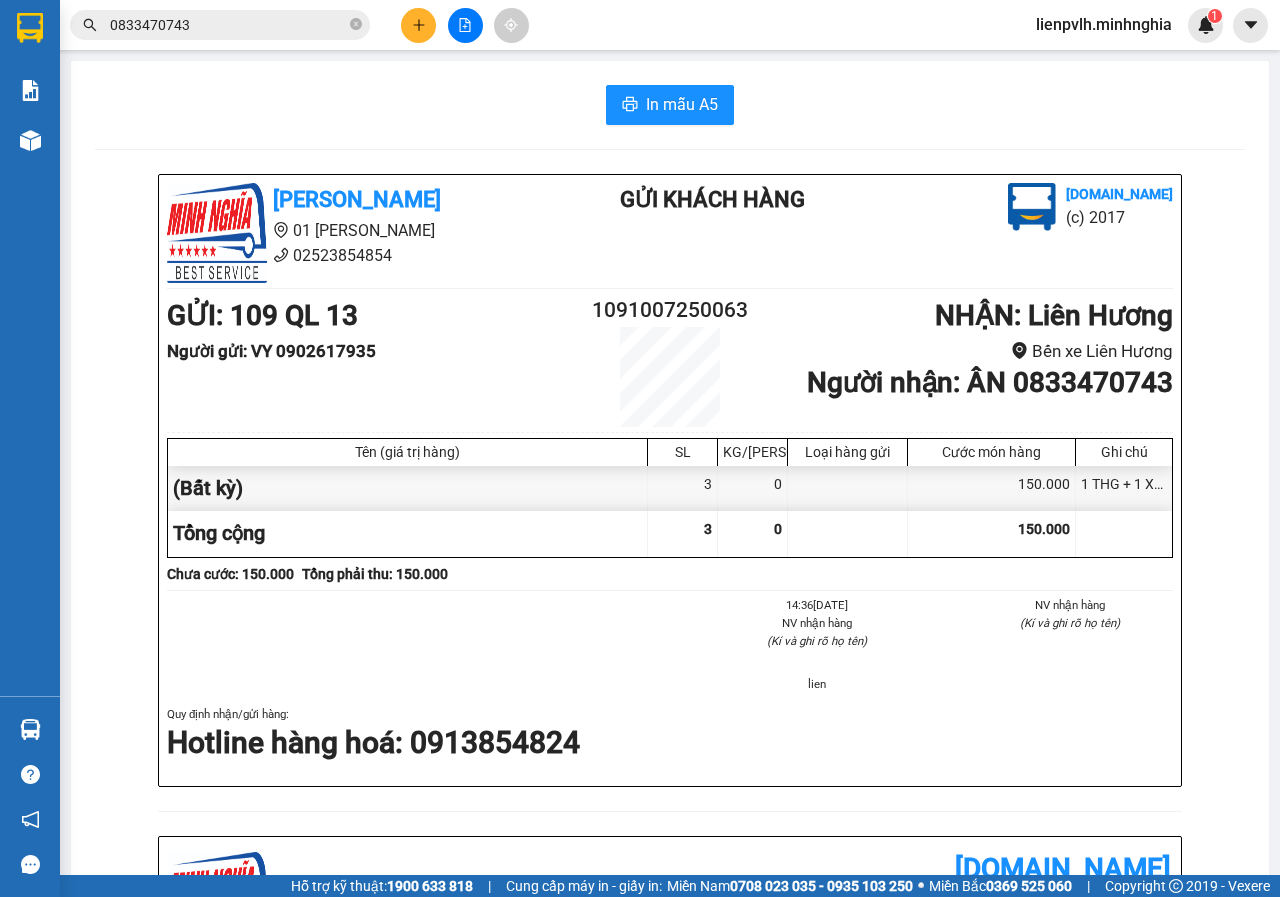 scroll, scrollTop: 0, scrollLeft: 0, axis: both 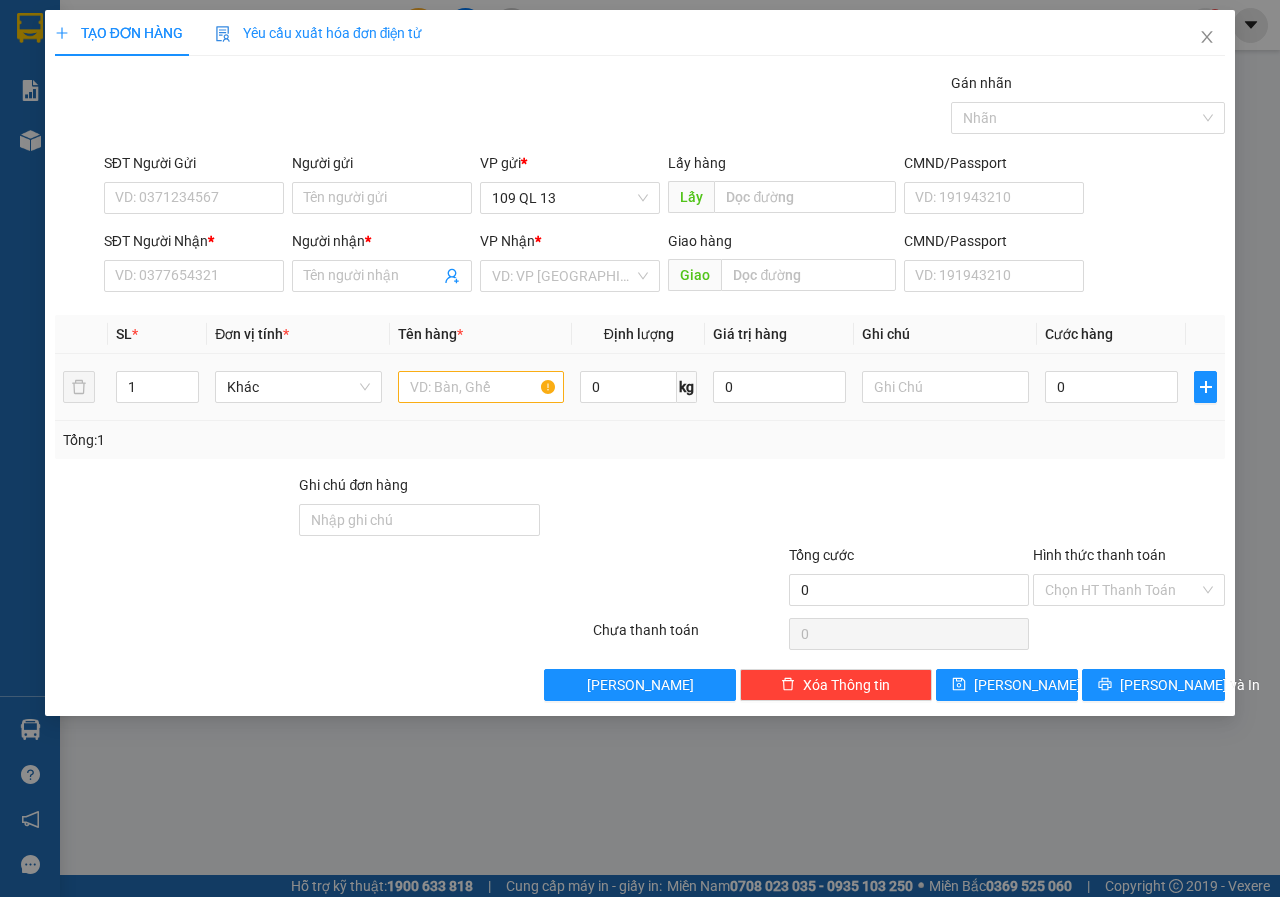 click at bounding box center (481, 387) 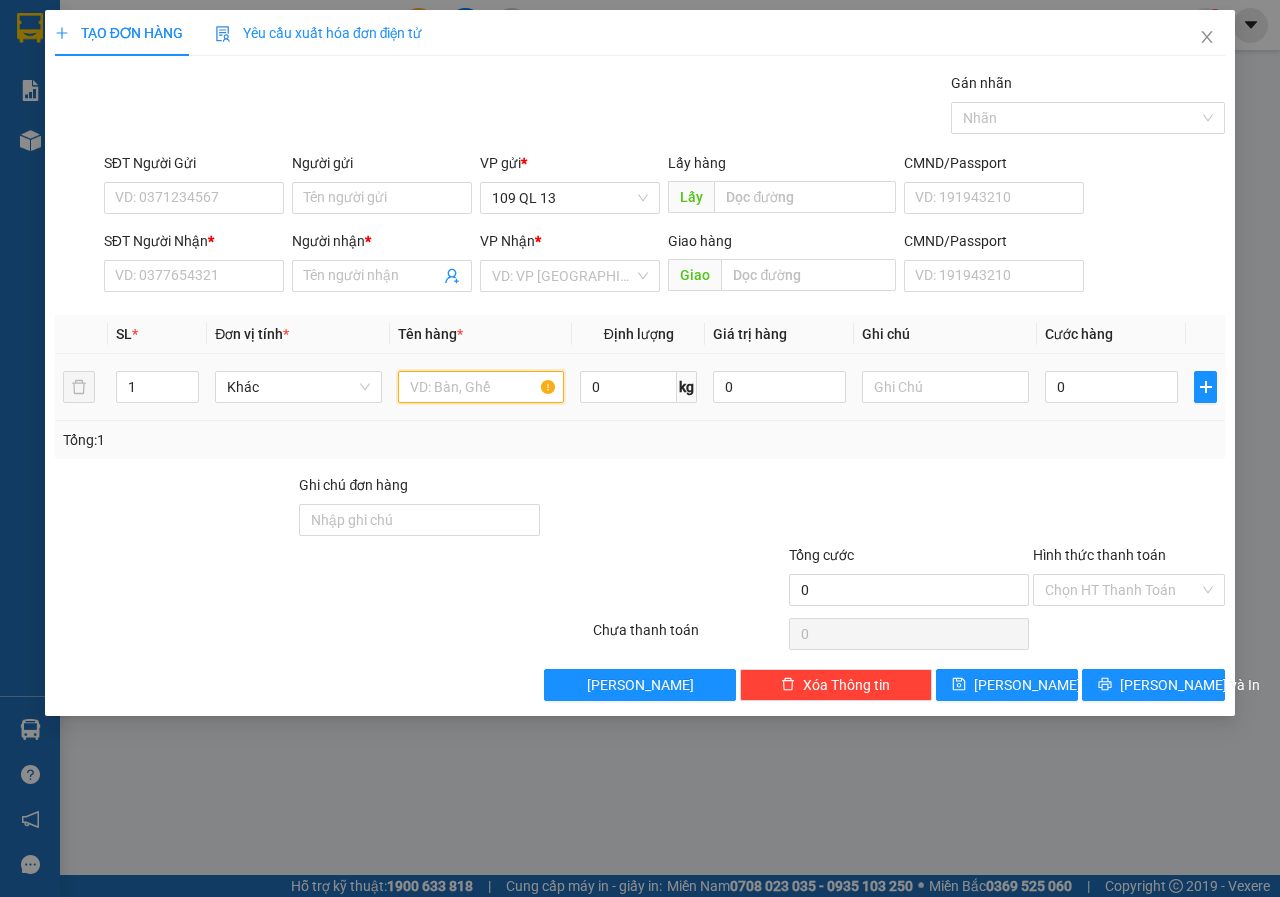 click at bounding box center (481, 387) 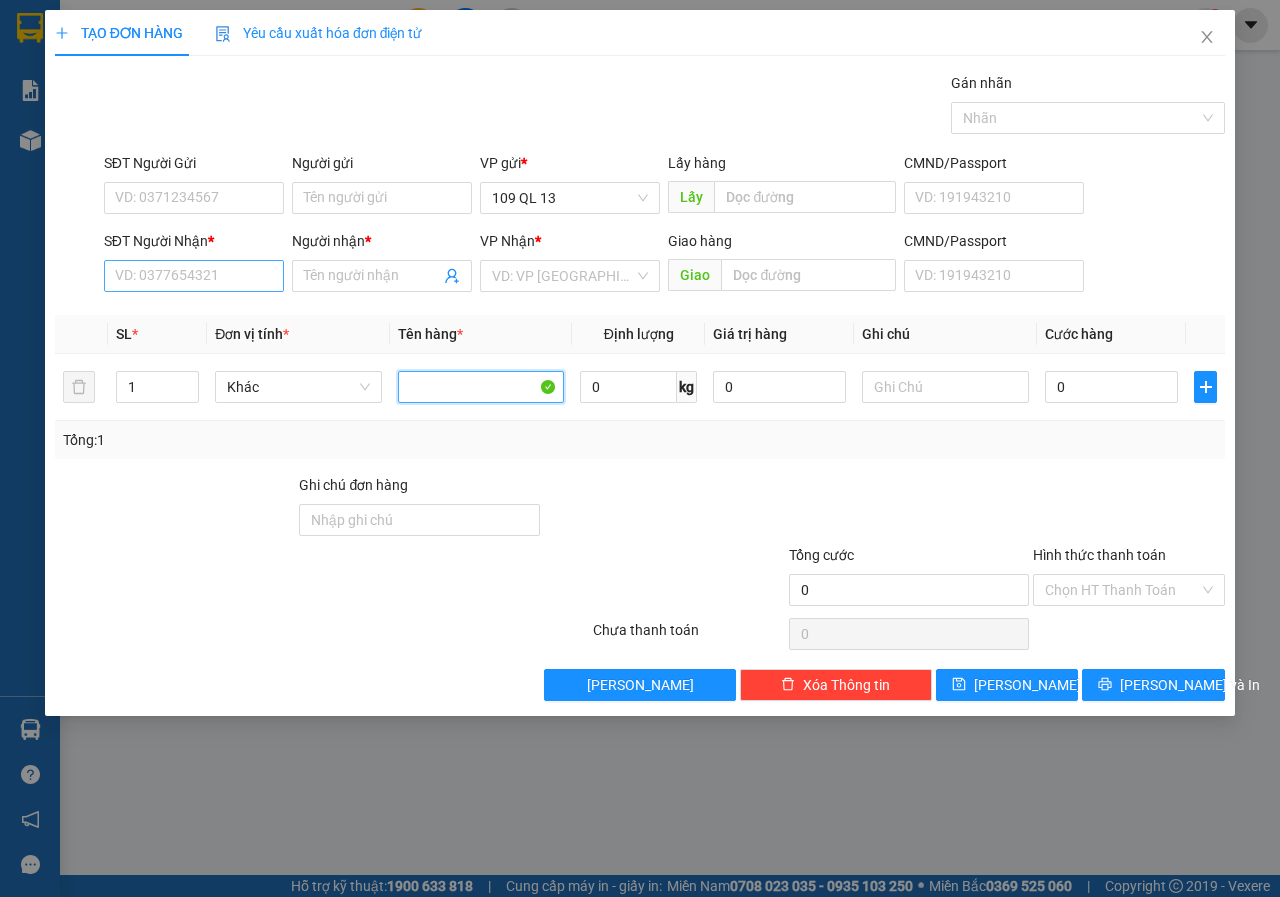type 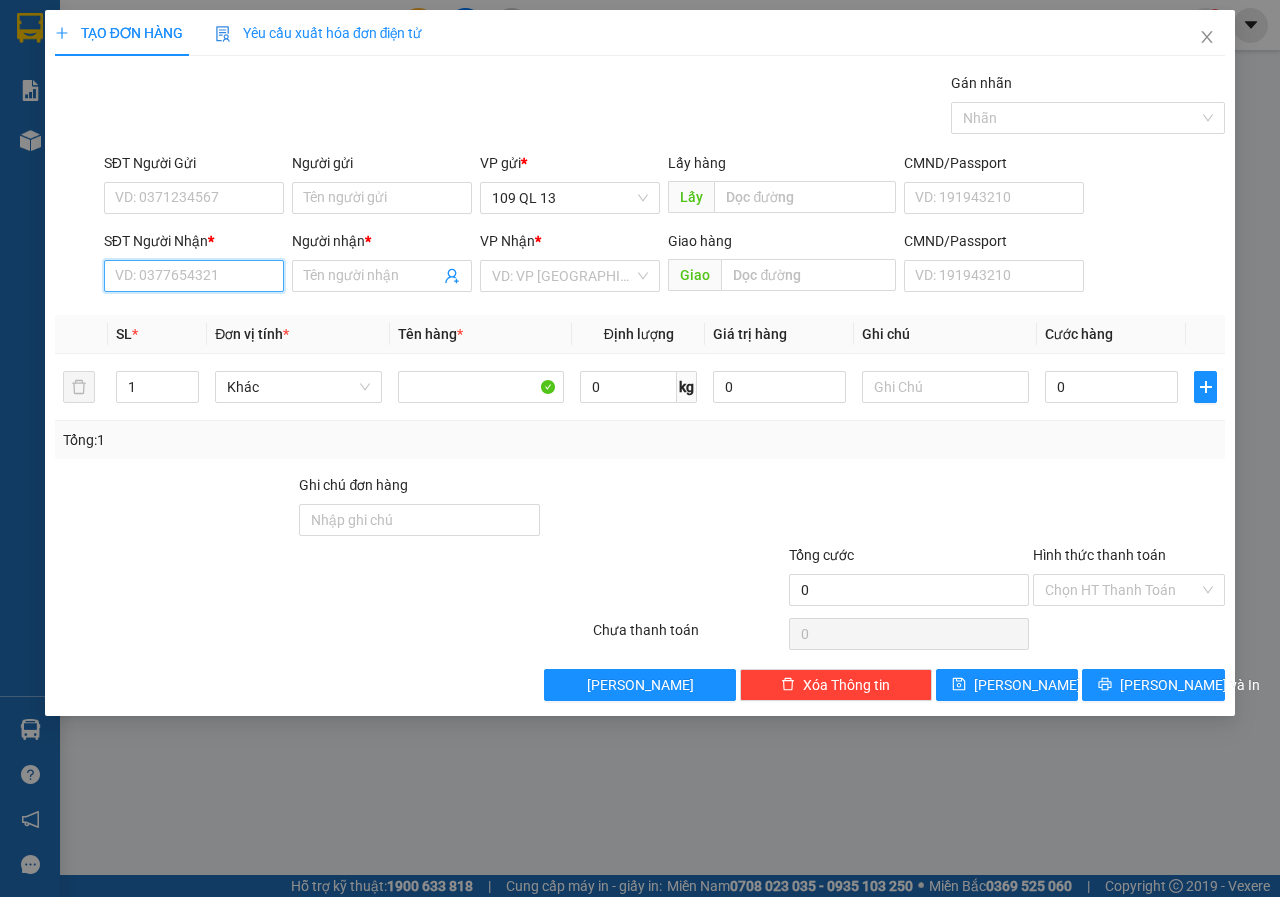 click on "SĐT Người Nhận  *" at bounding box center (194, 276) 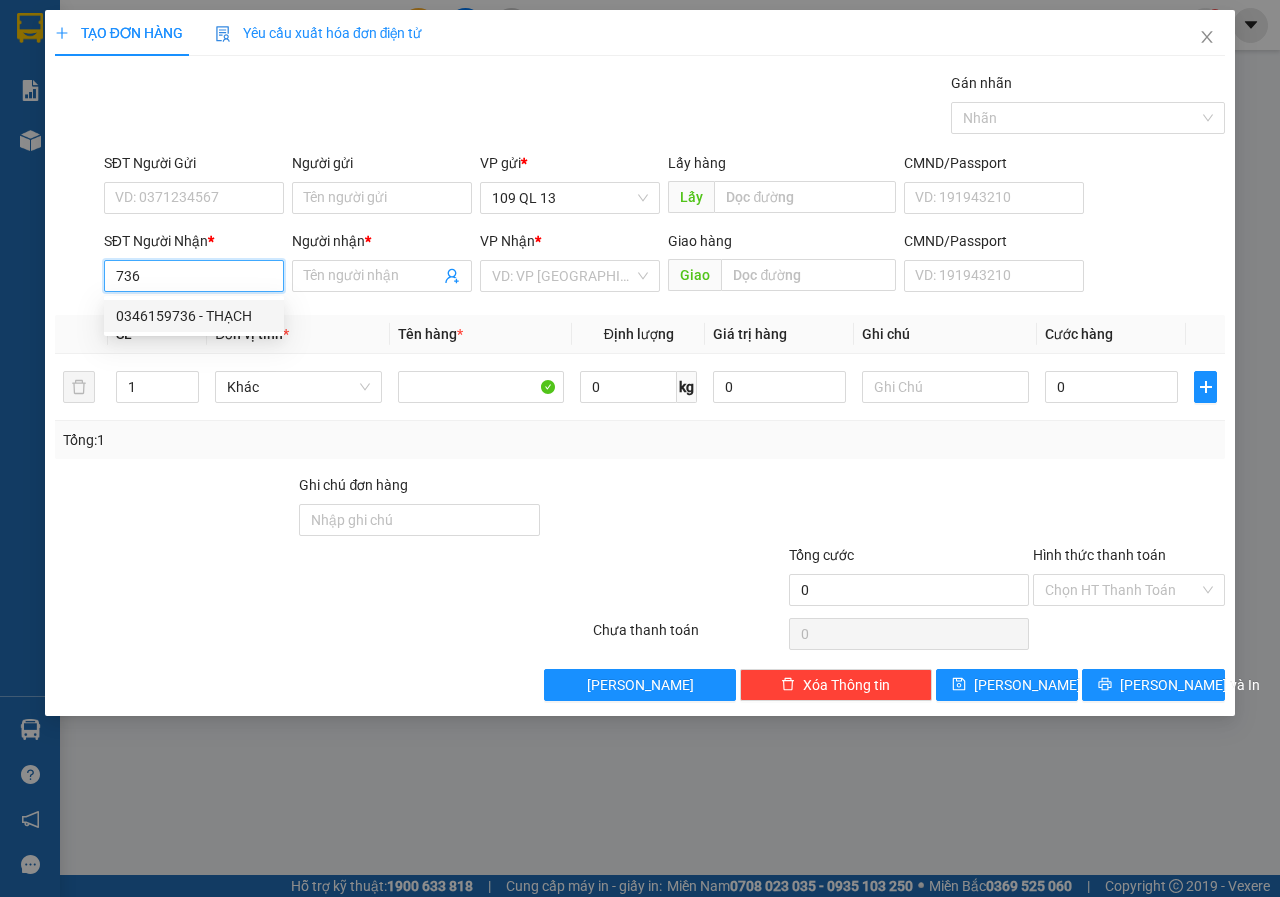 click on "0346159736 - THẠCH" at bounding box center (194, 316) 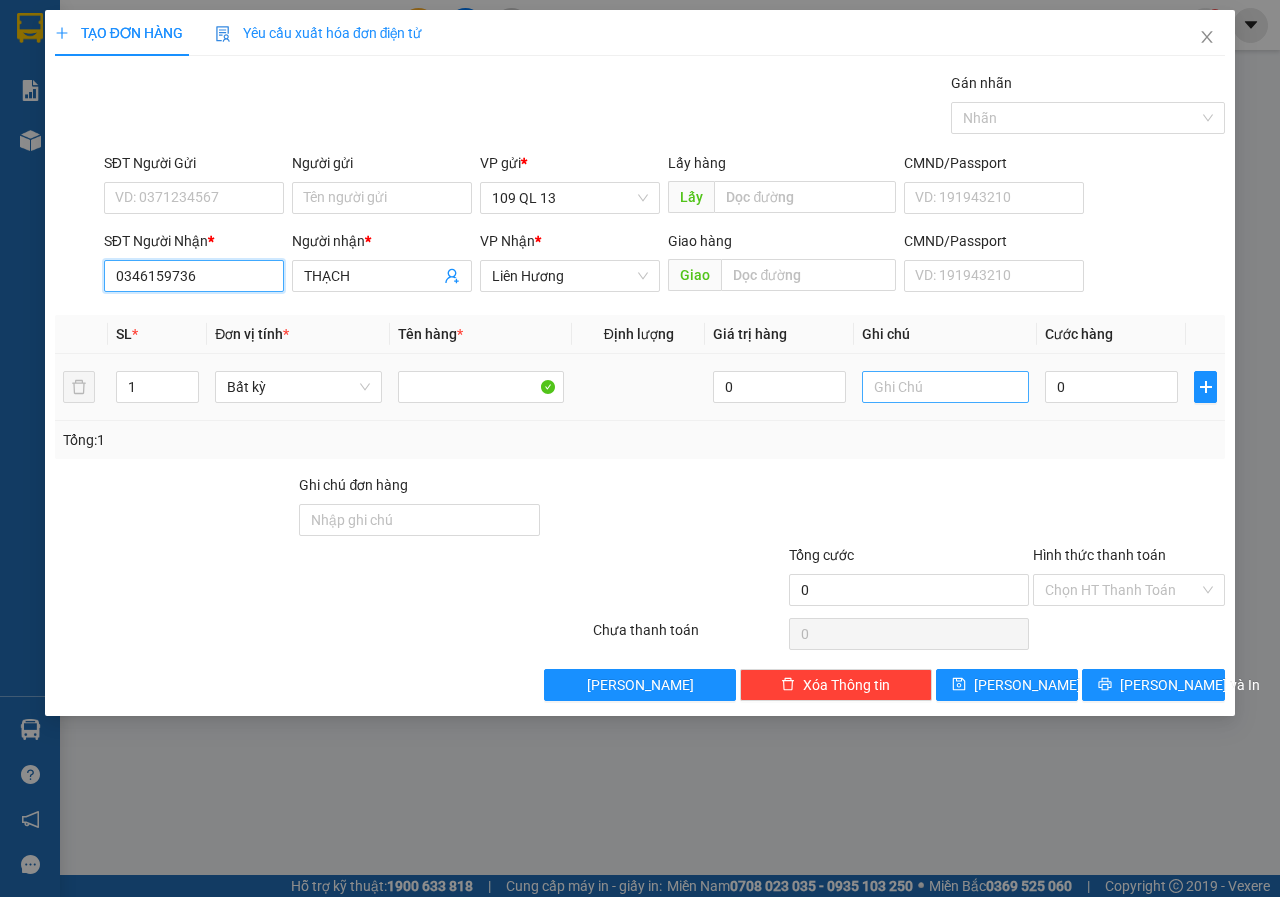type on "0346159736" 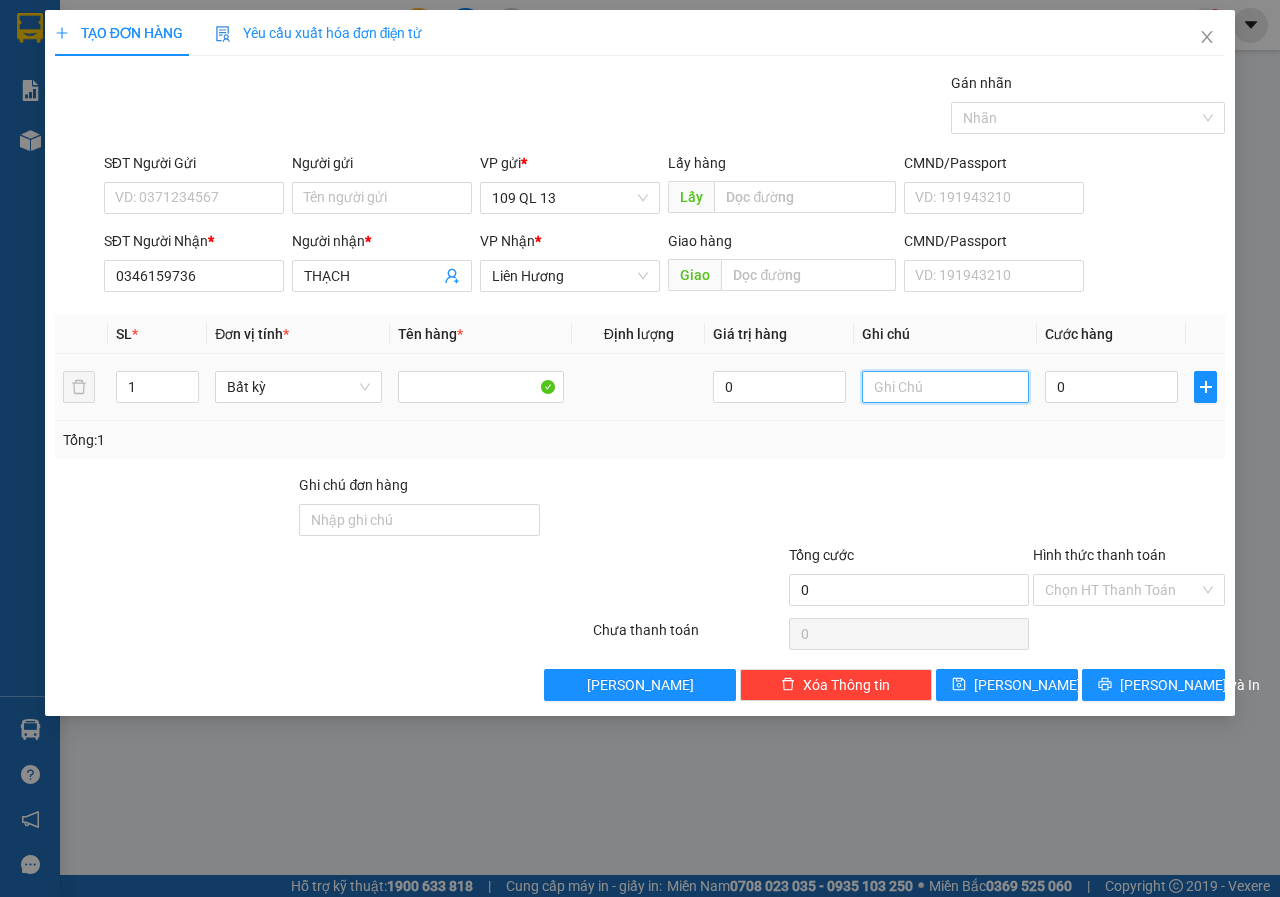click at bounding box center [945, 387] 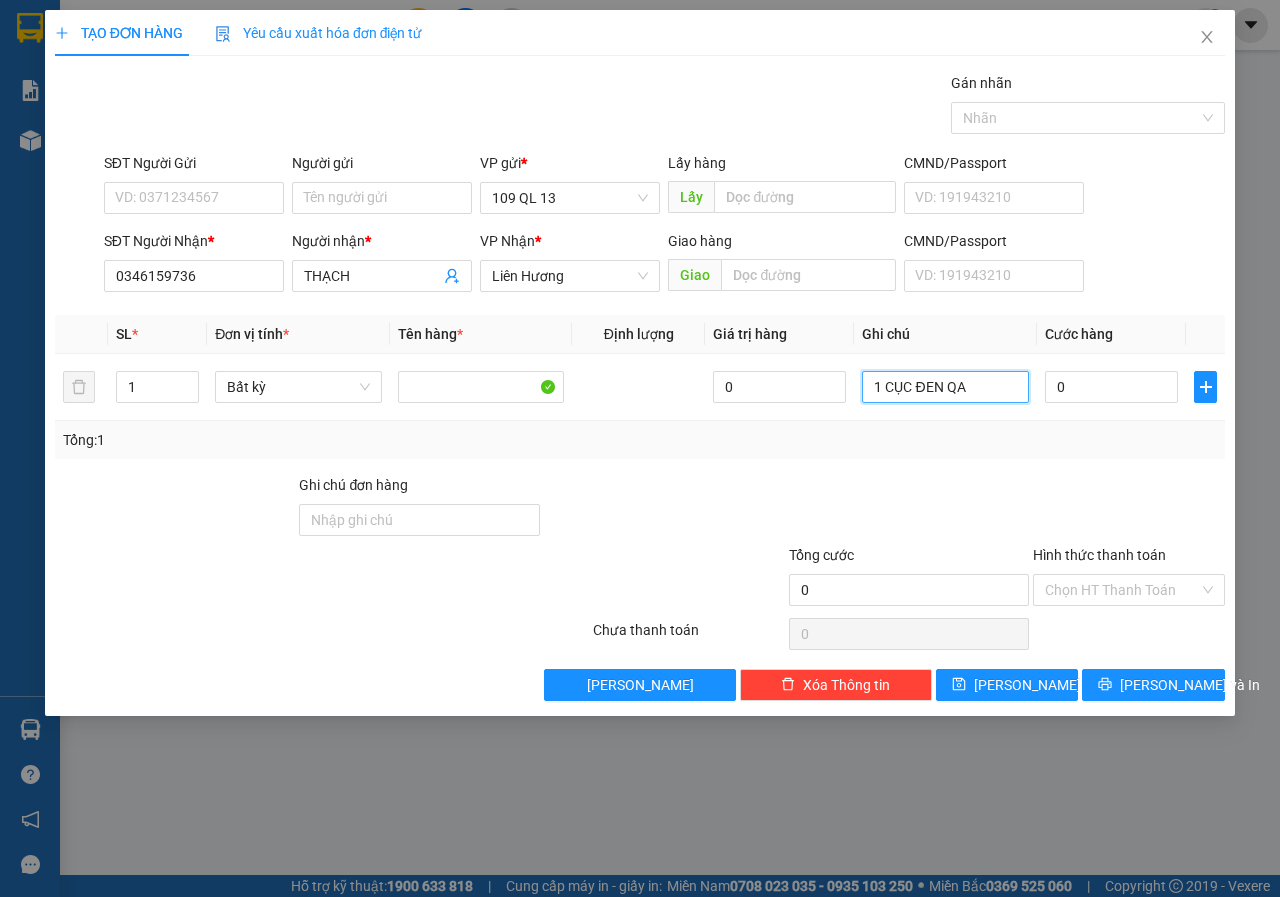 type on "1 CỤC ĐEN QA" 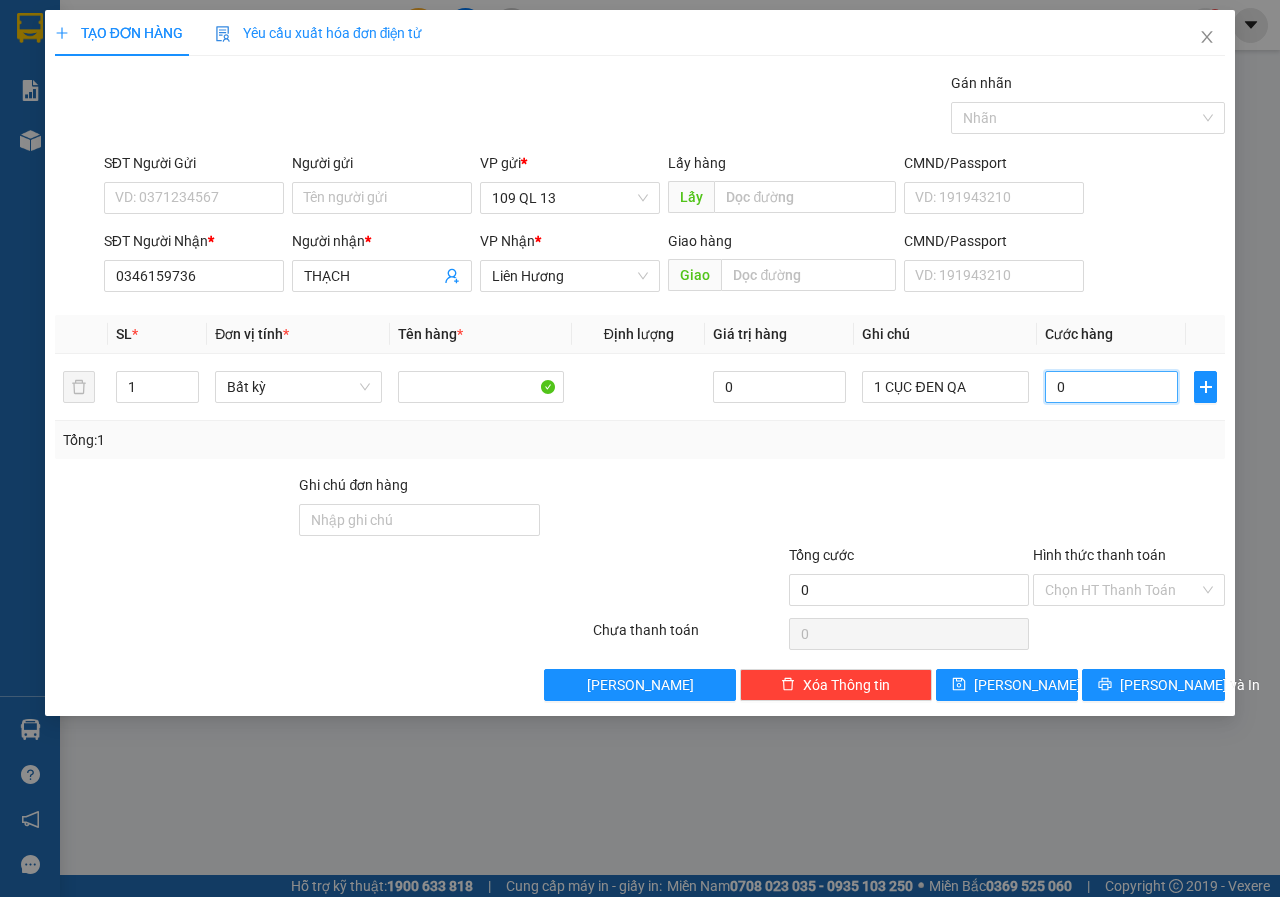 type on "4" 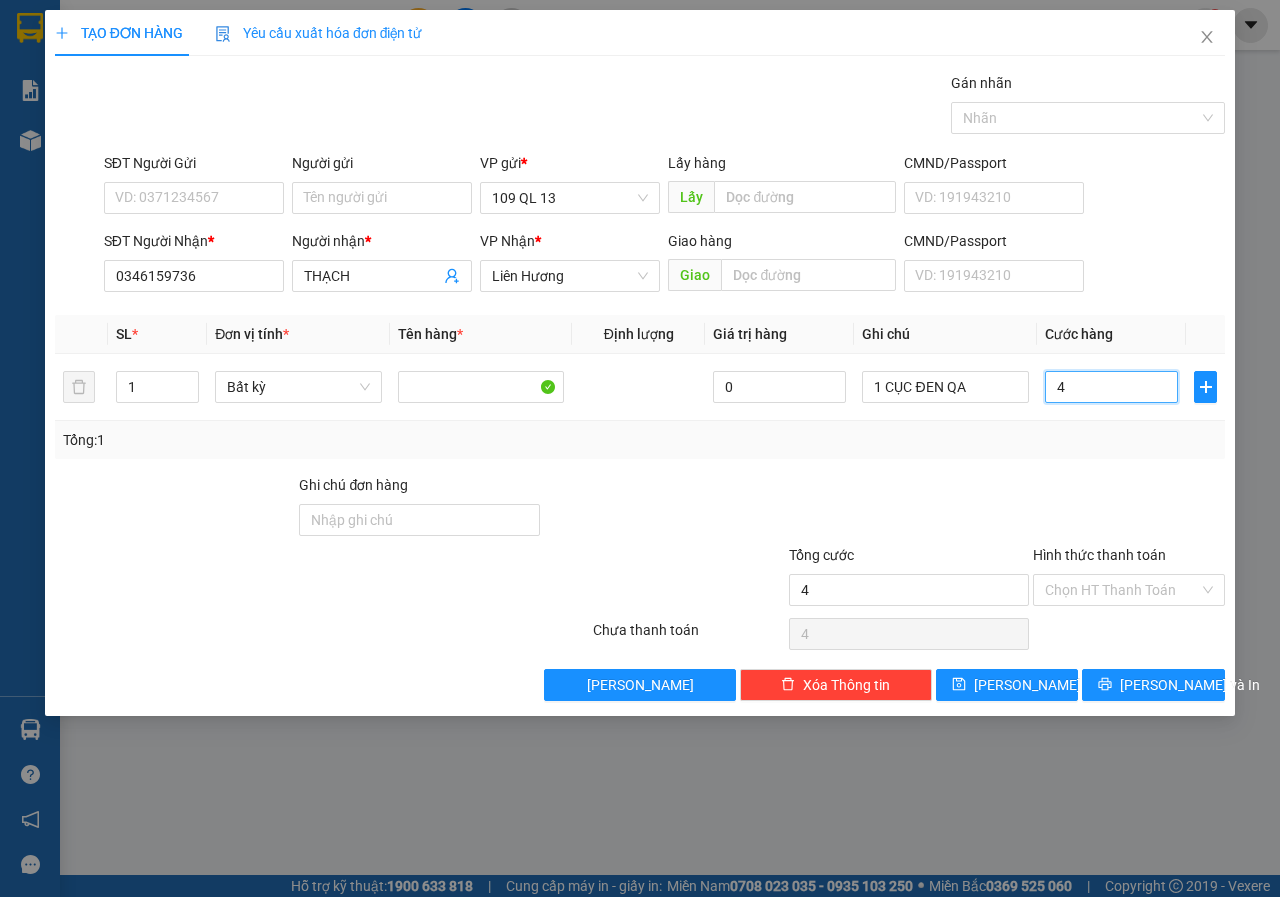 type on "40" 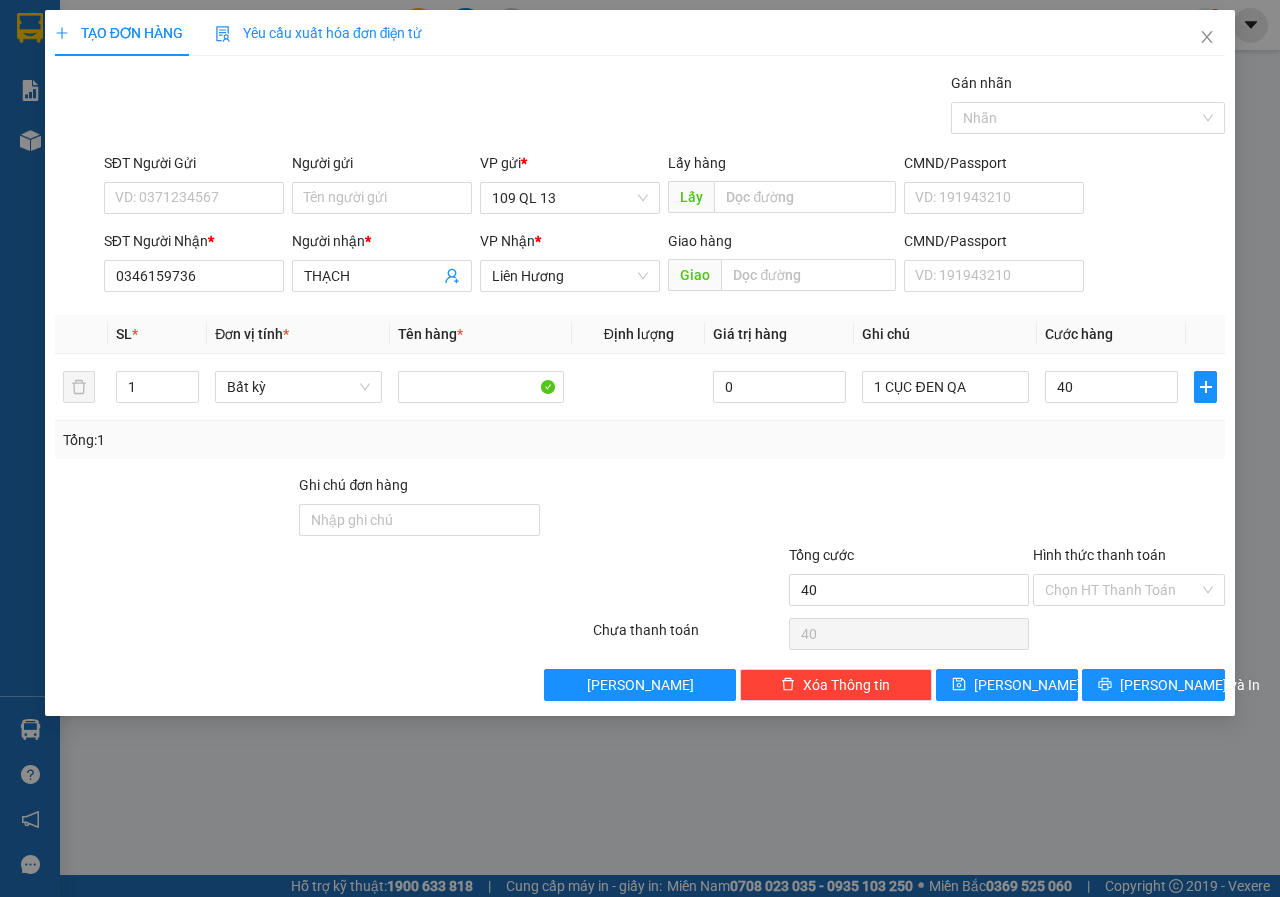 type on "40.000" 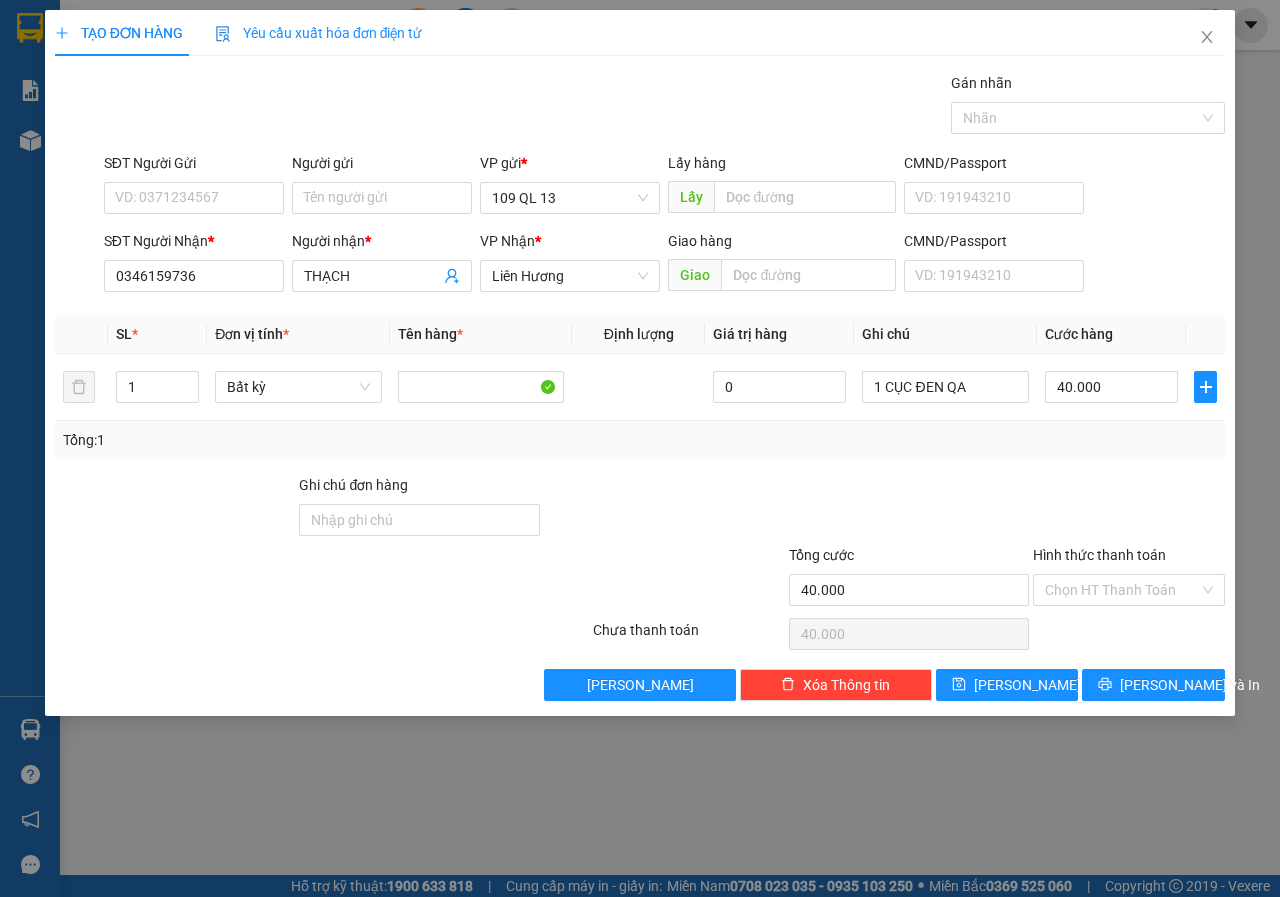 click on "TẠO ĐƠN HÀNG Yêu cầu xuất hóa đơn điện tử Transit Pickup Surcharge Ids Transit Deliver Surcharge Ids Transit Deliver Surcharge Transit Deliver Surcharge Gói vận chuyển  * Tiêu chuẩn Gán nhãn   Nhãn SĐT Người Gửi VD: 0371234567 Người gửi Tên người gửi VP gửi  * 109 QL 13 Lấy hàng Lấy CMND/Passport VD: [PASSPORT] SĐT Người Nhận  * 0346159736 Người nhận  * THẠCH VP Nhận  * Liên Hương Giao hàng Giao CMND/Passport VD: [PASSPORT] SL  * Đơn vị tính  * Tên hàng  * Định lượng Giá trị hàng Ghi chú Cước hàng                   1 Bất kỳ 0 1 CỤC ĐEN QA 40.000 Tổng:  1 Ghi chú đơn hàng Tổng cước 40.000 Hình thức thanh toán Chọn HT Thanh Toán Số tiền thu trước 0 Chưa thanh toán 40.000 Chọn HT Thanh Toán Lưu nháp Xóa Thông tin [PERSON_NAME] và In" at bounding box center (640, 363) 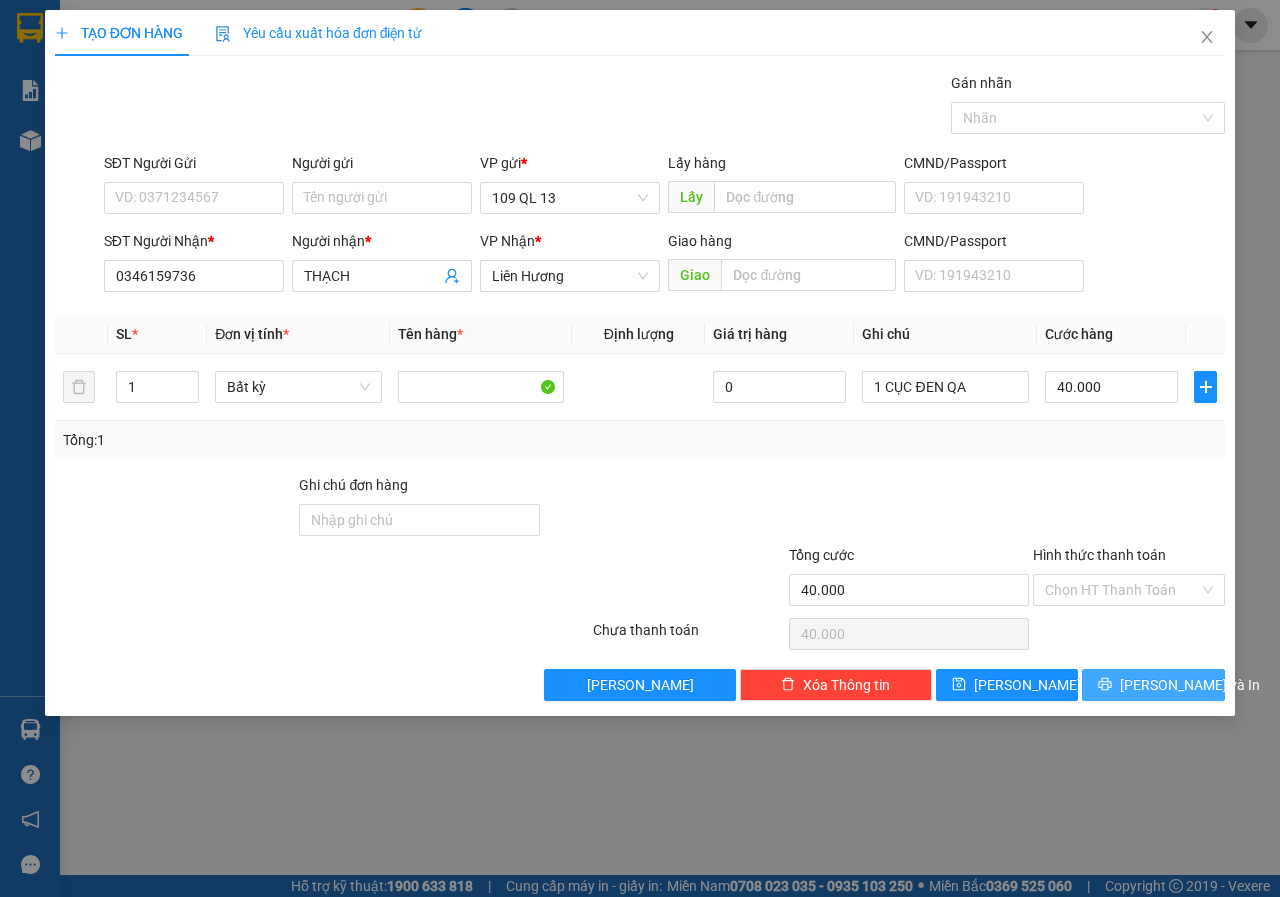 click on "[PERSON_NAME] và In" at bounding box center (1153, 685) 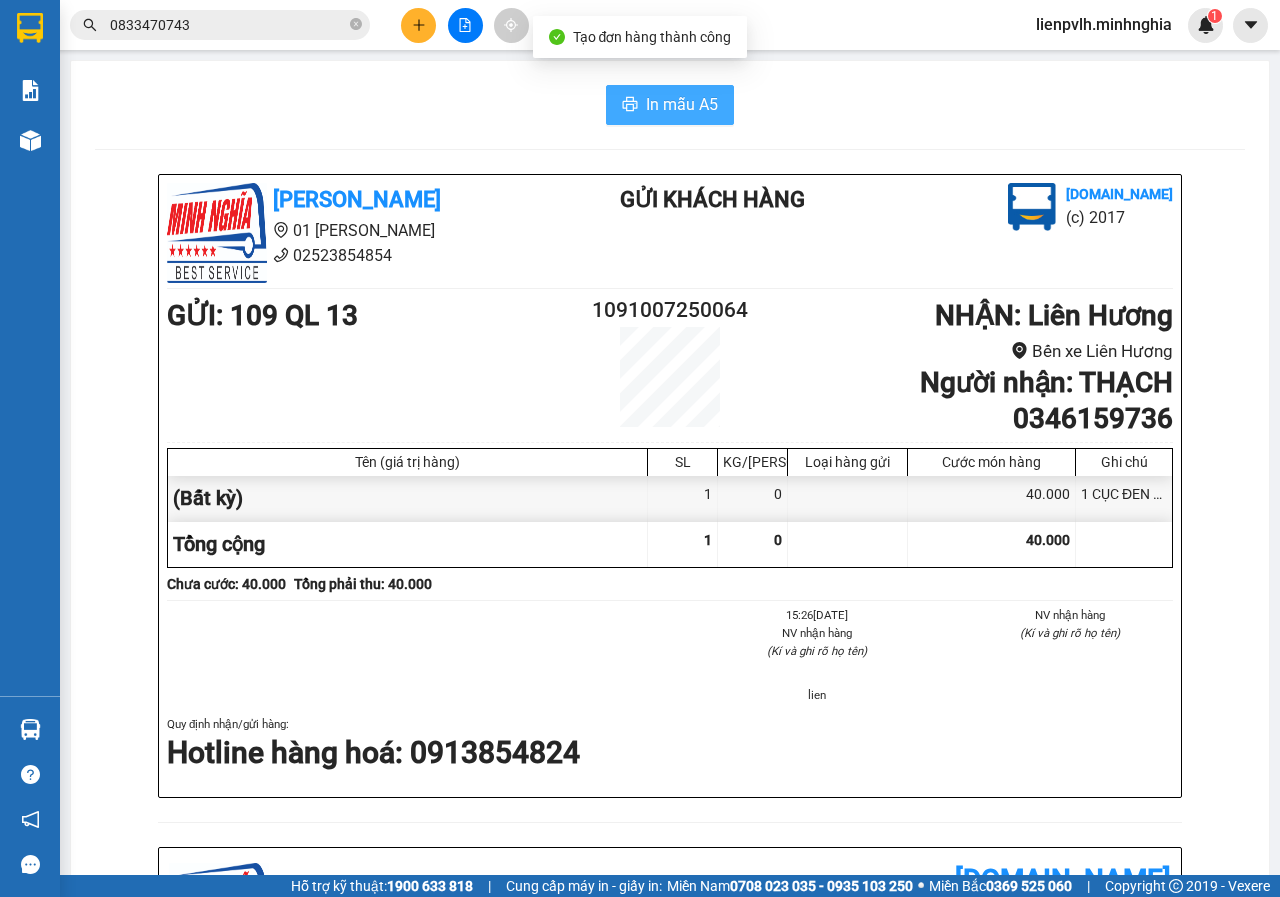 click on "In mẫu A5" at bounding box center [682, 104] 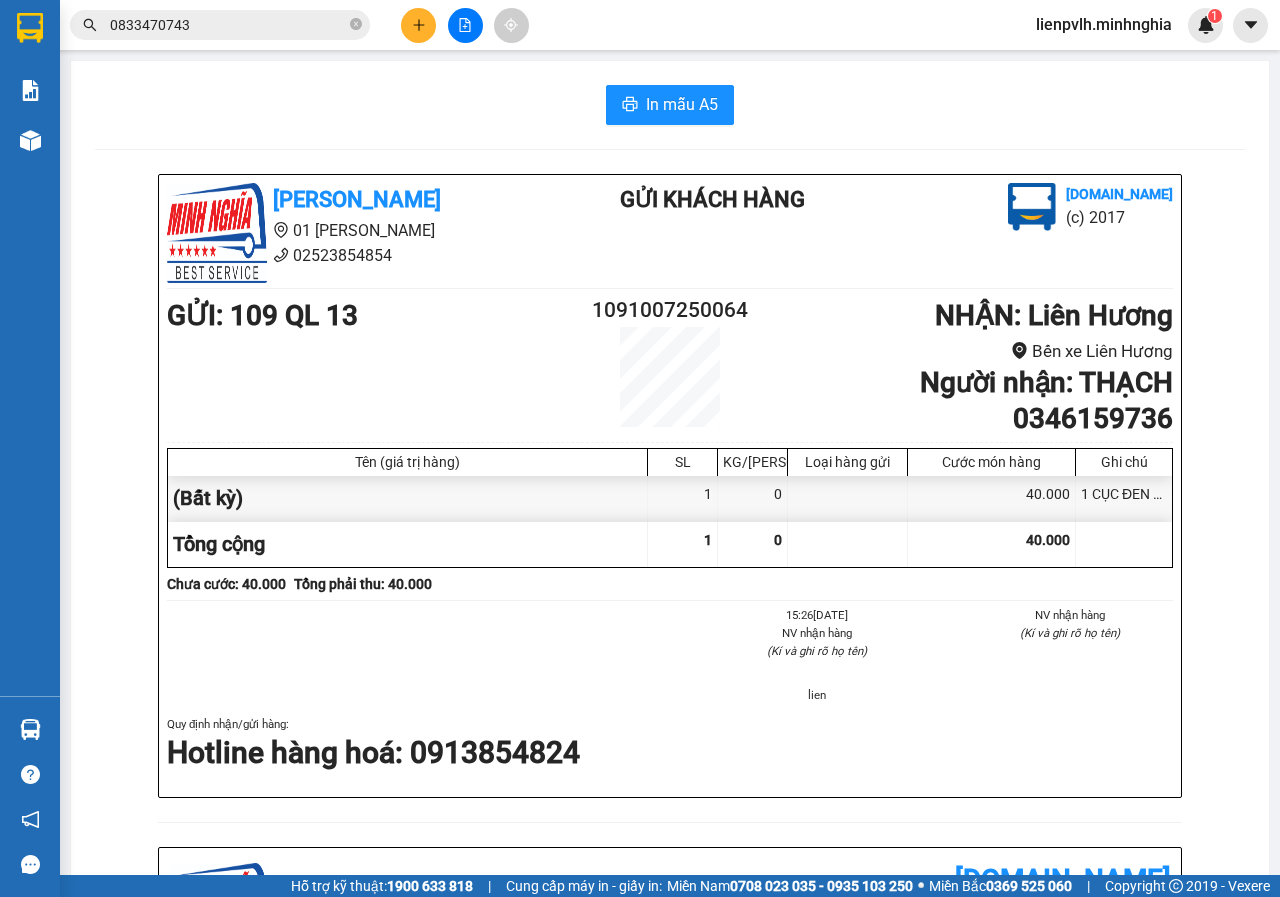 scroll, scrollTop: 118, scrollLeft: 0, axis: vertical 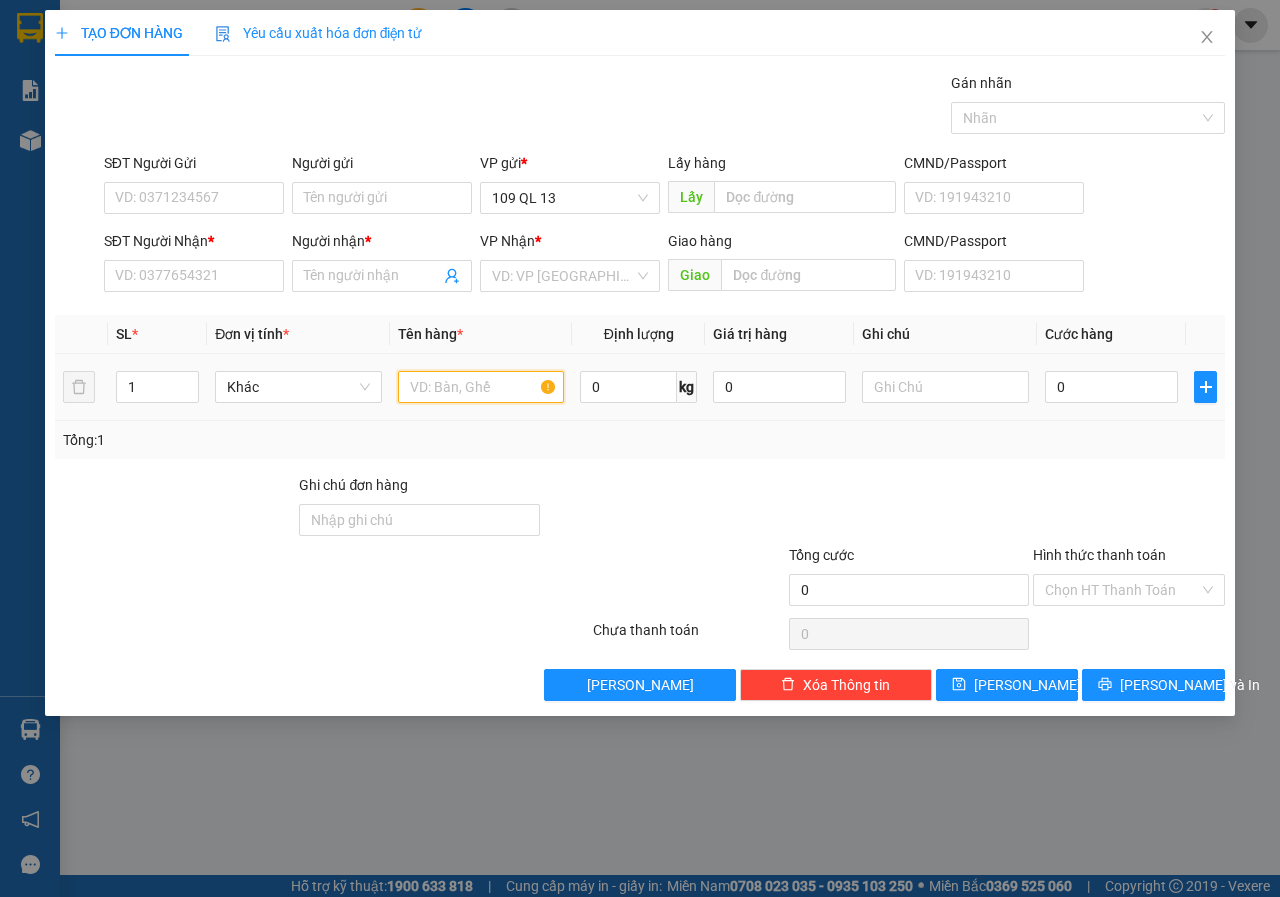 click at bounding box center (481, 387) 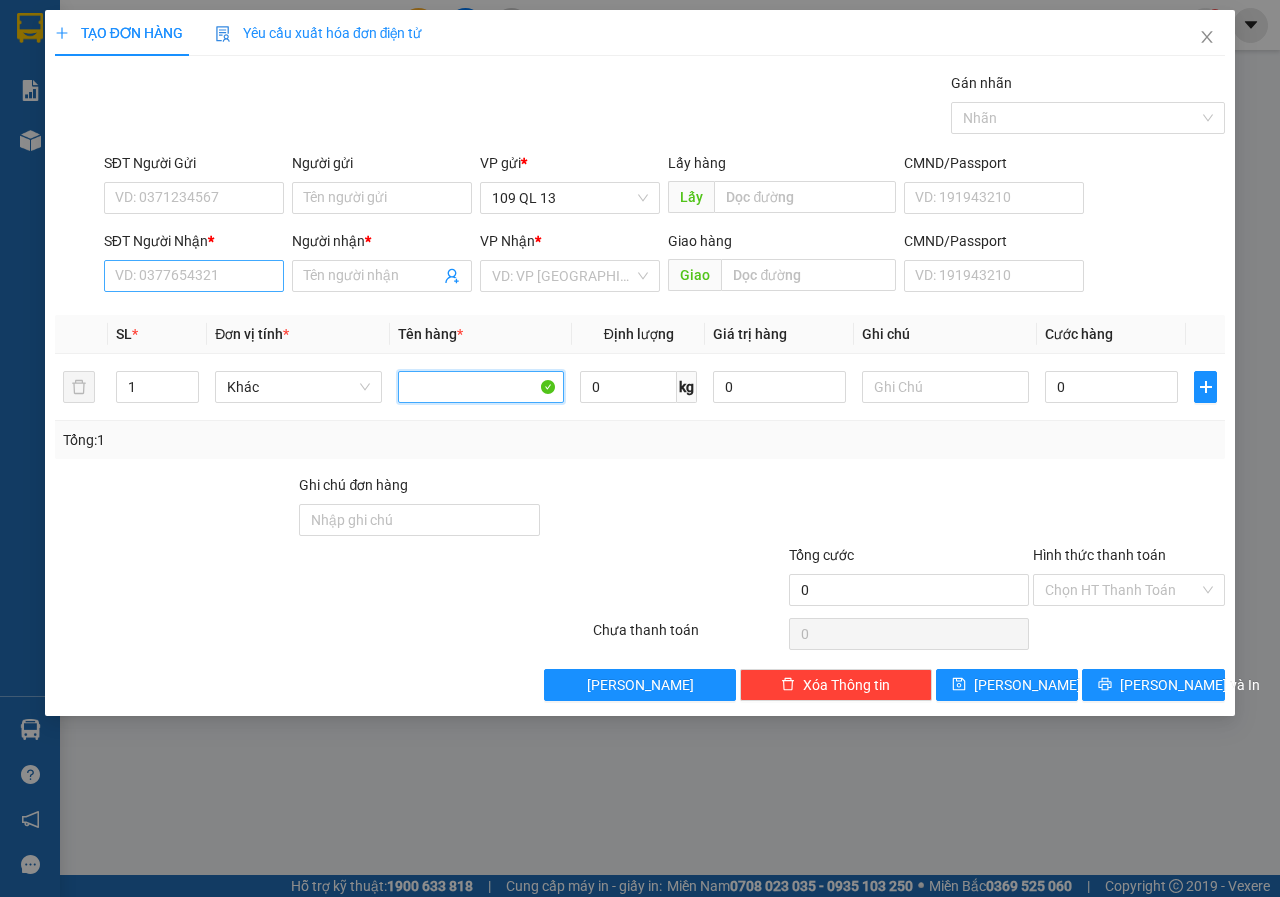 type 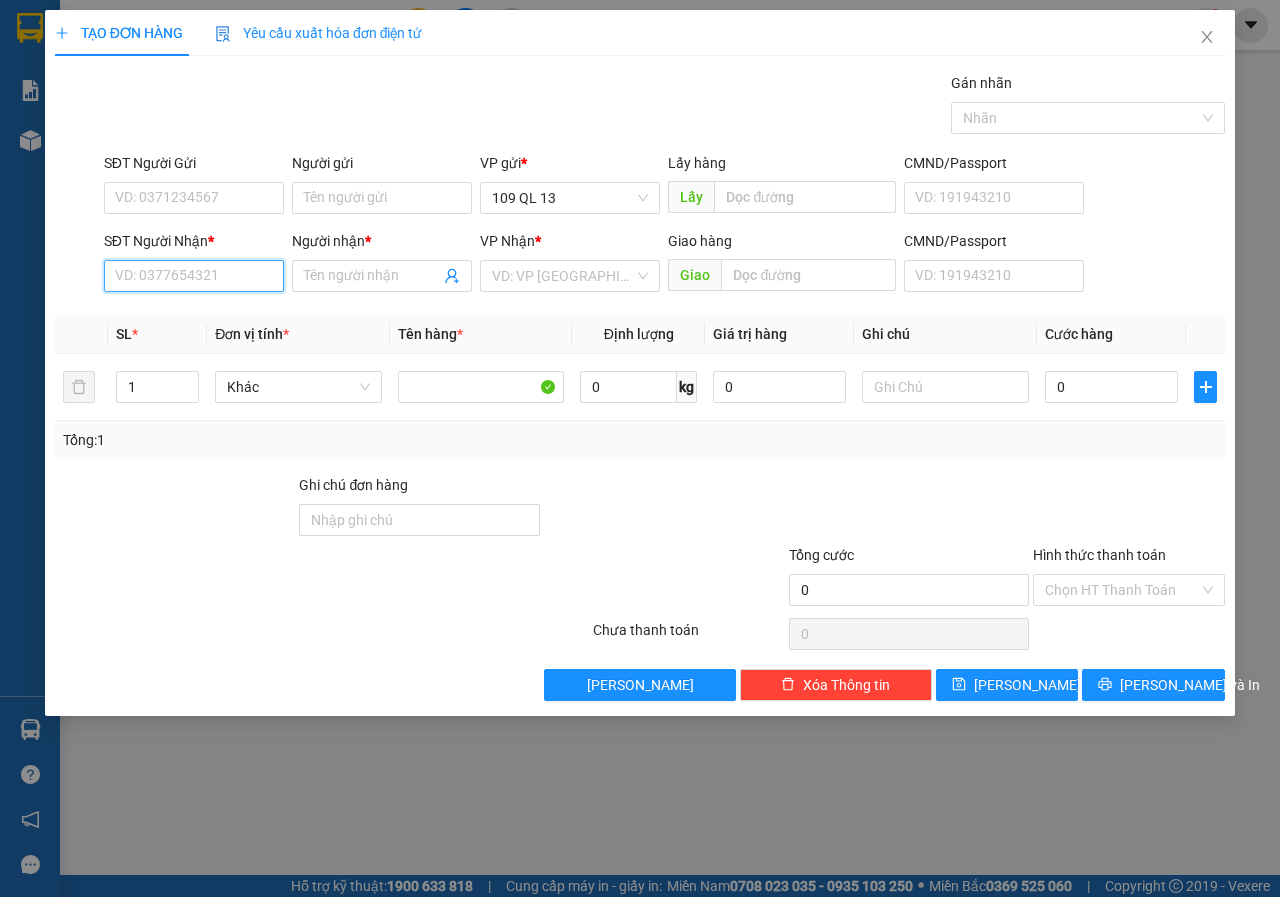 click on "SĐT Người Nhận  *" at bounding box center [194, 276] 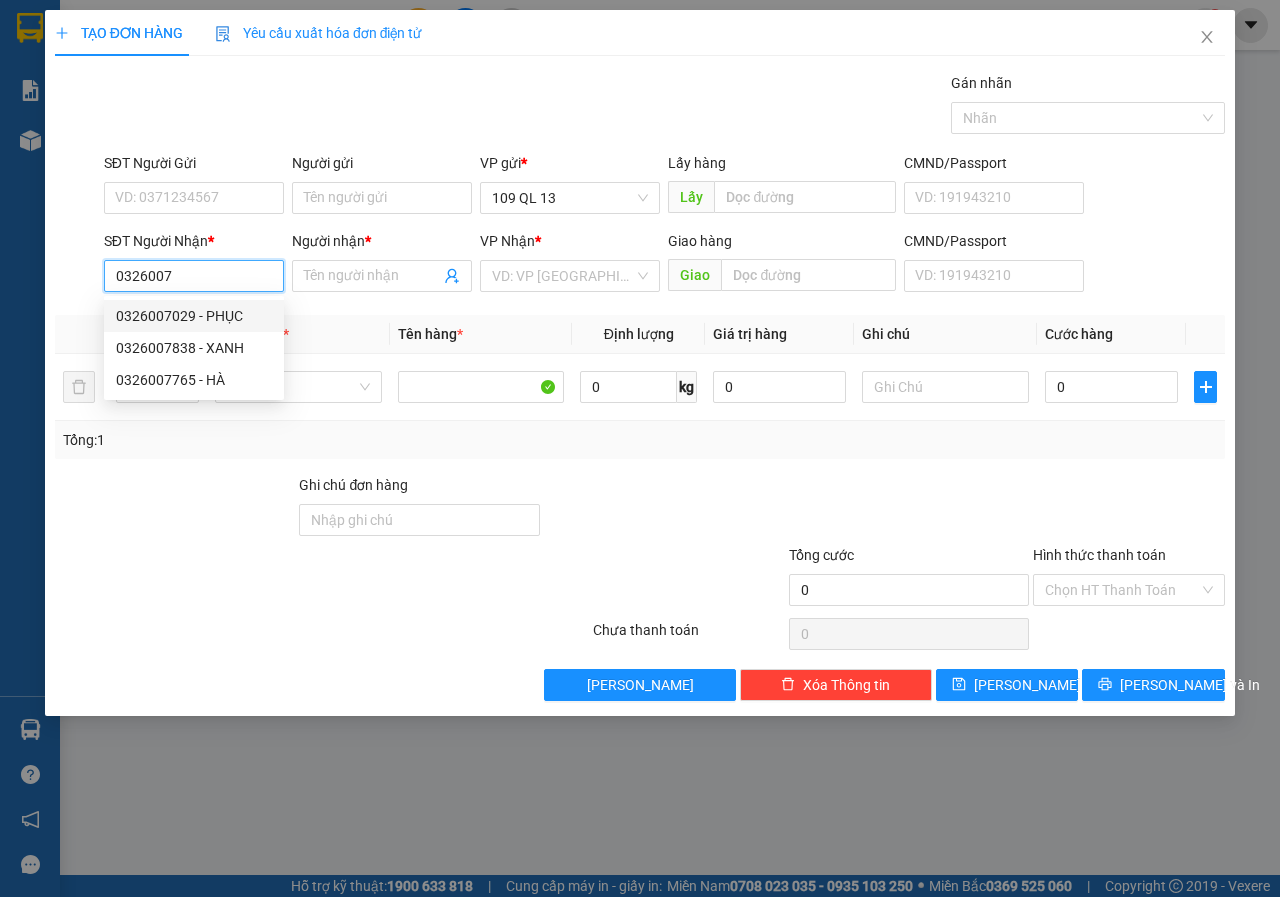 click on "0326007029 - PHỤC" at bounding box center [194, 316] 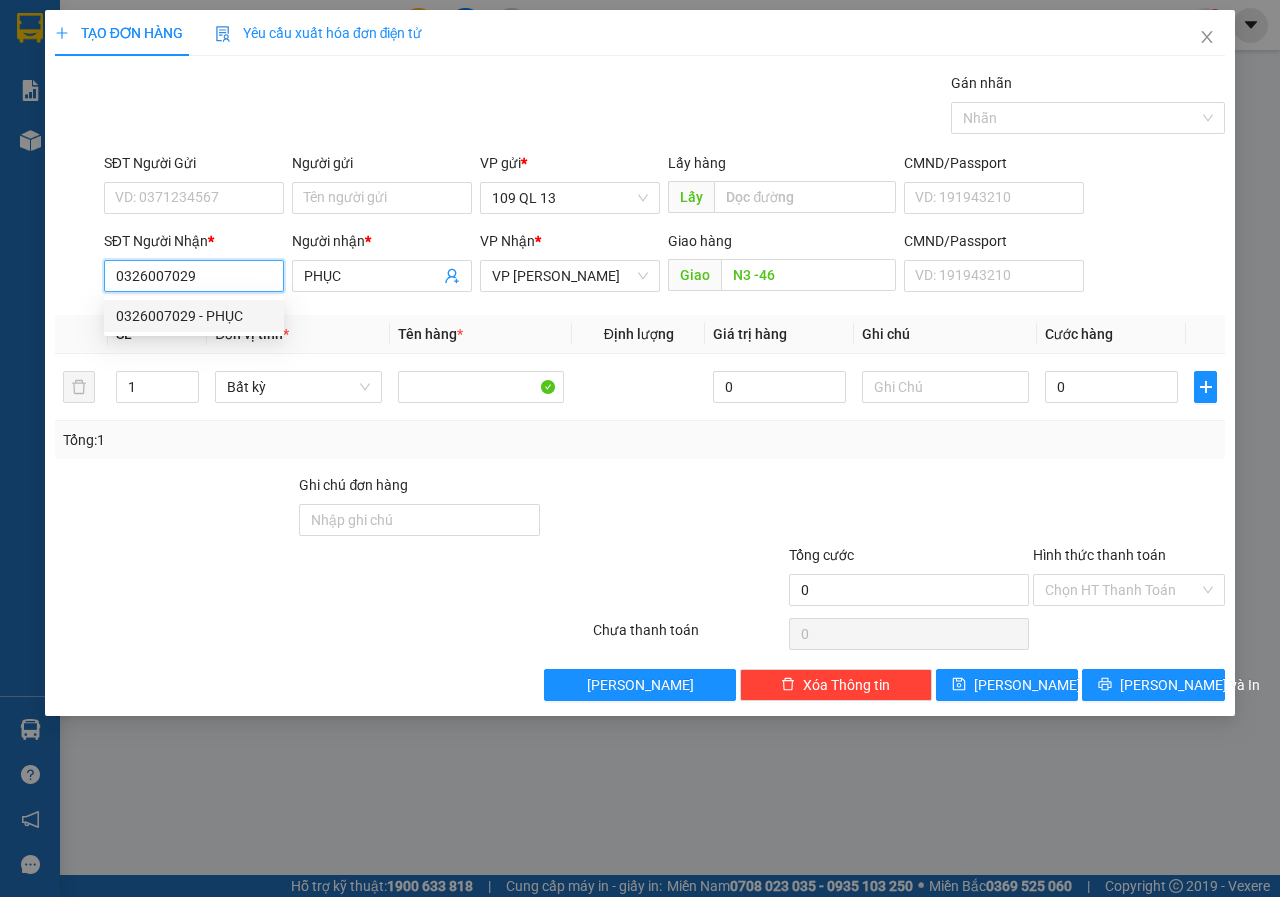 type on "0326007029" 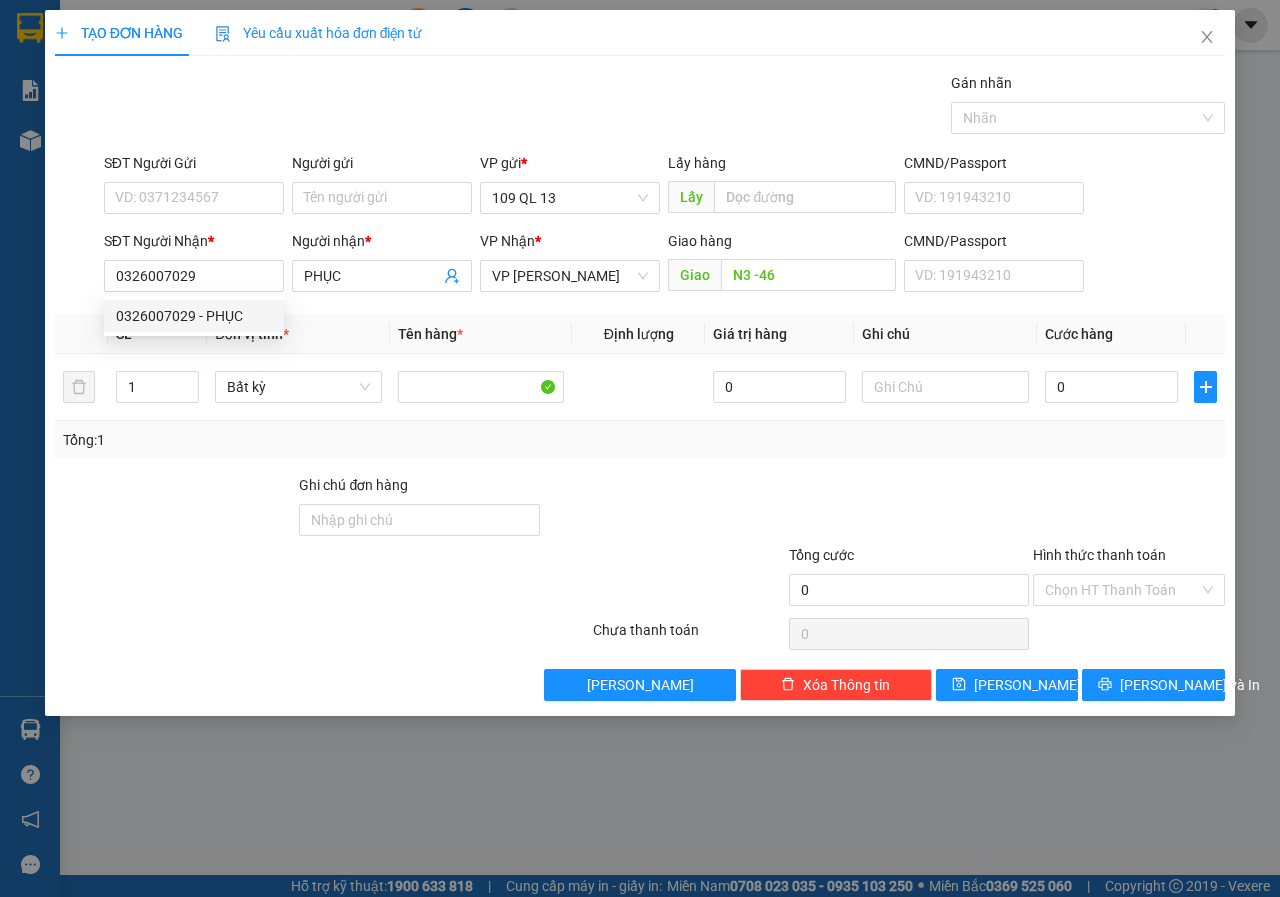 click on "SĐT Người Gửi VD: 0371234567" at bounding box center [194, 187] 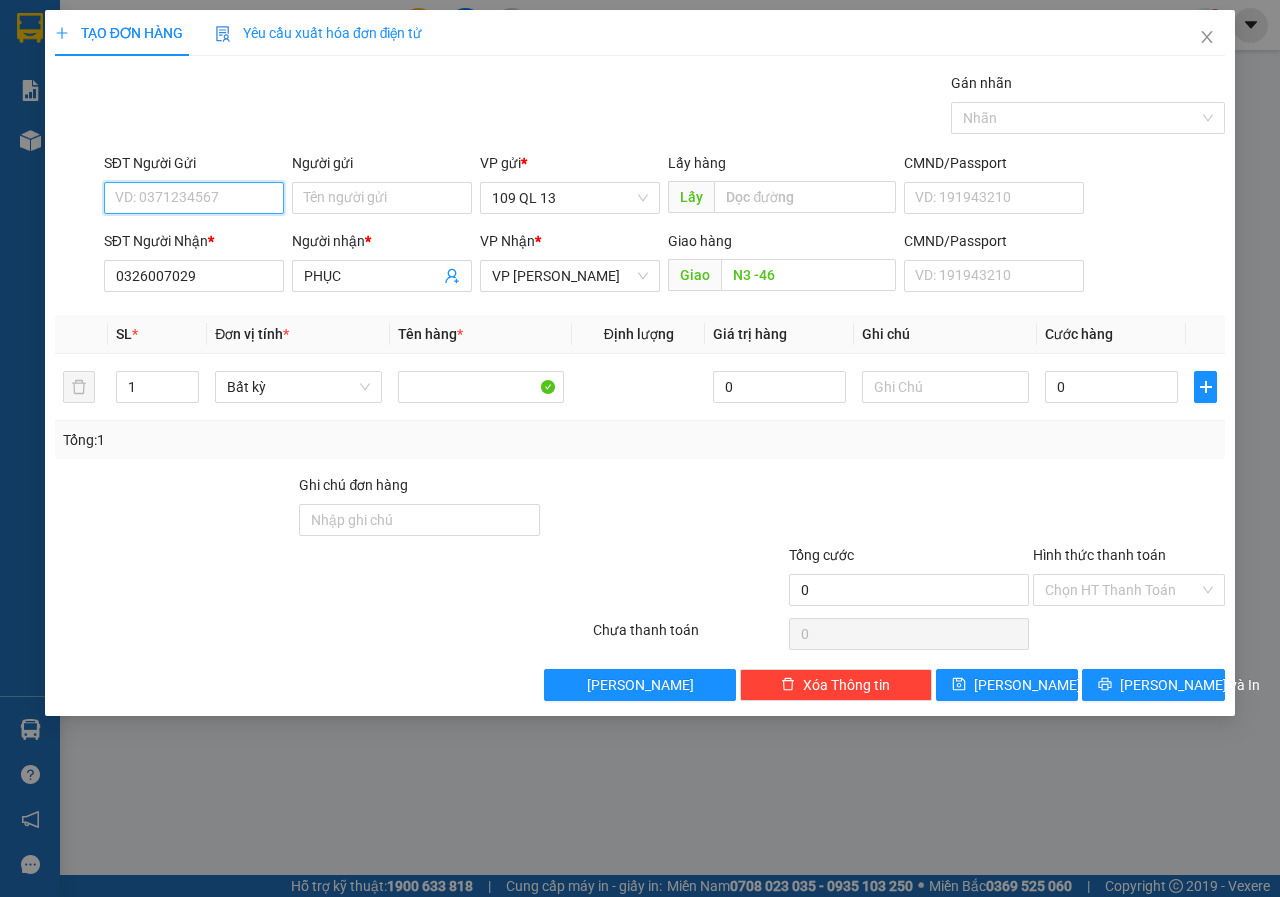 click on "SĐT Người Gửi" at bounding box center [194, 198] 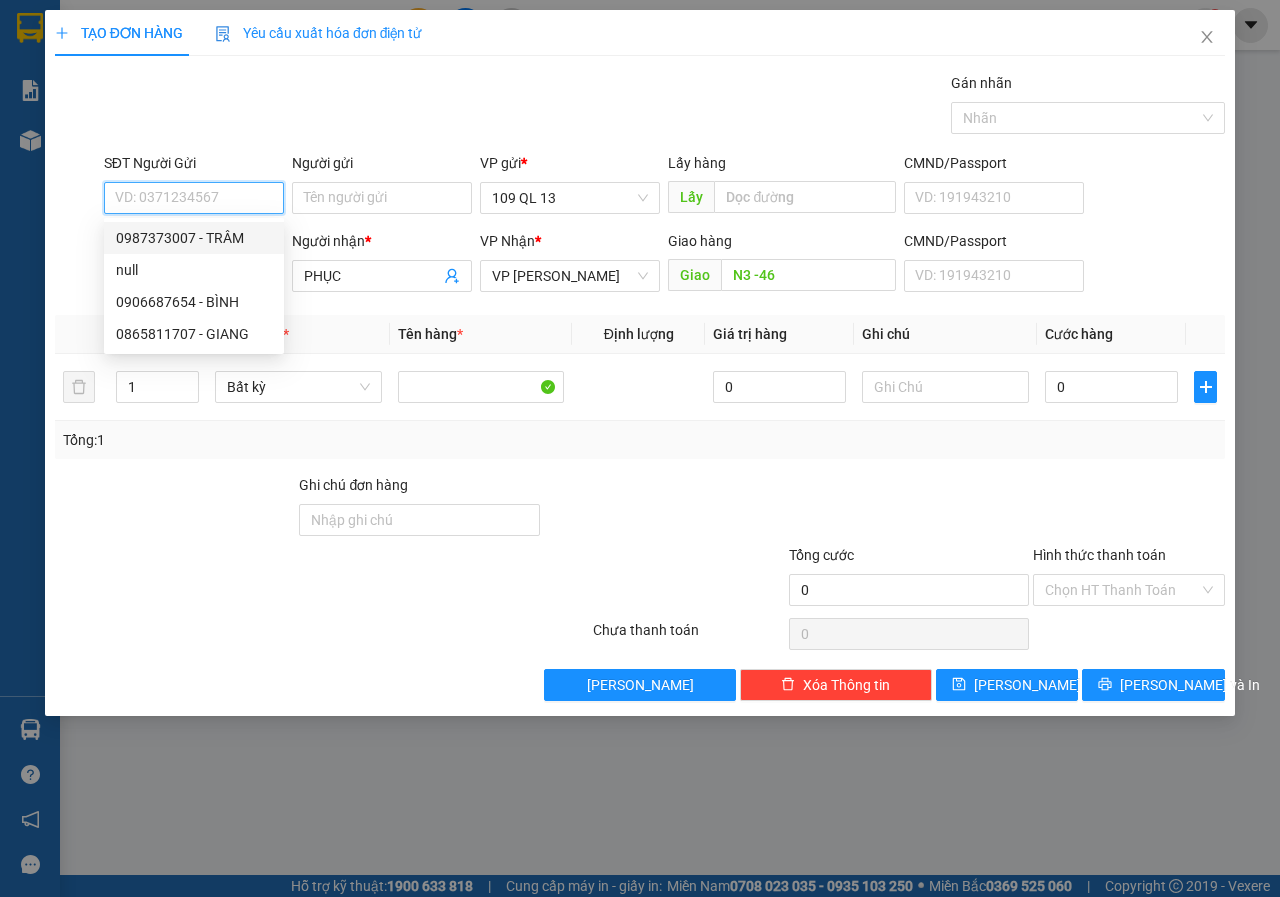 click on "0987373007 - TRÂM" at bounding box center [194, 238] 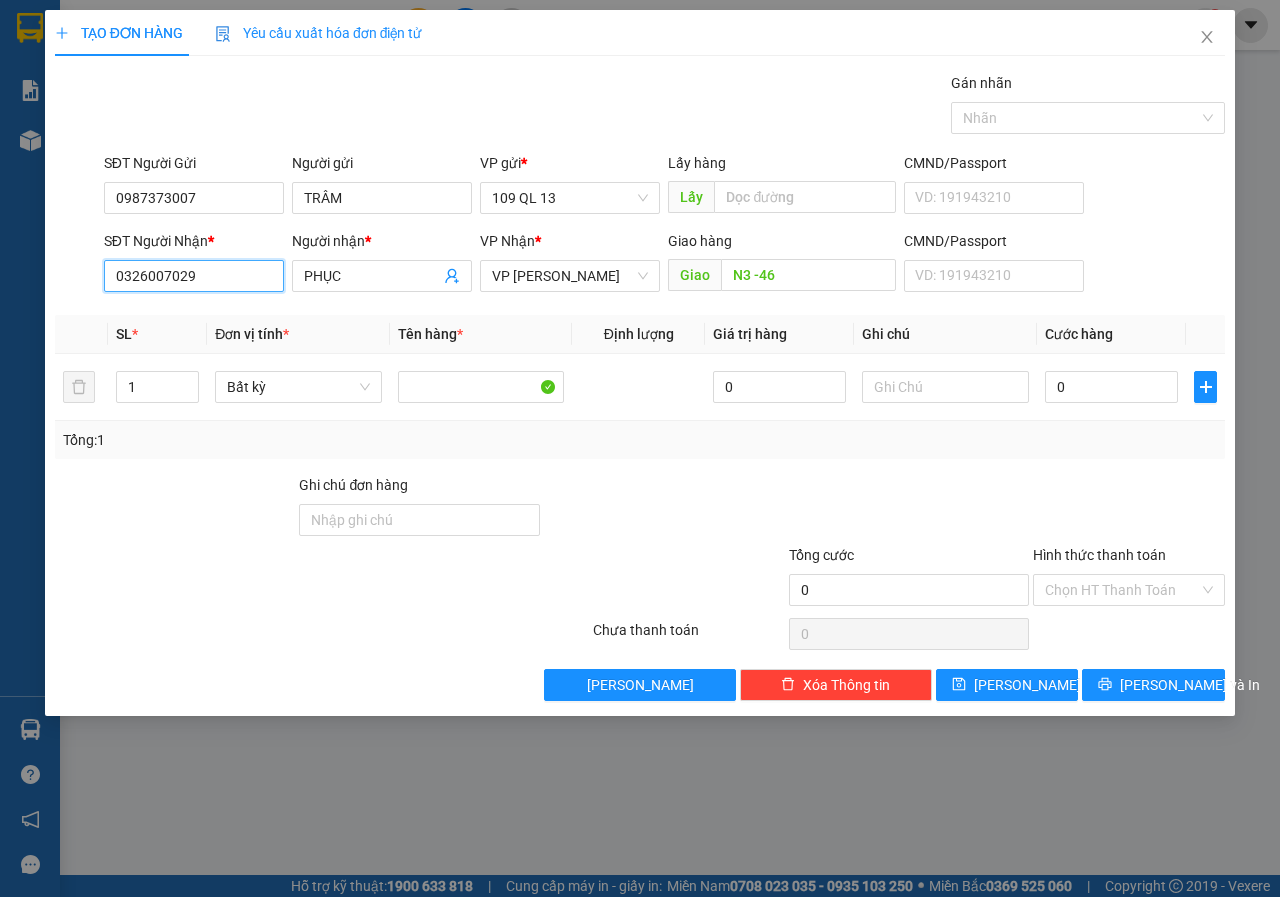 click on "0326007029" at bounding box center (194, 276) 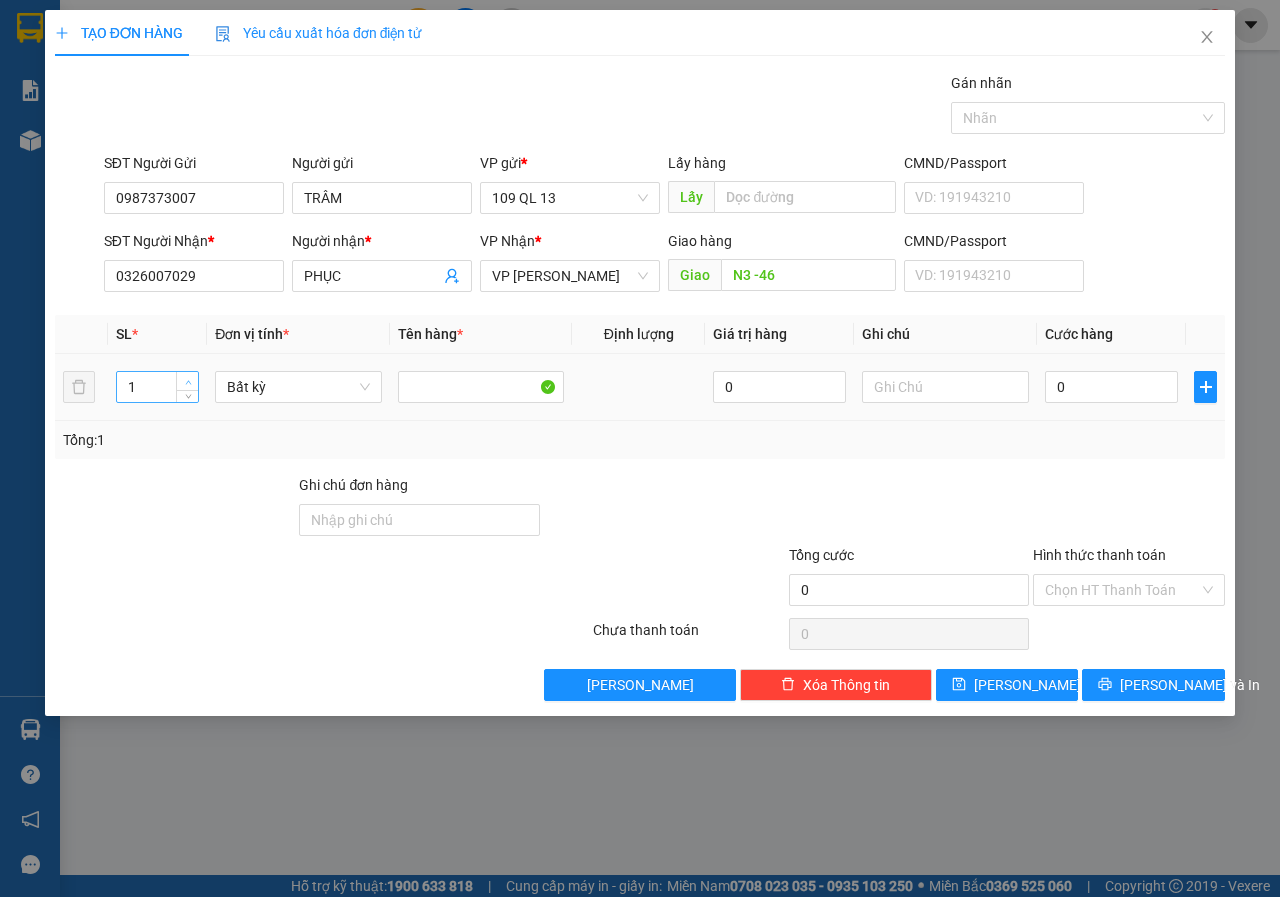 type on "2" 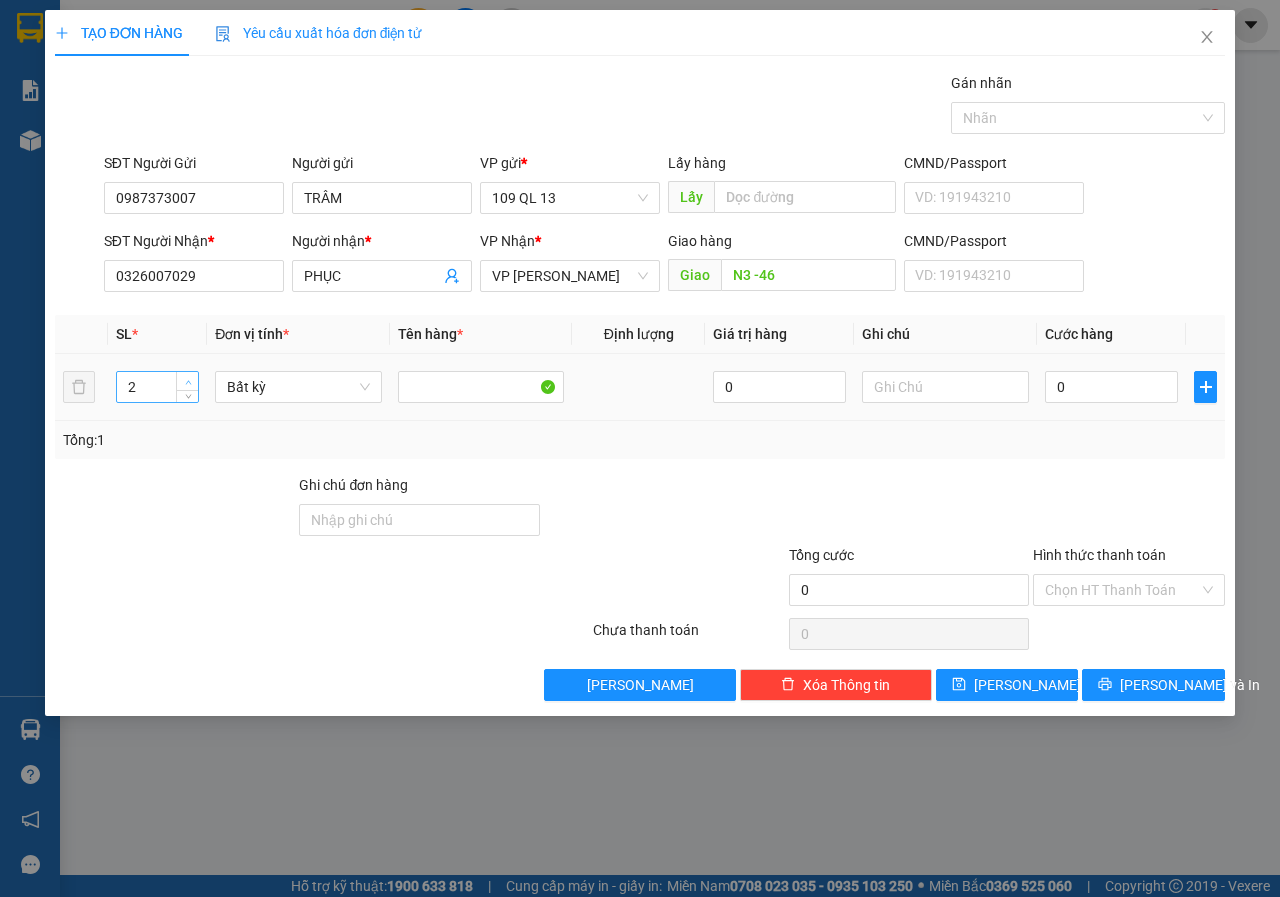 click 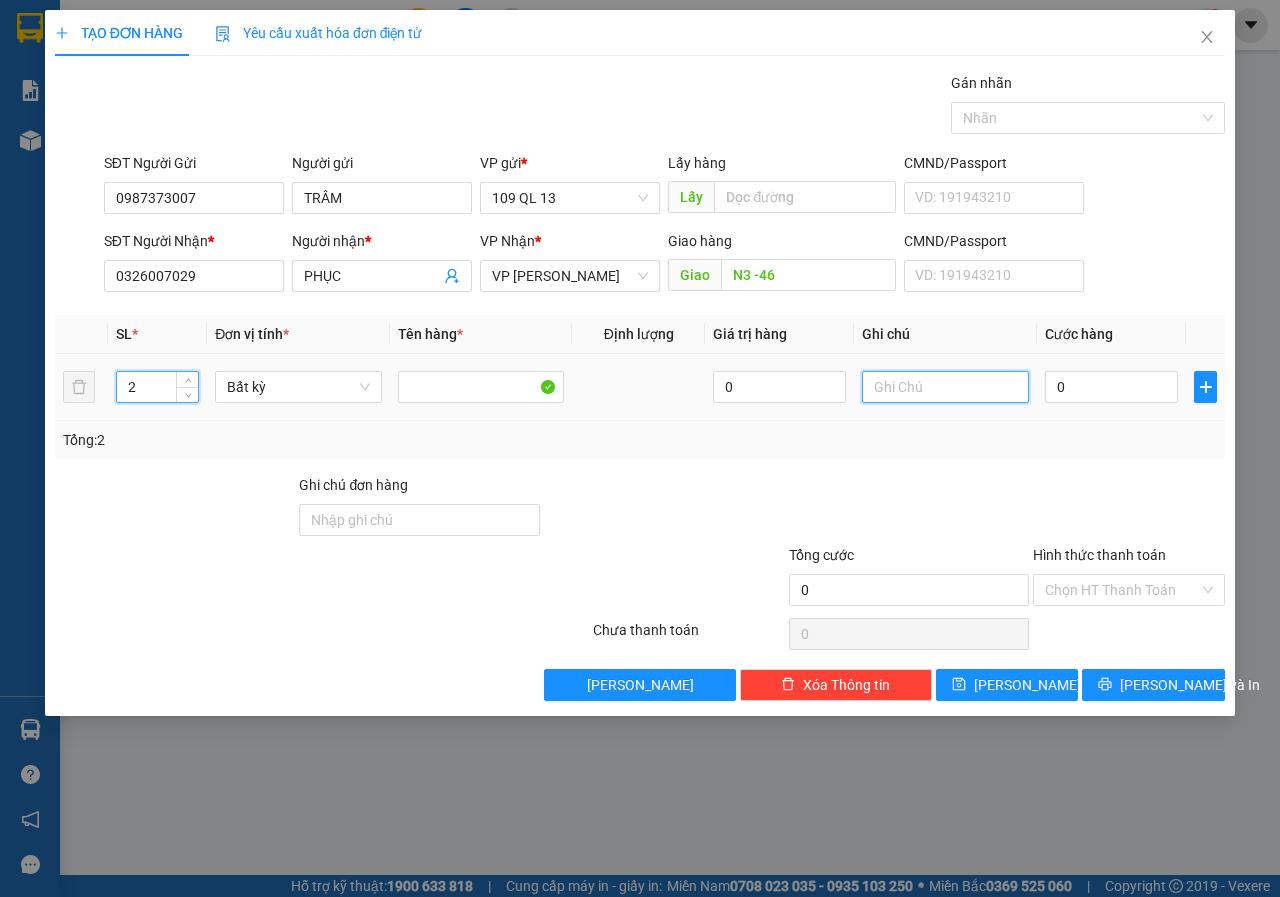 click at bounding box center [945, 387] 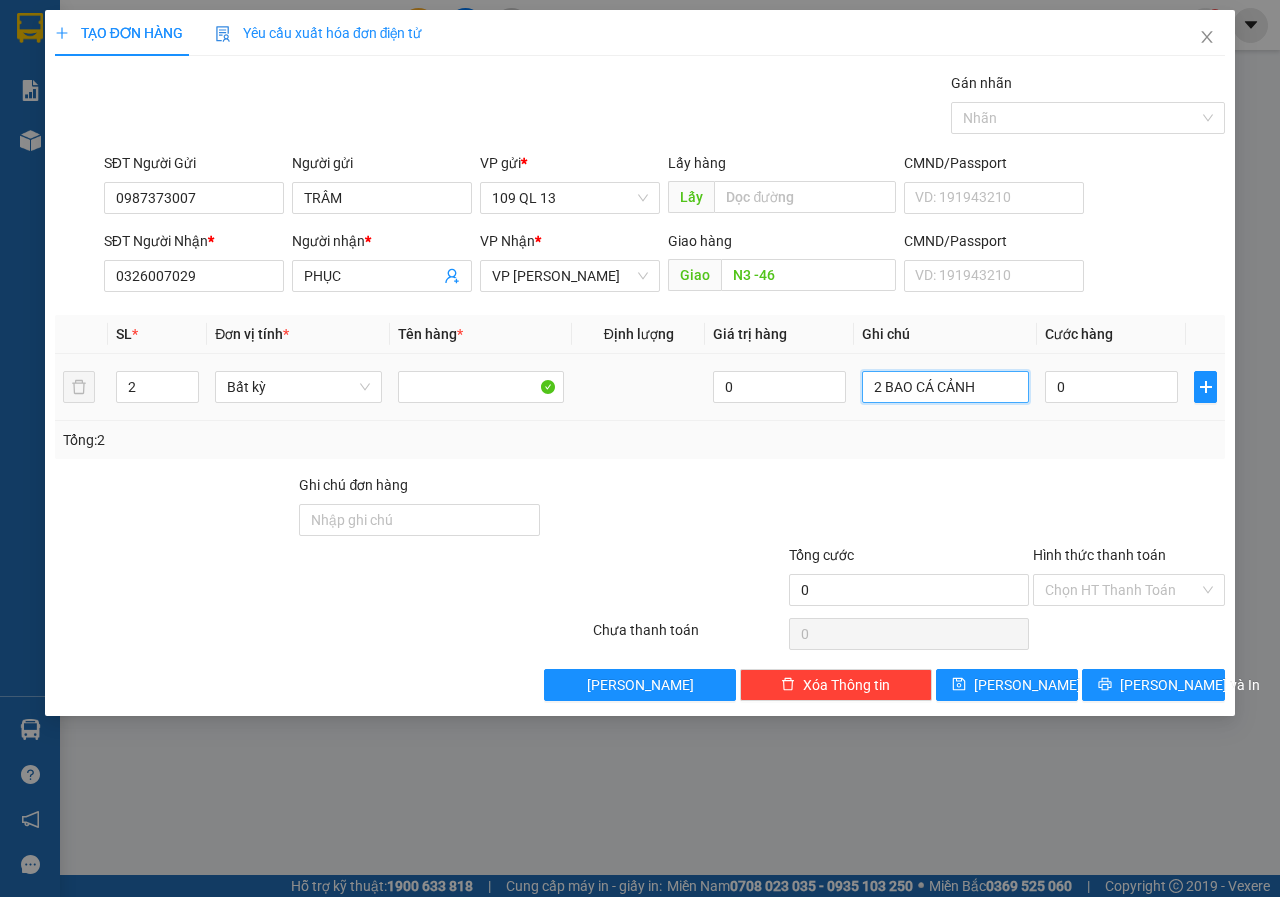 type on "2 BAO CÁ CẢNH" 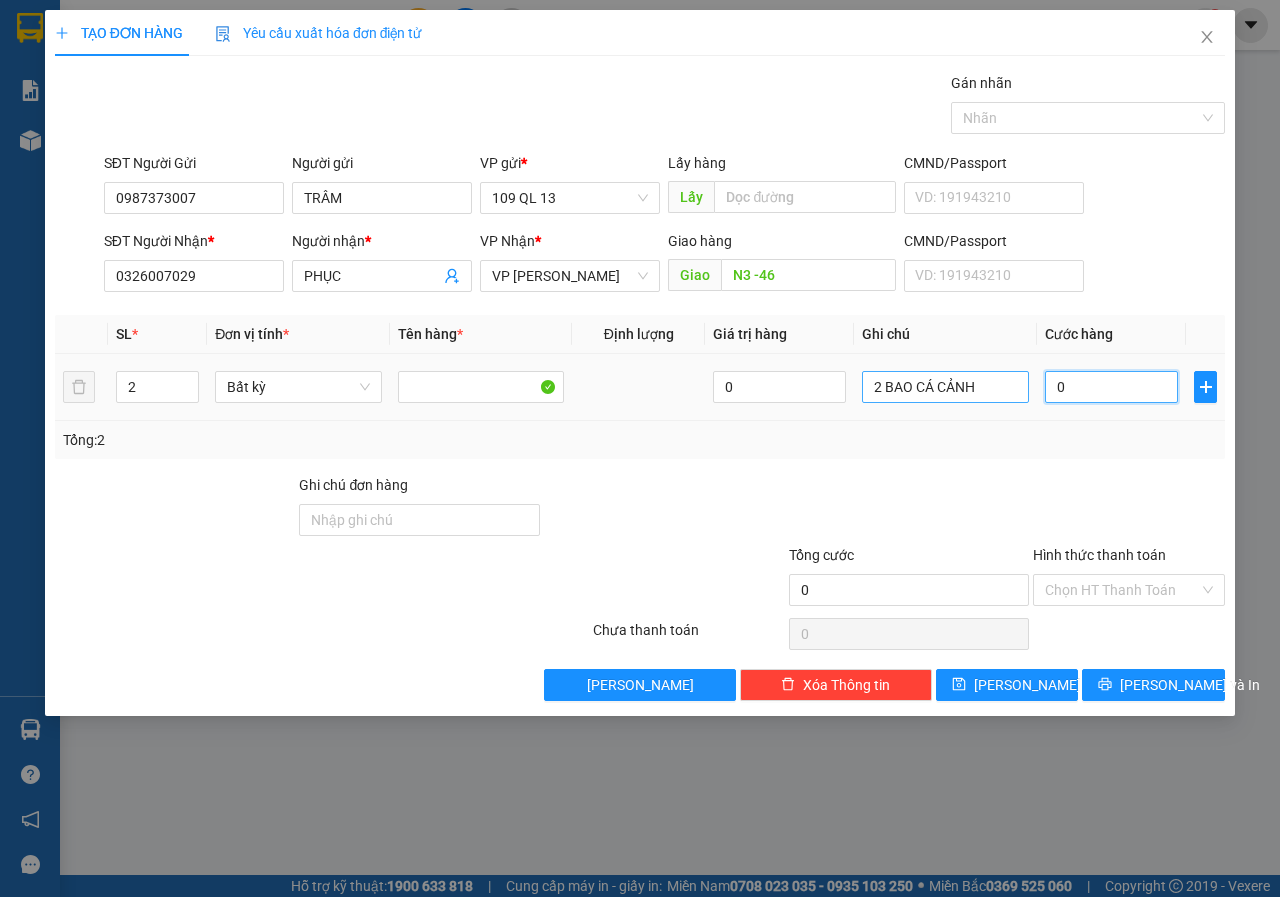 type on "1" 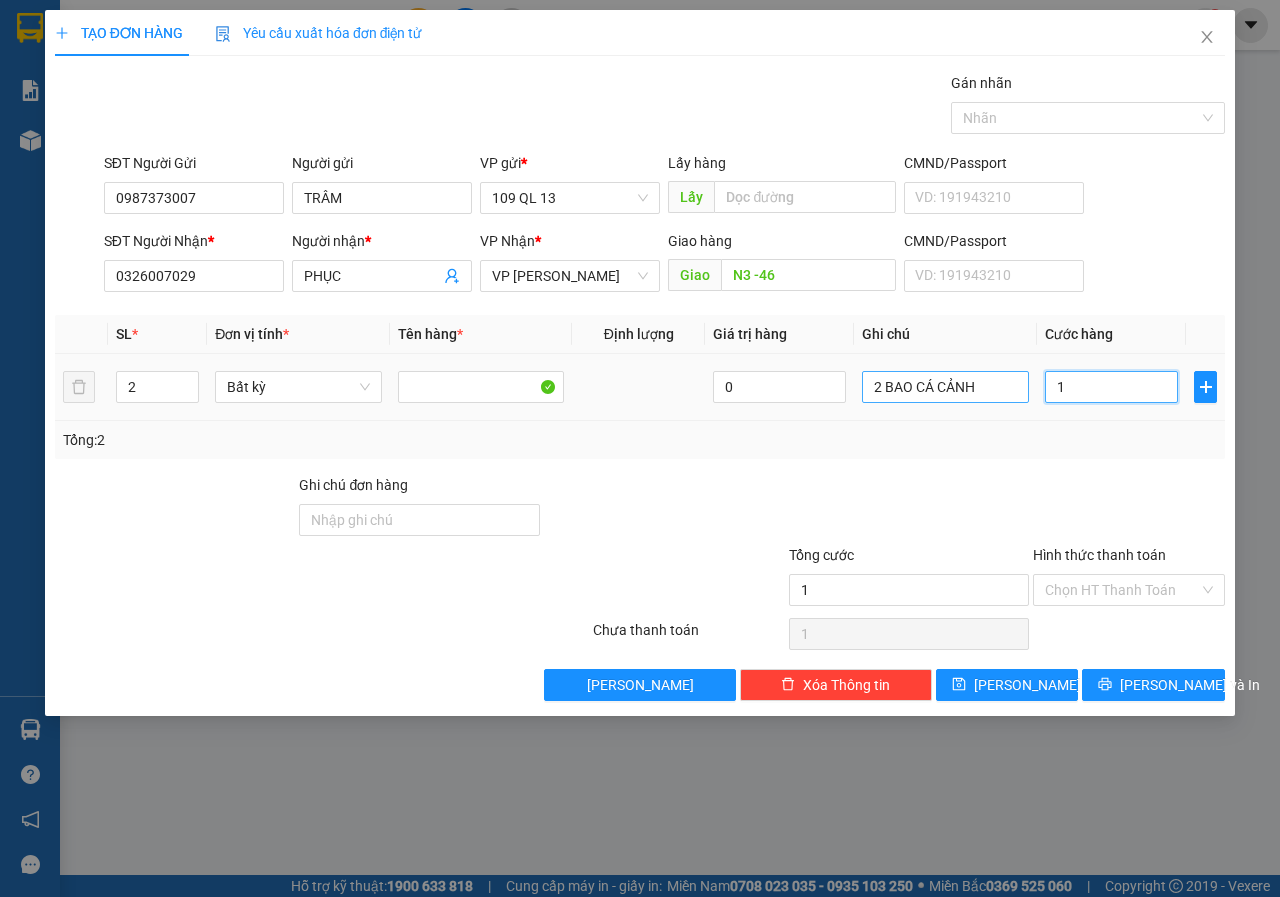 type on "12" 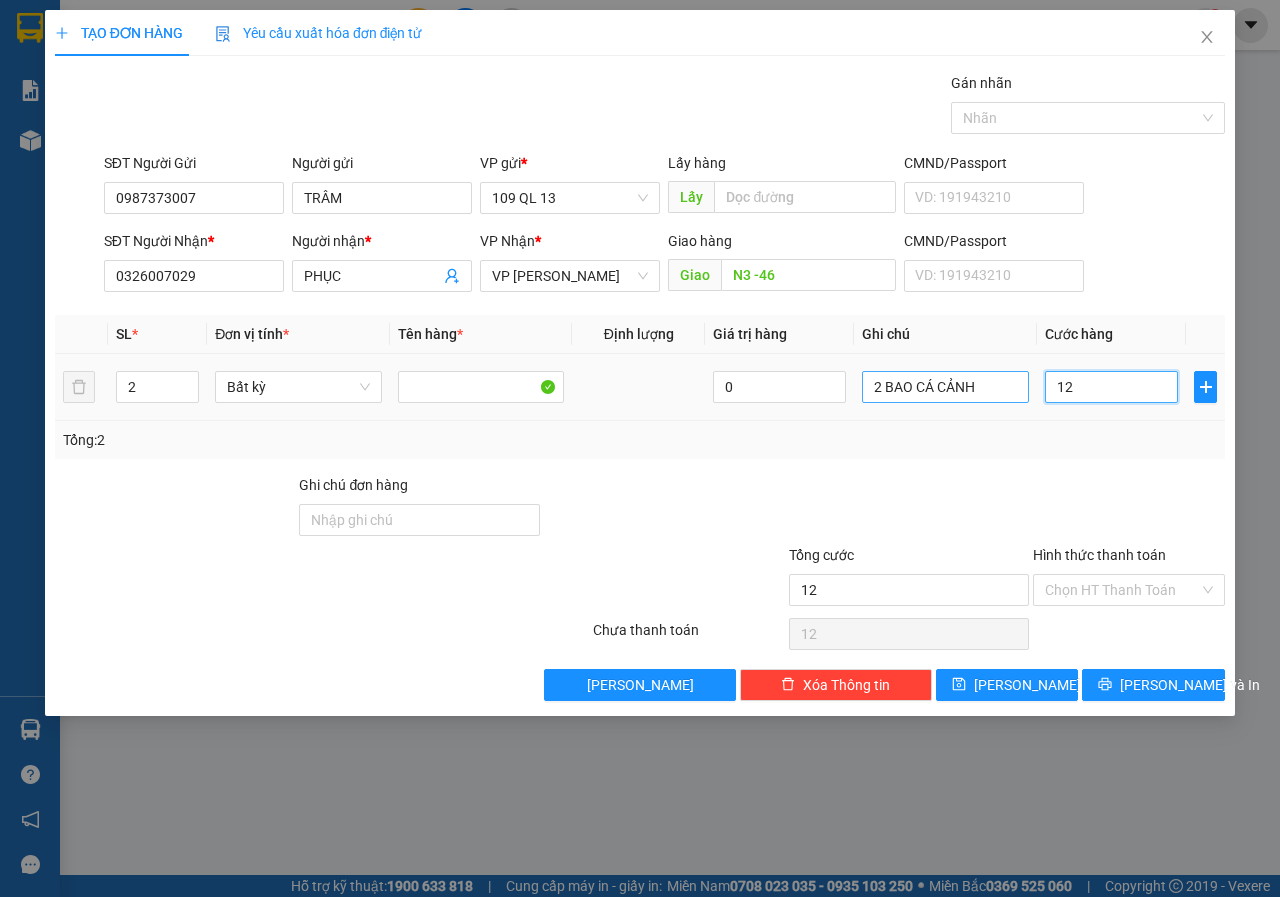 type on "120" 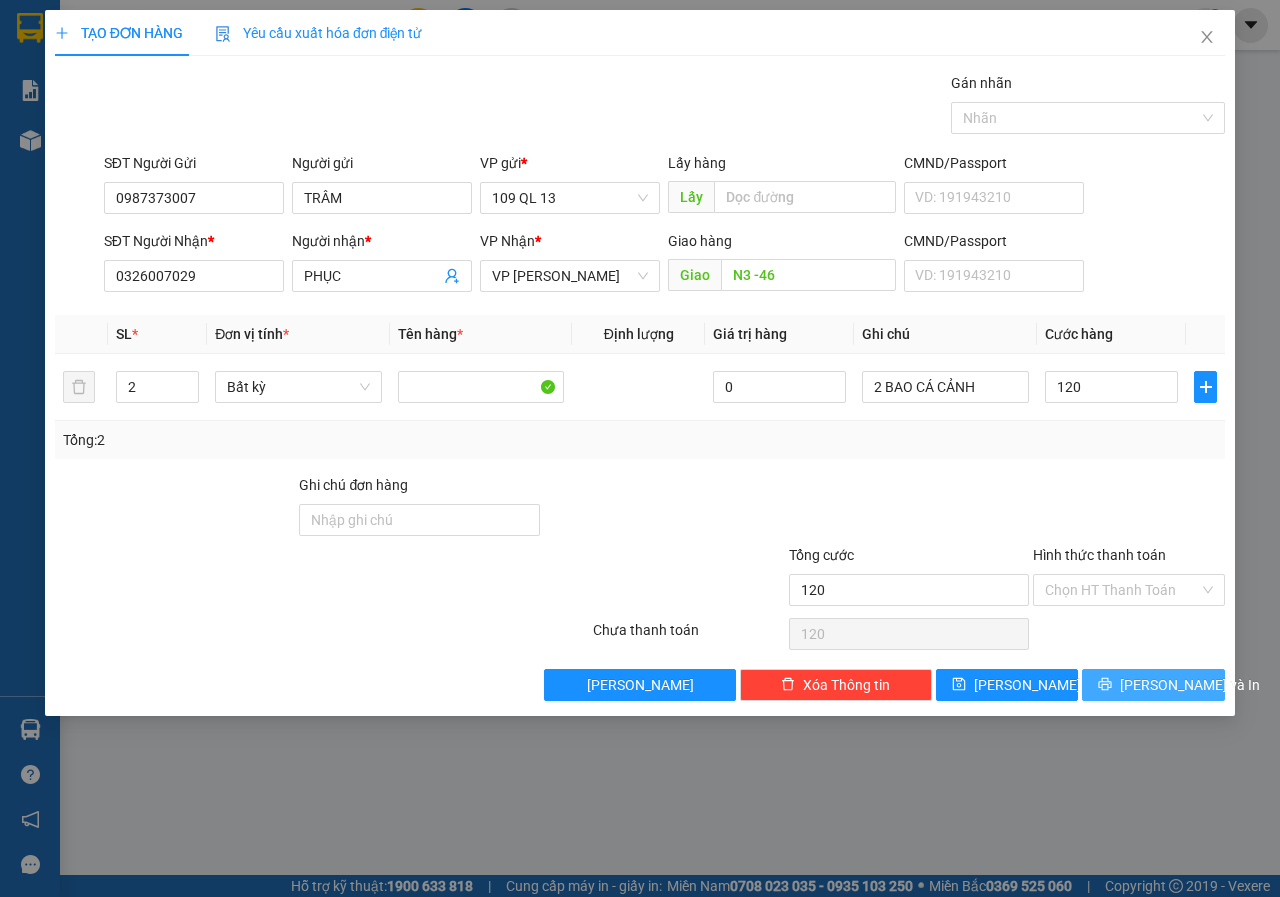 type on "120.000" 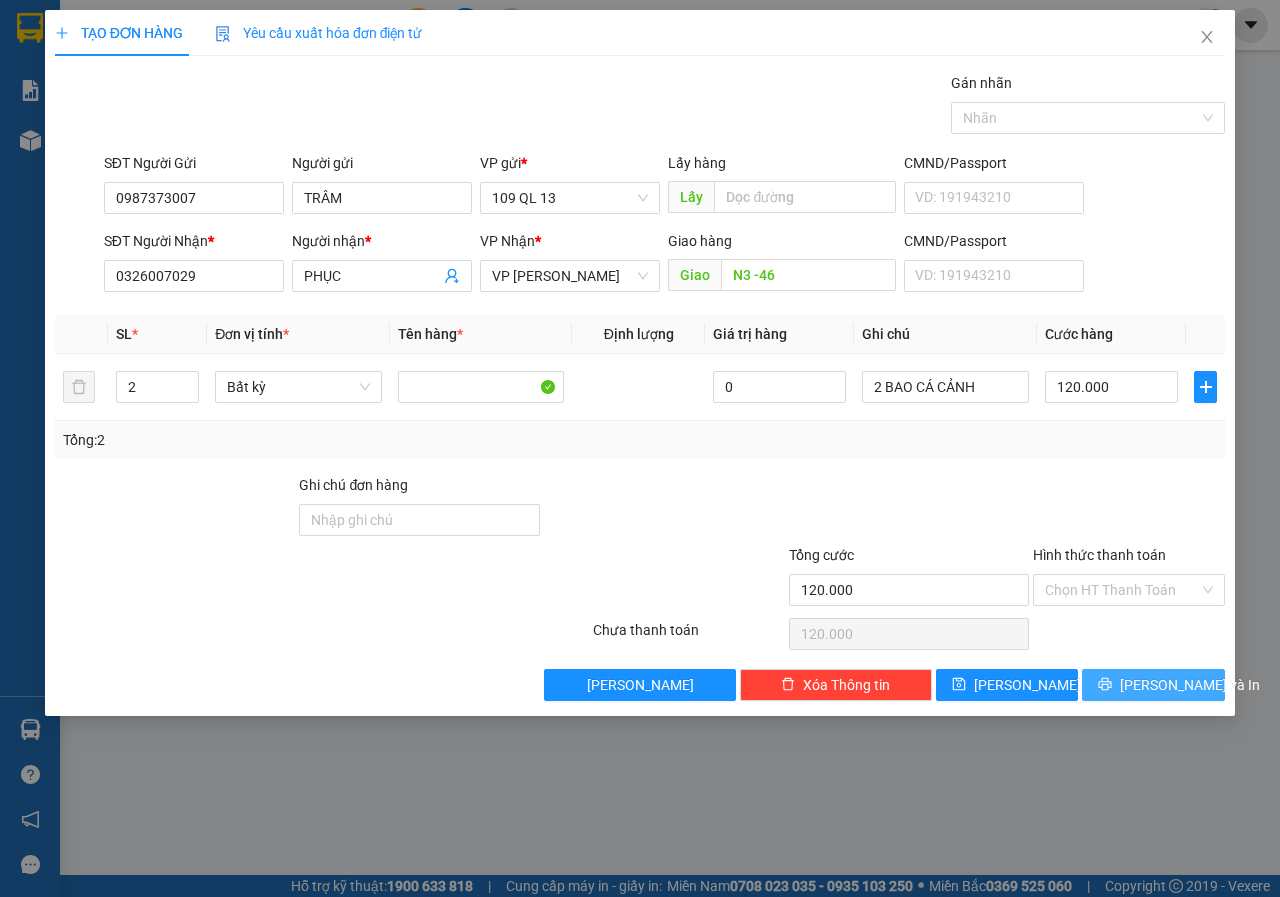 click on "[PERSON_NAME] và In" at bounding box center [1190, 685] 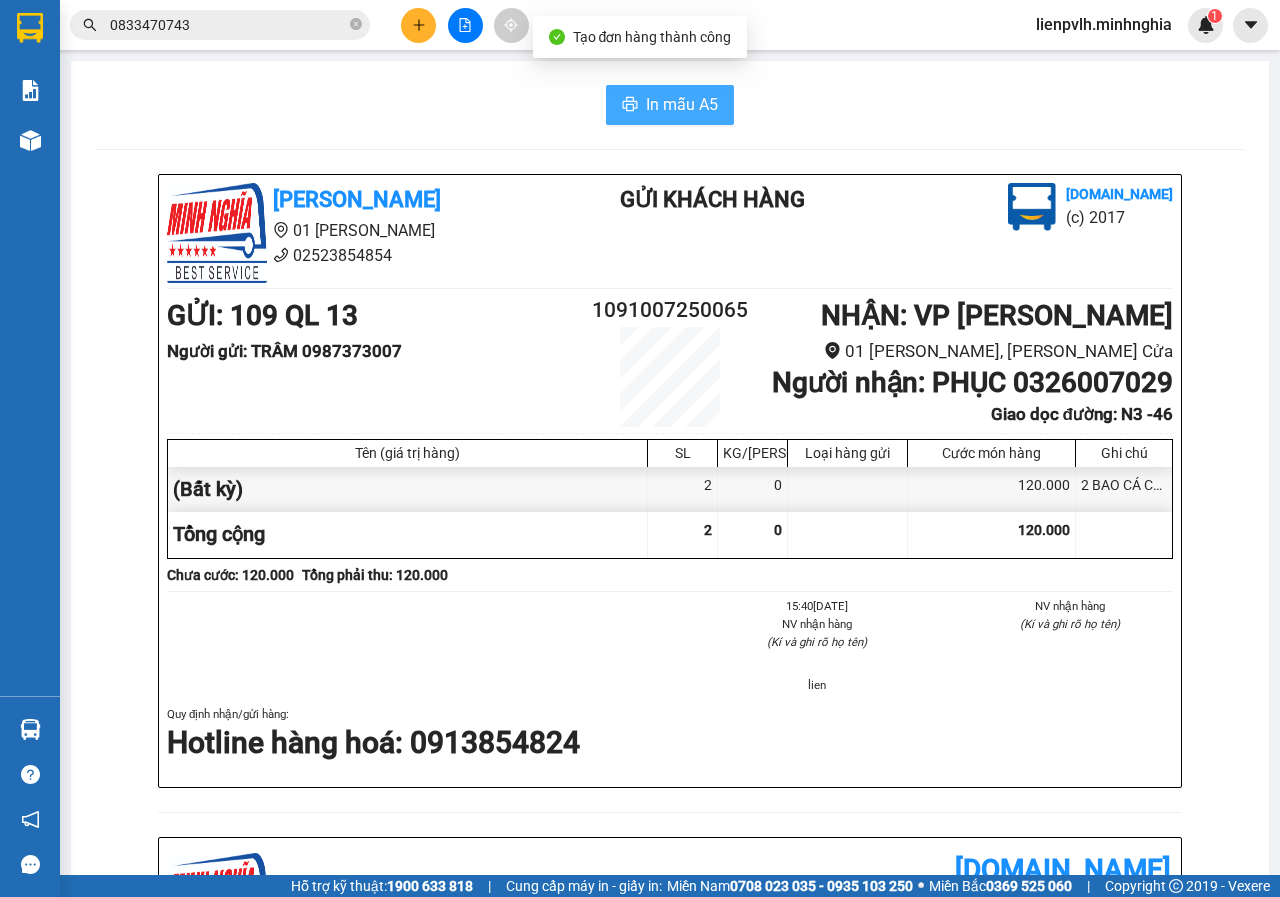 click on "In mẫu A5" at bounding box center [682, 104] 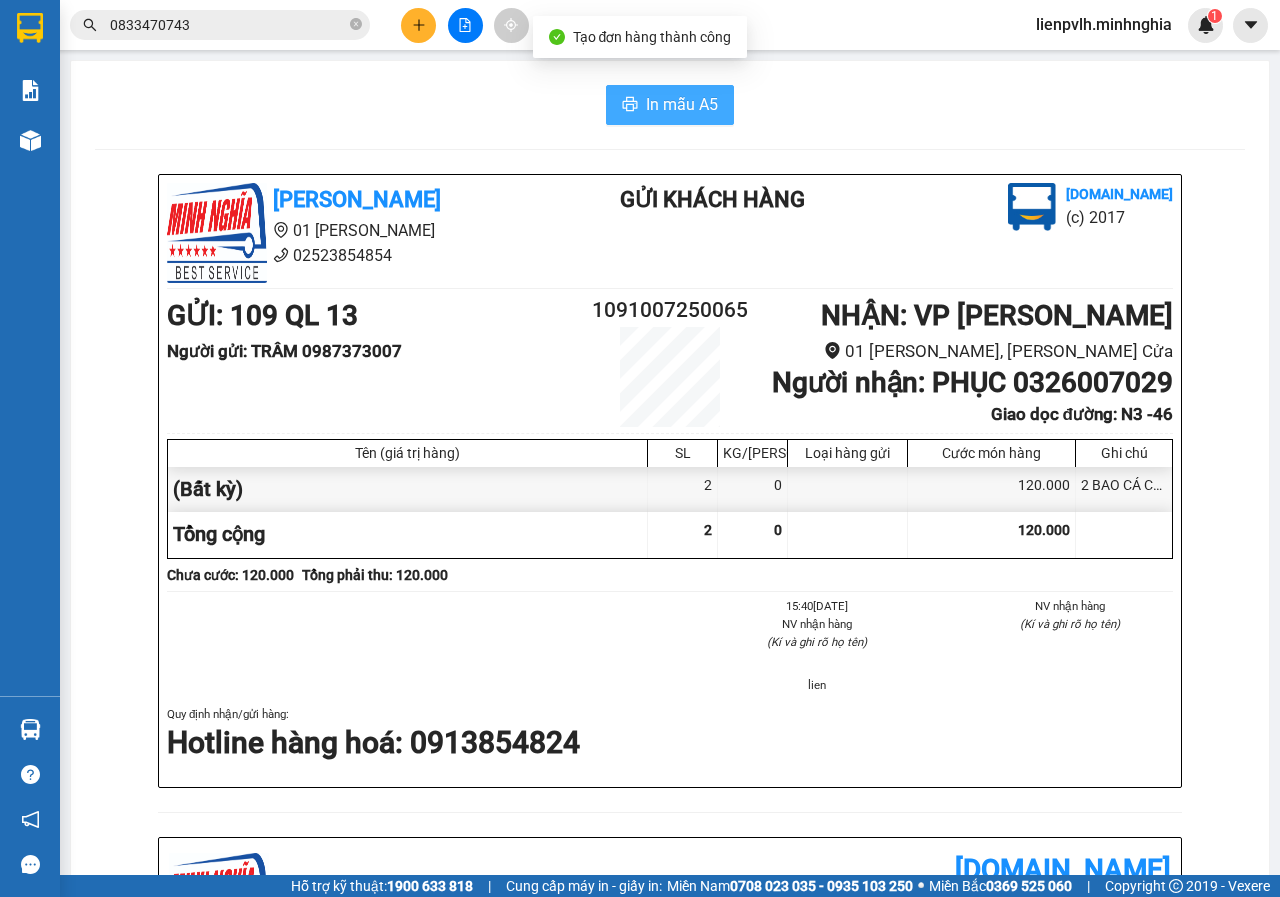 scroll, scrollTop: 0, scrollLeft: 0, axis: both 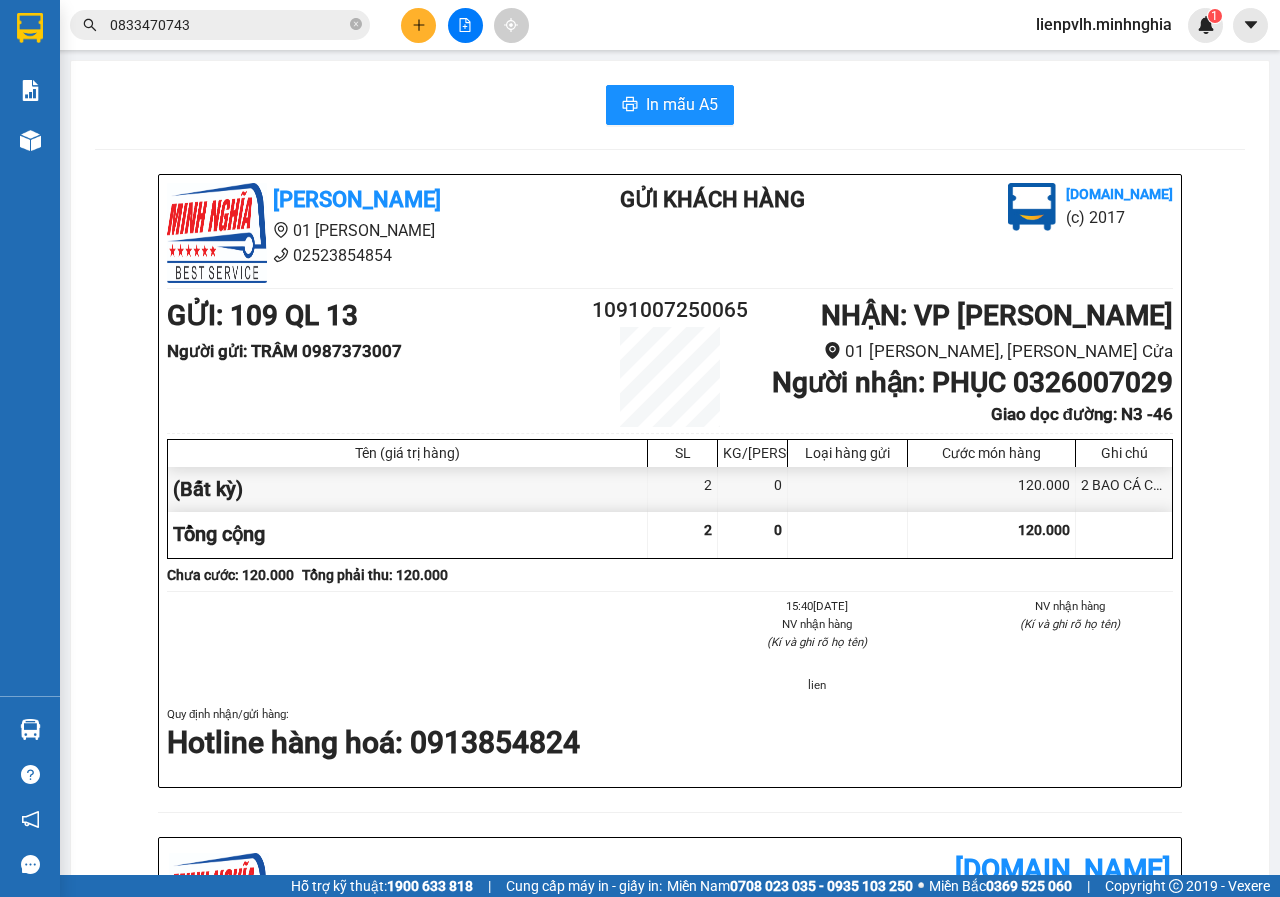click at bounding box center [418, 25] 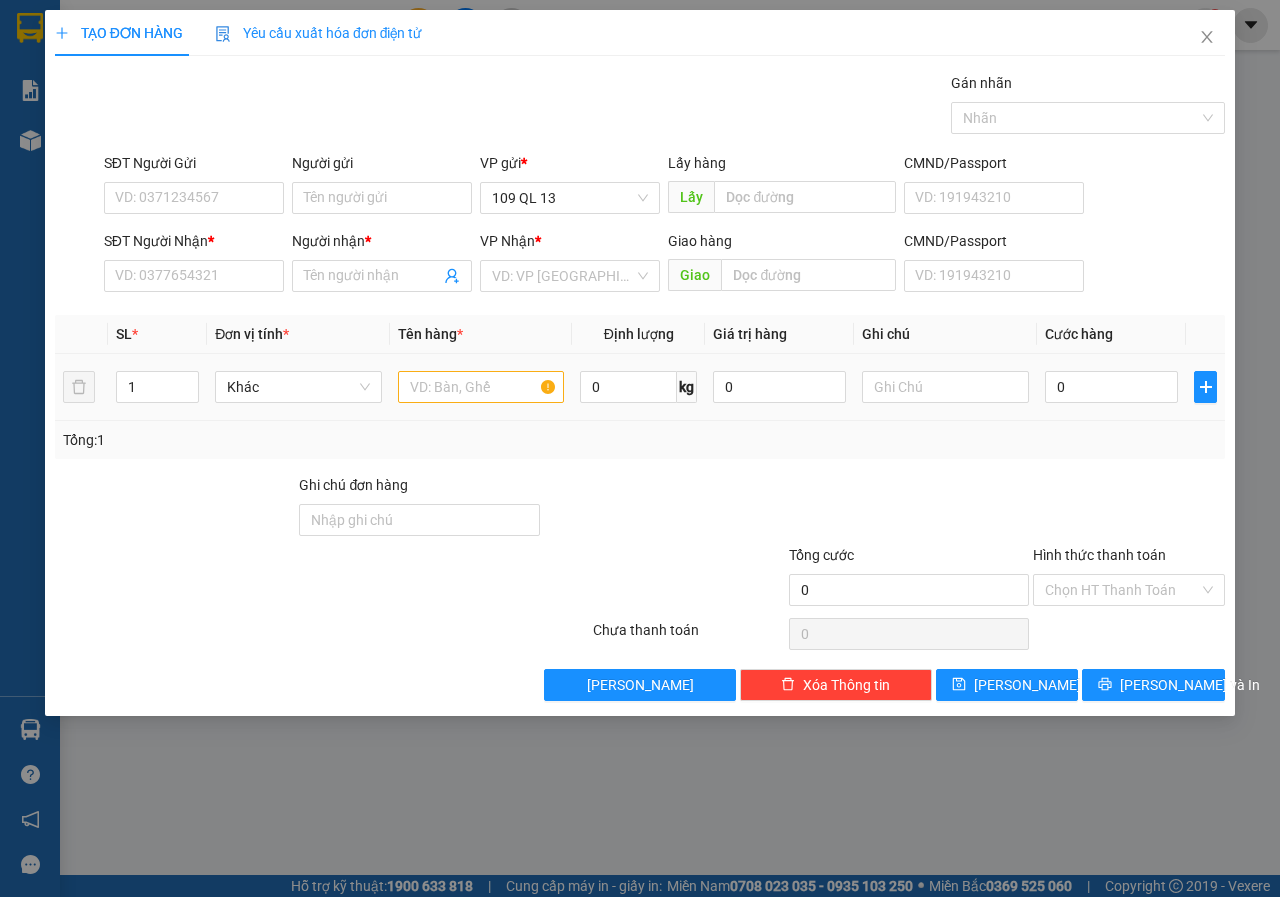 drag, startPoint x: 462, startPoint y: 403, endPoint x: 462, endPoint y: 392, distance: 11 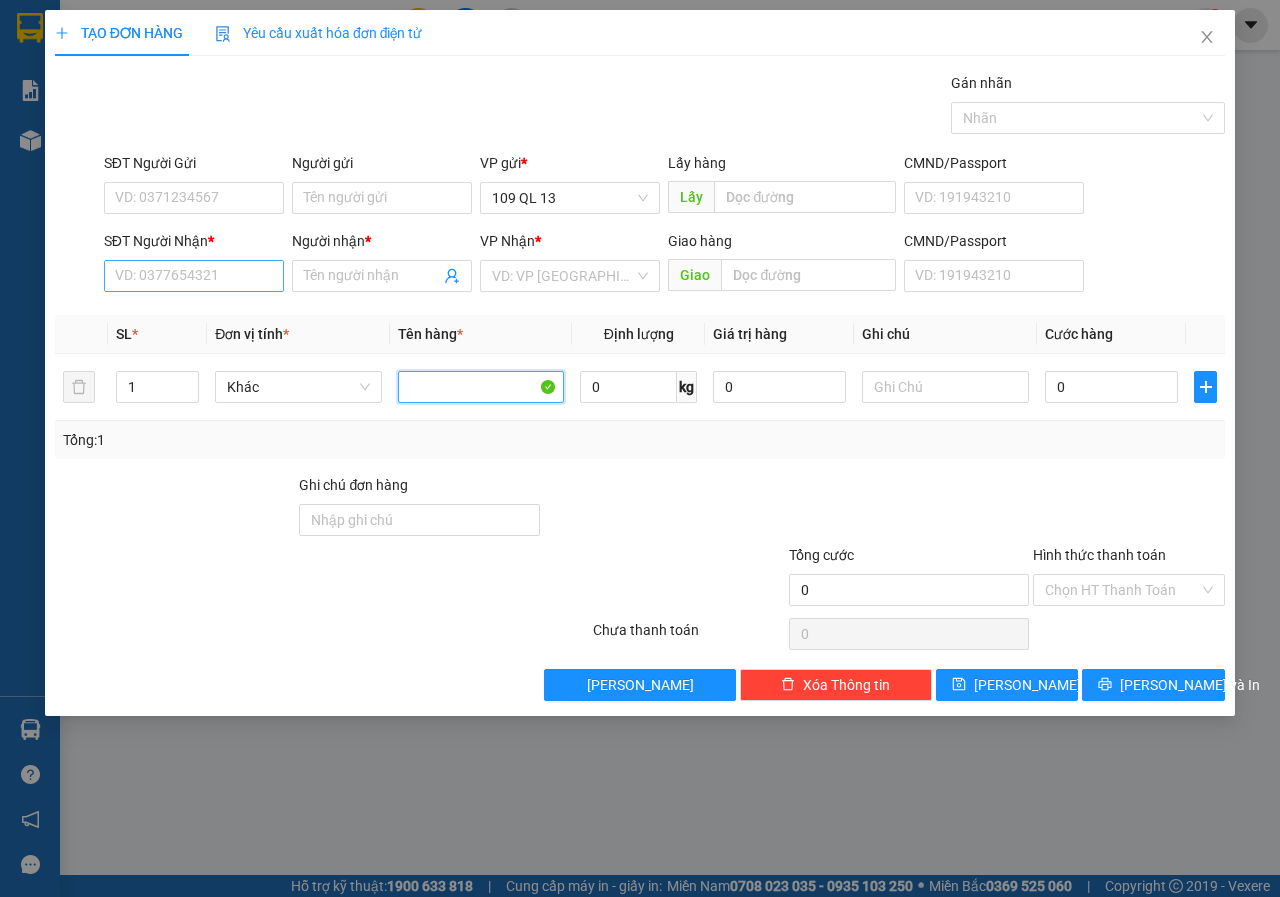 type 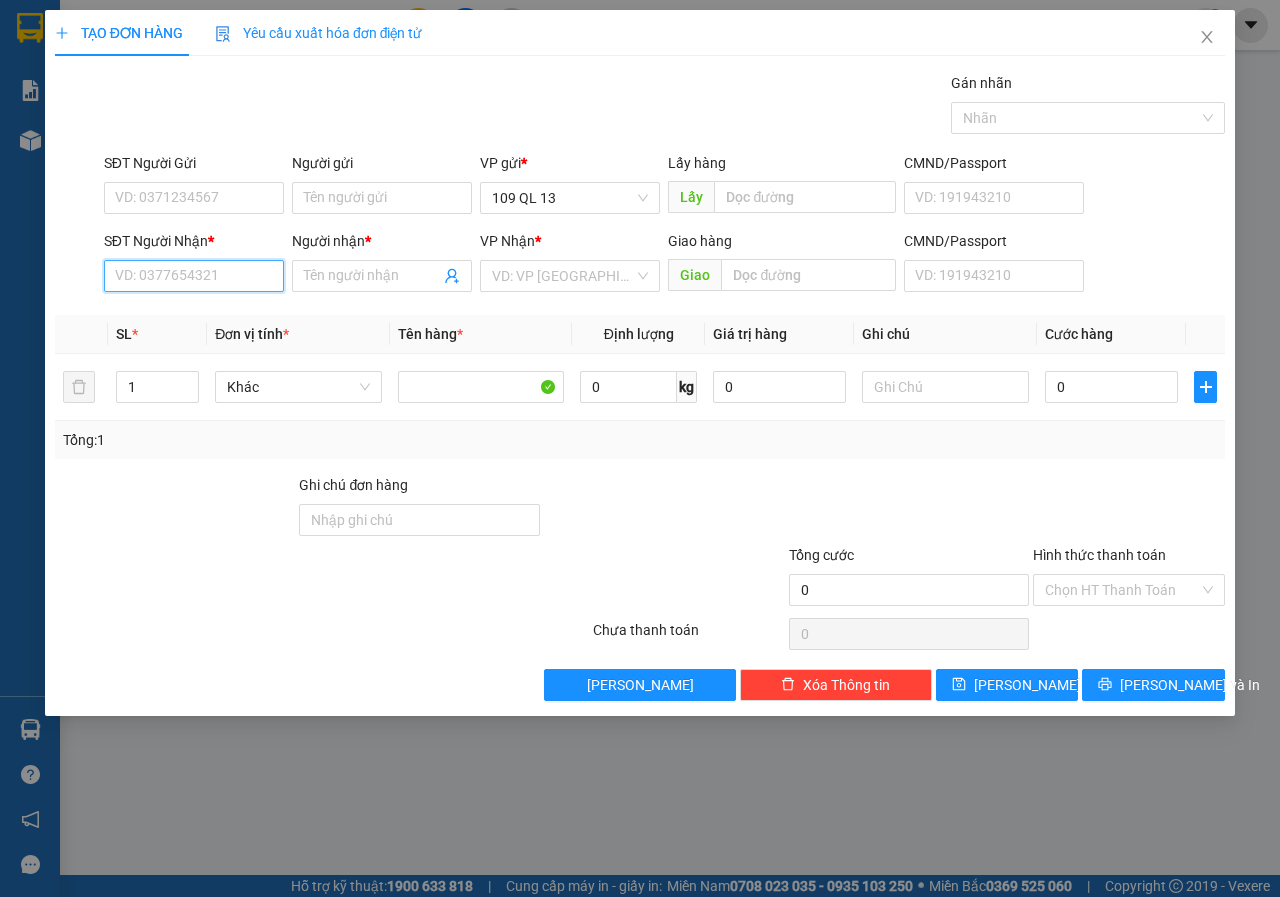 click on "SĐT Người Nhận  *" at bounding box center (194, 276) 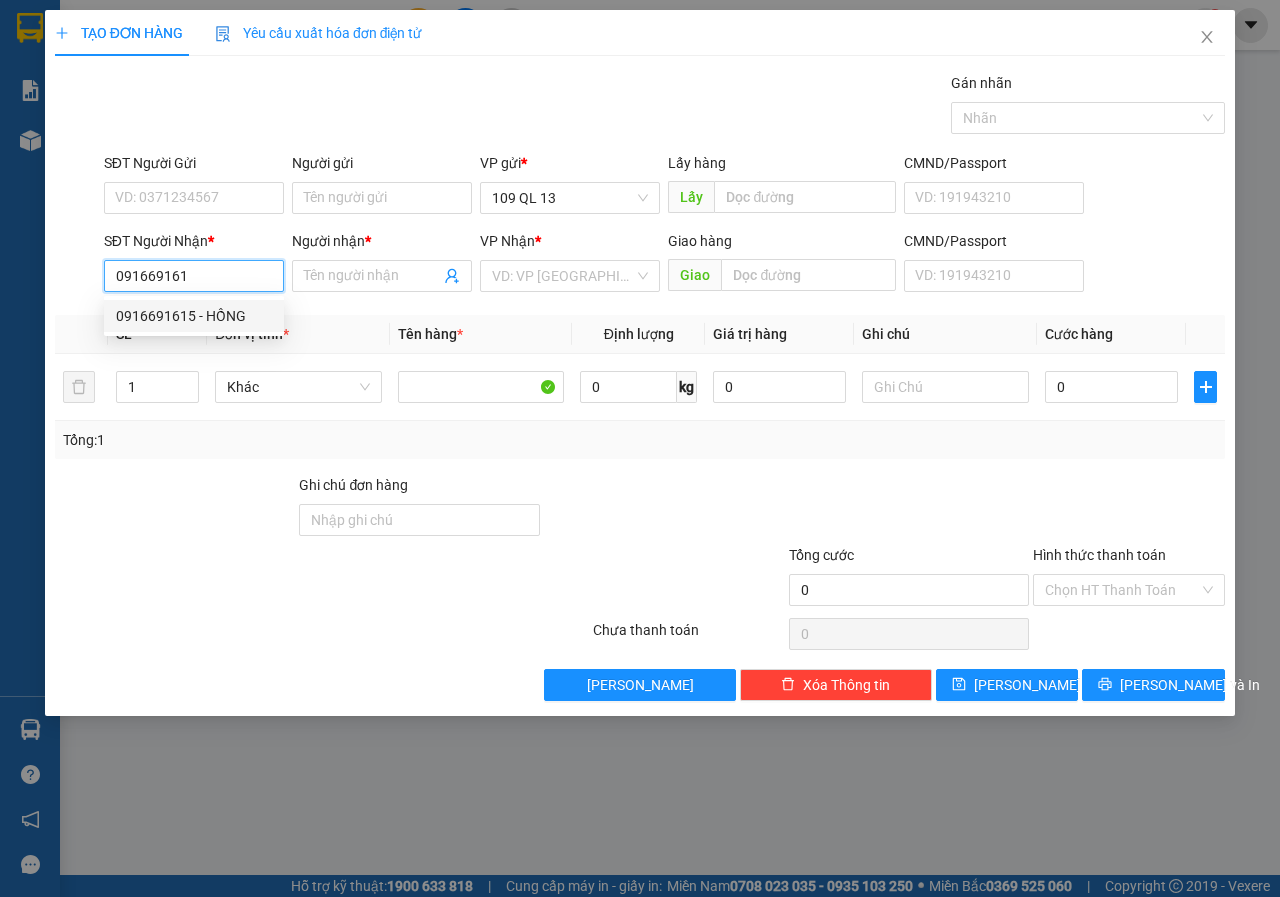click on "0916691615 - HỒNG" at bounding box center (194, 316) 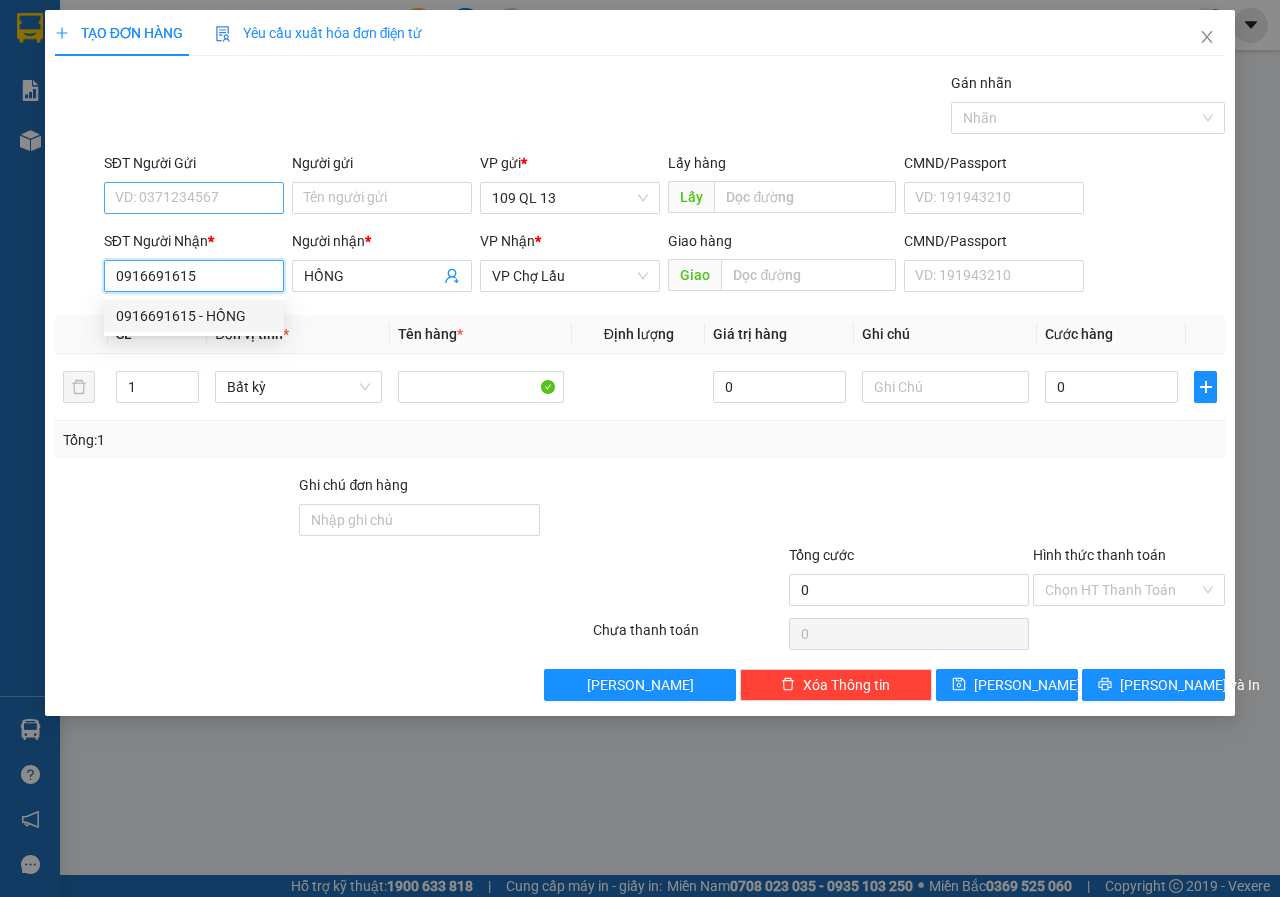 type on "0916691615" 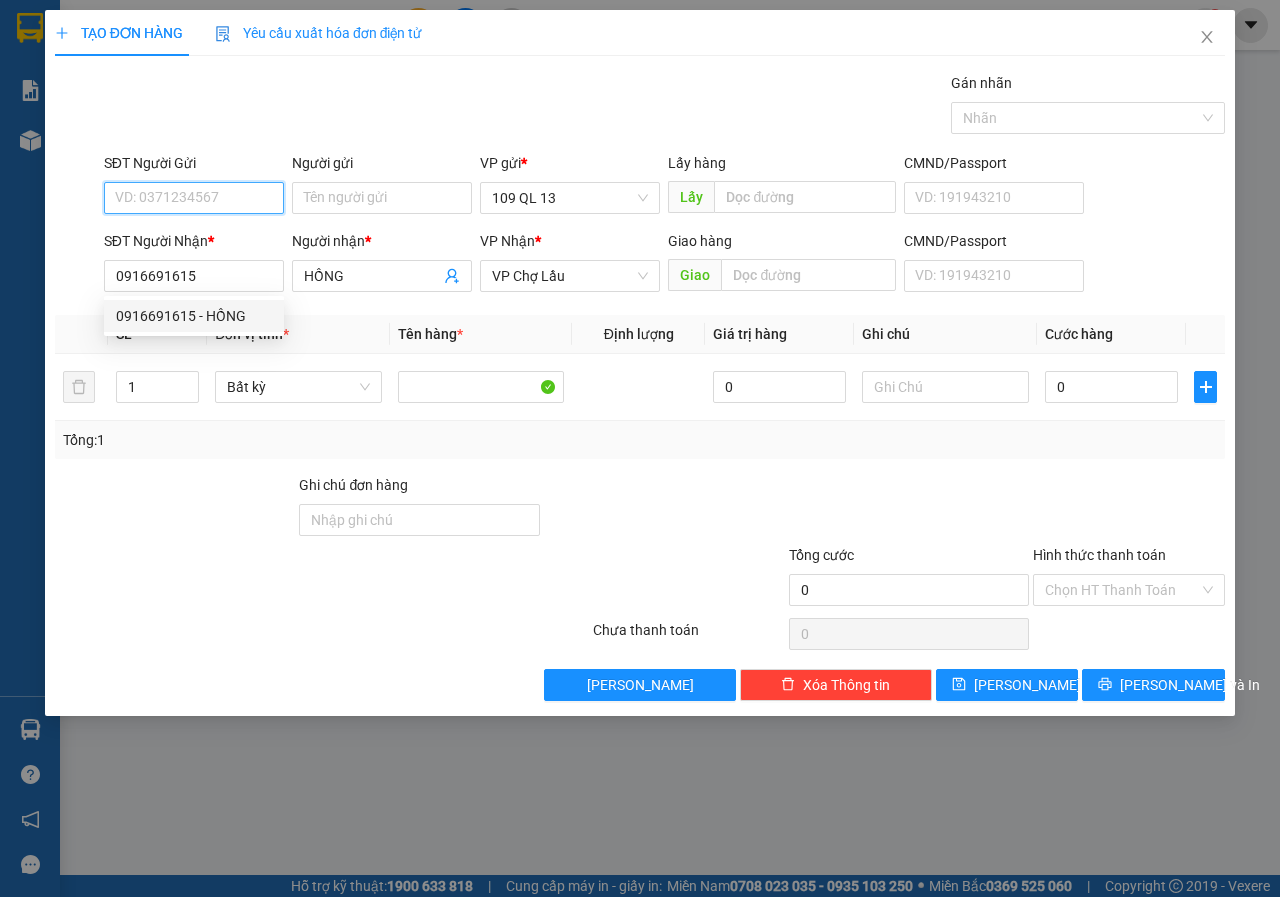 click on "SĐT Người Gửi" at bounding box center [194, 198] 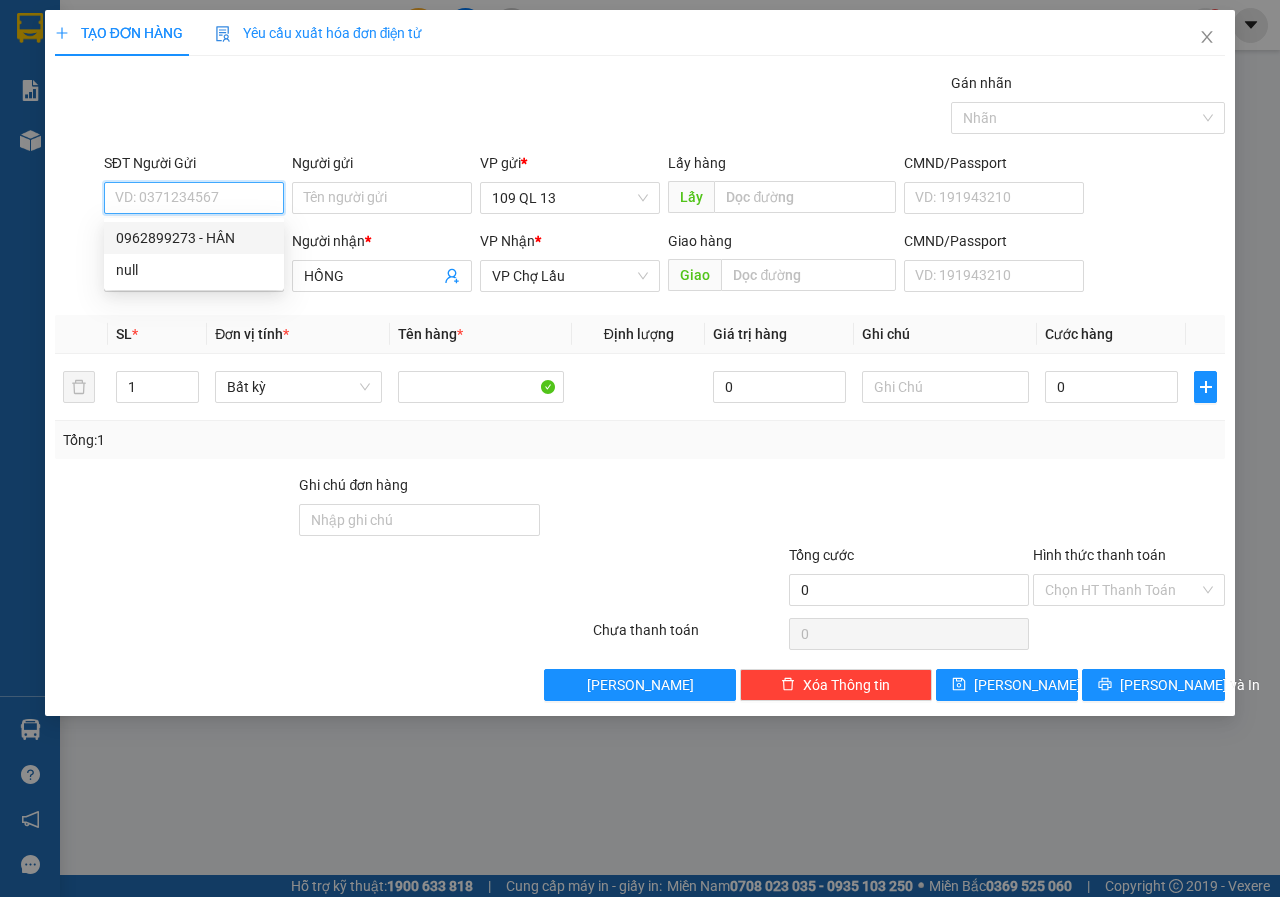 click on "0962899273 - HÂN" at bounding box center [194, 238] 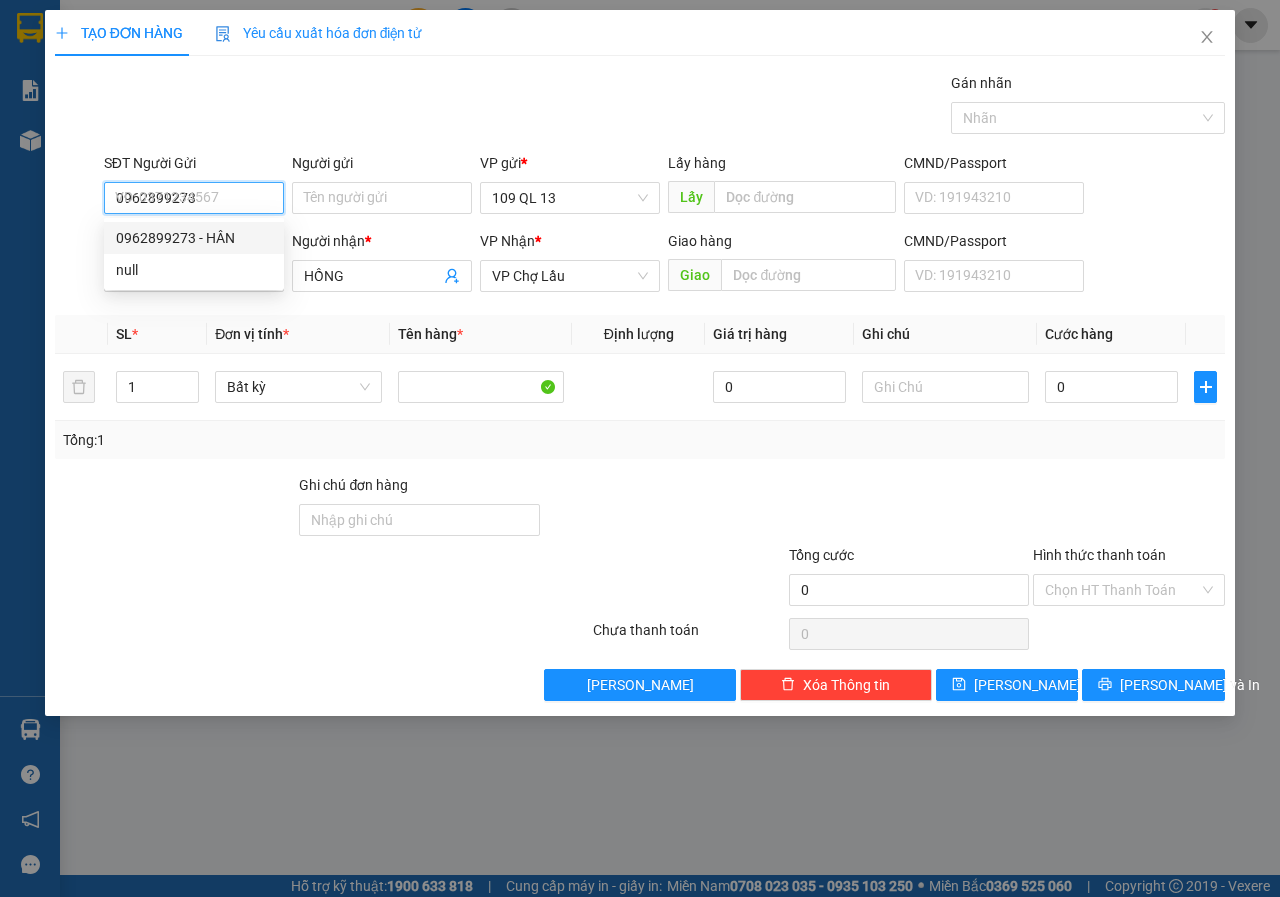 type on "HÂN" 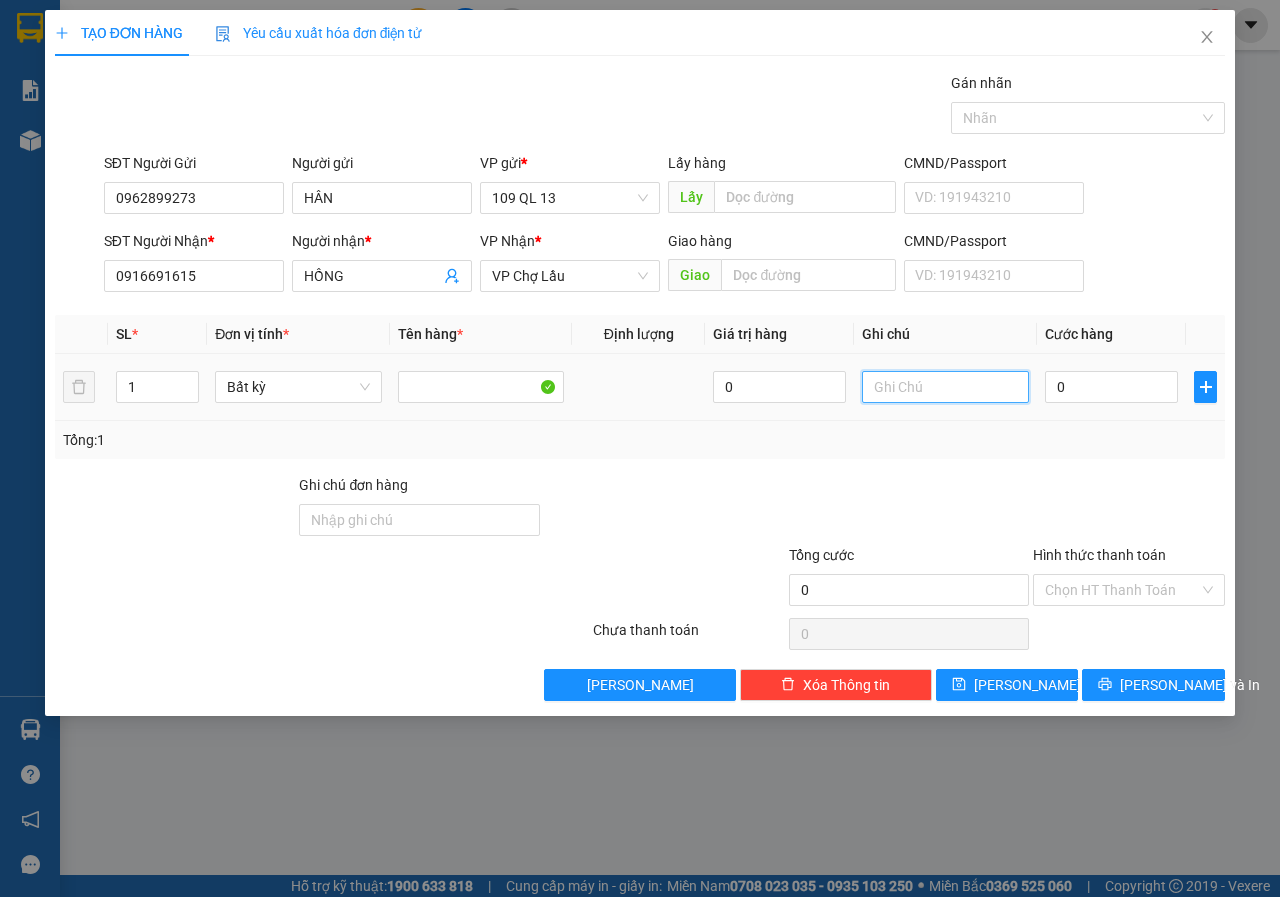 click at bounding box center [945, 387] 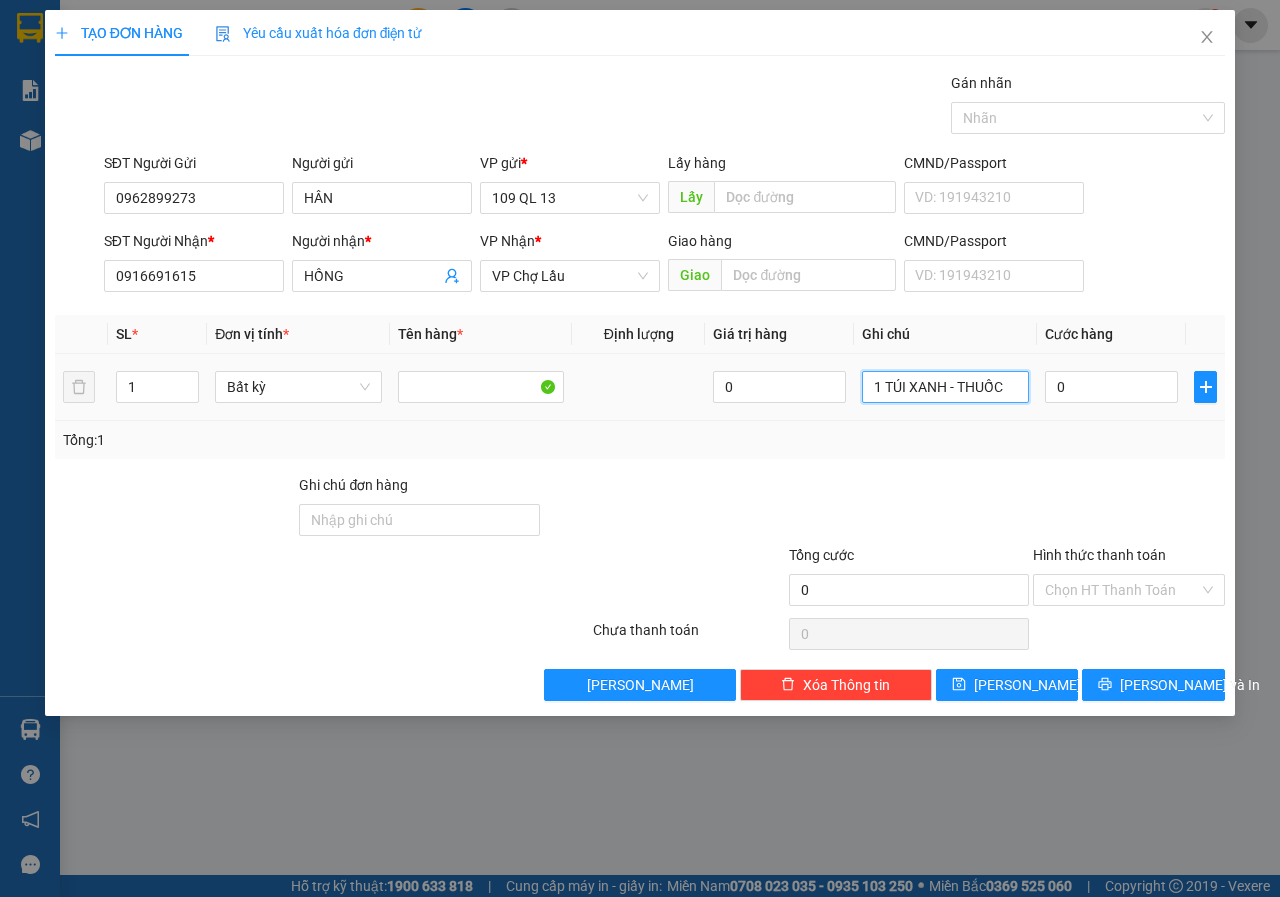 type on "1 TÚI XANH - THUỐC" 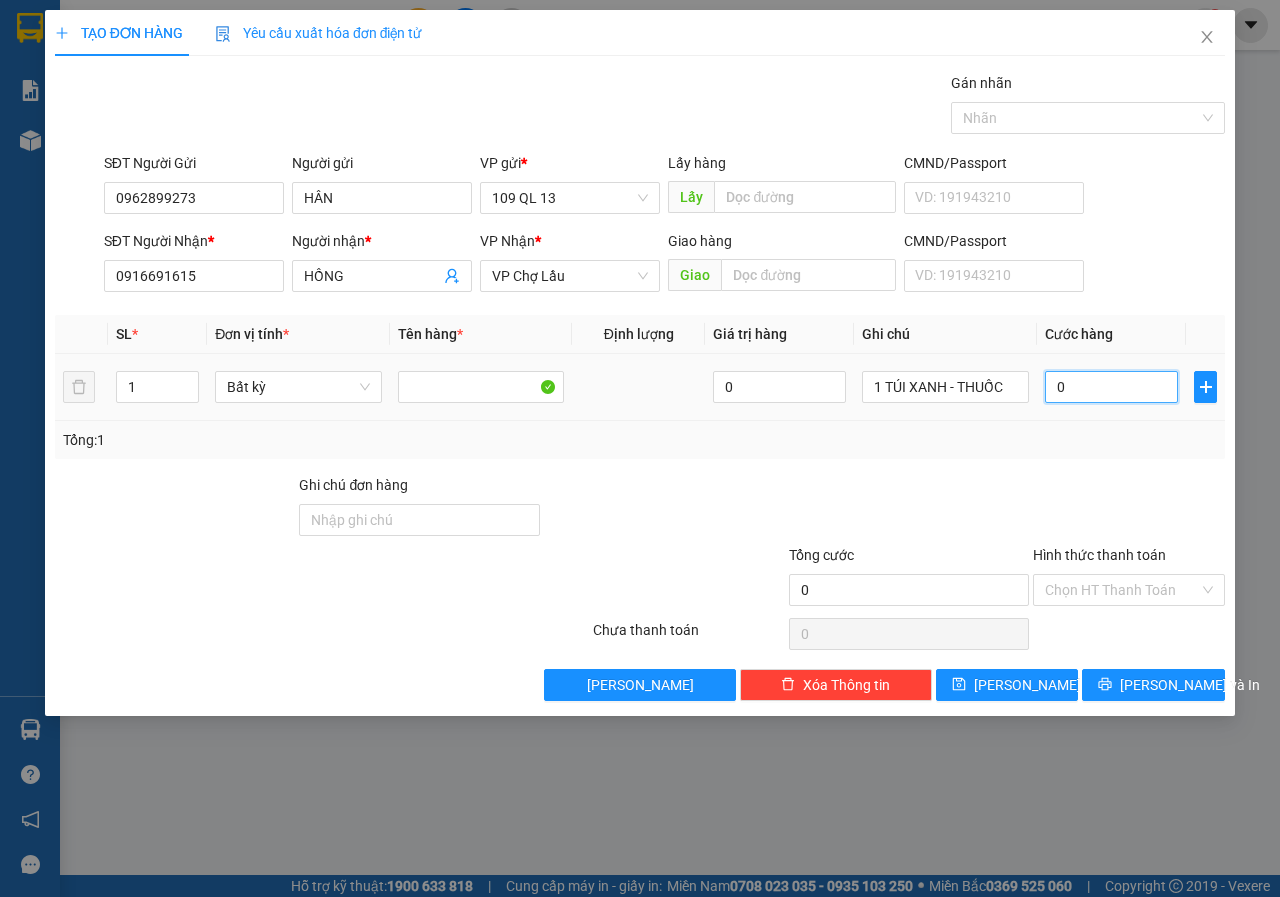 type on "3" 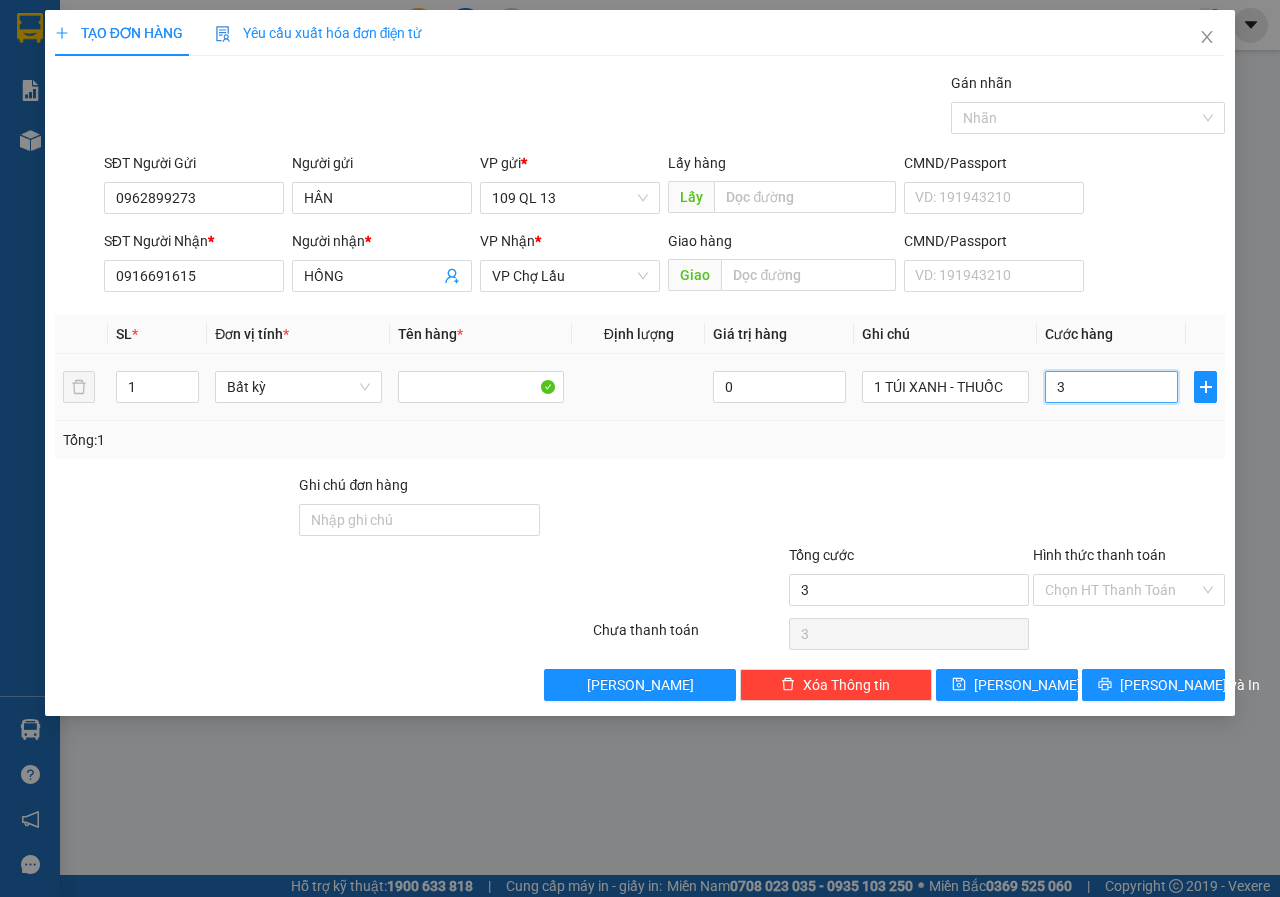 type on "30" 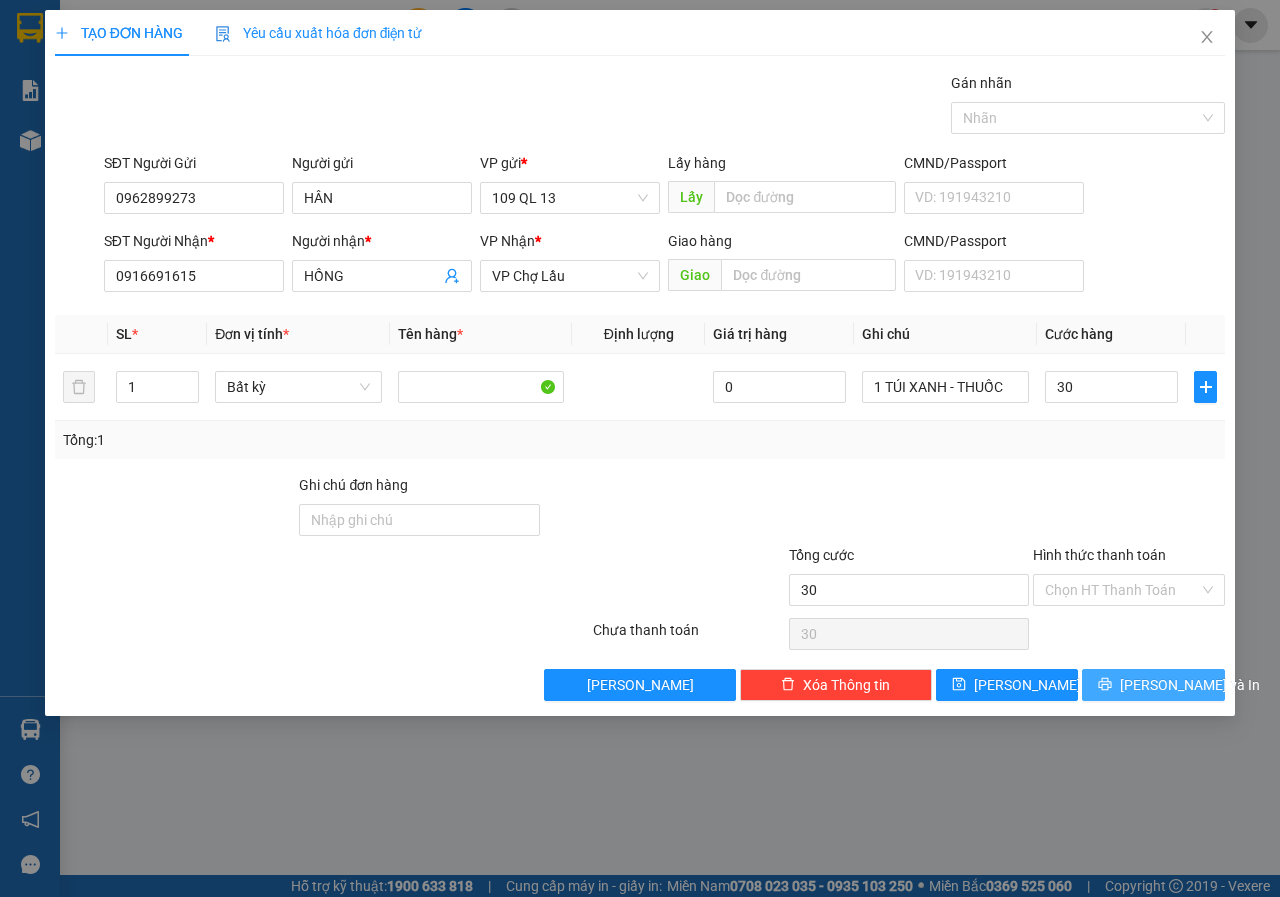type on "30.000" 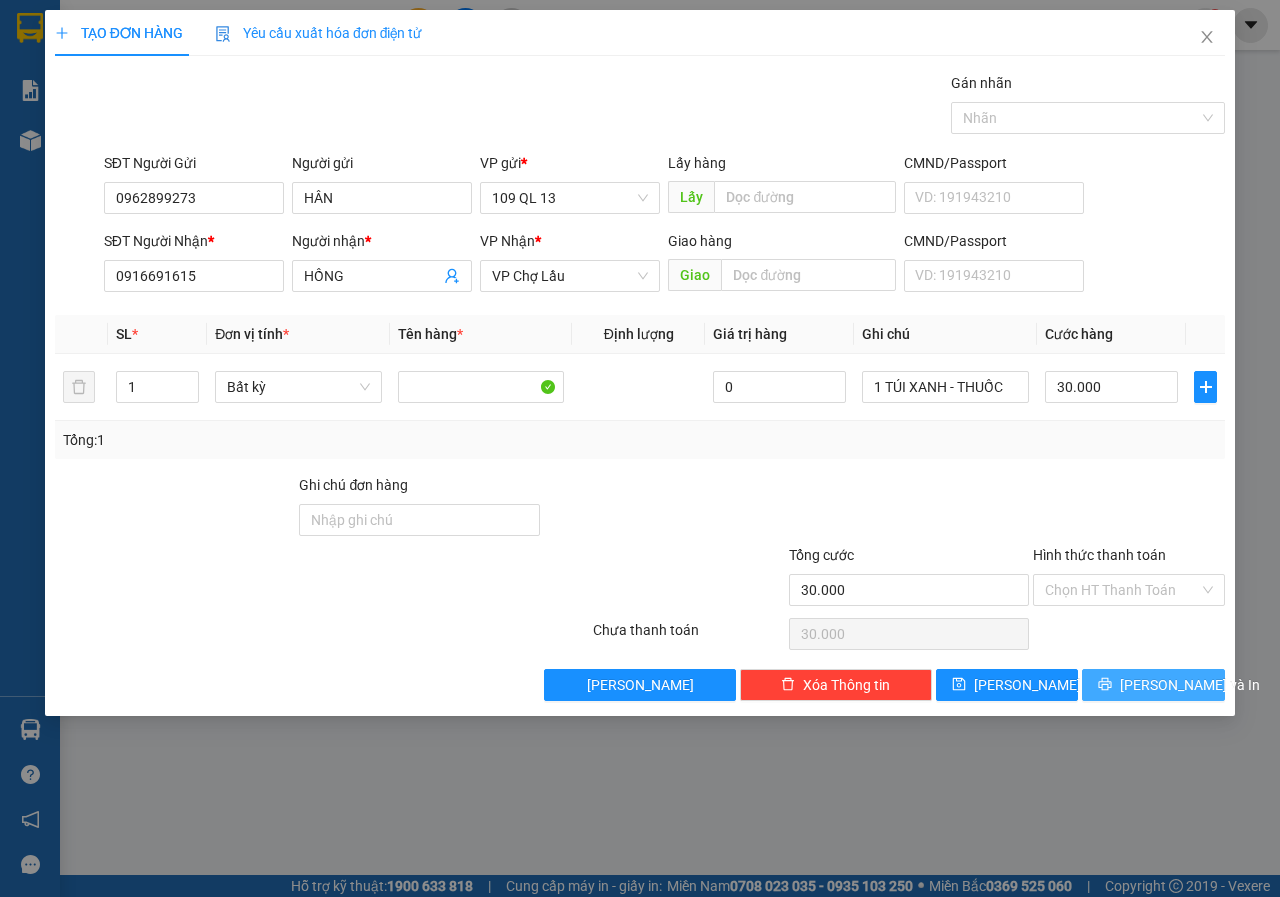 click on "[PERSON_NAME] và In" at bounding box center [1190, 685] 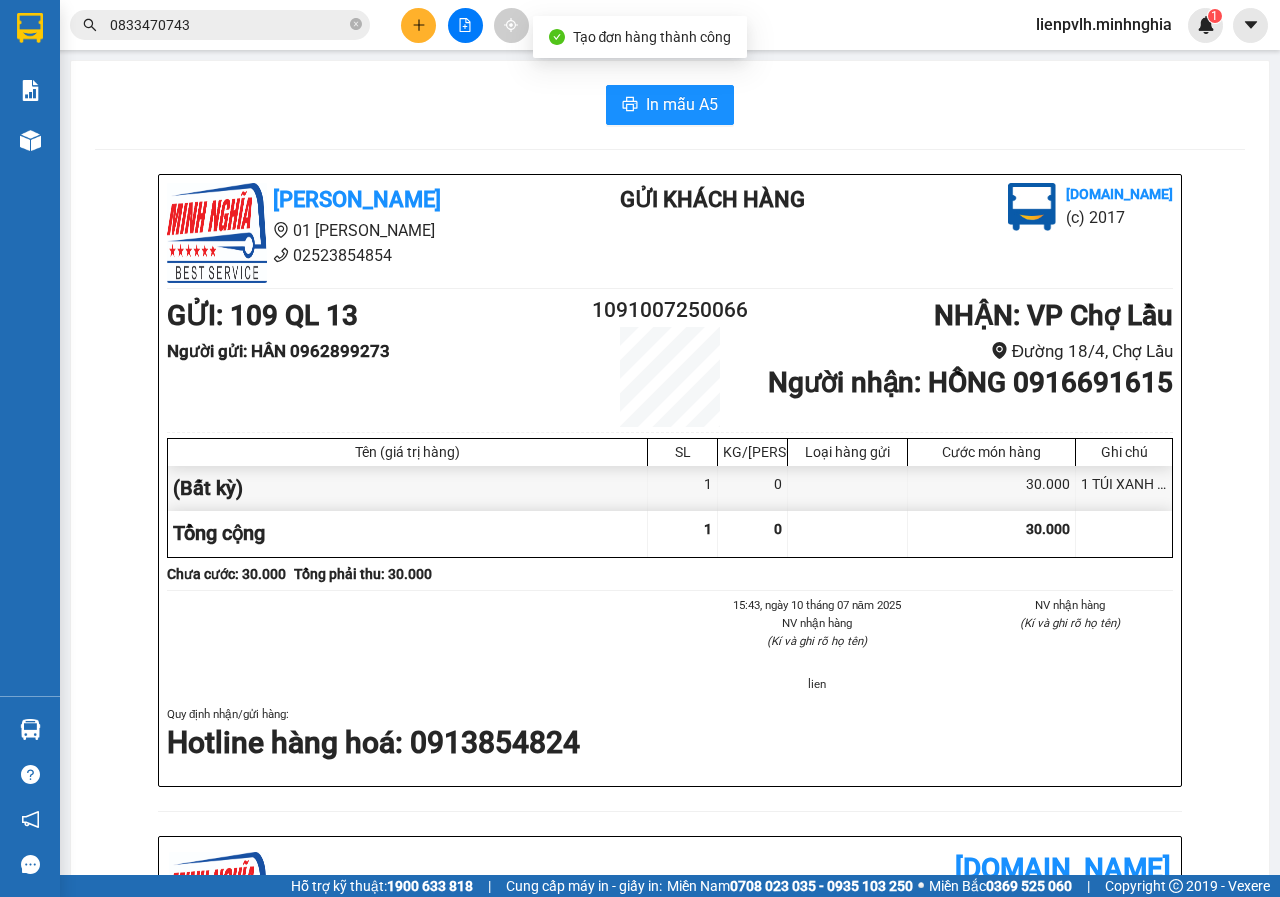 click on "In mẫu A5
[PERSON_NAME]   01 Đinh Tiên Hoàng   02523854854 Gửi khách hàng [DOMAIN_NAME] (c) 2017 GỬI :   109 QL 13 Người gửi :   HÂN  0962899273 1091007250066 NHẬN :   VP Chợ Lầu   Đường 18/4, Chợ Lầu Người nhận :   HỒNG  0916691615 Tên (giá trị hàng) SL KG/Món Loại hàng gửi Cước món hàng Ghi chú   (Bất kỳ) 1 0 30.000 1 TÚI XANH - THUỐC Tổng cộng 1 0 30.000 Loading... Chưa cước : 30.000 Tổng phải thu: 30.000 15:43[DATE] NV nhận hàng (Kí và ghi rõ họ tên) lien NV nhận hàng (Kí và ghi rõ họ tên) Quy định nhận/gửi hàng : Hotline hàng hoá: 0913854824 [PERSON_NAME] [DOMAIN_NAME] 1091007250066 [DATE] 15:43 VP Nhận:   VP Chợ Lầu HỒNG  0916691615 SL:  1 CC : 30.000 1 TÚI XANH - THUỐC Tên Số lượng Khối lượng Cước món hàng Ghi chú   (Bất kỳ) 1 0 30.000 1 TÚI XANH - THUỐC Tổng cộng 1 0 30.000 Loading... Người gửi:  HÂN    -   0962899273     VP gửi :" at bounding box center [670, 831] 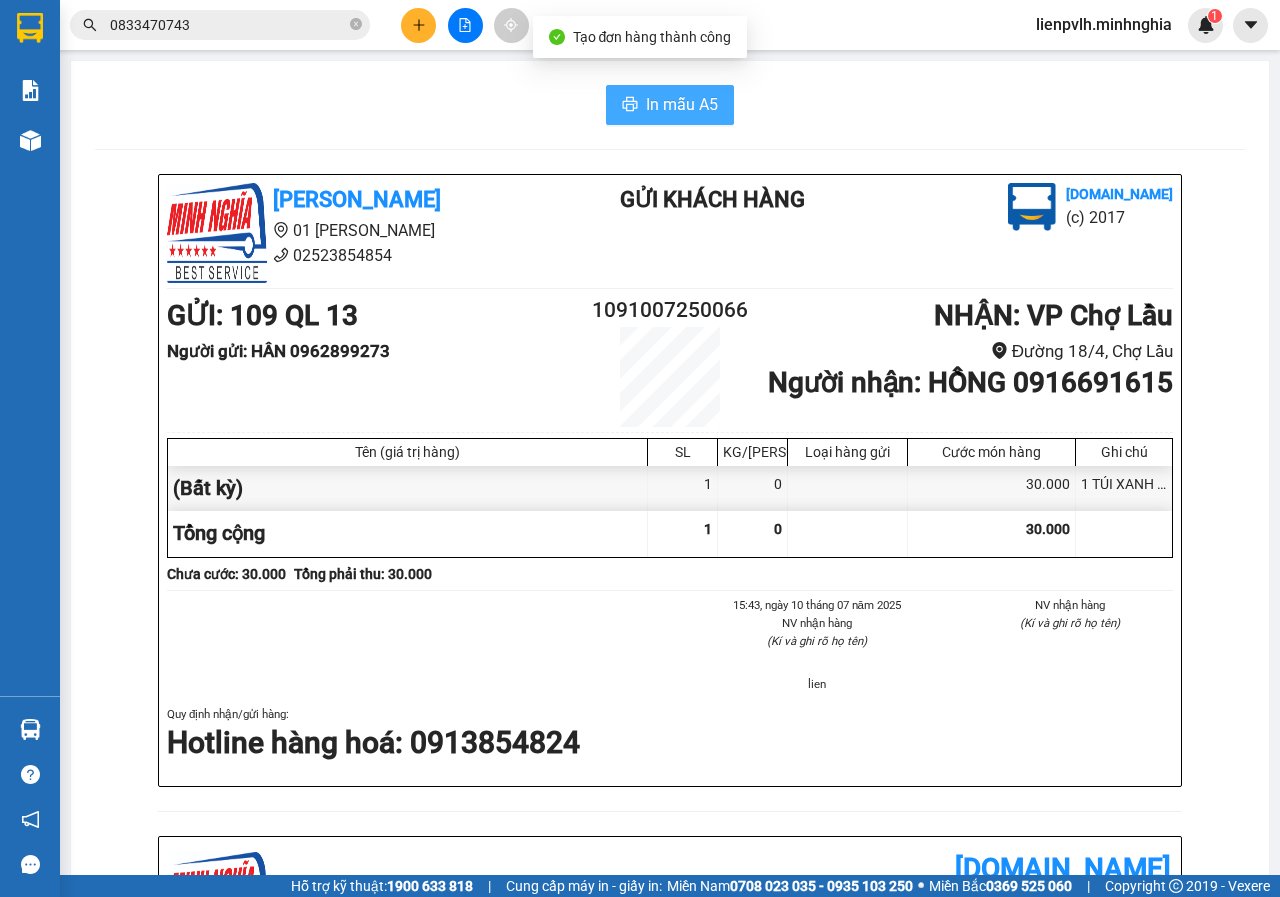 click on "In mẫu A5" at bounding box center (682, 104) 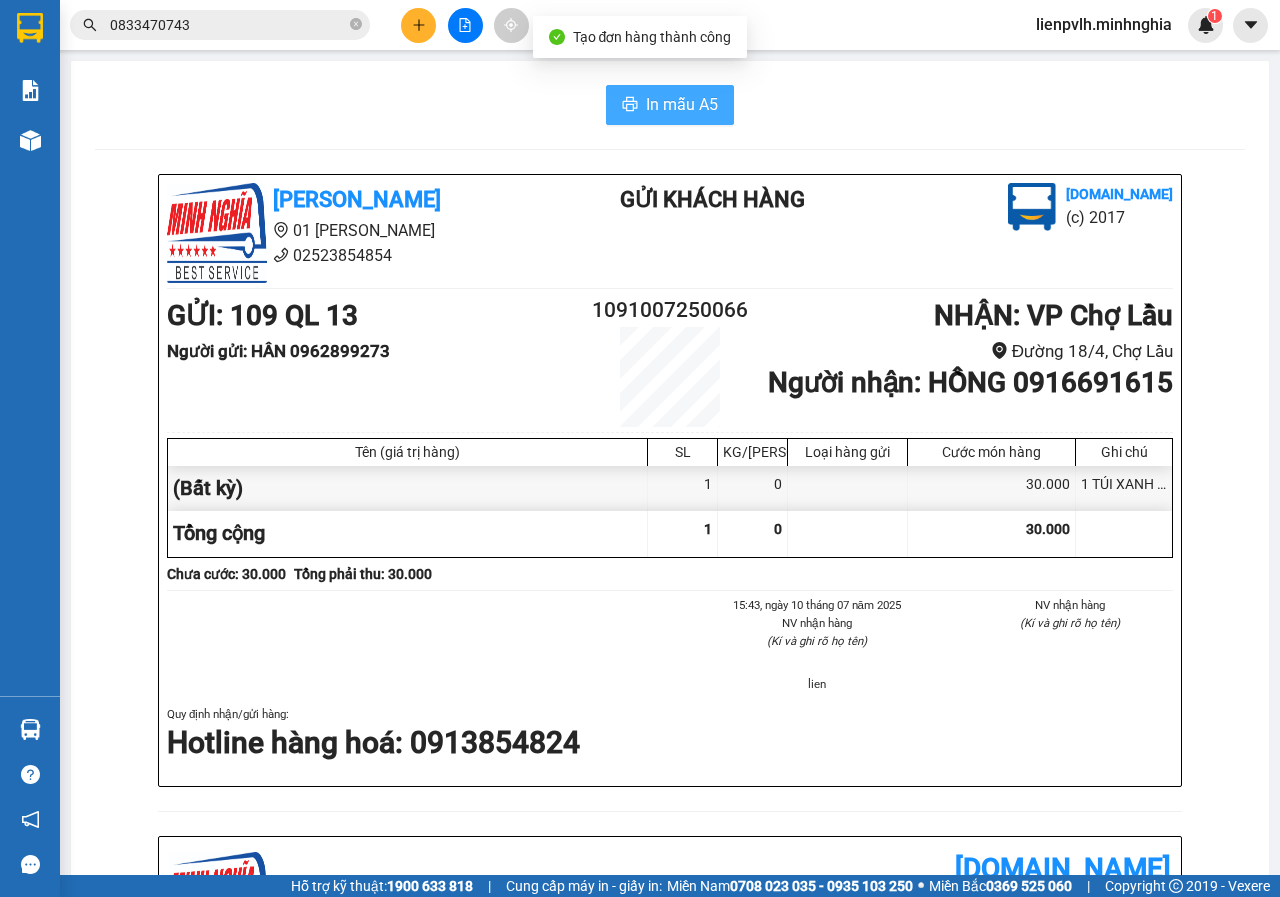 scroll, scrollTop: 0, scrollLeft: 0, axis: both 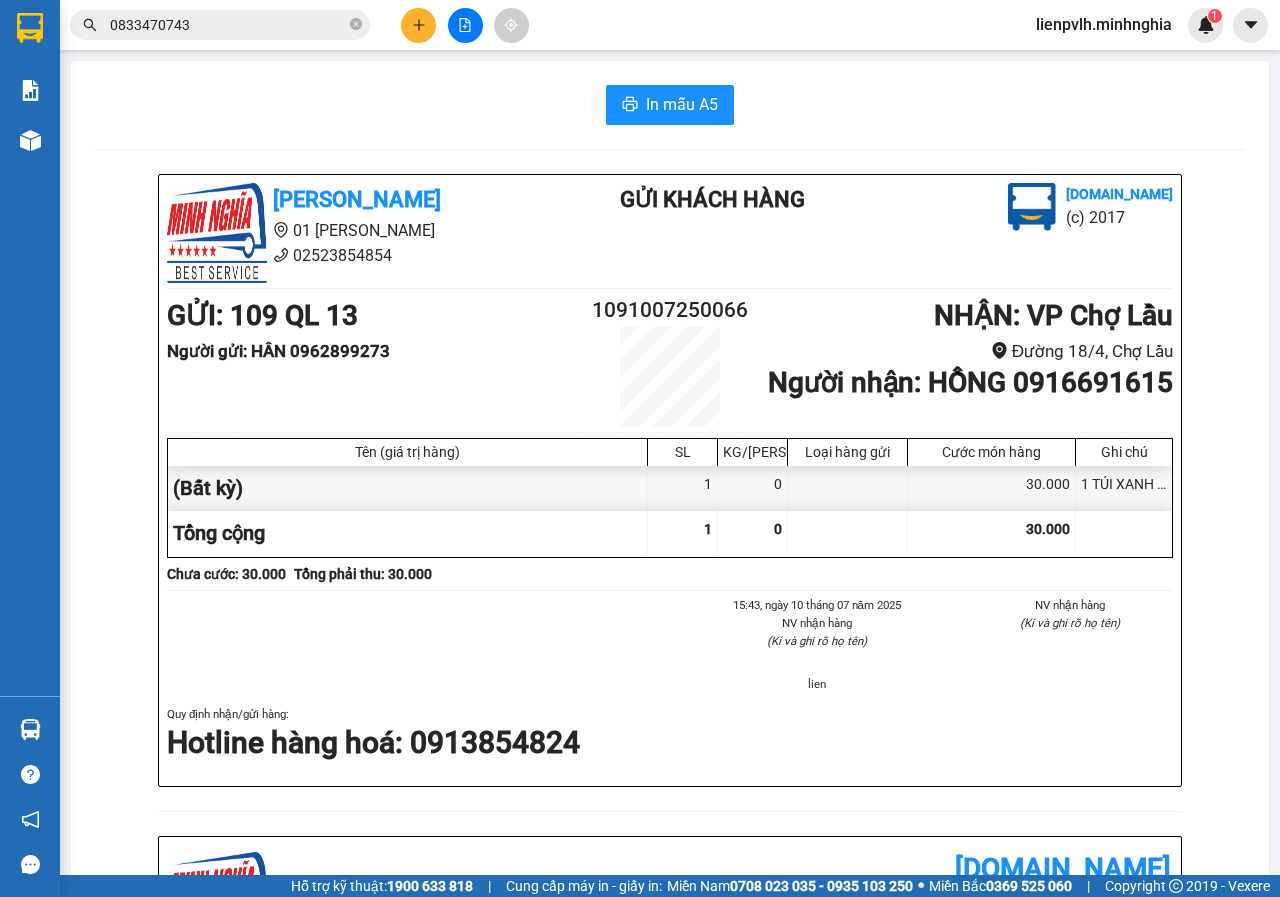click at bounding box center [418, 25] 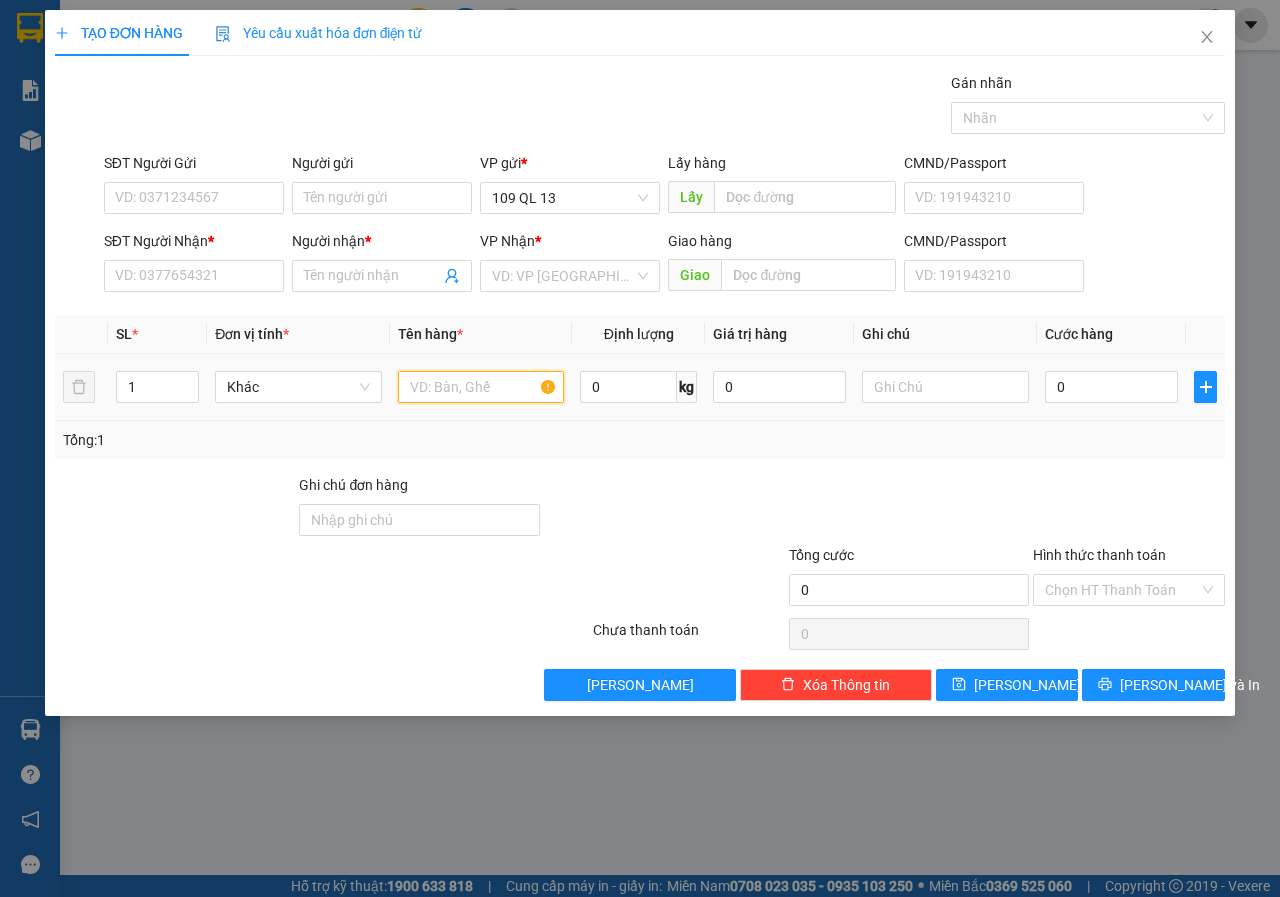 click at bounding box center (481, 387) 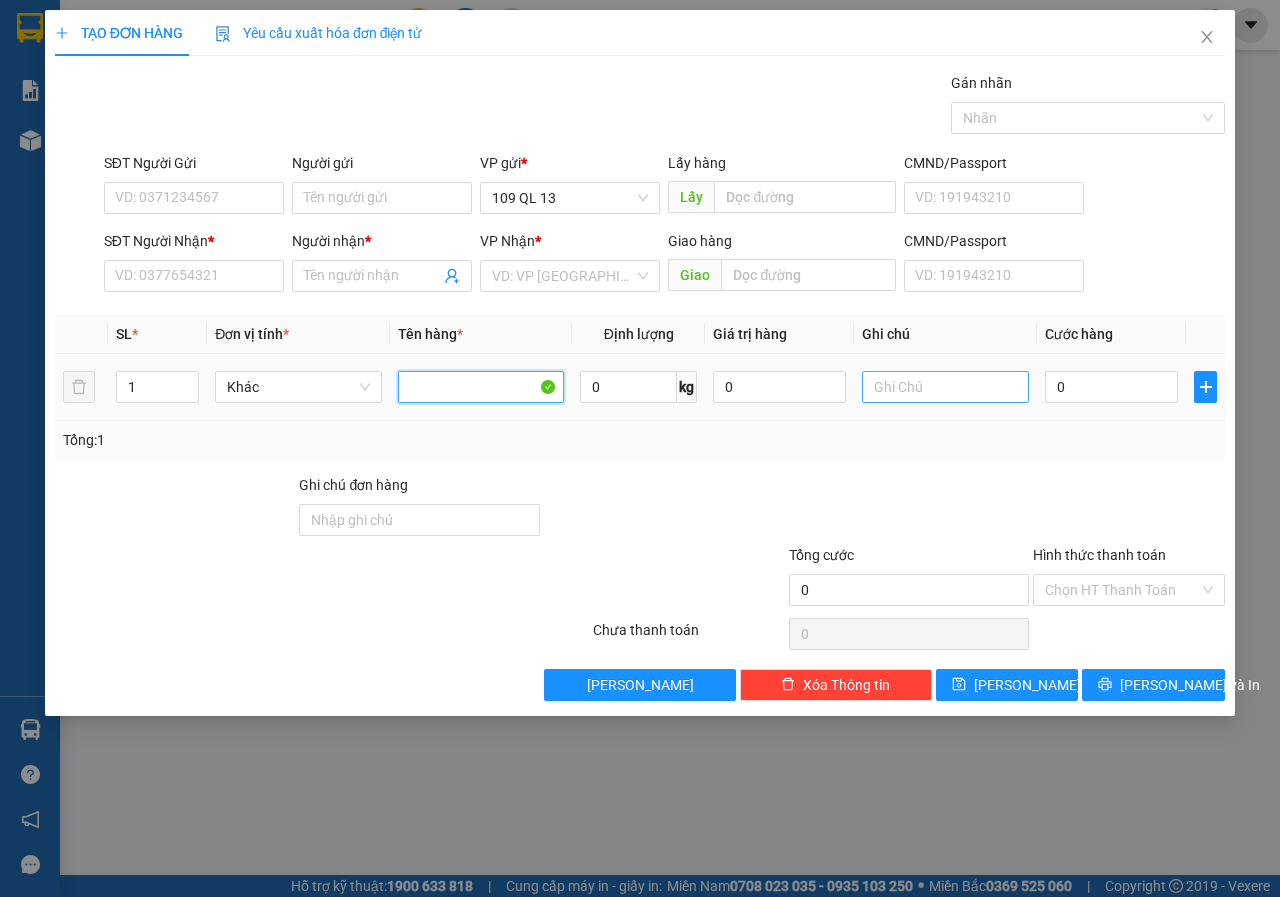 type 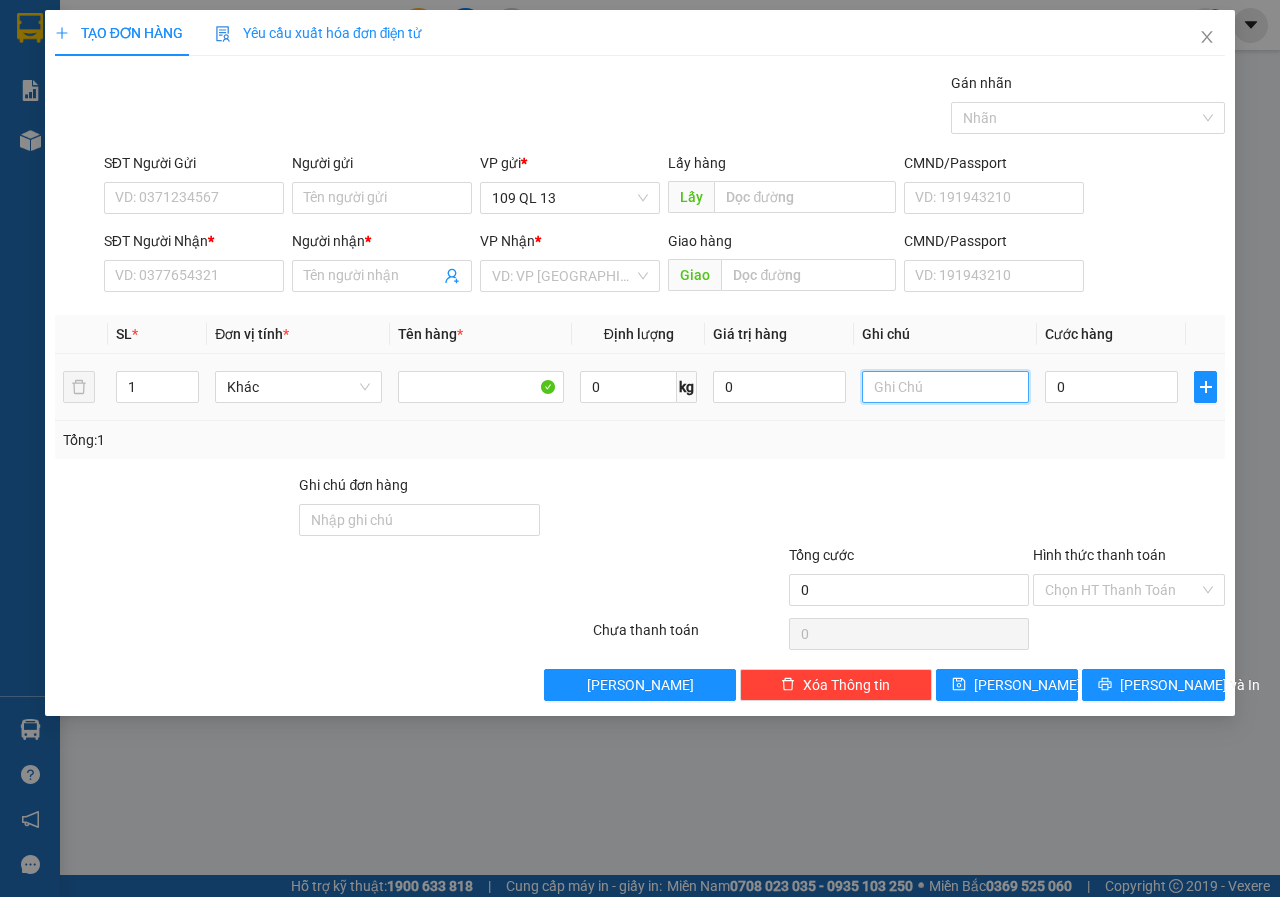 click at bounding box center (945, 387) 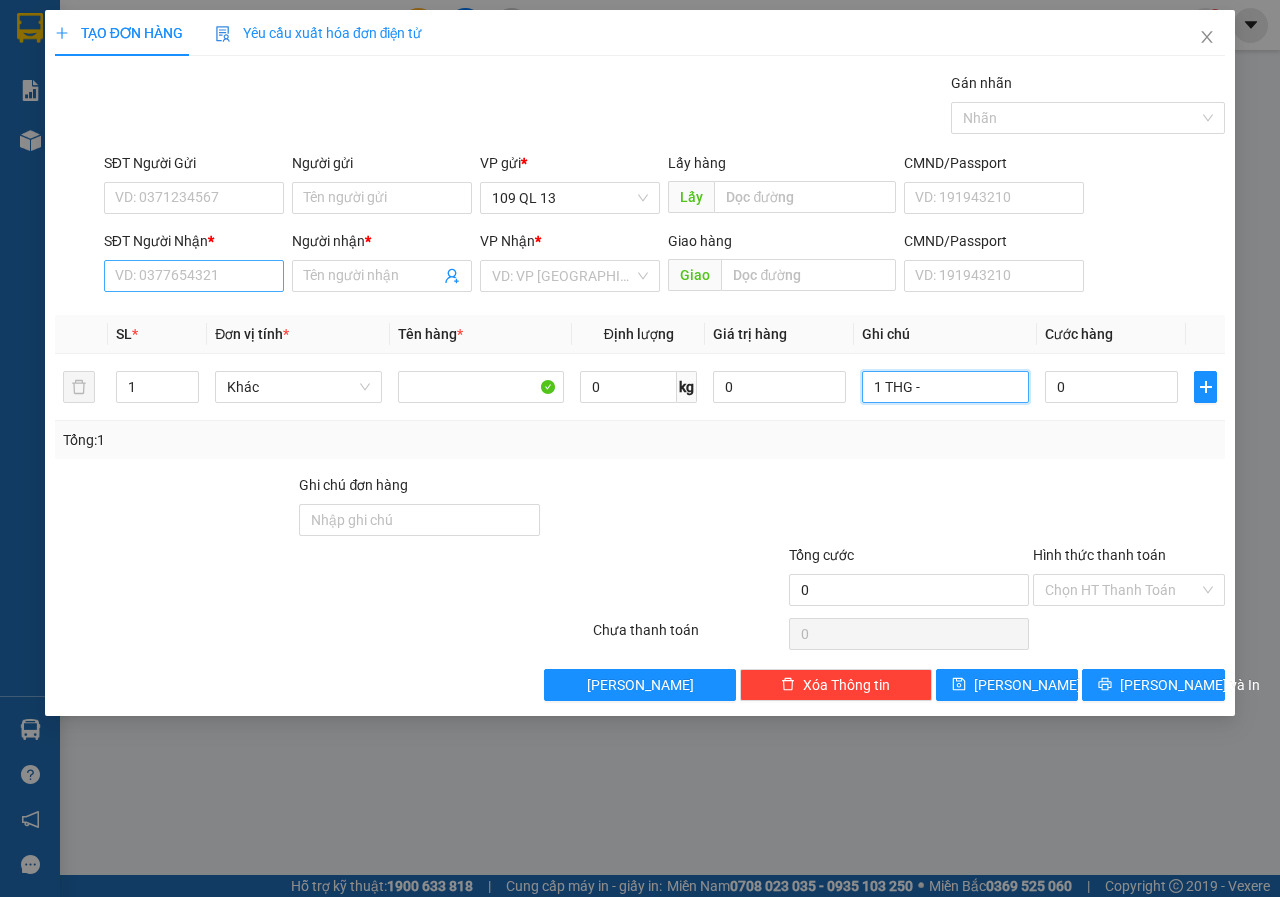 type on "1 THG -" 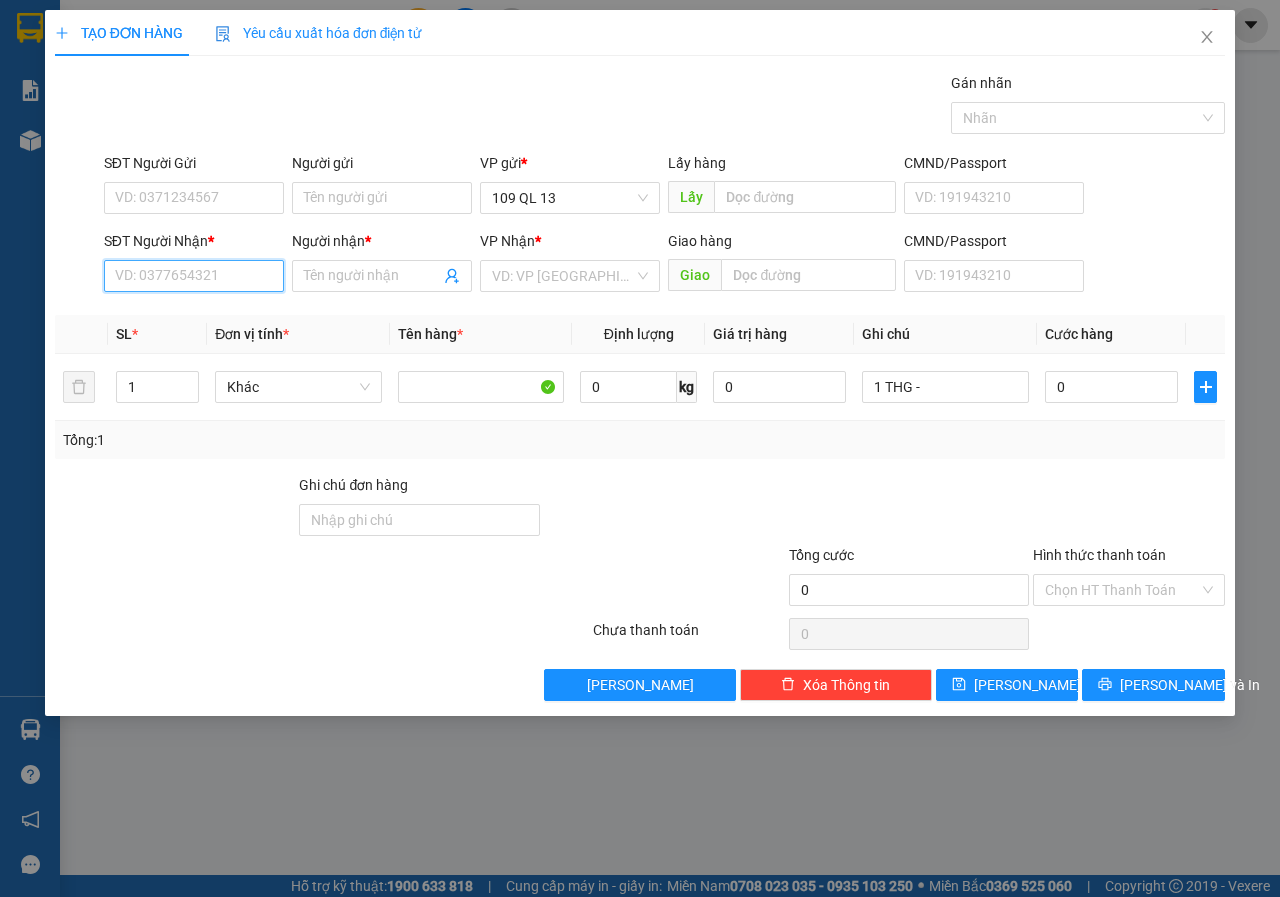 click on "SĐT Người Nhận  *" at bounding box center [194, 276] 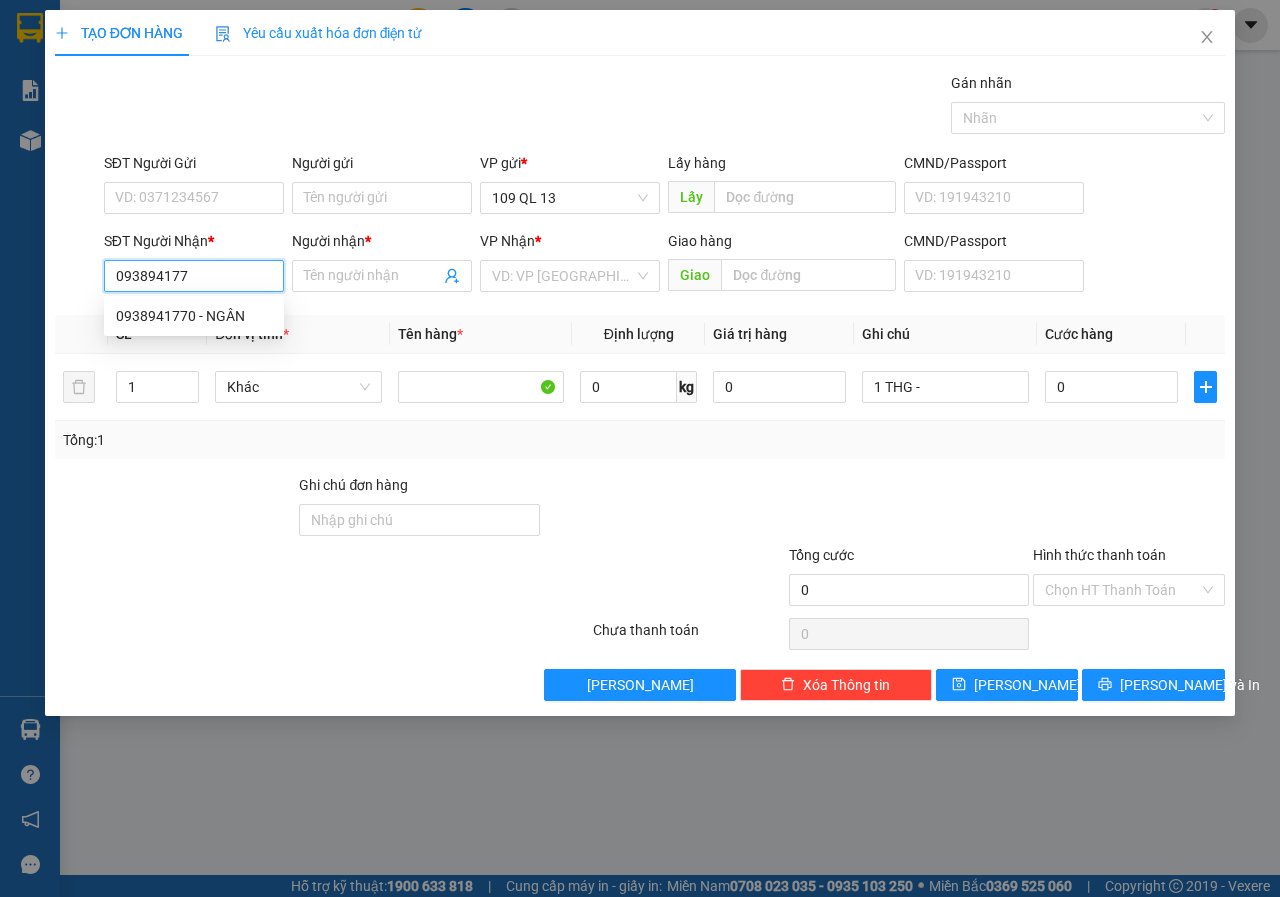 type on "0938941770" 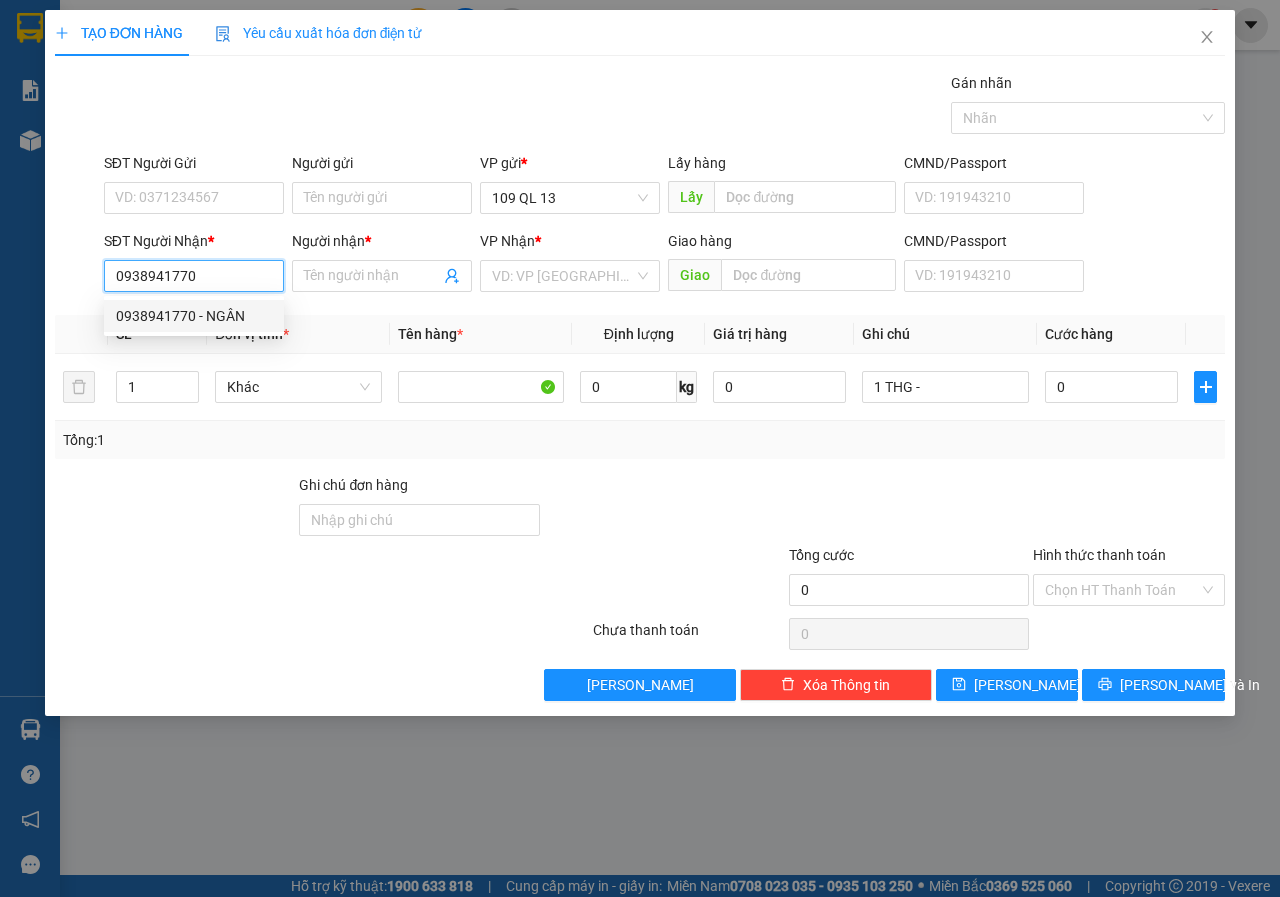 click on "0938941770" at bounding box center [194, 276] 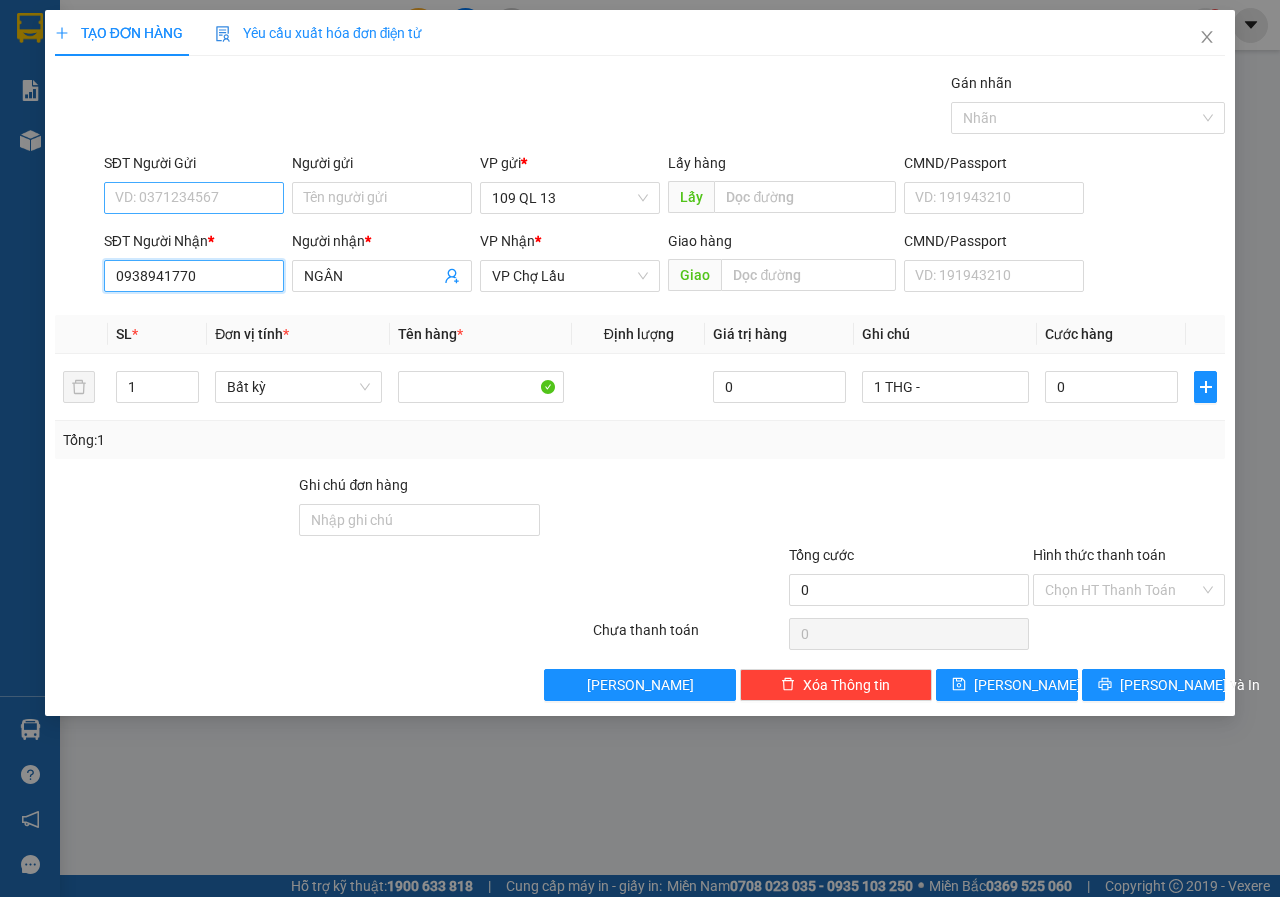 type on "0938941770" 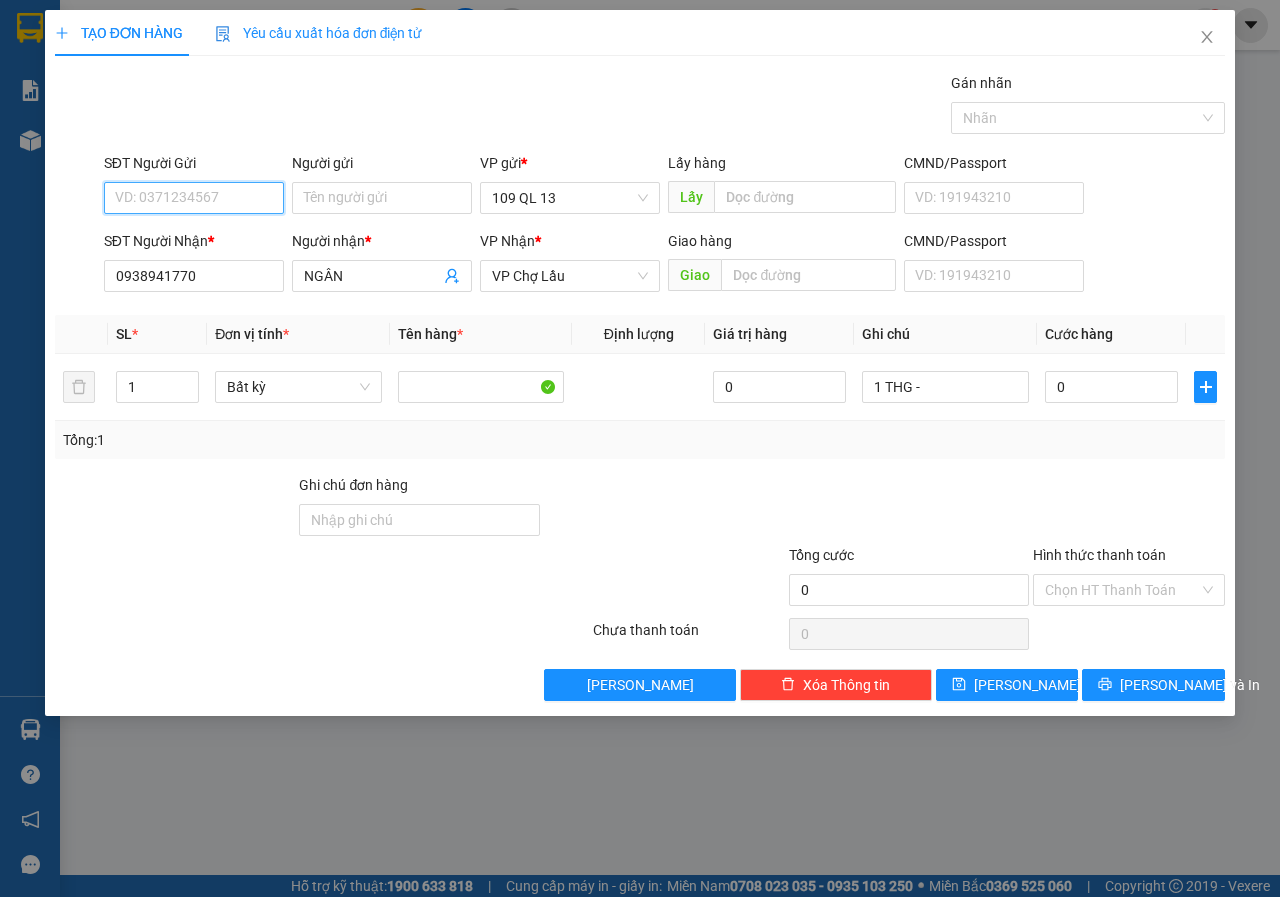 click on "SĐT Người Gửi" at bounding box center [194, 198] 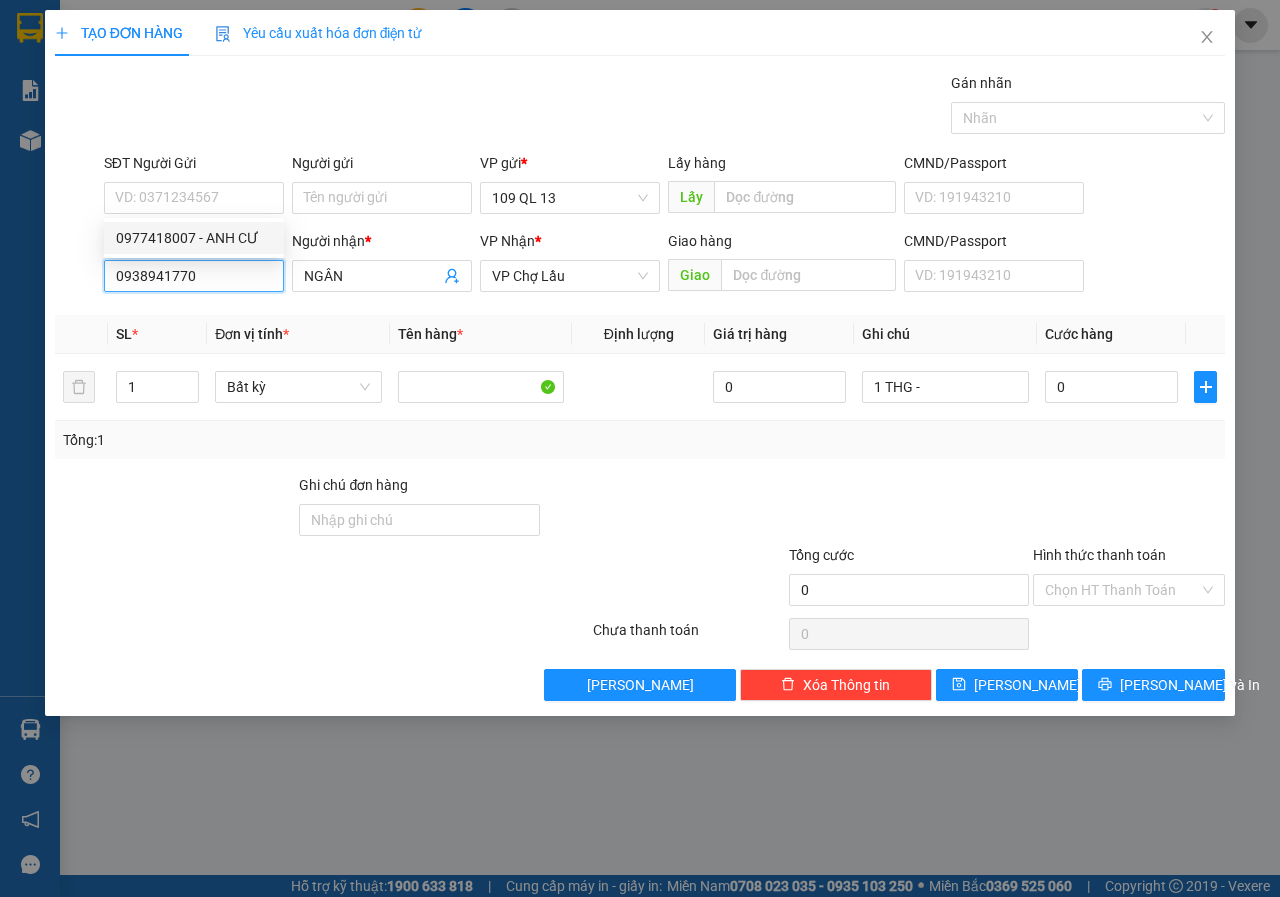 click on "0938941770" at bounding box center (194, 276) 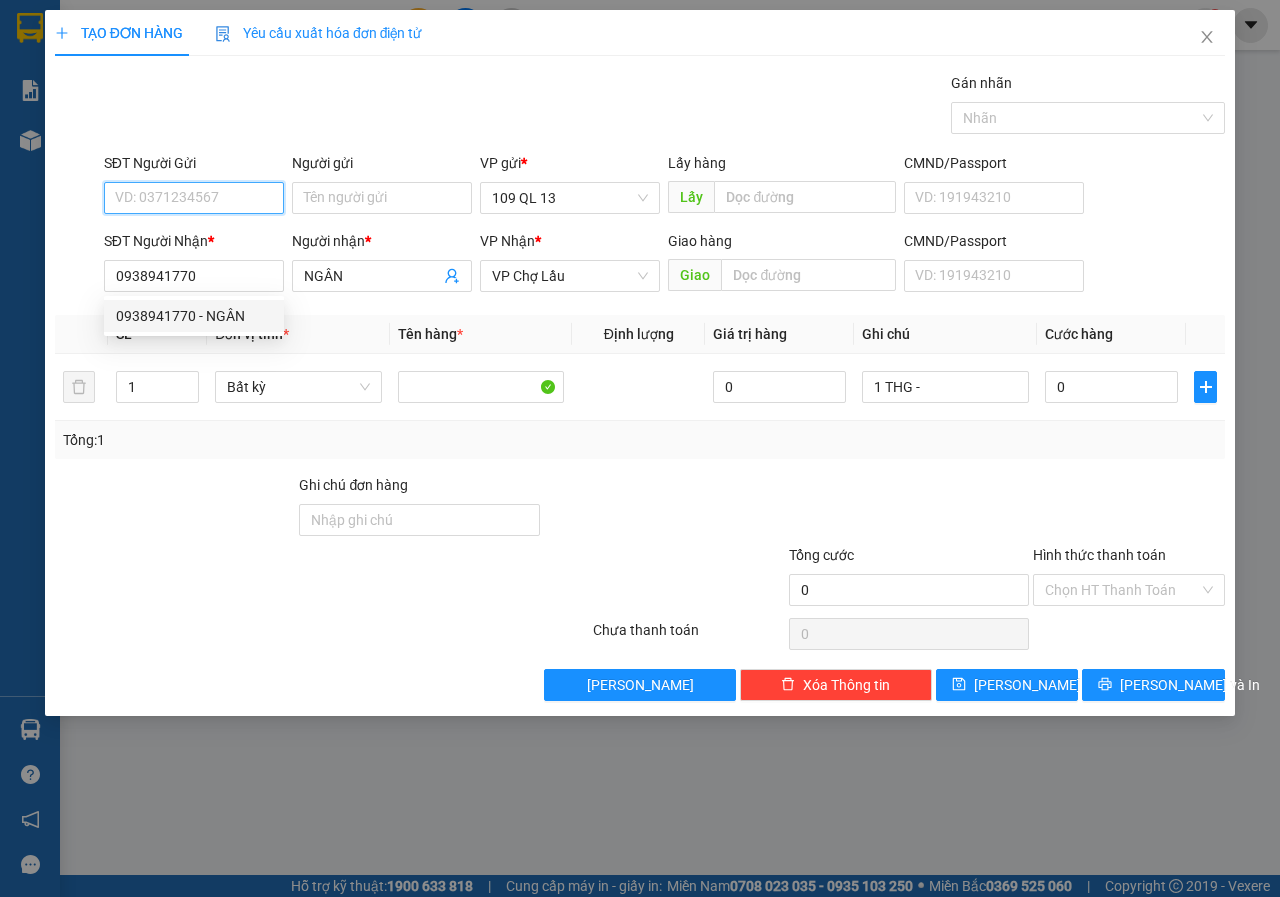 click on "SĐT Người Gửi" at bounding box center [194, 198] 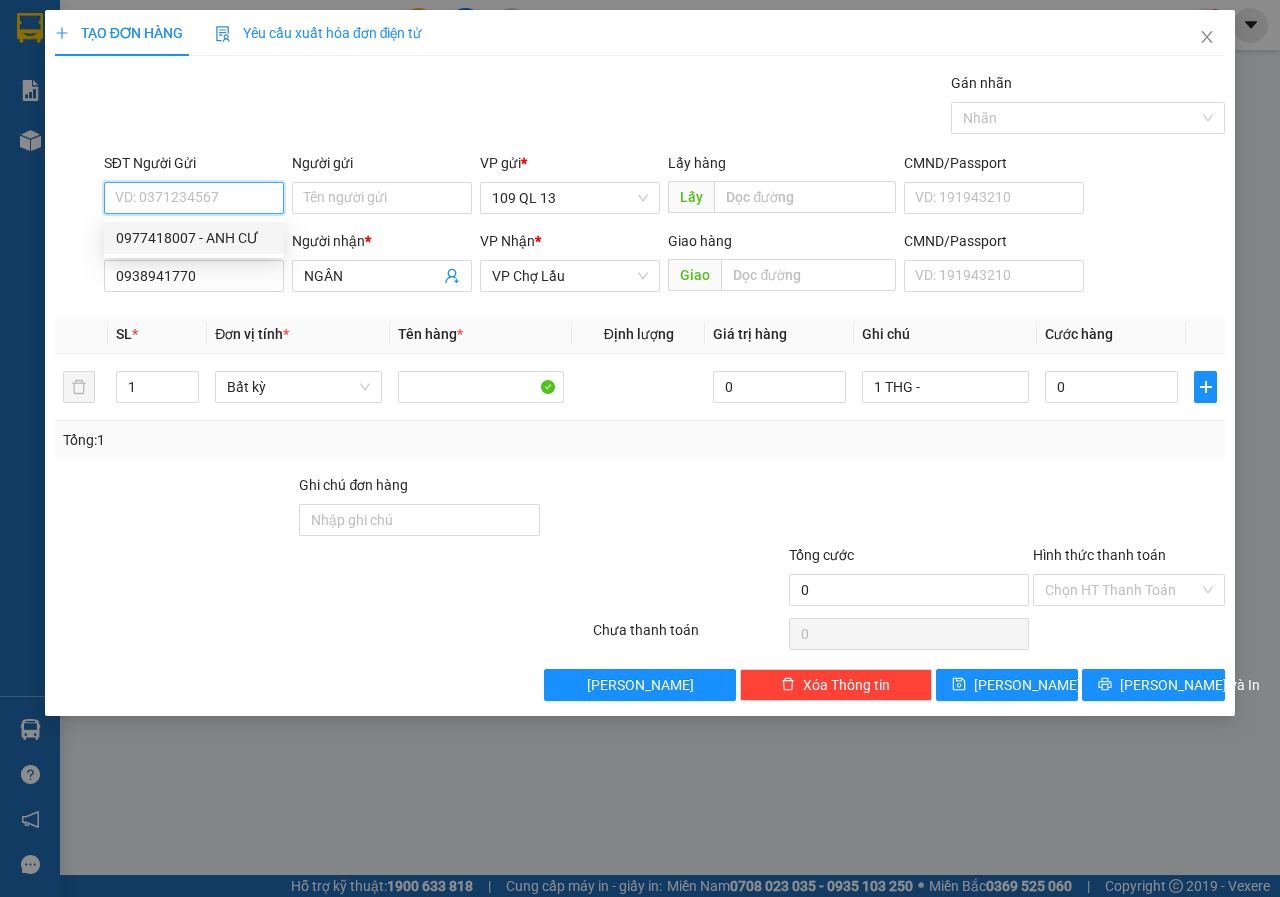 click on "0977418007 - ANH CƯ" at bounding box center [194, 238] 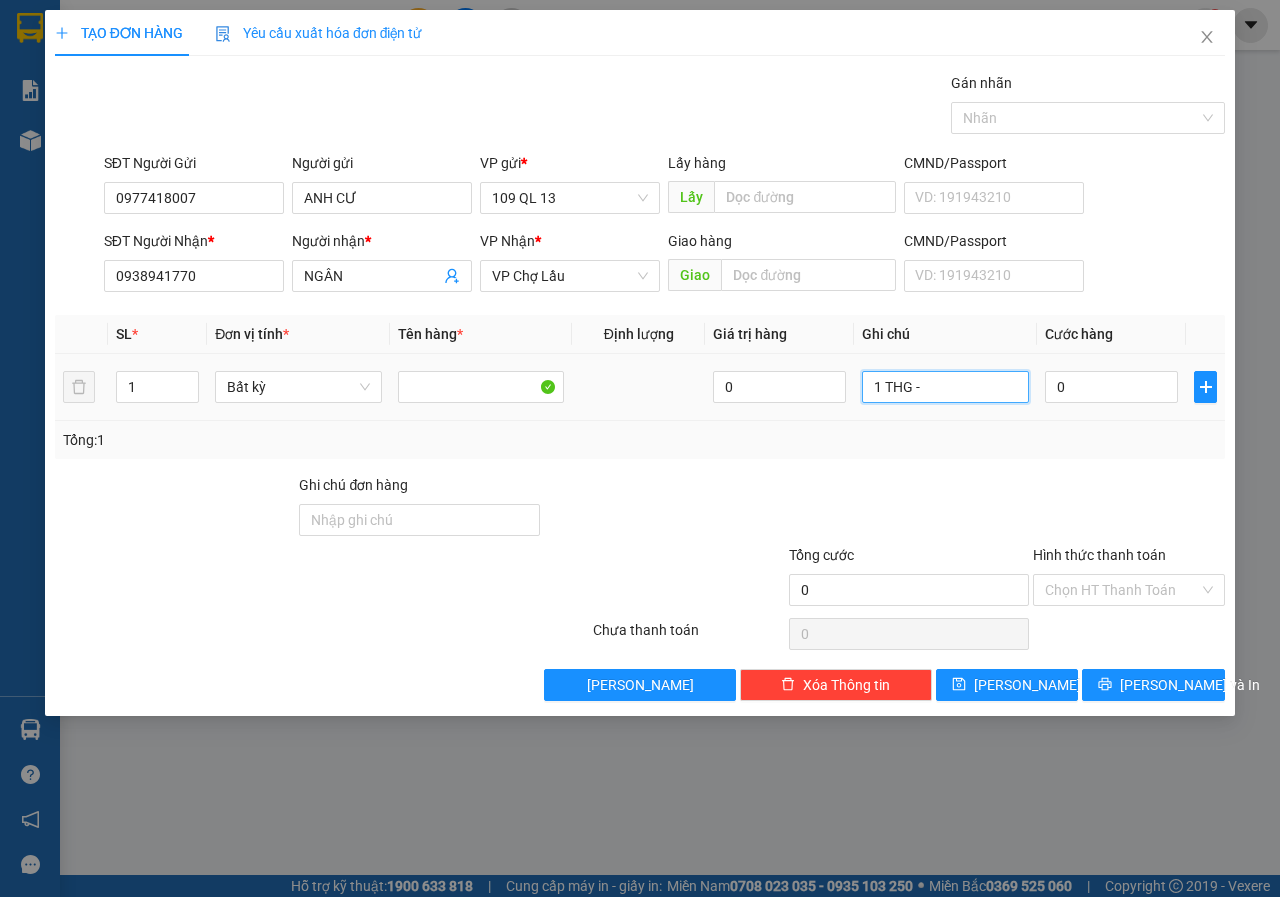 click on "1 THG -" at bounding box center [945, 387] 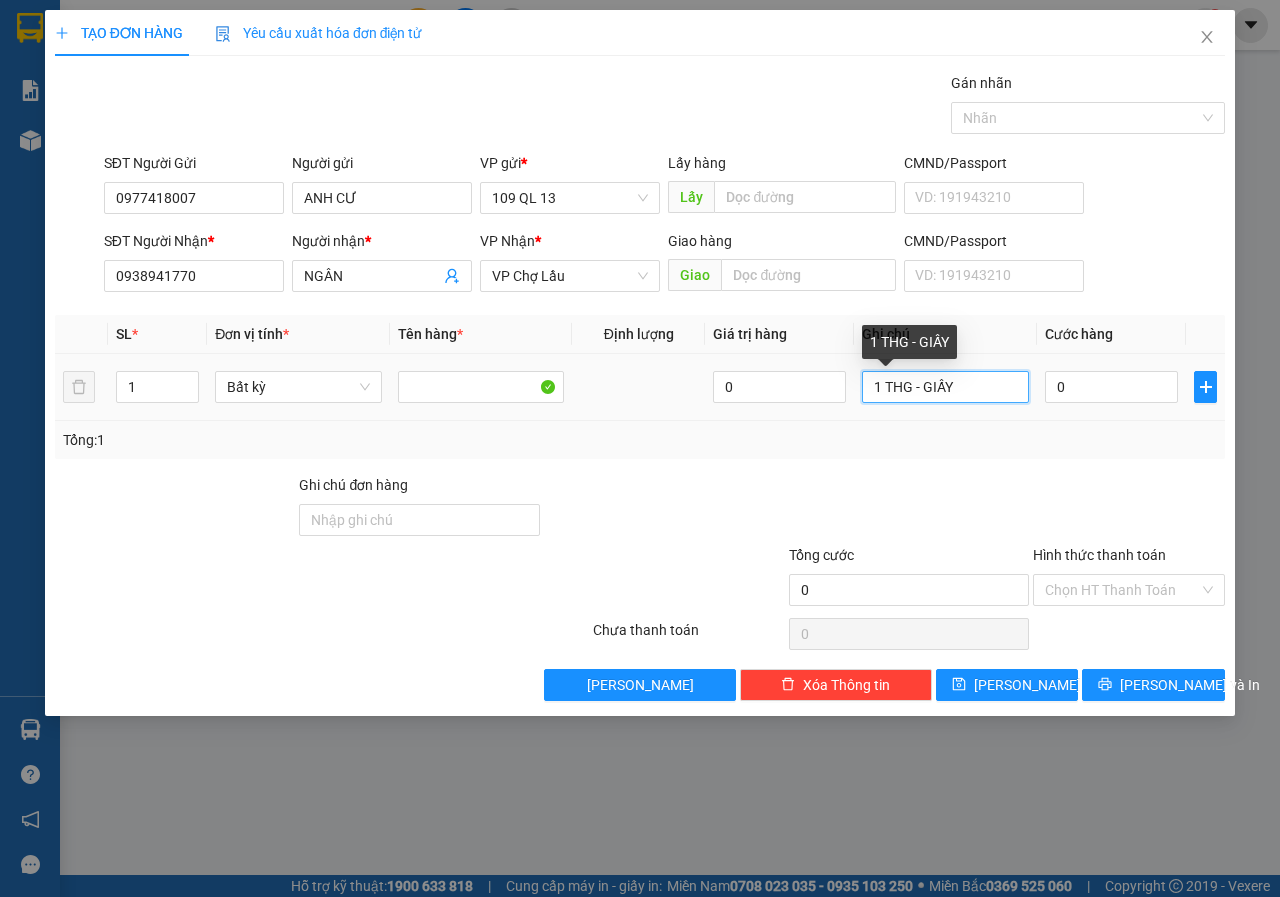 type on "1 THG - GIẤY" 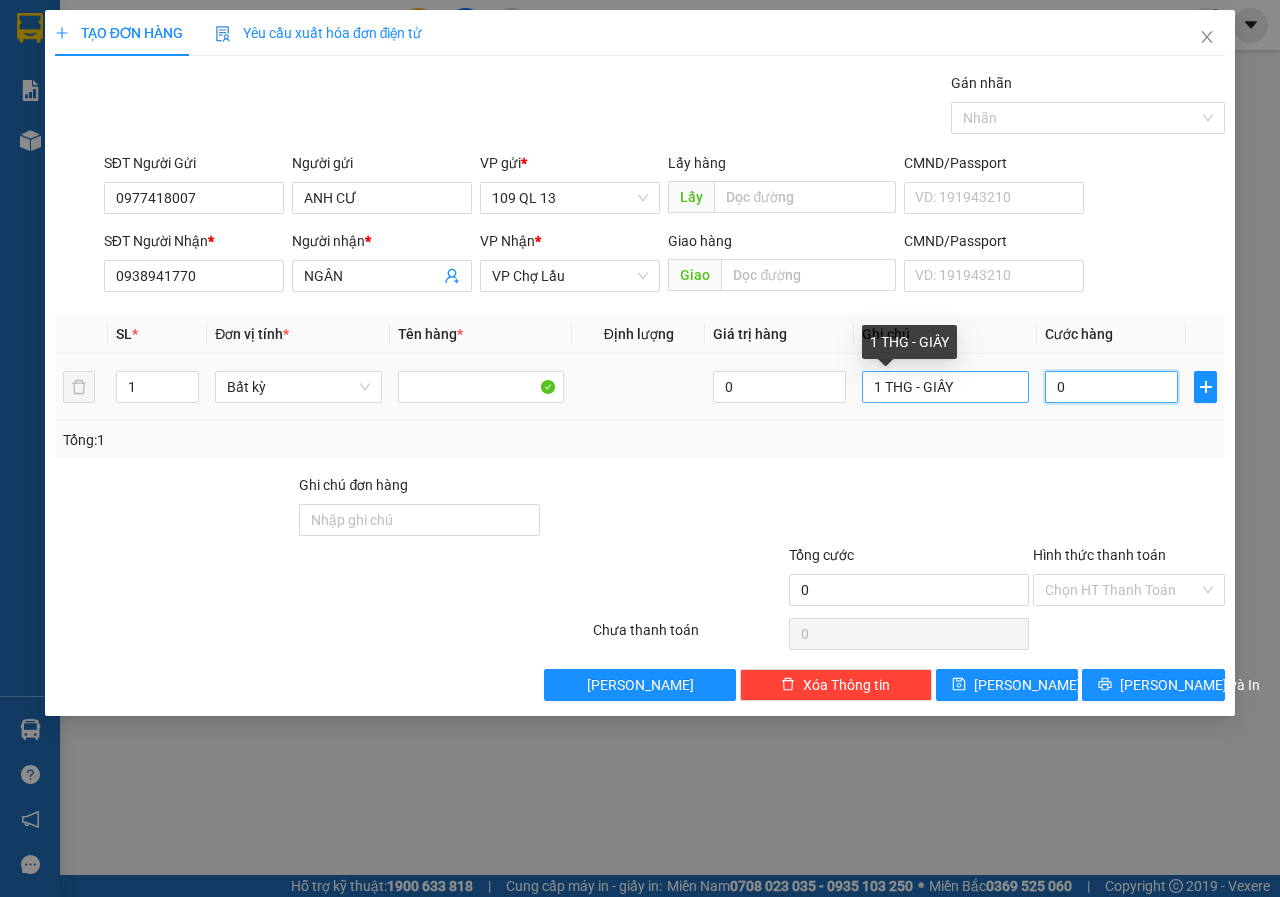 type on "4" 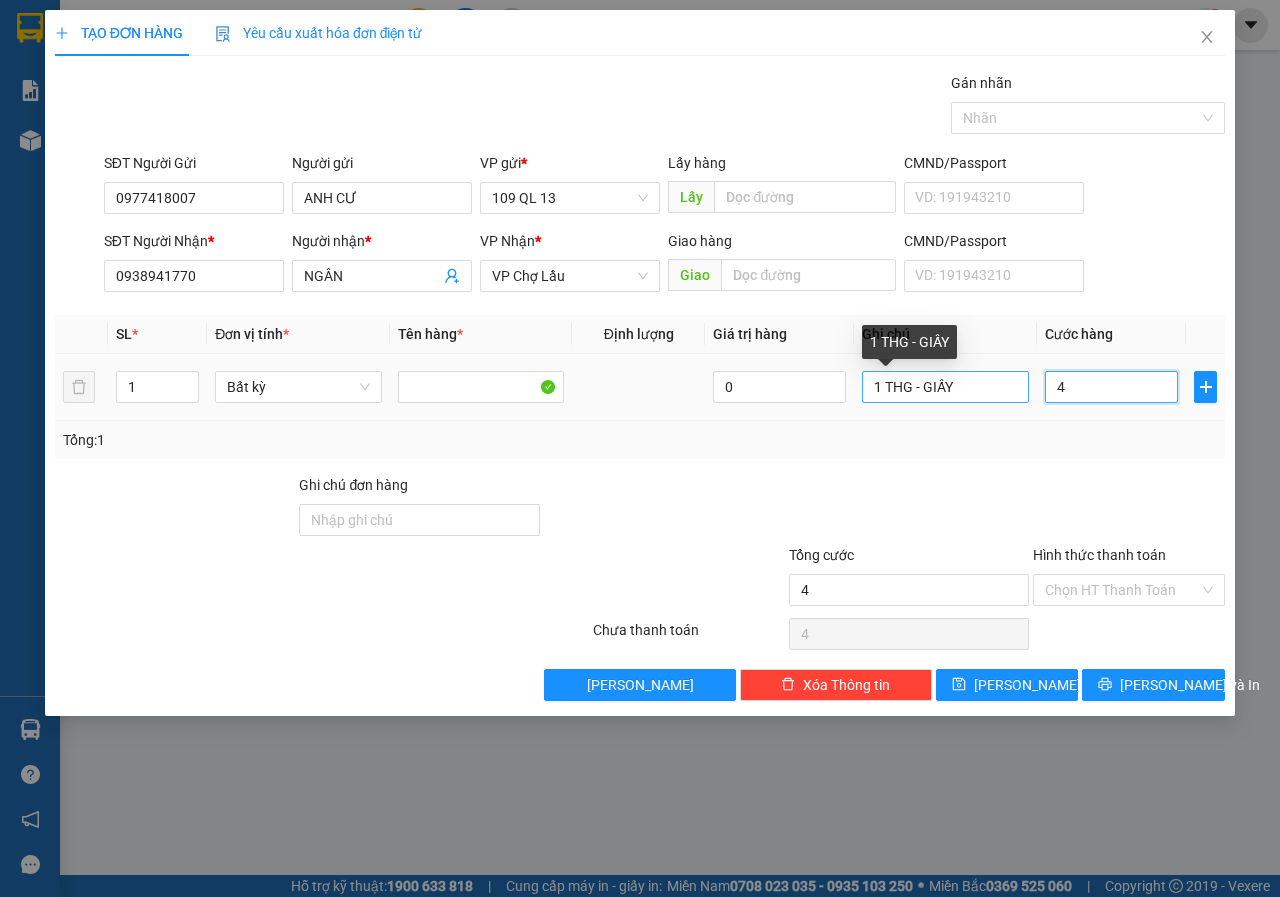type on "40" 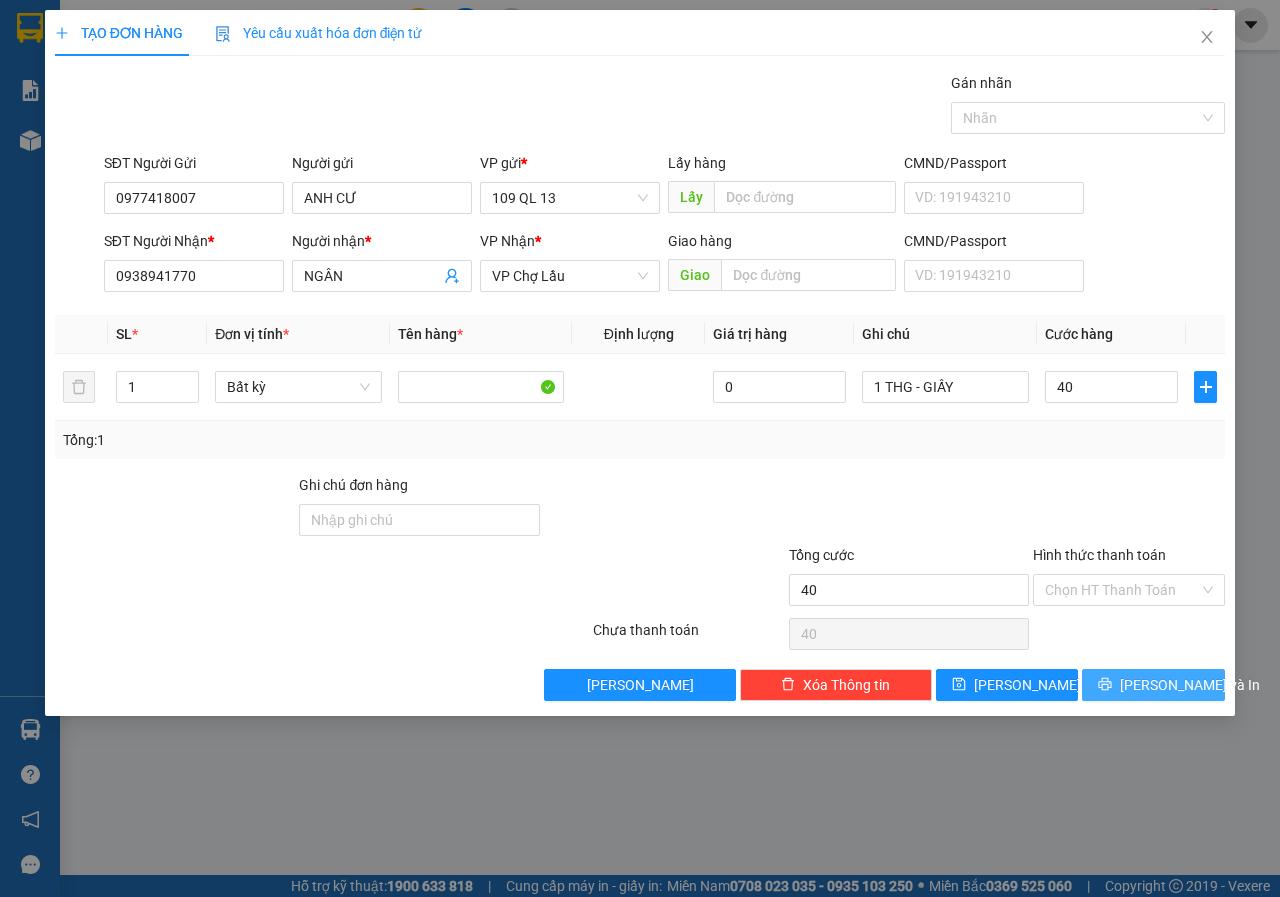 type on "40.000" 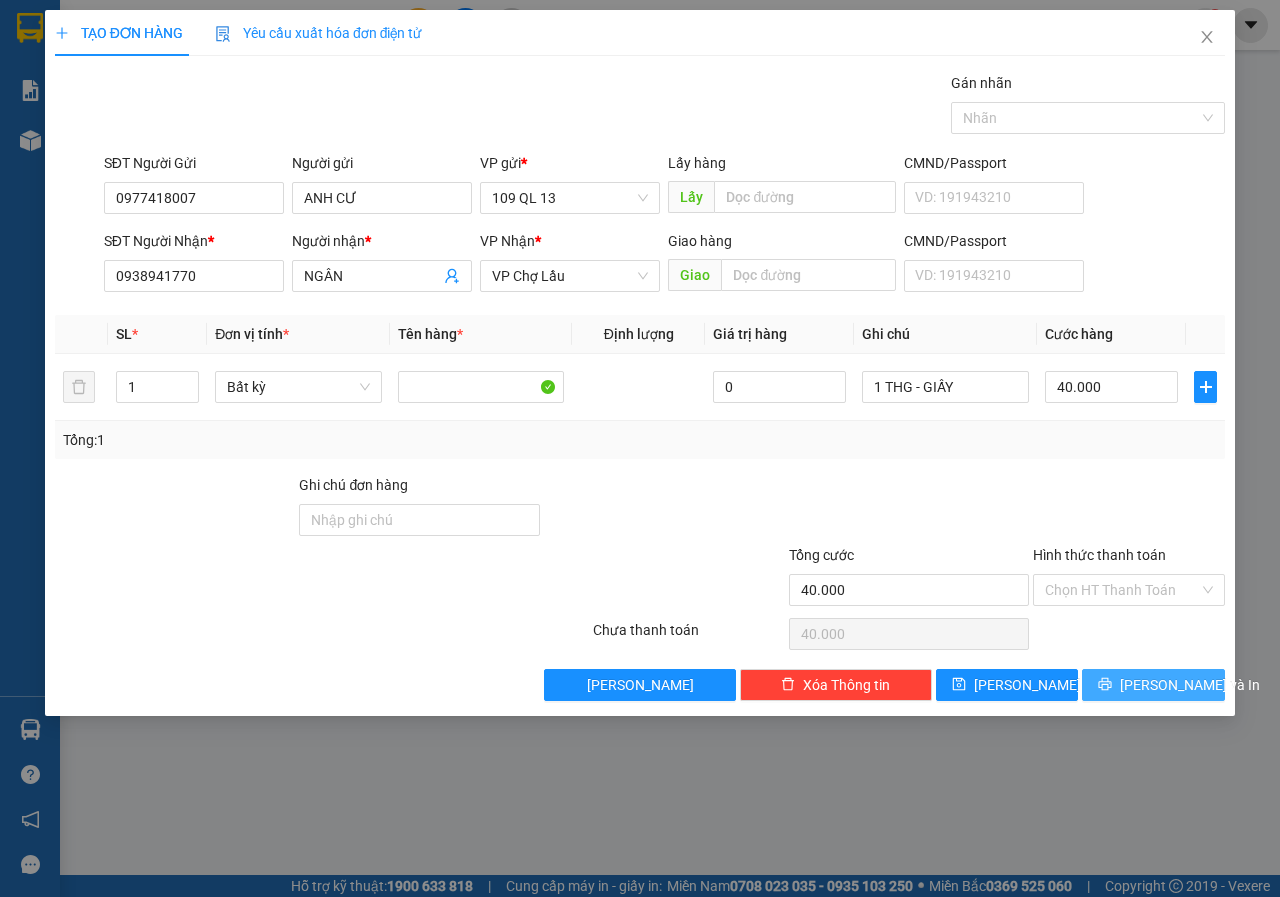 click on "TẠO ĐƠN HÀNG Yêu cầu xuất hóa đơn điện tử Transit Pickup Surcharge Ids Transit Deliver Surcharge Ids Transit Deliver Surcharge Transit Deliver Surcharge Gói vận chuyển  * Tiêu chuẩn Gán nhãn   Nhãn SĐT Người Gửi 0977418007 Người gửi ANH CƯ VP gửi  * 109 QL 13 Lấy hàng Lấy CMND/Passport VD: [PASSPORT] SĐT Người Nhận  * 0938941770 Người nhận  * NGÂN VP Nhận  * VP Chợ Lầu Giao hàng Giao CMND/Passport VD: [PASSPORT] SL  * Đơn vị tính  * Tên hàng  * Định lượng Giá trị hàng Ghi chú Cước hàng                   1 Bất kỳ 0 1 THG - GIẤY 40.000 Tổng:  1 Ghi chú đơn hàng Tổng cước 40.000 Hình thức thanh toán Chọn HT Thanh Toán Số tiền thu trước 0 Chưa thanh toán 40.000 Chọn HT Thanh Toán Lưu nháp Xóa Thông tin [PERSON_NAME] và In 1 THG - GIẤY" at bounding box center [640, 363] 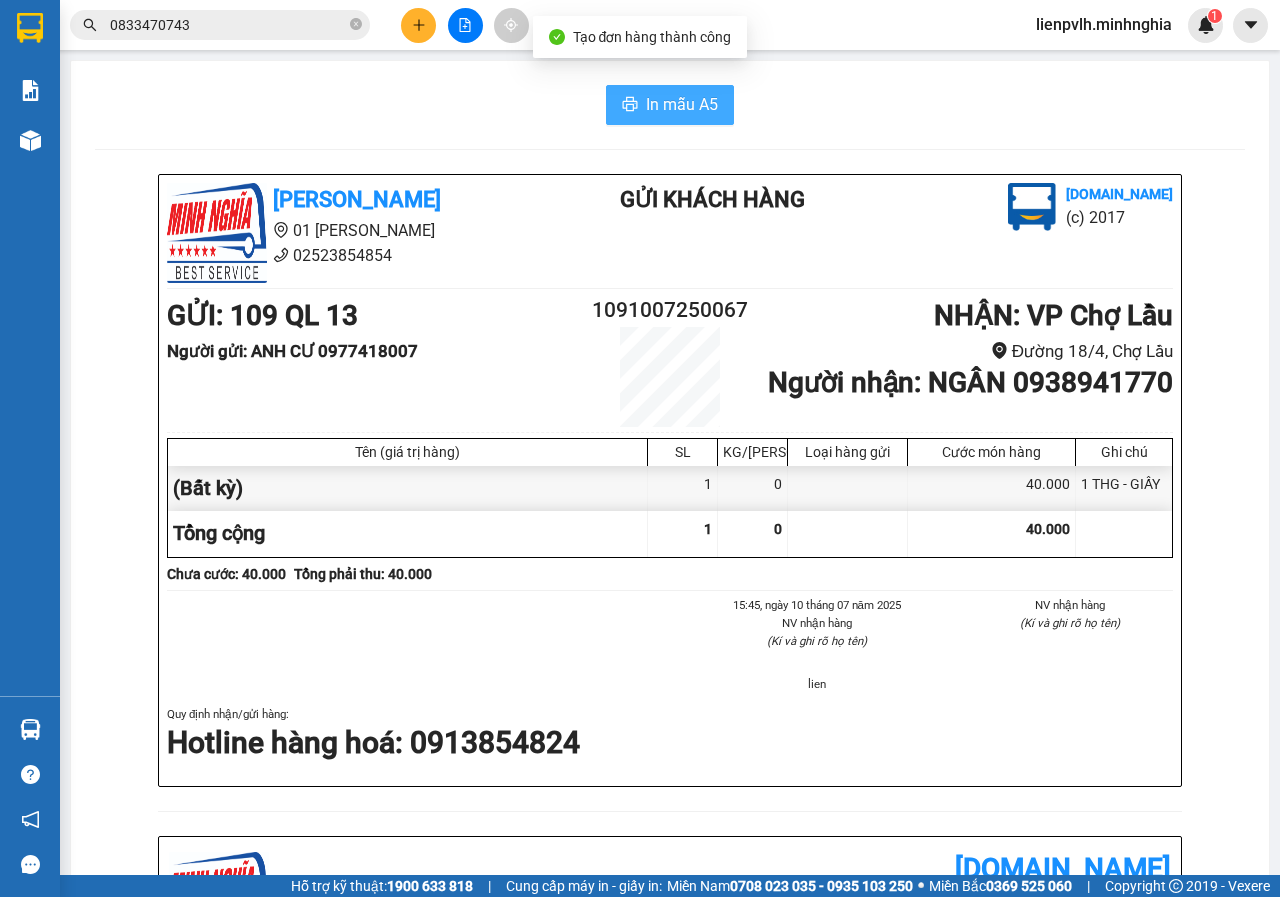 click on "In mẫu A5" at bounding box center [682, 104] 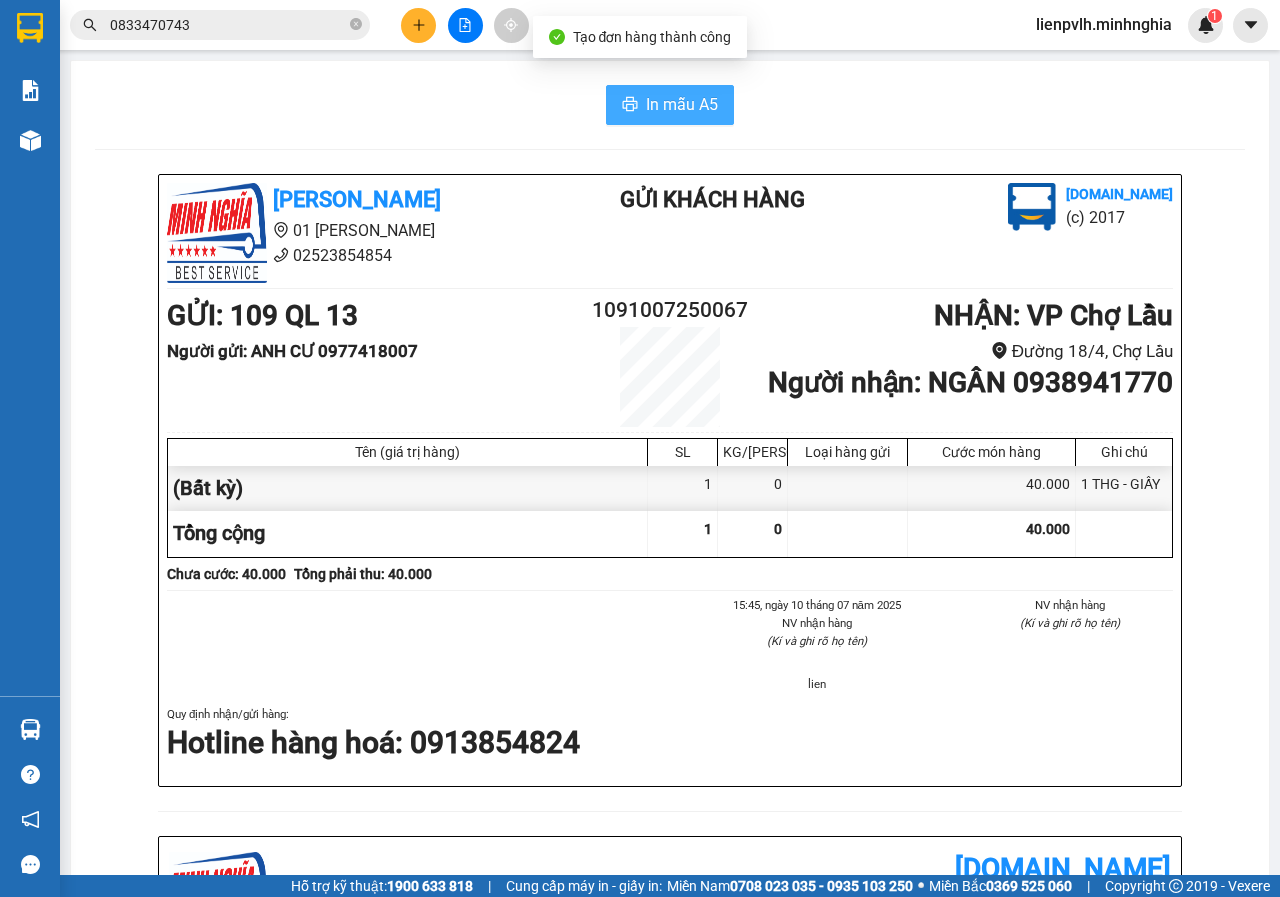 scroll, scrollTop: 0, scrollLeft: 0, axis: both 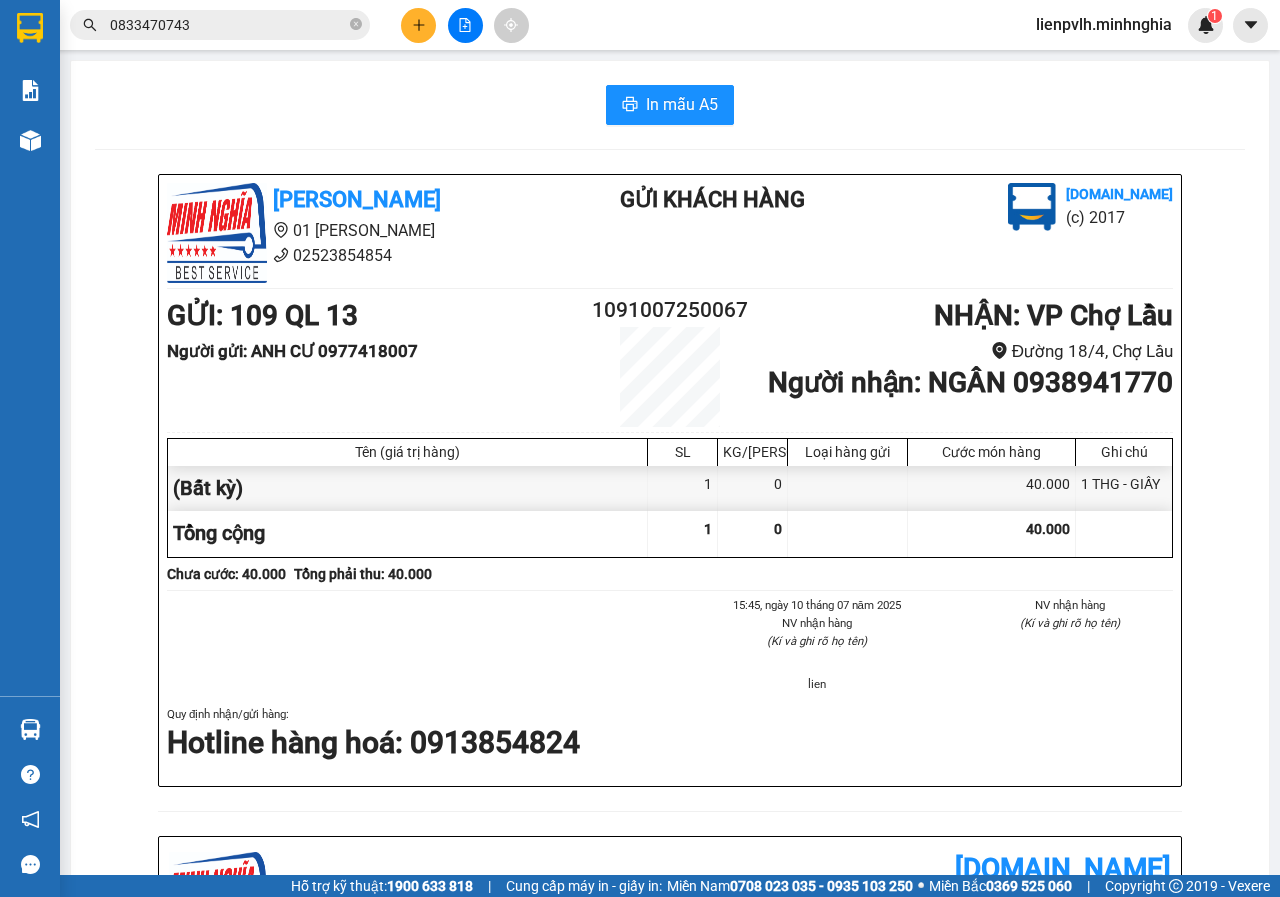 click at bounding box center (418, 25) 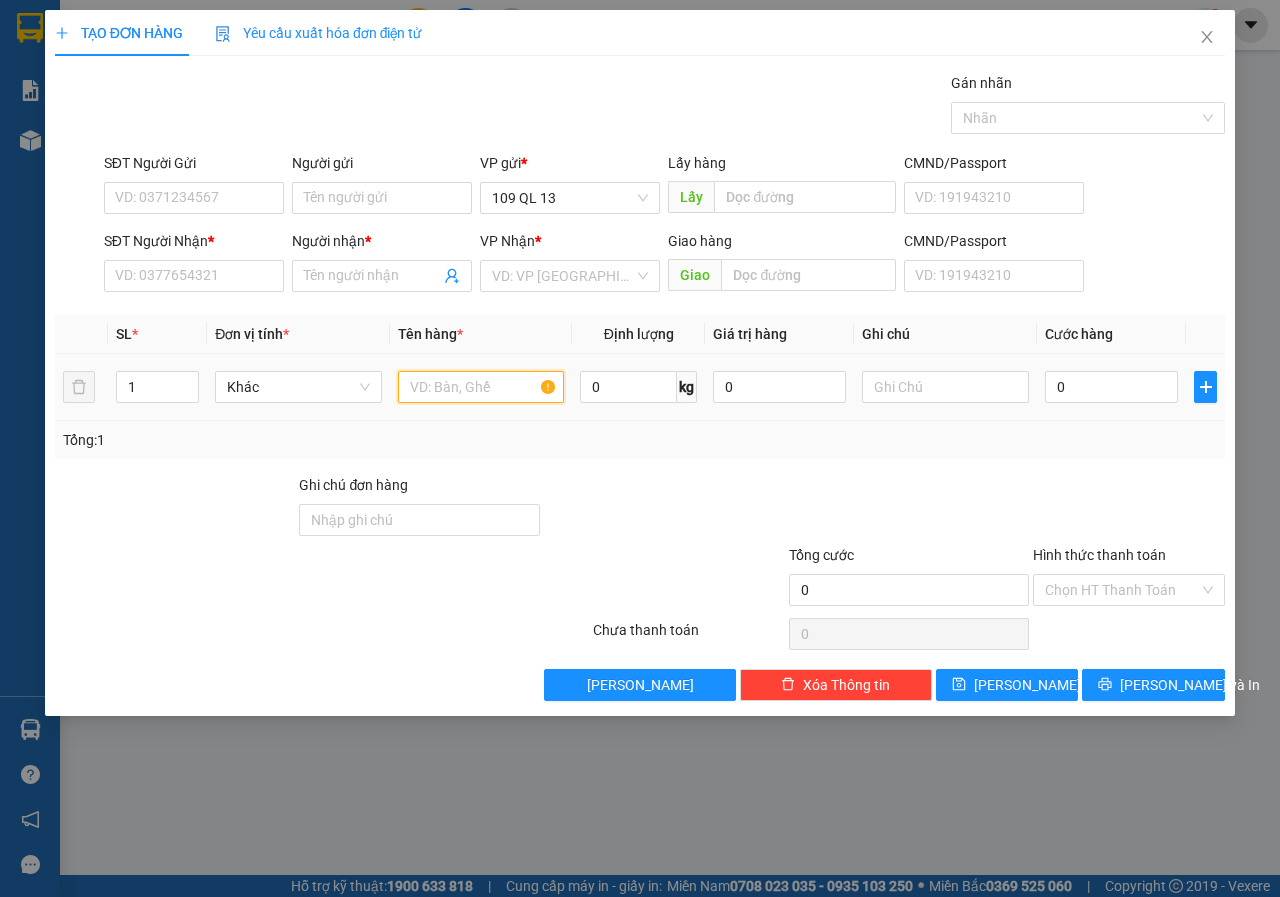 click at bounding box center (481, 387) 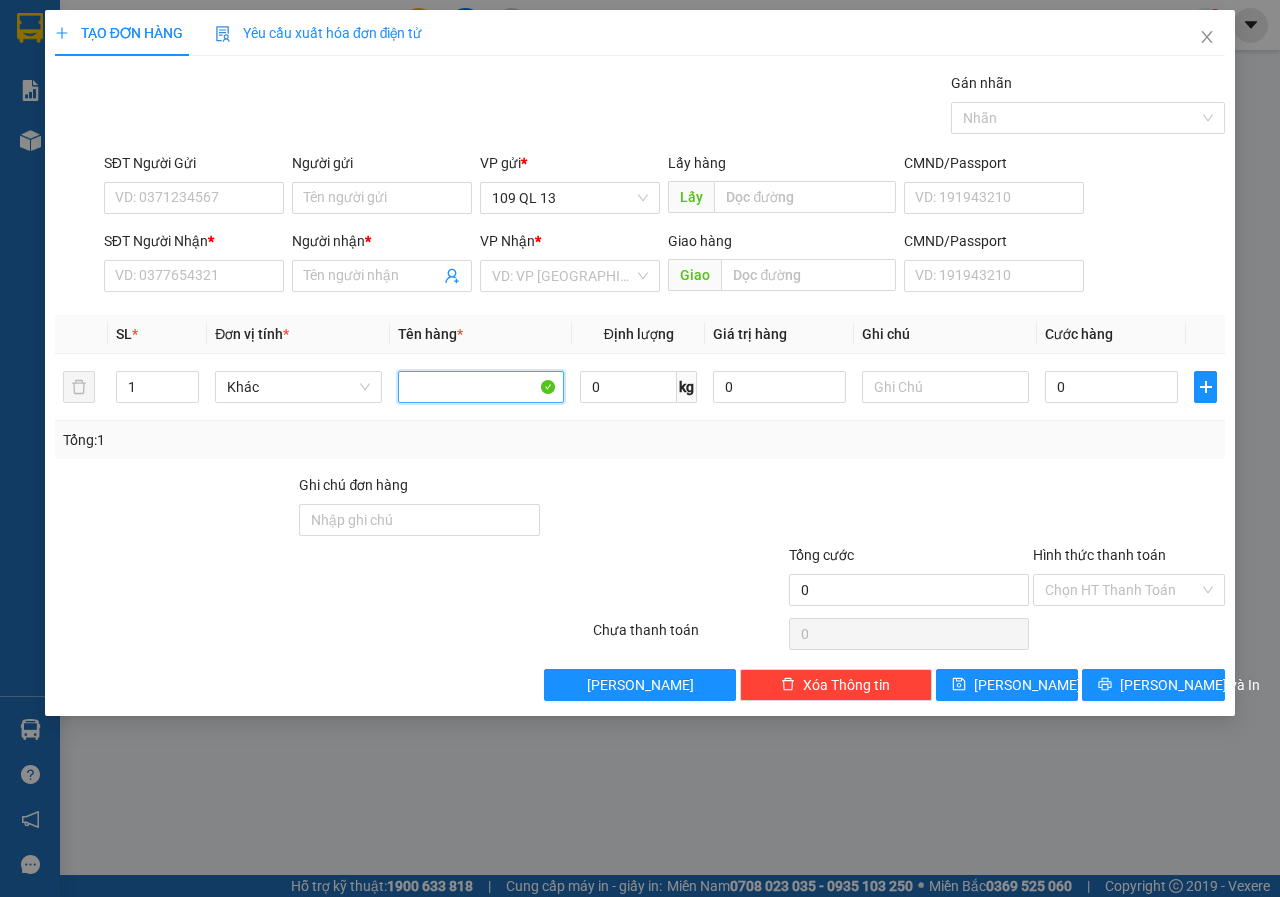 type 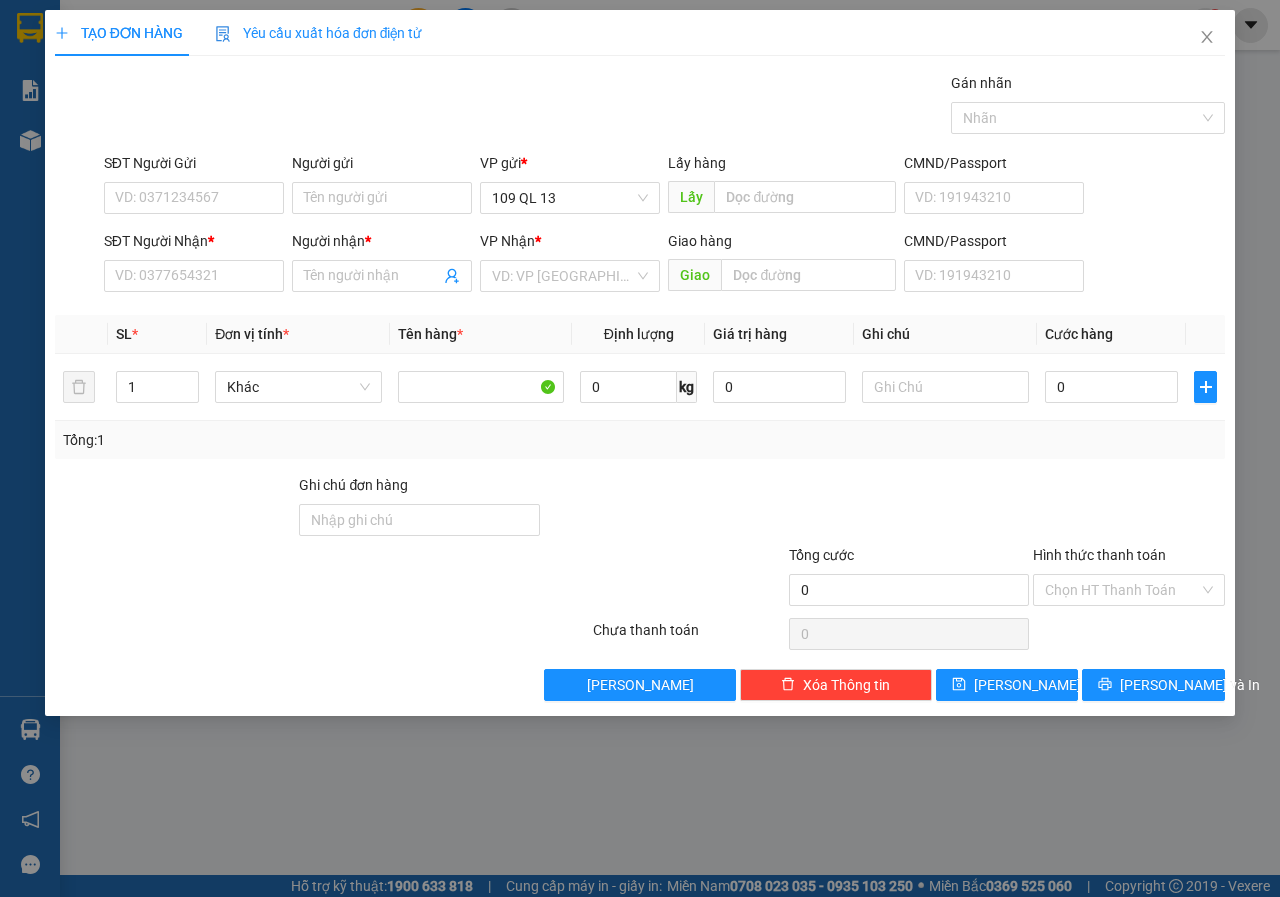 click on "SĐT Người Nhận  * VD: 0377654321" at bounding box center (194, 265) 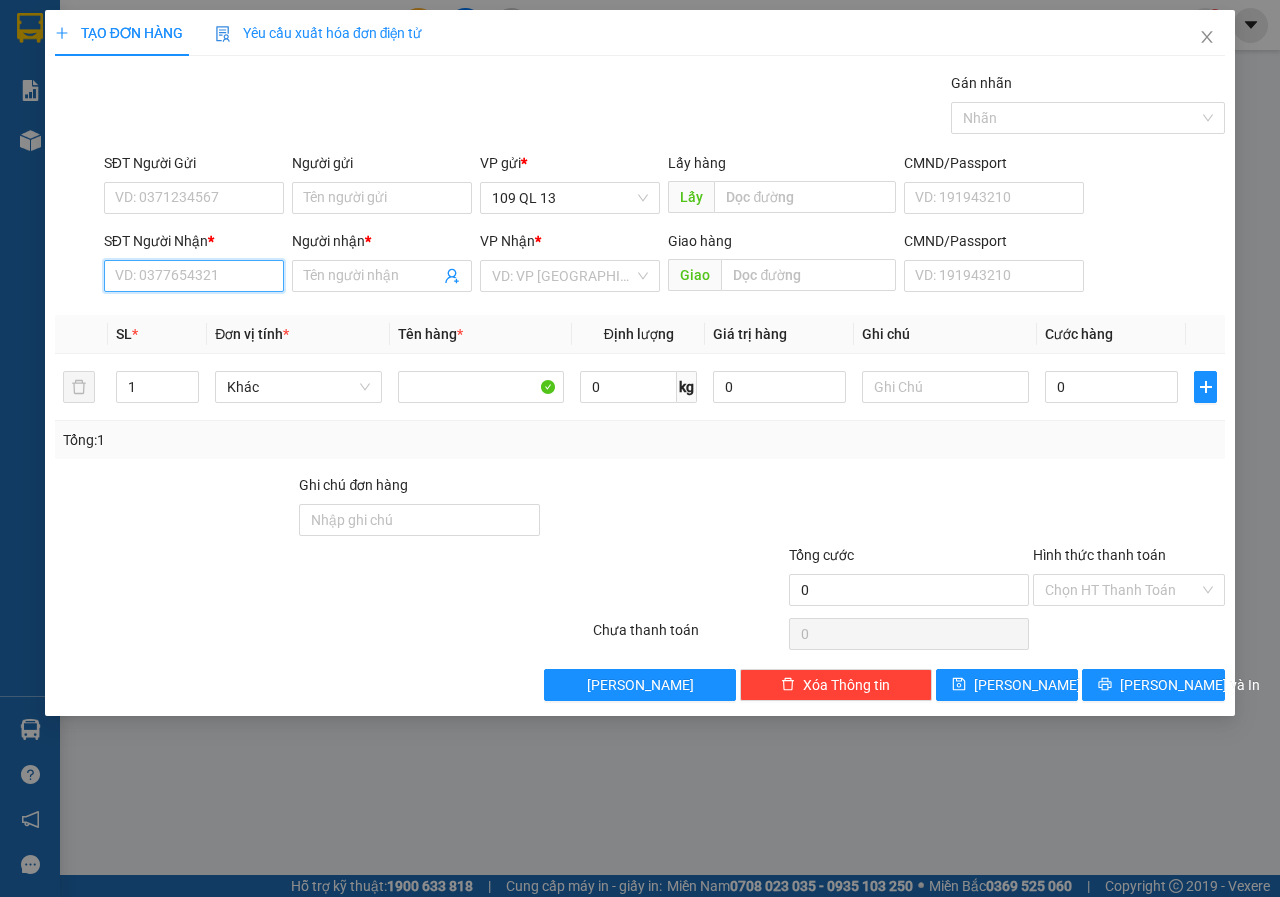 click on "SĐT Người Nhận  *" at bounding box center [194, 276] 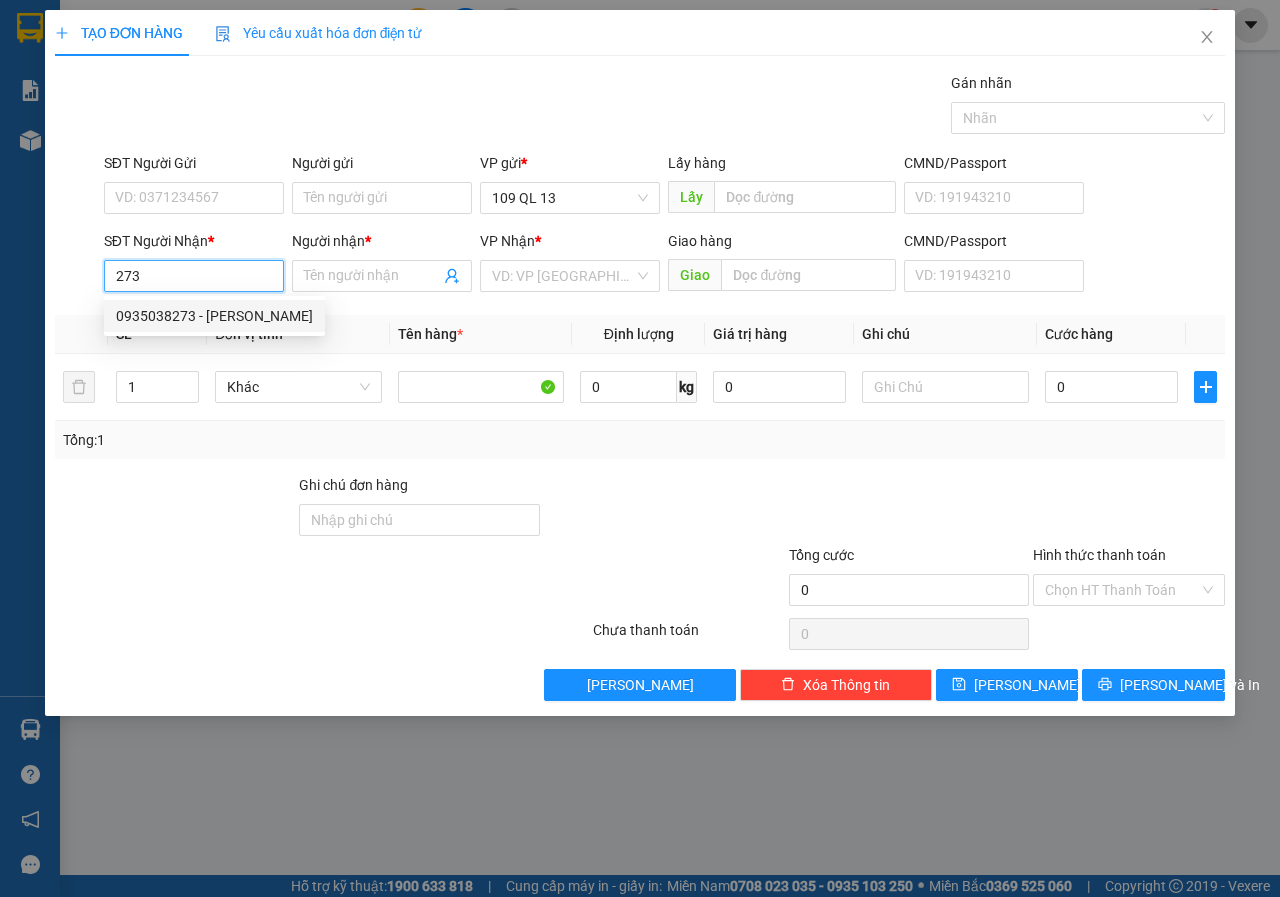 click on "0935038273 - [PERSON_NAME]" at bounding box center [214, 316] 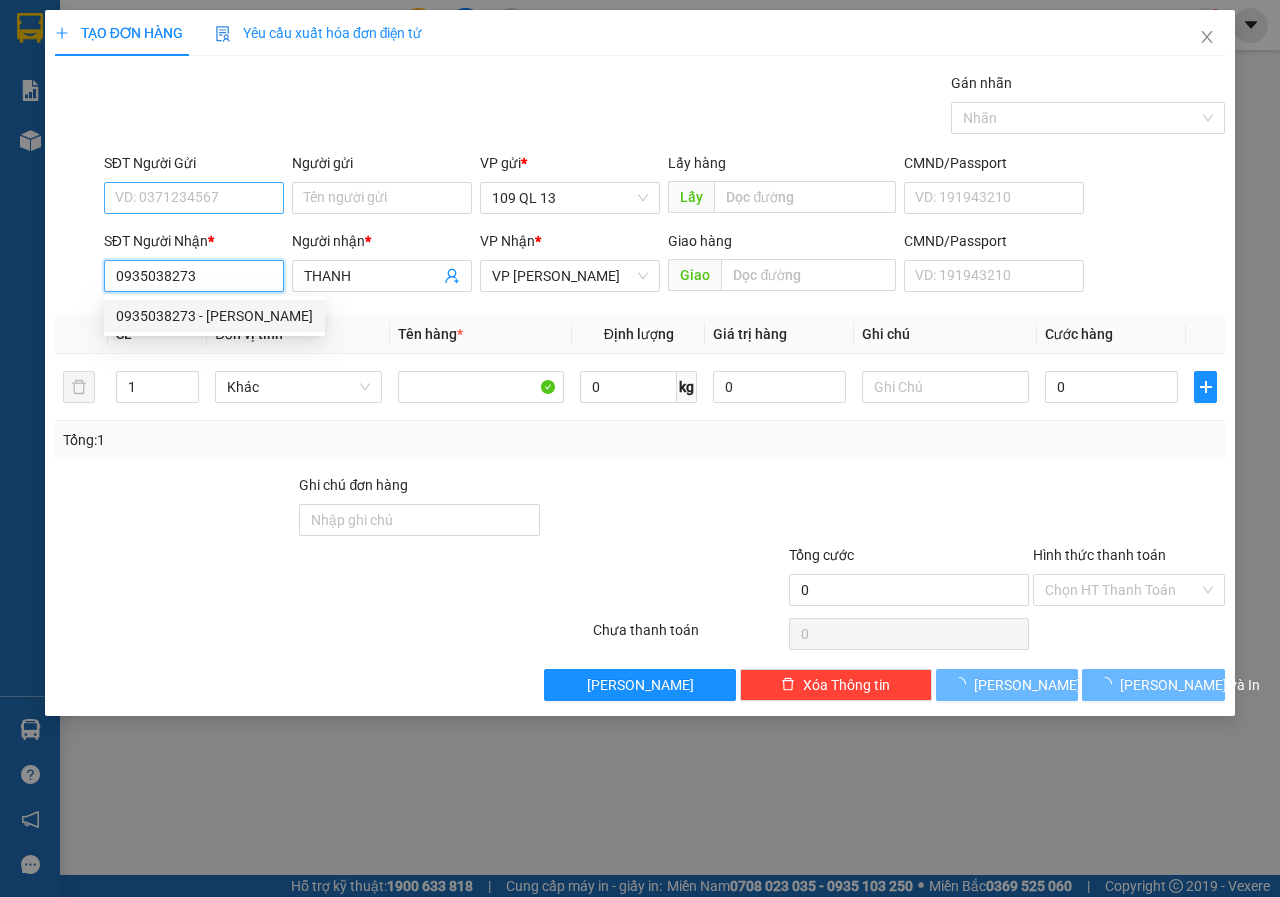 type on "0935038273" 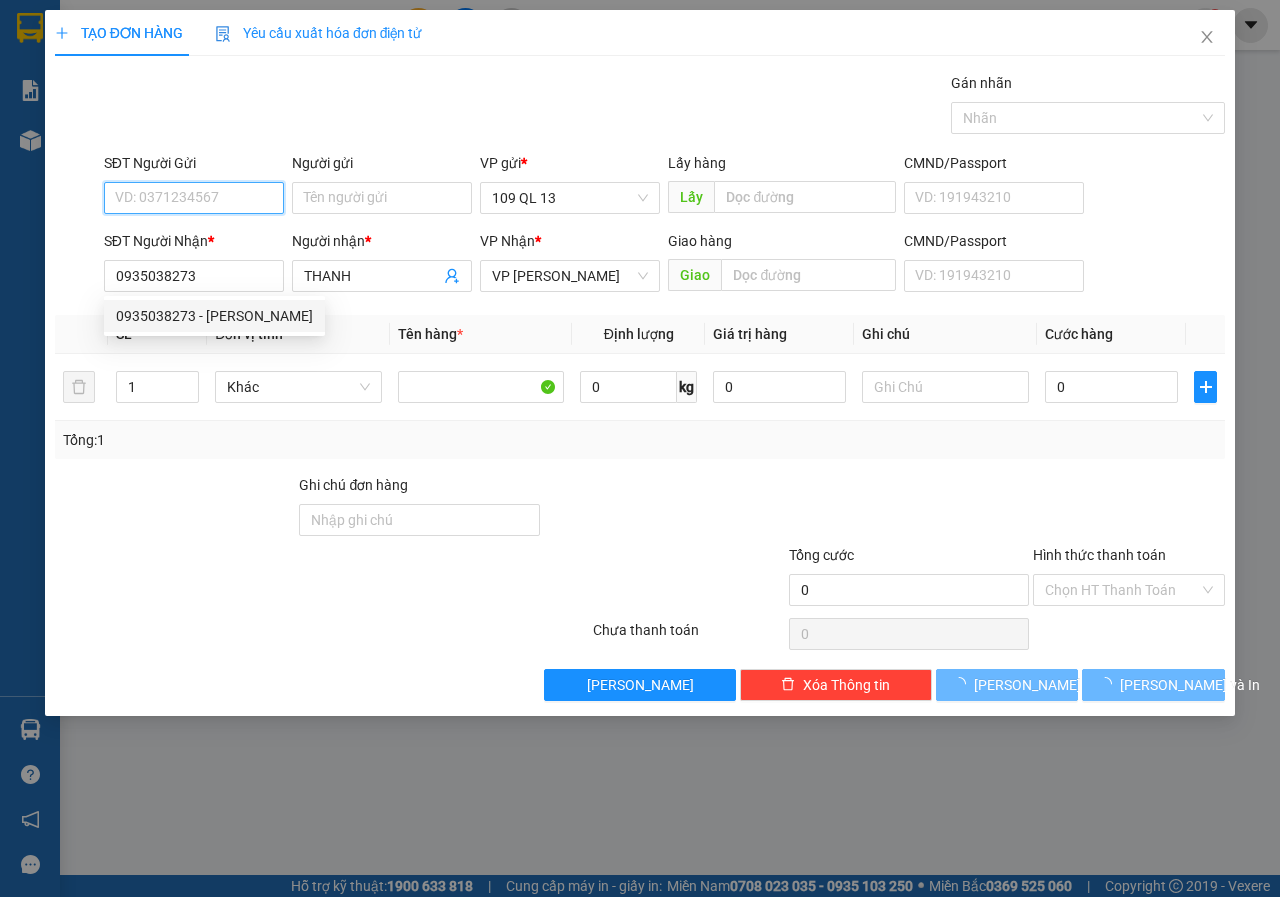 click on "SĐT Người Gửi" at bounding box center (194, 198) 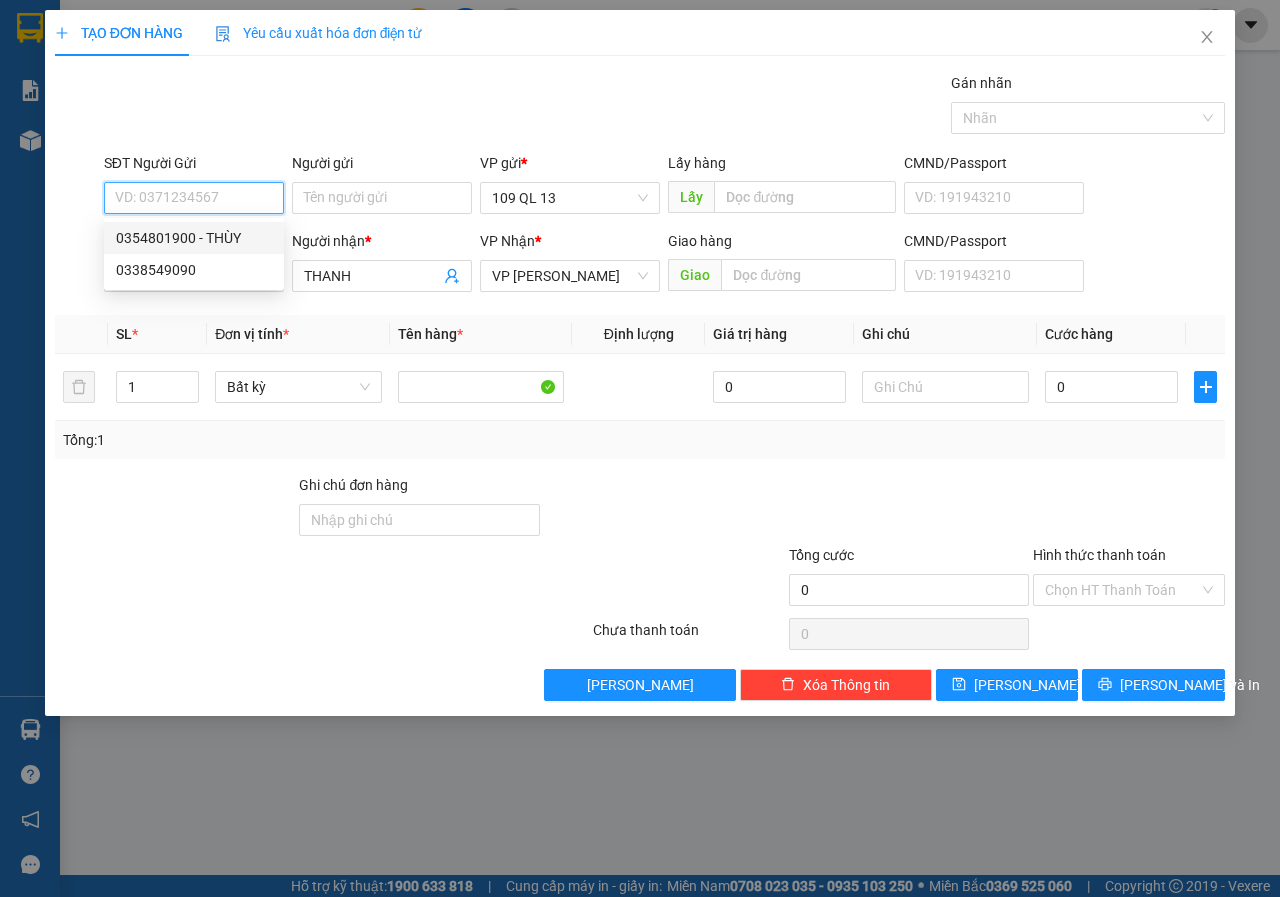 drag, startPoint x: 202, startPoint y: 239, endPoint x: 215, endPoint y: 174, distance: 66.287254 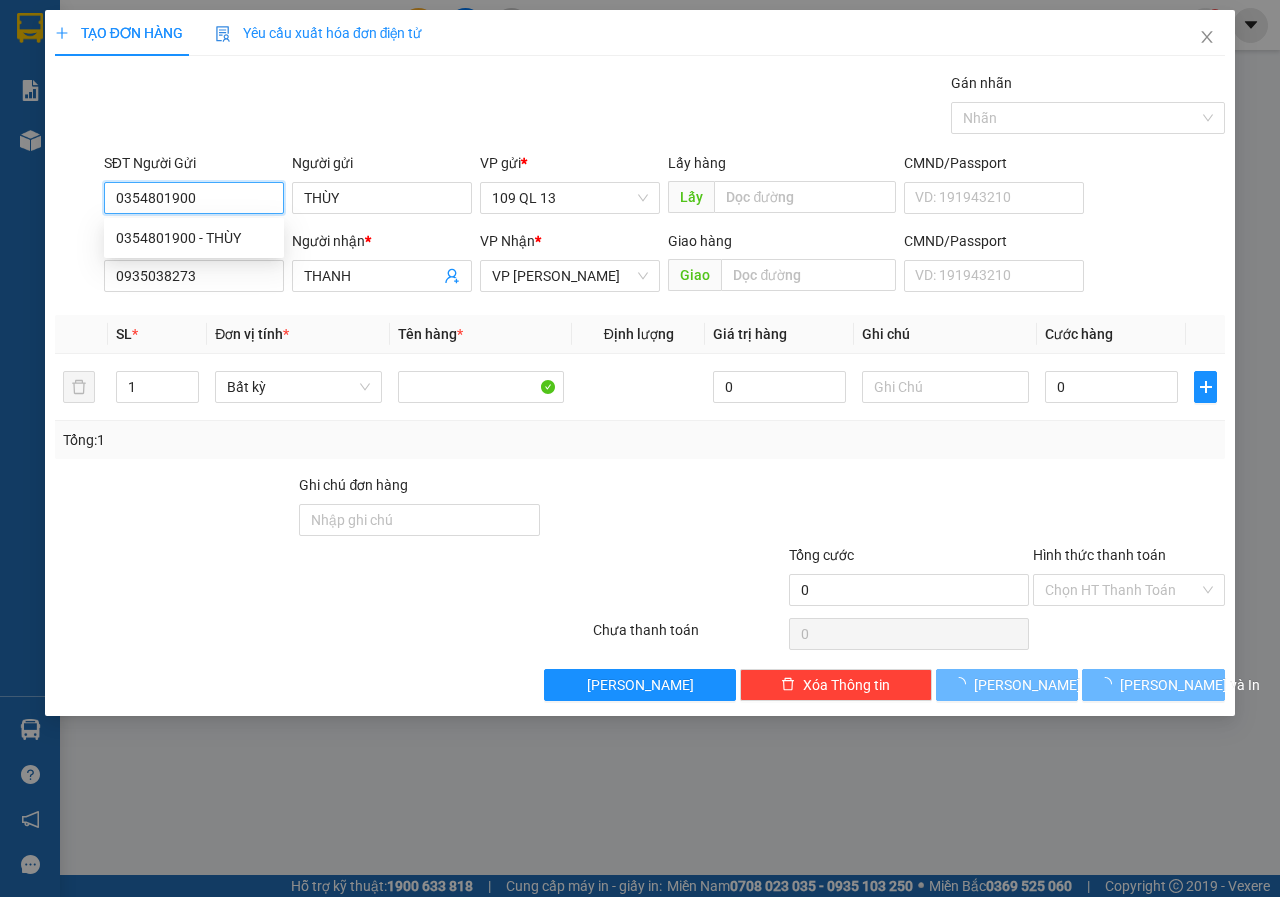 type on "0354801900" 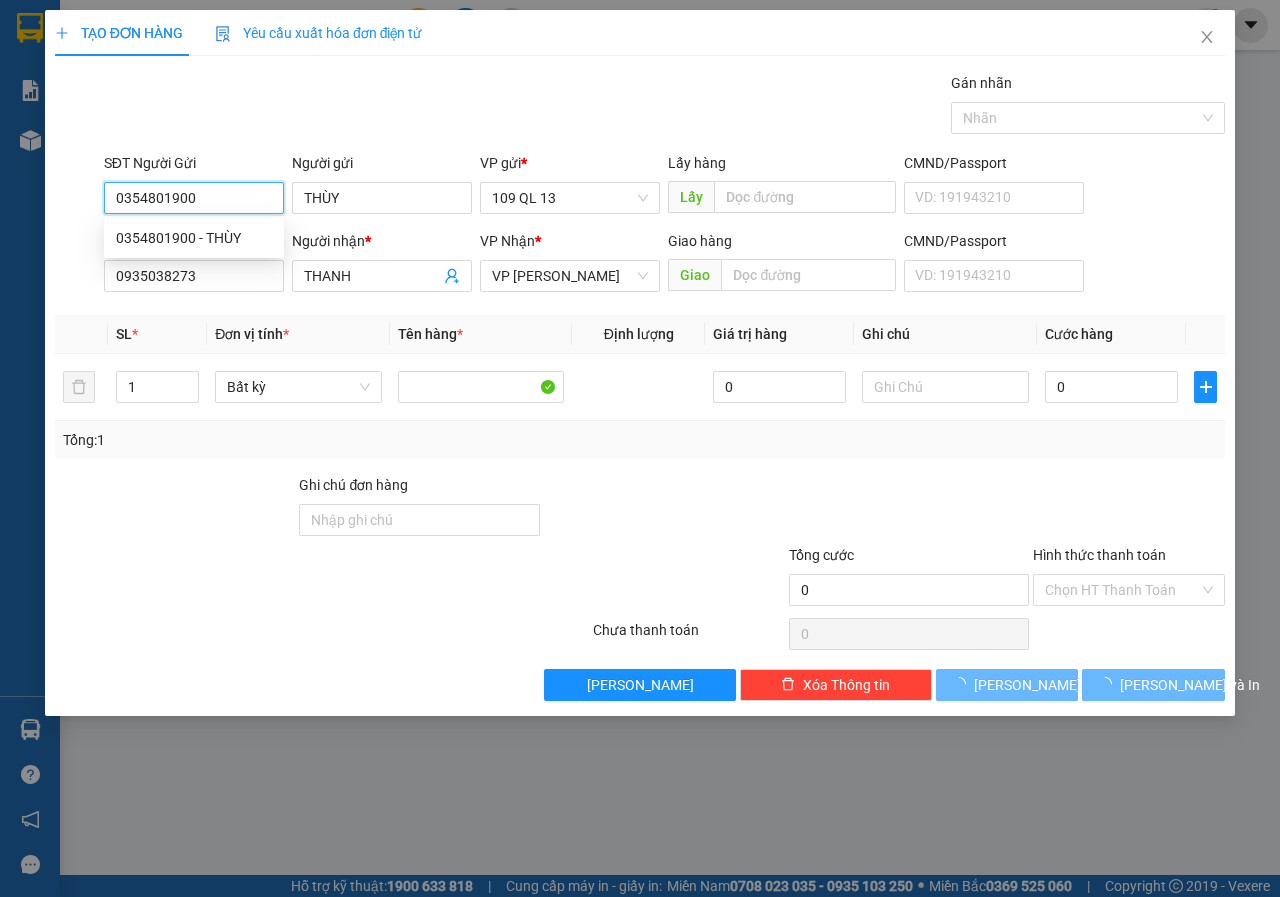 type on "THÙY" 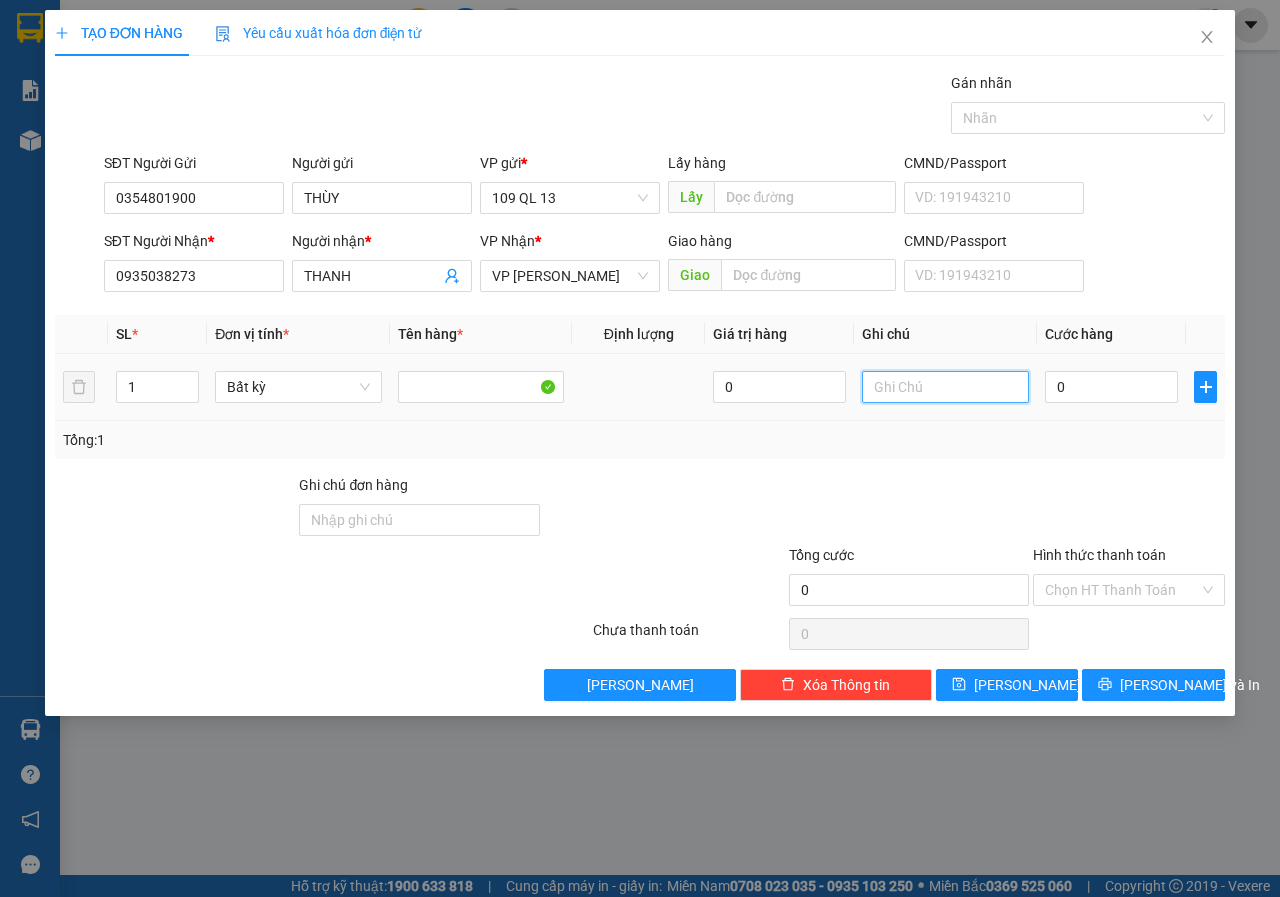 click at bounding box center (945, 387) 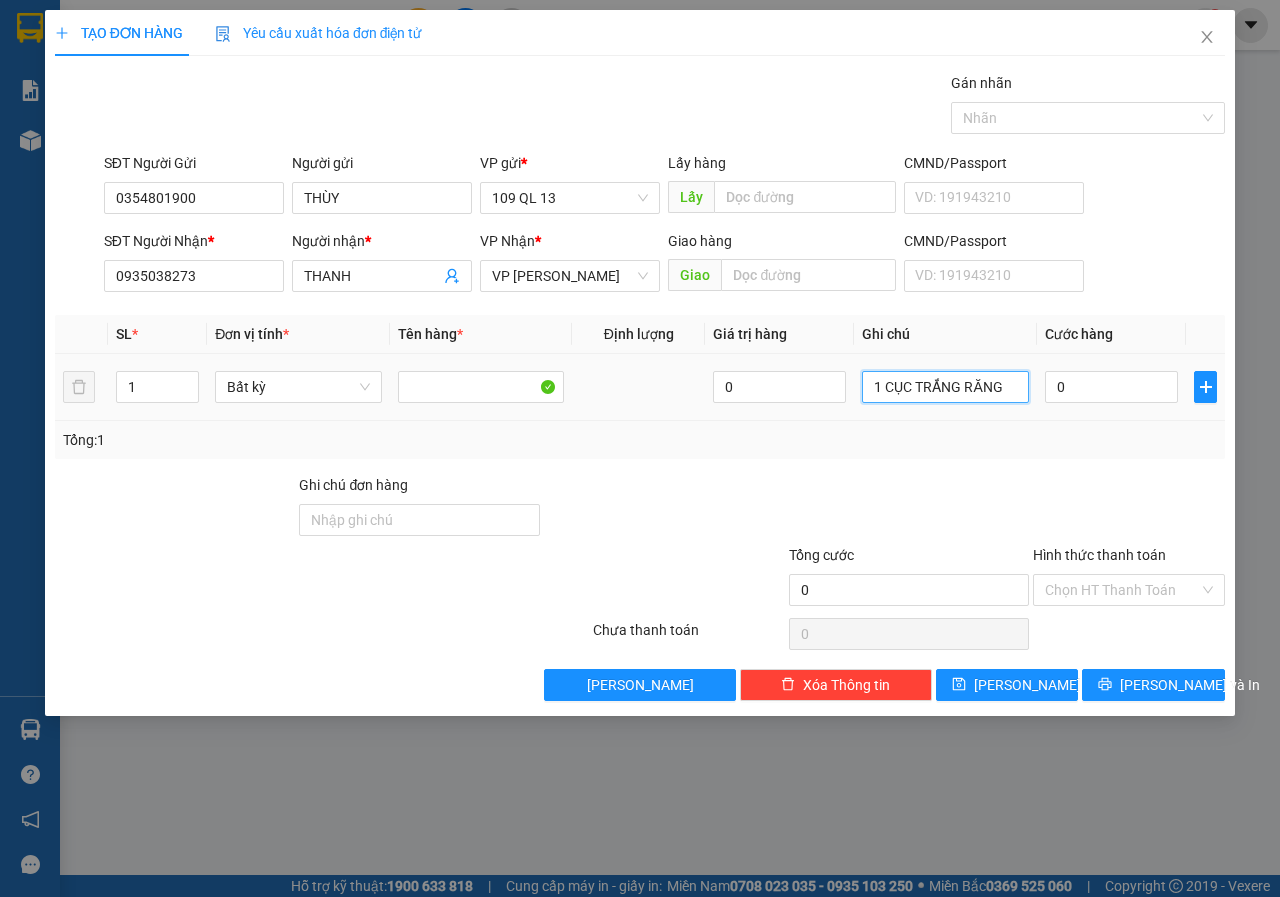 type on "1 CỤC TRẮNG RĂNG" 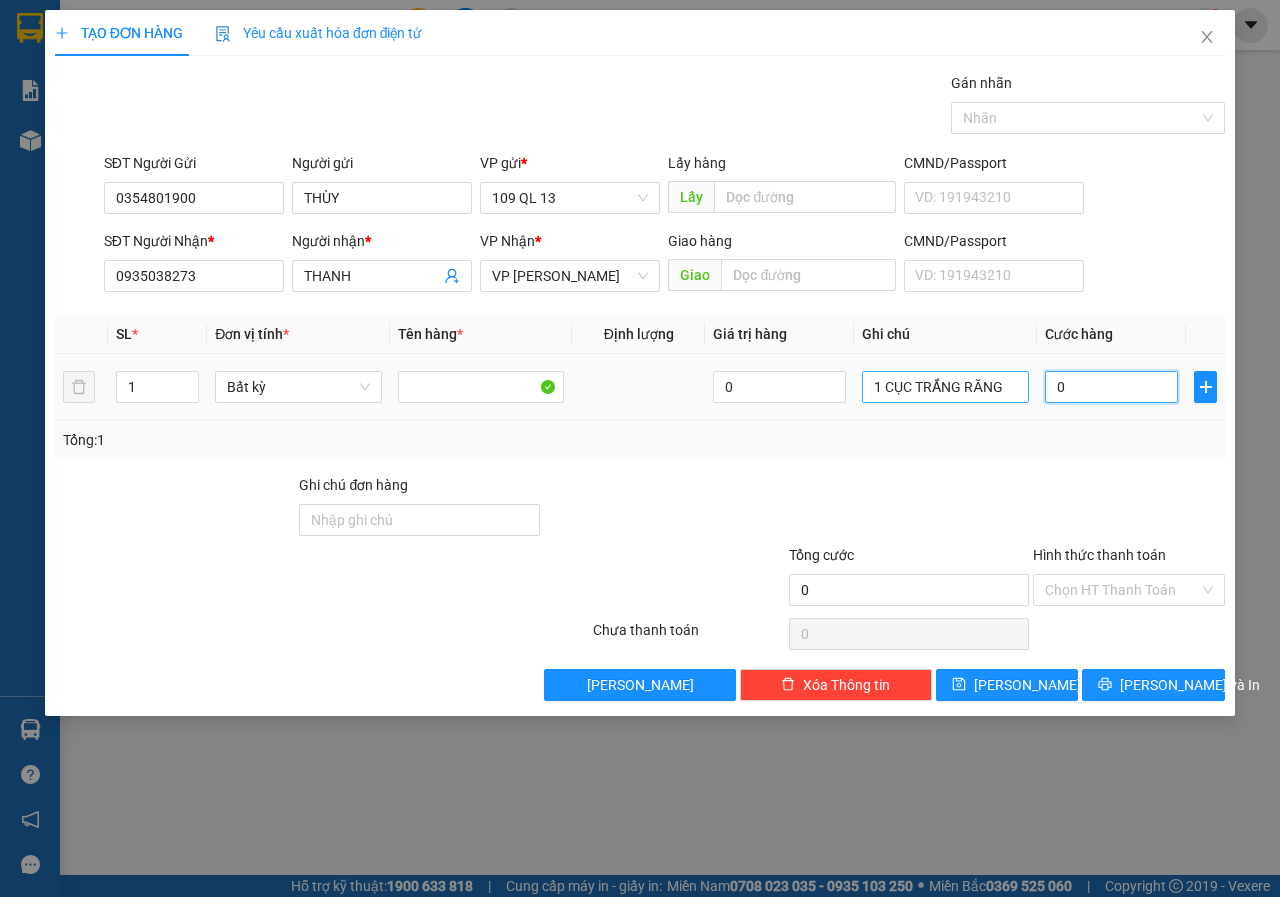 type on "3" 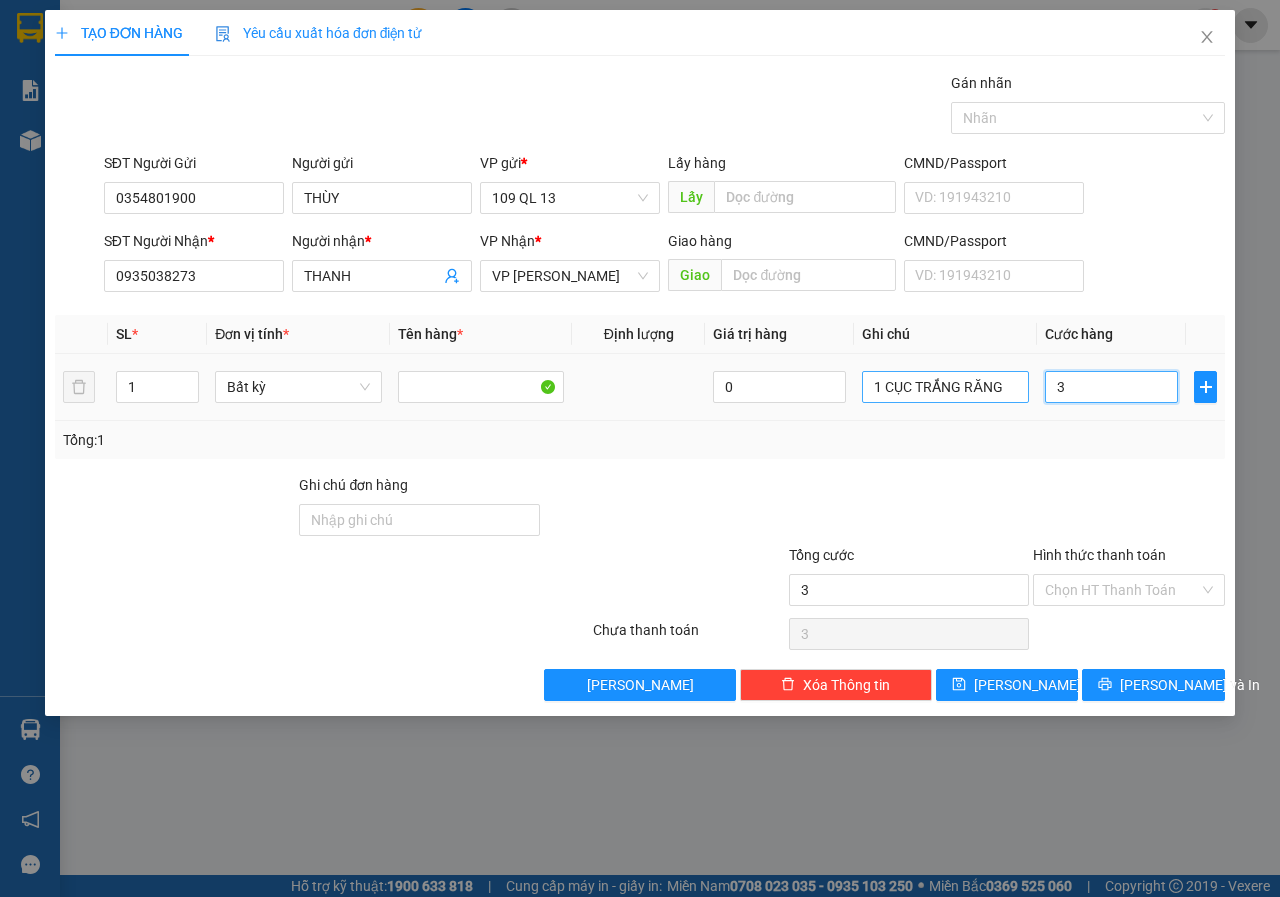 type on "30" 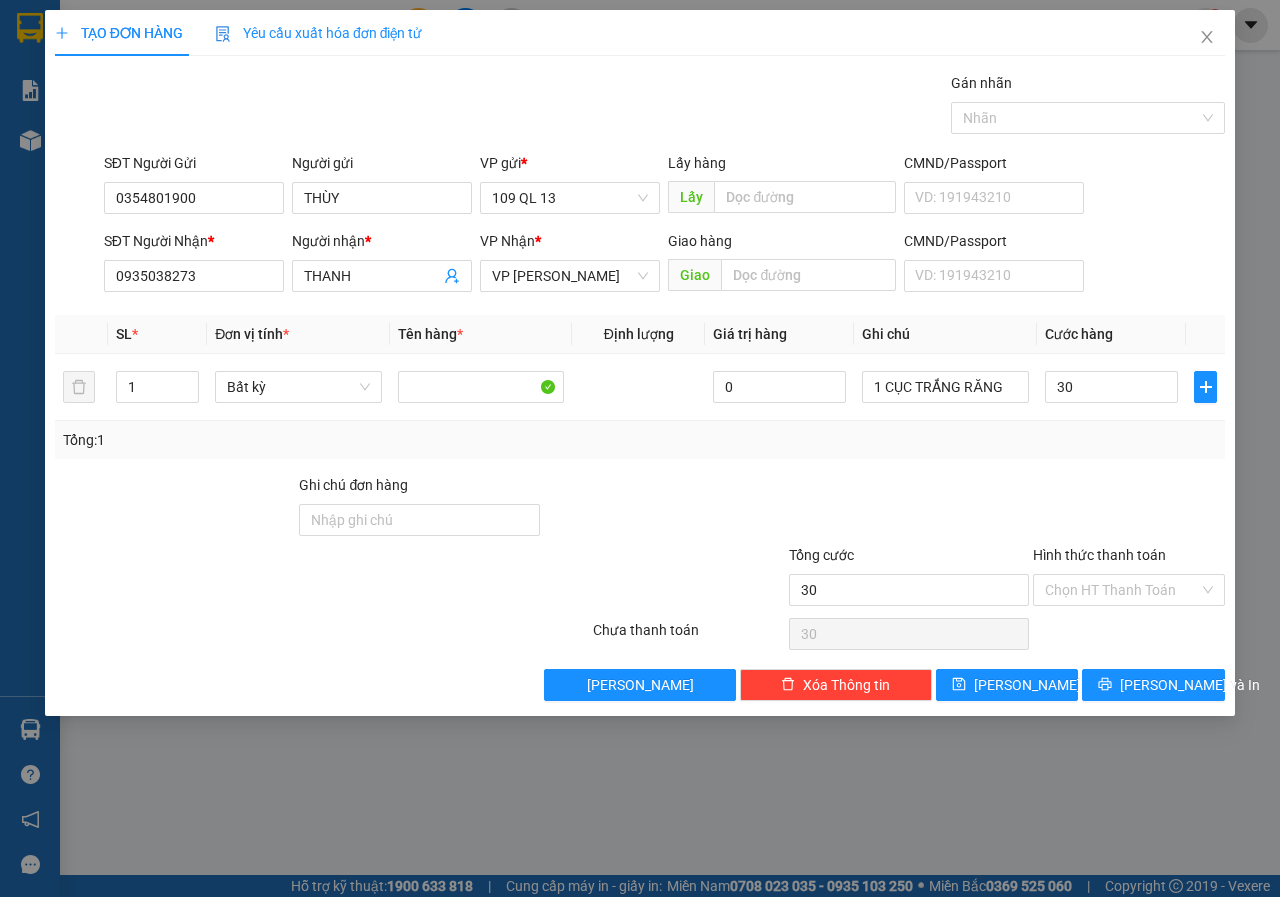 type on "30.000" 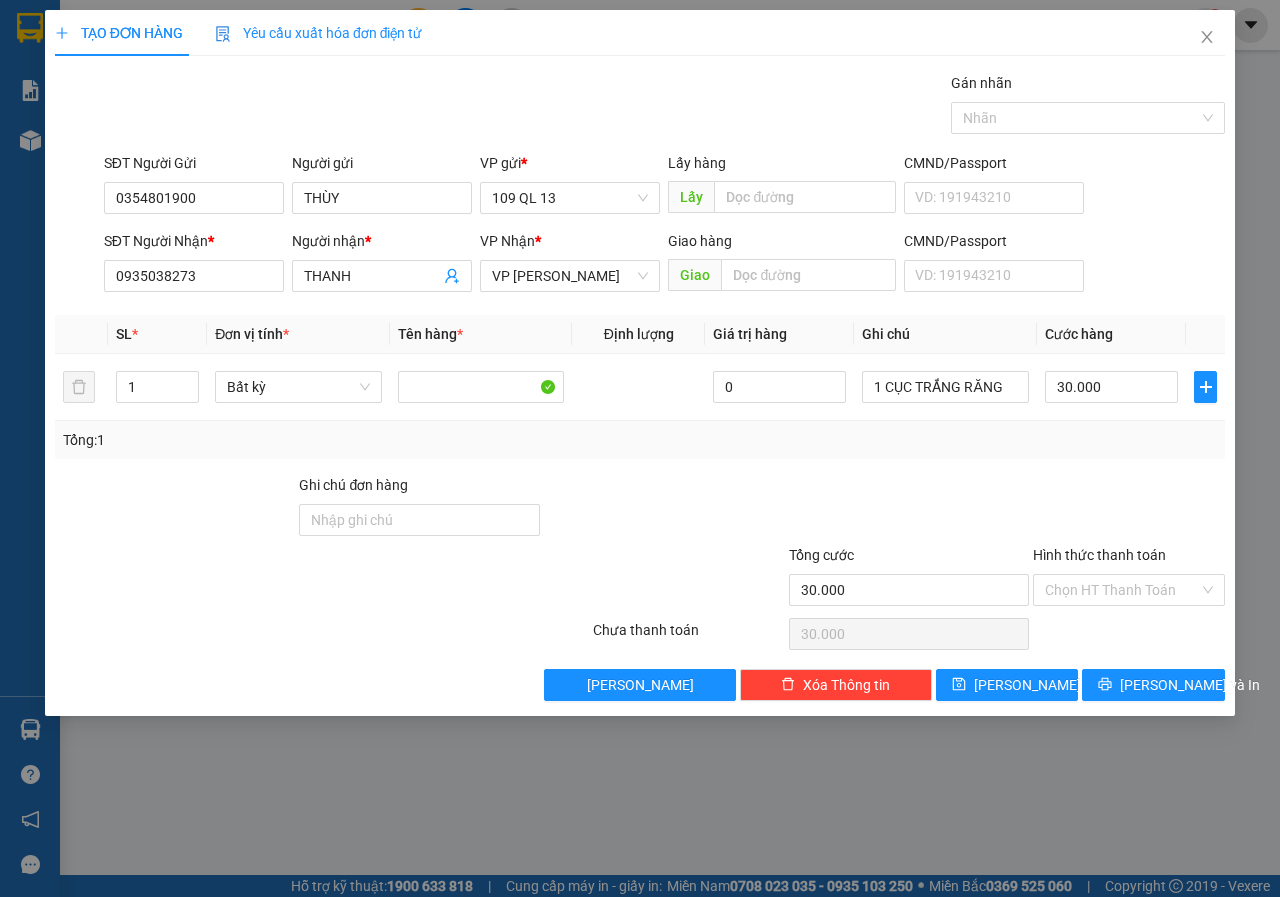 click on "Hình thức thanh toán Chọn HT Thanh Toán" at bounding box center [1129, 579] 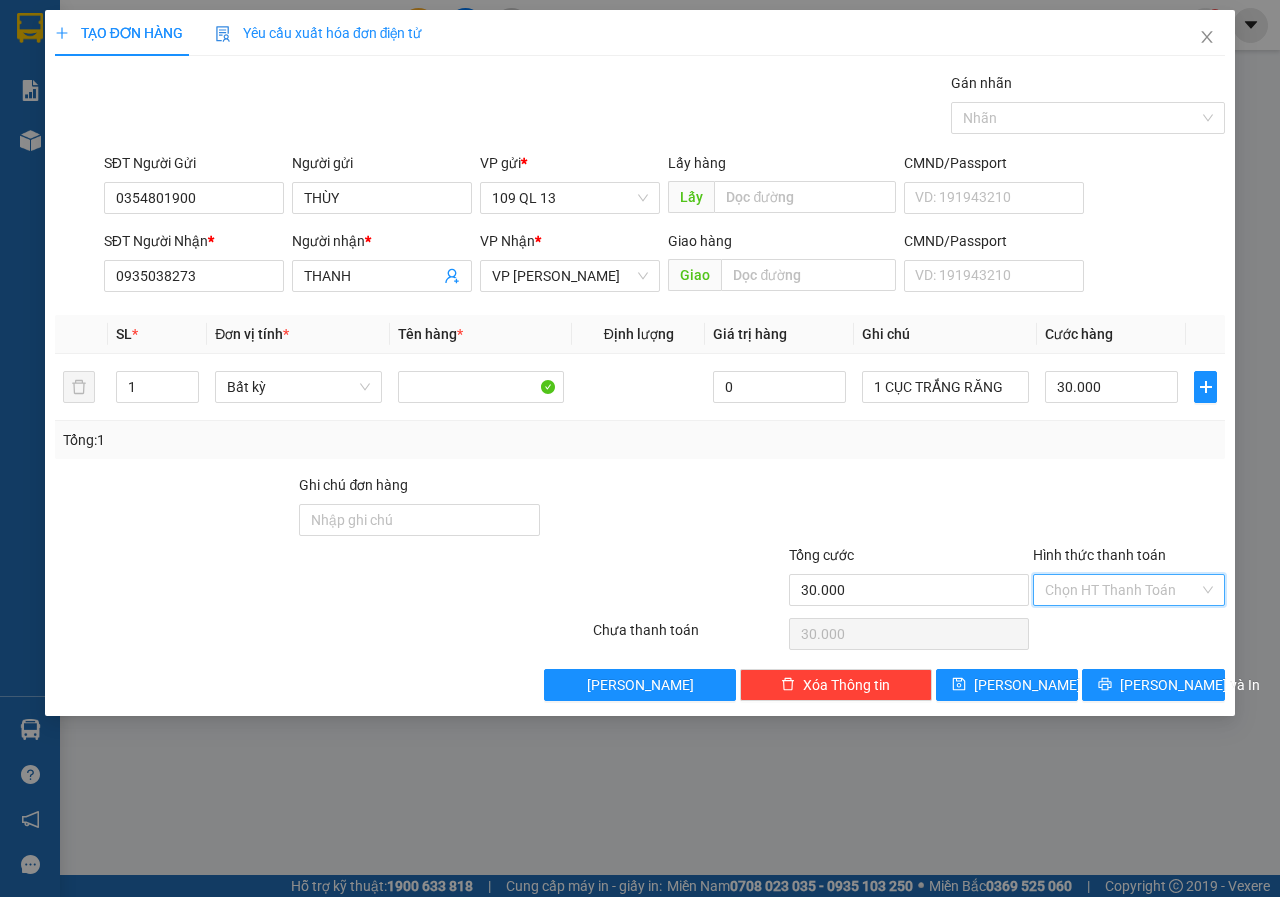 click on "Hình thức thanh toán" at bounding box center [1122, 590] 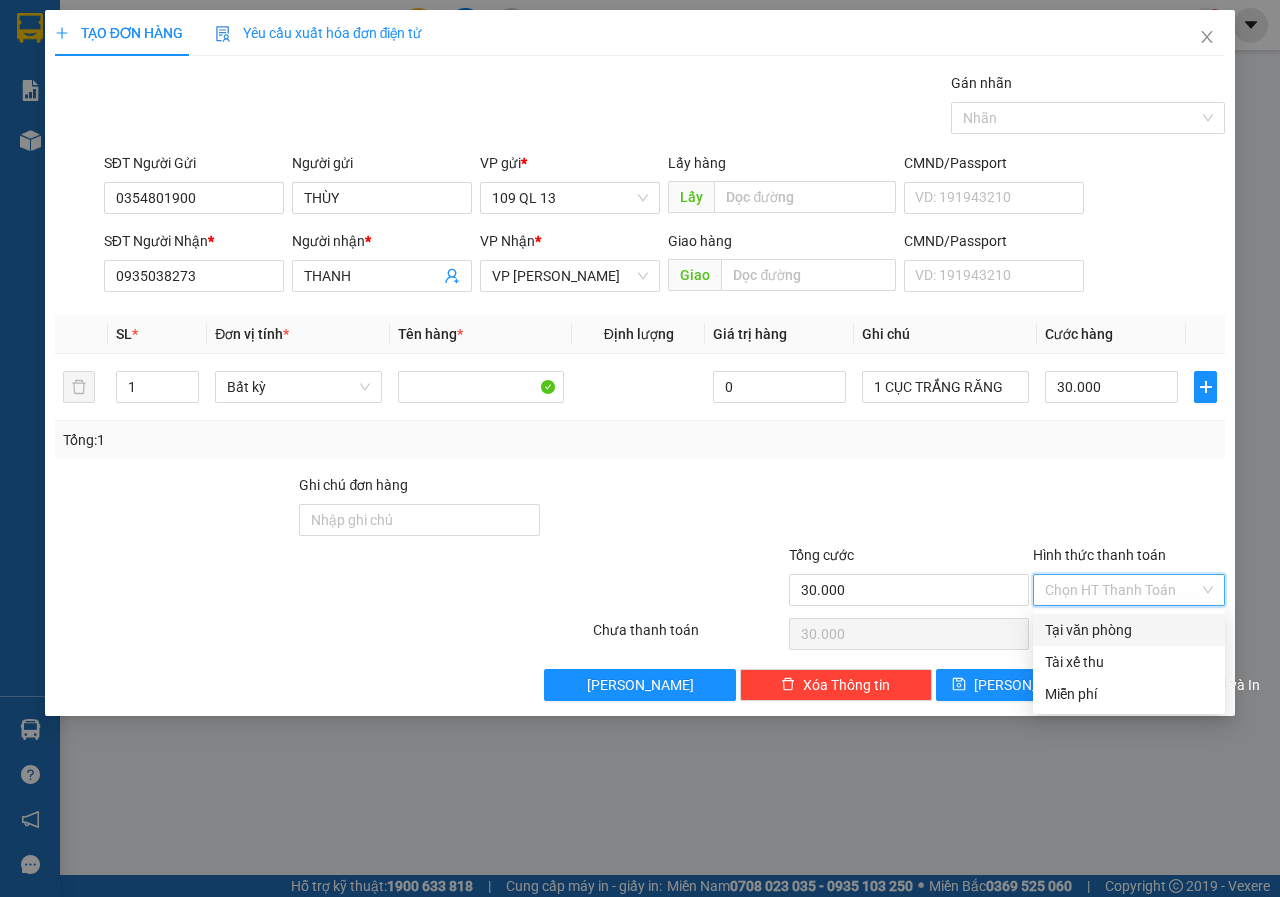 click on "Tại văn phòng" at bounding box center [1129, 630] 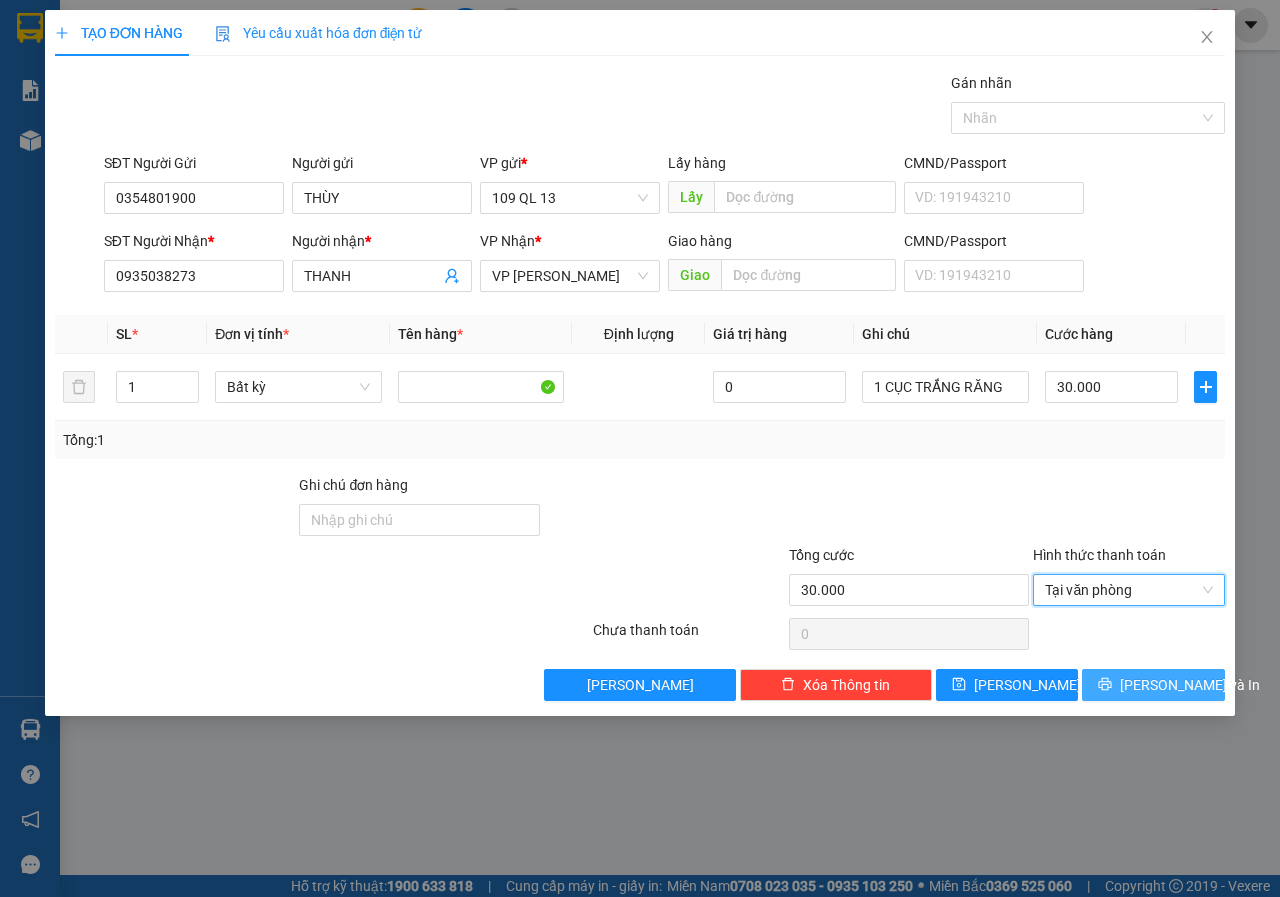 click on "[PERSON_NAME] và In" at bounding box center (1190, 685) 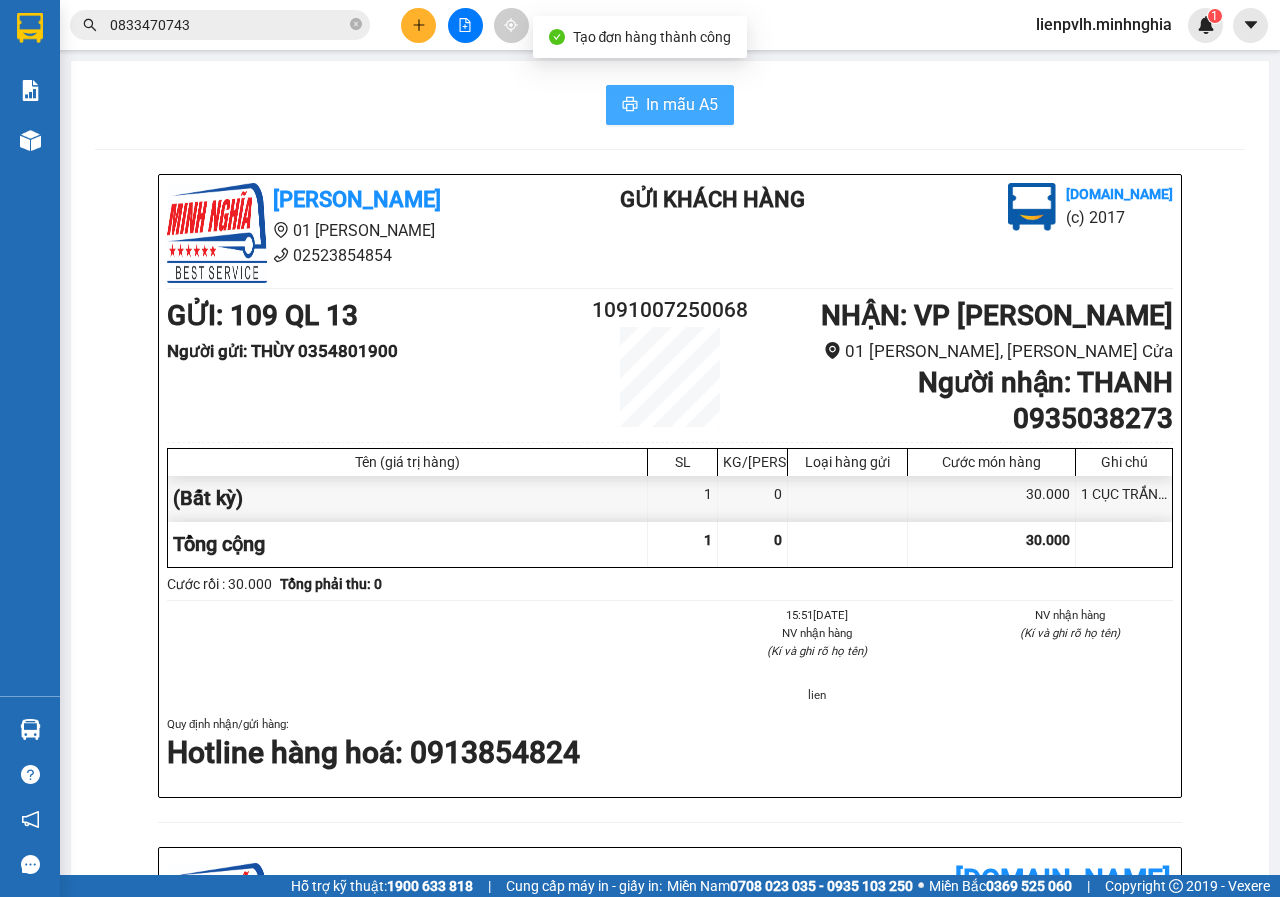 click on "In mẫu A5" at bounding box center (682, 104) 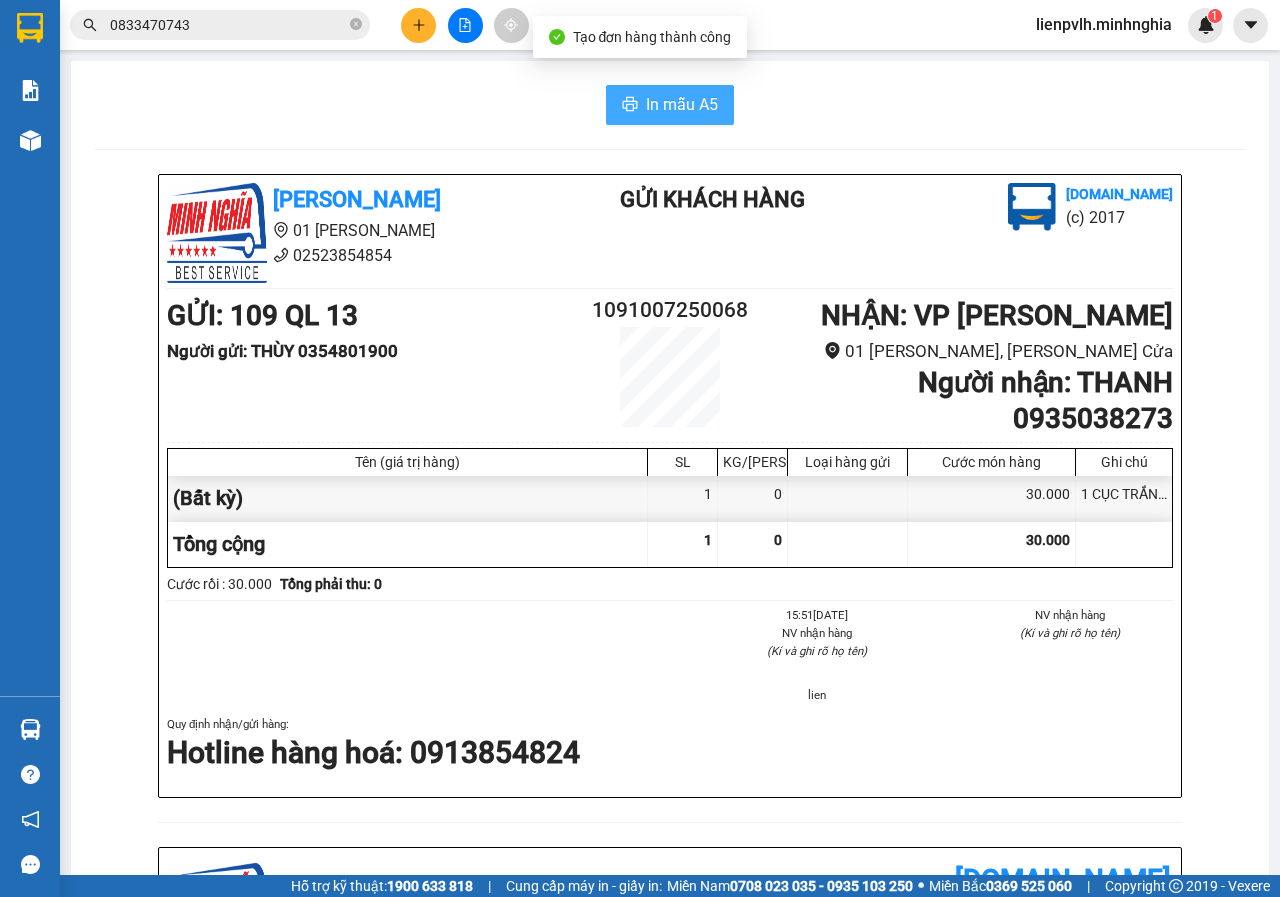 scroll, scrollTop: 0, scrollLeft: 0, axis: both 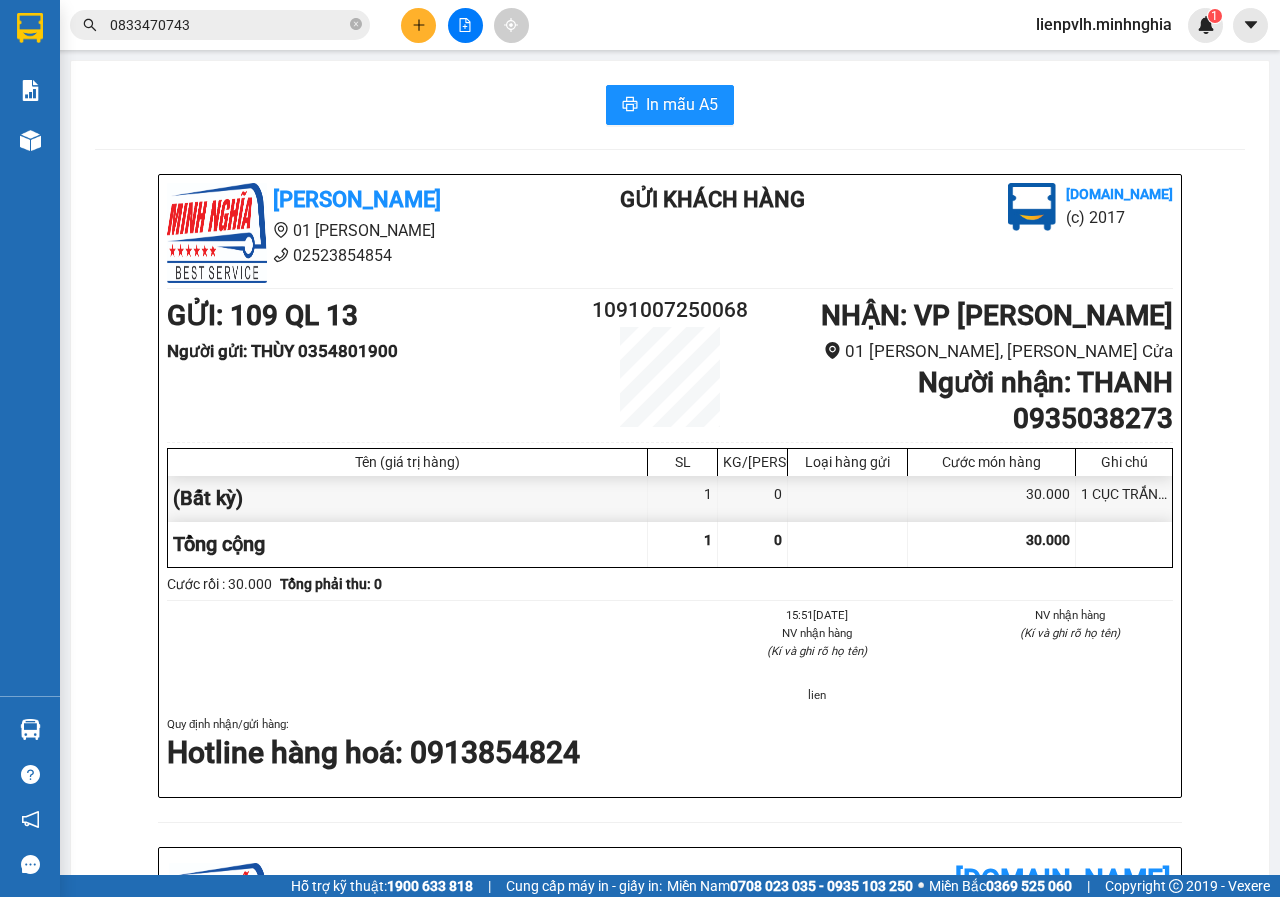 click at bounding box center [418, 25] 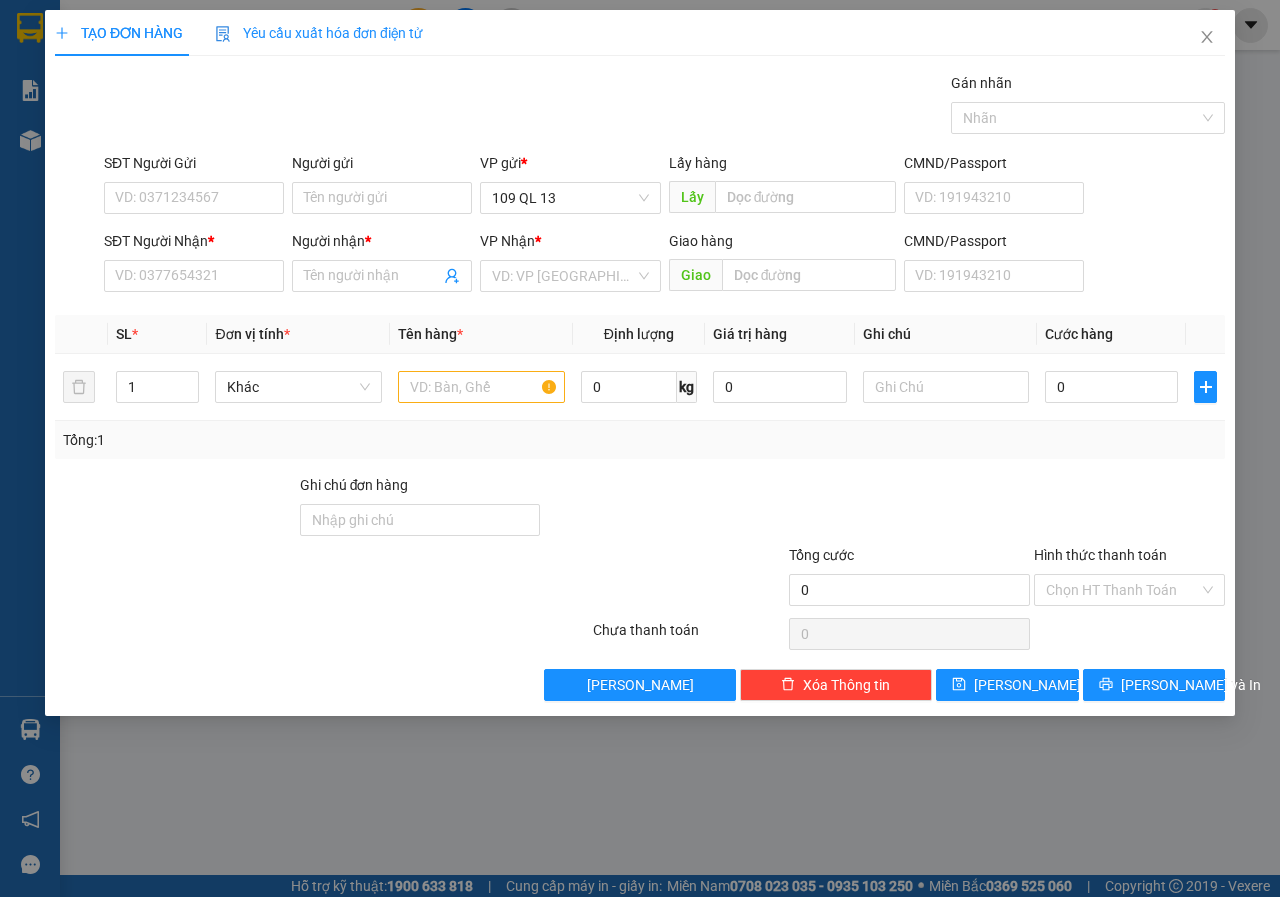 click on "Yêu cầu xuất hóa đơn điện tử" at bounding box center (319, 33) 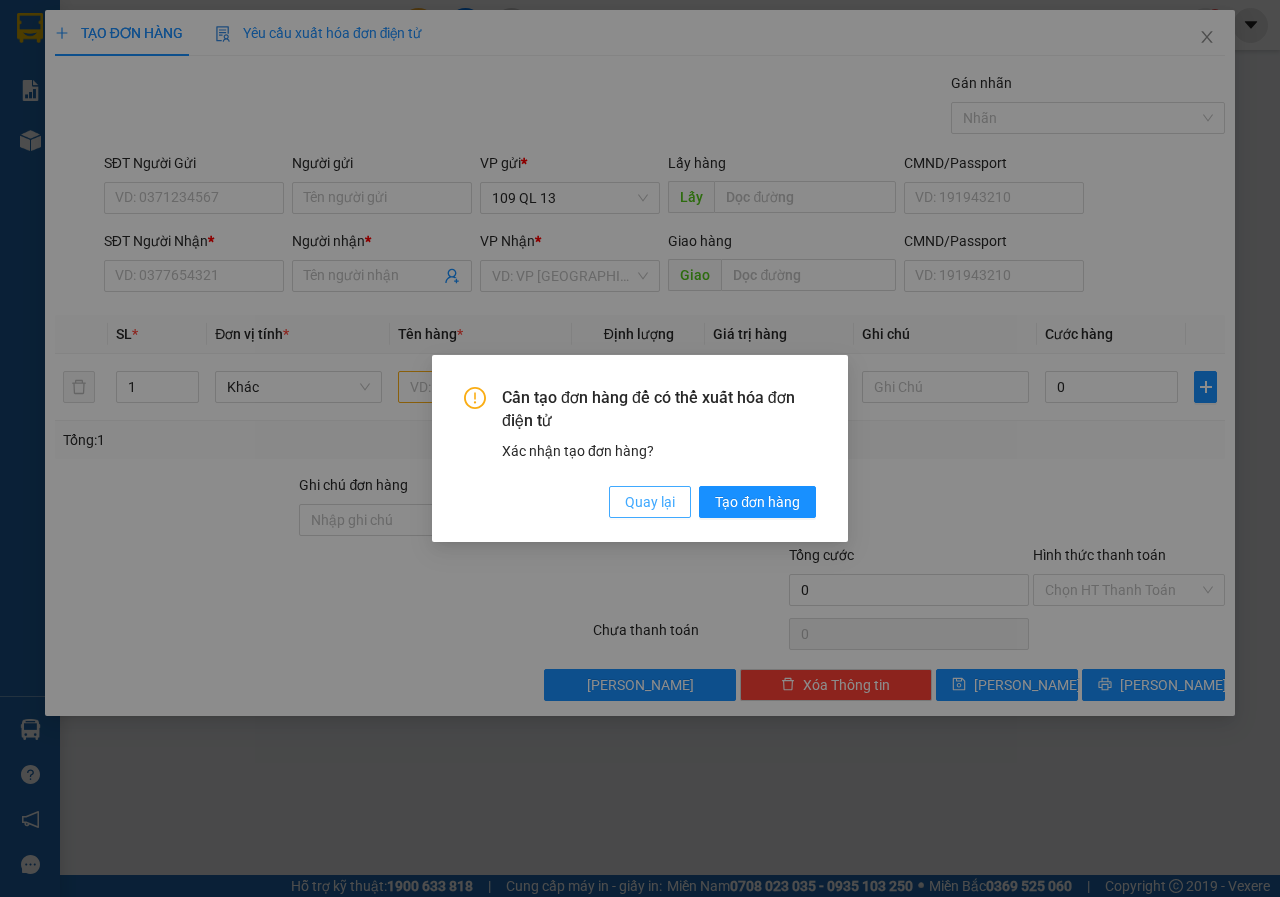 click on "Quay lại" at bounding box center (650, 502) 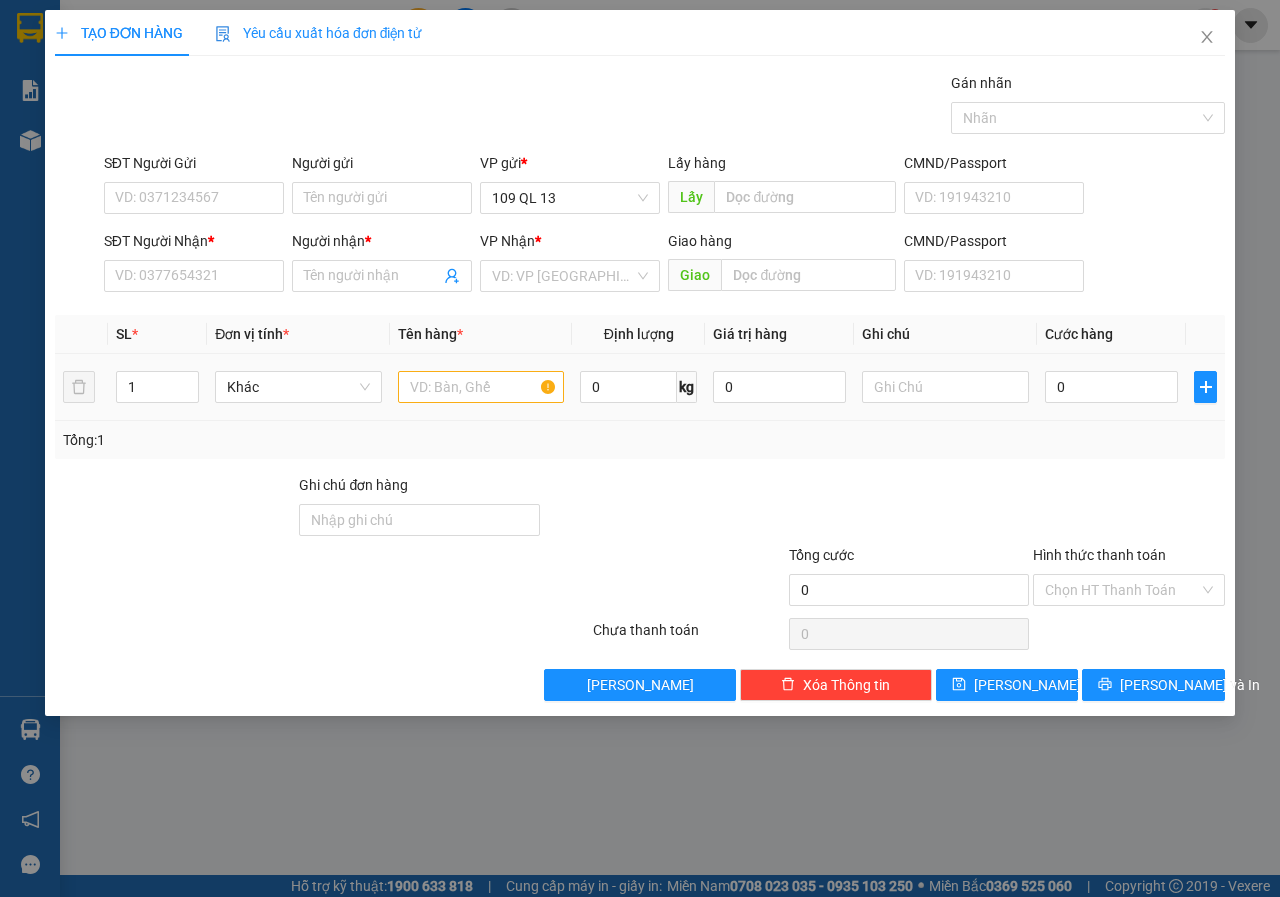 click at bounding box center [481, 387] 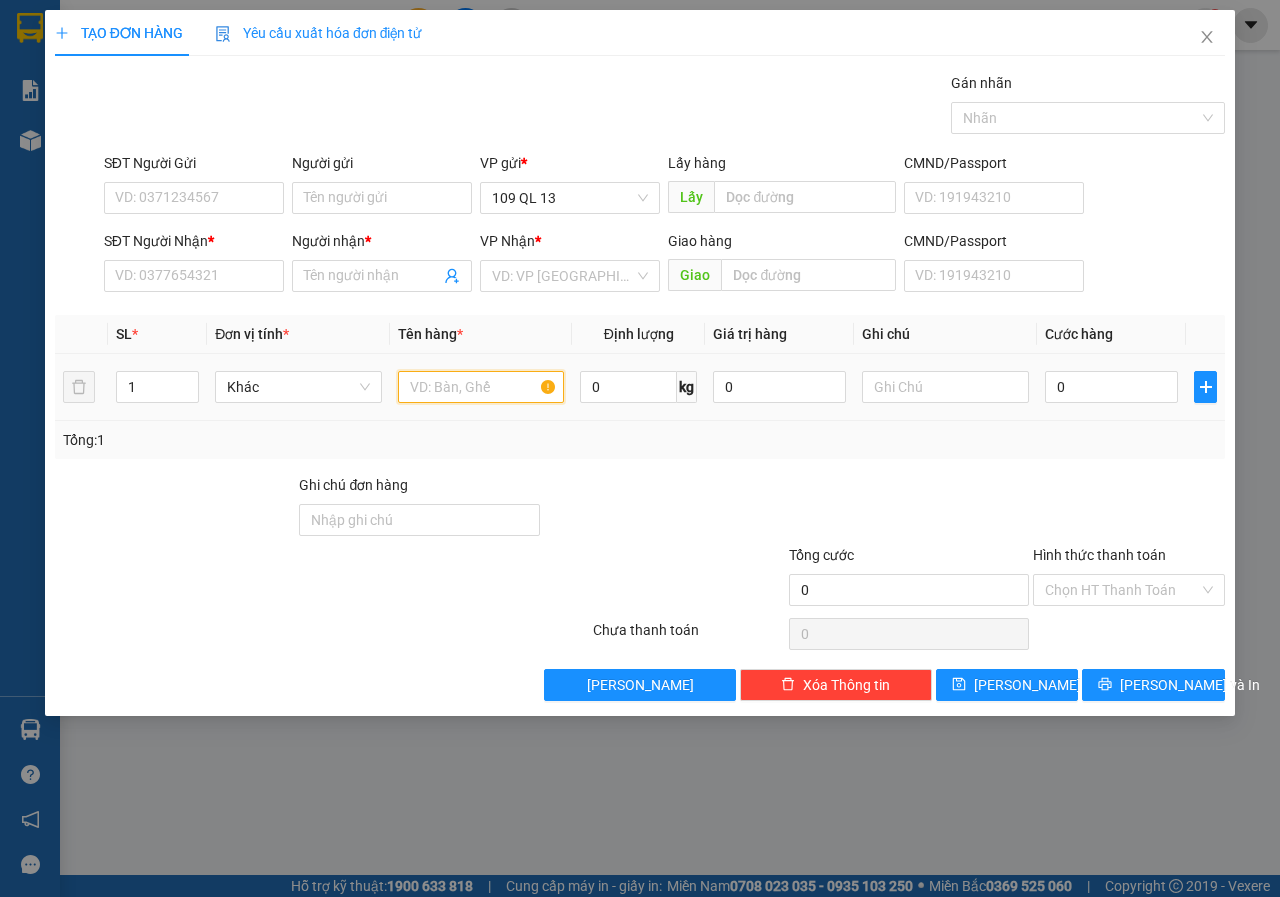 click at bounding box center [481, 387] 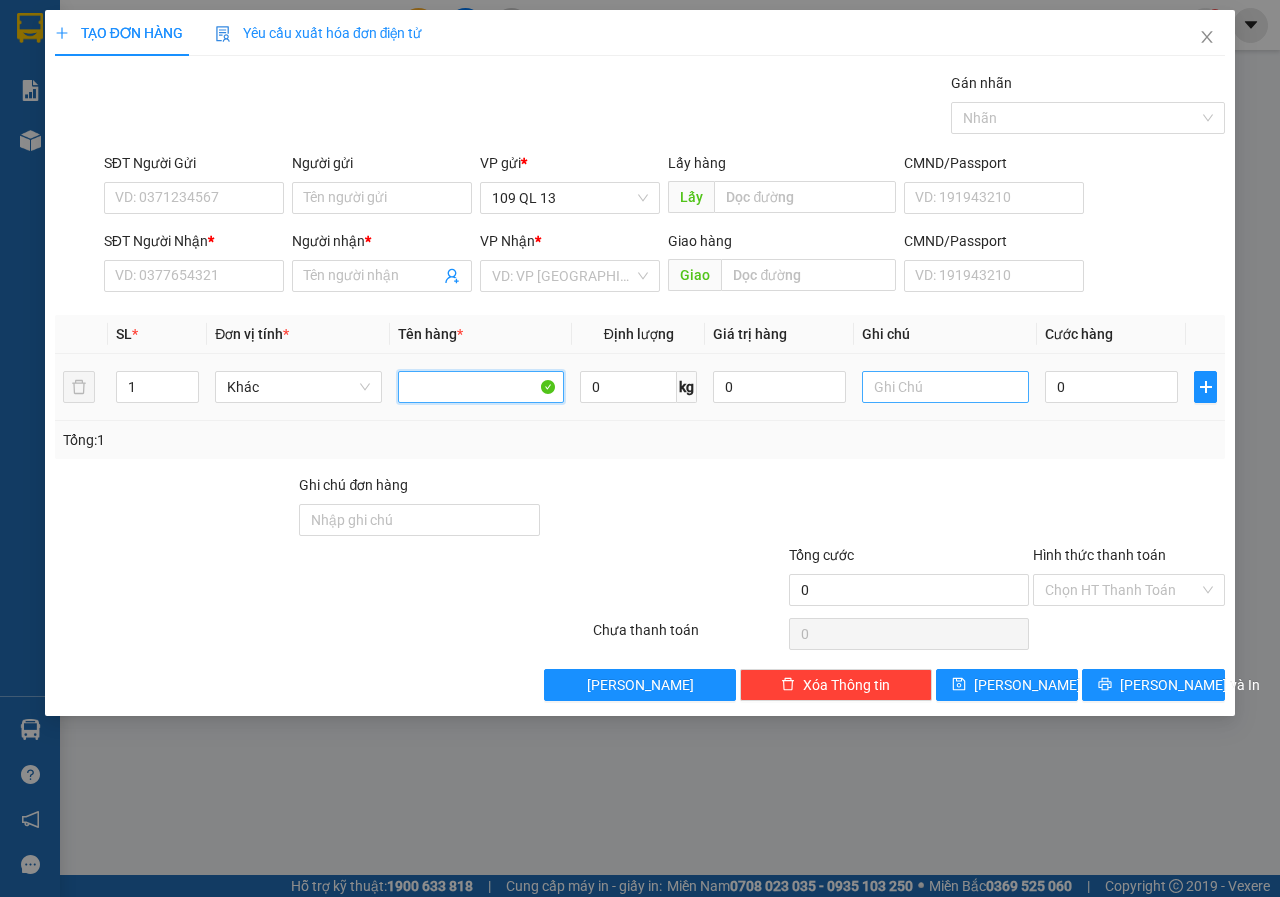 type 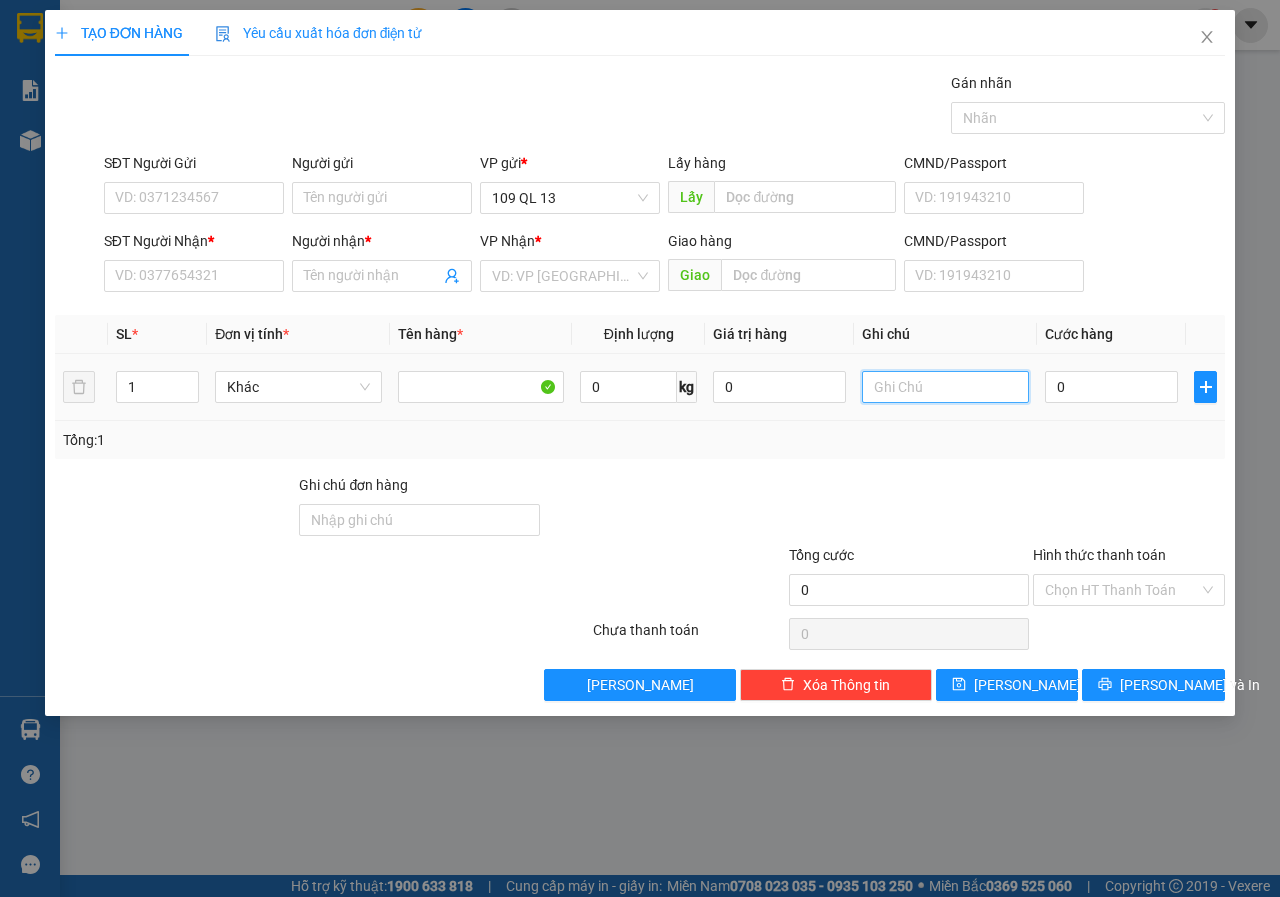 click at bounding box center (945, 387) 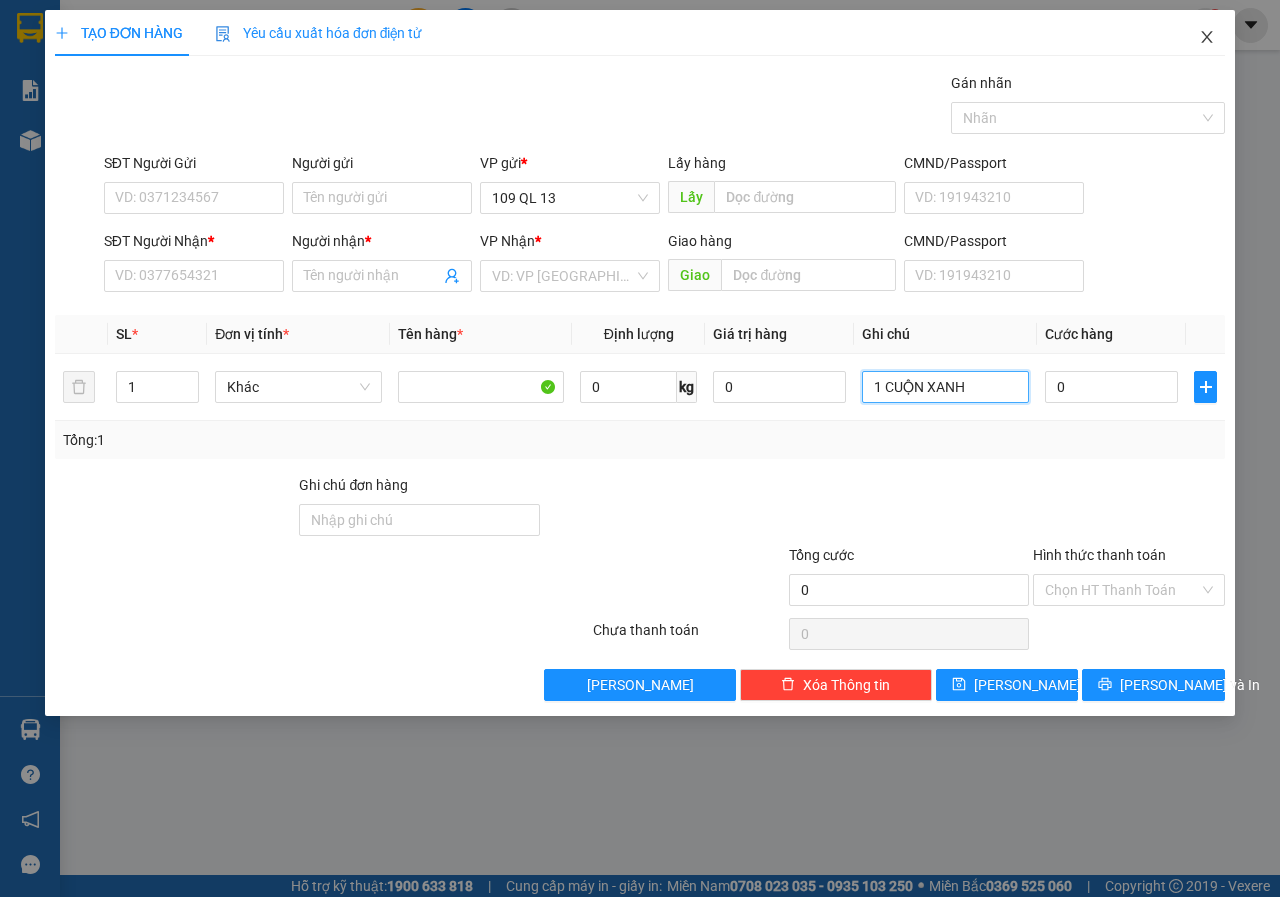 type on "1 CUỘN XANH" 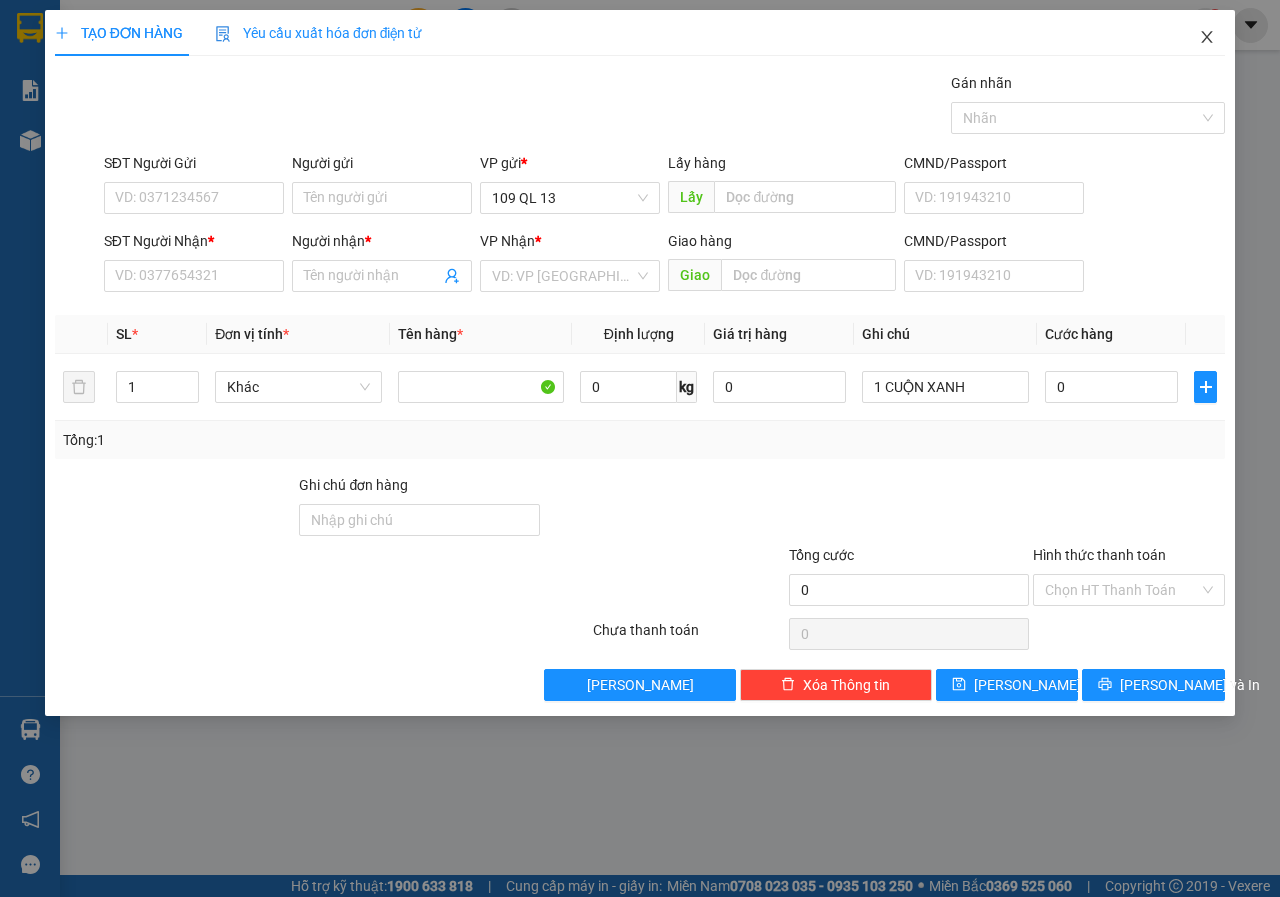 click 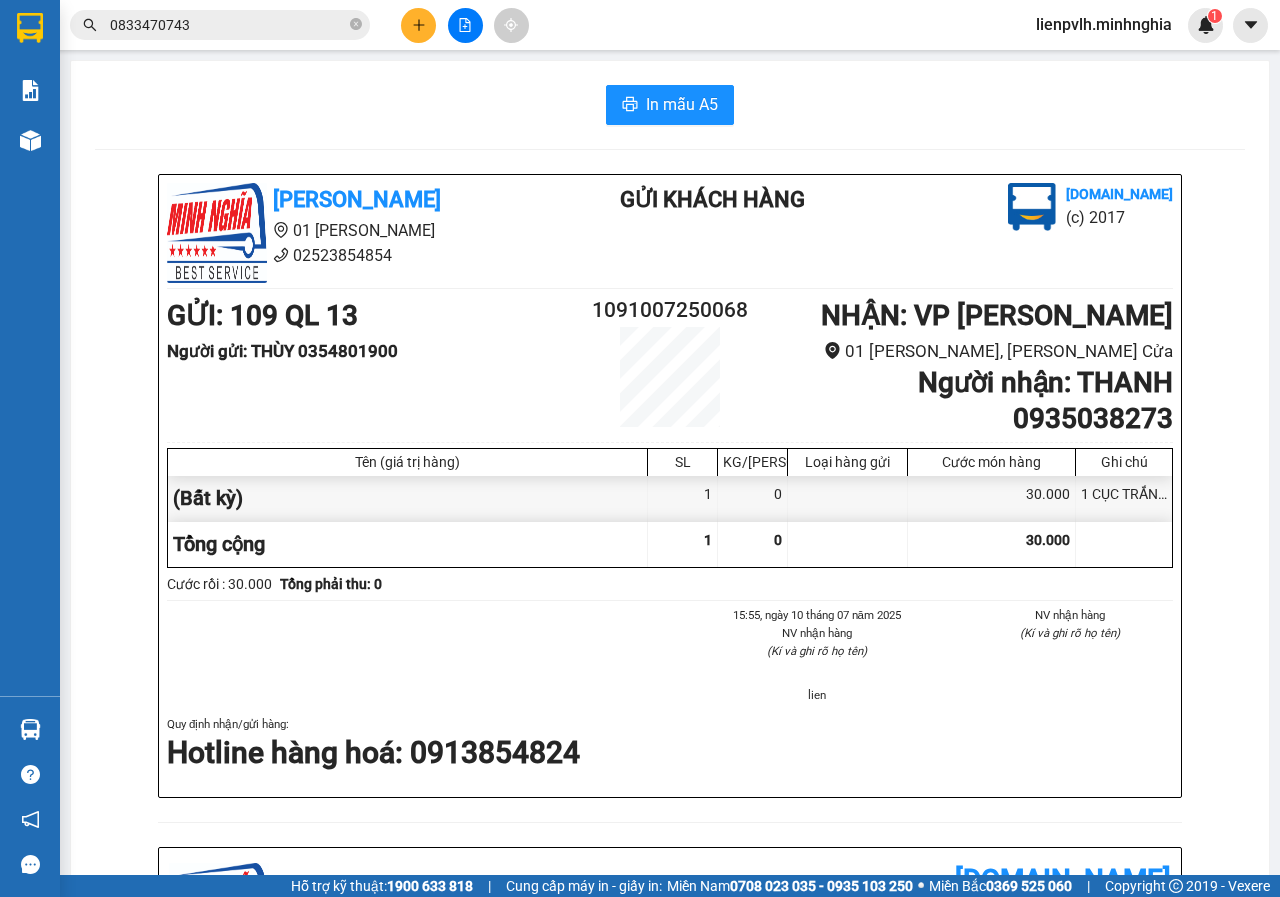 click at bounding box center [418, 25] 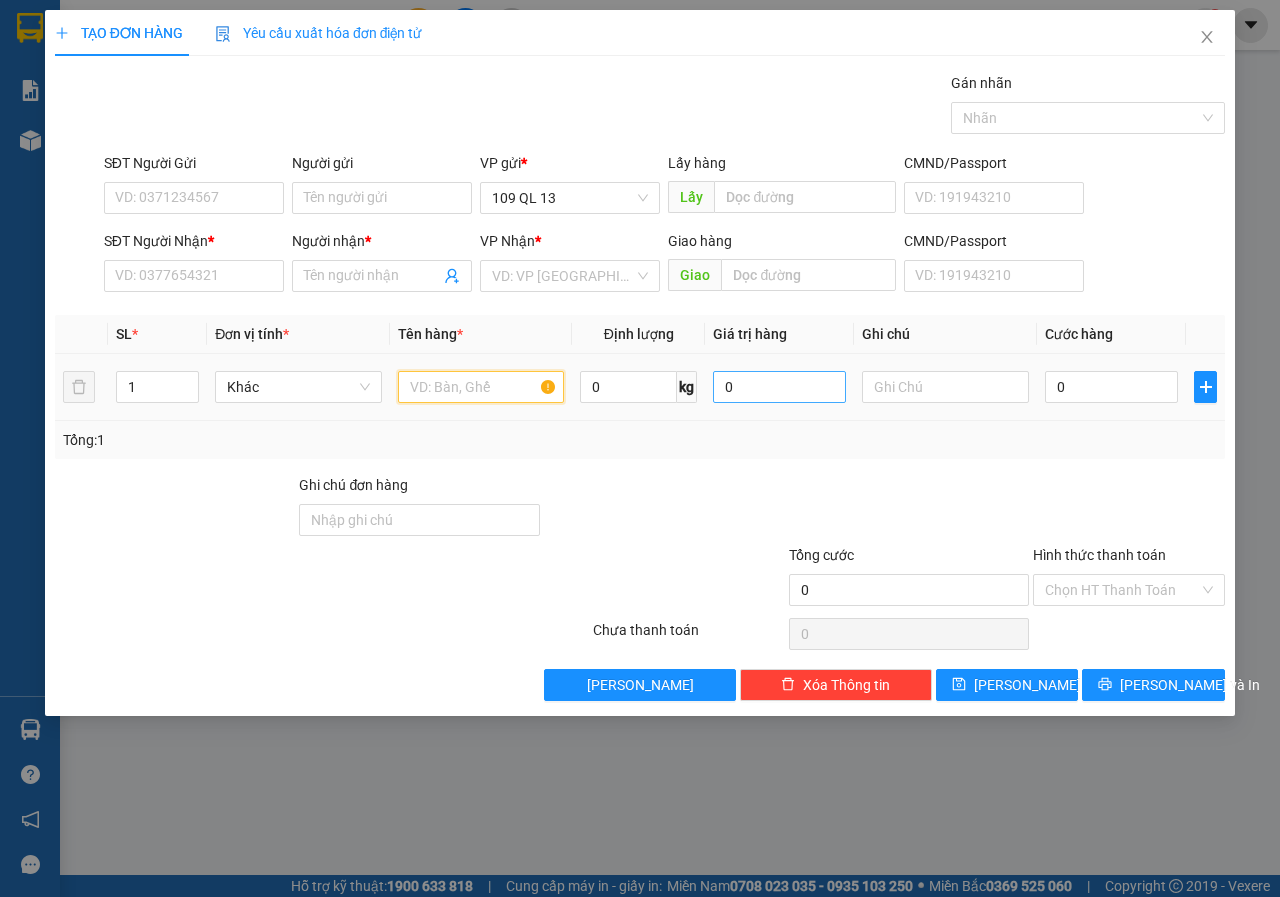 drag, startPoint x: 452, startPoint y: 380, endPoint x: 755, endPoint y: 384, distance: 303.0264 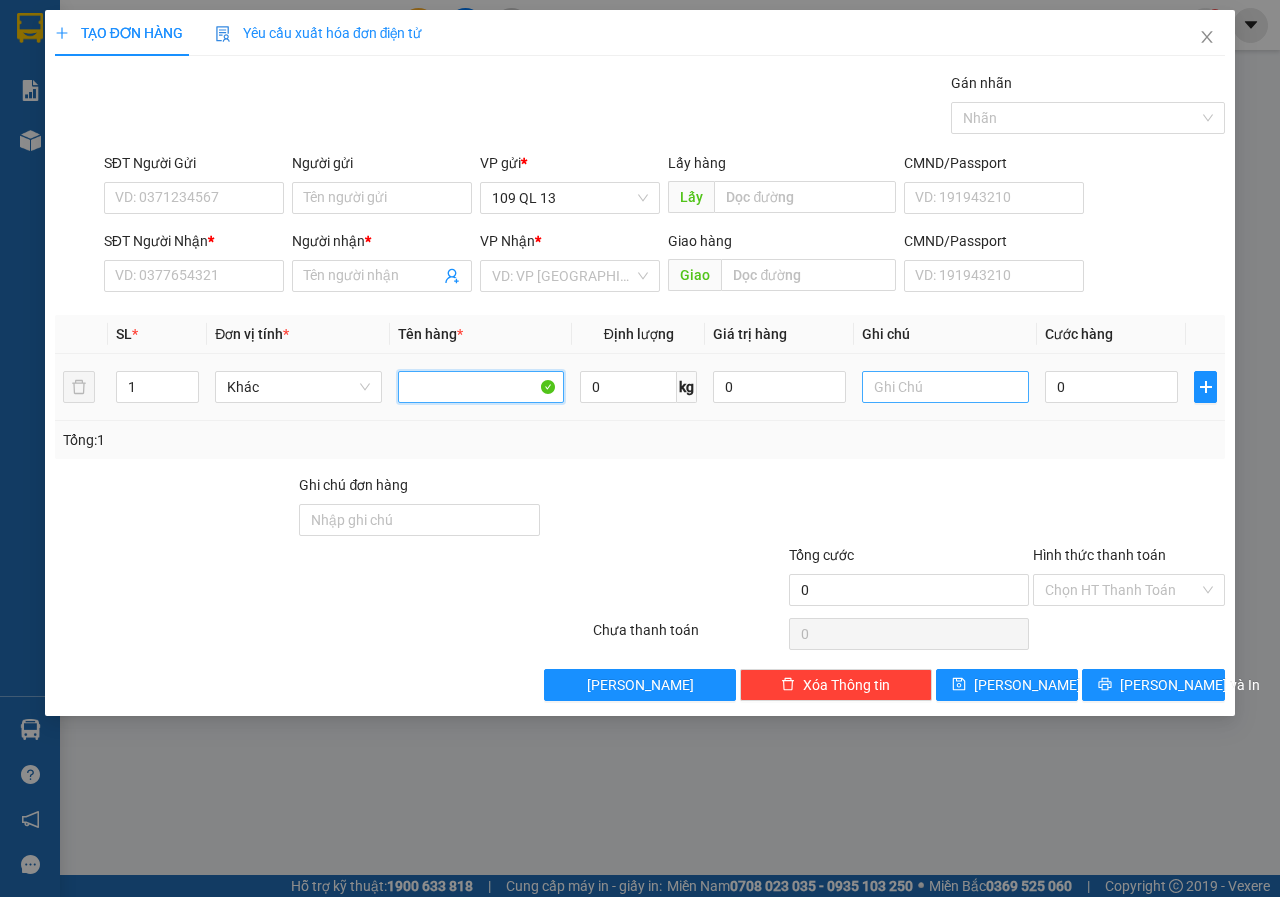 type 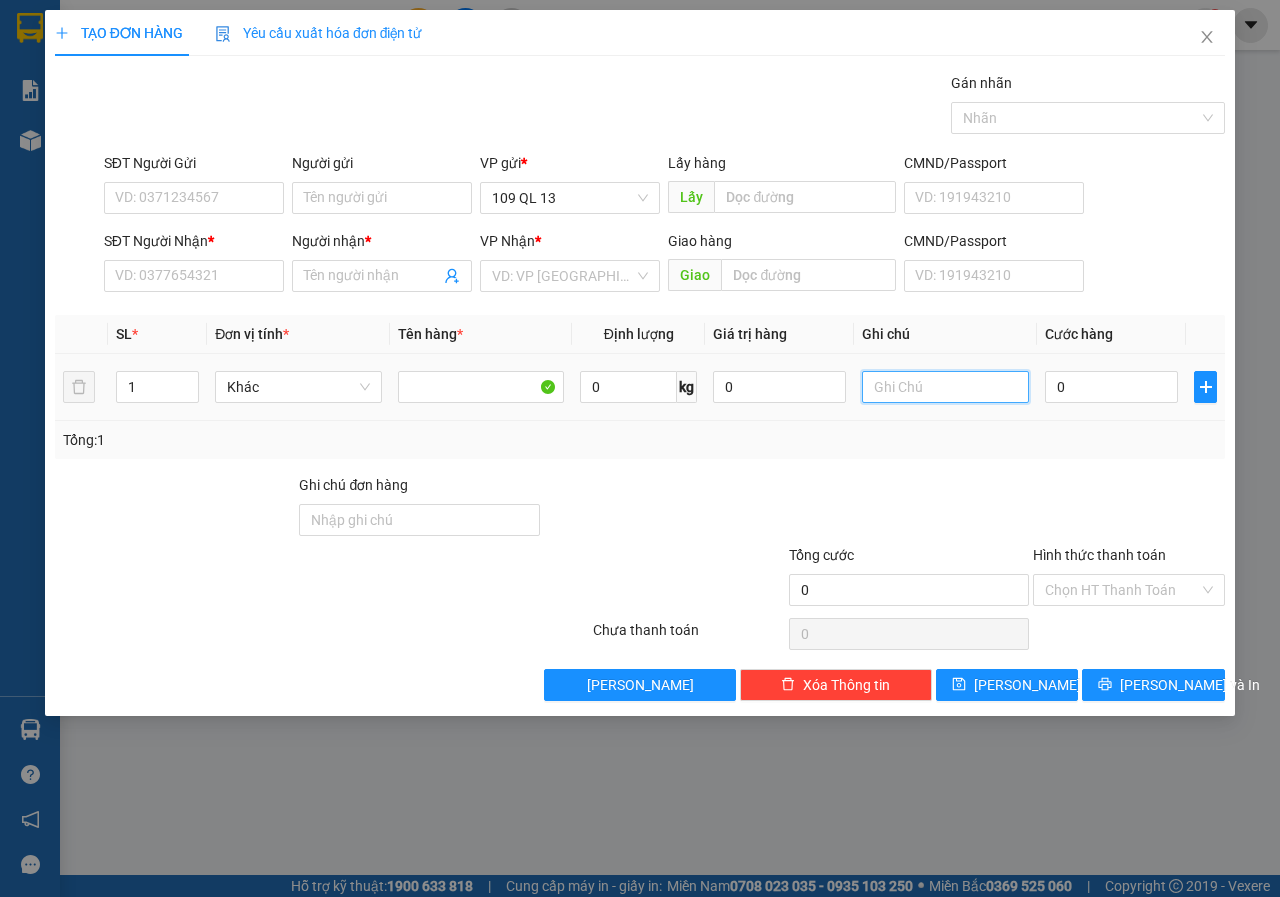 click at bounding box center (945, 387) 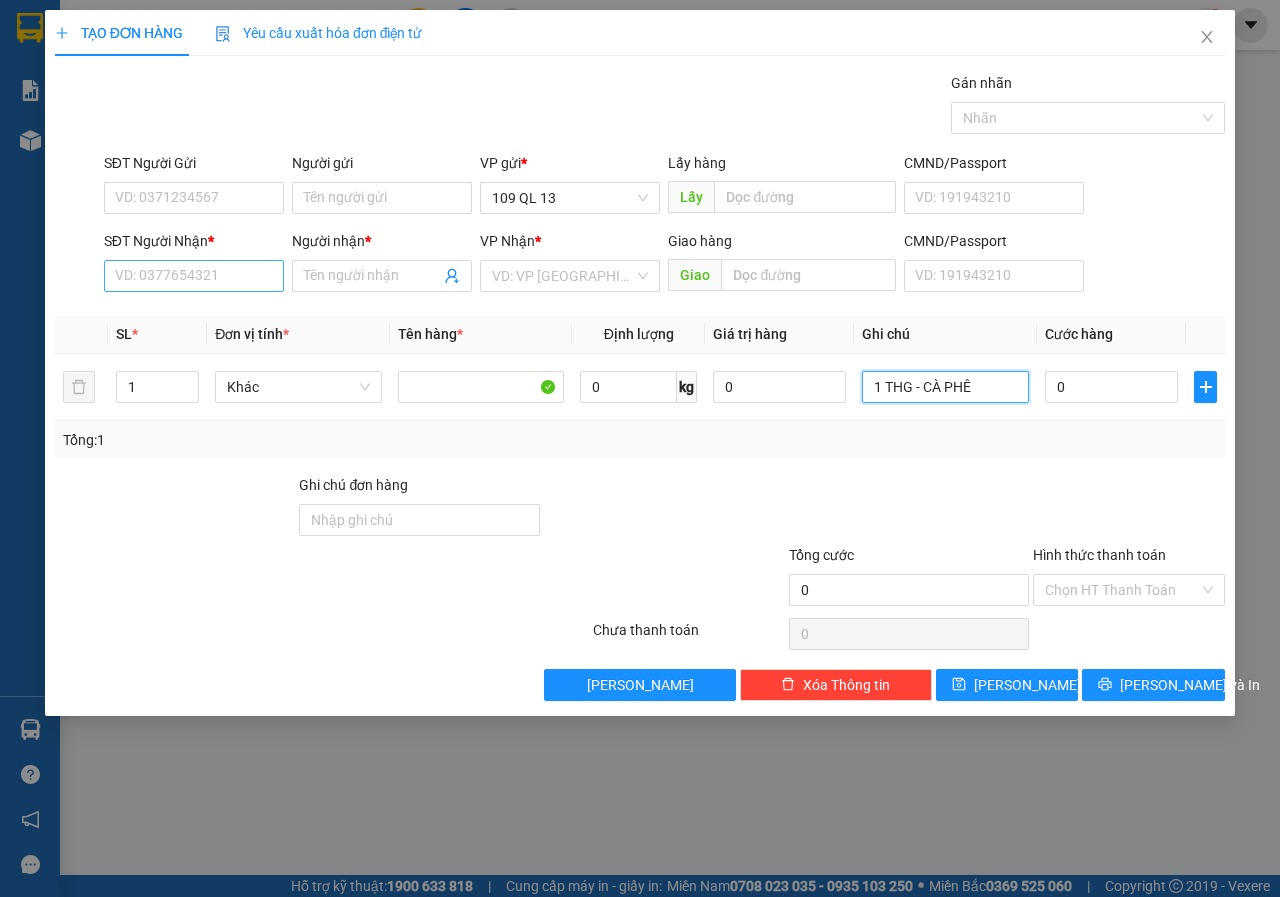 type on "1 THG - CÀ PHÊ" 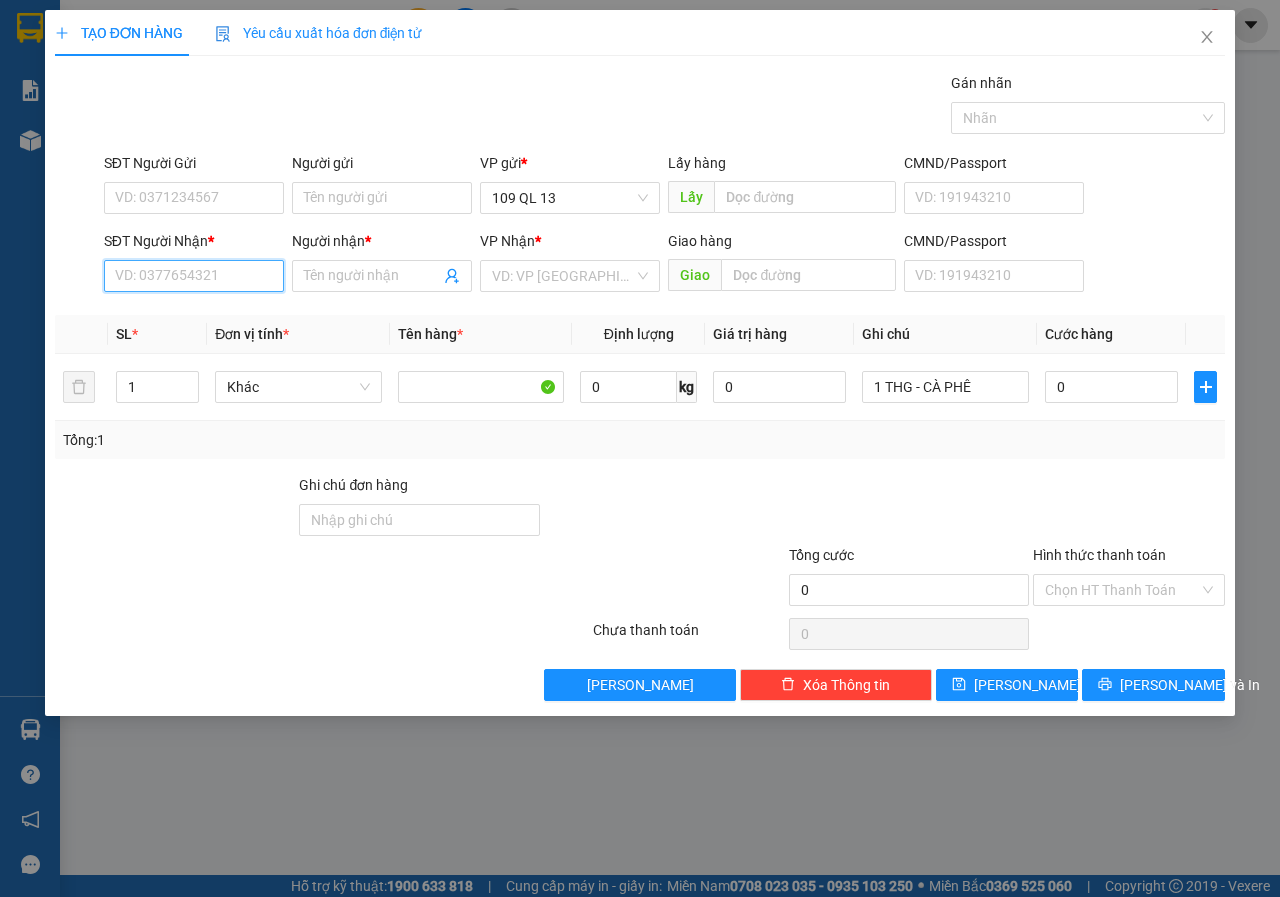 click on "SĐT Người Nhận  *" at bounding box center (194, 276) 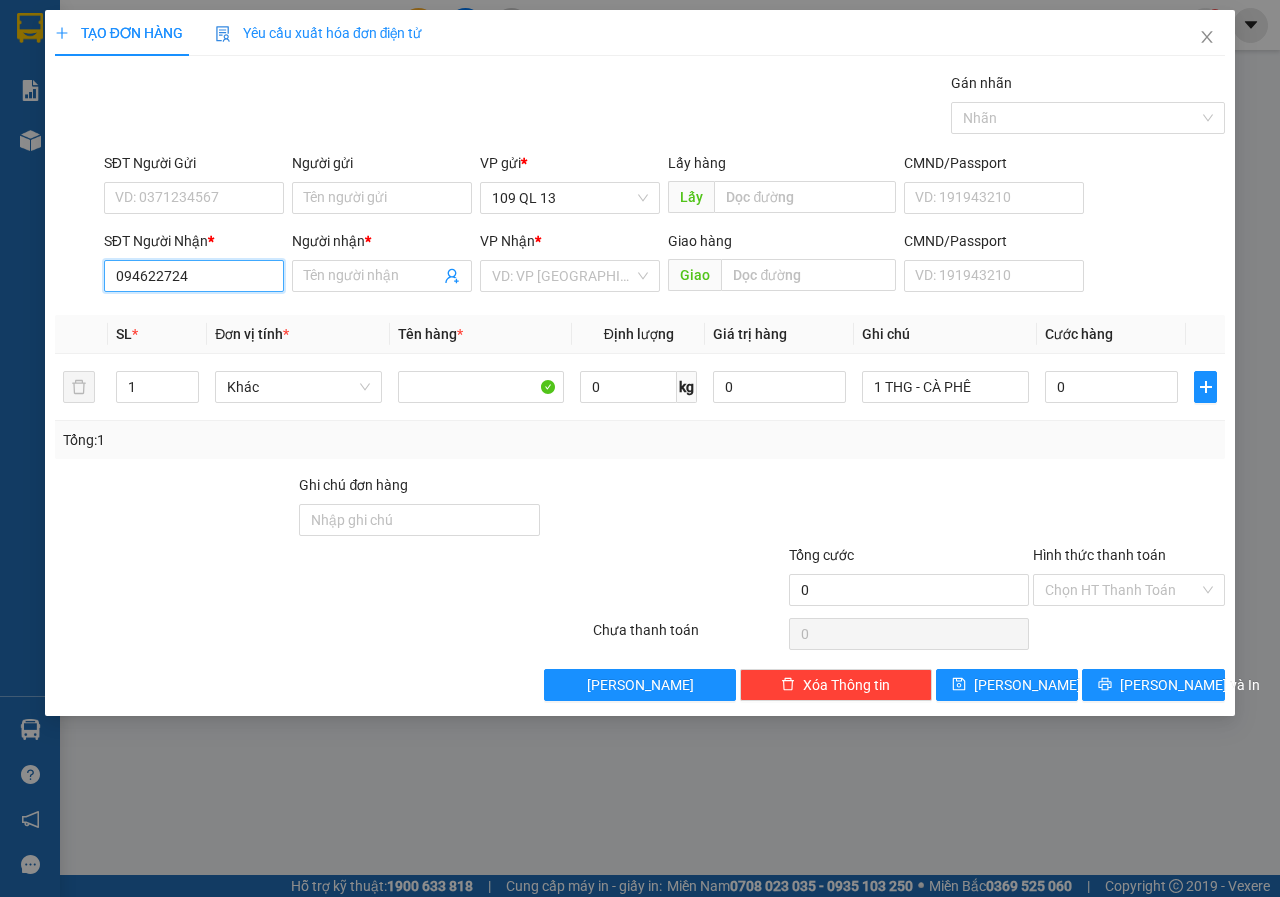 type on "0946227248" 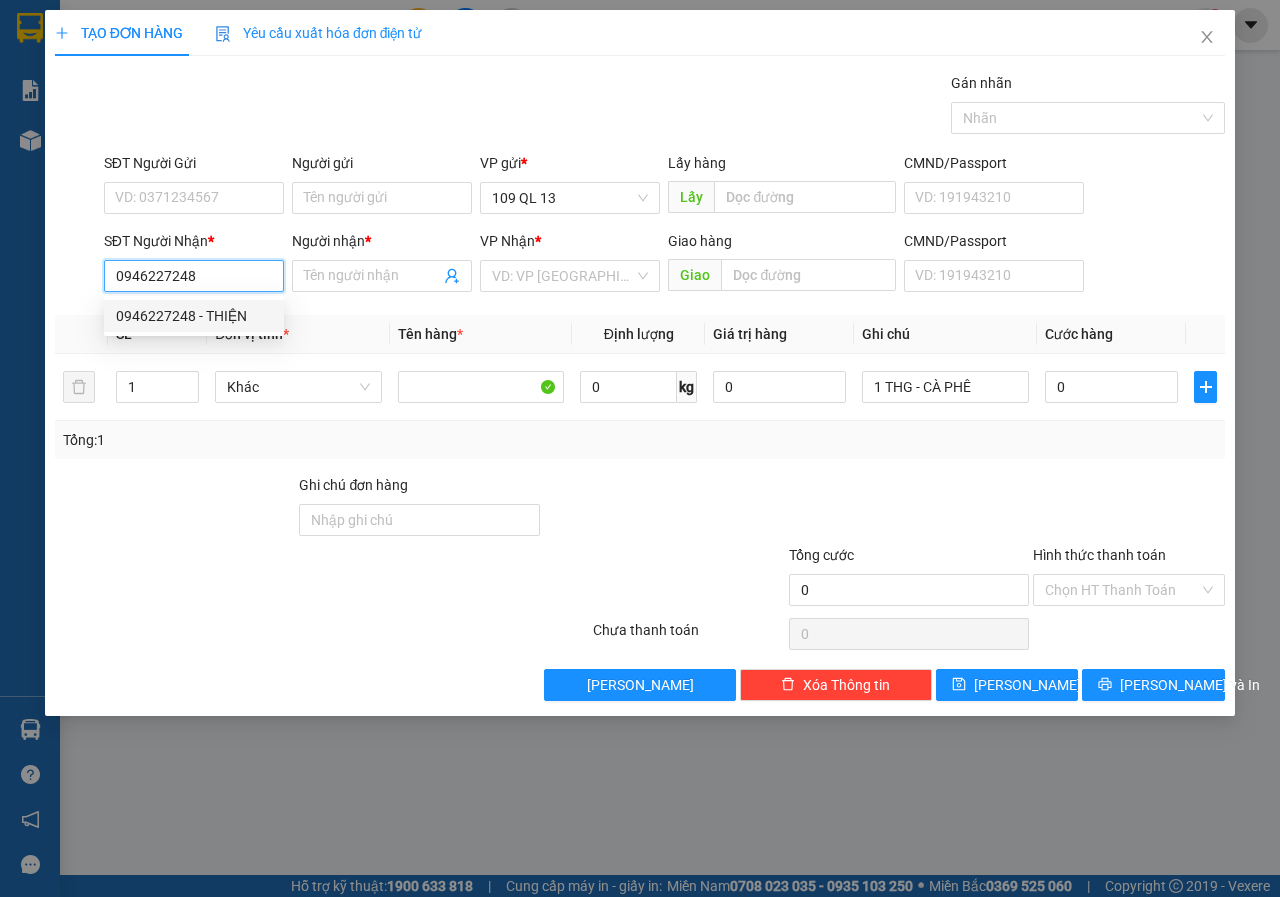 click on "0946227248 - THIỆN" at bounding box center (194, 316) 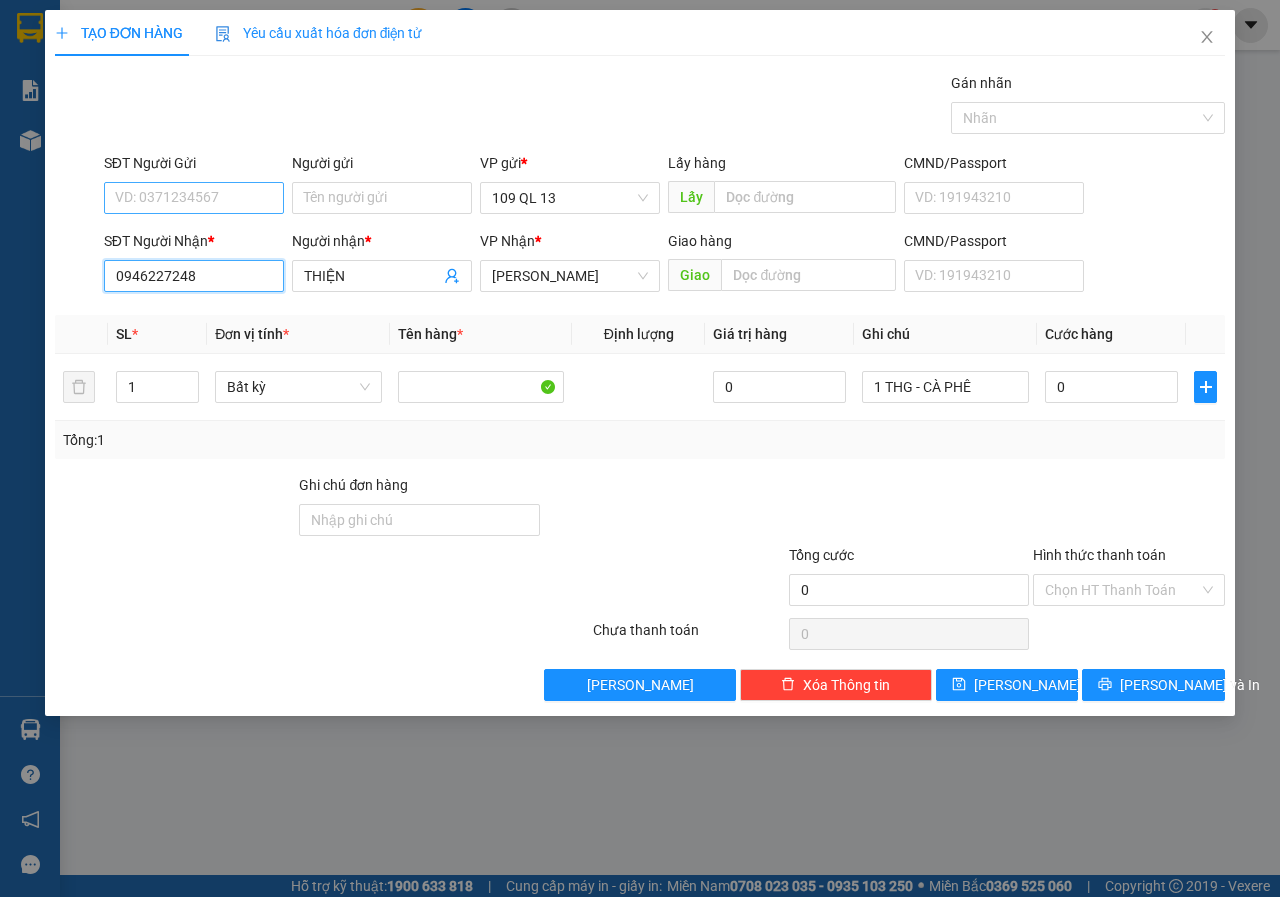 type on "0946227248" 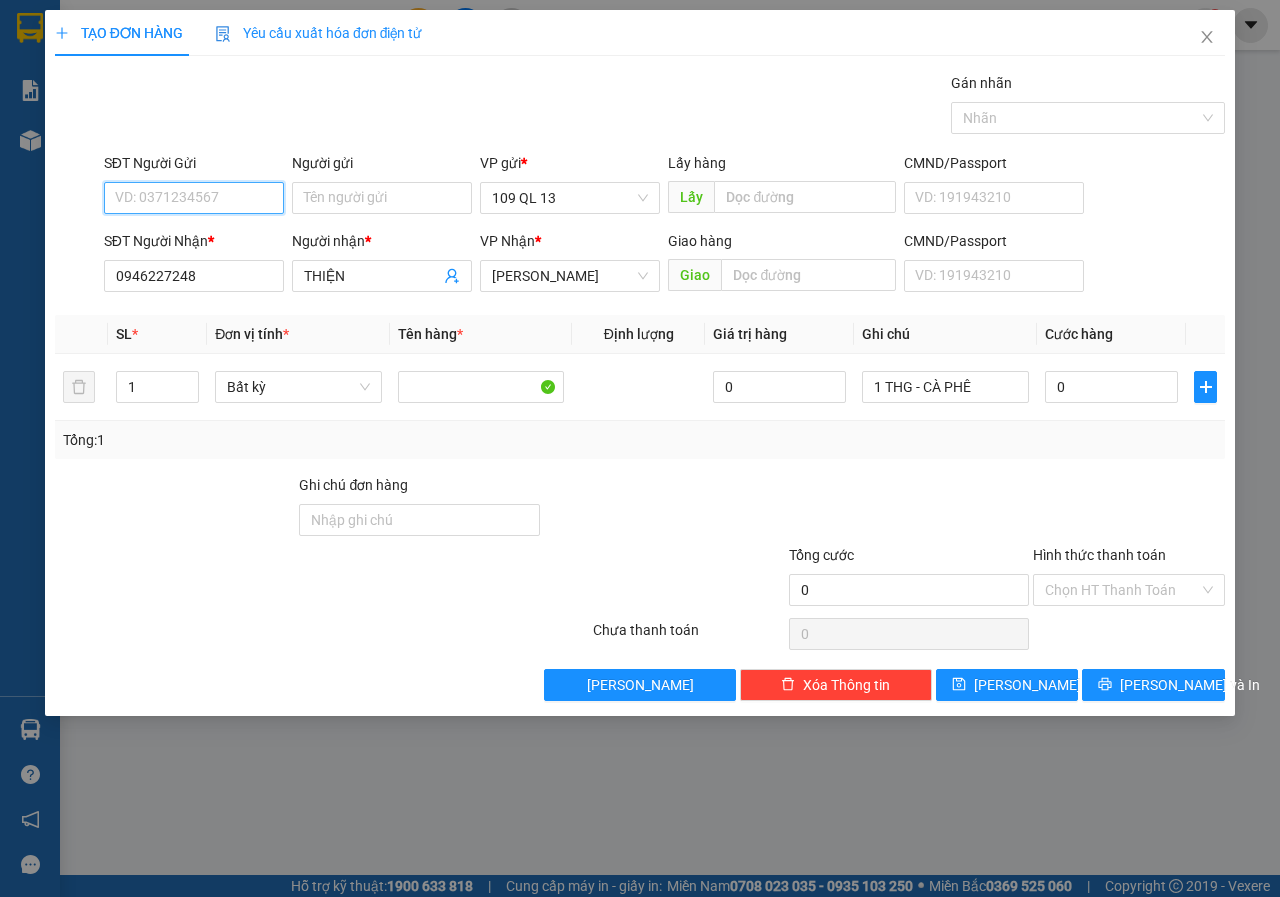 click on "SĐT Người Gửi" at bounding box center [194, 198] 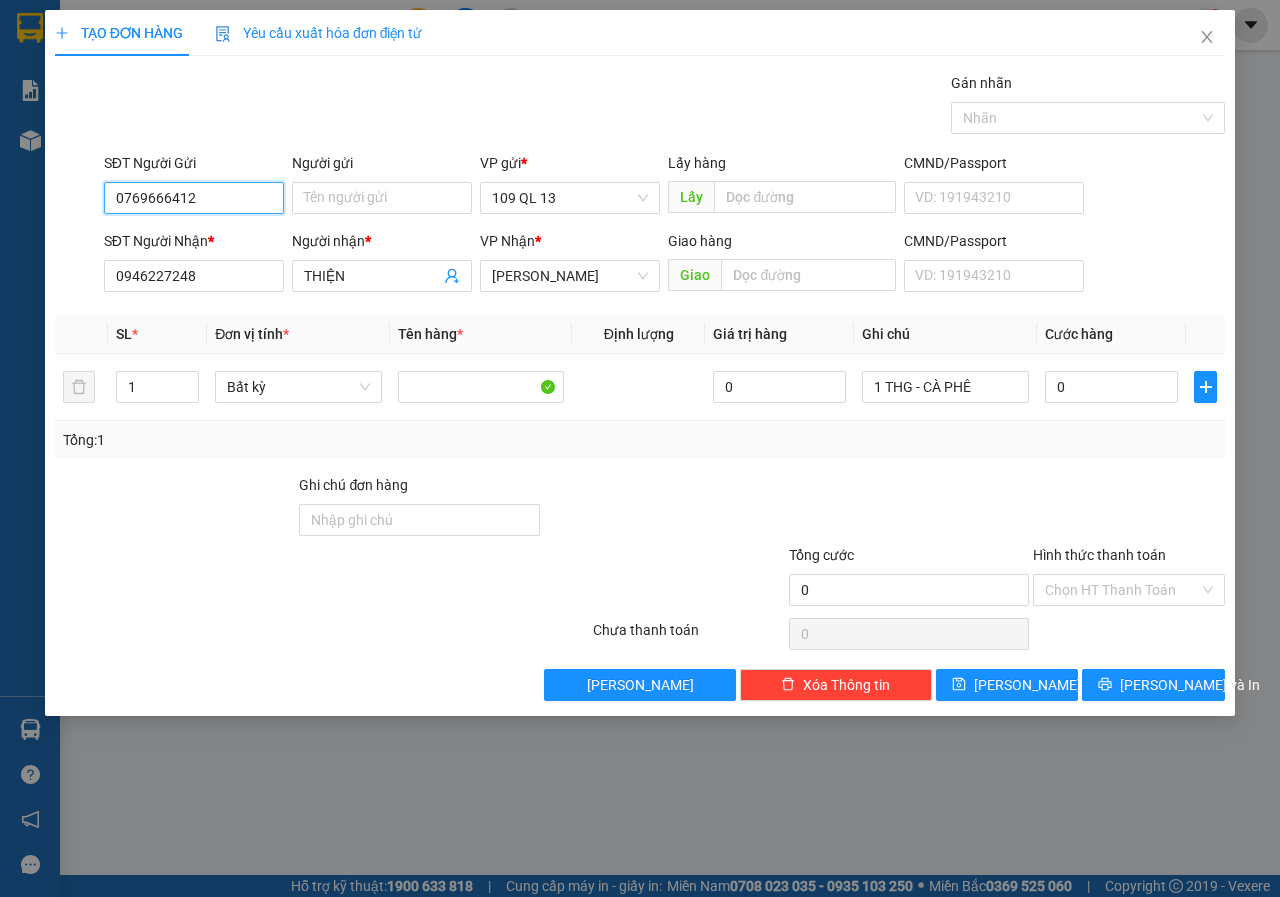 type on "0769666412" 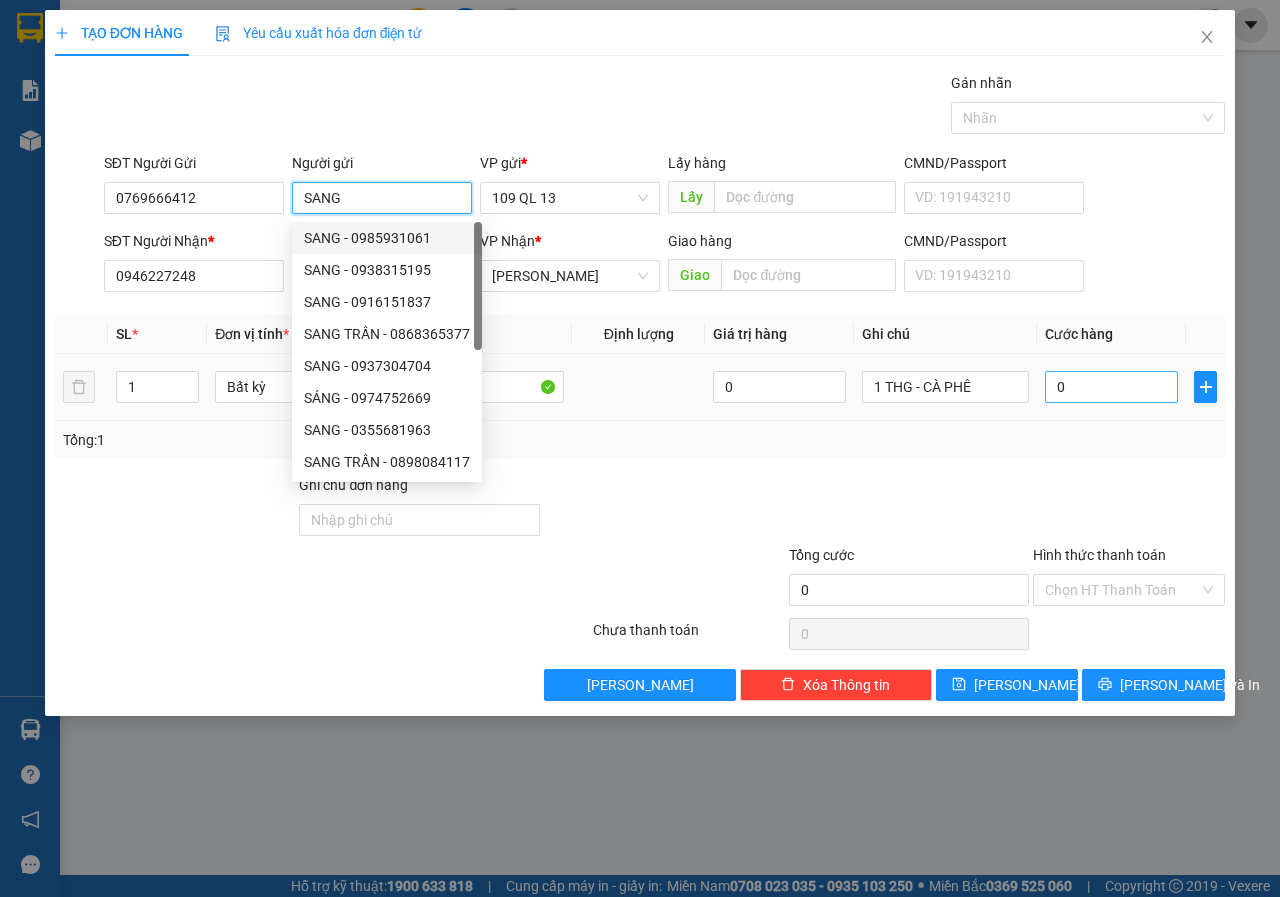 type on "SANG" 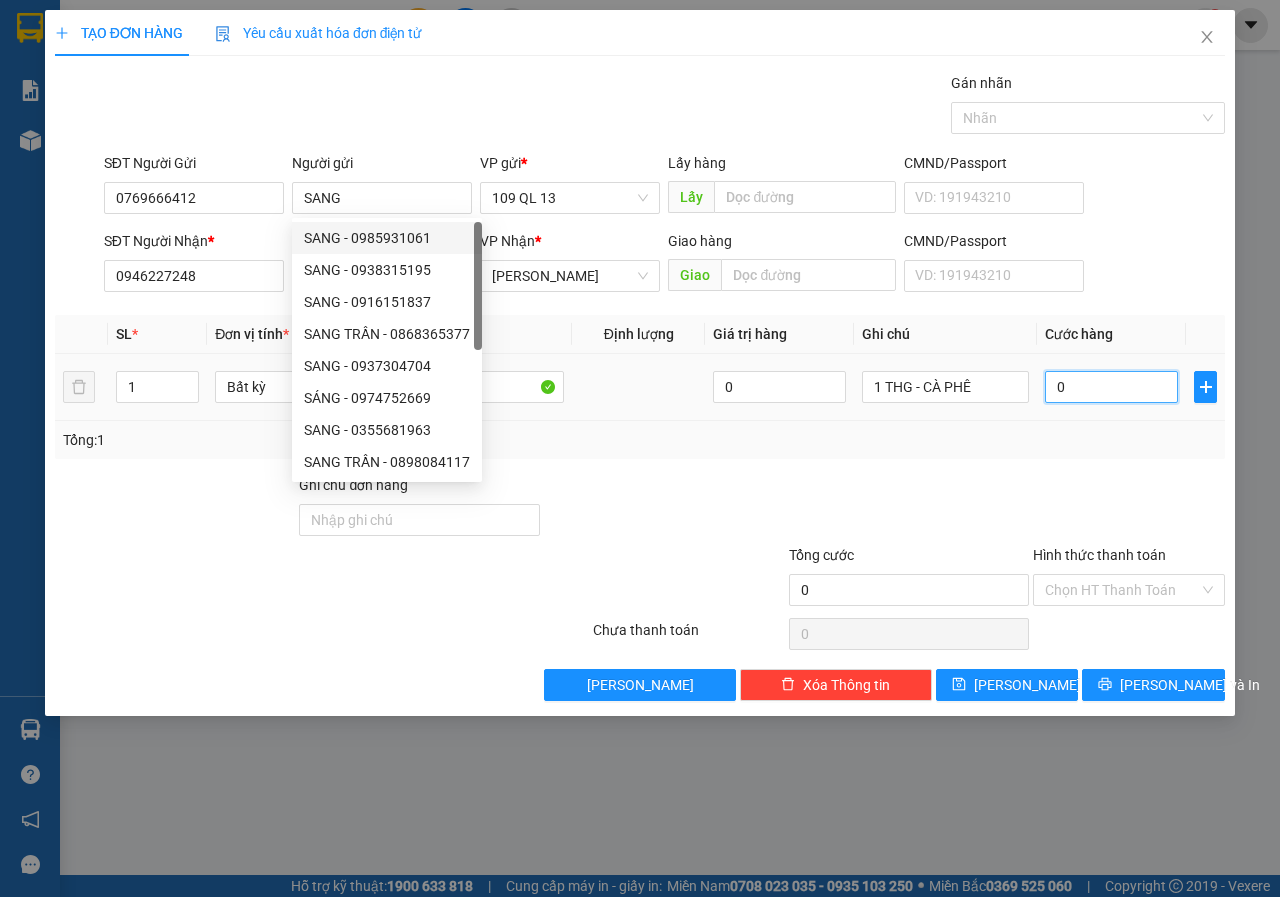 click on "0" at bounding box center (1111, 387) 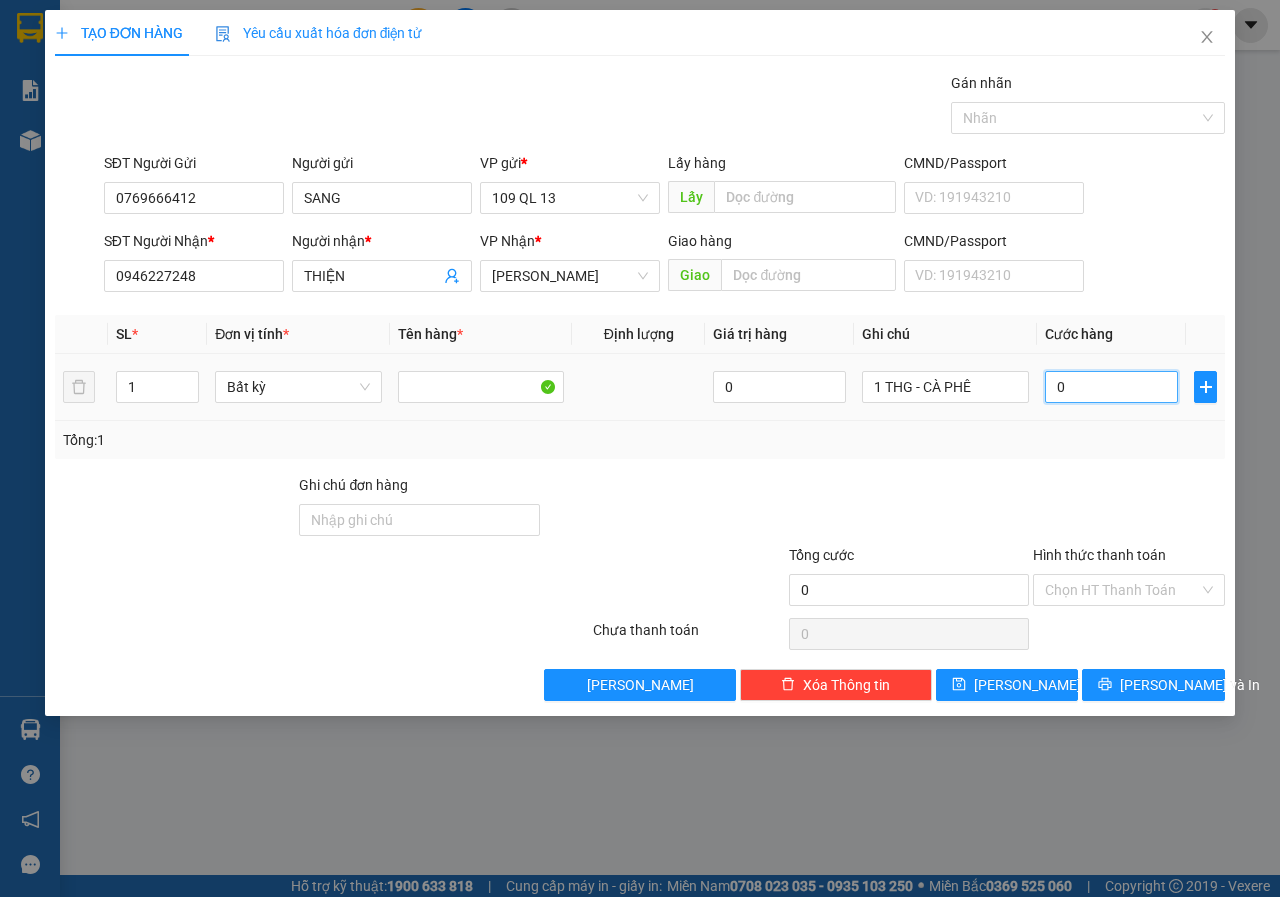 type on "5" 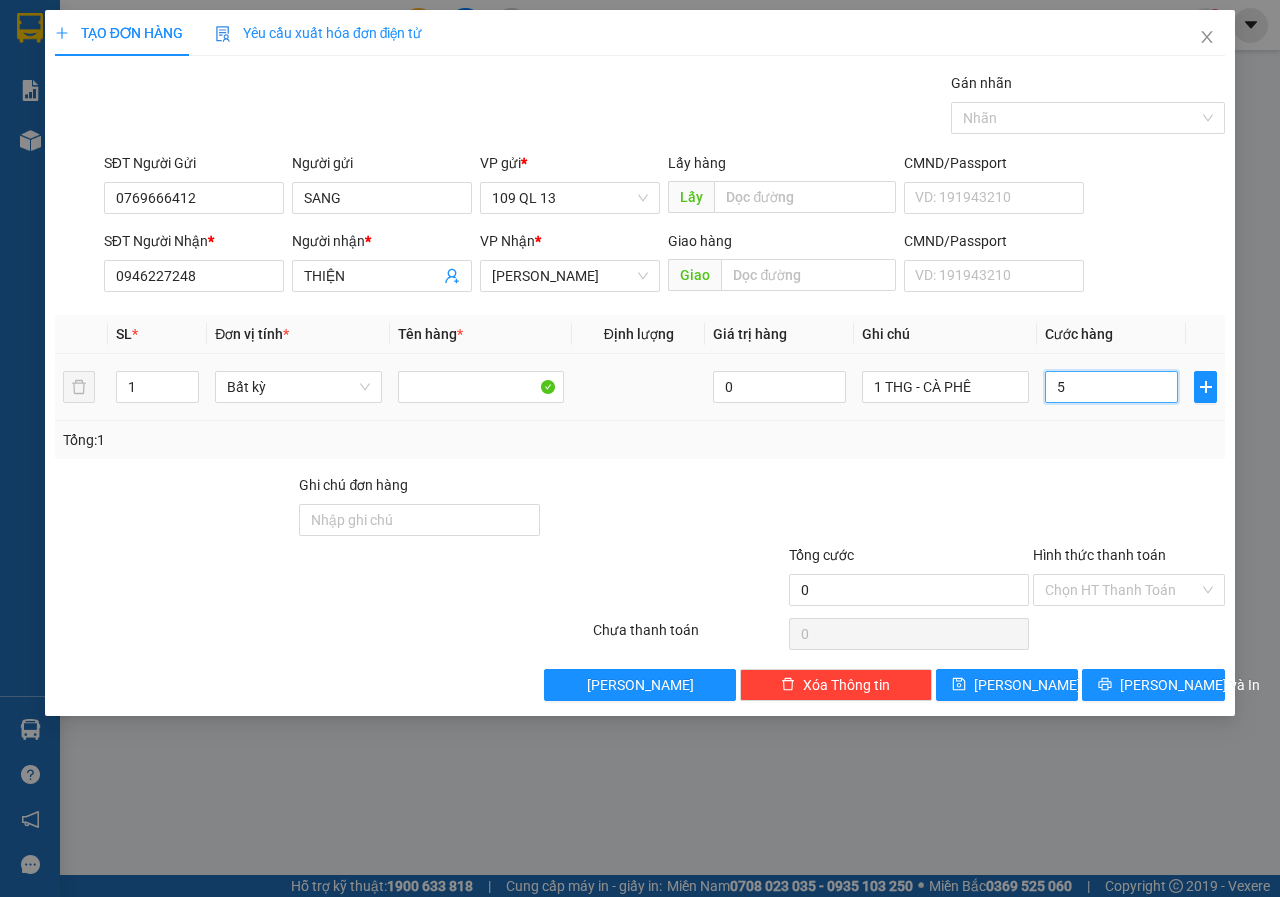 type on "5" 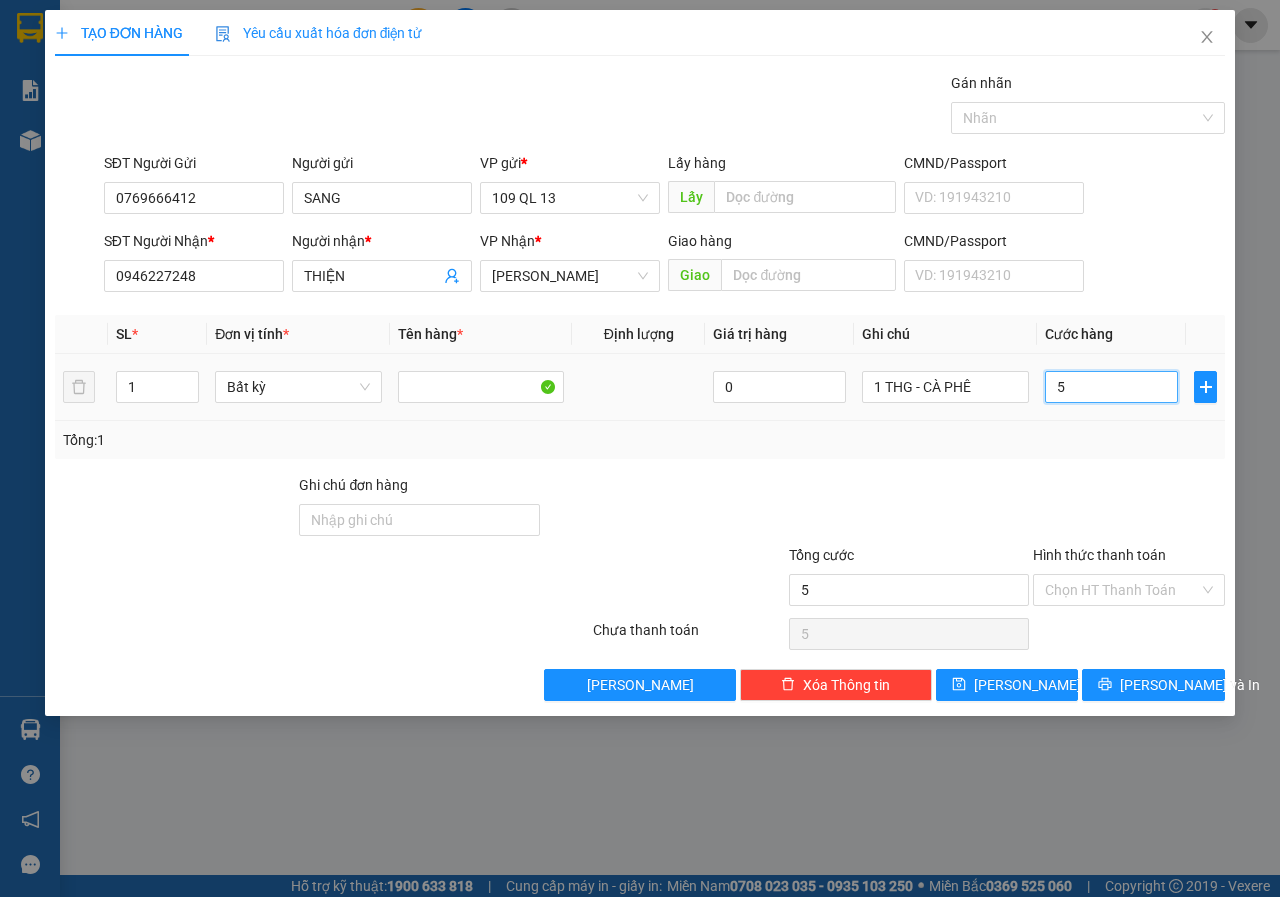 type on "50" 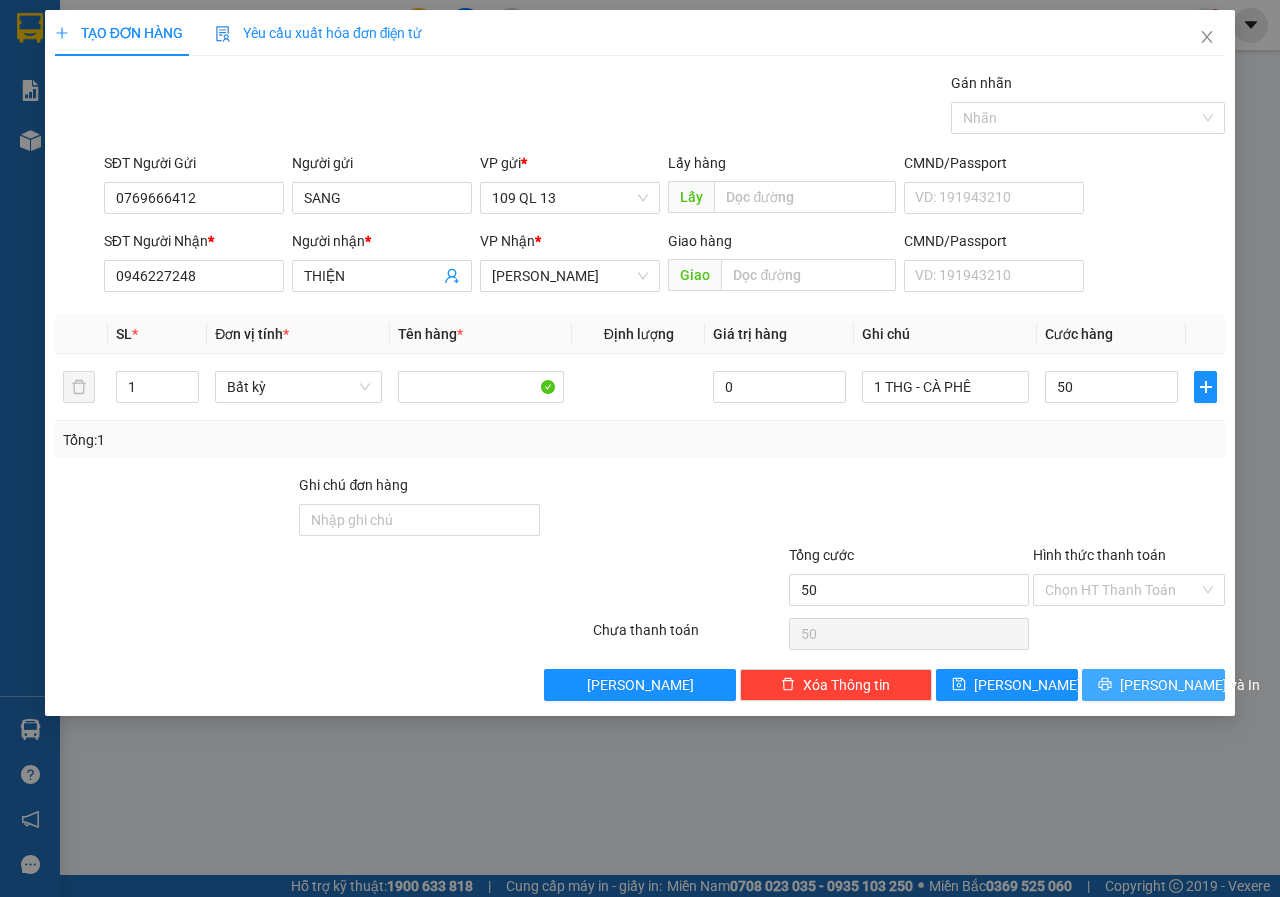 type on "50.000" 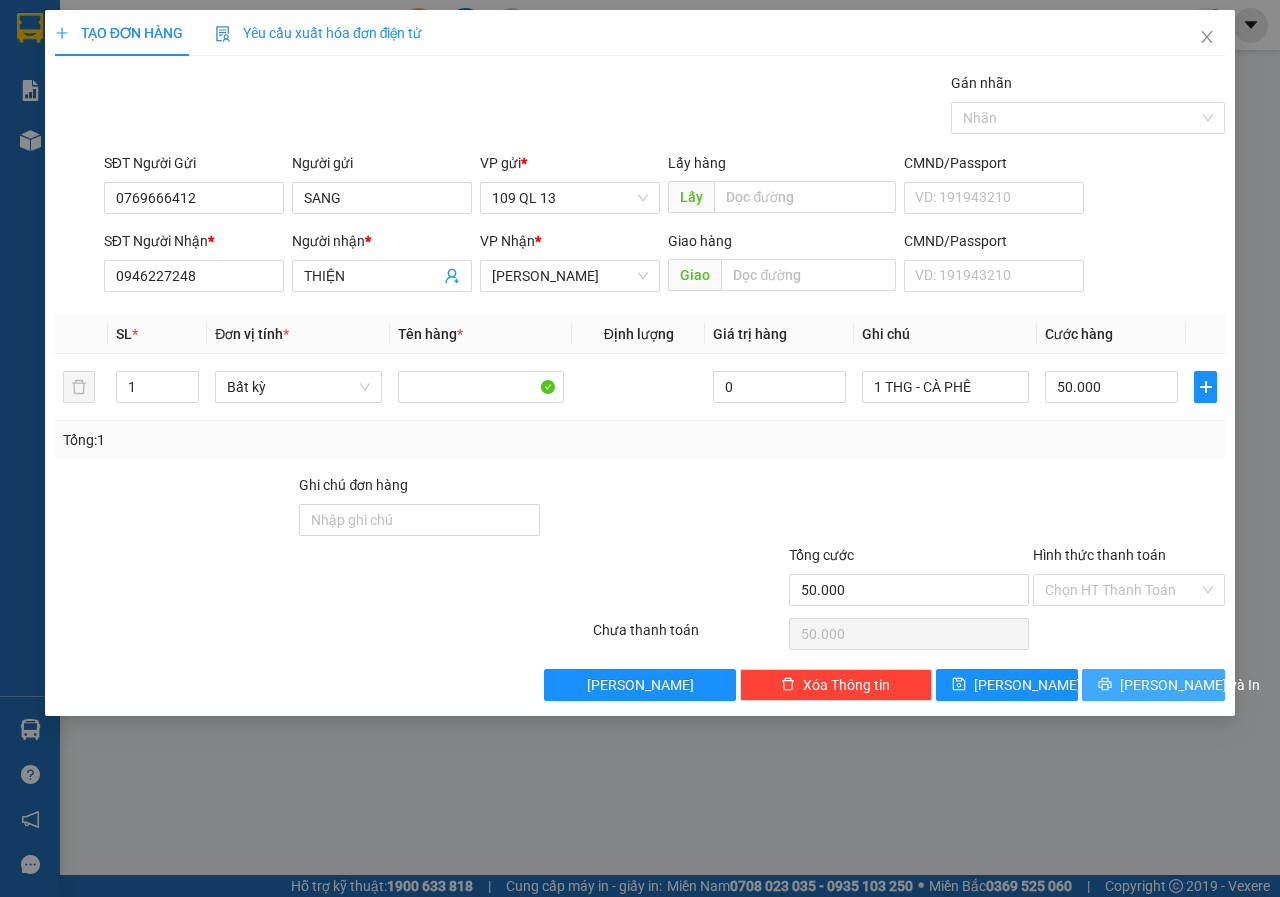 click on "[PERSON_NAME] và In" at bounding box center (1190, 685) 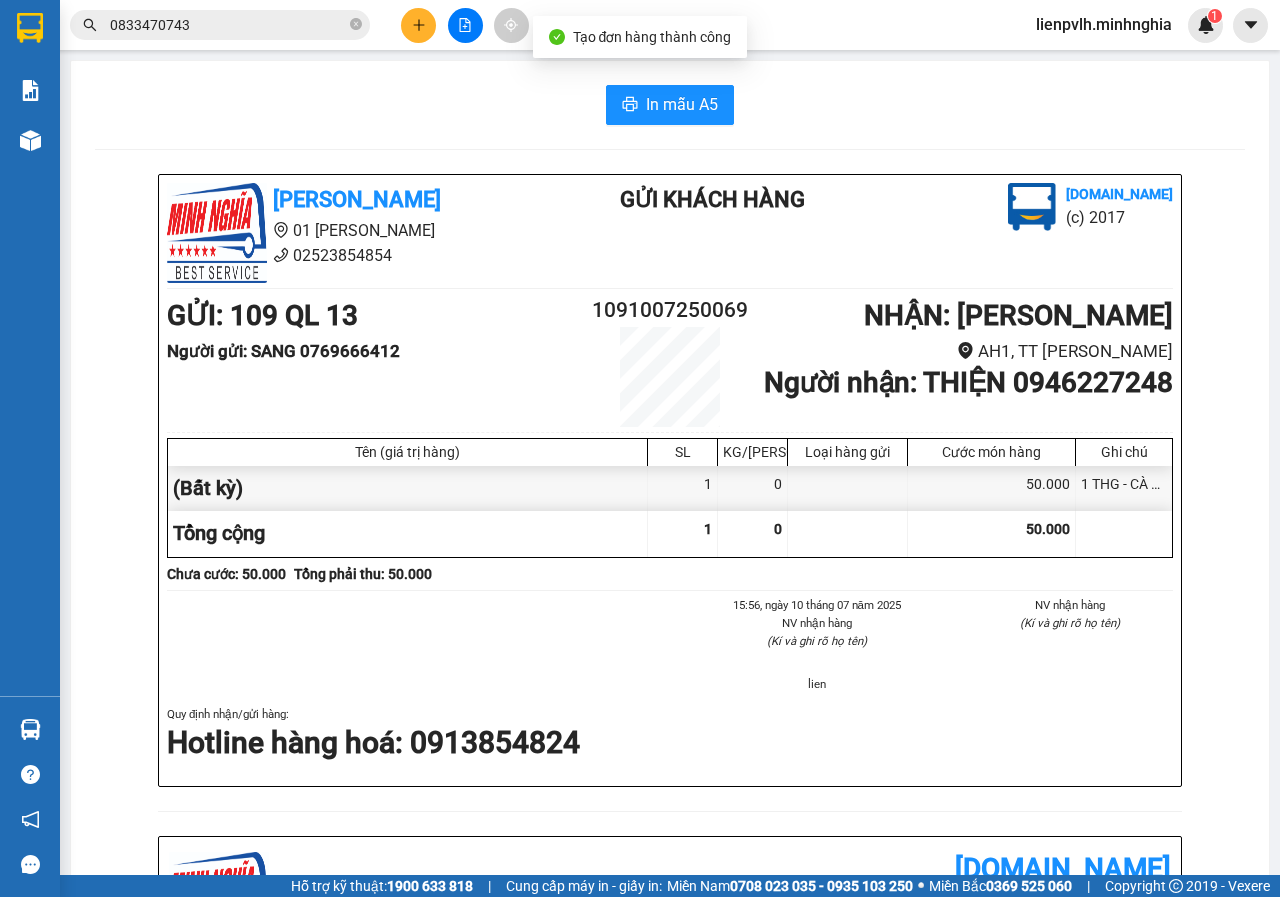 drag, startPoint x: 580, startPoint y: 95, endPoint x: 609, endPoint y: 121, distance: 38.948685 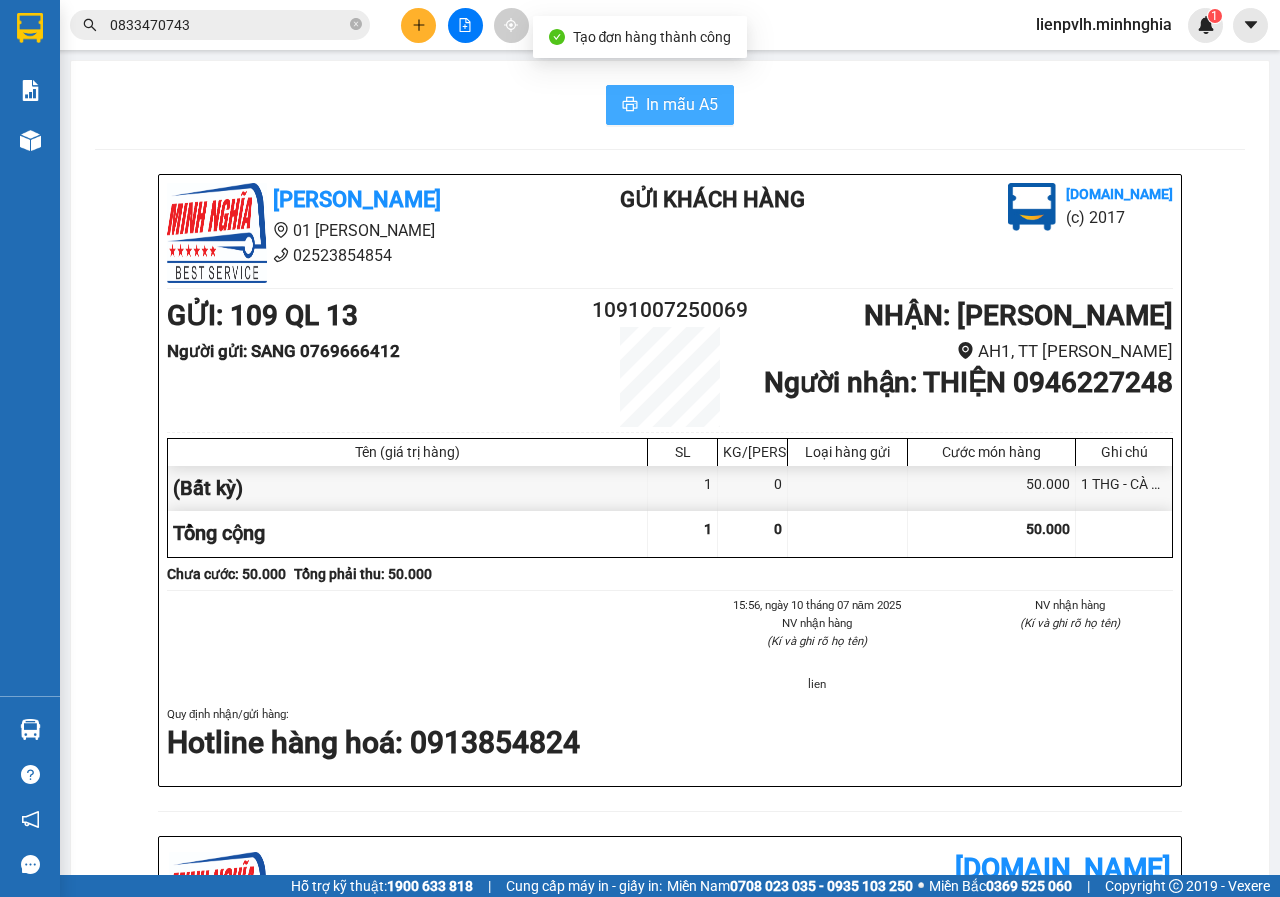 click on "In mẫu A5" at bounding box center (670, 105) 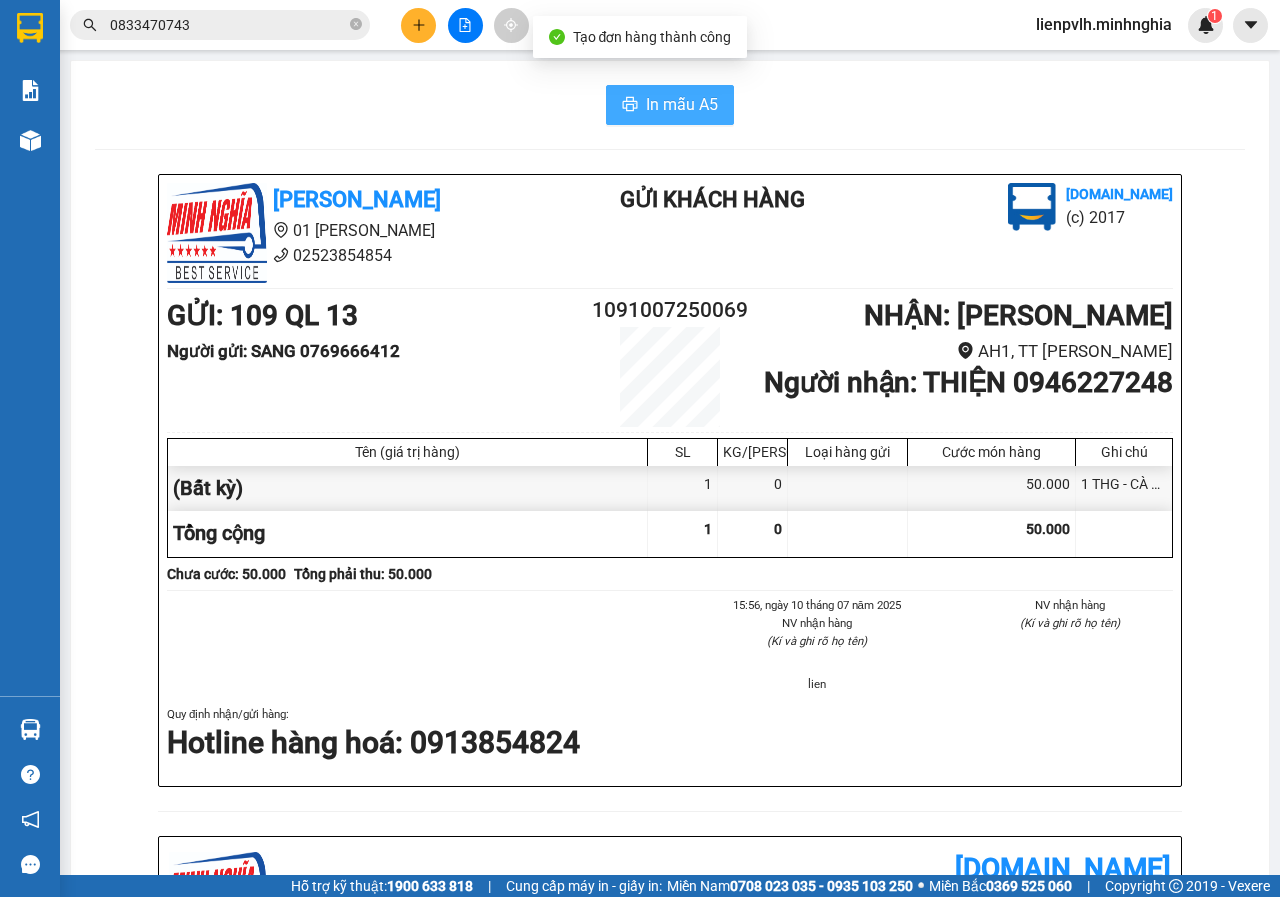 scroll, scrollTop: 0, scrollLeft: 0, axis: both 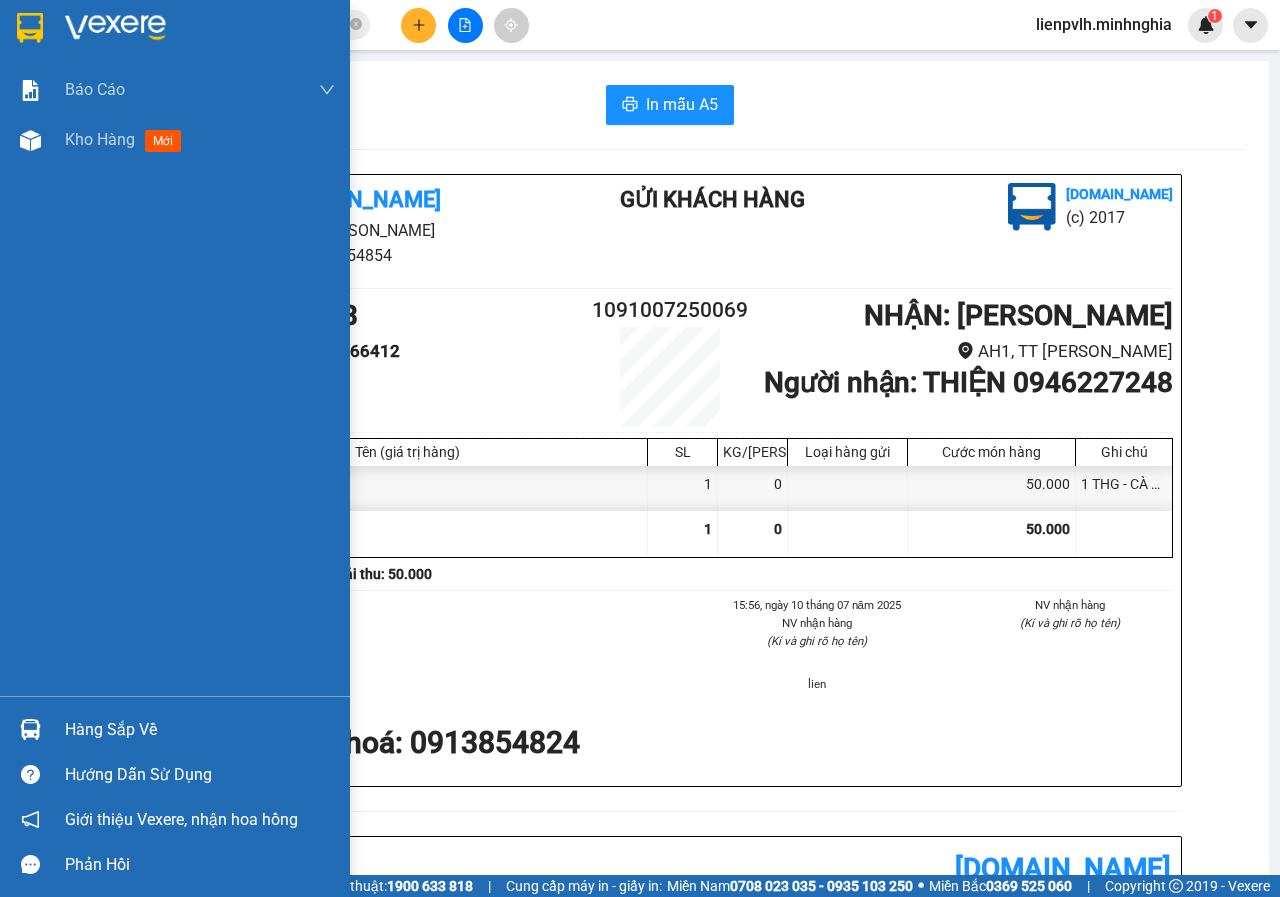 click on "Báo cáo Báo cáo dòng tiền (nhân viên) Doanh số tạo đơn theo VP gửi (nhân viên)     Kho hàng mới" at bounding box center [175, 380] 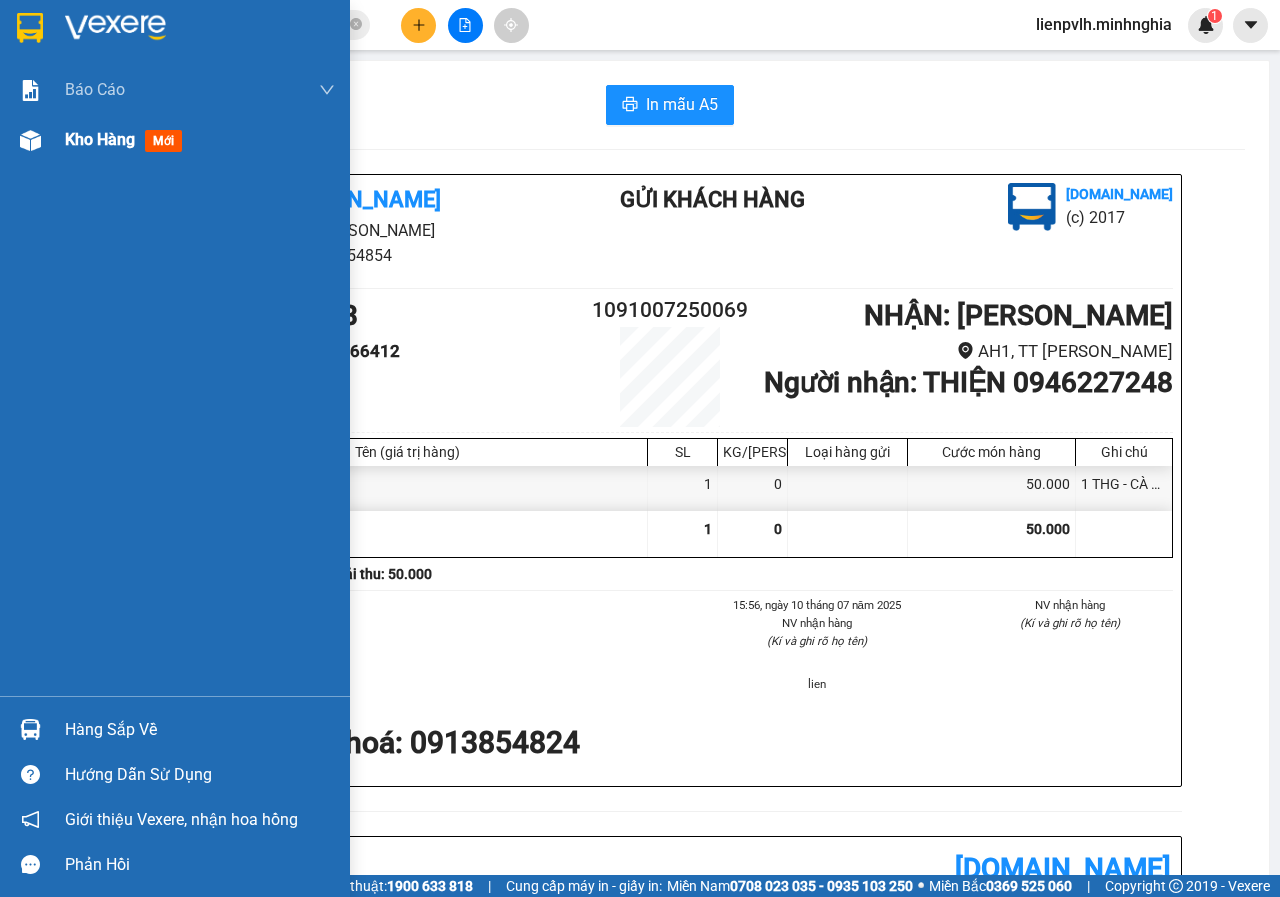 click on "Kho hàng" at bounding box center [100, 139] 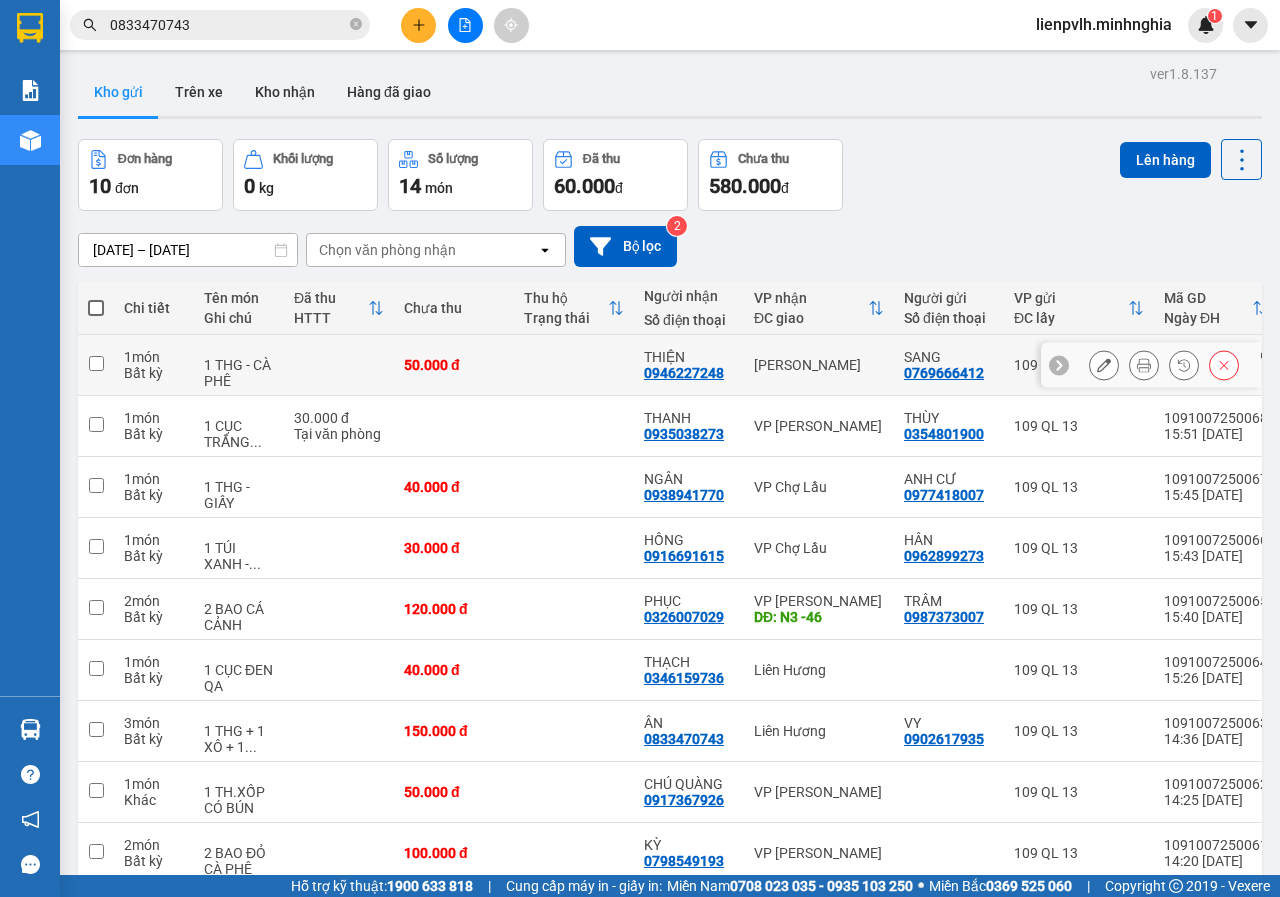 click 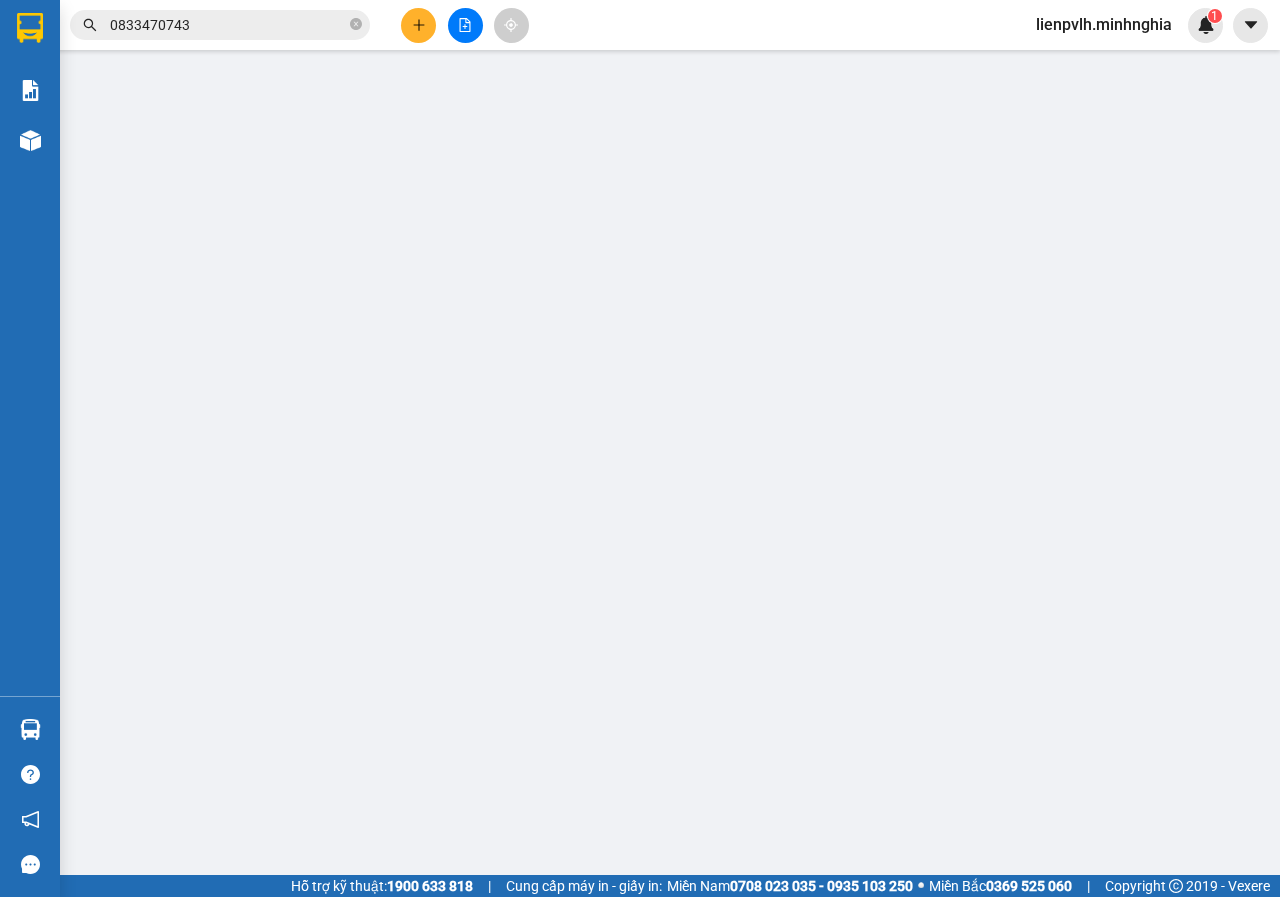 type on "0769666412" 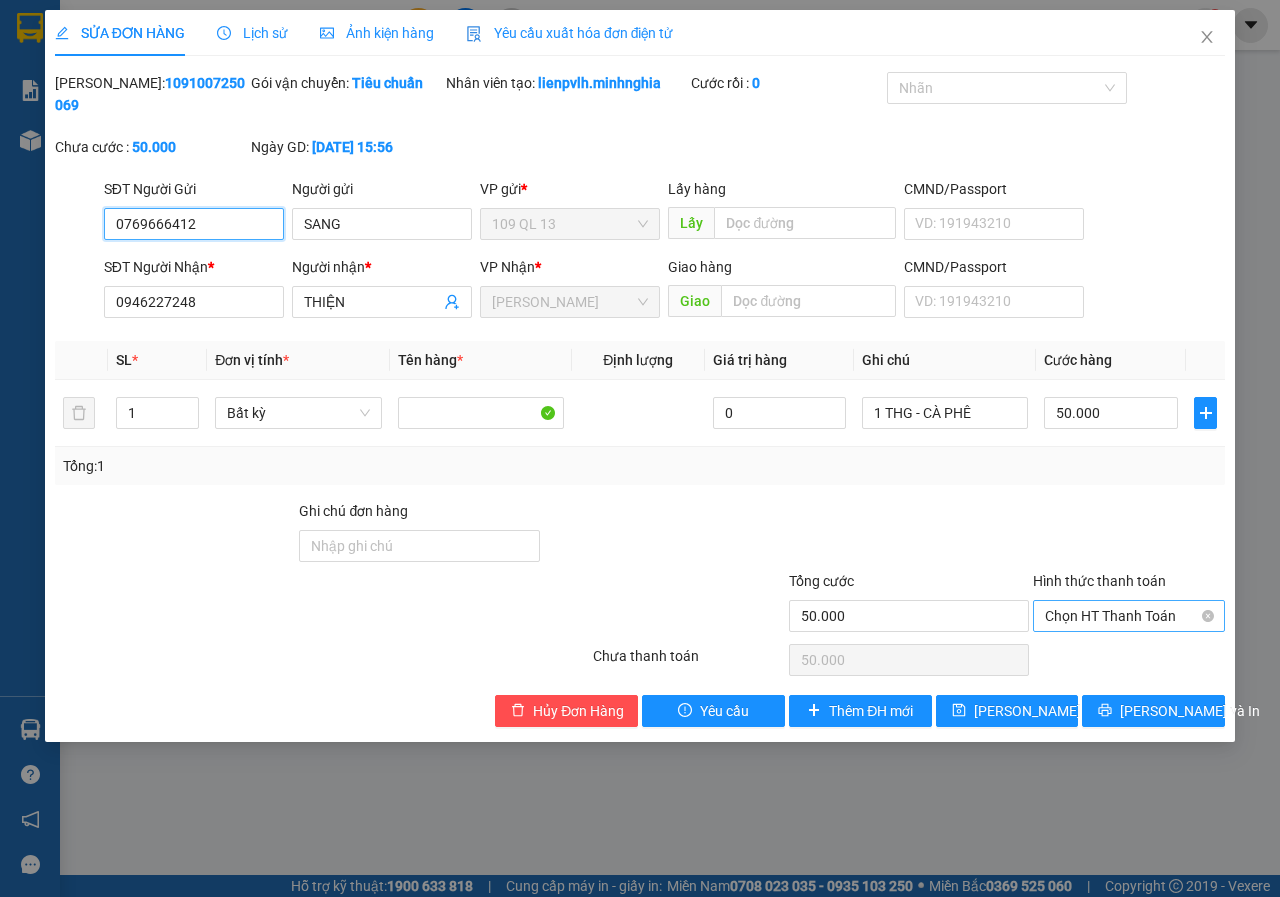 click on "Chọn HT Thanh Toán" at bounding box center (1129, 616) 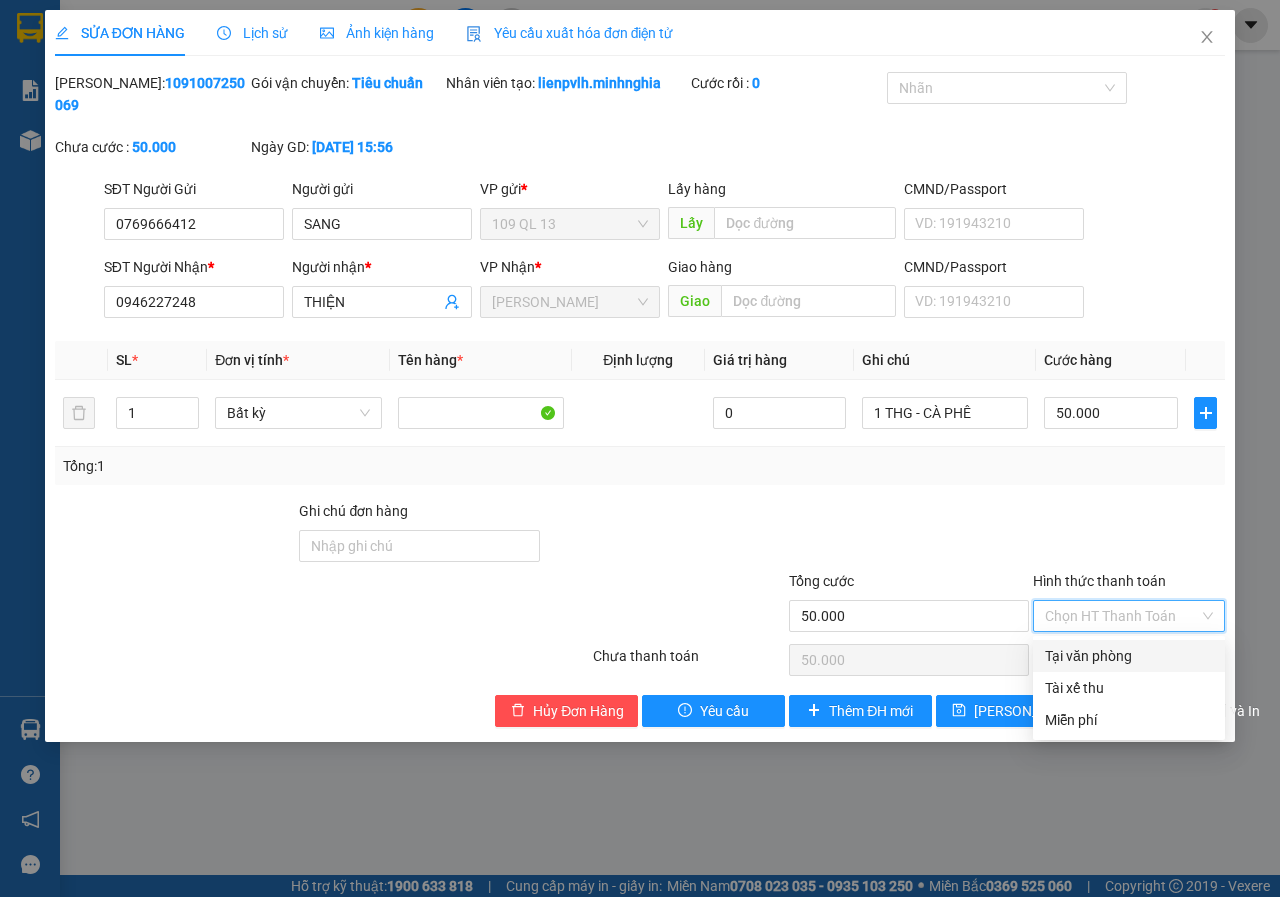 click on "Total Paid Fee 0 Total UnPaid Fee 50.000 Cash Collection Total Fee Mã ĐH:  1091007250069 Gói vận chuyển:   Tiêu chuẩn Nhân viên tạo:   lienpvlh.minhnghia Cước rồi :   0   Nhãn Chưa cước :   50.000 Ngày GD:   [DATE] 15:56 SĐT Người Gửi 0769666412 Người gửi SANG VP gửi  * 109 QL 13 Lấy hàng Lấy CMND/Passport VD: [PASSPORT] SĐT Người Nhận  * 0946227248 Người nhận  * THIỆN VP Nhận  * [PERSON_NAME] hàng Giao CMND/Passport VD: [PASSPORT] SL  * Đơn vị tính  * Tên hàng  * Định lượng Giá trị hàng Ghi chú Cước hàng                   1 Bất kỳ 0 1 THG - CÀ PHÊ 50.000 Tổng:  1 Ghi chú đơn hàng Tổng cước 50.000 Hình thức thanh toán Chọn HT Thanh Toán Số tiền thu trước 0 Chọn HT Thanh Toán Chưa thanh toán 50.000 Chọn HT Thanh Toán Hủy Đơn Hàng Yêu cầu Thêm ĐH mới Lưu thay đổi Lưu và In Tại văn phòng Tài xế thu Tại văn phòng Tài xế thu Miễn phí" at bounding box center [640, 399] 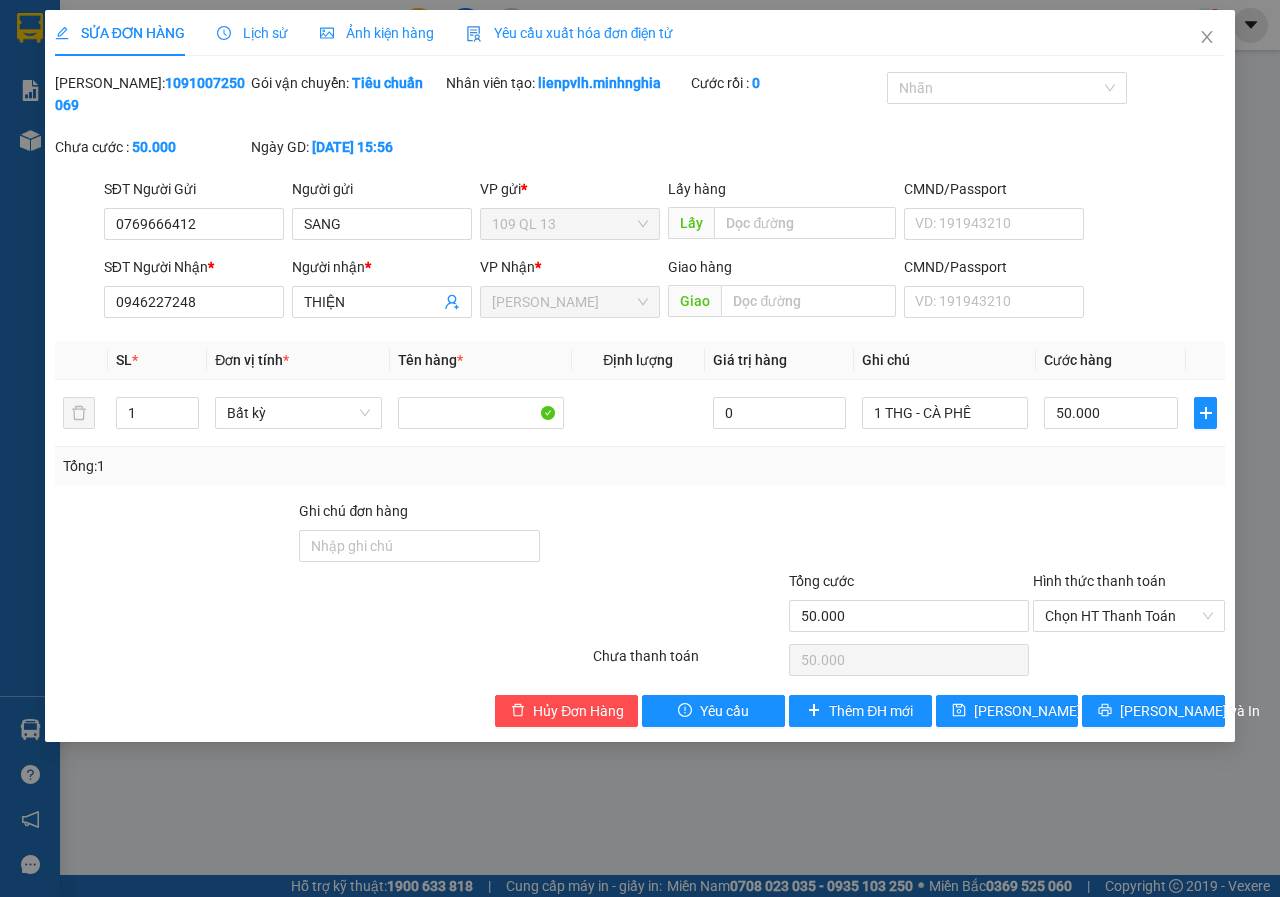 click on "Chọn HT Thanh Toán" at bounding box center [1129, 660] 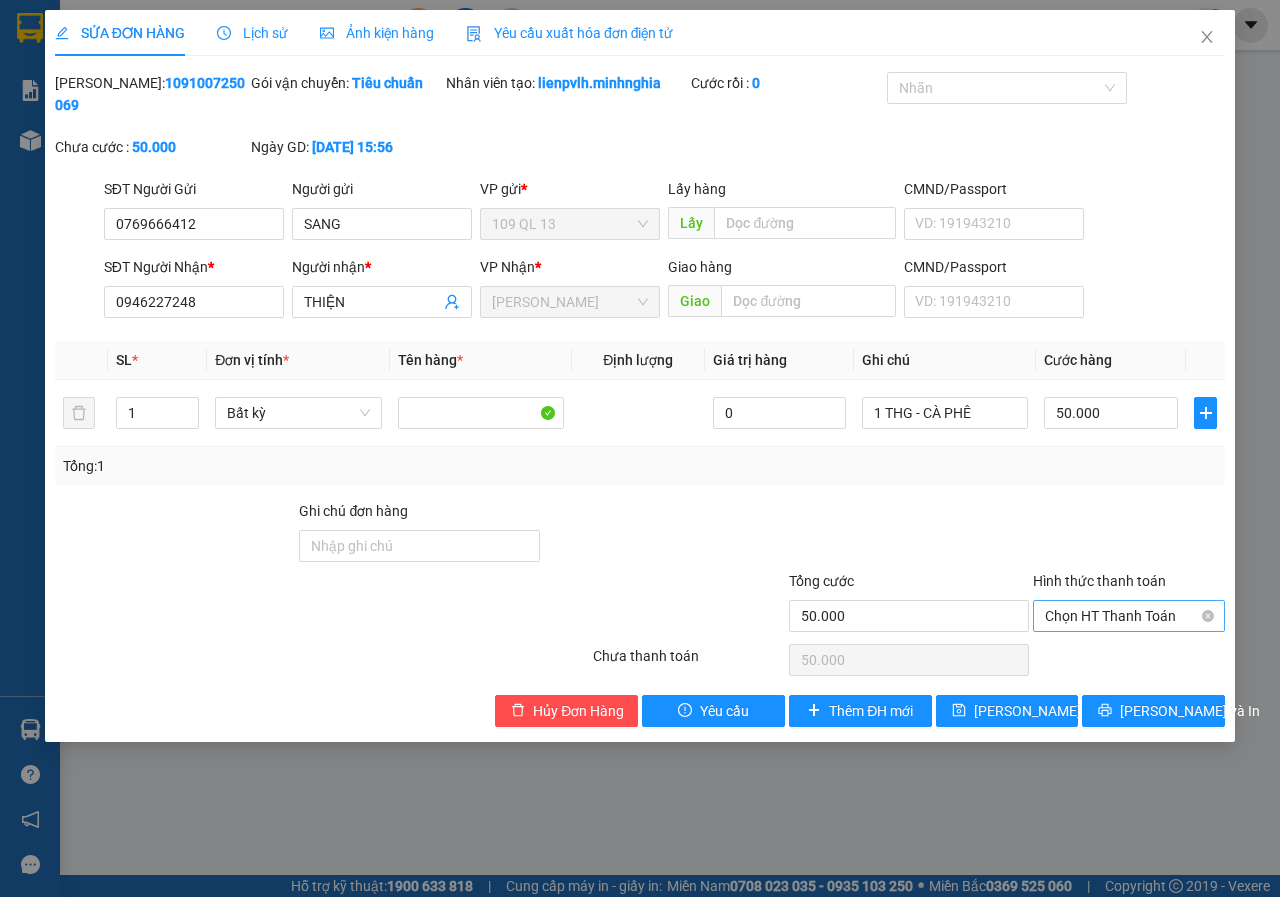 click on "Chọn HT Thanh Toán" at bounding box center (1129, 616) 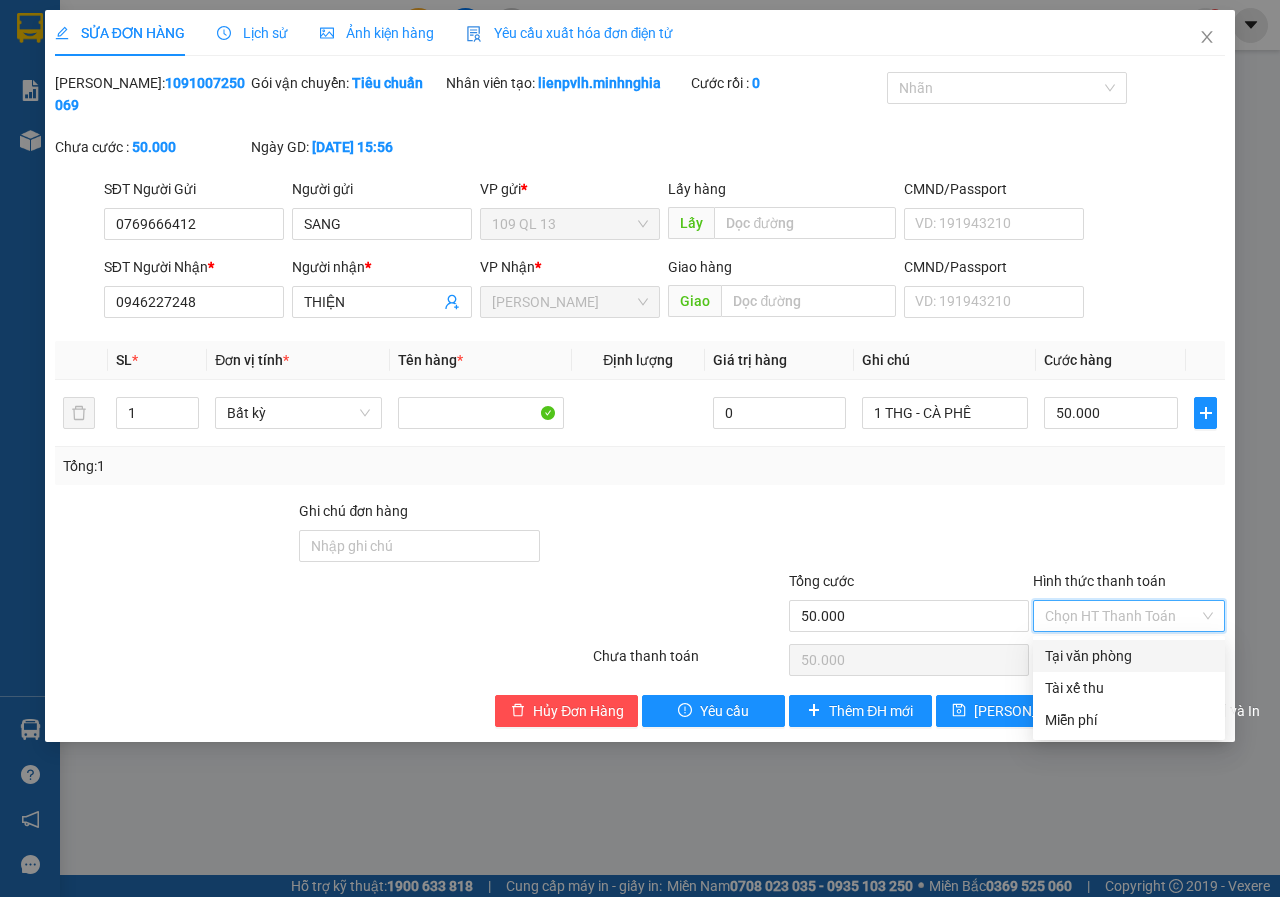 click on "Tại văn phòng" at bounding box center [1129, 656] 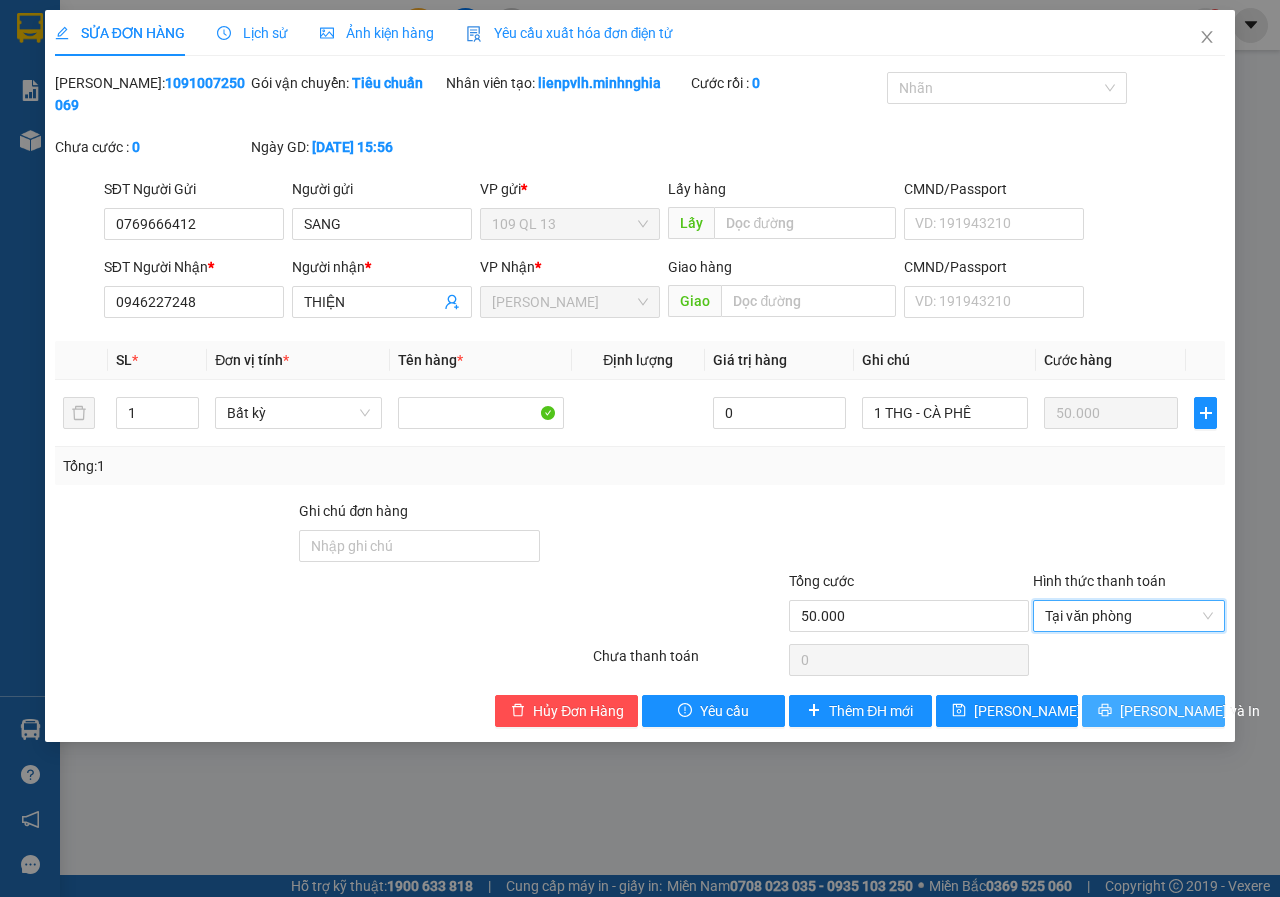 click on "[PERSON_NAME] và In" at bounding box center (1153, 711) 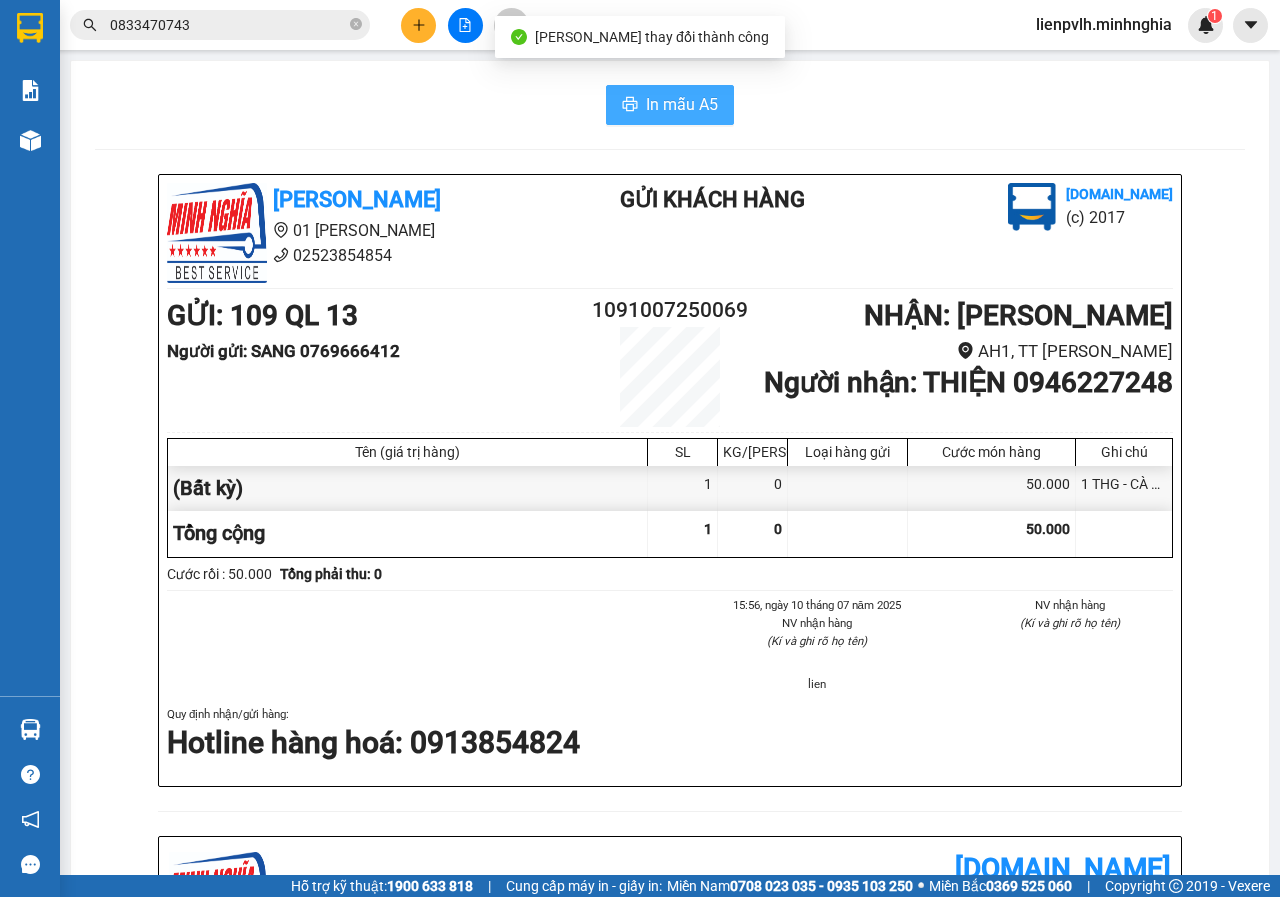 click on "In mẫu A5" at bounding box center (682, 104) 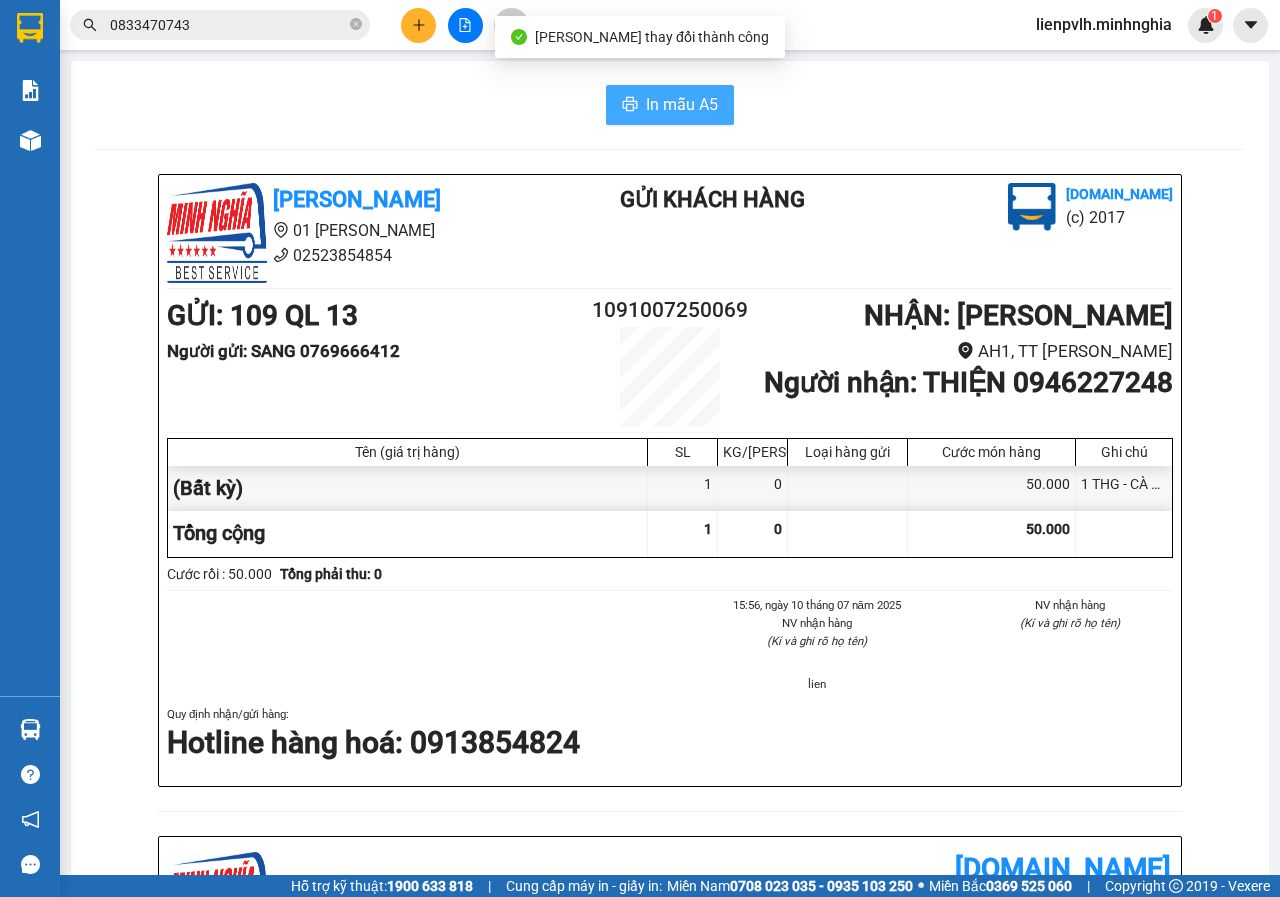 scroll, scrollTop: 0, scrollLeft: 0, axis: both 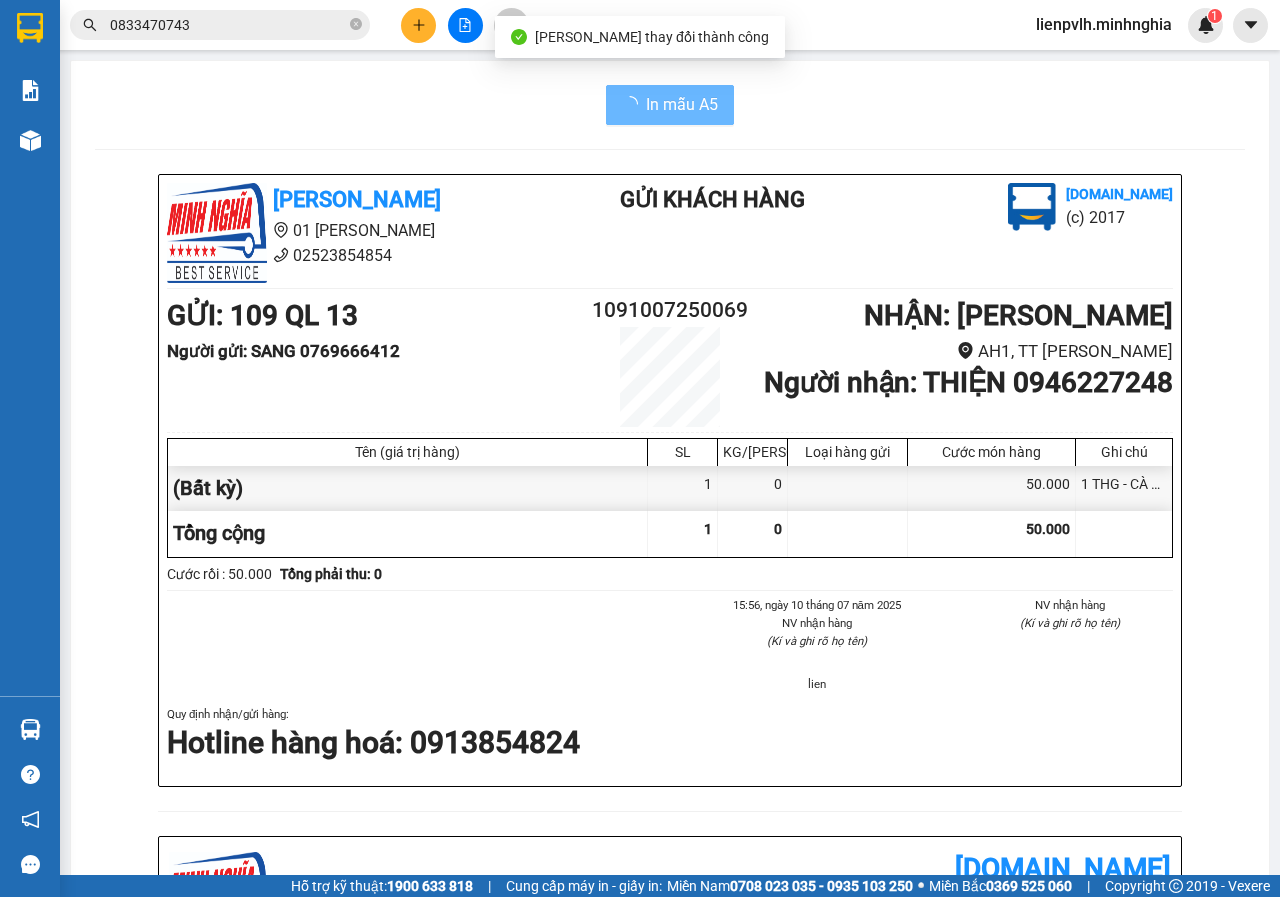 click 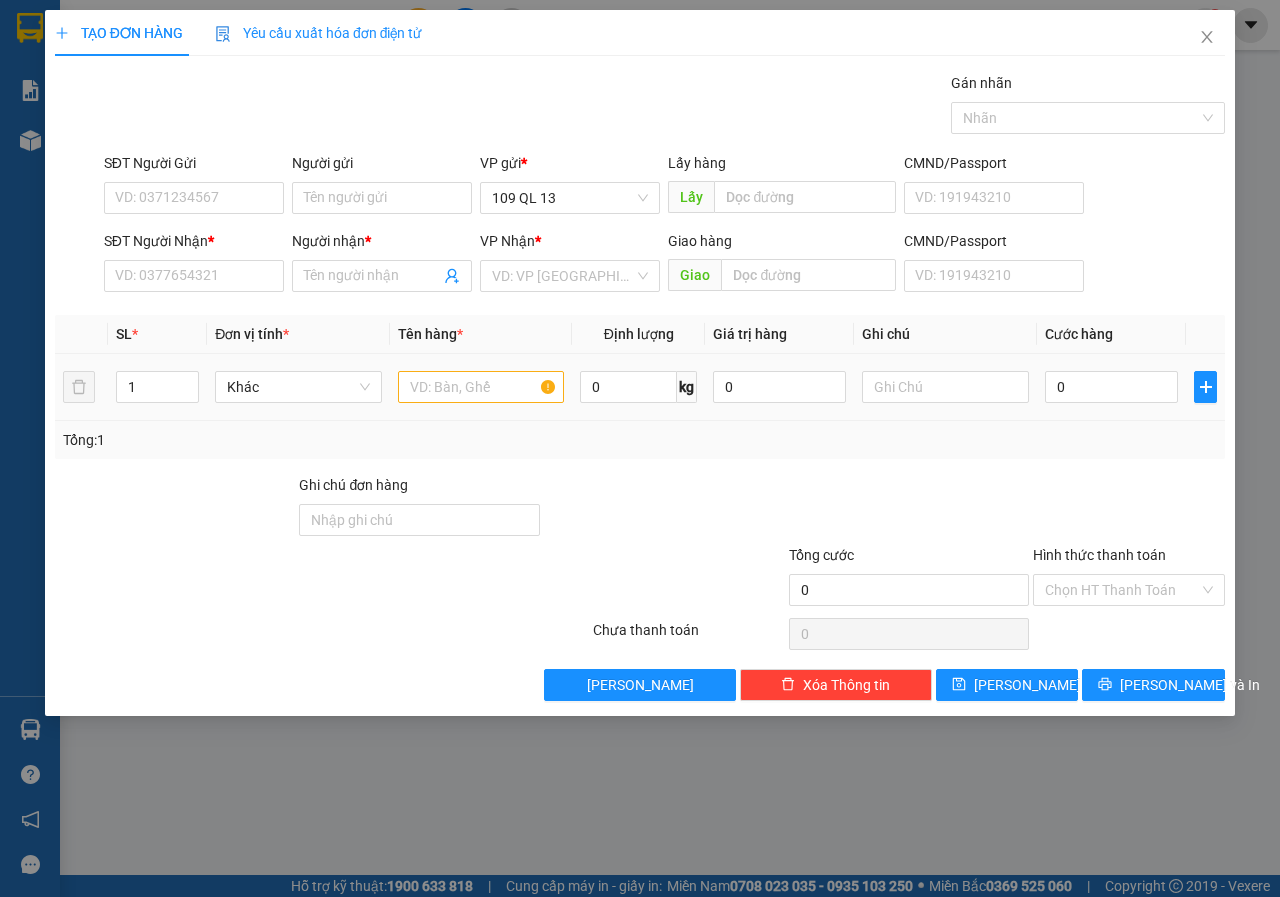 click at bounding box center [481, 387] 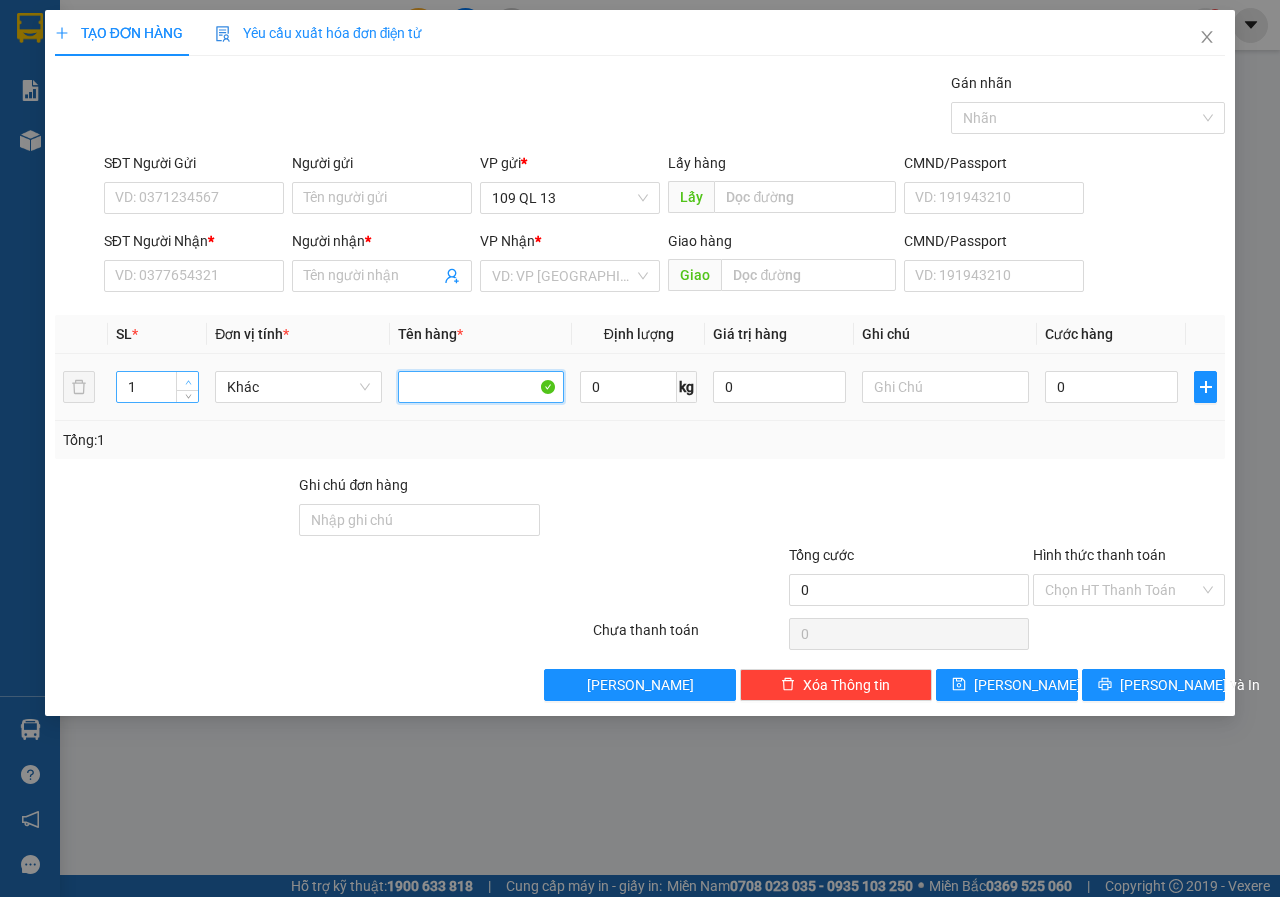 type 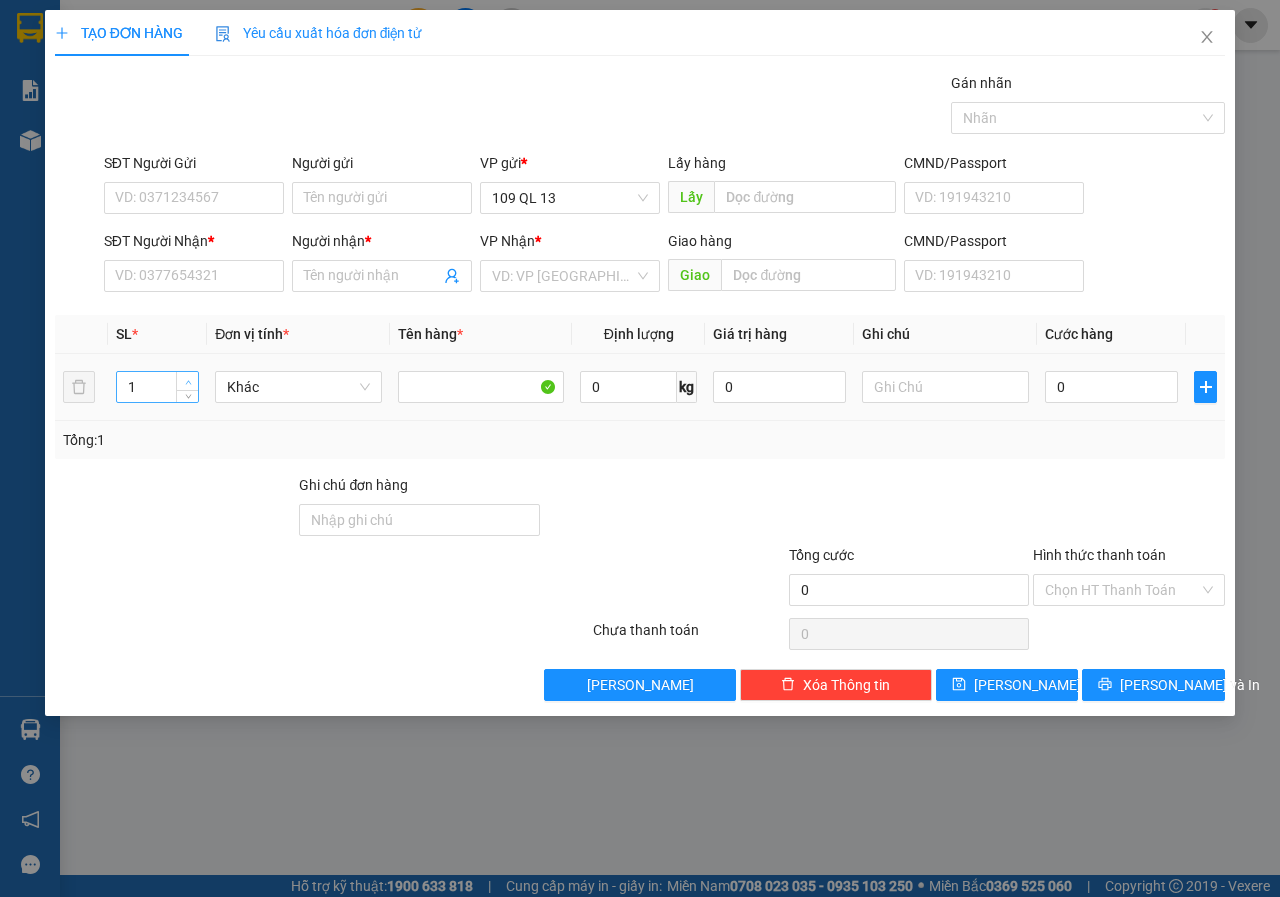 type on "2" 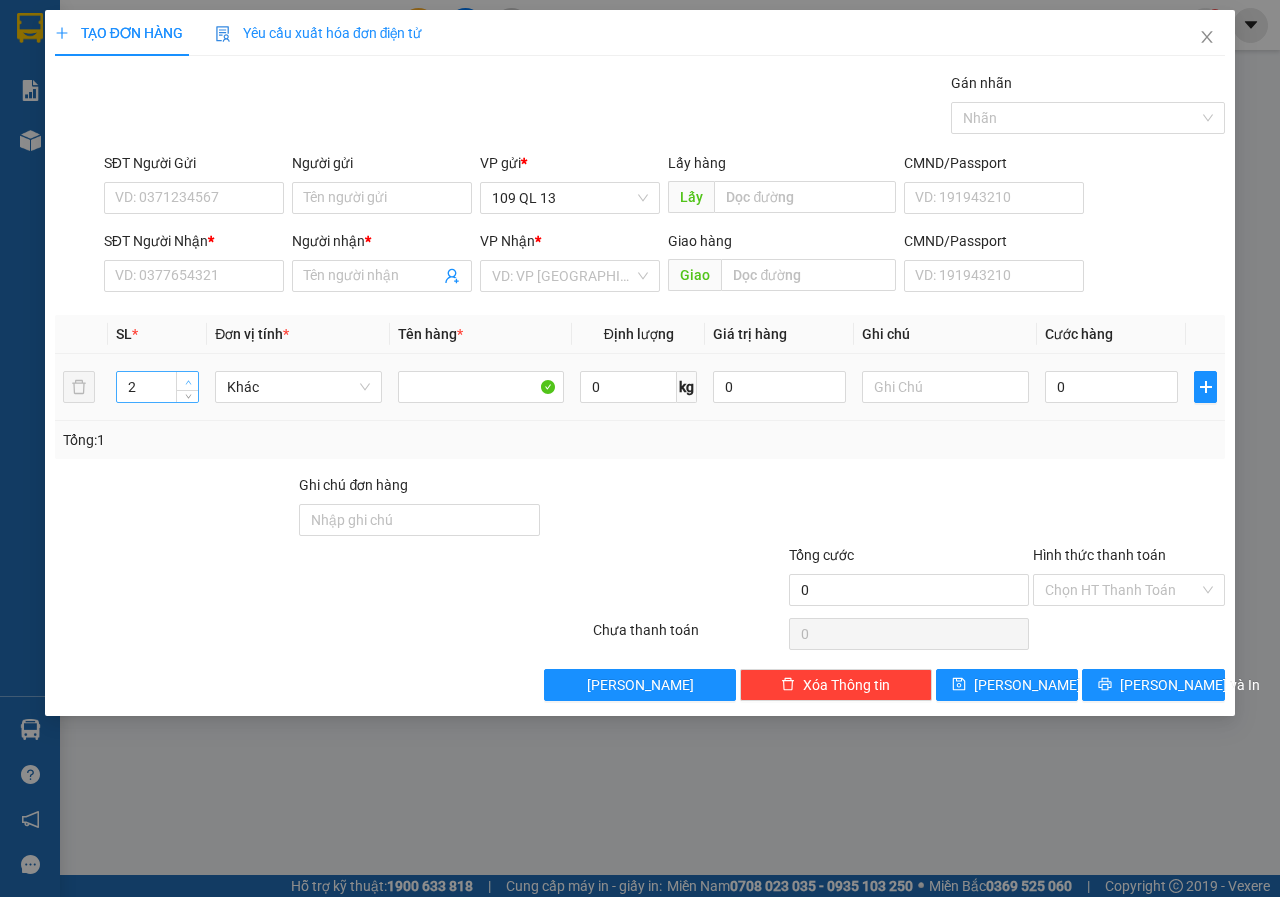 click at bounding box center [187, 381] 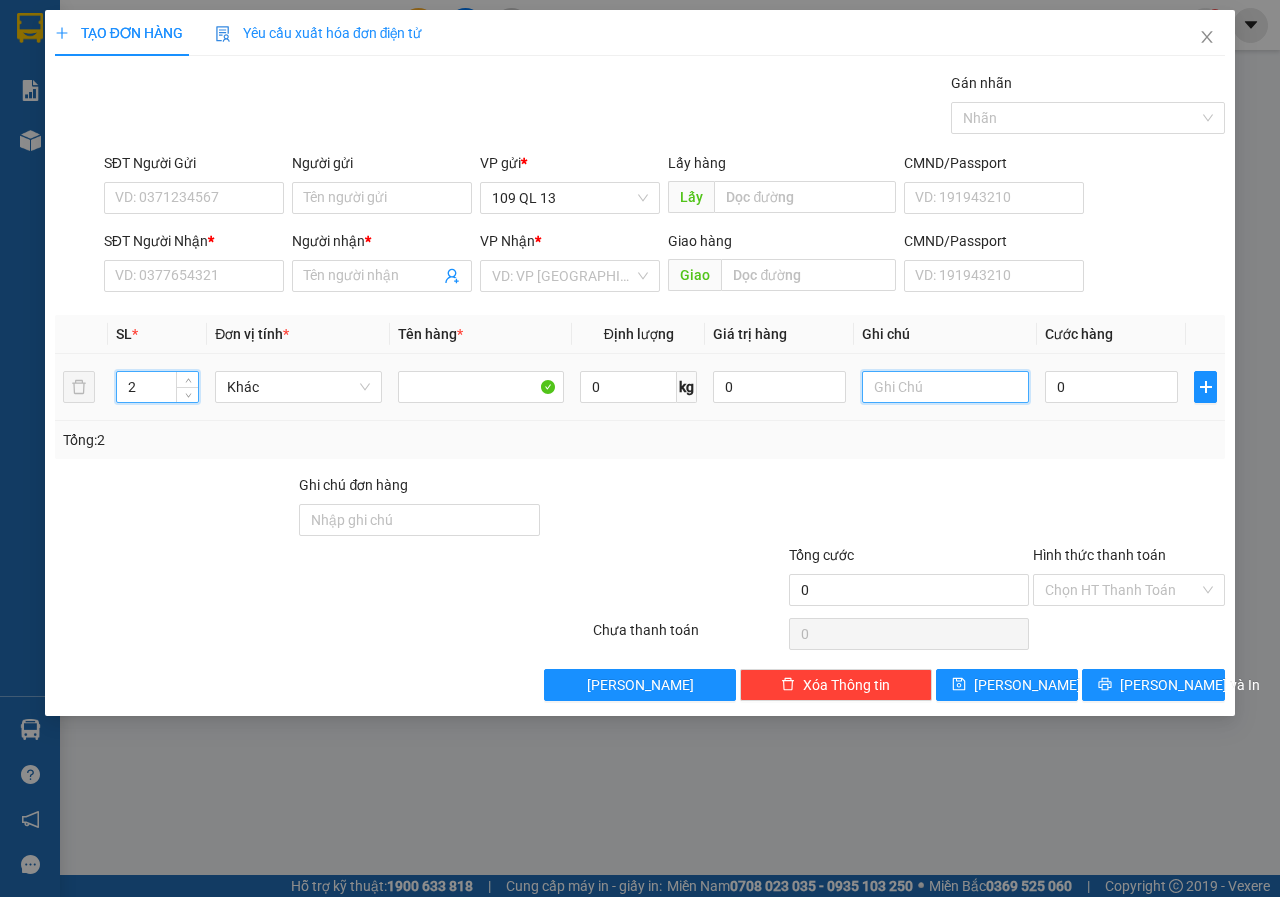 click at bounding box center [945, 387] 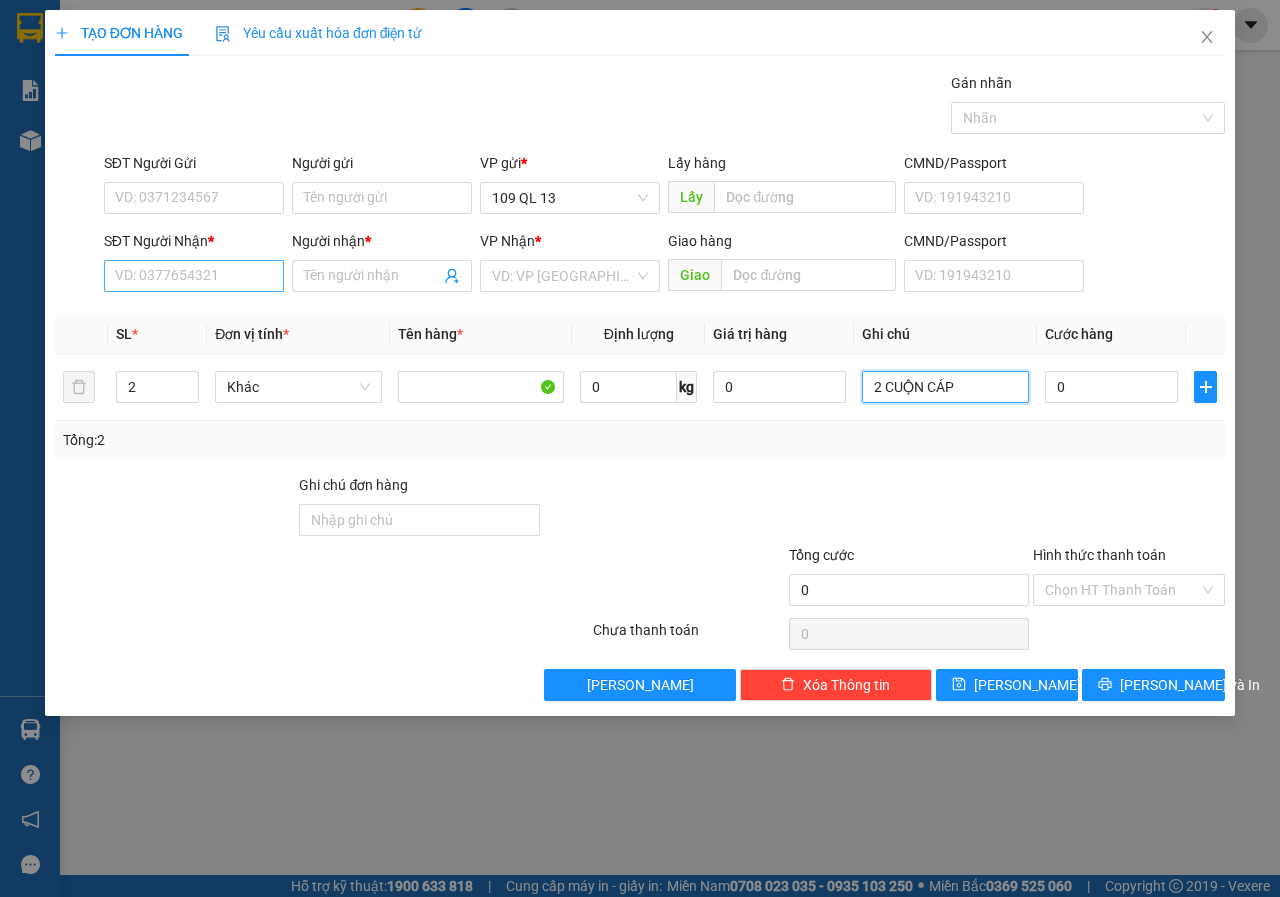 type on "2 CUỘN CÁP" 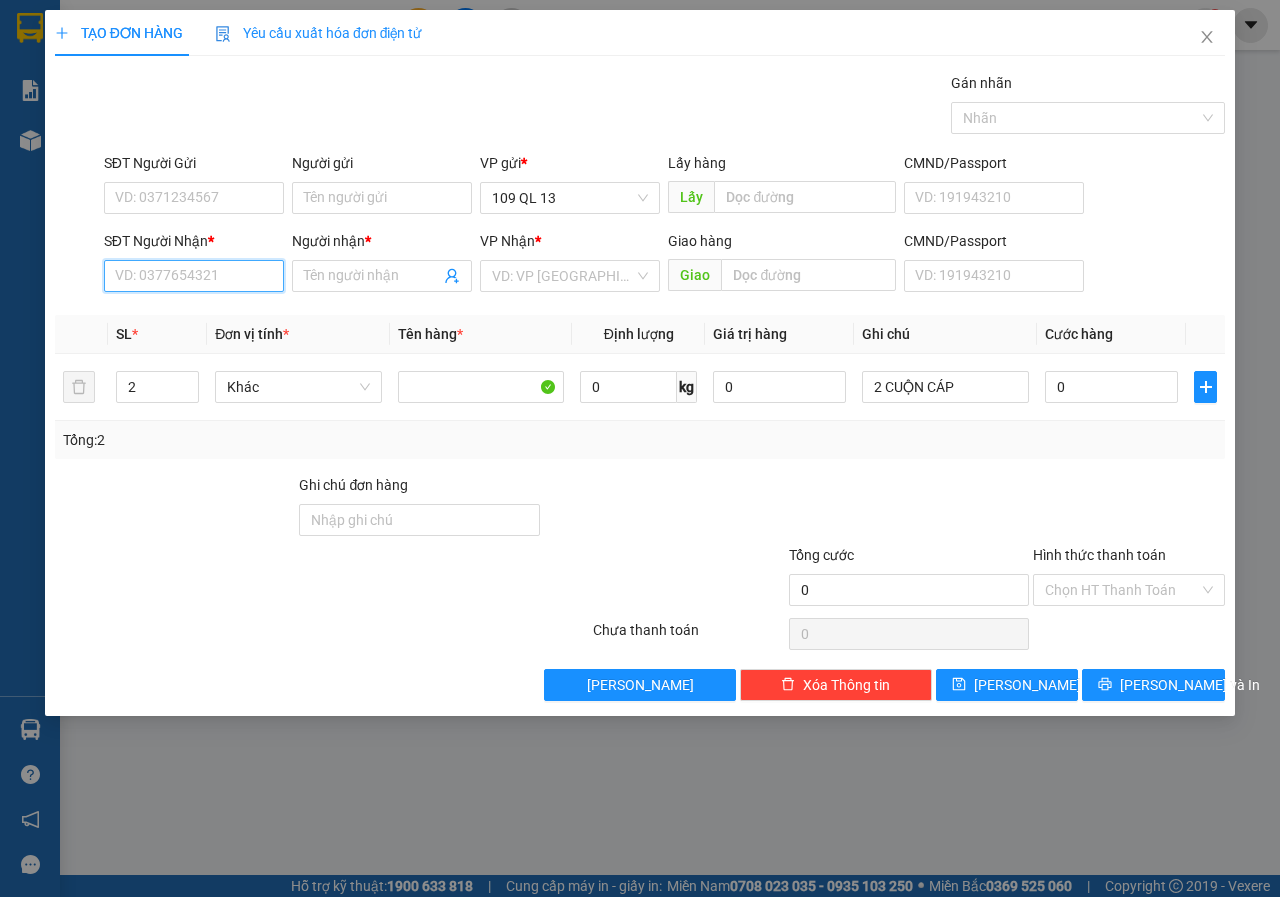 drag, startPoint x: 207, startPoint y: 276, endPoint x: 113, endPoint y: 304, distance: 98.0816 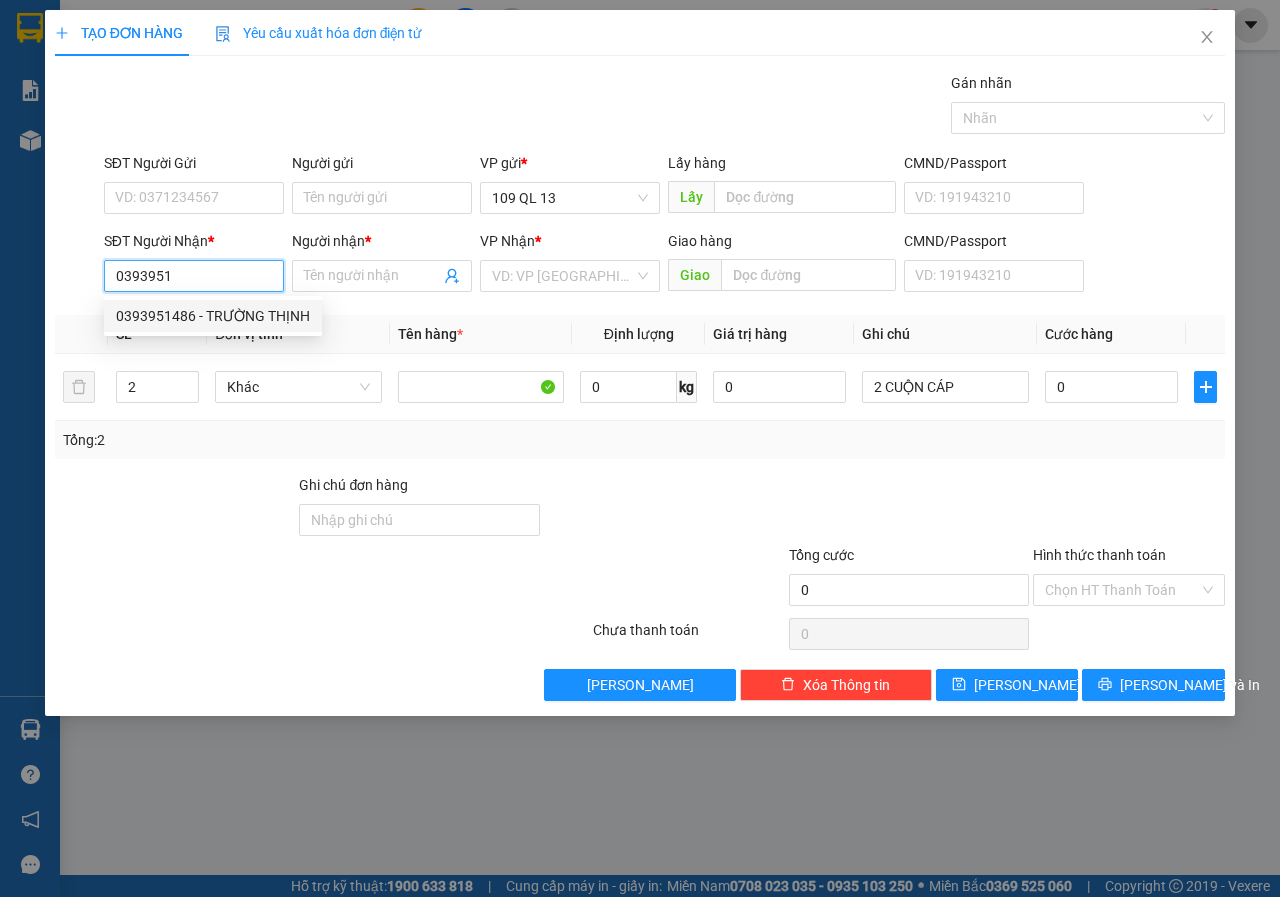 click on "0393951486 - TRƯỜNG THỊNH" at bounding box center (213, 316) 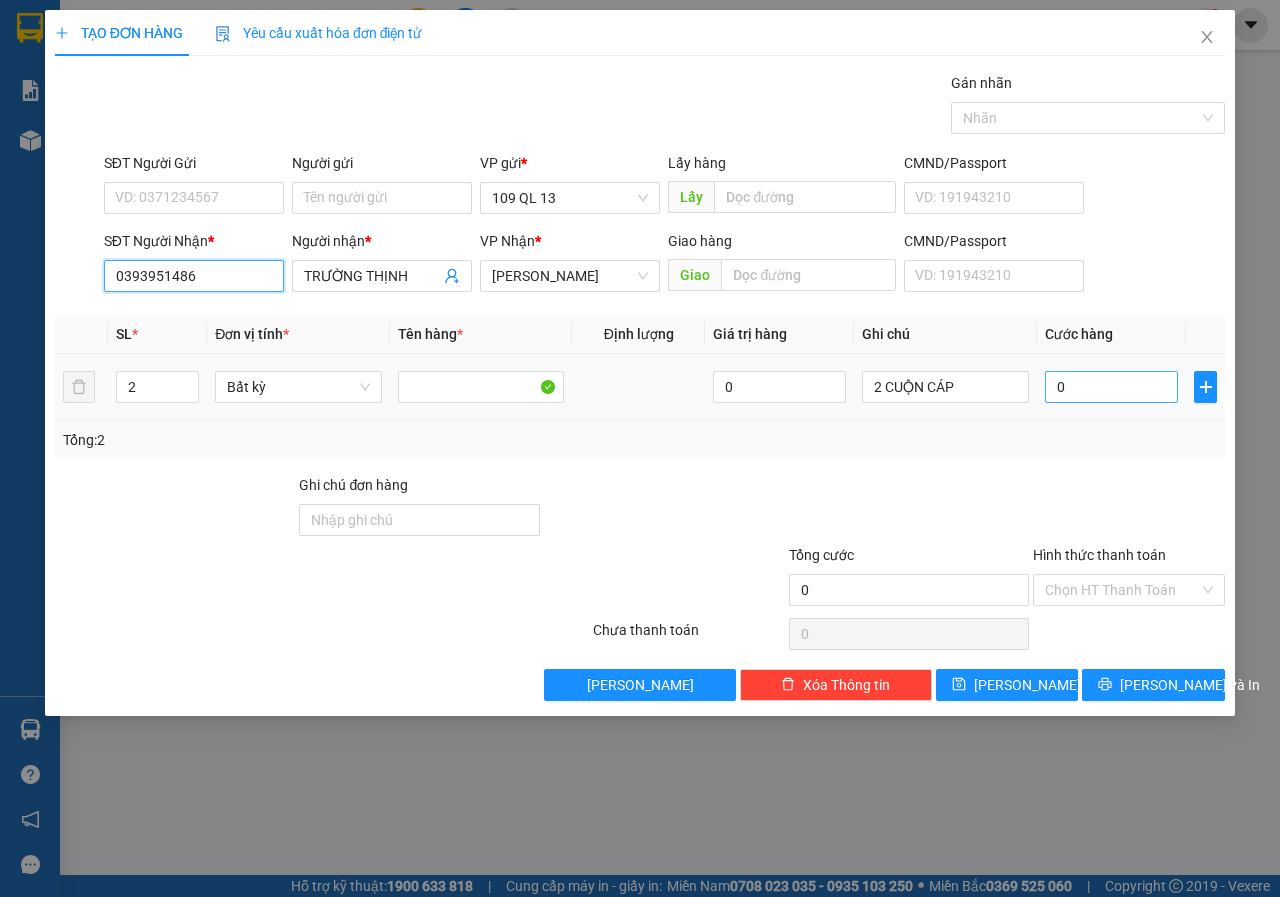 type on "0393951486" 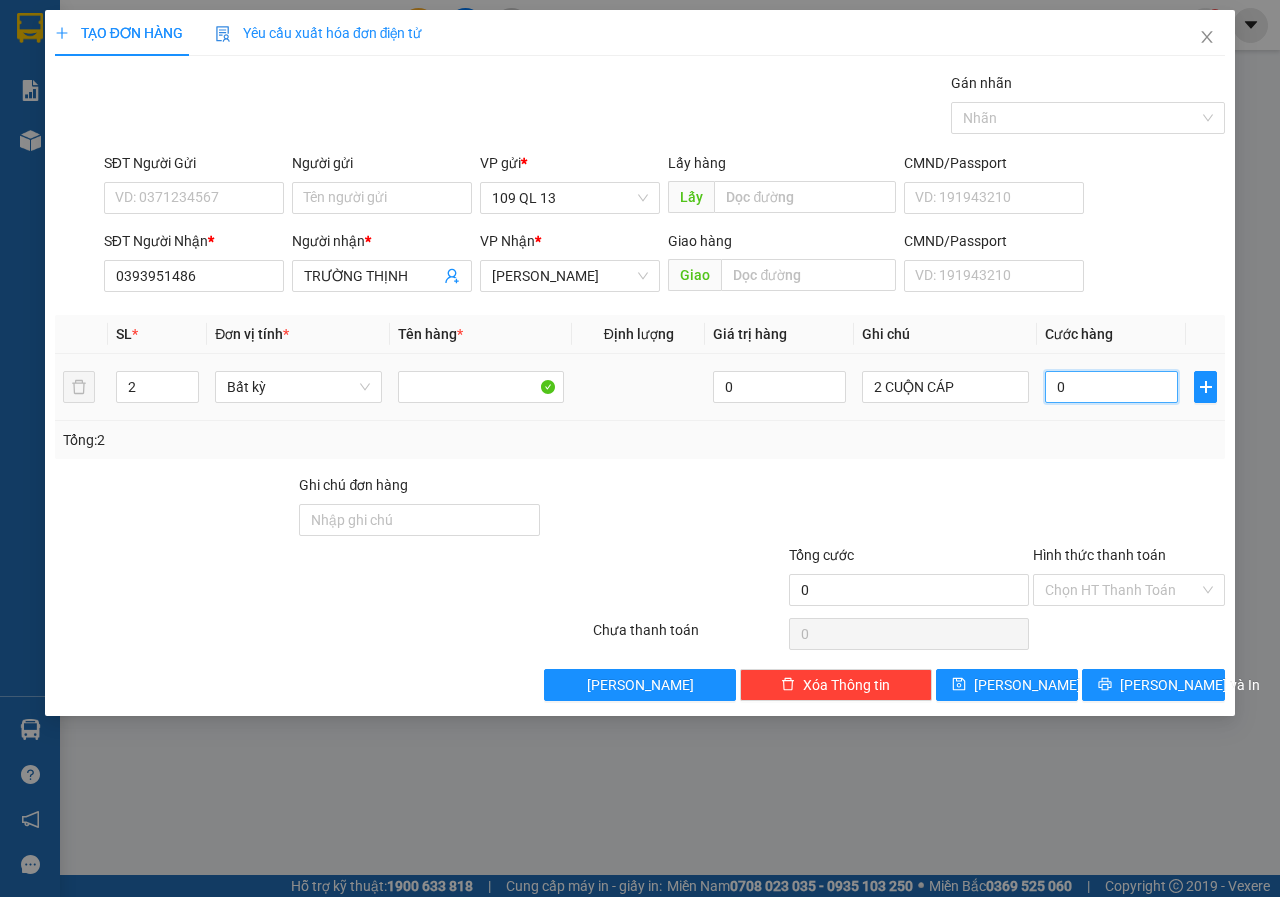 click on "0" at bounding box center [1111, 387] 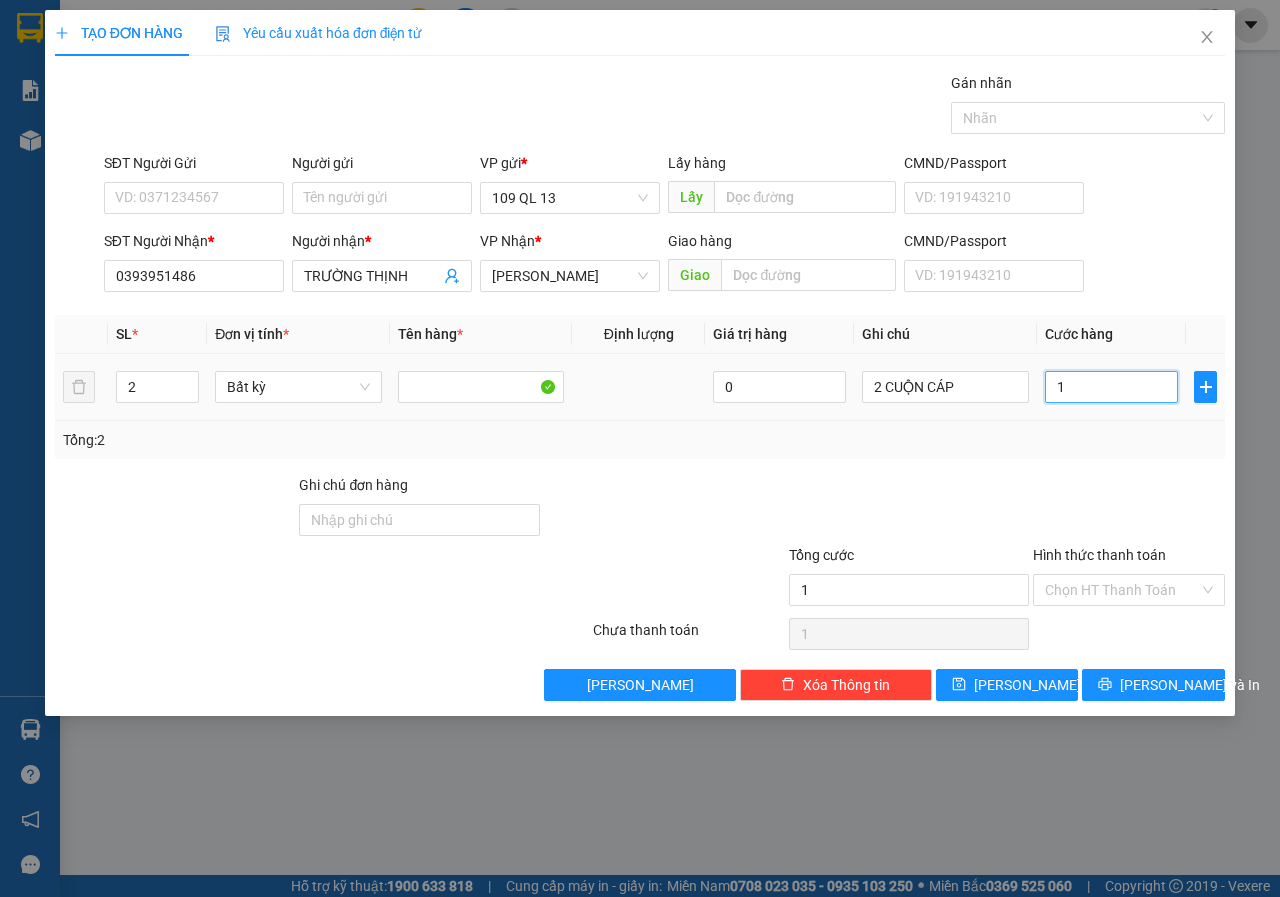 type on "1" 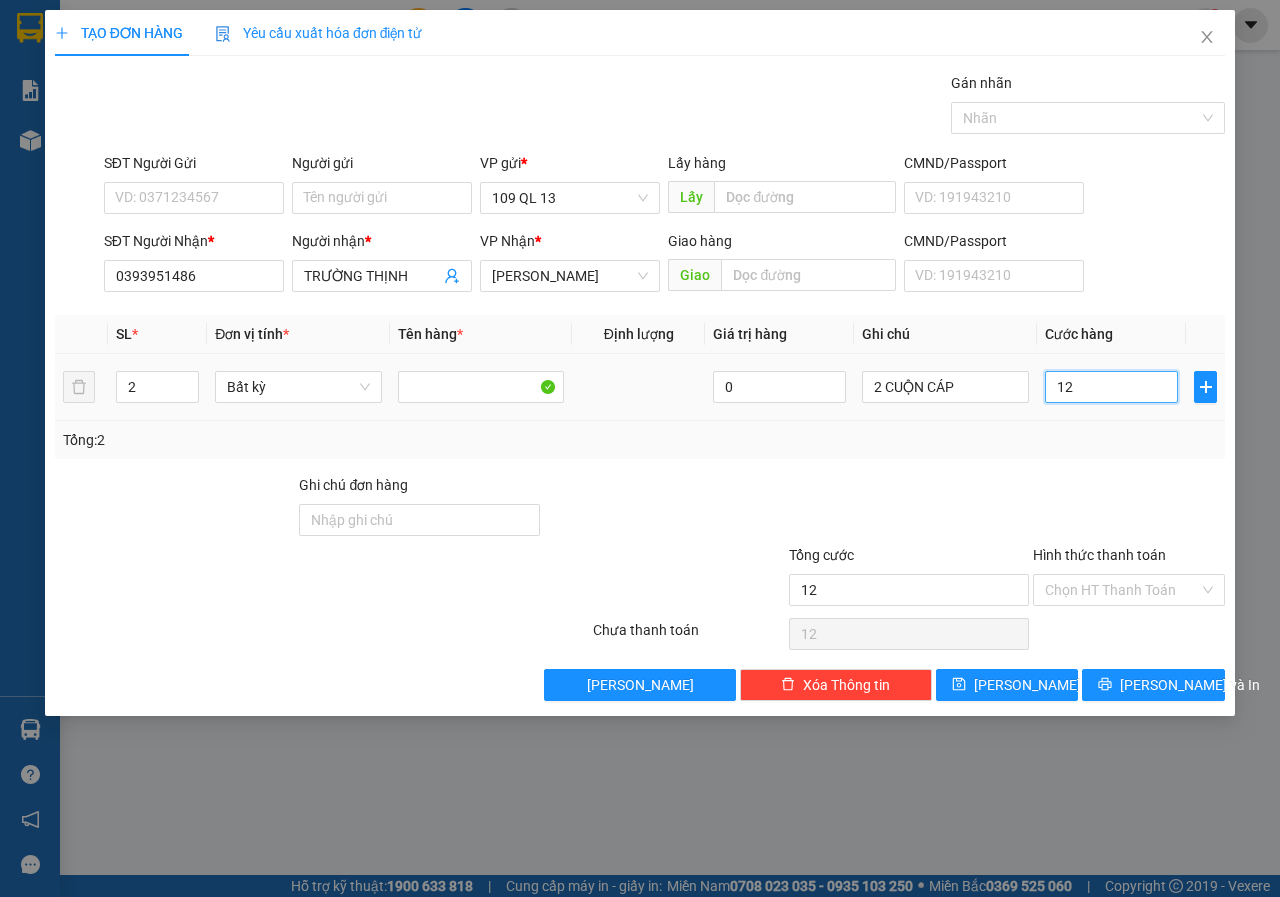 type on "120" 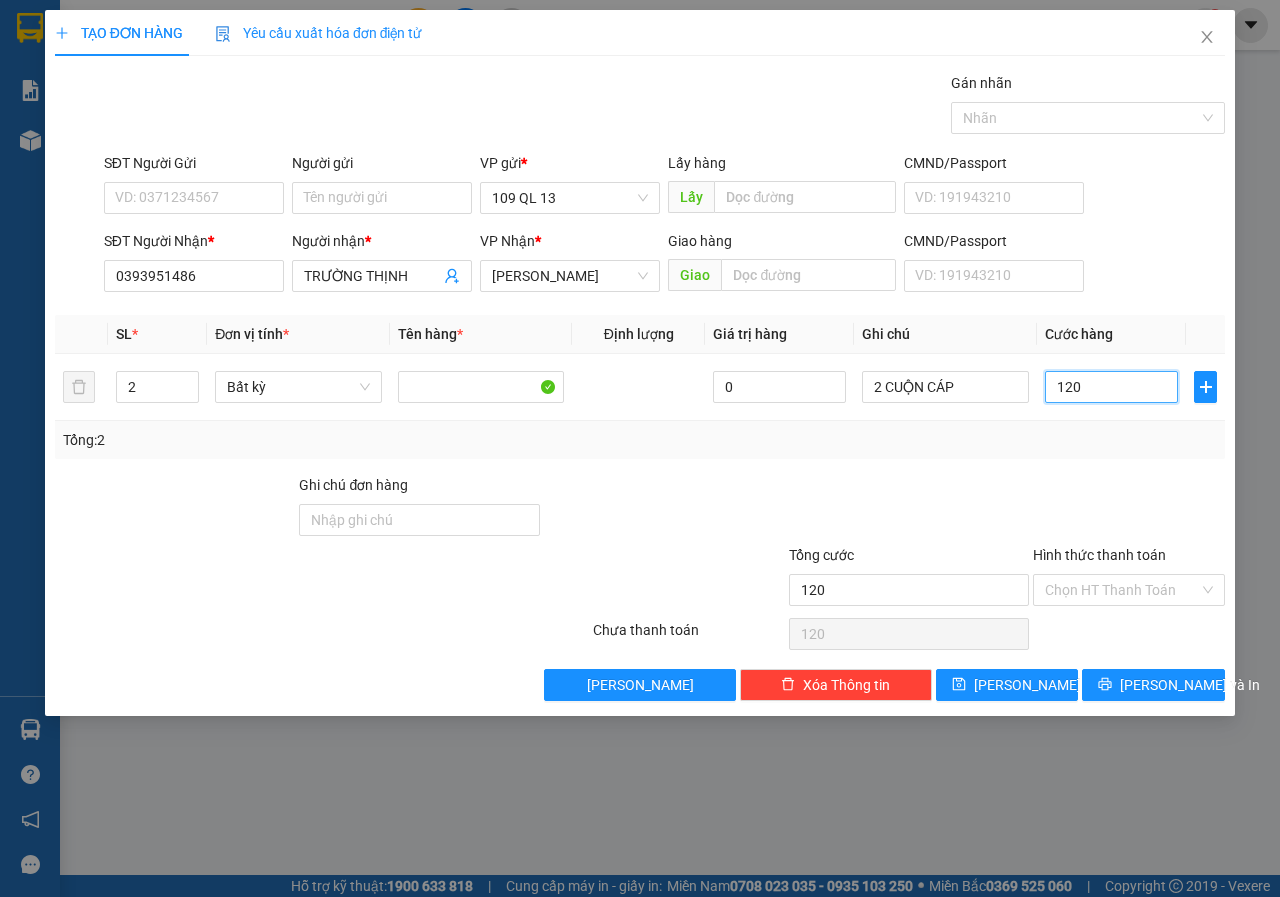 type on "12" 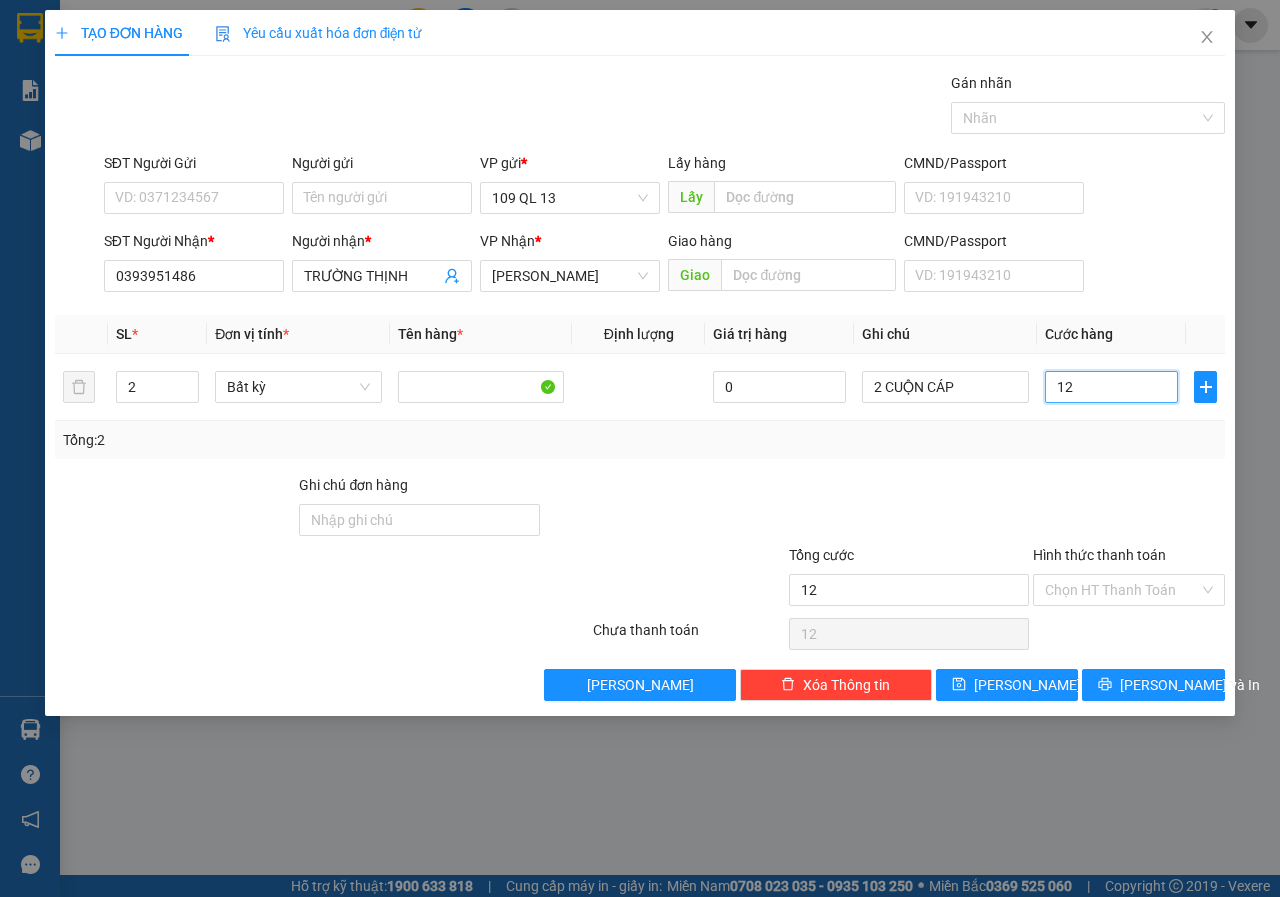 type on "1" 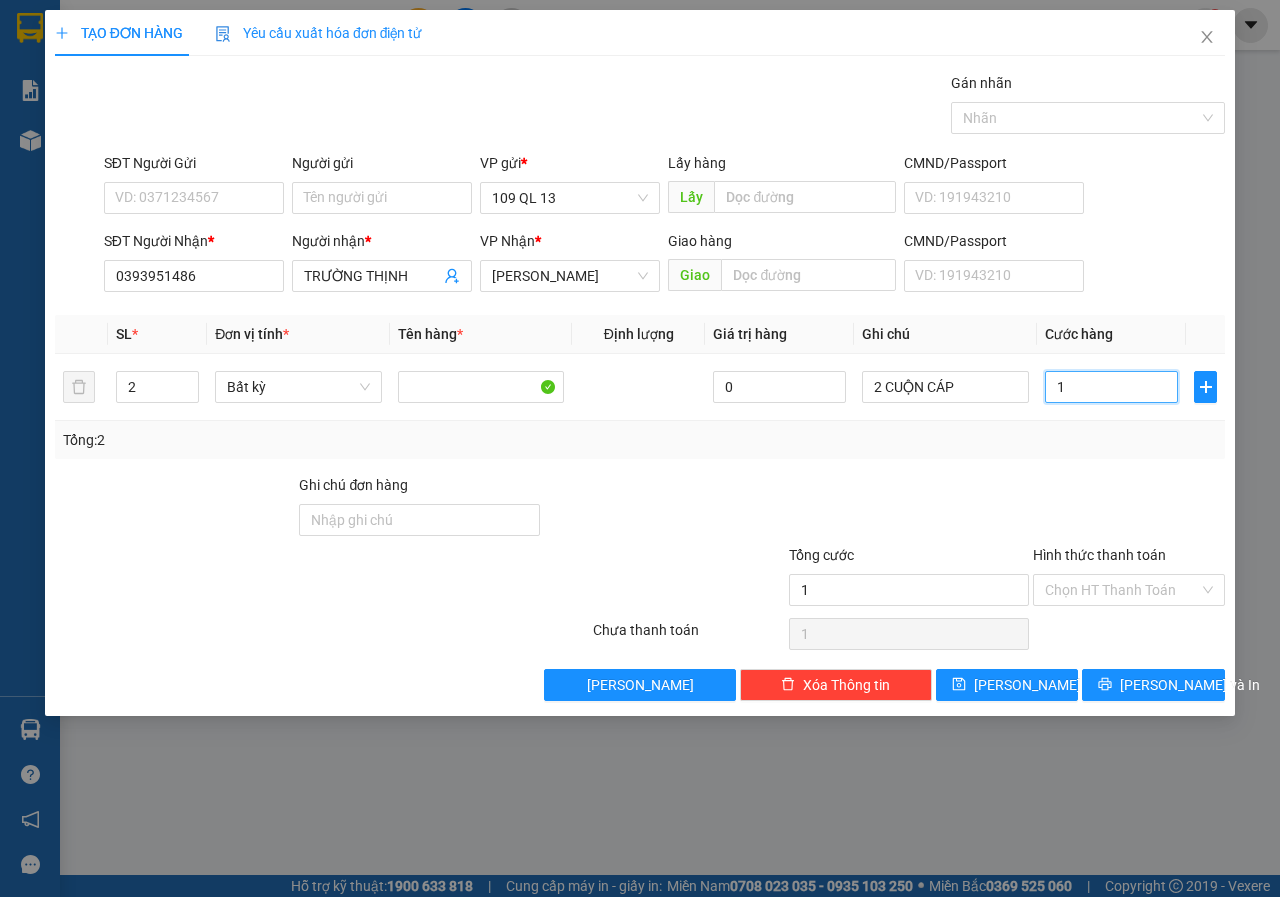 type on "11" 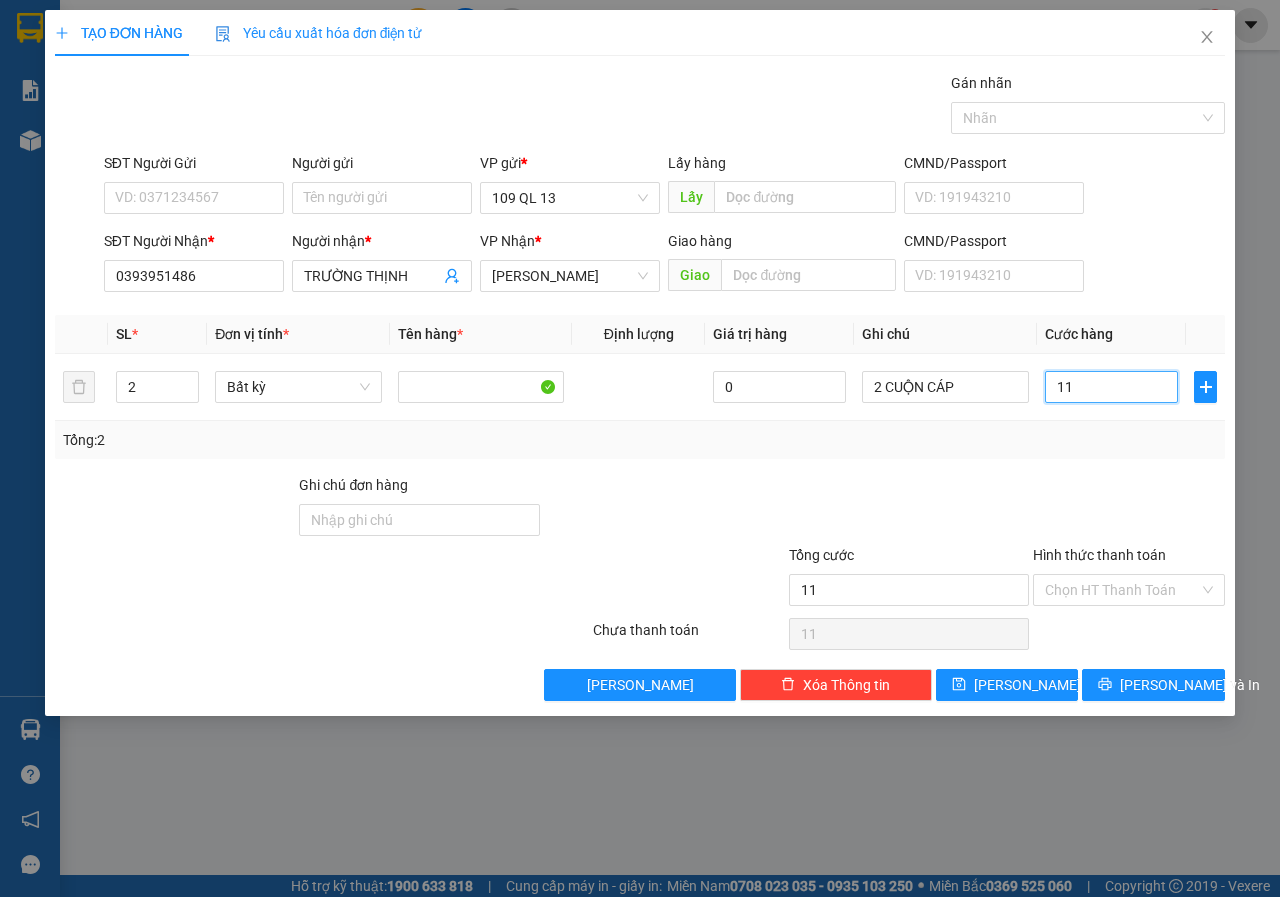 type on "110" 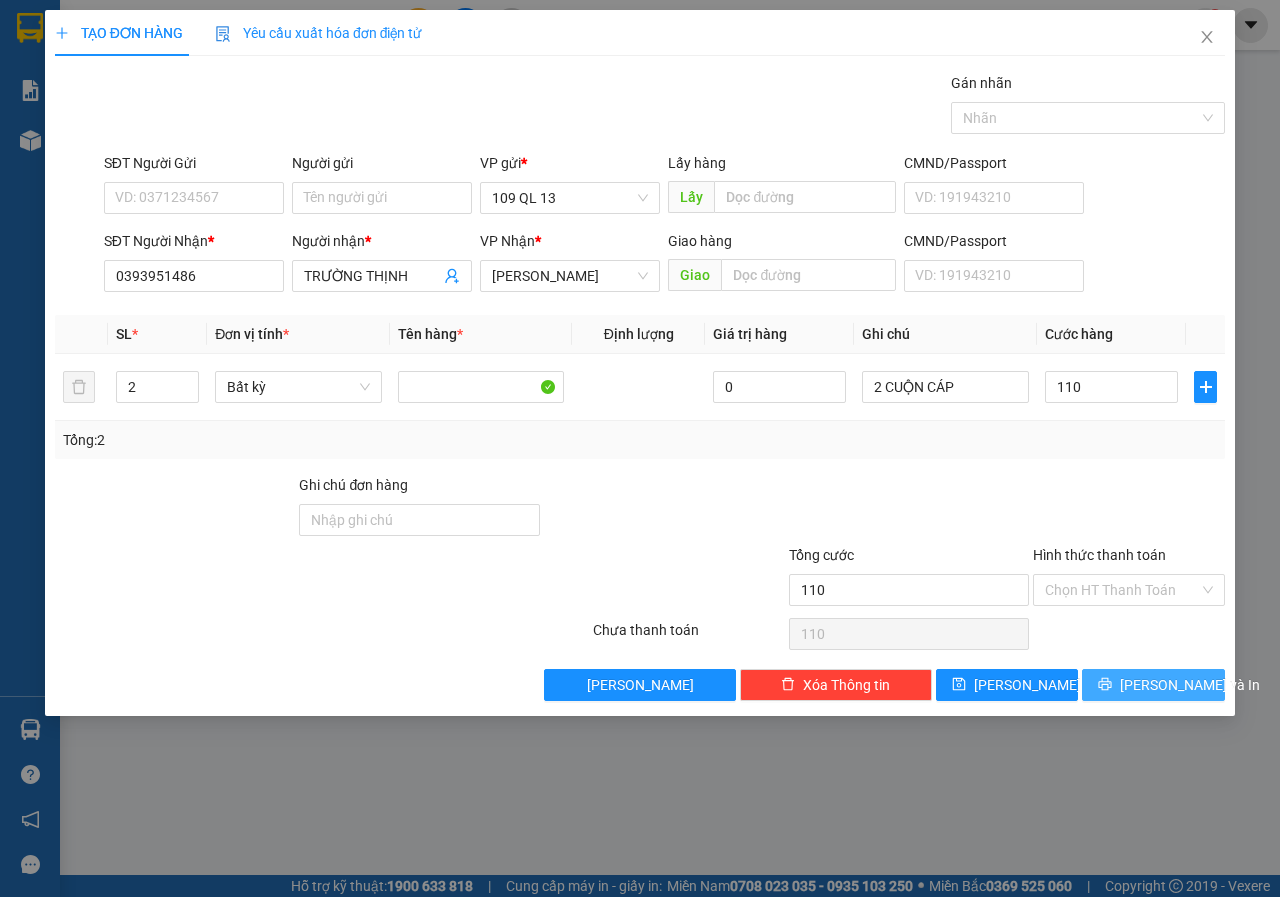 click on "[PERSON_NAME] và In" at bounding box center [1190, 685] 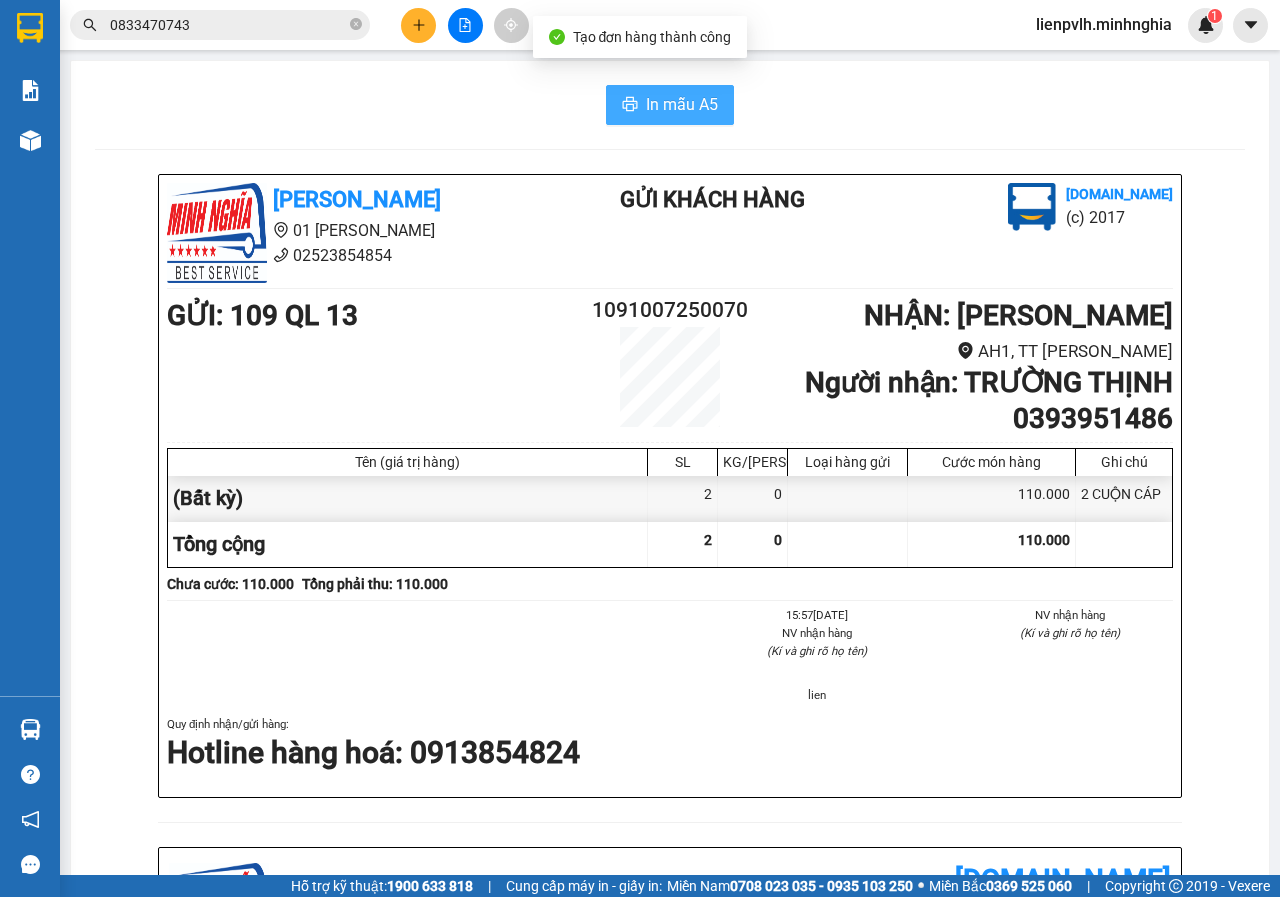 click on "In mẫu A5" at bounding box center (670, 105) 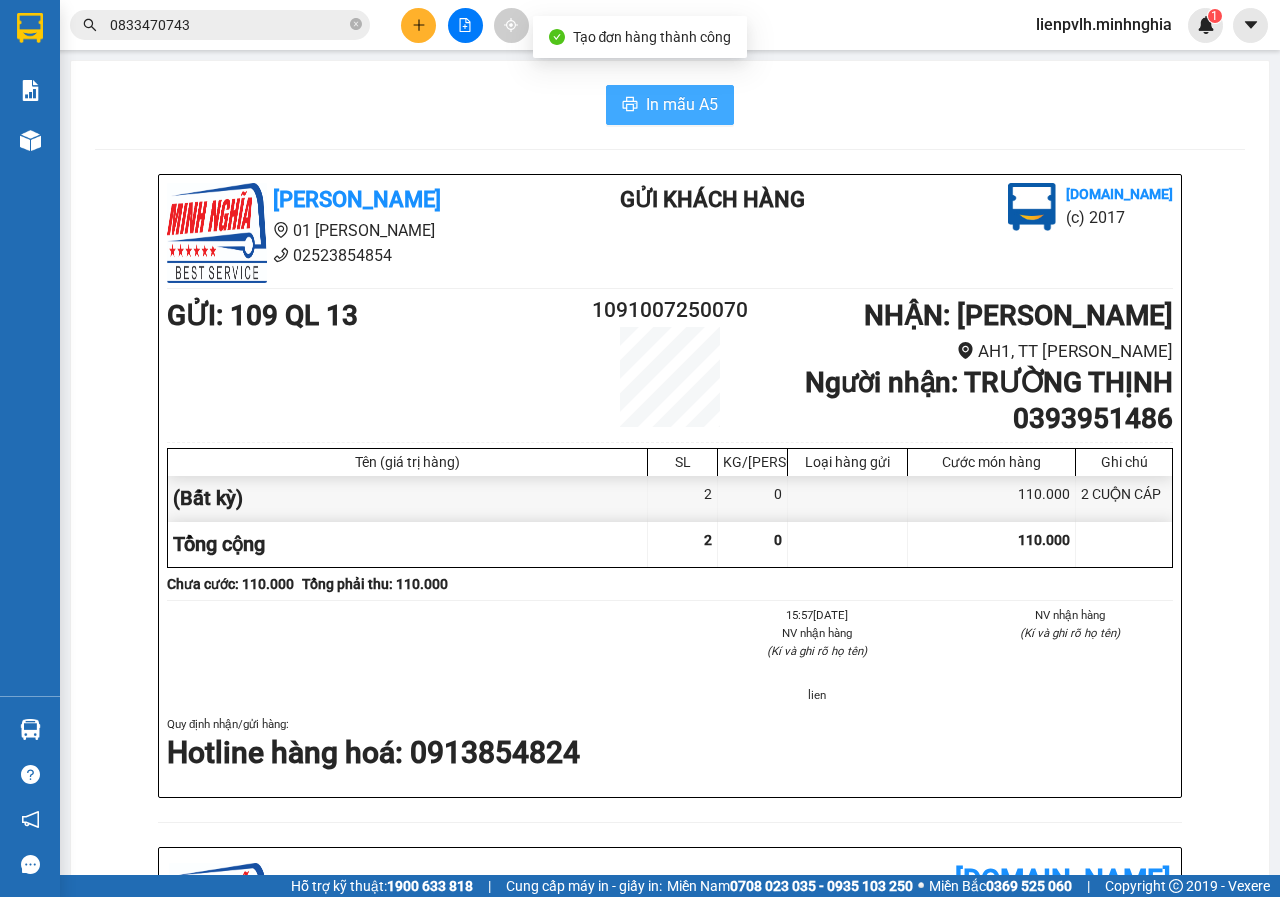scroll, scrollTop: 0, scrollLeft: 0, axis: both 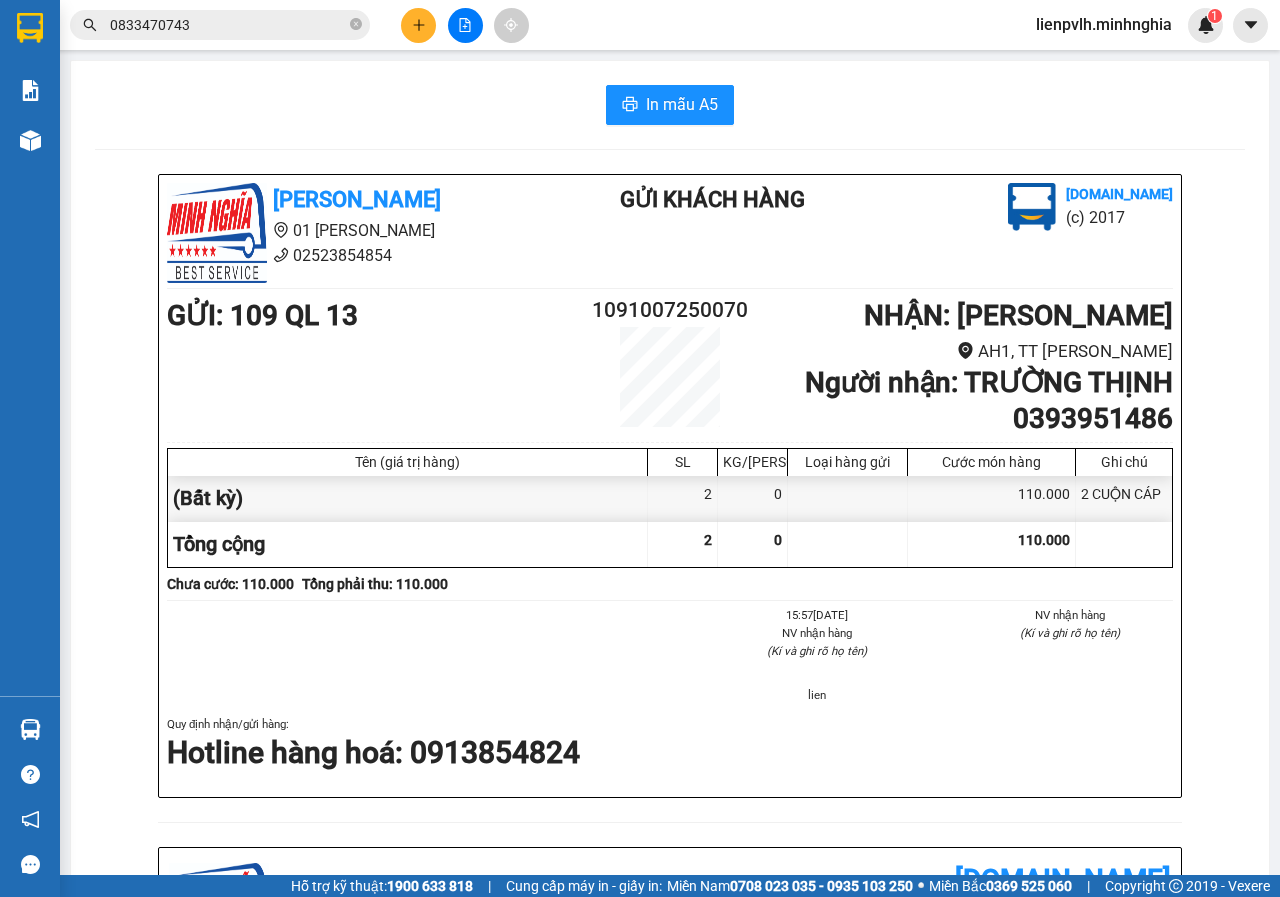 click at bounding box center (418, 25) 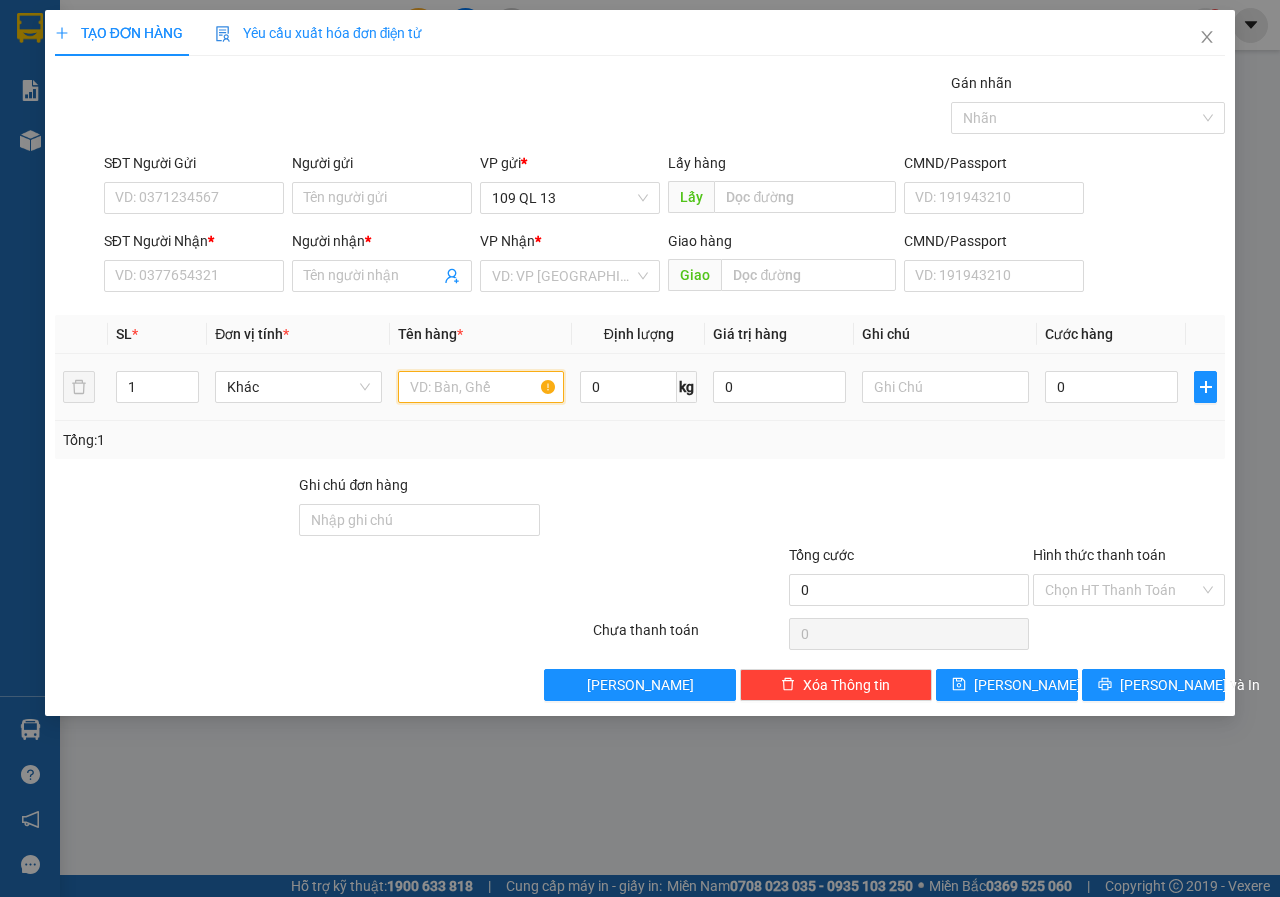 click at bounding box center (481, 387) 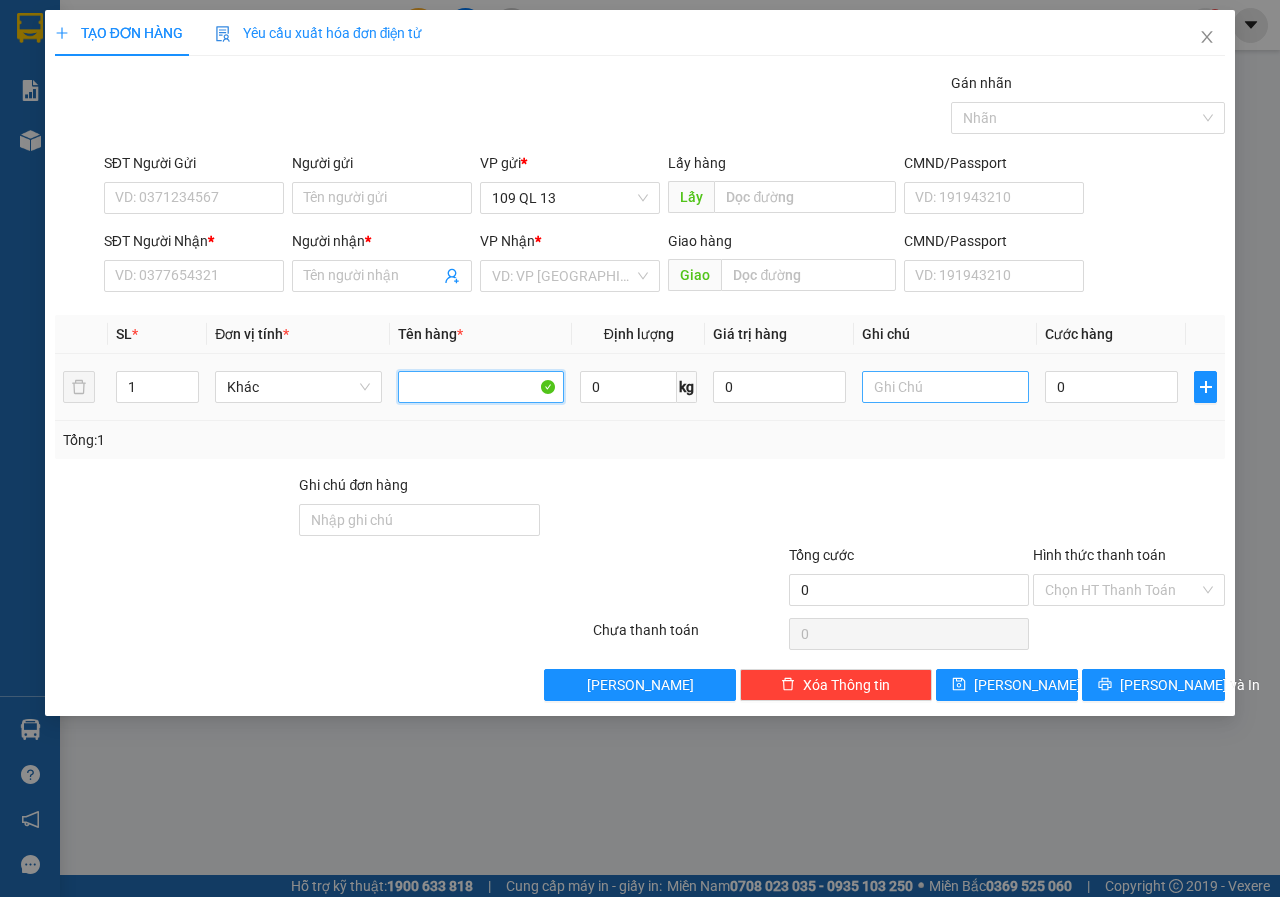 type 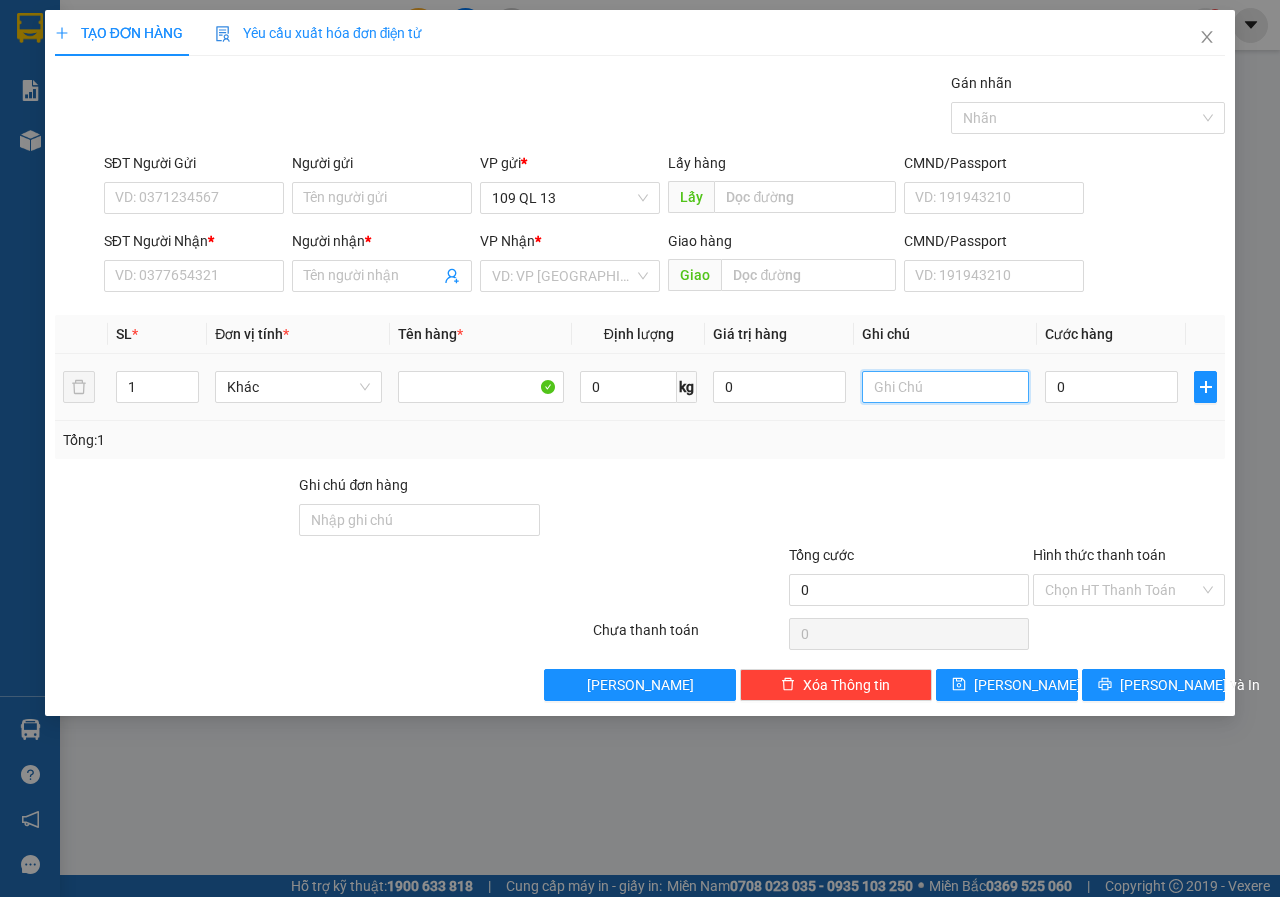 click at bounding box center (945, 387) 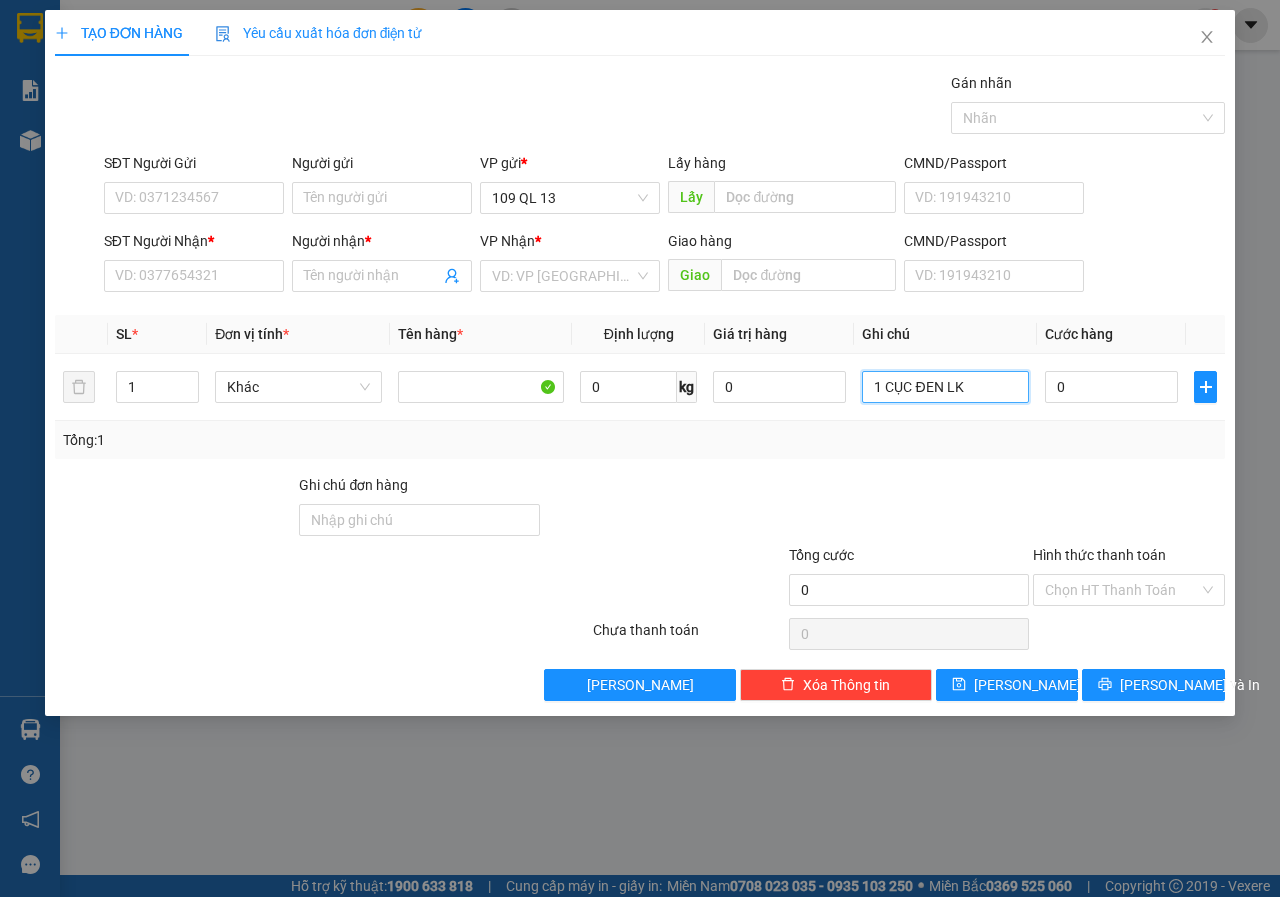 type on "1 CỤC ĐEN LK" 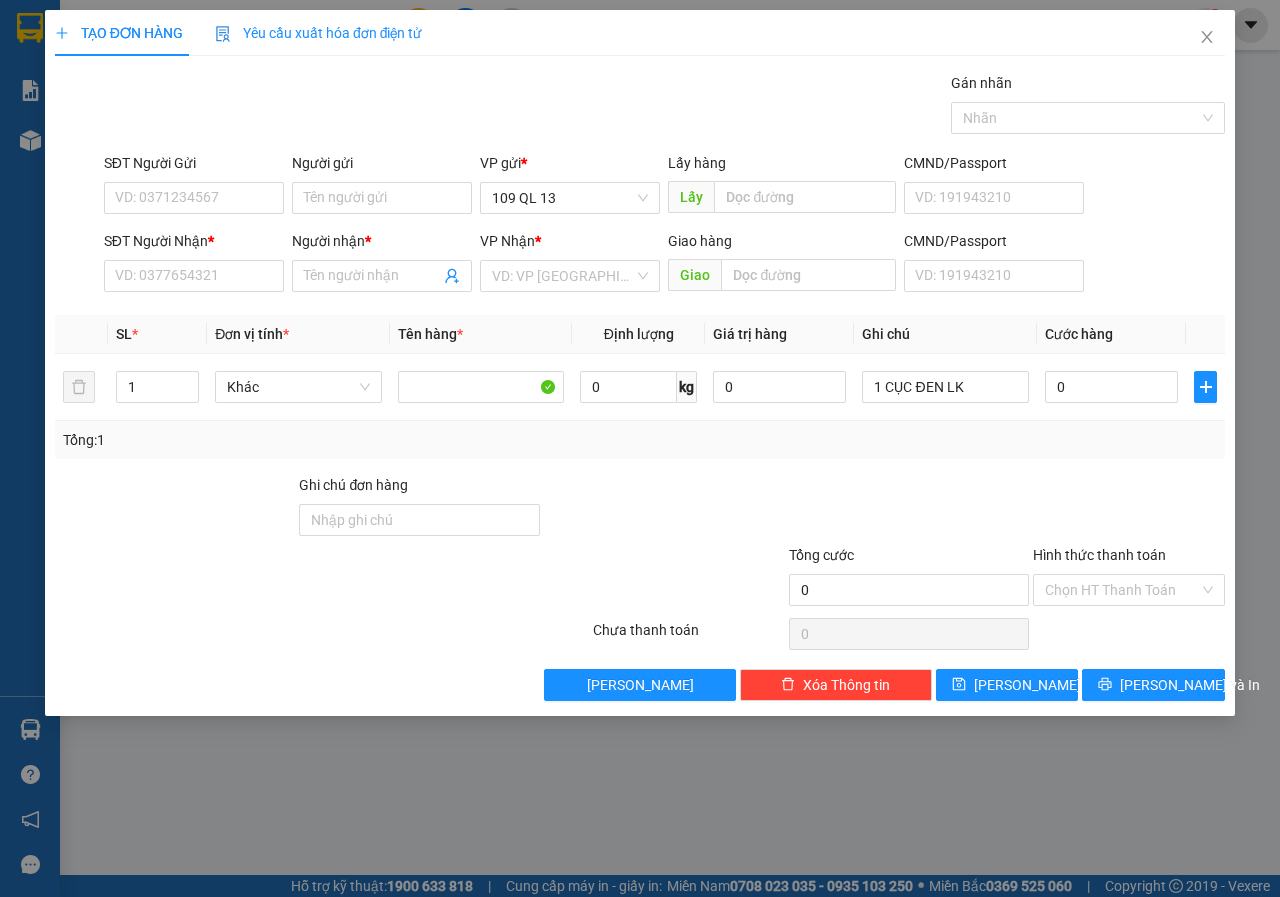 click on "SĐT Người Nhận  *" at bounding box center (194, 245) 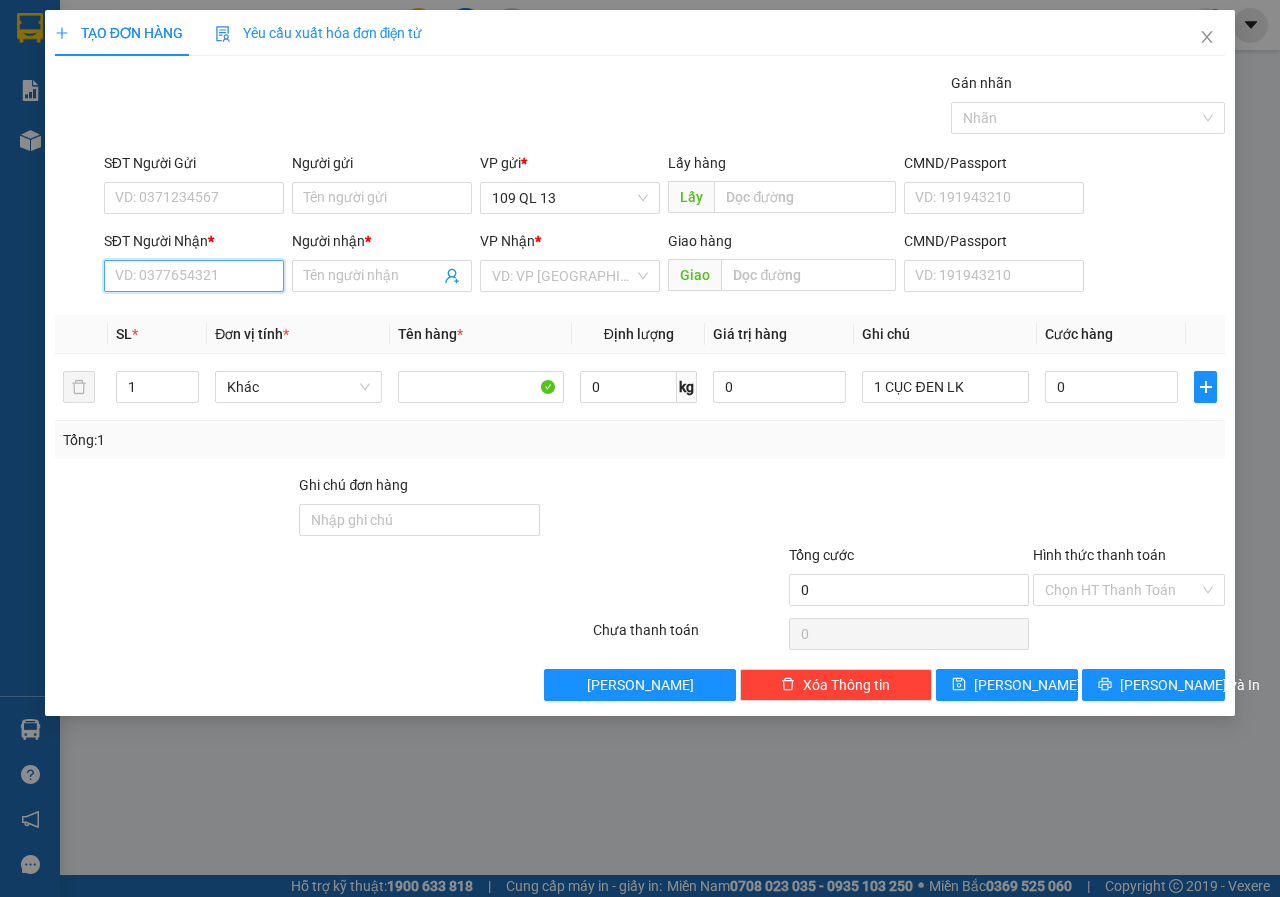 click on "SĐT Người Nhận  *" at bounding box center [194, 276] 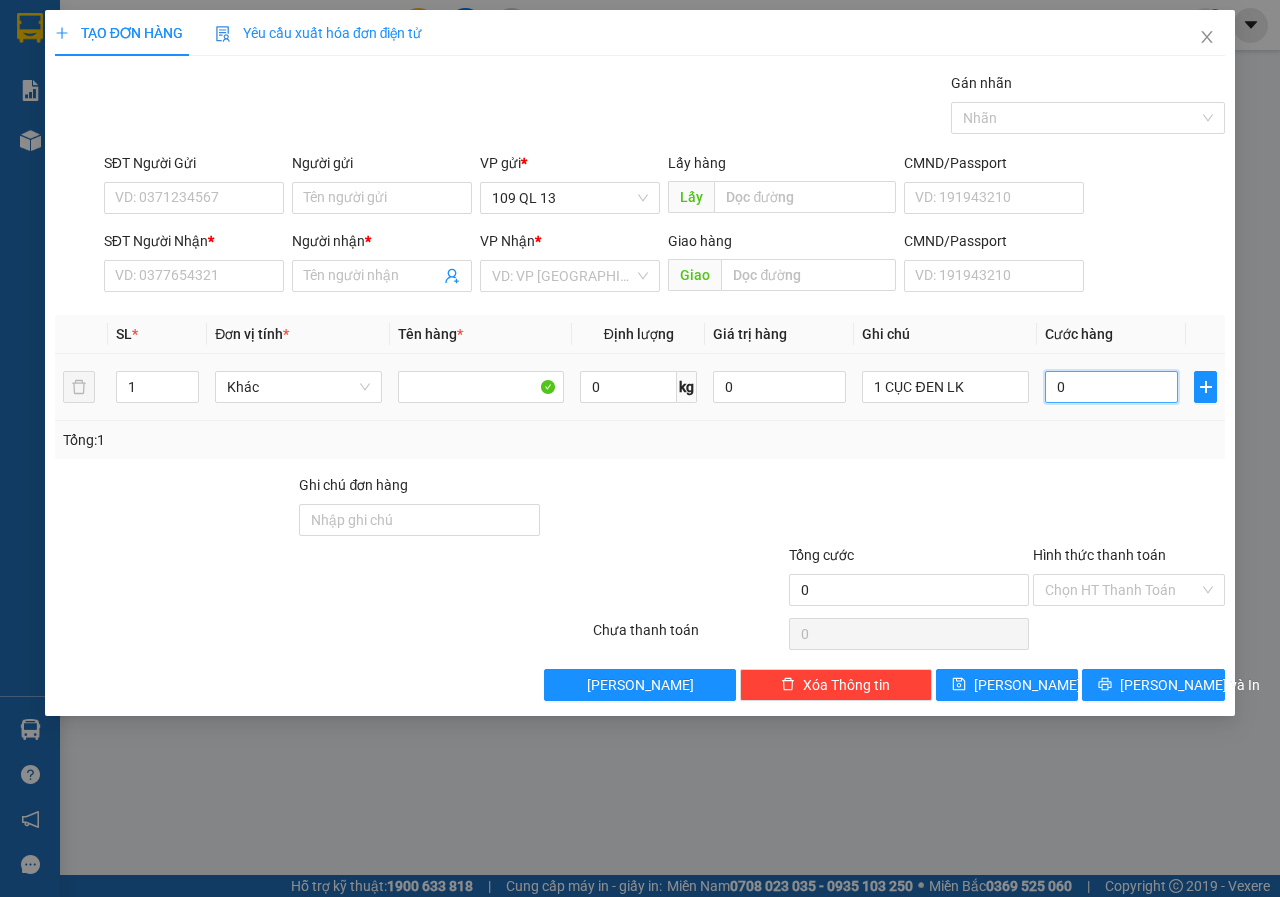 click on "0" at bounding box center (1111, 387) 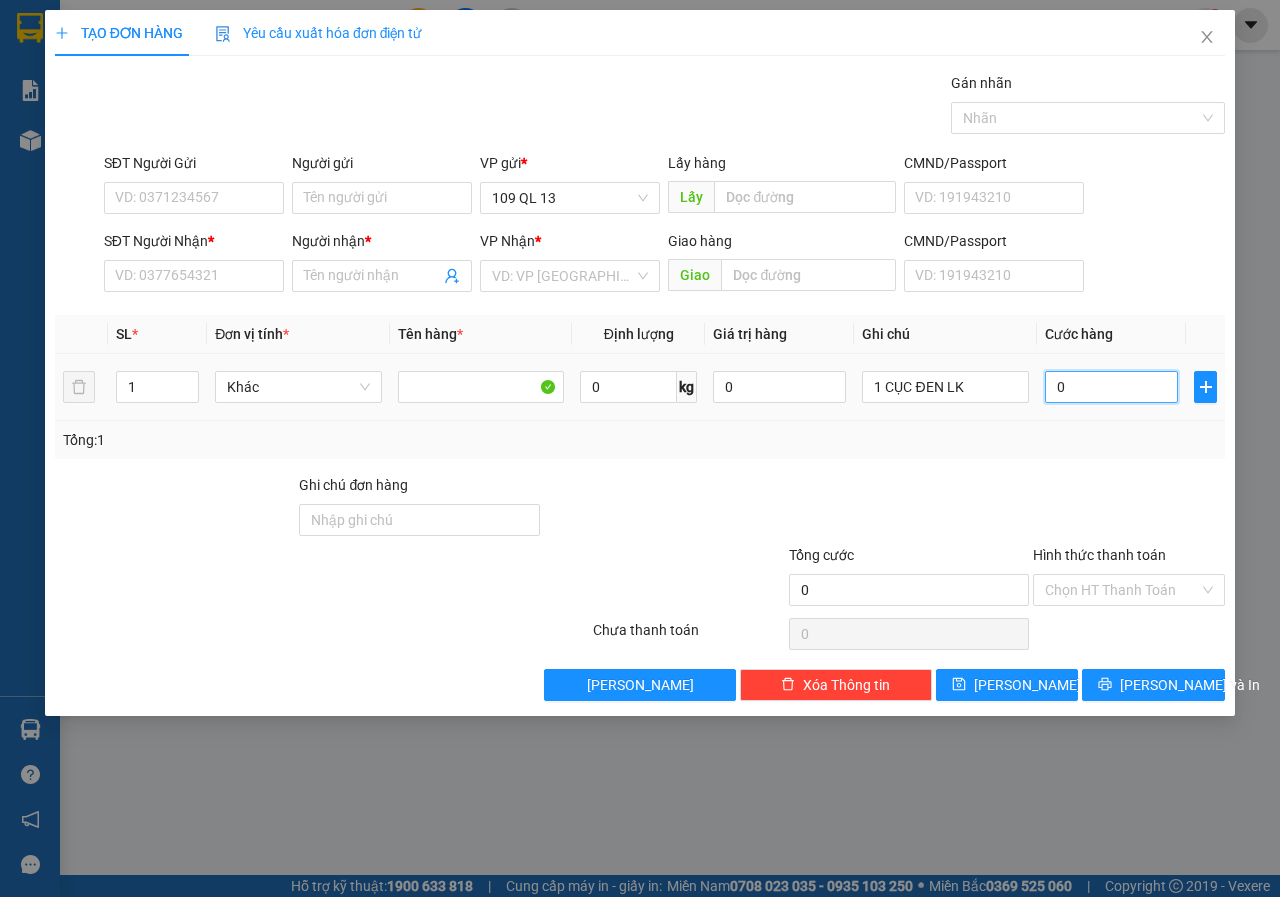 type on "8" 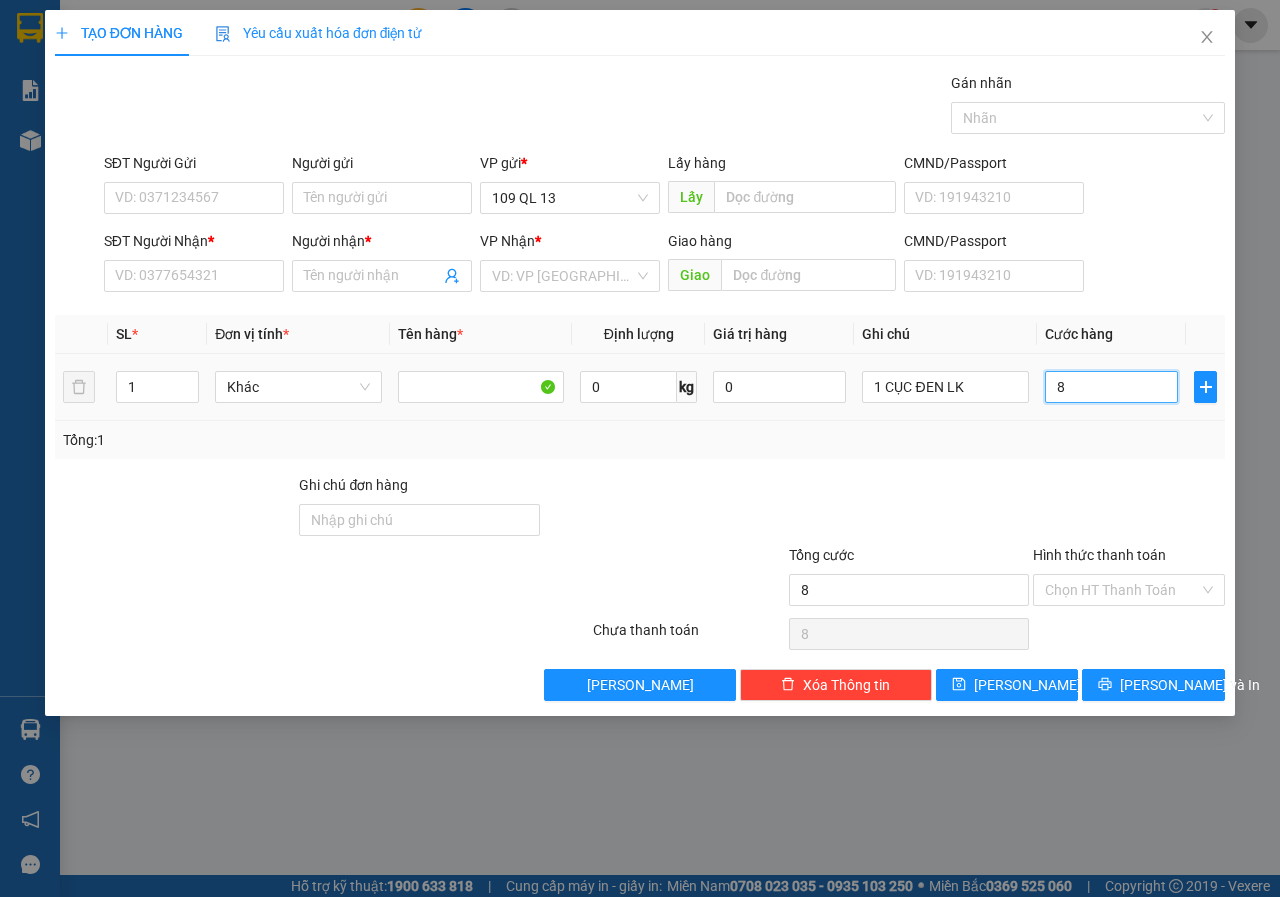type on "80" 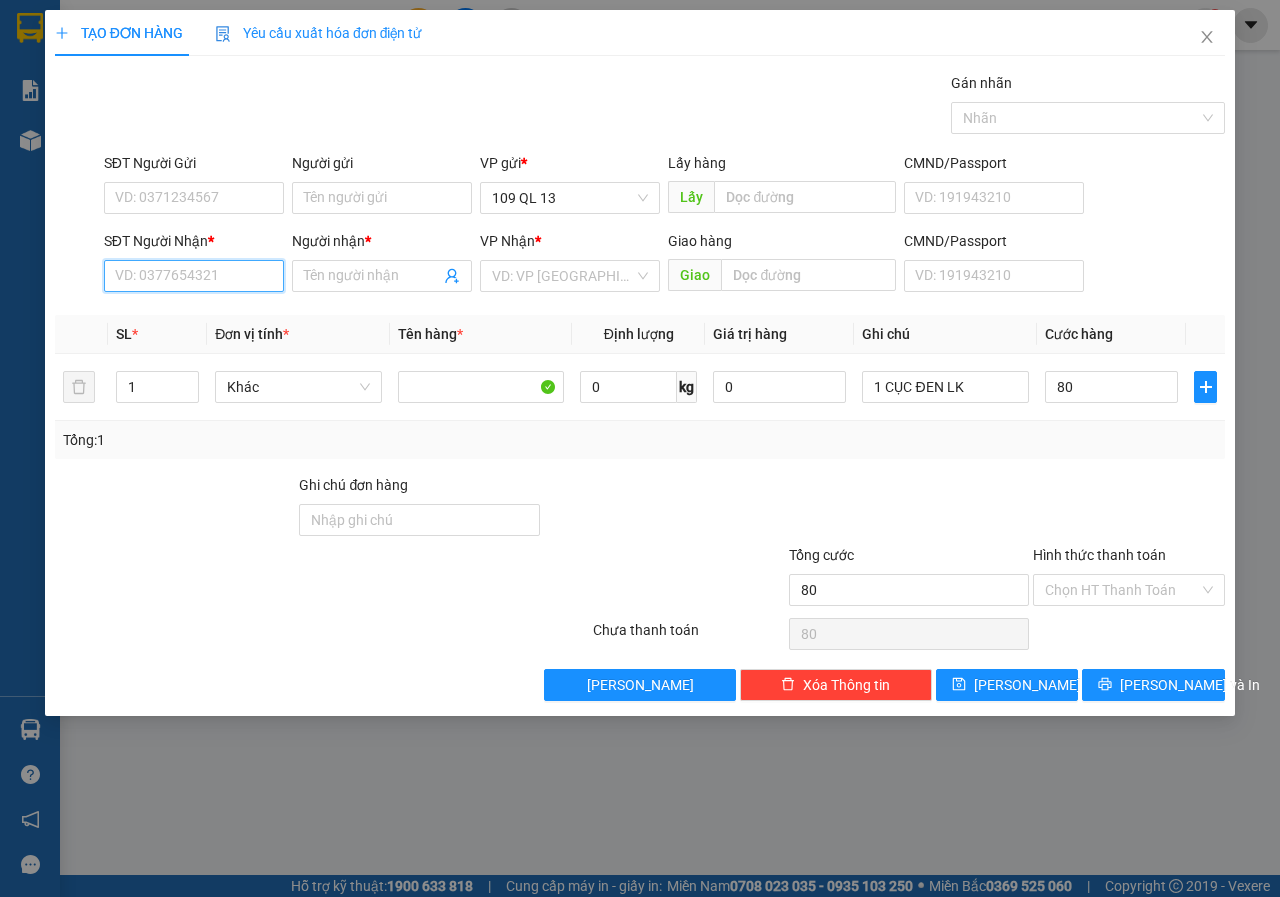 type on "80.000" 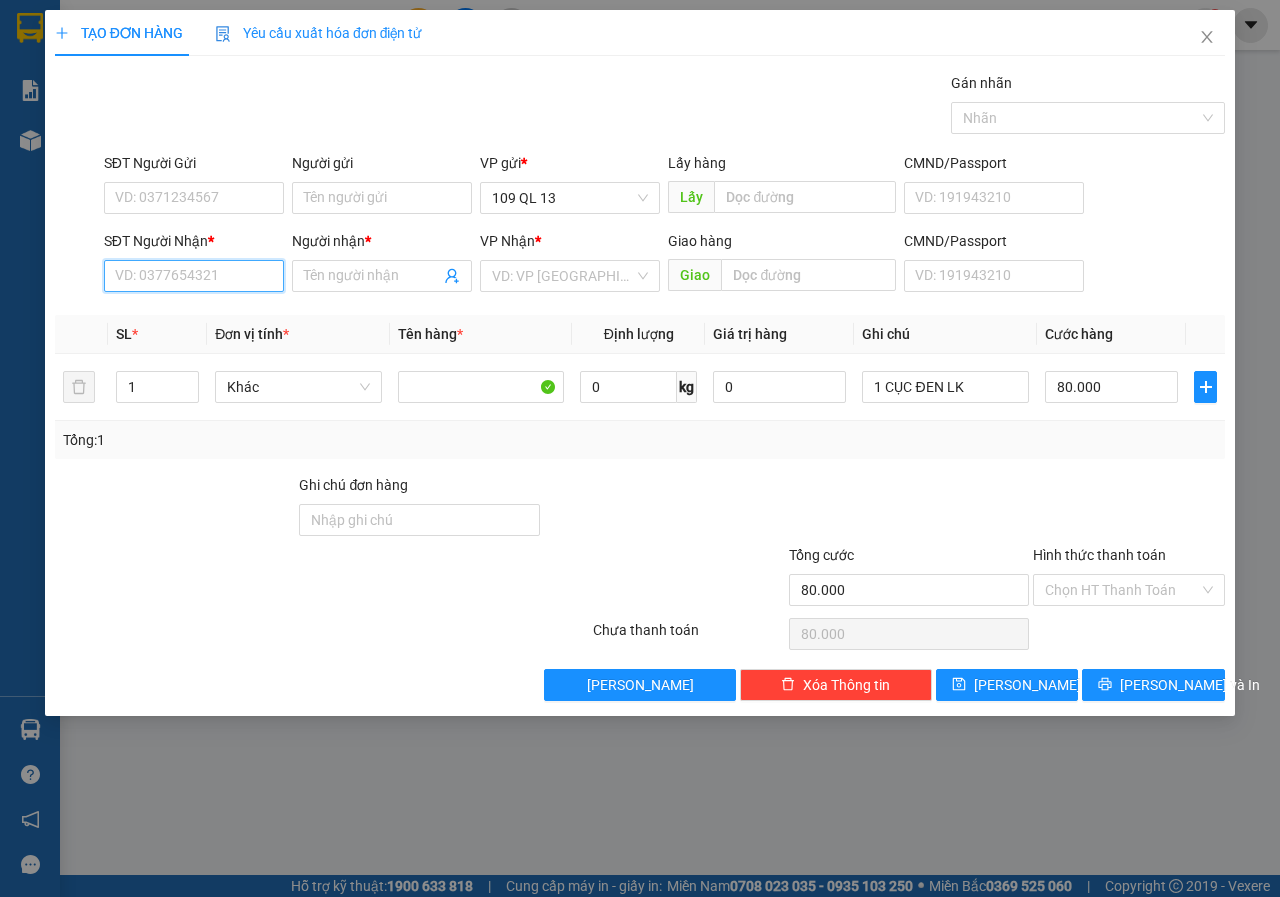click on "SĐT Người Nhận  *" at bounding box center [194, 276] 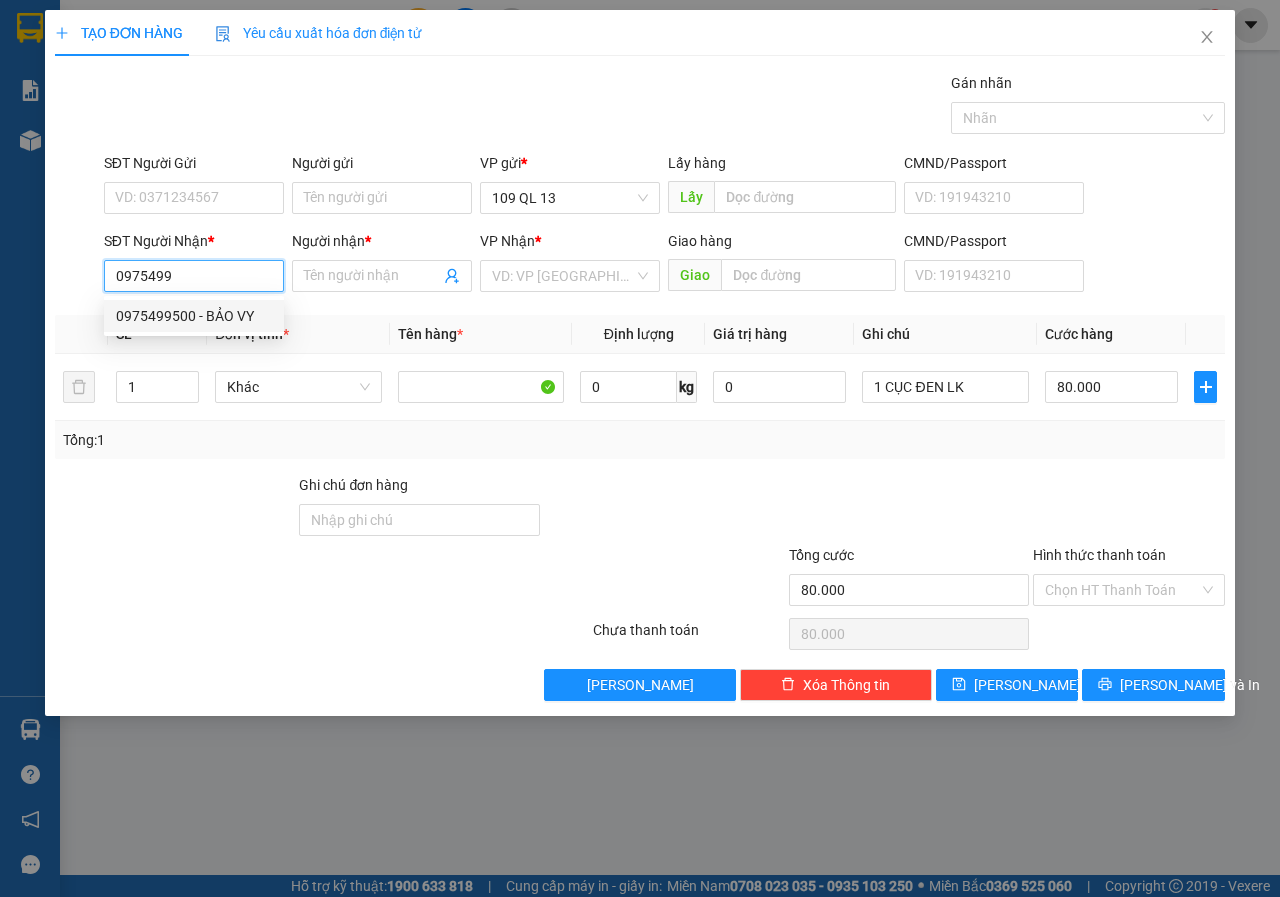 click on "0975499500 - BẢO VY" at bounding box center [194, 316] 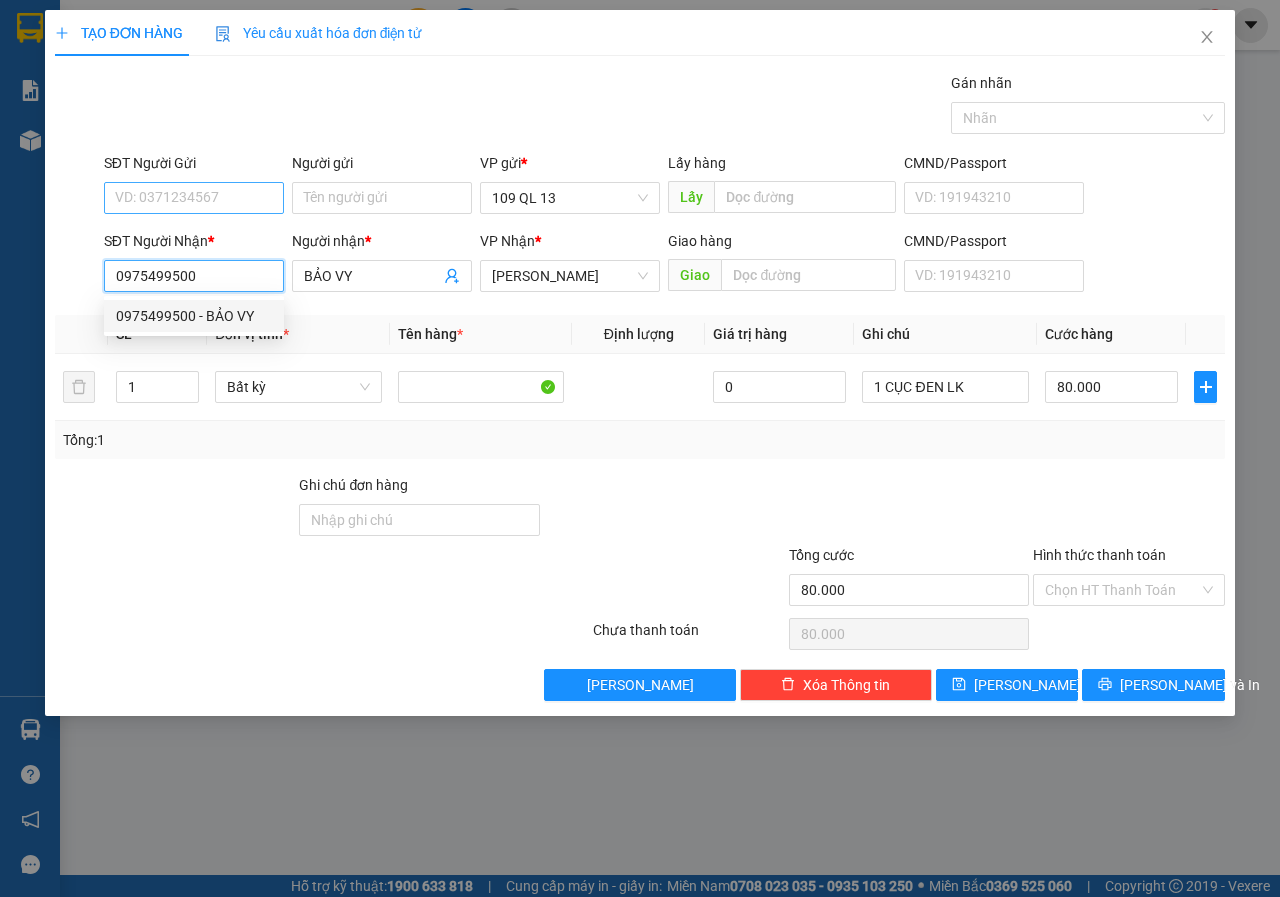 type on "0975499500" 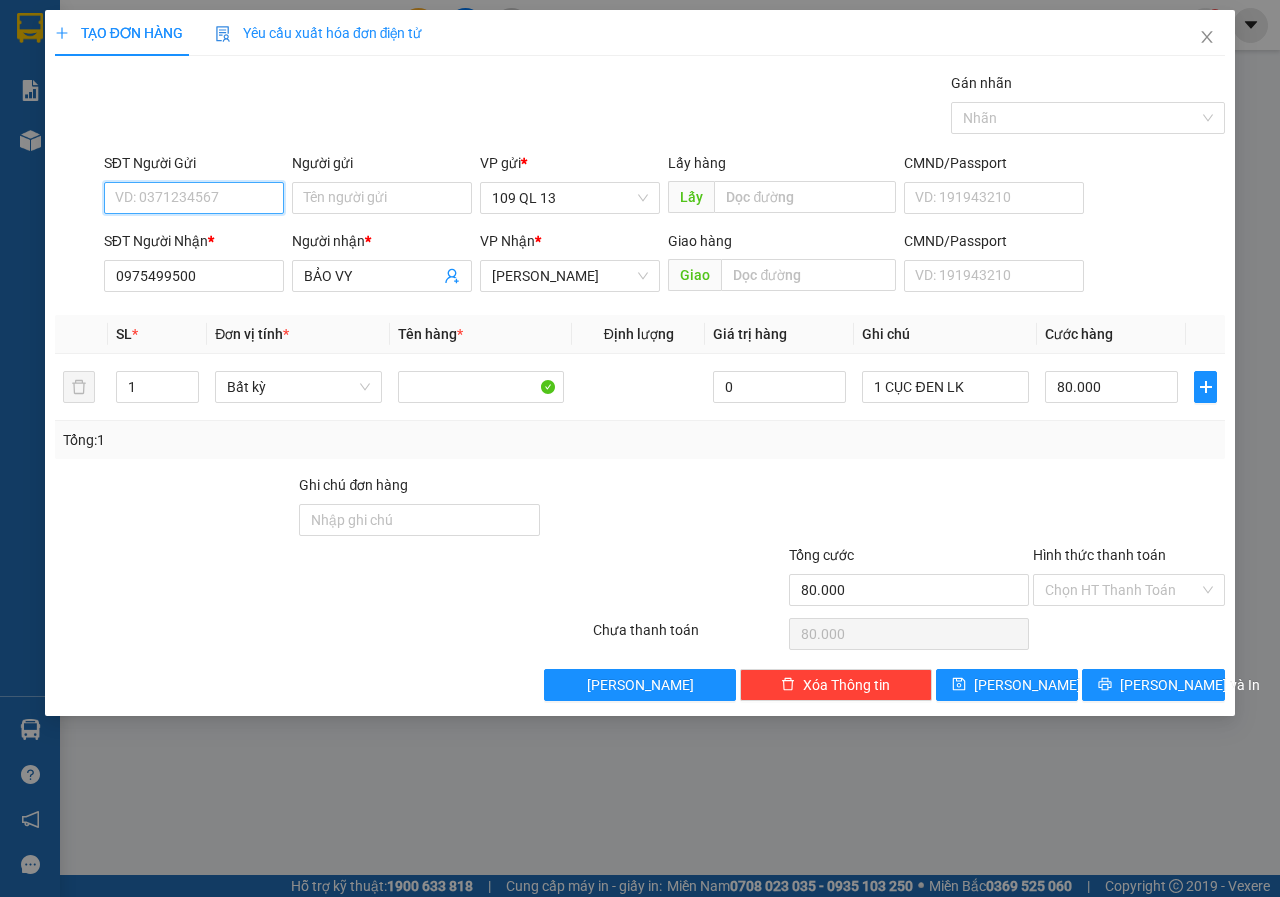 click on "SĐT Người Gửi" at bounding box center [194, 198] 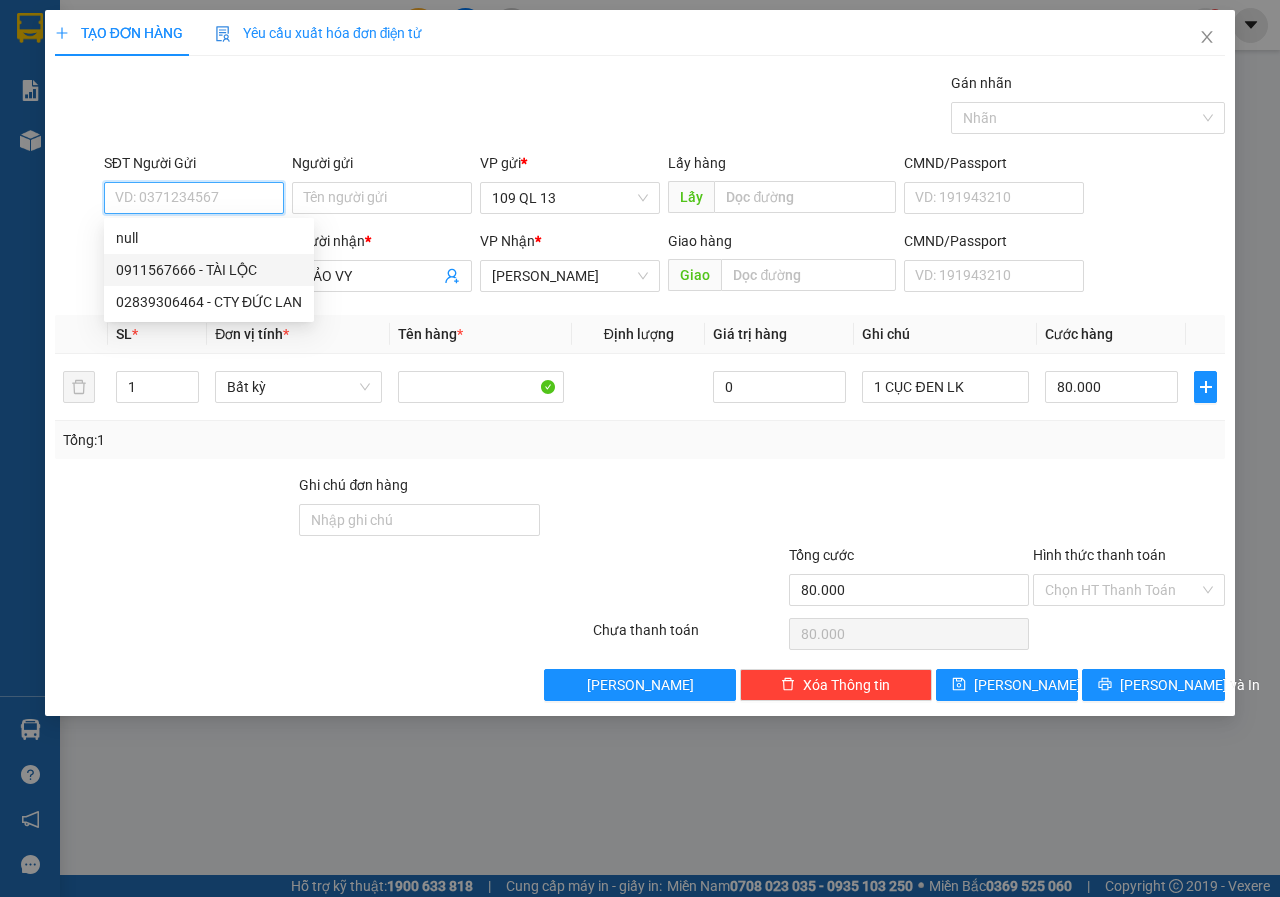 click on "0911567666 - TÀI LỘC" at bounding box center [209, 270] 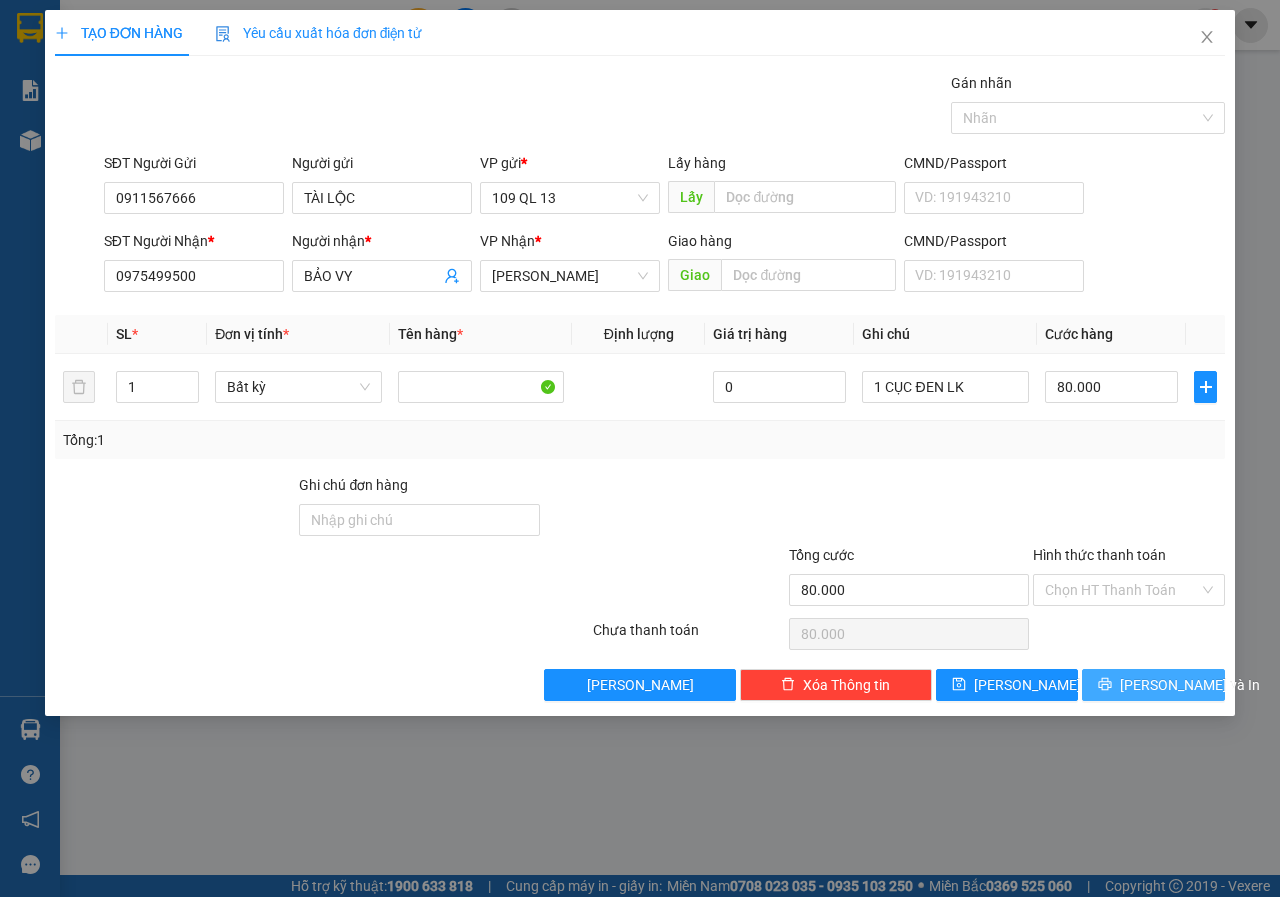 click on "[PERSON_NAME] và In" at bounding box center [1190, 685] 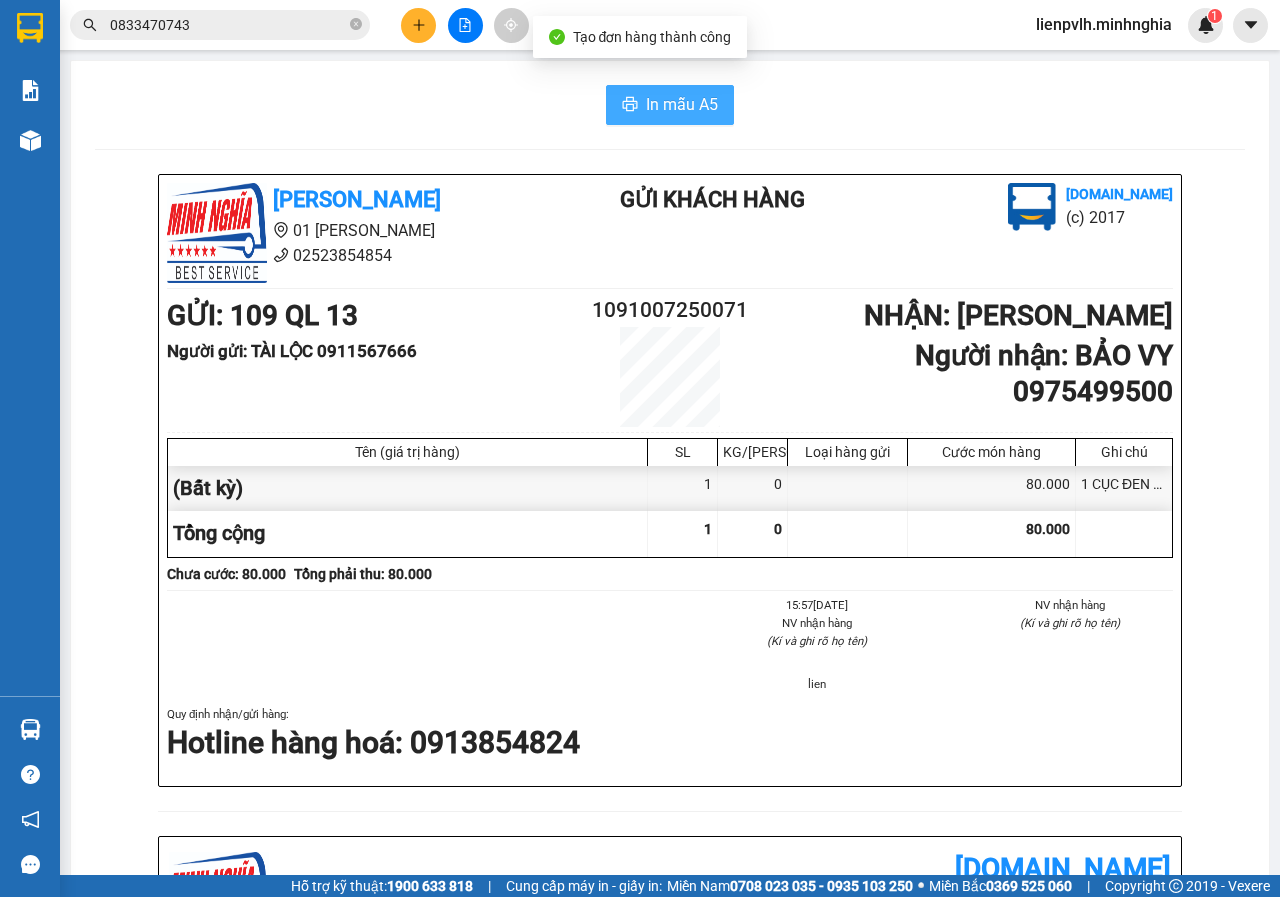 click on "In mẫu A5" at bounding box center [682, 104] 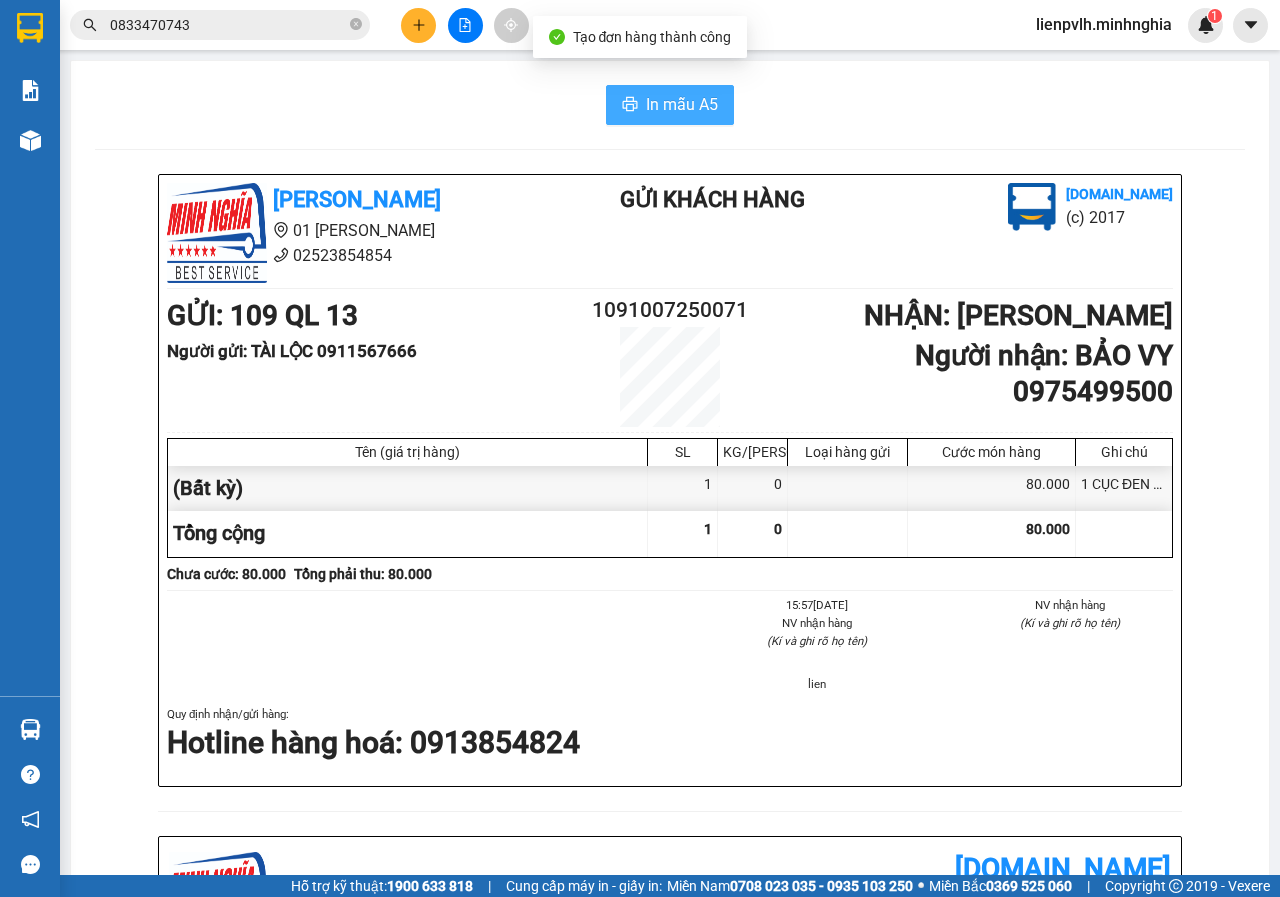 scroll, scrollTop: 0, scrollLeft: 0, axis: both 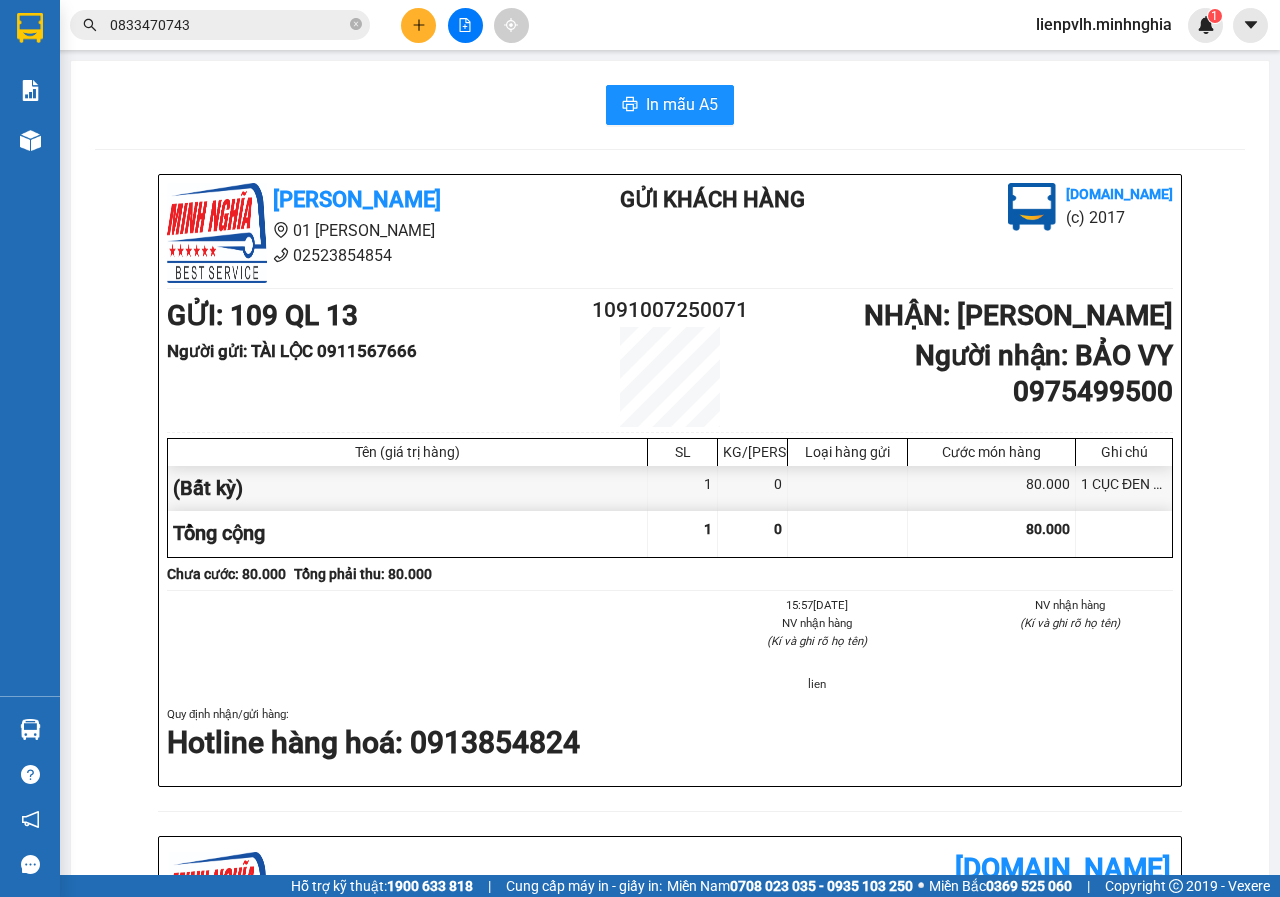 click at bounding box center [418, 25] 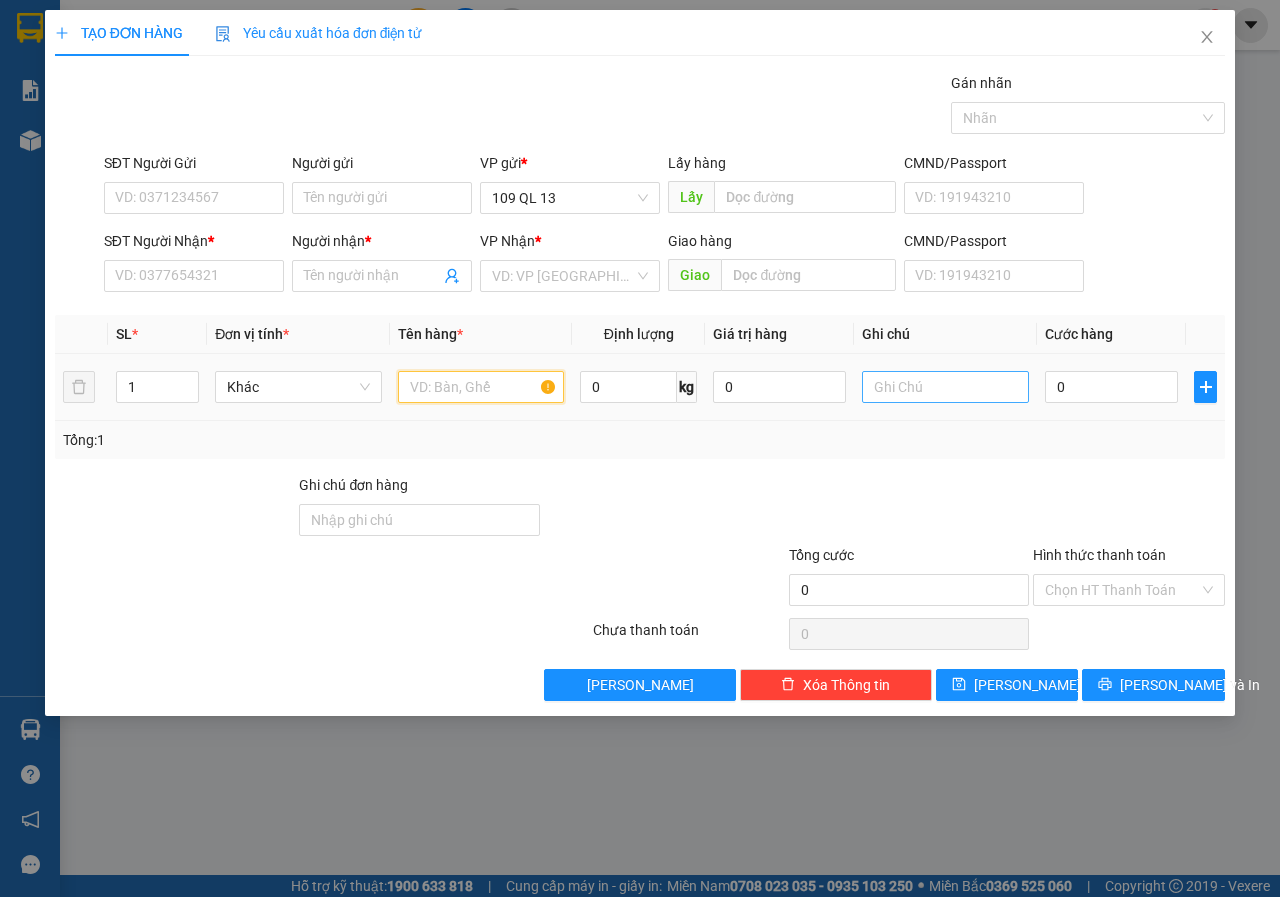 drag, startPoint x: 501, startPoint y: 400, endPoint x: 922, endPoint y: 392, distance: 421.076 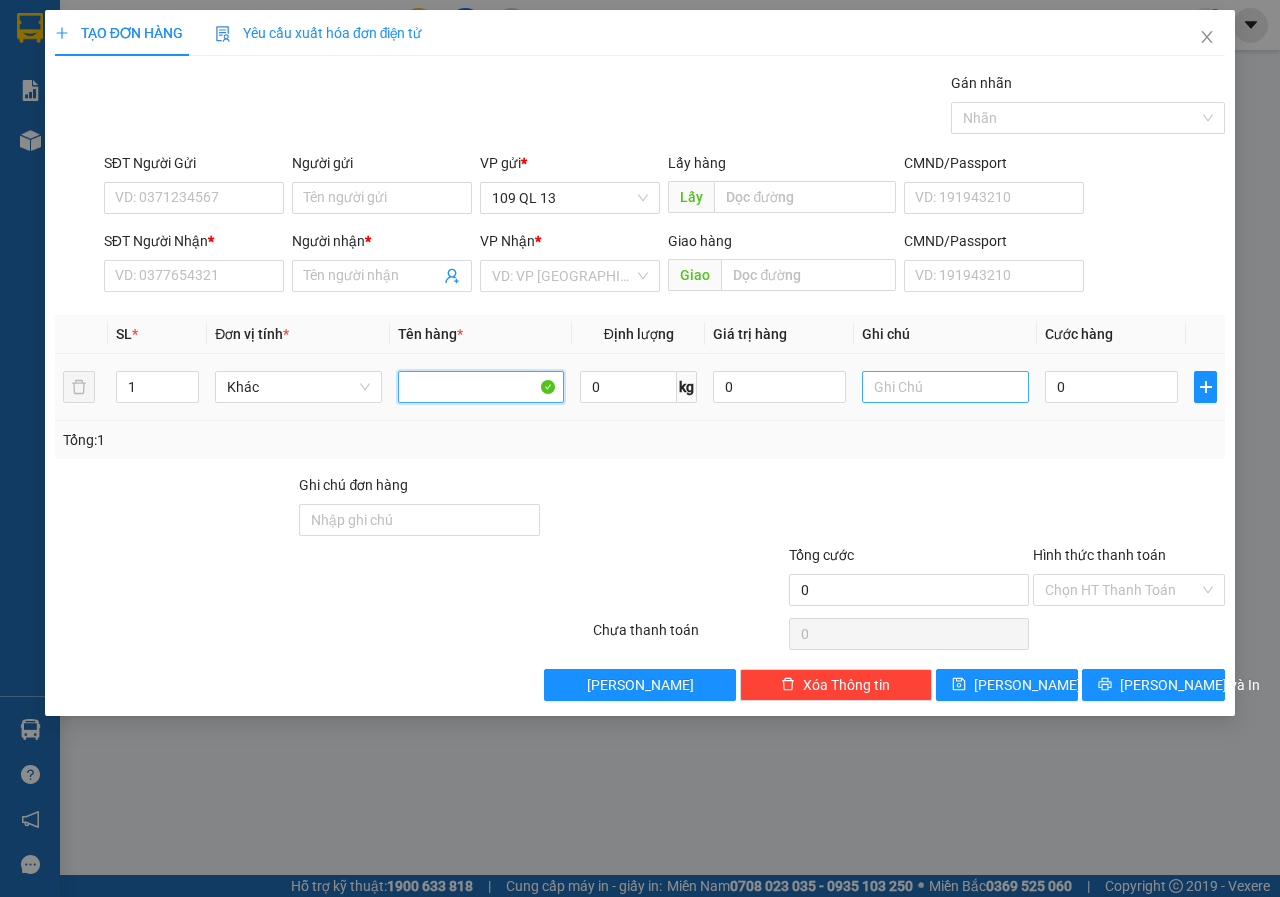 type 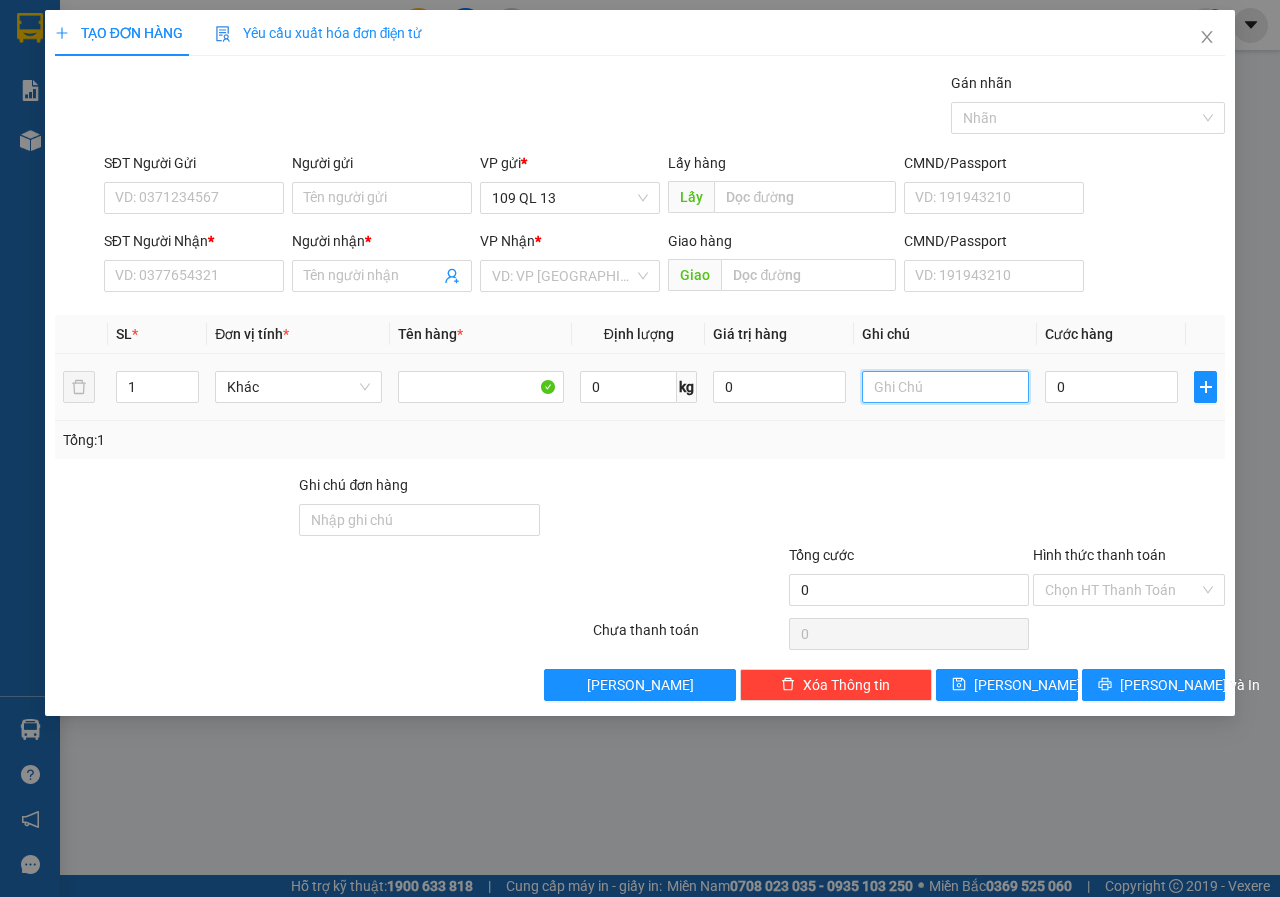 click at bounding box center (945, 387) 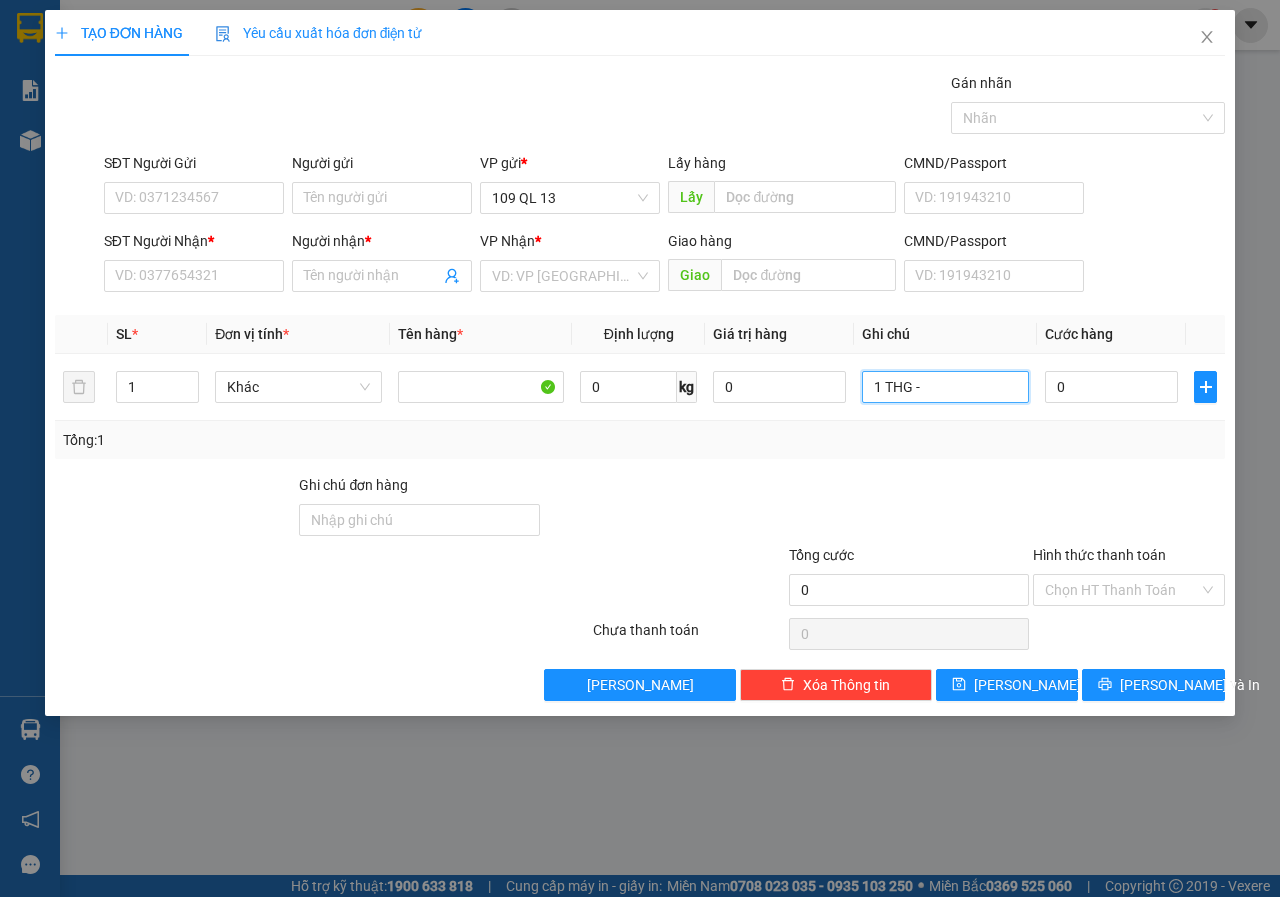 type on "1 THG -" 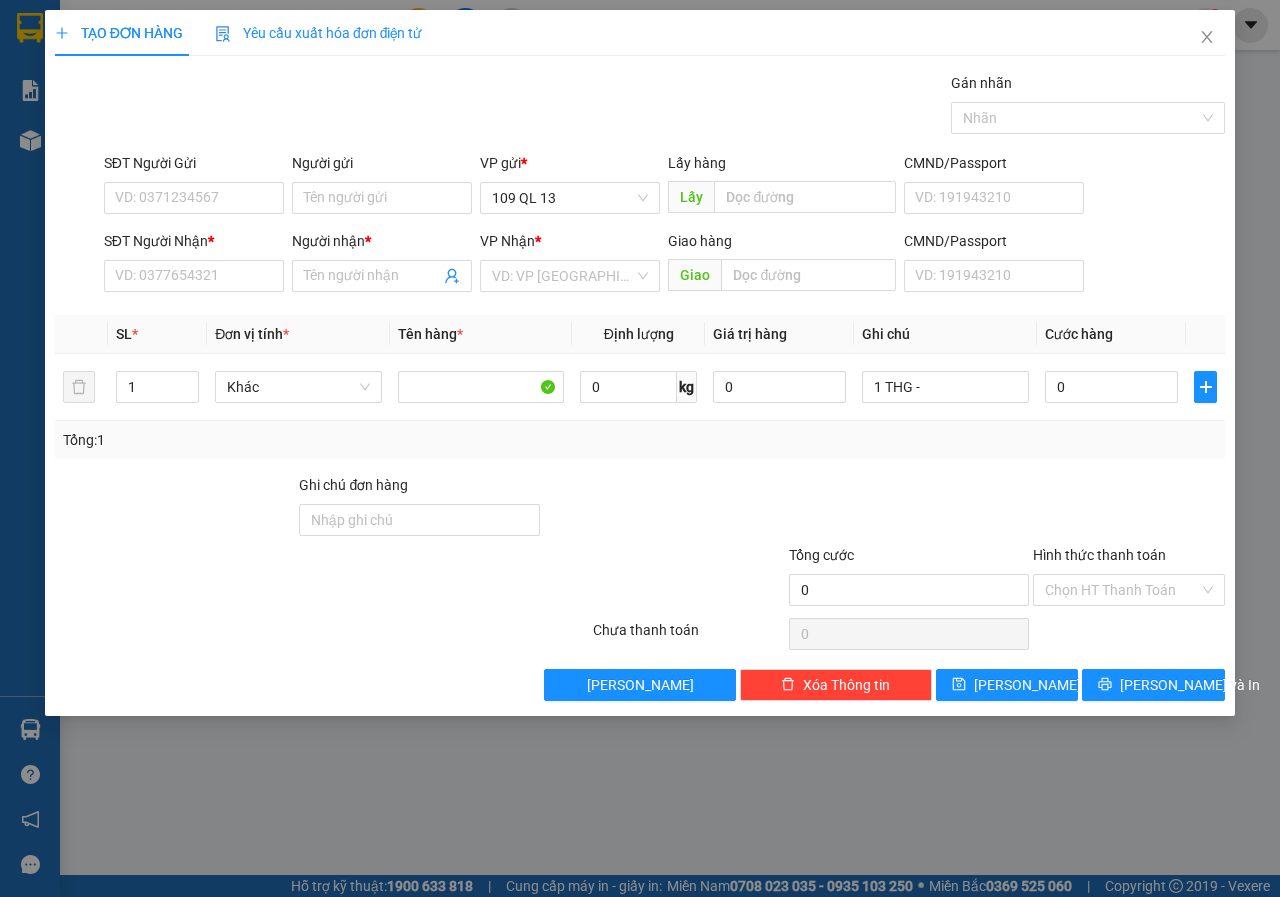 click on "SĐT Người Nhận  *" at bounding box center [194, 241] 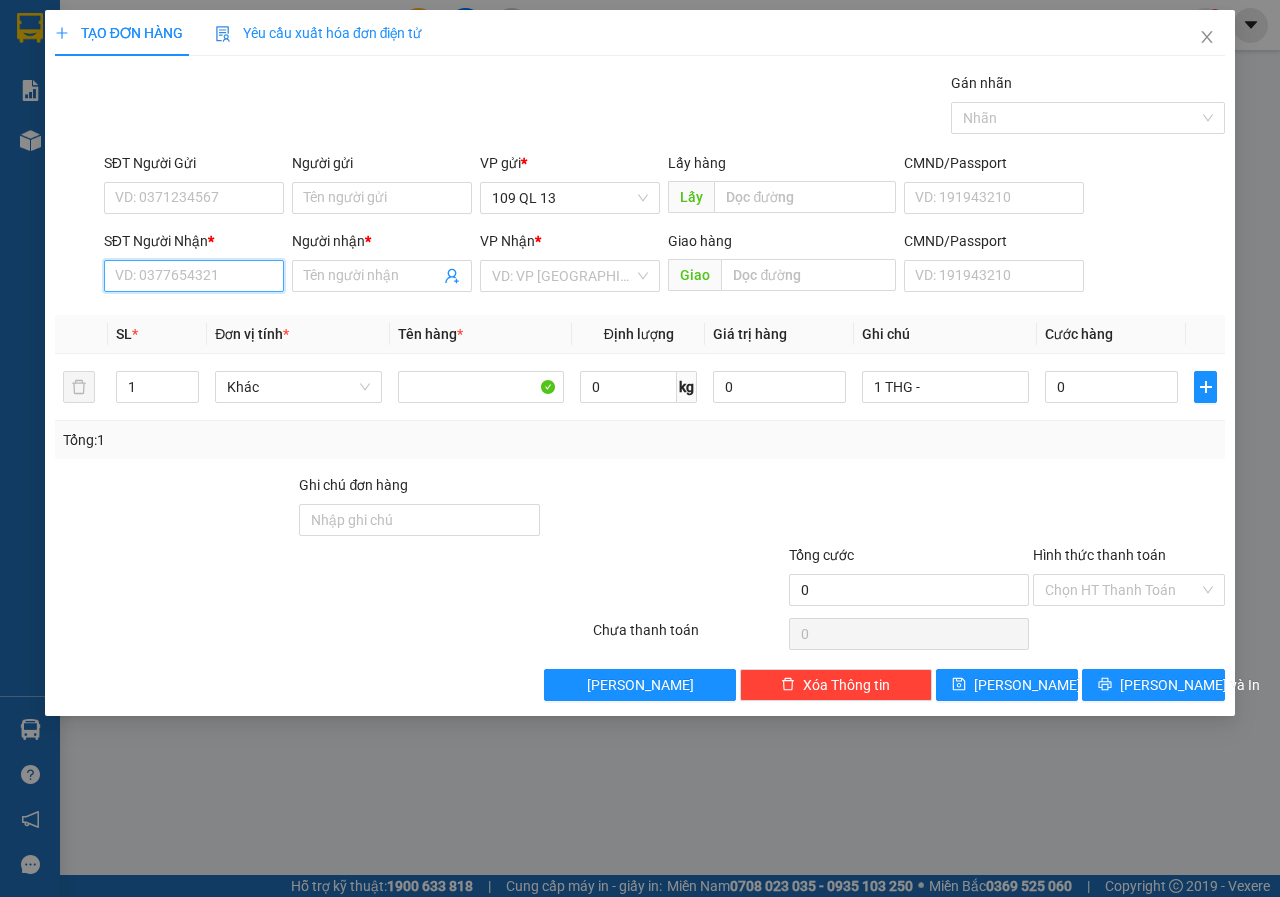 click on "SĐT Người Nhận  *" at bounding box center (194, 276) 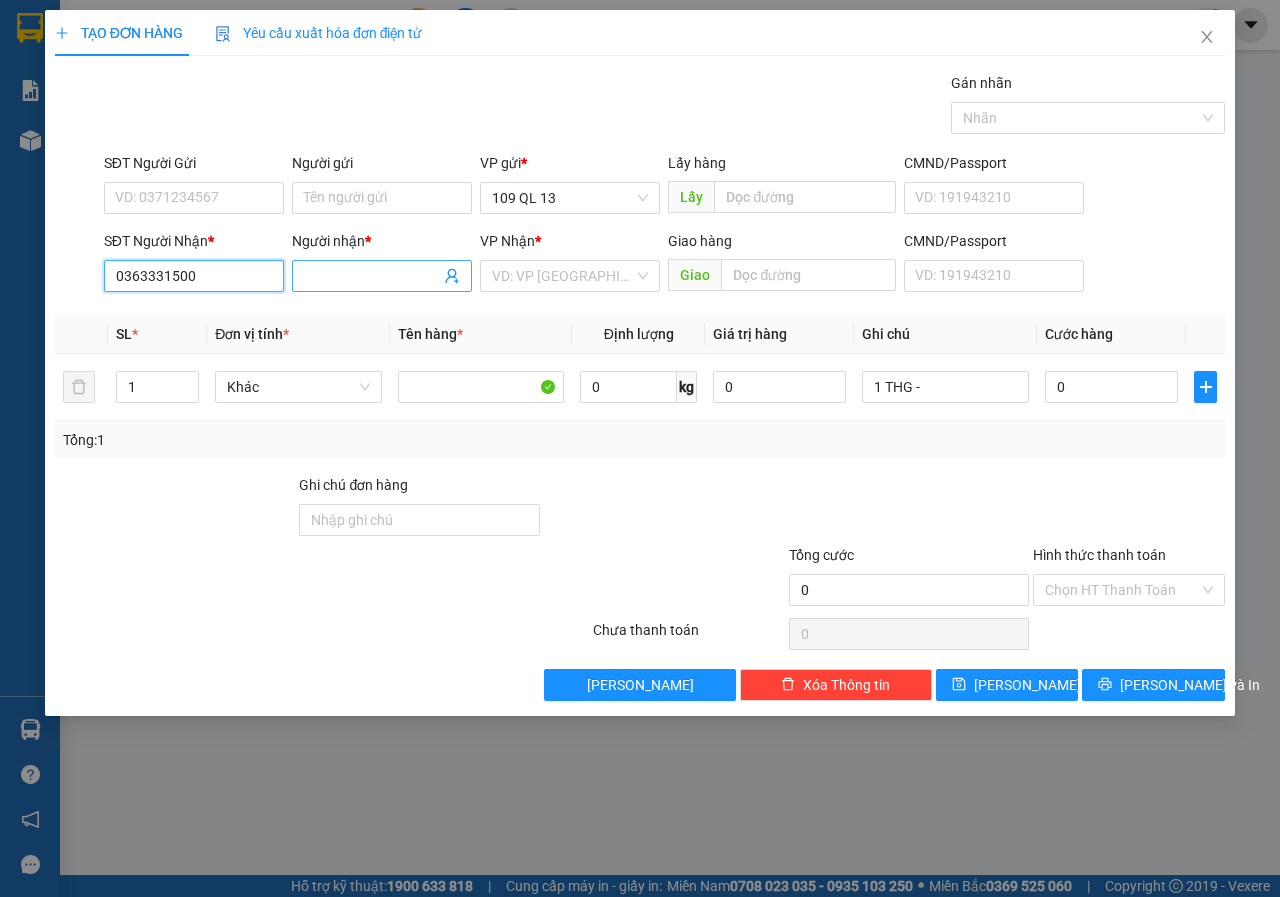 type on "0363331500" 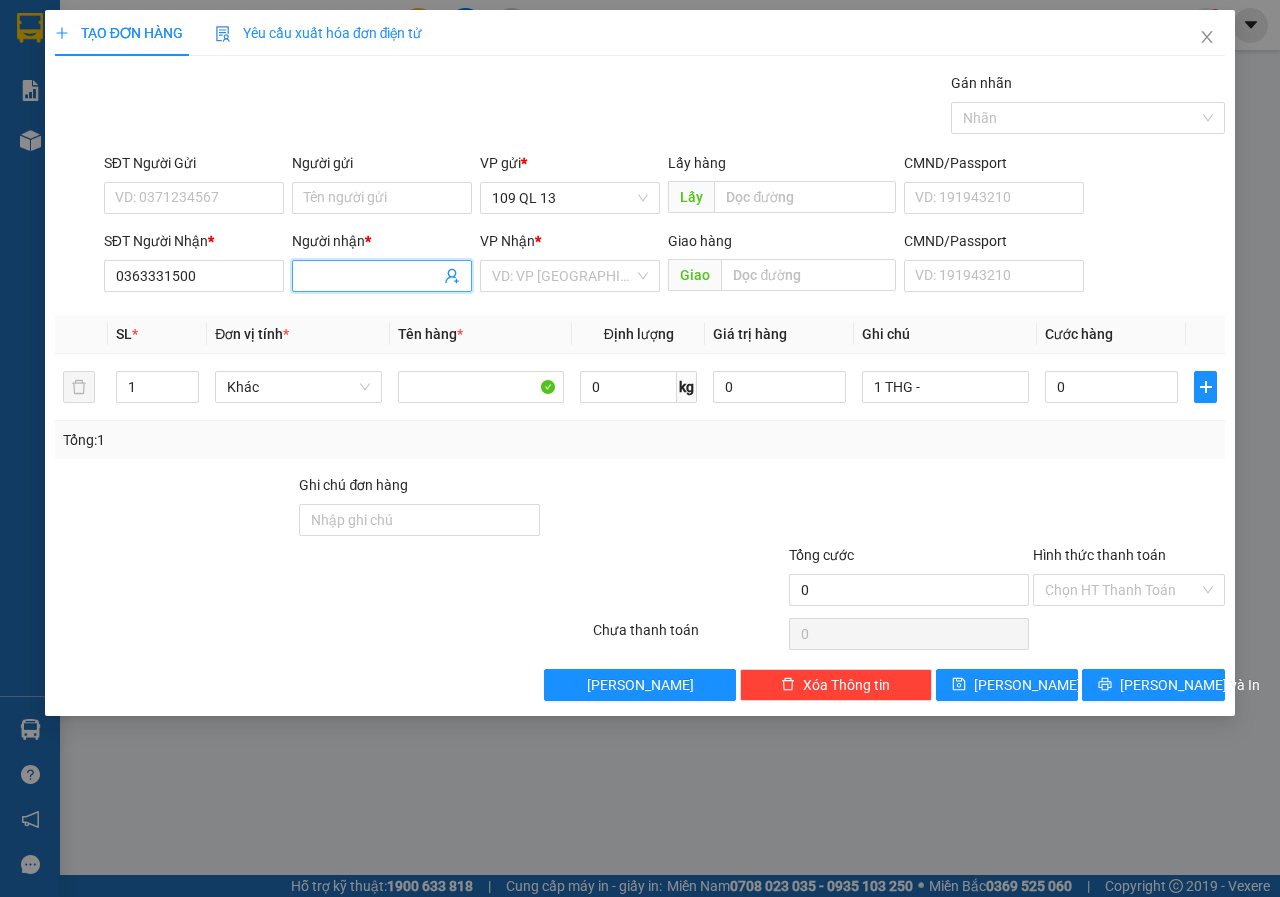 click on "Người nhận  *" at bounding box center [372, 276] 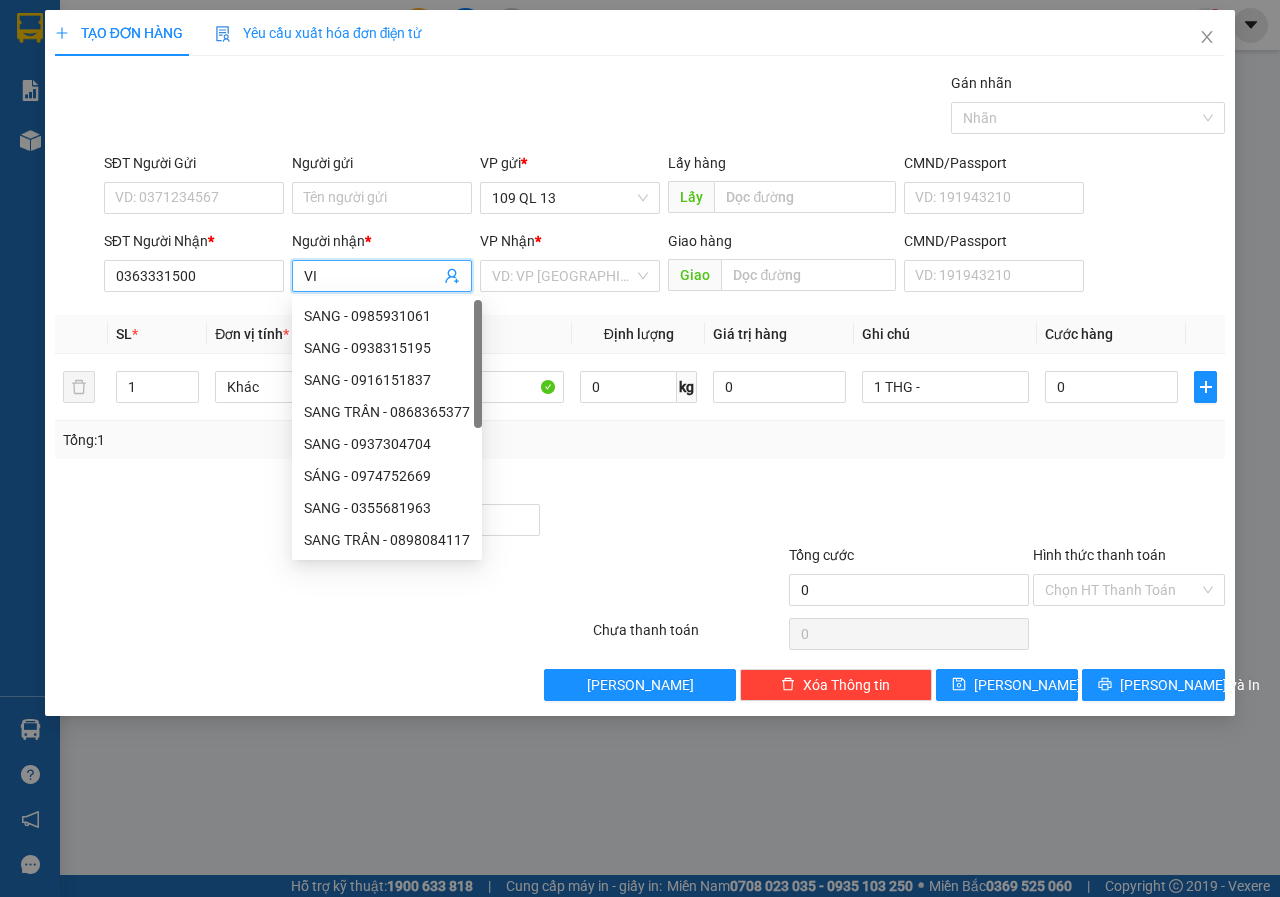 type on "V" 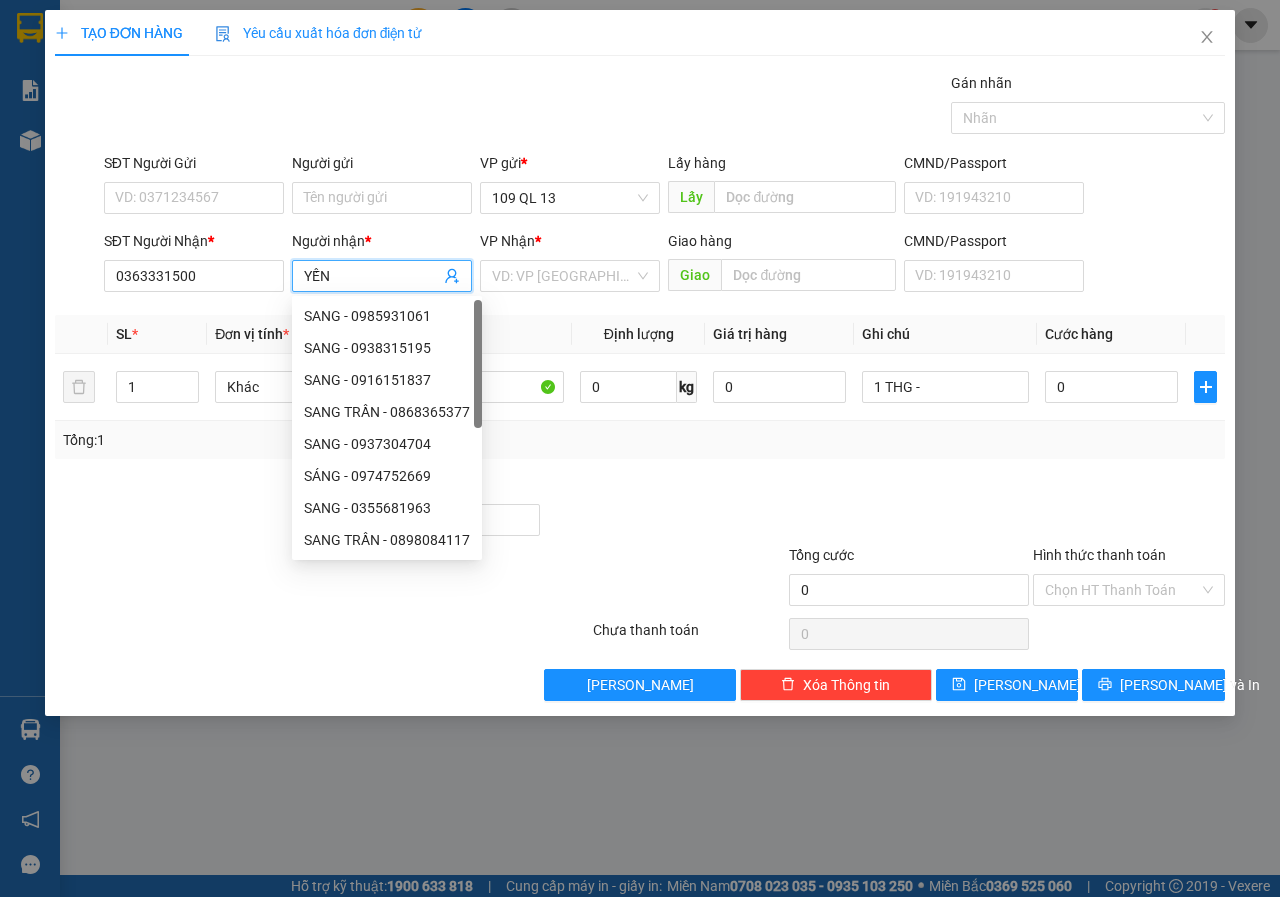 type on "YẾN" 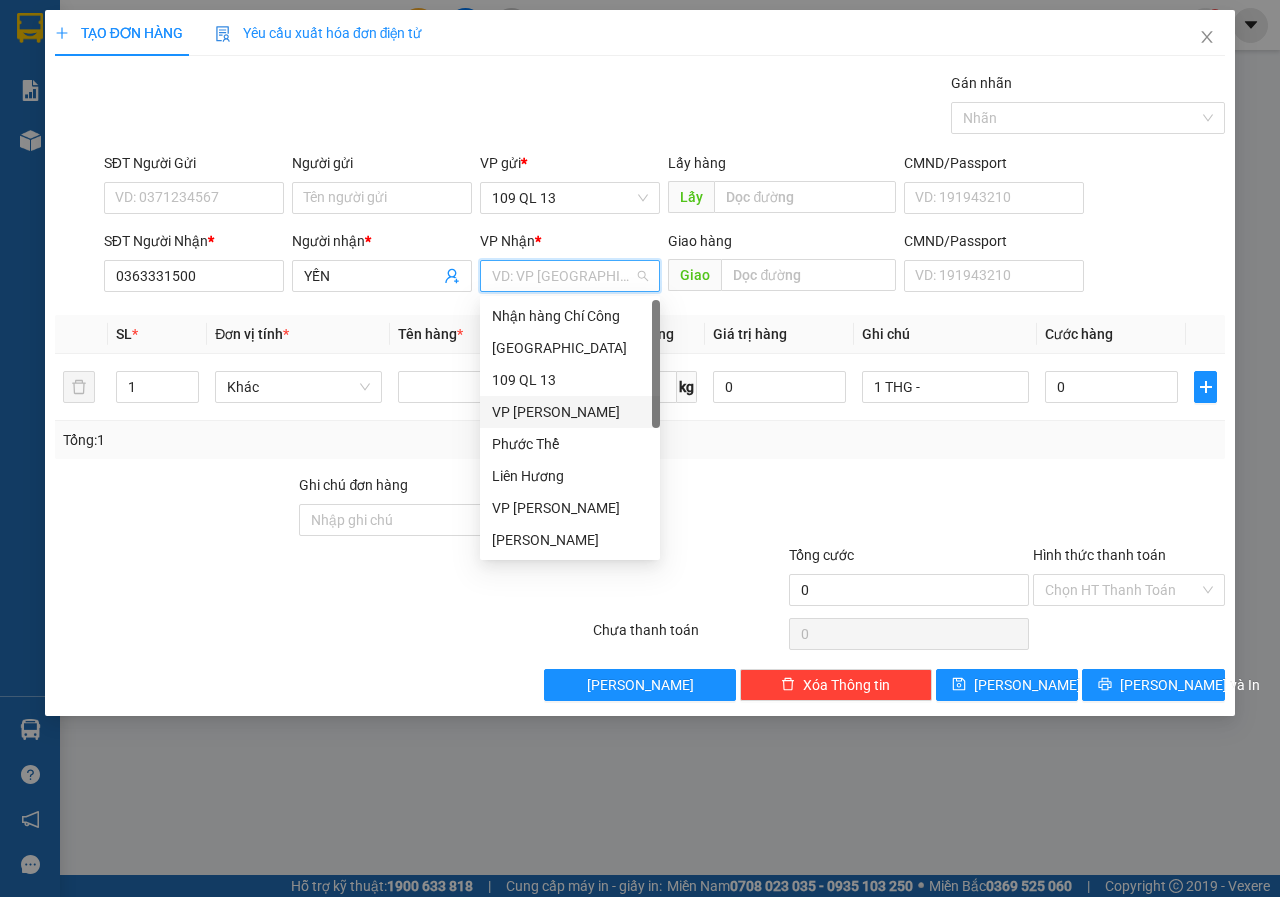 type on "L" 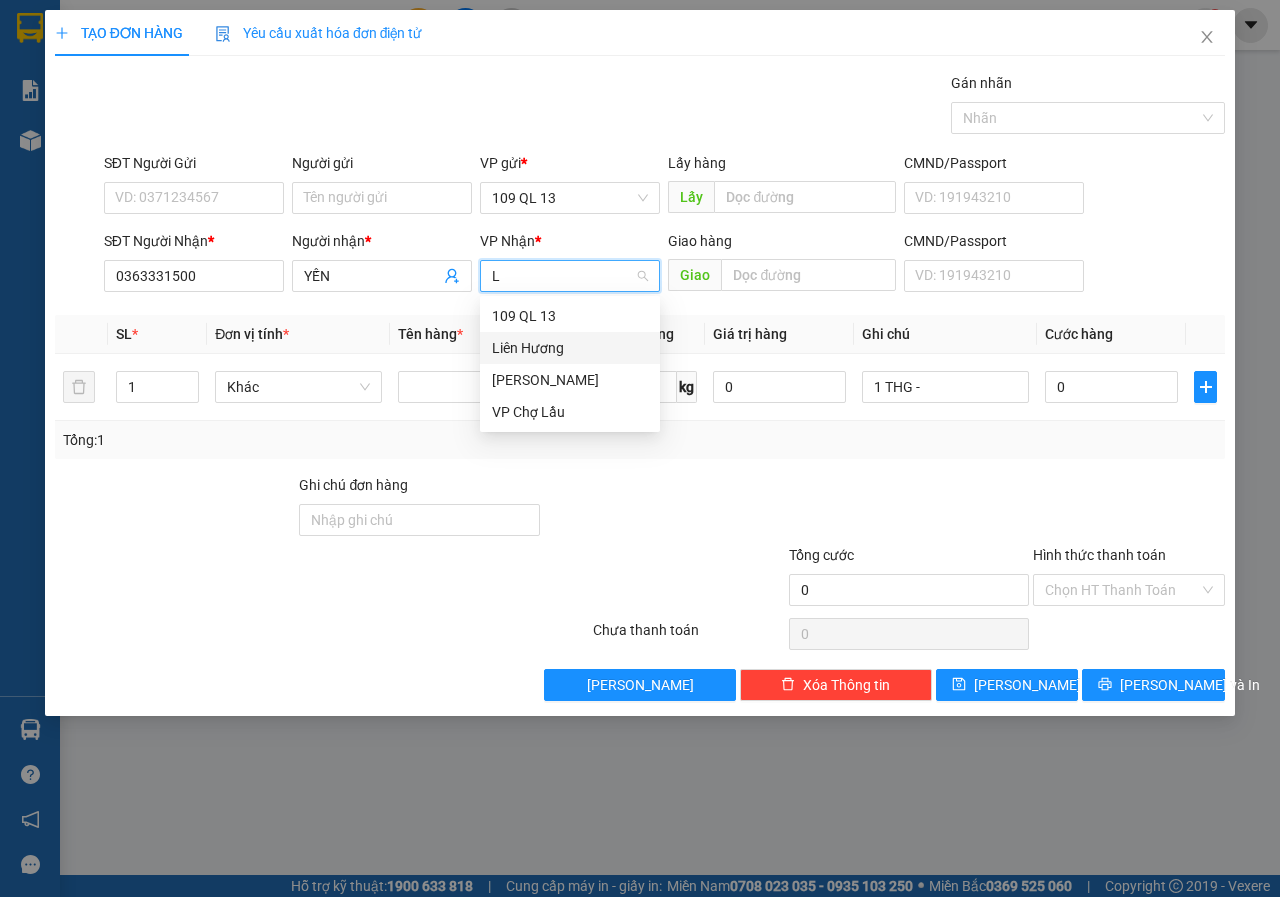 click on "Liên Hương" at bounding box center [570, 348] 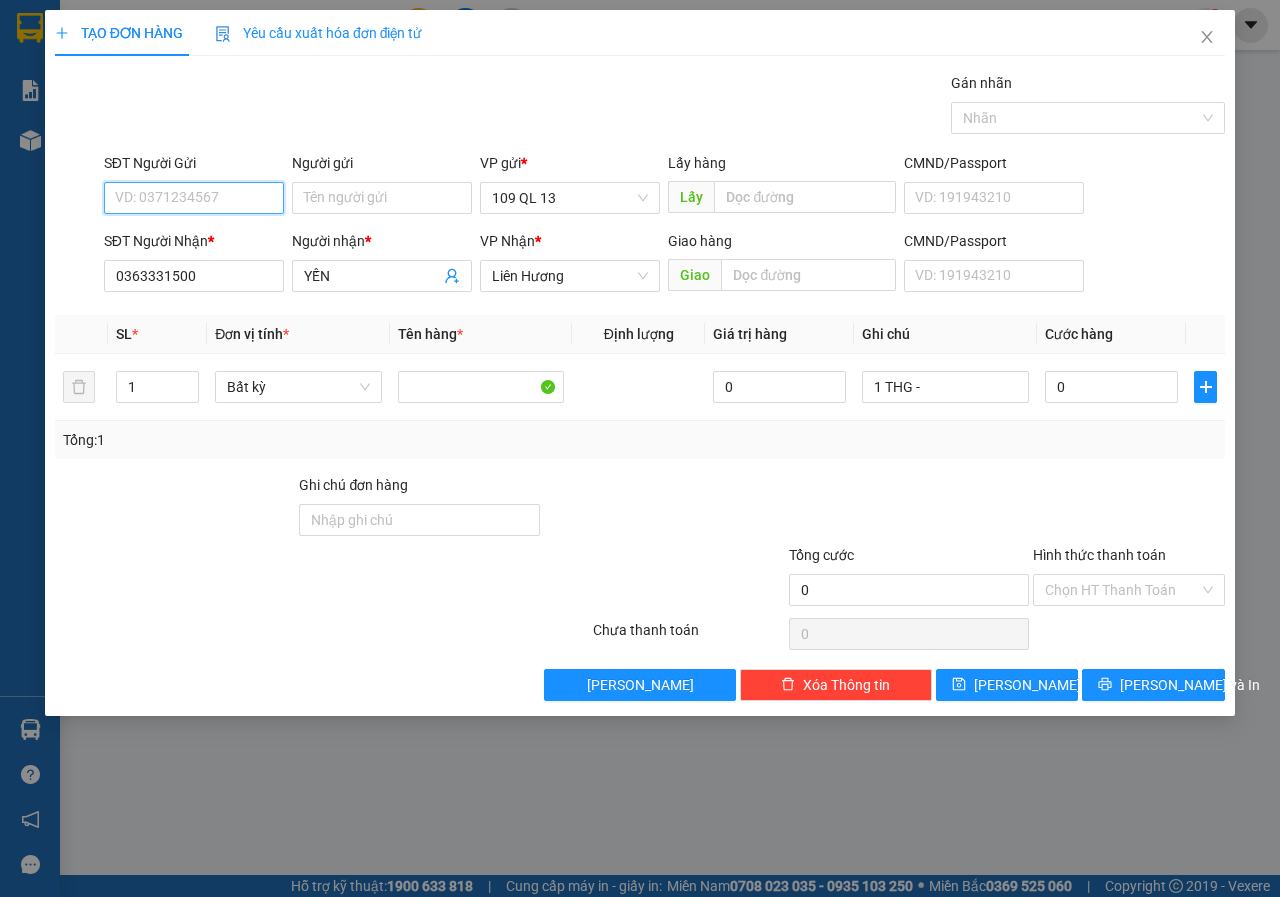 click on "SĐT Người Gửi" at bounding box center (194, 198) 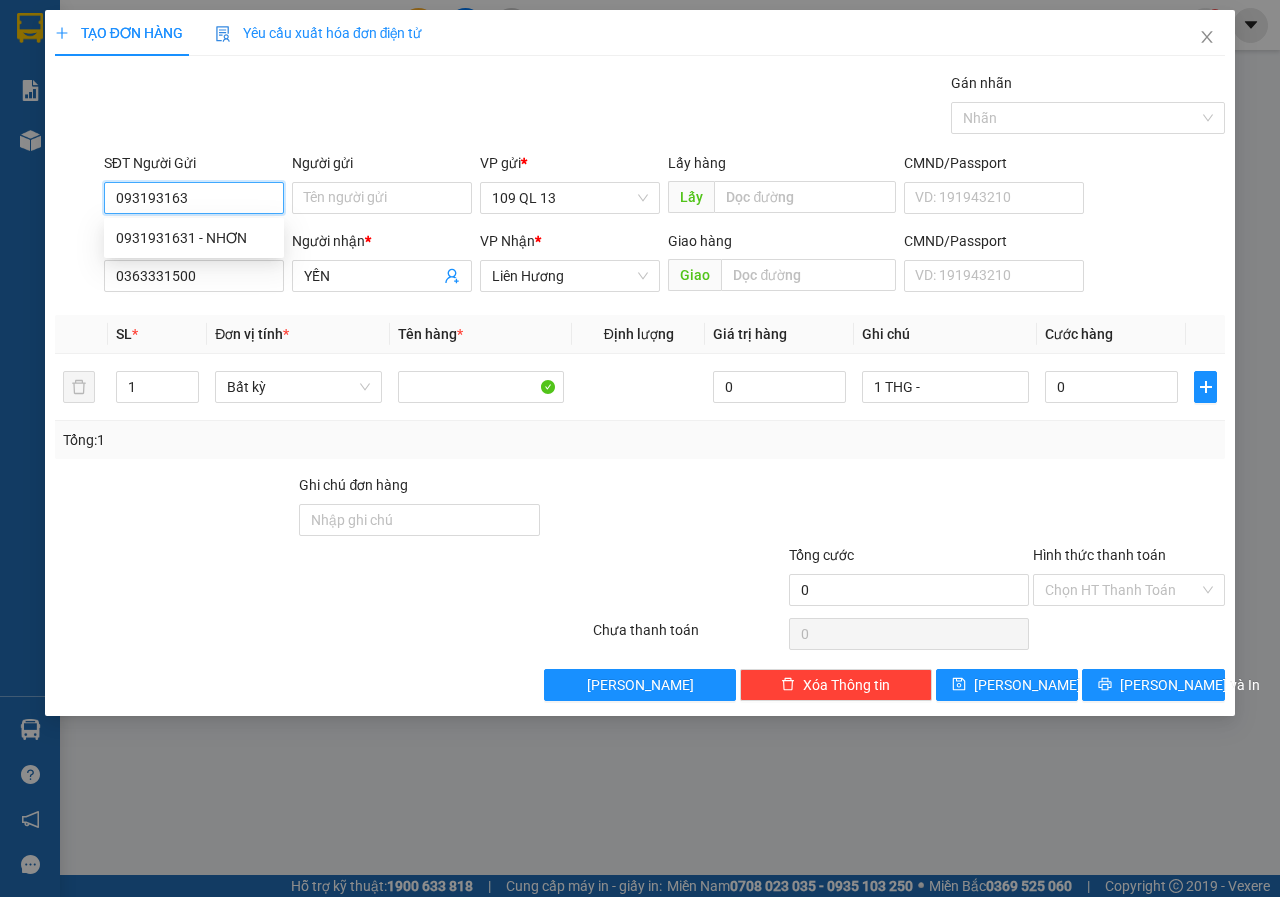 type on "0931931631" 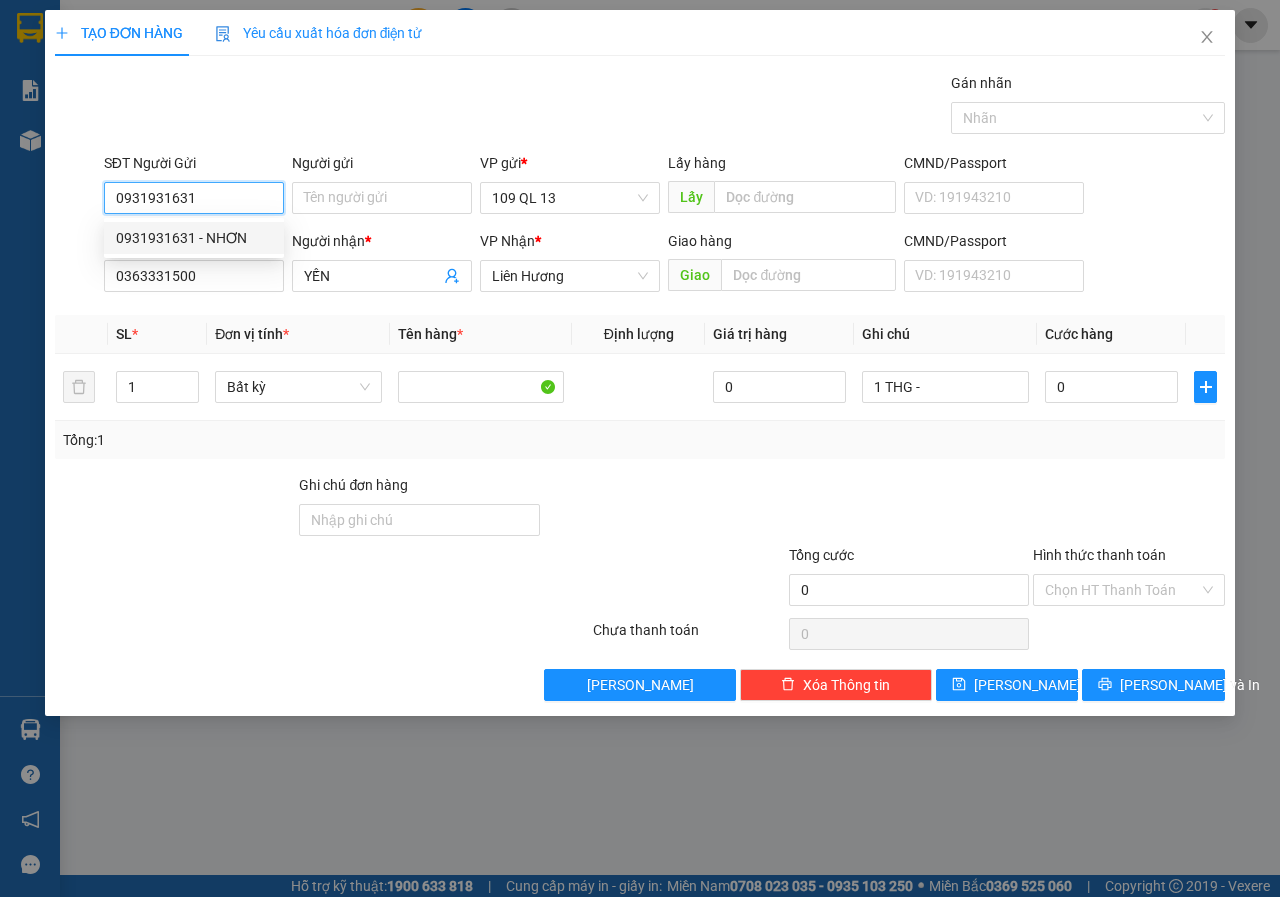 click on "0931931631 - NHƠN" at bounding box center (194, 238) 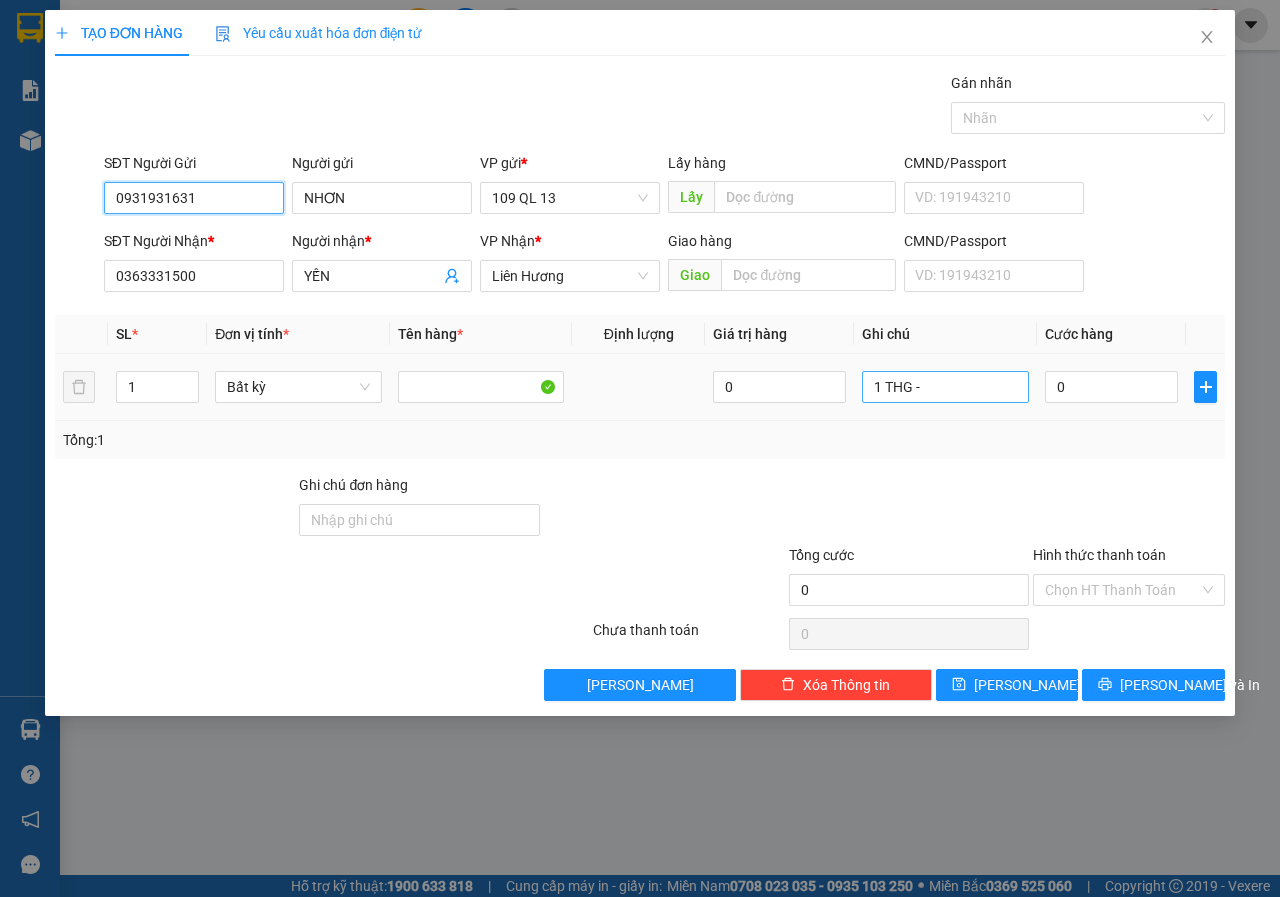 type on "0931931631" 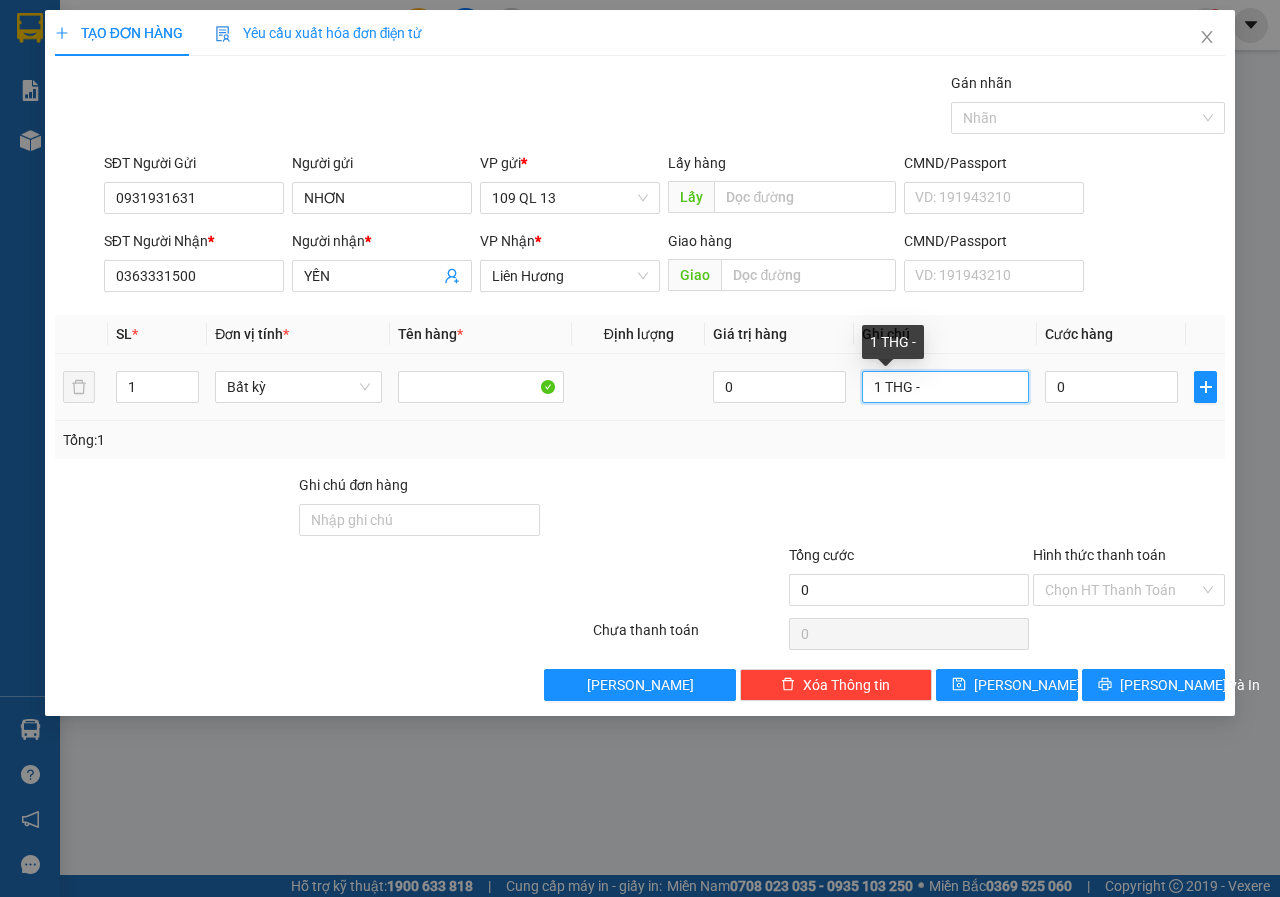 click on "1 THG -" at bounding box center (945, 387) 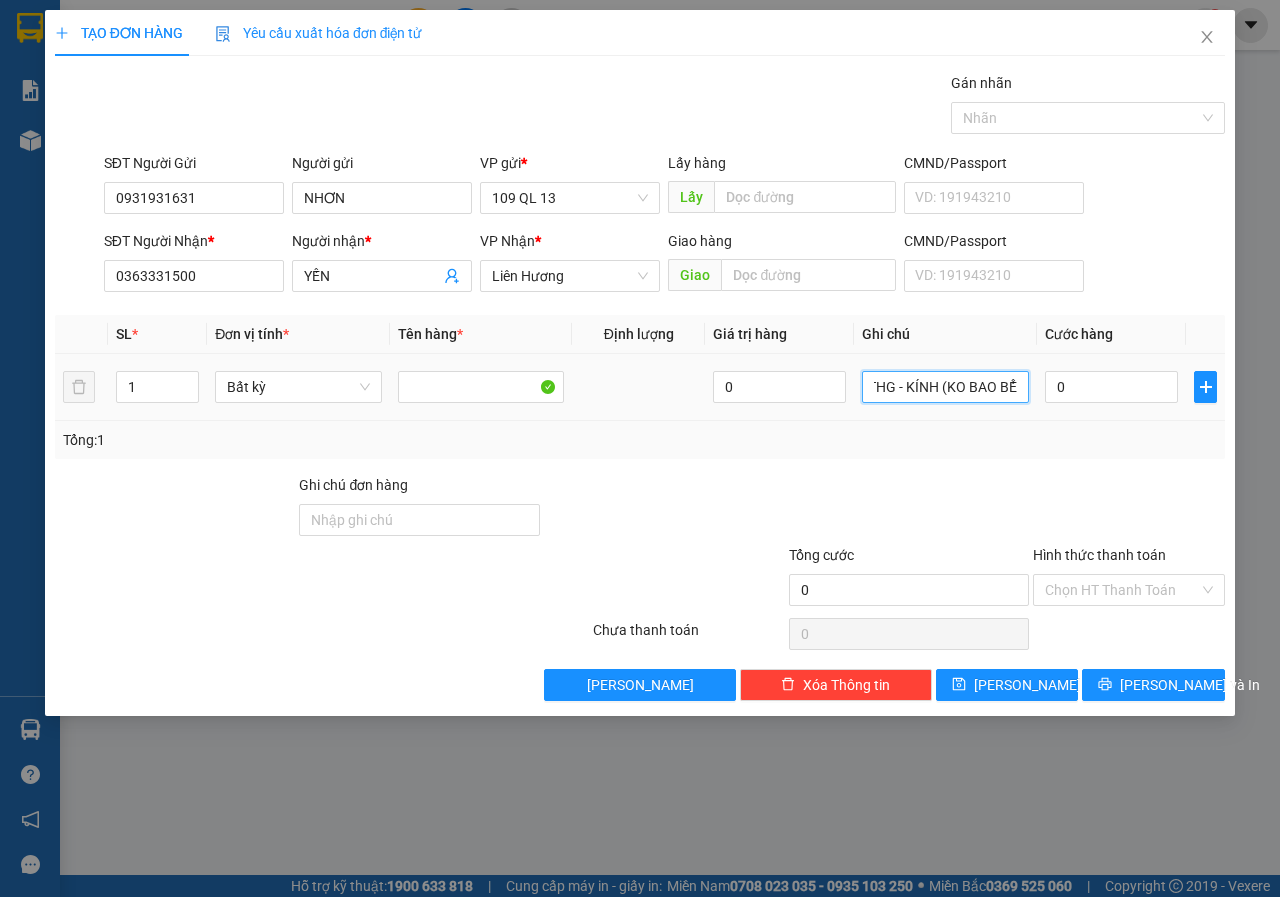 scroll, scrollTop: 0, scrollLeft: 21, axis: horizontal 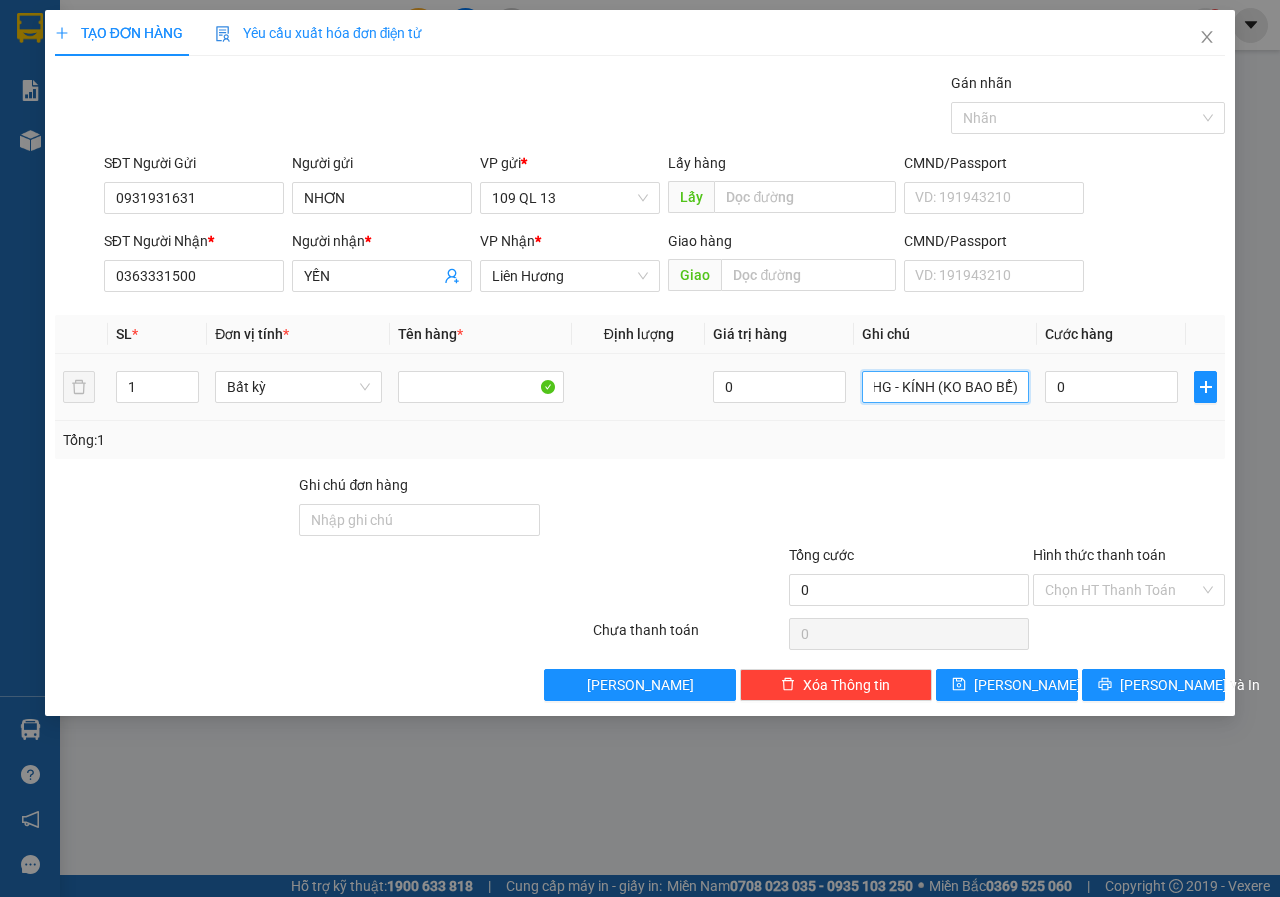 type on "1 THG - KÍNH (KO BAO BỂ)" 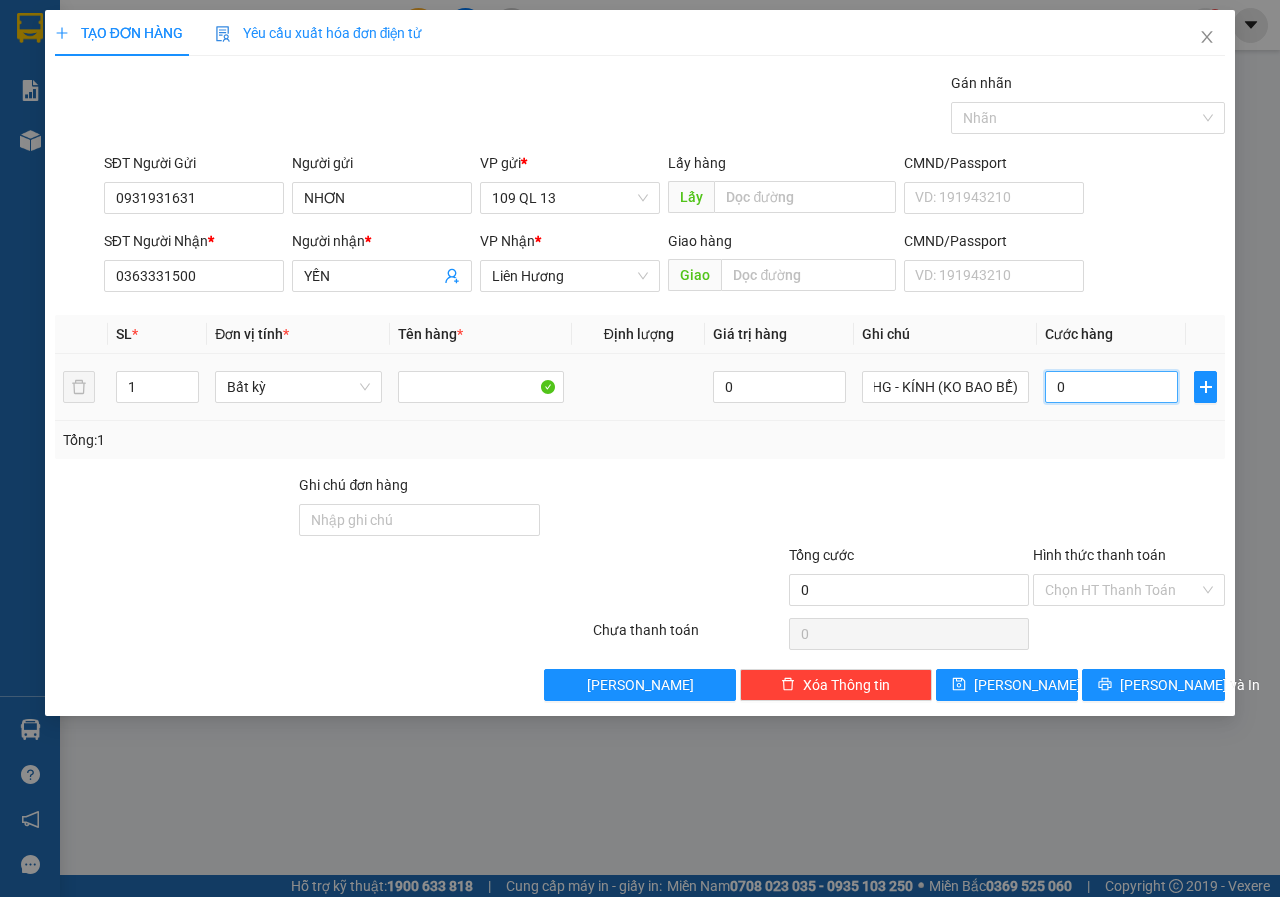 scroll, scrollTop: 0, scrollLeft: 0, axis: both 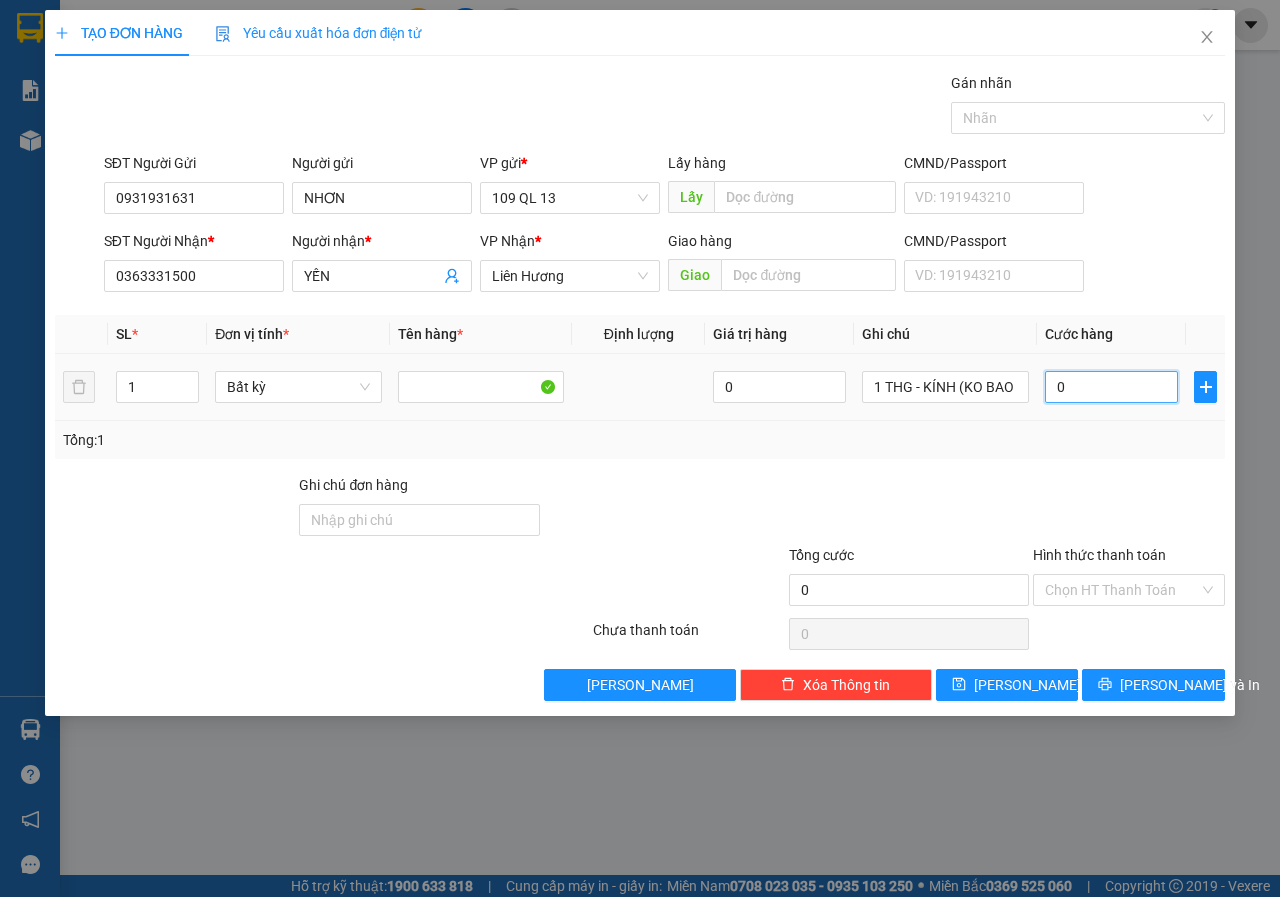 type on "0" 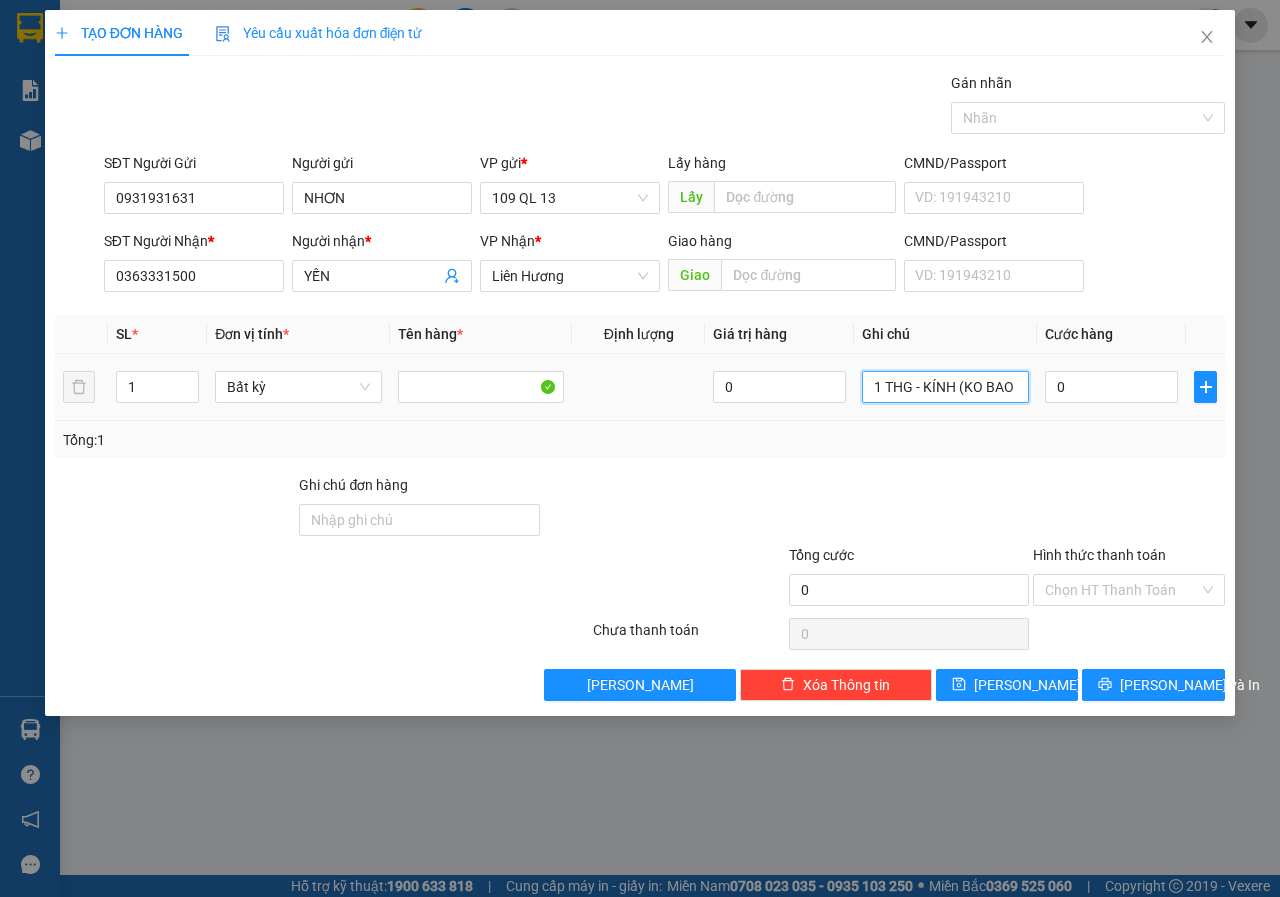 click on "1 THG - KÍNH (KO BAO BỂ)" at bounding box center (945, 387) 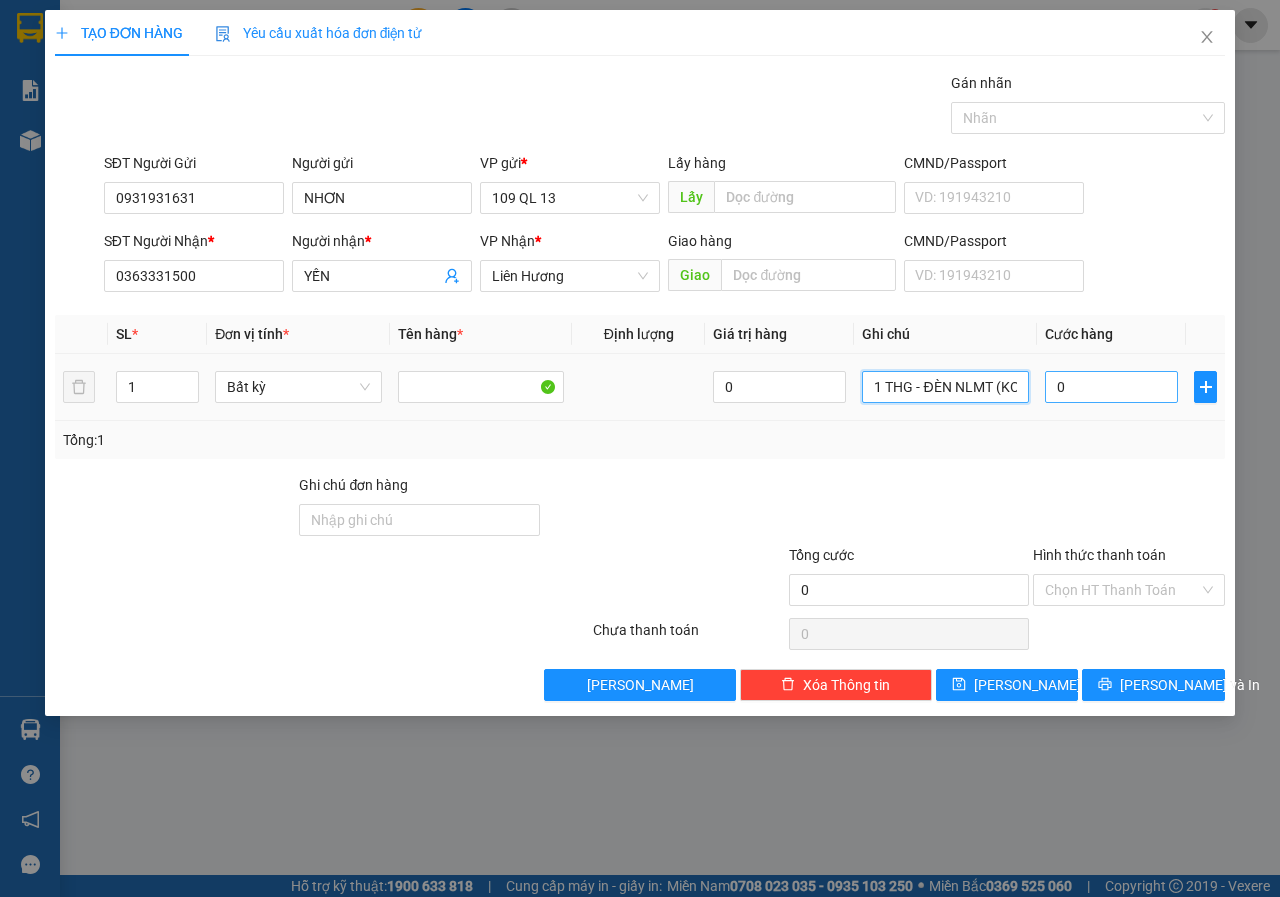 type on "1 THG - ĐÈN NLMT (KO BAO BỂ)" 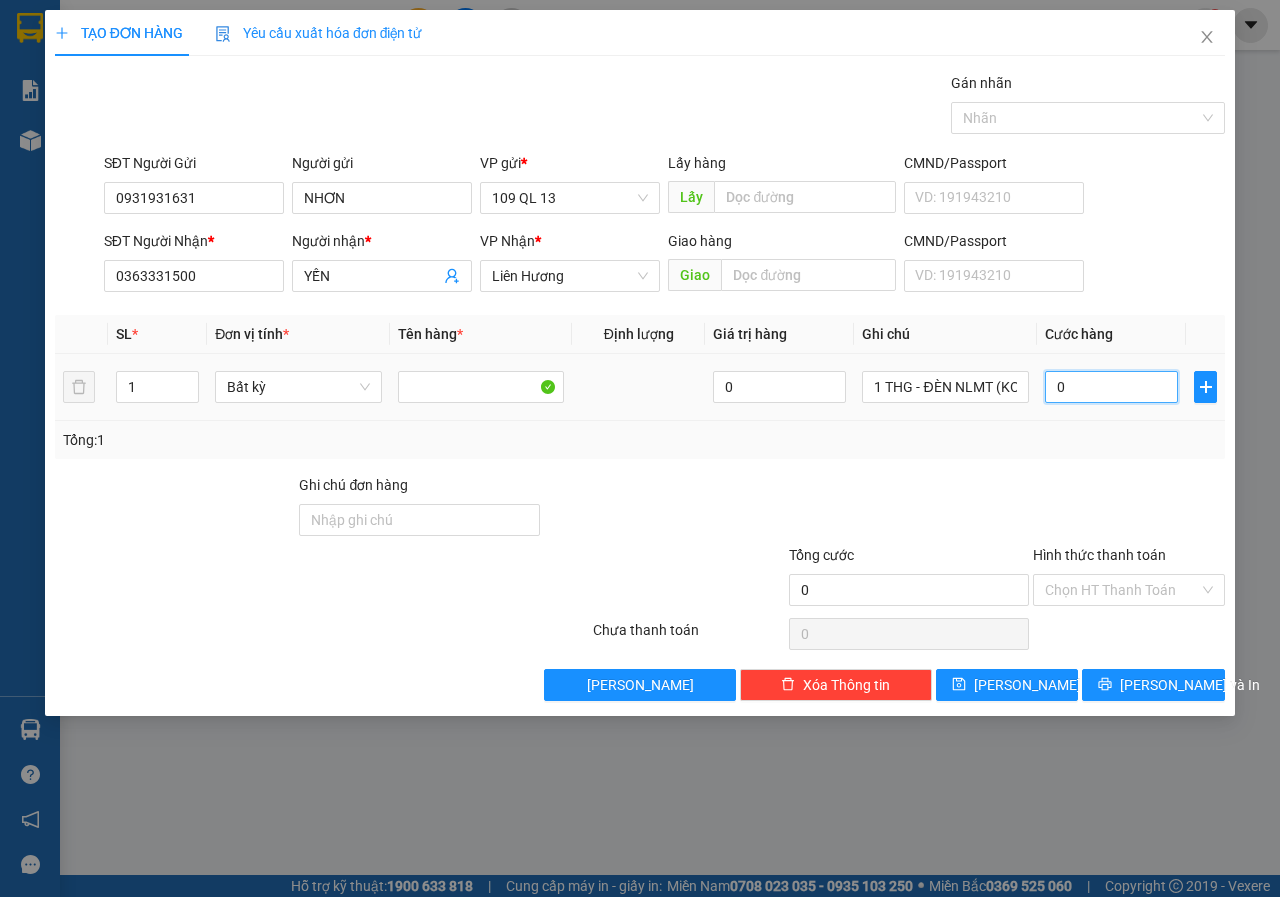 click on "0" at bounding box center (1111, 387) 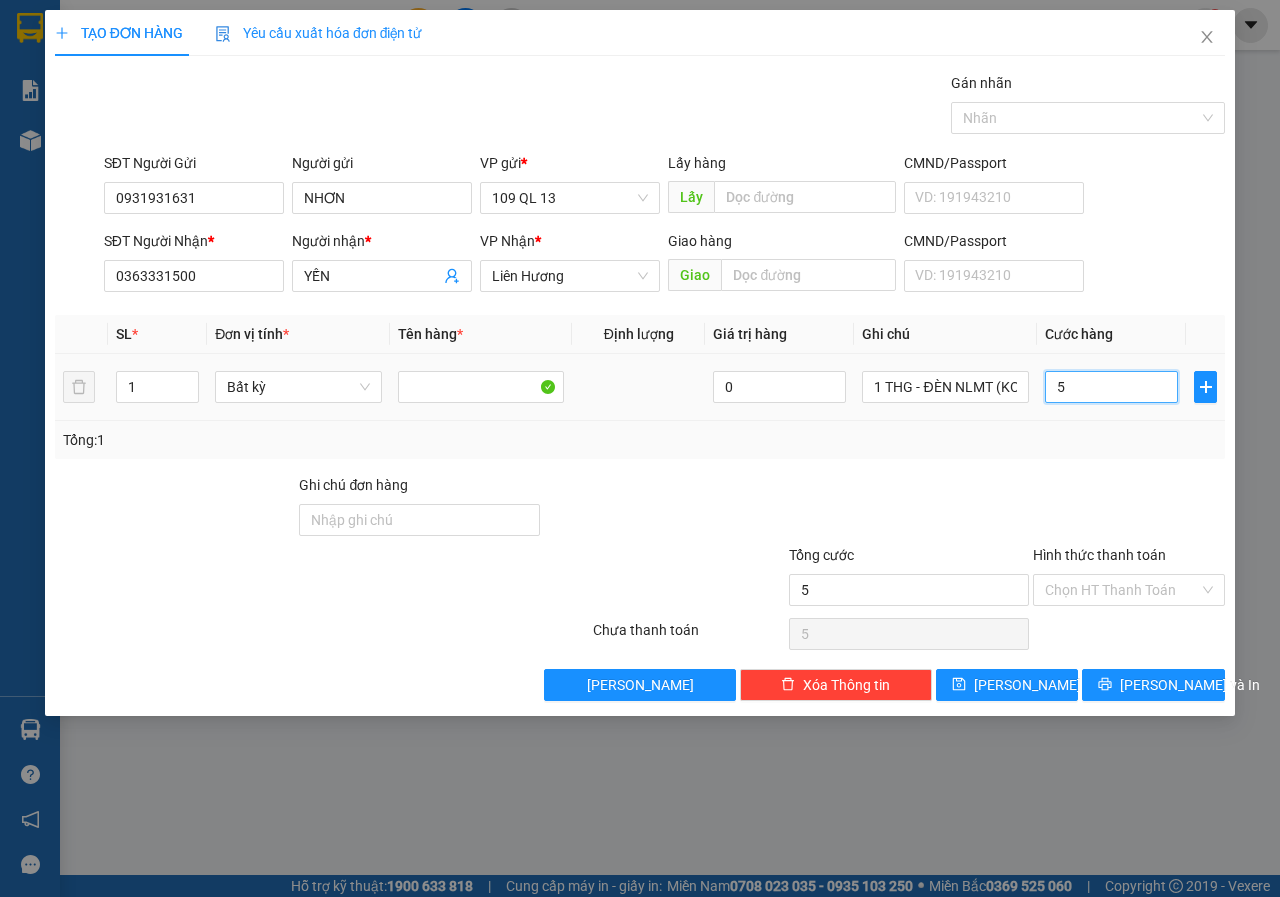type on "50" 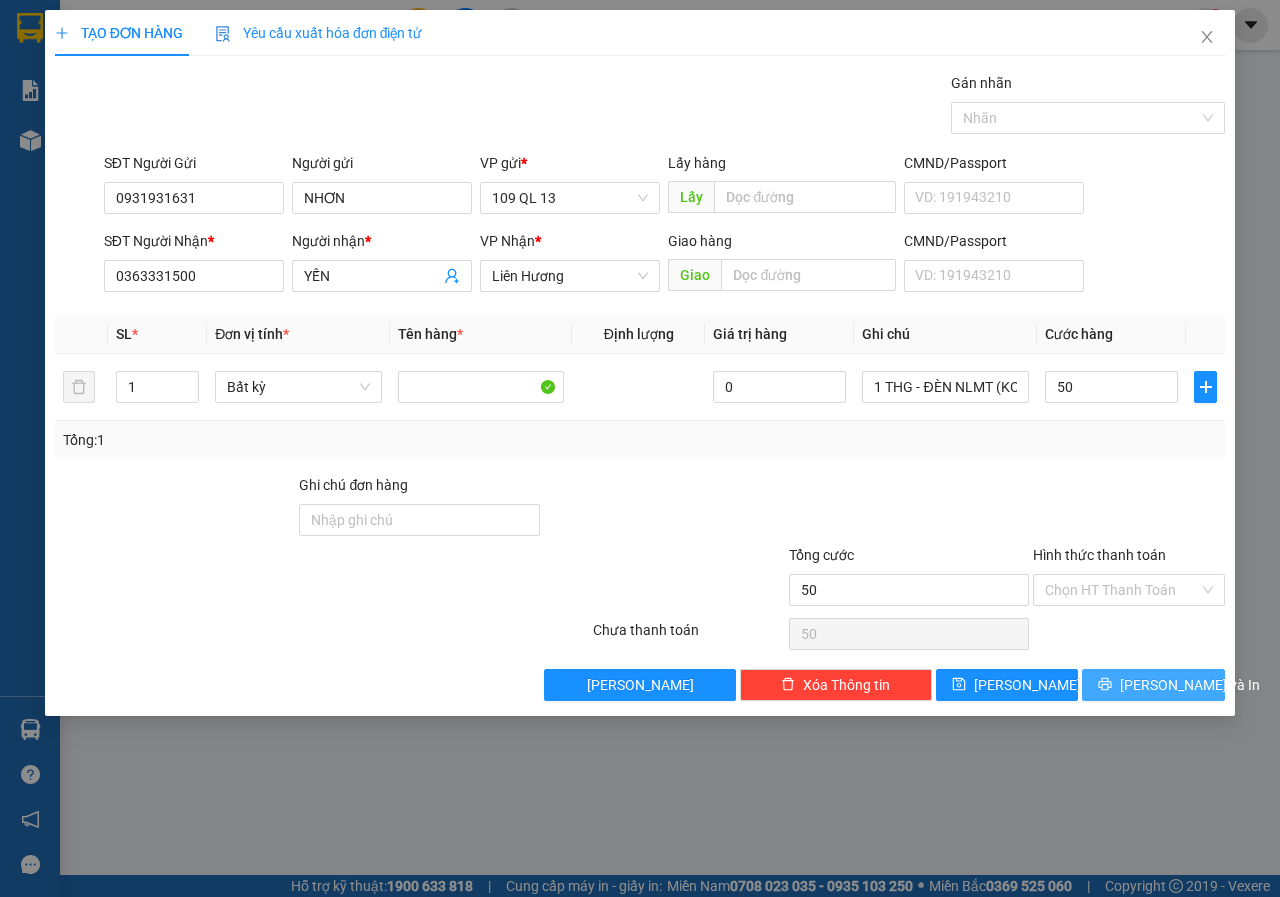 type on "50.000" 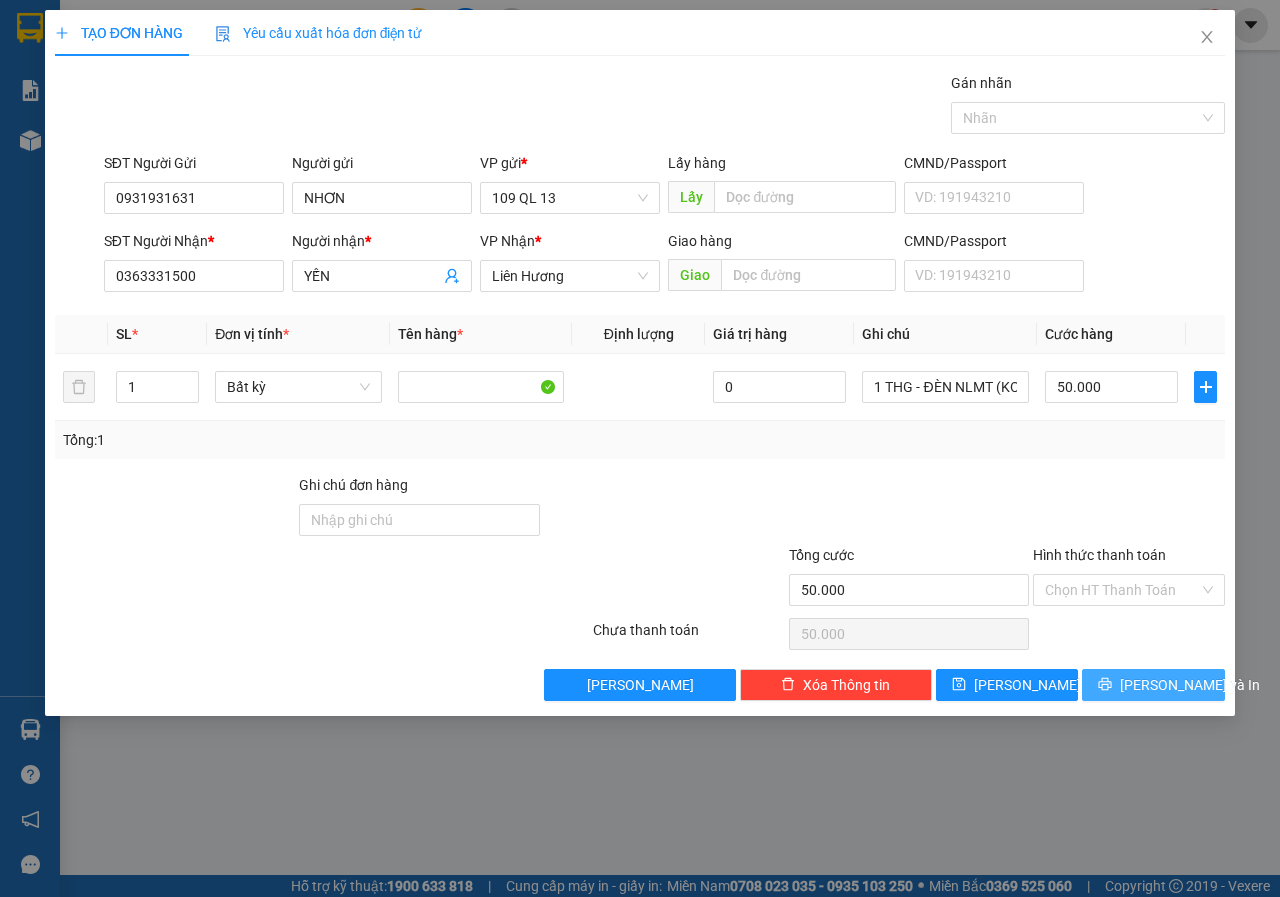 click on "[PERSON_NAME] và In" at bounding box center [1190, 685] 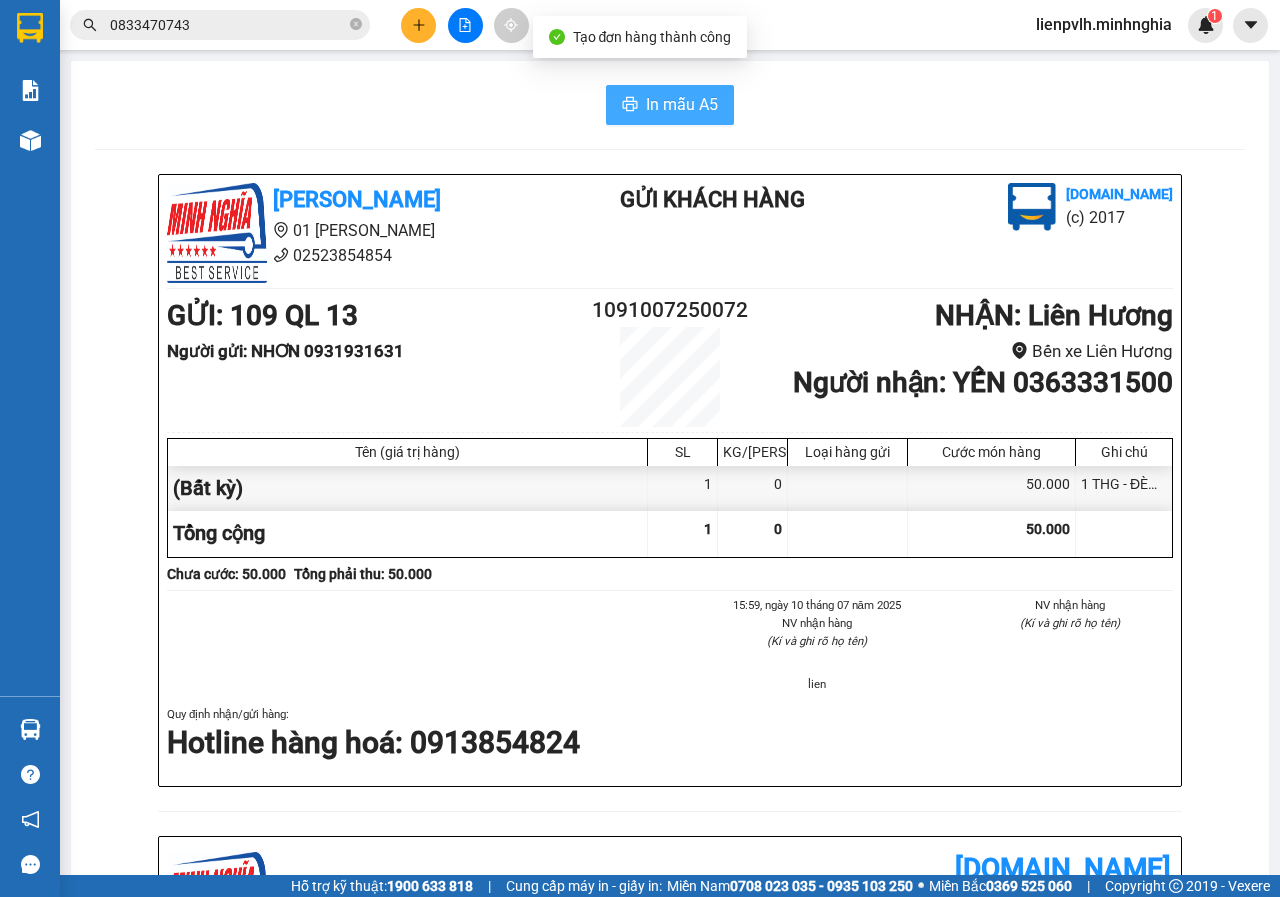 click on "In mẫu A5" at bounding box center [670, 105] 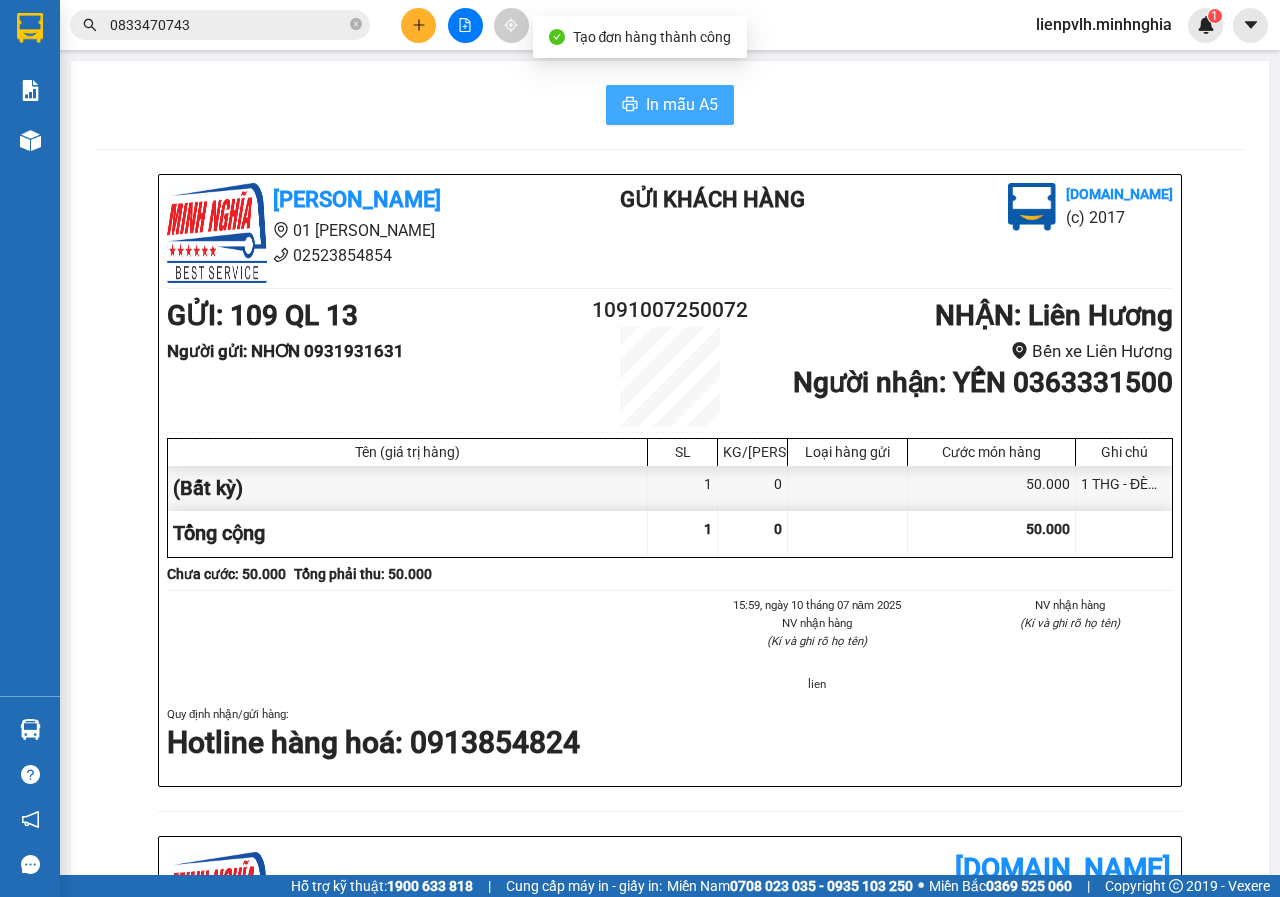 scroll, scrollTop: 0, scrollLeft: 0, axis: both 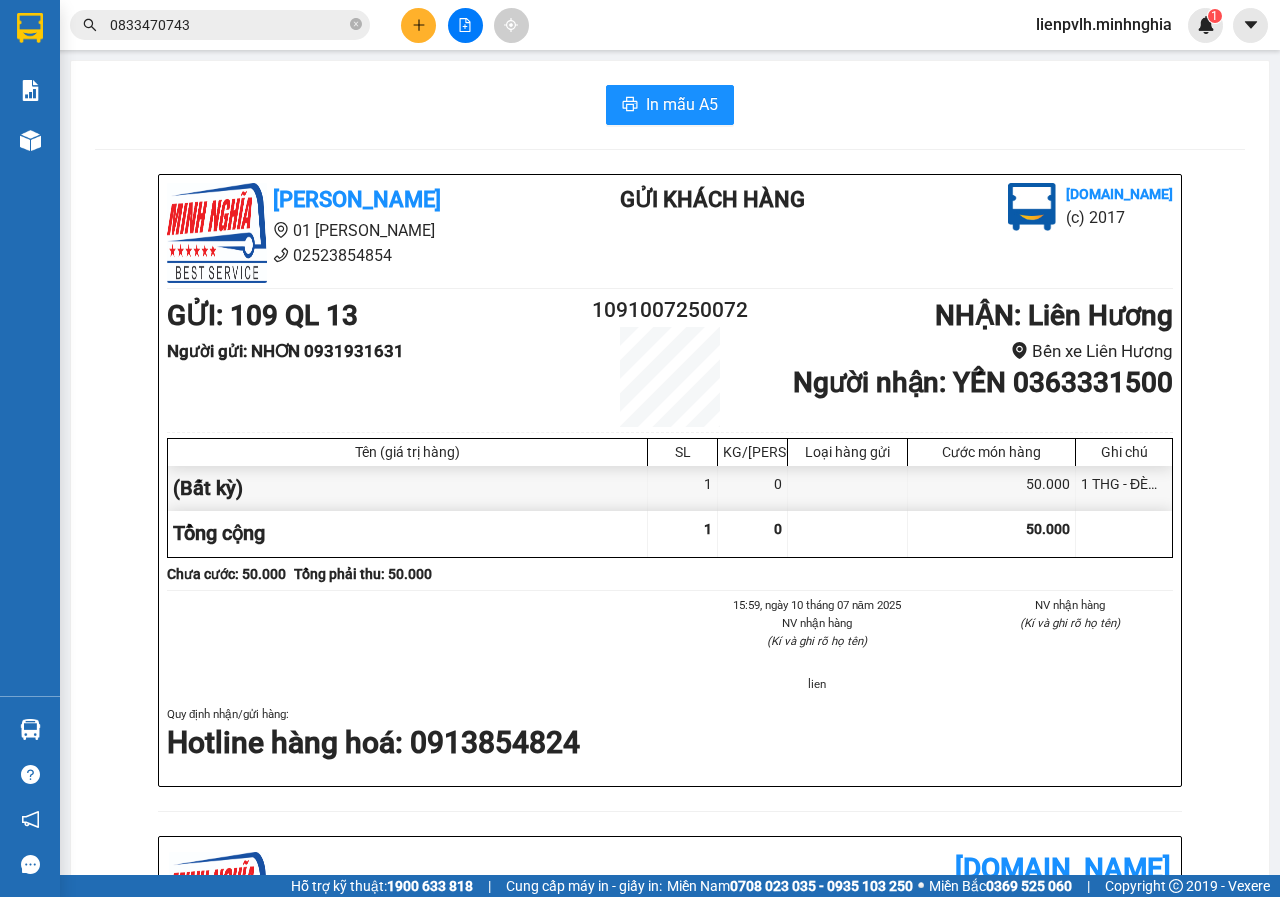 click on "[PERSON_NAME]   01 Đinh Tiên Hoàng   02523854854 Gửi khách hàng [DOMAIN_NAME] (c) 2017 GỬI :   109 QL 13 Người gửi :   NHƠN 0931931631 1091007250072 NHẬN :   Liên Hương   Bến xe Liên Hương Người nhận :   YẾN 0363331500 Tên (giá trị hàng) SL KG/Món Loại hàng gửi Cước món hàng Ghi chú   (Bất kỳ) 1 0 50.000 1 THG - ĐÈN NLMT (KO BAO BỂ) Tổng cộng 1 0 50.000 Loading... Chưa cước : 50.000 Tổng phải thu: 50.000 15:59[DATE] NV nhận hàng (Kí và ghi rõ họ tên) lien NV nhận hàng (Kí và ghi rõ họ tên) Quy định nhận/gửi hàng : Hotline hàng hoá: 0913854824 [PERSON_NAME] [DOMAIN_NAME] 1091007250072 [DATE] 15:59 VP Nhận:   [GEOGRAPHIC_DATA] YẾN 0363331500 SL:  1 CC : 50.000 1 THG - ĐÈN NLMT (KO BAO BỂ) Tên Số lượng Khối lượng Cước món hàng Ghi chú   (Bất kỳ) 1 0 50.000 1 THG - ĐÈN NLMT (KO BAO BỂ) Tổng cộng 1 0 50.000 Loading... Người gửi:  NHƠN   -   0931931631     VP gửi :" at bounding box center (670, 875) 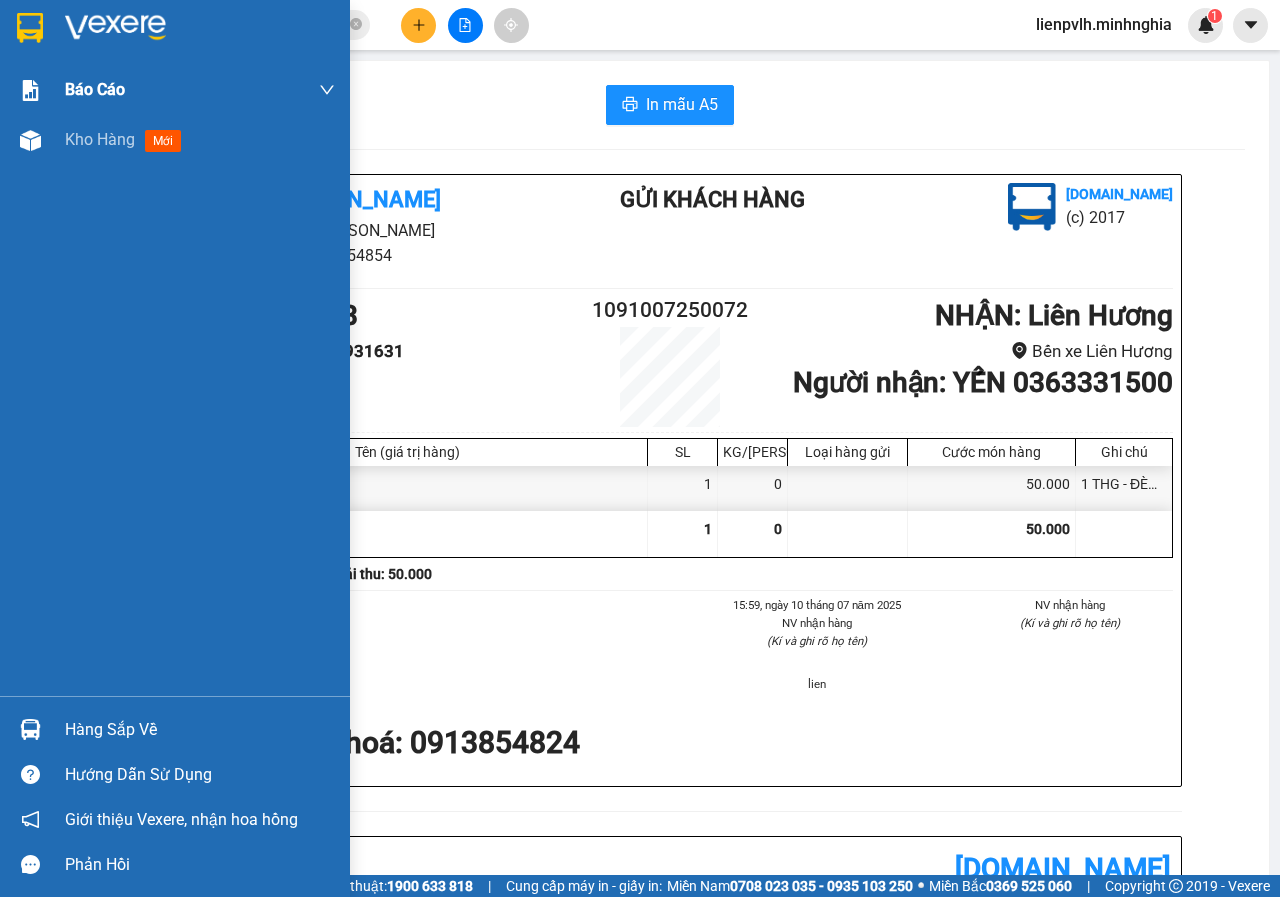 click on "Kho hàng" at bounding box center (100, 139) 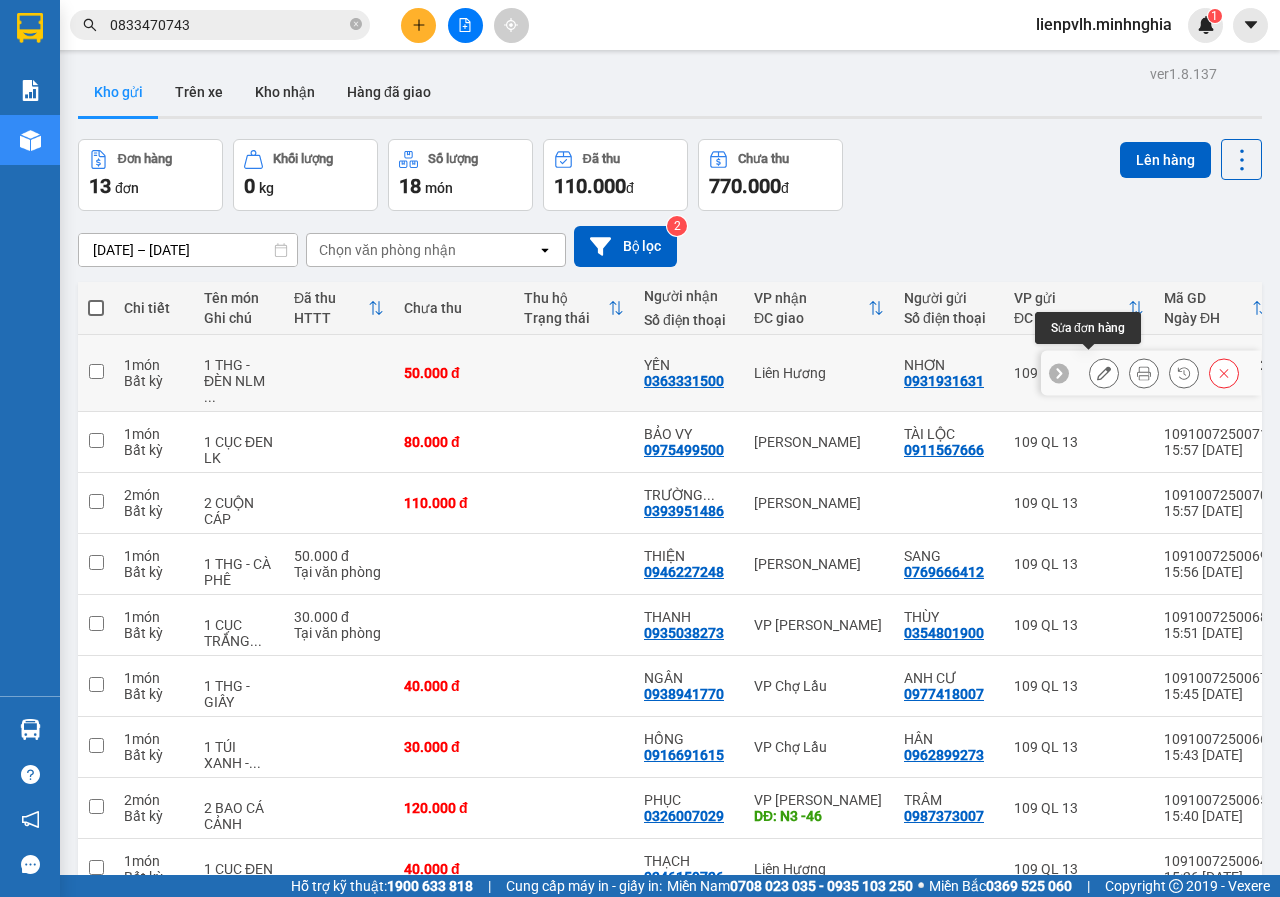 click at bounding box center [1104, 373] 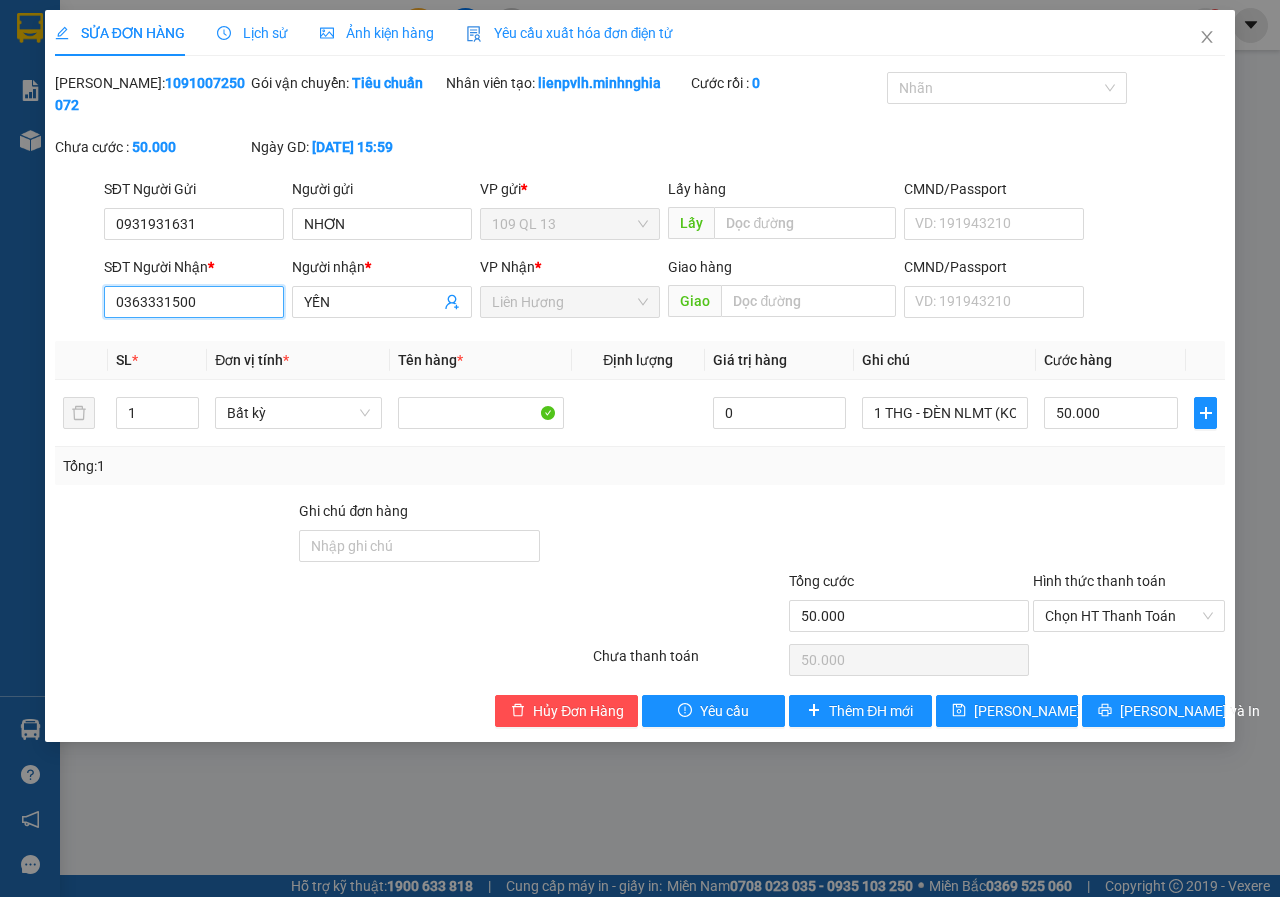 click on "0363331500" at bounding box center (194, 302) 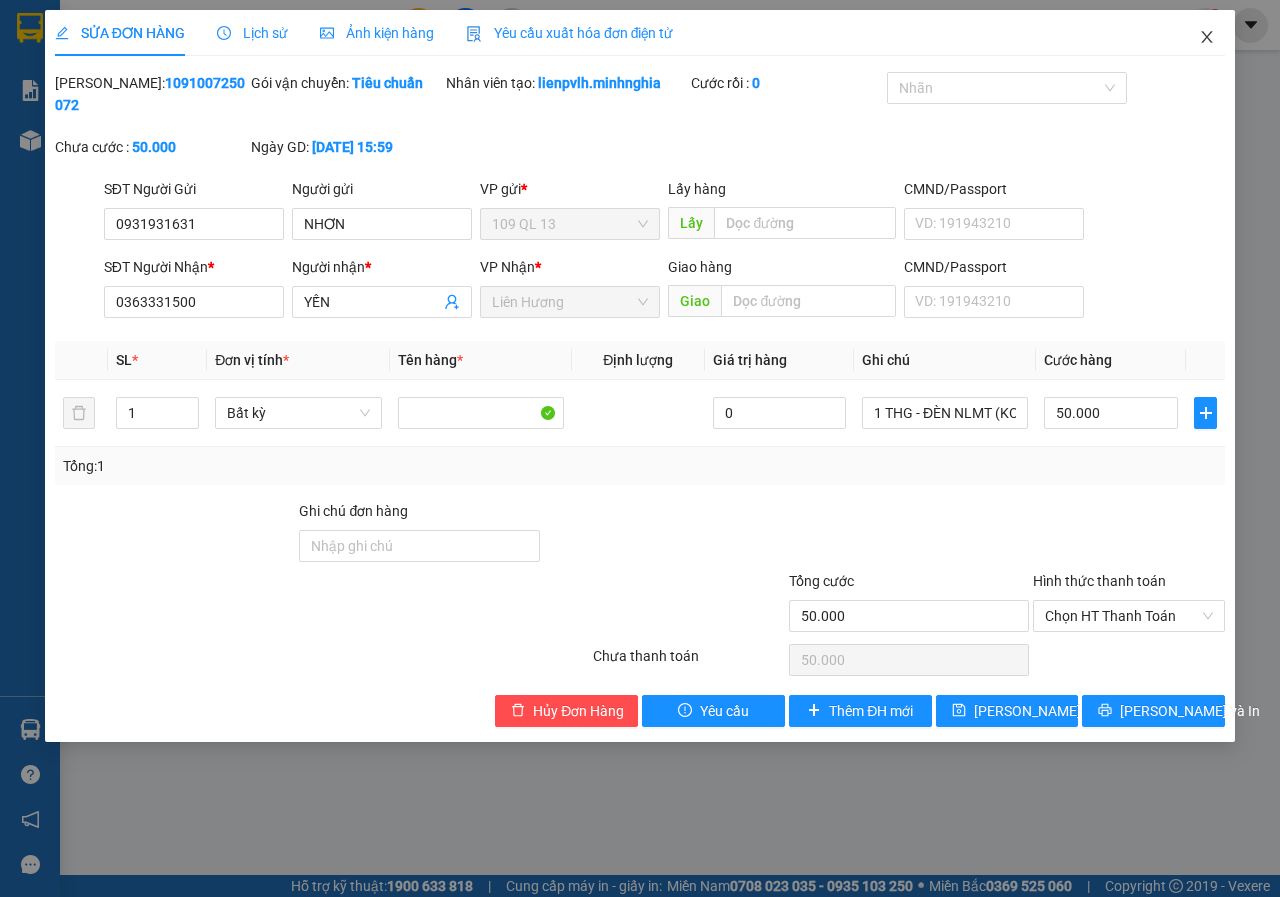 click 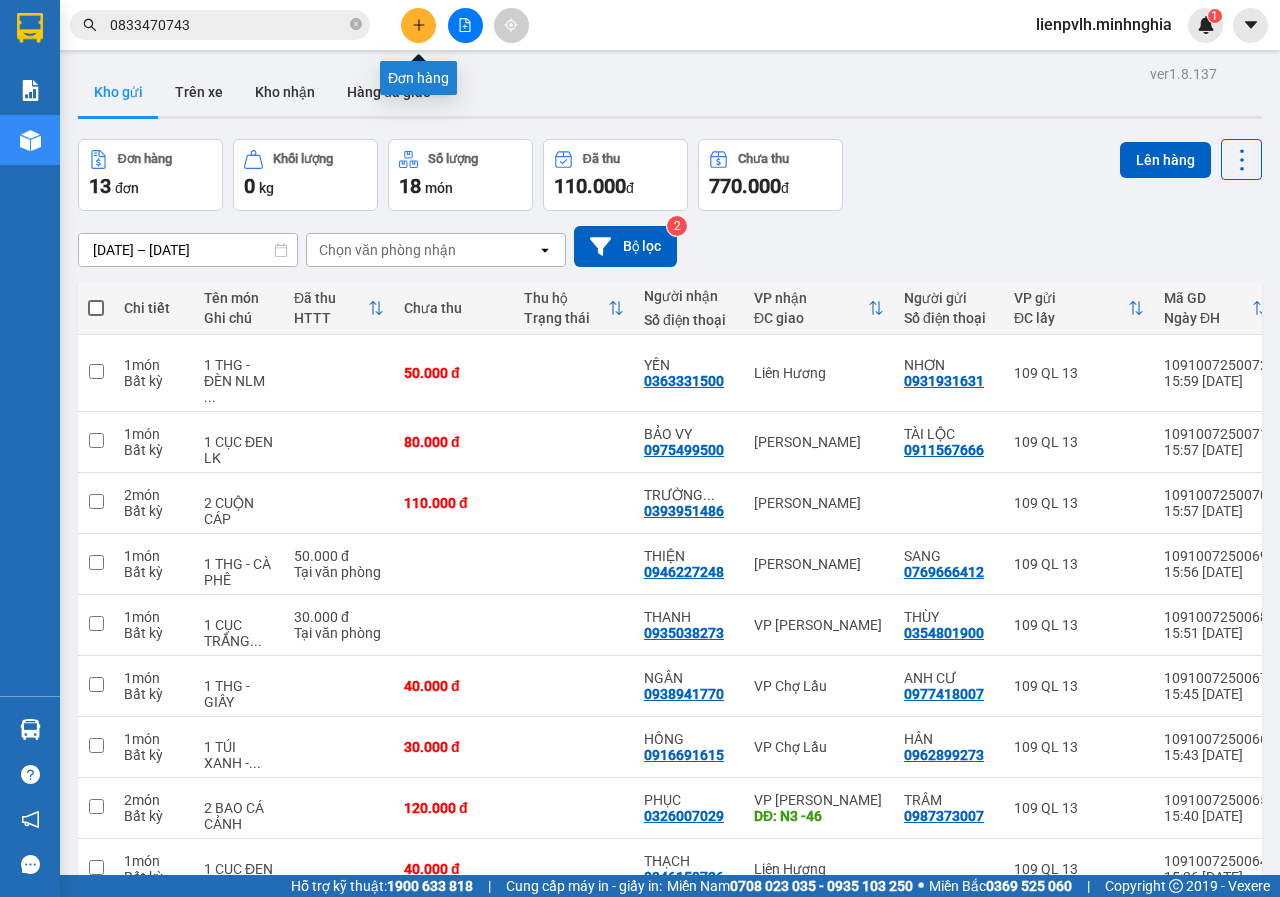 click at bounding box center [418, 25] 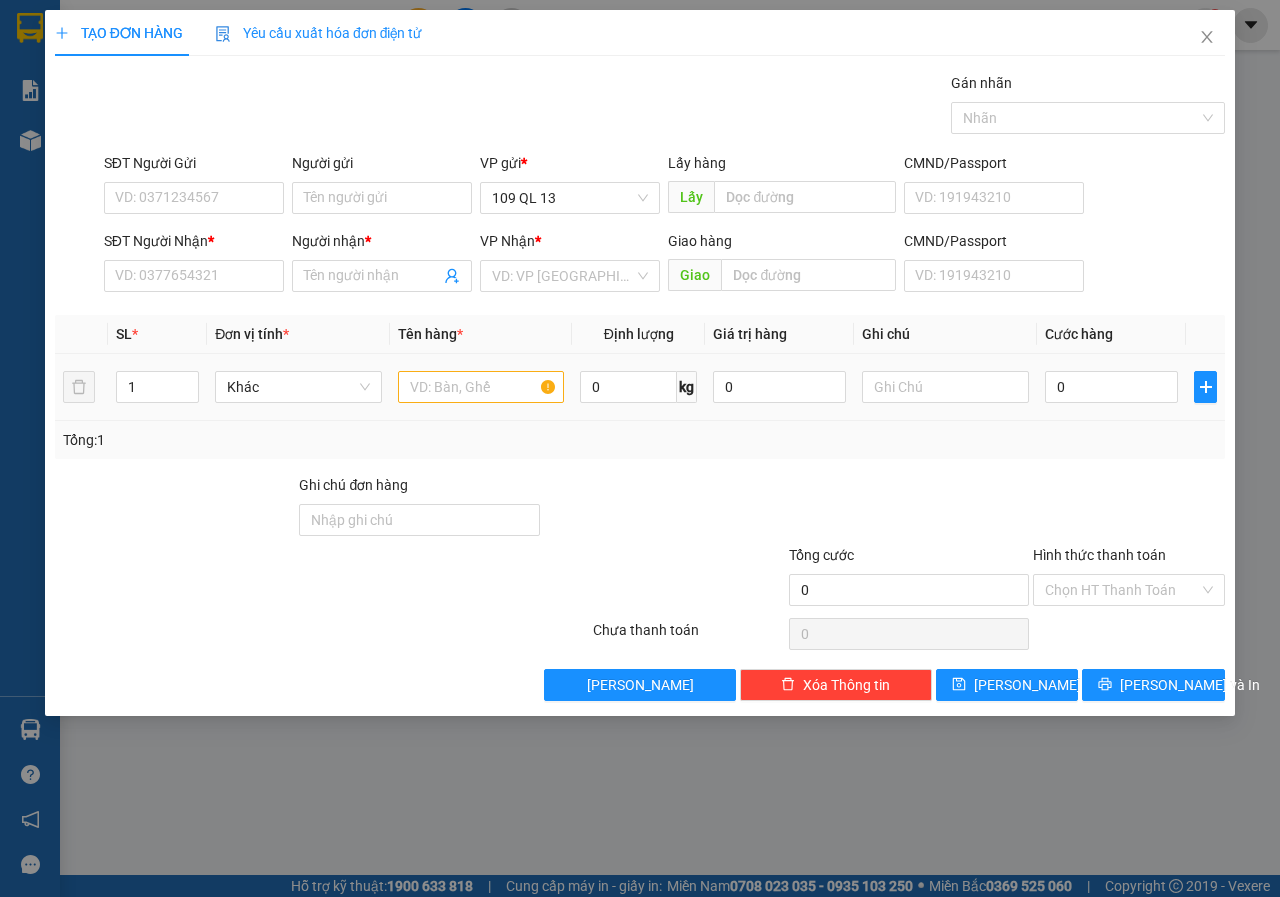 click at bounding box center [481, 387] 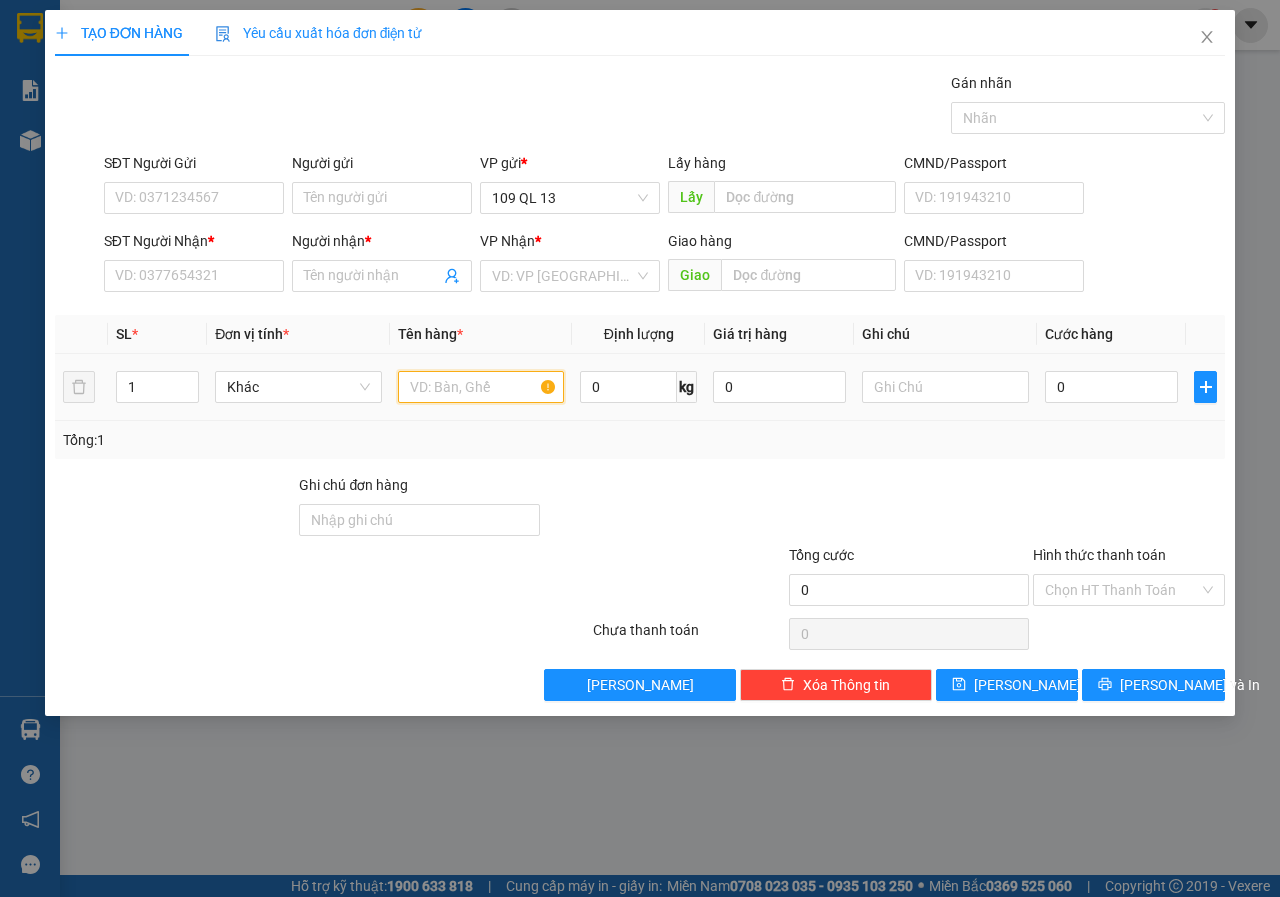click at bounding box center (481, 387) 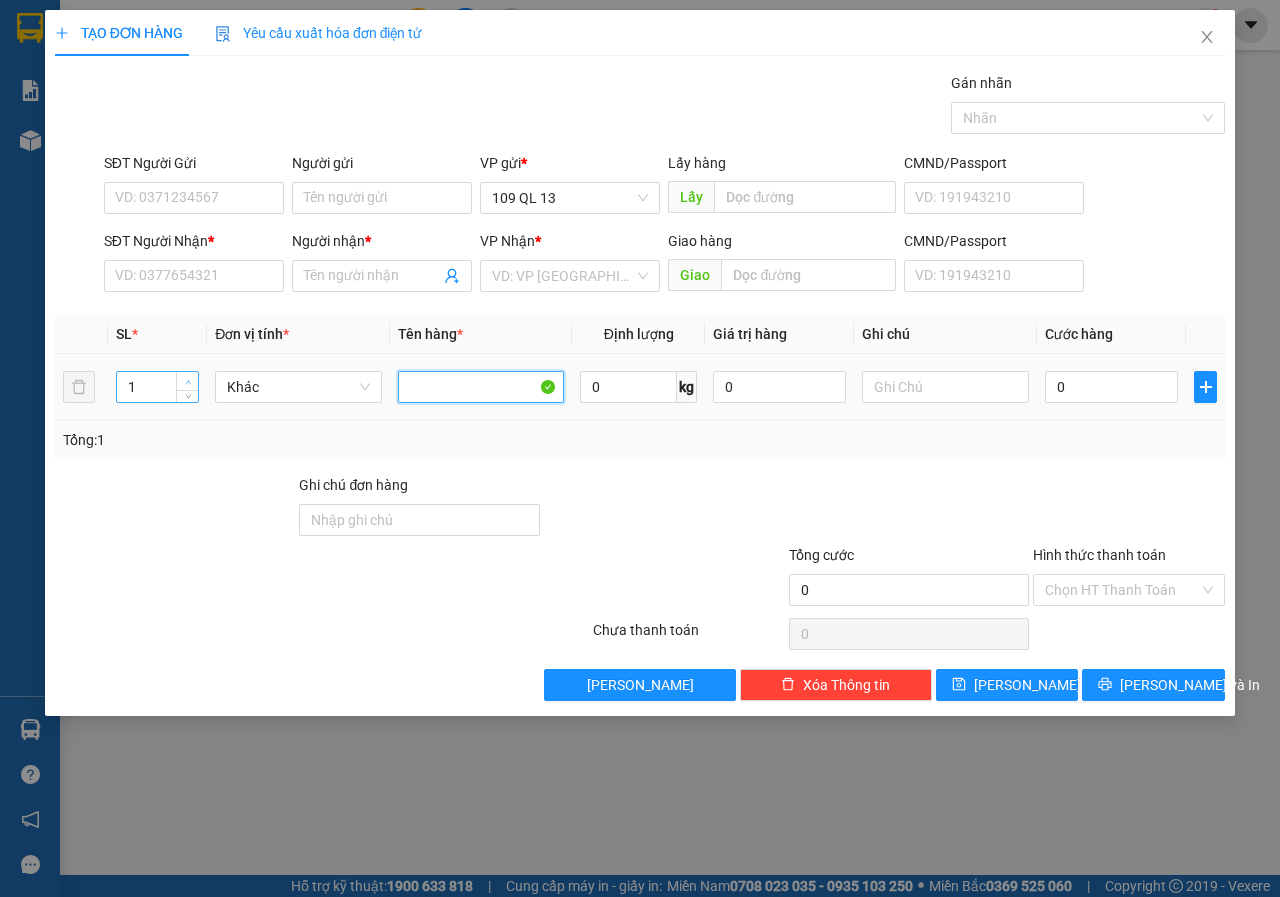 type 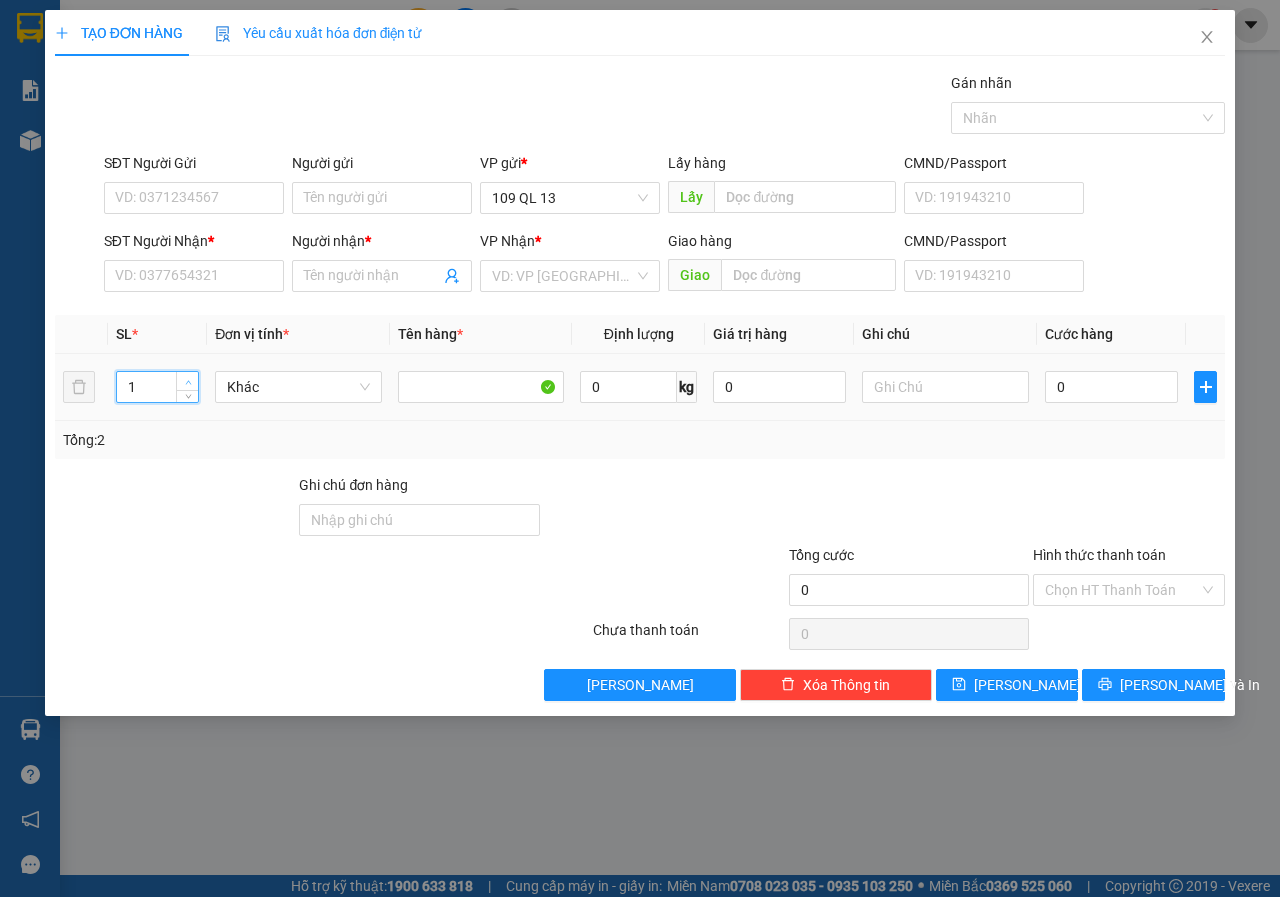 type on "2" 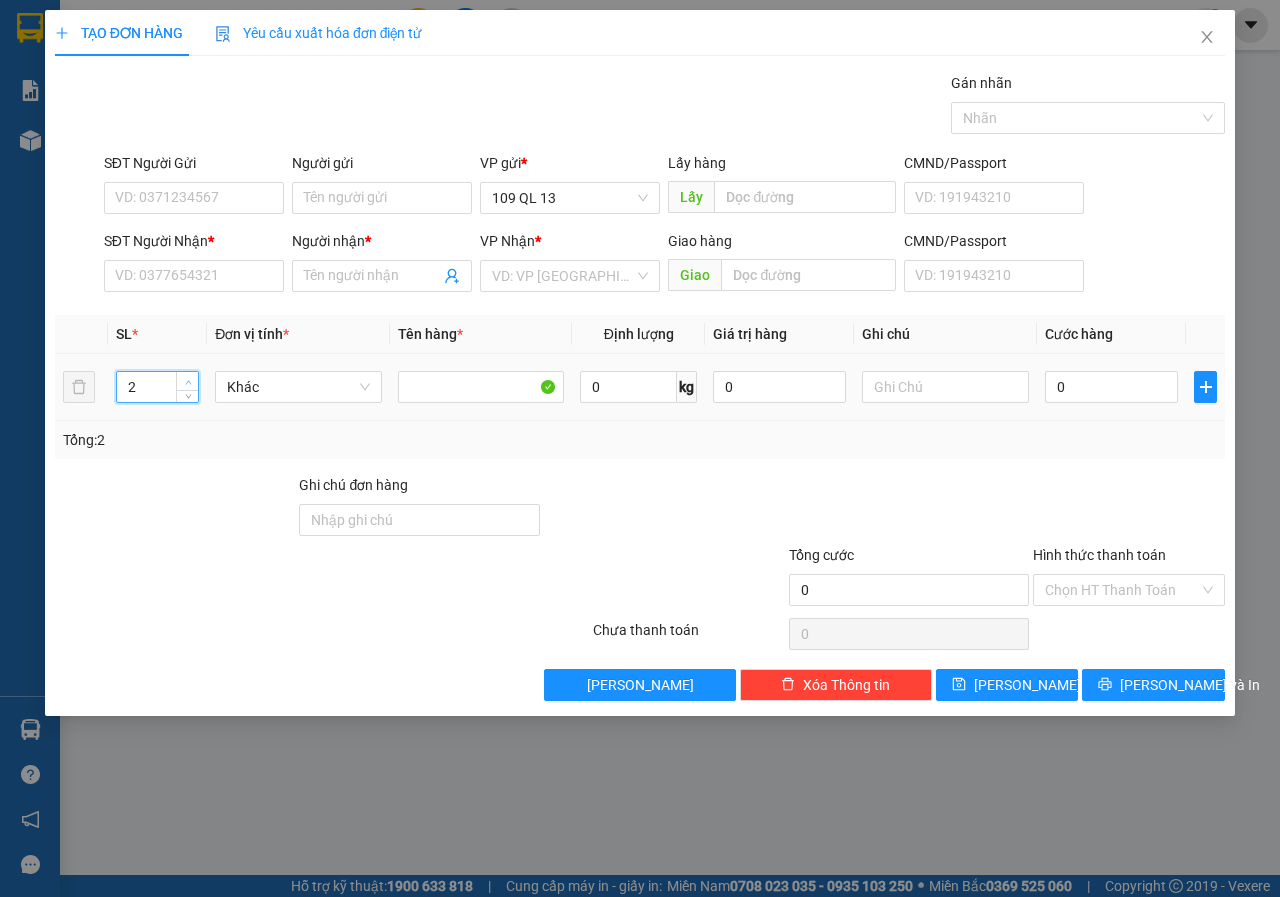 click 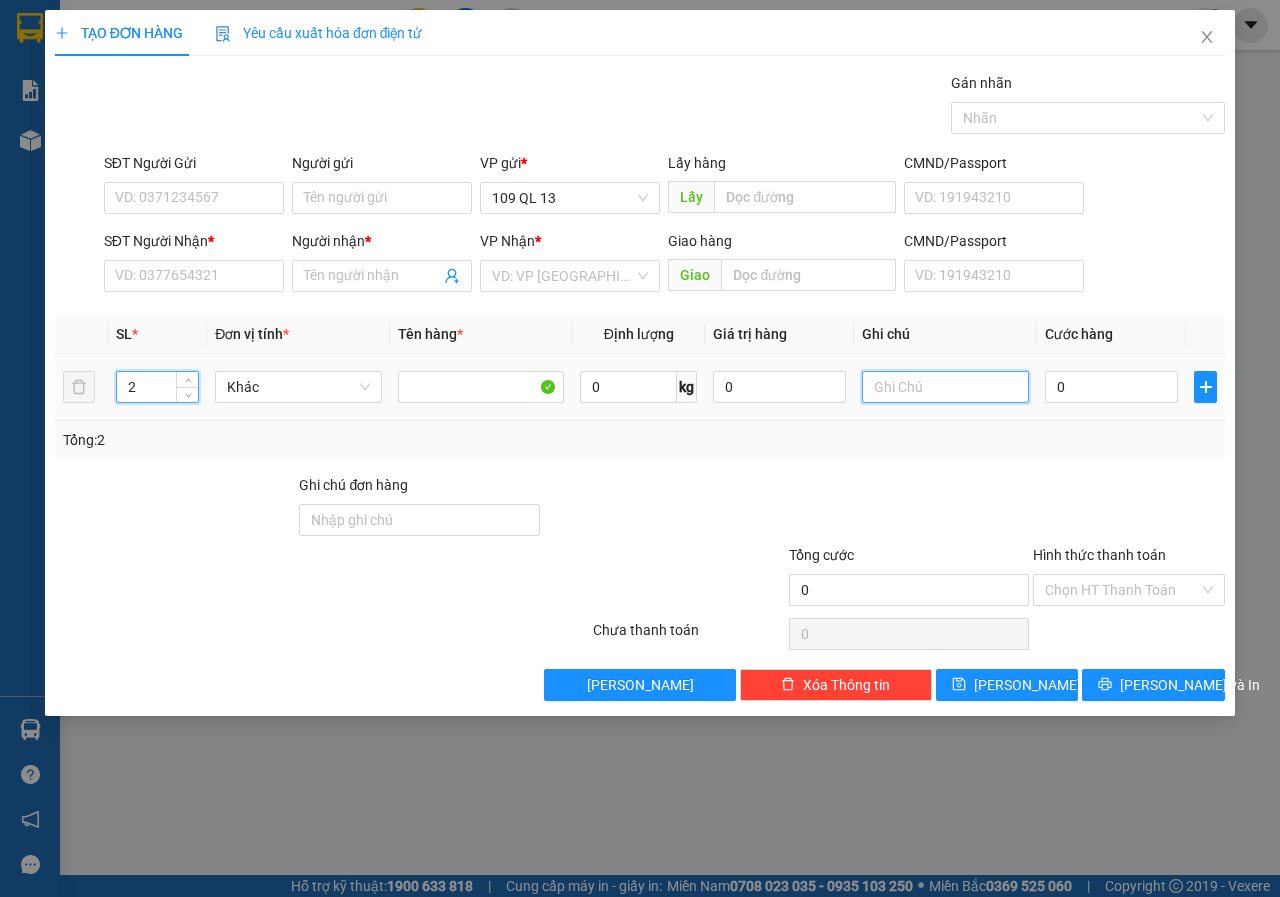 click at bounding box center (945, 387) 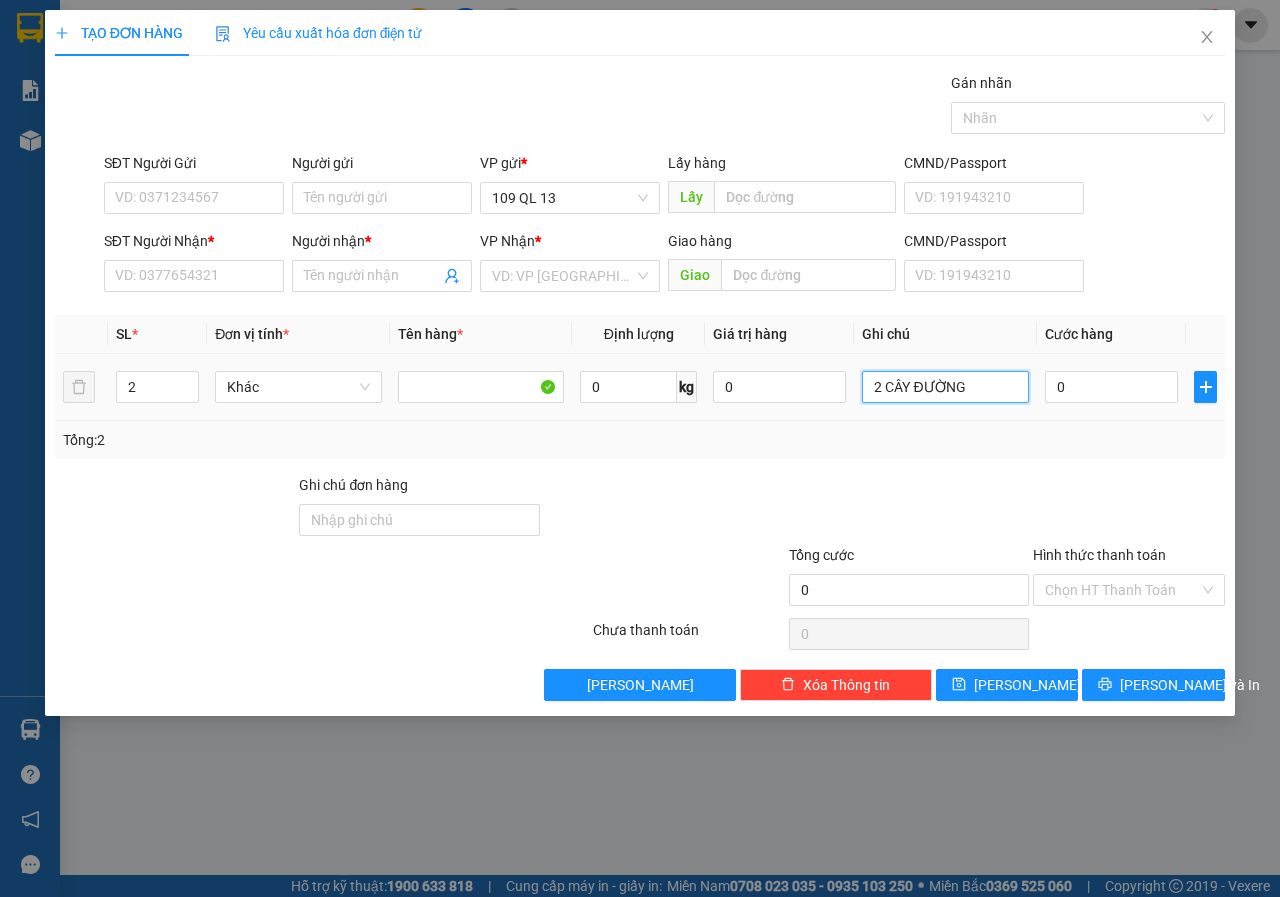 type on "2 CÂY ĐƯỜNG" 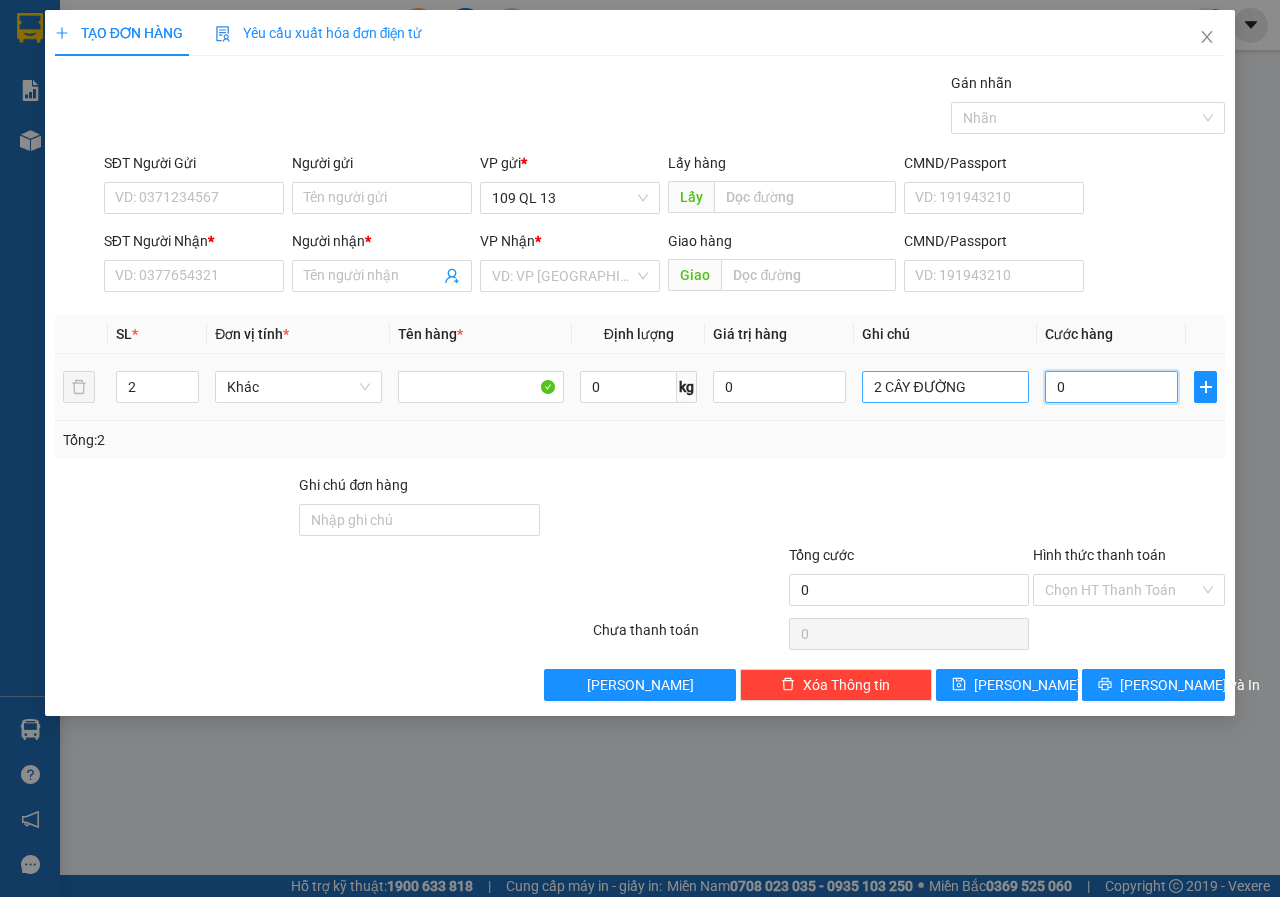 type on "5" 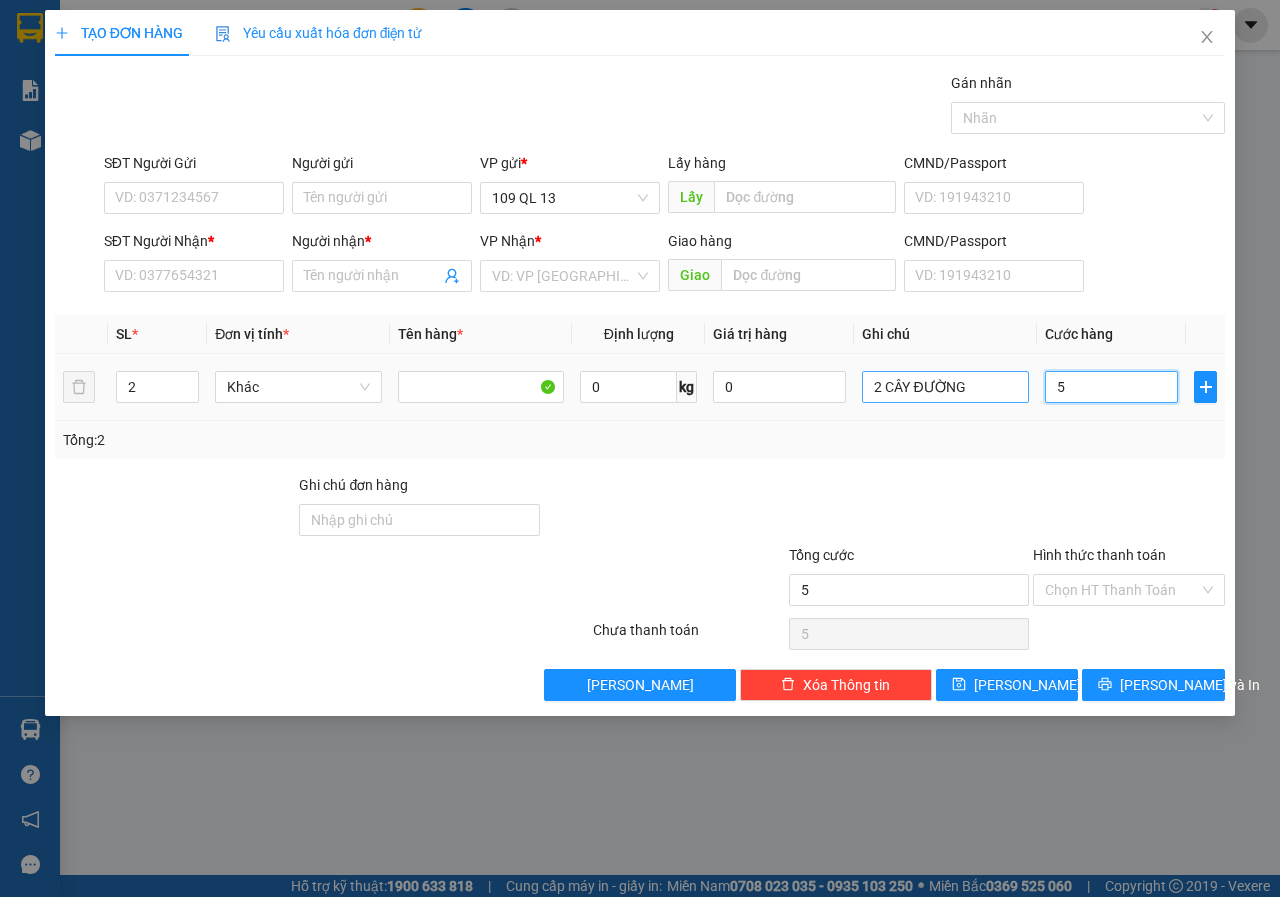 type on "50" 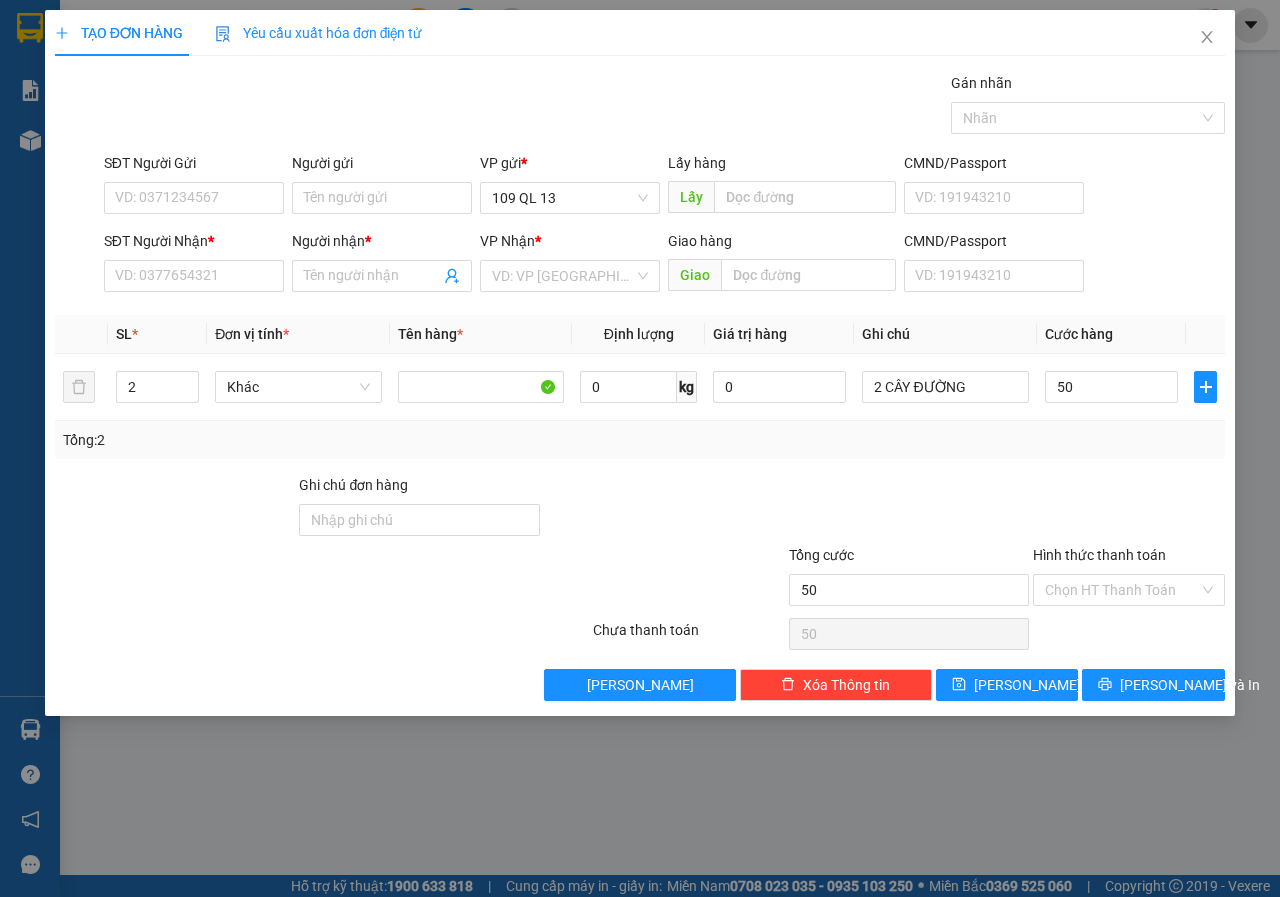 type on "50.000" 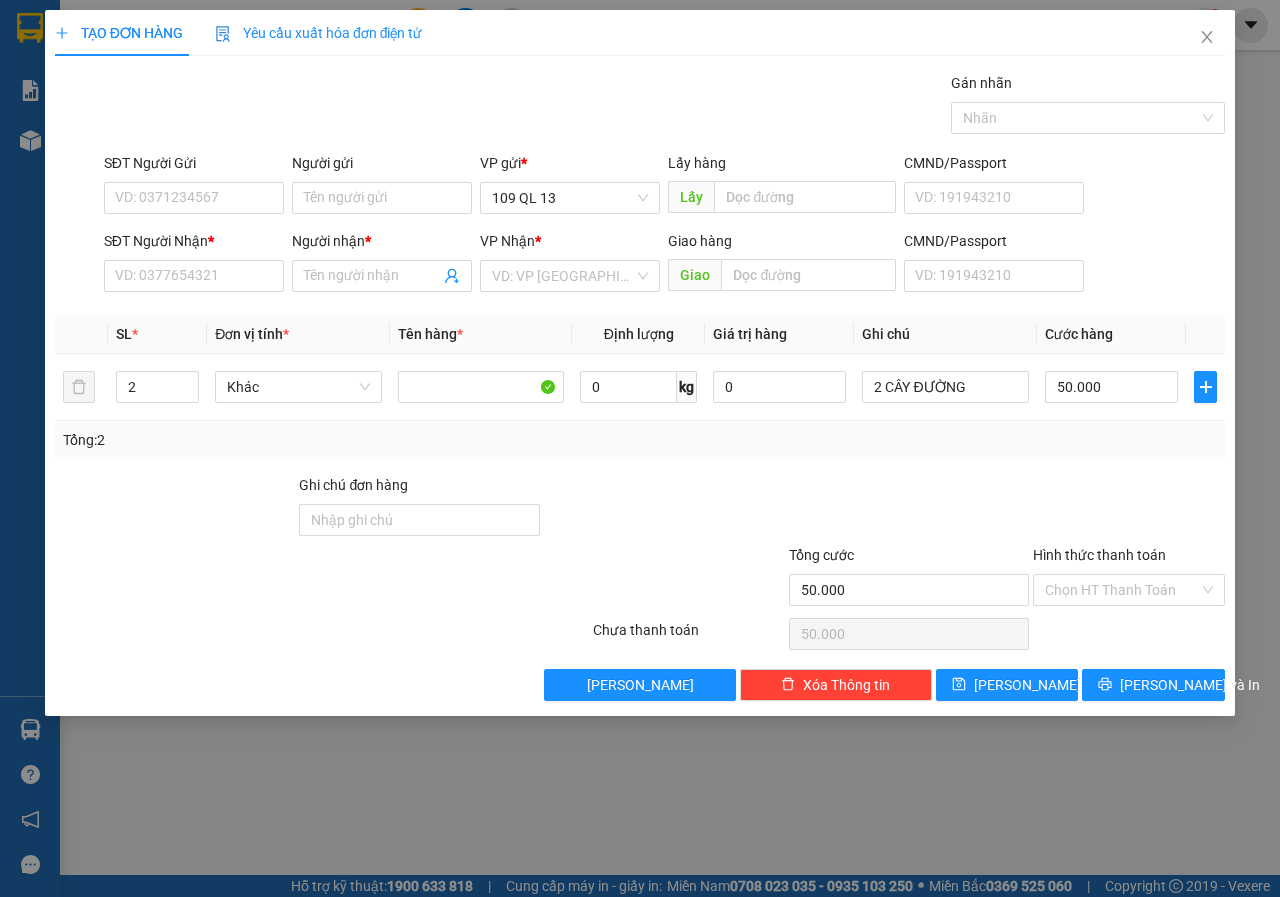 click on "SĐT Người Nhận  *" at bounding box center [194, 241] 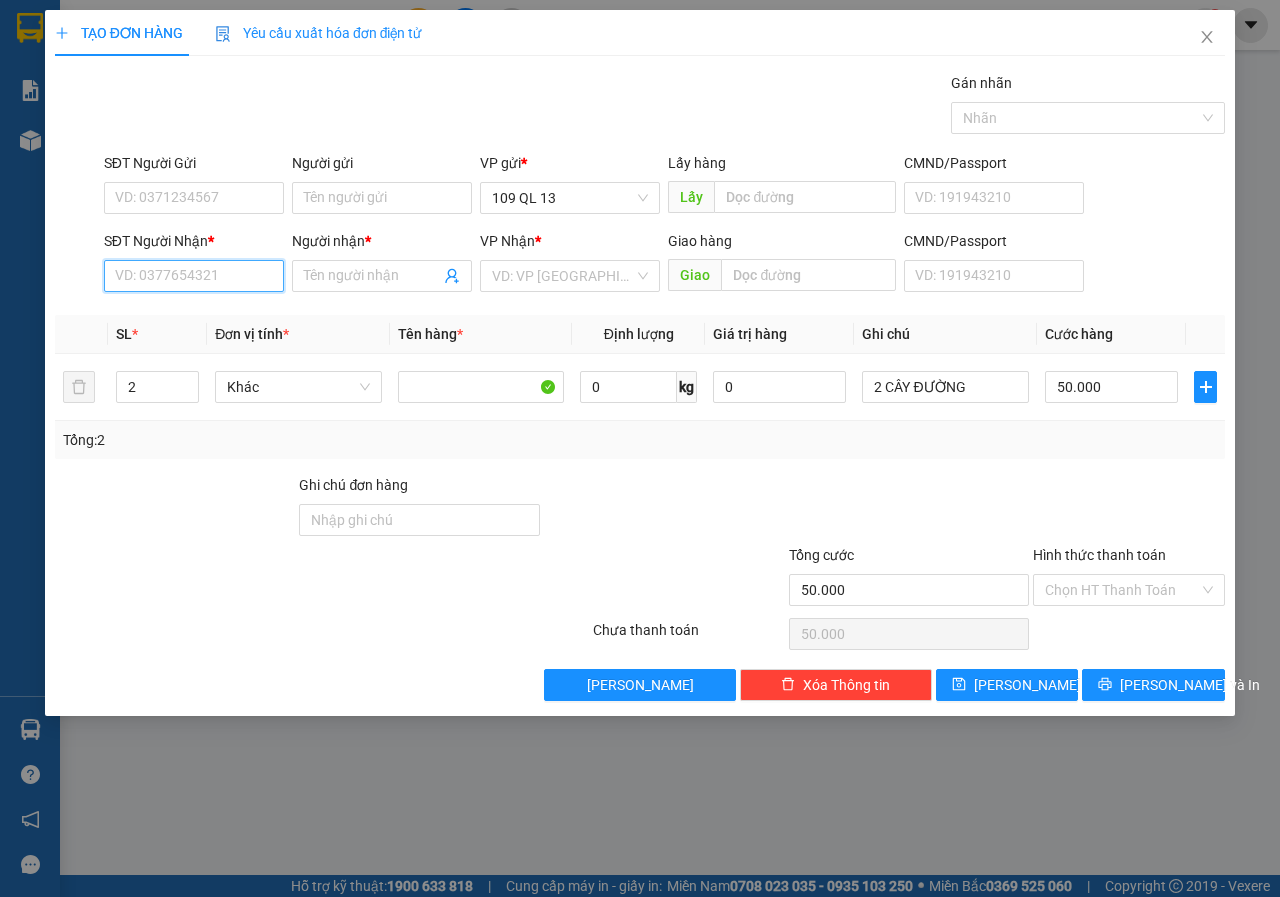 click on "SĐT Người Nhận  *" at bounding box center (194, 276) 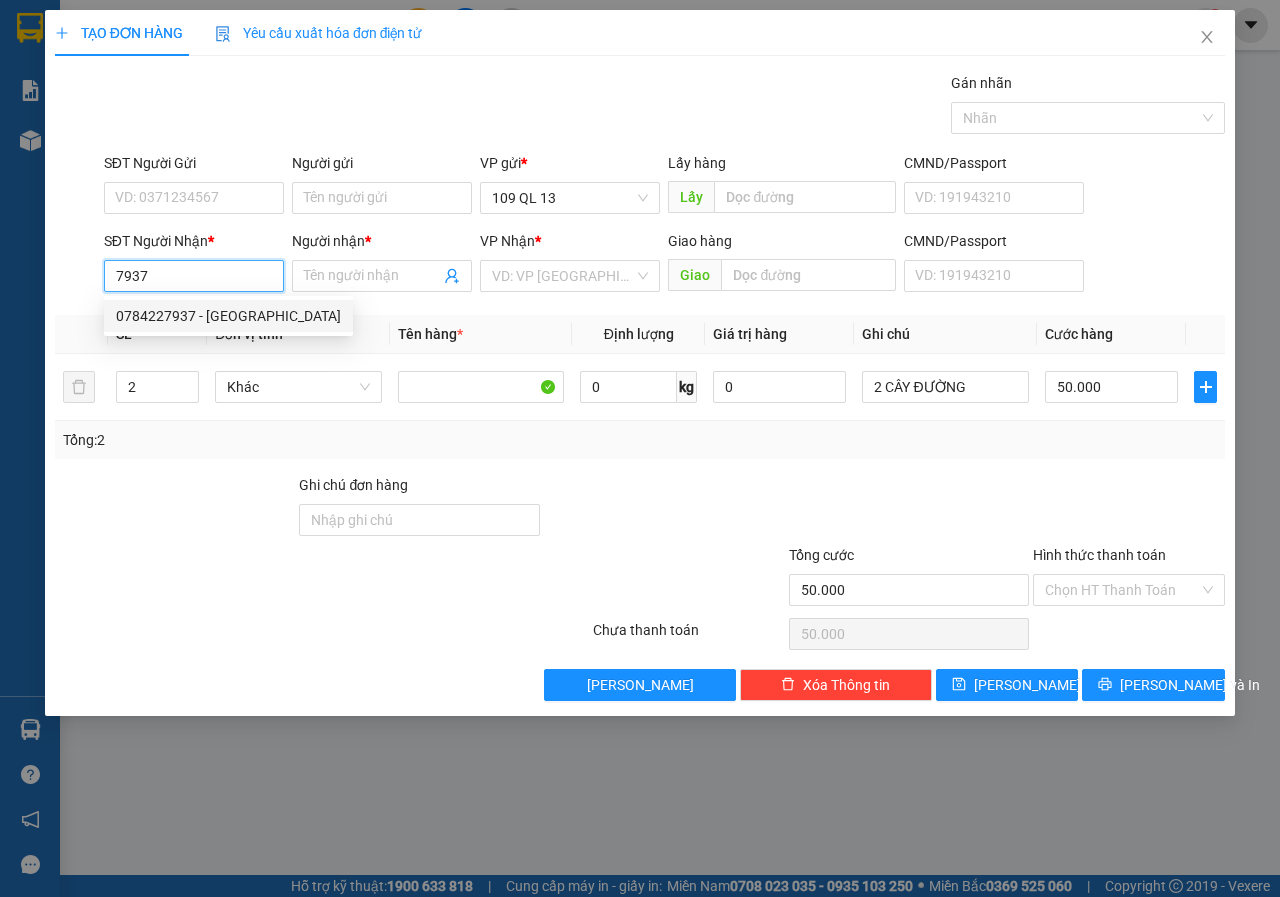 click on "0784227937 - [GEOGRAPHIC_DATA]" at bounding box center (228, 316) 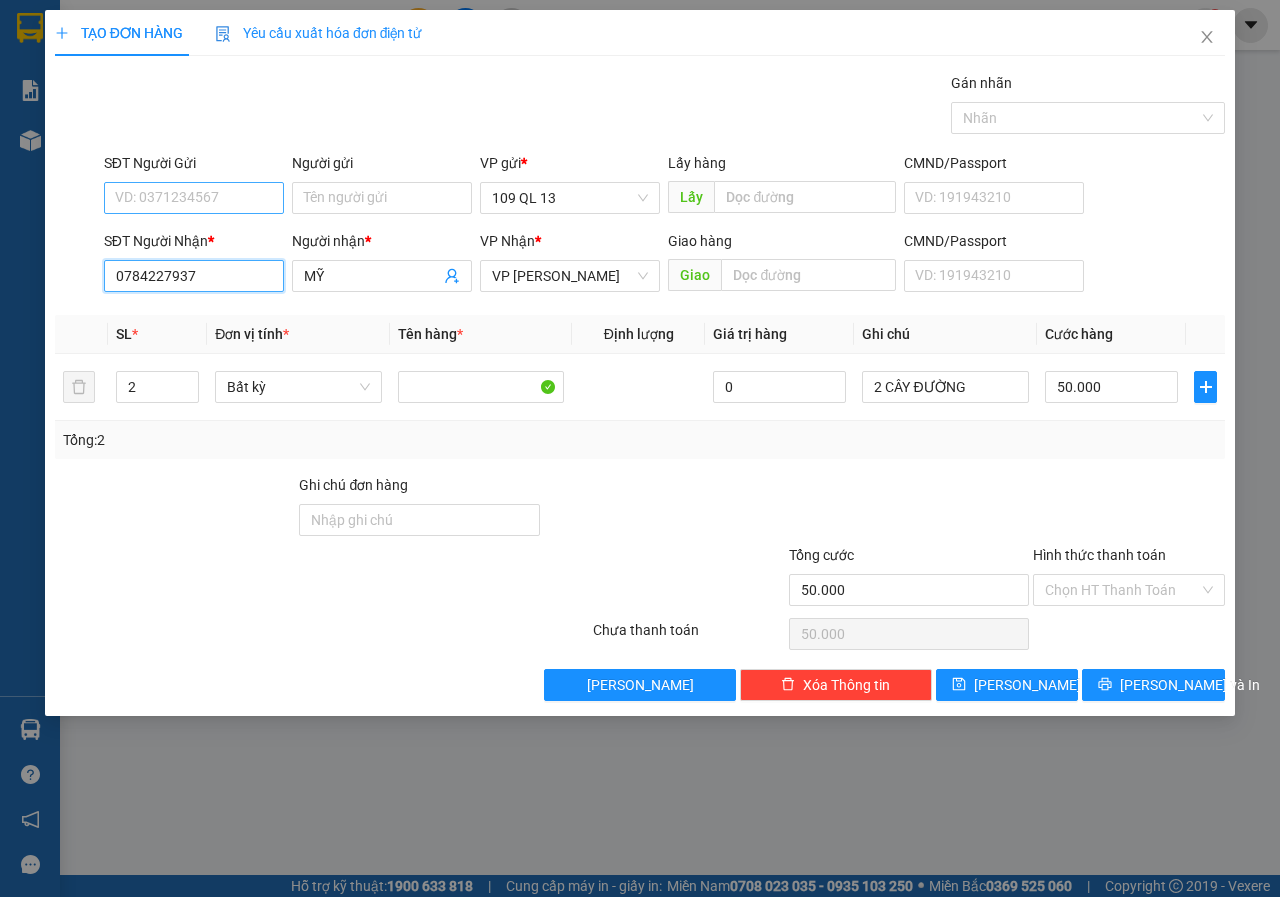 type on "0784227937" 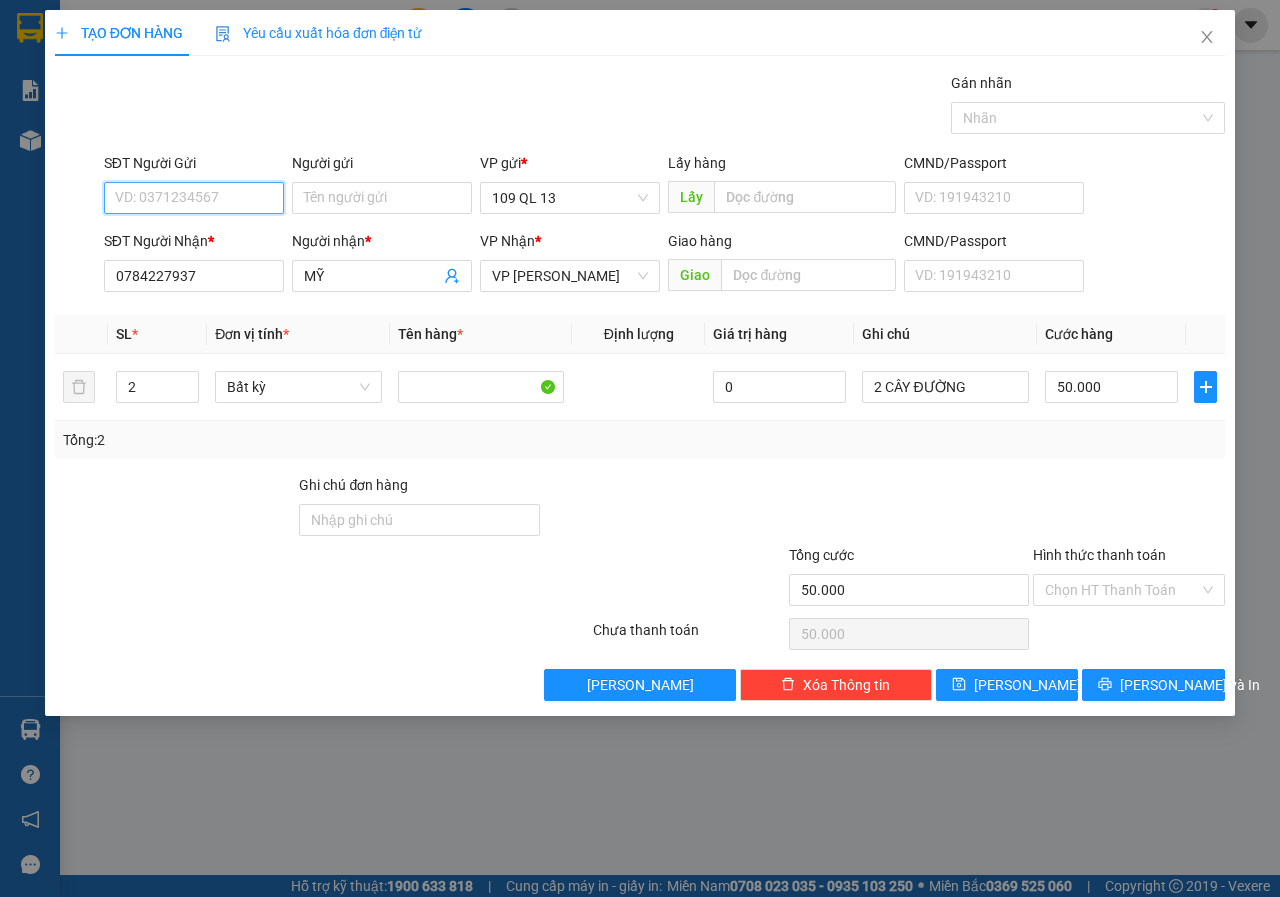 click on "SĐT Người Gửi" at bounding box center [194, 198] 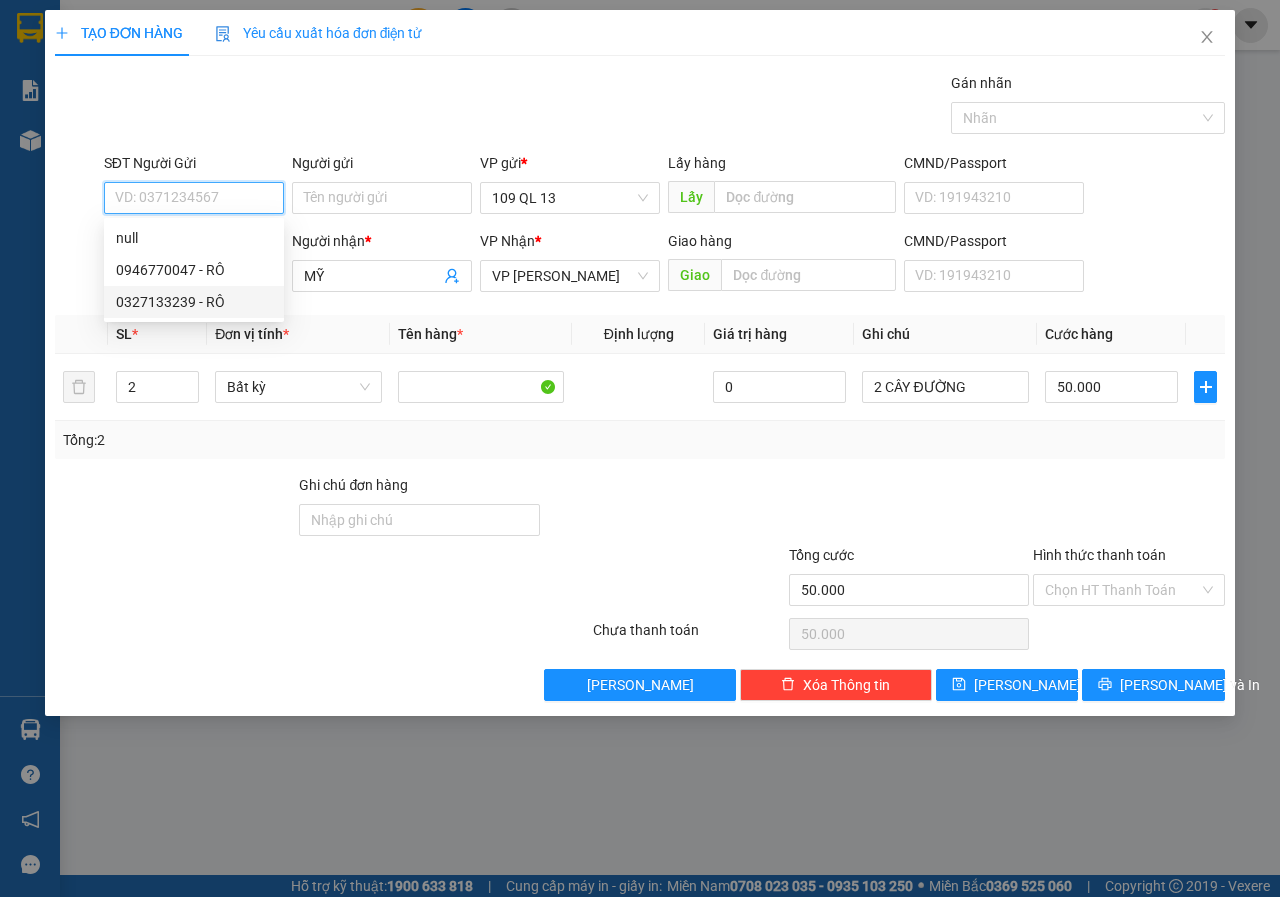 click on "0327133239 - RÔ" at bounding box center [194, 302] 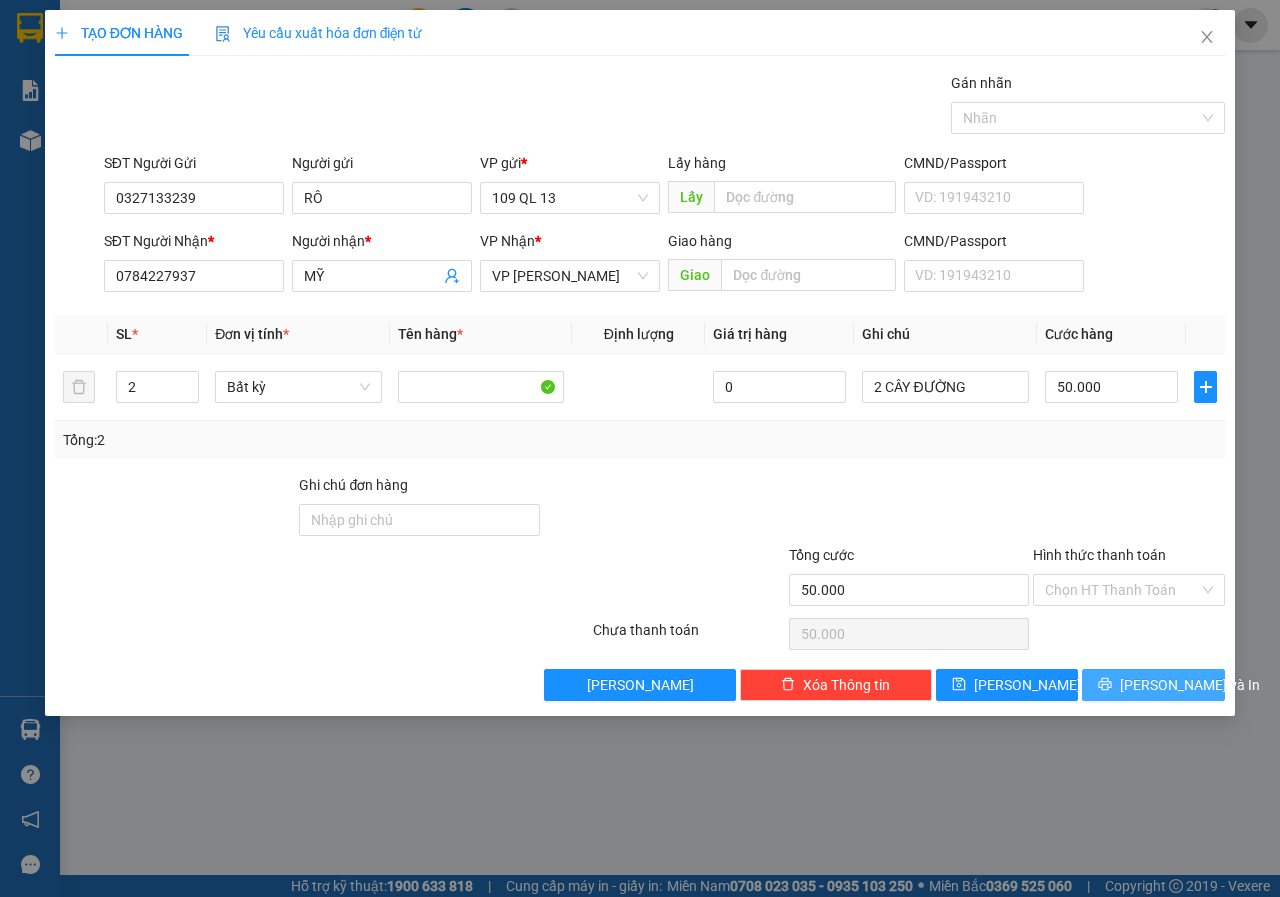 click on "[PERSON_NAME] và In" at bounding box center (1190, 685) 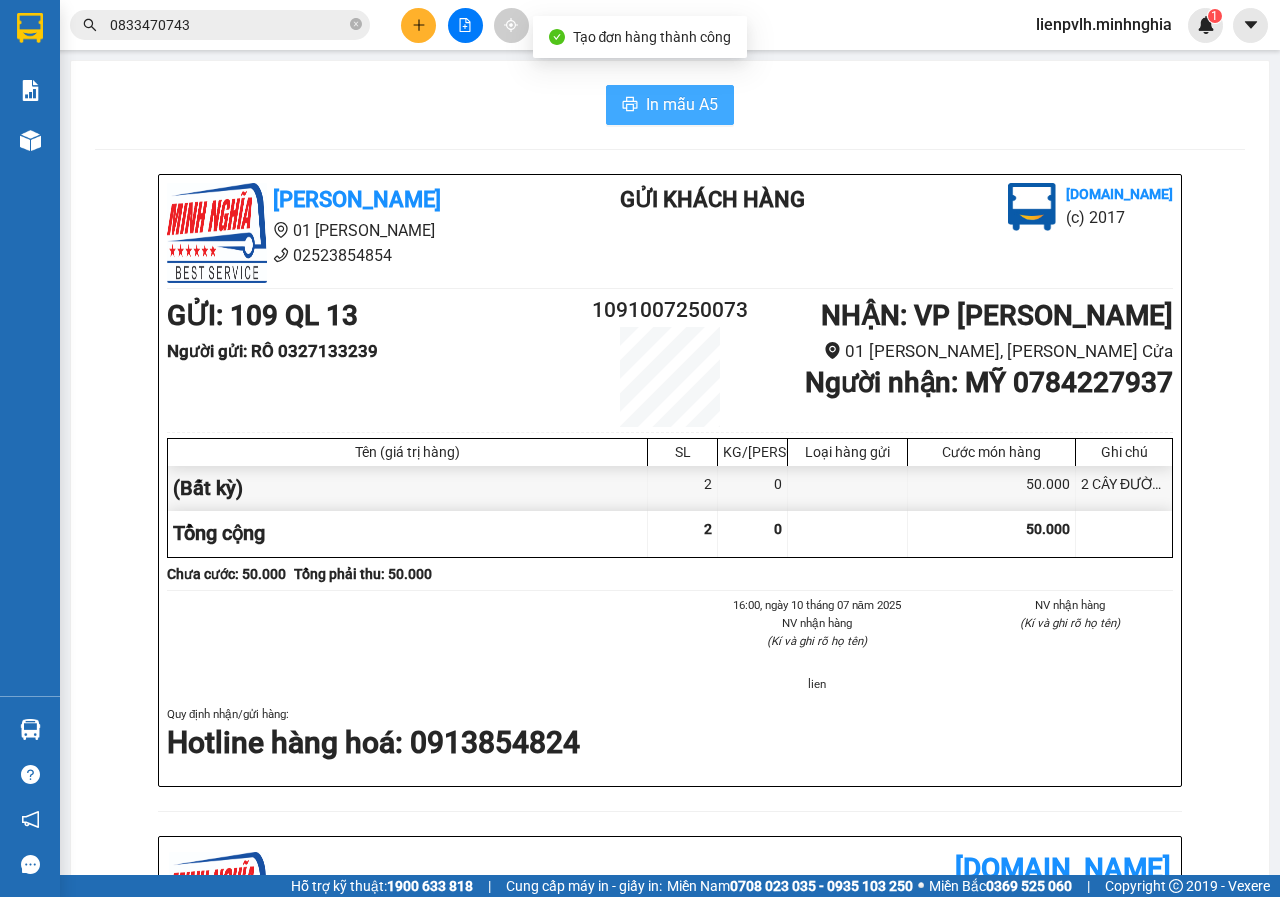 click on "In mẫu A5" at bounding box center [682, 104] 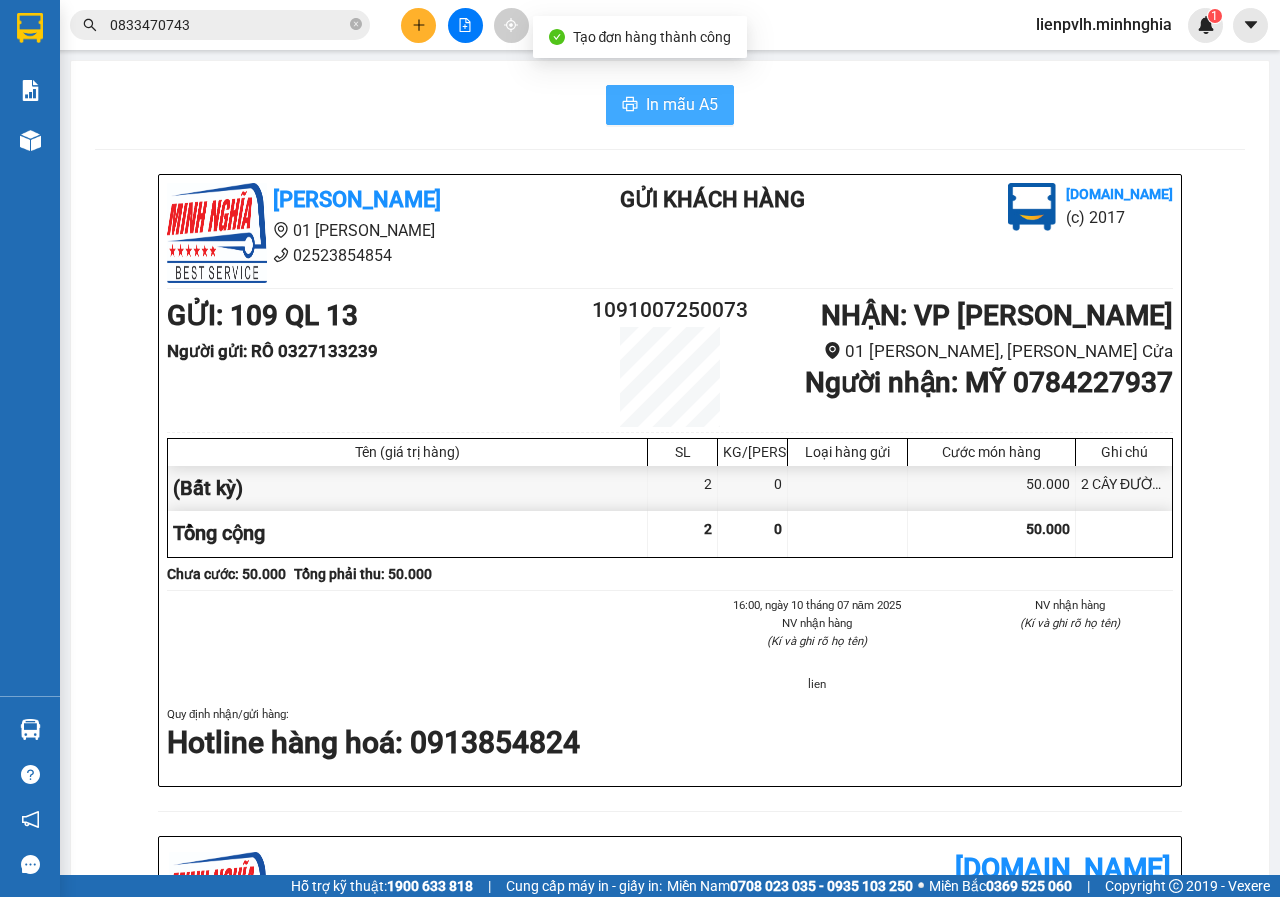 scroll, scrollTop: 0, scrollLeft: 0, axis: both 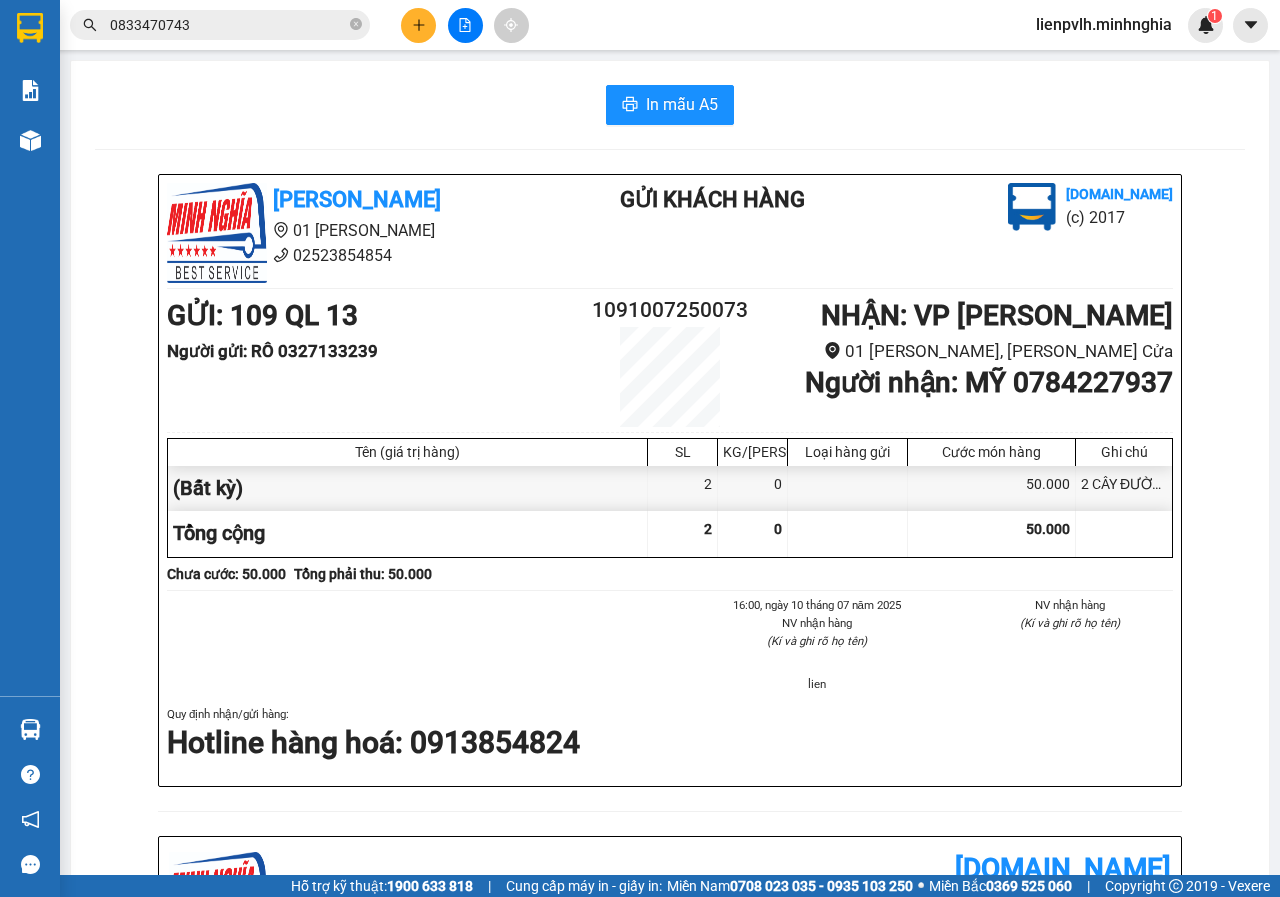 click at bounding box center (418, 25) 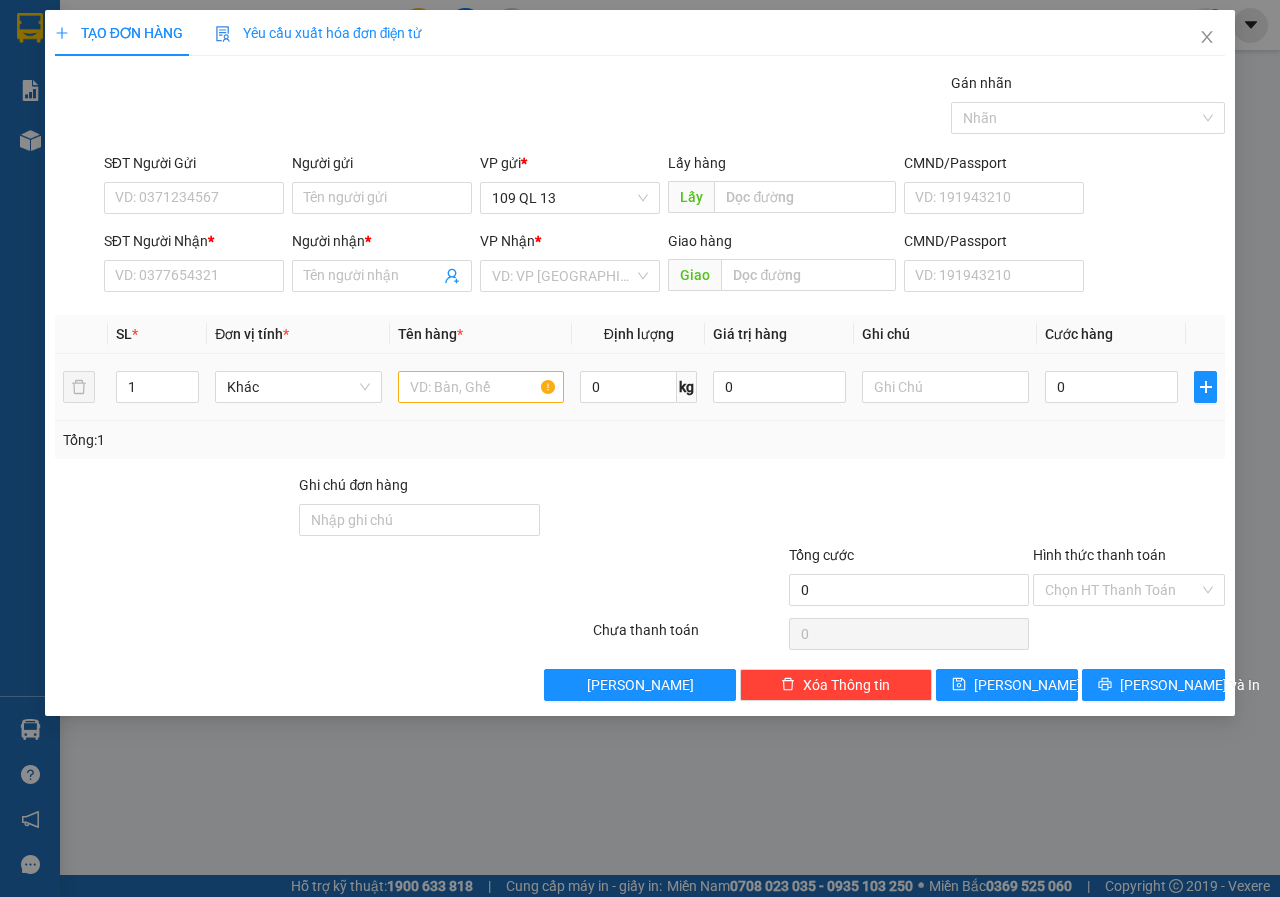click at bounding box center (481, 387) 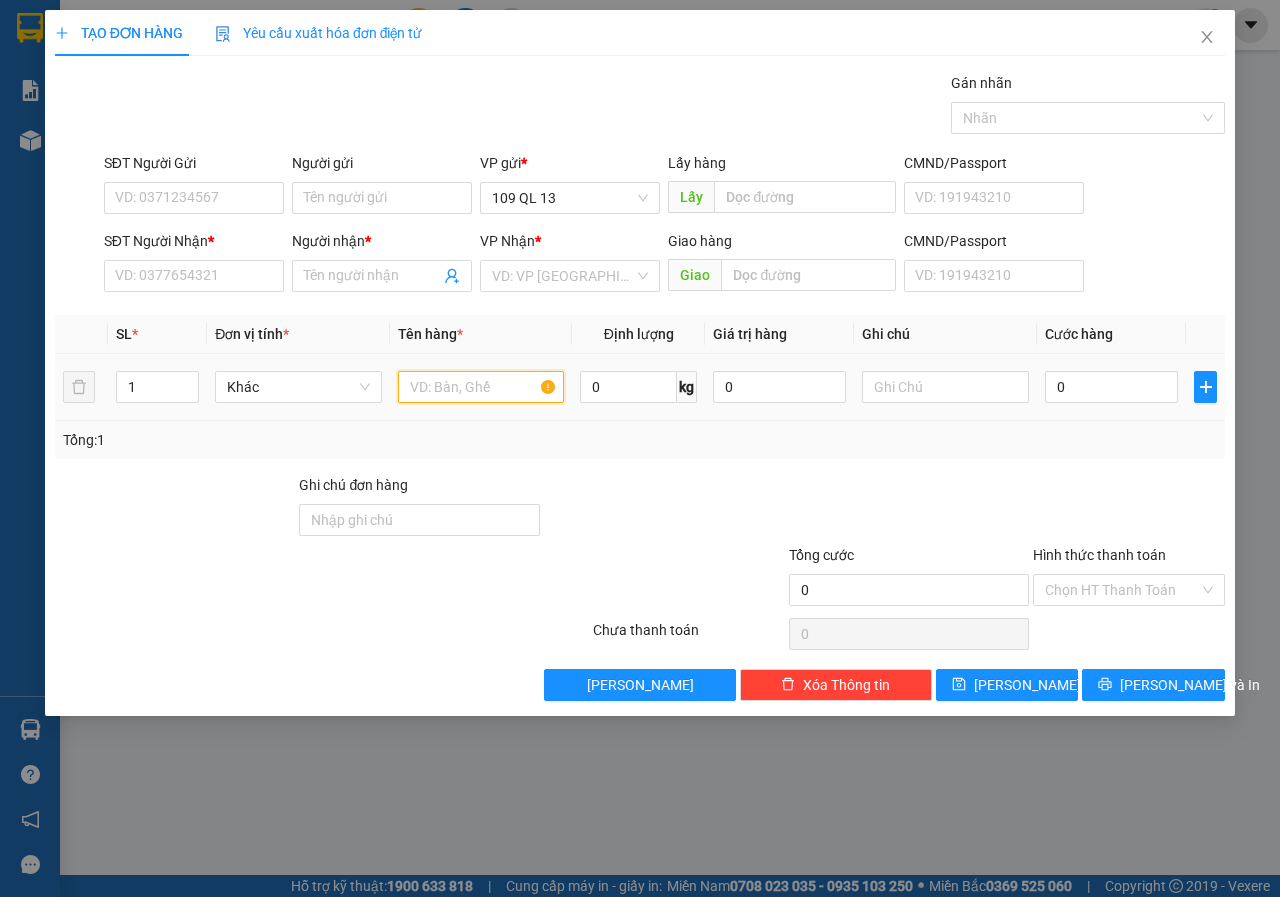 click at bounding box center [481, 387] 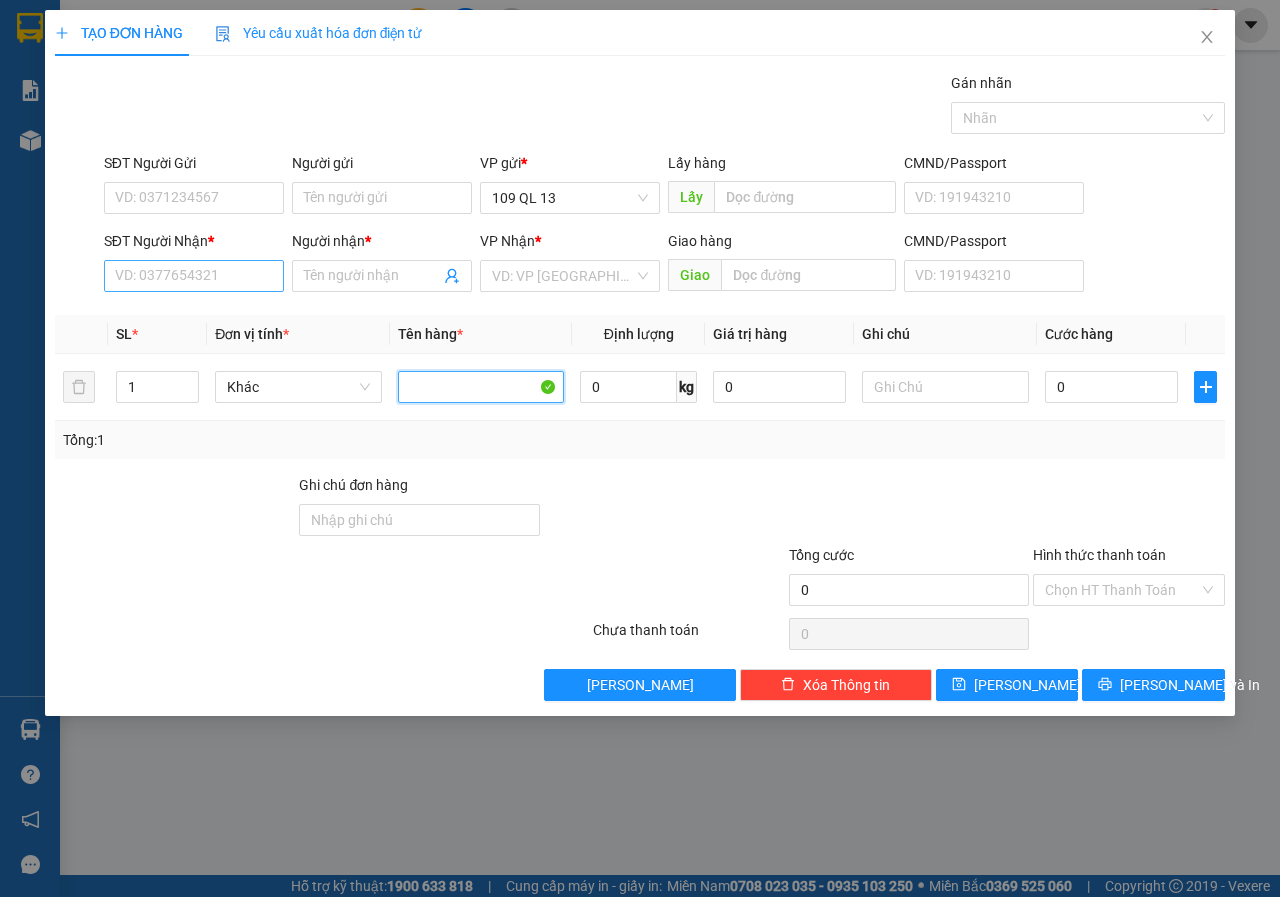 type 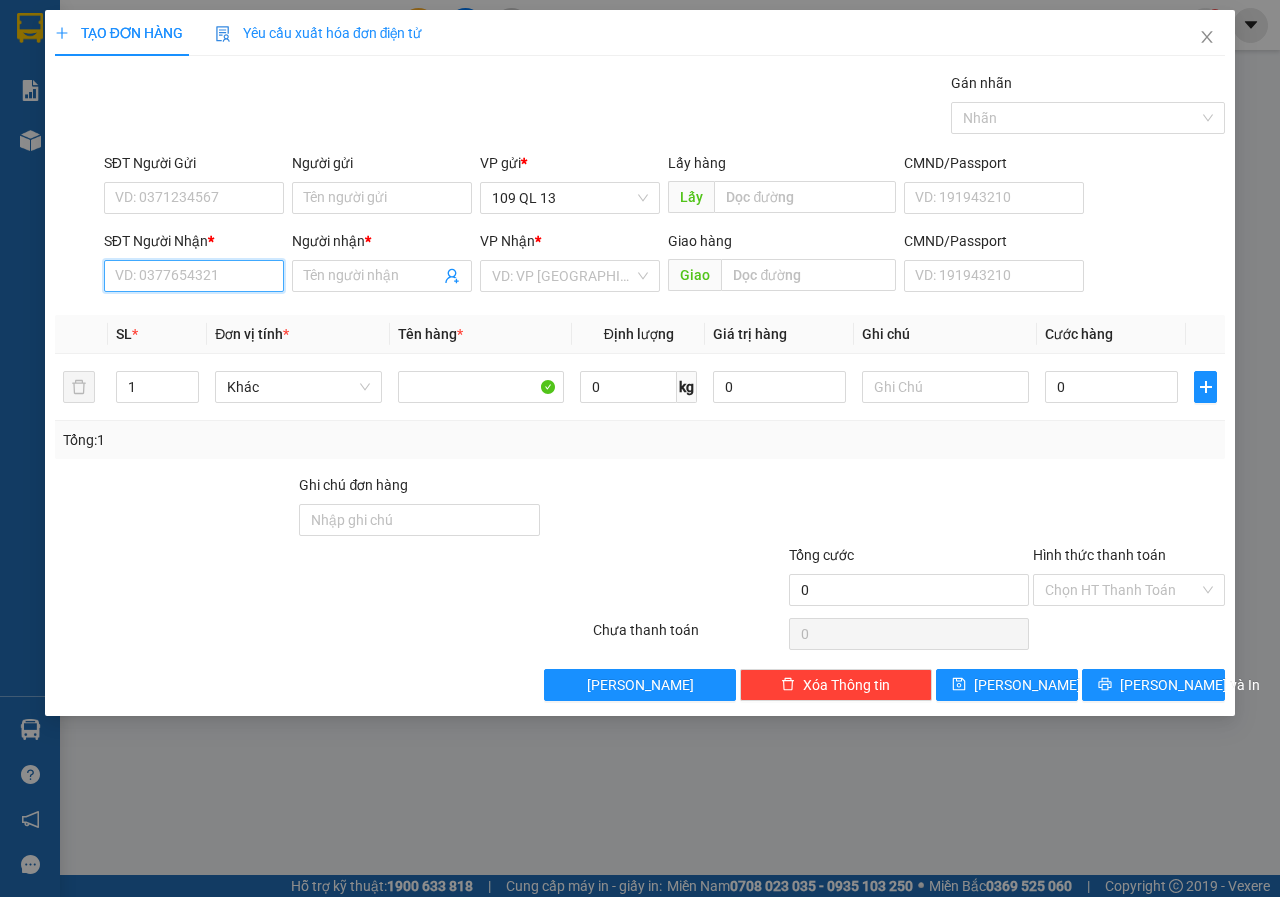 click on "SĐT Người Nhận  *" at bounding box center [194, 276] 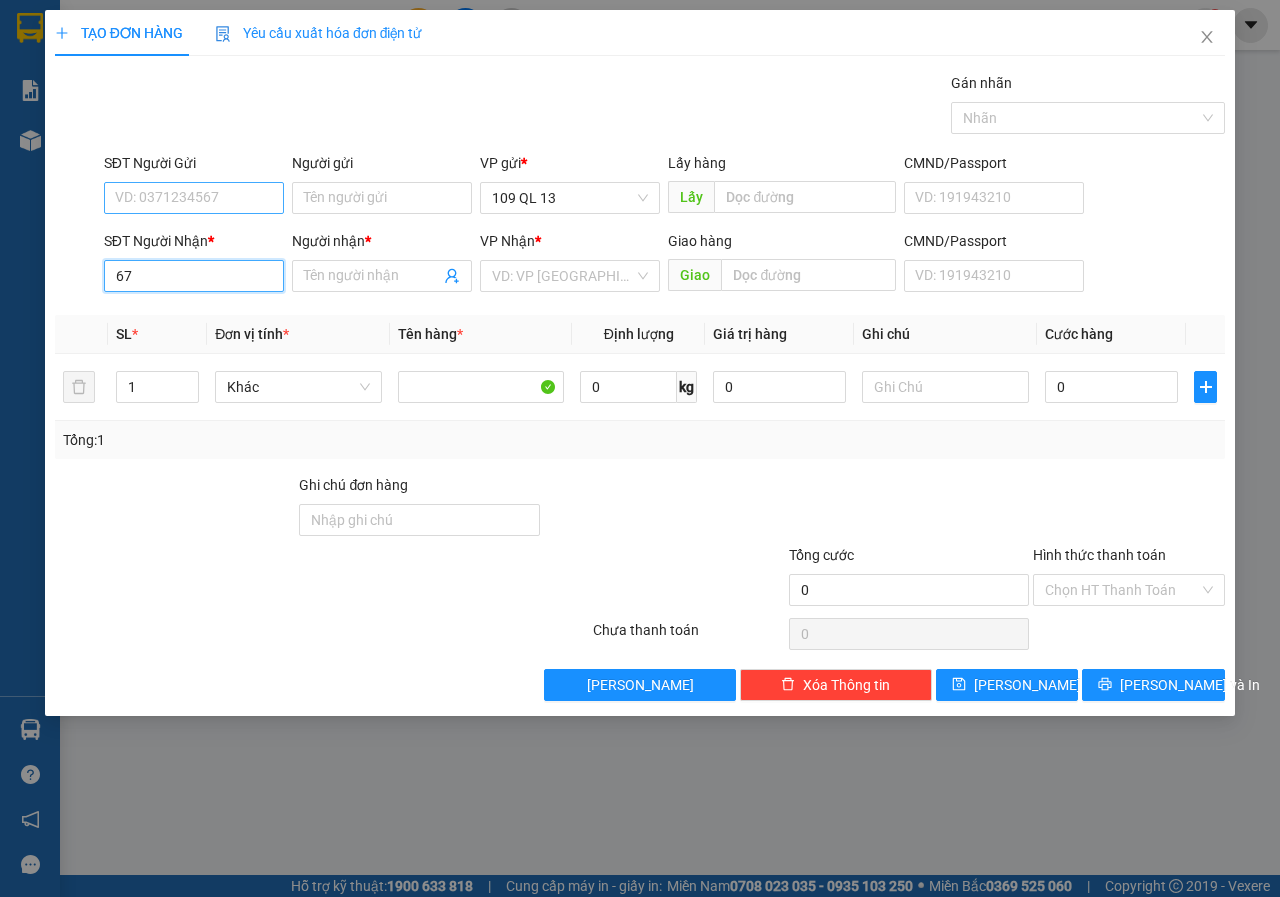 type on "671" 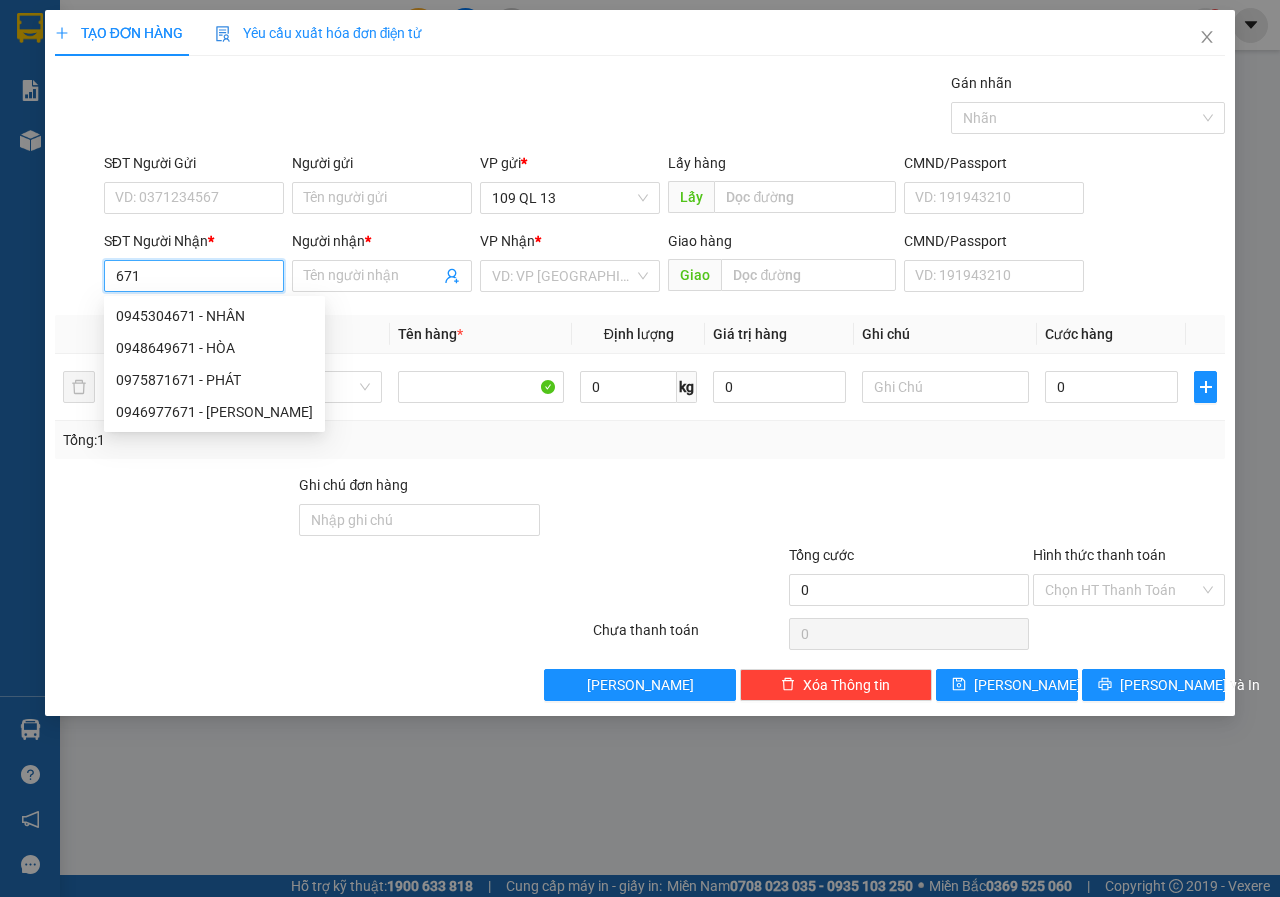 click on "671" at bounding box center [194, 276] 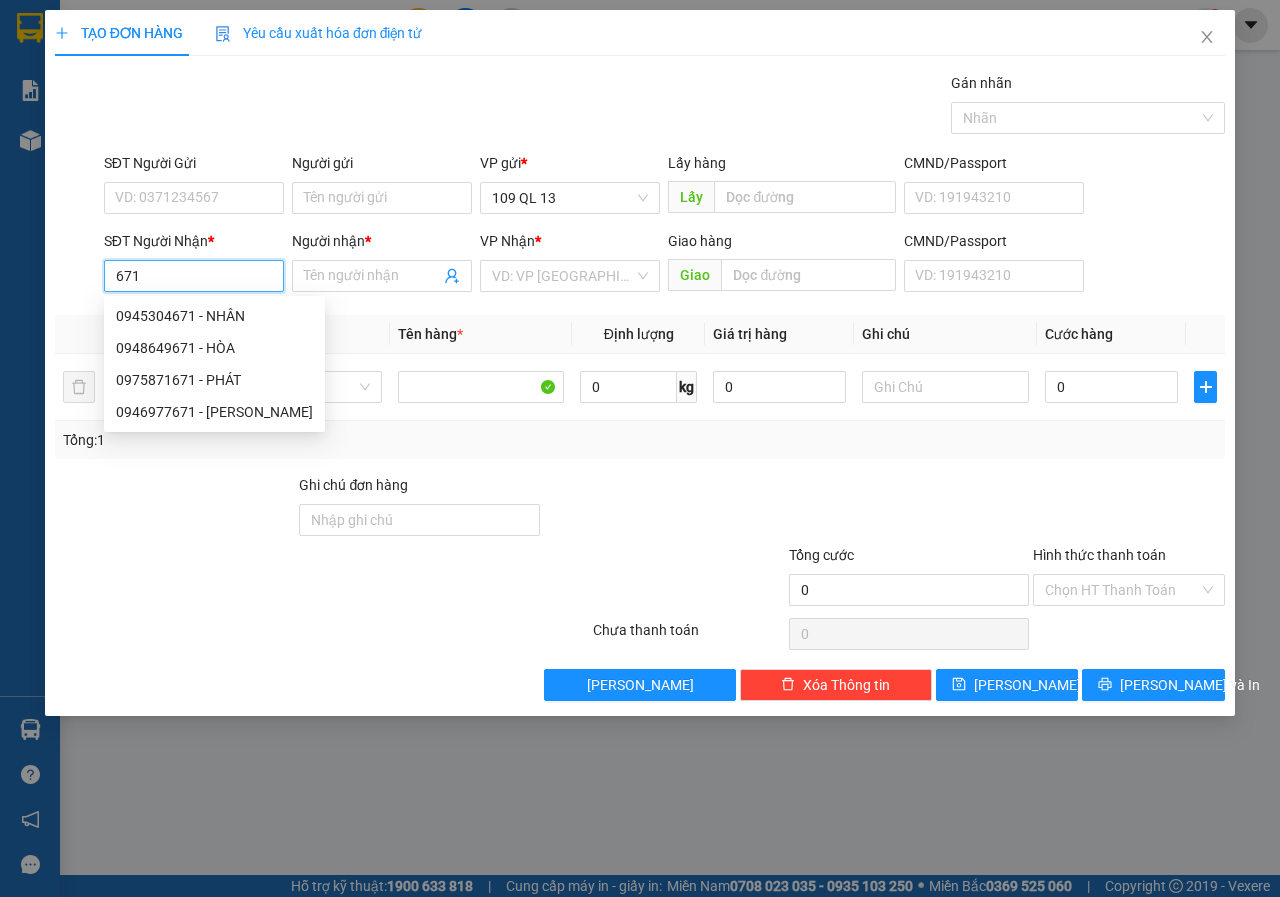 click on "671" at bounding box center (194, 276) 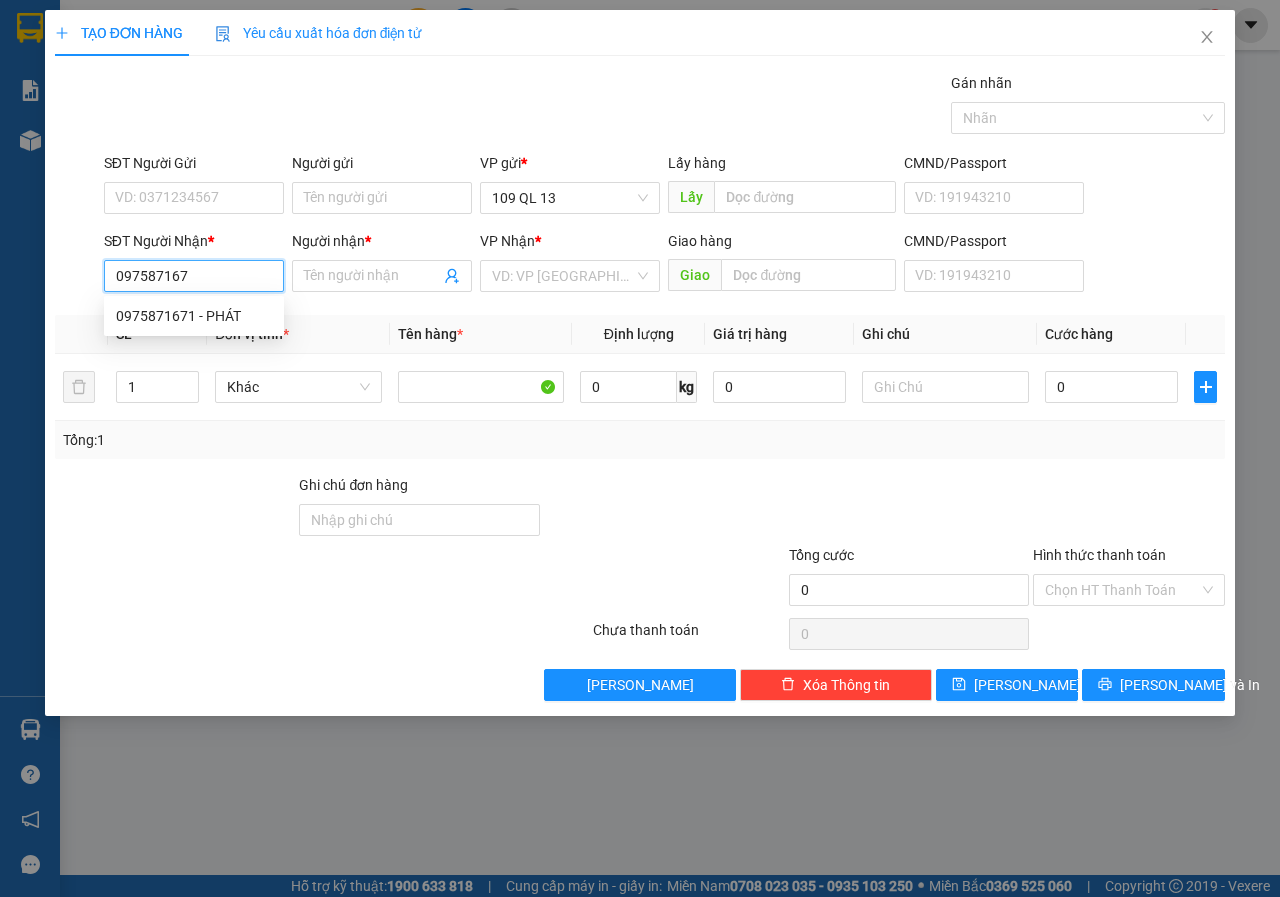 type on "0975871671" 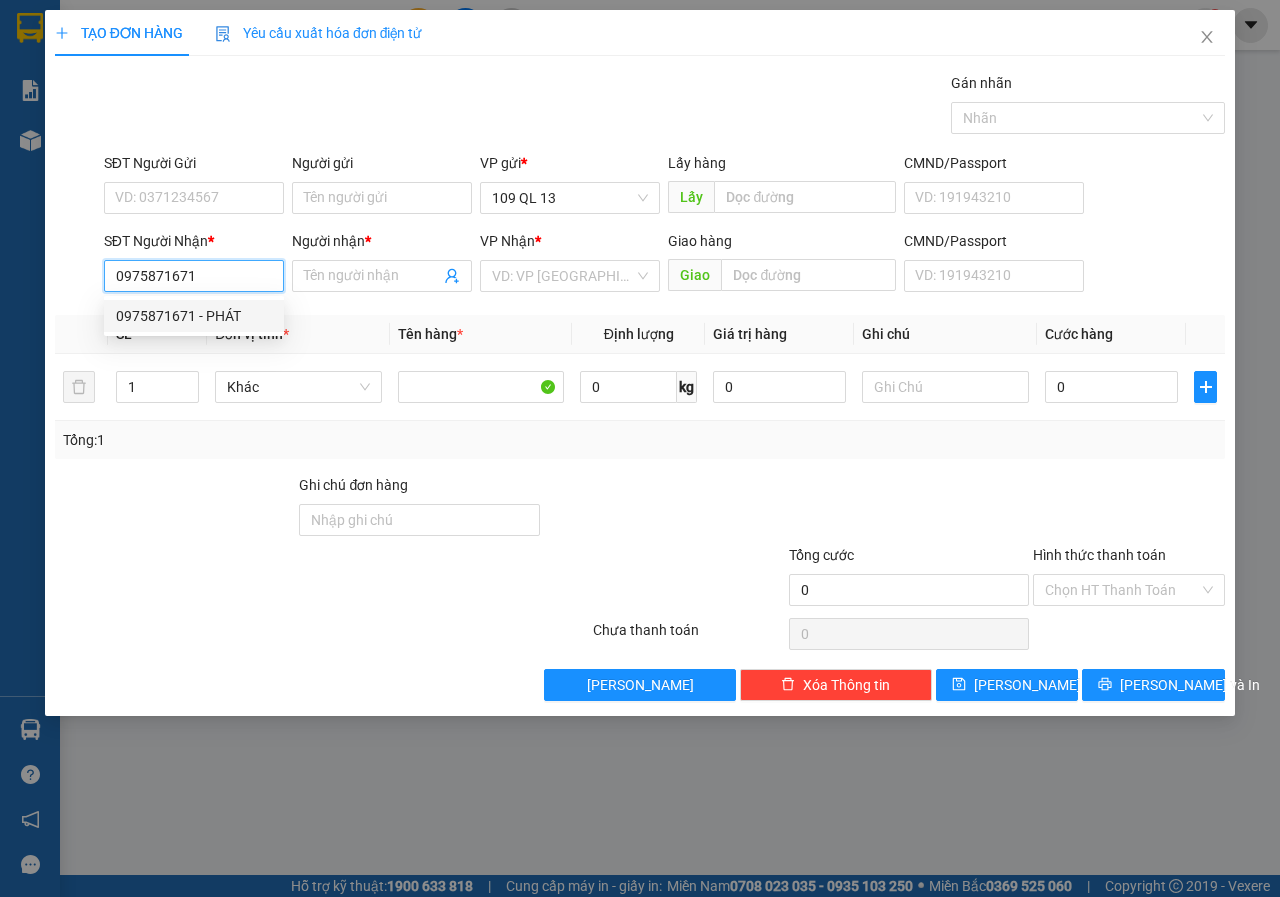 click on "0975871671 - PHÁT" at bounding box center [194, 316] 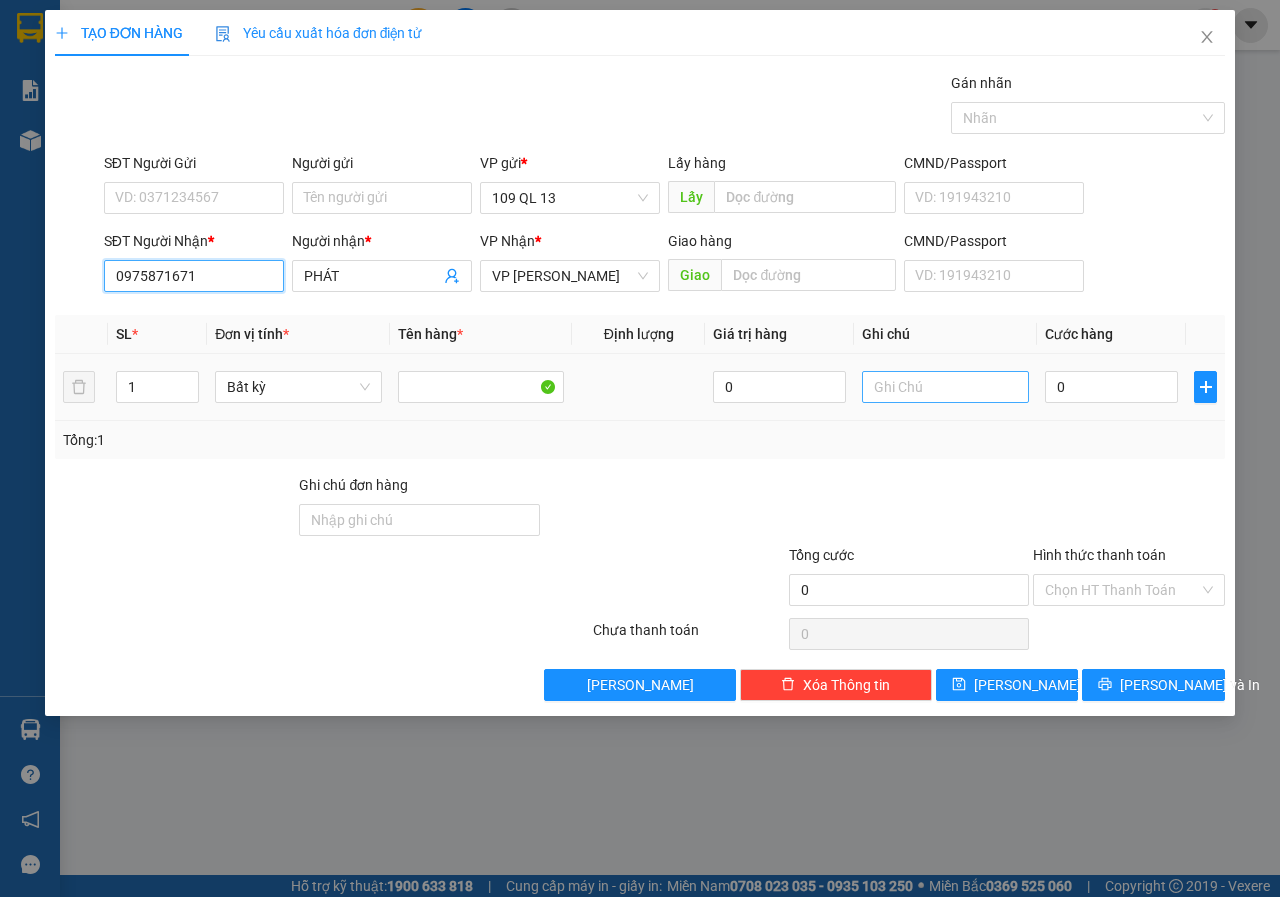 type on "0975871671" 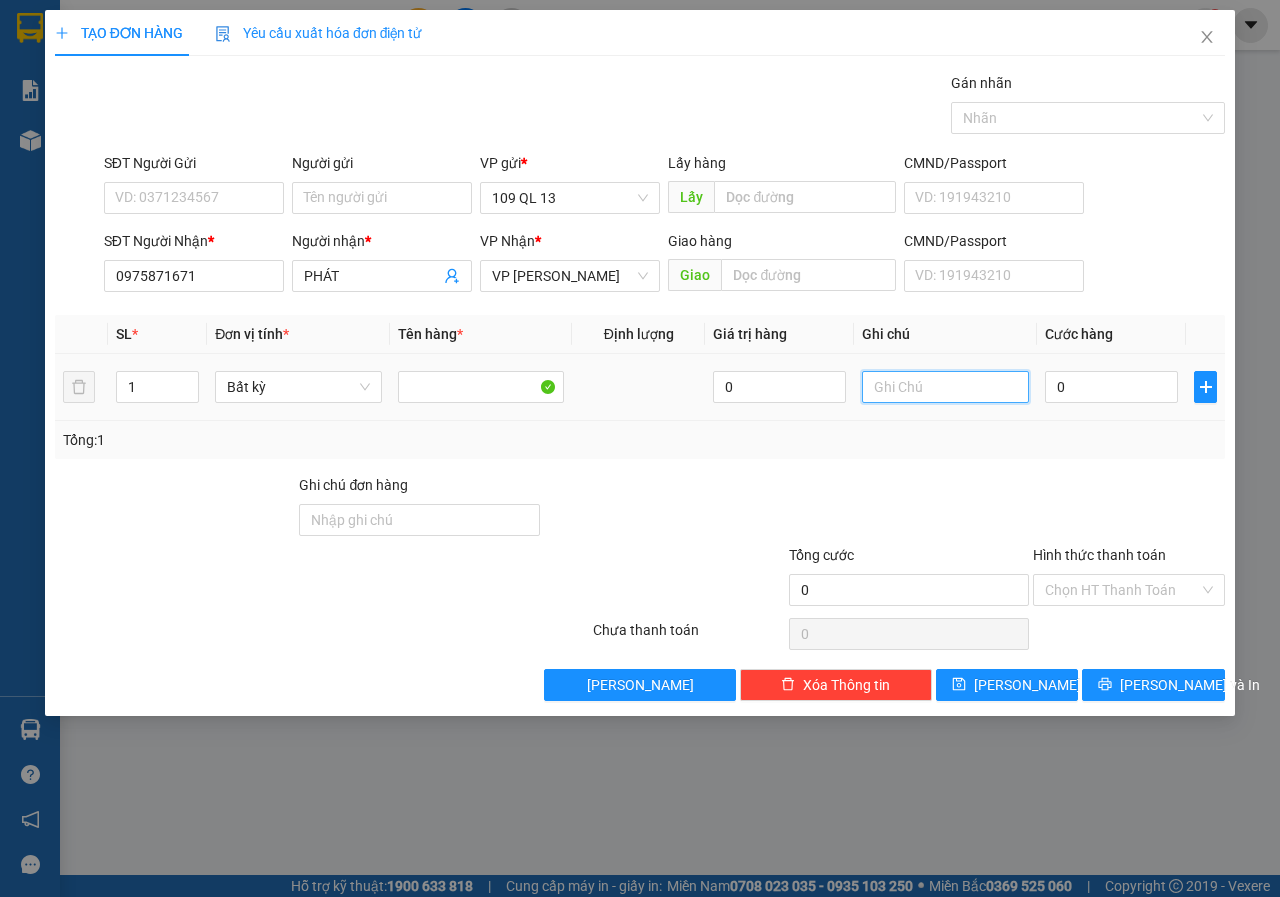 click at bounding box center [945, 387] 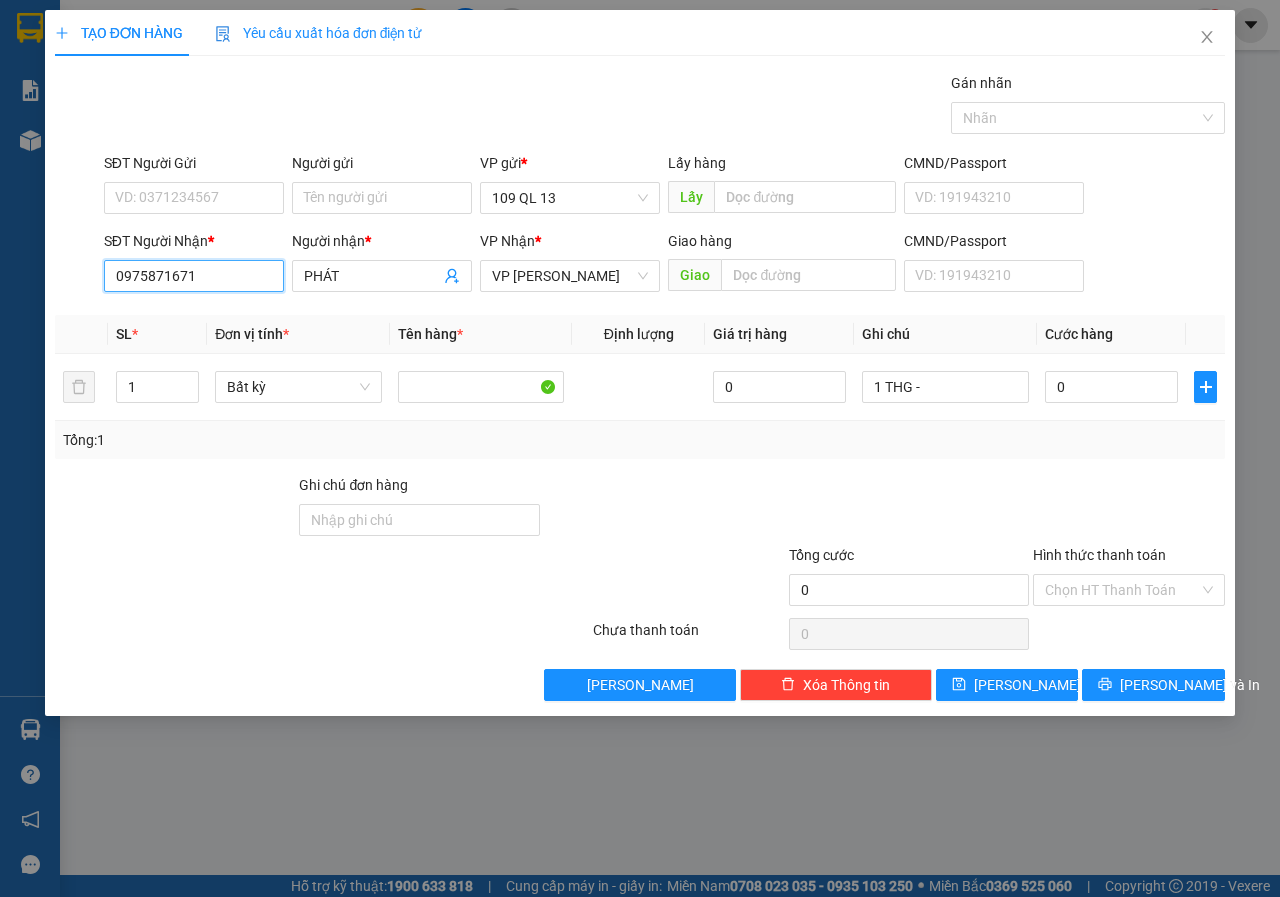 click on "0975871671" at bounding box center [194, 276] 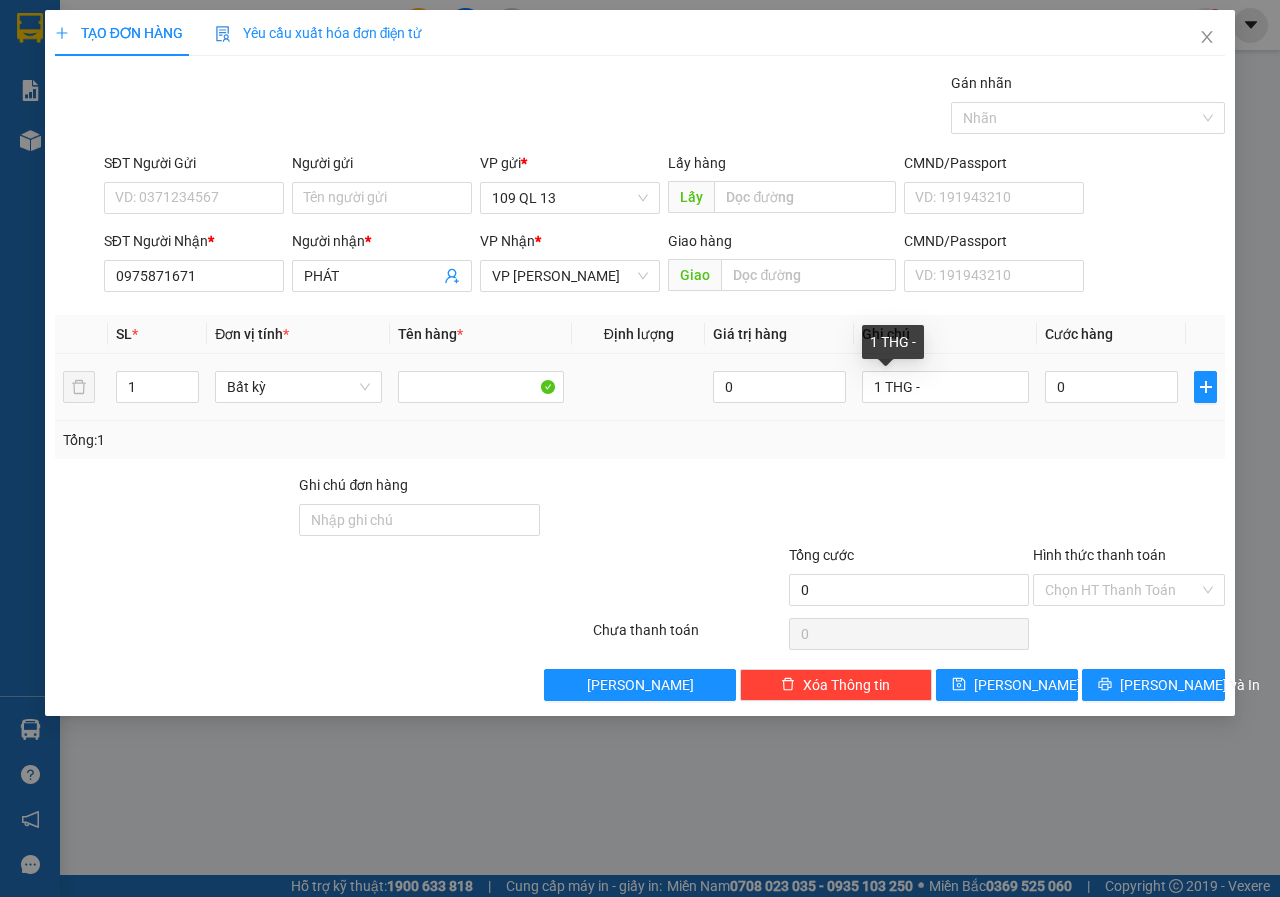 click on "1 THG -" at bounding box center [945, 387] 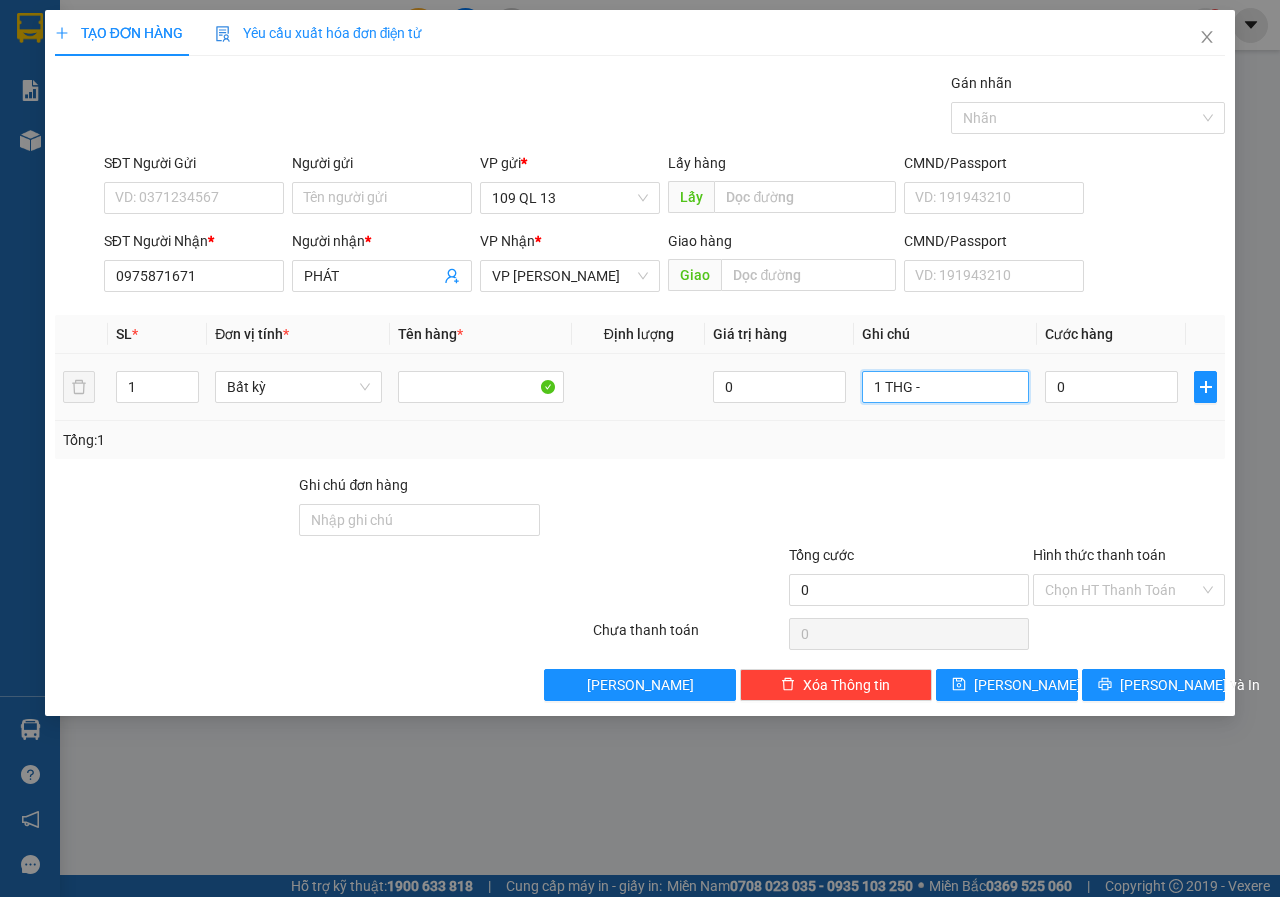 click on "1 THG -" at bounding box center (945, 387) 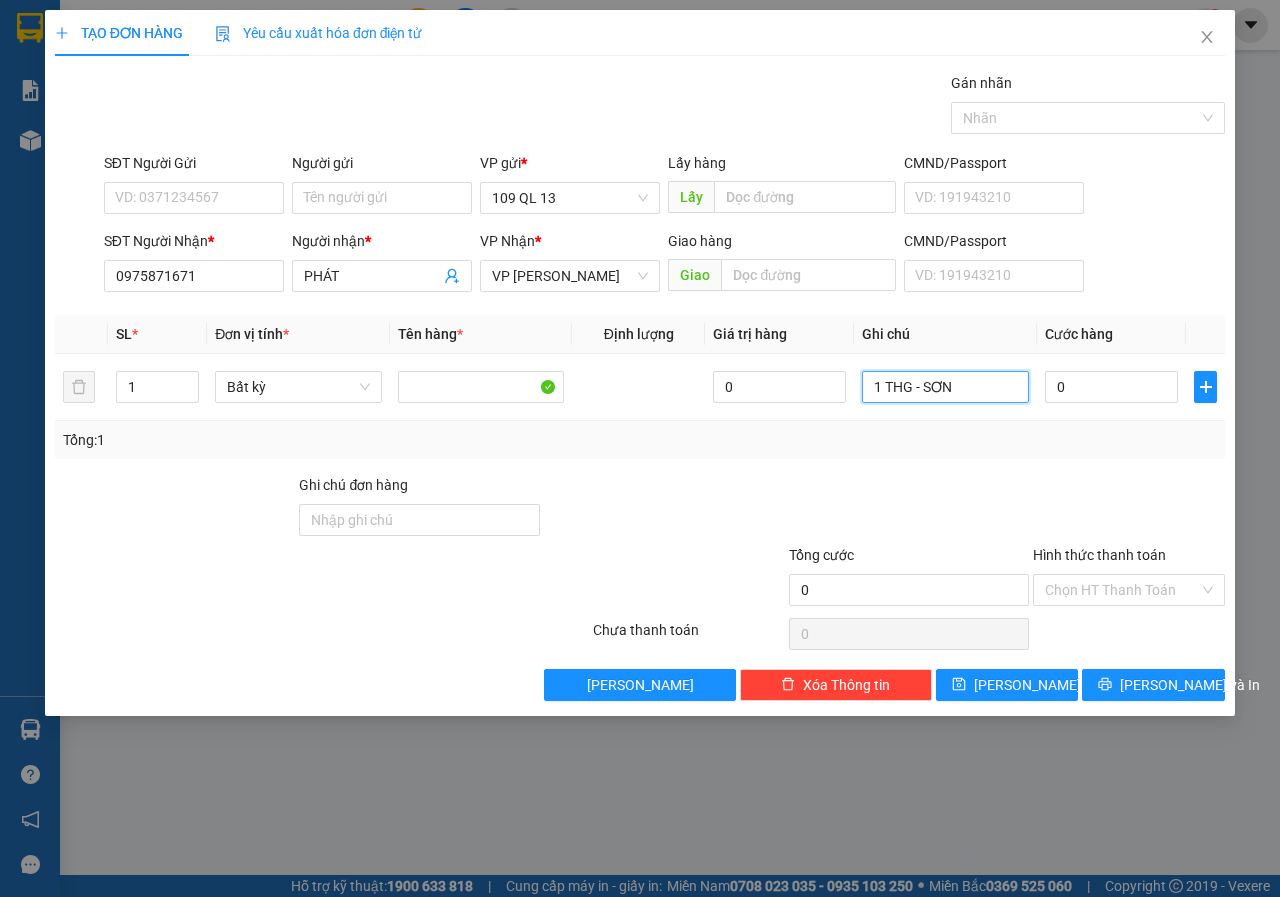 type on "1 THG - SƠN" 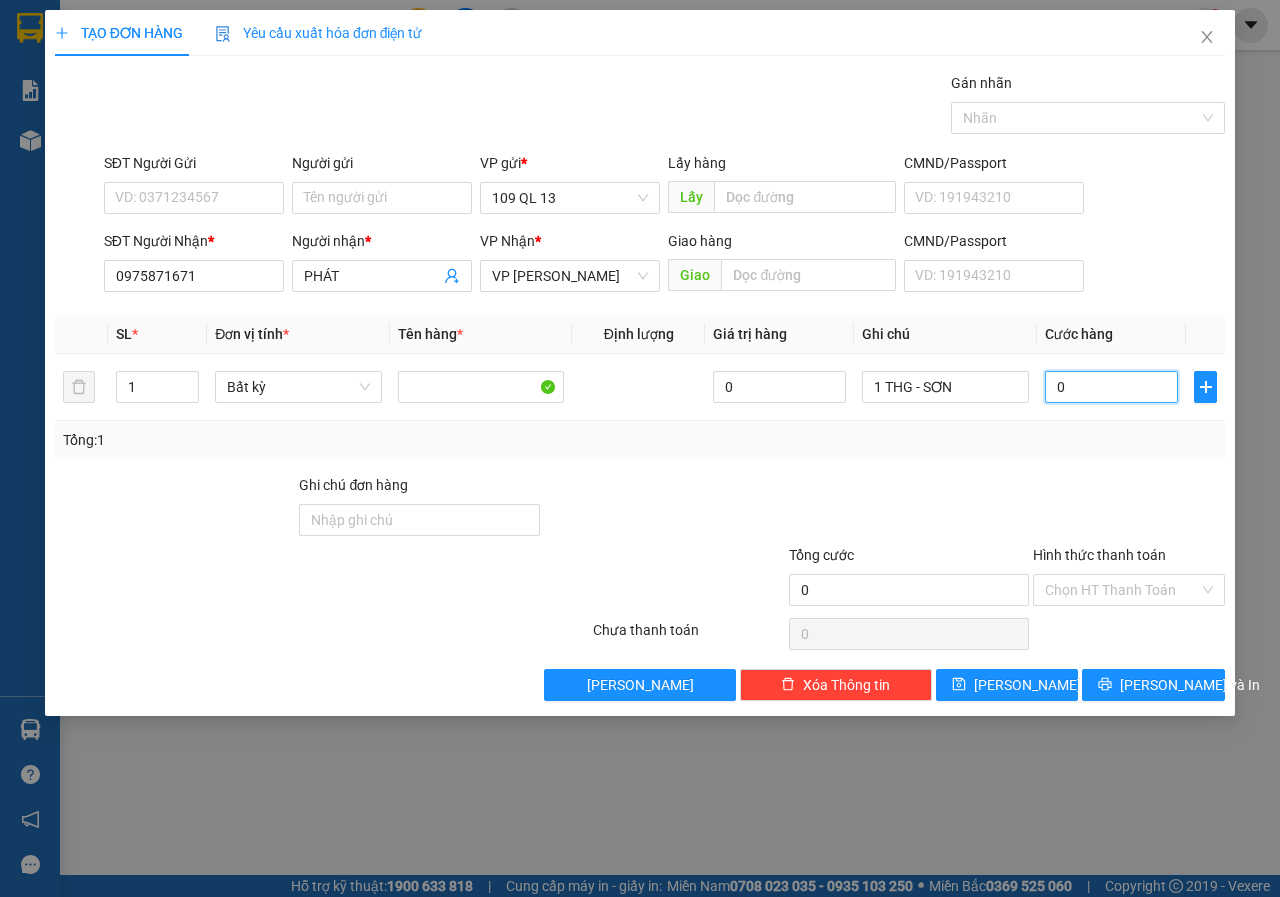 type on "5" 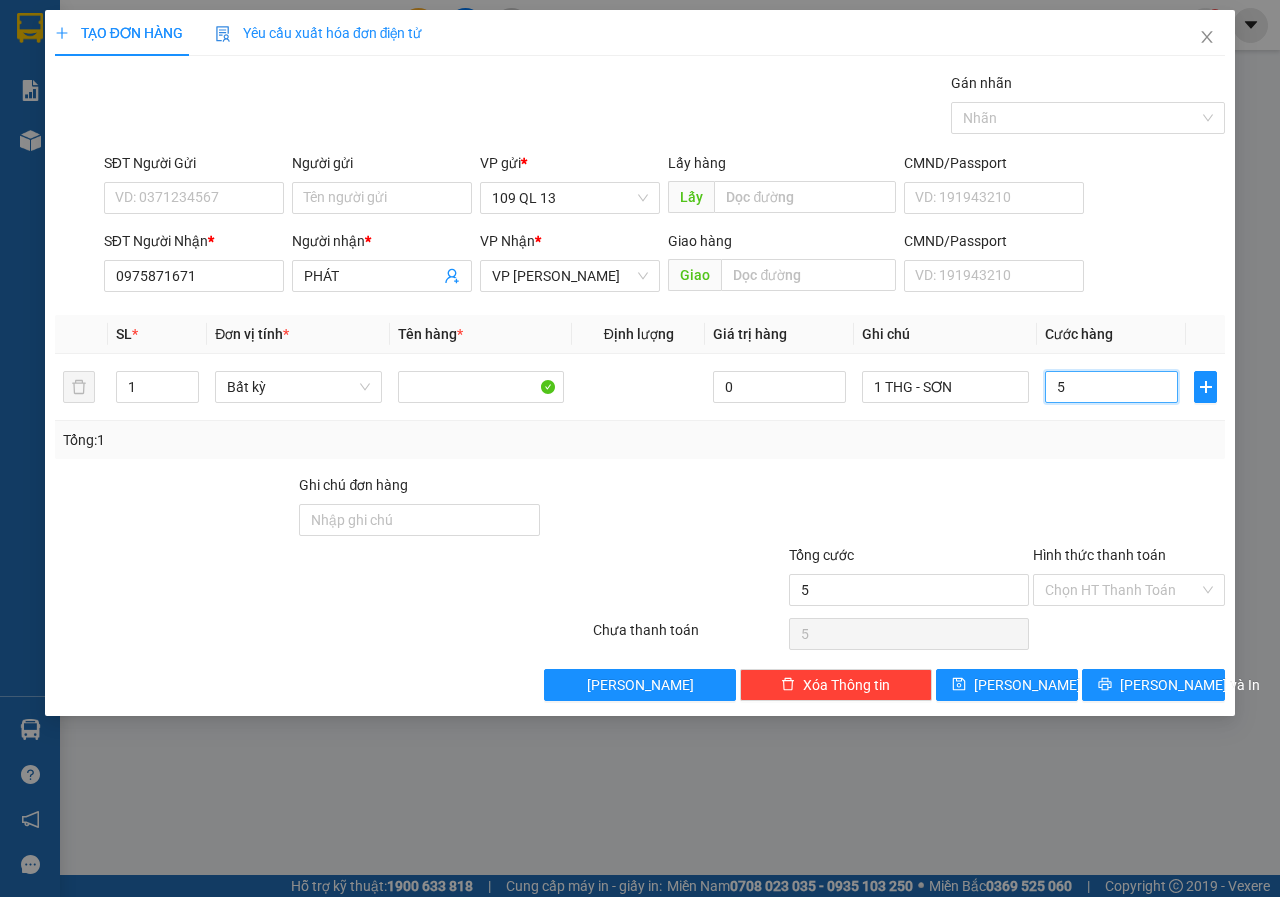 type 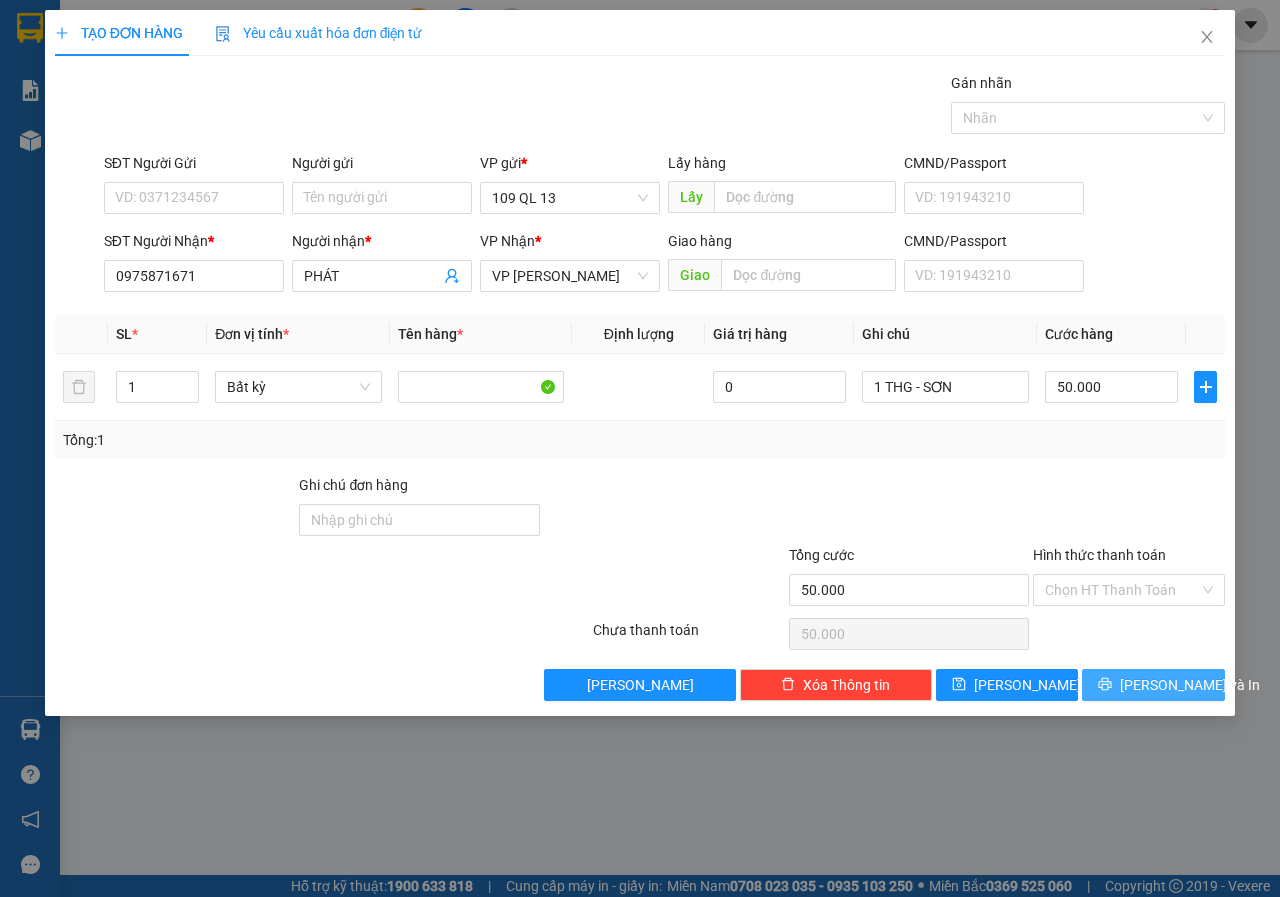 click on "[PERSON_NAME] và In" at bounding box center [1190, 685] 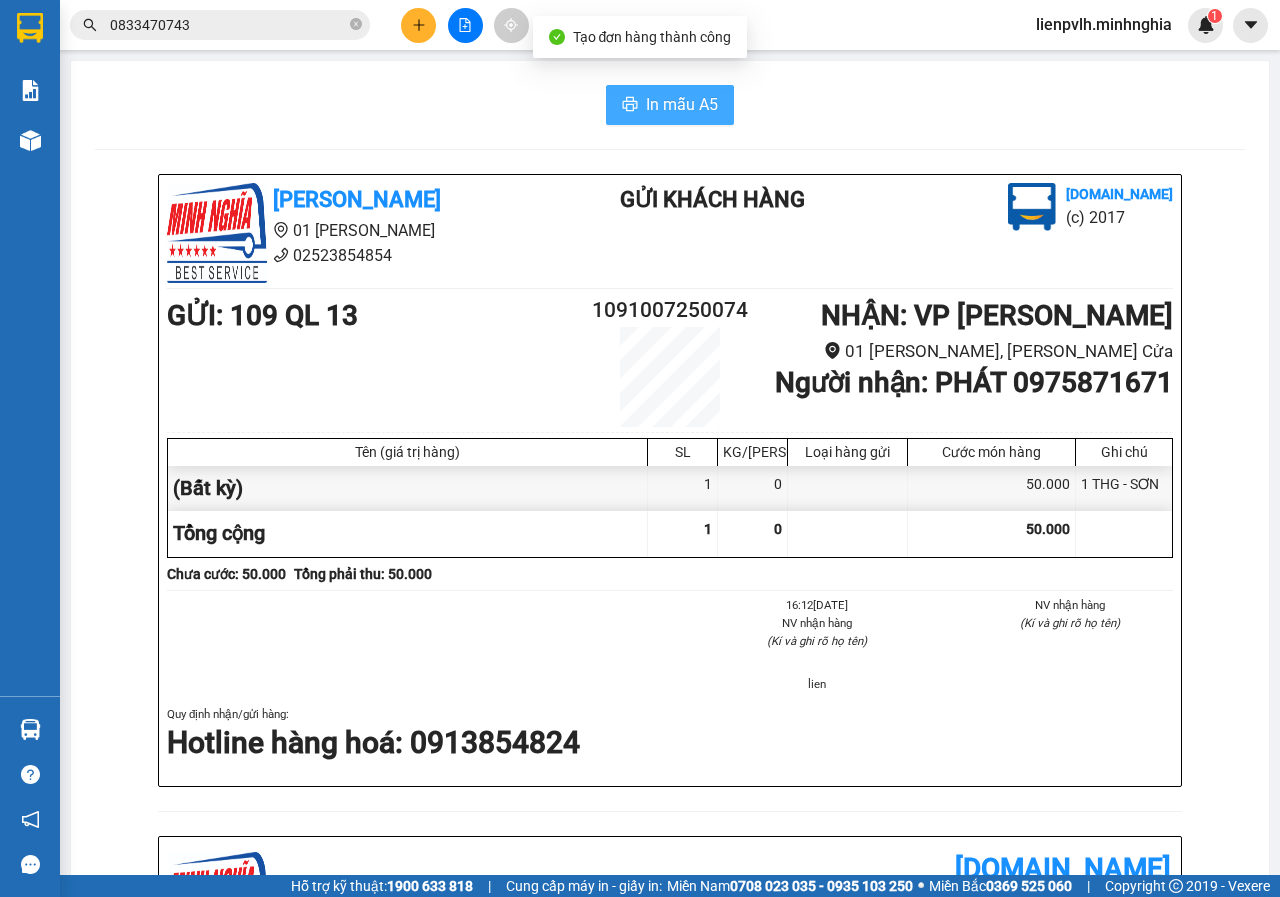 click on "In mẫu A5" at bounding box center [682, 104] 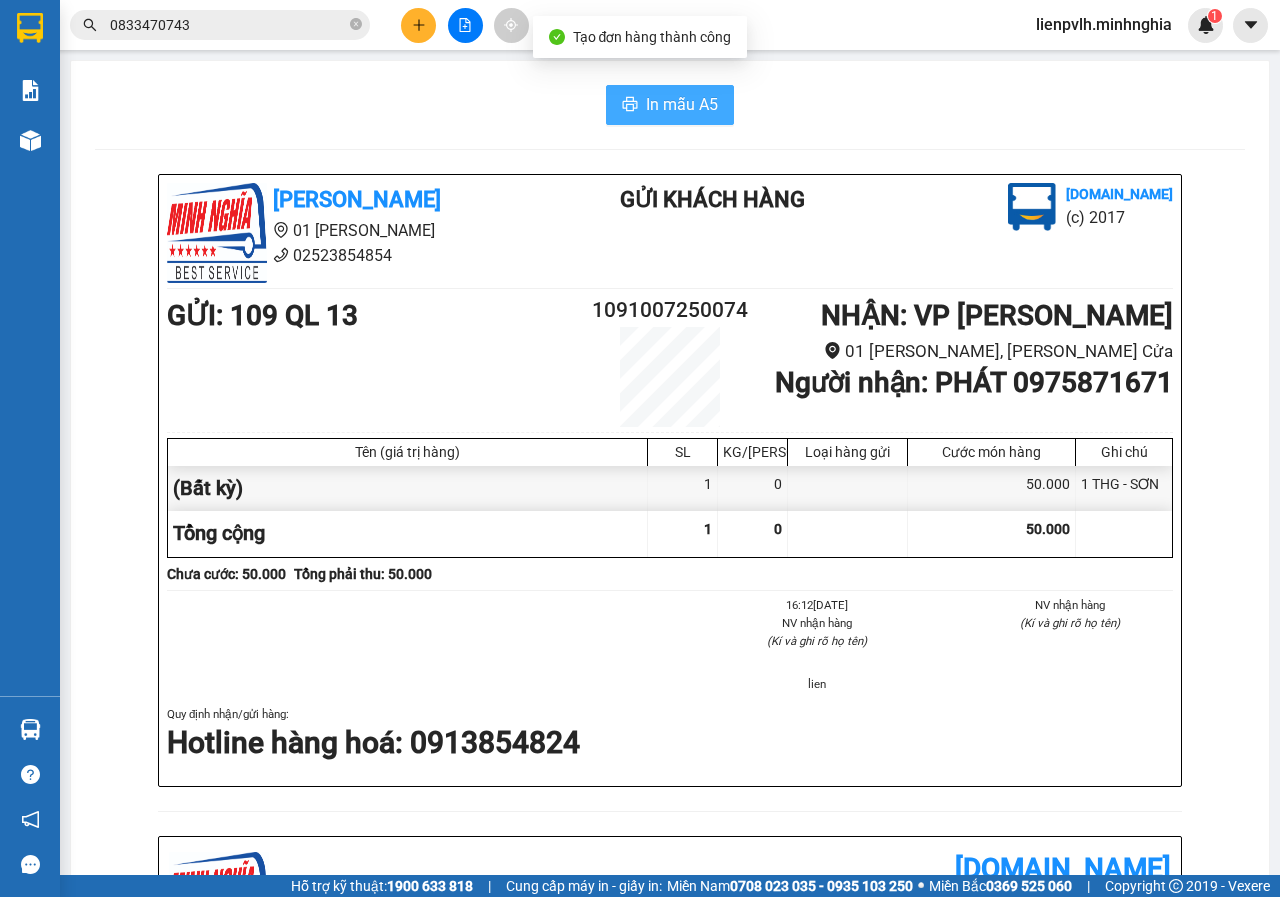 scroll, scrollTop: 0, scrollLeft: 0, axis: both 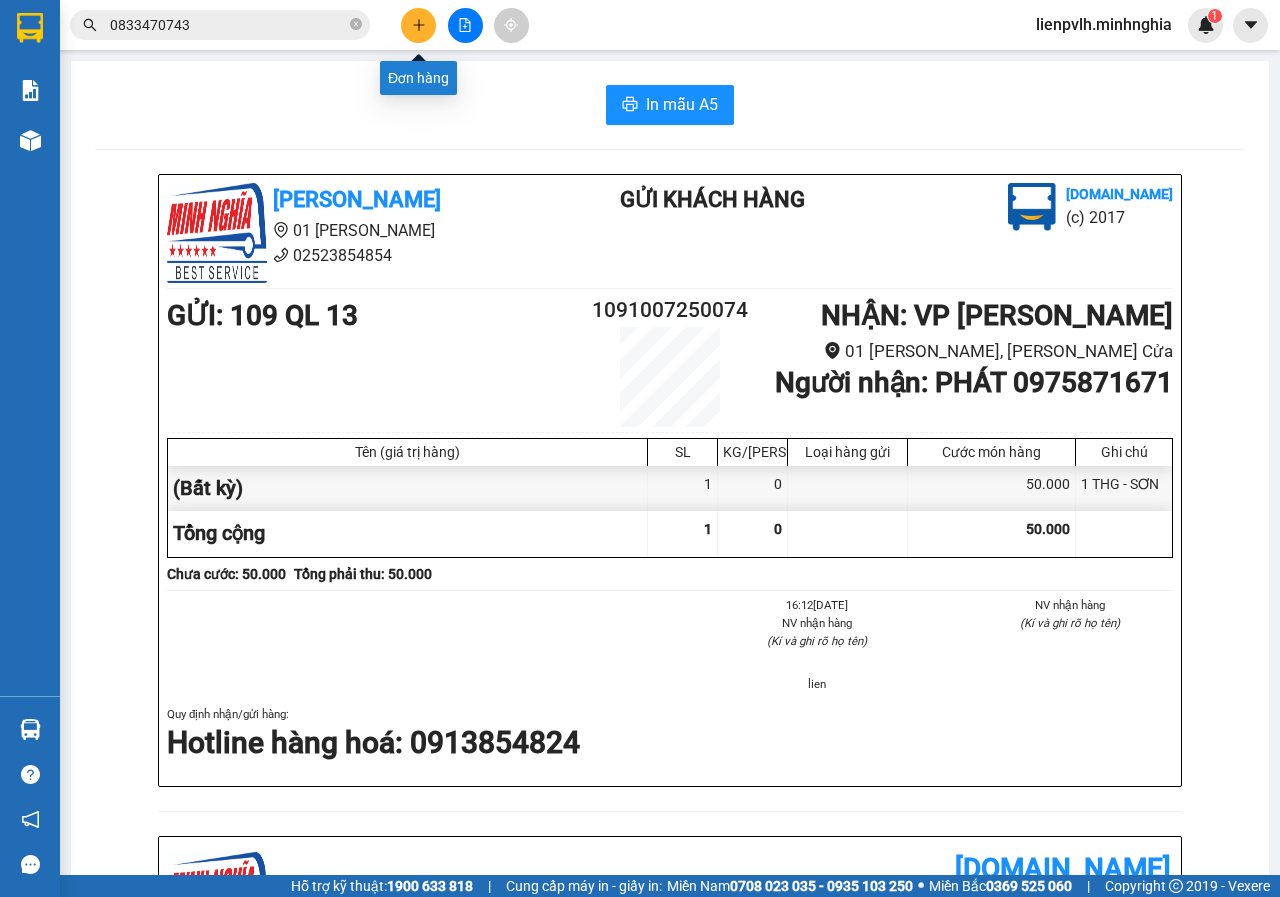 click 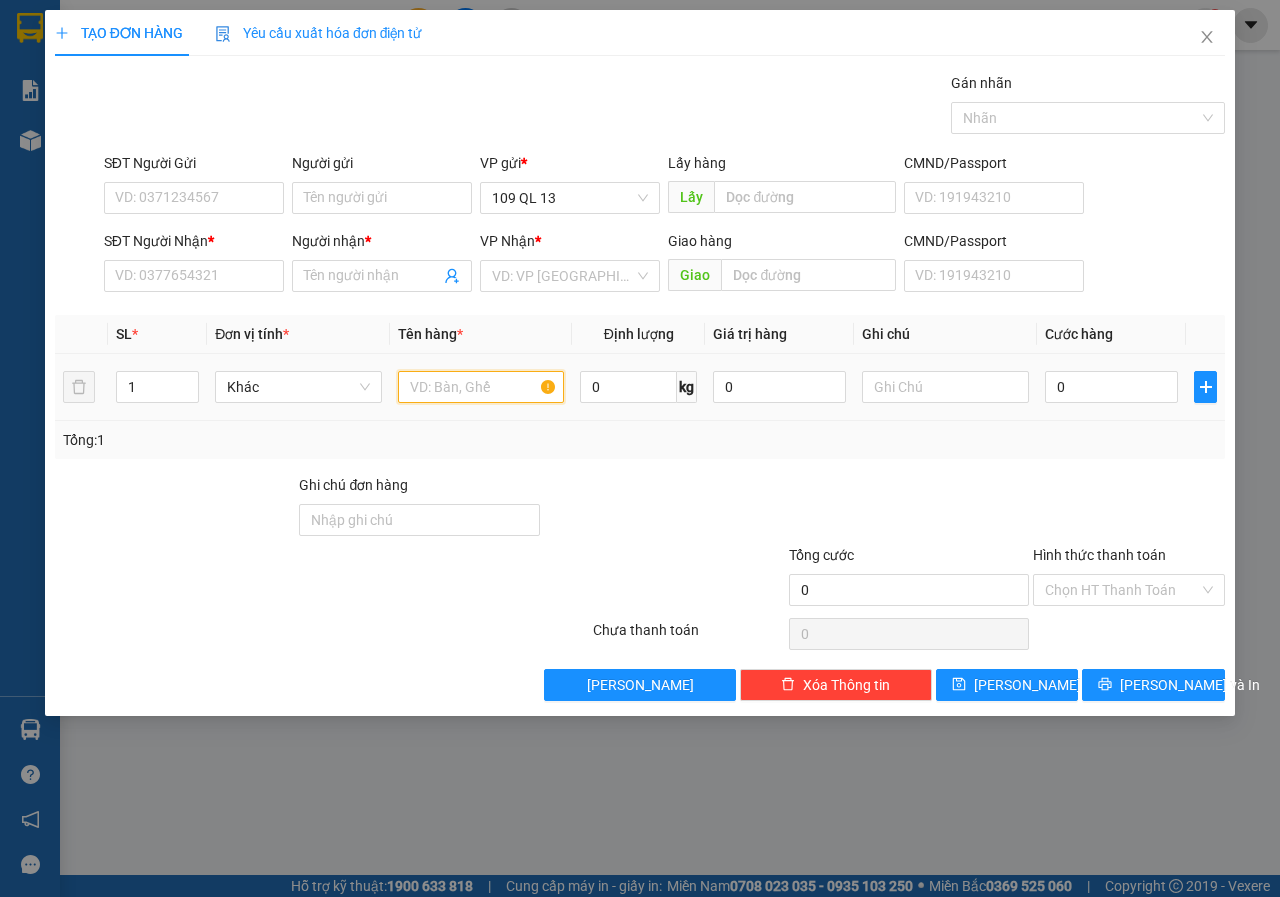click at bounding box center (481, 387) 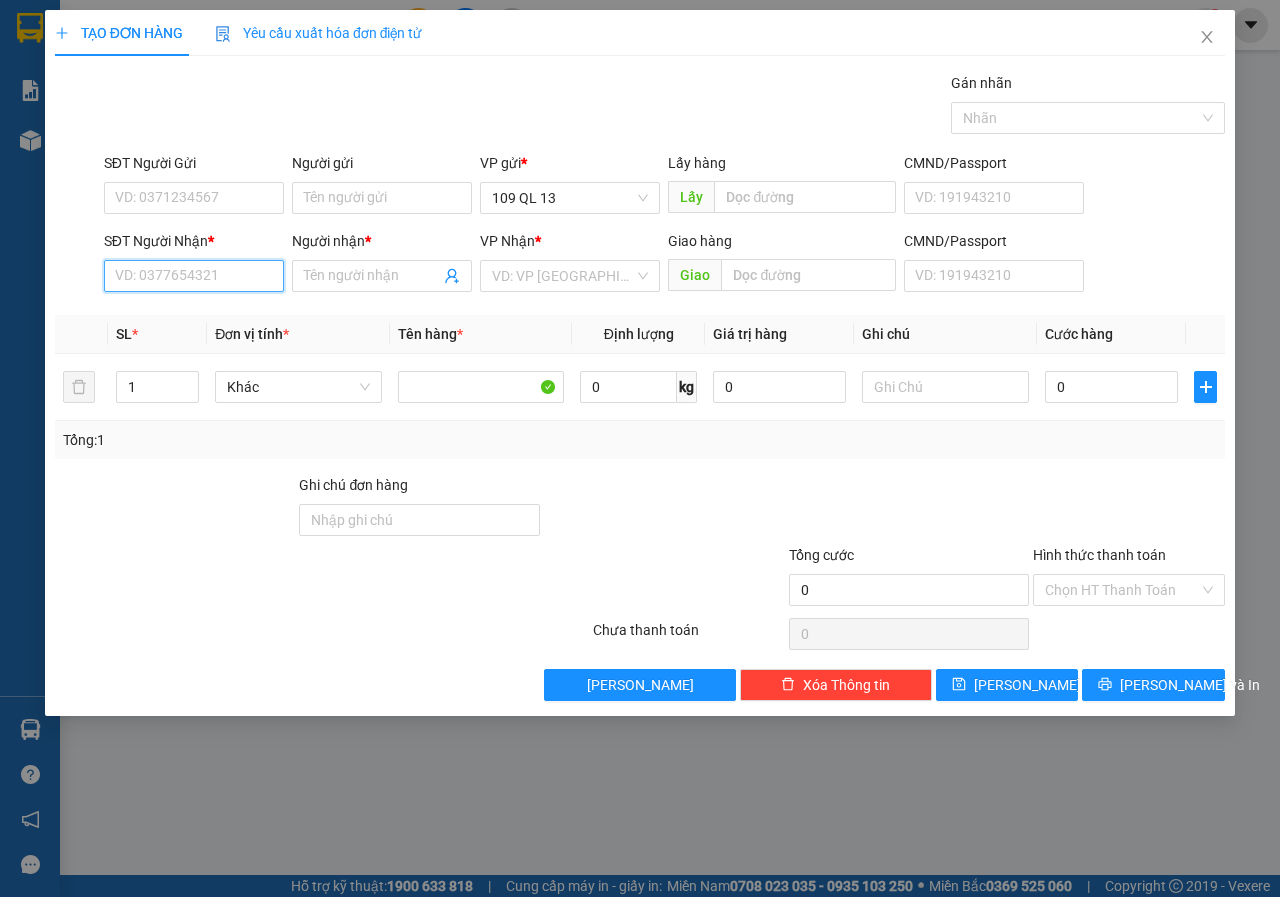 drag, startPoint x: 253, startPoint y: 287, endPoint x: 248, endPoint y: 276, distance: 12.083046 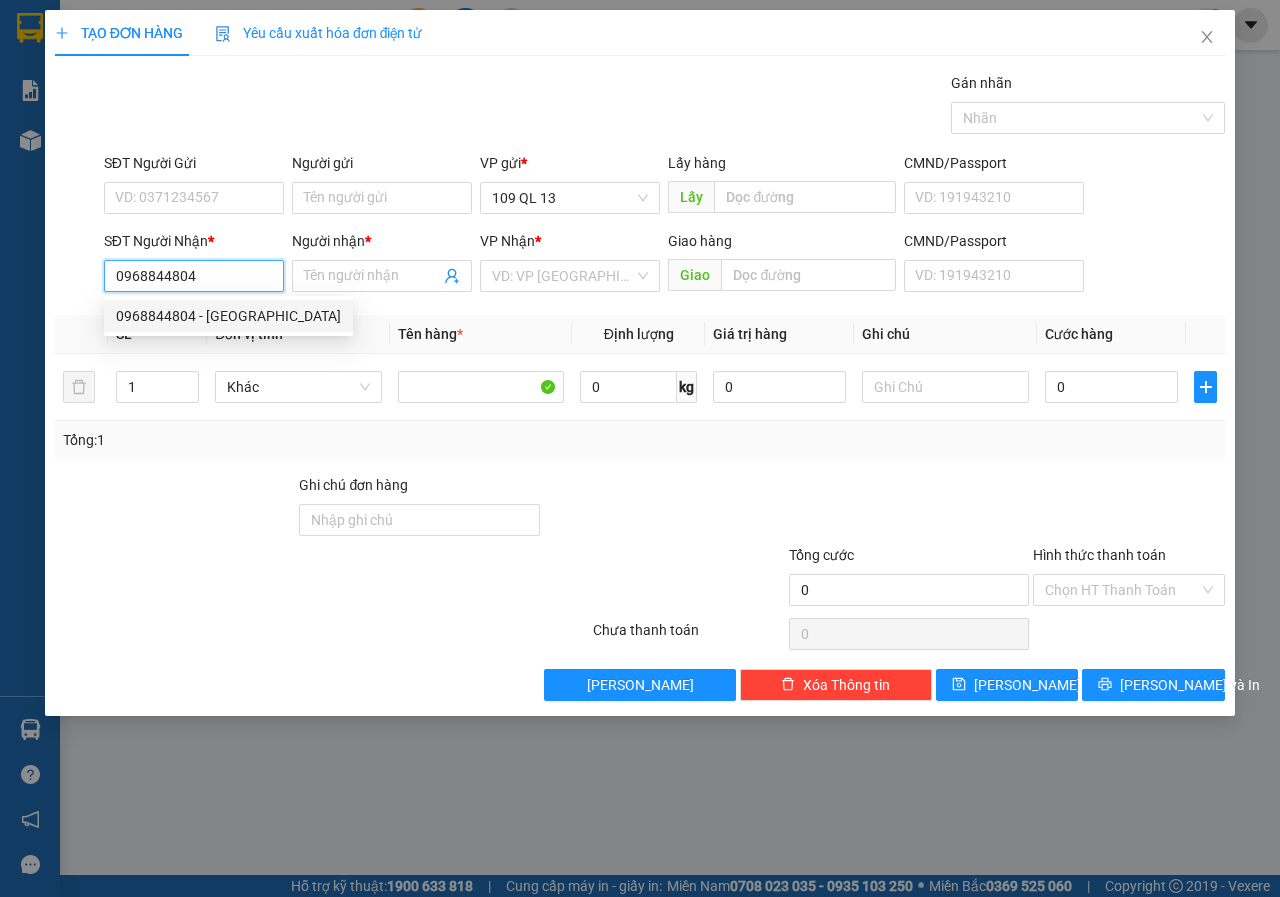 click on "0968844804 - [GEOGRAPHIC_DATA]" at bounding box center [228, 316] 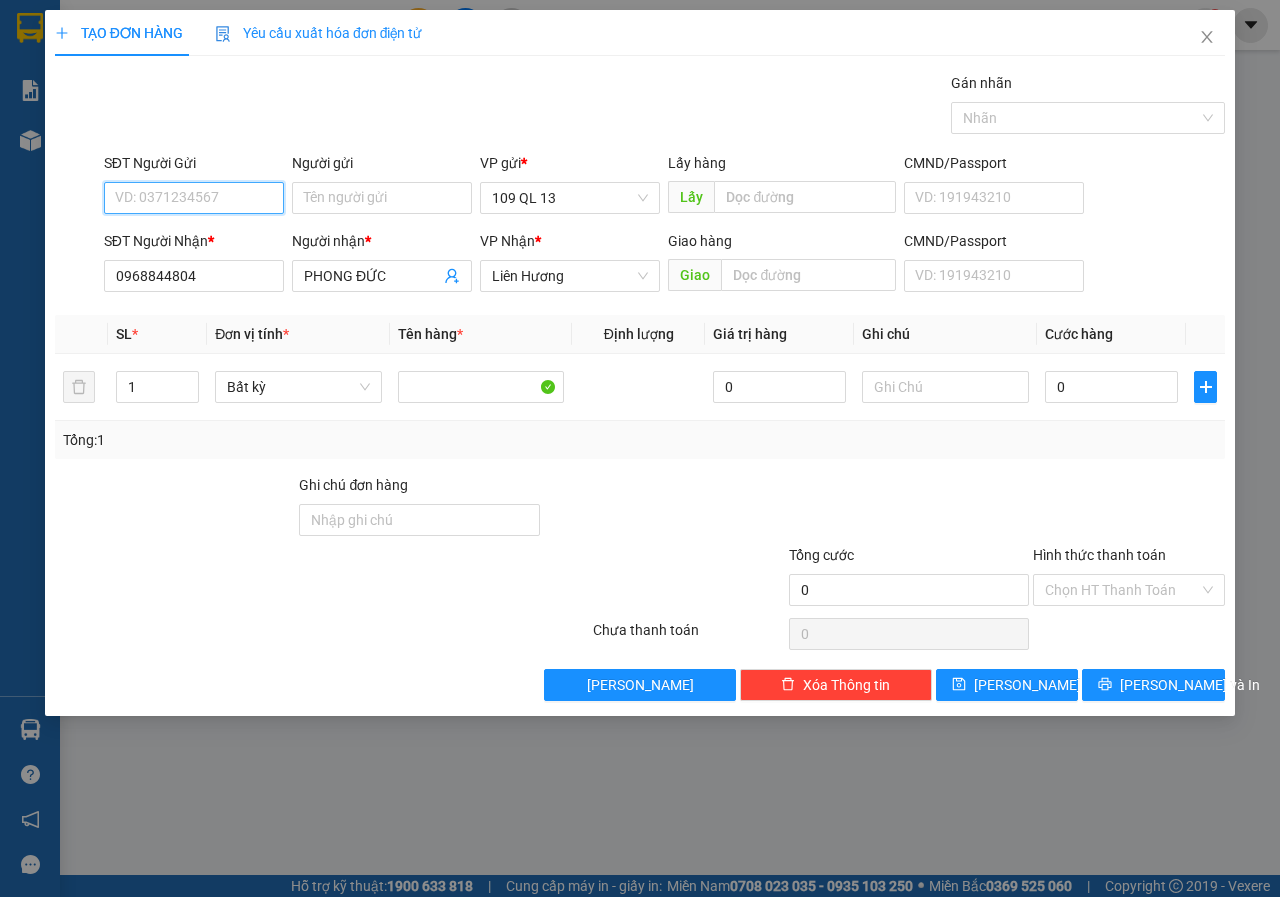 click on "SĐT Người Gửi" at bounding box center [194, 198] 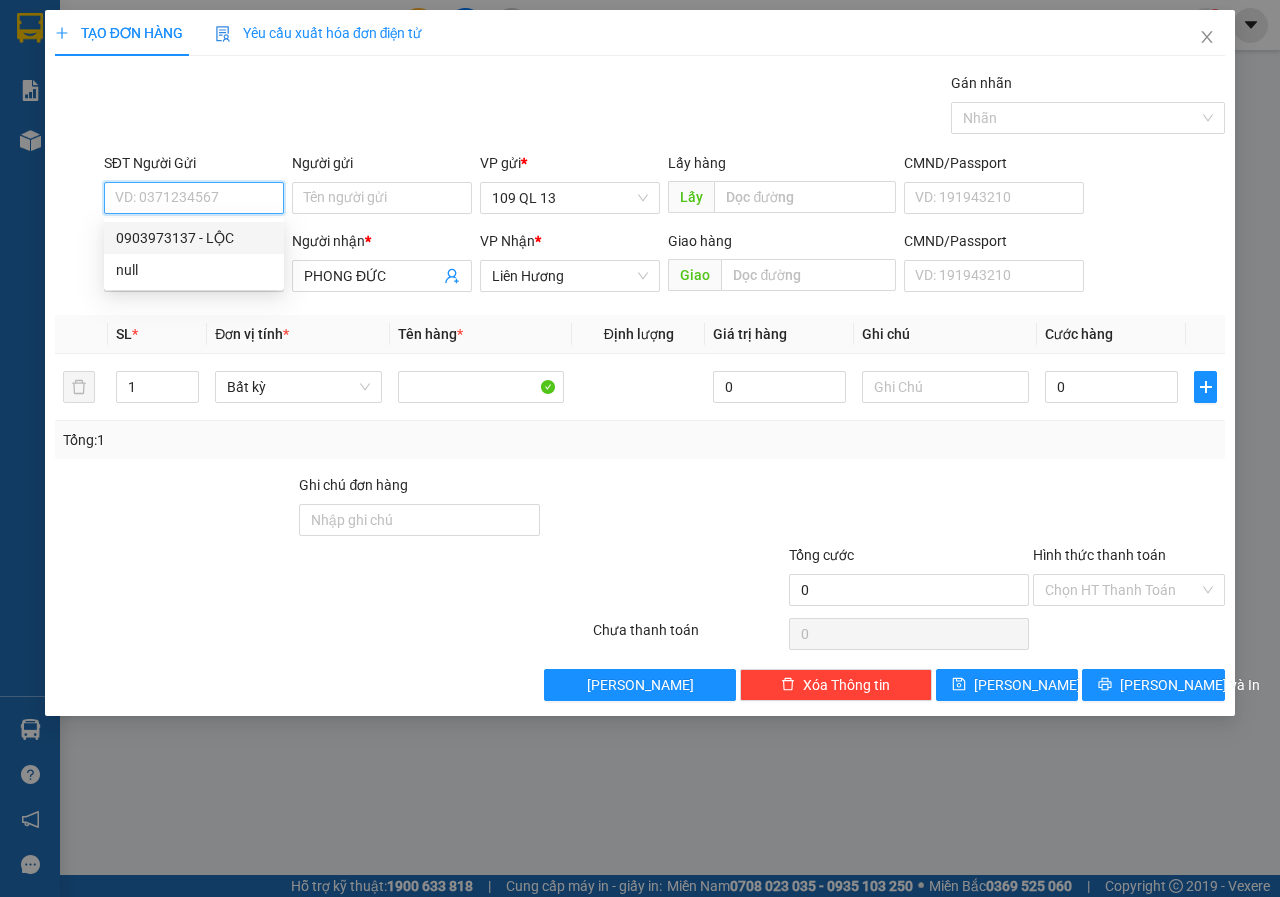 click on "0903973137 - LỘC" at bounding box center [194, 238] 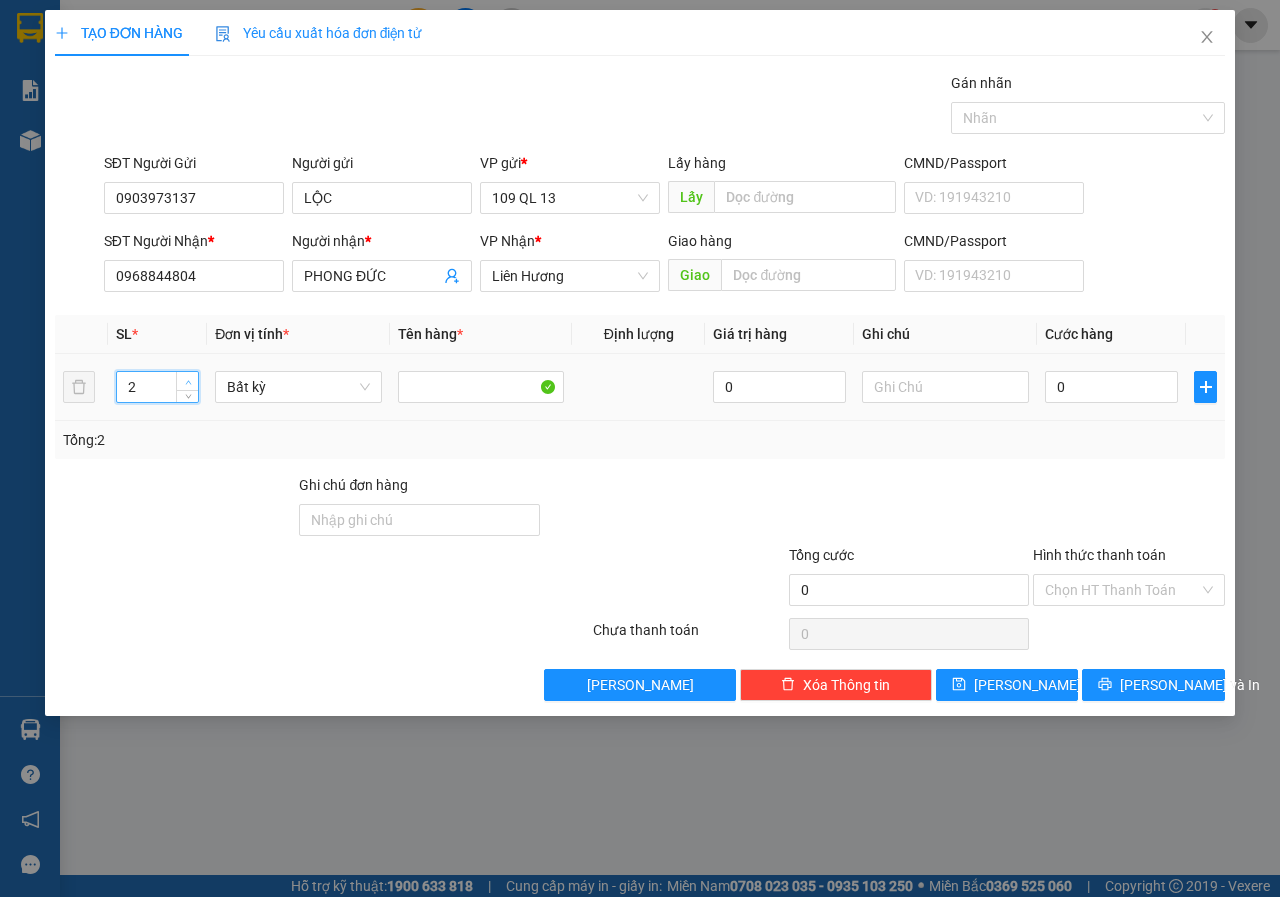 click at bounding box center (187, 381) 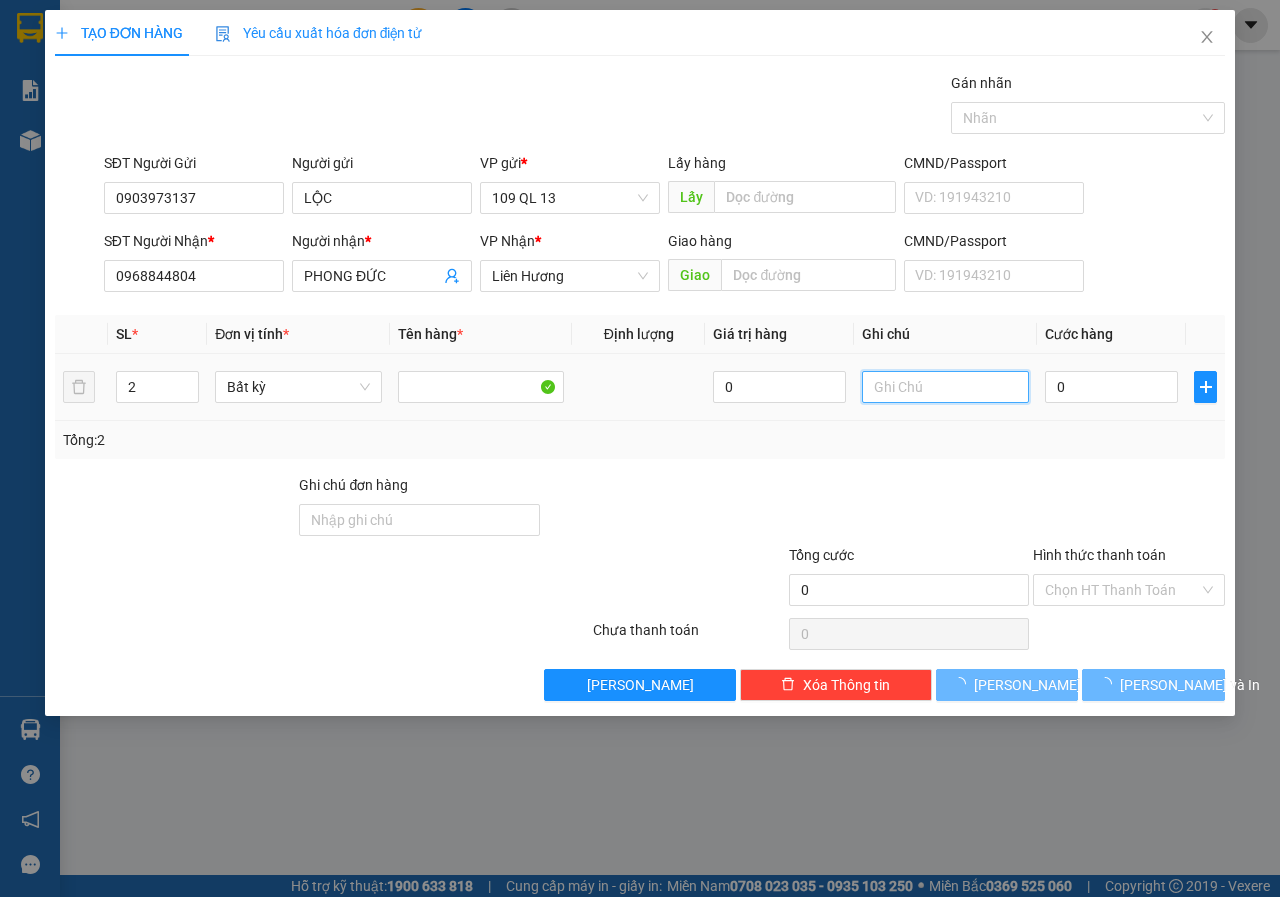click at bounding box center (945, 387) 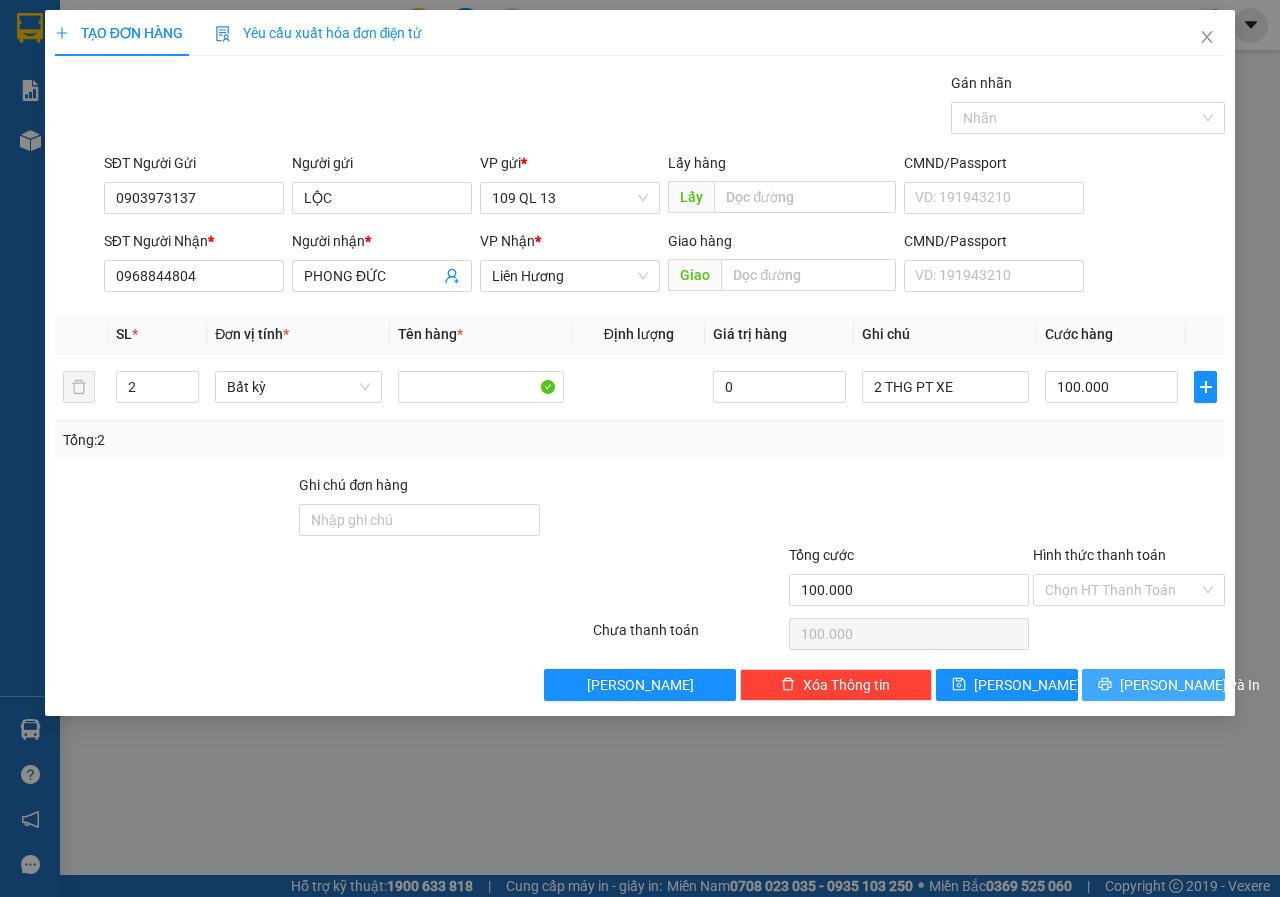 click on "[PERSON_NAME] và In" at bounding box center [1190, 685] 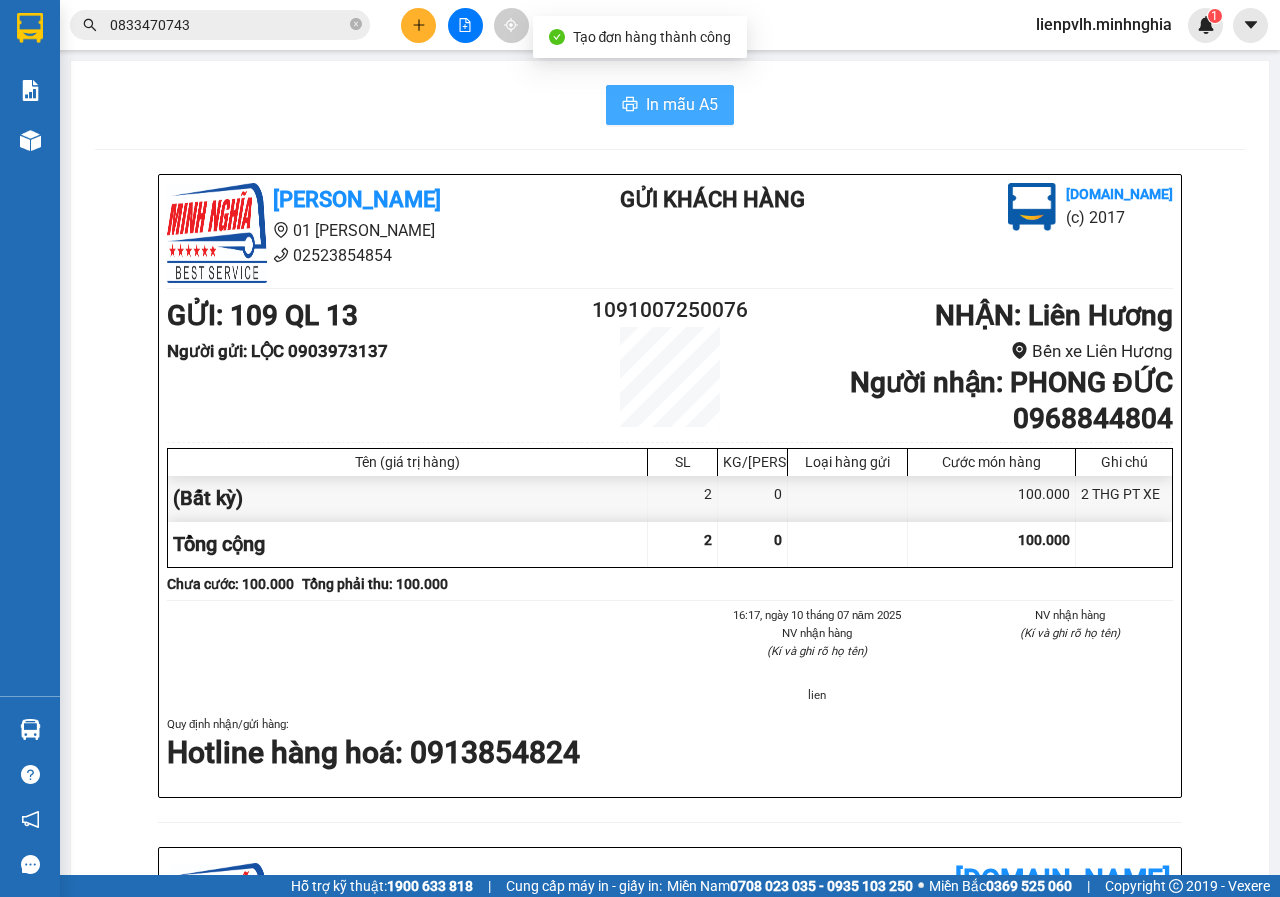 click on "In mẫu A5" at bounding box center (682, 104) 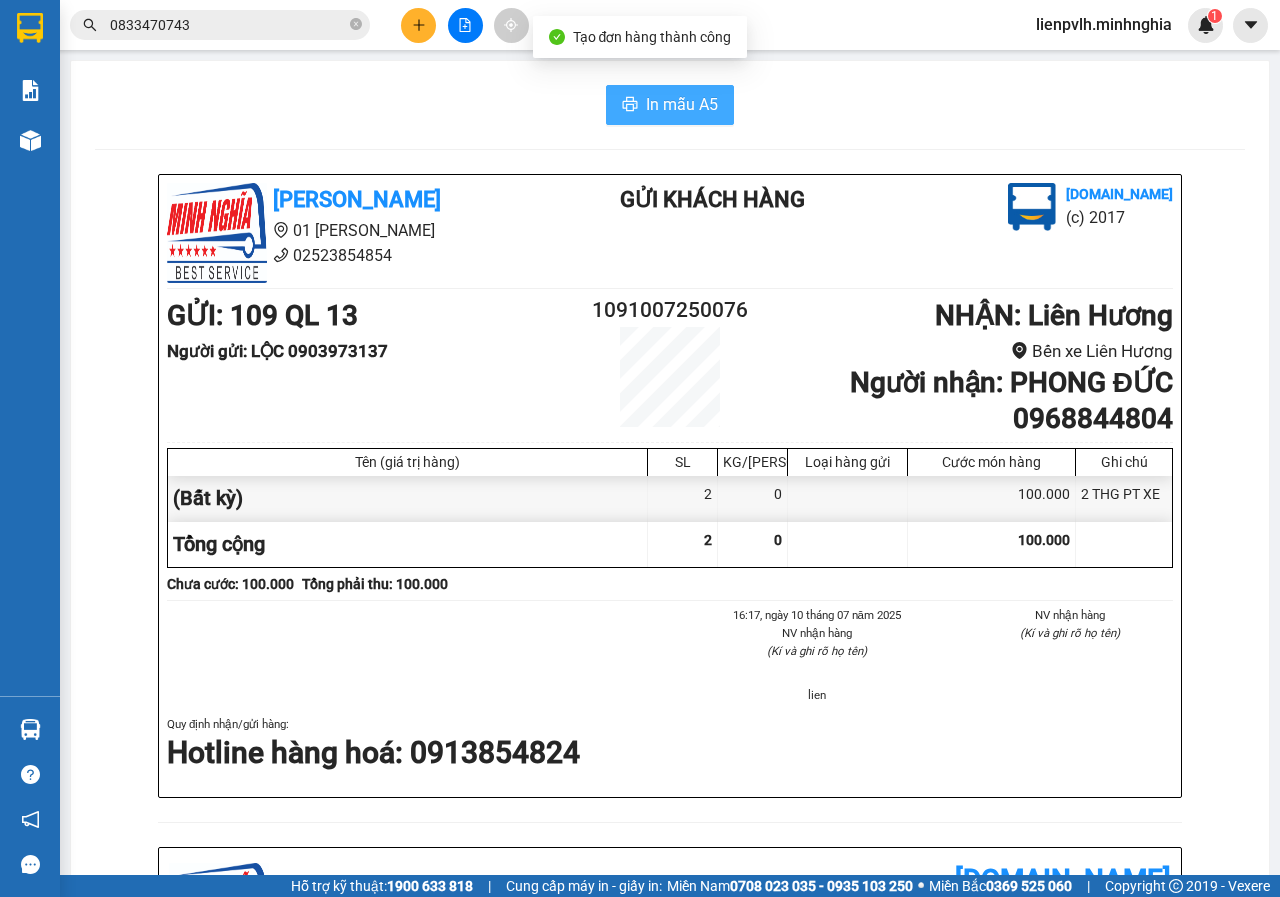scroll, scrollTop: 0, scrollLeft: 0, axis: both 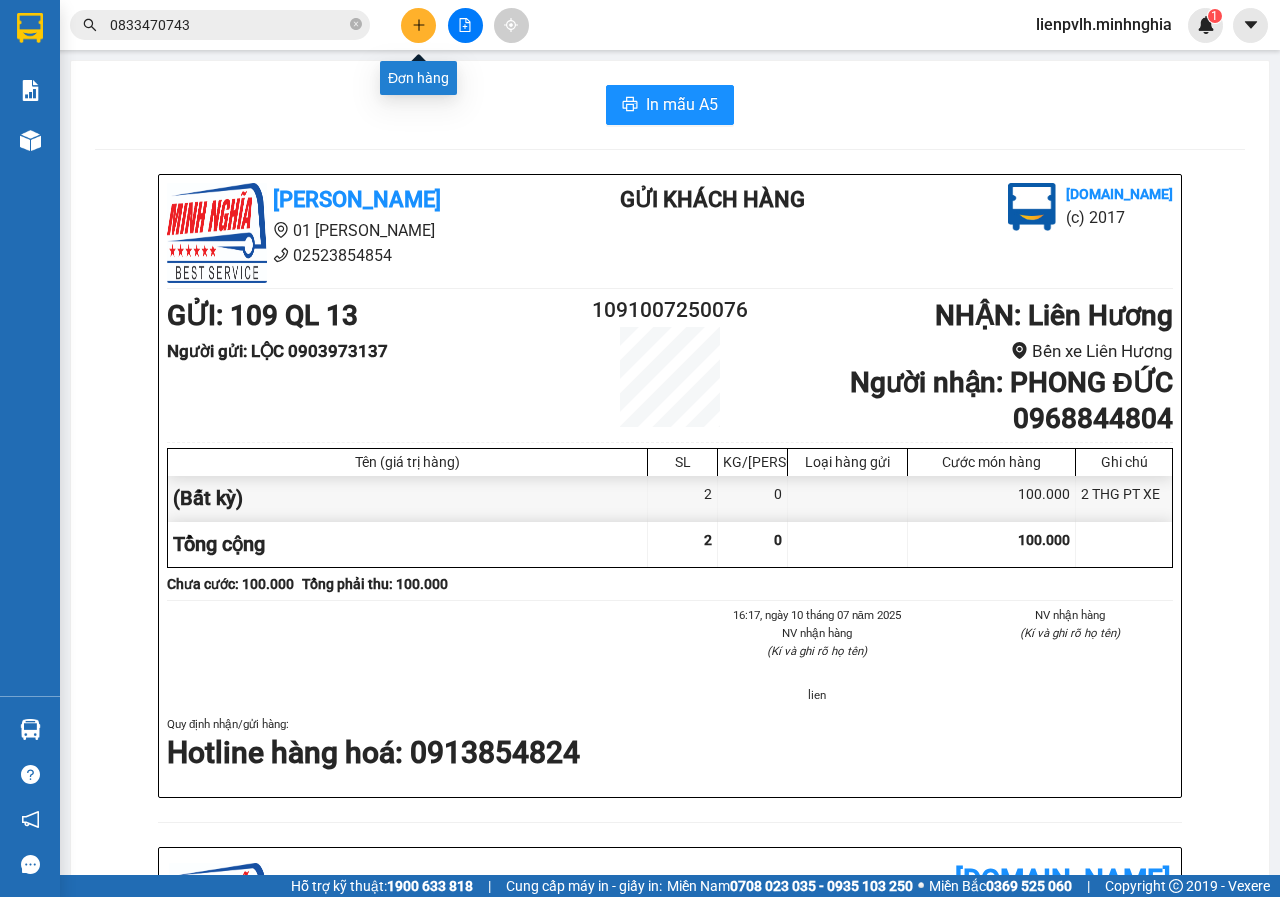 click at bounding box center [418, 25] 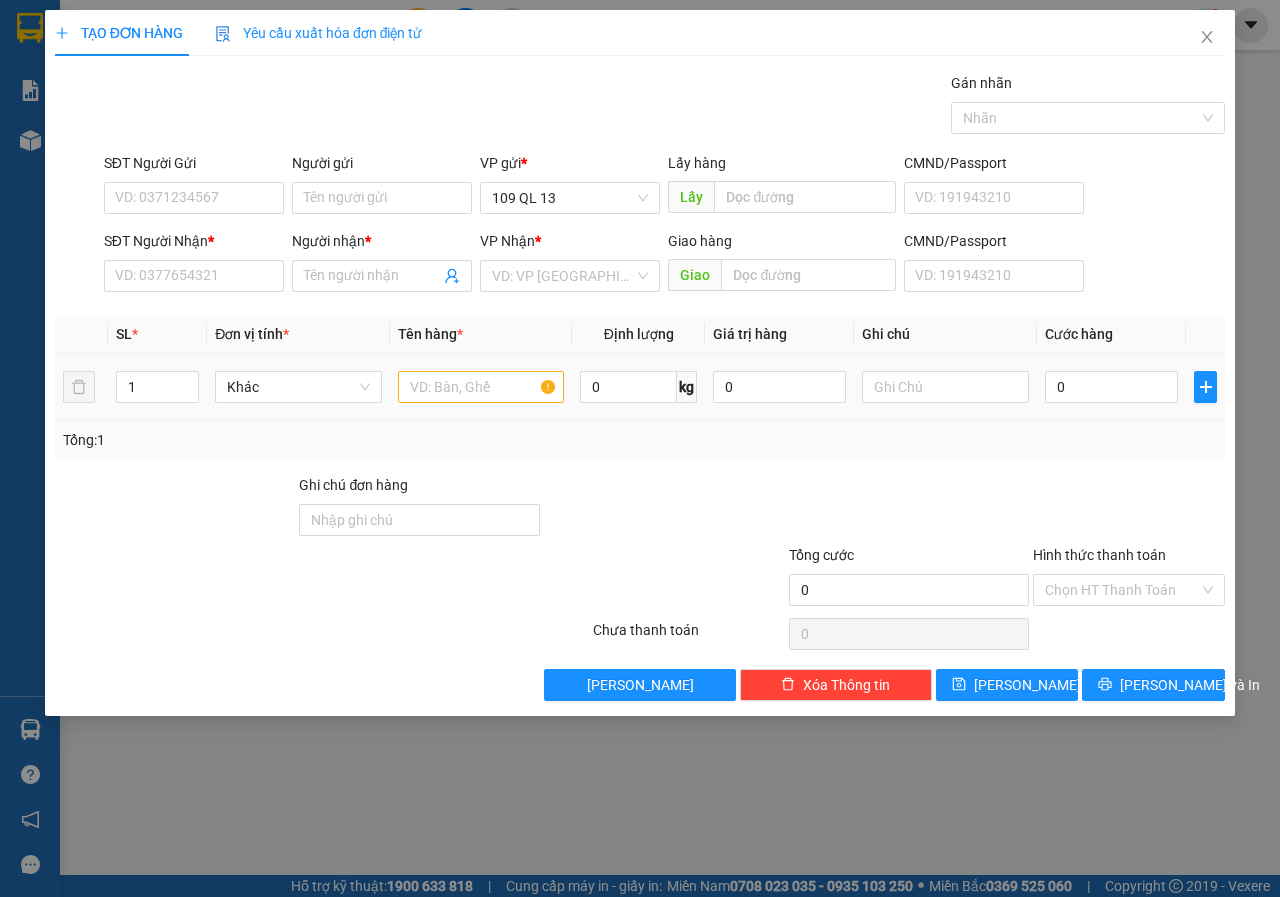 click at bounding box center [481, 387] 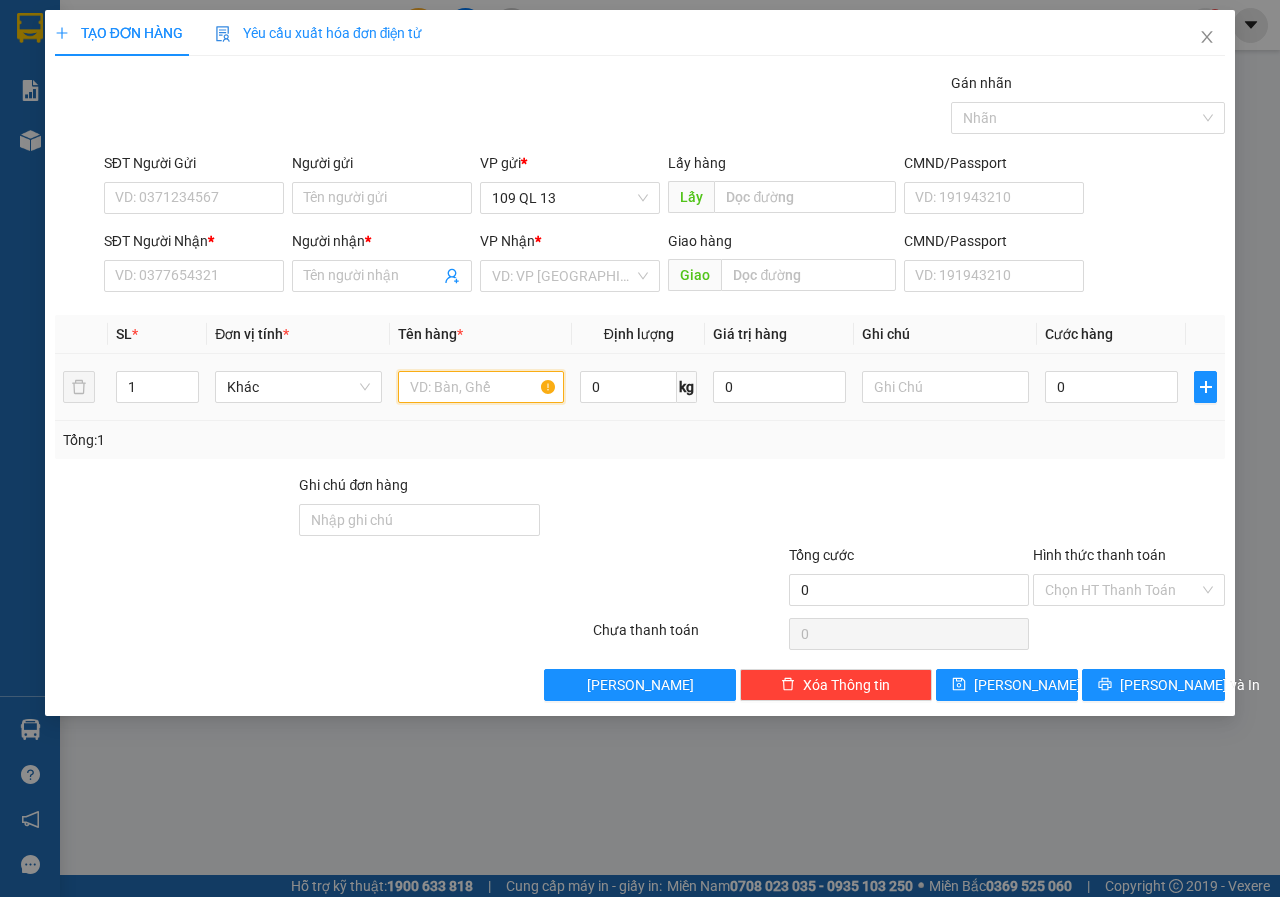 click at bounding box center [481, 387] 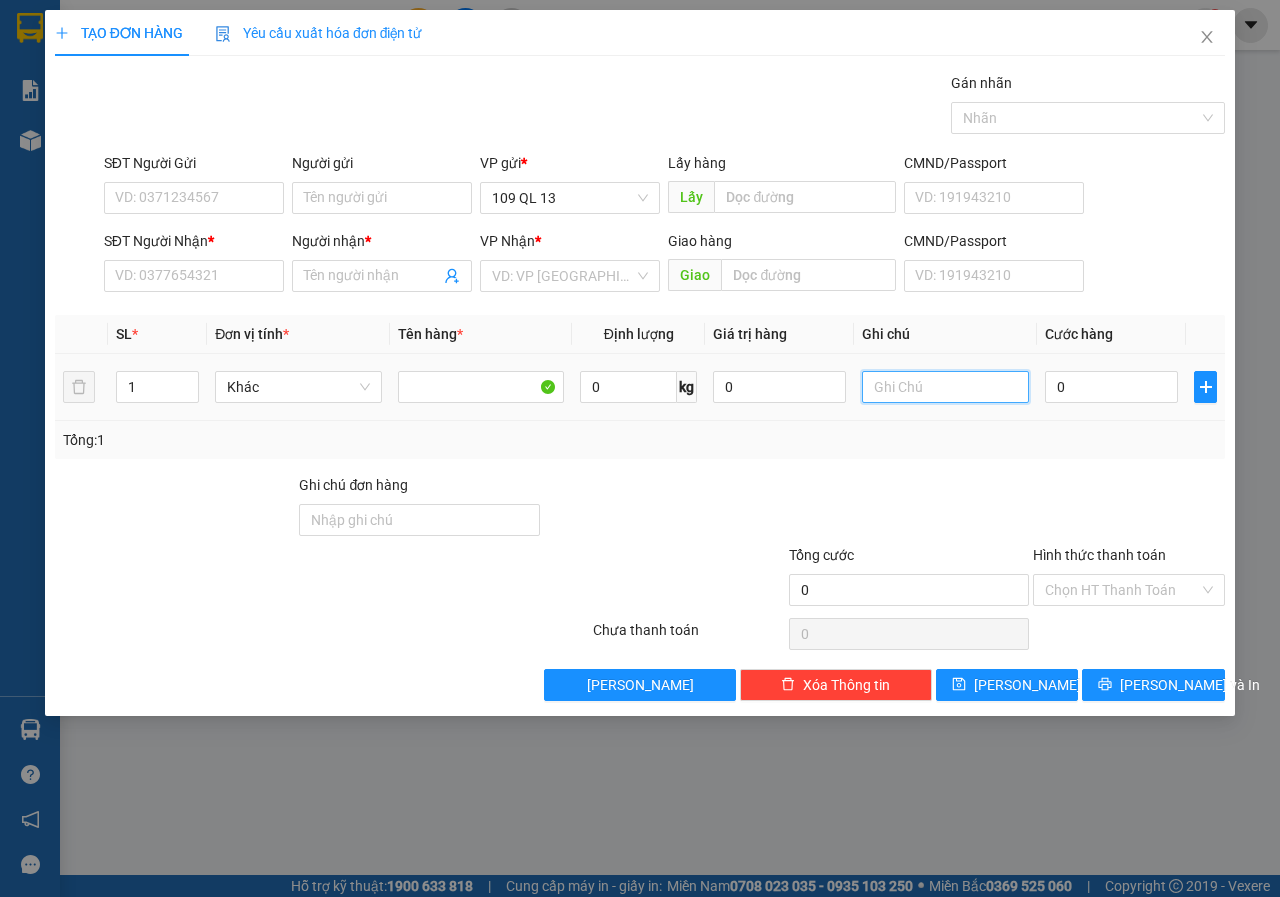 click at bounding box center [945, 387] 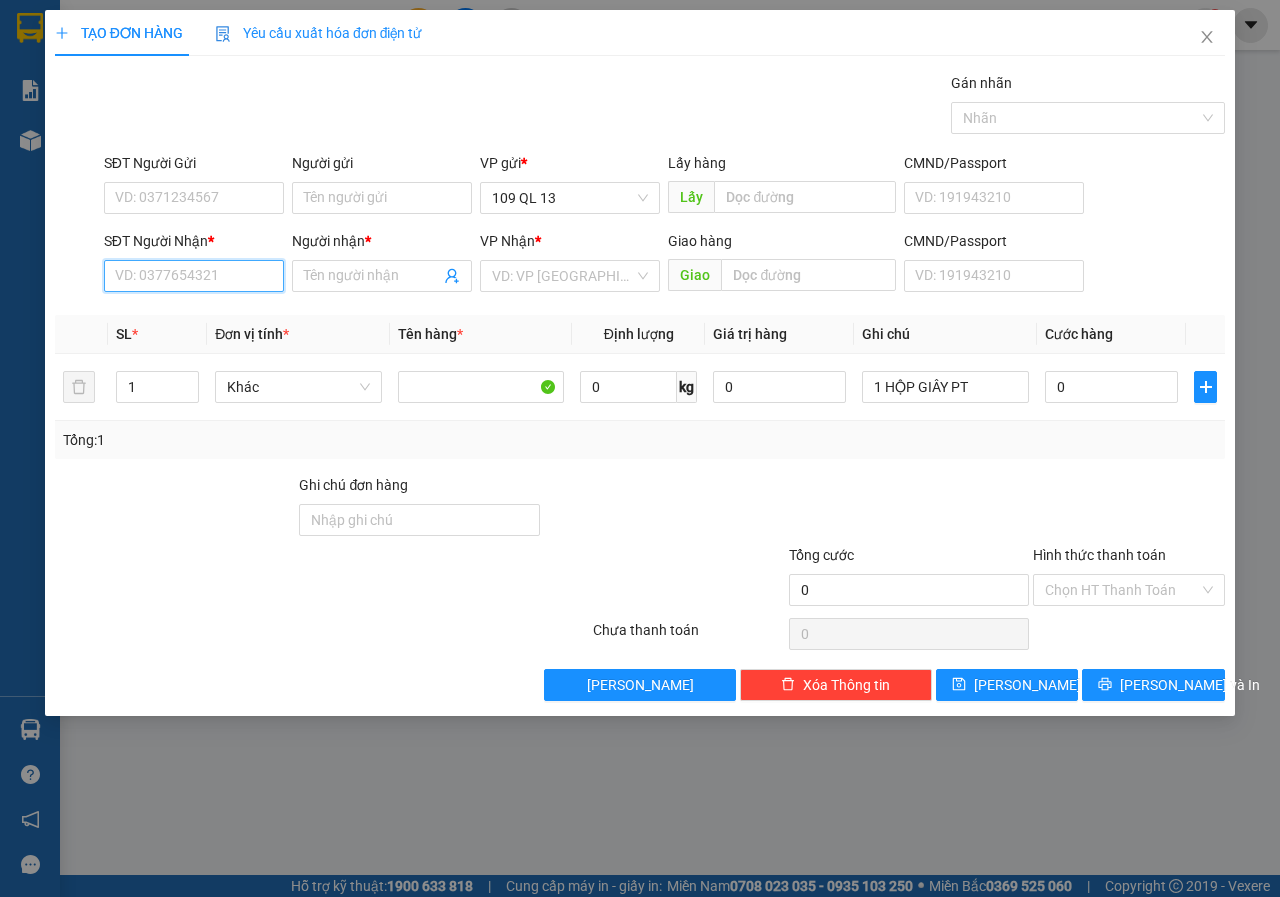 click on "SĐT Người Nhận  *" at bounding box center (194, 276) 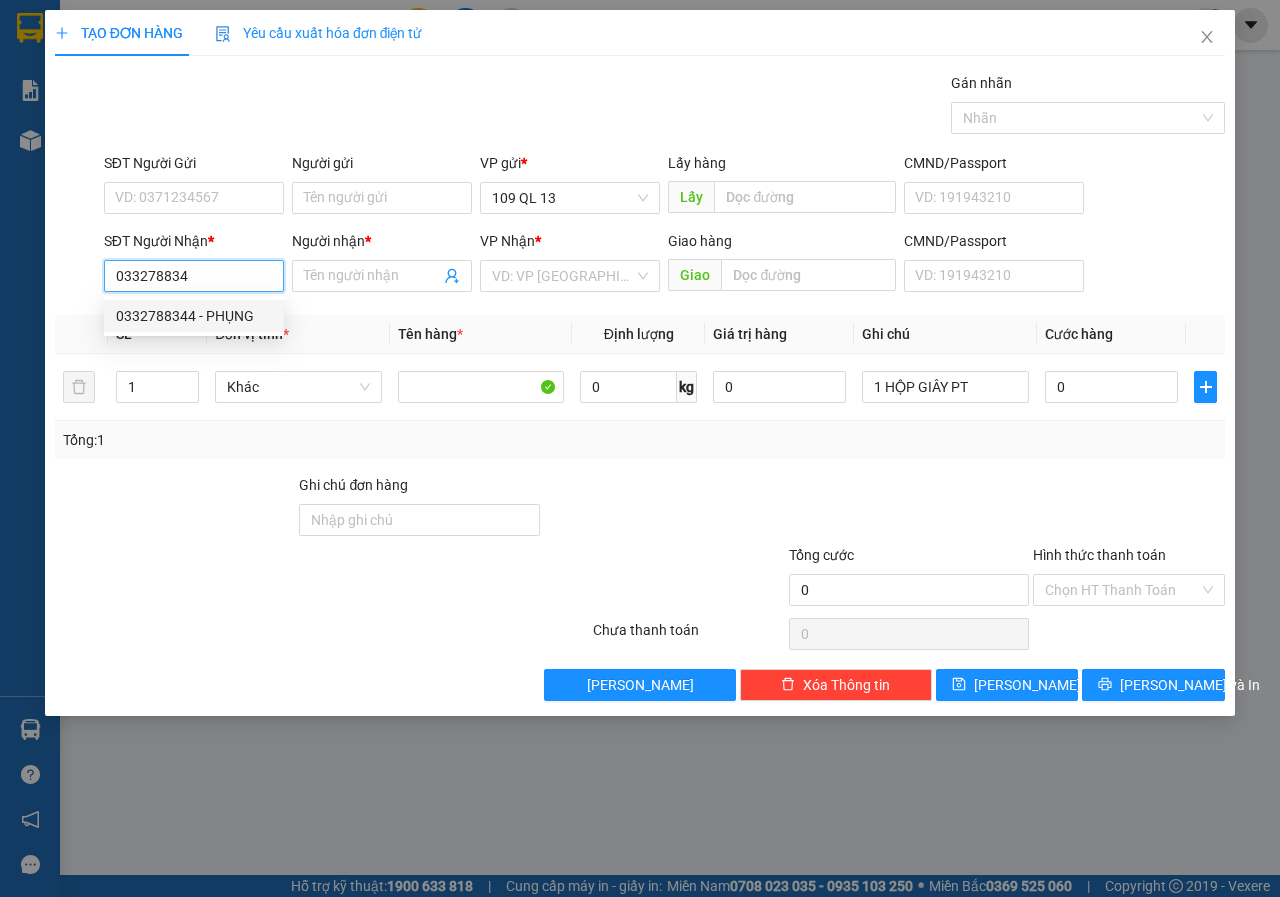 click on "0332788344 - PHỤNG" at bounding box center [194, 316] 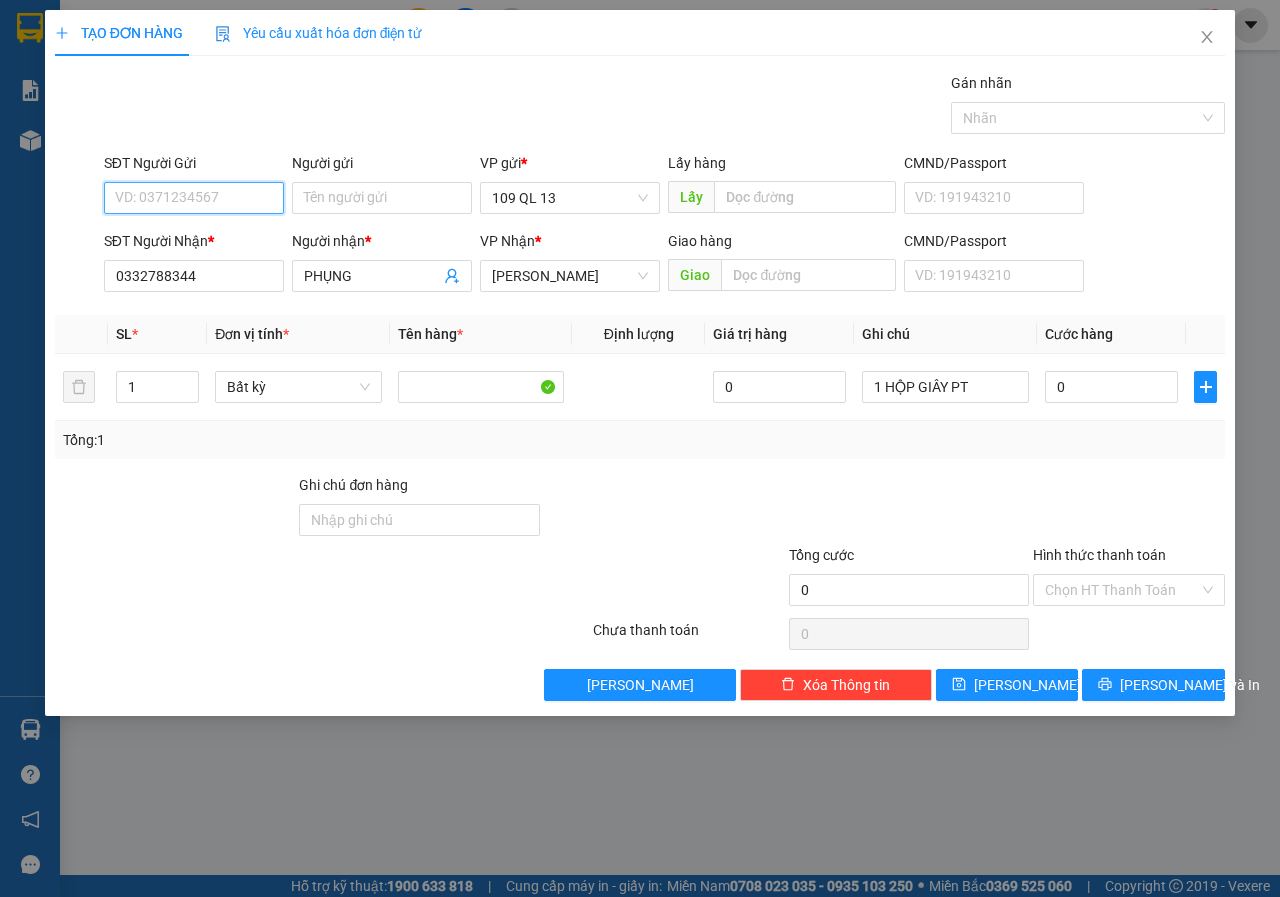 click on "SĐT Người Gửi" at bounding box center (194, 198) 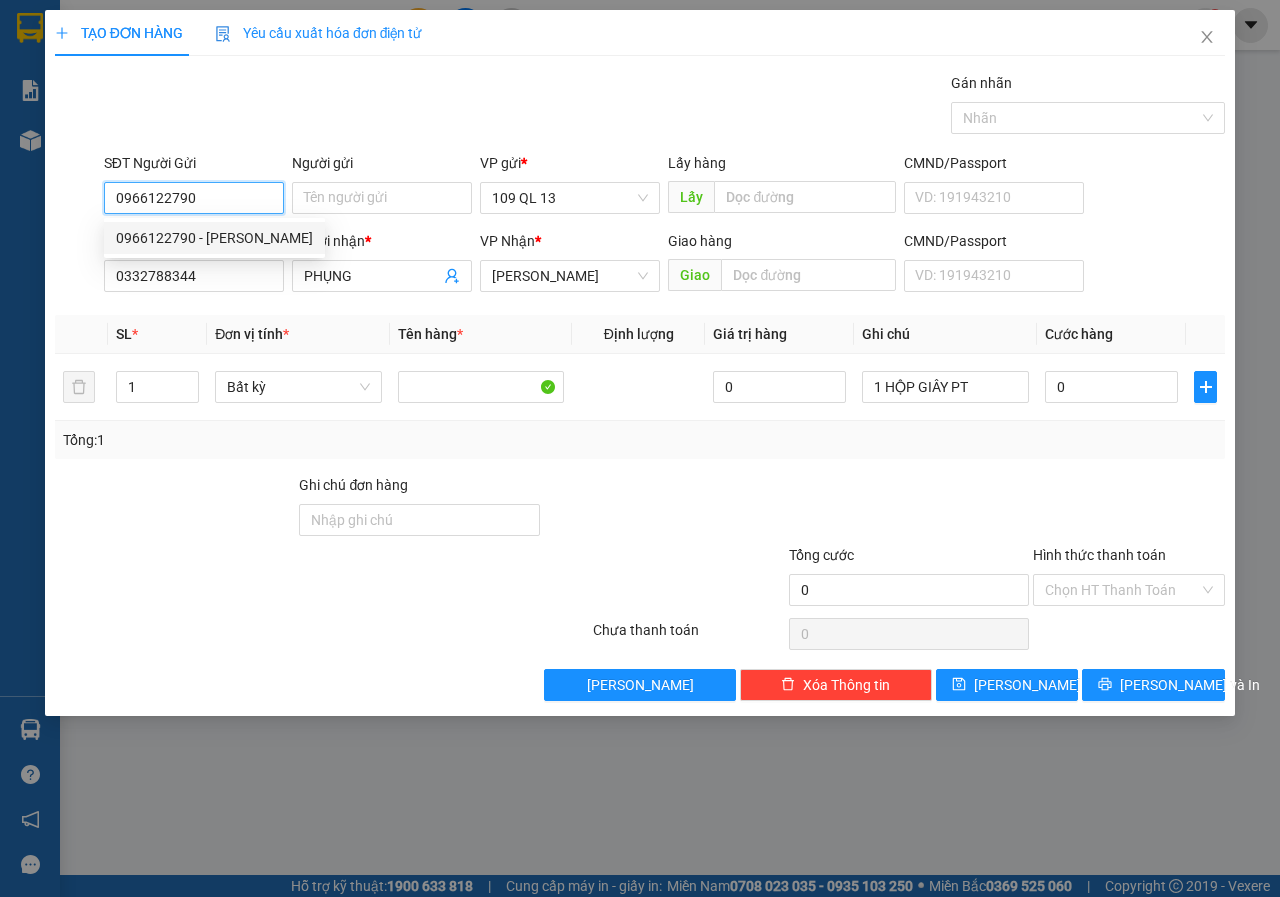 click on "0966122790 - [PERSON_NAME]" at bounding box center [214, 238] 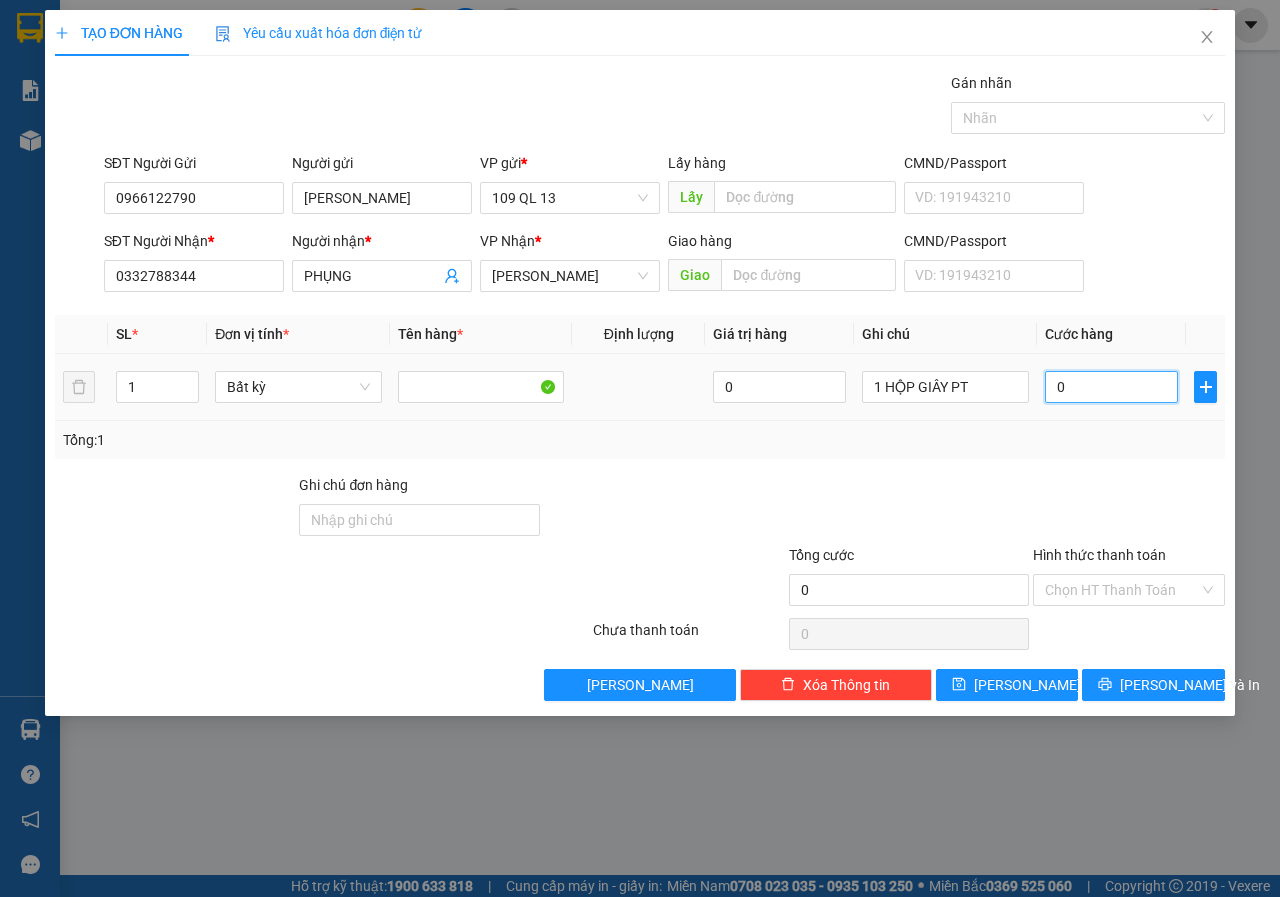 click on "0" at bounding box center [1111, 387] 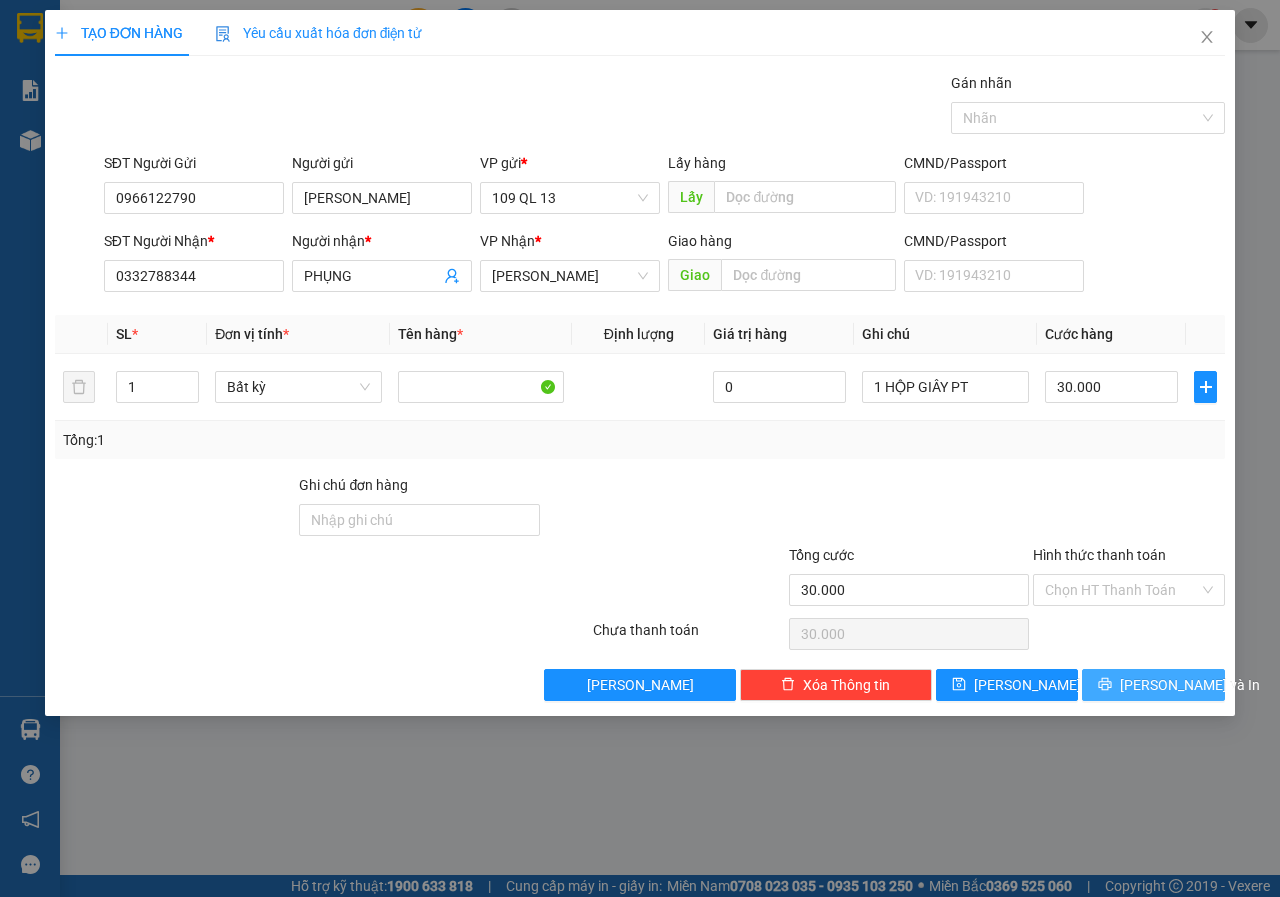 click on "[PERSON_NAME] và In" at bounding box center (1190, 685) 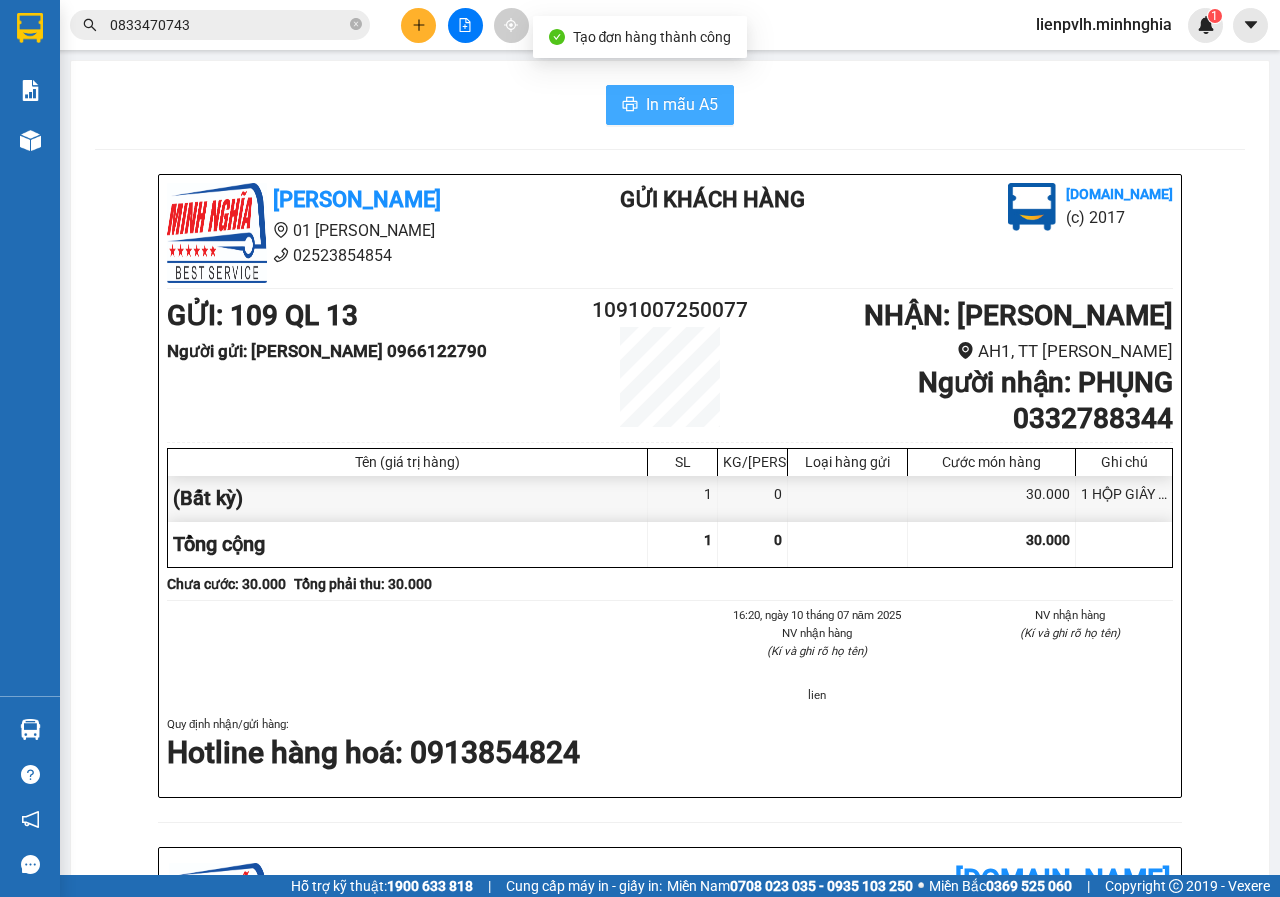click on "In mẫu A5" at bounding box center (682, 104) 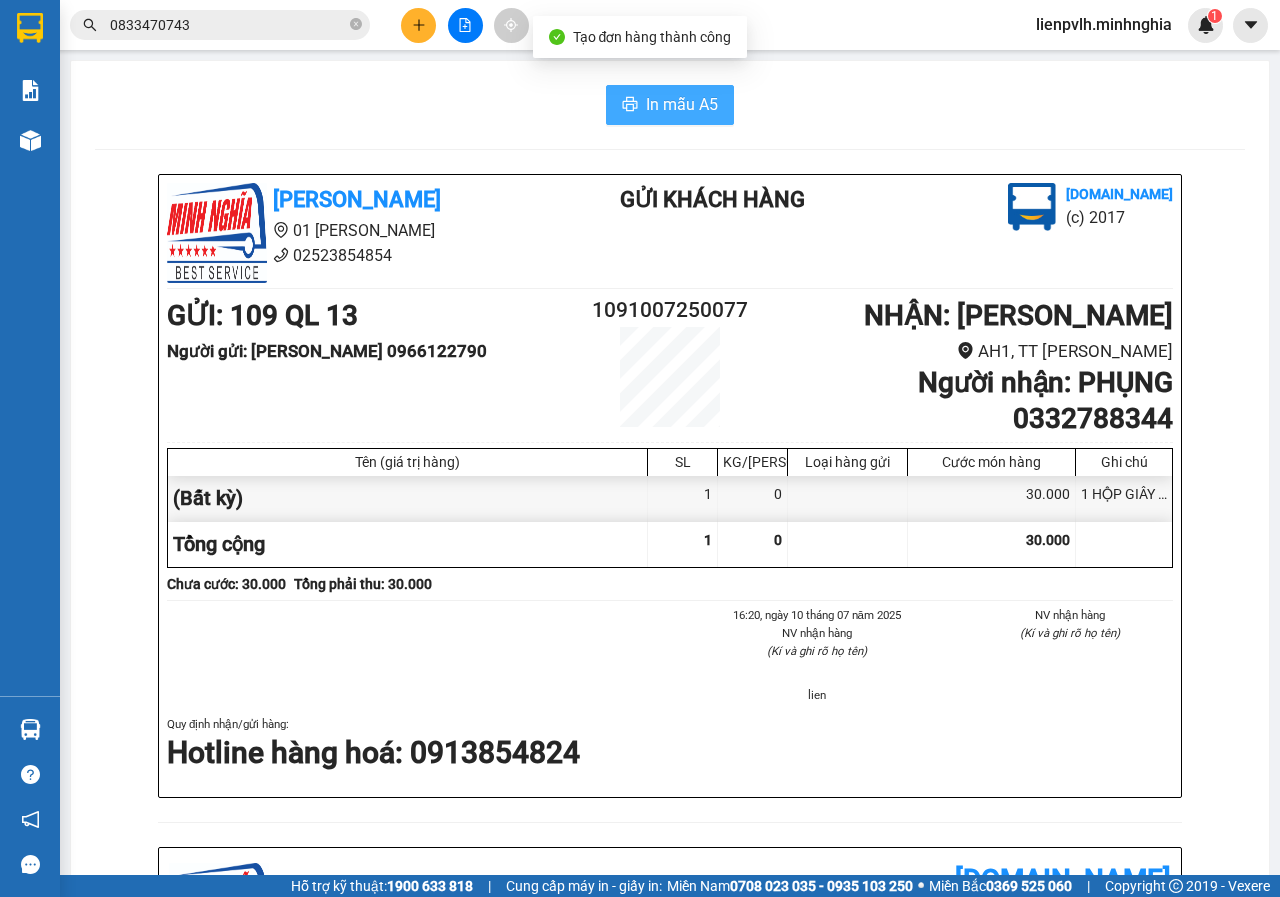 scroll, scrollTop: 0, scrollLeft: 0, axis: both 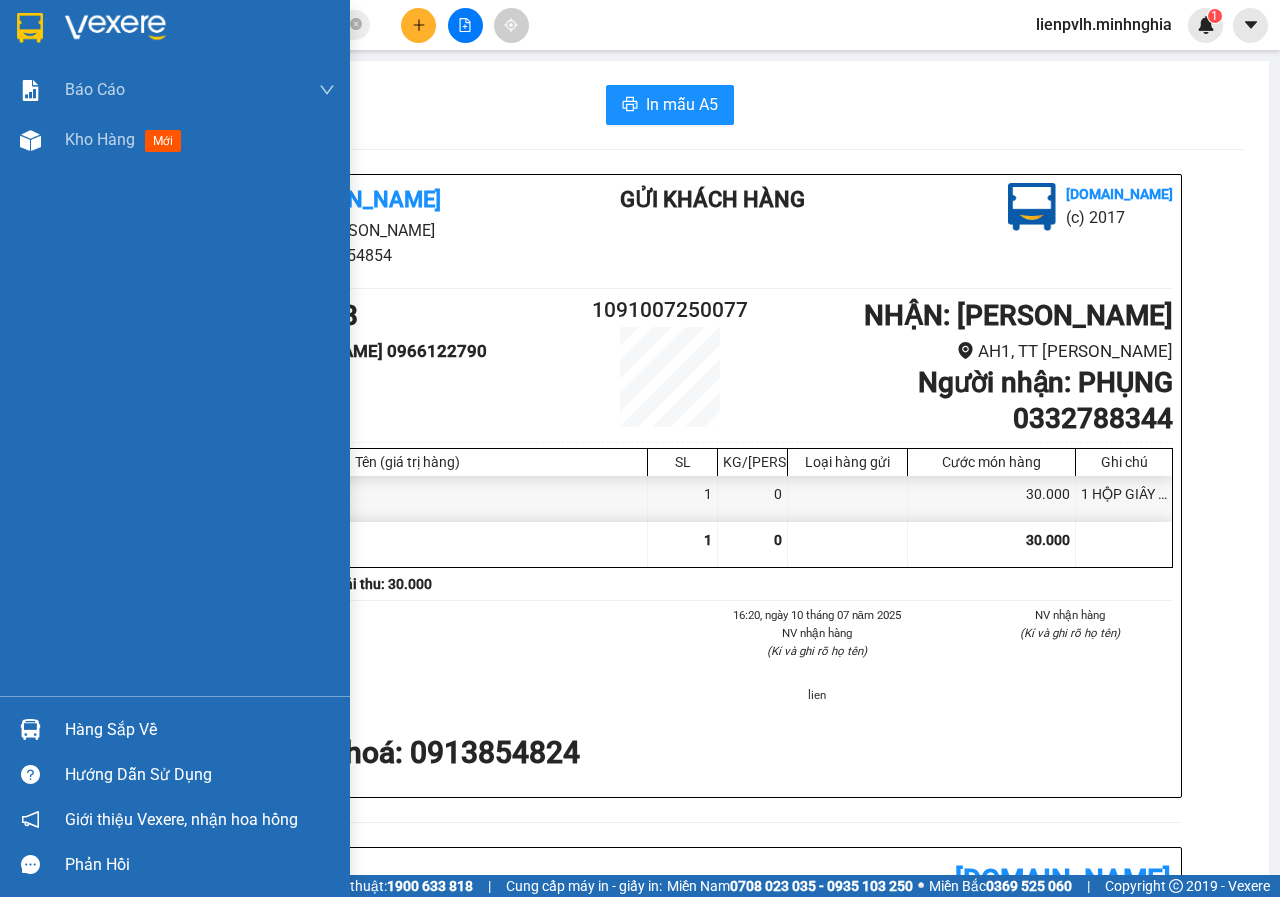 click on "Báo cáo Báo cáo dòng tiền (nhân viên) Doanh số tạo đơn theo VP gửi (nhân viên)     Kho hàng mới" at bounding box center (175, 380) 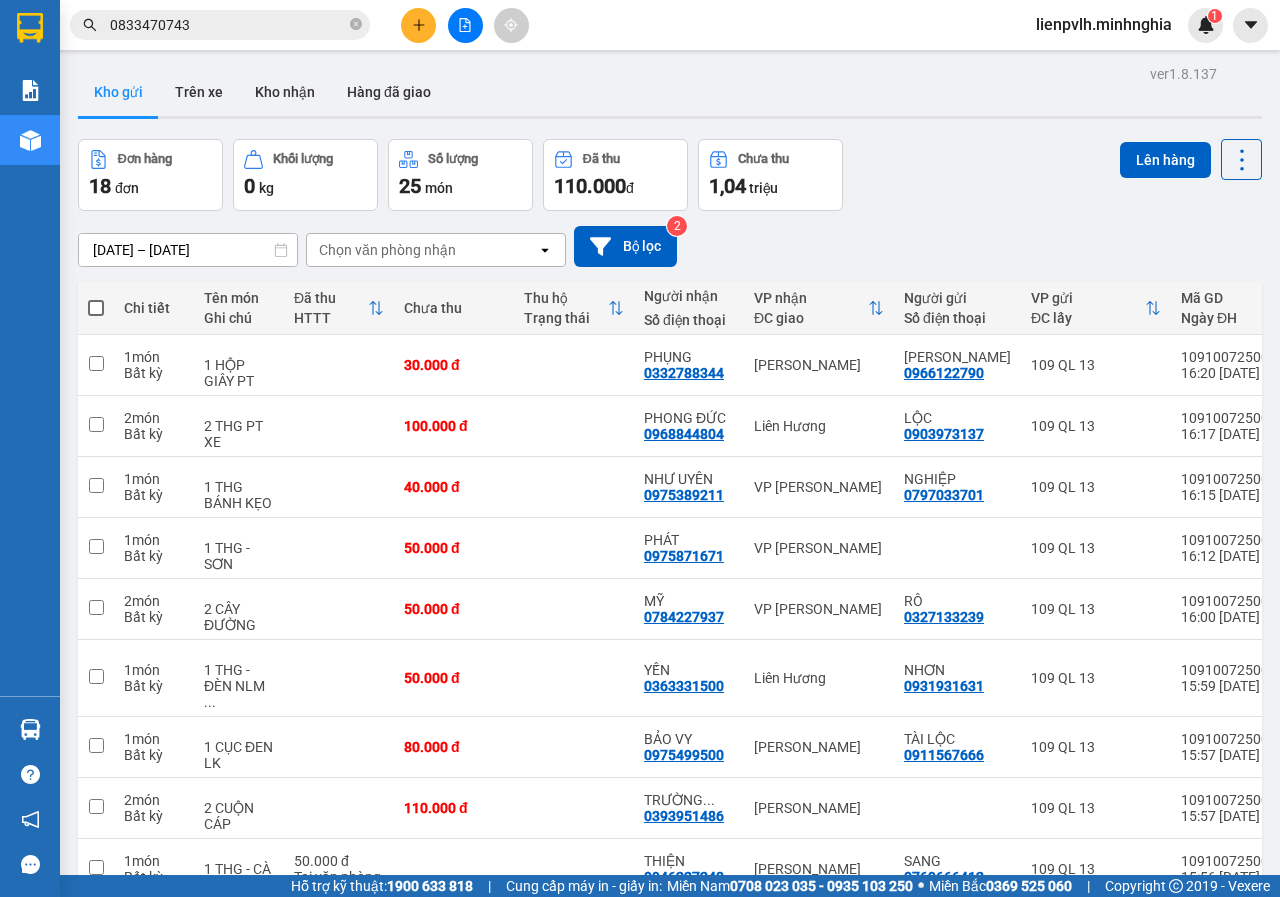 click at bounding box center (96, 308) 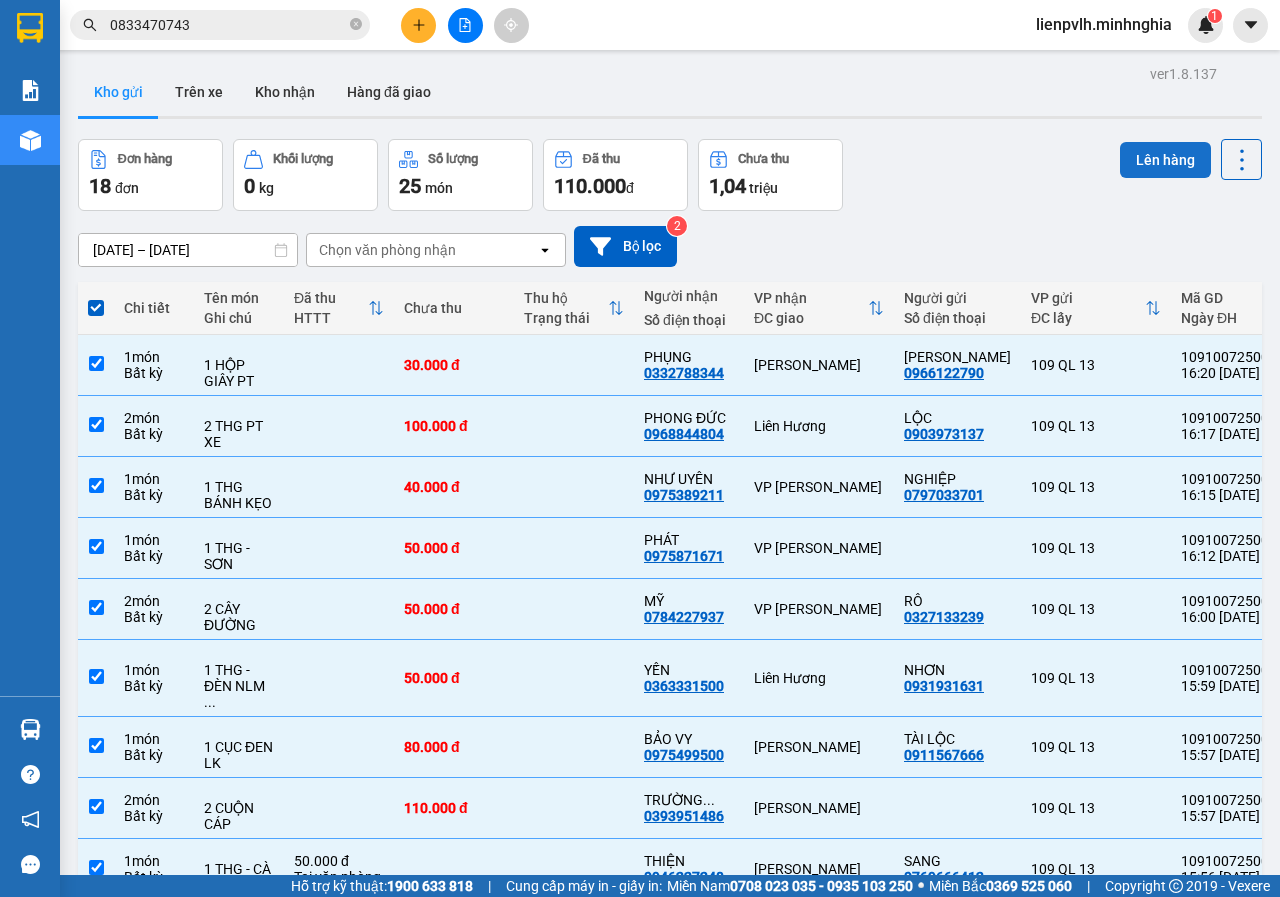 click on "Lên hàng" at bounding box center [1165, 160] 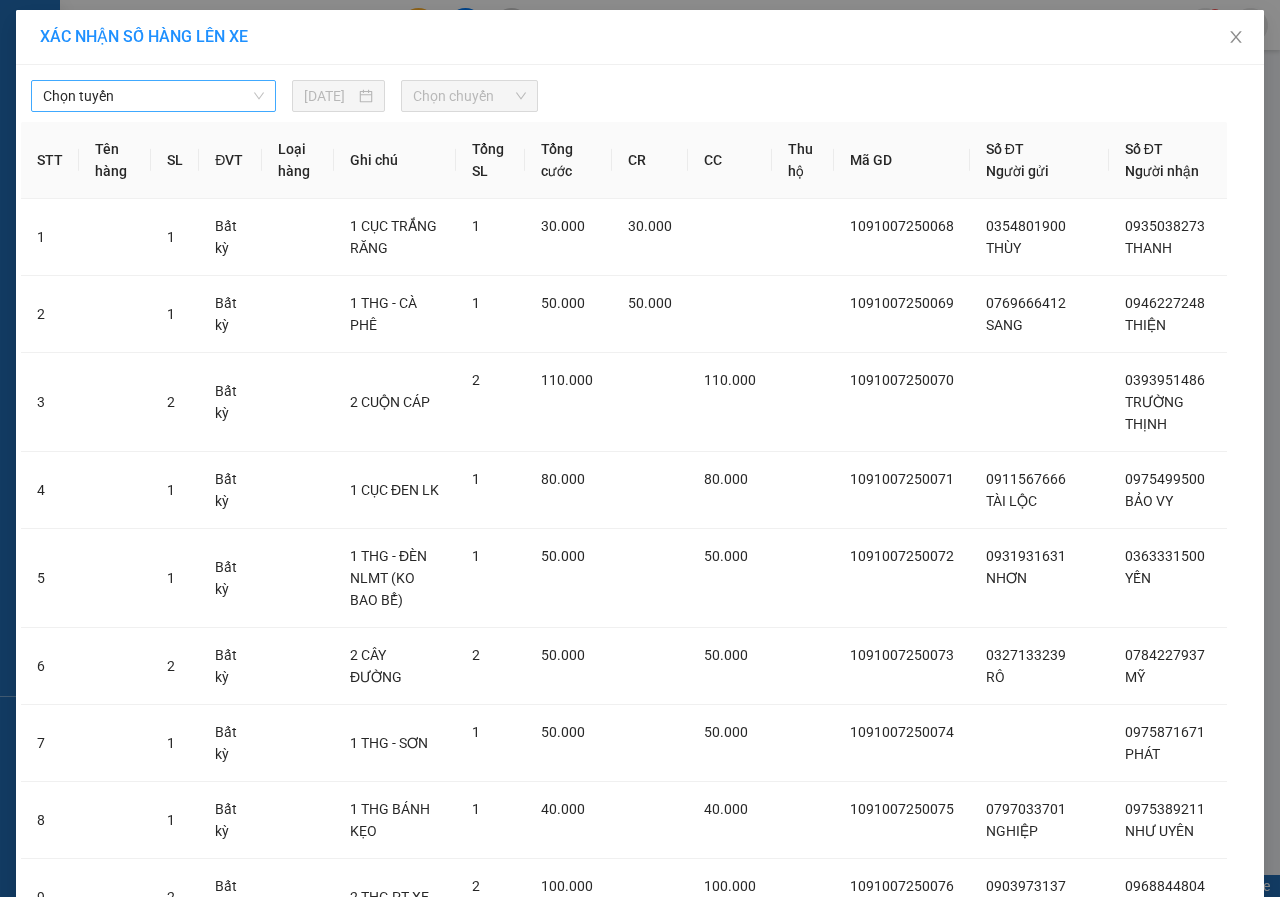 click on "Chọn tuyến" at bounding box center (153, 96) 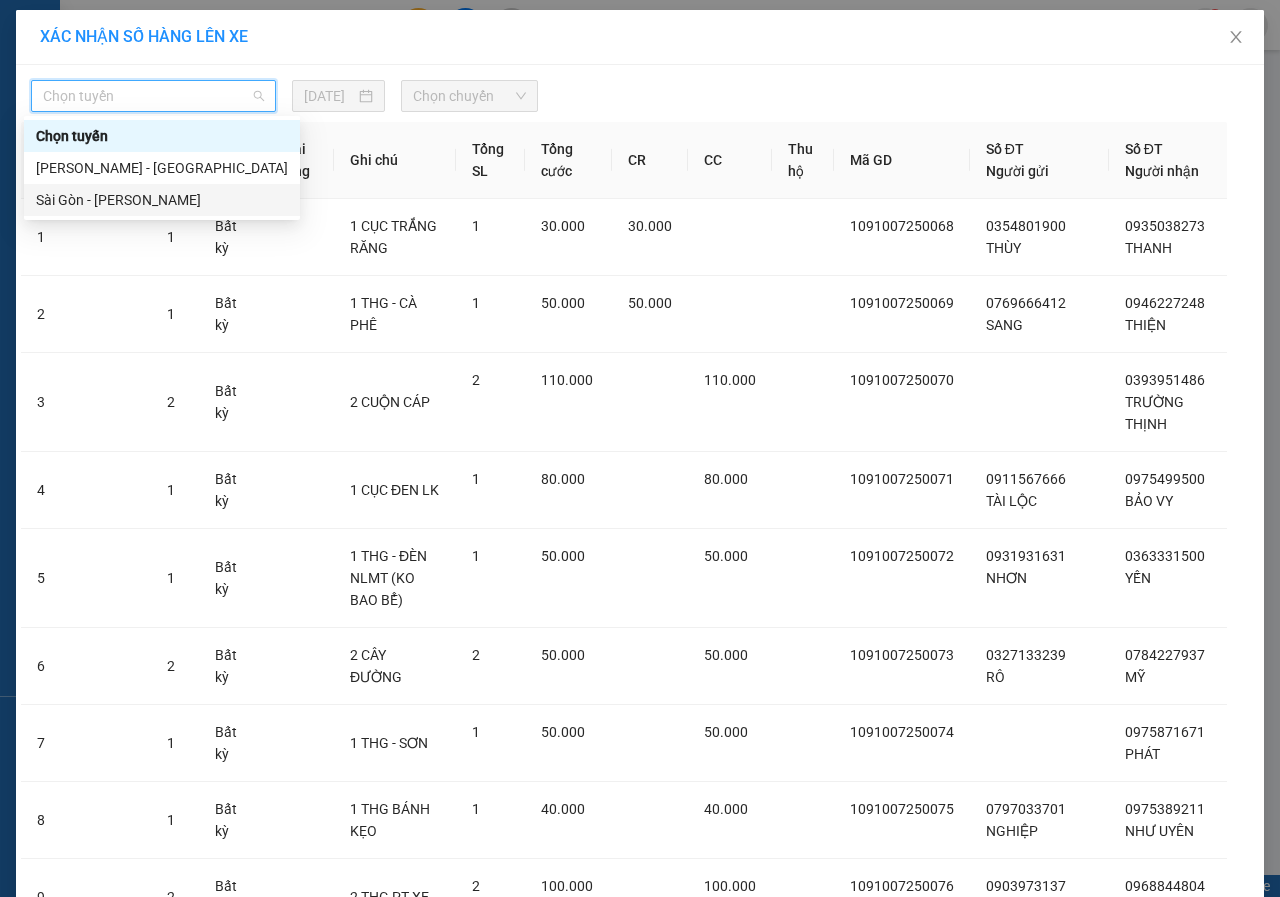 click on "Sài Gòn - [PERSON_NAME]" at bounding box center [162, 200] 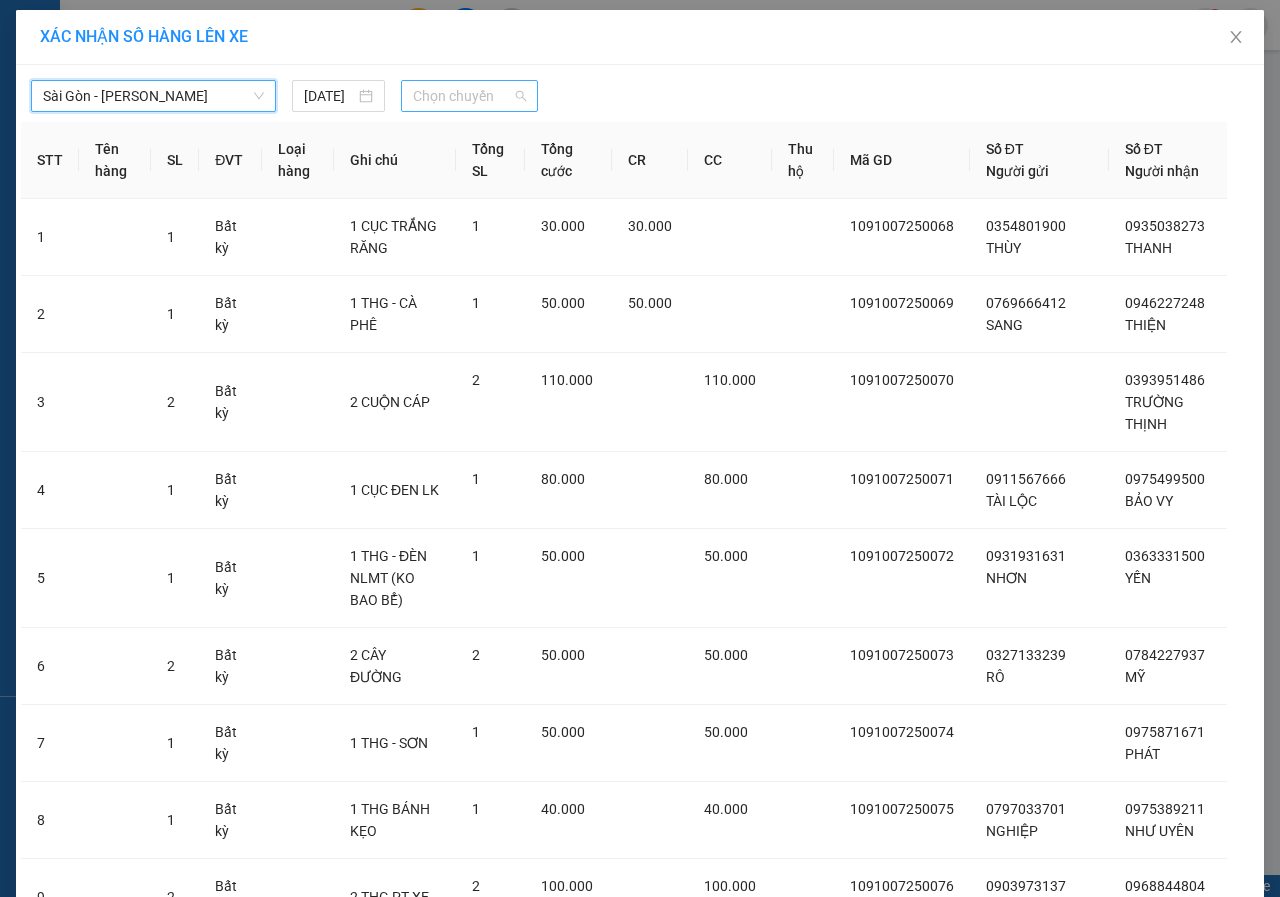 click on "Chọn chuyến" at bounding box center (469, 96) 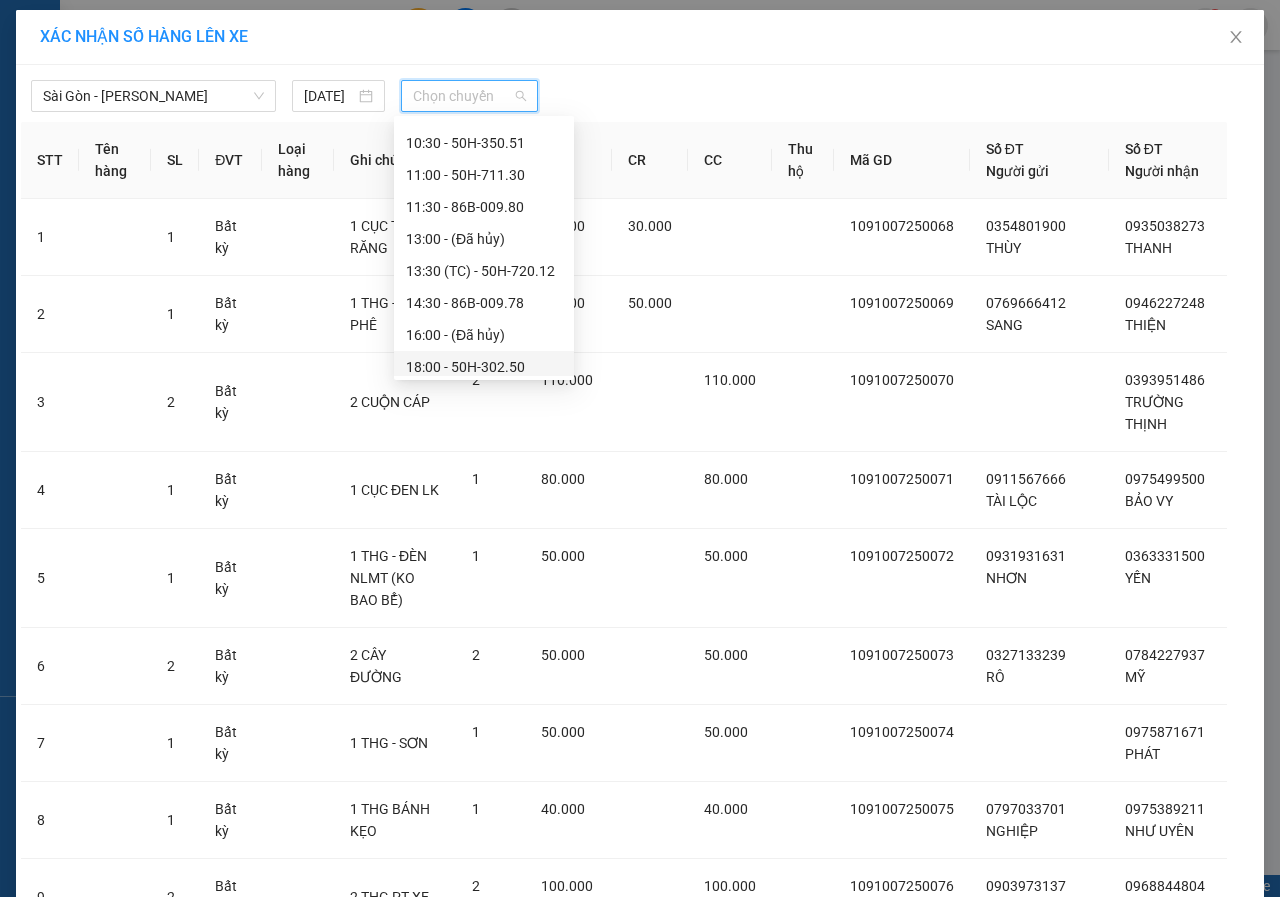 scroll, scrollTop: 224, scrollLeft: 0, axis: vertical 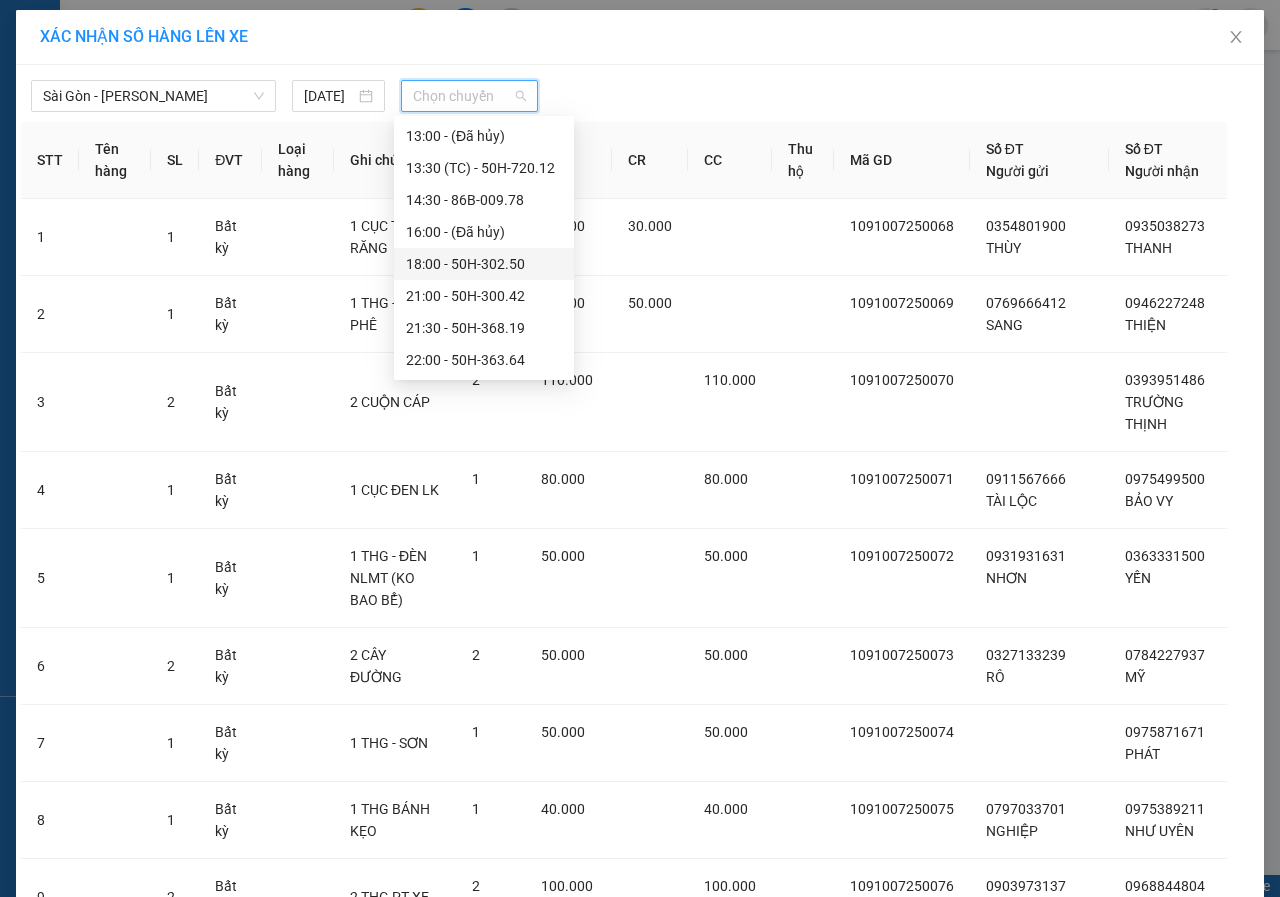 click on "18:00     - 50H-302.50" at bounding box center [484, 264] 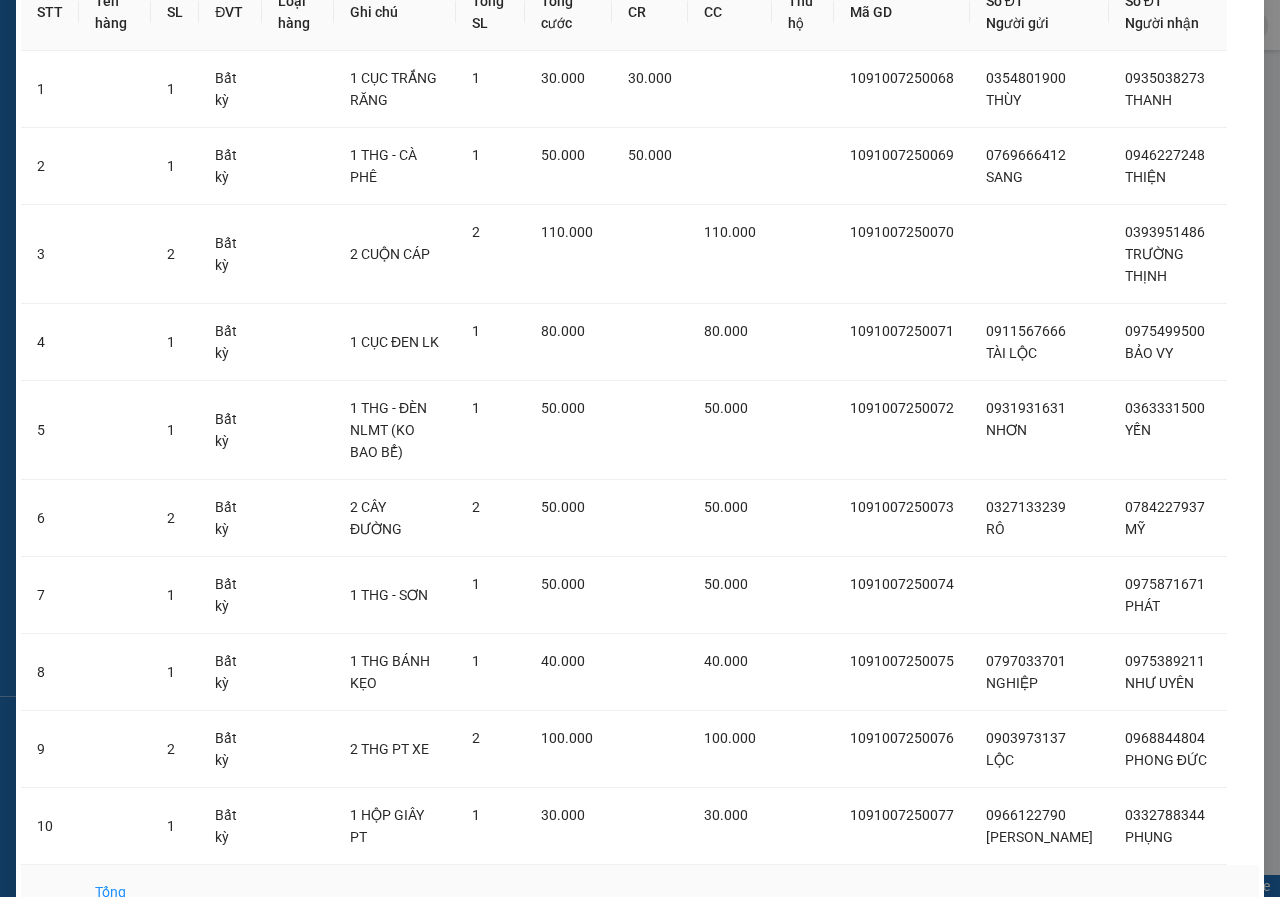 scroll, scrollTop: 318, scrollLeft: 0, axis: vertical 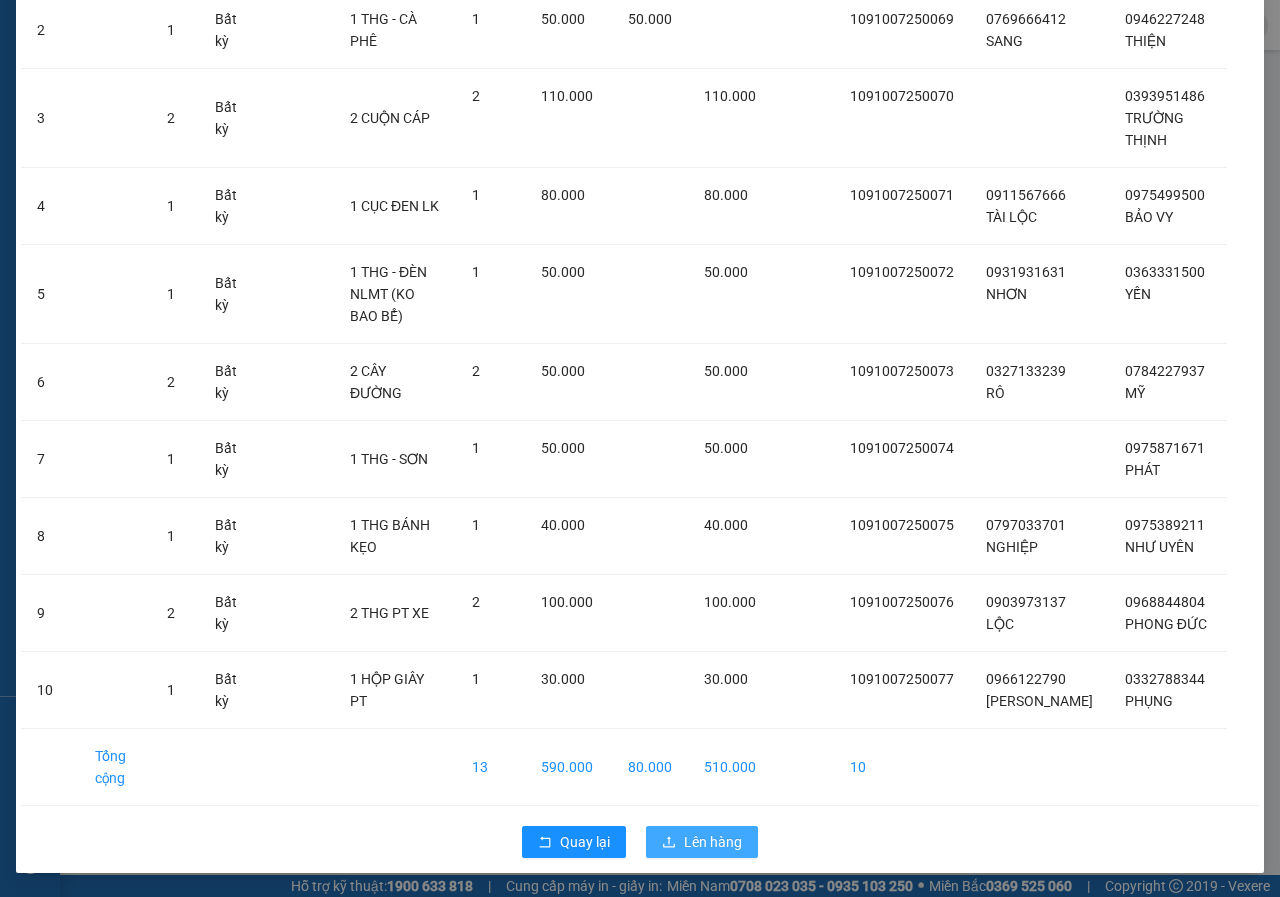 click on "Lên hàng" at bounding box center (702, 842) 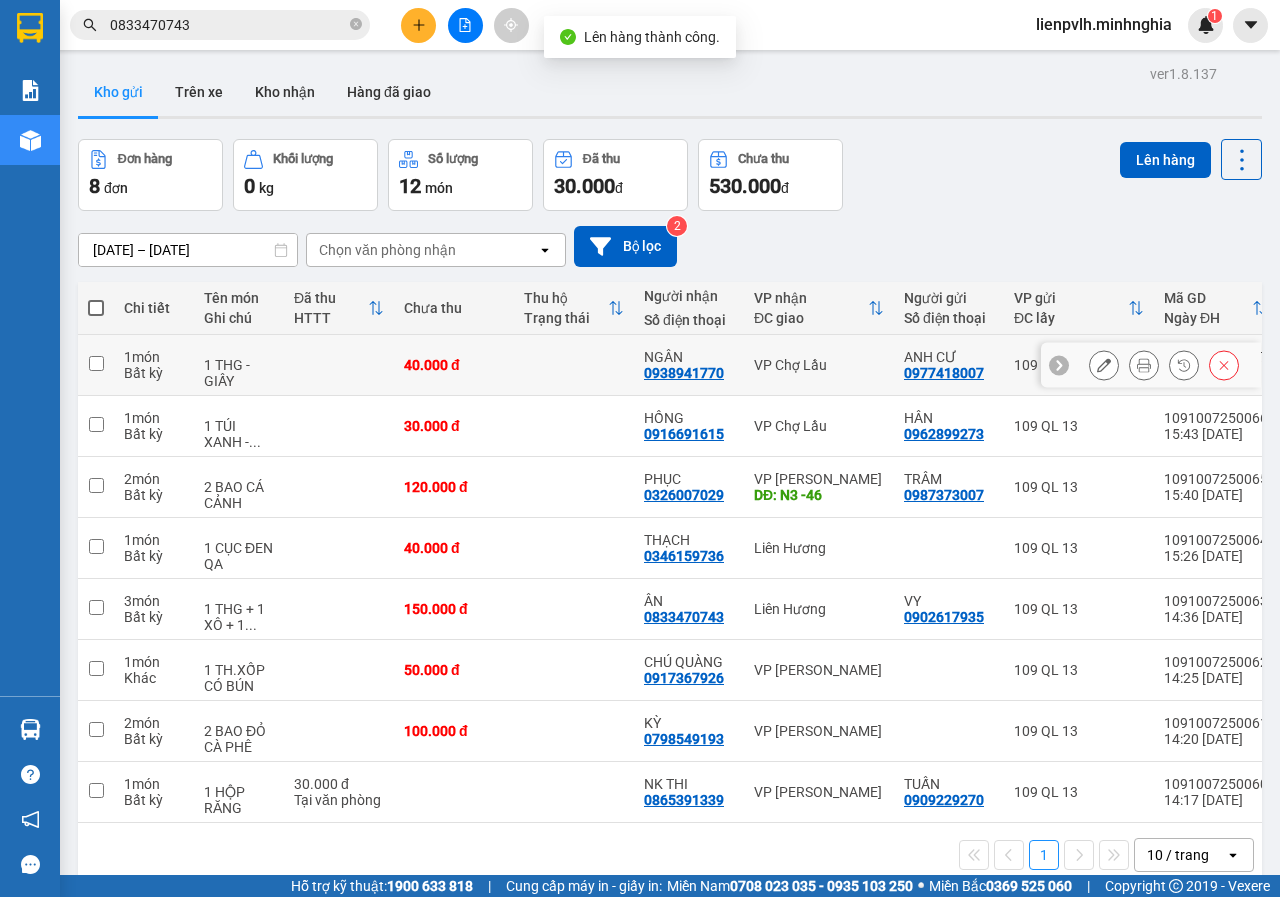 drag, startPoint x: 497, startPoint y: 341, endPoint x: 477, endPoint y: 381, distance: 44.72136 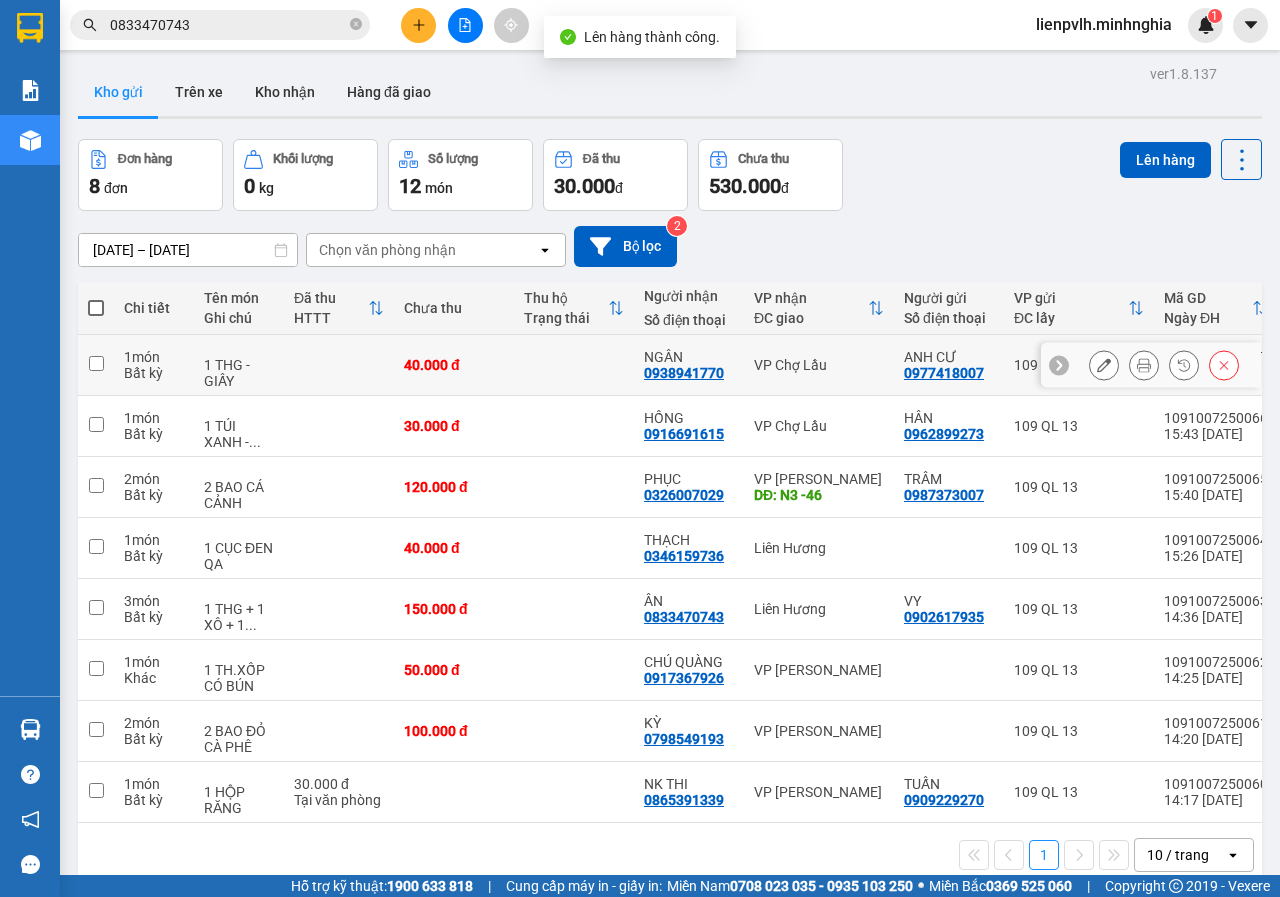 click on "40.000 đ" at bounding box center (454, 365) 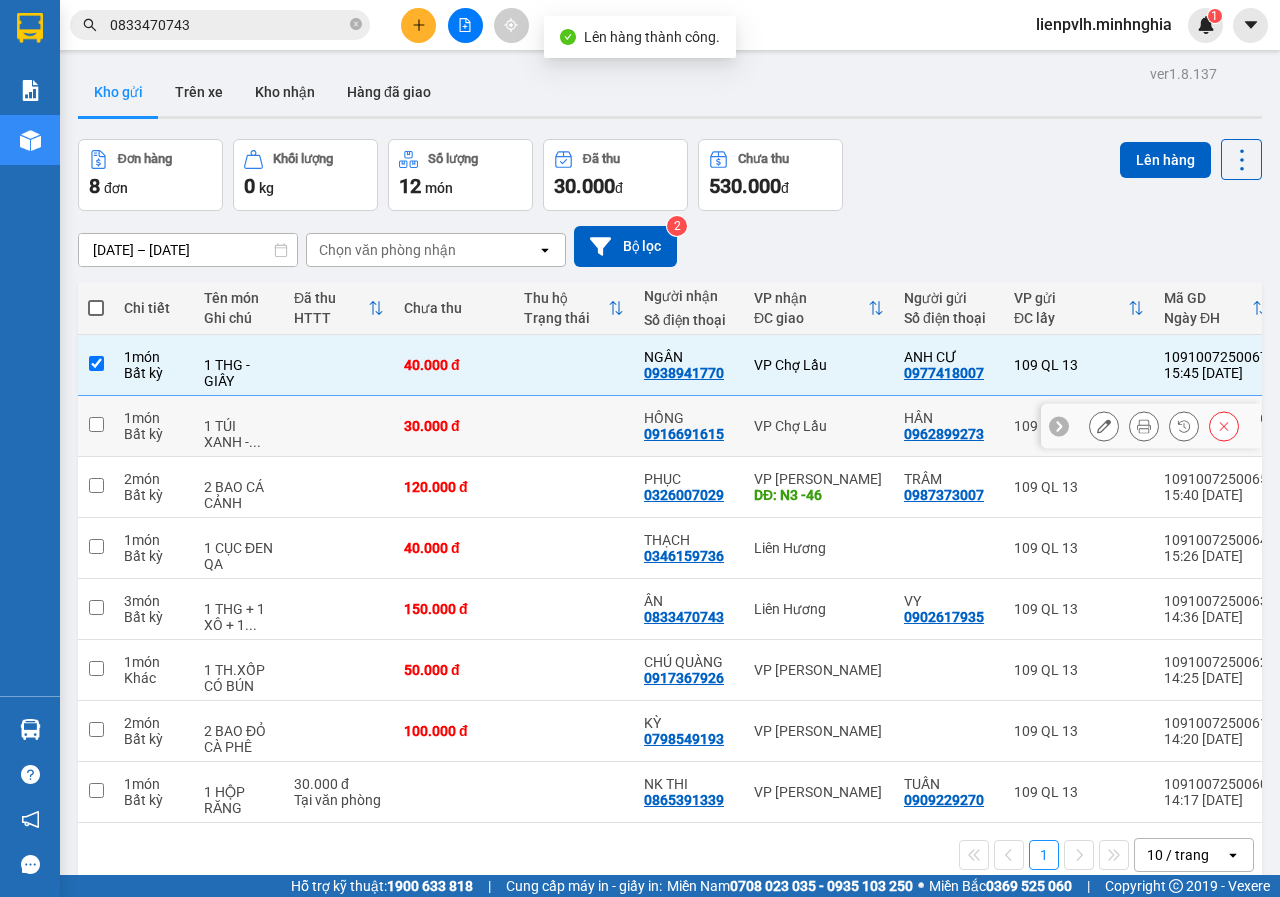 click on "30.000 đ" at bounding box center [454, 426] 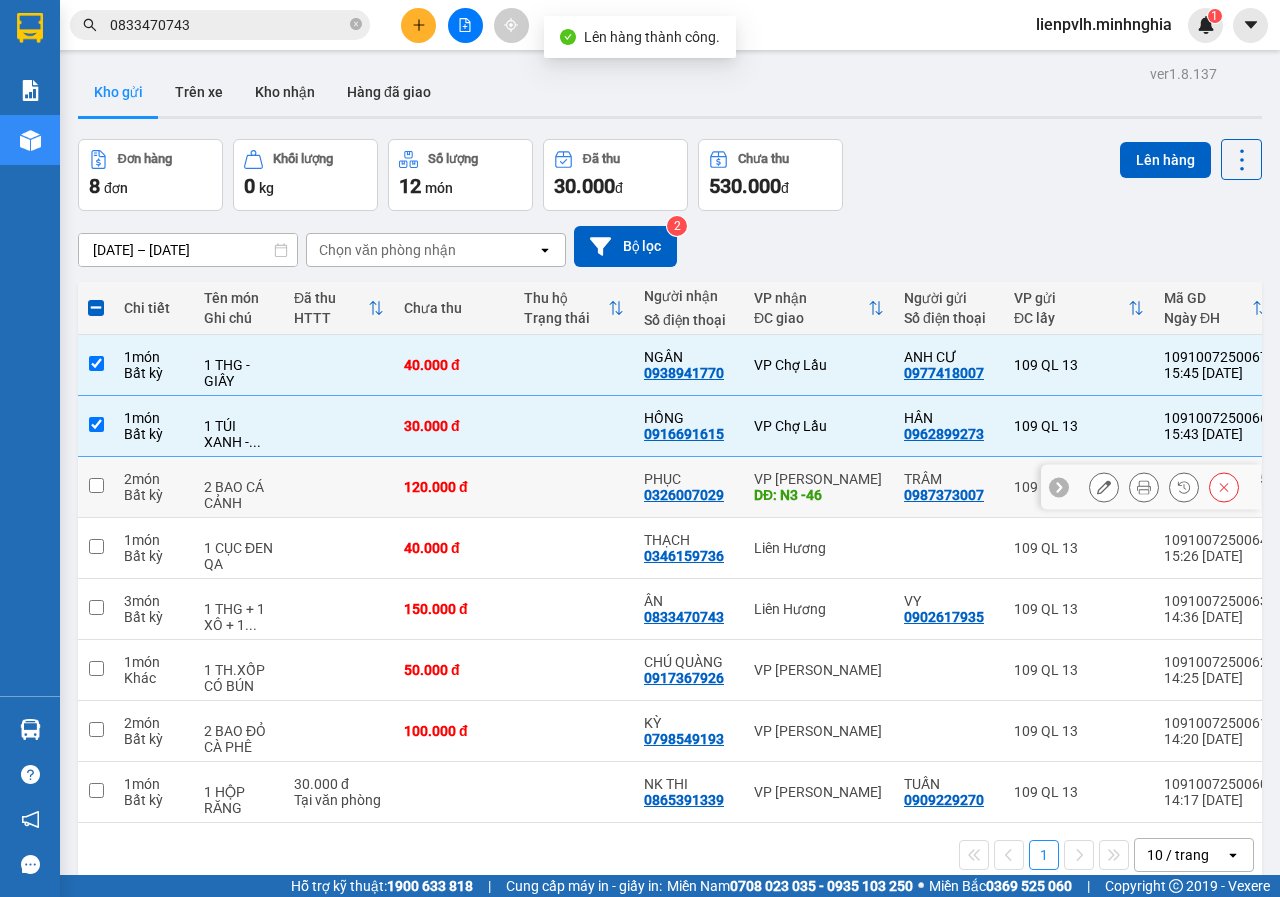 click on "120.000 đ" at bounding box center [454, 487] 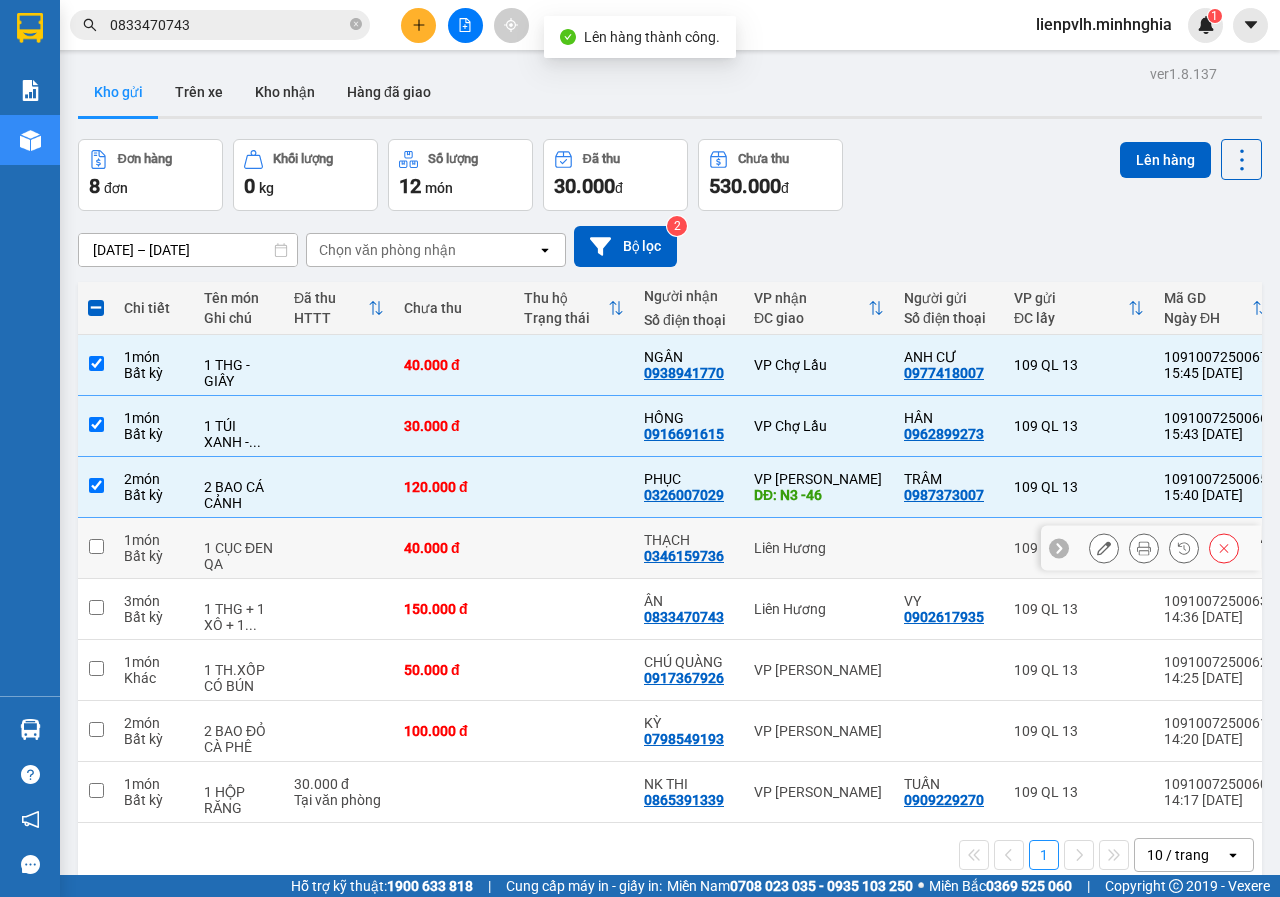 drag, startPoint x: 460, startPoint y: 533, endPoint x: 447, endPoint y: 587, distance: 55.542778 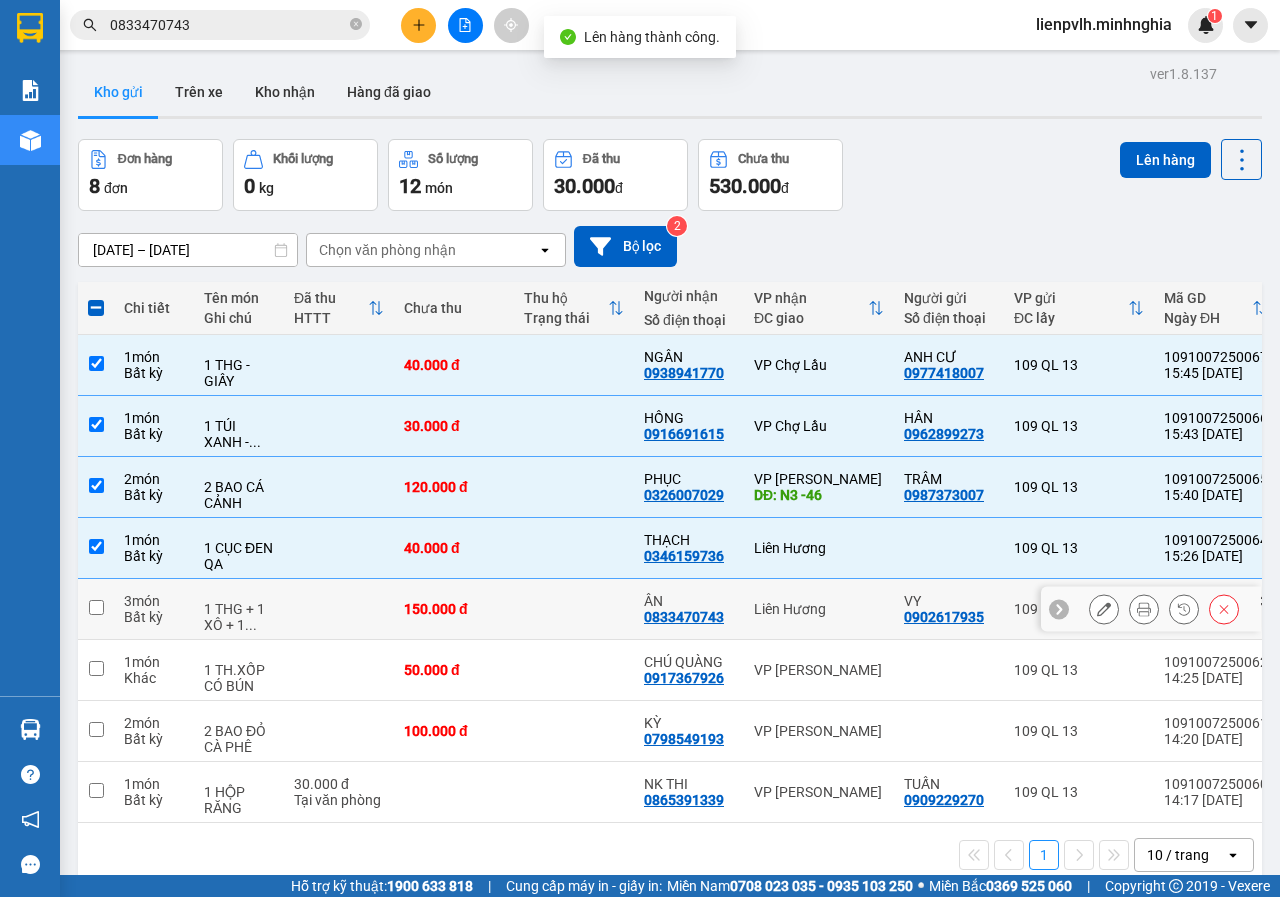 click on "150.000 đ" at bounding box center (454, 609) 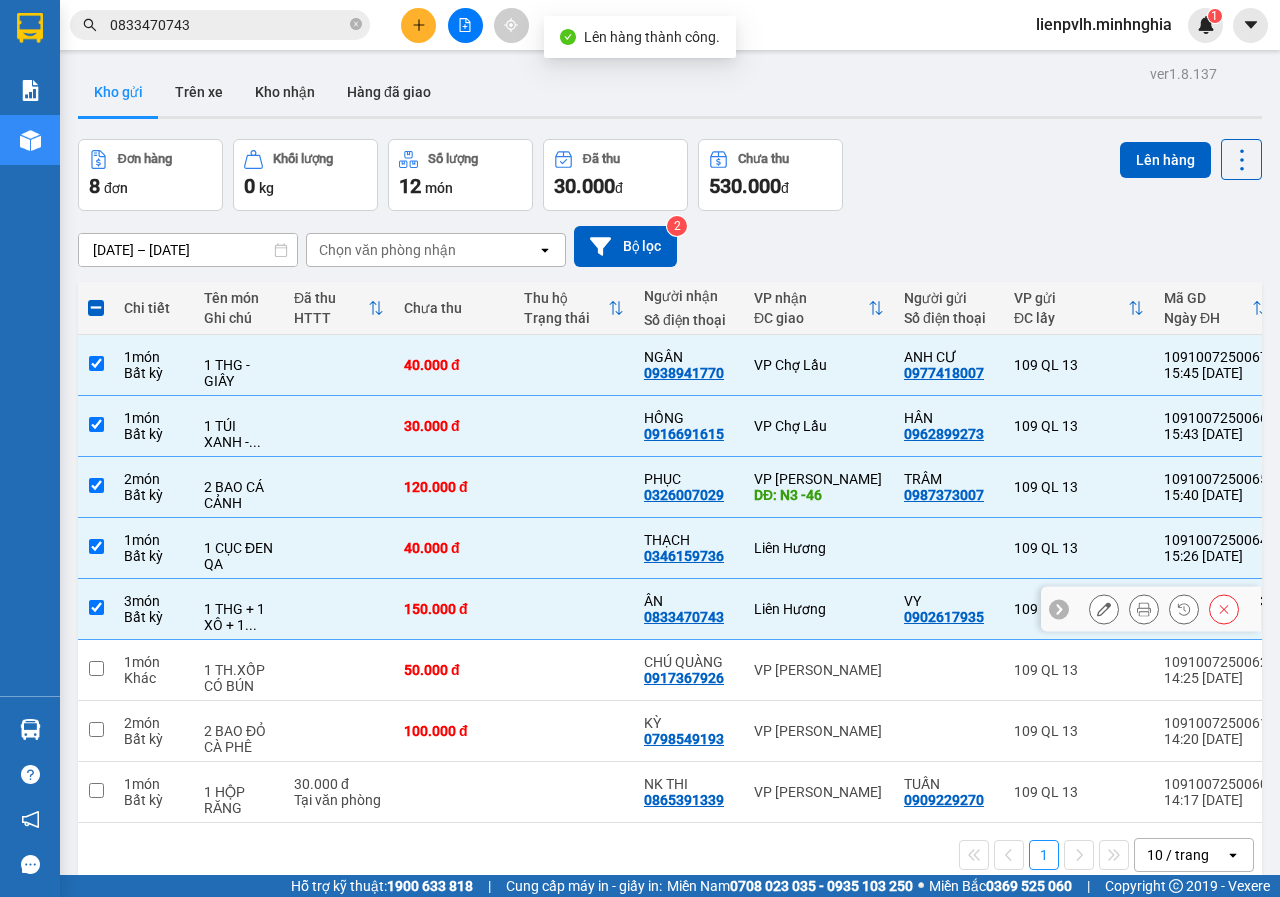 drag, startPoint x: 433, startPoint y: 642, endPoint x: 428, endPoint y: 681, distance: 39.319206 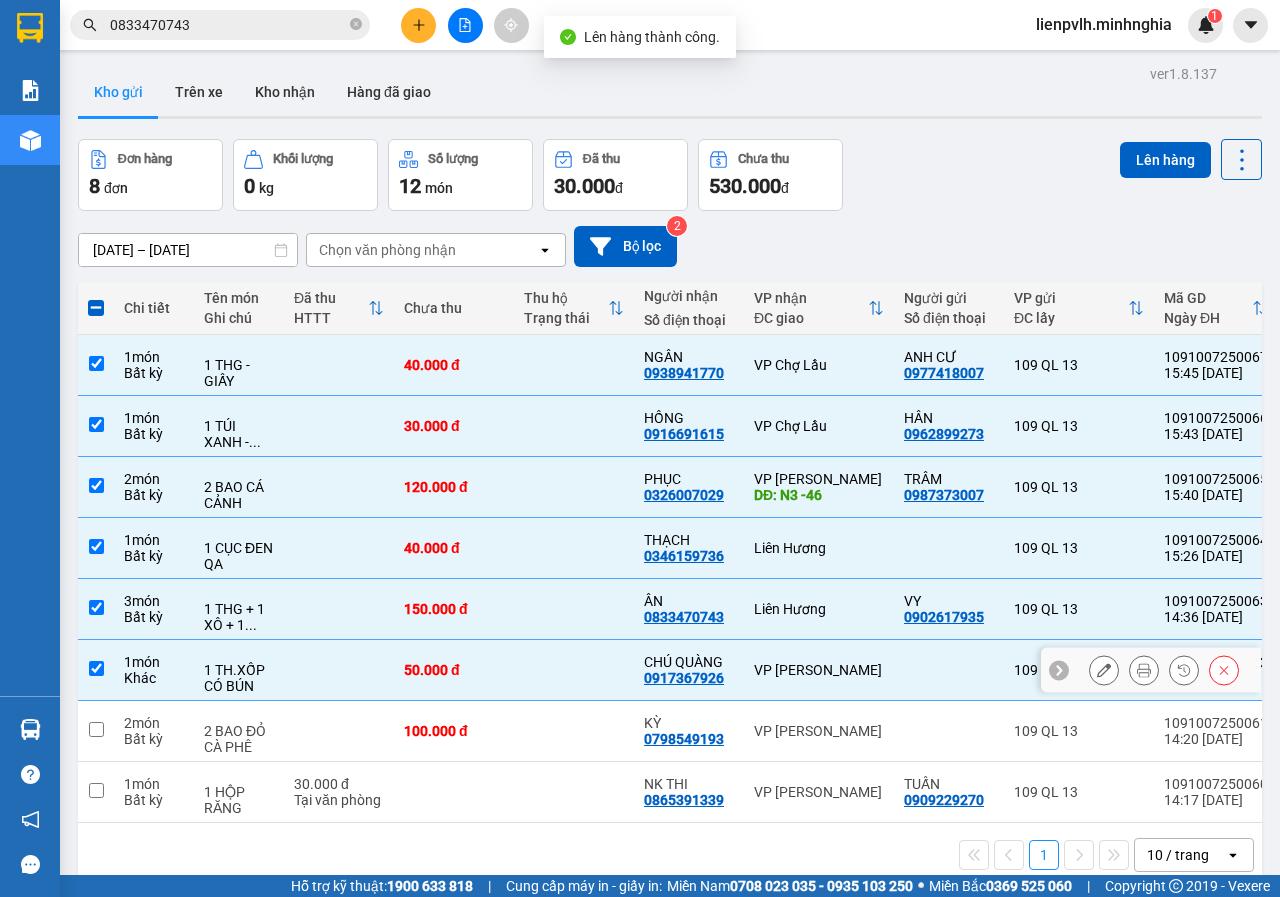 click on "50.000 đ" at bounding box center [454, 670] 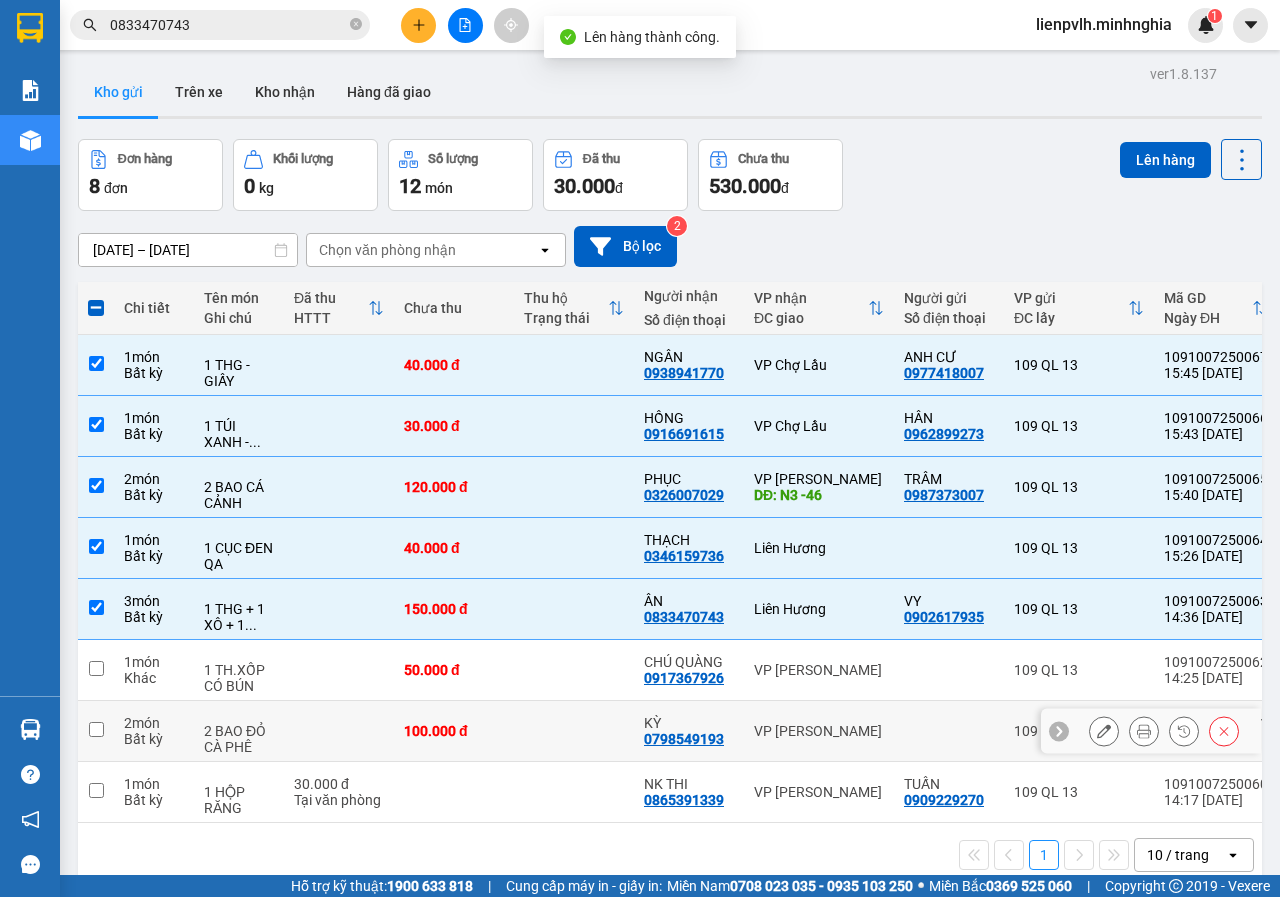 click on "100.000 đ" at bounding box center [454, 731] 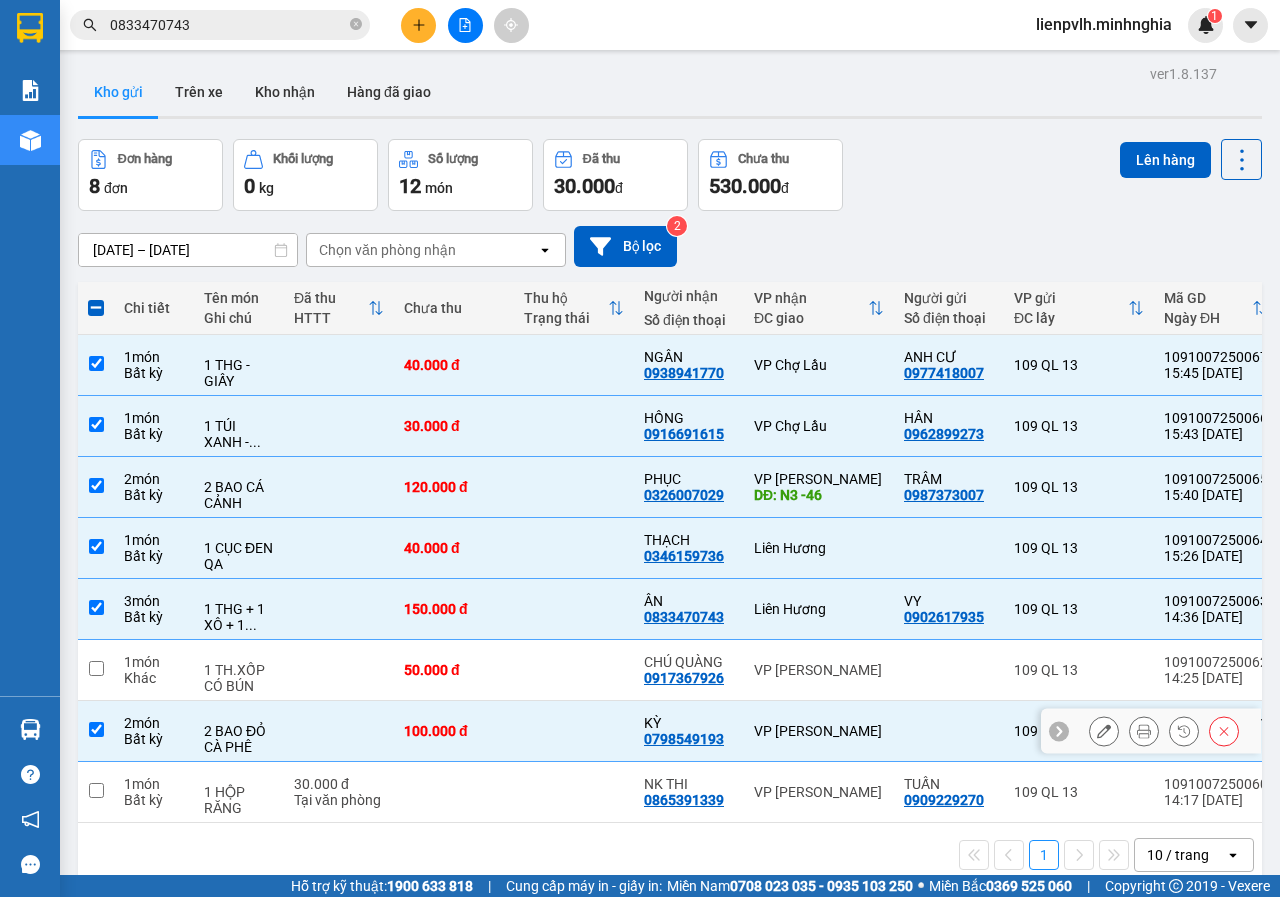 click on "30.000 đ" at bounding box center [339, 784] 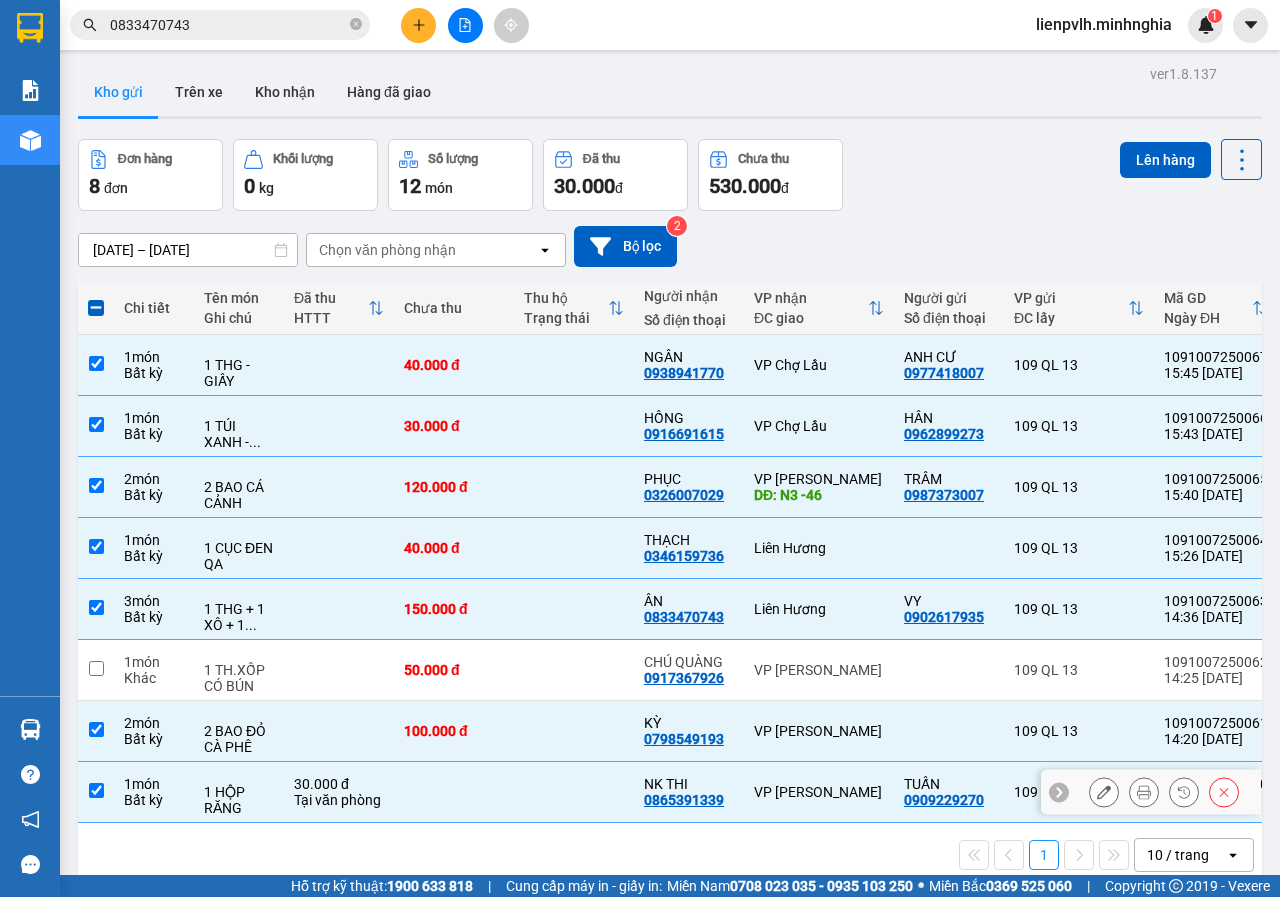 click at bounding box center (339, 670) 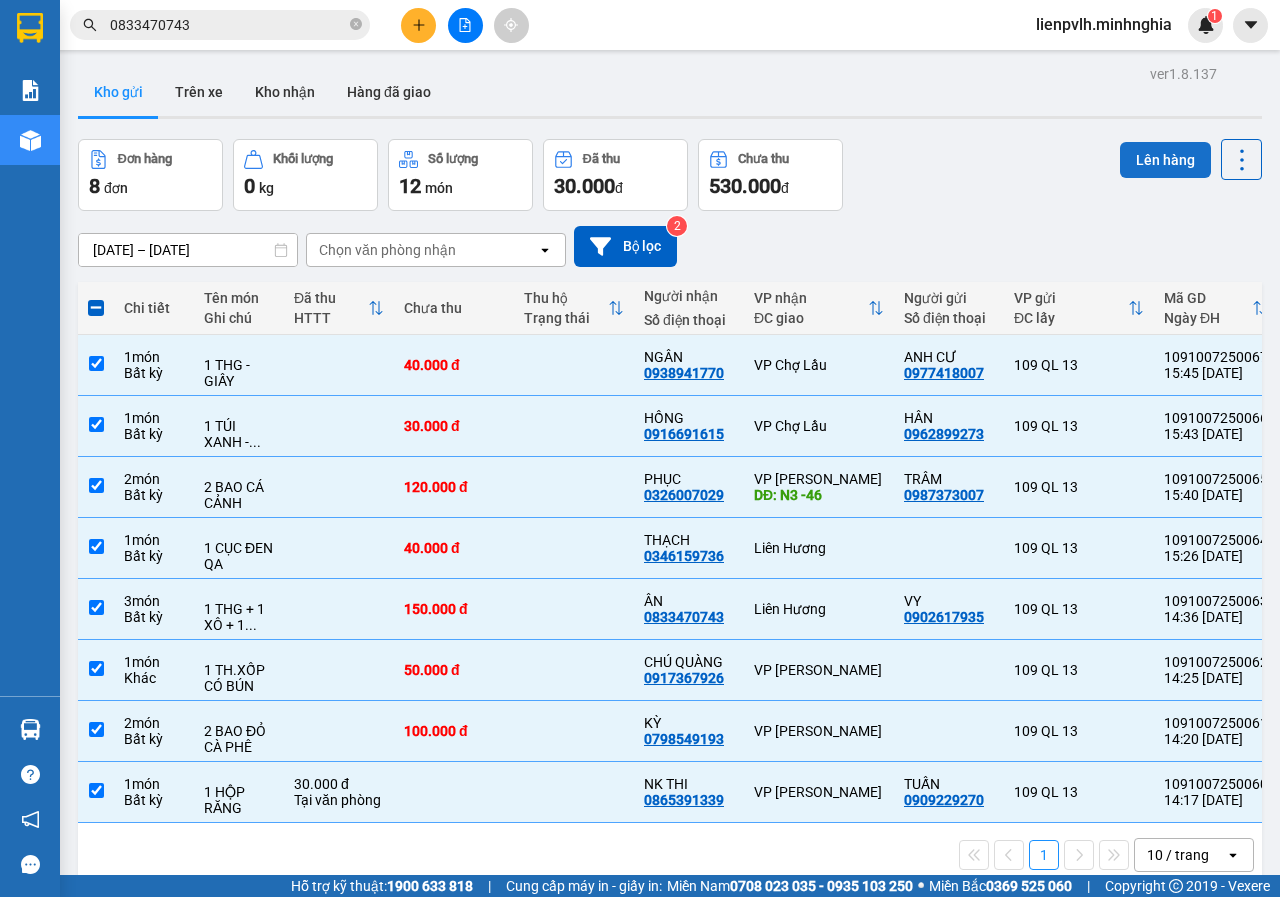click on "Lên hàng" at bounding box center [1165, 160] 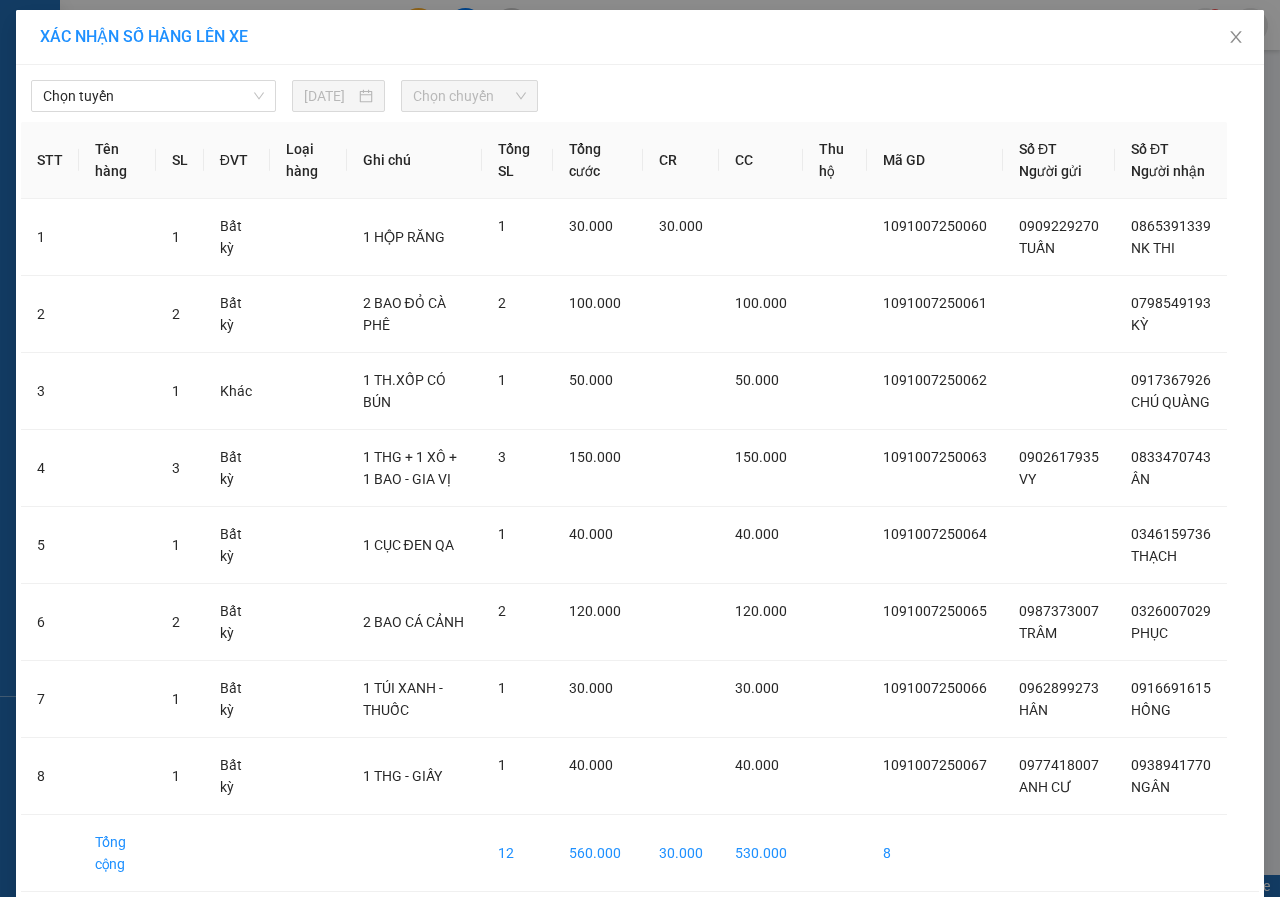 click on "Chọn tuyến [DATE] Chọn chuyến STT Tên hàng SL ĐVT Loại hàng Ghi chú Tổng SL Tổng cước CR CC Thu hộ Mã GD Số ĐT Người gửi Số ĐT Người nhận 1   1 Bất kỳ 1 HỘP RĂNG 1 30.000 30.000 1091007250060 0909229270 TUẤN 0865391339 NK THI 2   2 Bất kỳ 2 BAO ĐỎ CÀ PHÊ 2 100.000 100.000 1091007250061 0798549193 KỲ 3   1 Khác 1 TH.XỐP CÓ BÚN 1 50.000 50.000 1091007250062 0917367926 CHÚ QUÀNG 4   3 Bất kỳ 1 THG + 1 XÔ + 1 BAO - GIA VỊ 3 150.000 150.000 1091007250063 0902617935 VY 0833470743  ÂN 5   1 Bất kỳ 1 CỤC ĐEN QA 1 40.000 40.000 1091007250064 0346159736 THẠCH 6   2 Bất kỳ 2 BAO CÁ CẢNH 2 120.000 120.000 1091007250065 0987373007 TRÂM 0326007029 PHỤC 7   1 Bất kỳ 1 TÚI XANH - THUỐC 1 30.000 30.000 1091007250066 0962899273 HÂN  0916691615 HỒNG  8   1 Bất kỳ 1 THG - GIẤY 1 40.000 40.000 1091007250067 0977418007 ANH CƯ   0938941770 NGÂN Tổng cộng 12 560.000 30.000 530.000 8 Quay lại Lên hàng" at bounding box center [640, 512] 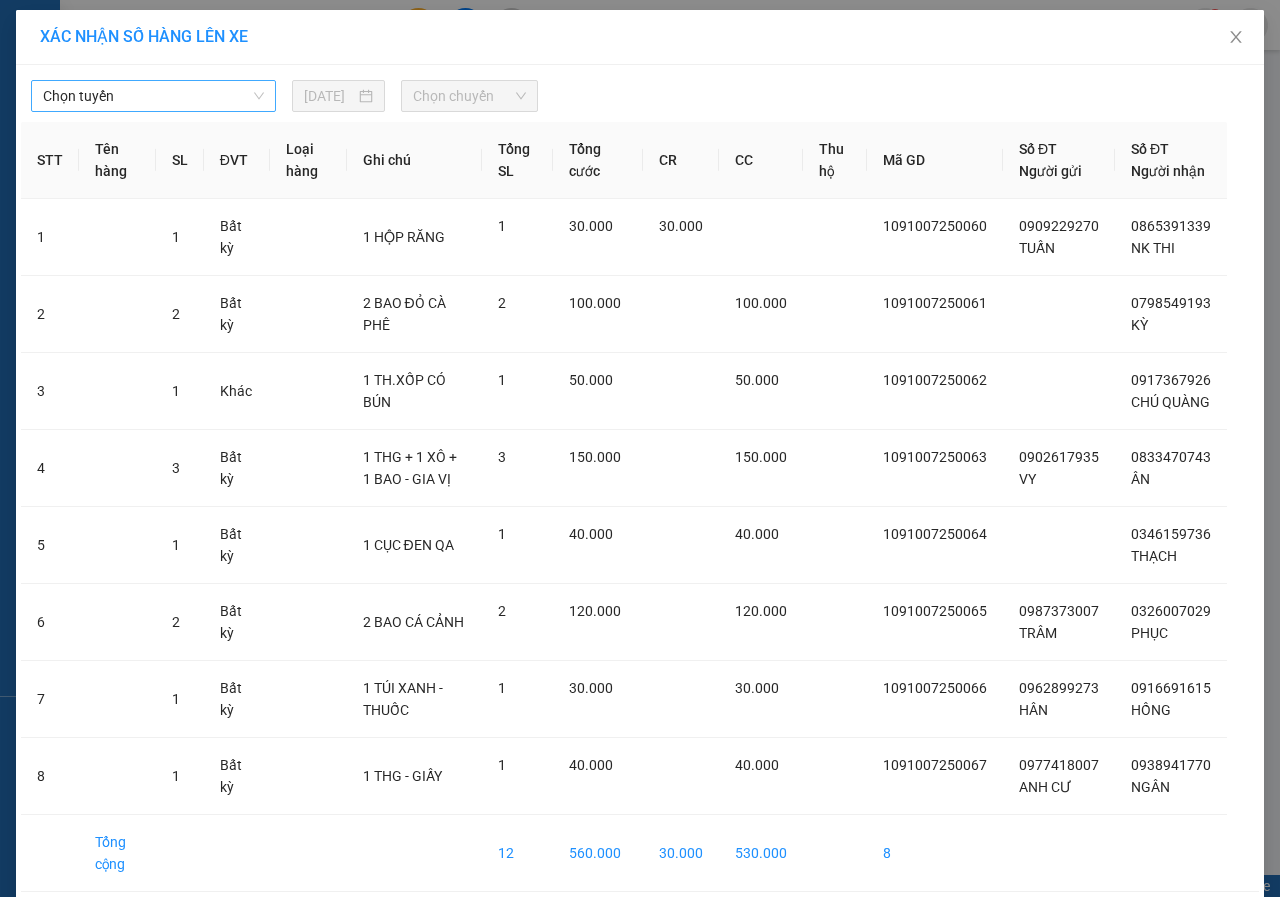 click on "Chọn tuyến" at bounding box center (153, 96) 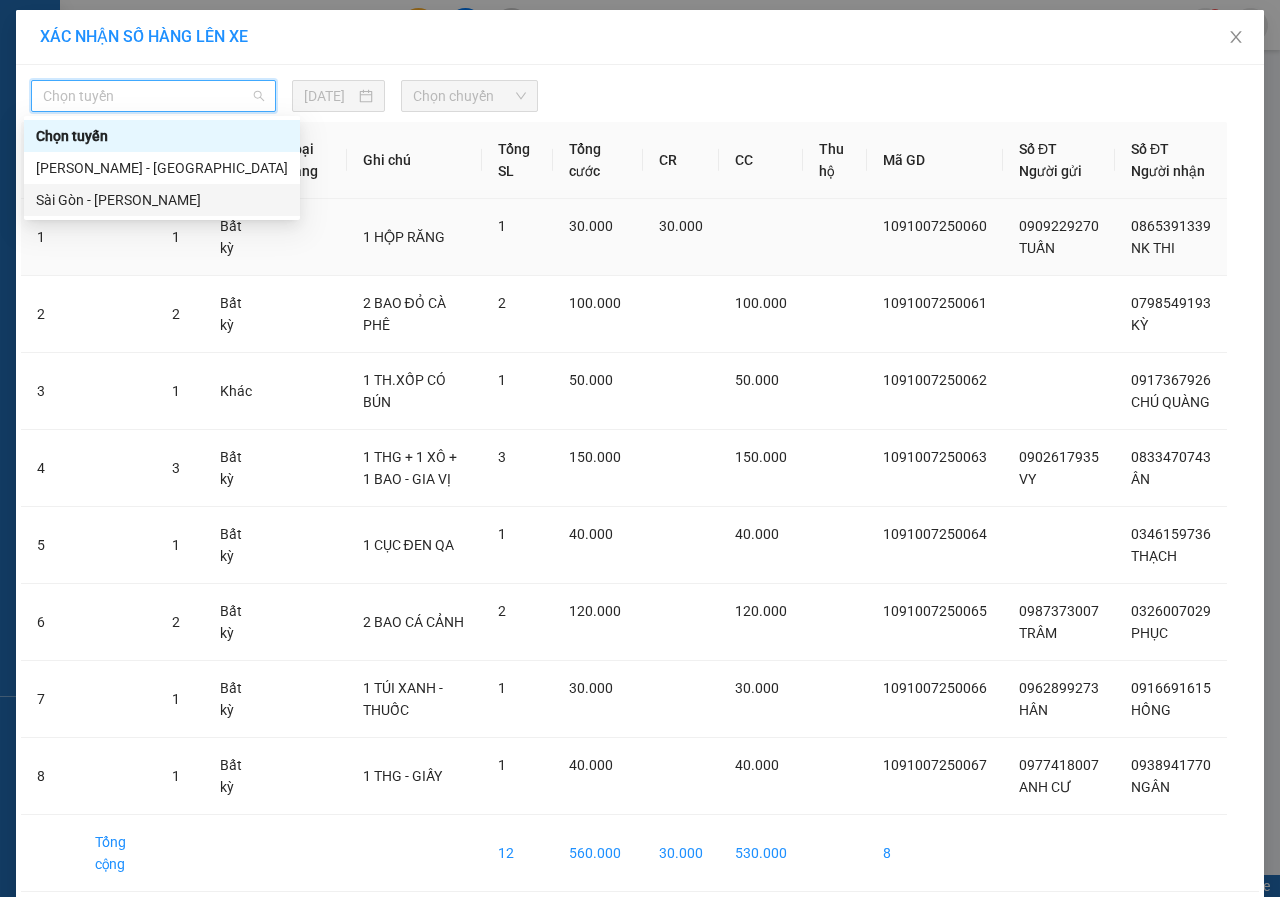click at bounding box center (117, 237) 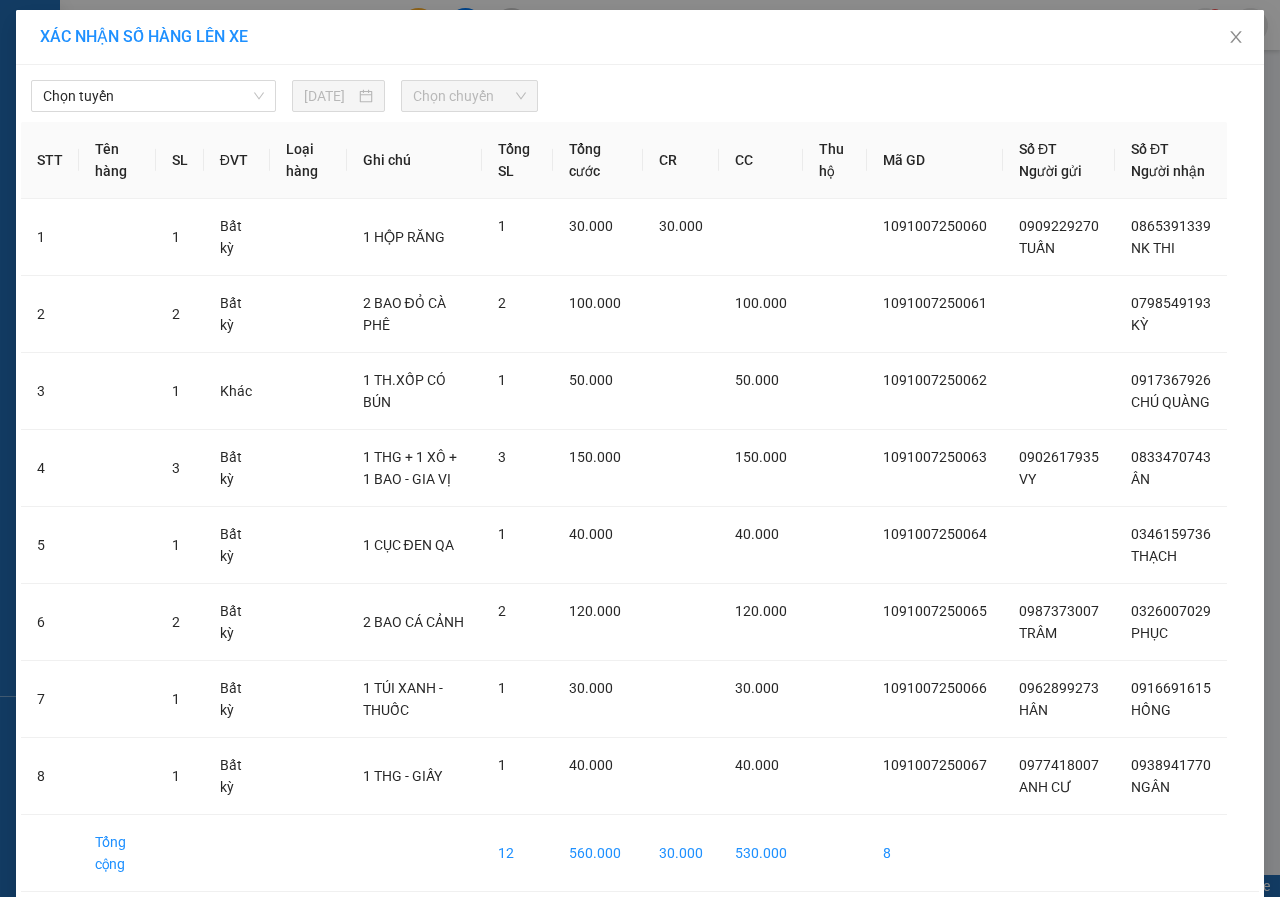 click on "Tên hàng" at bounding box center [117, 160] 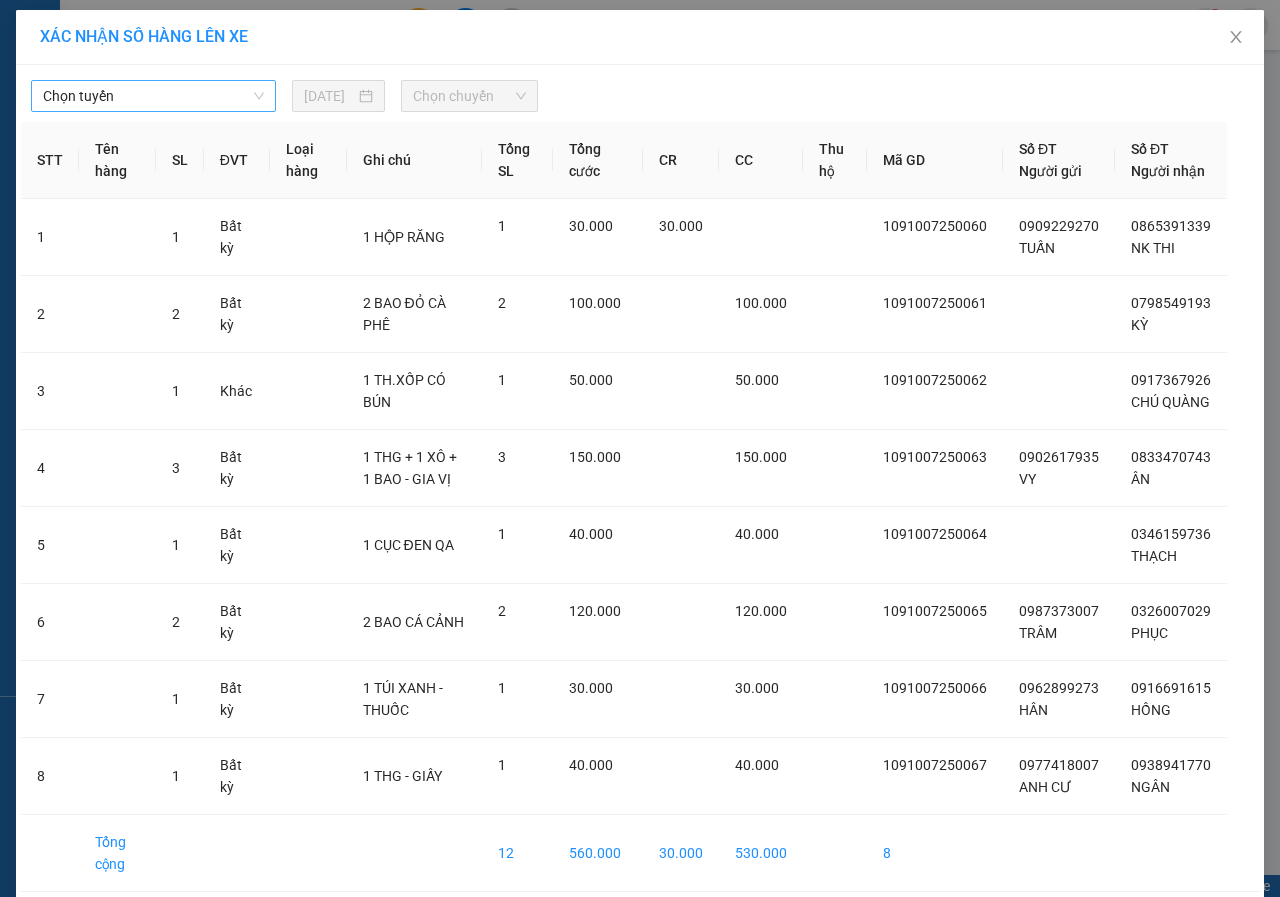click on "Chọn tuyến" at bounding box center [153, 96] 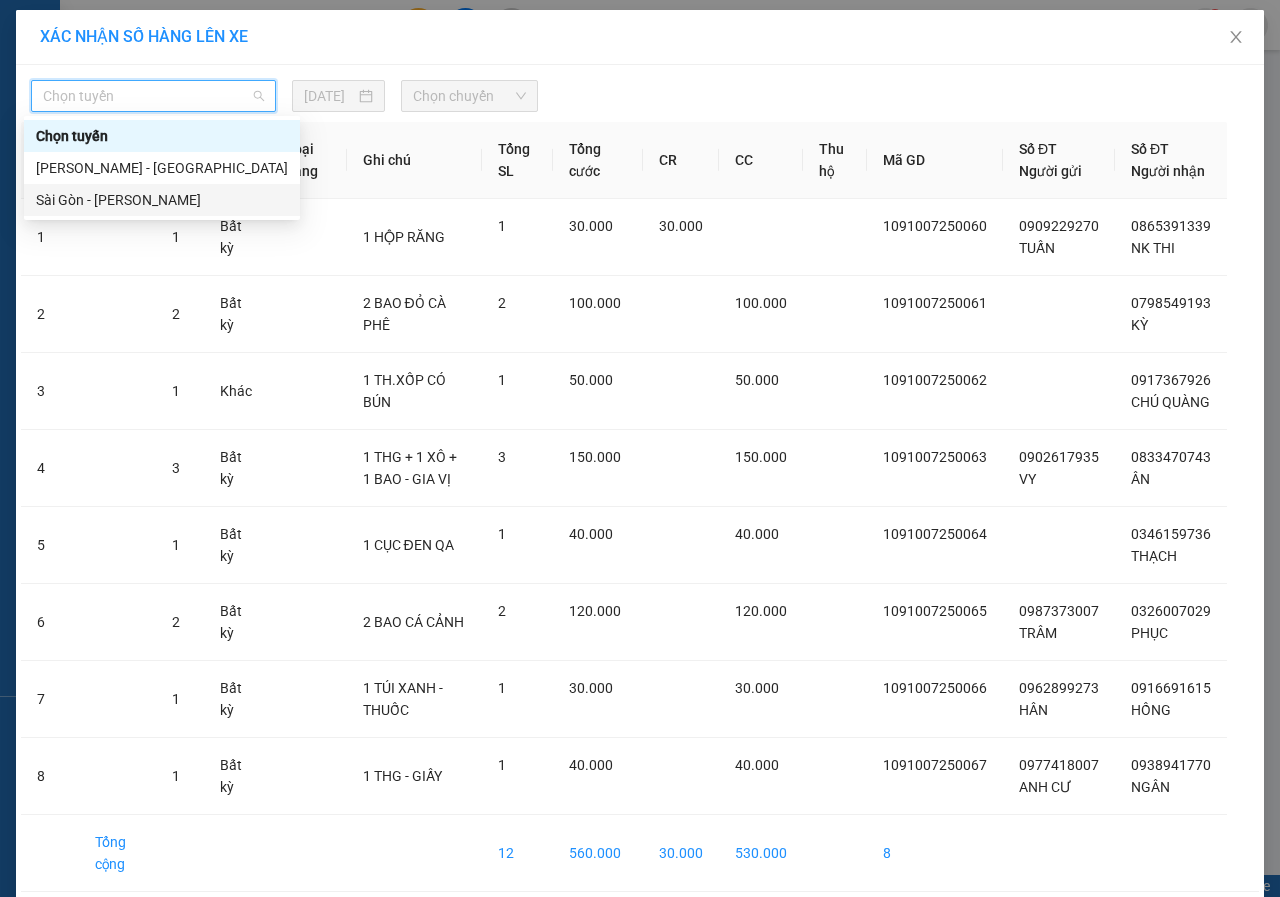 click on "Sài Gòn - [PERSON_NAME]" at bounding box center [162, 200] 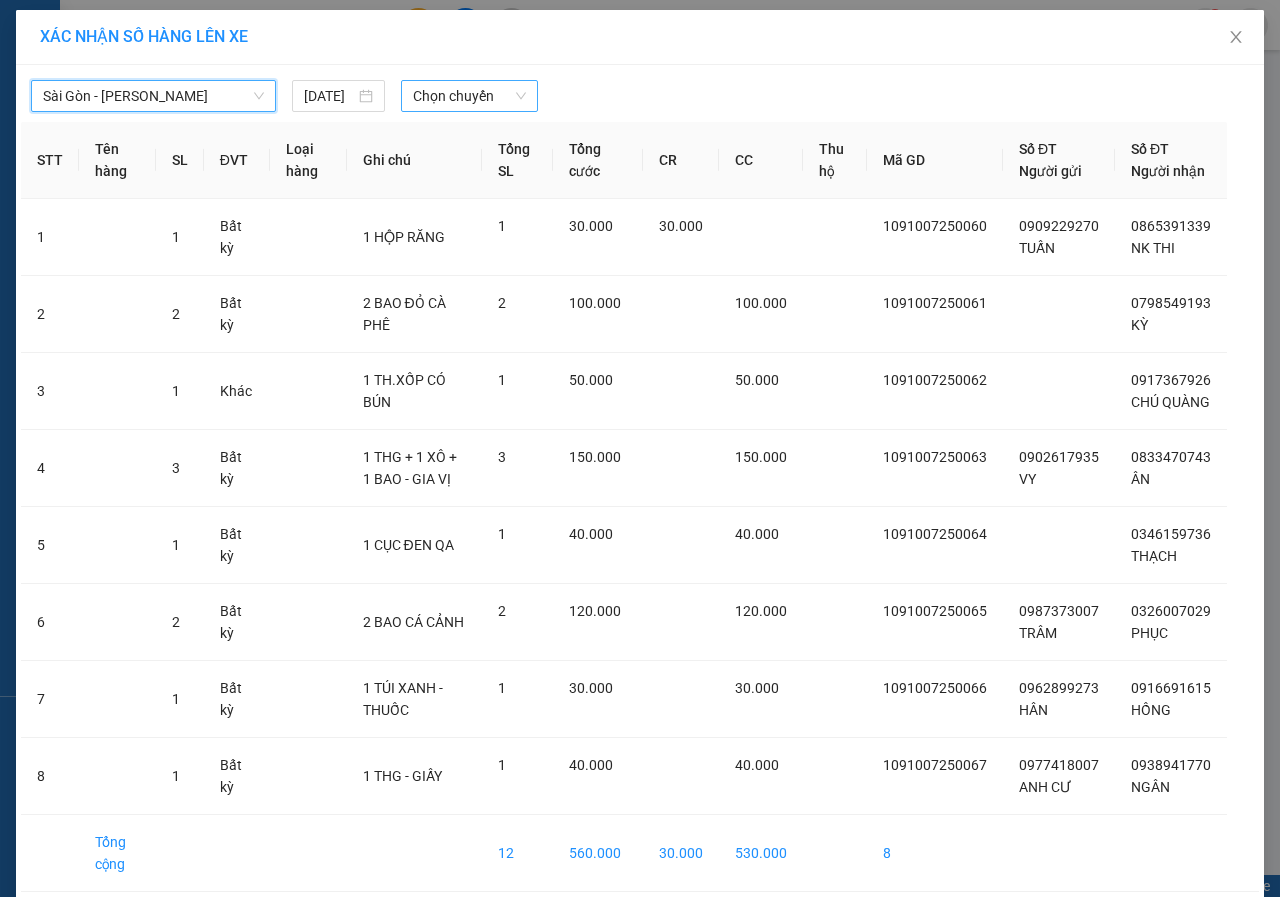 click on "Chọn chuyến" at bounding box center [469, 96] 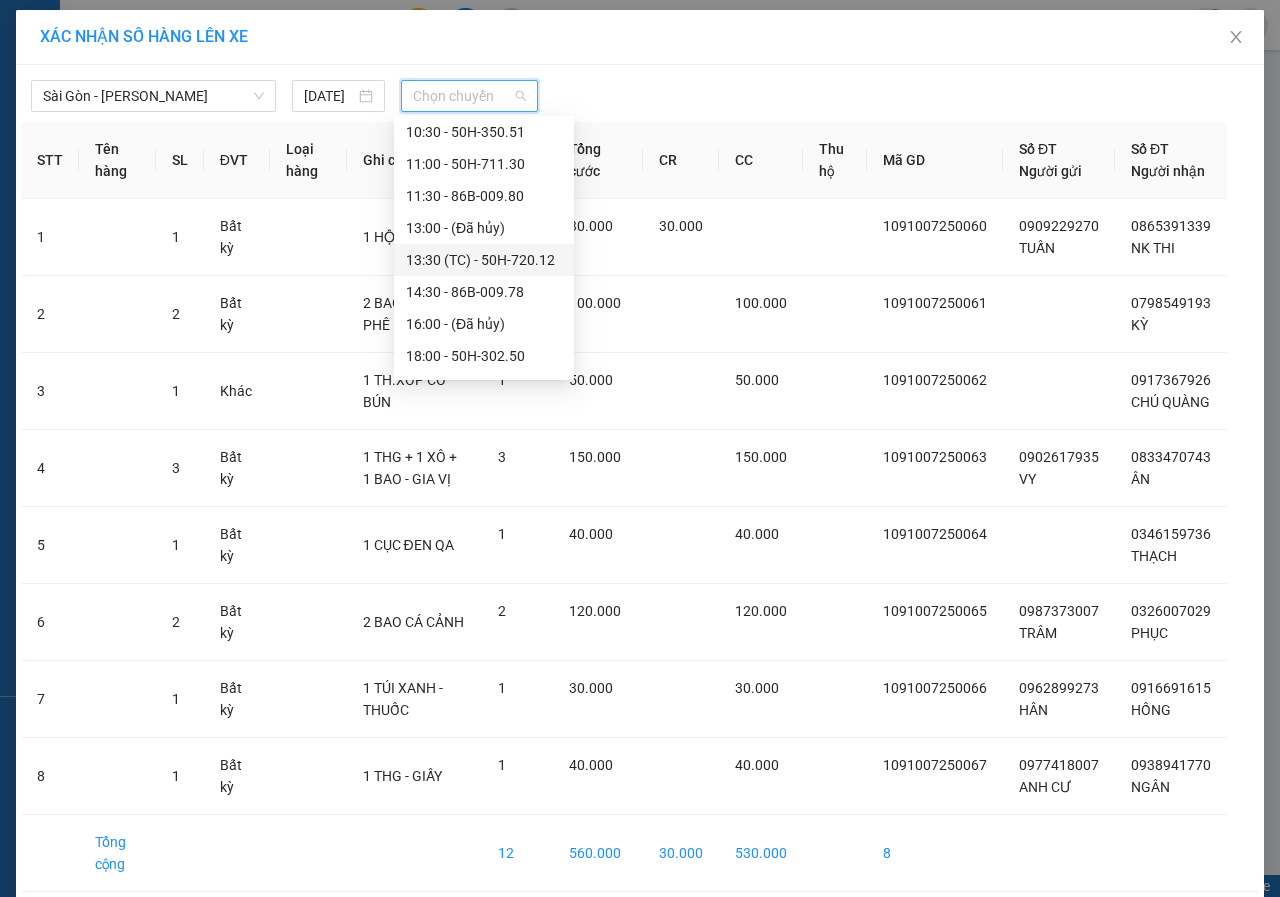 scroll, scrollTop: 224, scrollLeft: 0, axis: vertical 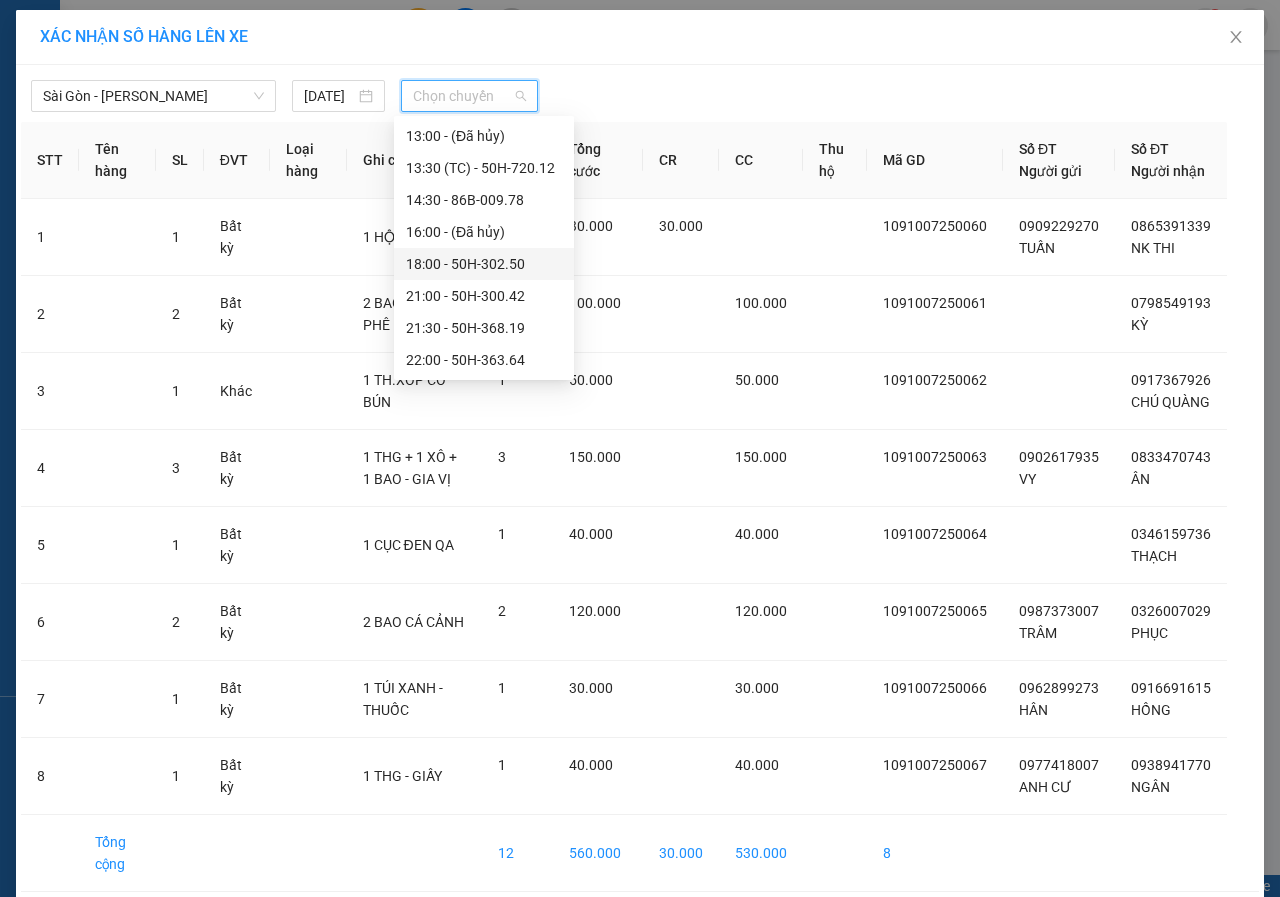 click on "18:00     - 50H-302.50" at bounding box center [484, 264] 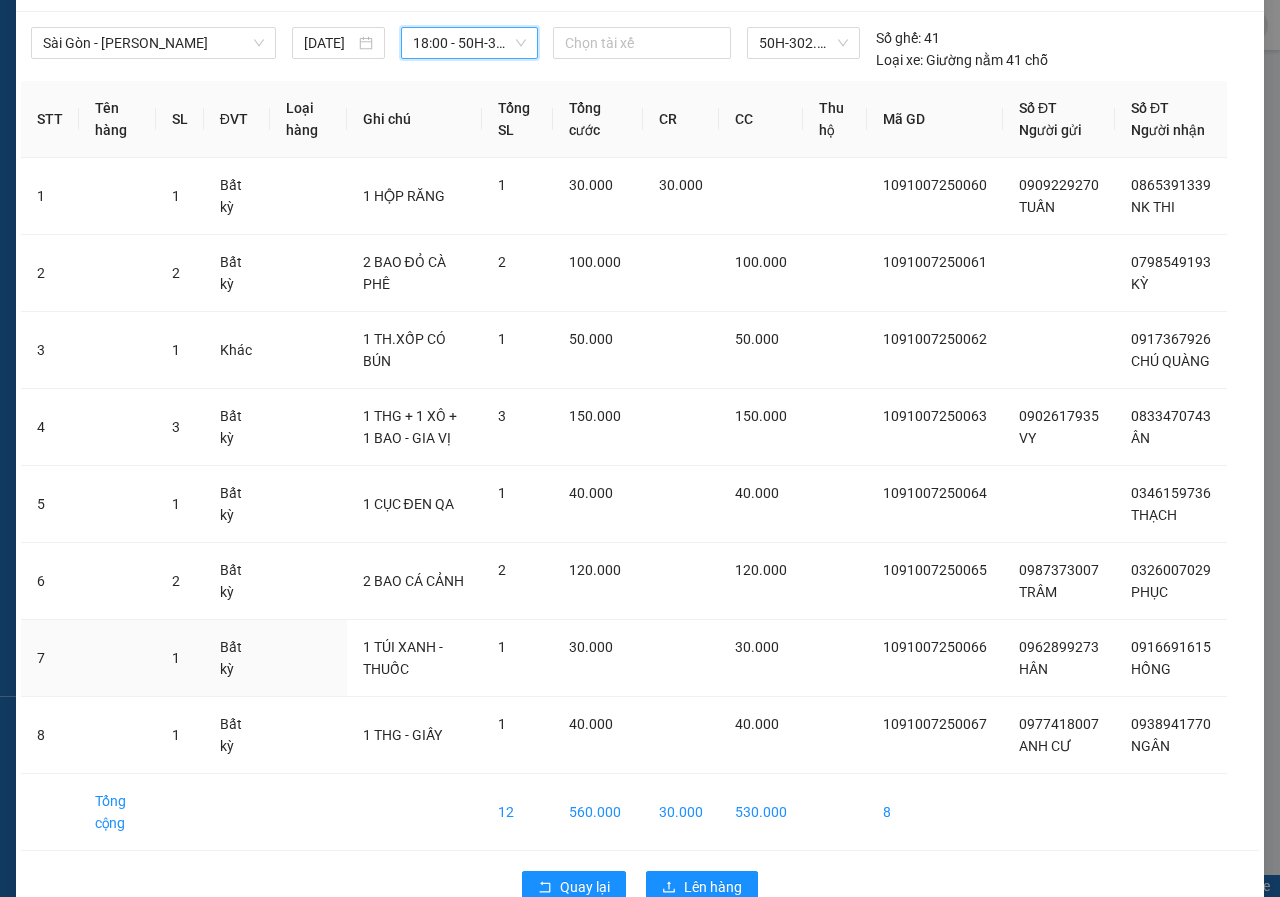 scroll, scrollTop: 120, scrollLeft: 0, axis: vertical 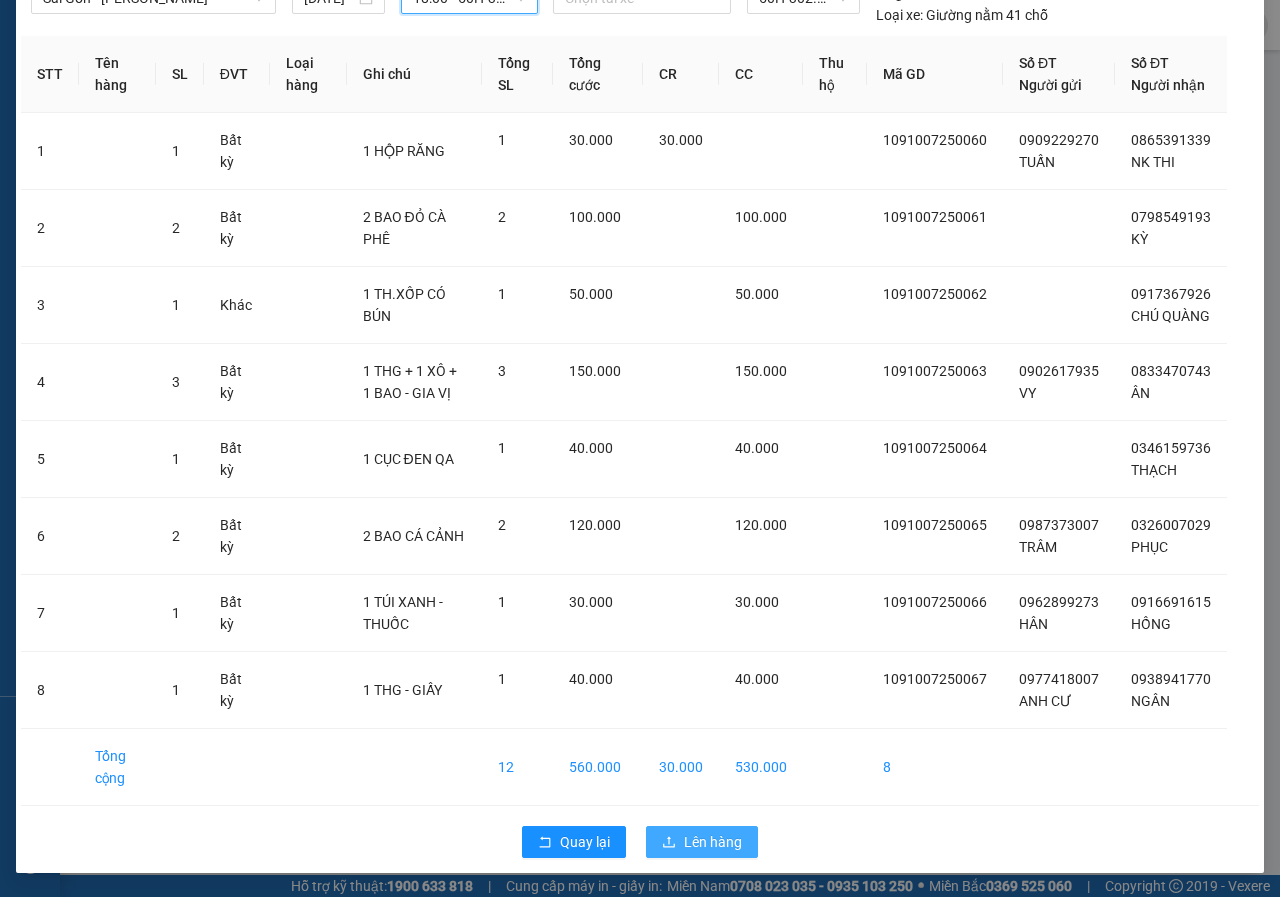 click on "Lên hàng" at bounding box center (713, 842) 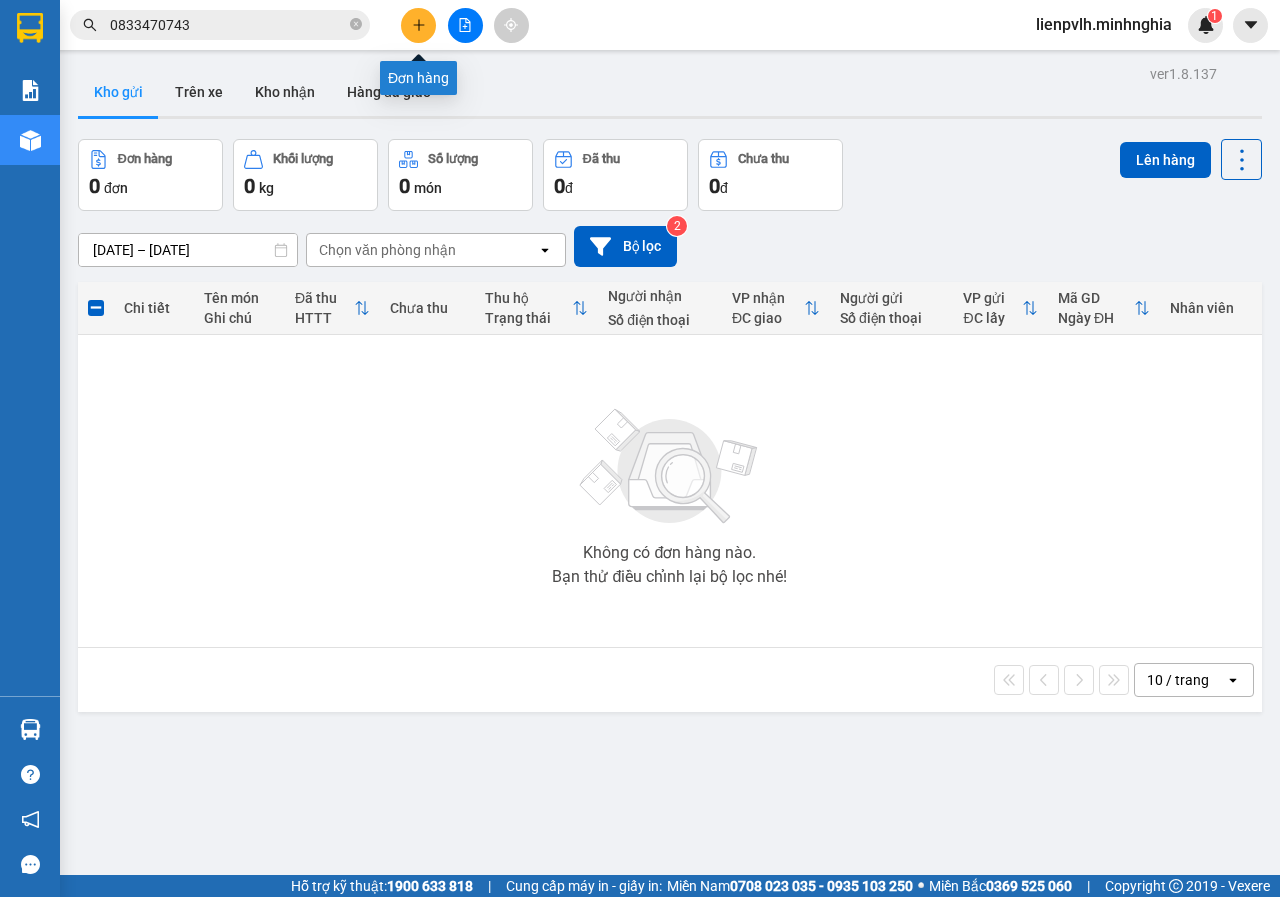 click at bounding box center [418, 25] 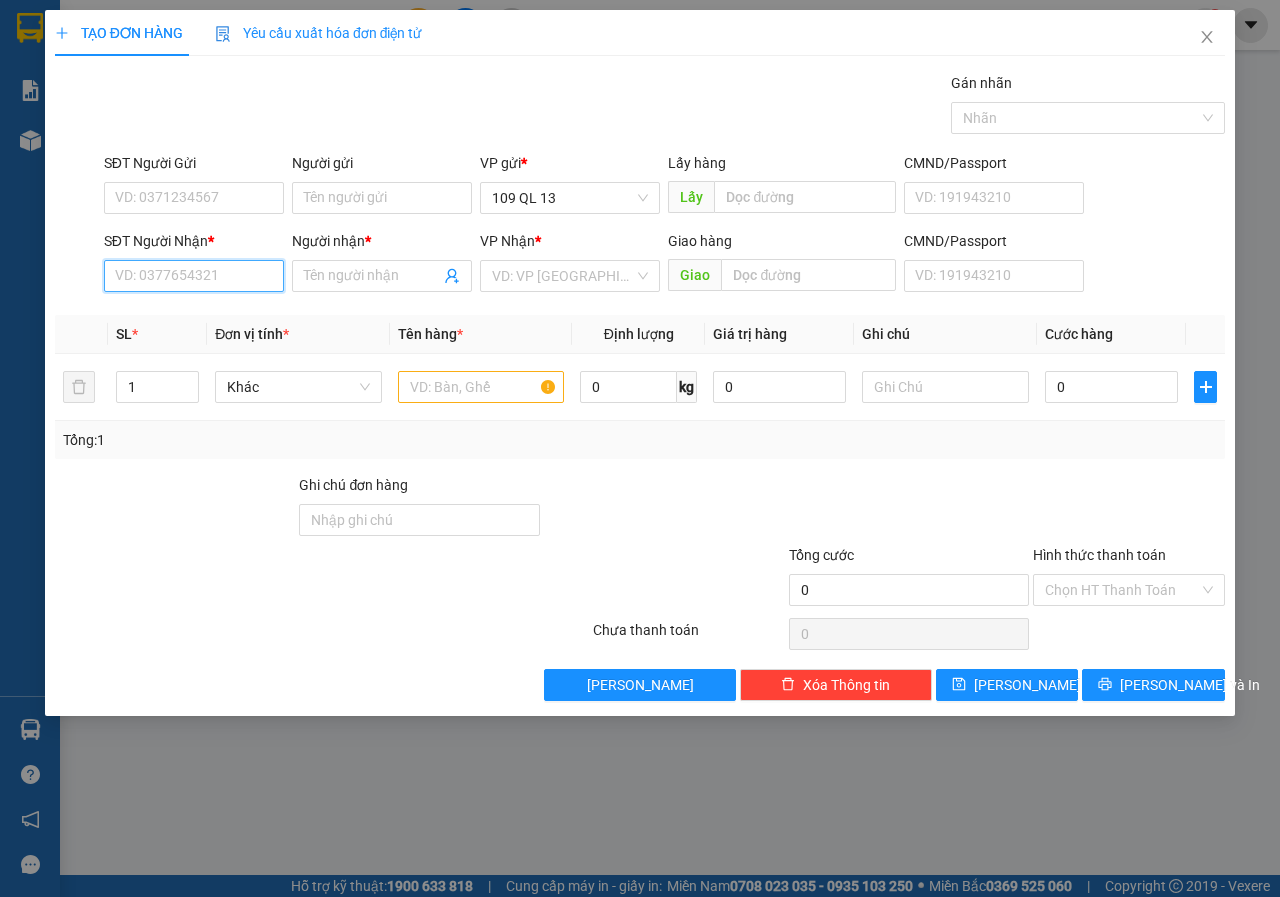 click on "SĐT Người Nhận  *" at bounding box center (194, 276) 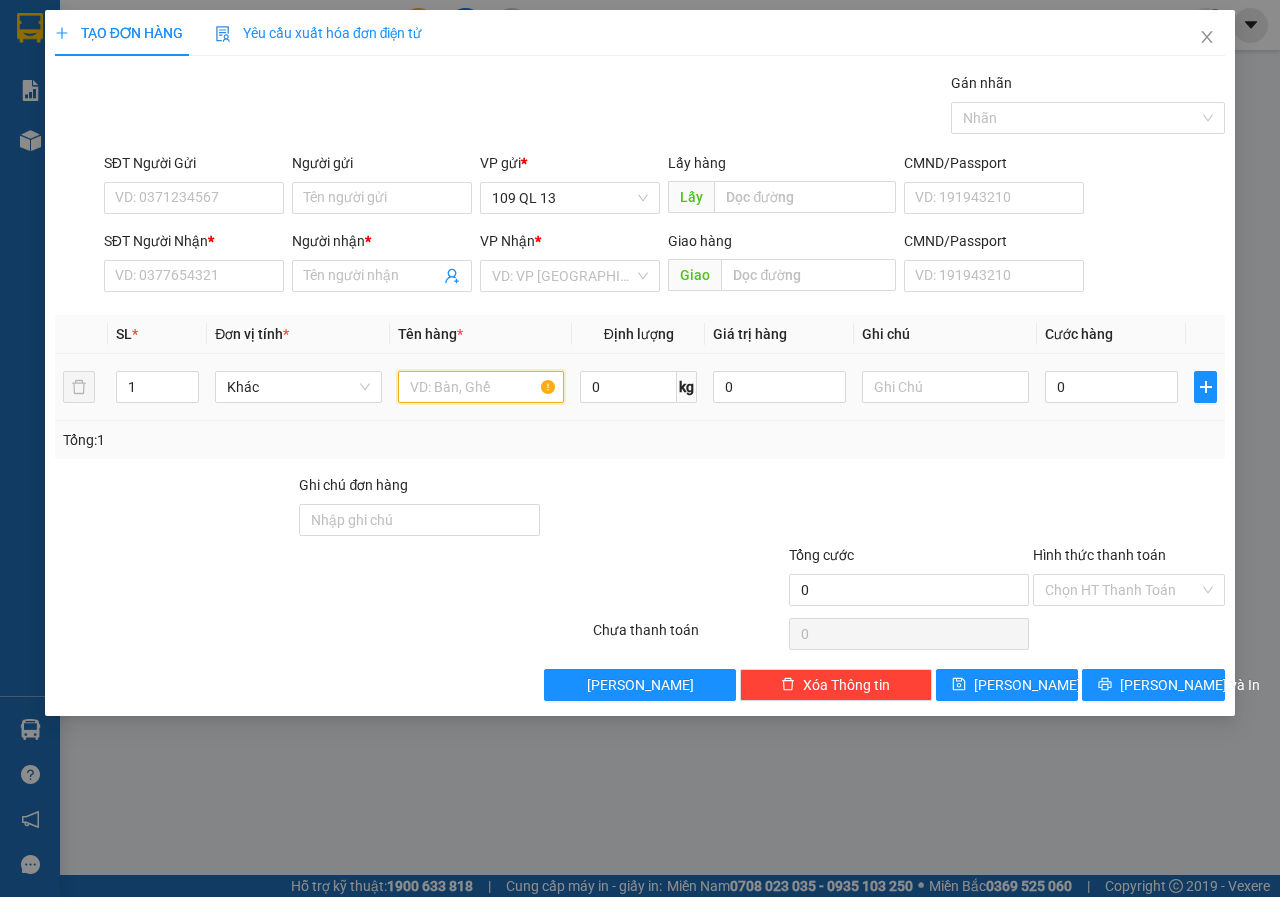 click at bounding box center (481, 387) 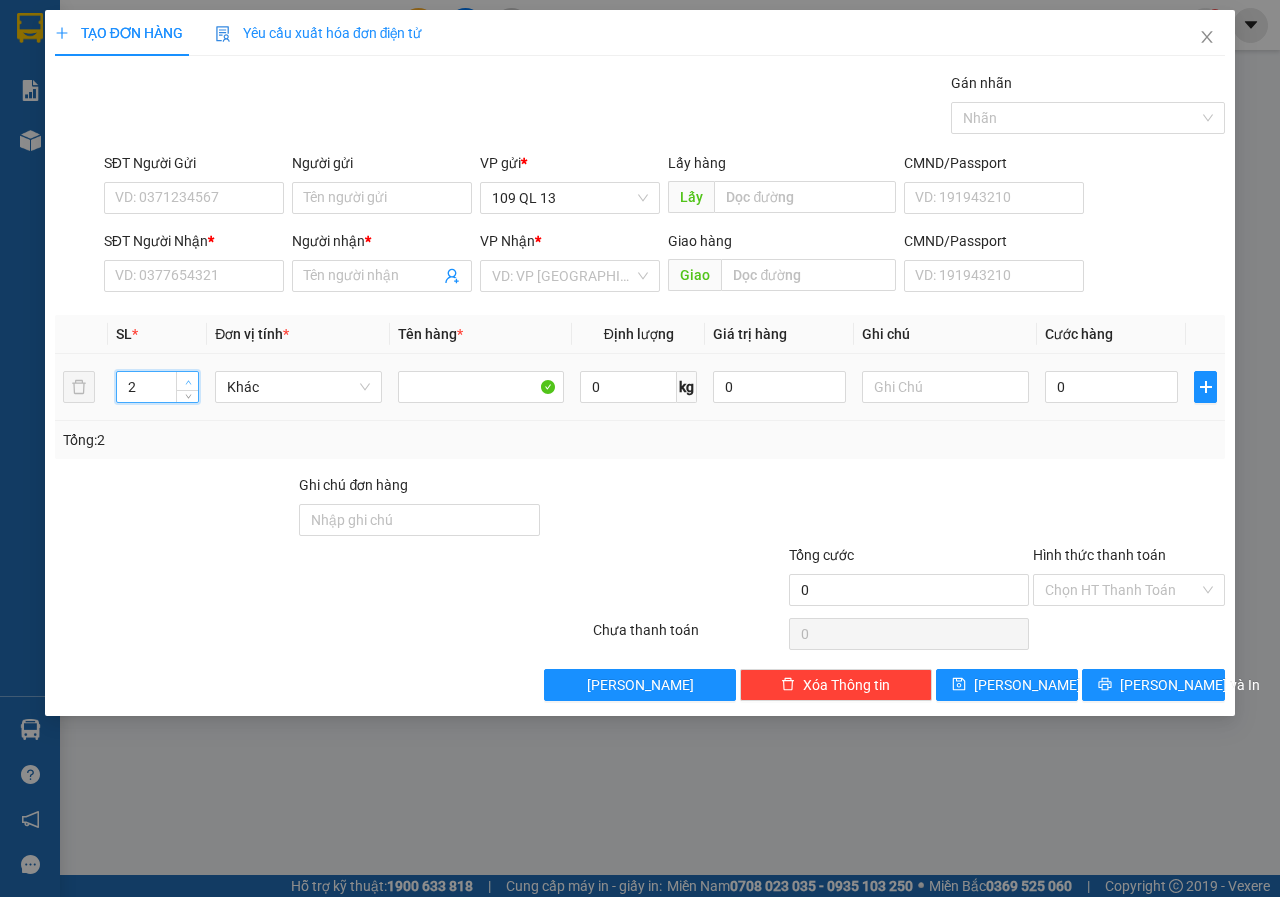 click 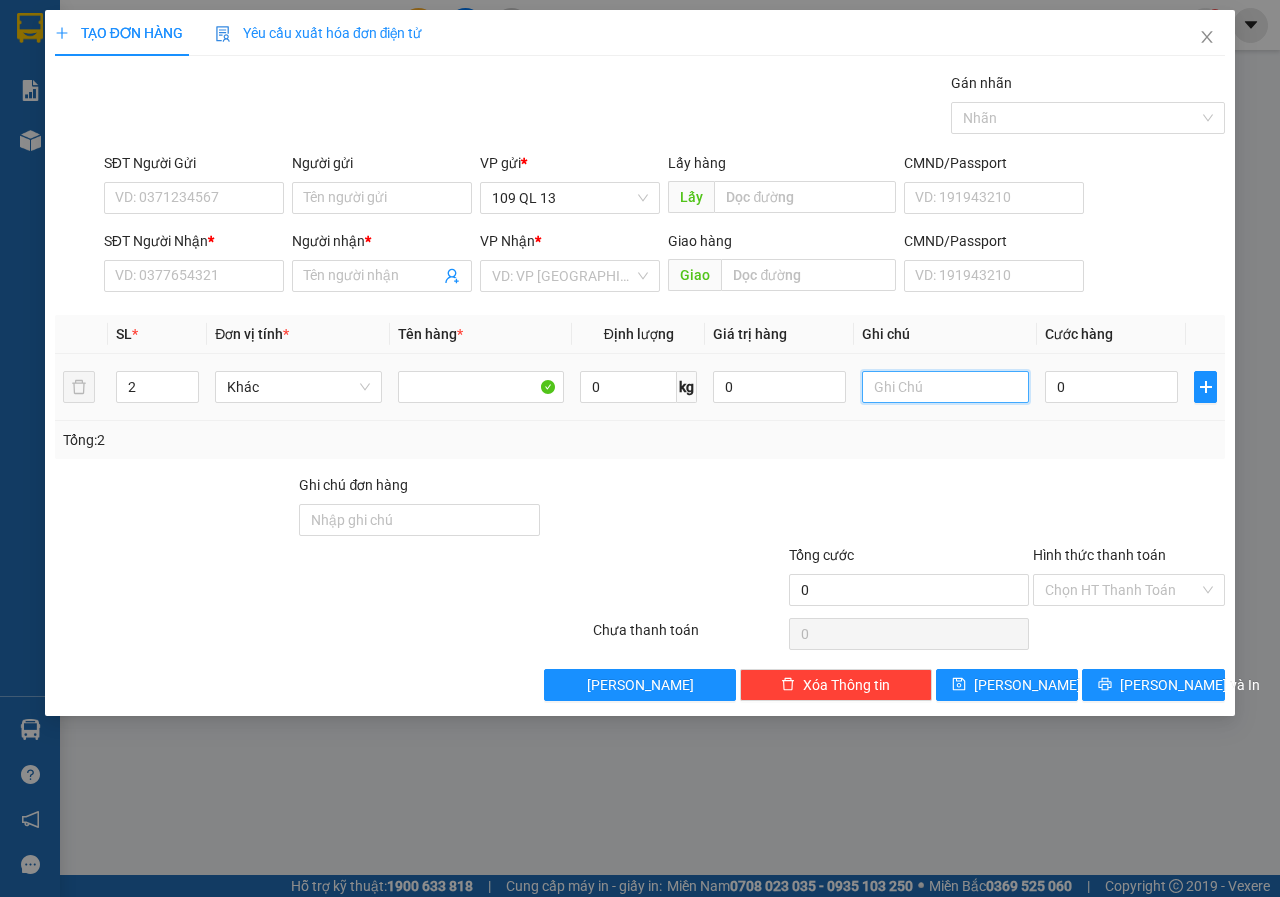 click at bounding box center (945, 387) 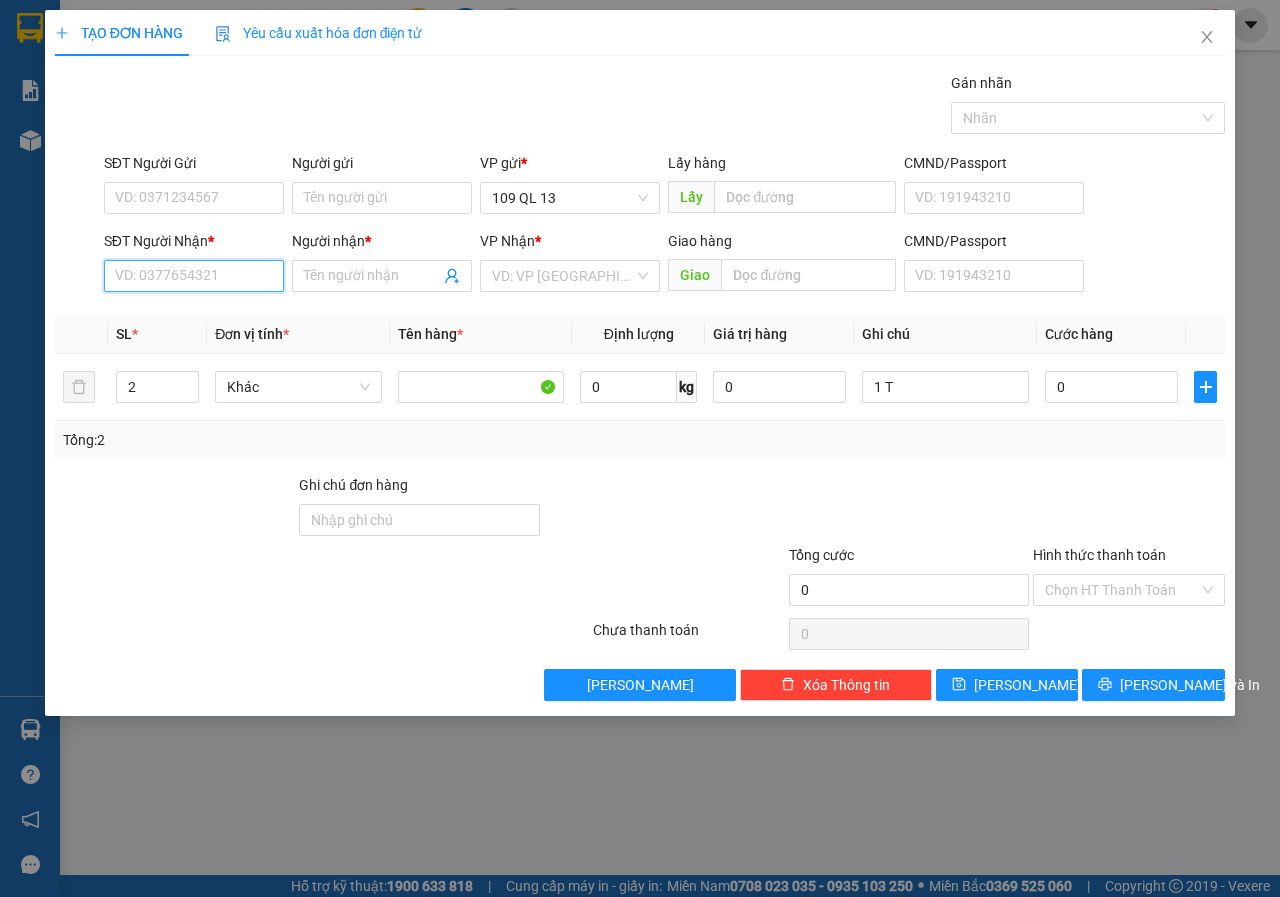 click on "SĐT Người Nhận  *" at bounding box center [194, 276] 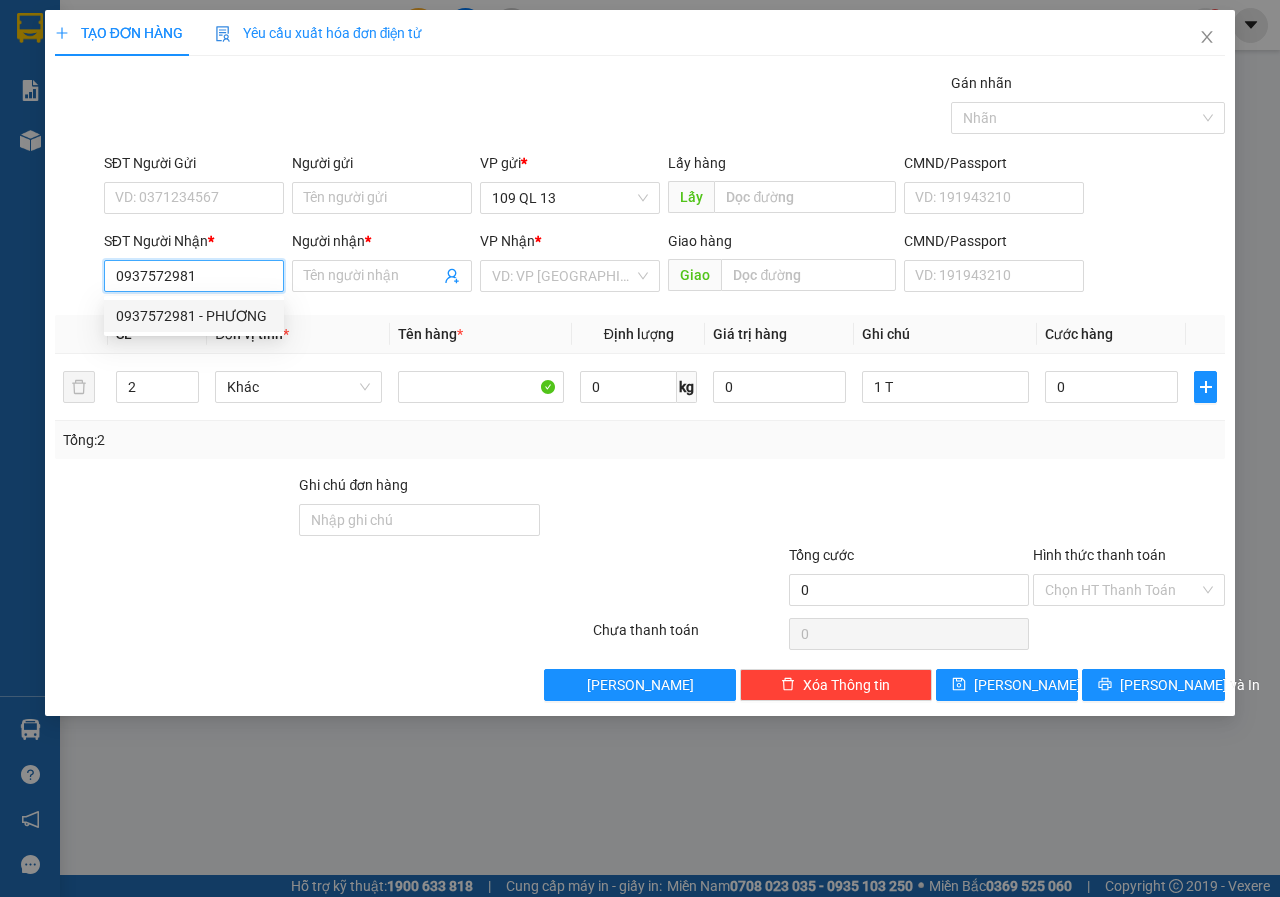 click on "0937572981 - PHƯƠNG" at bounding box center [194, 316] 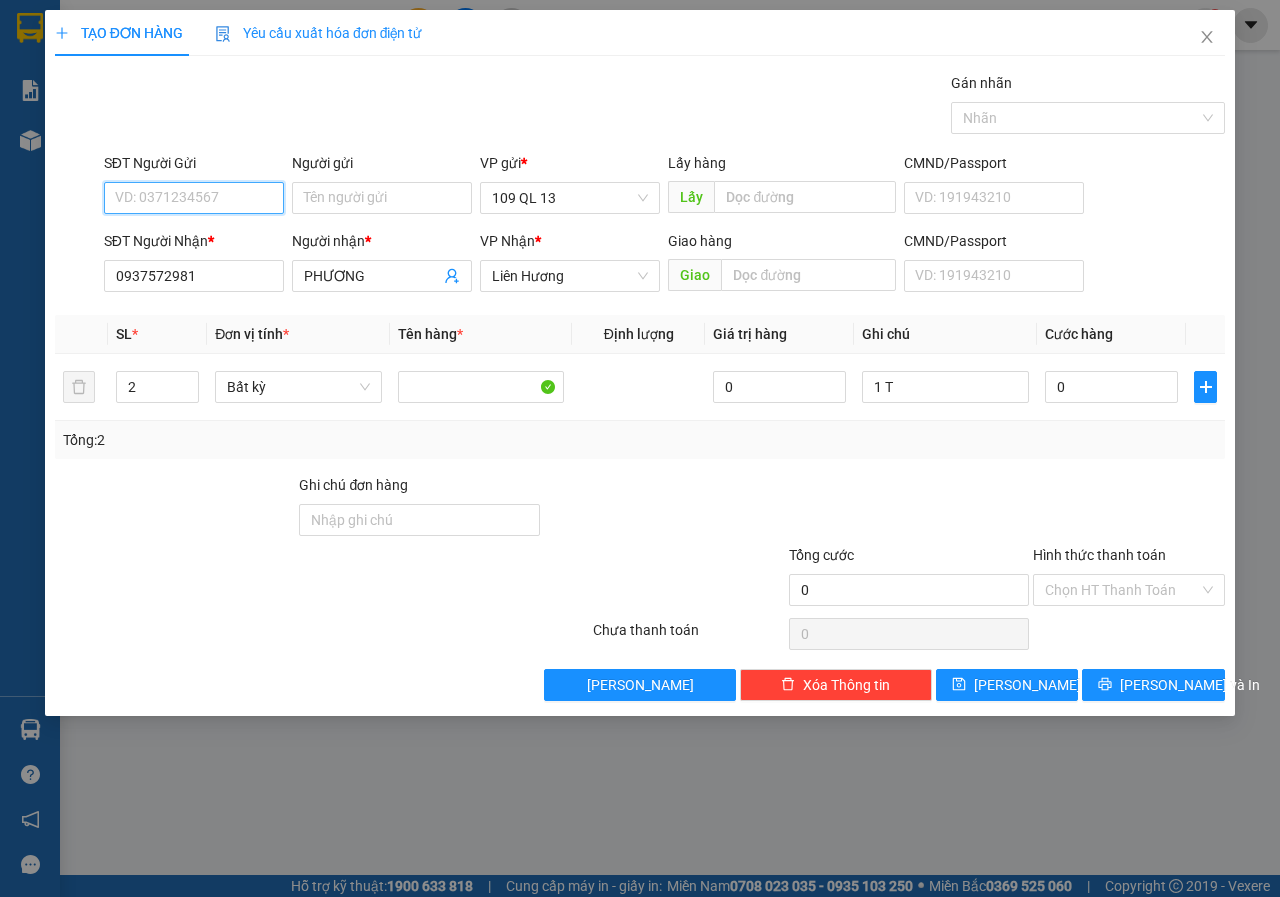 click on "SĐT Người Gửi" at bounding box center (194, 198) 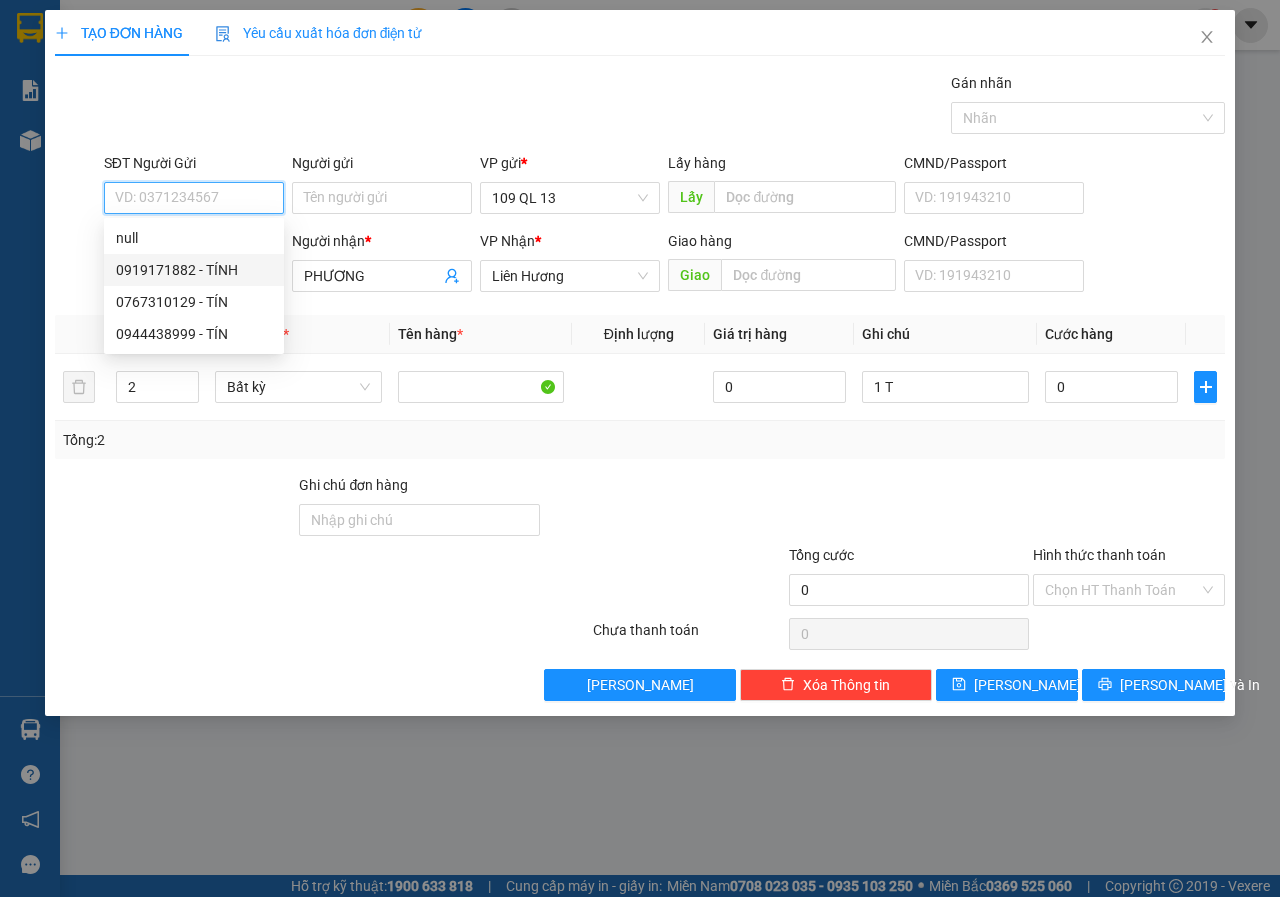 click on "0919171882 - TÍNH" at bounding box center (194, 270) 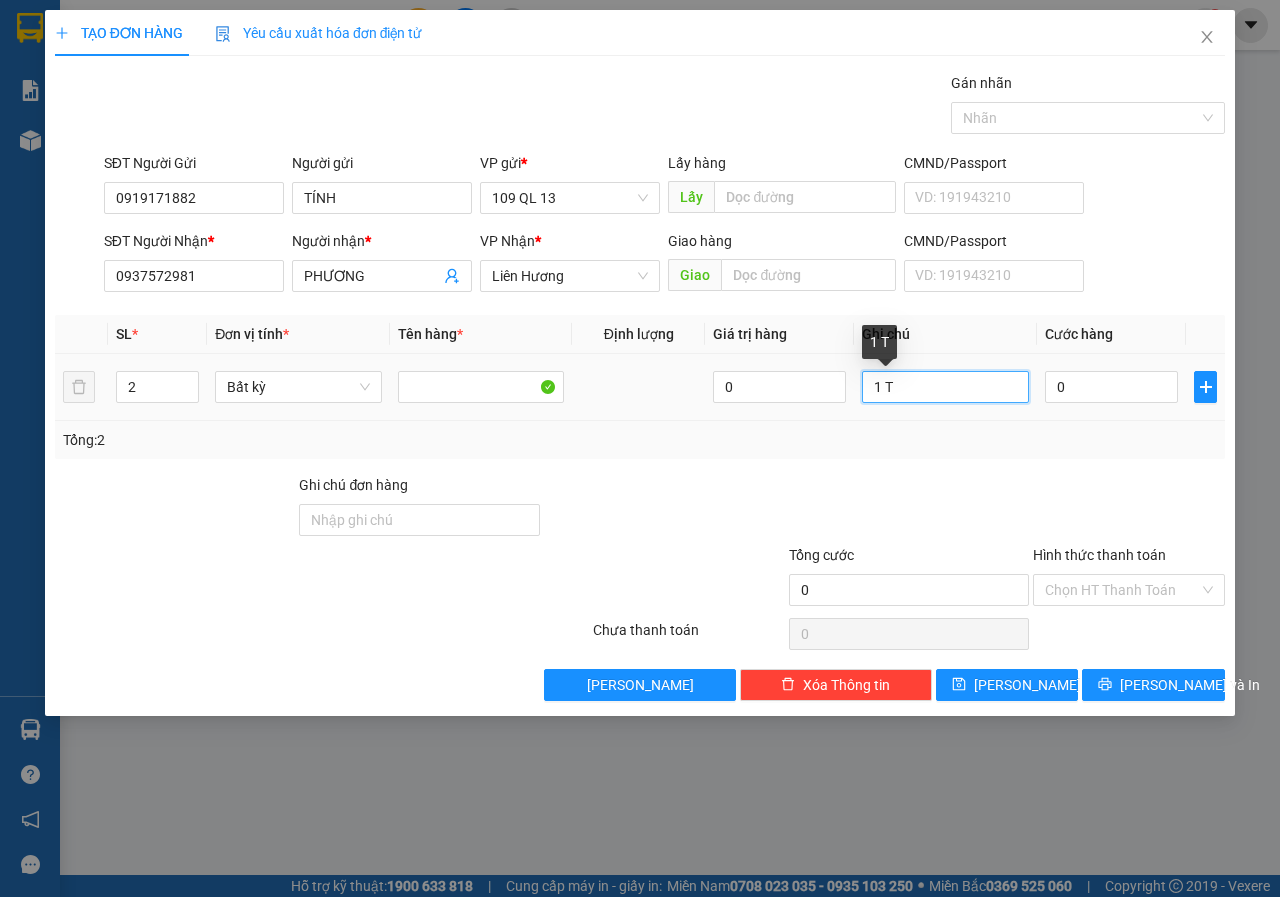 click on "1 T" at bounding box center [945, 387] 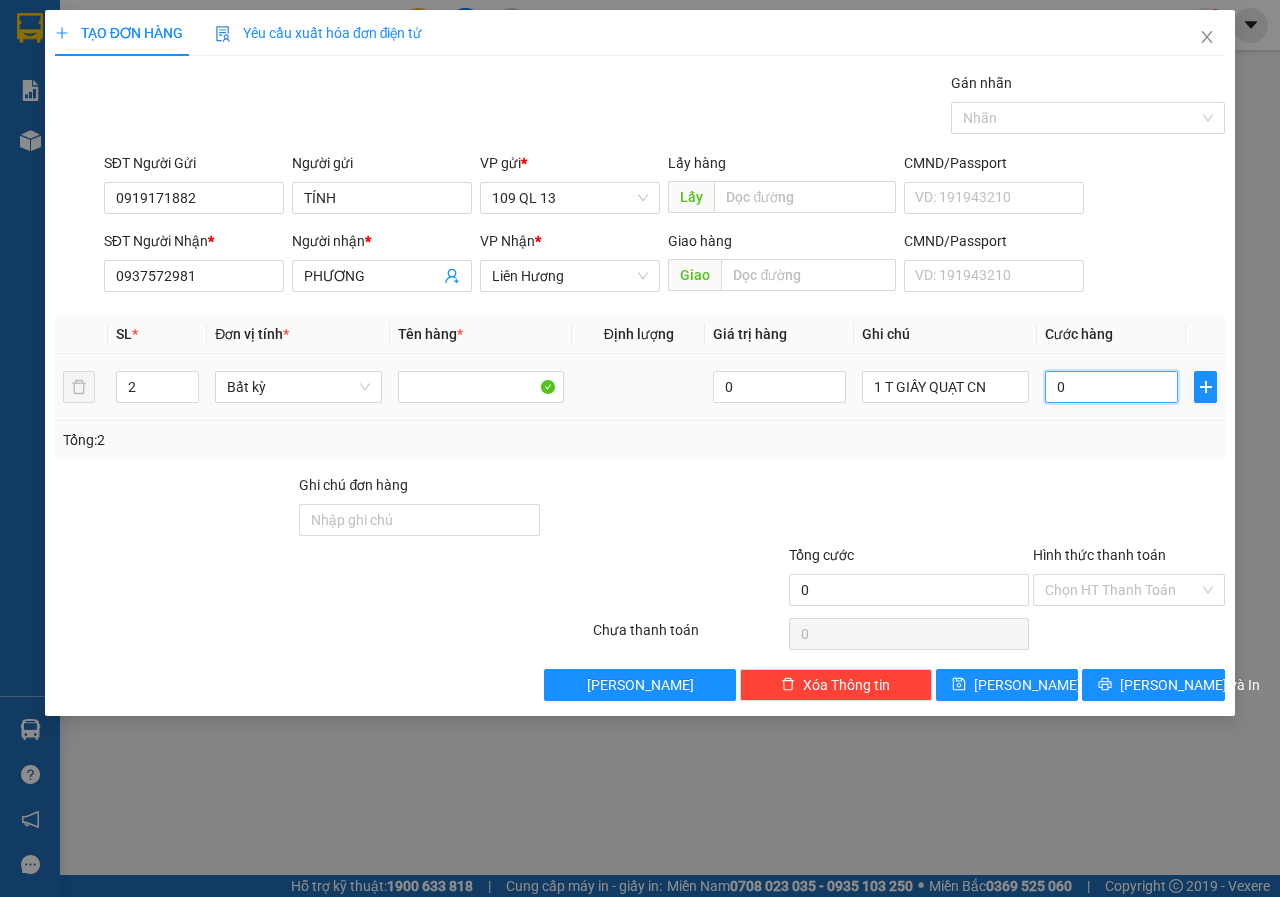 click on "0" at bounding box center (1111, 387) 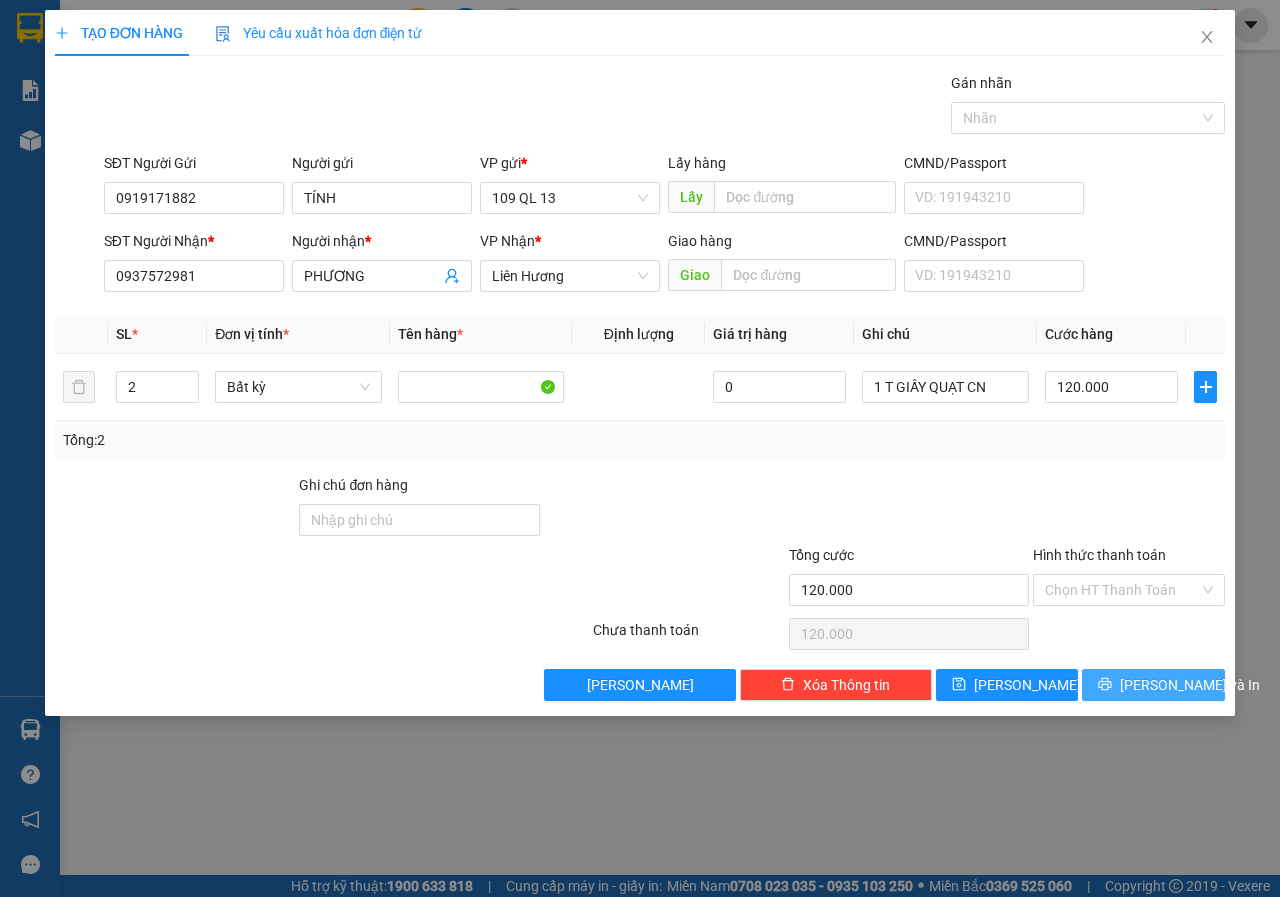 click on "[PERSON_NAME] và In" at bounding box center [1153, 685] 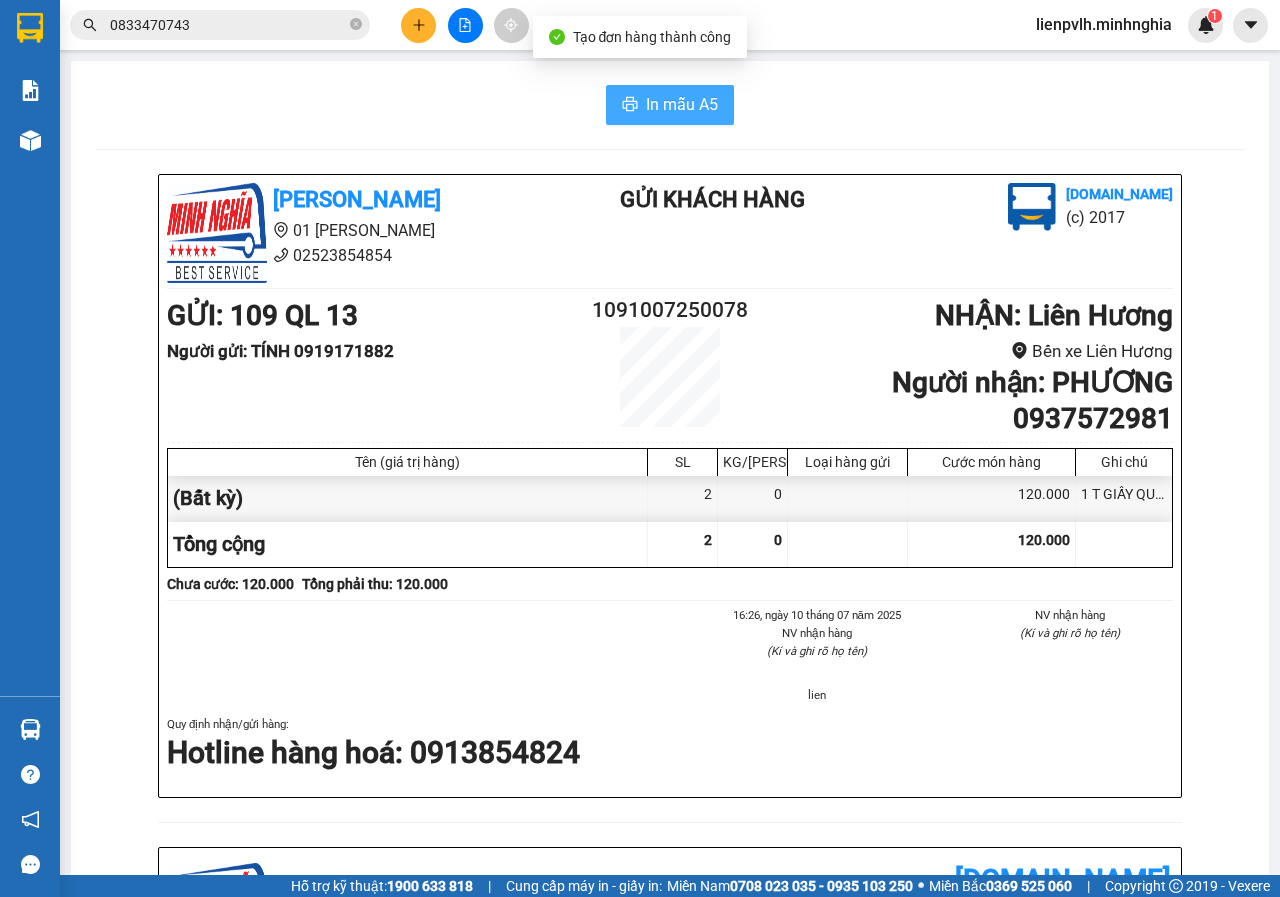 click on "In mẫu A5" at bounding box center [682, 104] 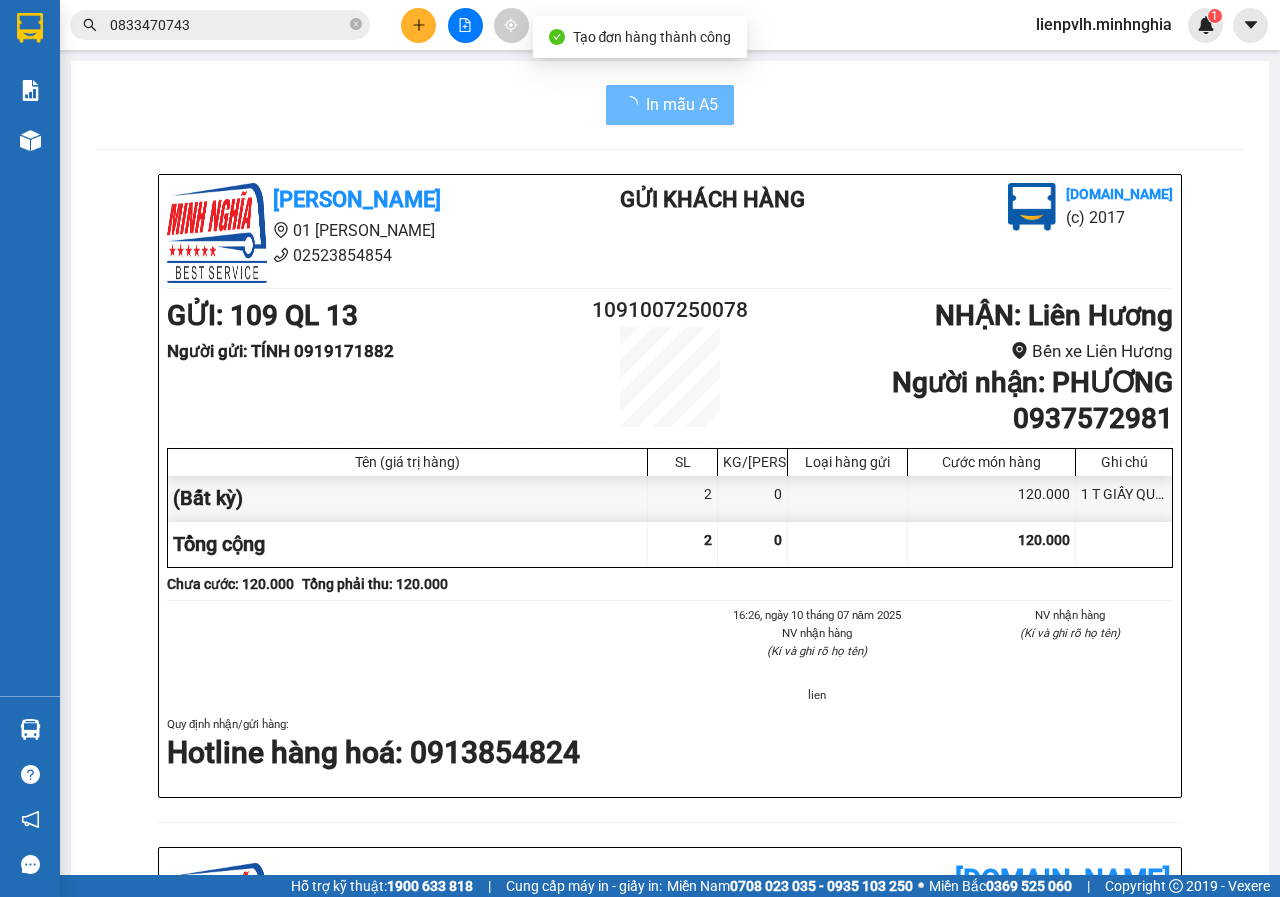 scroll, scrollTop: 0, scrollLeft: 0, axis: both 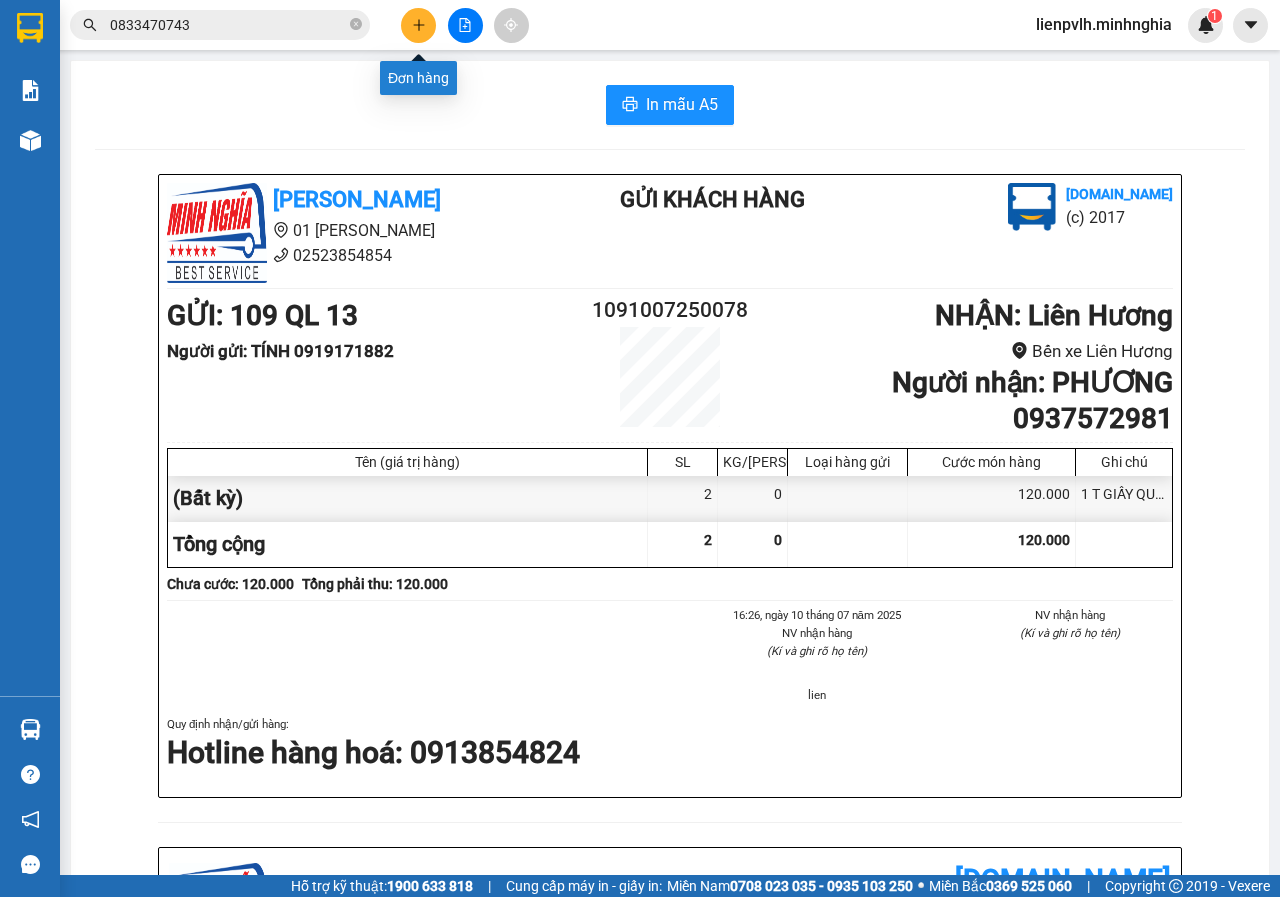 click at bounding box center (418, 25) 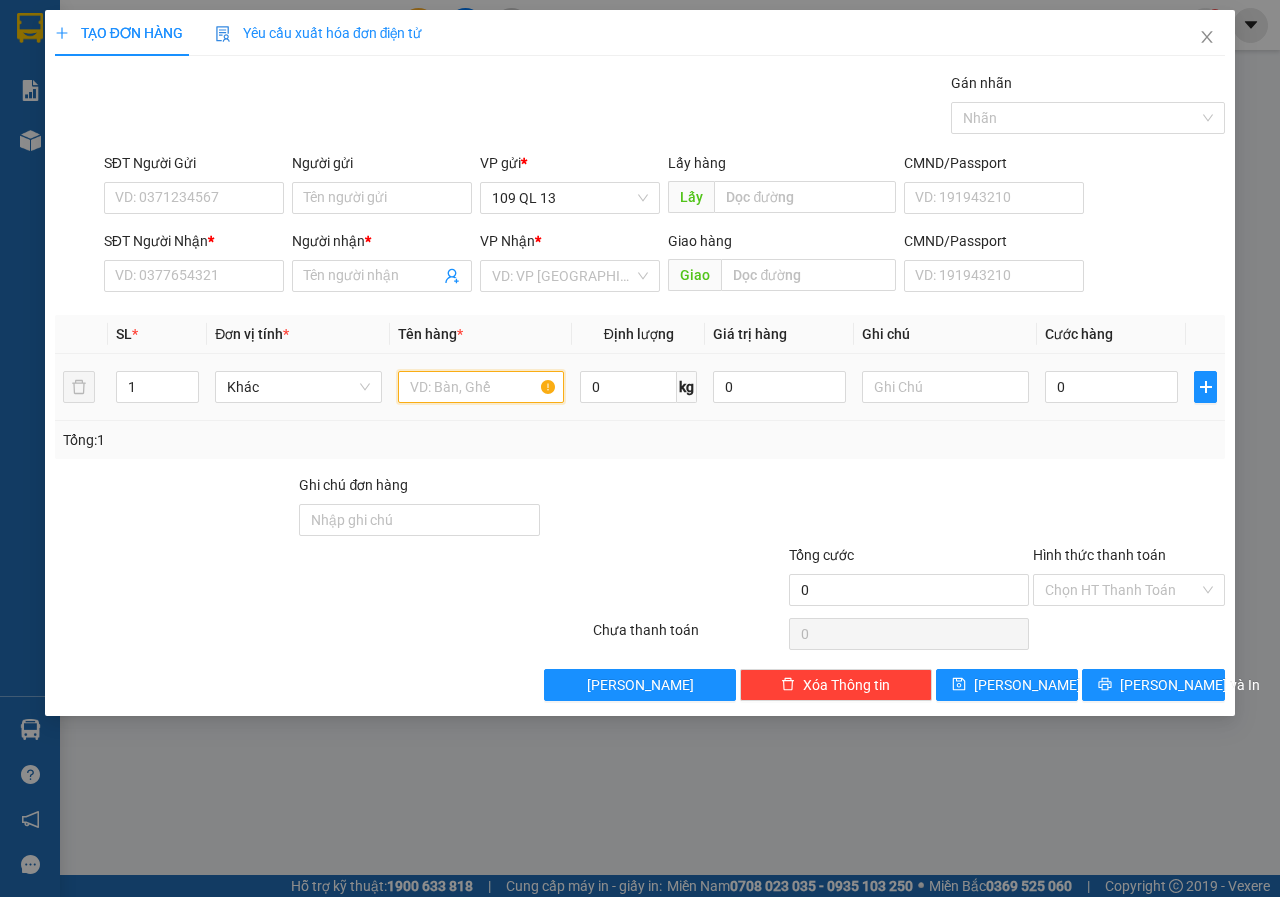 click at bounding box center [481, 387] 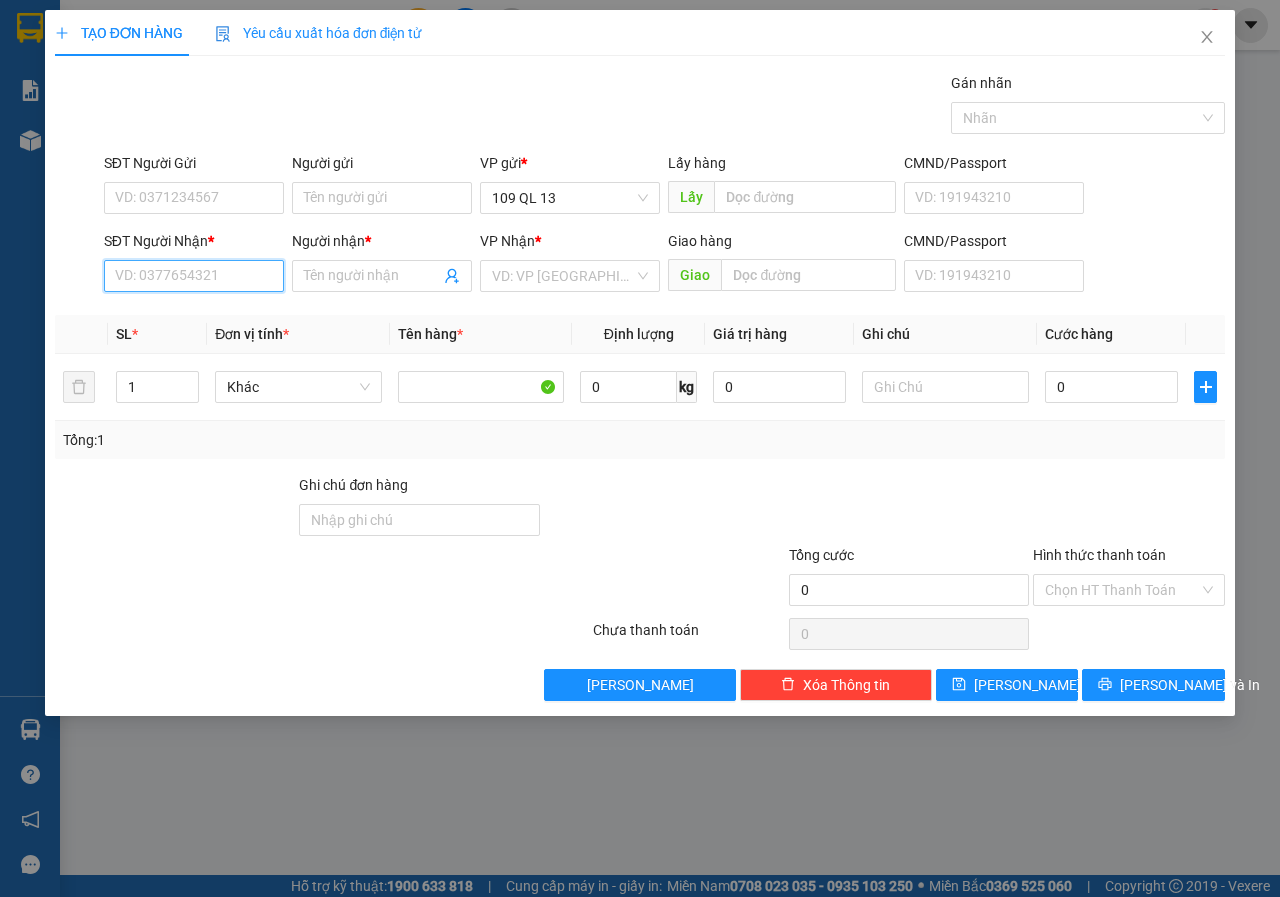click on "SĐT Người Nhận  *" at bounding box center [194, 276] 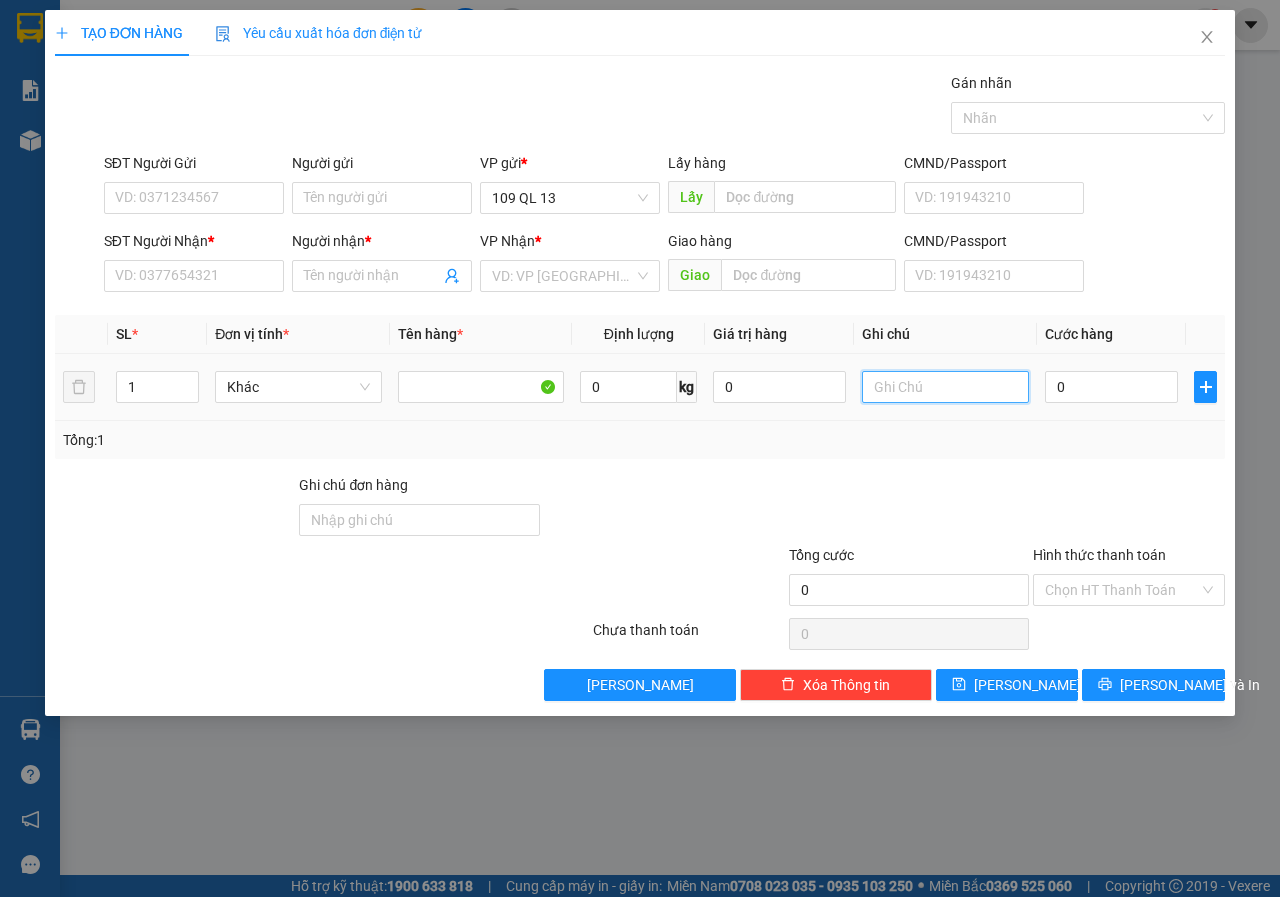 click at bounding box center [945, 387] 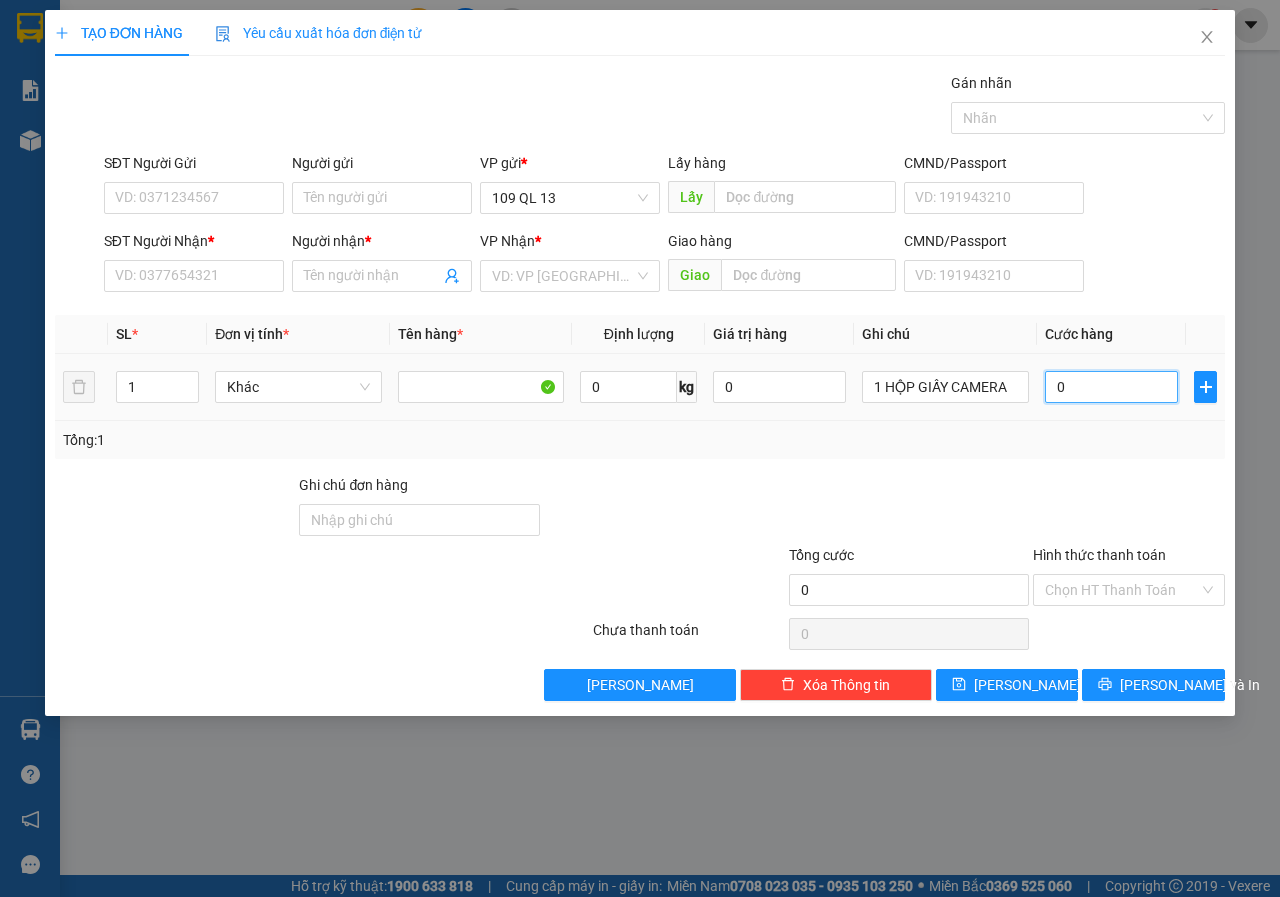 click on "0" at bounding box center [1111, 387] 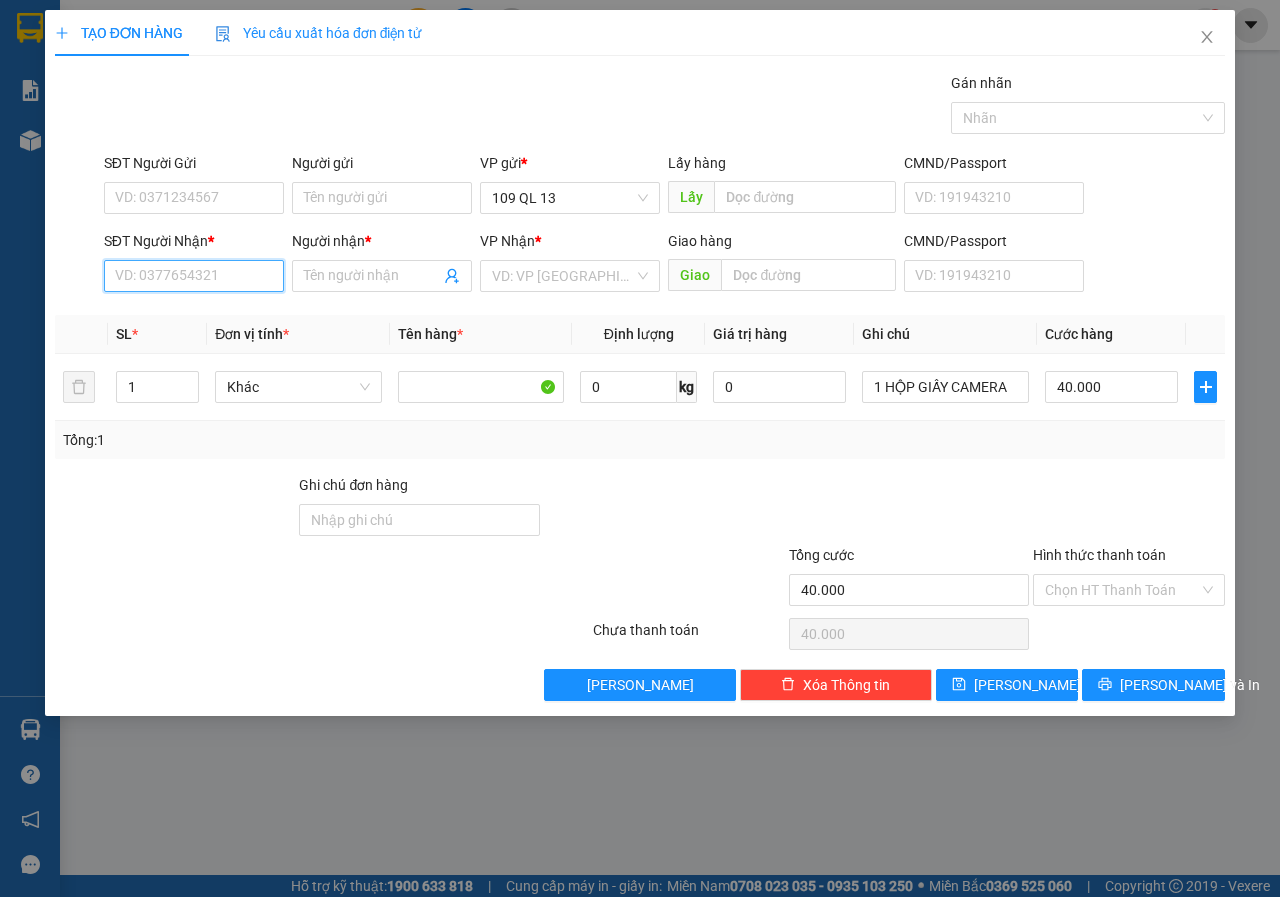 click on "SĐT Người Nhận  *" at bounding box center [194, 276] 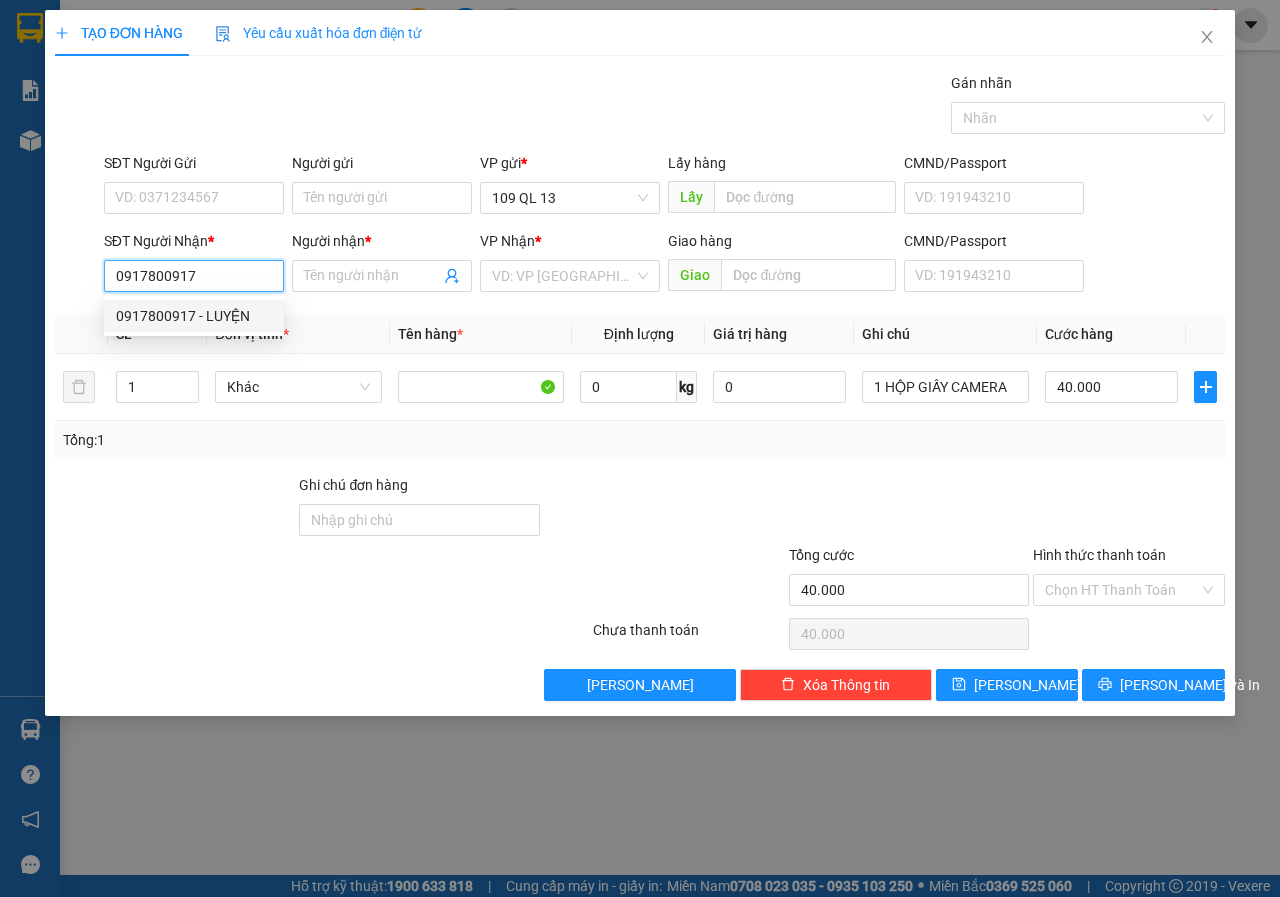 click on "0917800917 - LUYỆN" at bounding box center (194, 316) 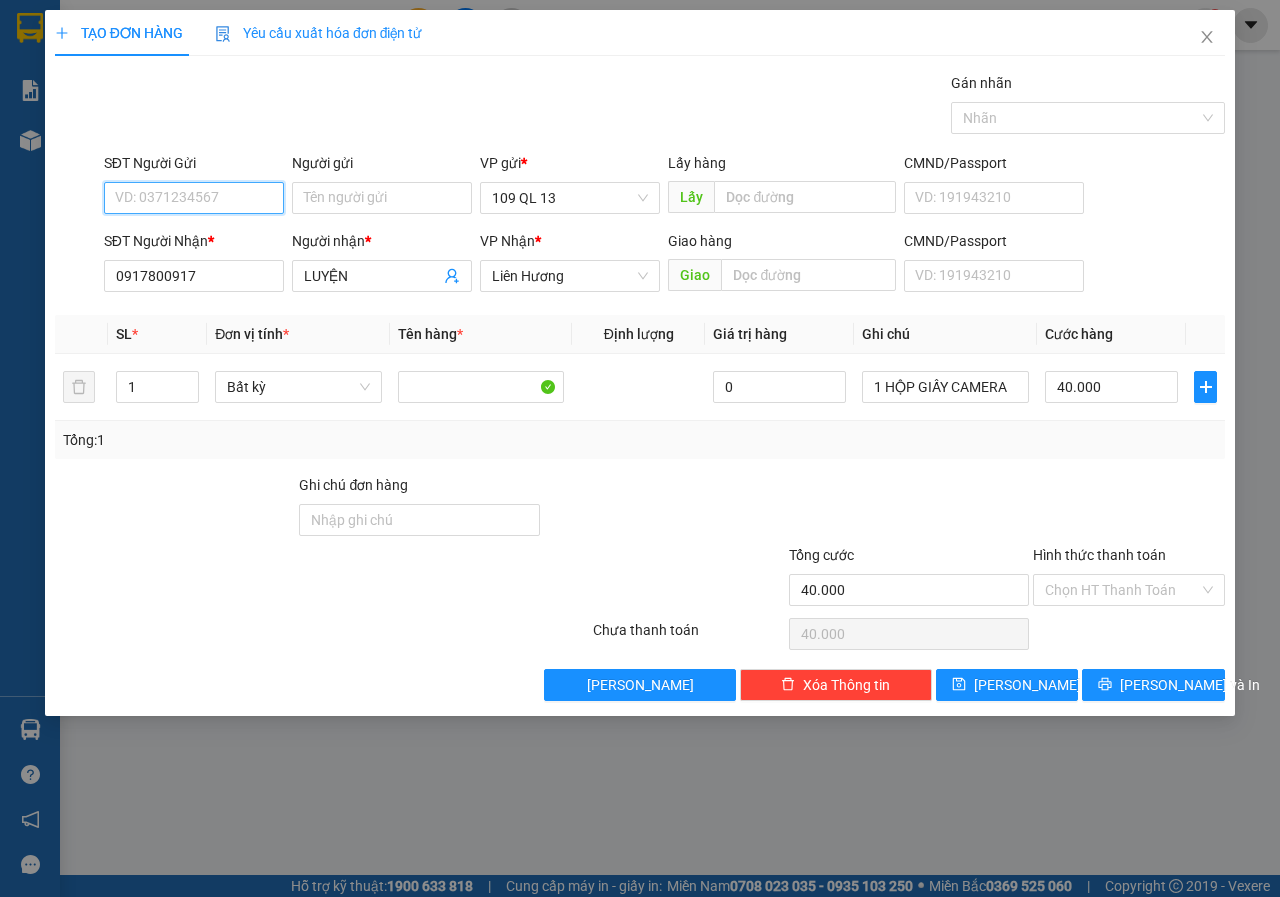 click on "SĐT Người Gửi" at bounding box center (194, 198) 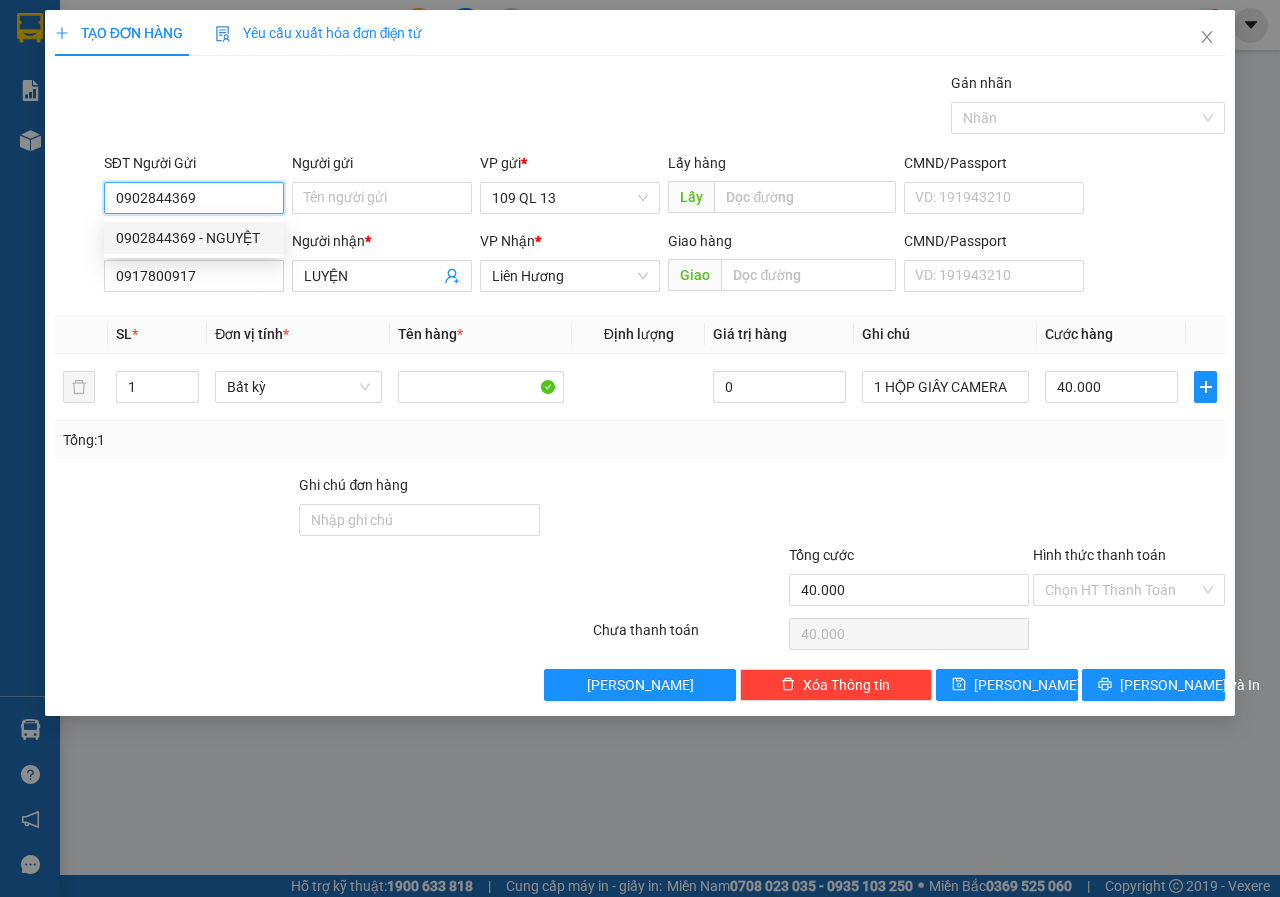 click on "0902844369 - NGUYỆT" at bounding box center [194, 238] 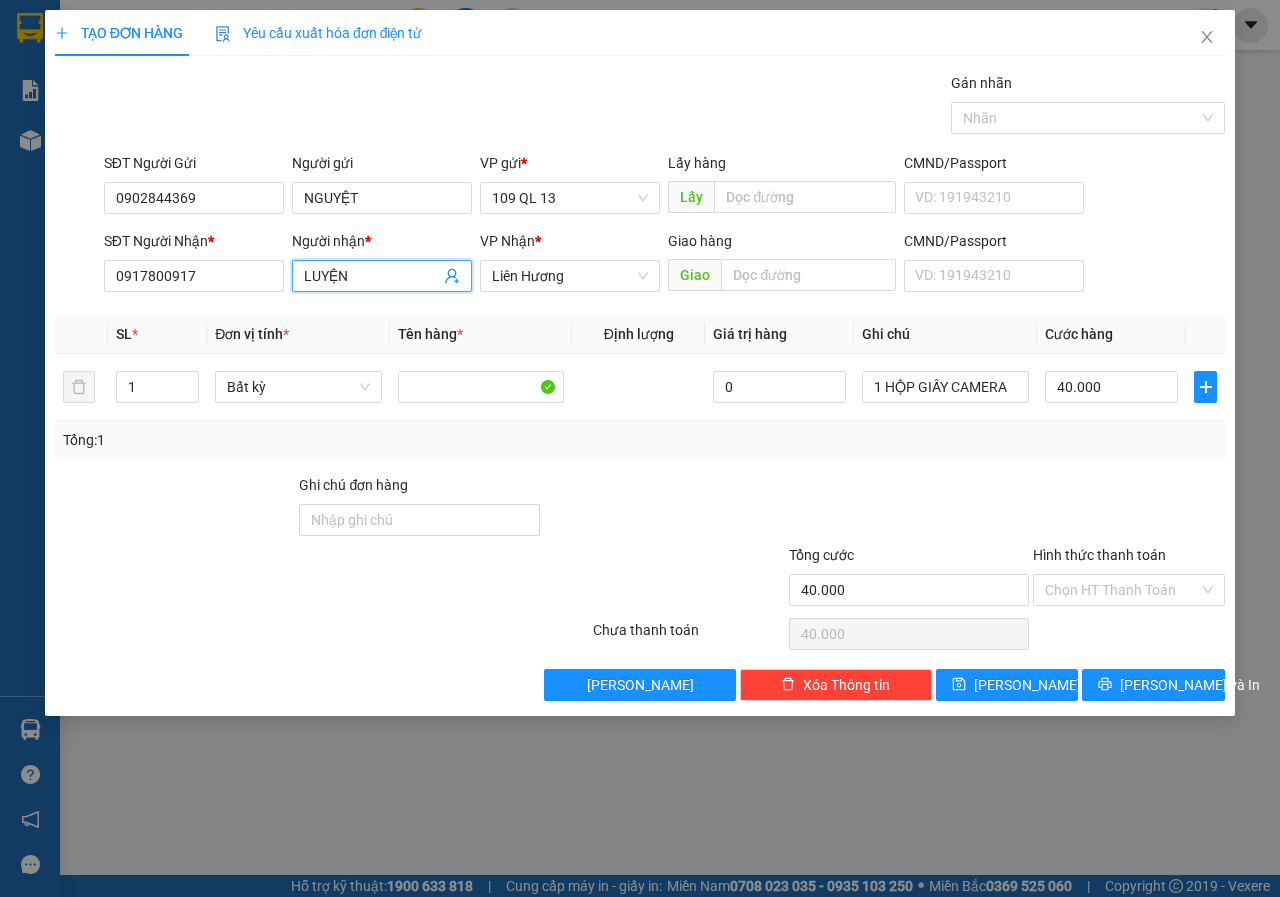 click on "LUYỆN" at bounding box center [372, 276] 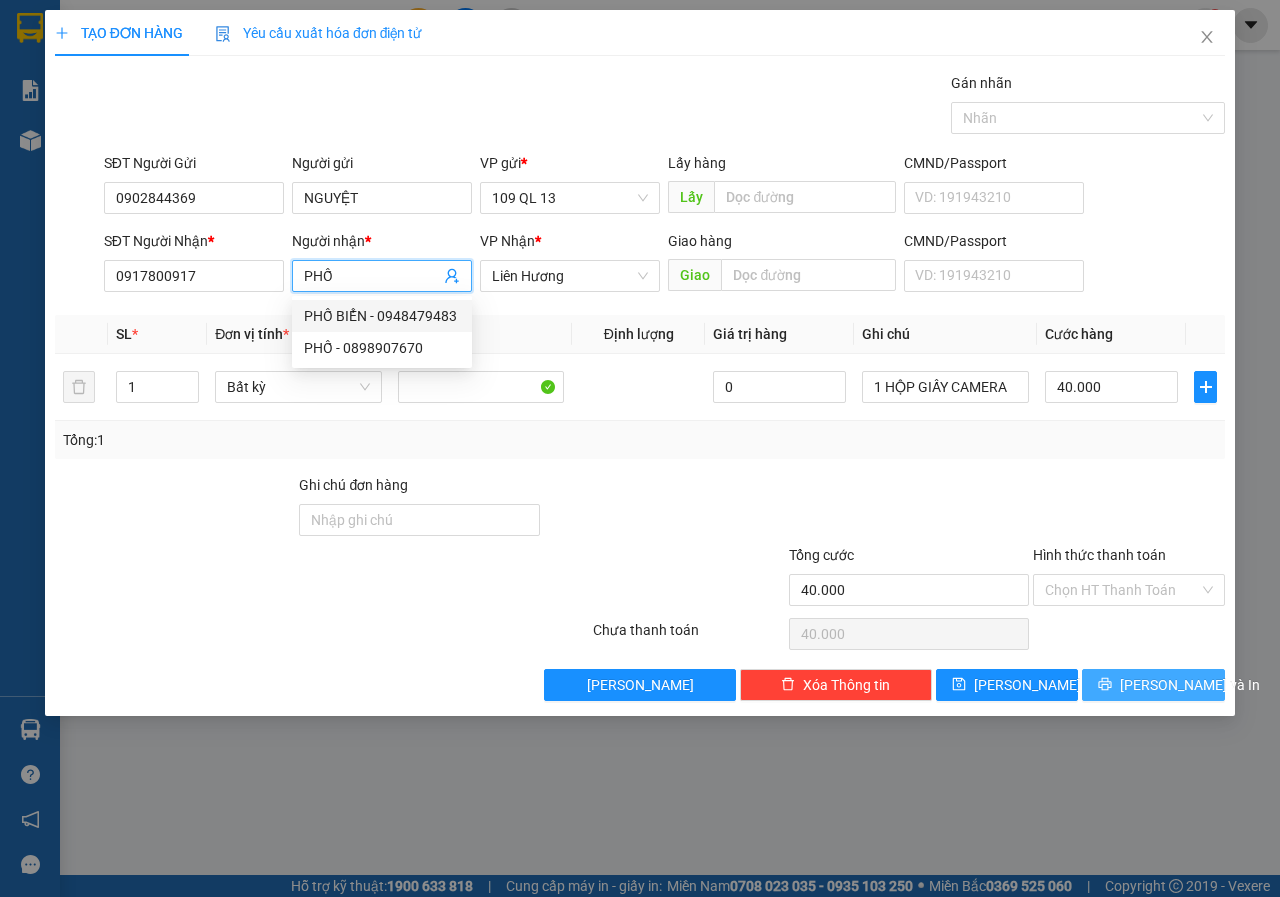 click on "[PERSON_NAME] và In" at bounding box center (1190, 685) 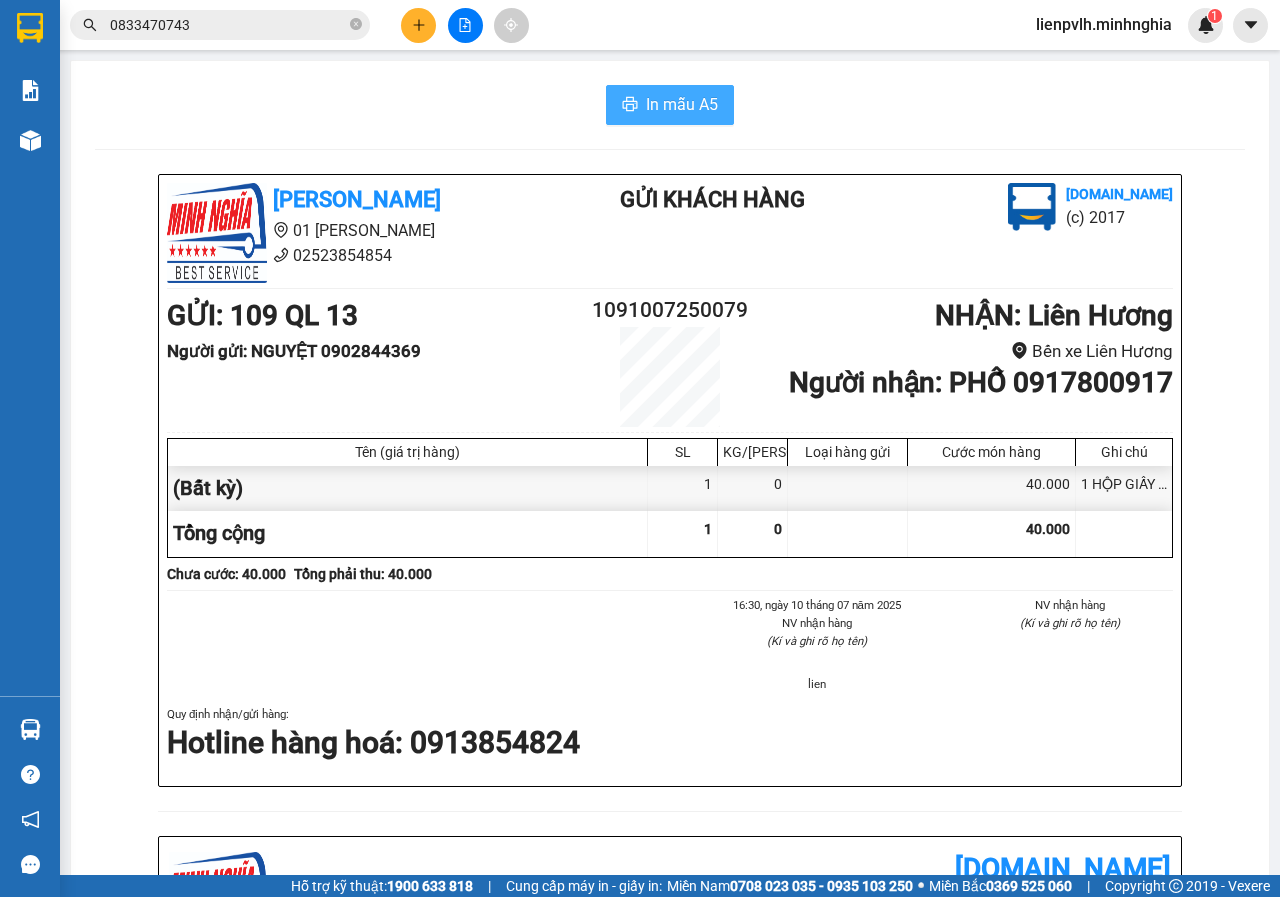 click on "In mẫu A5" at bounding box center [682, 104] 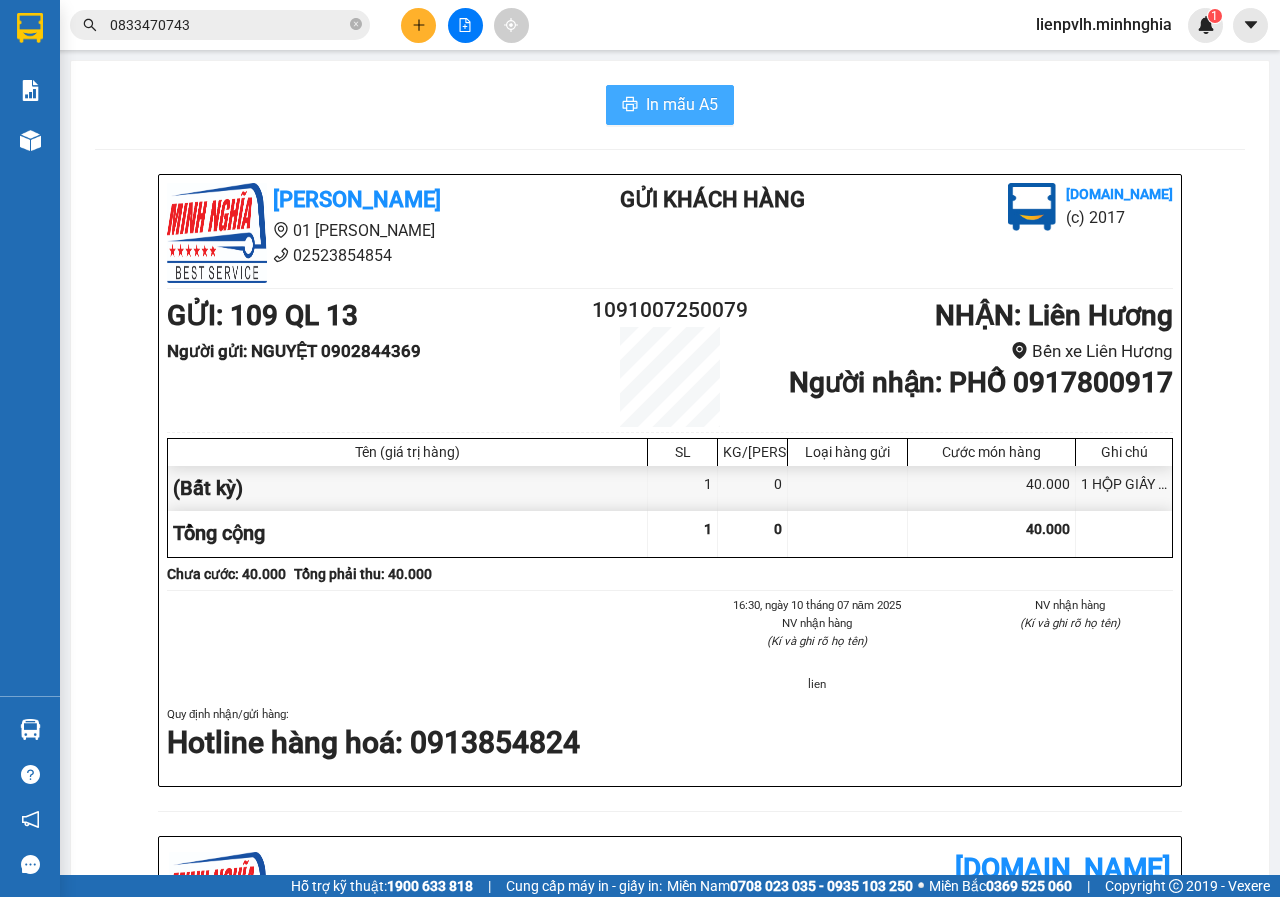 scroll, scrollTop: 0, scrollLeft: 0, axis: both 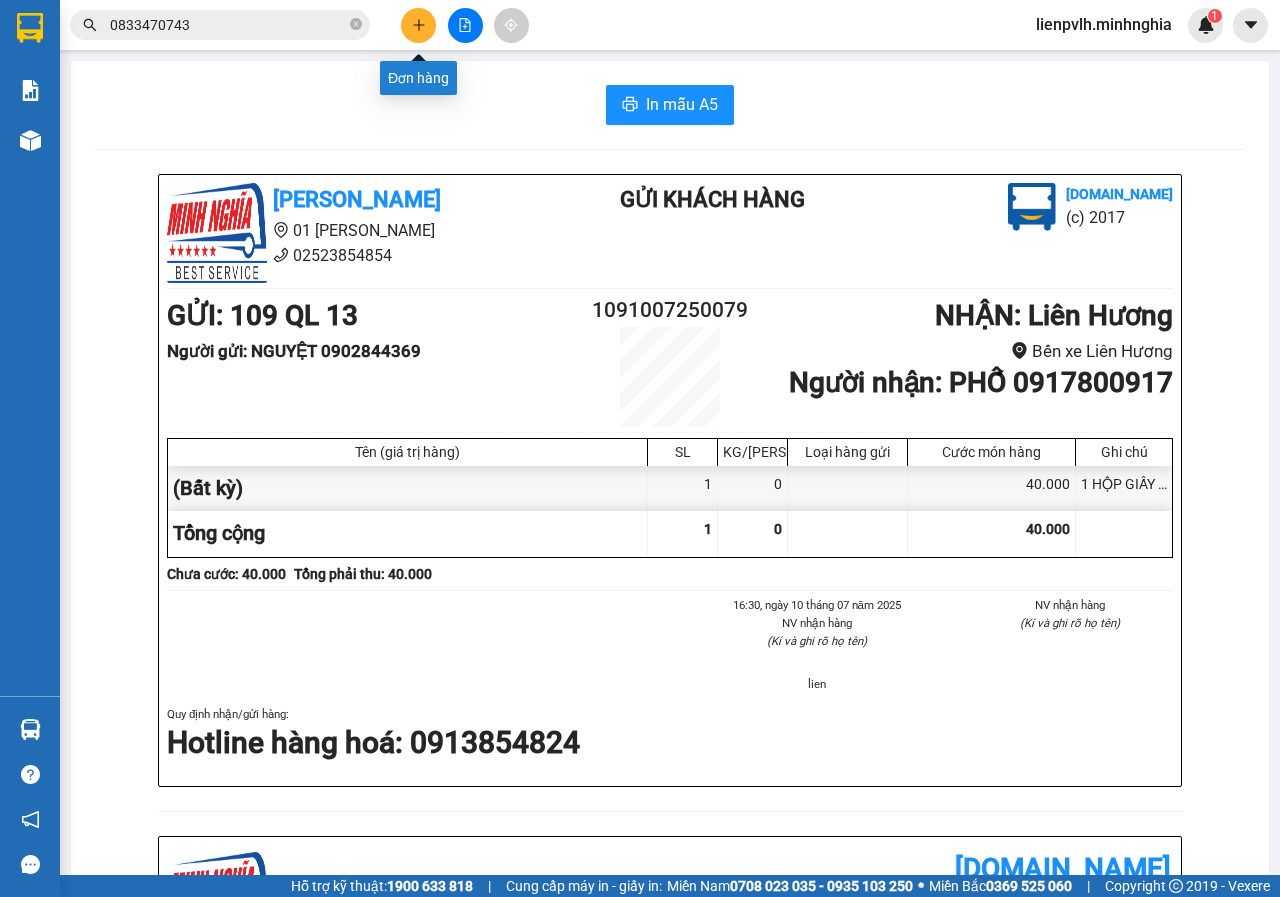 click at bounding box center (418, 25) 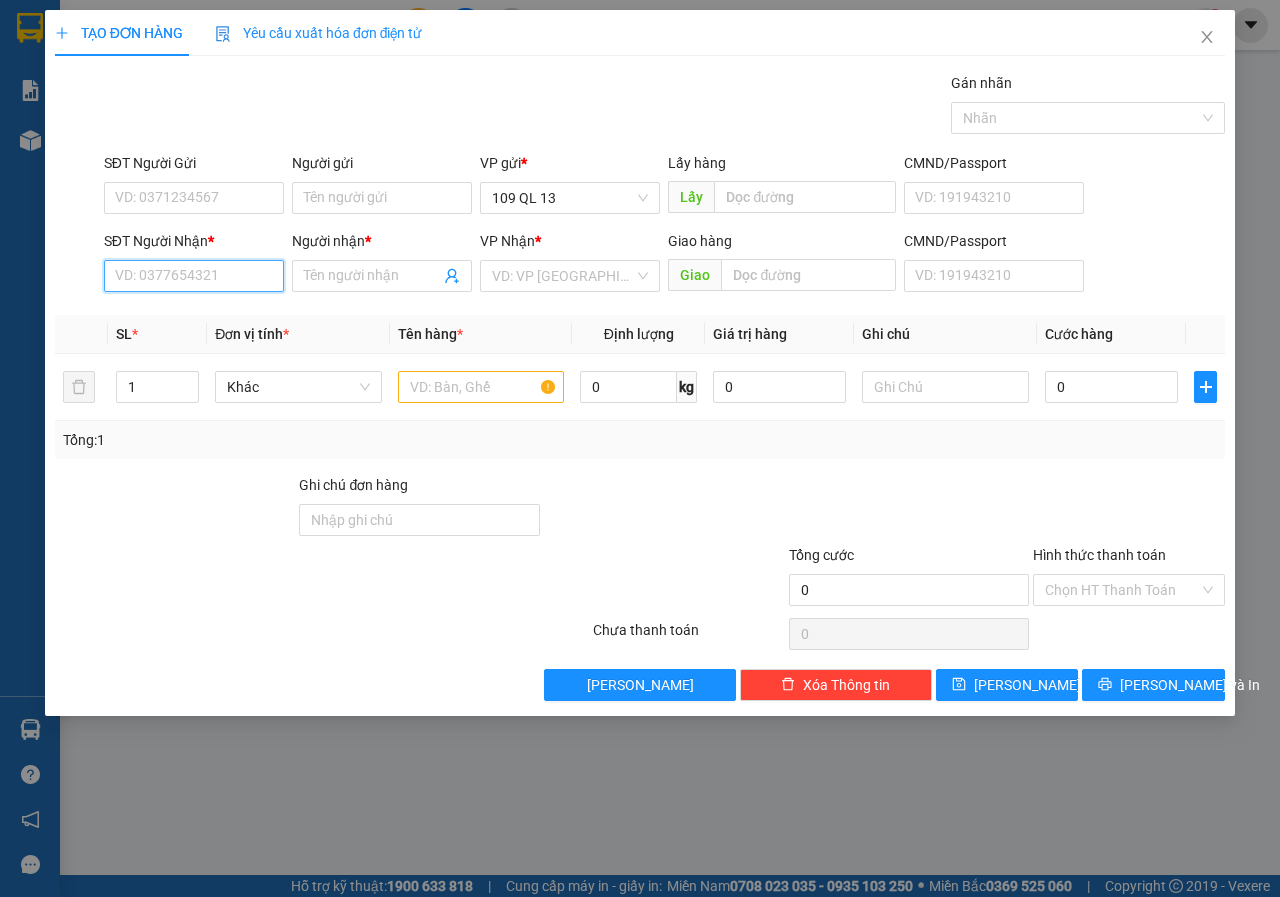 click on "SĐT Người Nhận  *" at bounding box center (194, 276) 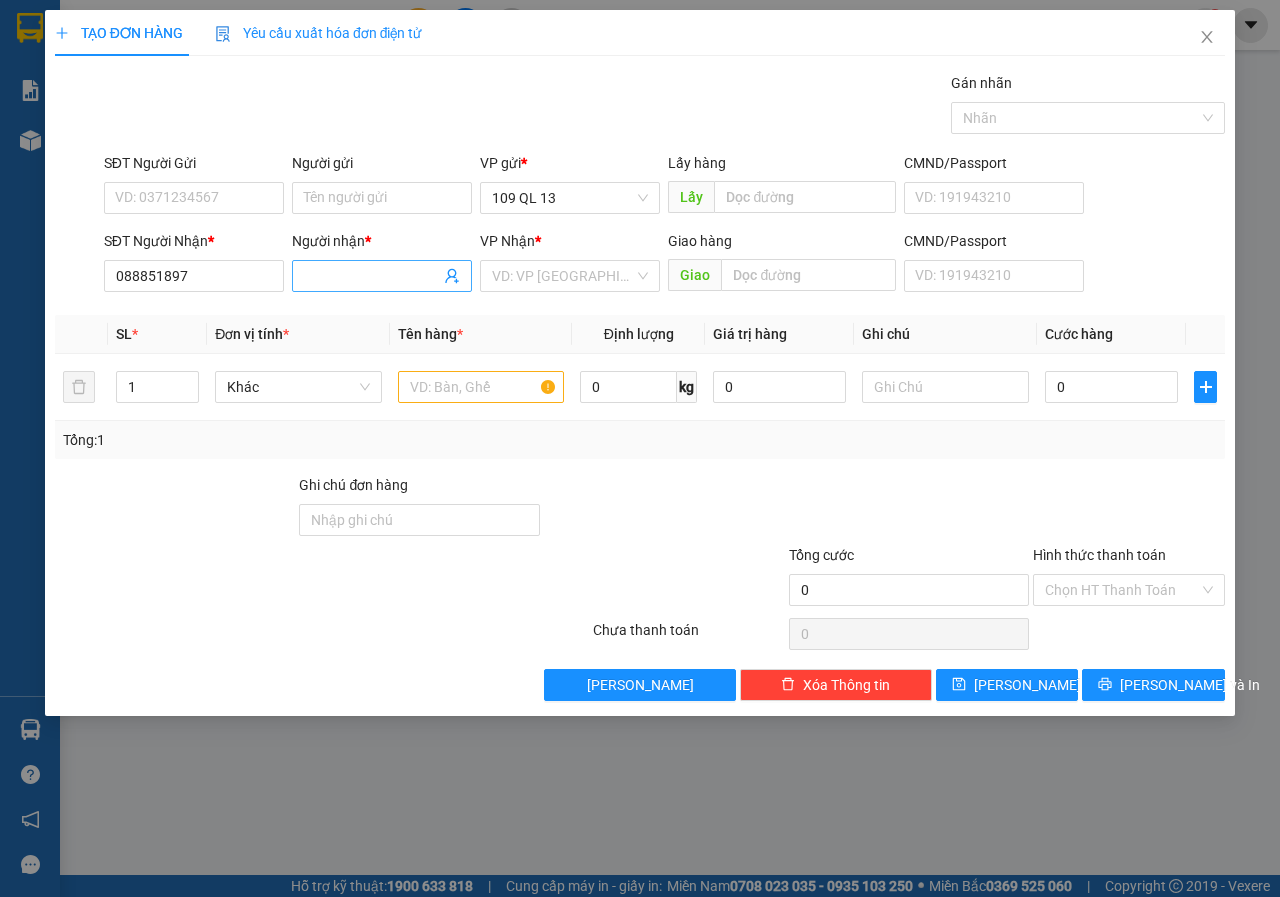 click on "Người nhận  *" at bounding box center [372, 276] 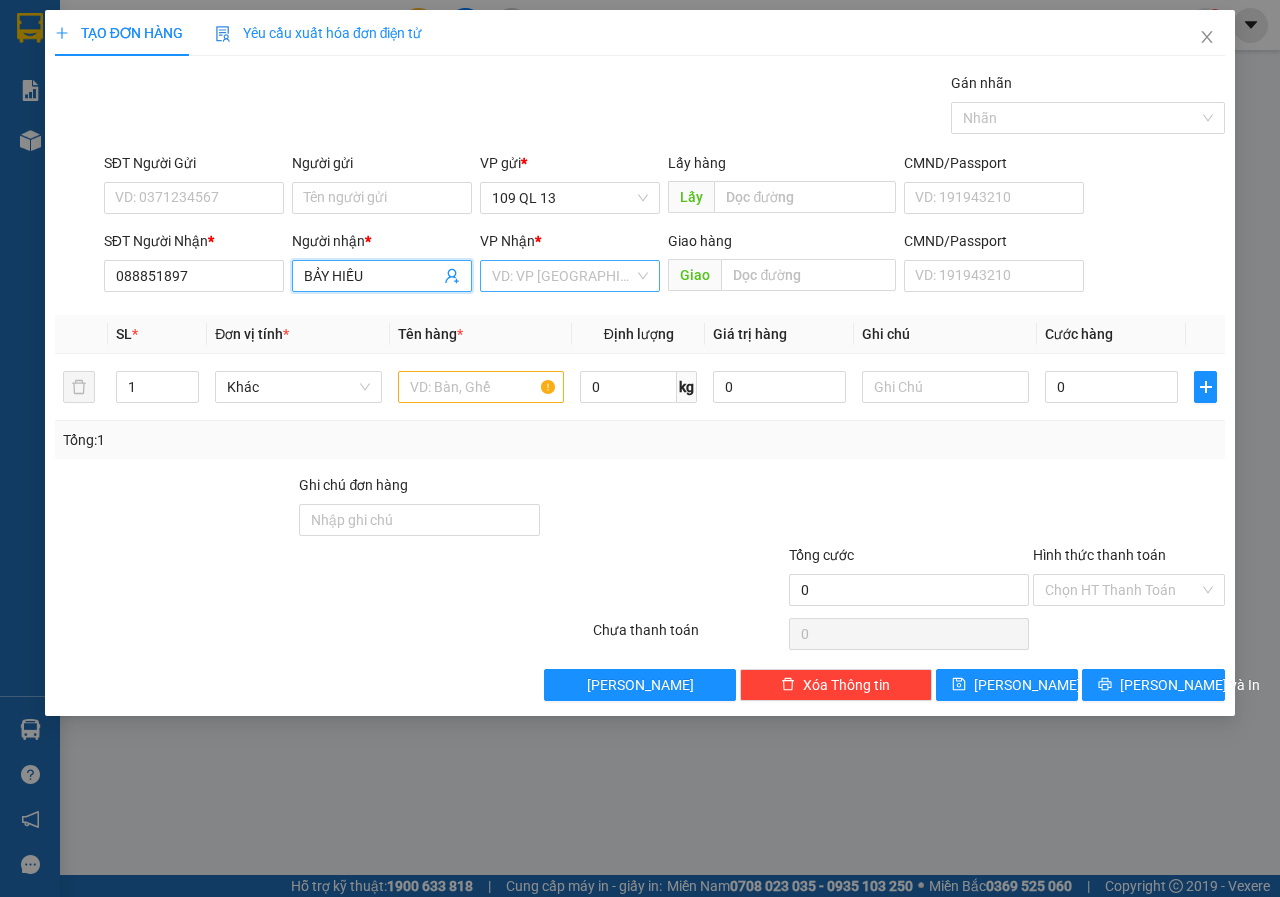 click at bounding box center [563, 276] 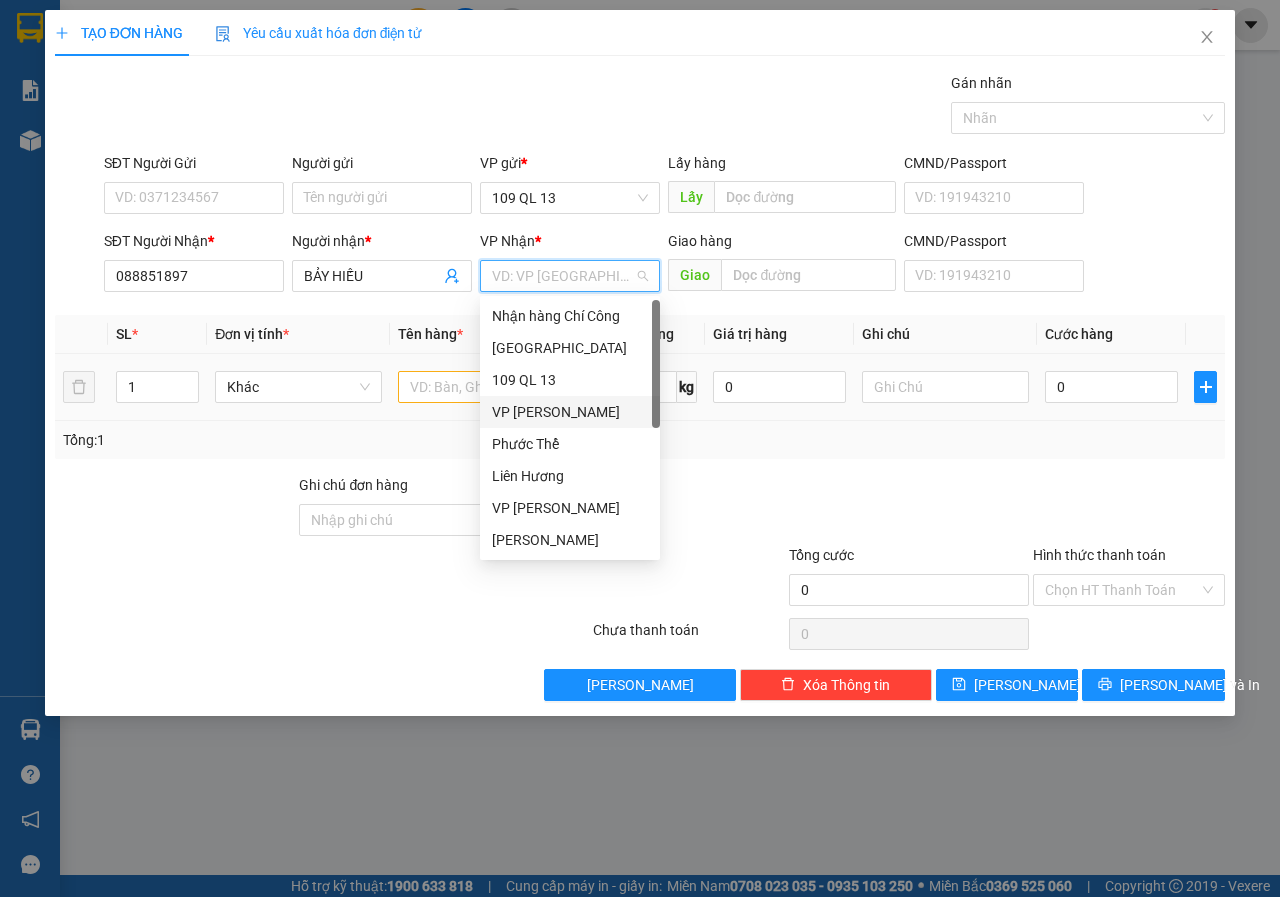 click on "VP [PERSON_NAME]" at bounding box center (570, 412) 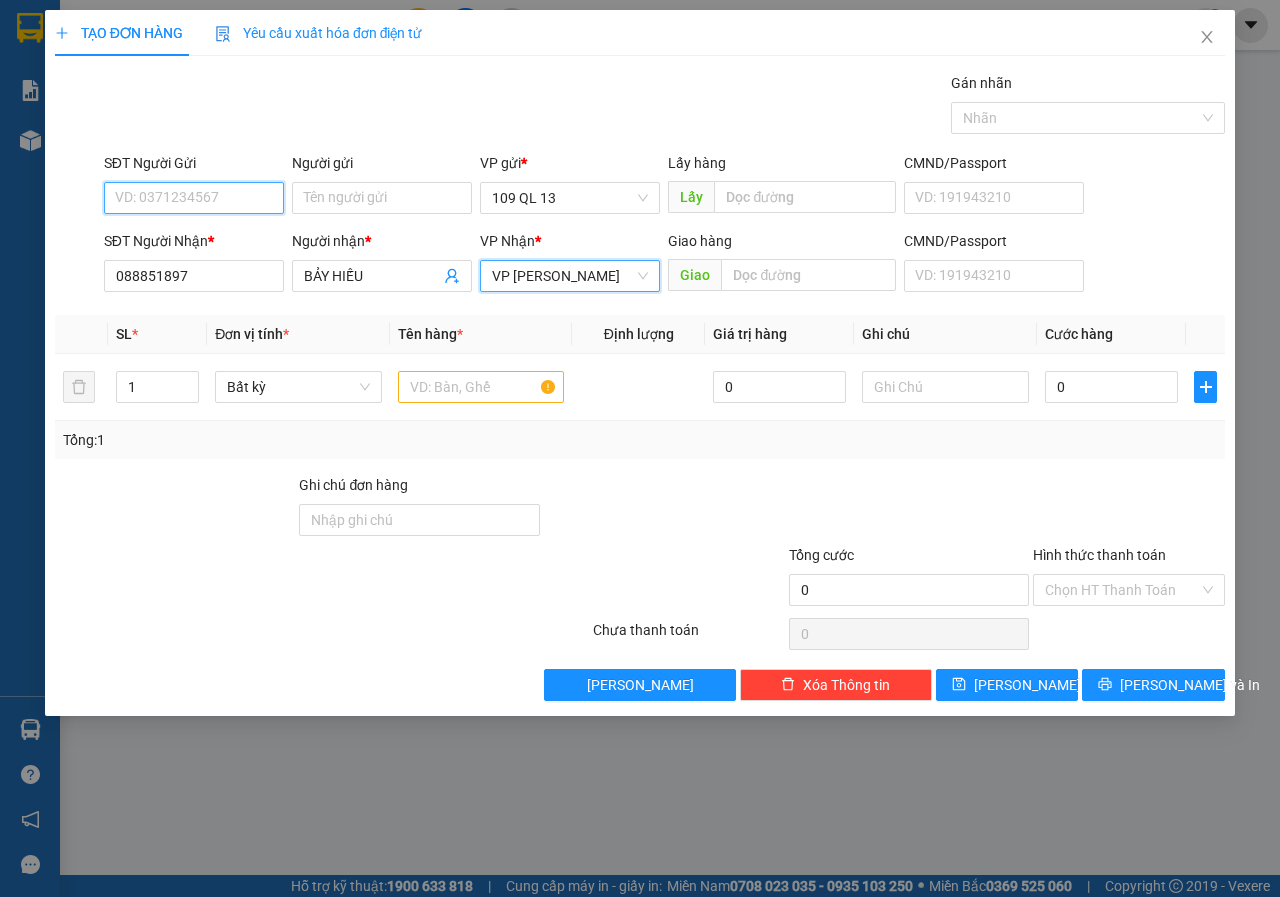 click on "SĐT Người Gửi" at bounding box center [194, 198] 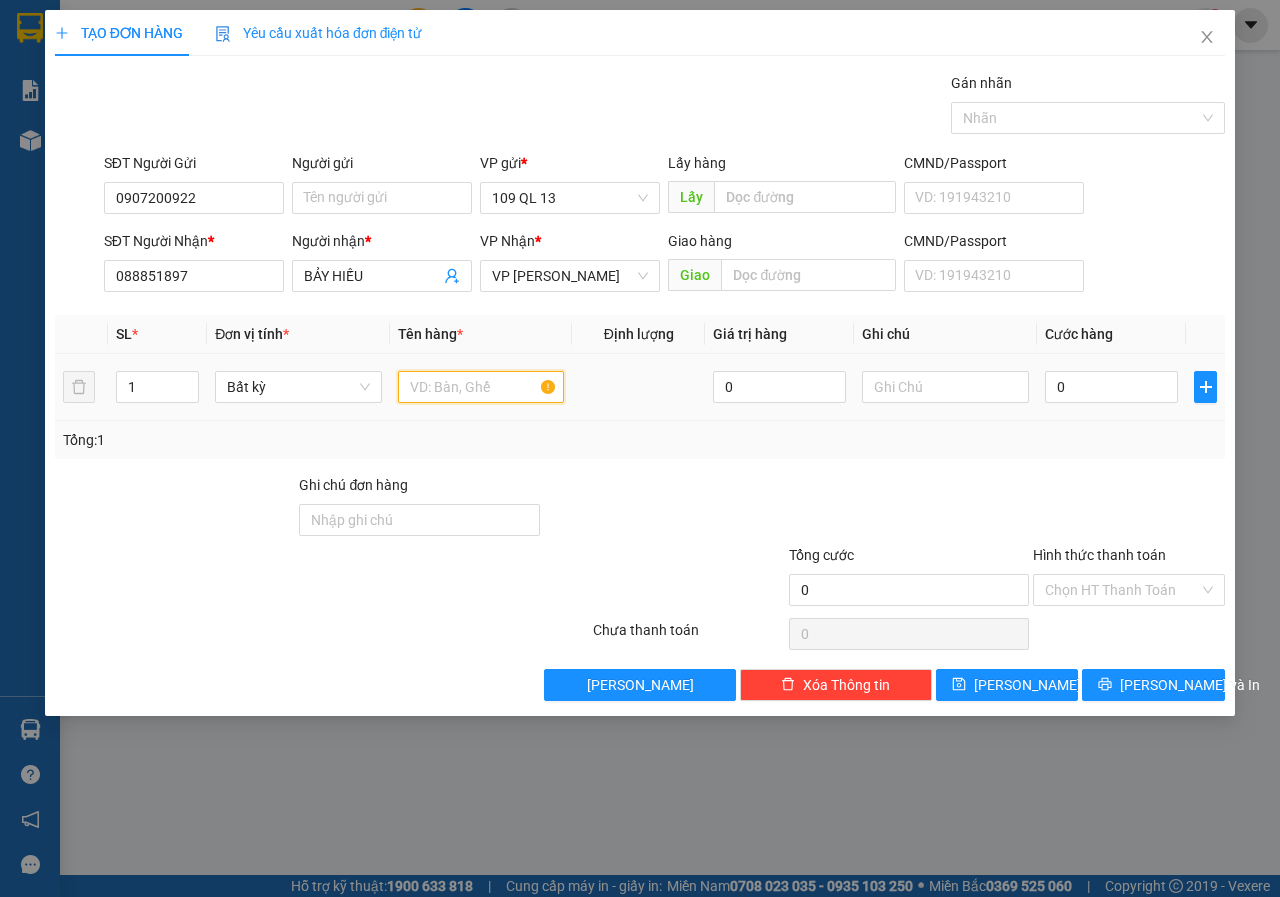 click at bounding box center (481, 387) 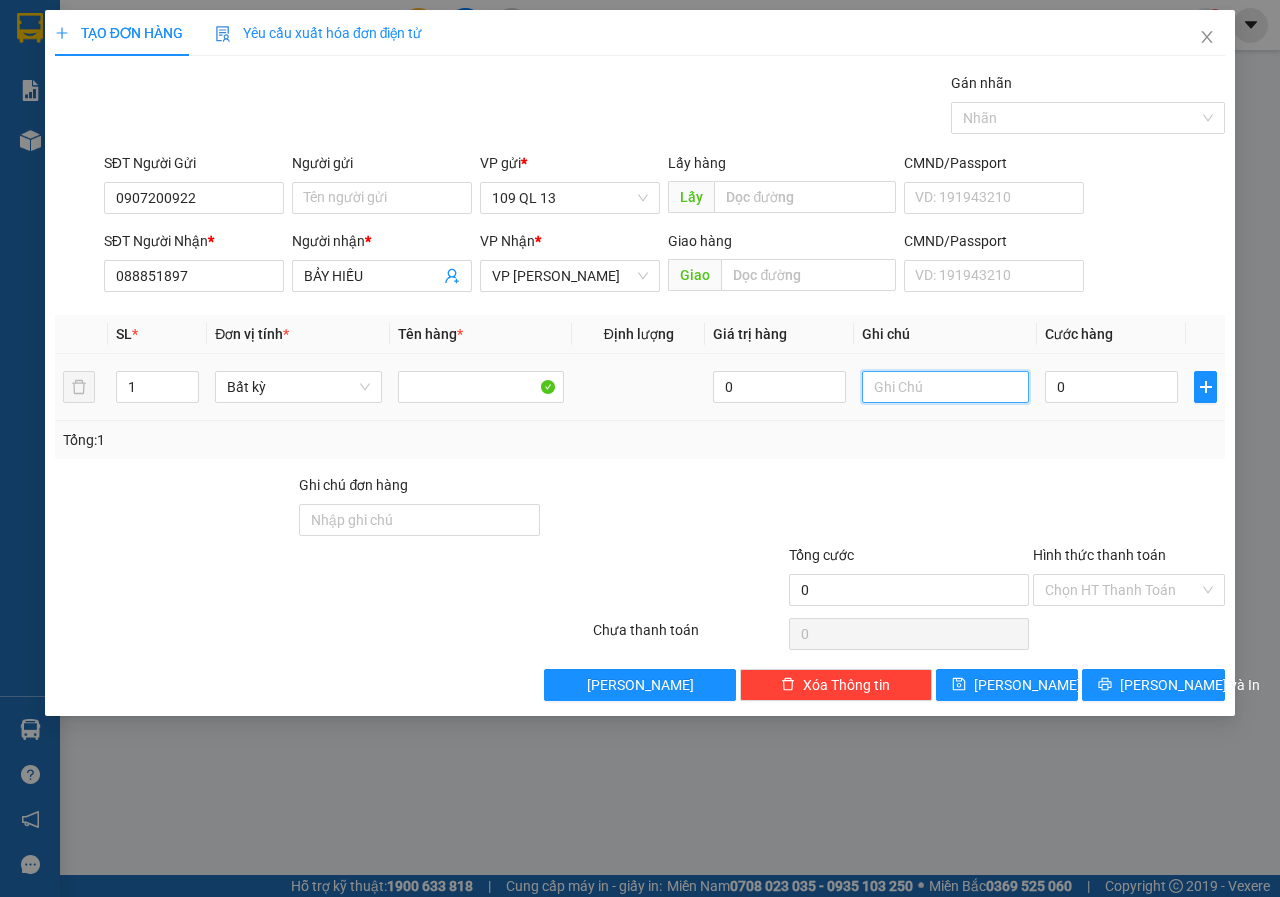 click at bounding box center (945, 387) 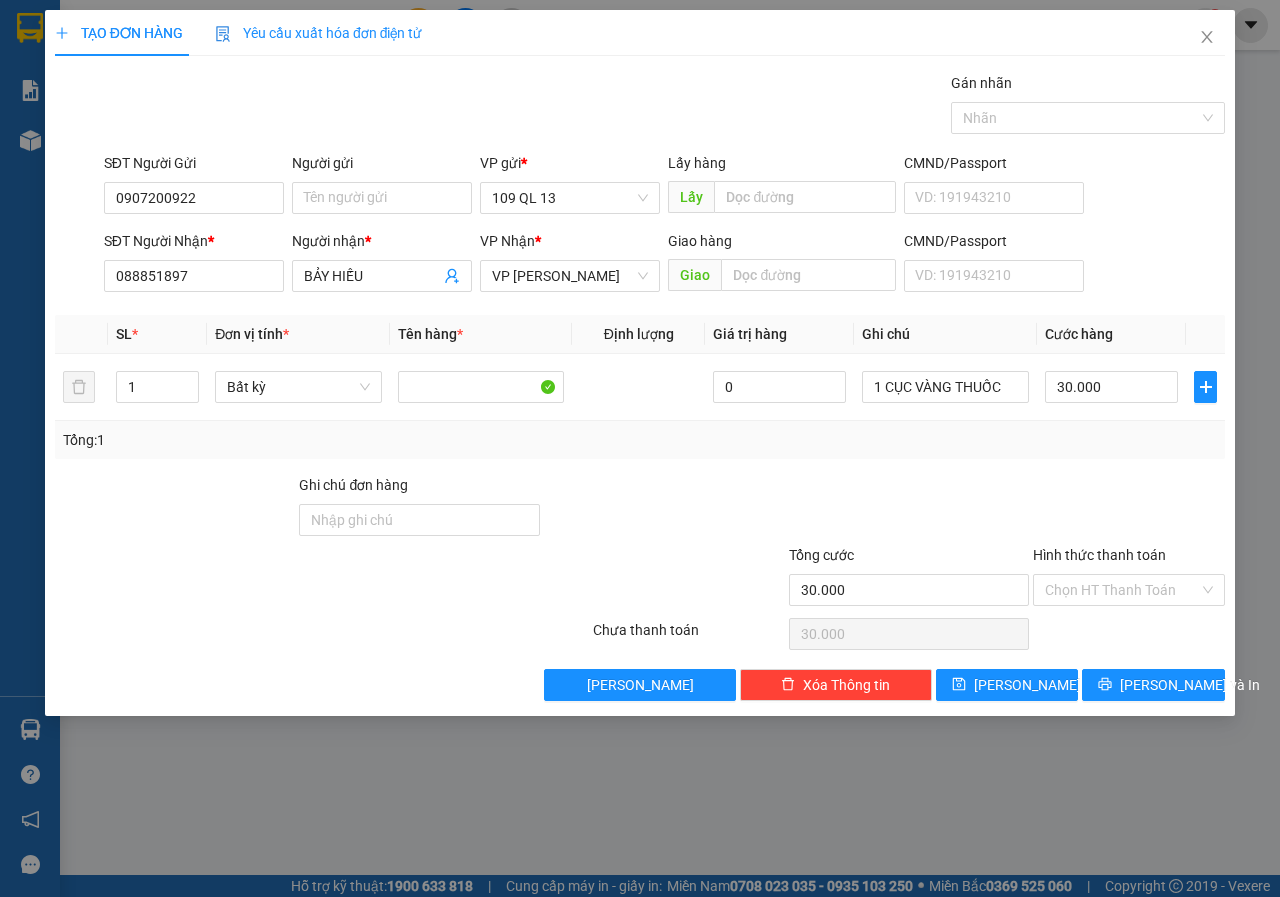 click on "Transit Pickup Surcharge Ids Transit Deliver Surcharge Ids Transit Deliver Surcharge Transit Deliver Surcharge Gói vận chuyển  * Tiêu chuẩn Gán nhãn   Nhãn SĐT Người Gửi 0907200922 Người gửi Tên người gửi VP gửi  * 109 QL 13 Lấy hàng Lấy CMND/Passport VD: [PASSPORT] SĐT Người Nhận  * 088851897 Người nhận  * BẢY HIẾU VP Nhận  * VP Phan Rí Giao hàng Giao CMND/Passport VD: [PASSPORT] SL  * Đơn vị tính  * Tên hàng  * Định lượng Giá trị hàng Ghi chú Cước hàng                   1 Bất kỳ 0 1 CỤC VÀNG THUỐC 30.000 Tổng:  1 Ghi chú đơn hàng Tổng cước 30.000 Hình thức thanh toán Chọn HT Thanh Toán Số tiền thu trước 0 Chưa thanh toán 30.000 Chọn HT Thanh Toán Lưu nháp Xóa Thông tin [PERSON_NAME] và In" at bounding box center [640, 386] 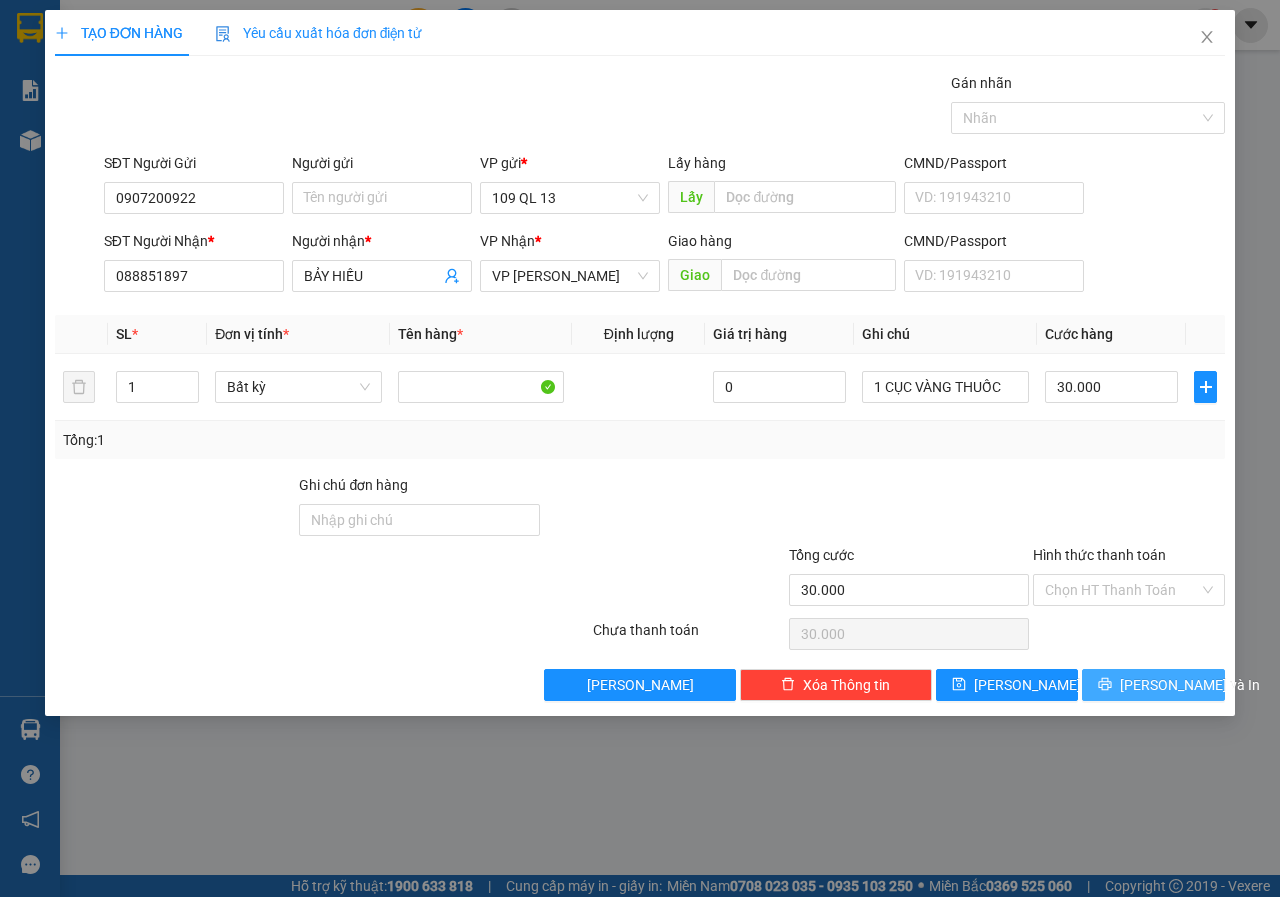 click on "[PERSON_NAME] và In" at bounding box center (1190, 685) 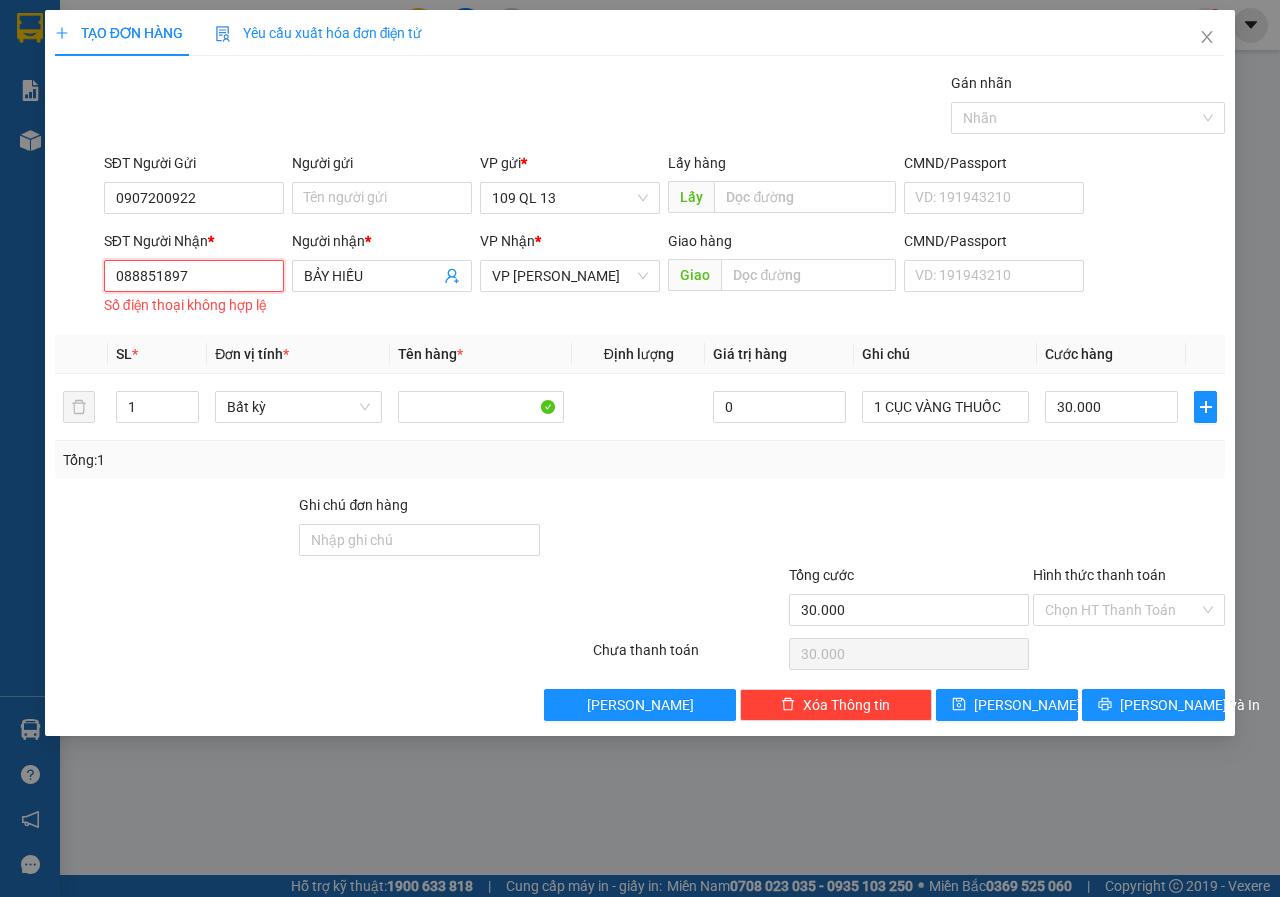 click on "088851897" at bounding box center (194, 276) 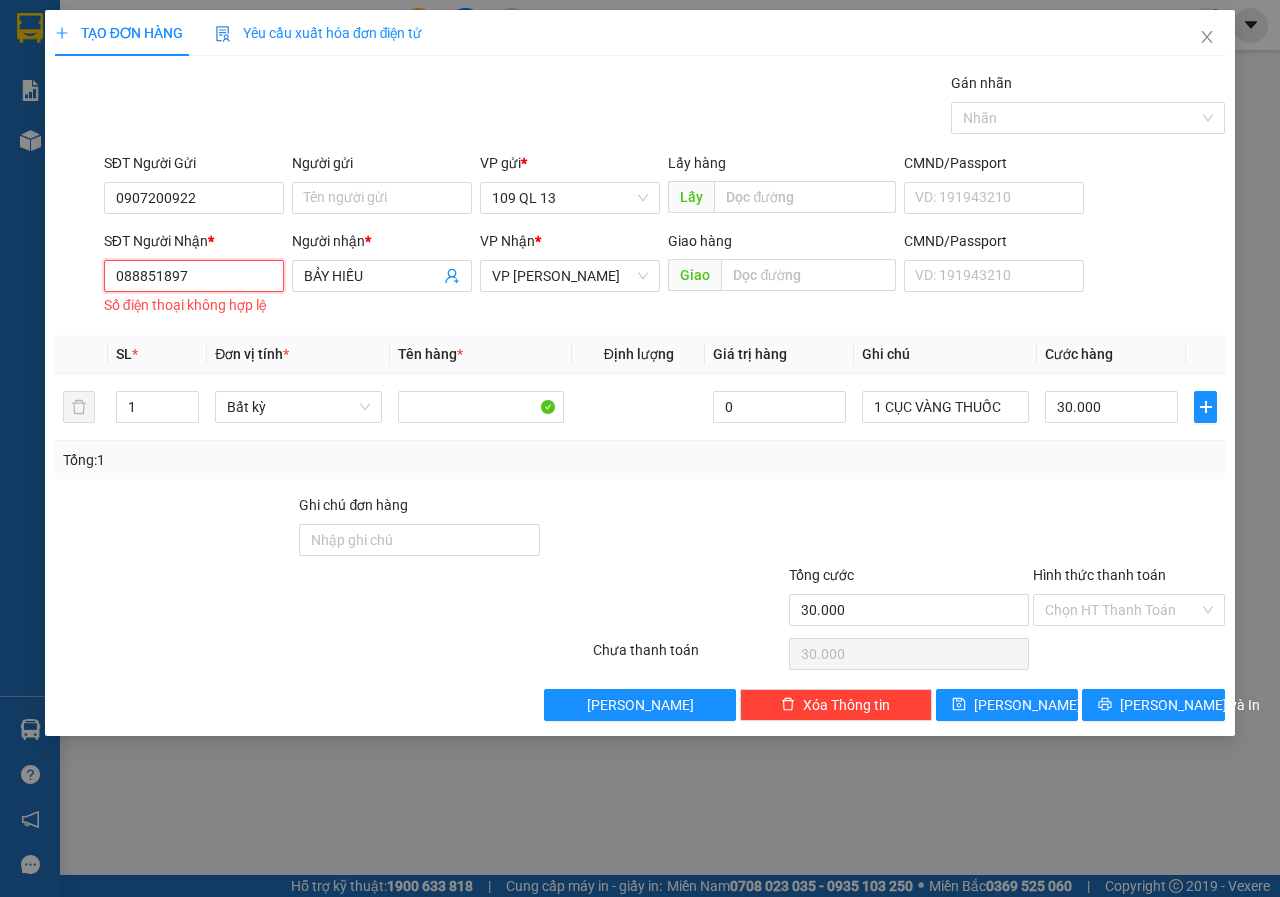 click on "088851897" at bounding box center [194, 276] 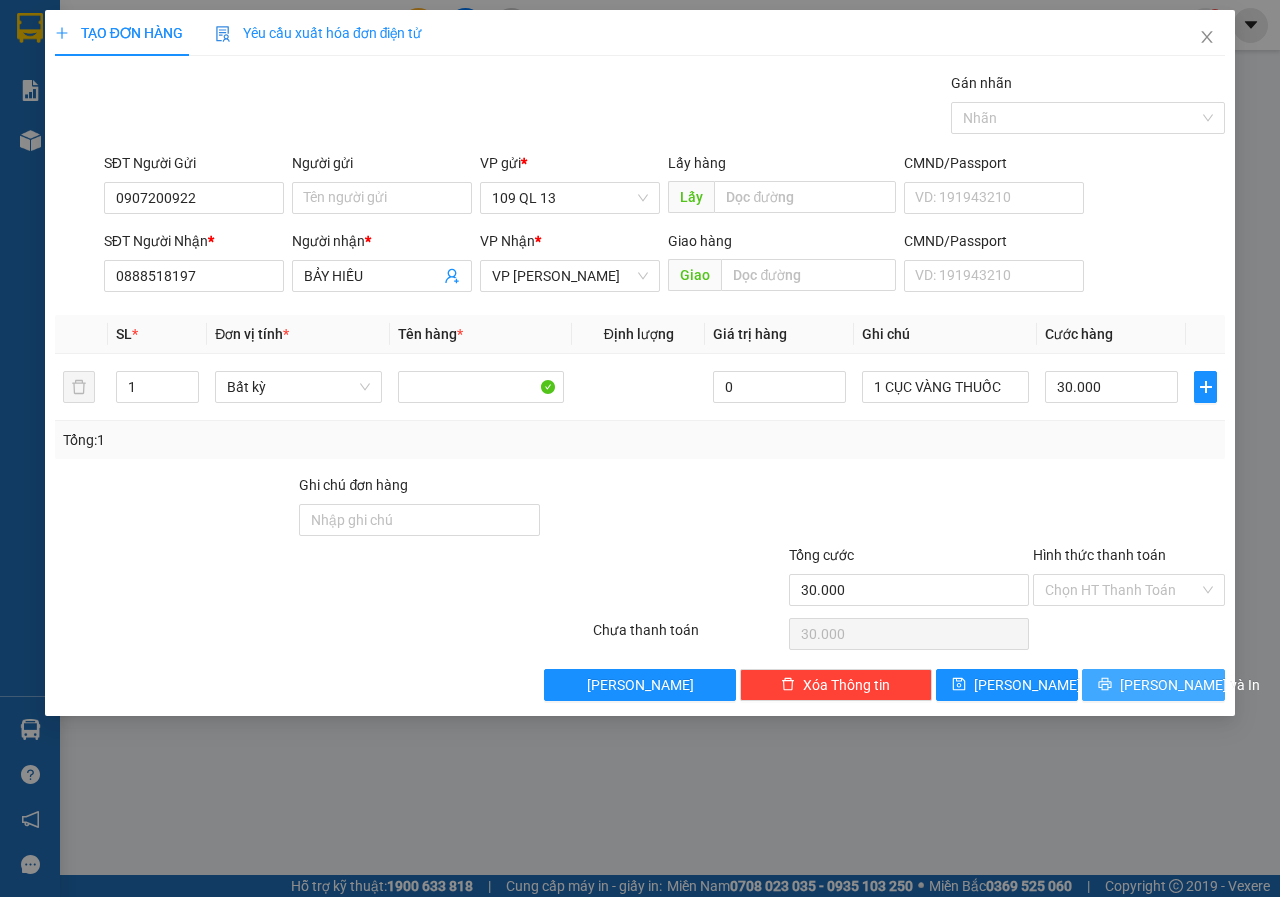 click on "[PERSON_NAME] và In" at bounding box center (1190, 685) 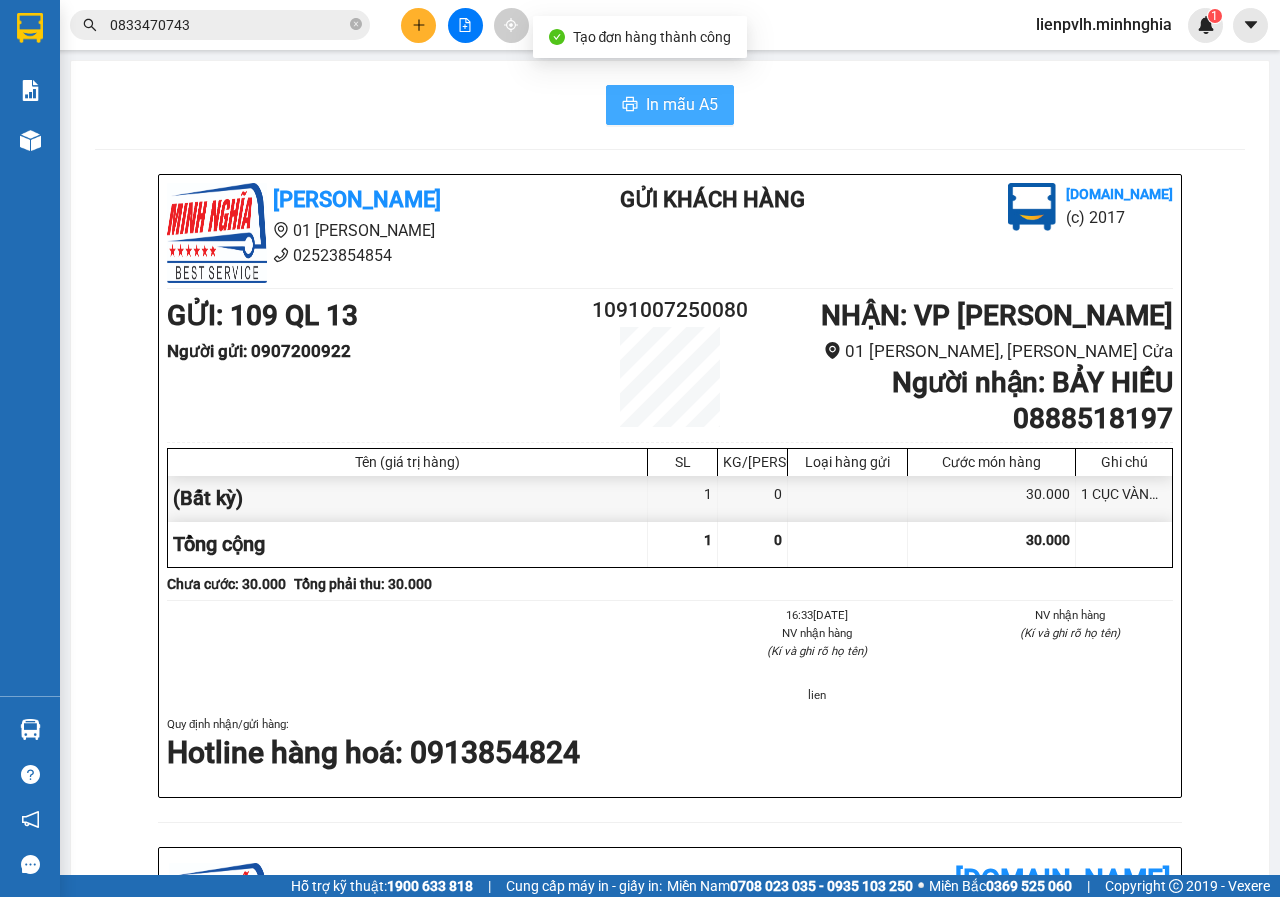 click on "In mẫu A5" at bounding box center (682, 104) 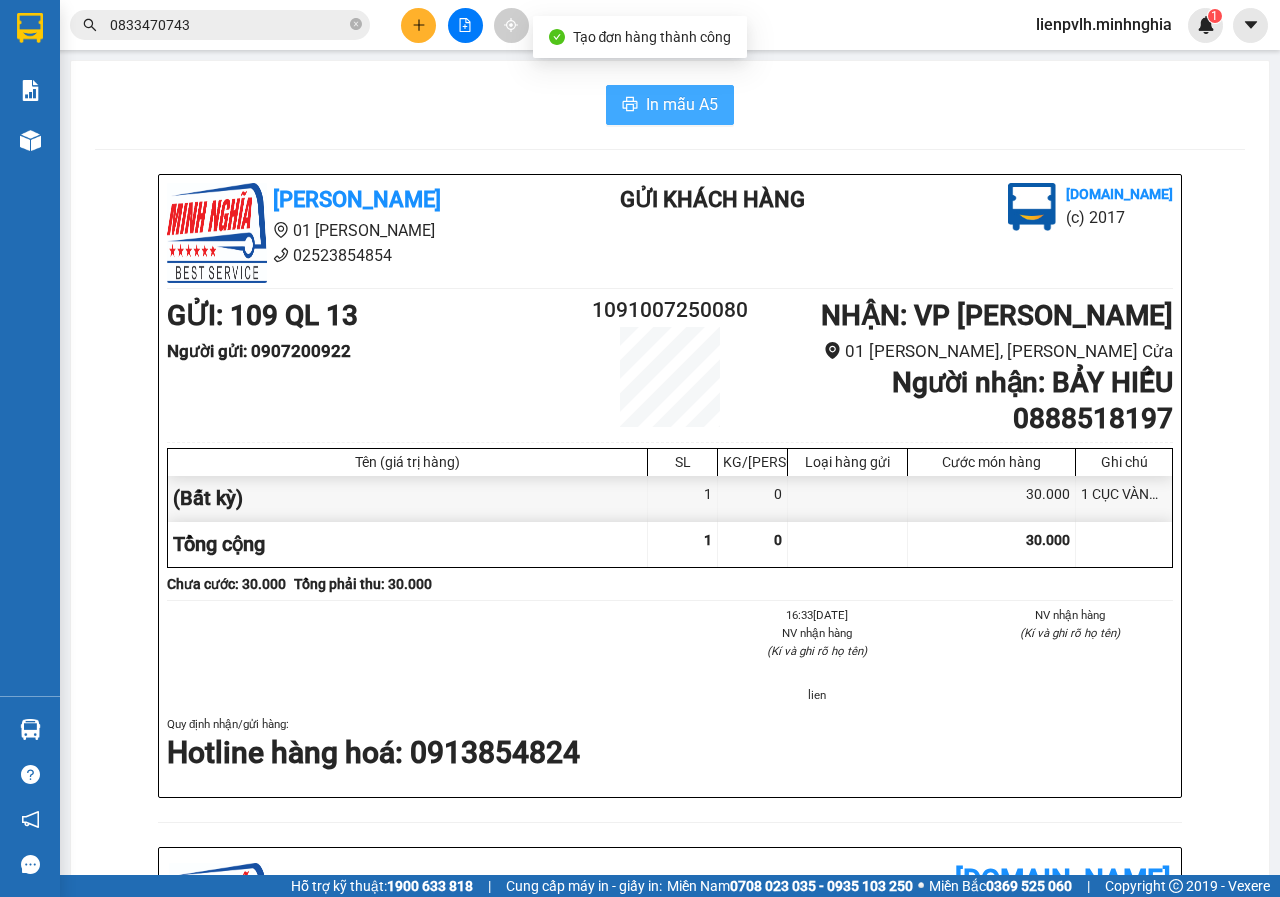 scroll, scrollTop: 0, scrollLeft: 0, axis: both 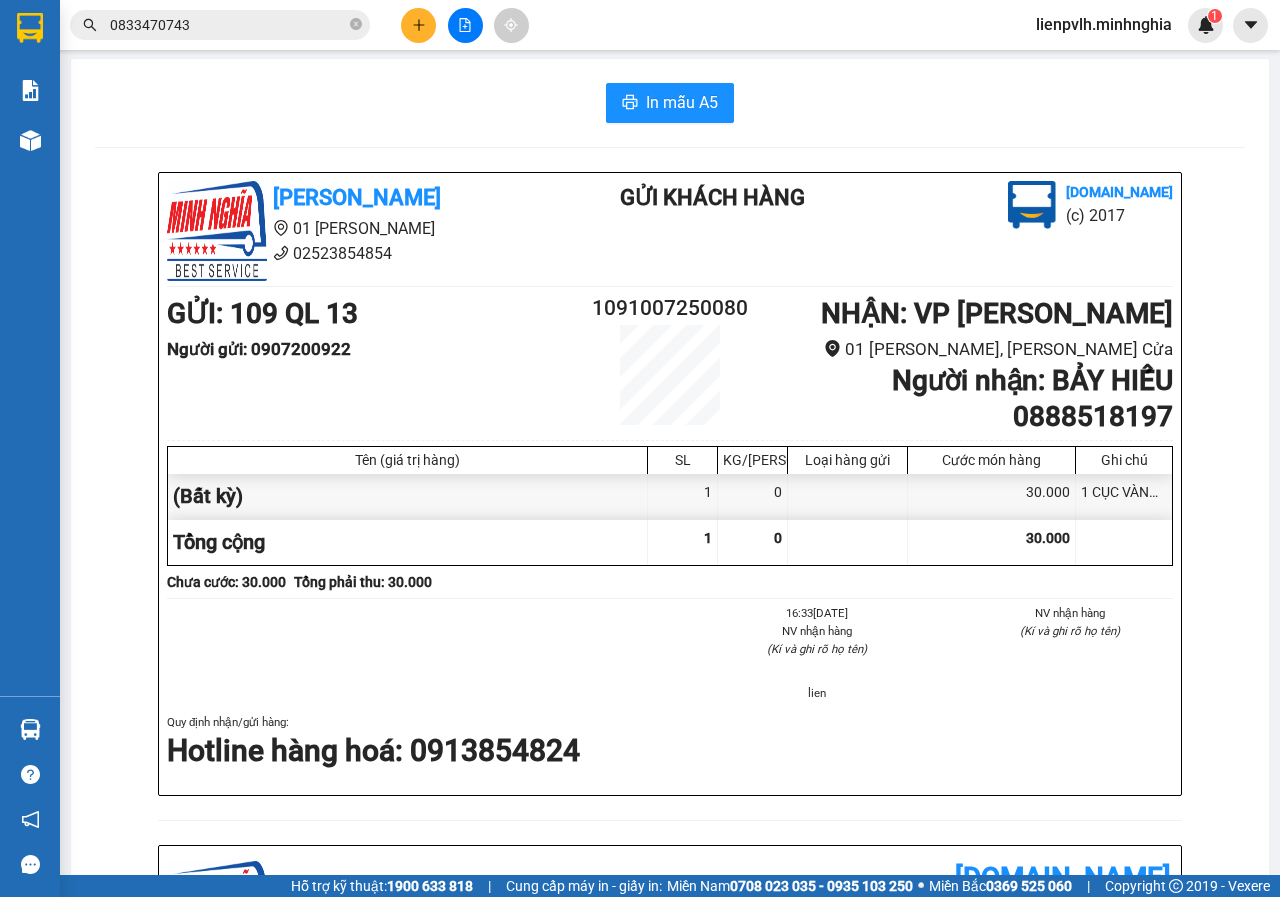 click at bounding box center (418, 25) 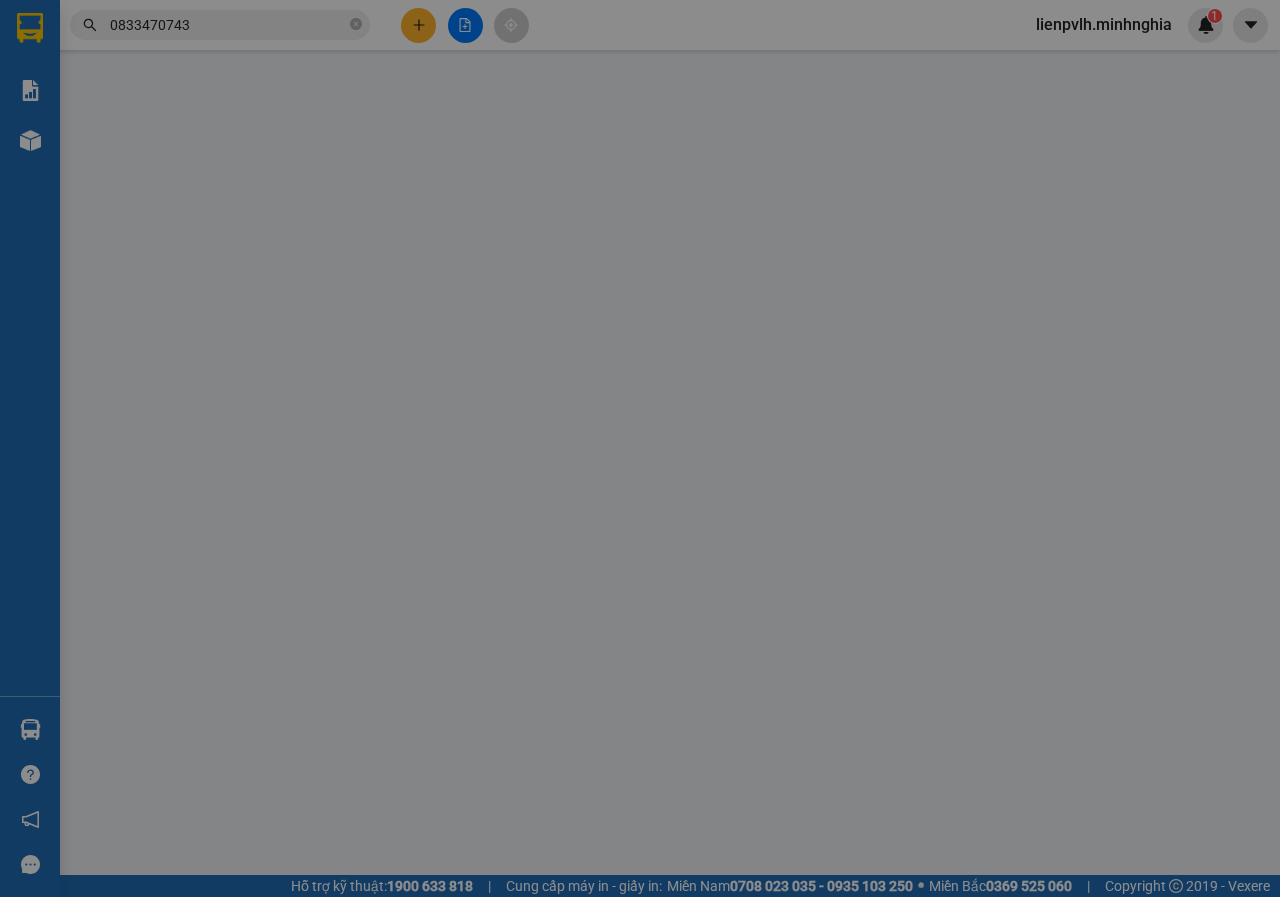 scroll, scrollTop: 0, scrollLeft: 0, axis: both 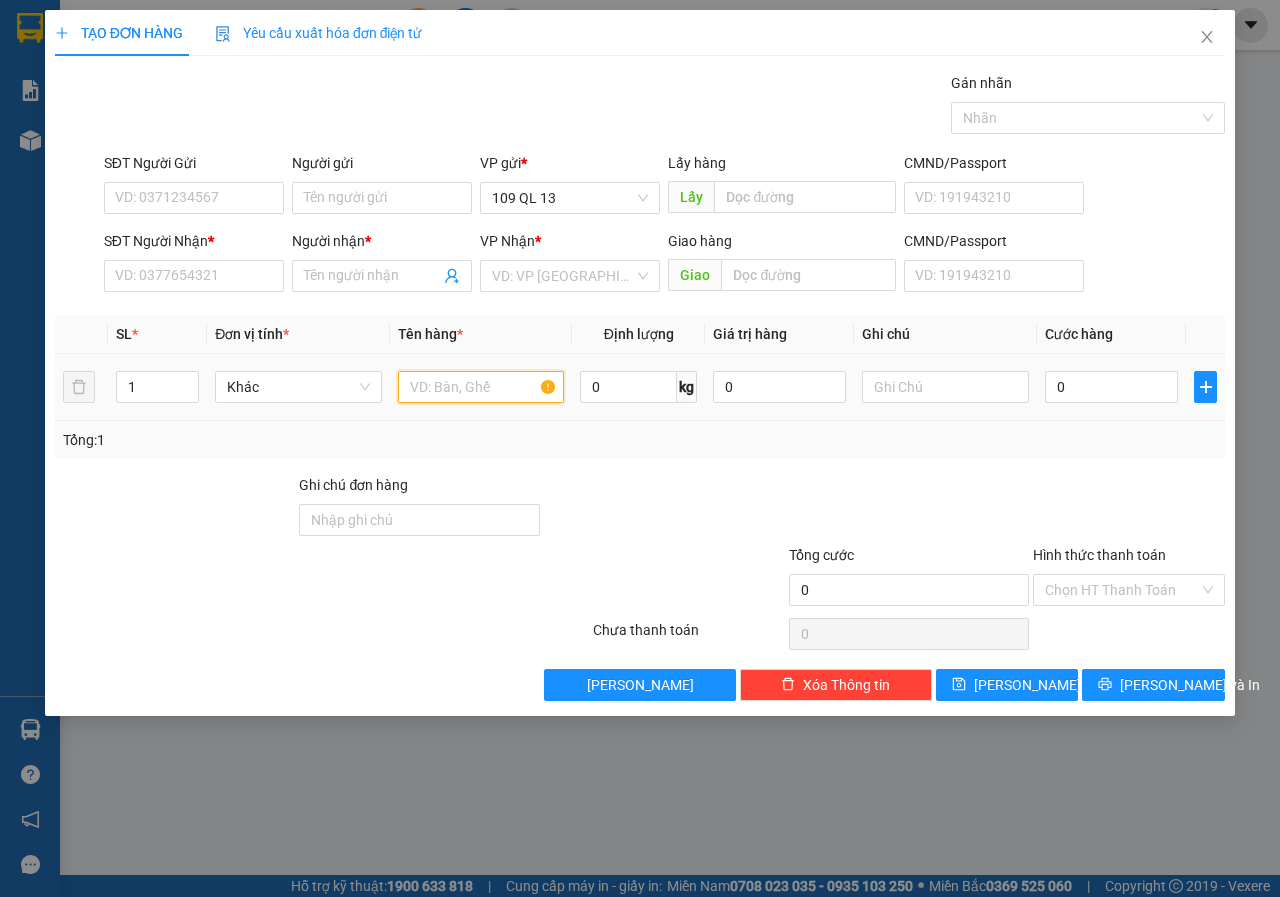 click at bounding box center [481, 387] 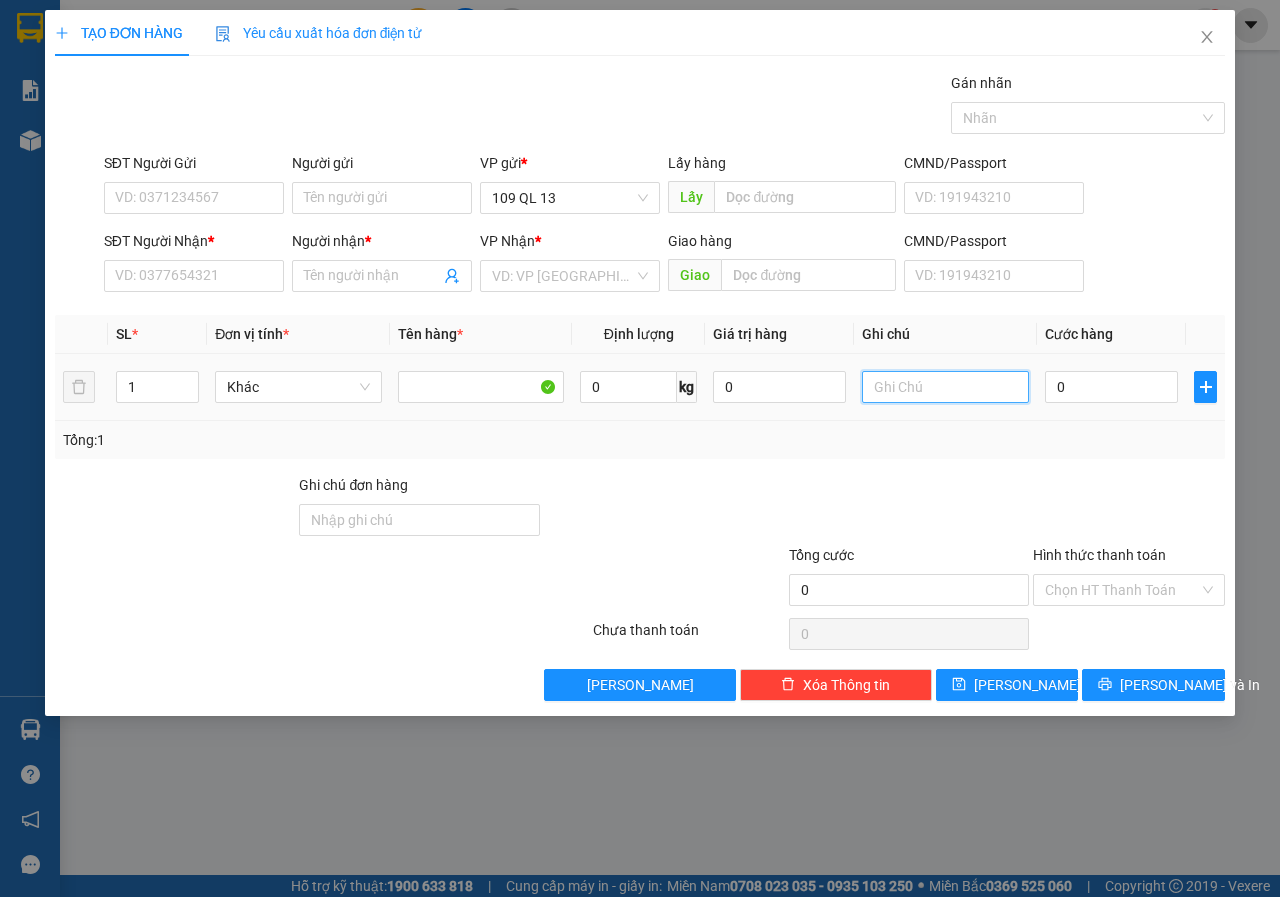 click at bounding box center (945, 387) 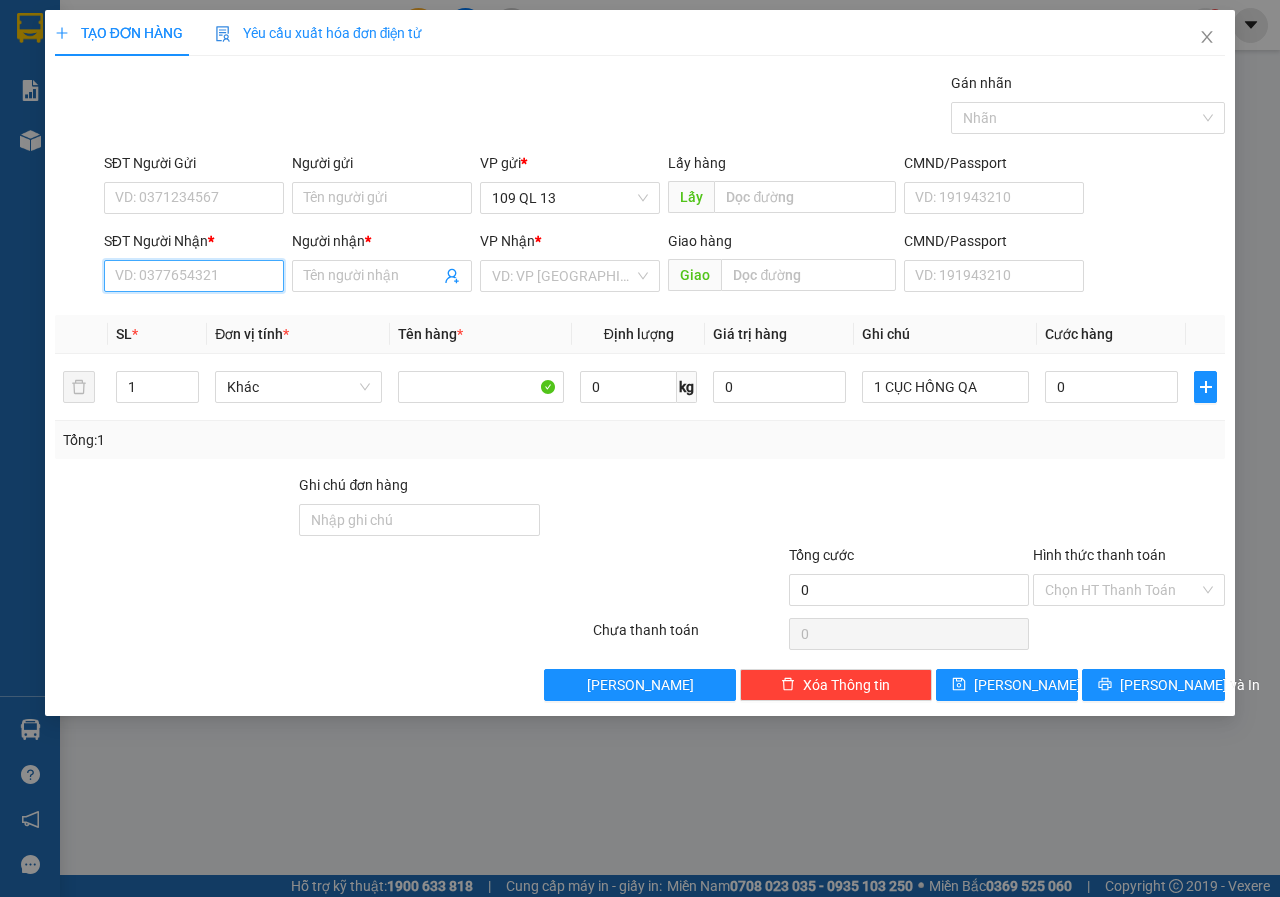 click on "SĐT Người Nhận  *" at bounding box center [194, 276] 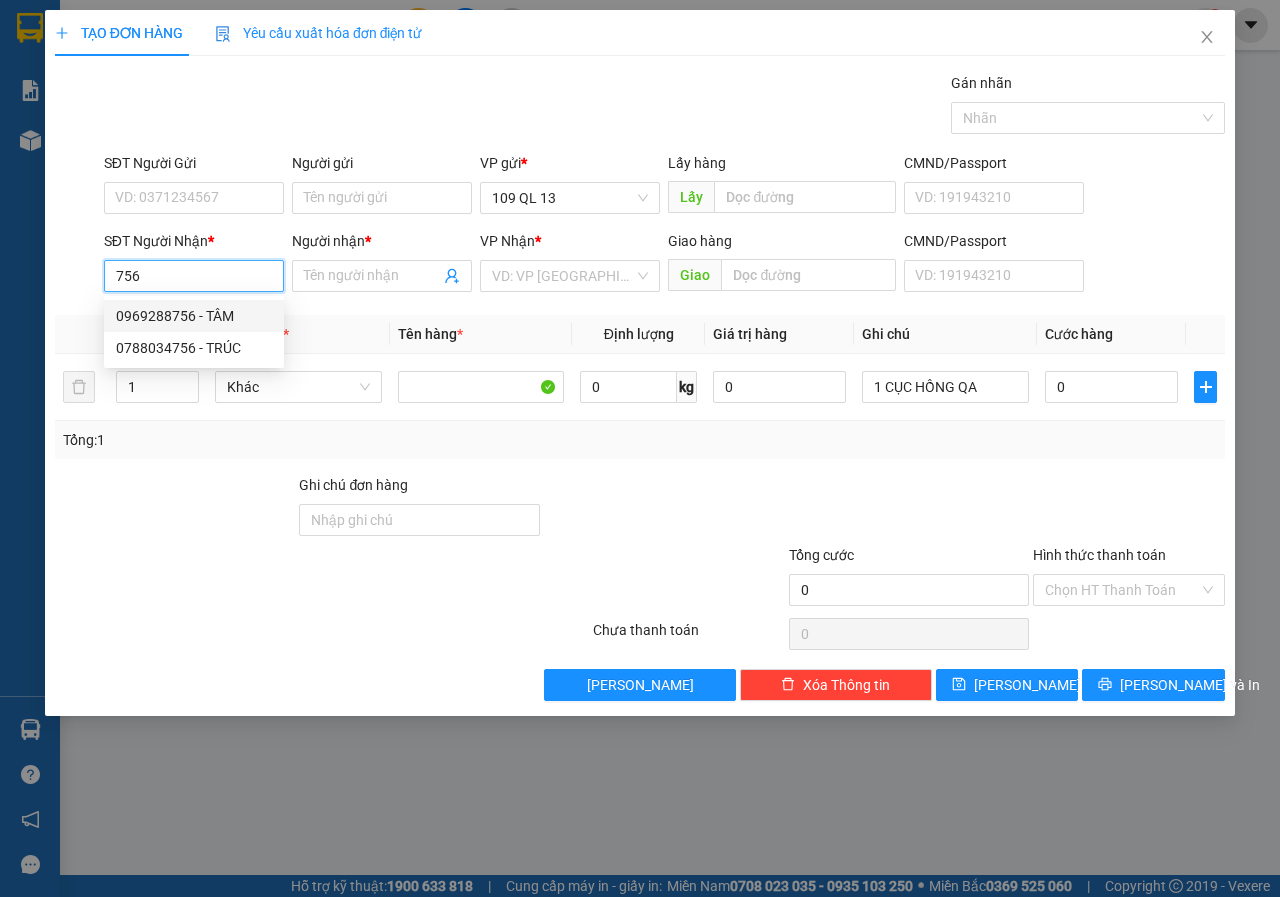 click on "0969288756 - TÂM" at bounding box center (194, 316) 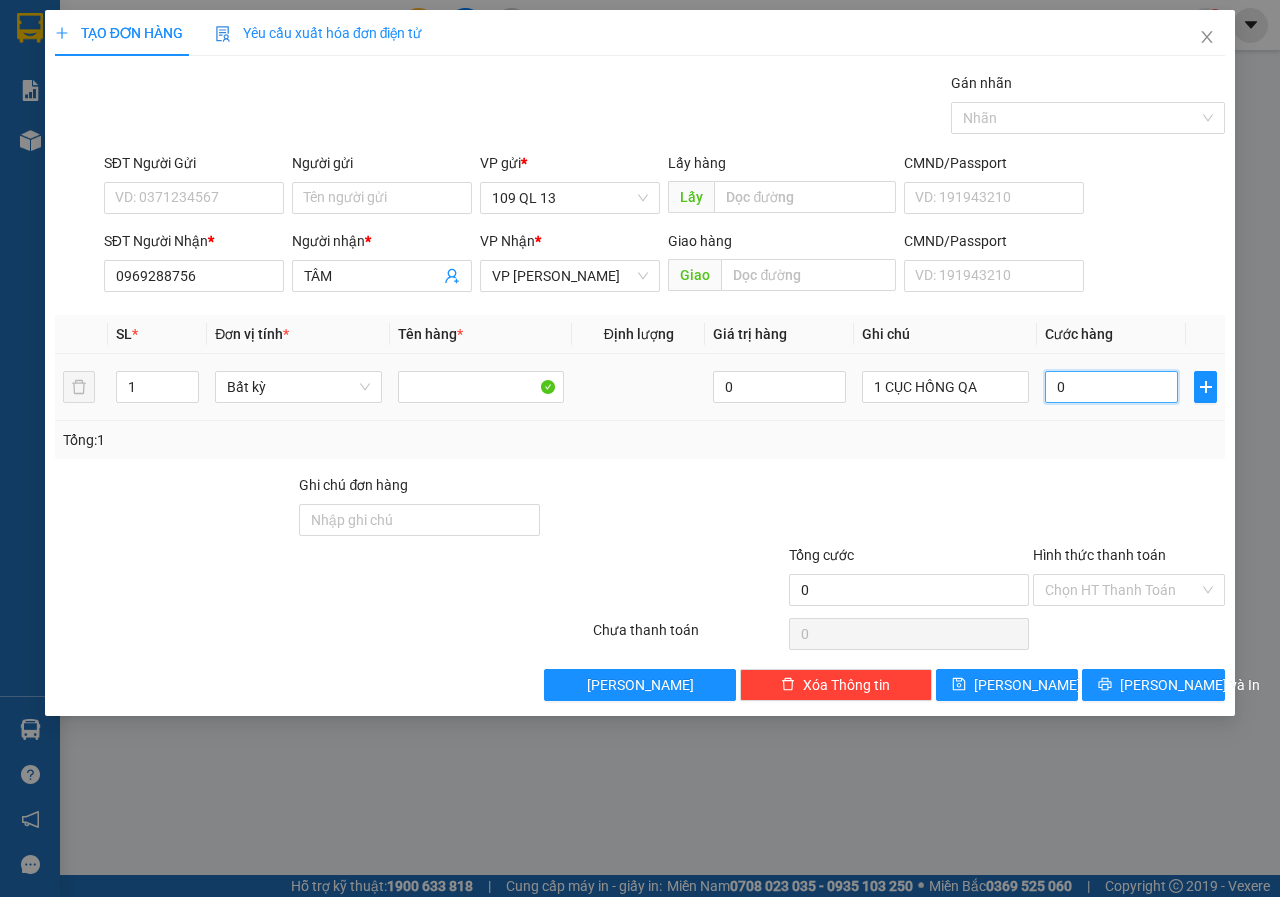 click on "0" at bounding box center [1111, 387] 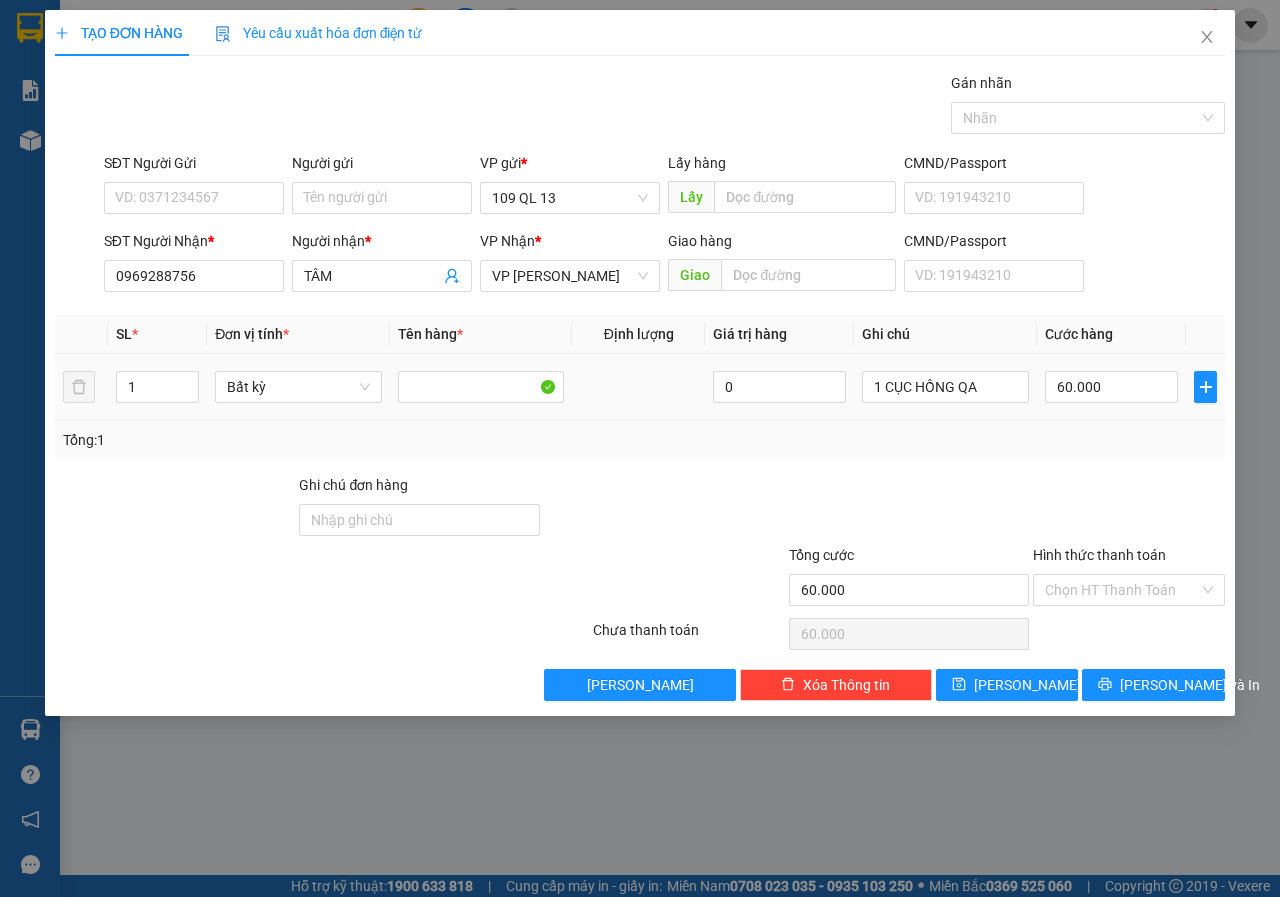 click on "SĐT Người Nhận  * 0969288756 Người nhận  * TÂM VP Nhận  * VP [PERSON_NAME] hàng Giao CMND/Passport VD: [PASSPORT]" at bounding box center (664, 265) 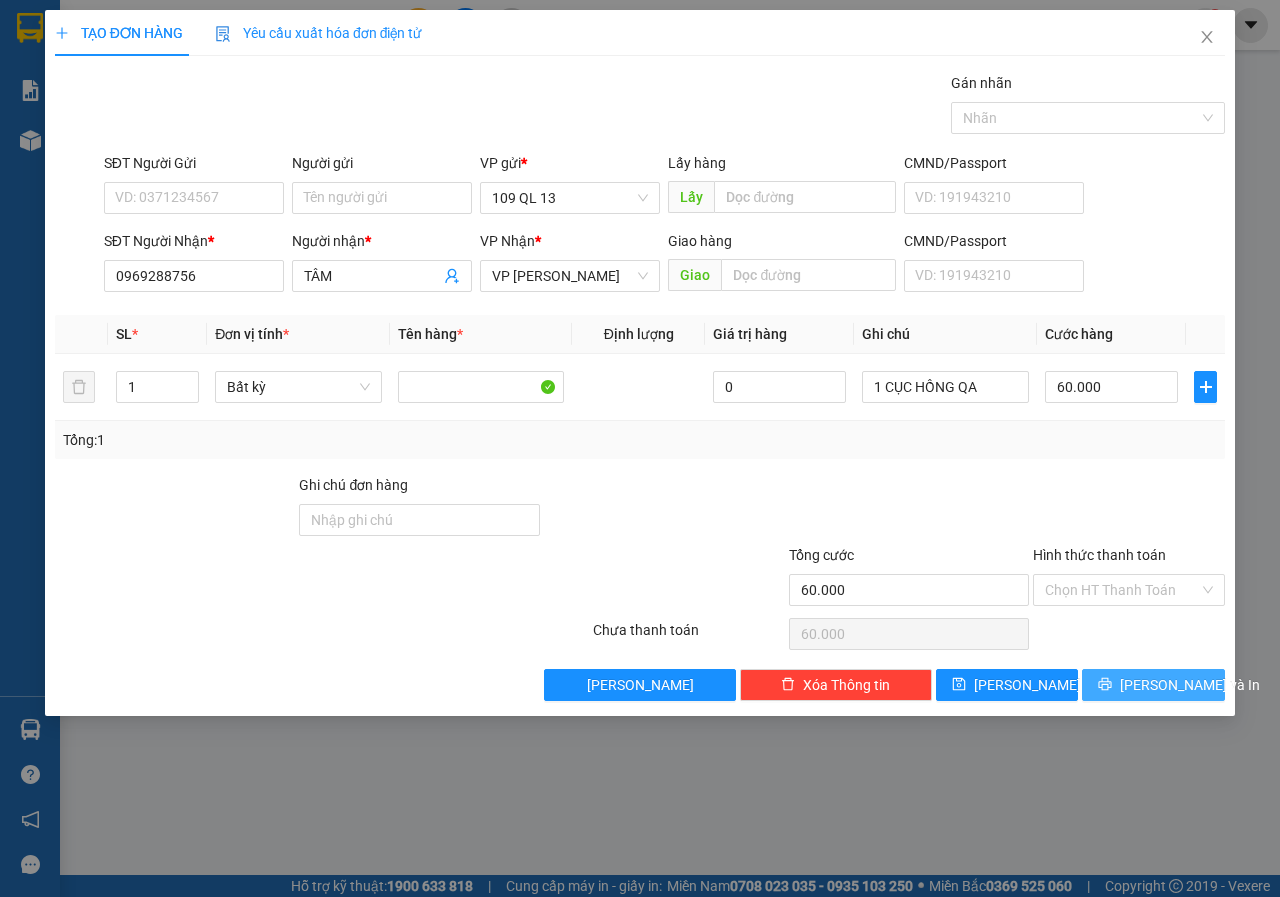 click on "[PERSON_NAME] và In" at bounding box center [1190, 685] 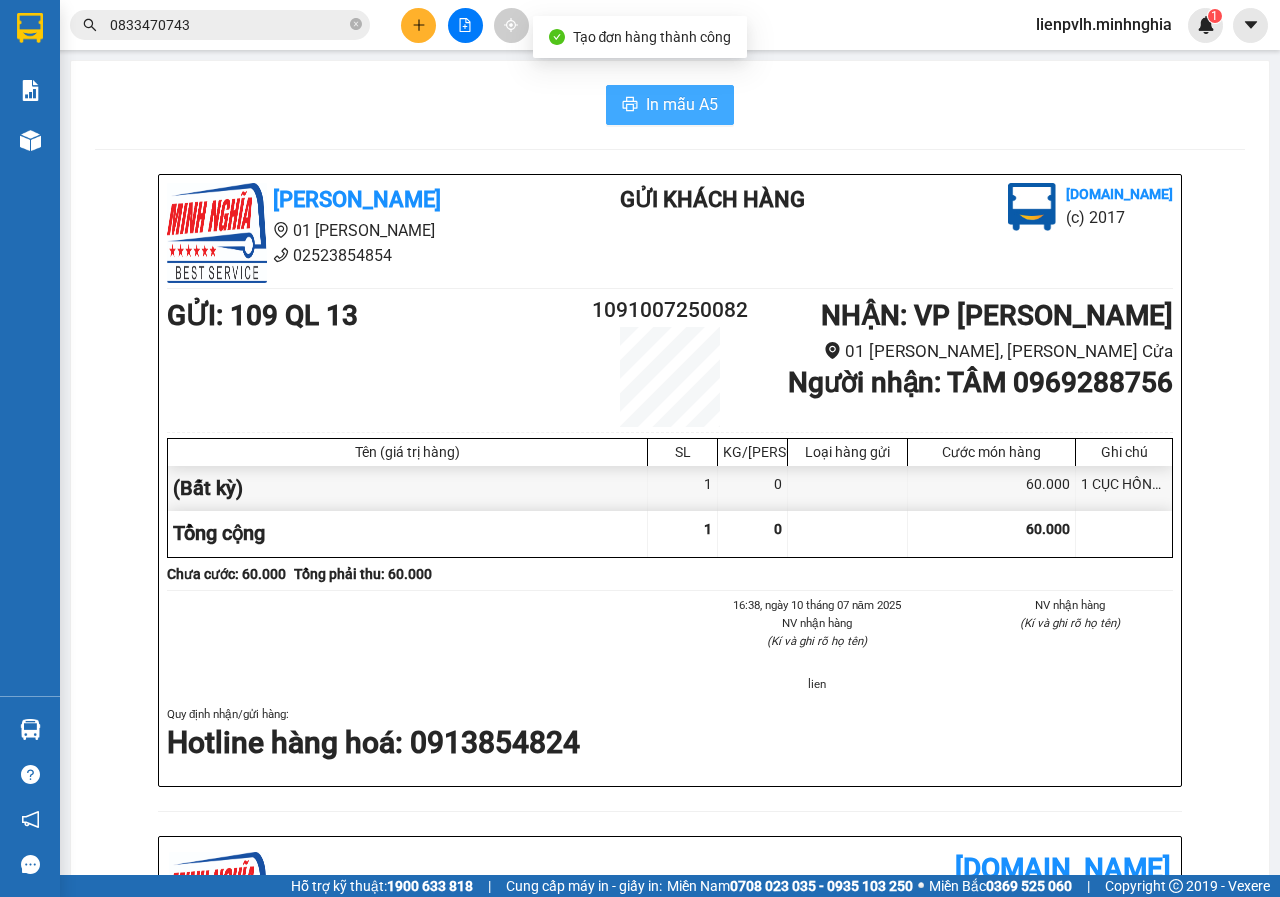 click on "In mẫu A5" at bounding box center [682, 104] 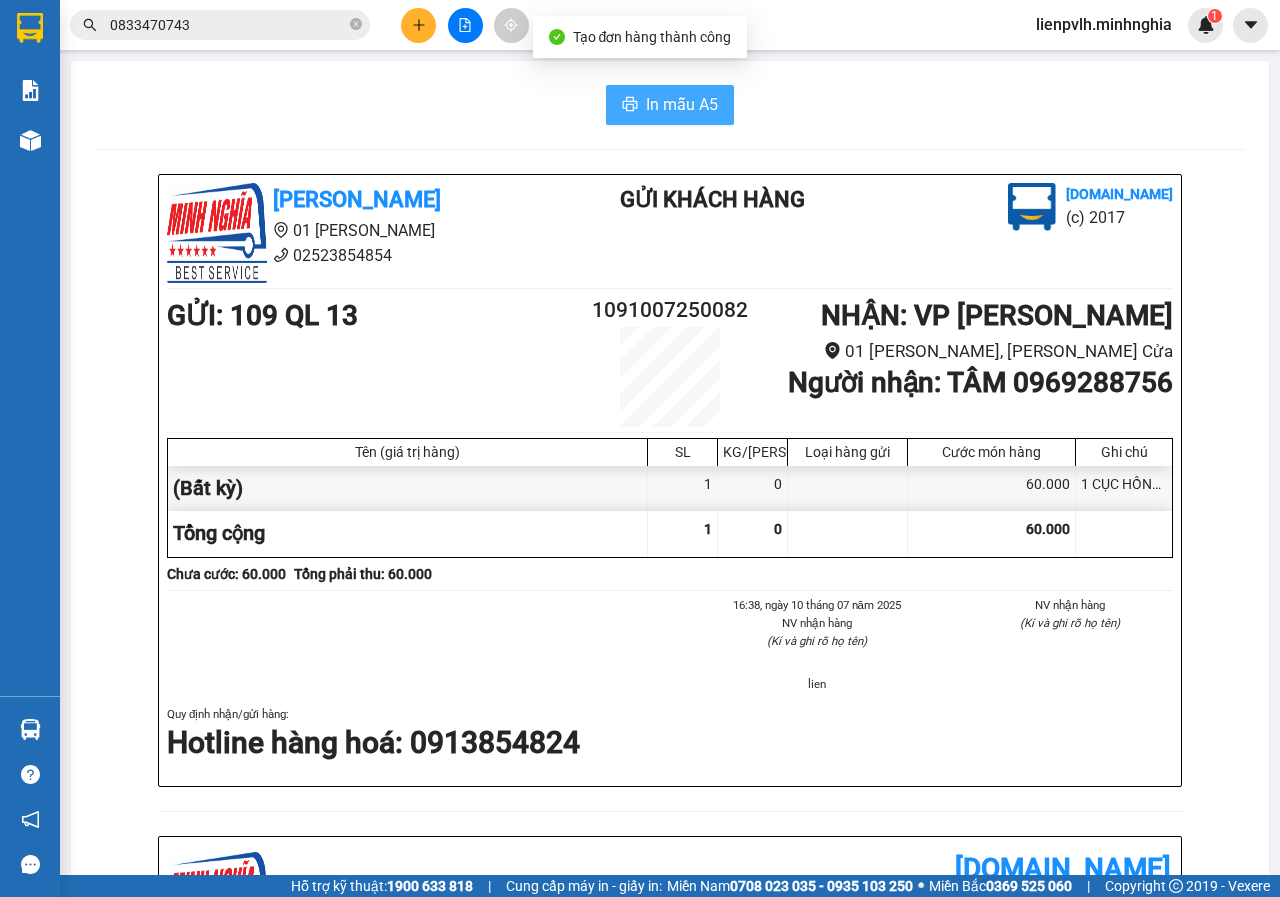 scroll, scrollTop: 0, scrollLeft: 0, axis: both 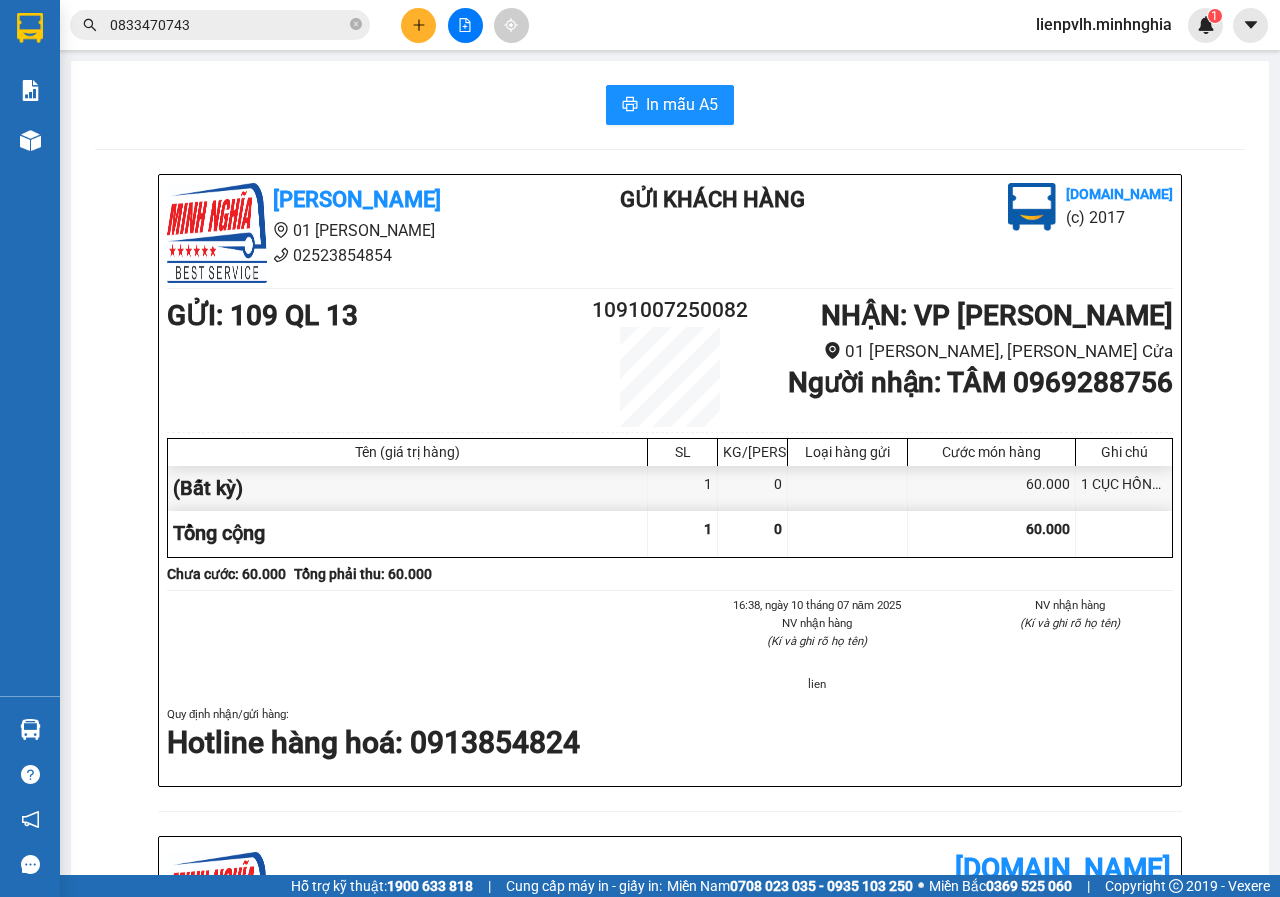 click 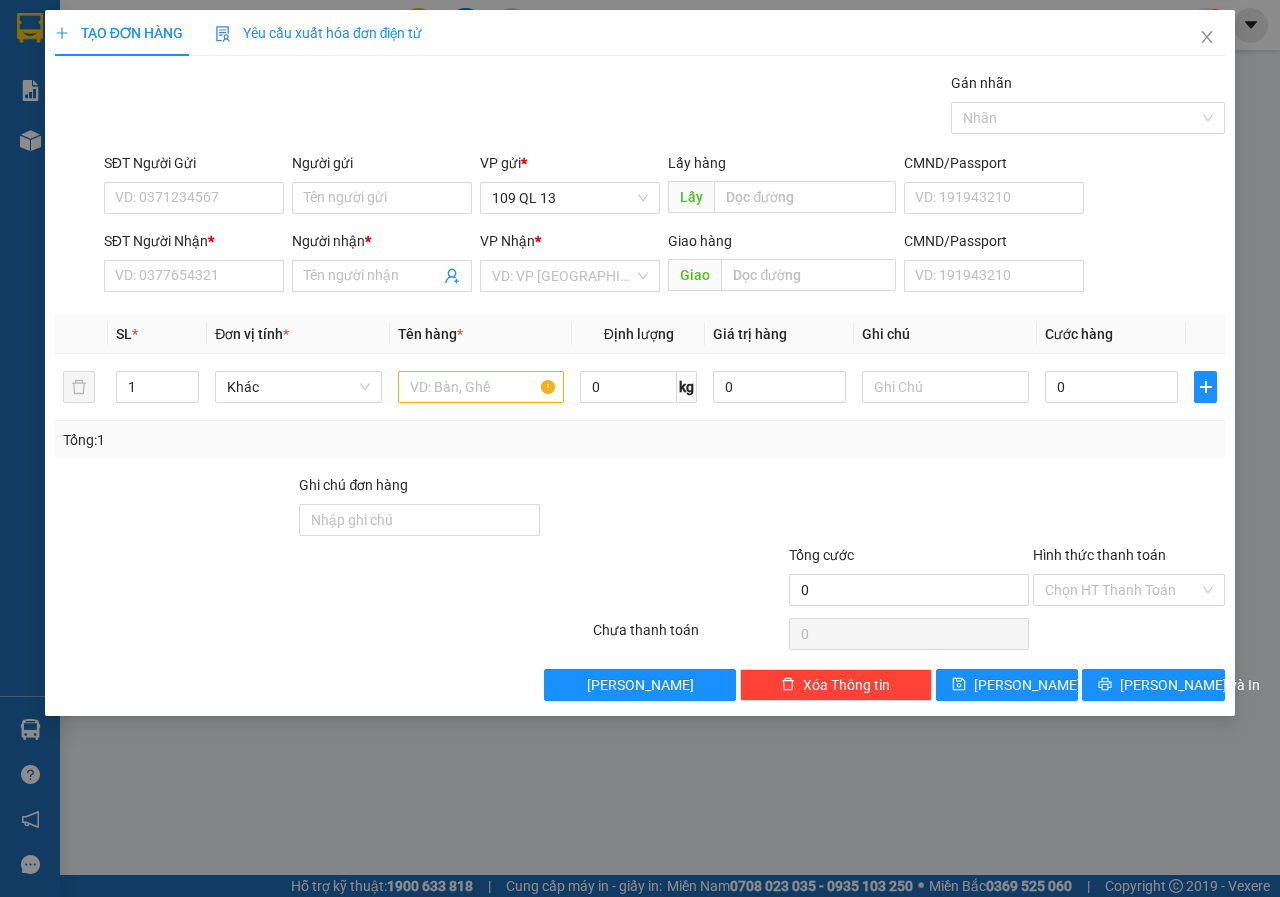 click on "Tên hàng  *" at bounding box center (481, 334) 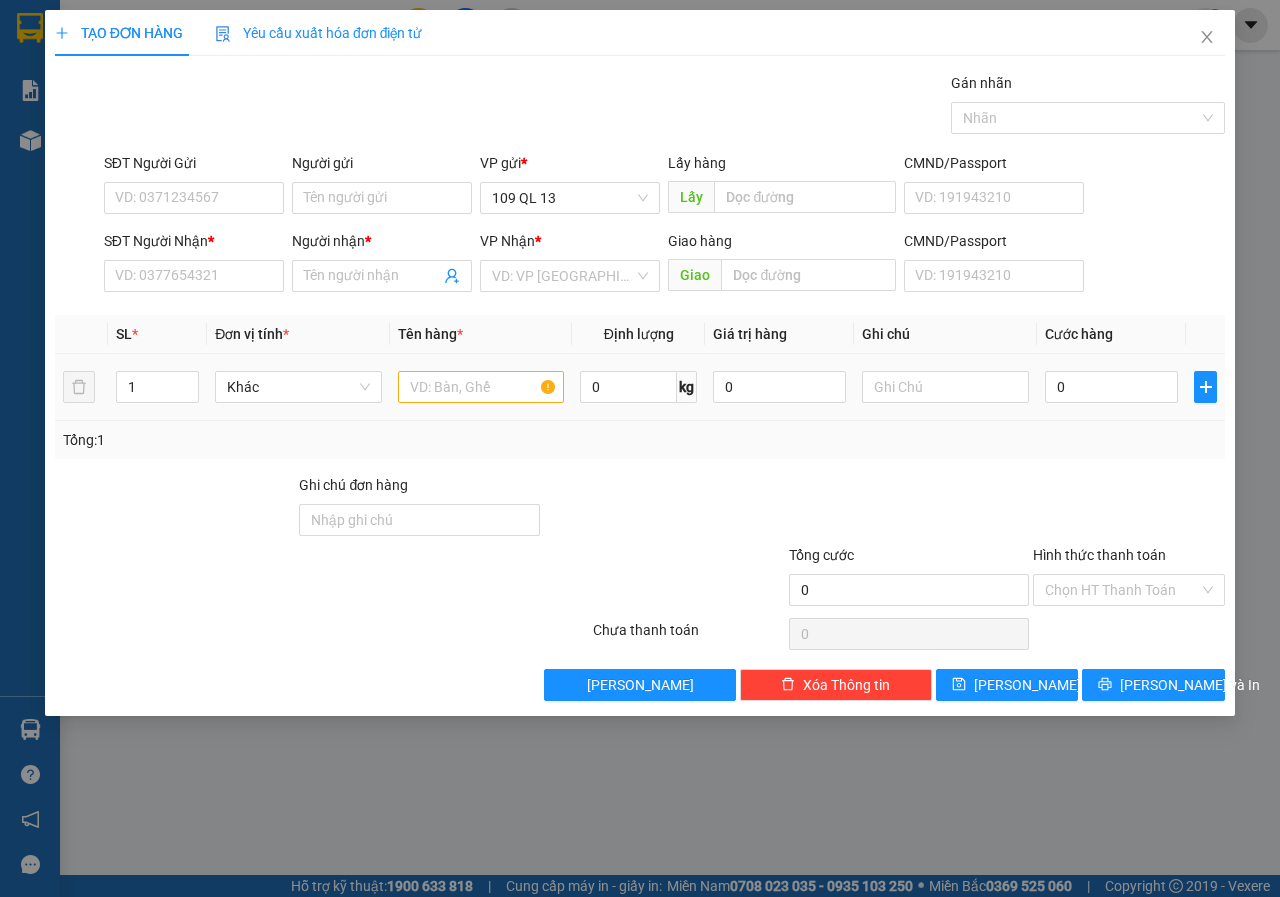 click at bounding box center [481, 387] 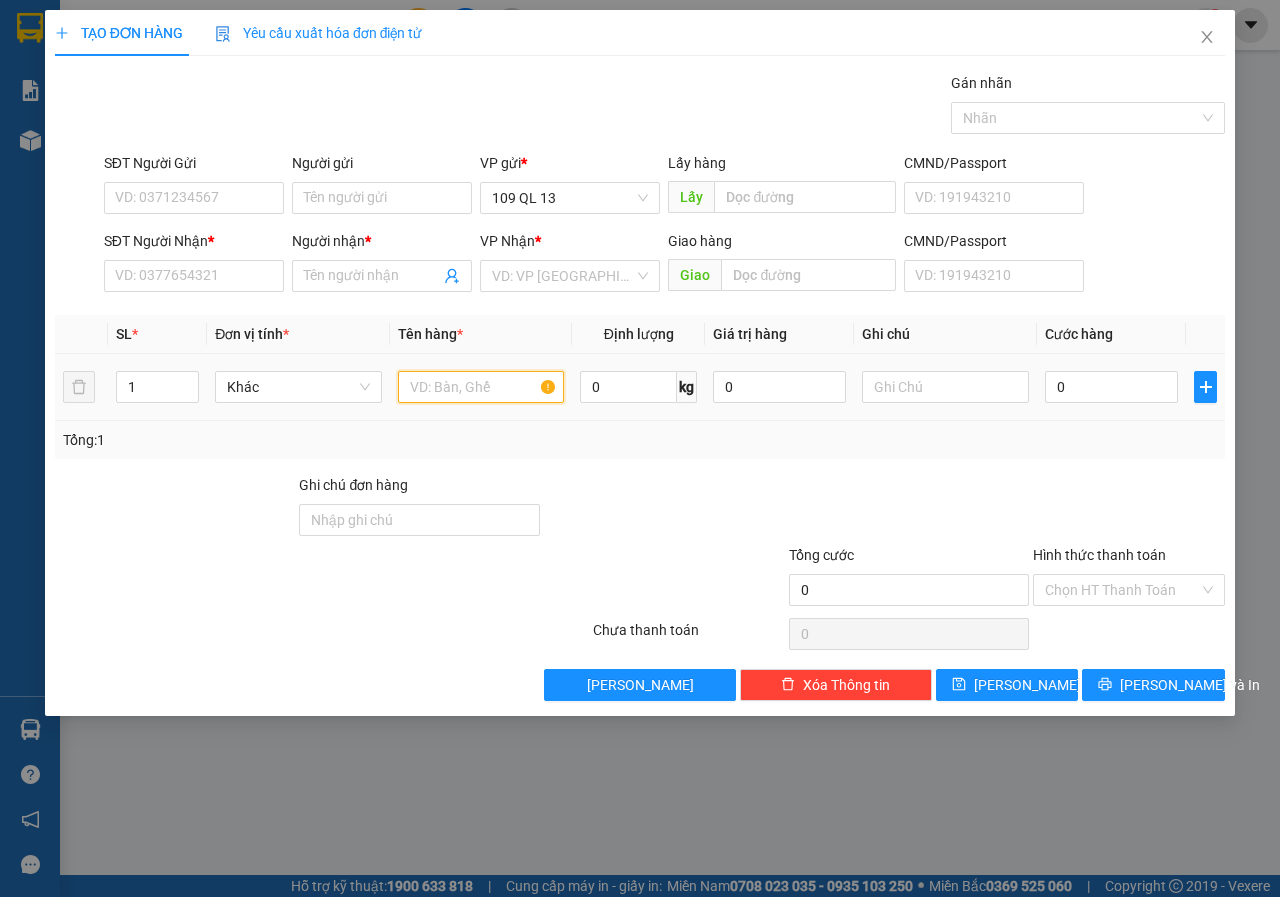 click at bounding box center [481, 387] 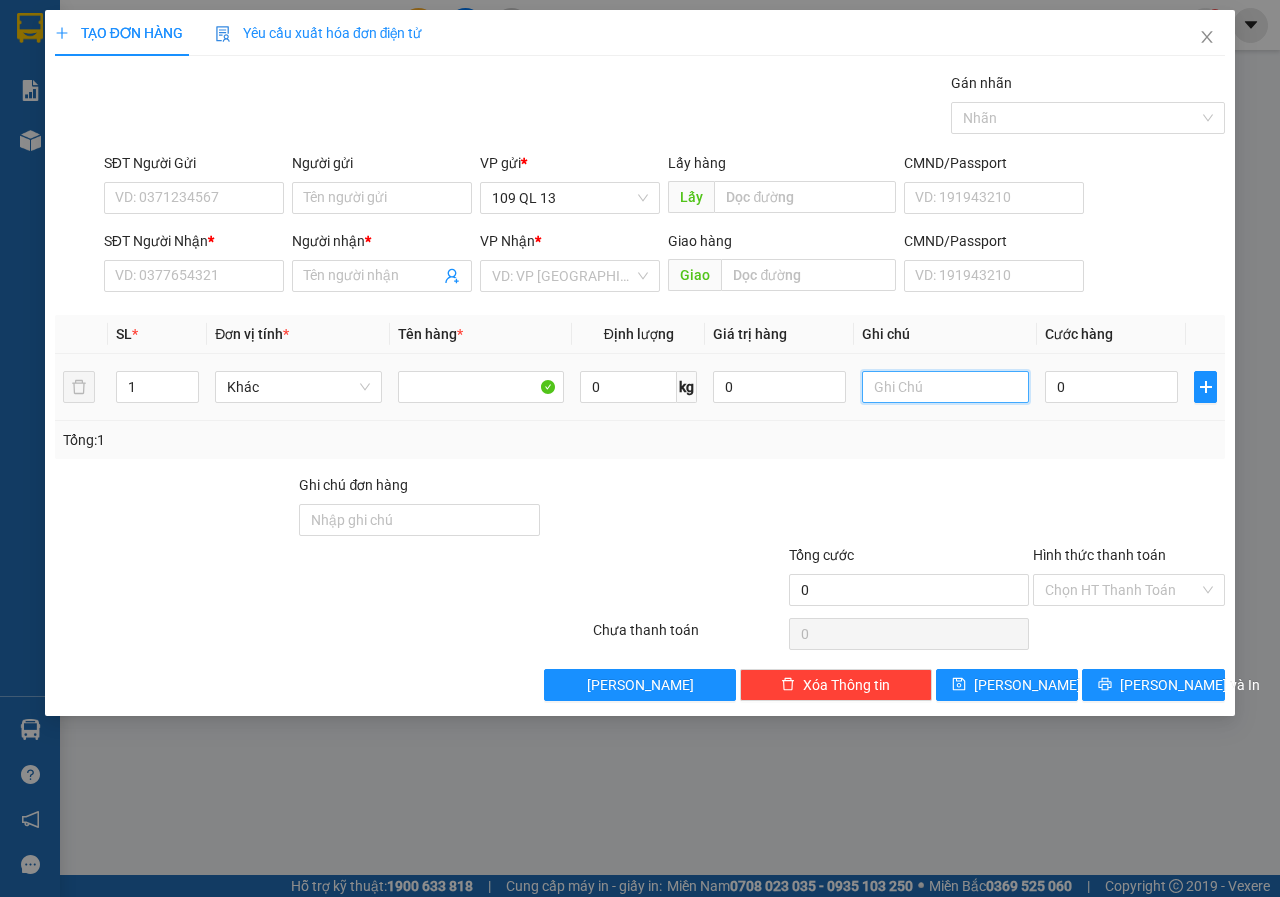 click at bounding box center (945, 387) 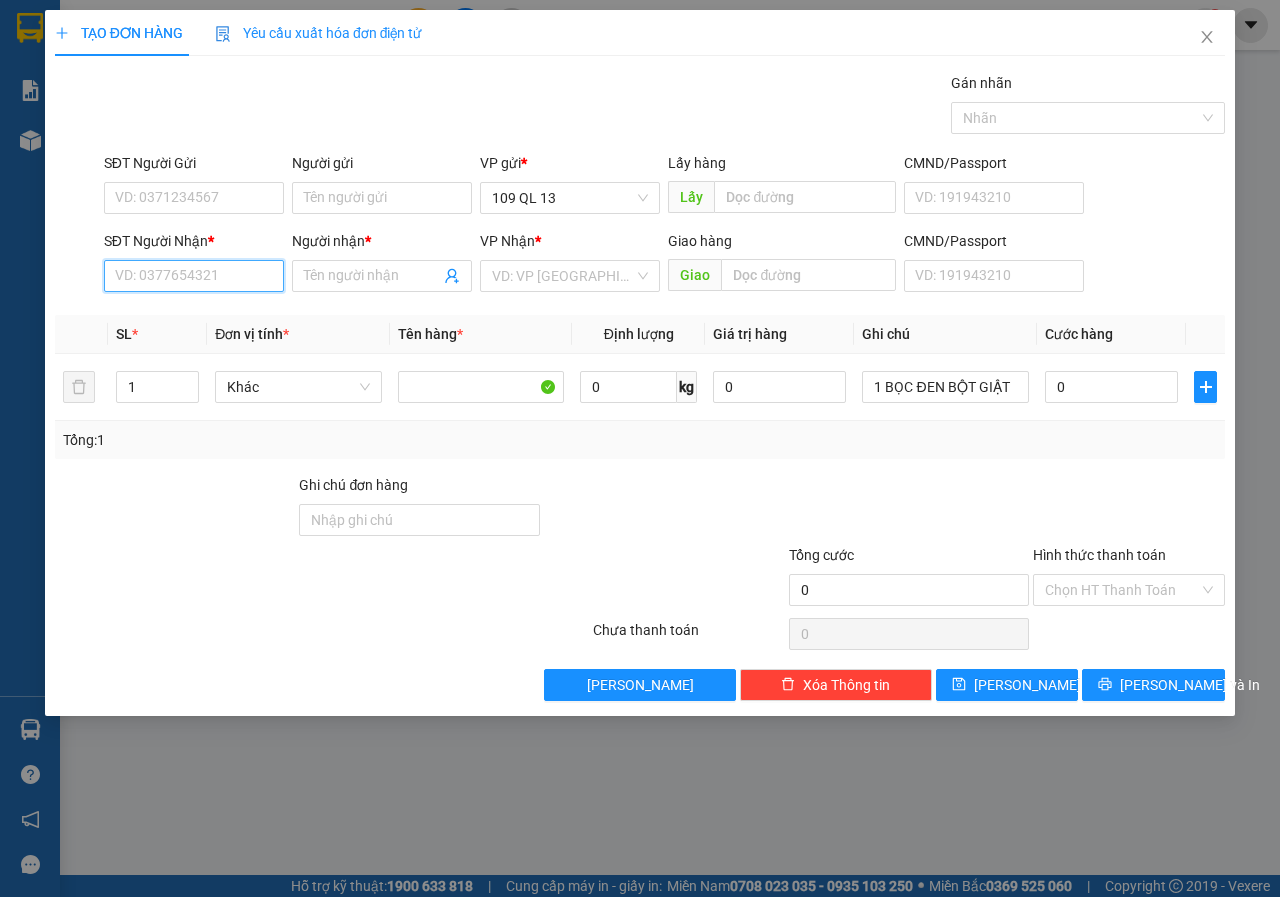 click on "SĐT Người Nhận  *" at bounding box center (194, 276) 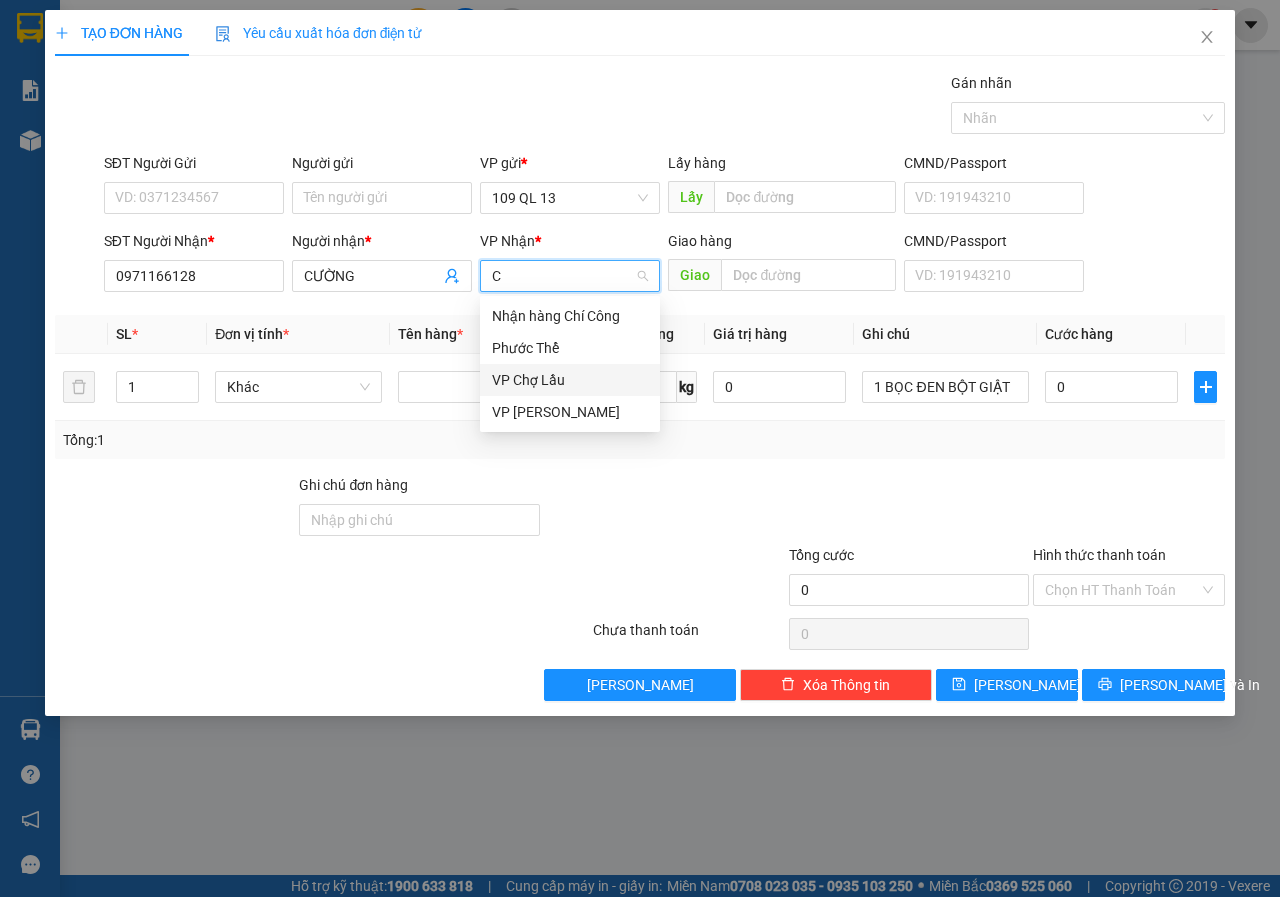 click on "VP Chợ Lầu" at bounding box center (570, 380) 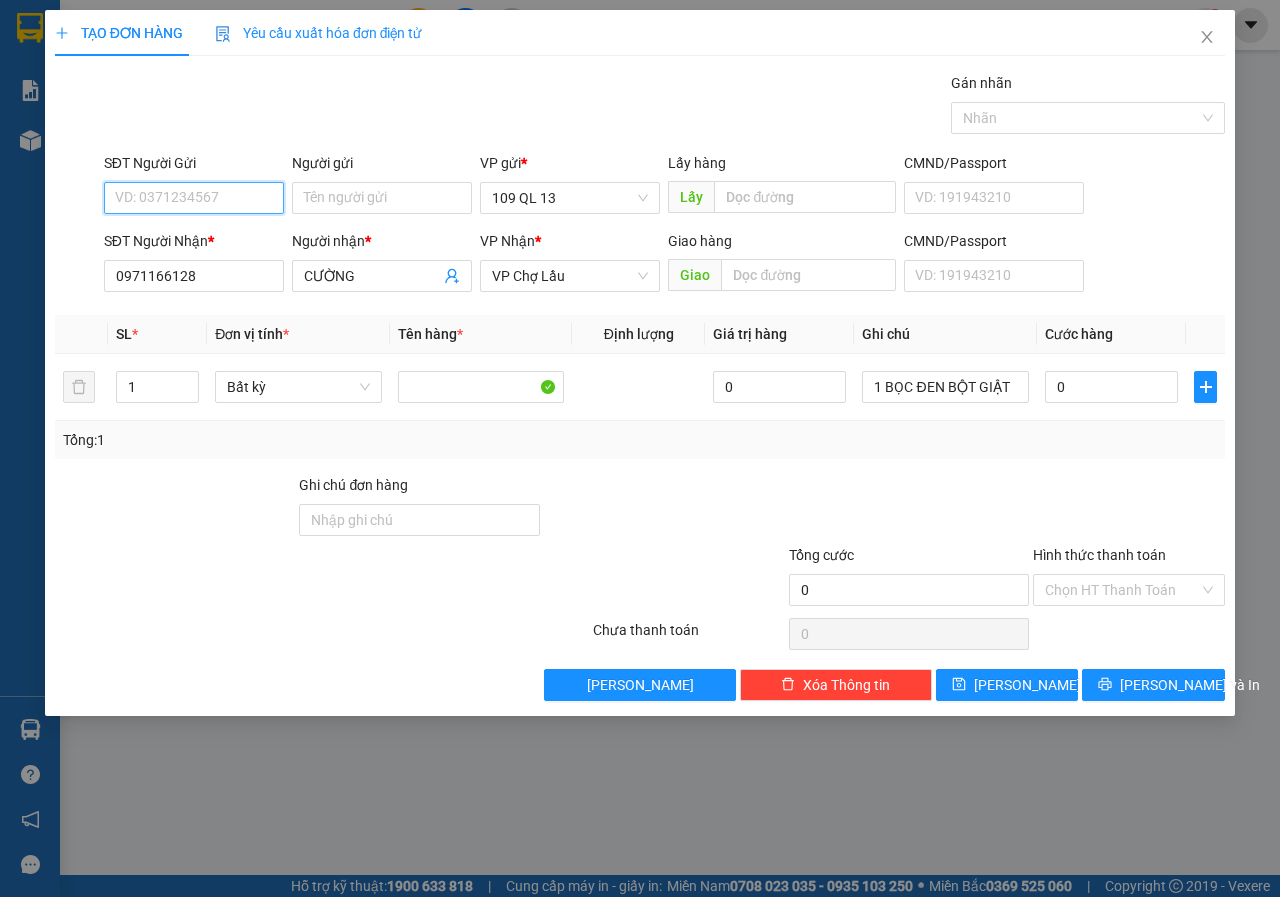click on "SĐT Người Gửi" at bounding box center (194, 198) 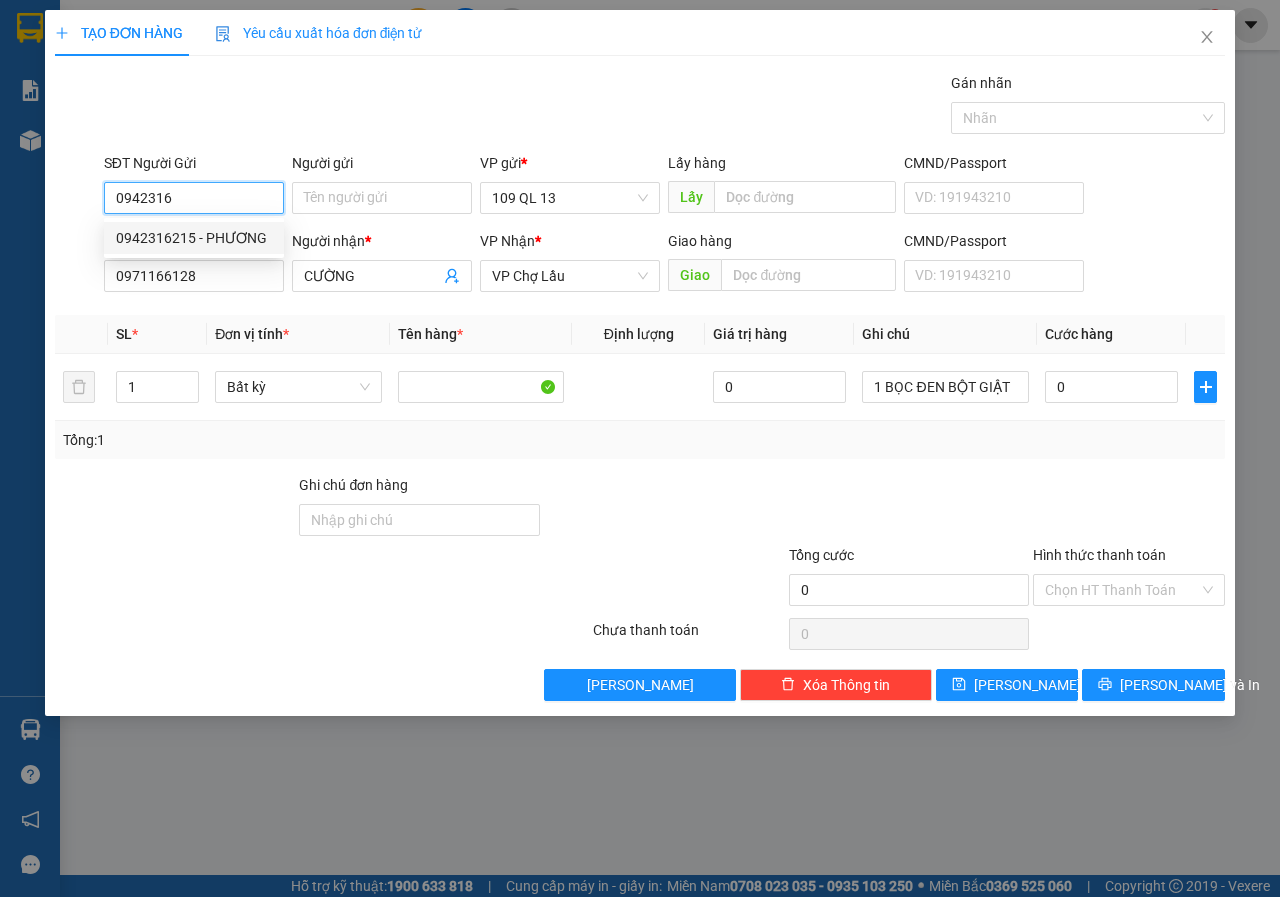 click on "0942316215 - PHƯƠNG" at bounding box center (194, 238) 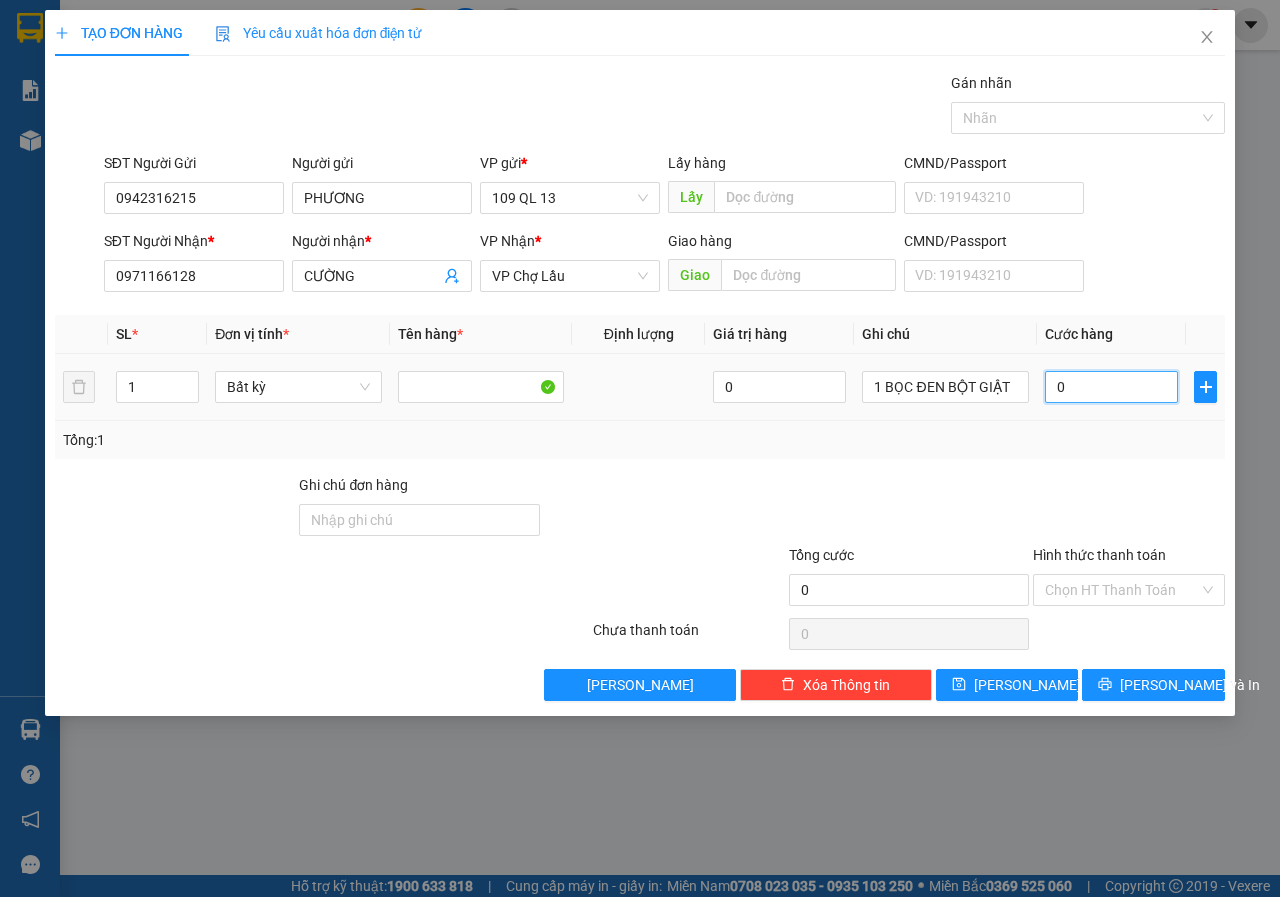 click on "0" at bounding box center [1111, 387] 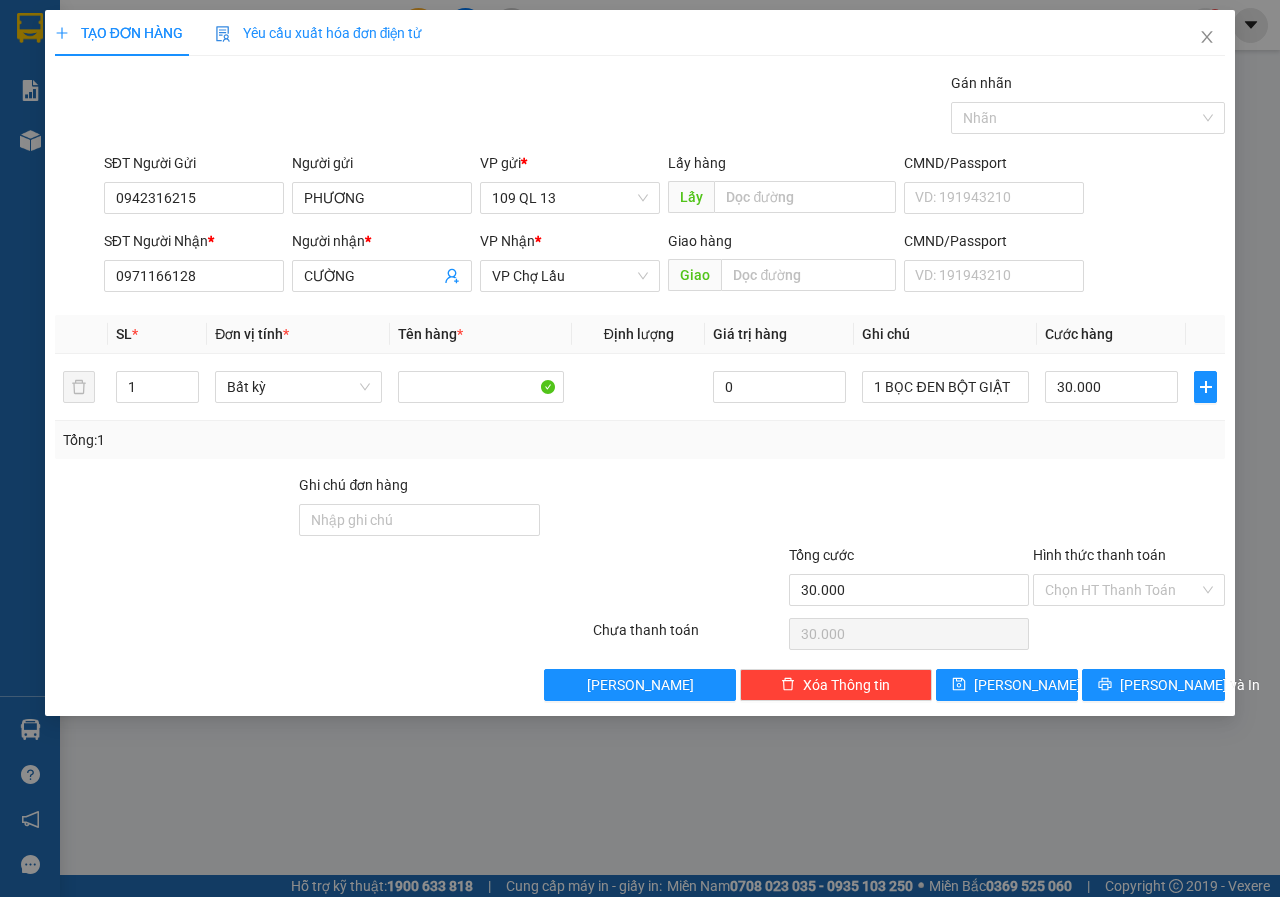 click on "SĐT Người Nhận  * 0971166128 Người nhận  * CƯỜNG VP Nhận  * VP Chợ Lầu Giao hàng Giao CMND/Passport VD: [PASSPORT]" at bounding box center (664, 265) 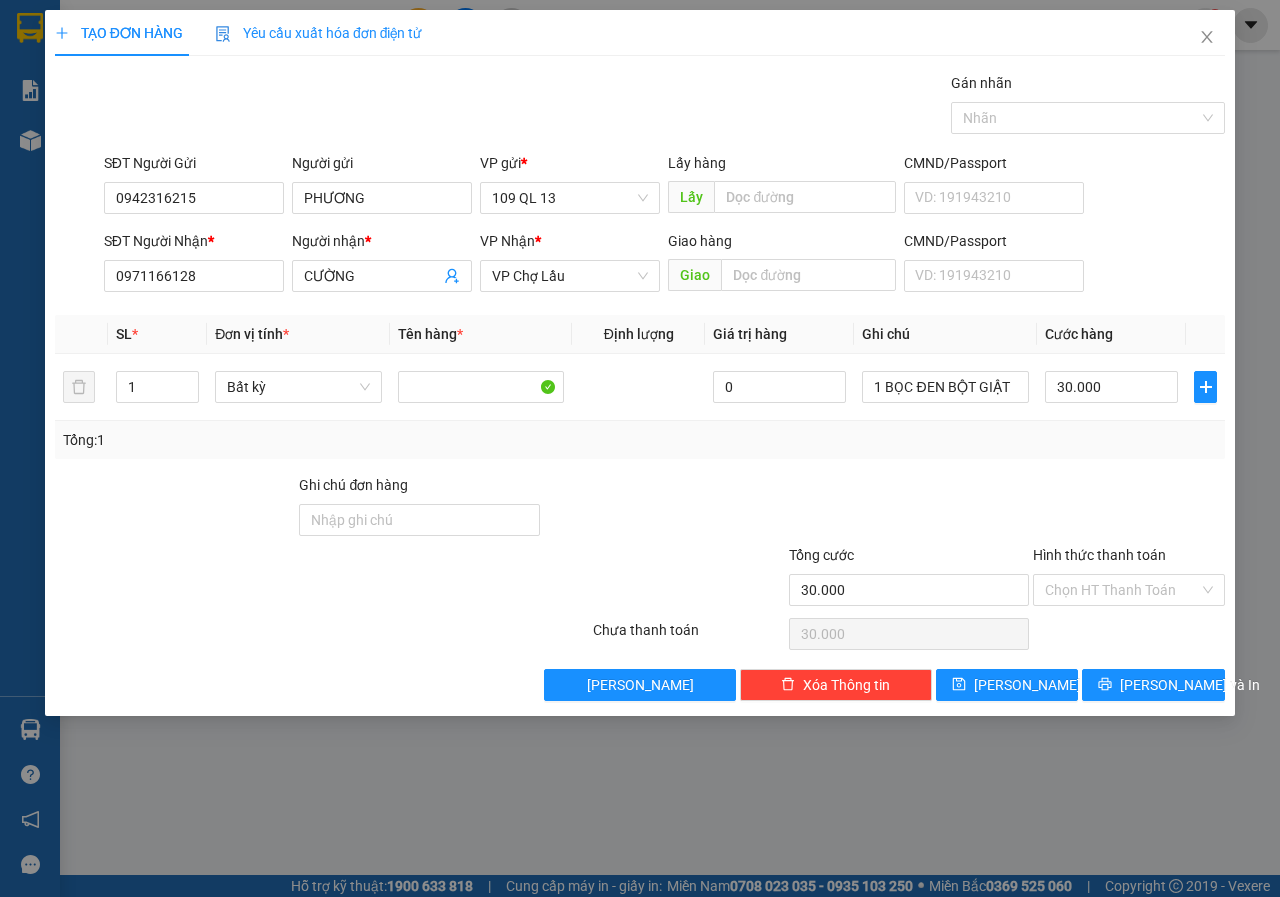 click on "Chọn HT Thanh Toán" at bounding box center [1129, 634] 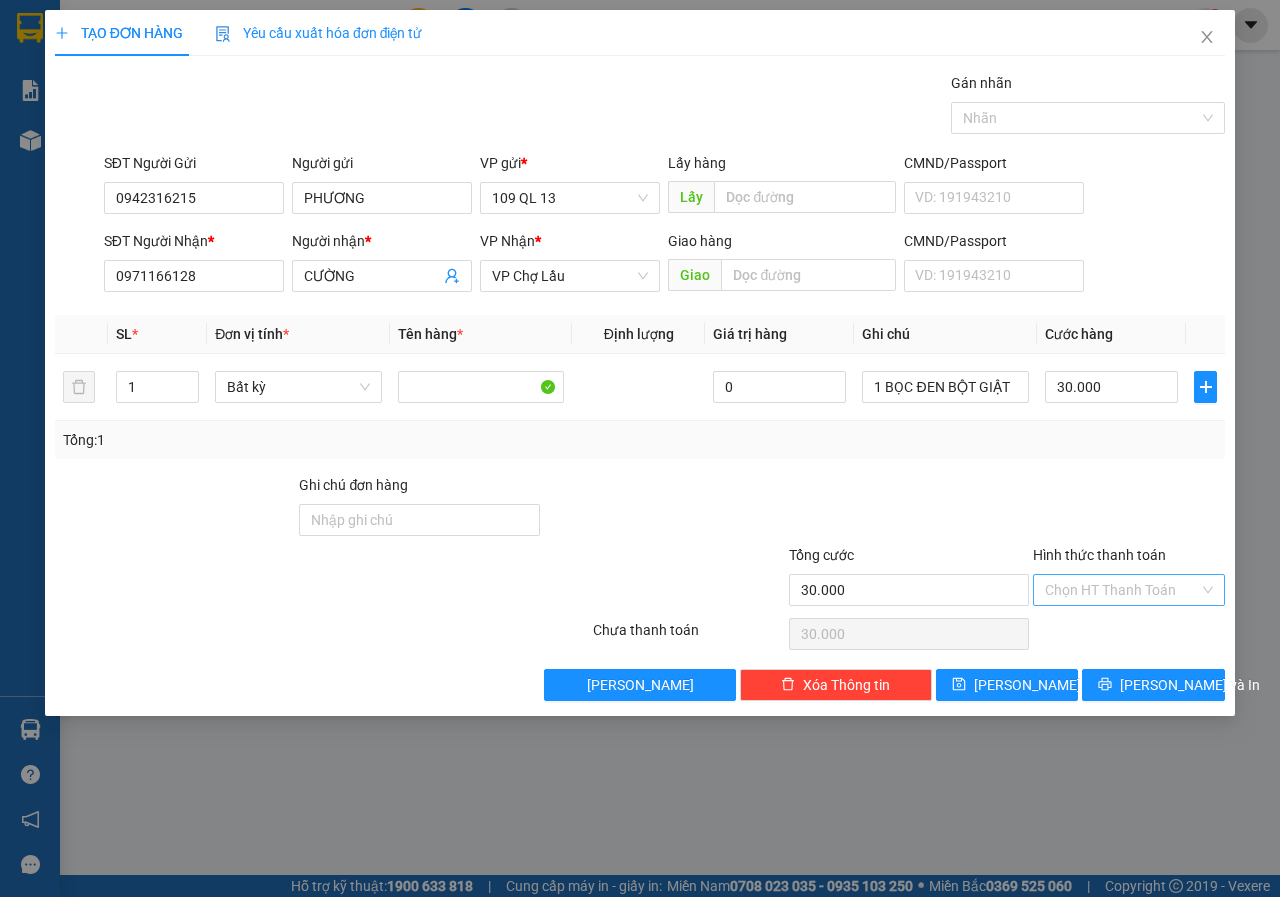 click on "Hình thức thanh toán" at bounding box center (1122, 590) 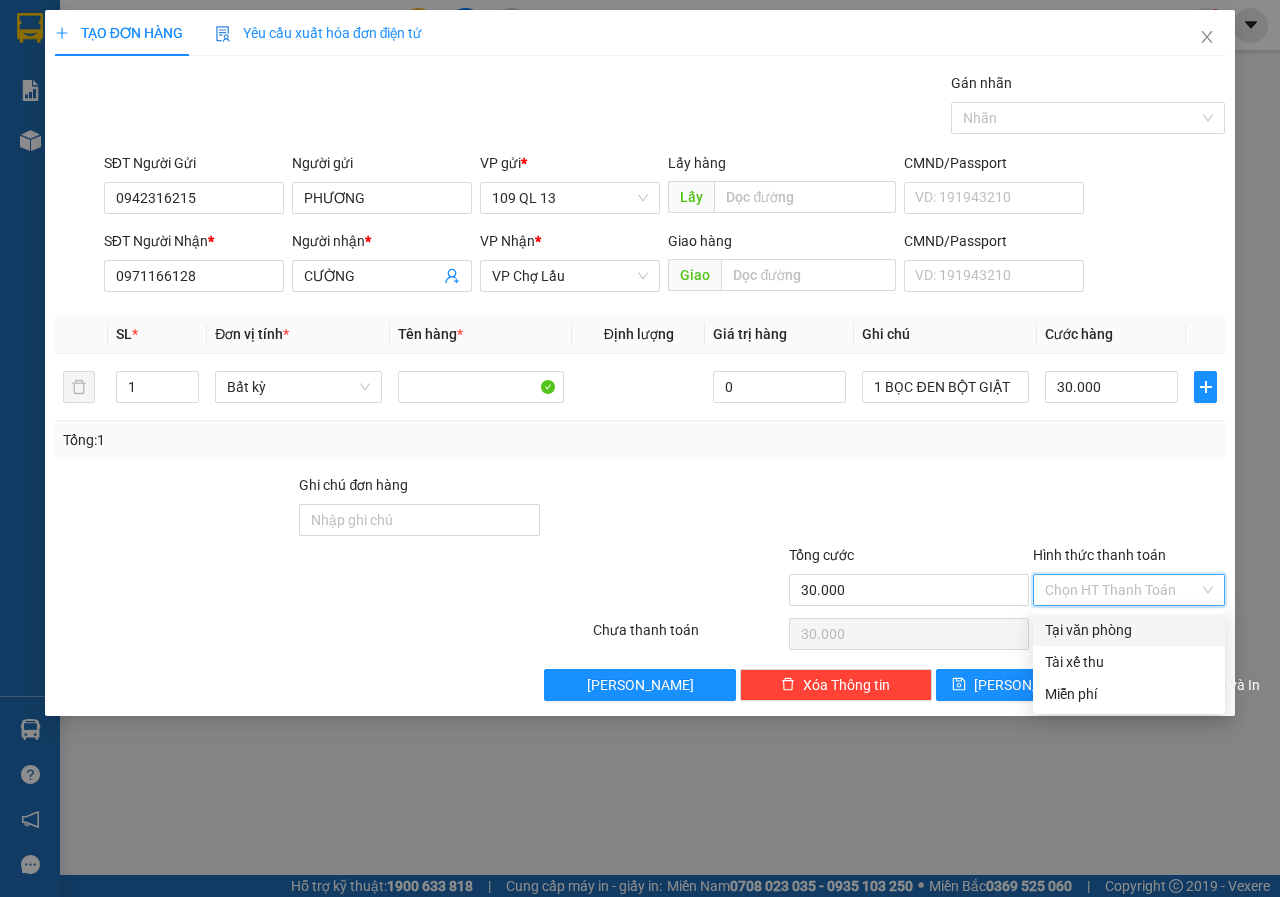 drag, startPoint x: 1130, startPoint y: 622, endPoint x: 1172, endPoint y: 686, distance: 76.55064 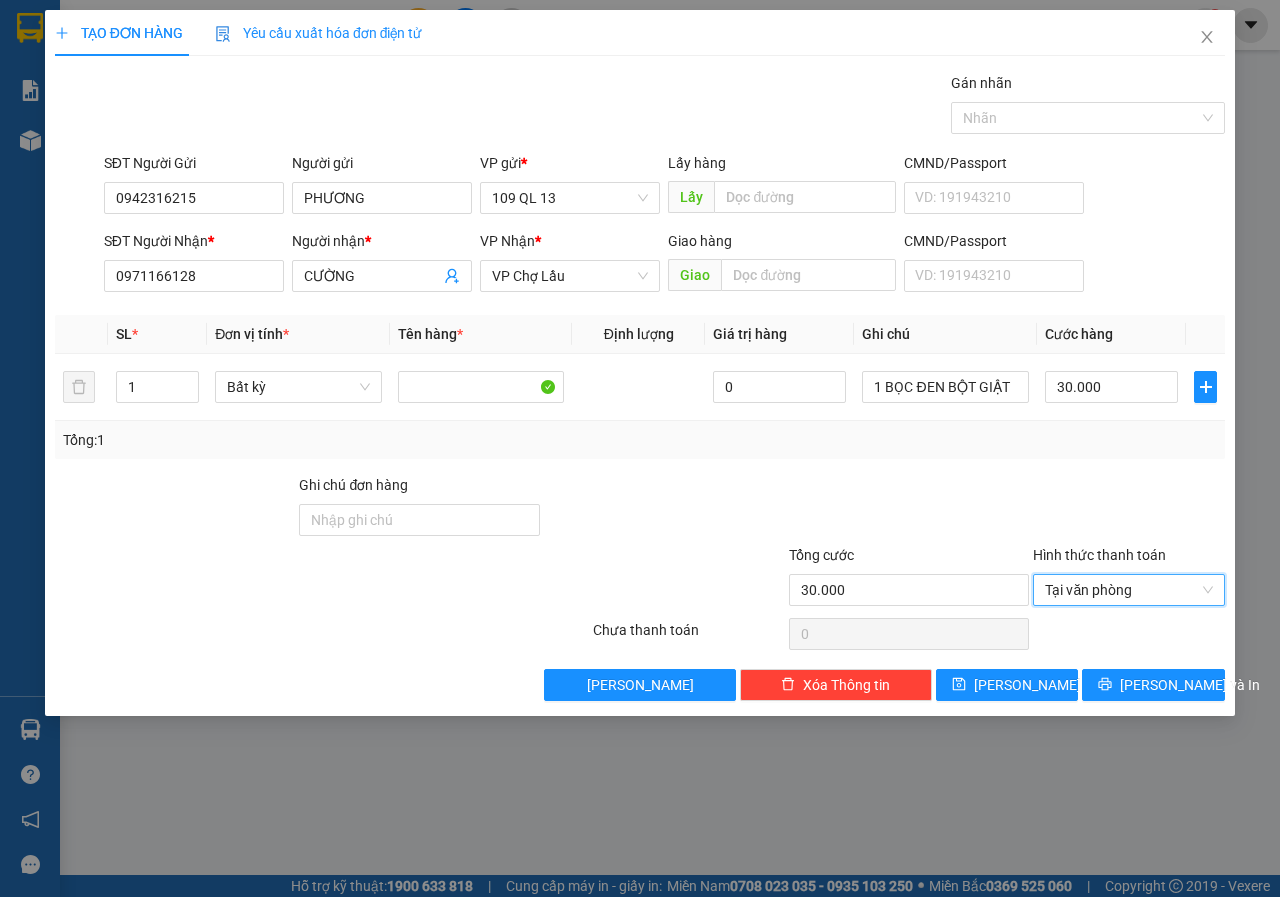 click on "TẠO ĐƠN HÀNG Yêu cầu xuất hóa đơn điện tử Transit Pickup Surcharge Ids Transit Deliver Surcharge Ids Transit Deliver Surcharge Transit Deliver Surcharge Gói vận chuyển  * Tiêu chuẩn Gán nhãn   Nhãn SĐT Người Gửi 0942316215 Người gửi PHƯƠNG VP gửi  * 109 QL 13 Lấy hàng Lấy CMND/Passport VD: [PASSPORT] SĐT Người Nhận  * 0971166128 Người nhận  * CƯỜNG VP Nhận  * VP Chợ Lầu Giao hàng Giao CMND/Passport VD: [PASSPORT] SL  * Đơn vị tính  * Tên hàng  * Định lượng Giá trị hàng Ghi chú Cước hàng                   1 Bất kỳ 0 1 BỌC ĐEN BỘT GIẬT 30.000 Tổng:  1 Ghi chú đơn hàng Tổng cước 30.000 Hình thức thanh toán Tại văn phòng Tại văn phòng Số tiền thu trước 0 Tại văn phòng Chưa thanh toán 0 Lưu nháp Xóa Thông tin [PERSON_NAME] và In 1 BỌC ĐEN BỘT GIẬT Tại văn phòng Tài xế thu Tại văn phòng Tài xế thu Miễn phí" at bounding box center (640, 363) 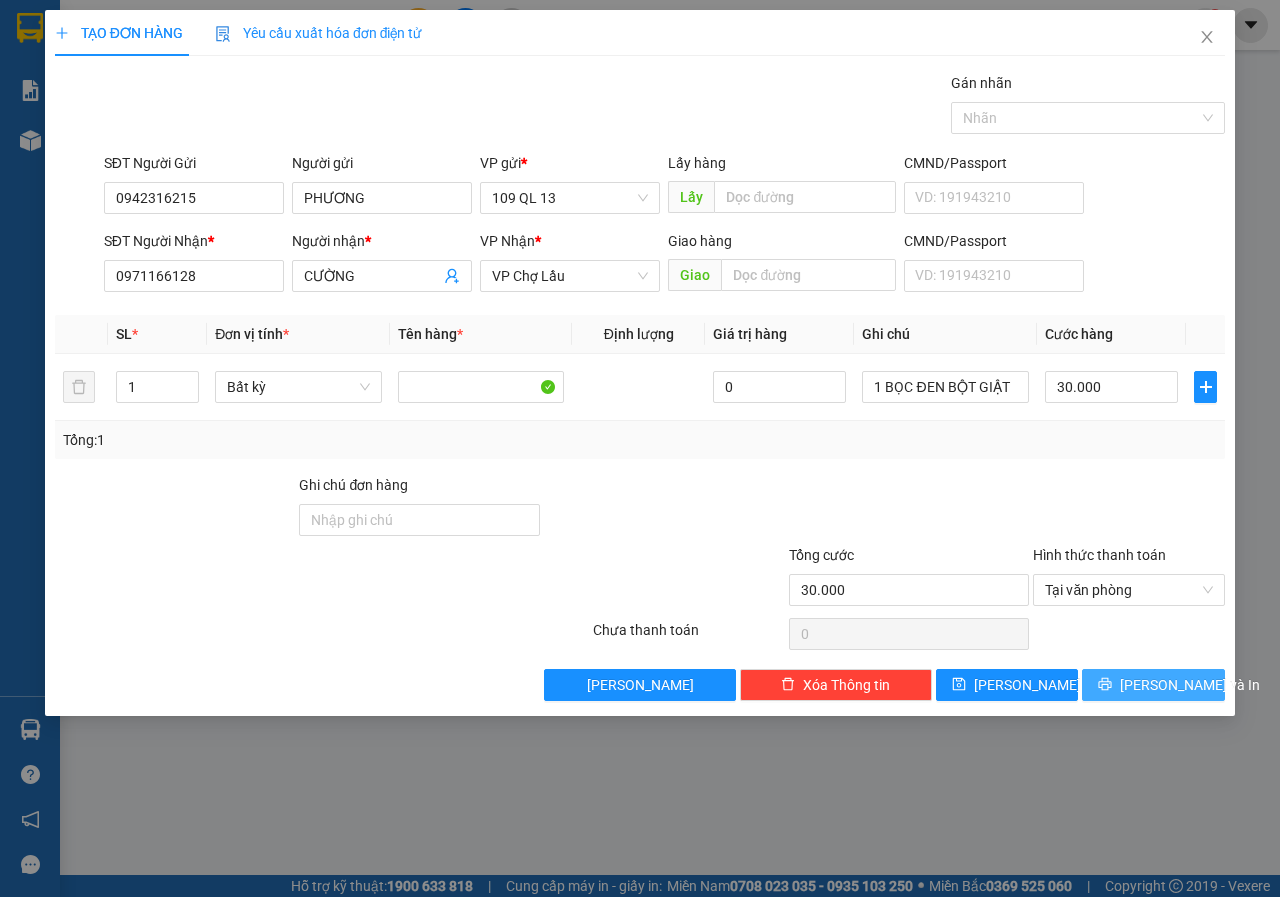 click on "[PERSON_NAME] và In" at bounding box center (1190, 685) 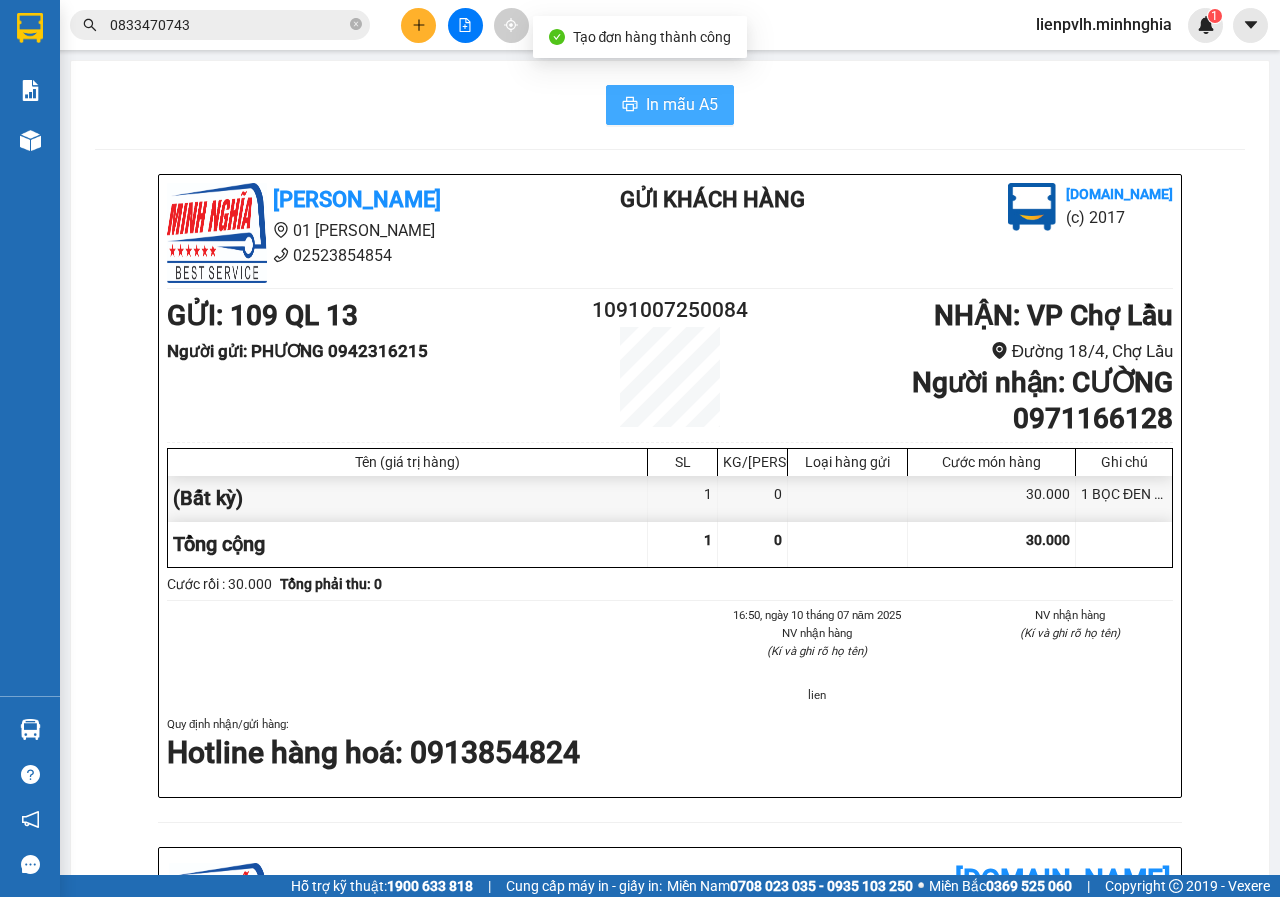 click on "In mẫu A5" at bounding box center (670, 105) 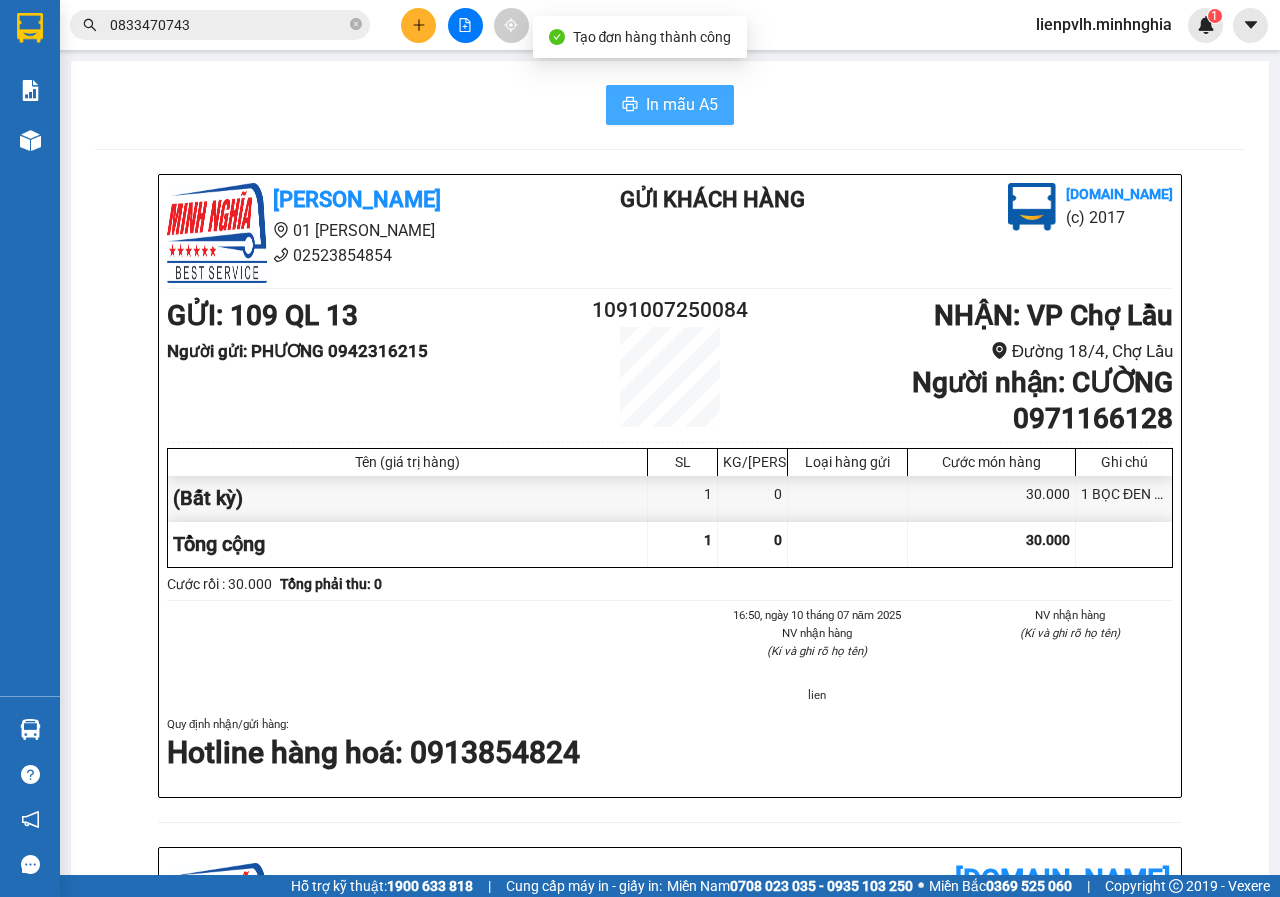 scroll, scrollTop: 0, scrollLeft: 0, axis: both 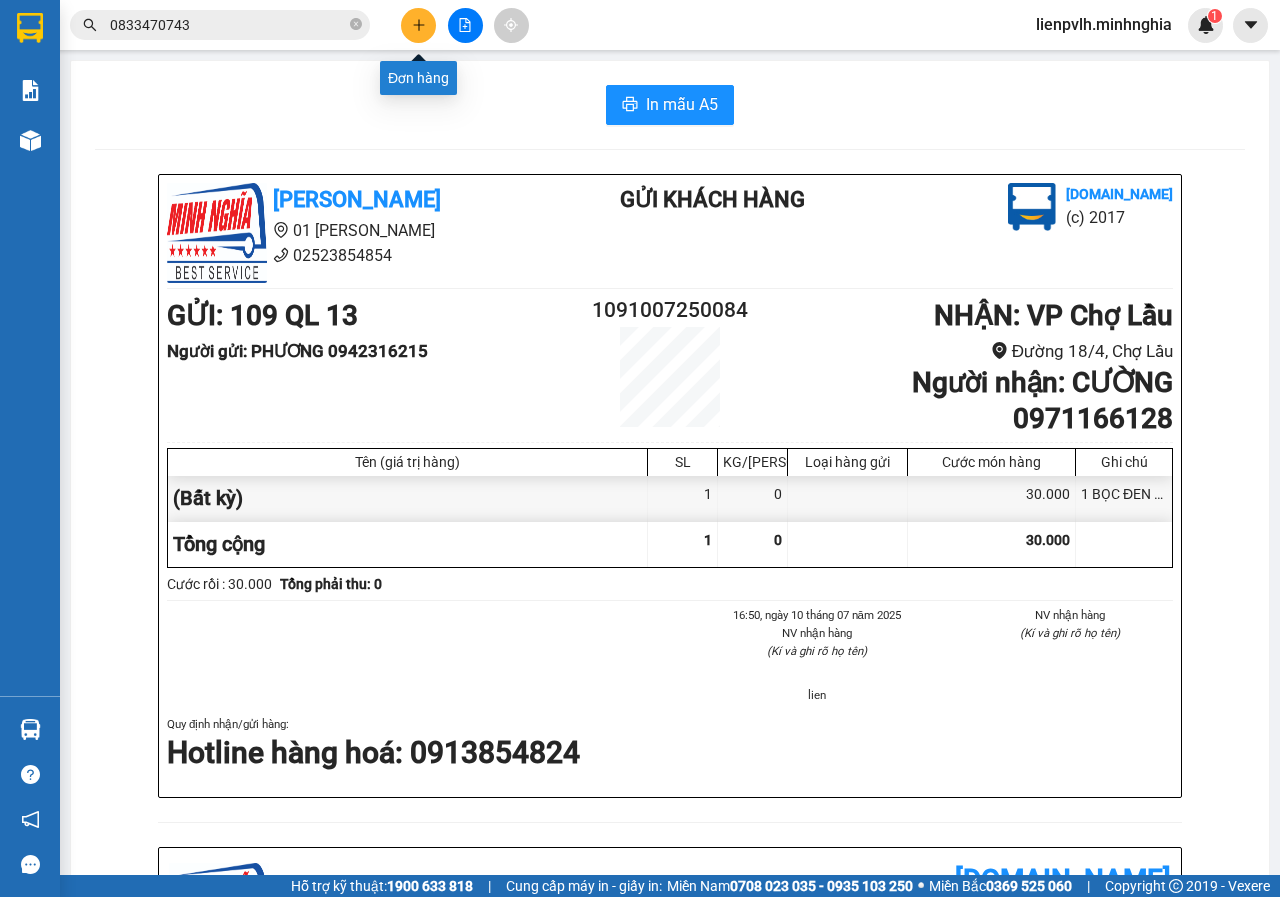 click at bounding box center (418, 25) 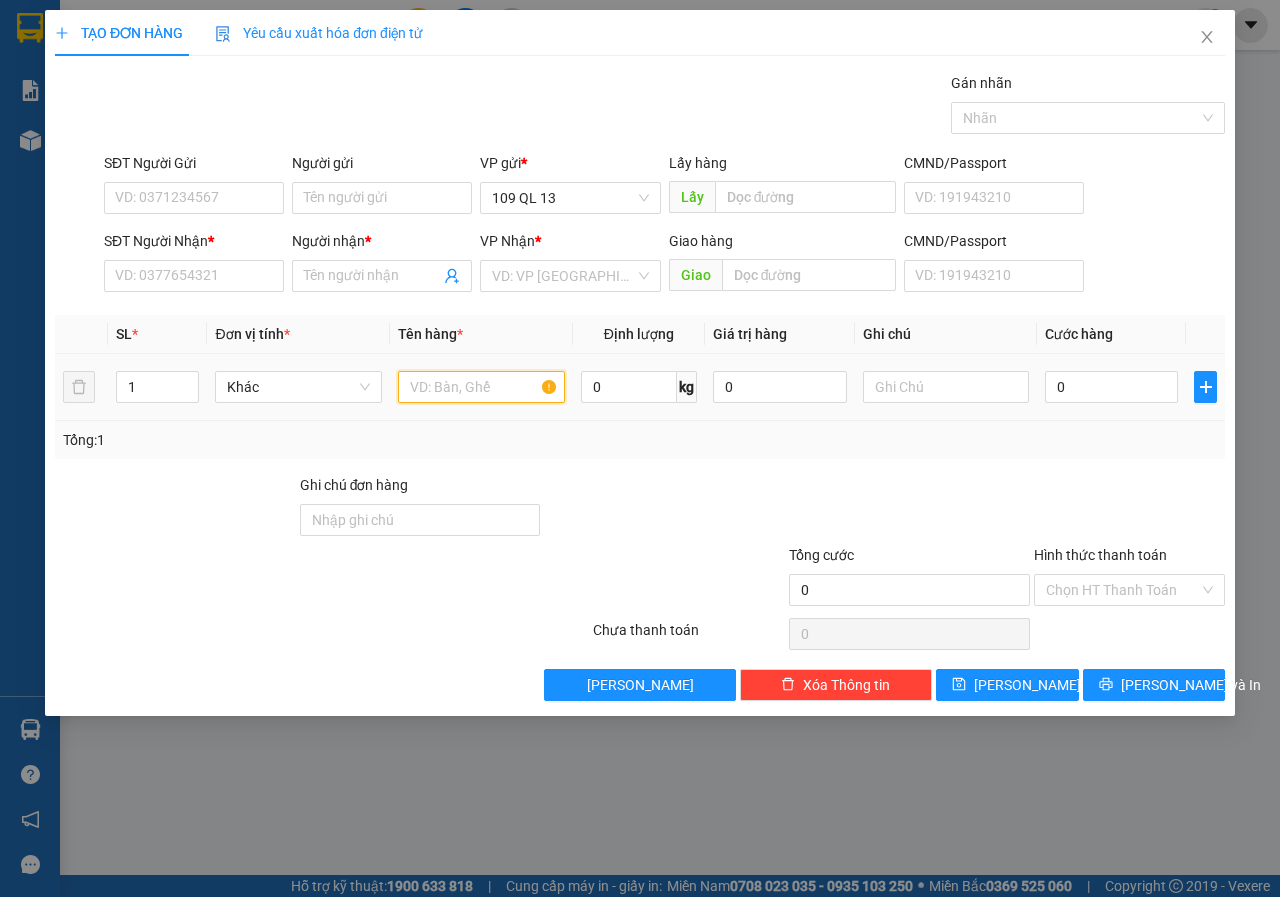 click at bounding box center [481, 387] 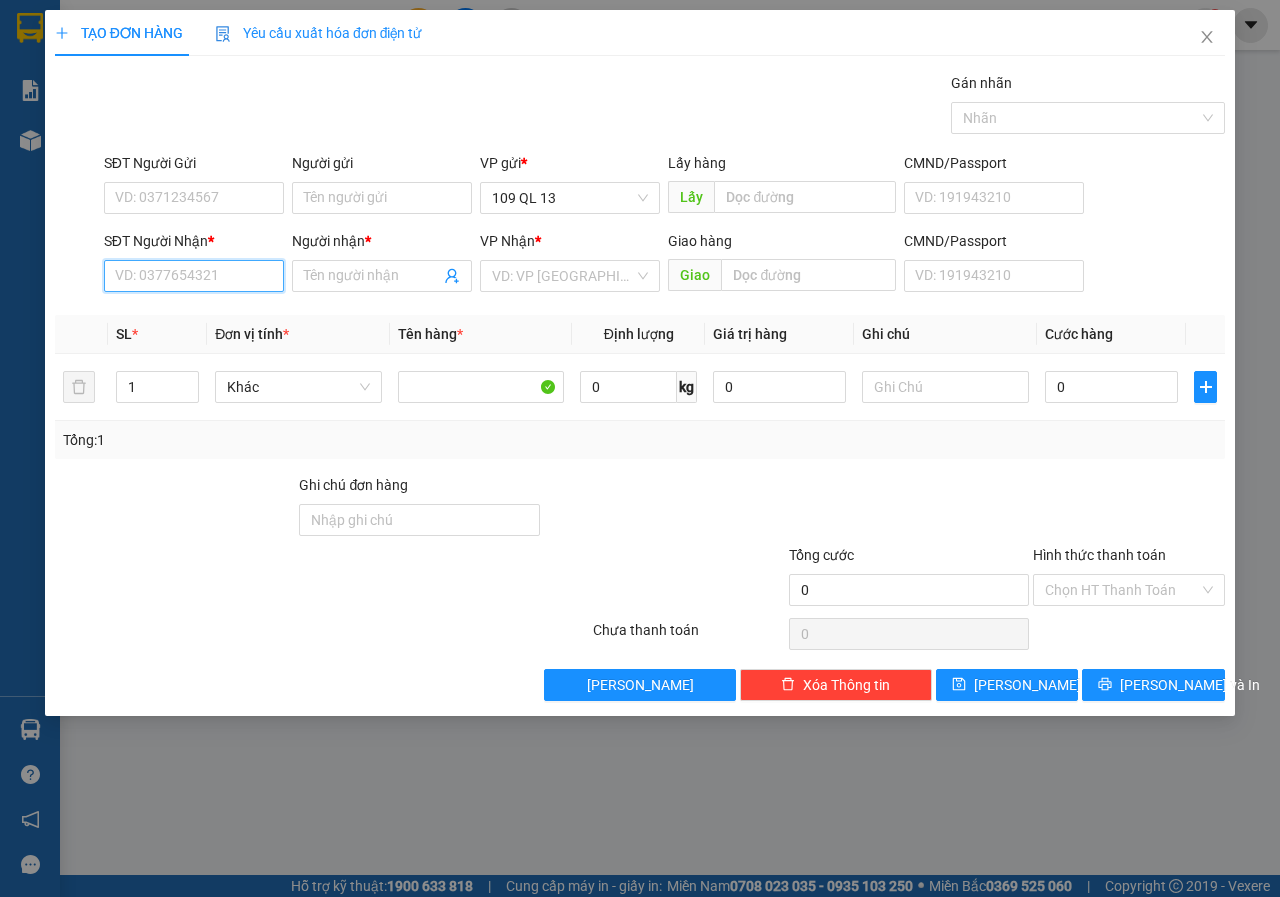 click on "SĐT Người Nhận  *" at bounding box center (194, 276) 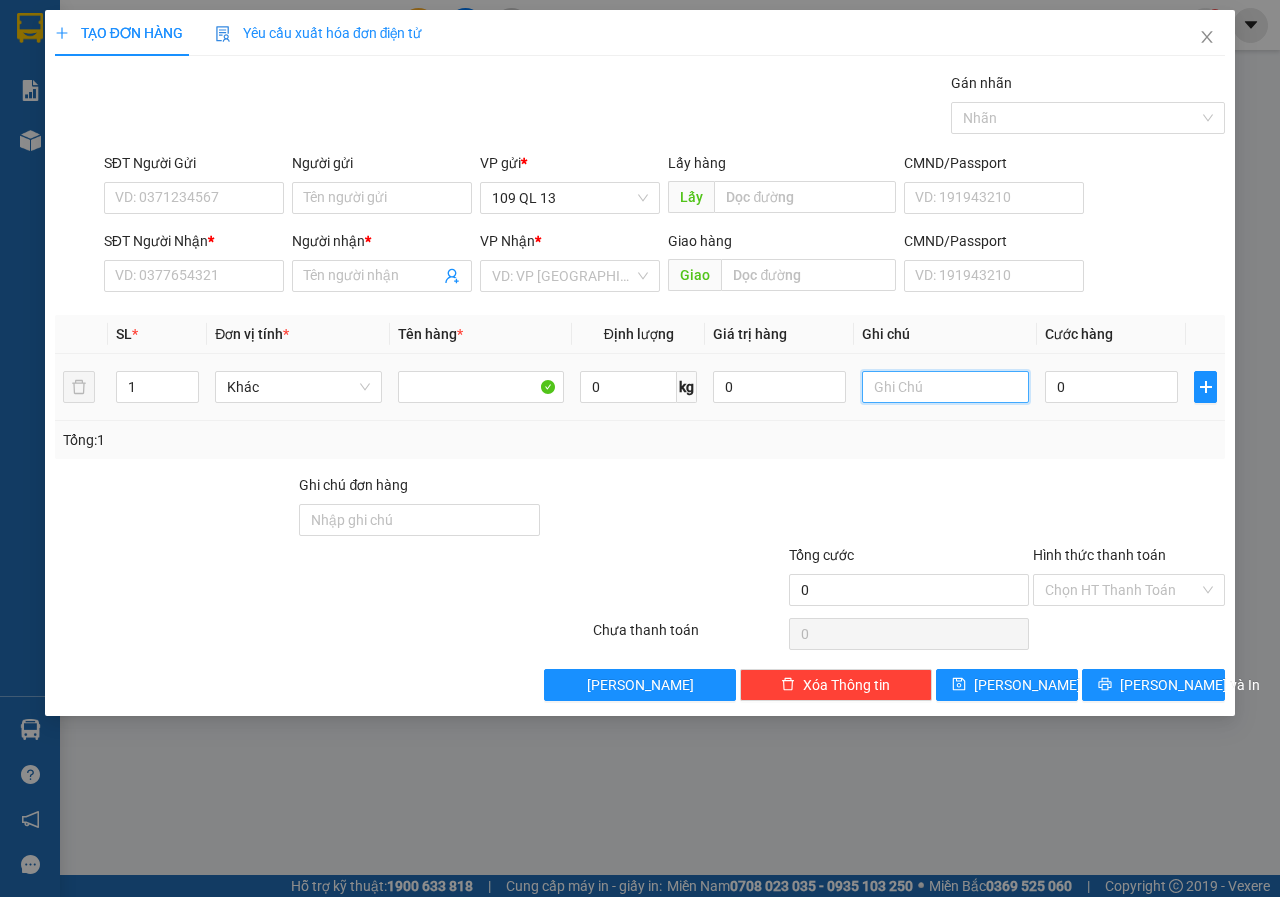 click at bounding box center (945, 387) 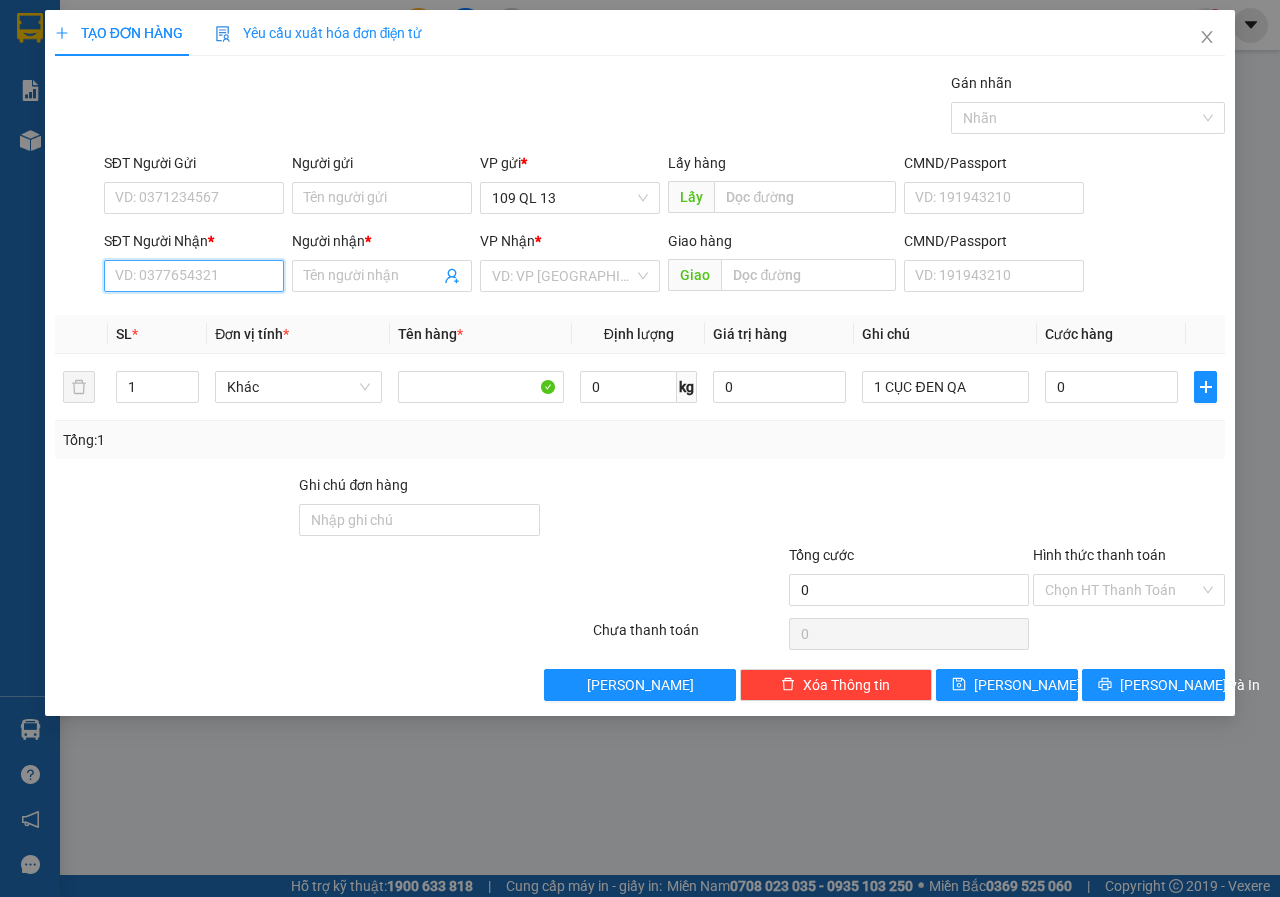 click on "SĐT Người Nhận  *" at bounding box center [194, 276] 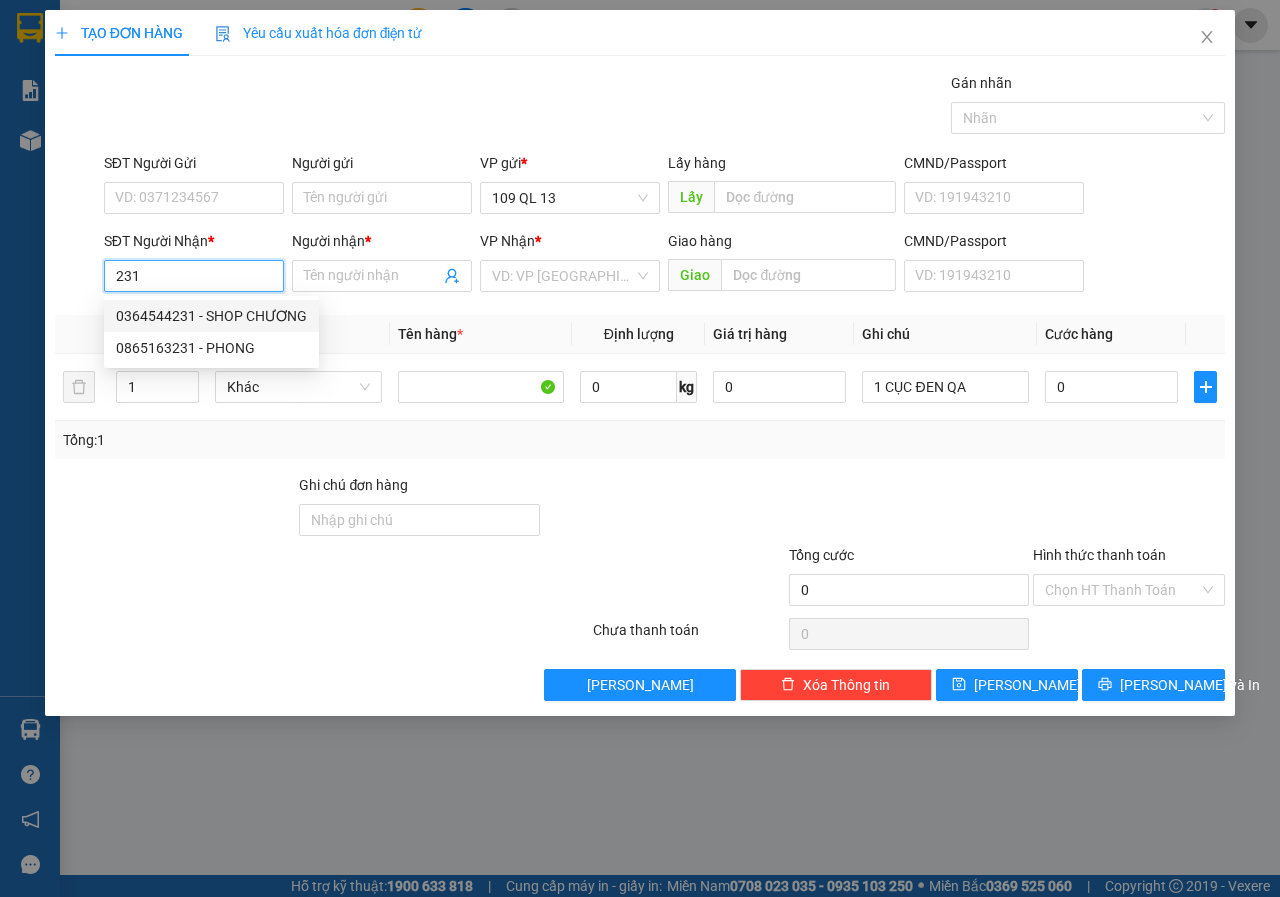 drag, startPoint x: 251, startPoint y: 311, endPoint x: 579, endPoint y: 322, distance: 328.1844 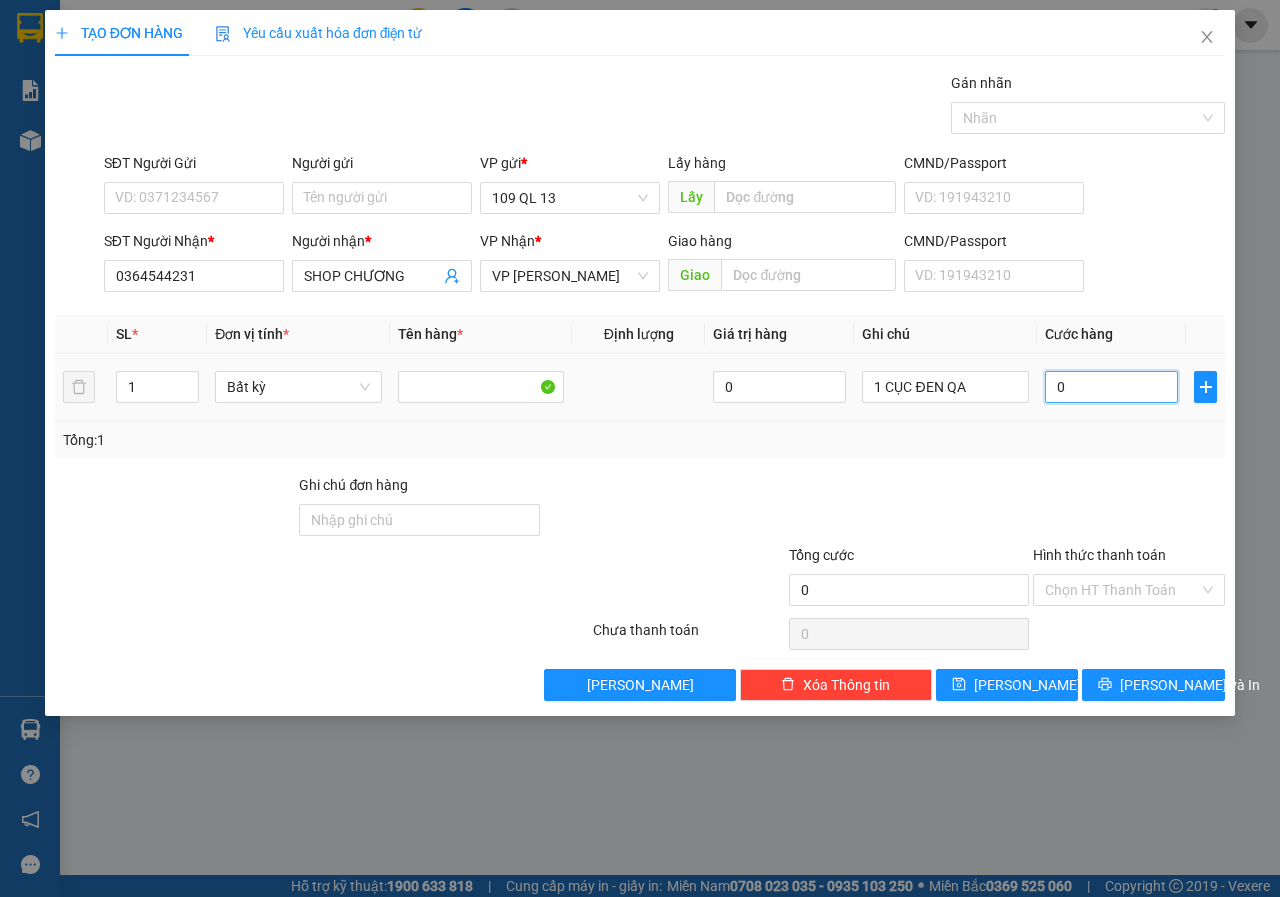 click on "0" at bounding box center (1111, 387) 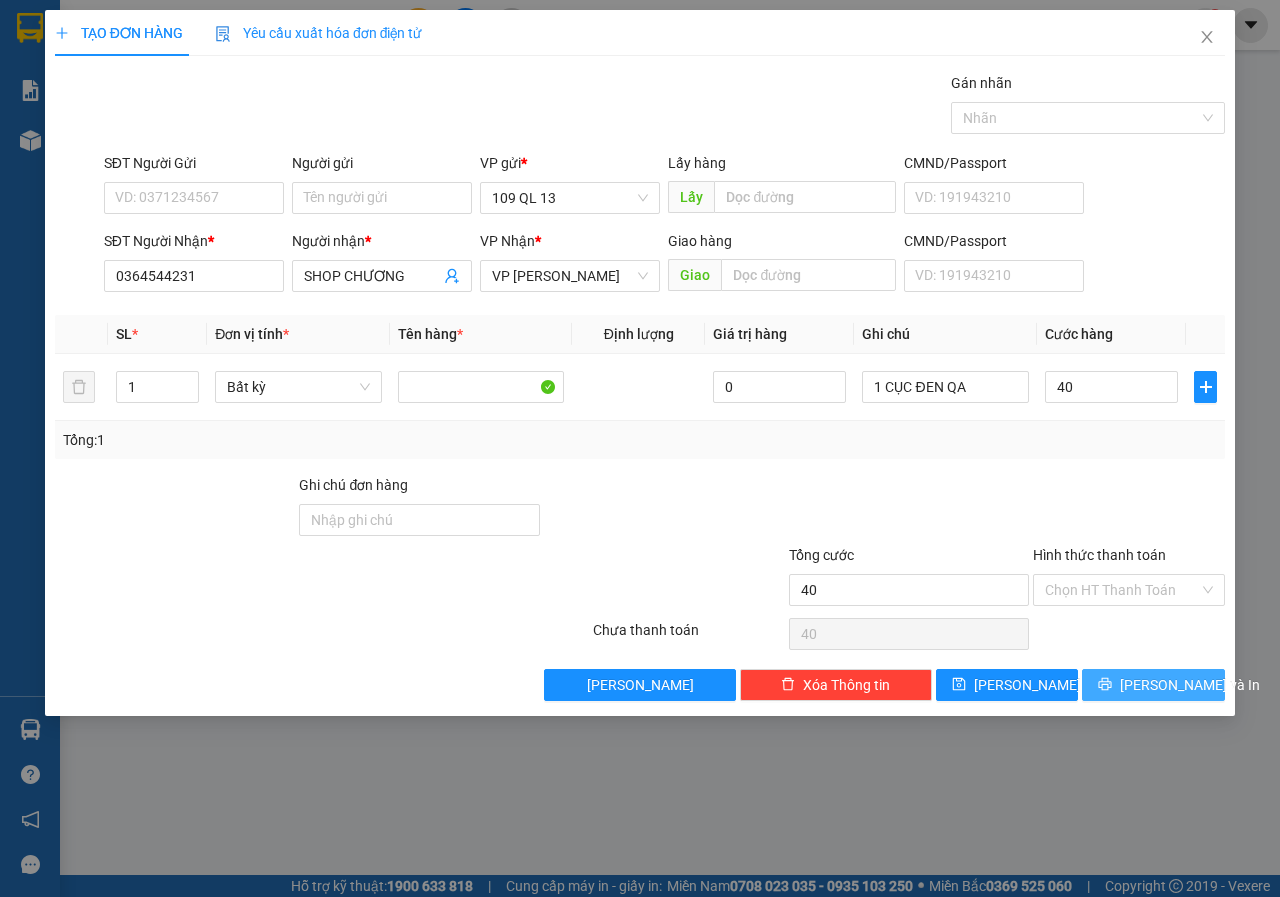 click on "[PERSON_NAME] và In" at bounding box center (1190, 685) 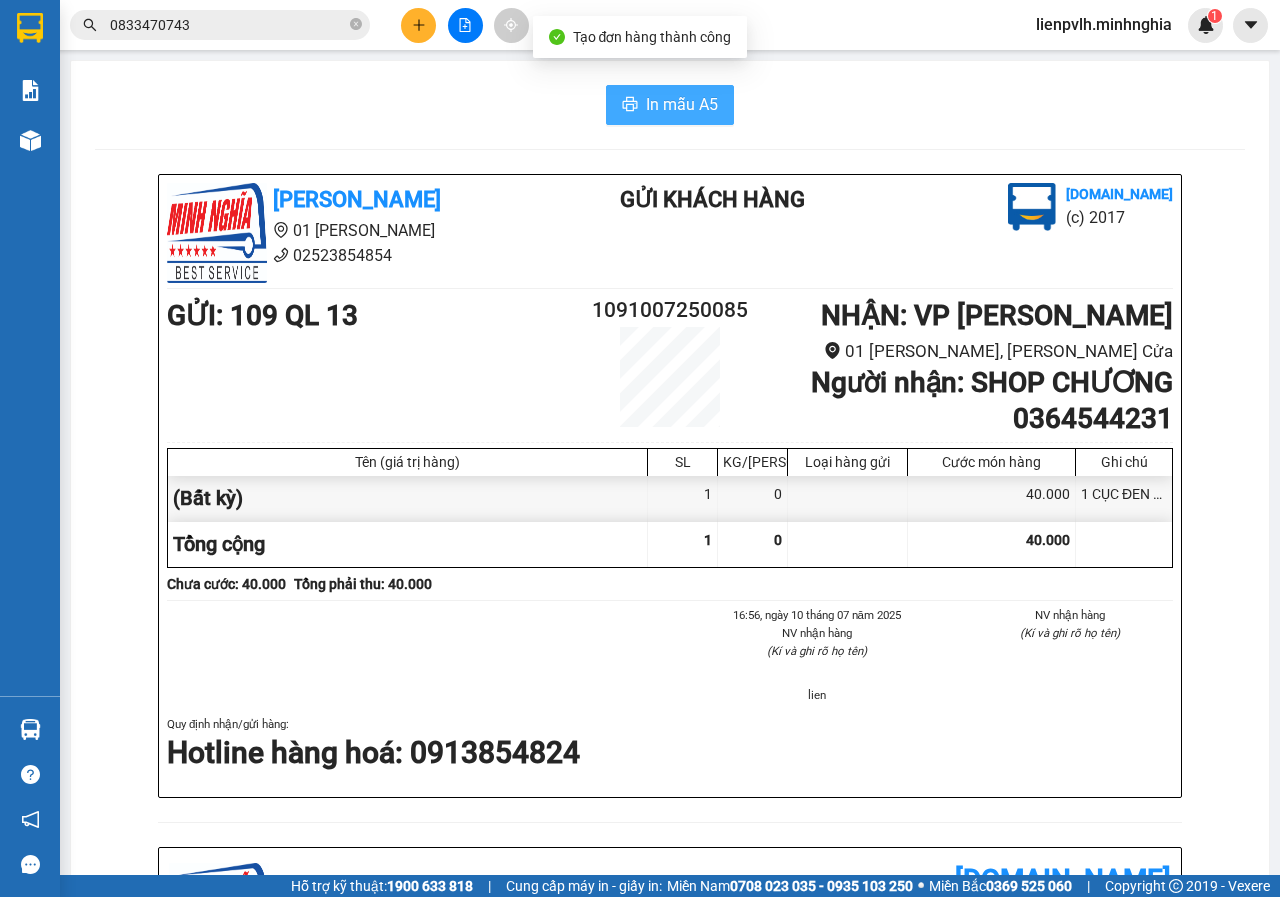 click 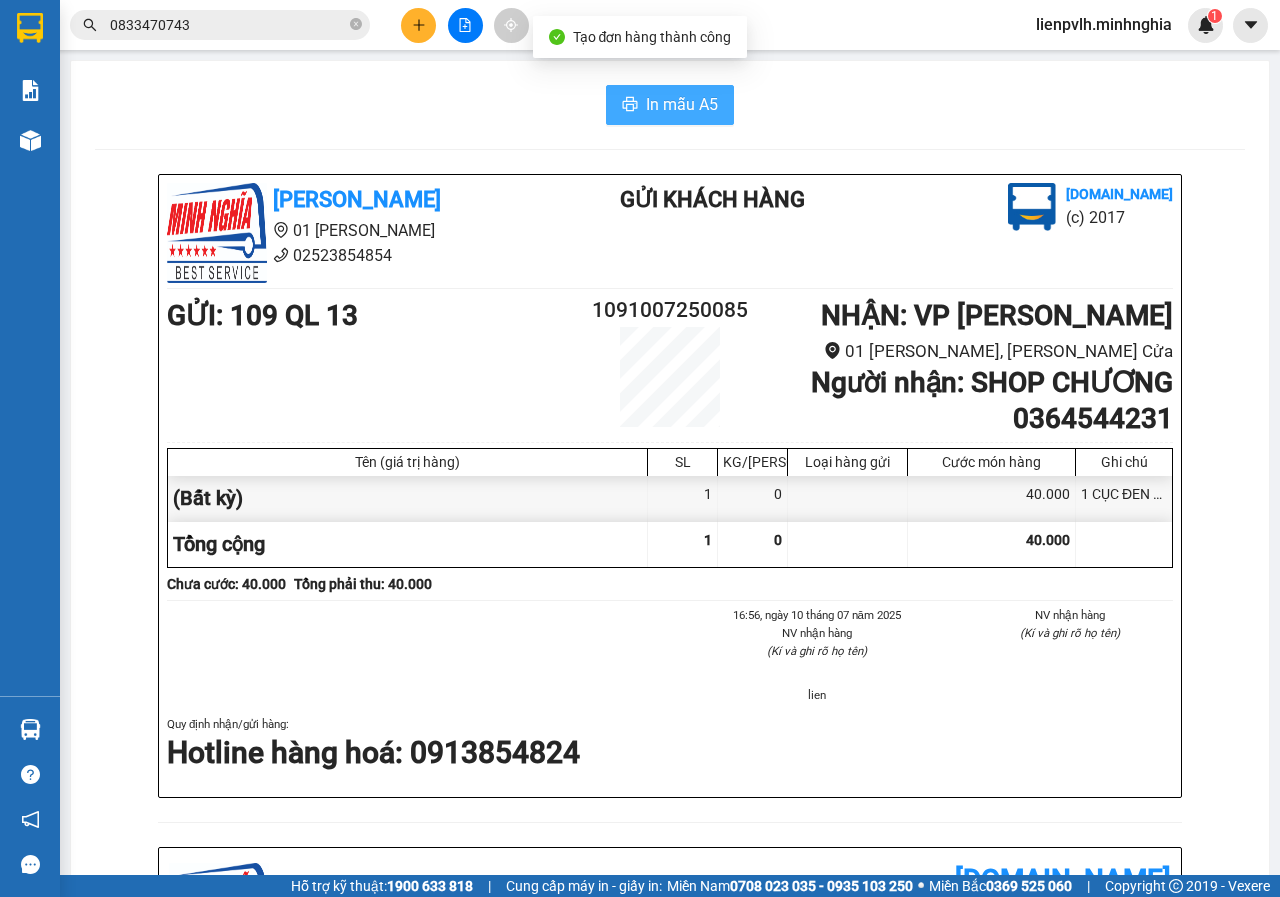 scroll, scrollTop: 0, scrollLeft: 0, axis: both 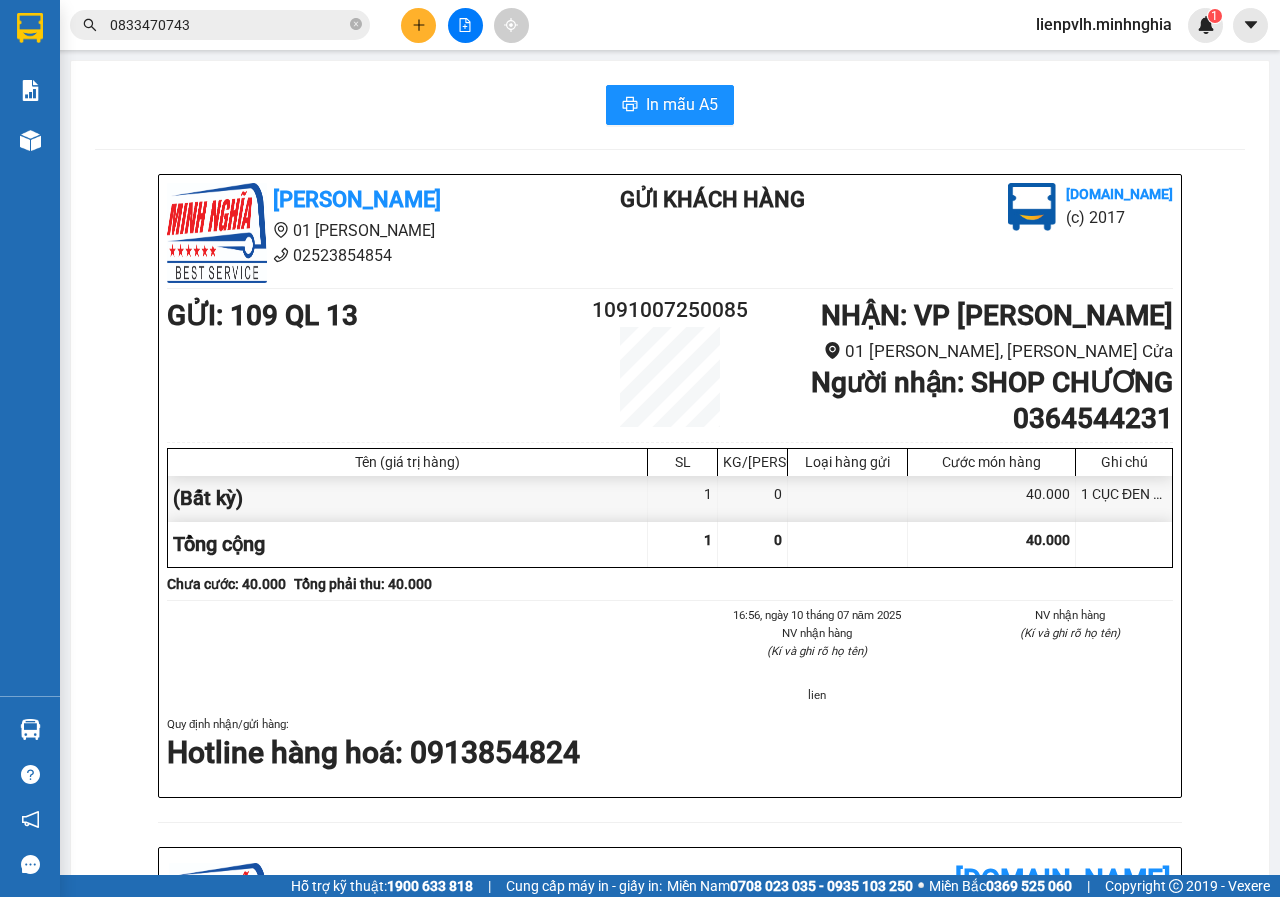 click 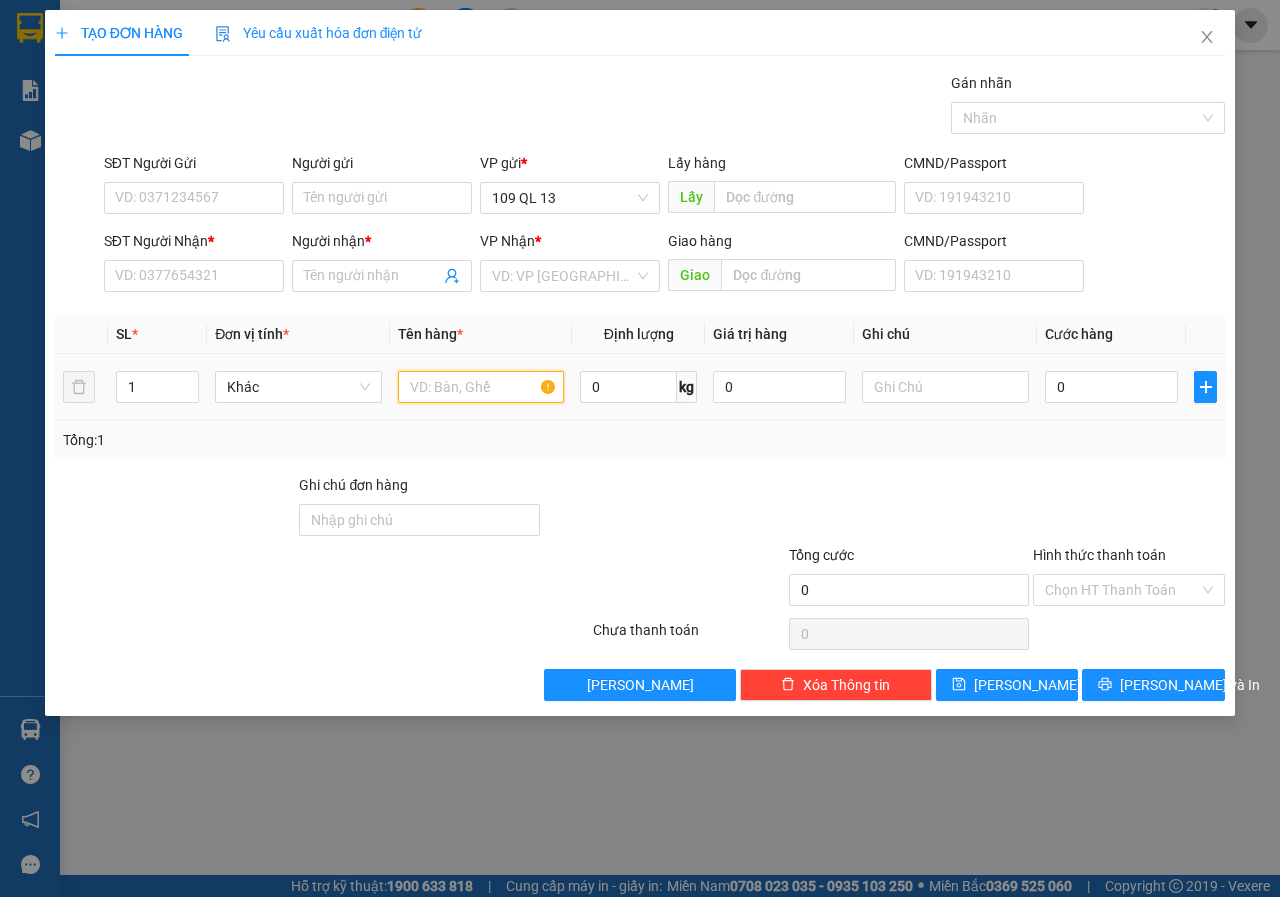 click at bounding box center (481, 387) 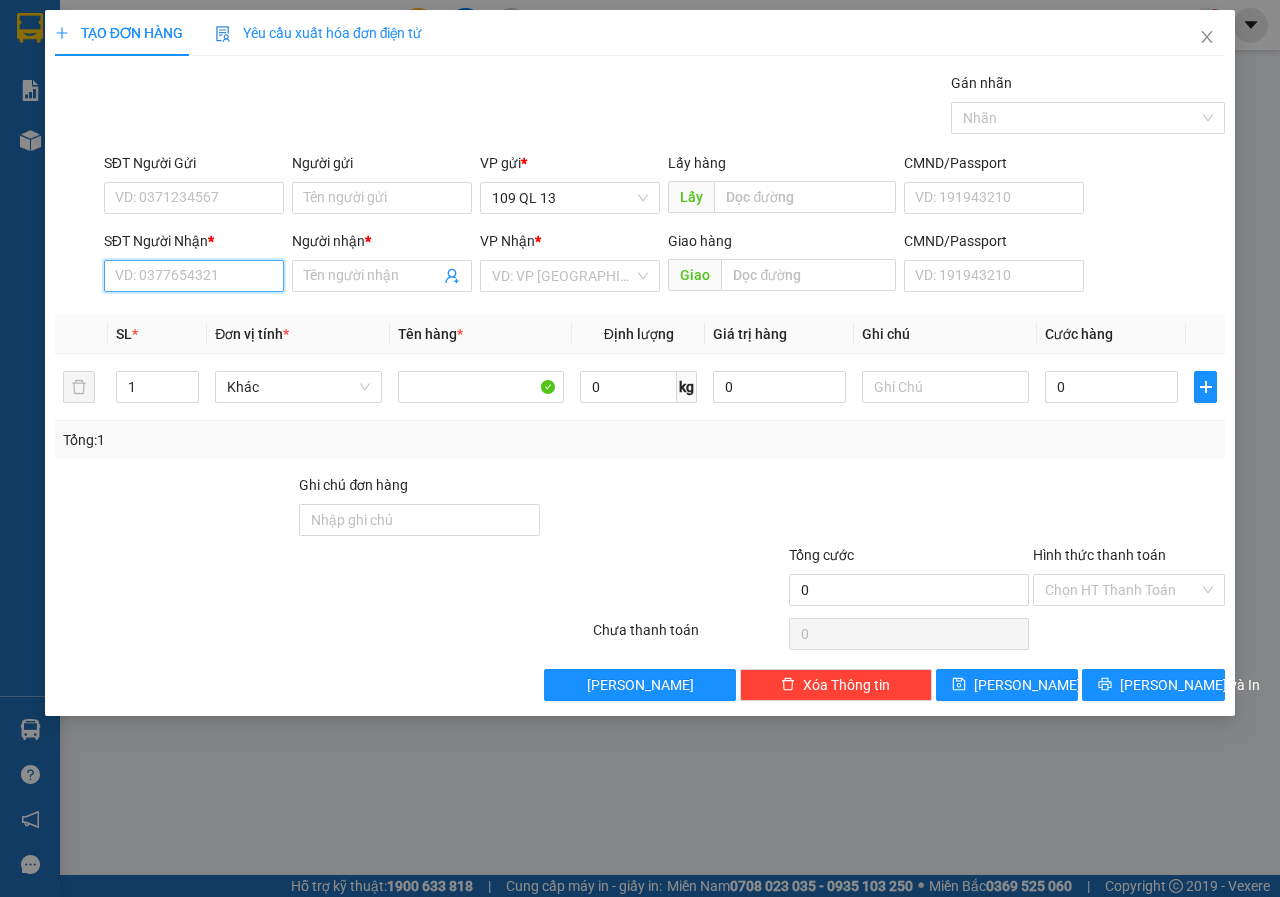click on "SĐT Người Nhận  *" at bounding box center (194, 276) 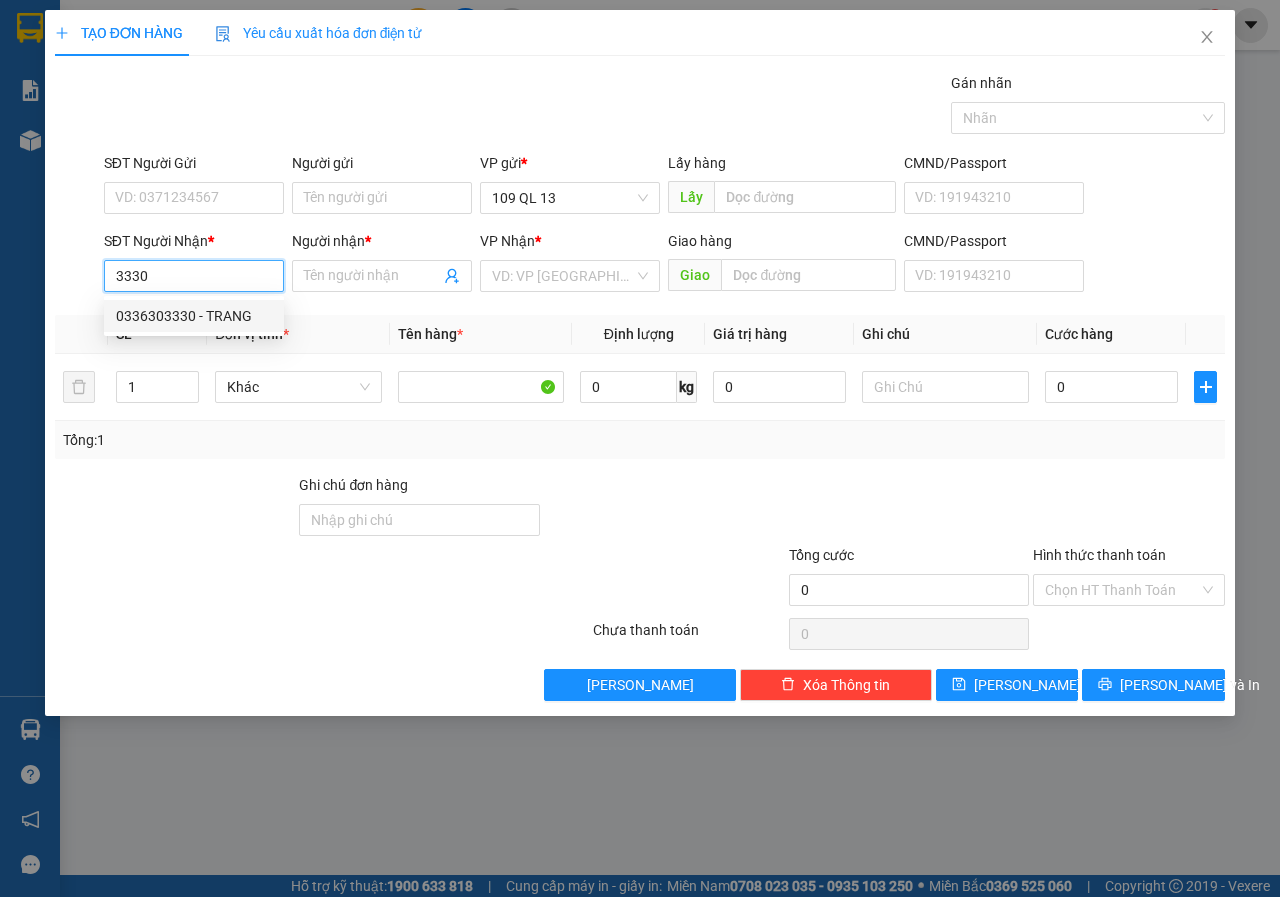 click on "0336303330 - TRANG" at bounding box center [194, 316] 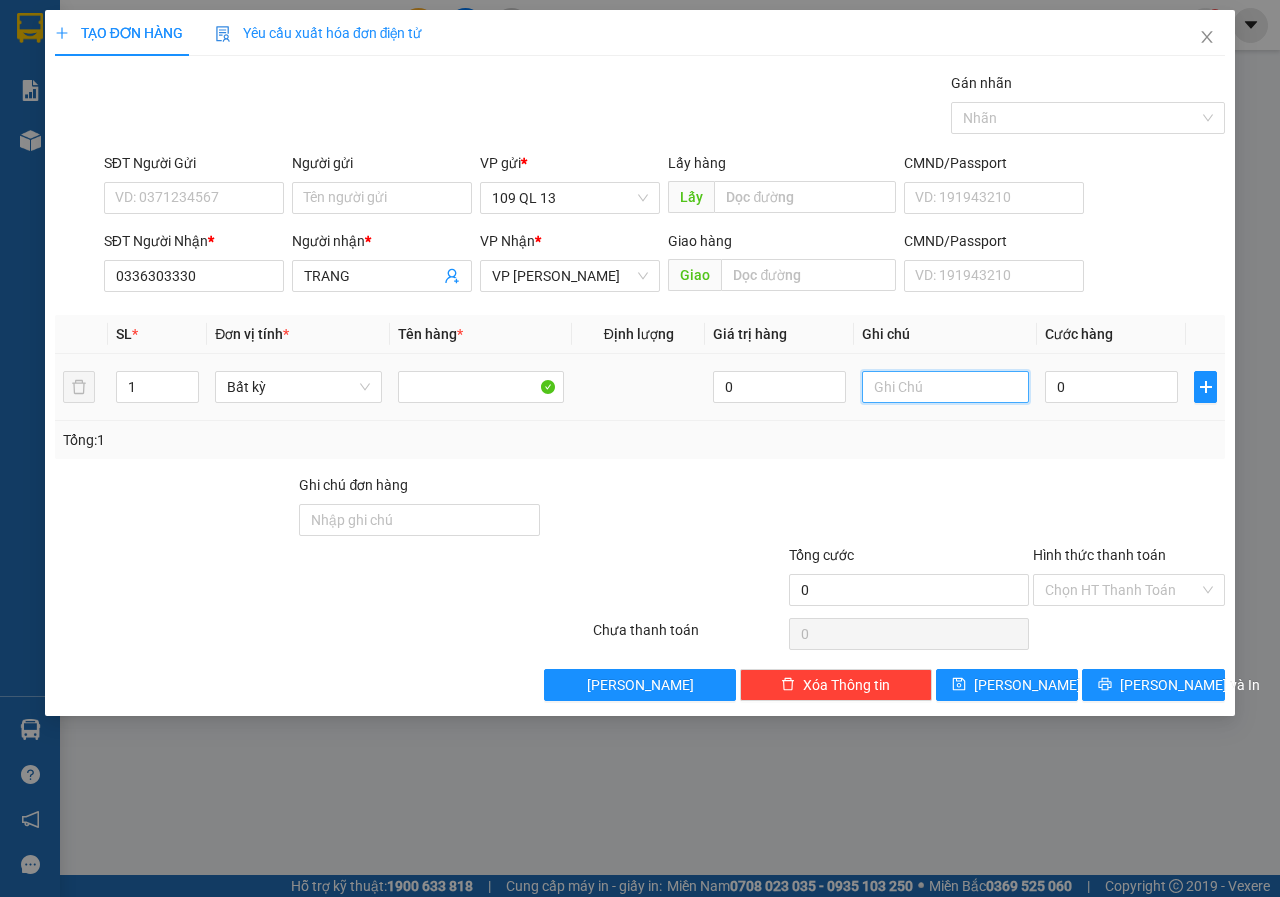 click at bounding box center [945, 387] 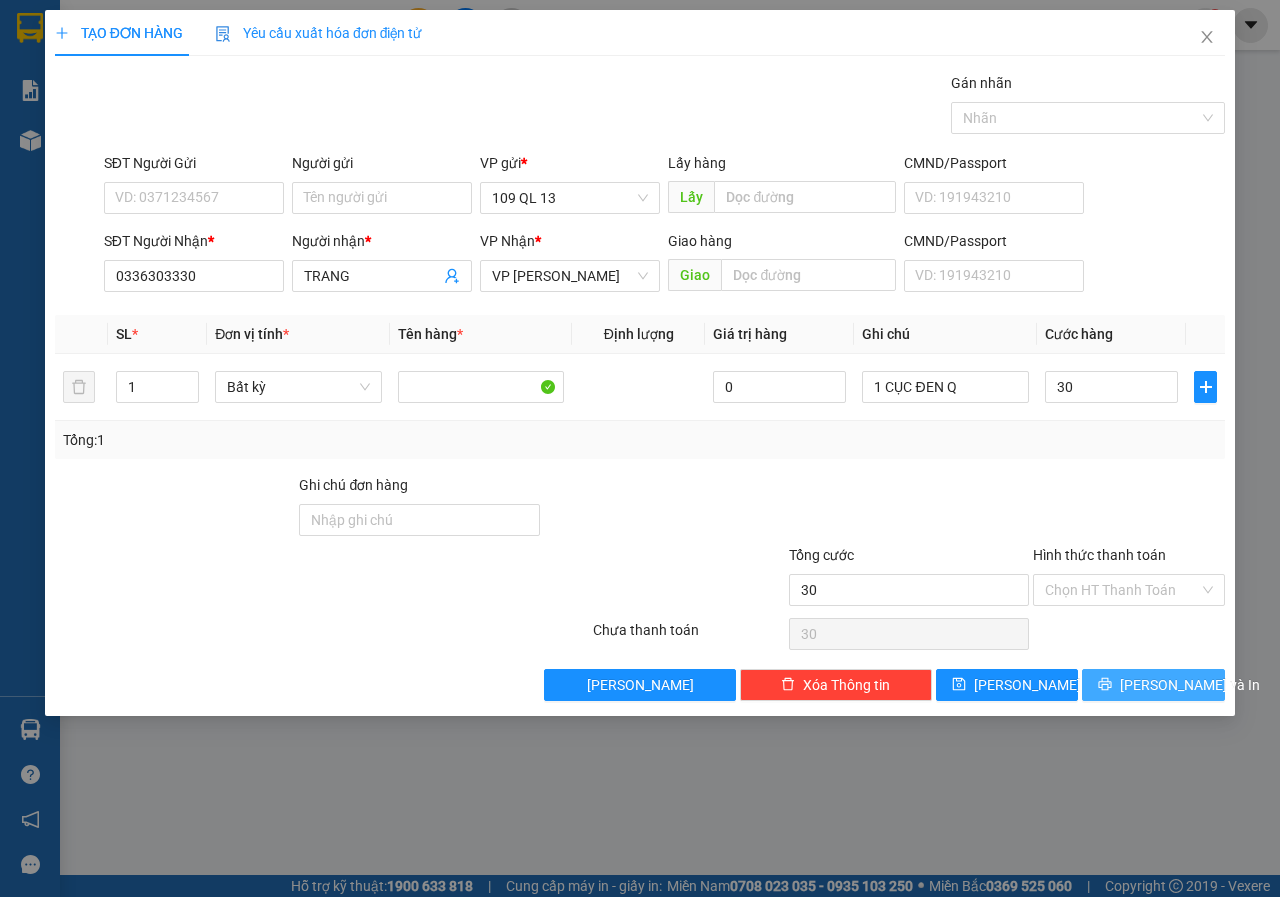 click on "[PERSON_NAME] và In" at bounding box center [1153, 685] 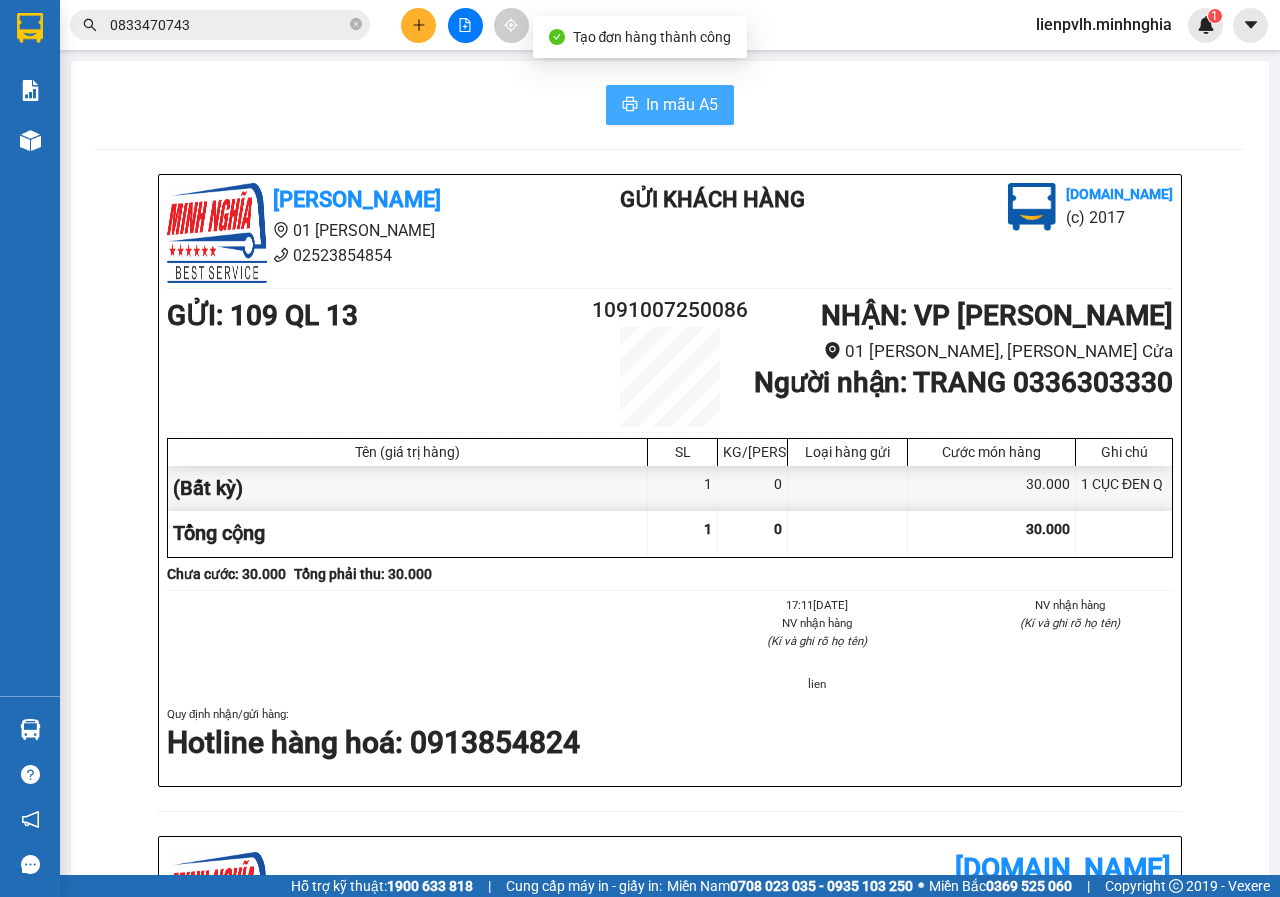 click on "In mẫu A5" at bounding box center (682, 104) 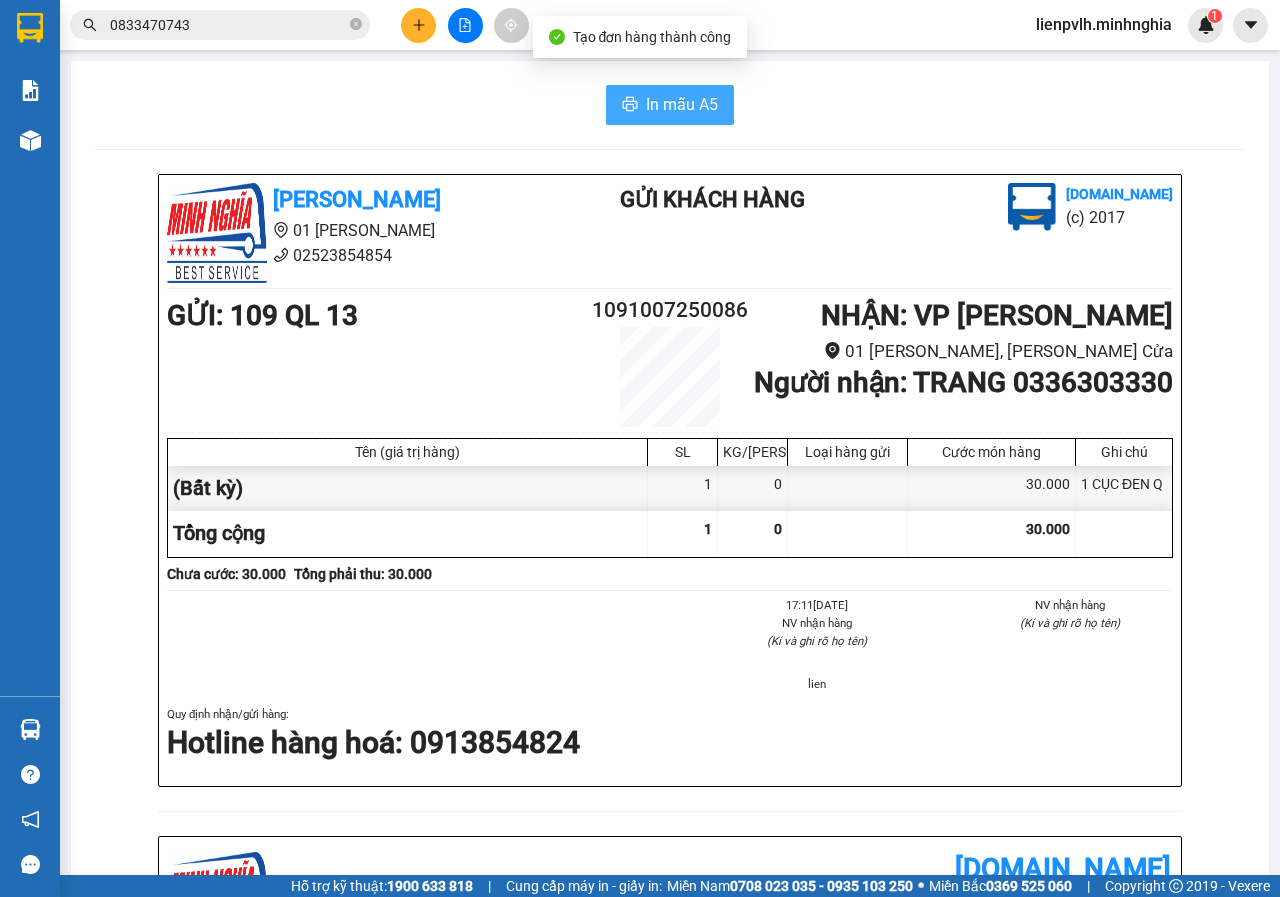 scroll, scrollTop: 0, scrollLeft: 0, axis: both 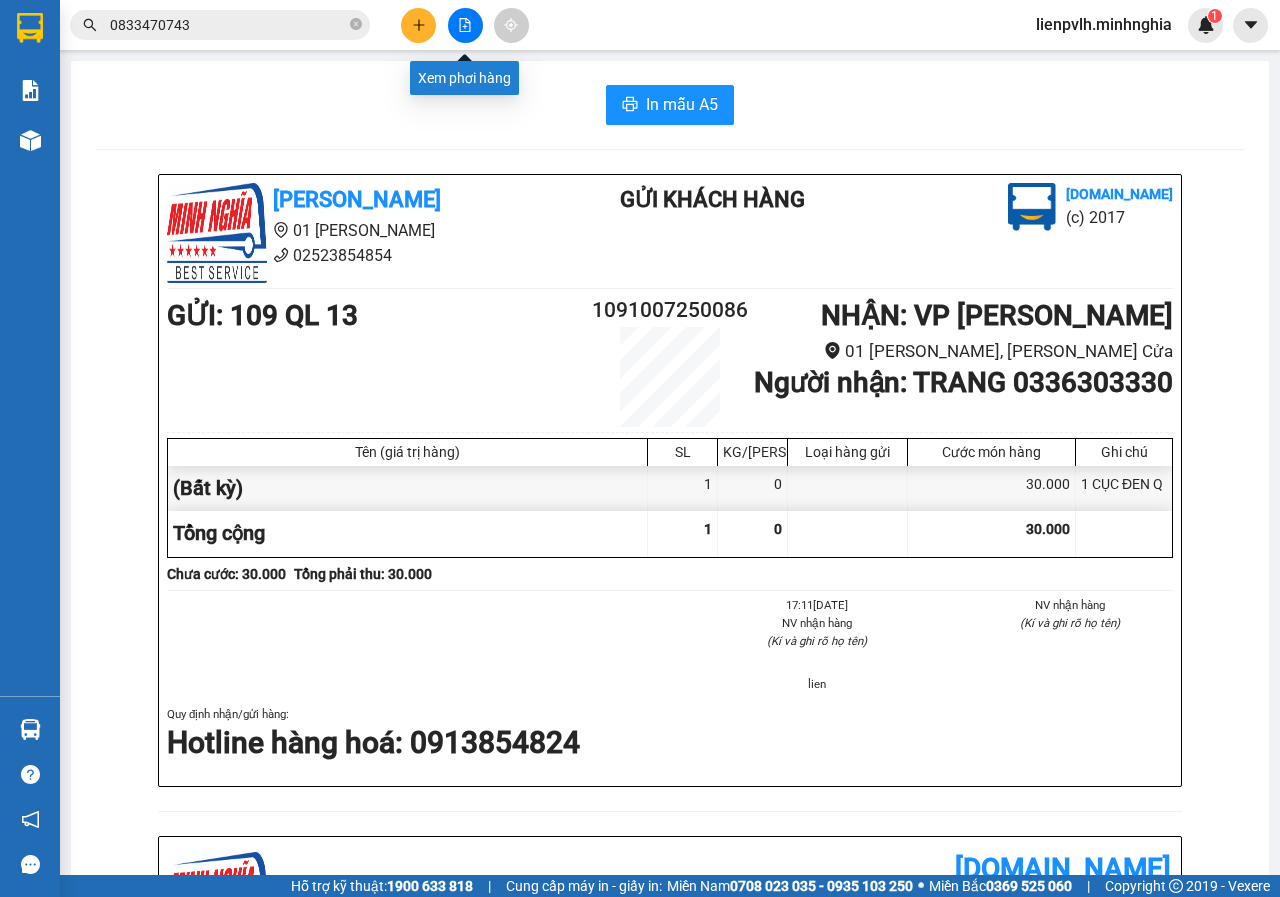 click at bounding box center (465, 25) 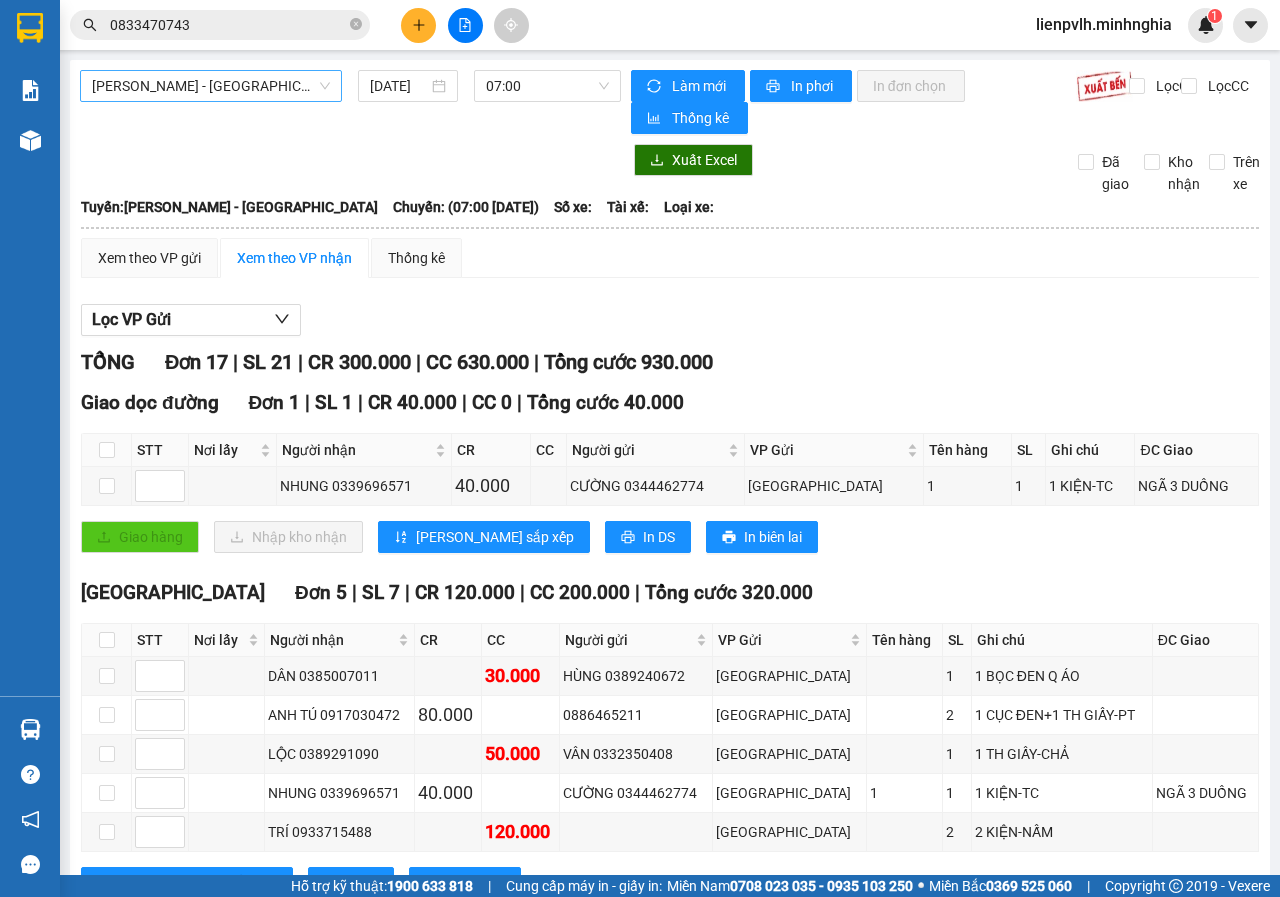 click on "[PERSON_NAME] - [GEOGRAPHIC_DATA]" at bounding box center [211, 86] 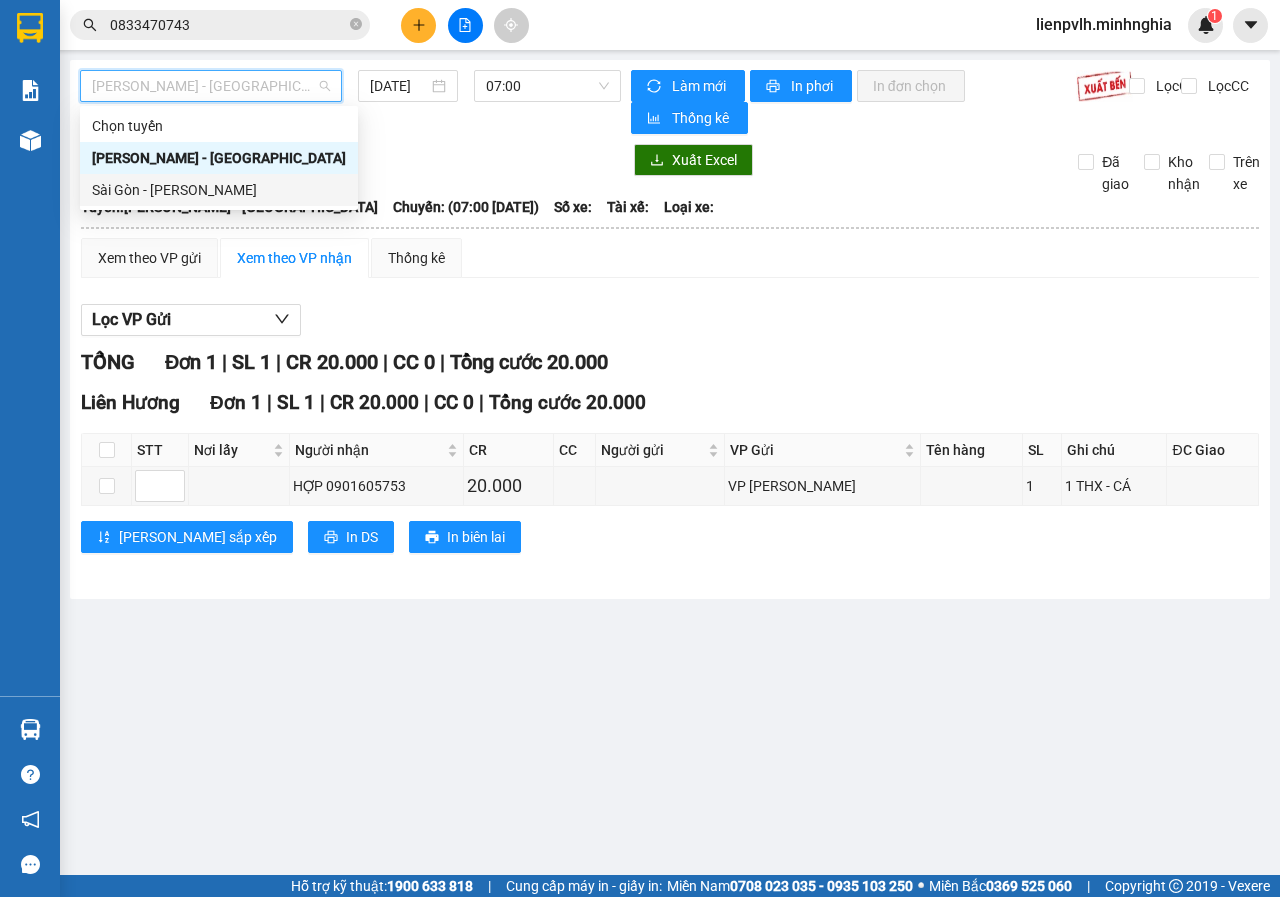 click on "Sài Gòn - [PERSON_NAME]" at bounding box center (219, 190) 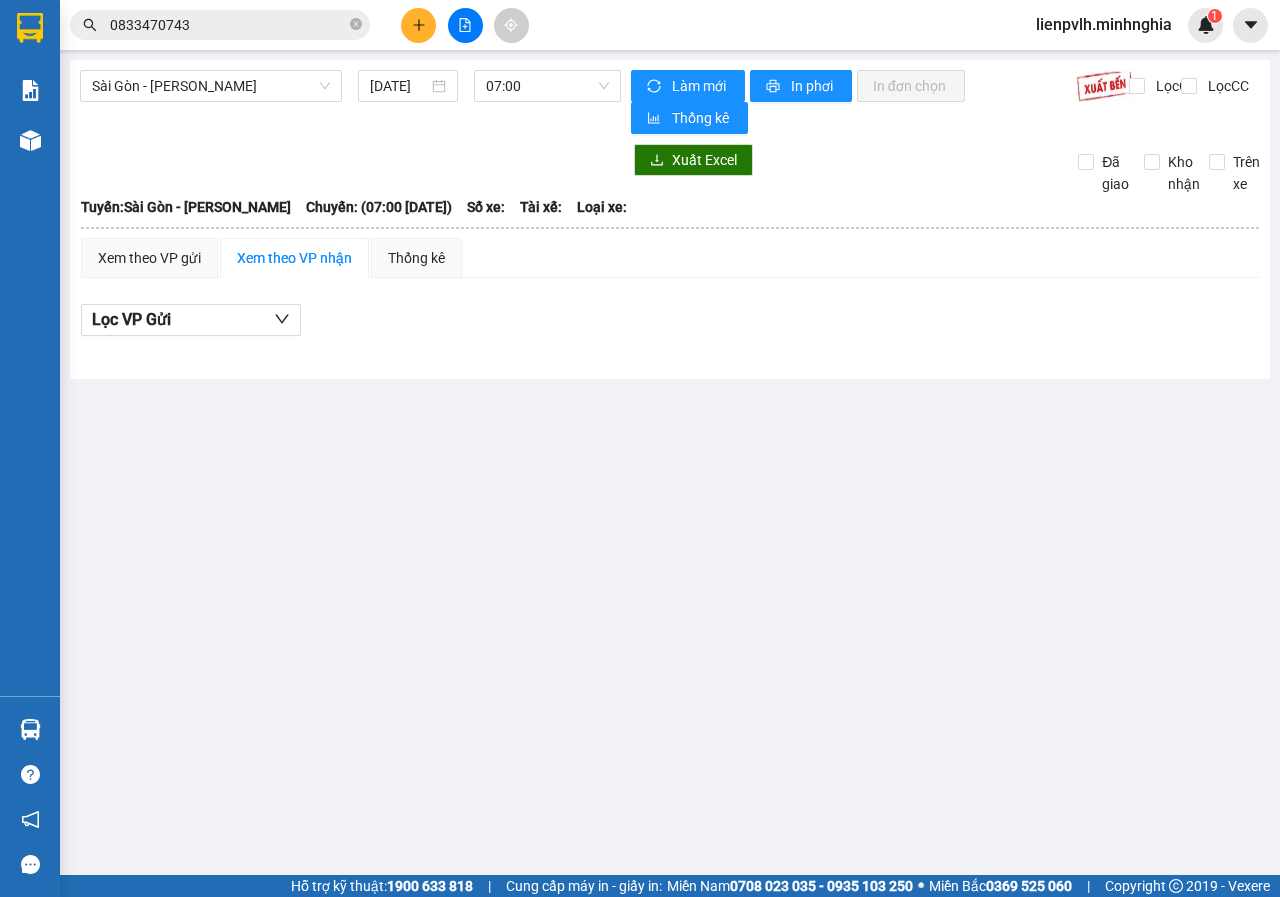 click on "Sài Gòn - Phan Rí [DATE] 07:00" at bounding box center [350, 102] 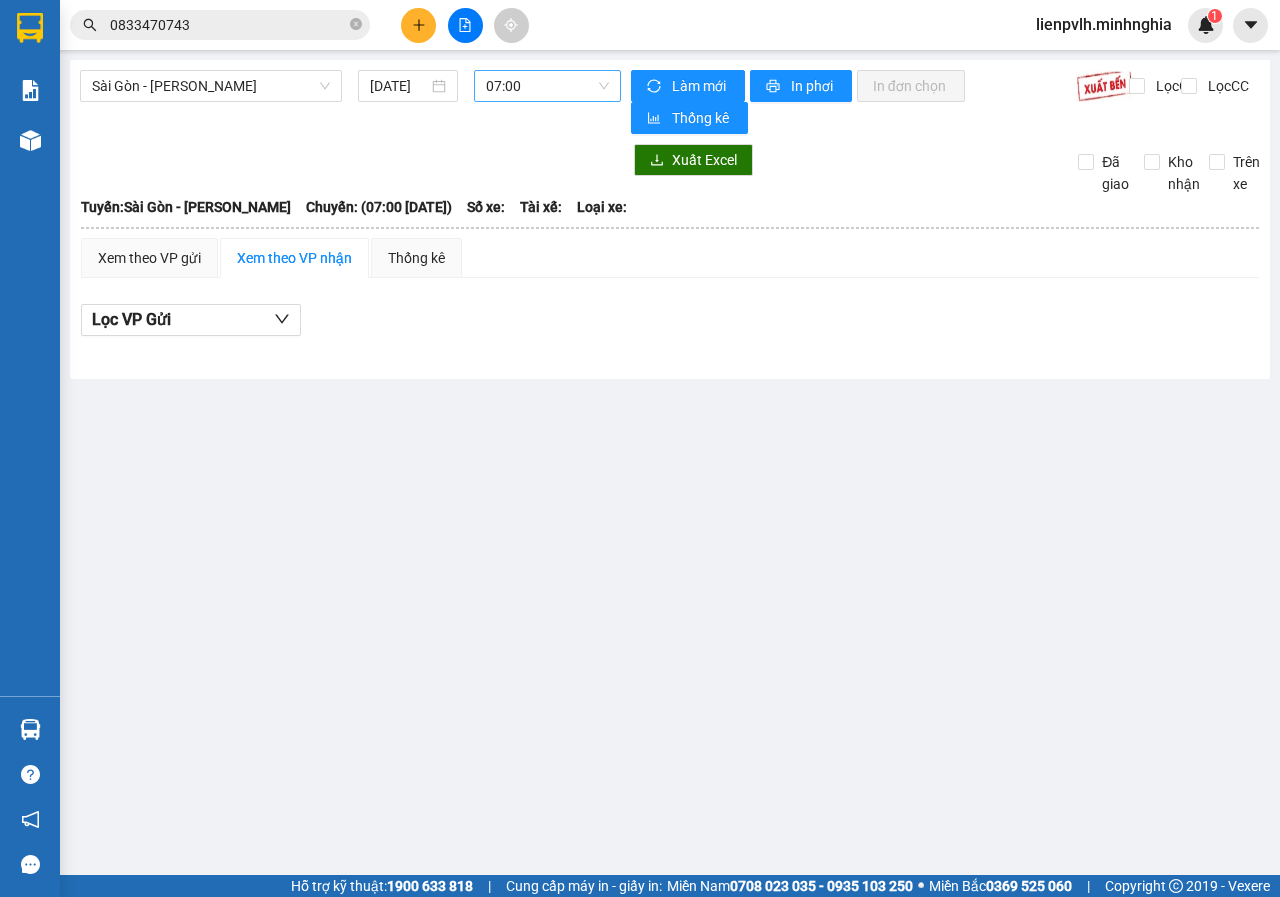 click on "07:00" at bounding box center [547, 86] 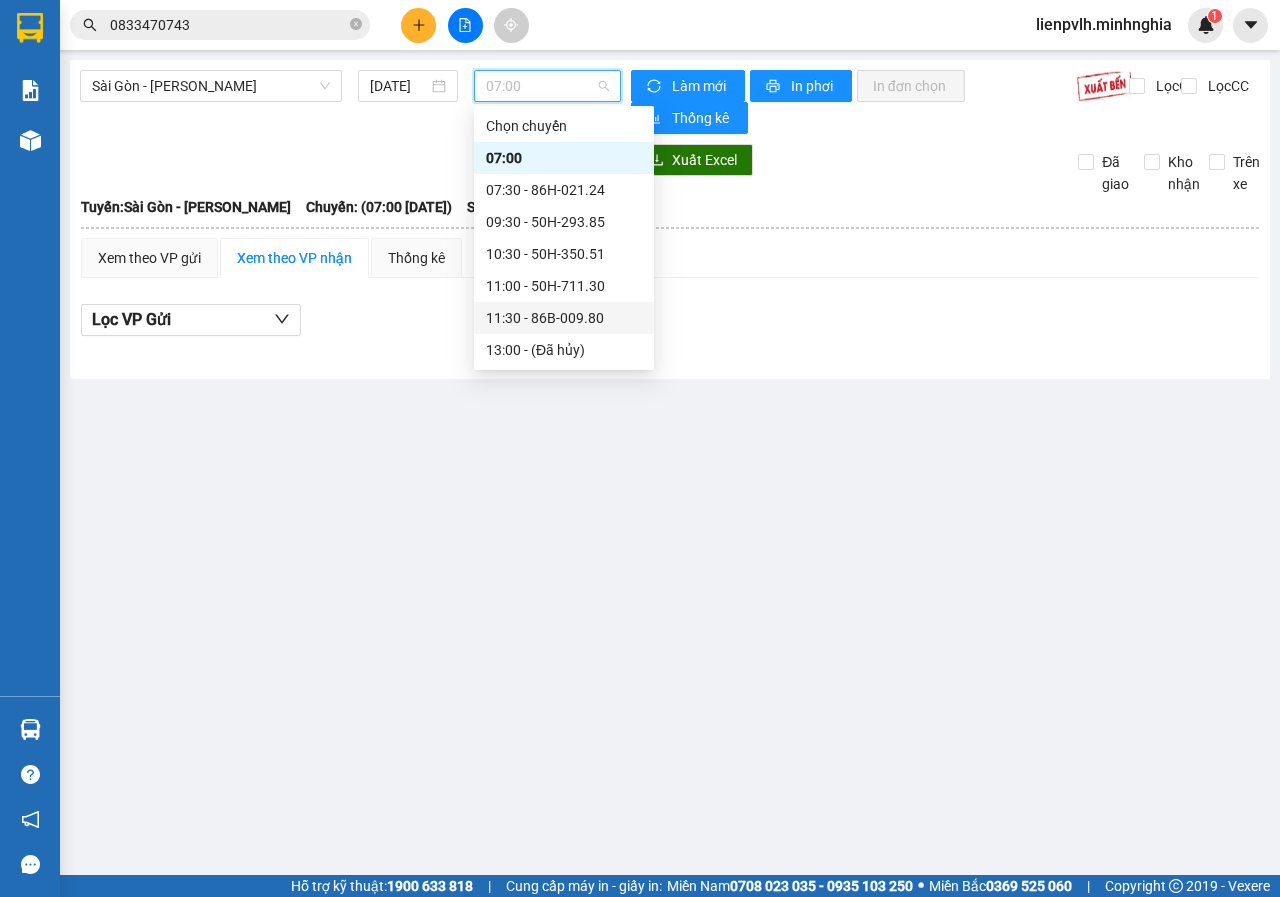 click on "11:30     - 86B-009.80" at bounding box center (564, 318) 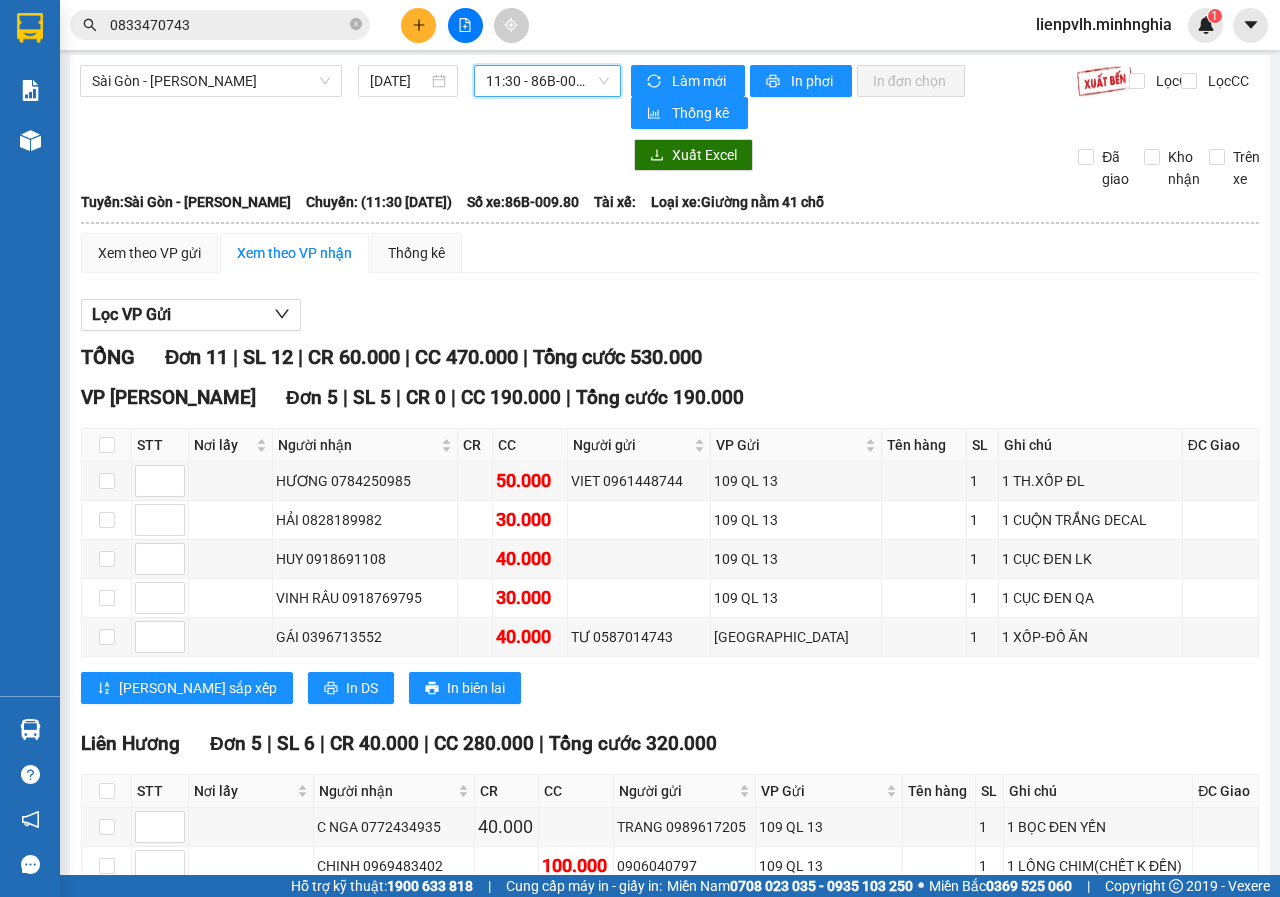 scroll, scrollTop: 0, scrollLeft: 0, axis: both 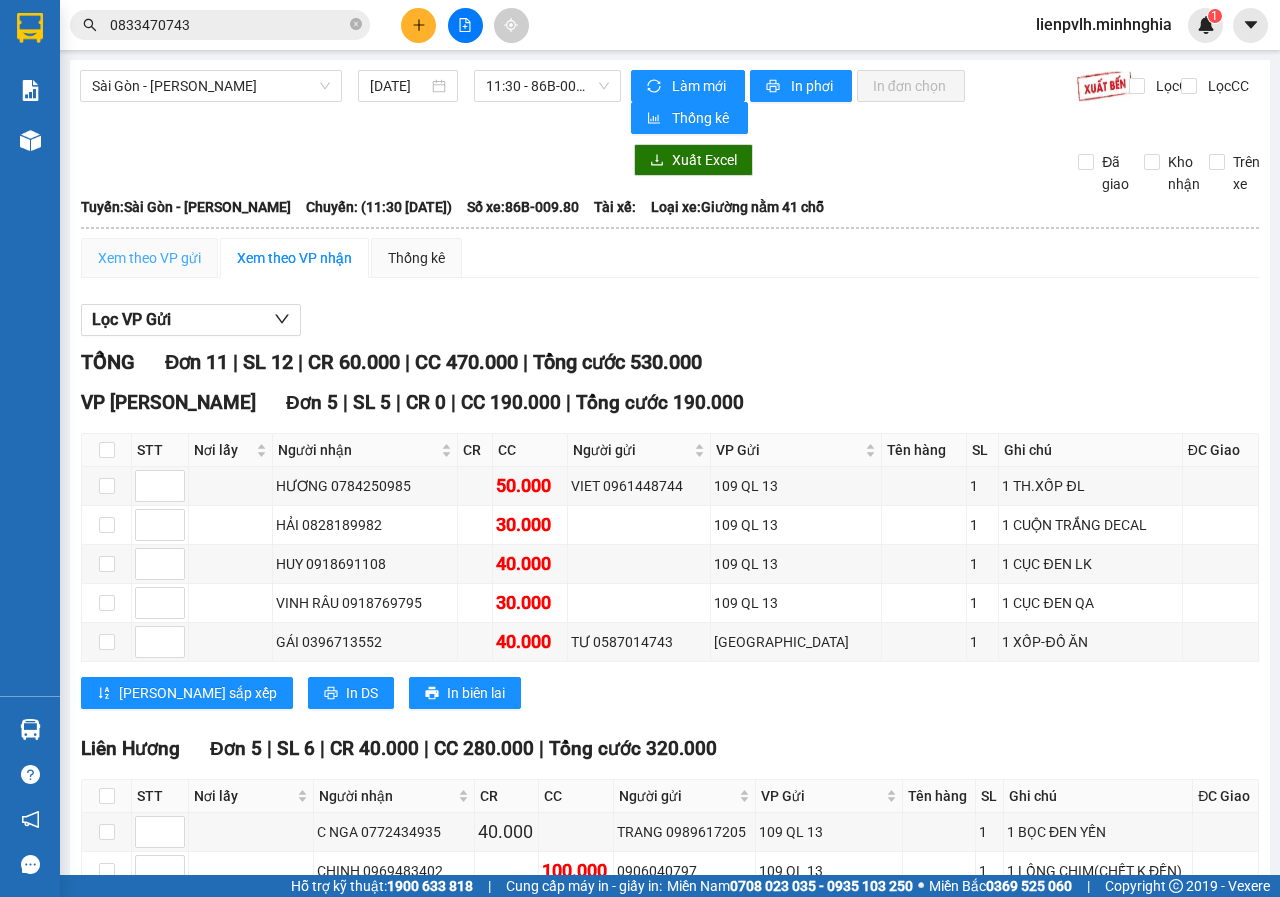 click on "Xem theo VP gửi" at bounding box center [149, 258] 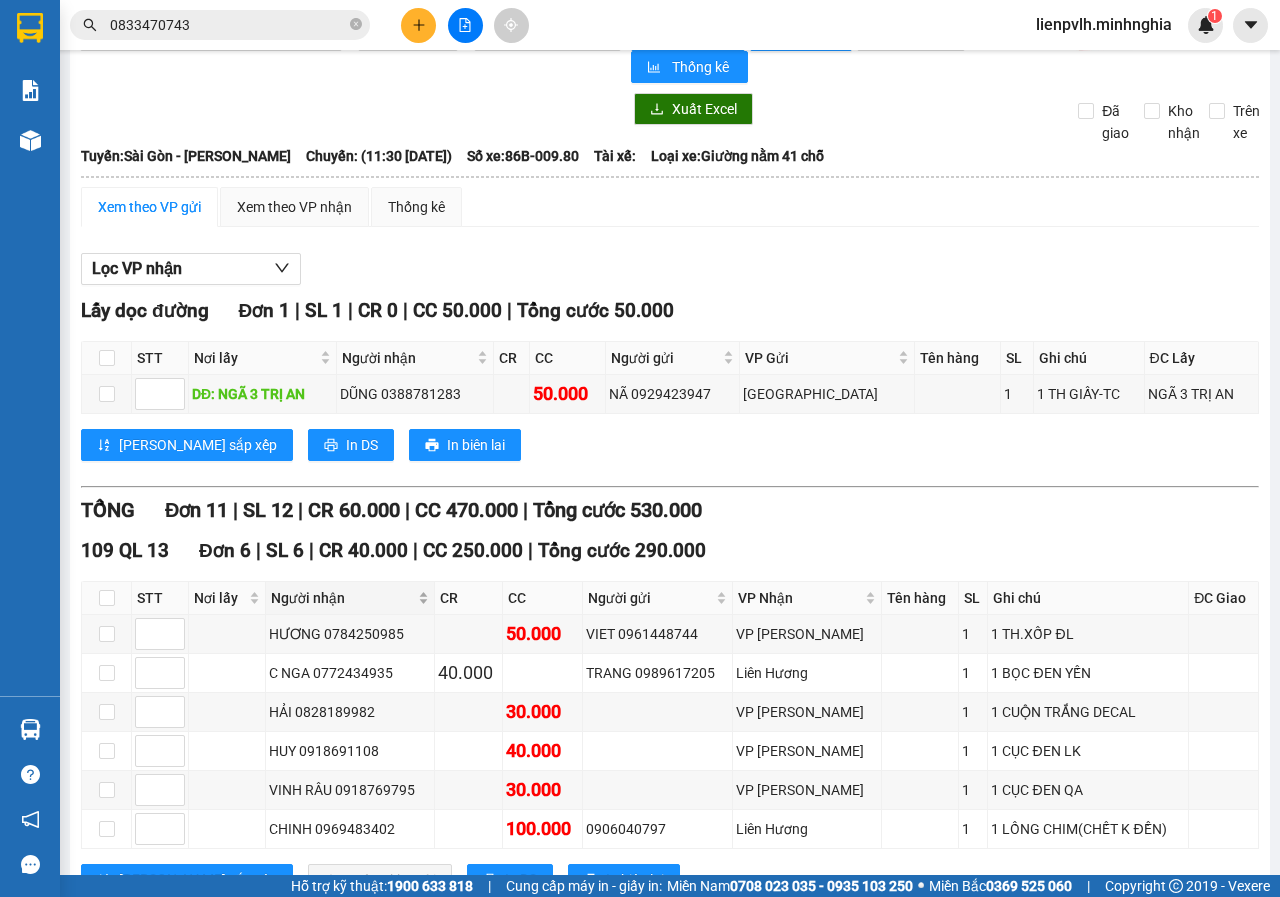 scroll, scrollTop: 200, scrollLeft: 0, axis: vertical 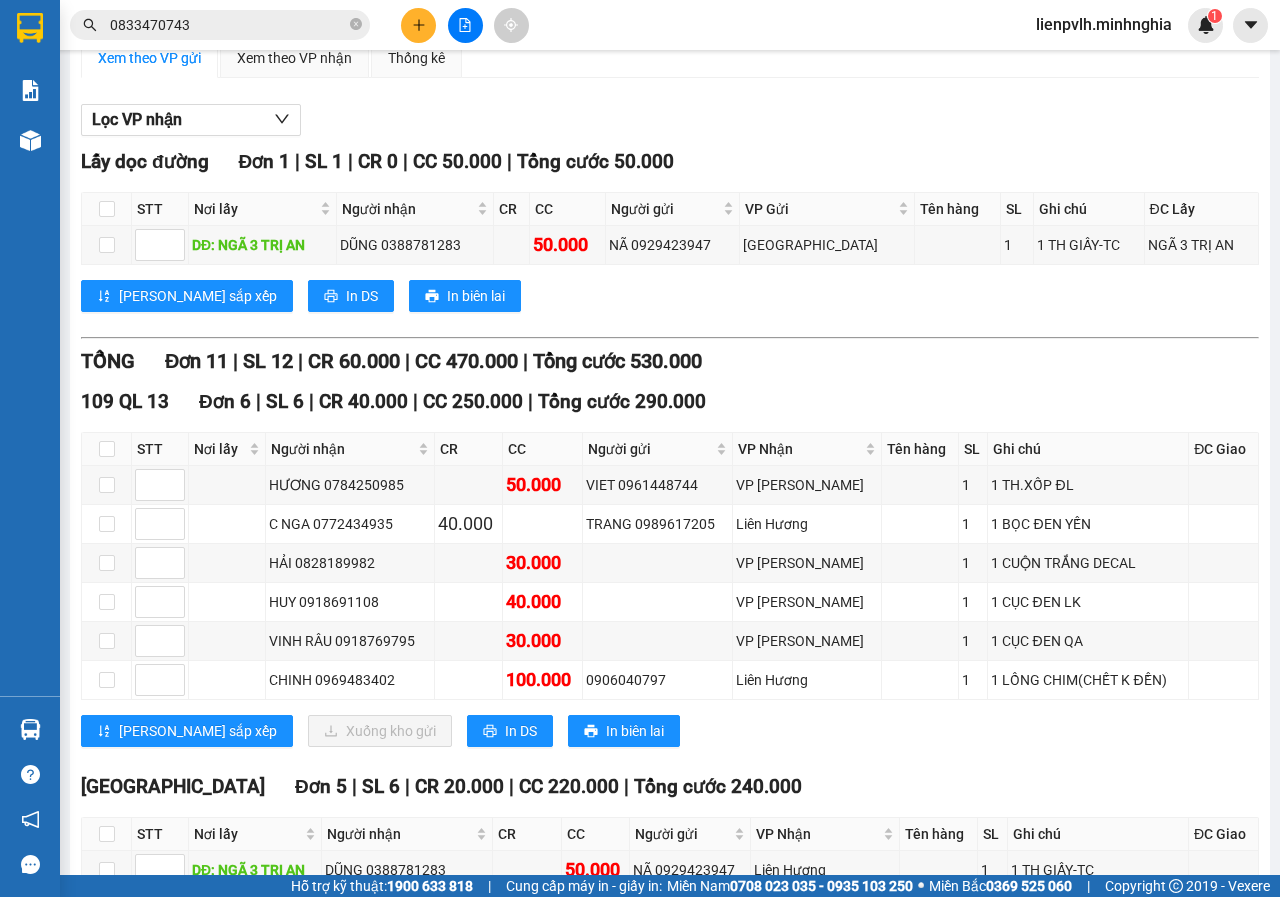 click on "0833470743" at bounding box center (228, 25) 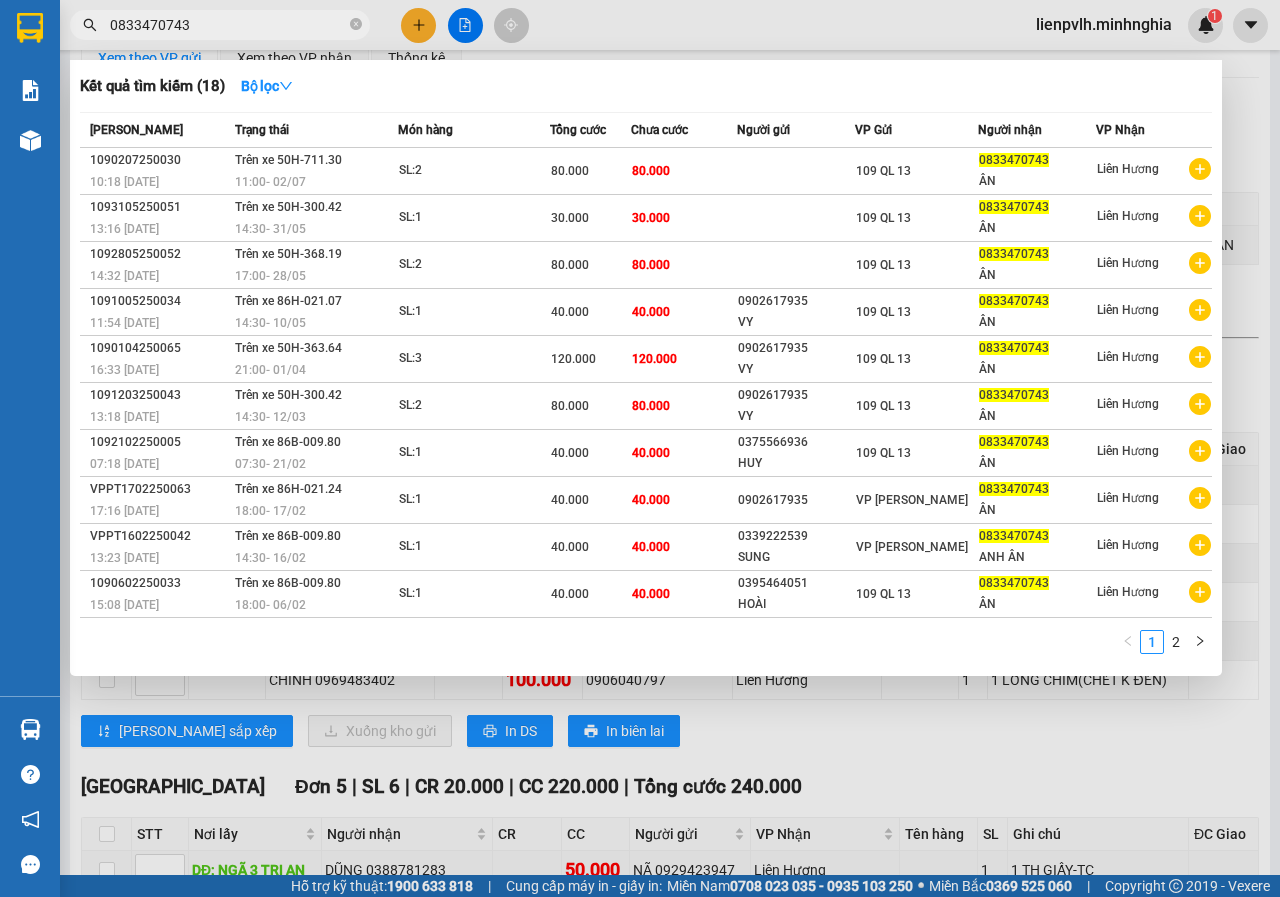 click at bounding box center (640, 448) 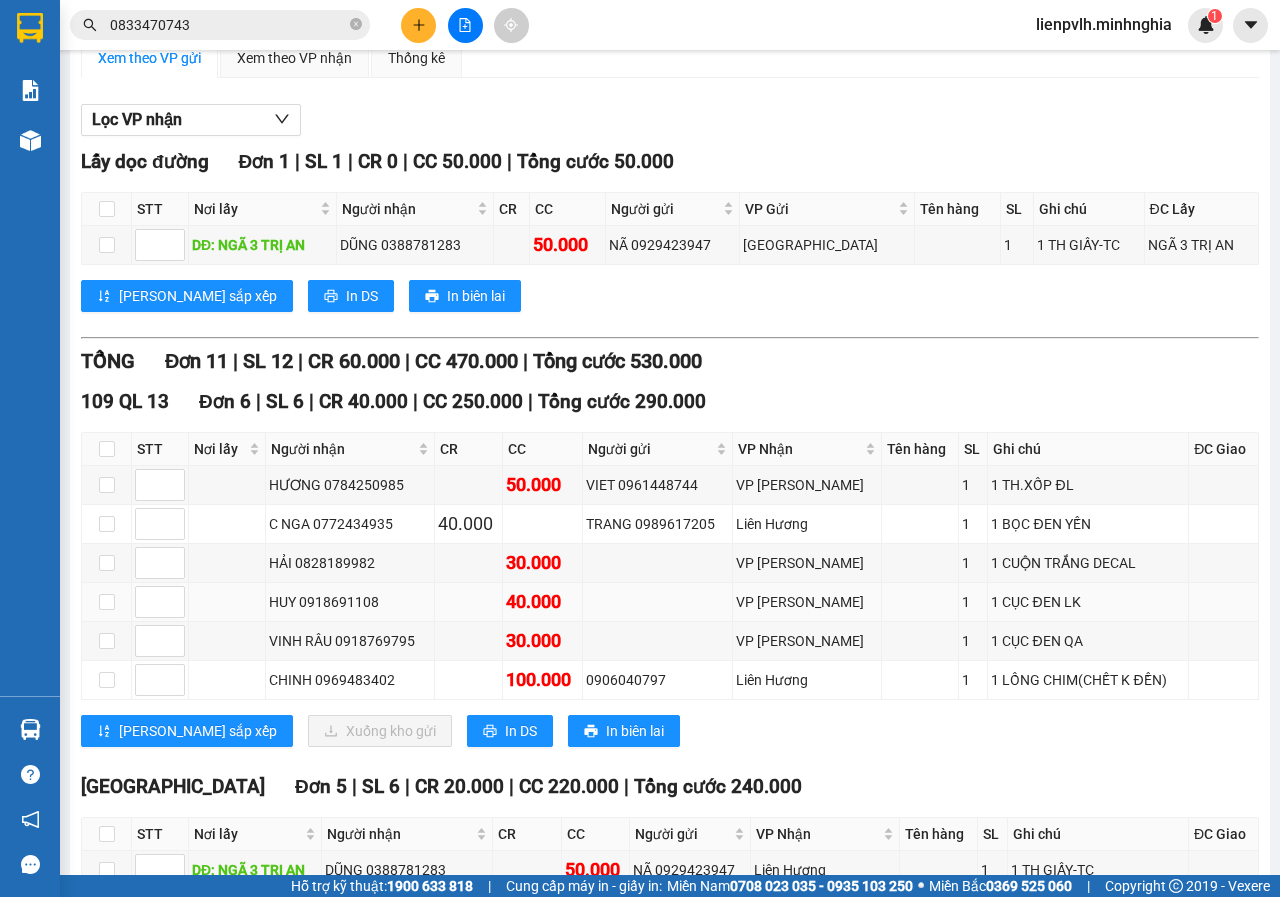 click on "HUY 0918691108" at bounding box center (350, 602) 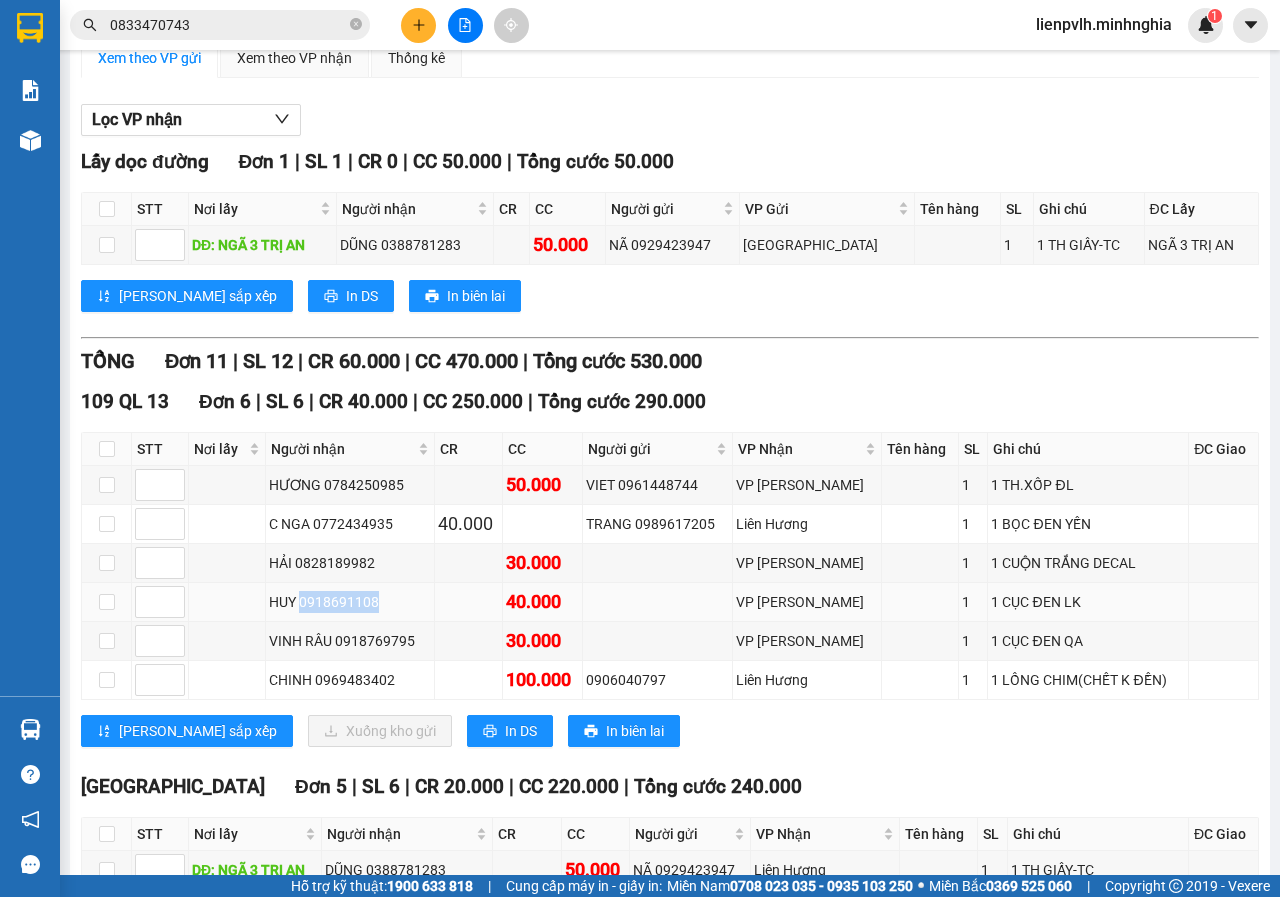 click on "HUY 0918691108" at bounding box center [350, 602] 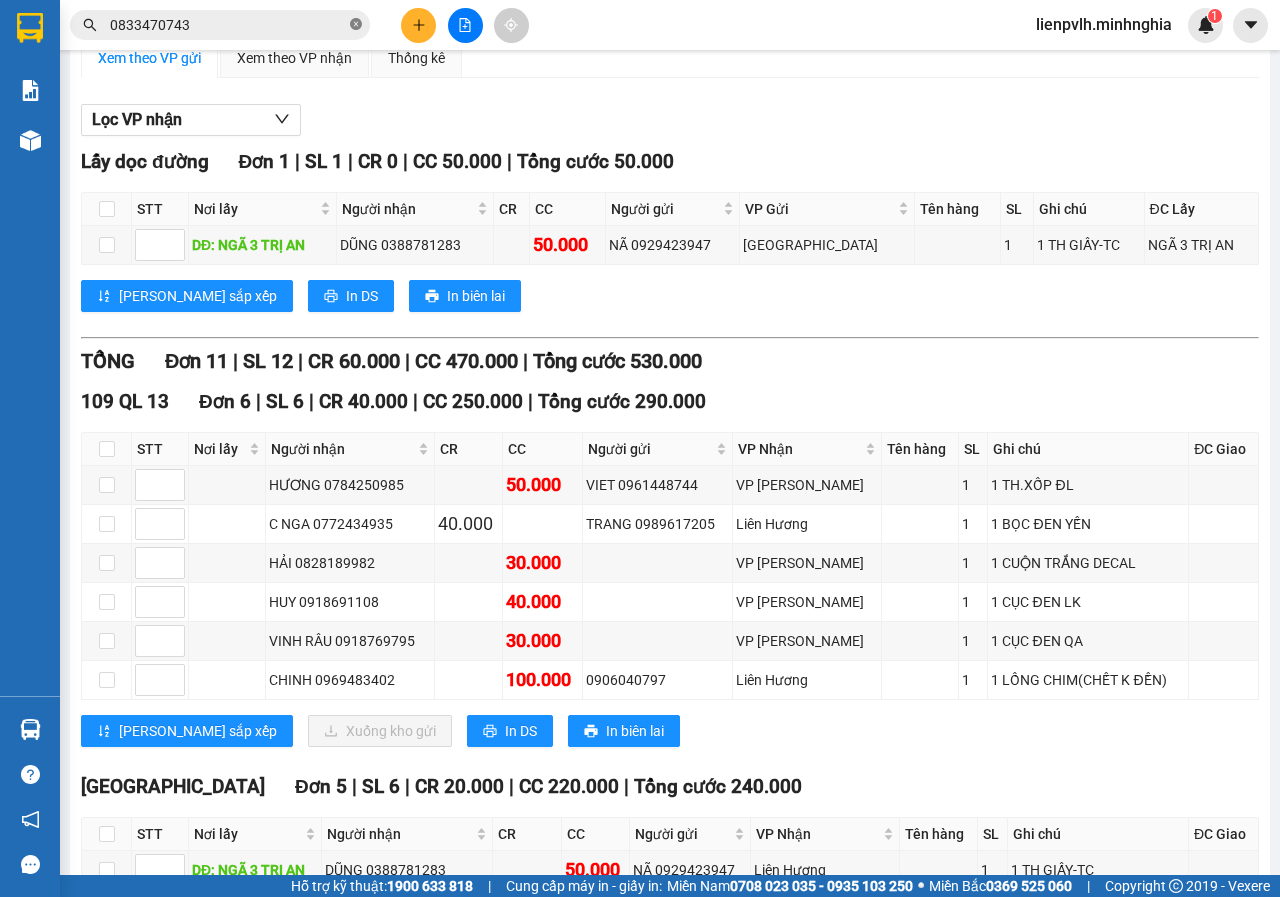 click 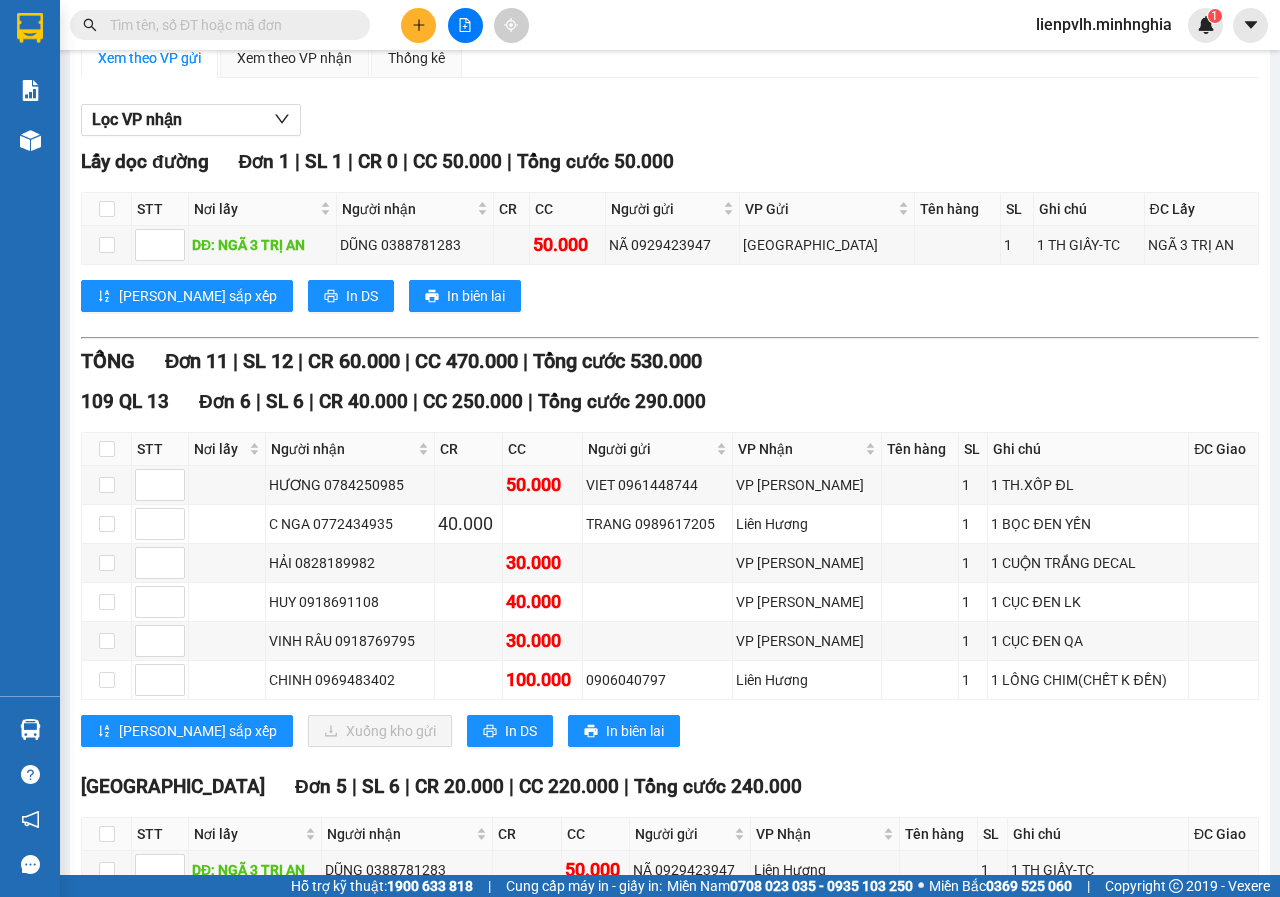 paste on "0918691108" 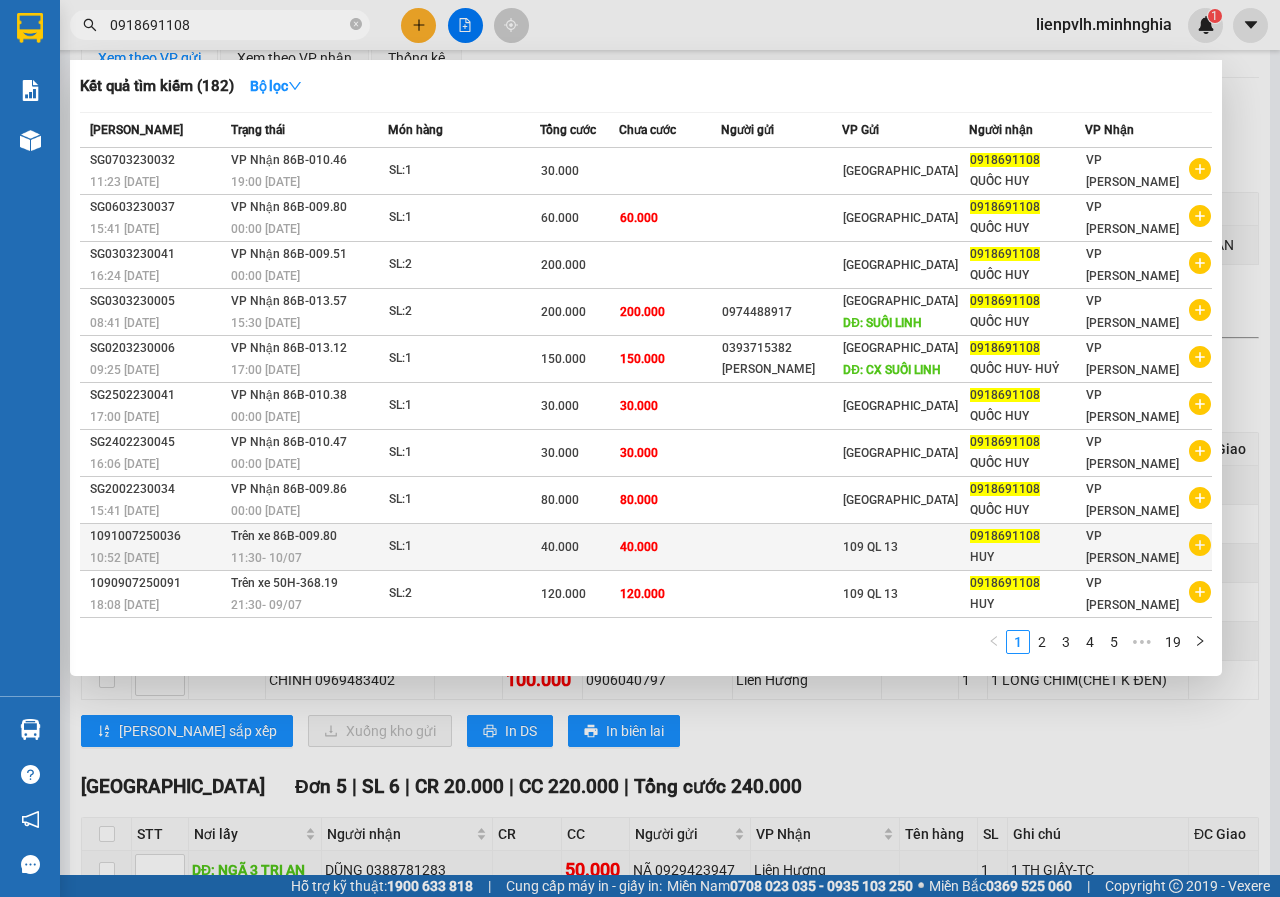 click at bounding box center [781, 547] 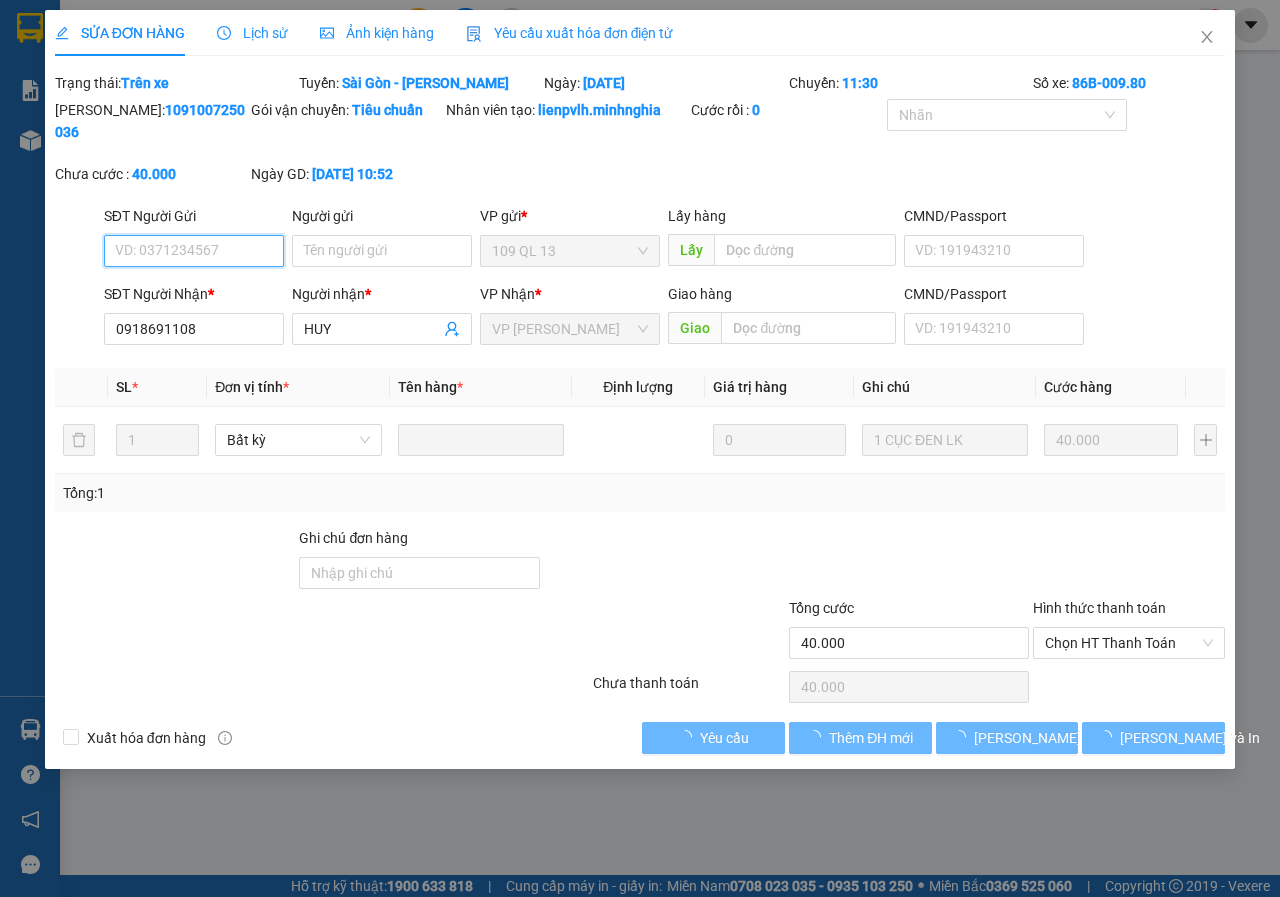 scroll, scrollTop: 0, scrollLeft: 0, axis: both 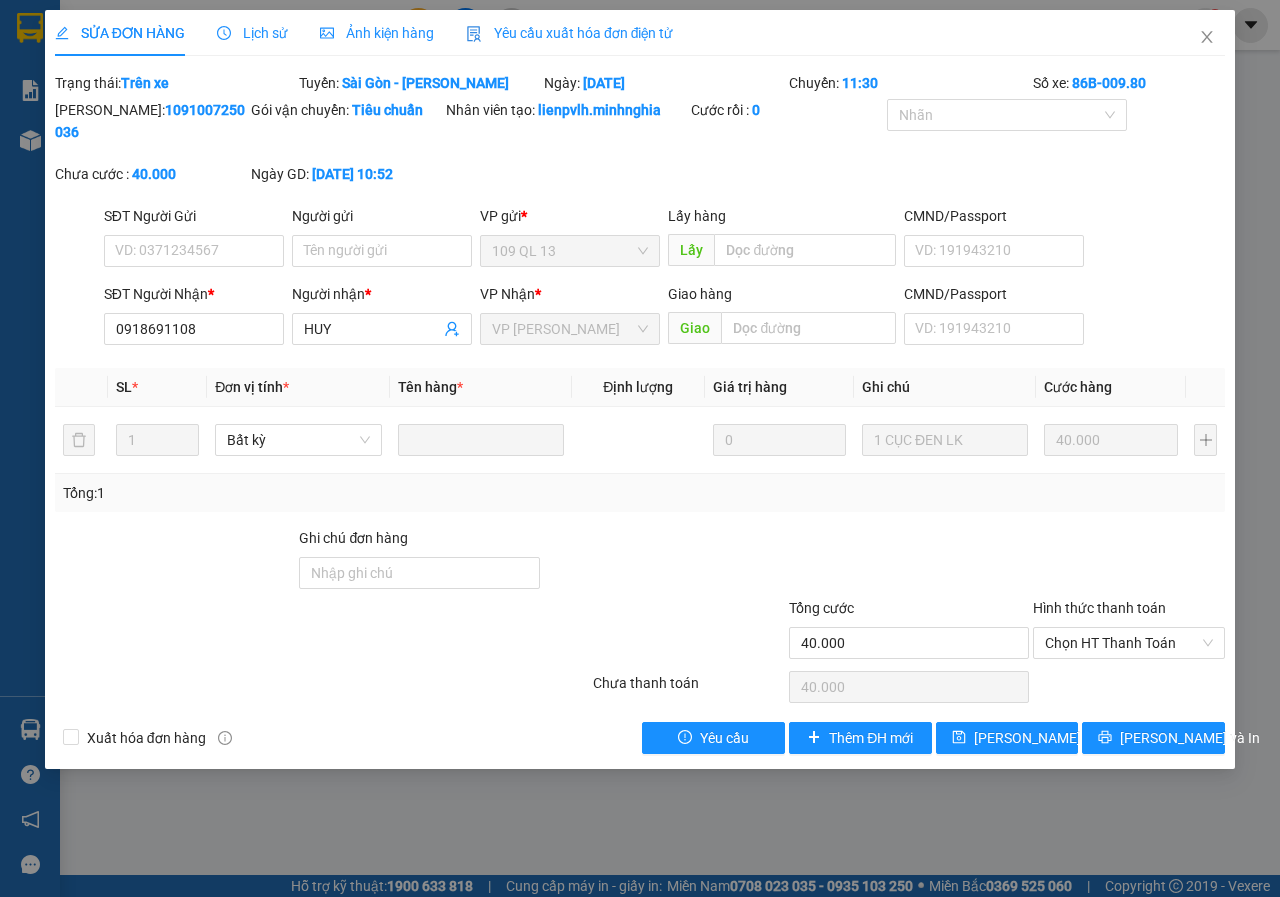 click on "Lịch sử" at bounding box center [252, 33] 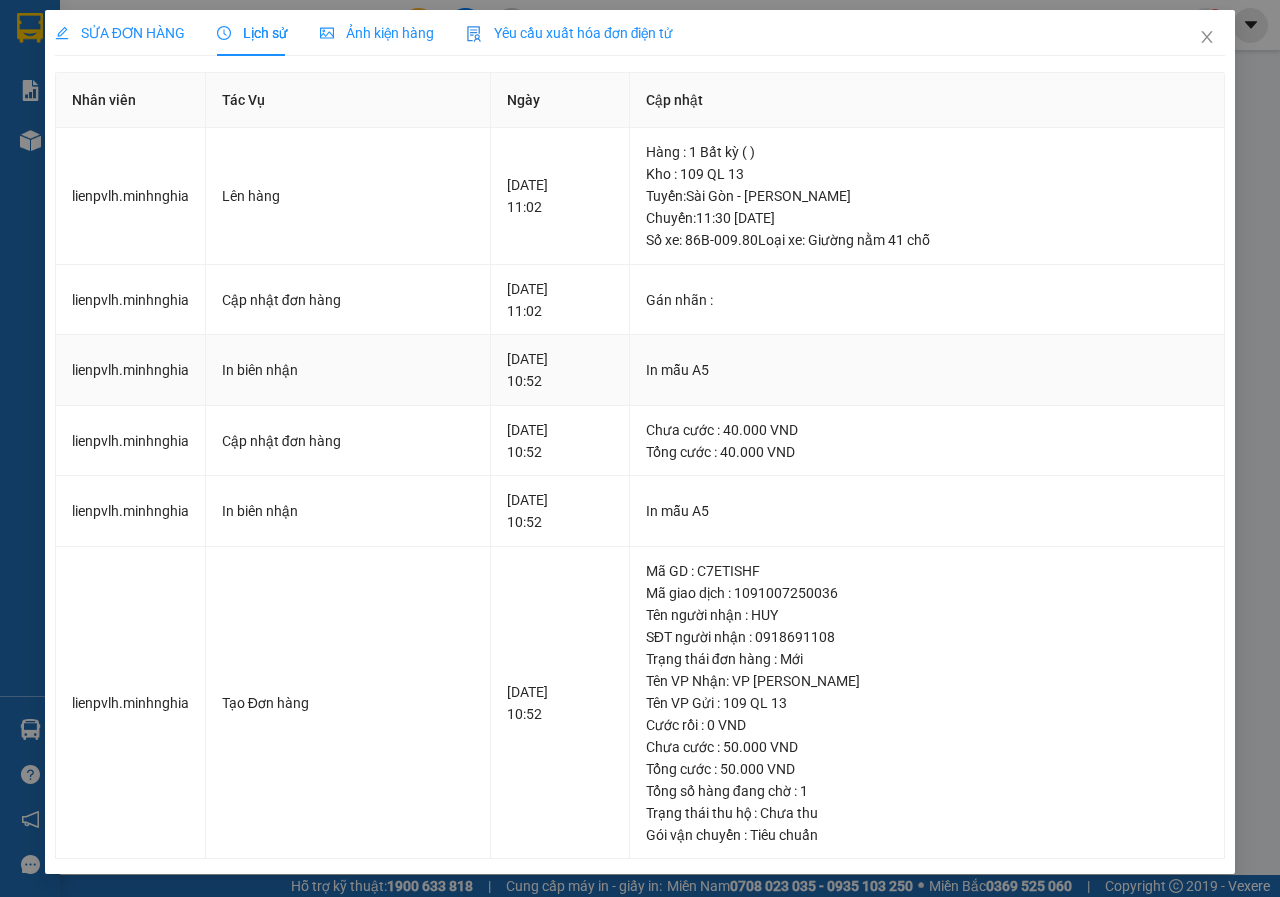 scroll, scrollTop: 1, scrollLeft: 0, axis: vertical 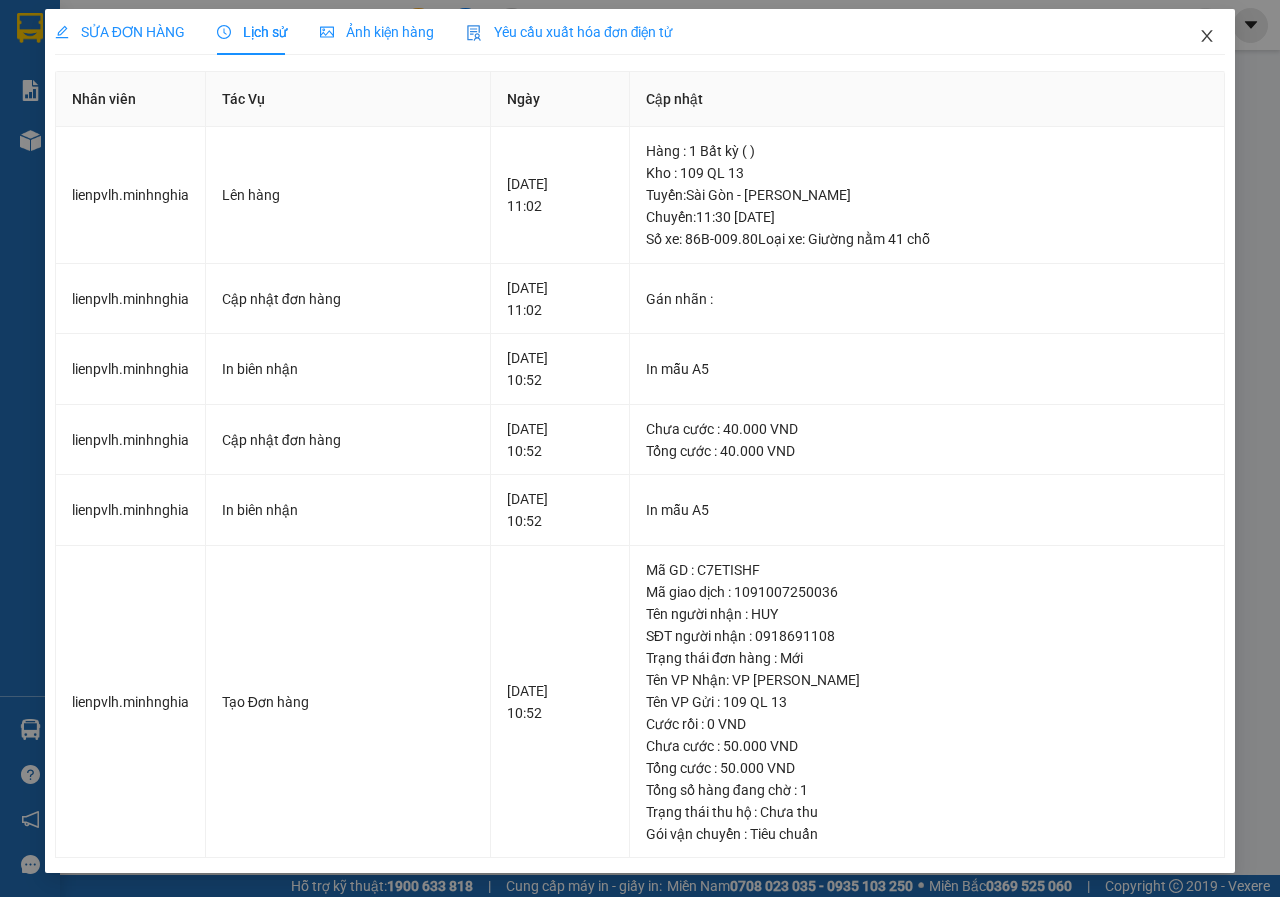 click 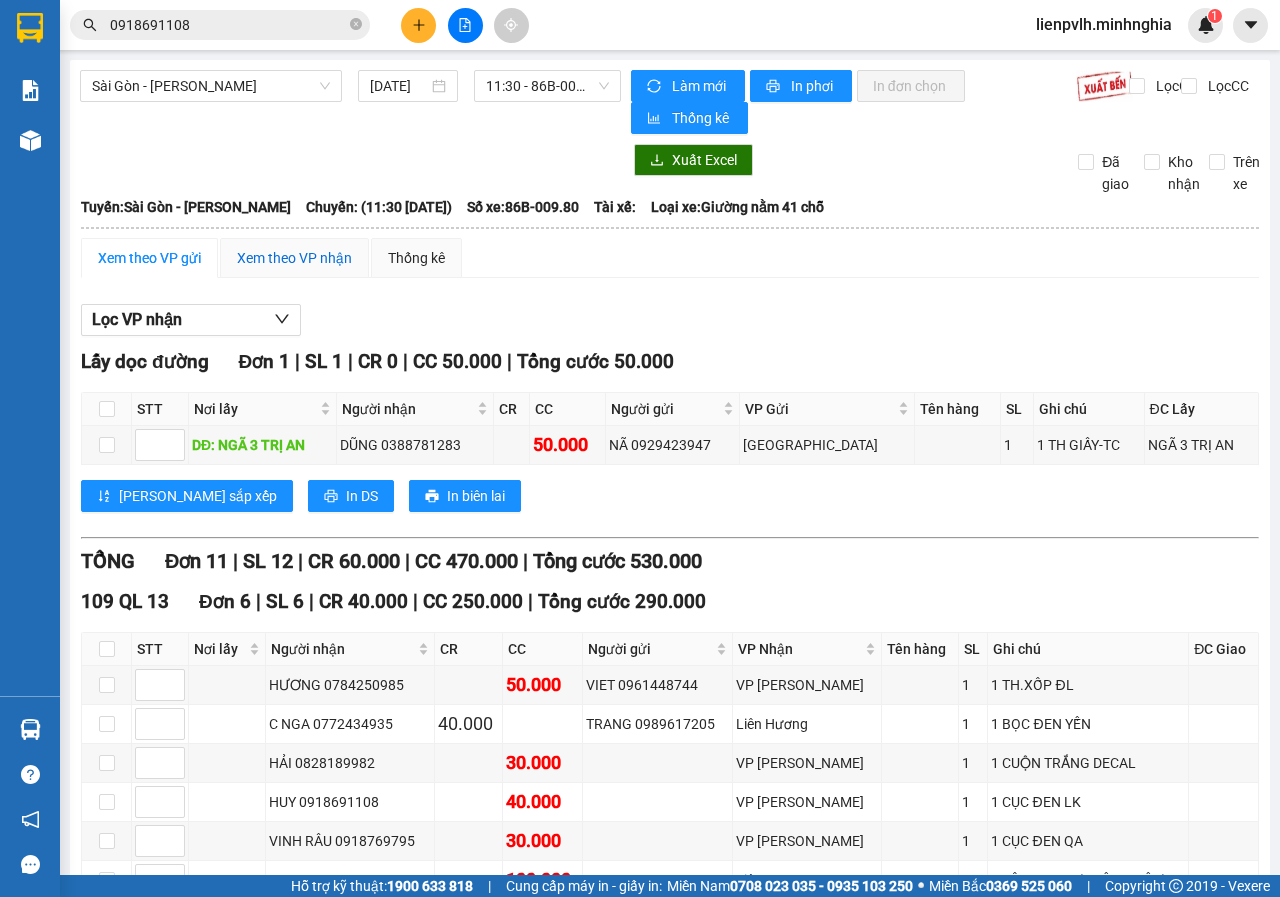 click on "Xem theo VP nhận" at bounding box center [294, 258] 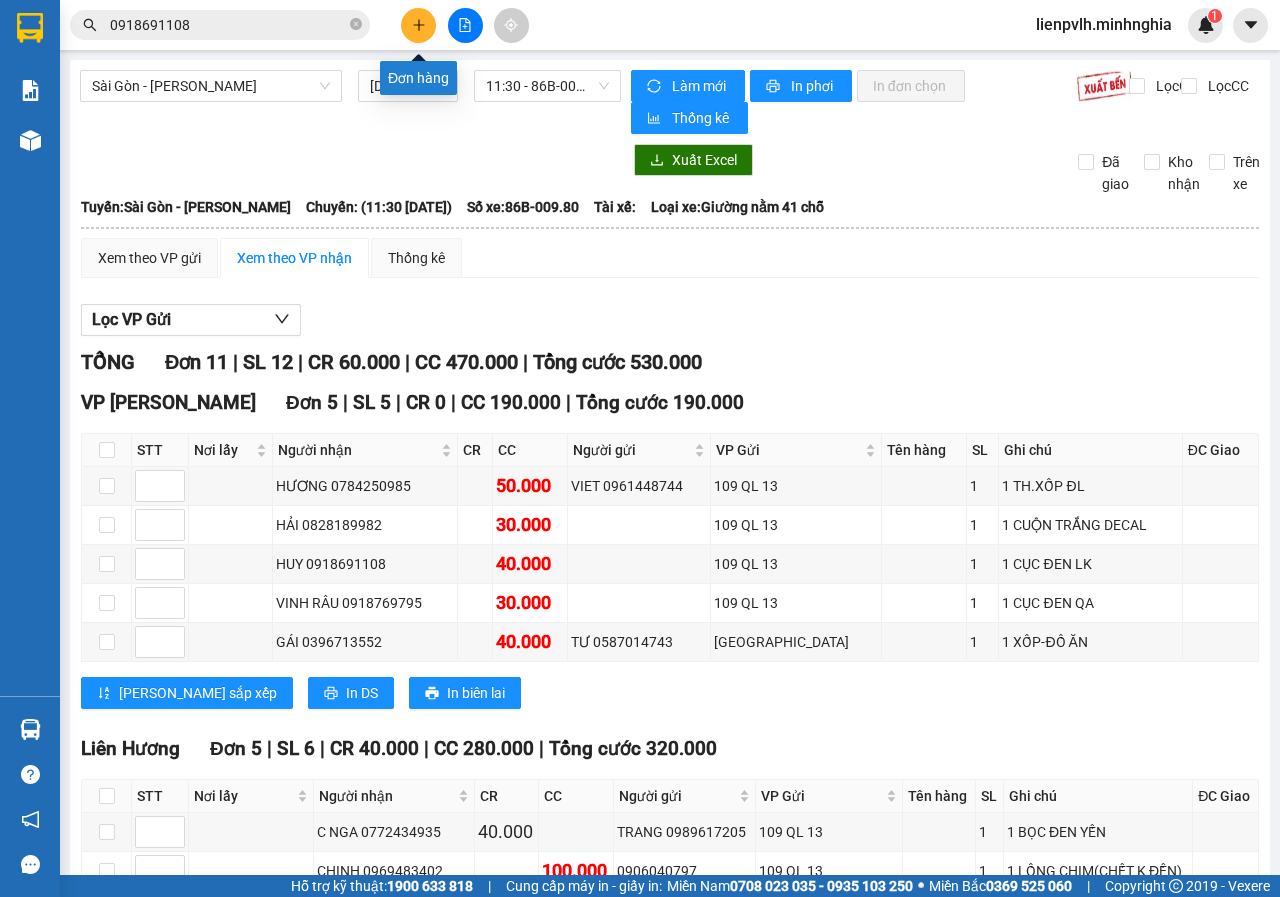 click 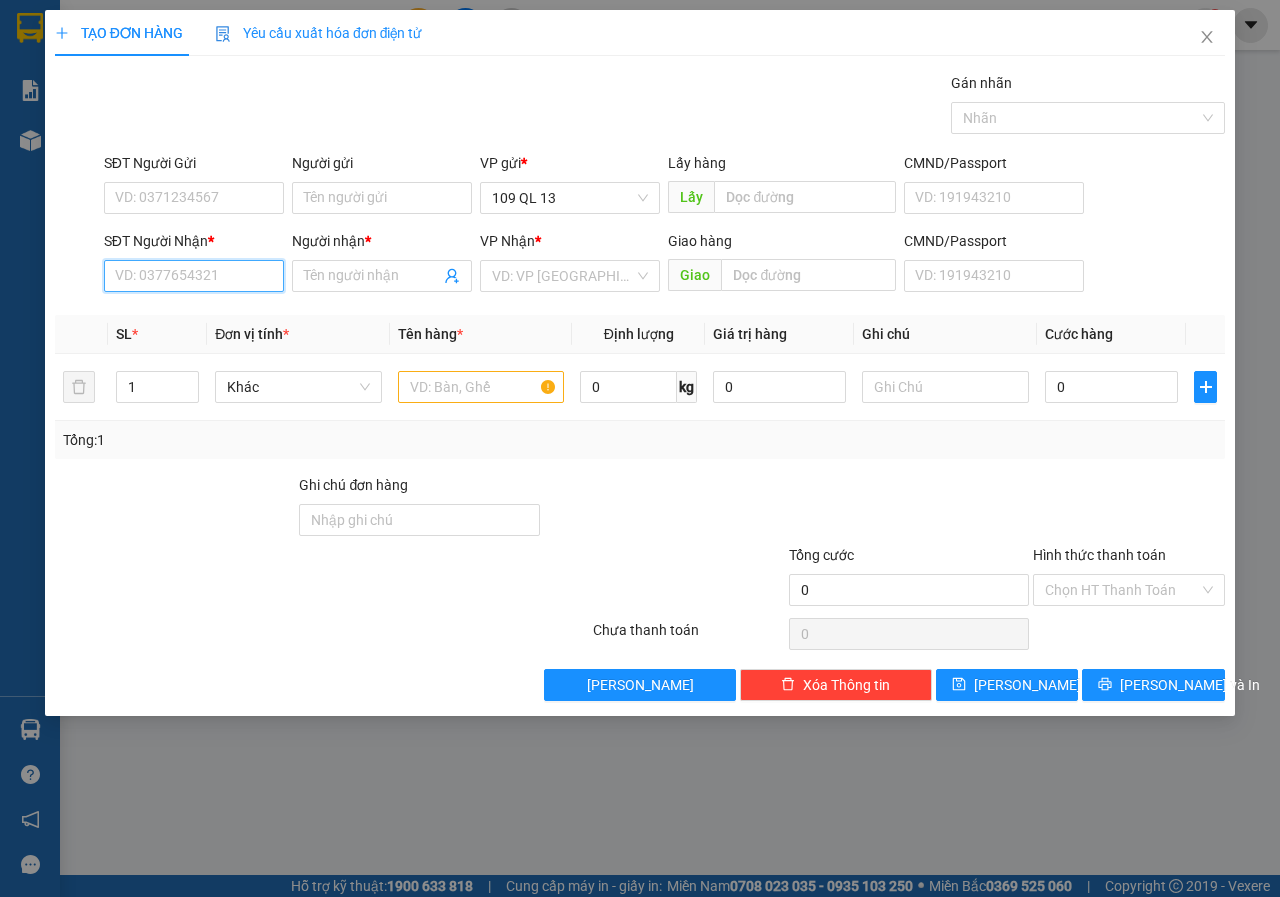 click on "SĐT Người Nhận  *" at bounding box center (194, 276) 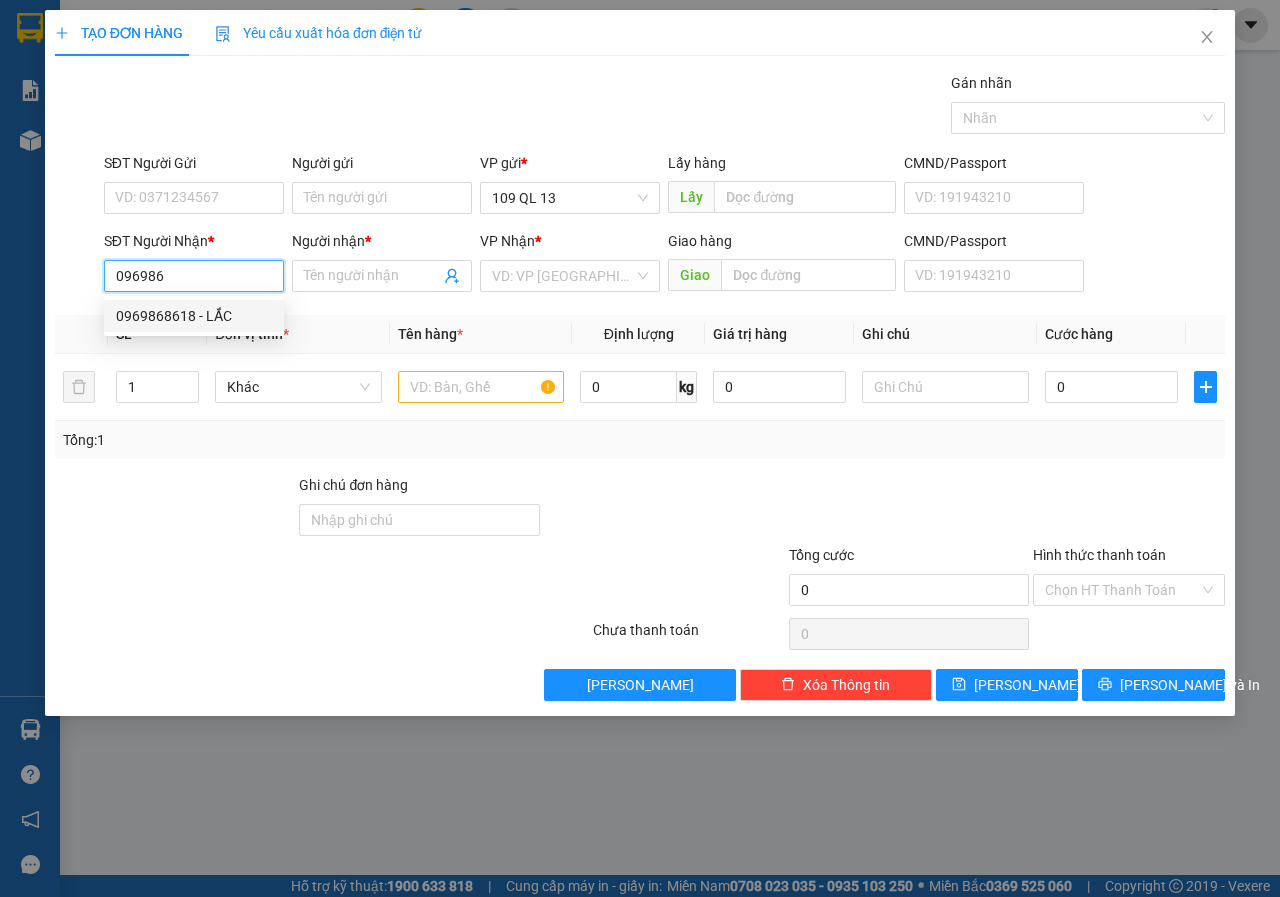 click on "0969868618 - LẮC" at bounding box center (194, 316) 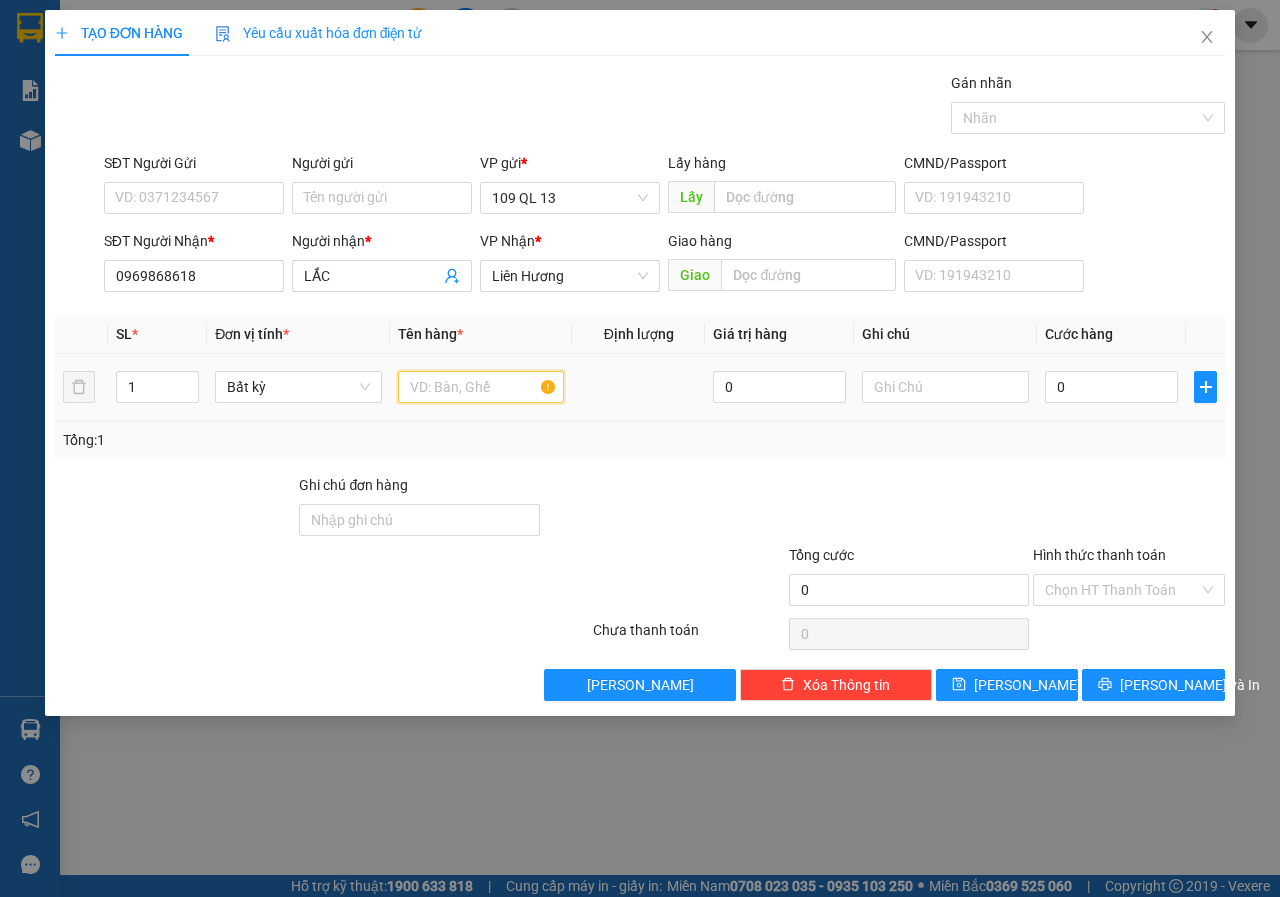 drag, startPoint x: 457, startPoint y: 394, endPoint x: 576, endPoint y: 391, distance: 119.03781 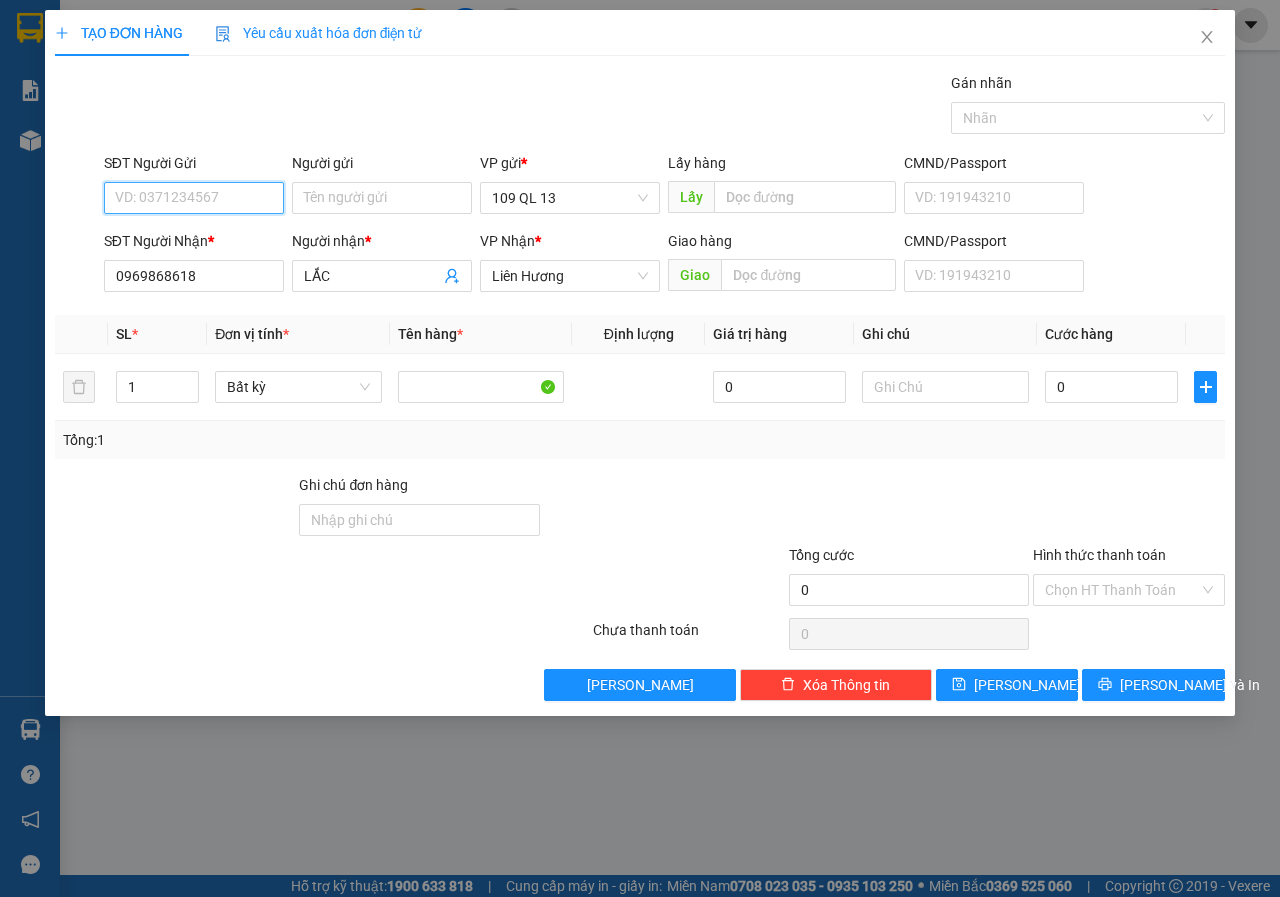 click on "SĐT Người Gửi" at bounding box center [194, 198] 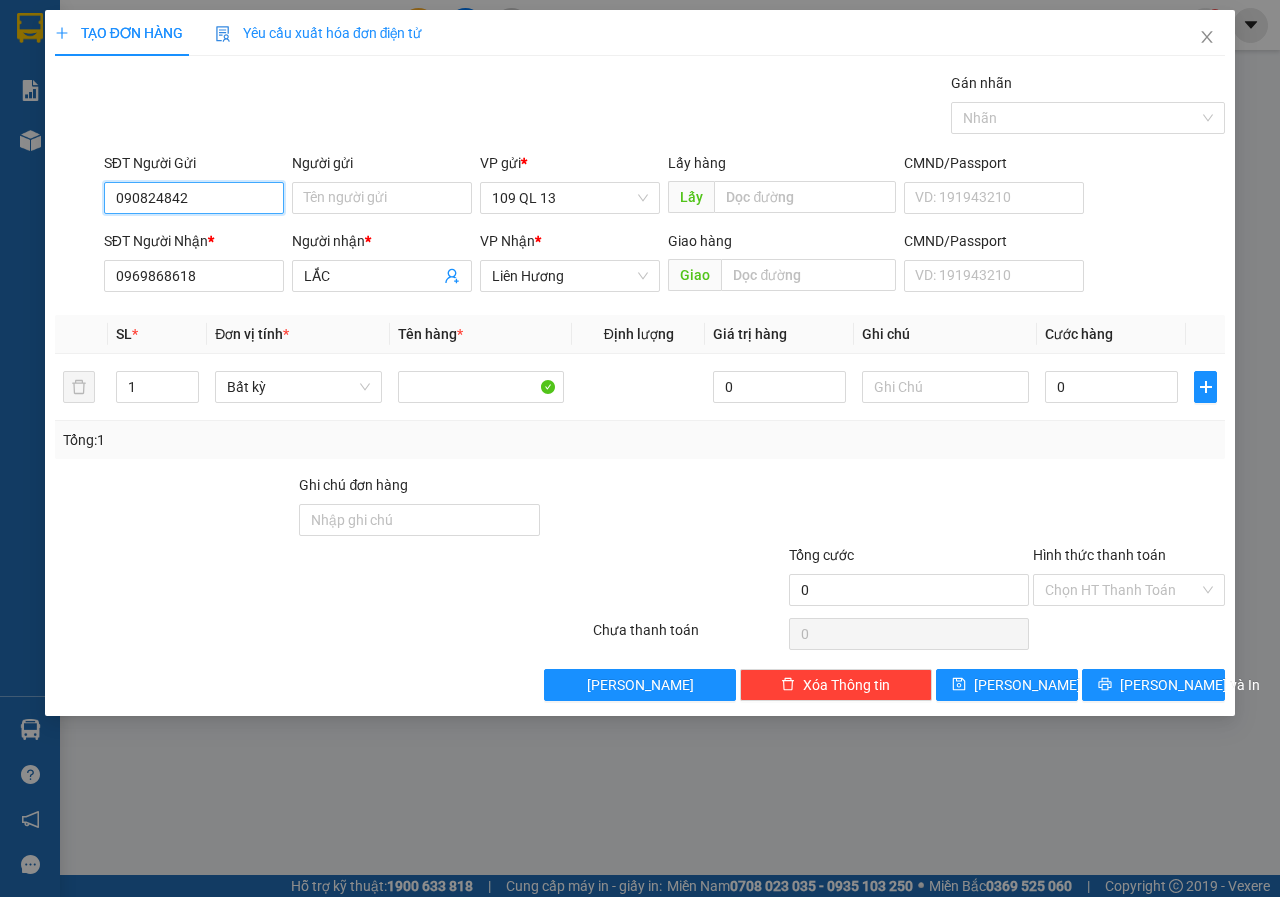 click on "090824842" at bounding box center (194, 198) 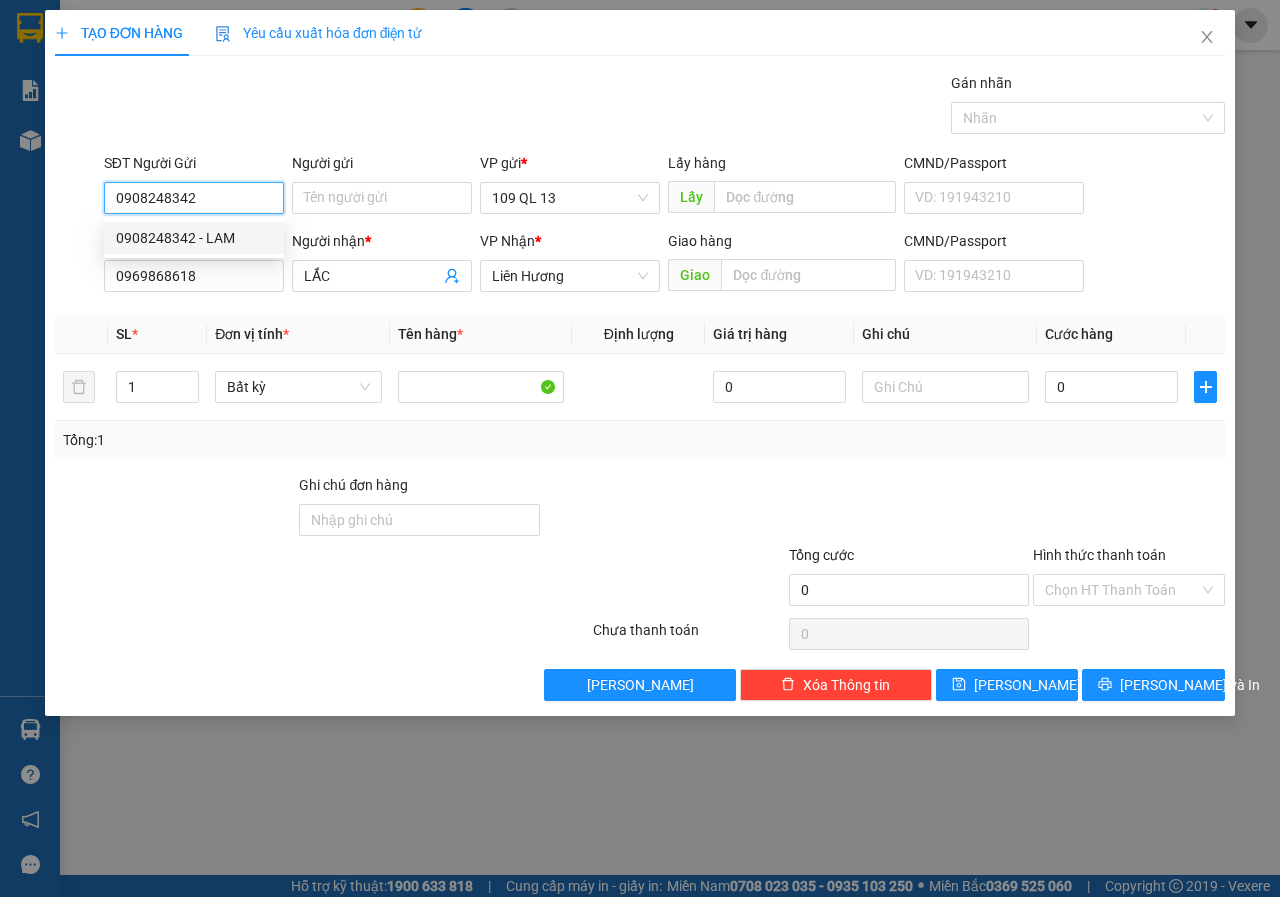 click on "0908248342 - LAM" at bounding box center (194, 238) 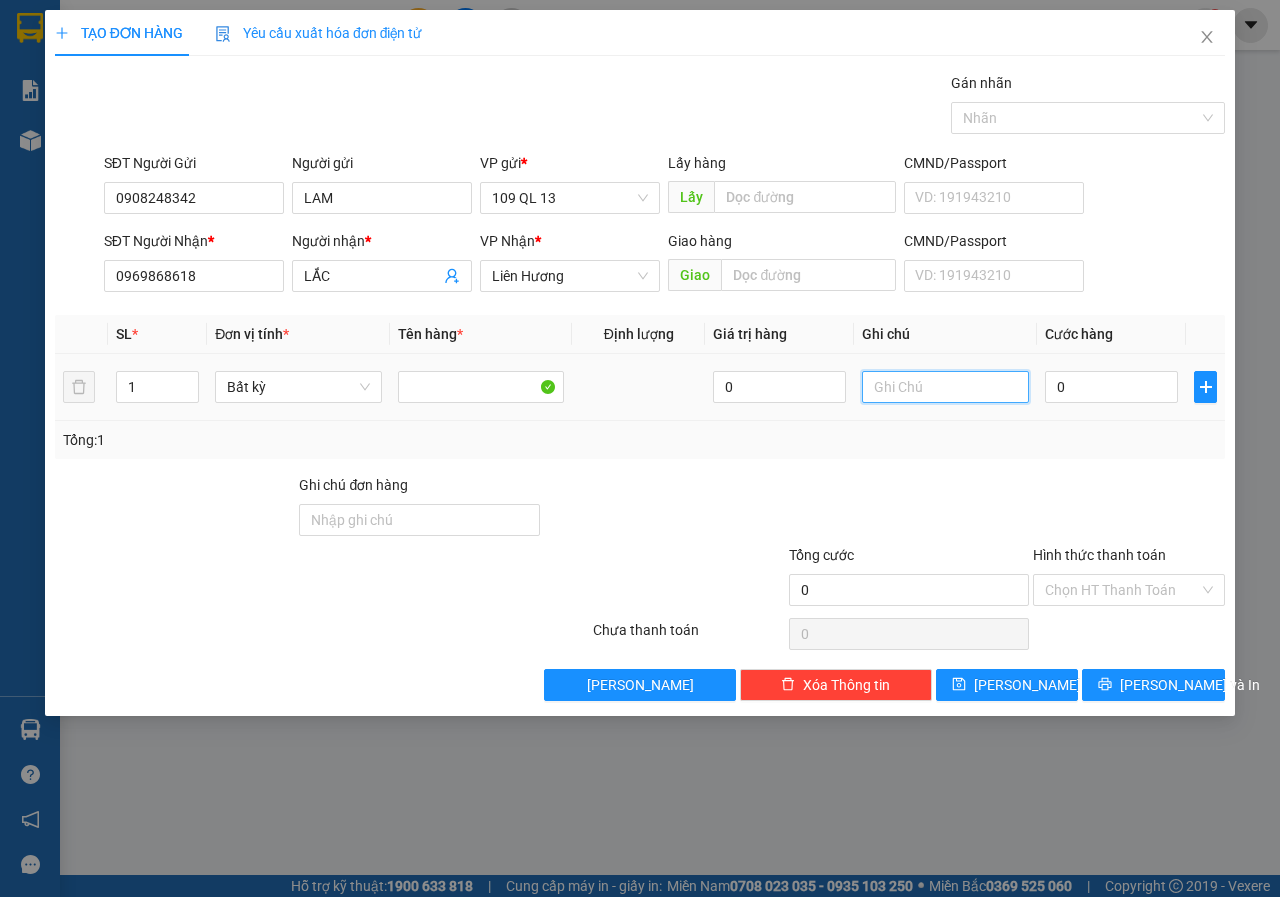 click at bounding box center (945, 387) 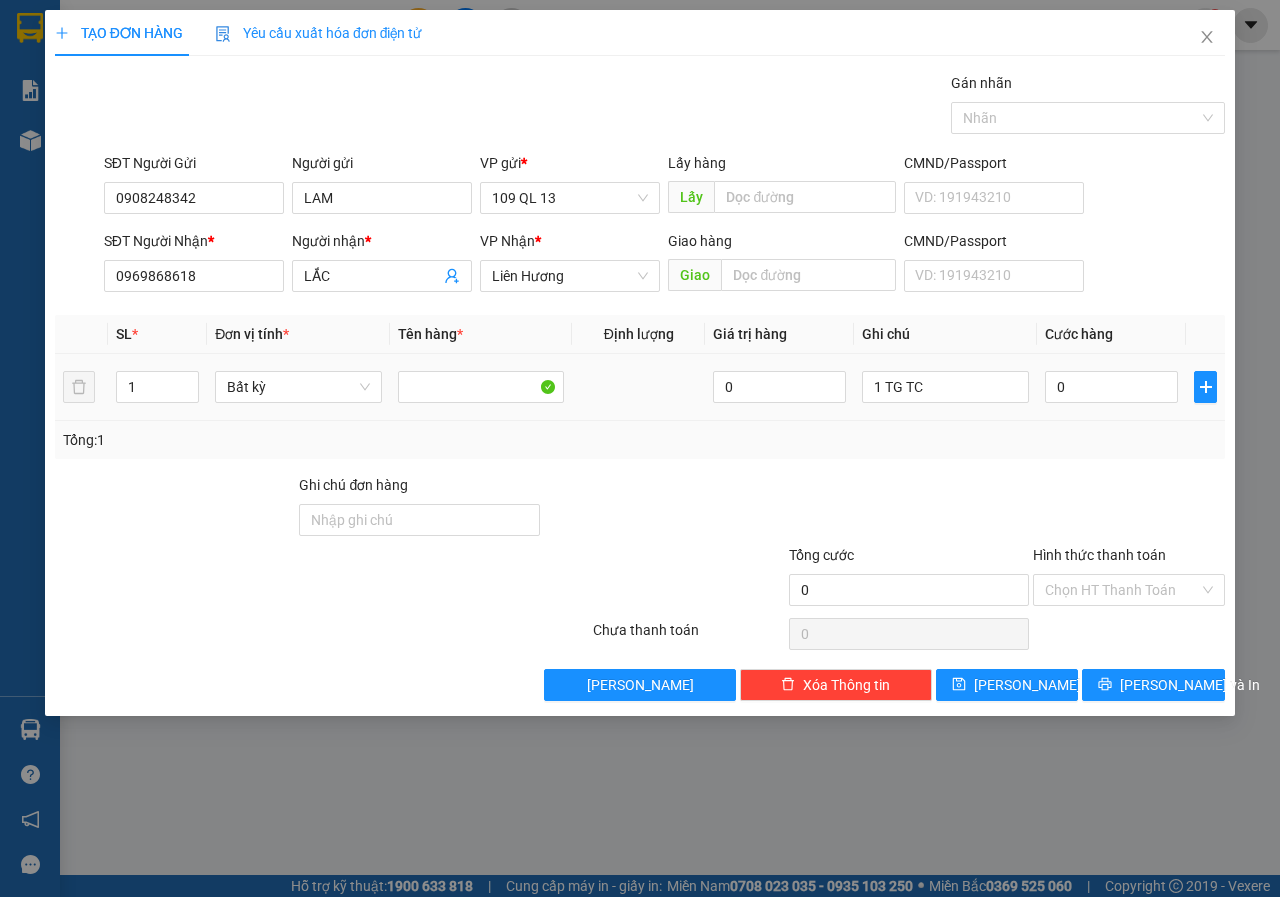 click on "0" at bounding box center (1111, 387) 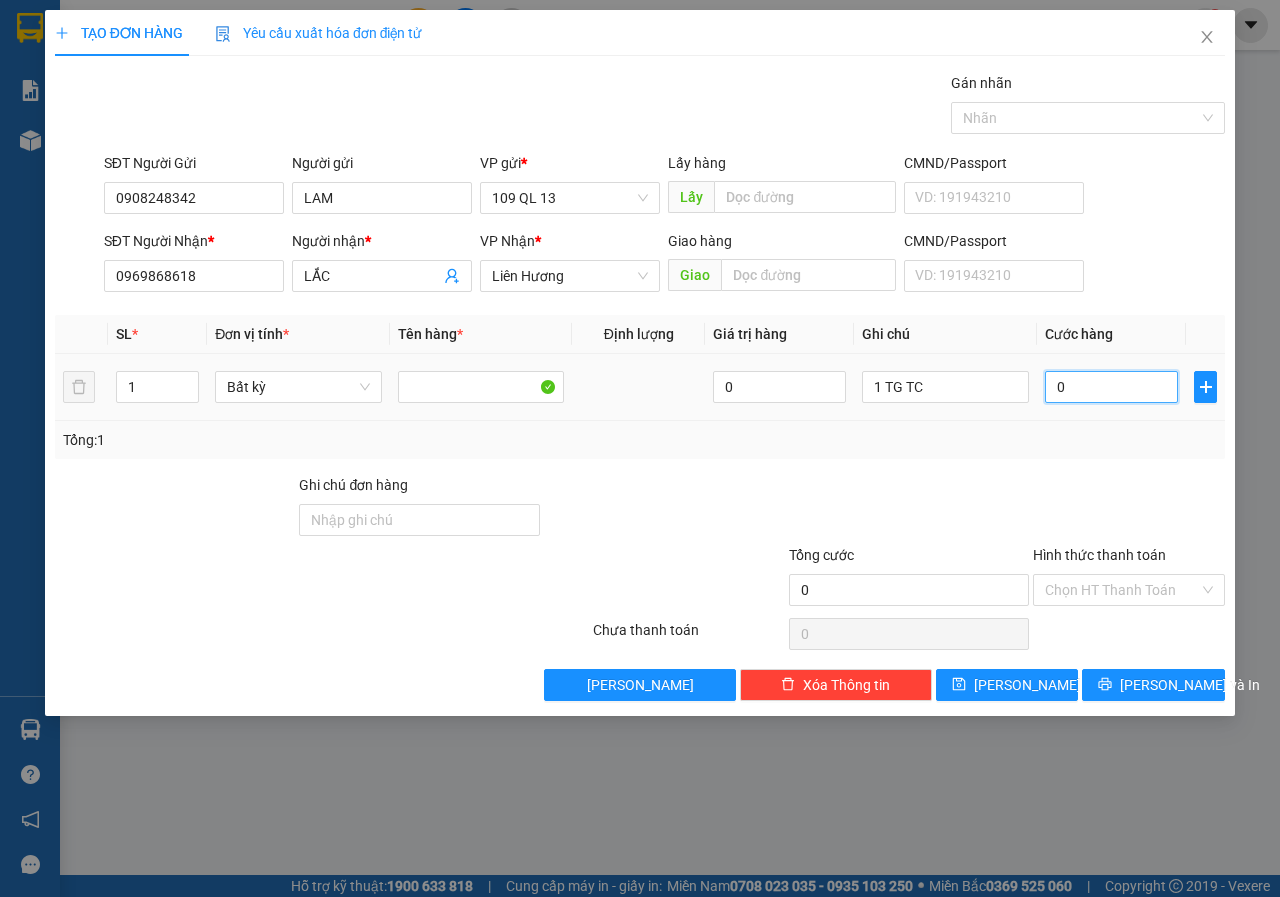click on "0" at bounding box center (1111, 387) 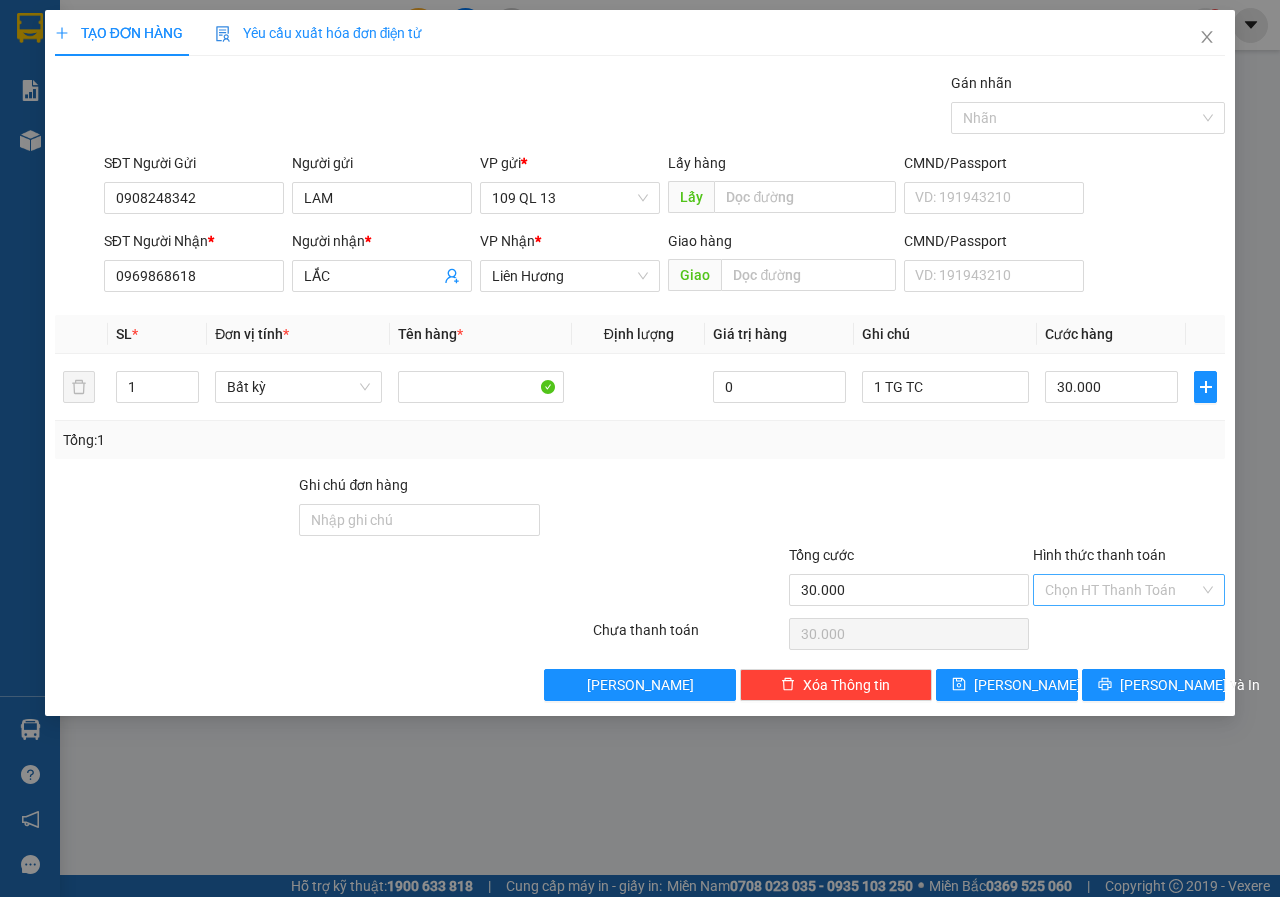 click on "Hình thức thanh toán" at bounding box center (1122, 590) 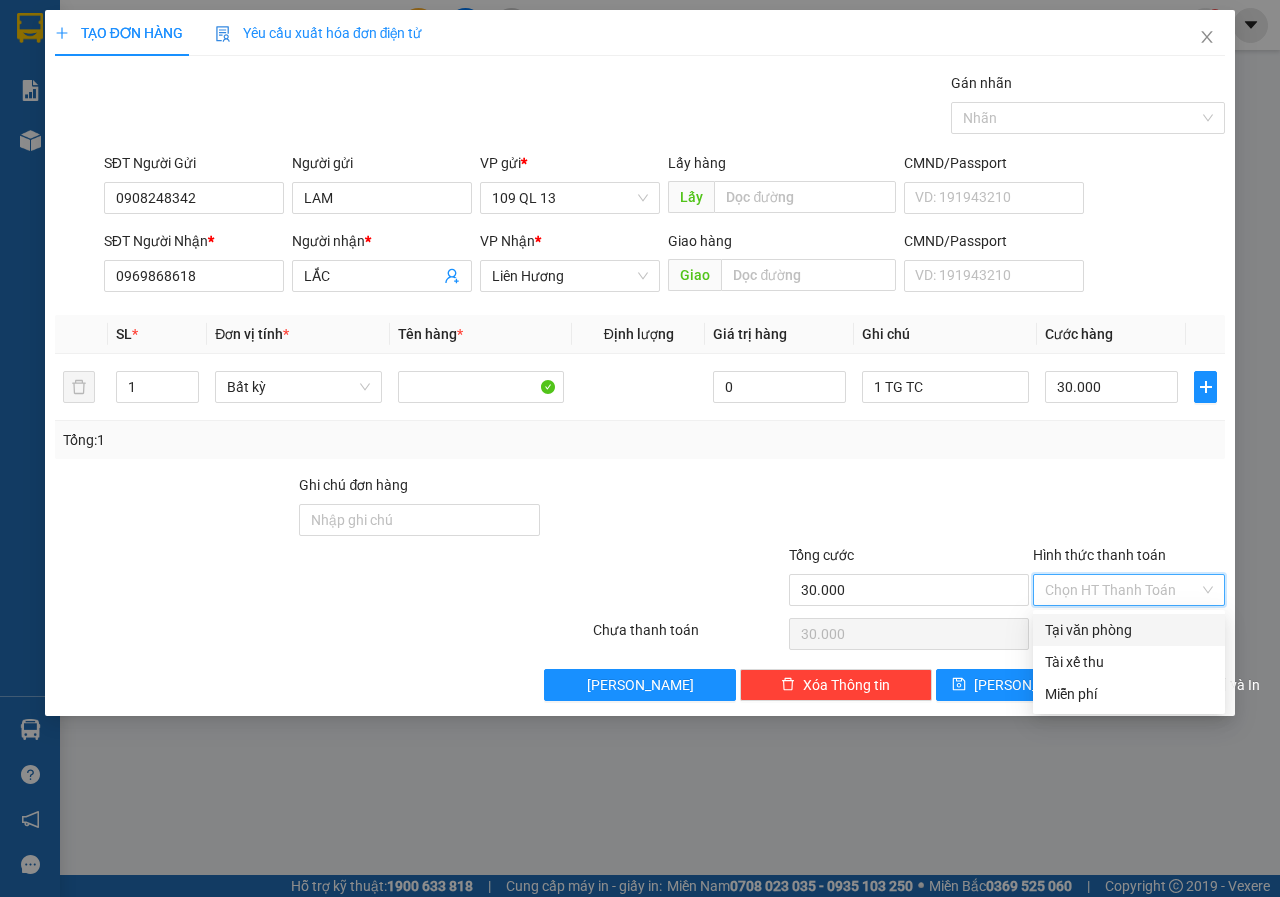 click on "Tại văn phòng" at bounding box center (1129, 630) 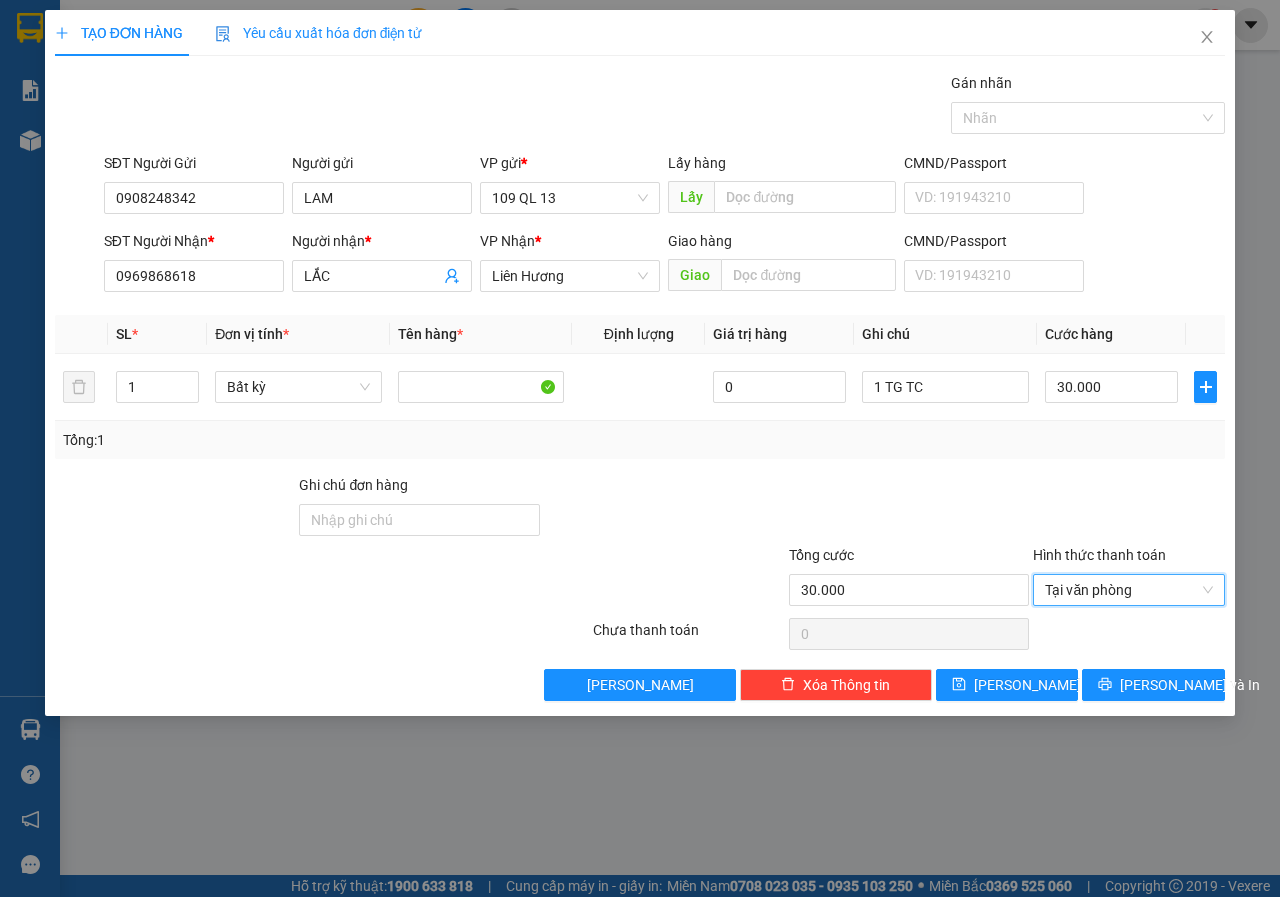 click on "TẠO ĐƠN HÀNG Yêu cầu xuất hóa đơn điện tử Transit Pickup Surcharge Ids Transit Deliver Surcharge Ids Transit Deliver Surcharge Transit Deliver Surcharge Gói vận chuyển  * Tiêu chuẩn Gán nhãn   Nhãn SĐT Người Gửi 0908248342 Người gửi LAM VP gửi  * 109 QL 13 Lấy hàng Lấy CMND/Passport VD: [PASSPORT] SĐT Người Nhận  * 0969868618 Người nhận  * LẮC VP Nhận  * Liên Hương Giao hàng Giao CMND/Passport VD: [PASSPORT] SL  * Đơn vị tính  * Tên hàng  * Định lượng Giá trị hàng Ghi chú Cước hàng                   1 Bất kỳ 0 1 TG TC 30.000 Tổng:  1 Ghi chú đơn hàng Tổng cước 30.000 Hình thức thanh toán Tại văn phòng Tại văn phòng Số tiền thu trước 0 Tại văn phòng Chưa thanh toán 0 Lưu nháp Xóa Thông tin [PERSON_NAME] và In Tại văn phòng Tài xế thu Tại văn phòng Tài xế thu Miễn phí" at bounding box center (640, 363) 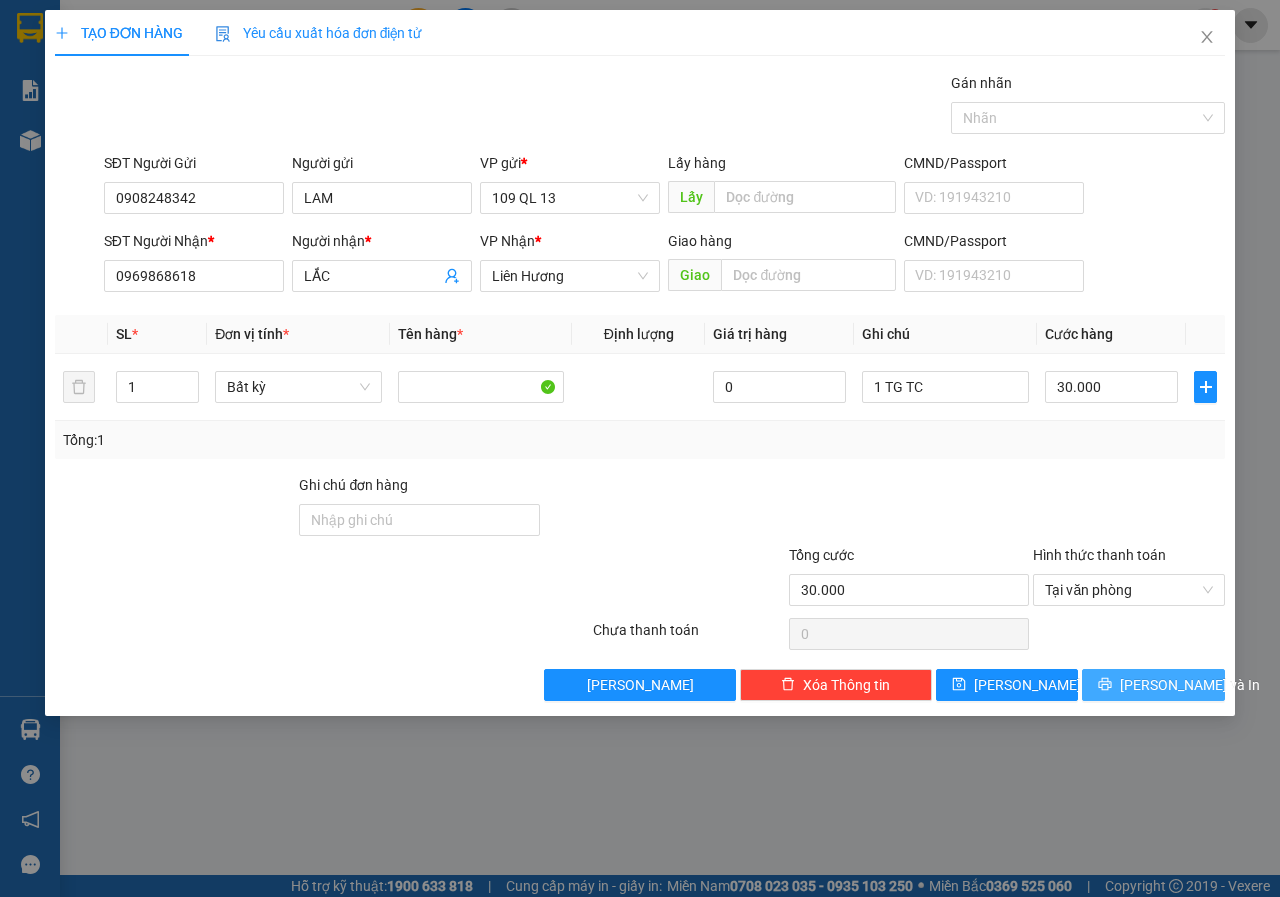 click on "[PERSON_NAME] và In" at bounding box center [1153, 685] 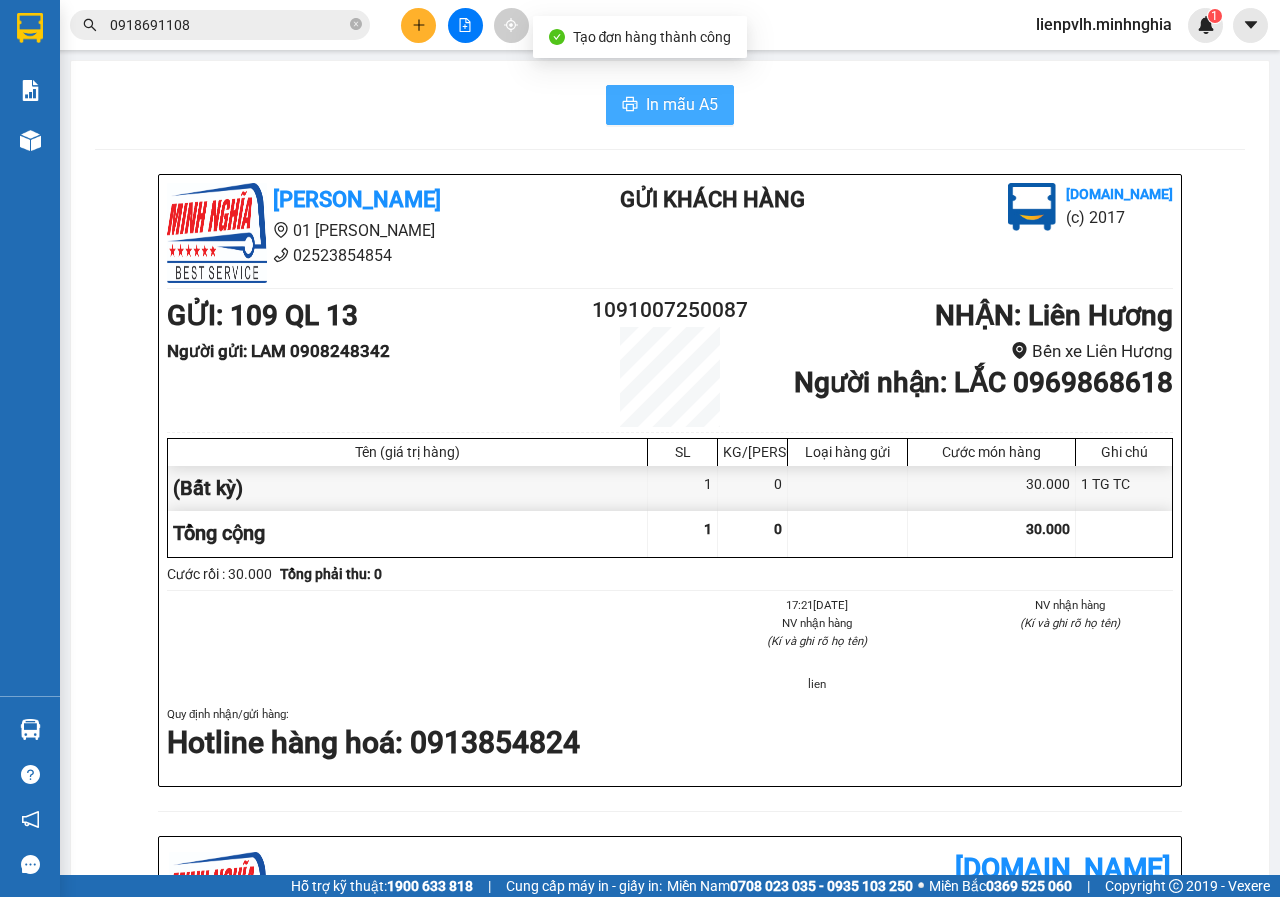 click on "In mẫu A5" at bounding box center (682, 104) 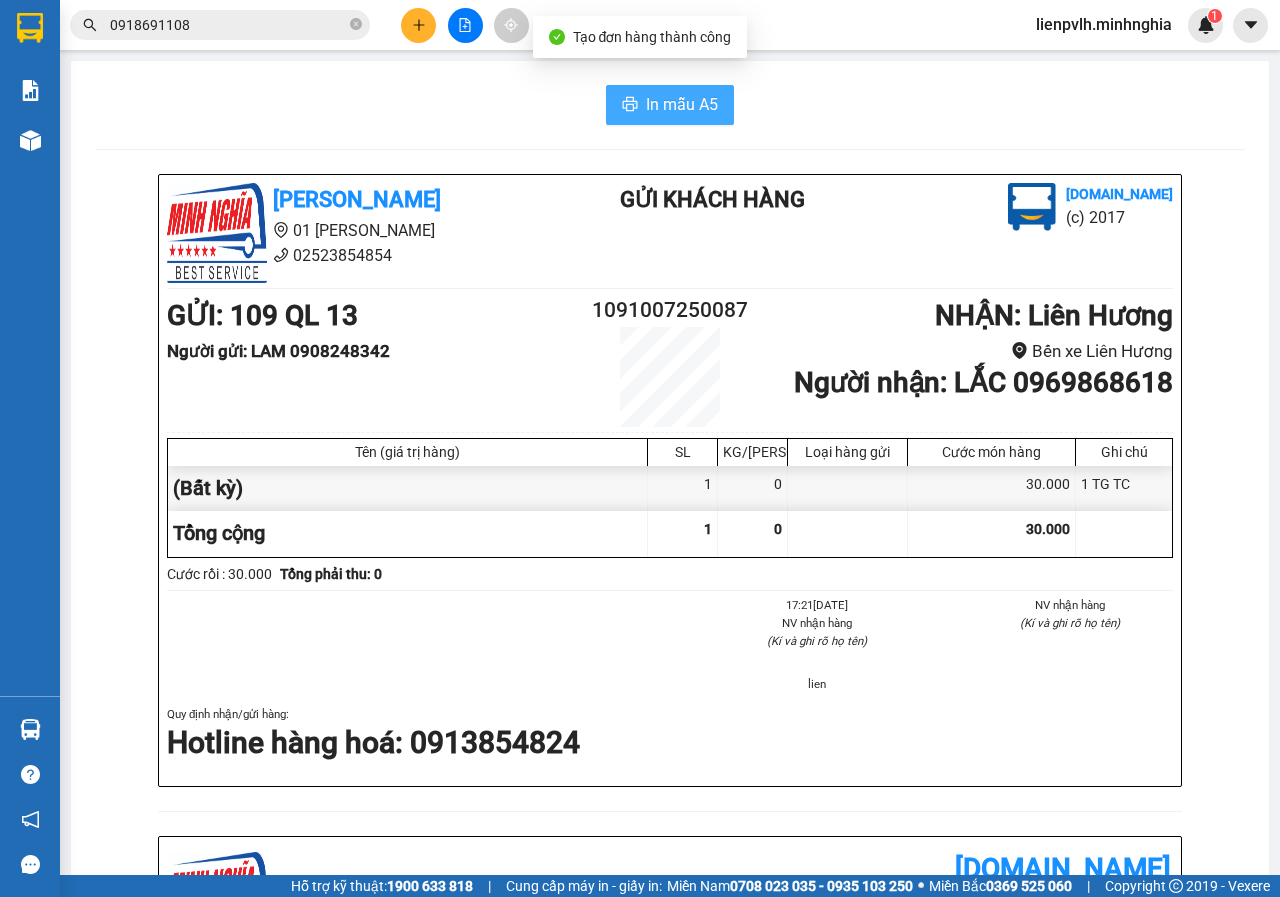 scroll, scrollTop: 0, scrollLeft: 0, axis: both 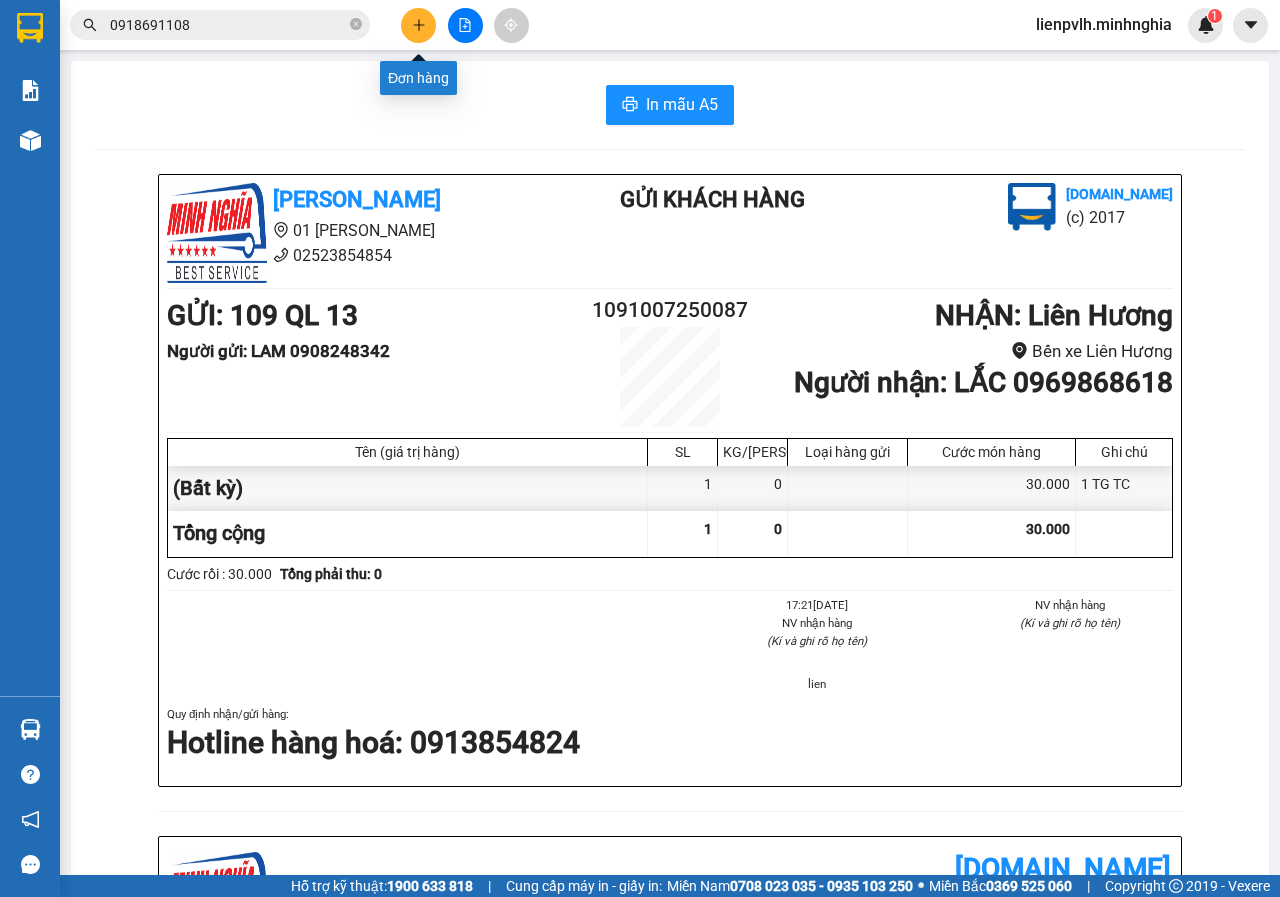click at bounding box center (418, 25) 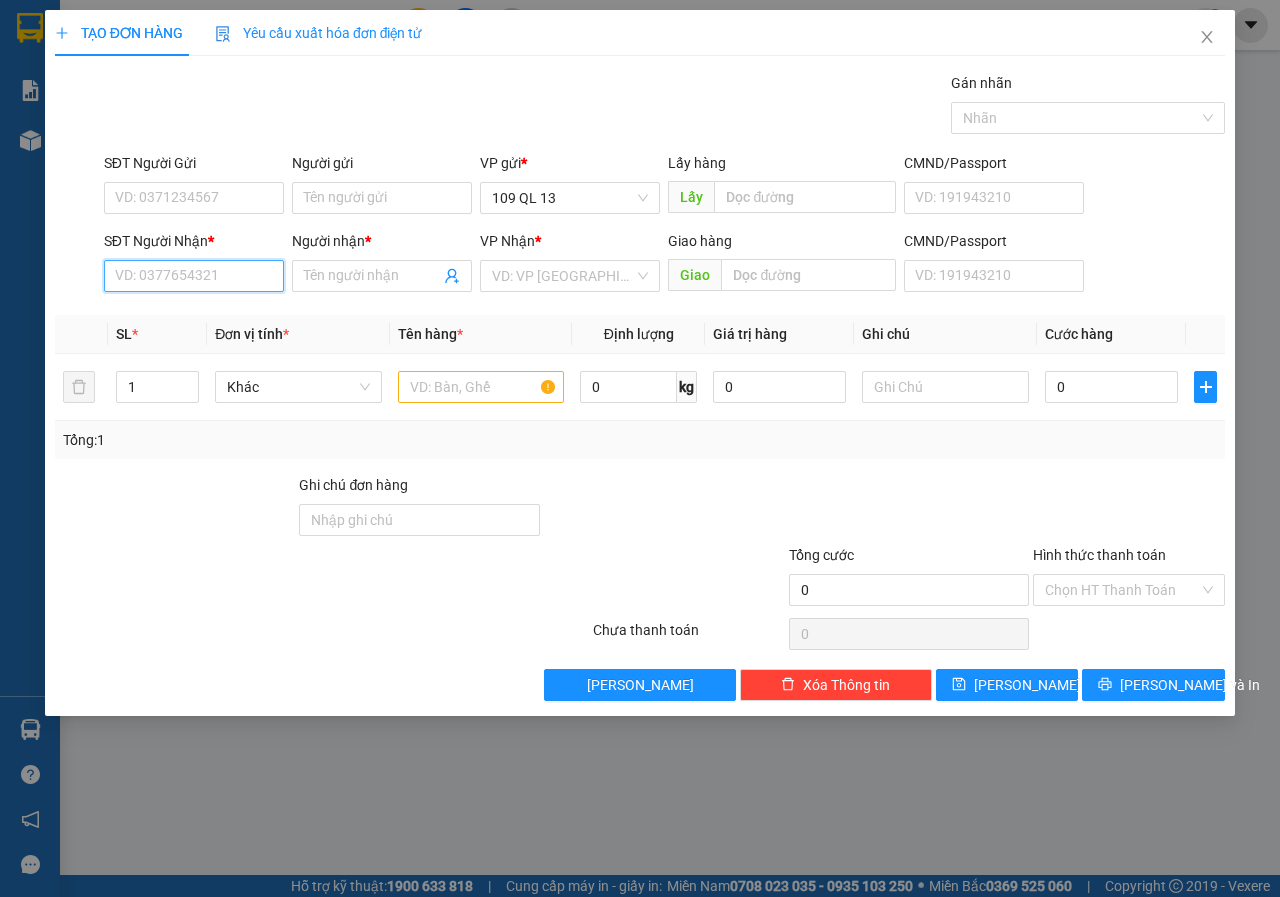 click on "SĐT Người Nhận  *" at bounding box center [194, 276] 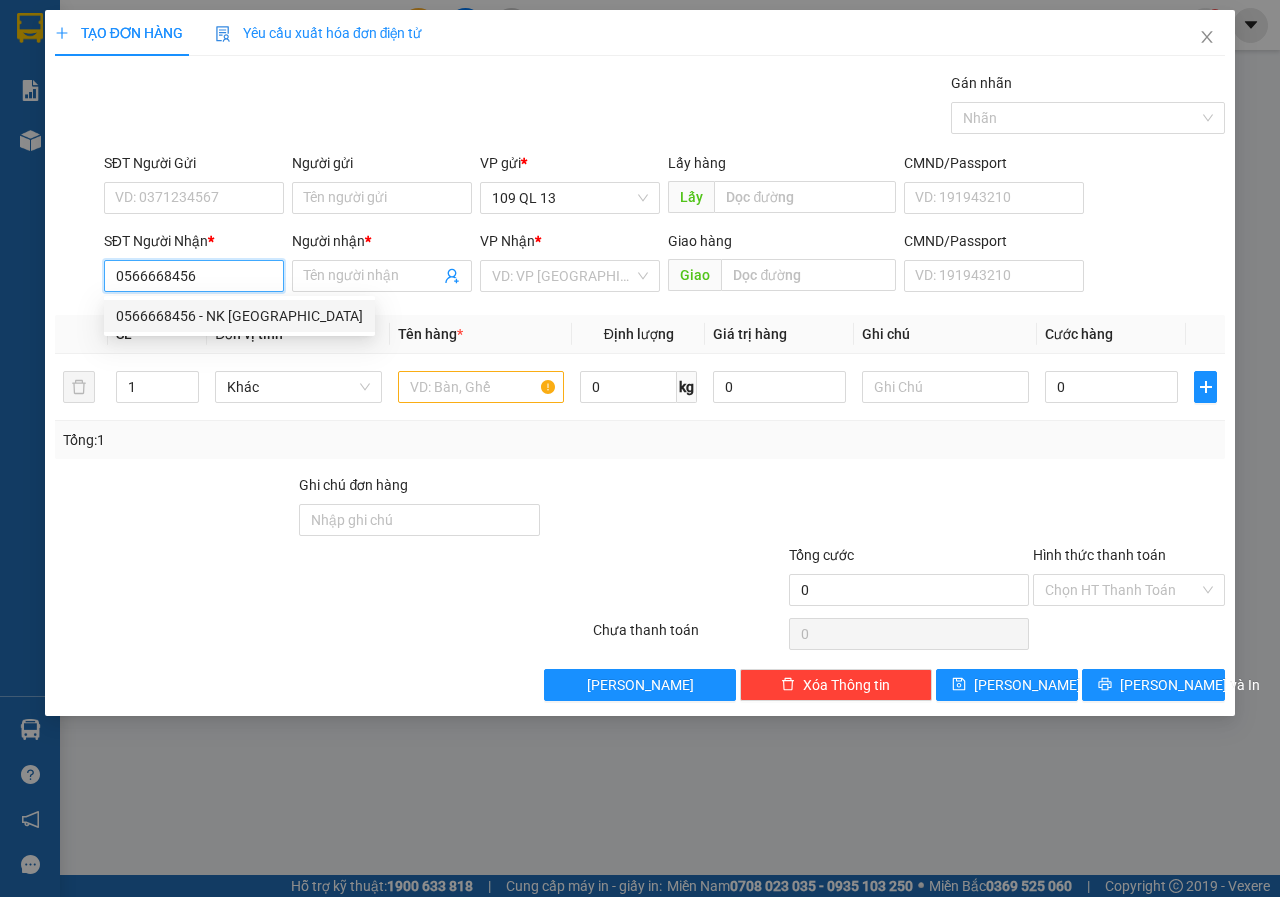 click on "0566668456 - NK [GEOGRAPHIC_DATA]" at bounding box center [239, 316] 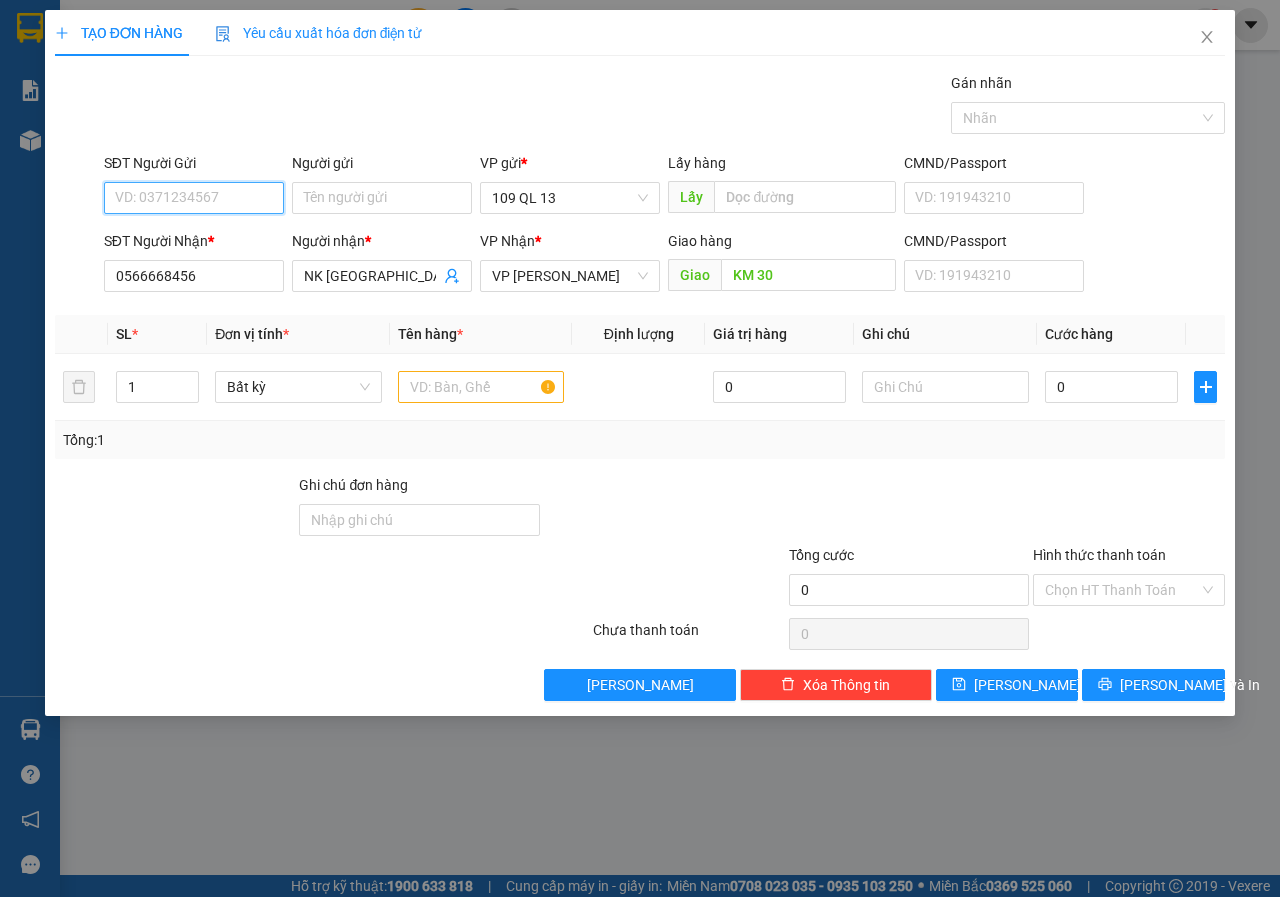 click on "SĐT Người Gửi" at bounding box center [194, 198] 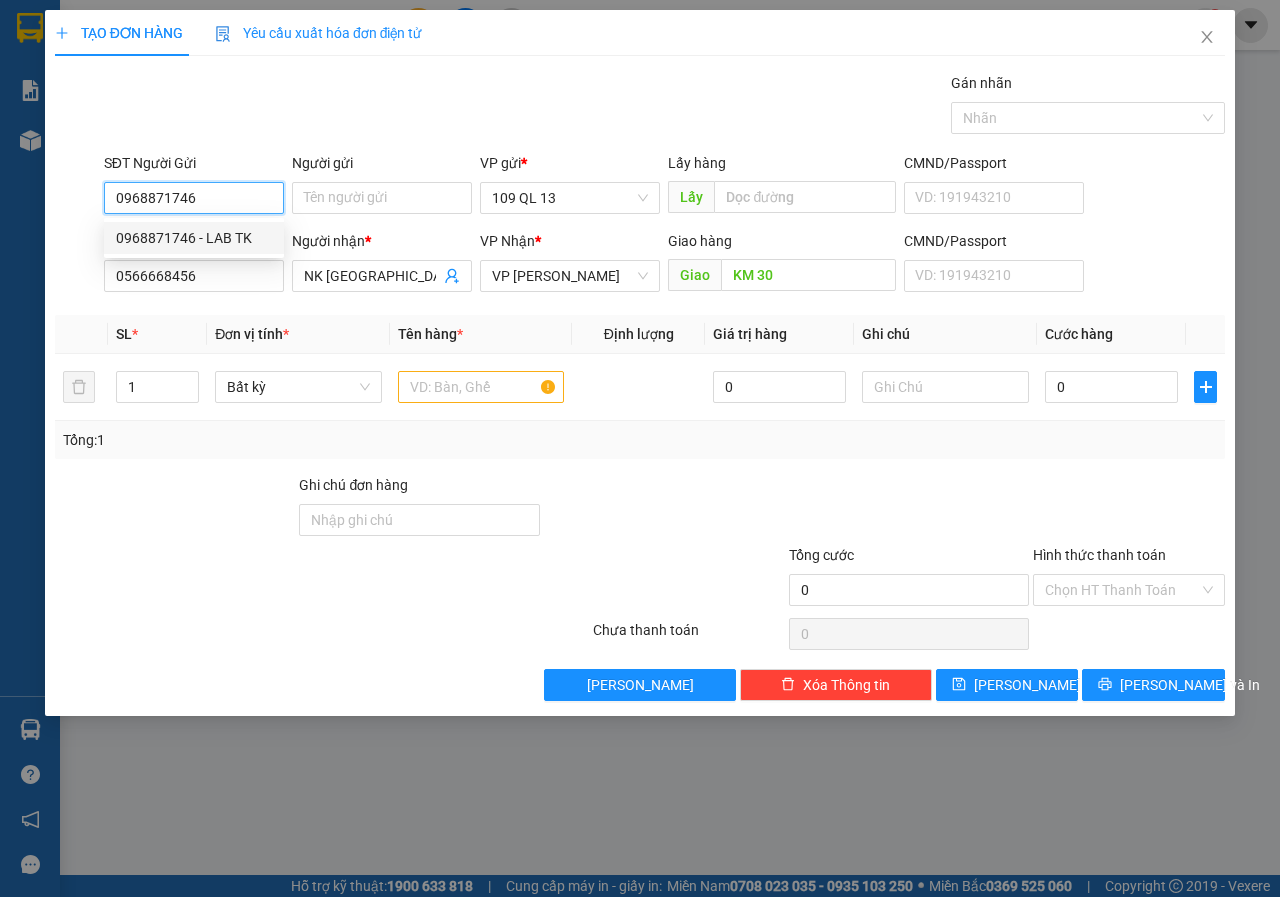 click on "0968871746 - LAB TK" at bounding box center (194, 238) 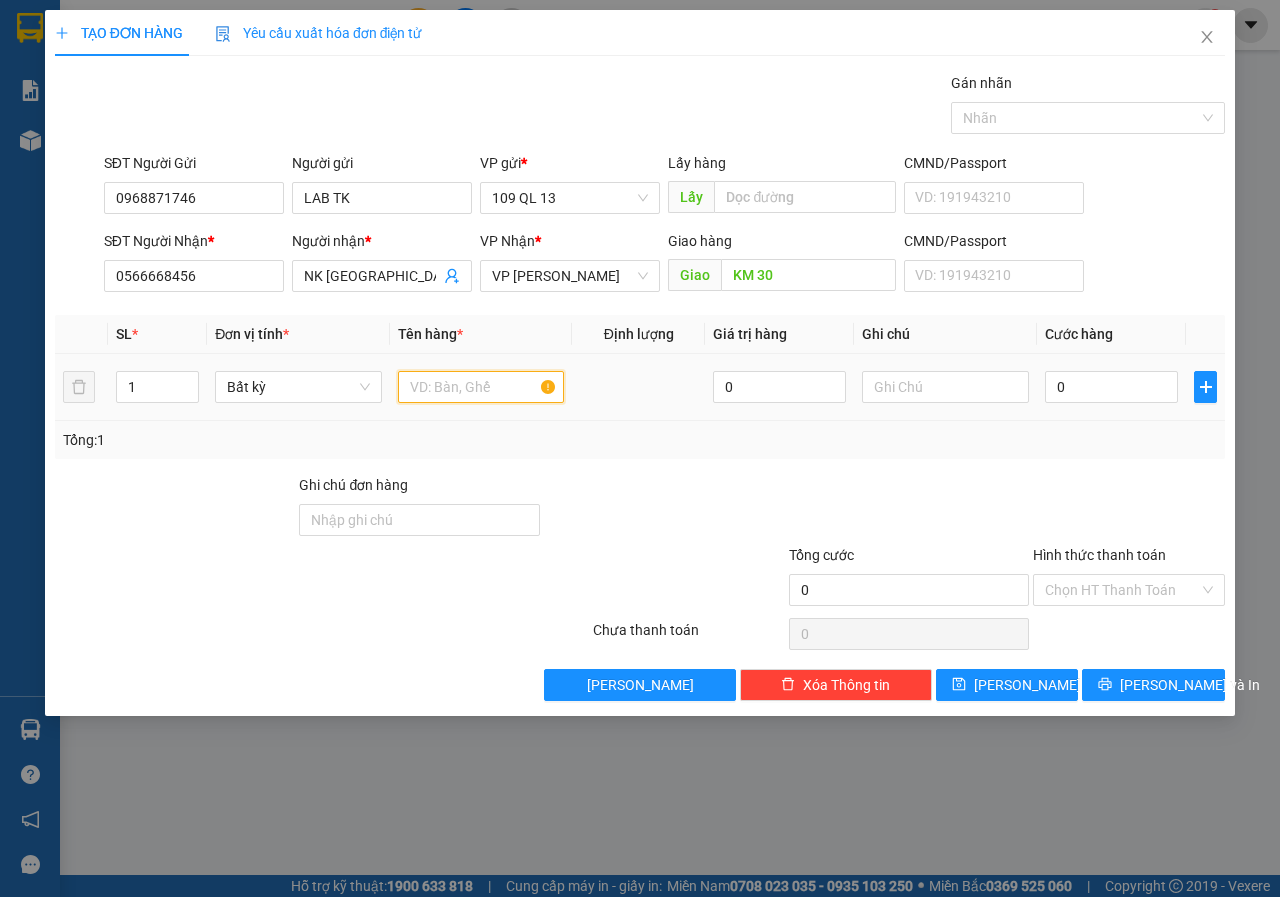 click at bounding box center (481, 387) 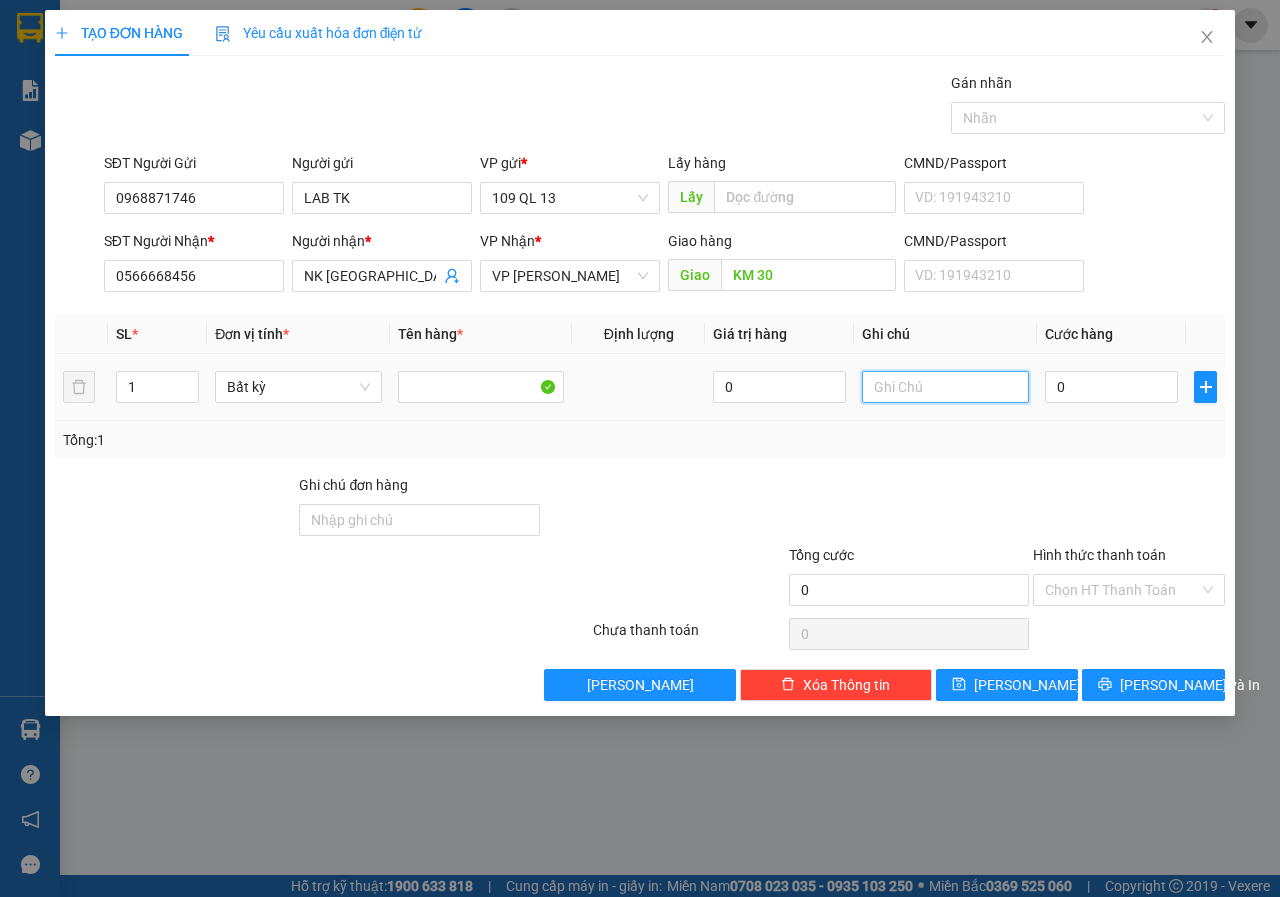 click at bounding box center [945, 387] 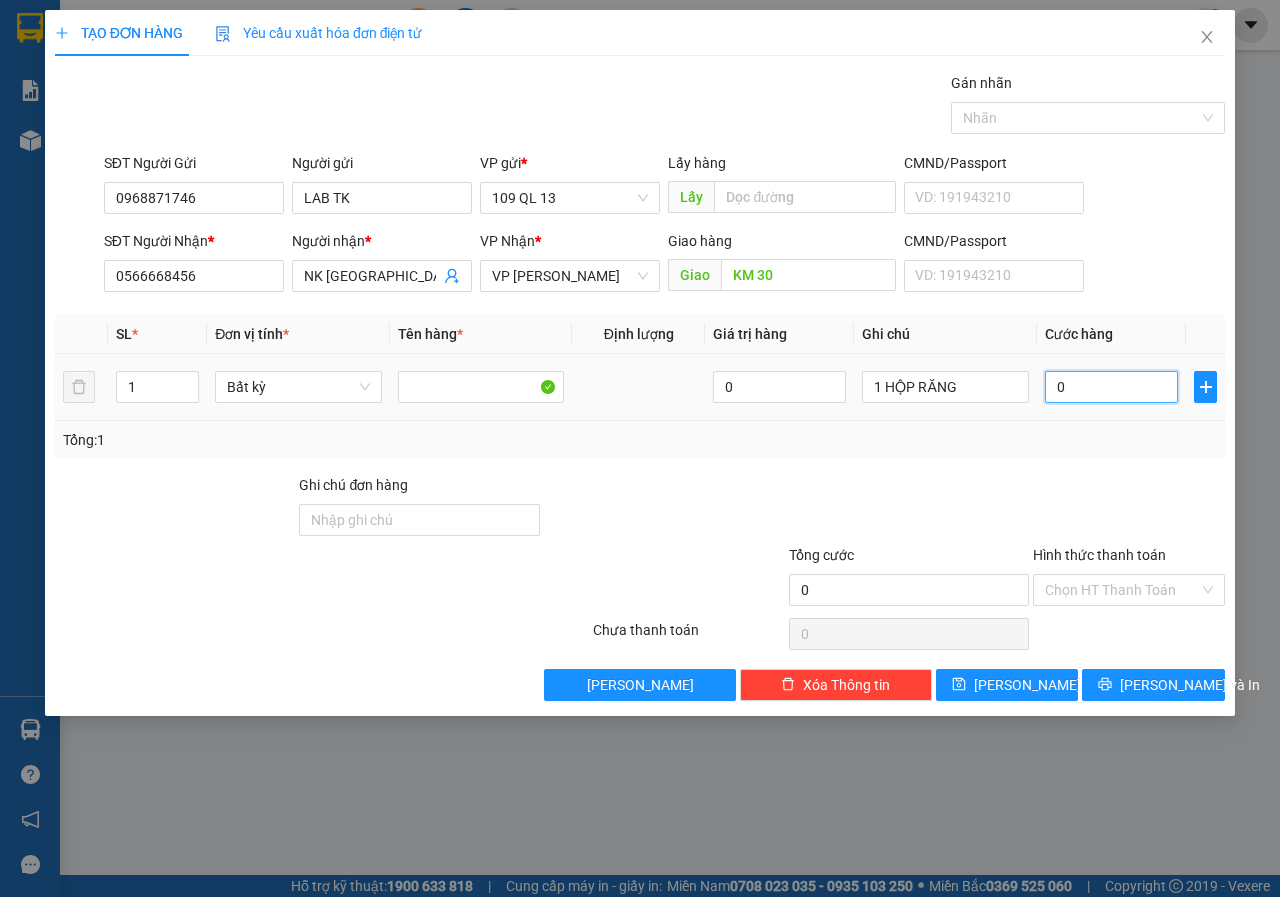 click on "0" at bounding box center [1111, 387] 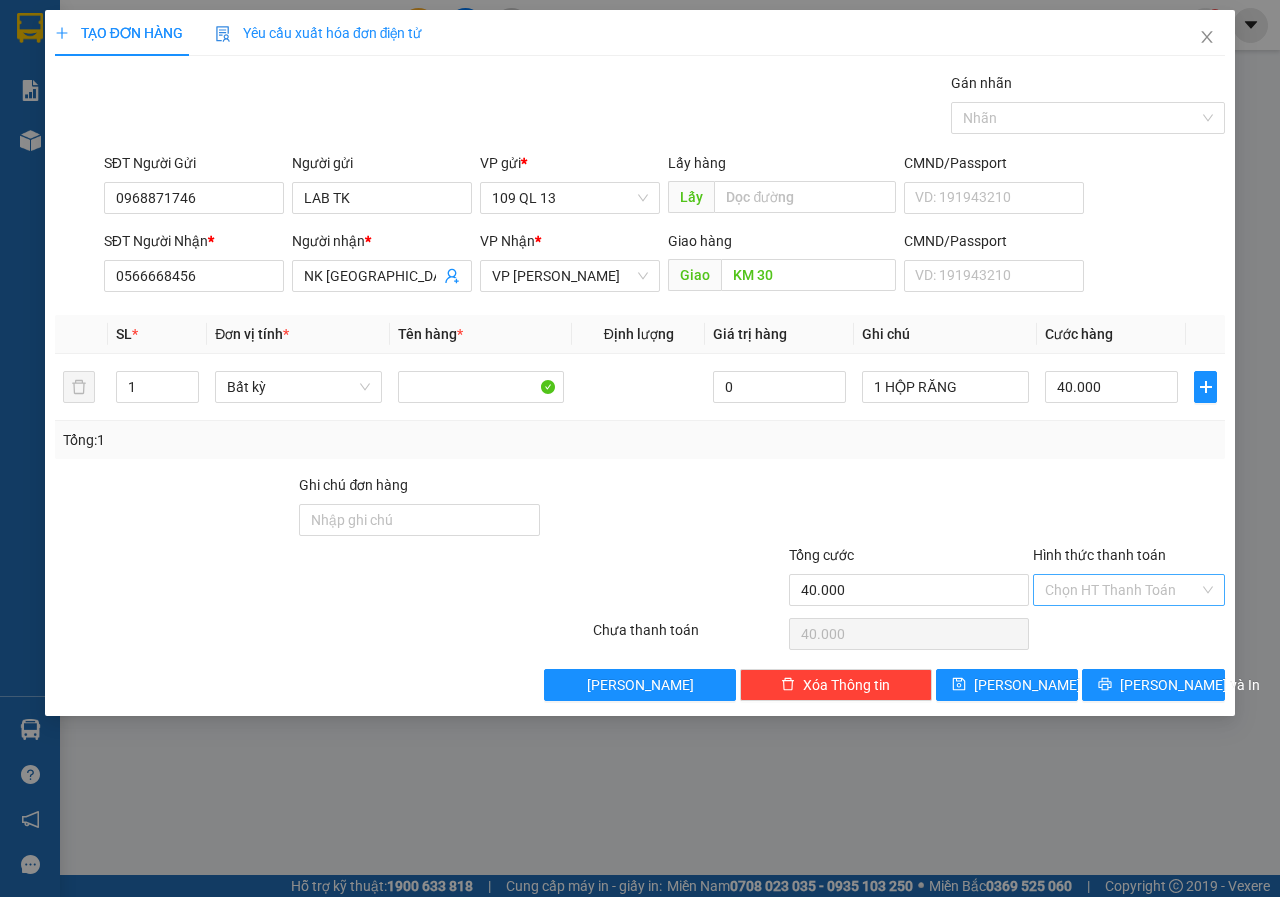 click on "Hình thức thanh toán" at bounding box center (1122, 590) 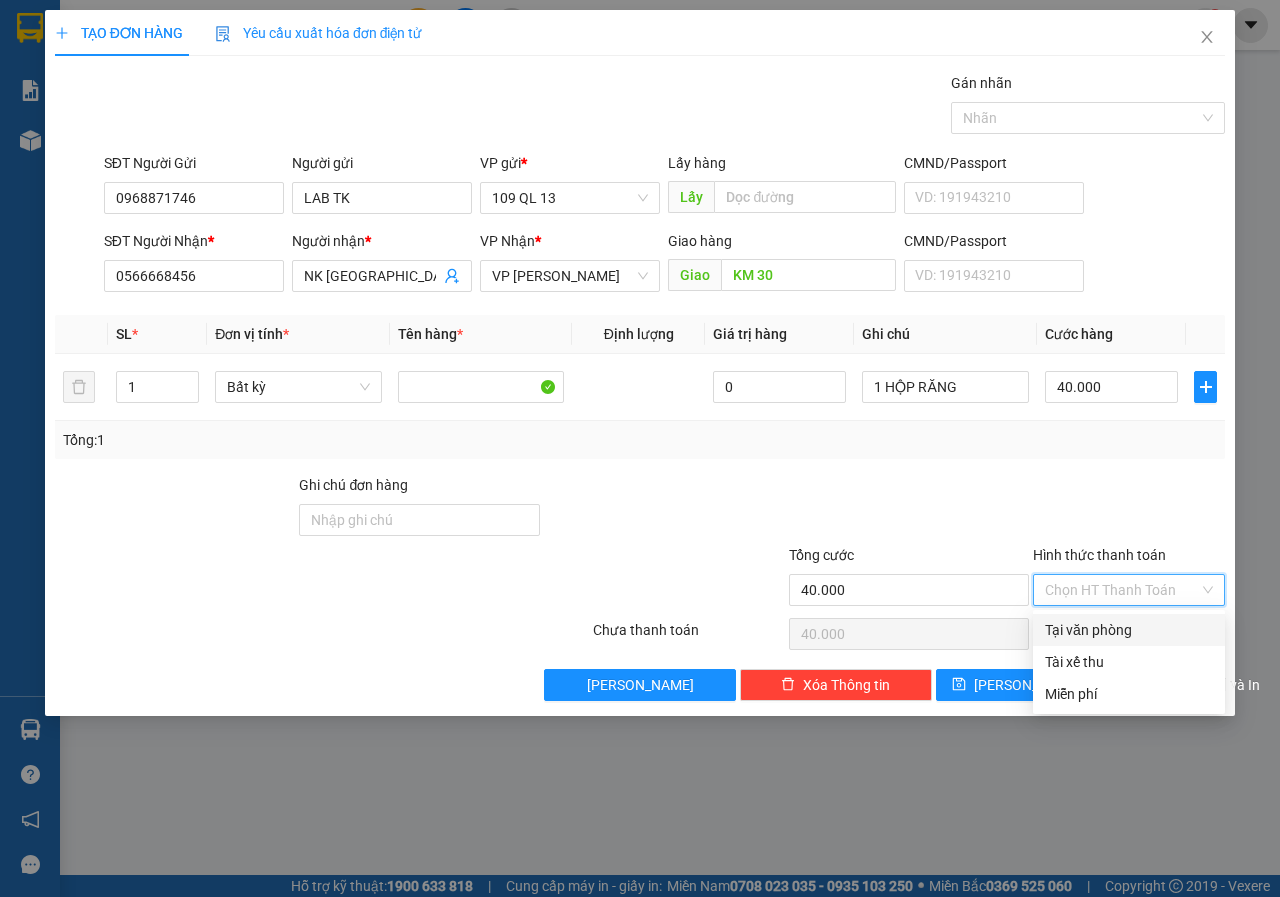 click on "Tại văn phòng" at bounding box center [1129, 630] 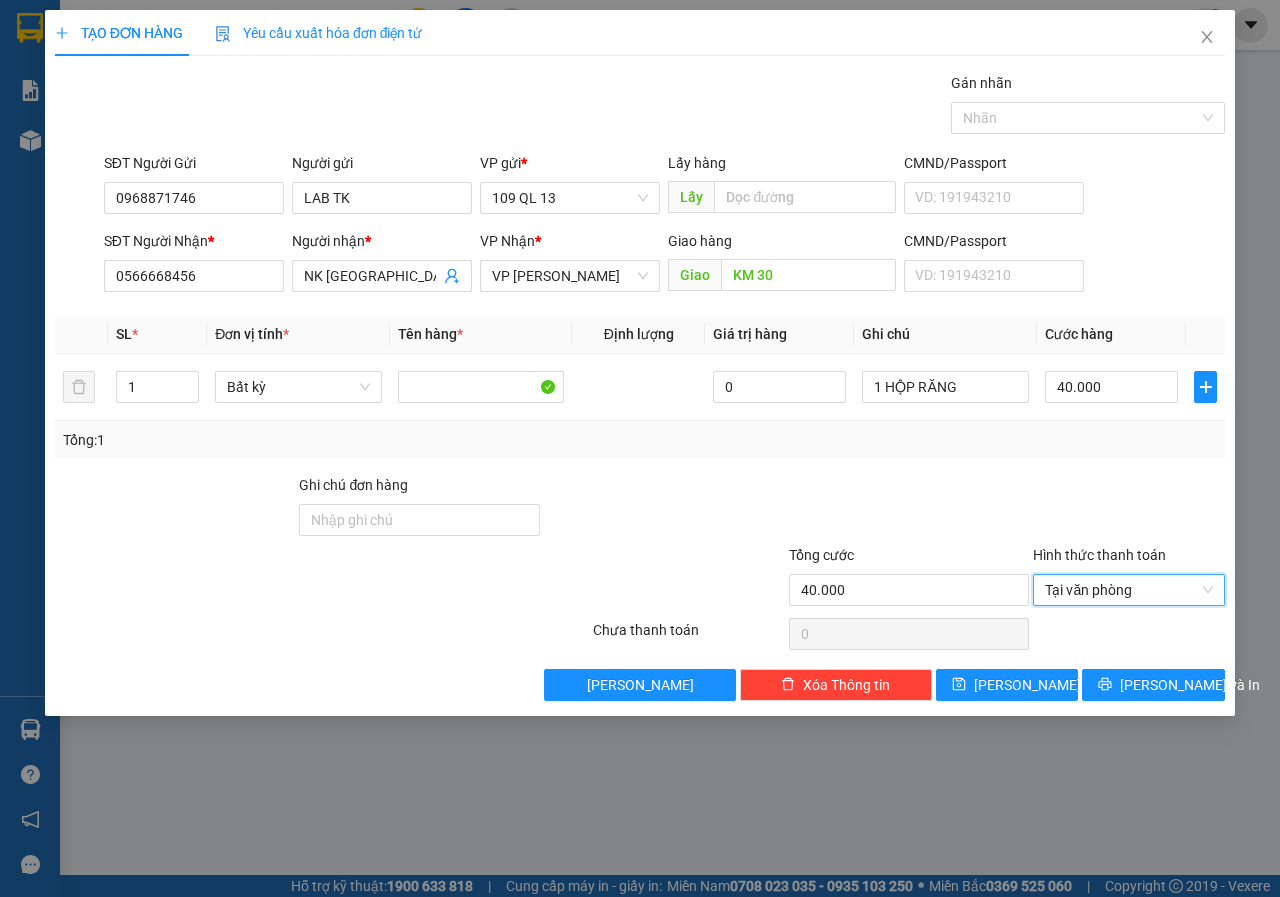 click on "TẠO ĐƠN HÀNG Yêu cầu xuất hóa đơn điện tử Transit Pickup Surcharge Ids Transit Deliver Surcharge Ids Transit Deliver Surcharge Transit Deliver Surcharge Gói vận chuyển  * Tiêu chuẩn Gán nhãn   Nhãn SĐT Người Gửi 0968871746 Người gửi LAB TK VP gửi  * 109 QL 13 Lấy hàng Lấy CMND/Passport VD: [PASSPORT] SĐT Người Nhận  * 0566668456 Người nhận  * NK LONG CHÂU VP Nhận  * VP [PERSON_NAME] Giao hàng Giao KM 30 CMND/Passport VD: [PASSPORT] SL  * Đơn vị tính  * Tên hàng  * Định lượng Giá trị hàng Ghi chú Cước hàng                   1 Bất kỳ 0 1 HỘP RĂNG 40.000 Tổng:  1 Ghi chú đơn hàng Tổng cước 40.000 Hình thức thanh toán Tại văn phòng Tại văn phòng Số tiền thu trước 0 Tại văn phòng Chưa thanh toán 0 Lưu nháp Xóa Thông tin [PERSON_NAME] và In Tại văn phòng Tài xế thu Tại văn phòng Tài xế thu Miễn phí" at bounding box center (640, 363) 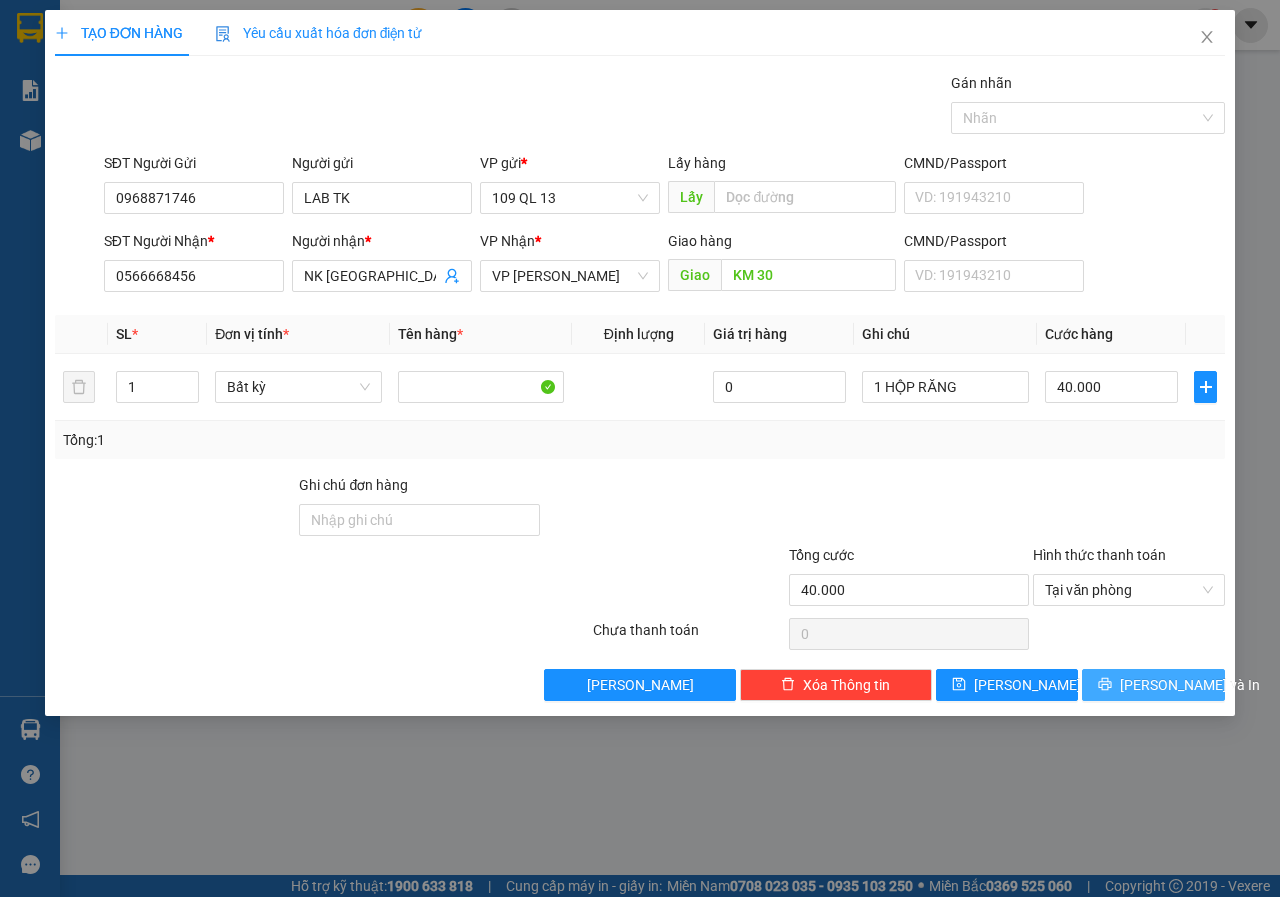 click on "[PERSON_NAME] và In" at bounding box center (1190, 685) 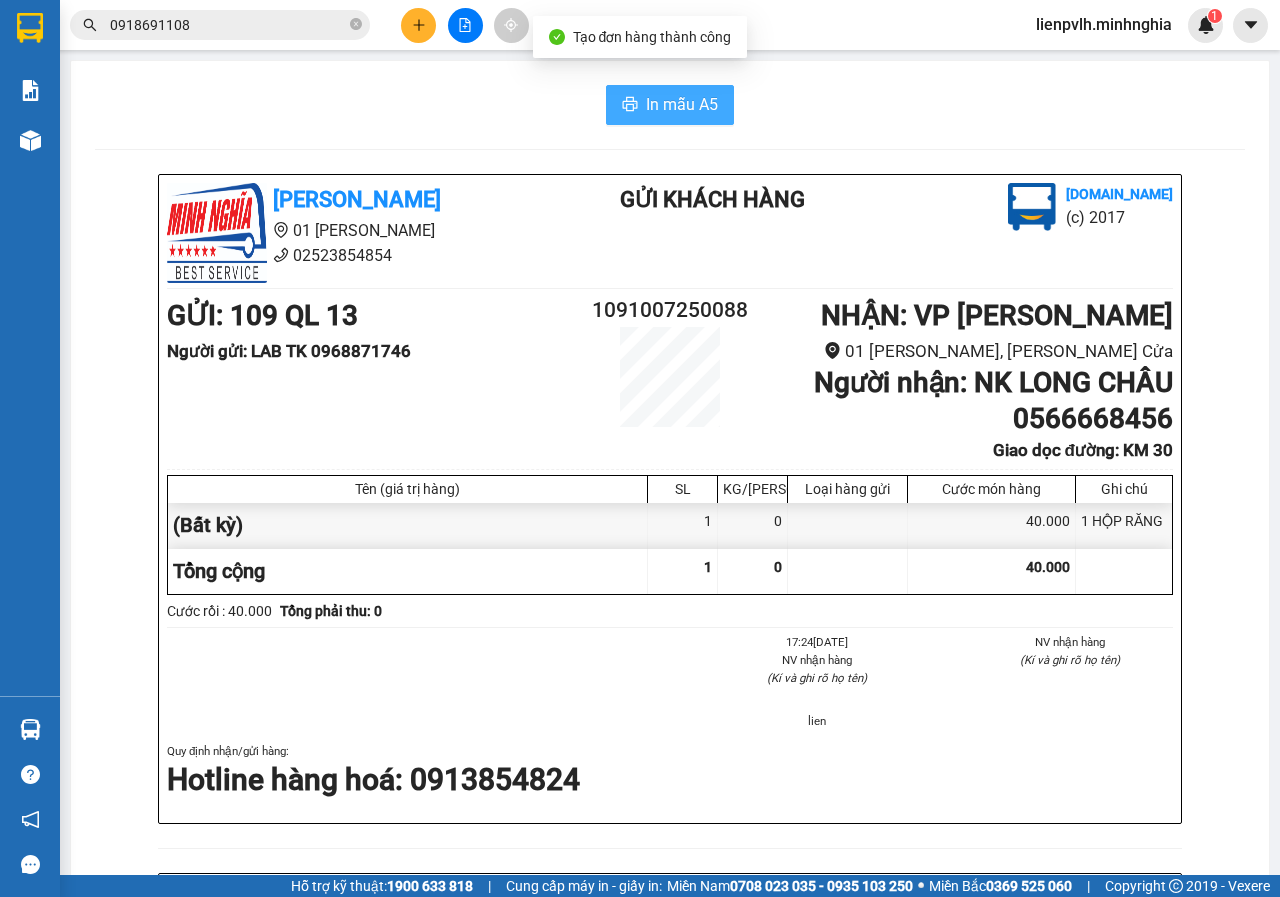 click on "In mẫu A5" at bounding box center (682, 104) 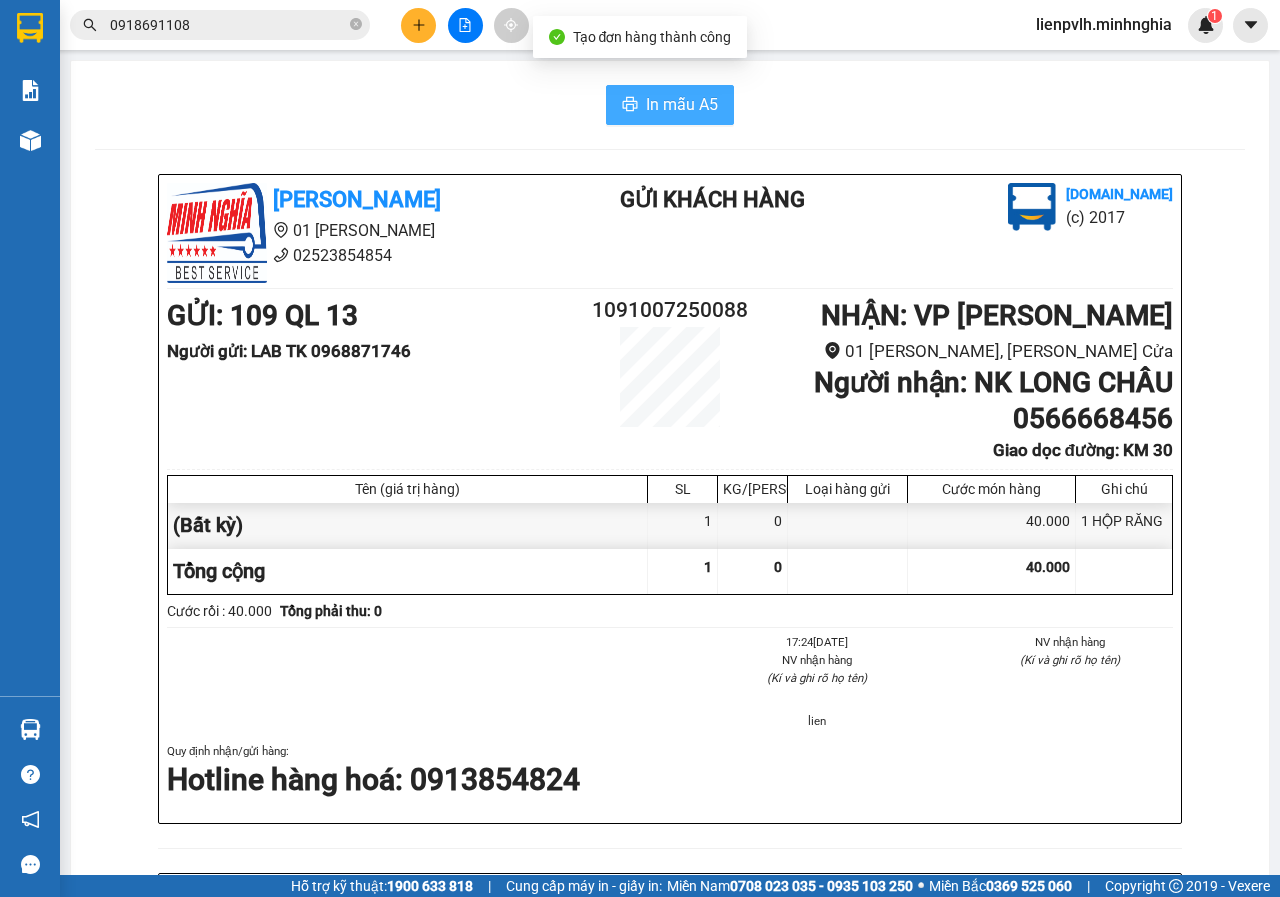 scroll, scrollTop: 0, scrollLeft: 0, axis: both 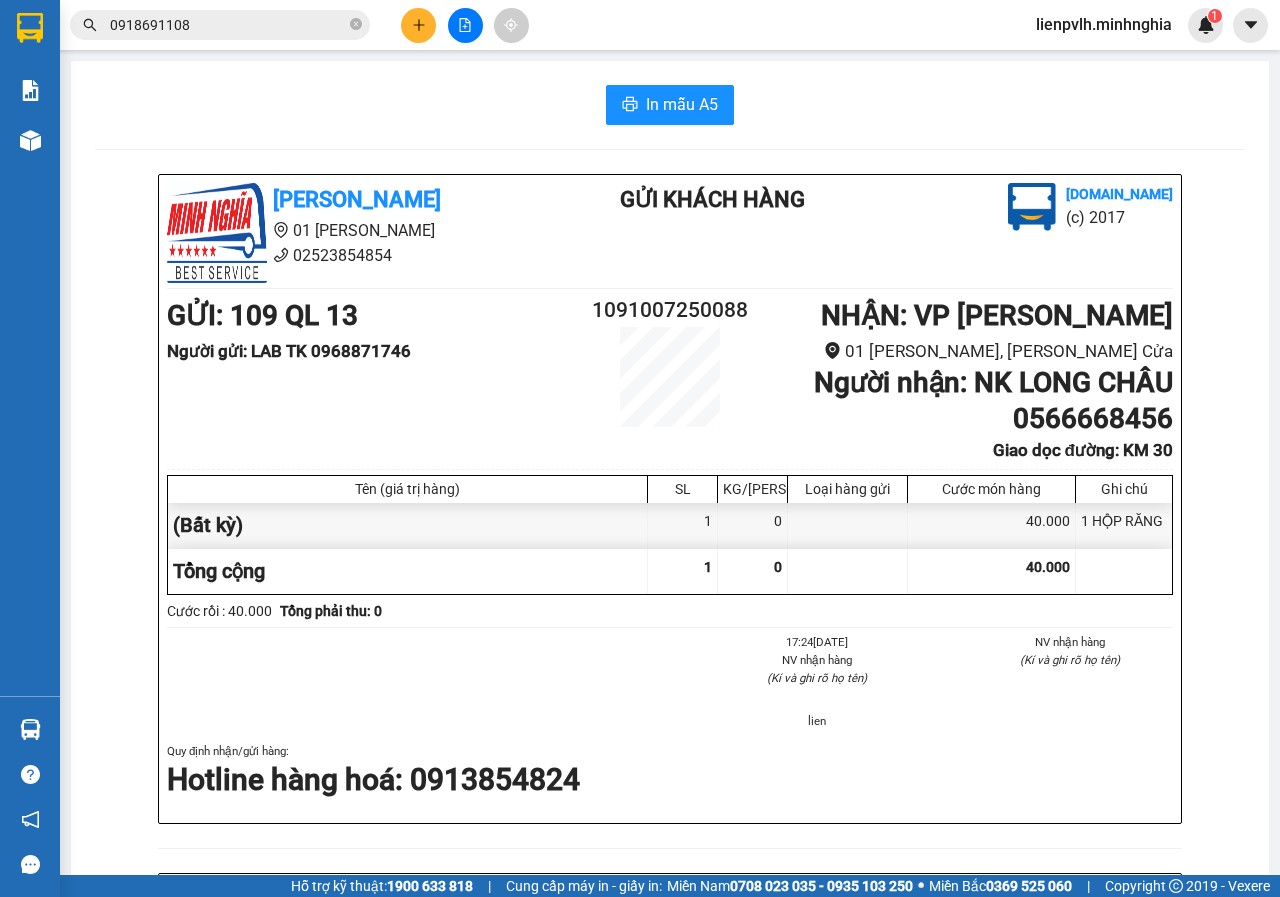 click 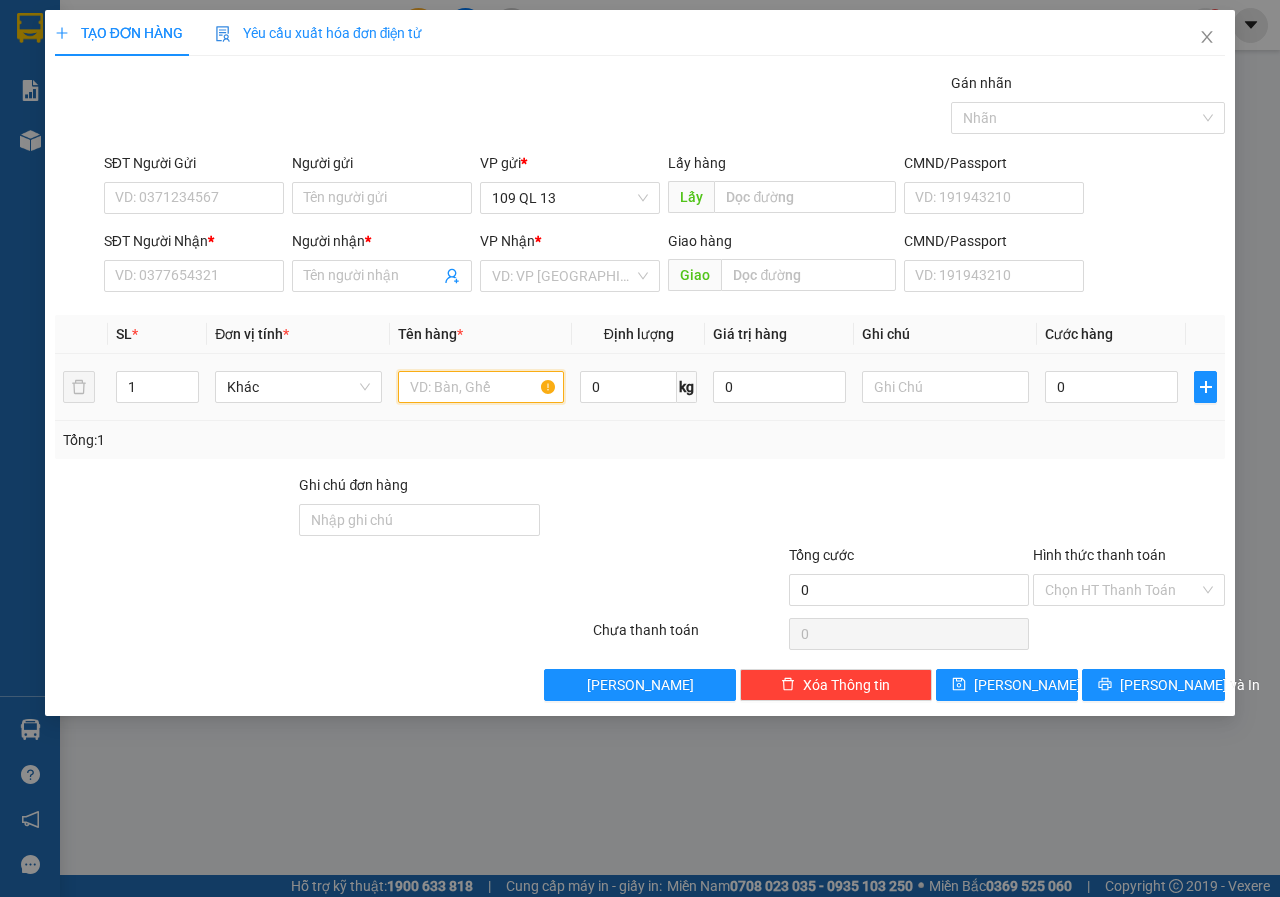 click at bounding box center (481, 387) 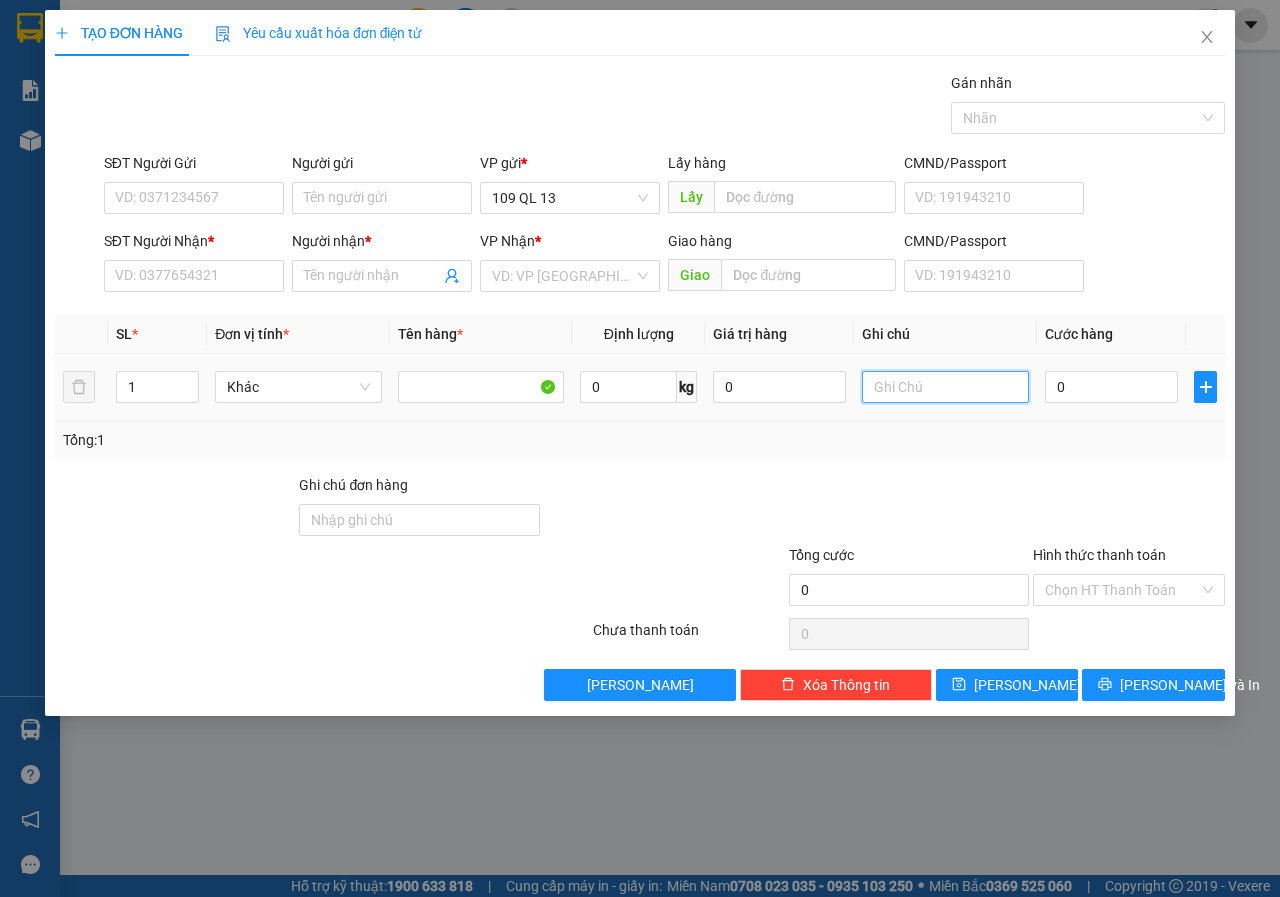 click at bounding box center [945, 387] 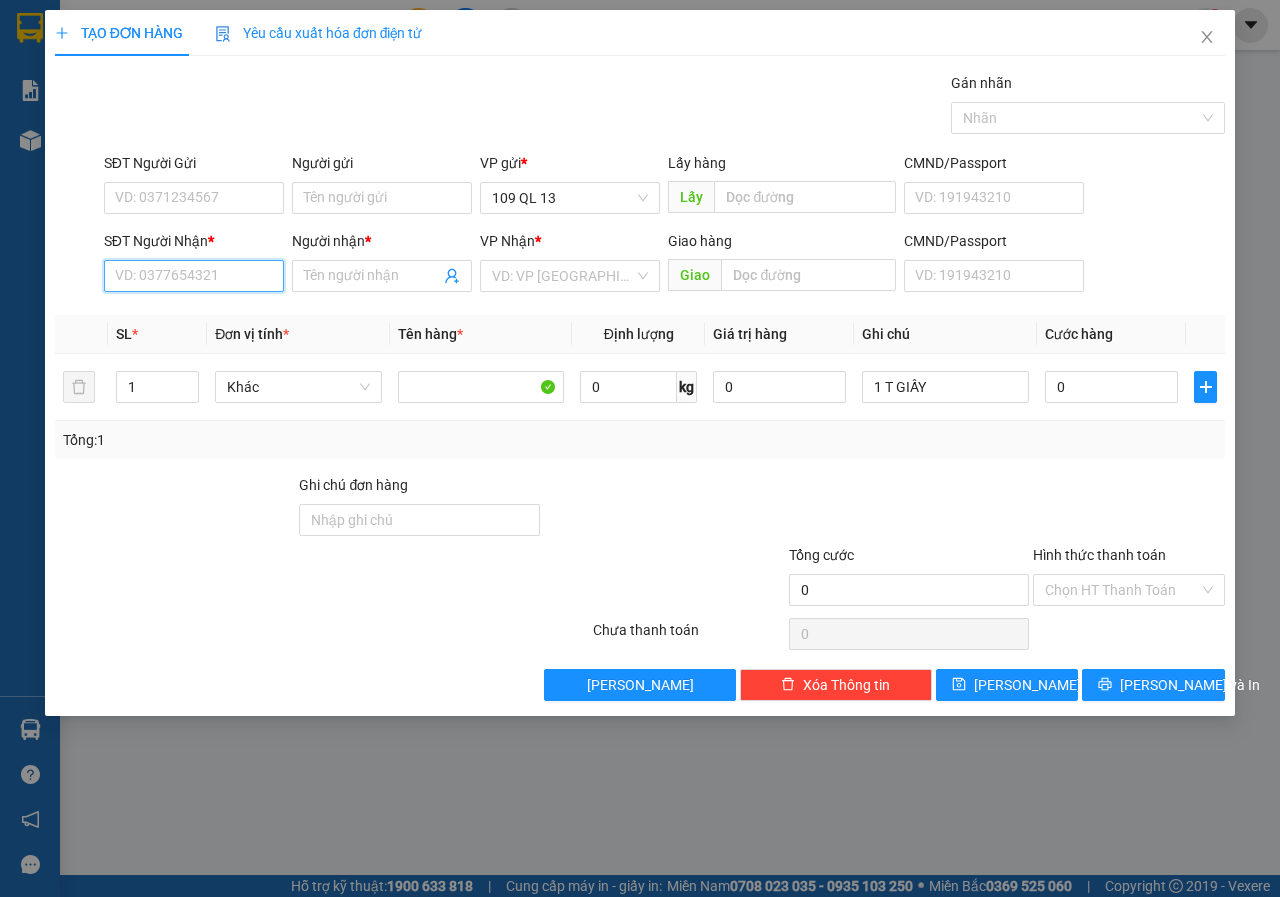 click on "SĐT Người Nhận  *" at bounding box center [194, 276] 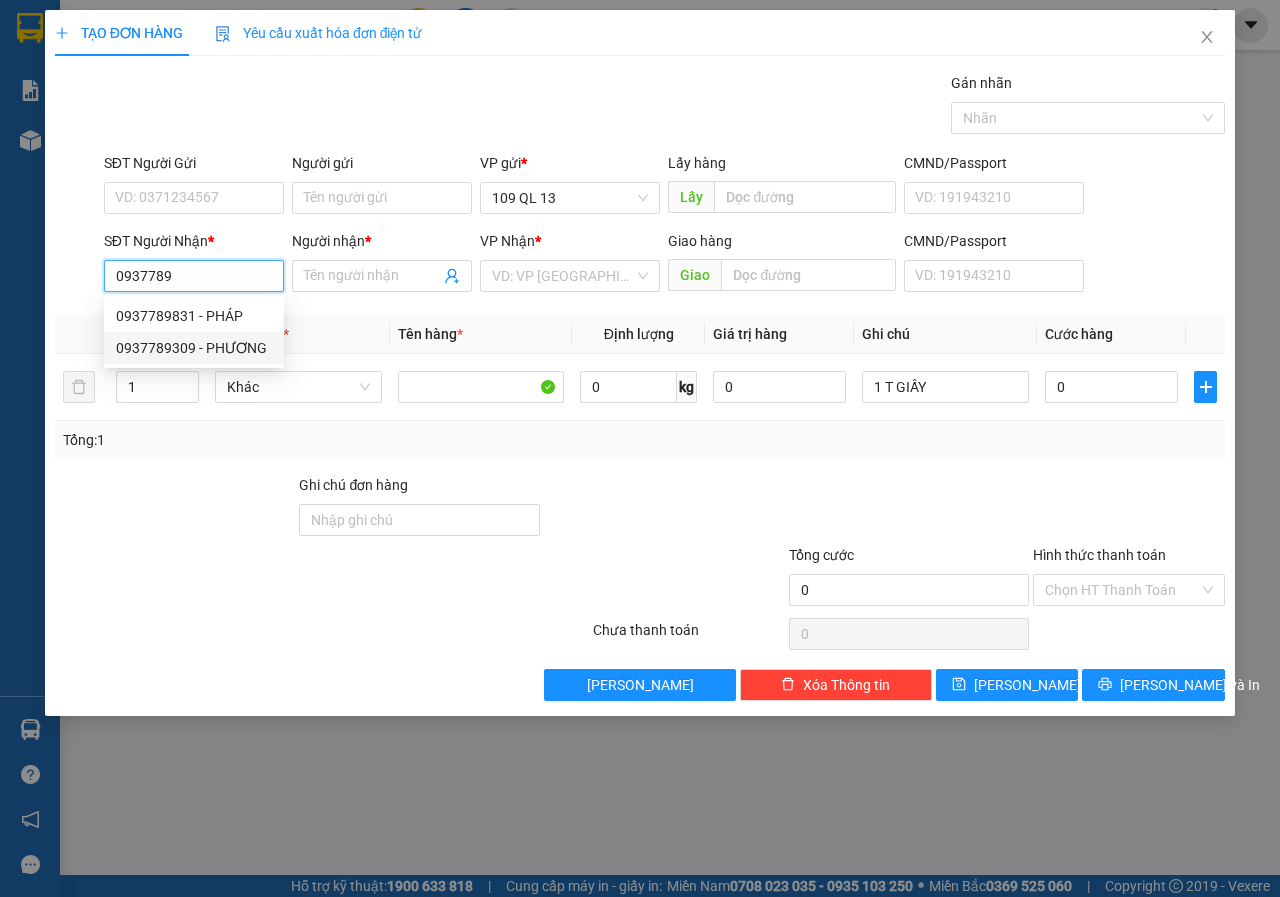 click on "0937789309 - PHƯƠNG" at bounding box center [194, 348] 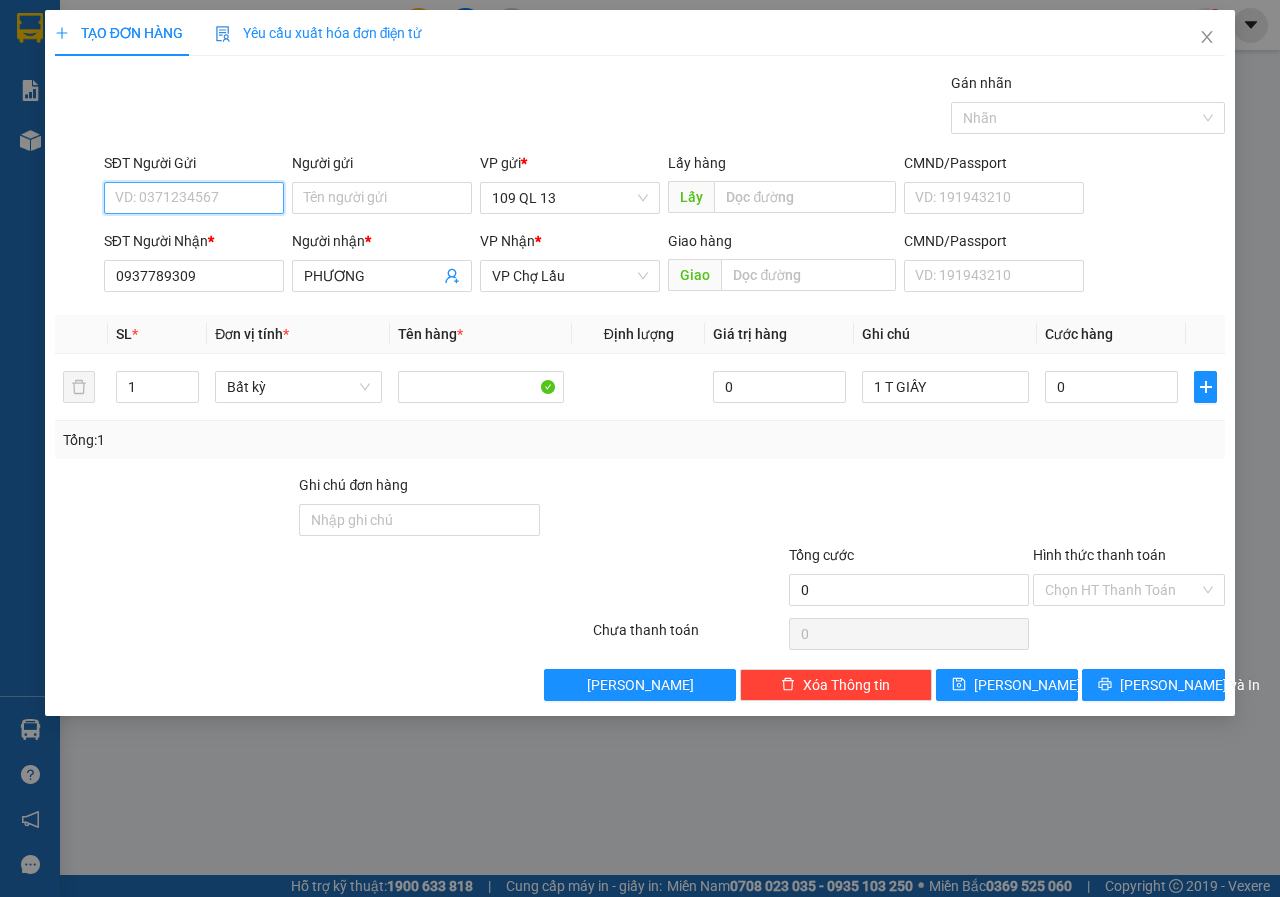 click on "SĐT Người Gửi" at bounding box center [194, 198] 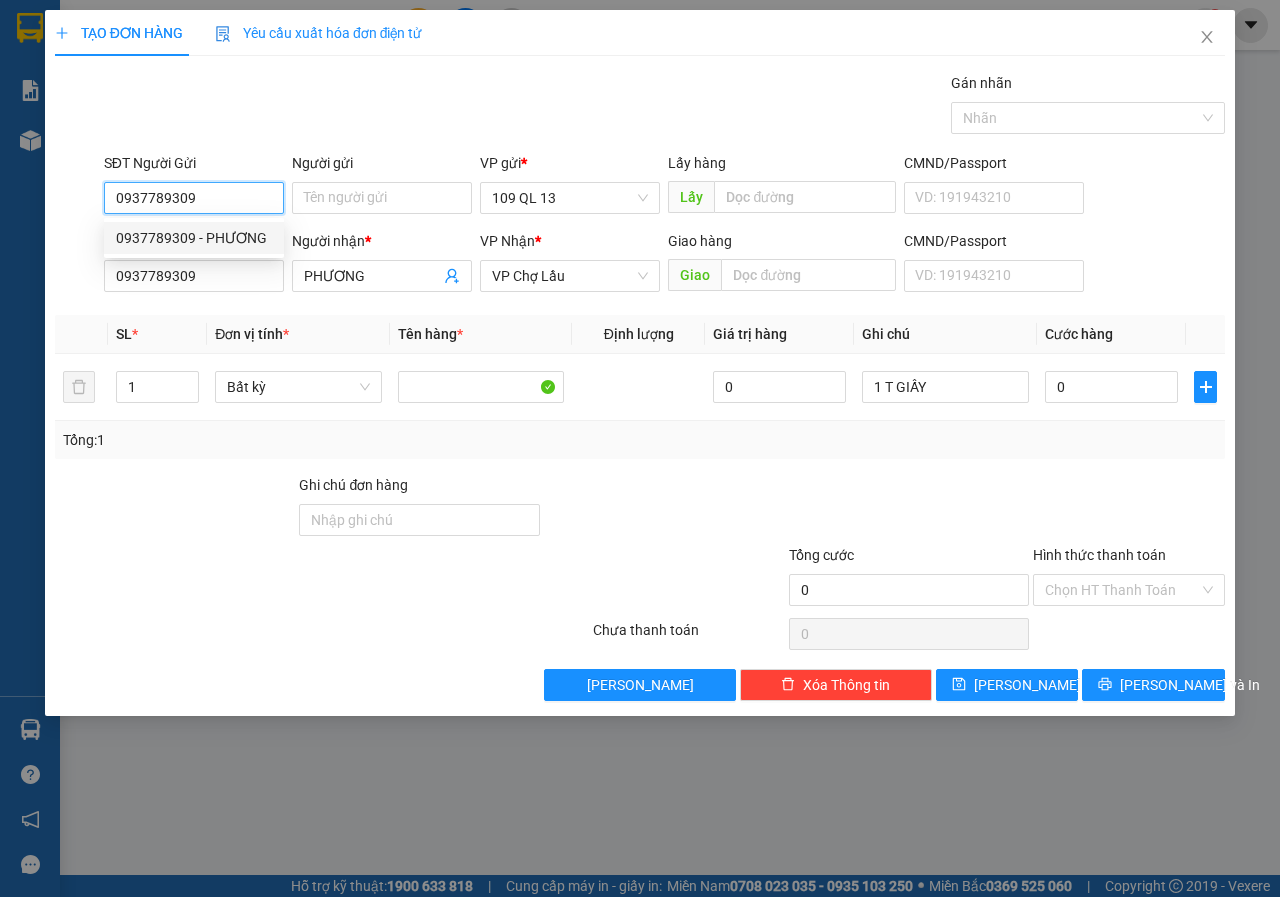 drag, startPoint x: 243, startPoint y: 195, endPoint x: 0, endPoint y: 218, distance: 244.08604 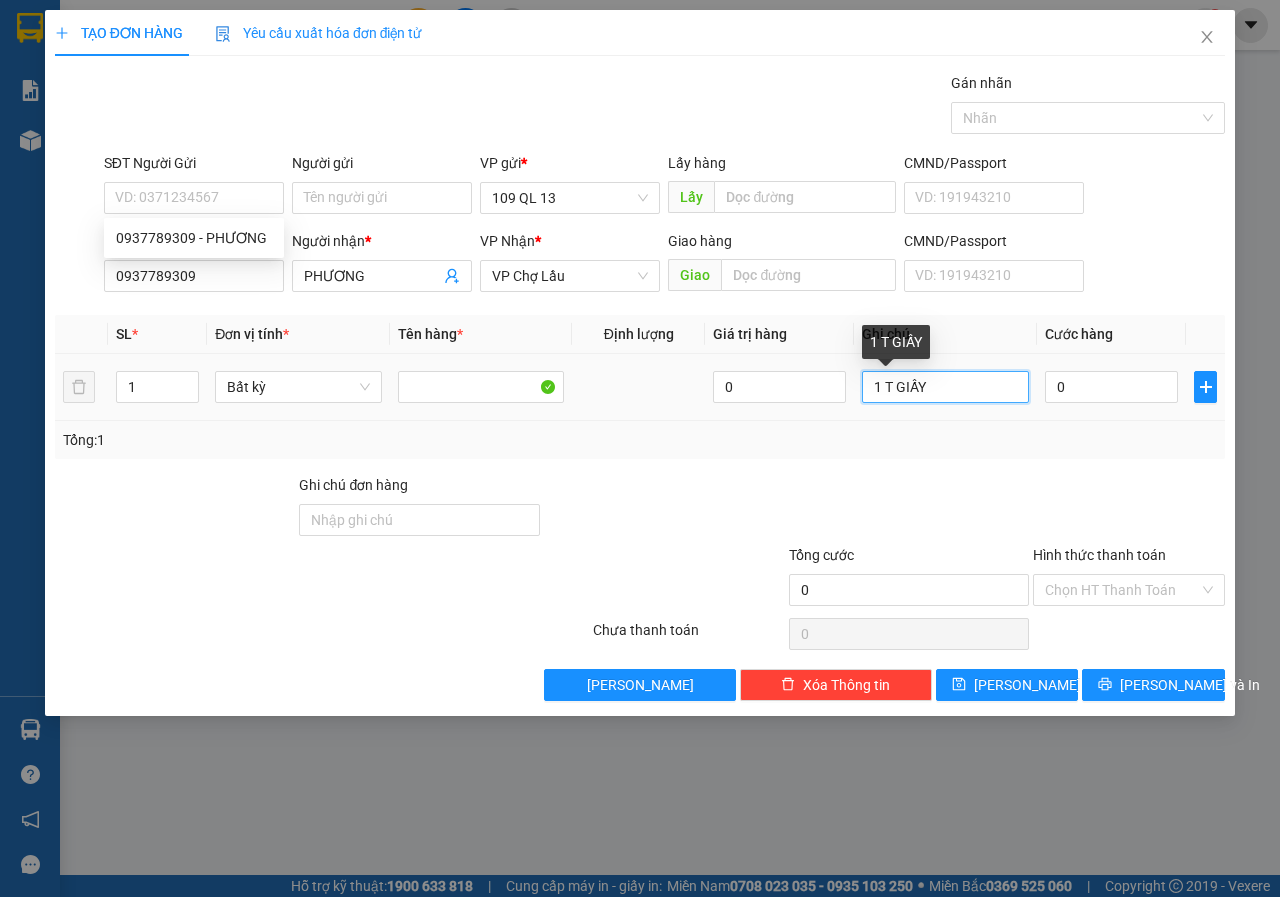 click on "1 T GIẤY" at bounding box center (945, 387) 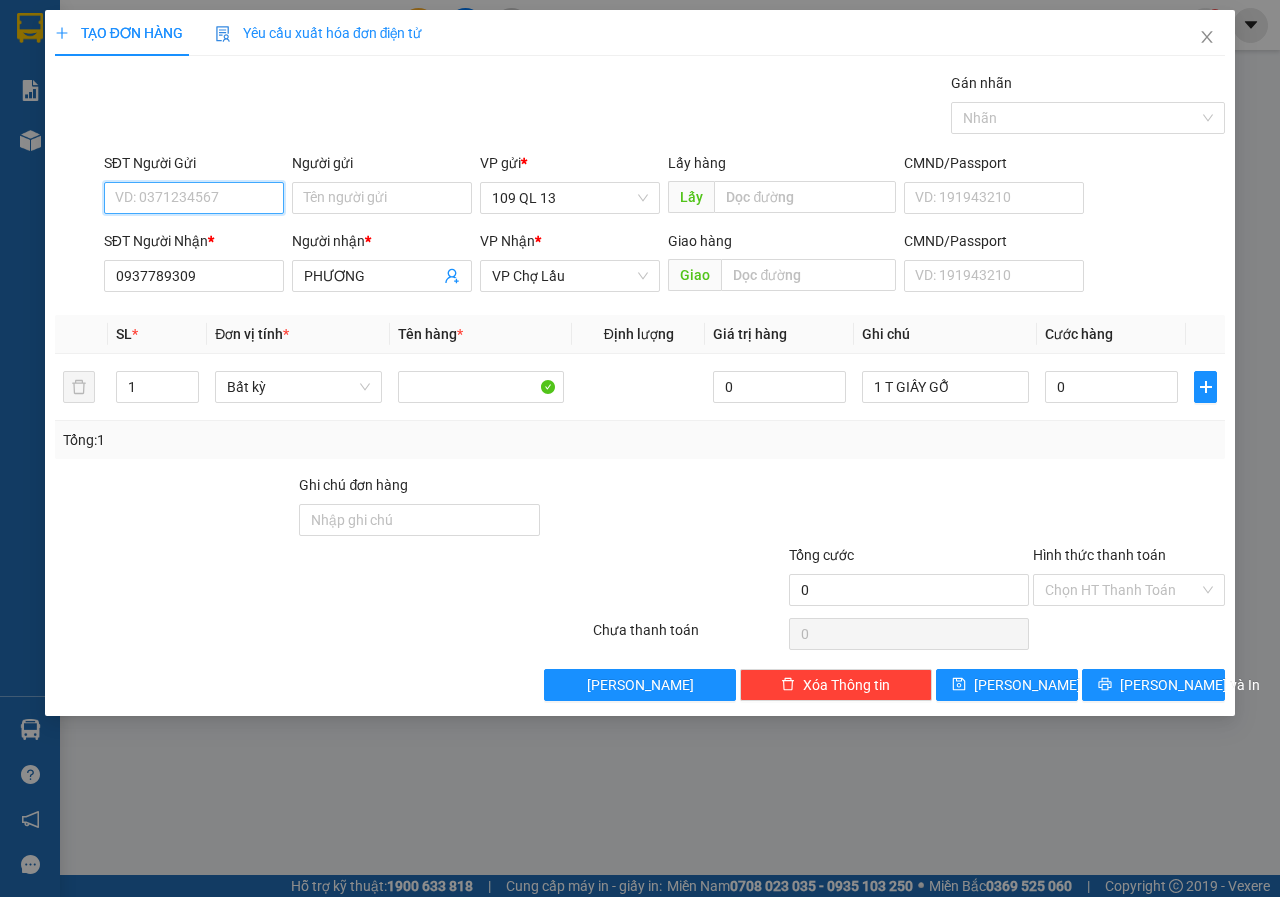click on "SĐT Người Gửi" at bounding box center (194, 198) 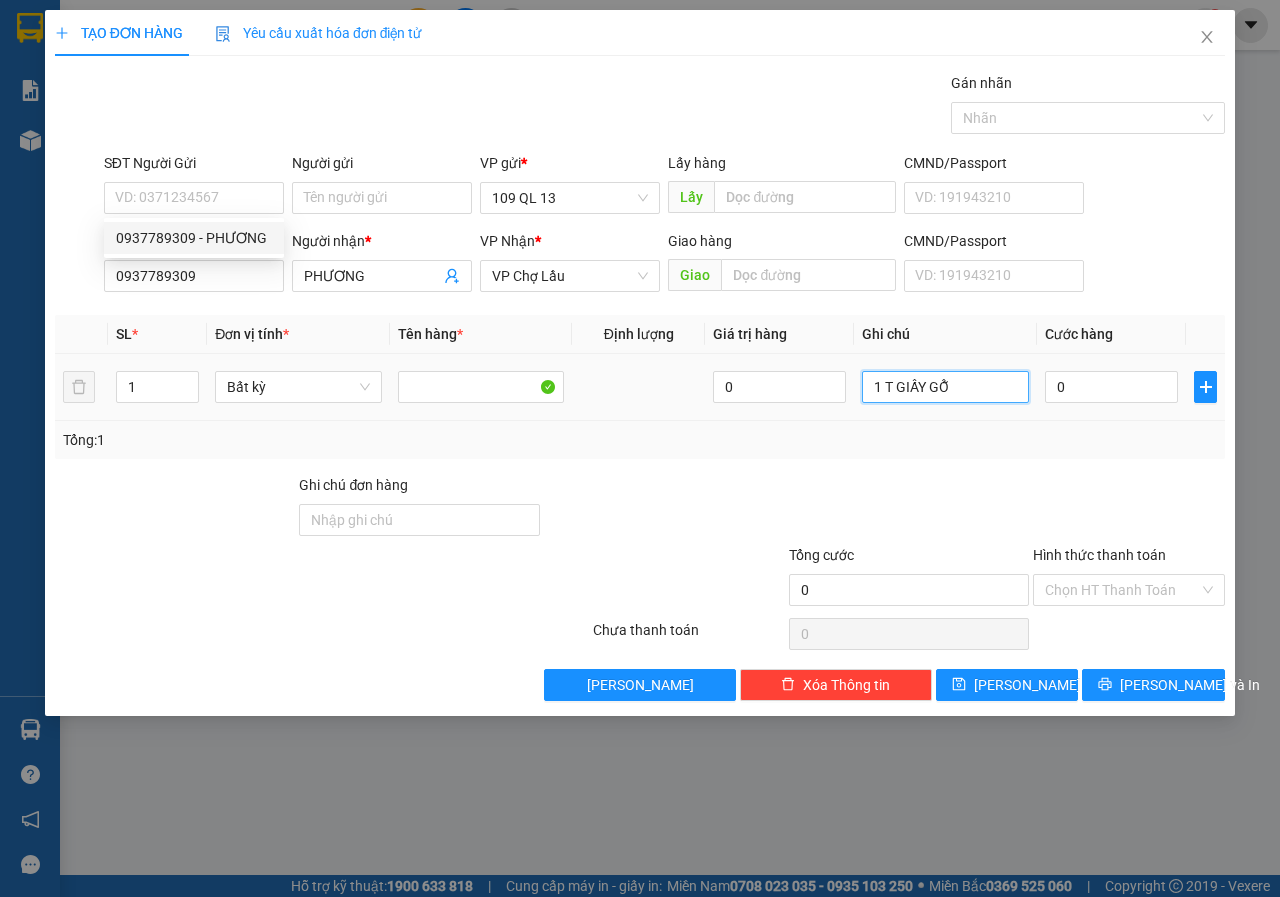 click on "1 T GIẤY GỖ" at bounding box center (945, 387) 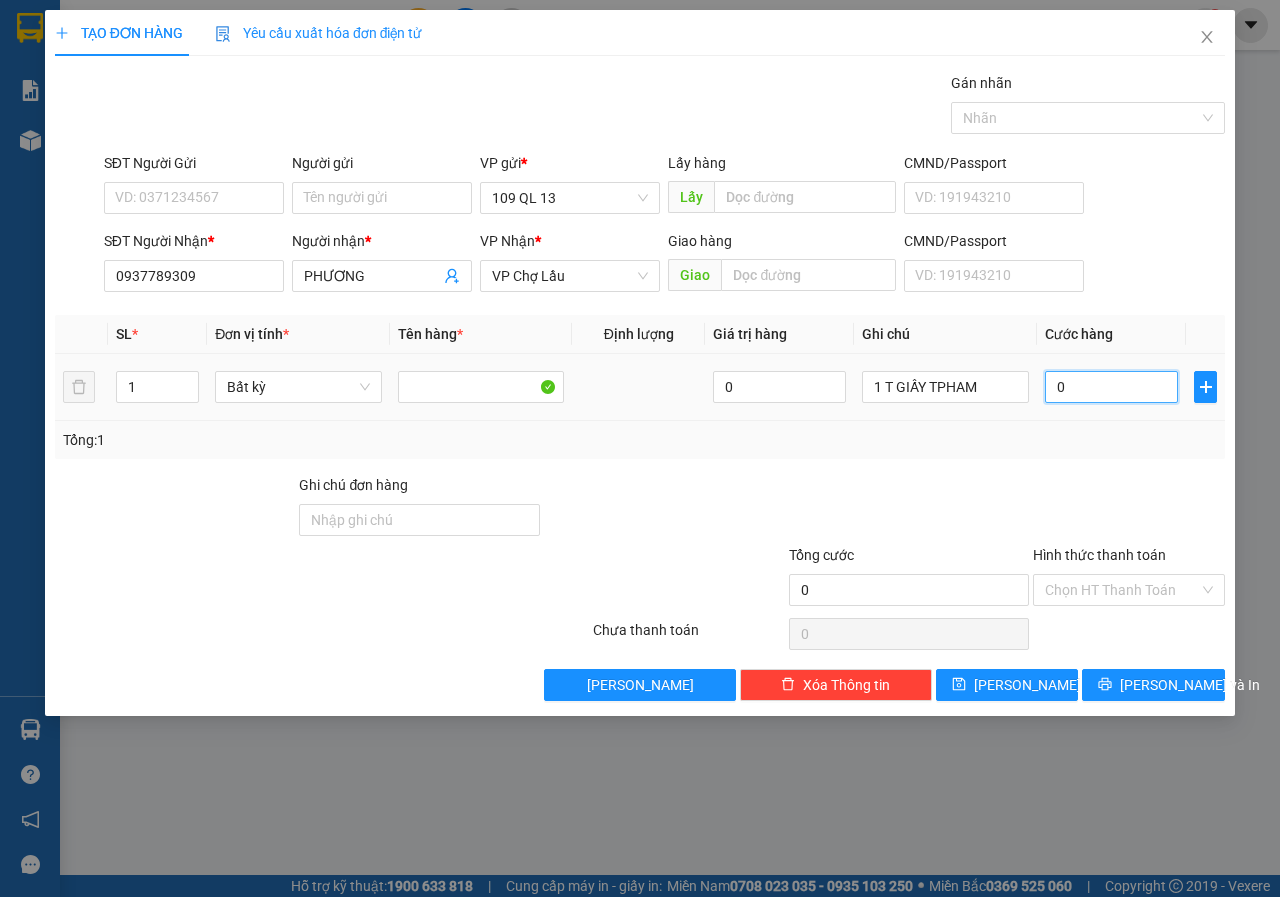 click on "0" at bounding box center [1111, 387] 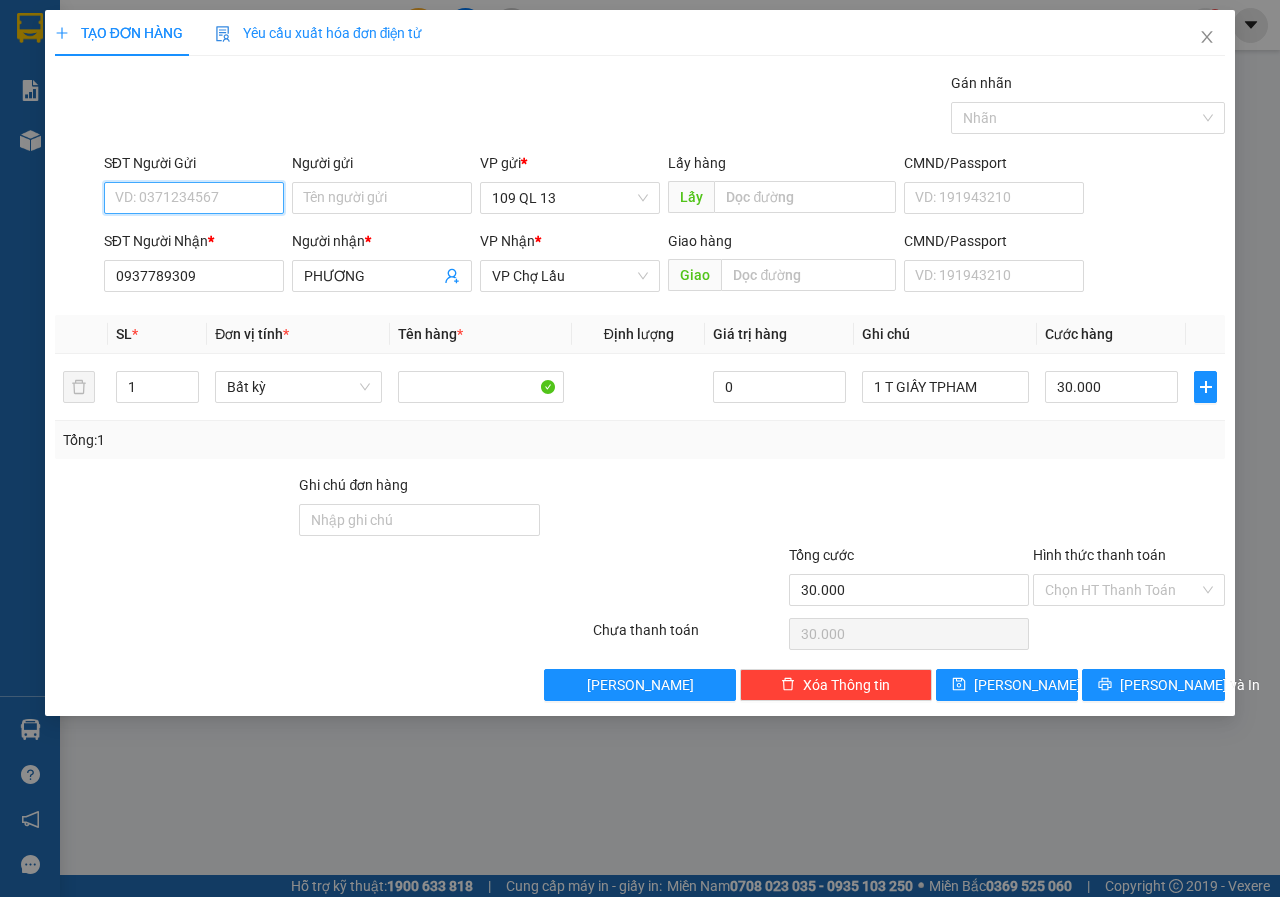 click on "SĐT Người Gửi" at bounding box center [194, 198] 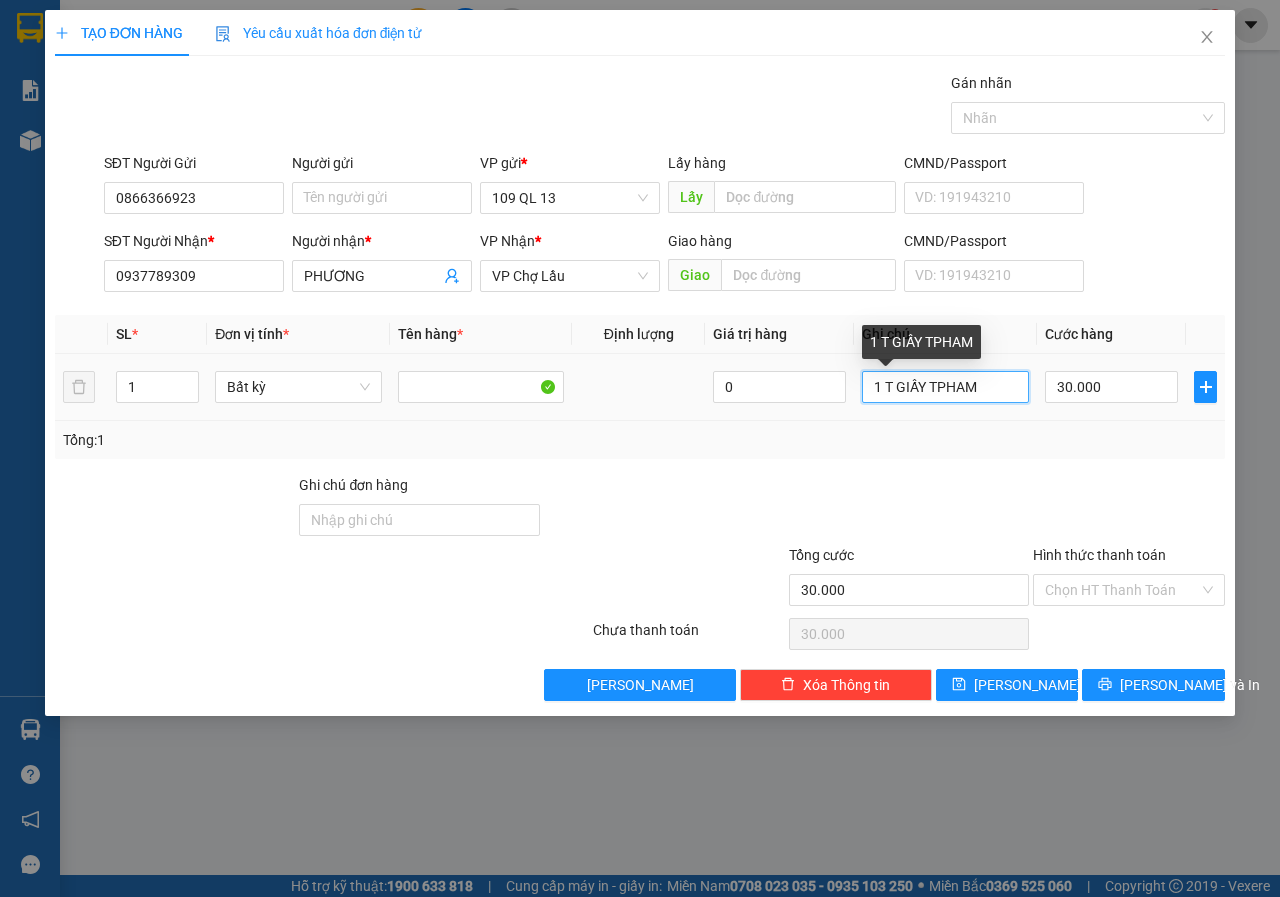 click on "1 T GIẤY TPHAM" at bounding box center (945, 387) 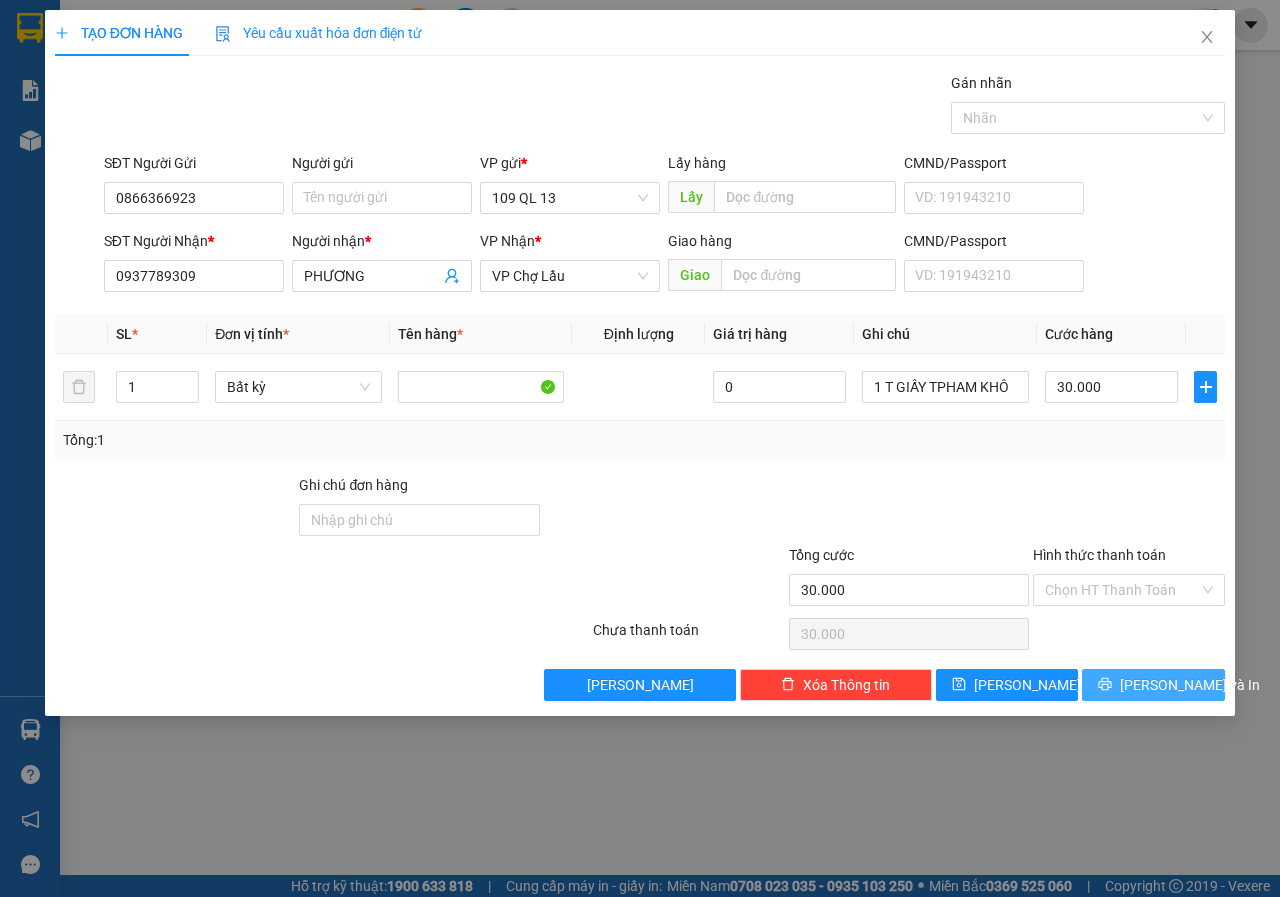 click on "[PERSON_NAME] và In" at bounding box center (1190, 685) 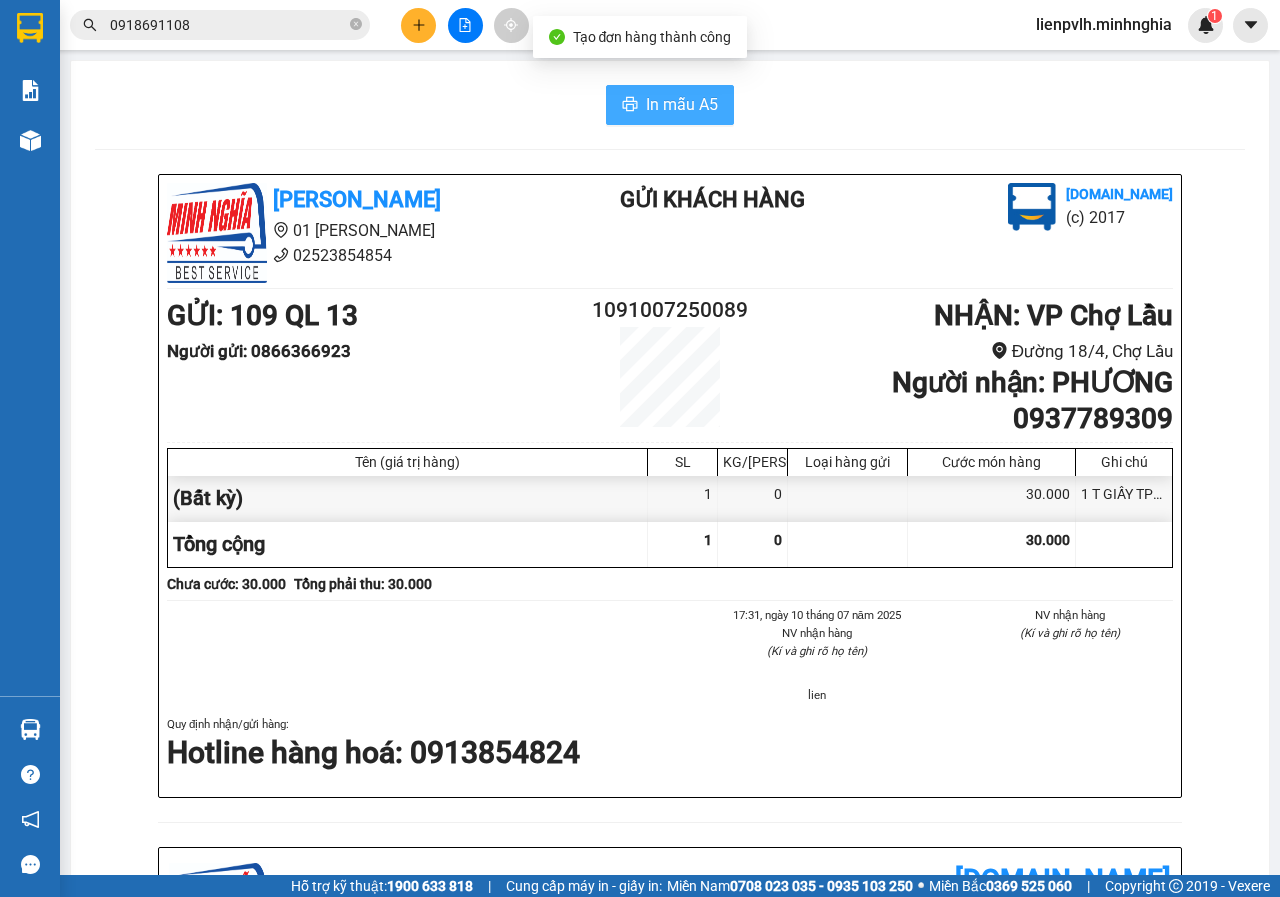 click on "In mẫu A5" at bounding box center [682, 104] 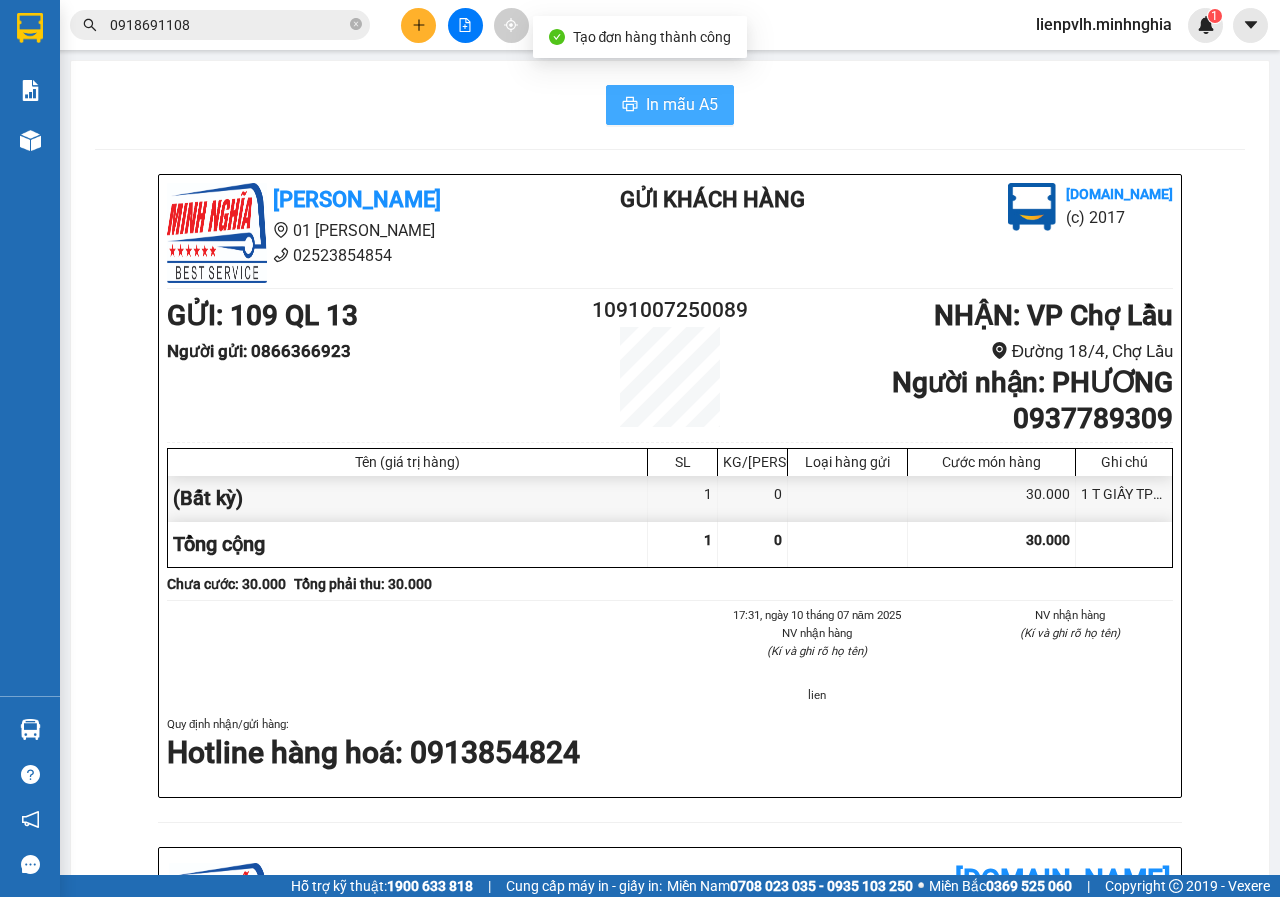 scroll, scrollTop: 0, scrollLeft: 0, axis: both 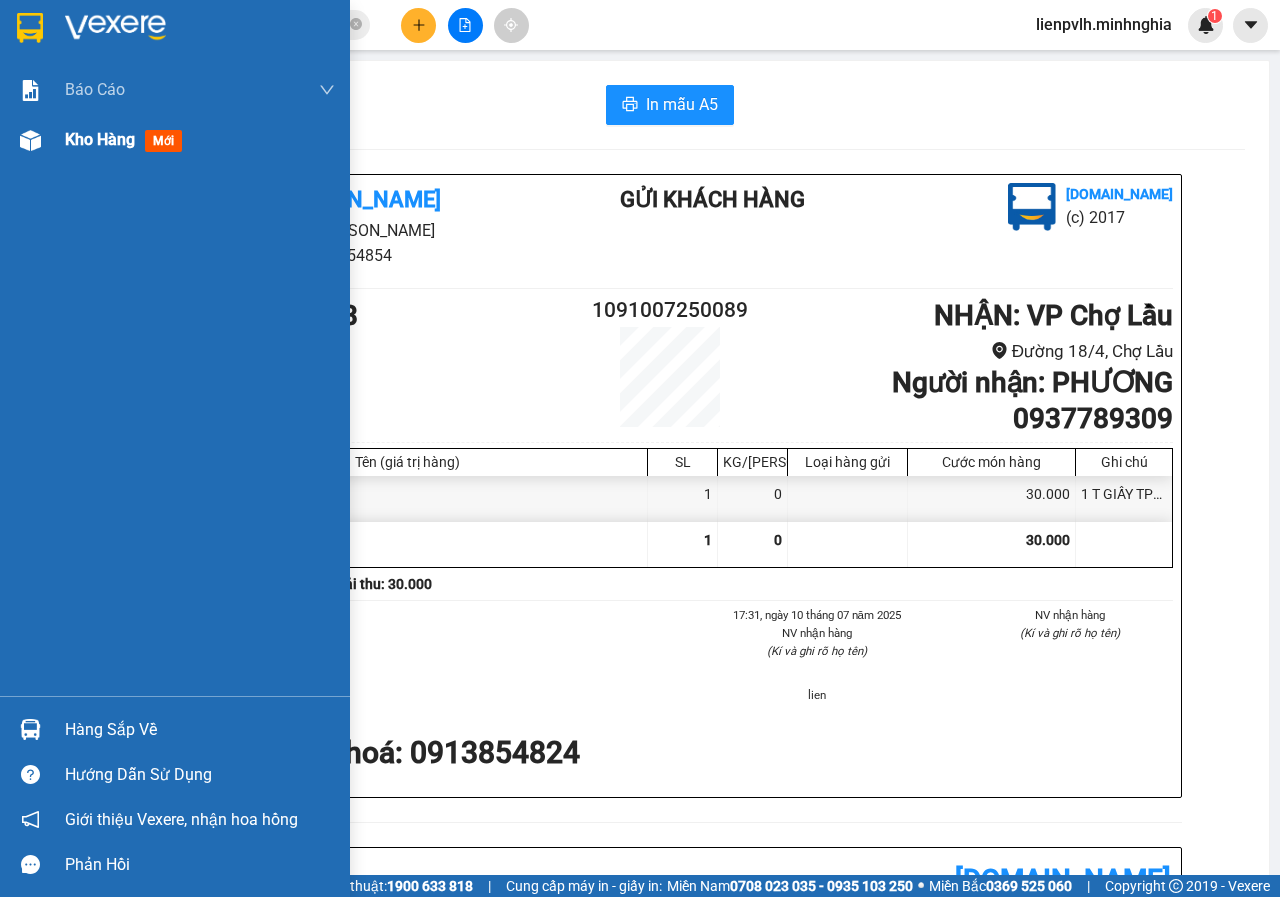 click on "Kho hàng mới" at bounding box center [175, 140] 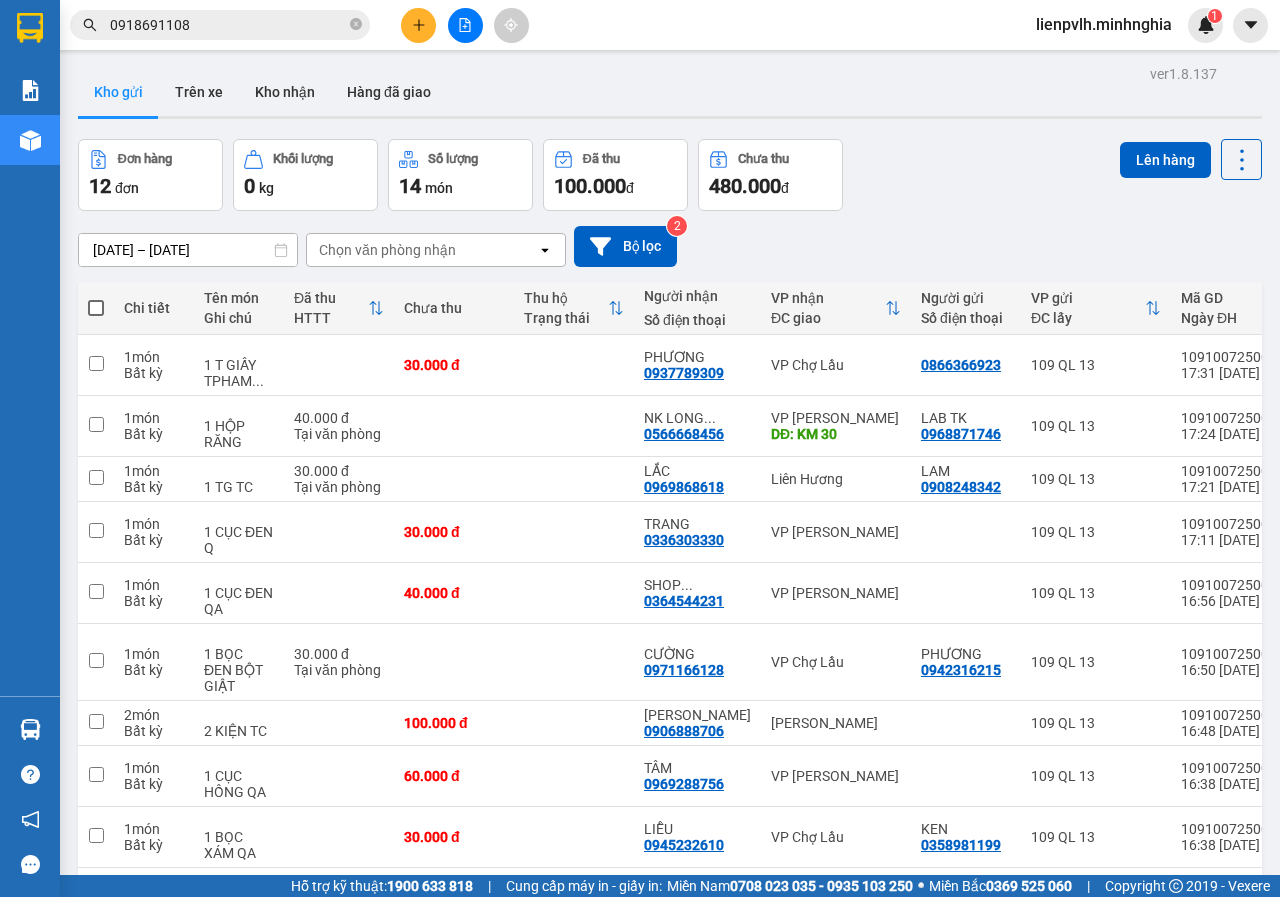 click at bounding box center [96, 308] 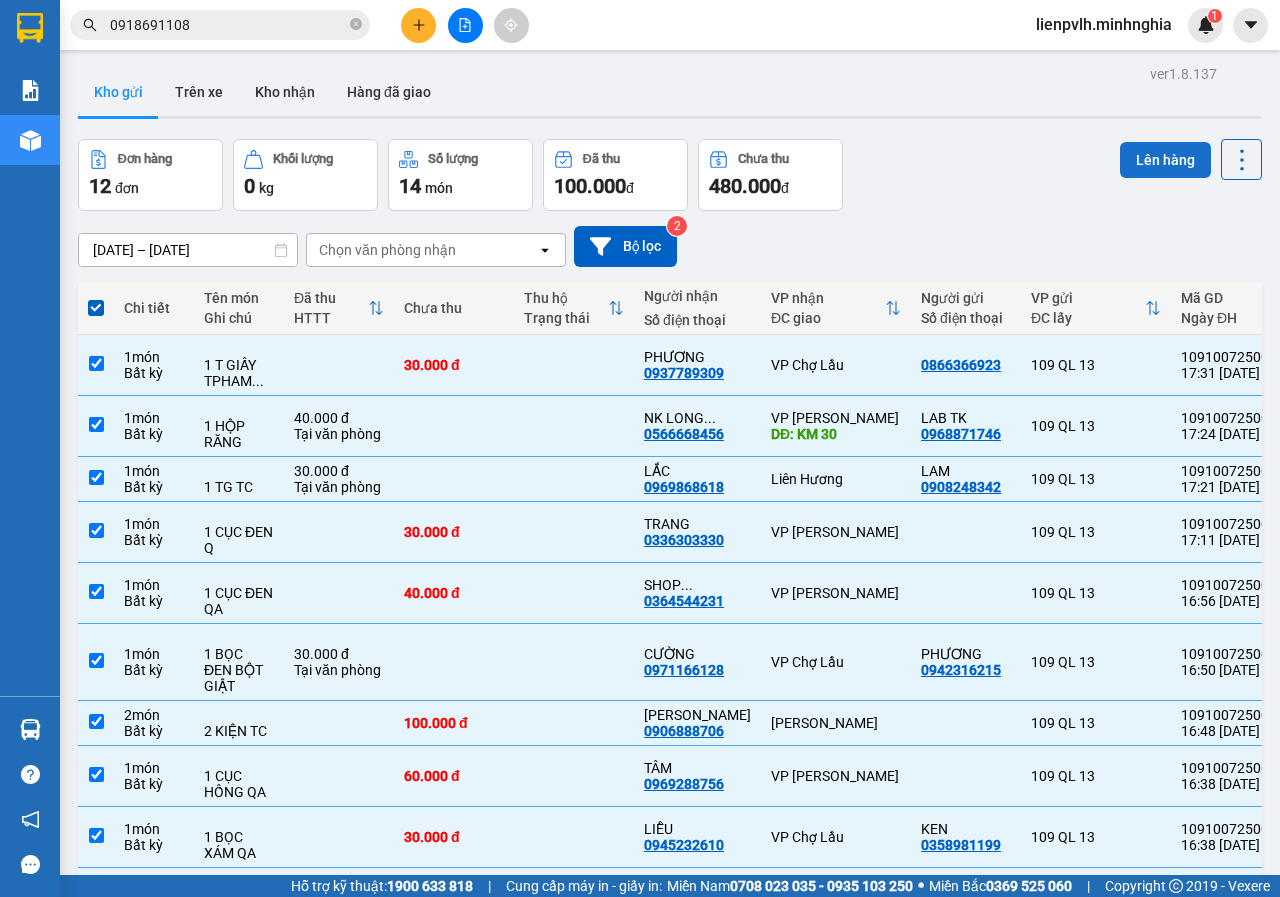 click on "Lên hàng" at bounding box center [1165, 160] 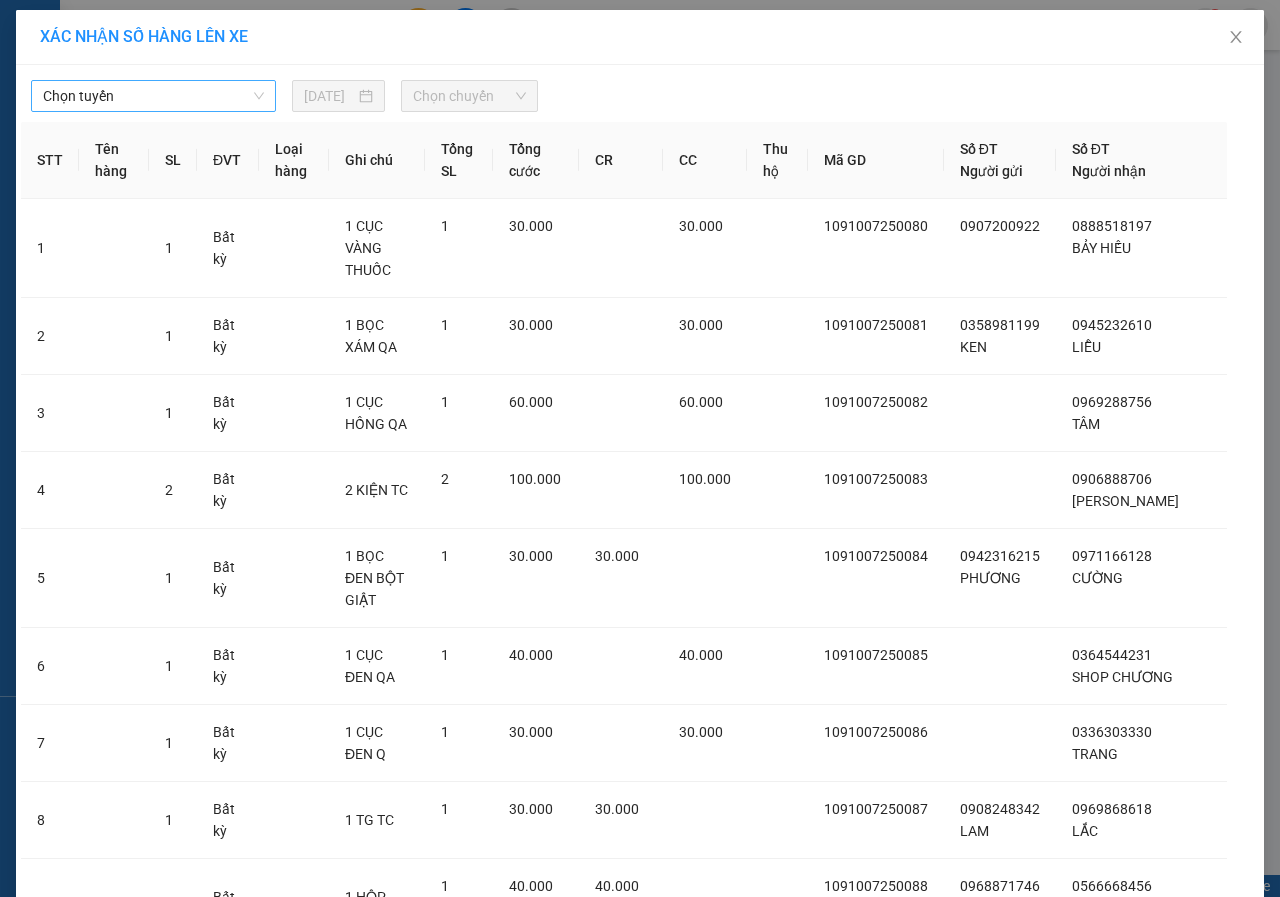 click on "Chọn tuyến" at bounding box center [153, 96] 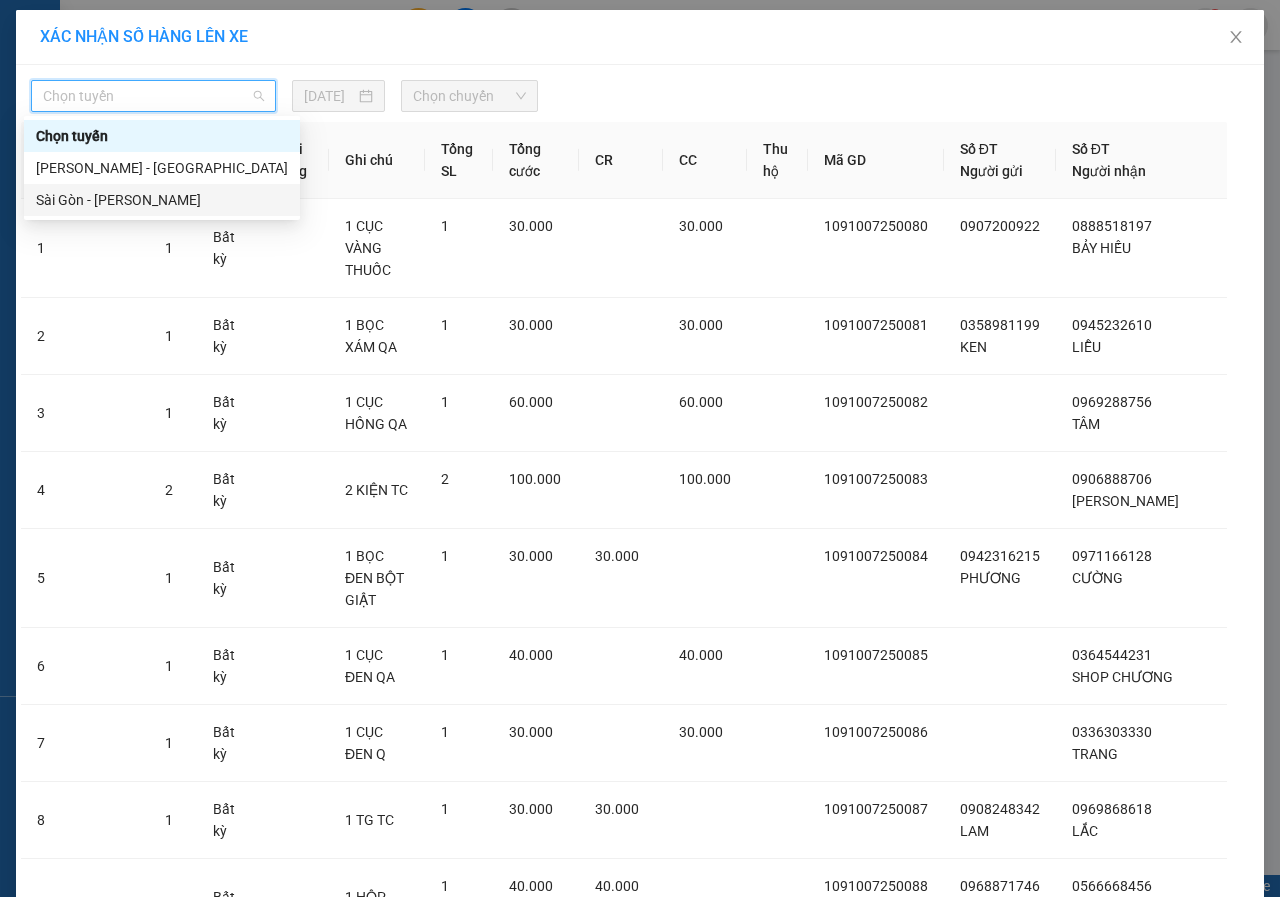 click on "Sài Gòn - [PERSON_NAME]" at bounding box center (162, 200) 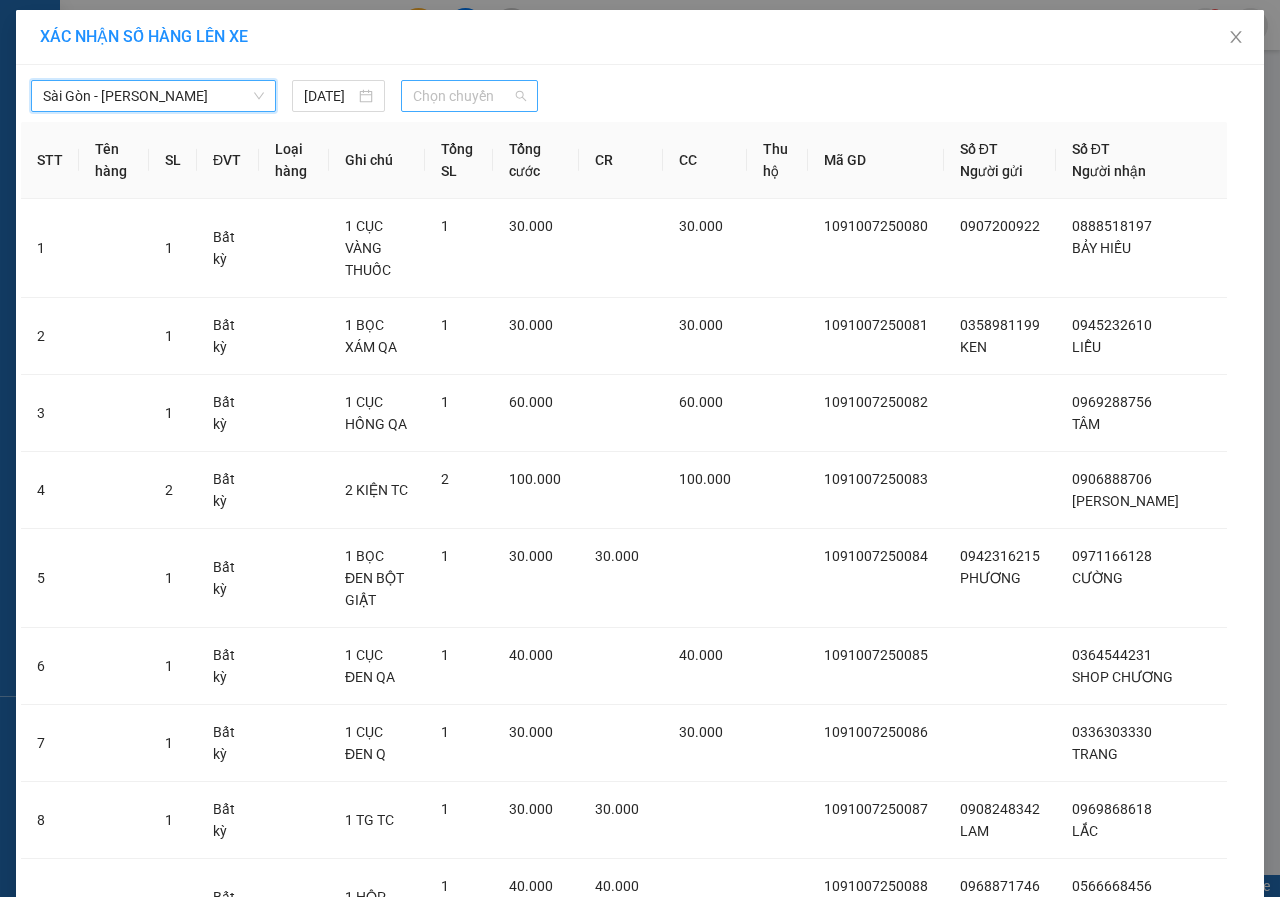 click on "Chọn chuyến" at bounding box center (469, 96) 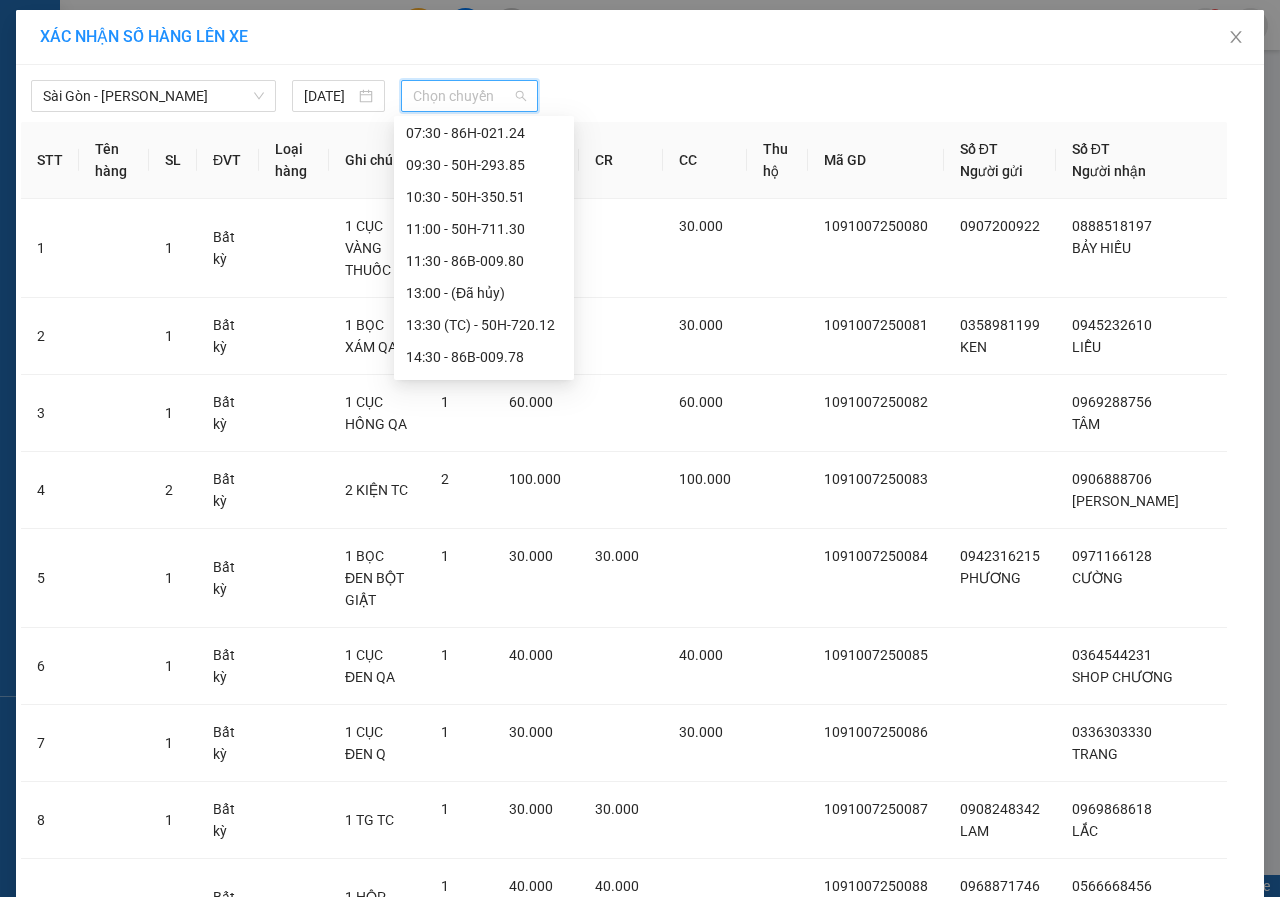 scroll, scrollTop: 200, scrollLeft: 0, axis: vertical 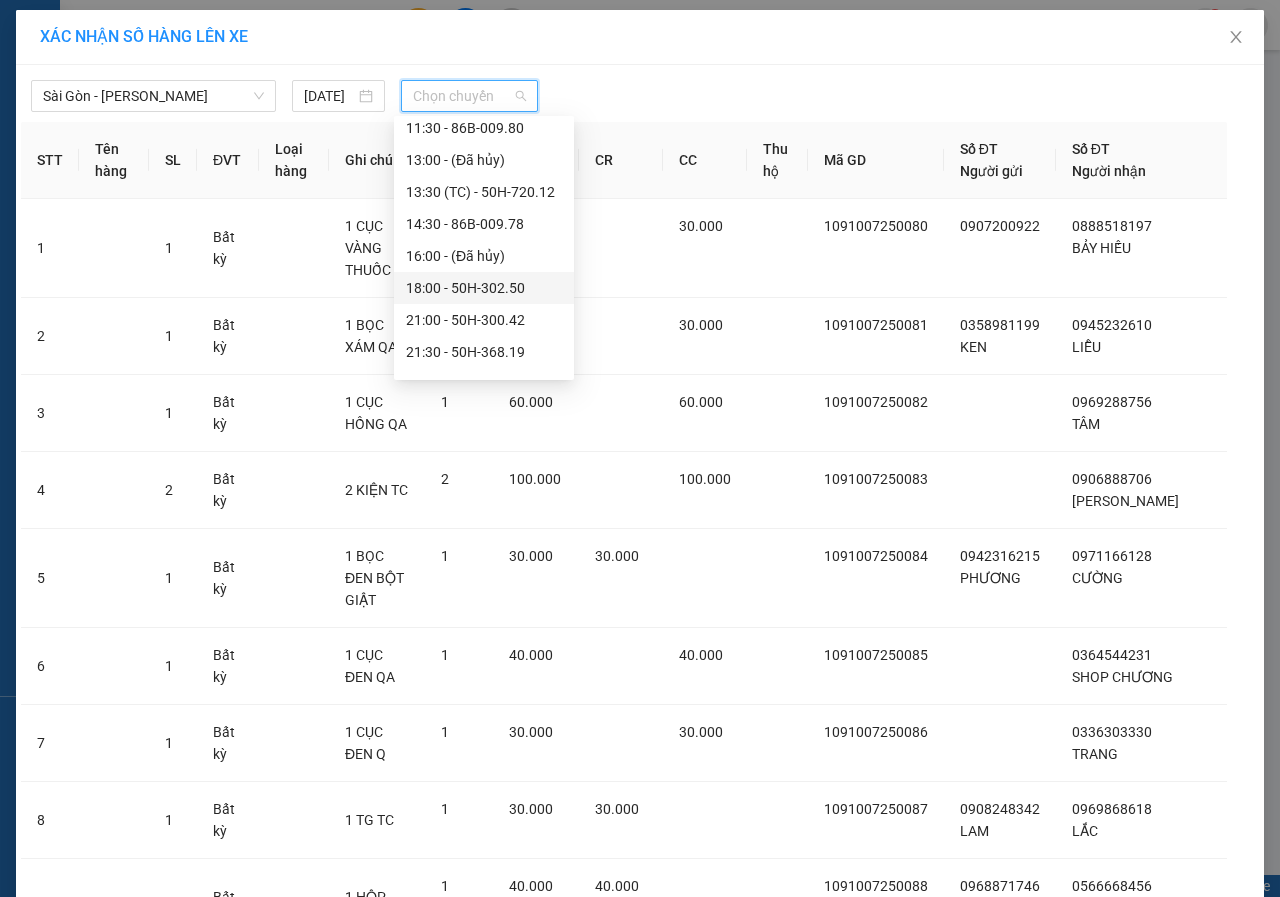 click on "18:00     - 50H-302.50" at bounding box center (484, 288) 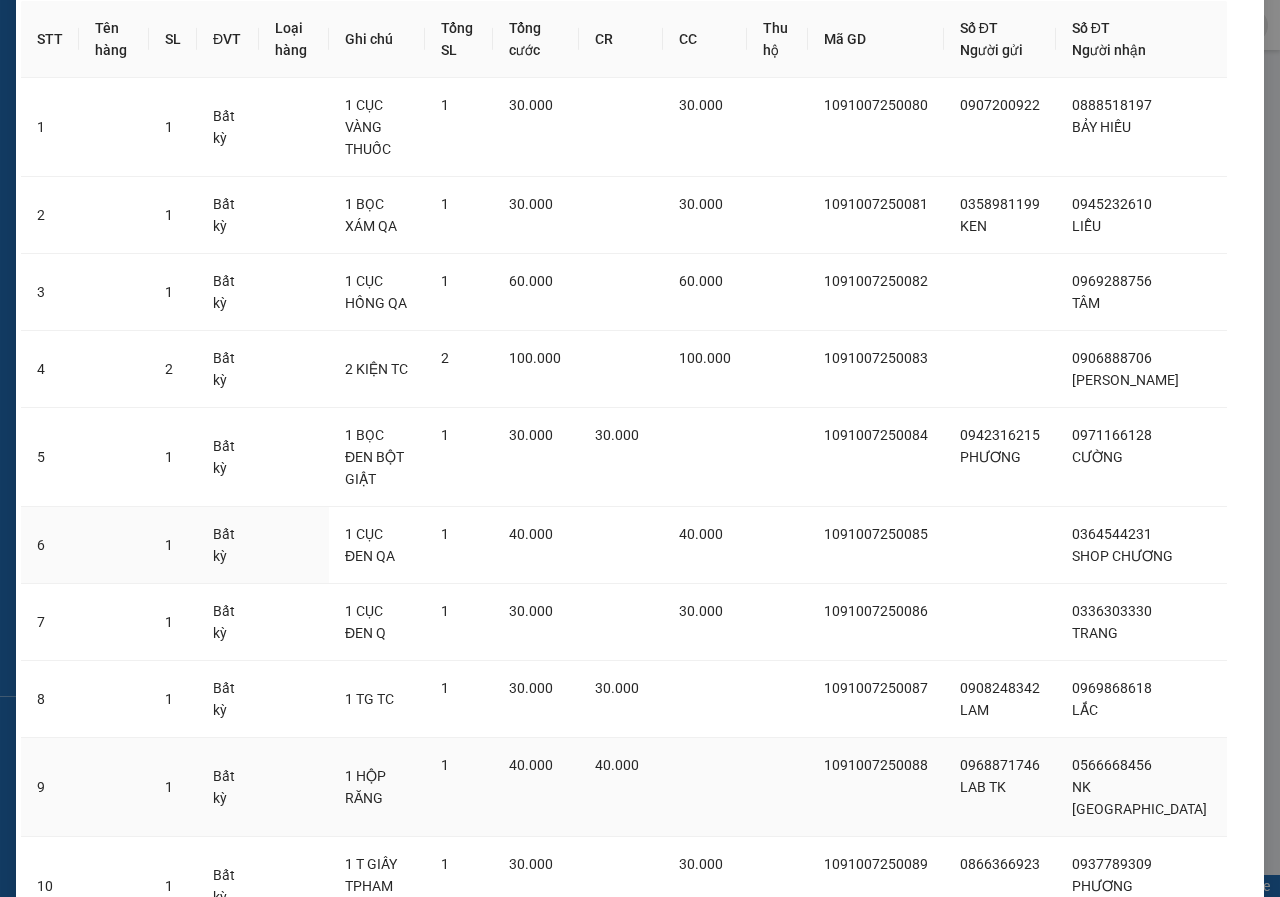 scroll, scrollTop: 296, scrollLeft: 0, axis: vertical 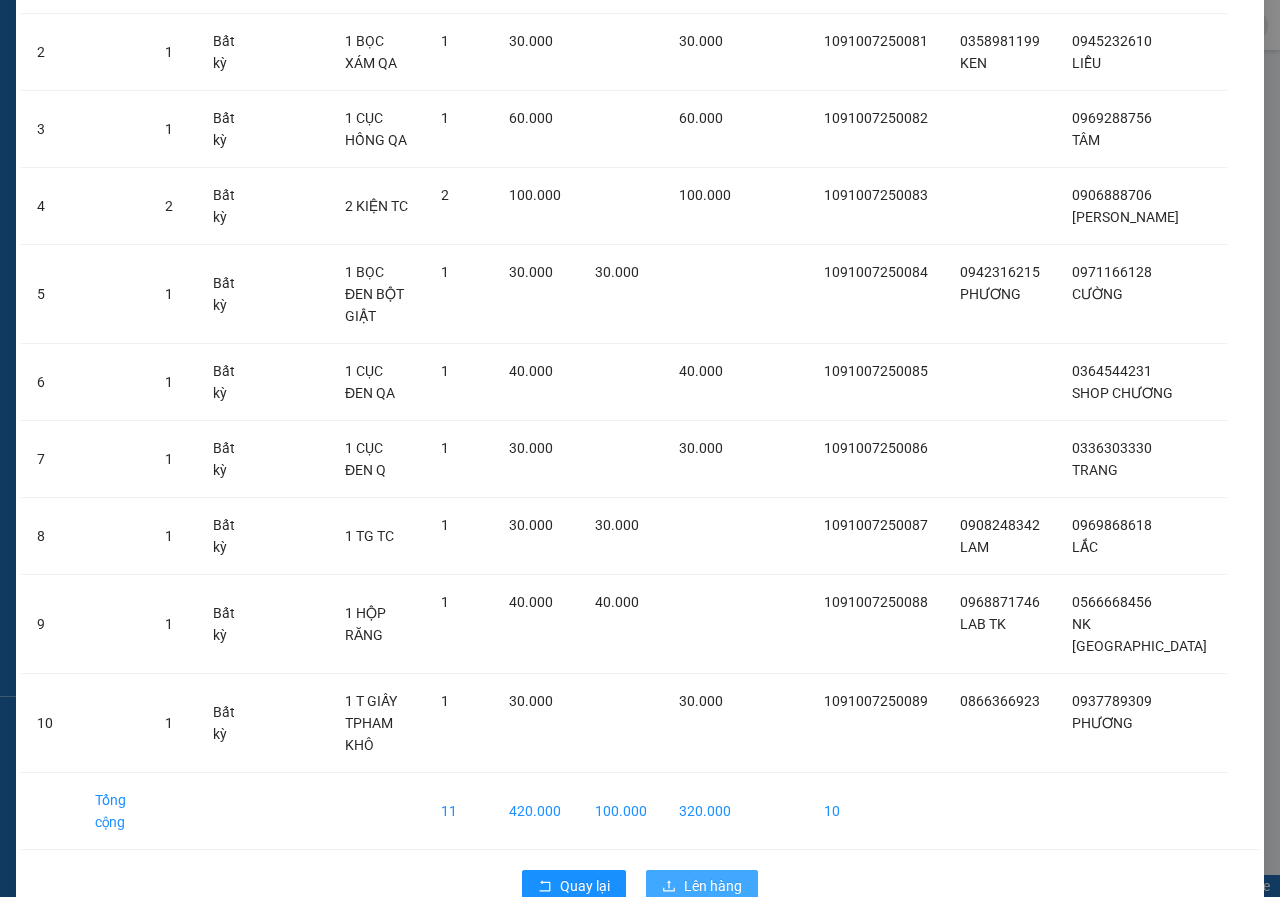 click on "Lên hàng" at bounding box center (702, 886) 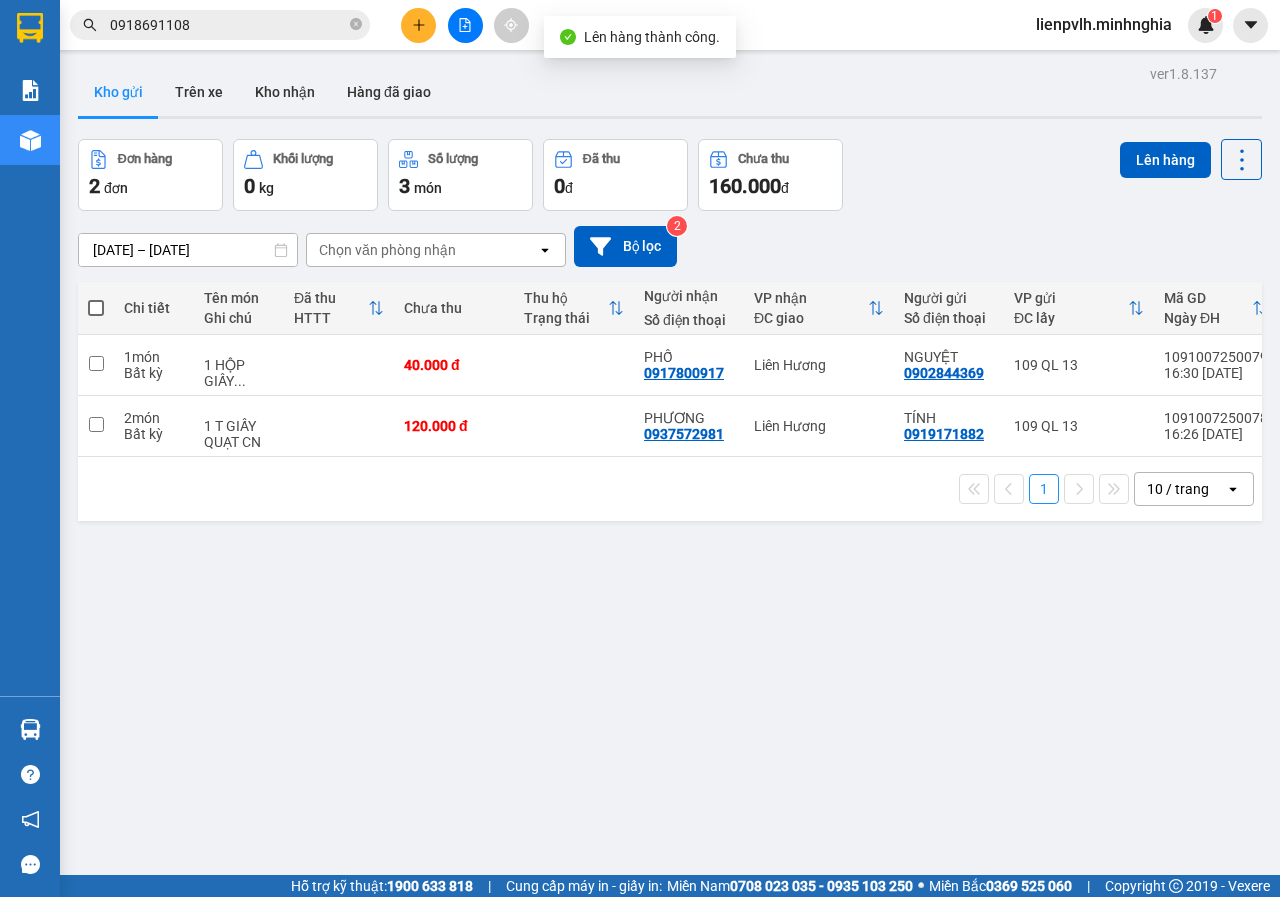 click at bounding box center [96, 308] 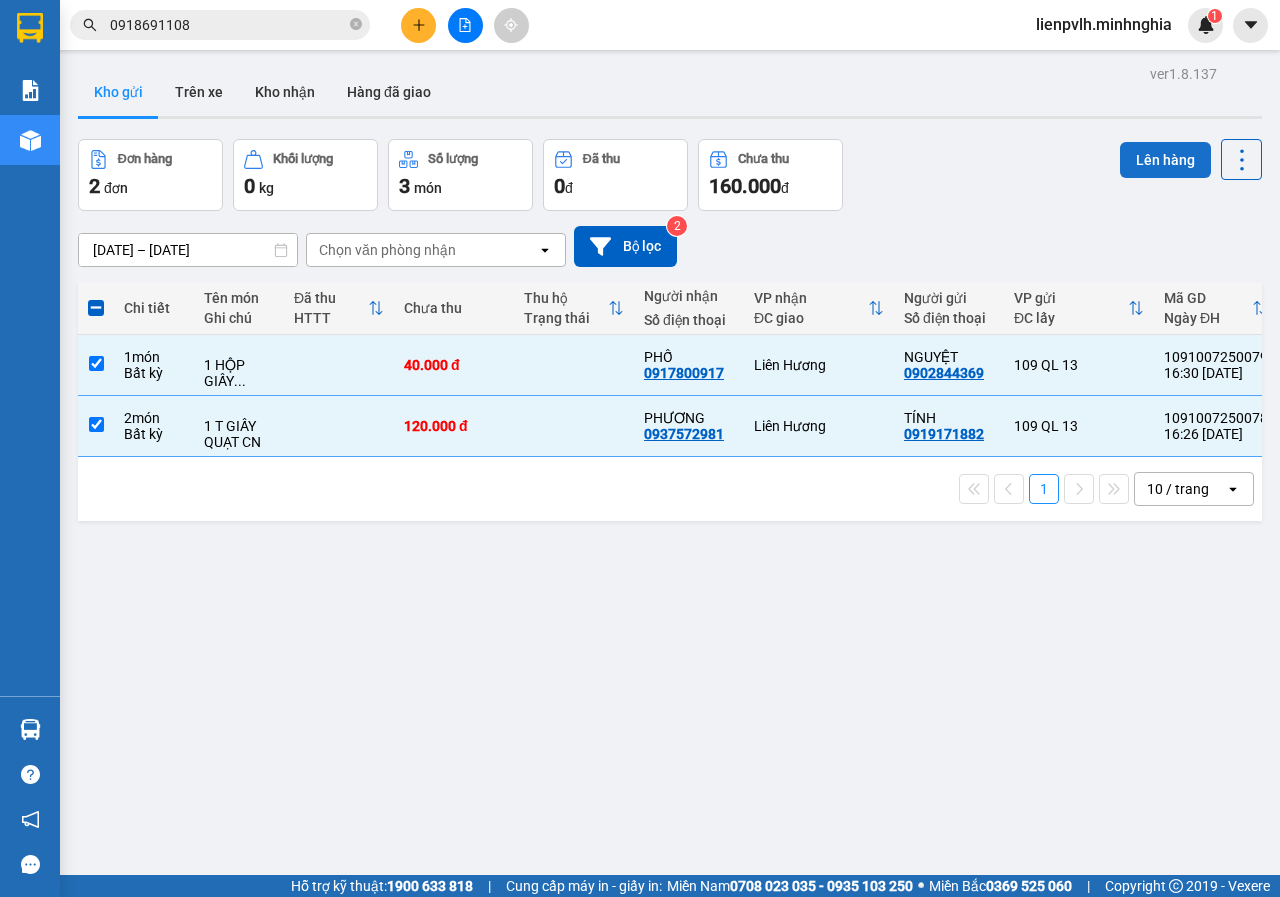 click on "Lên hàng" at bounding box center [1165, 160] 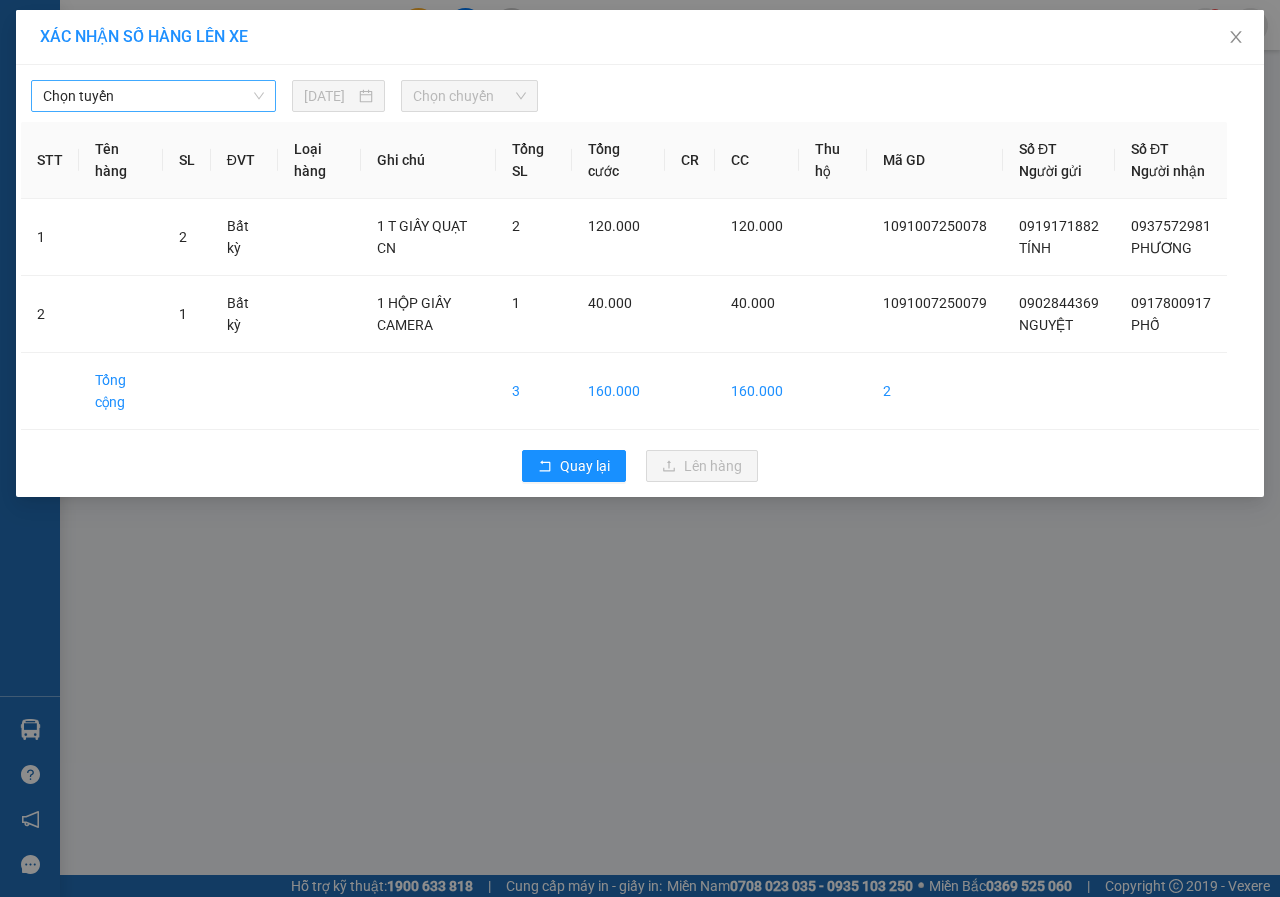click on "Chọn tuyến" at bounding box center [153, 96] 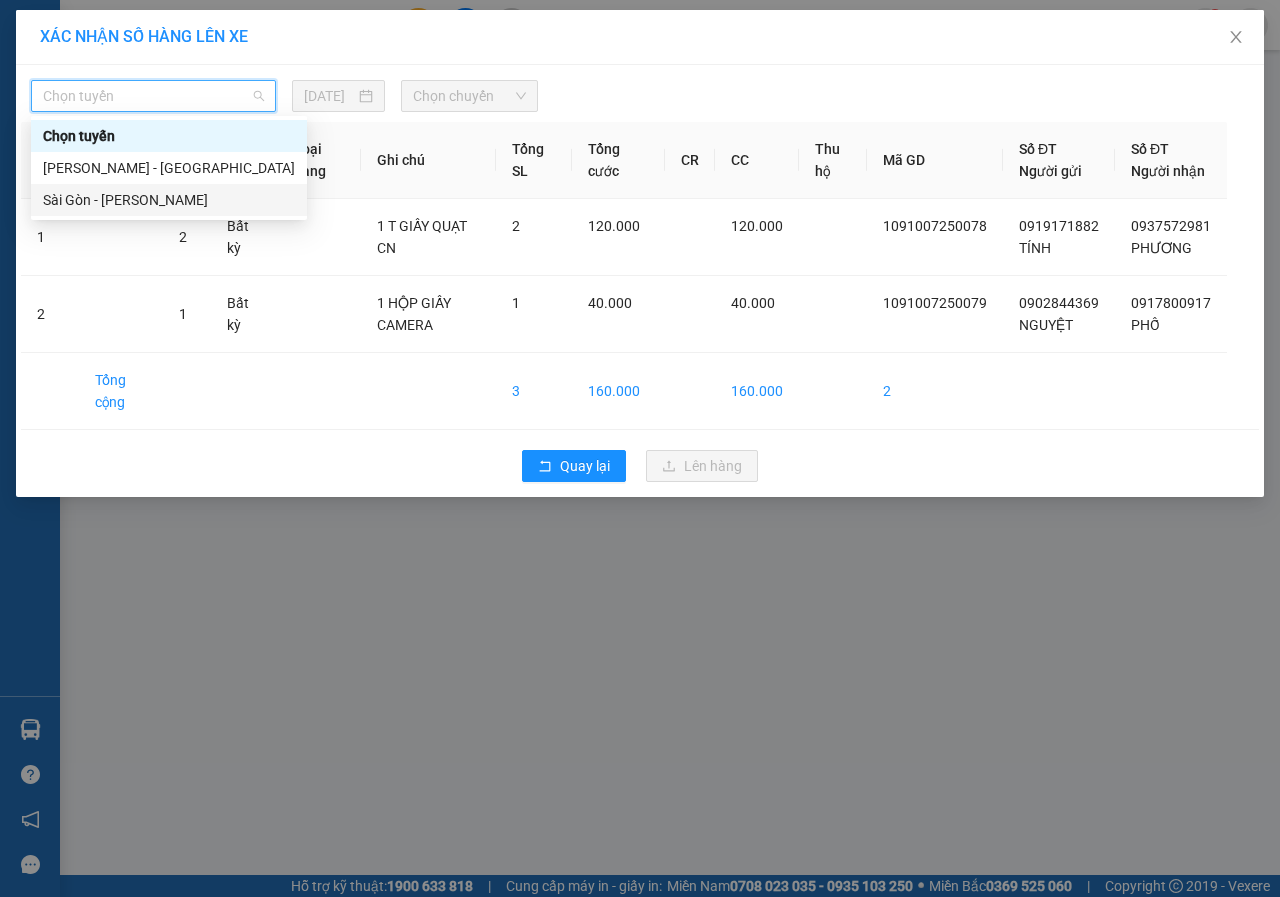 click on "Sài Gòn - [PERSON_NAME]" at bounding box center [169, 200] 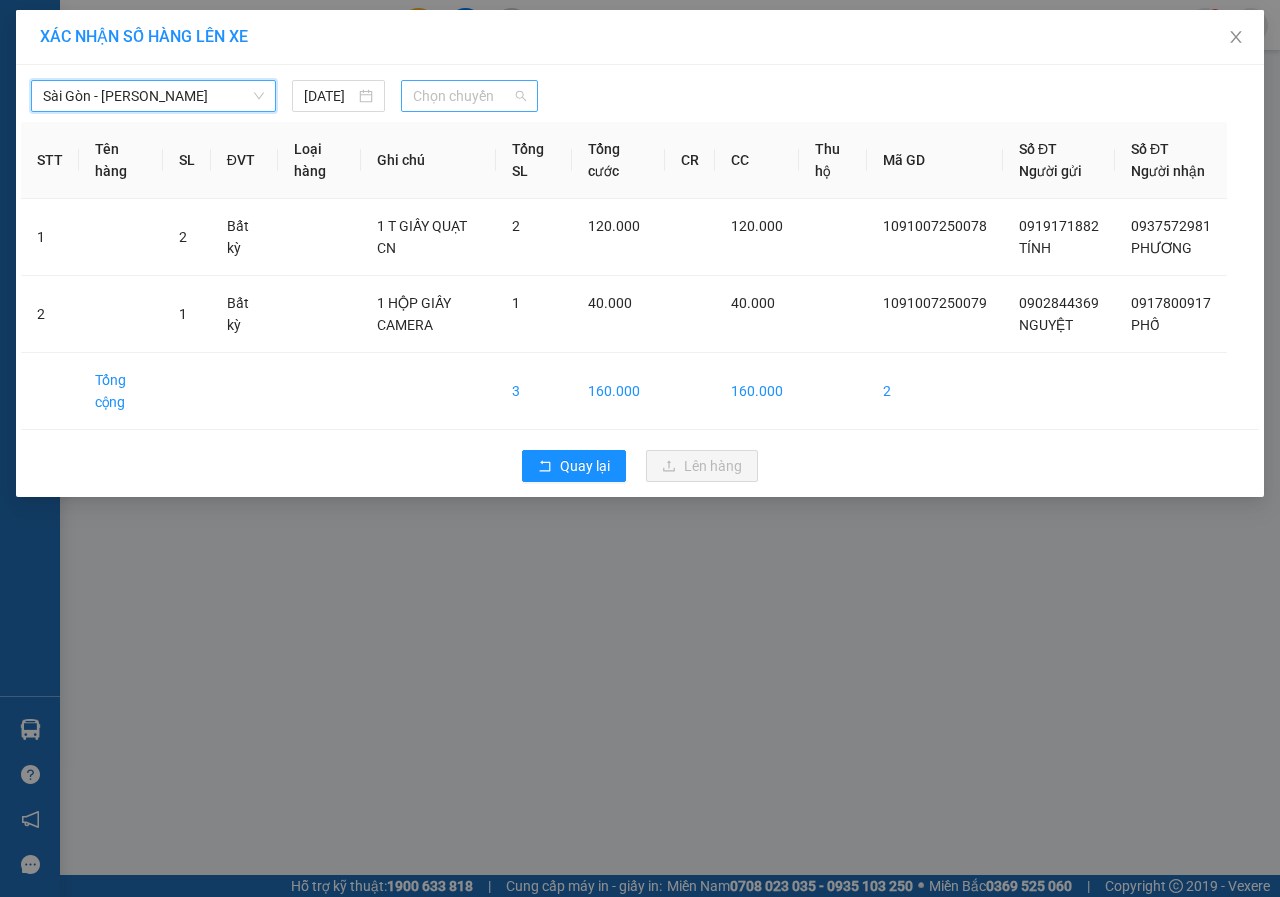 click on "Chọn chuyến" at bounding box center (469, 96) 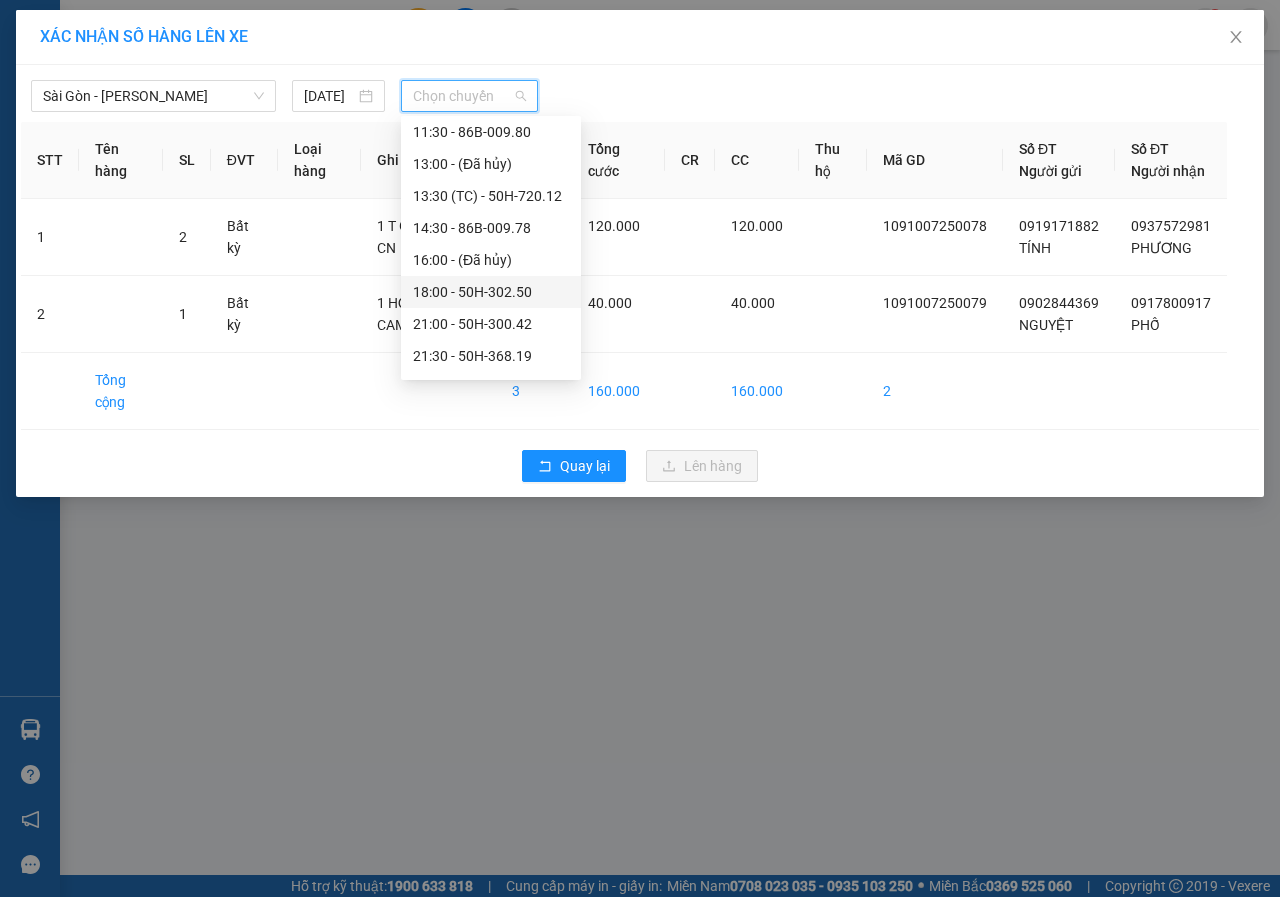 scroll, scrollTop: 200, scrollLeft: 0, axis: vertical 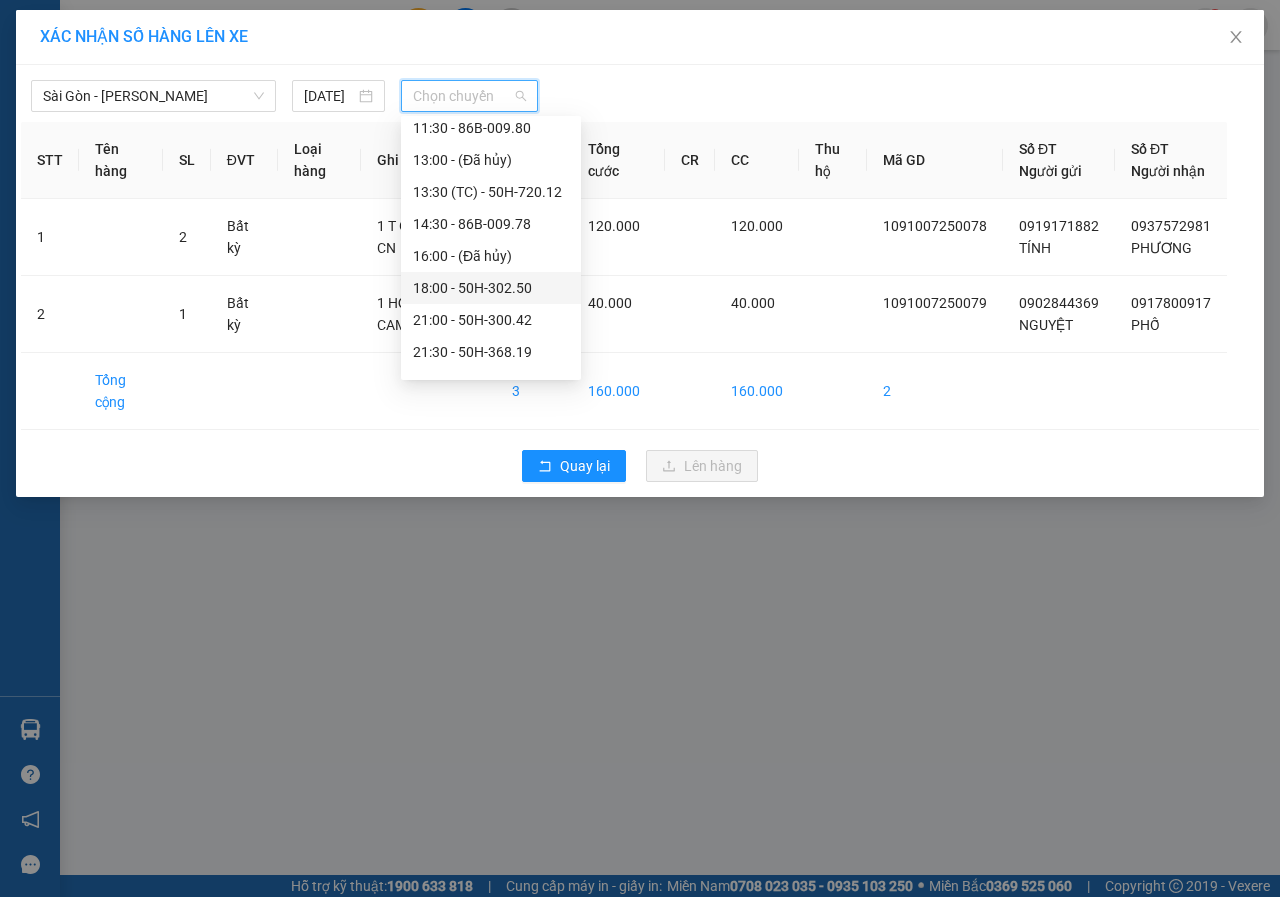 click on "18:00     - 50H-302.50" at bounding box center [491, 288] 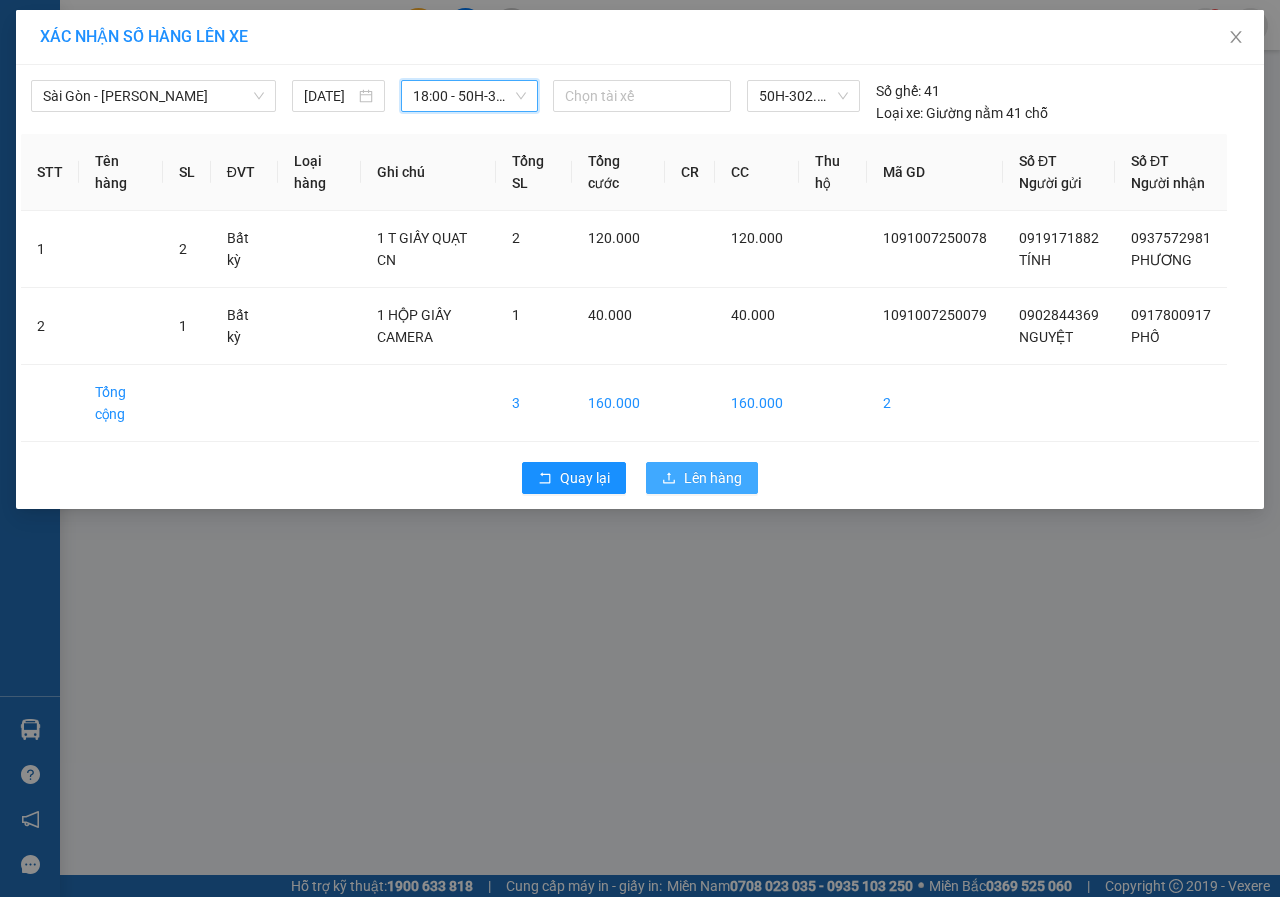 click on "Quay lại Lên hàng" at bounding box center (640, 478) 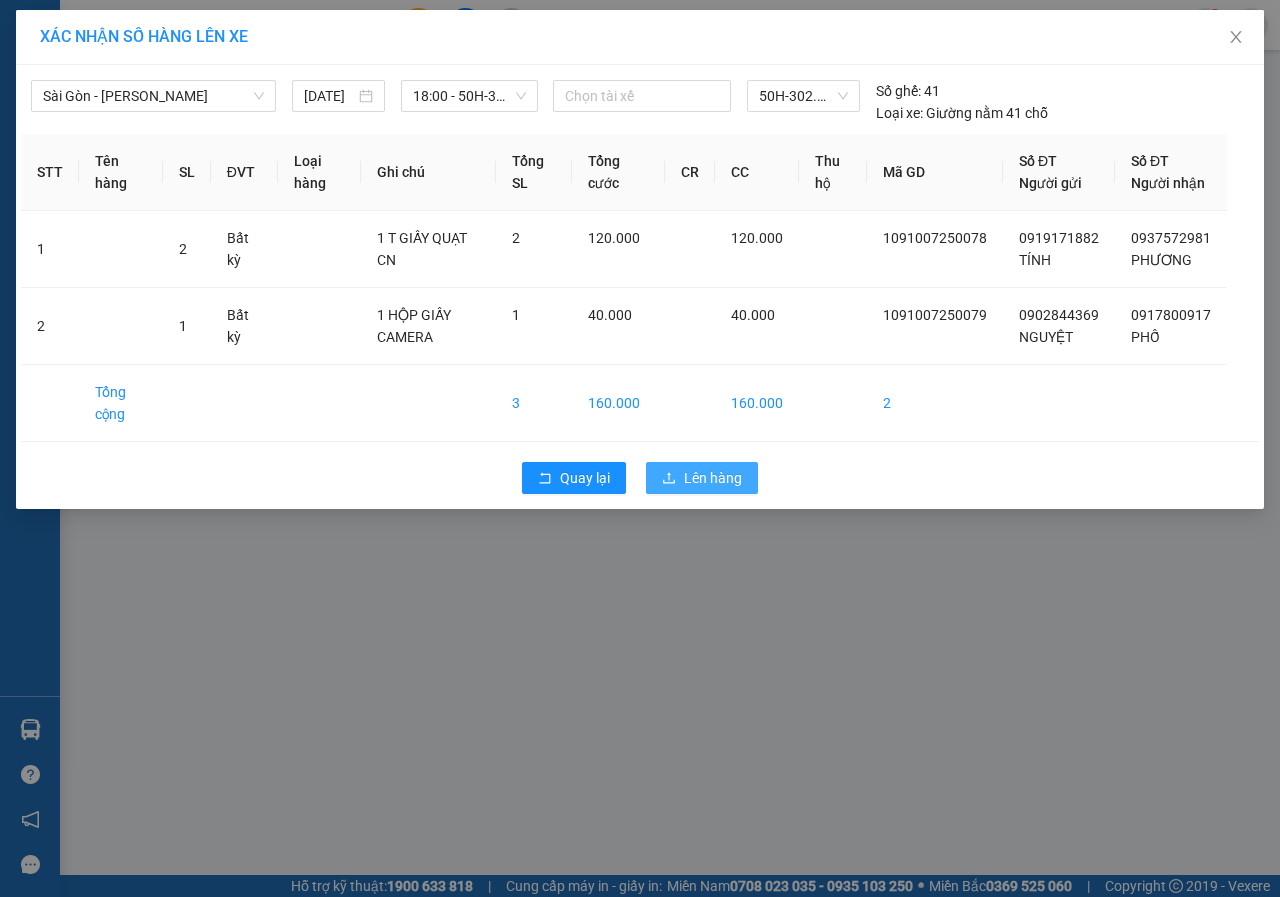click on "Lên hàng" at bounding box center (713, 478) 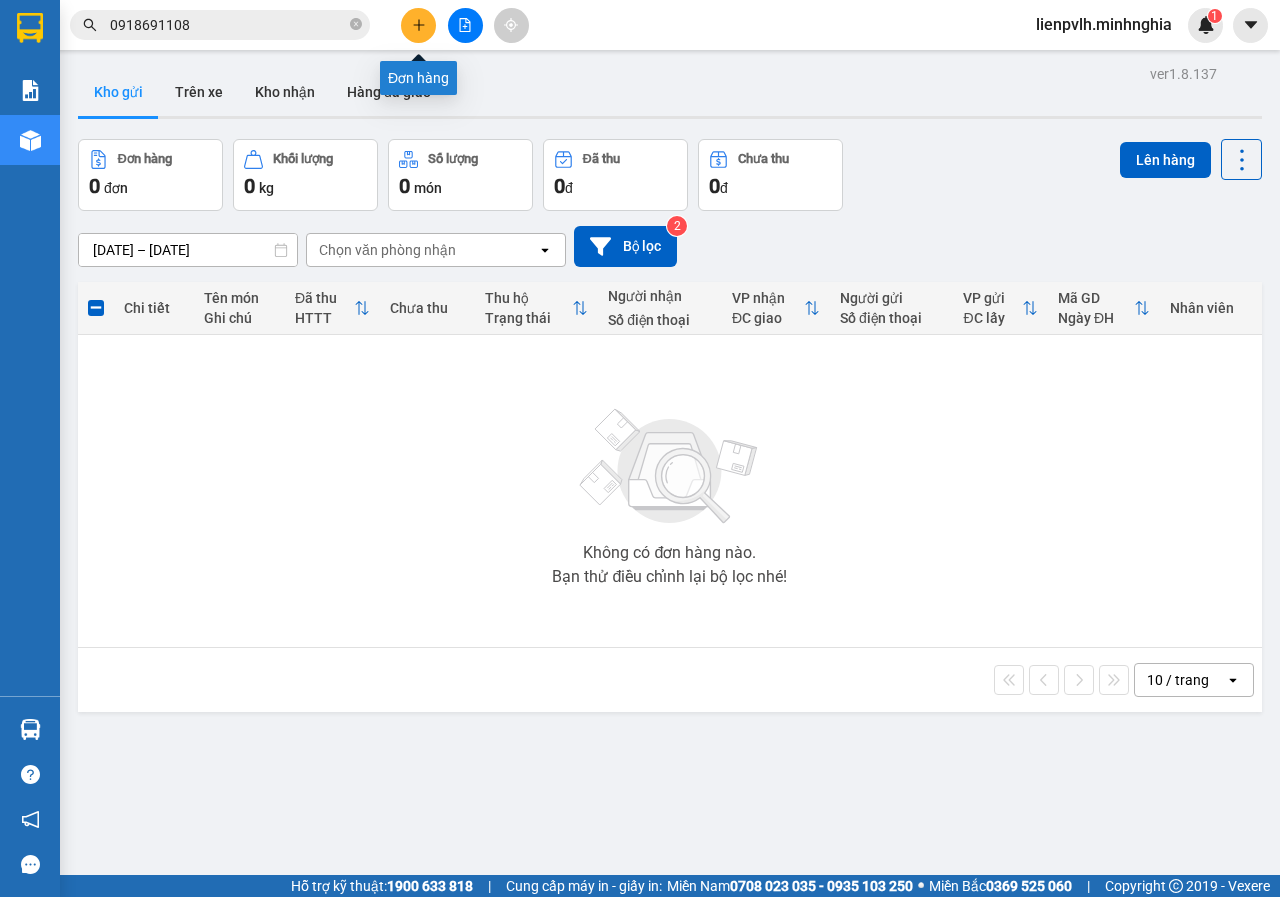 click 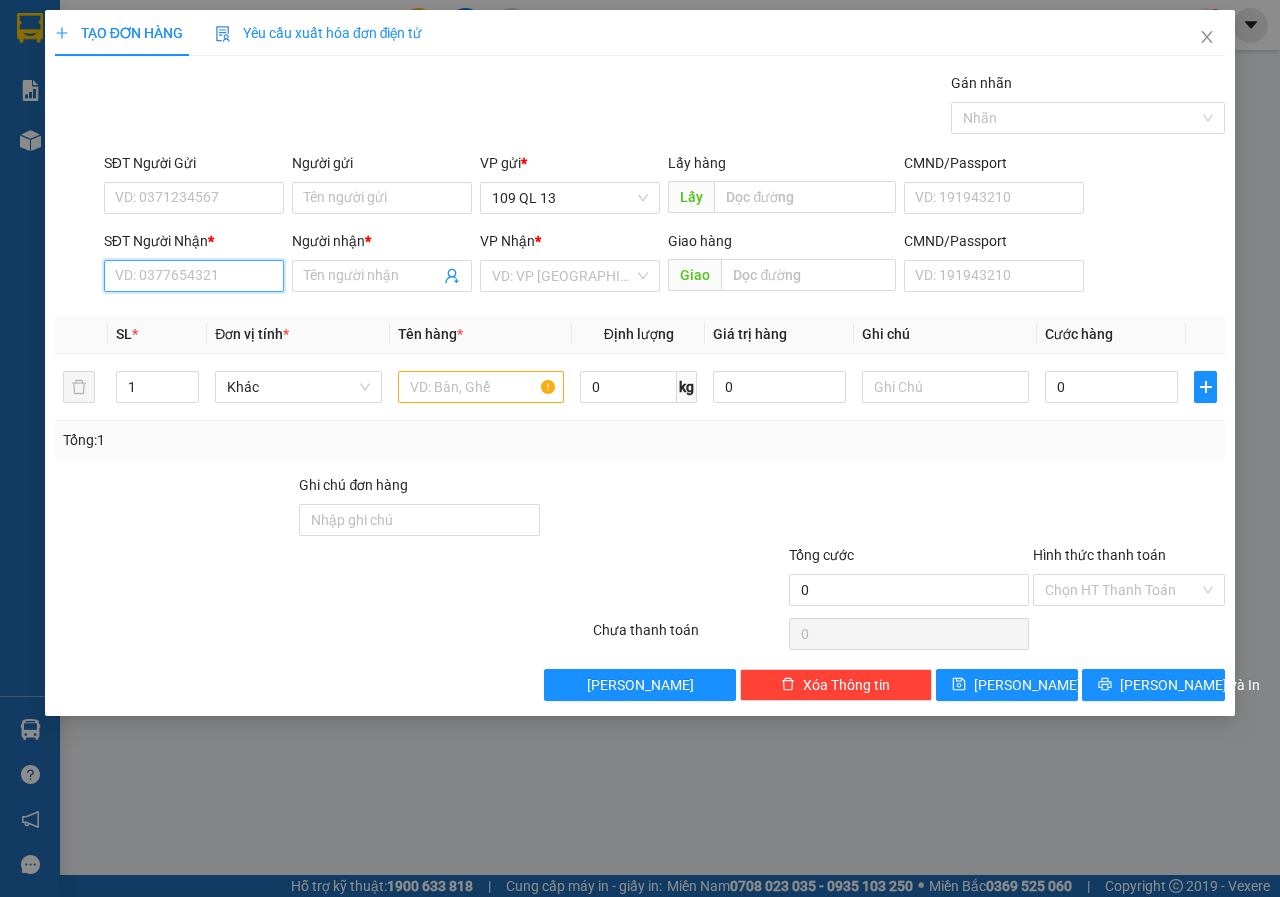 click on "SĐT Người Nhận  *" at bounding box center [194, 276] 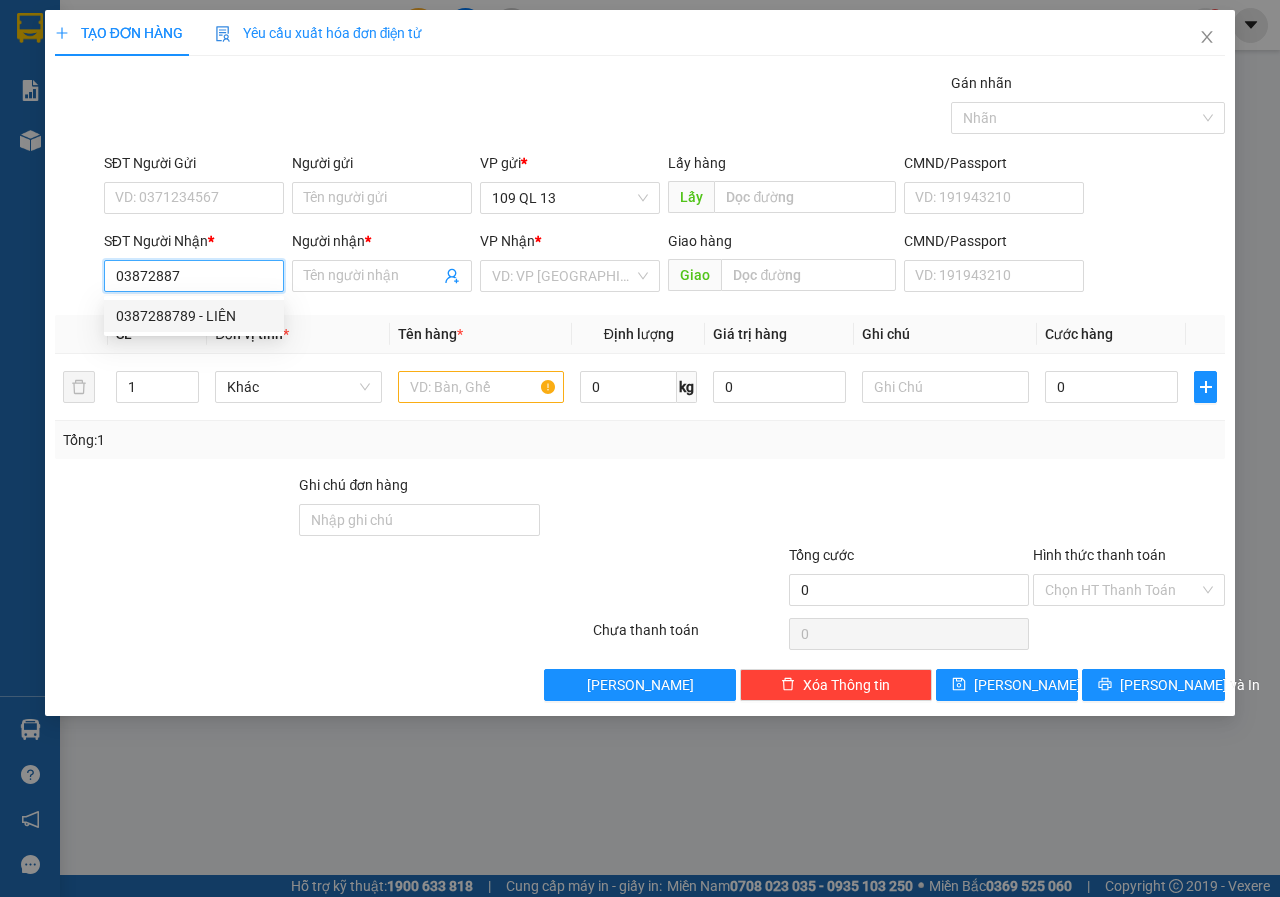 click on "0387288789 - LIÊN" at bounding box center [194, 316] 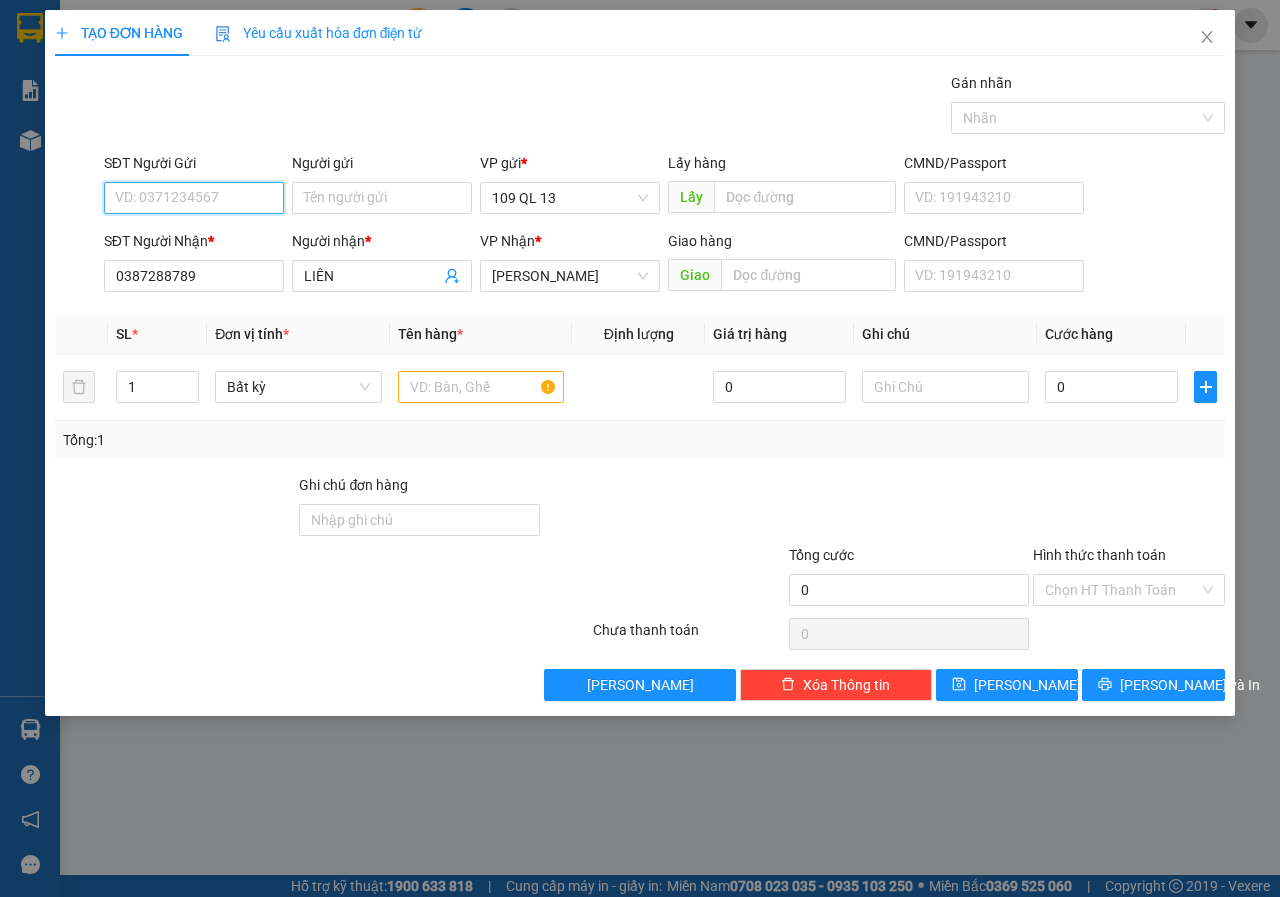 click on "SĐT Người Gửi" at bounding box center (194, 198) 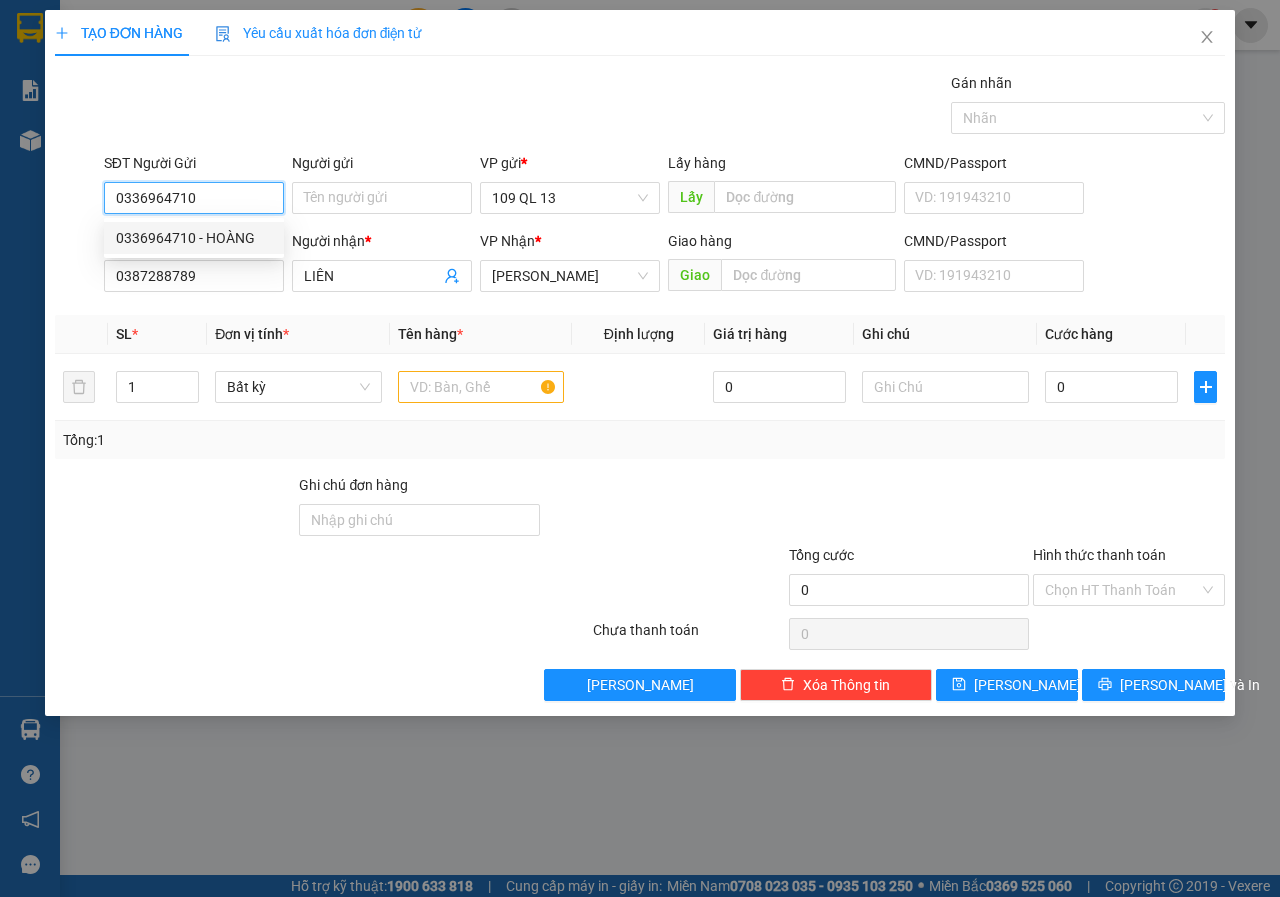 click on "0336964710 - HOÀNG" at bounding box center (194, 238) 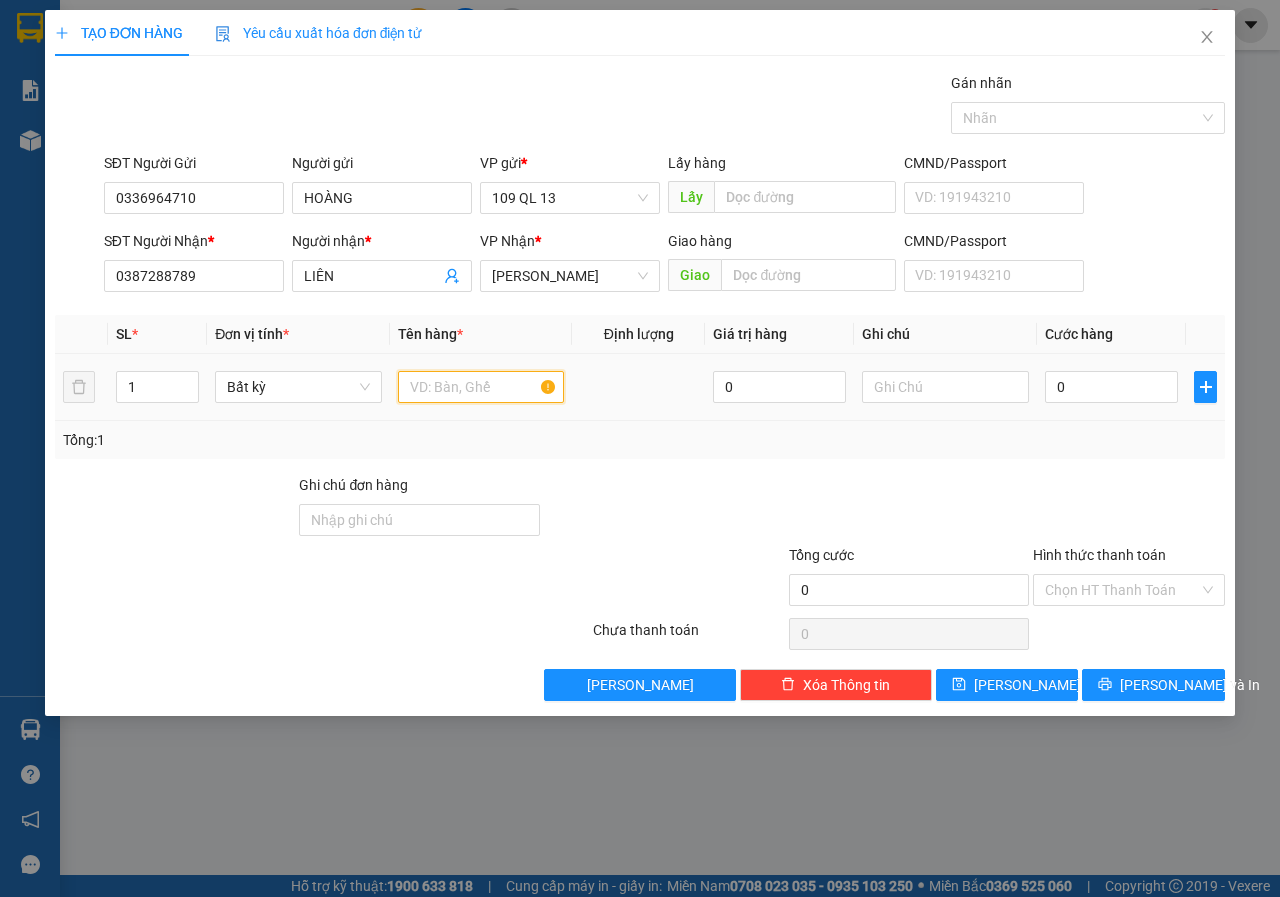 click at bounding box center (481, 387) 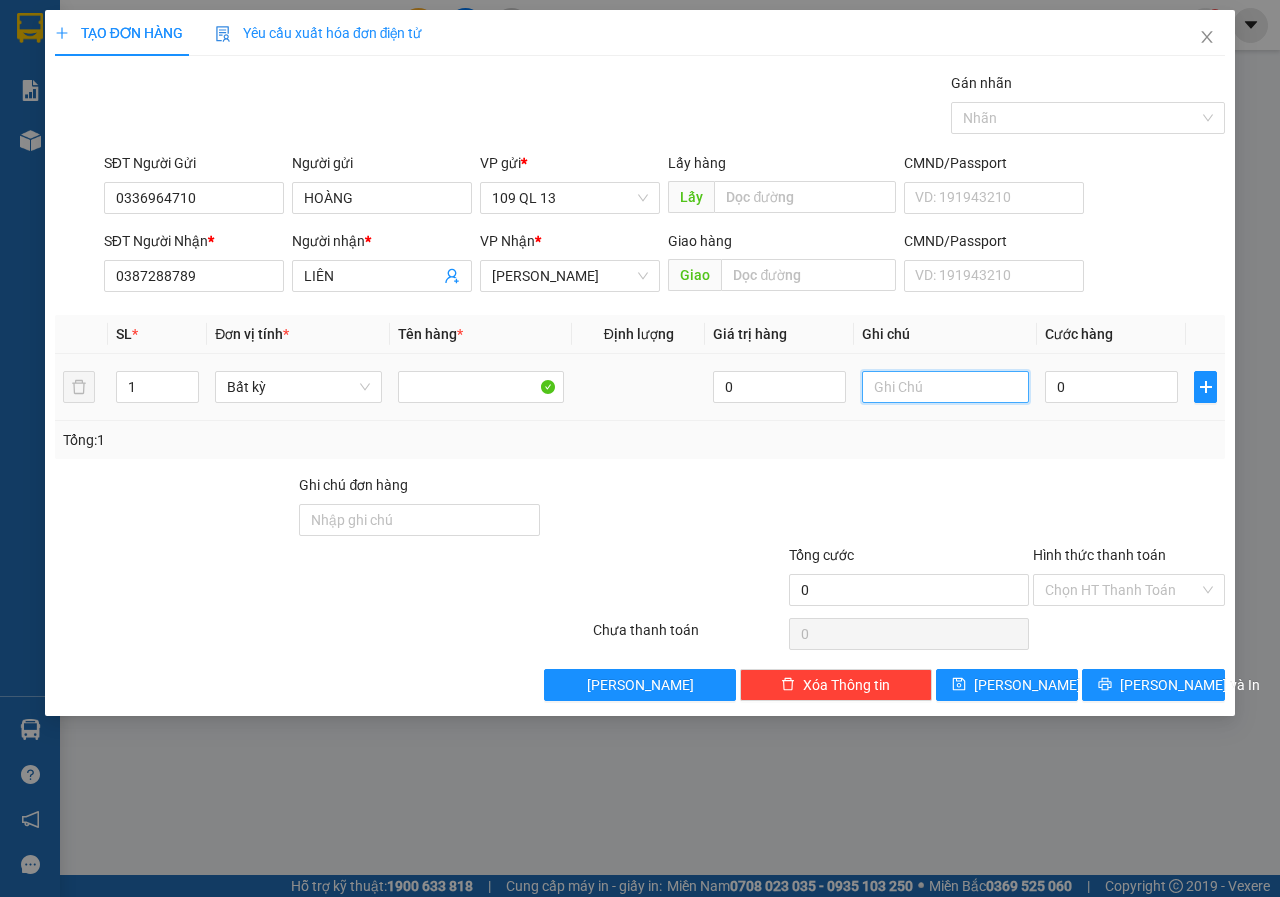 click at bounding box center (945, 387) 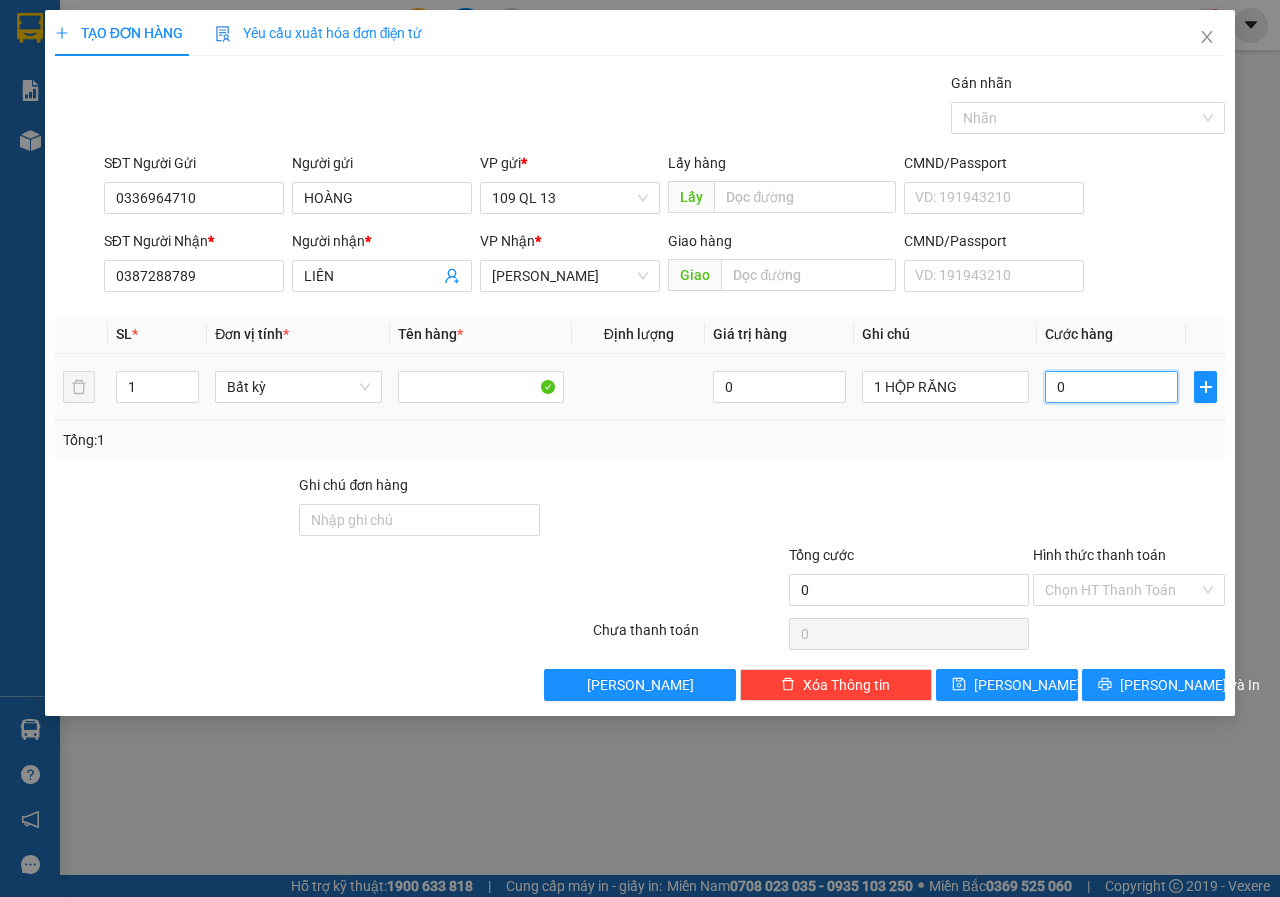 click on "0" at bounding box center [1111, 387] 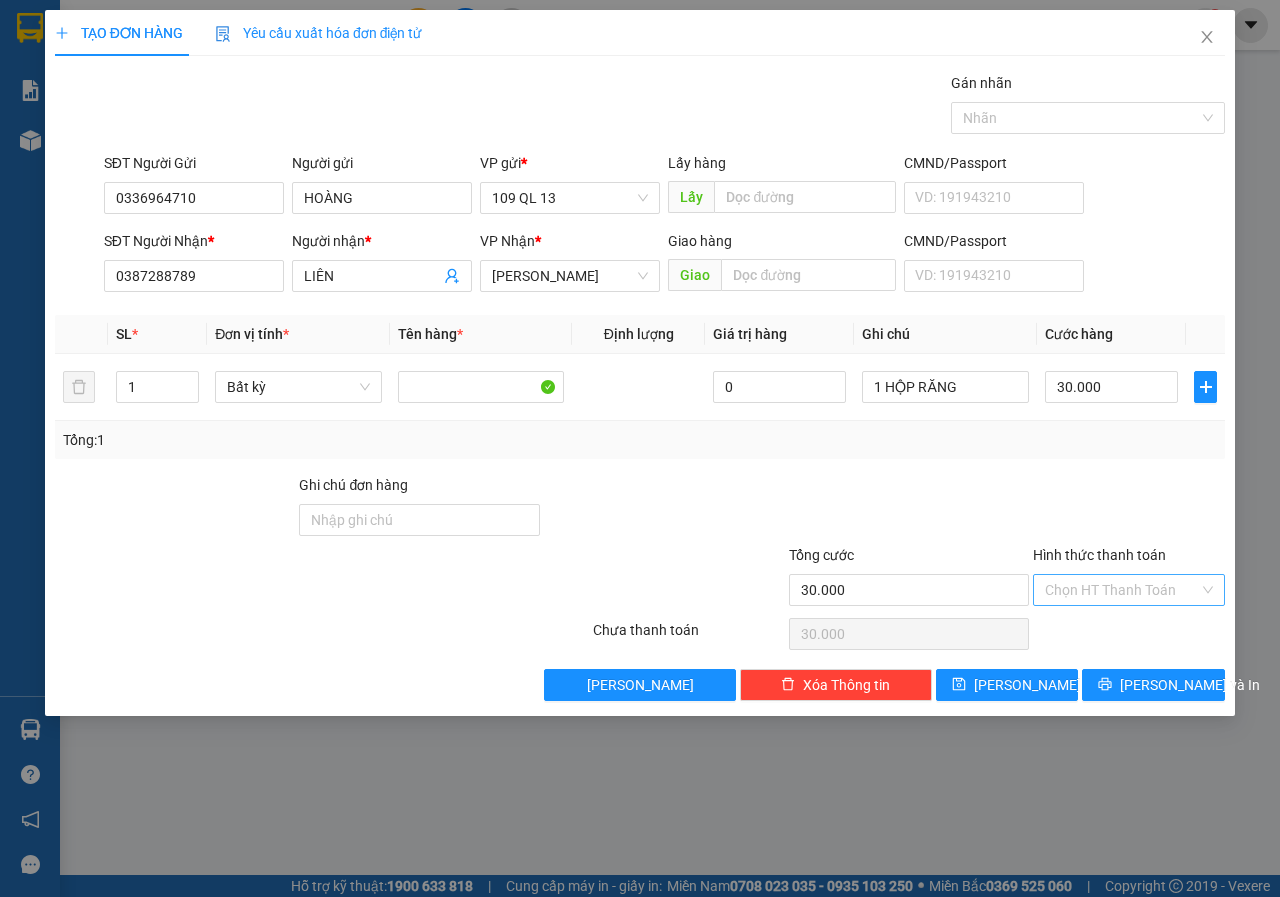 click on "Hình thức thanh toán" at bounding box center (1122, 590) 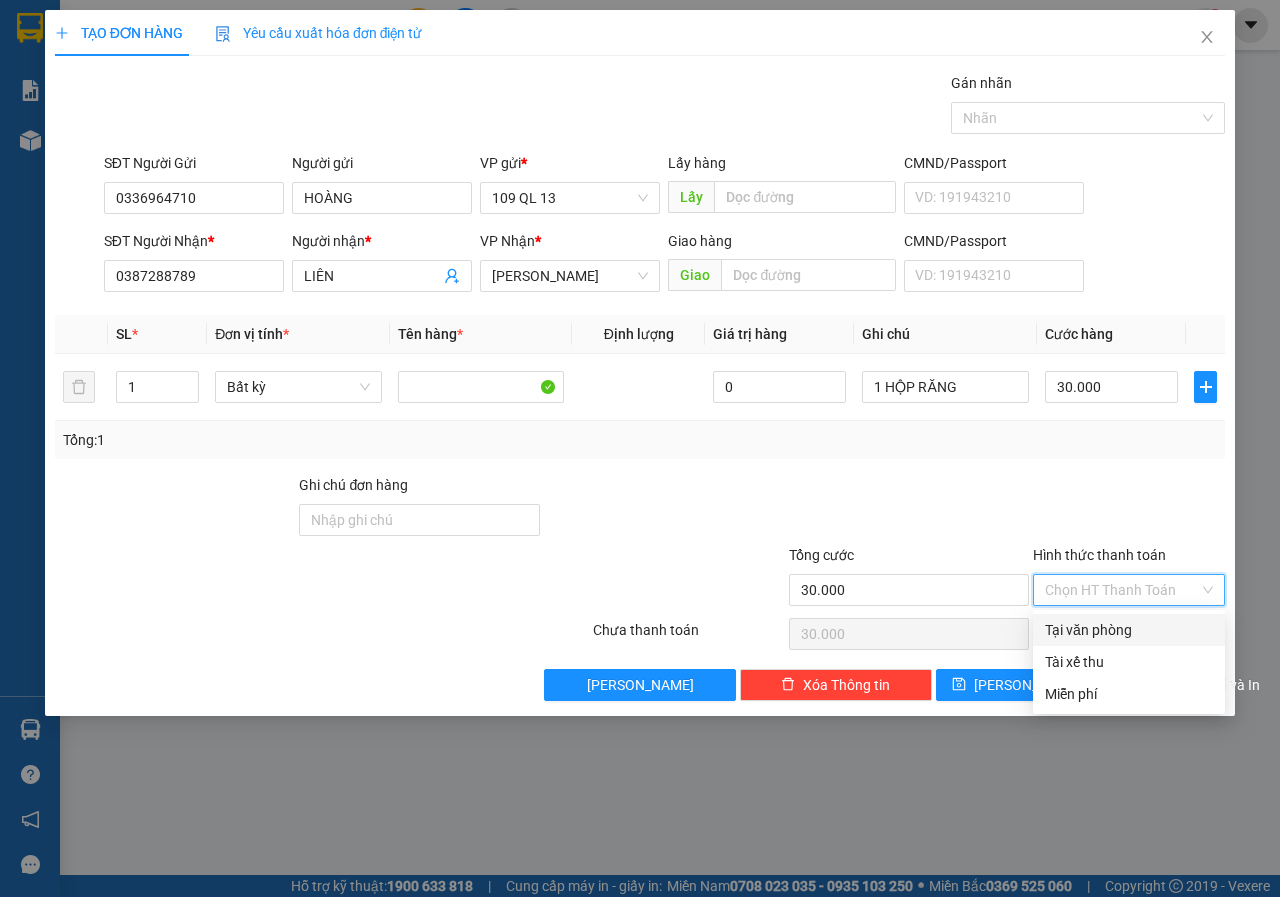 click on "Tại văn phòng" at bounding box center [1129, 630] 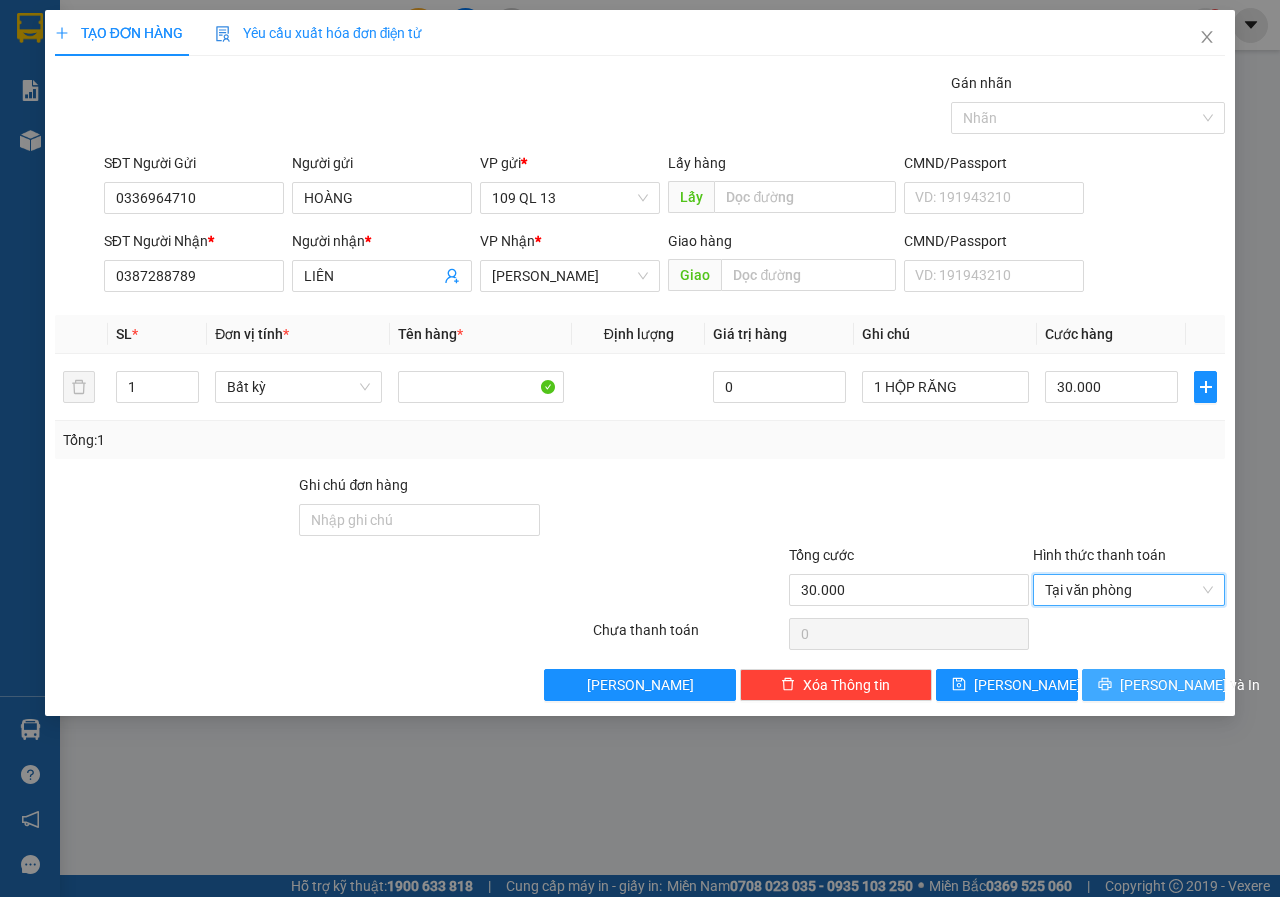 click on "[PERSON_NAME] và In" at bounding box center (1190, 685) 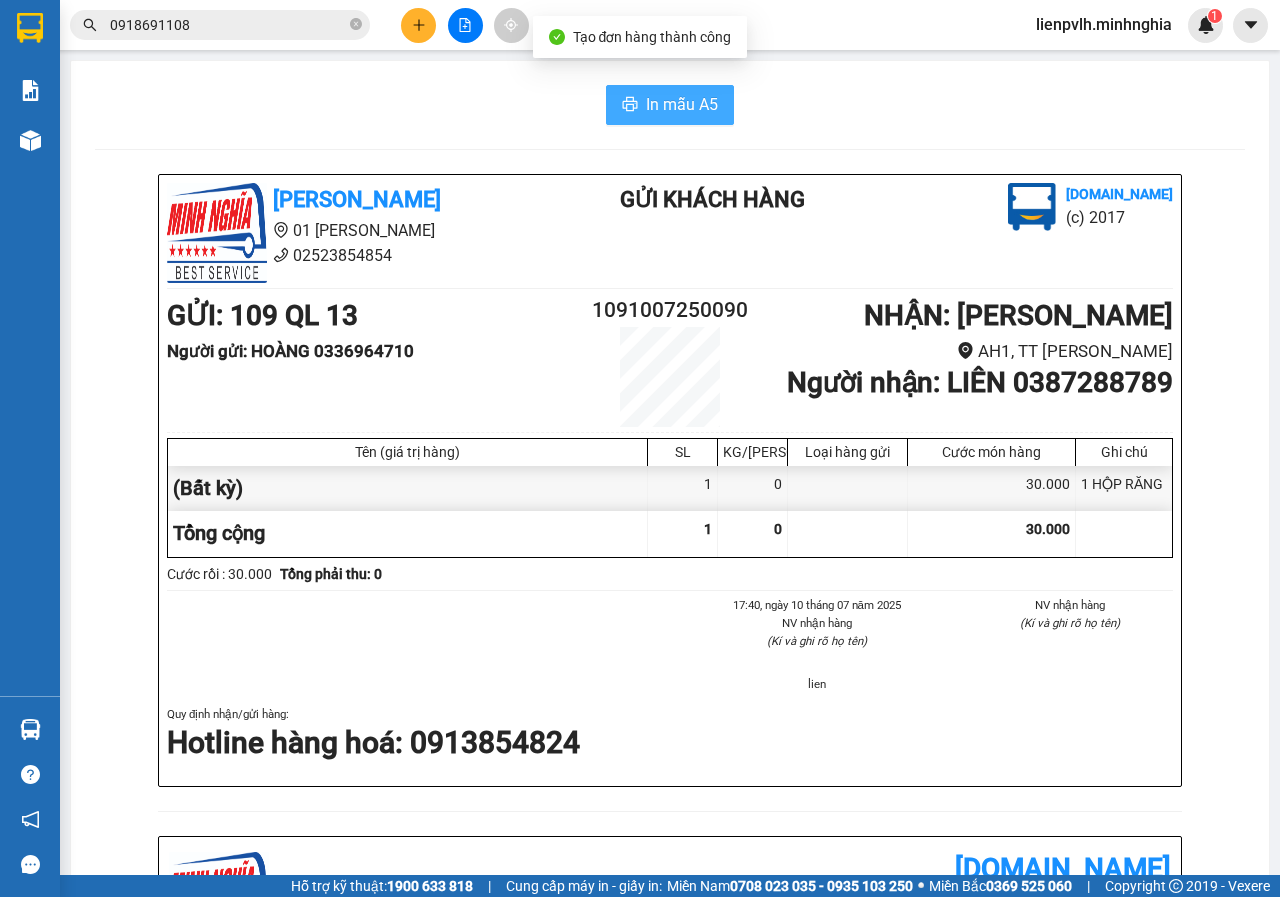 click on "In mẫu A5" at bounding box center [682, 104] 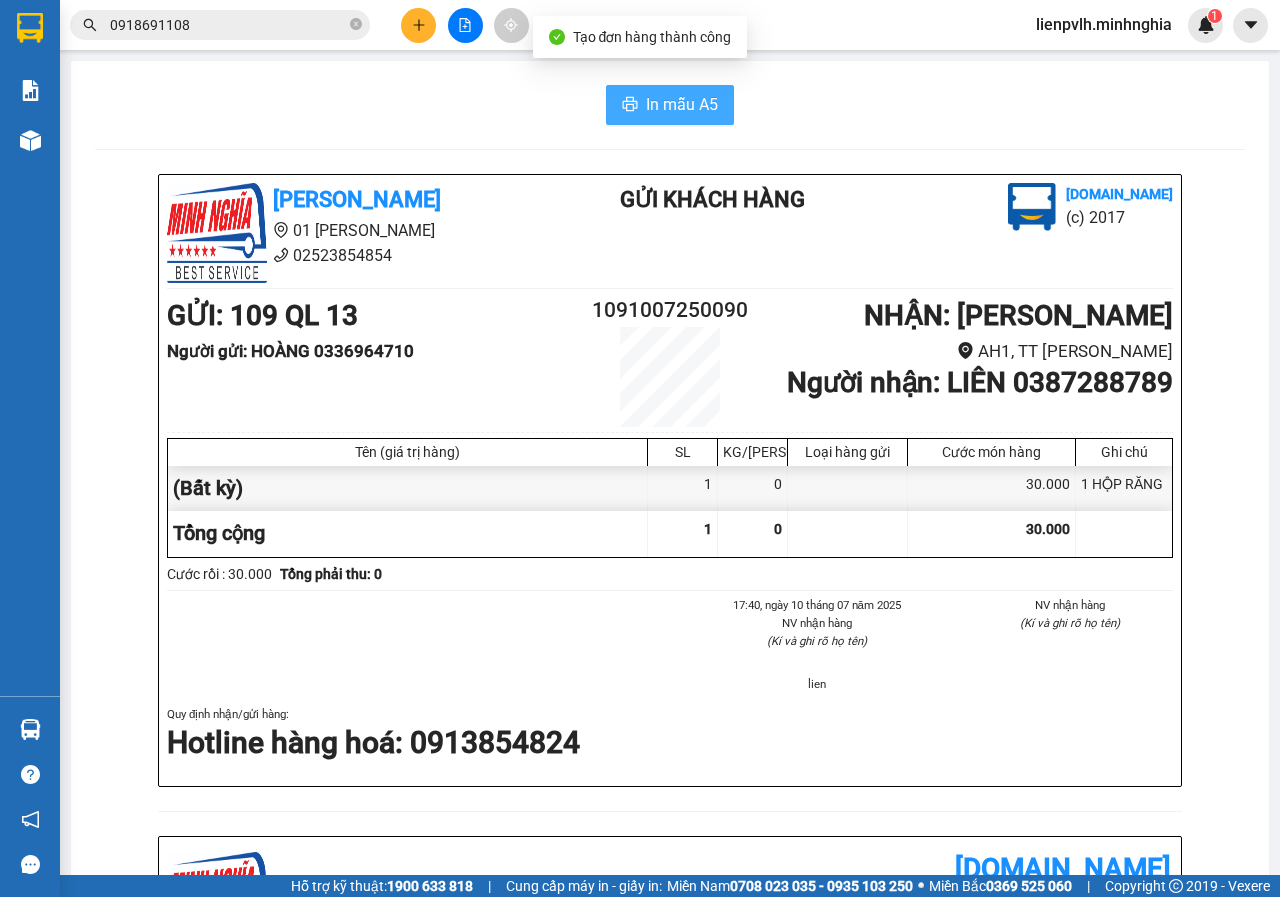 scroll, scrollTop: 0, scrollLeft: 0, axis: both 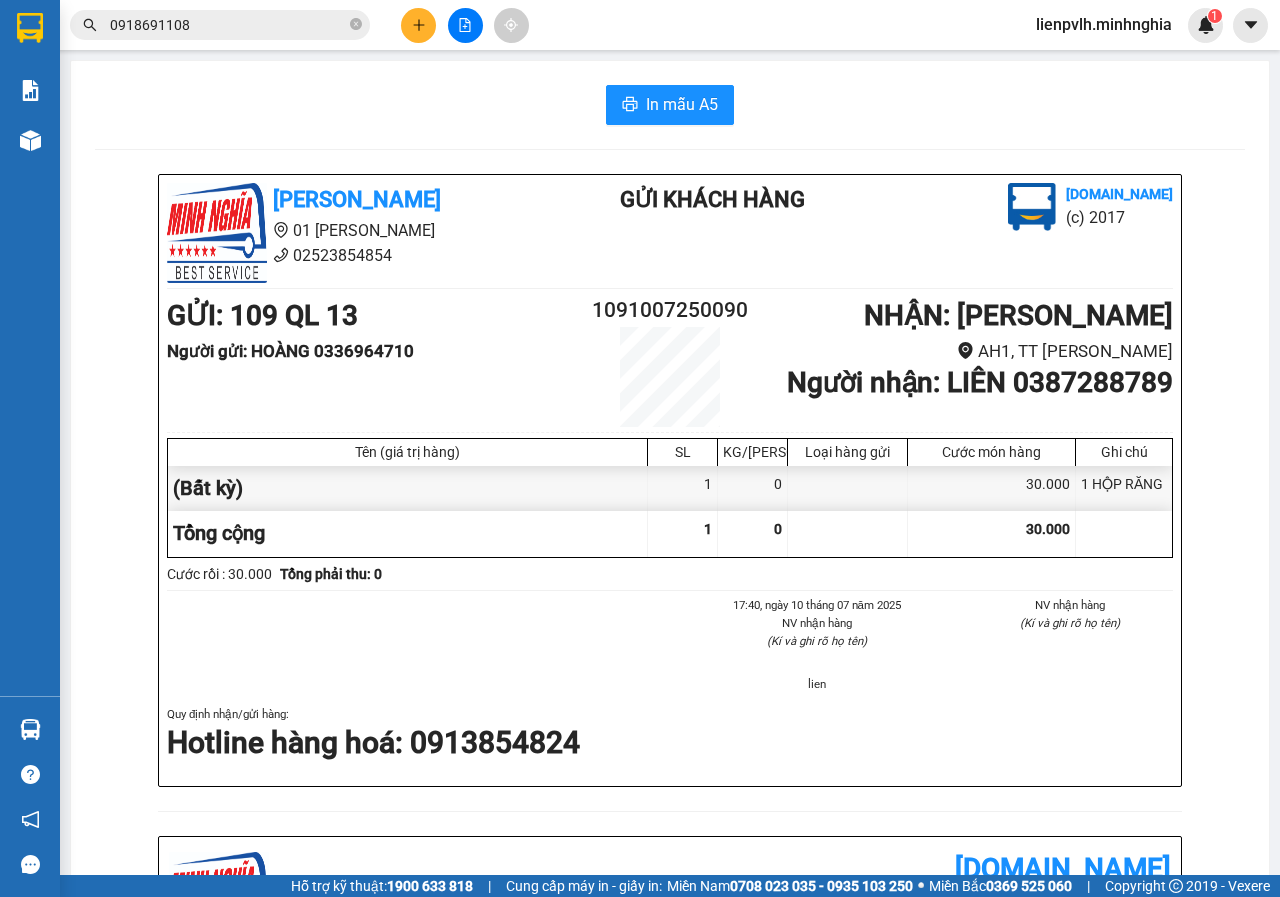 click at bounding box center [418, 25] 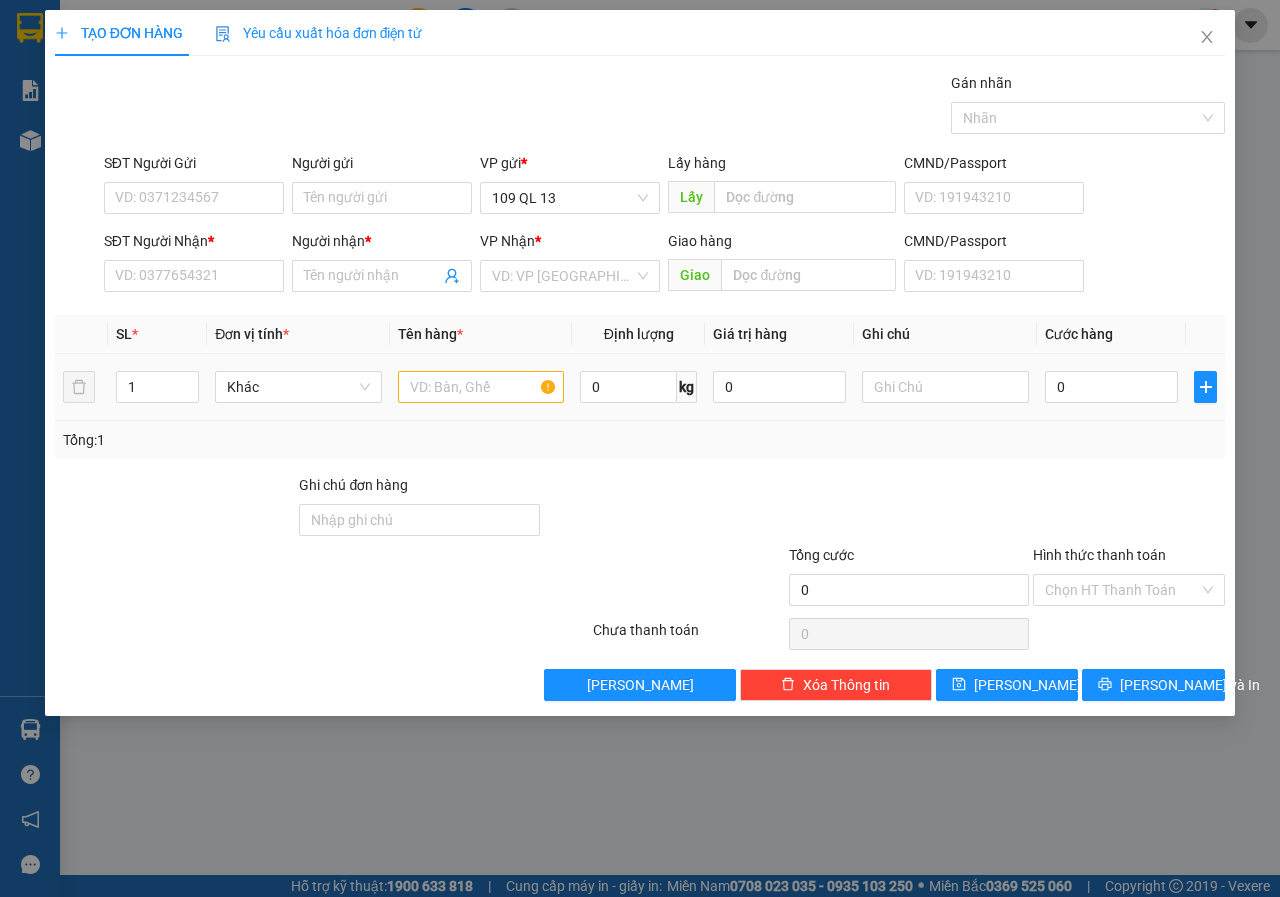 click at bounding box center (481, 387) 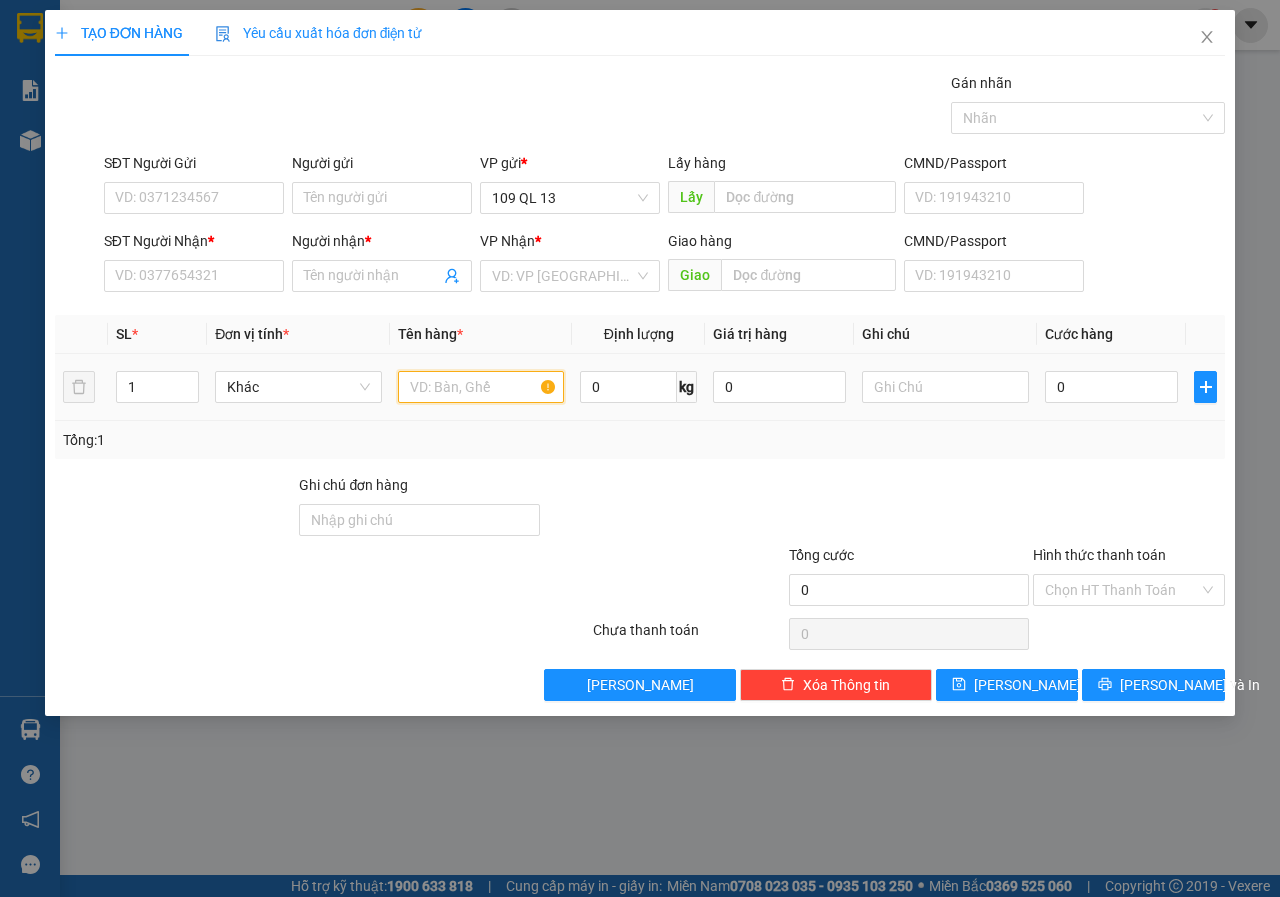 click at bounding box center [481, 387] 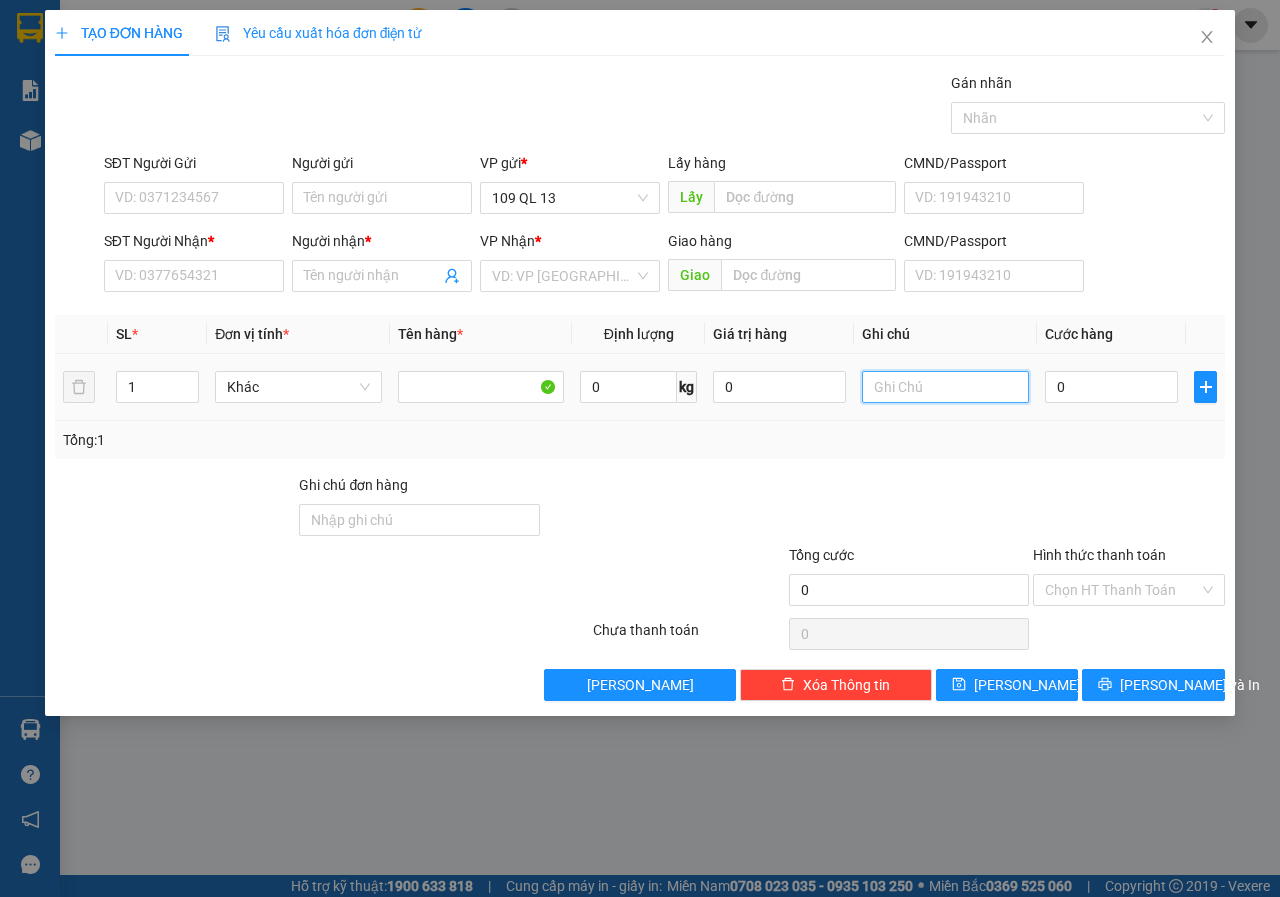 click at bounding box center [945, 387] 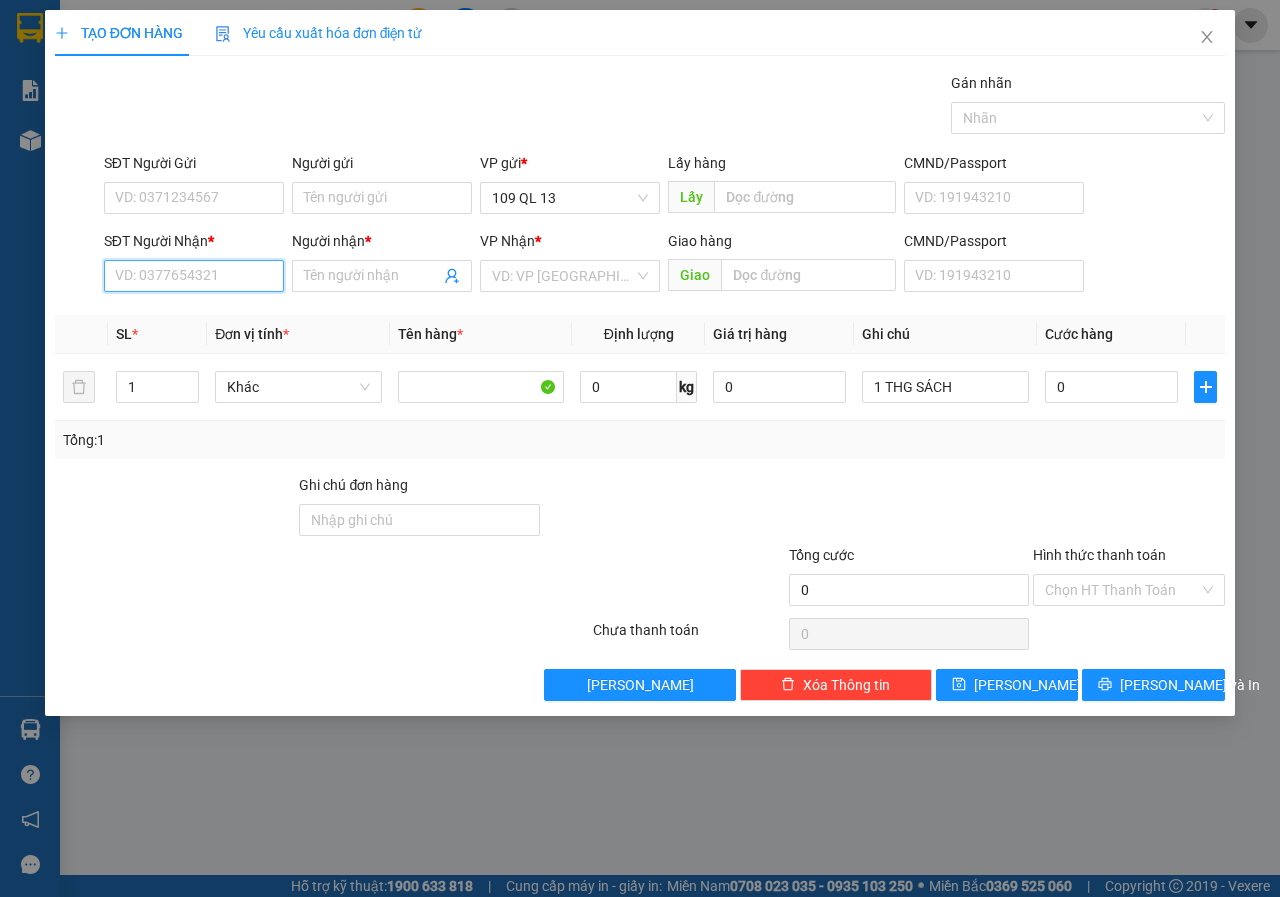 click on "SĐT Người Nhận  *" at bounding box center [194, 276] 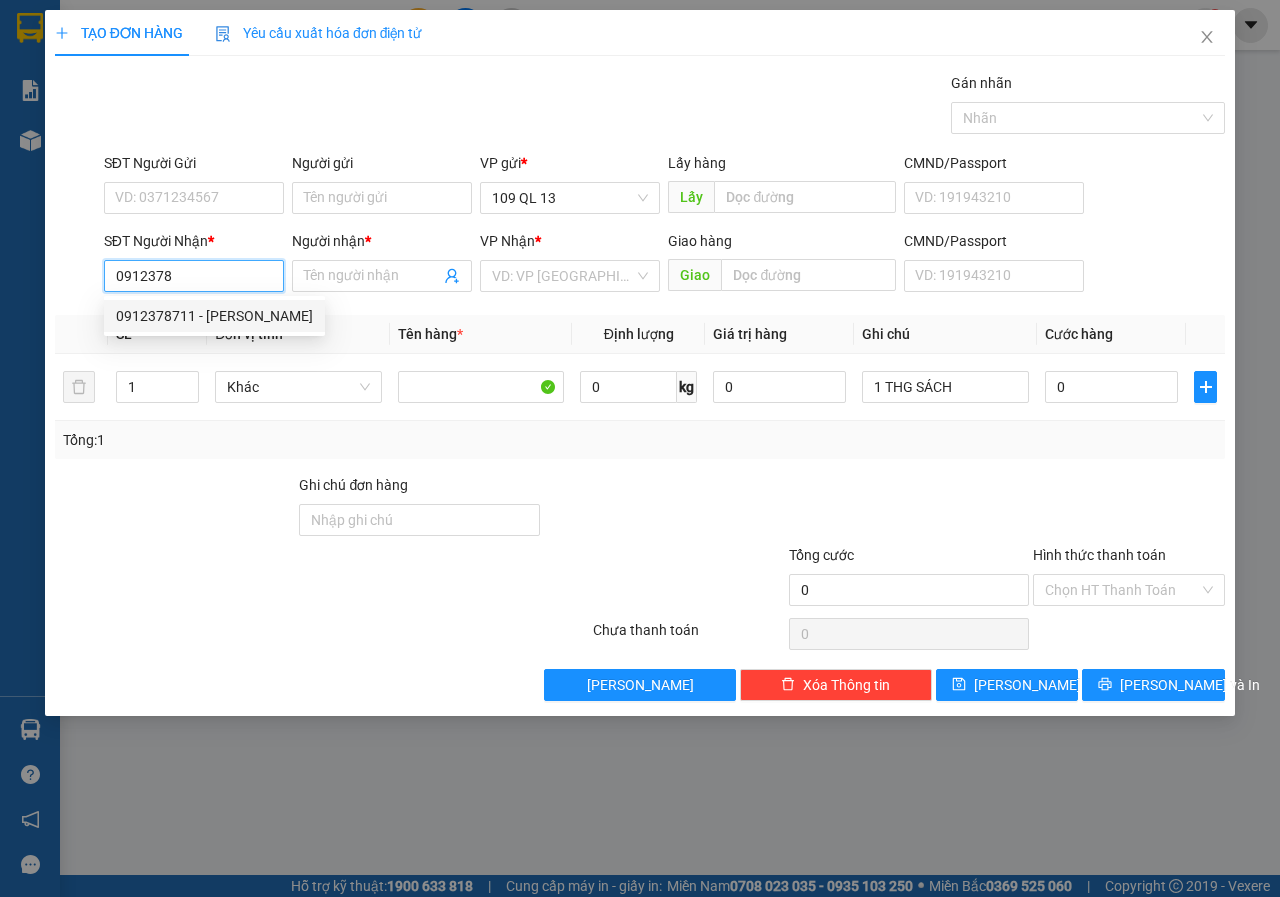 click on "0912378711 - [PERSON_NAME]" at bounding box center (214, 316) 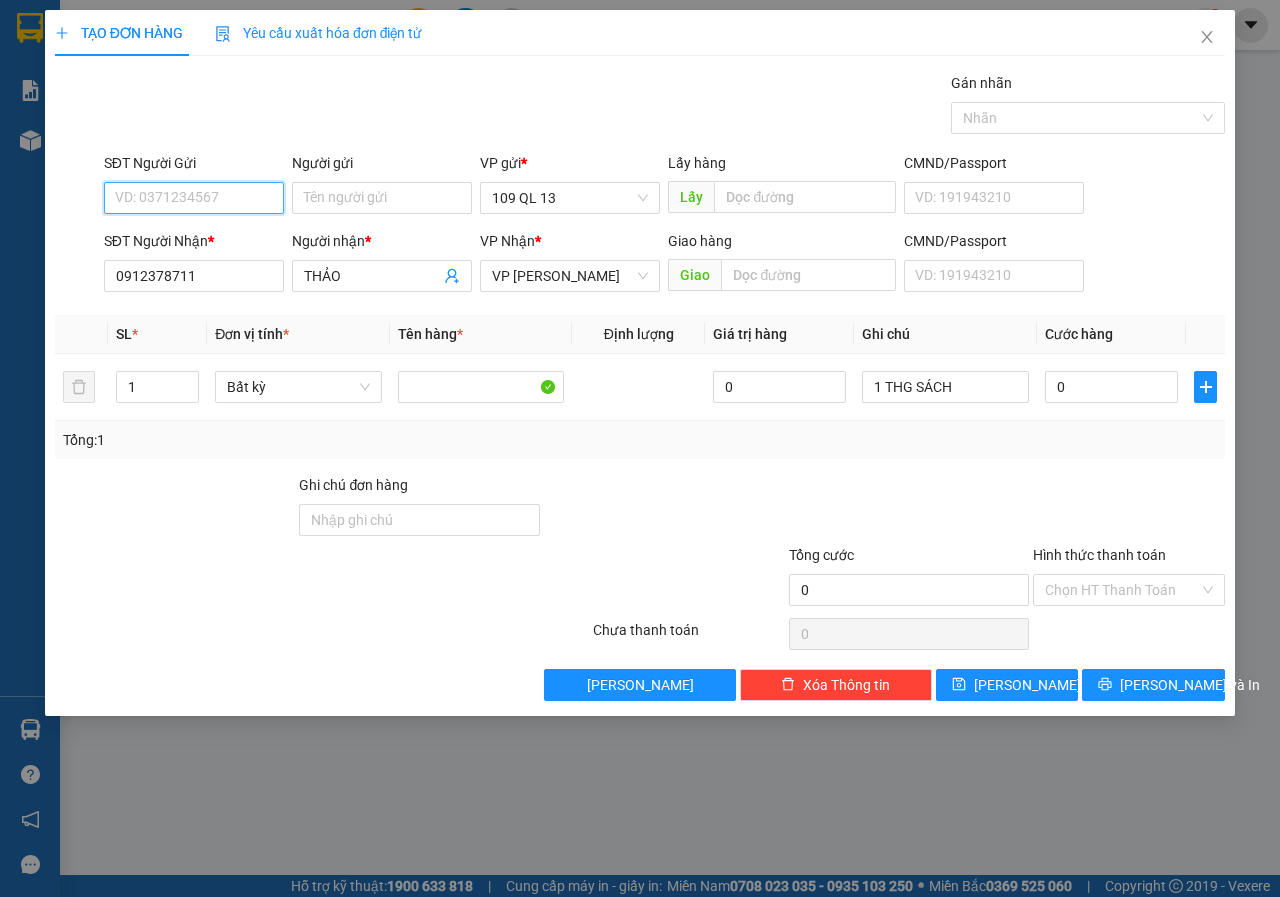 click on "SĐT Người Gửi" at bounding box center (194, 198) 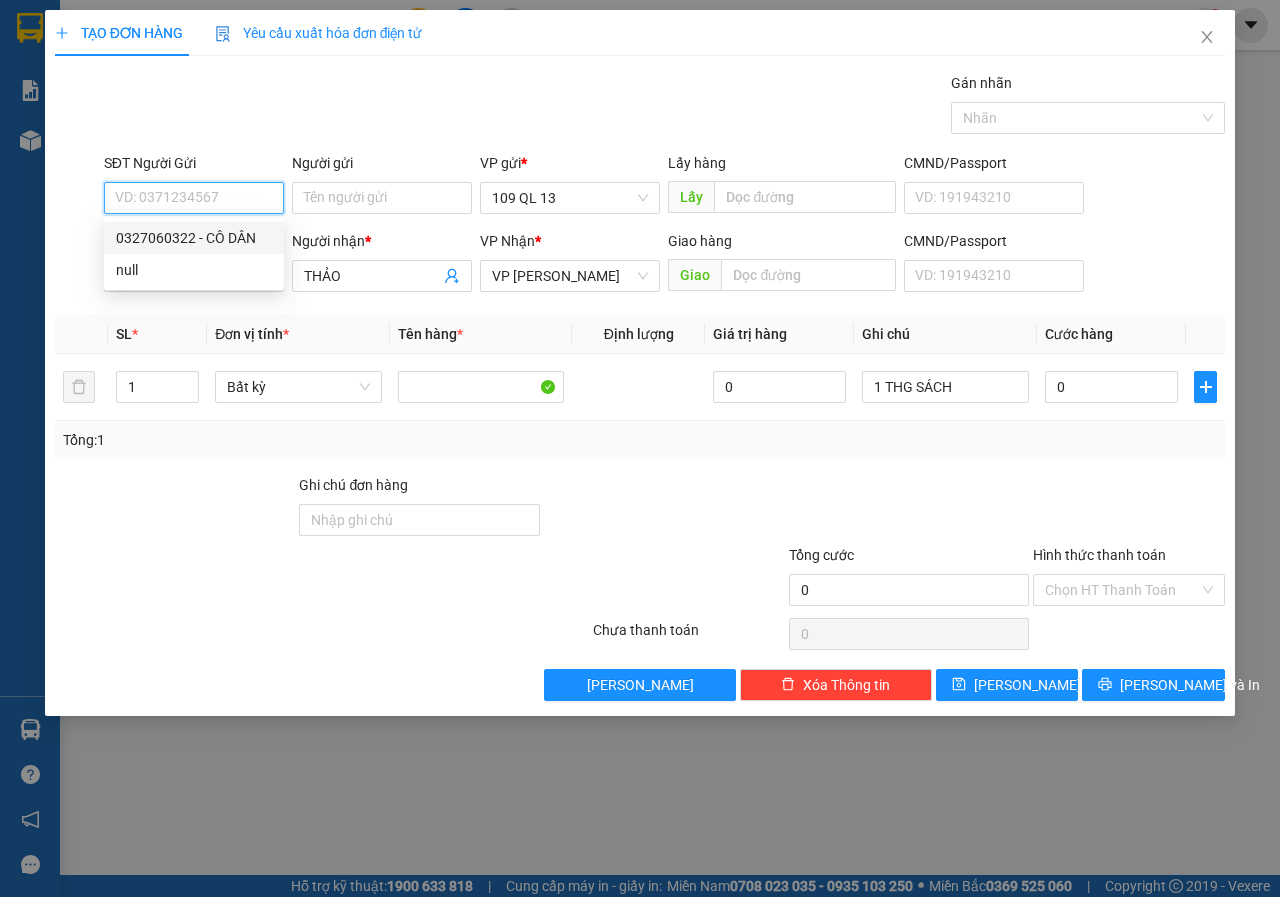 click on "0327060322 - CÔ DÂN" at bounding box center (194, 238) 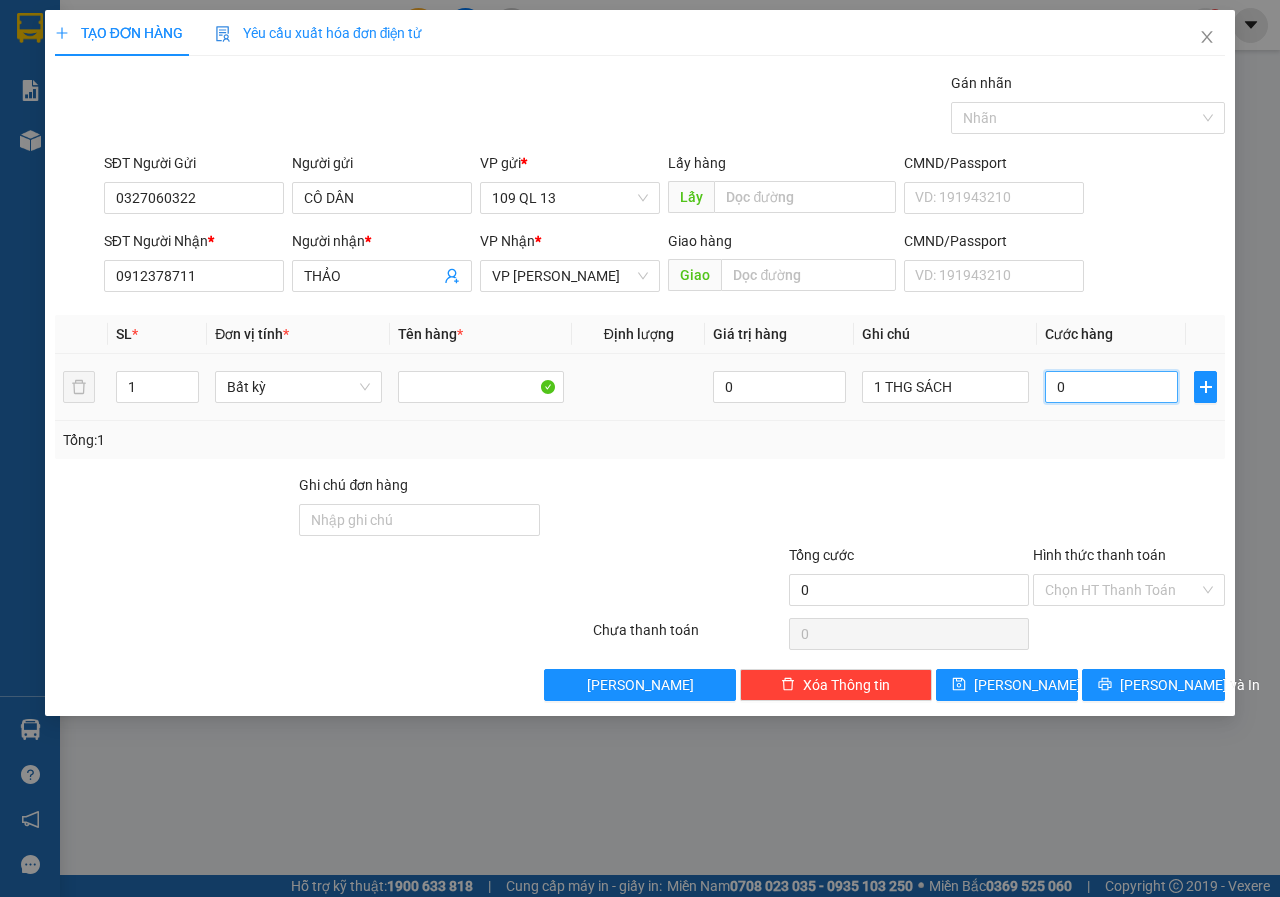 click on "0" at bounding box center (1111, 387) 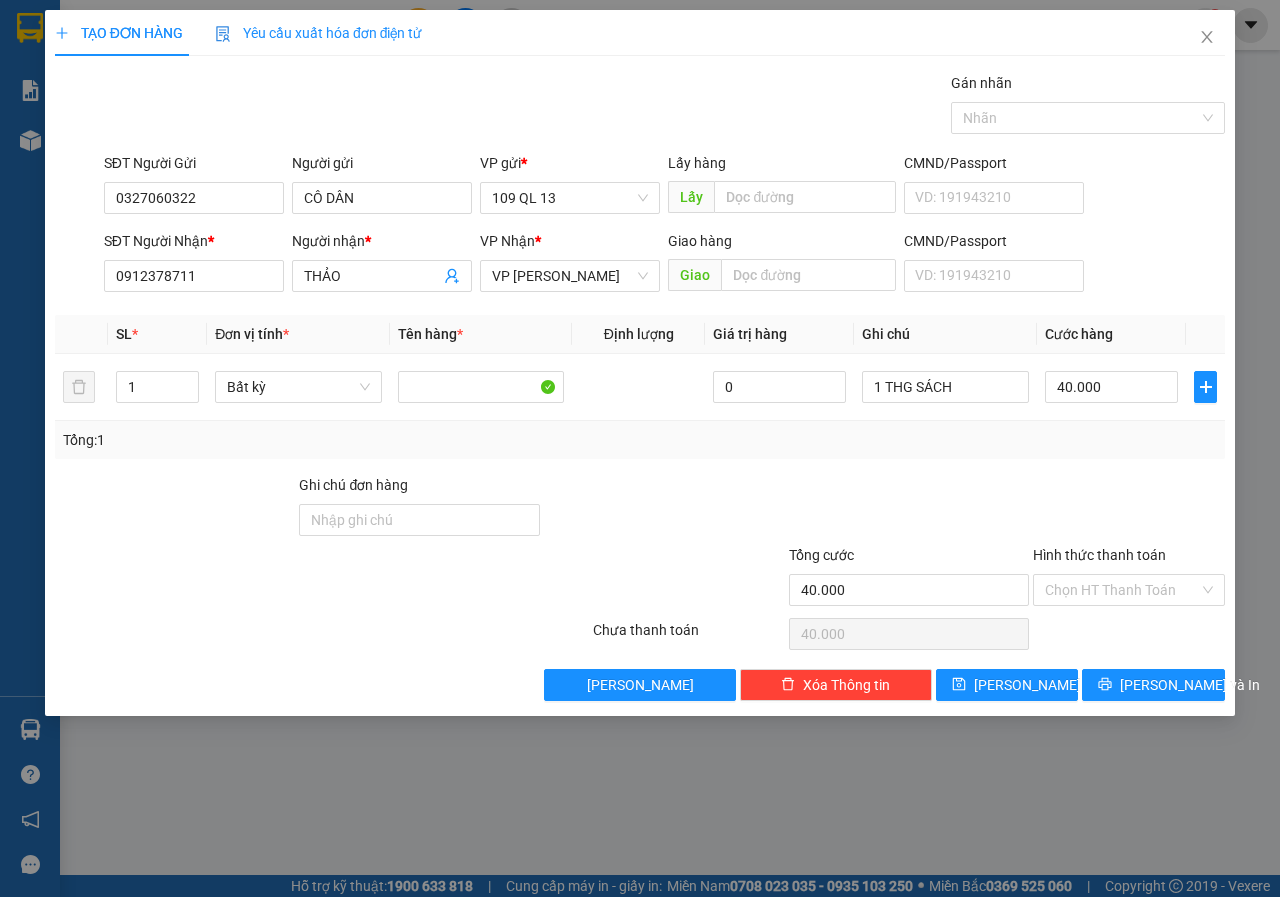 click on "SĐT Người Nhận  * 0912378711 Người nhận  * THẢO VP Nhận  * VP [PERSON_NAME] hàng Giao CMND/Passport VD: [PASSPORT]" at bounding box center (664, 265) 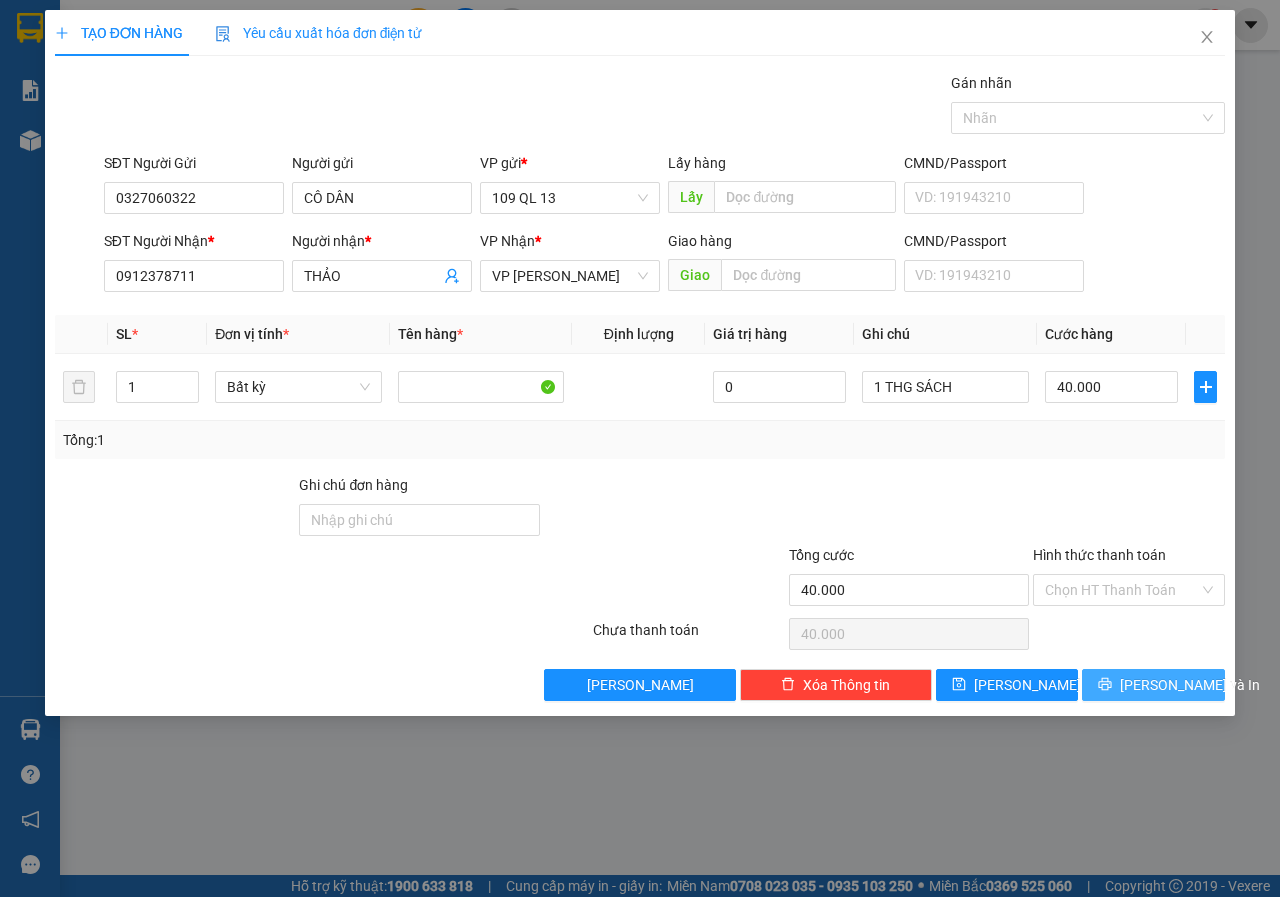 click on "[PERSON_NAME] và In" at bounding box center (1153, 685) 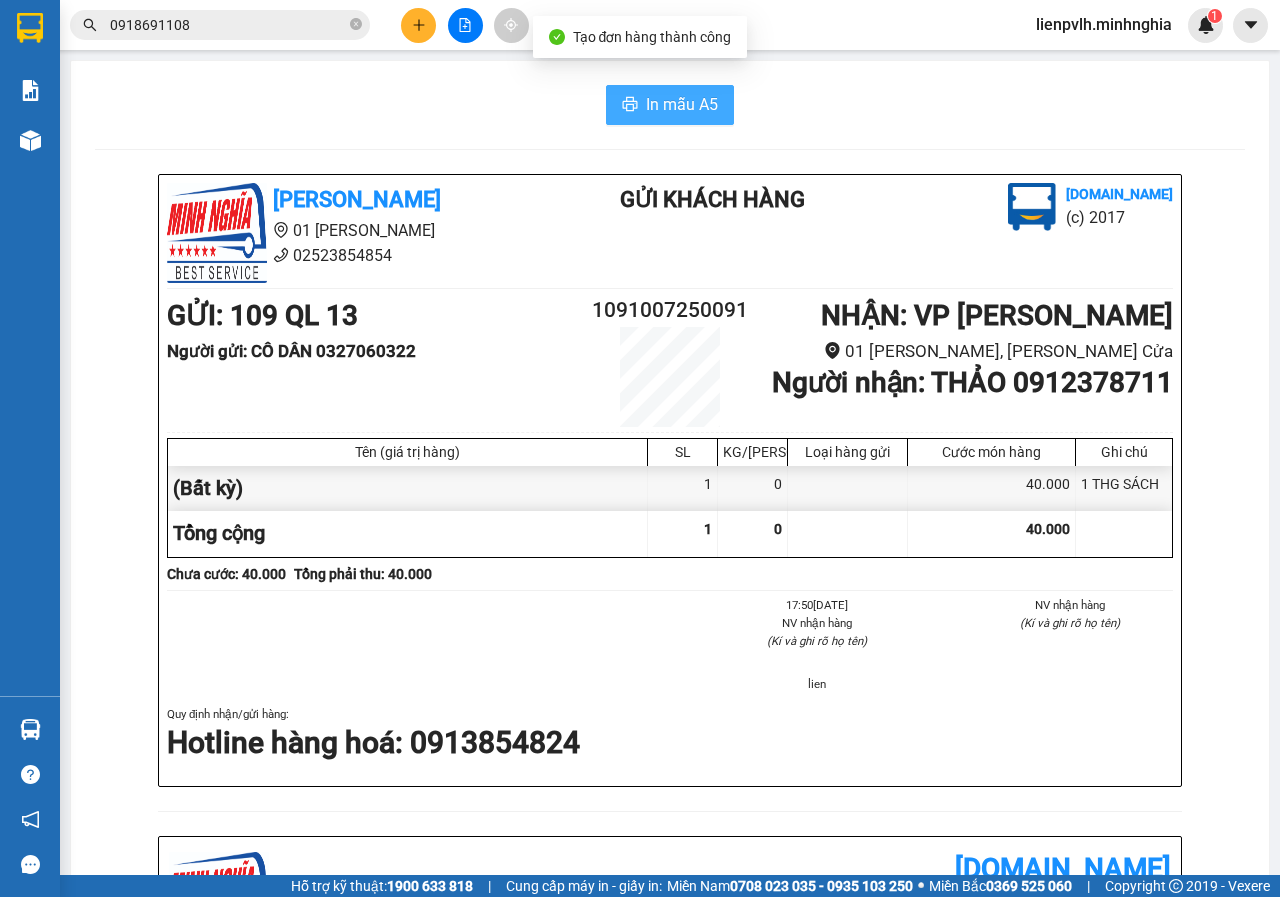 click on "In mẫu A5" at bounding box center (682, 104) 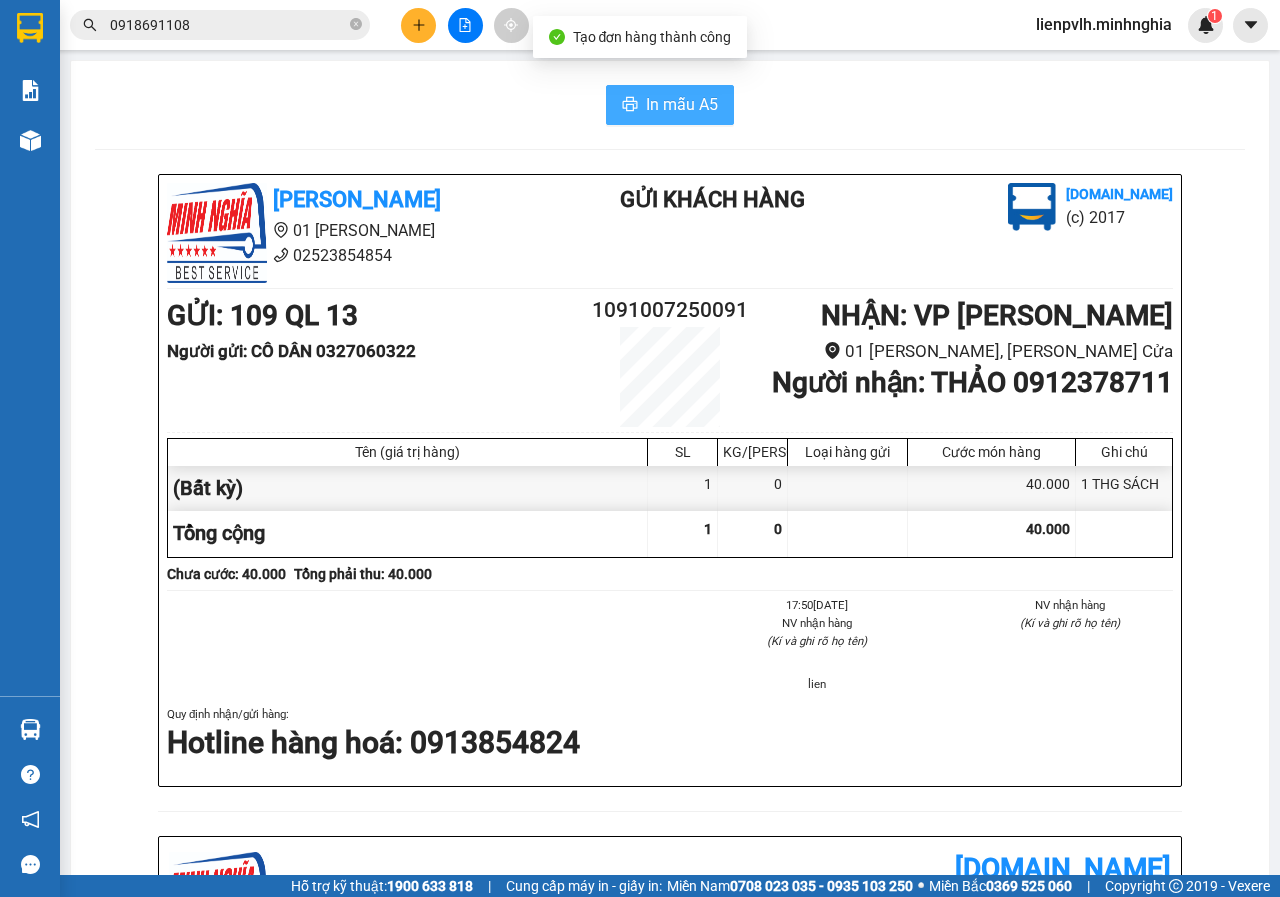 scroll, scrollTop: 0, scrollLeft: 0, axis: both 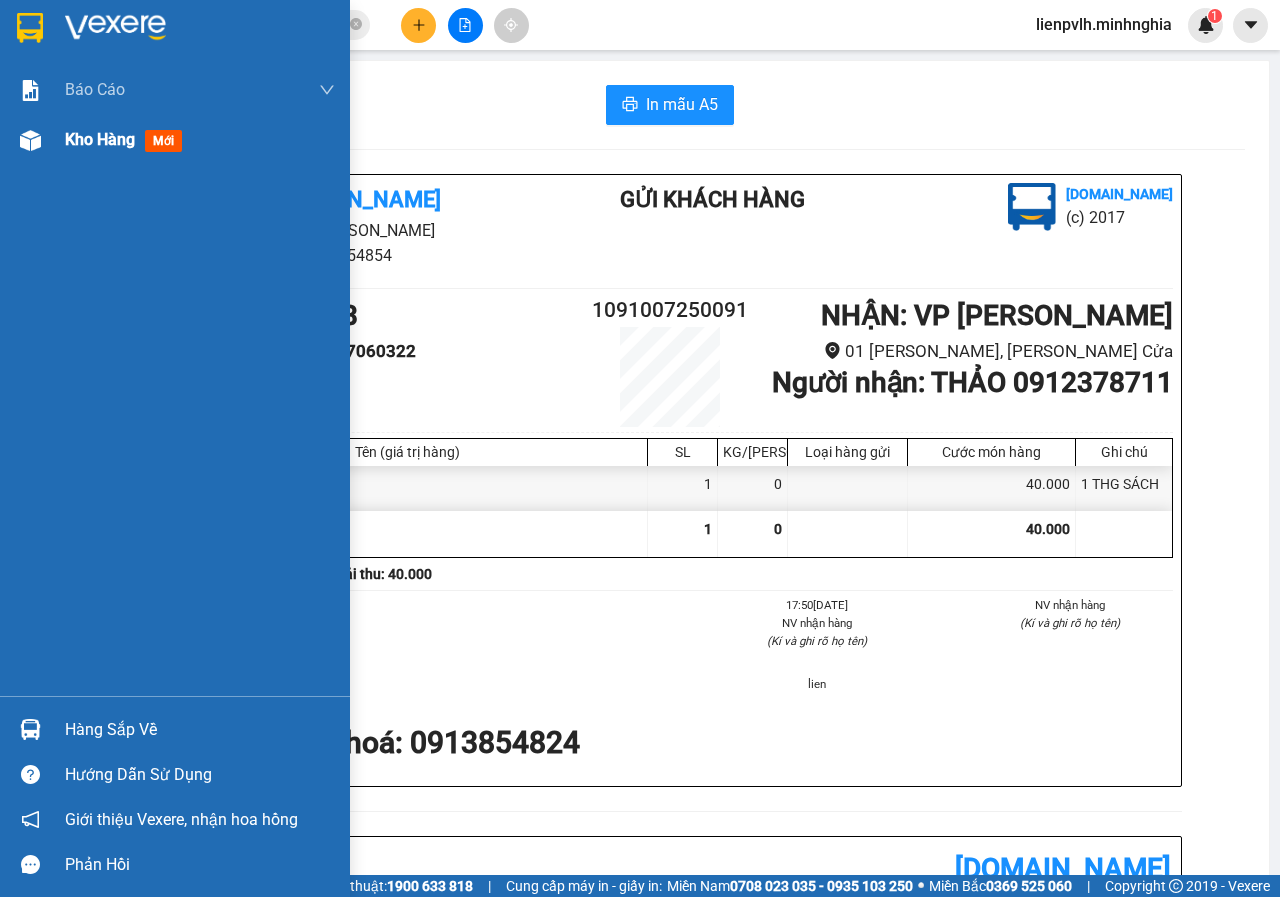 click at bounding box center [30, 140] 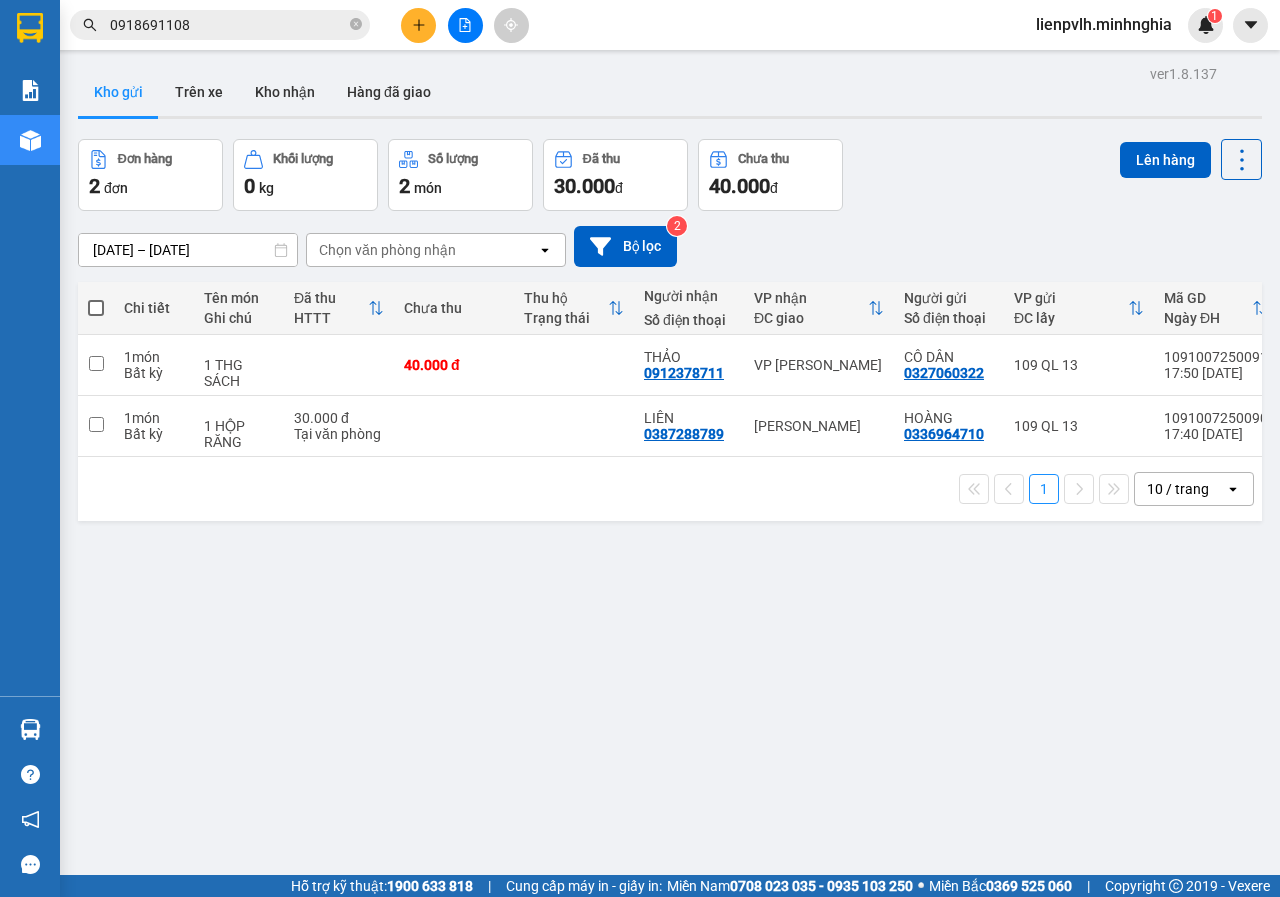 click on "Đơn hàng 2 đơn Khối lượng 0 kg Số lượng 2 món Đã thu 30.000  đ Chưa thu 40.000  đ Lên hàng" at bounding box center [670, 175] 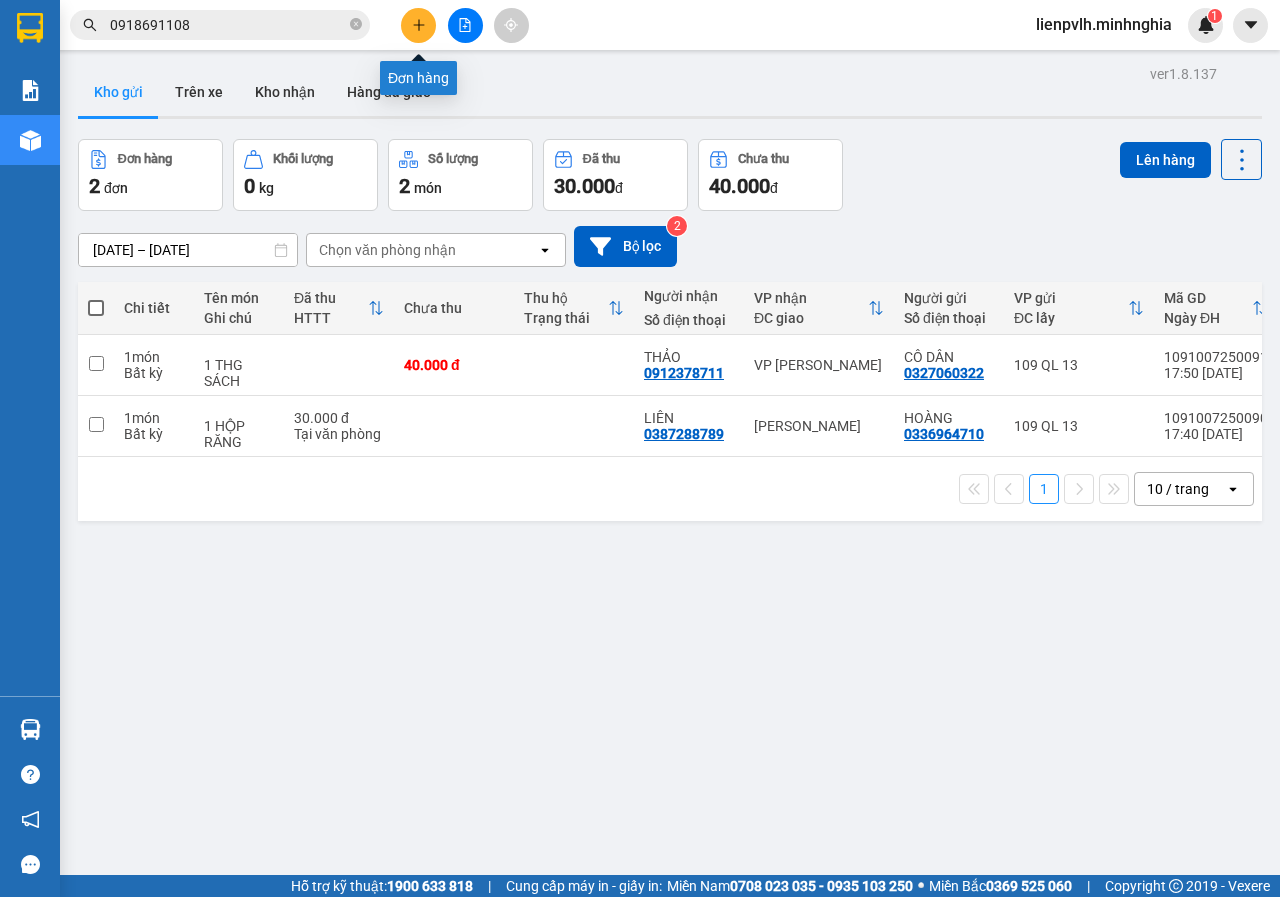 click at bounding box center (418, 25) 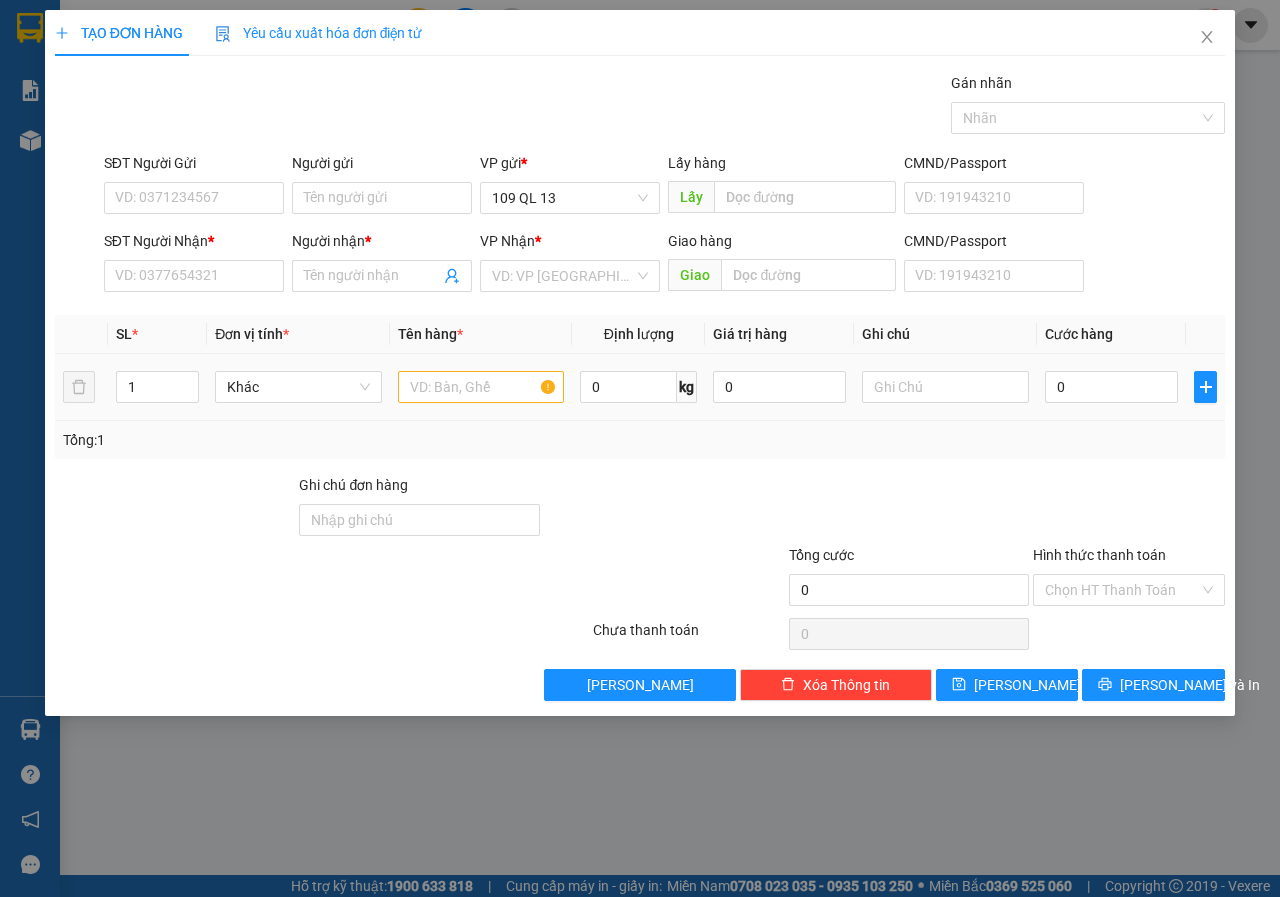 click at bounding box center [481, 387] 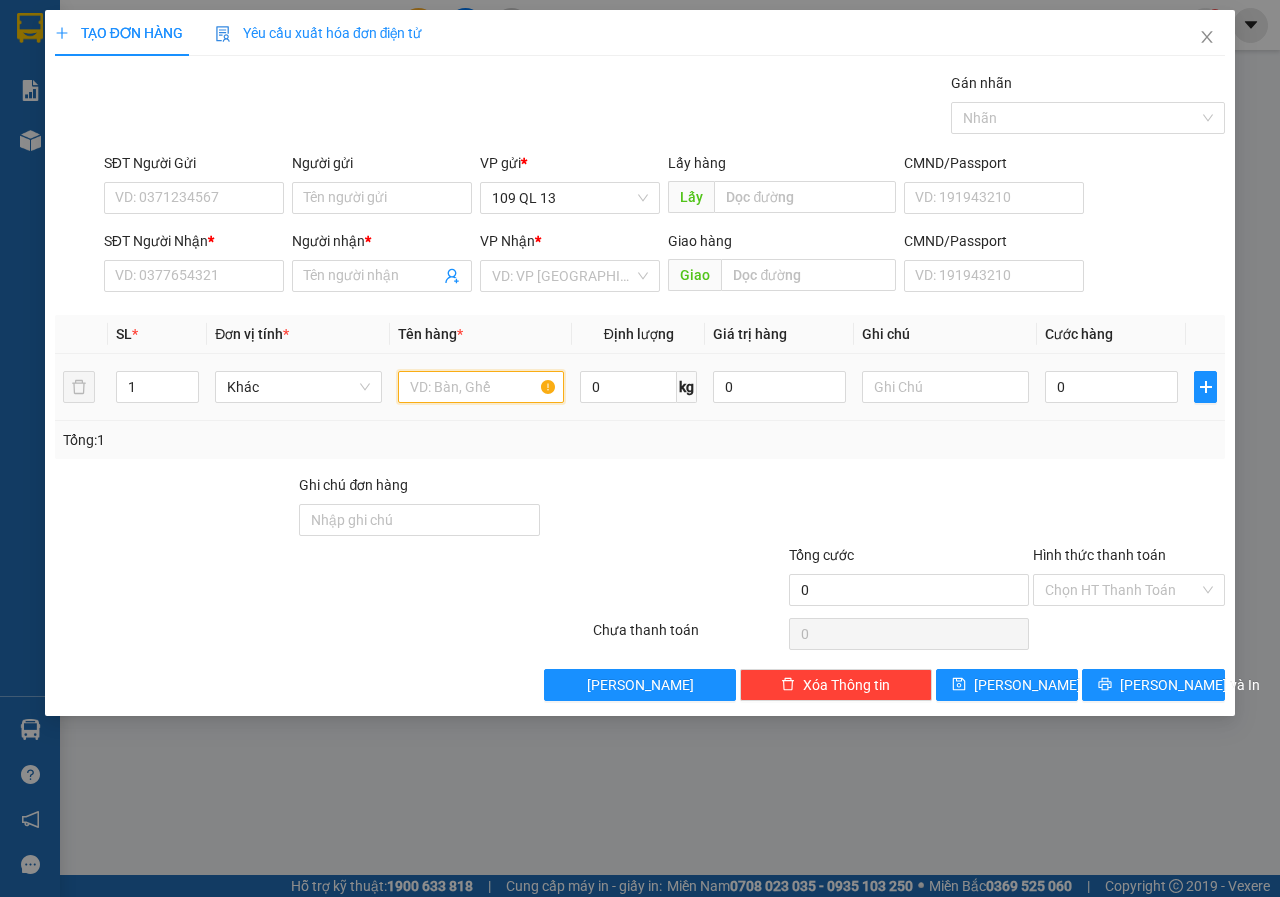 click at bounding box center (481, 387) 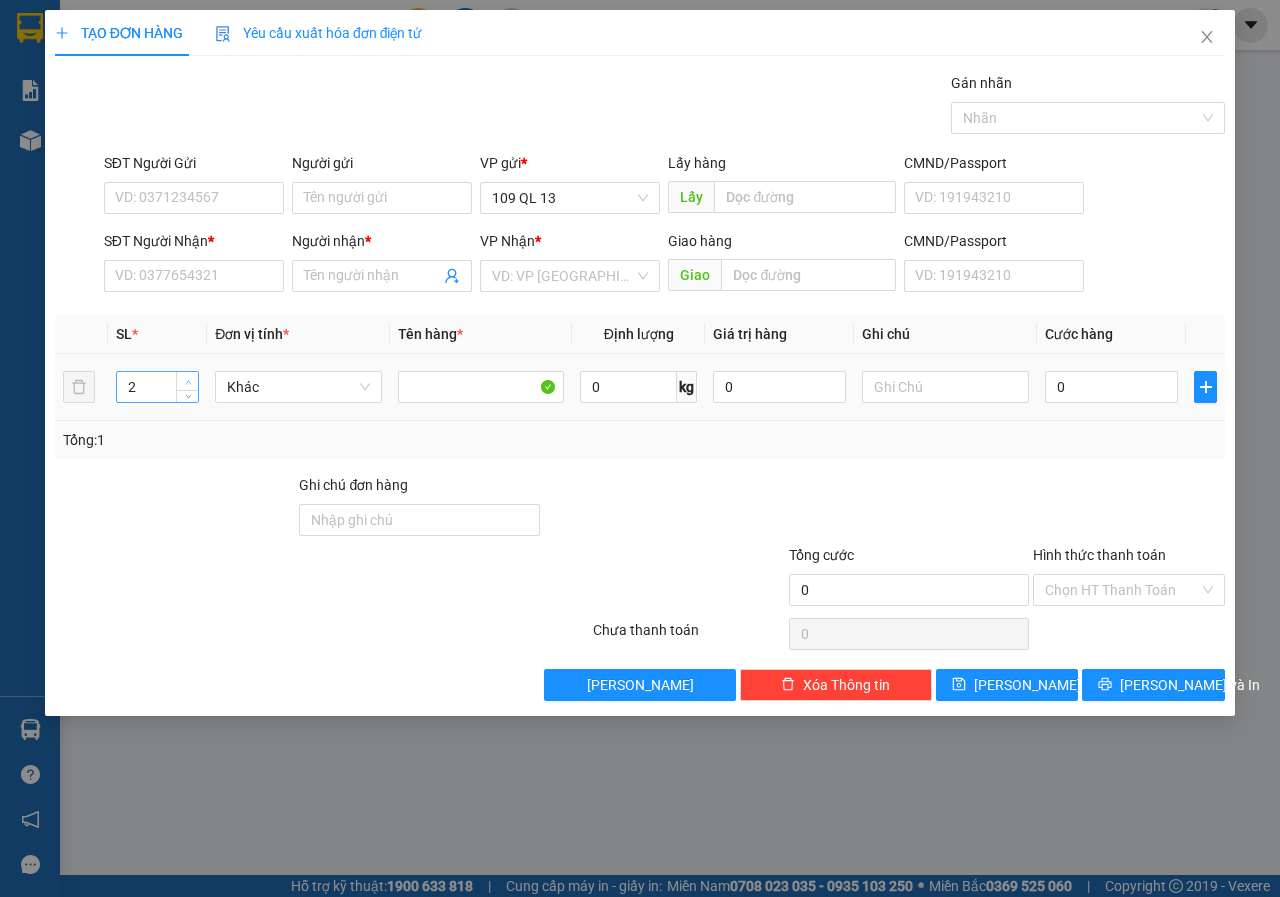 click 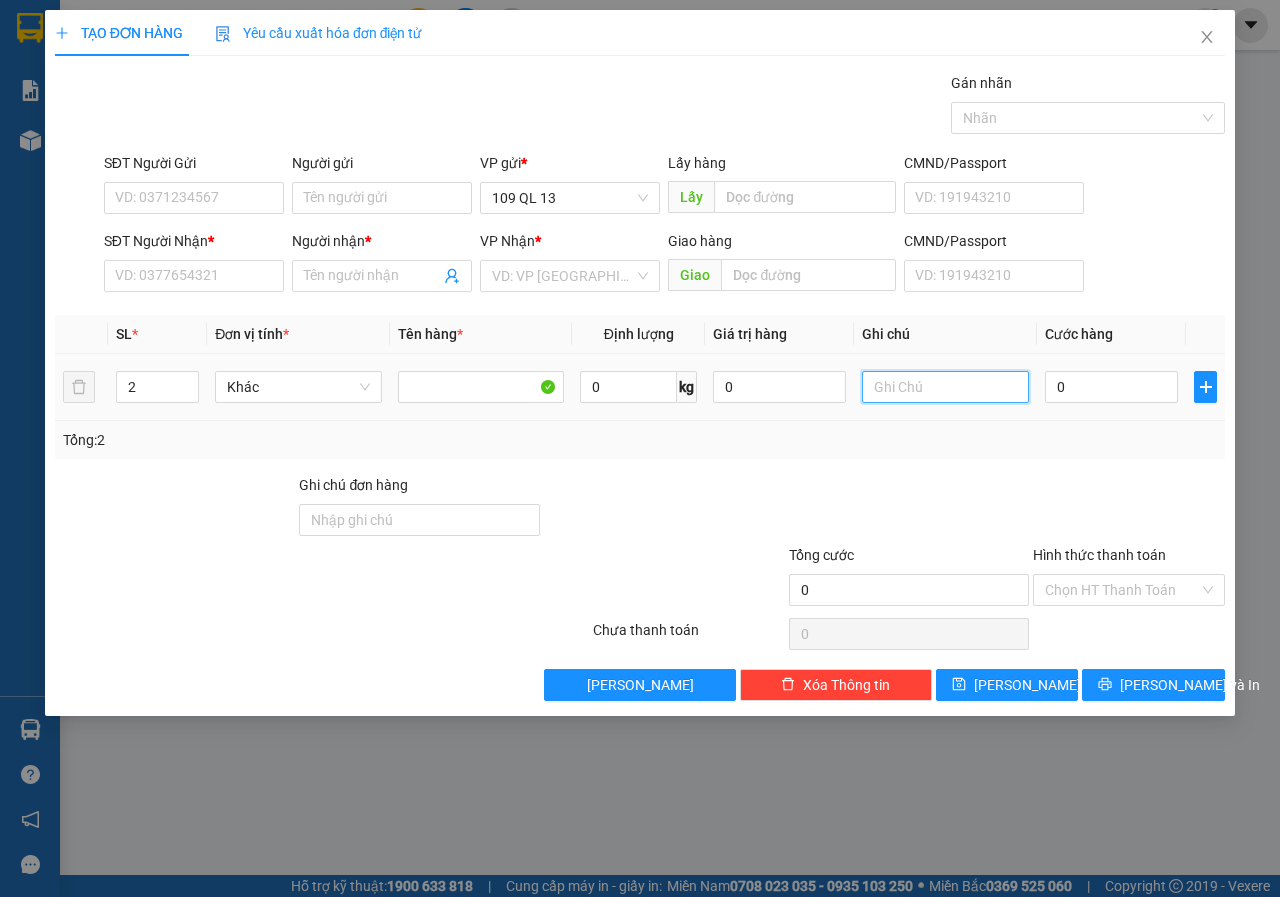 click at bounding box center [945, 387] 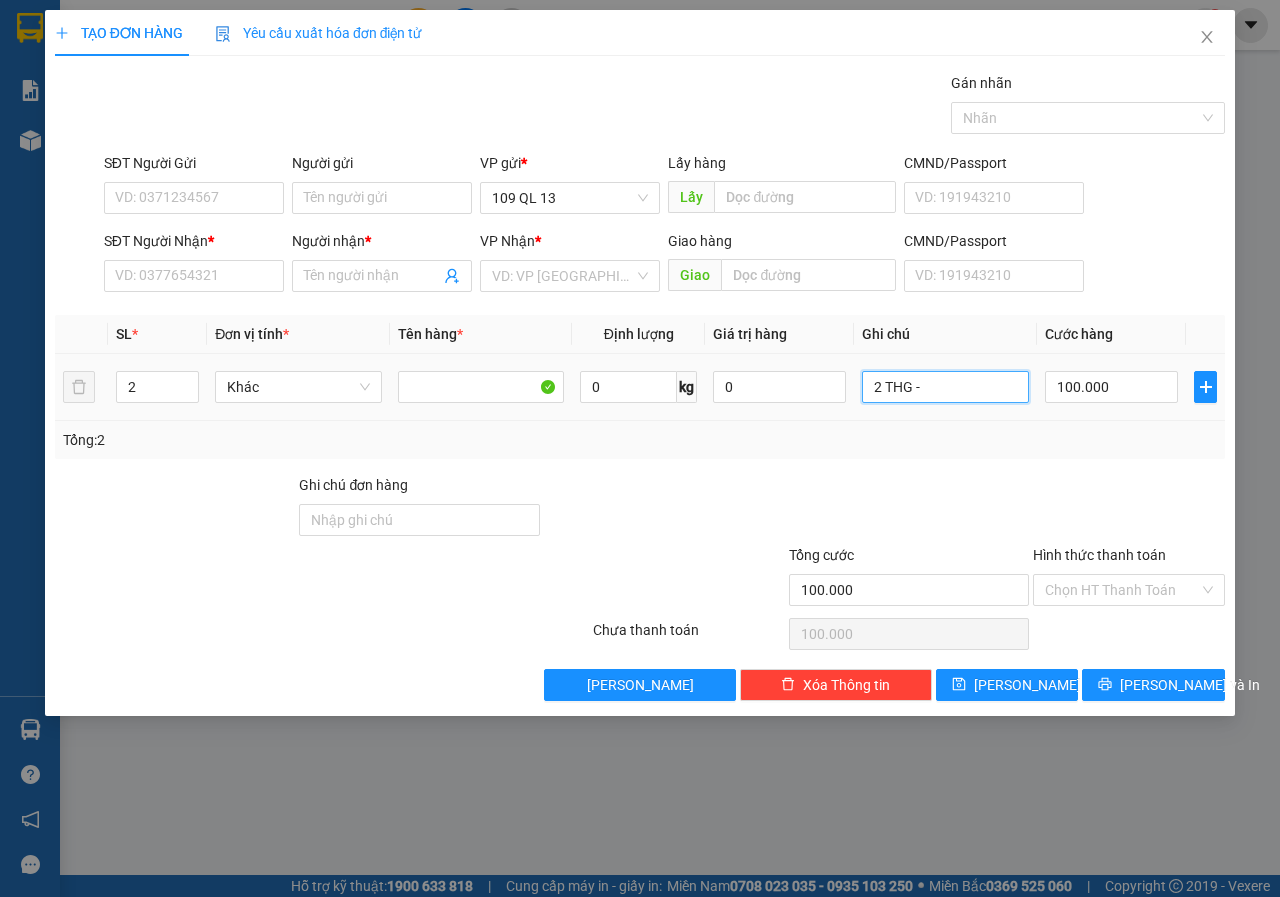 click on "2 THG -" at bounding box center [945, 387] 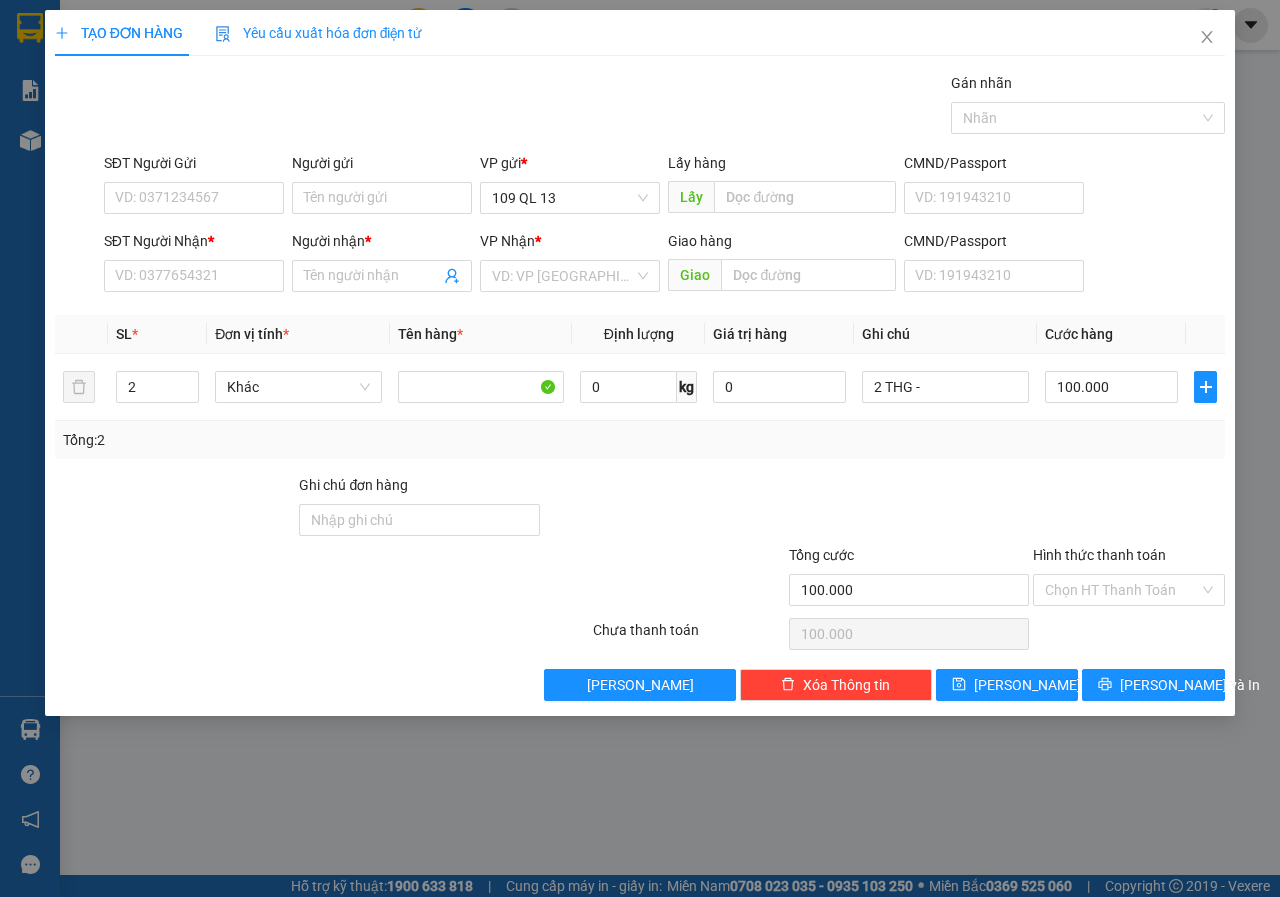 click on "Gói vận chuyển  * Tiêu chuẩn Gán nhãn   Nhãn" at bounding box center (664, 107) 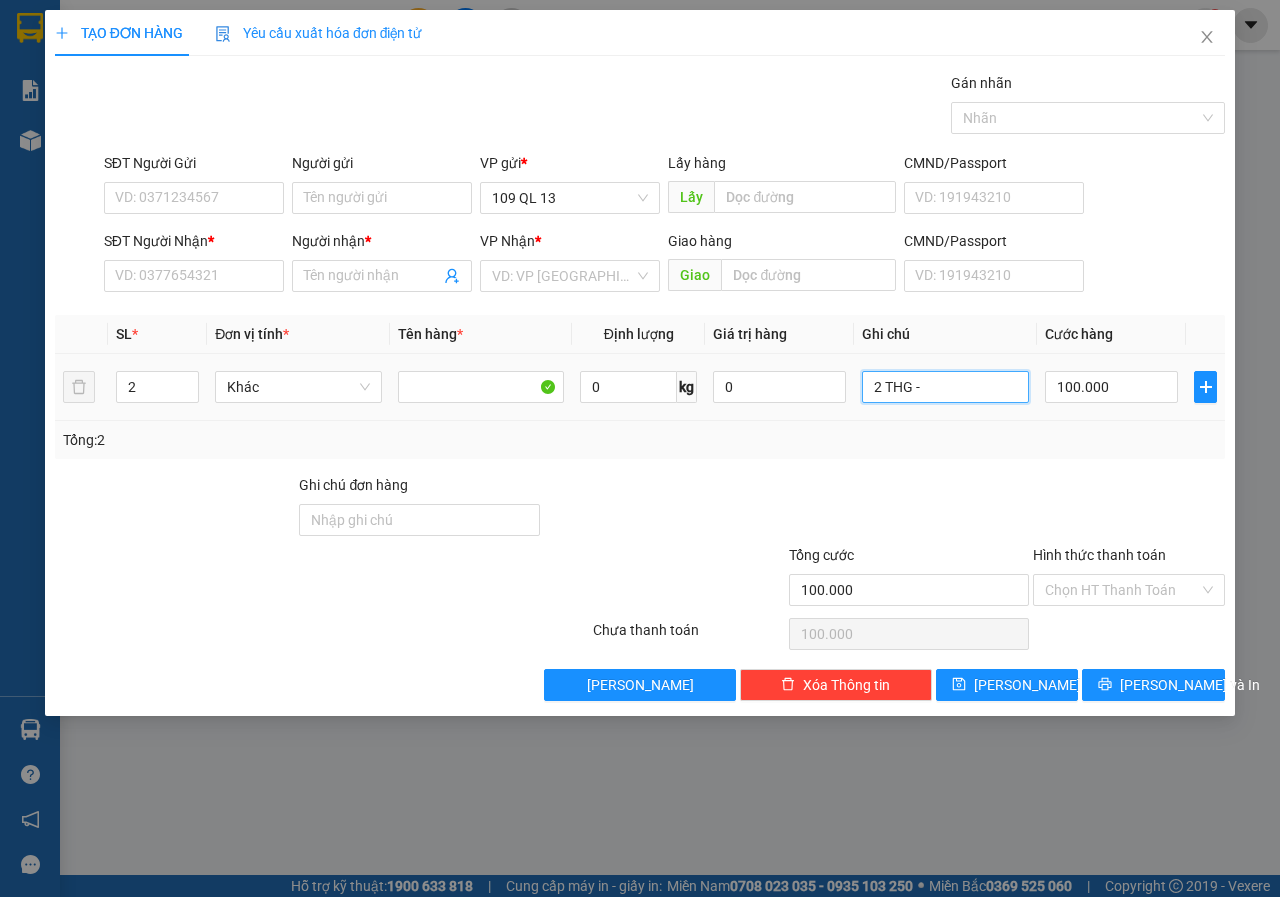 click on "2 THG -" at bounding box center (945, 387) 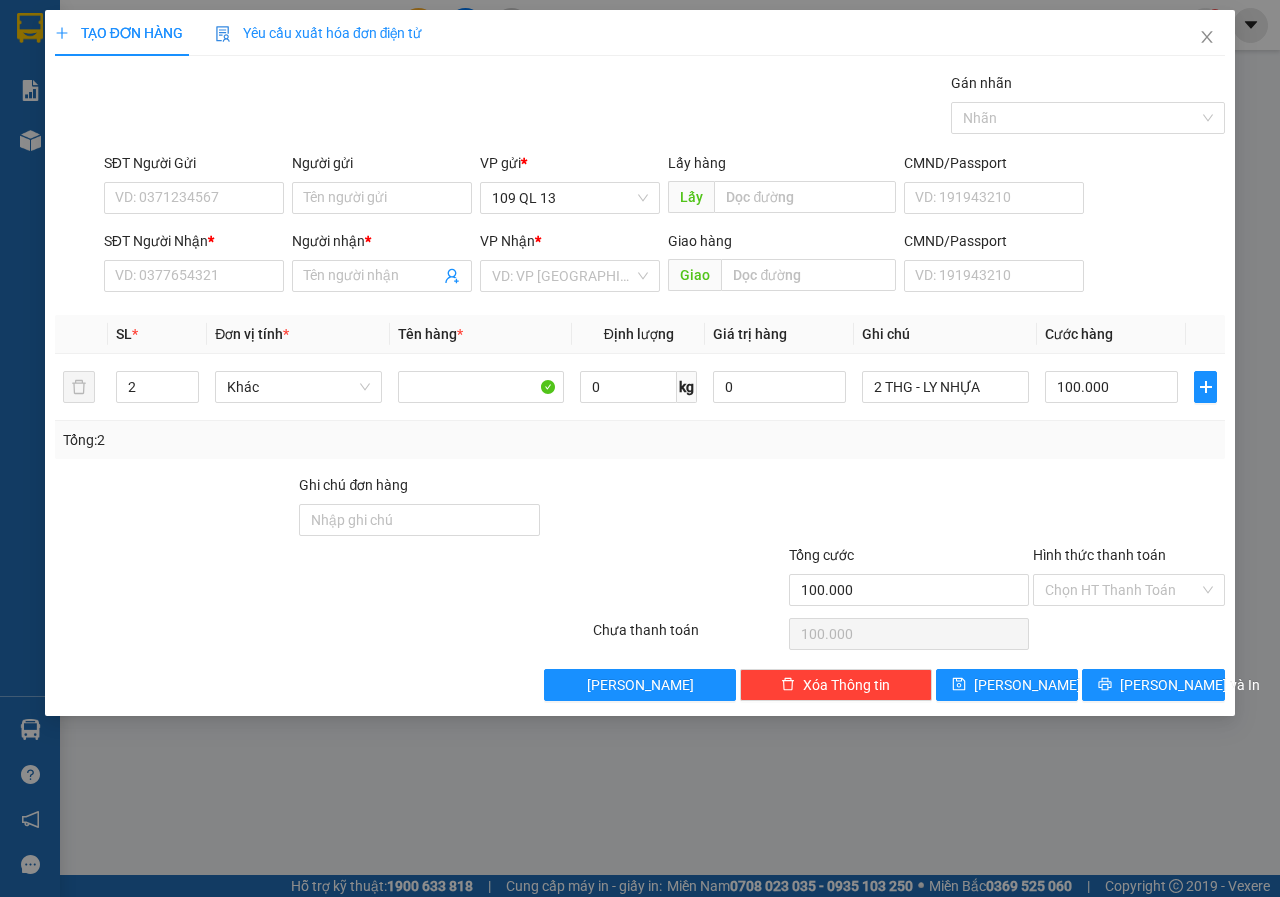 click on "SĐT Người Nhận  * VD: 0377654321 Người nhận  * Tên người nhận VP Nhận  * VD: VP [GEOGRAPHIC_DATA] Giao hàng Giao CMND/Passport VD: [PASSPORT]" at bounding box center [664, 265] 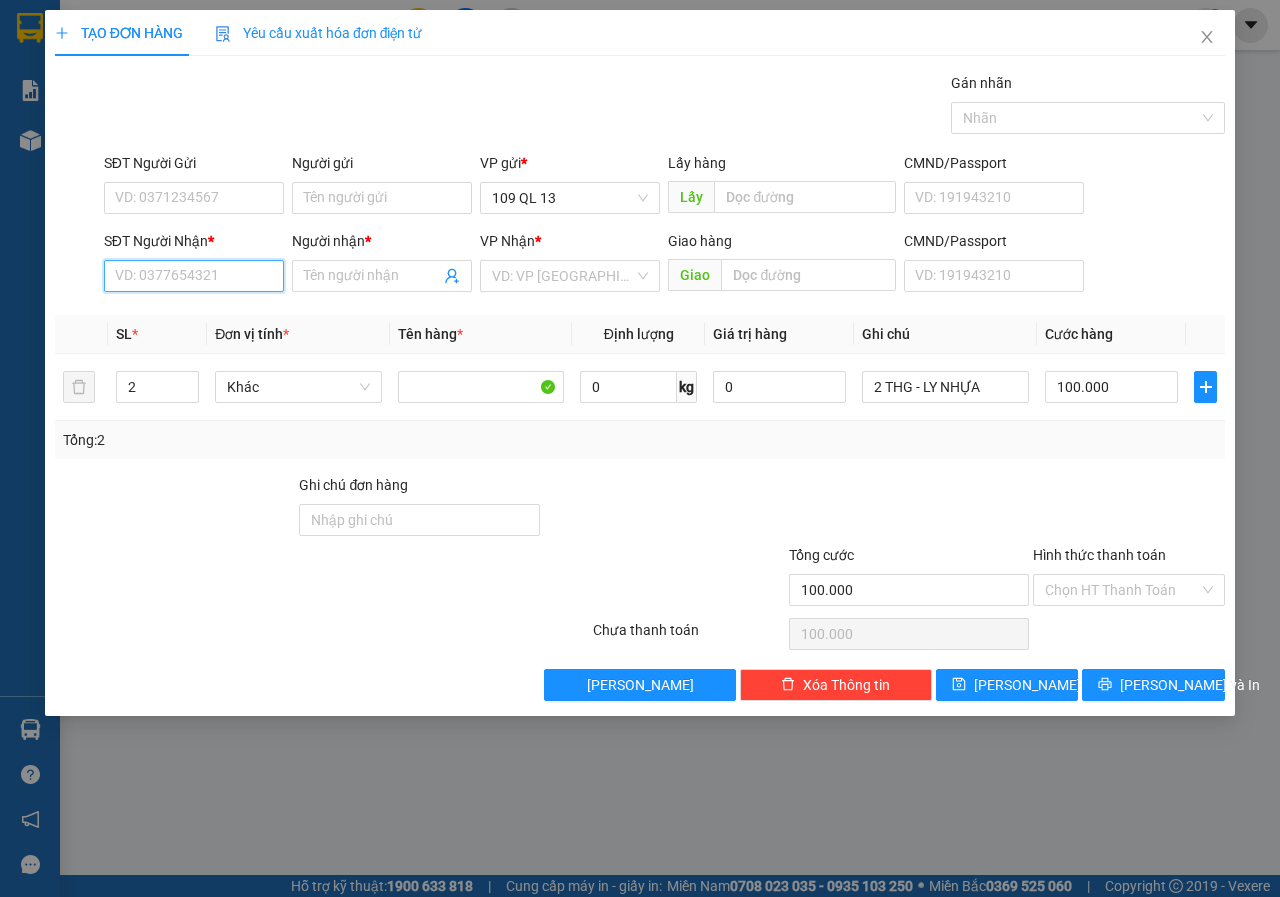 click on "SĐT Người Nhận  *" at bounding box center [194, 276] 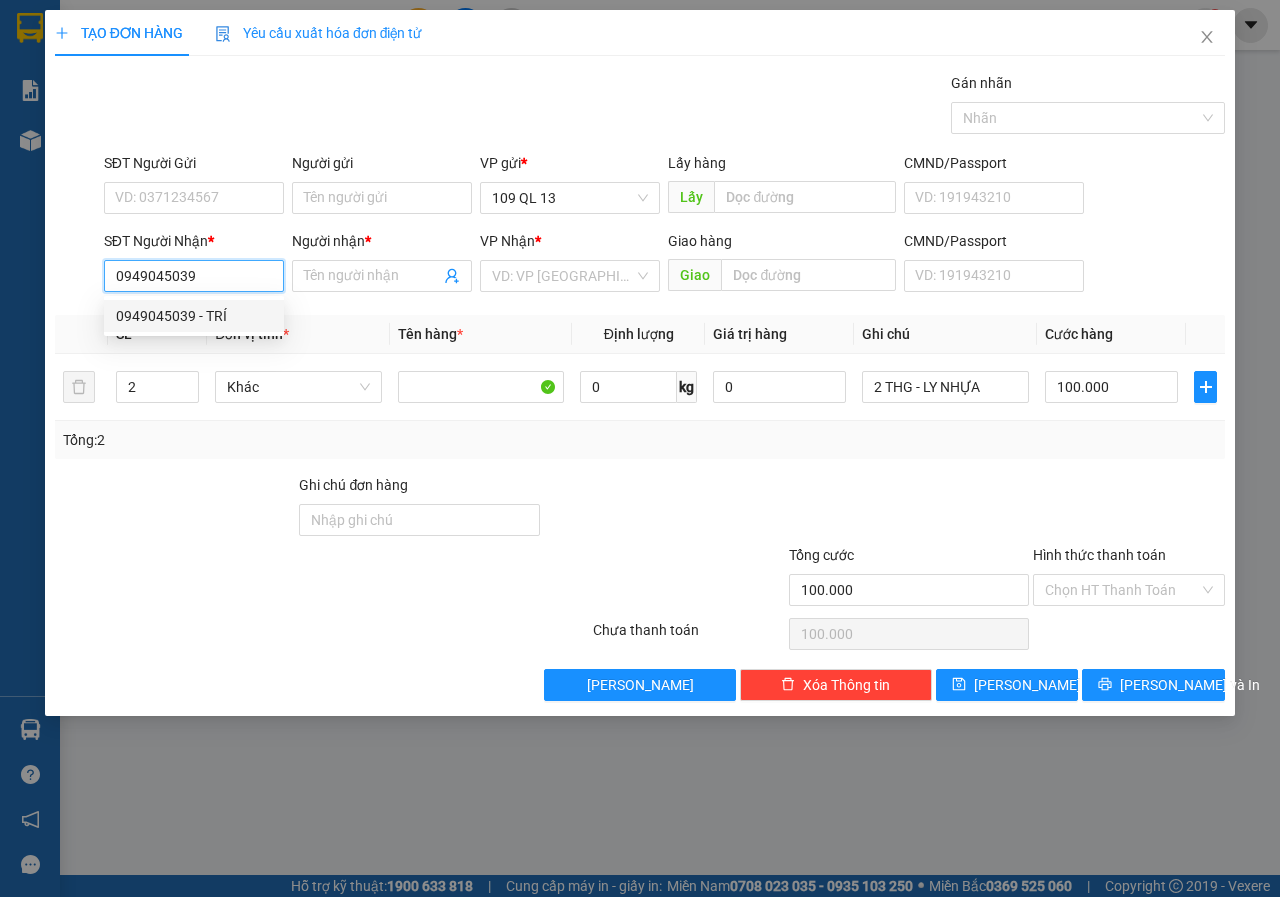 click on "0949045039 - TRÍ" at bounding box center [194, 316] 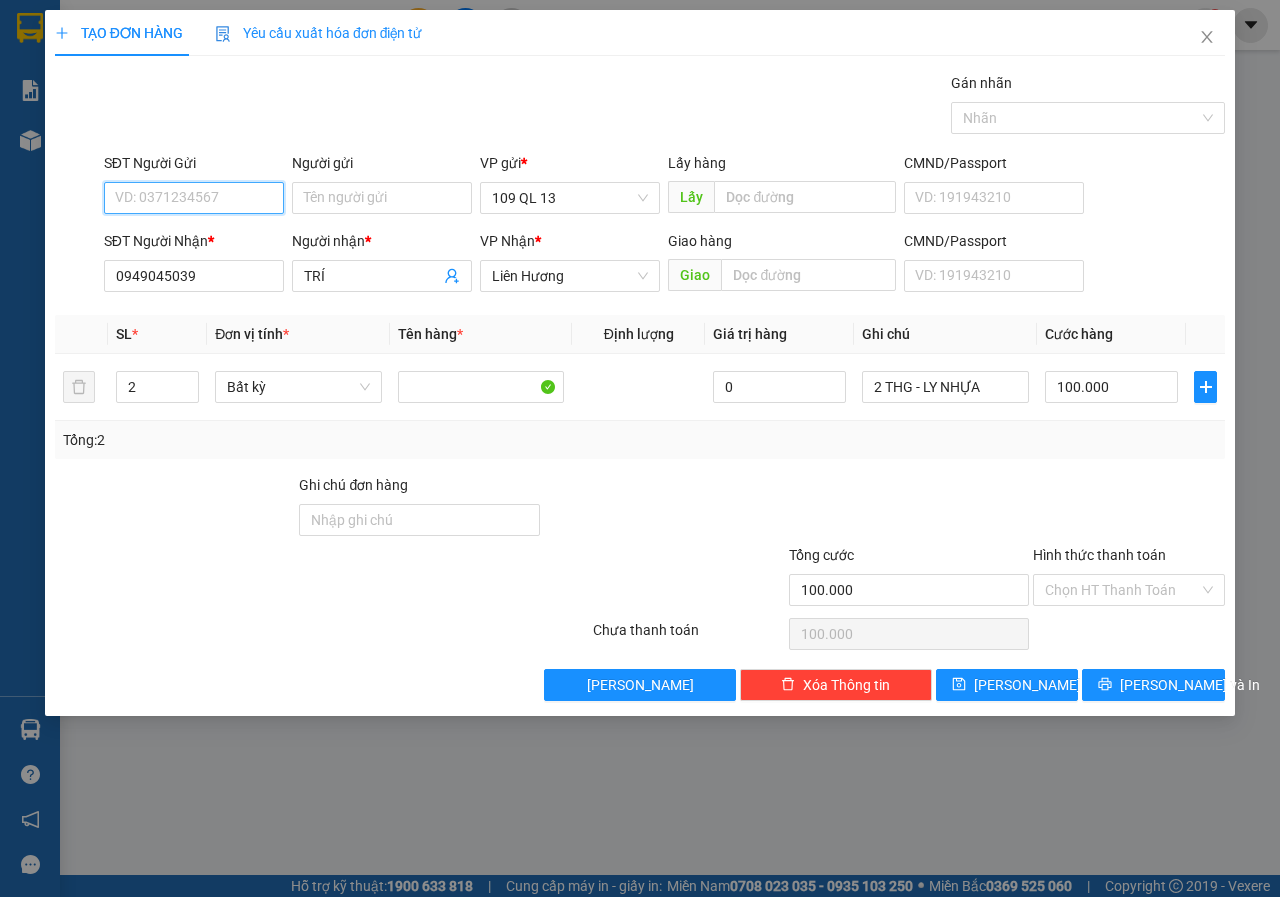 click on "SĐT Người Gửi" at bounding box center (194, 198) 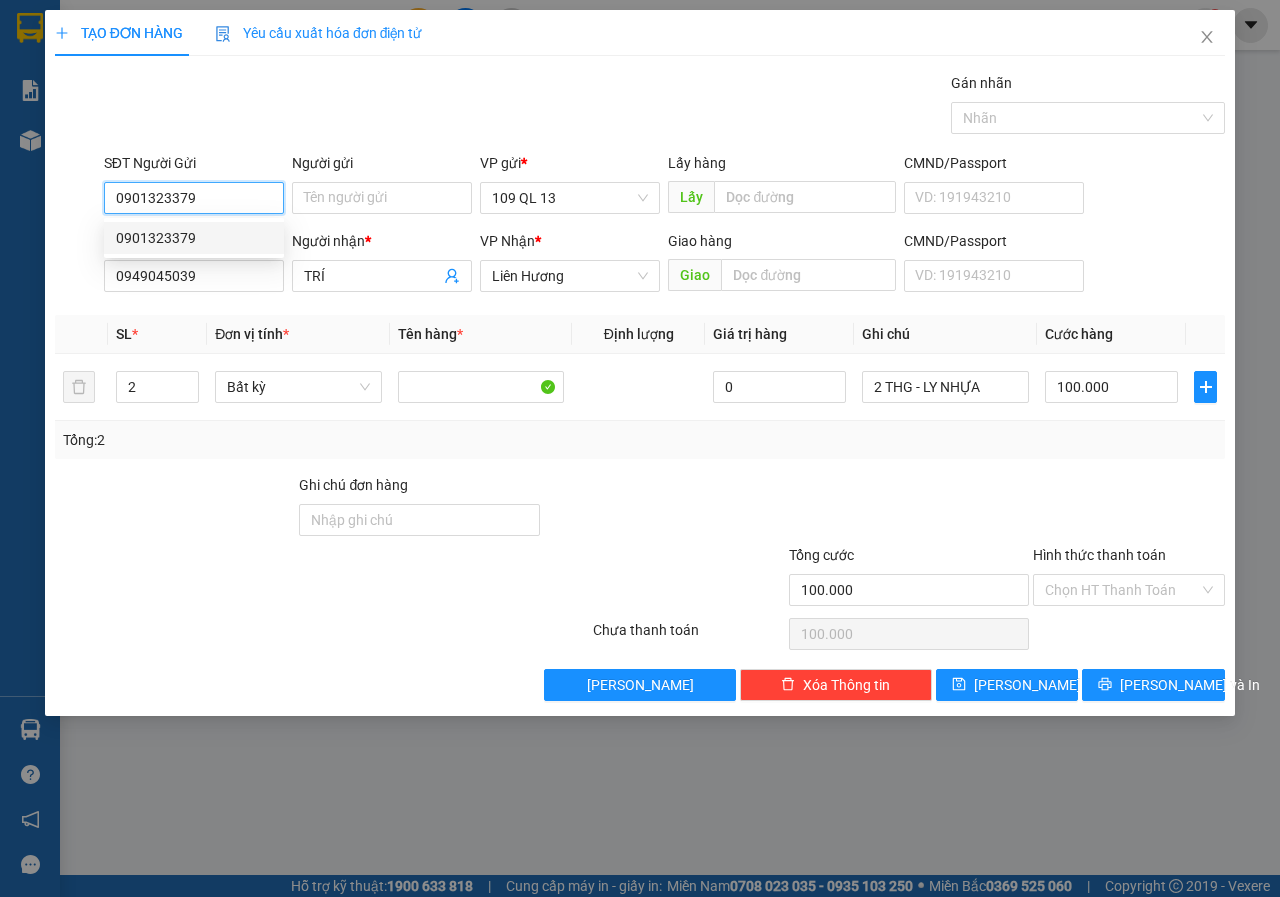 click on "0901323379" at bounding box center (194, 238) 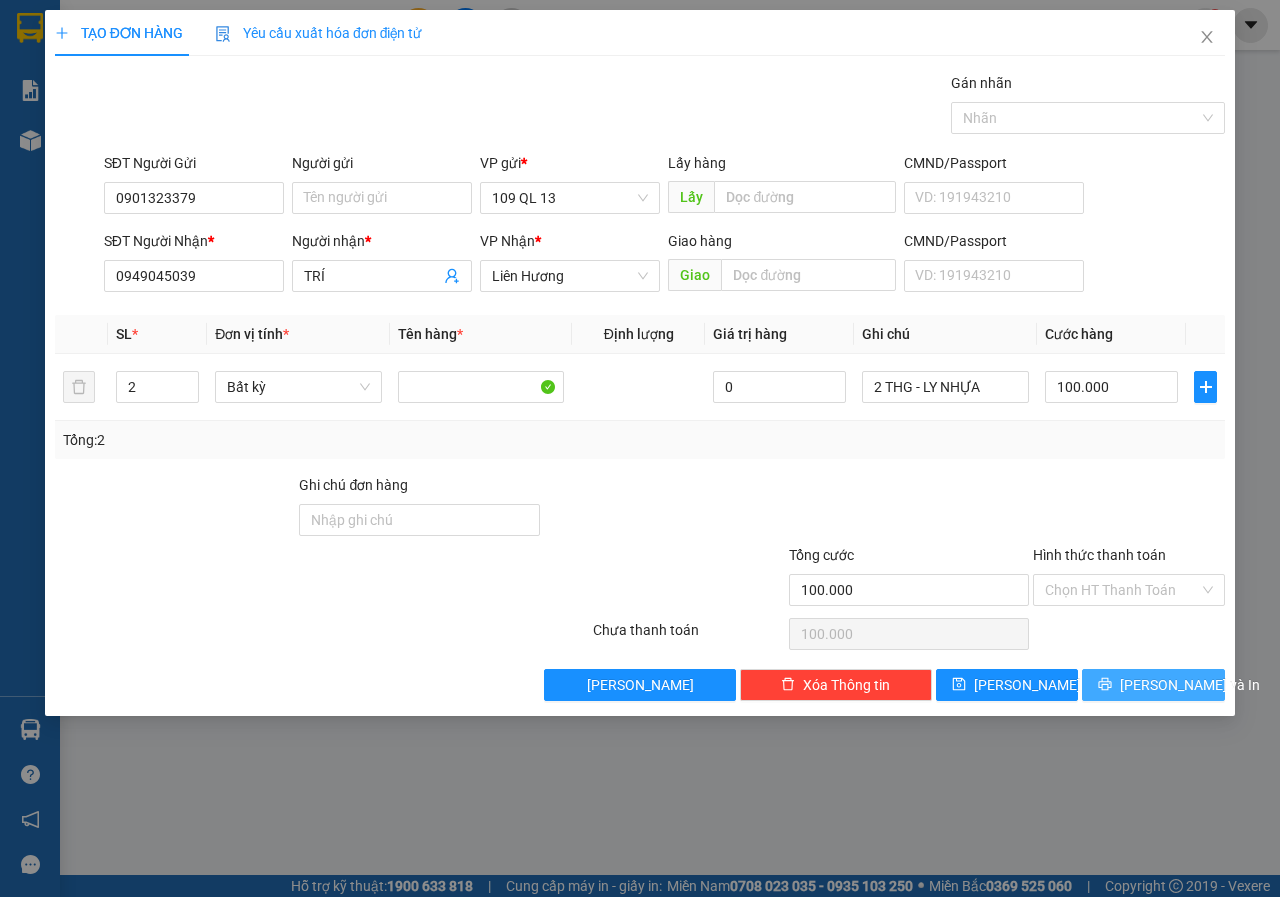 click on "[PERSON_NAME] và In" at bounding box center [1190, 685] 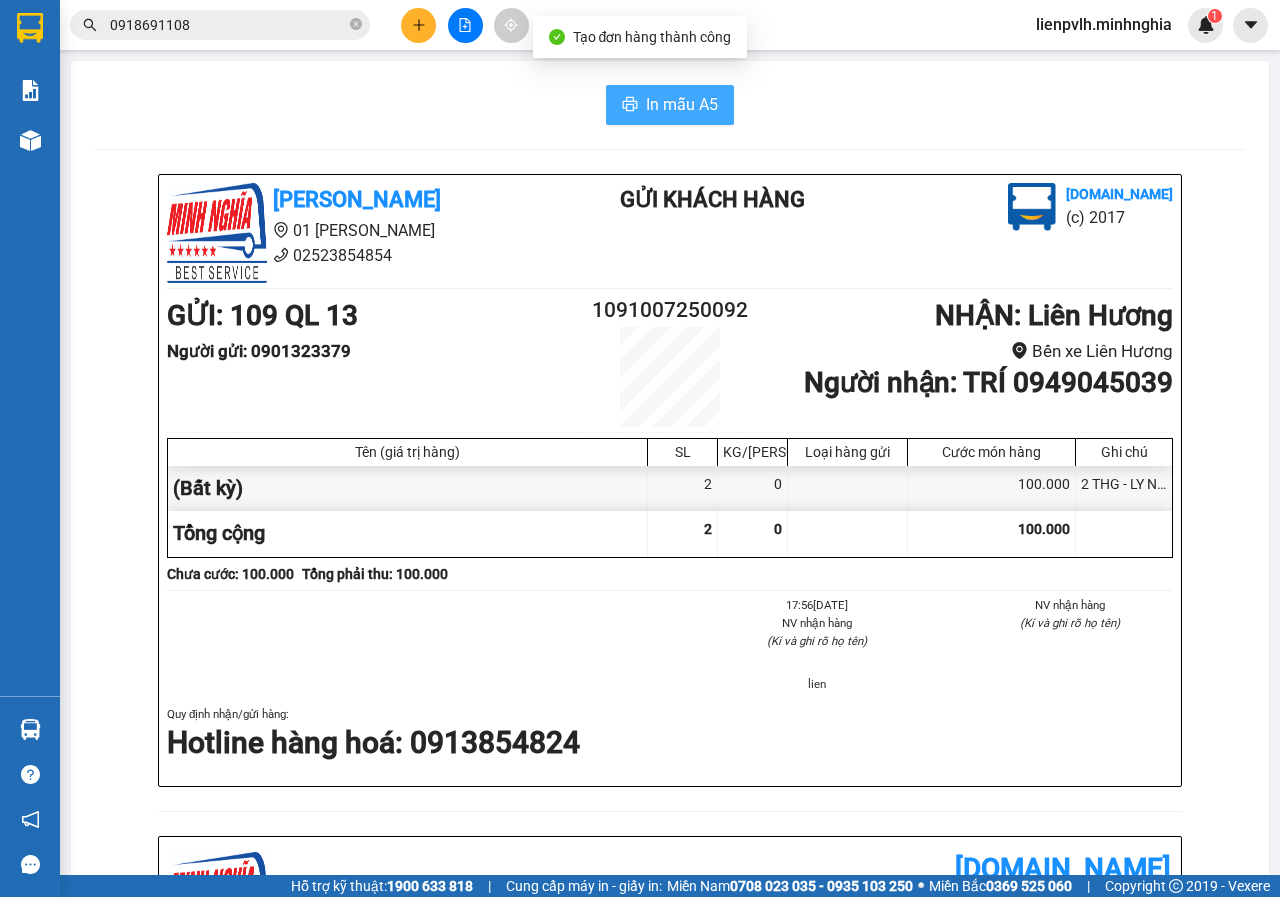 click on "In mẫu A5" at bounding box center (670, 105) 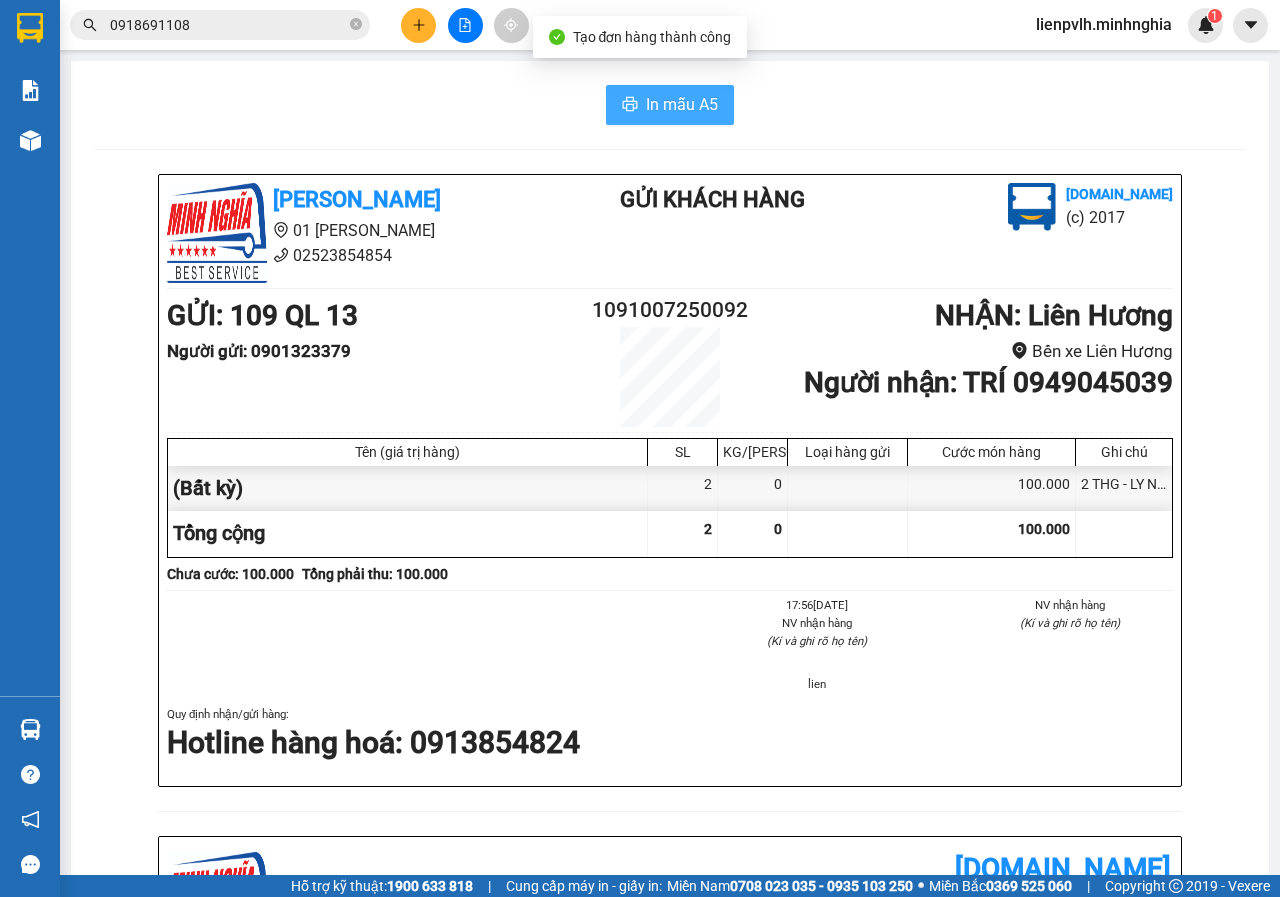 scroll, scrollTop: 0, scrollLeft: 0, axis: both 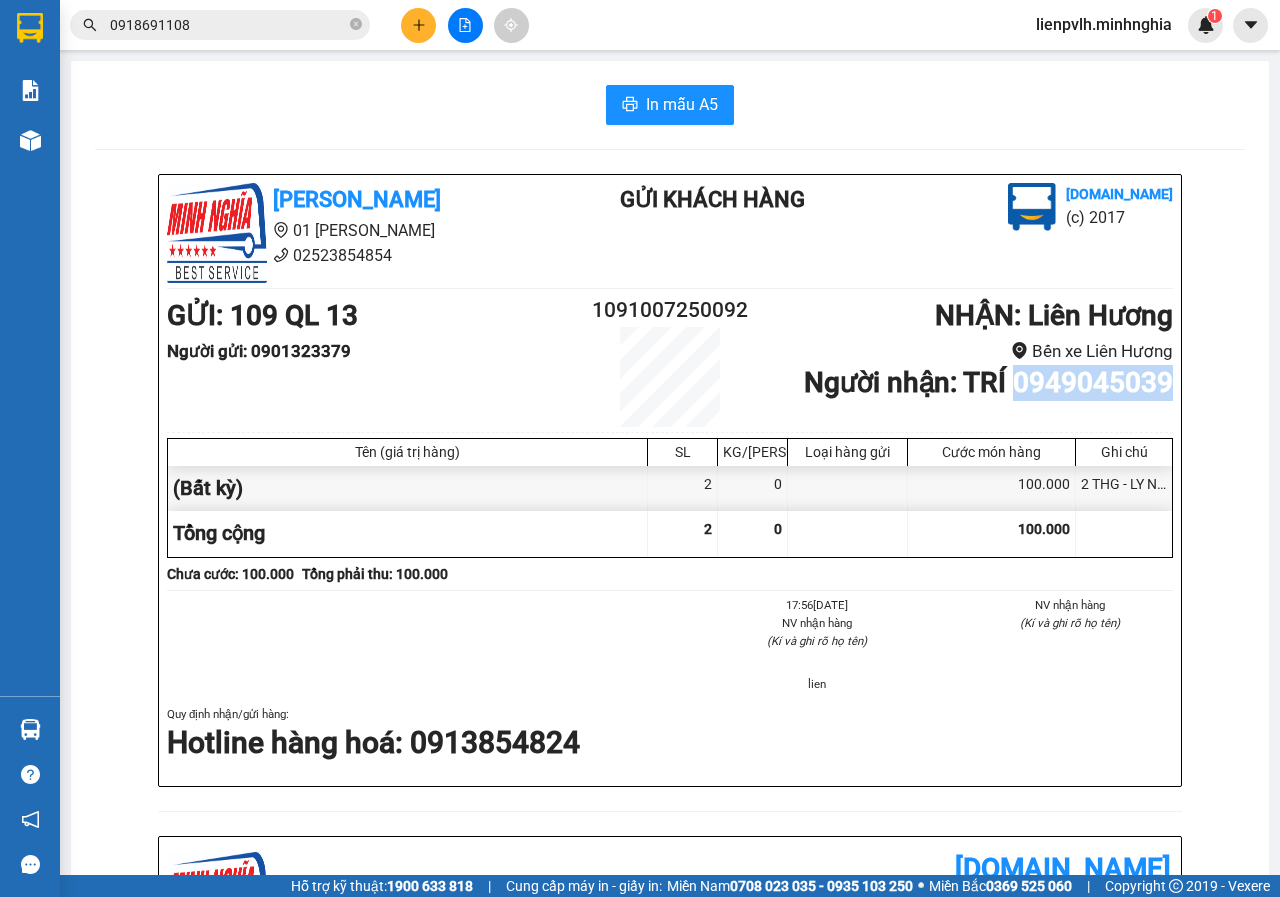 drag, startPoint x: 1009, startPoint y: 389, endPoint x: 1164, endPoint y: 383, distance: 155.11609 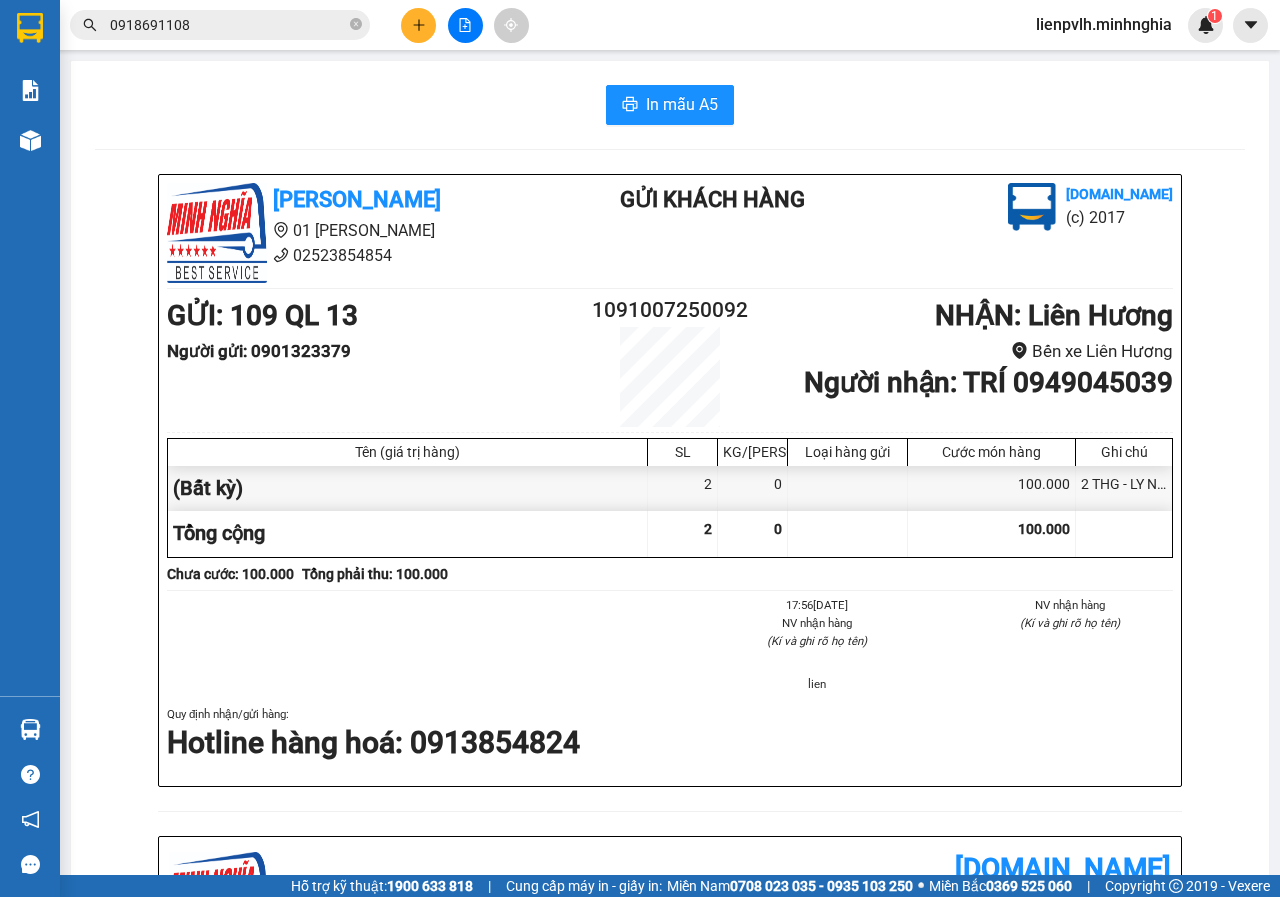 click on "0918691108" at bounding box center (228, 25) 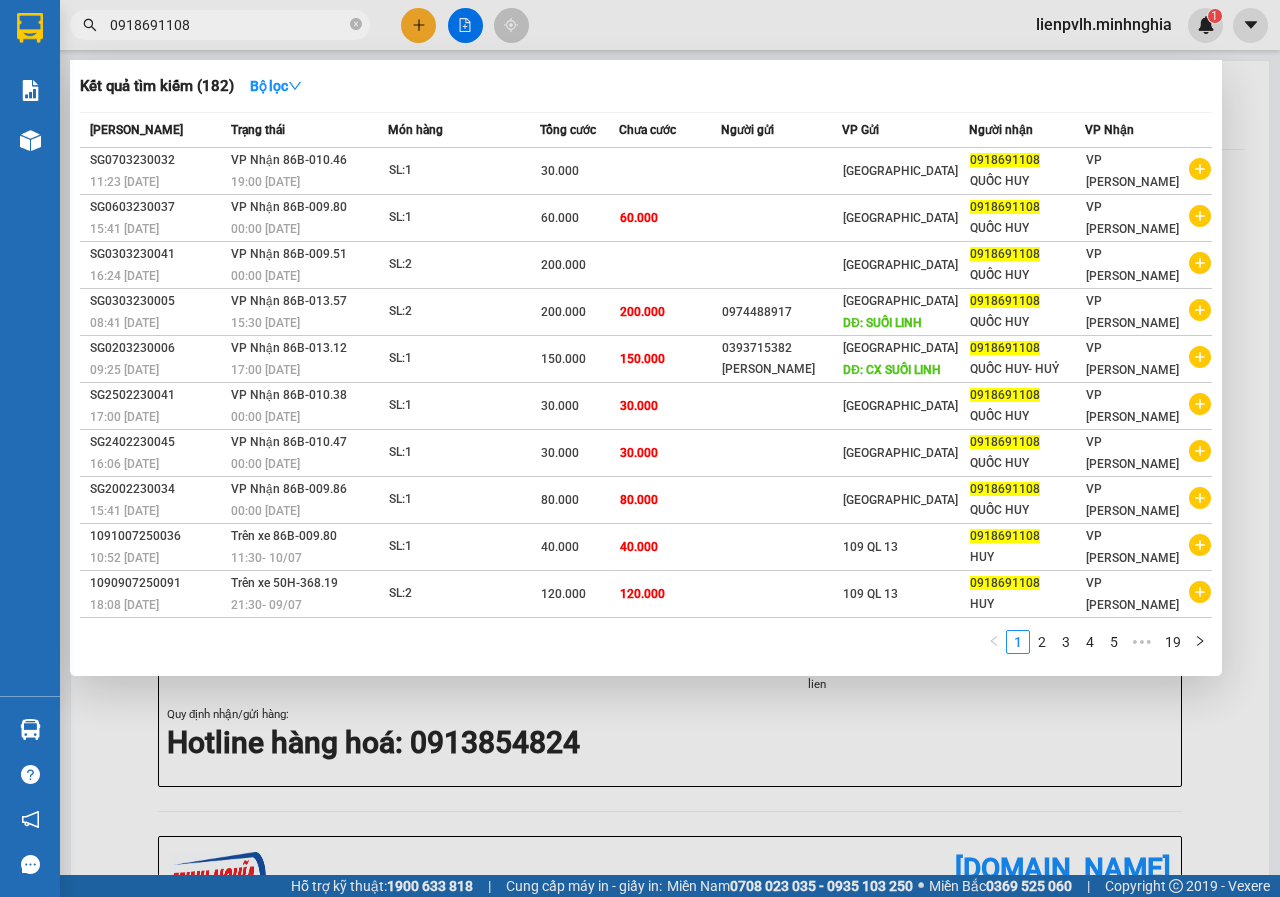 click on "0918691108" at bounding box center (228, 25) 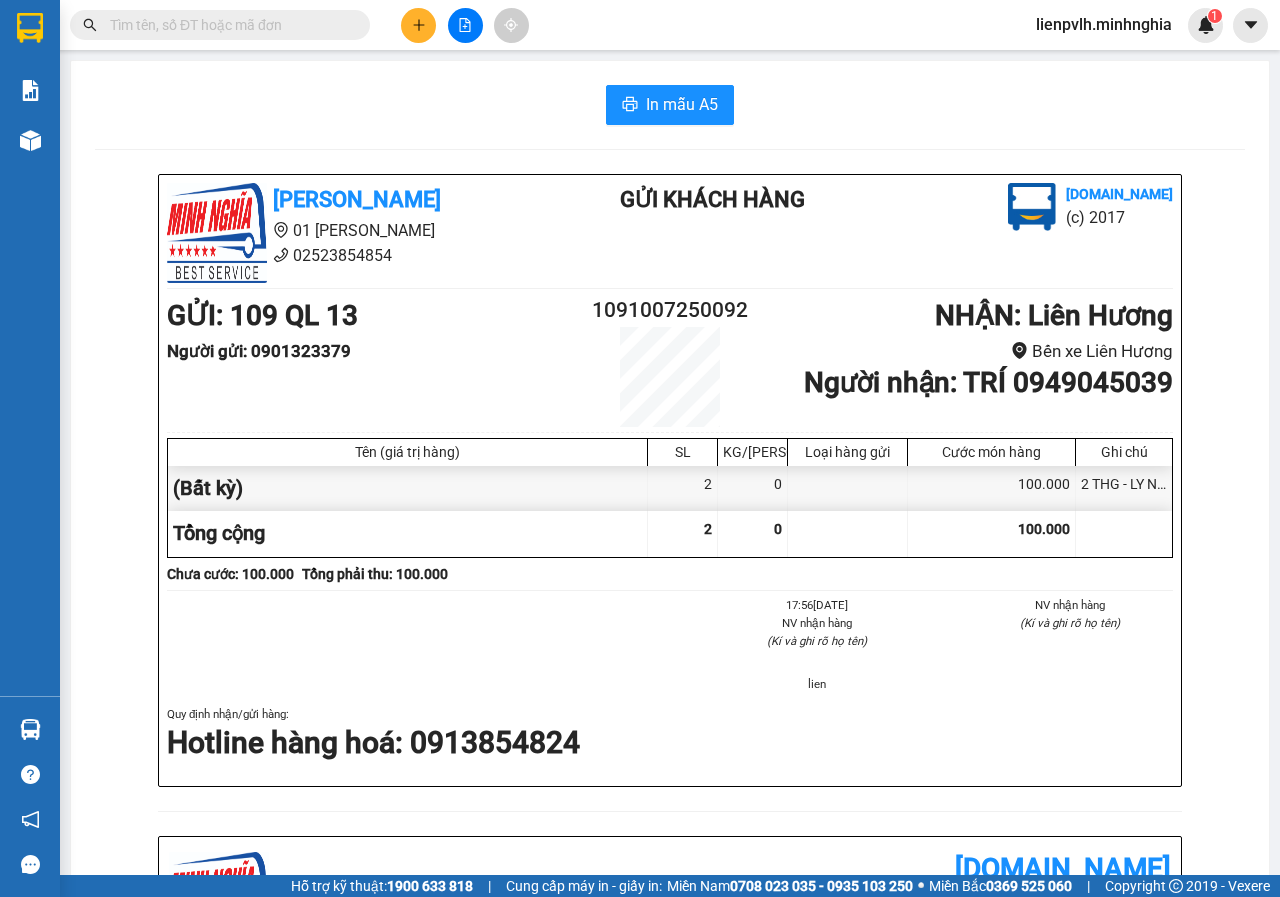 paste on "0949045039" 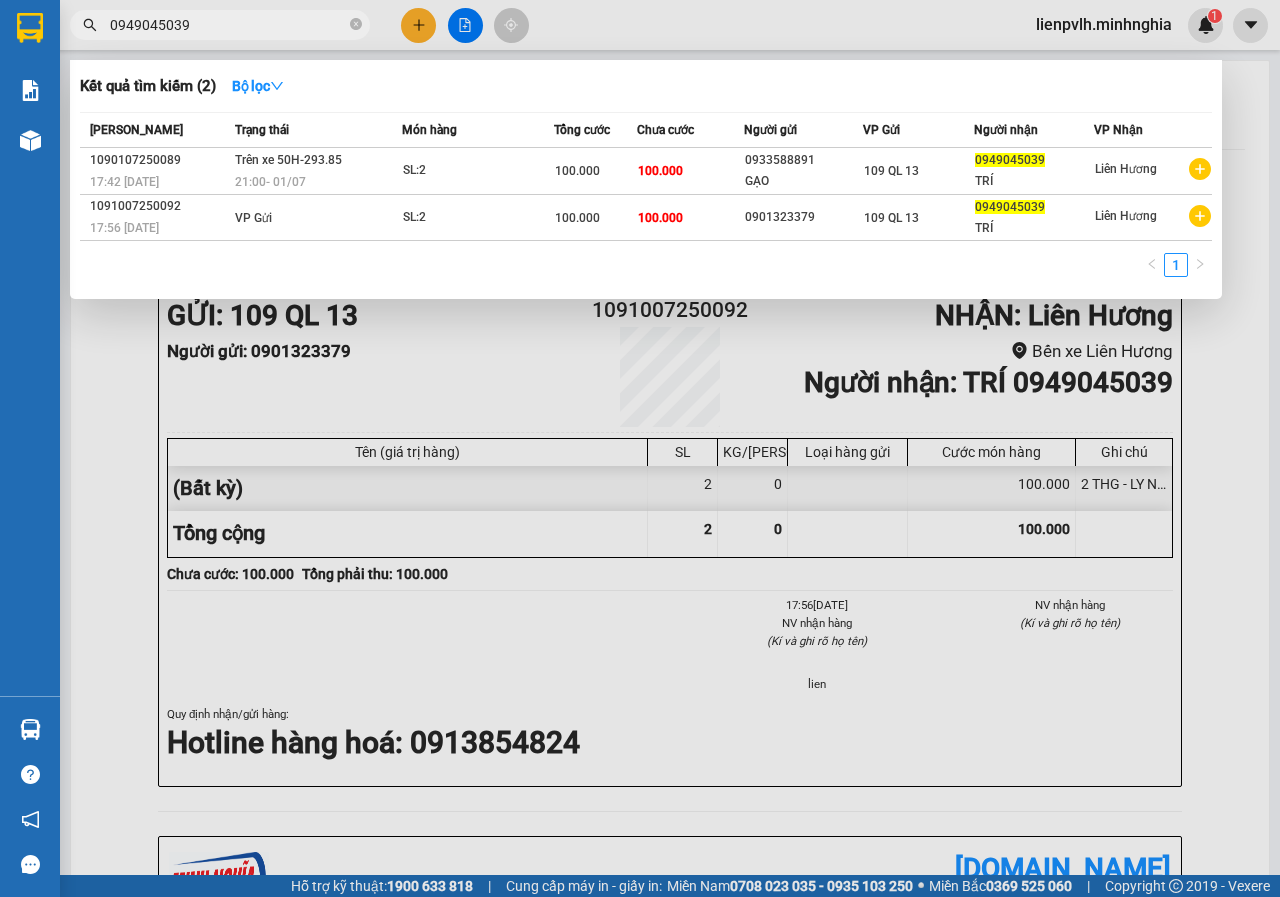 click at bounding box center (640, 448) 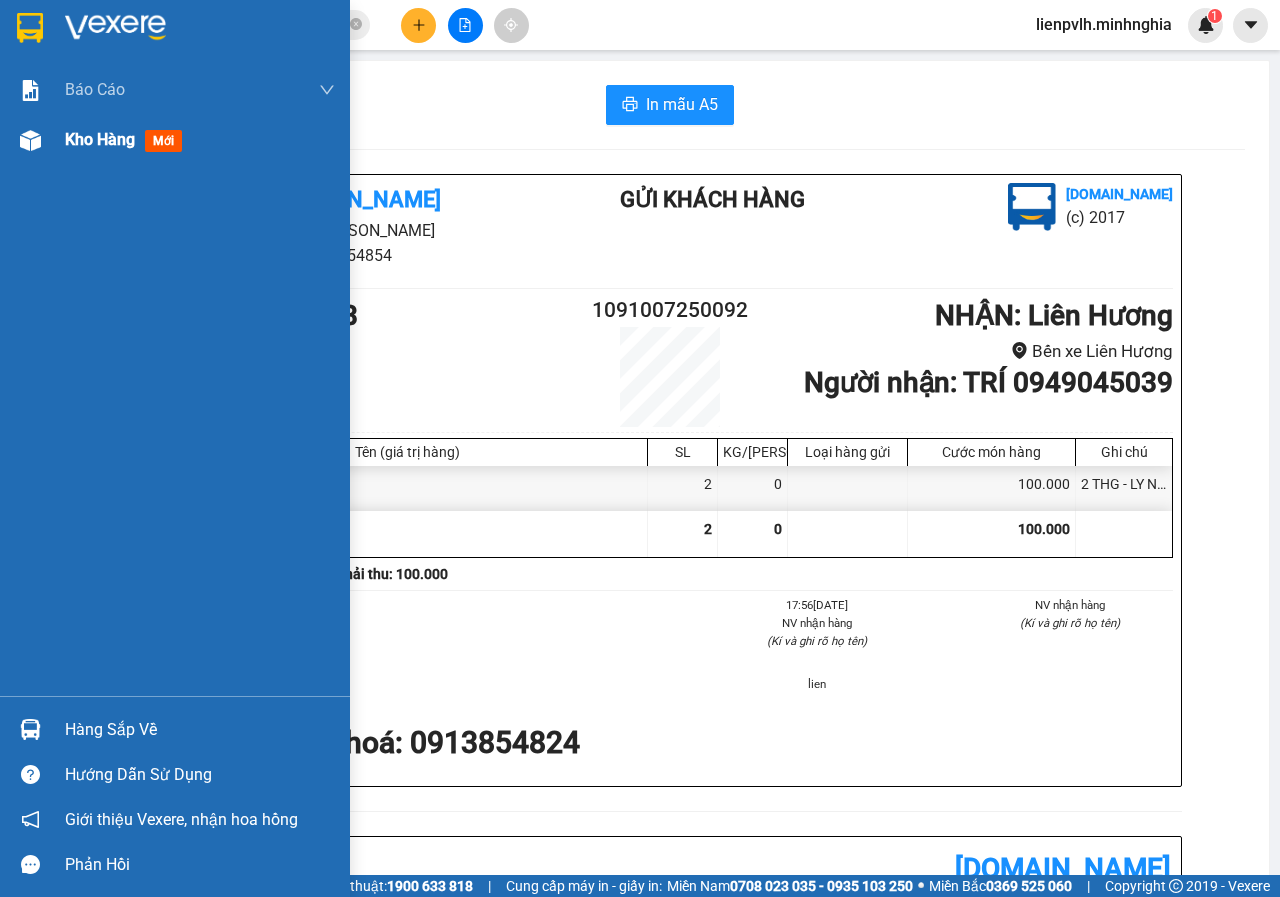 click on "Kho hàng mới" at bounding box center [127, 139] 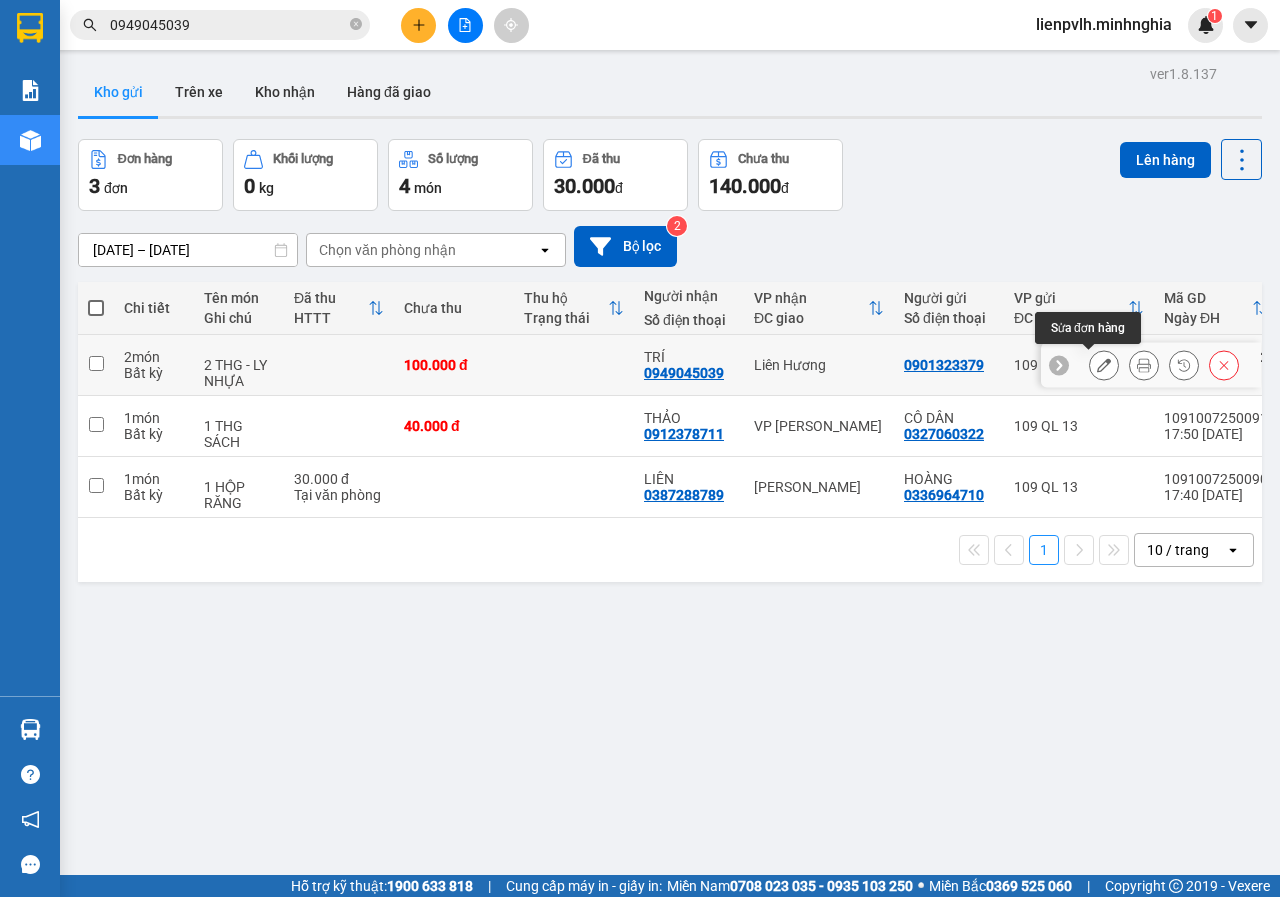 click at bounding box center [1104, 365] 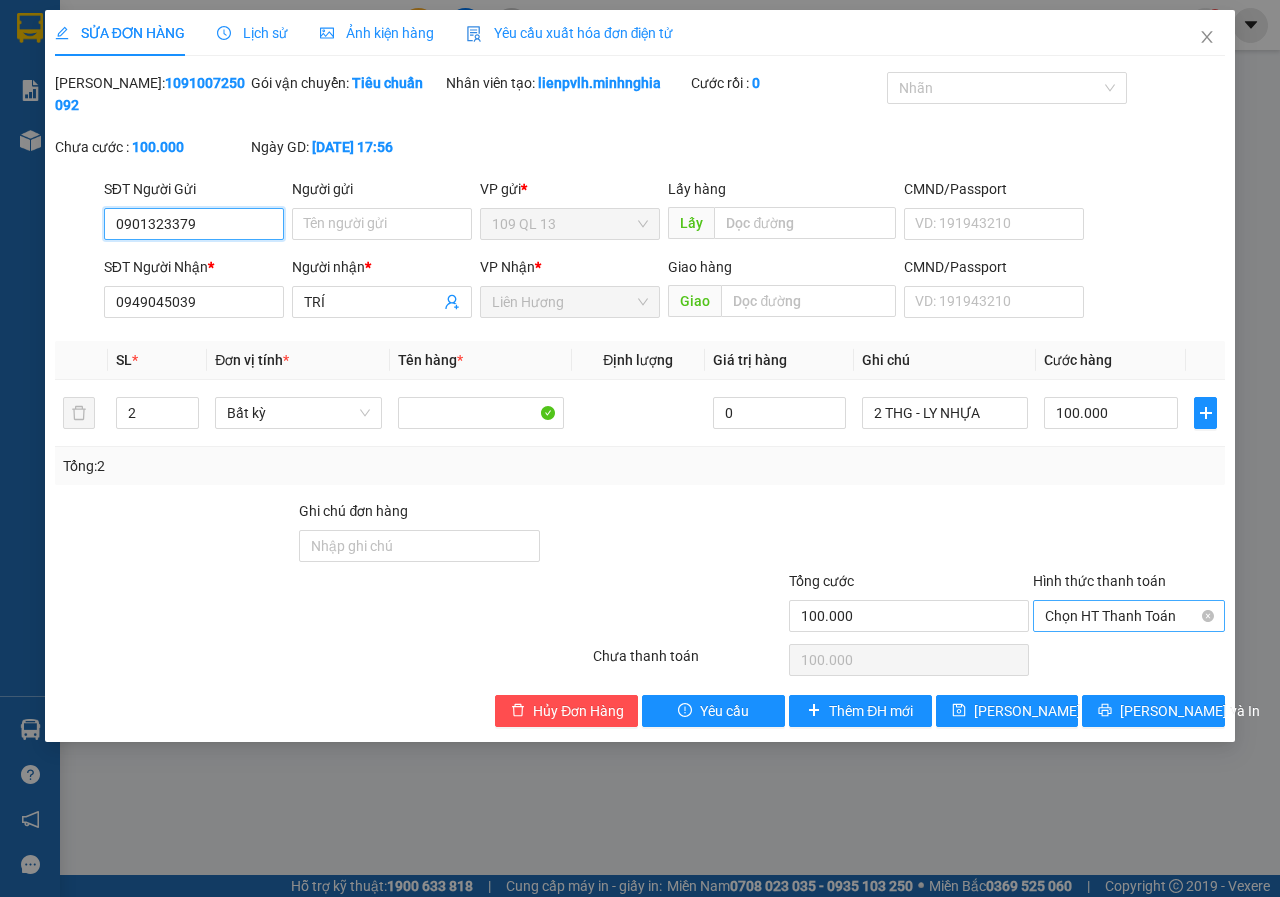 click on "Chọn HT Thanh Toán" at bounding box center (1129, 616) 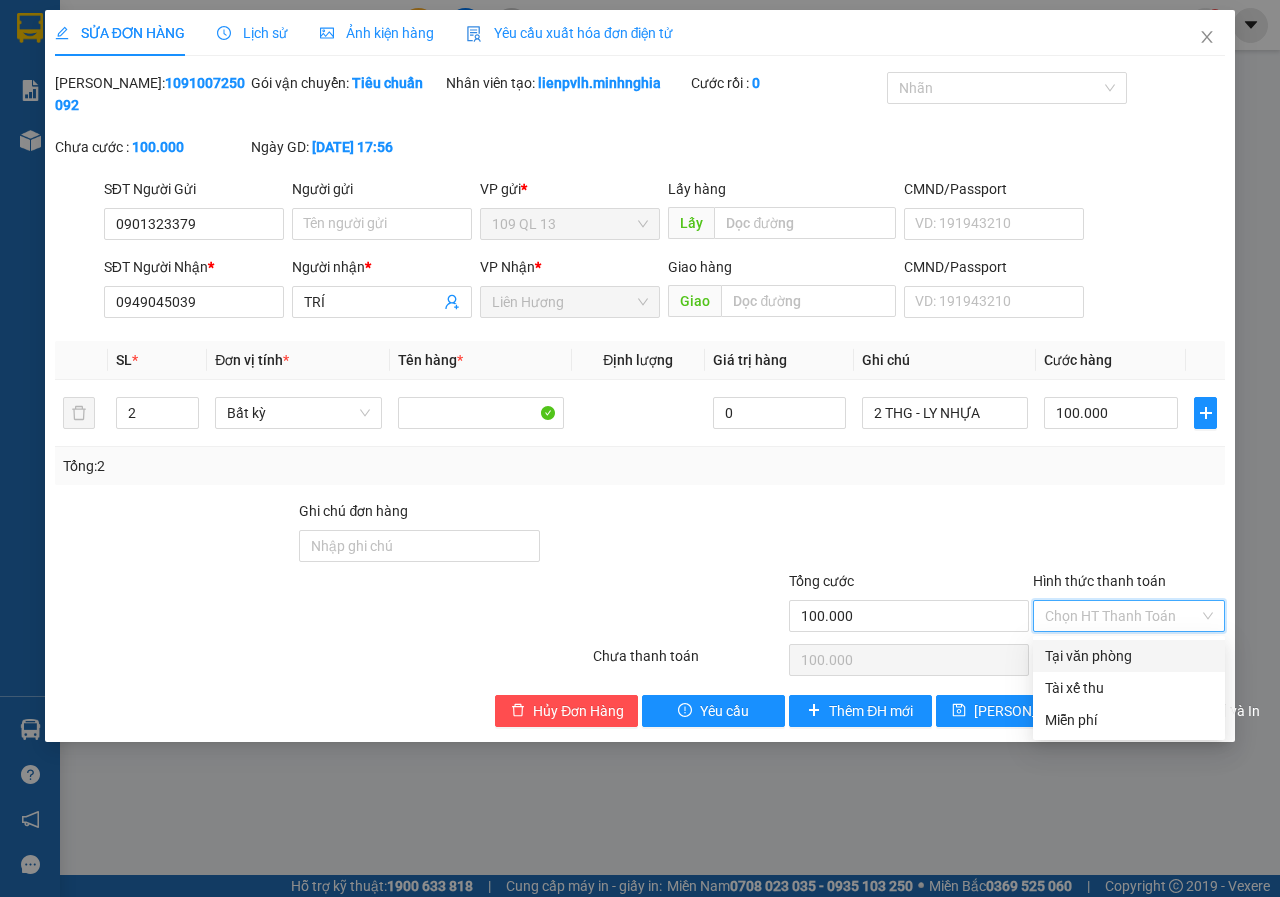 click on "Tại văn phòng" at bounding box center (1129, 656) 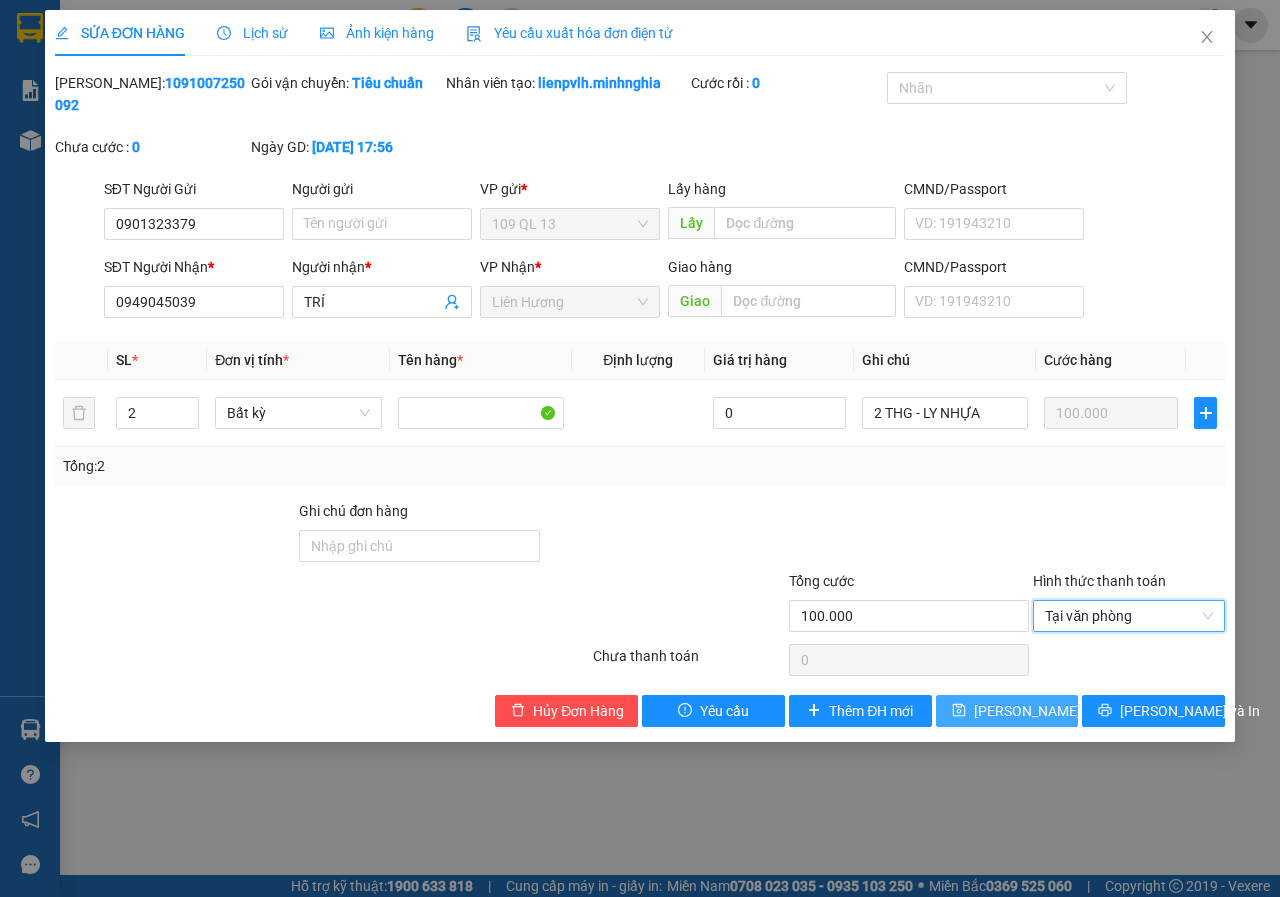 click on "[PERSON_NAME] thay đổi" at bounding box center [1054, 711] 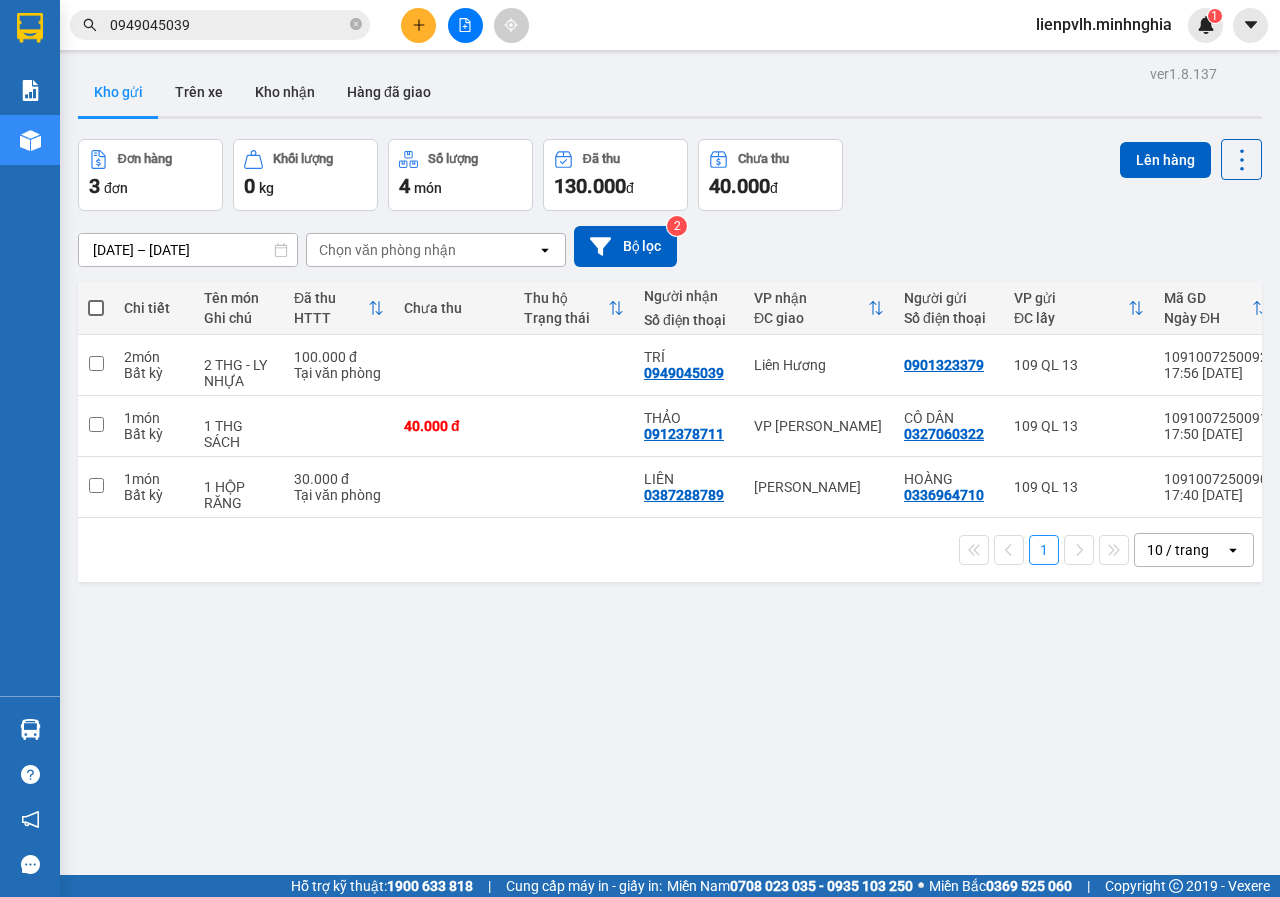 click on "0949045039" at bounding box center (228, 25) 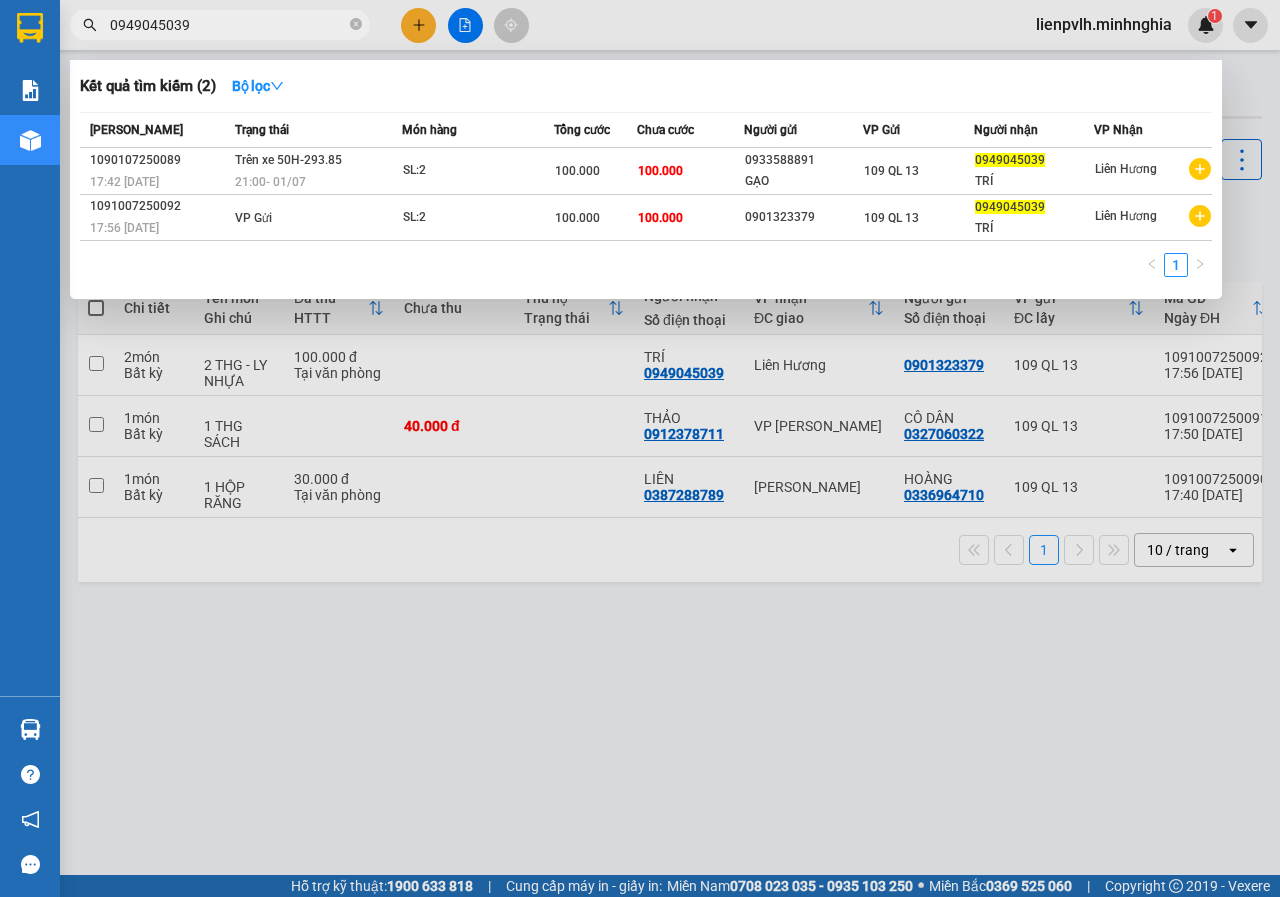 click at bounding box center (640, 448) 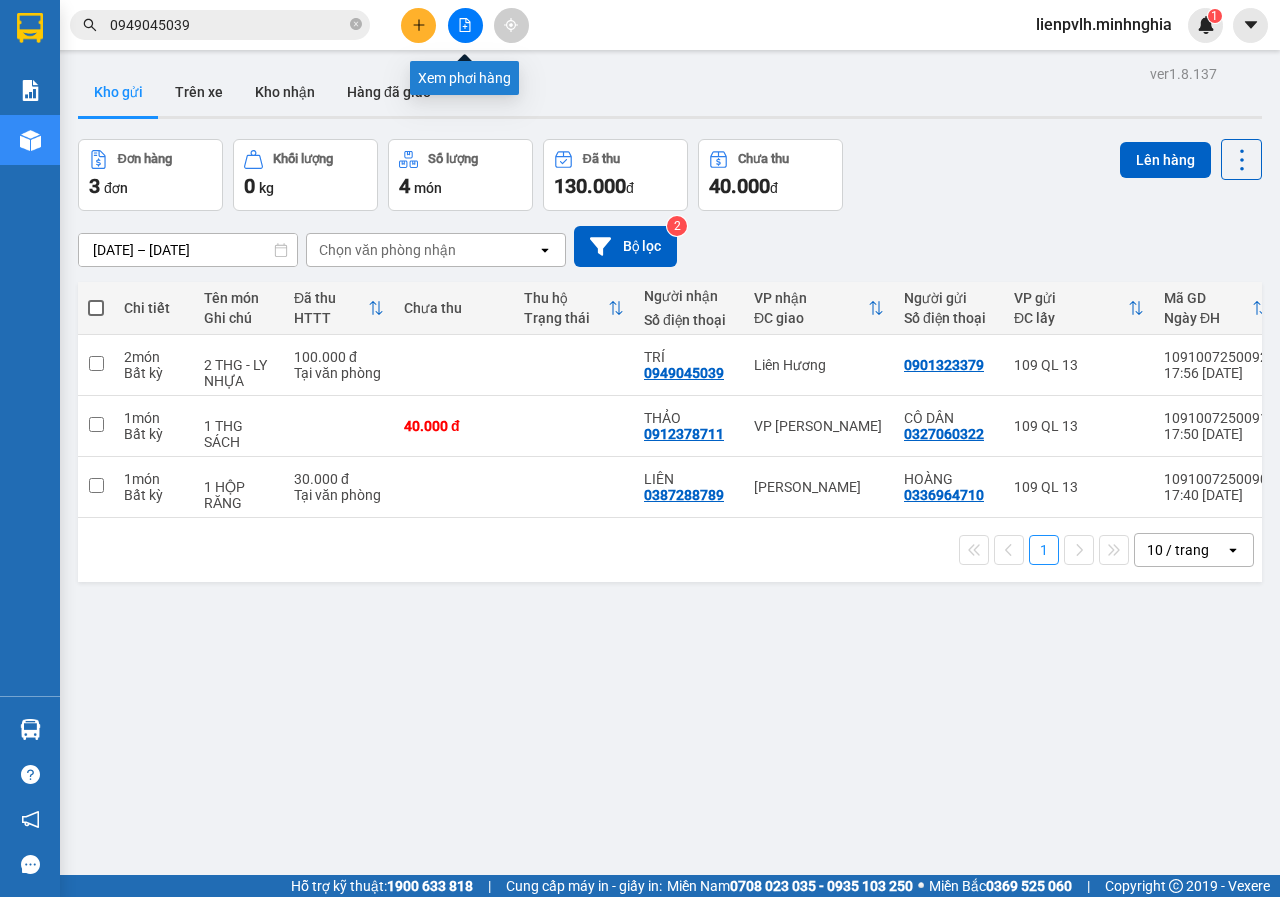 click 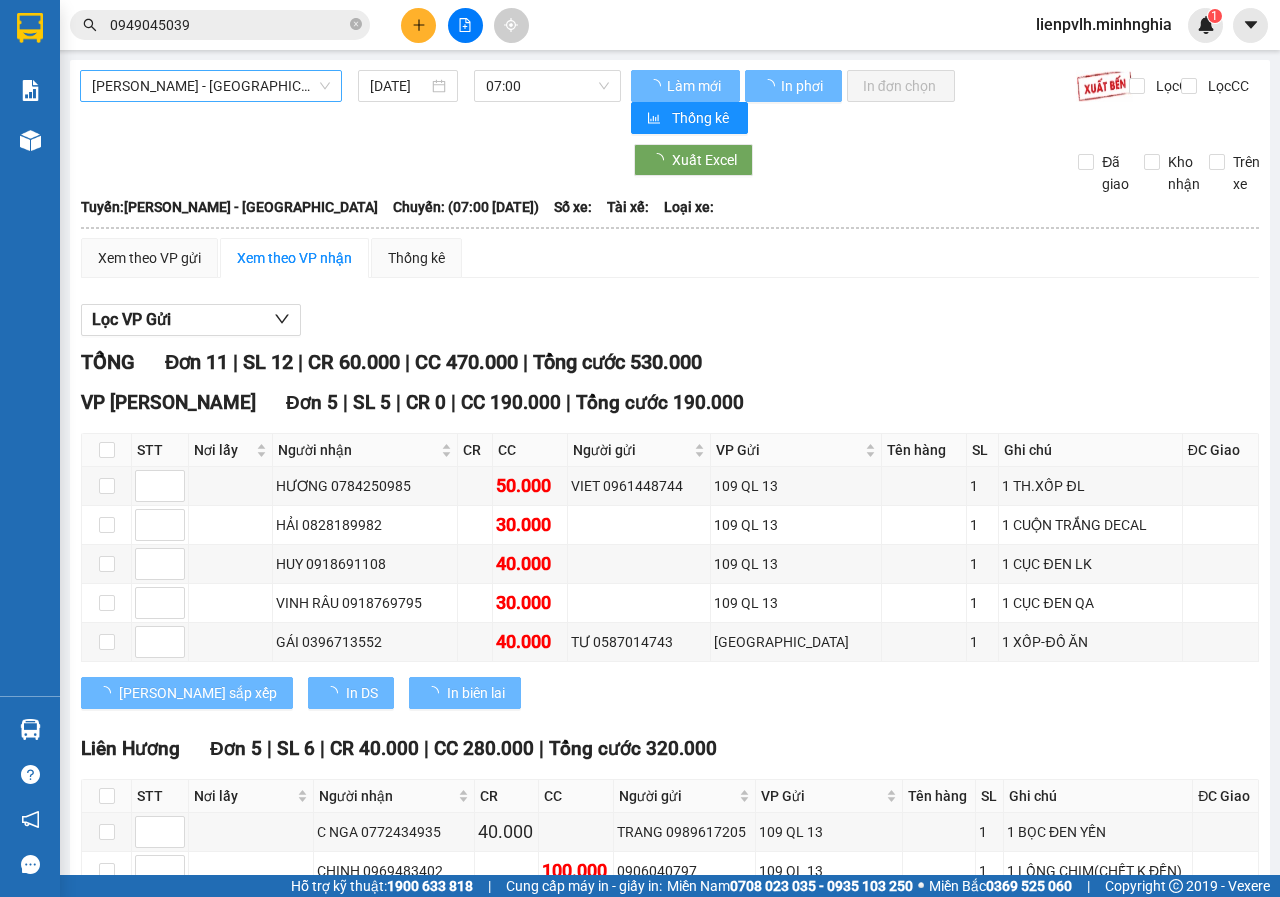 click on "[PERSON_NAME] - [GEOGRAPHIC_DATA]" at bounding box center (211, 86) 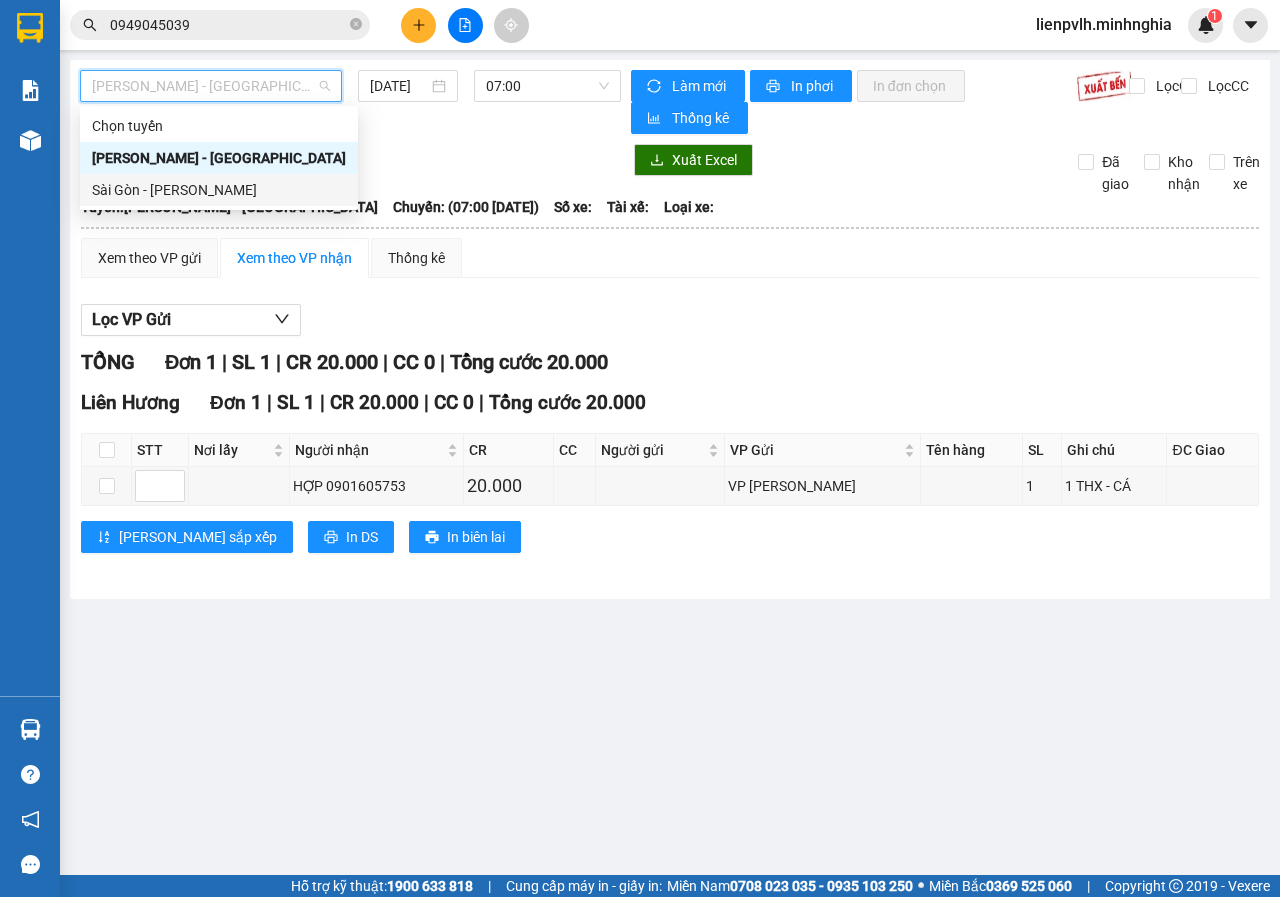 click on "Sài Gòn - [PERSON_NAME]" at bounding box center [219, 190] 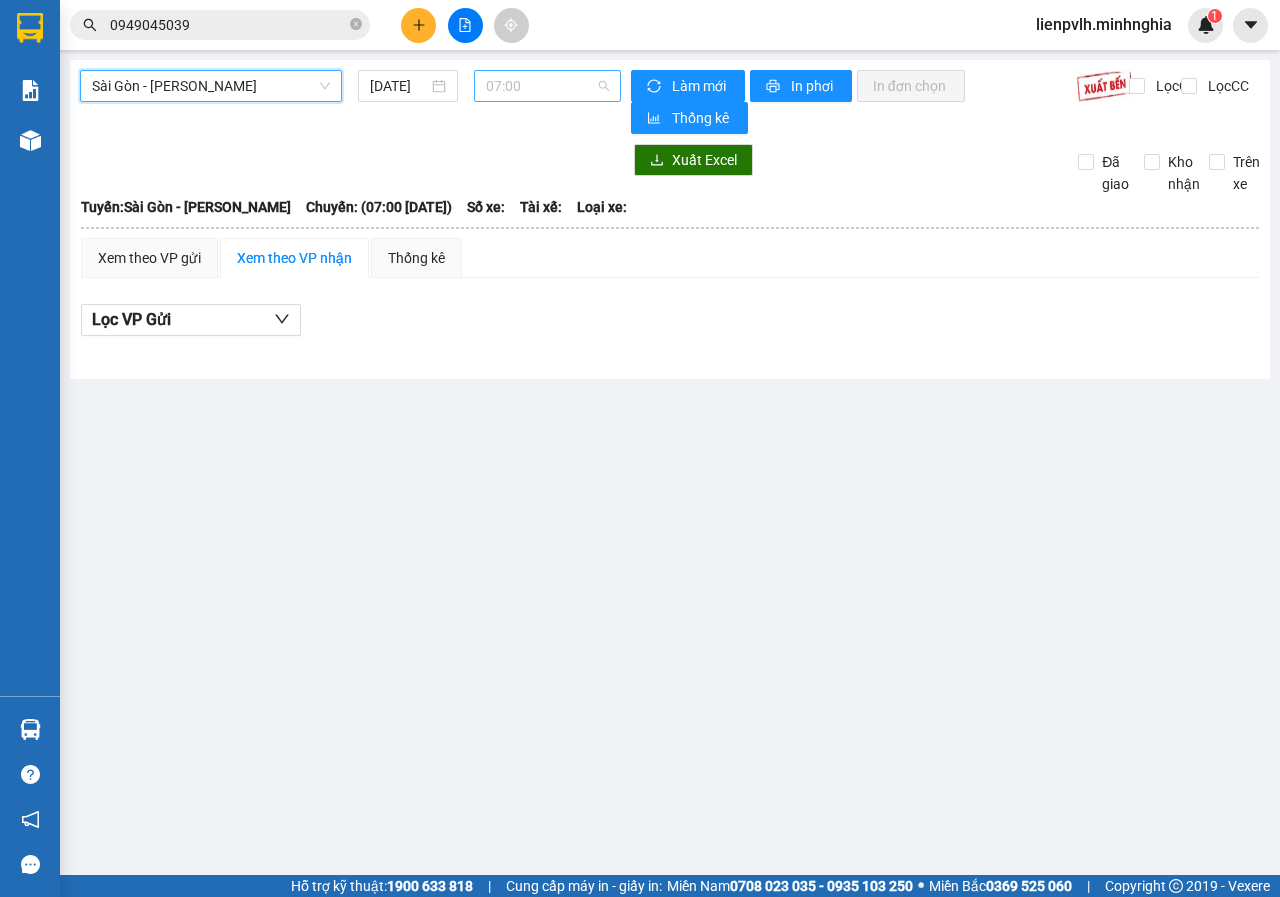 click on "07:00" at bounding box center [547, 86] 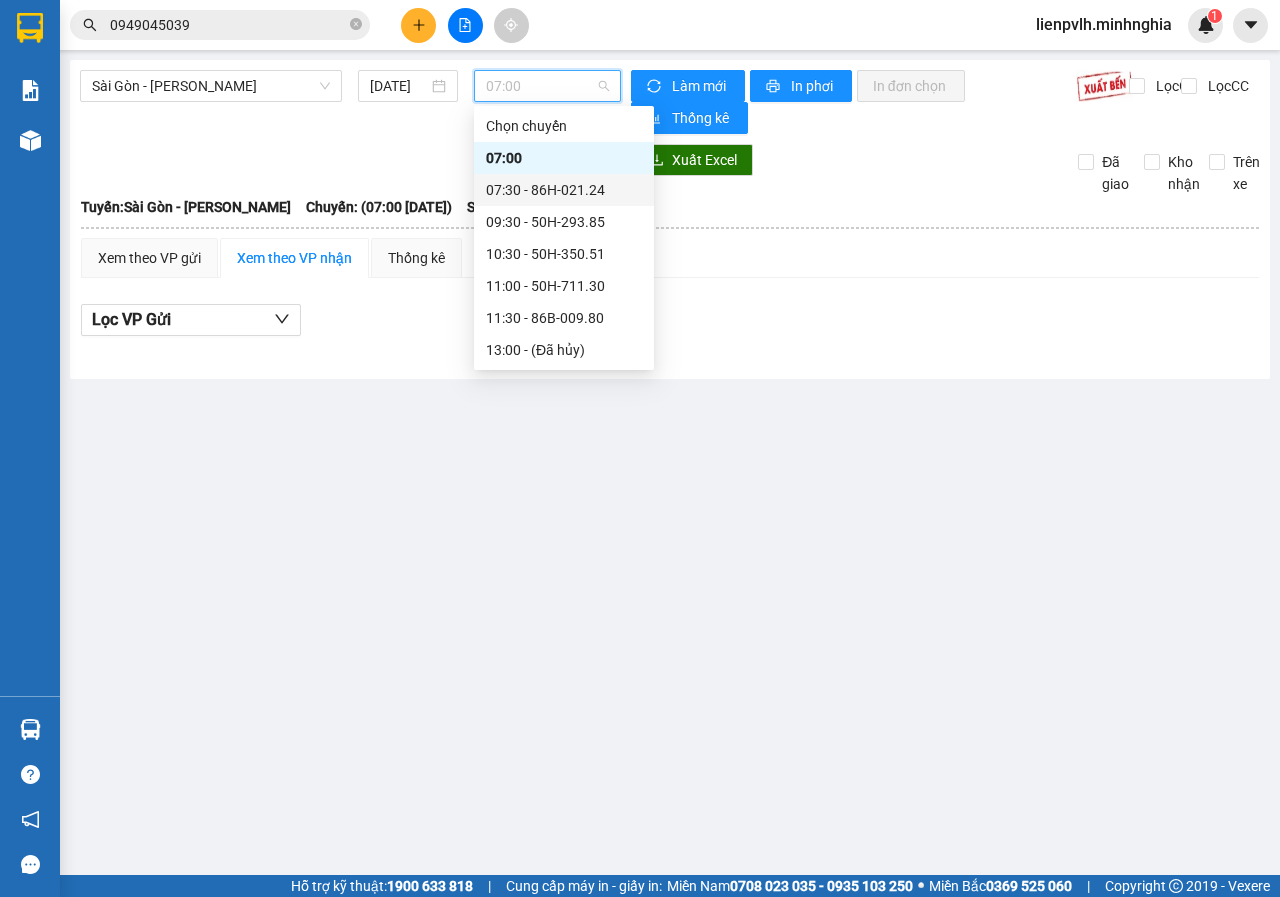 scroll, scrollTop: 224, scrollLeft: 0, axis: vertical 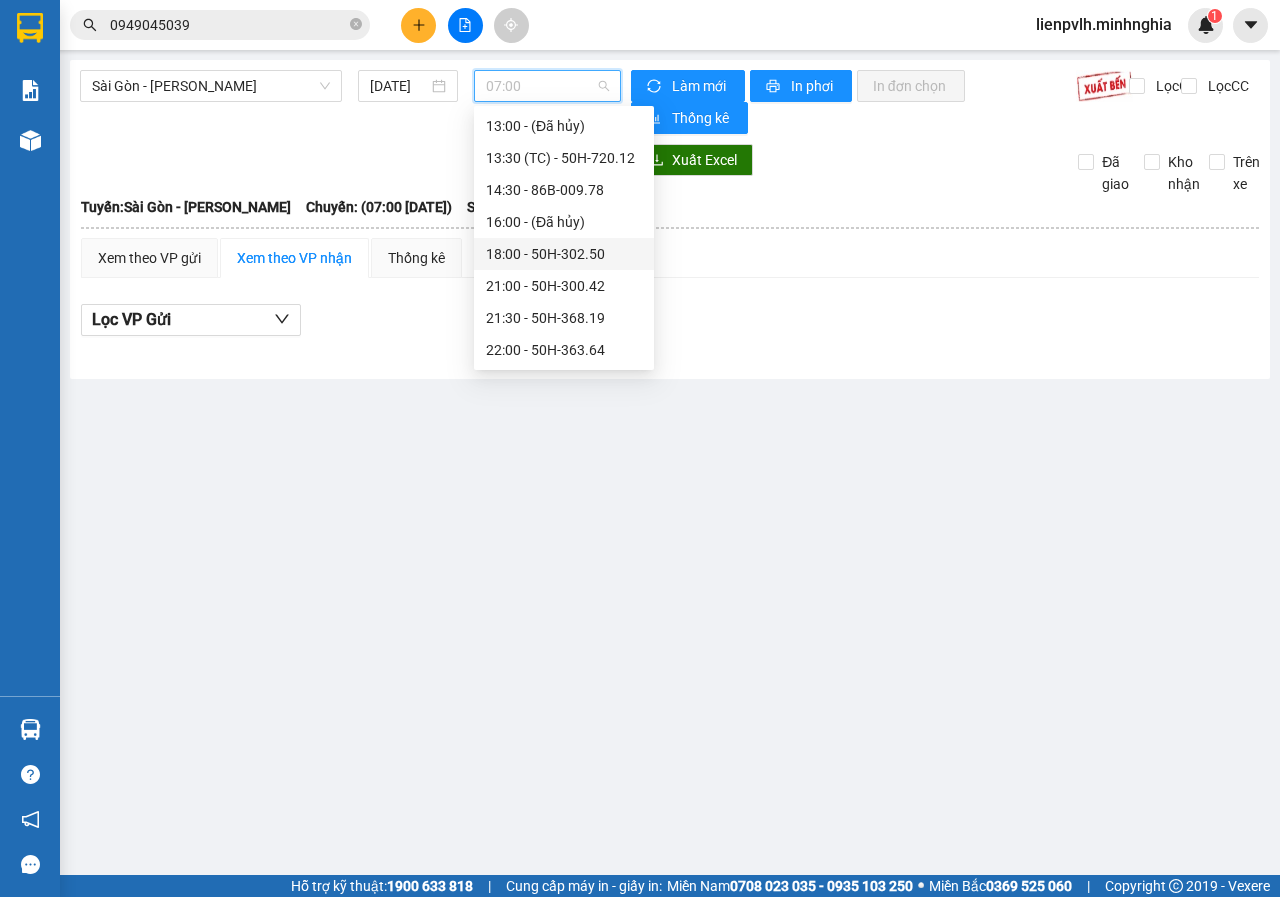 click on "18:00     - 50H-302.50" at bounding box center [564, 254] 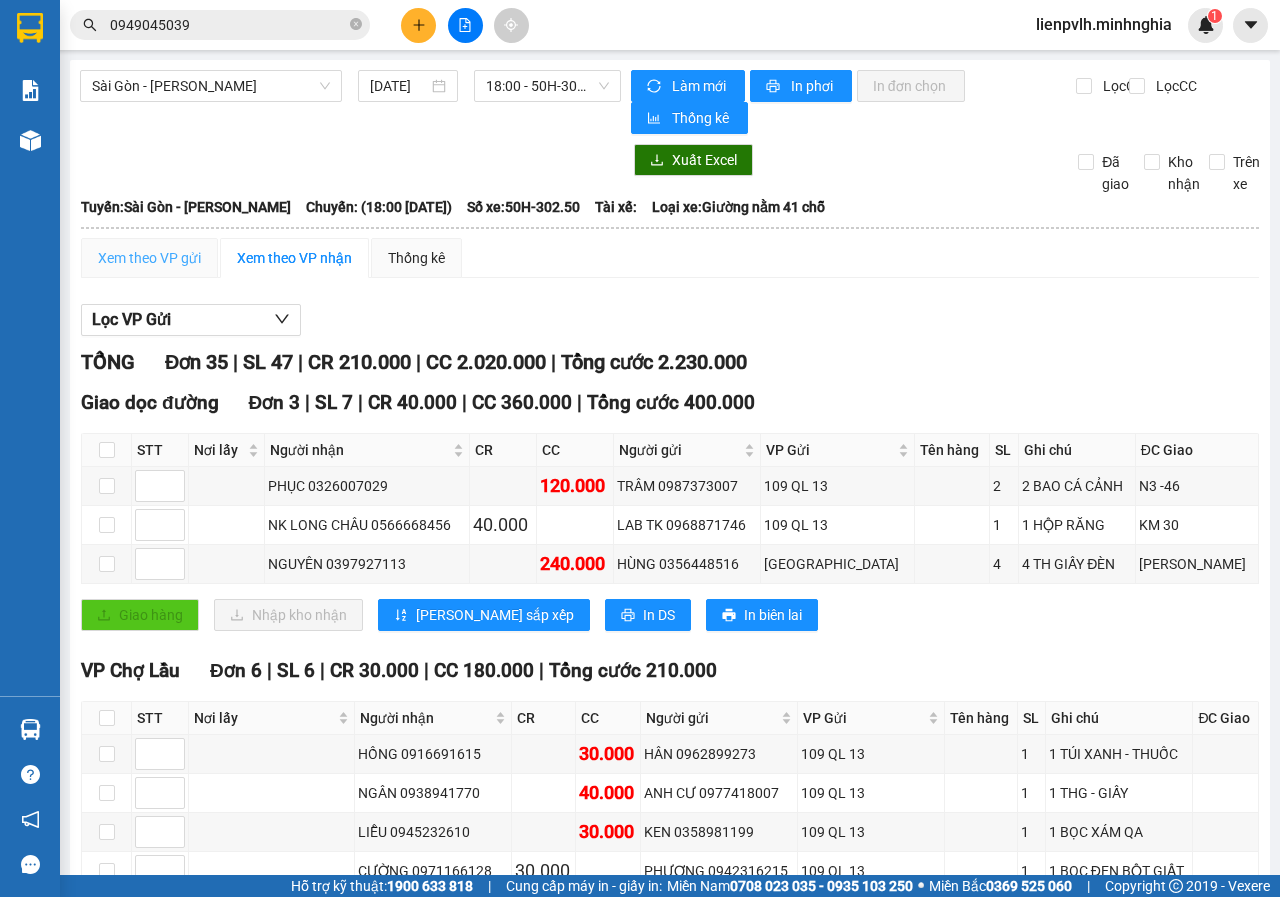 click on "Xem theo VP gửi" at bounding box center [149, 258] 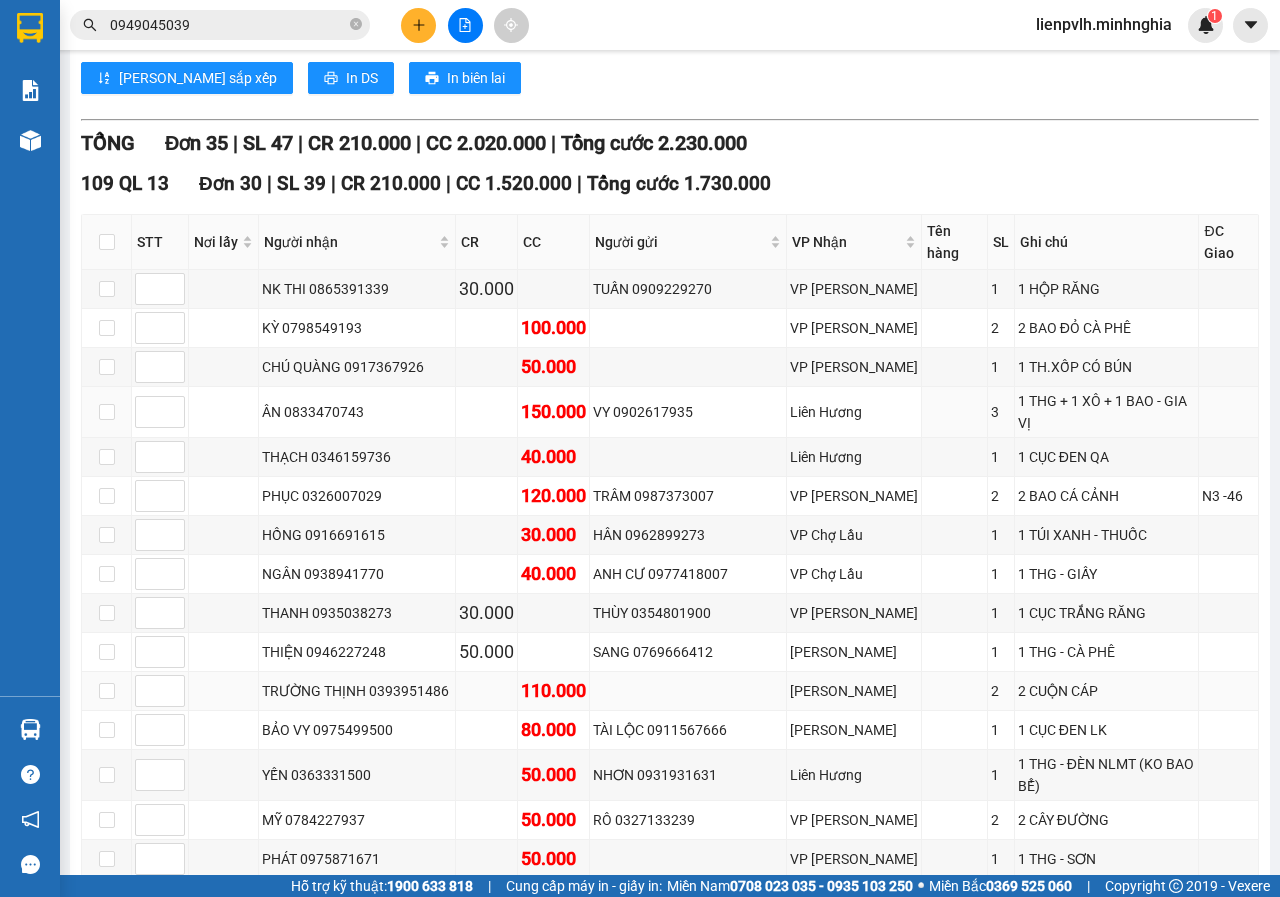 scroll, scrollTop: 600, scrollLeft: 0, axis: vertical 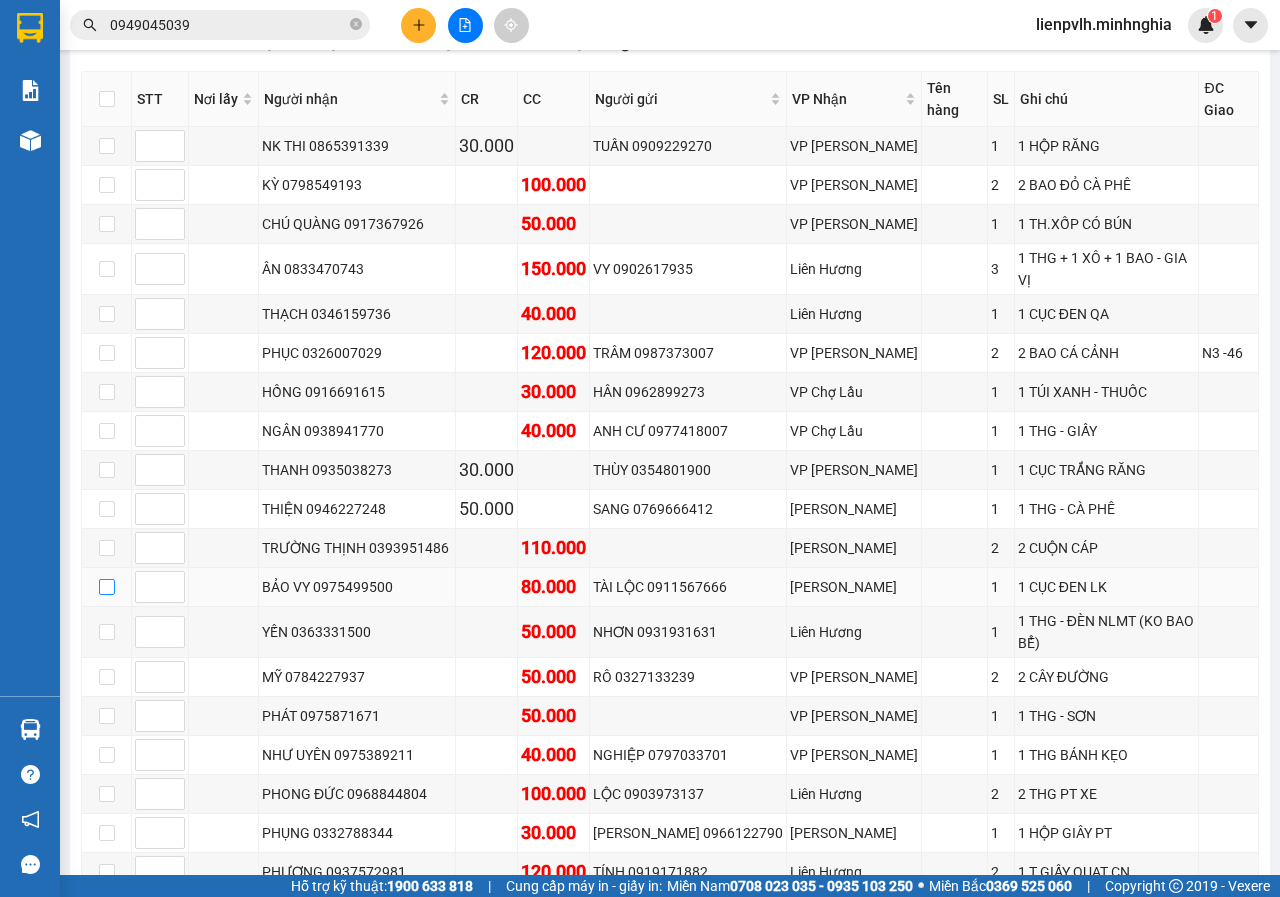 click at bounding box center [107, 587] 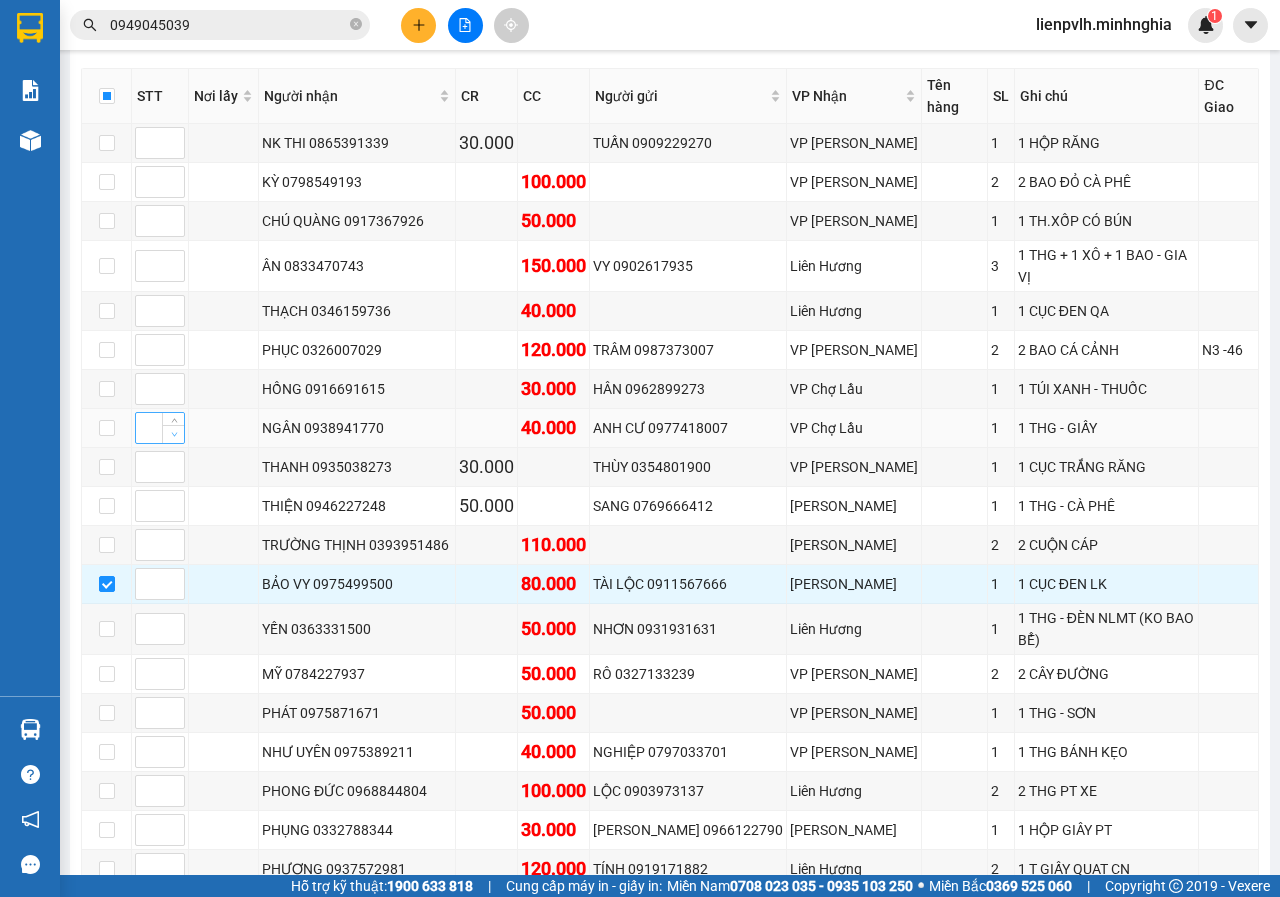 scroll, scrollTop: 600, scrollLeft: 0, axis: vertical 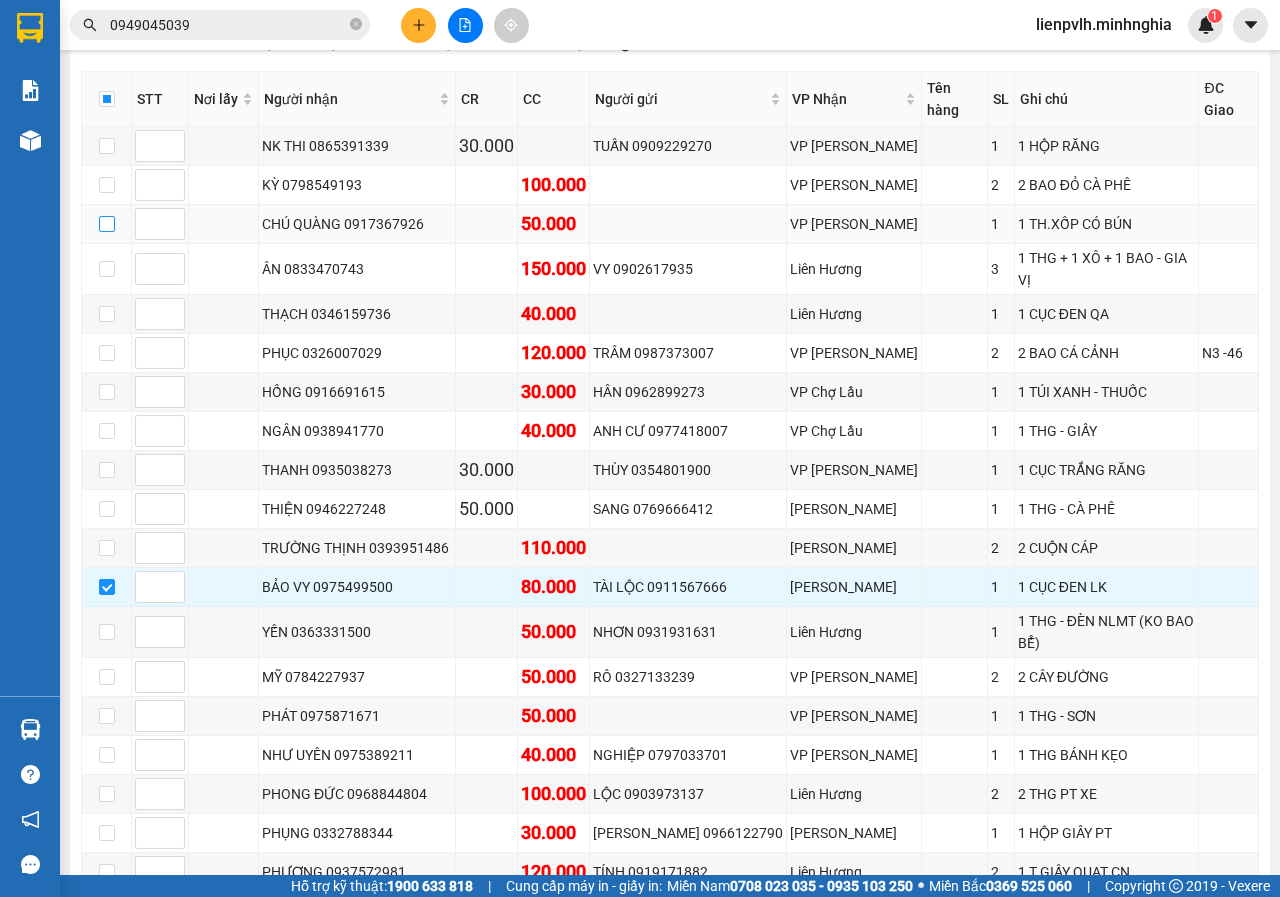 click at bounding box center (107, 224) 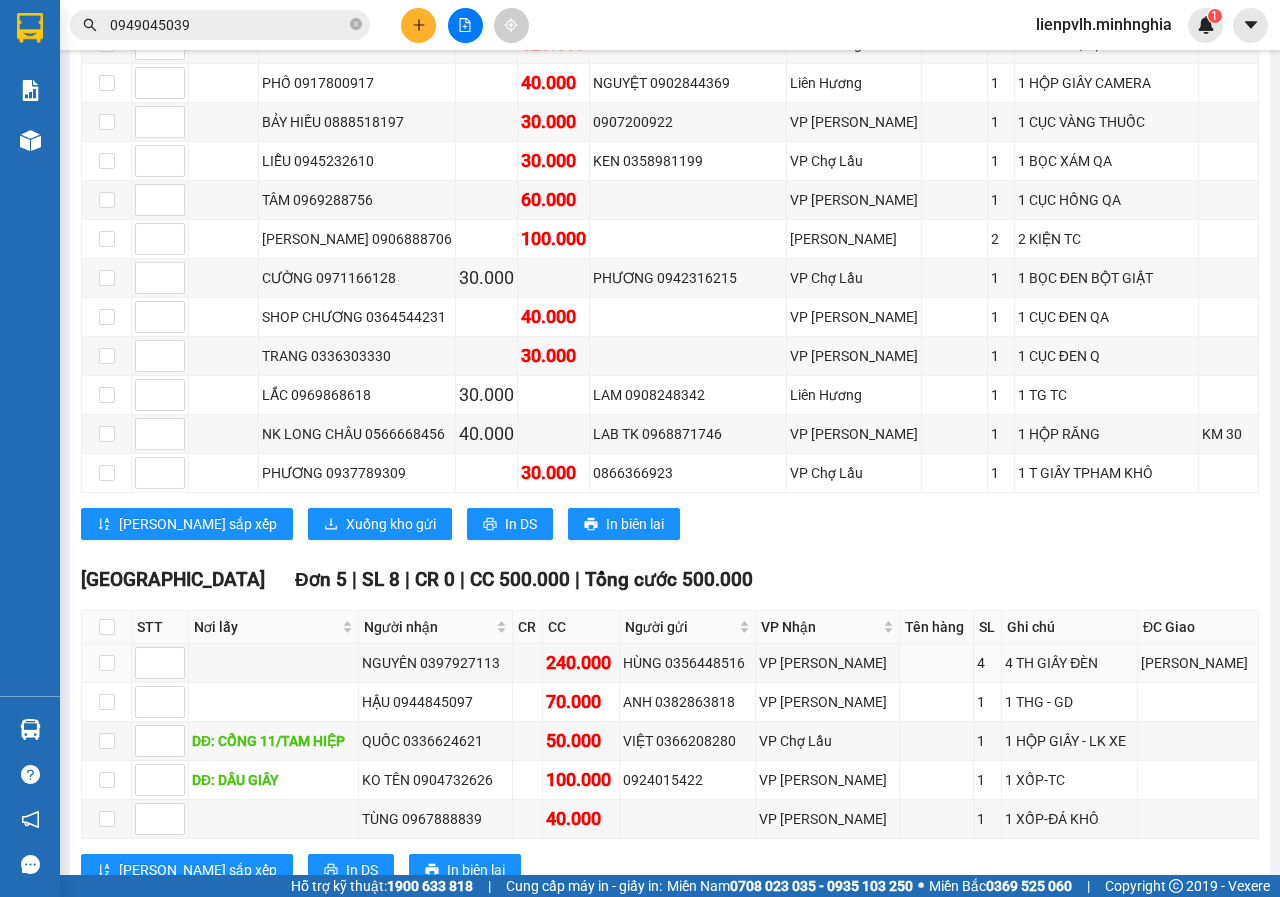 scroll, scrollTop: 1449, scrollLeft: 0, axis: vertical 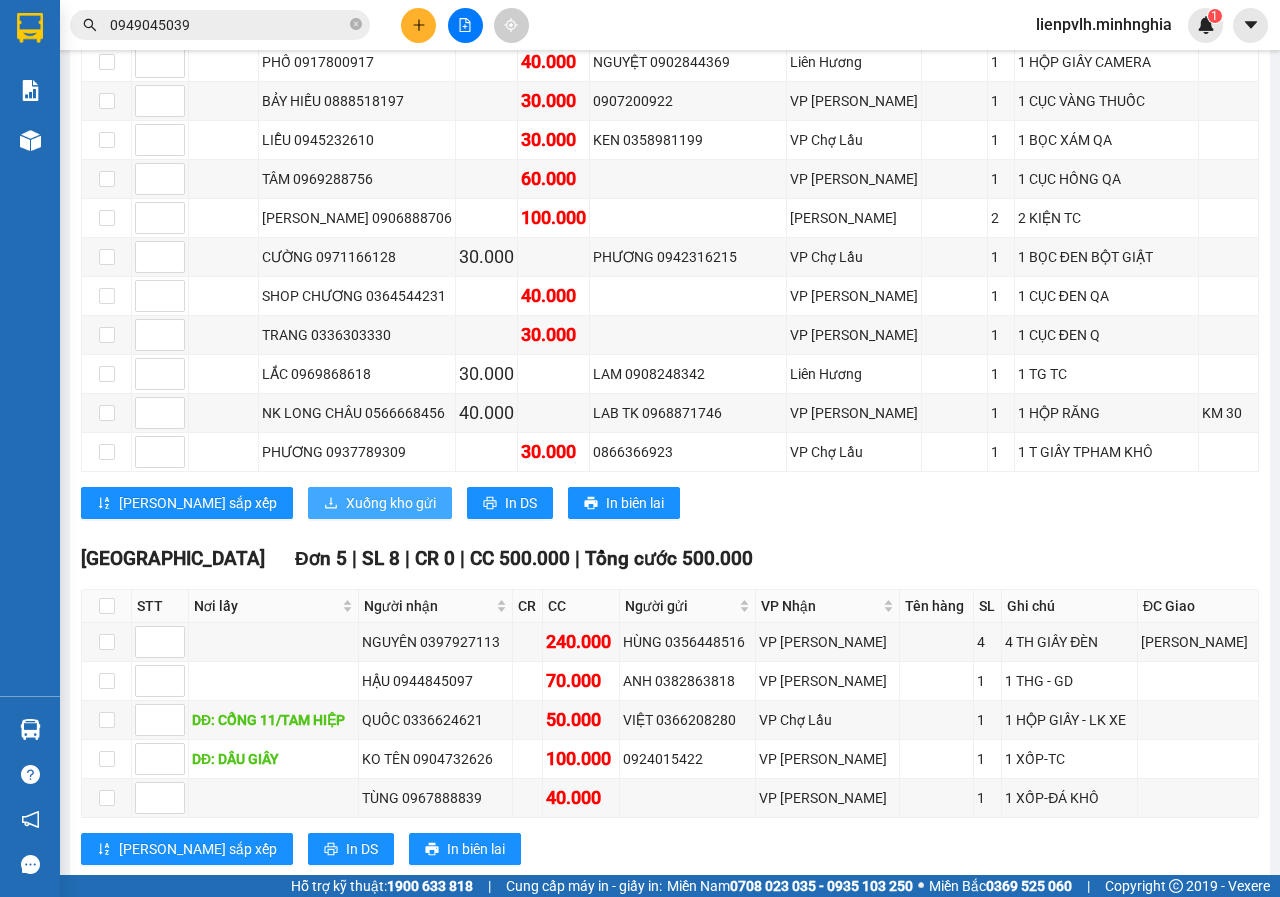 click on "Xuống kho gửi" at bounding box center (391, 503) 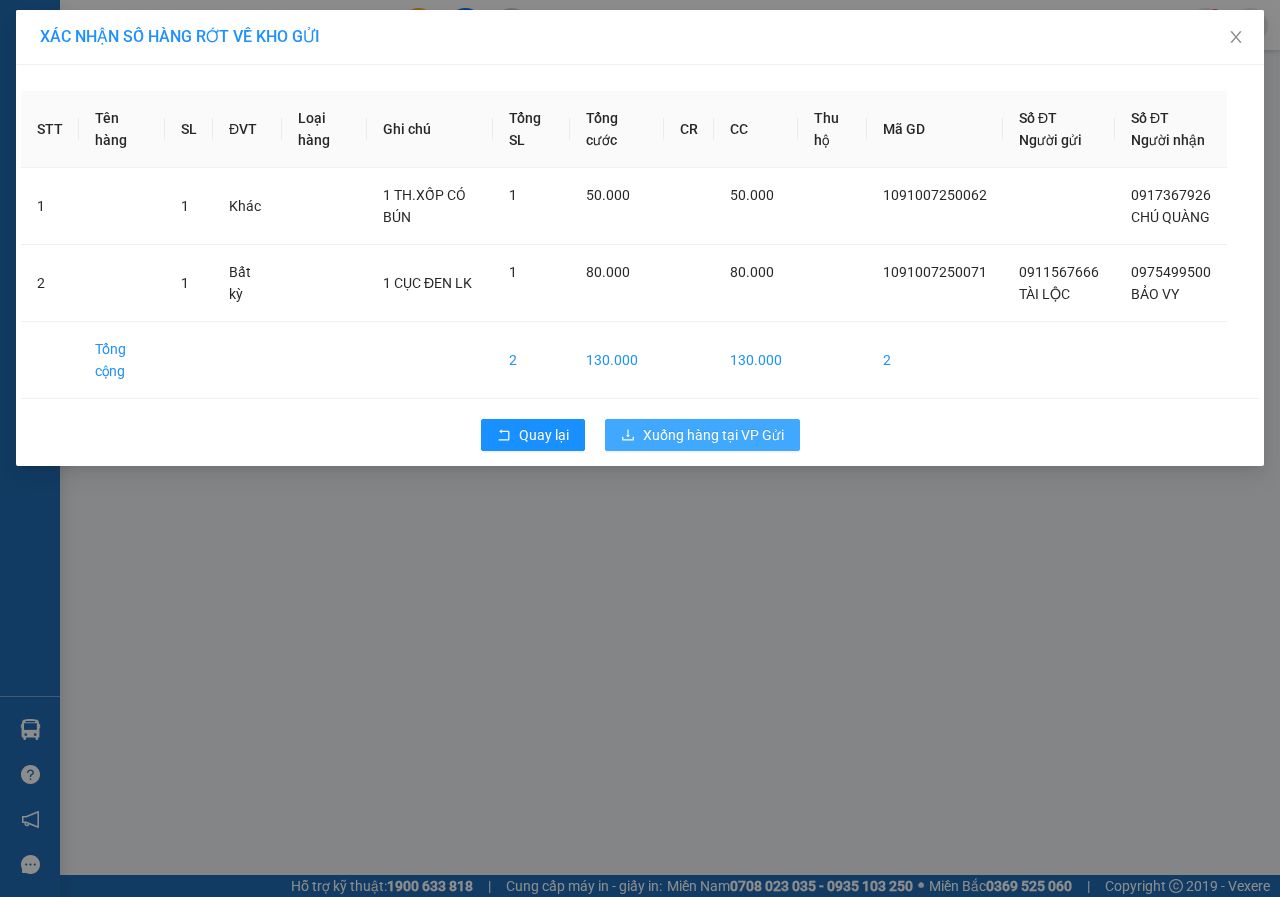click on "Xuống hàng tại VP Gửi" at bounding box center (713, 435) 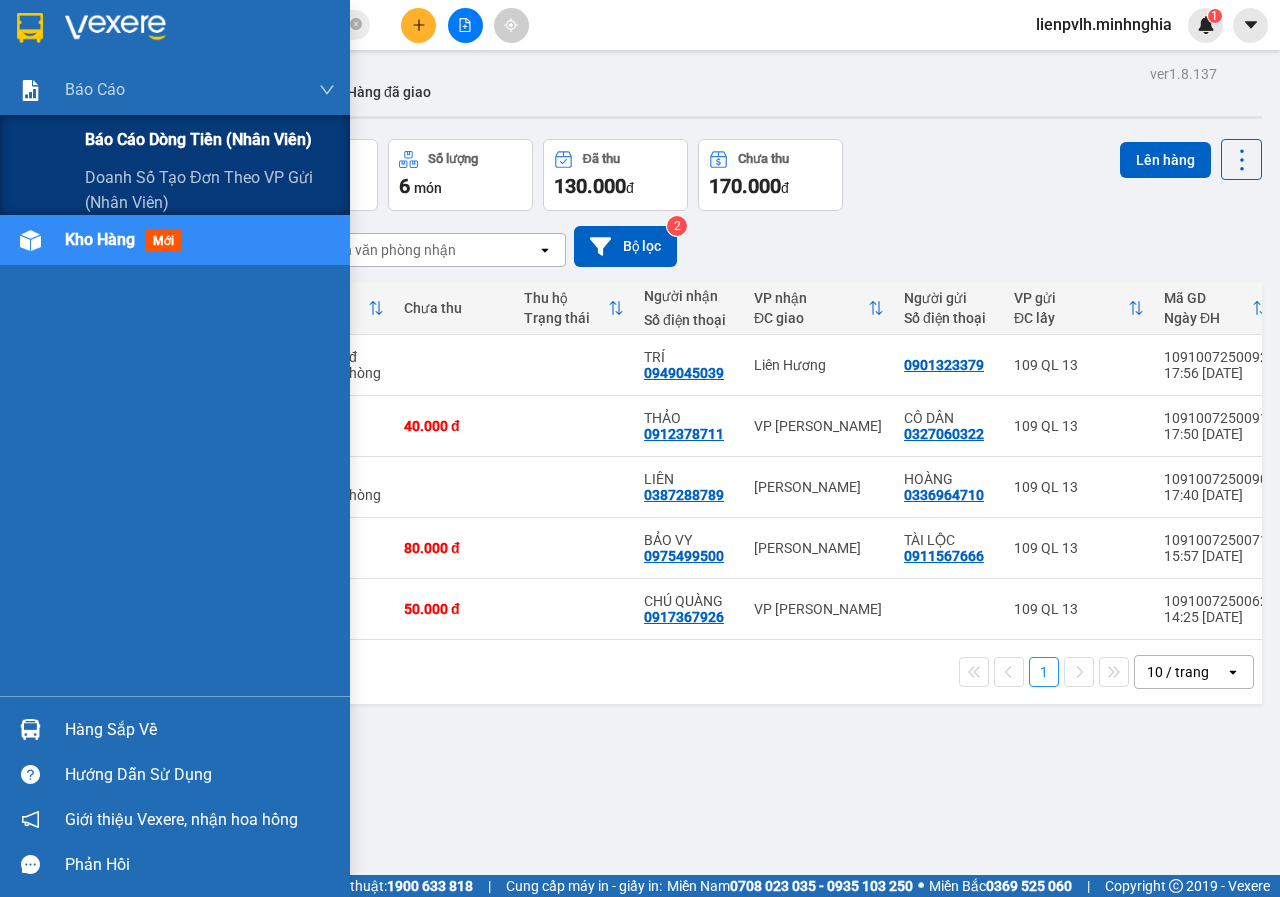 click on "Báo cáo dòng tiền (nhân viên)" at bounding box center [198, 139] 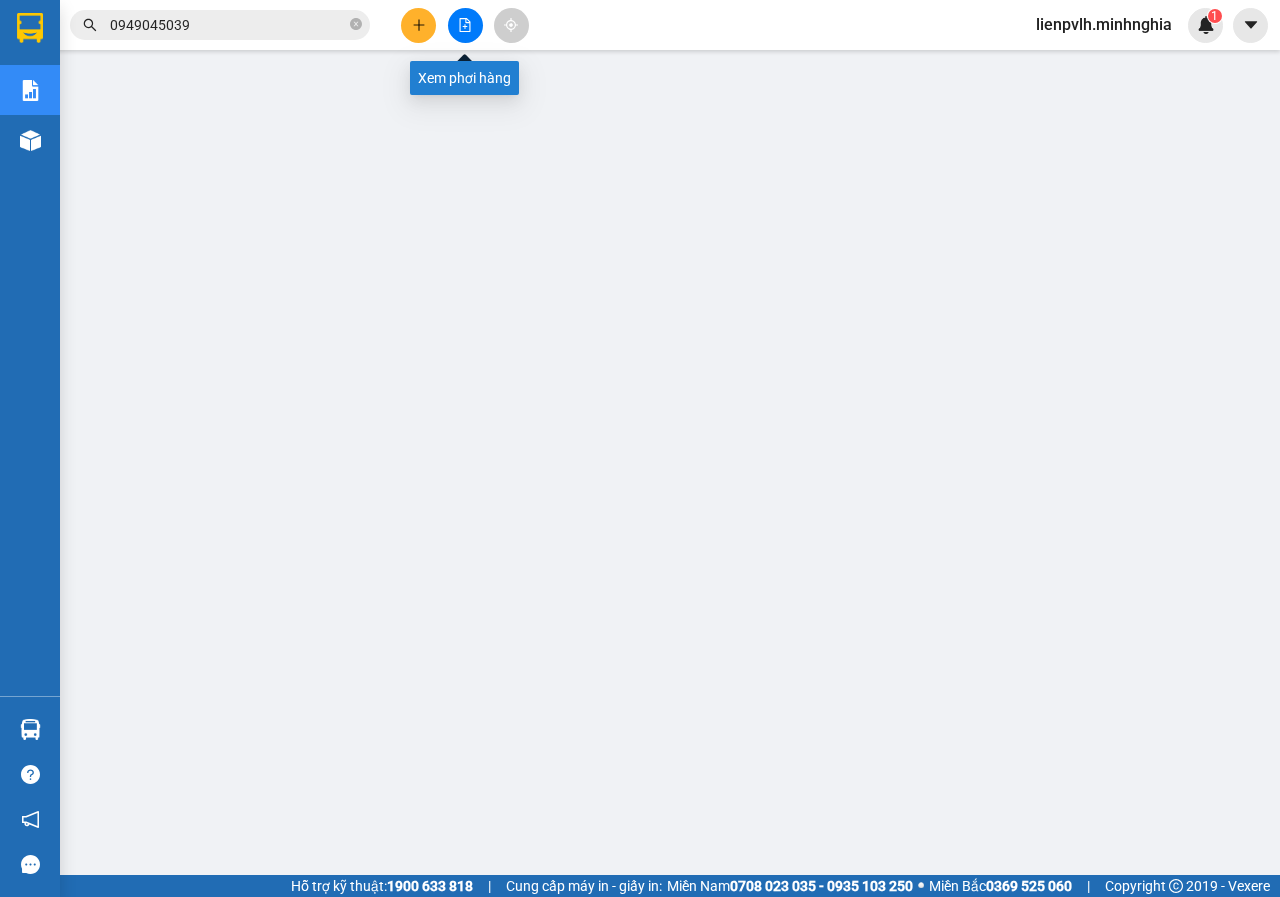 click 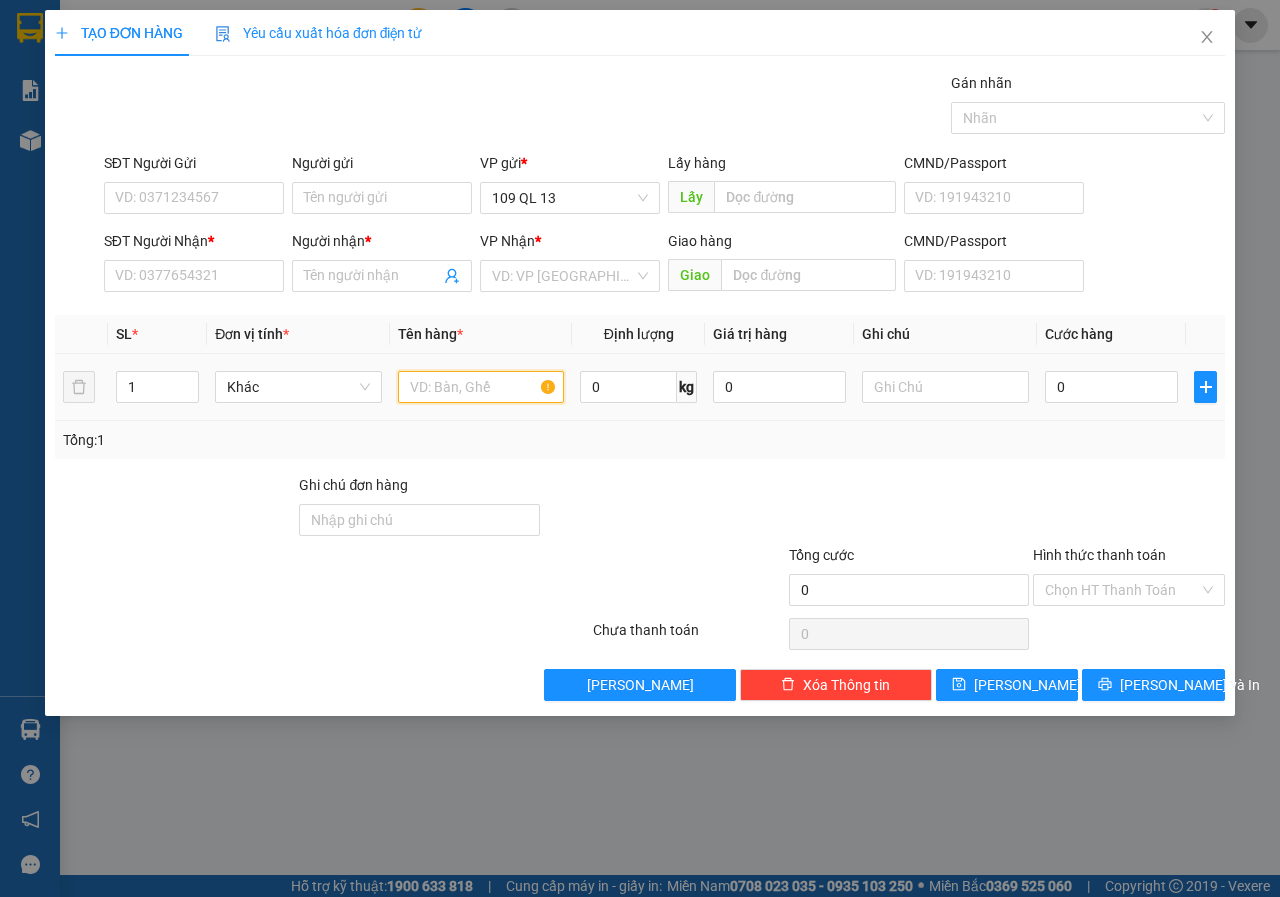 click at bounding box center [481, 387] 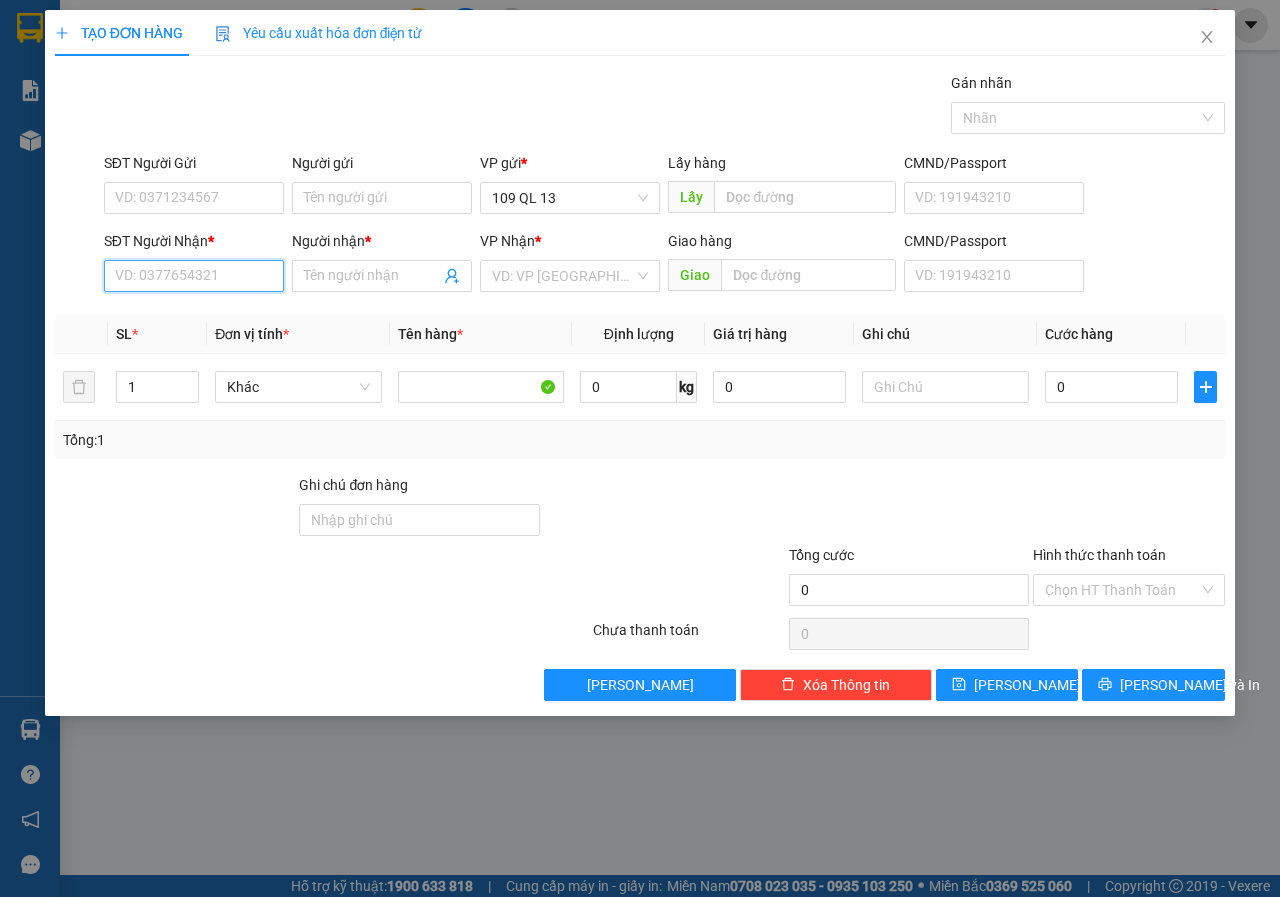 click on "SĐT Người Nhận  *" at bounding box center [194, 276] 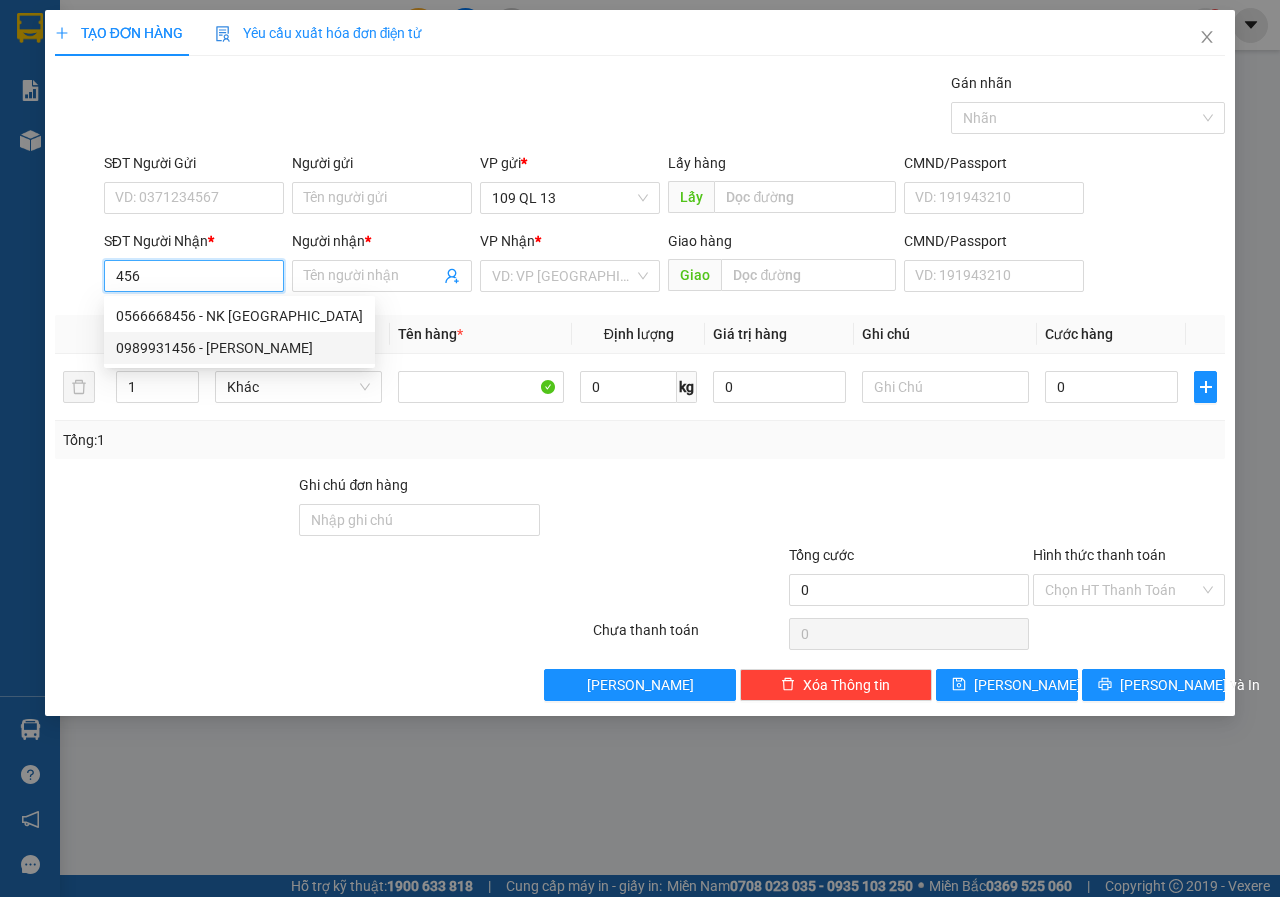 click on "0989931456 - [PERSON_NAME]" at bounding box center (239, 348) 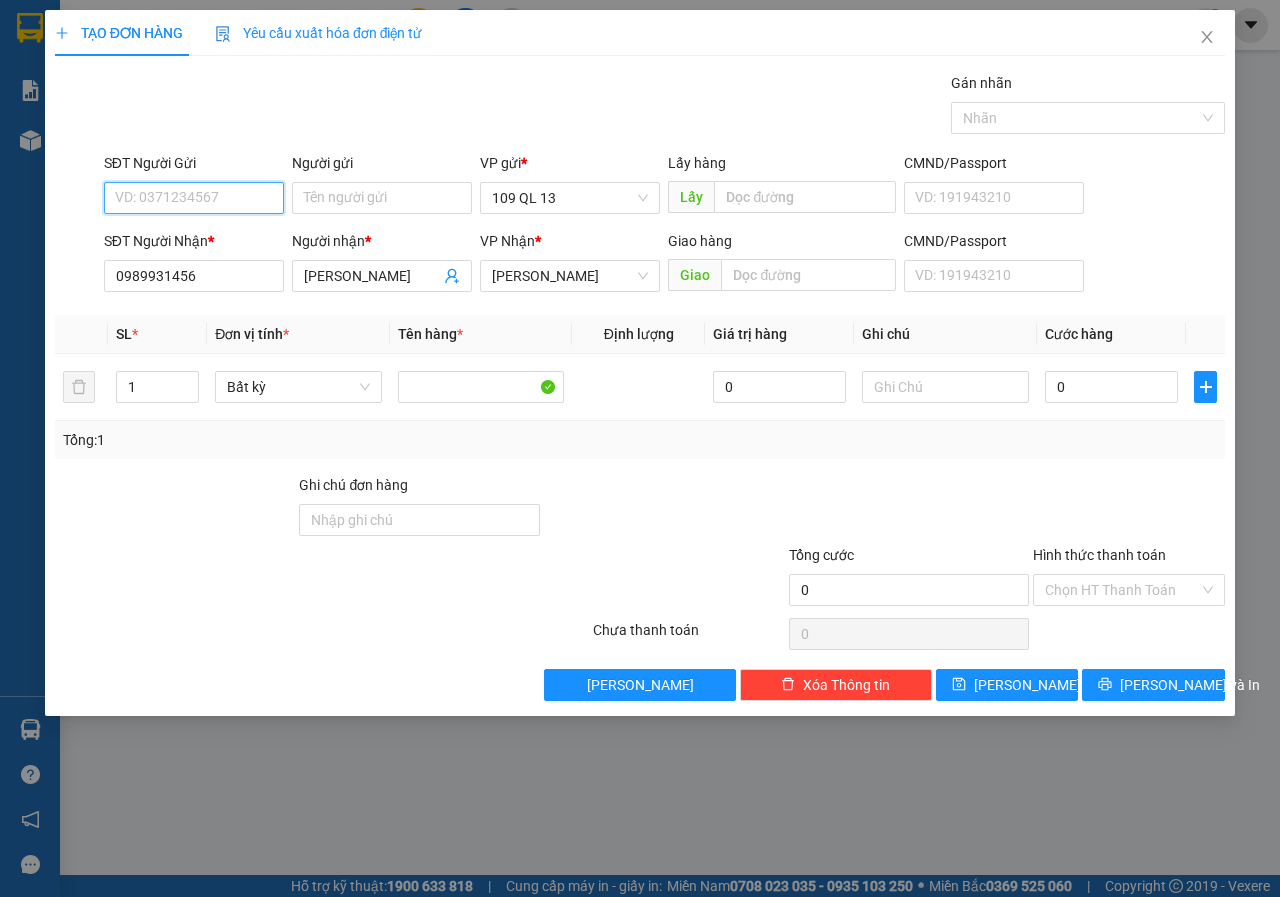 click on "SĐT Người Gửi" at bounding box center (194, 198) 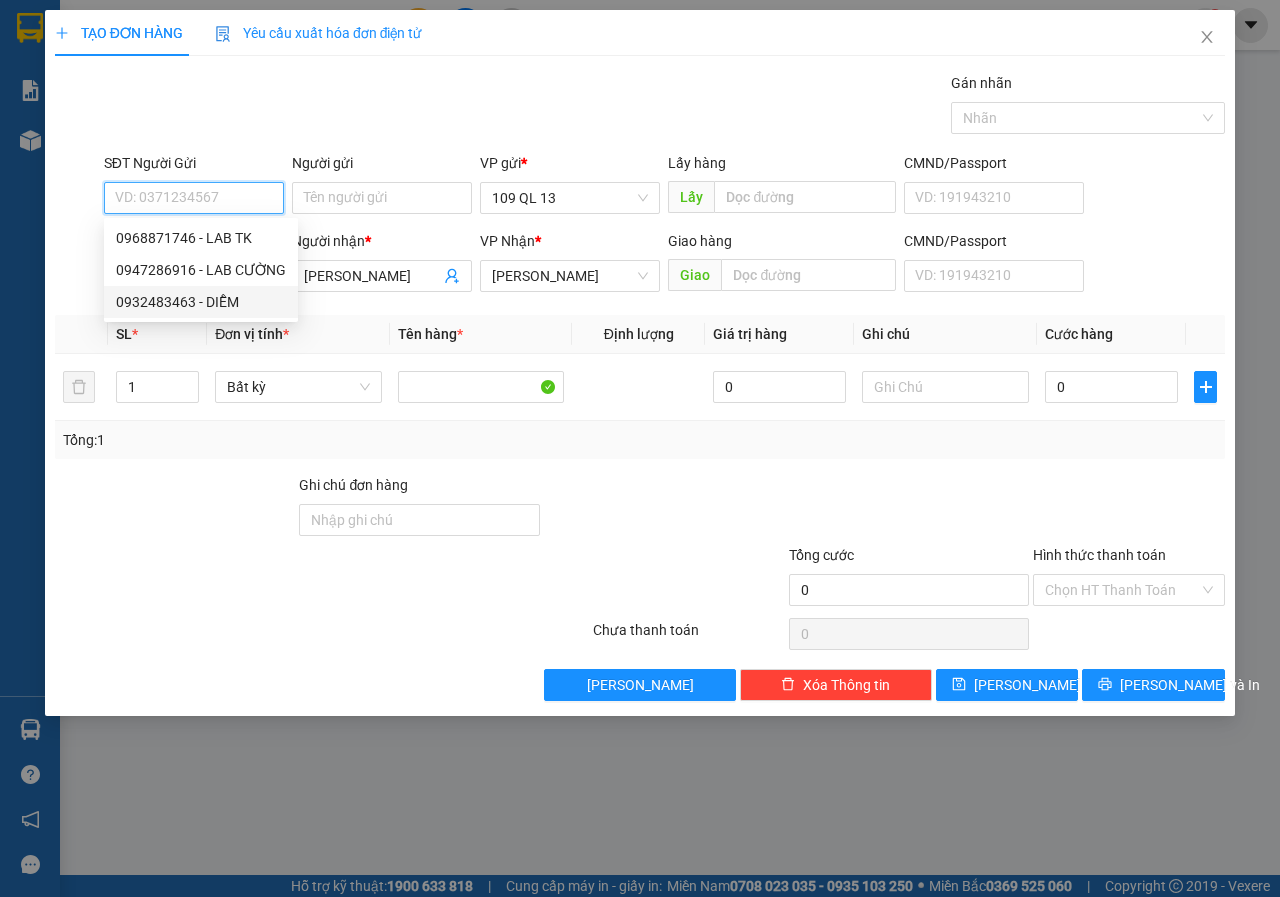 click on "0932483463 - DIỄM" at bounding box center (201, 302) 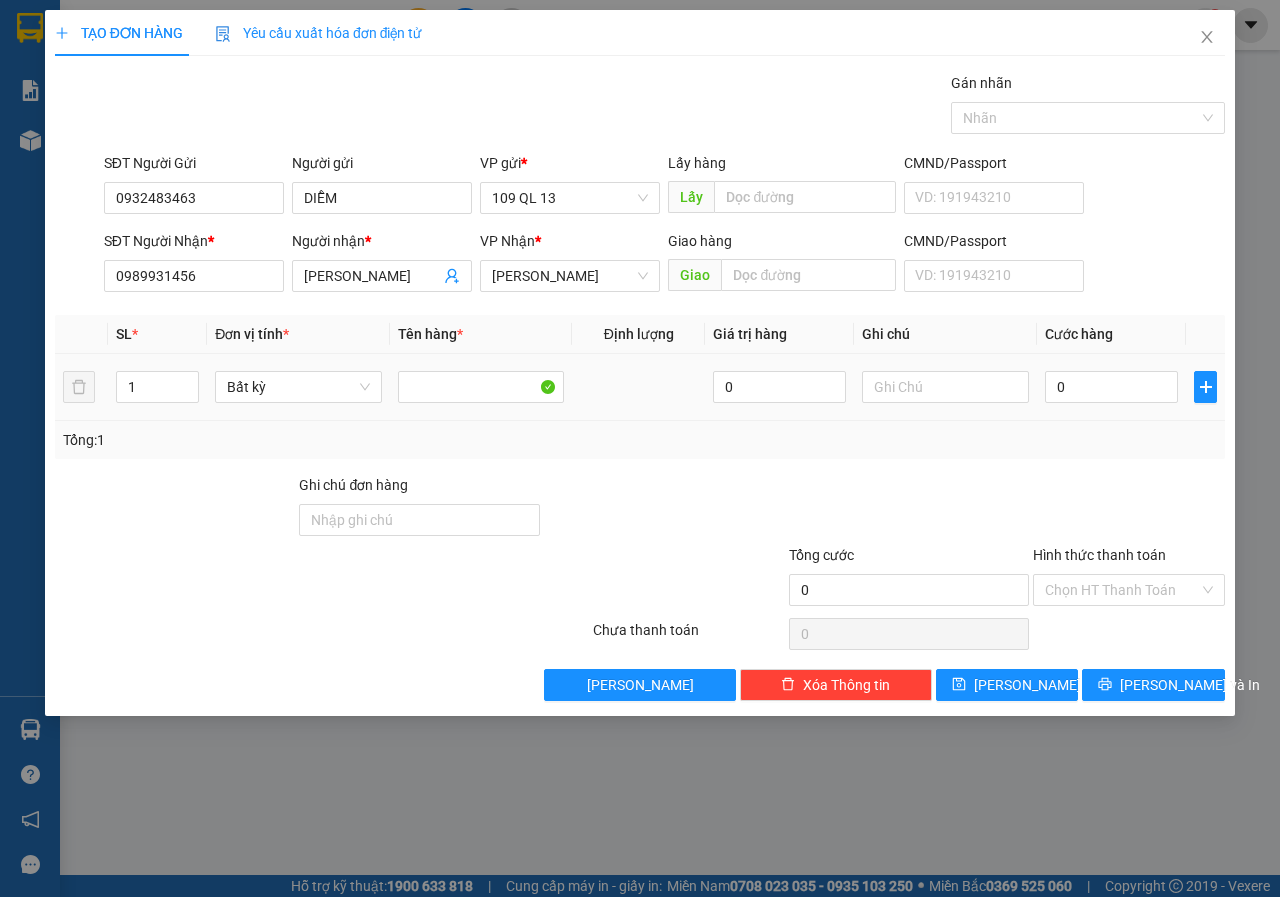 click at bounding box center [945, 387] 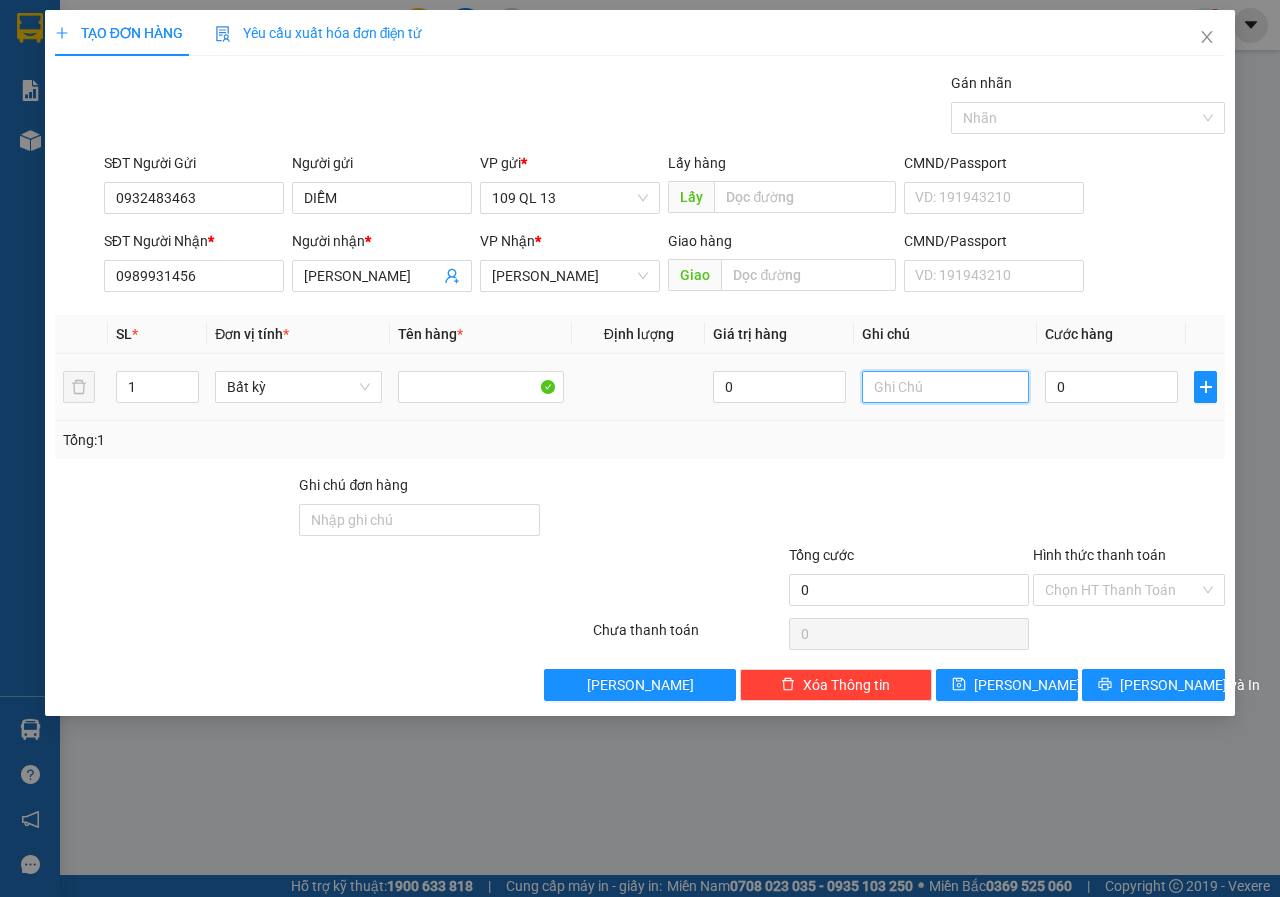click at bounding box center (945, 387) 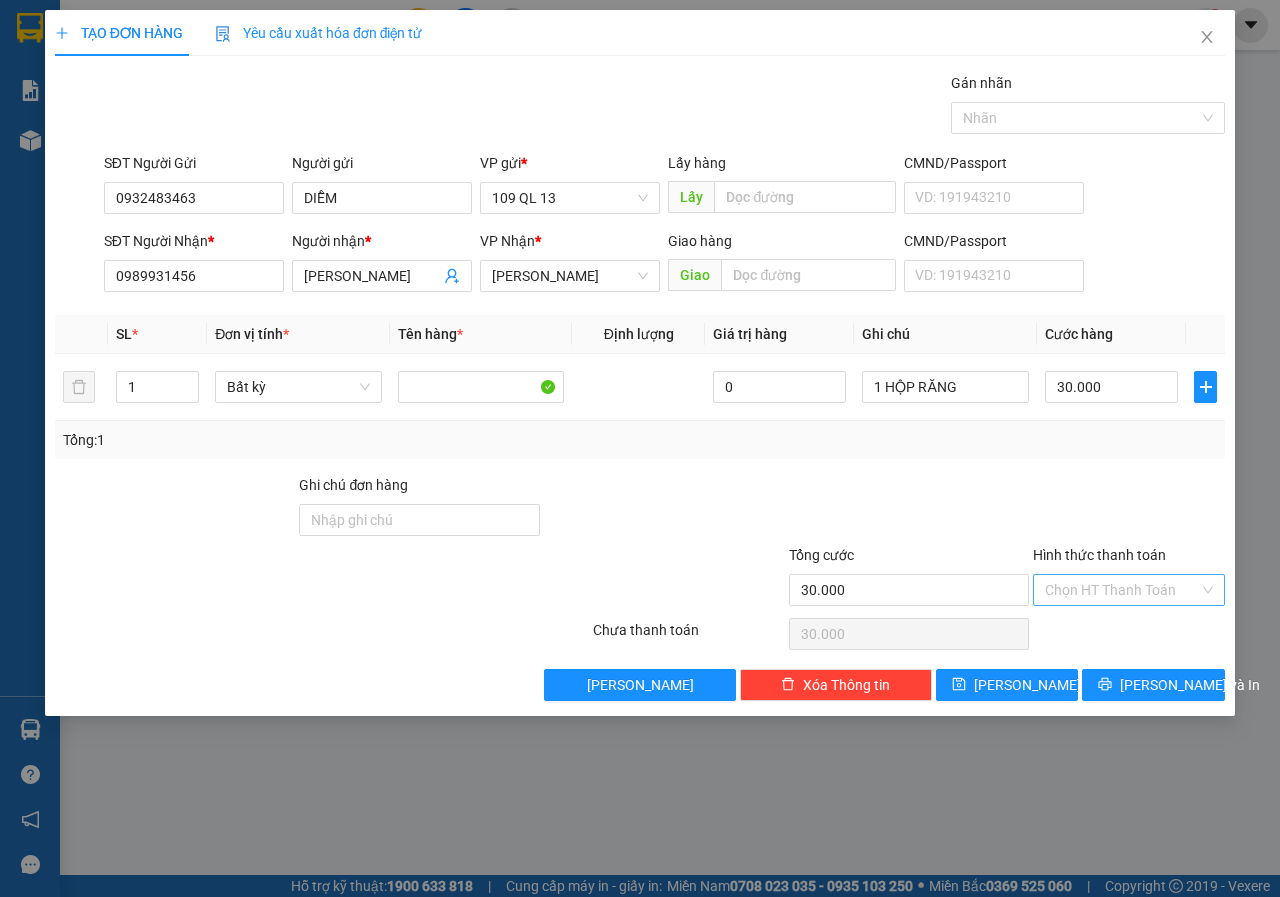 click on "Hình thức thanh toán" at bounding box center [1122, 590] 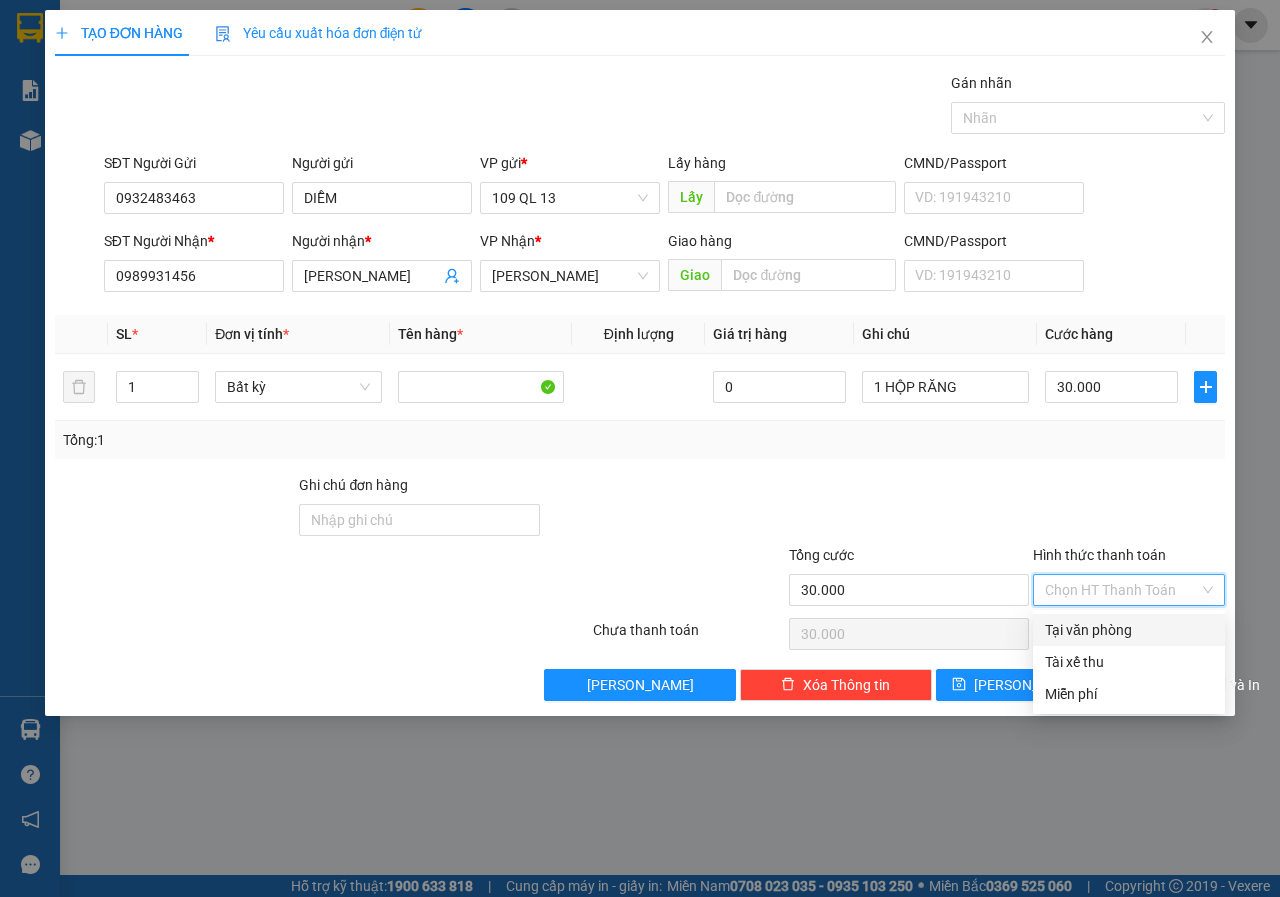 click on "Tại văn phòng" at bounding box center [1129, 630] 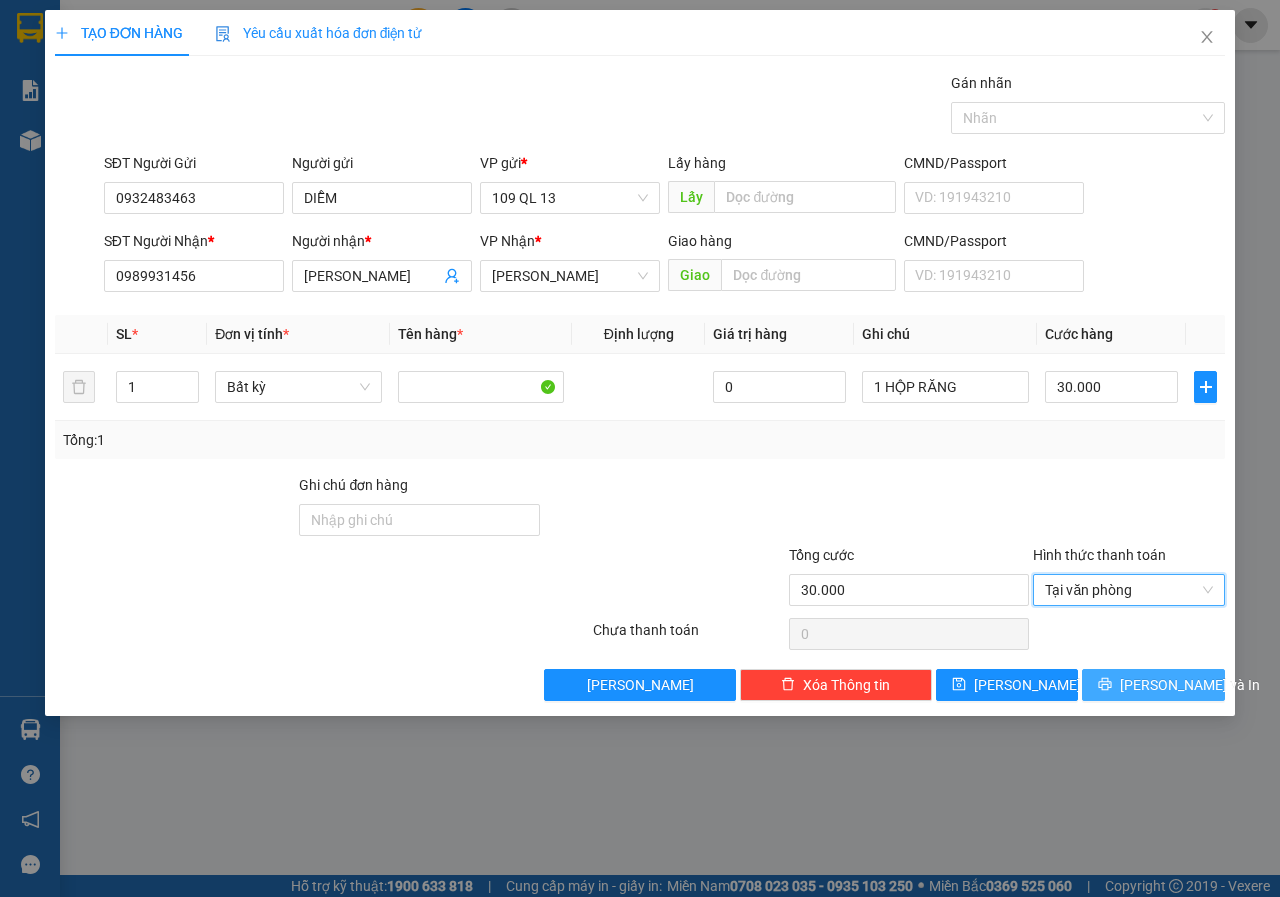 click on "[PERSON_NAME] và In" at bounding box center [1190, 685] 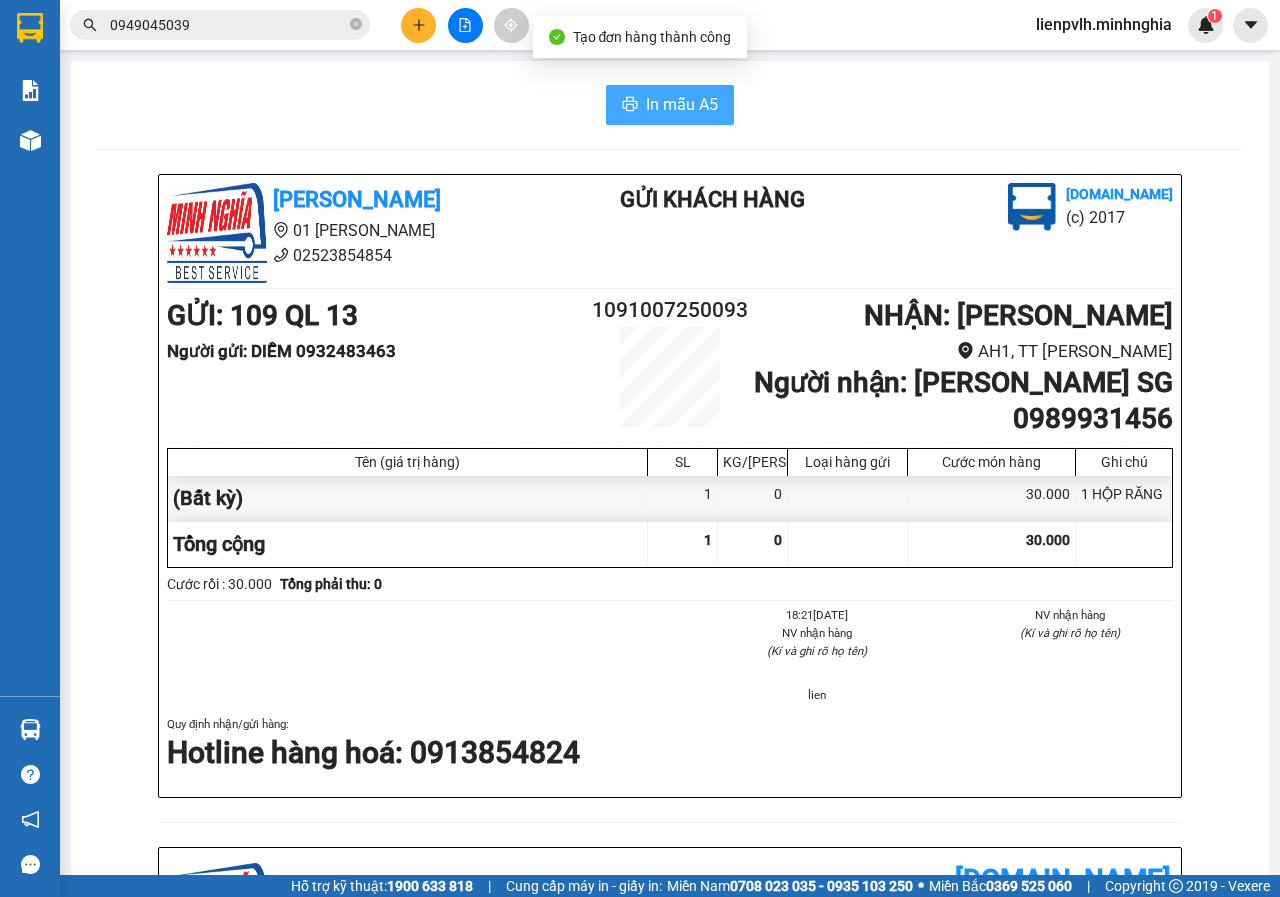click on "In mẫu A5" at bounding box center (670, 105) 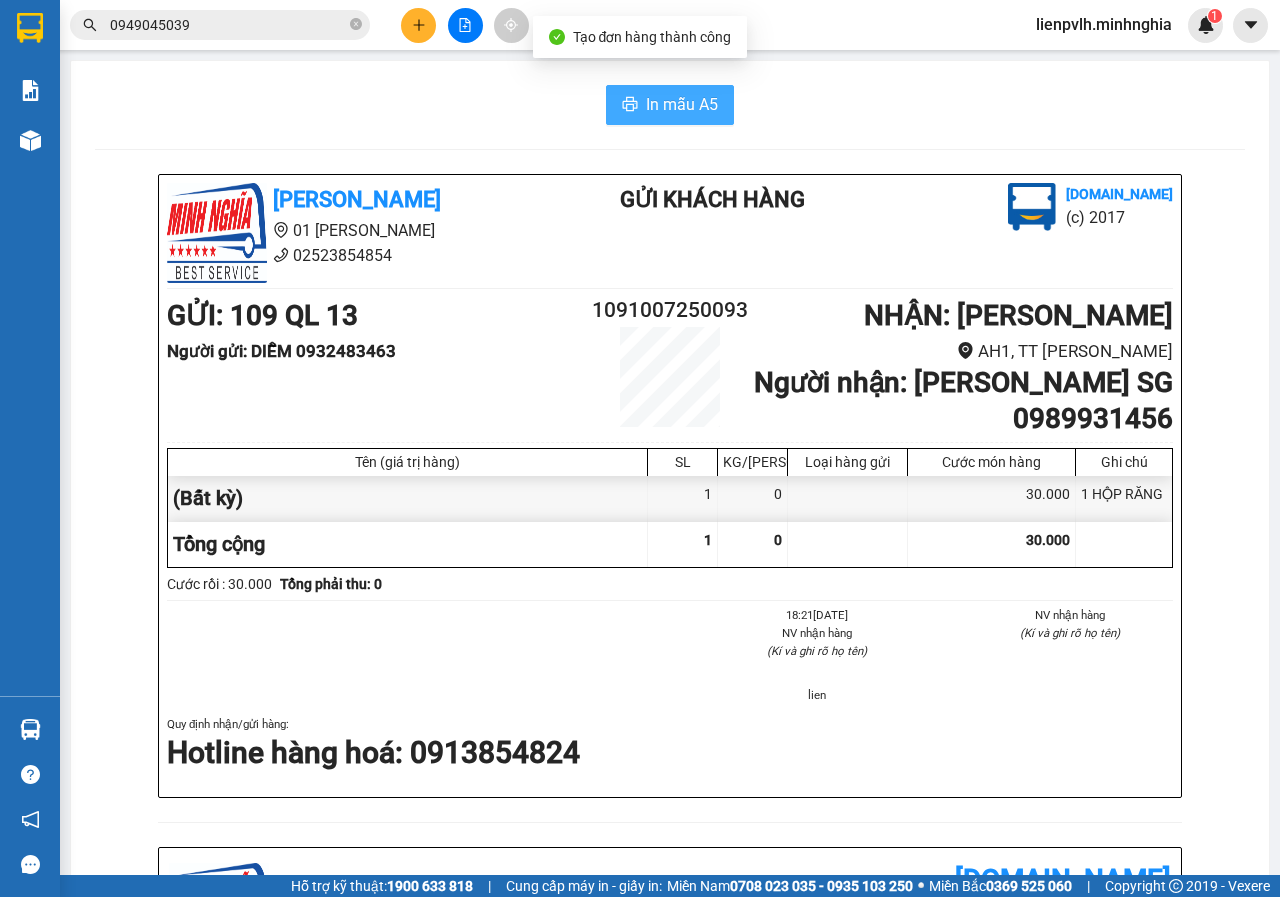 scroll, scrollTop: 0, scrollLeft: 0, axis: both 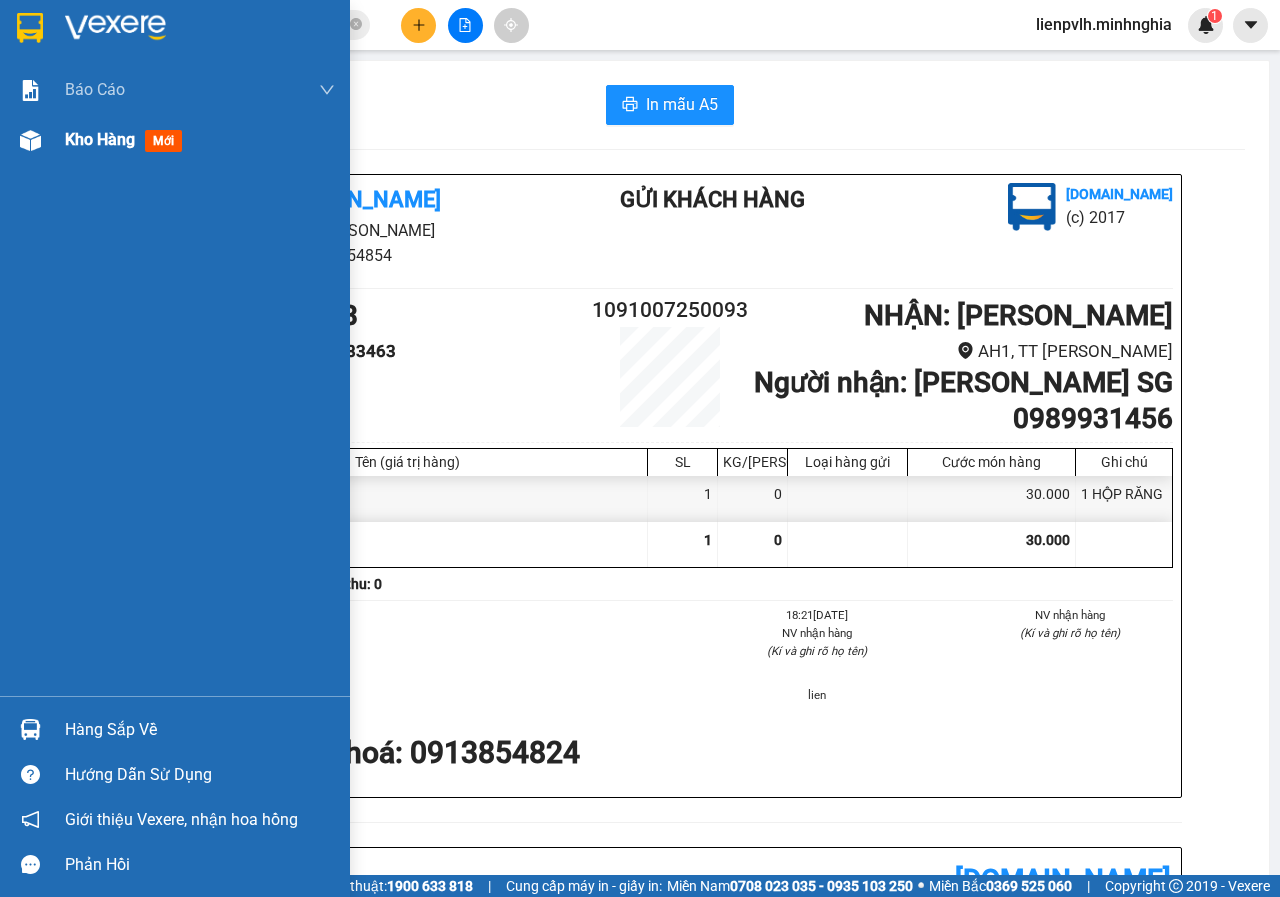 click at bounding box center [30, 140] 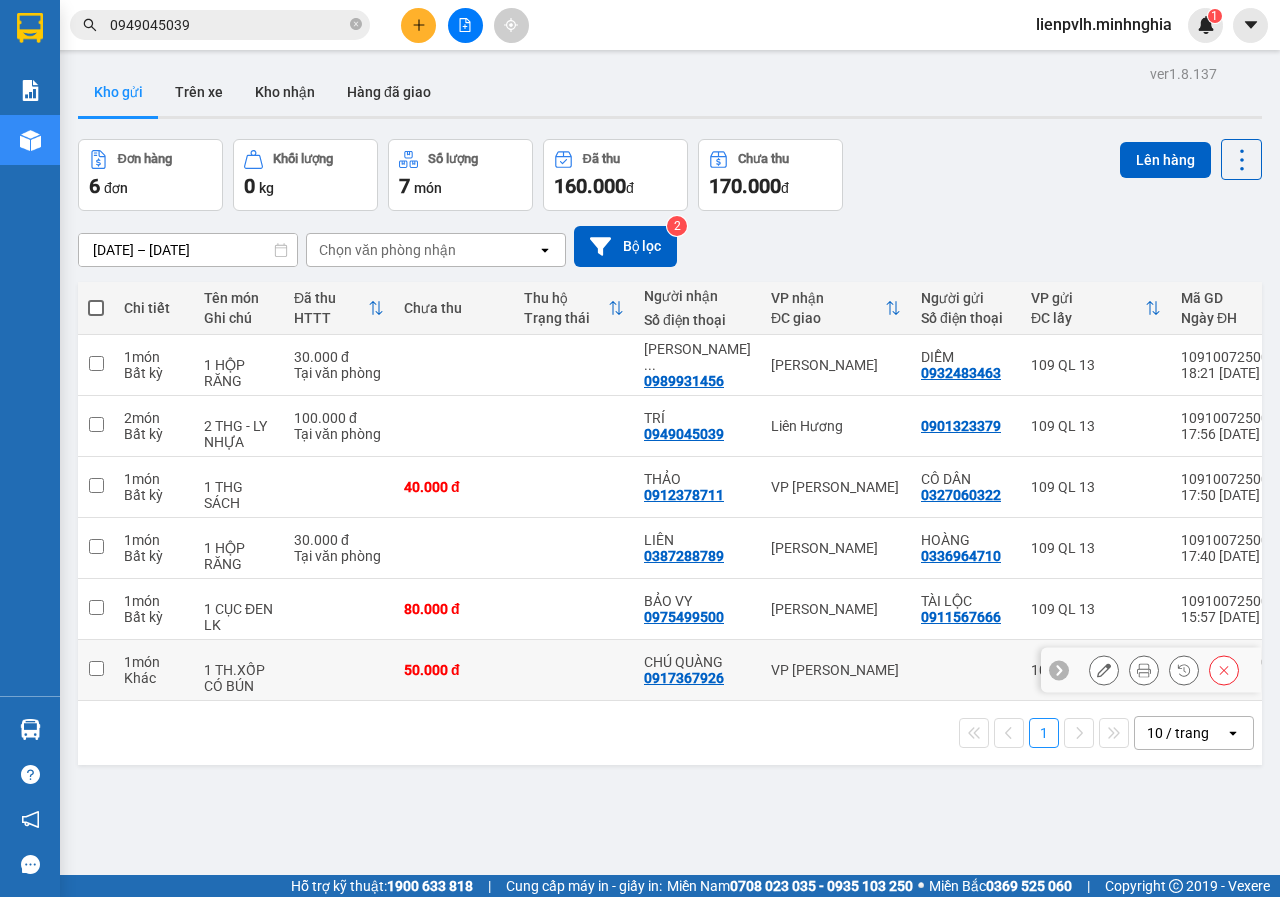 click on "1 TH.XỐP CÓ BÚN" at bounding box center (239, 670) 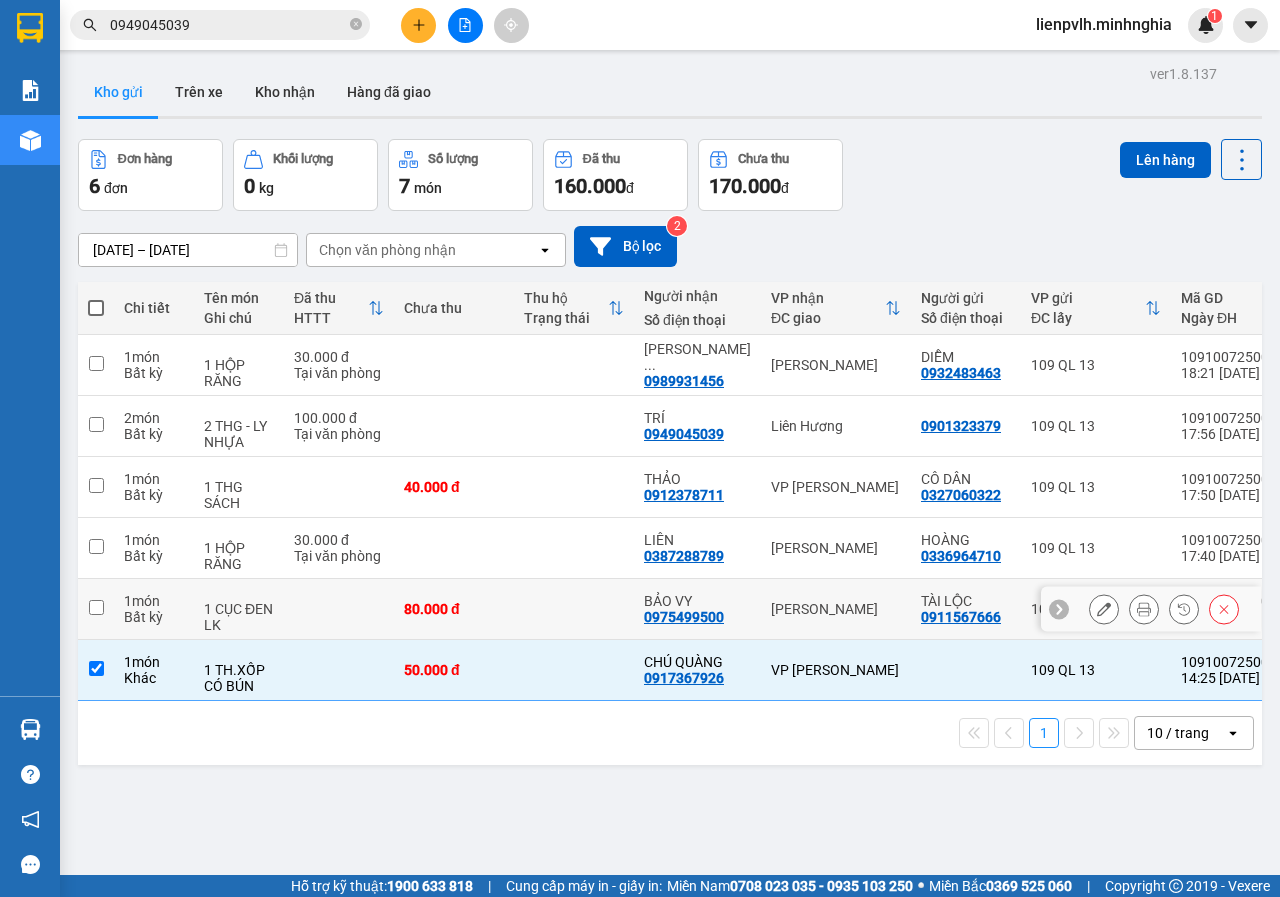 click on "1 CỤC ĐEN LK" at bounding box center (239, 617) 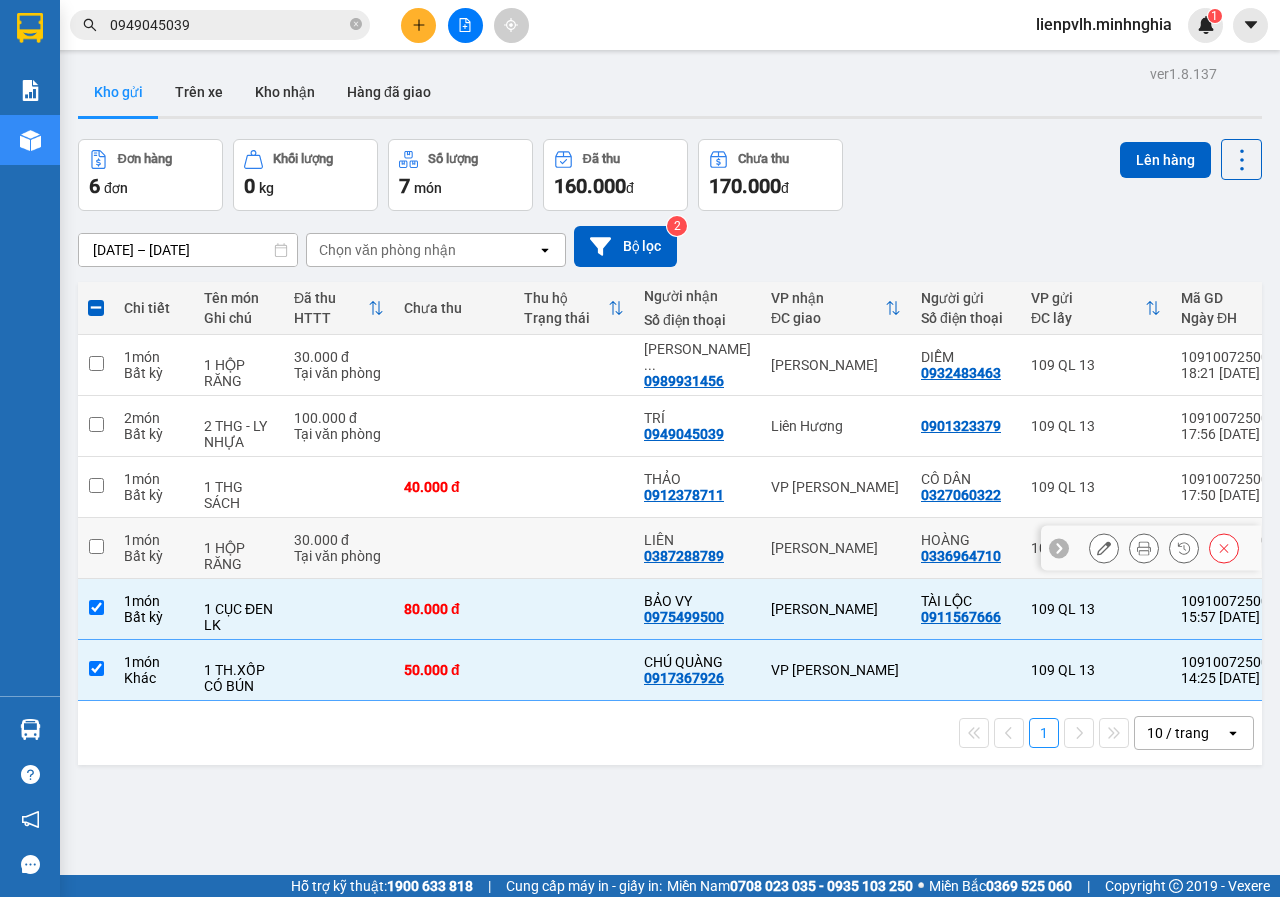 click at bounding box center (239, 532) 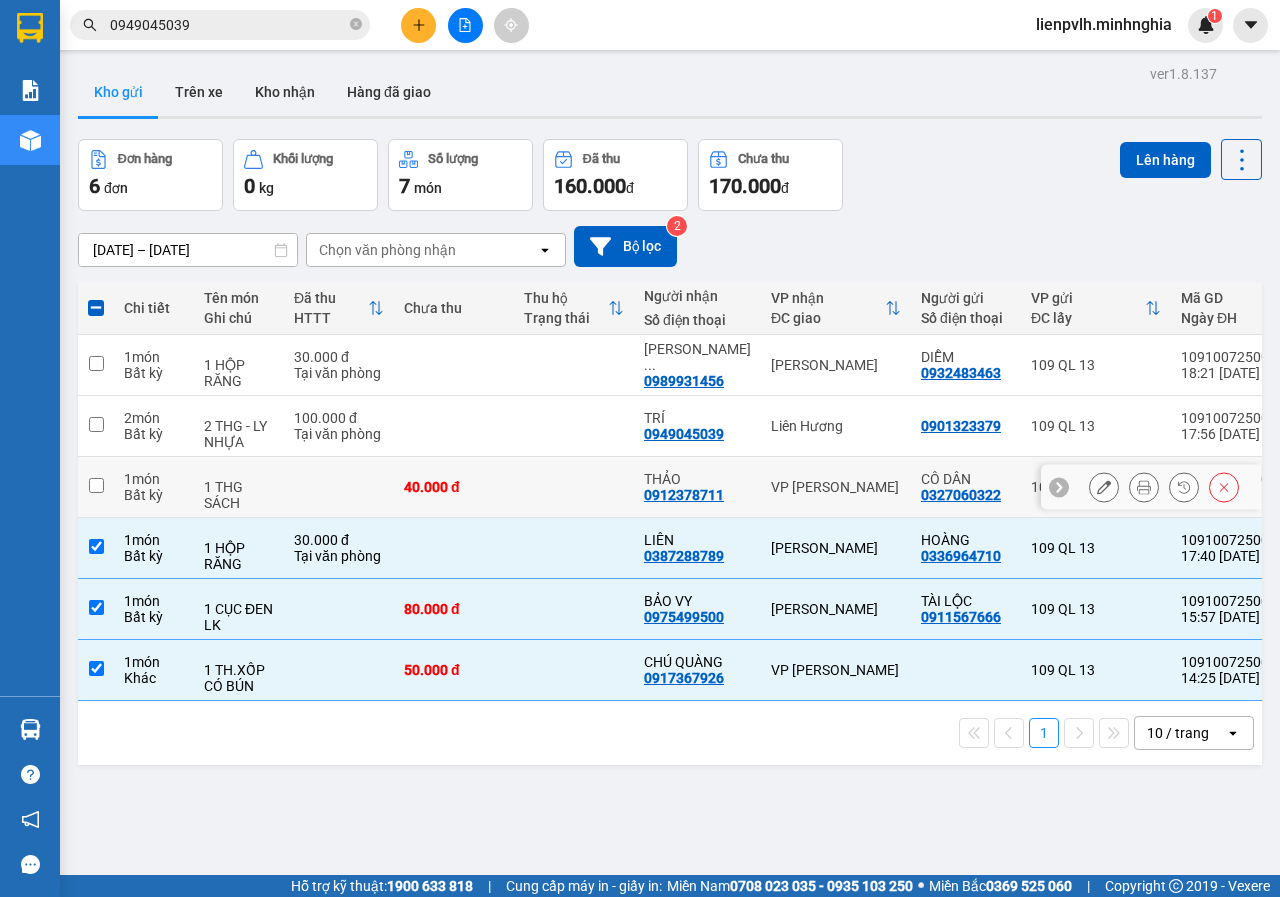 click on "1 THG SÁCH" at bounding box center (239, 487) 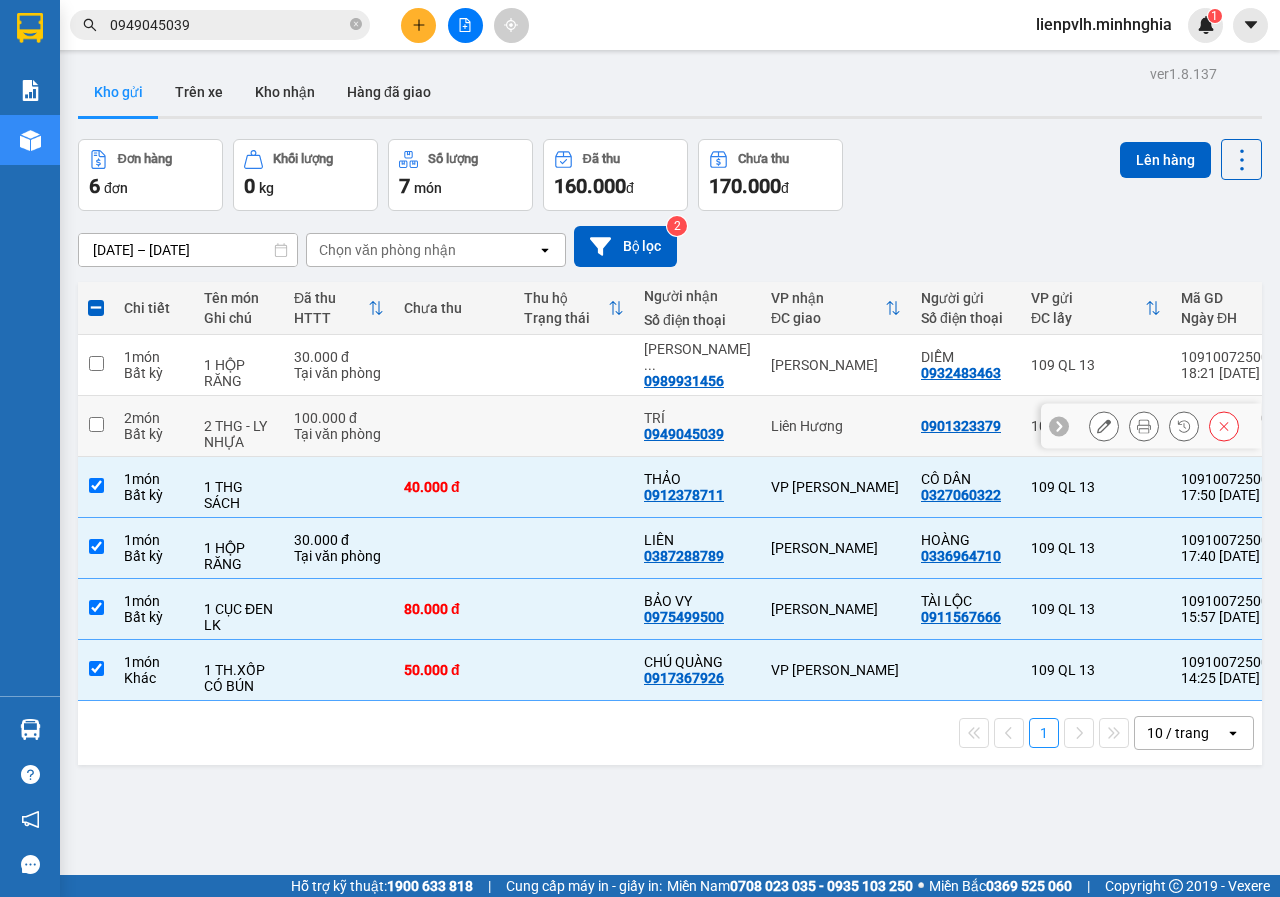click on "2 THG - LY NHỰA" at bounding box center (239, 426) 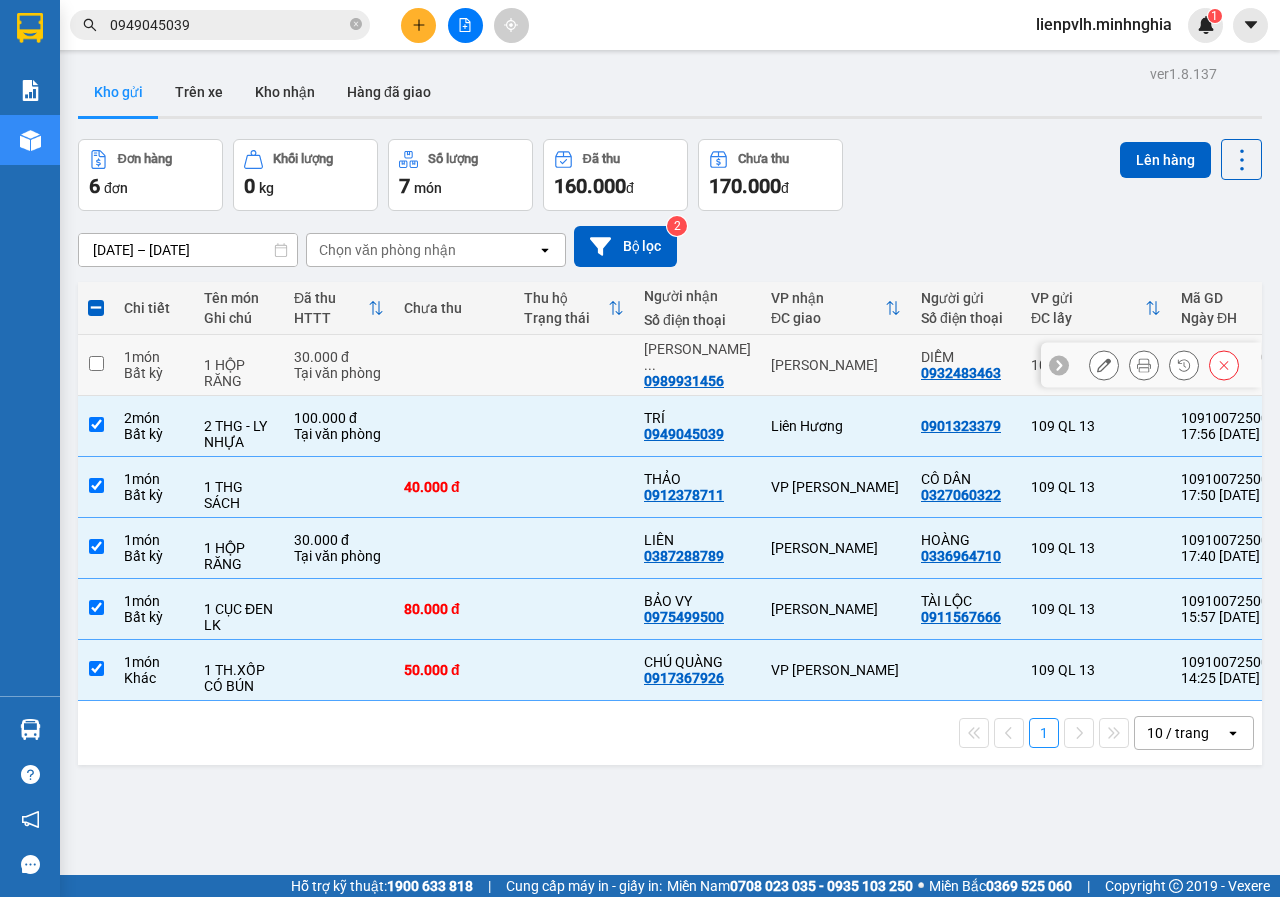 click on "1  món" at bounding box center (154, 357) 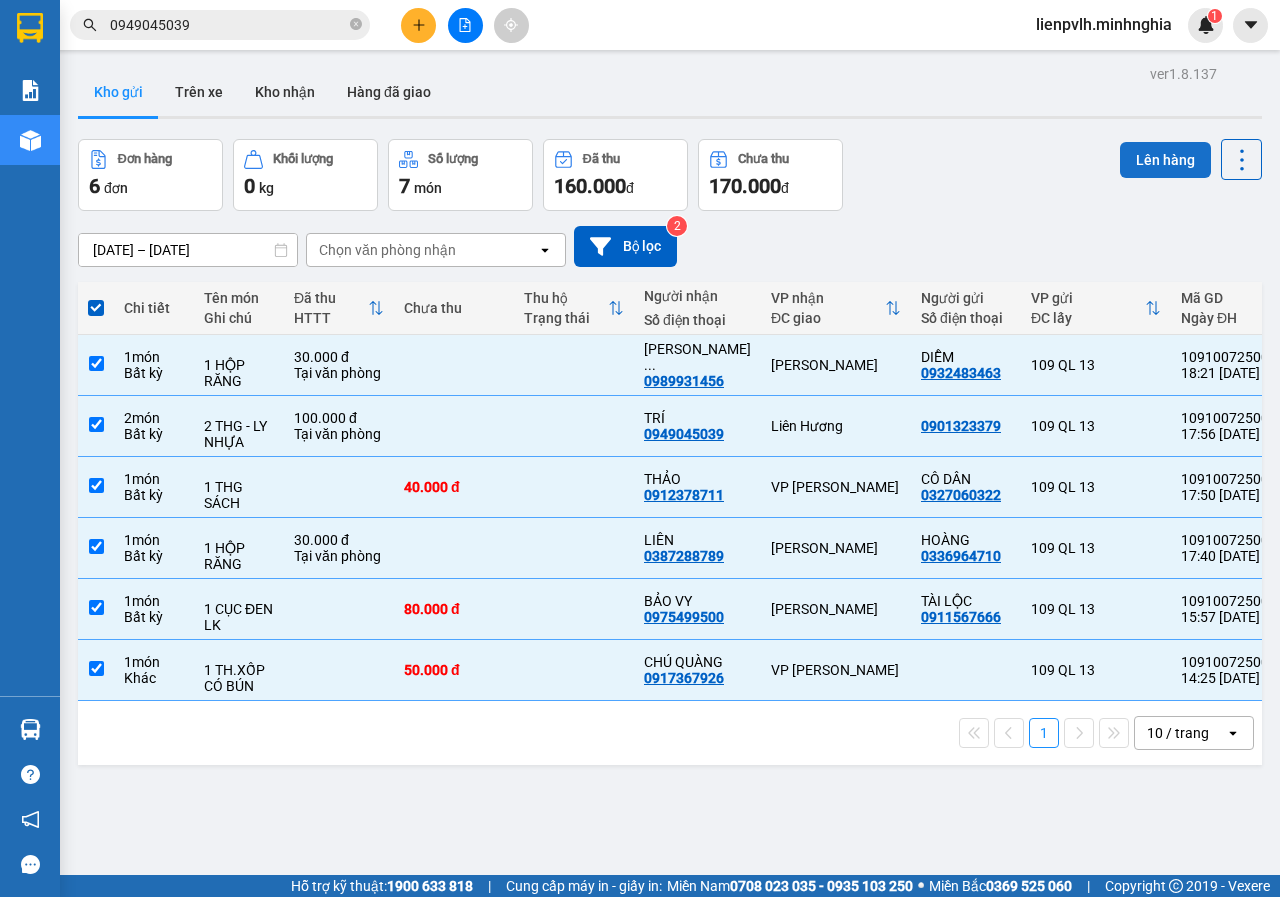 click on "Lên hàng" at bounding box center [1165, 160] 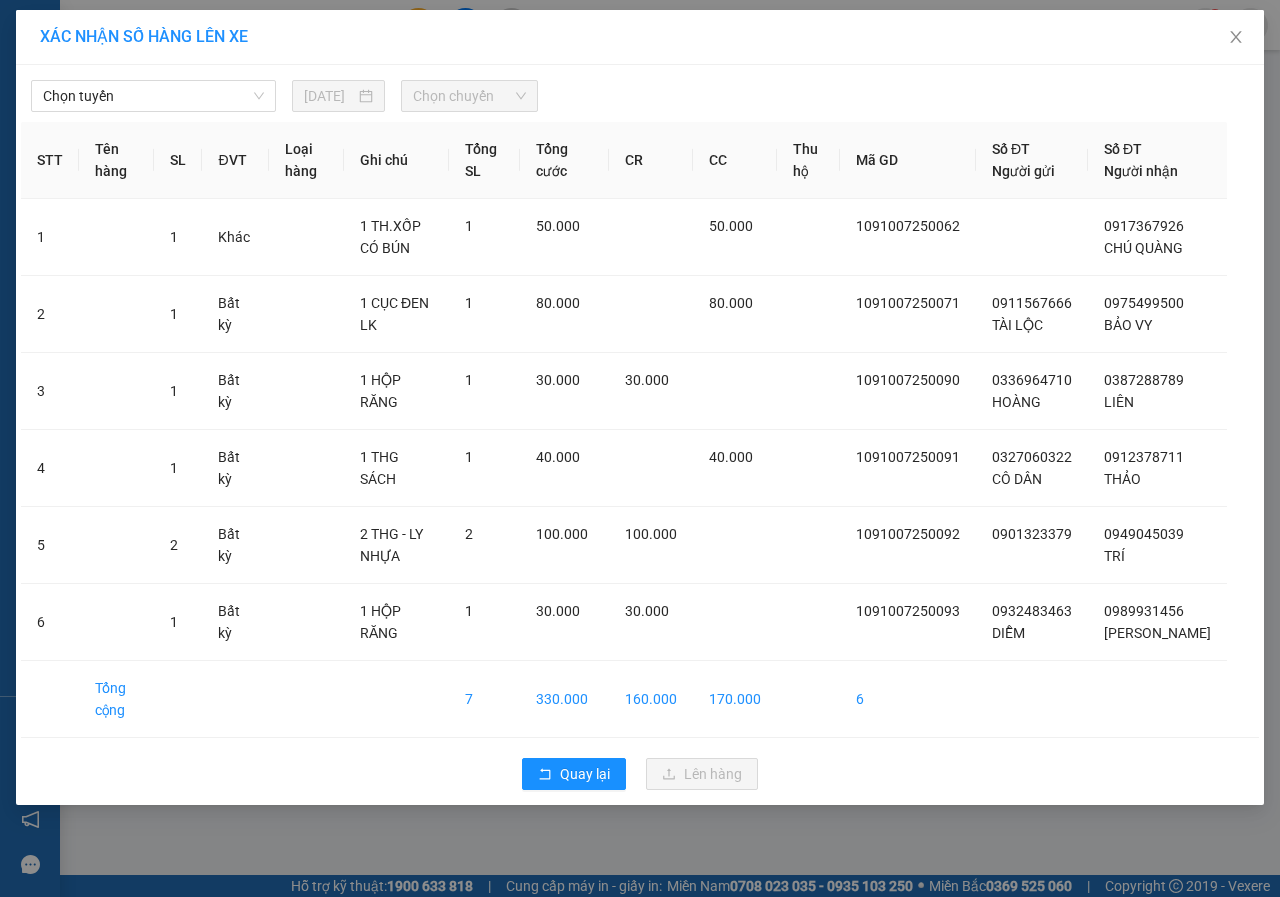click on "Chọn tuyến [DATE] Chọn chuyến" at bounding box center [640, 91] 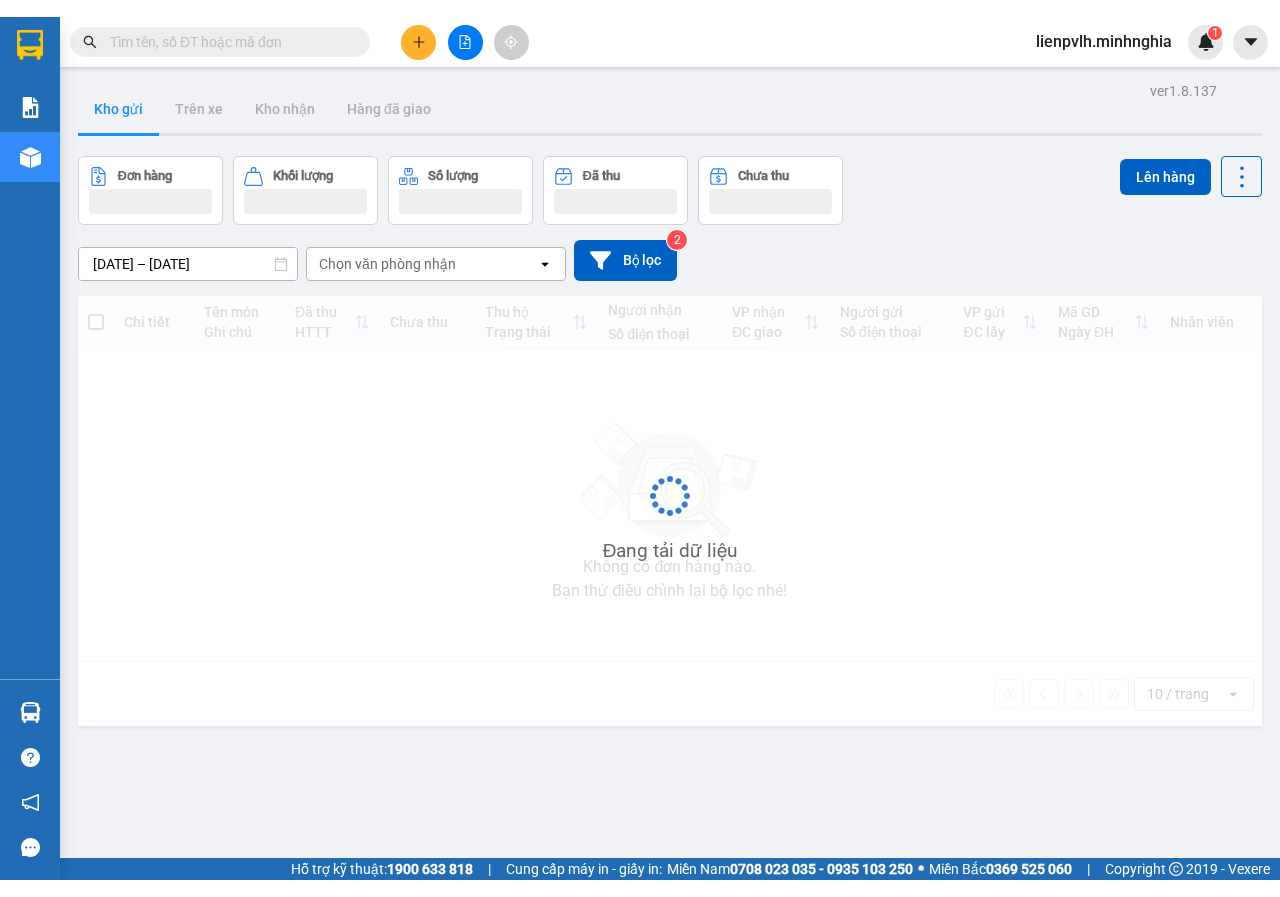 scroll, scrollTop: 0, scrollLeft: 0, axis: both 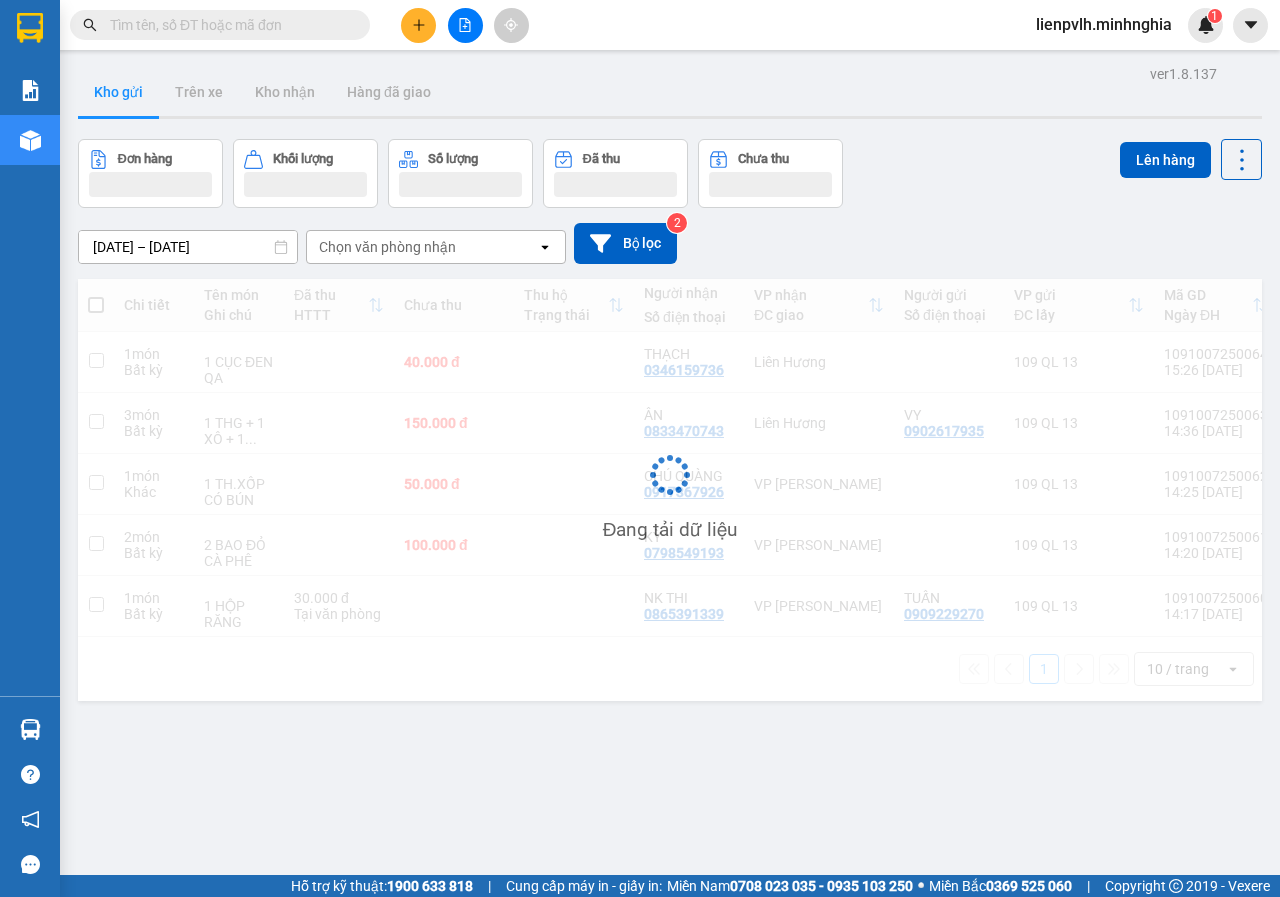 click at bounding box center [228, 25] 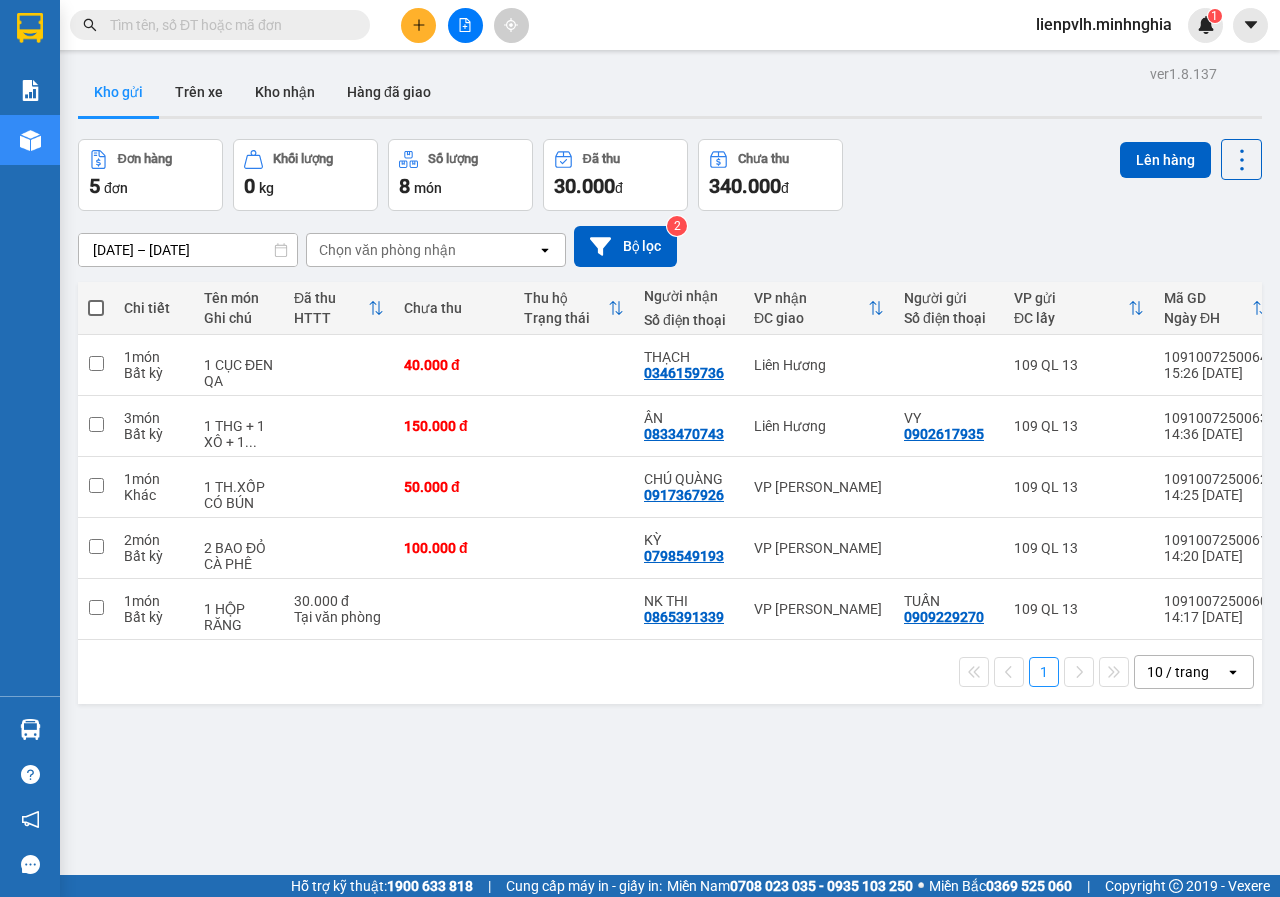 paste on "0326007029" 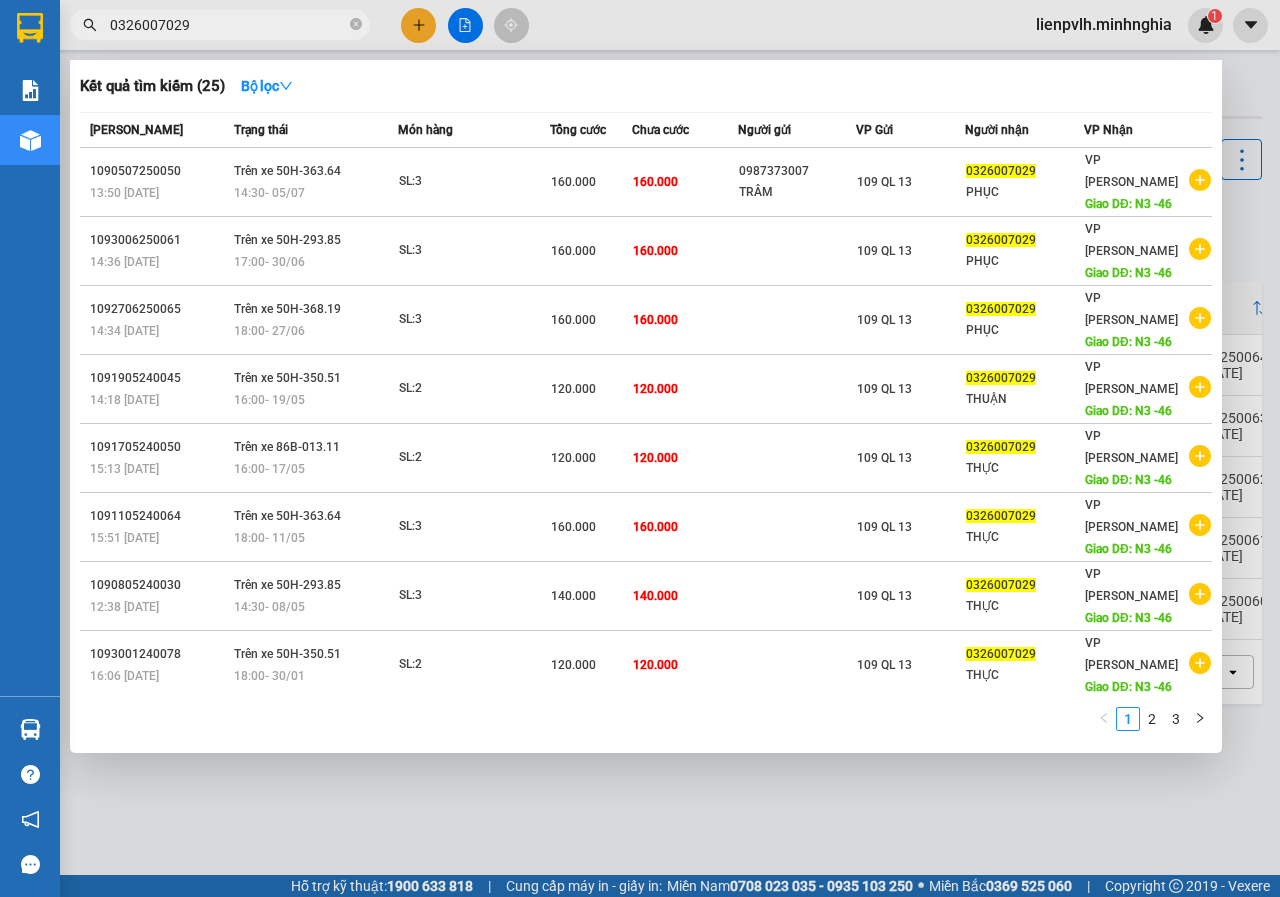 click on "0326007029" at bounding box center (228, 25) 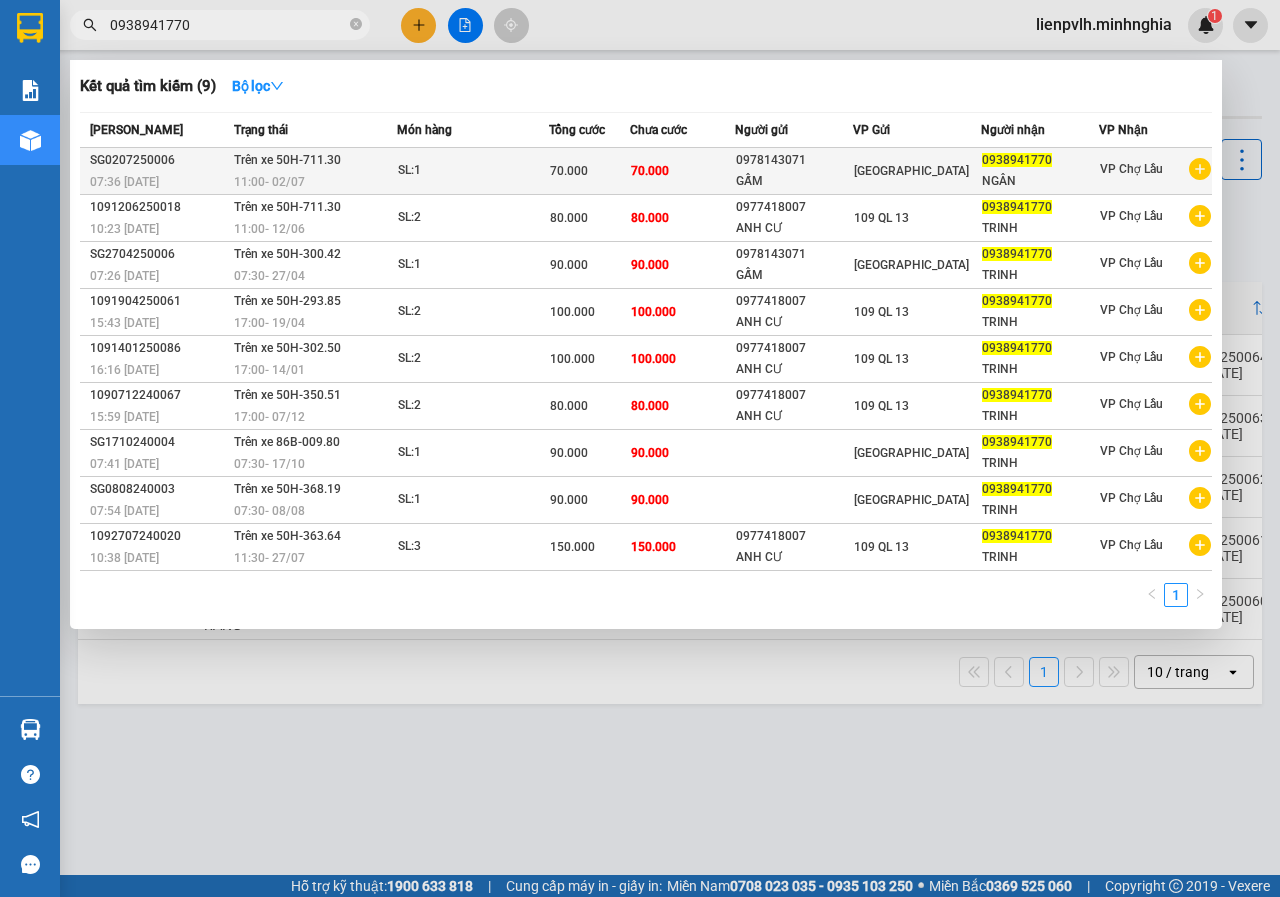 type on "0938941770" 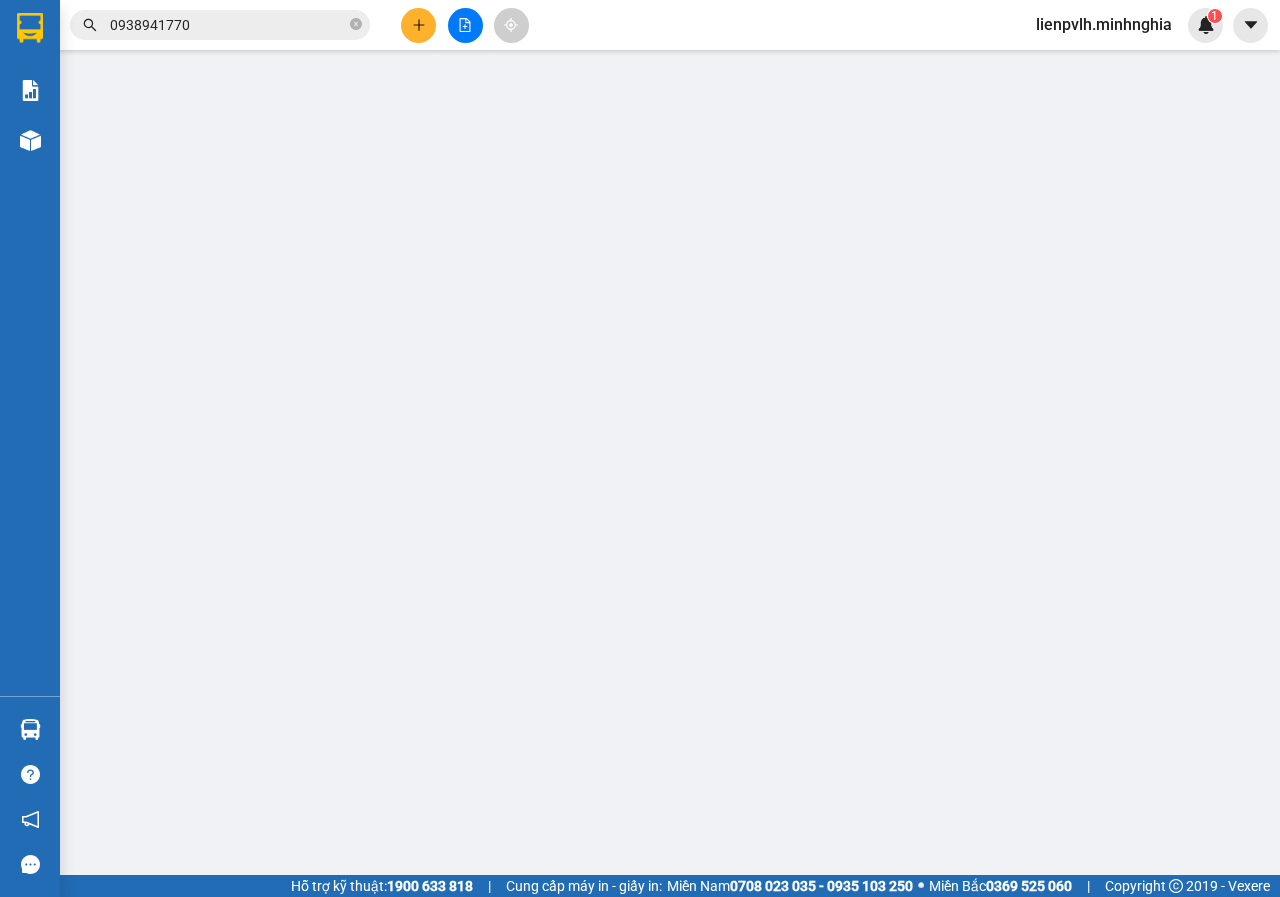 type on "0978143071" 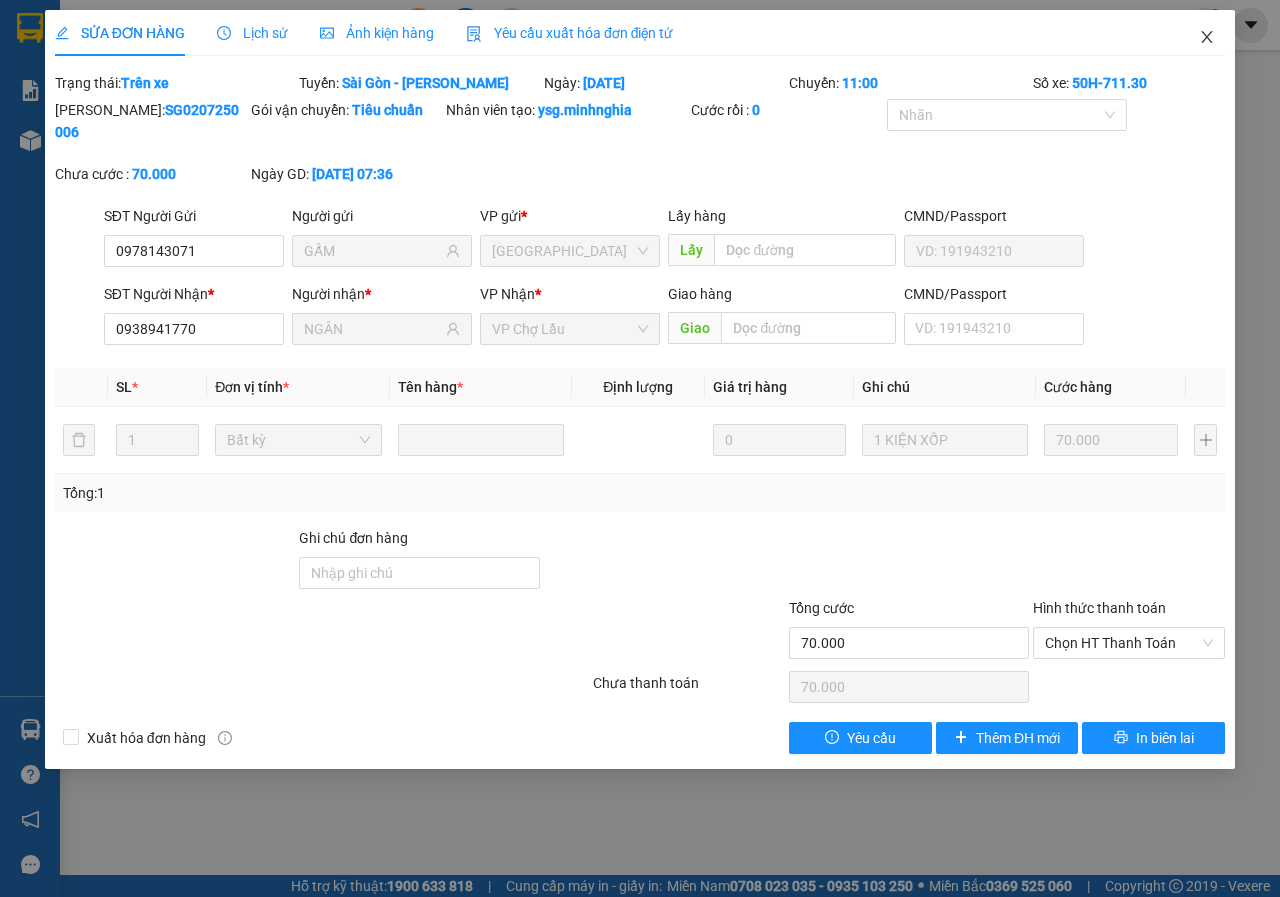 click 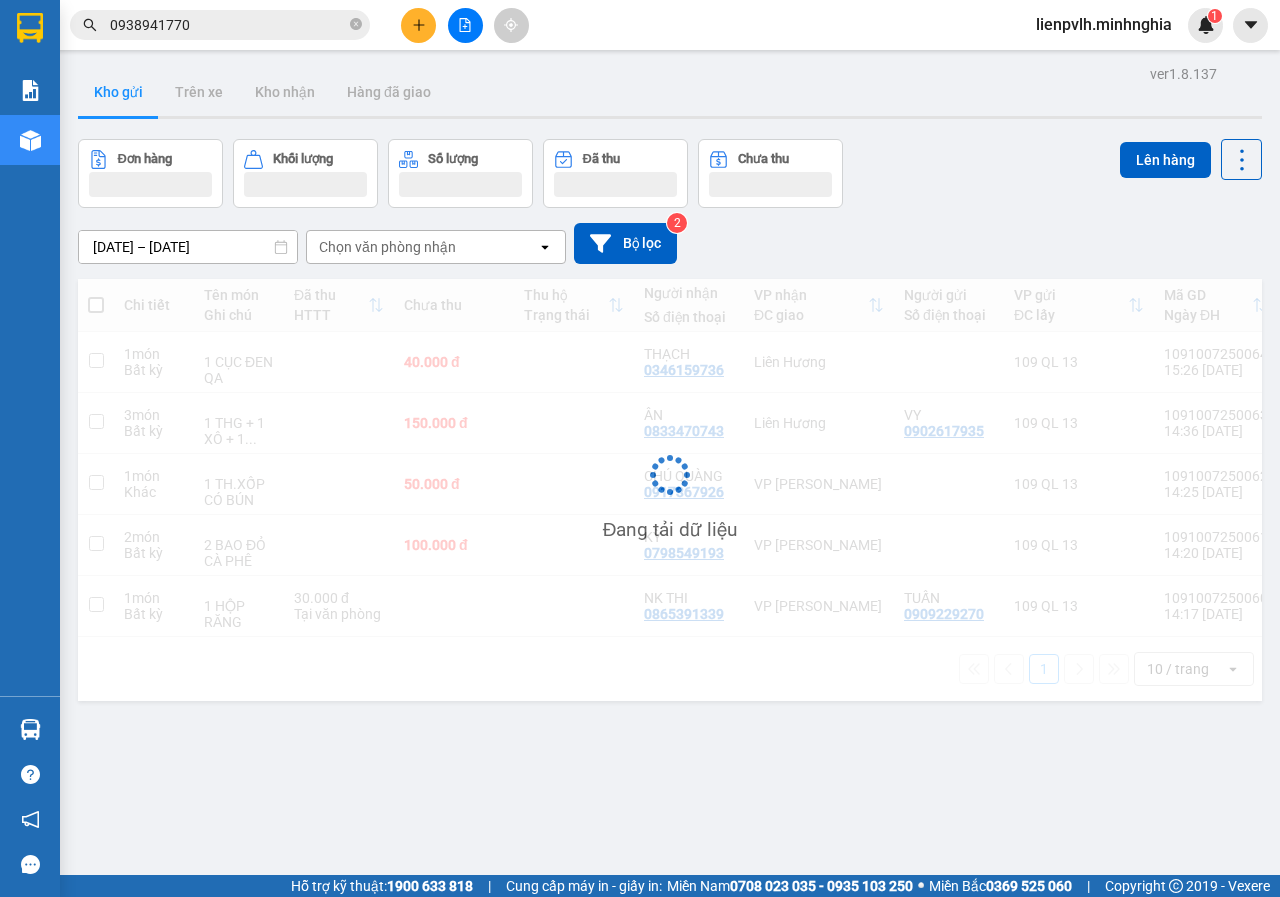 click on "0938941770" at bounding box center (228, 25) 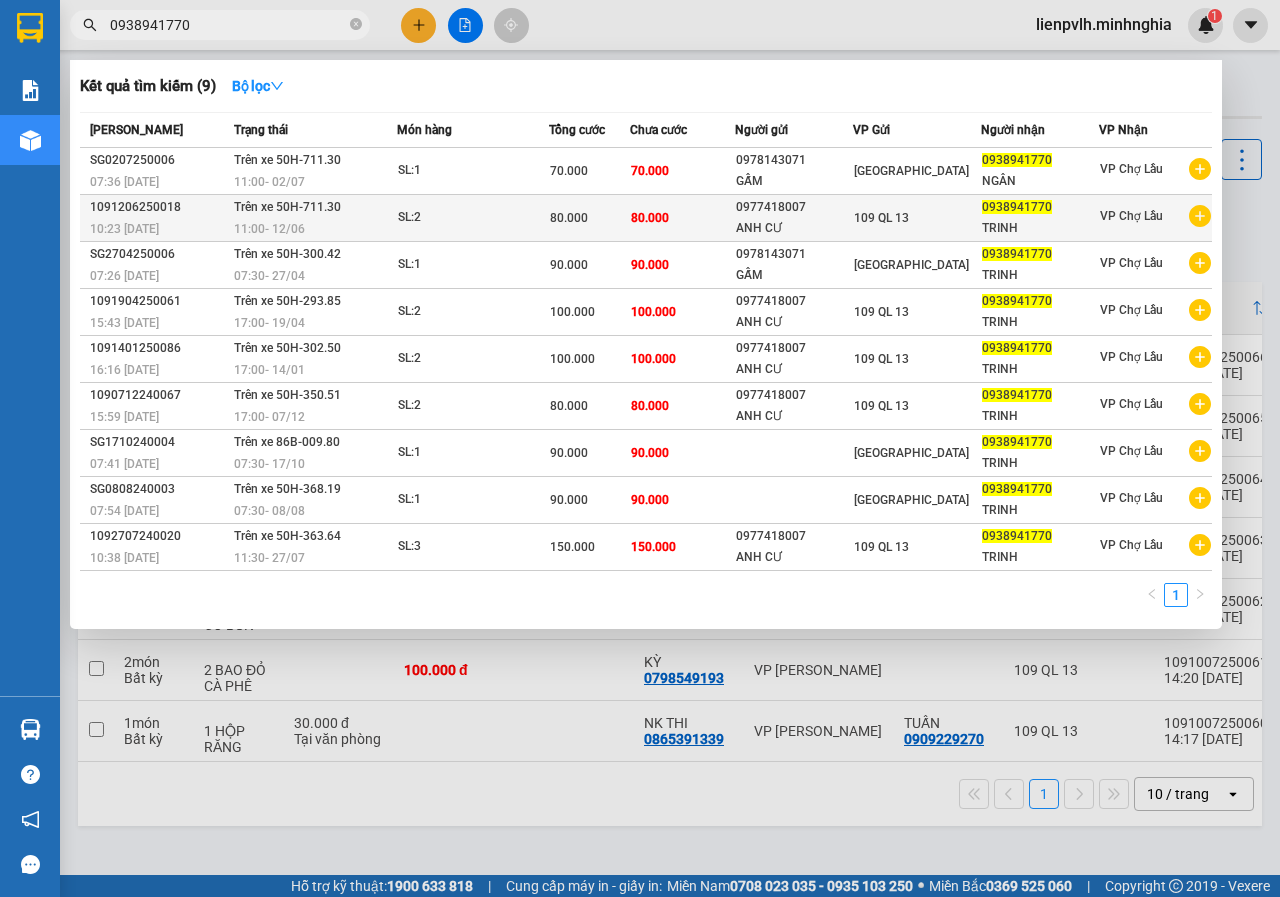 click on "11:00  -   12/06" at bounding box center [315, 229] 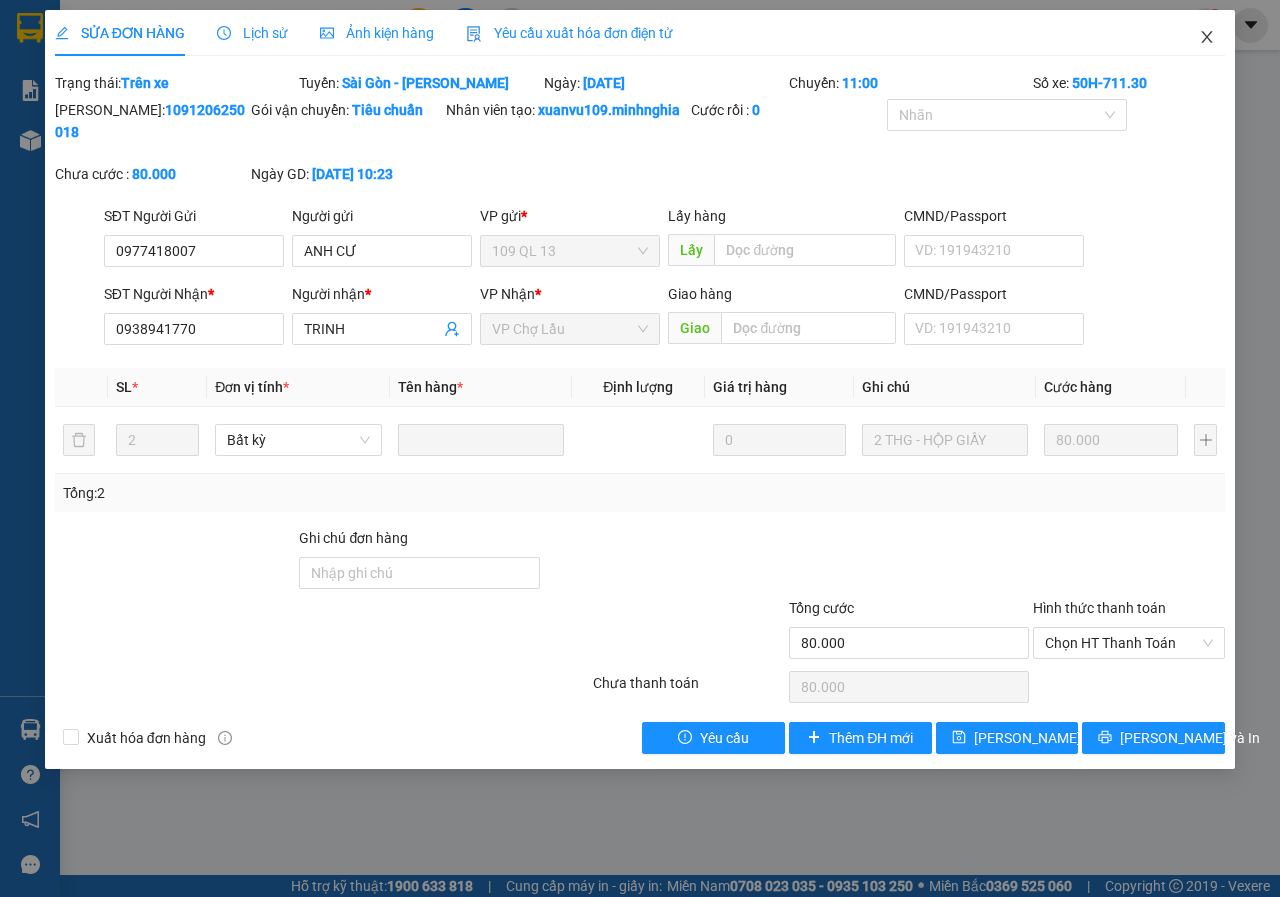 click 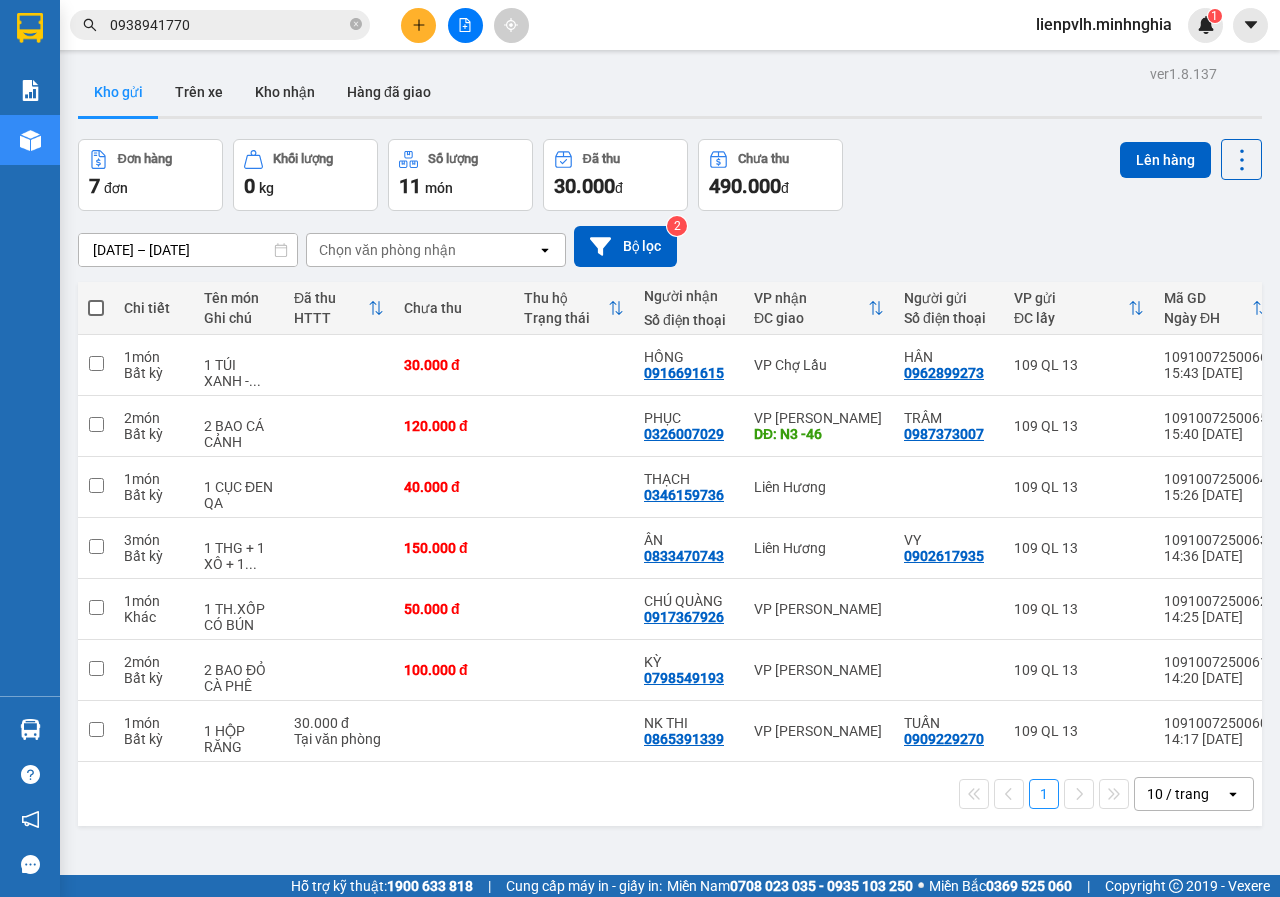 click on "0938941770" at bounding box center (228, 25) 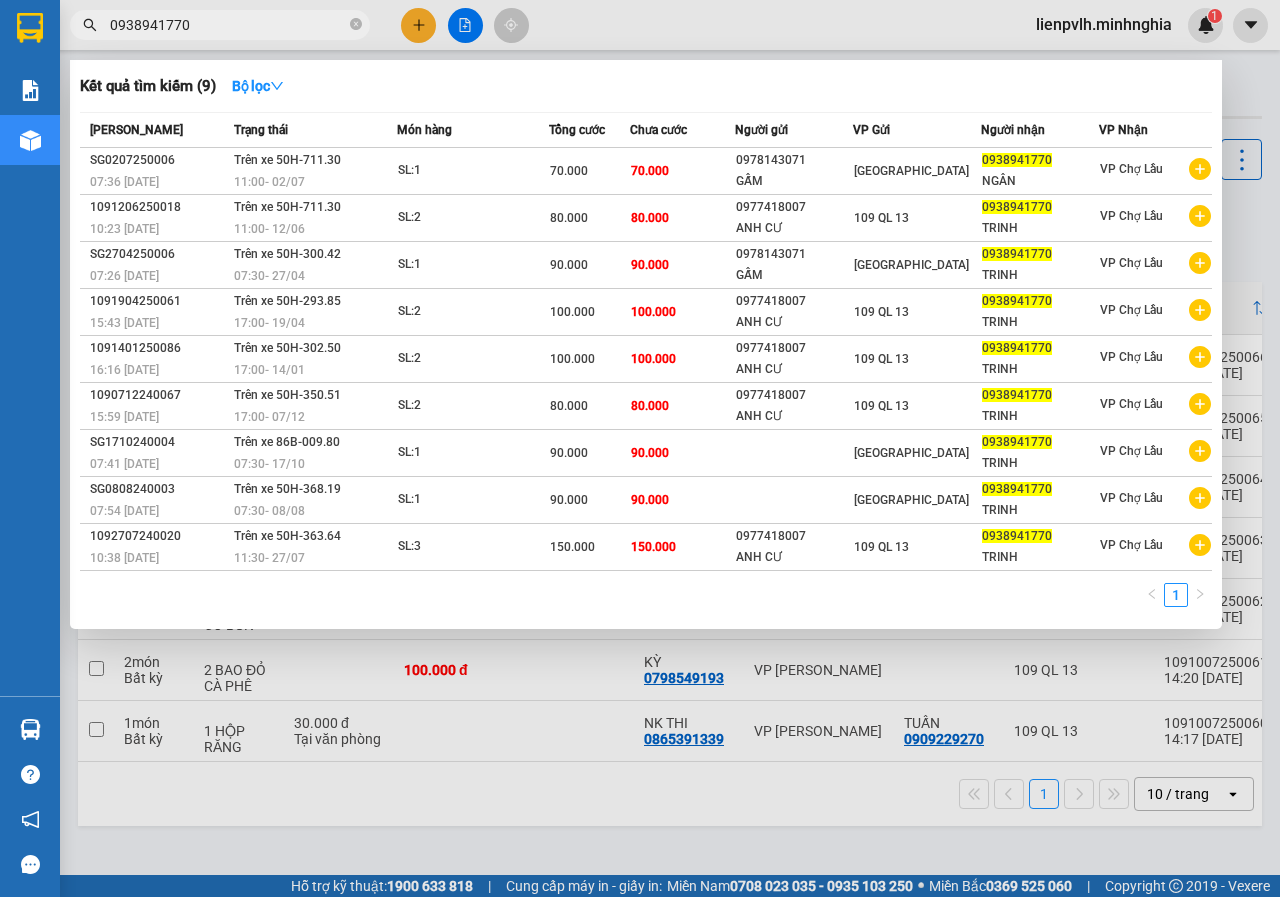 click on "0938941770" at bounding box center (228, 25) 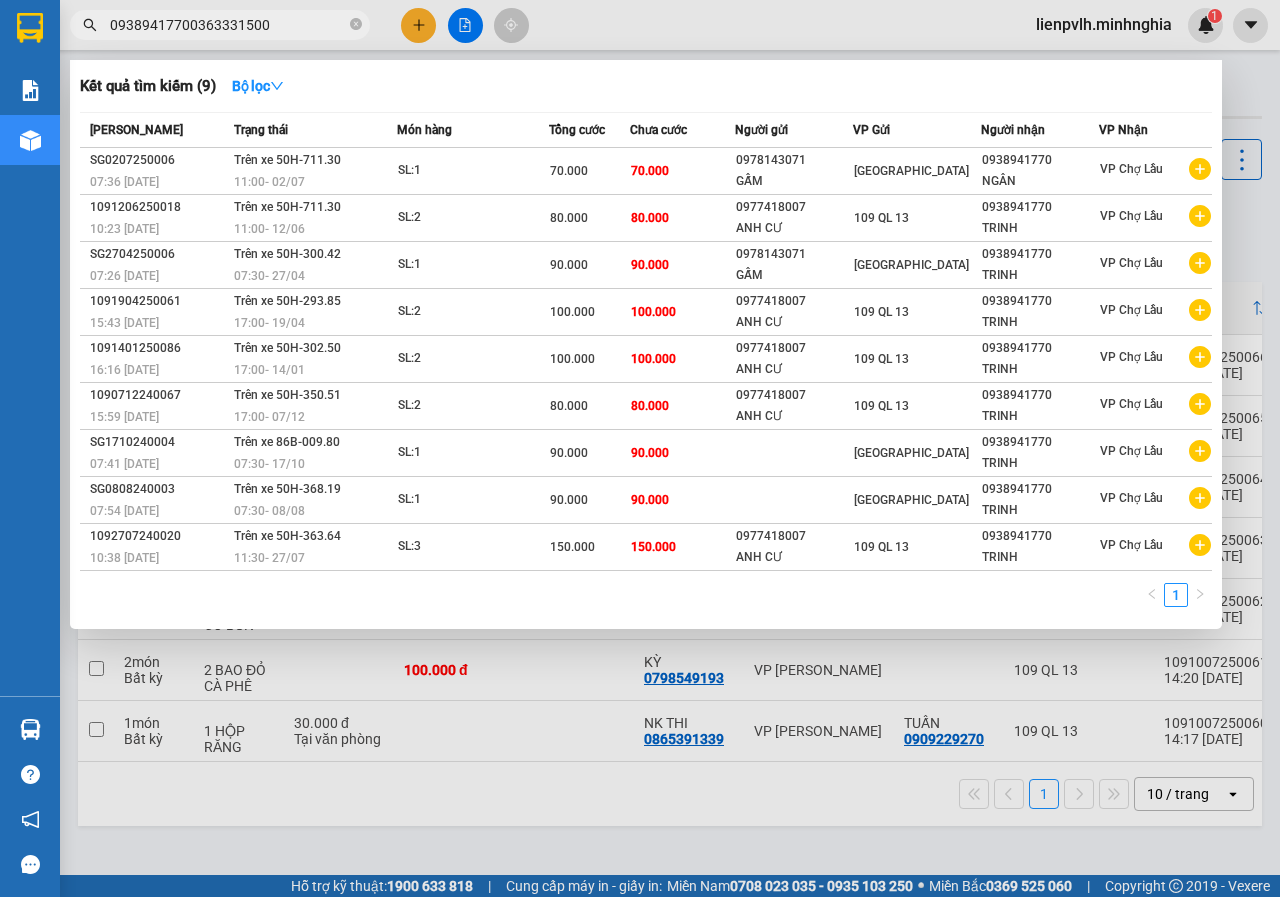 click on "09389417700363331500" at bounding box center [228, 25] 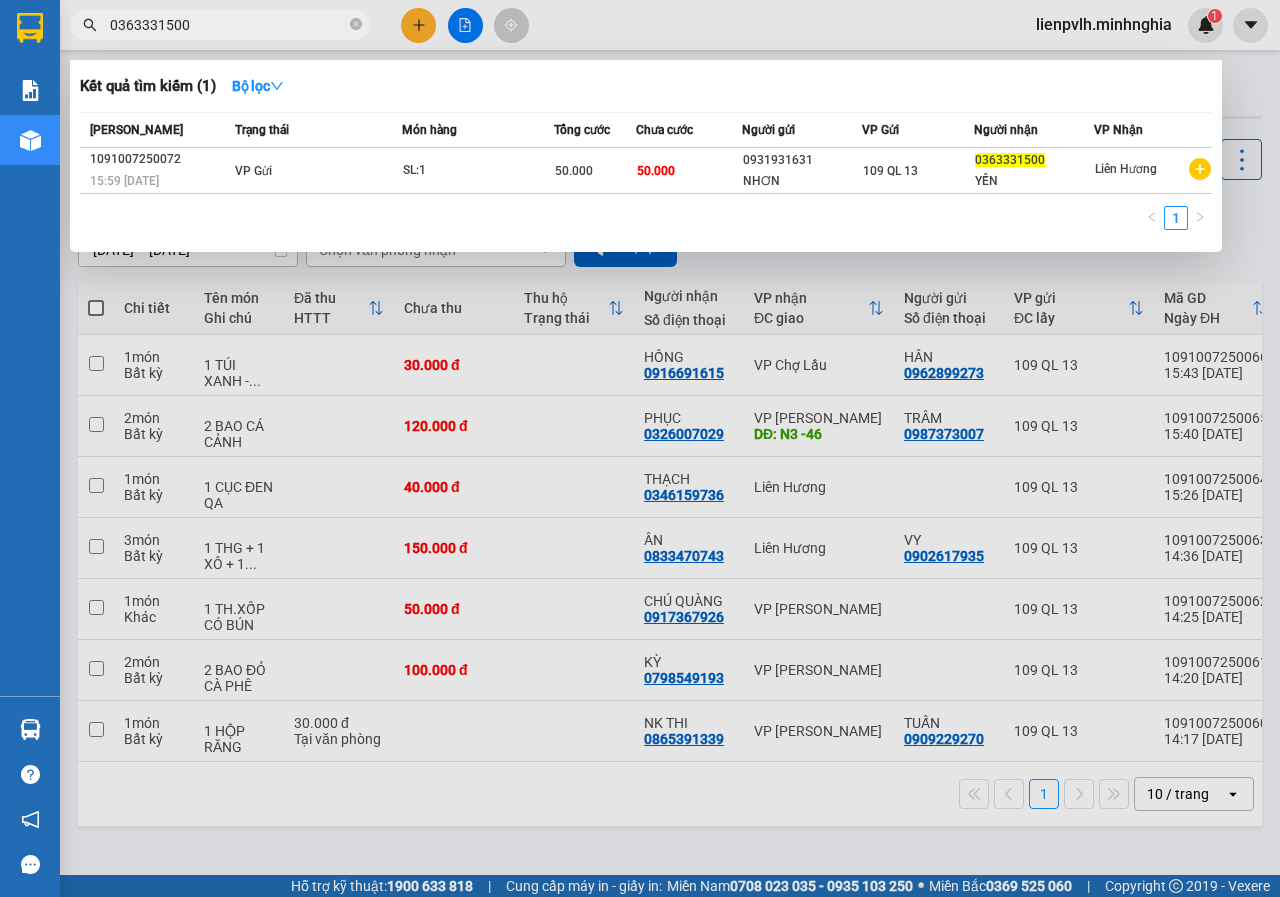 click at bounding box center [640, 448] 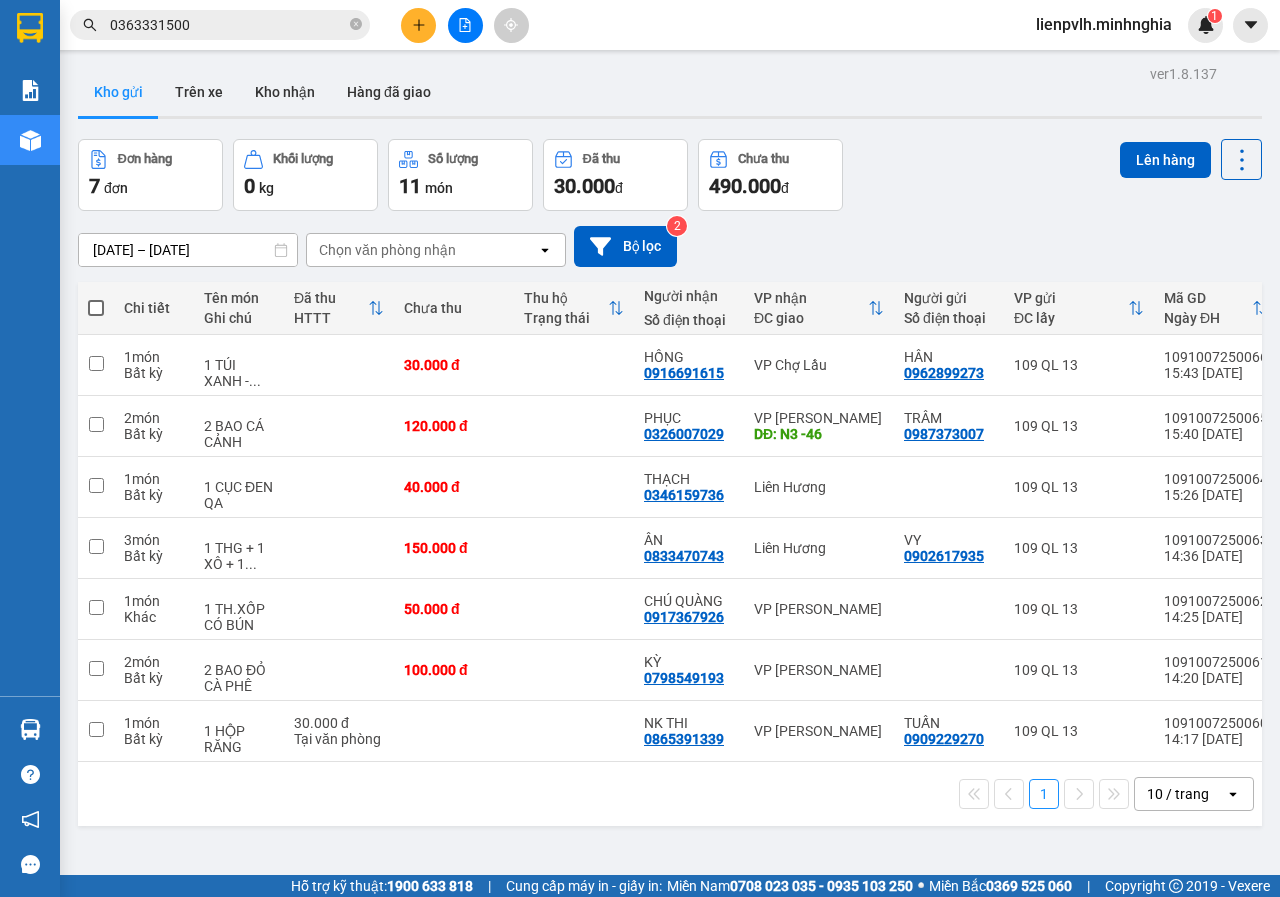click on "0363331500" at bounding box center [228, 25] 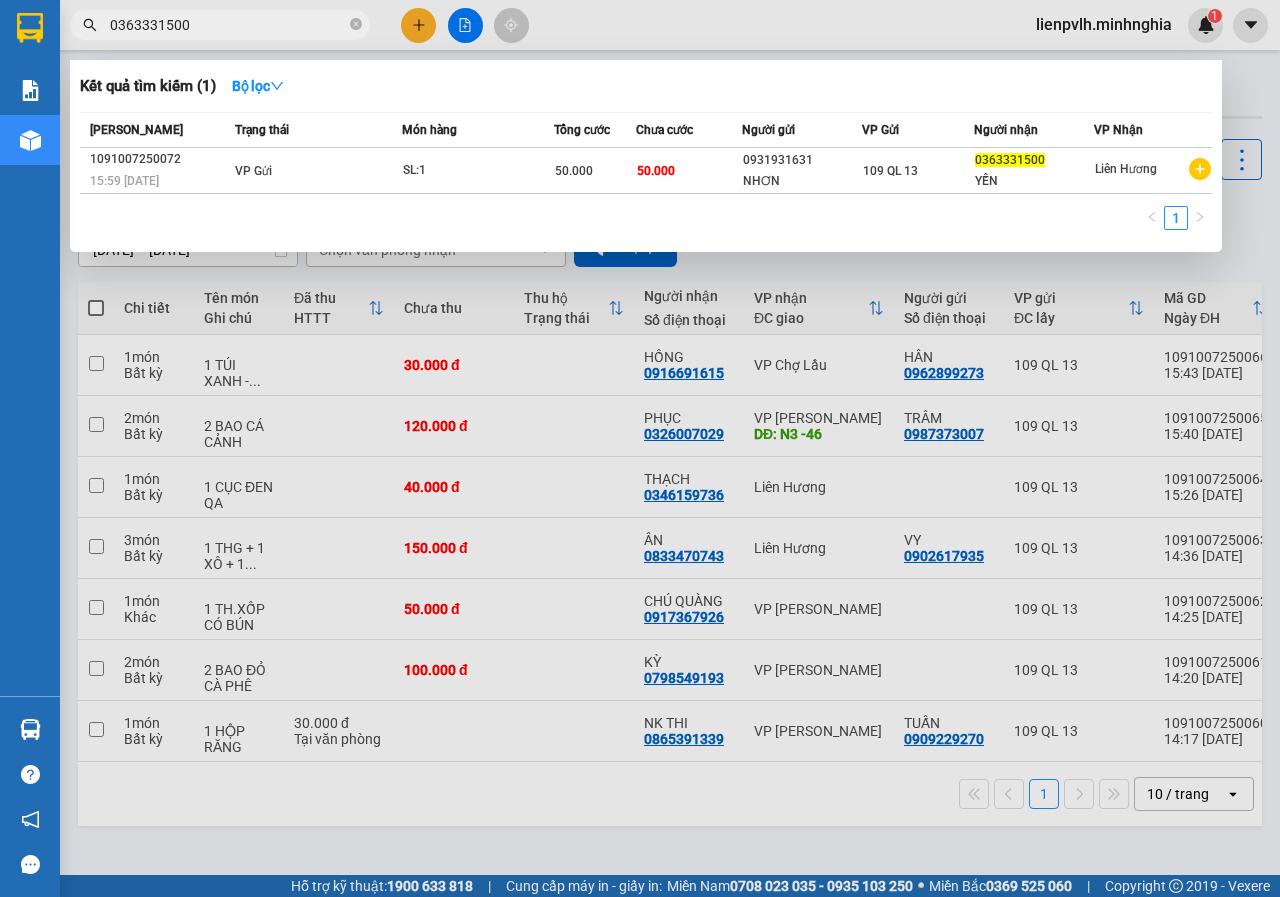 click on "0363331500" at bounding box center (228, 25) 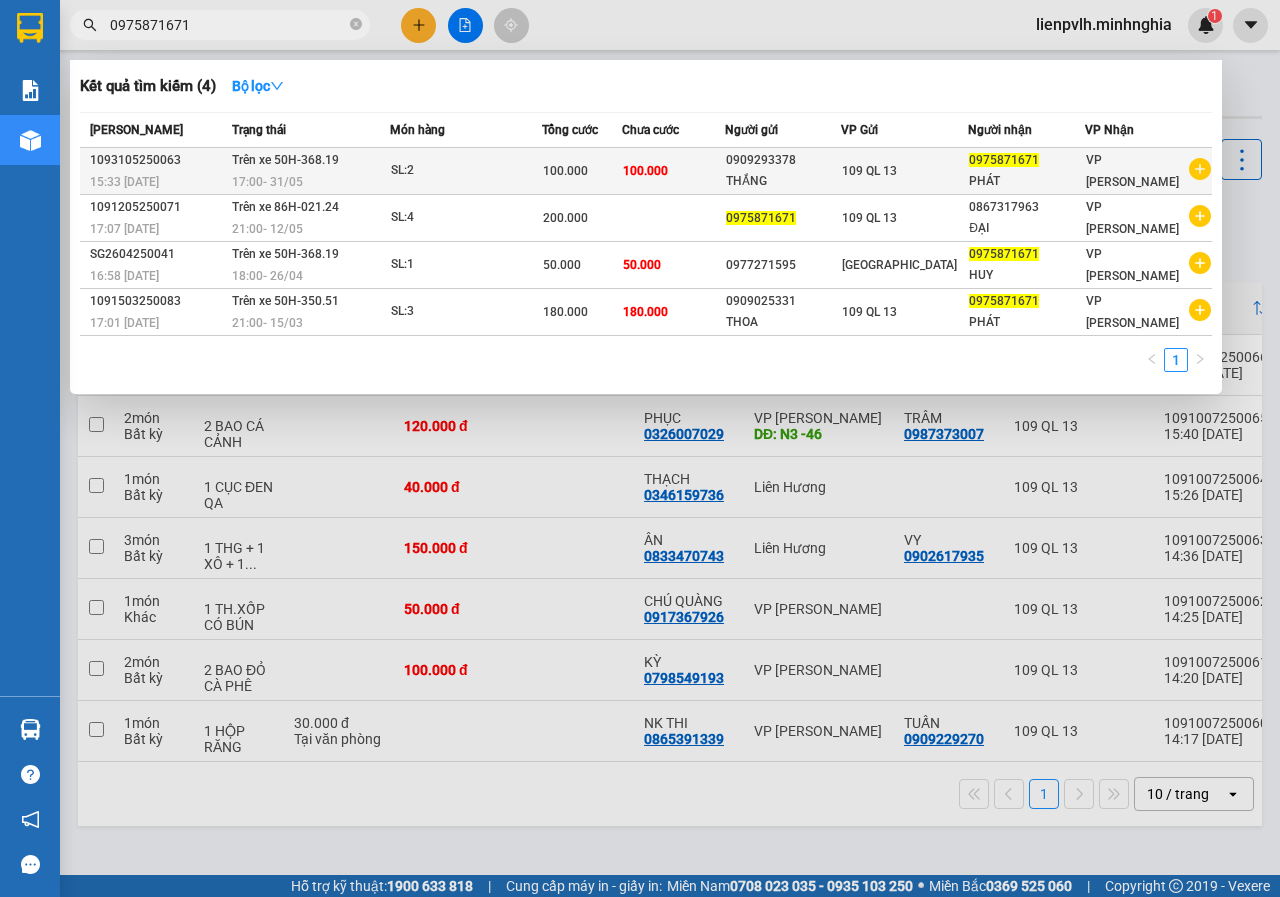 type on "0975871671" 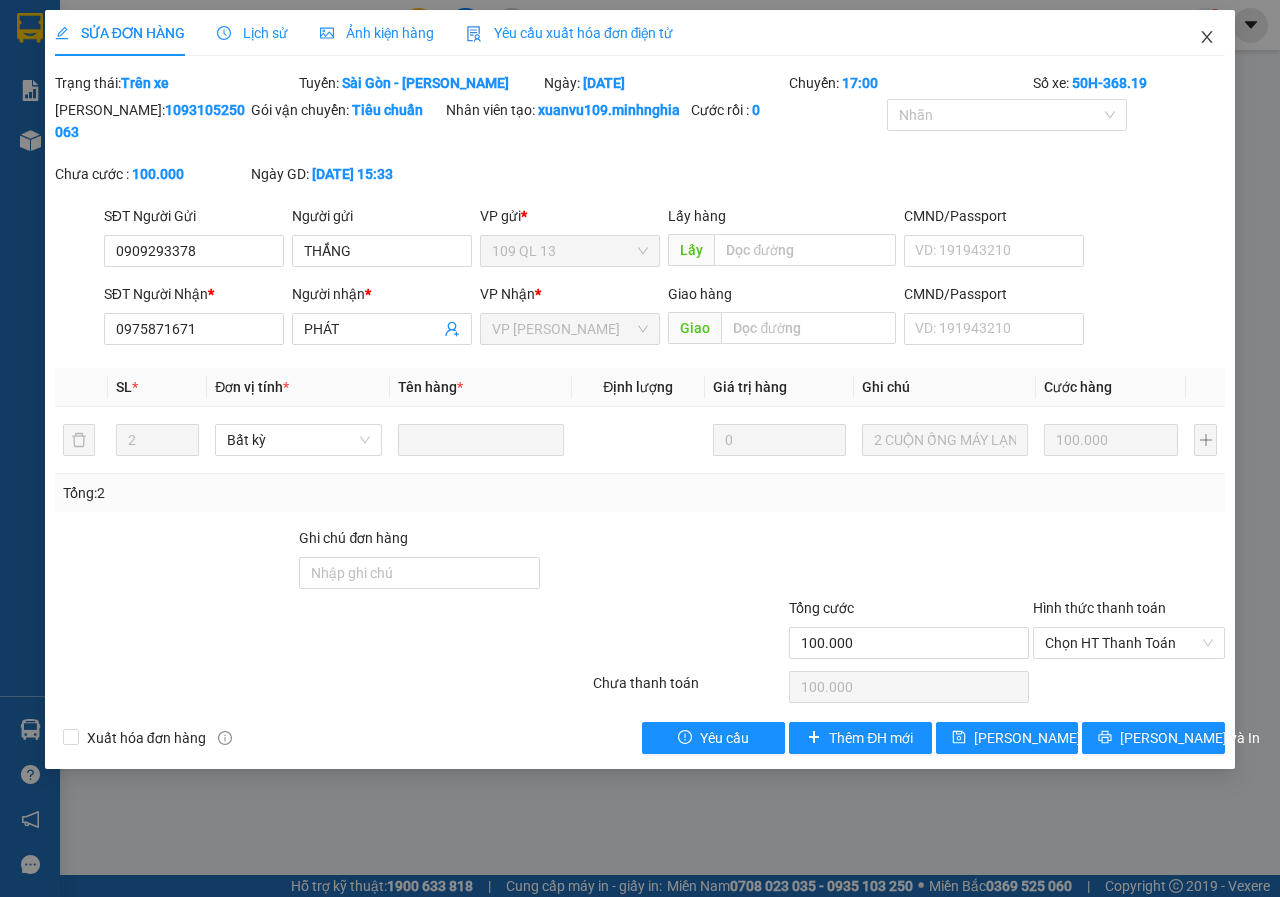 click at bounding box center (1207, 38) 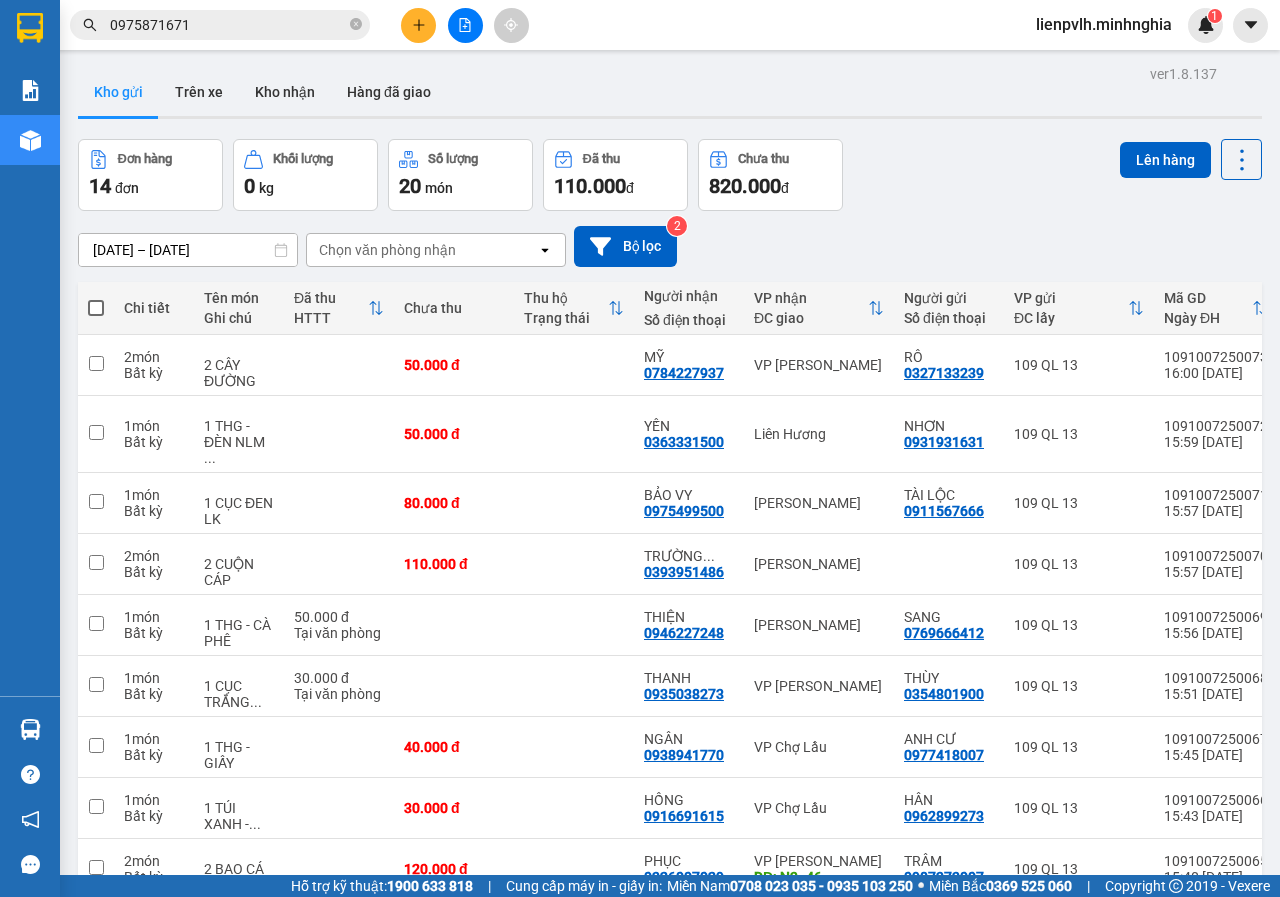 click on "0975871671" at bounding box center [228, 25] 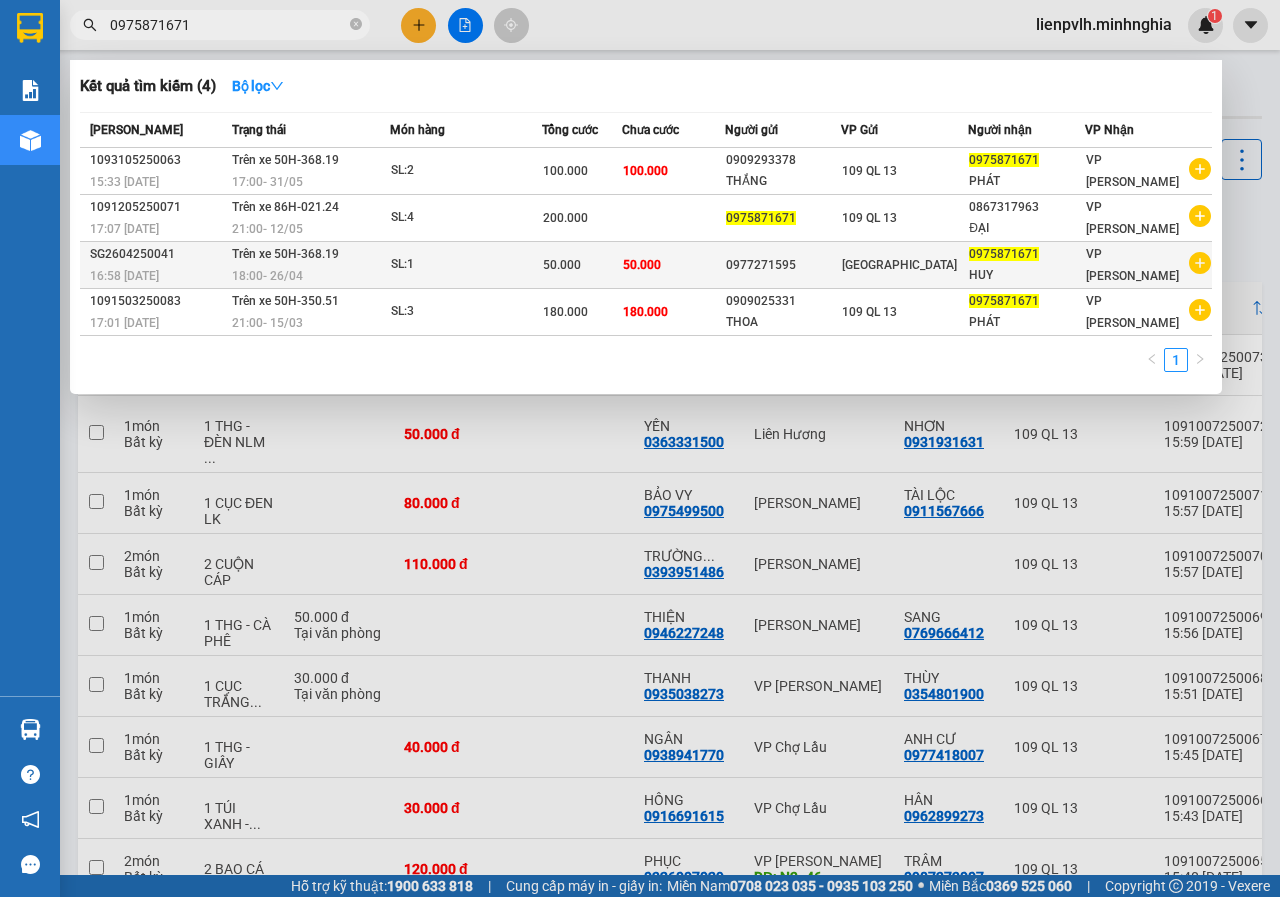 click on "SL:  1" at bounding box center (466, 265) 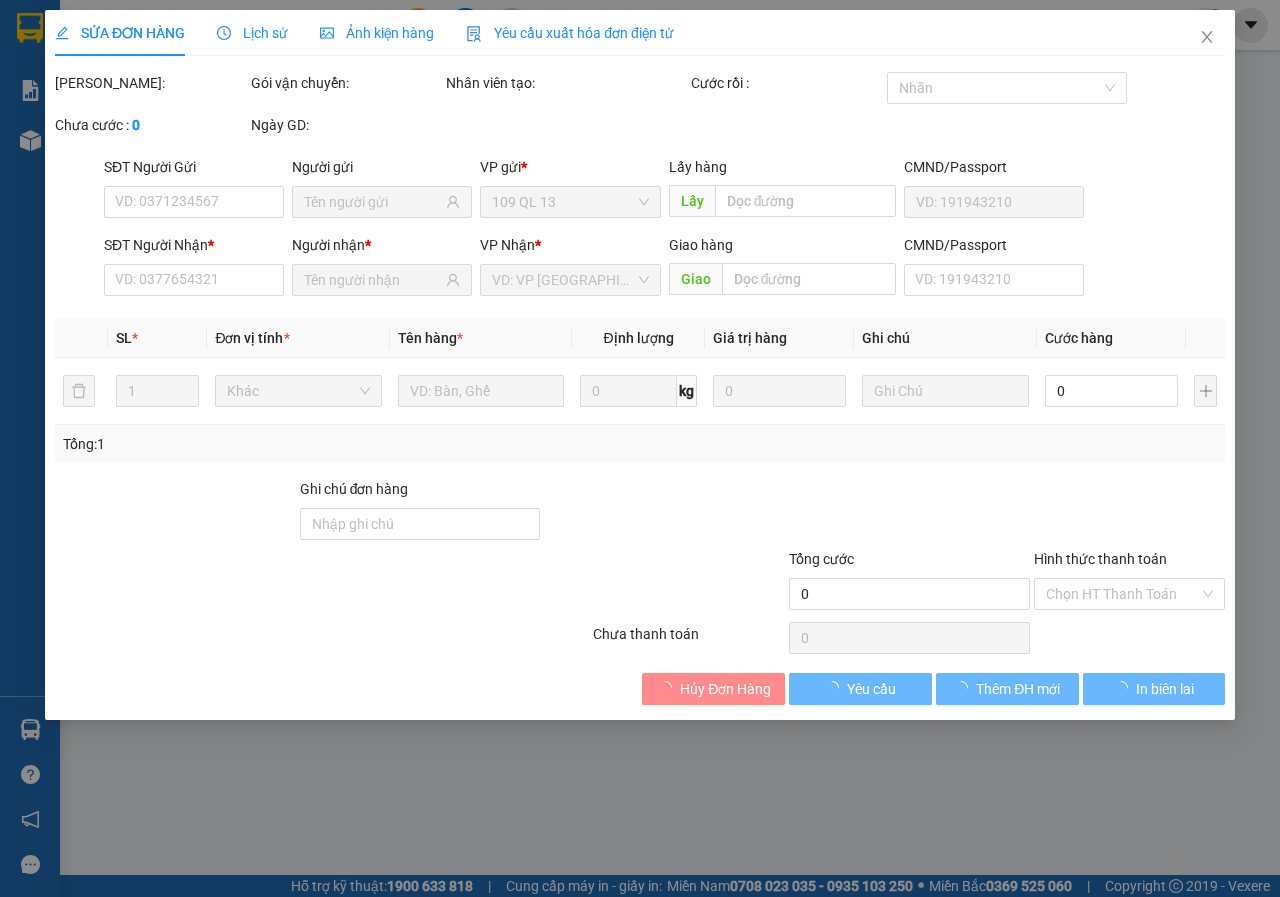 type on "0977271595" 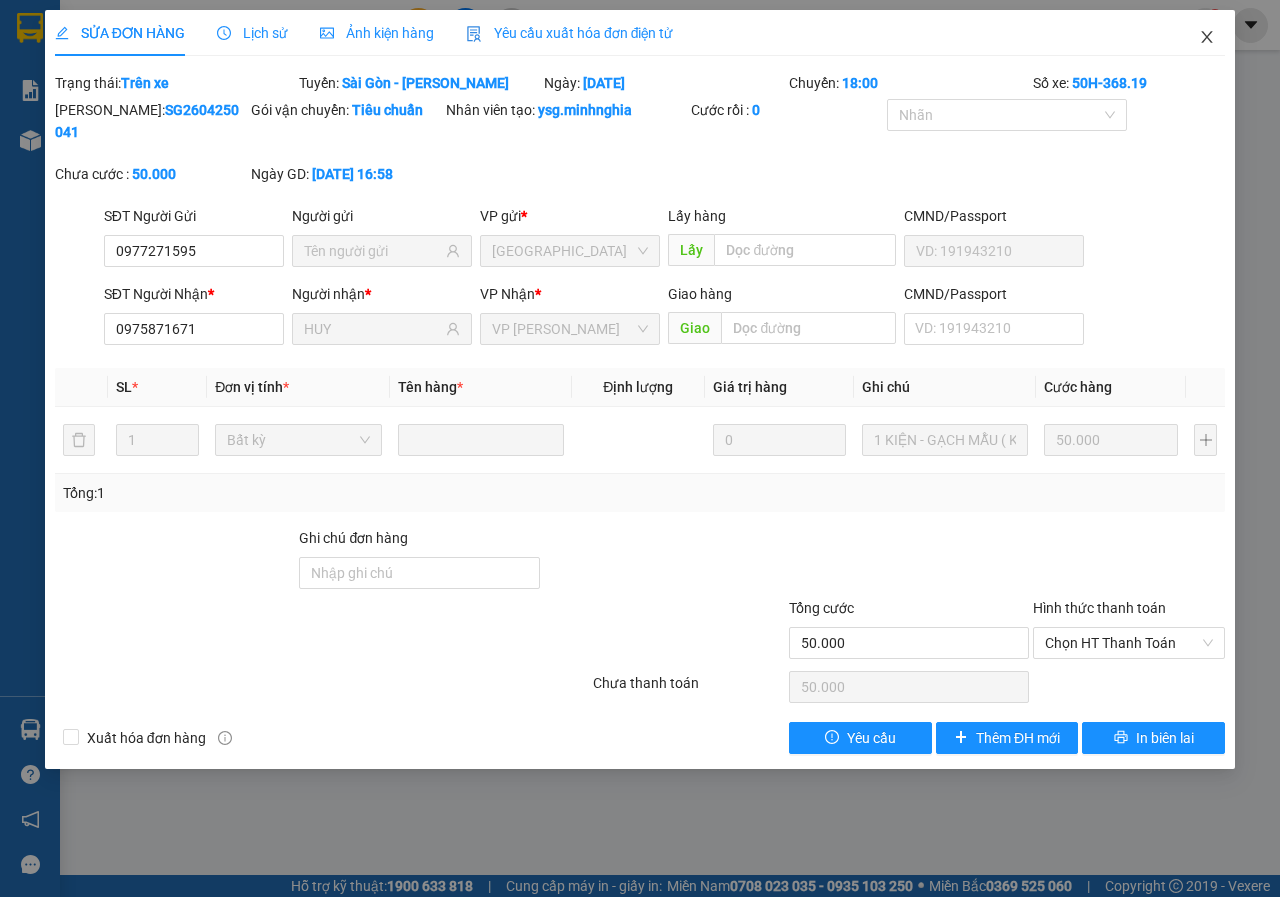 click 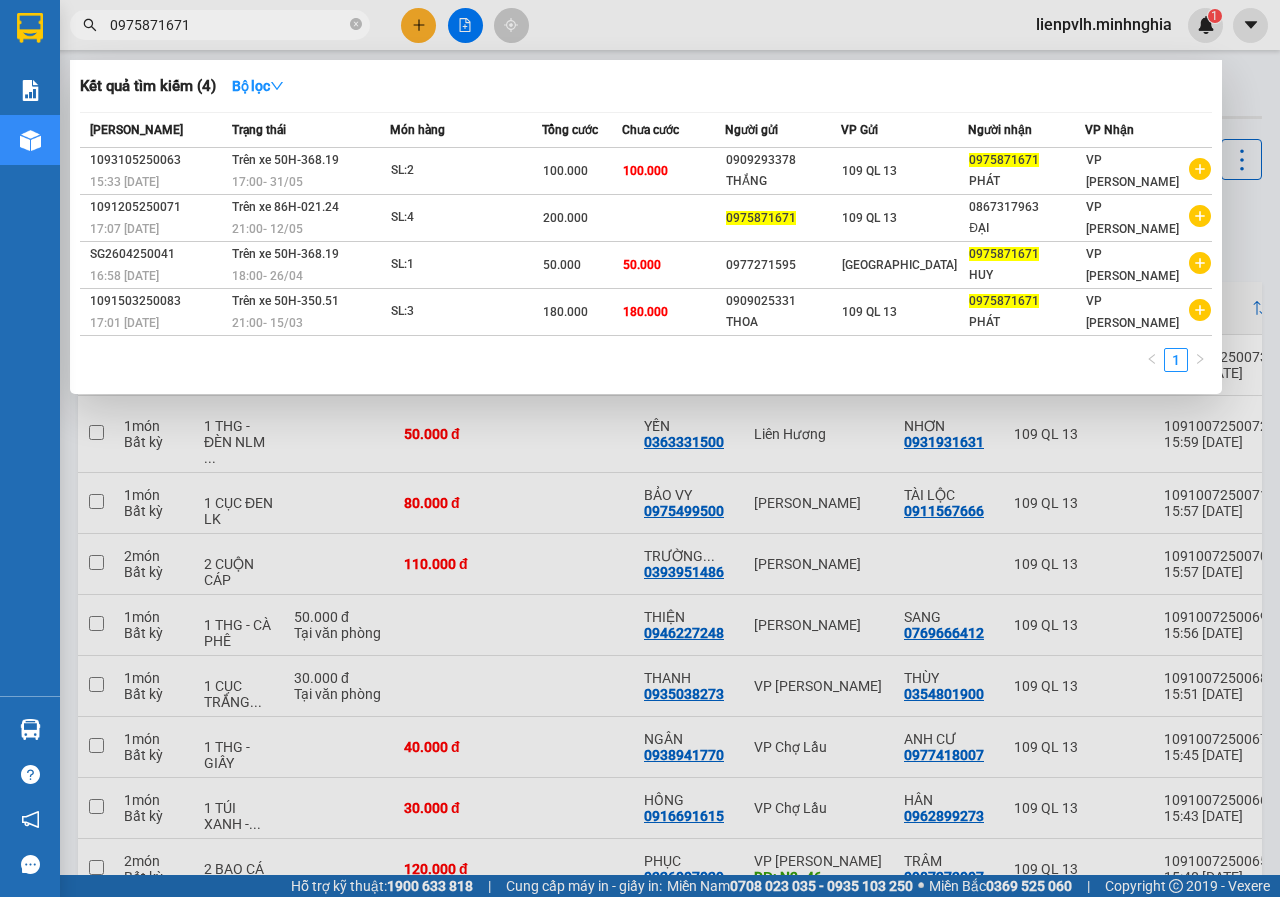 click on "0975871671" at bounding box center (228, 25) 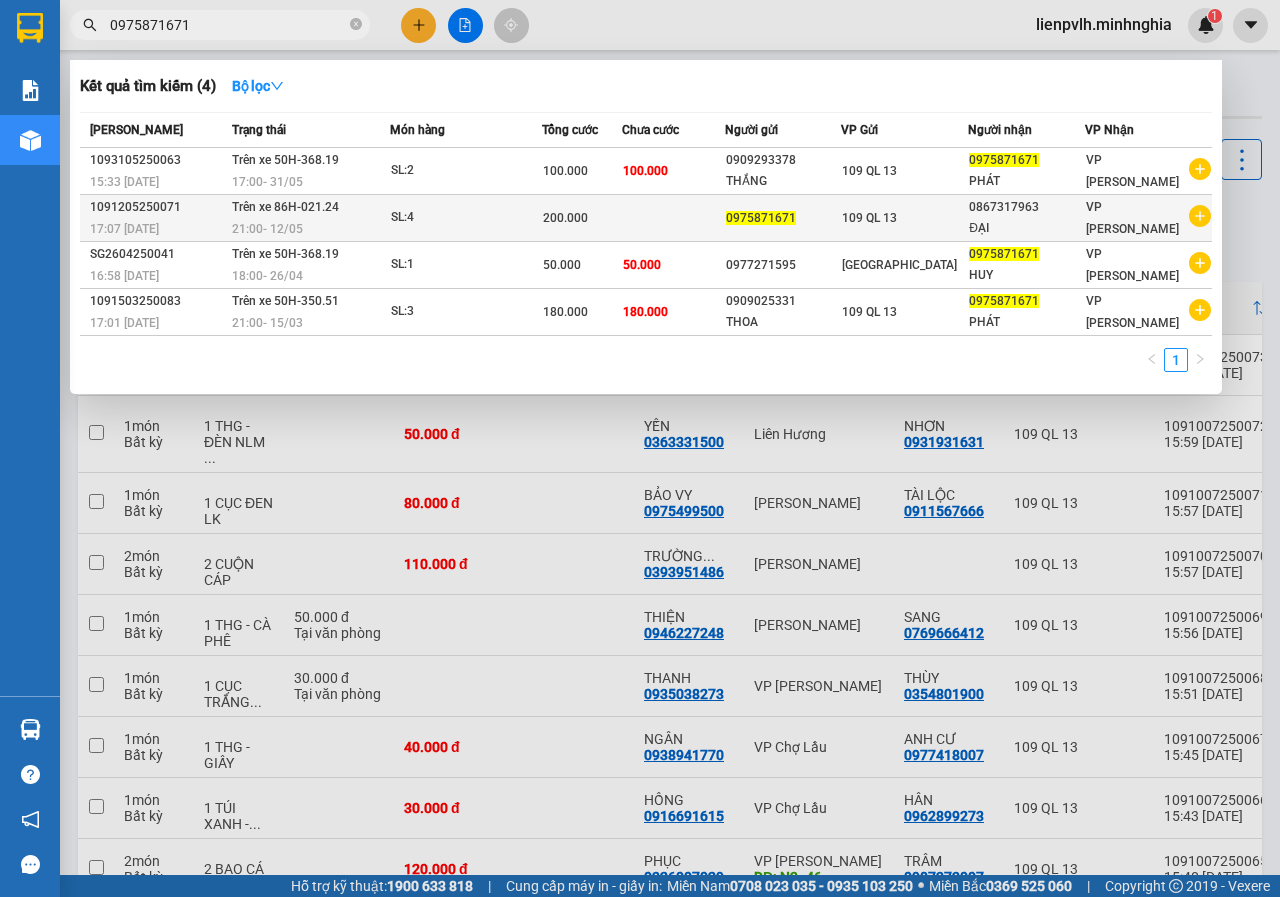 click on "21:00  -   12/05" at bounding box center (310, 229) 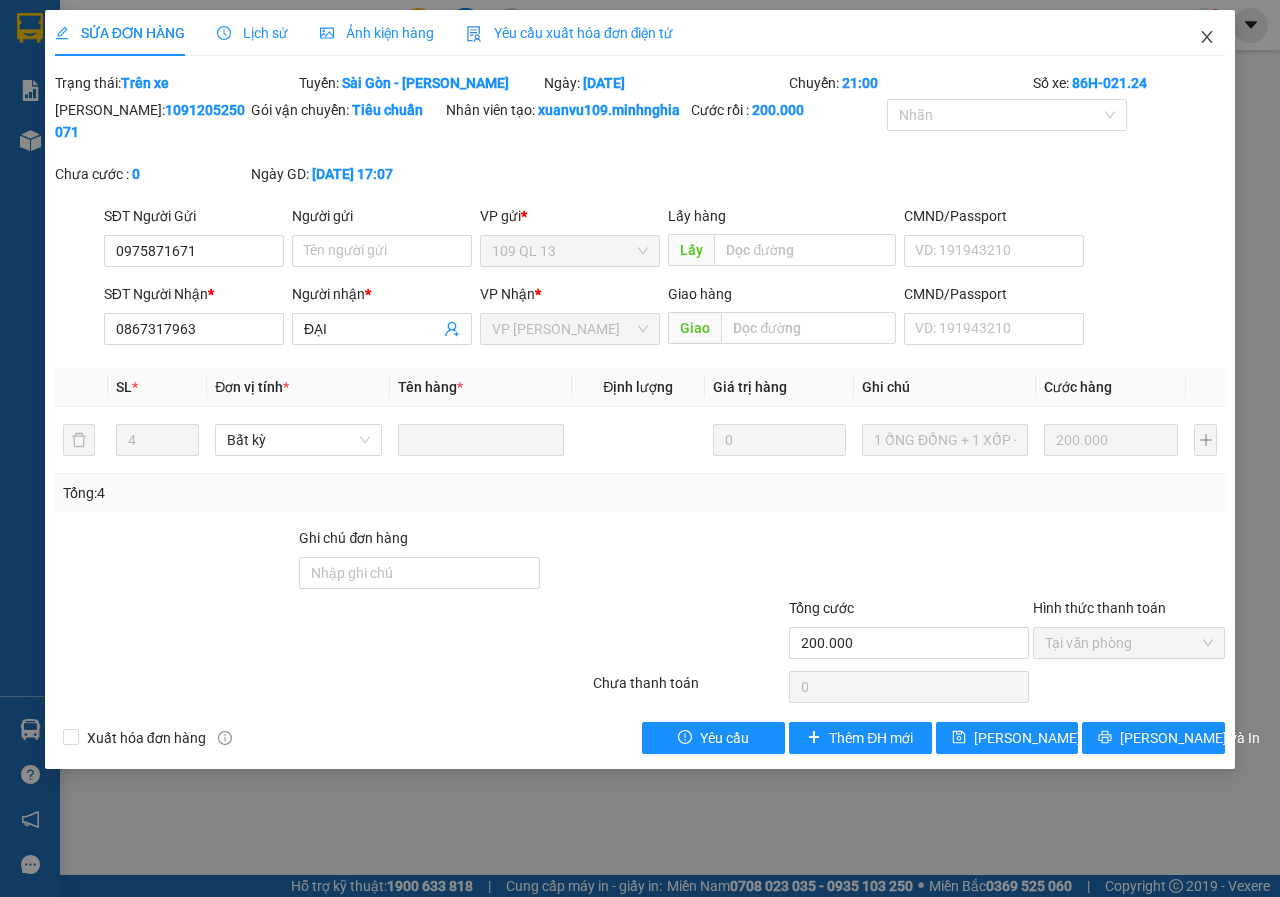 click at bounding box center [1207, 38] 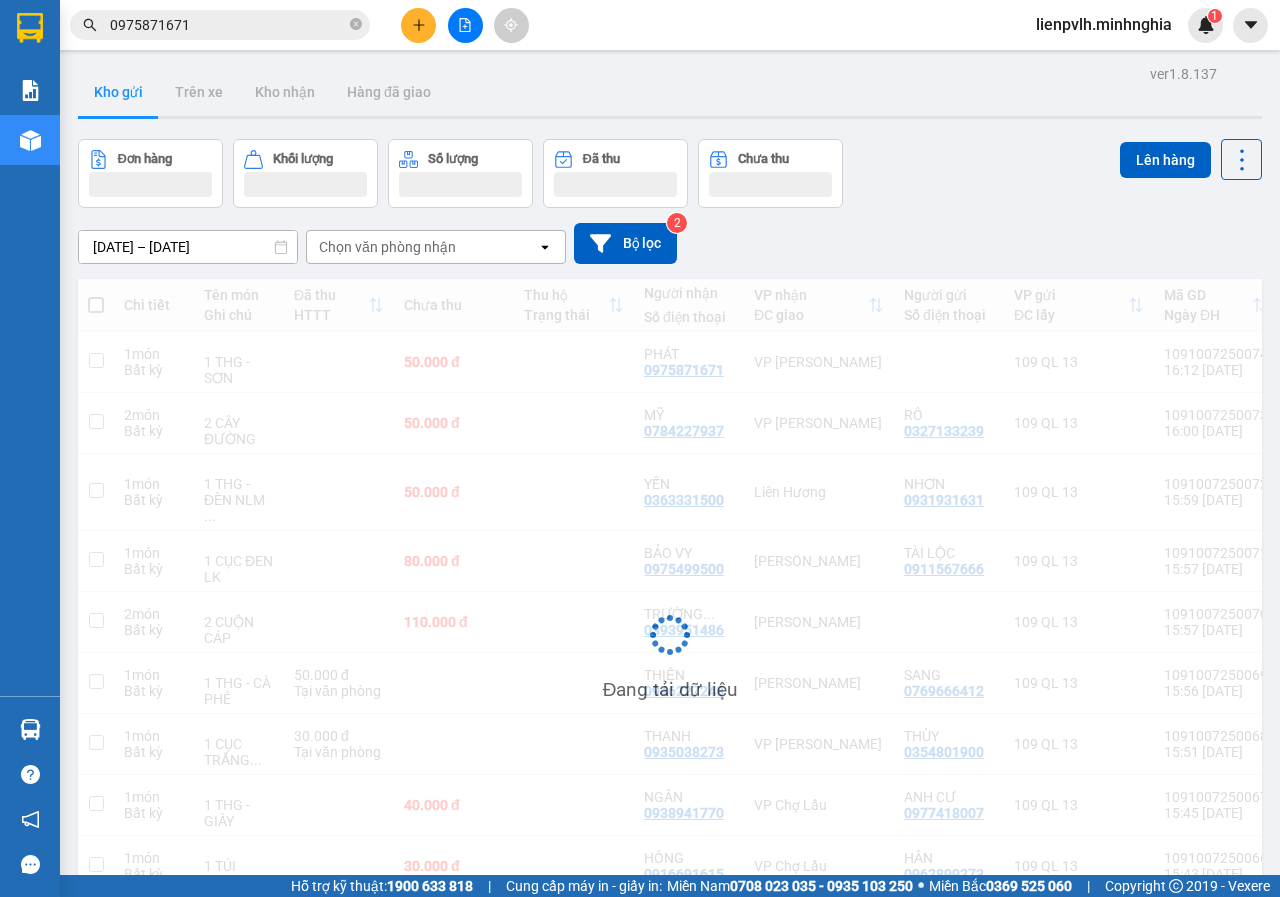 click on "0975871671" at bounding box center (228, 25) 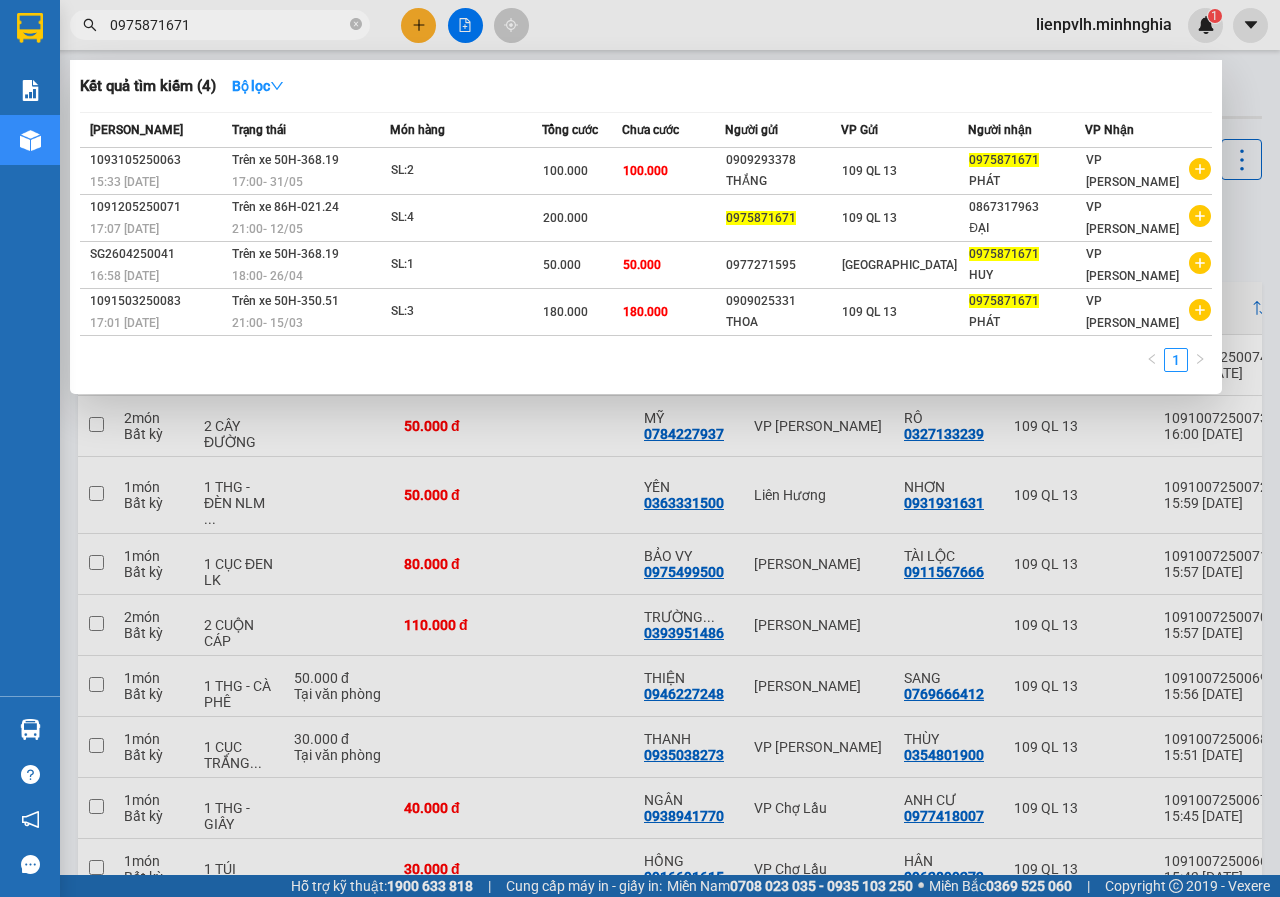 click at bounding box center [640, 448] 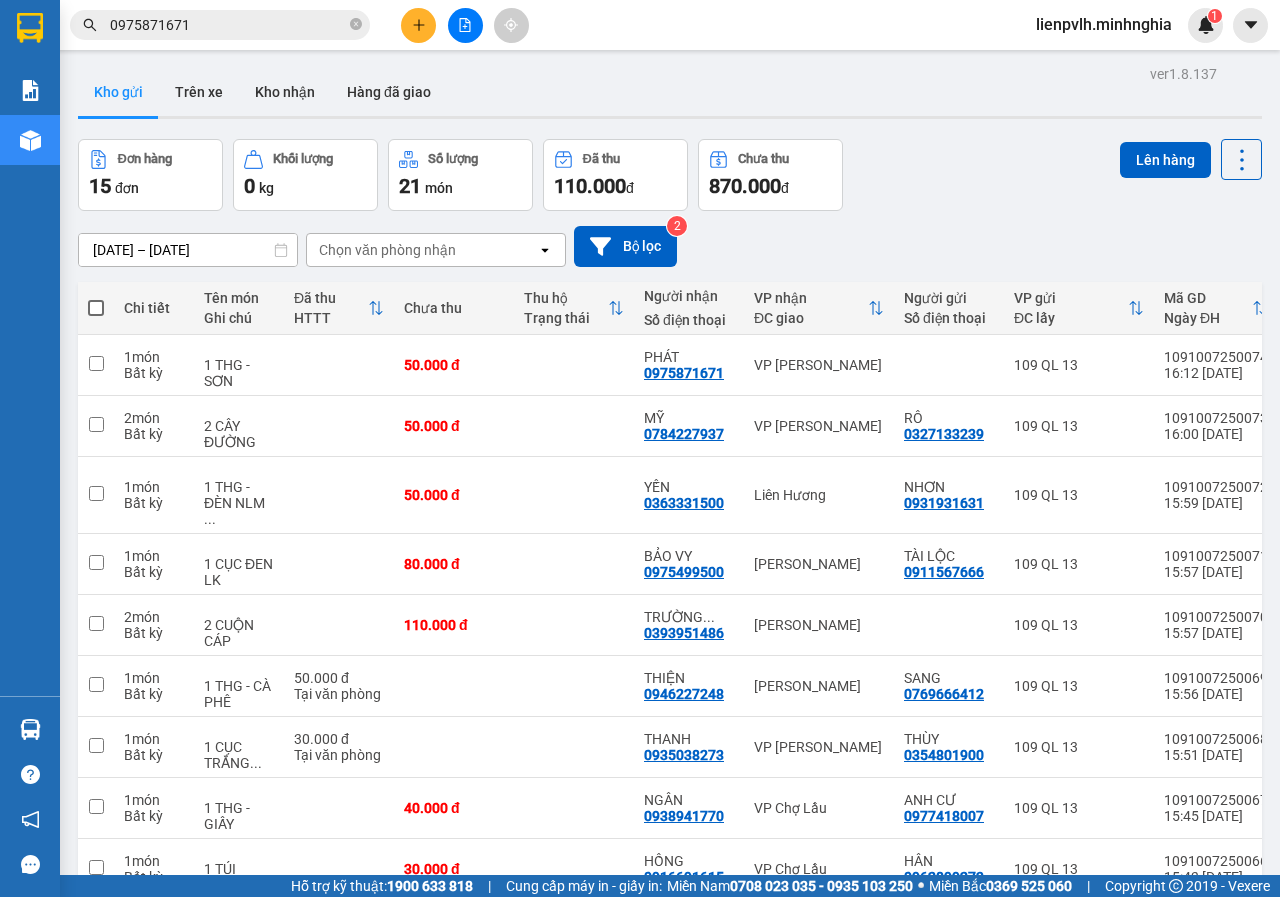 click 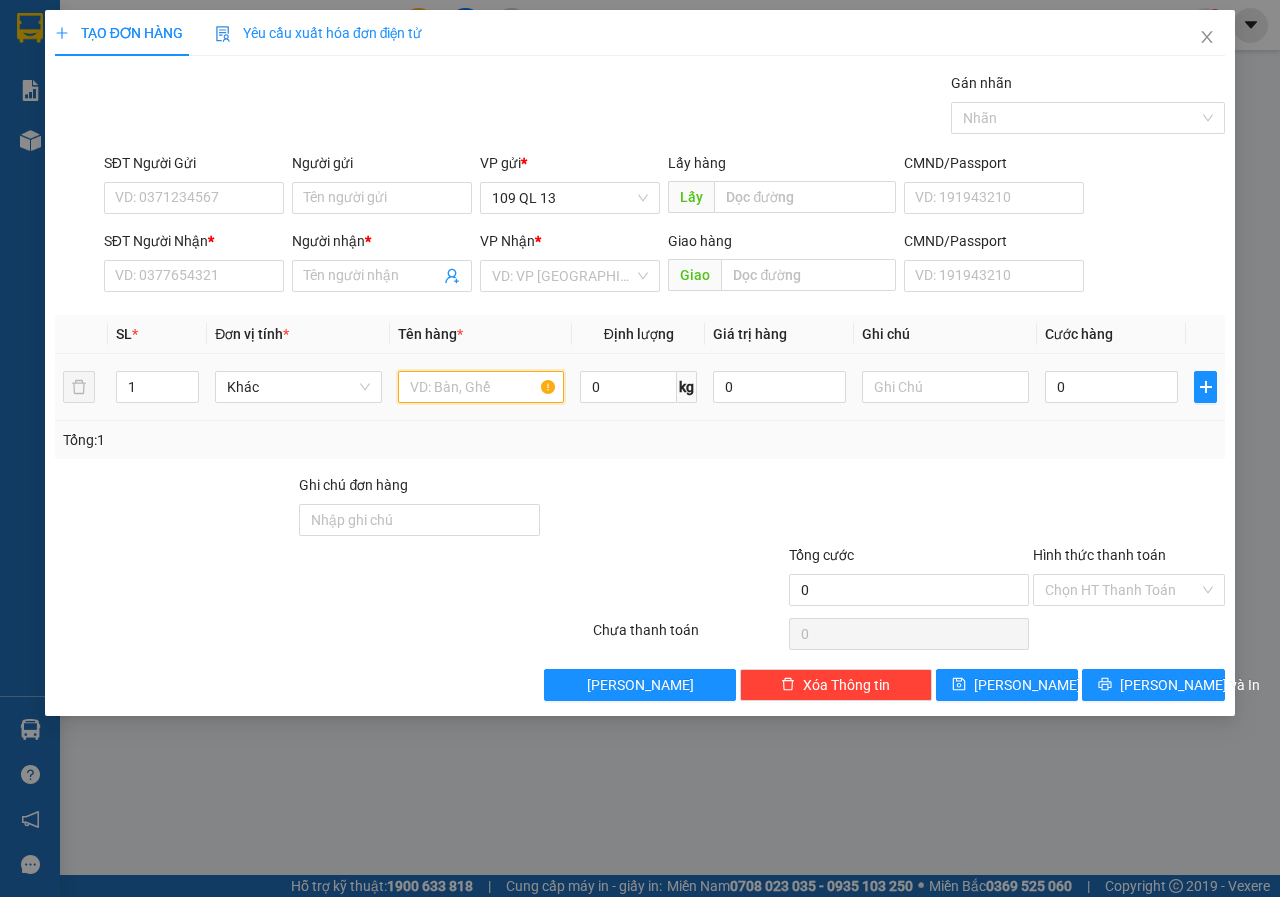 click at bounding box center (481, 387) 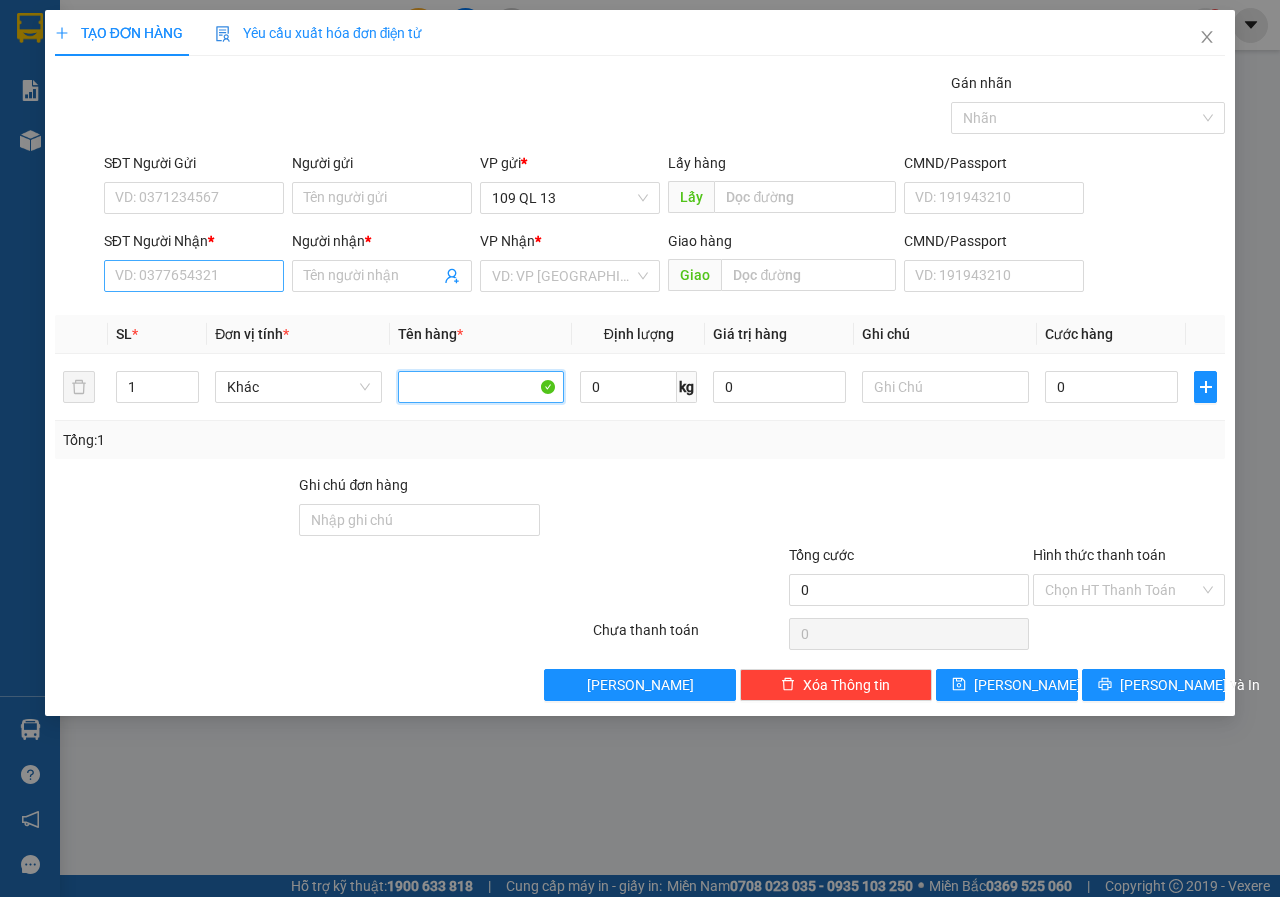 type 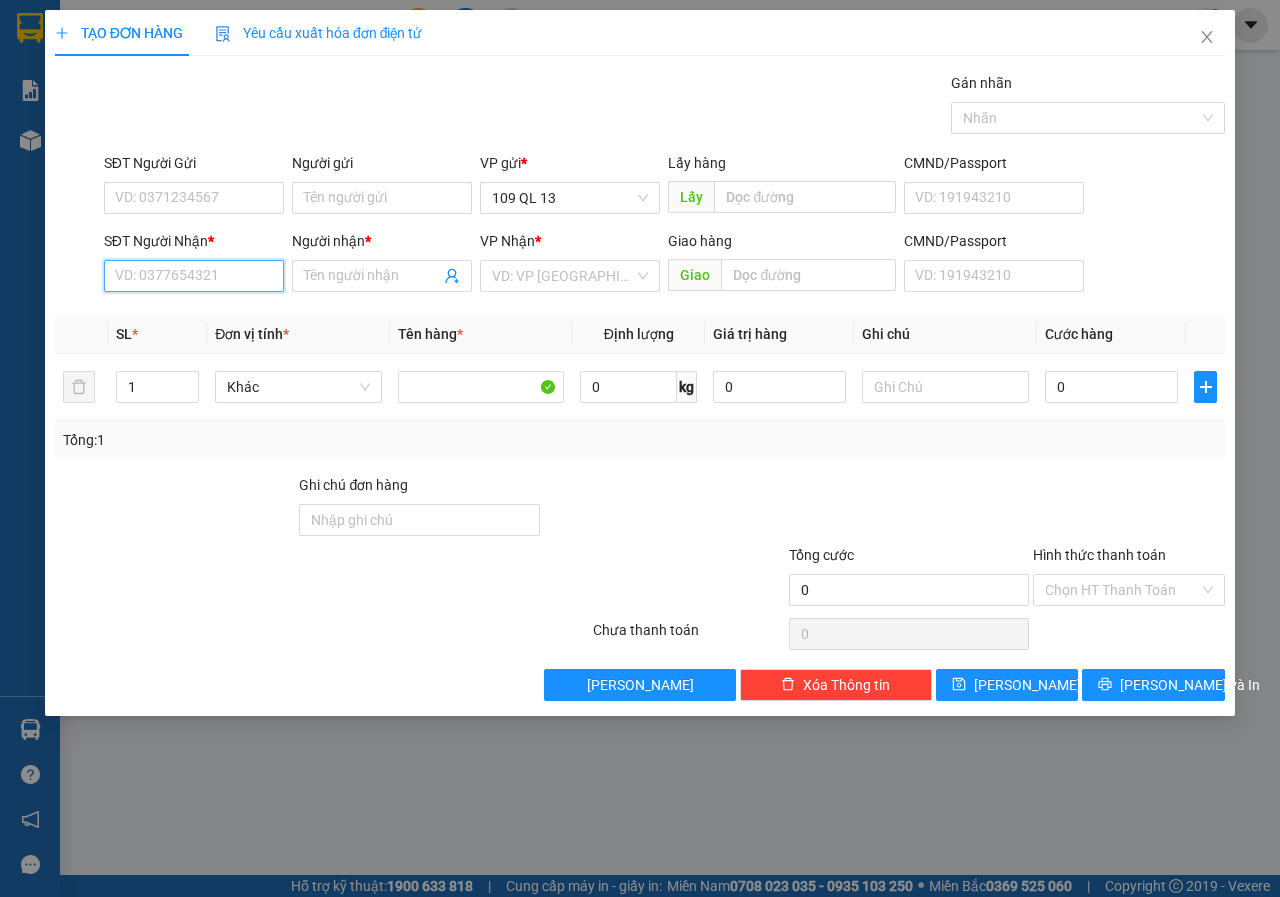 click on "SĐT Người Nhận  *" at bounding box center (194, 276) 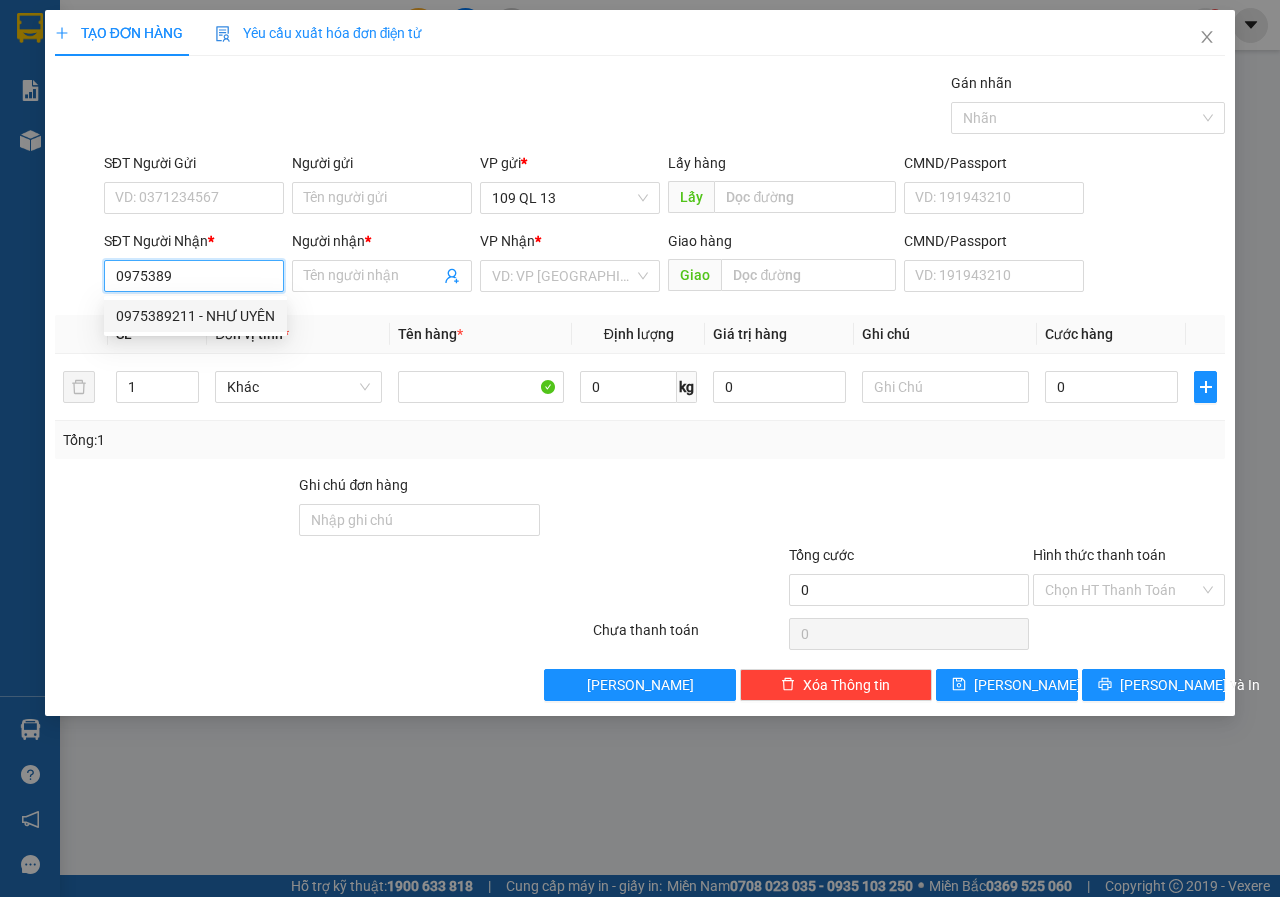 click on "0975389211 - NHƯ UYÊN" at bounding box center [195, 316] 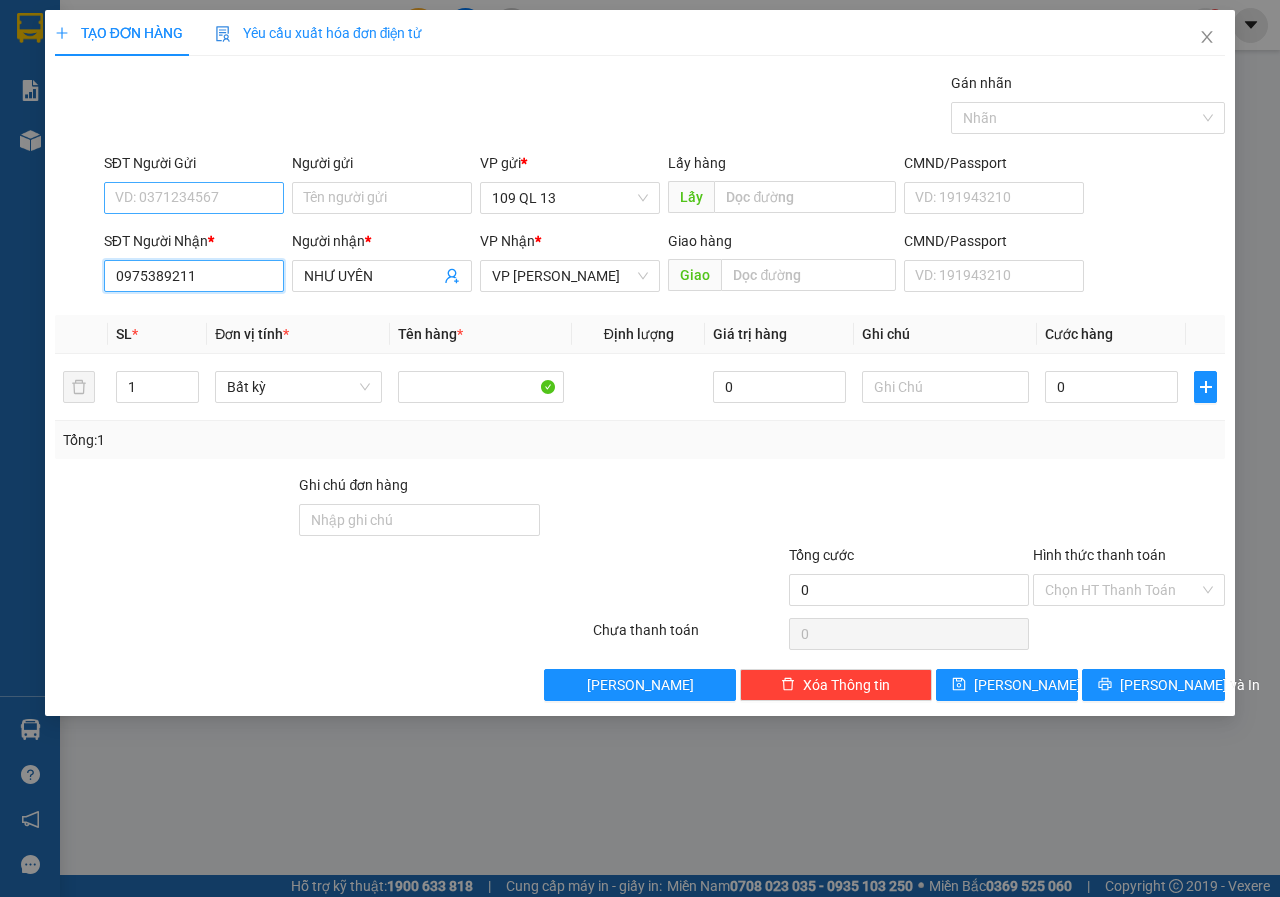 type on "0975389211" 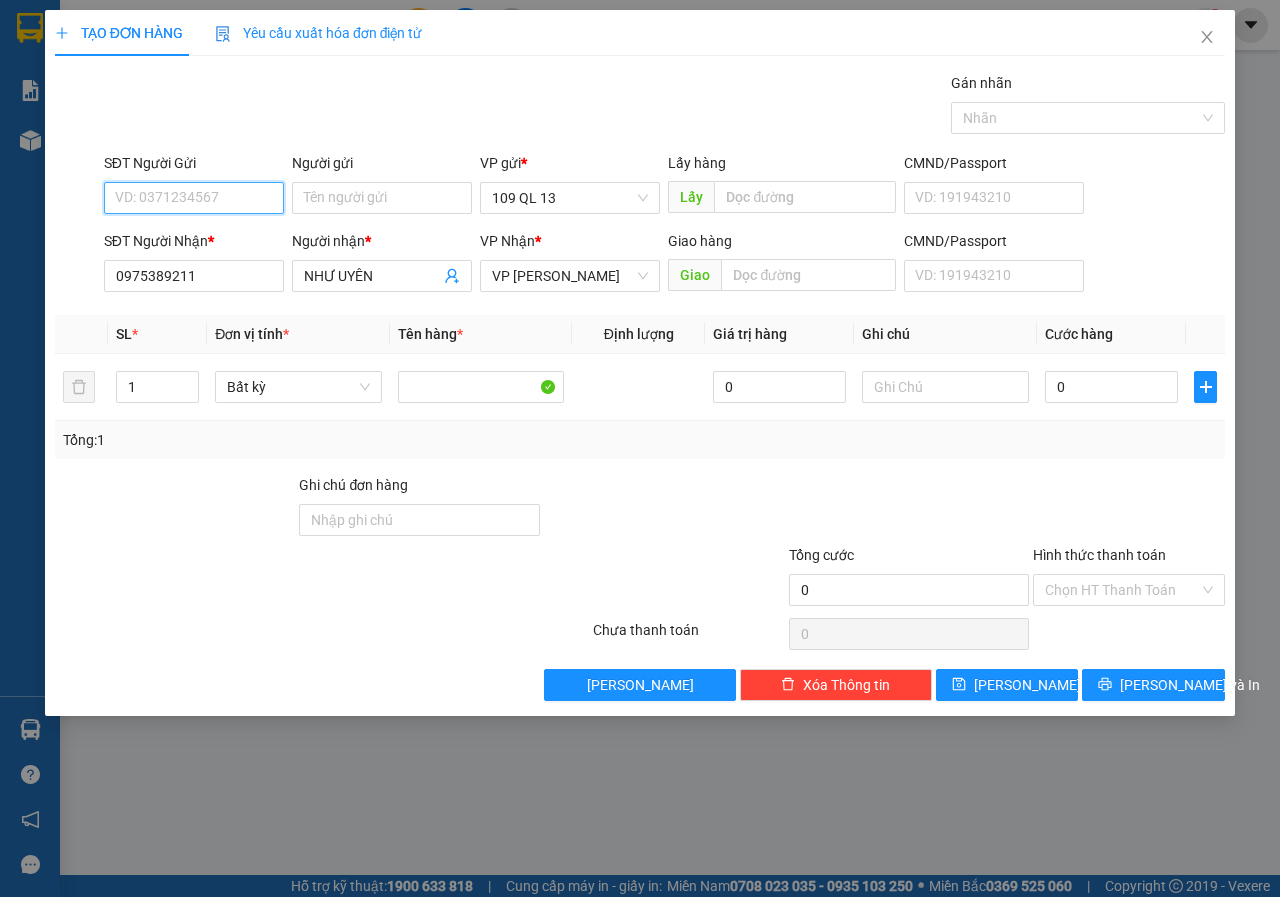 click on "SĐT Người Gửi" at bounding box center [194, 198] 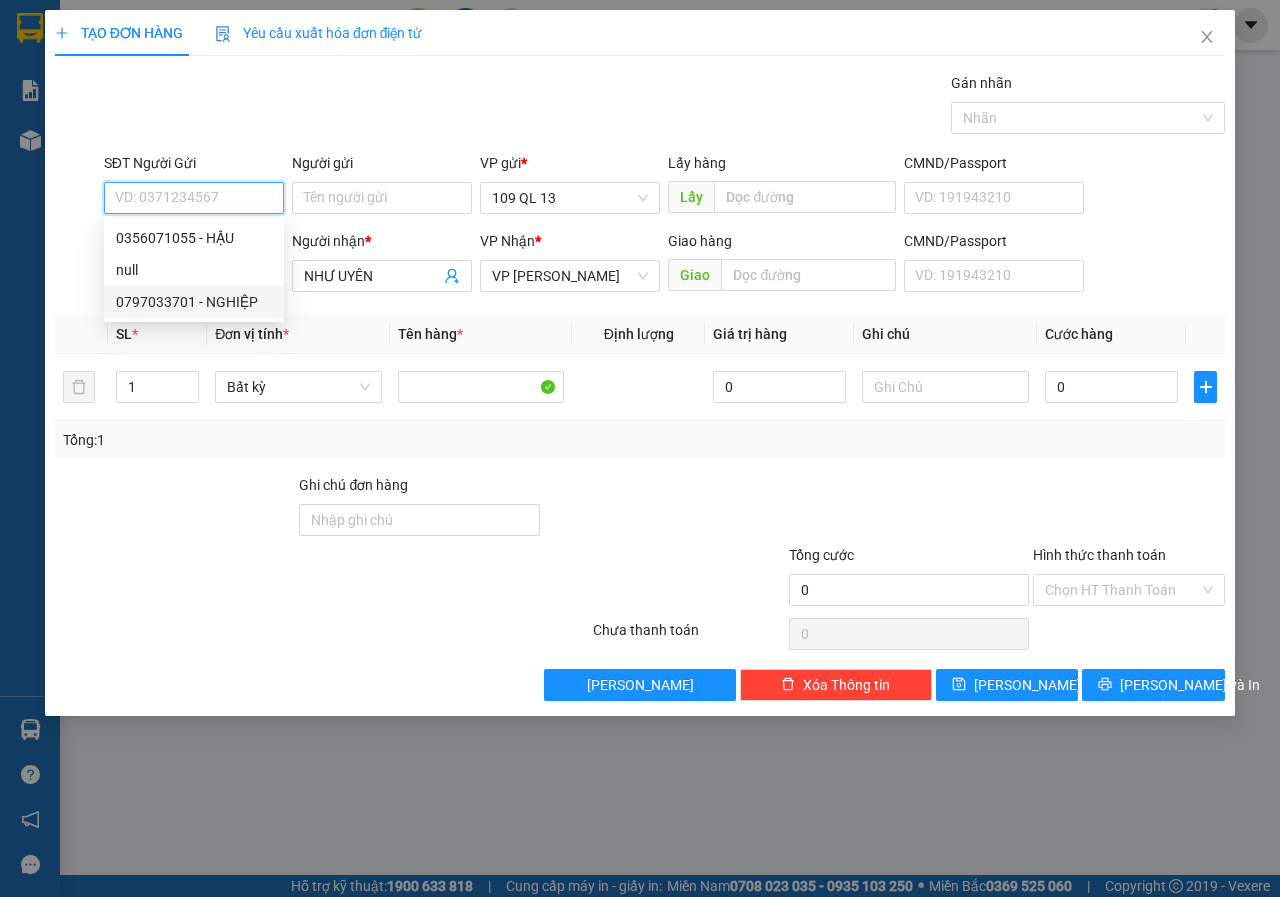 click on "0797033701 - NGHIỆP" at bounding box center [194, 302] 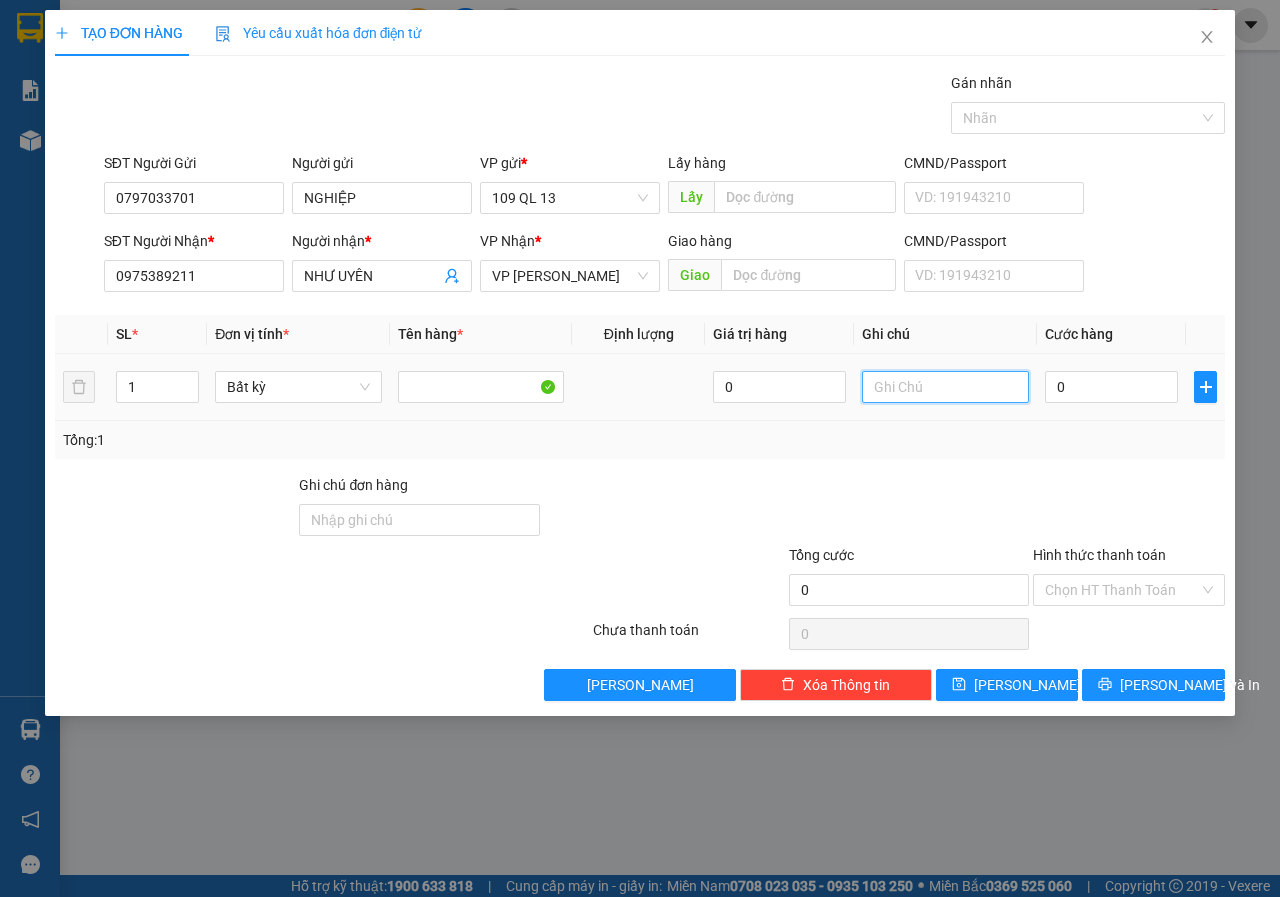 click at bounding box center [945, 387] 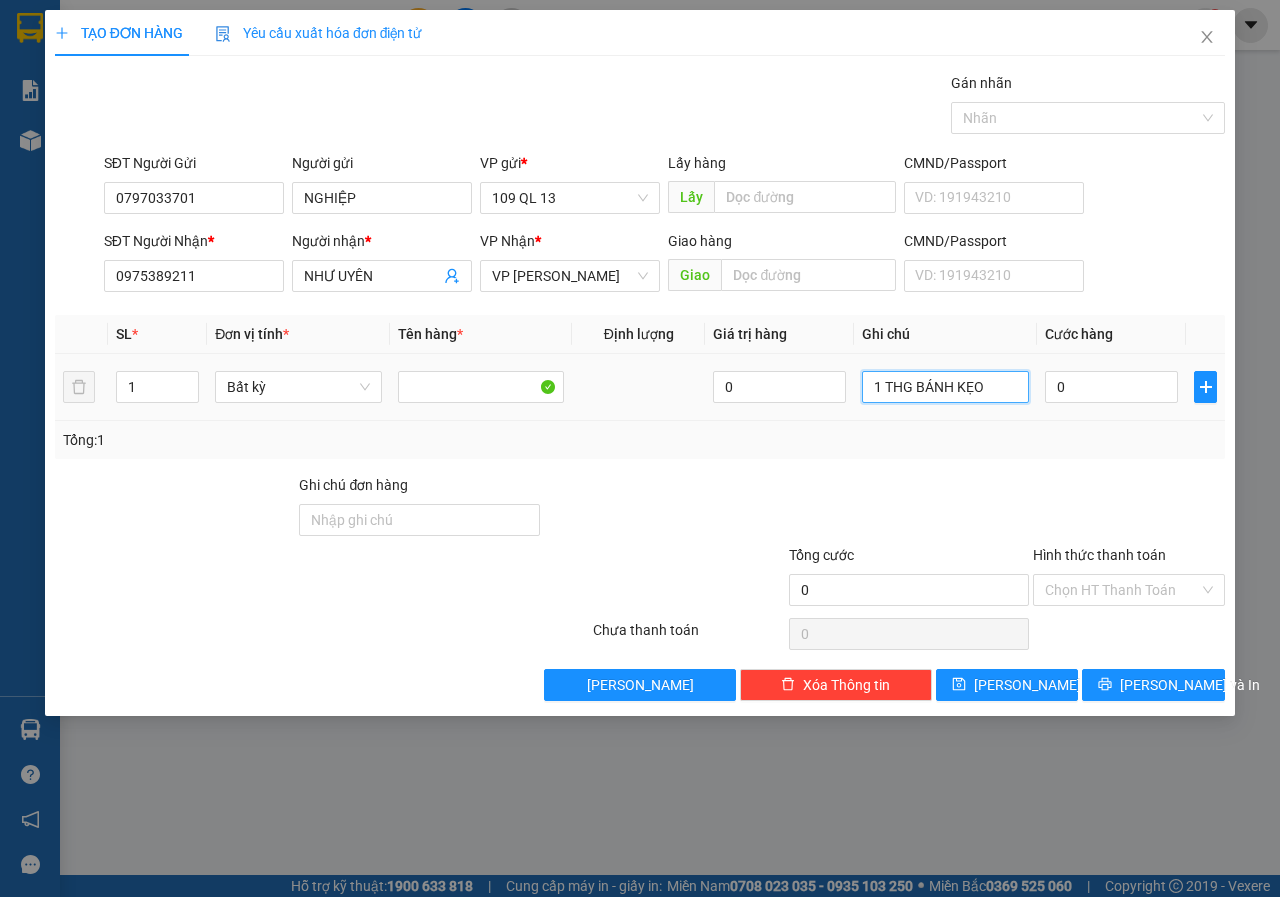 type on "1 THG BÁNH KẸO" 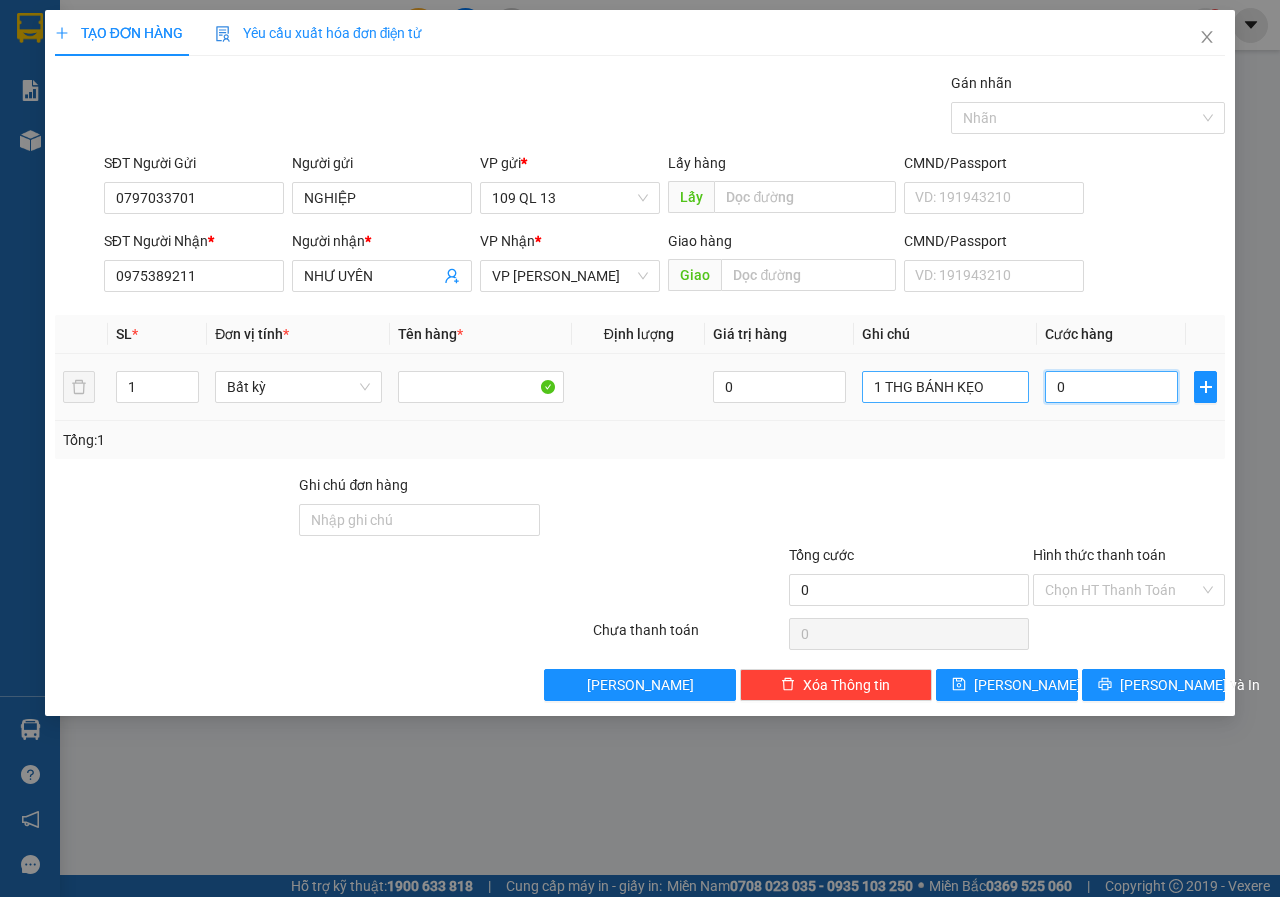 type on "4" 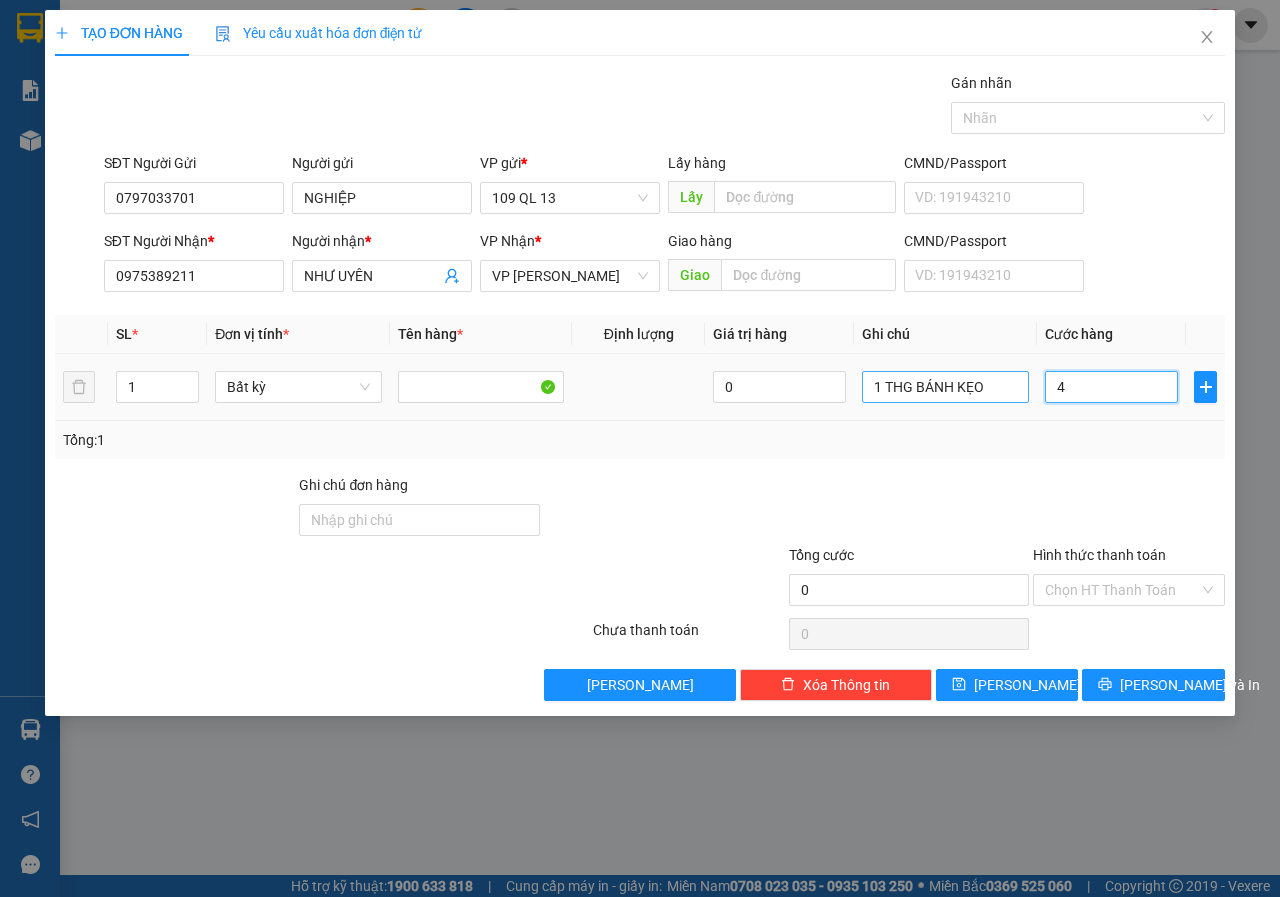 type on "4" 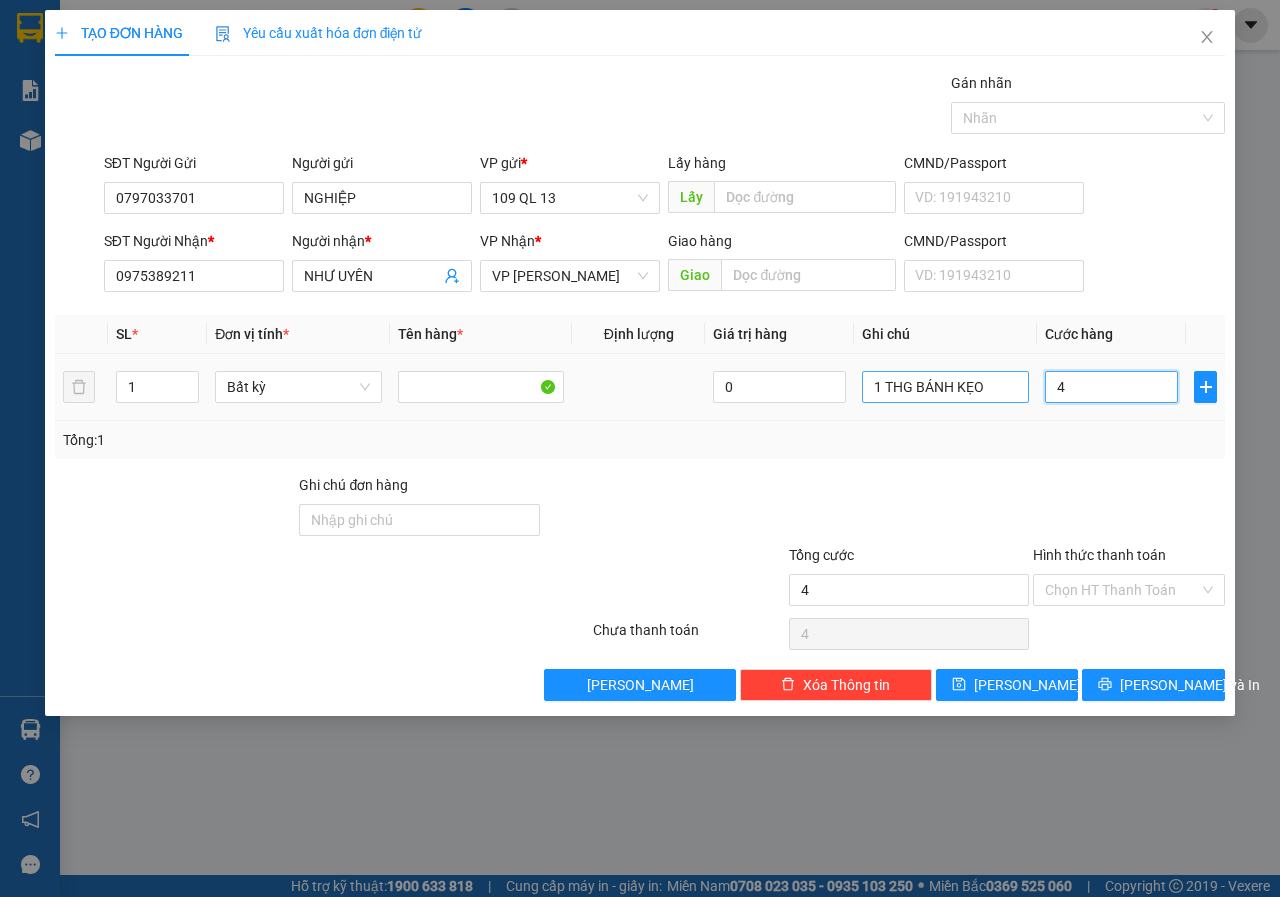 type on "40" 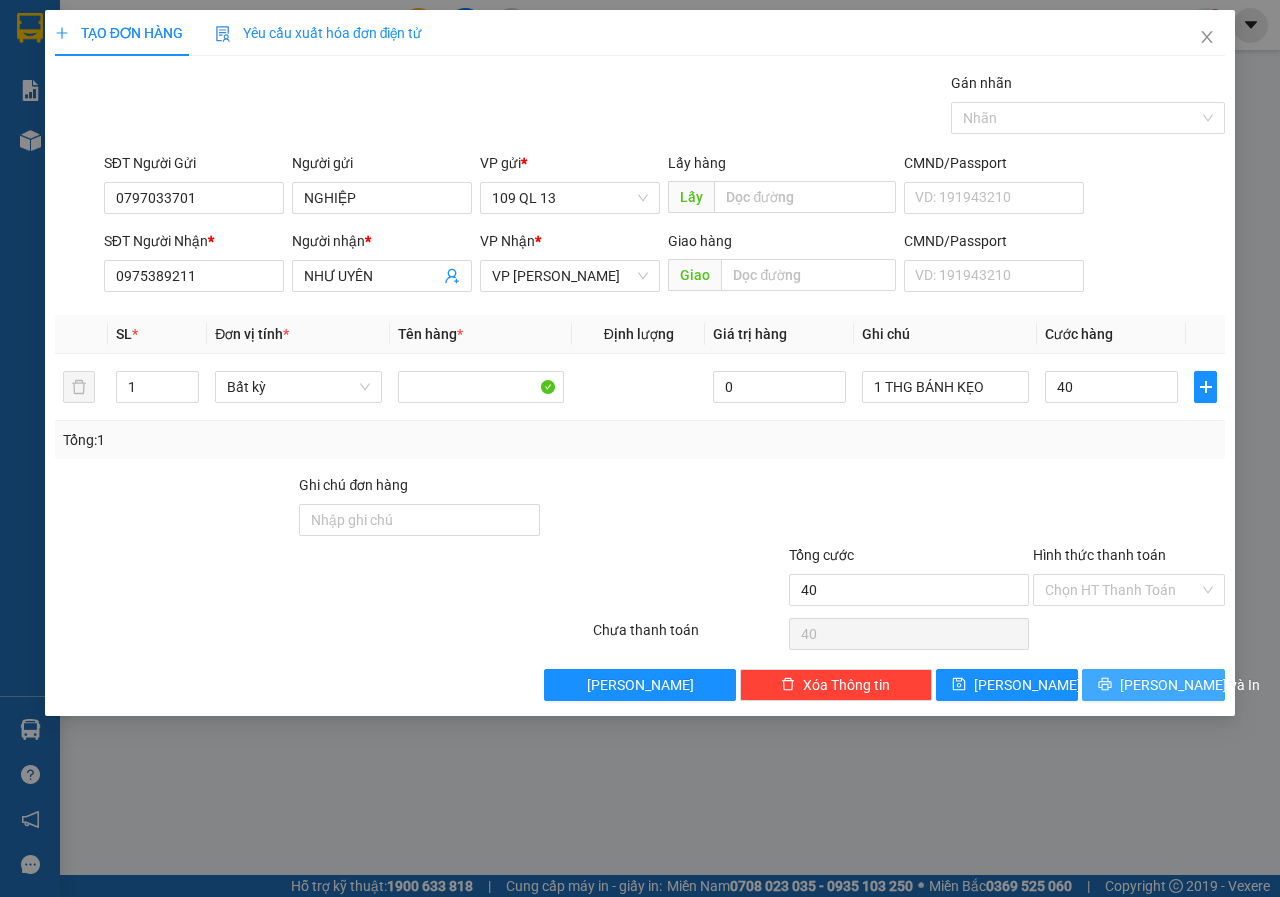 type on "40.000" 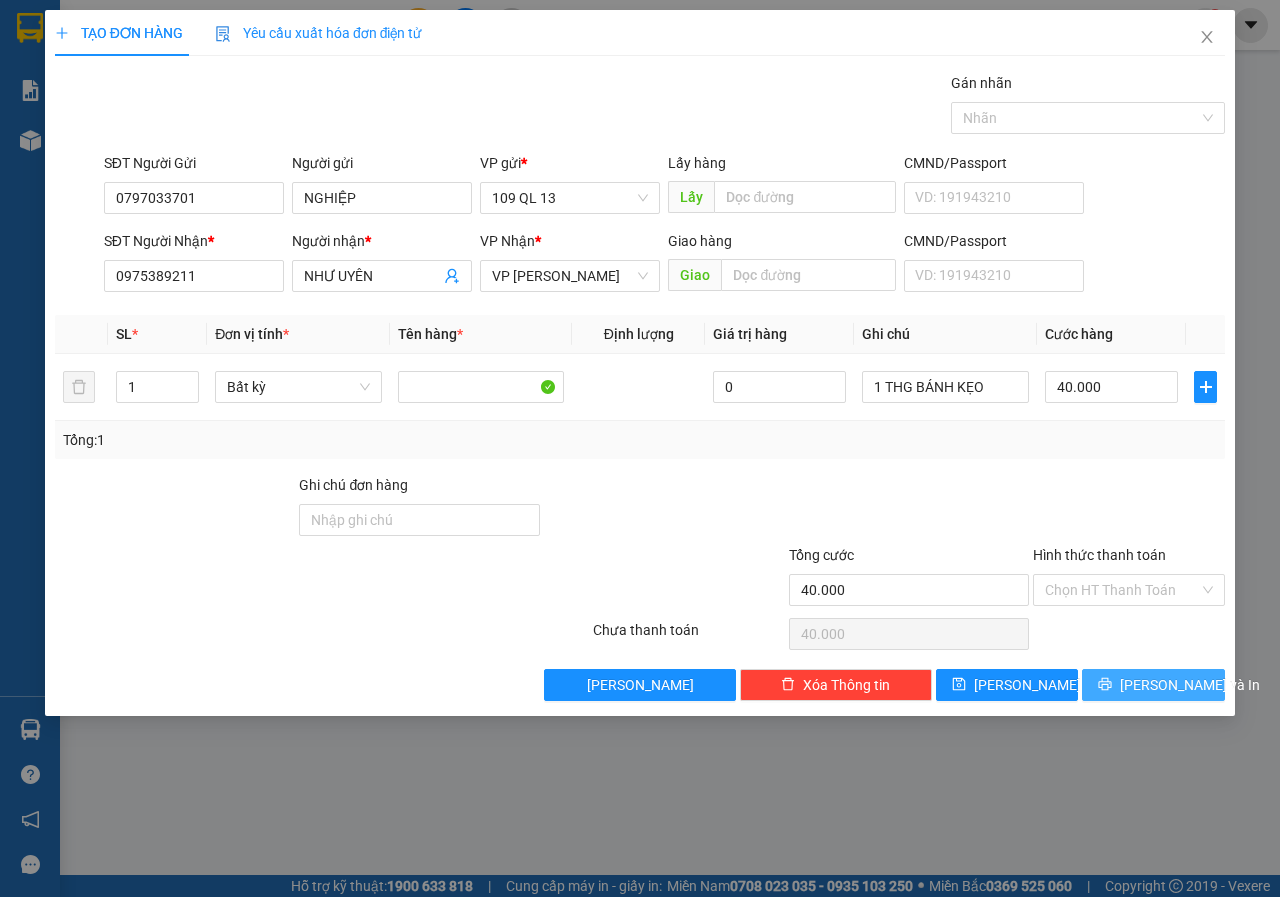 click on "[PERSON_NAME] và In" at bounding box center [1190, 685] 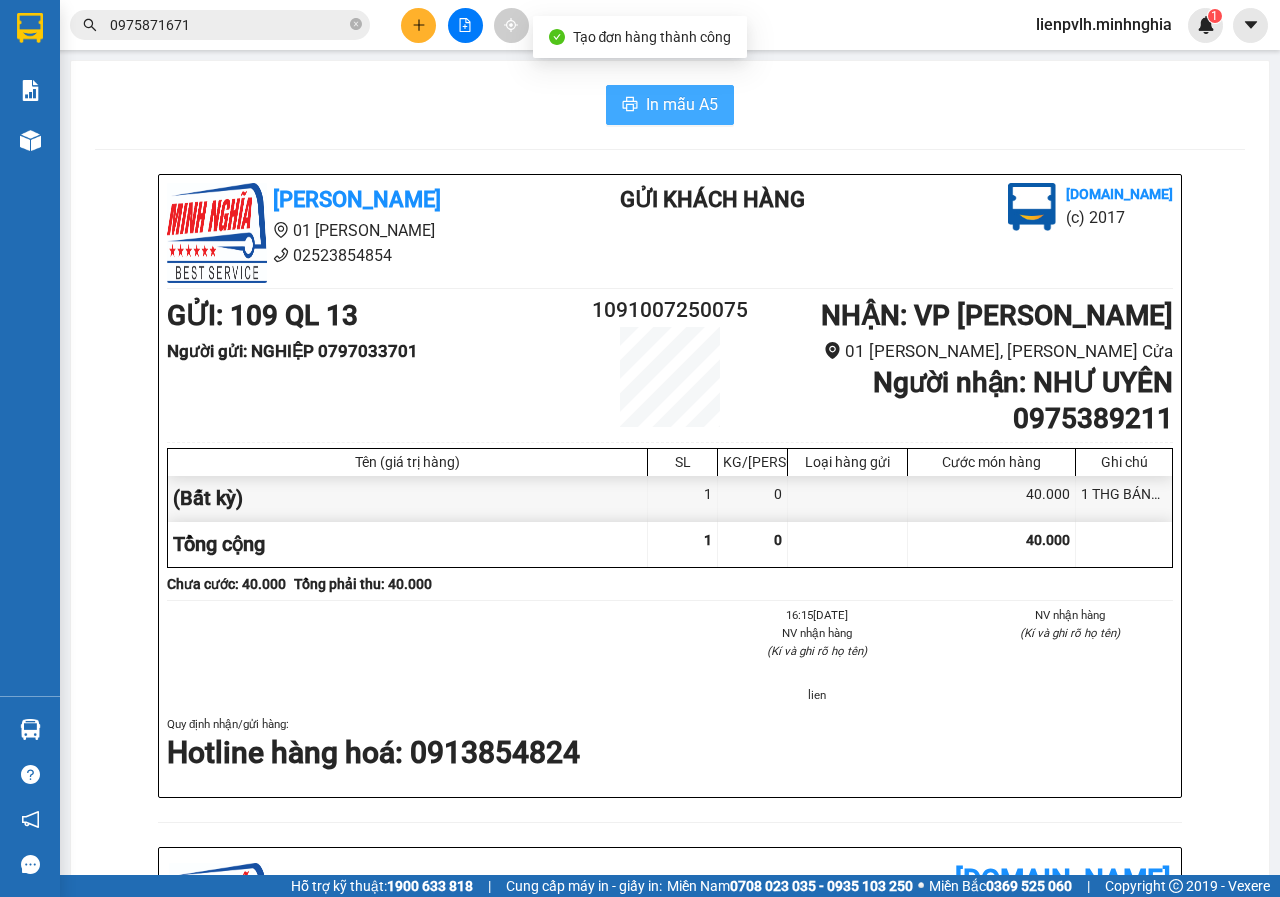 click on "In mẫu A5" at bounding box center [682, 104] 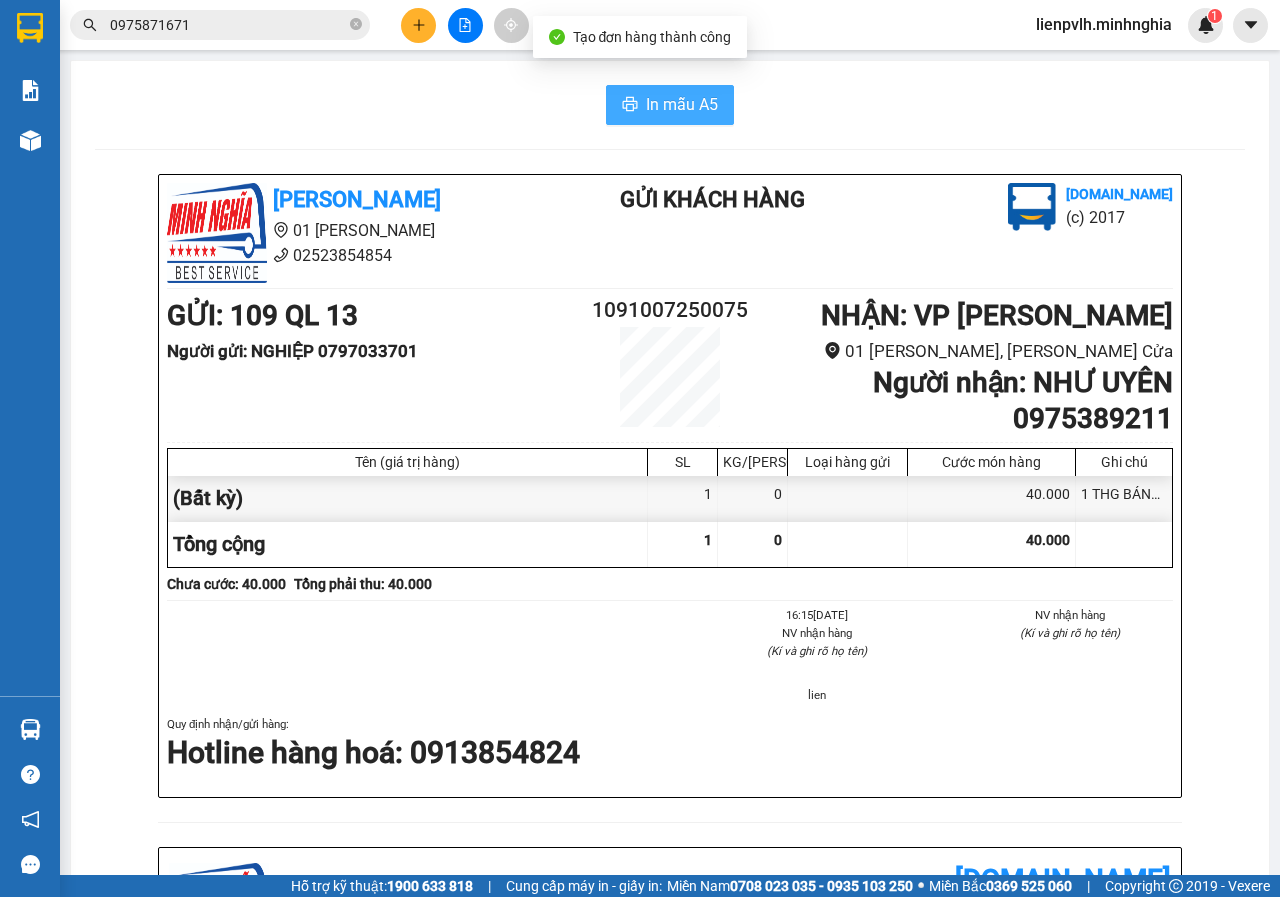 scroll, scrollTop: 0, scrollLeft: 0, axis: both 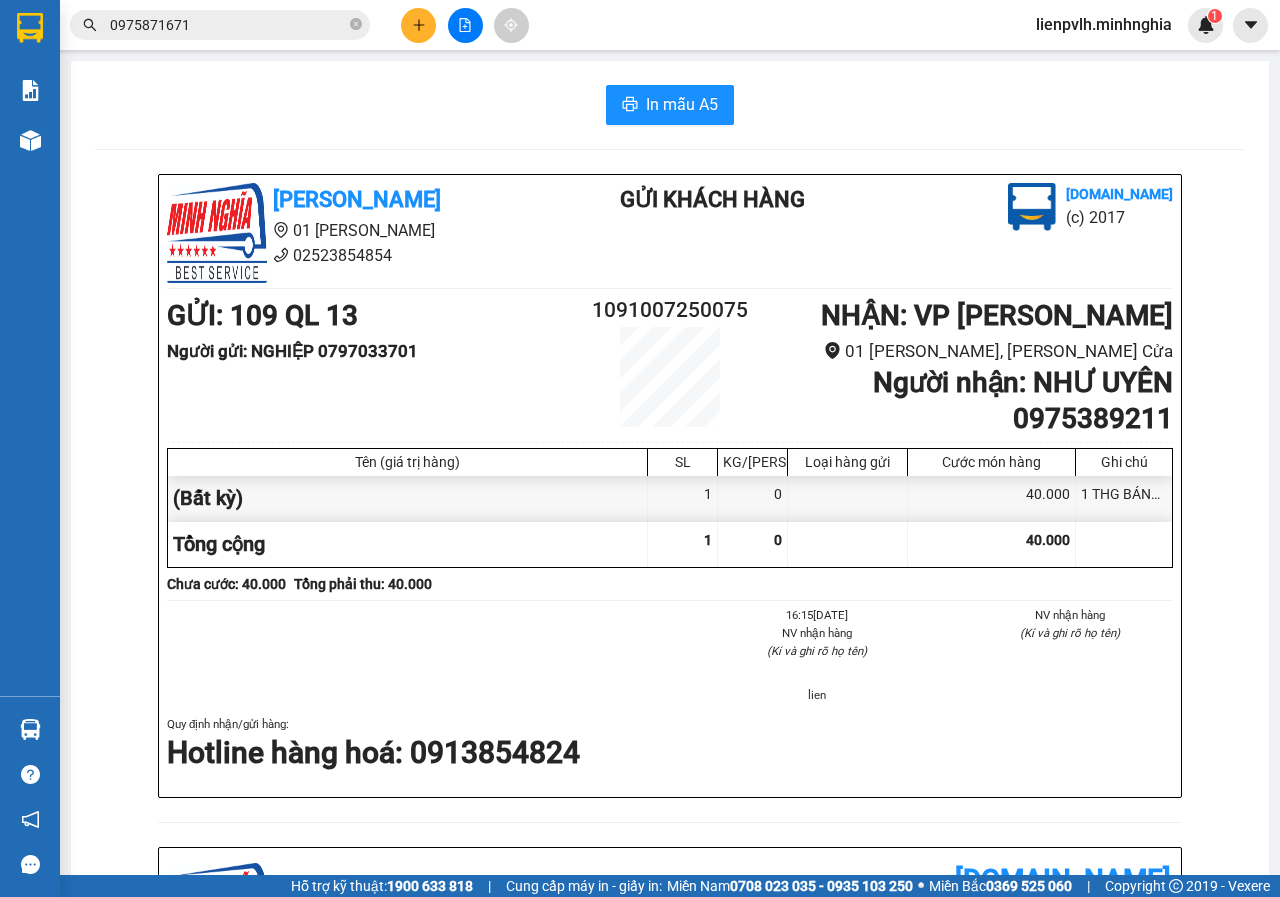 click at bounding box center (418, 25) 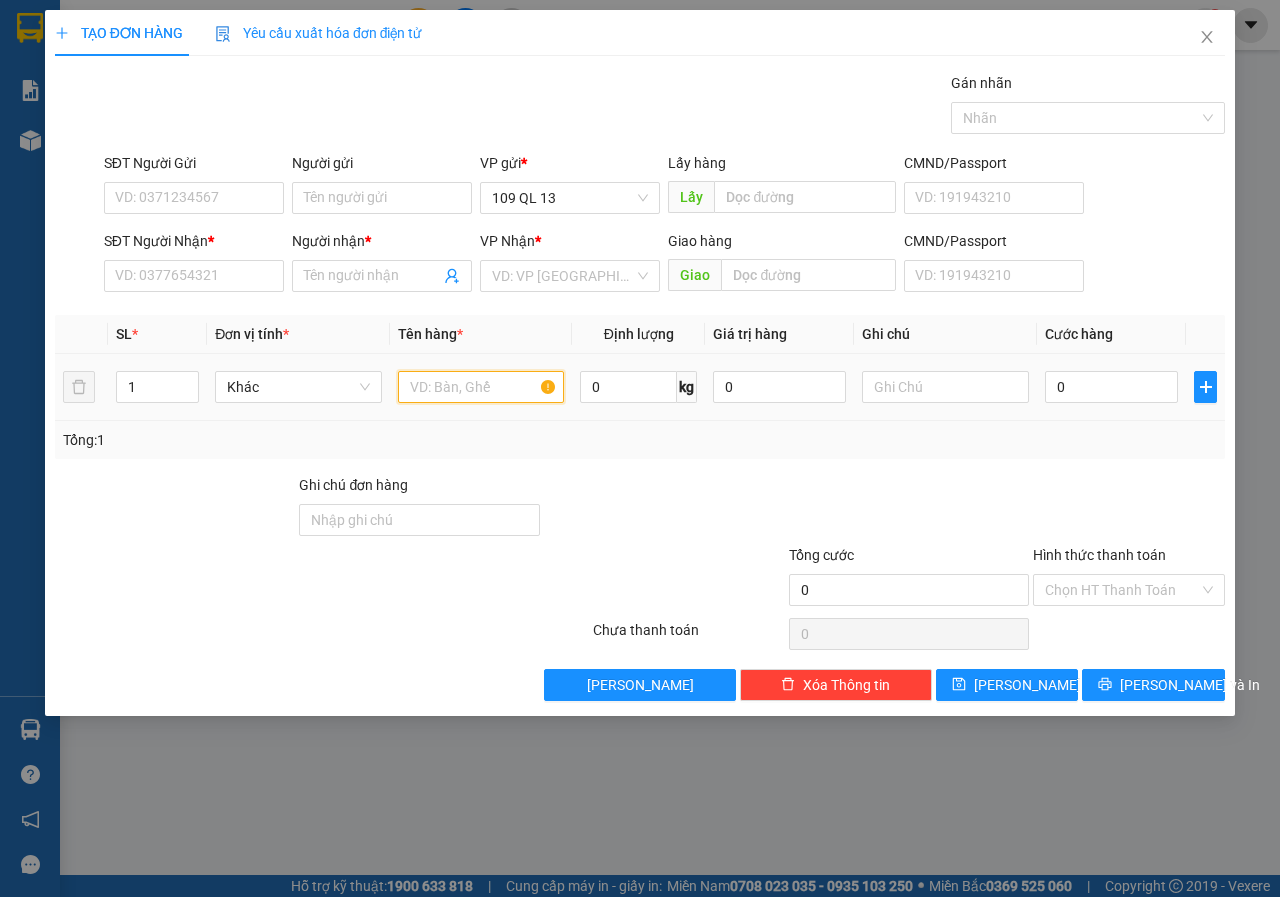 click at bounding box center (481, 387) 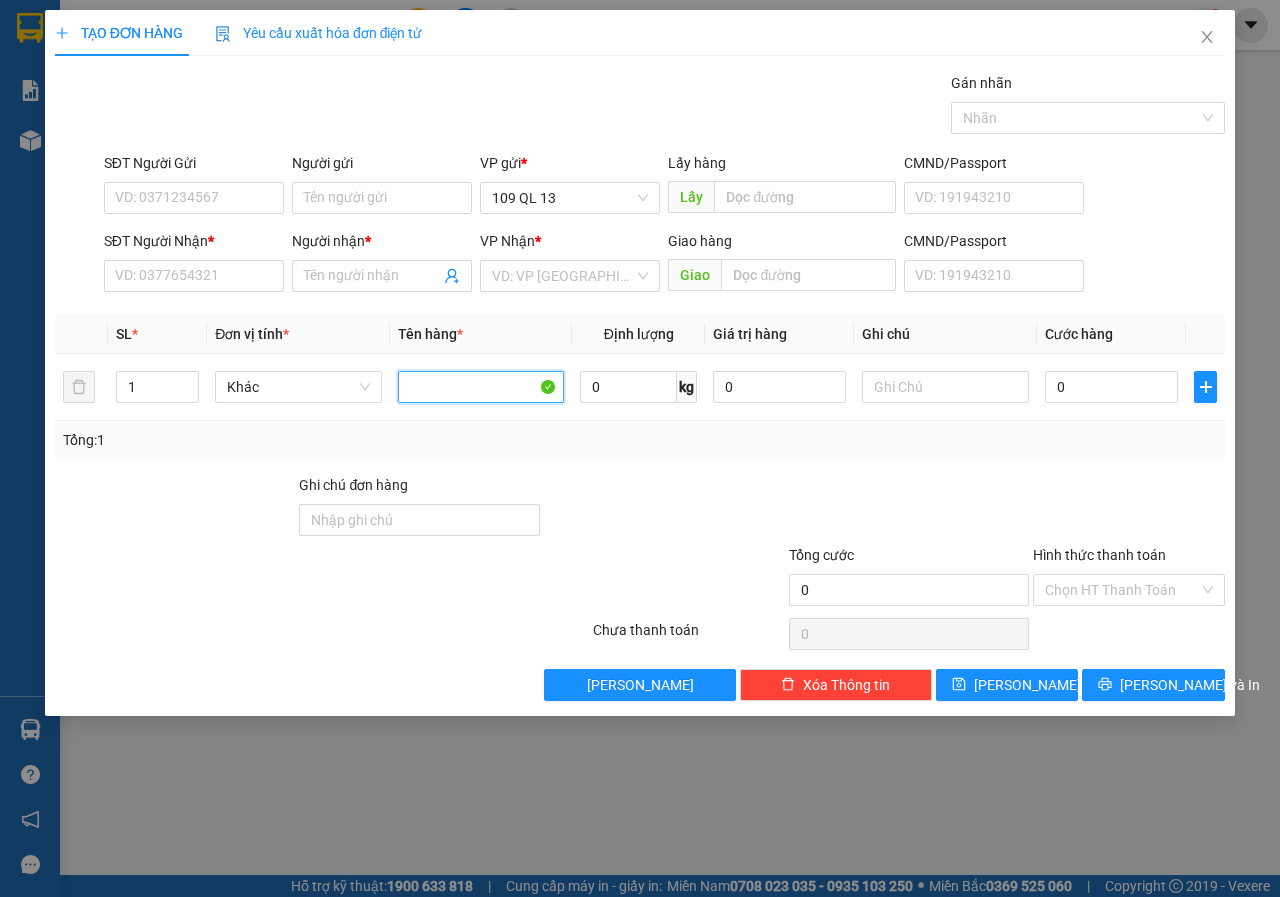 type 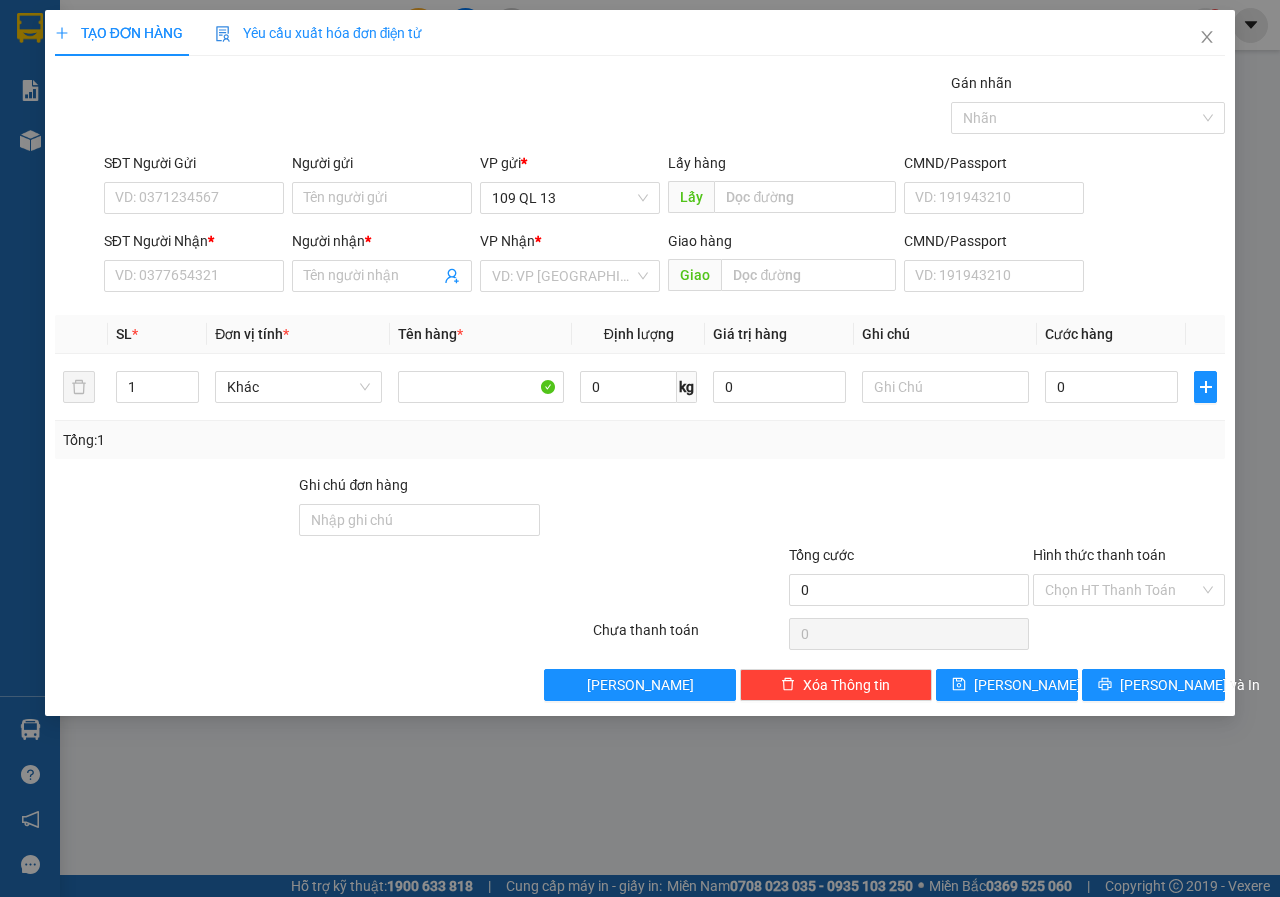 click on "SĐT Người Nhận  *" at bounding box center (194, 245) 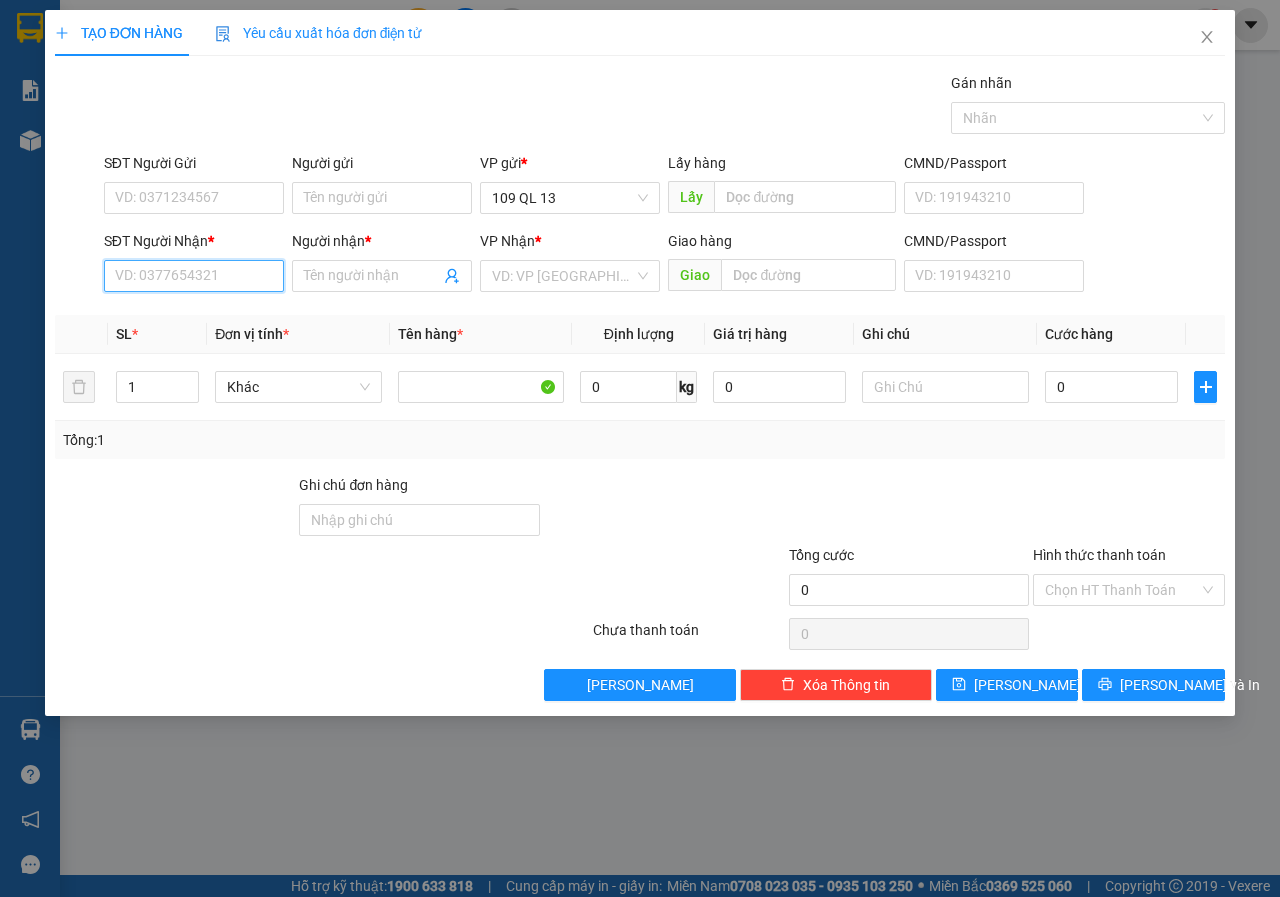click on "SĐT Người Nhận  *" at bounding box center (194, 276) 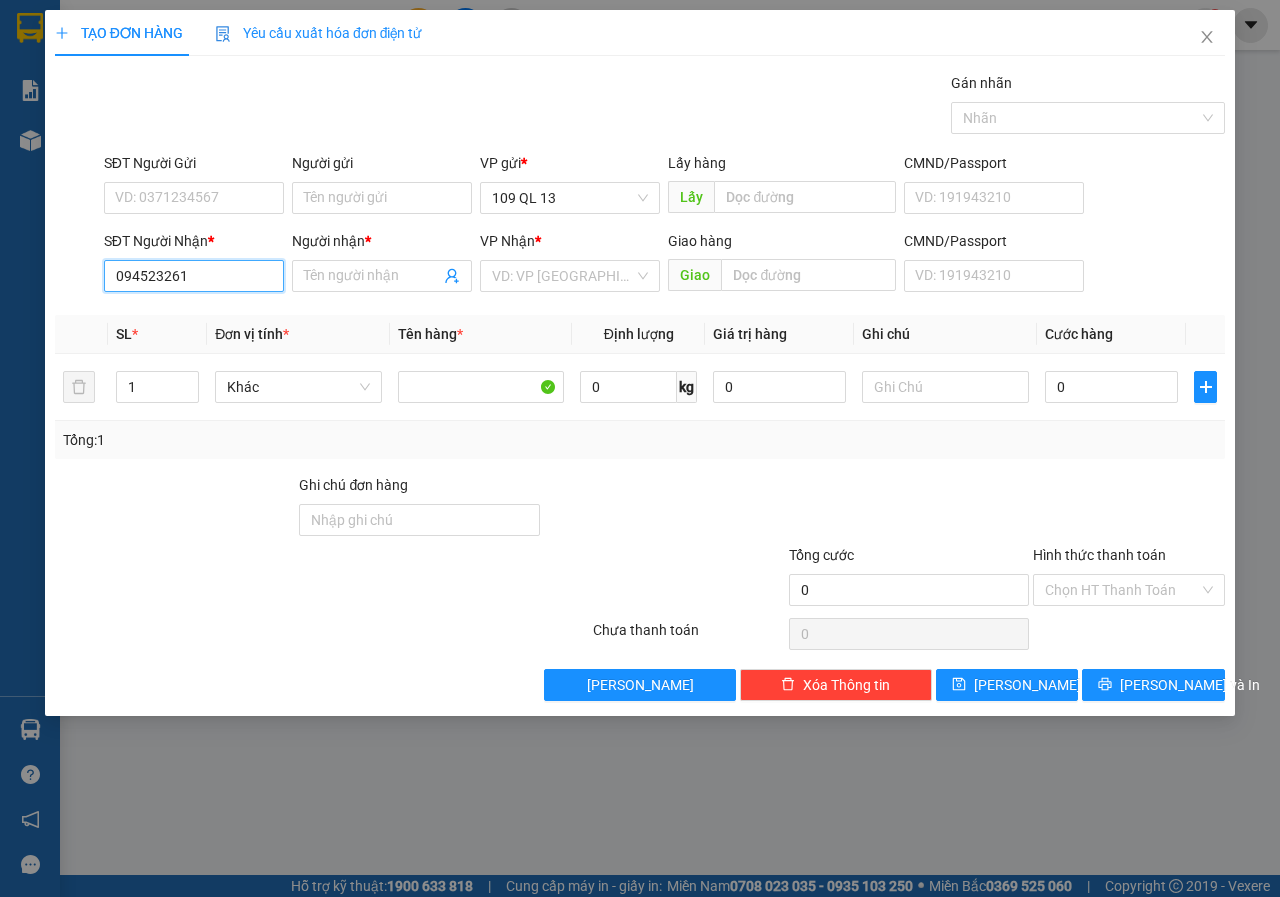 type on "0945232610" 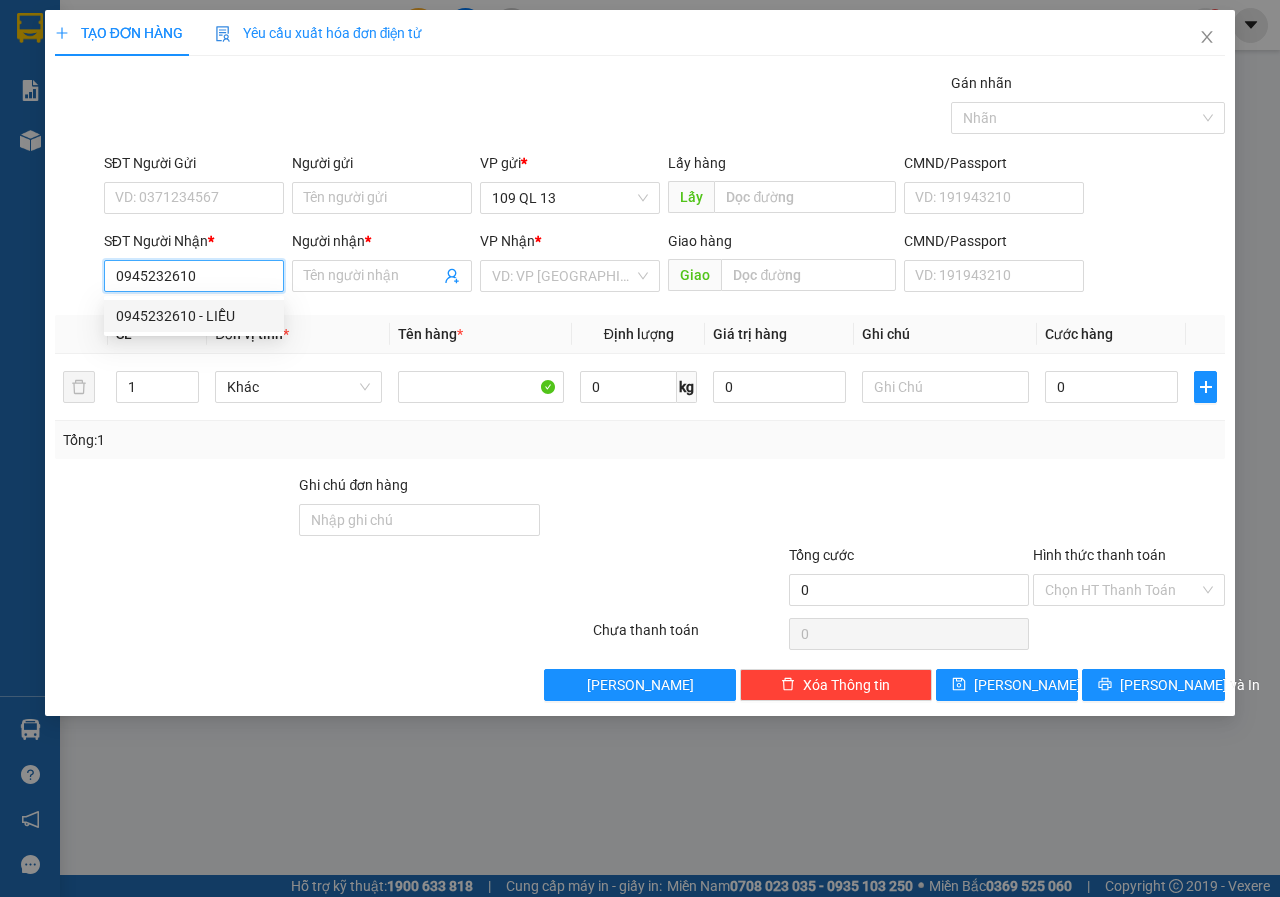 click on "0945232610 - LIỄU" at bounding box center [194, 316] 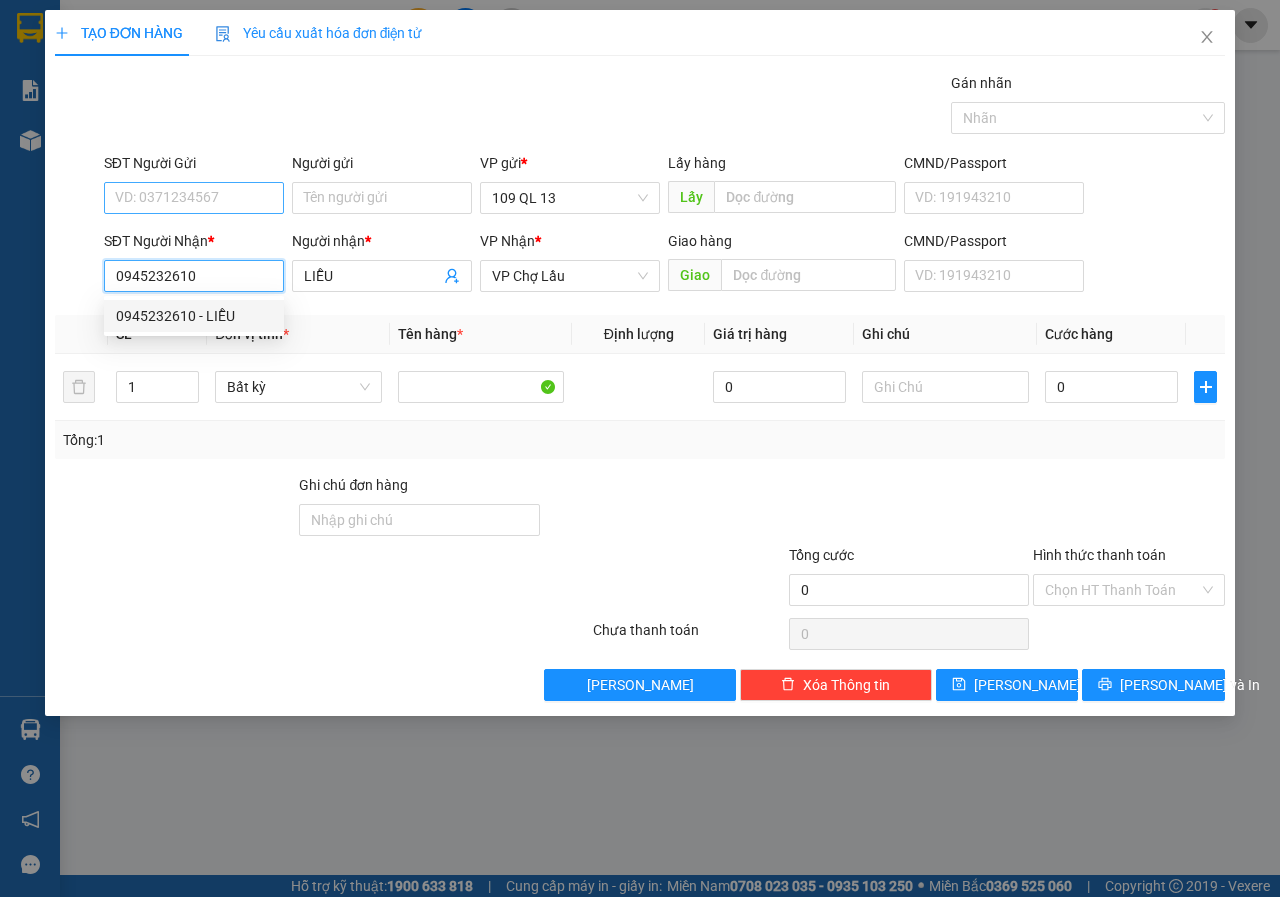 type on "0945232610" 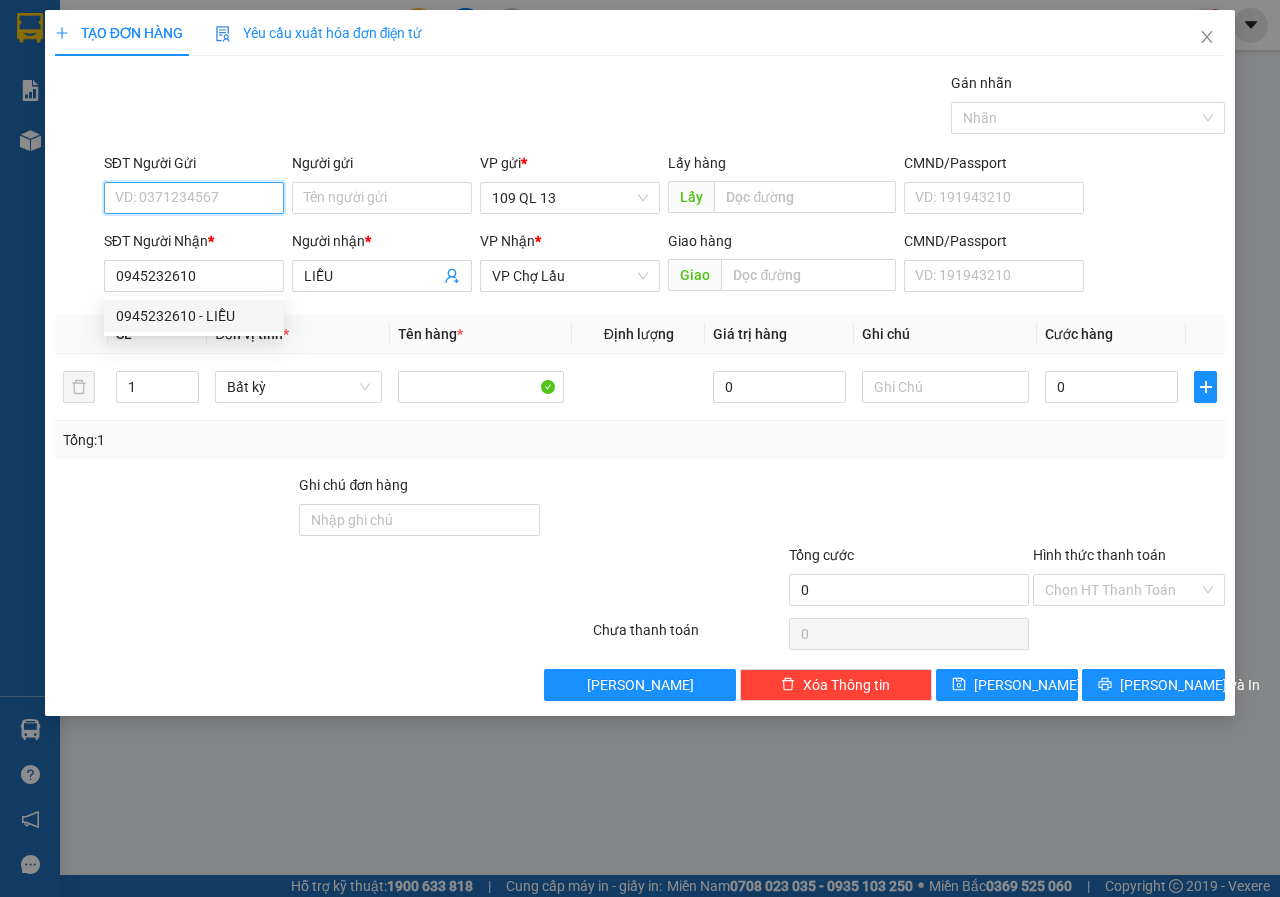 click on "SĐT Người Gửi" at bounding box center (194, 198) 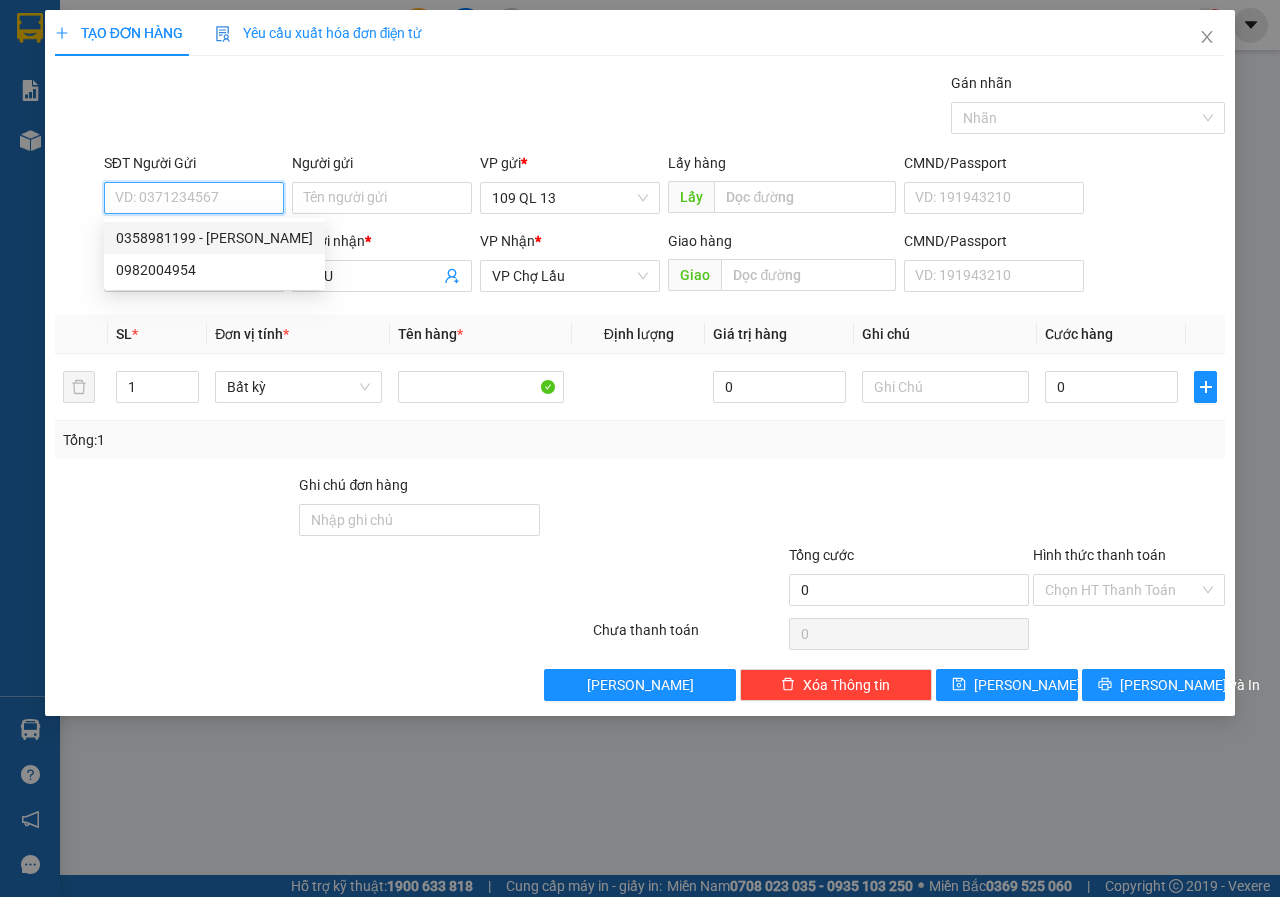 click on "0358981199 - KEN" at bounding box center [214, 238] 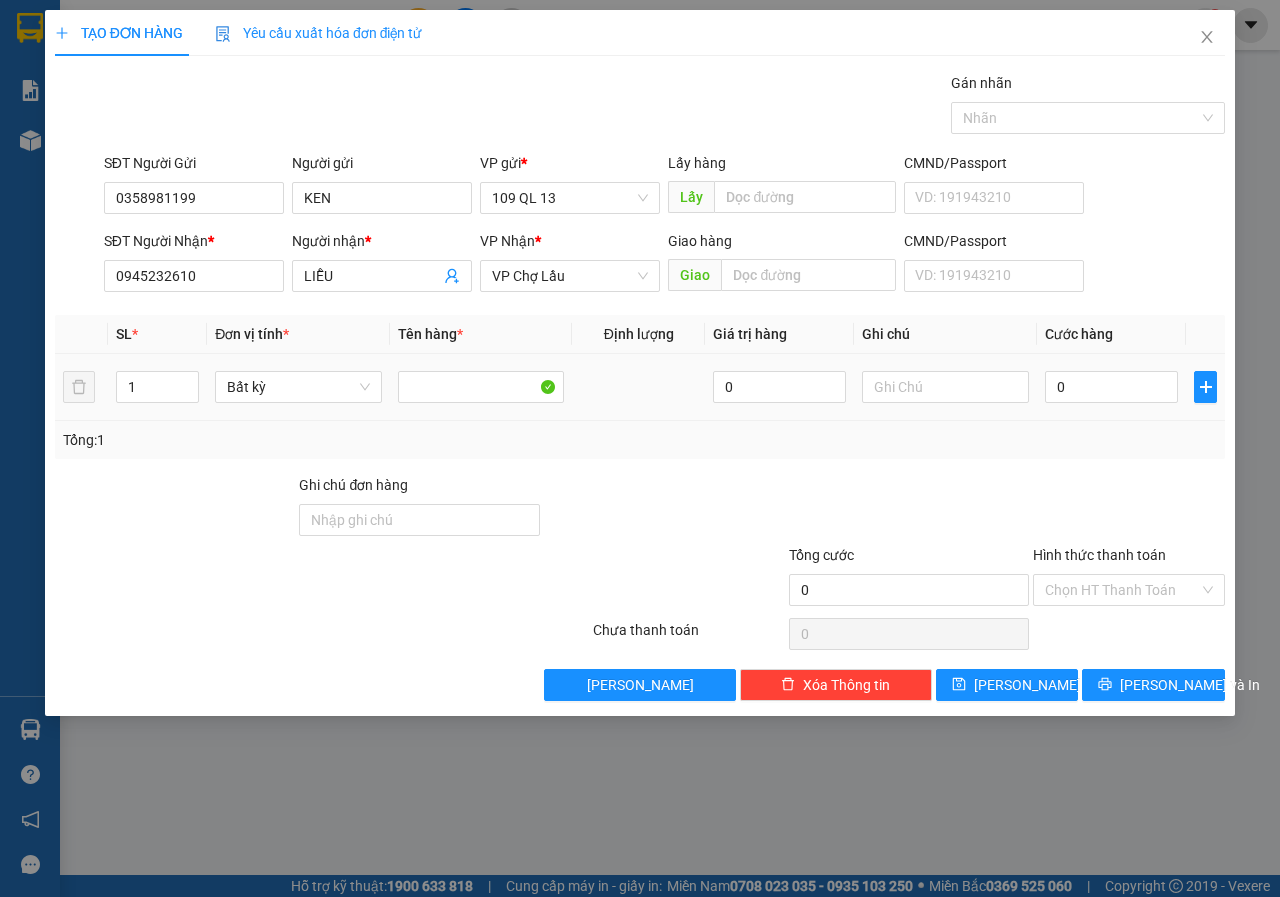 click at bounding box center (945, 387) 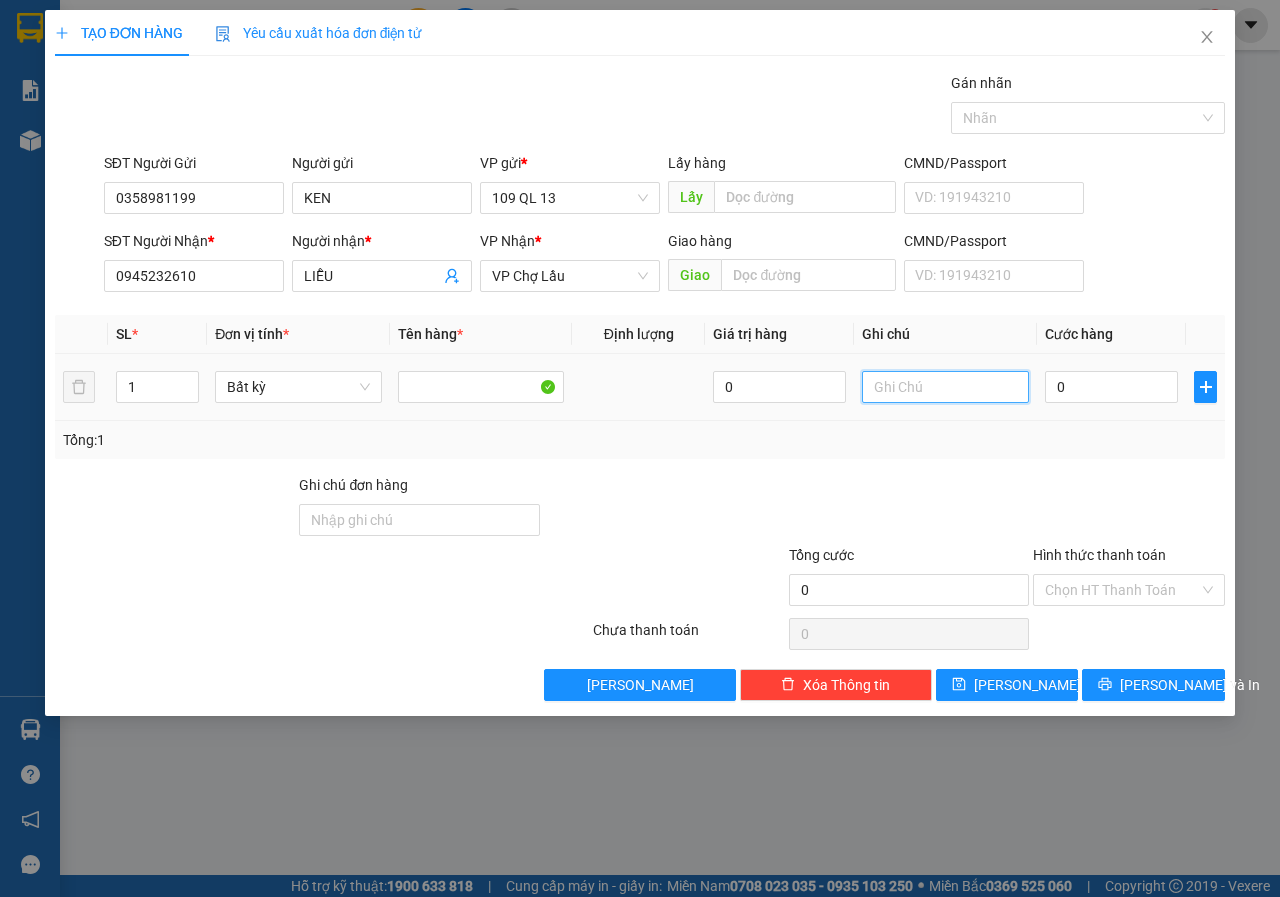 click at bounding box center (945, 387) 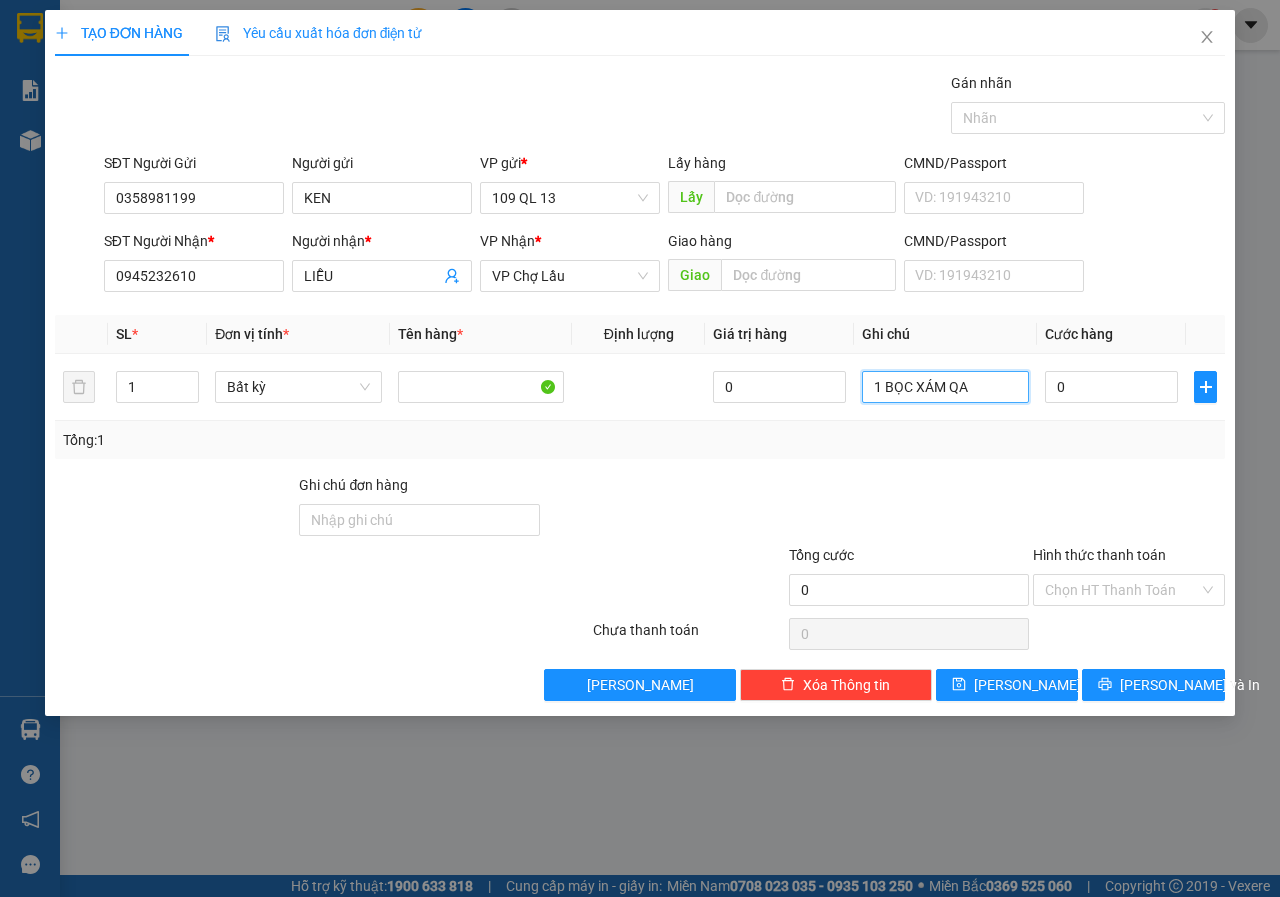 type on "1 BỌC XÁM QA" 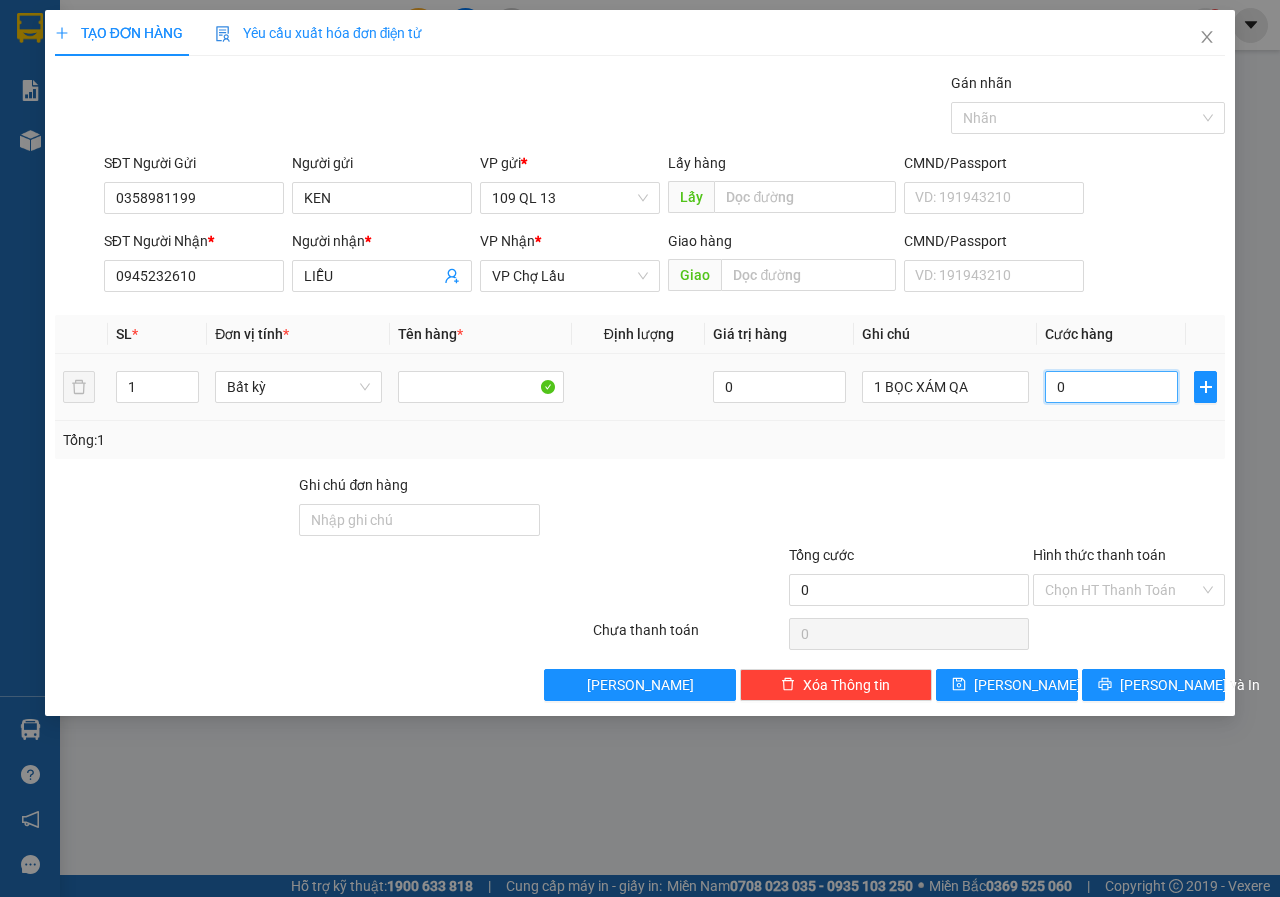 type on "4" 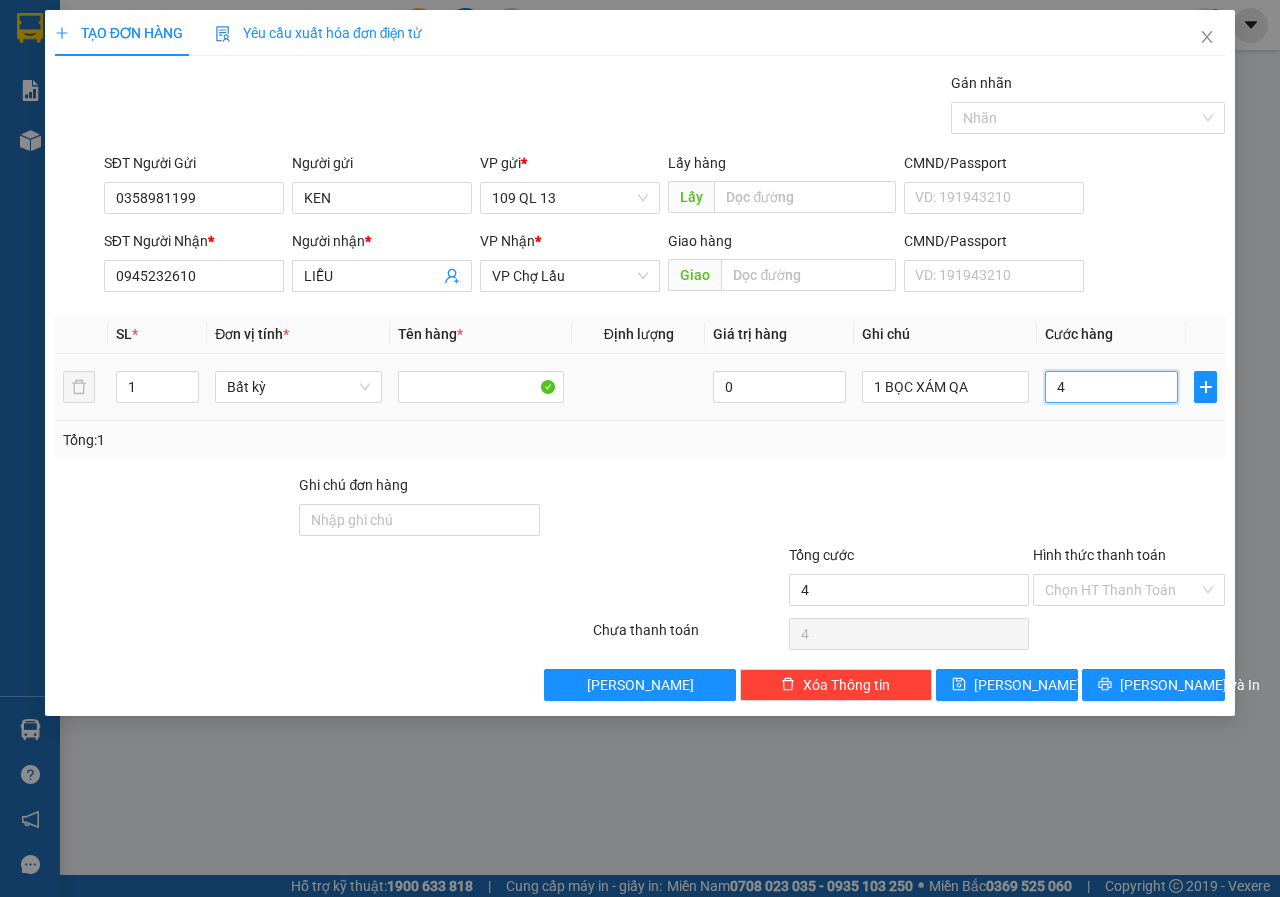 type on "40" 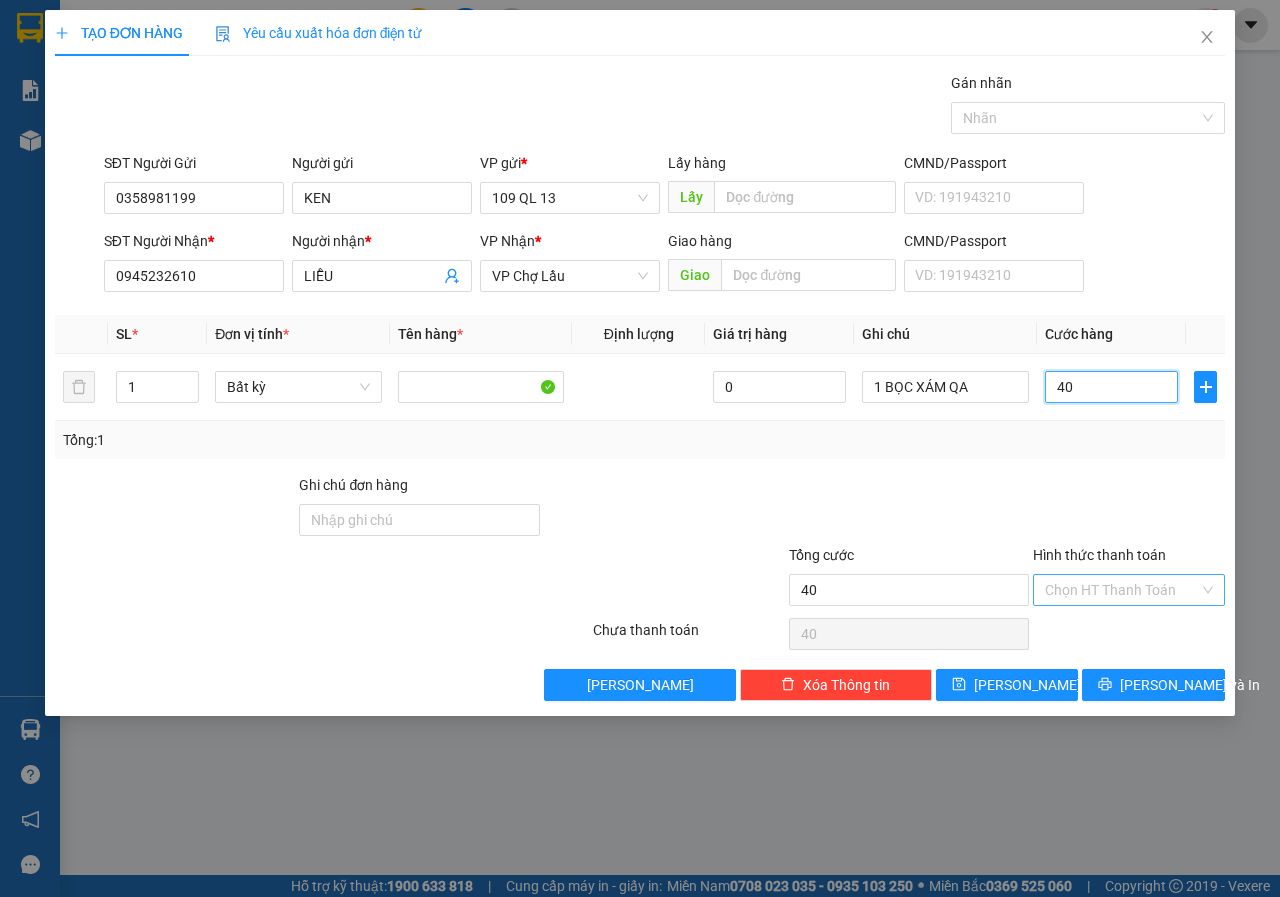 type on "4" 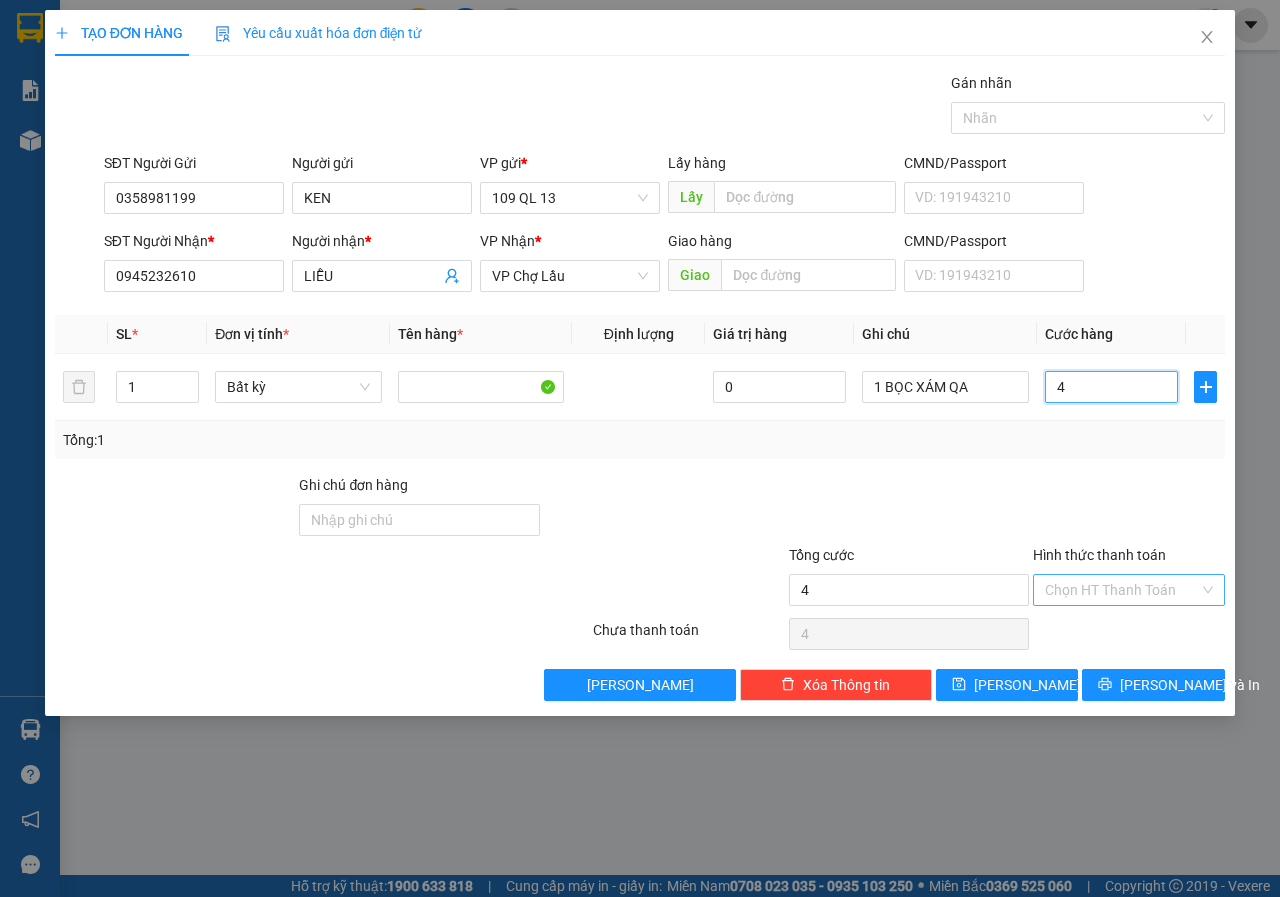 type on "0" 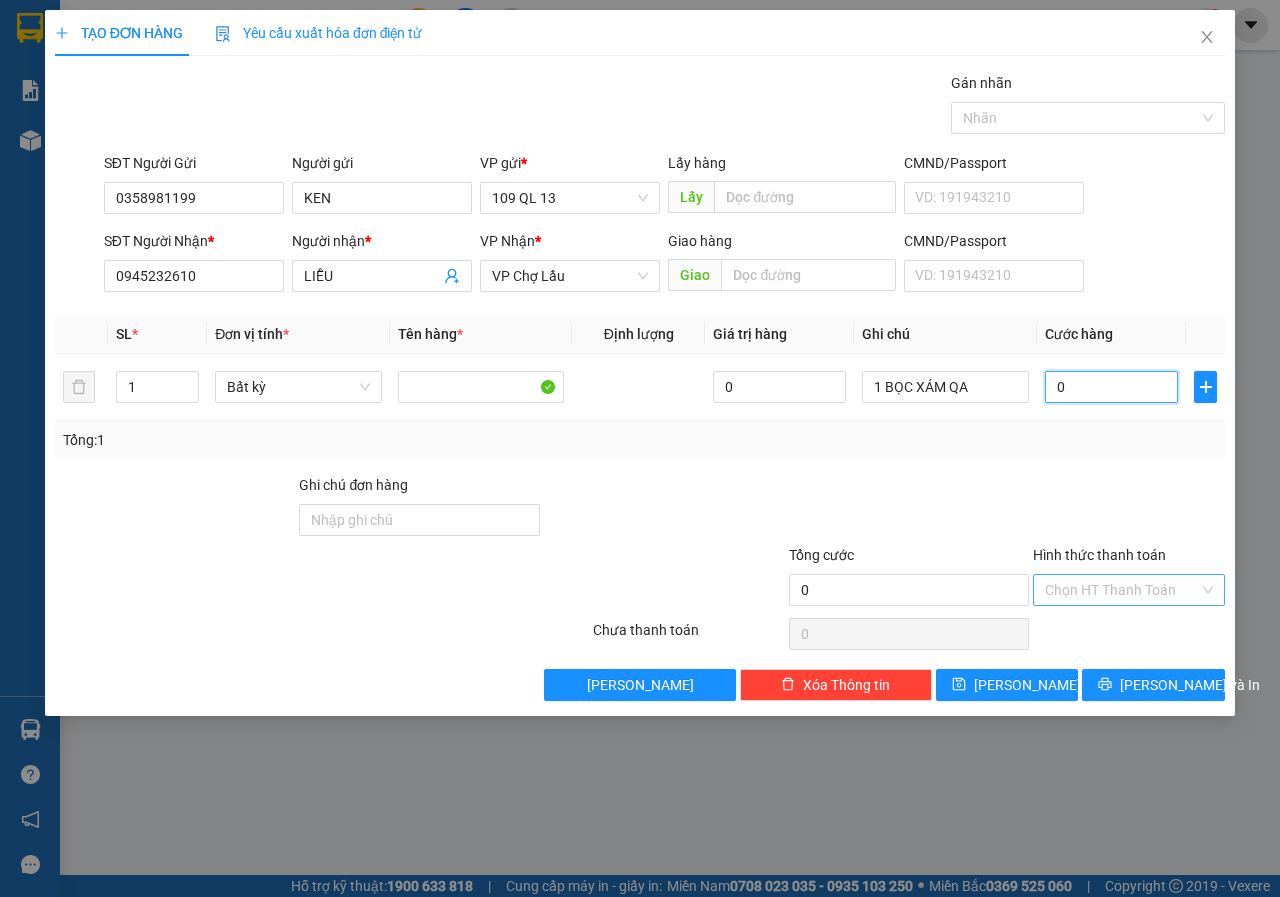 type on "03" 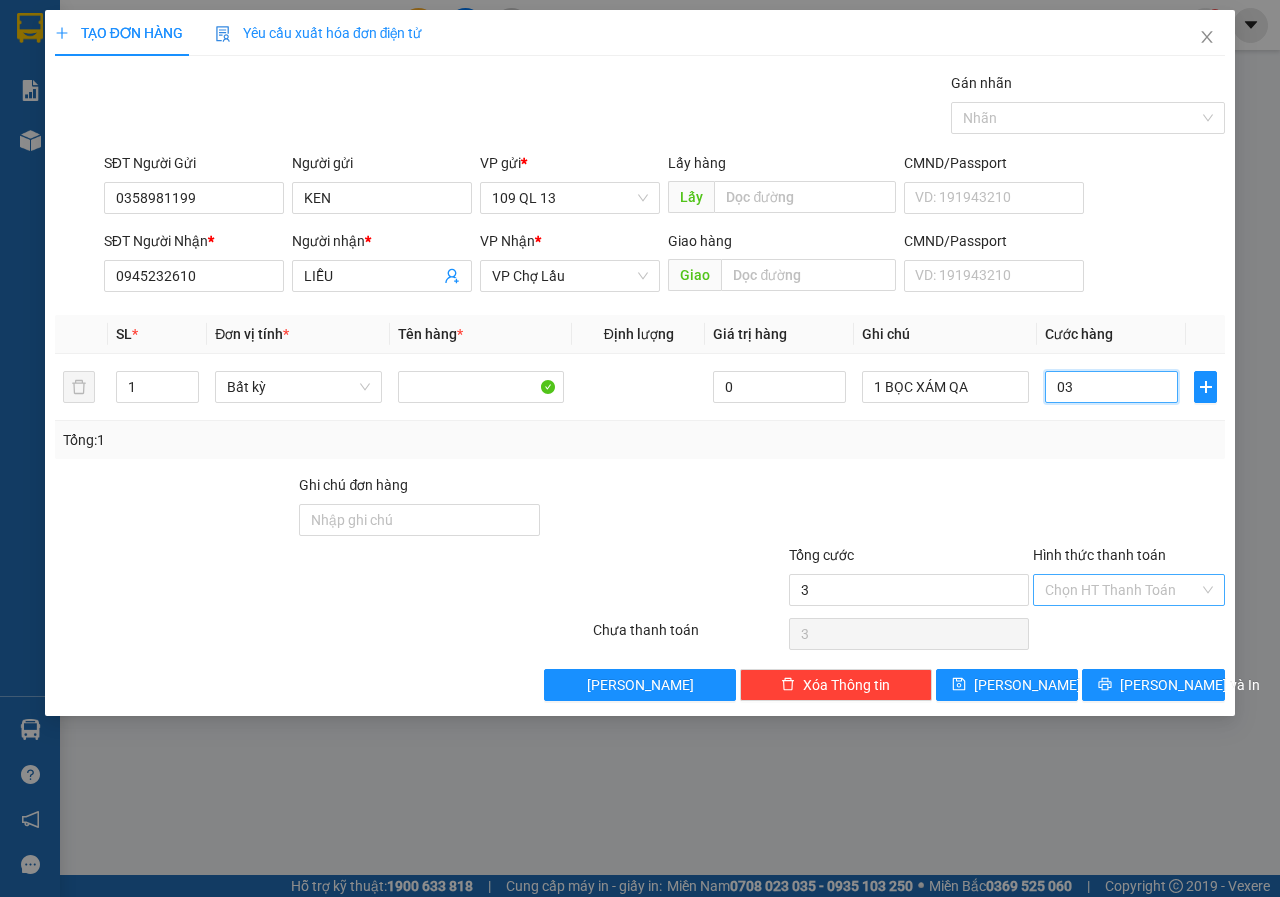 type on "030" 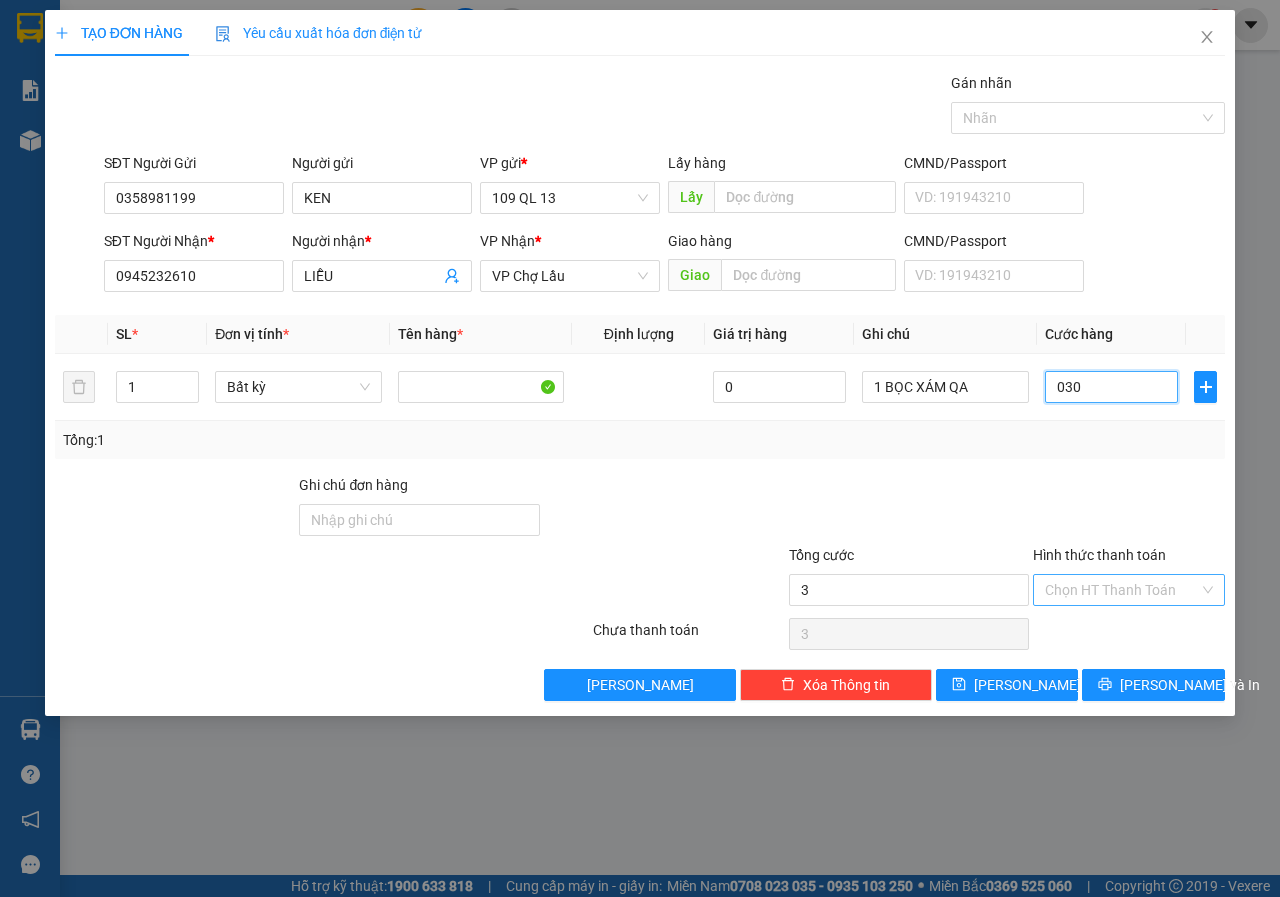 type on "30" 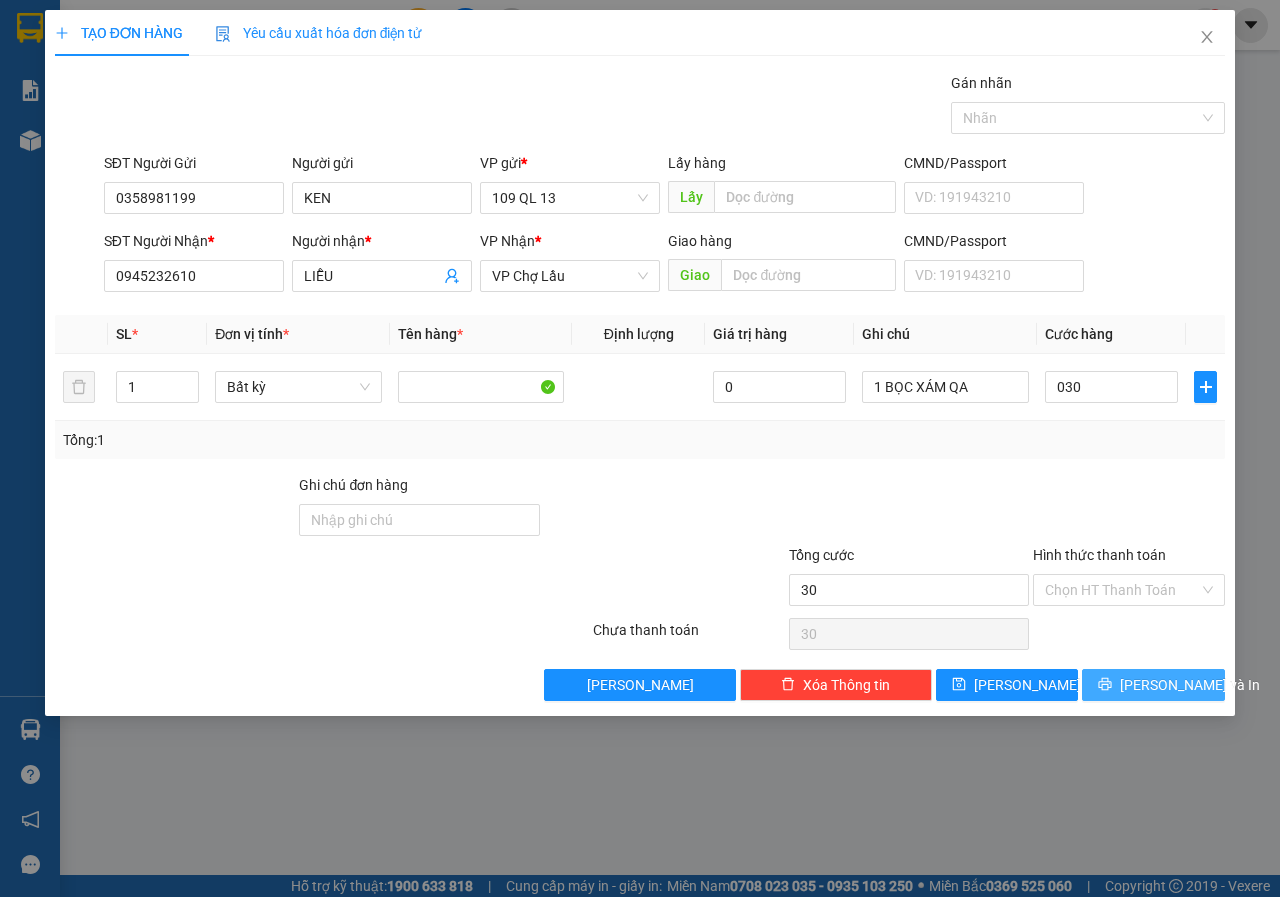 type on "30.000" 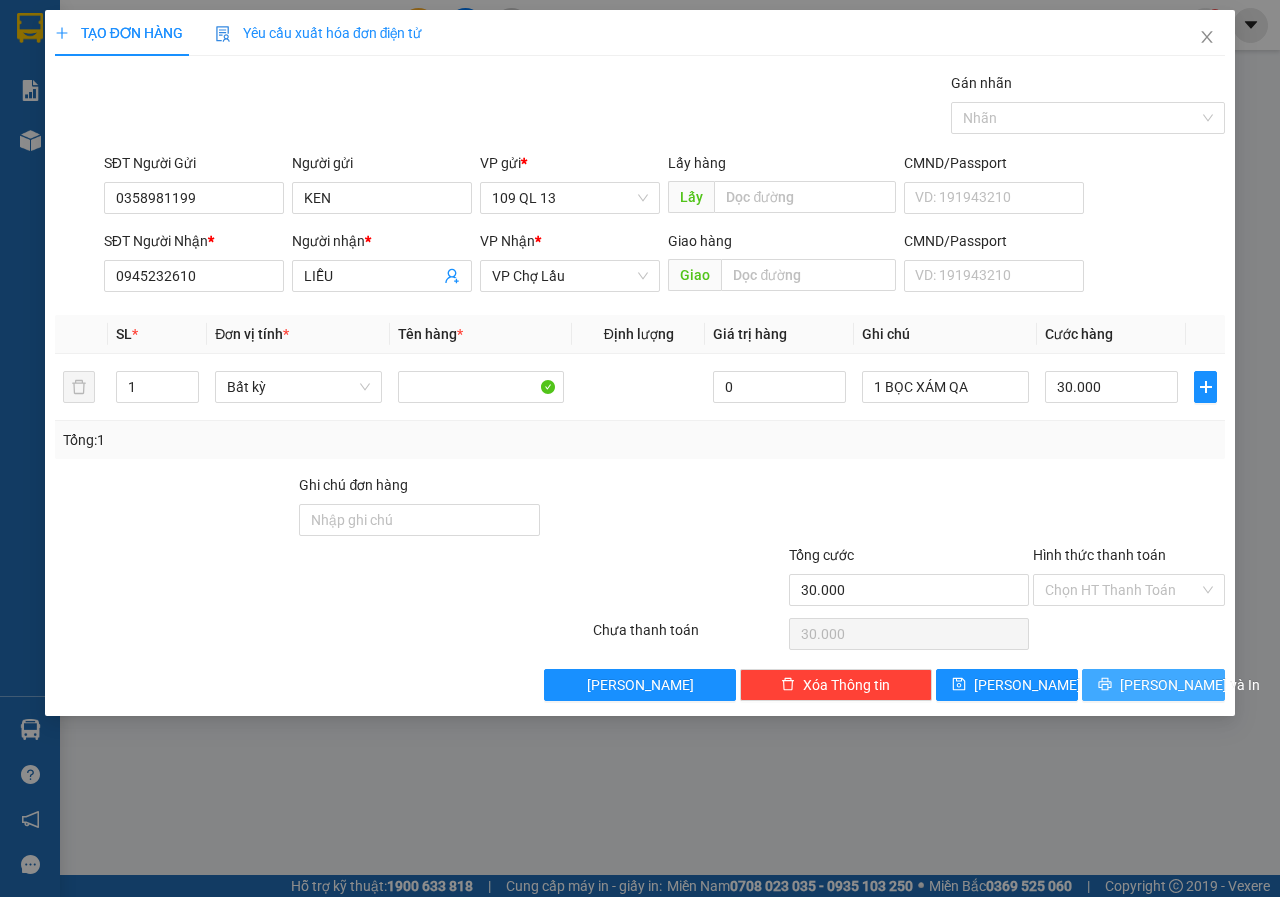 click on "[PERSON_NAME] và In" at bounding box center (1190, 685) 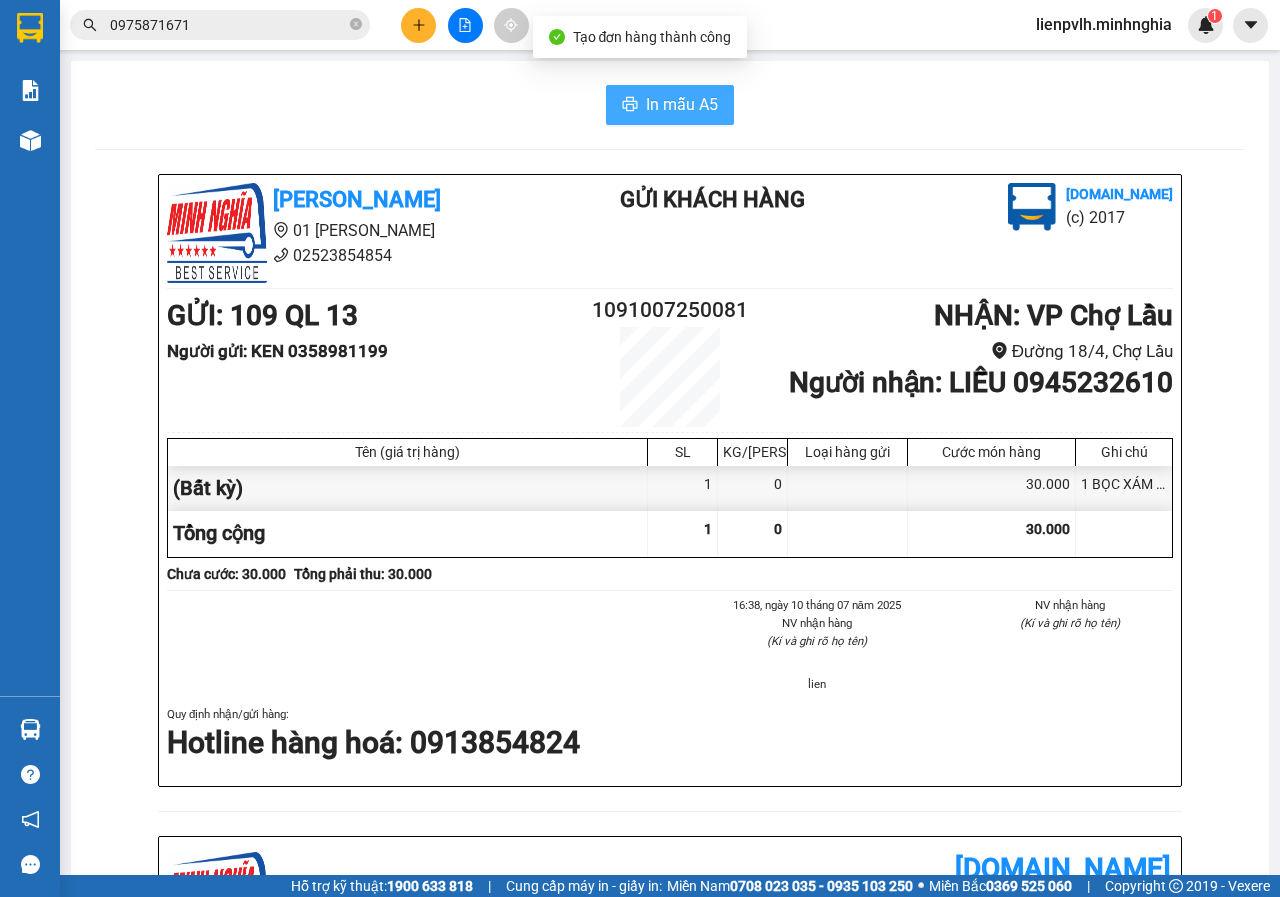click on "In mẫu A5" at bounding box center (670, 105) 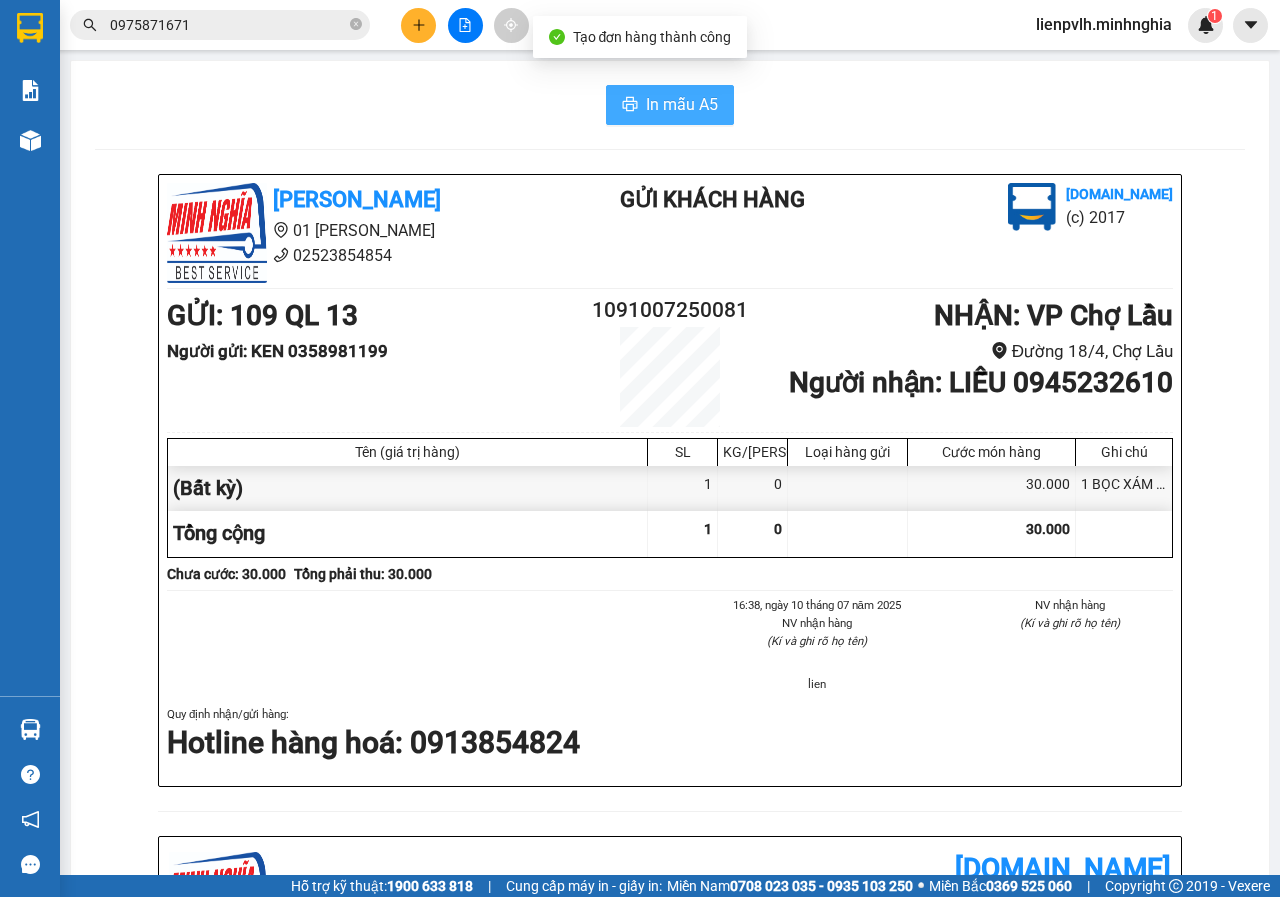 scroll, scrollTop: 0, scrollLeft: 0, axis: both 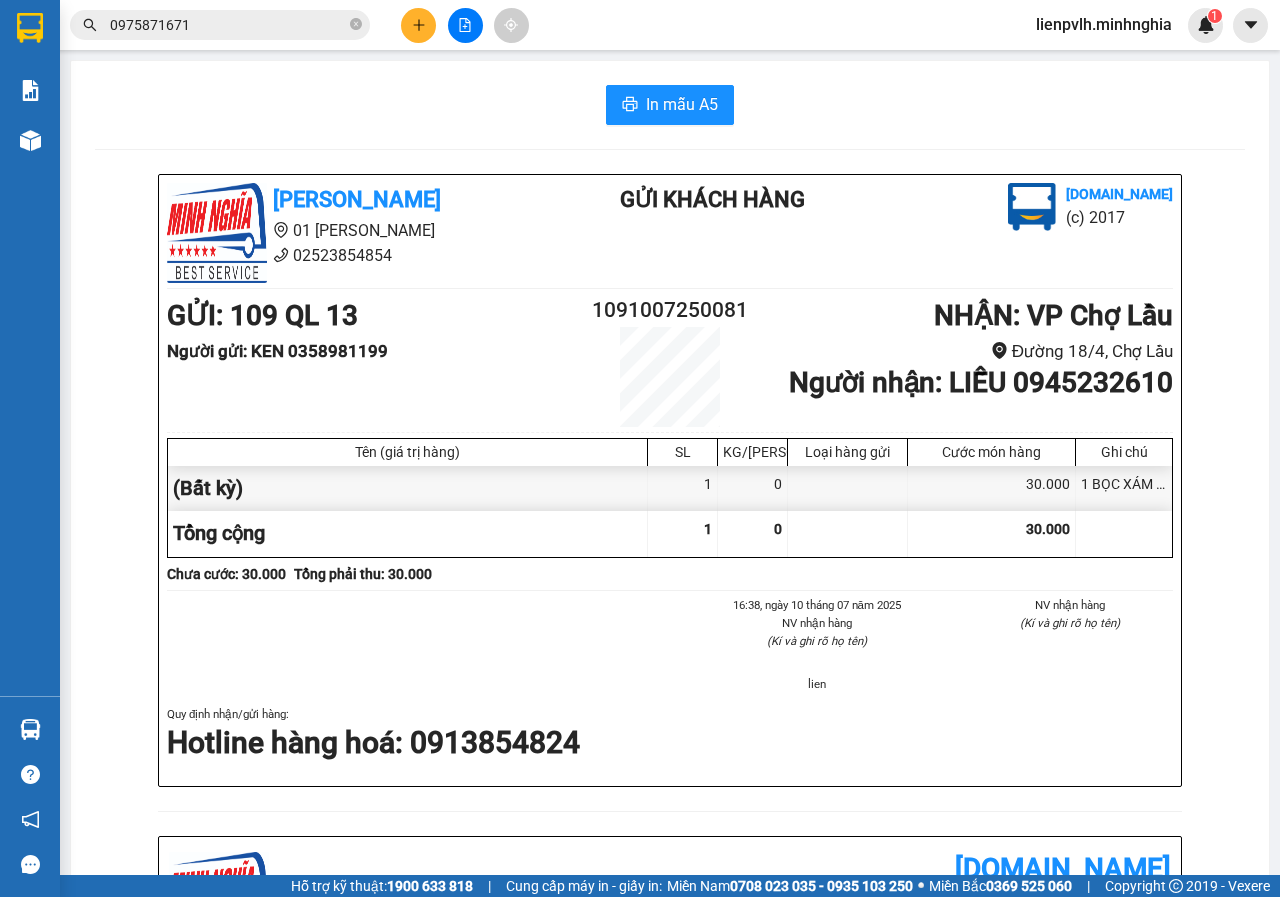 click at bounding box center (418, 25) 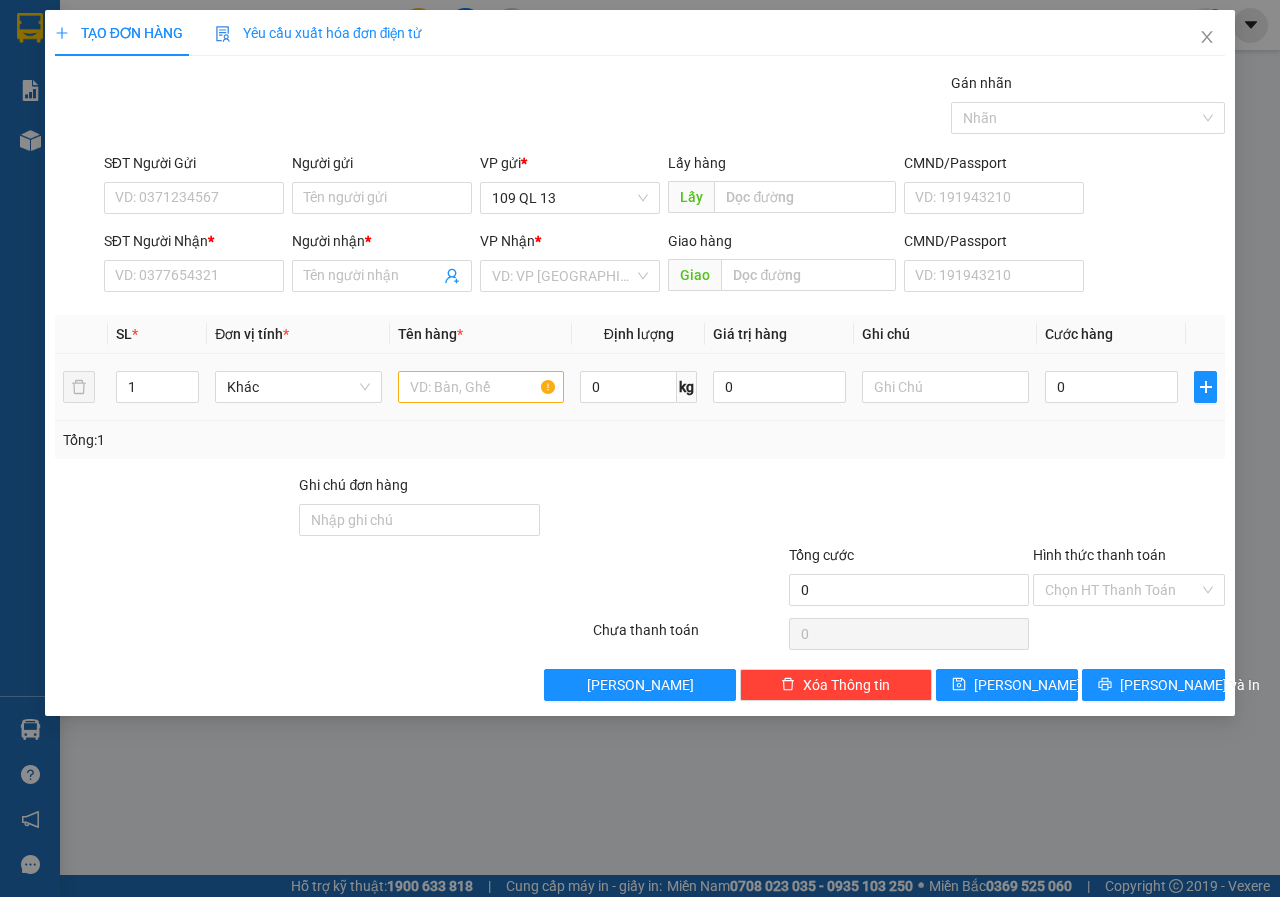 click at bounding box center (481, 387) 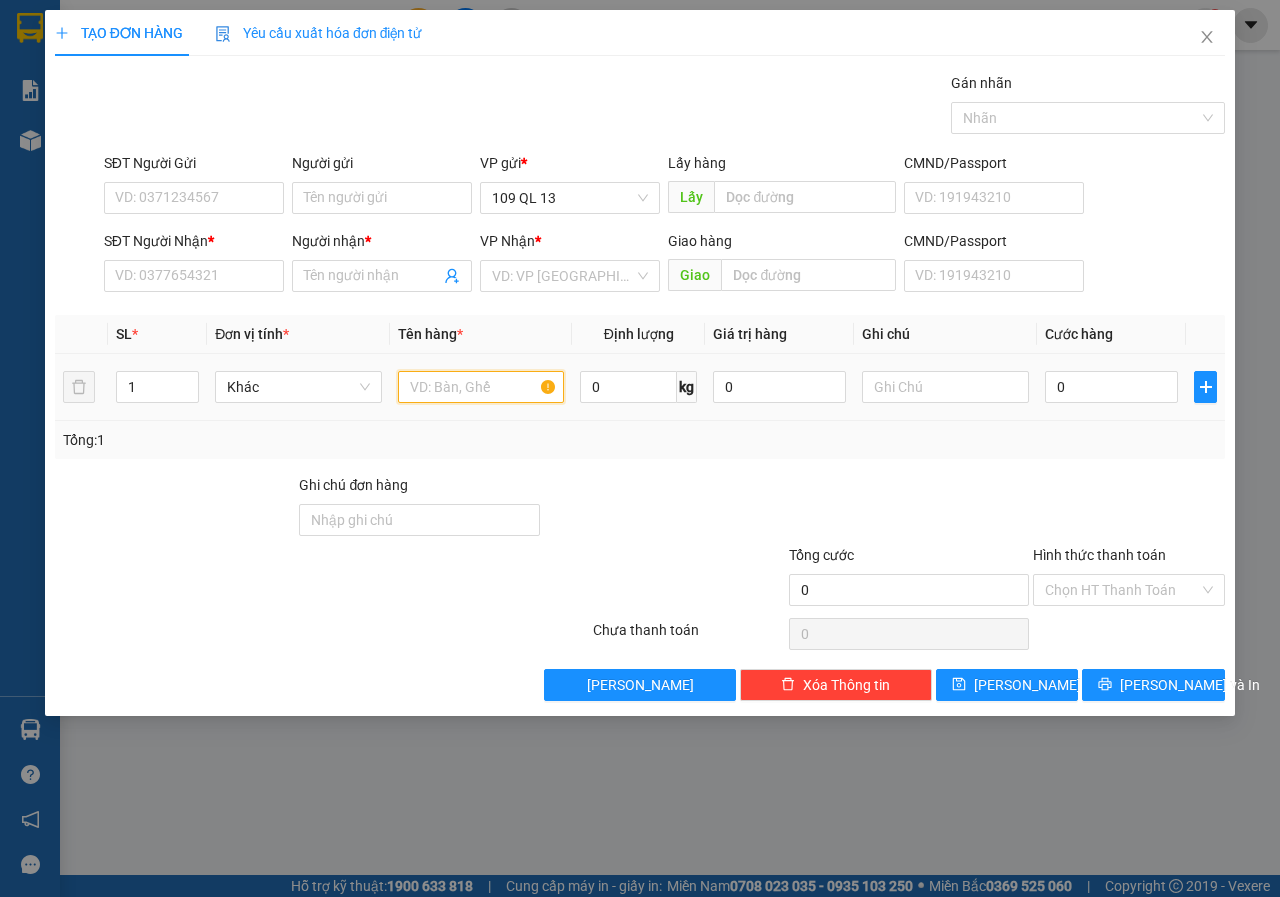 click at bounding box center (481, 387) 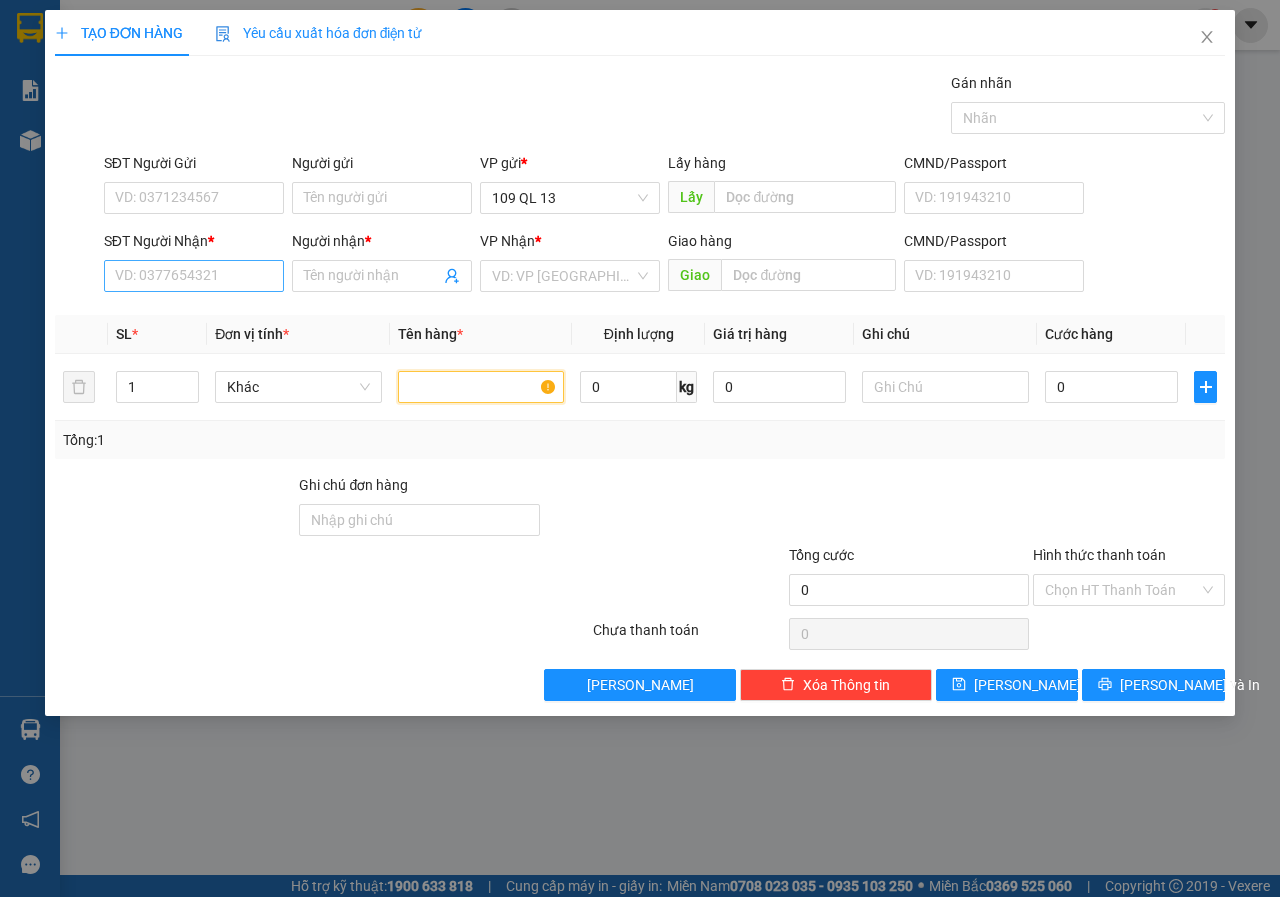type 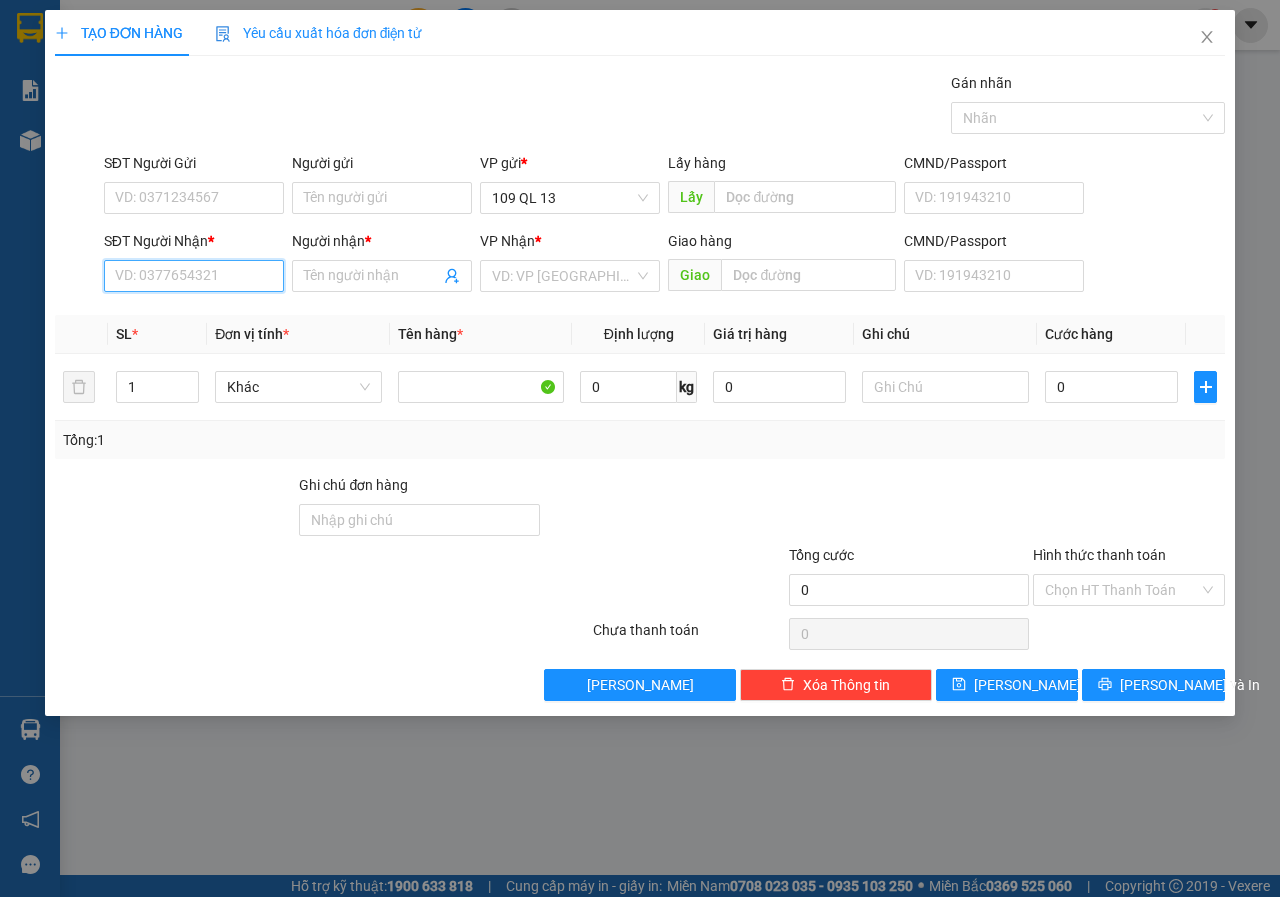 click on "SĐT Người Nhận  *" at bounding box center (194, 276) 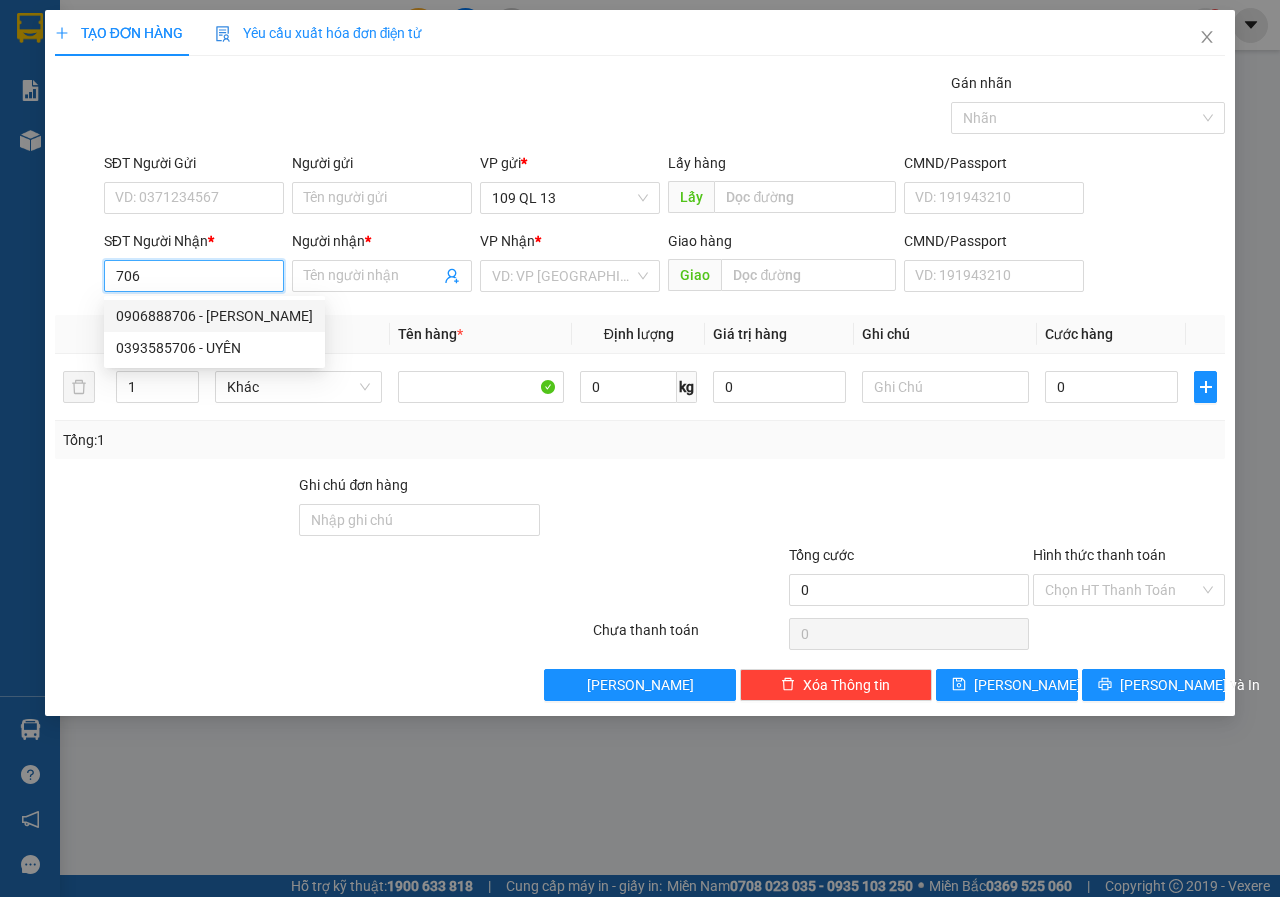 click on "0906888706 - NGỌC BẢO" at bounding box center (214, 316) 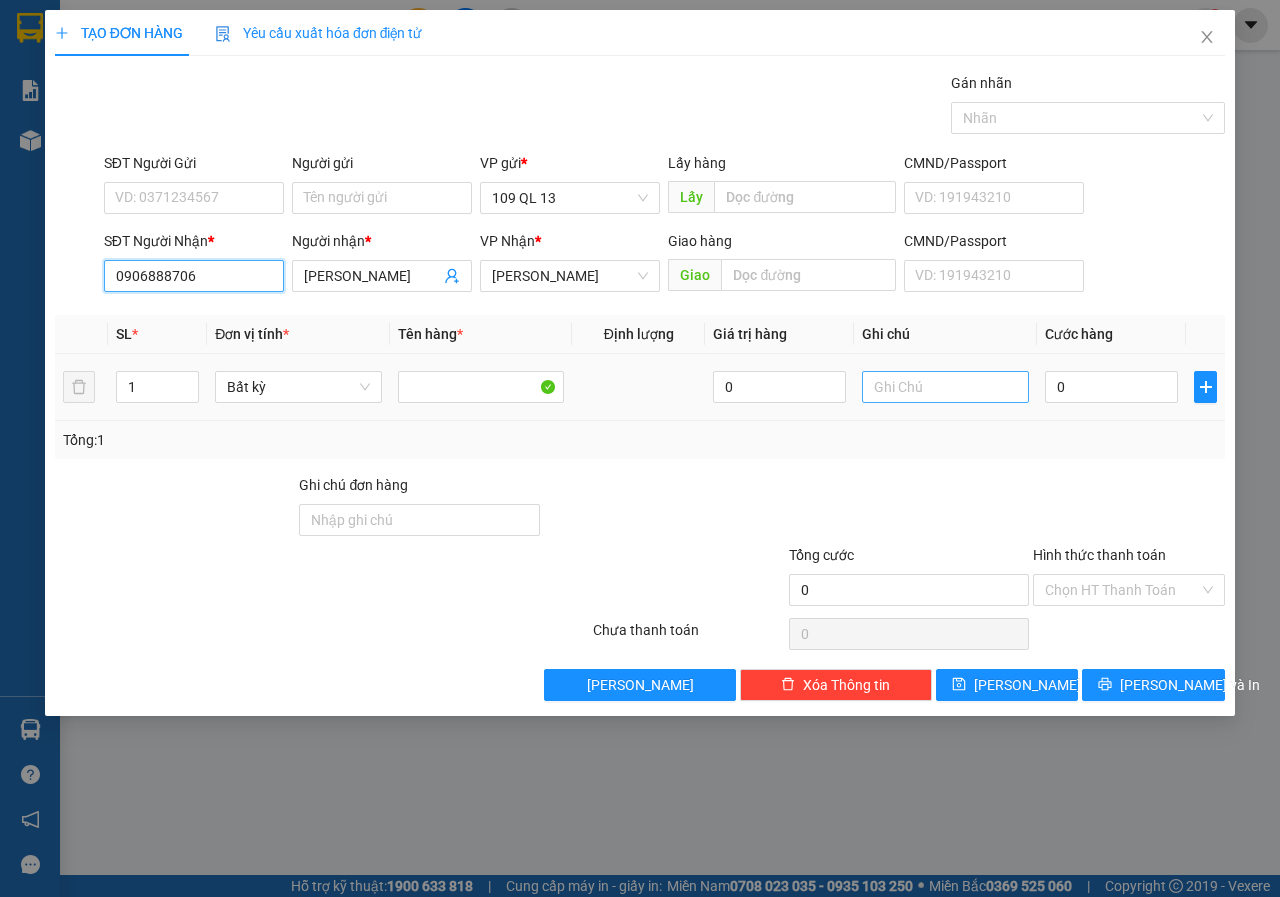 type on "0906888706" 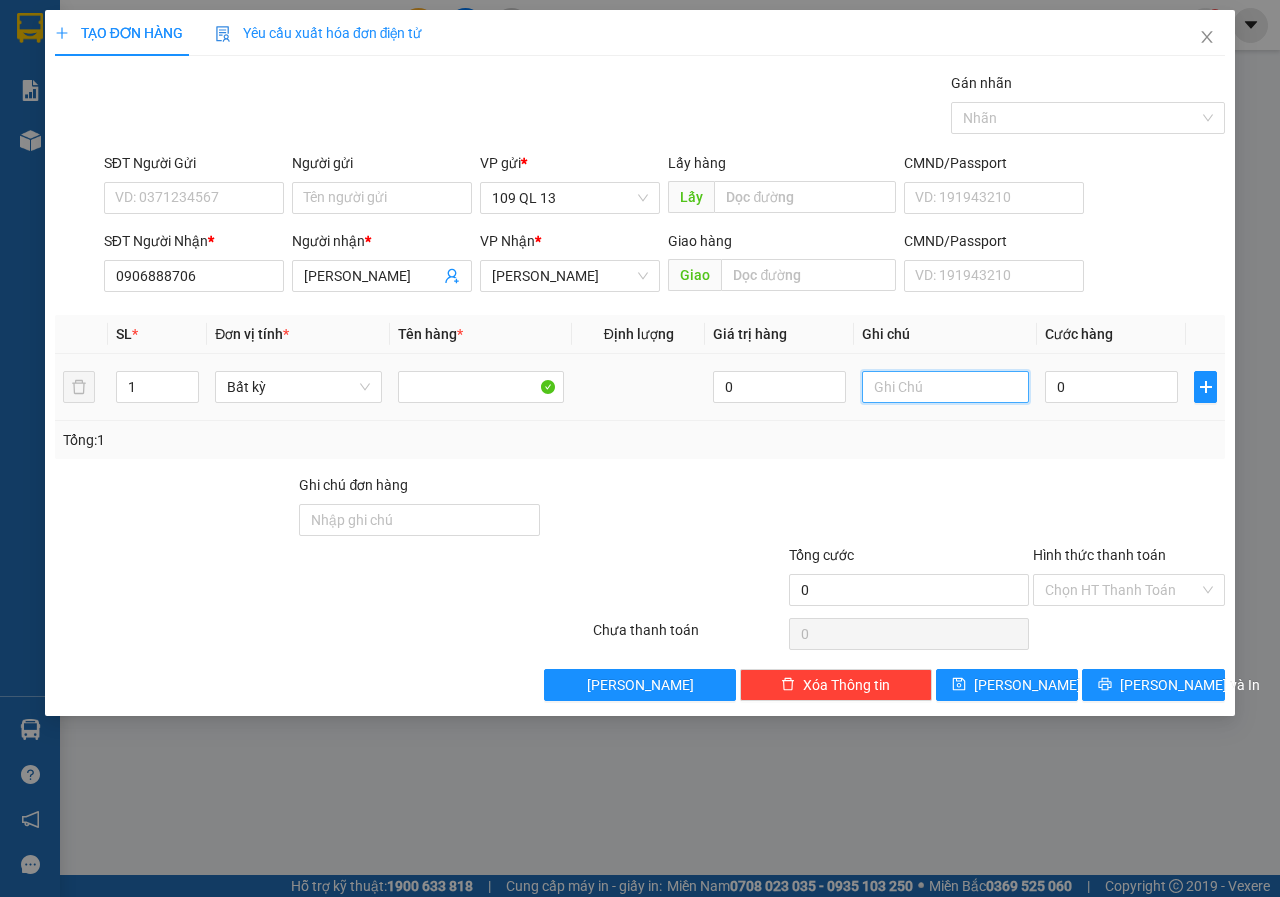 click at bounding box center [945, 387] 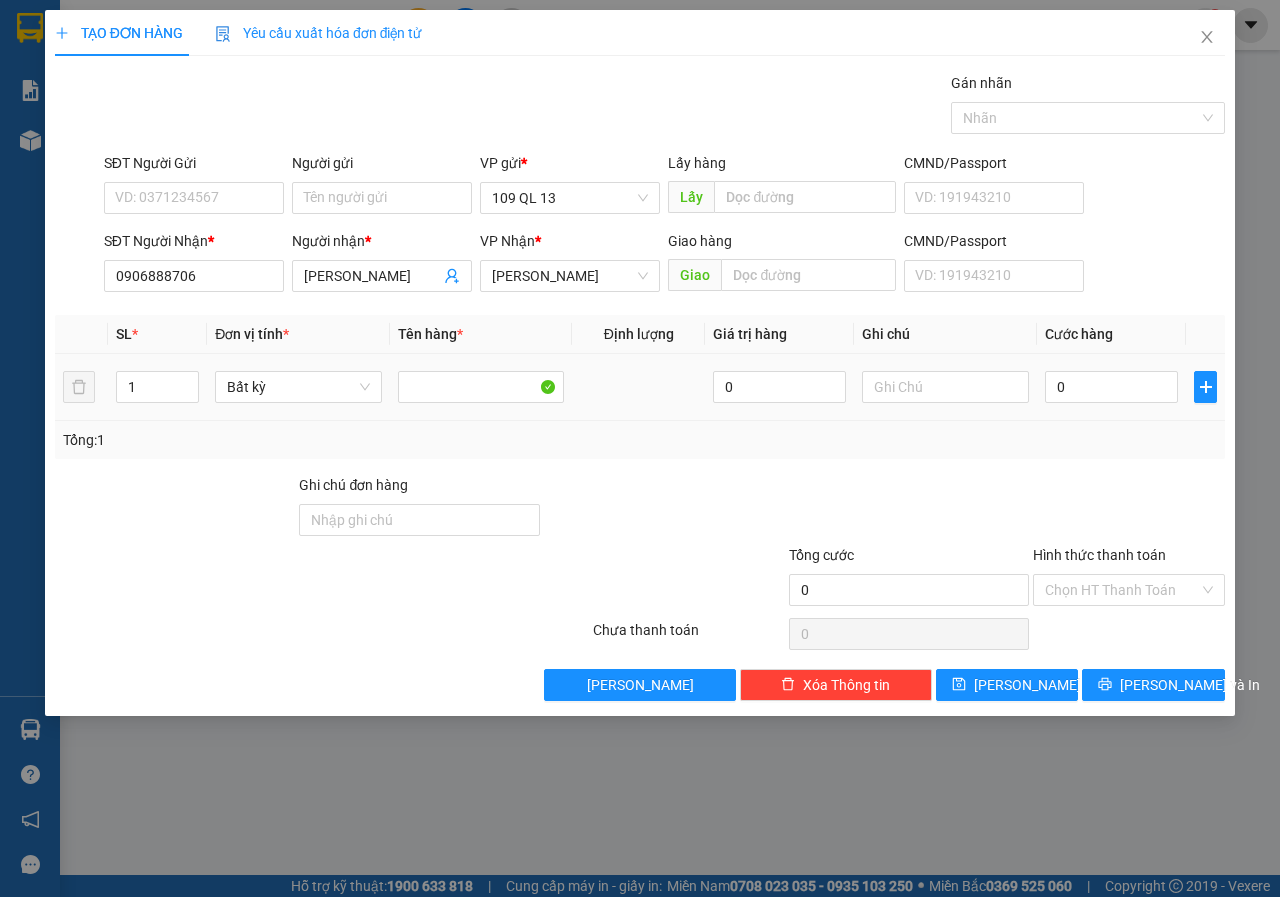 click on "1" at bounding box center [158, 387] 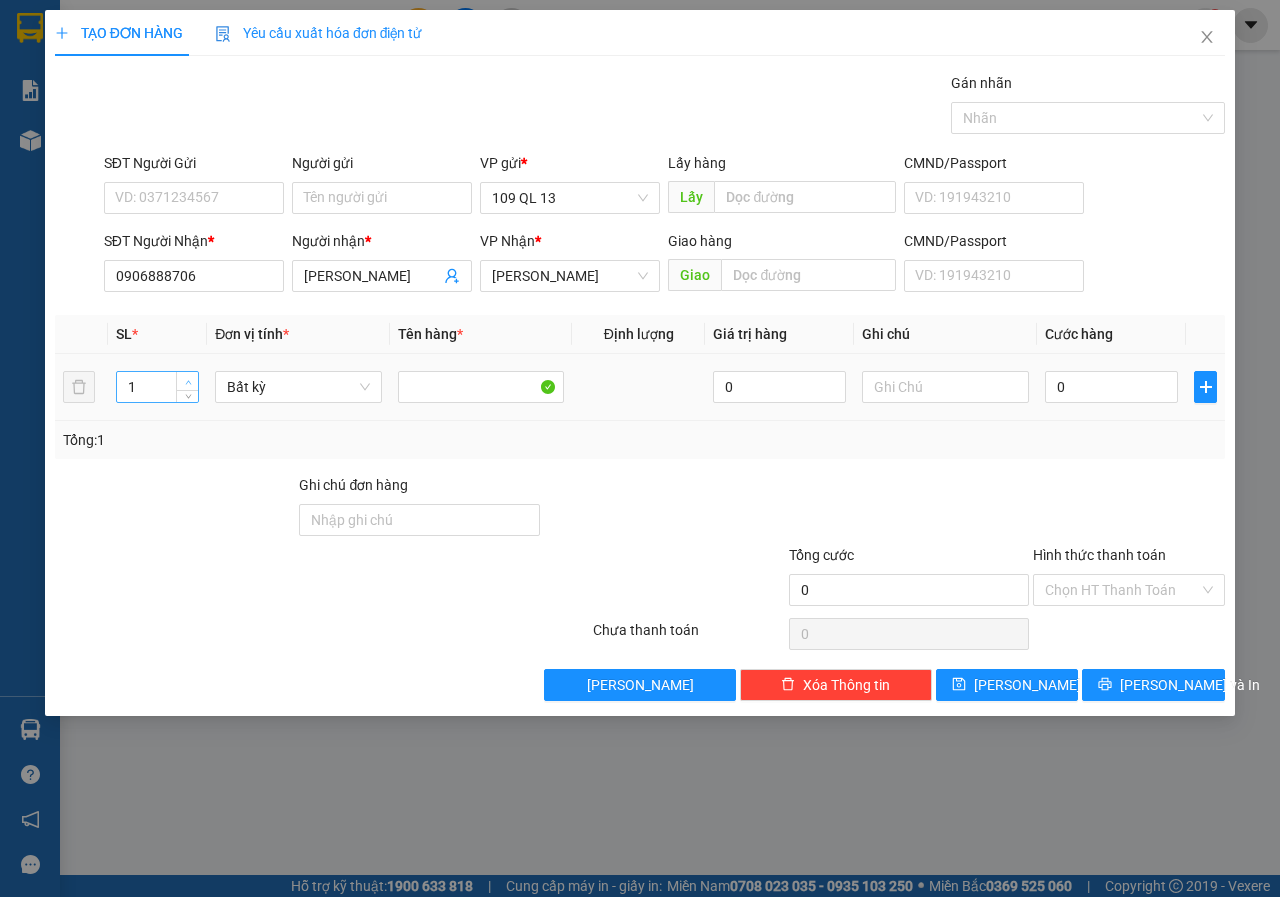type on "2" 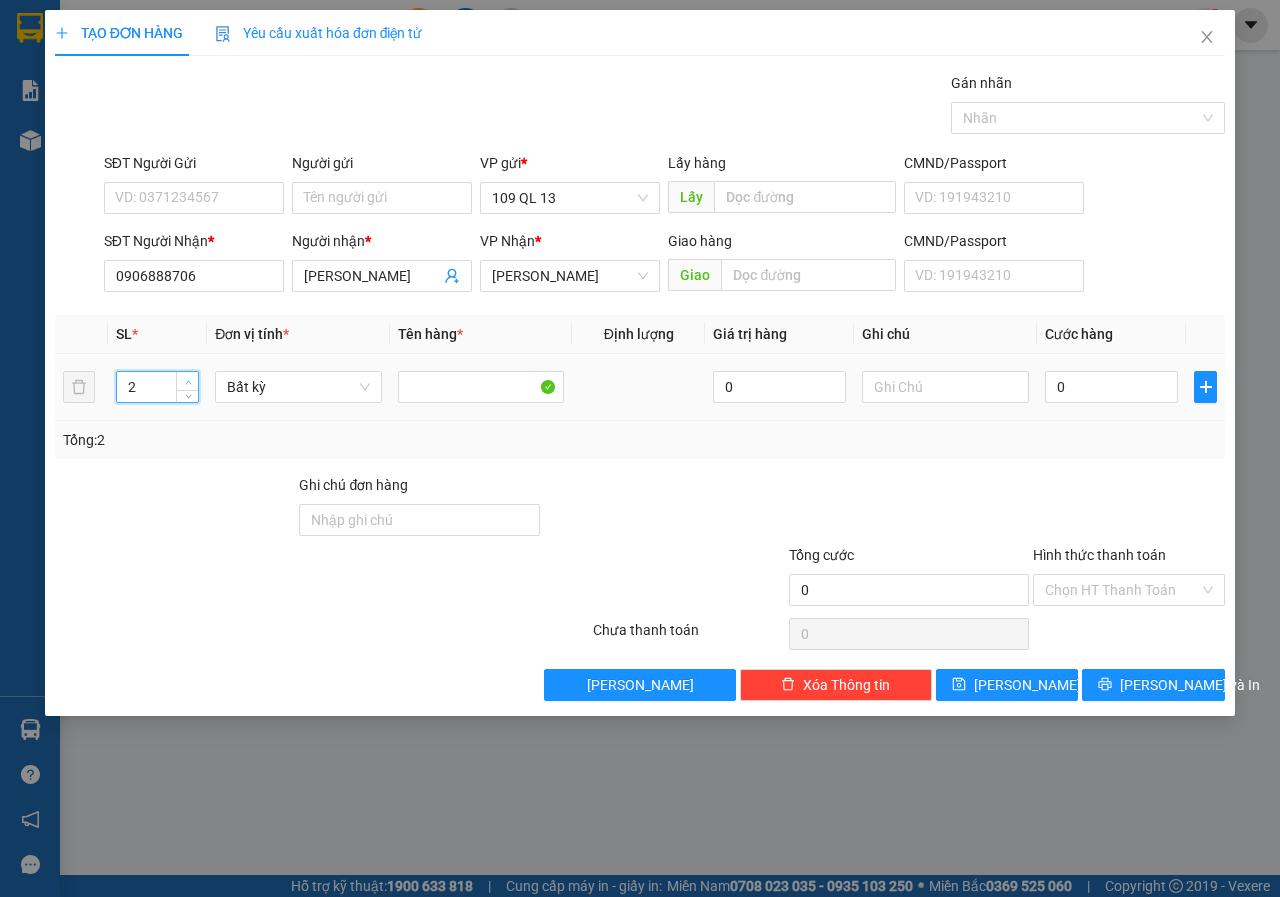 click at bounding box center (187, 381) 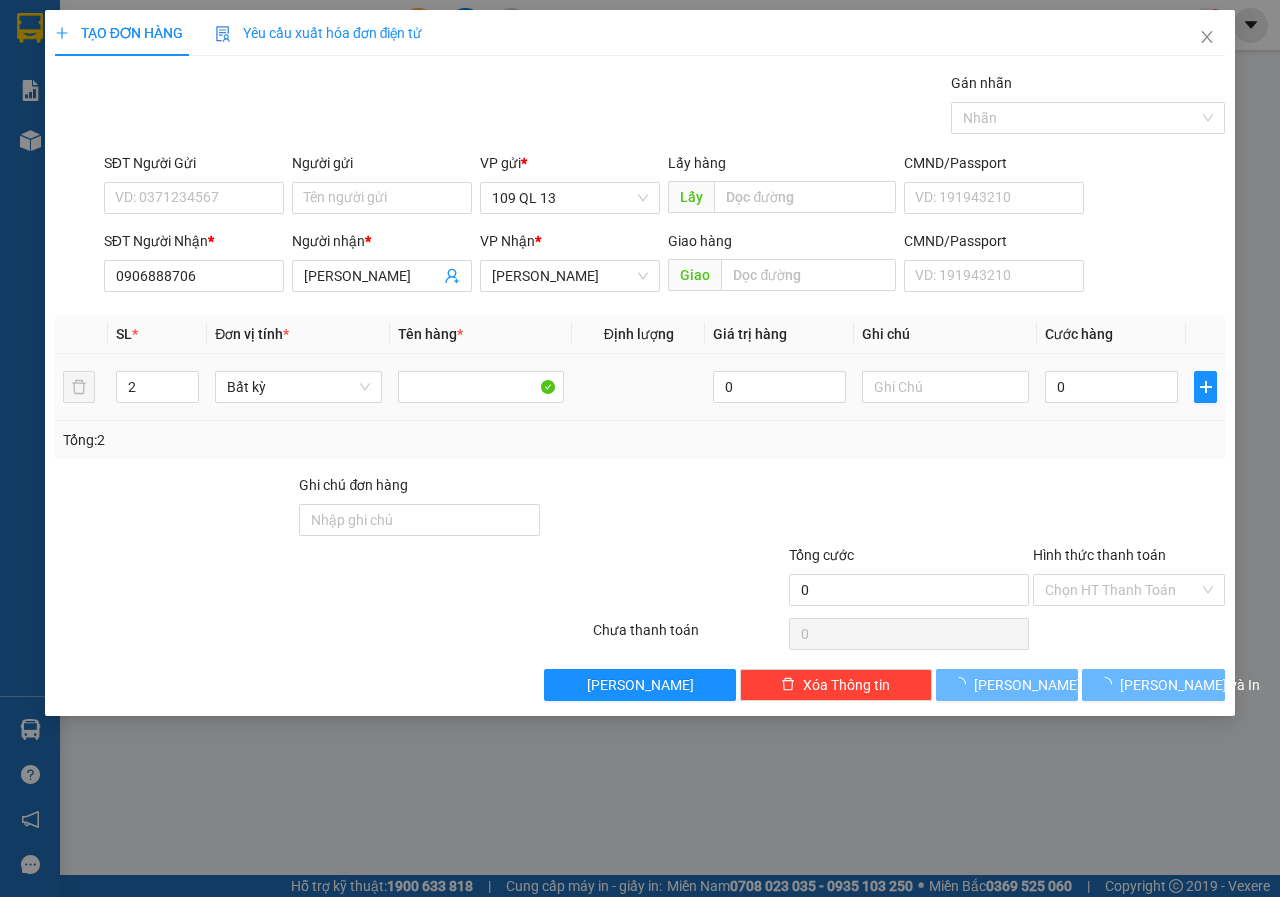 click at bounding box center [945, 387] 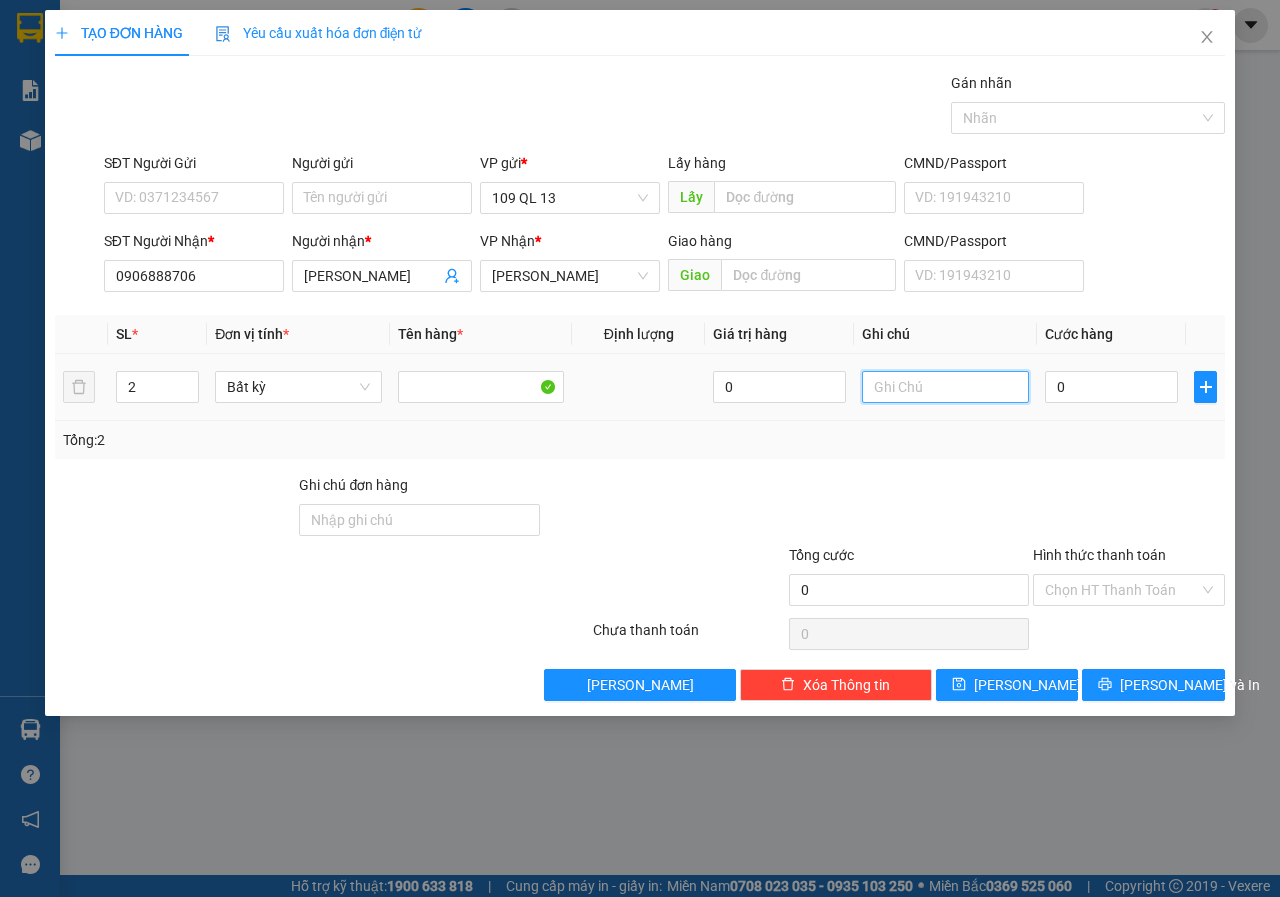 click at bounding box center [945, 387] 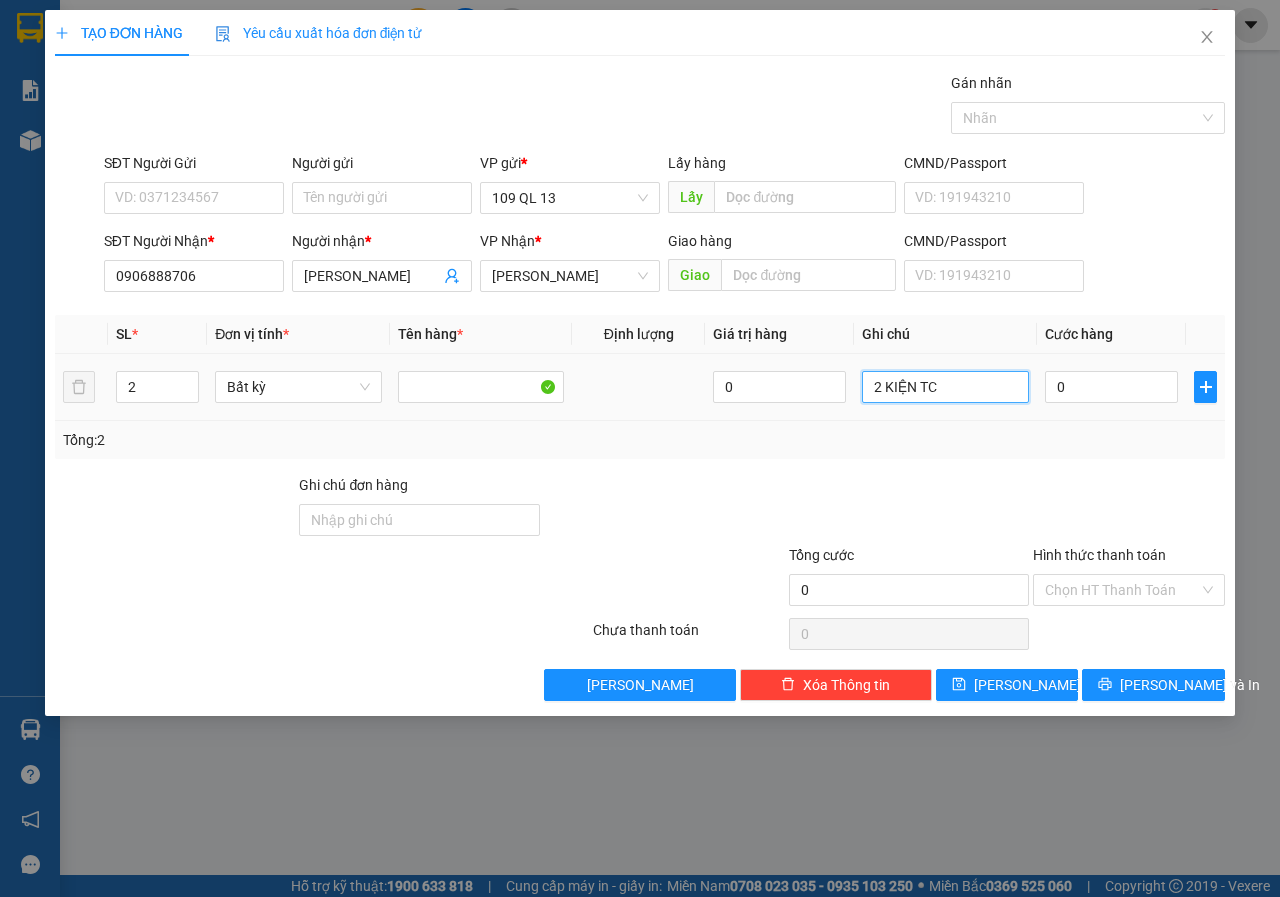 type on "2 KIỆN TC" 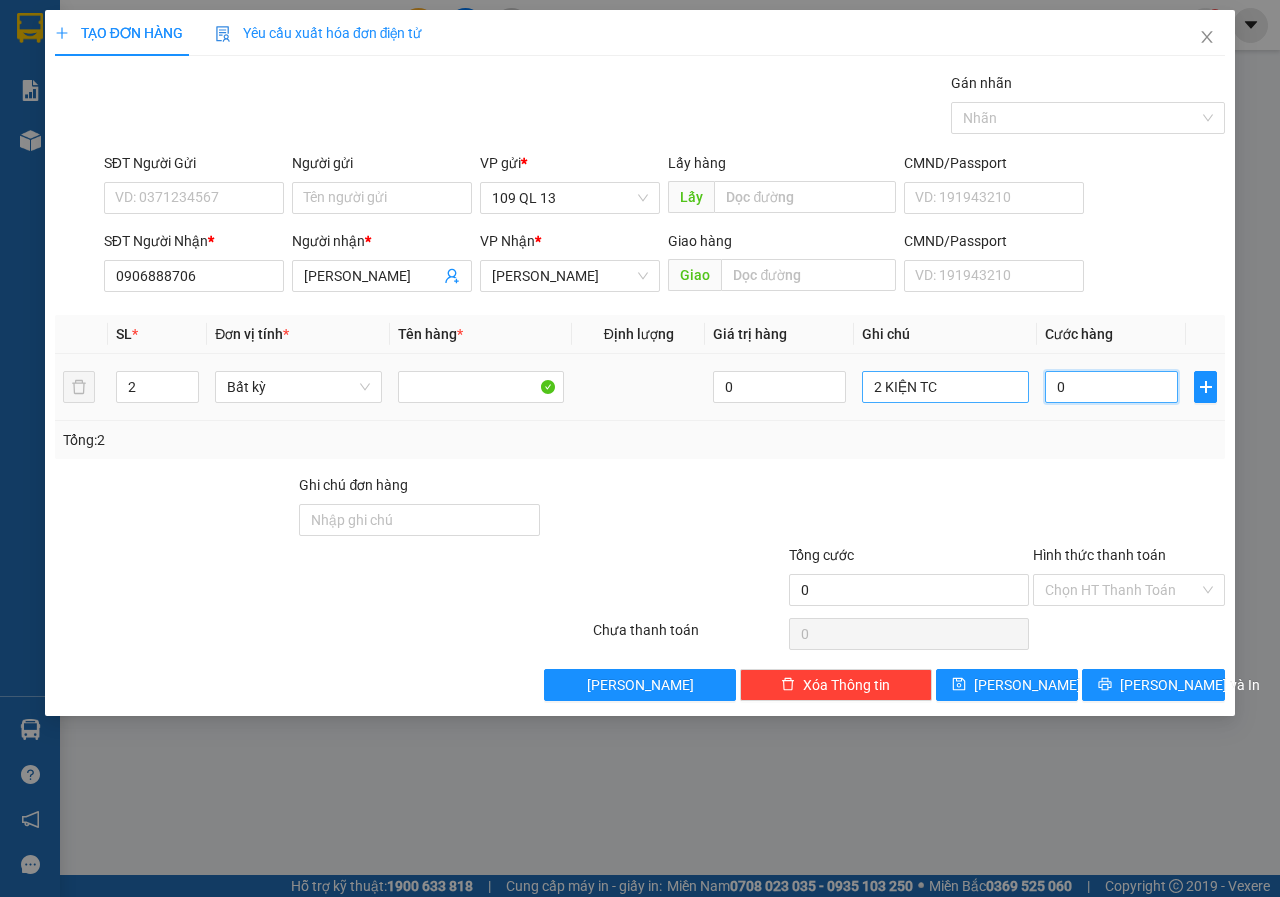 type on "1" 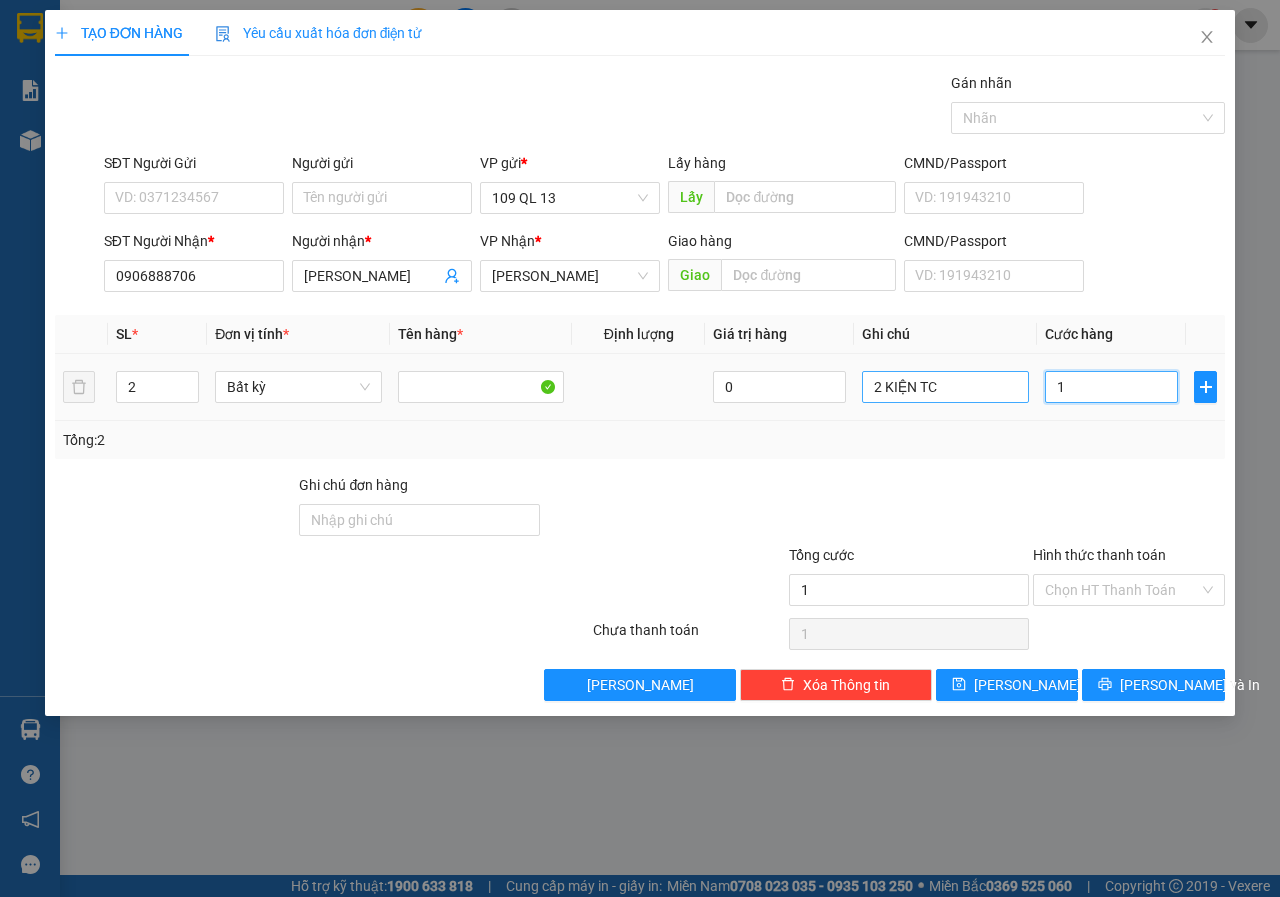 type on "10" 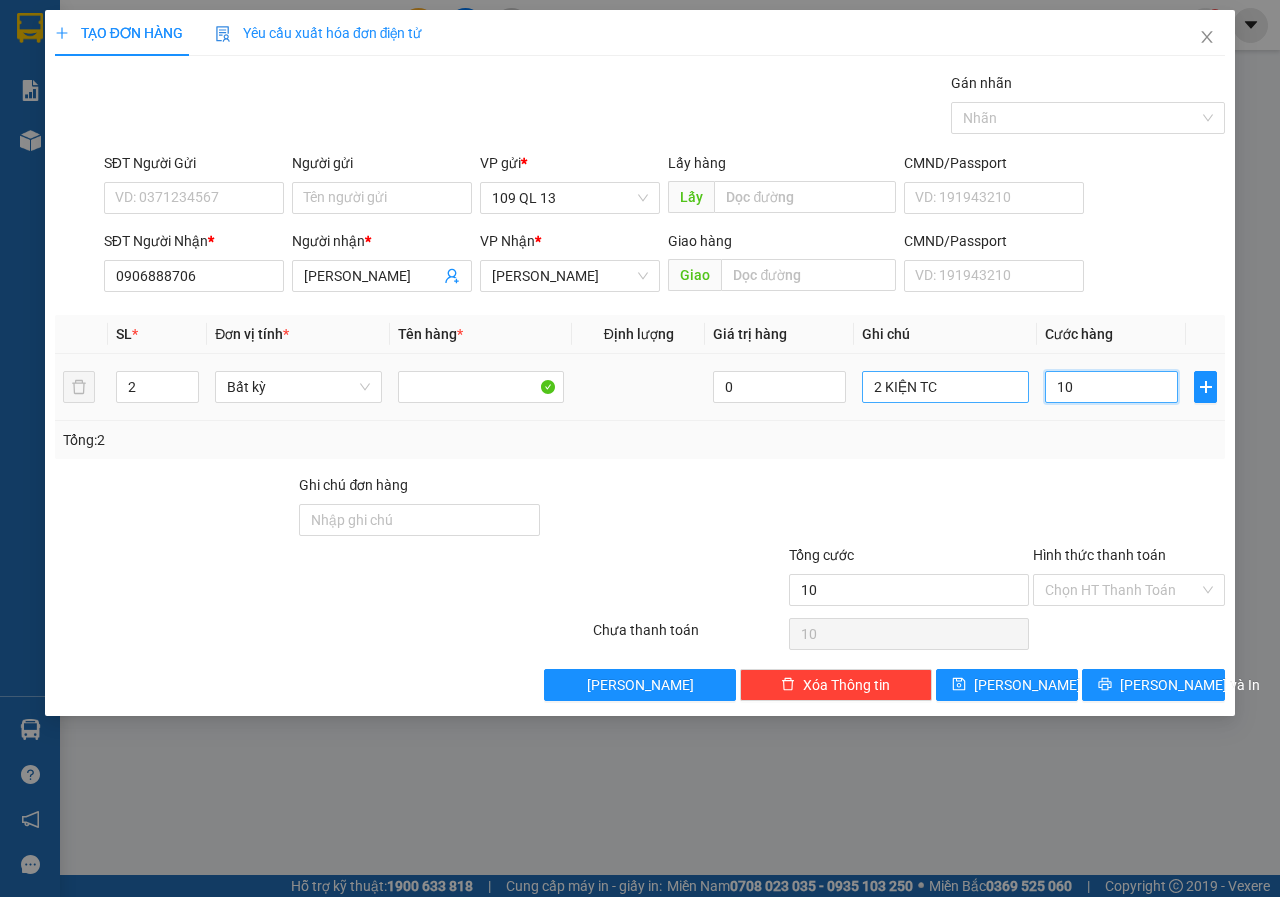 type on "100" 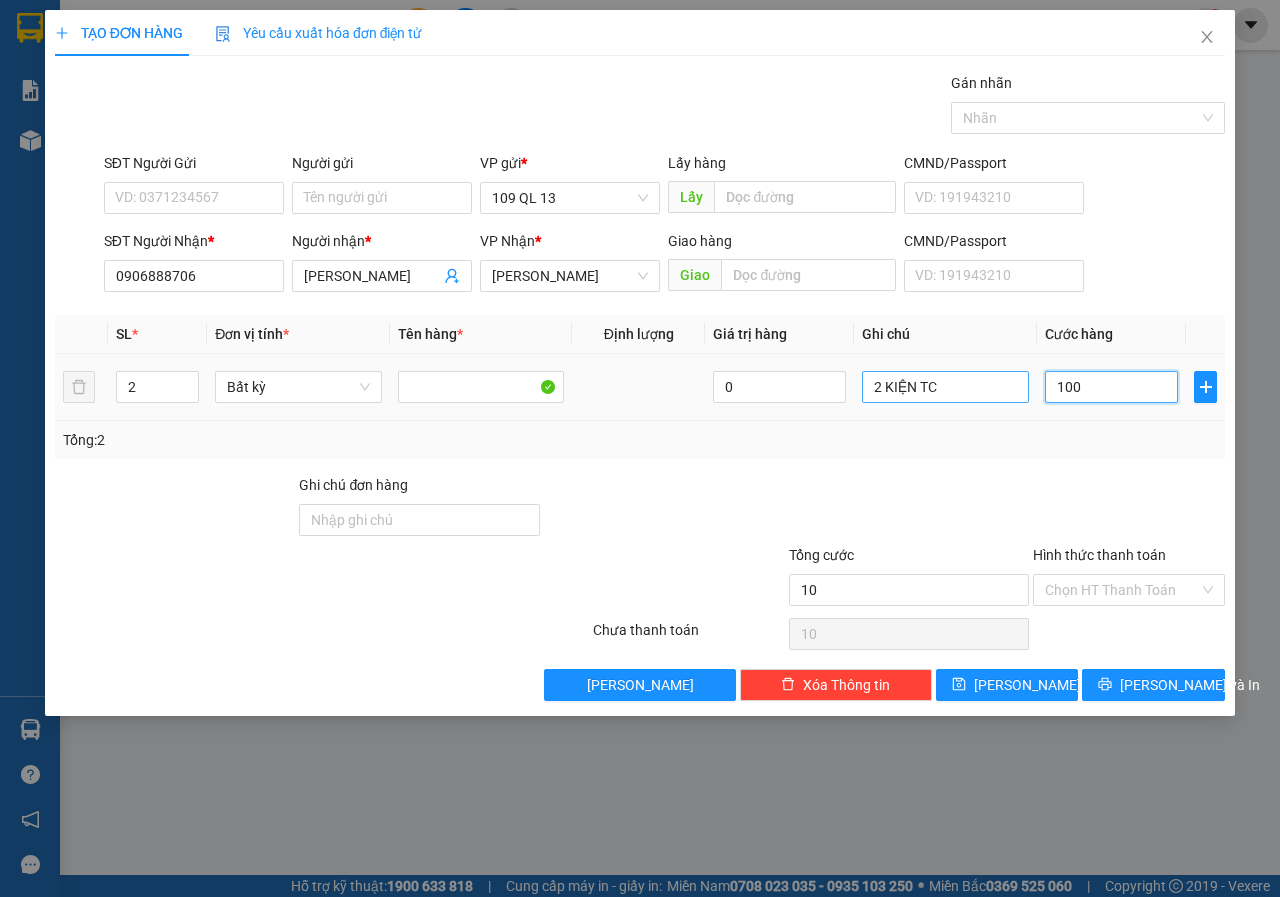 type on "100" 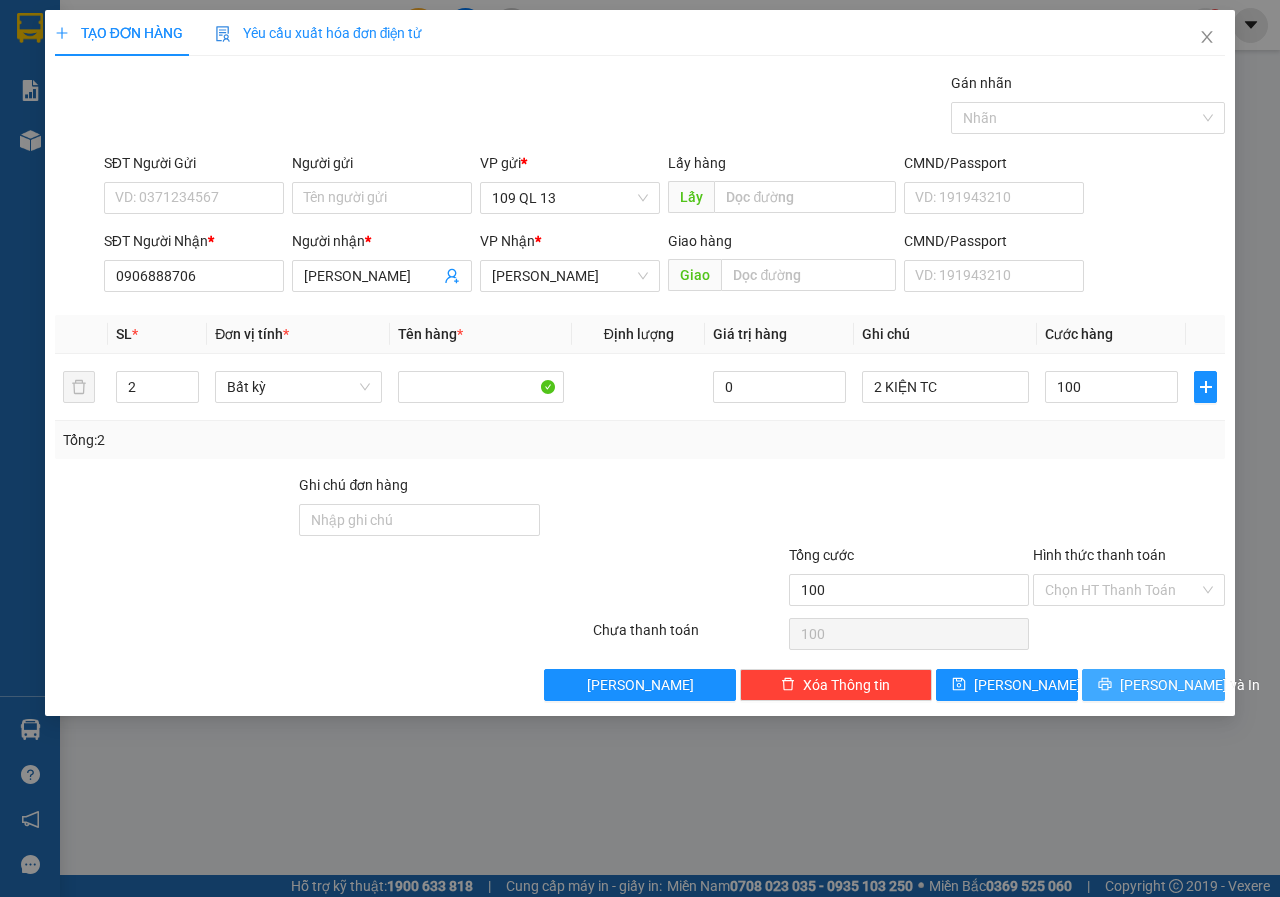 type on "100.000" 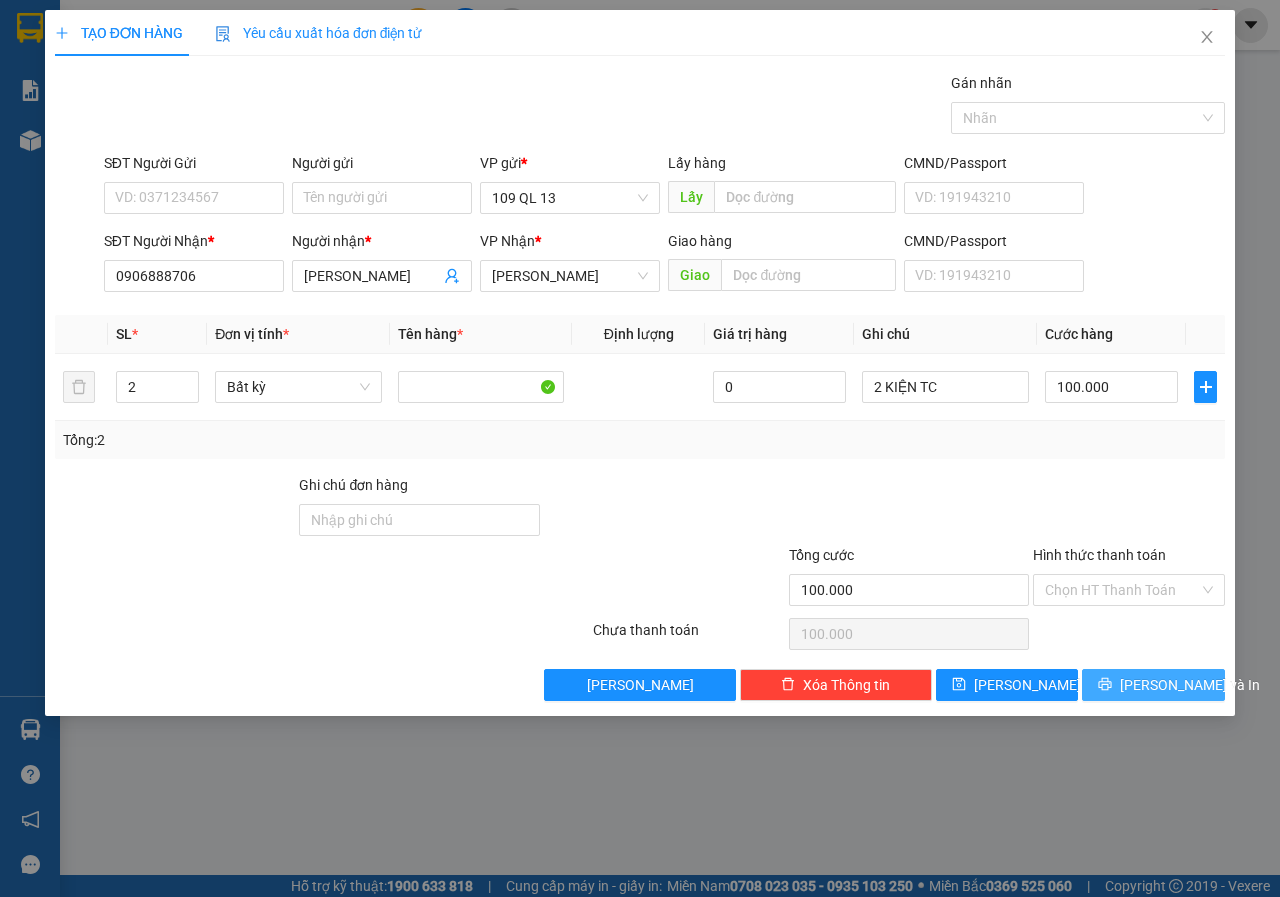 click on "[PERSON_NAME] và In" at bounding box center (1153, 685) 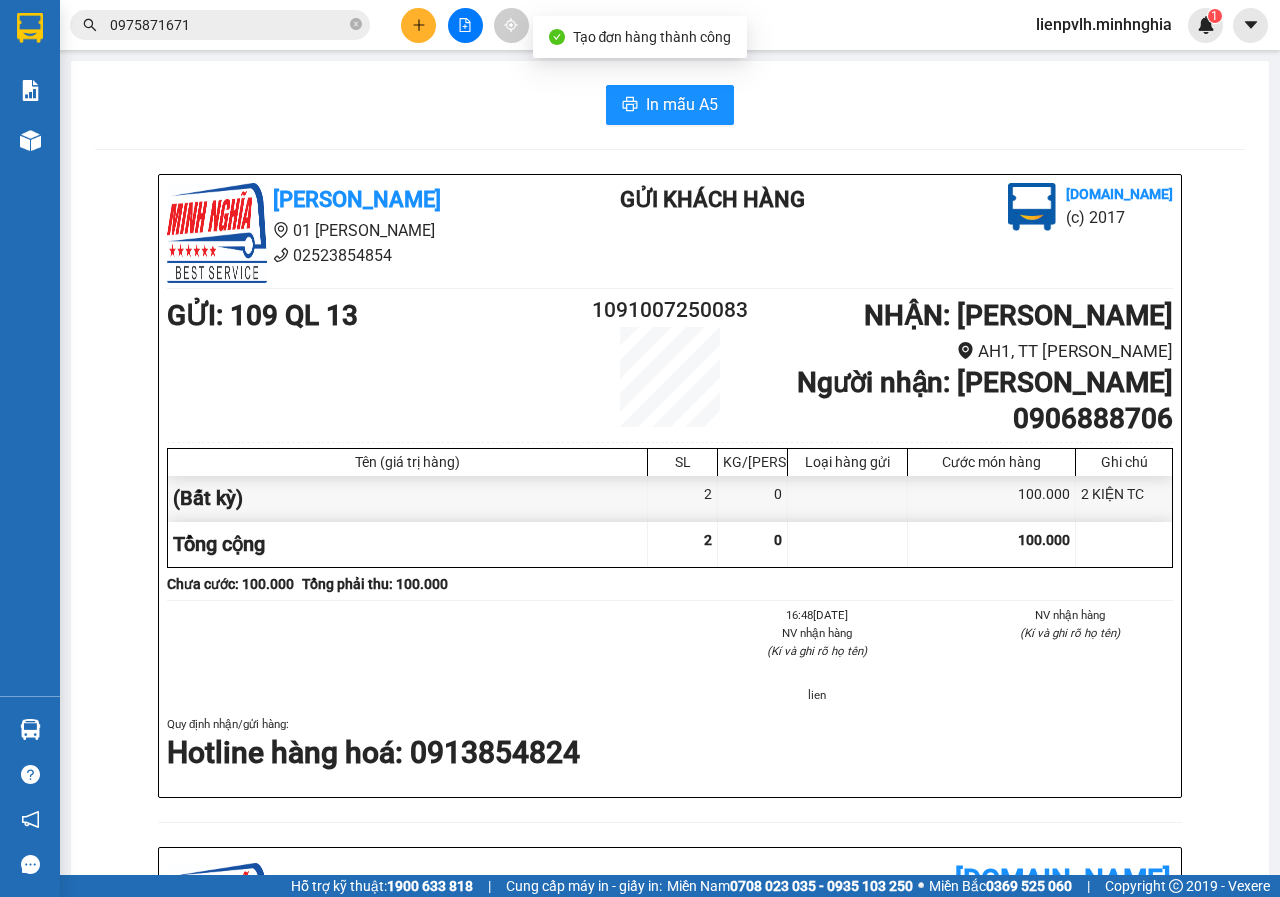 click on "In mẫu A5
Minh Nghĩa   01 Đinh Tiên Hoàng   02523854854 Gửi khách hàng Vexere.com (c) 2017 GỬI :   109 QL 13 1091007250083 NHẬN :   Lương Sơn   AH1, TT Lương Sơn Người nhận :   NGỌC BẢO 0906888706 Tên (giá trị hàng) SL KG/Món Loại hàng gửi Cước món hàng Ghi chú   (Bất kỳ) 2 0 100.000 2 KIỆN TC Tổng cộng 2 0 100.000 Loading... Chưa cước : 100.000 Tổng phải thu: 100.000 16:48, ngày 10 tháng 07 năm 2025 NV nhận hàng (Kí và ghi rõ họ tên) lien NV nhận hàng (Kí và ghi rõ họ tên) Quy định nhận/gửi hàng : Hotline hàng hoá: 0913854824 Minh Nghĩa vexere.com 1091007250083 10/07 16:48 VP Nhận:   Lương Sơn NGỌC BẢO 0906888706 SL:  2 CC : 100.000 2 KIỆN TC Tên Số lượng Khối lượng Cước món hàng Ghi chú   (Bất kỳ) 2 0 100.000 2 KIỆN TC Tổng cộng 2 0 100.000 Loading...         VP gửi :   109 QL 13" at bounding box center (670, 820) 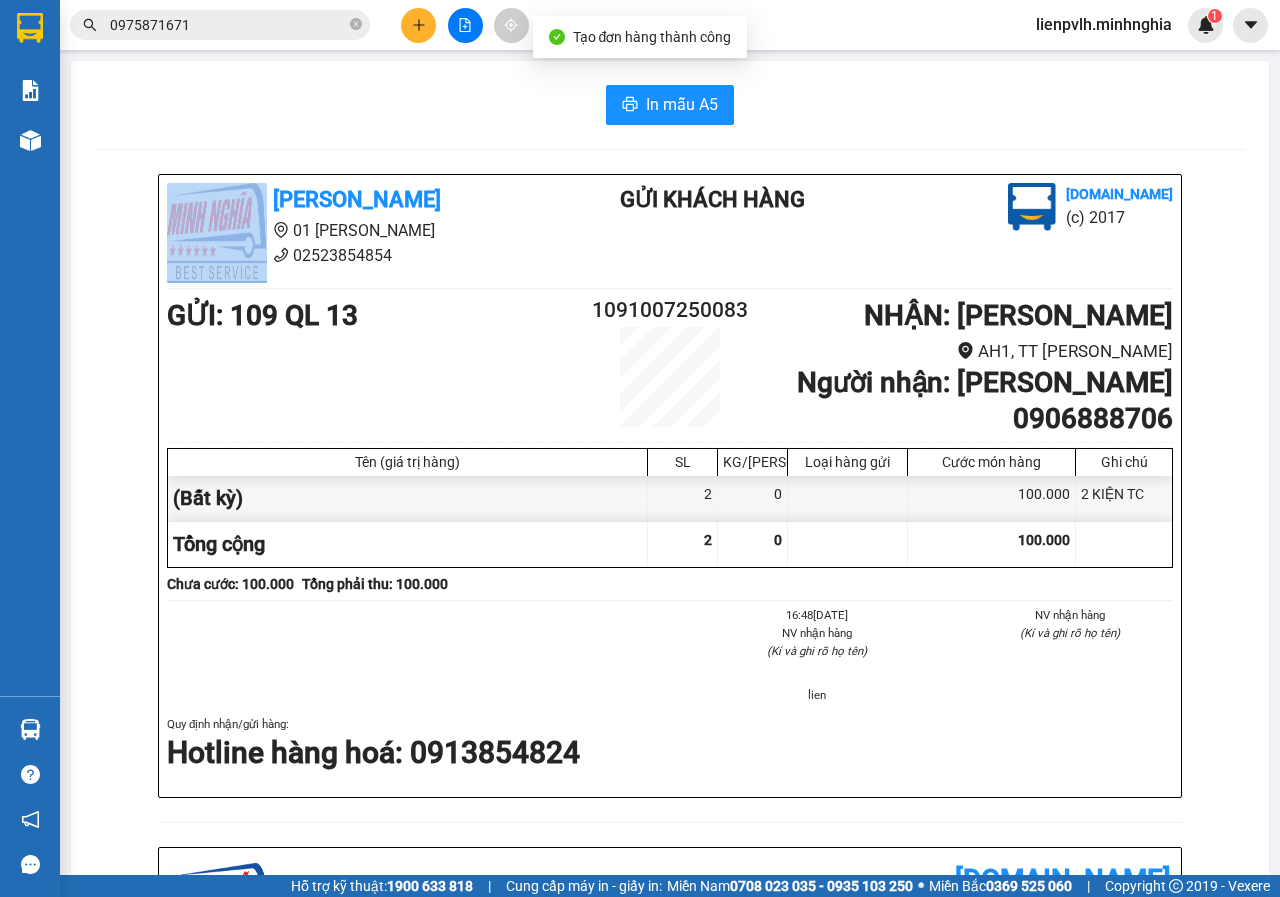 click on "In mẫu A5
Minh Nghĩa   01 Đinh Tiên Hoàng   02523854854 Gửi khách hàng Vexere.com (c) 2017 GỬI :   109 QL 13 1091007250083 NHẬN :   Lương Sơn   AH1, TT Lương Sơn Người nhận :   NGỌC BẢO 0906888706 Tên (giá trị hàng) SL KG/Món Loại hàng gửi Cước món hàng Ghi chú   (Bất kỳ) 2 0 100.000 2 KIỆN TC Tổng cộng 2 0 100.000 Loading... Chưa cước : 100.000 Tổng phải thu: 100.000 16:48, ngày 10 tháng 07 năm 2025 NV nhận hàng (Kí và ghi rõ họ tên) lien NV nhận hàng (Kí và ghi rõ họ tên) Quy định nhận/gửi hàng : Hotline hàng hoá: 0913854824 Minh Nghĩa vexere.com 1091007250083 10/07 16:48 VP Nhận:   Lương Sơn NGỌC BẢO 0906888706 SL:  2 CC : 100.000 2 KIỆN TC Tên Số lượng Khối lượng Cước món hàng Ghi chú   (Bất kỳ) 2 0 100.000 2 KIỆN TC Tổng cộng 2 0 100.000 Loading...         VP gửi :   109 QL 13" at bounding box center (670, 820) 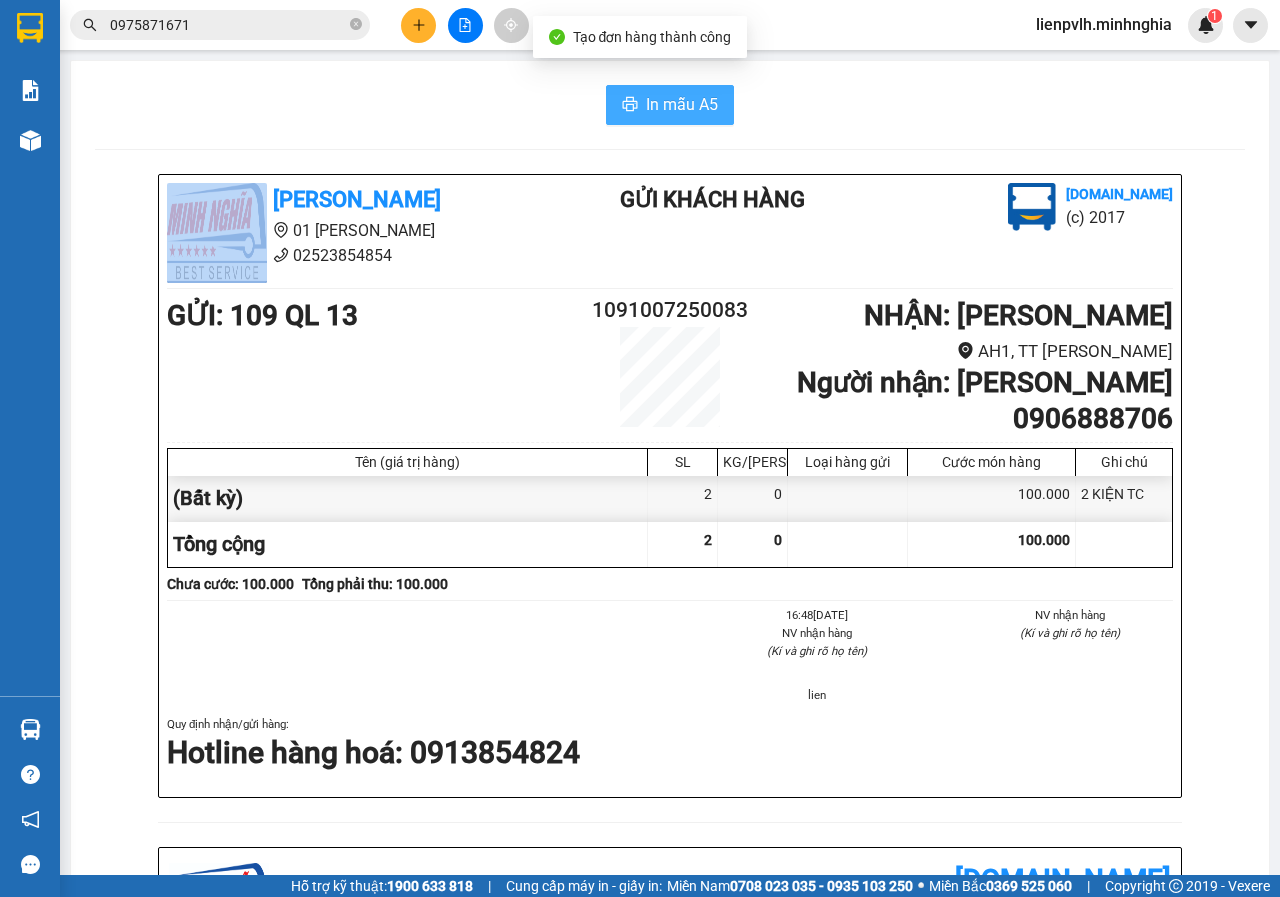 click on "In mẫu A5" at bounding box center (670, 105) 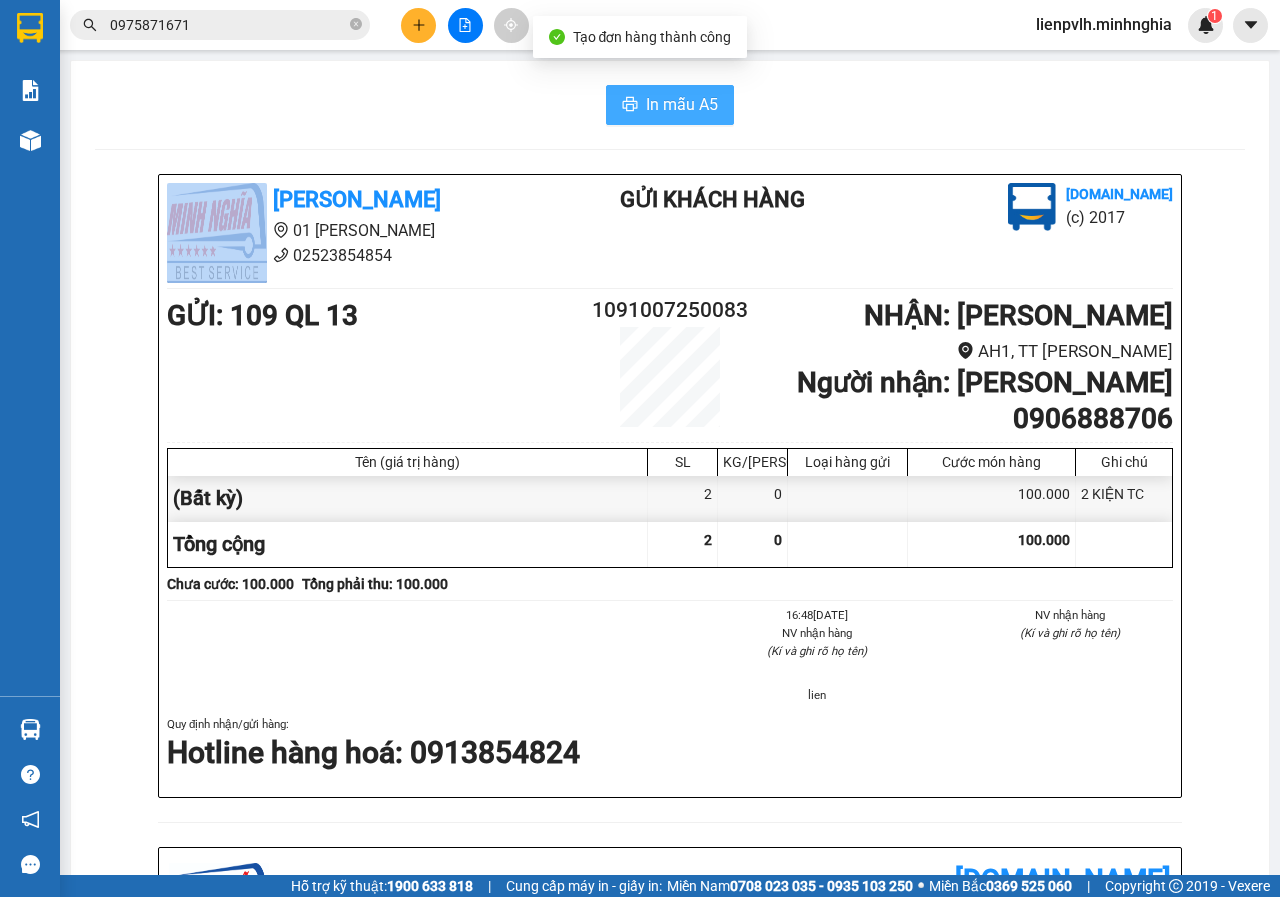 scroll, scrollTop: 0, scrollLeft: 0, axis: both 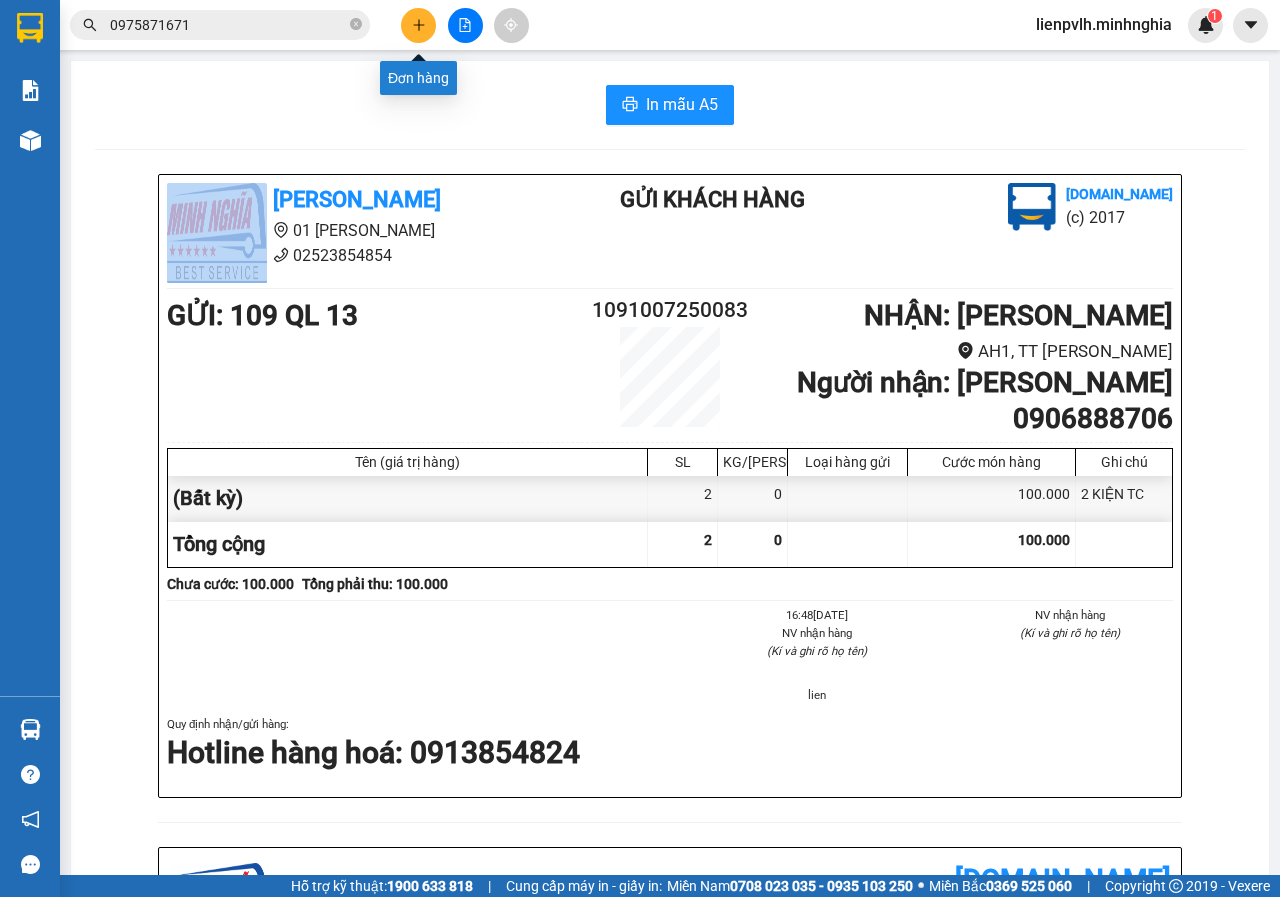 click at bounding box center (418, 25) 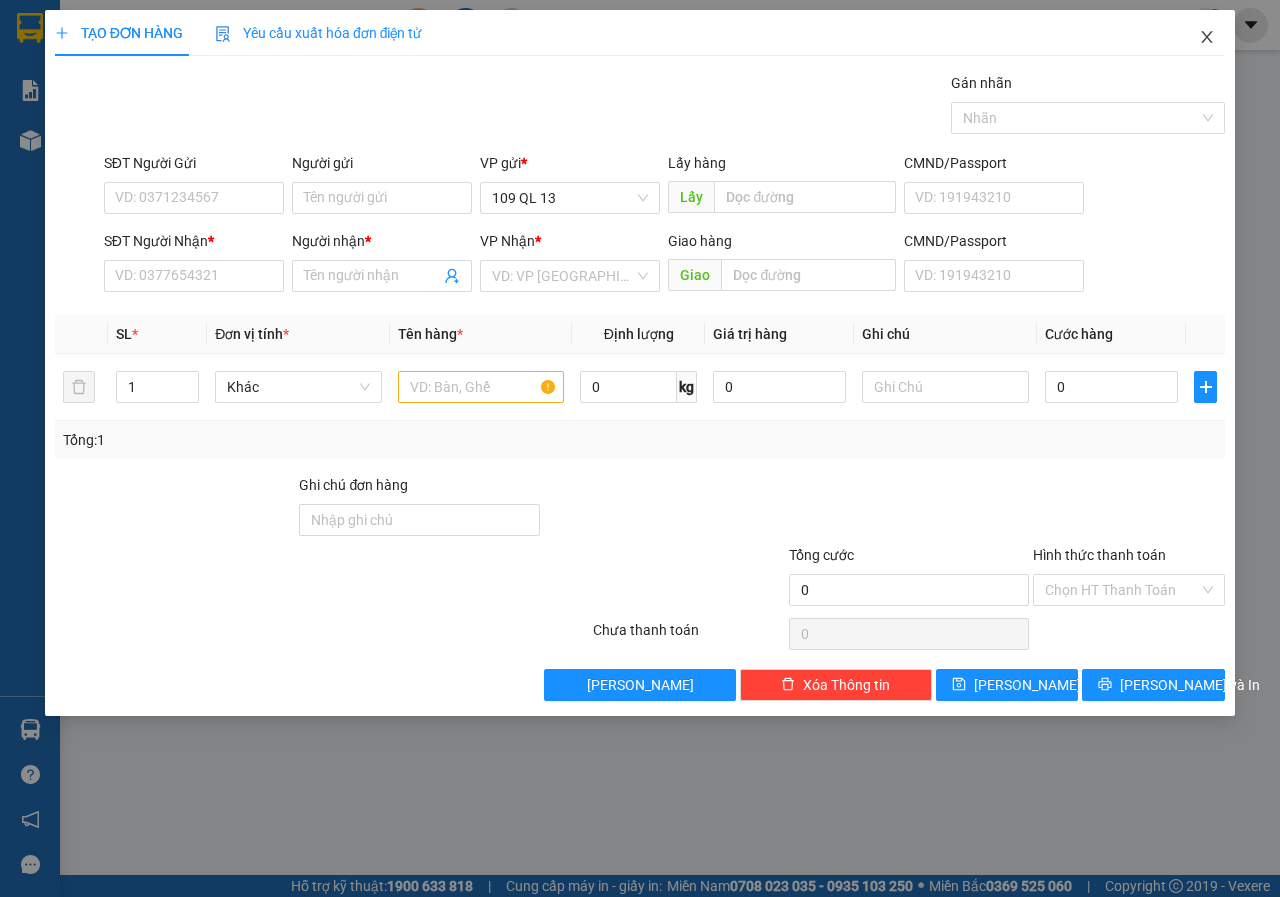 scroll, scrollTop: 0, scrollLeft: 0, axis: both 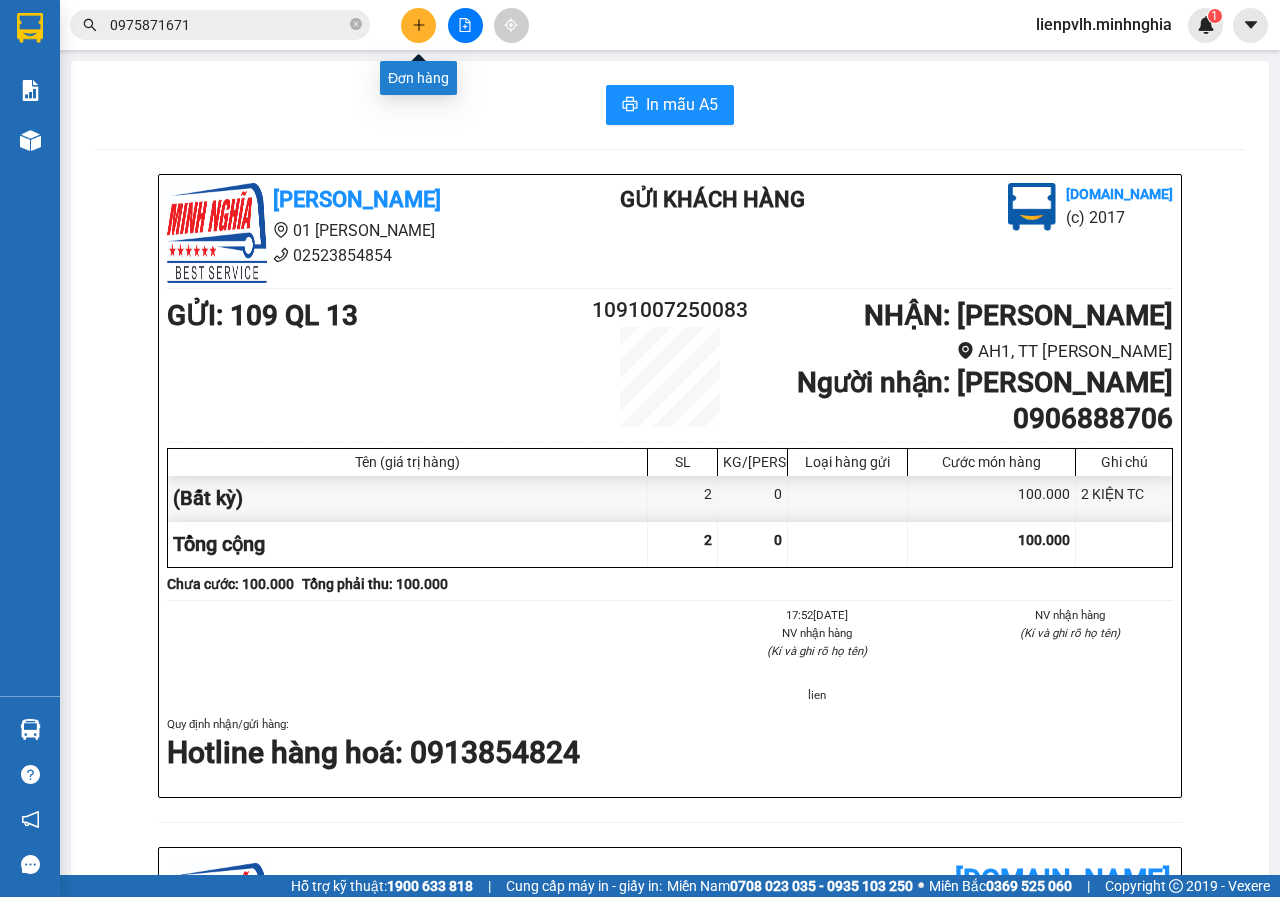 click on "0975871671" at bounding box center [228, 25] 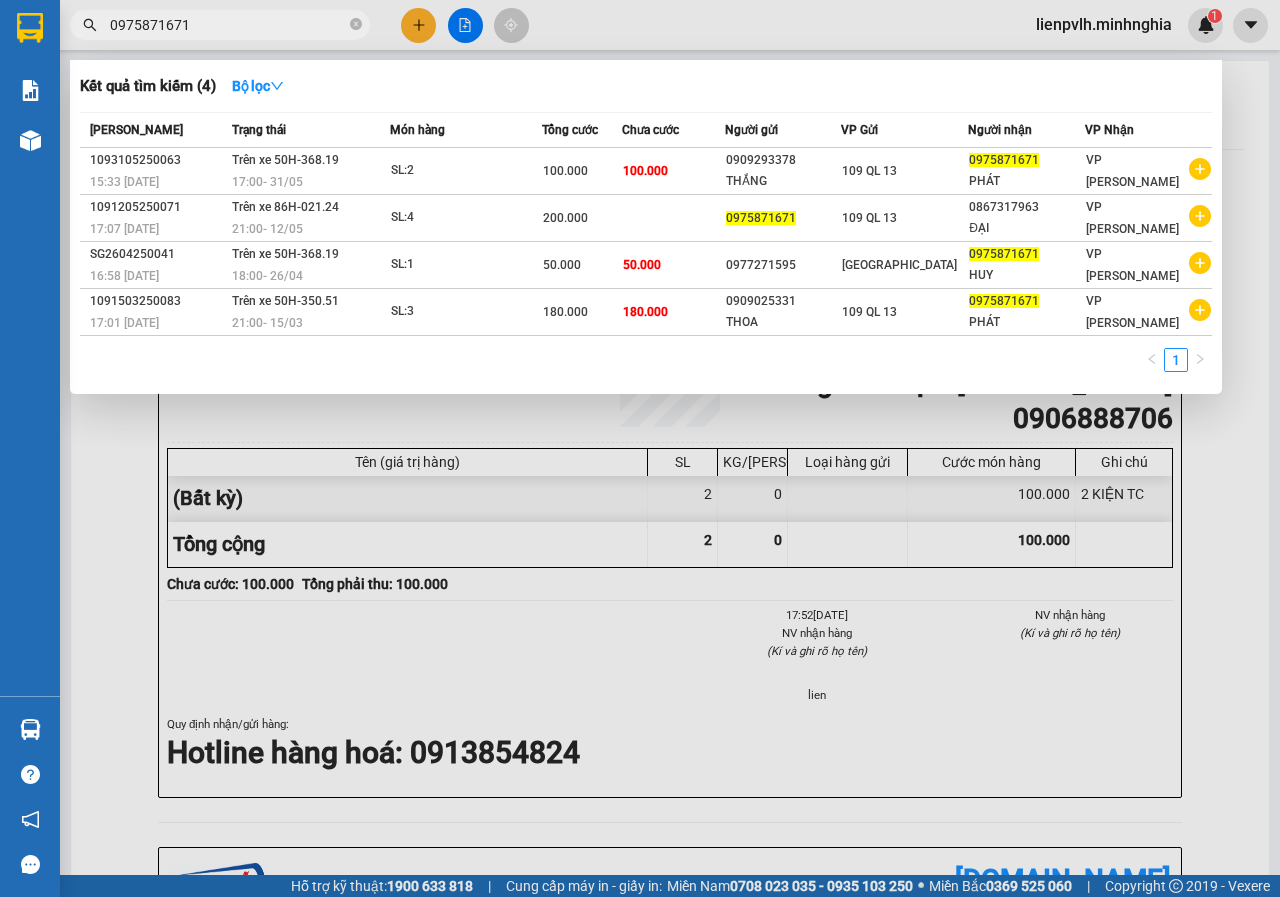 click on "0975871671" at bounding box center (228, 25) 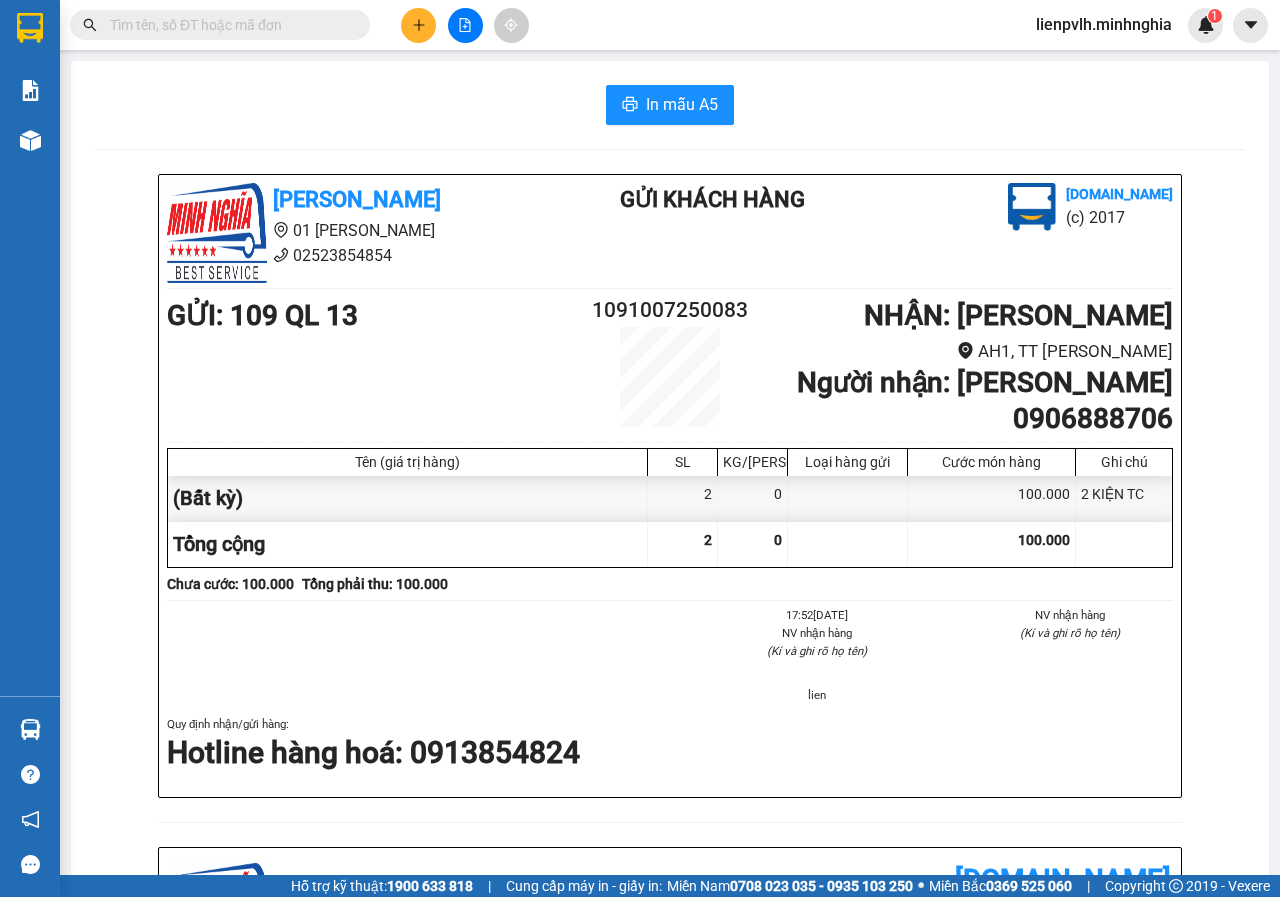 click at bounding box center (228, 25) 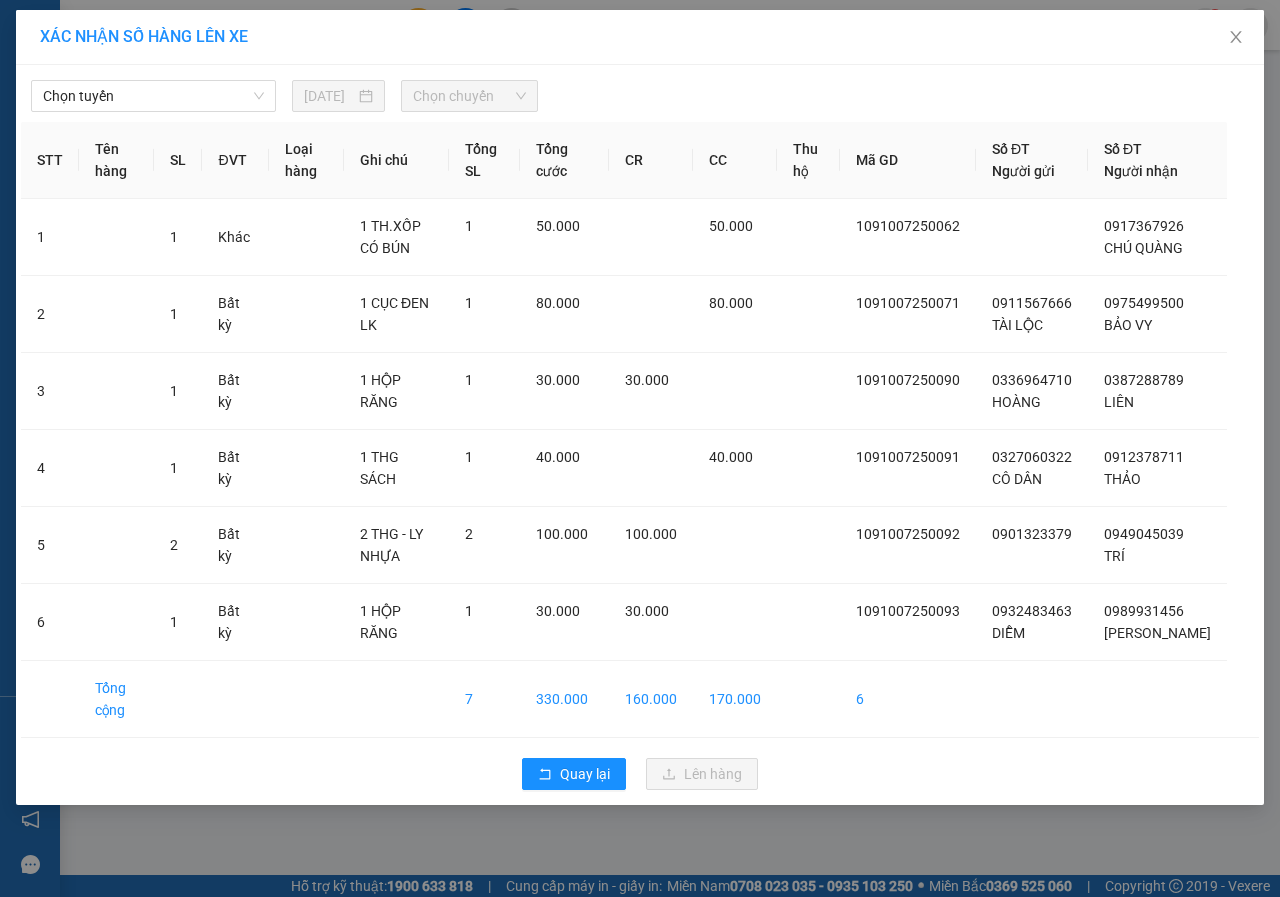 scroll, scrollTop: 0, scrollLeft: 0, axis: both 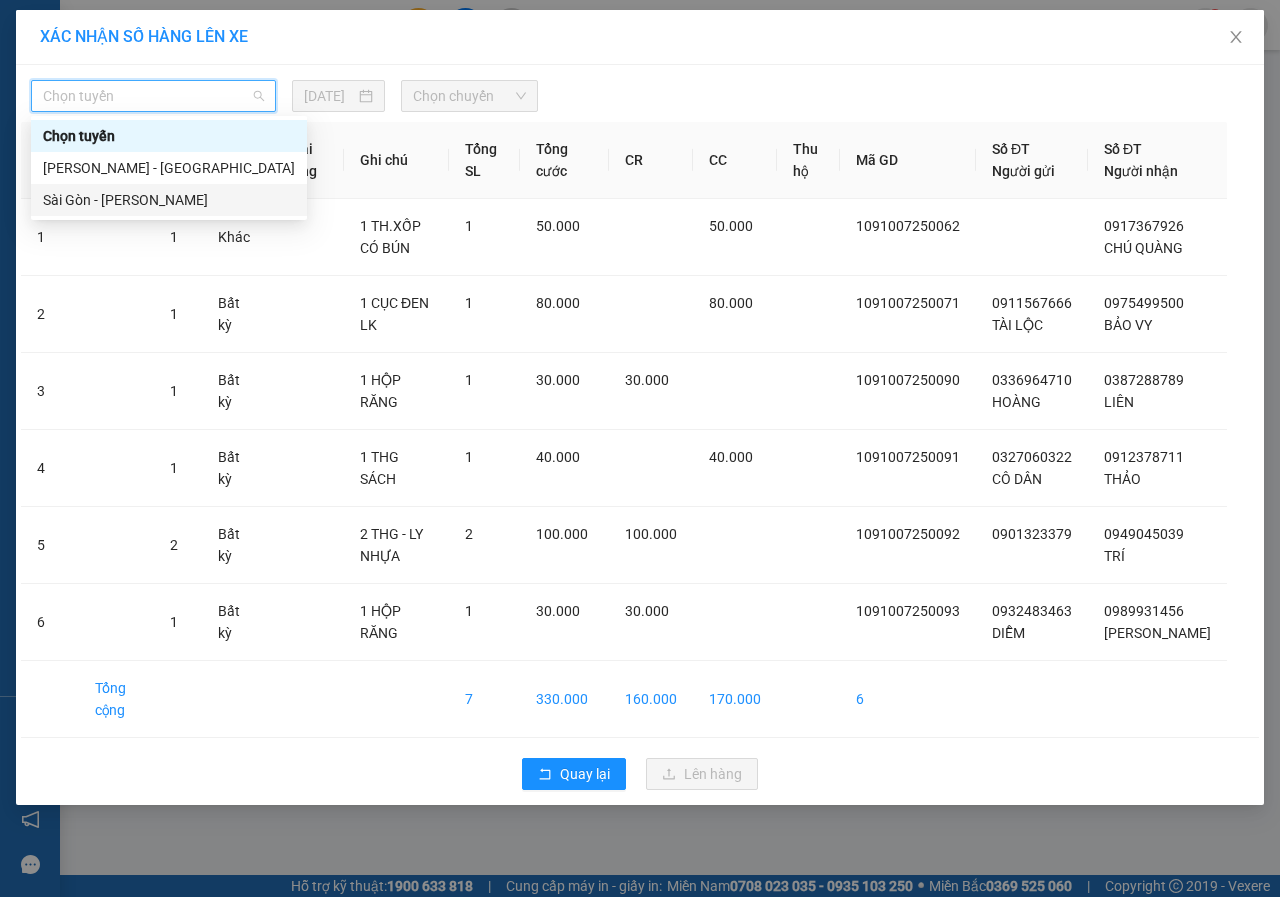 drag, startPoint x: 121, startPoint y: 201, endPoint x: 153, endPoint y: 186, distance: 35.341194 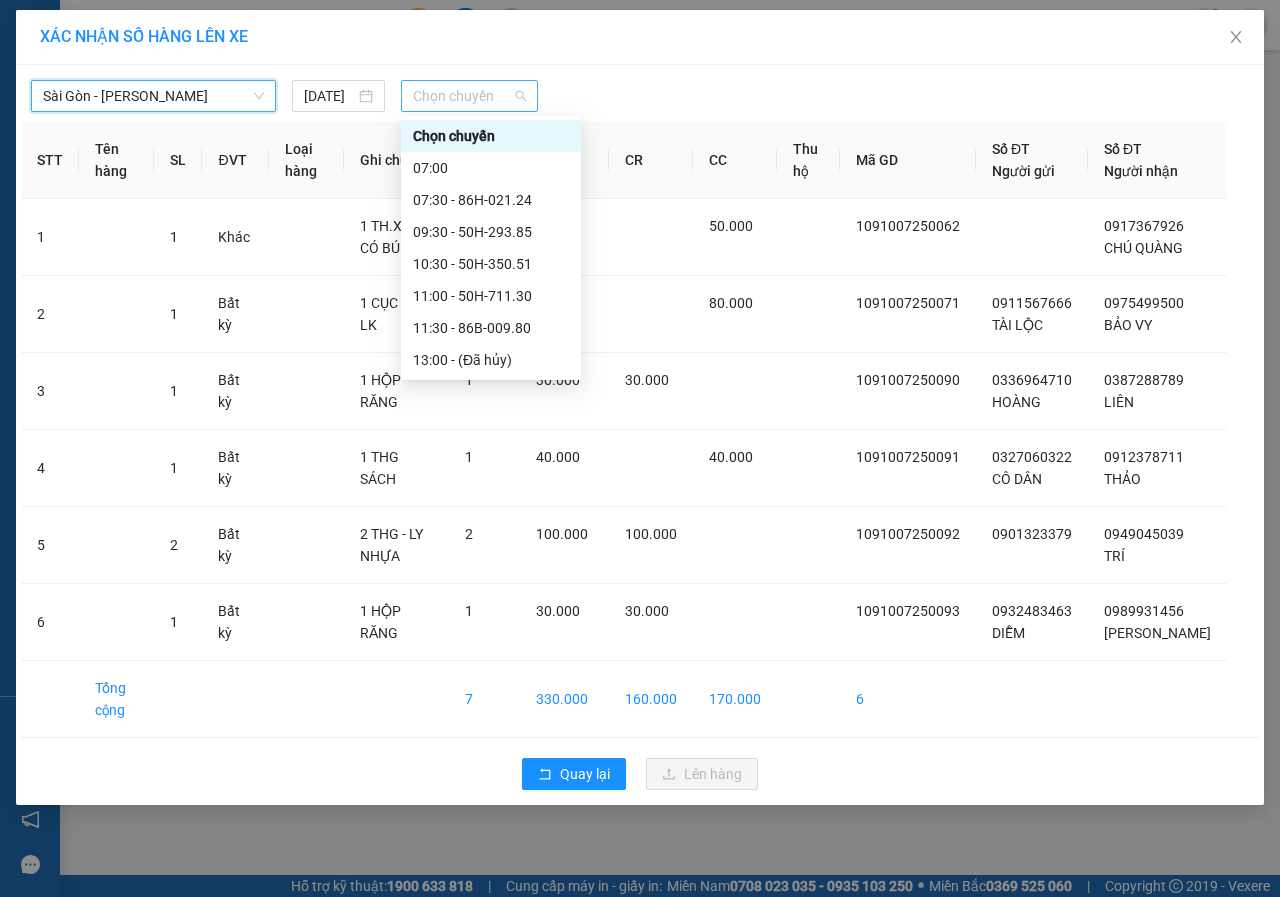 click on "Chọn chuyến" at bounding box center (469, 96) 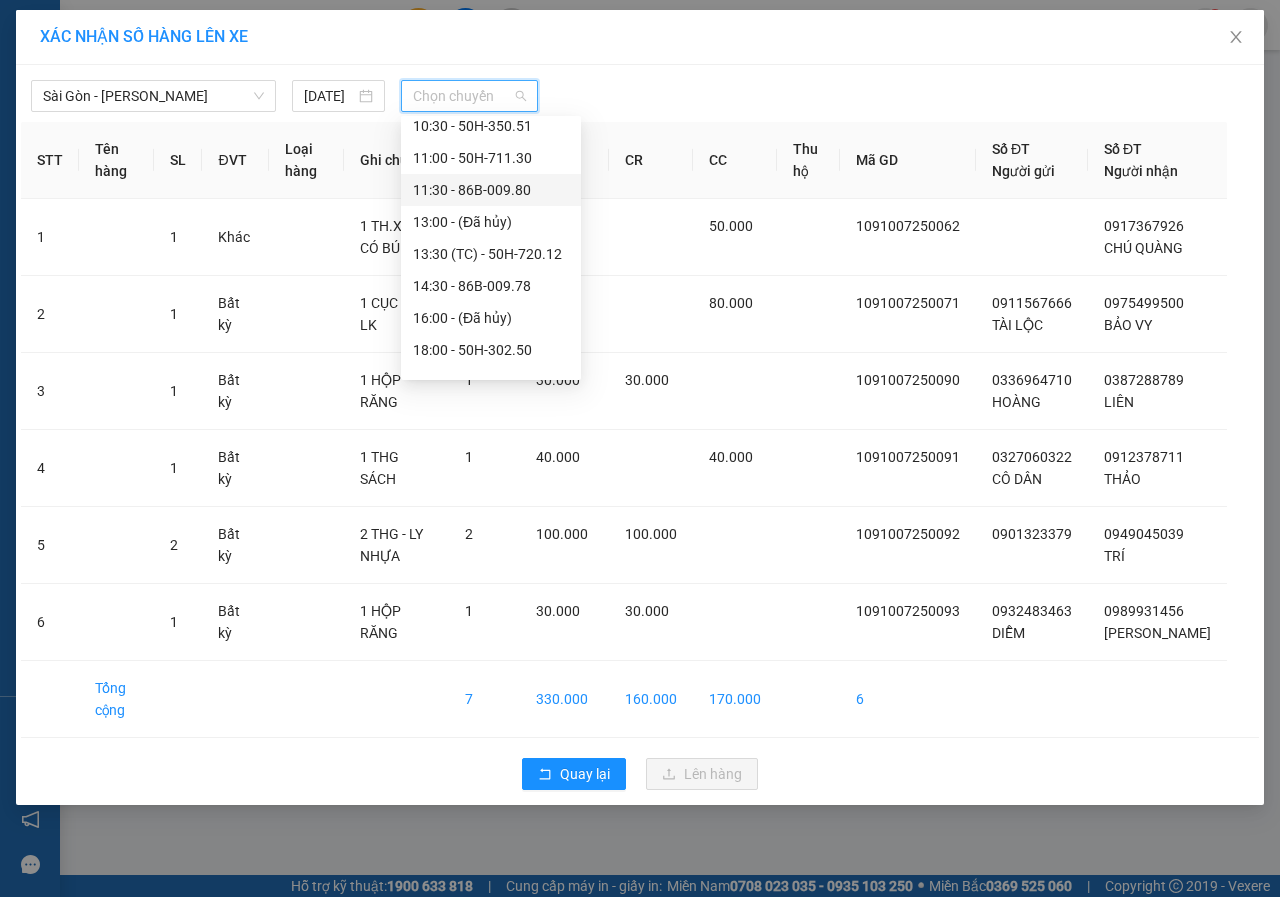 scroll, scrollTop: 224, scrollLeft: 0, axis: vertical 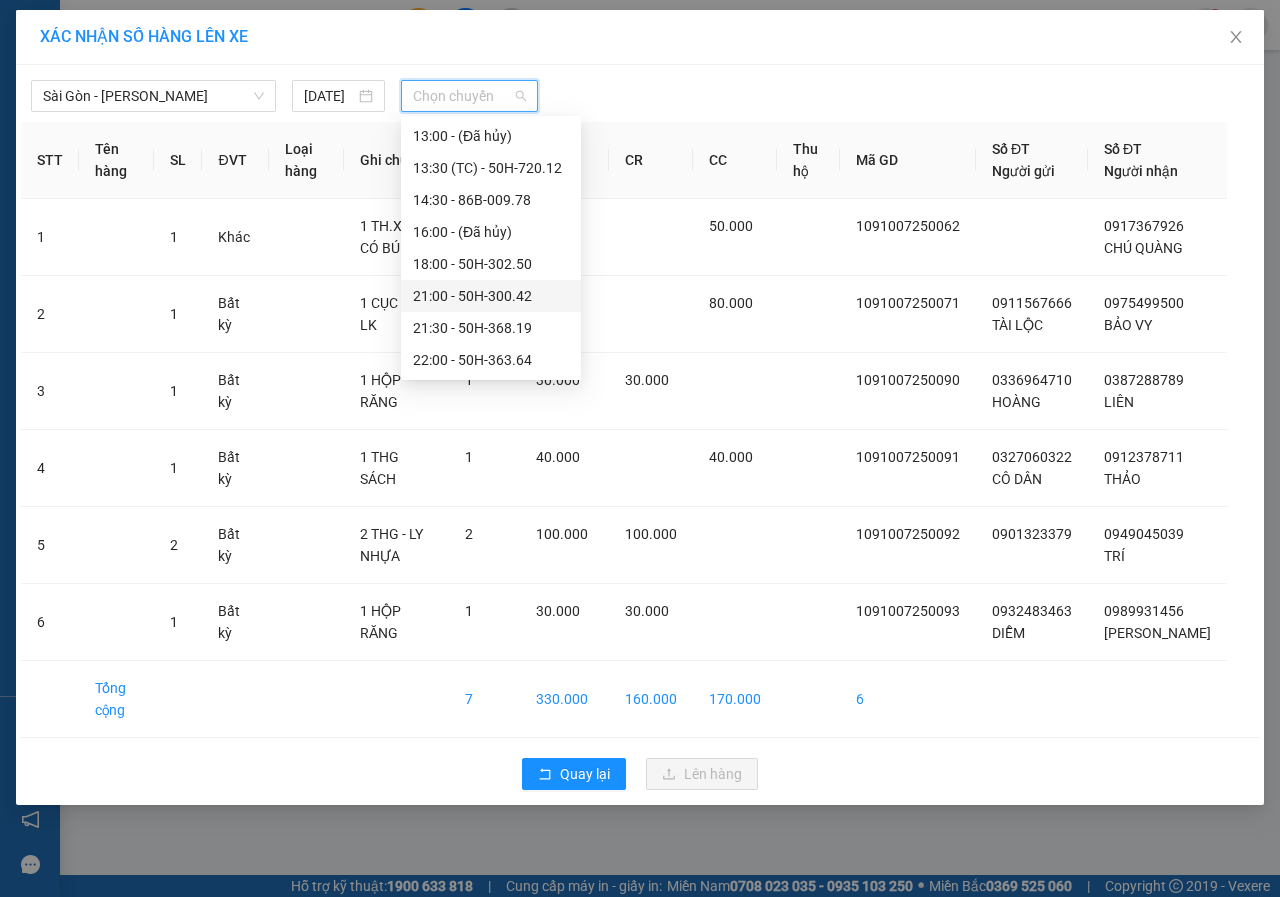 click on "21:00     - 50H-300.42" at bounding box center (491, 296) 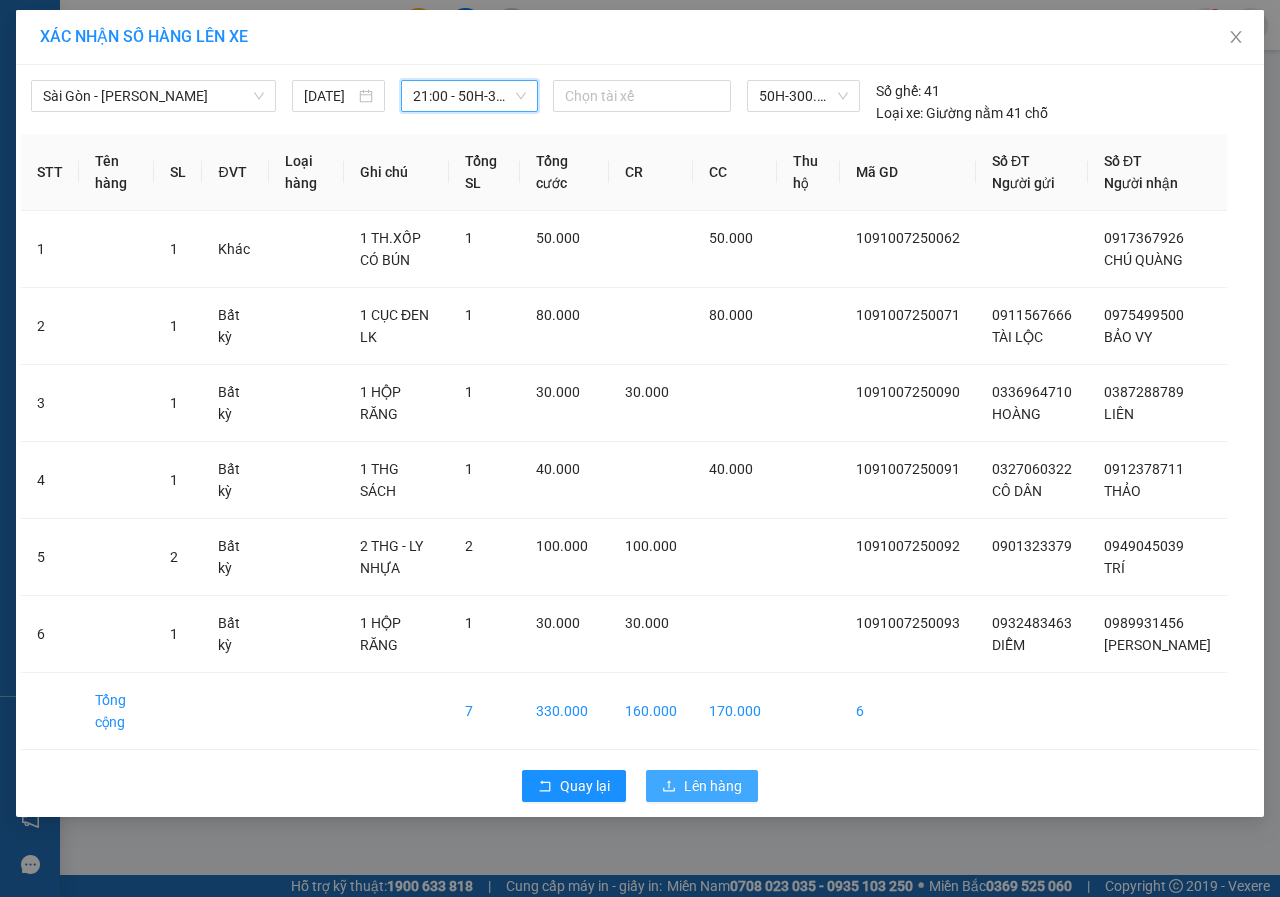 click on "Lên hàng" at bounding box center (713, 786) 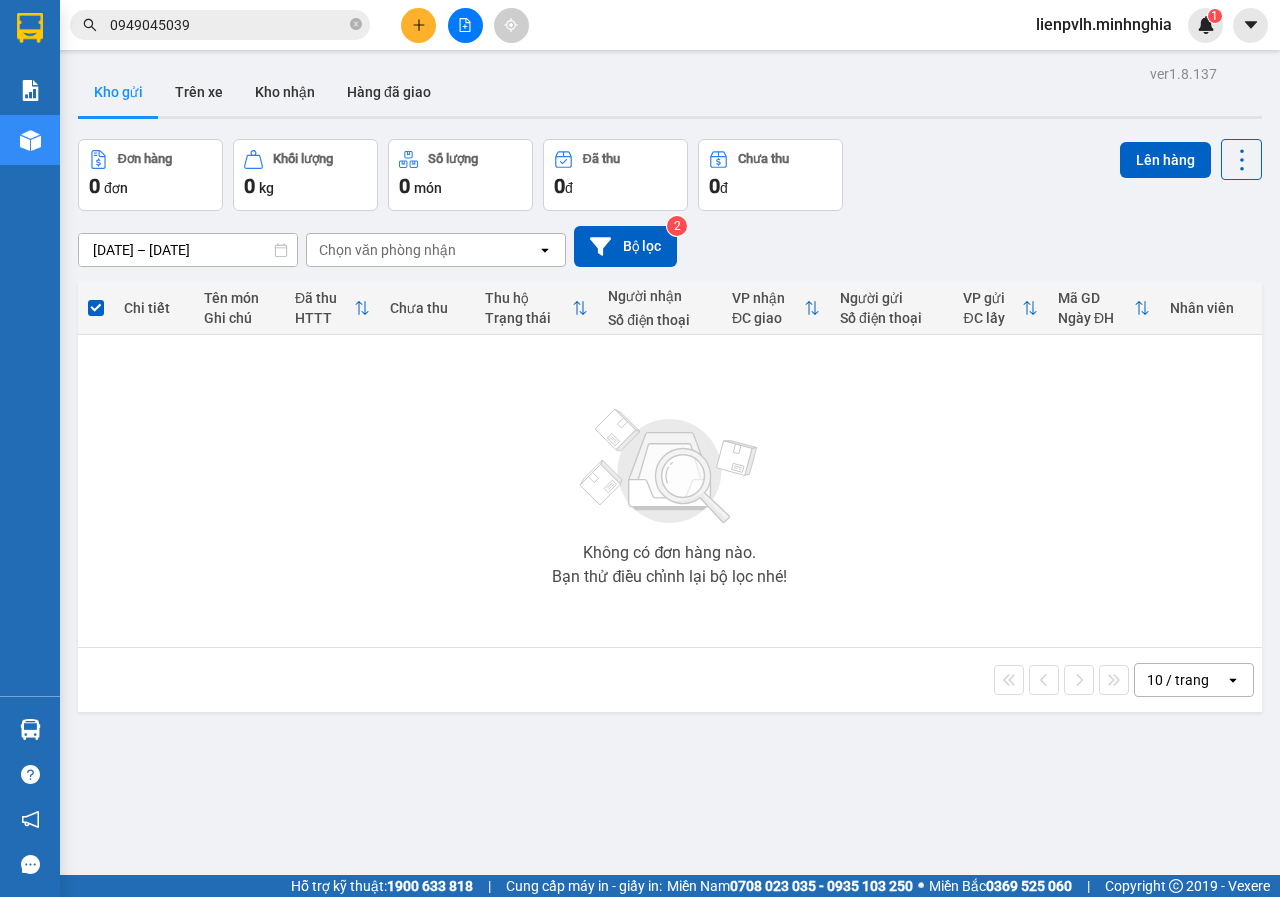 click 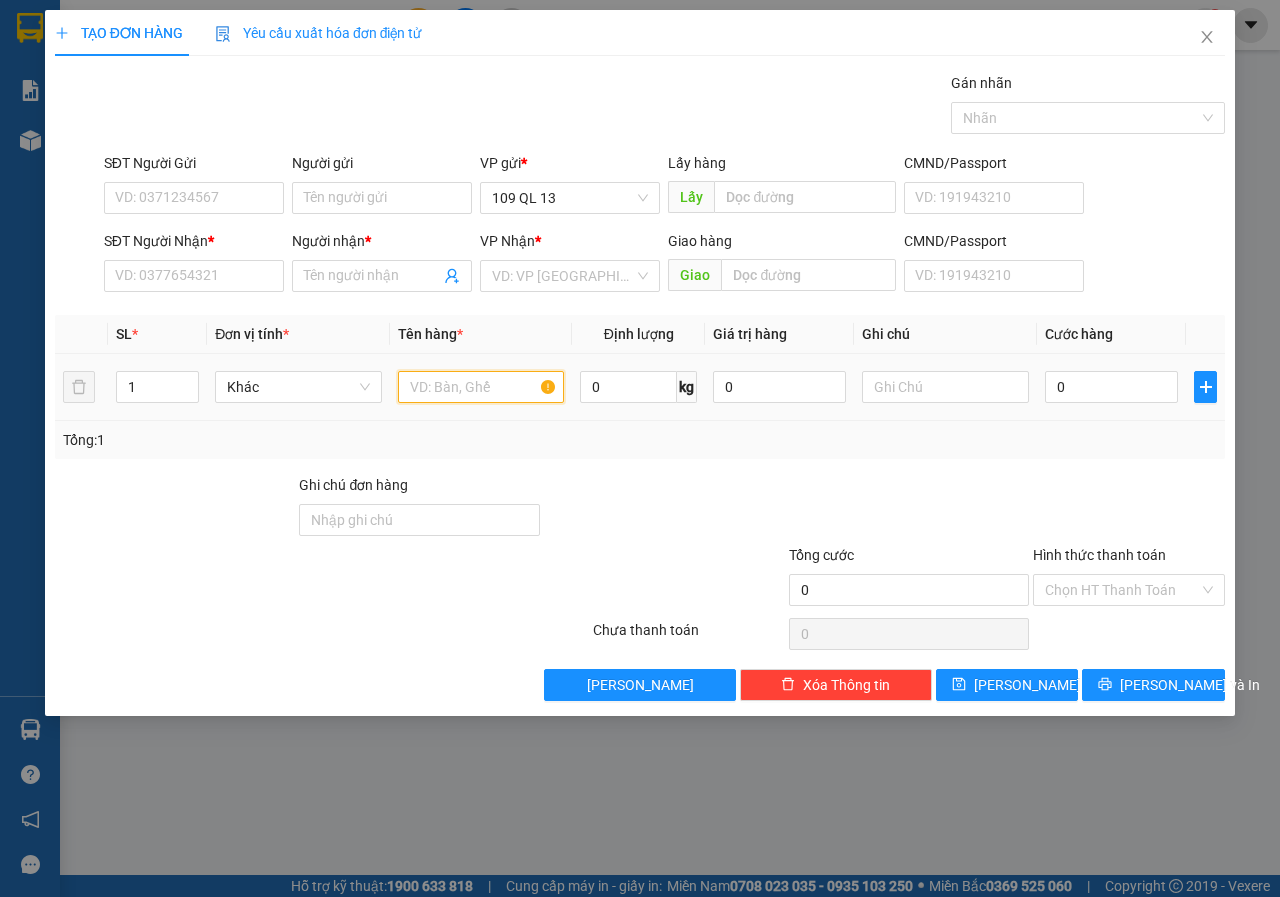 click at bounding box center (481, 387) 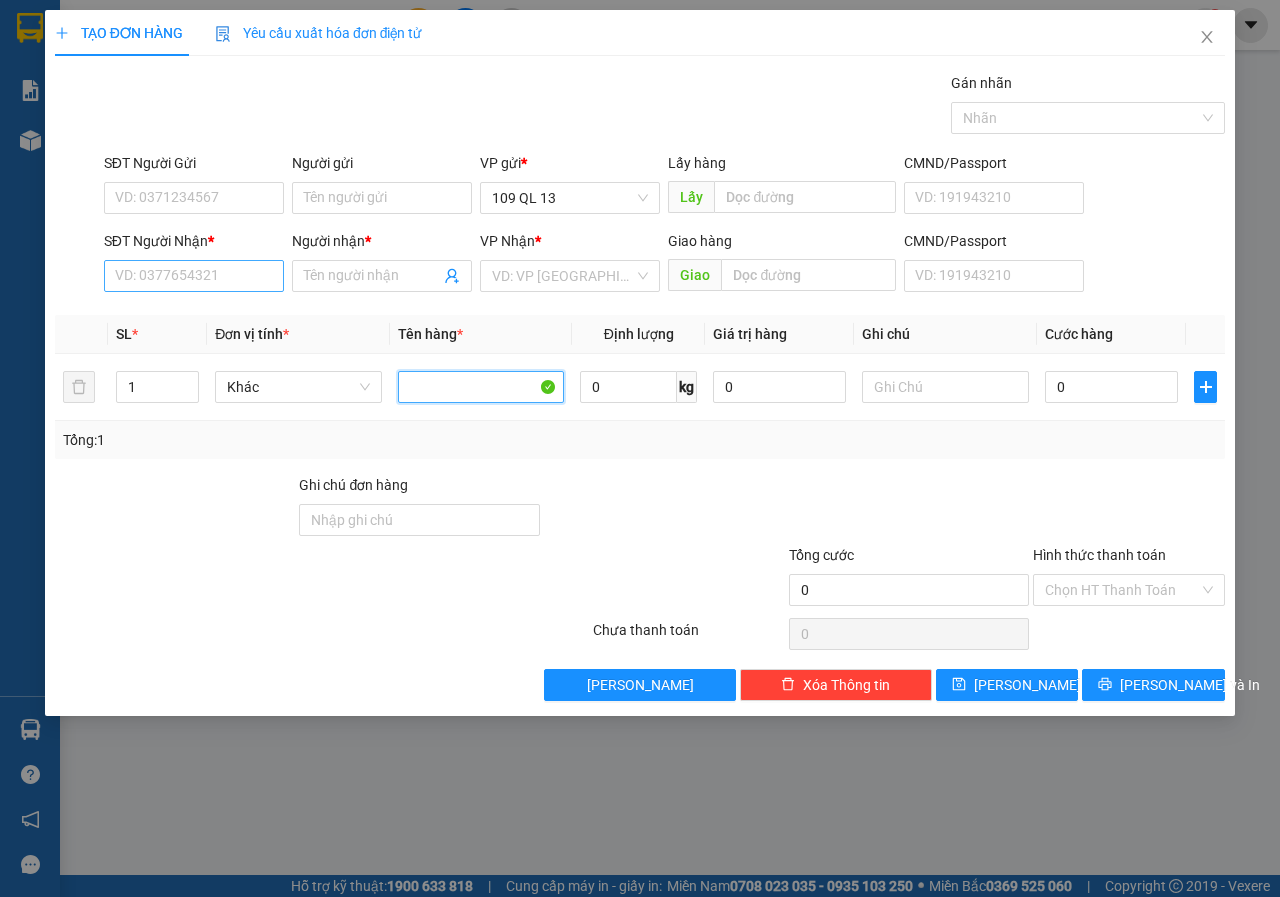 type 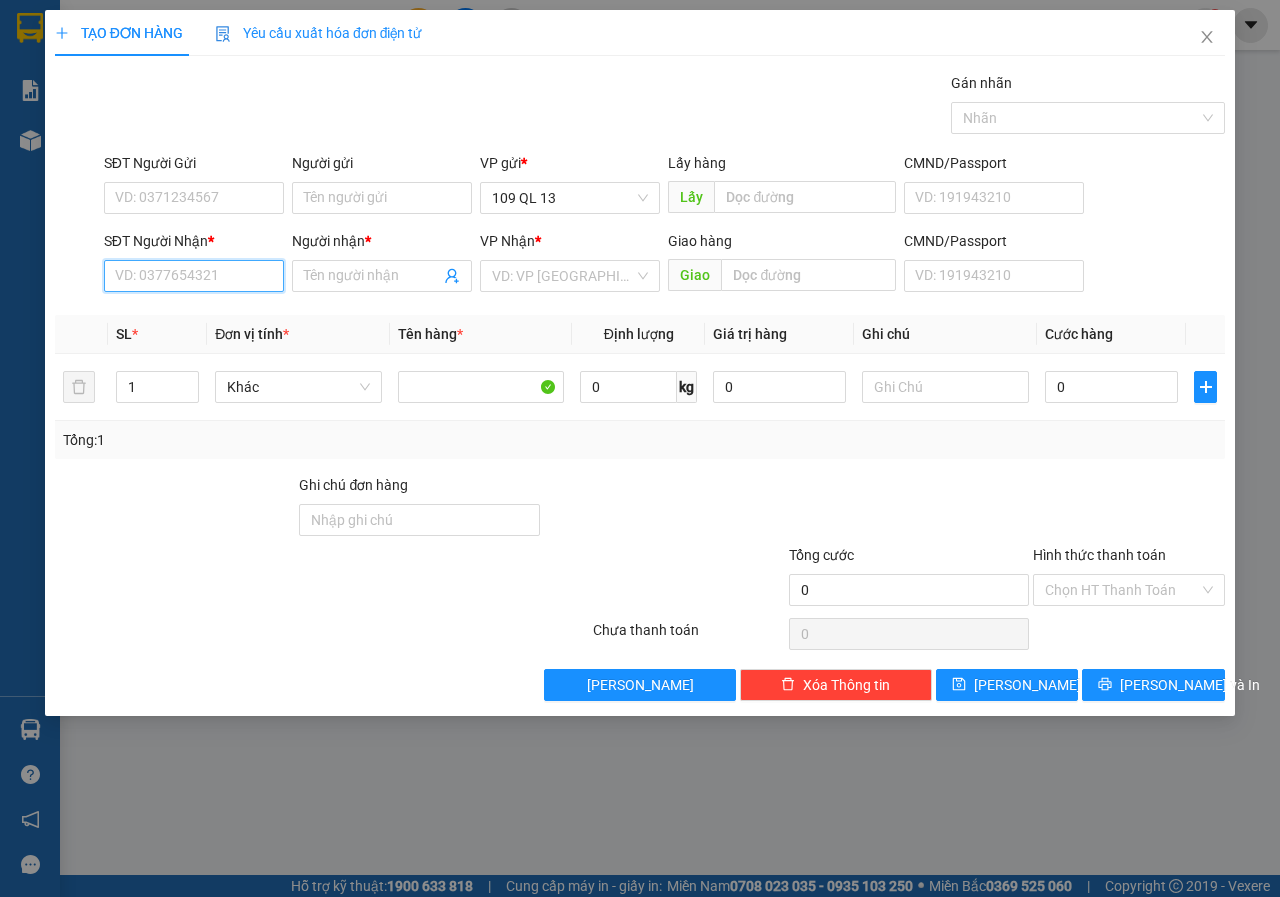 click on "SĐT Người Nhận  *" at bounding box center [194, 276] 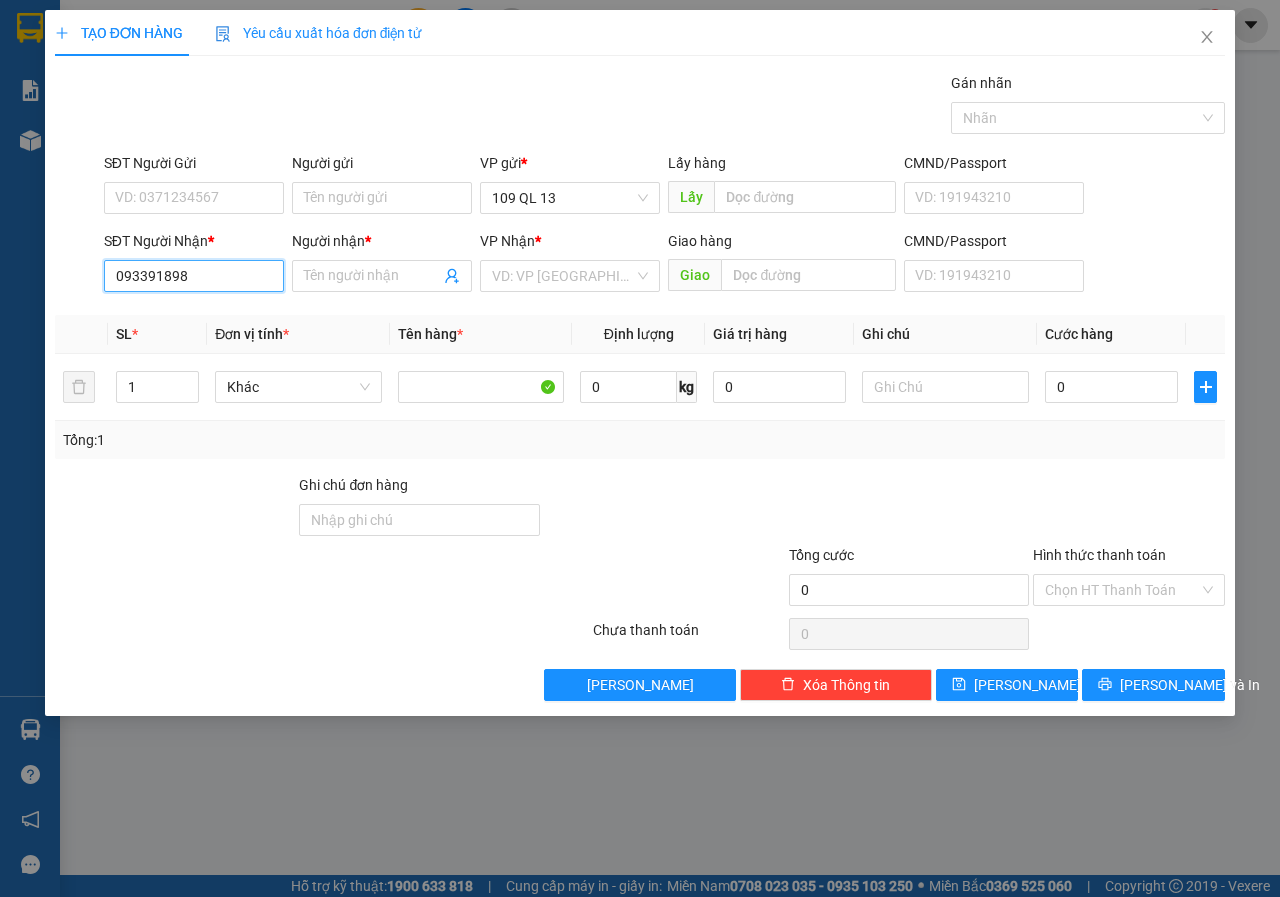 type on "0933918988" 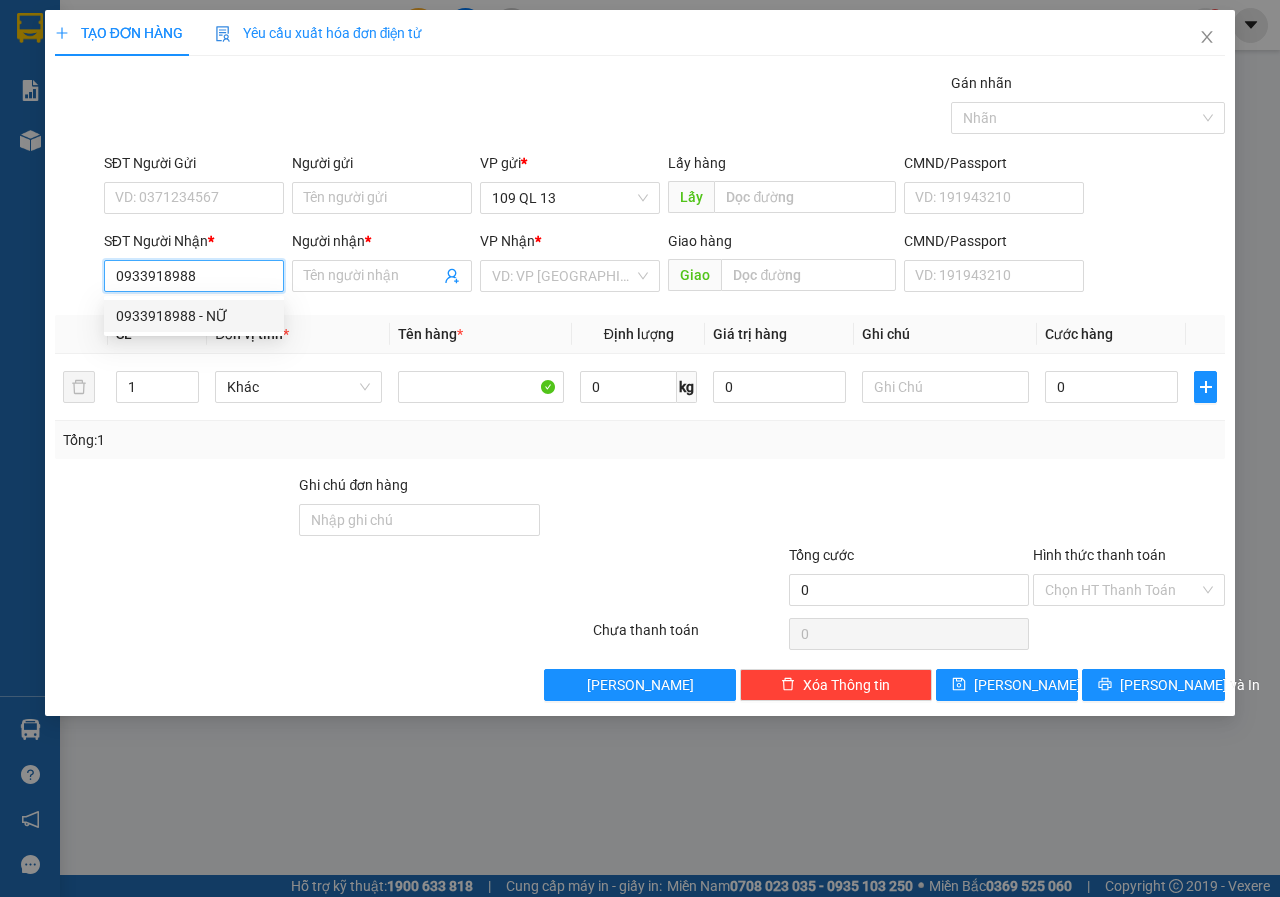 click on "0933918988 - NỮ" at bounding box center (194, 316) 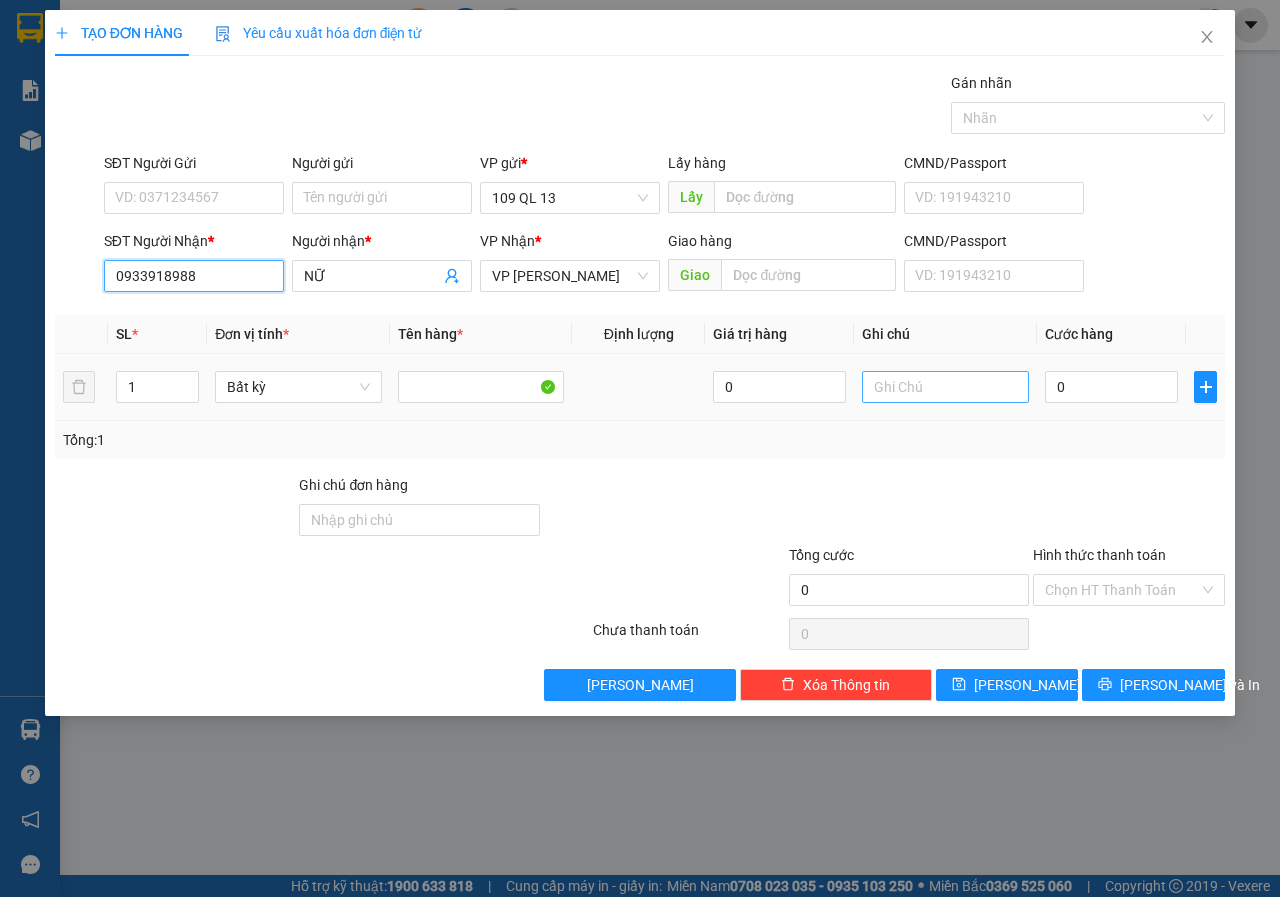 type on "0933918988" 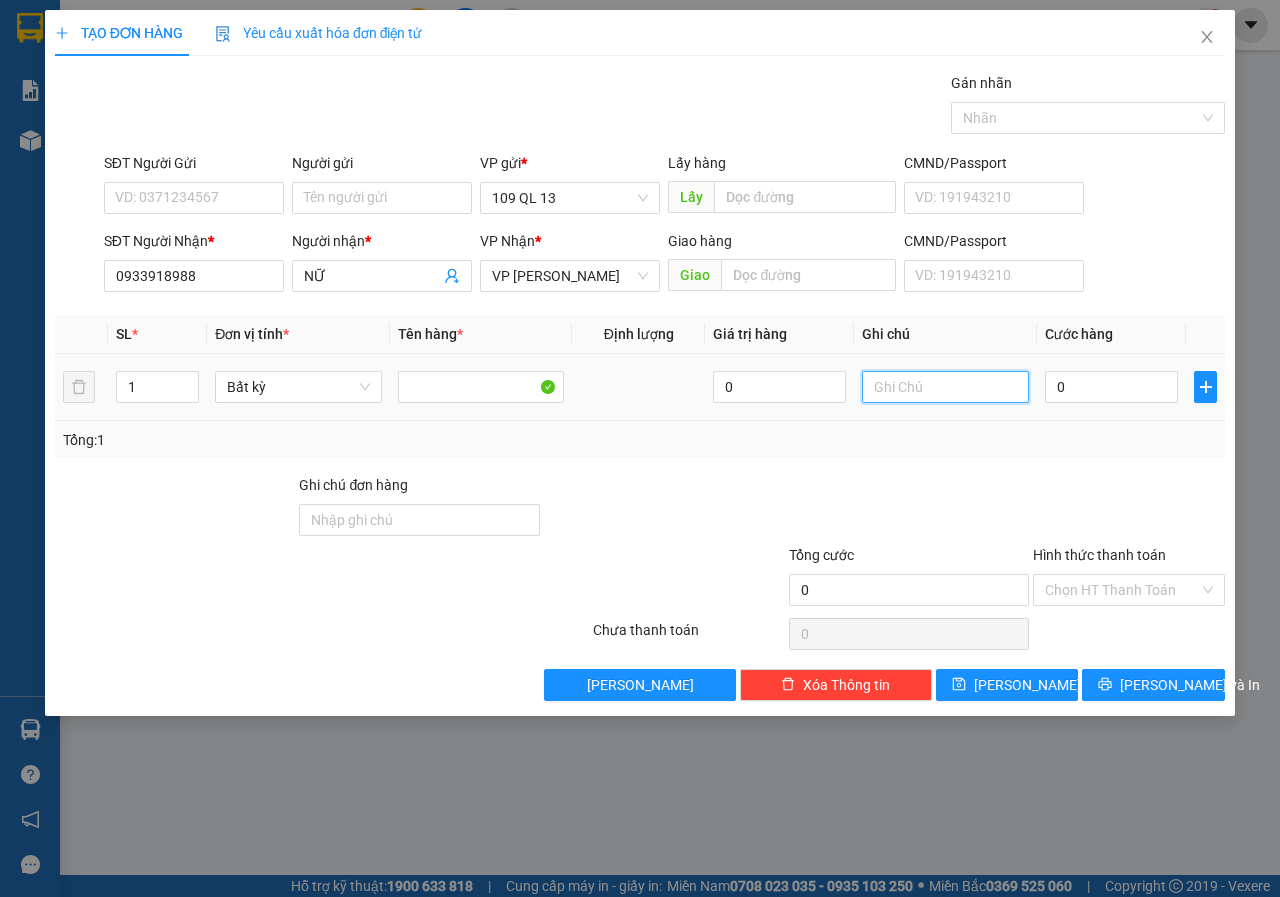click at bounding box center [945, 387] 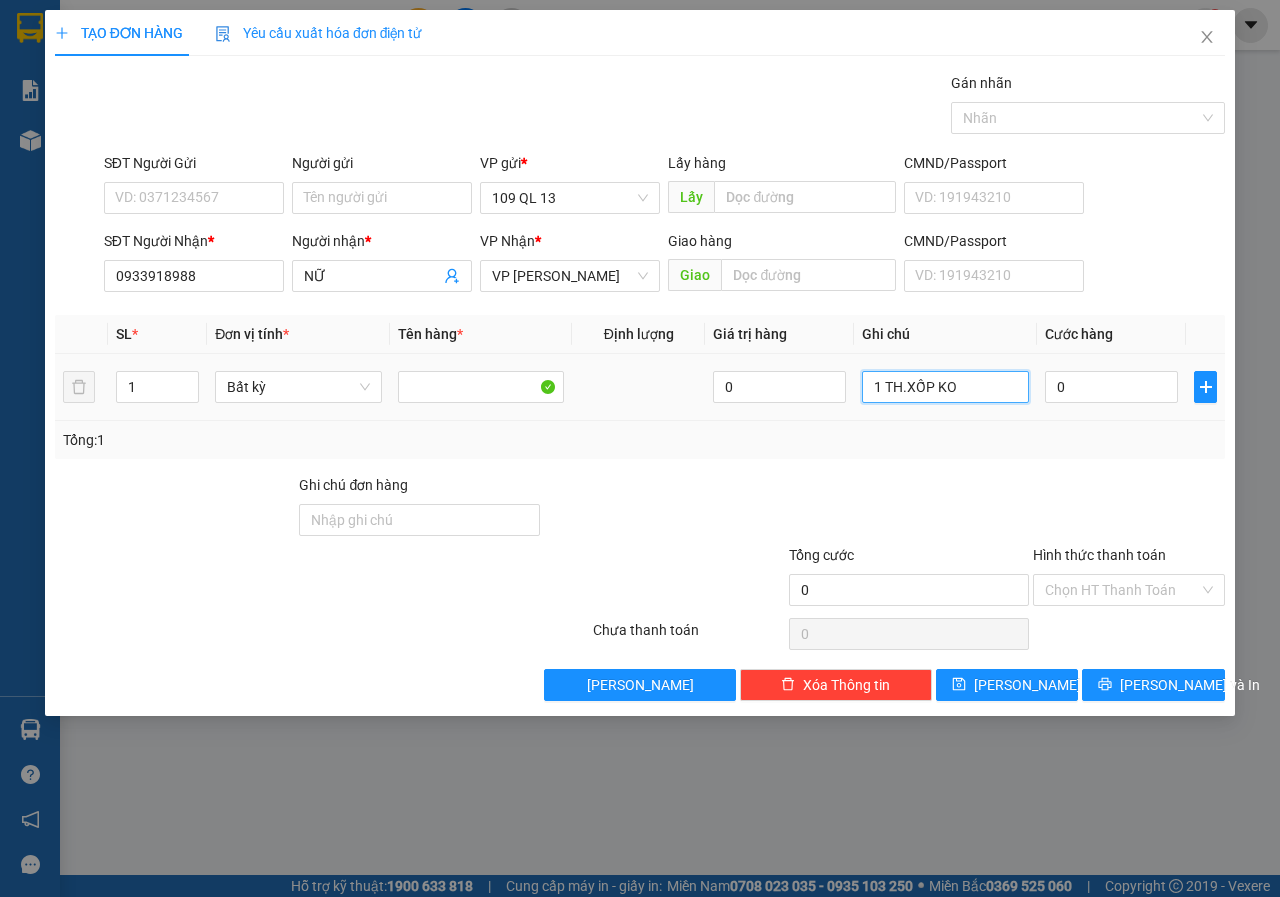 type on "1 TH.XỐP KO" 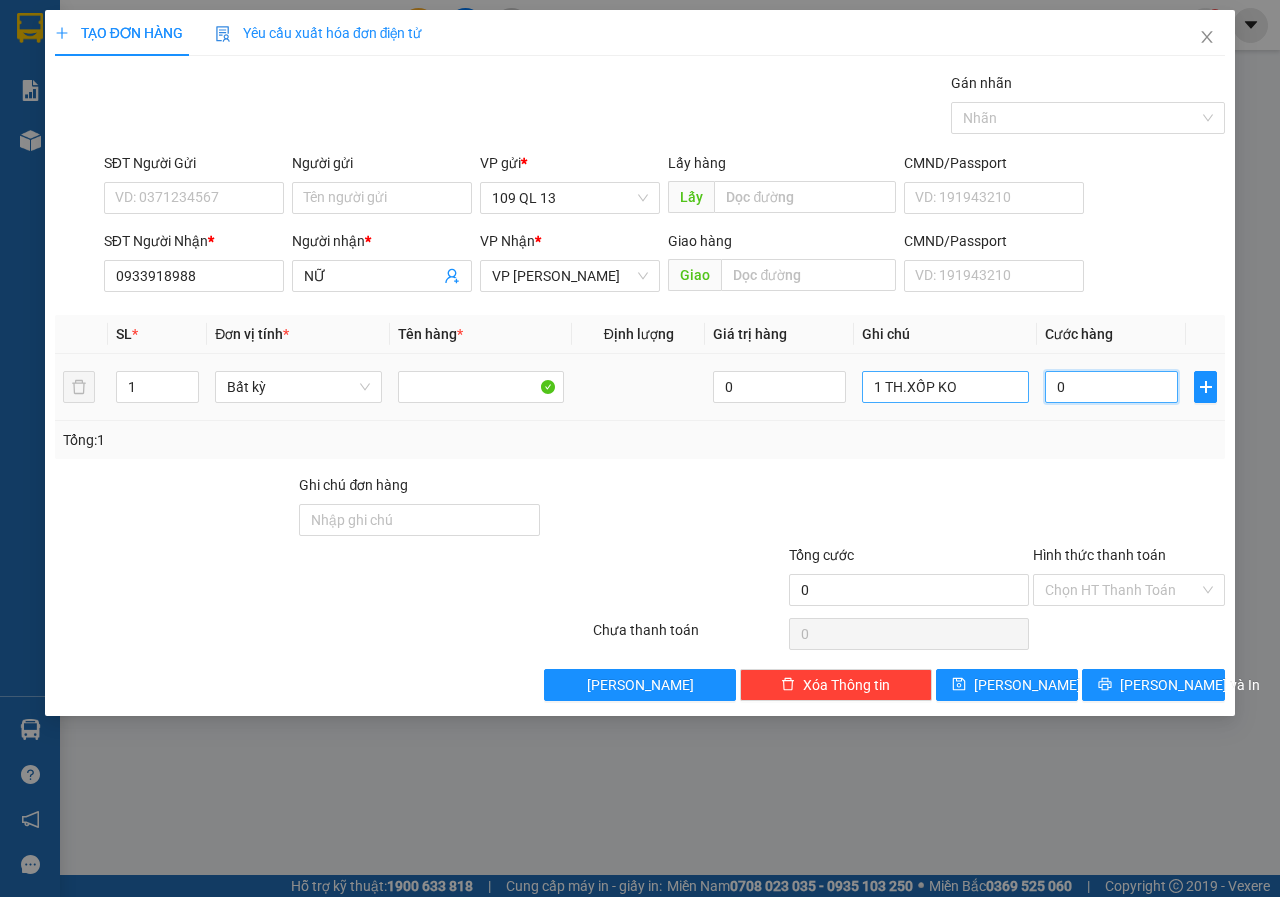 type on "3" 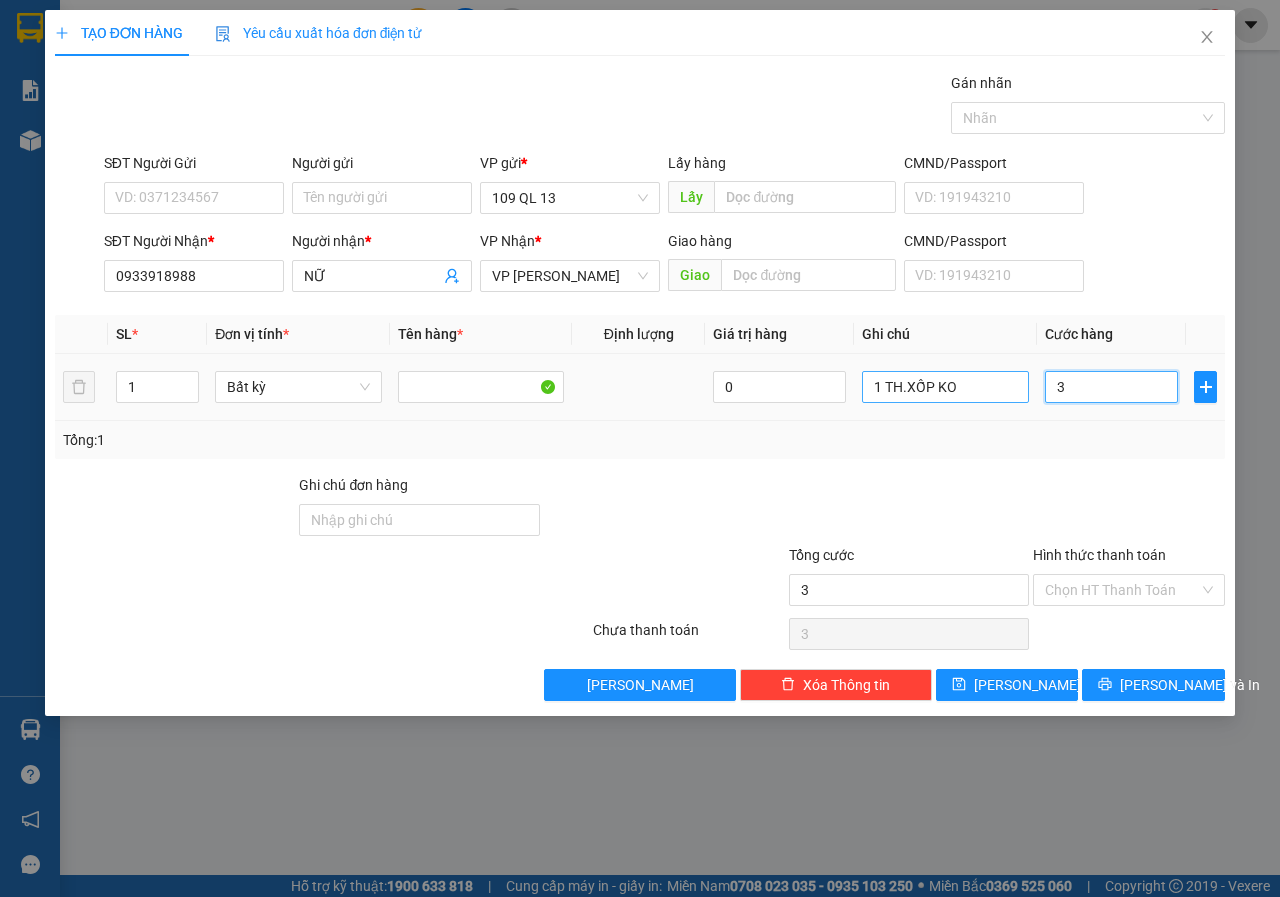 type on "30" 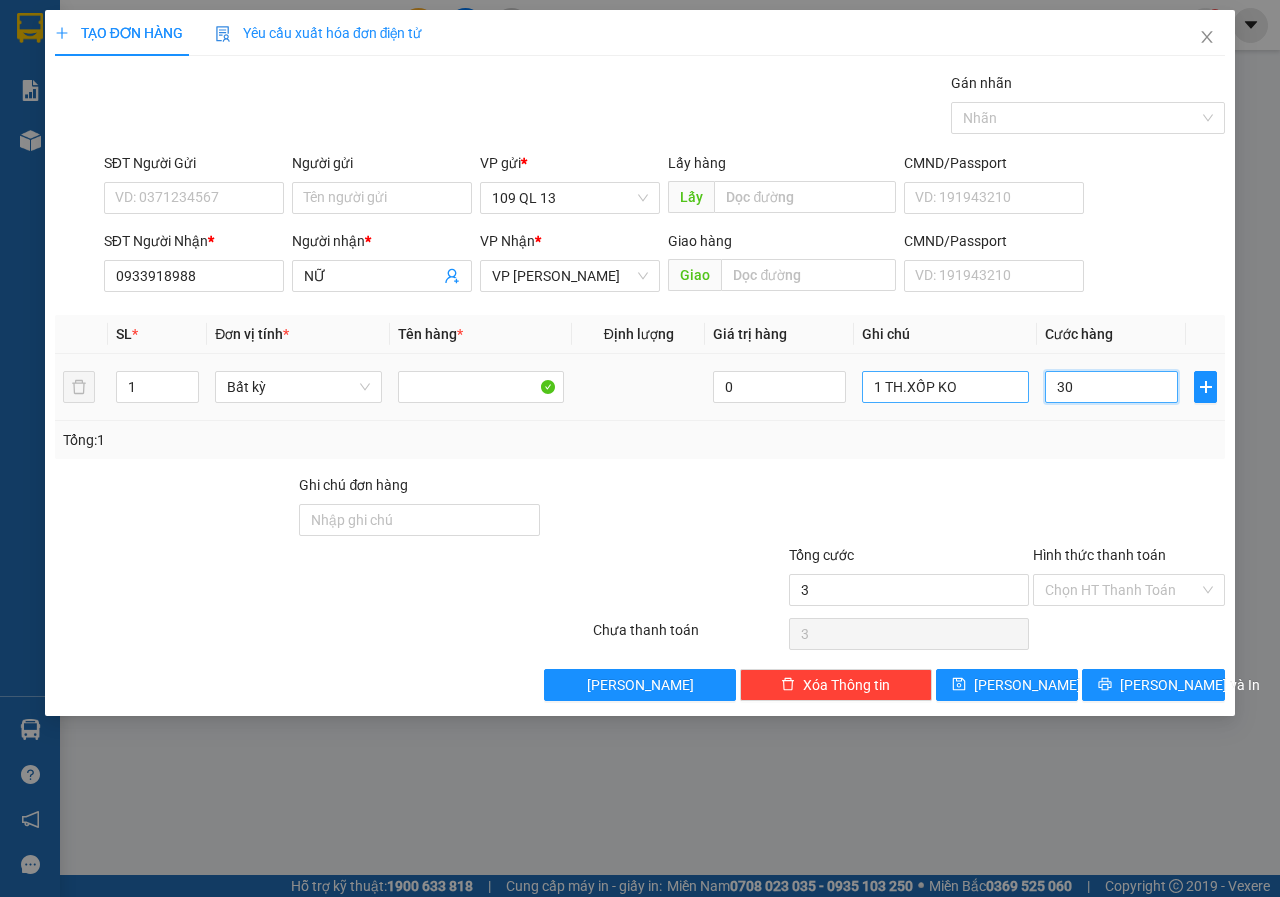 type on "30" 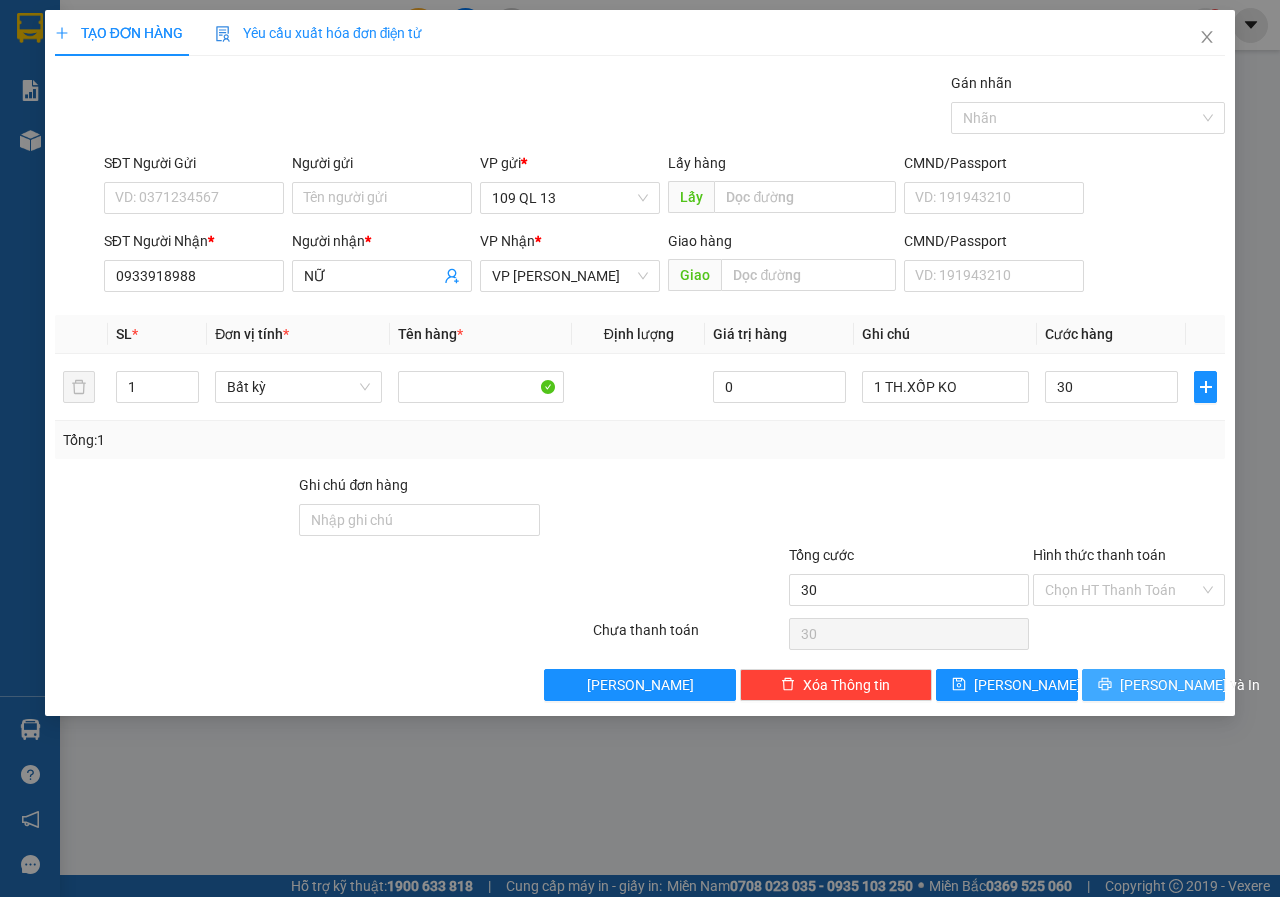 type on "30.000" 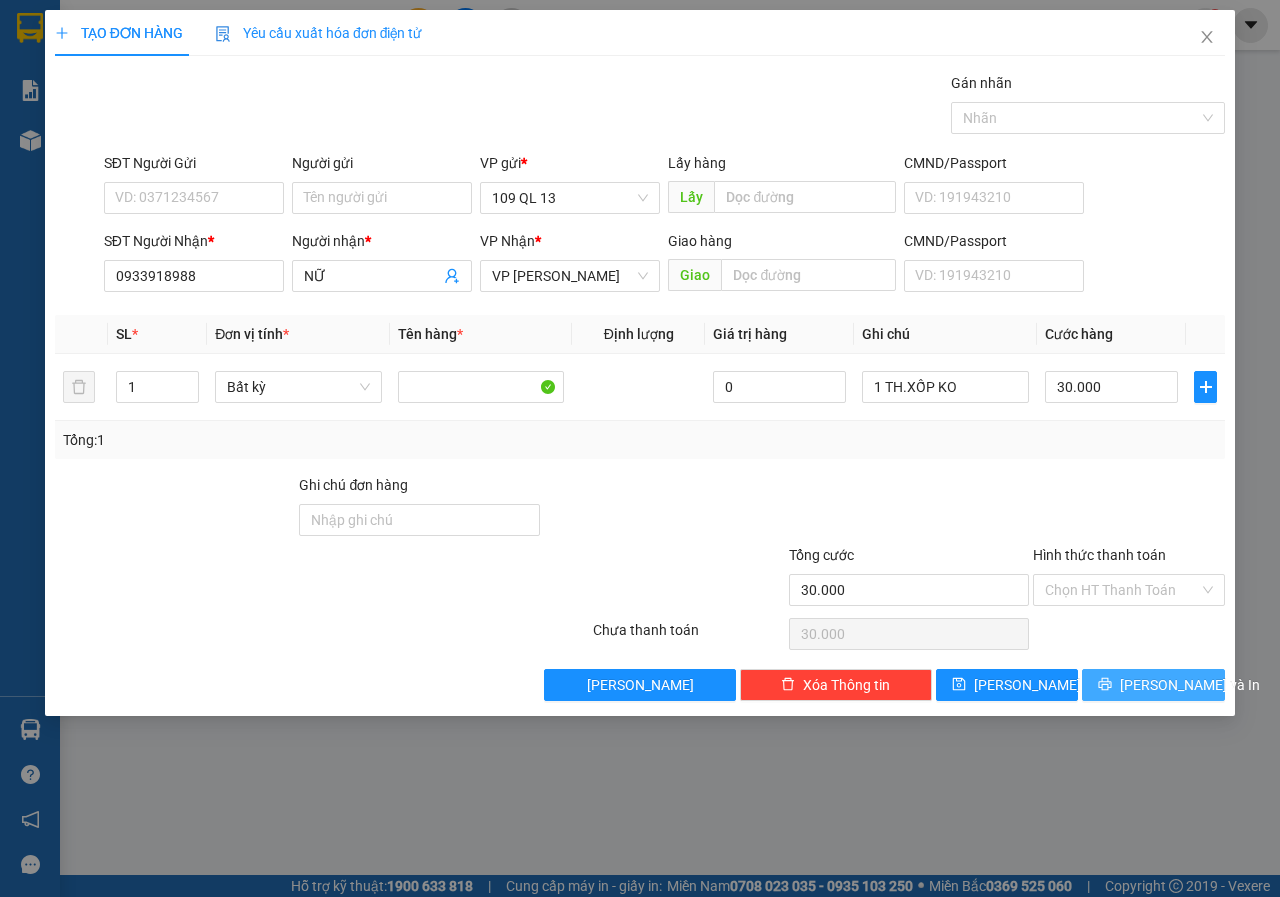 click on "[PERSON_NAME] và In" at bounding box center [1153, 685] 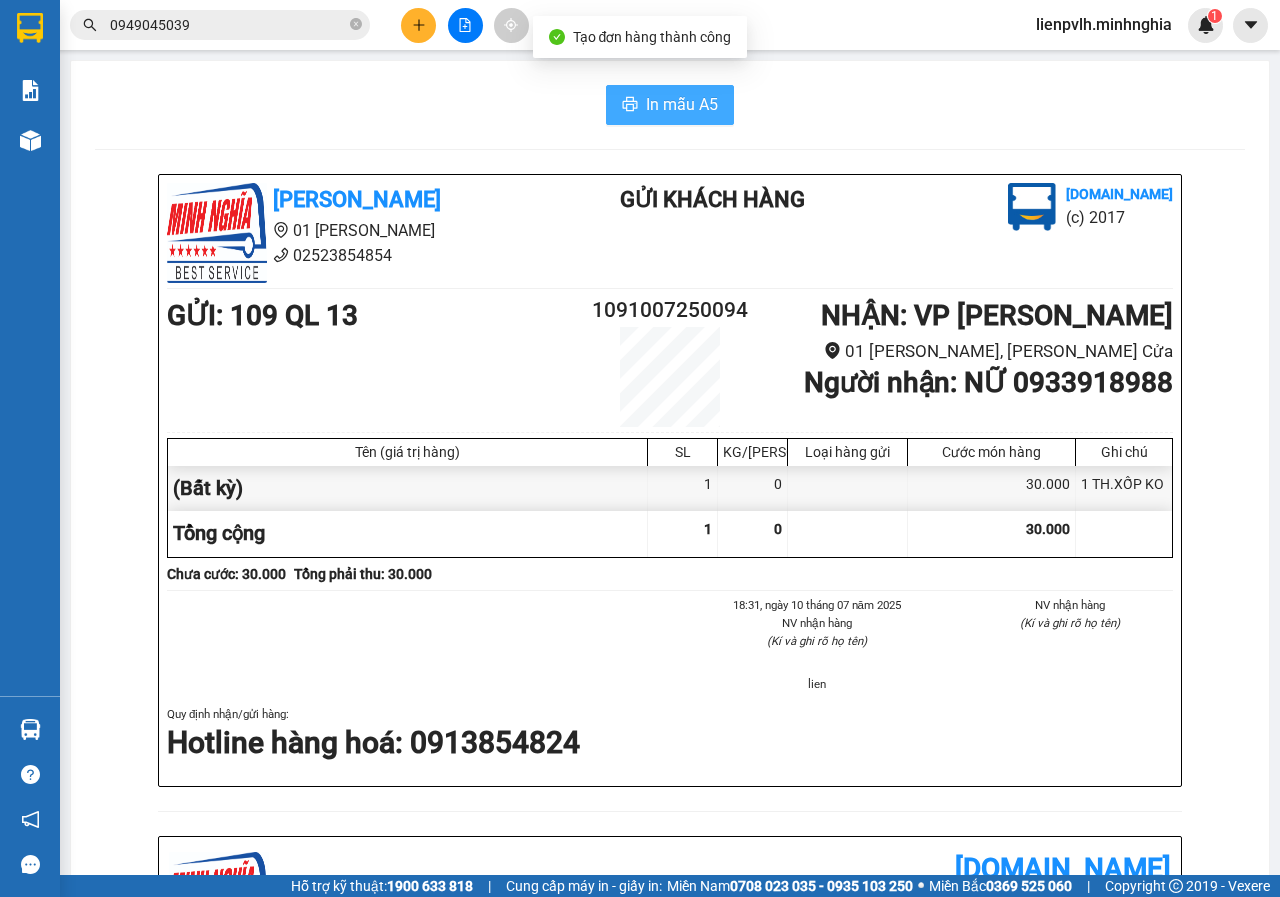 click on "In mẫu A5" at bounding box center [682, 104] 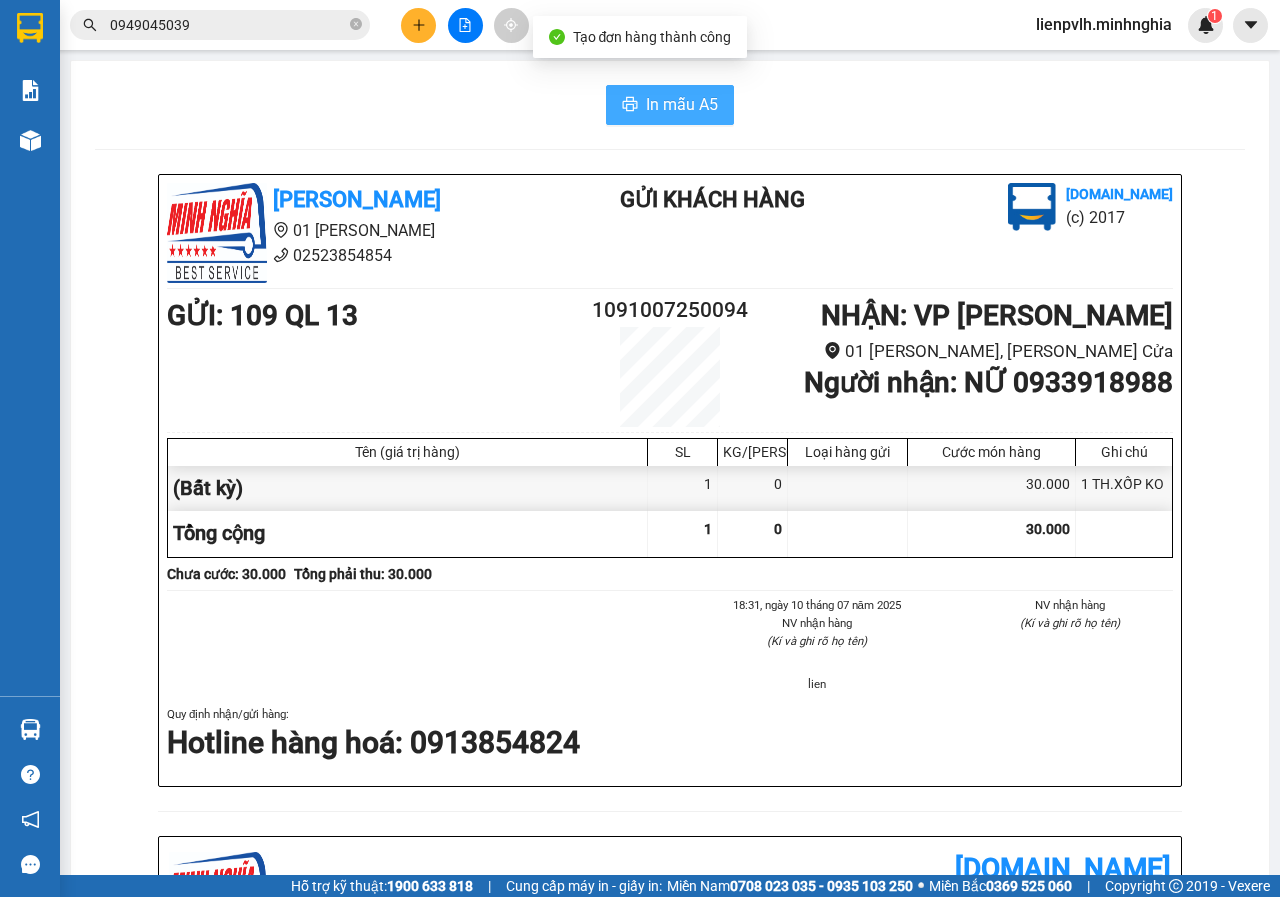 scroll, scrollTop: 0, scrollLeft: 0, axis: both 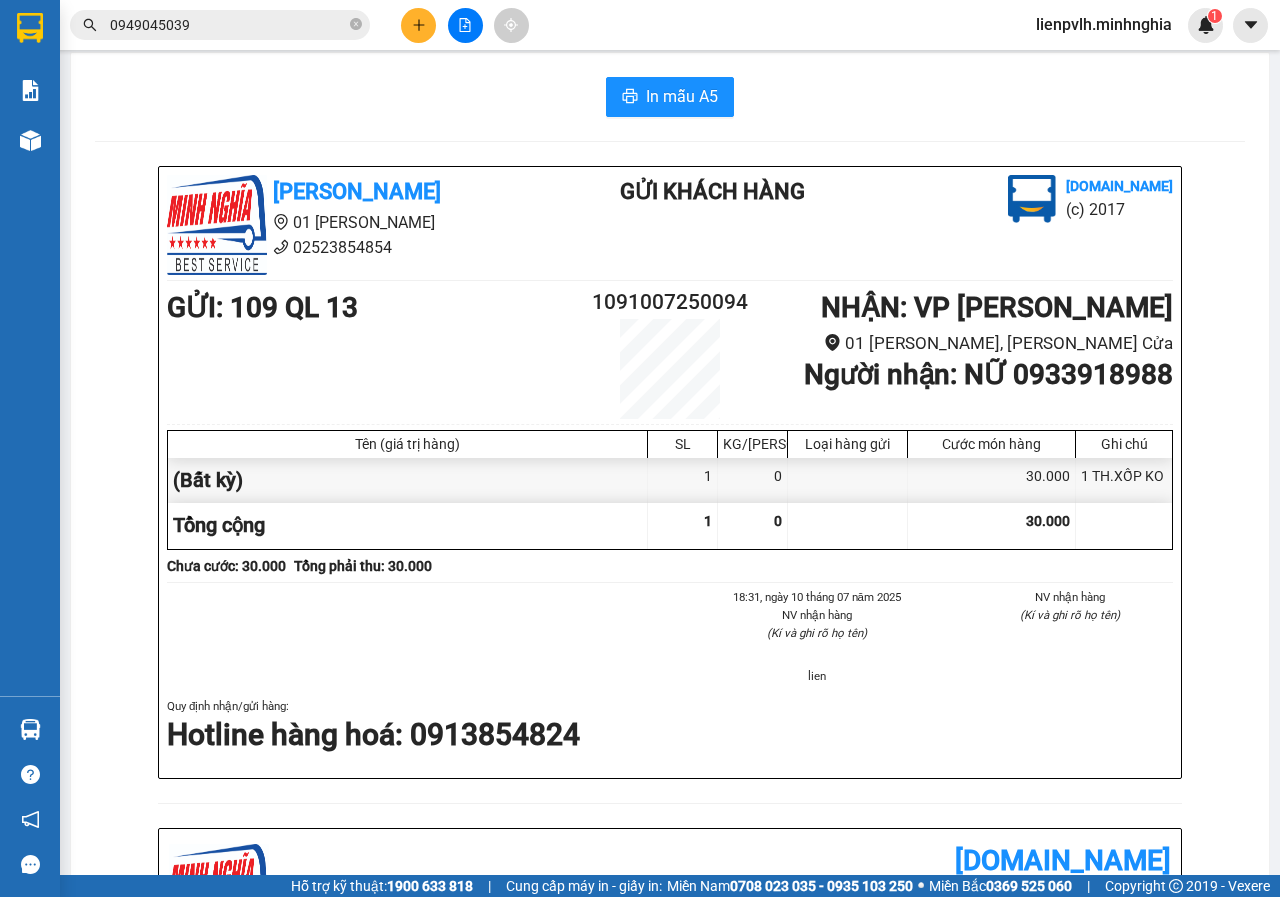 click on "Minh Nghĩa   01 Đinh Tiên Hoàng   02523854854 Gửi khách hàng Vexere.com (c) 2017" at bounding box center [670, 225] 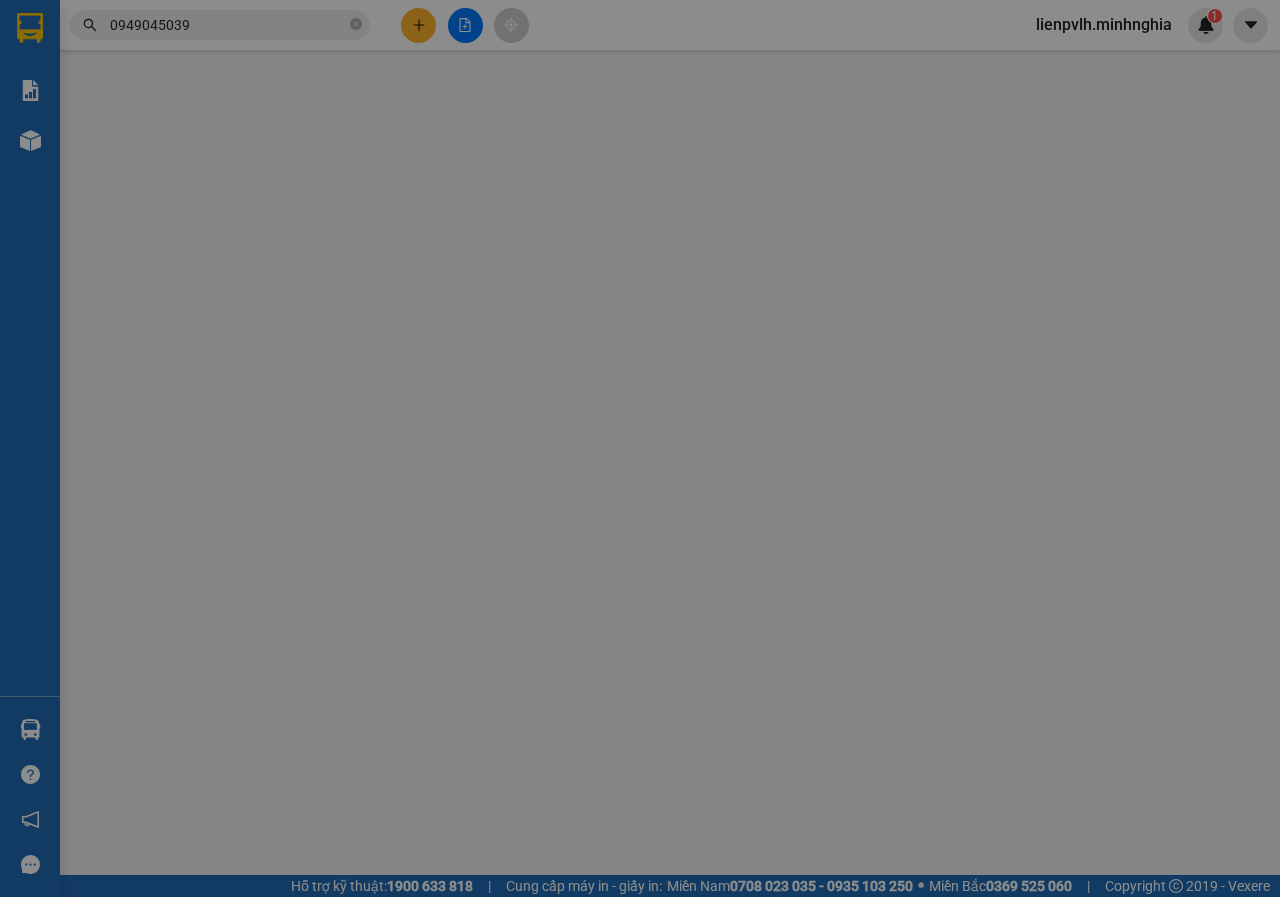scroll, scrollTop: 0, scrollLeft: 0, axis: both 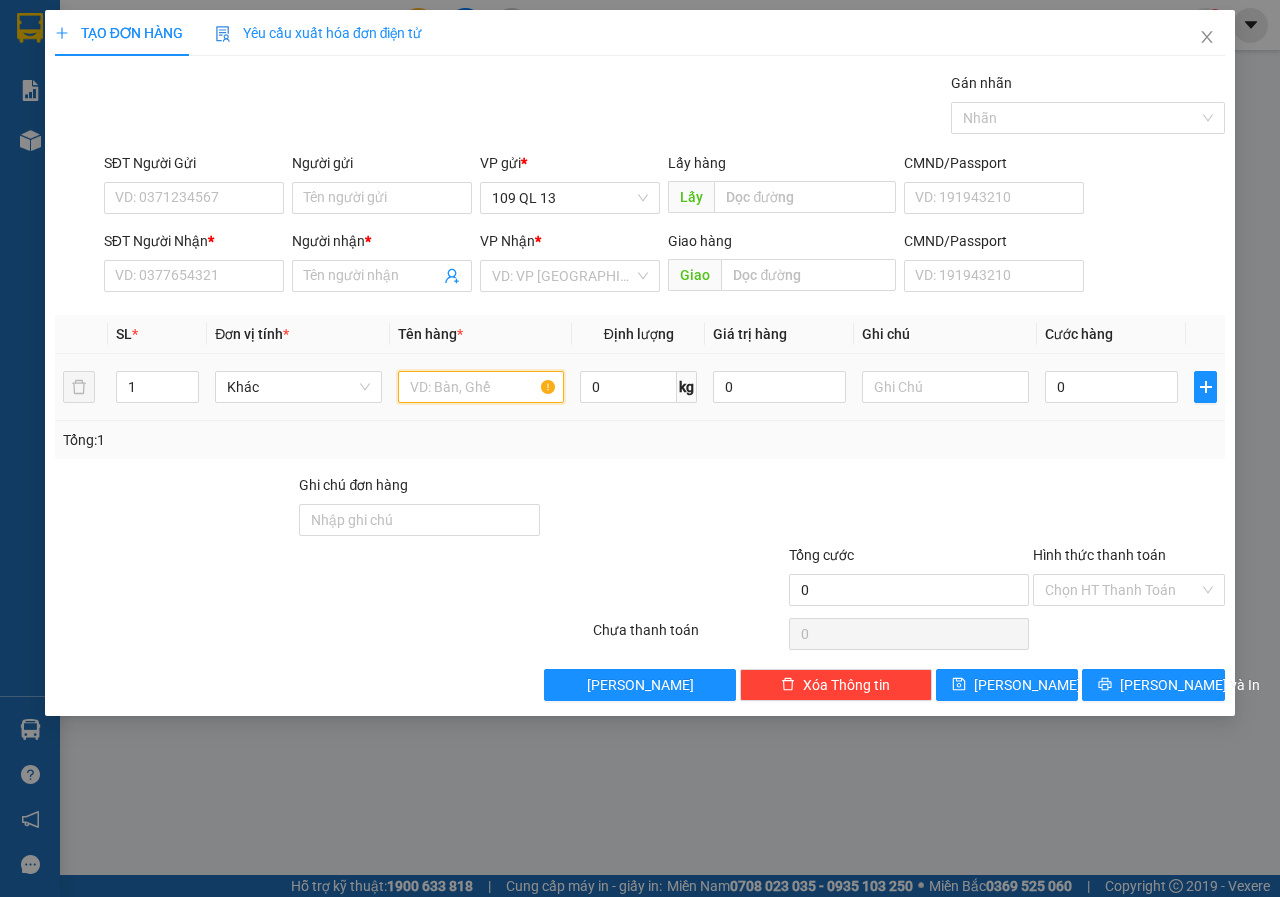 click at bounding box center [481, 387] 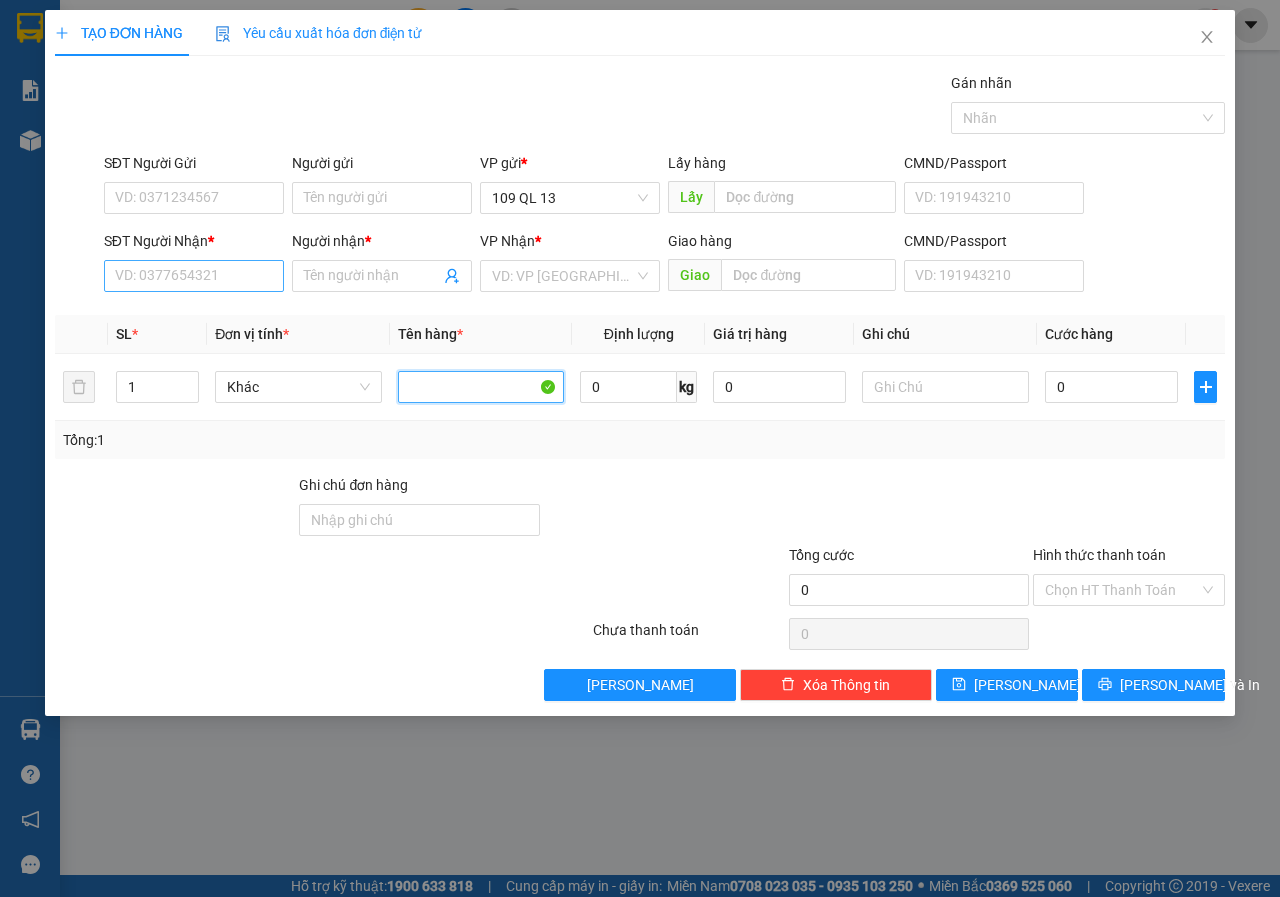 type 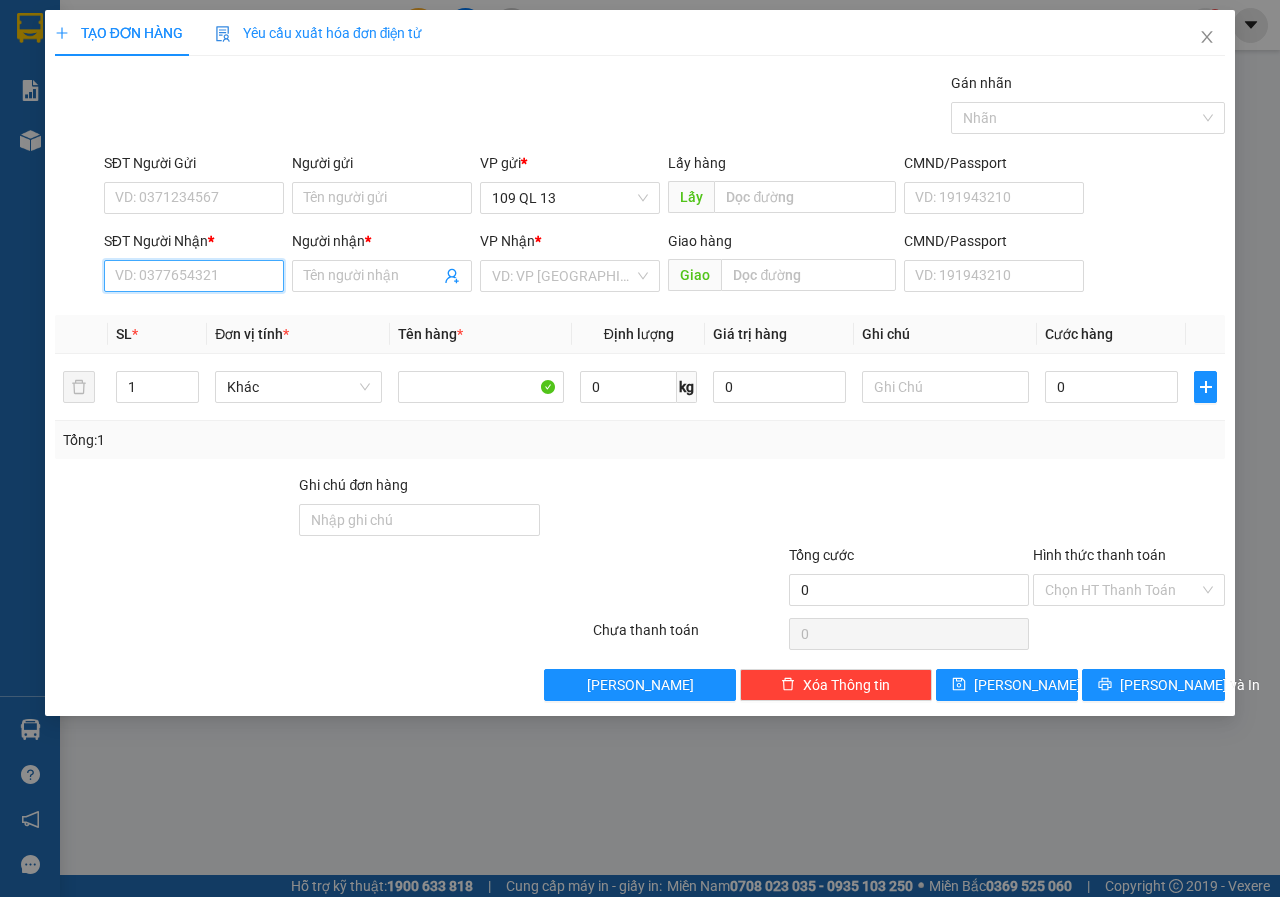 click on "SĐT Người Nhận  *" at bounding box center (194, 276) 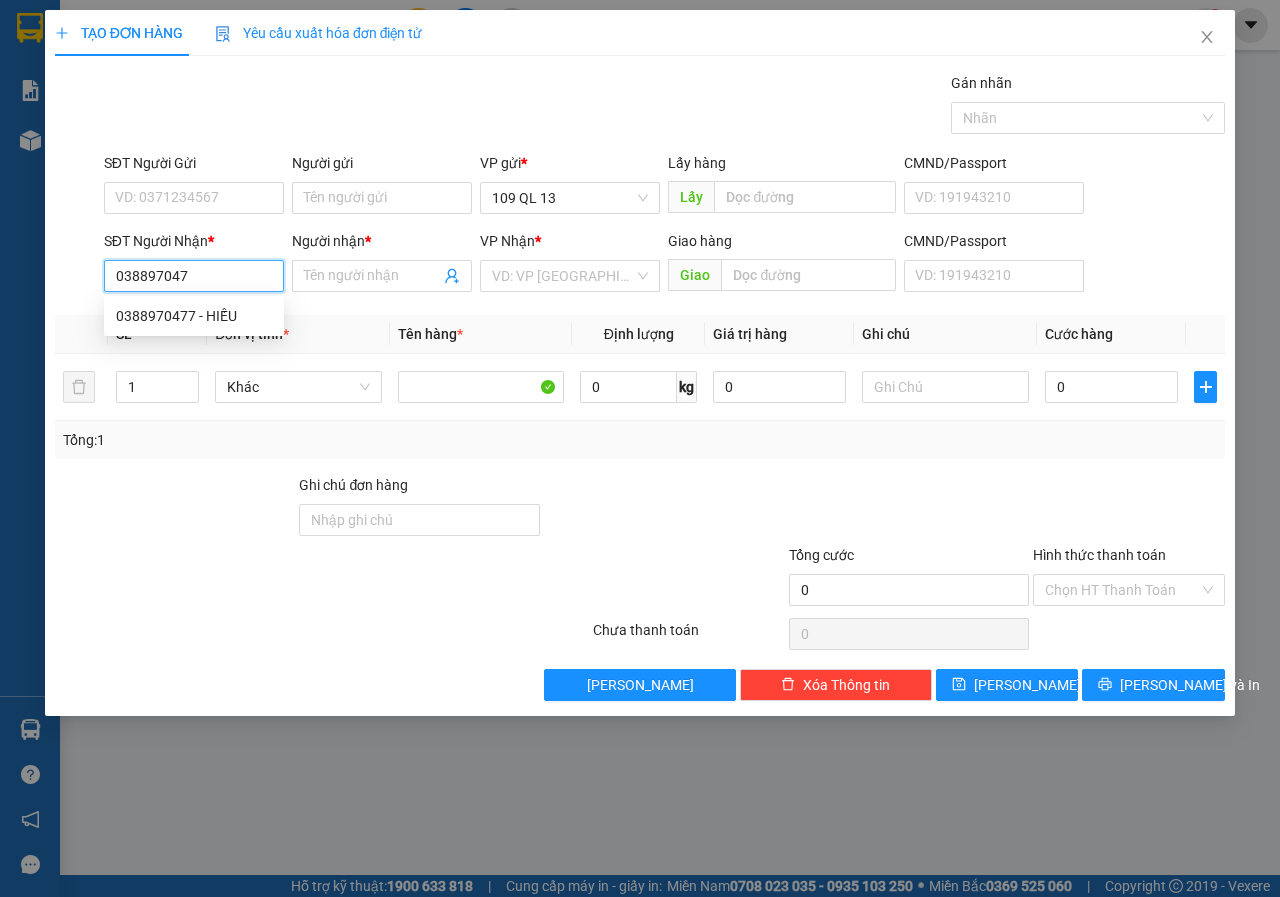 type on "0388970477" 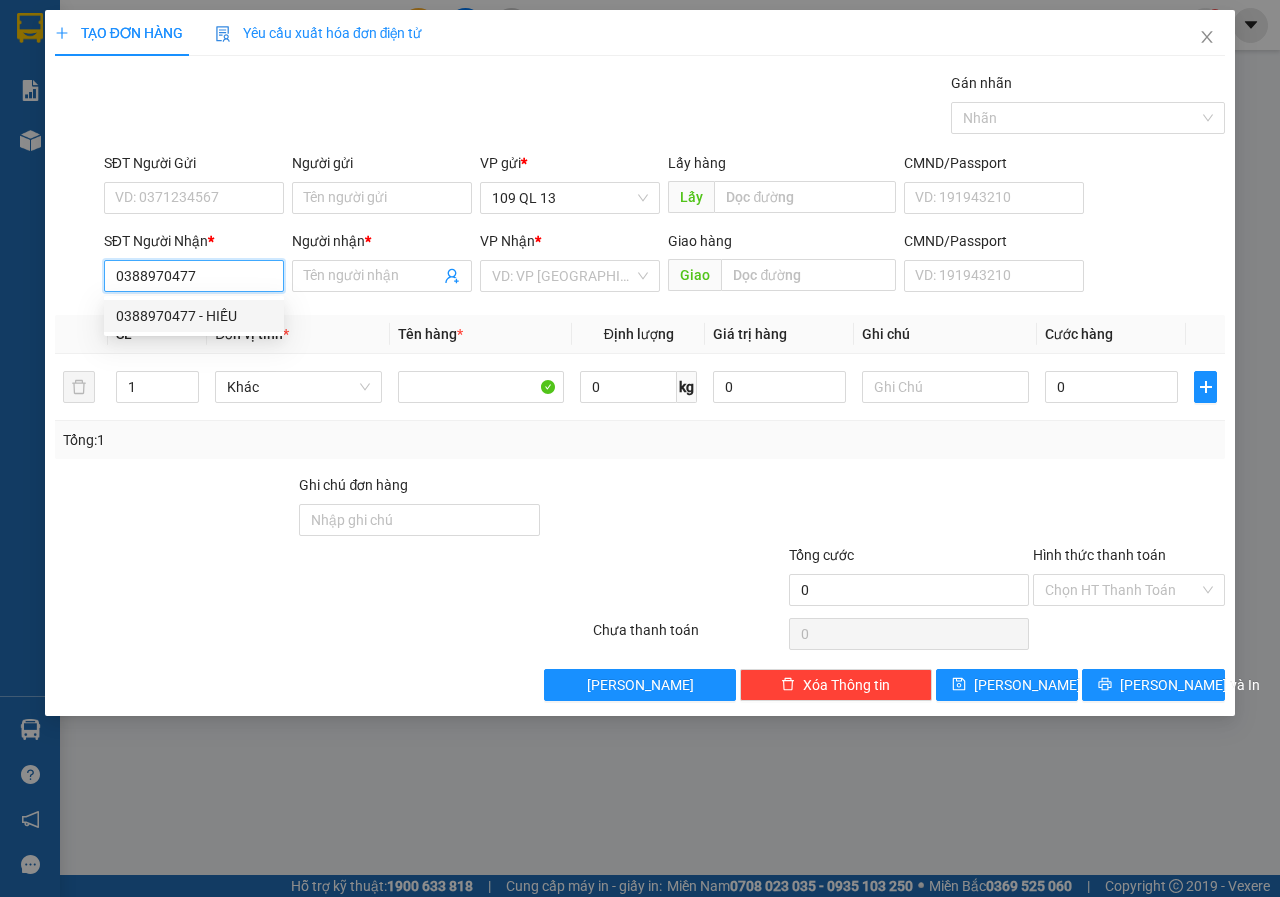 click on "0388970477 - HIẾU" at bounding box center [194, 316] 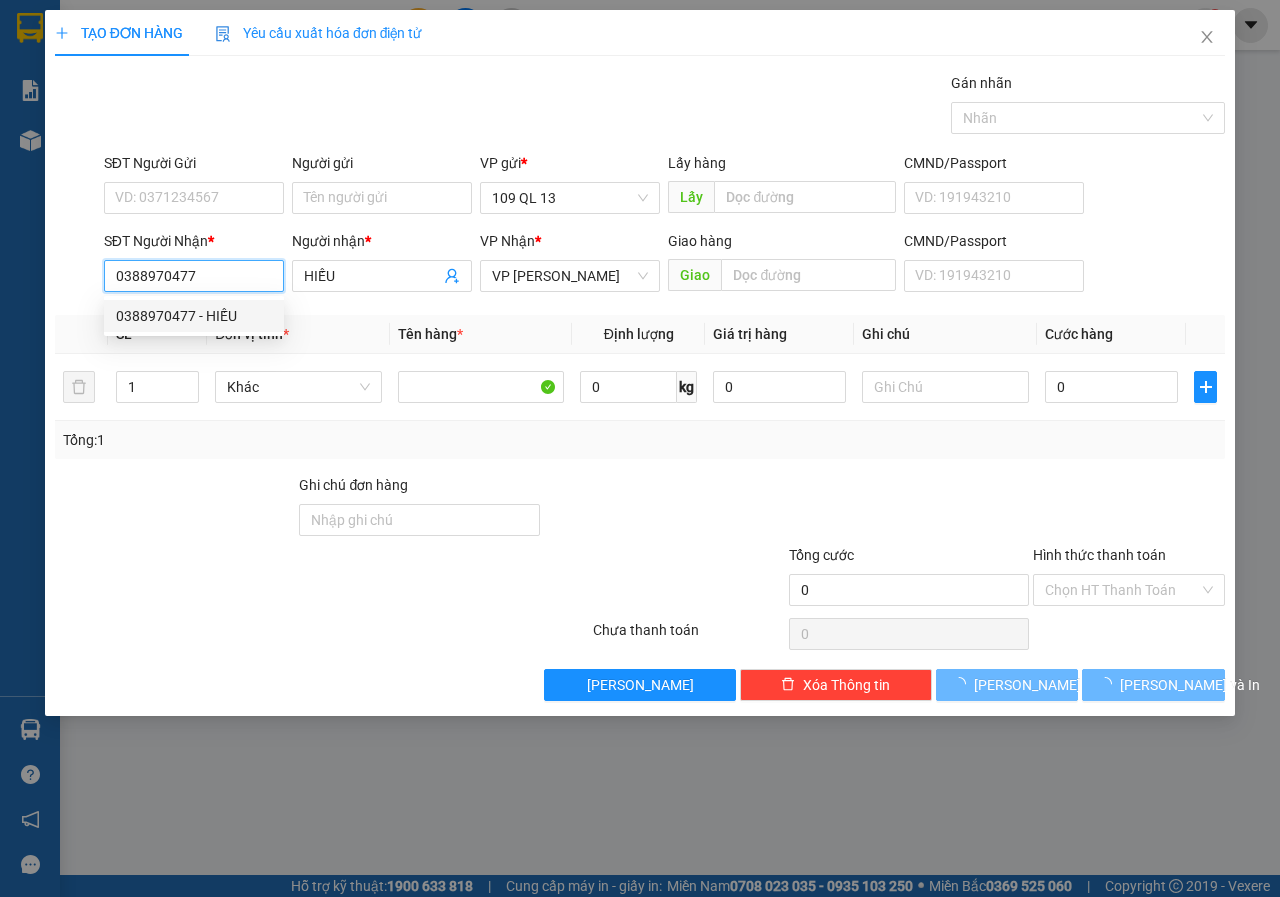 type on "0388970477" 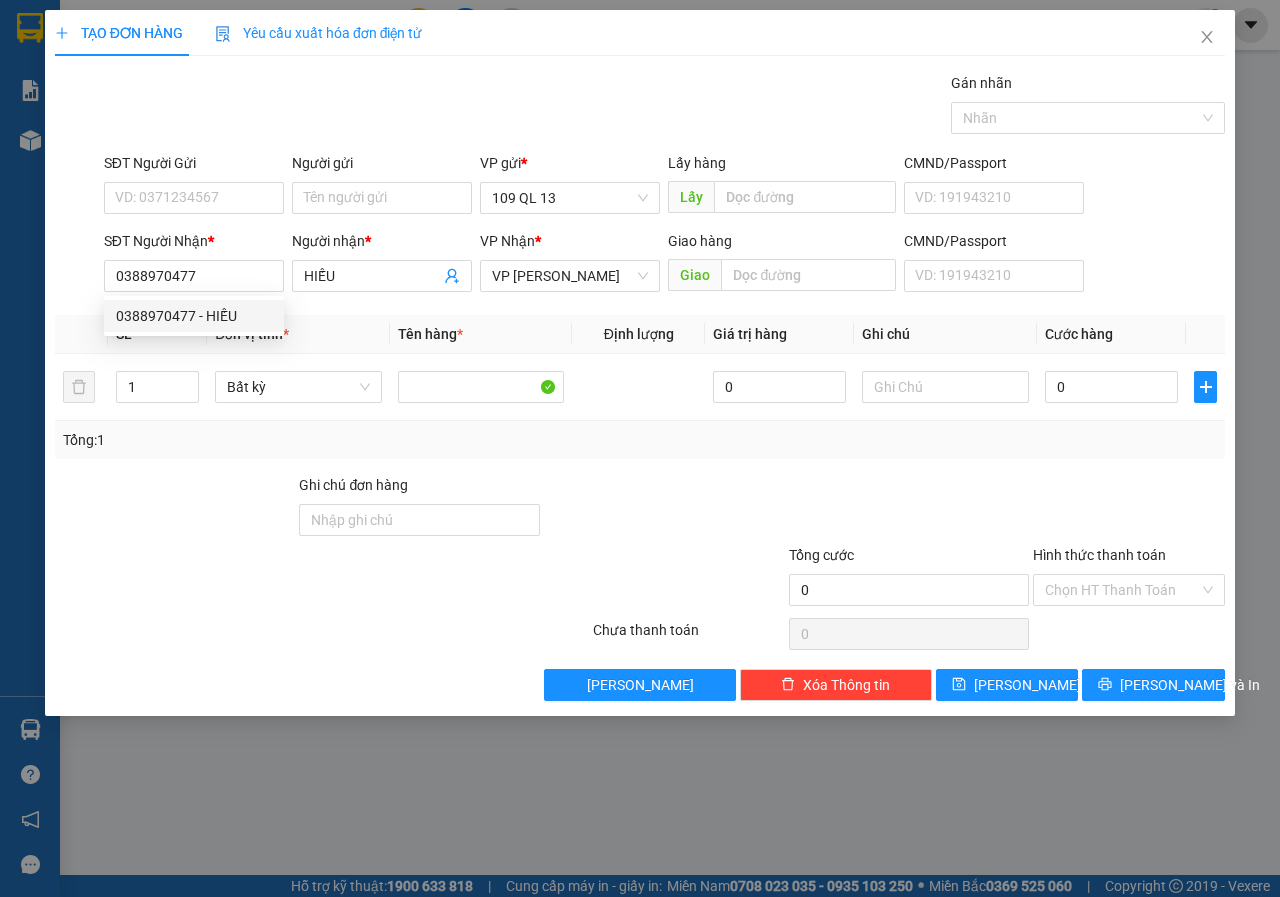 click on "SĐT Người Gửi" at bounding box center [194, 163] 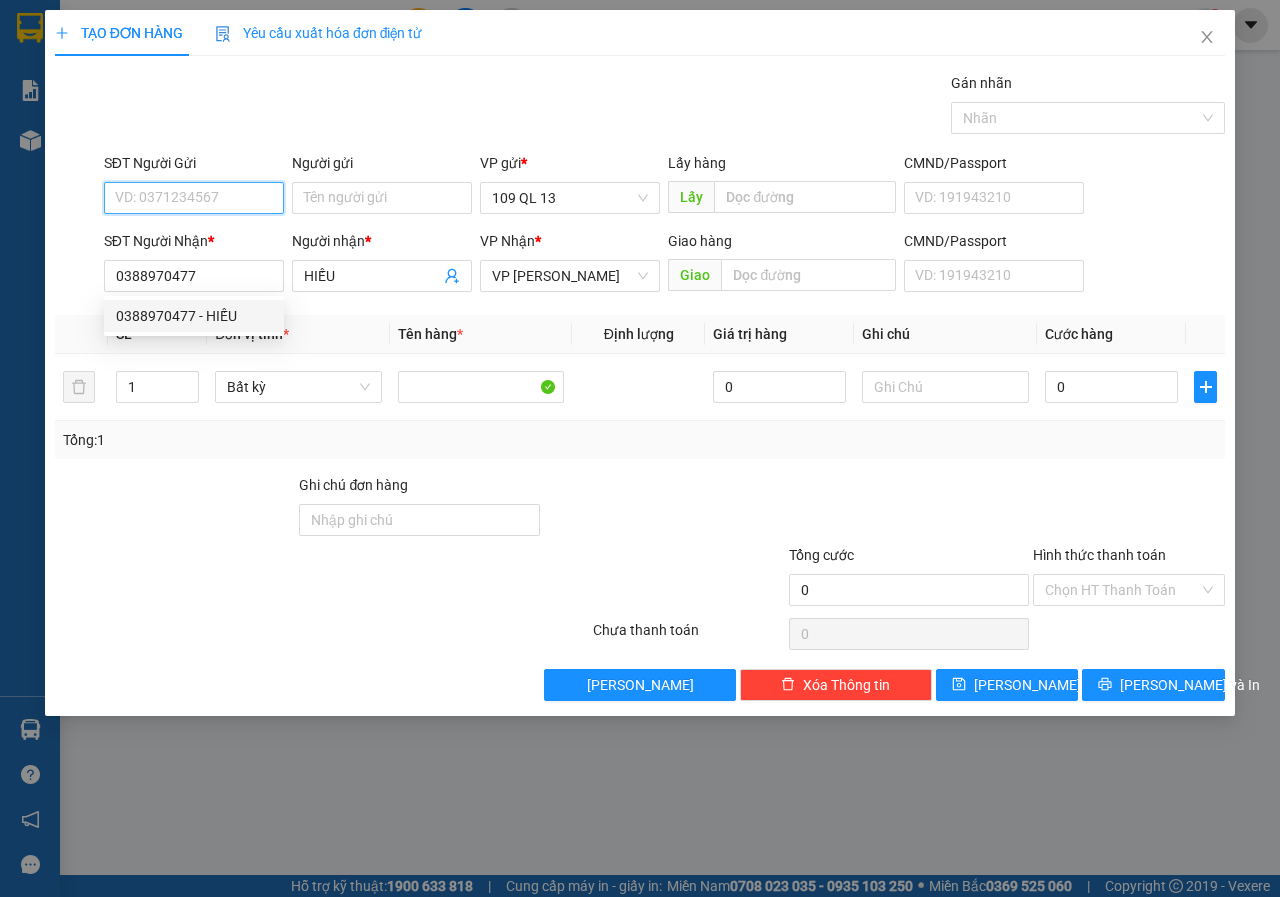 click on "SĐT Người Gửi" at bounding box center [194, 198] 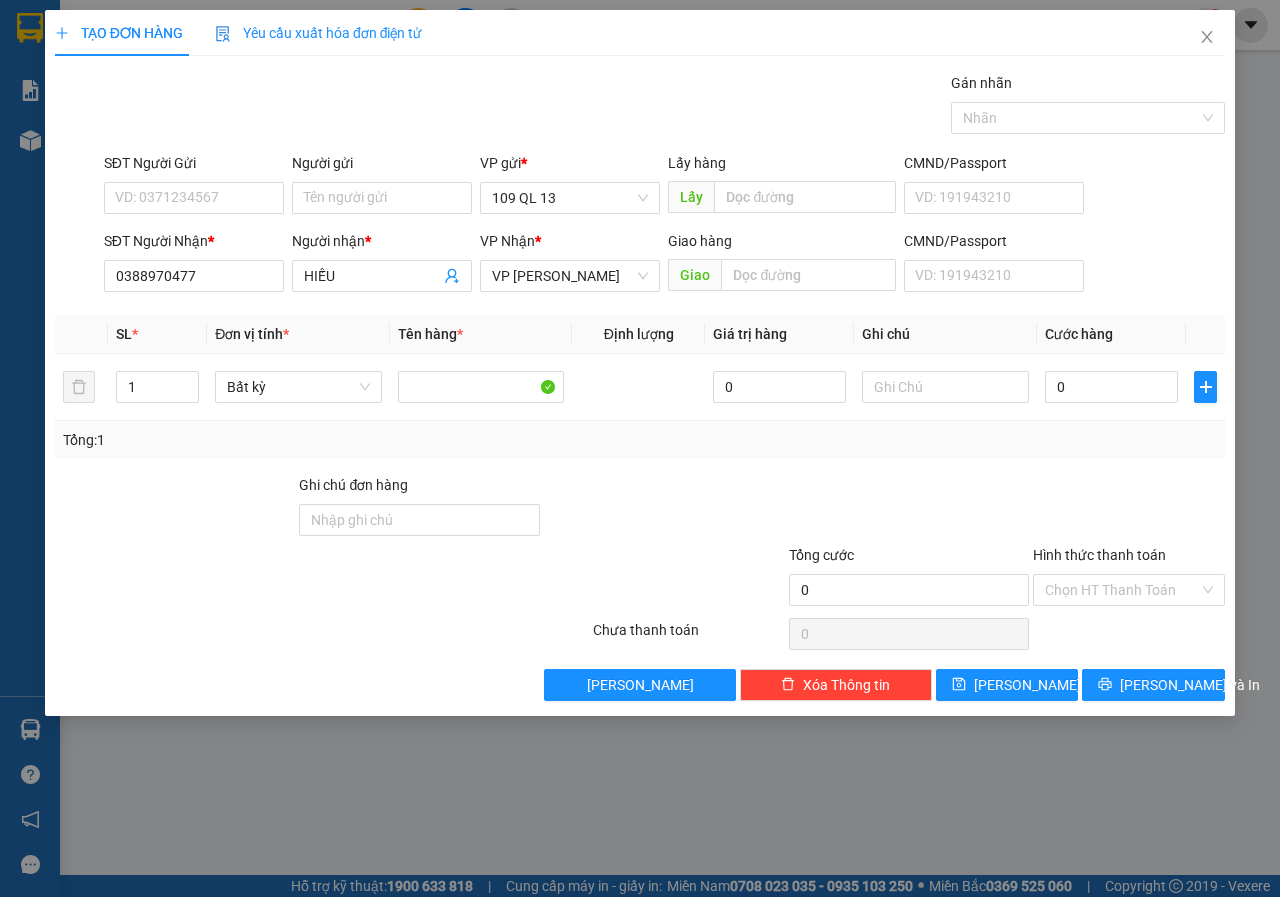 click on "SĐT Người Gửi" at bounding box center [194, 167] 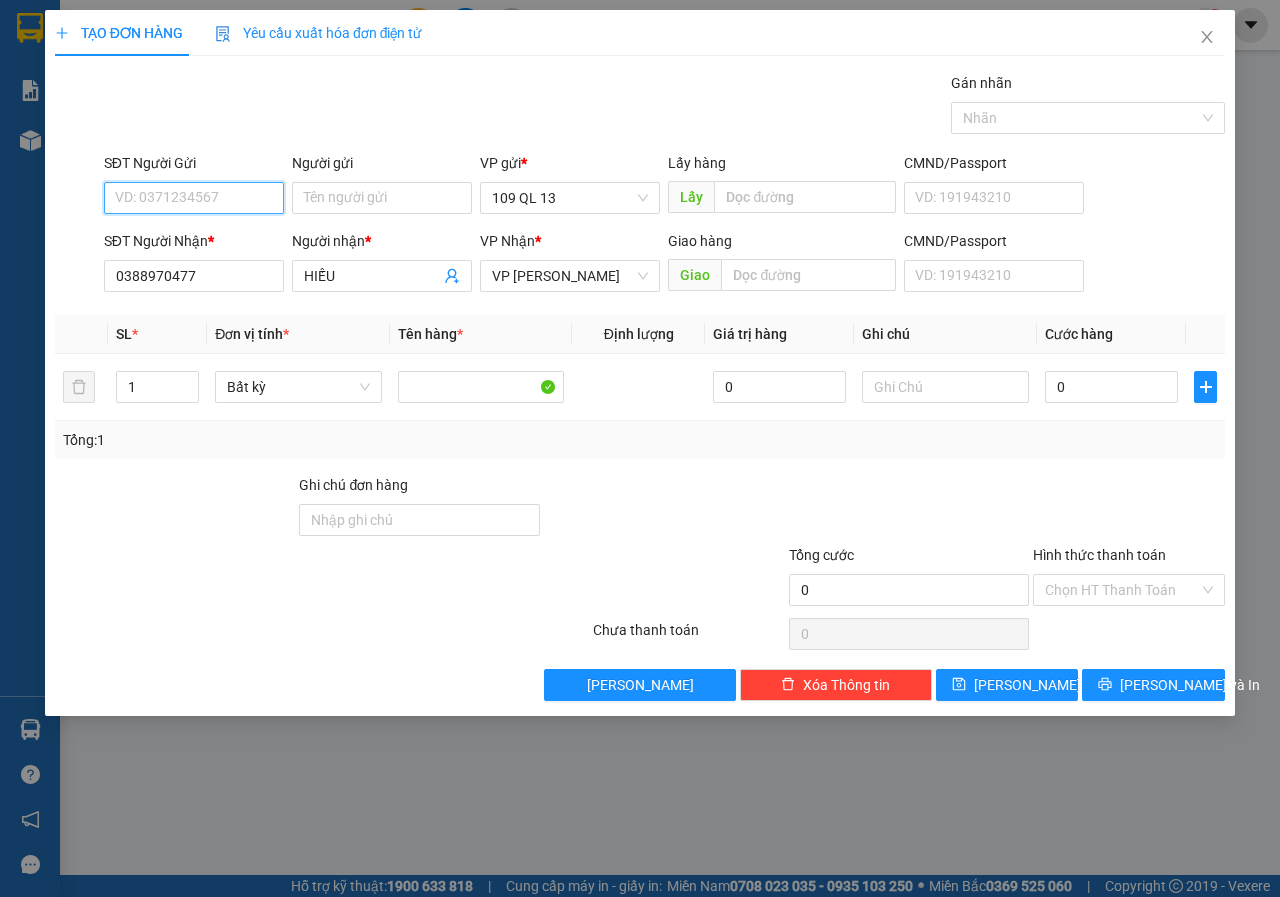 click on "SĐT Người Gửi" at bounding box center (194, 198) 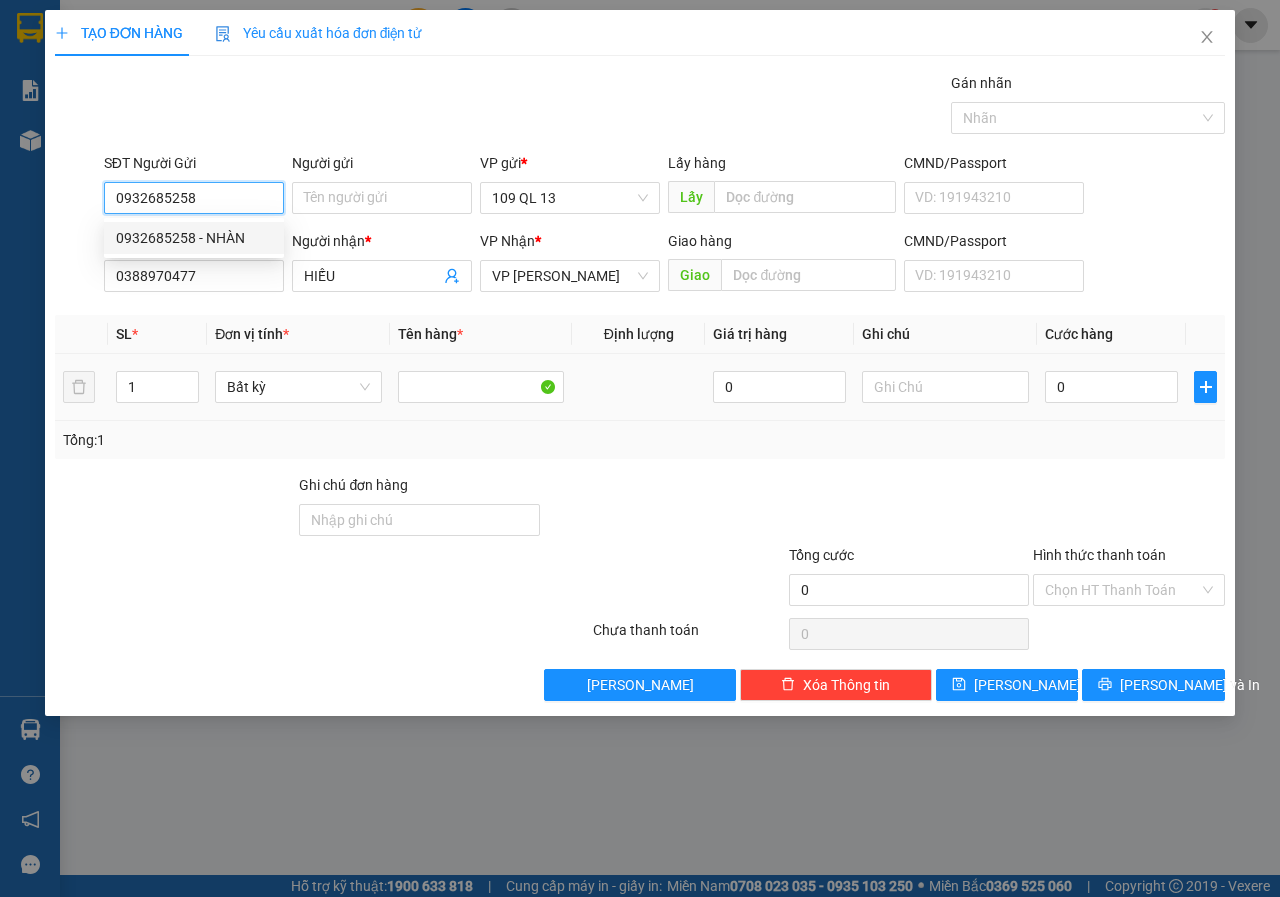 type on "0932685258" 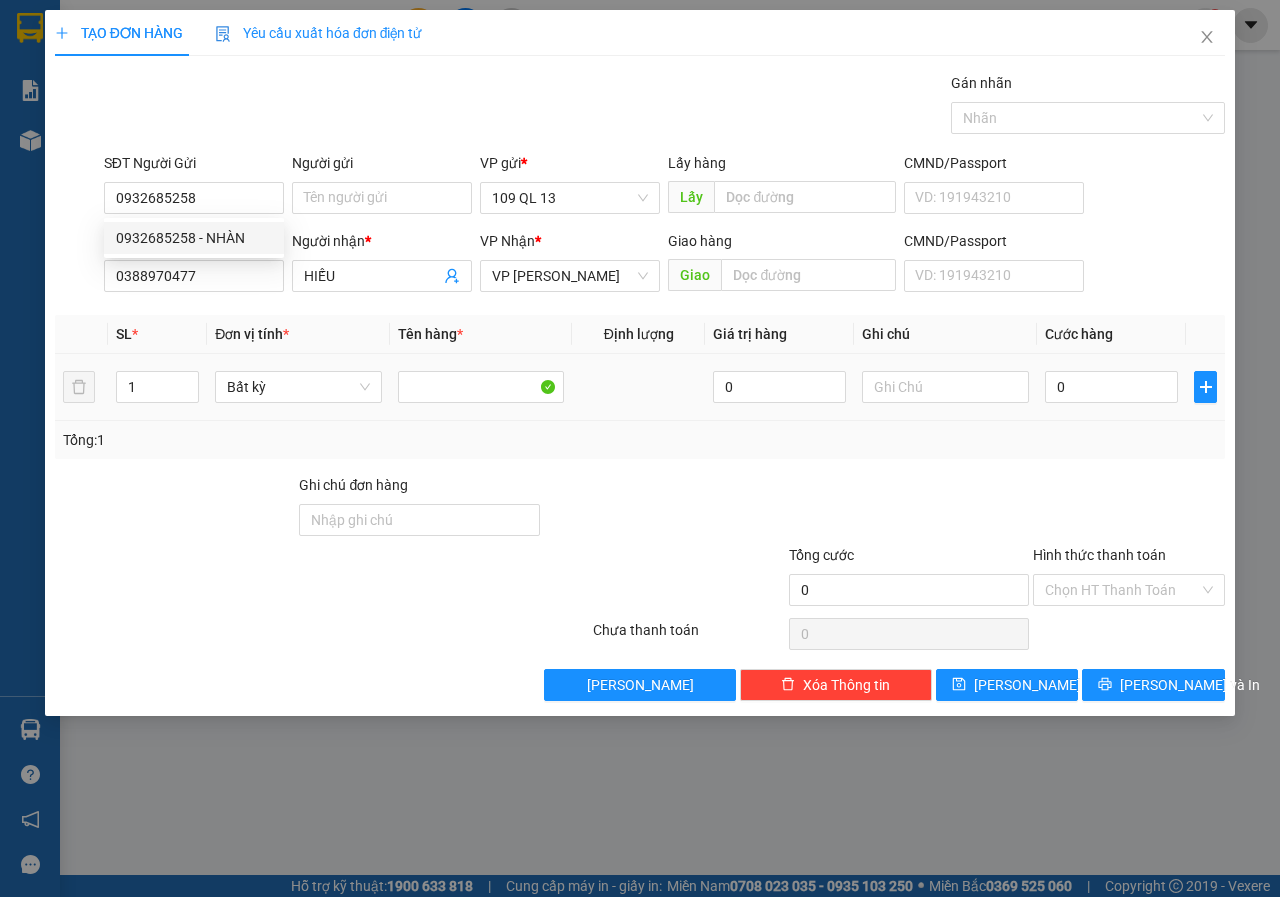 click at bounding box center (945, 387) 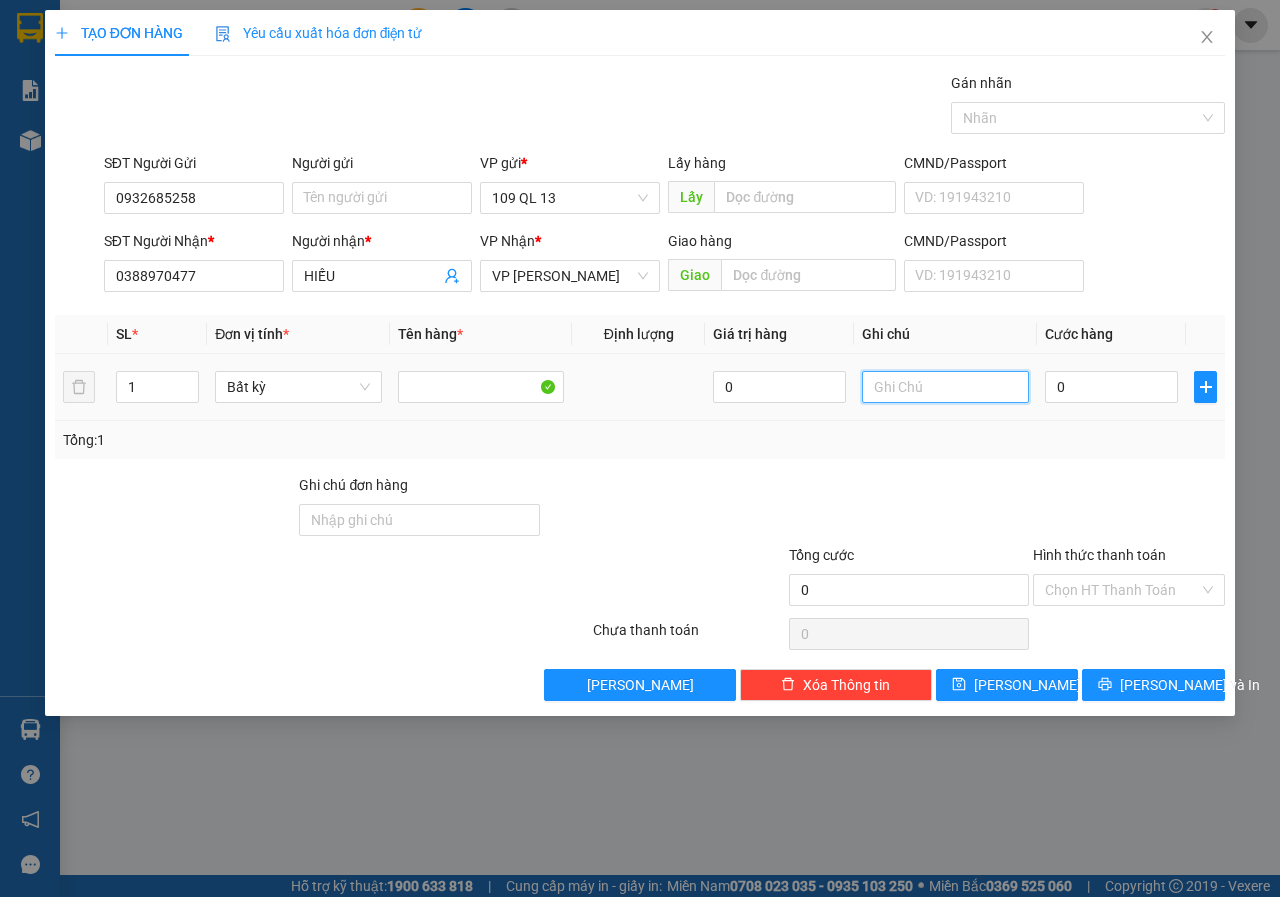 click at bounding box center (945, 387) 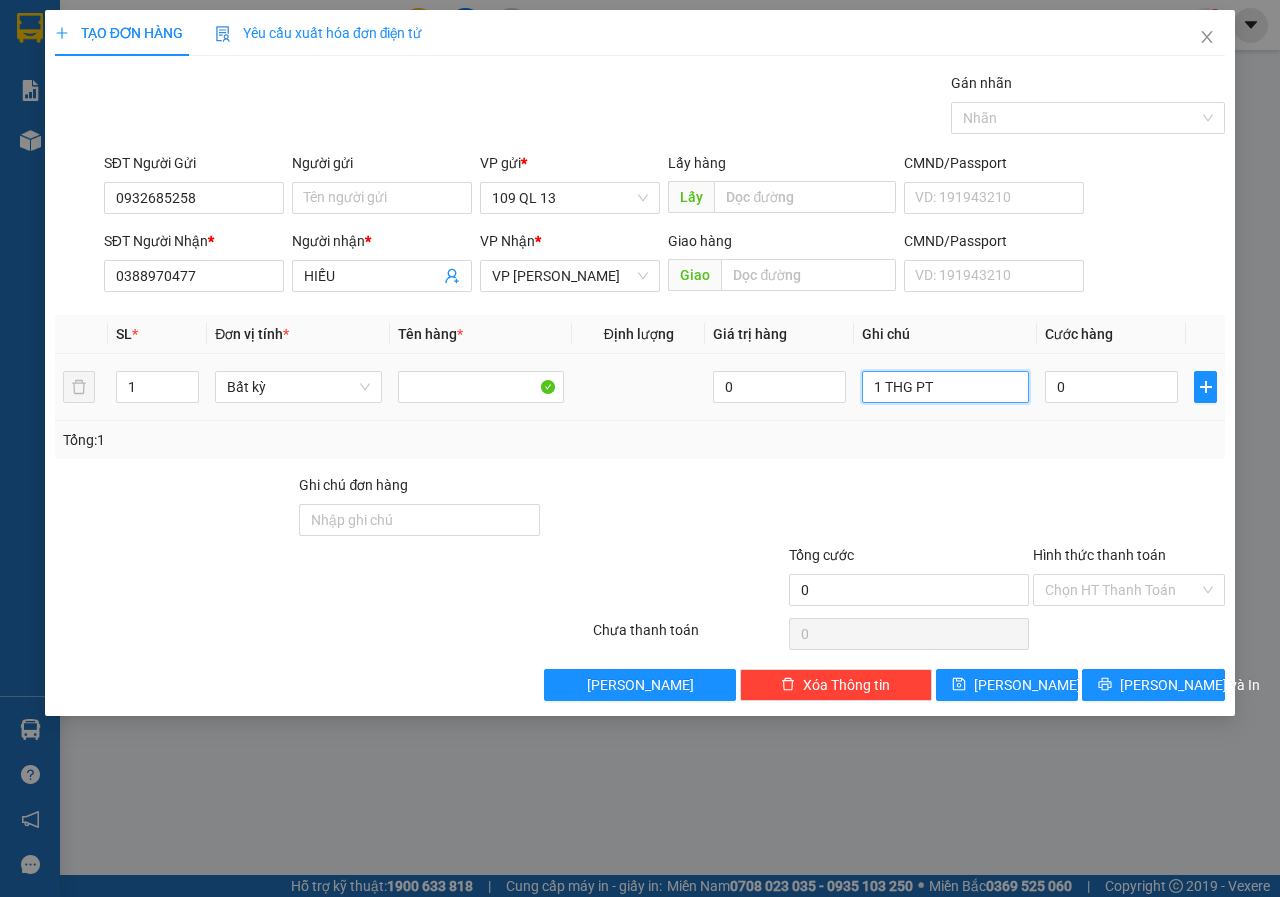 type on "1 THG PT" 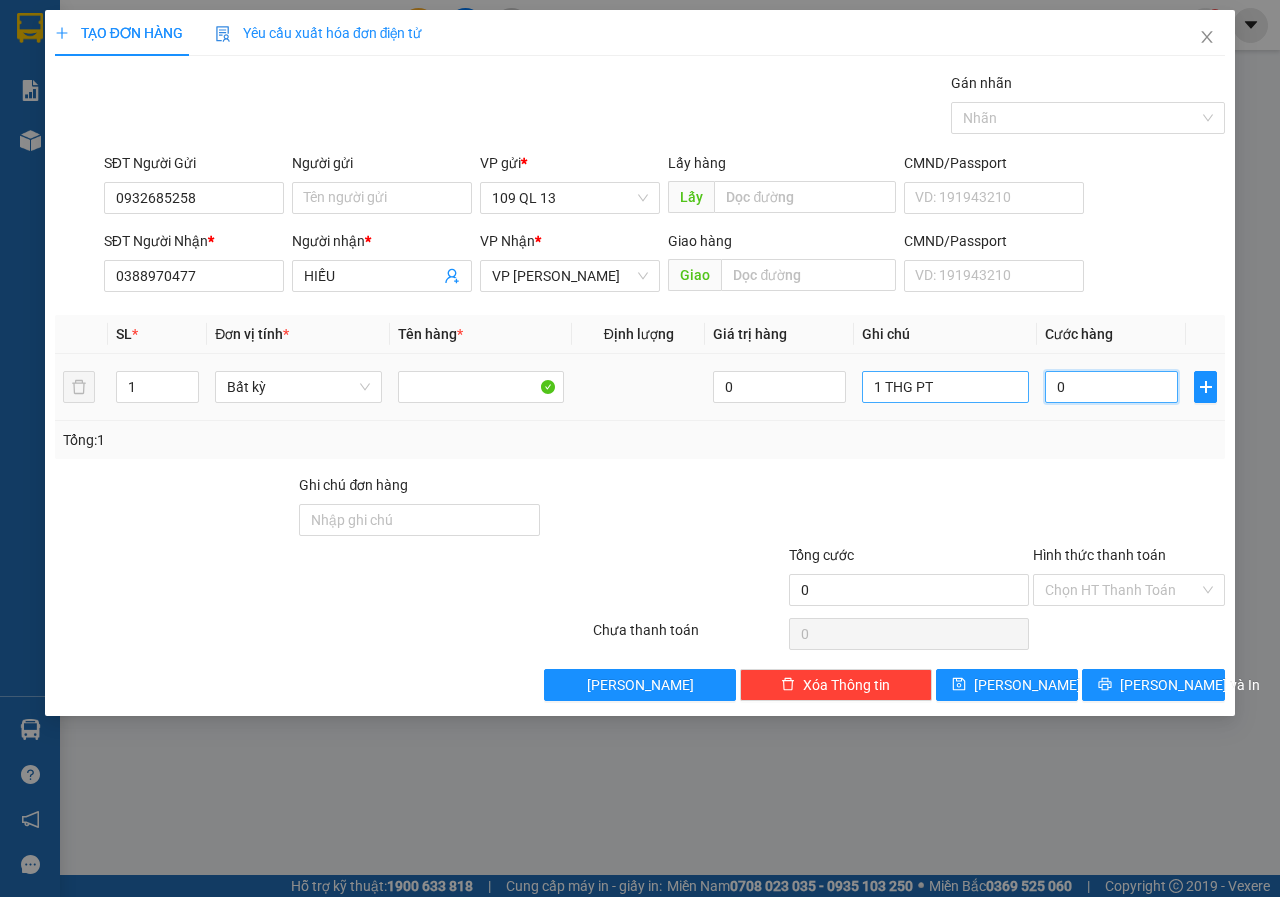 type on "4" 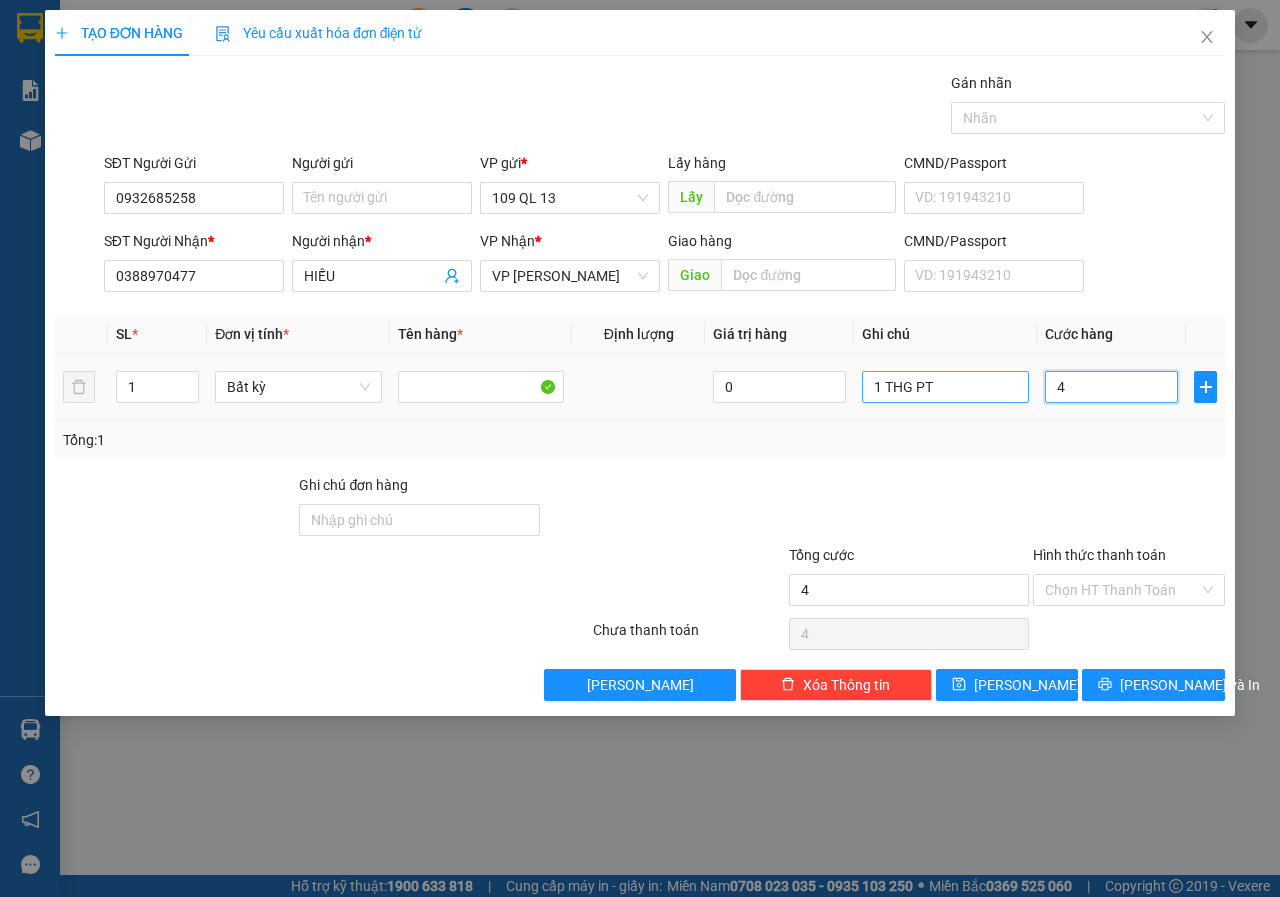 type on "40" 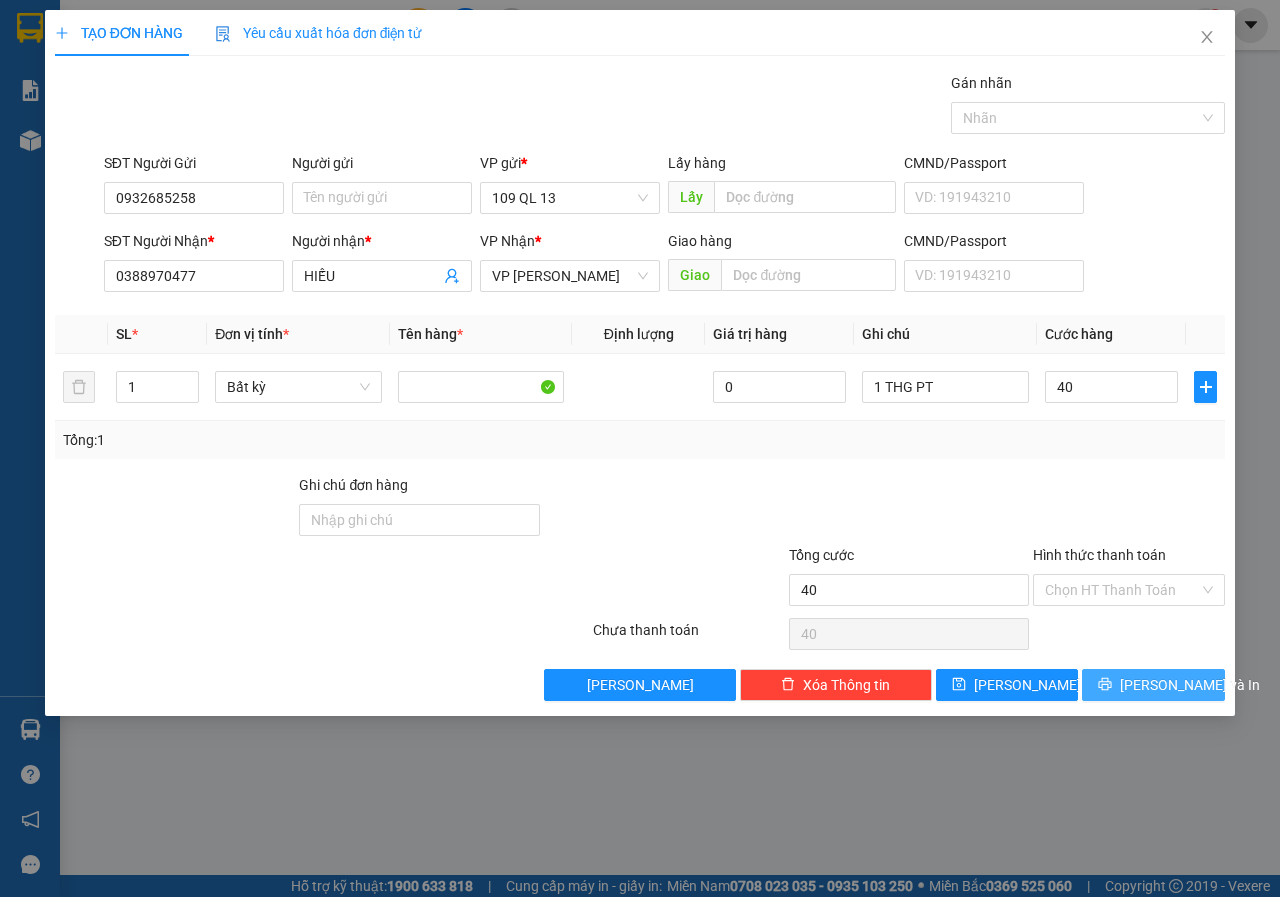 type on "40.000" 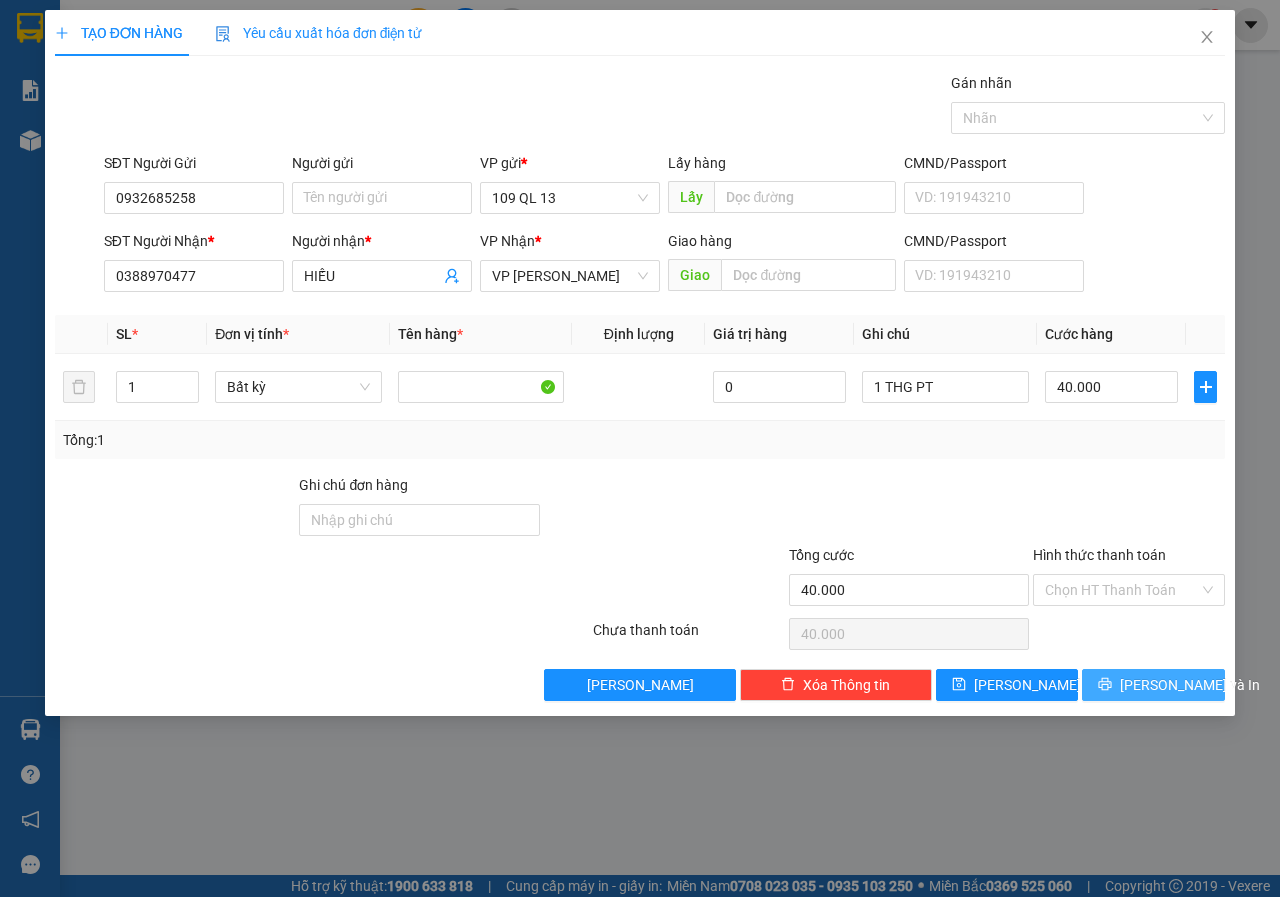 click on "[PERSON_NAME] và In" at bounding box center [1190, 685] 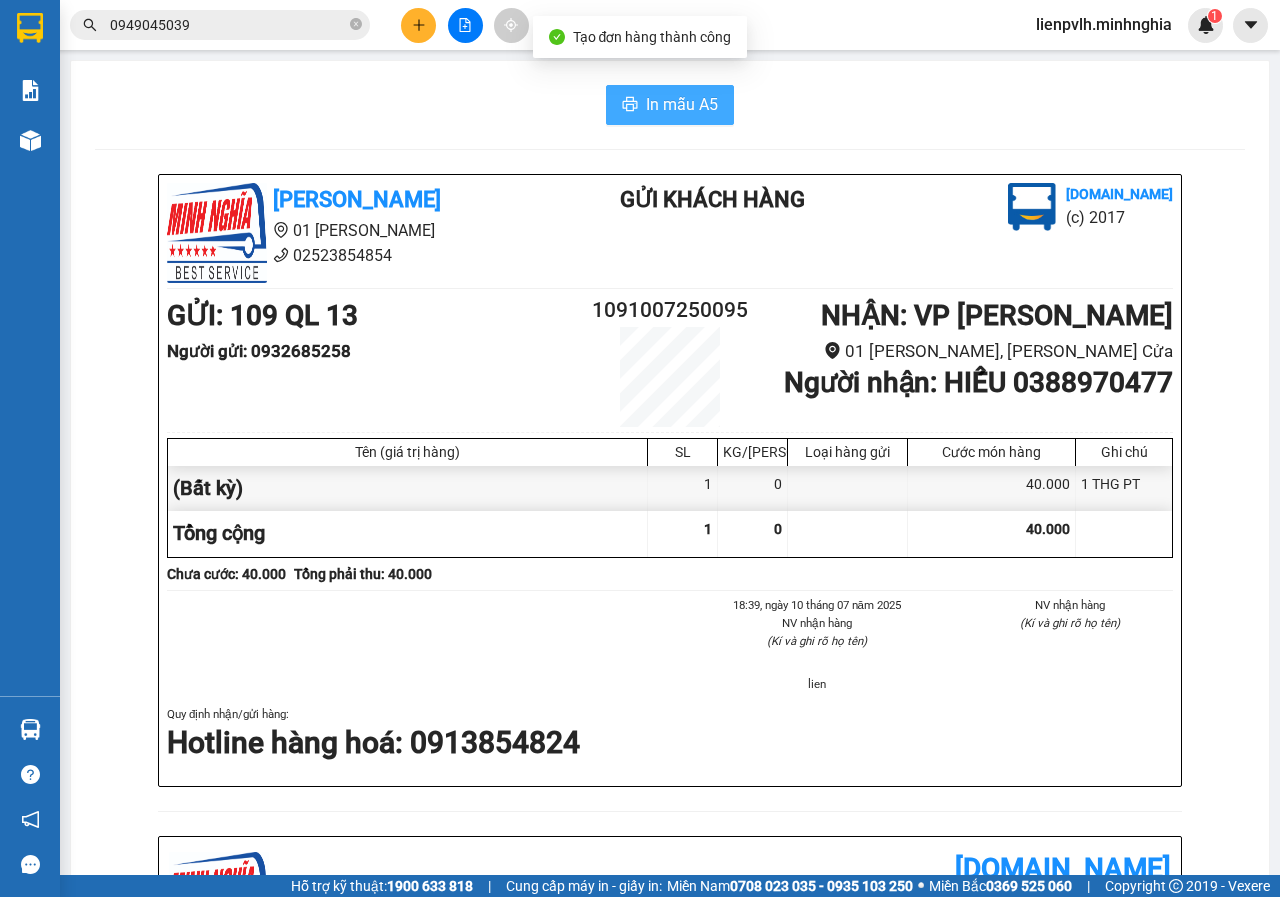 click on "In mẫu A5" at bounding box center [670, 105] 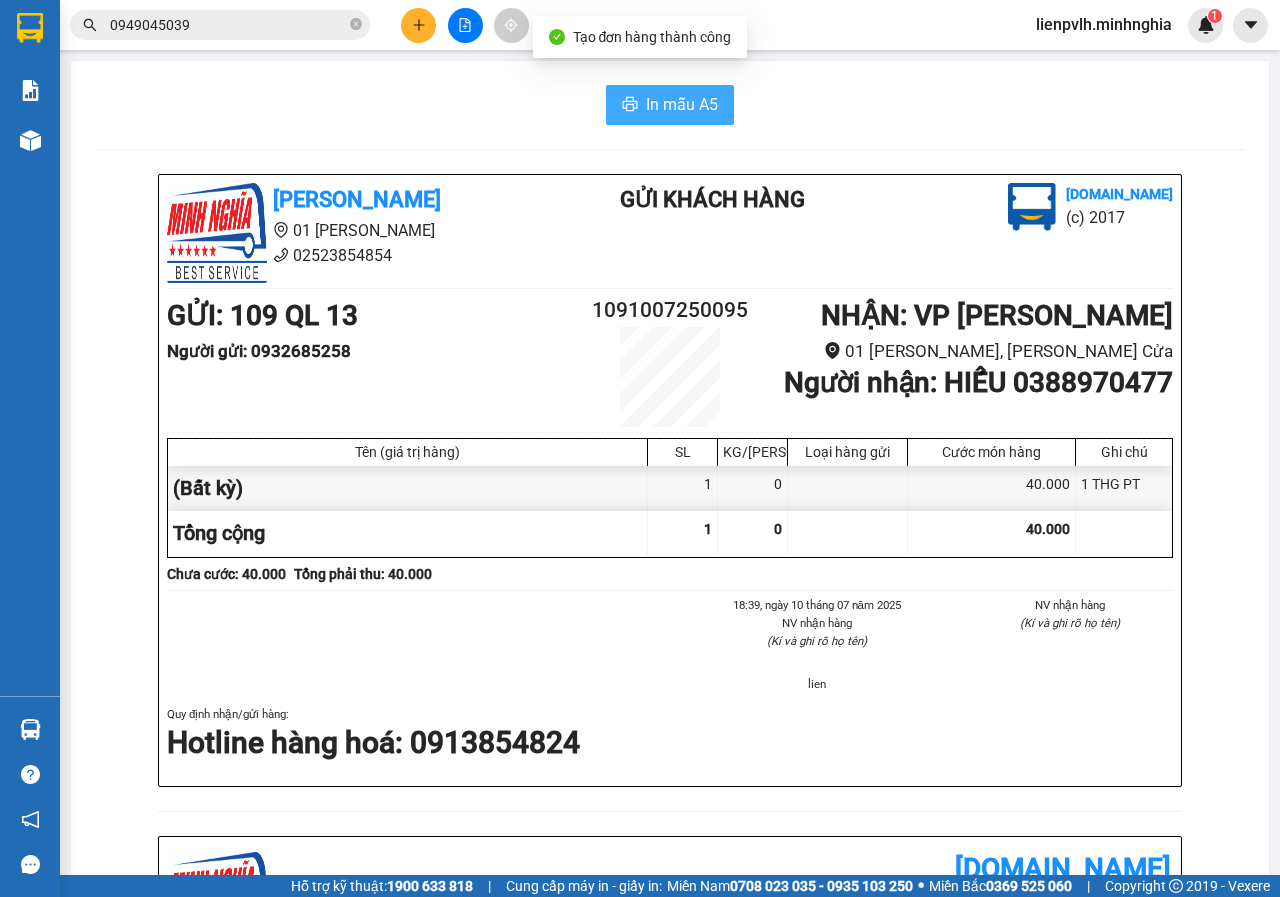 scroll, scrollTop: 0, scrollLeft: 0, axis: both 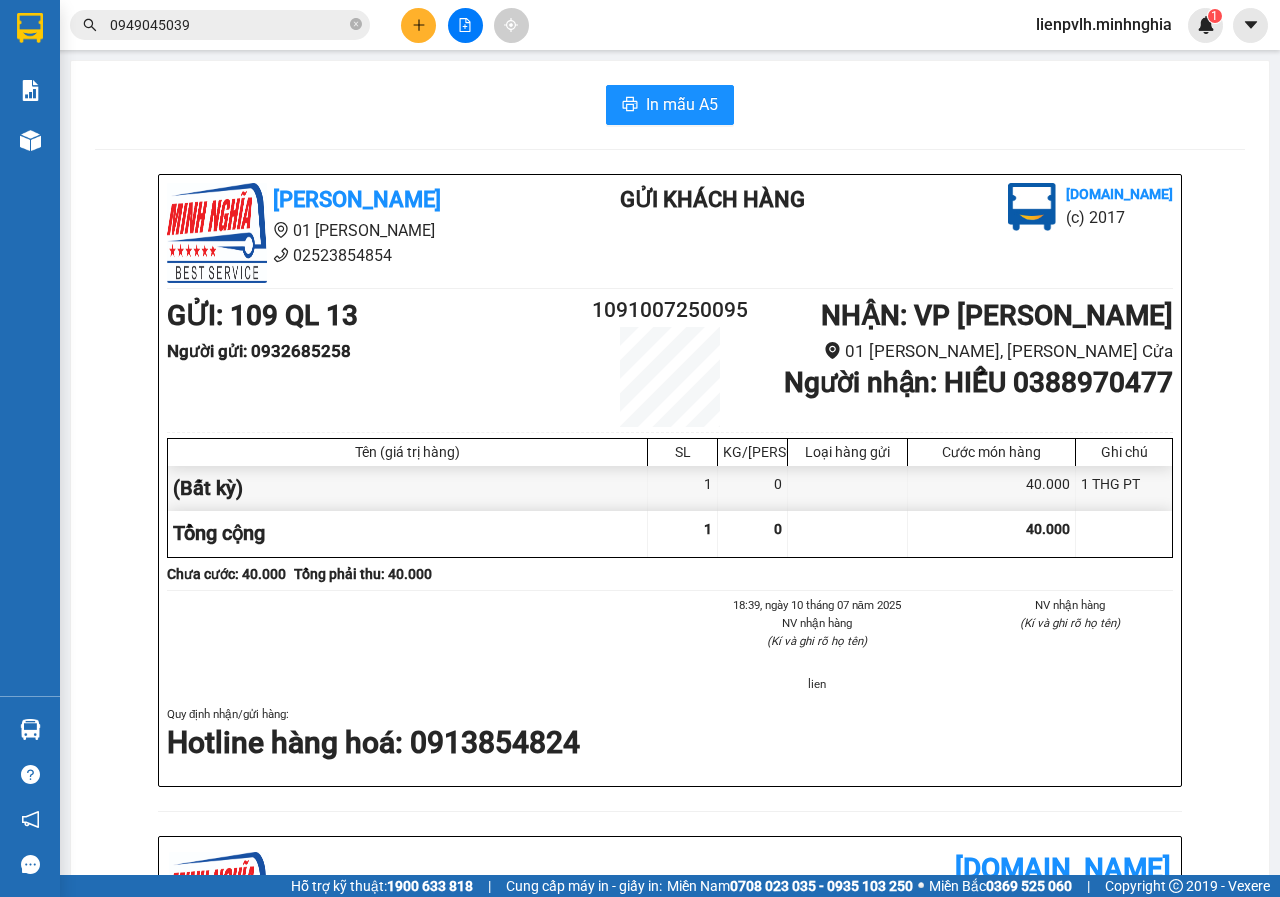 click at bounding box center (418, 25) 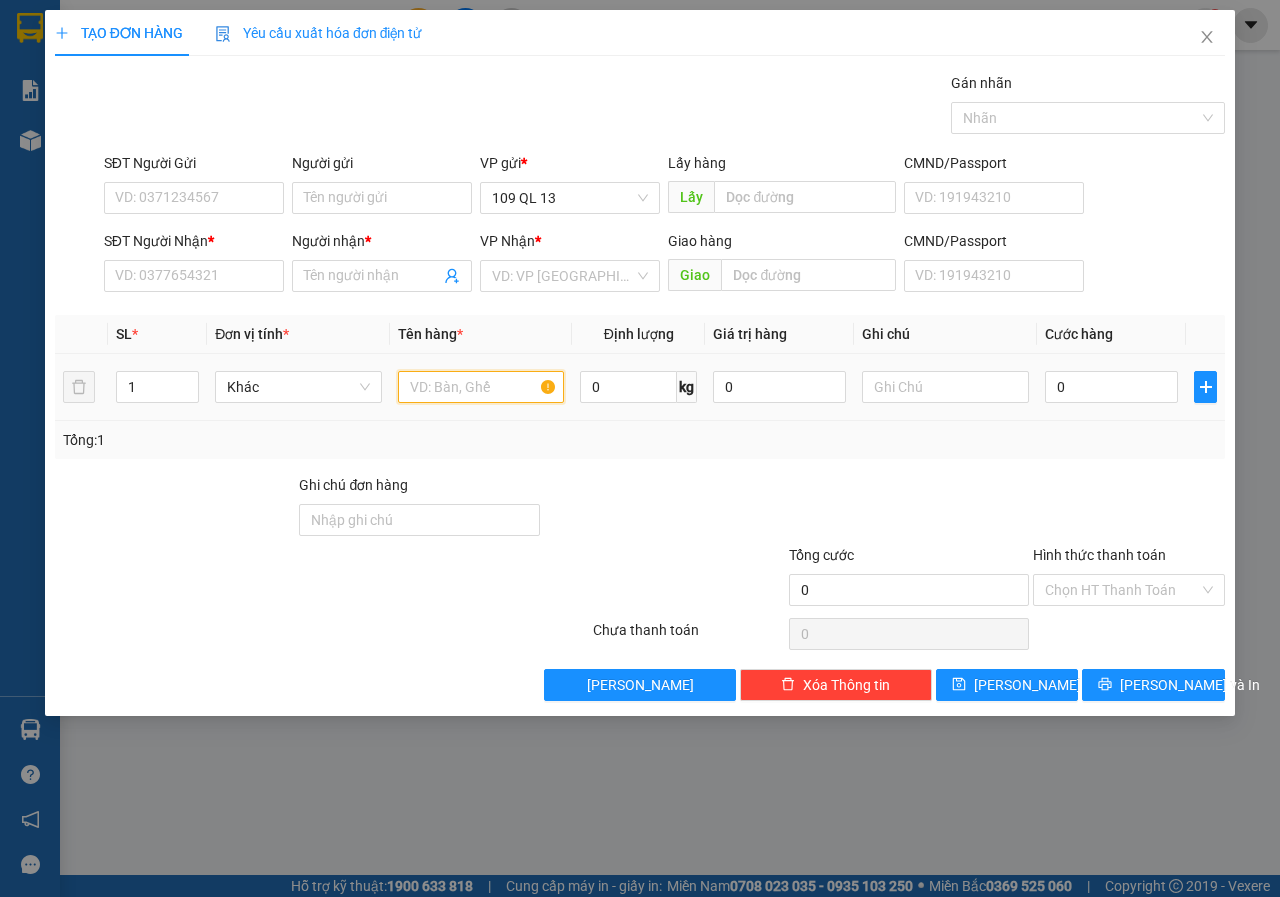 click at bounding box center (481, 387) 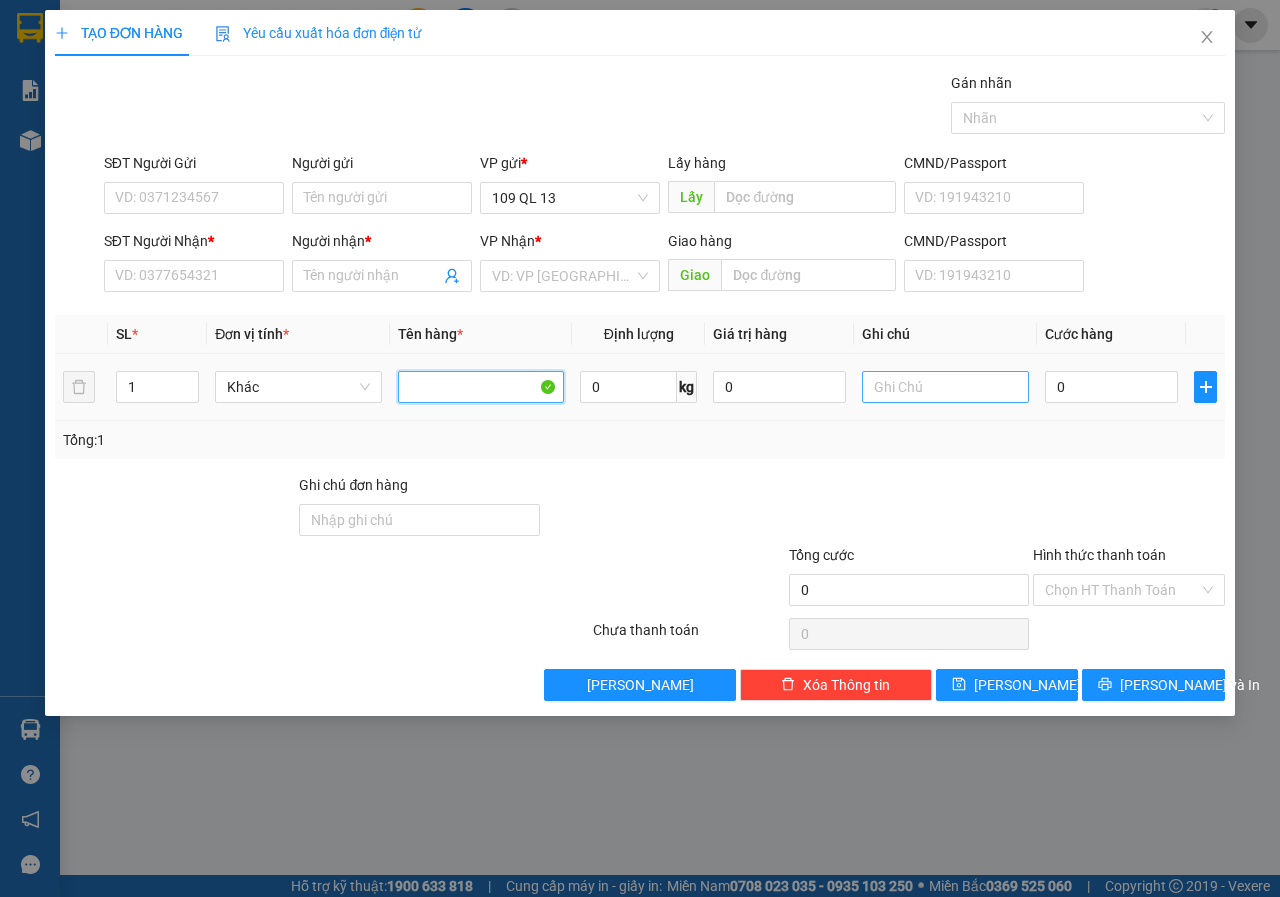 type 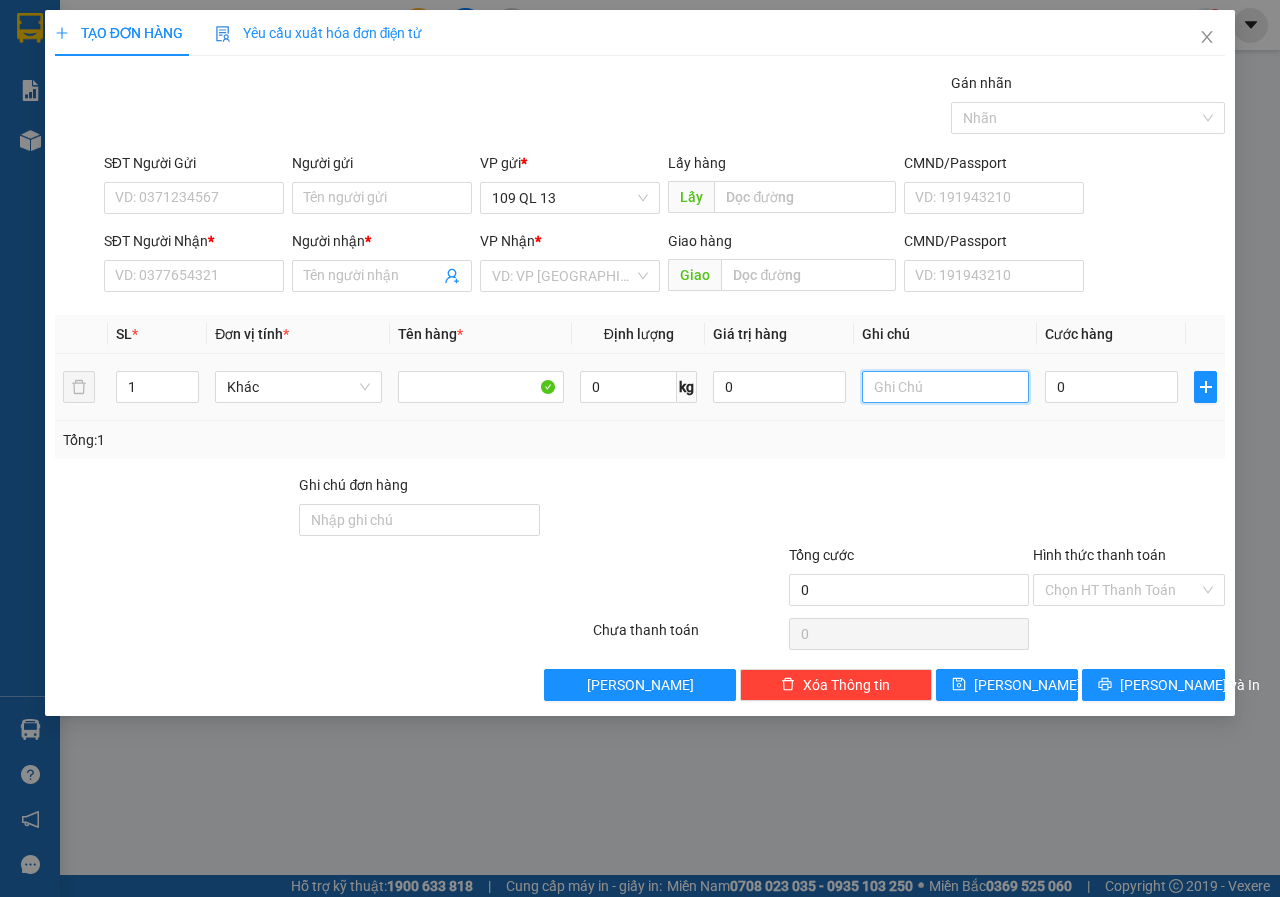 click at bounding box center (945, 387) 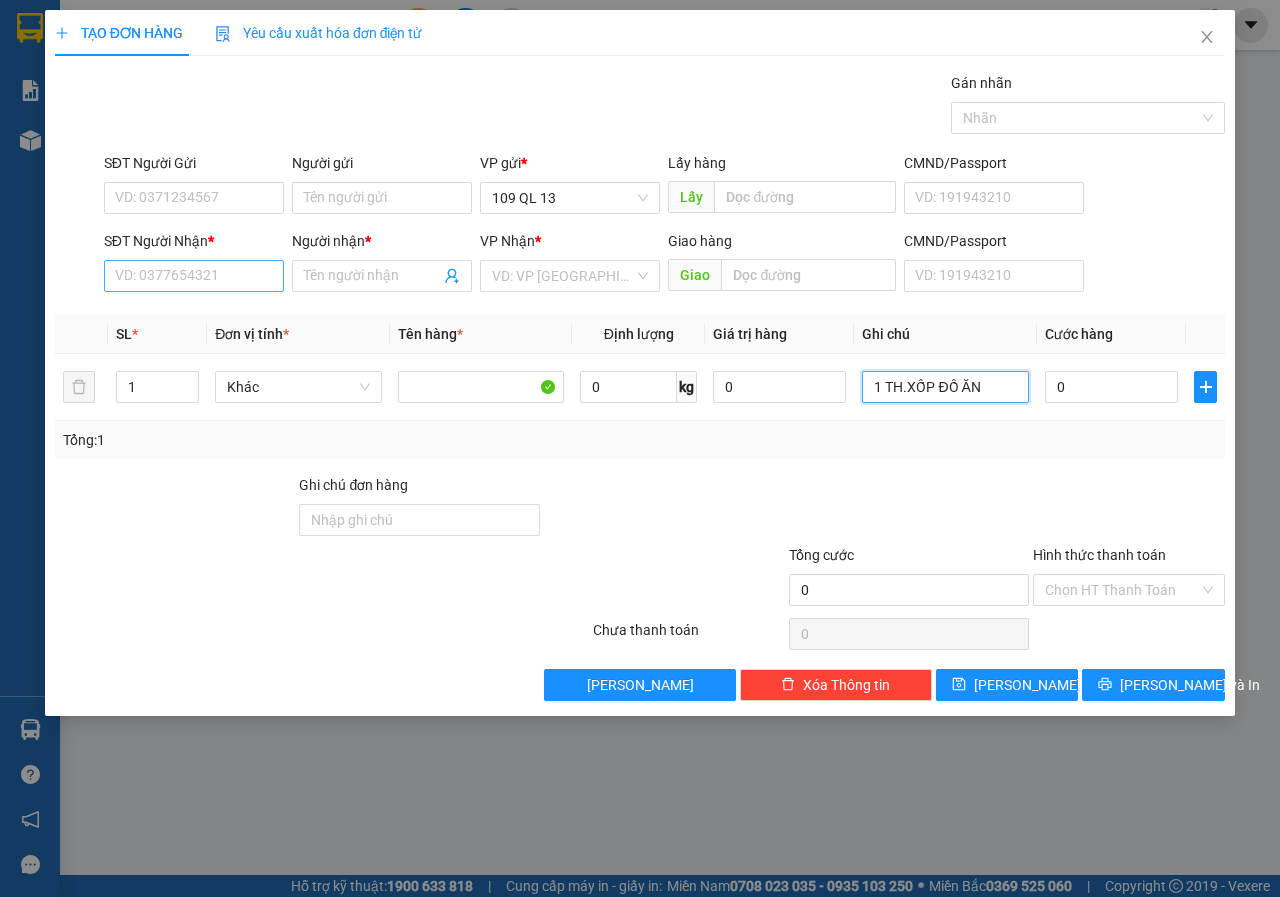 type on "1 TH.XỐP ĐỒ ĂN" 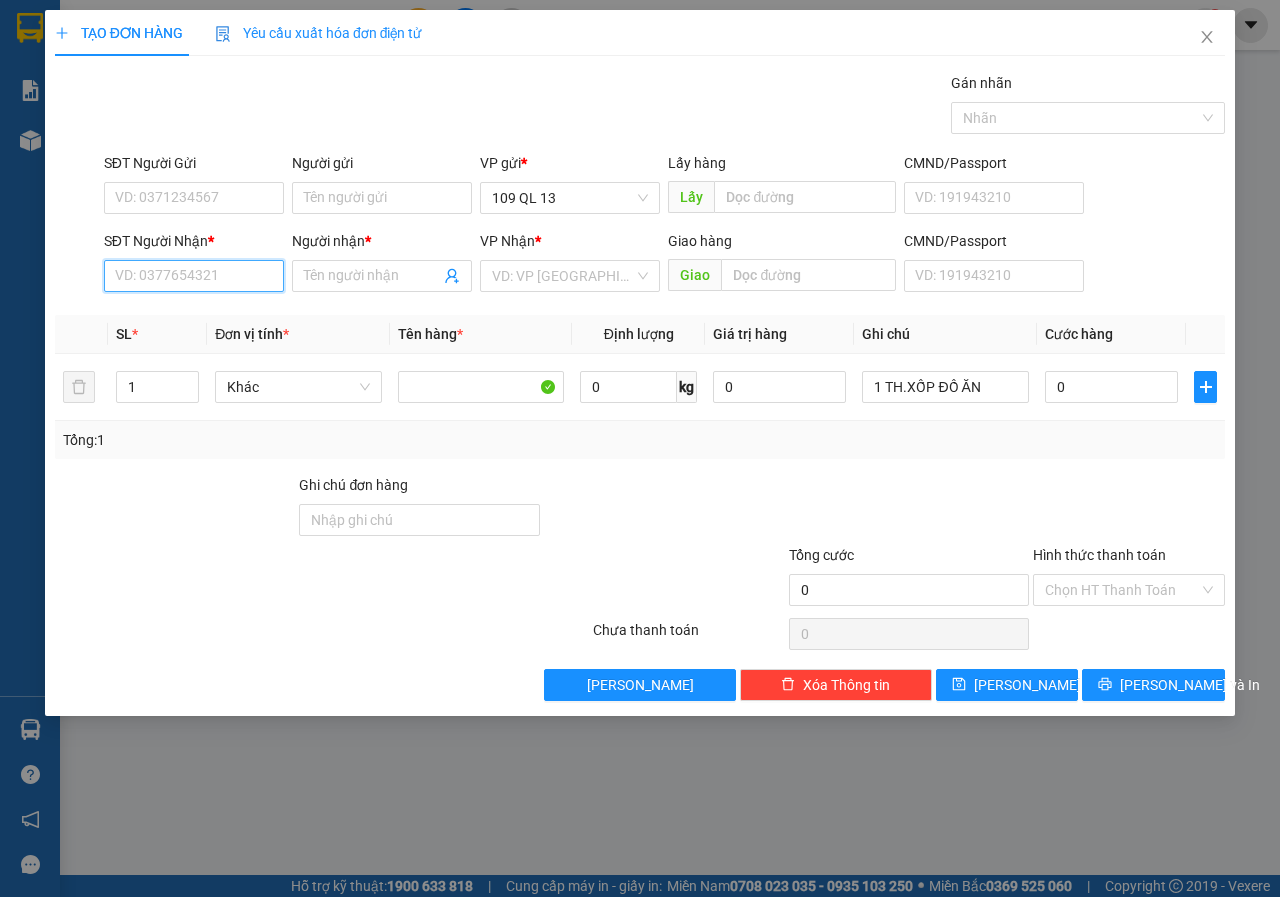click on "SĐT Người Nhận  *" at bounding box center [194, 276] 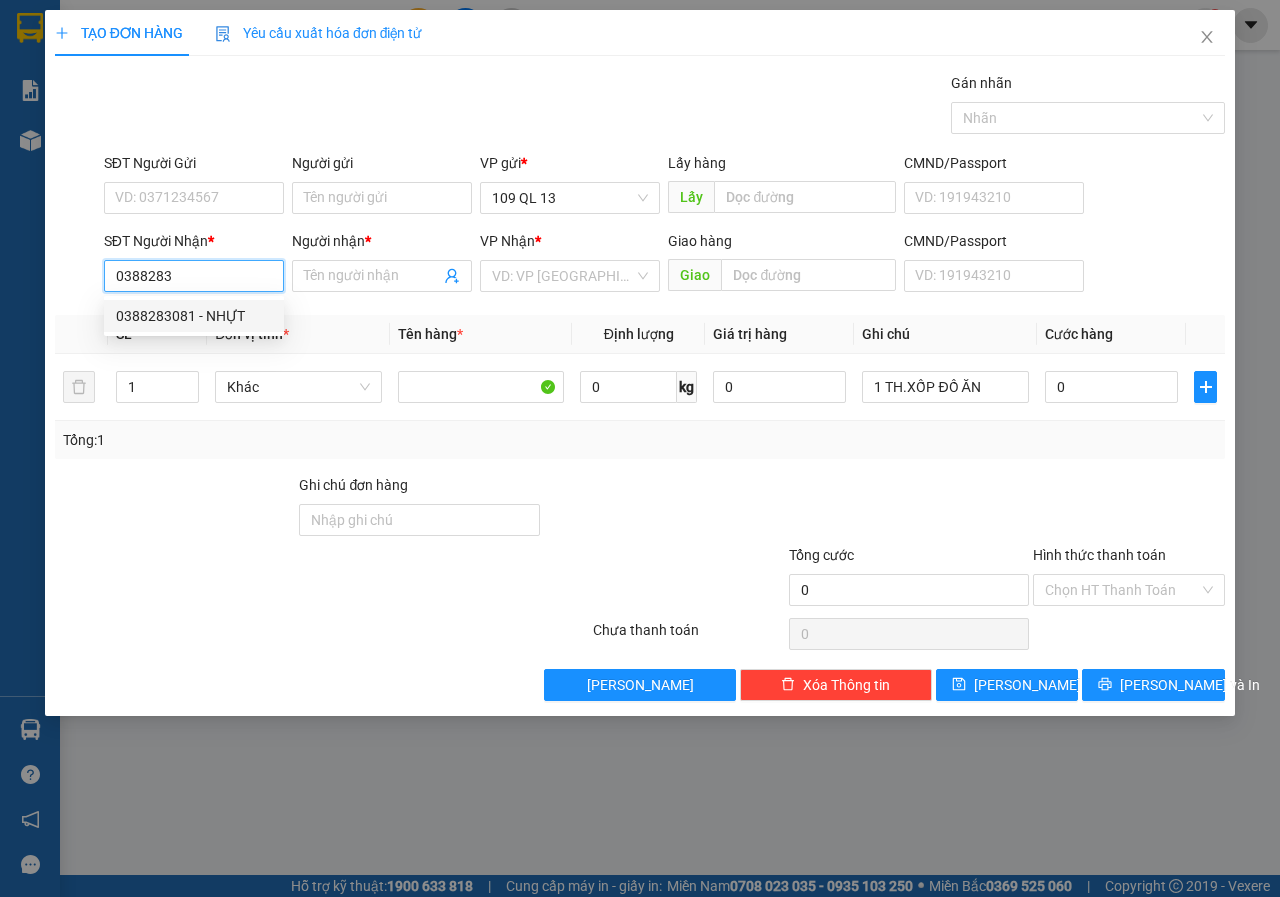 click on "0388283081 - NHỰT" at bounding box center [194, 316] 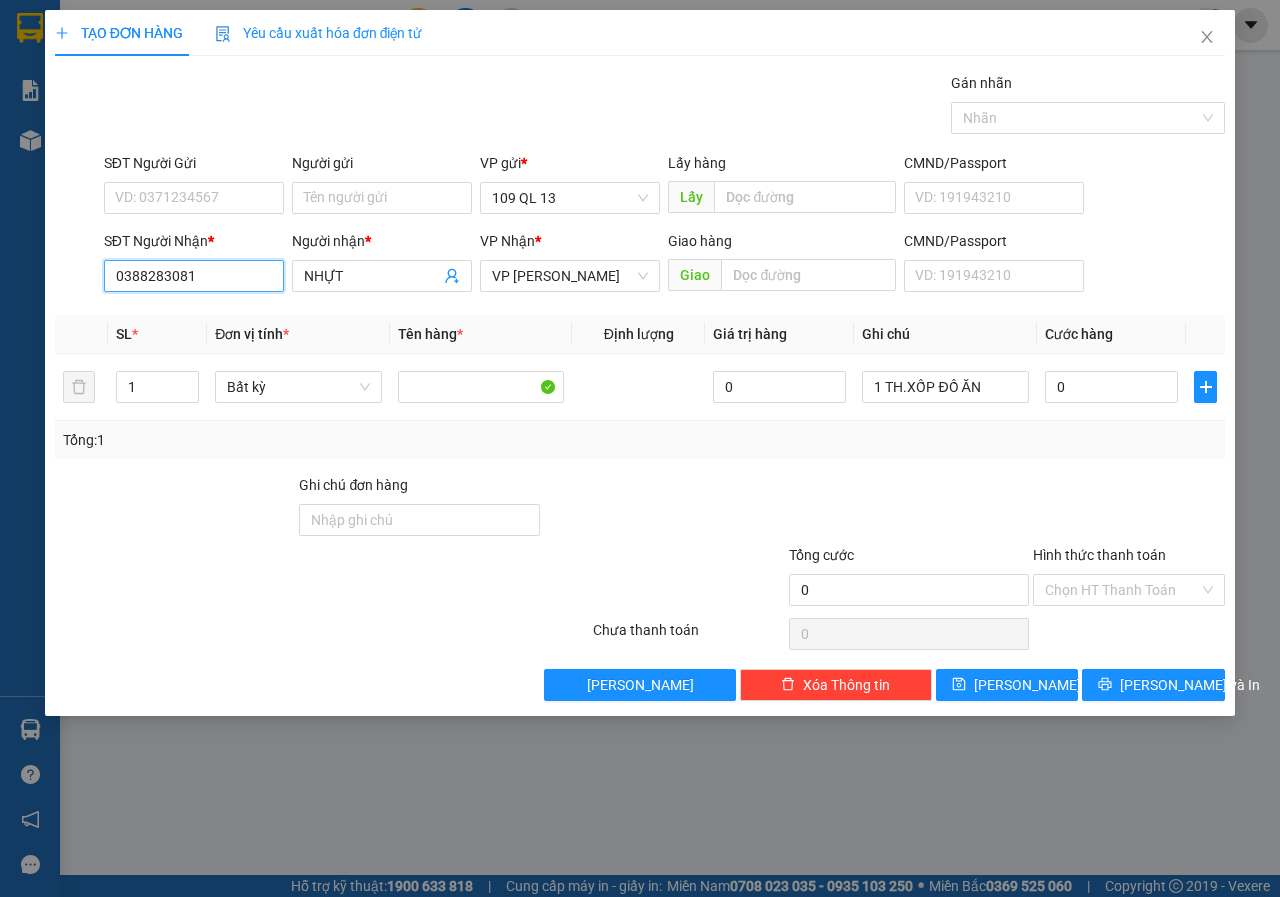 type on "0388283081" 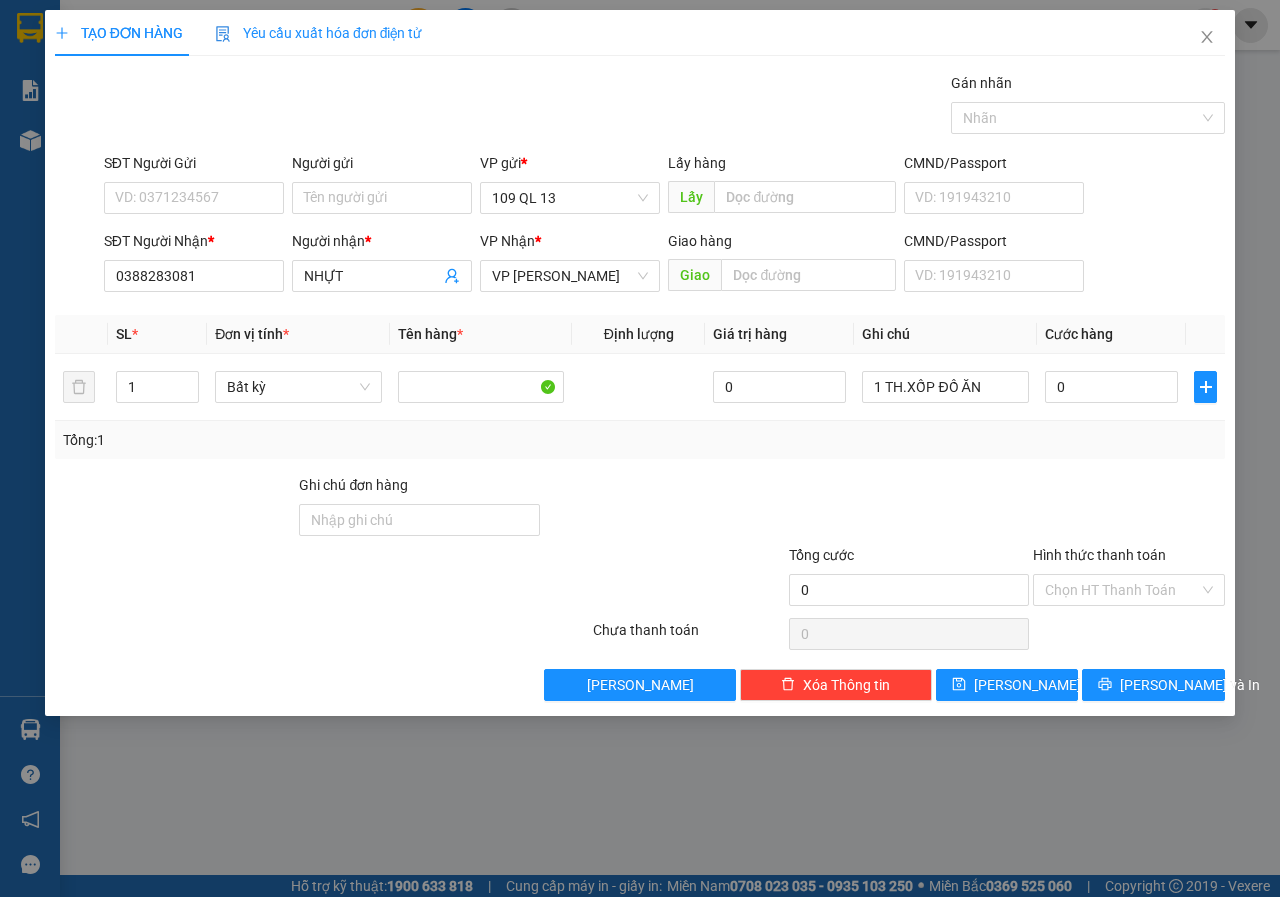 click on "SĐT Người Gửi VD: 0371234567" at bounding box center [194, 187] 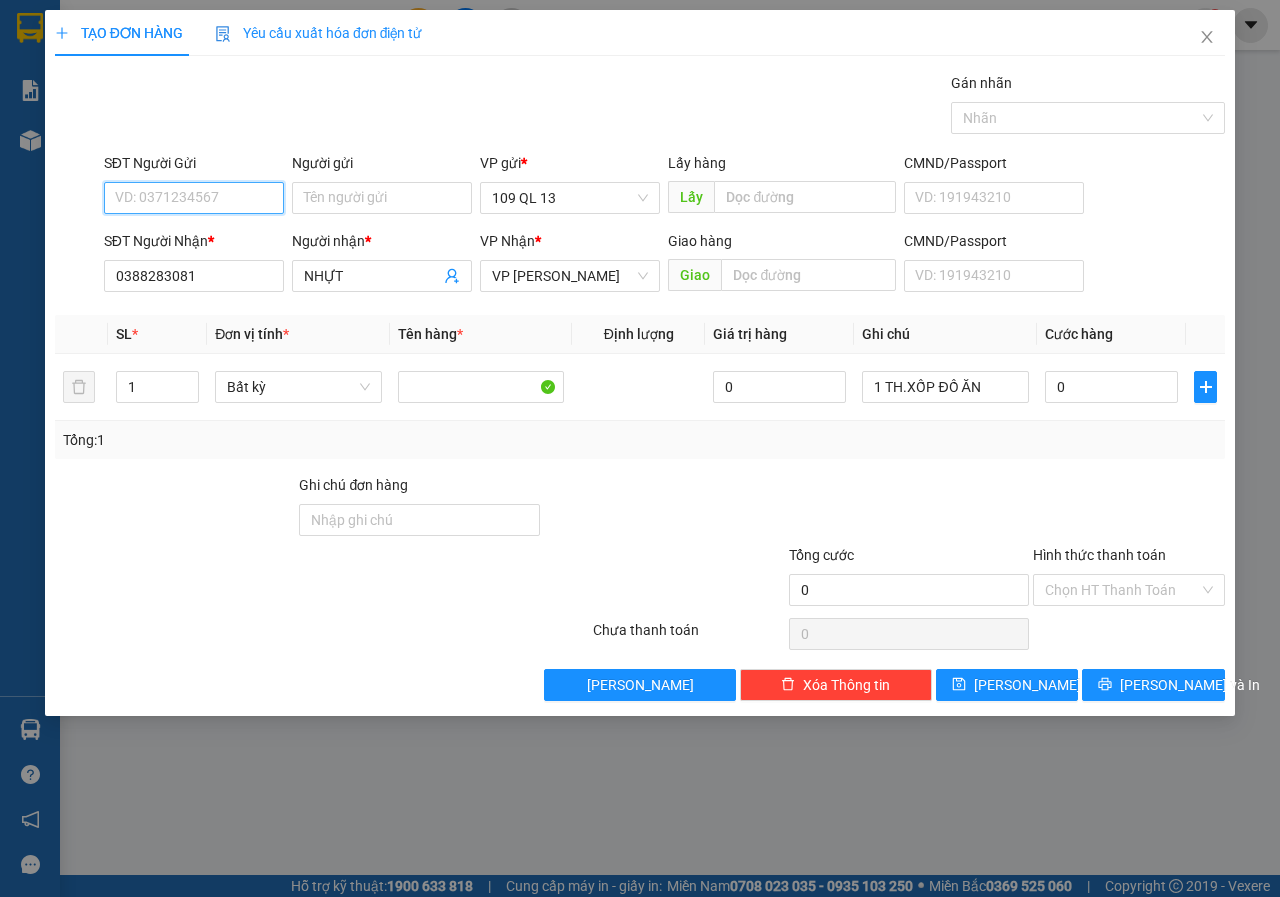 click on "SĐT Người Gửi" at bounding box center [194, 198] 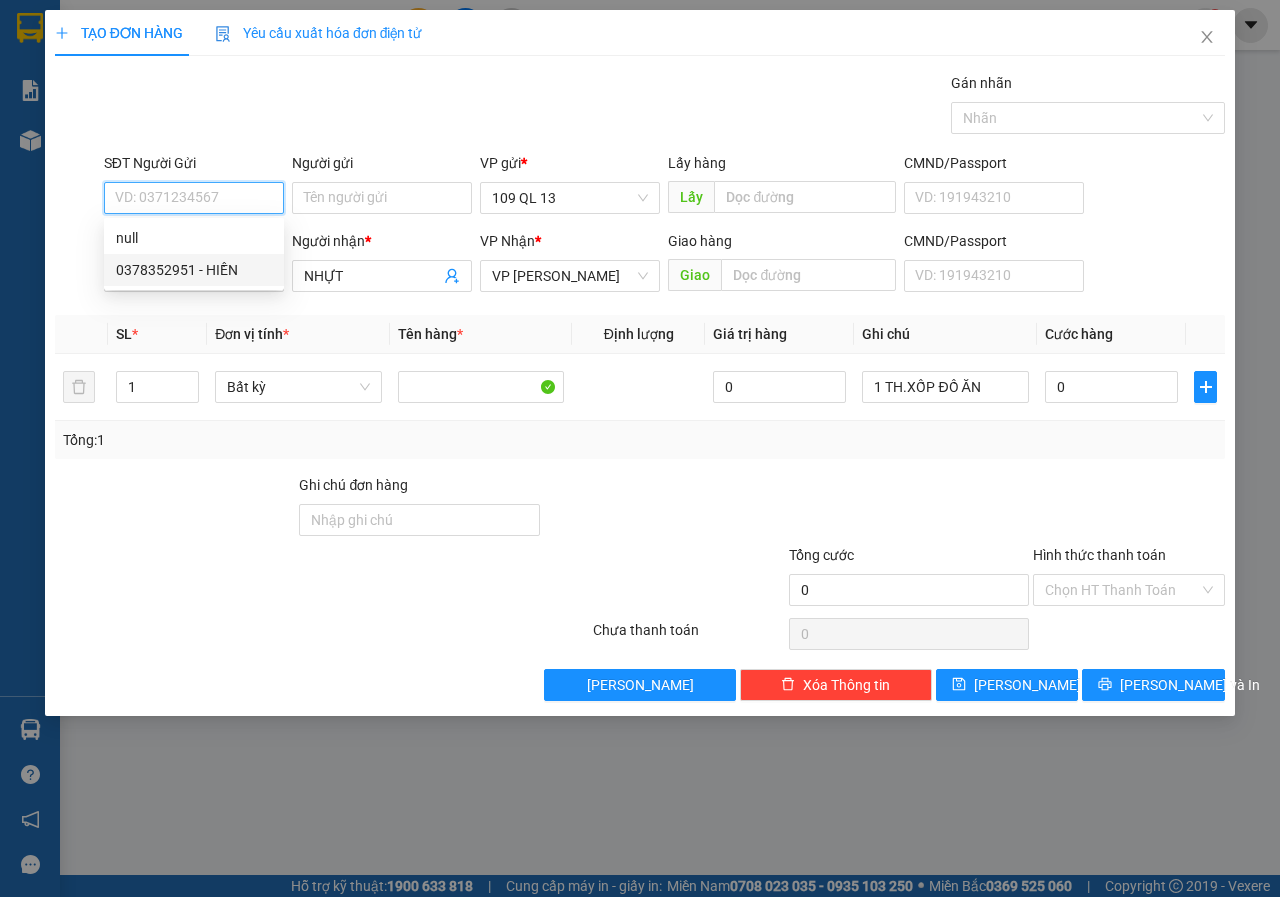 click on "0378352951 - HIỀN" at bounding box center [194, 270] 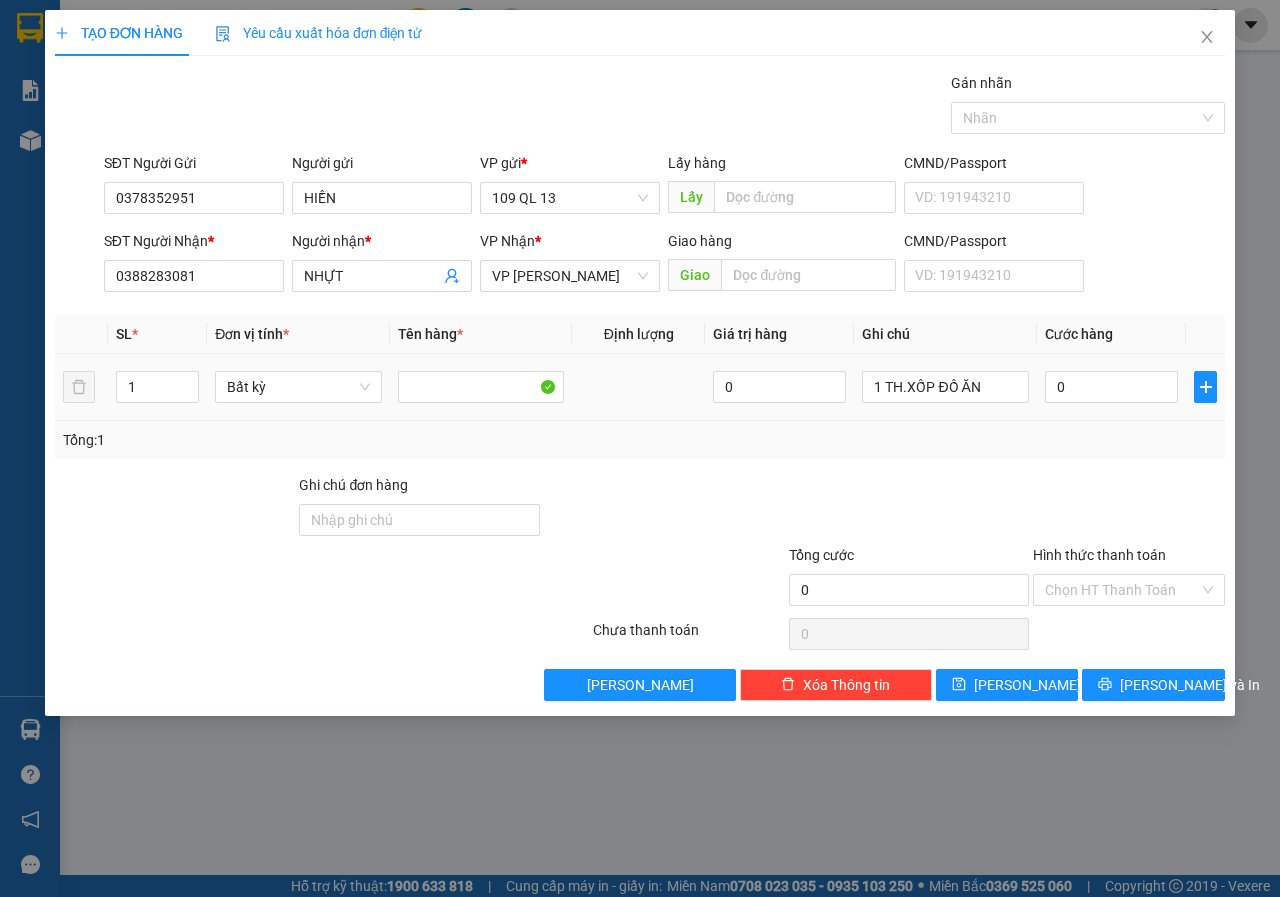 click on "0" at bounding box center (1111, 387) 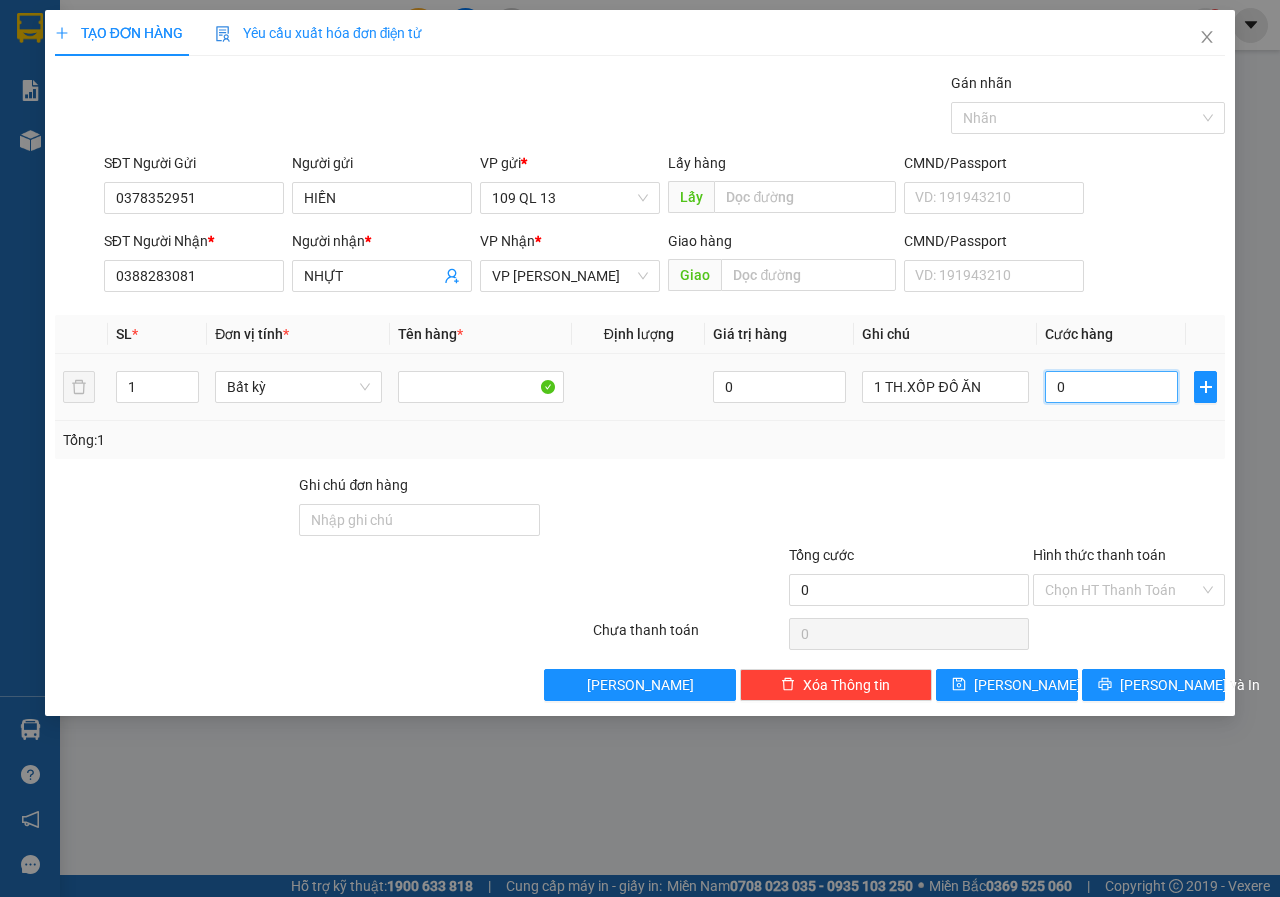 click on "0" at bounding box center [1111, 387] 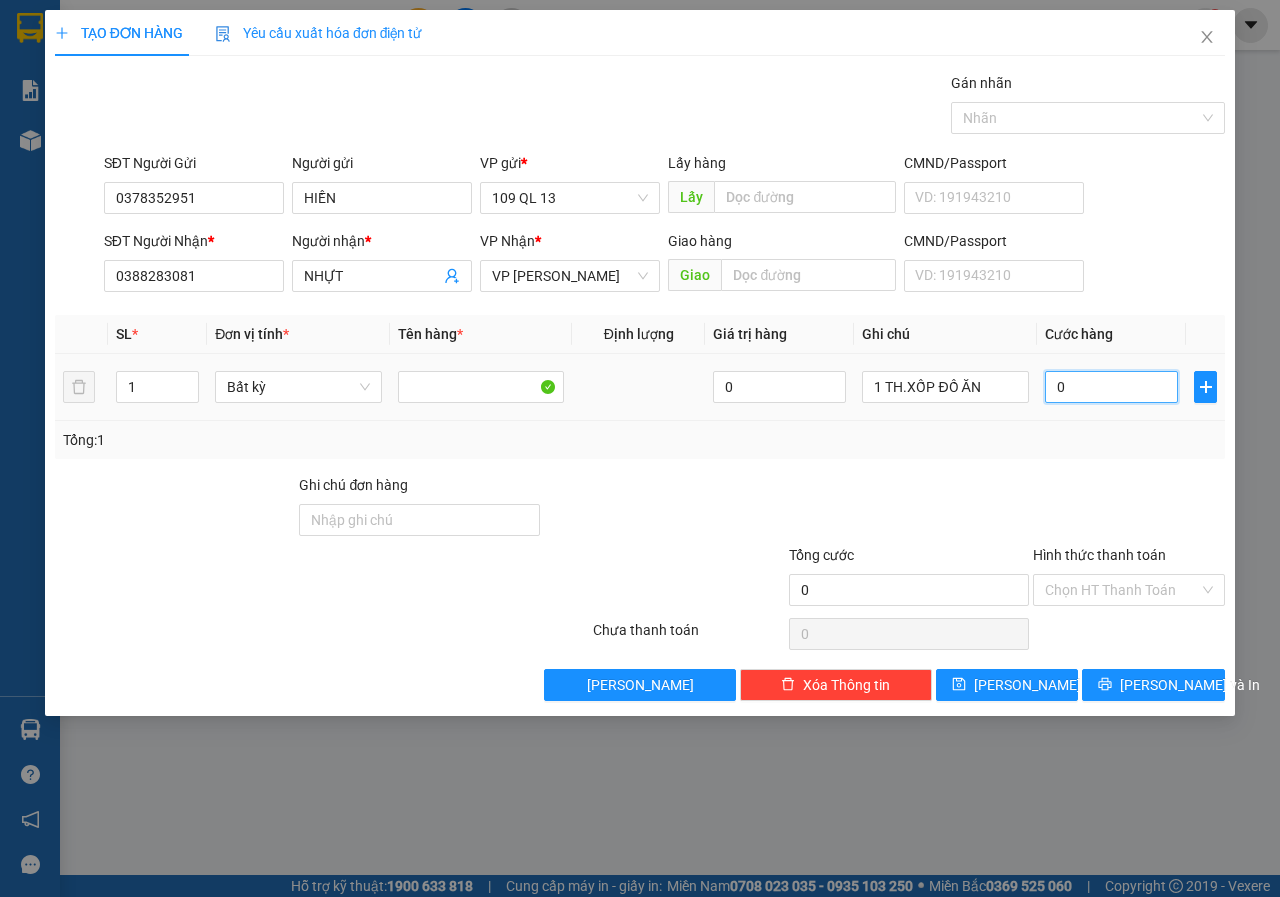 type on "3" 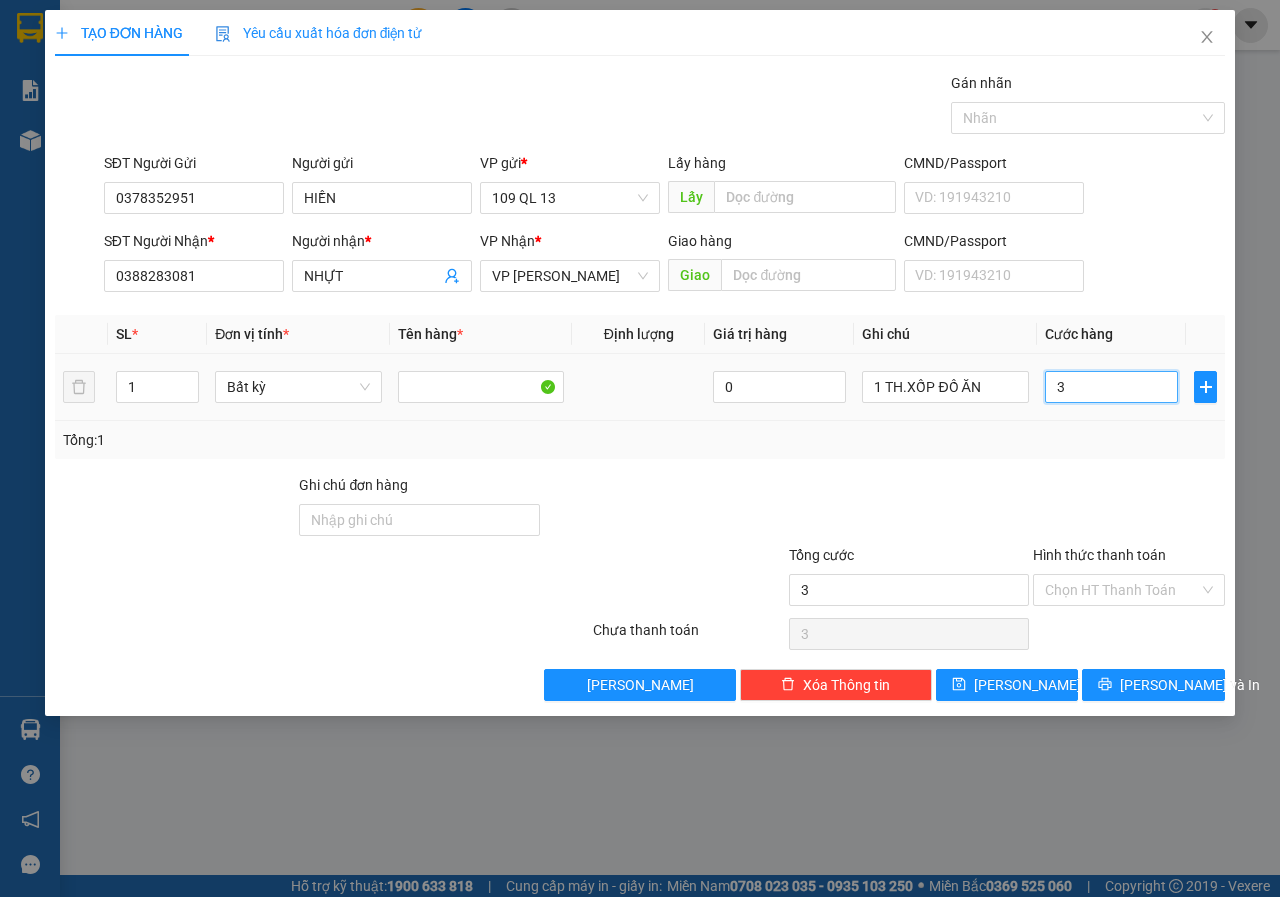 type on "30" 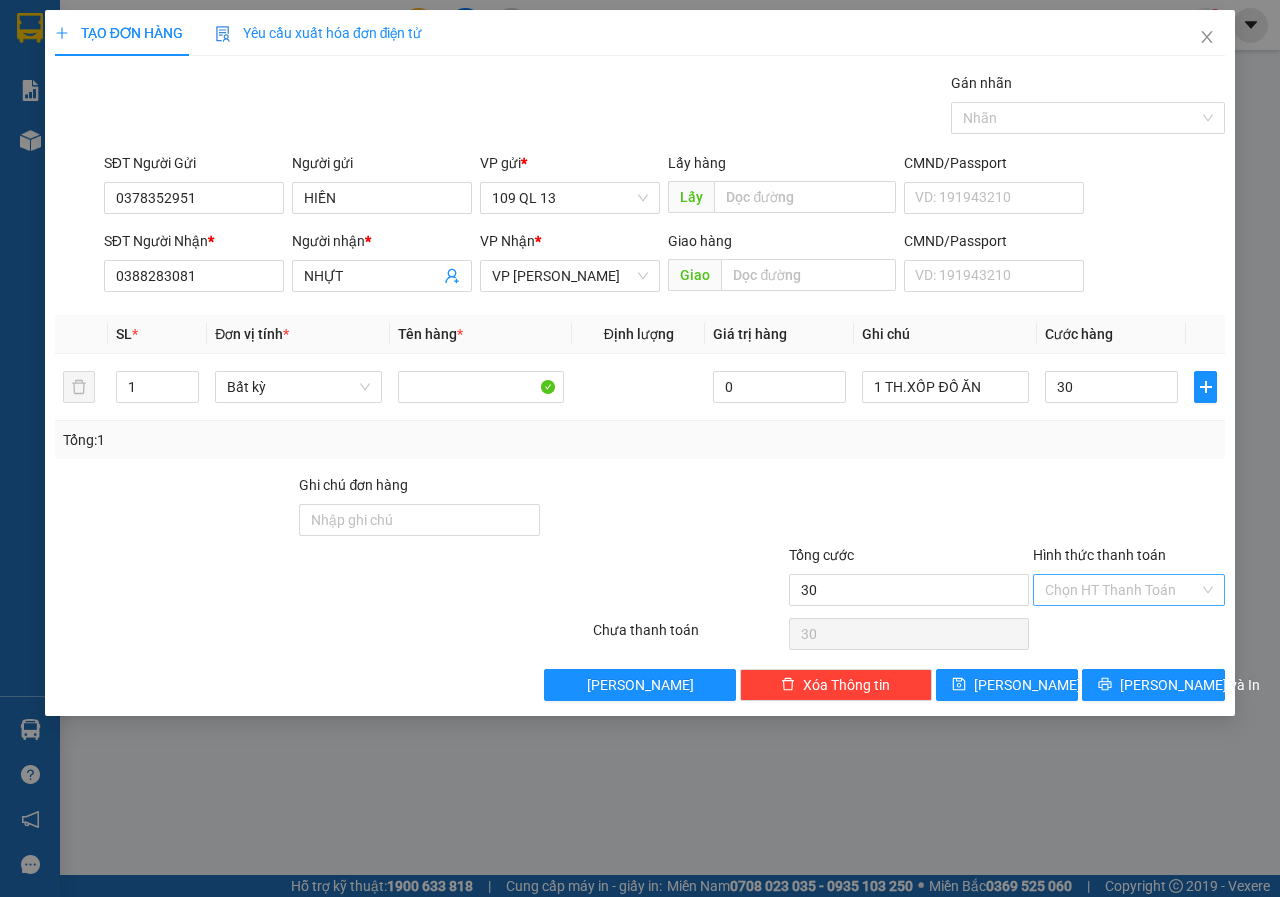 type on "30.000" 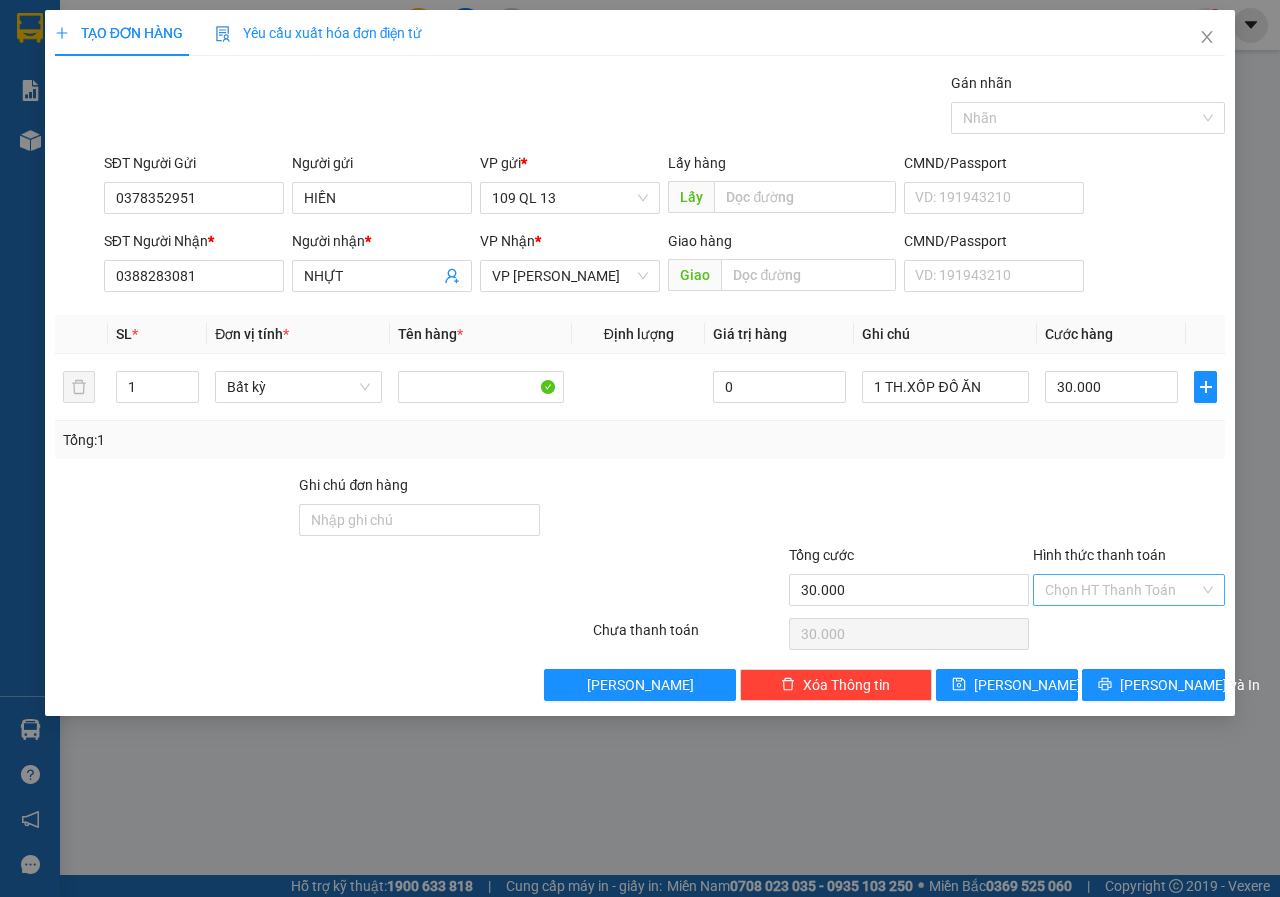 click on "Hình thức thanh toán" at bounding box center [1122, 590] 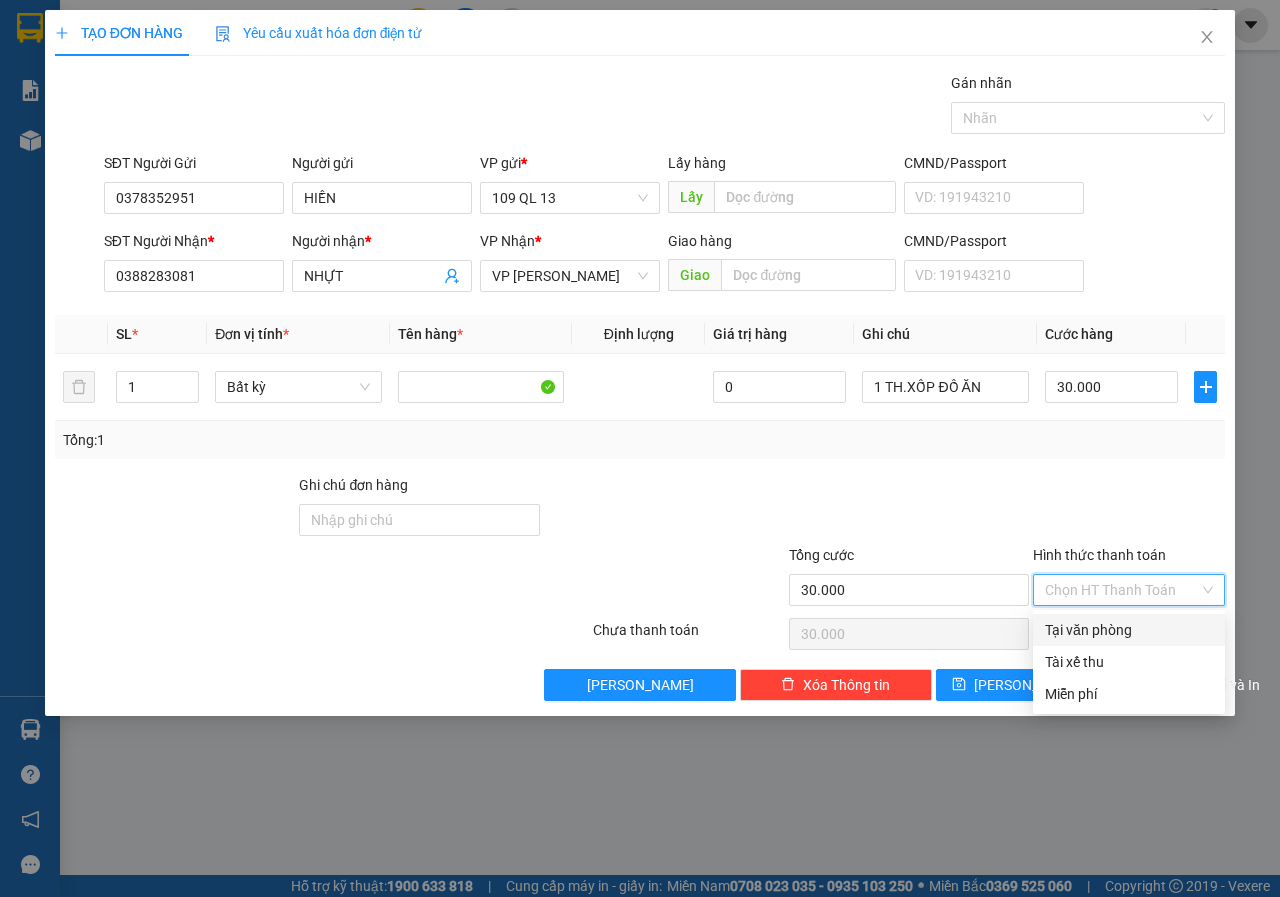 click on "Tại văn phòng" at bounding box center [1129, 630] 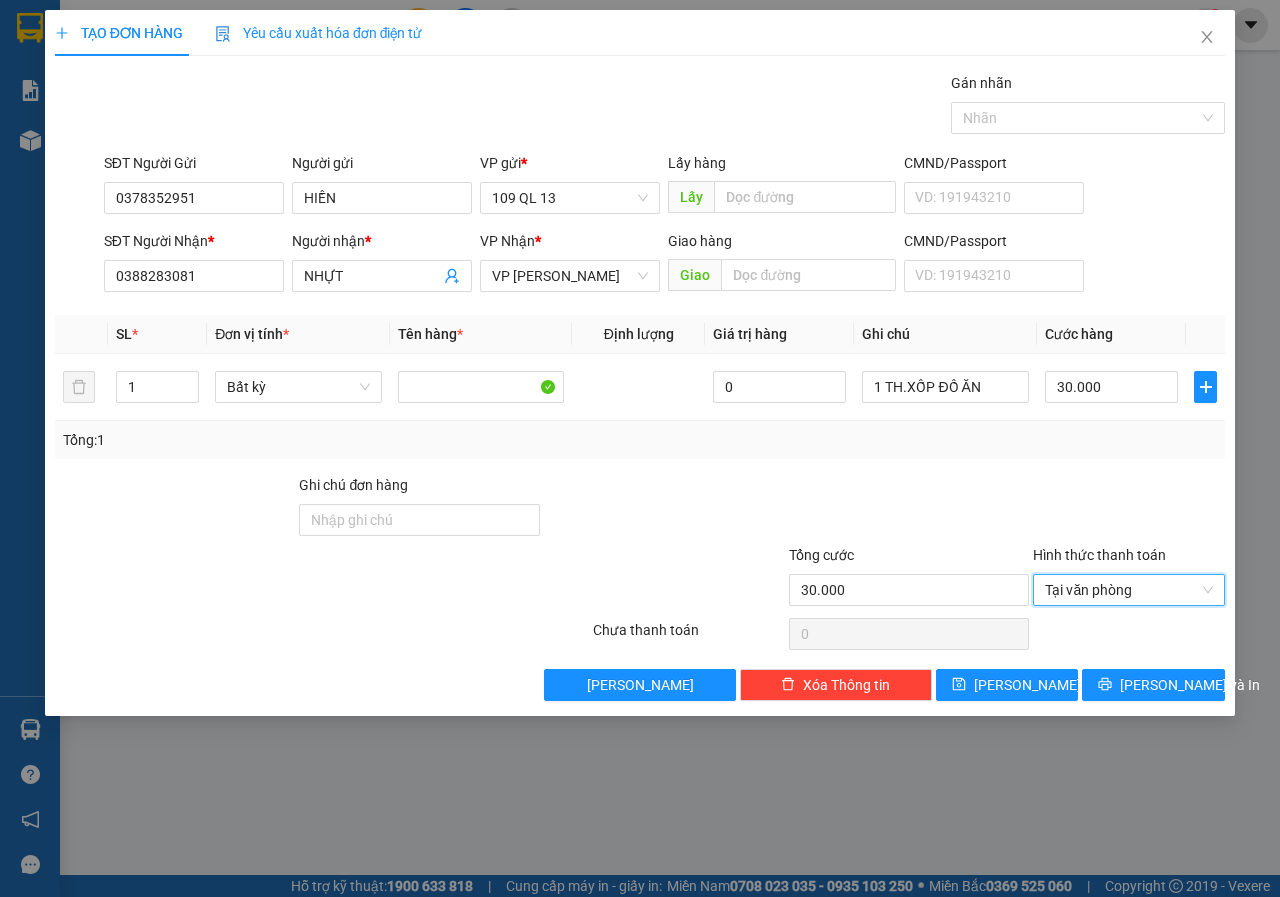 click on "Transit Pickup Surcharge Ids Transit Deliver Surcharge Ids Transit Deliver Surcharge Transit Deliver Surcharge Gói vận chuyển  * Tiêu chuẩn Gán nhãn   Nhãn SĐT Người Gửi 0378352951 Người gửi HIỀN VP gửi  * 109 QL 13 Lấy hàng Lấy CMND/Passport VD: 191943210 SĐT Người Nhận  * 0388283081 Người nhận  * NHỰT VP Nhận  * VP Phan Rí Giao hàng Giao CMND/Passport VD: 191943210 SL  * Đơn vị tính  * Tên hàng  * Định lượng Giá trị hàng Ghi chú Cước hàng                   1 Bất kỳ 0 1 TH.XỐP ĐỒ ĂN 30.000 Tổng:  1 Ghi chú đơn hàng Tổng cước 30.000 Hình thức thanh toán Tại văn phòng Tại văn phòng Số tiền thu trước 0 Tại văn phòng Chưa thanh toán 0 Lưu nháp Xóa Thông tin Lưu Lưu và In Tại văn phòng Tài xế thu Tại văn phòng Tài xế thu Miễn phí" at bounding box center [640, 386] 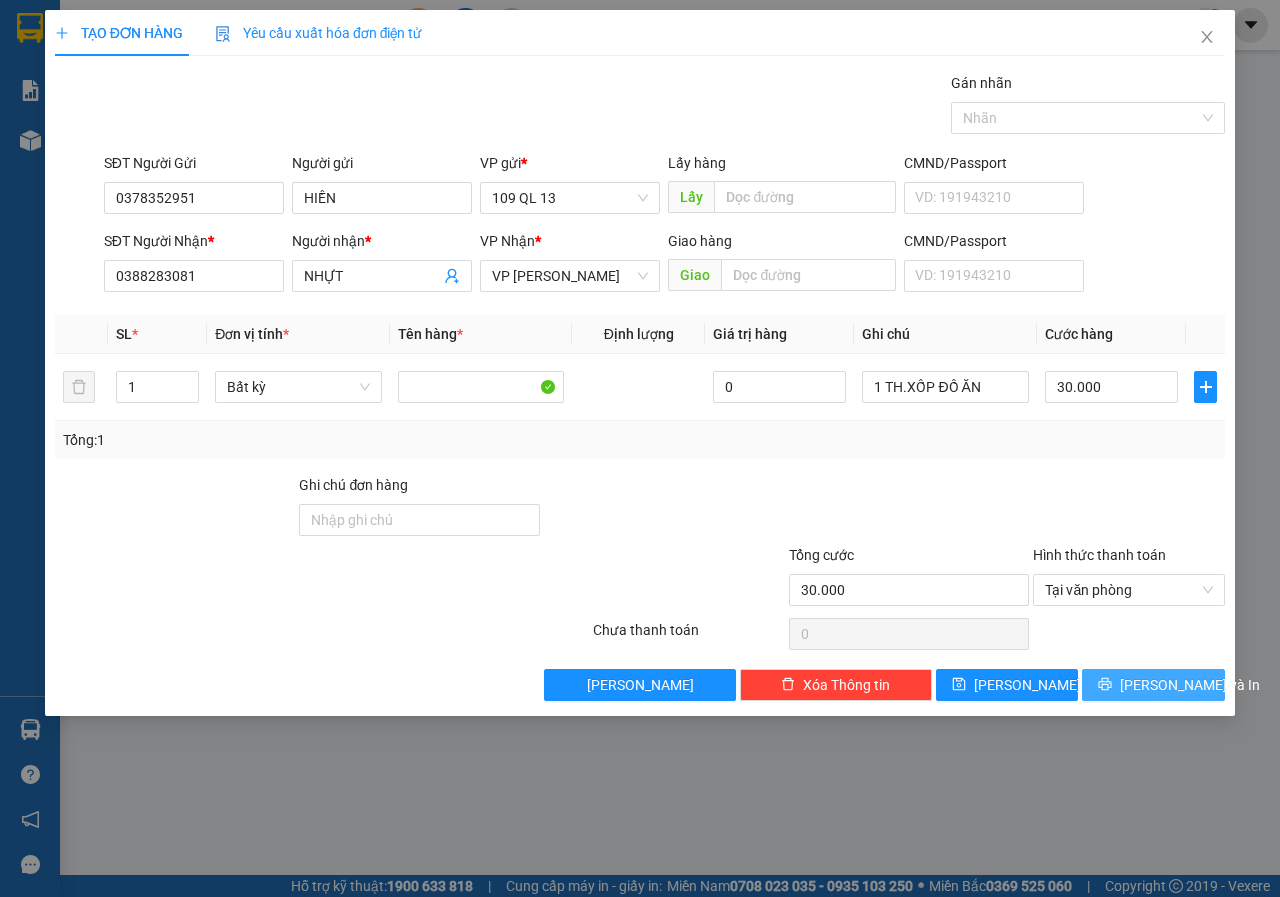 click on "[PERSON_NAME] và In" at bounding box center (1190, 685) 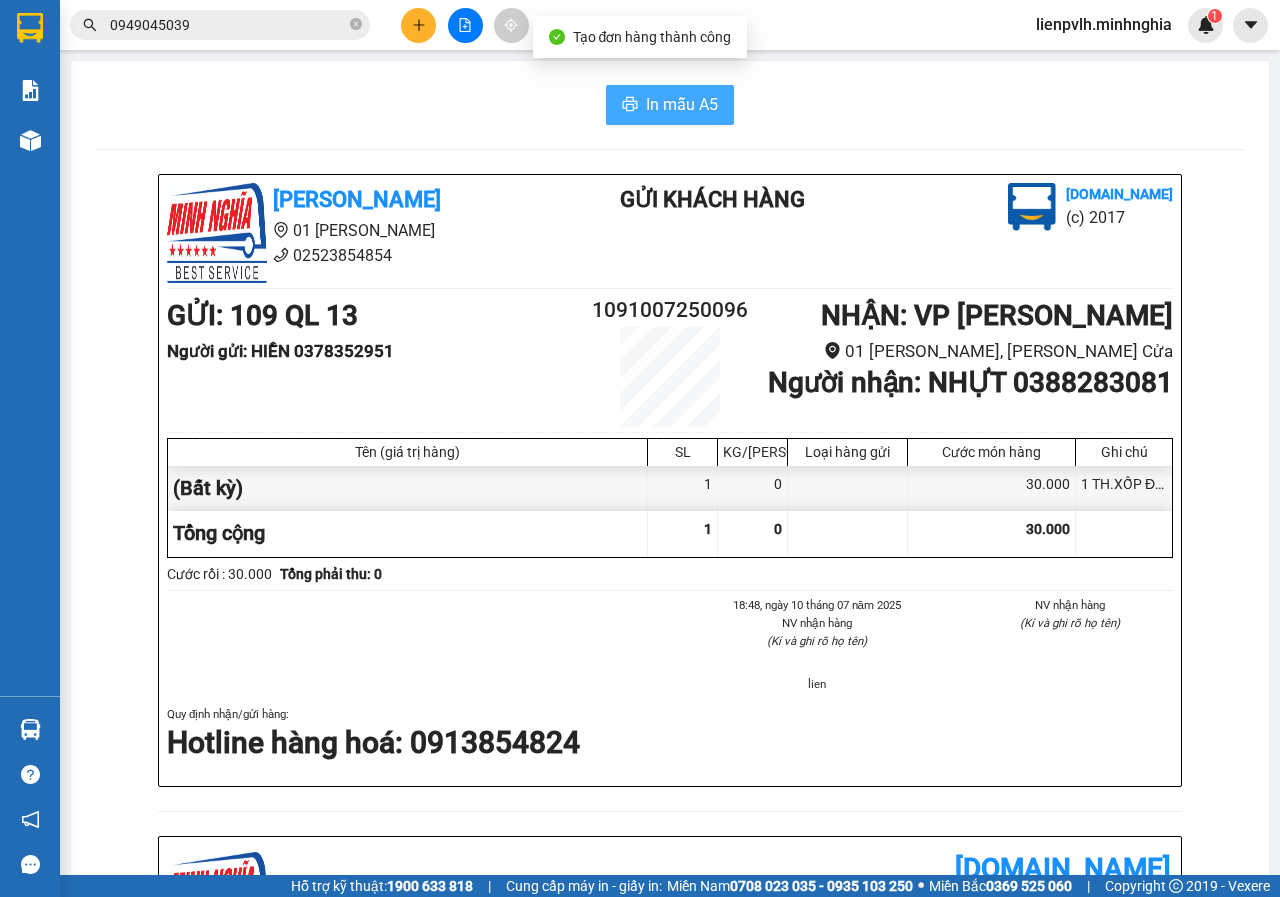 click on "In mẫu A5" at bounding box center [682, 104] 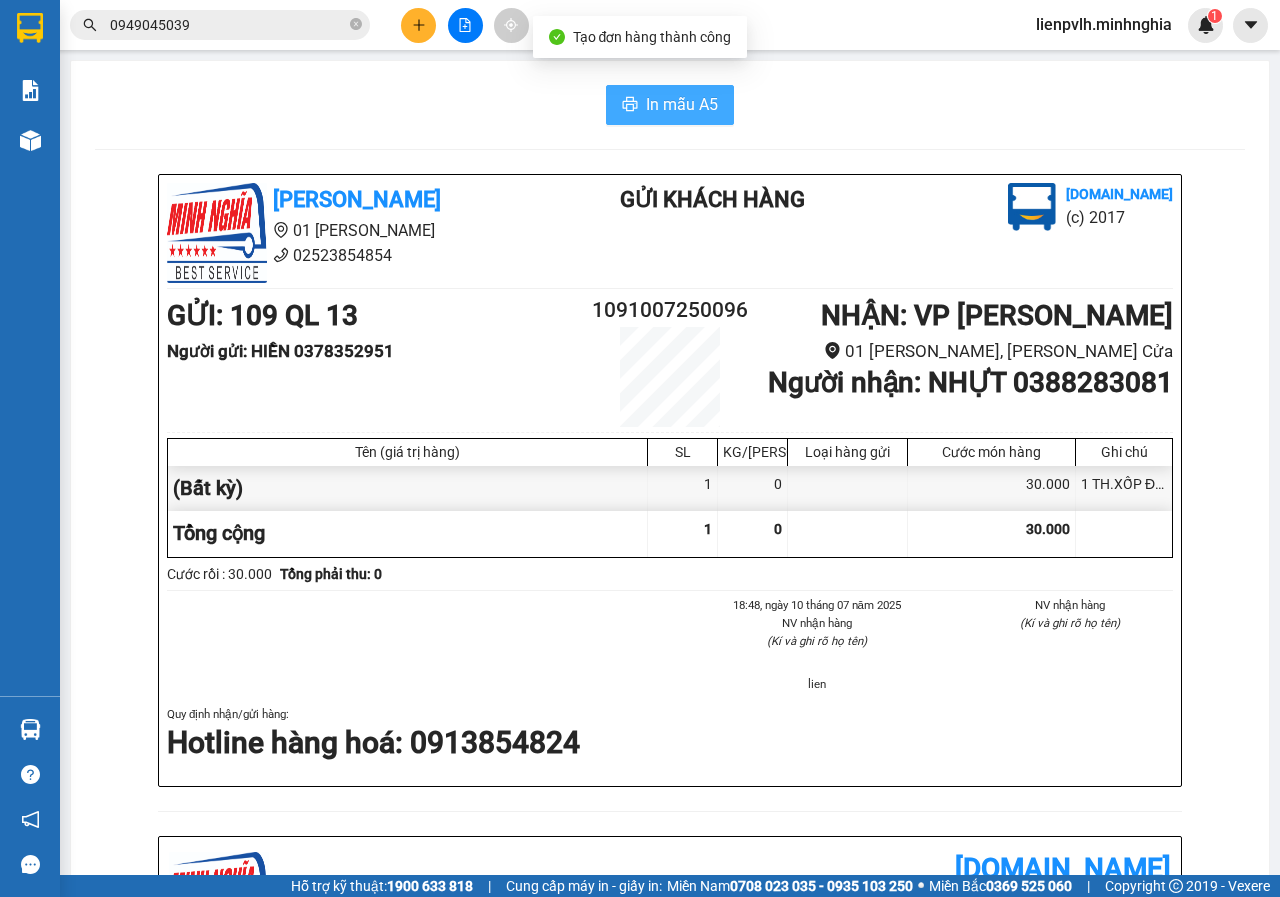 scroll, scrollTop: 0, scrollLeft: 0, axis: both 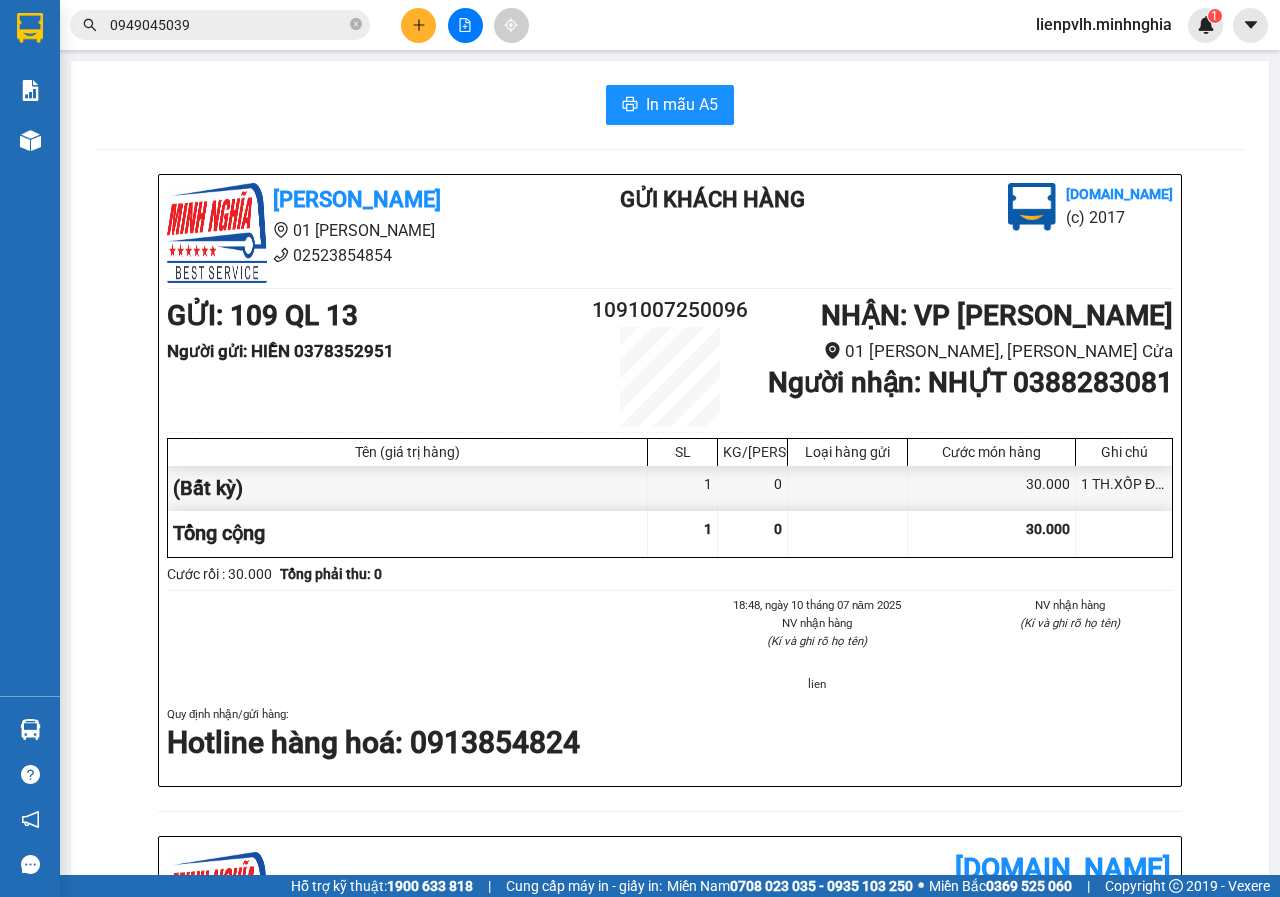 click 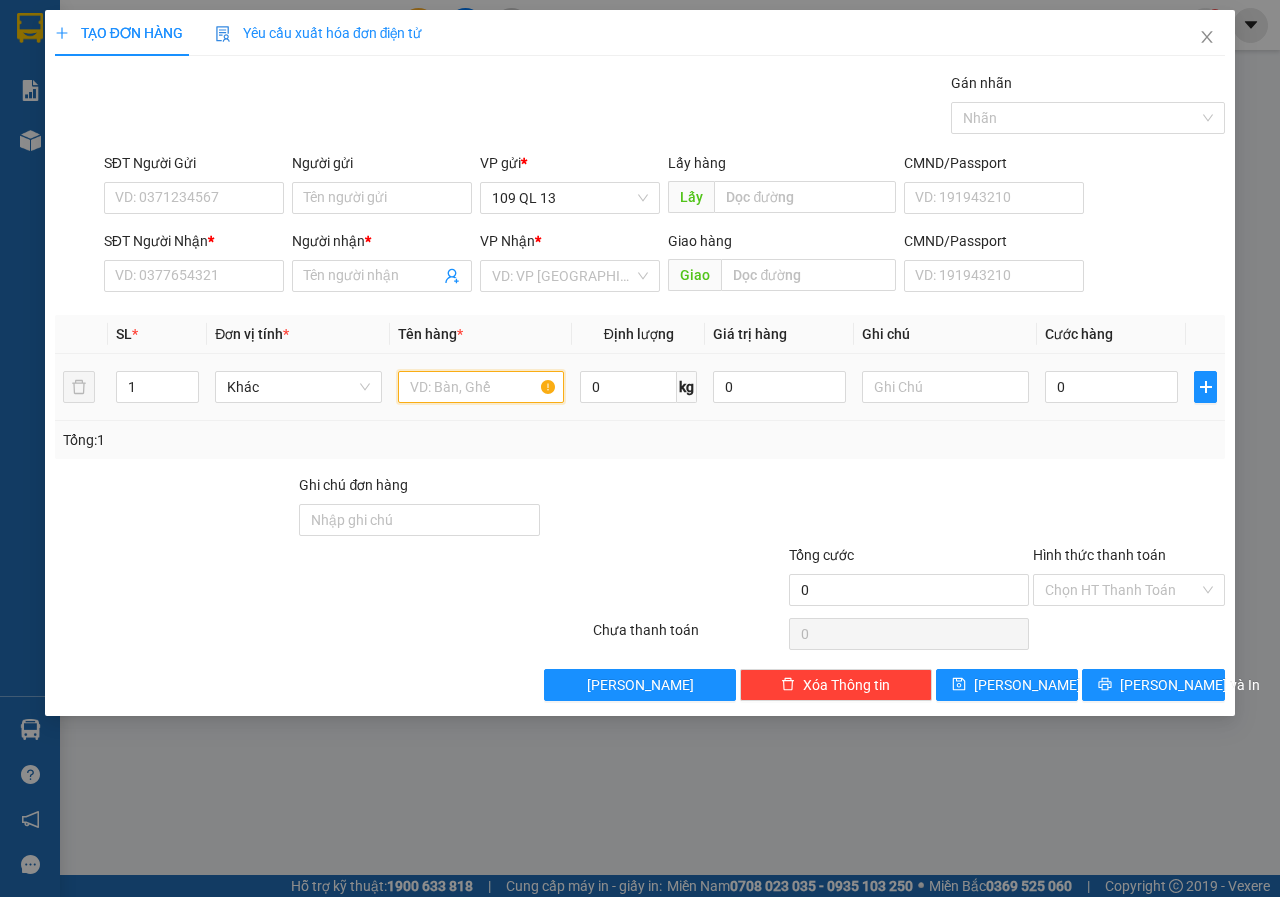 click at bounding box center (481, 387) 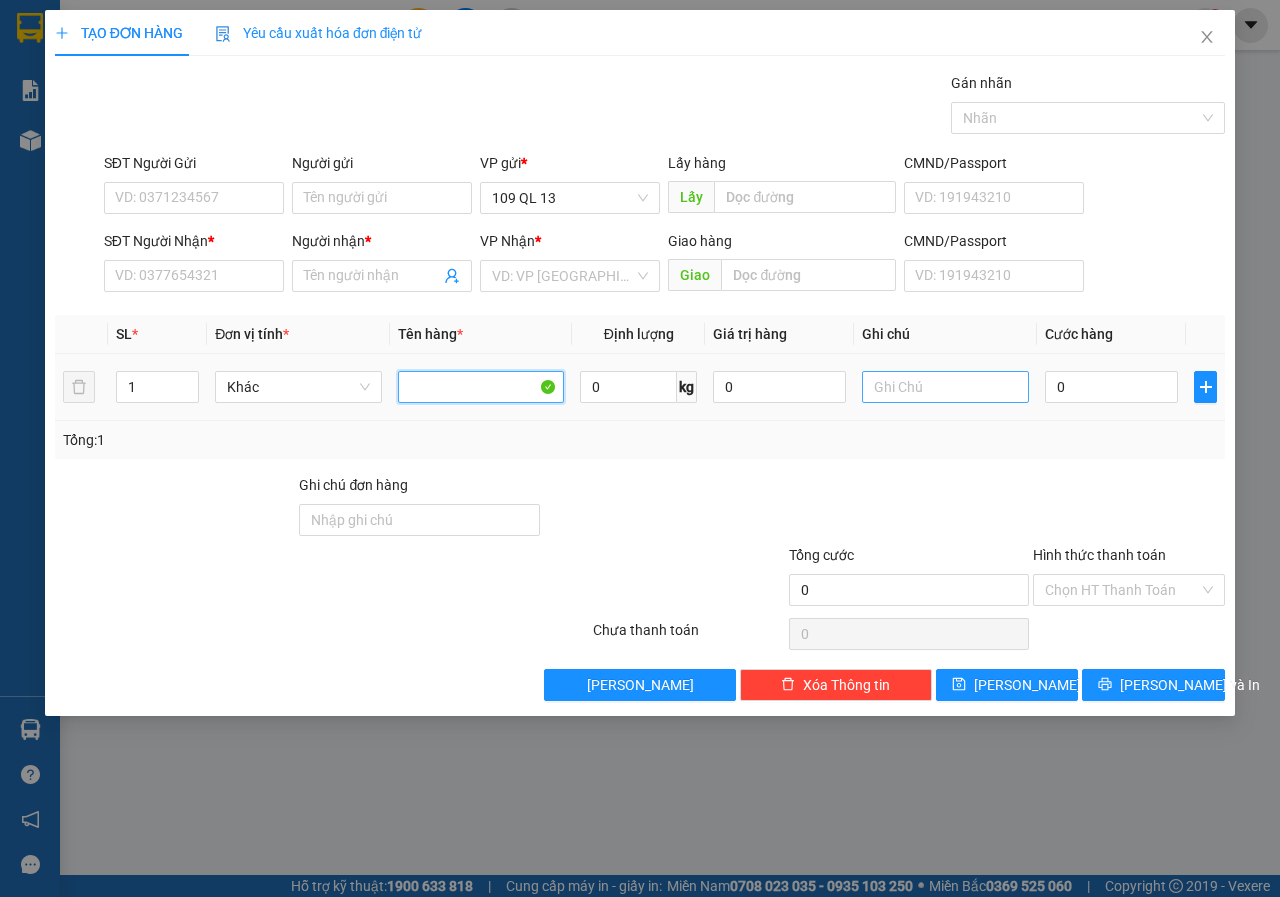 type 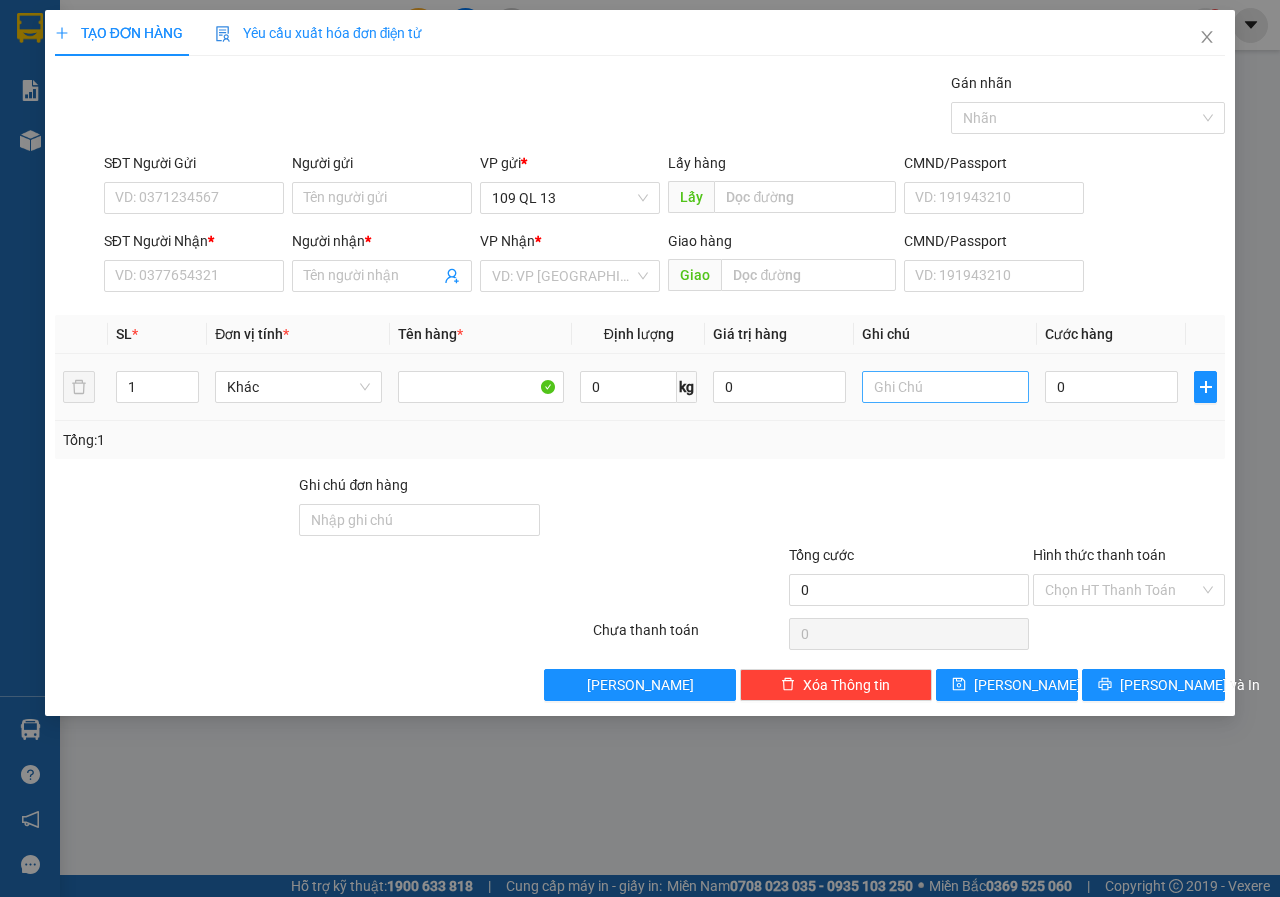 click at bounding box center [945, 387] 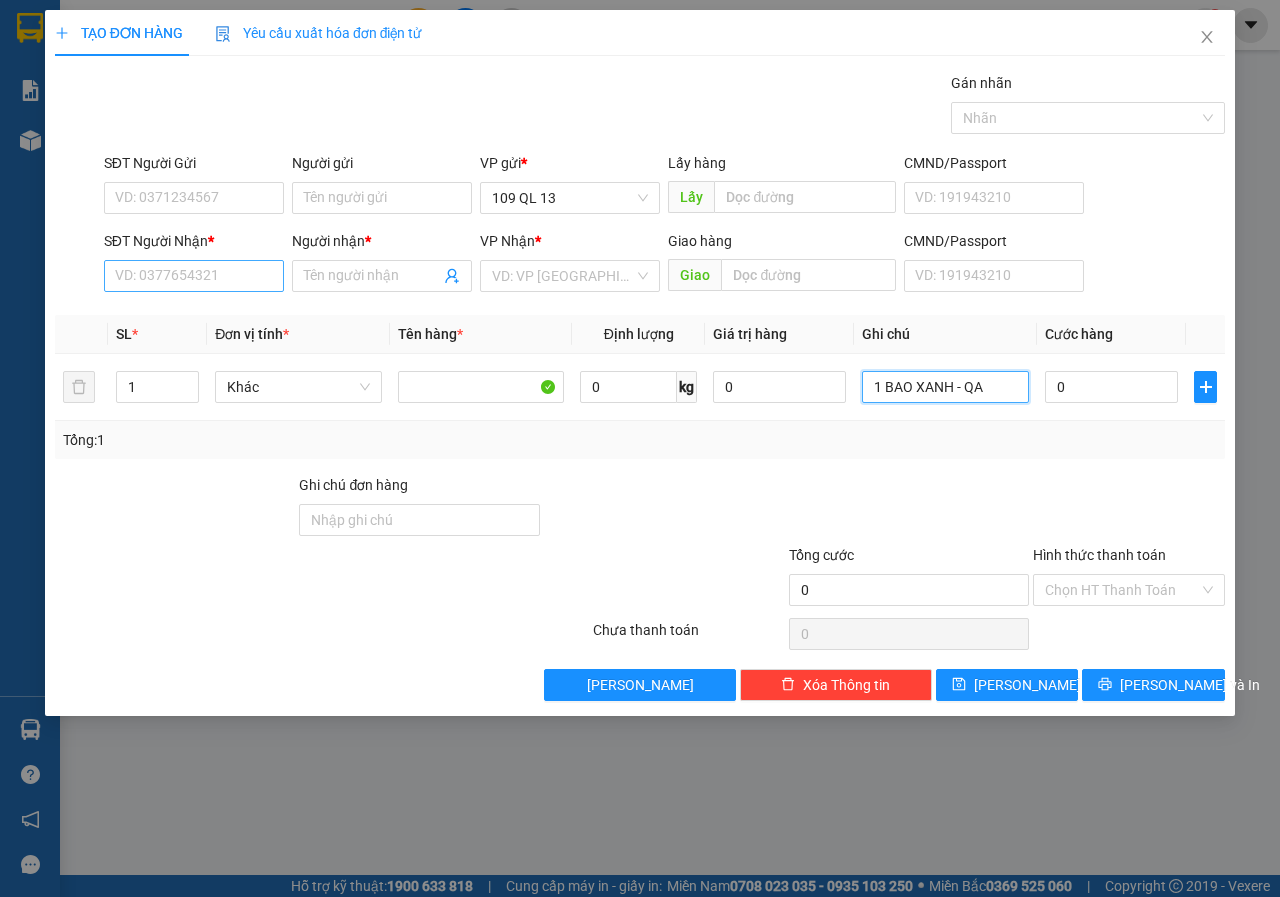 type on "1 BAO XANH - QA" 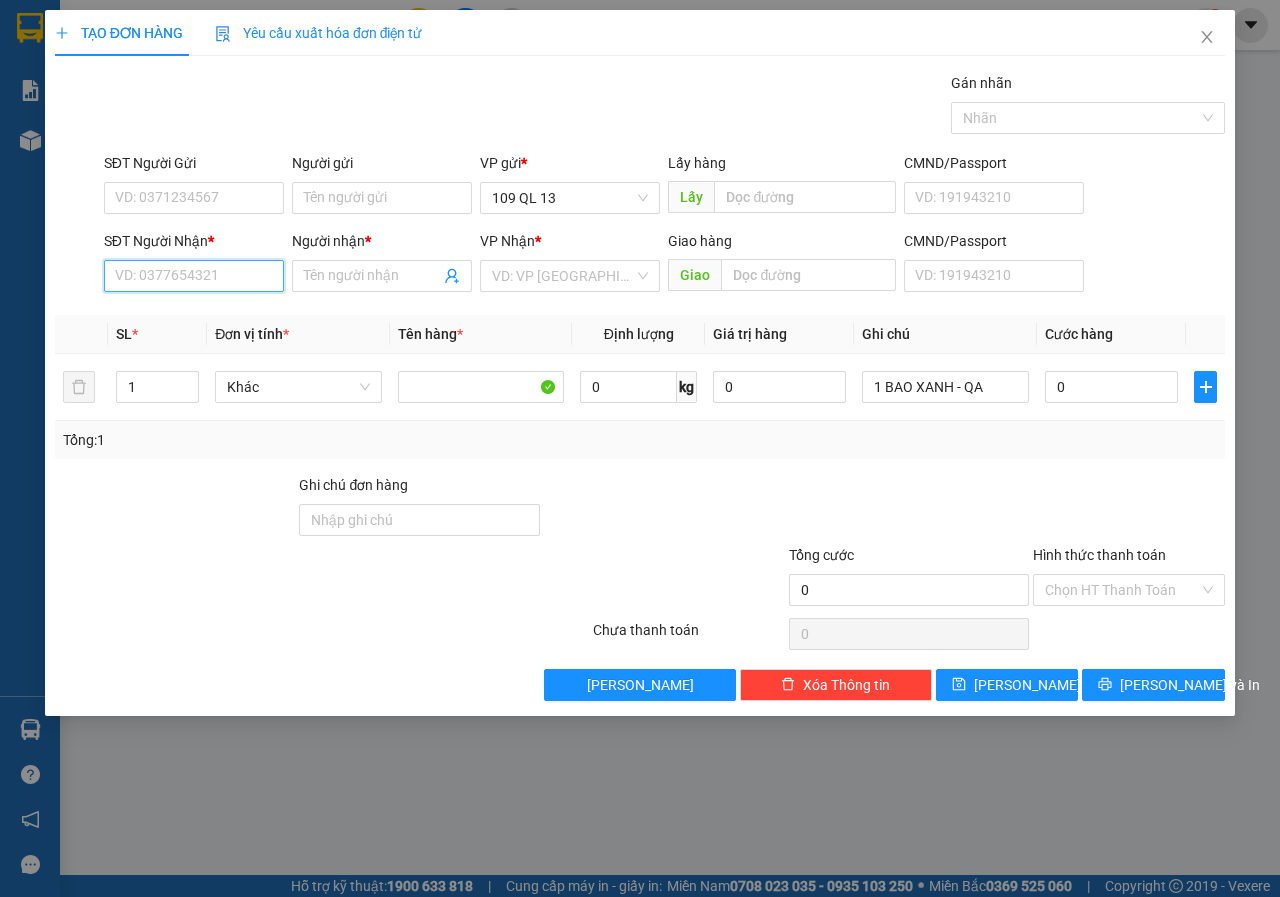 click on "SĐT Người Nhận  *" at bounding box center [194, 276] 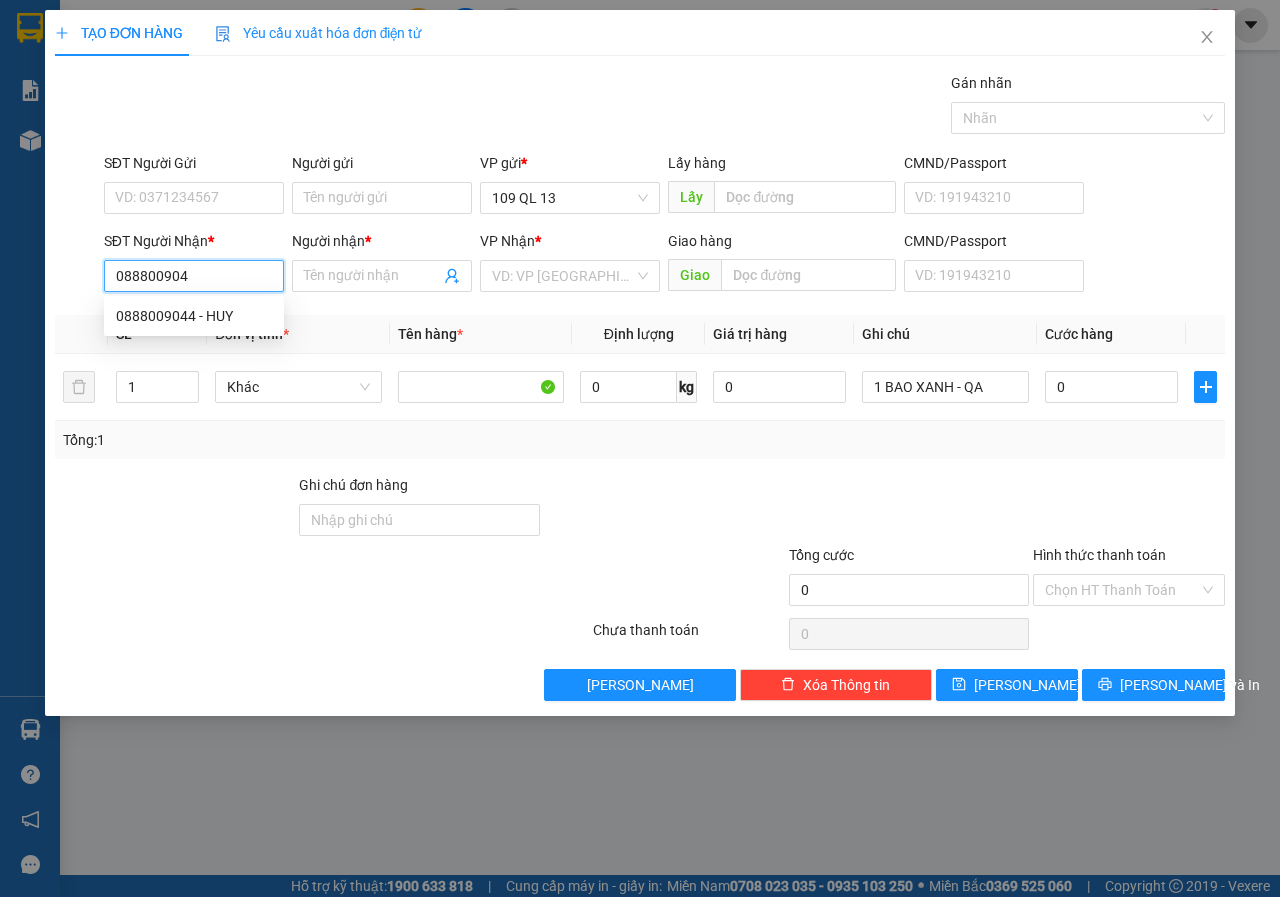 type on "0888009044" 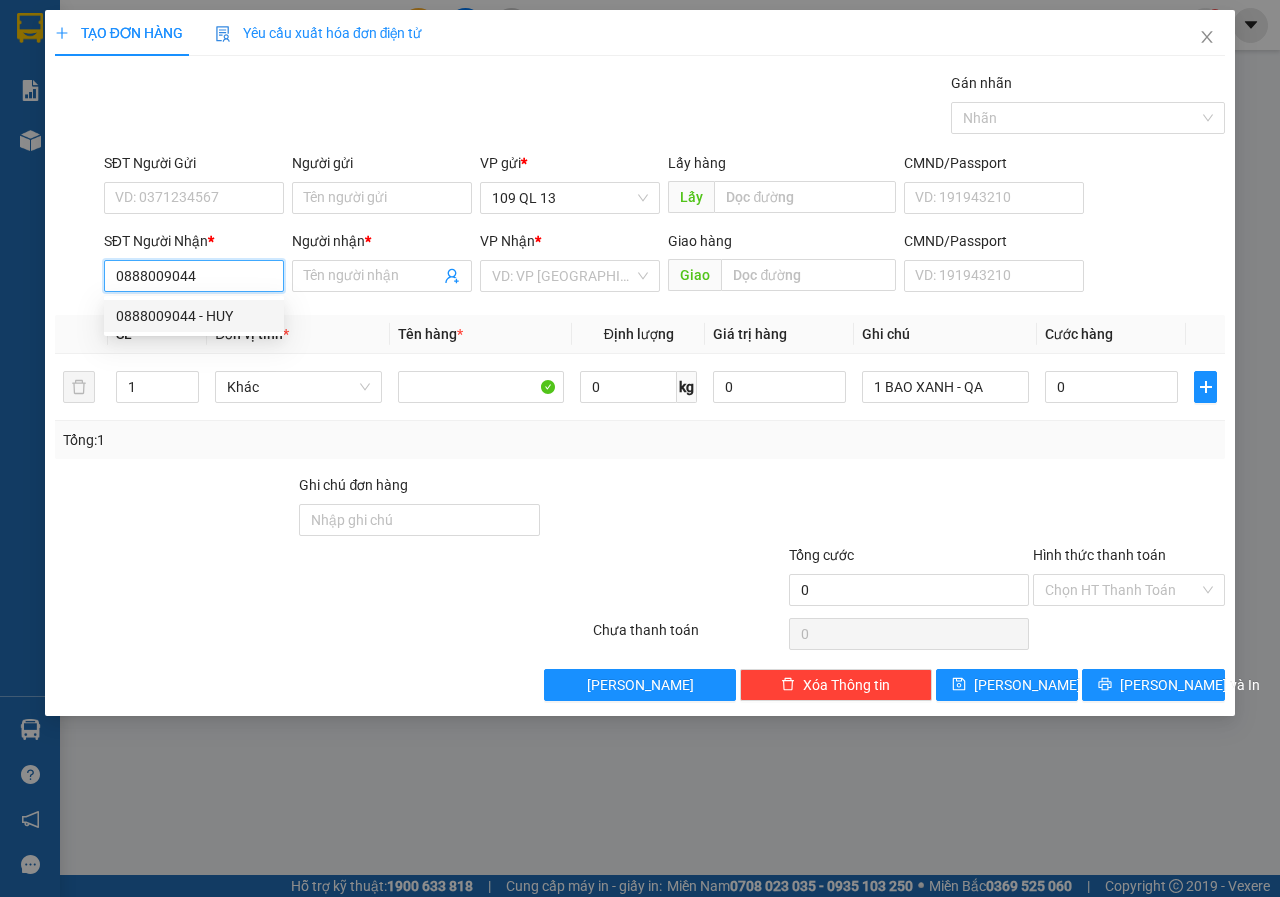 click on "0888009044 - HUY" at bounding box center (194, 316) 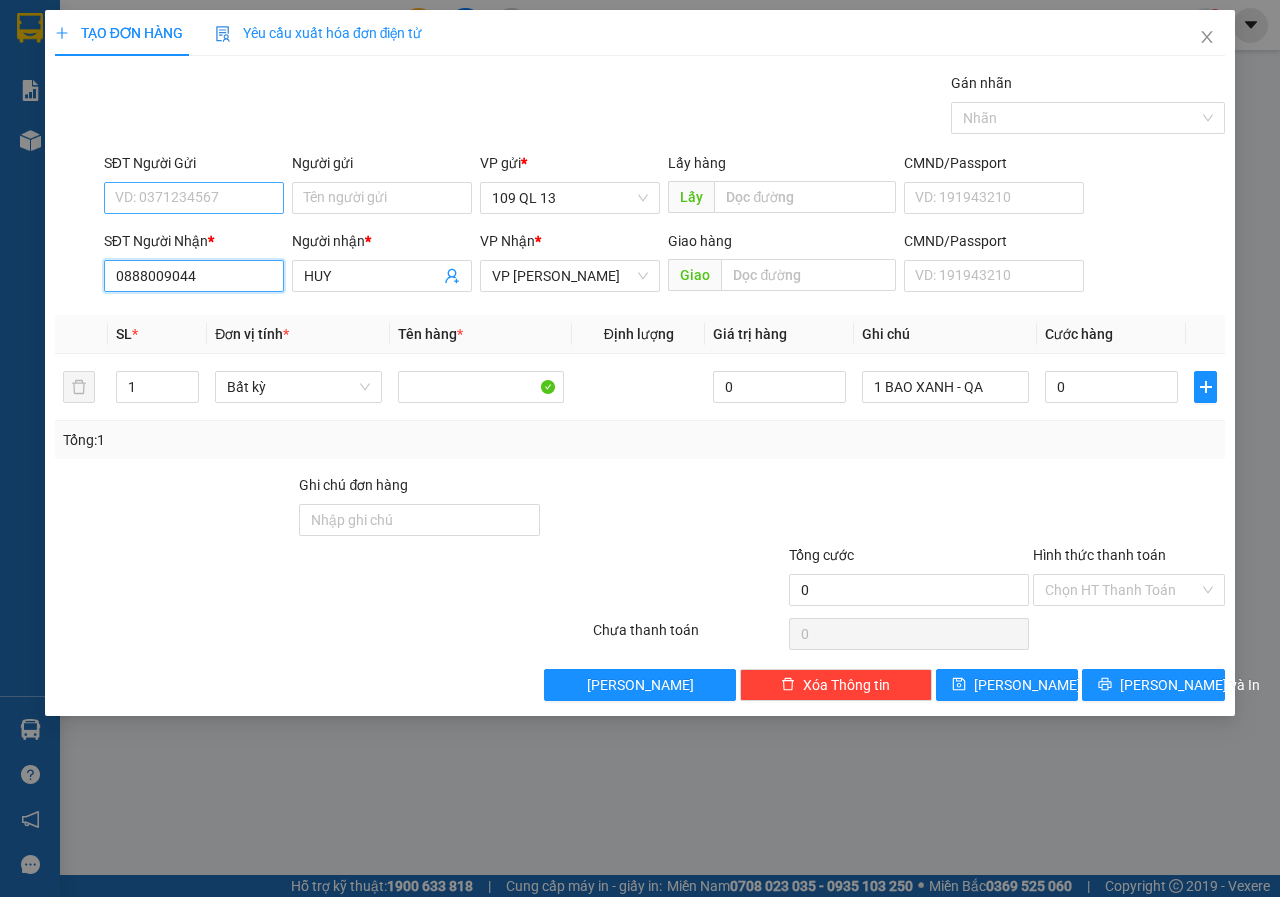 type on "0888009044" 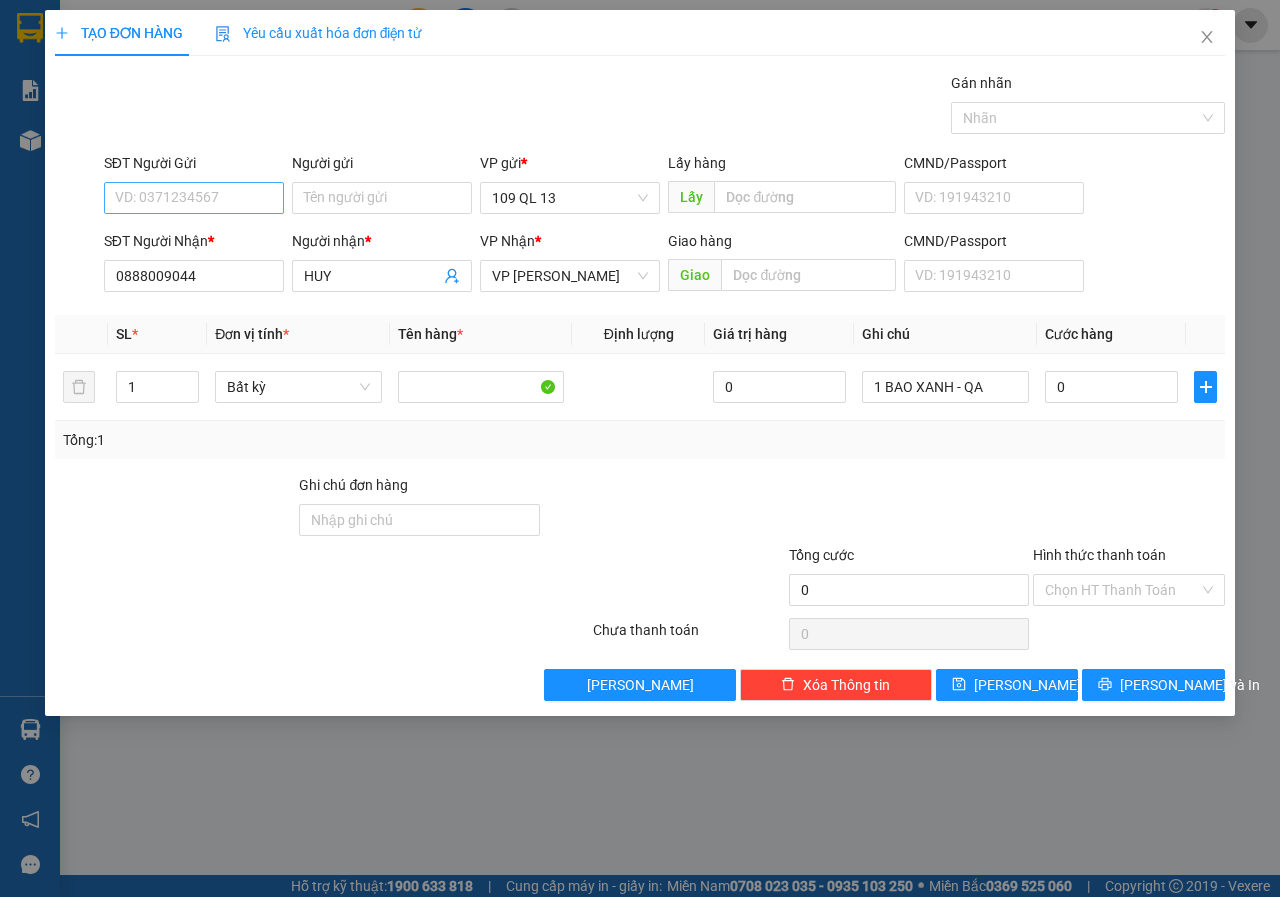 click on "SĐT Người Gửi VD: 0371234567" at bounding box center [194, 187] 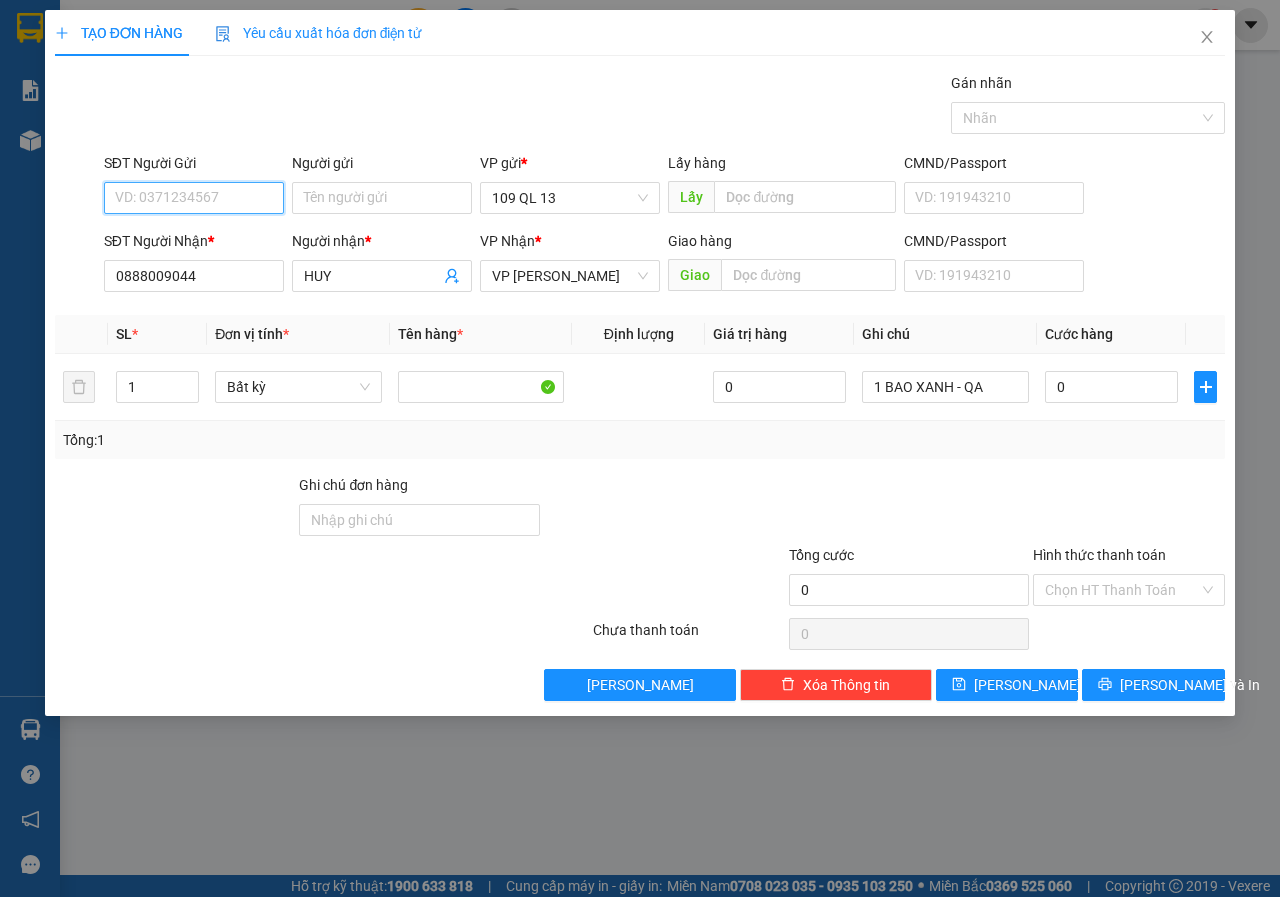 click on "SĐT Người Gửi" at bounding box center [194, 198] 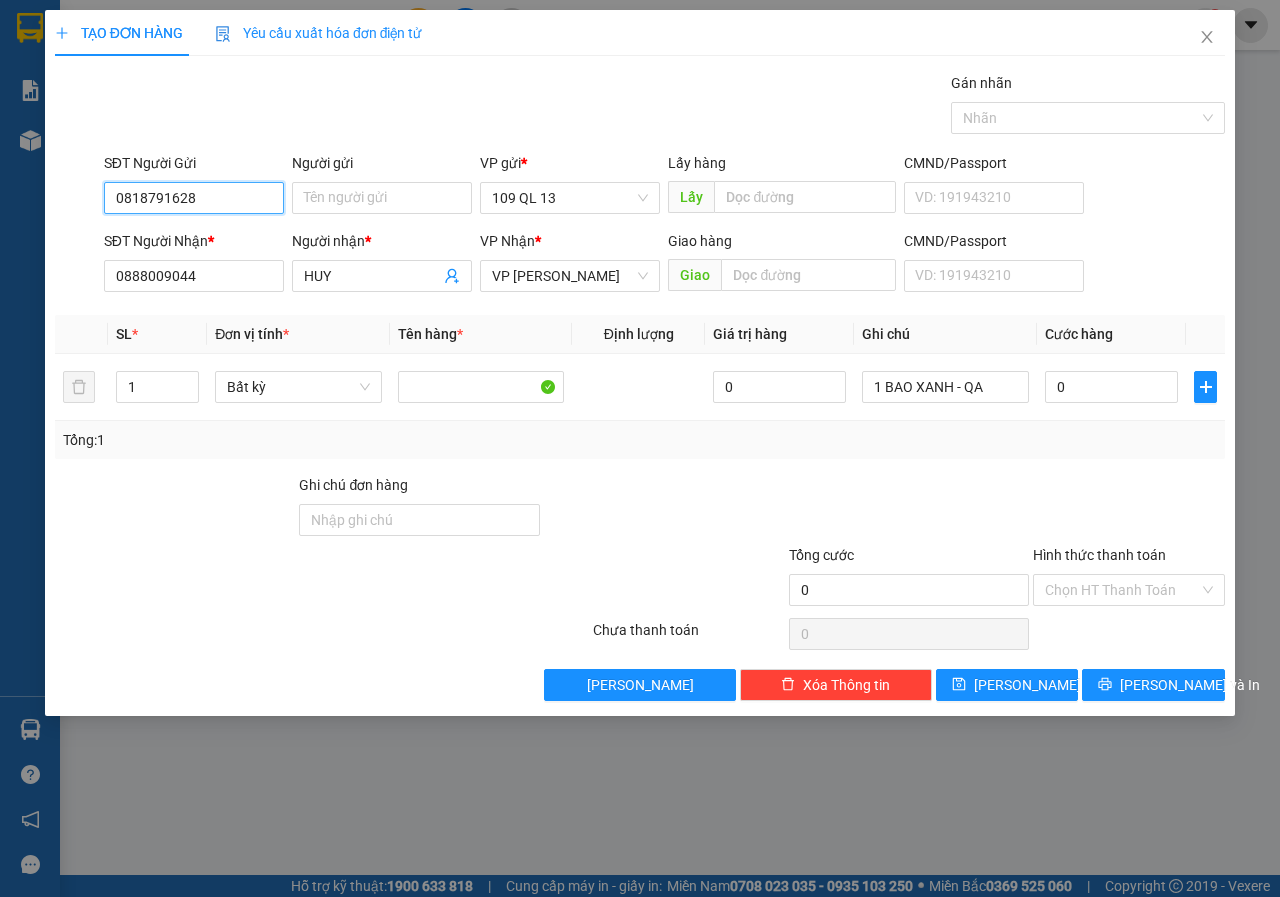 type on "0818791628" 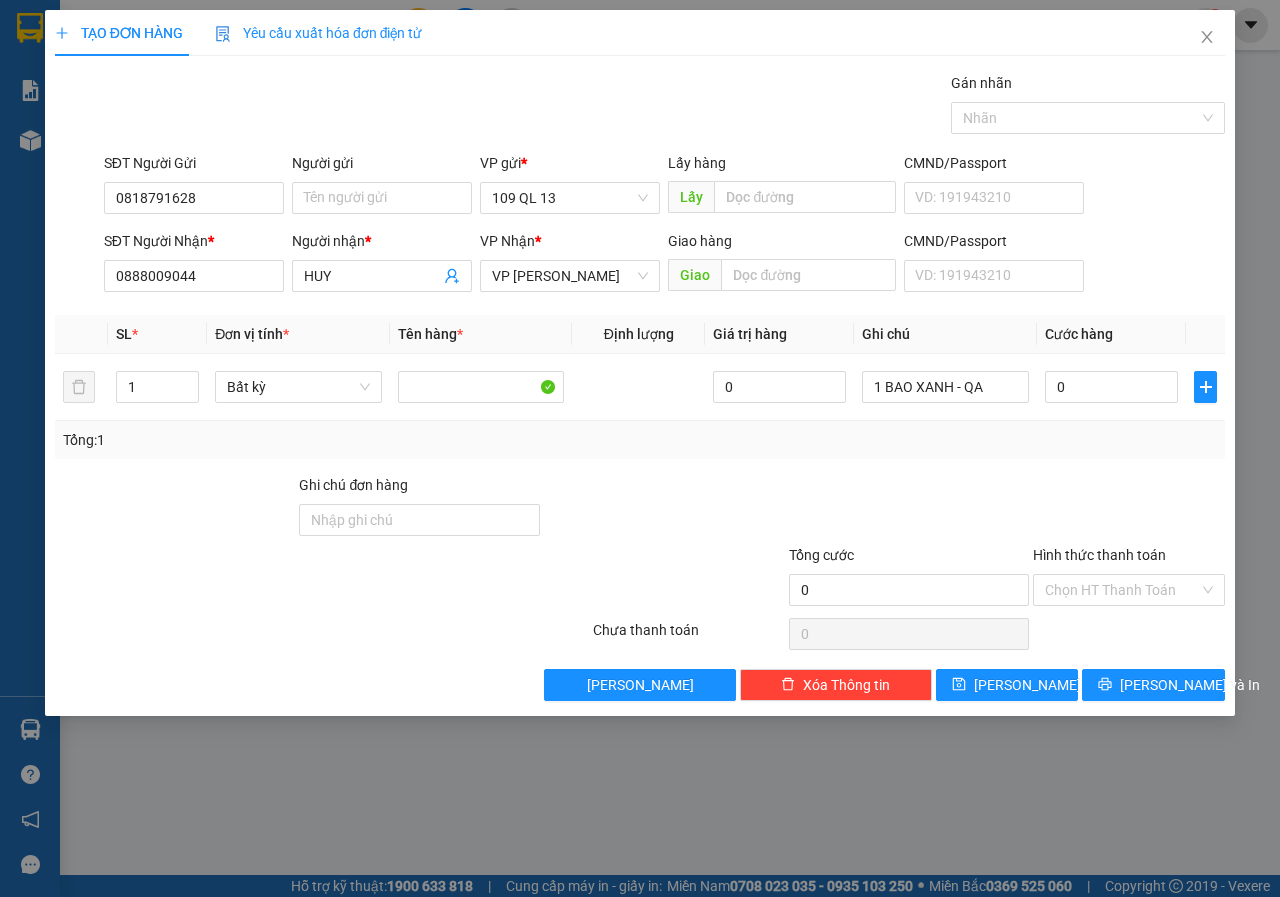 click on "Tổng:  1" at bounding box center (640, 440) 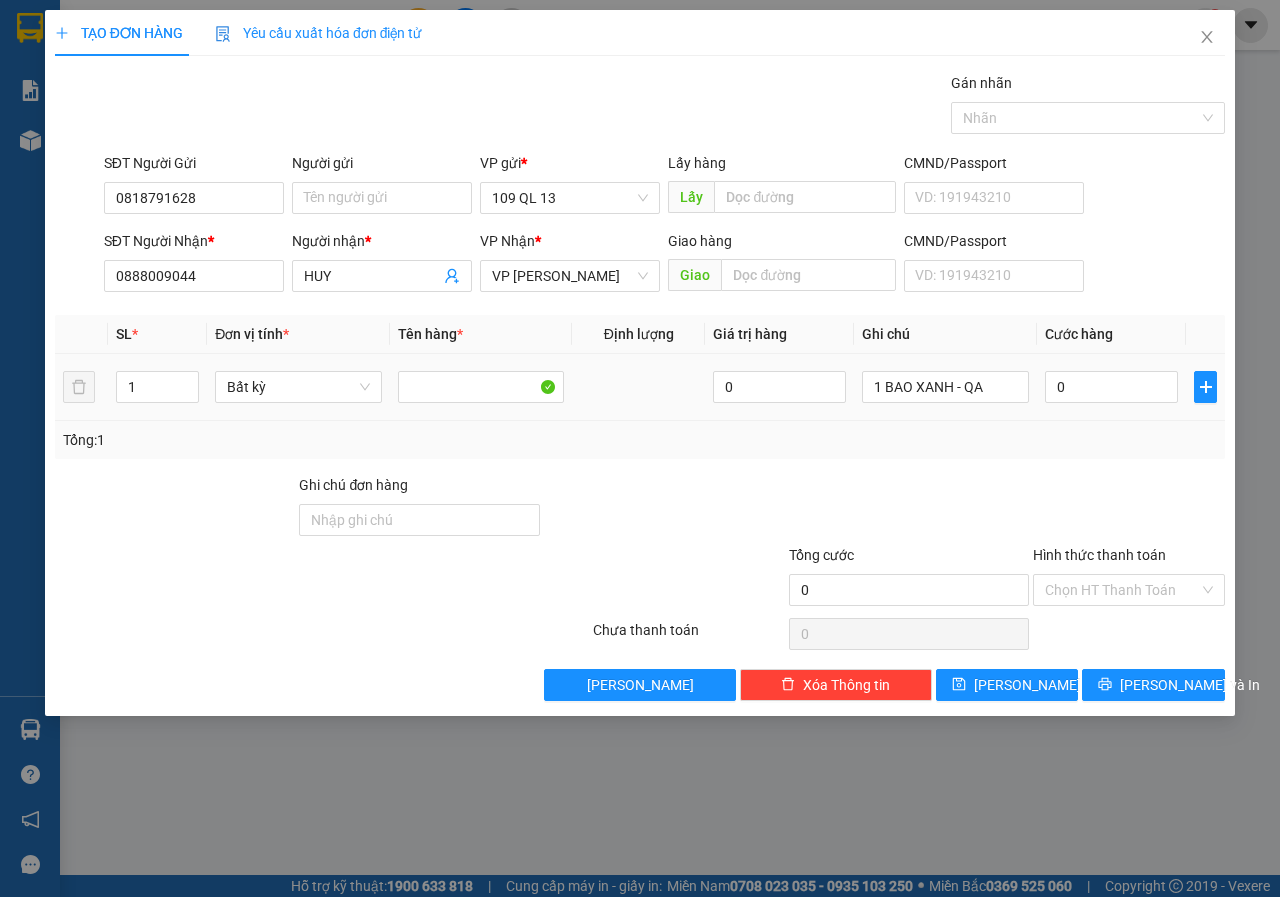 click on "0" at bounding box center [1111, 387] 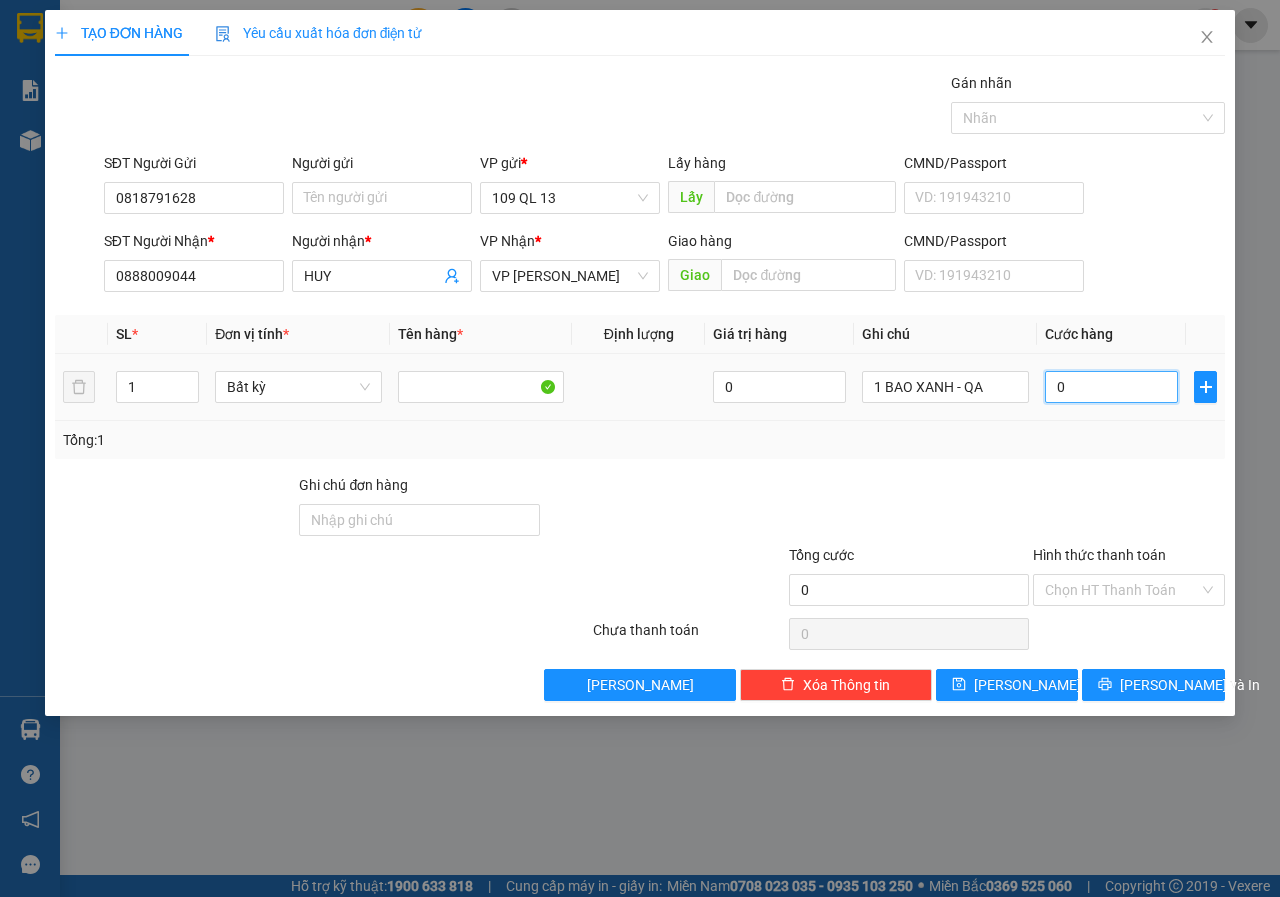 click on "0" at bounding box center [1111, 387] 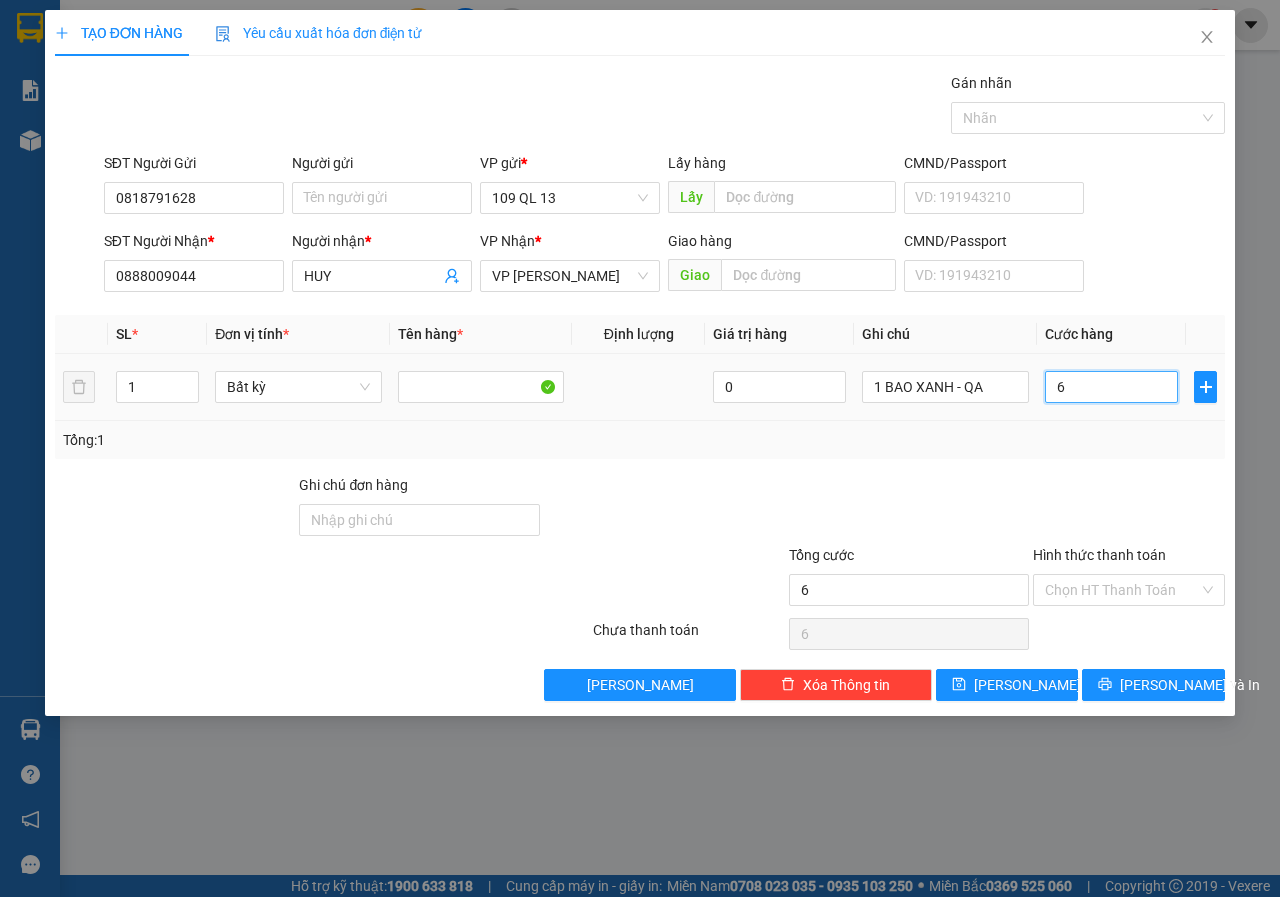 type on "60" 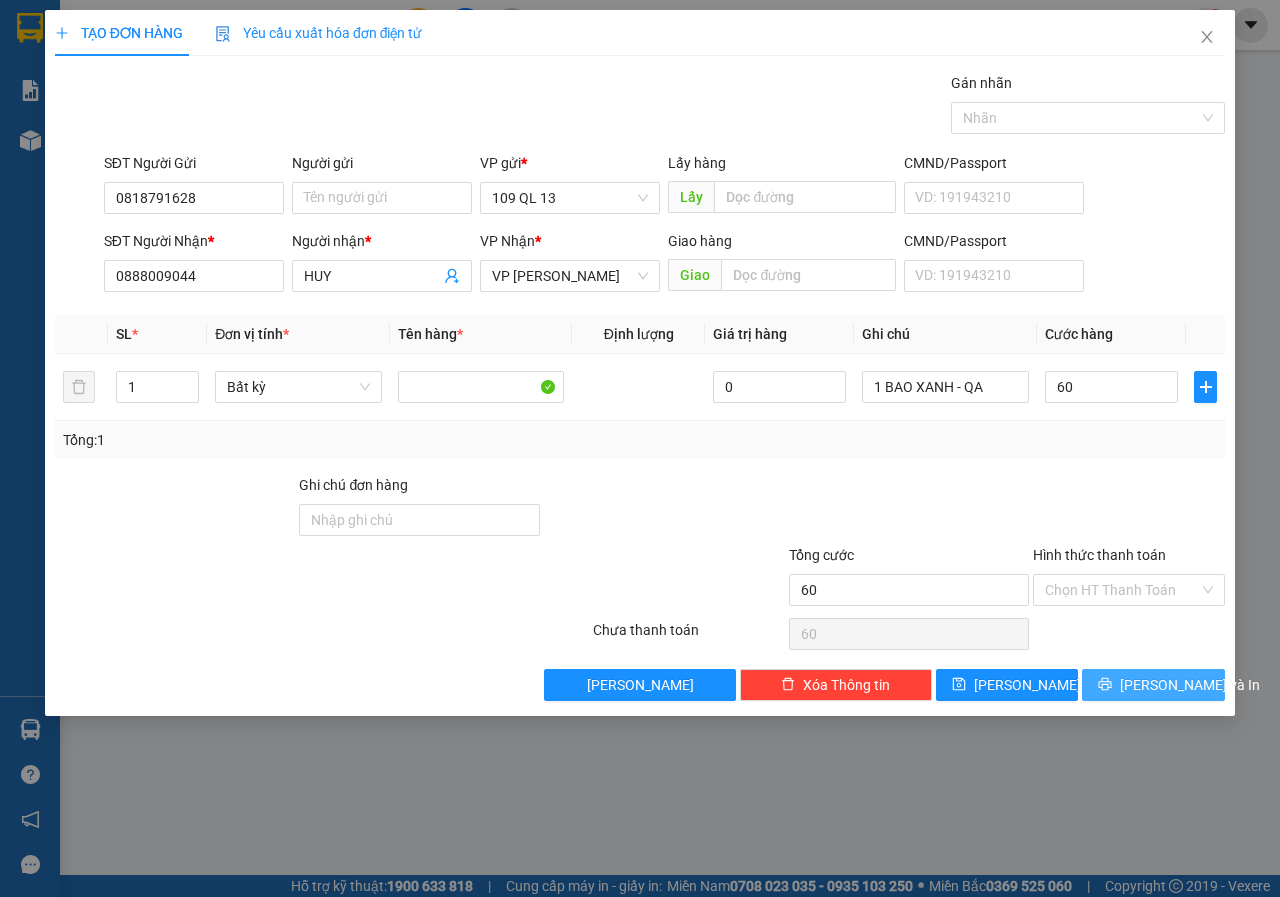 type on "60.000" 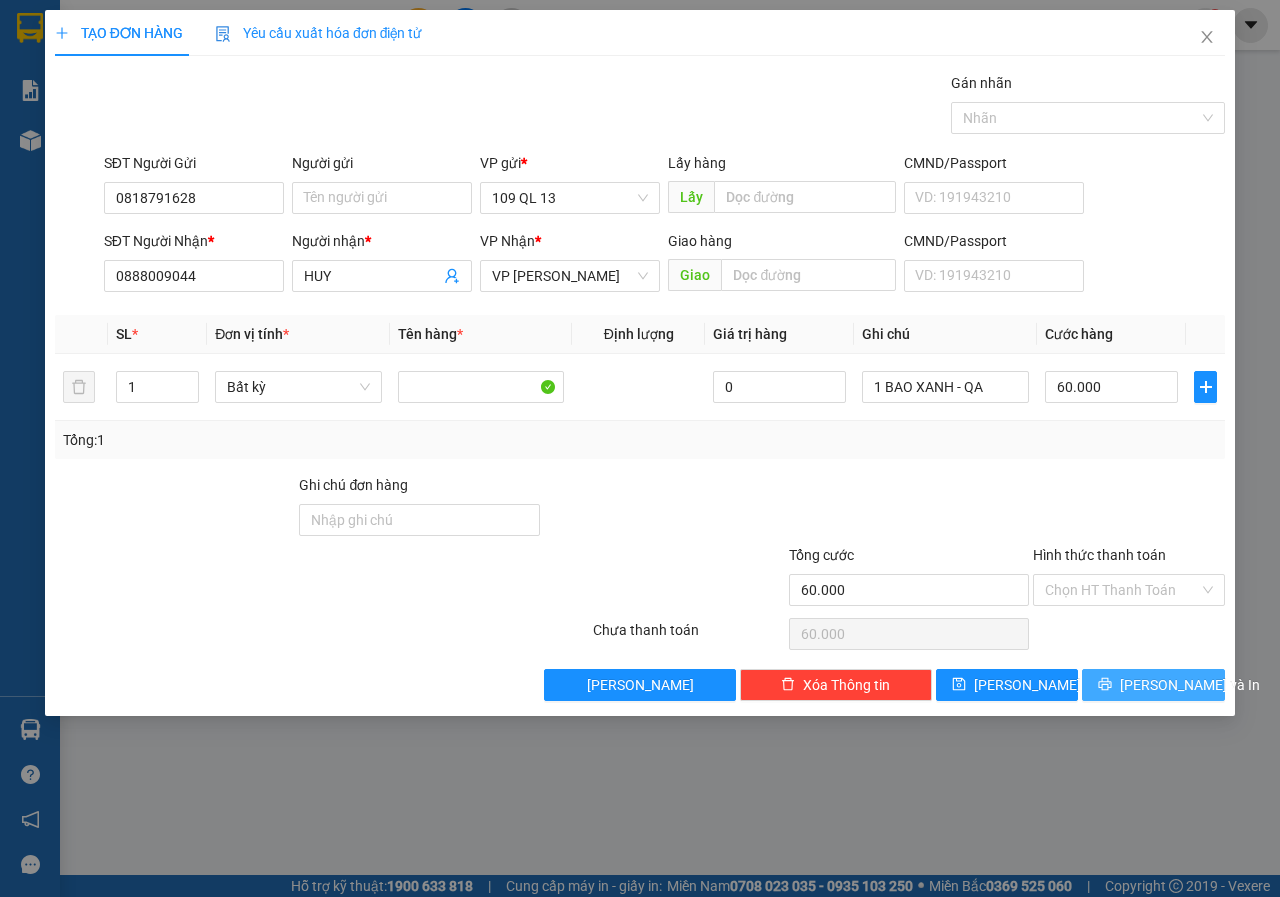 click on "[PERSON_NAME] và In" at bounding box center [1153, 685] 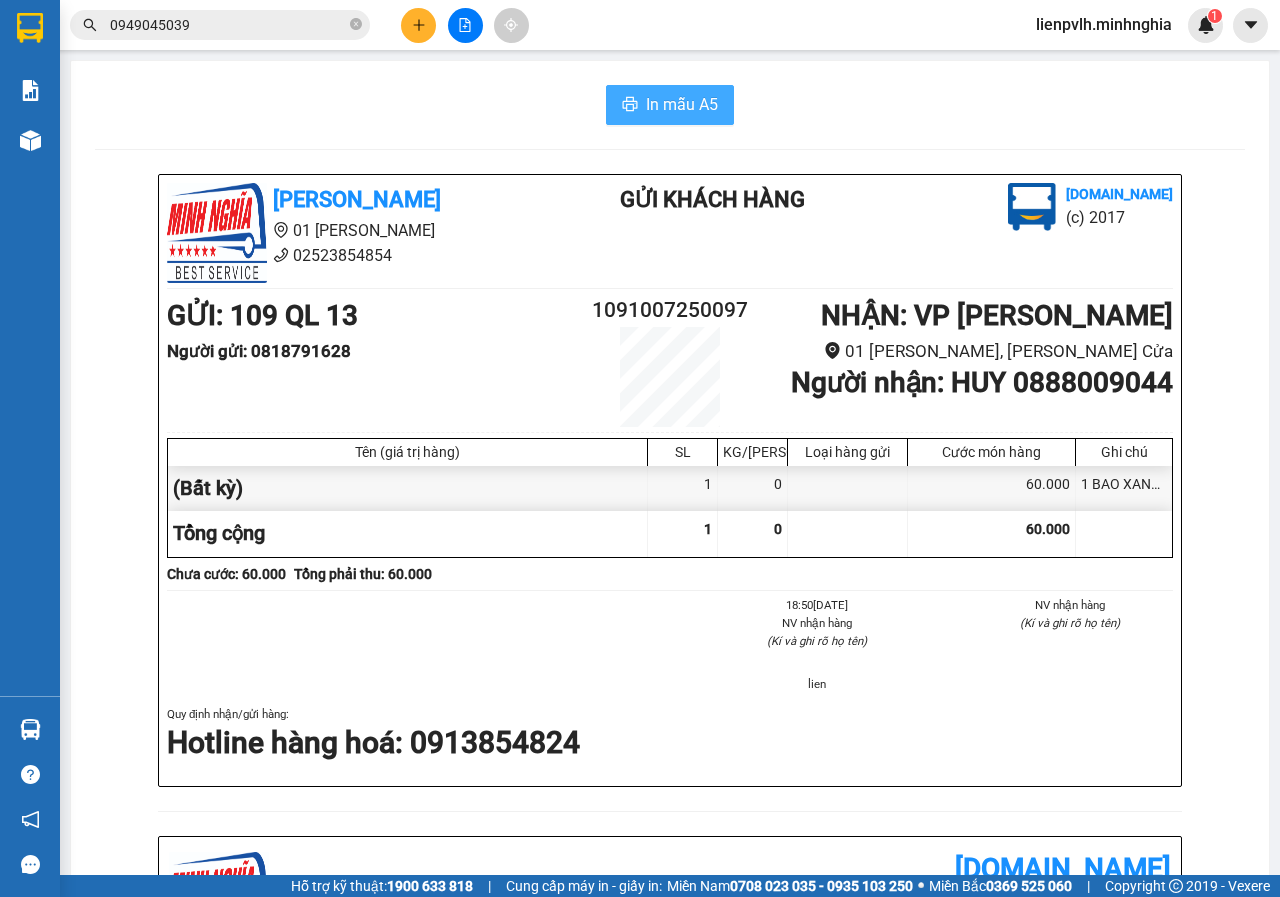 click on "In mẫu A5" at bounding box center (670, 105) 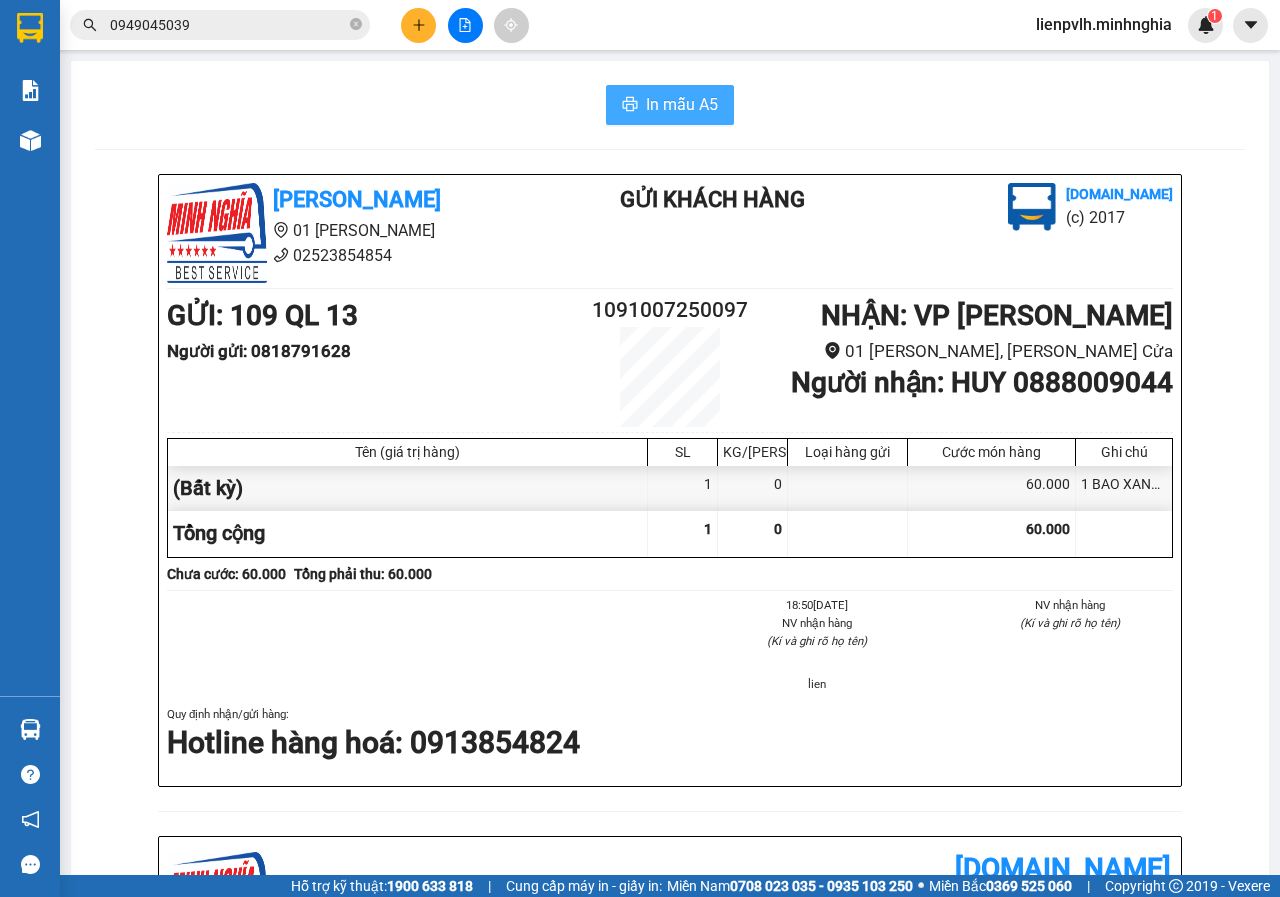 scroll, scrollTop: 0, scrollLeft: 0, axis: both 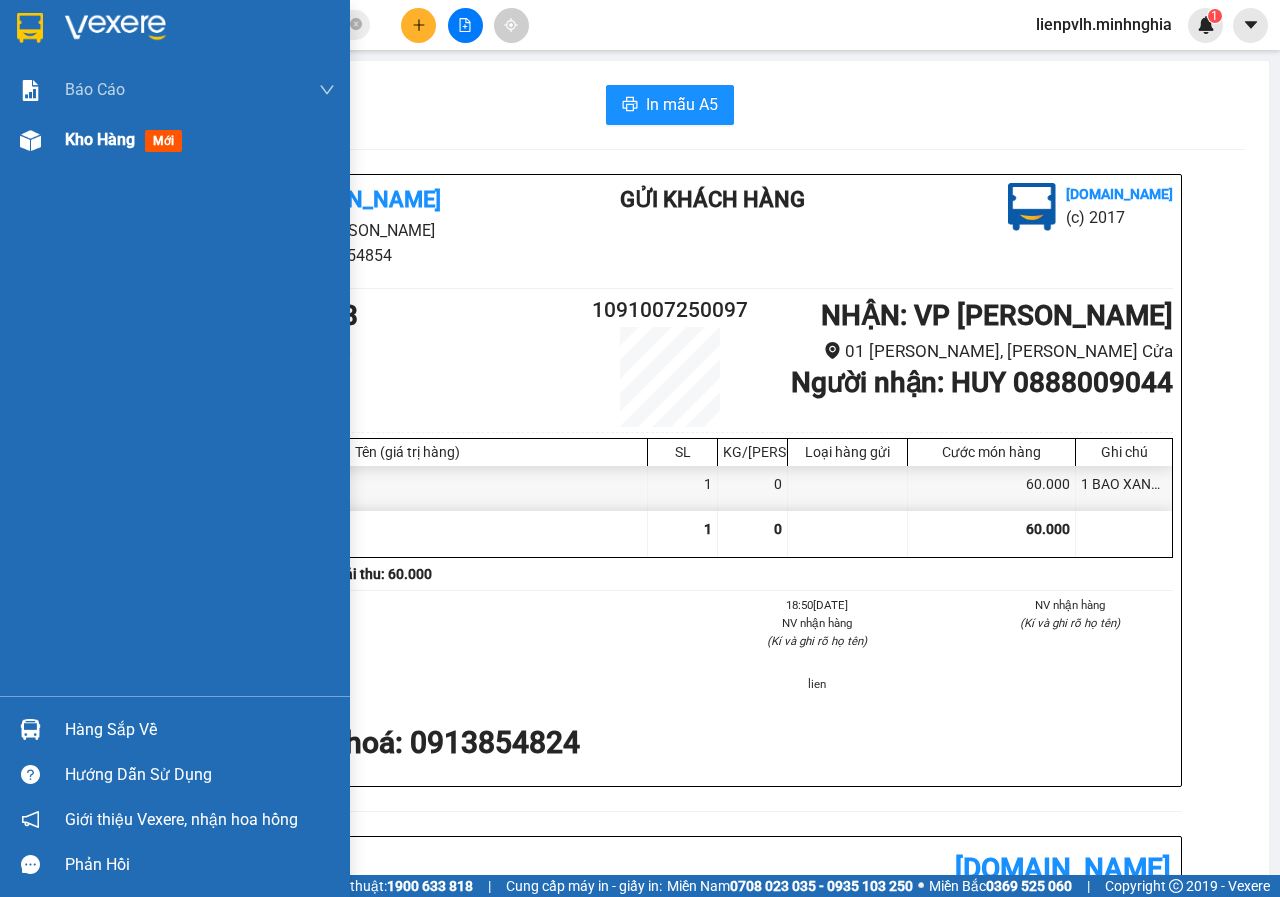 click on "Kho hàng mới" at bounding box center [175, 140] 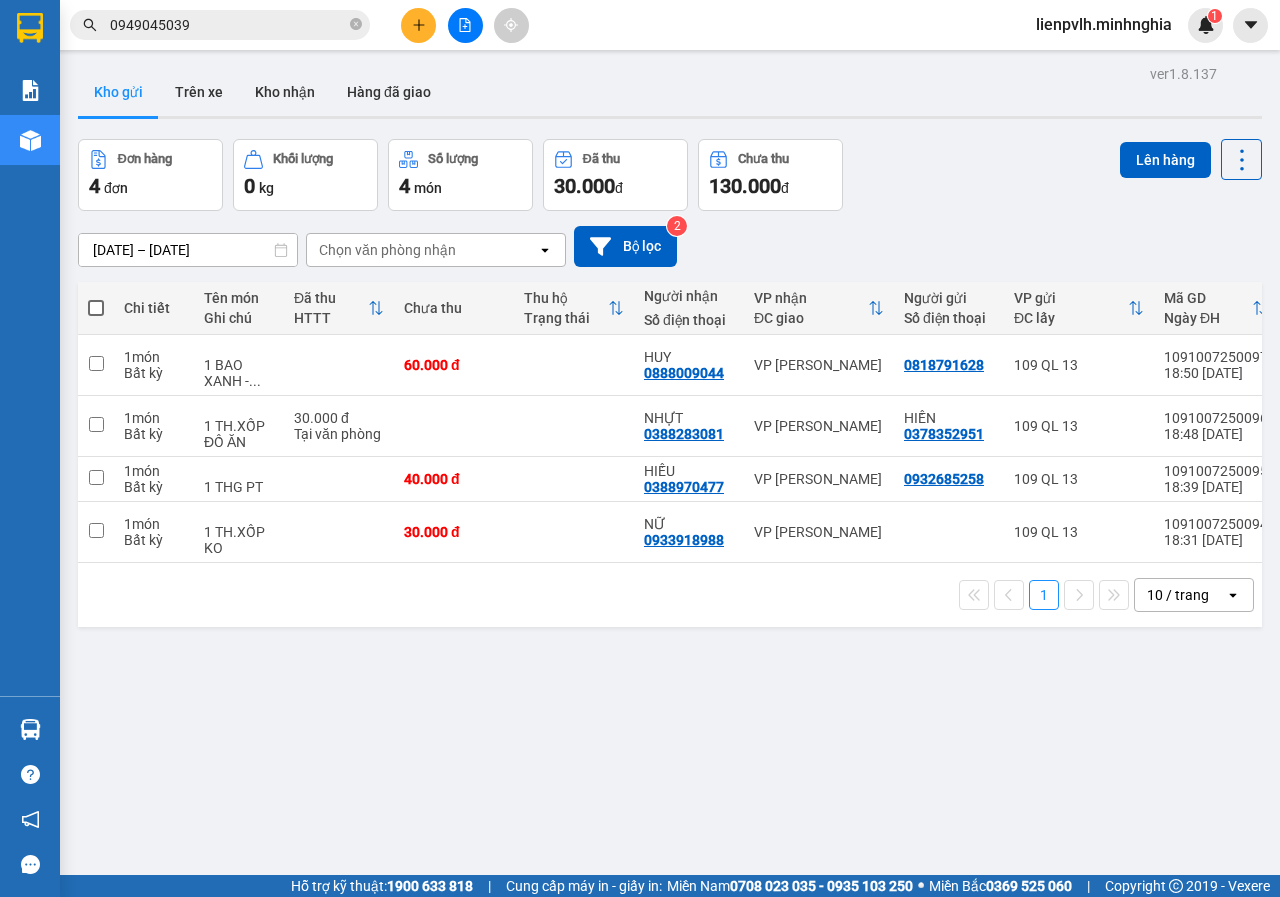 click at bounding box center [418, 25] 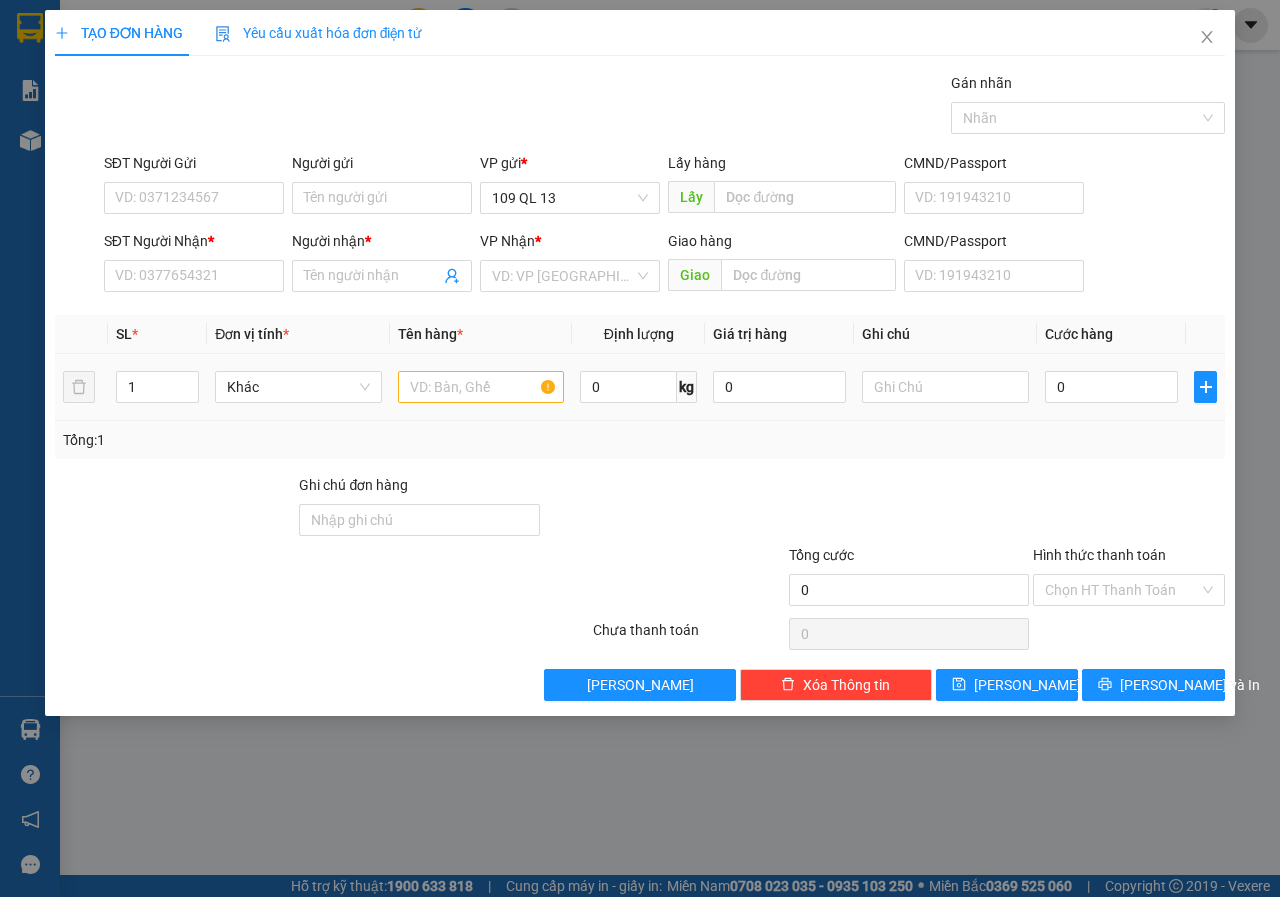 click at bounding box center [481, 387] 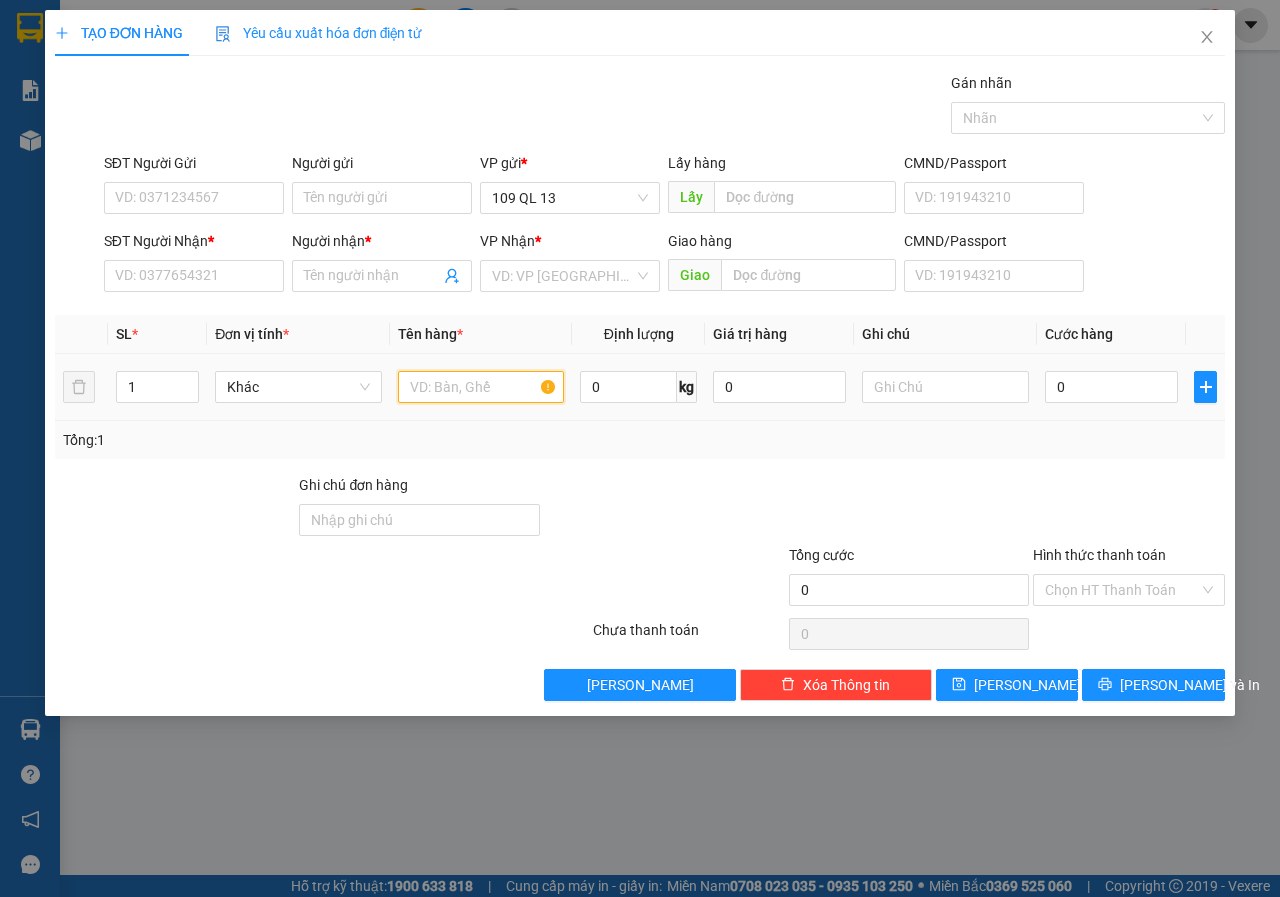click at bounding box center (481, 387) 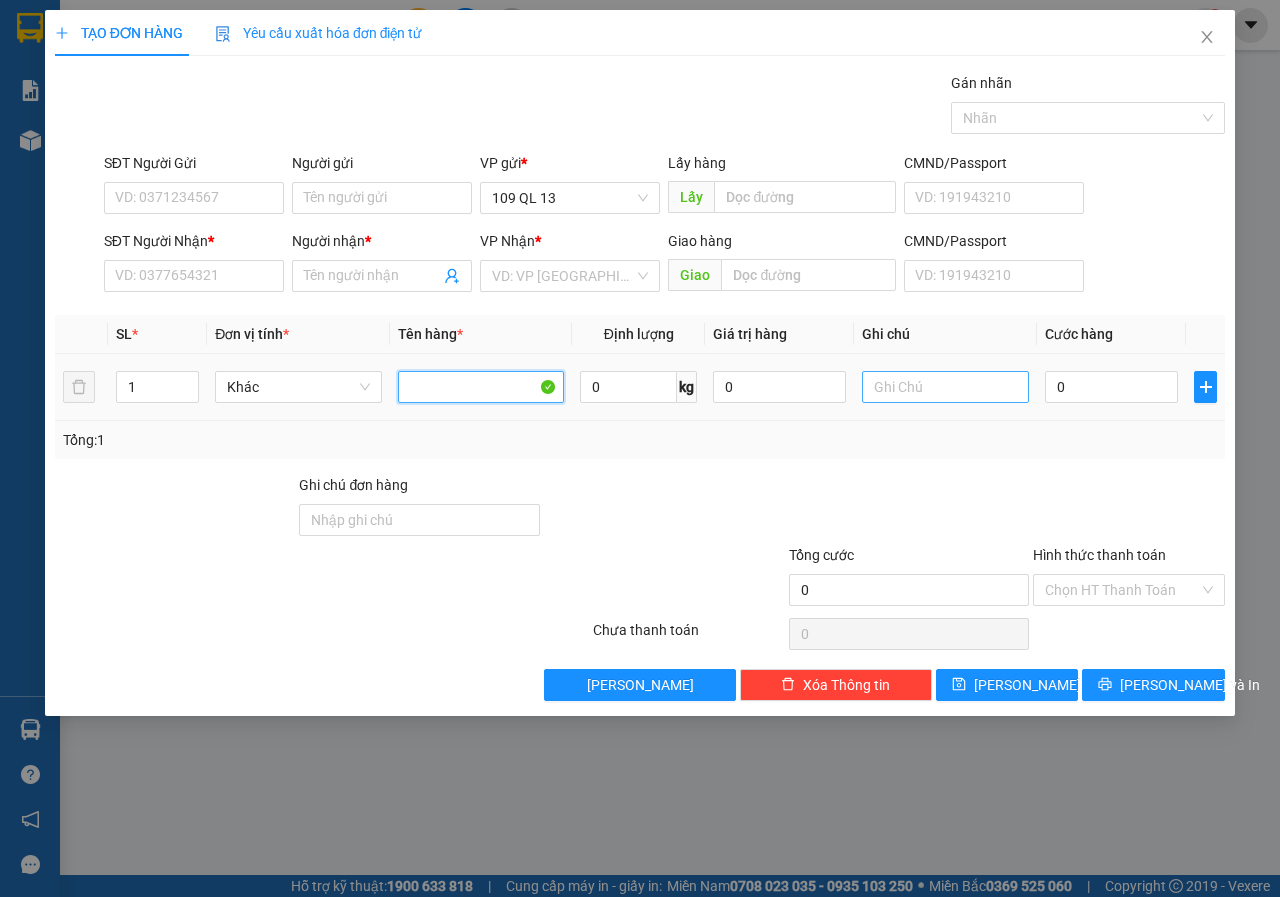 type 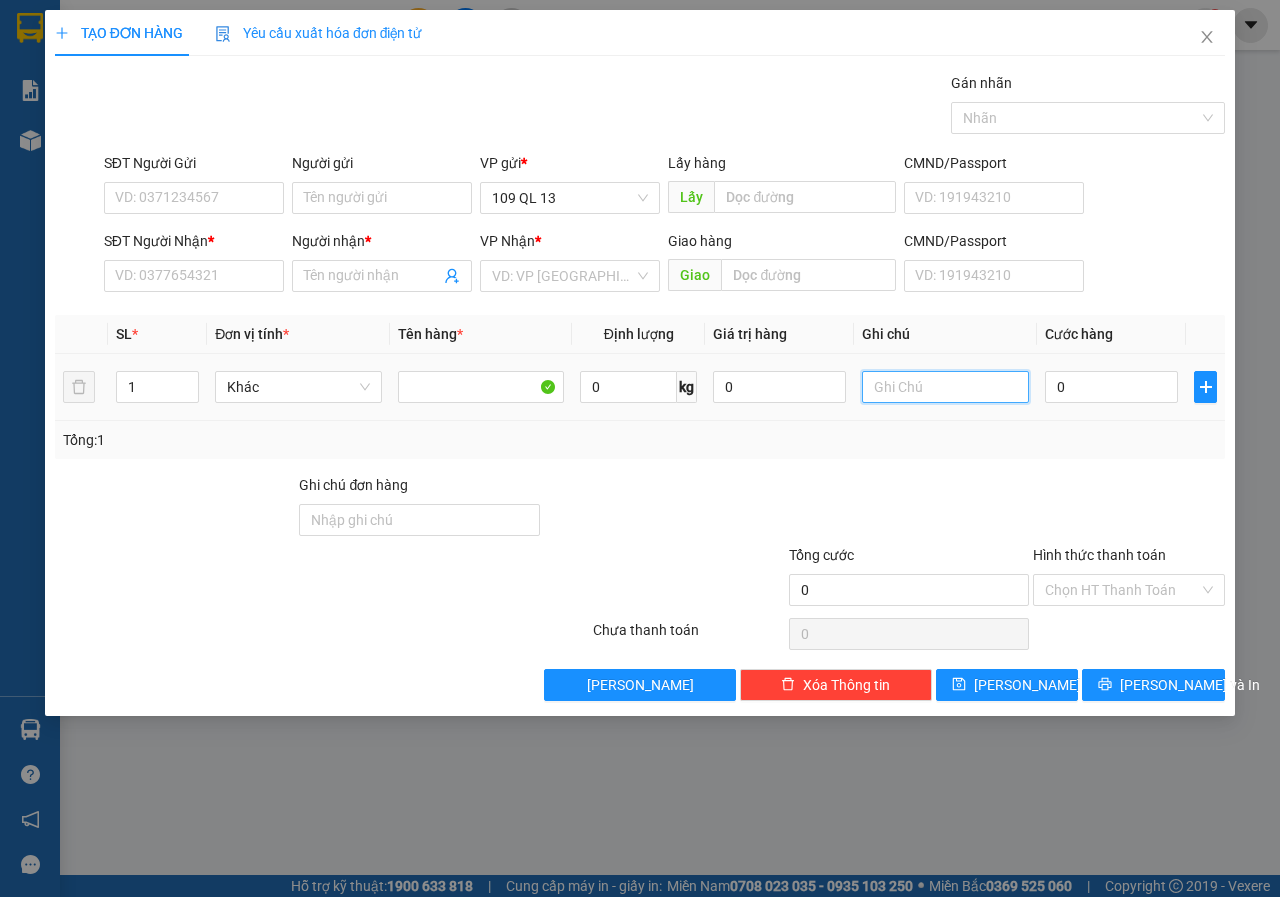 click at bounding box center [945, 387] 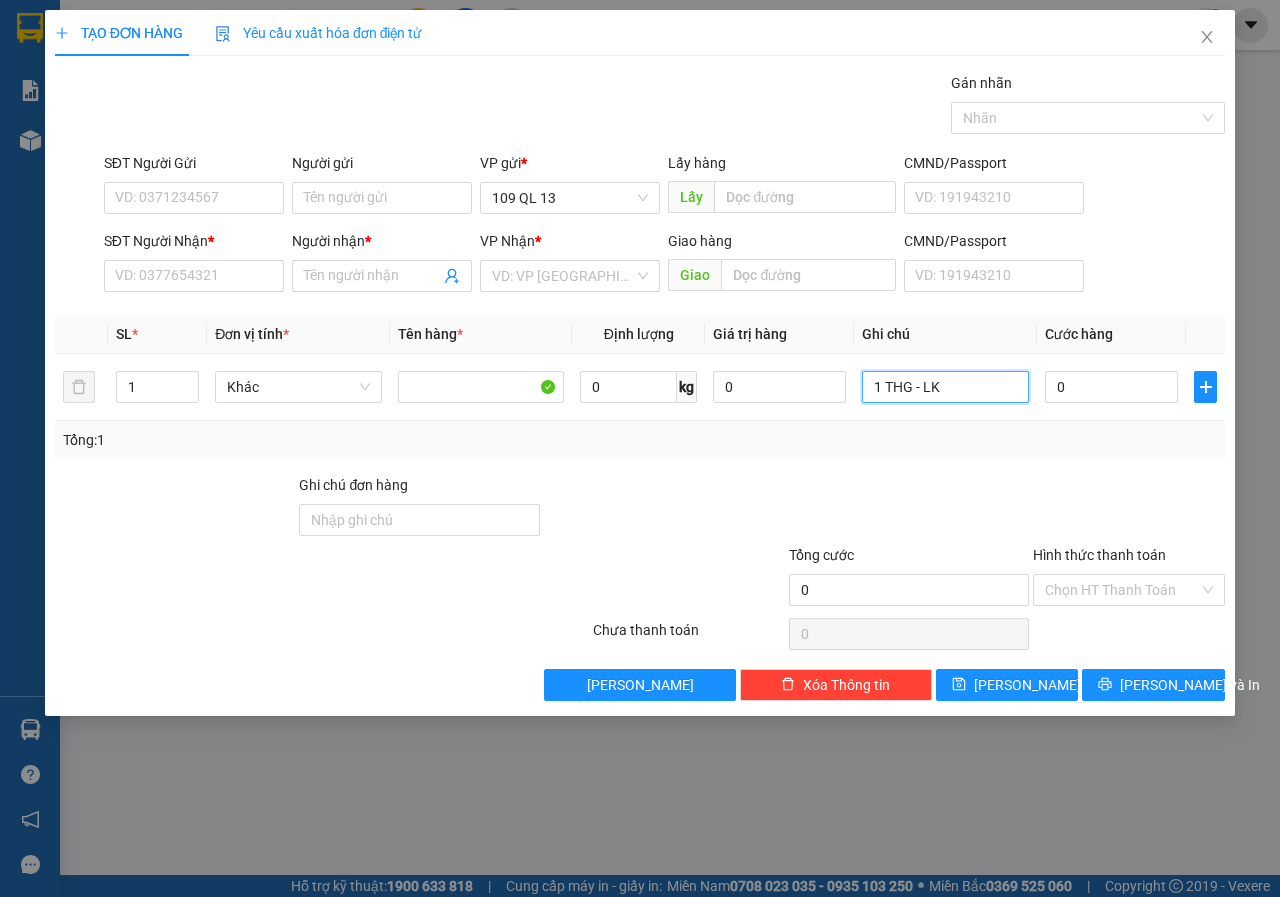 type on "1 THG - LK" 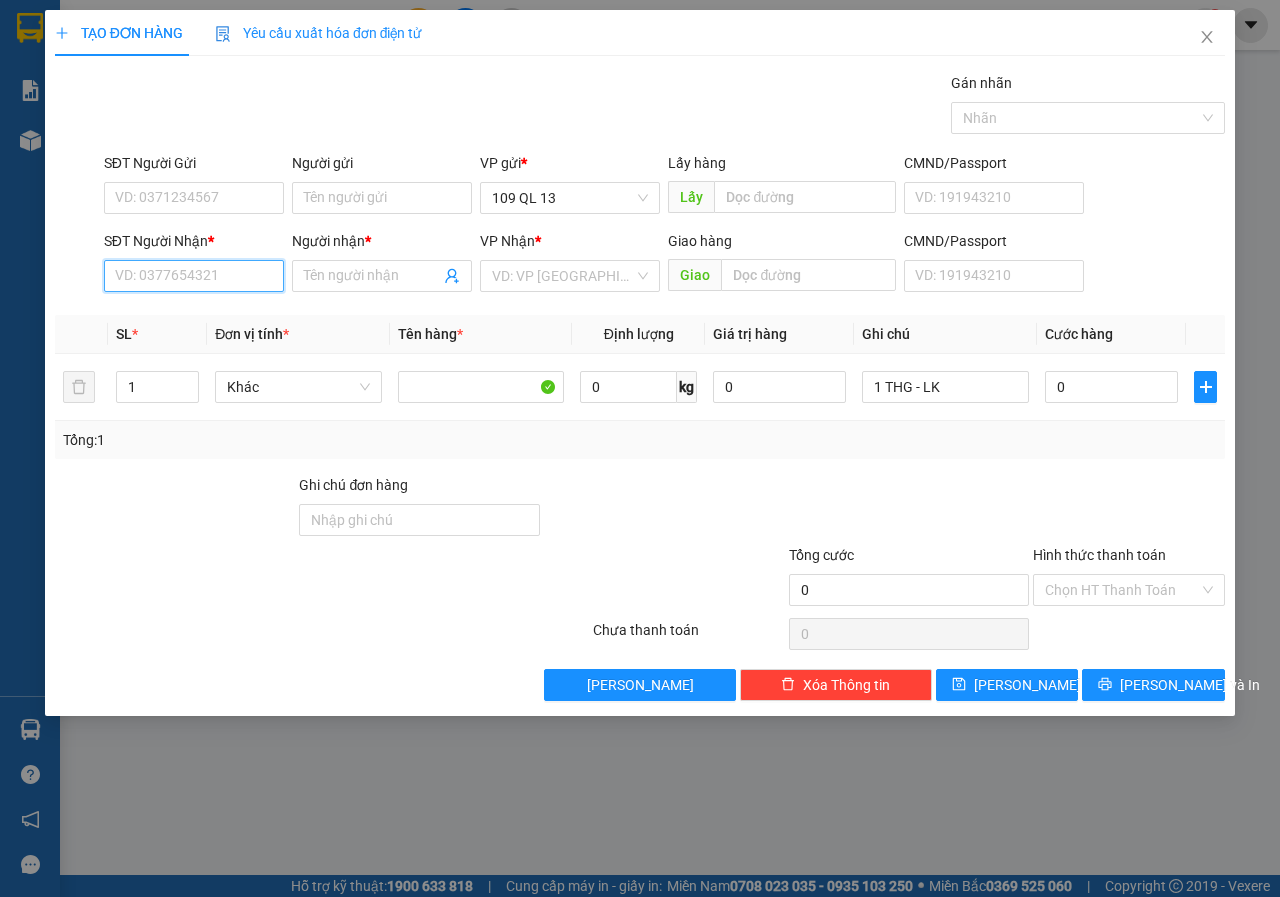 click on "SĐT Người Nhận  *" at bounding box center [194, 276] 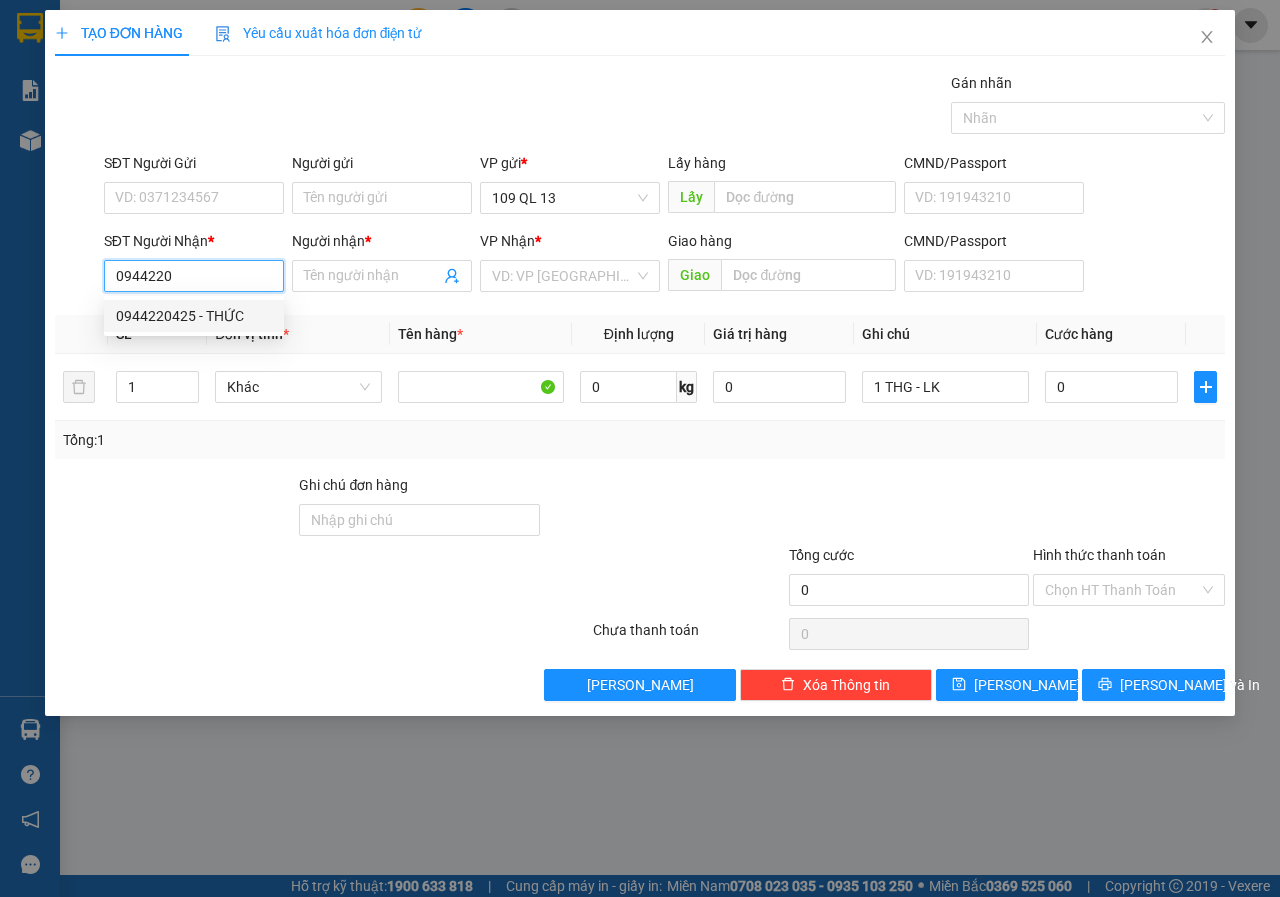 click on "0944220425 - THỨC" at bounding box center (194, 316) 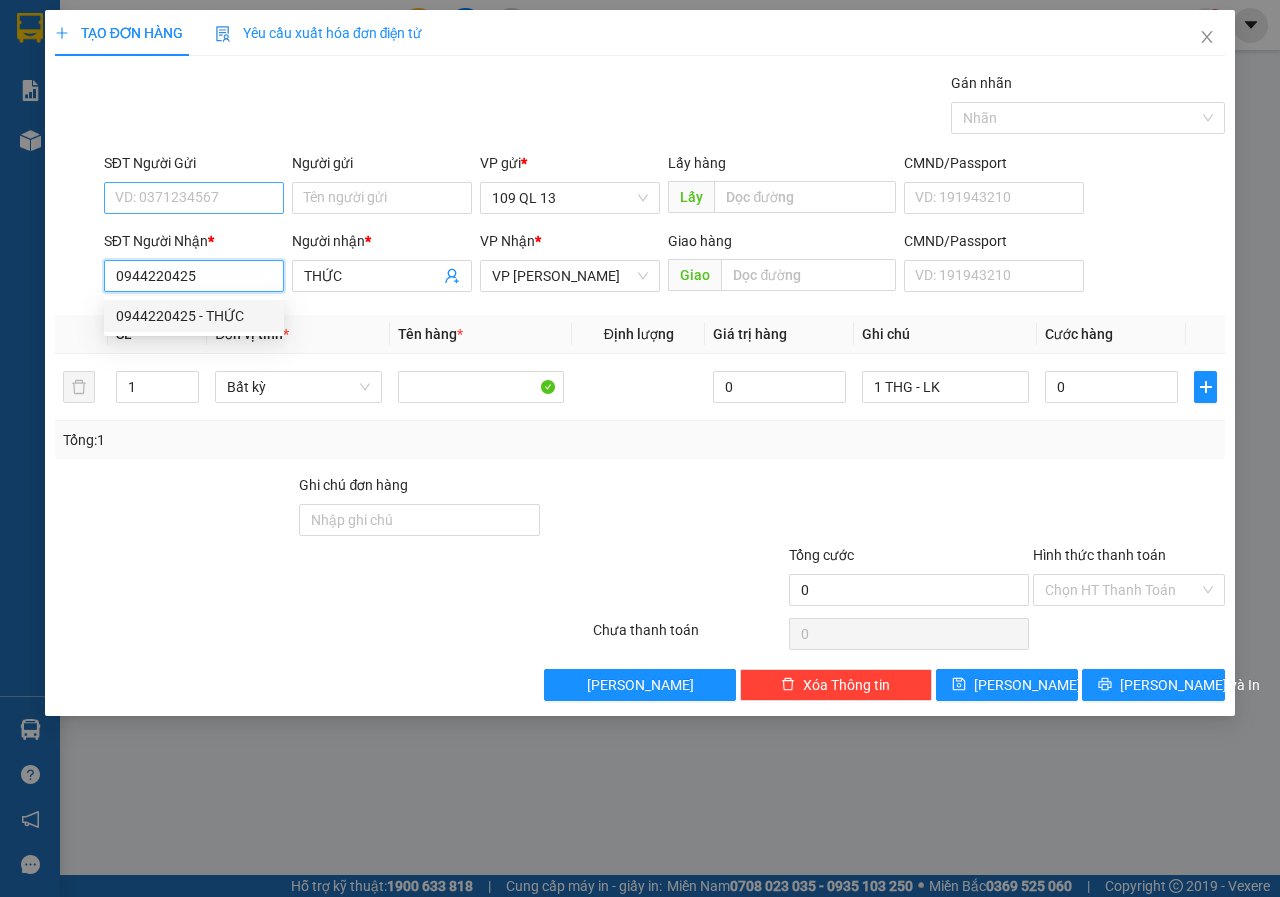 type on "0944220425" 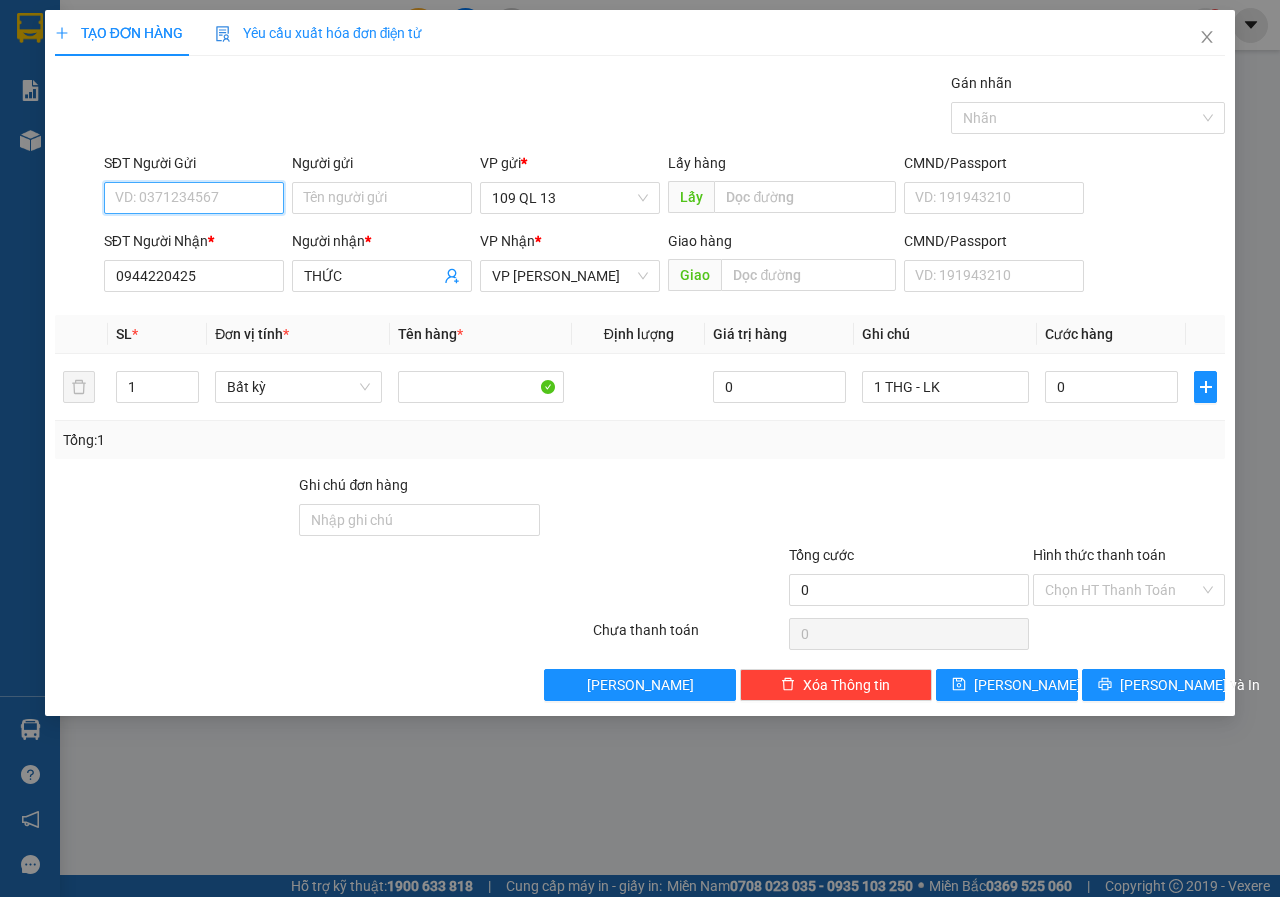 click on "SĐT Người Gửi" at bounding box center (194, 198) 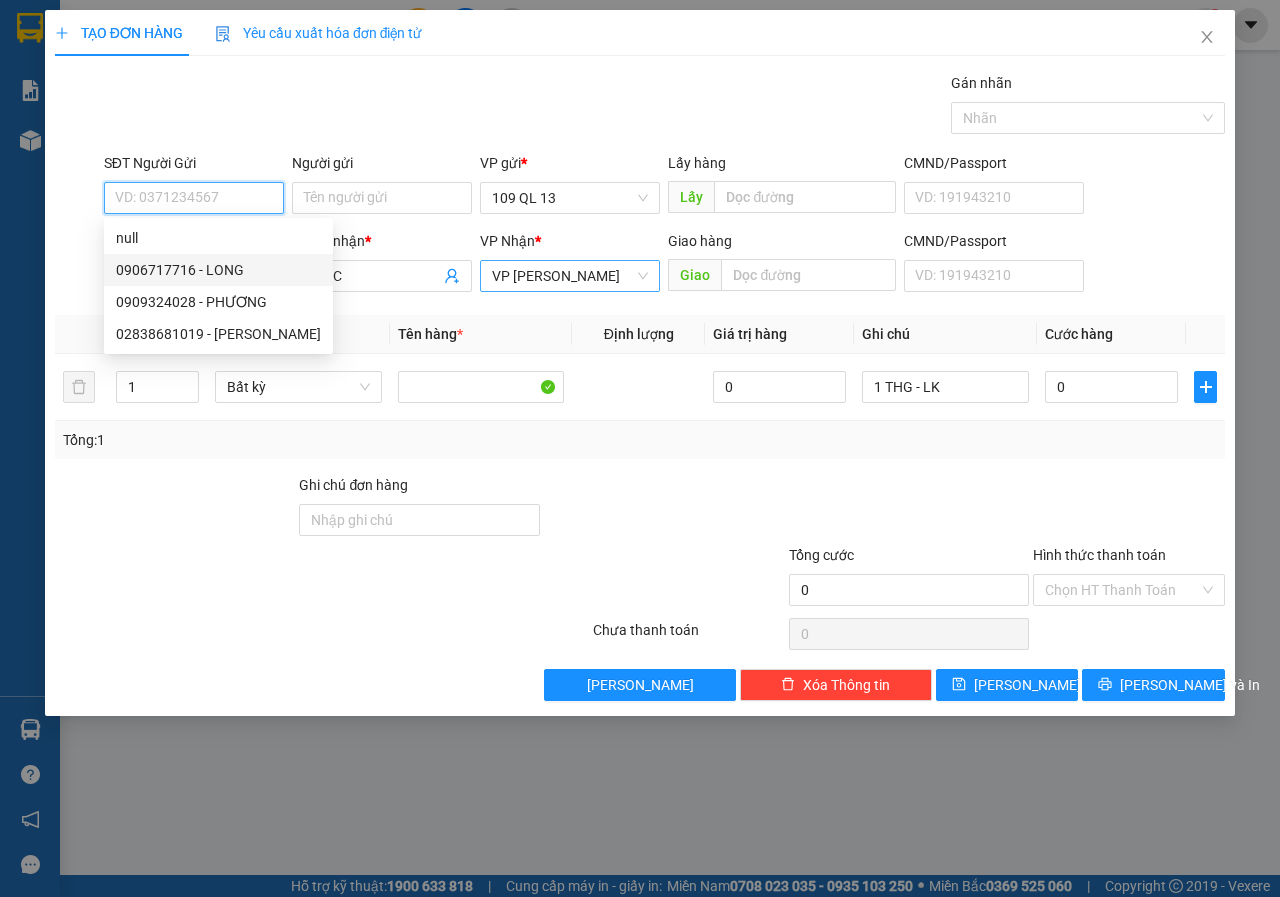 drag, startPoint x: 215, startPoint y: 275, endPoint x: 601, endPoint y: 271, distance: 386.02072 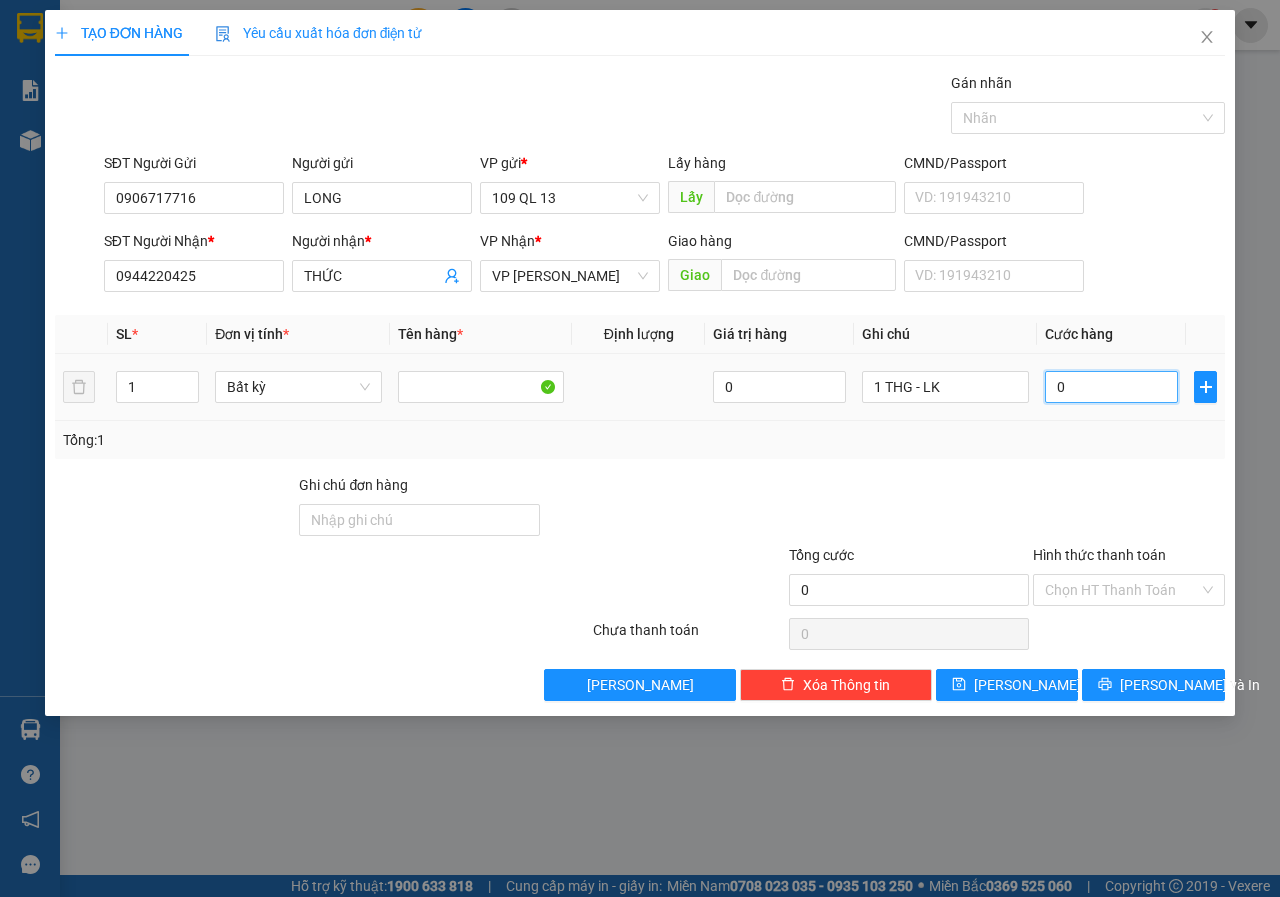 click on "0" at bounding box center [1111, 387] 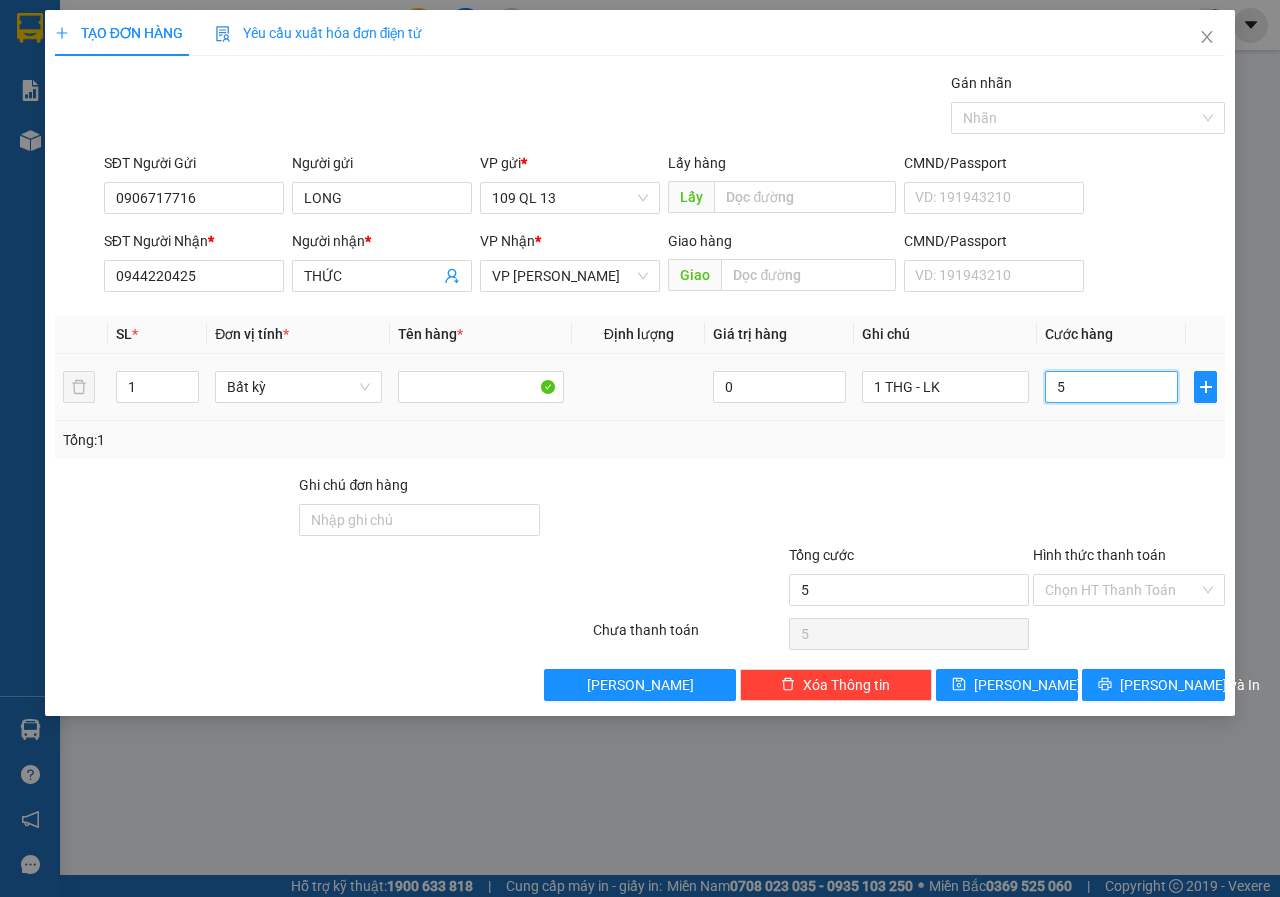 type on "50" 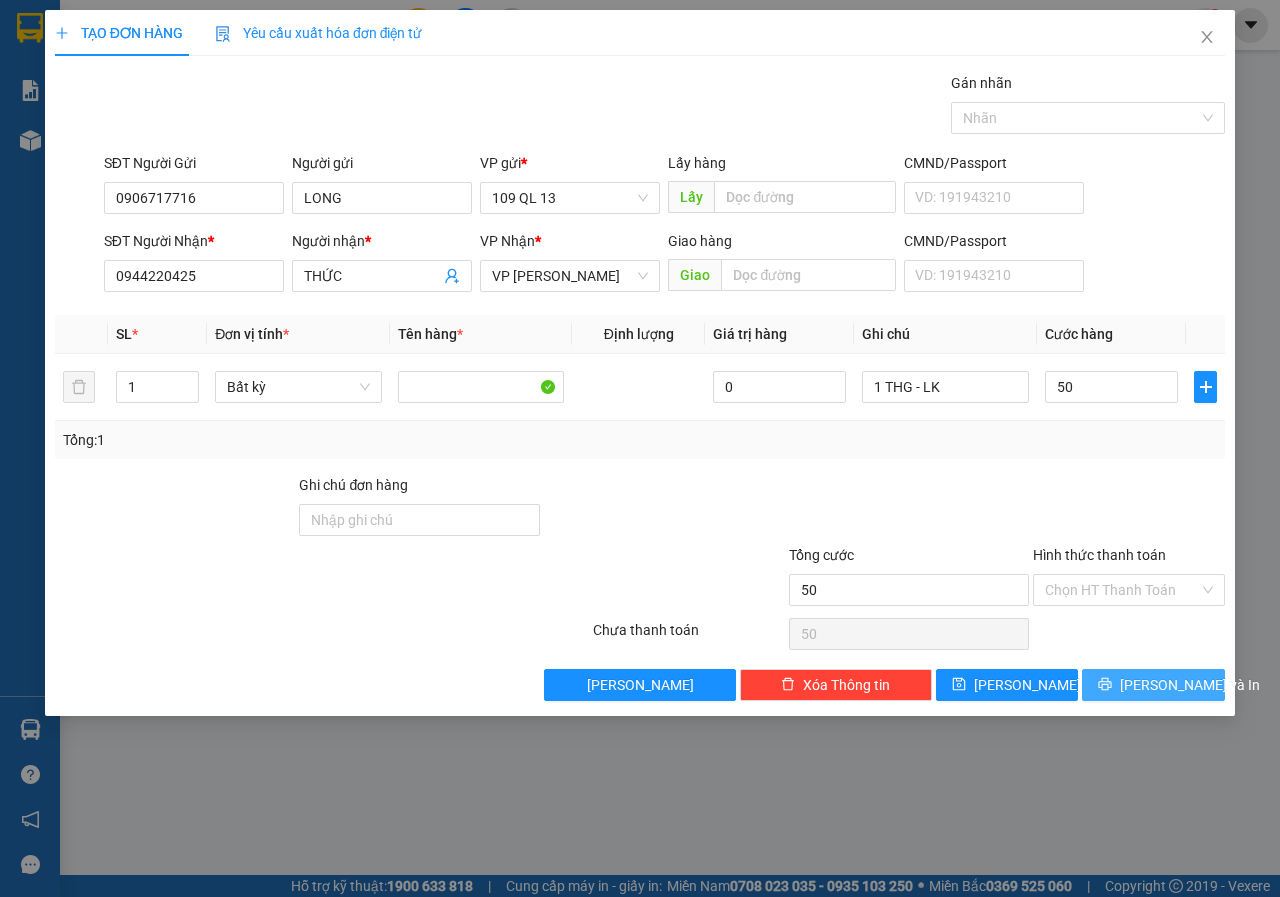 type on "50.000" 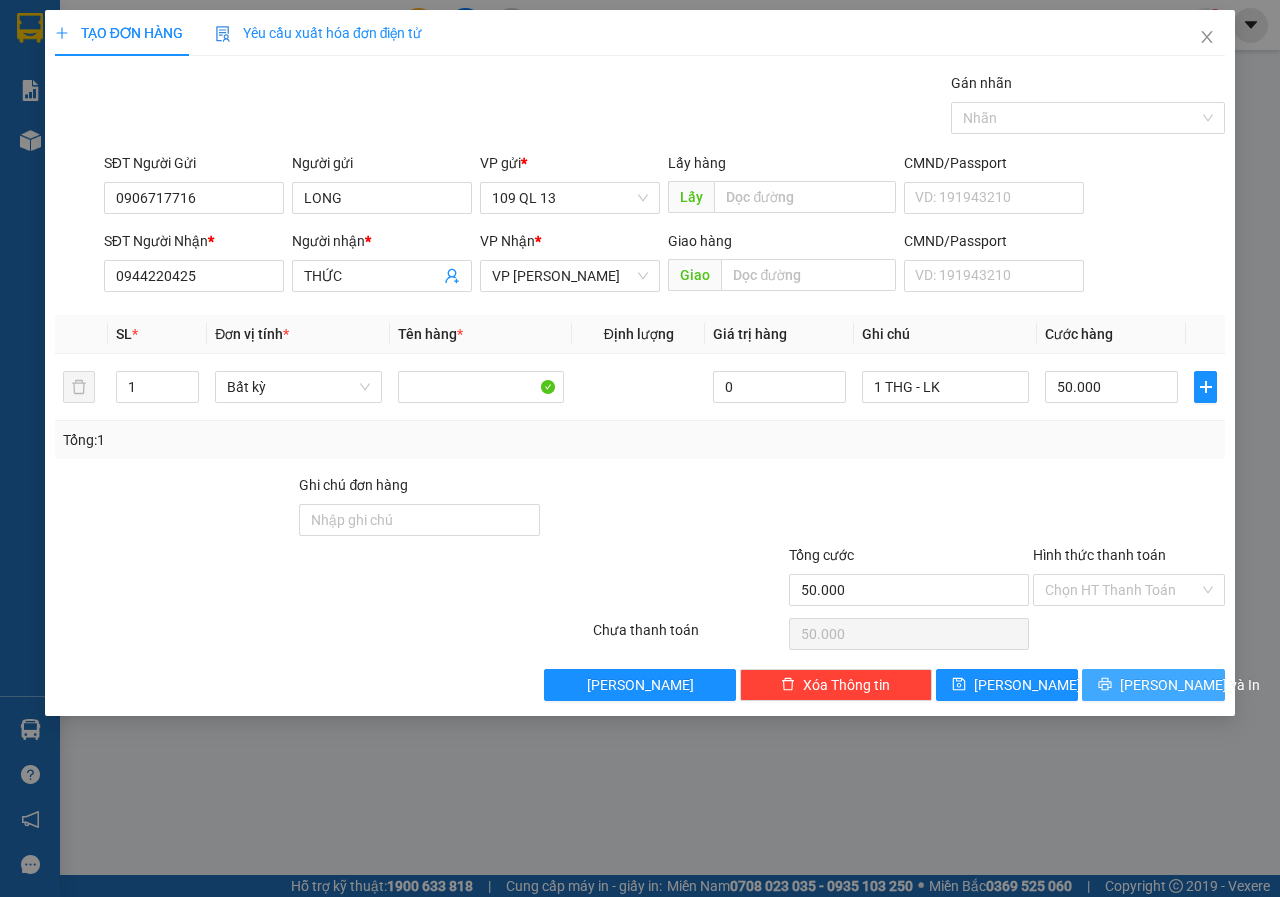 click on "[PERSON_NAME] và In" at bounding box center [1153, 685] 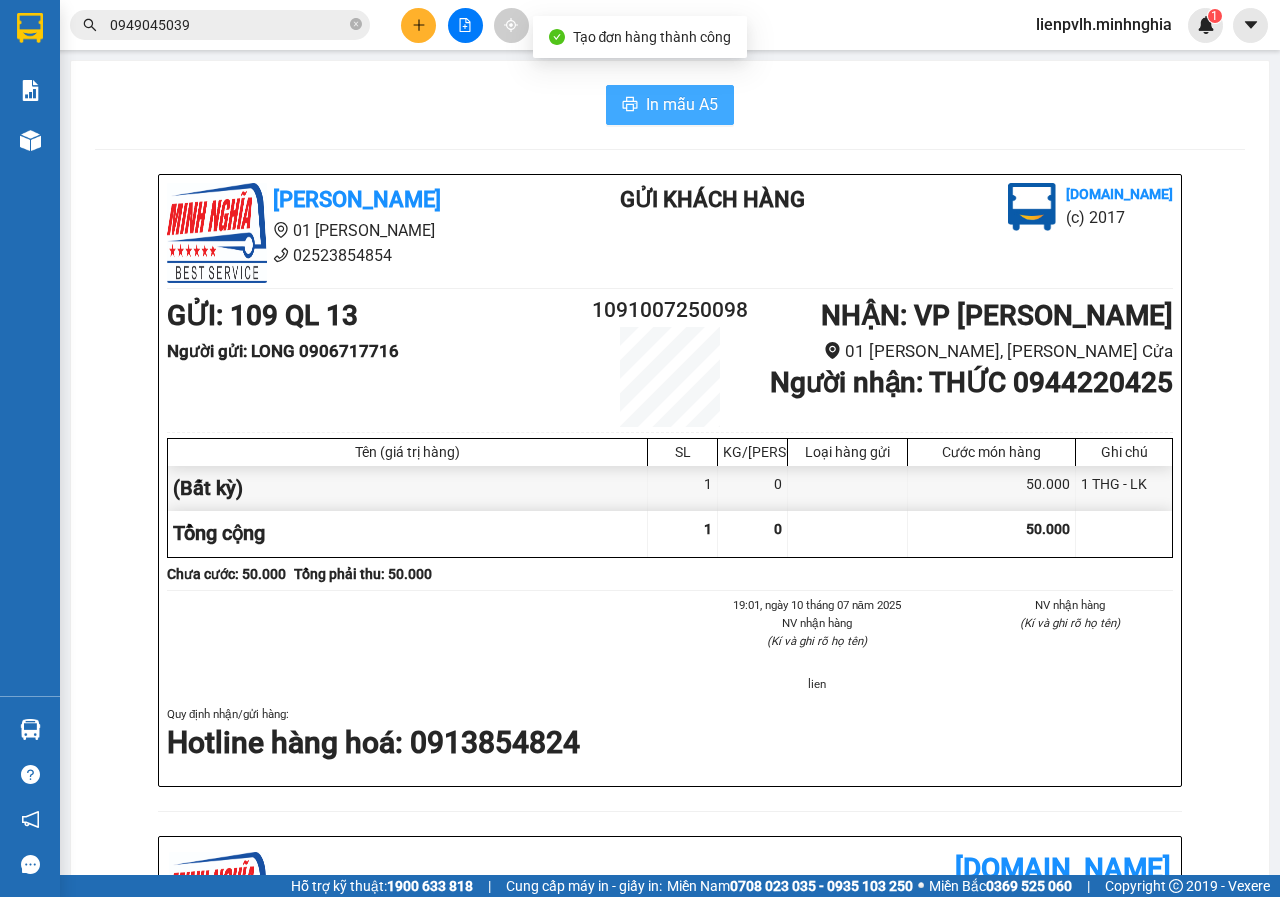 click on "In mẫu A5" at bounding box center (682, 104) 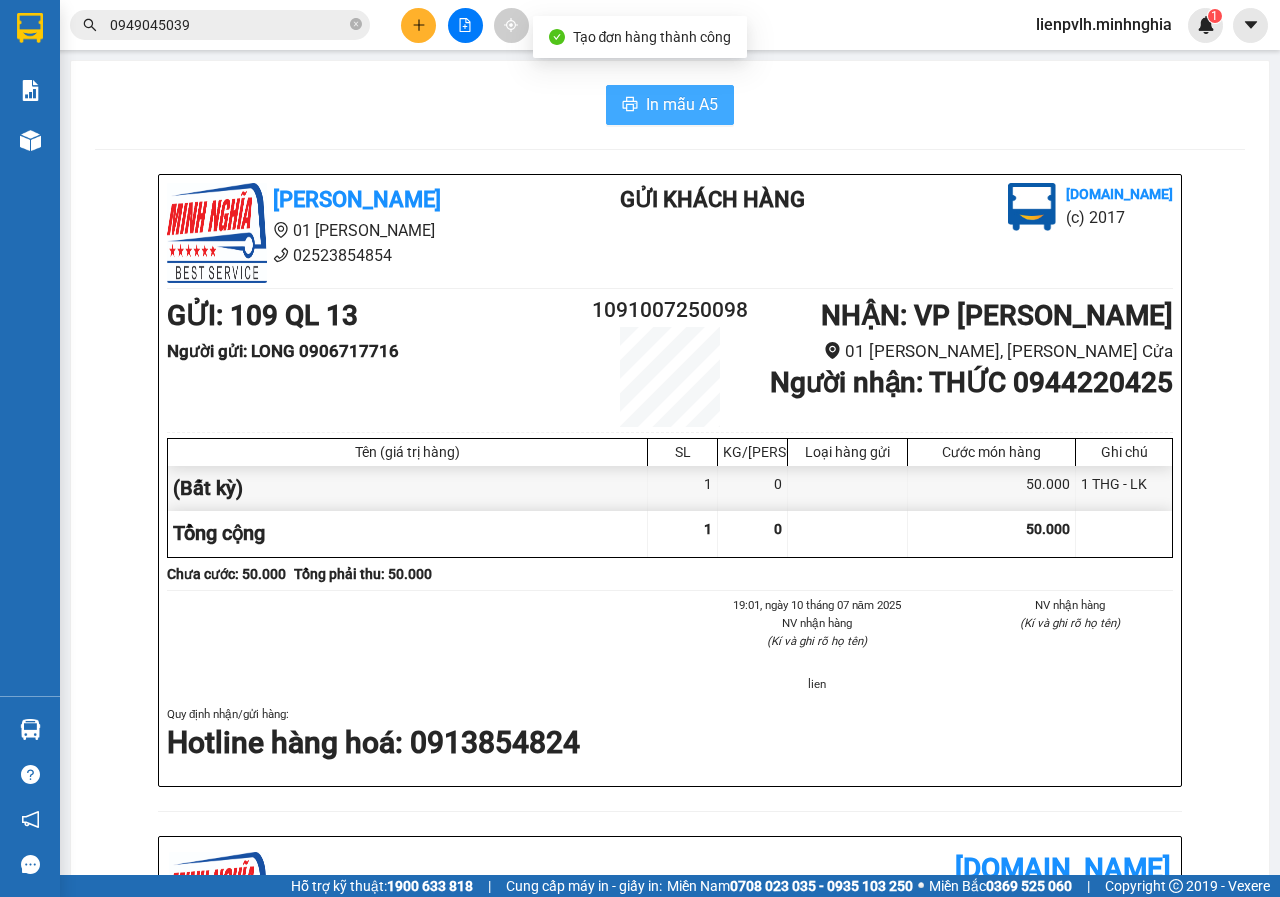 scroll, scrollTop: 0, scrollLeft: 0, axis: both 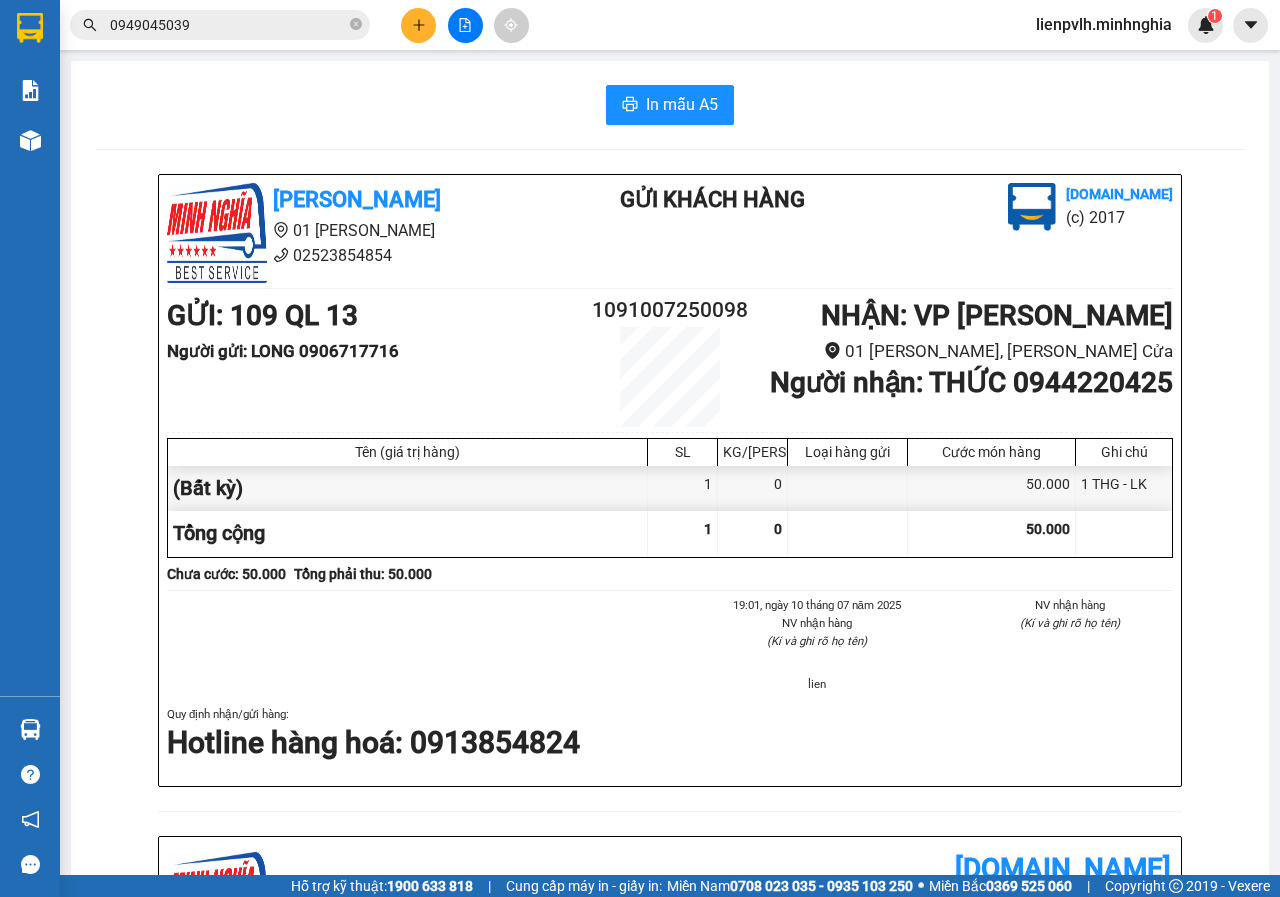 click at bounding box center [418, 25] 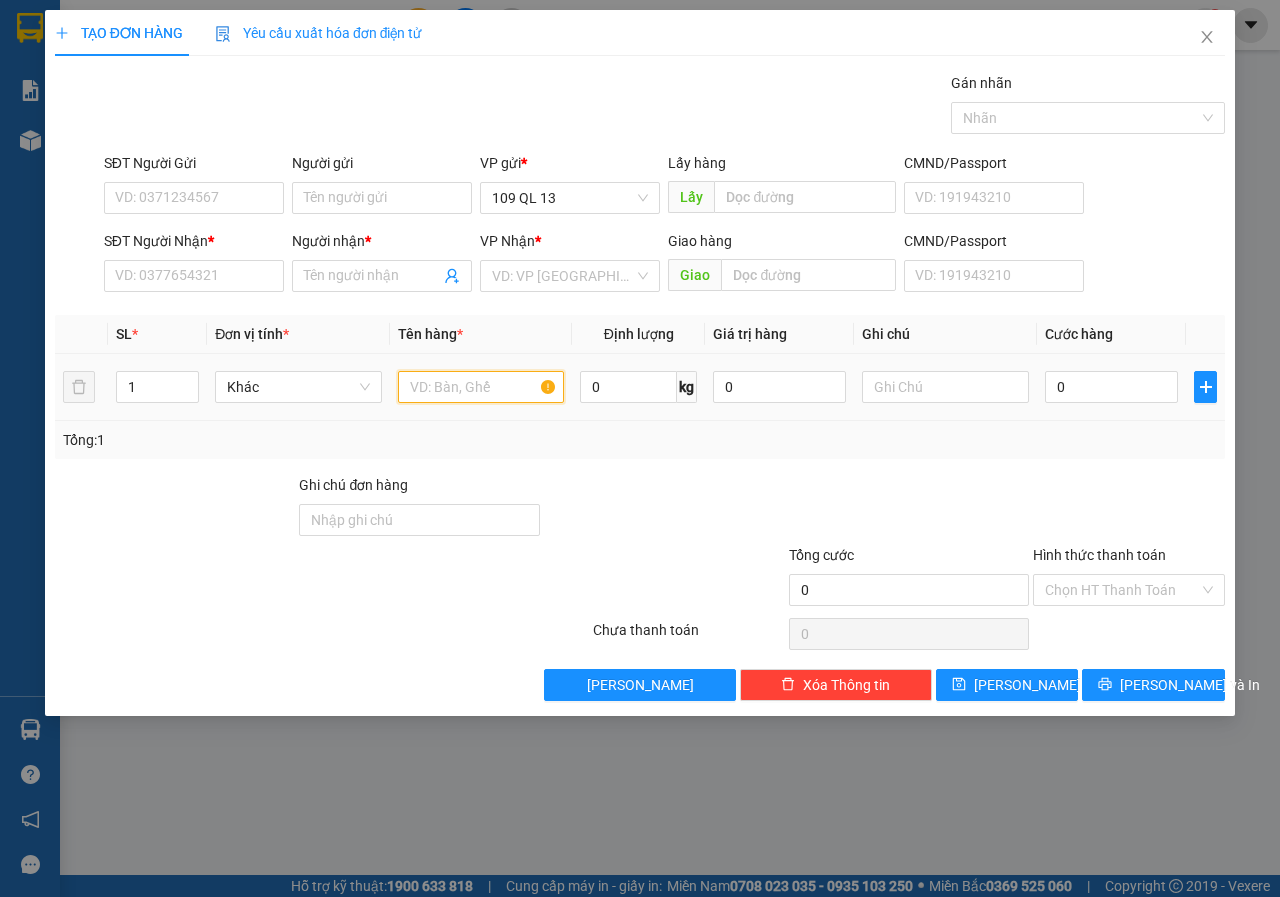 click at bounding box center (481, 387) 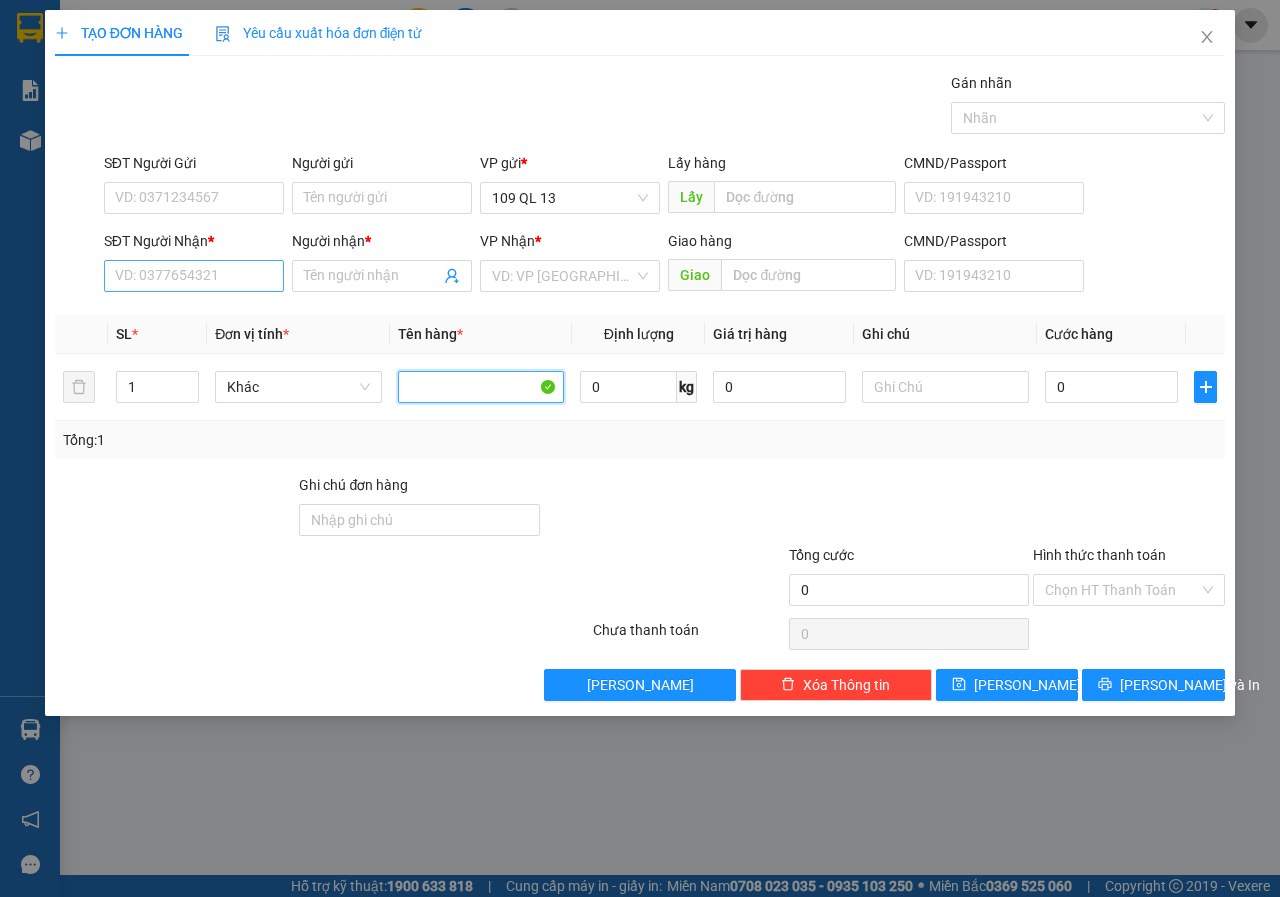 type 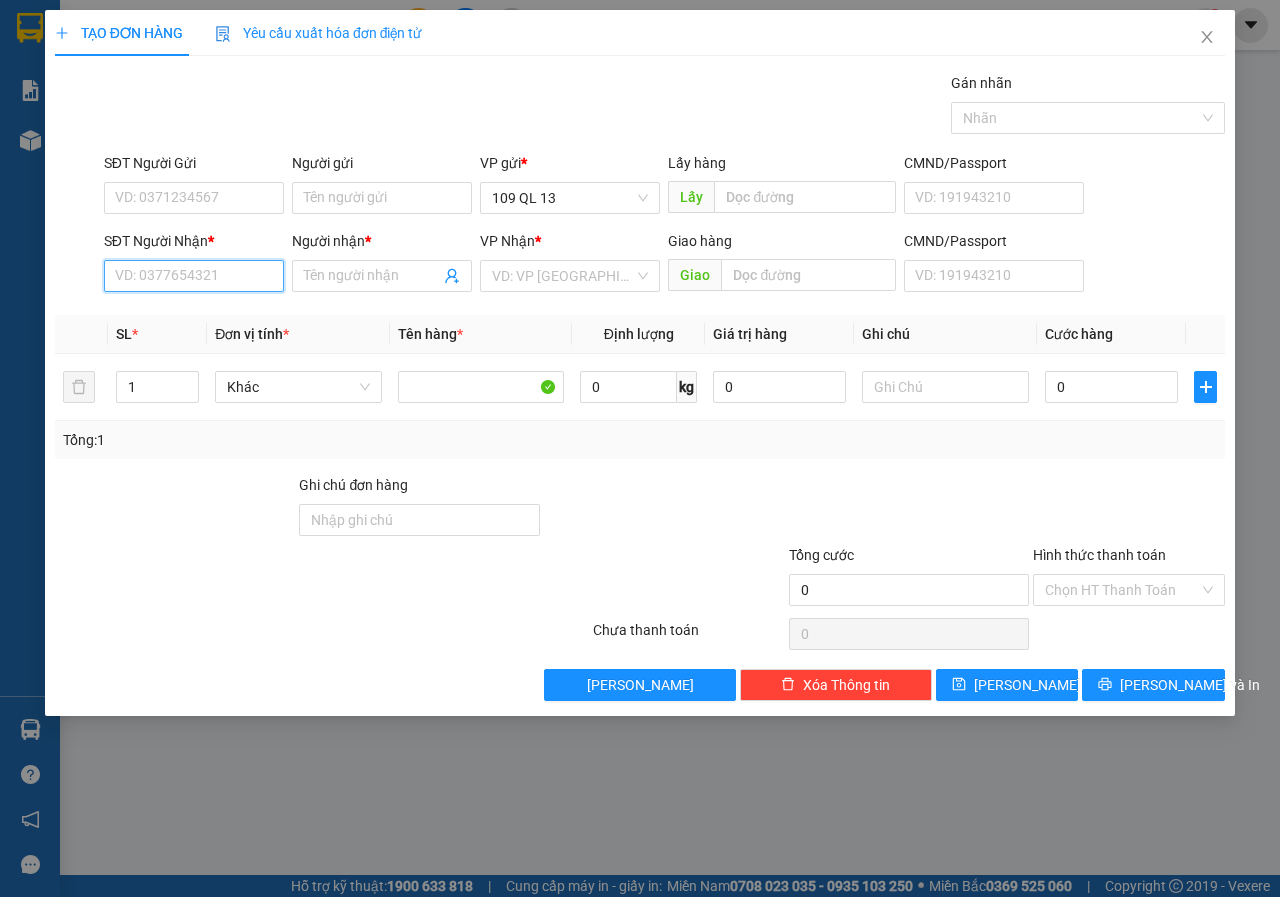 click on "SĐT Người Nhận  *" at bounding box center [194, 276] 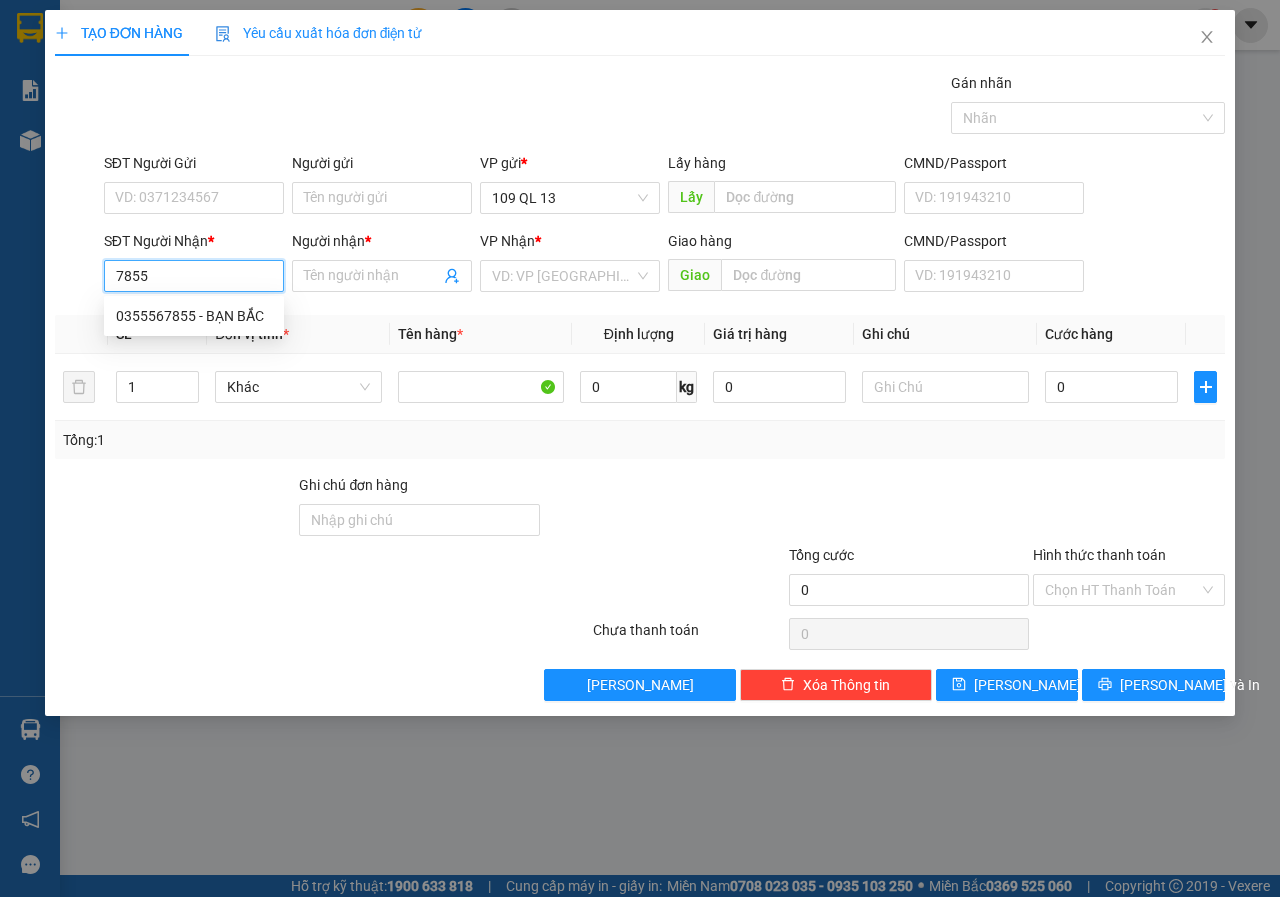 click on "0355567855 - BẠN BẮC" at bounding box center (194, 316) 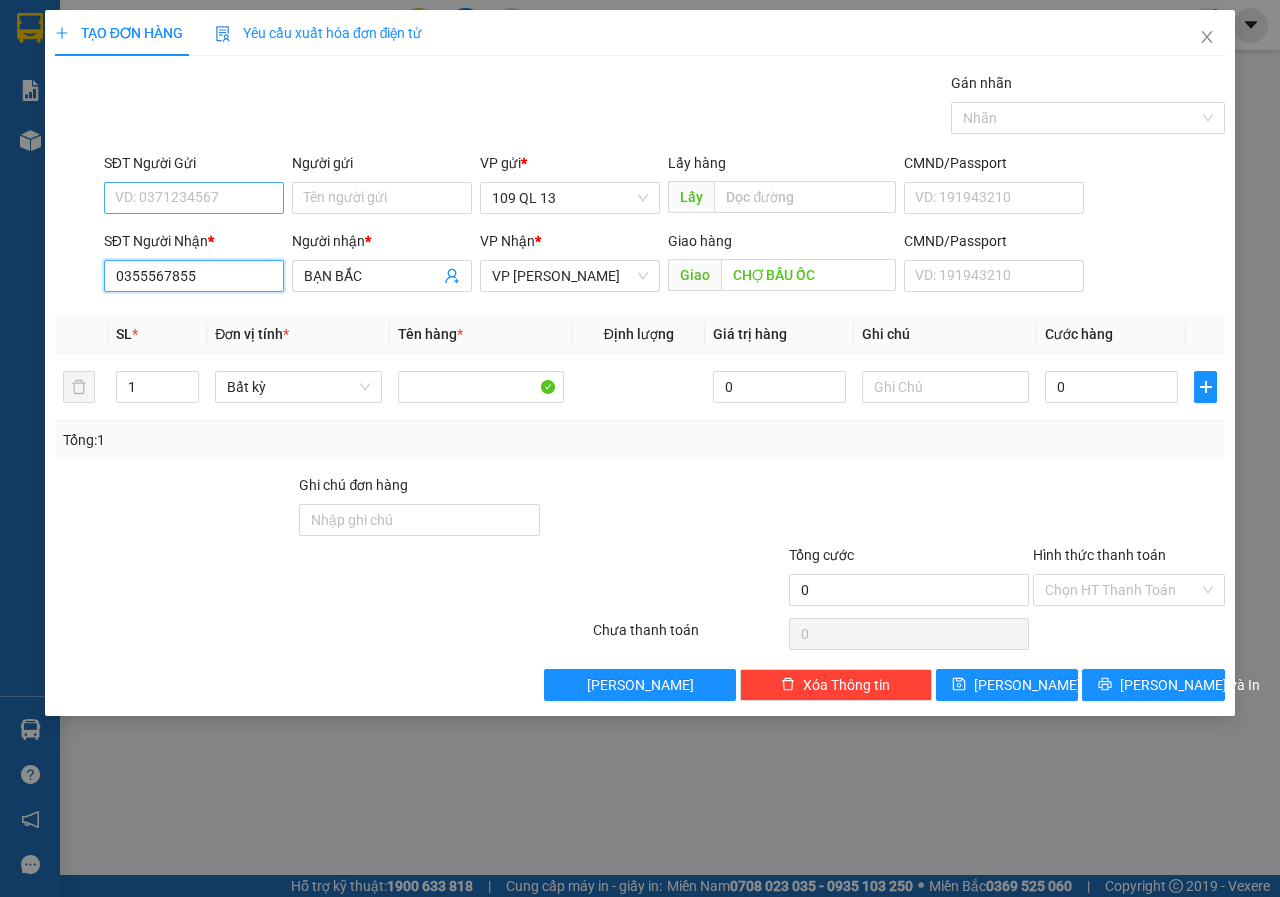 type on "0355567855" 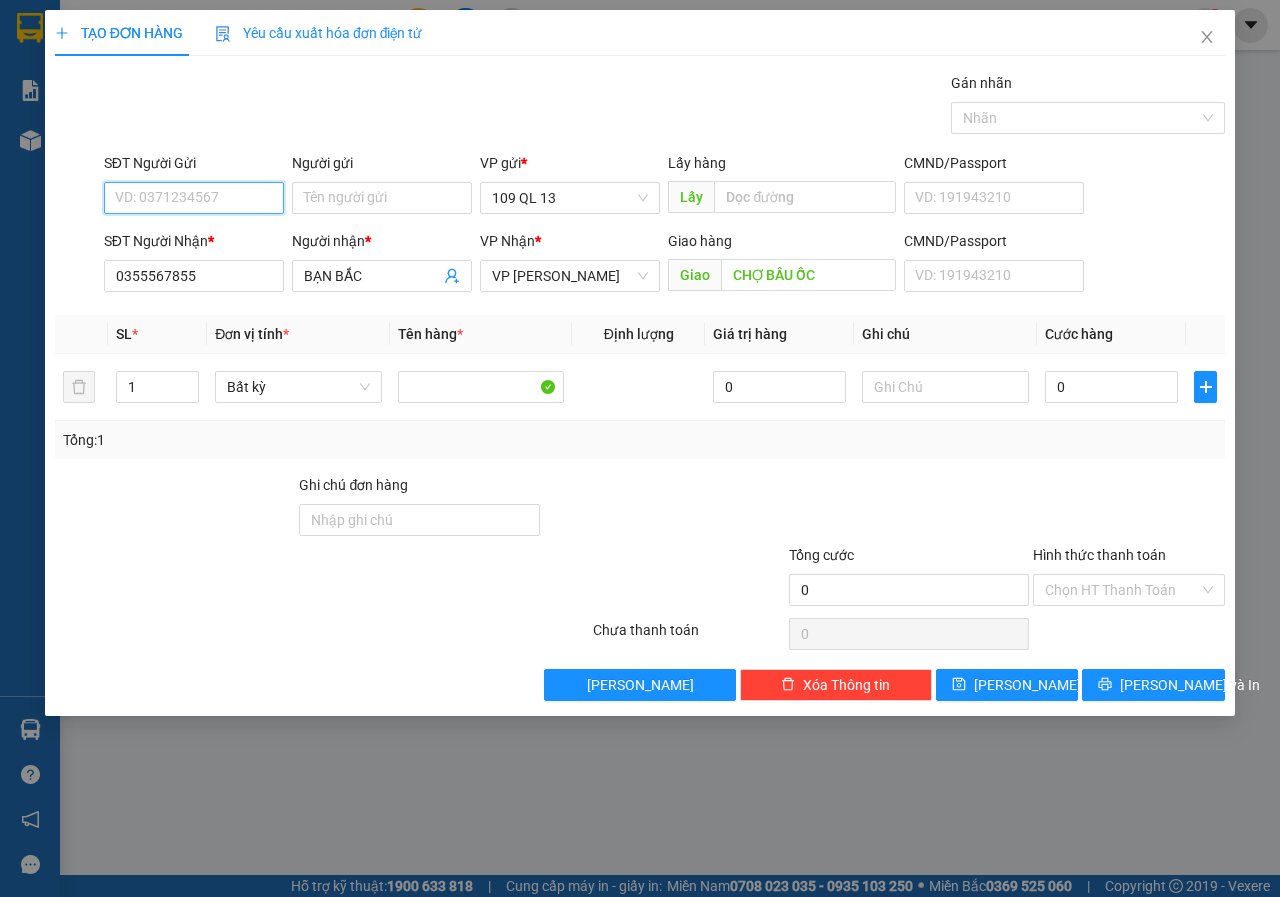 click on "SĐT Người Gửi" at bounding box center (194, 198) 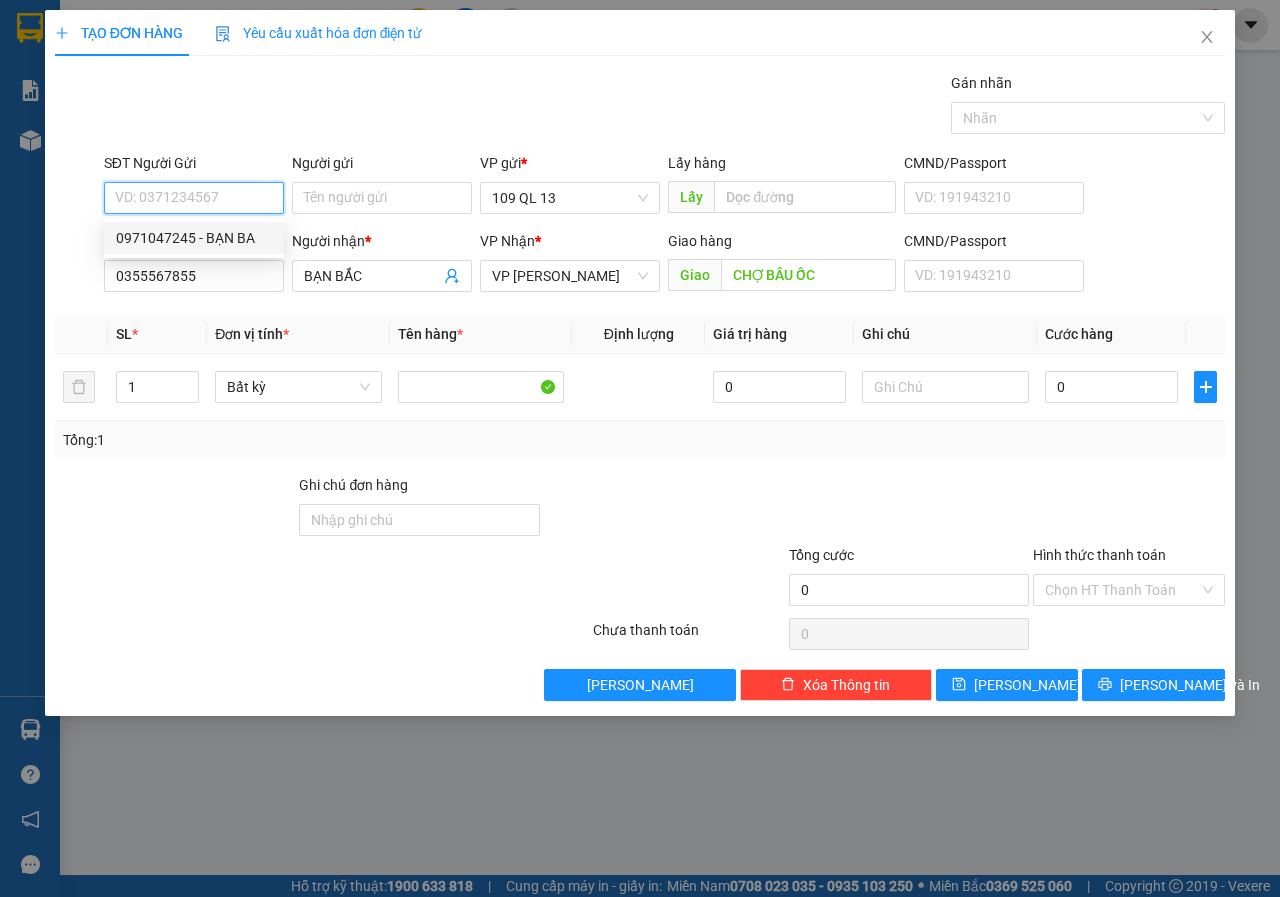 click on "0971047245 - BẠN BA" at bounding box center [194, 238] 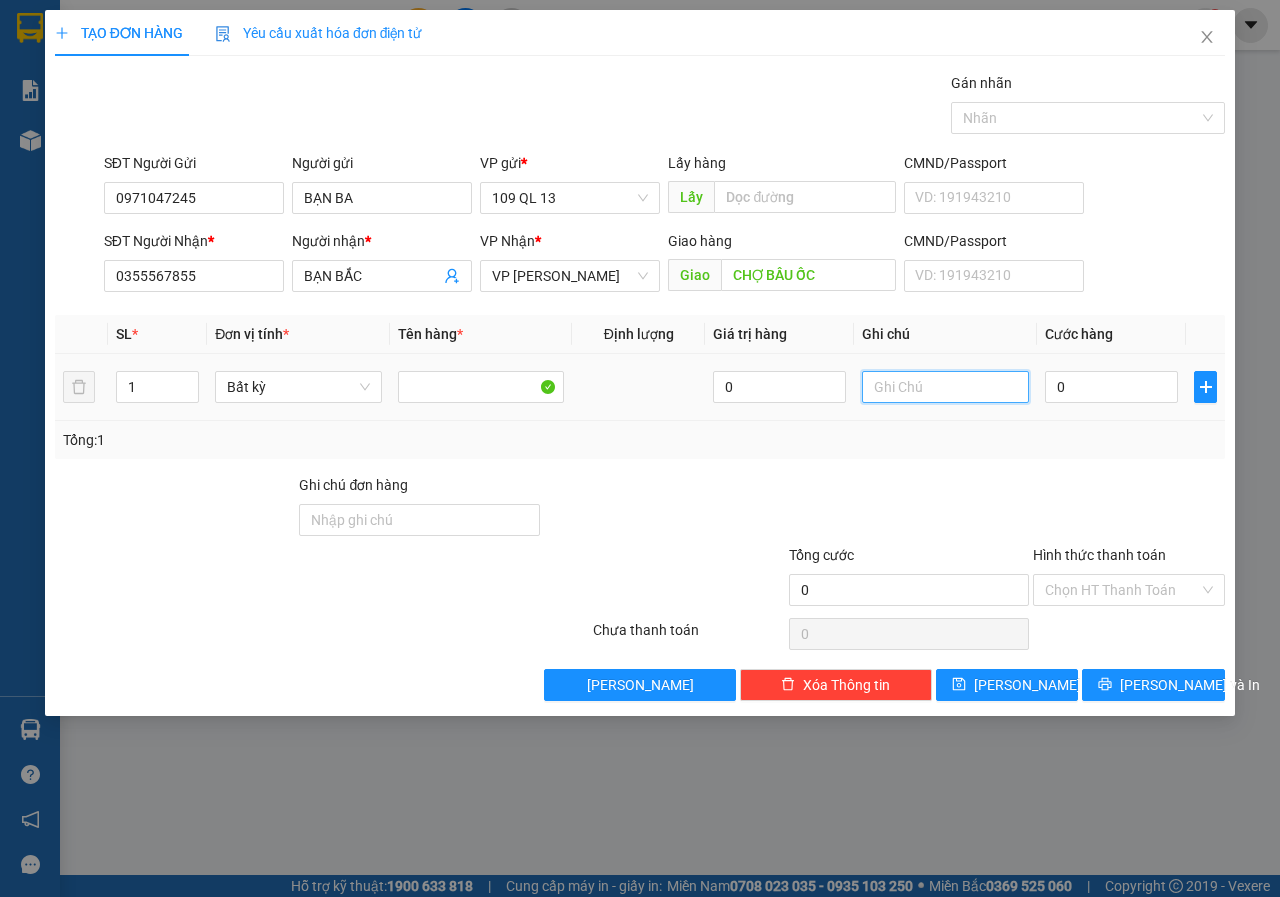 click at bounding box center (945, 387) 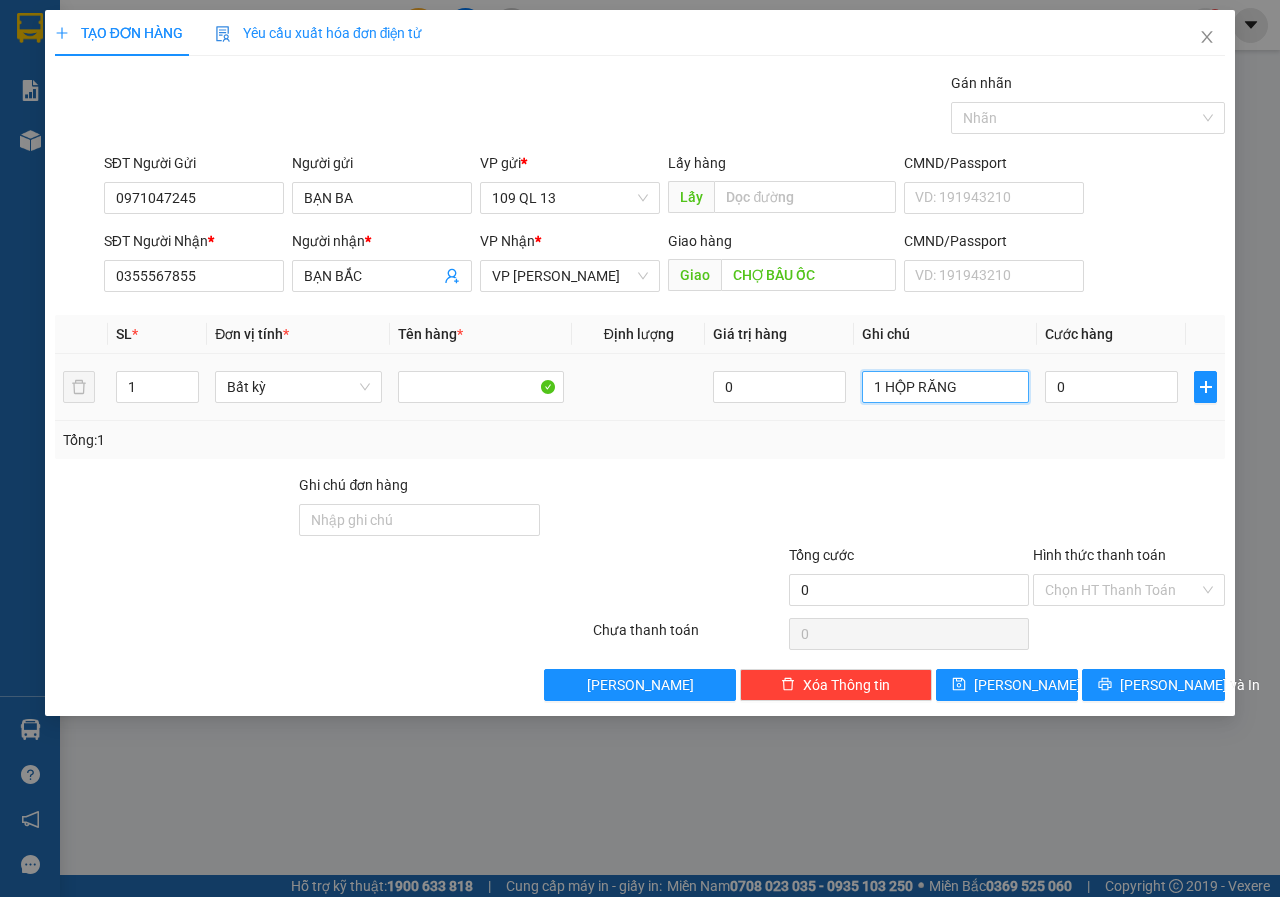 type on "1 HỘP RĂNG" 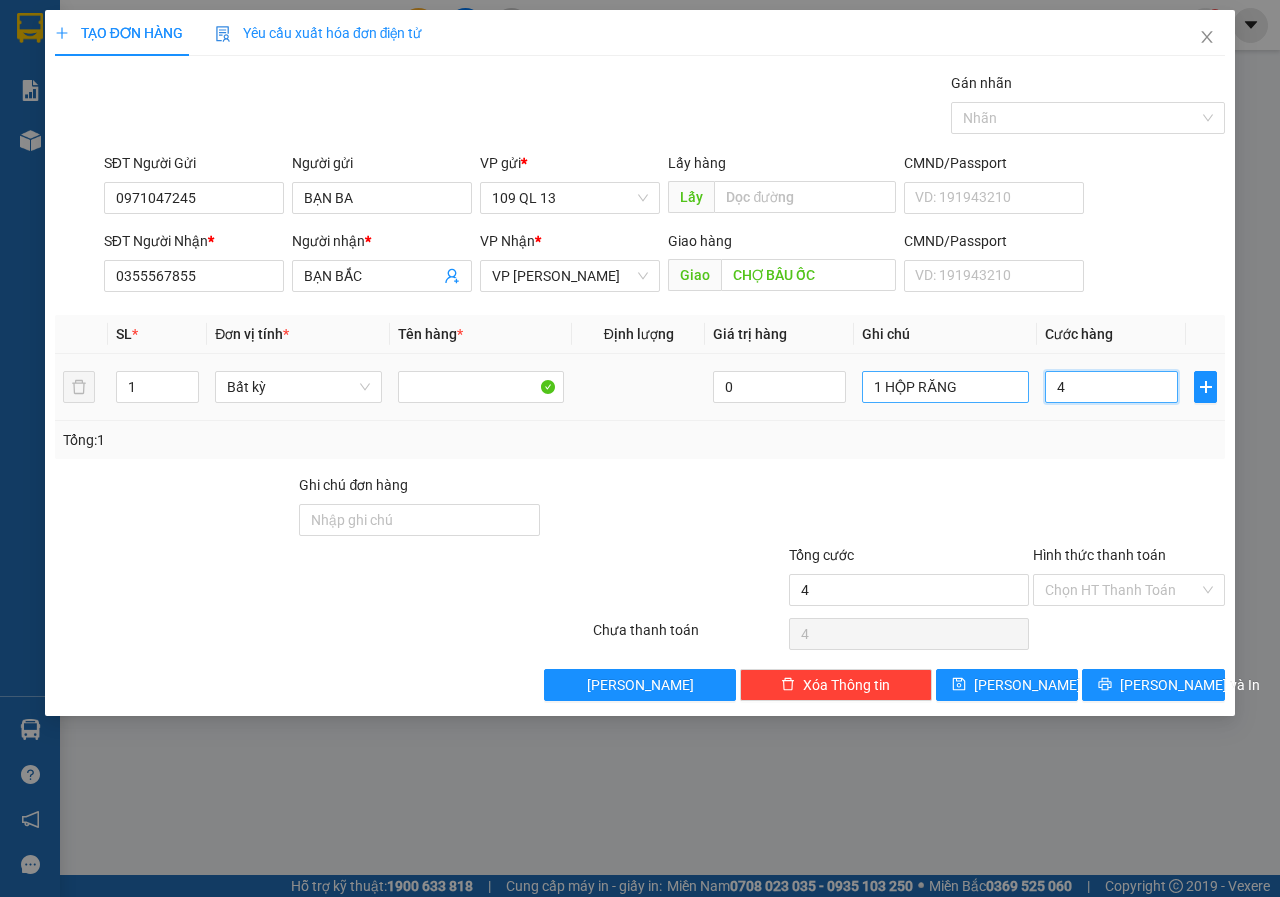 type on "4" 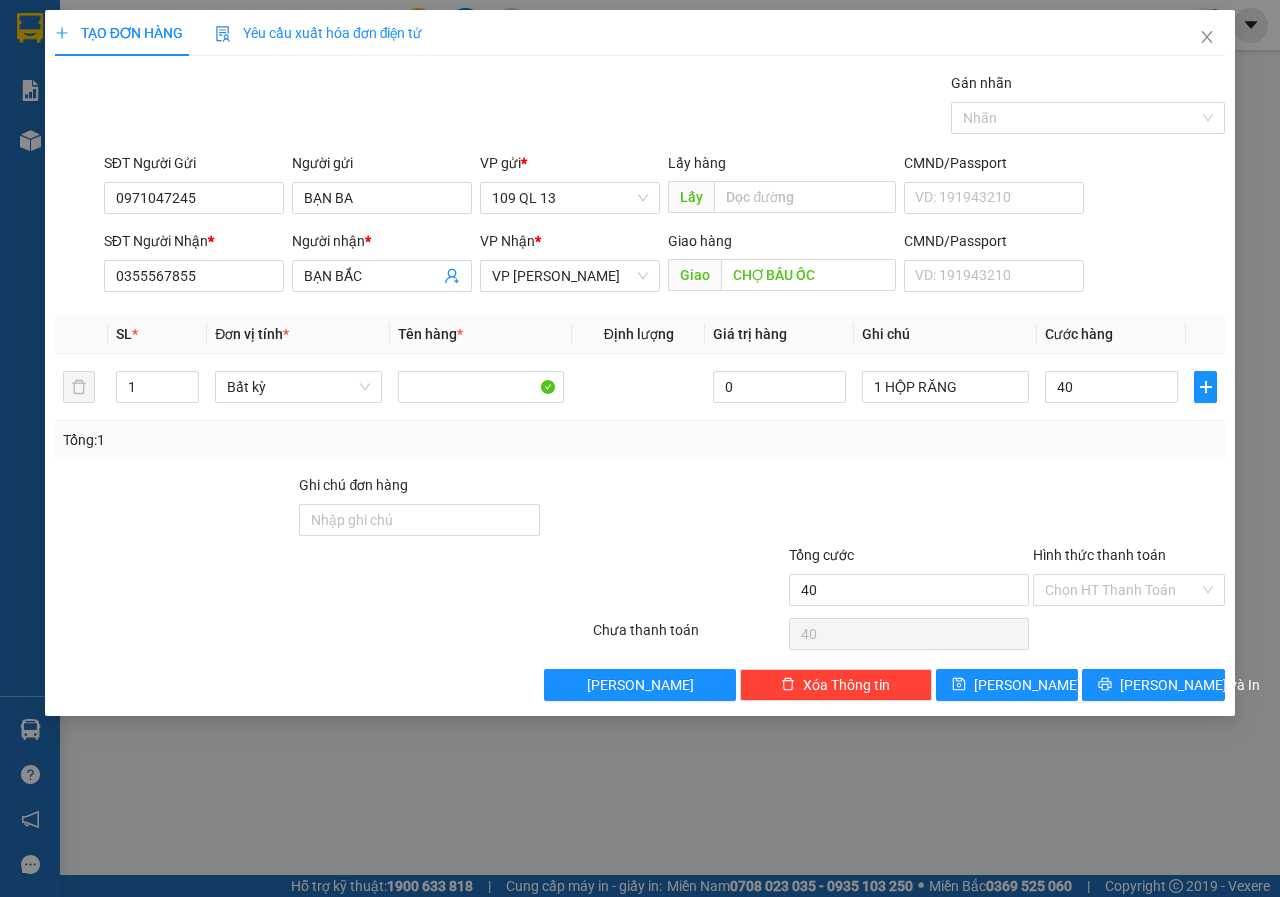 type on "40.000" 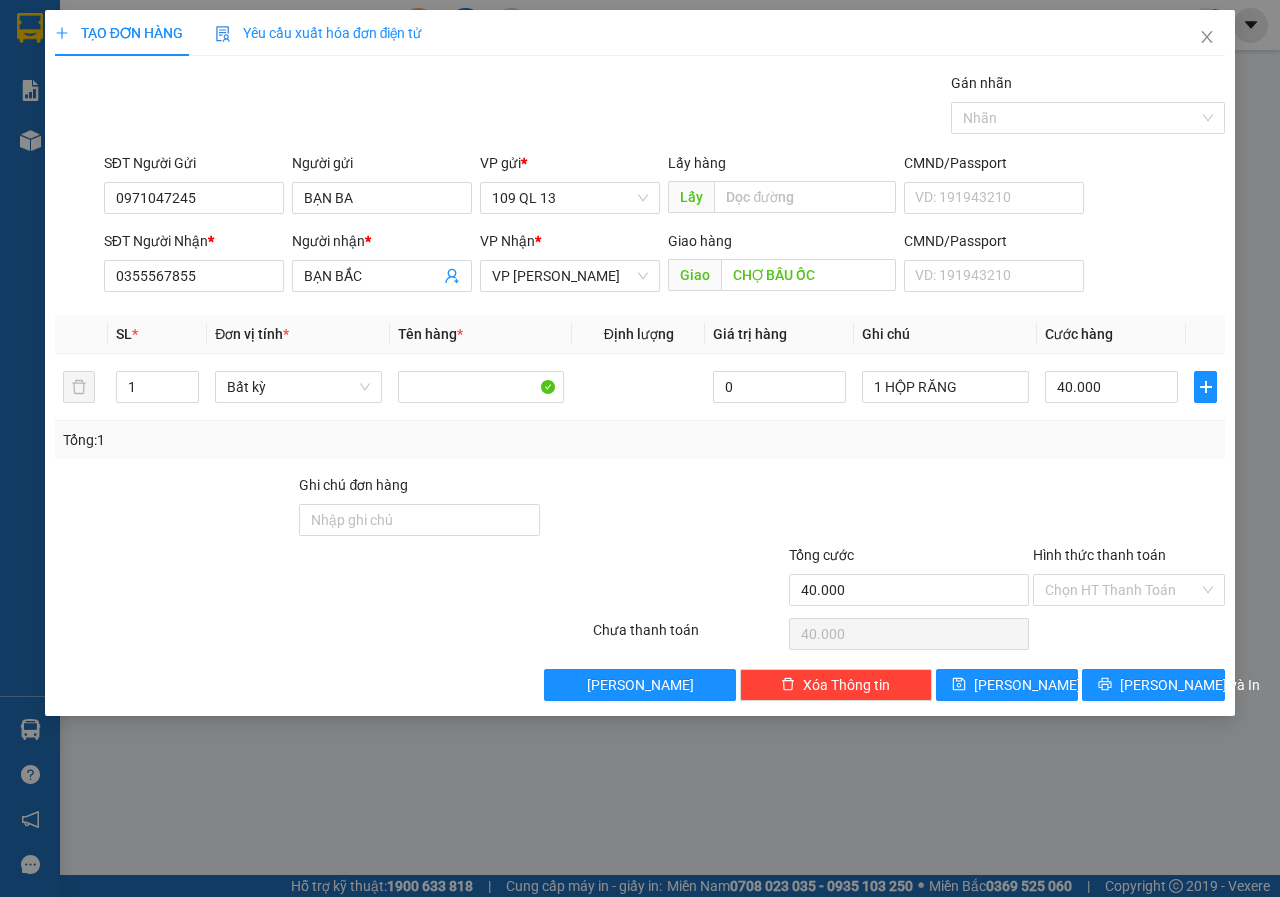 click on "Transit Pickup Surcharge Ids Transit Deliver Surcharge Ids Transit Deliver Surcharge Transit Deliver Surcharge Gói vận chuyển  * Tiêu chuẩn Gán nhãn   Nhãn SĐT Người Gửi 0971047245 Người gửi BẠN BA VP gửi  * 109 QL 13 Lấy hàng Lấy CMND/Passport VD: 191943210 SĐT Người Nhận  * 0355567855 Người nhận  * BẠN BẮC VP Nhận  * VP Phan Rí Giao hàng Giao CHỢ BẦU ỐC CMND/Passport VD: 191943210 SL  * Đơn vị tính  * Tên hàng  * Định lượng Giá trị hàng Ghi chú Cước hàng                   1 Bất kỳ 0 1 HỘP RĂNG 40.000 Tổng:  1 Ghi chú đơn hàng Tổng cước 40.000 Hình thức thanh toán Chọn HT Thanh Toán Số tiền thu trước 0 Chưa thanh toán 40.000 Chọn HT Thanh Toán Lưu nháp Xóa Thông tin Lưu Lưu và In" at bounding box center [640, 386] 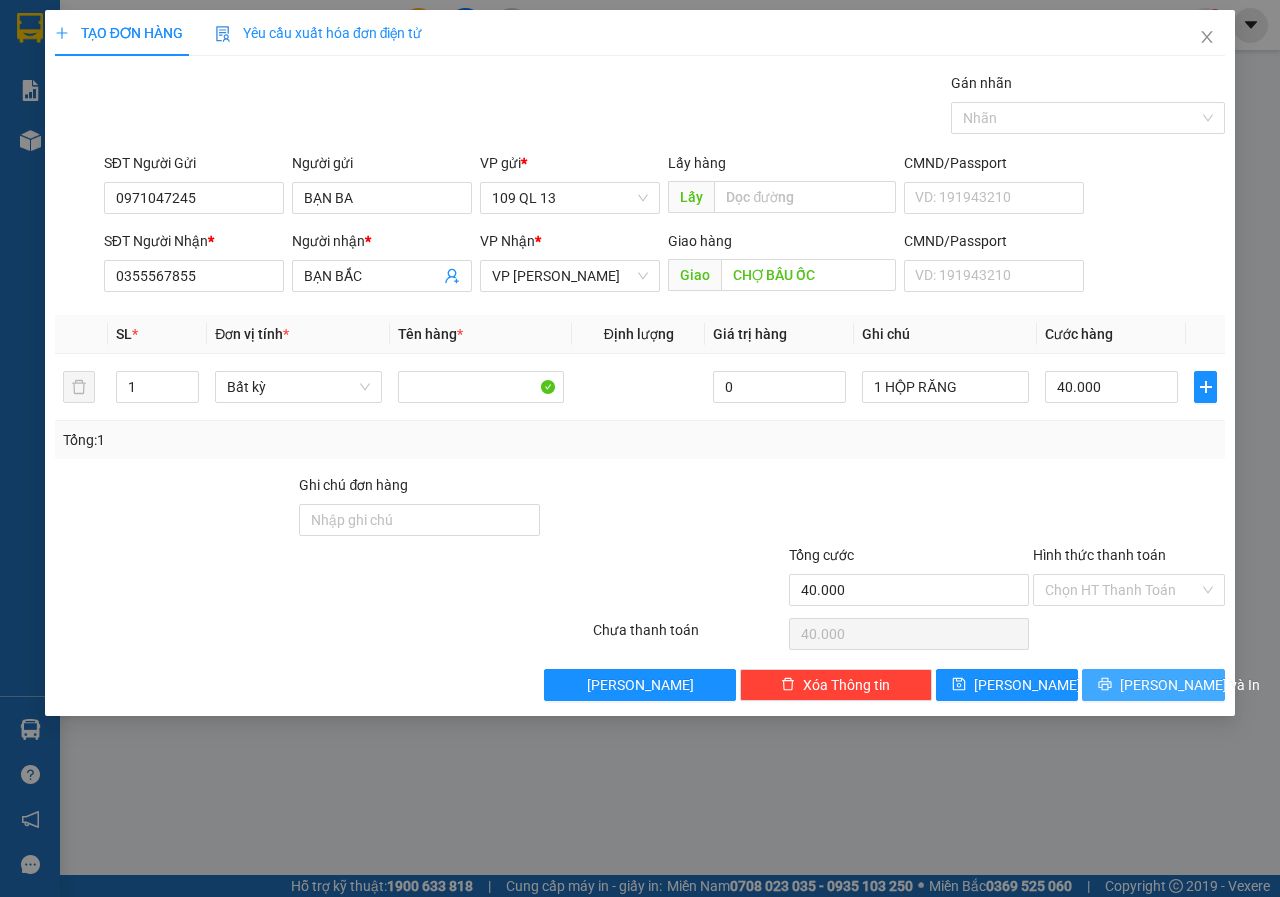 click on "[PERSON_NAME] và In" at bounding box center [1153, 685] 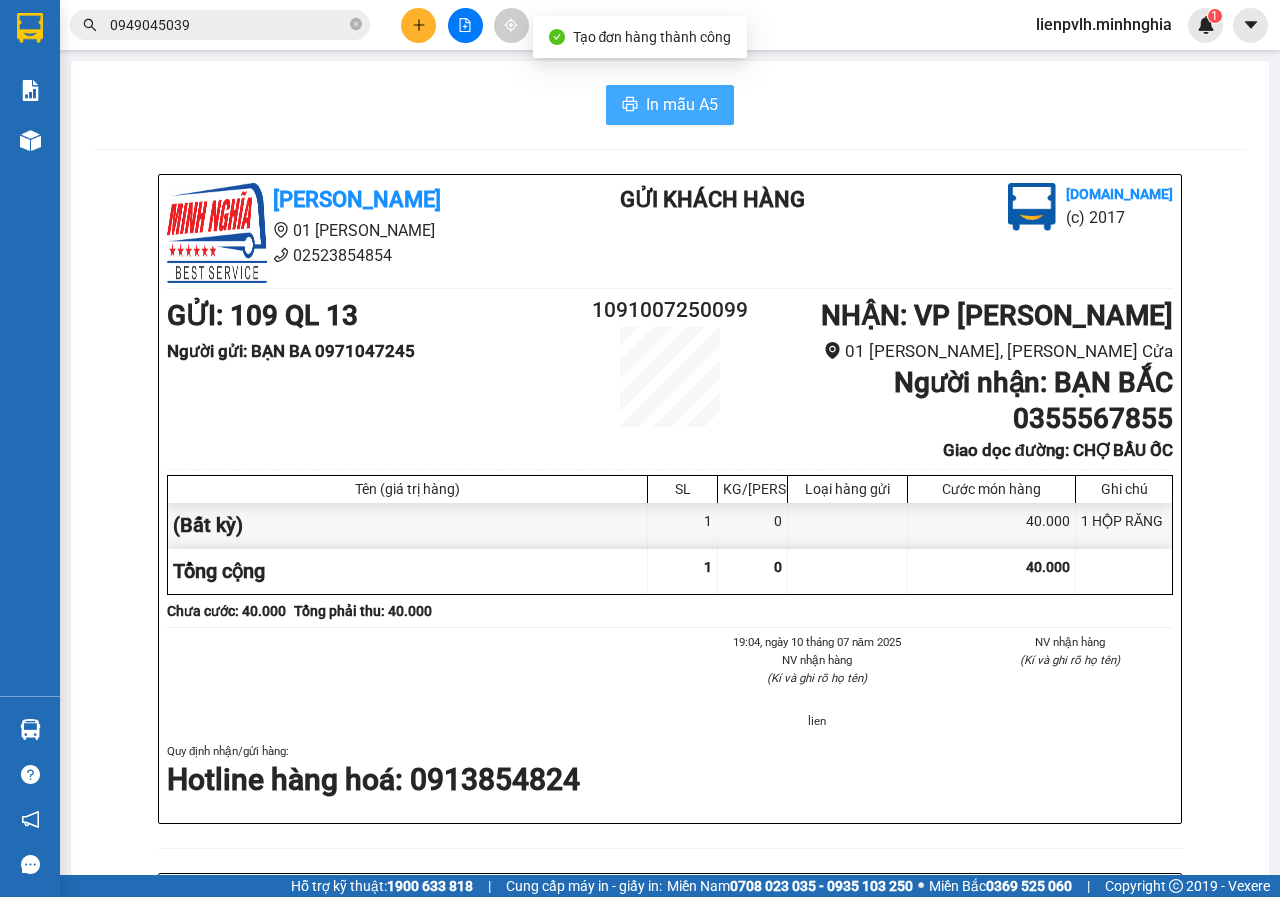 click on "In mẫu A5" at bounding box center [682, 104] 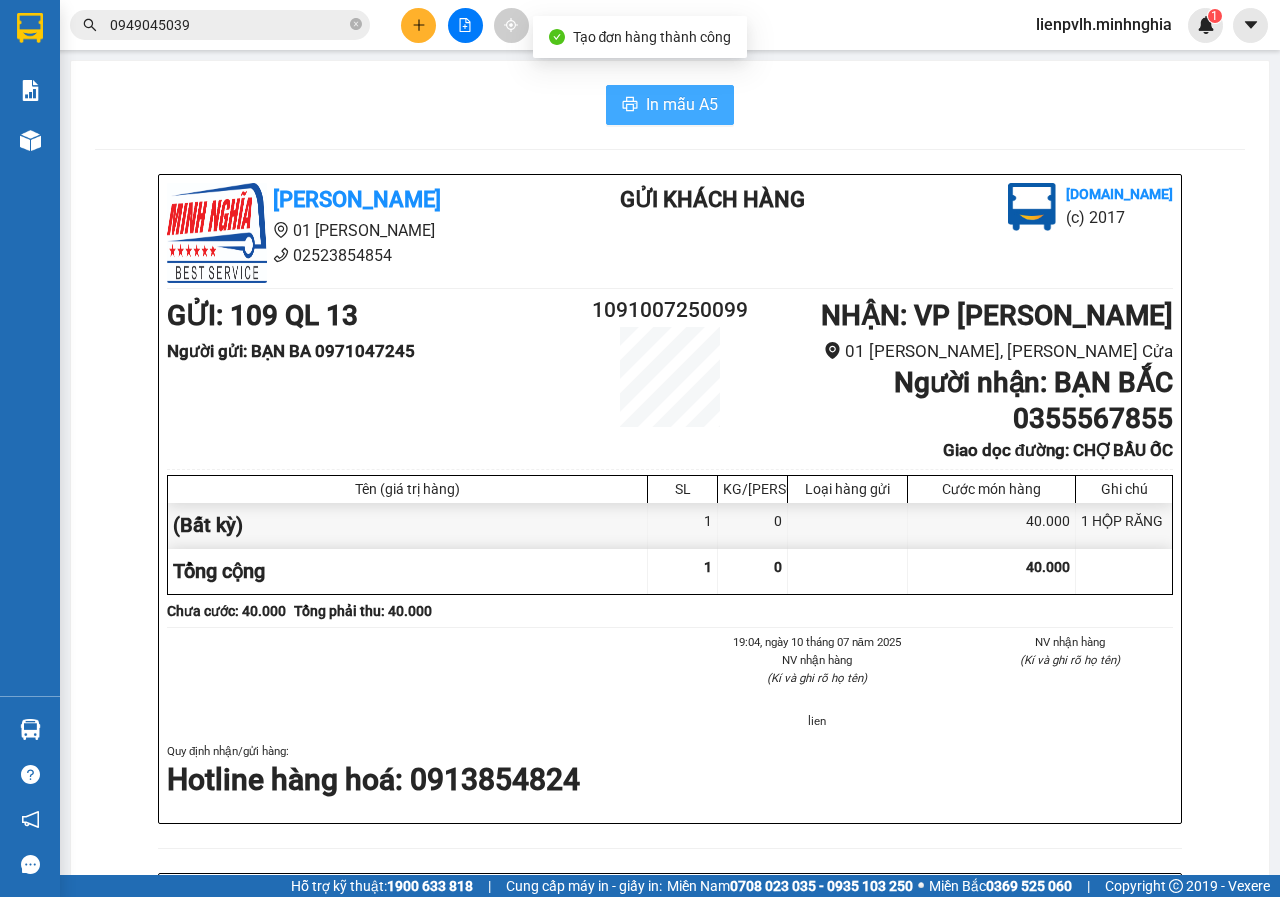 scroll, scrollTop: 0, scrollLeft: 0, axis: both 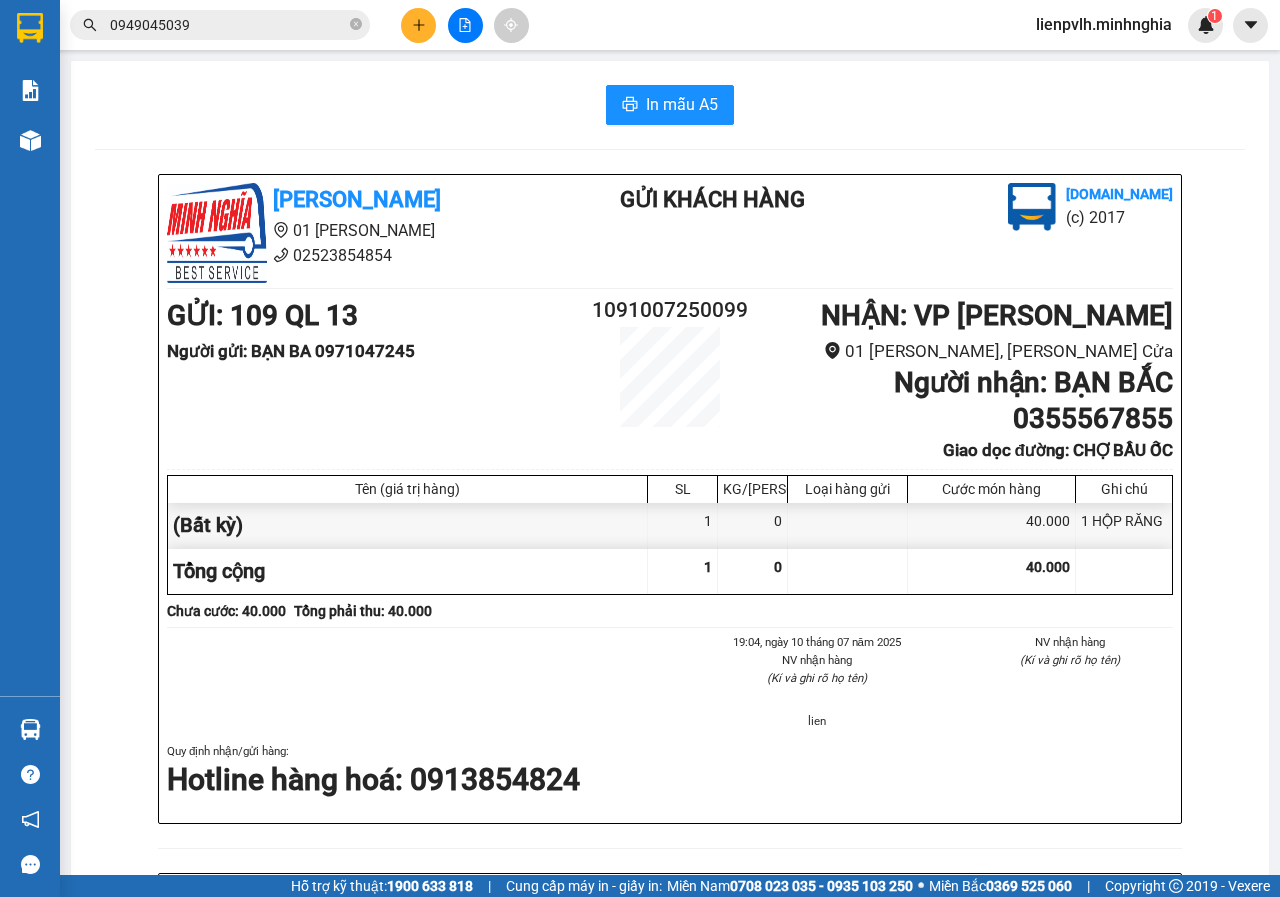 click at bounding box center (418, 25) 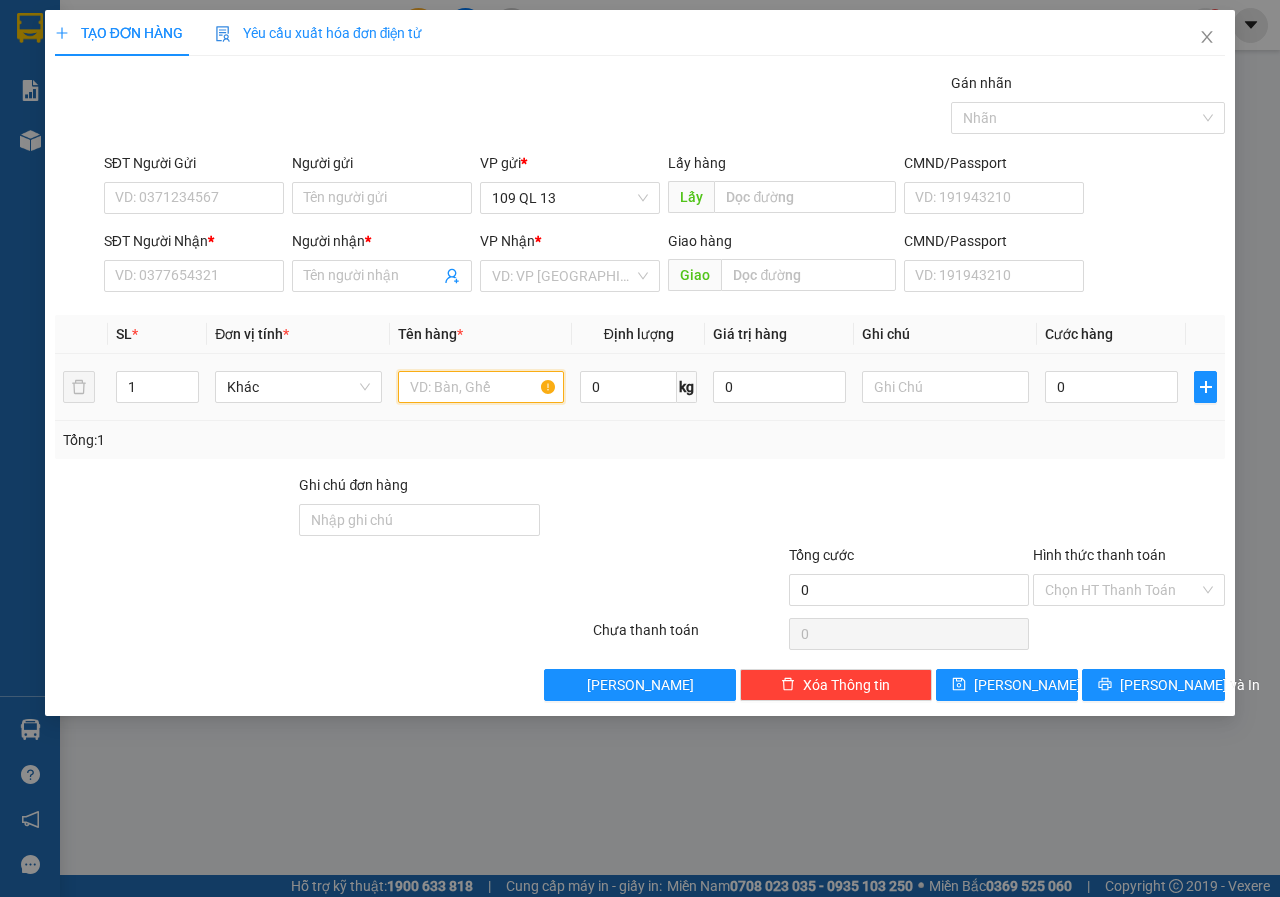 click at bounding box center (481, 387) 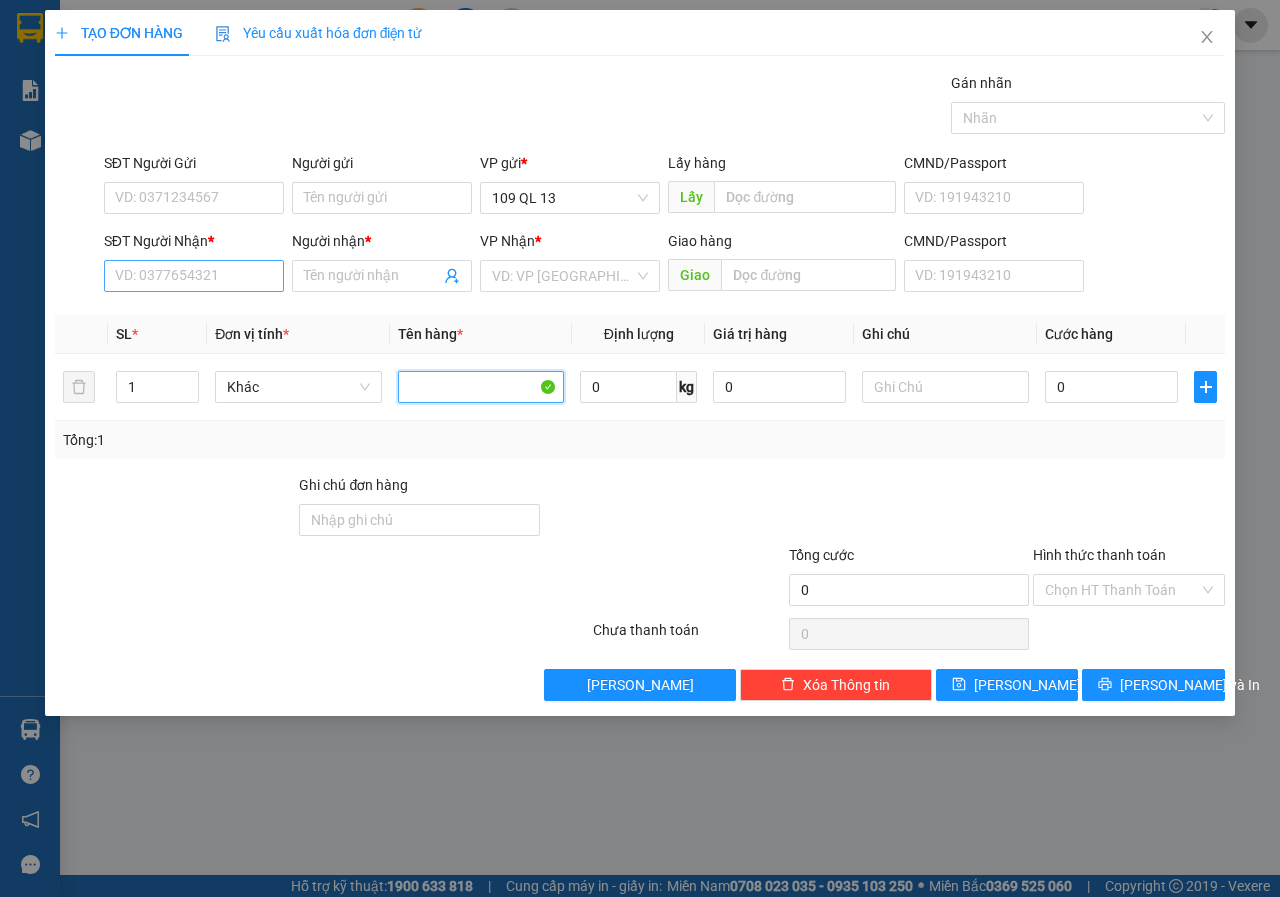 type 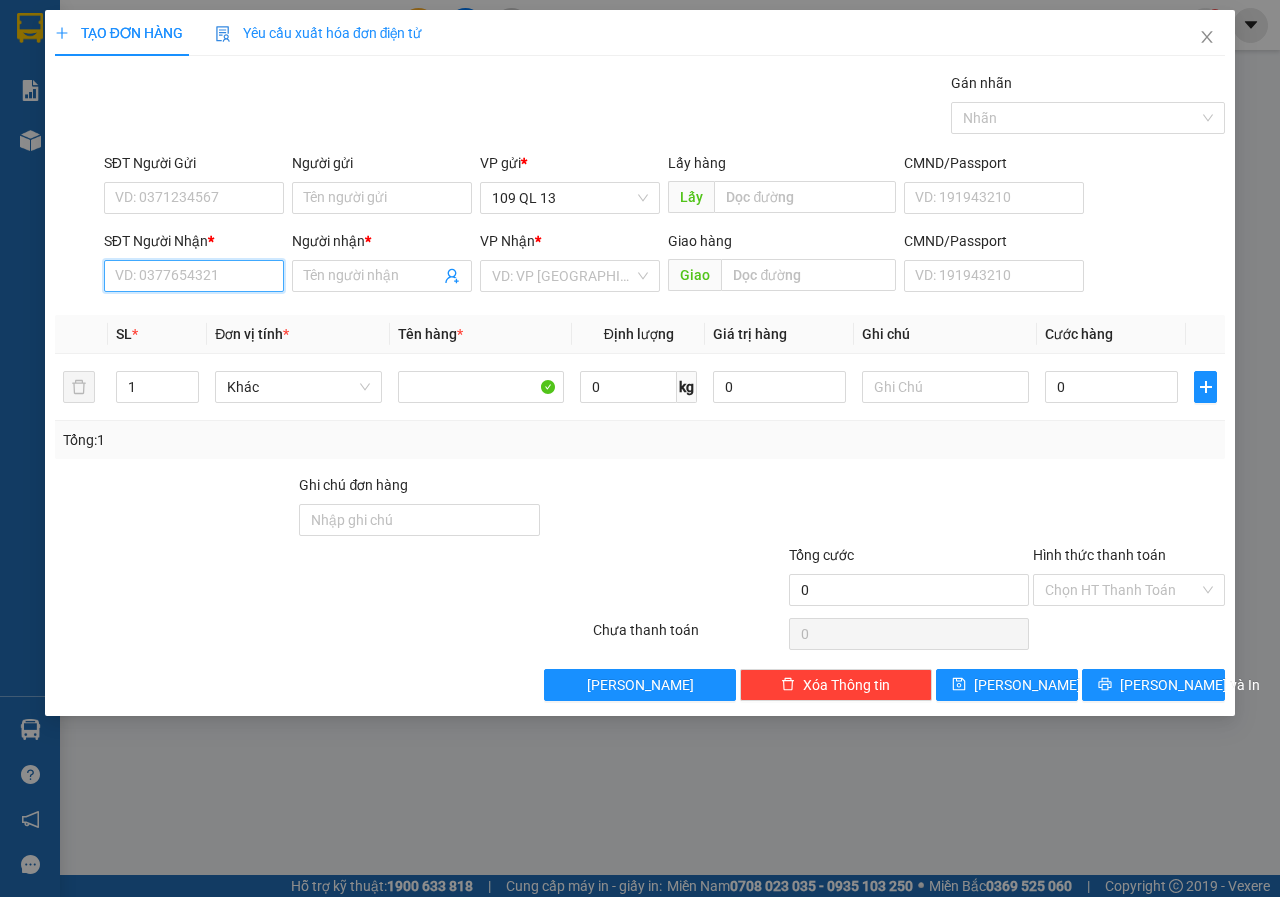 click on "SĐT Người Nhận  *" at bounding box center [194, 276] 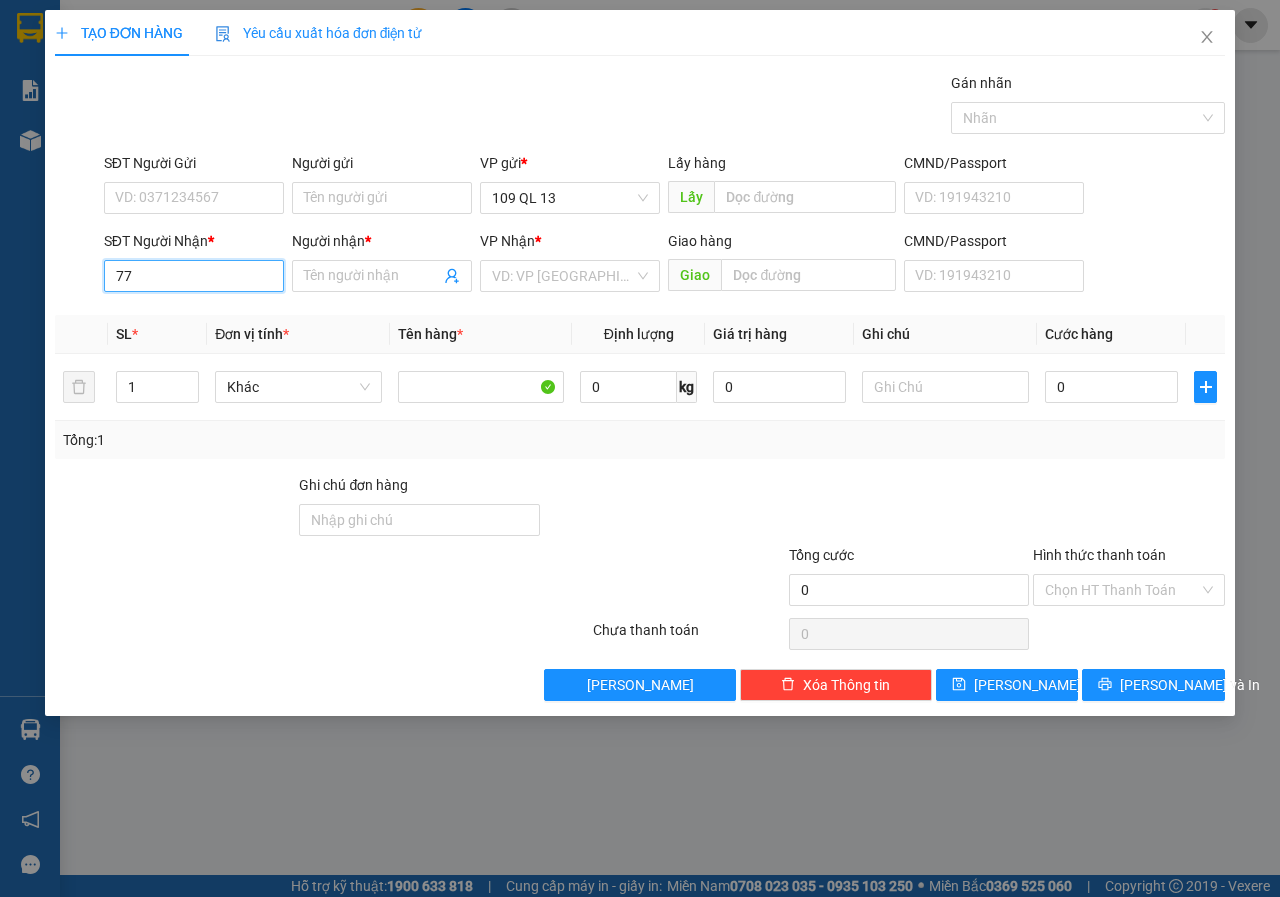 type on "777" 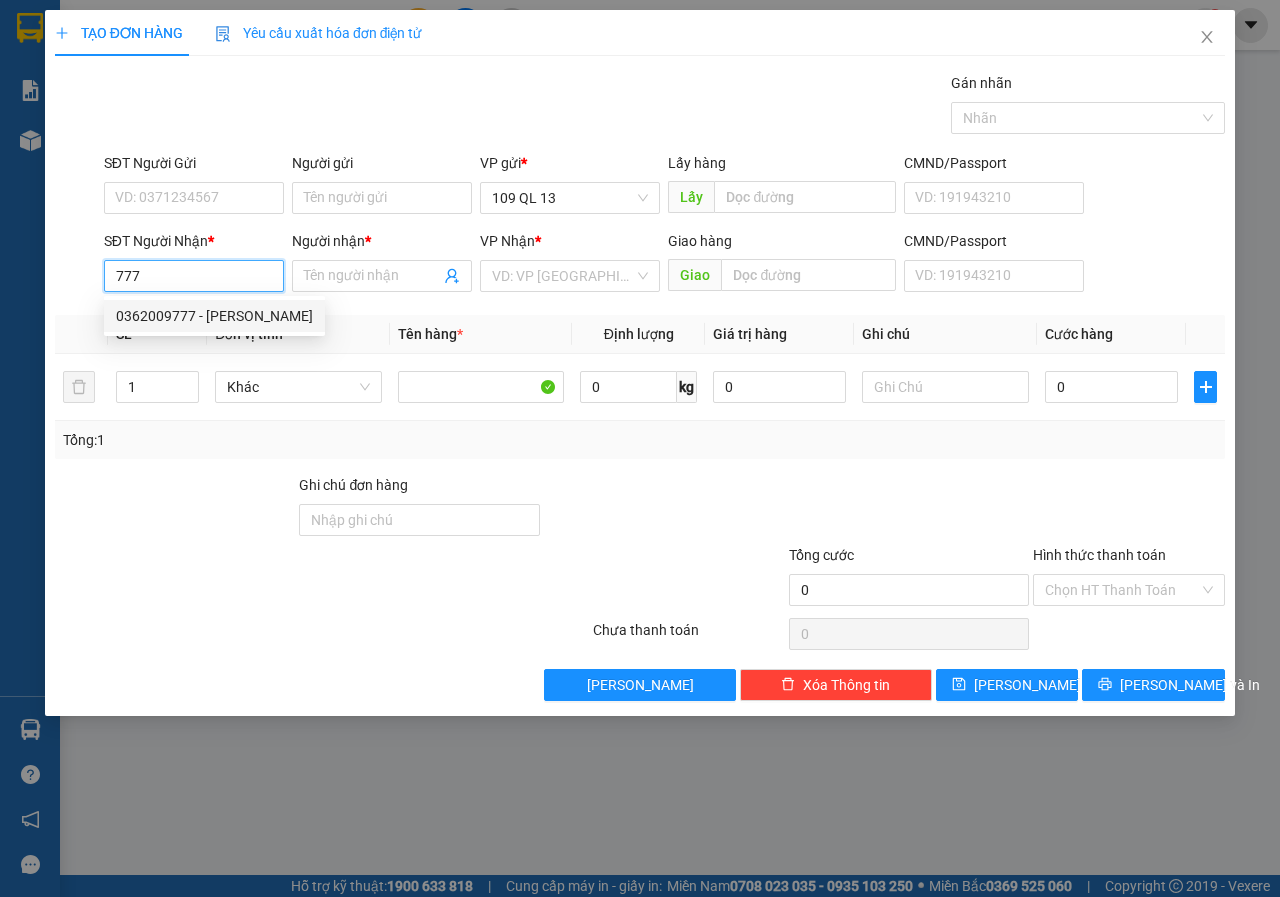 click on "777" at bounding box center (194, 276) 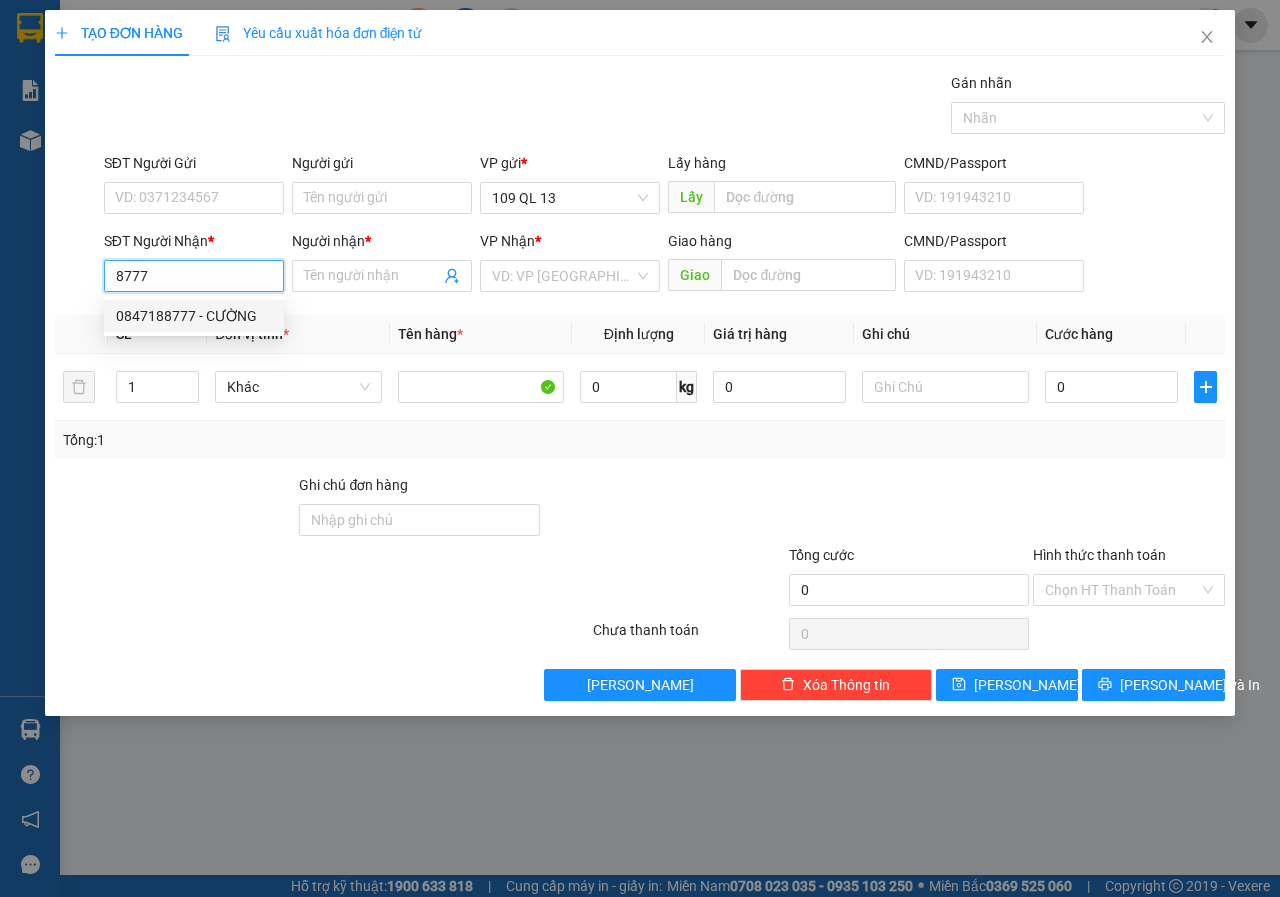 click on "0847188777 - CƯỜNG" at bounding box center [194, 316] 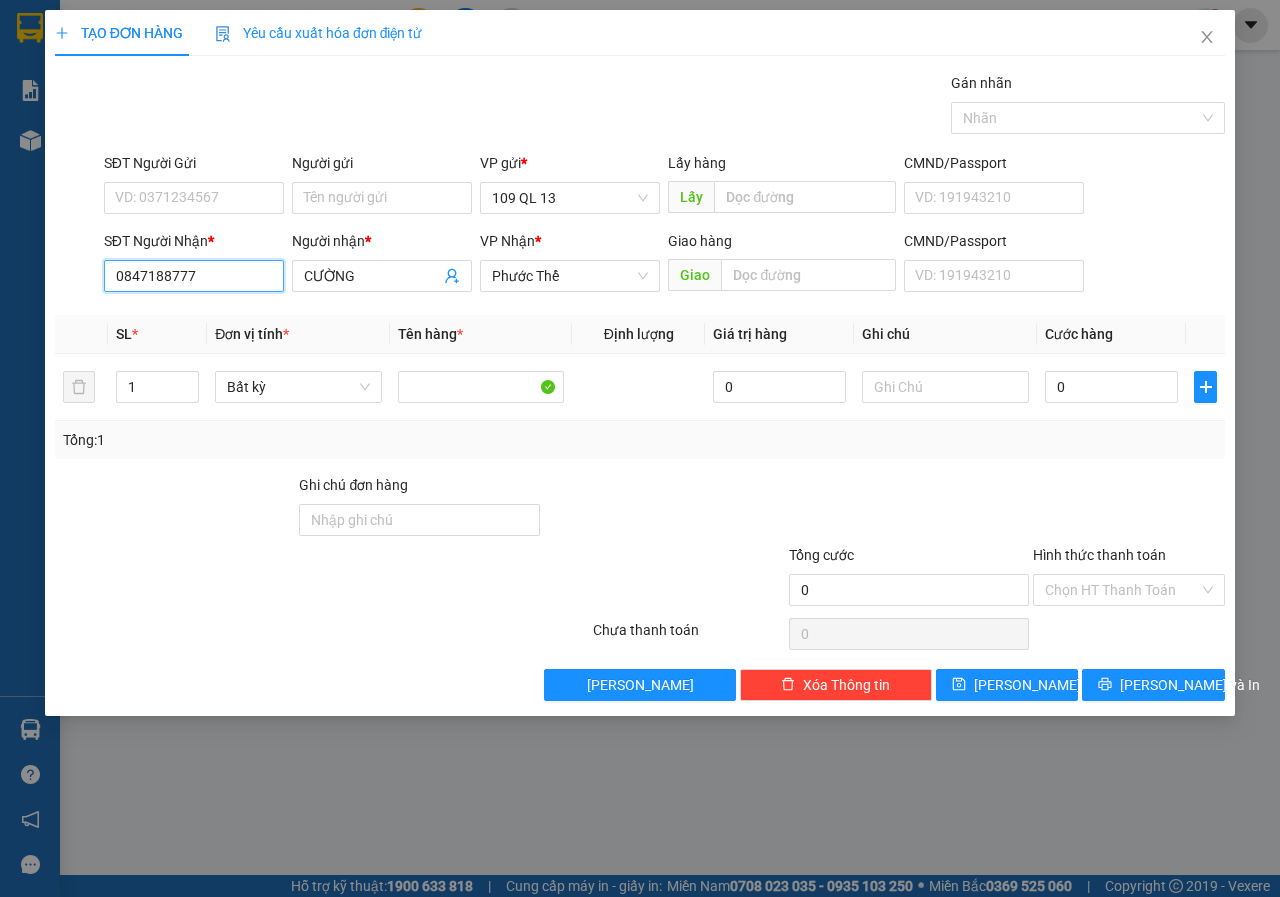 type on "0847188777" 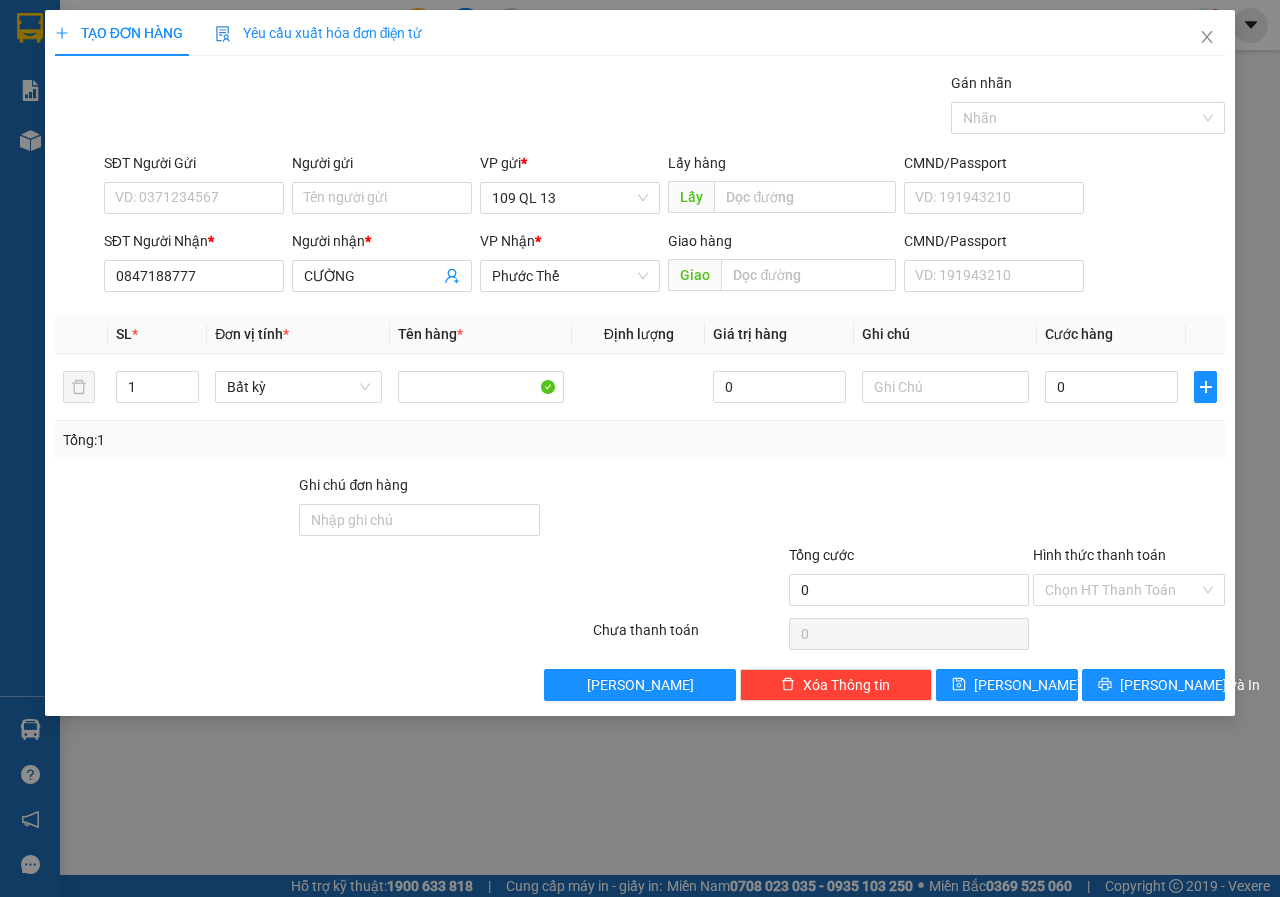 click on "SĐT Người Nhận  *" at bounding box center (194, 245) 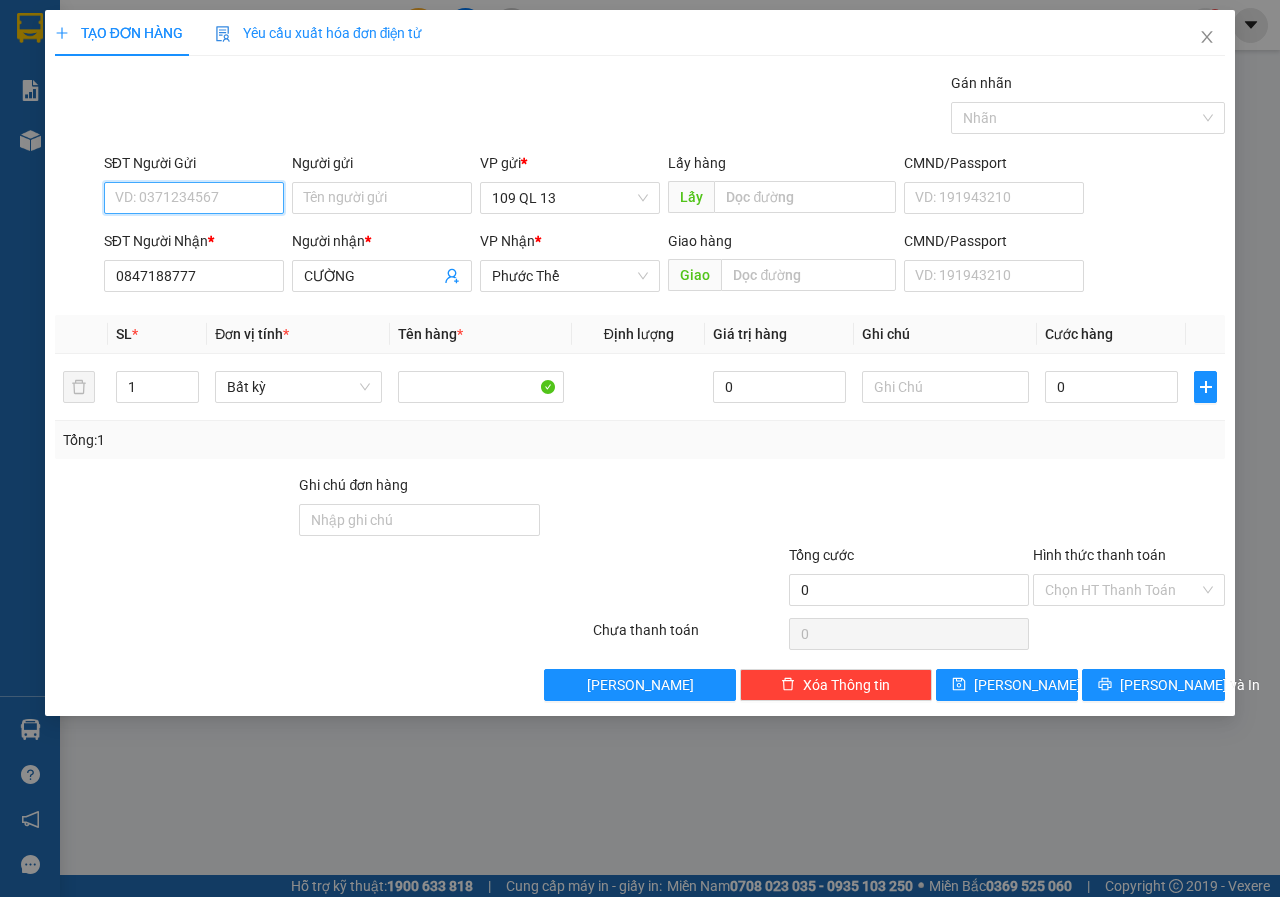 click on "SĐT Người Gửi" at bounding box center [194, 198] 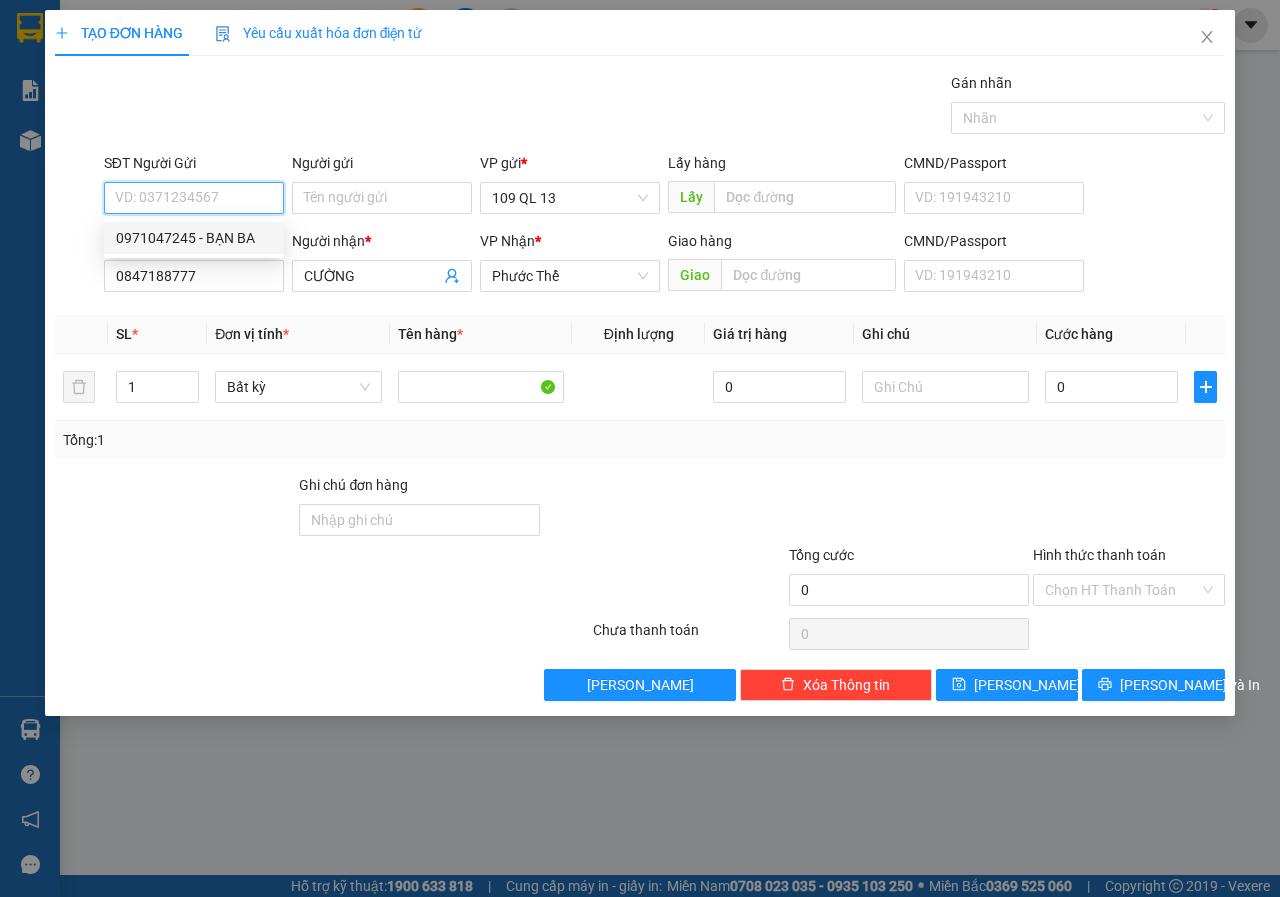 click on "0971047245 - BẠN BA" at bounding box center [194, 238] 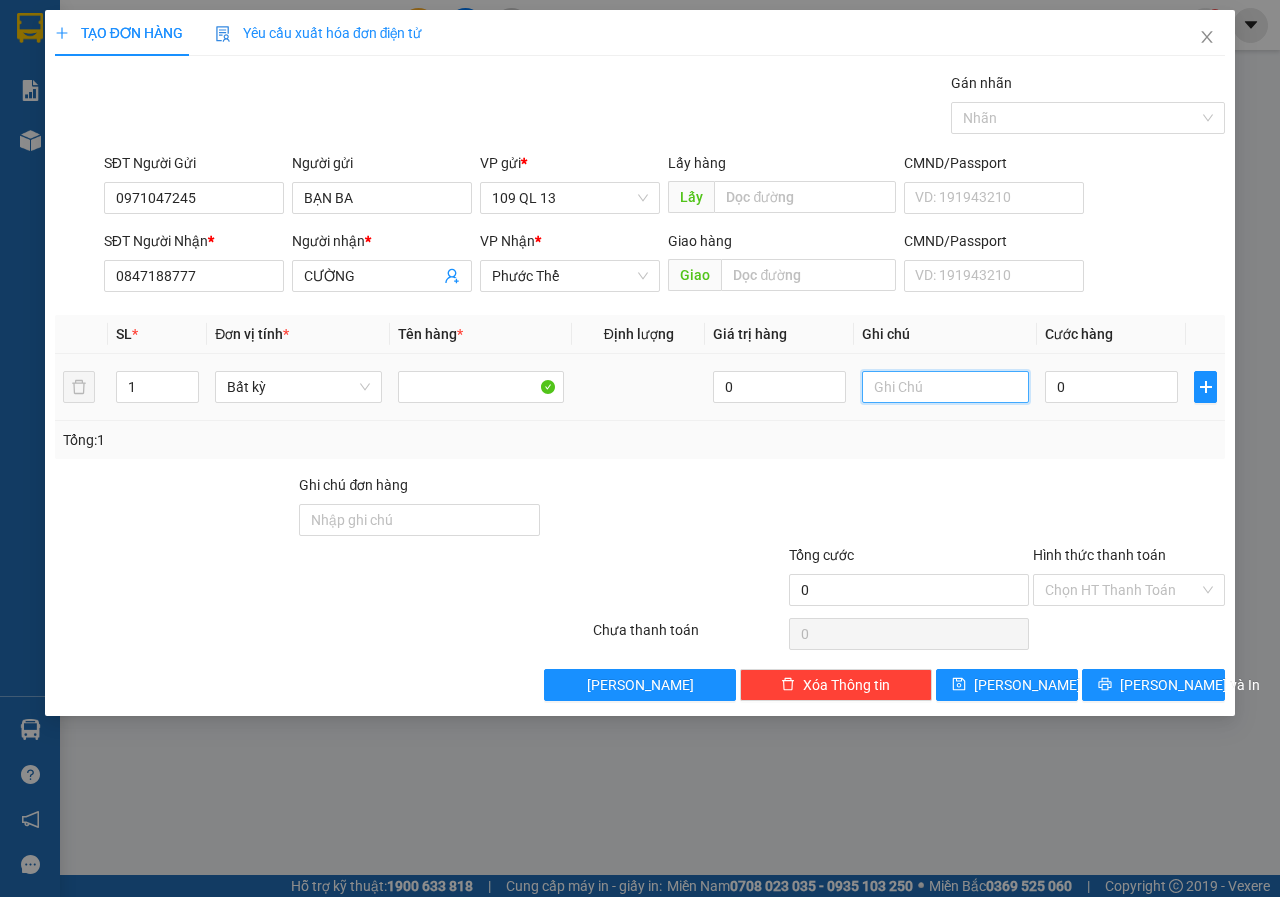 click at bounding box center (945, 387) 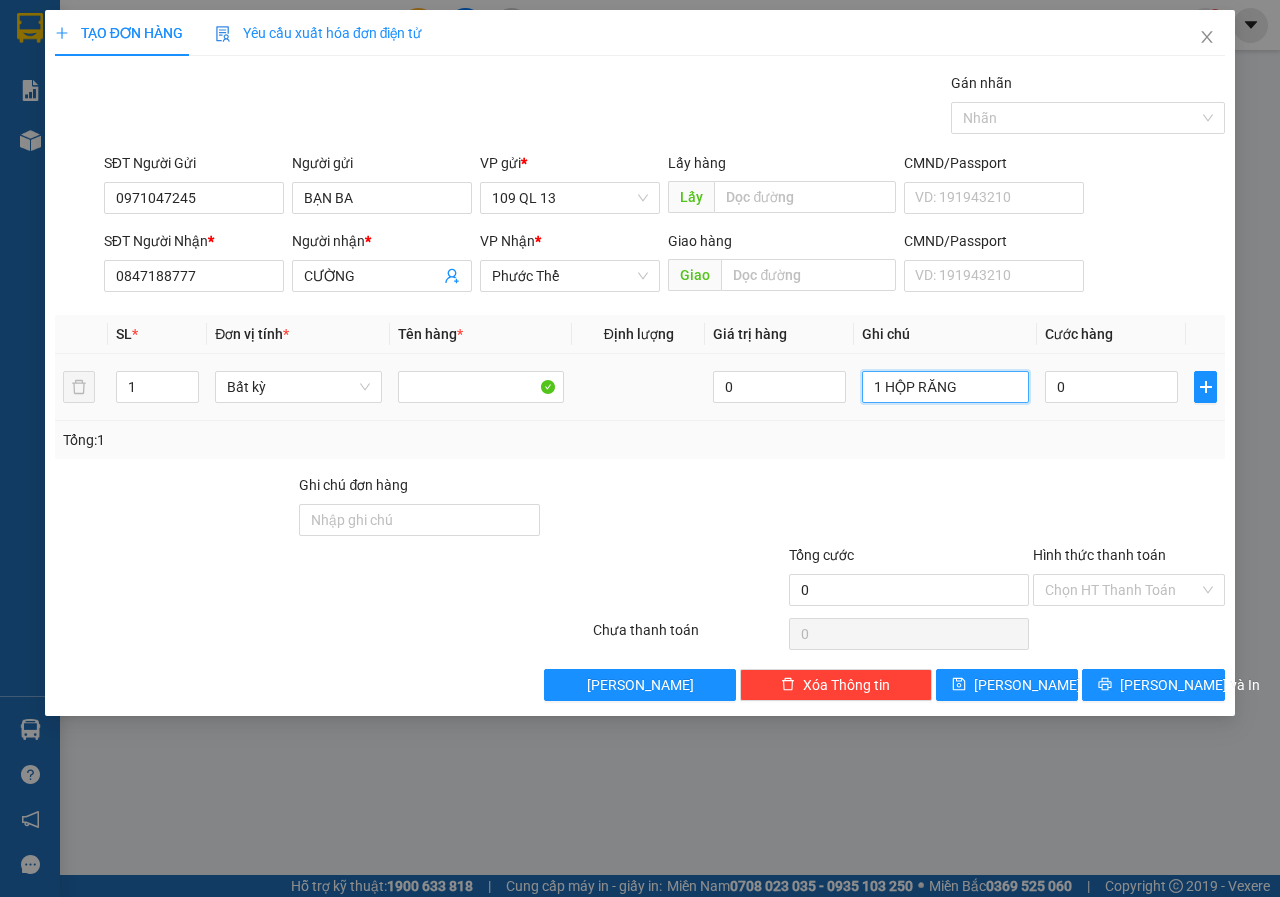 type on "1 HỘP RĂNG" 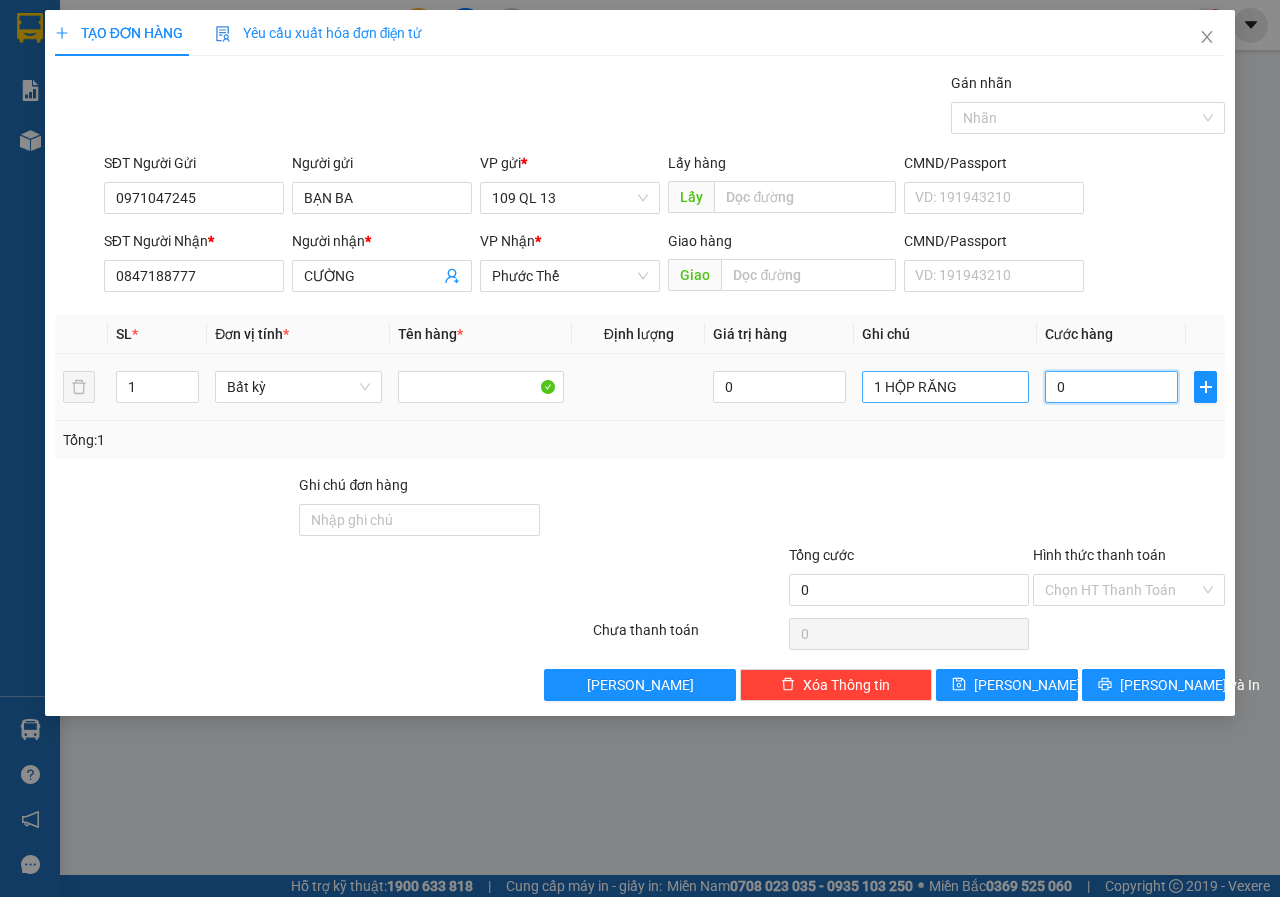 type on "3" 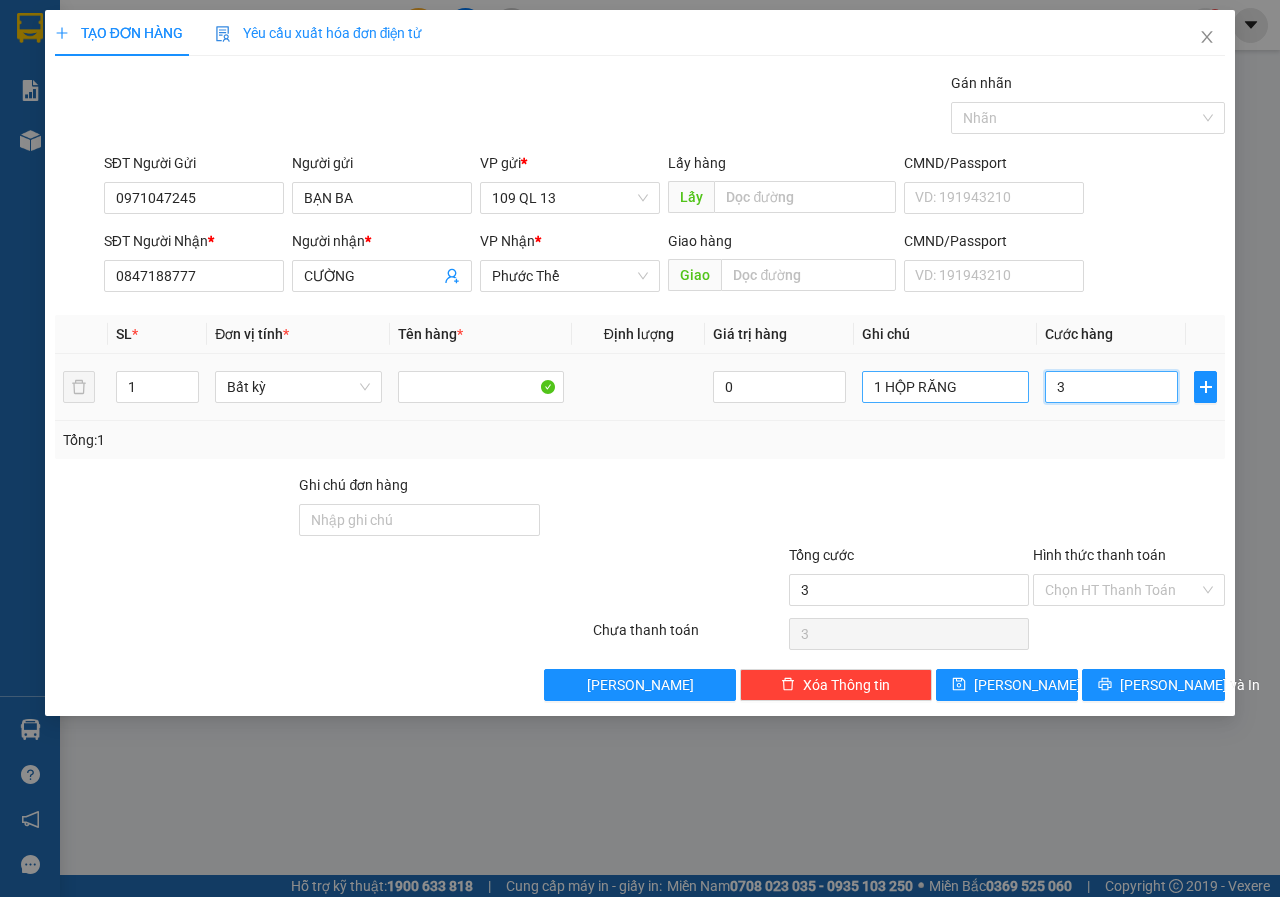 type on "30" 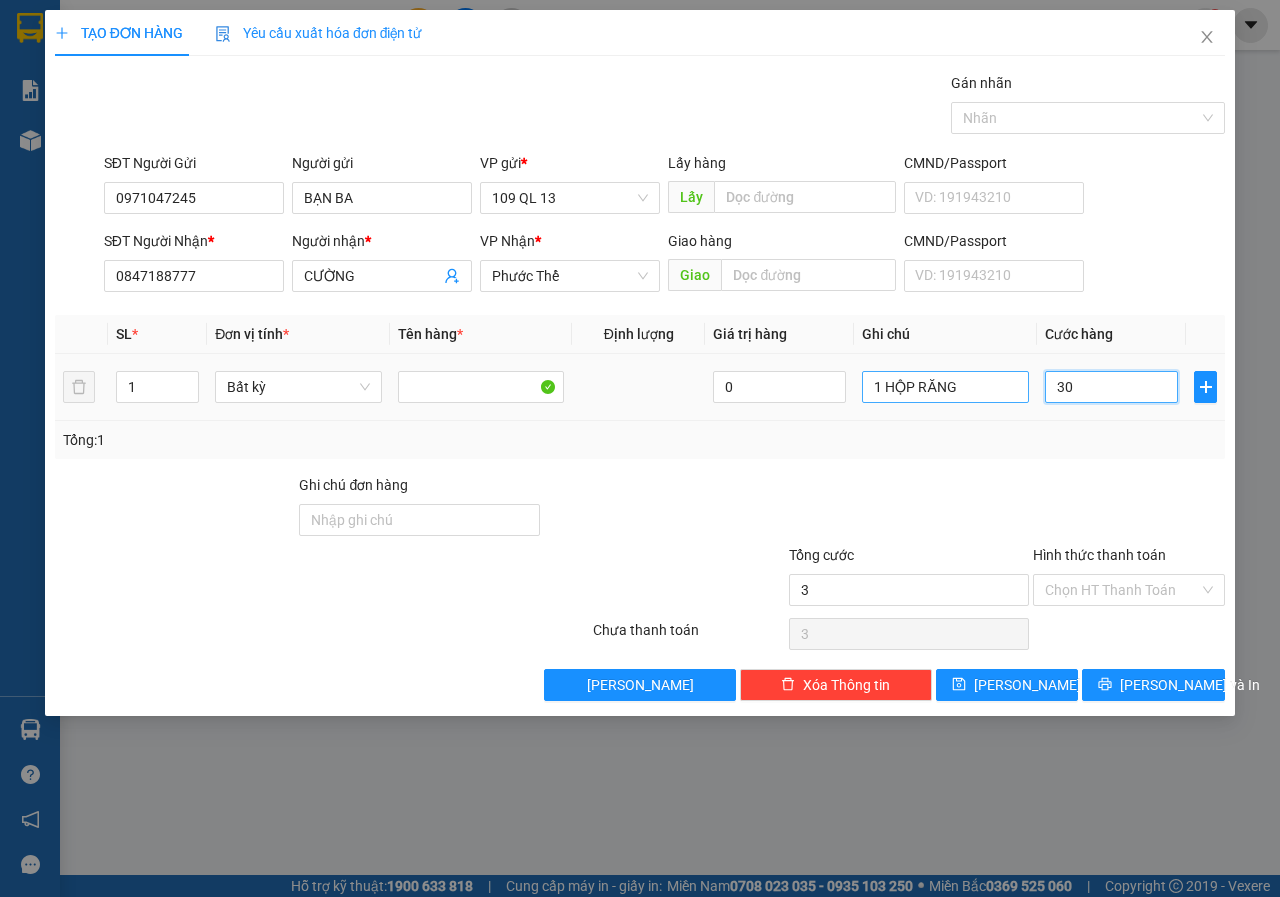 type on "30" 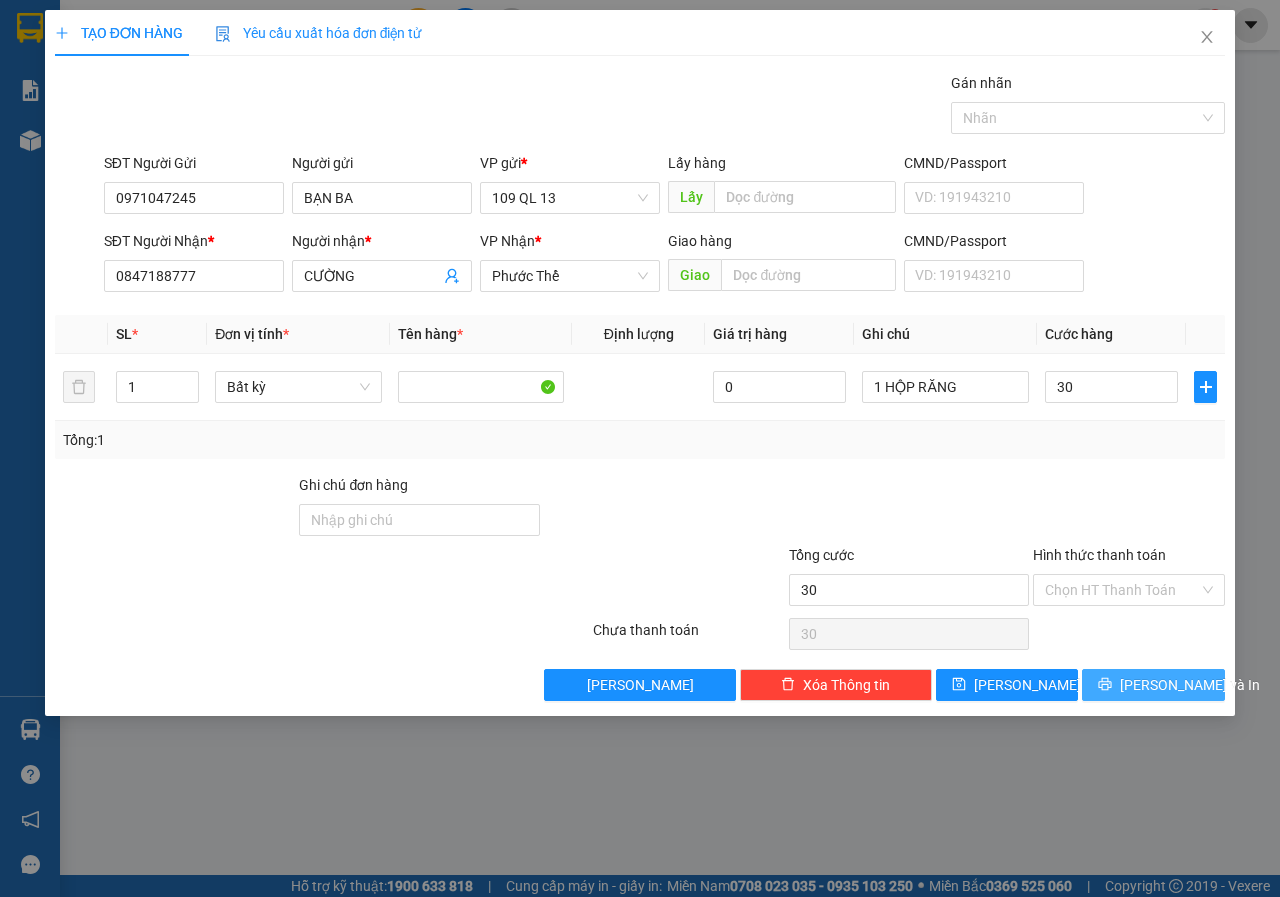 type on "30.000" 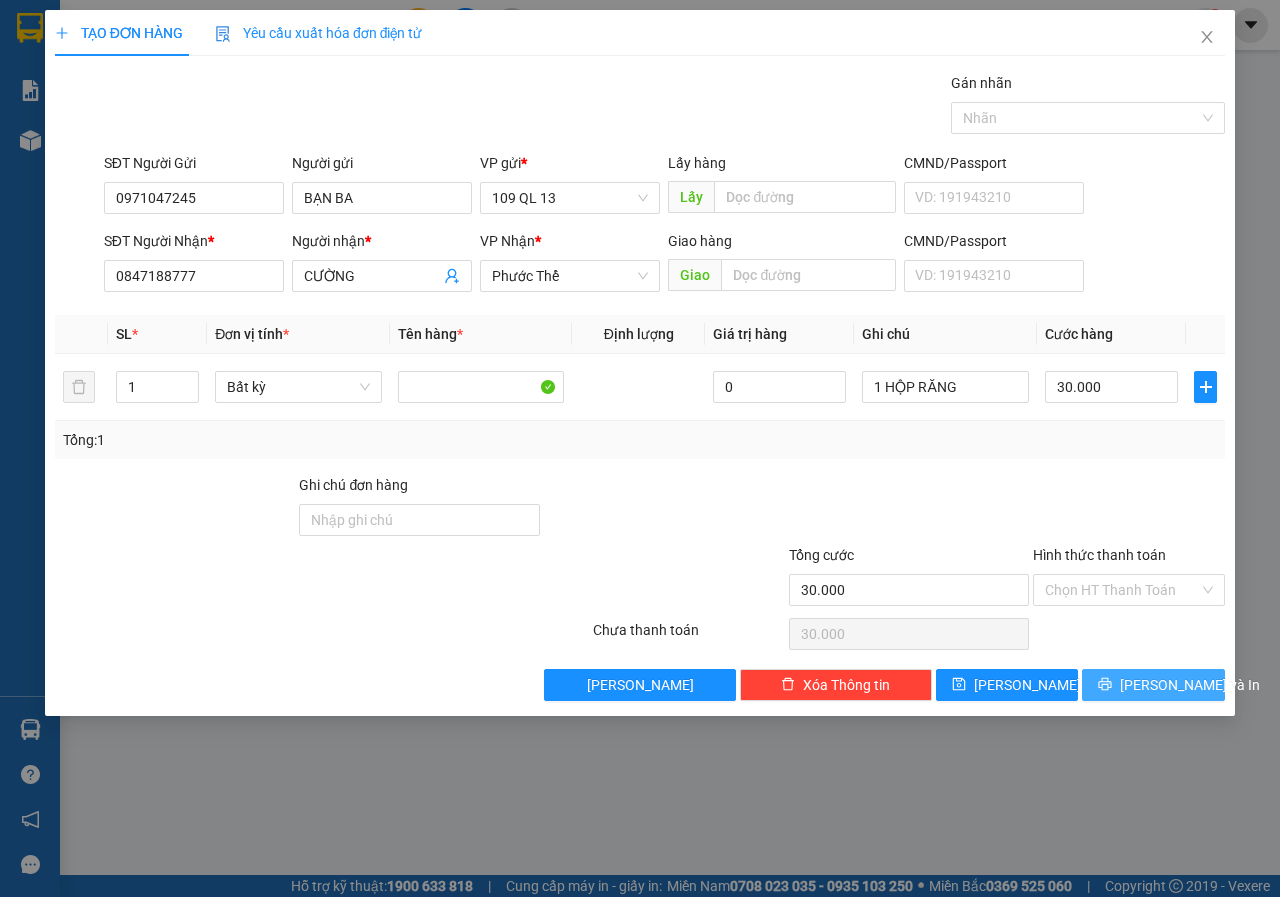 click on "[PERSON_NAME] và In" at bounding box center (1153, 685) 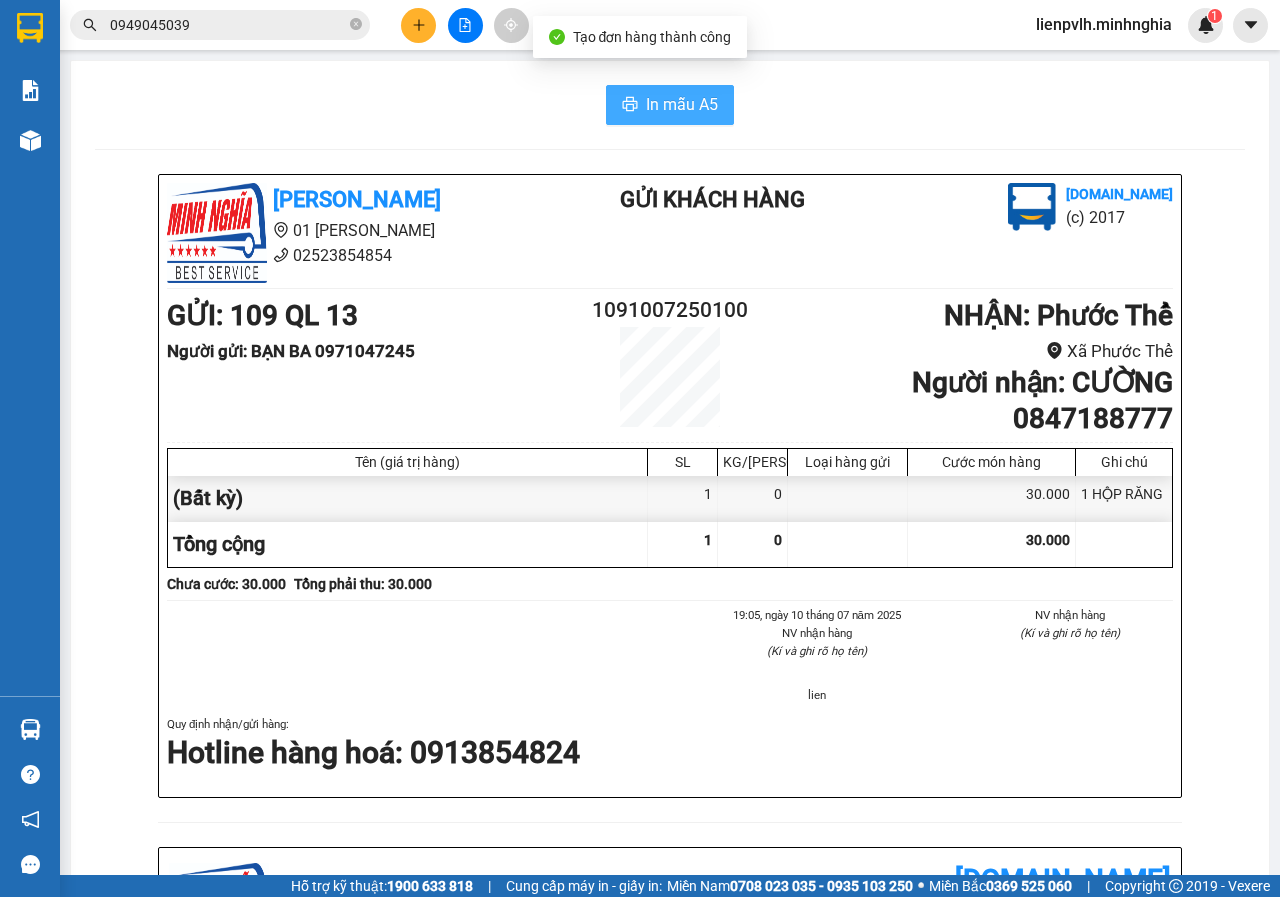 click on "In mẫu A5" at bounding box center (682, 104) 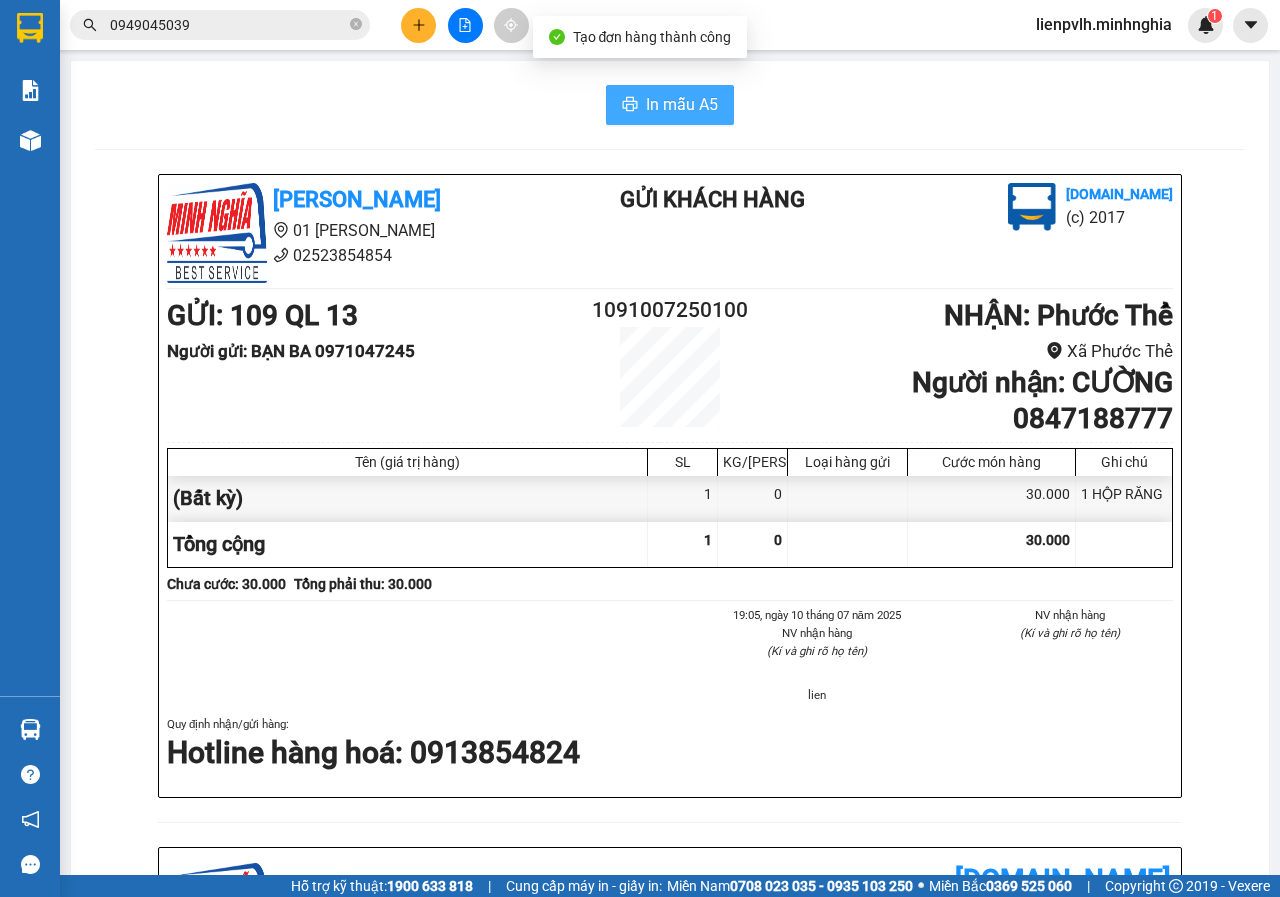 scroll, scrollTop: 0, scrollLeft: 0, axis: both 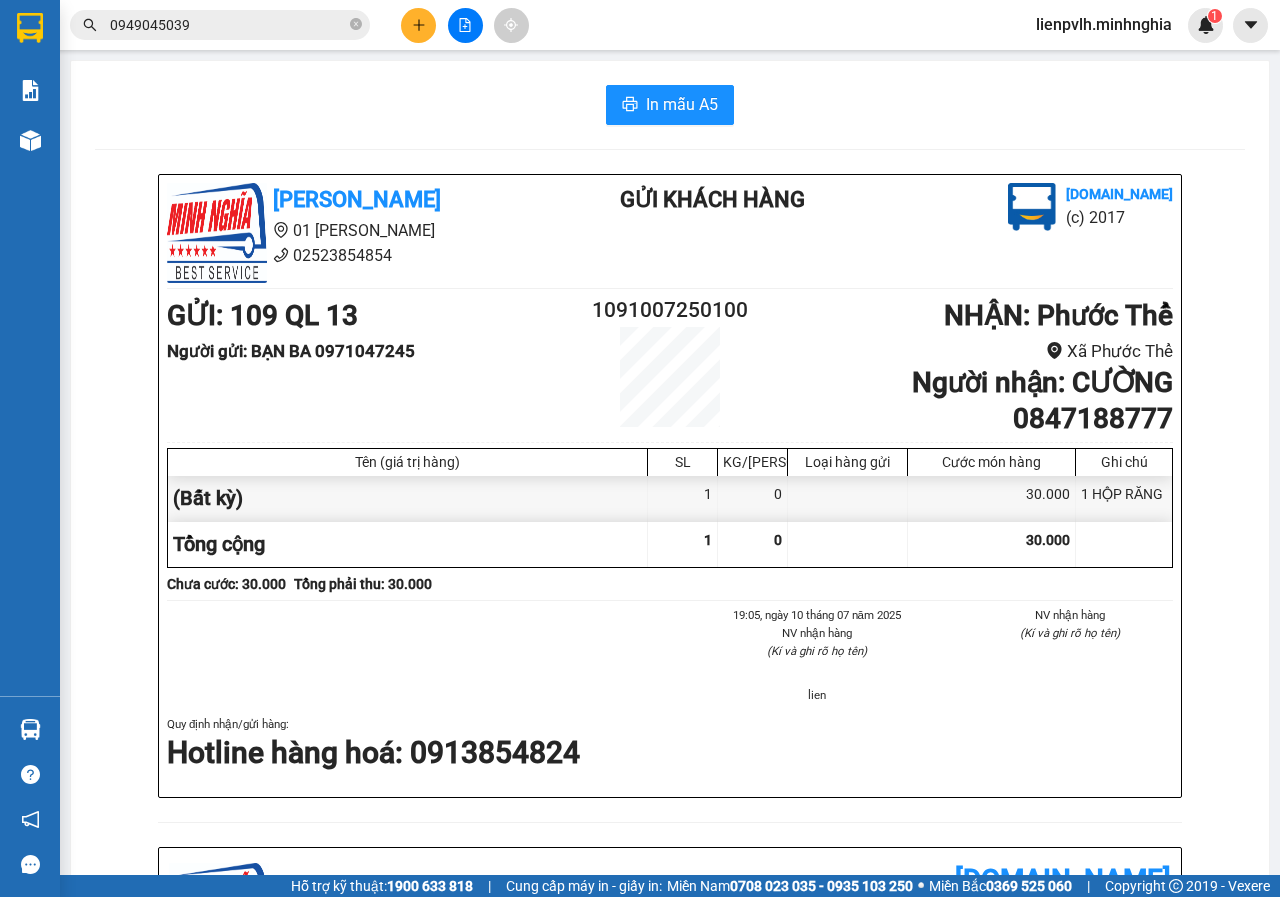 click 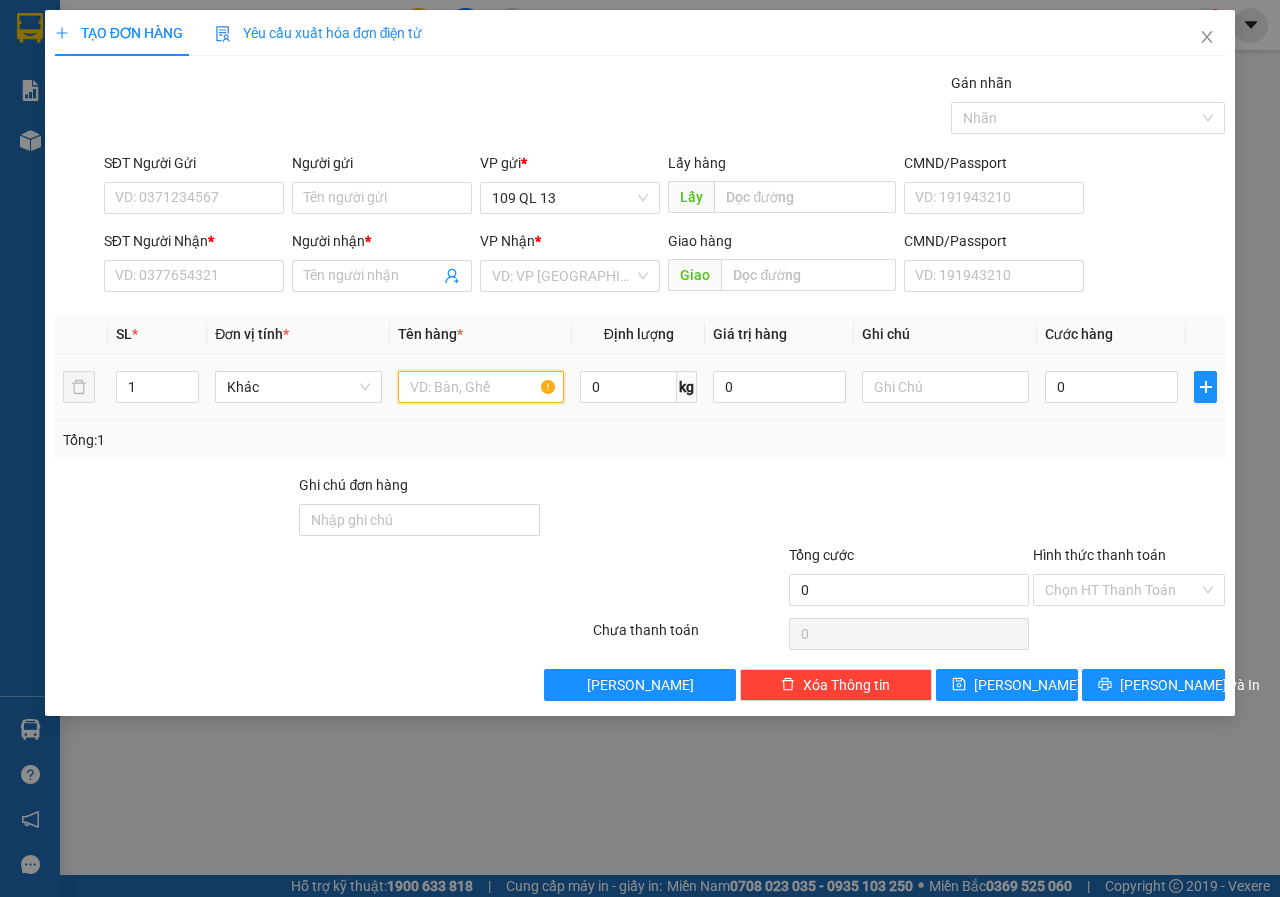 click at bounding box center (481, 387) 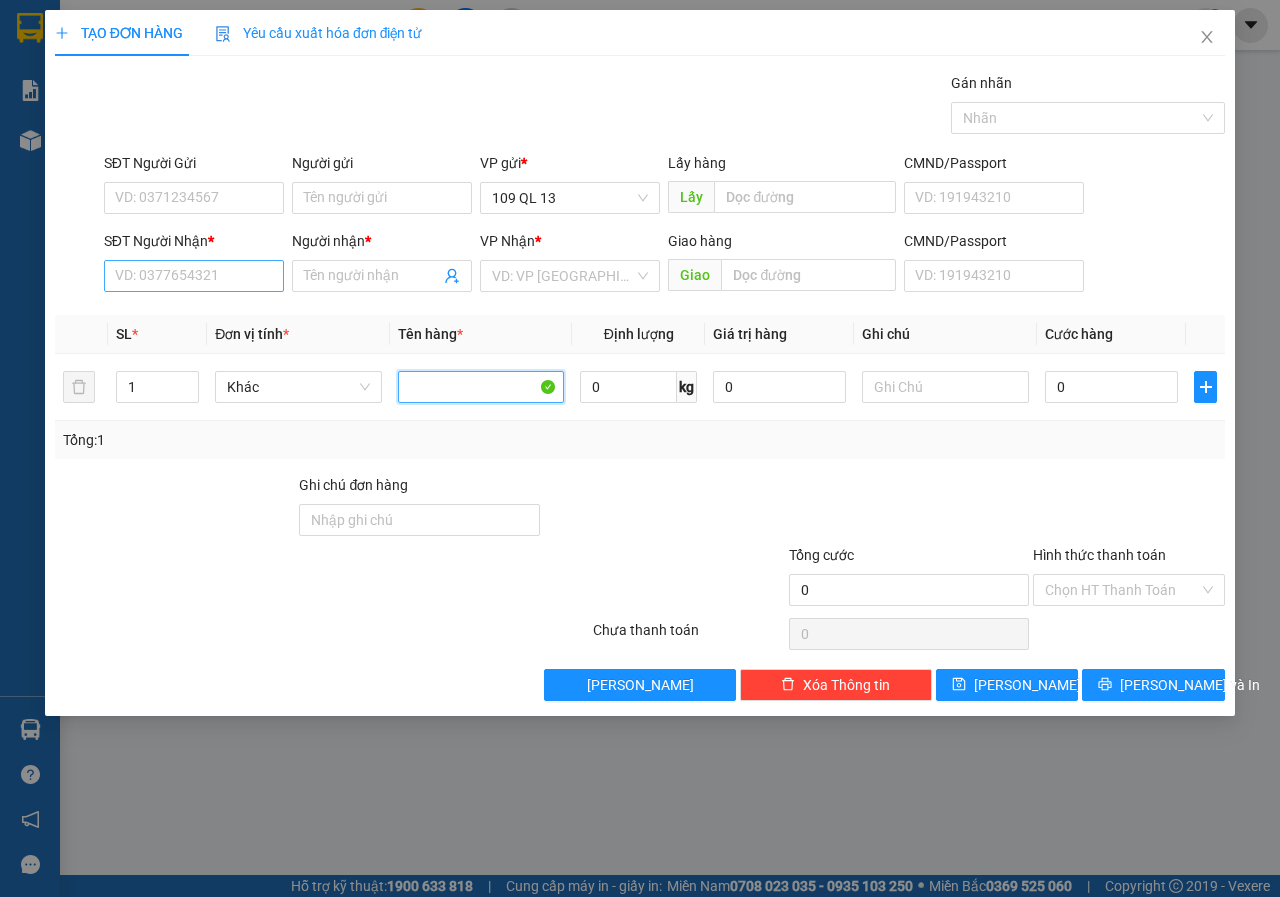 type 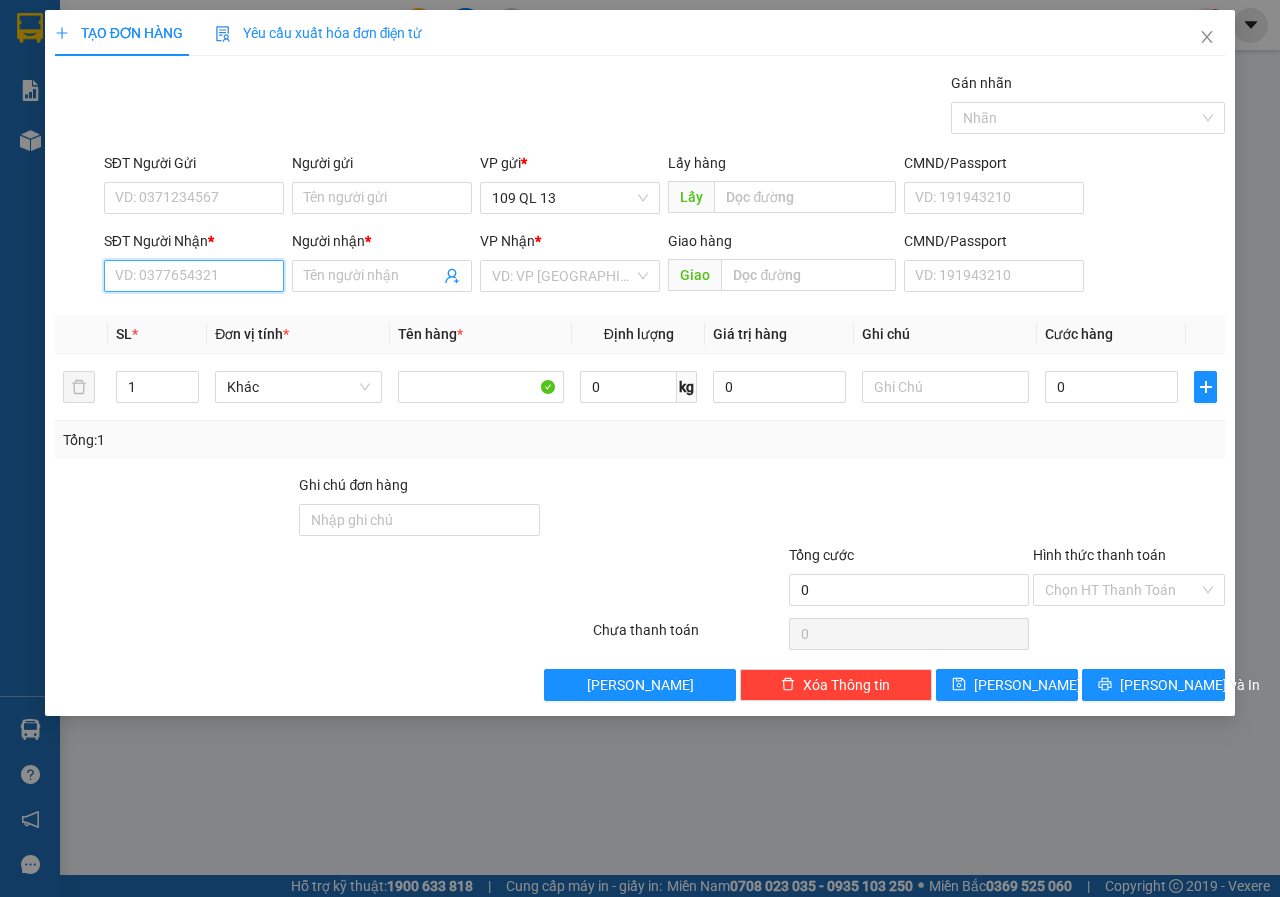 click on "SĐT Người Nhận  *" at bounding box center (194, 276) 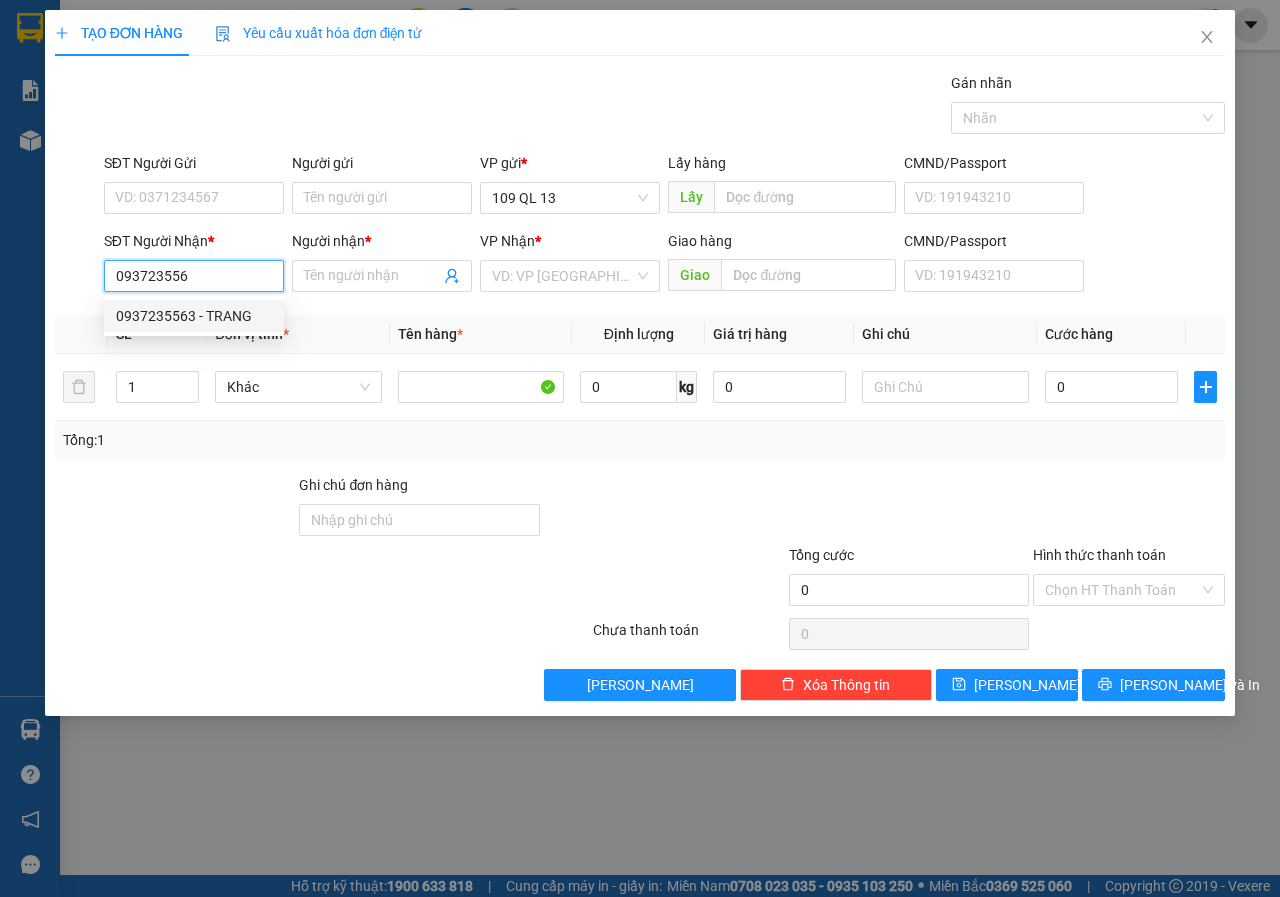 click on "0937235563 - TRANG" at bounding box center (194, 316) 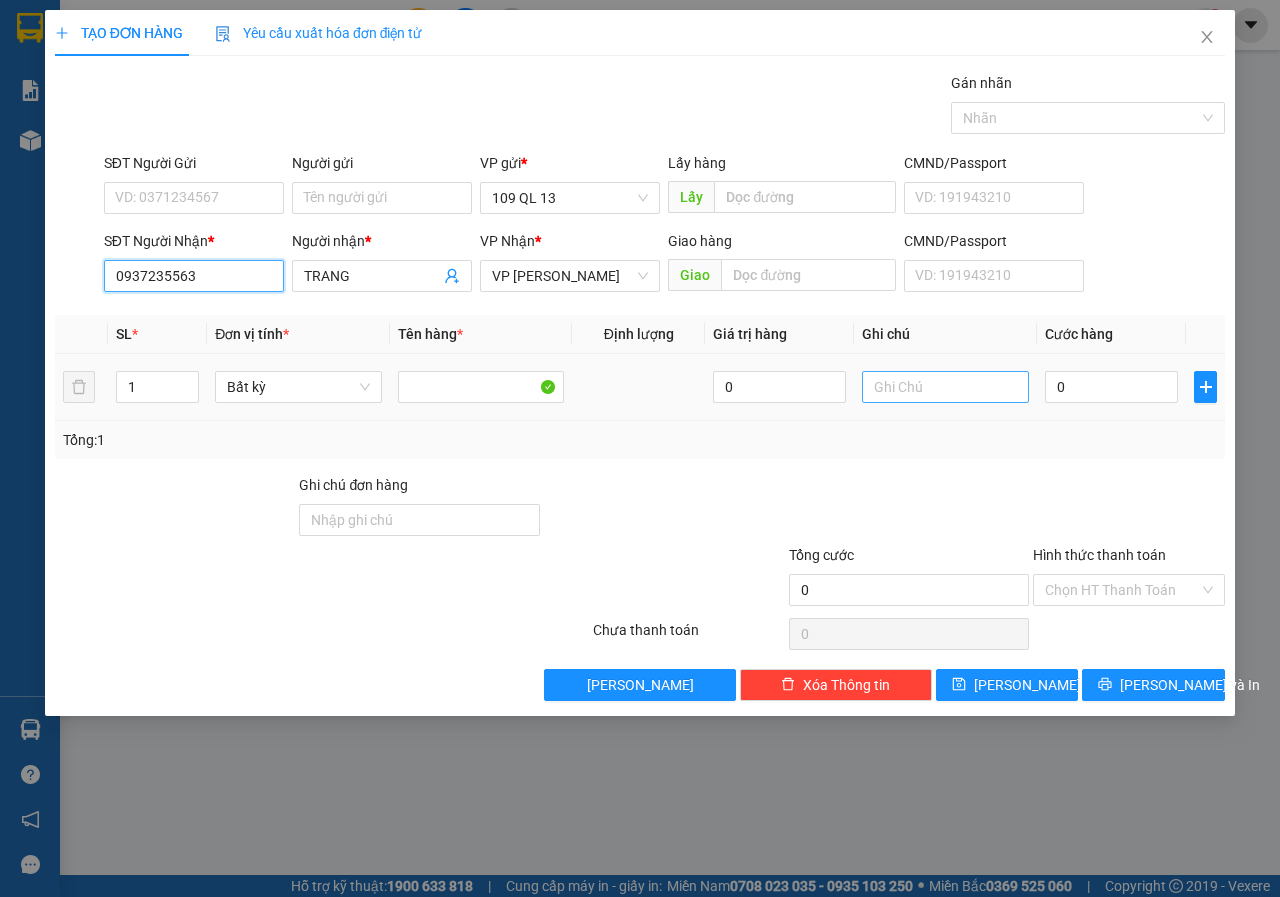 type on "0937235563" 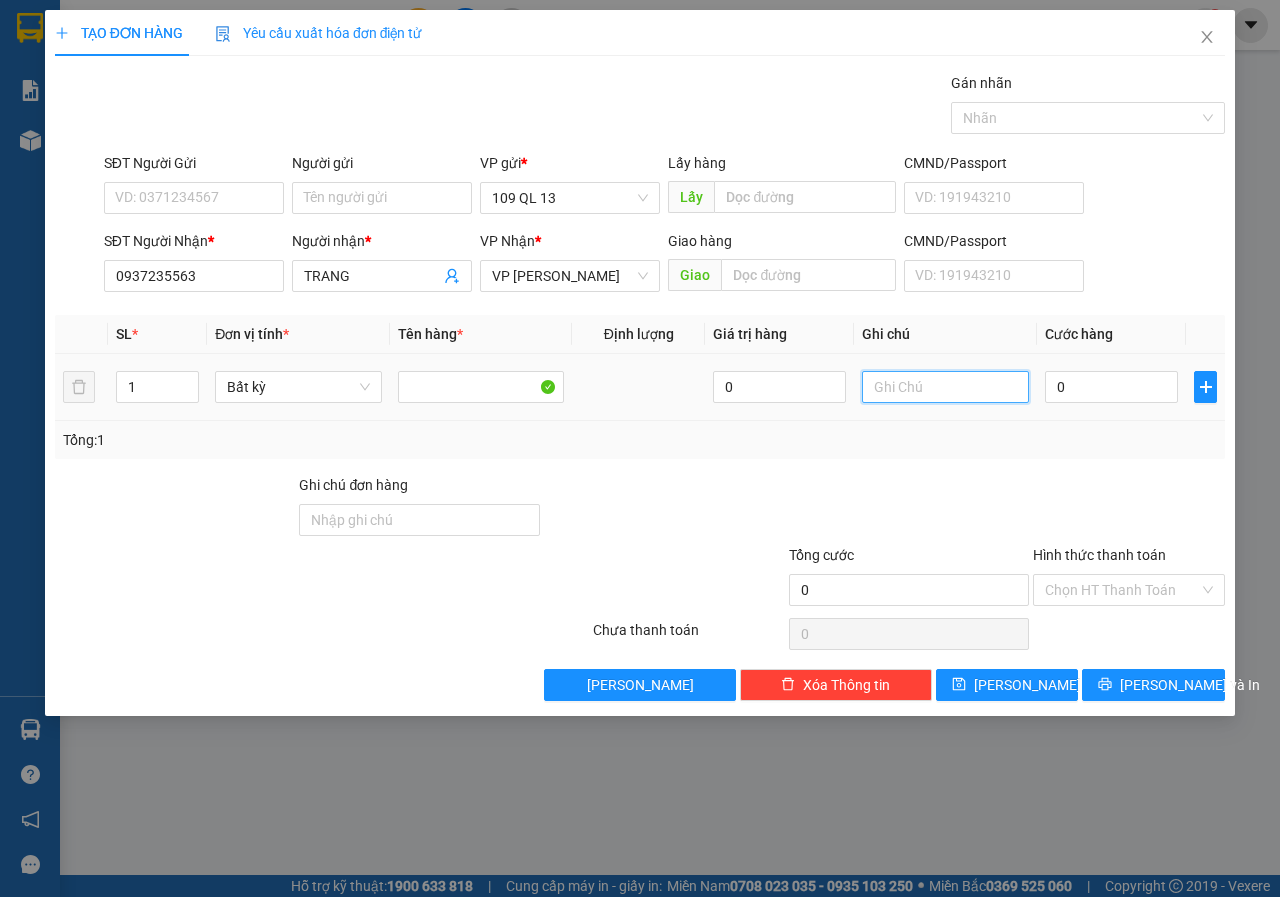 click at bounding box center (945, 387) 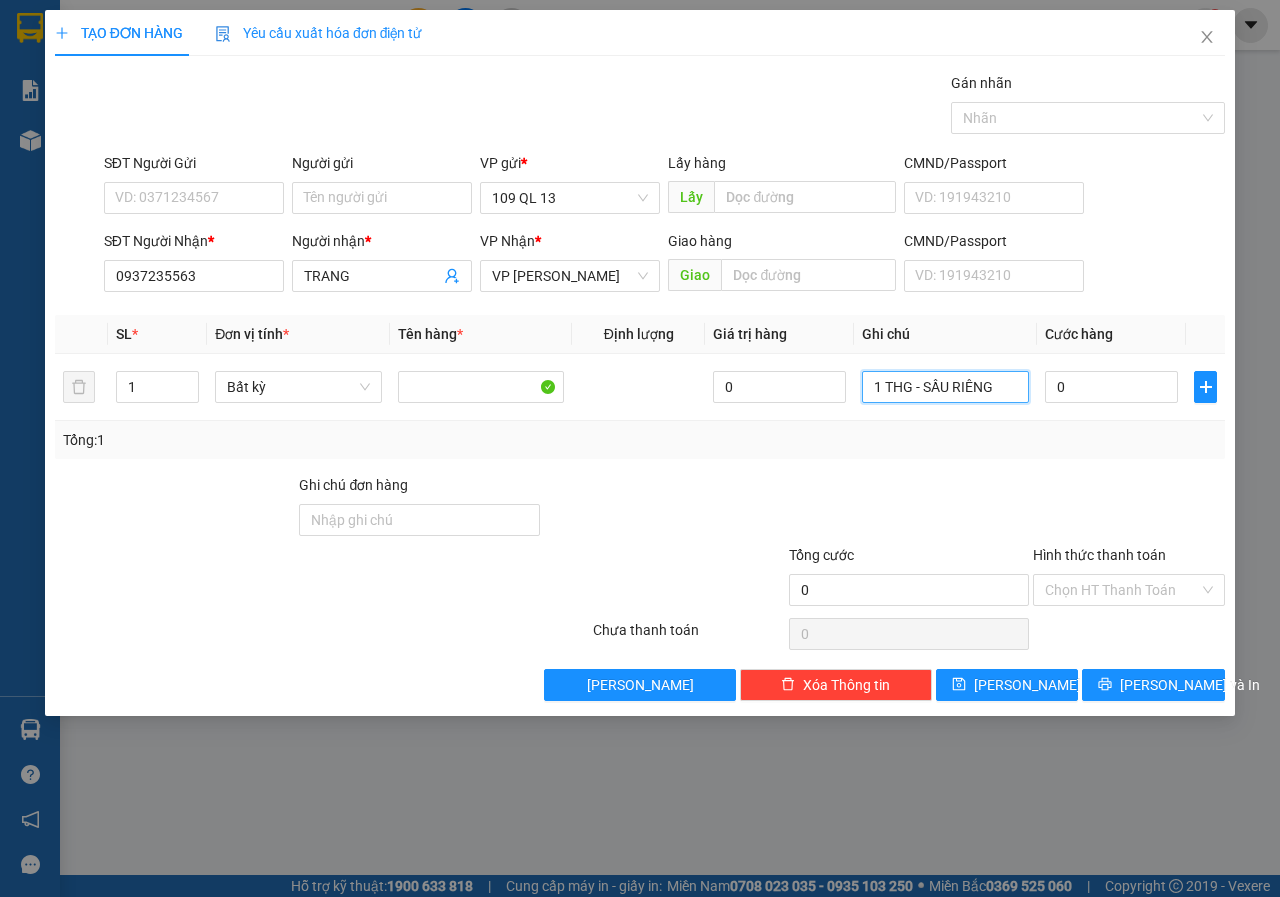 type on "1 THG - SẦU RIÊNG" 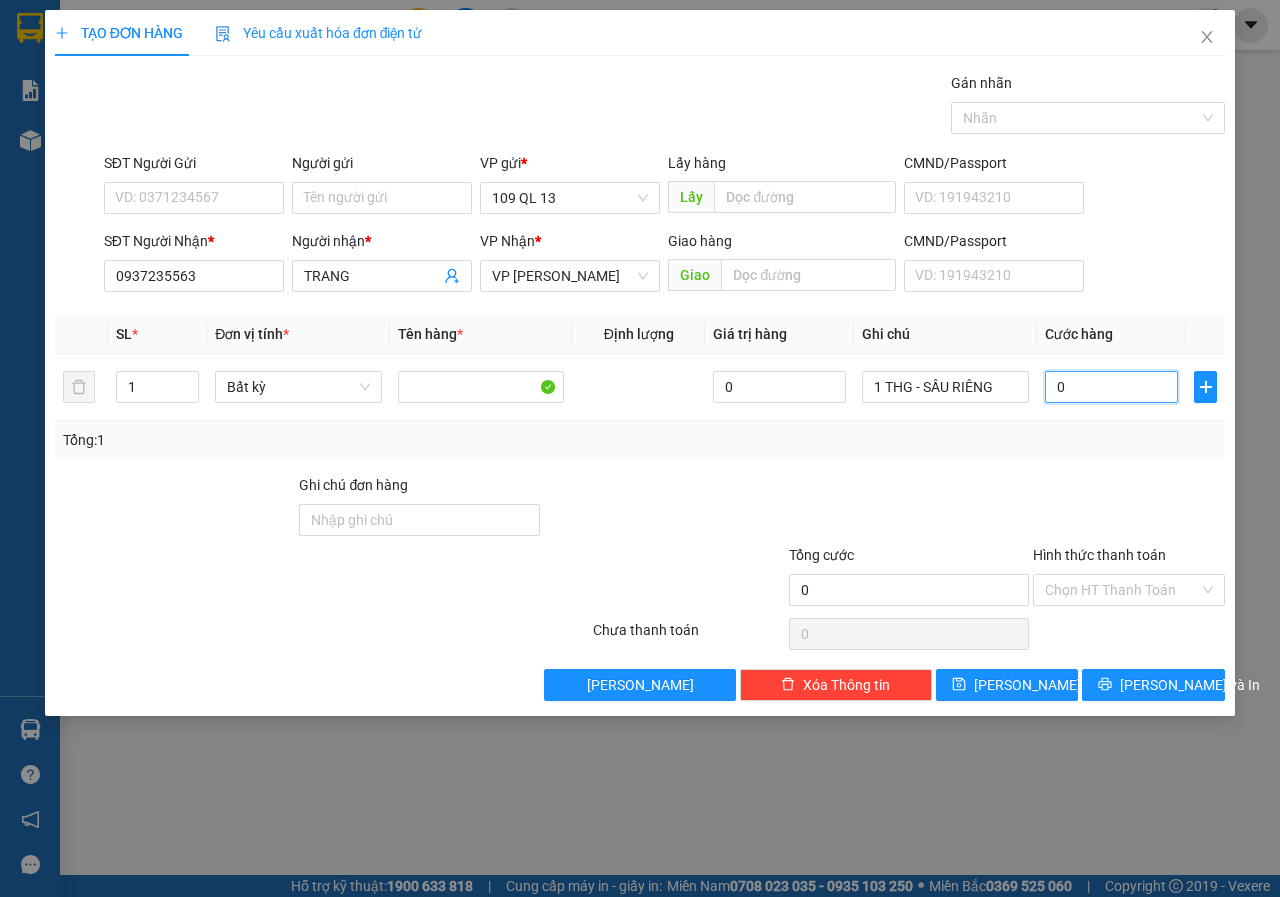 type on "6" 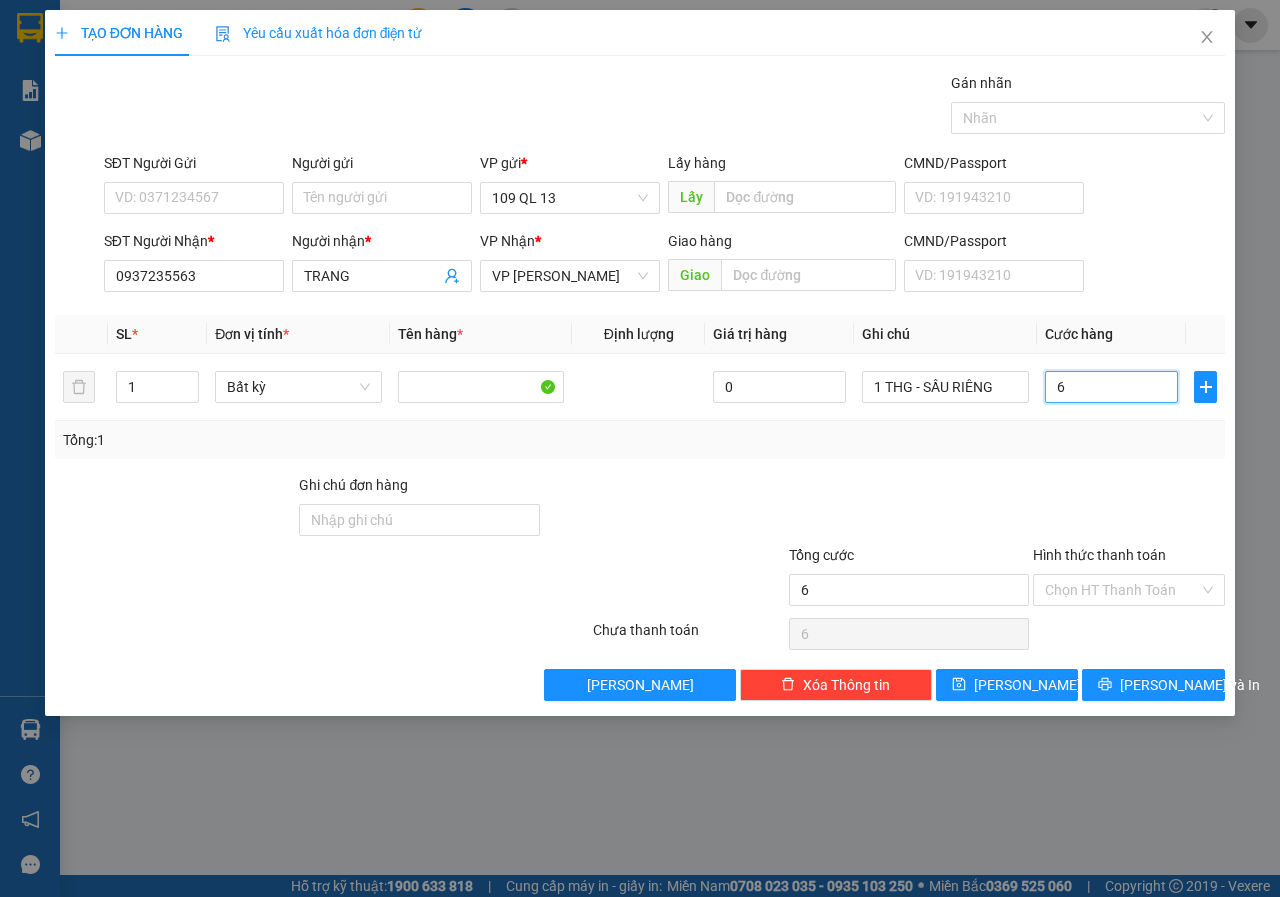 type on "60" 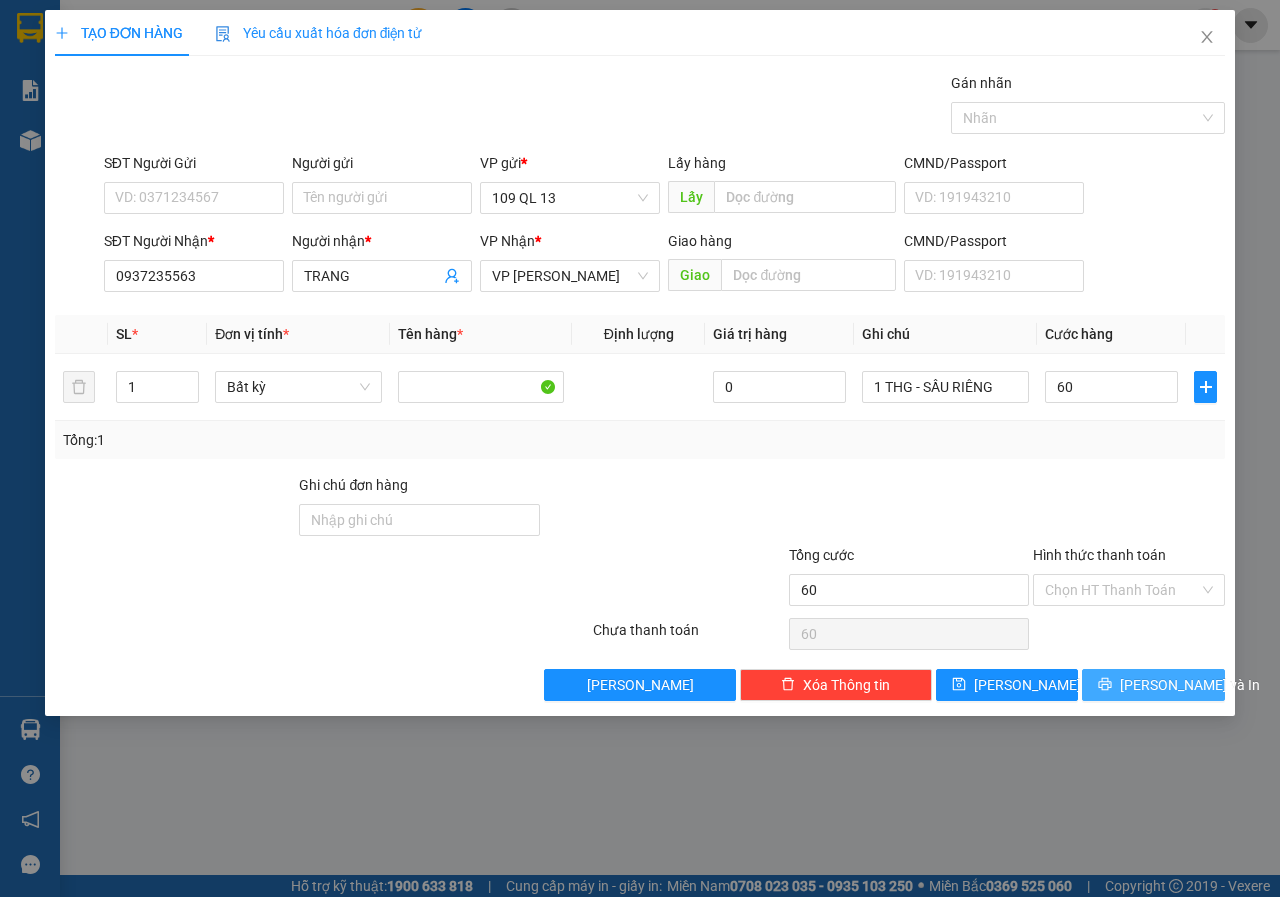 type on "60.000" 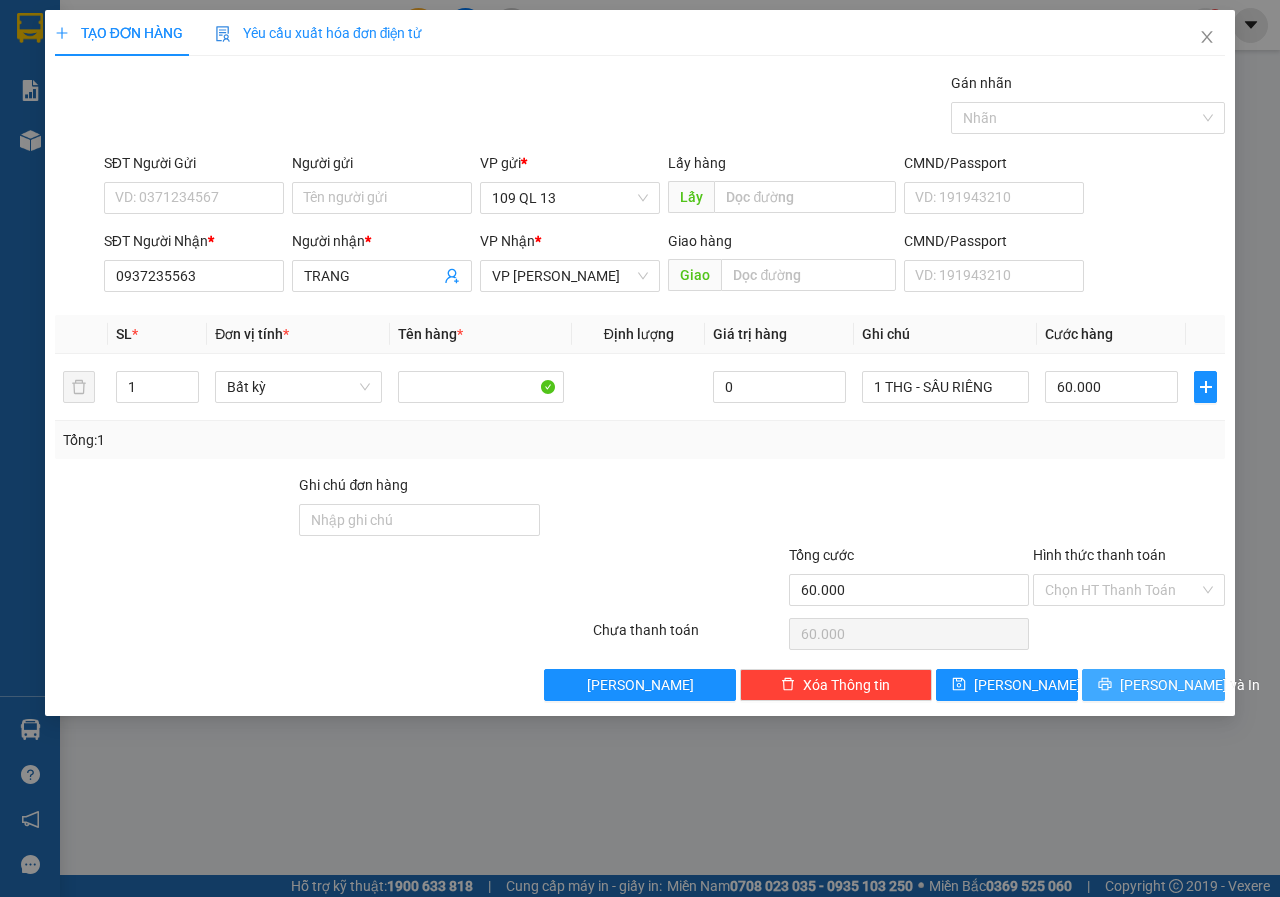 click on "[PERSON_NAME] và In" at bounding box center [1190, 685] 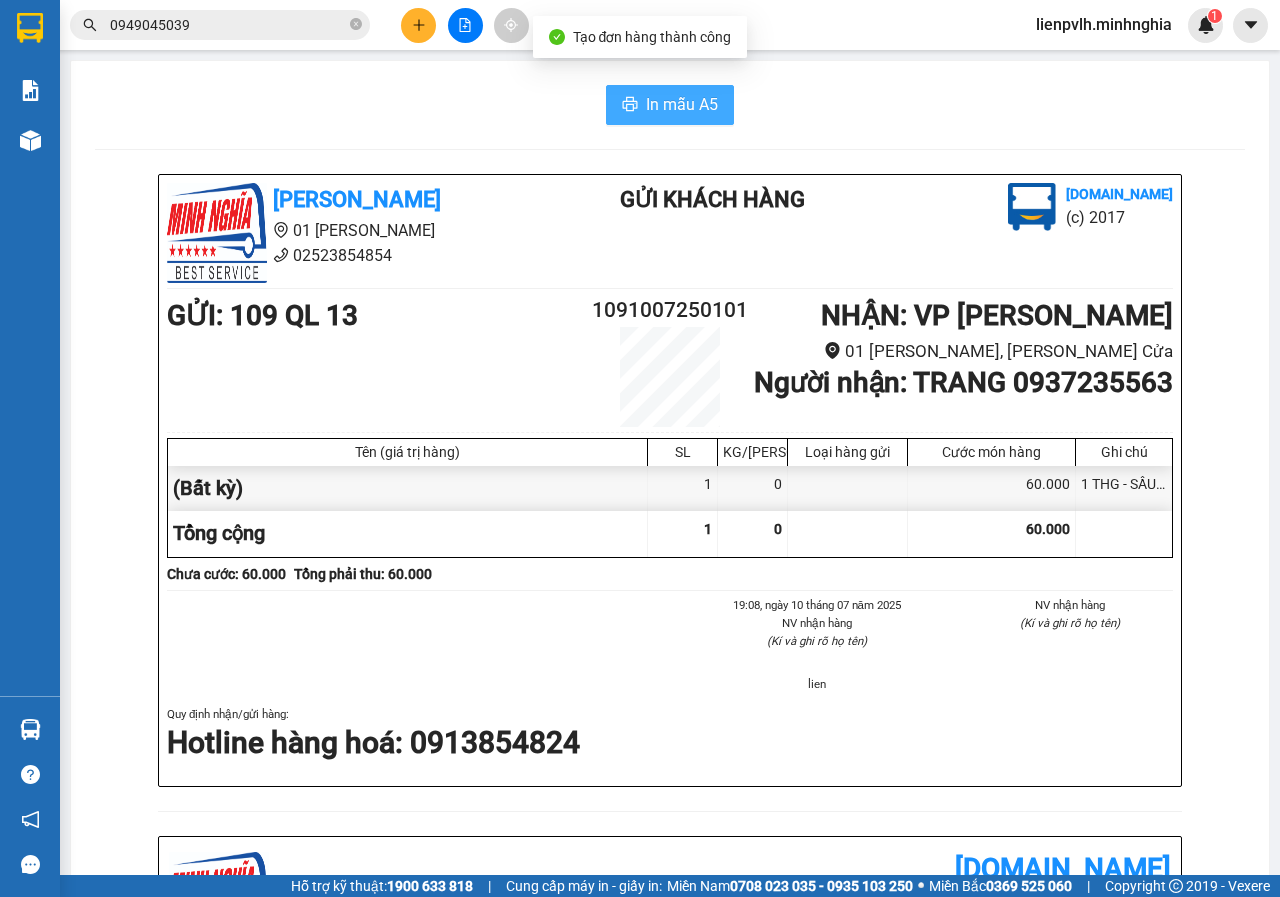 click on "In mẫu A5" at bounding box center [682, 104] 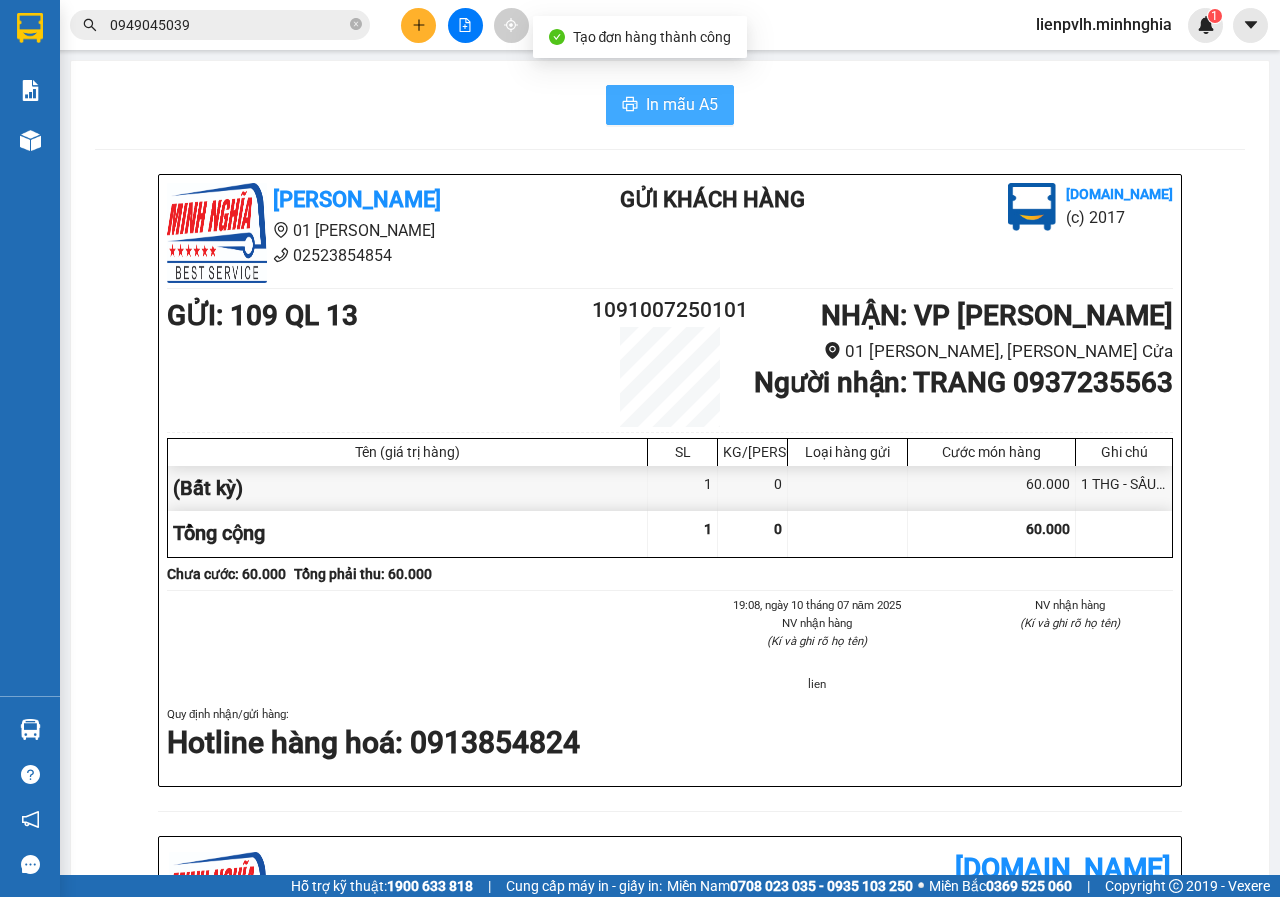 scroll, scrollTop: 0, scrollLeft: 0, axis: both 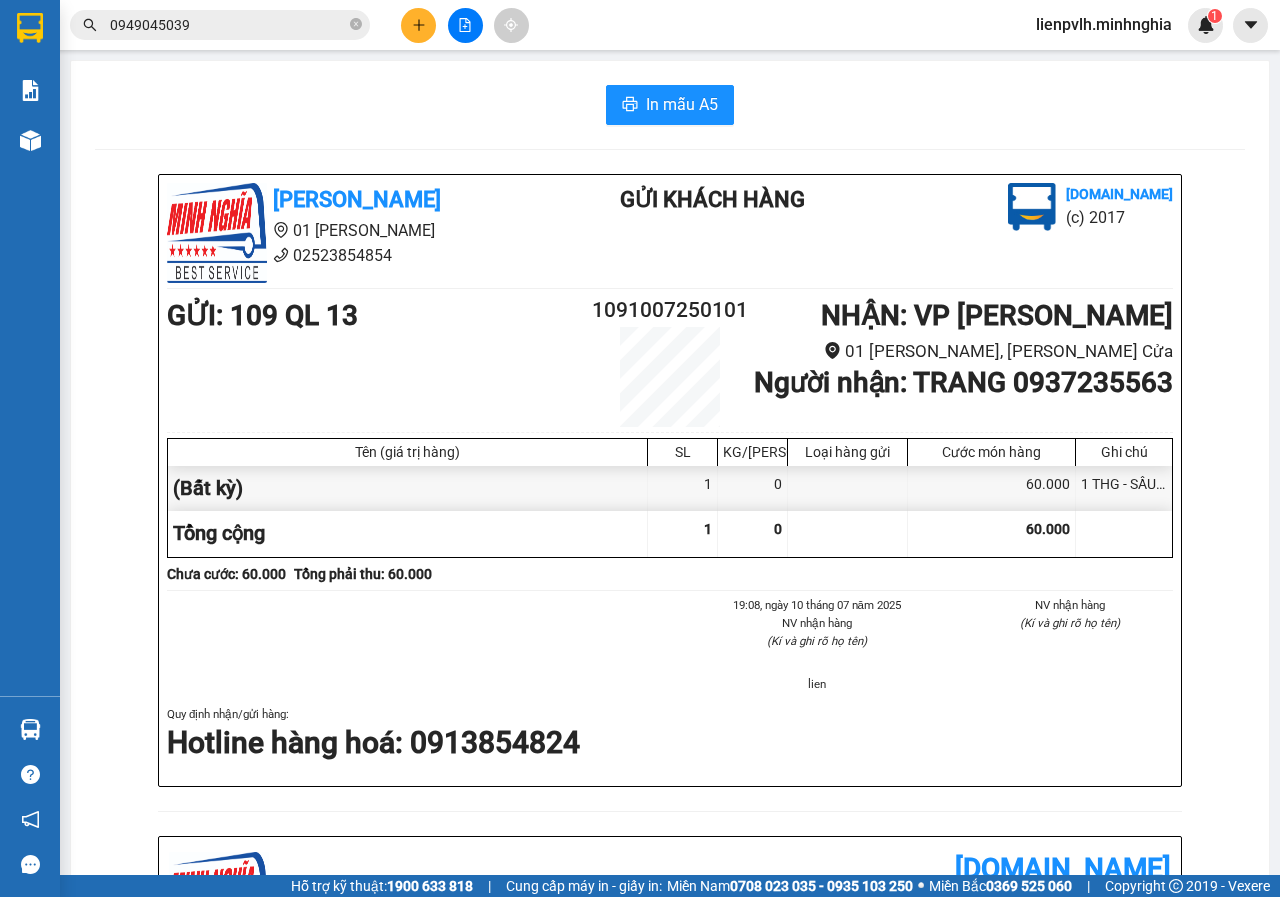 drag, startPoint x: 356, startPoint y: 30, endPoint x: 367, endPoint y: 30, distance: 11 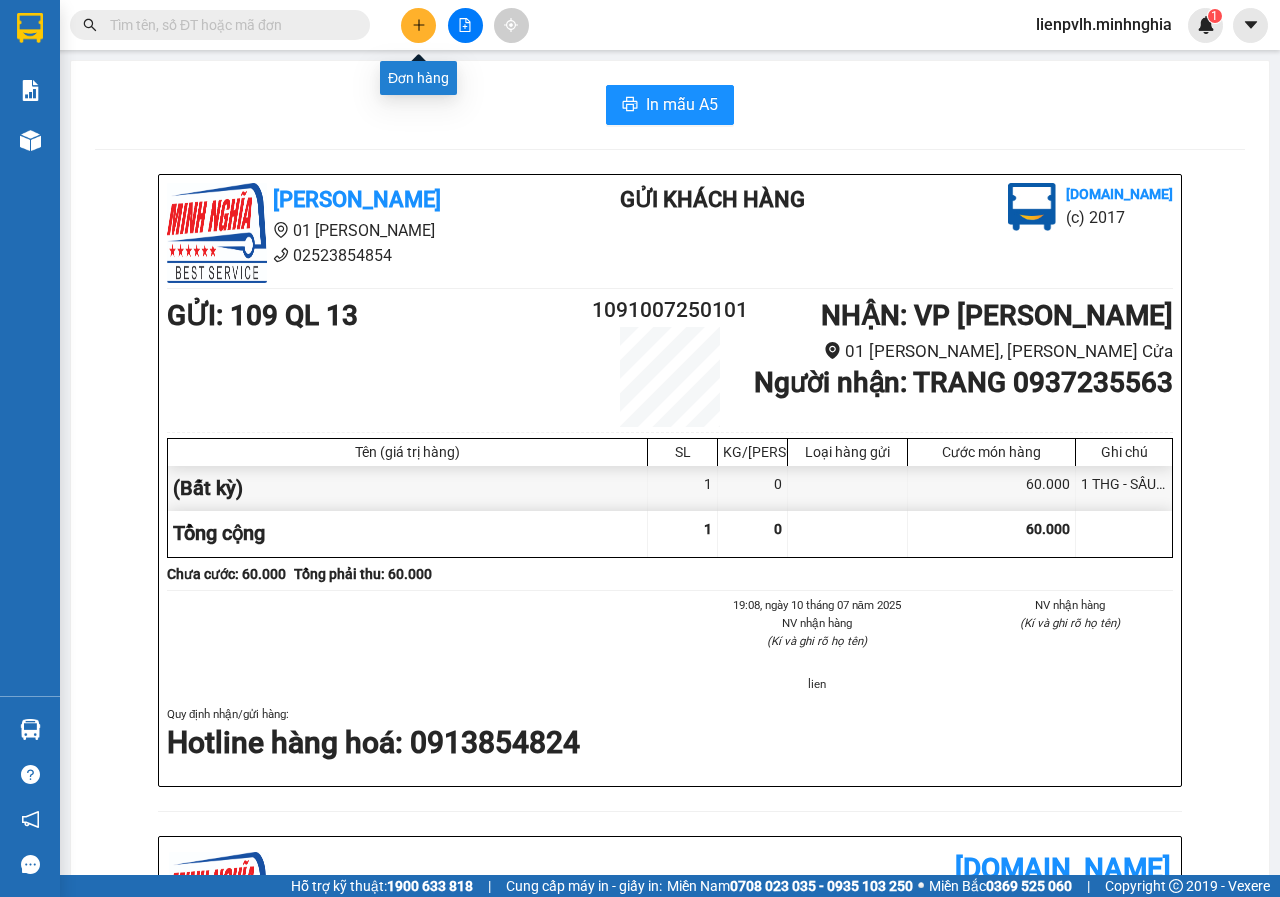 click at bounding box center [418, 25] 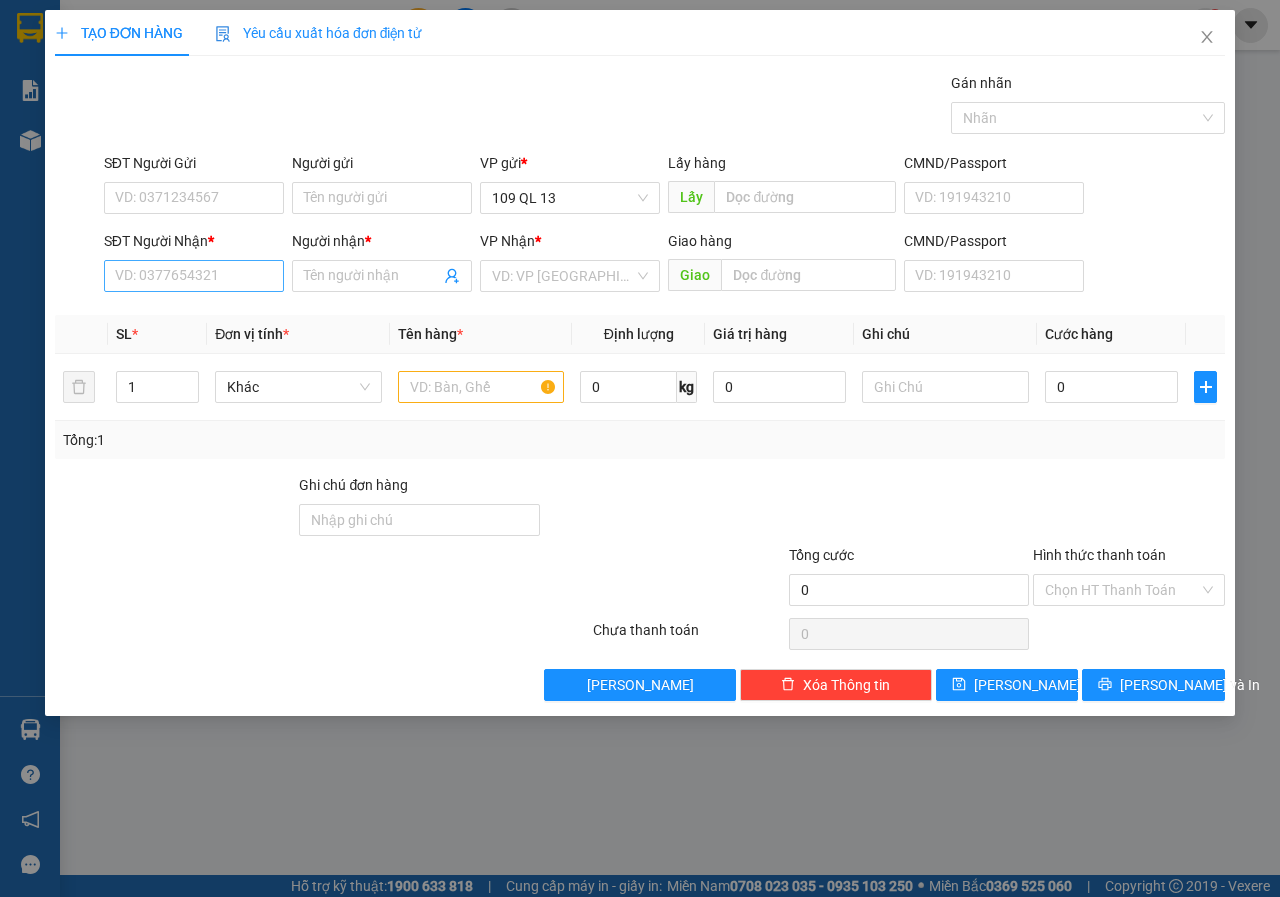 drag, startPoint x: 185, startPoint y: 302, endPoint x: 200, endPoint y: 285, distance: 22.671568 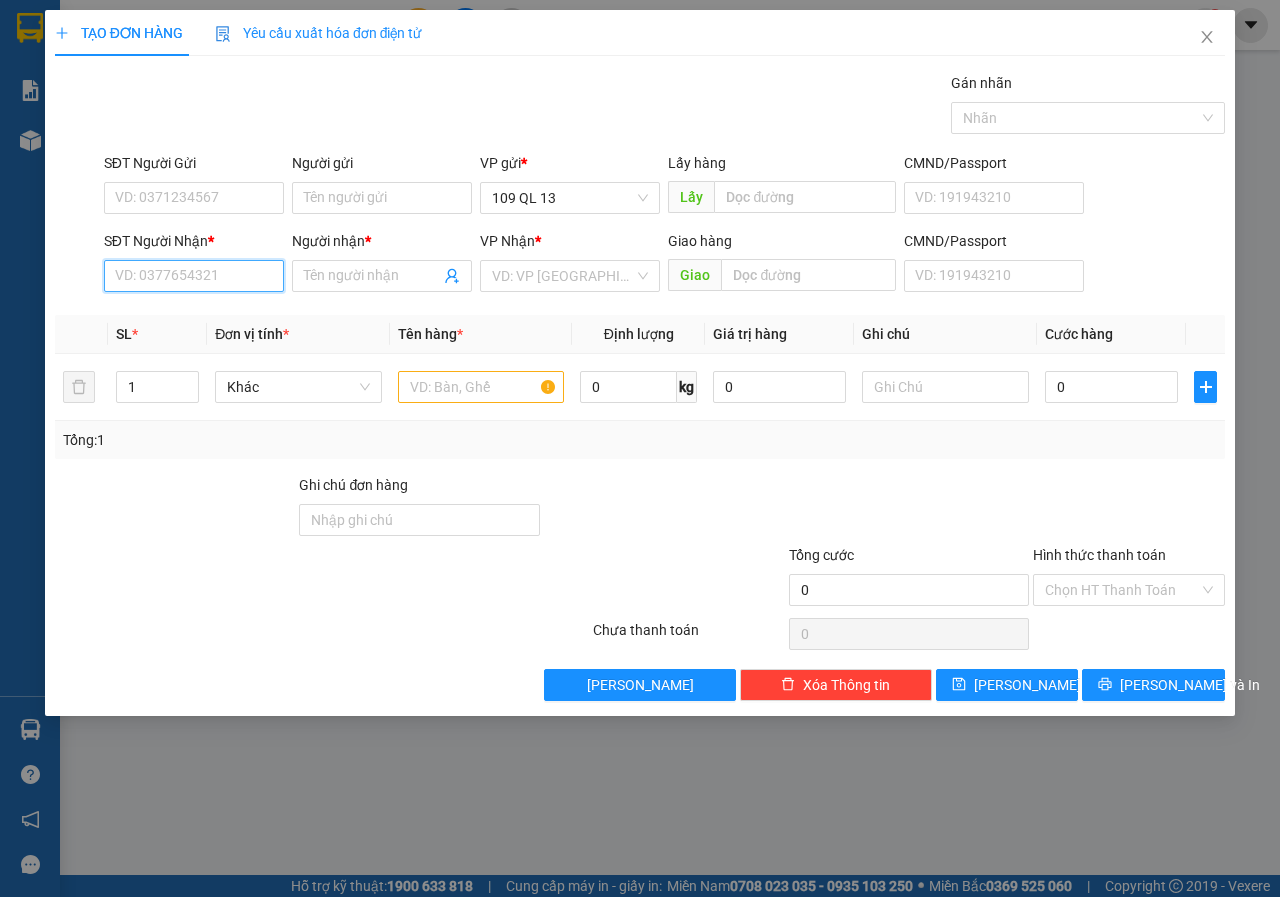 click on "SĐT Người Nhận  *" at bounding box center (194, 276) 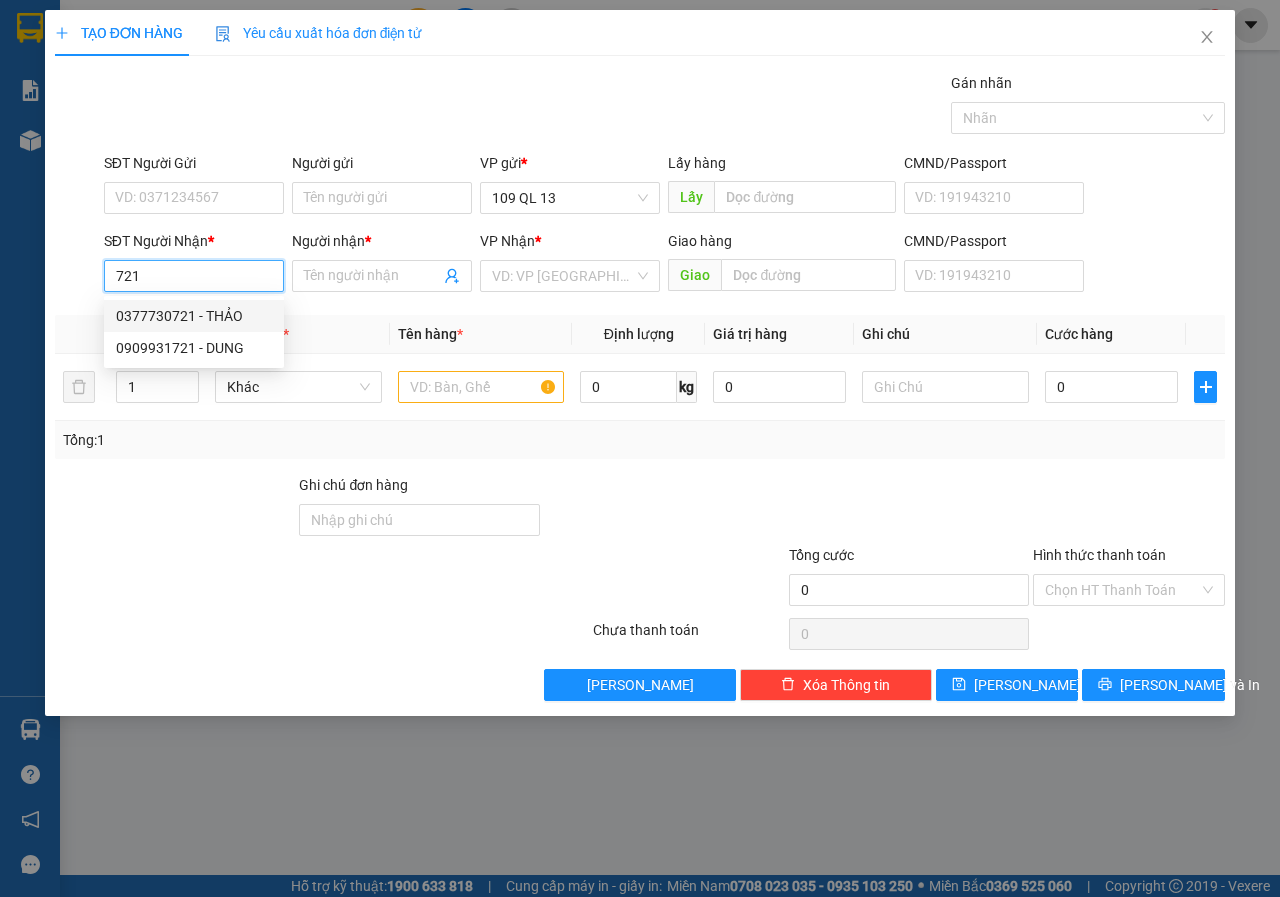 click on "0377730721 -  THẢO" at bounding box center (194, 316) 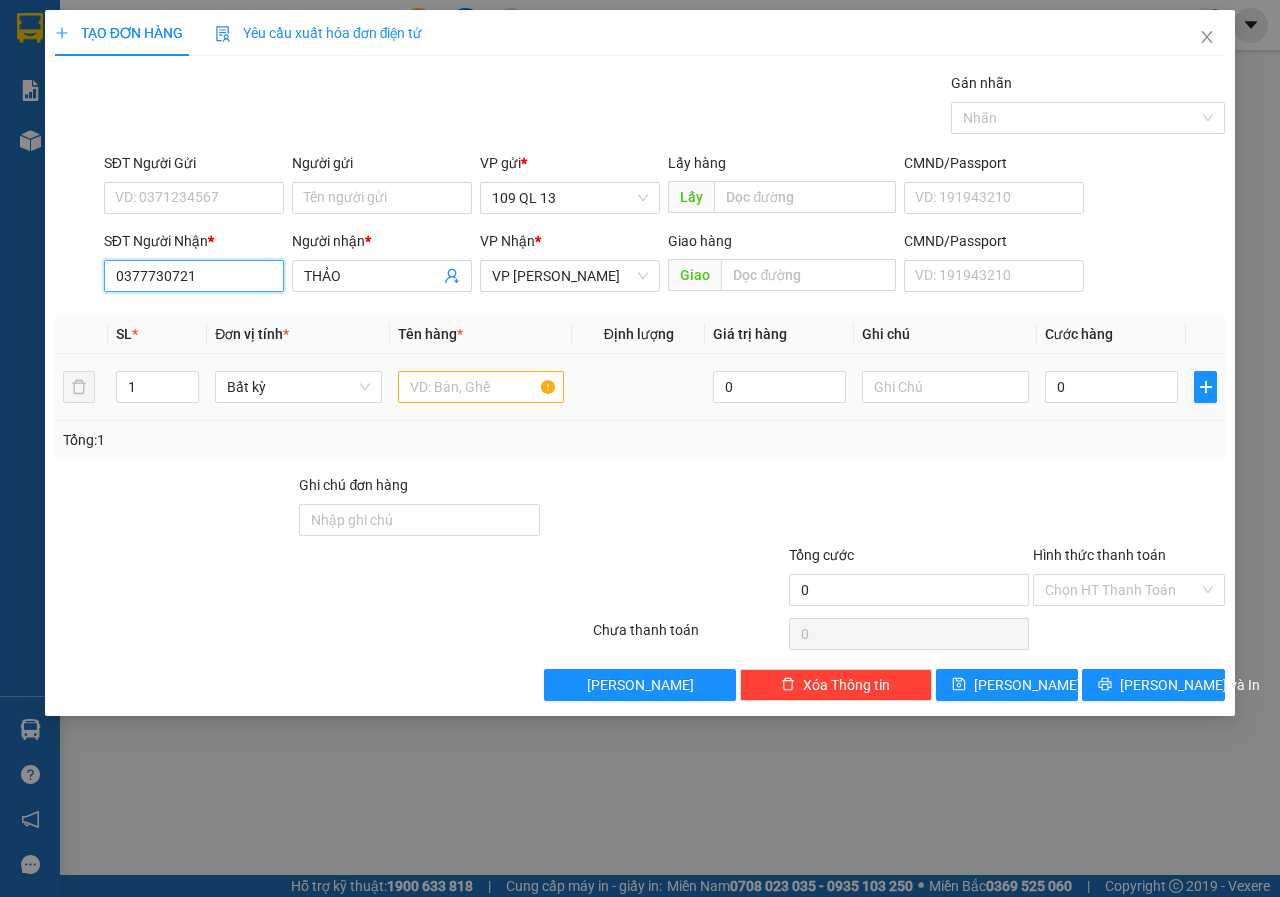 type on "0377730721" 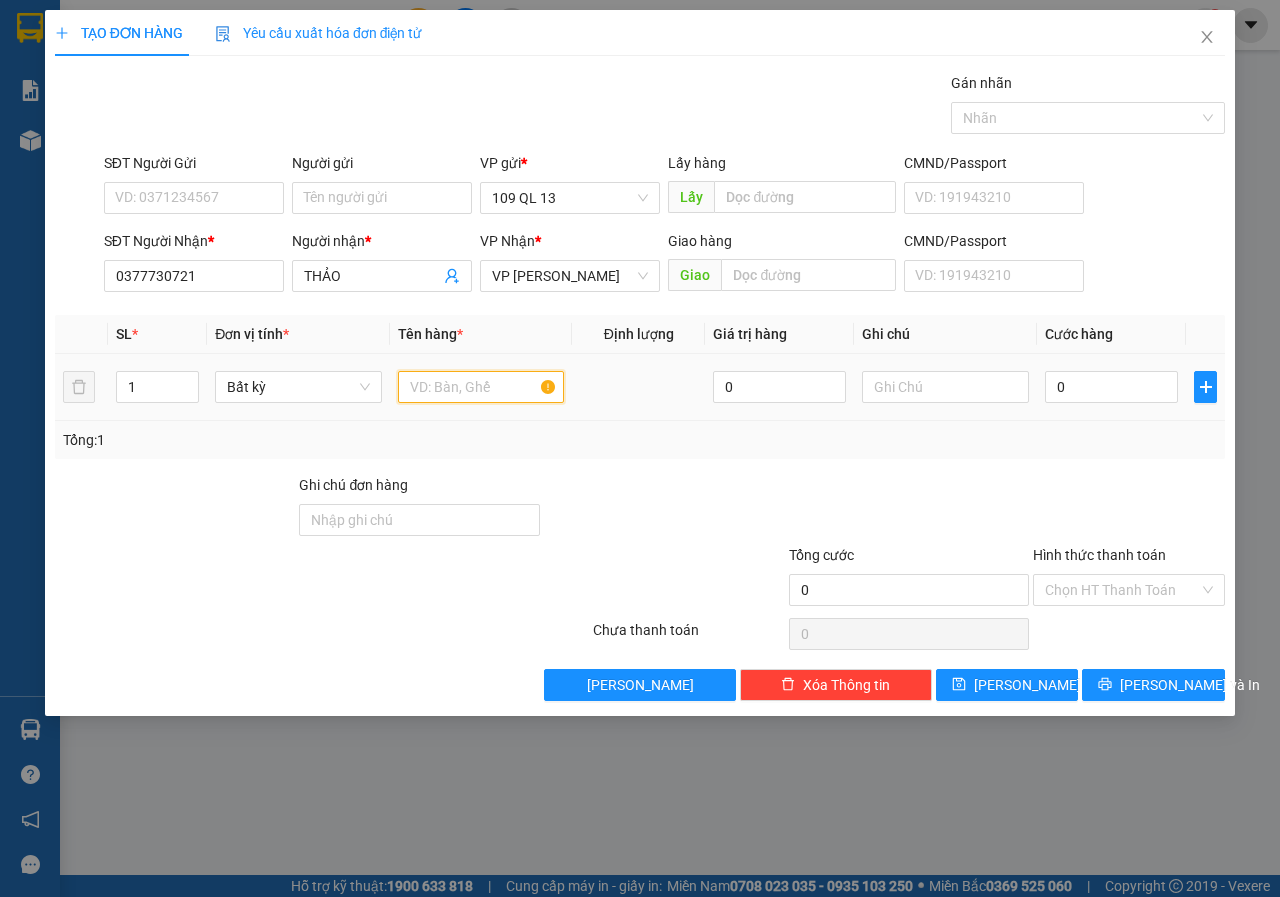 click at bounding box center [481, 387] 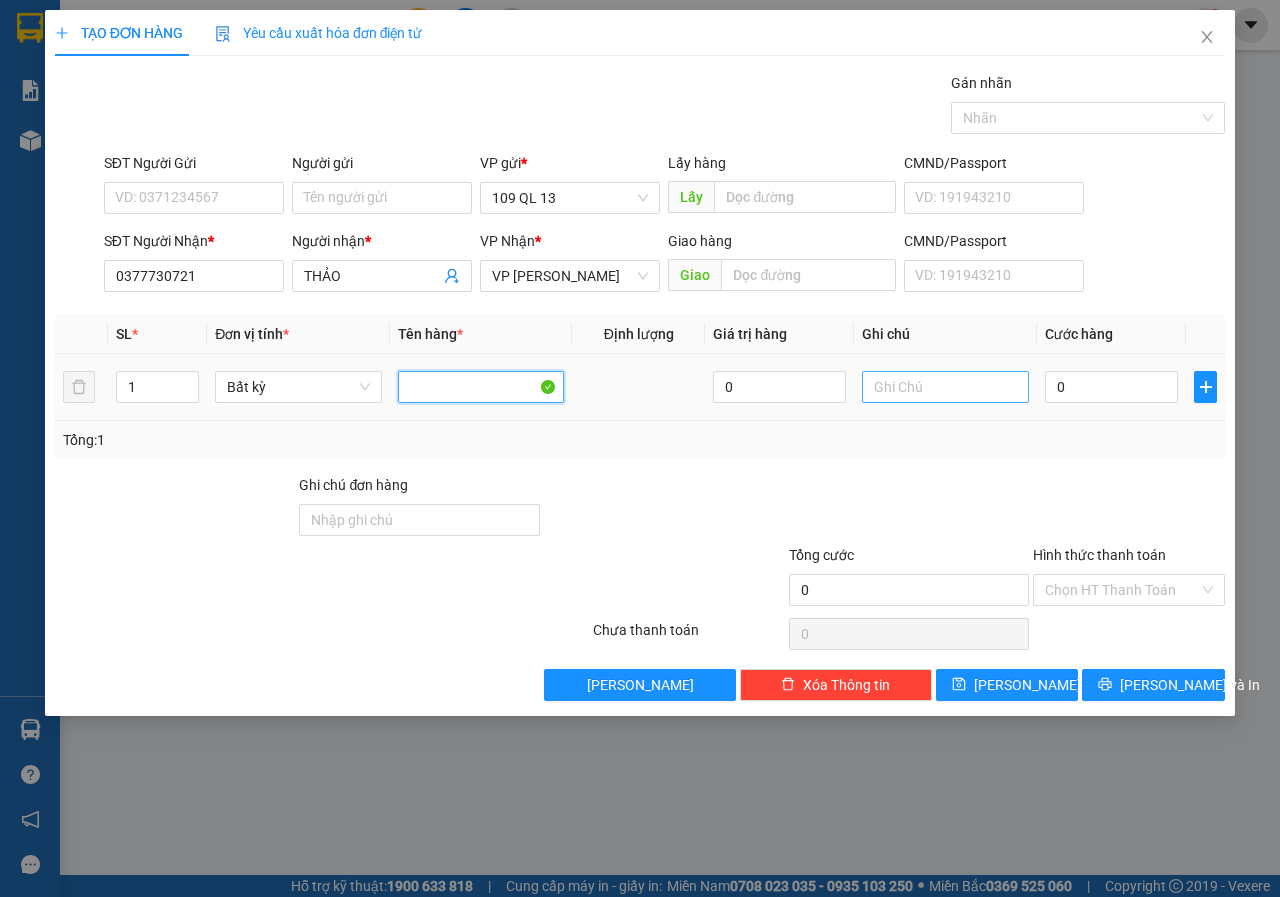 type 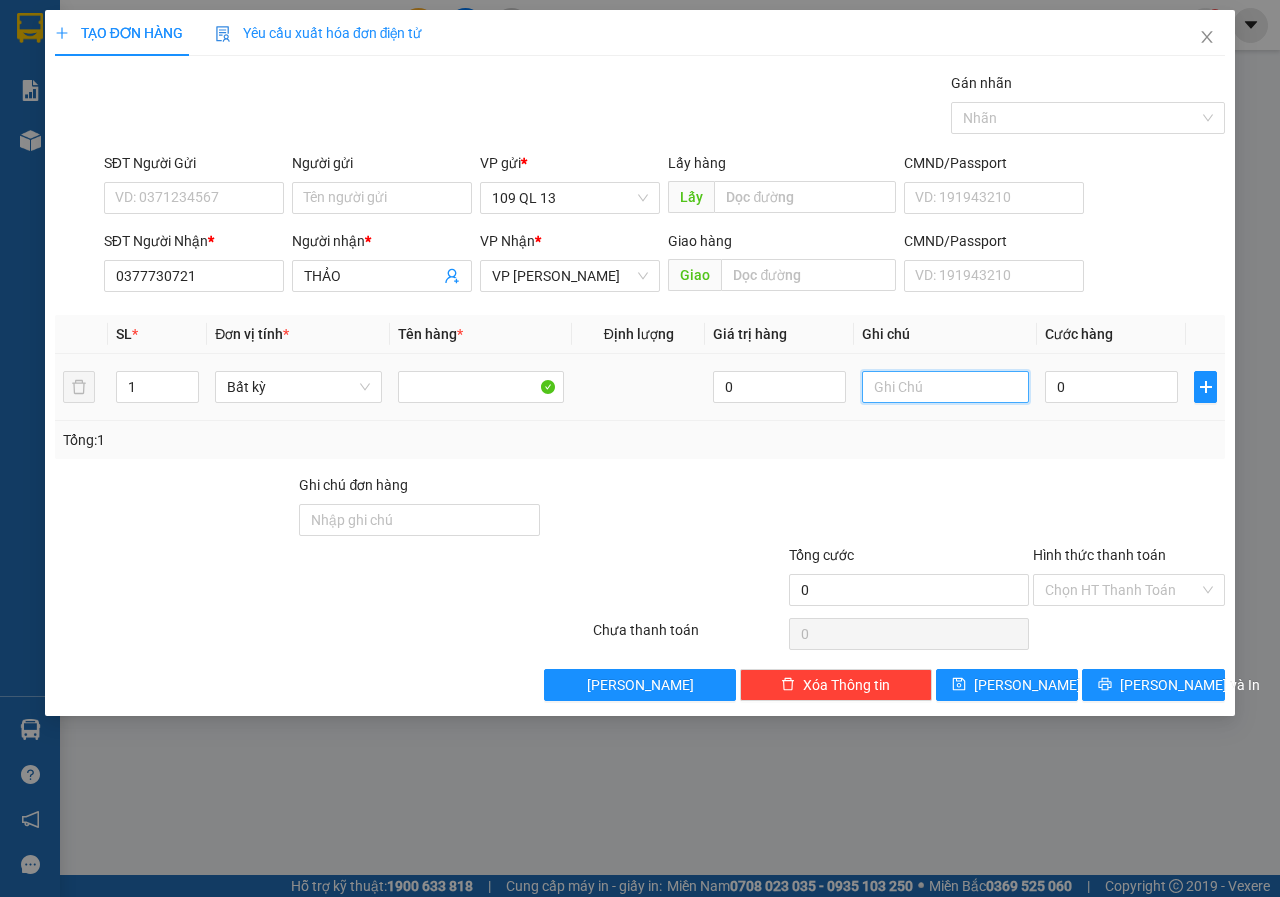 click at bounding box center (945, 387) 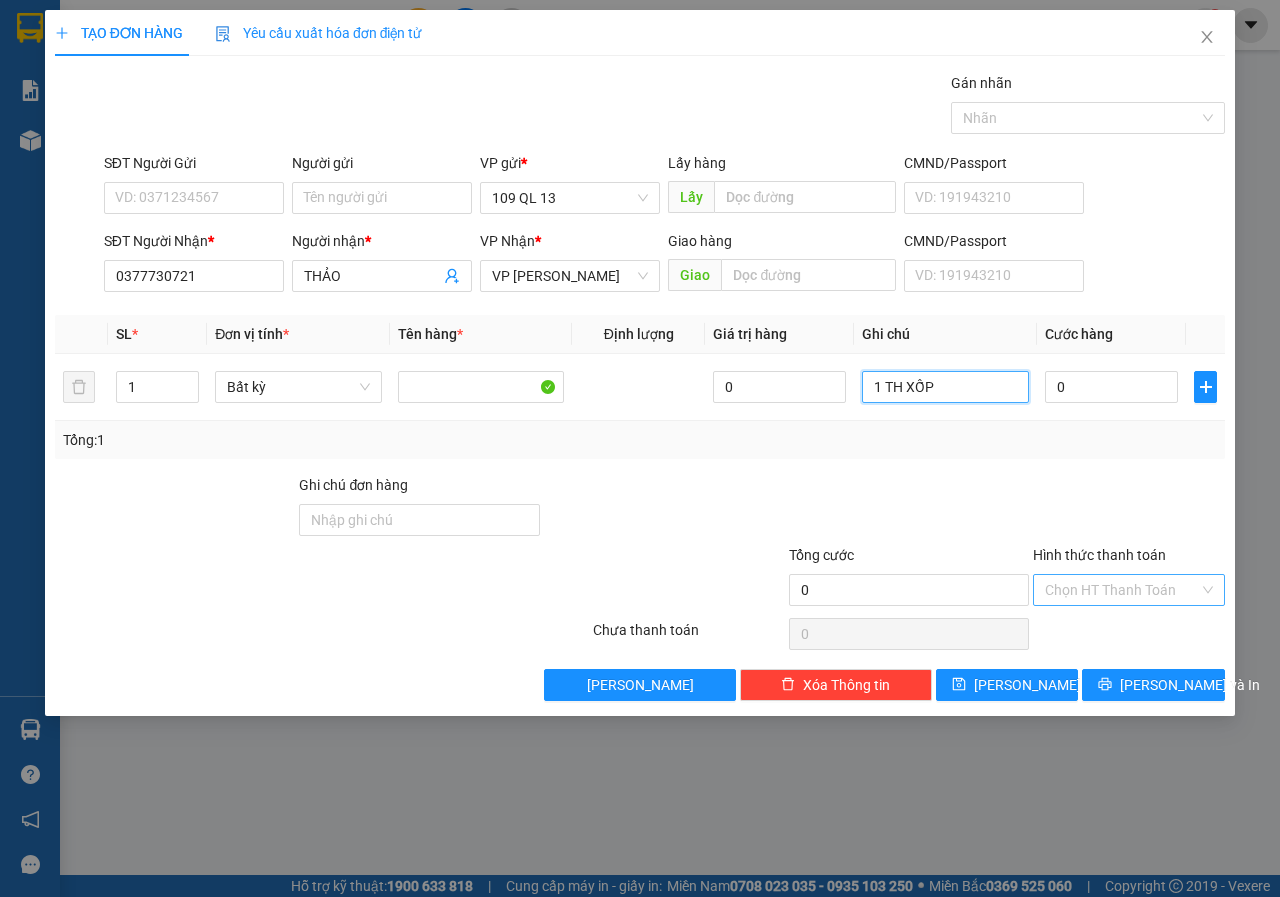 type on "1 TH XỐP" 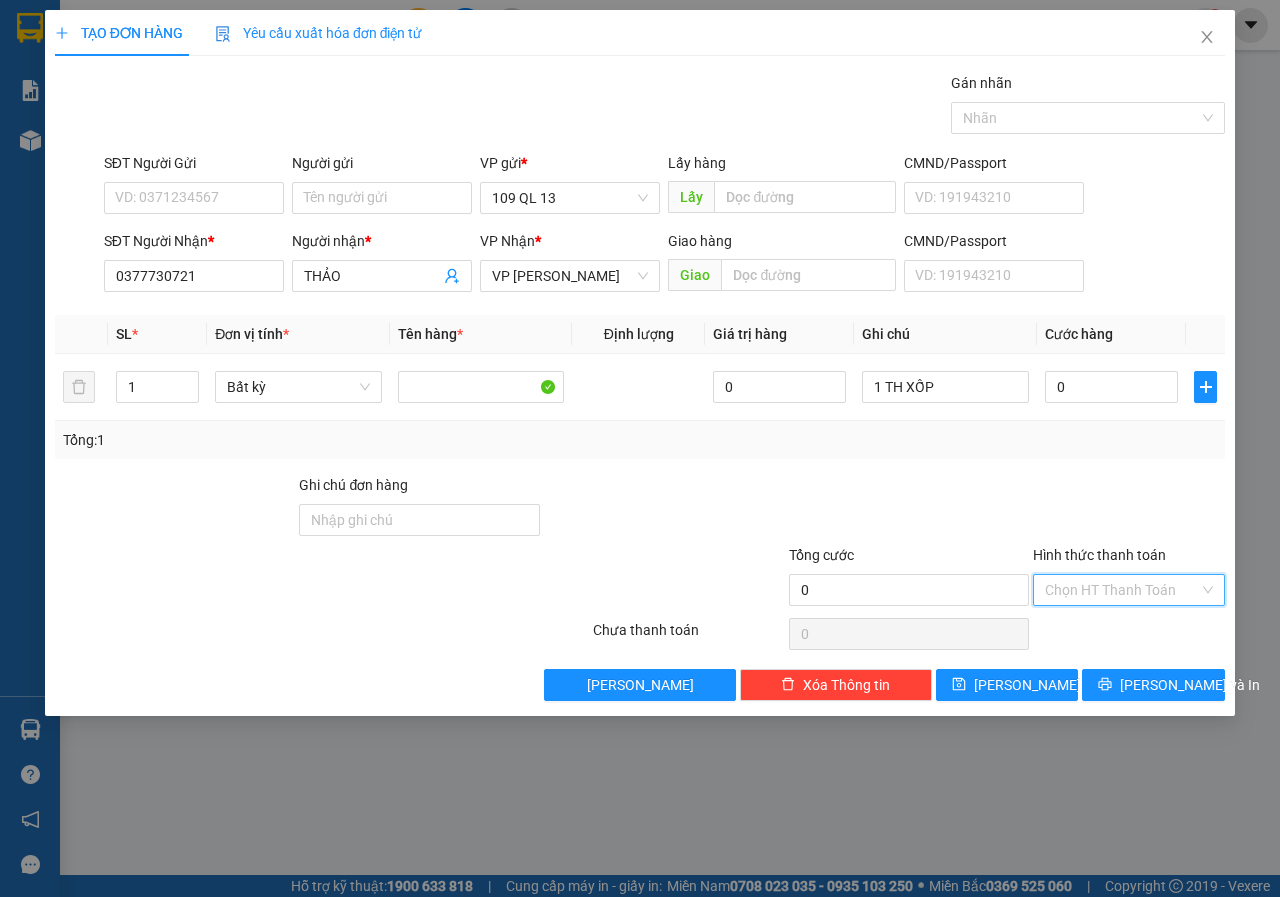 click on "Hình thức thanh toán" at bounding box center (1122, 590) 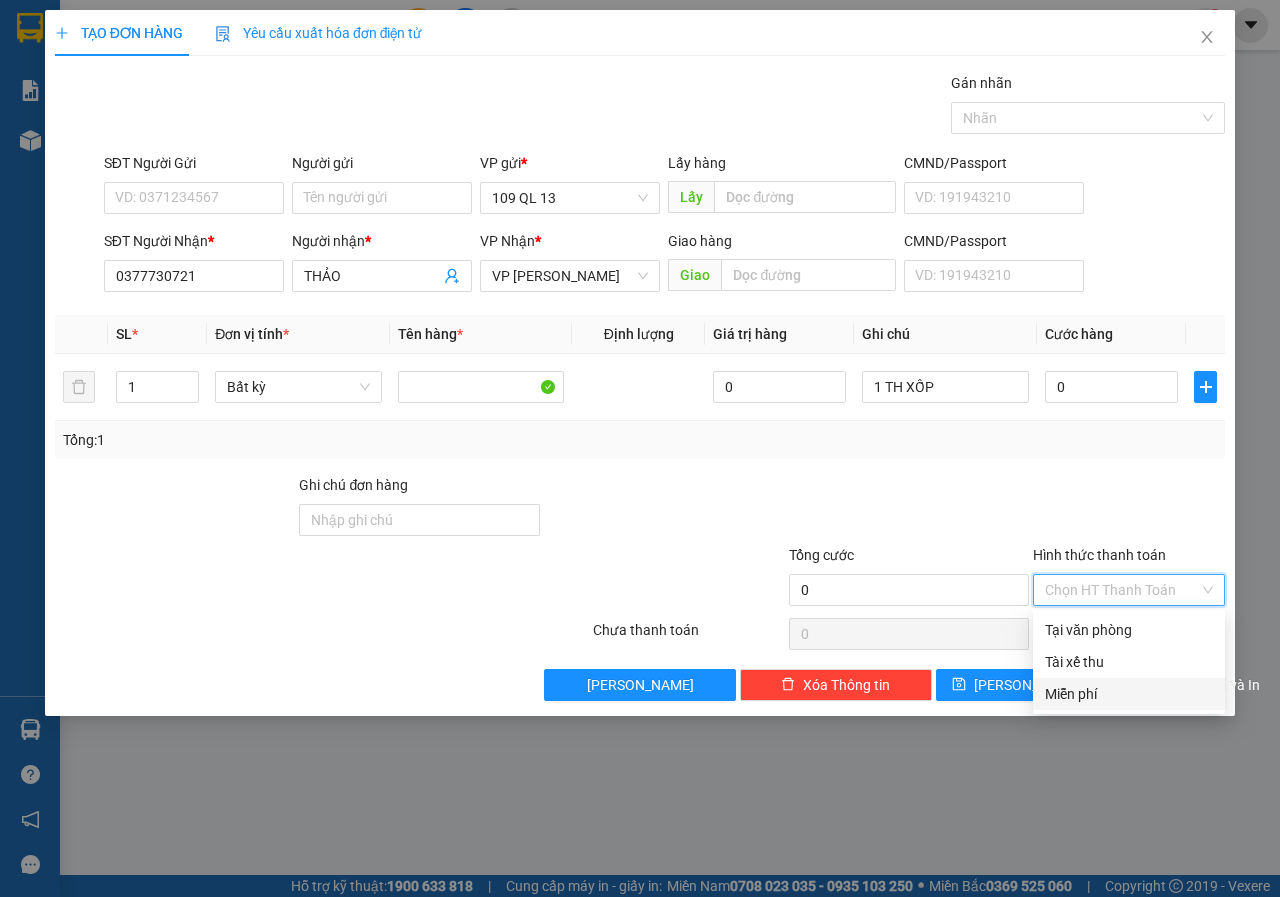 click on "Miễn phí" at bounding box center (1129, 694) 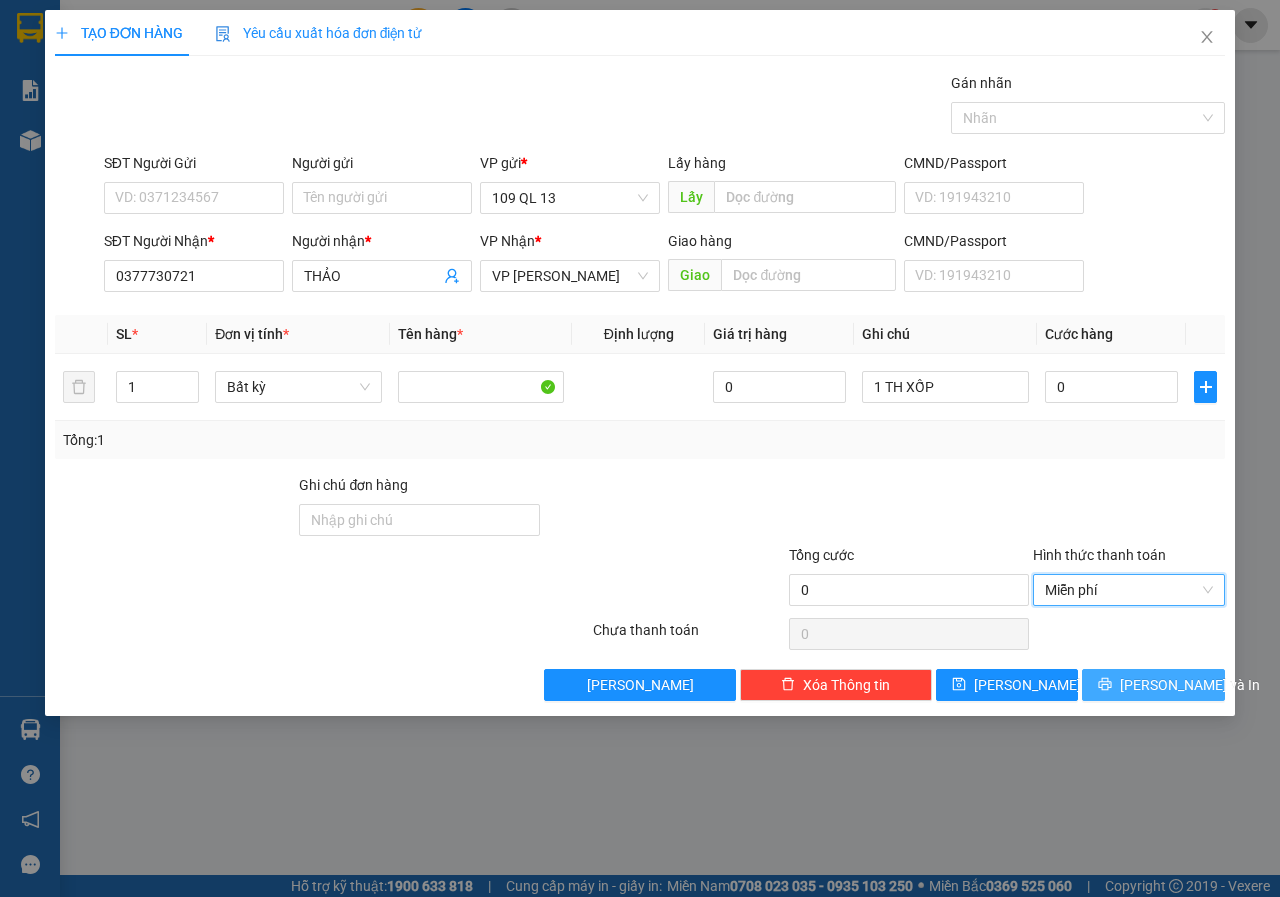 click 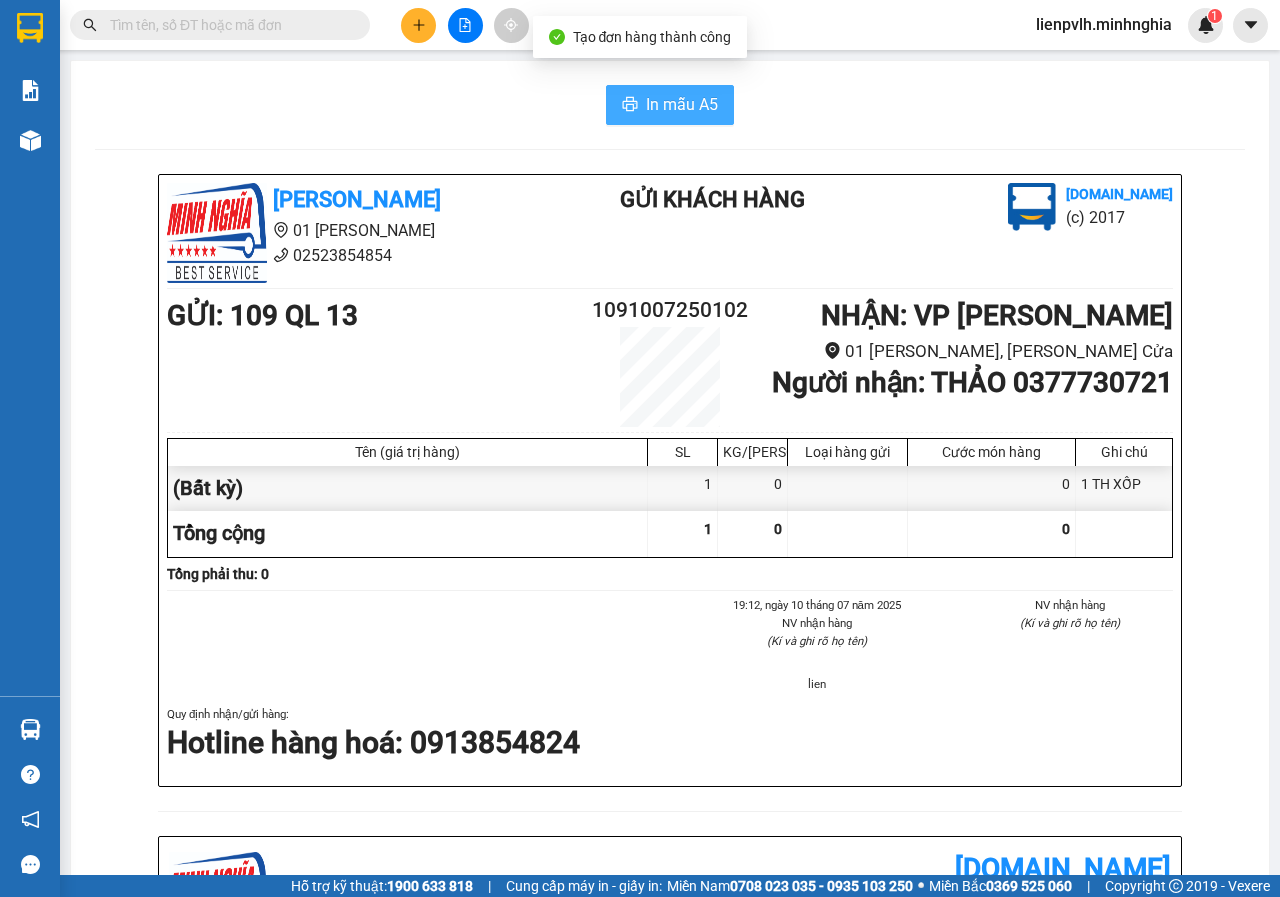 click 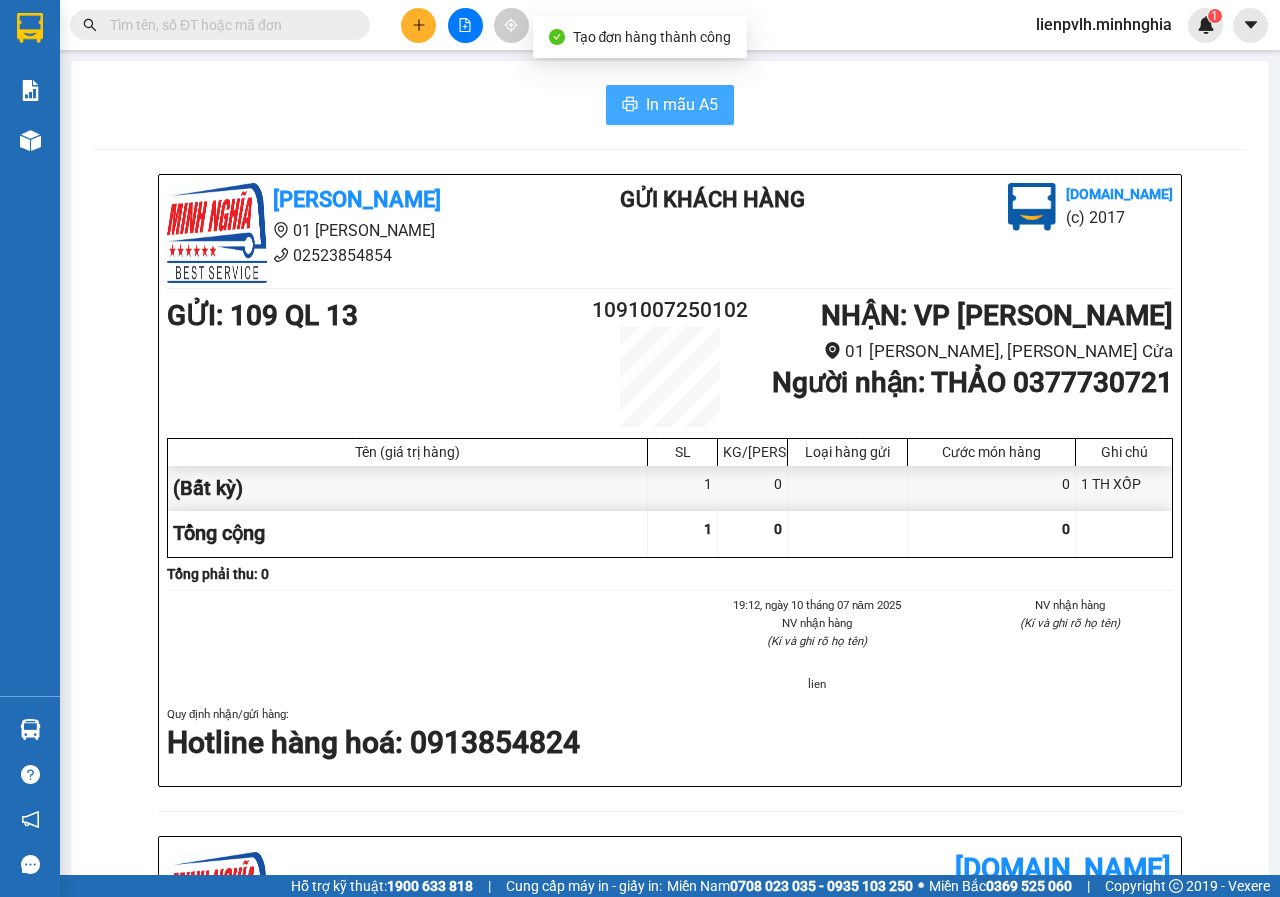 scroll, scrollTop: 0, scrollLeft: 0, axis: both 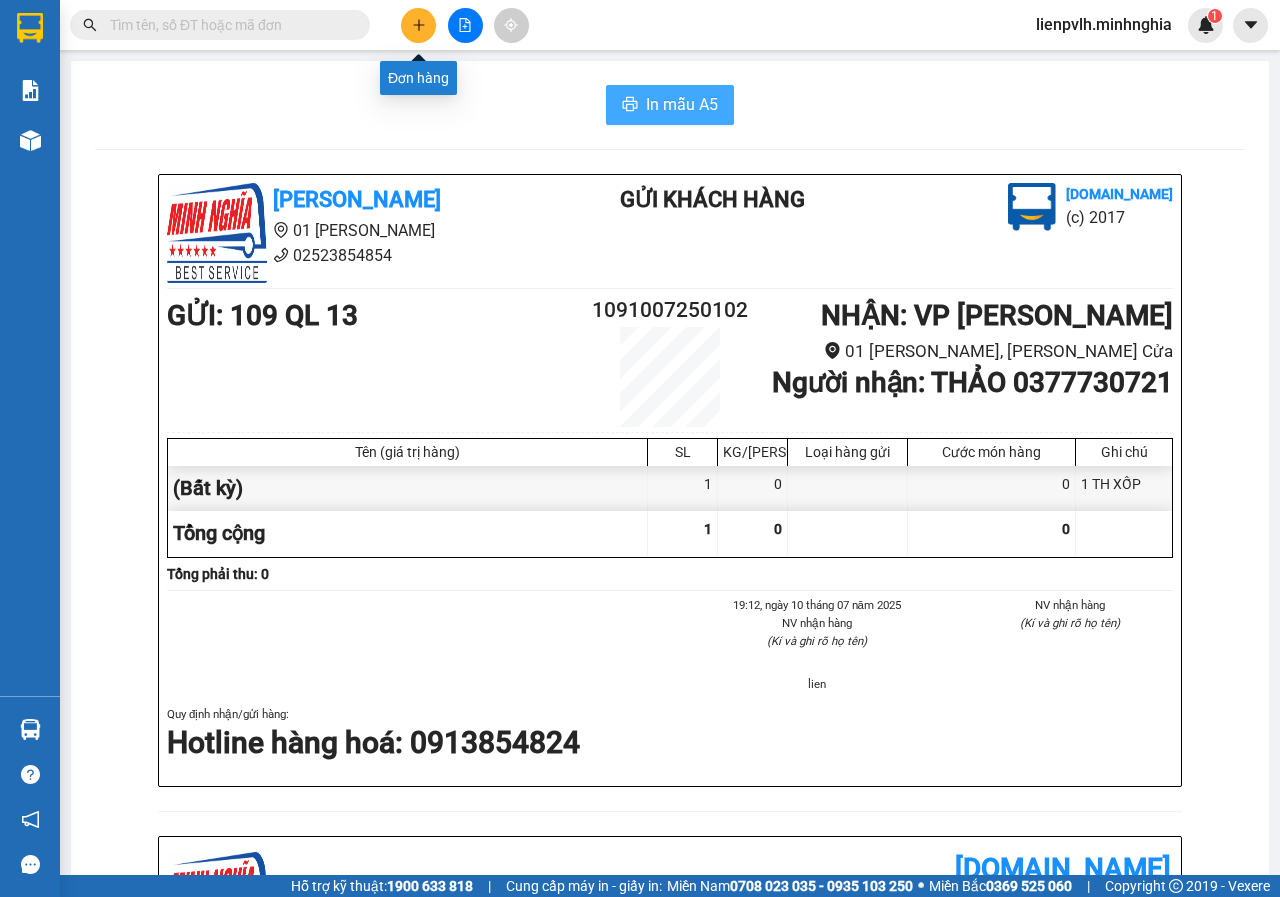 click 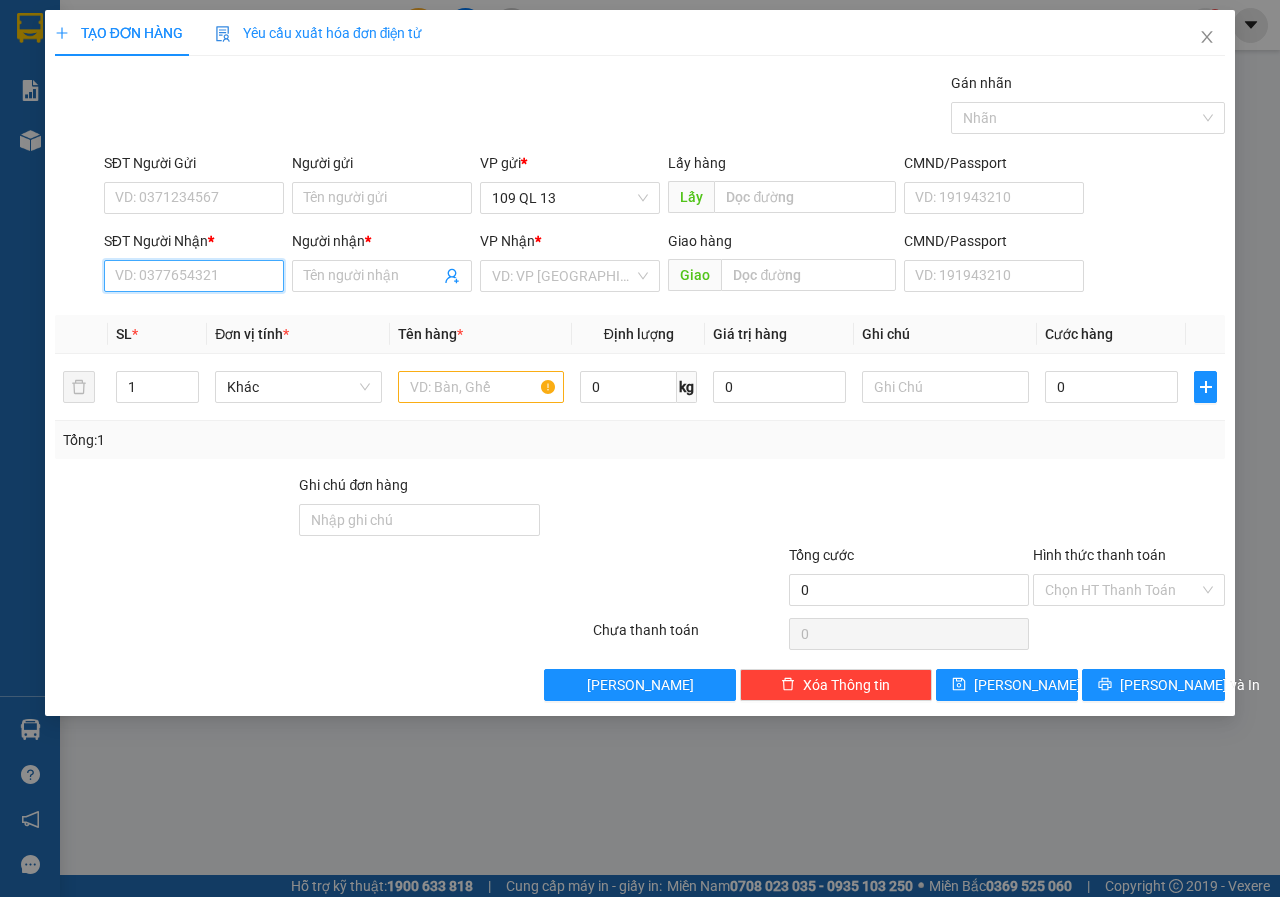 click on "SĐT Người Nhận  *" at bounding box center (194, 276) 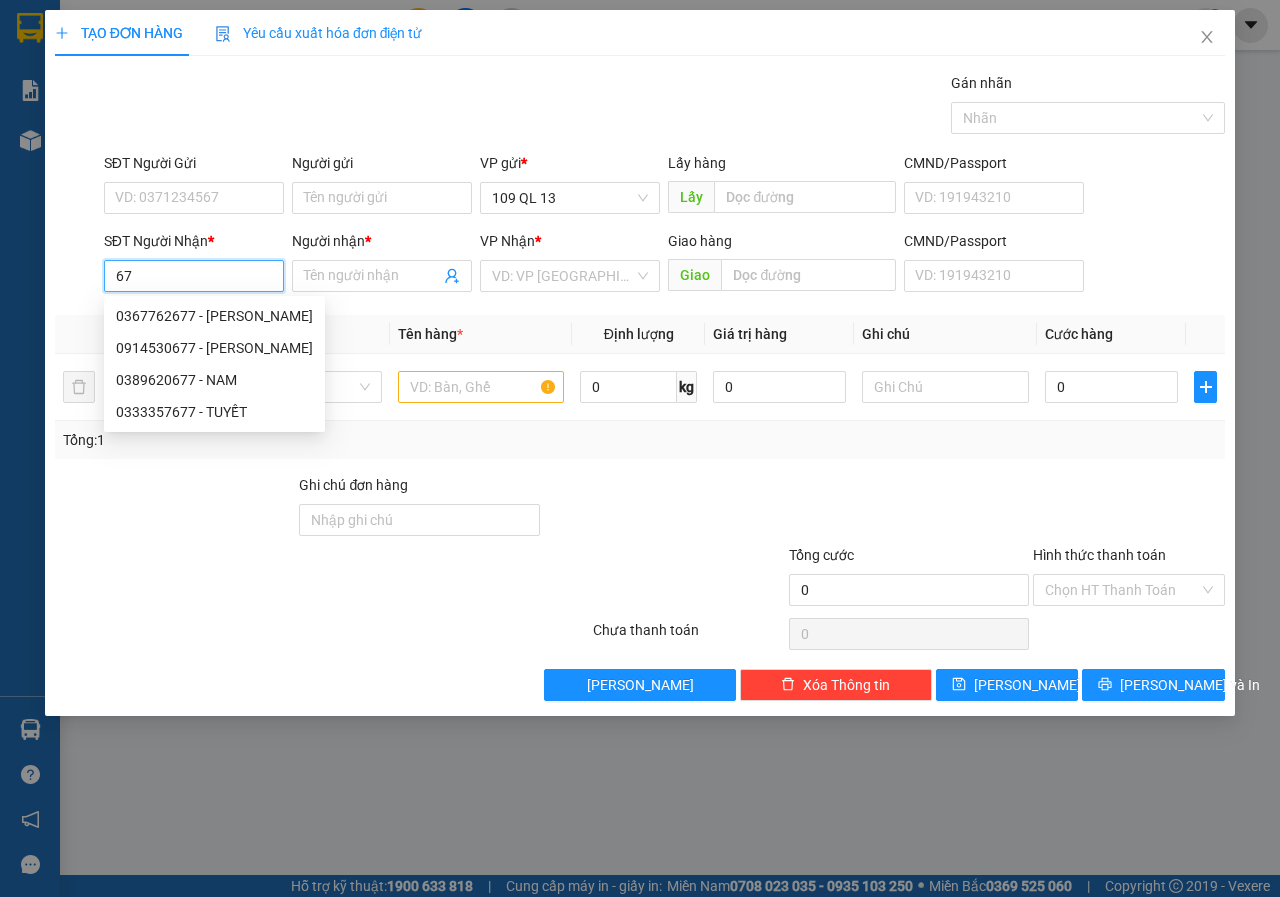 type on "6" 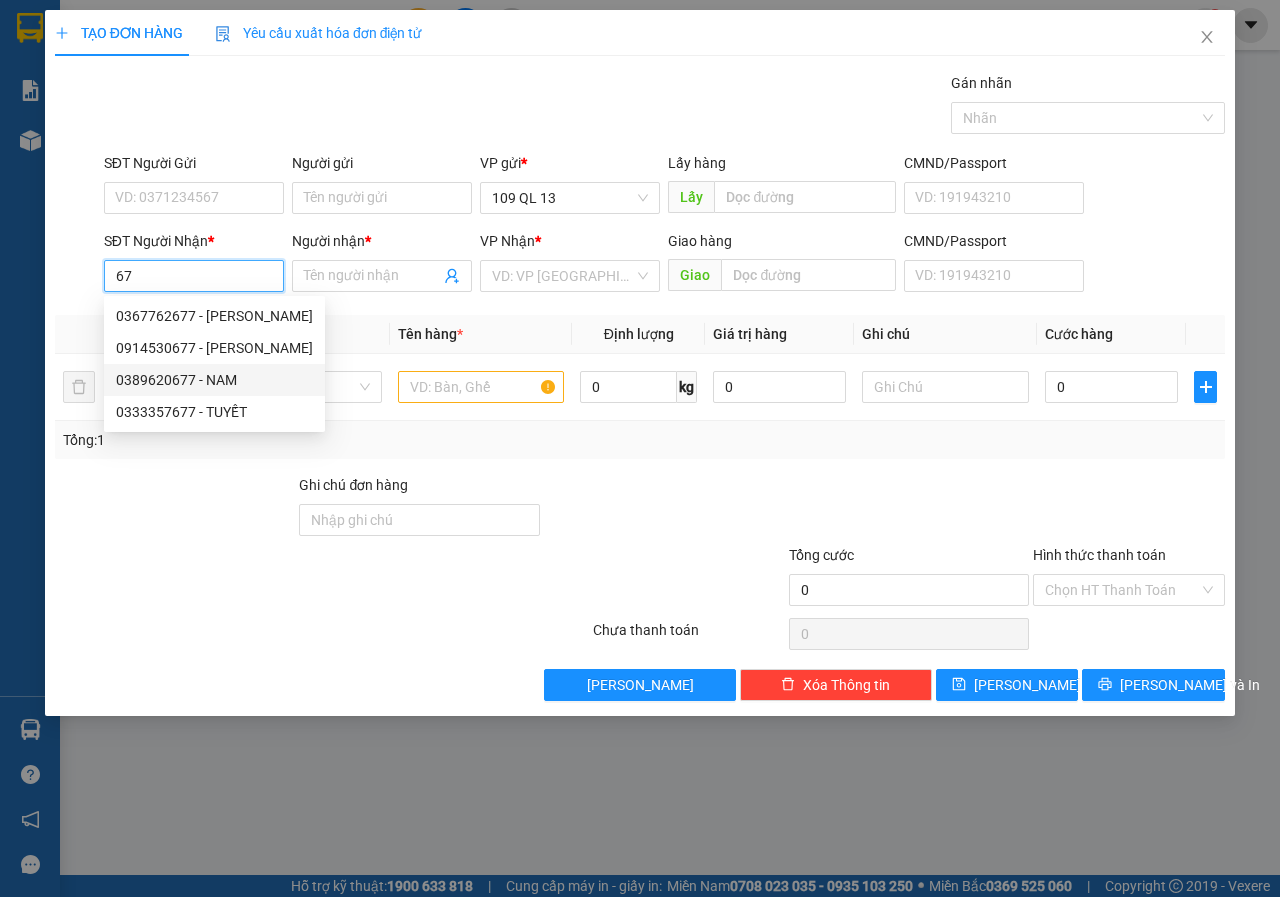 type on "6" 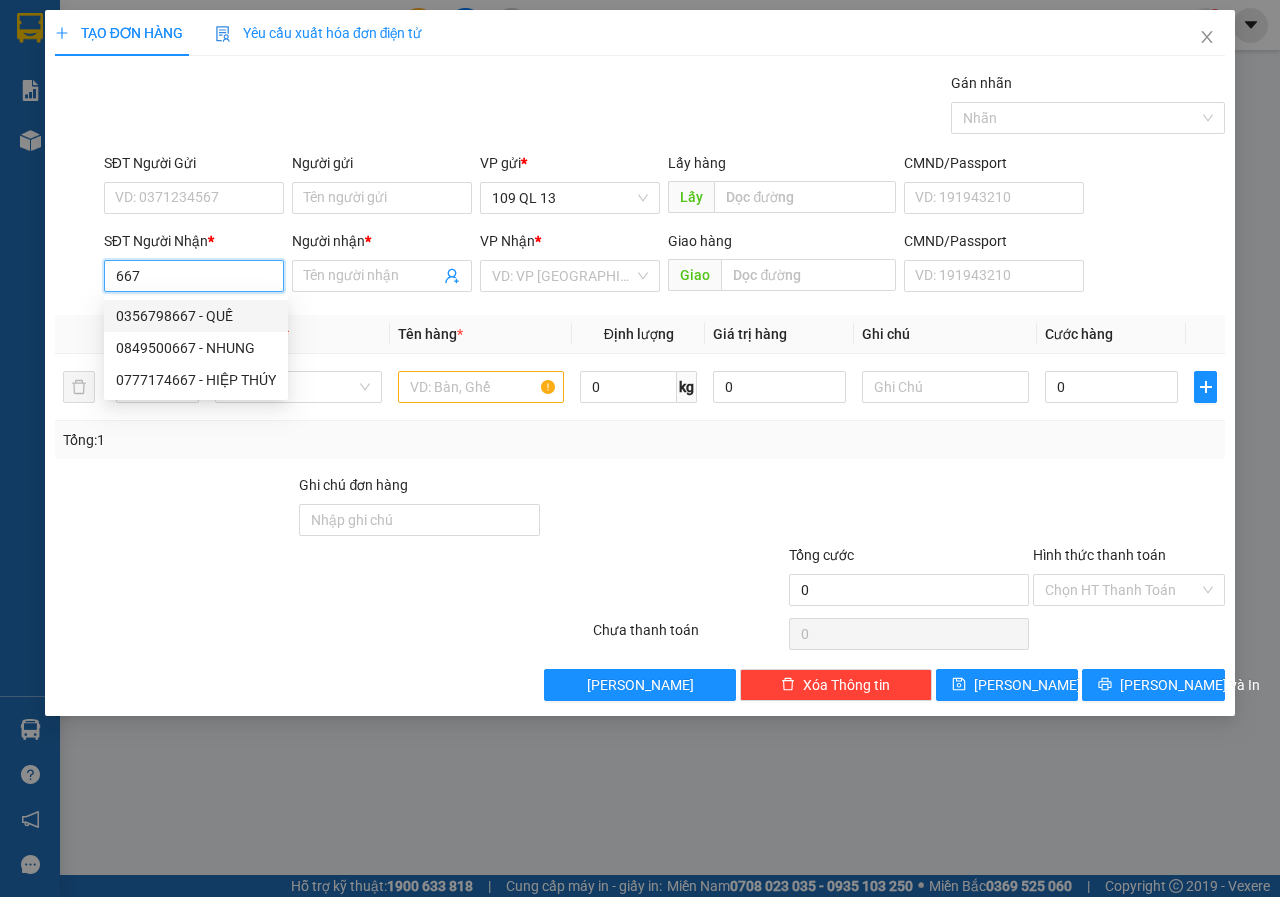 click on "0356798667 - QUẾ" at bounding box center [196, 316] 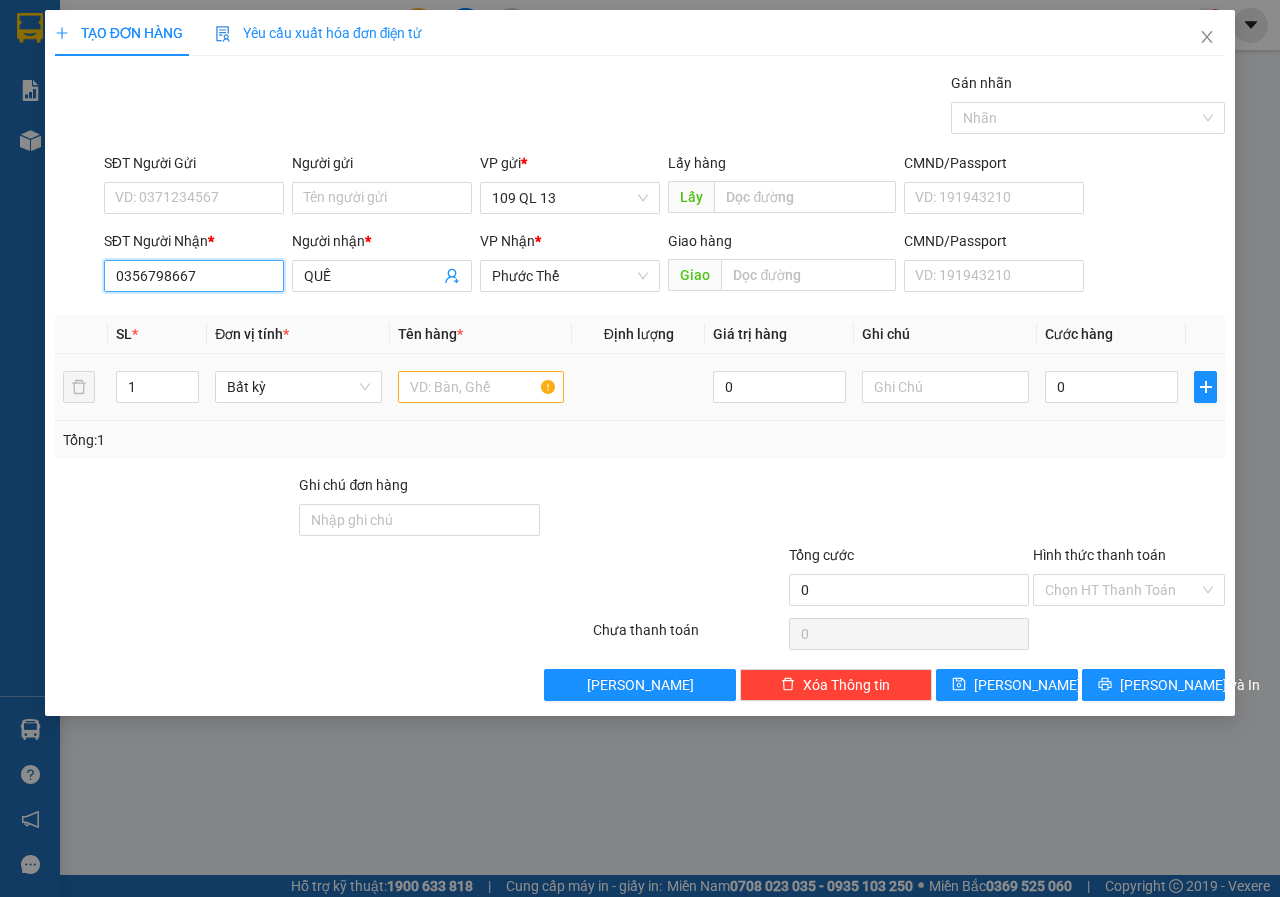 type on "0356798667" 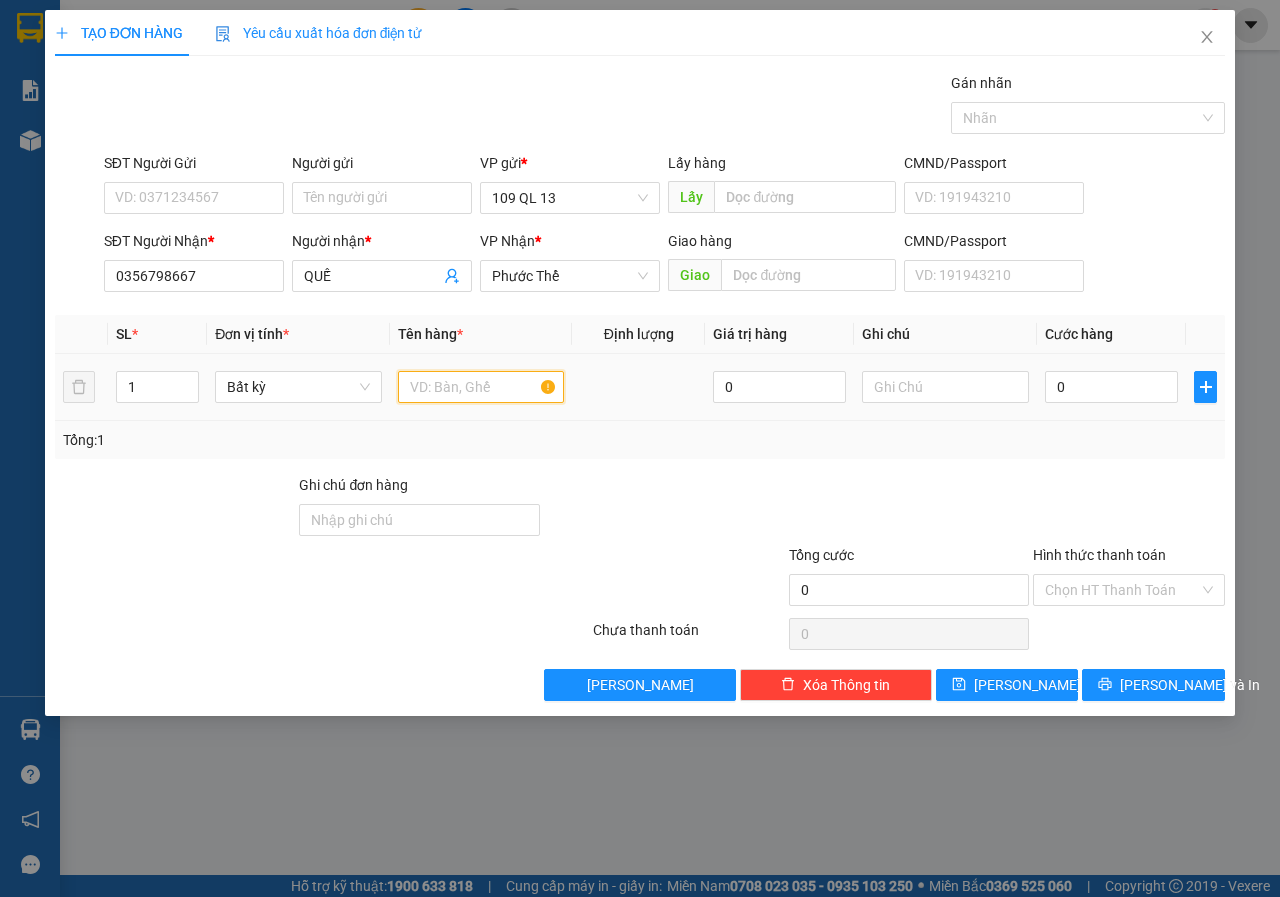 click at bounding box center [481, 387] 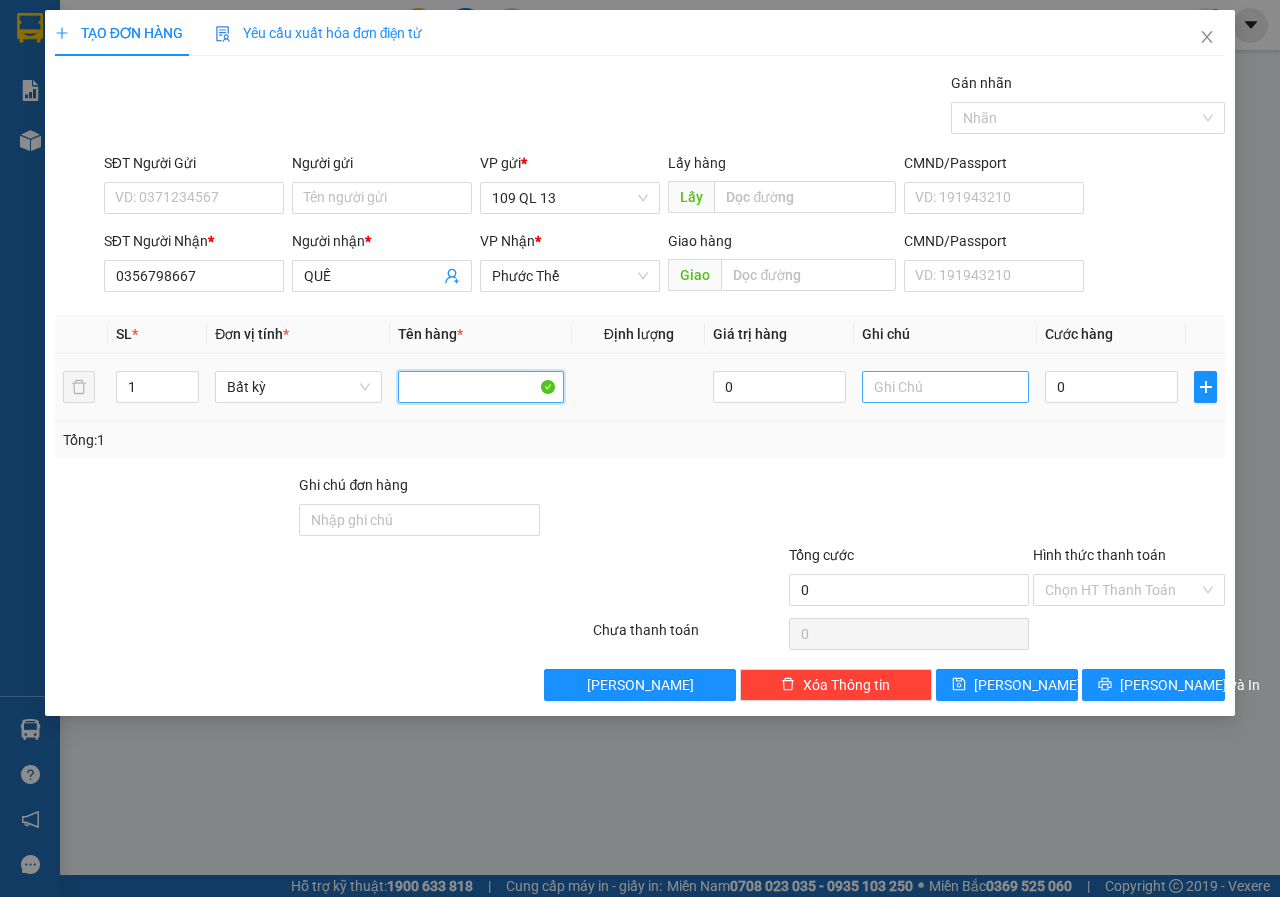 type 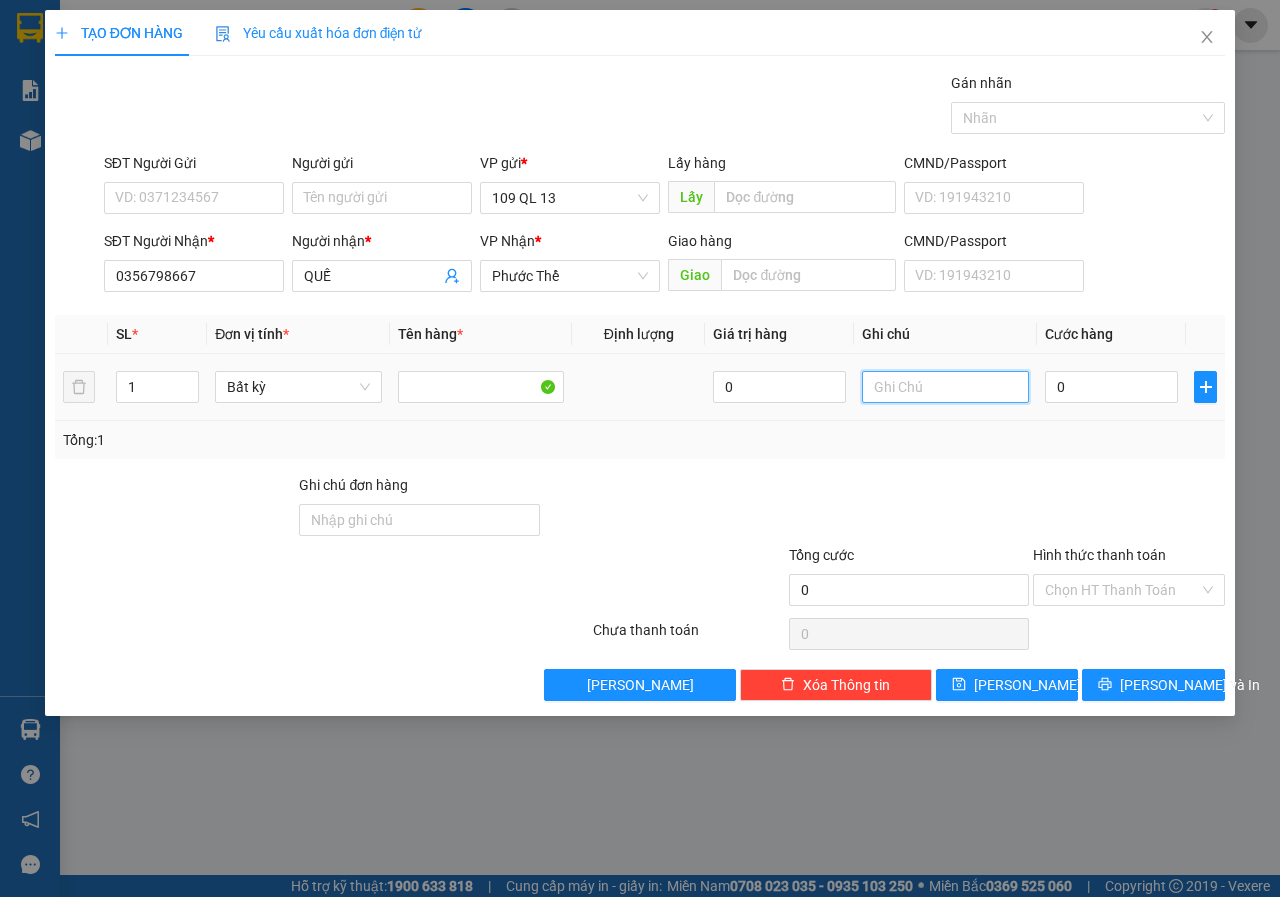 click at bounding box center (945, 387) 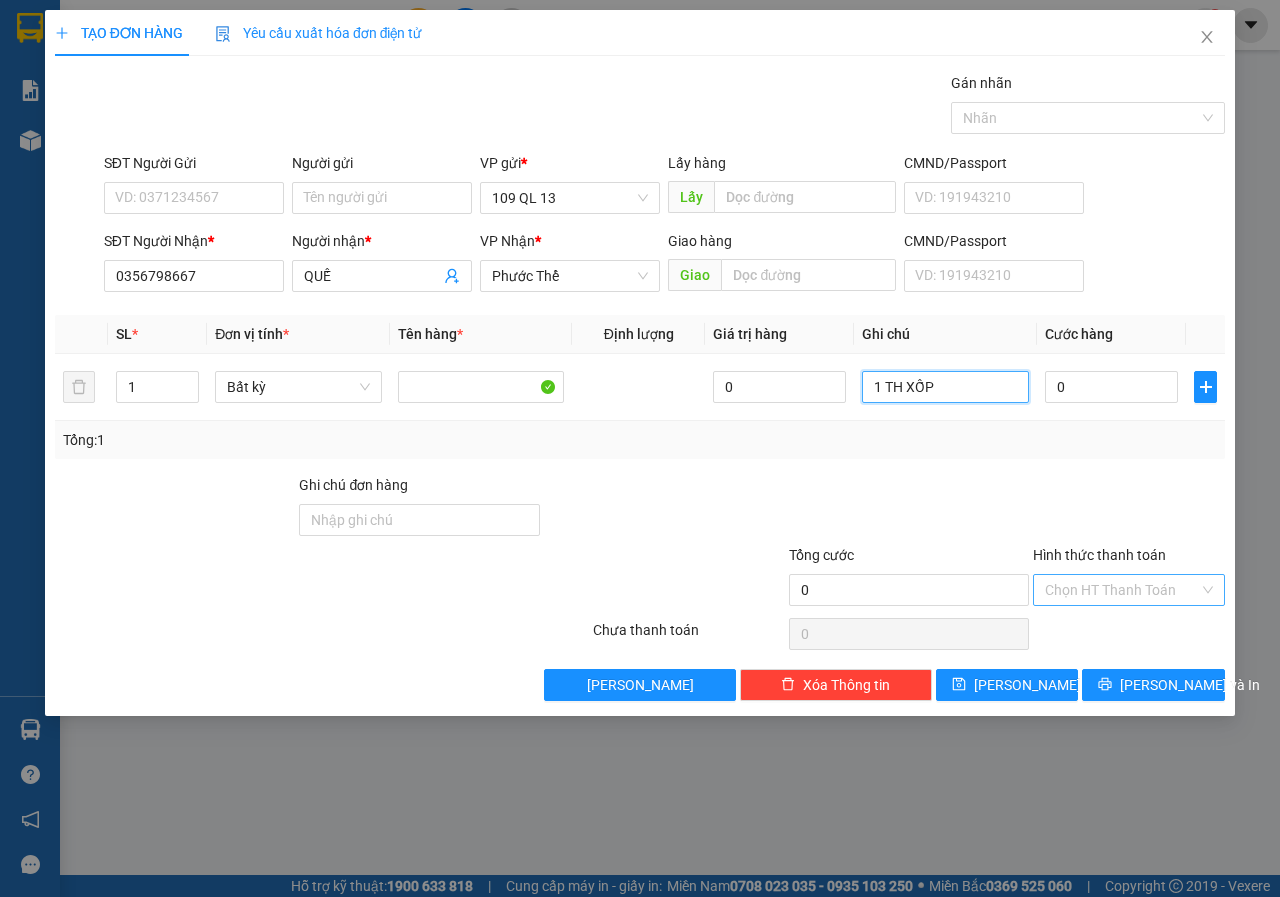 type on "1 TH XỐP" 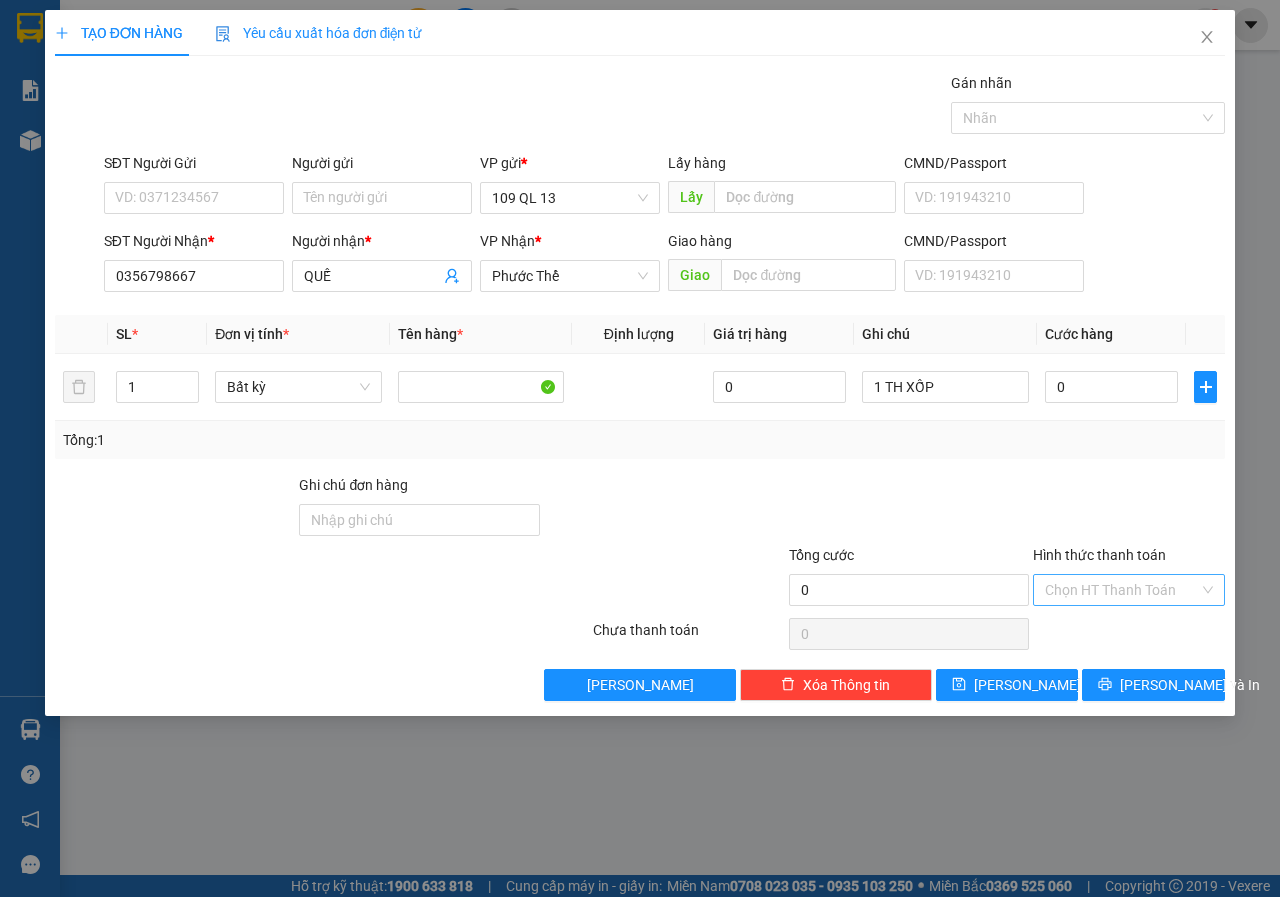 click on "Hình thức thanh toán" at bounding box center [1122, 590] 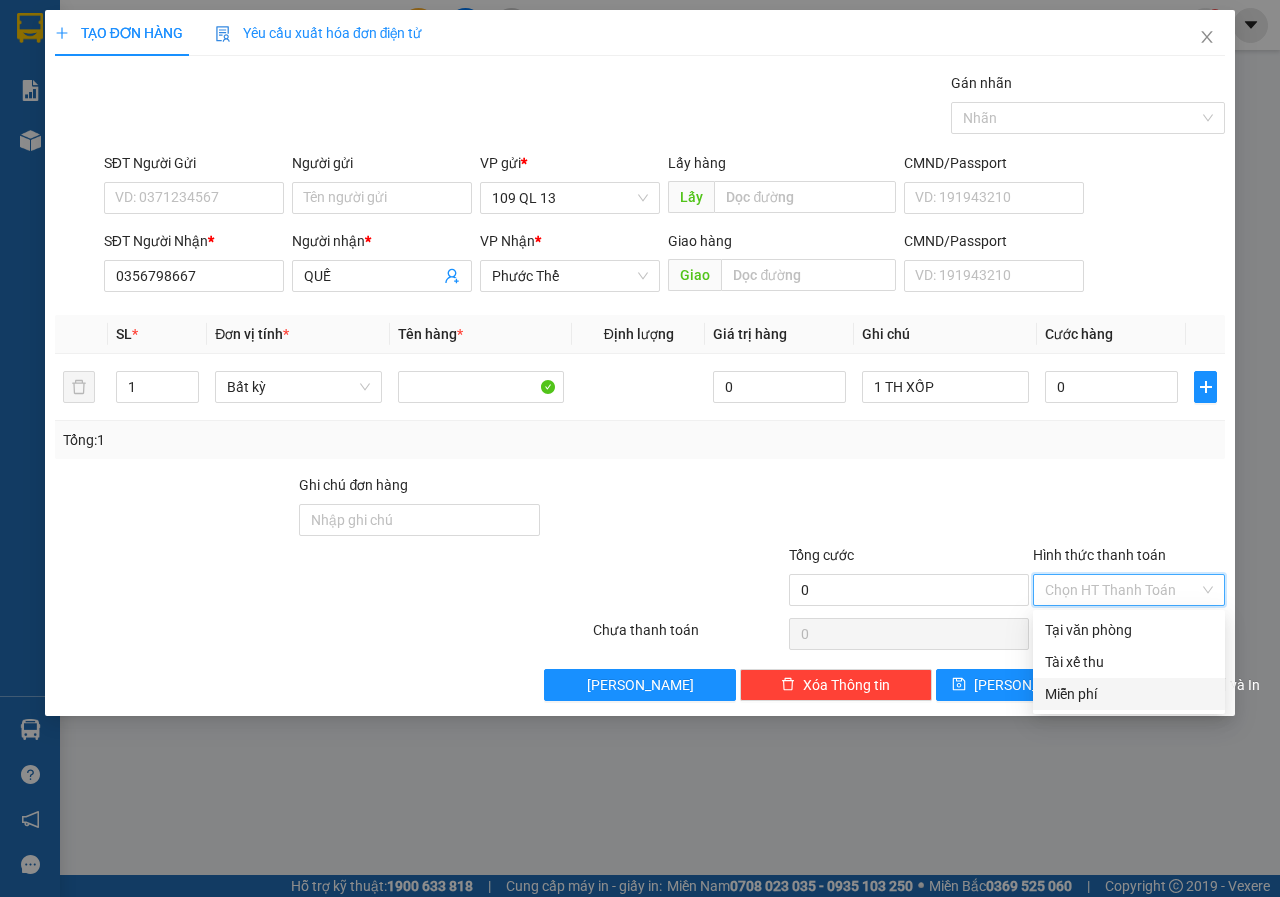 click on "Miễn phí" at bounding box center (1129, 694) 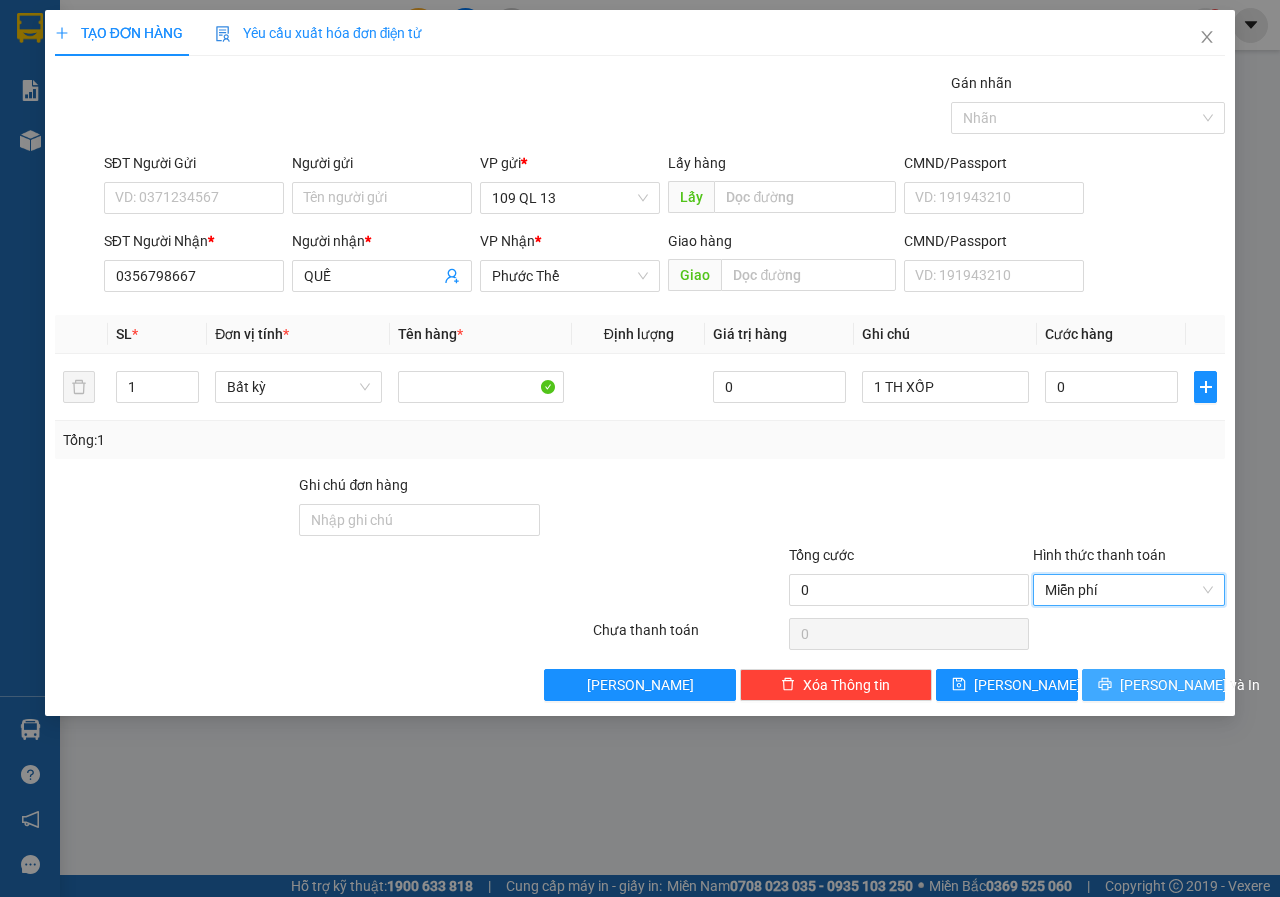 click on "[PERSON_NAME] và In" at bounding box center [1153, 685] 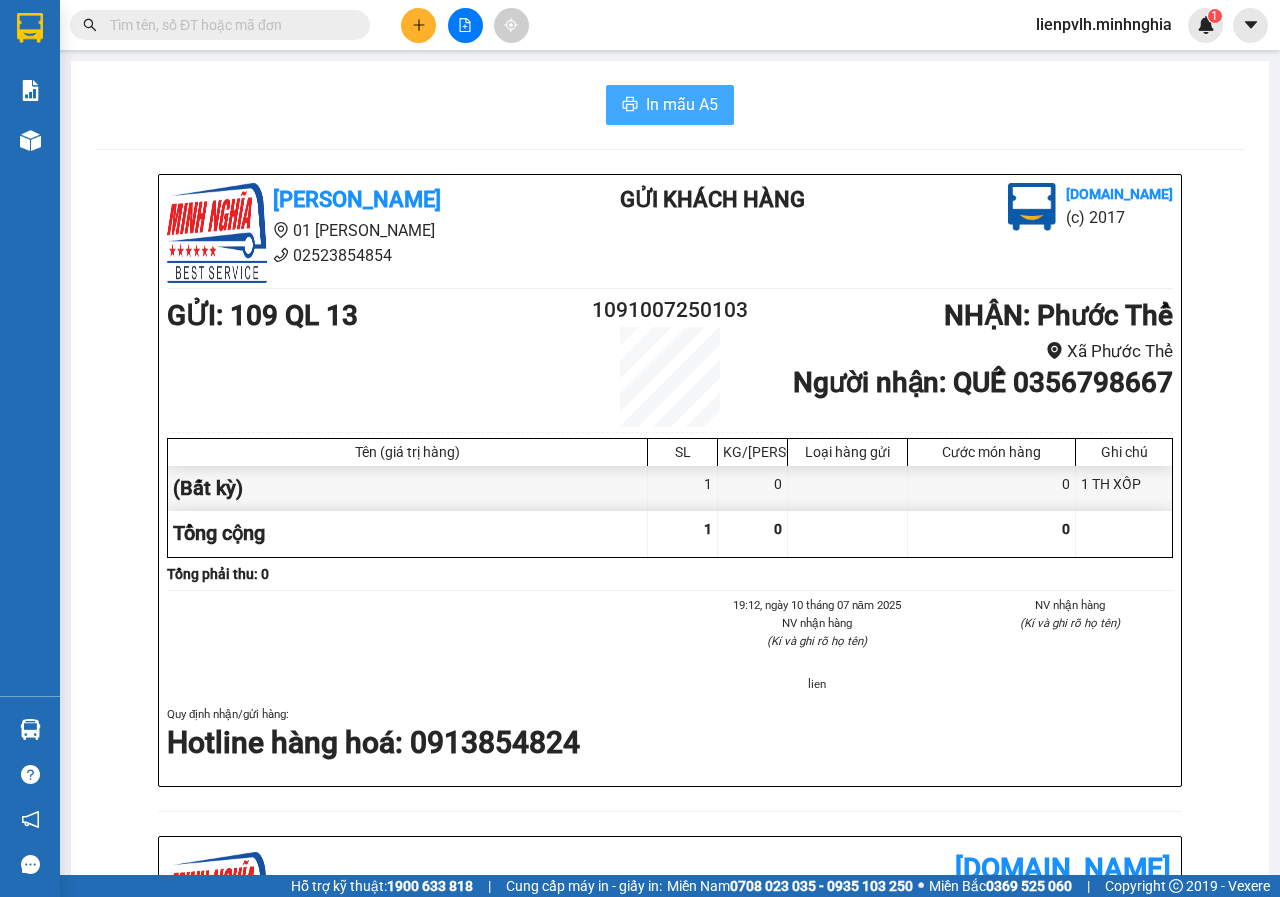 click on "In mẫu A5" at bounding box center (682, 104) 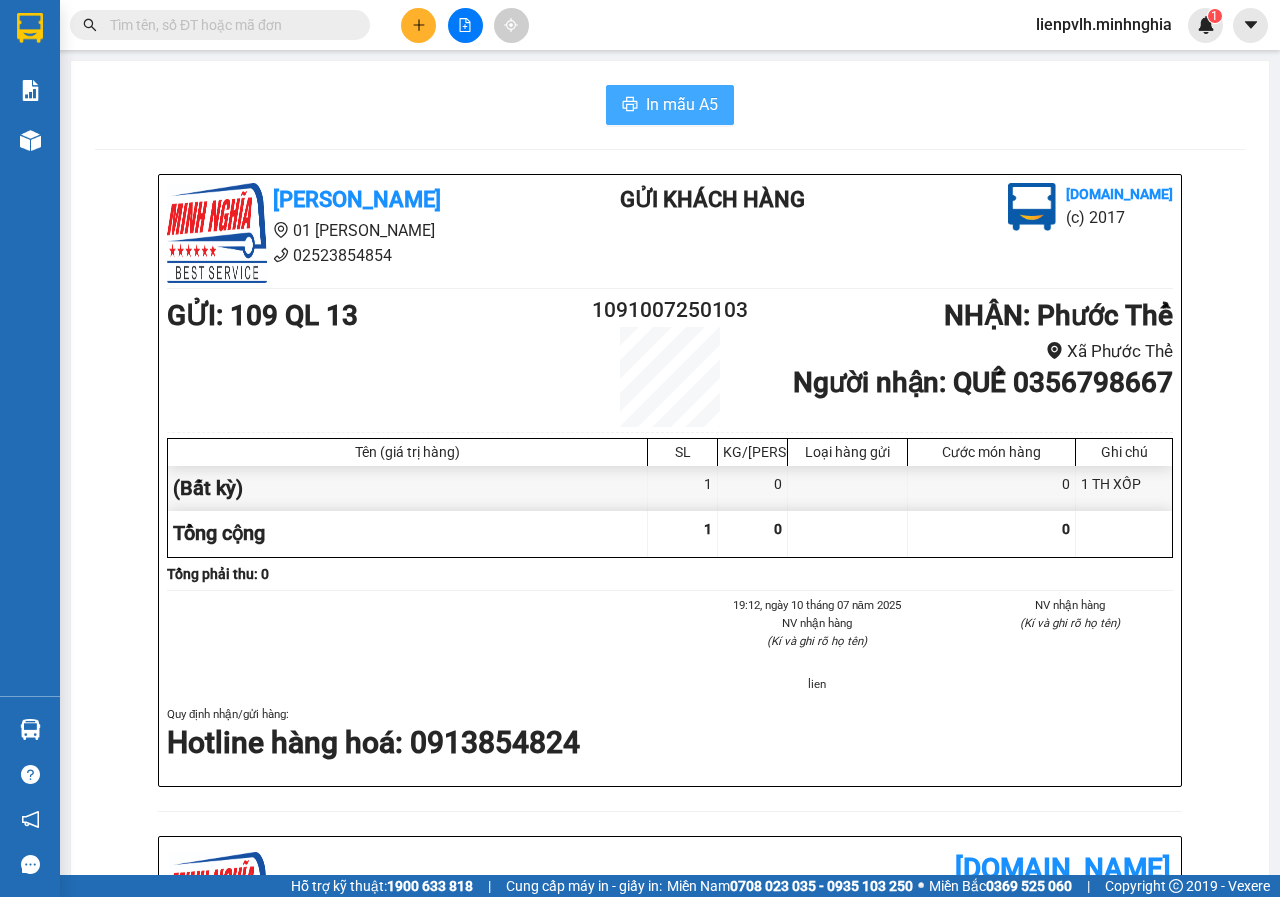 scroll, scrollTop: 0, scrollLeft: 0, axis: both 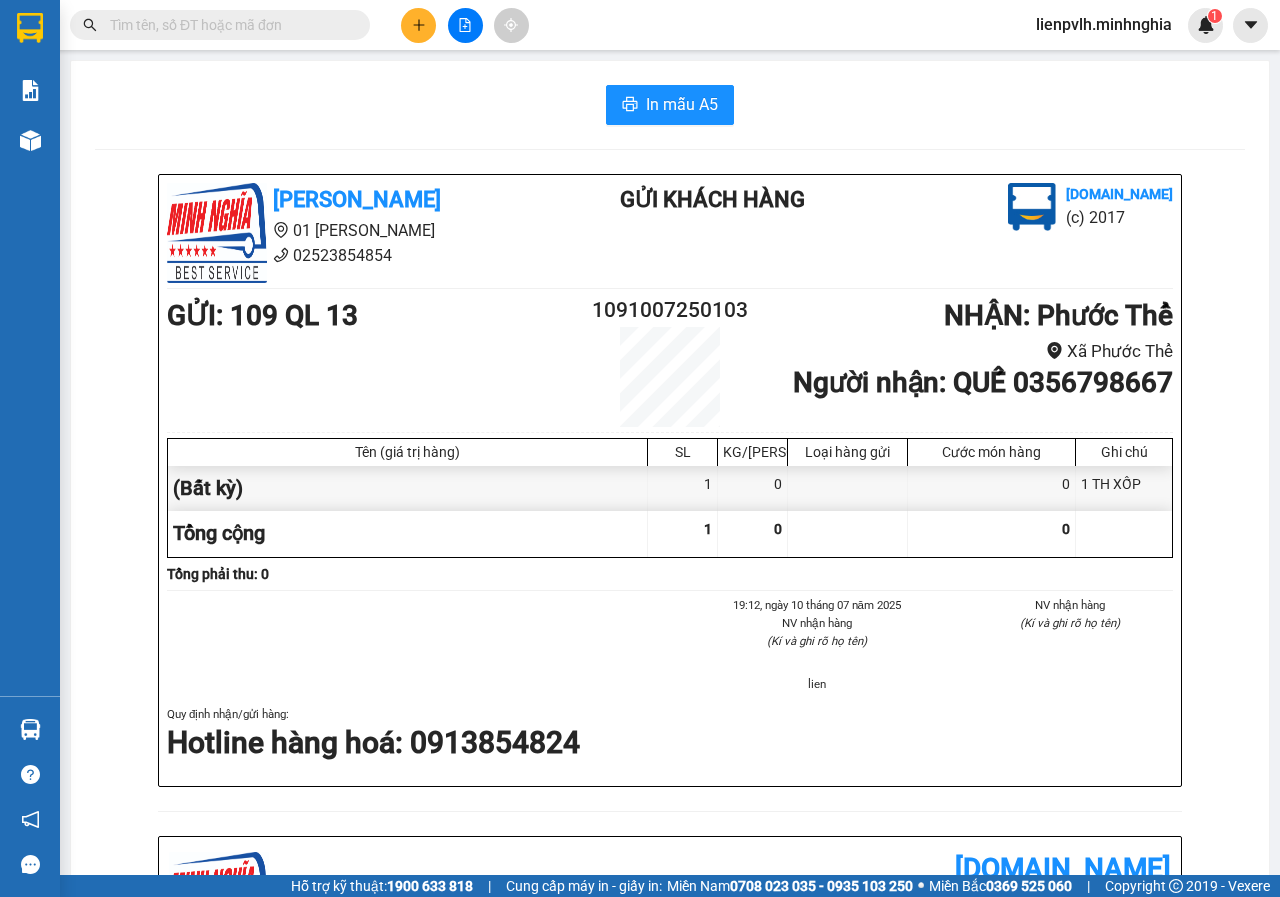 click at bounding box center [228, 25] 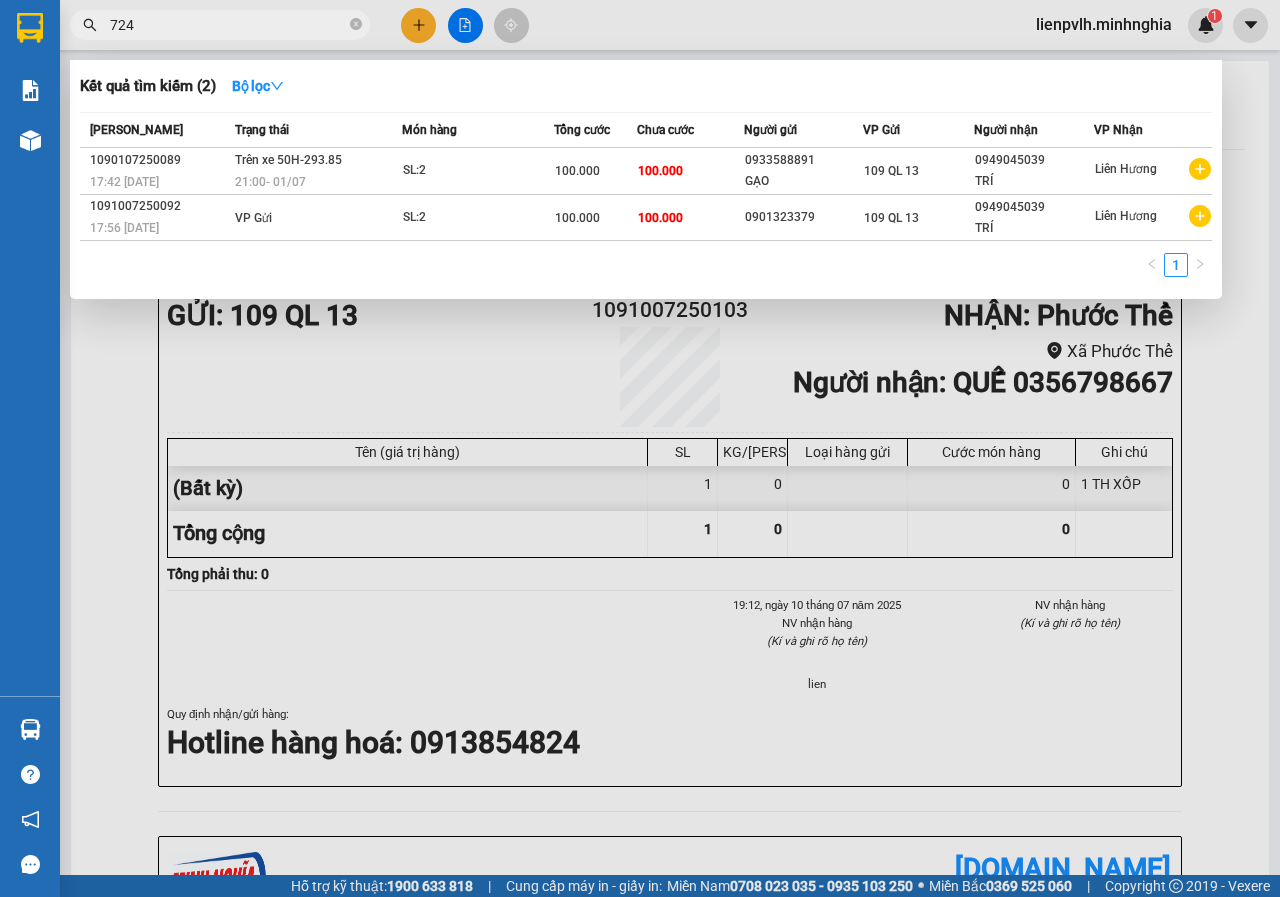 type on "7245" 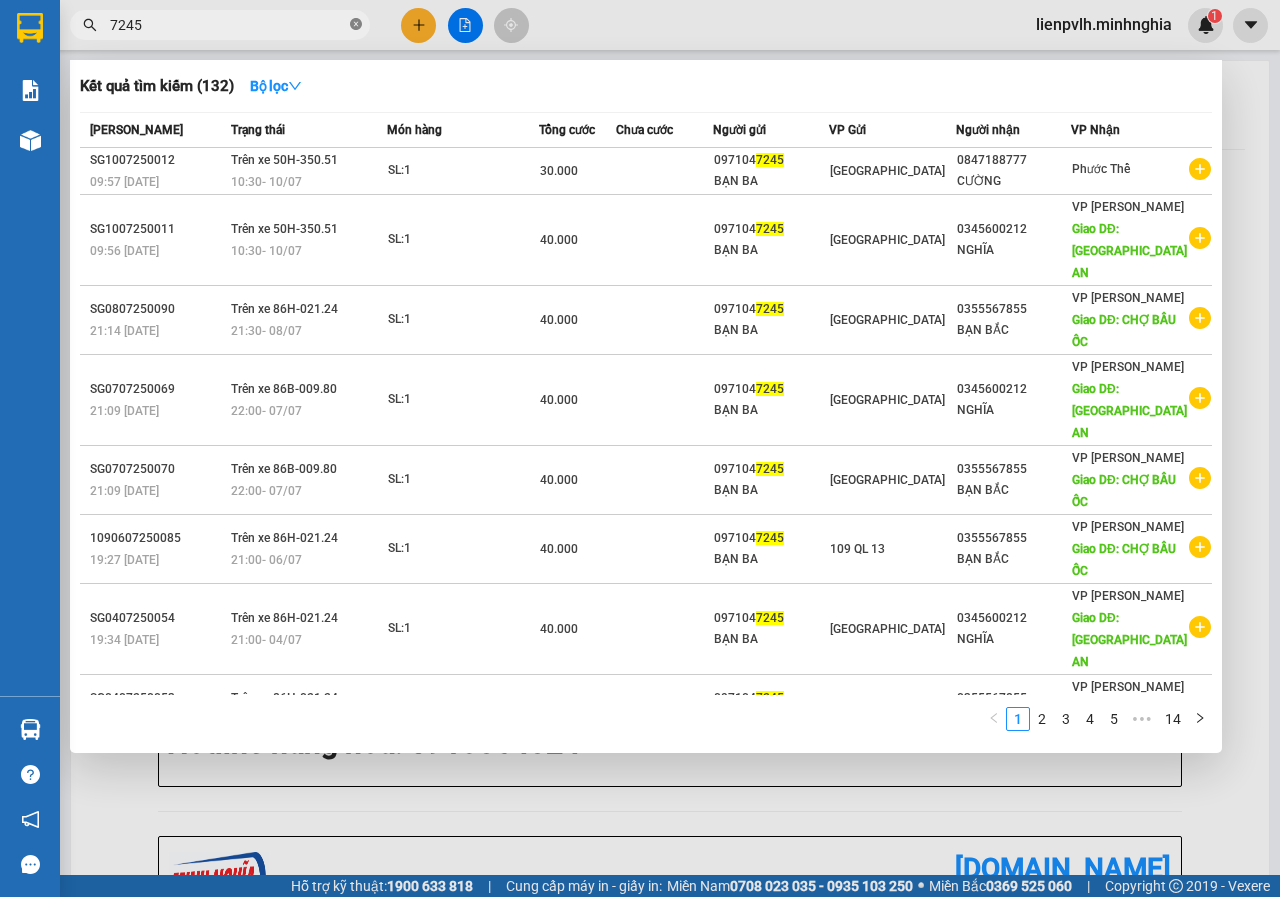 click 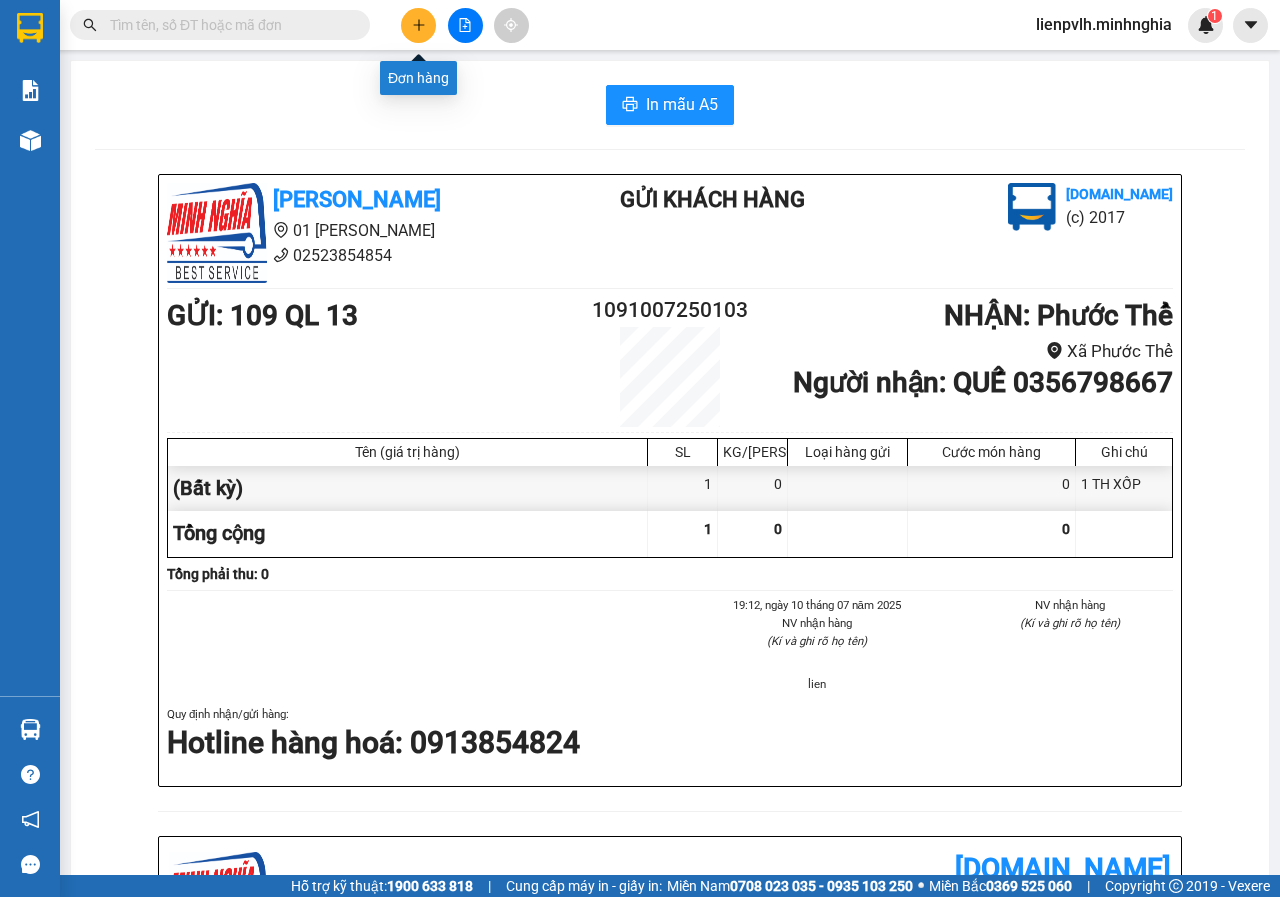 click 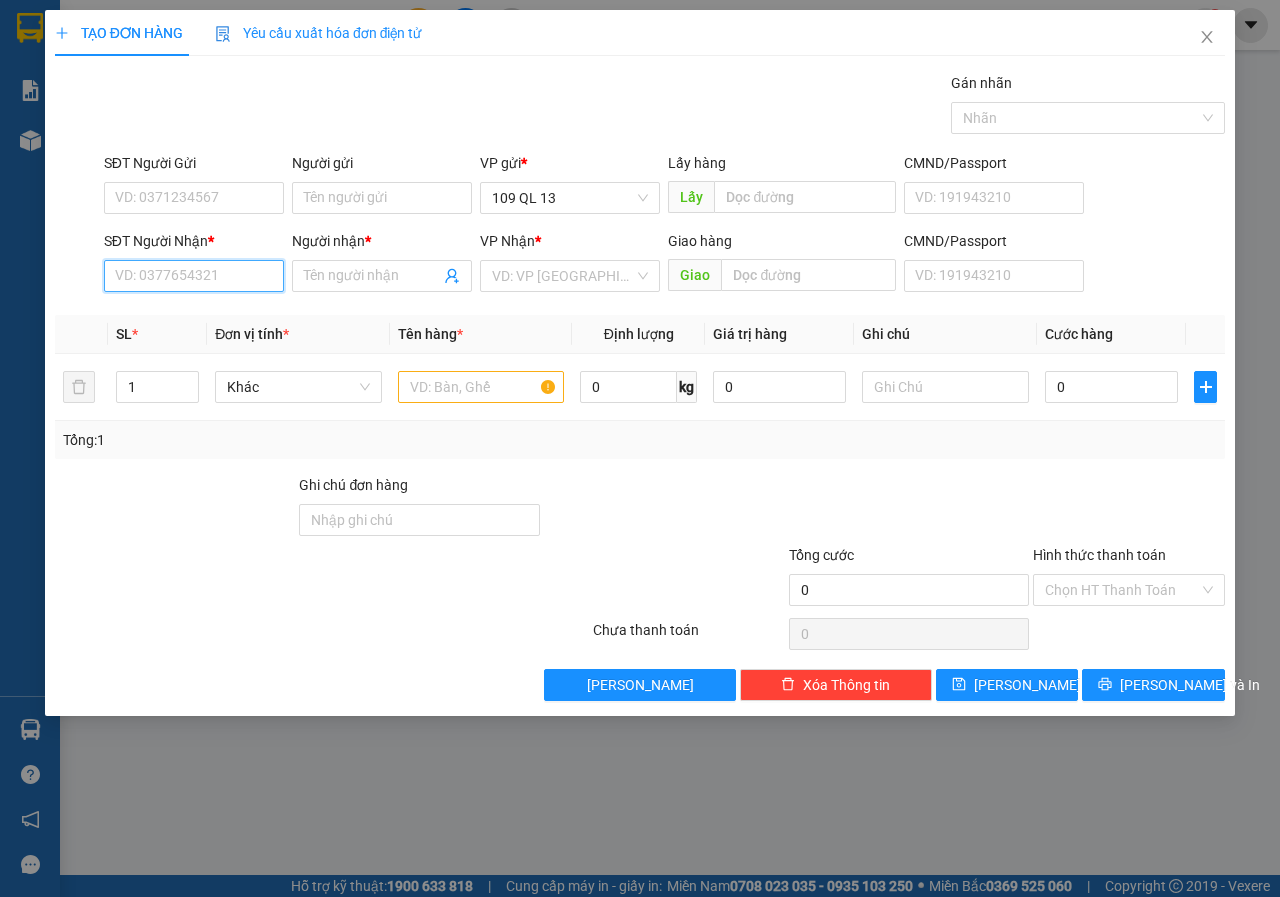 click on "SĐT Người Nhận  *" at bounding box center (194, 276) 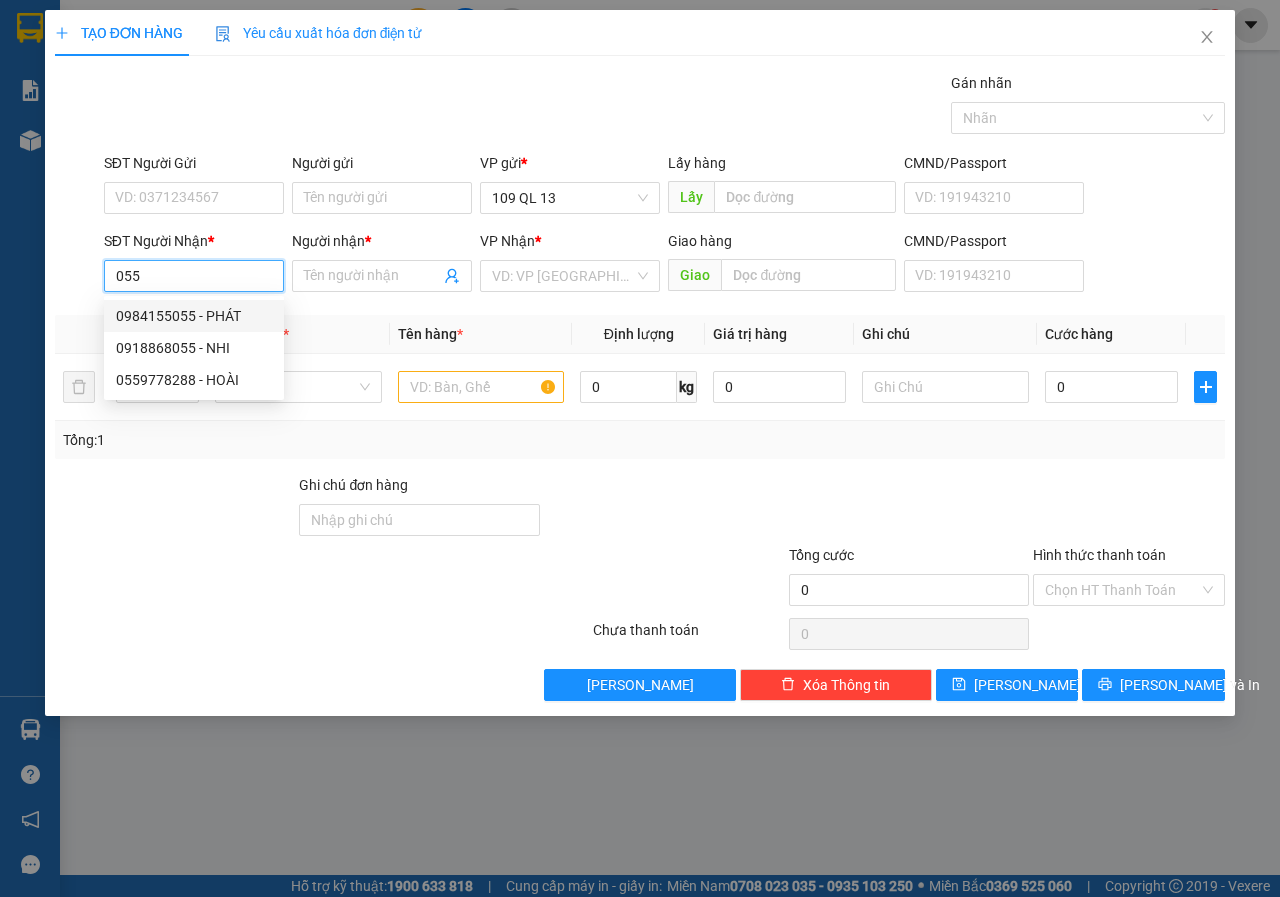 click on "0984155055 - PHÁT" at bounding box center (194, 316) 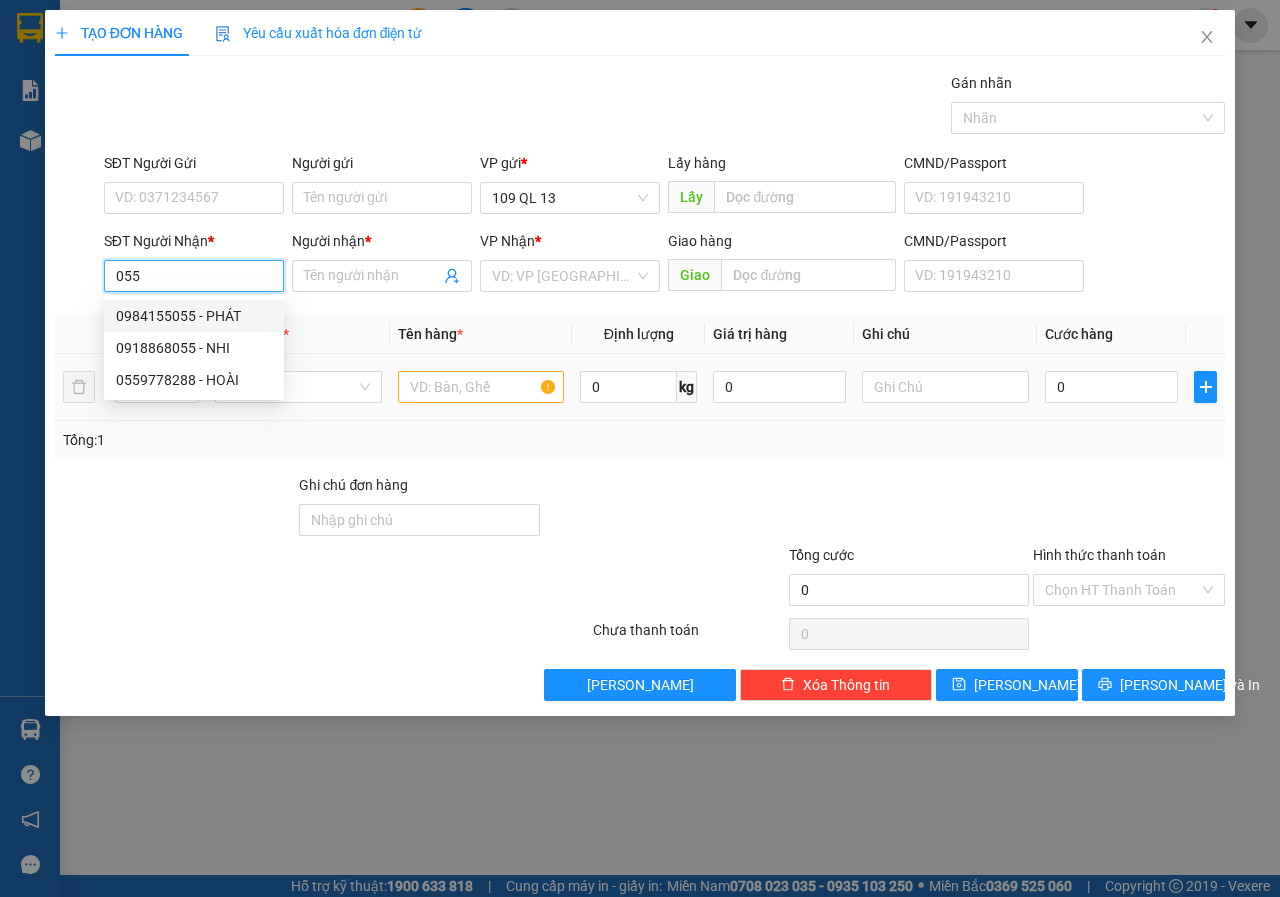 type on "0984155055" 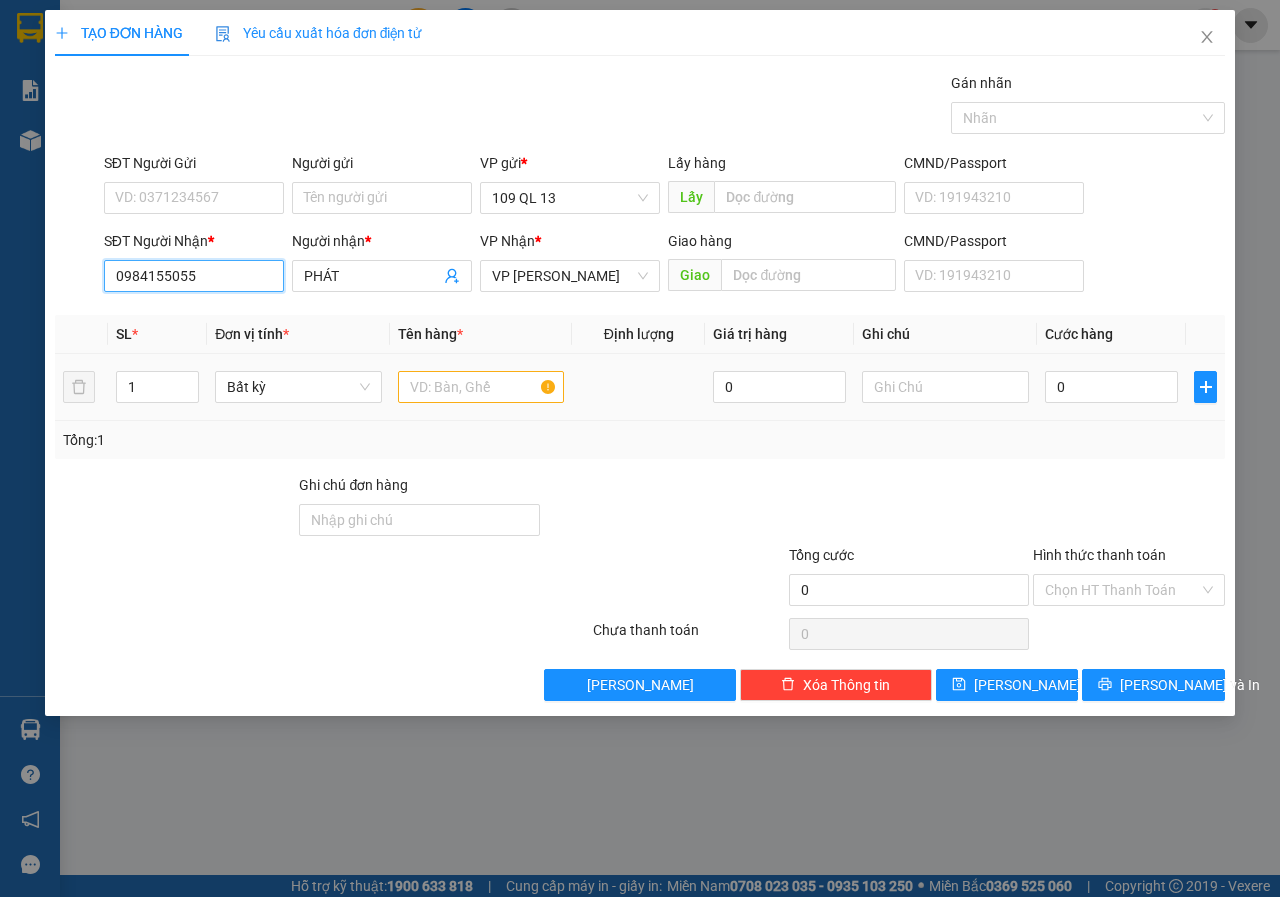 type on "0984155055" 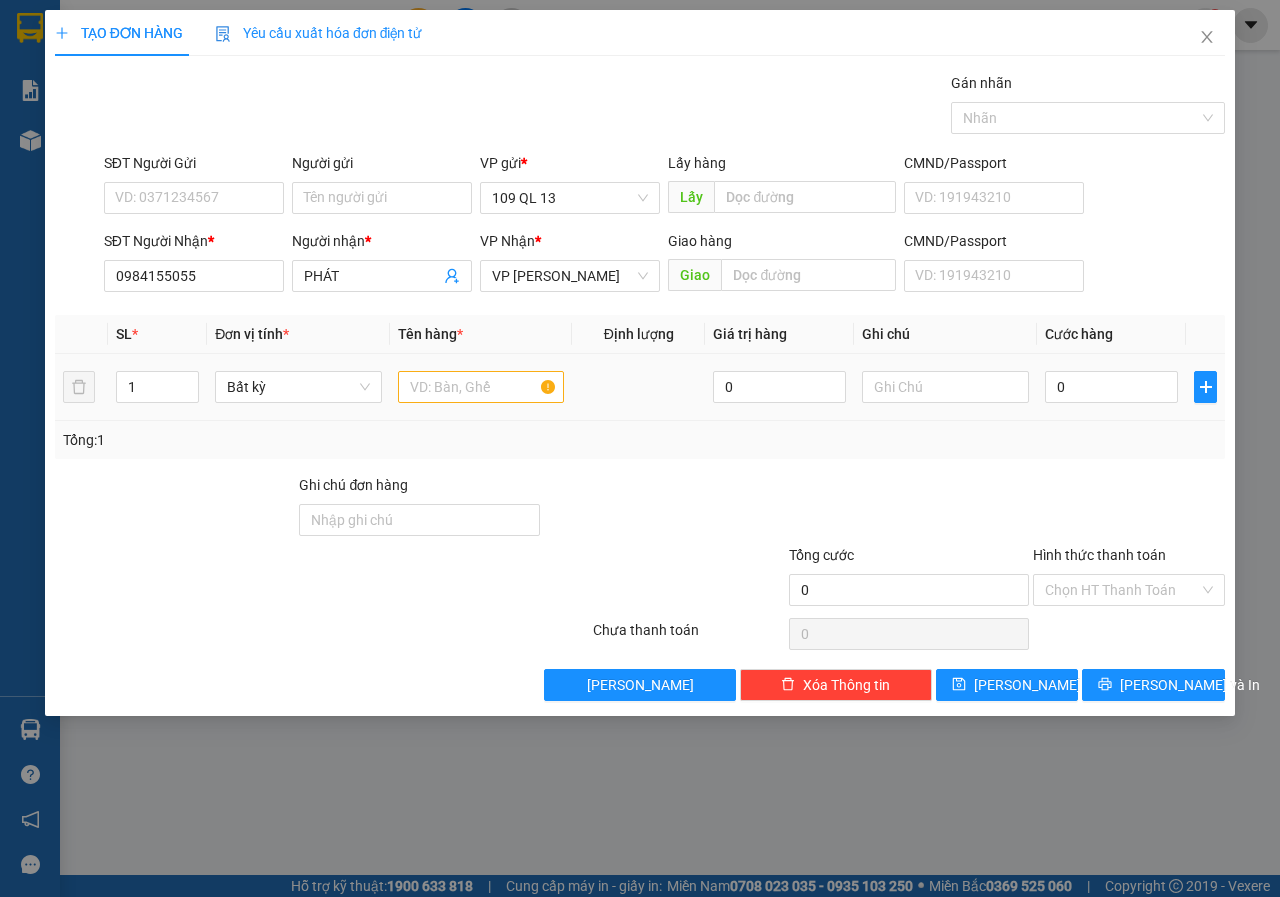 click at bounding box center [481, 387] 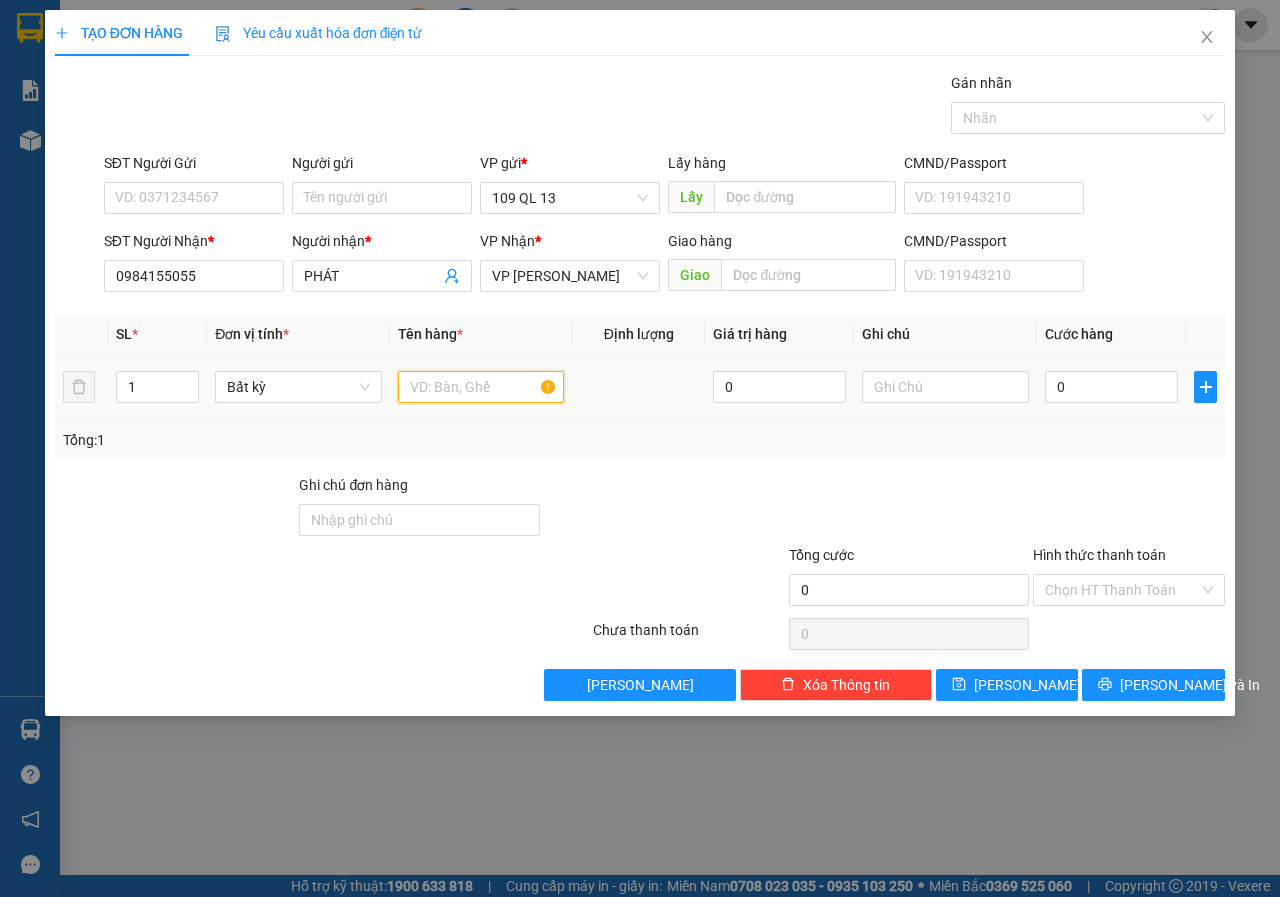 click at bounding box center (481, 387) 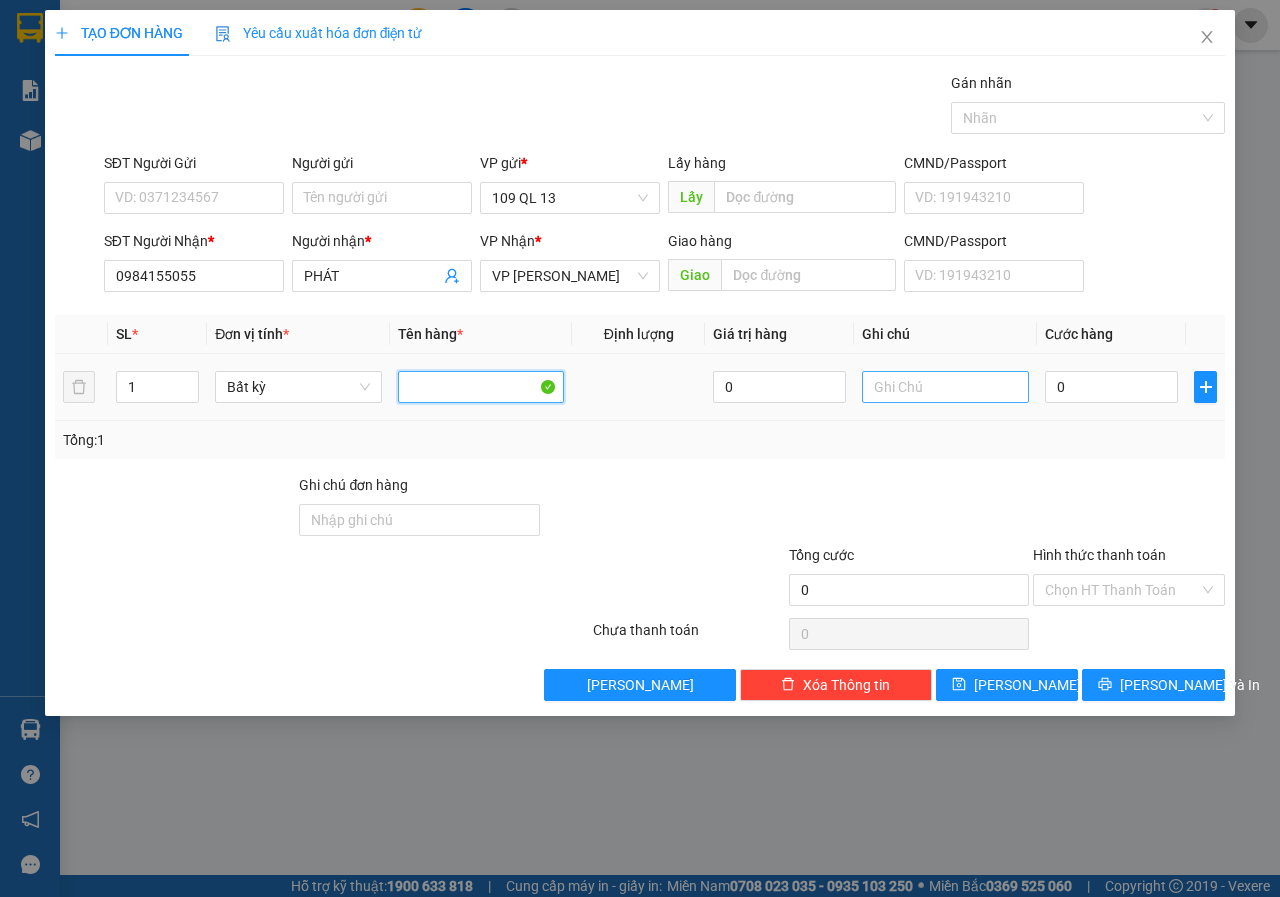type 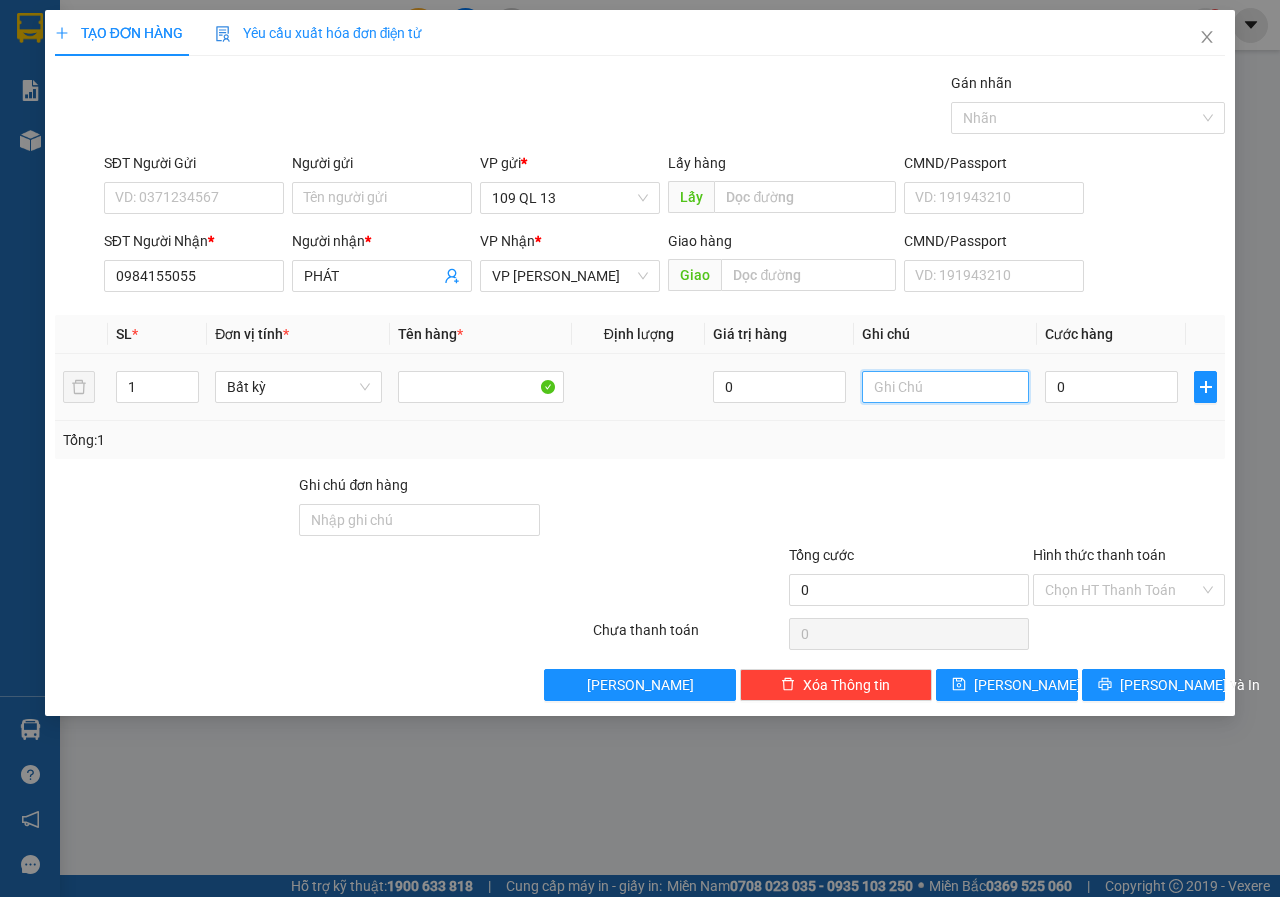 click at bounding box center [945, 387] 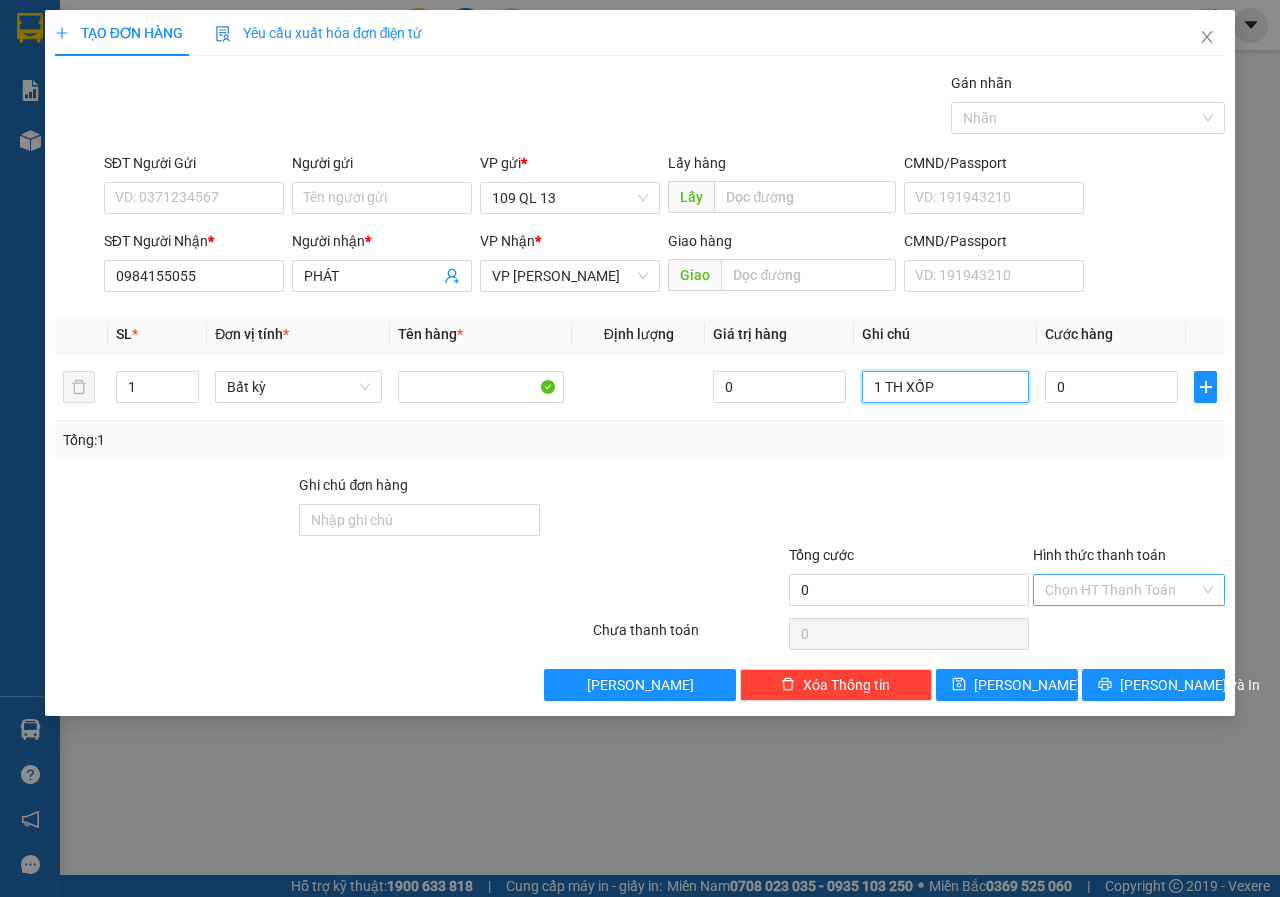 type on "1 TH XỐP" 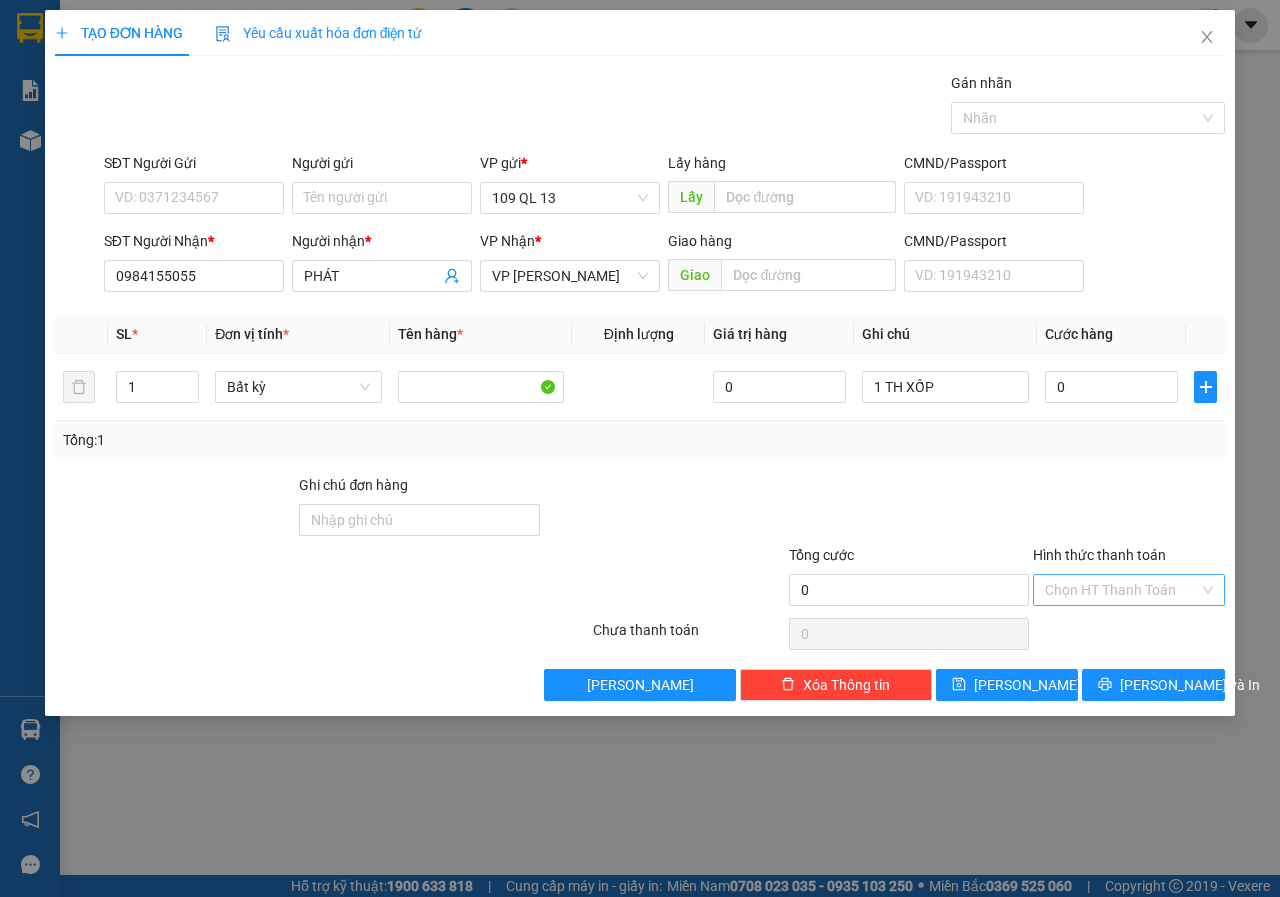 click on "Hình thức thanh toán" at bounding box center (1122, 590) 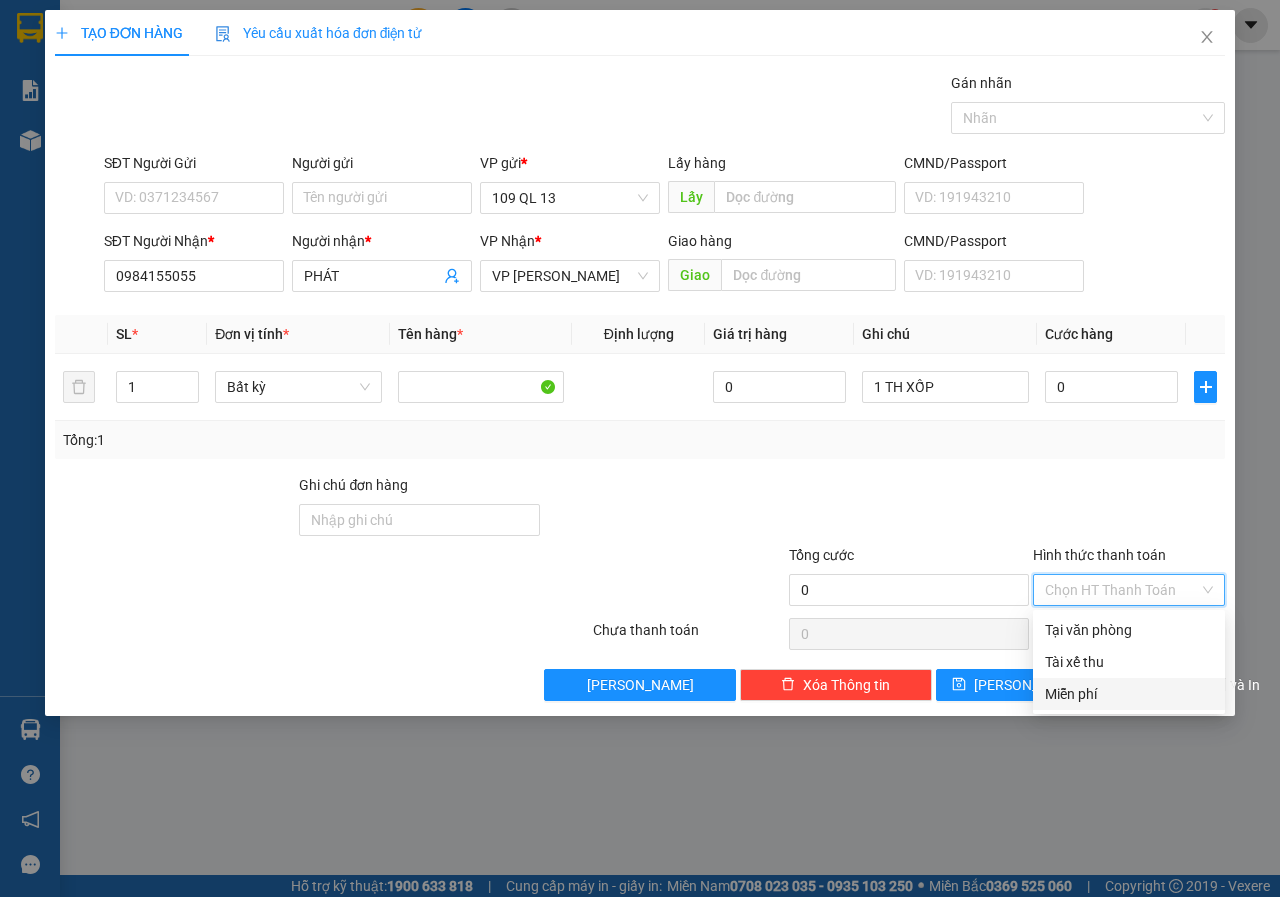 click on "Miễn phí" at bounding box center (1129, 694) 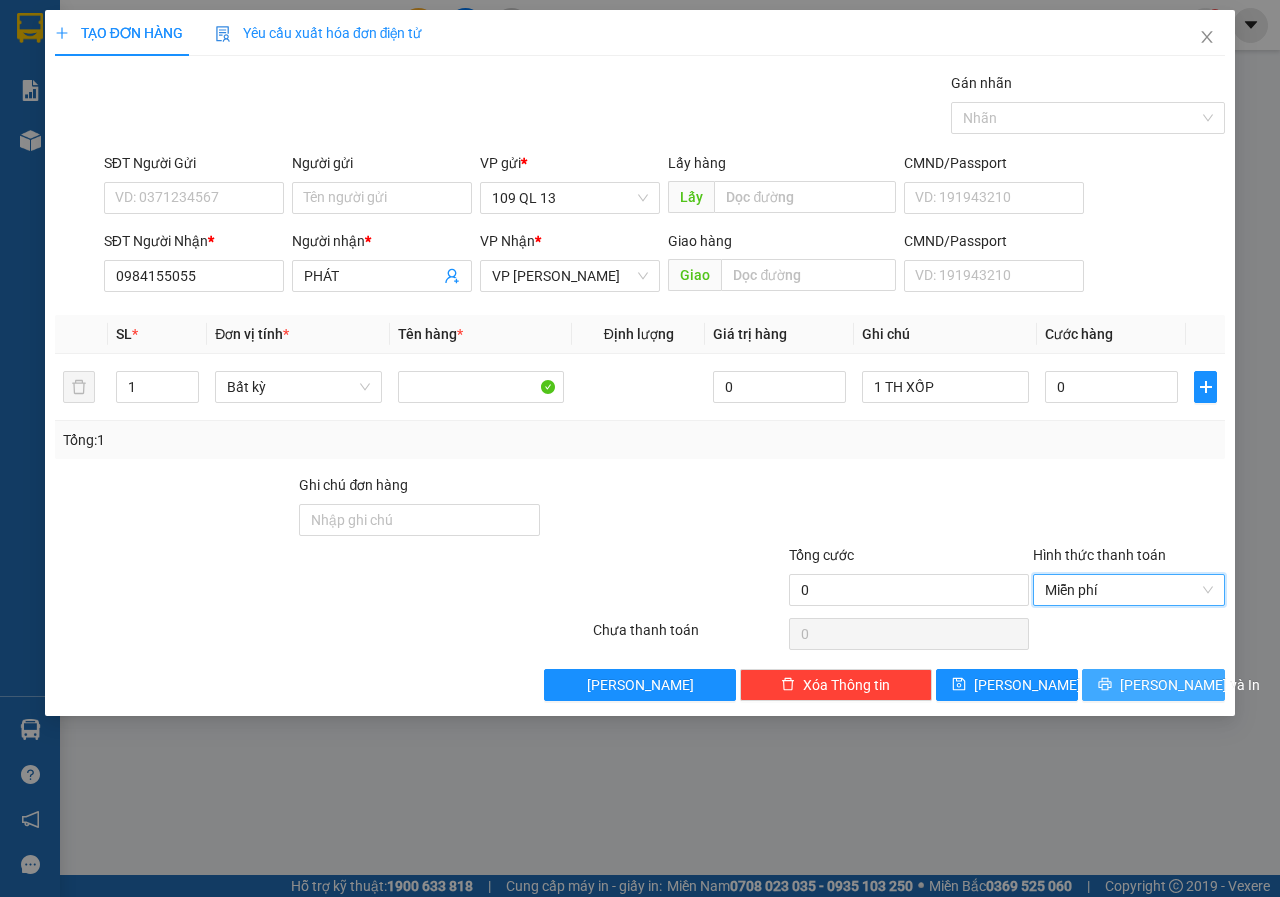 click 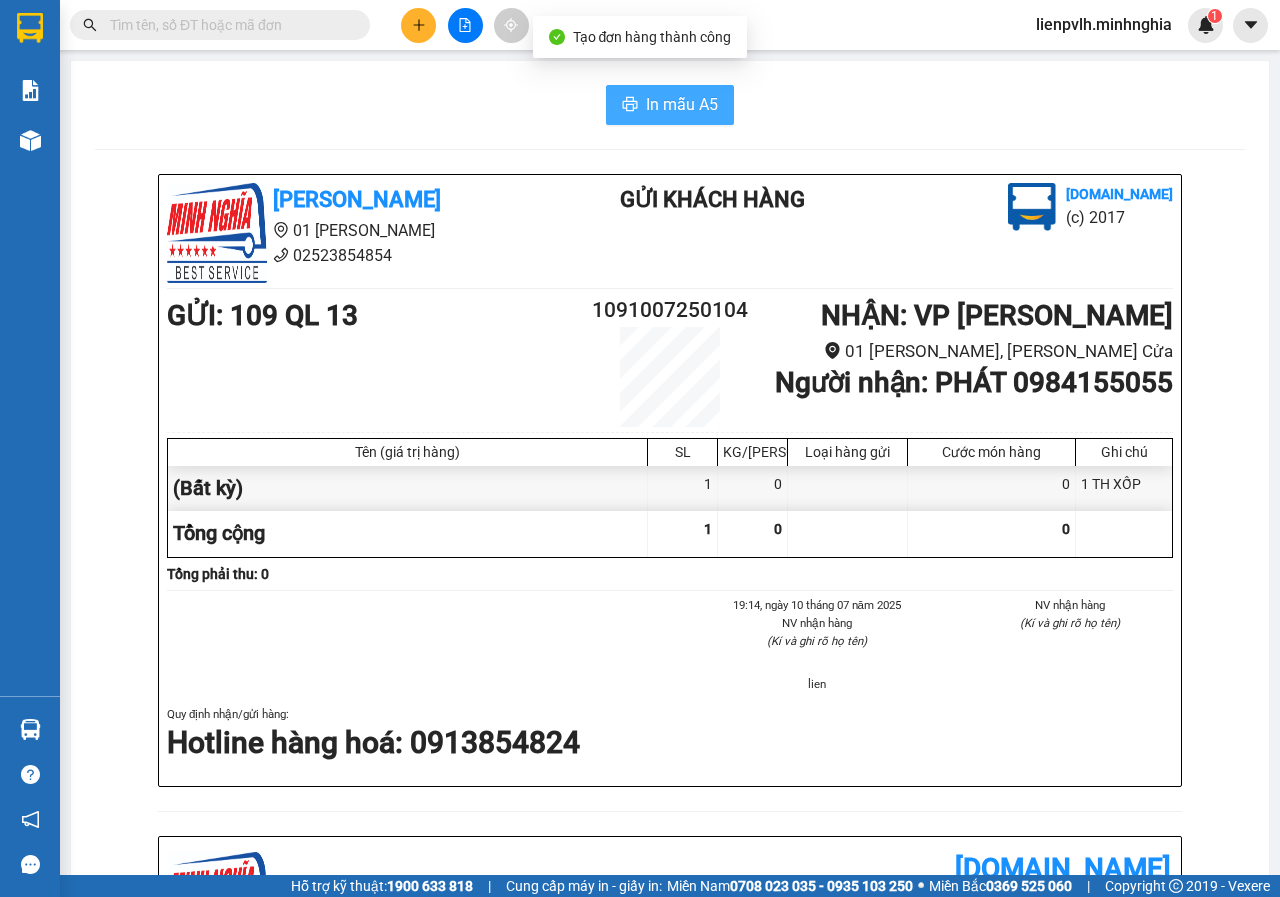 click on "In mẫu A5" at bounding box center [682, 104] 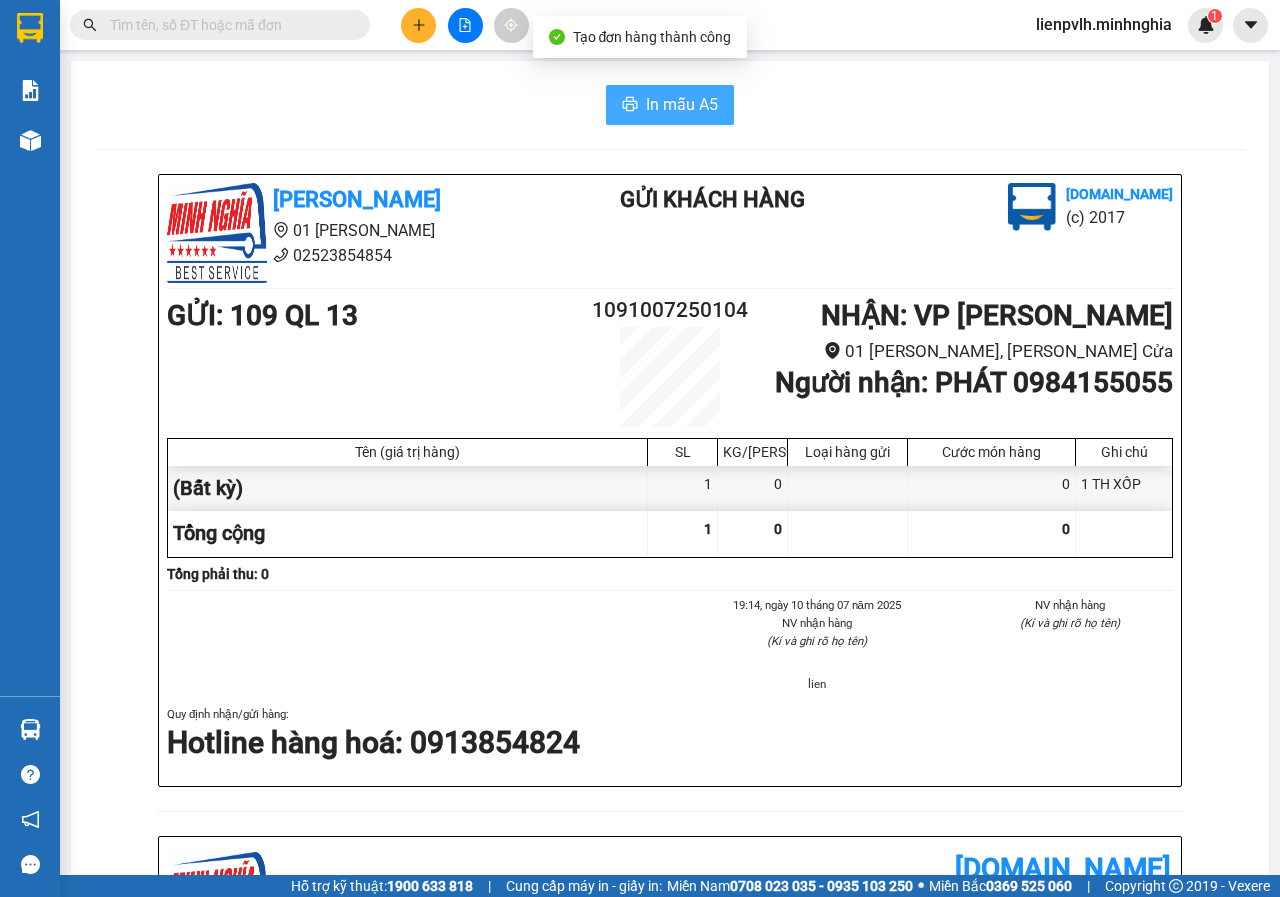 scroll, scrollTop: 0, scrollLeft: 0, axis: both 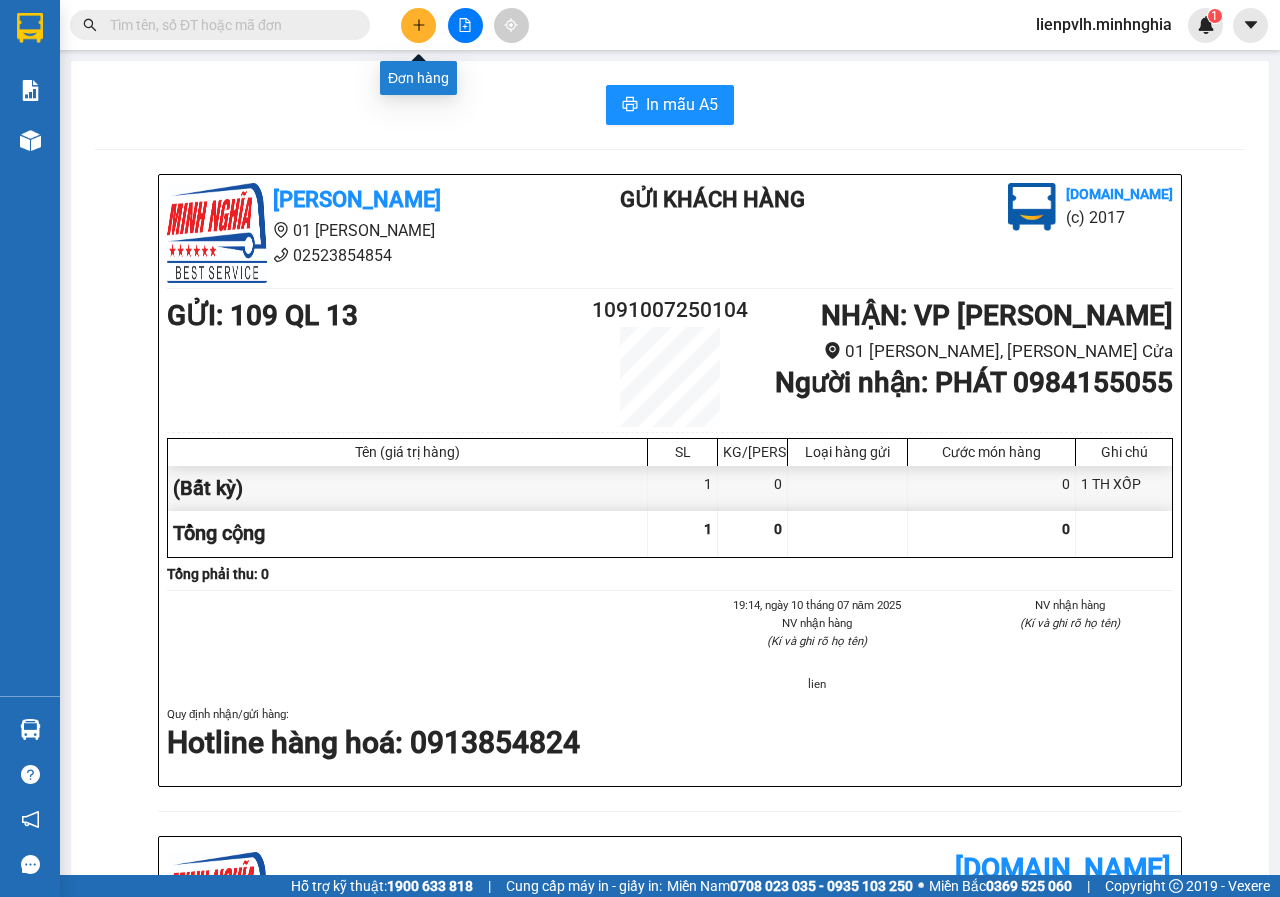 click at bounding box center [418, 25] 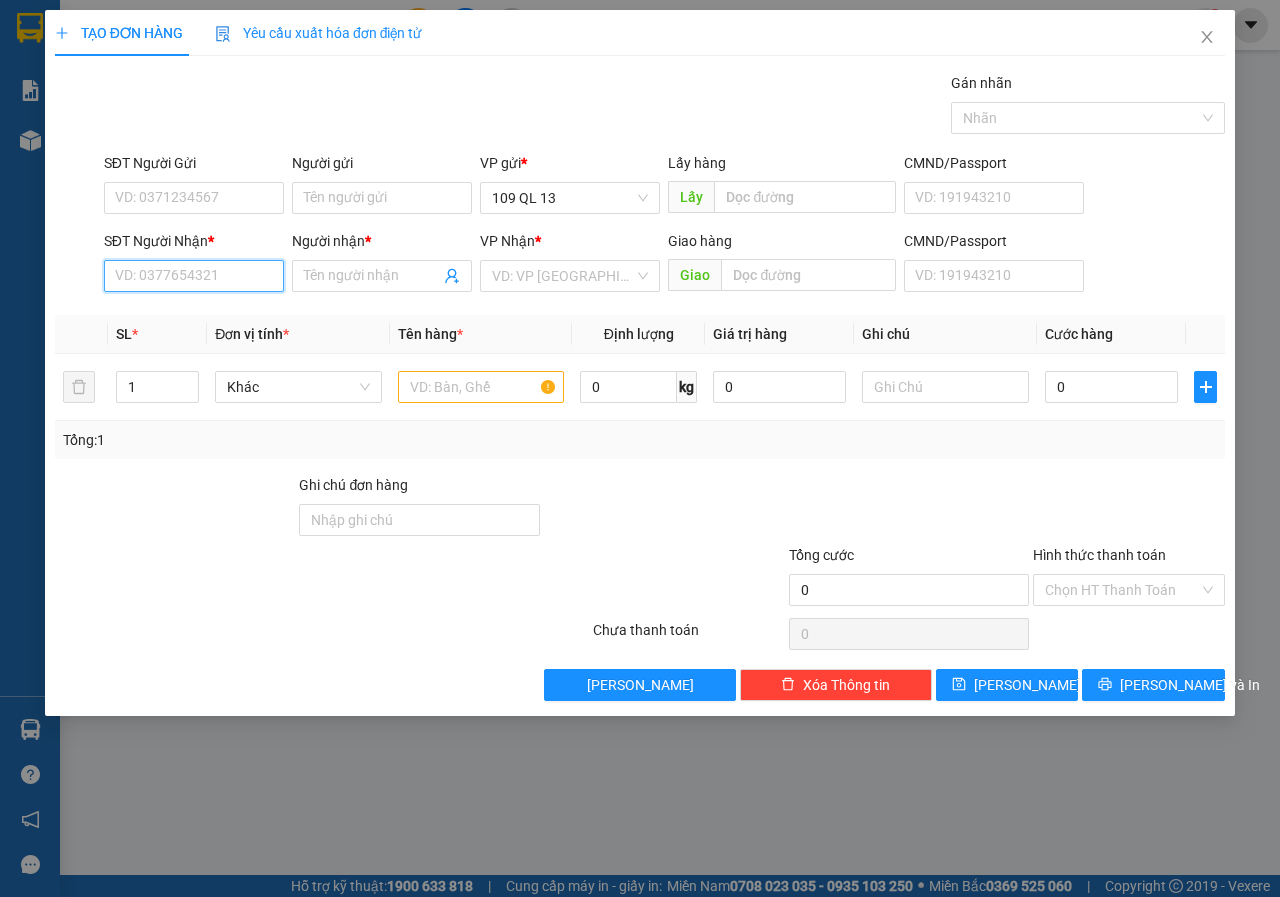 click on "SĐT Người Nhận  *" at bounding box center [194, 276] 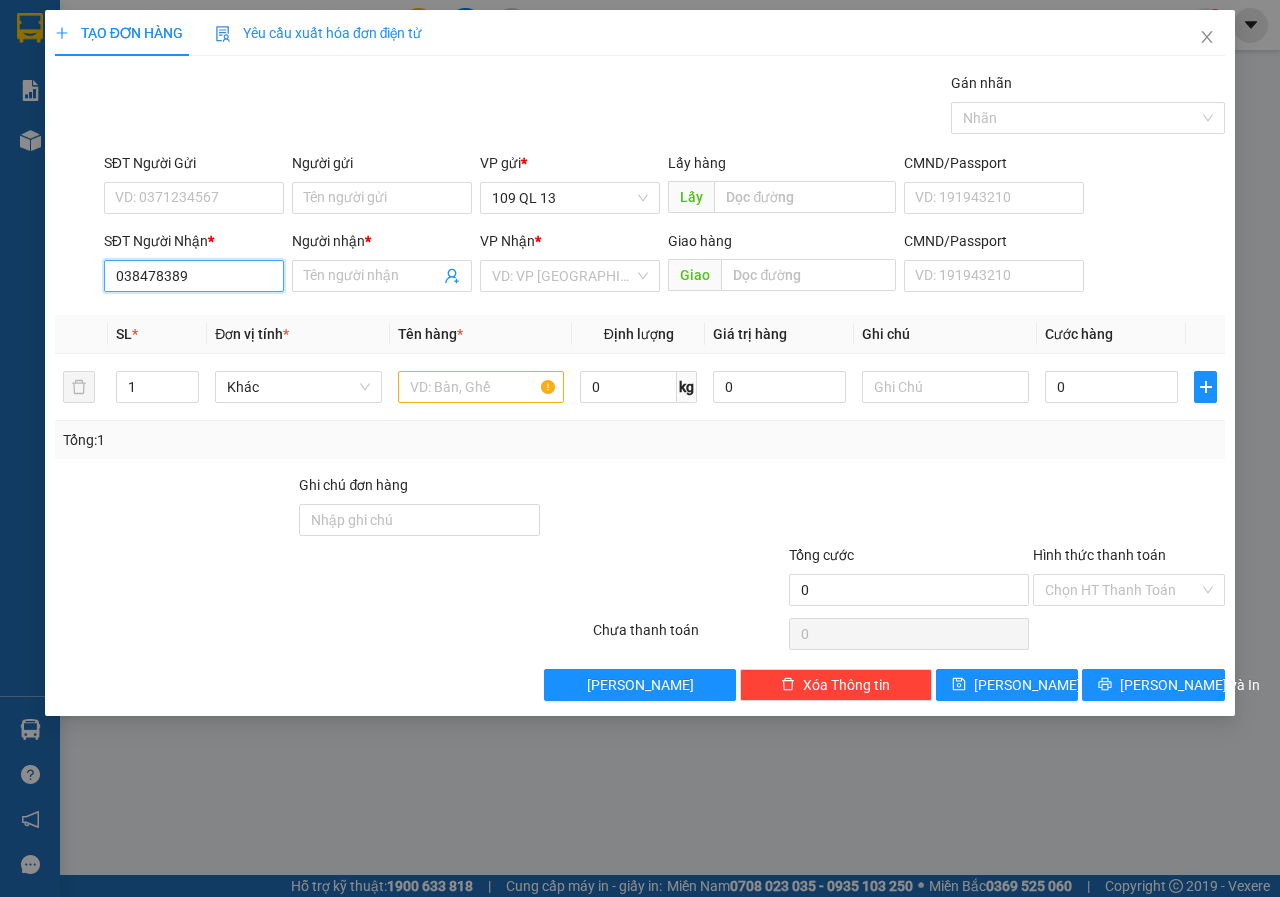 click on "038478389" at bounding box center (194, 276) 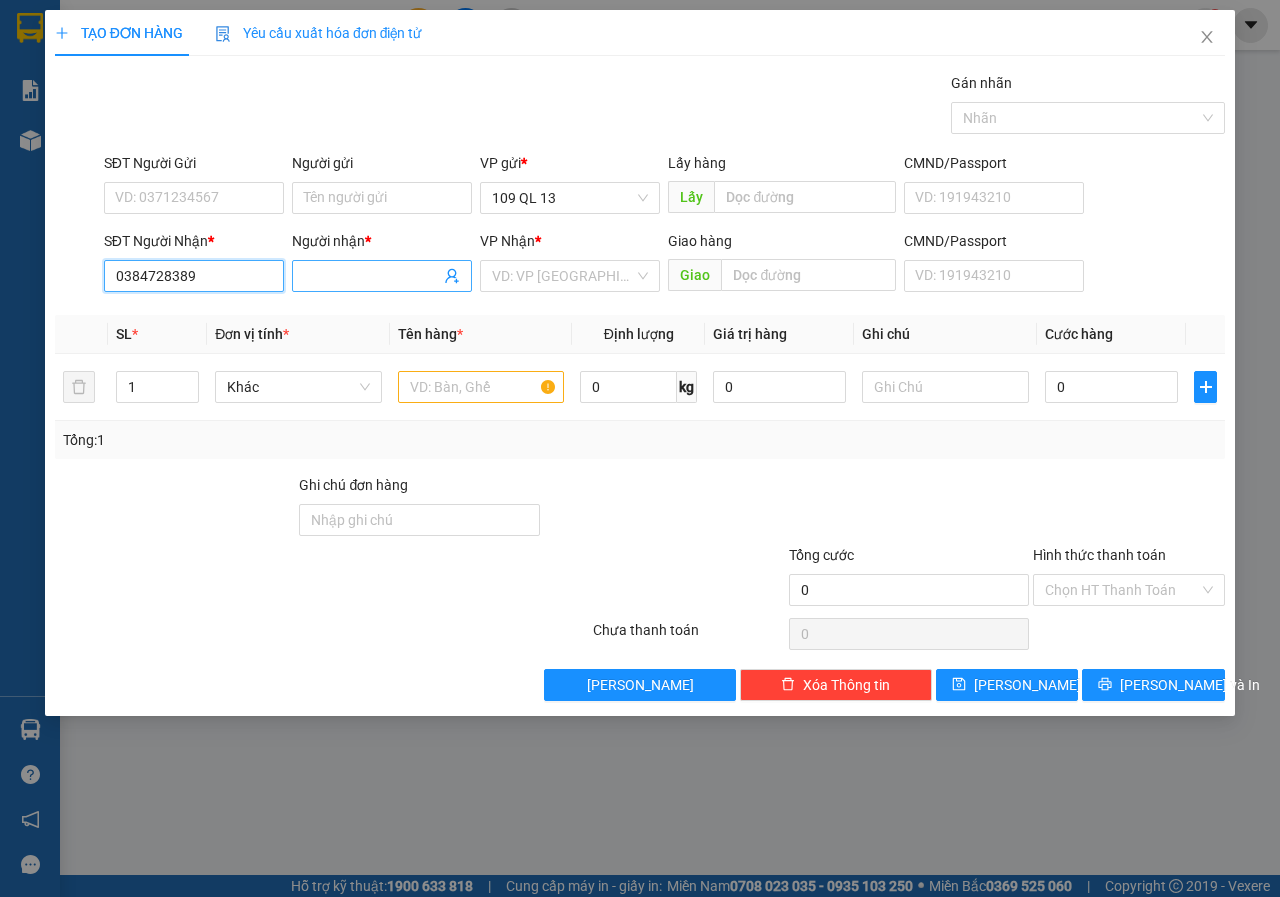 type on "0384728389" 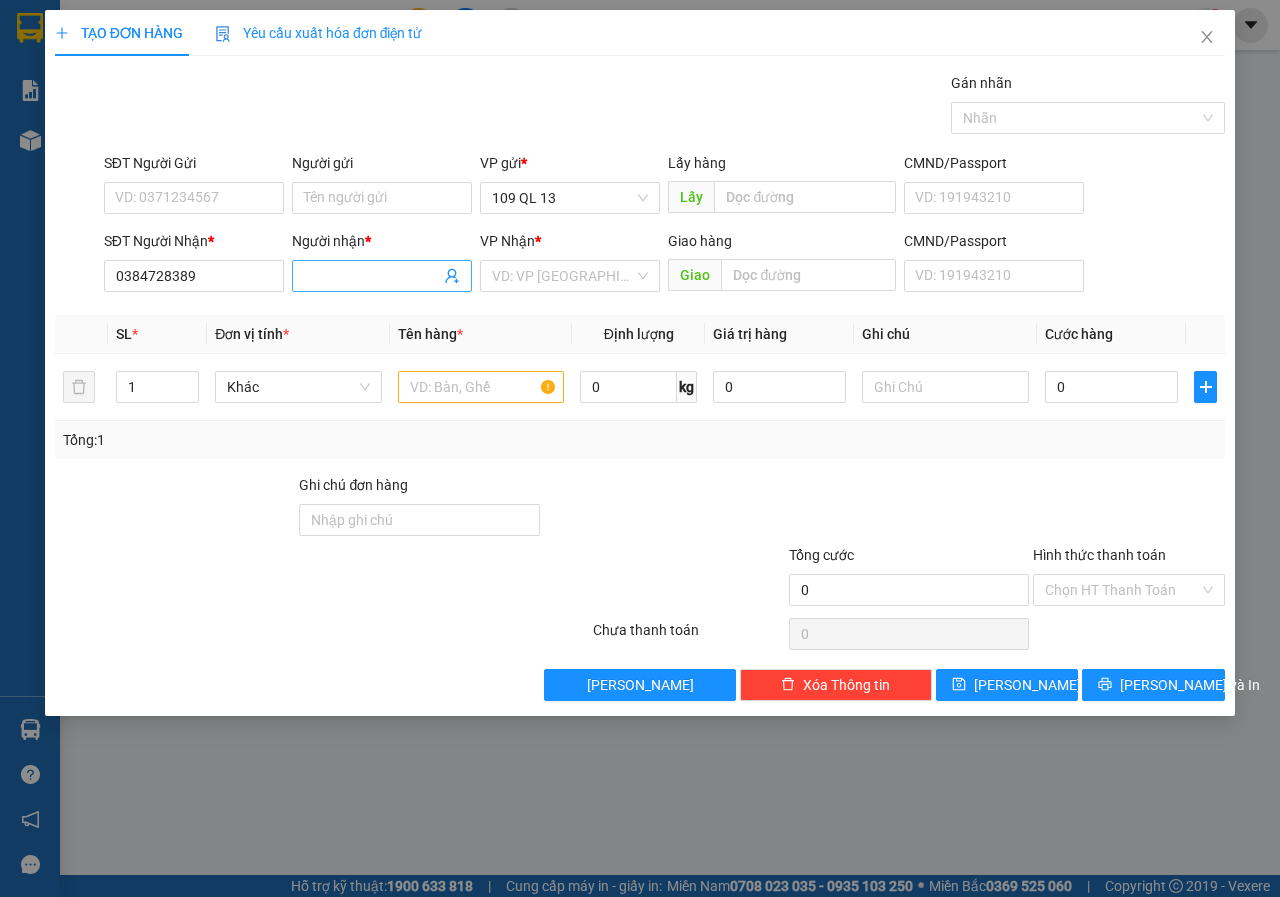 click on "Người nhận  *" at bounding box center [372, 276] 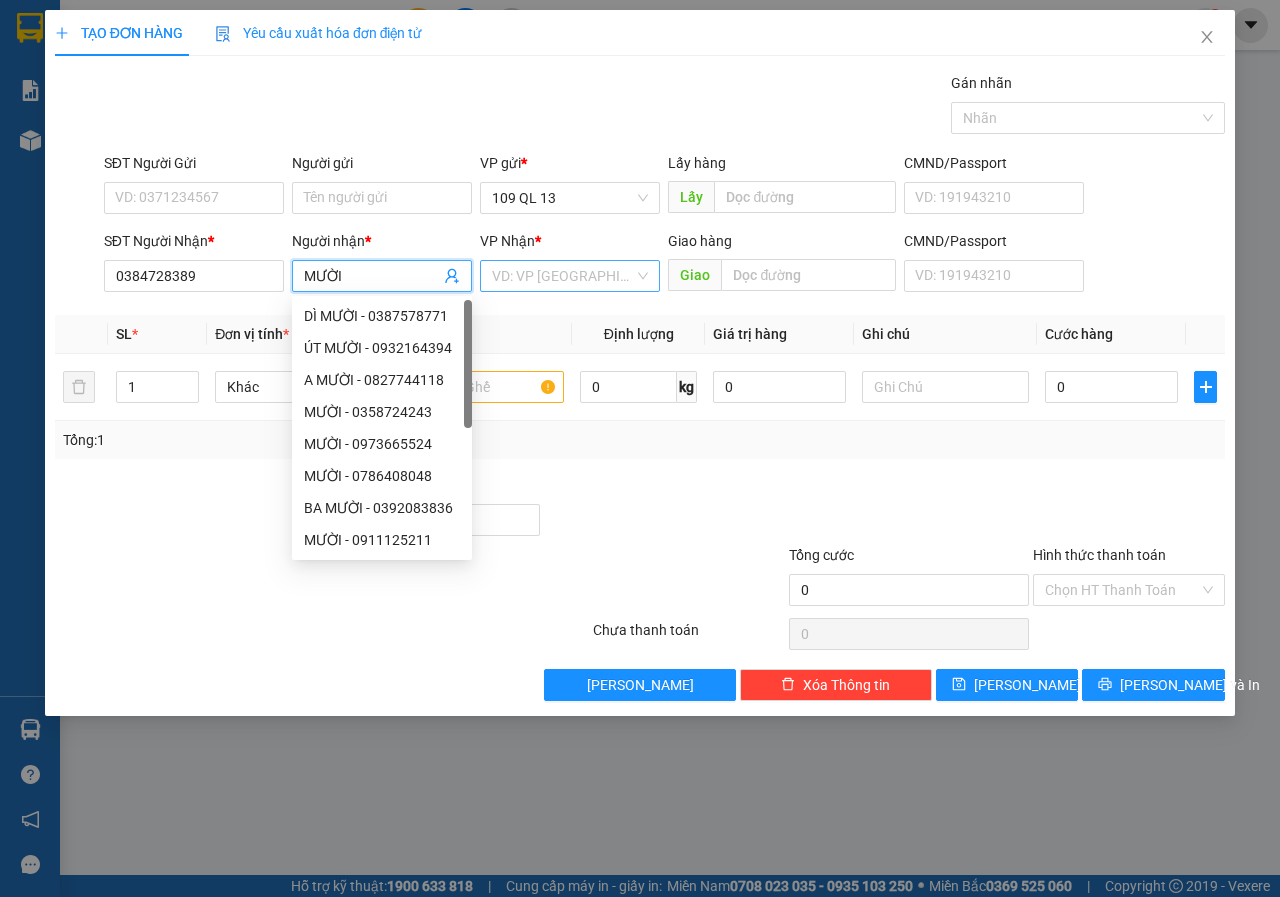 type on "MƯỜI" 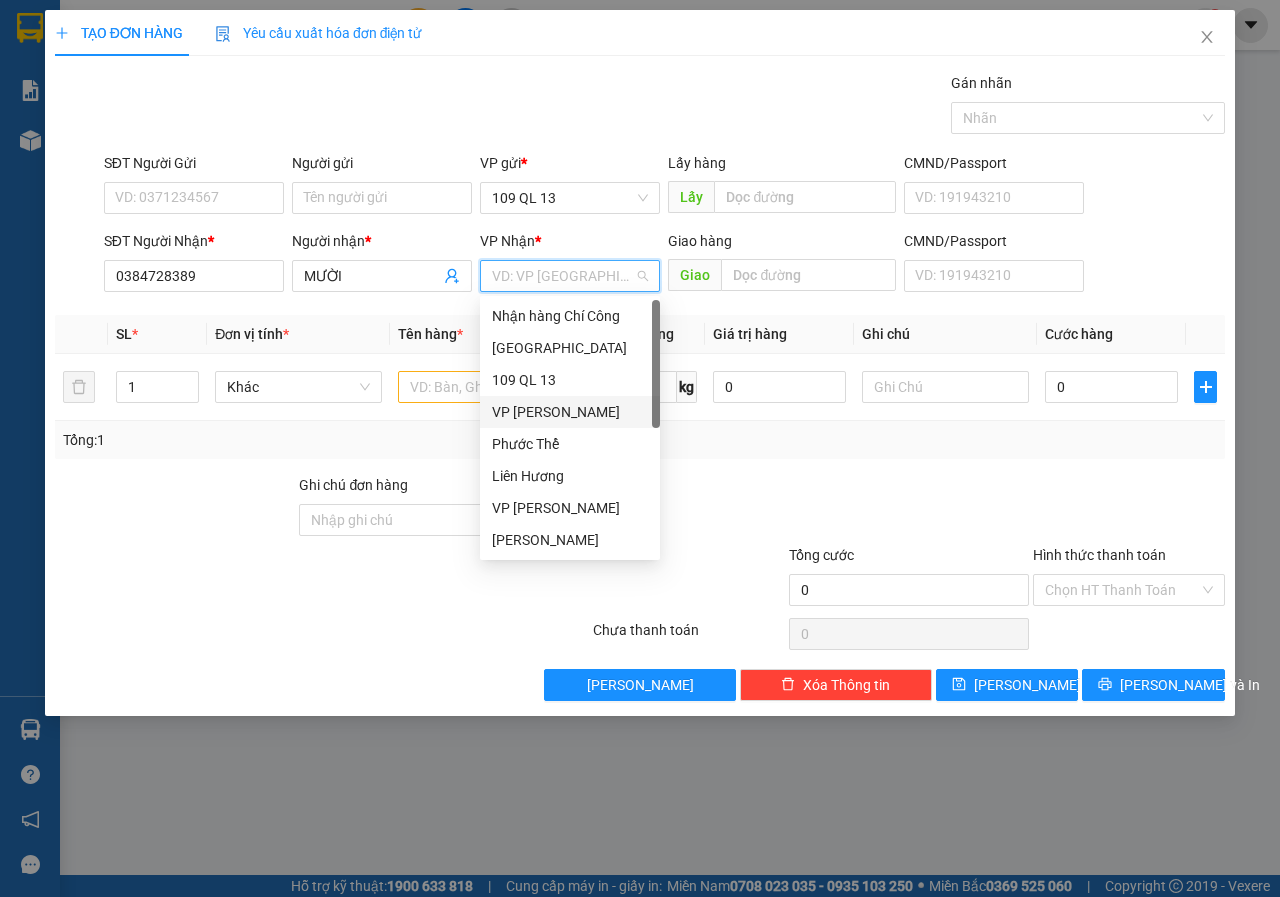 click on "VP [PERSON_NAME]" at bounding box center (570, 412) 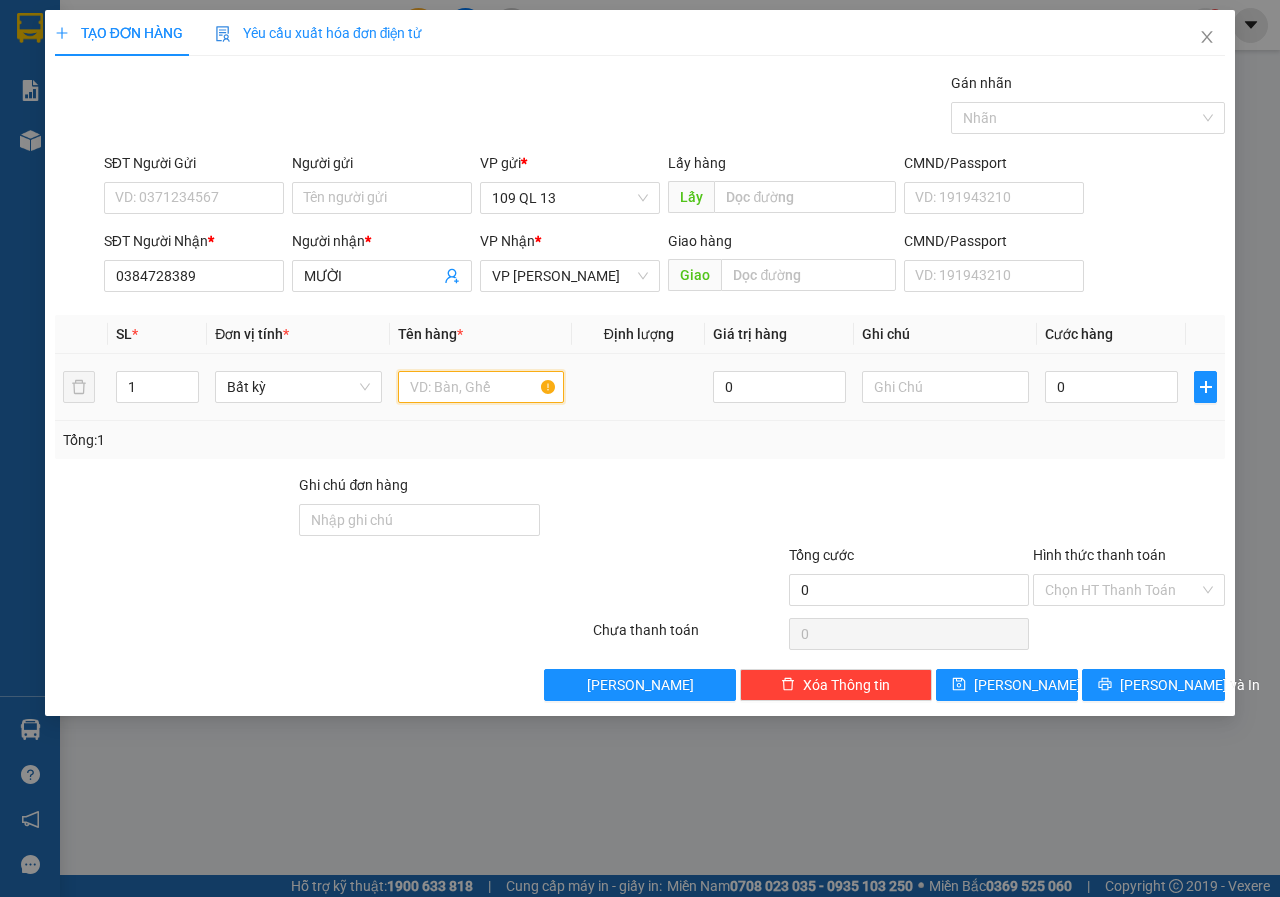 click at bounding box center [481, 387] 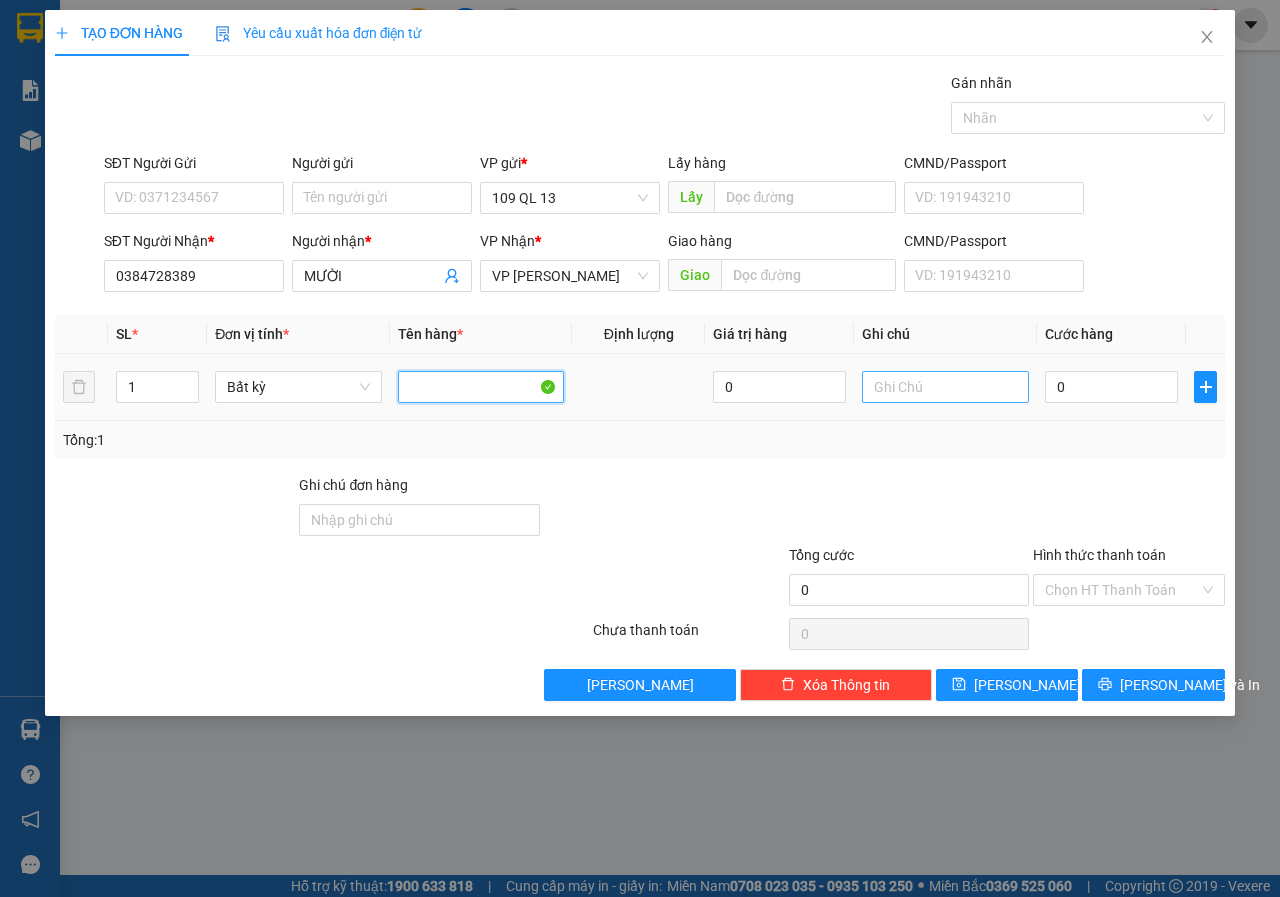 type 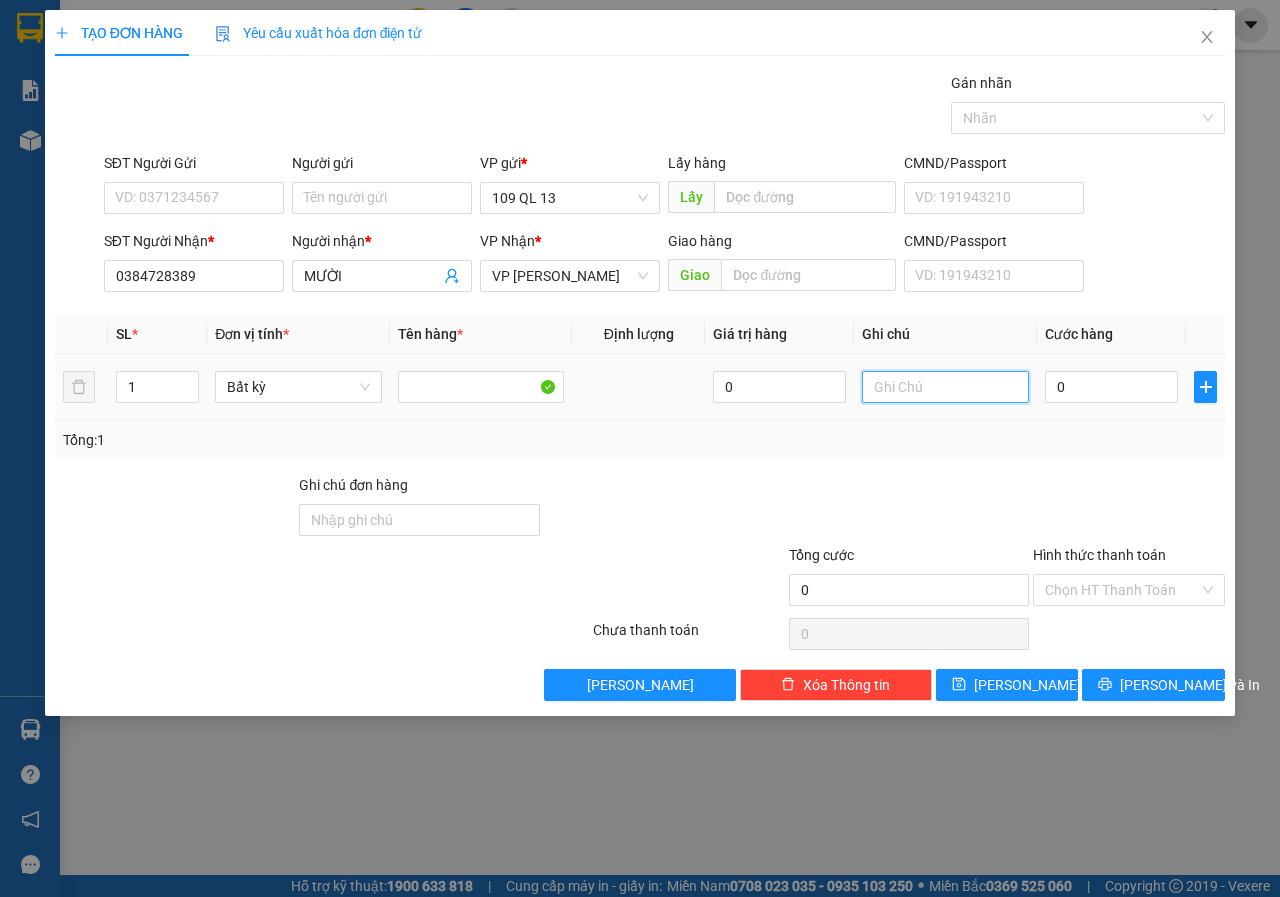 click at bounding box center [945, 387] 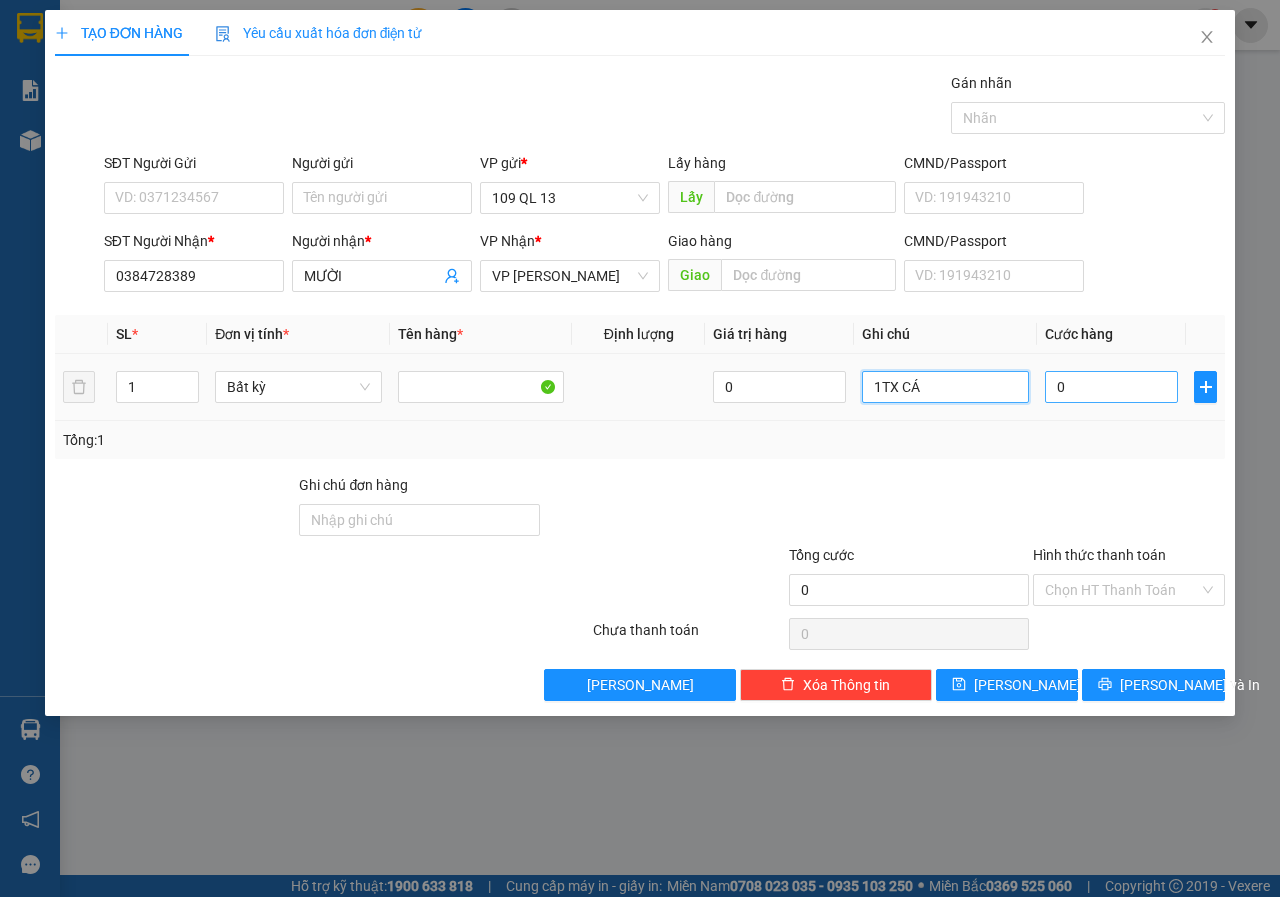 type on "1TX CÁ" 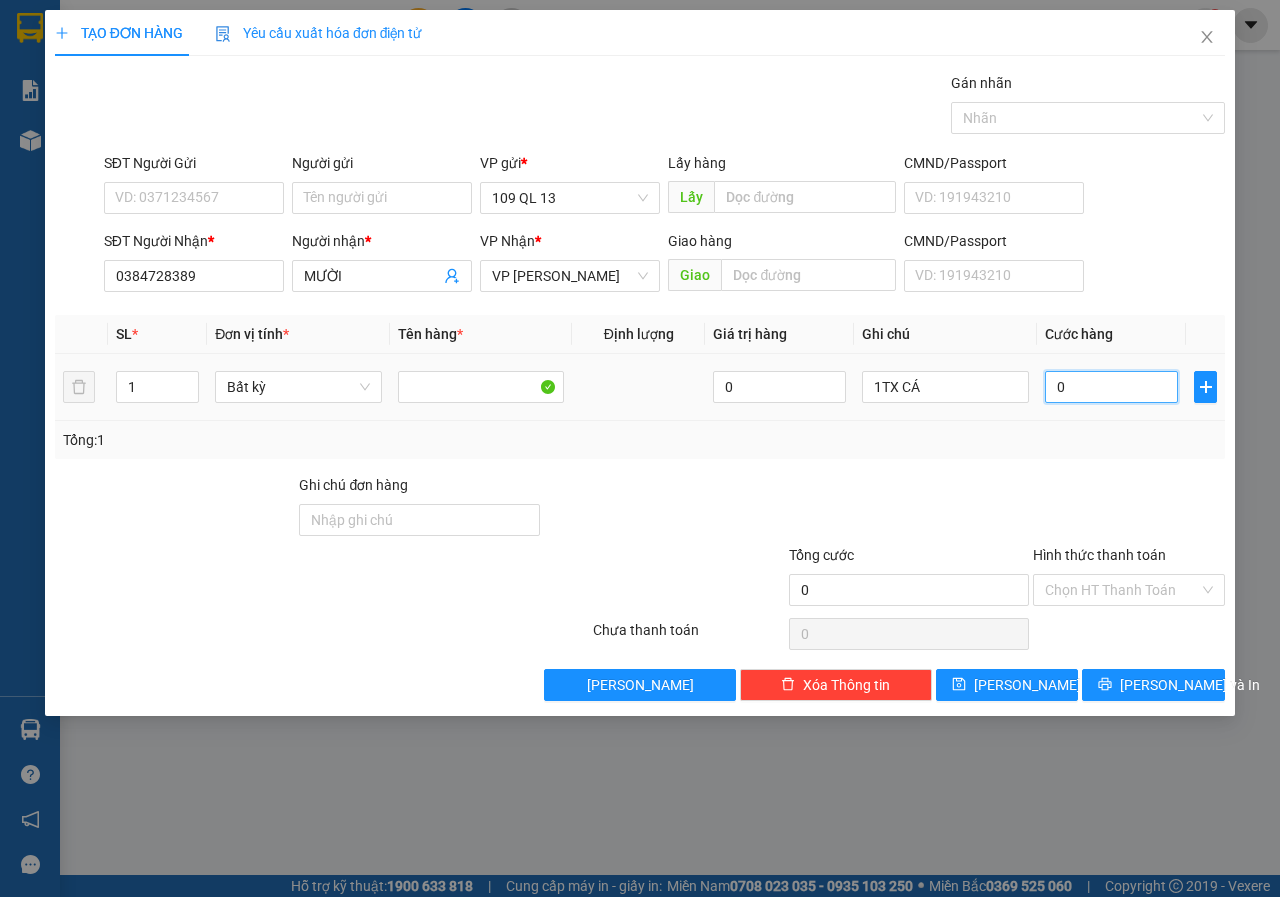 click on "0" at bounding box center [1111, 387] 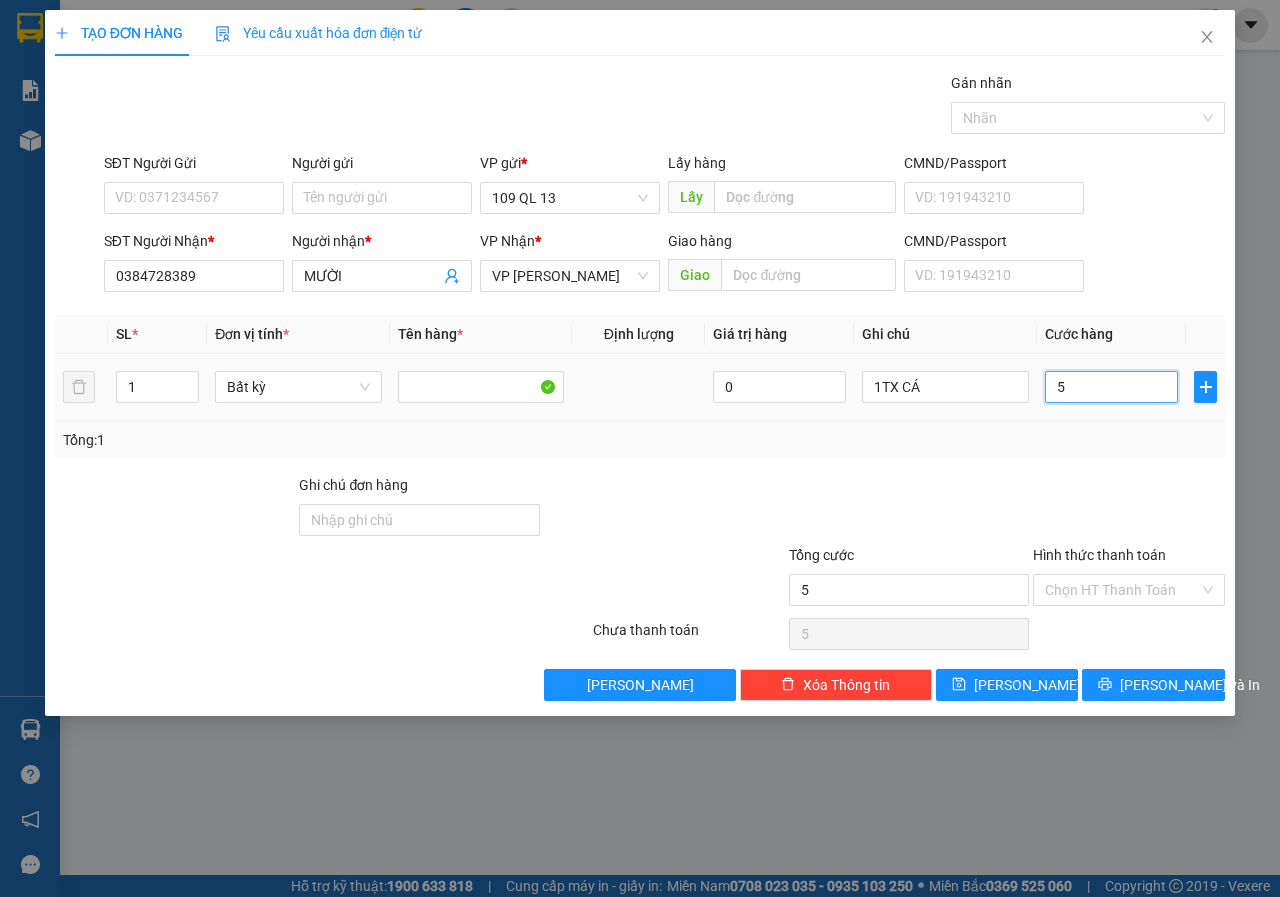 type on "50" 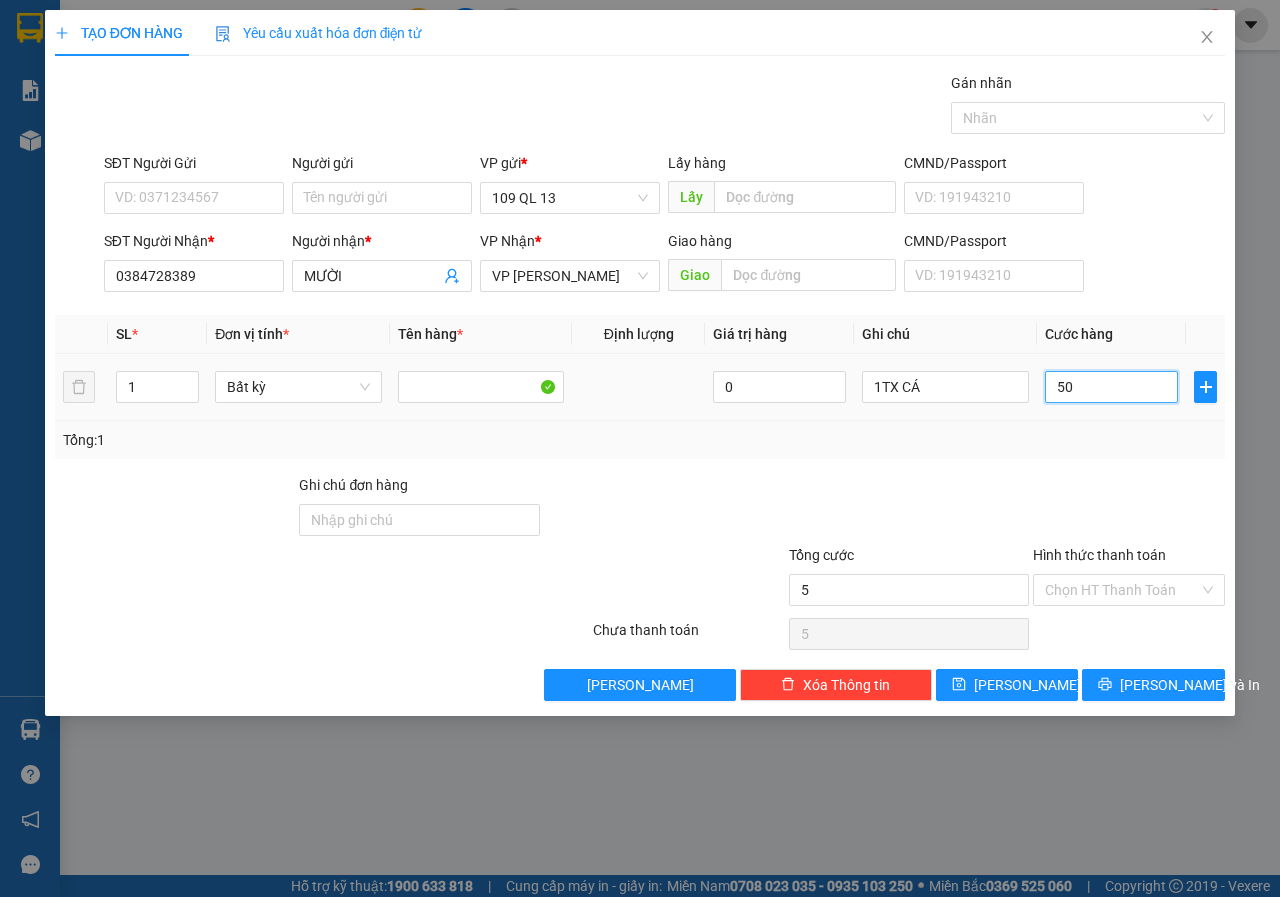type on "50" 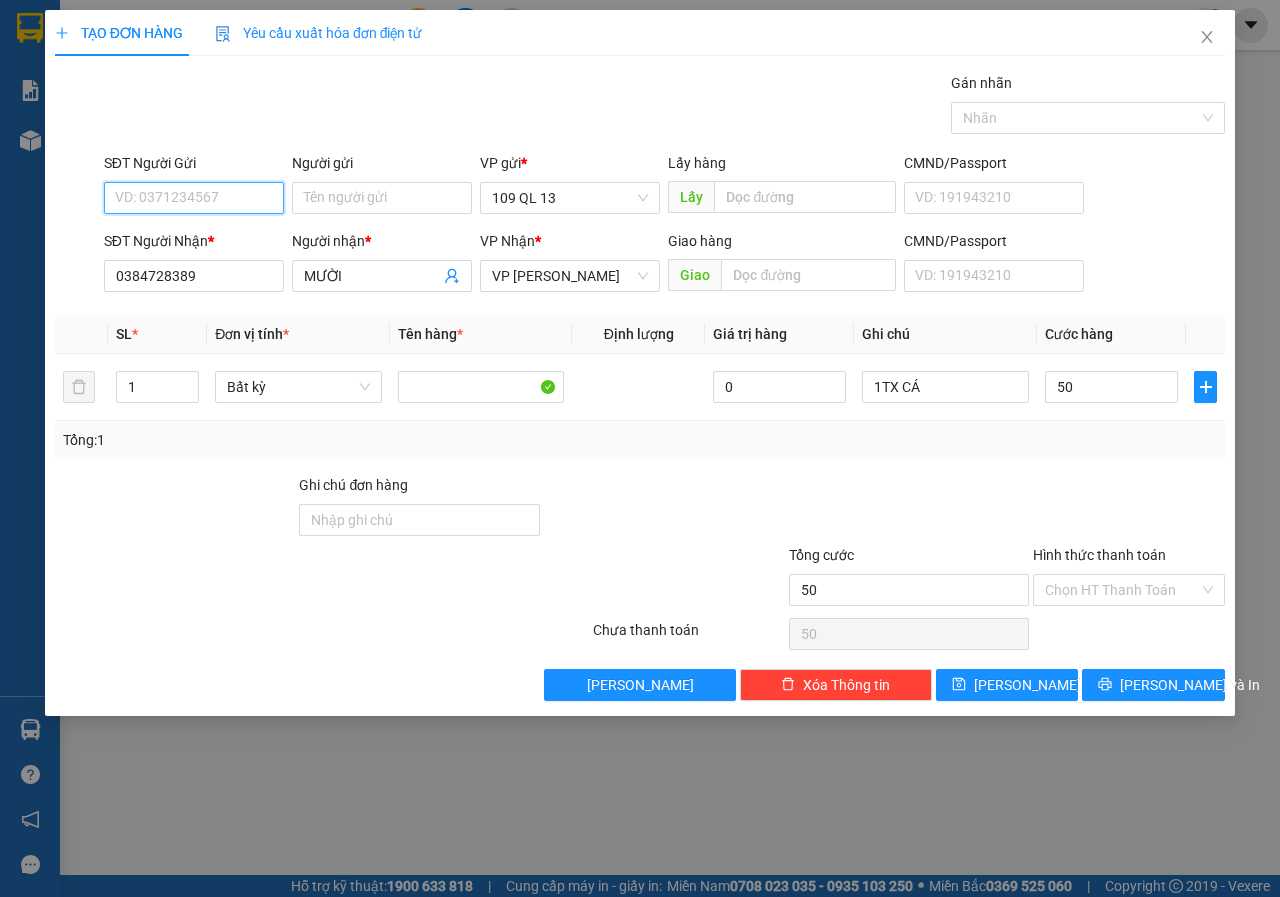 type on "50.000" 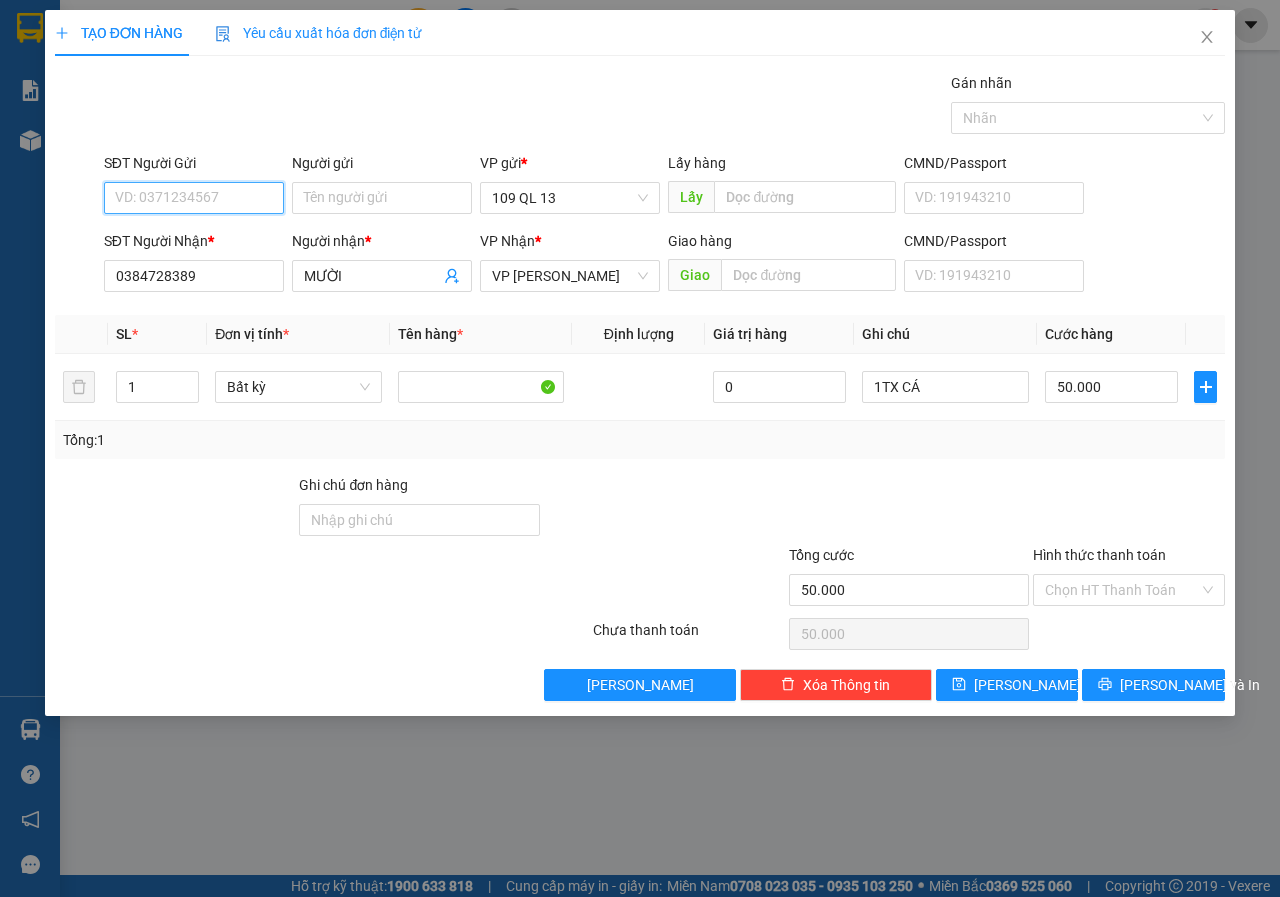 click on "SĐT Người Gửi" at bounding box center (194, 198) 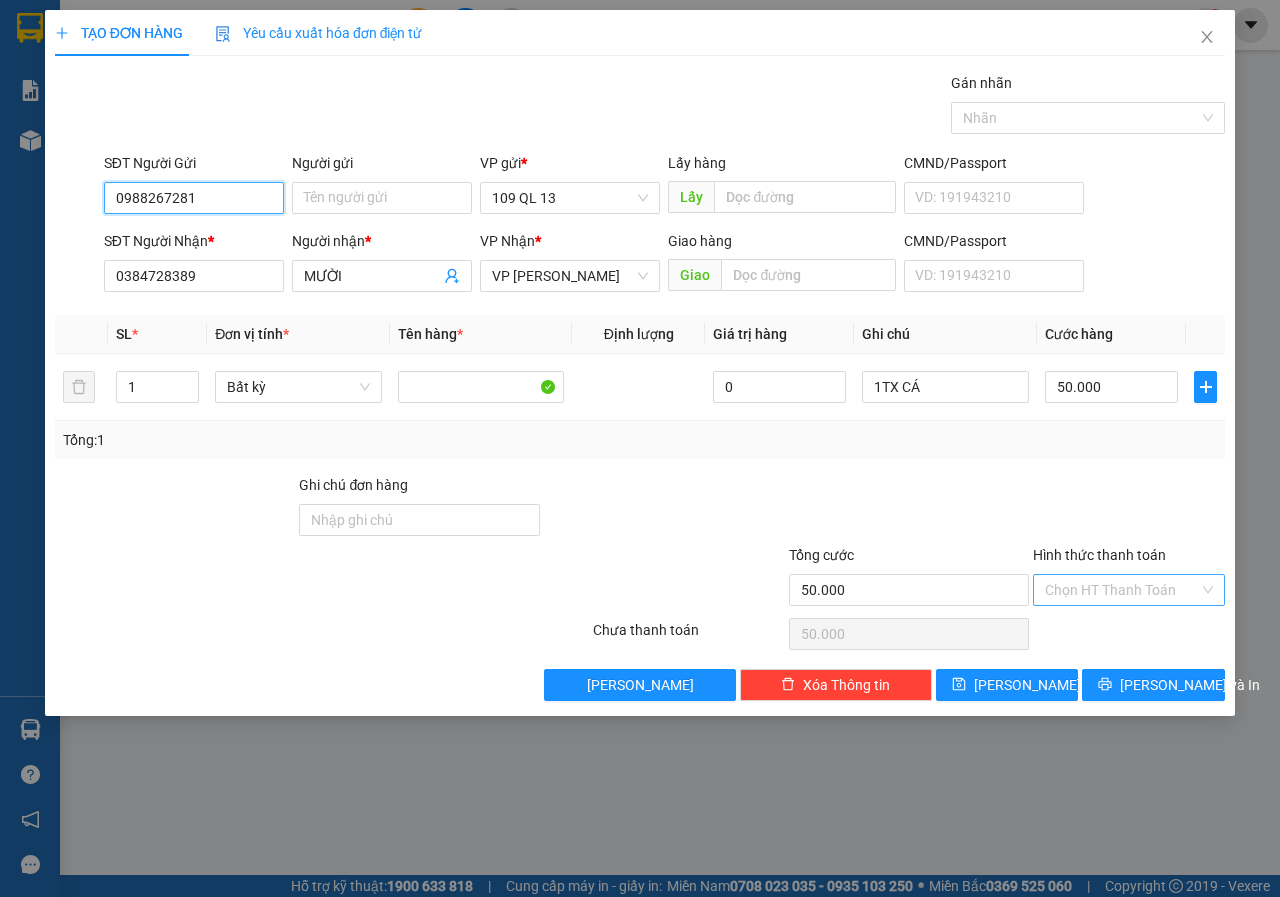 type on "0988267281" 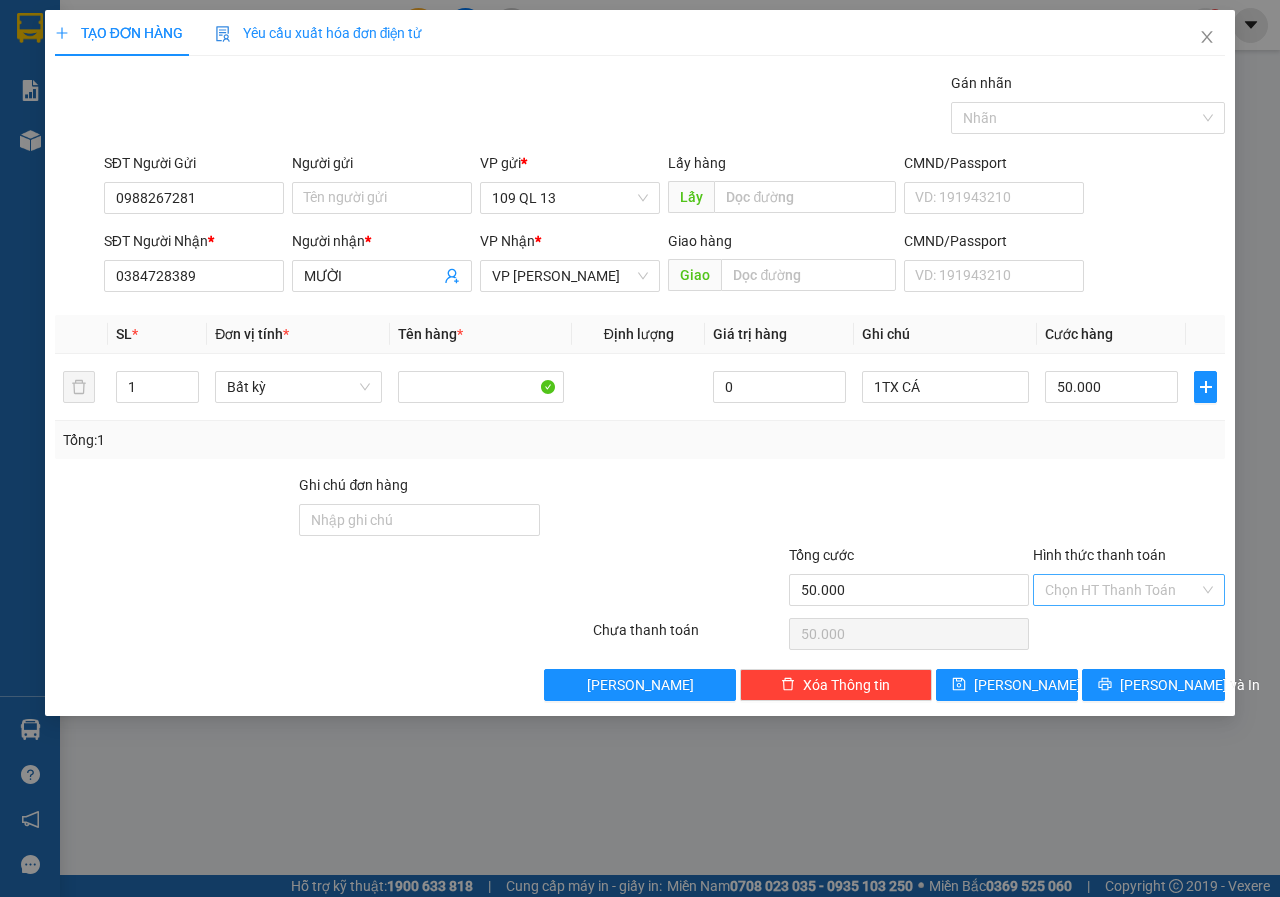 click on "Hình thức thanh toán" at bounding box center [1122, 590] 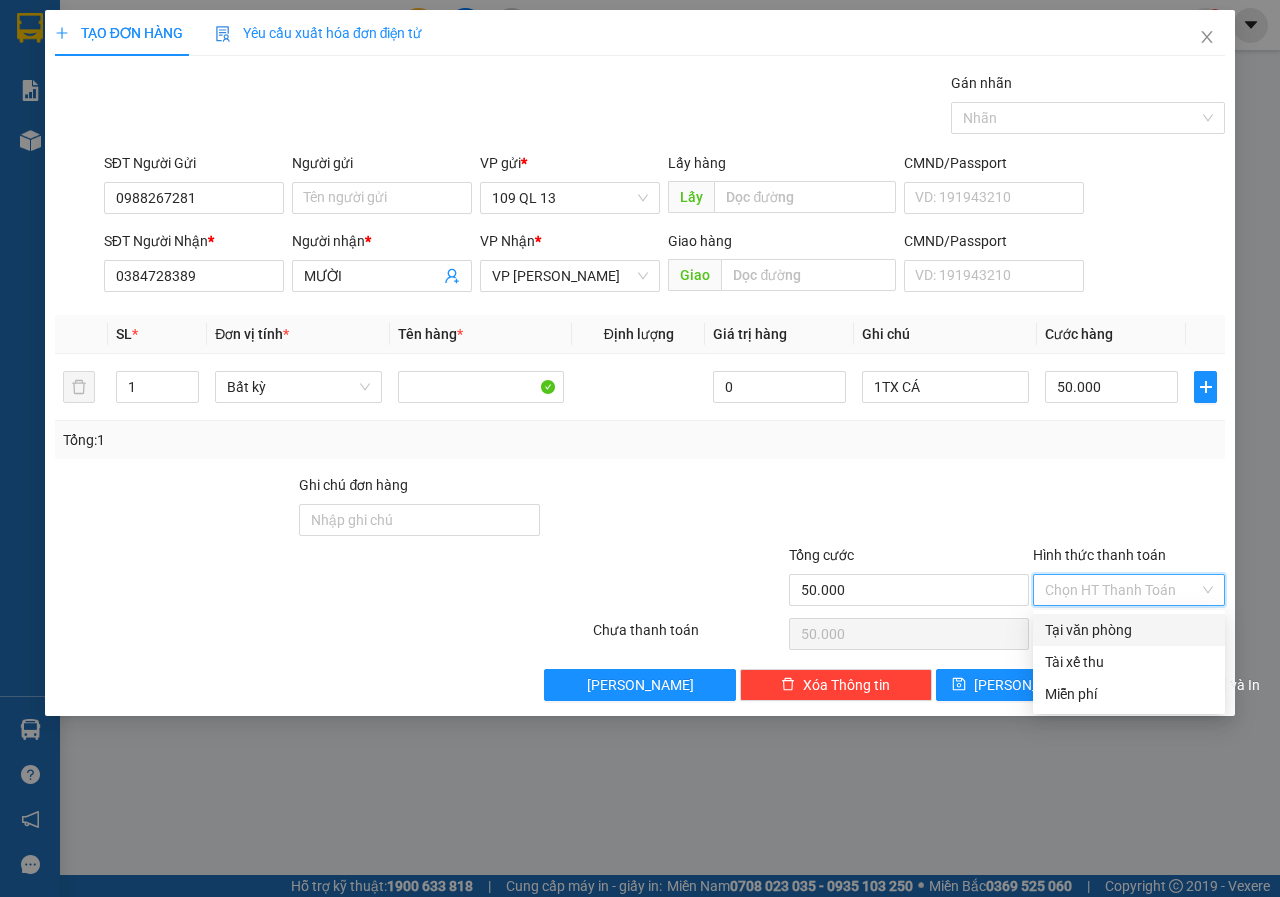 click on "Tại văn phòng" at bounding box center (1129, 630) 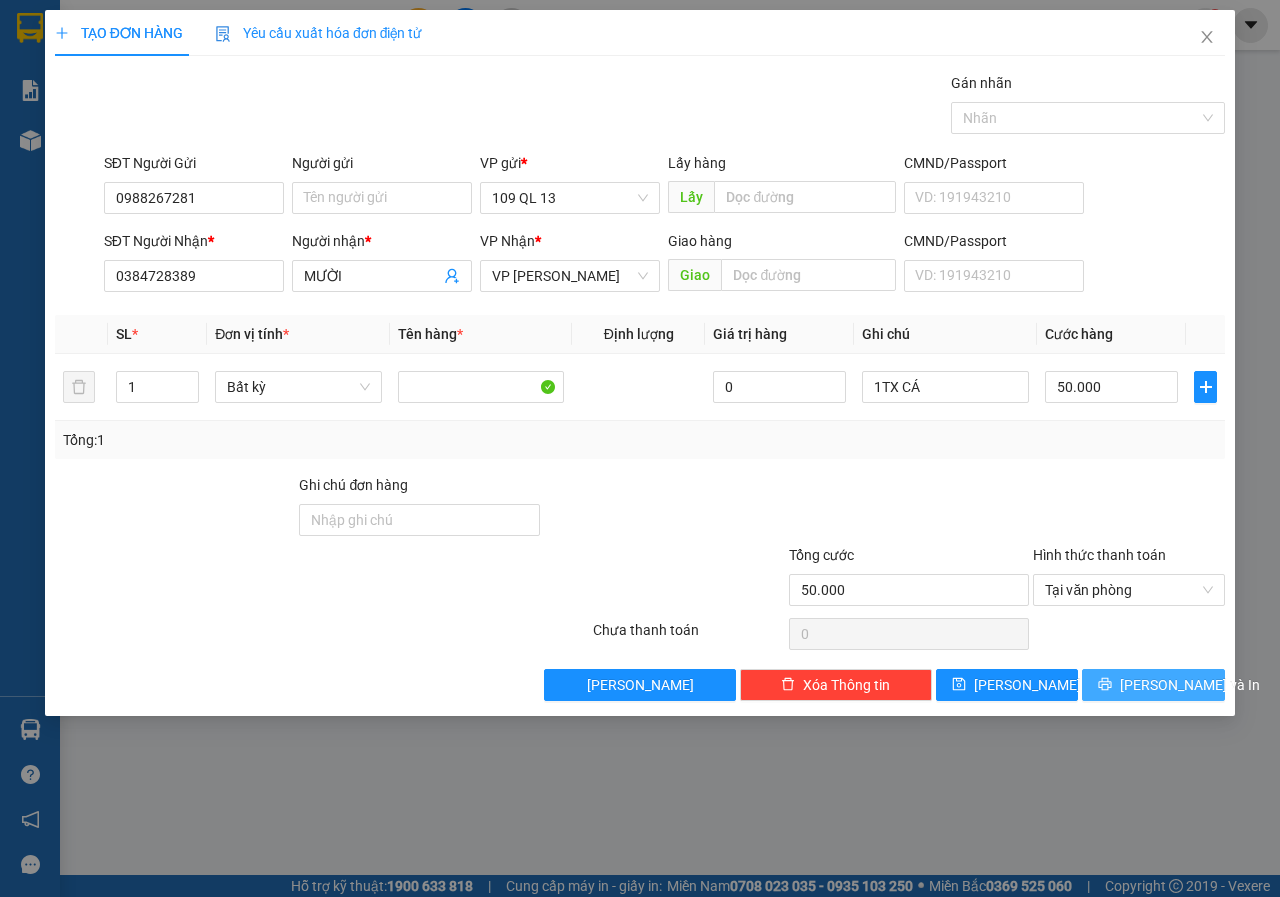 click at bounding box center [1105, 685] 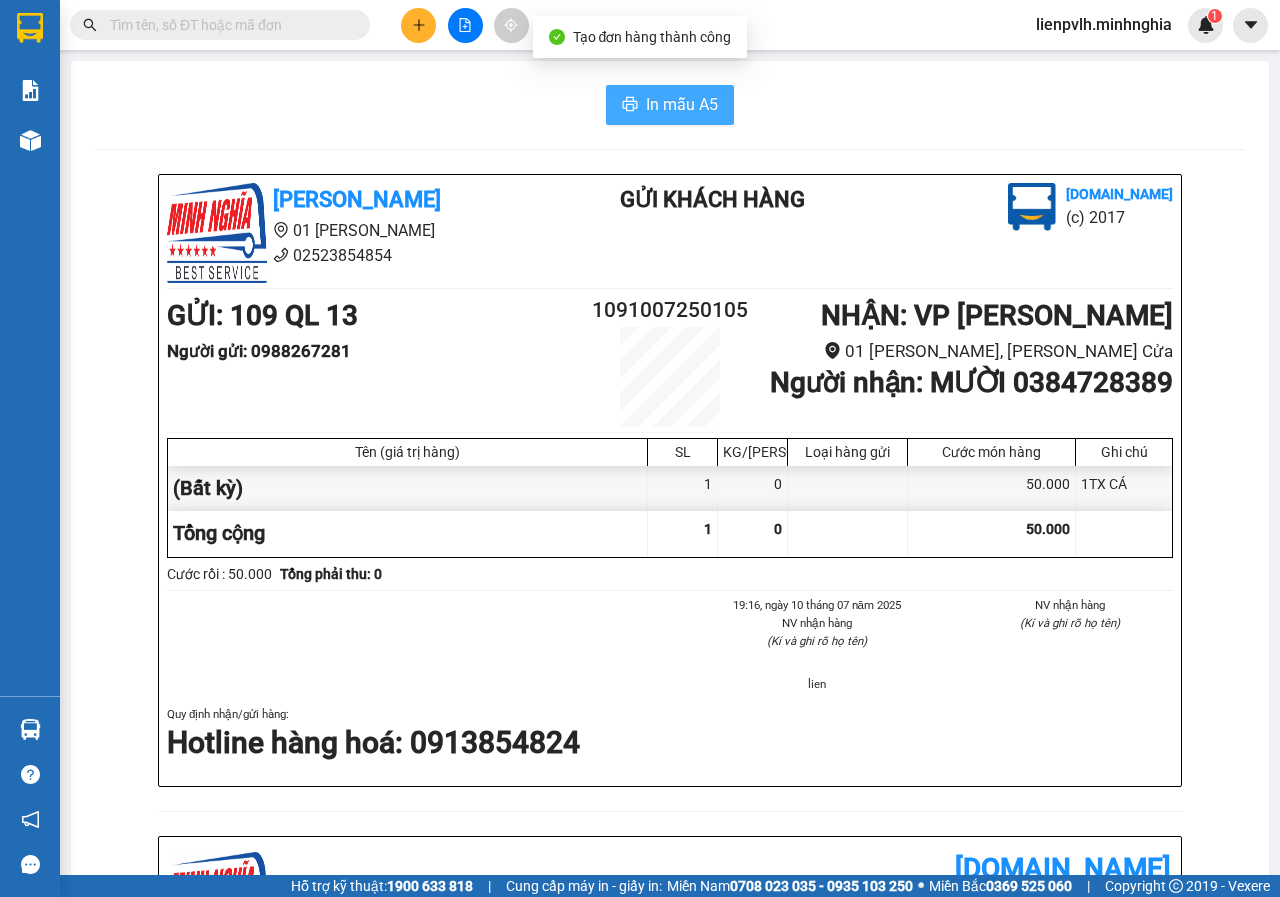 click on "In mẫu A5" at bounding box center [682, 104] 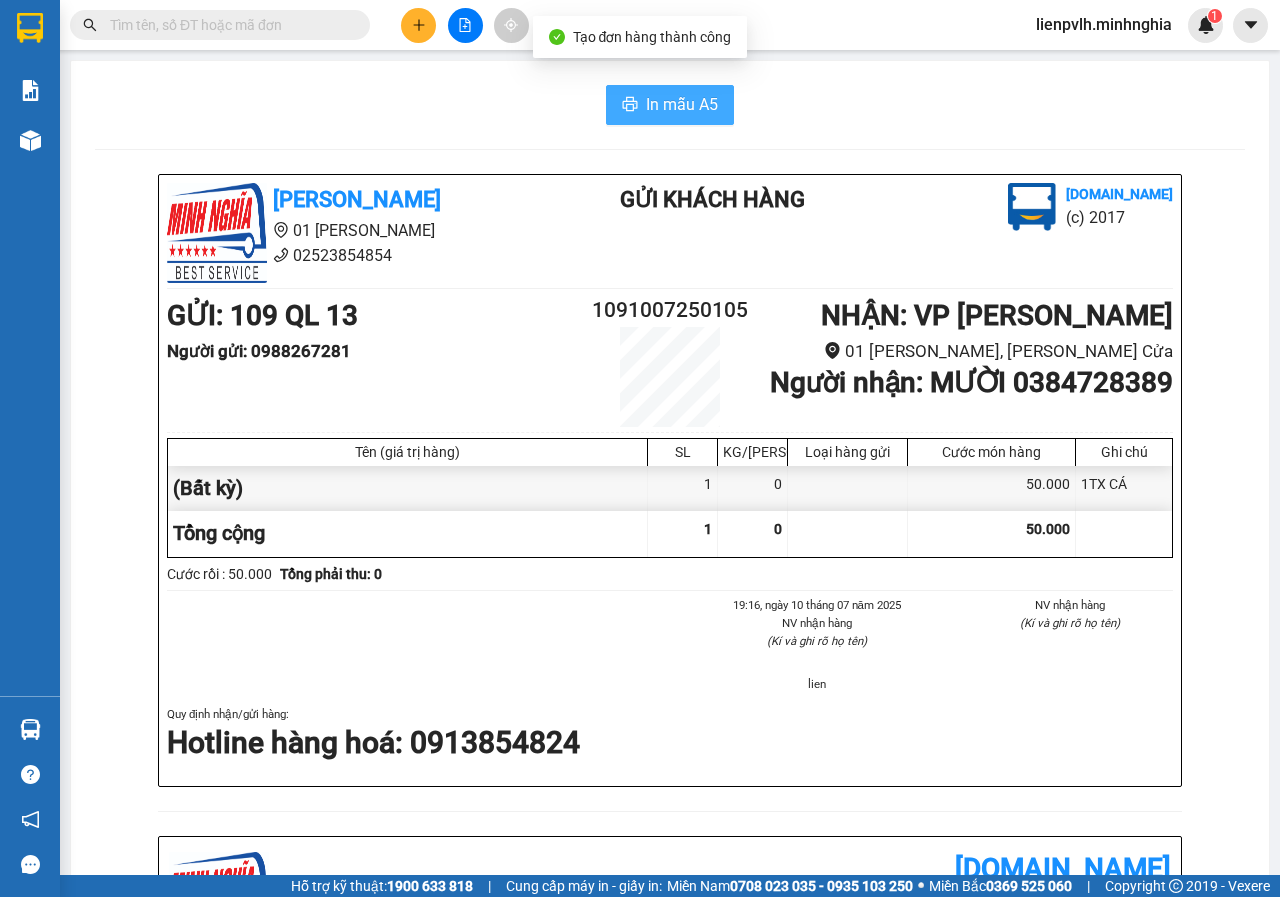 scroll, scrollTop: 0, scrollLeft: 0, axis: both 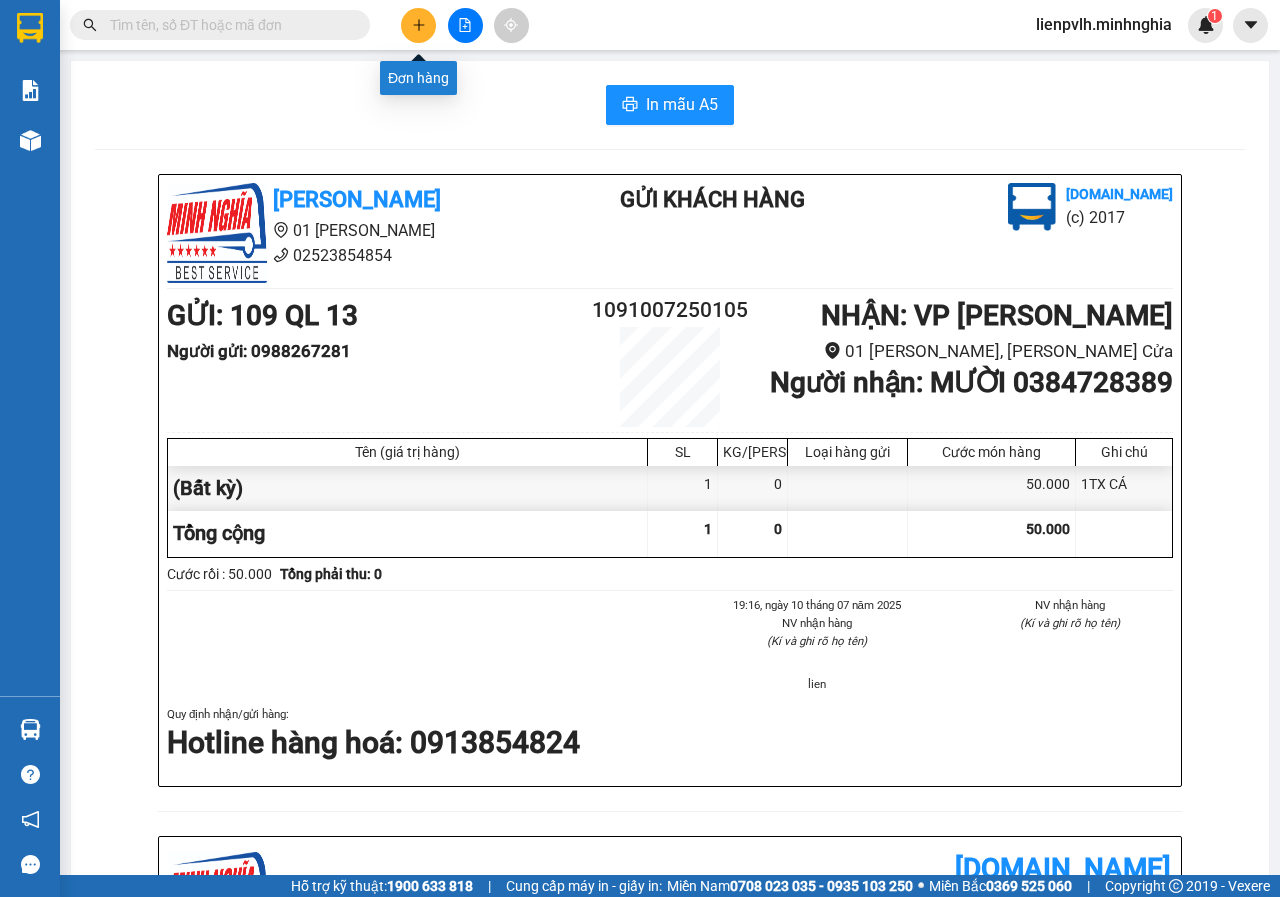 click at bounding box center (418, 25) 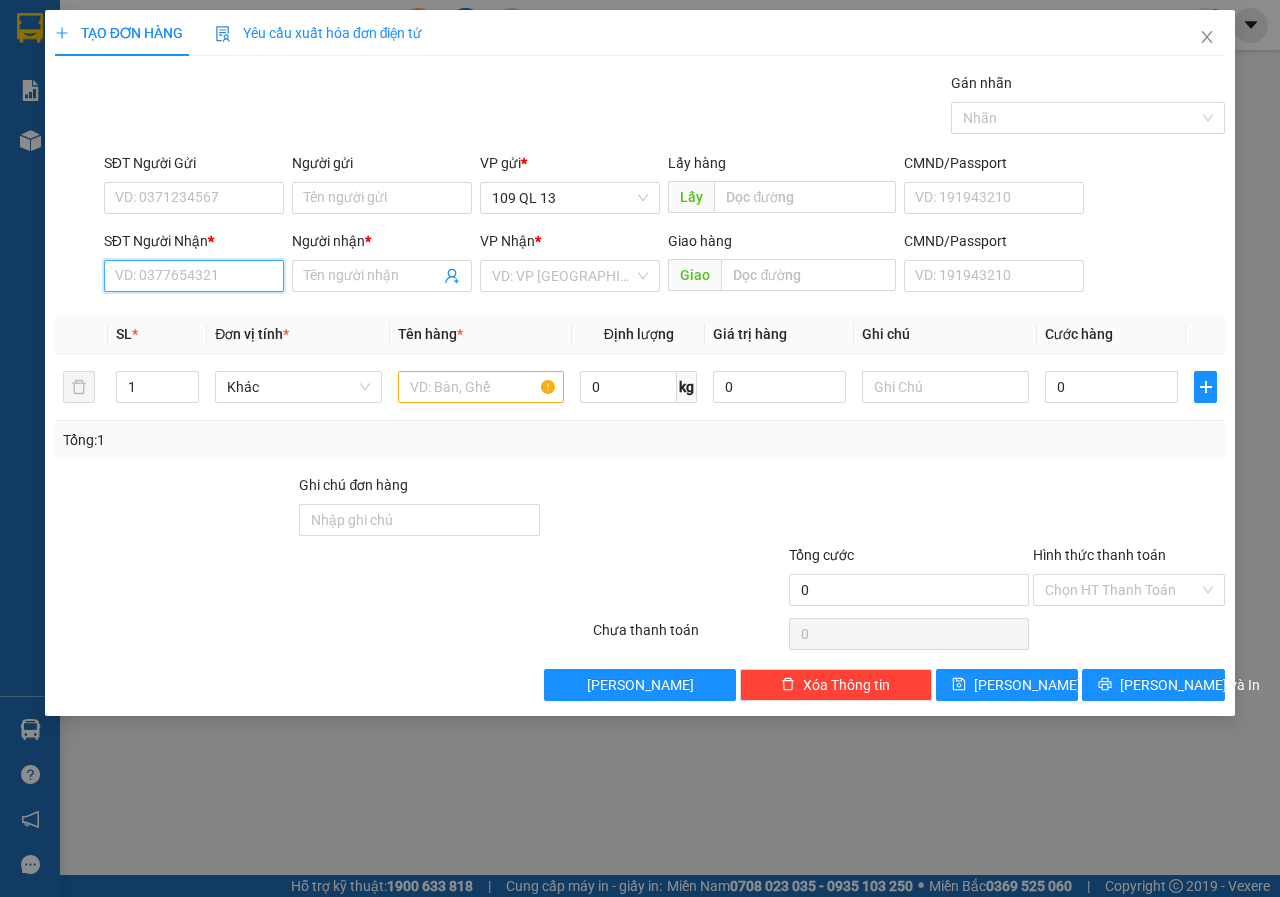 click on "SĐT Người Nhận  *" at bounding box center (194, 276) 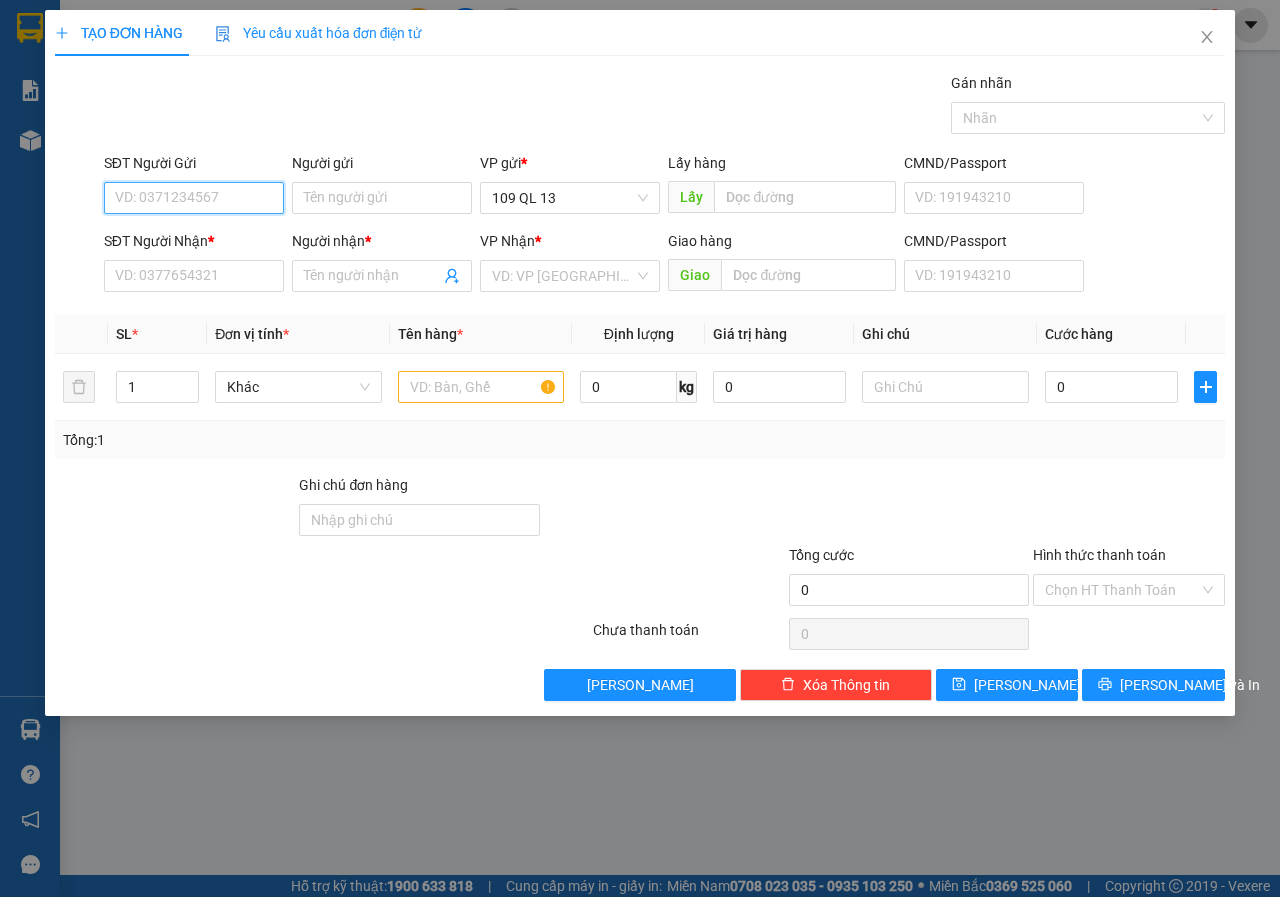click on "SĐT Người Gửi" at bounding box center (194, 198) 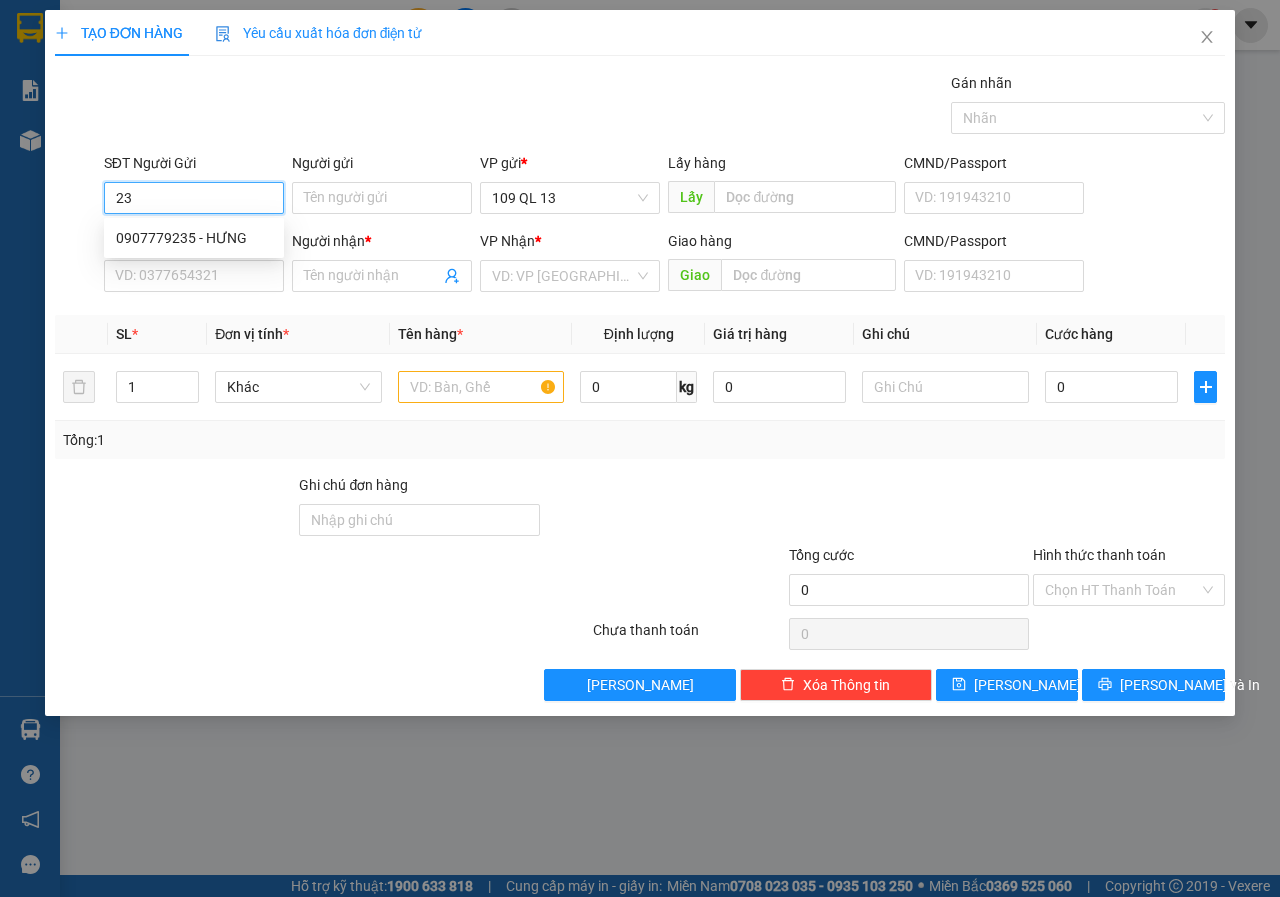 type on "2" 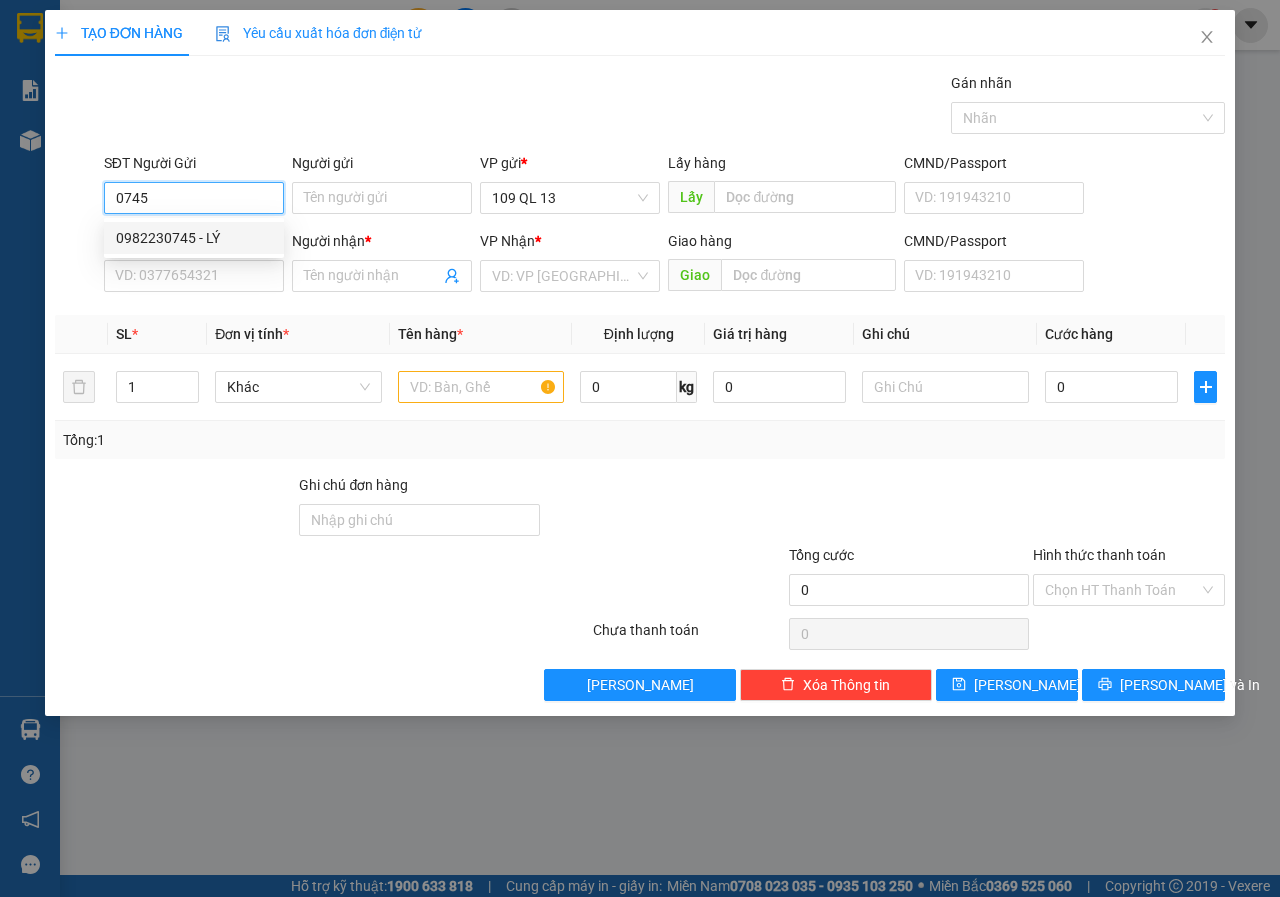 click on "0982230745 - LÝ" at bounding box center (194, 238) 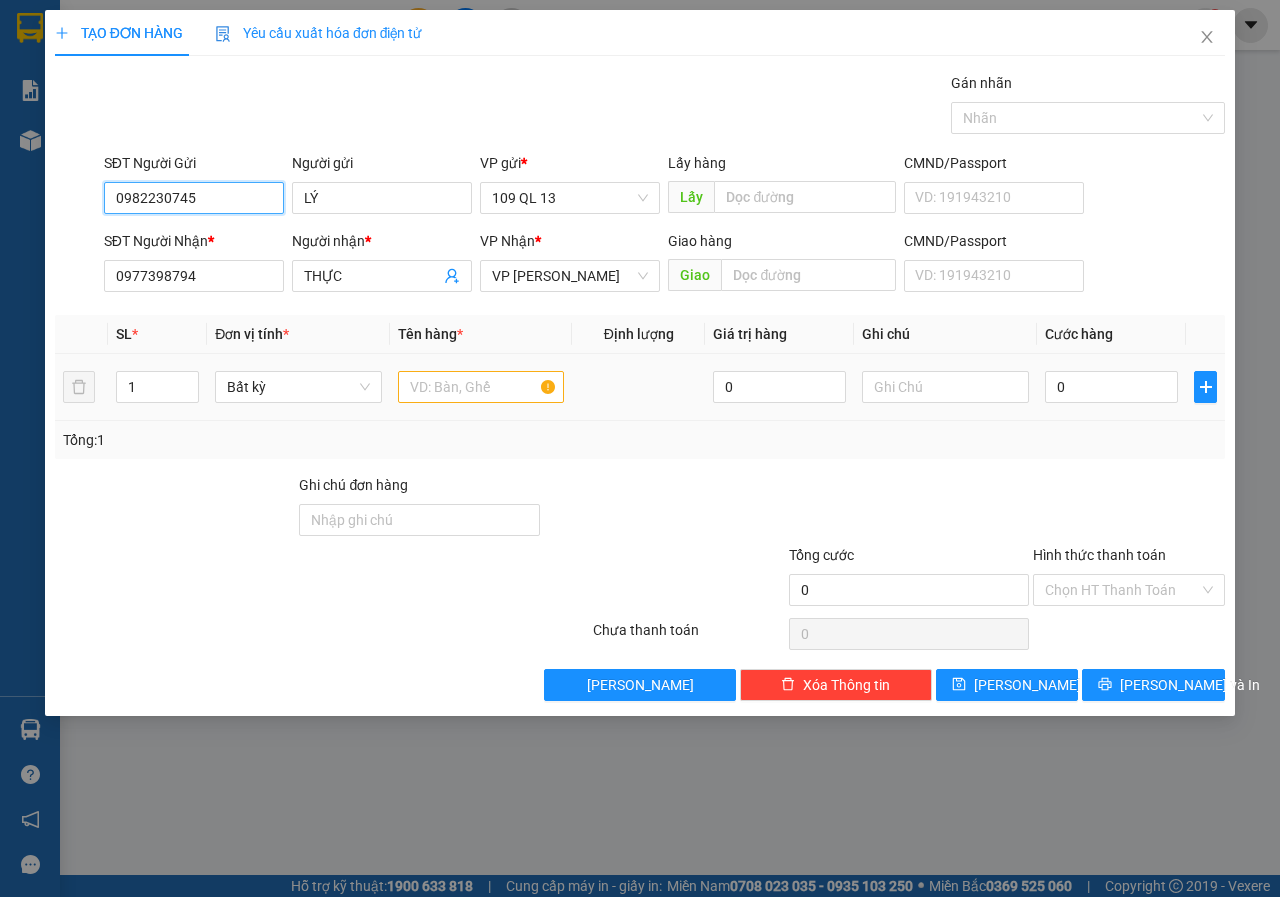 type on "0982230745" 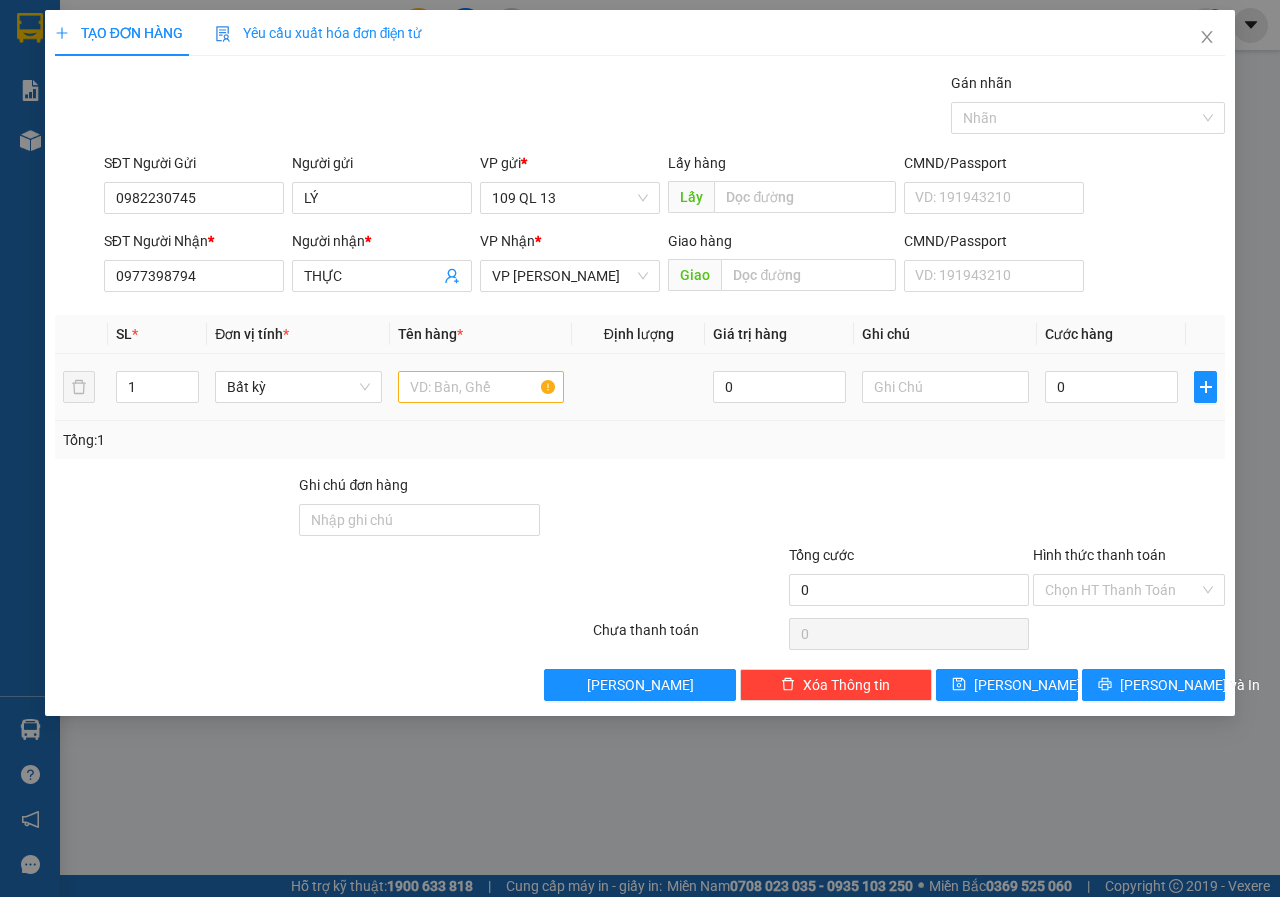 click at bounding box center (481, 387) 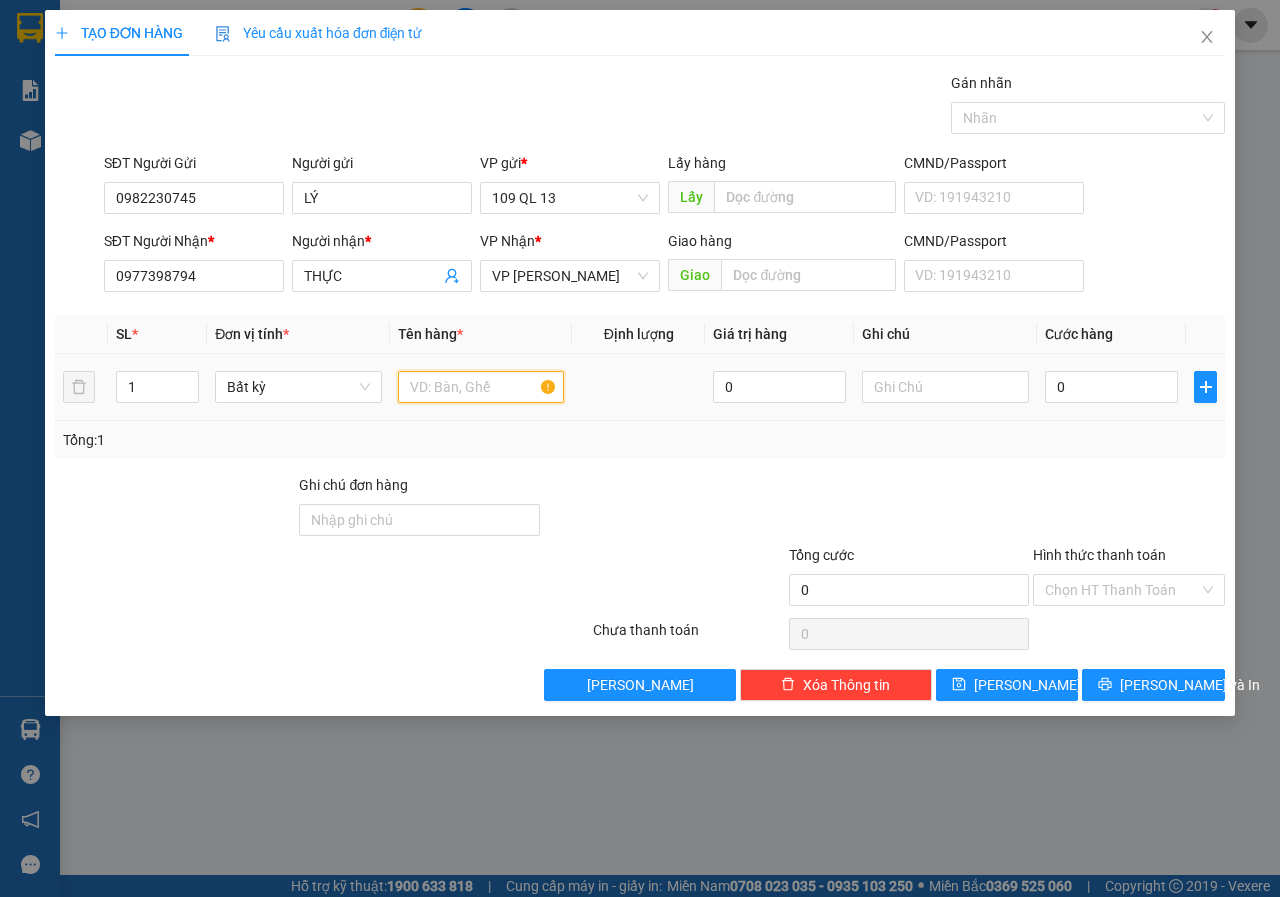 click at bounding box center [481, 387] 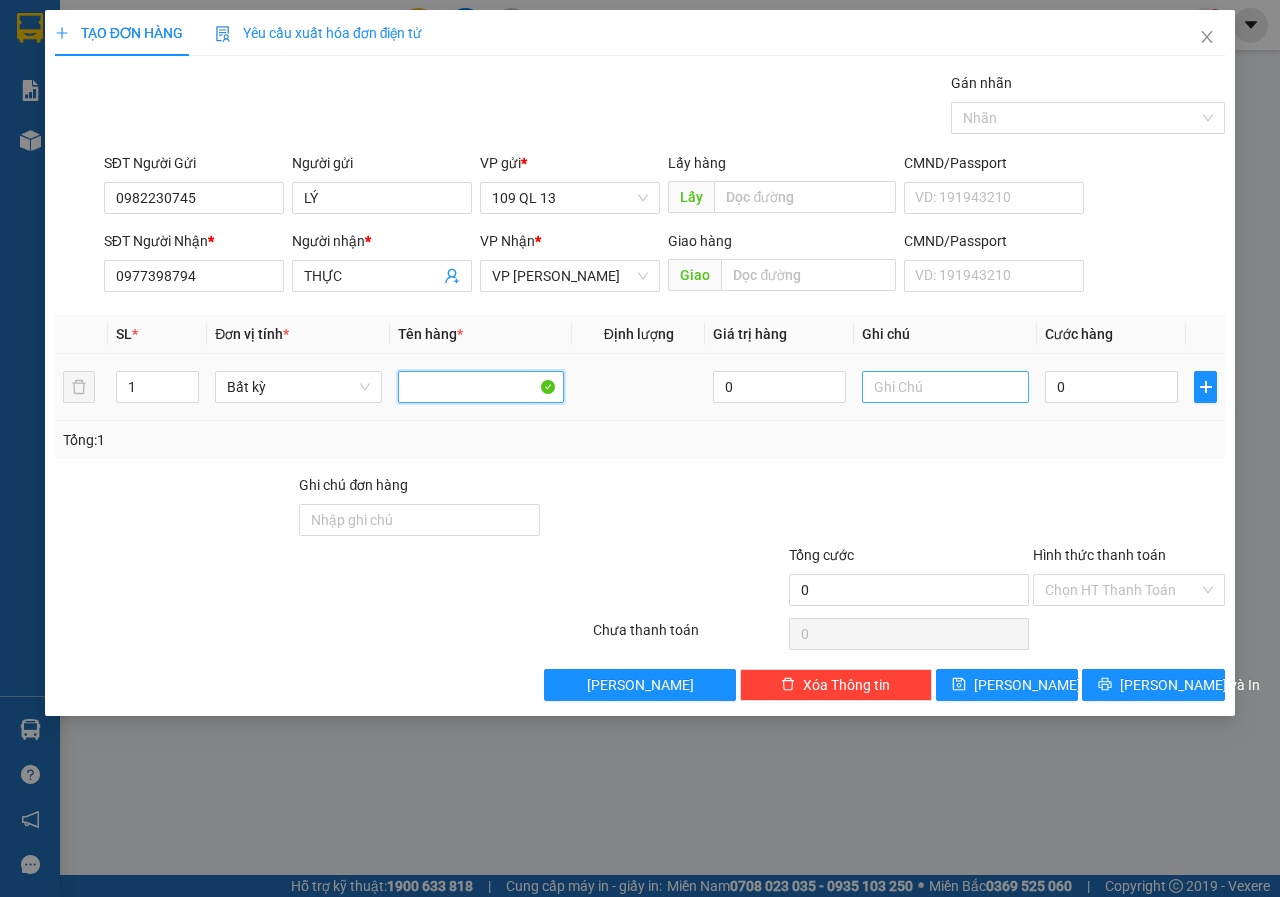 type 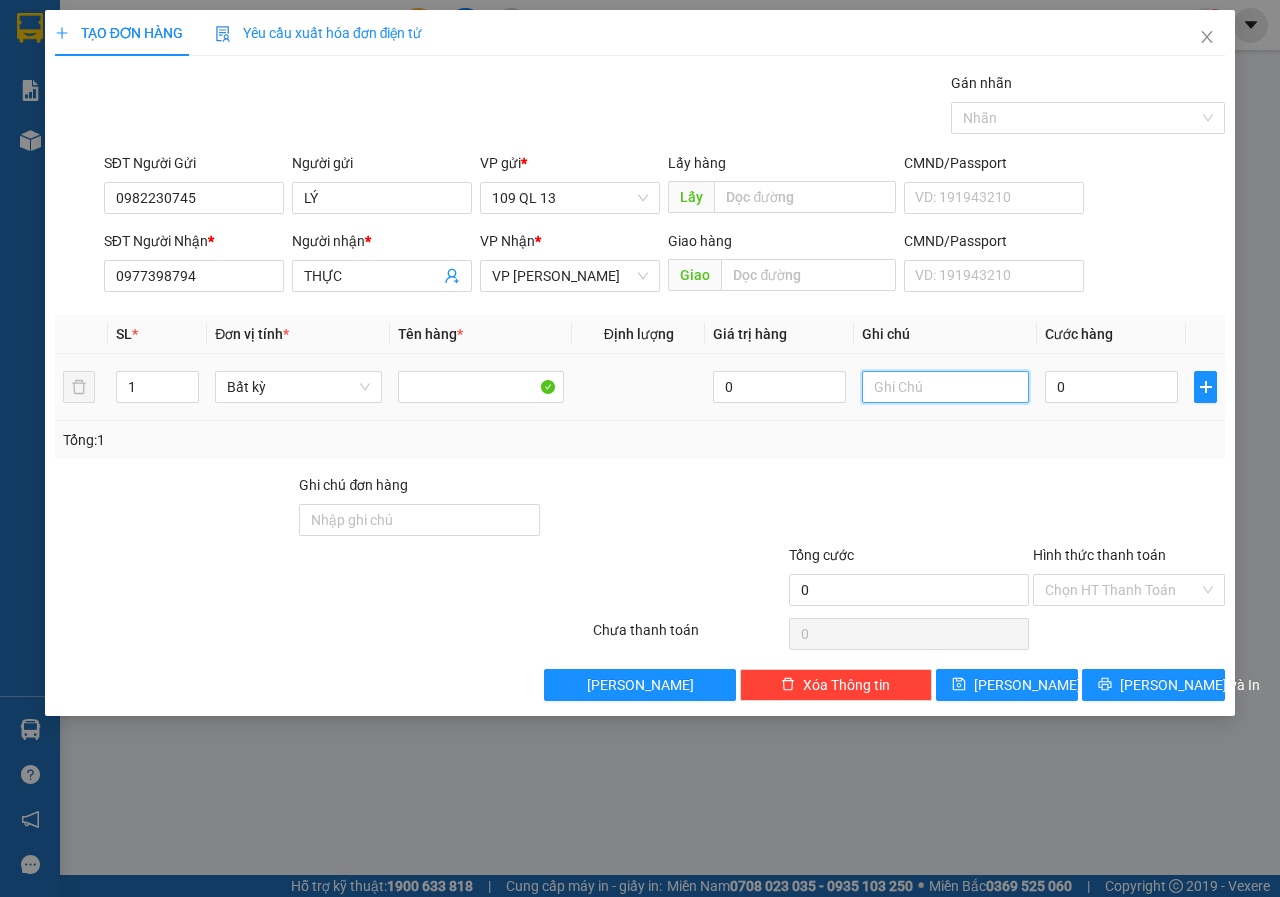click at bounding box center (945, 387) 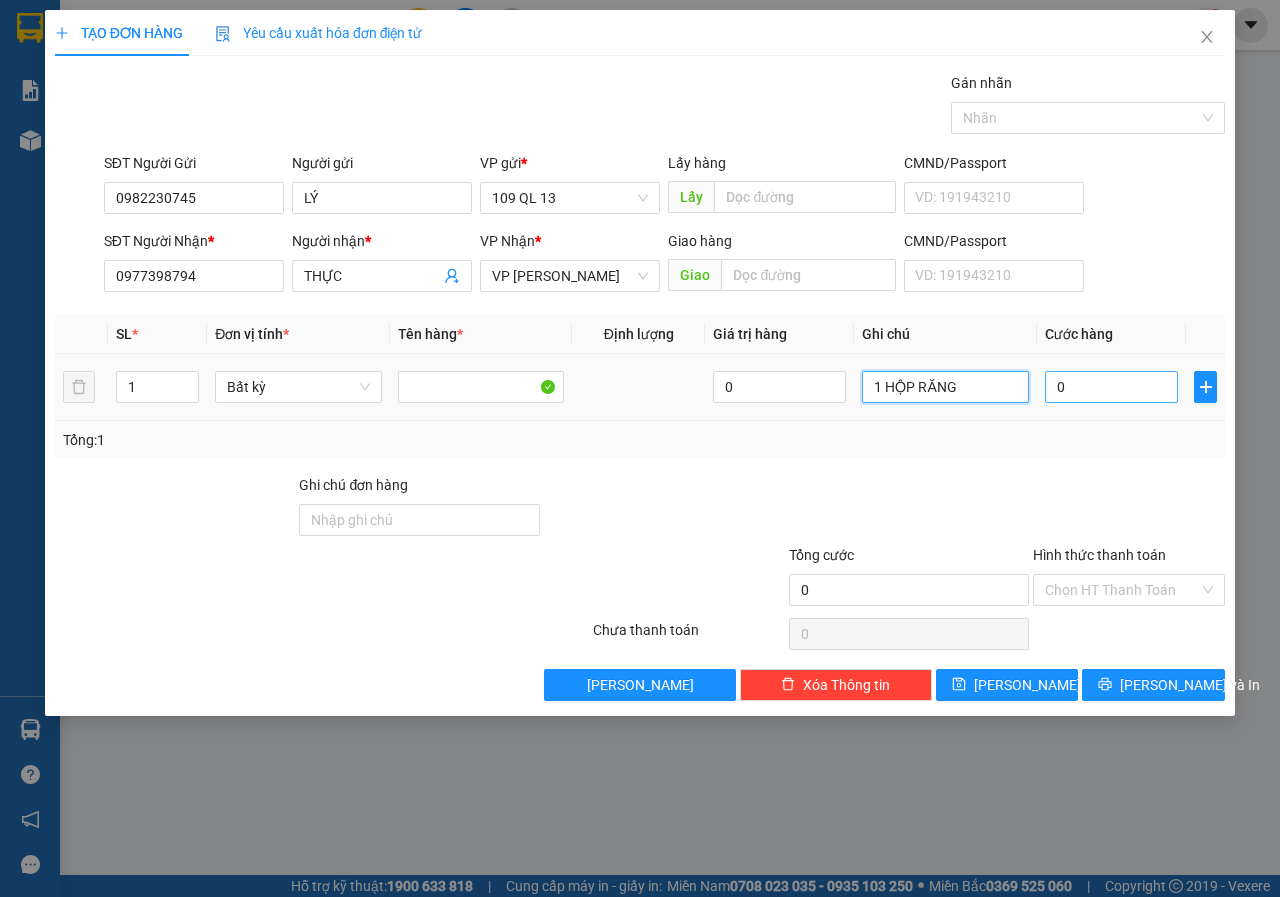 type on "1 HỘP RĂNG" 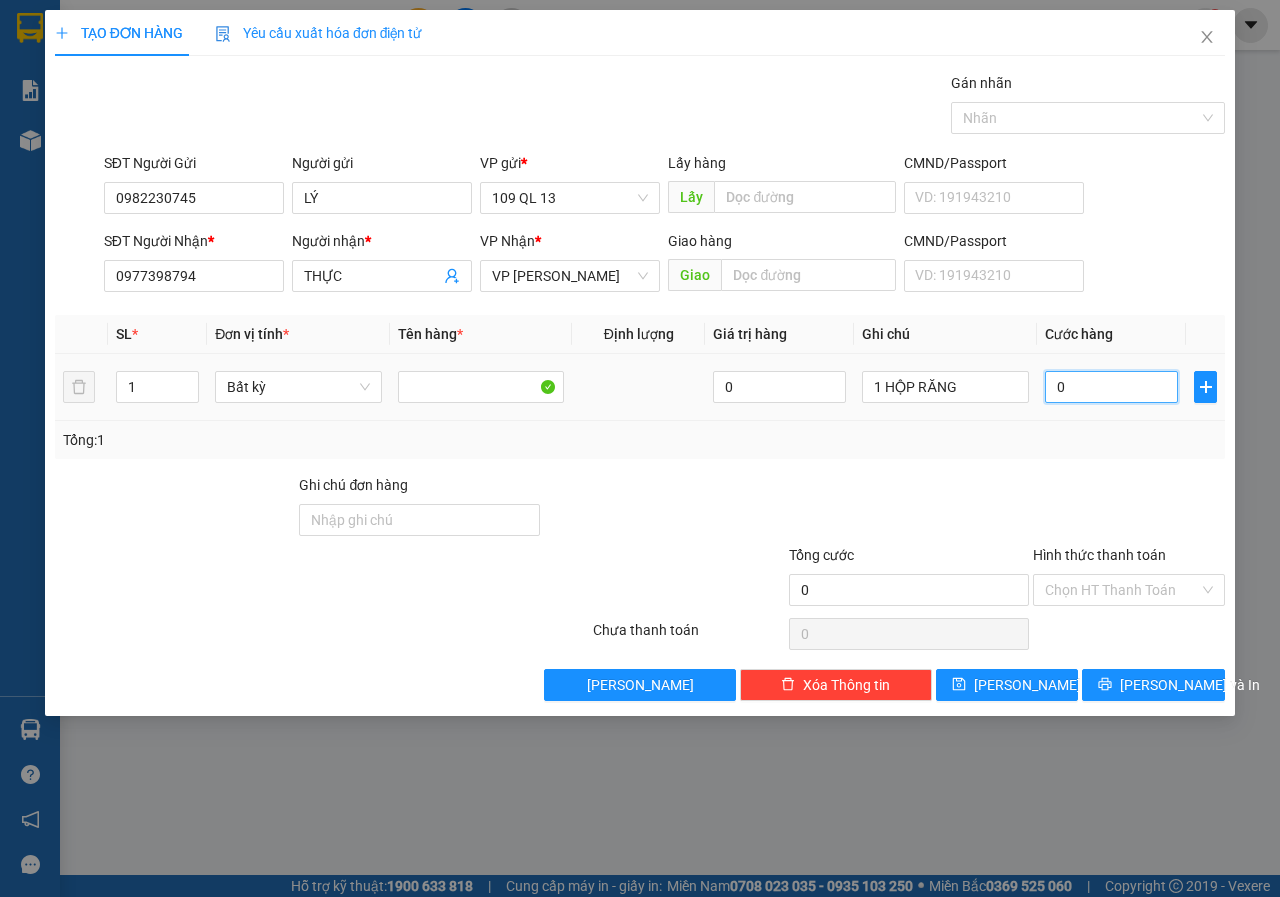 click on "0" at bounding box center (1111, 387) 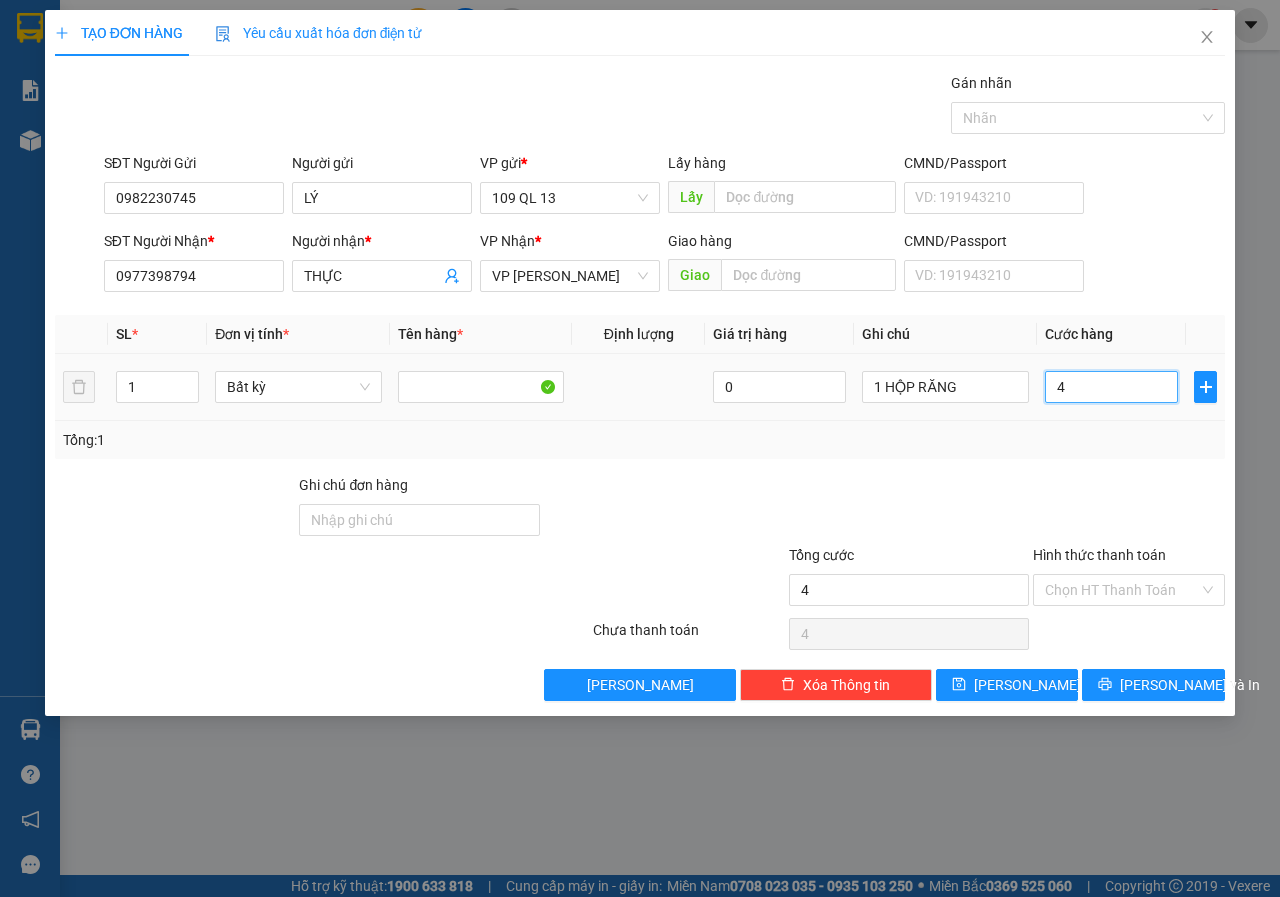 type on "40" 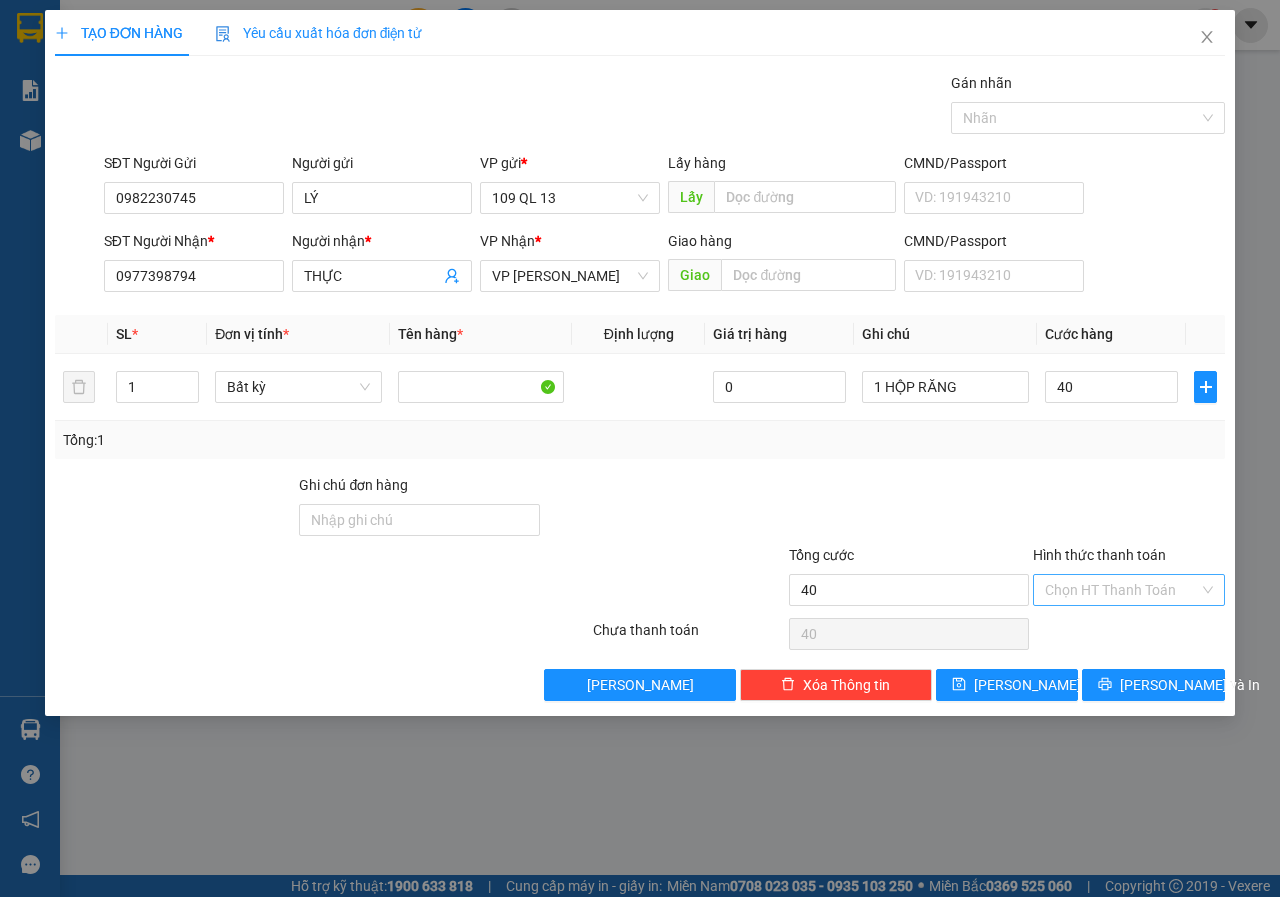 type on "40.000" 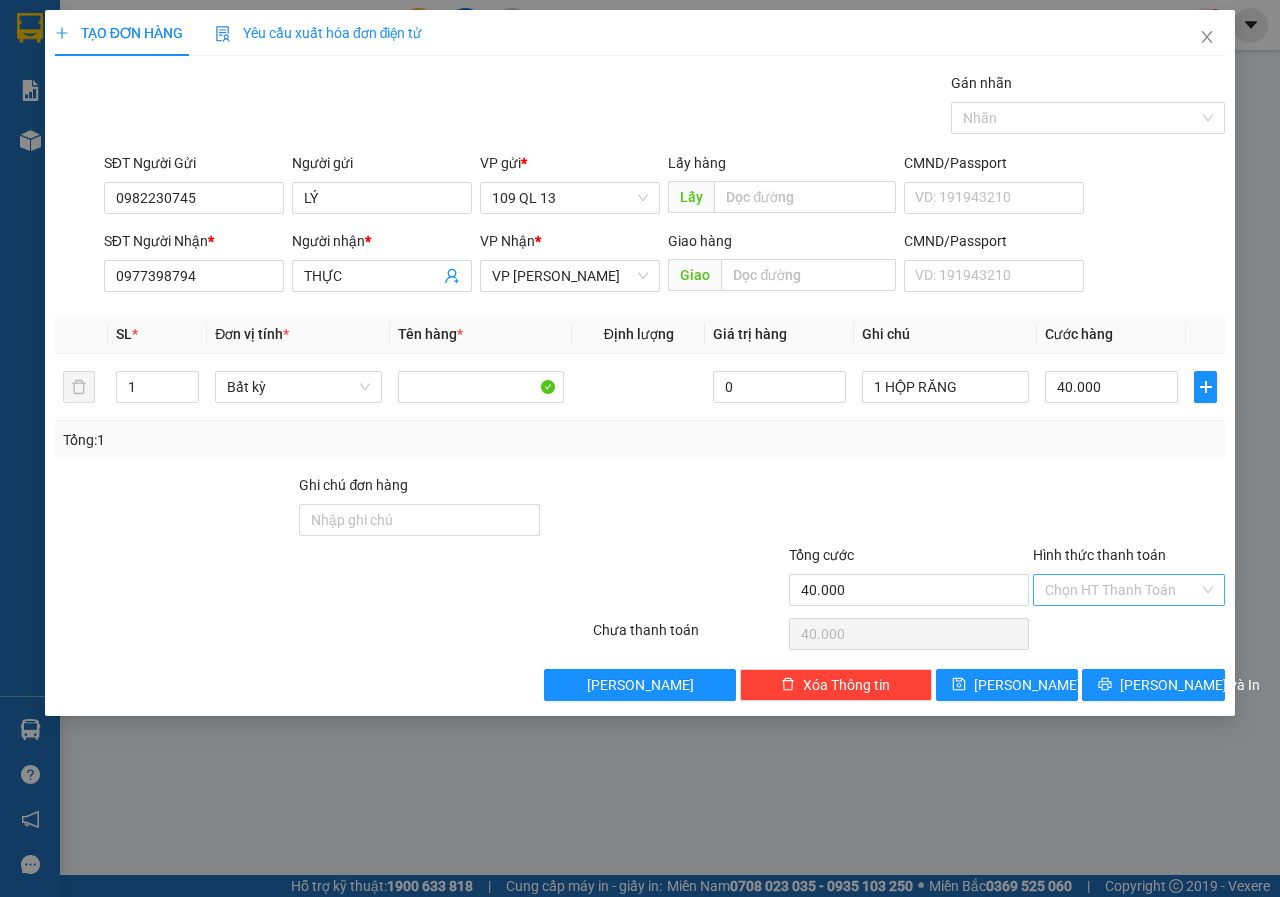 click on "Hình thức thanh toán" at bounding box center (1122, 590) 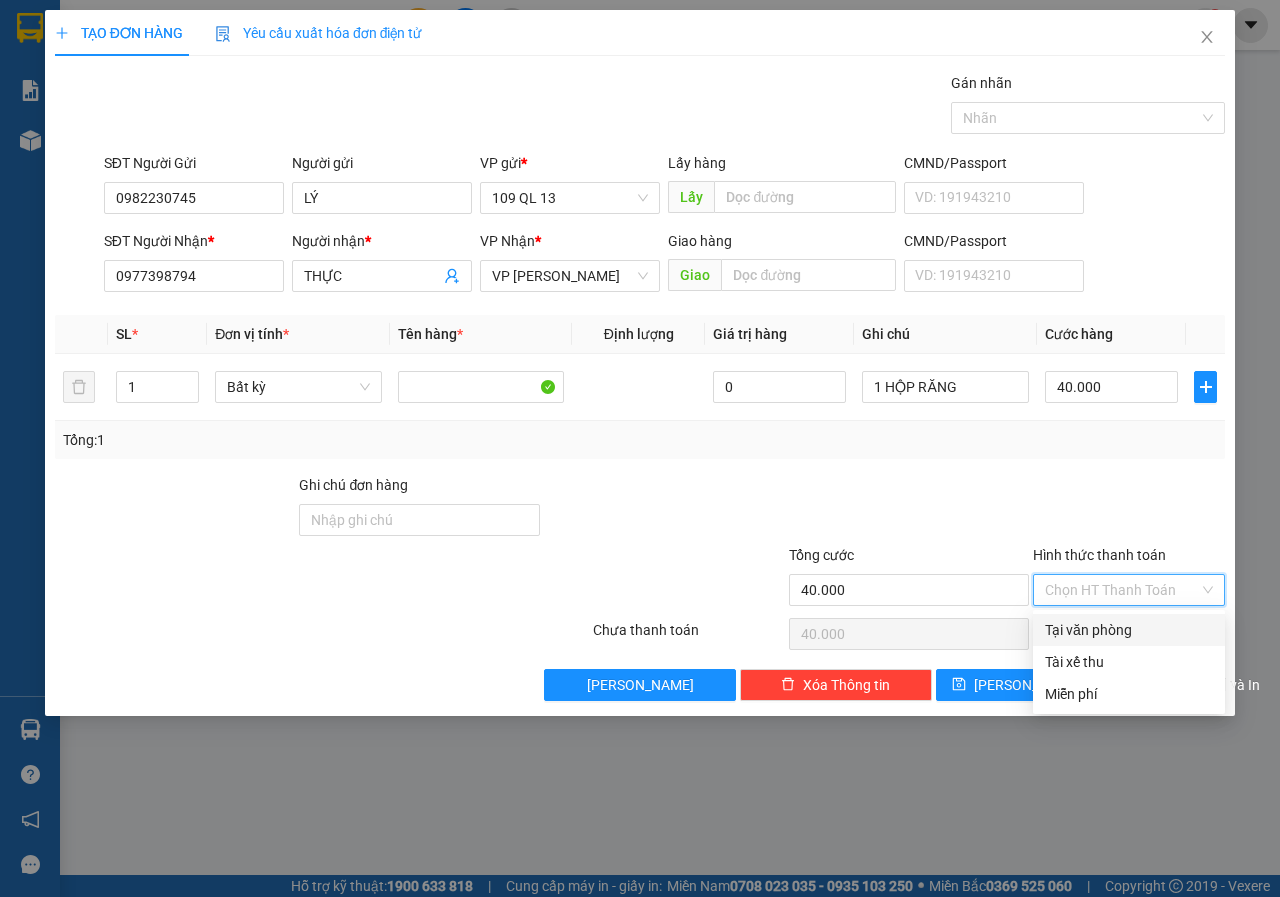 click on "Tại văn phòng" at bounding box center (1129, 630) 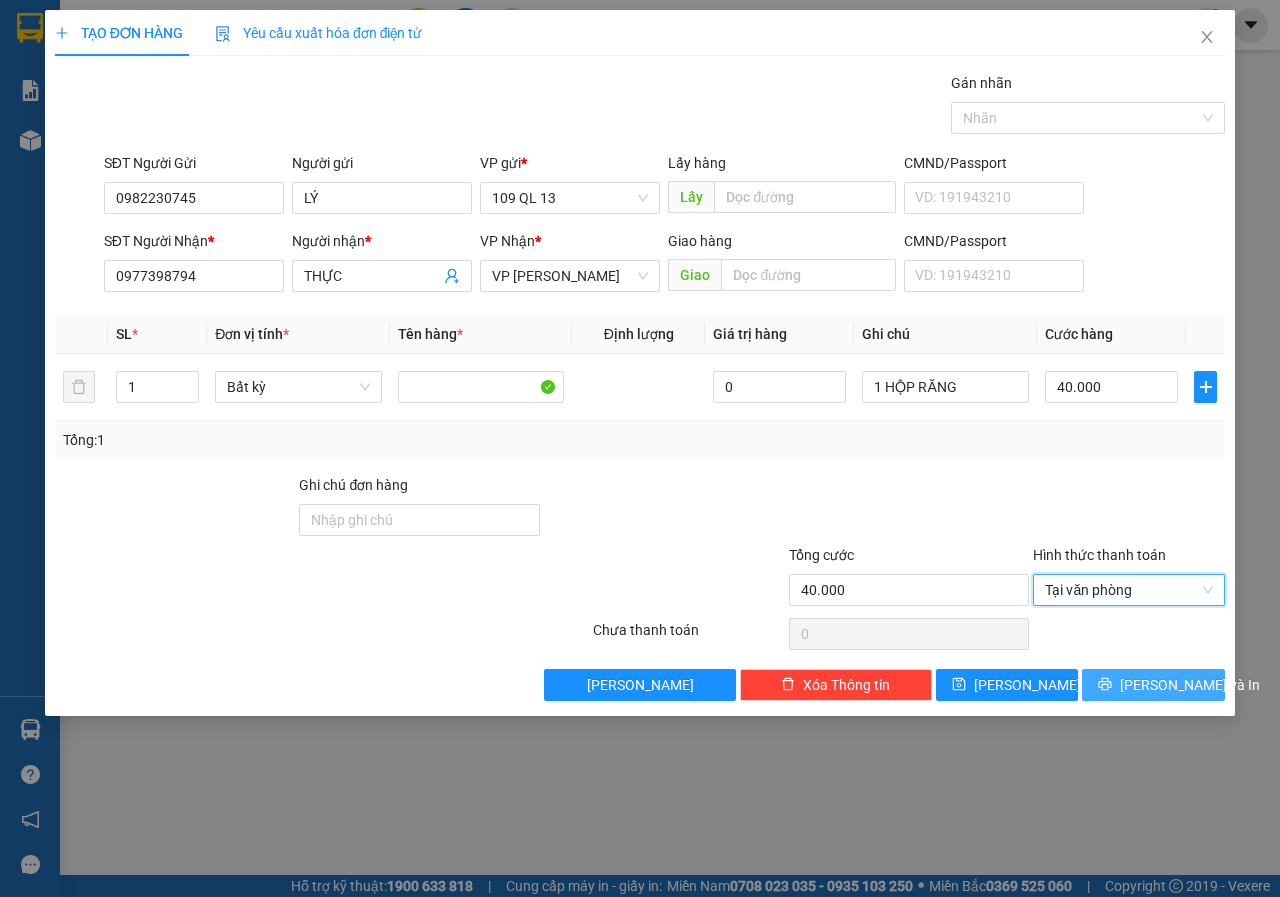 click on "[PERSON_NAME] và In" at bounding box center (1153, 685) 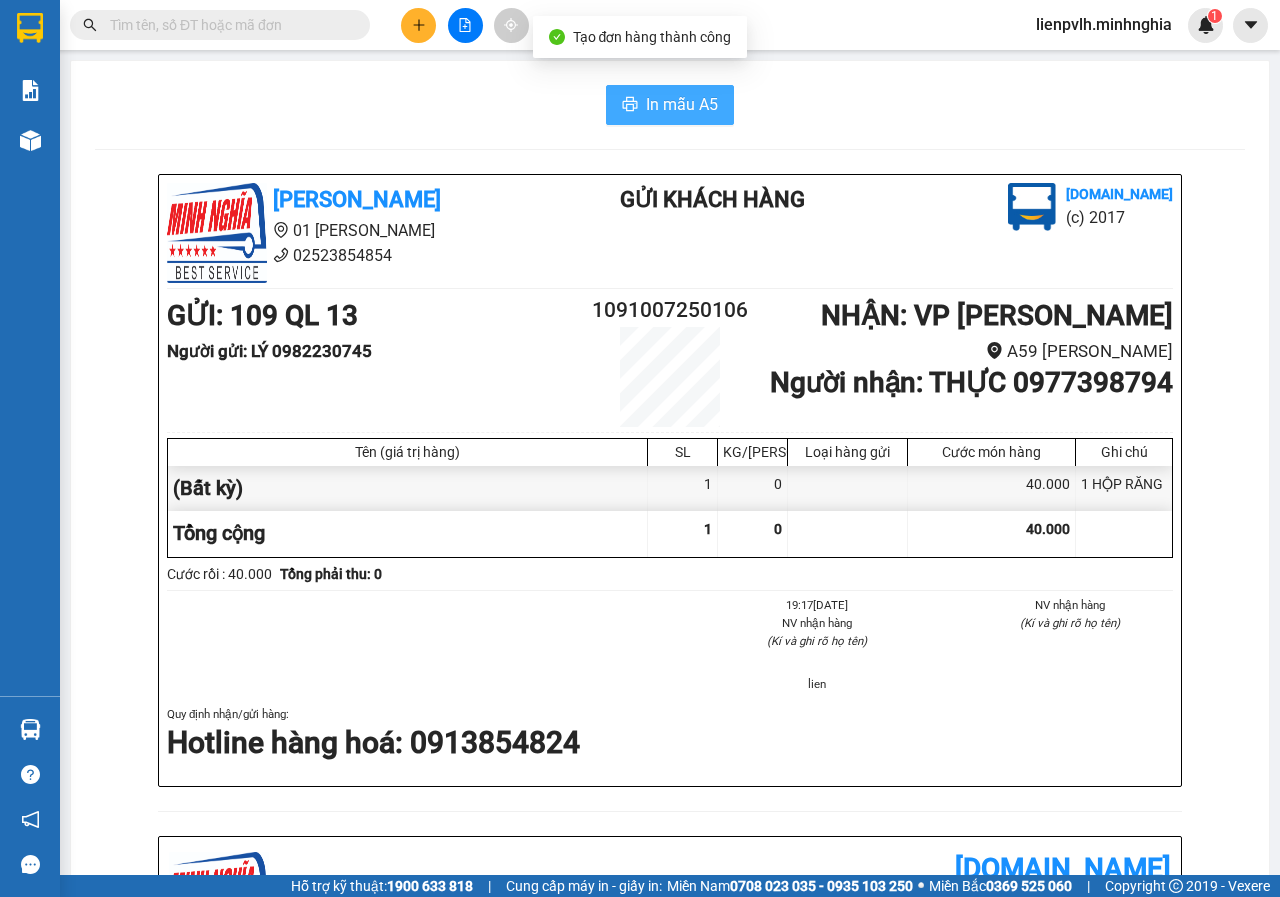click 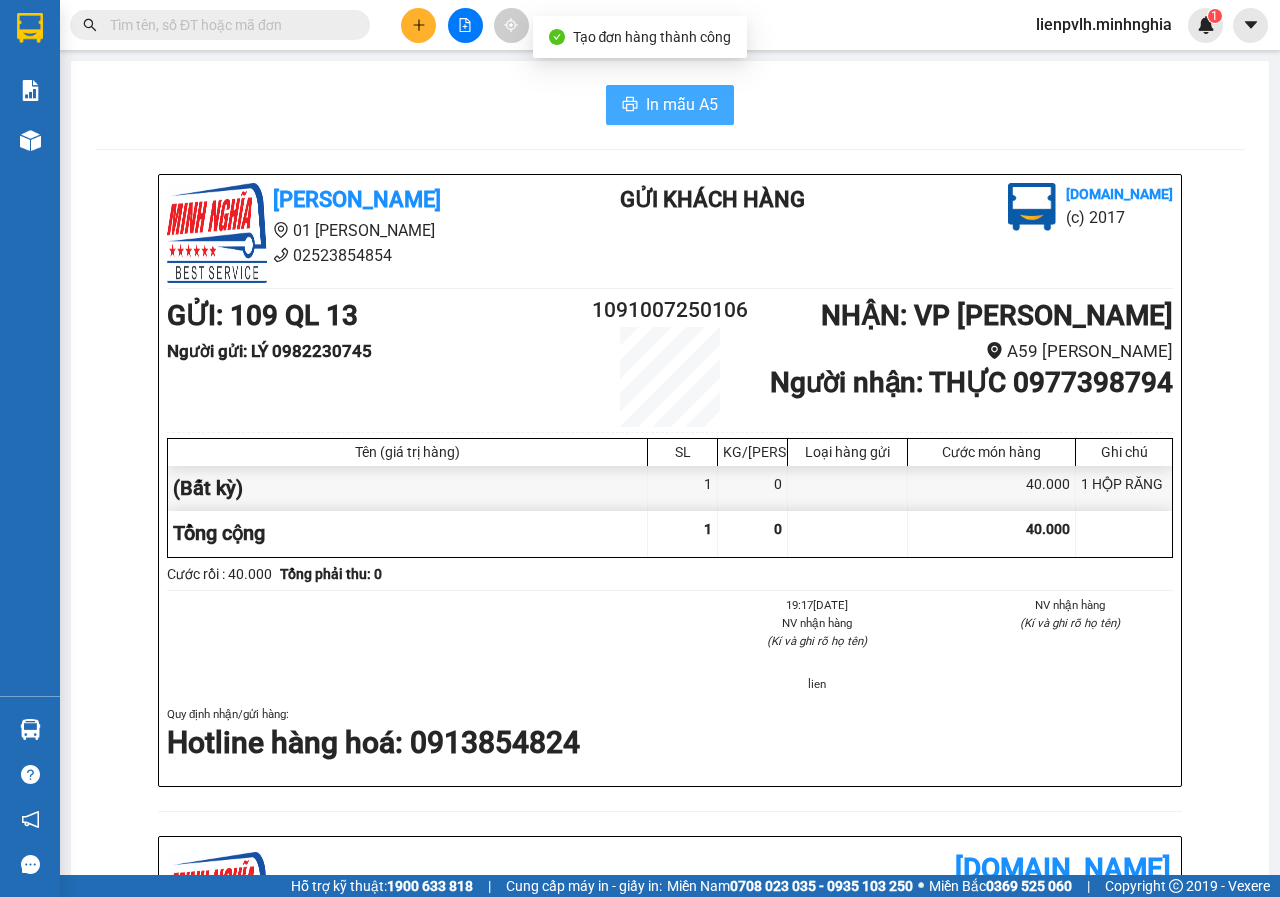 scroll, scrollTop: 0, scrollLeft: 0, axis: both 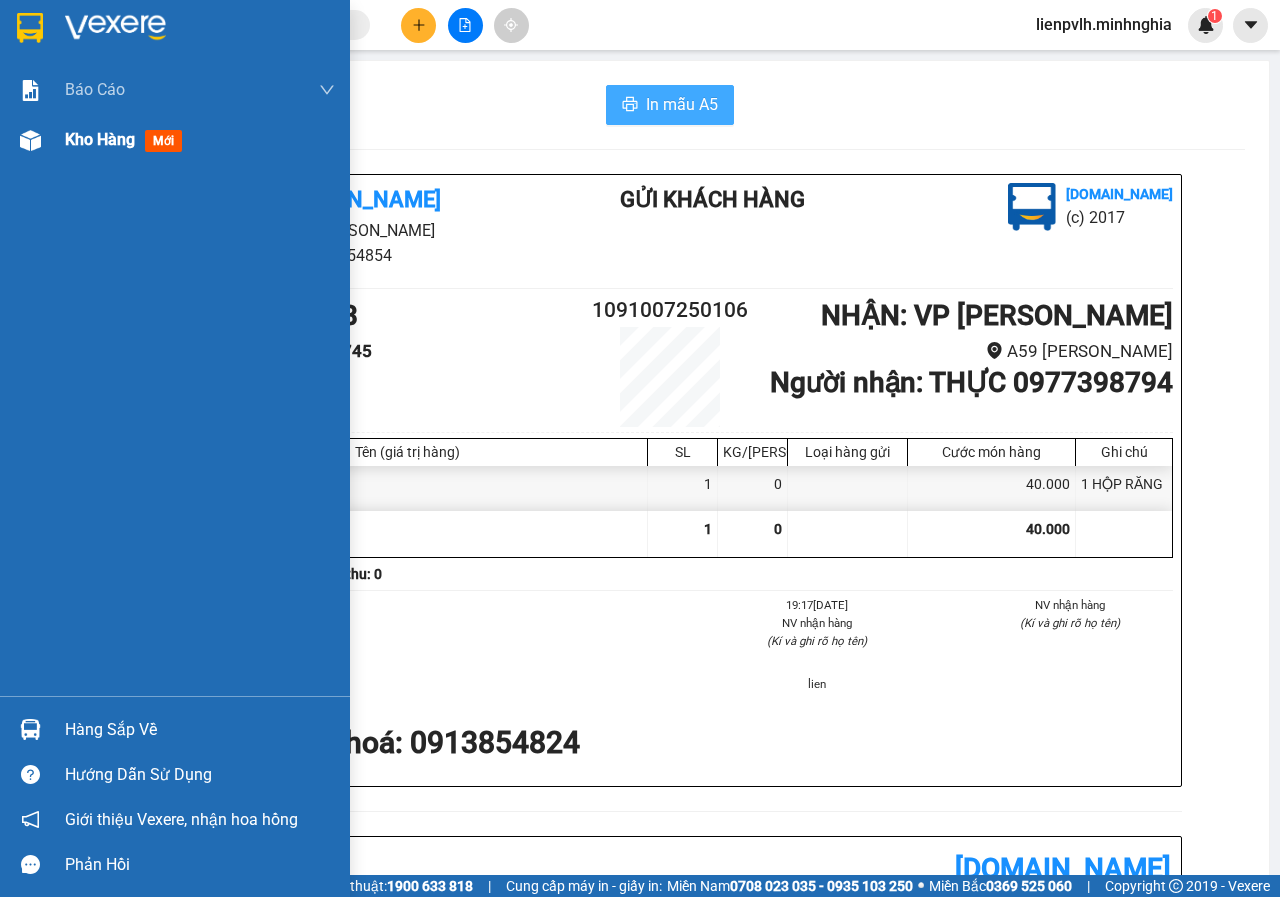 drag, startPoint x: 62, startPoint y: 160, endPoint x: 62, endPoint y: 149, distance: 11 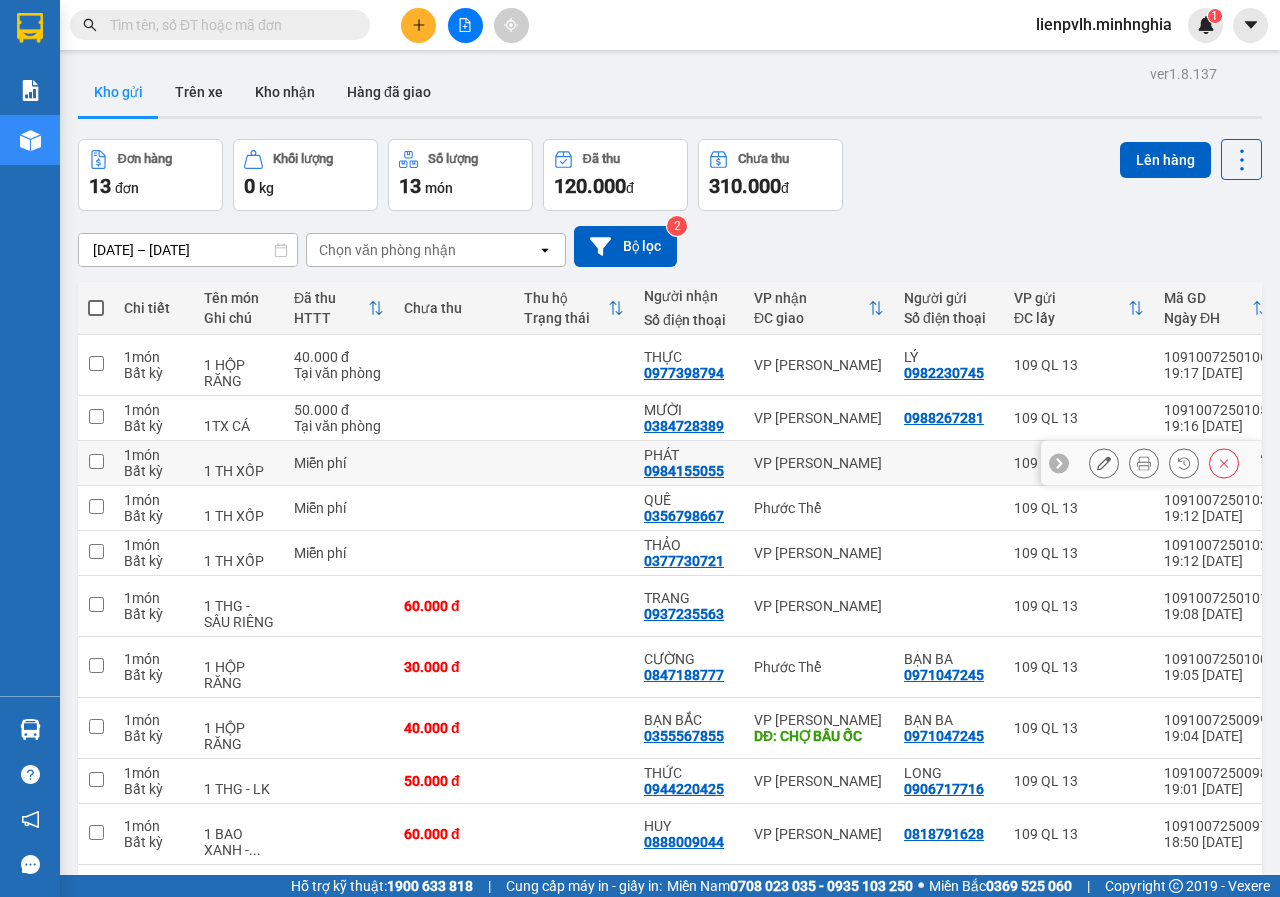 click on "Miễn phí" at bounding box center (339, 463) 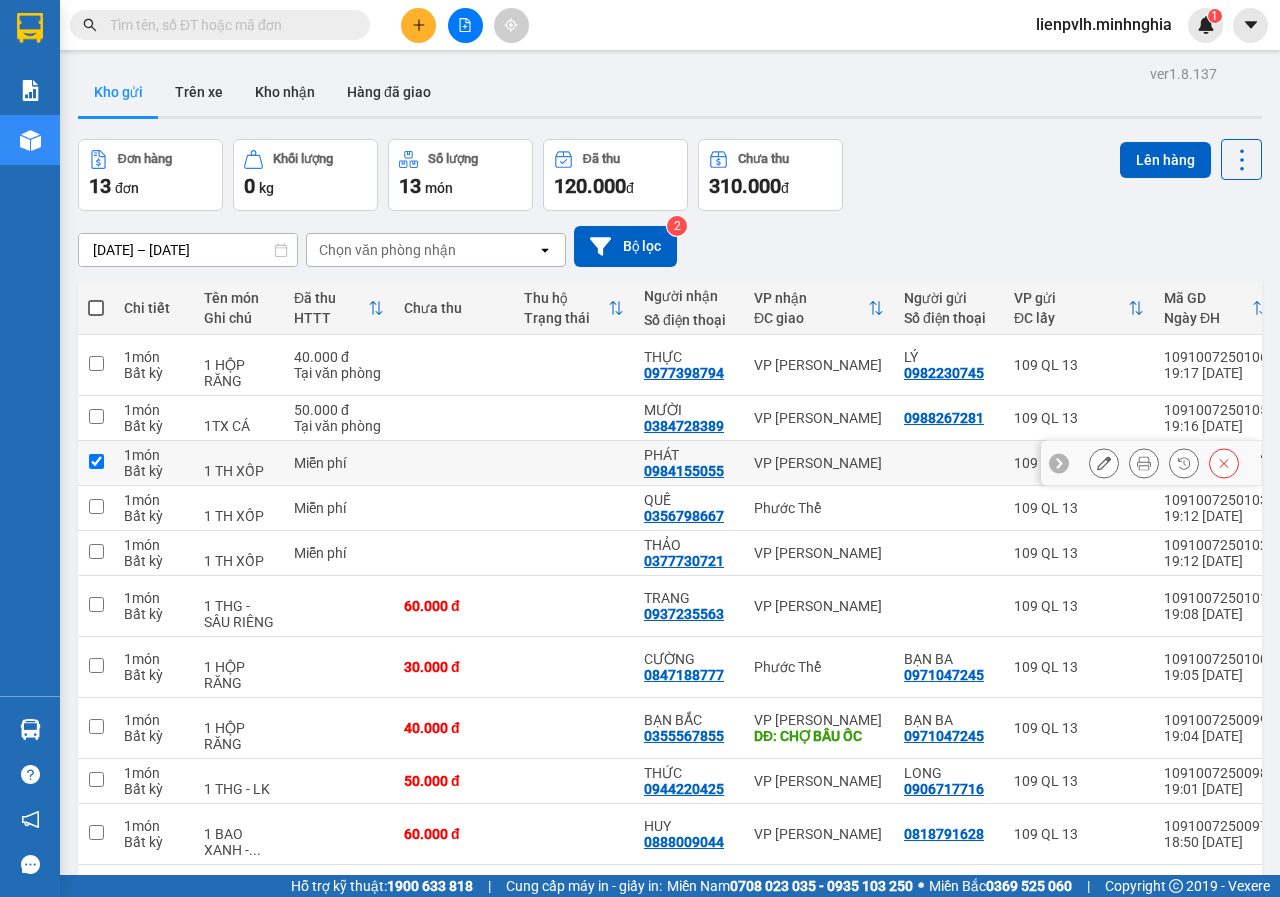 checkbox on "true" 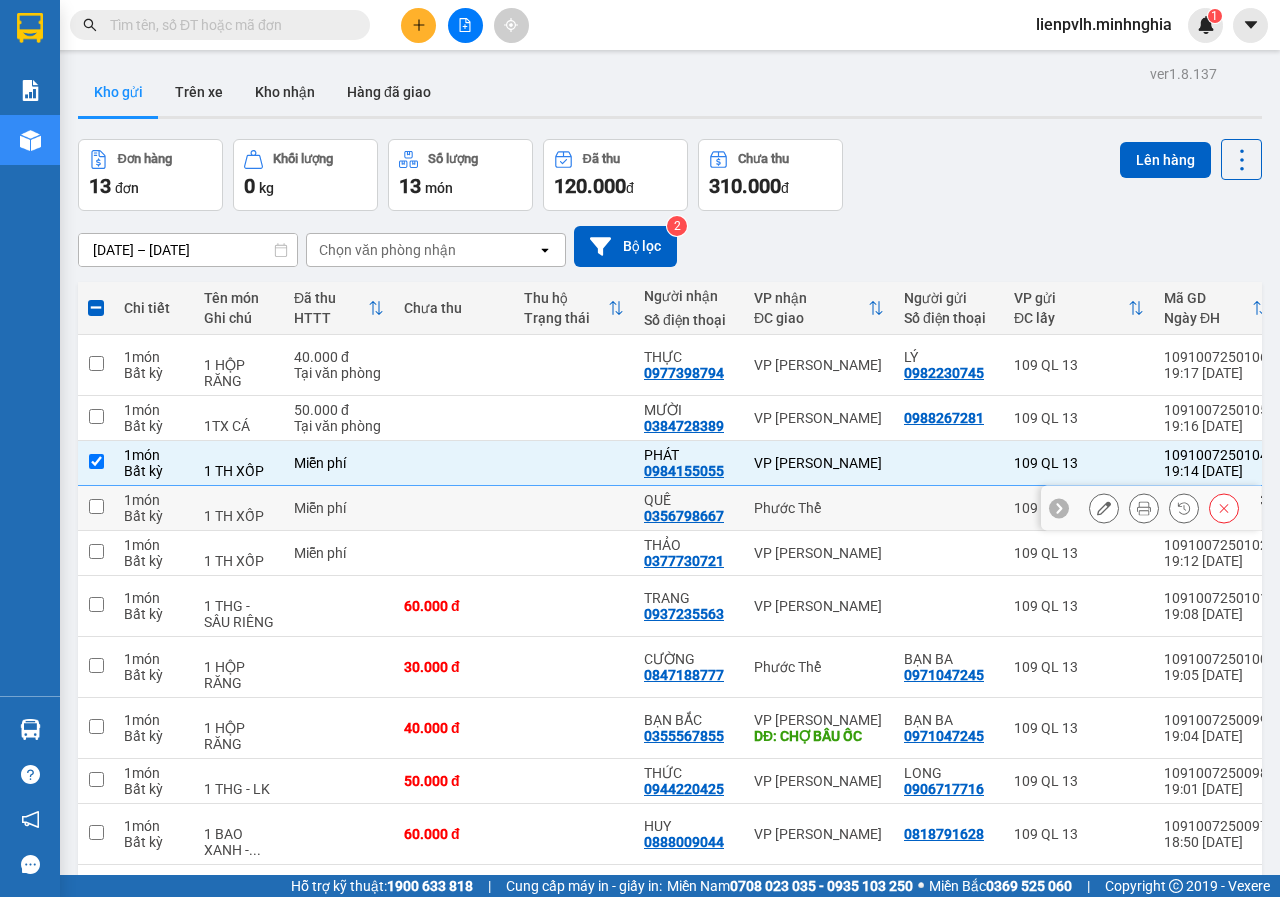 click on "Miễn phí" at bounding box center [339, 508] 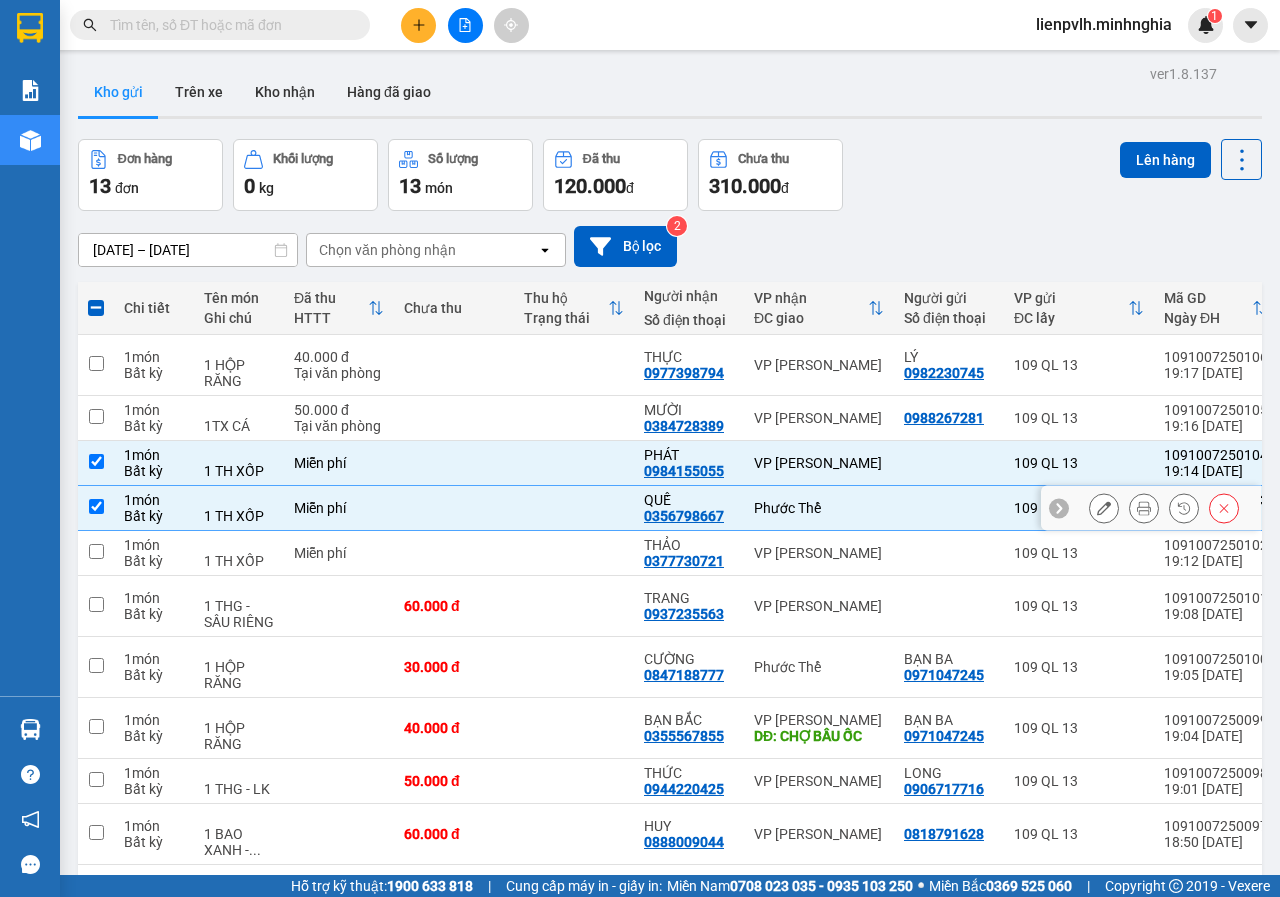 checkbox on "true" 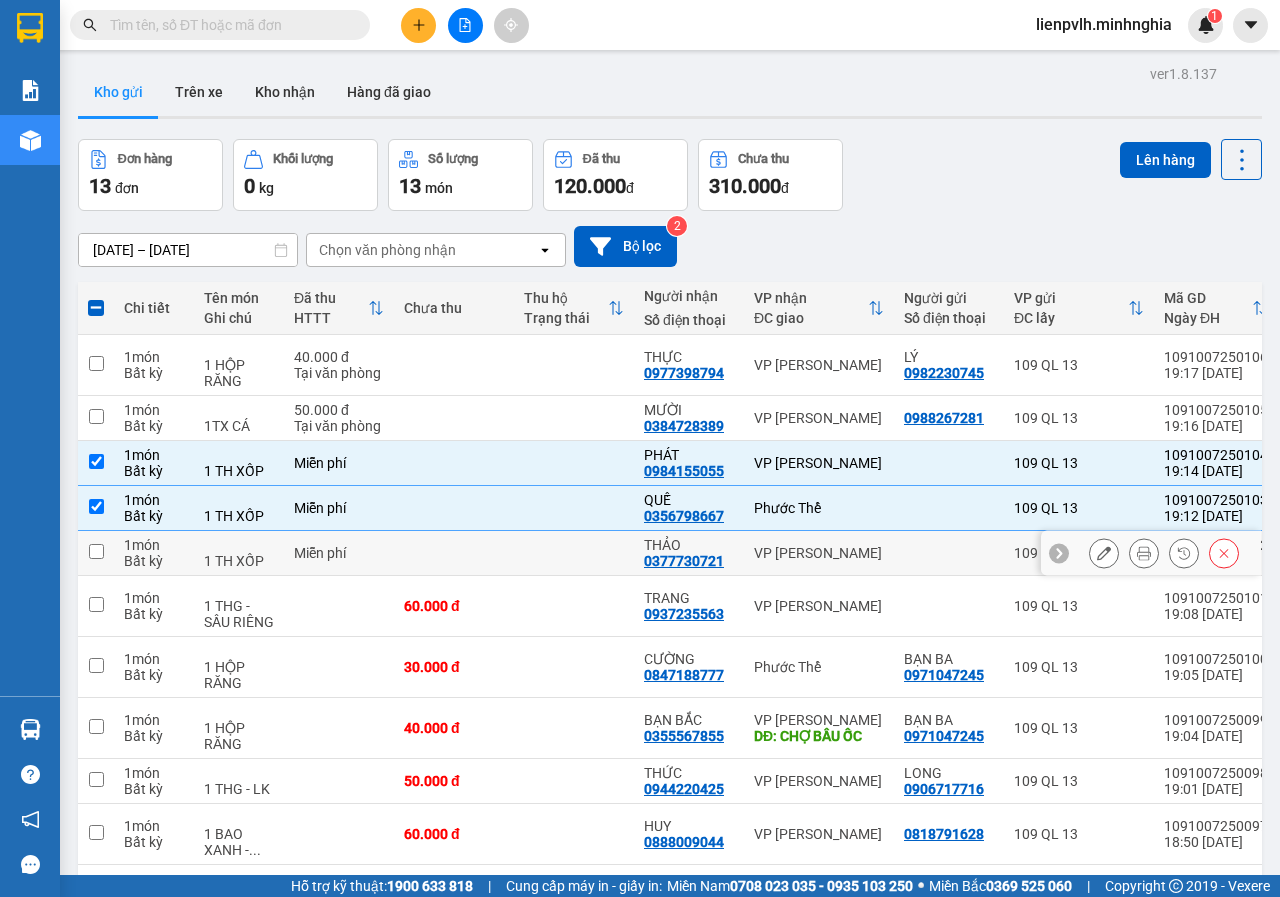 click on "Miễn phí" at bounding box center (339, 553) 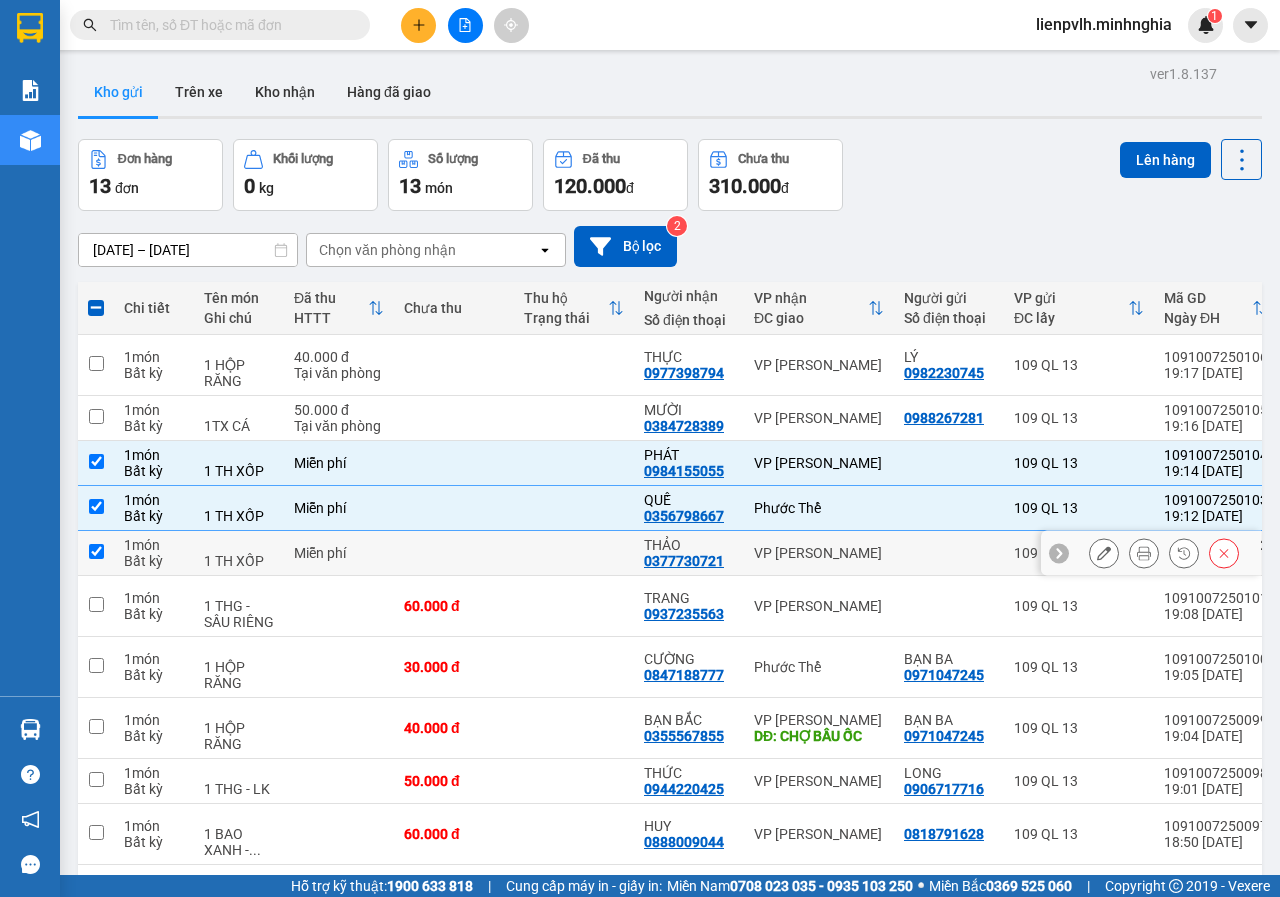 checkbox on "true" 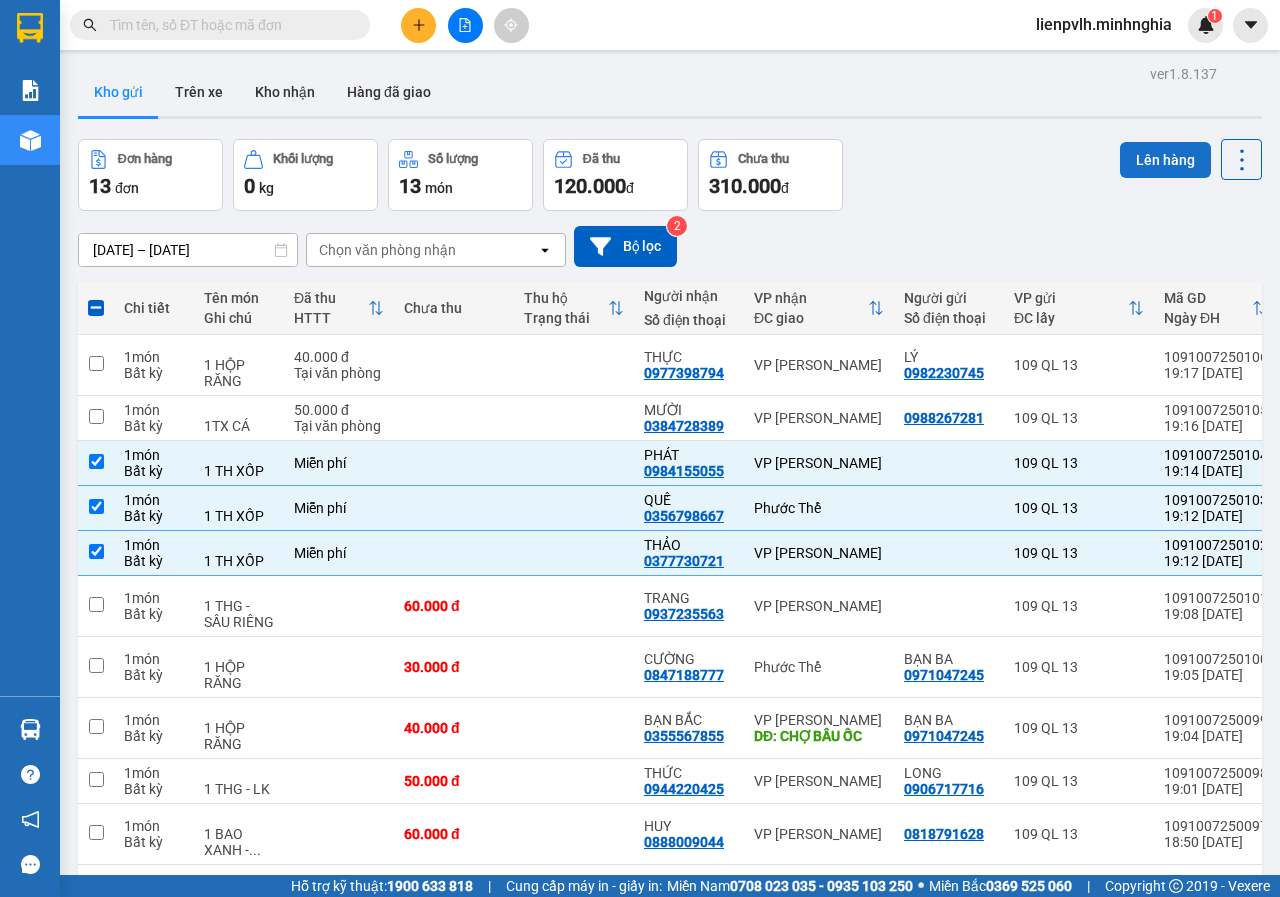 click on "Lên hàng" at bounding box center [1165, 160] 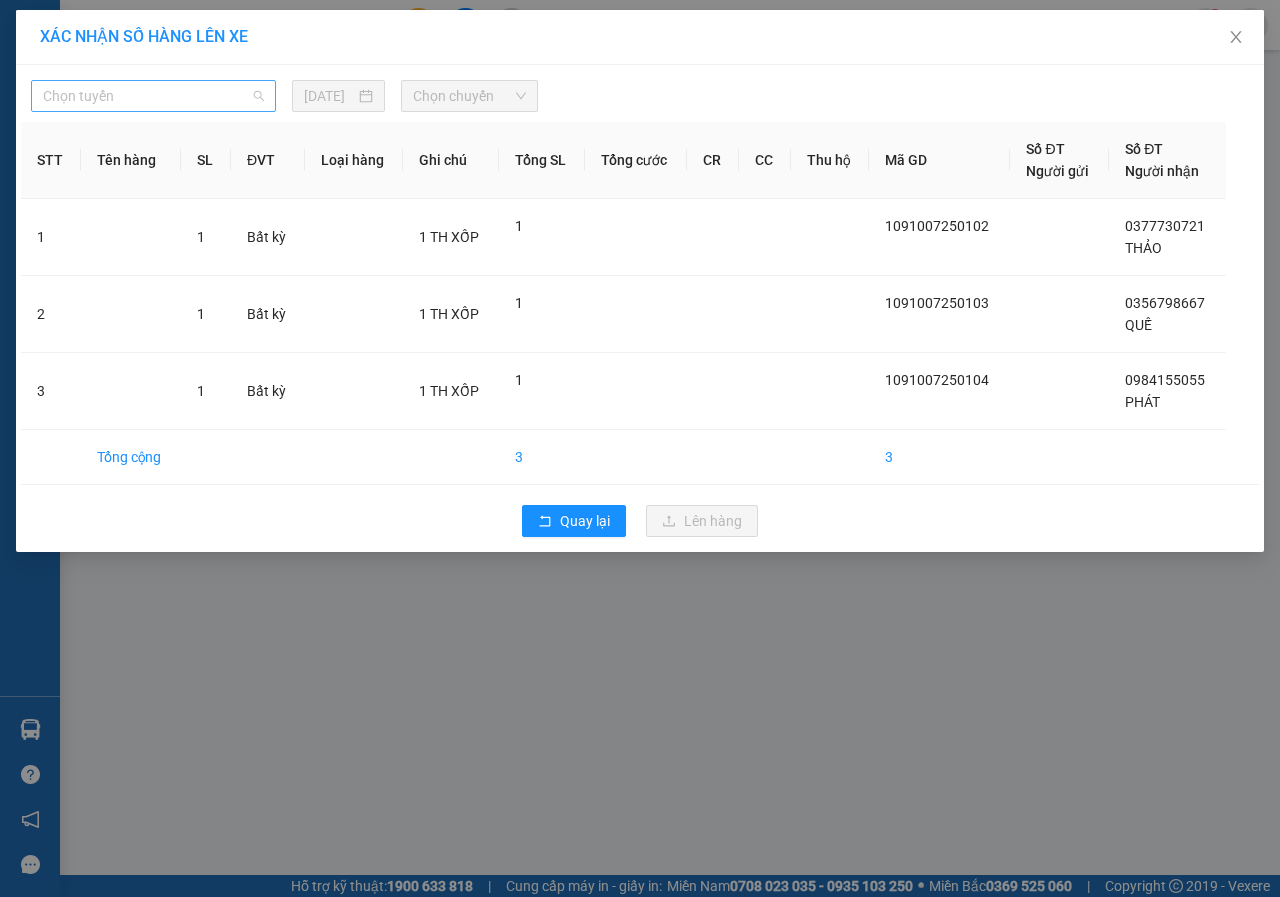 click on "Chọn tuyến" at bounding box center [153, 96] 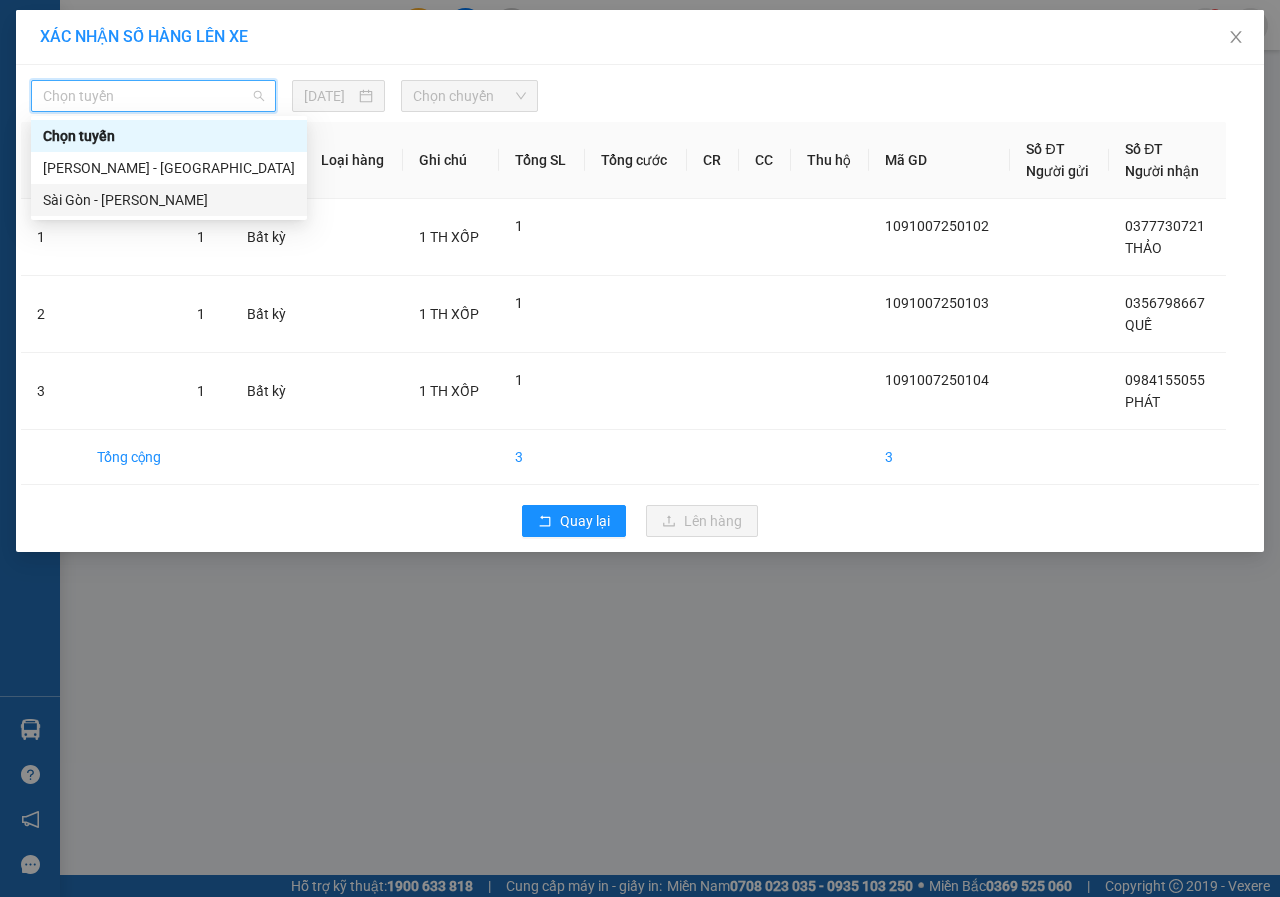 click on "Sài Gòn - [PERSON_NAME]" at bounding box center (169, 200) 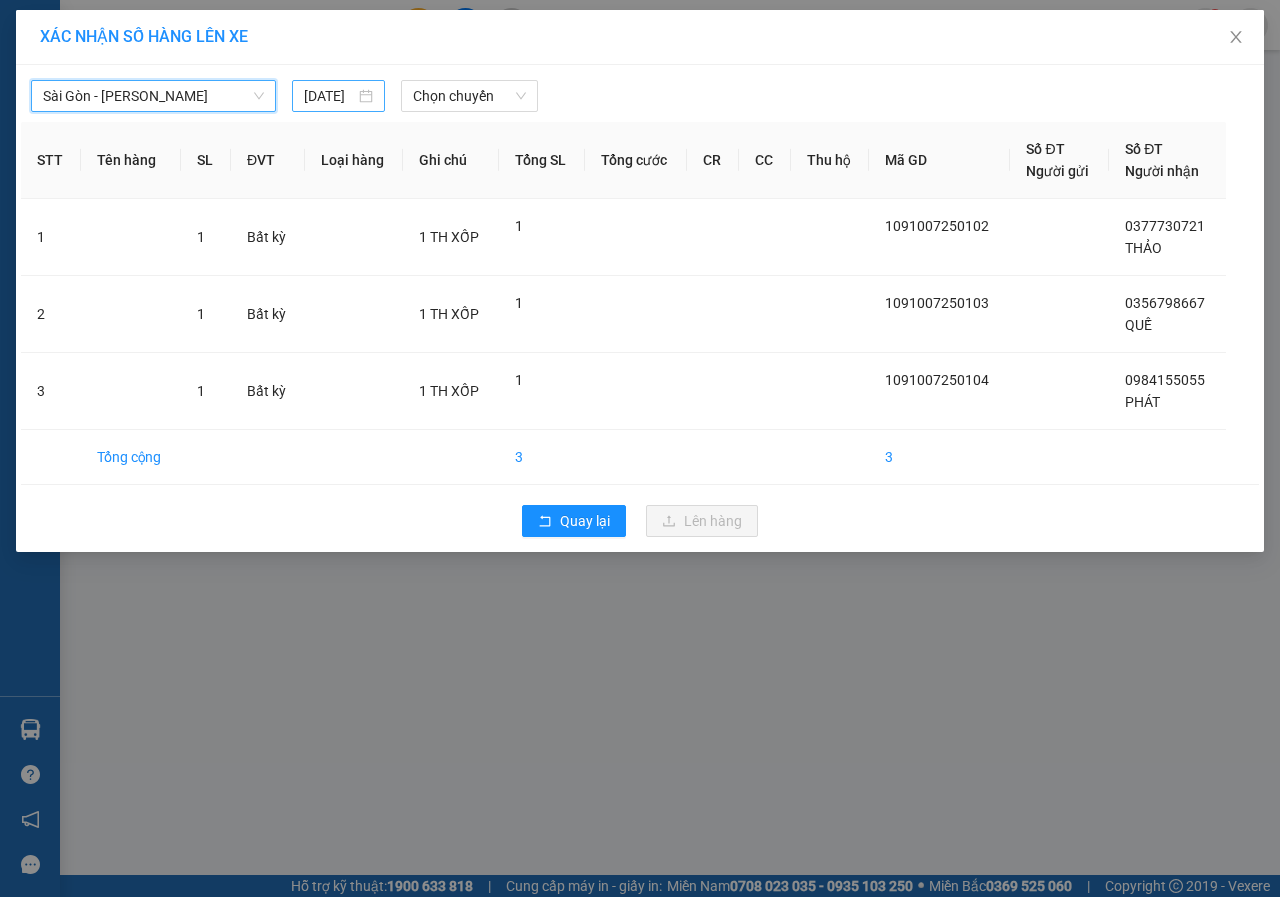 click on "[DATE]" at bounding box center (329, 96) 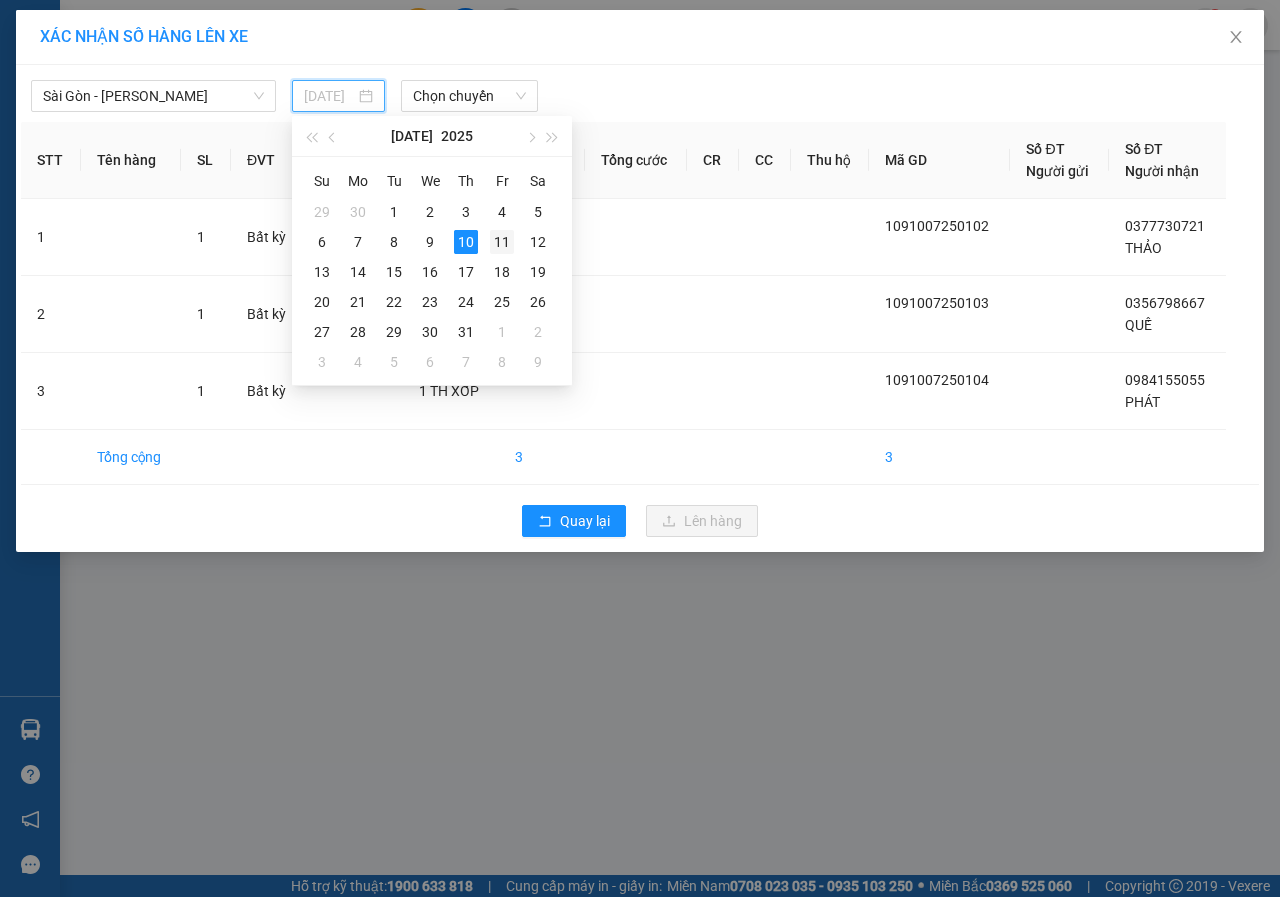 click on "11" at bounding box center [502, 242] 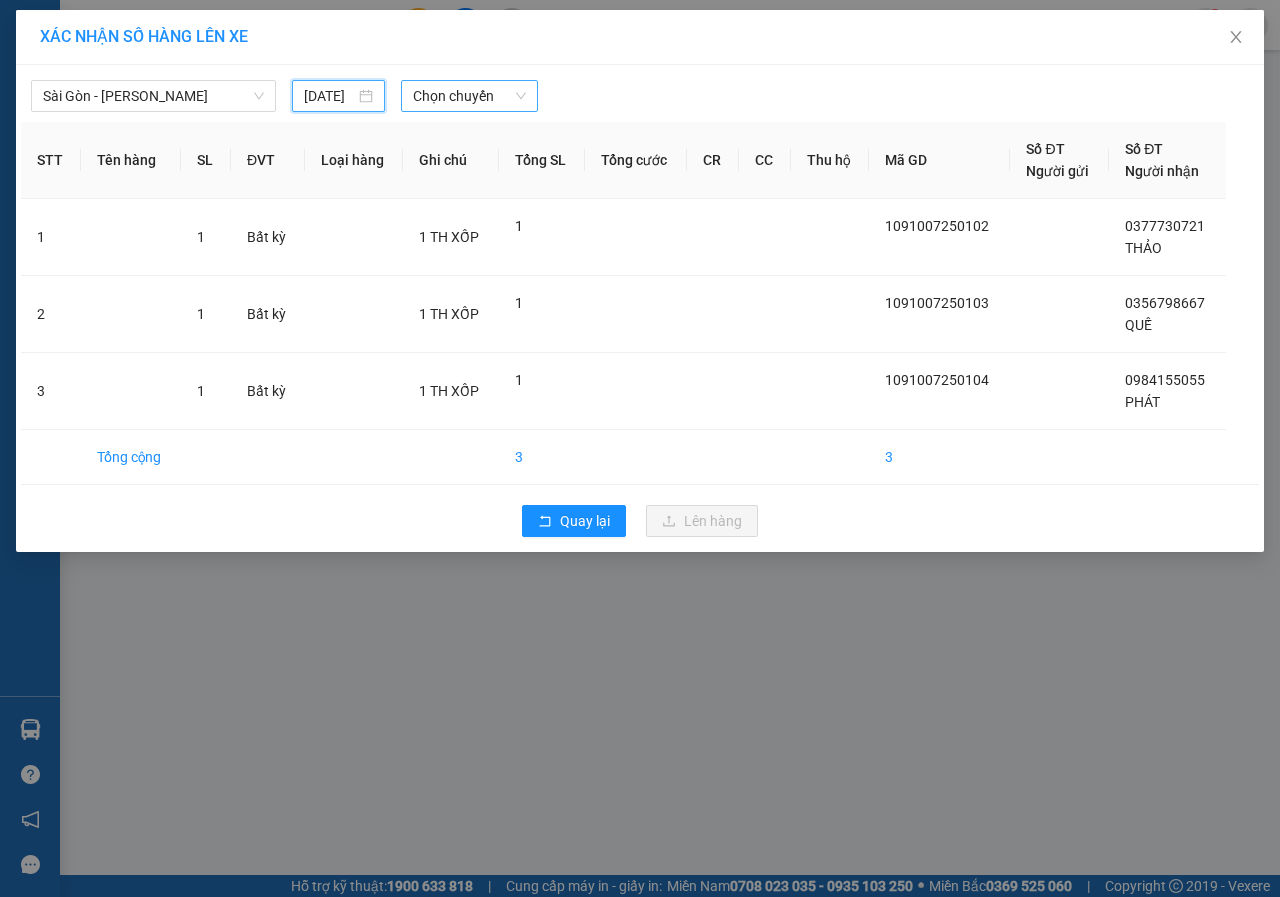 click on "Chọn chuyến" at bounding box center (469, 96) 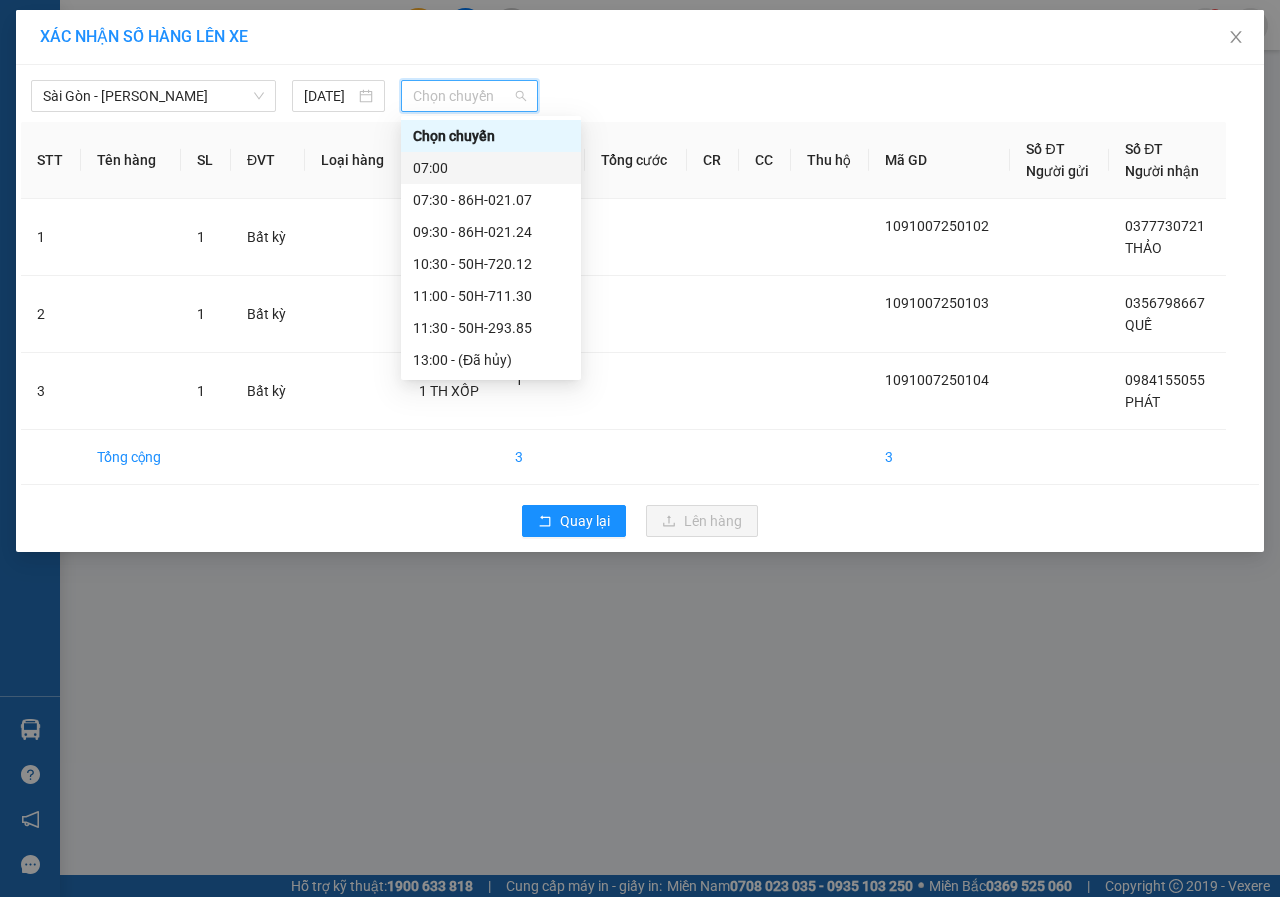 click on "07:00" at bounding box center (491, 168) 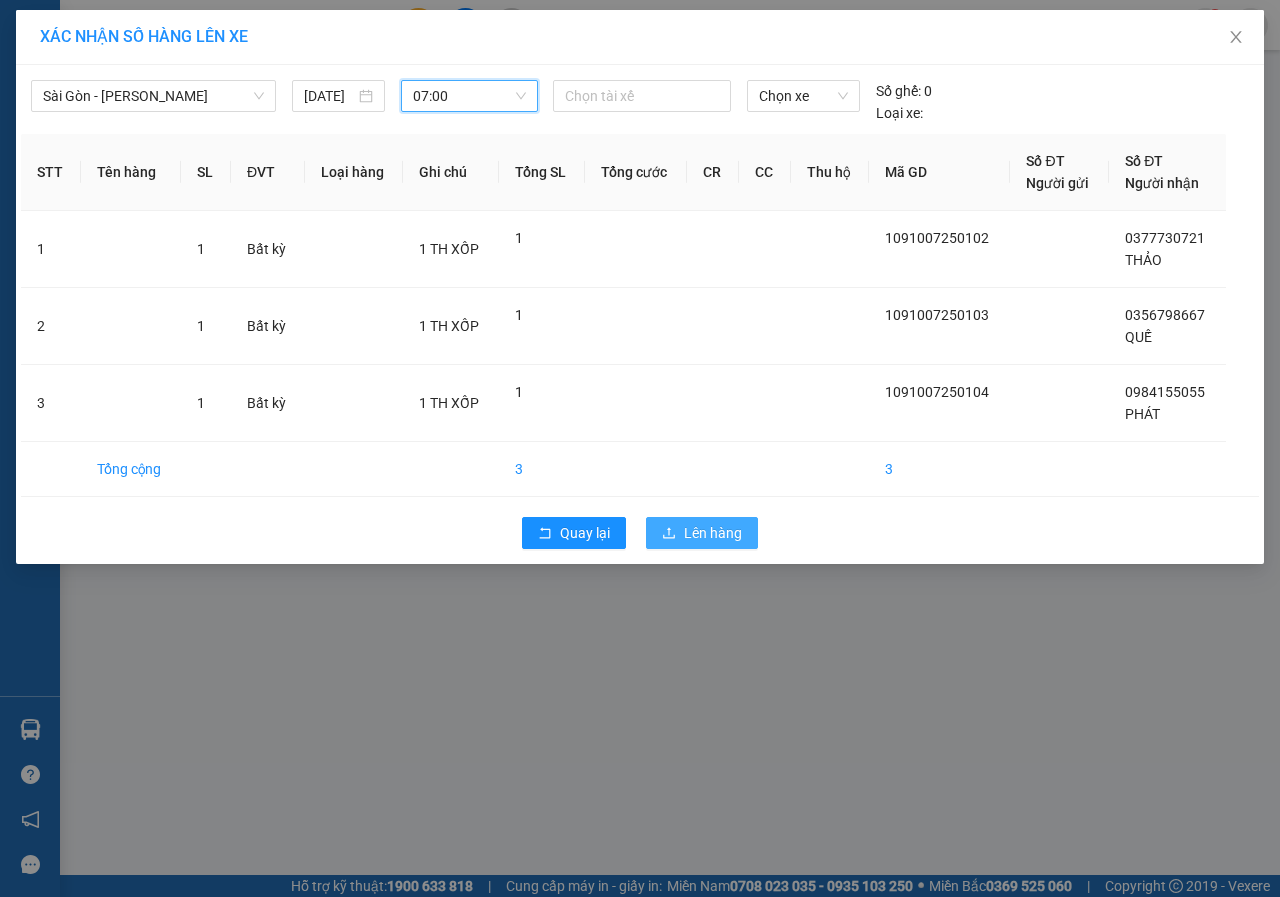 click on "Lên hàng" at bounding box center [713, 533] 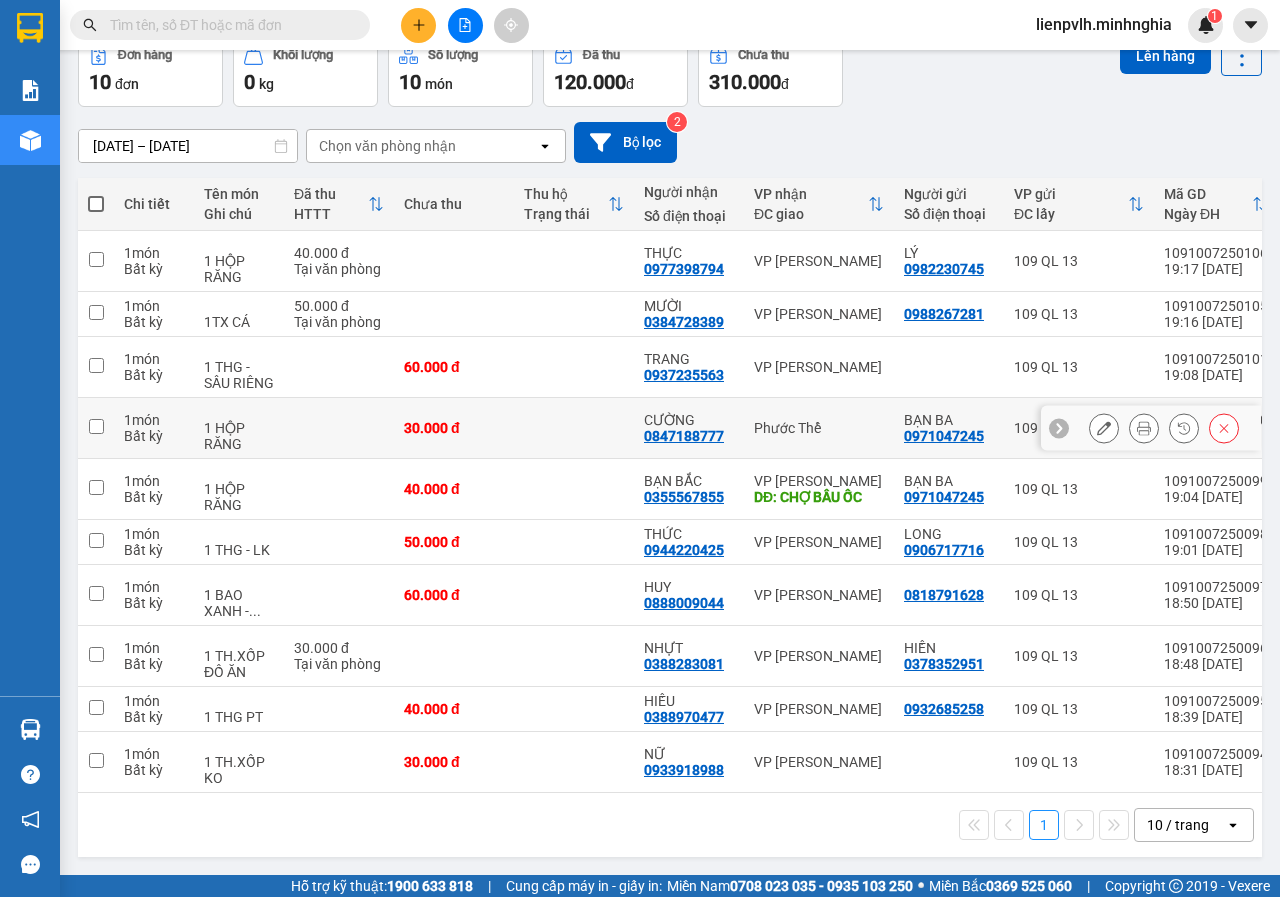 scroll, scrollTop: 112, scrollLeft: 0, axis: vertical 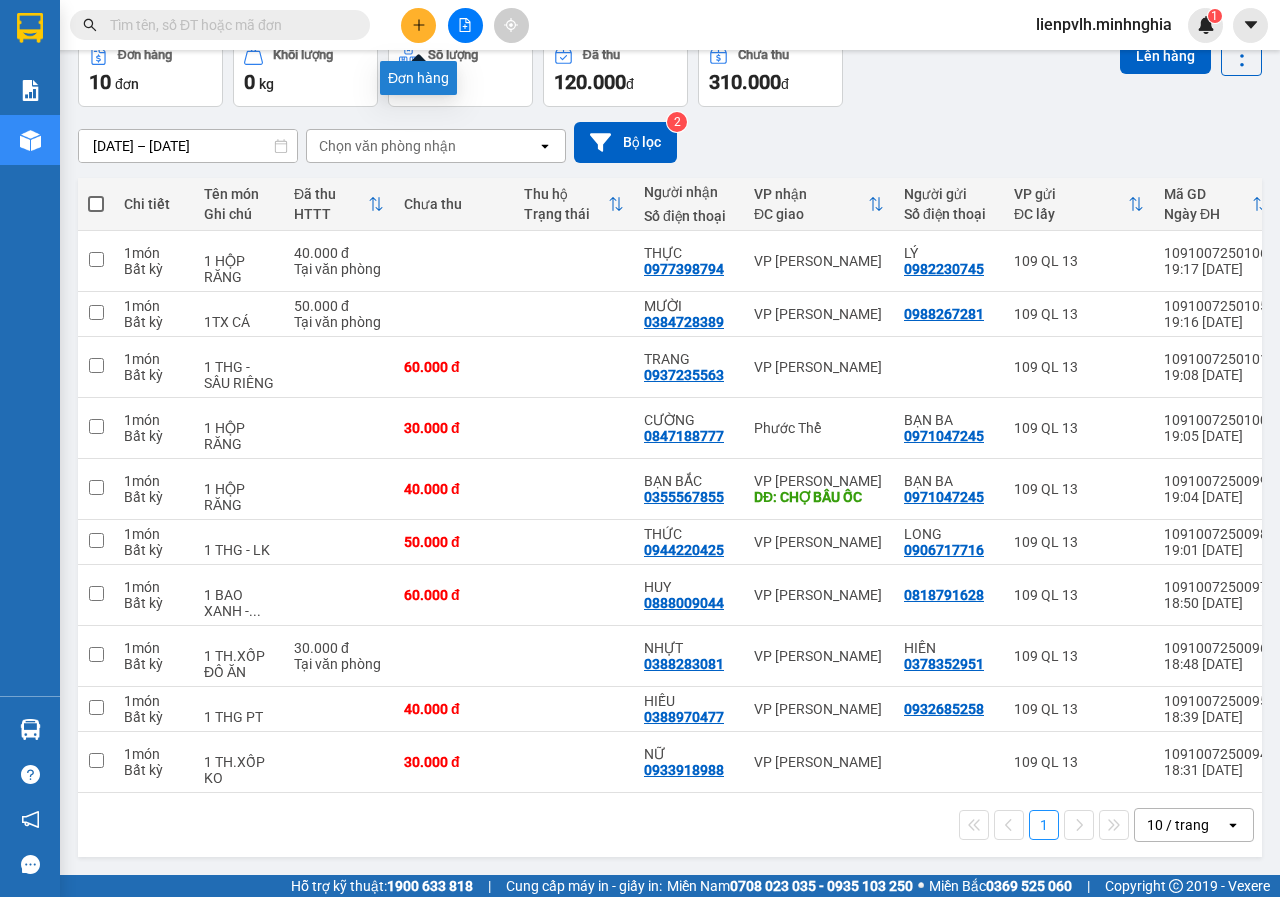click at bounding box center (418, 25) 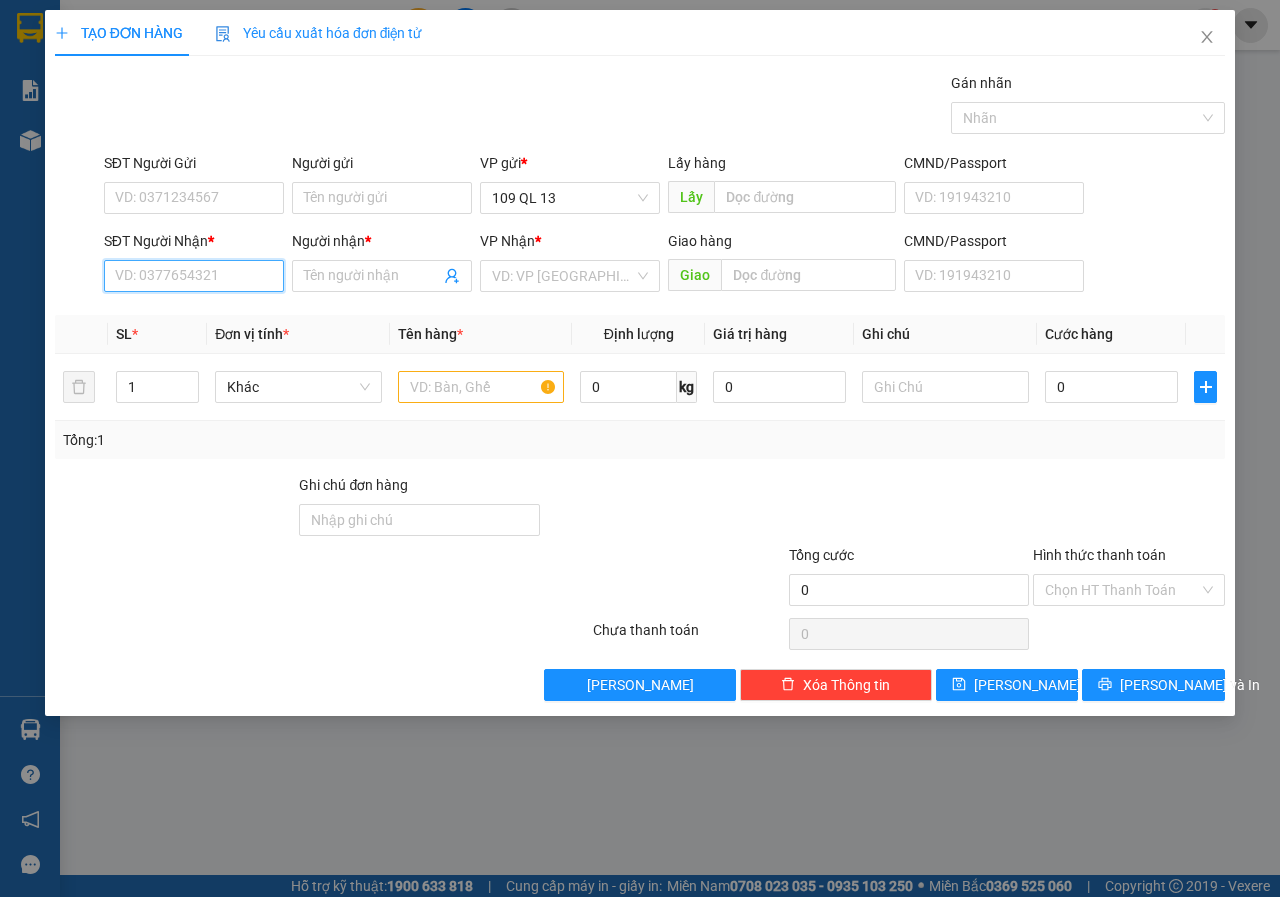click on "SĐT Người Nhận  *" at bounding box center [194, 276] 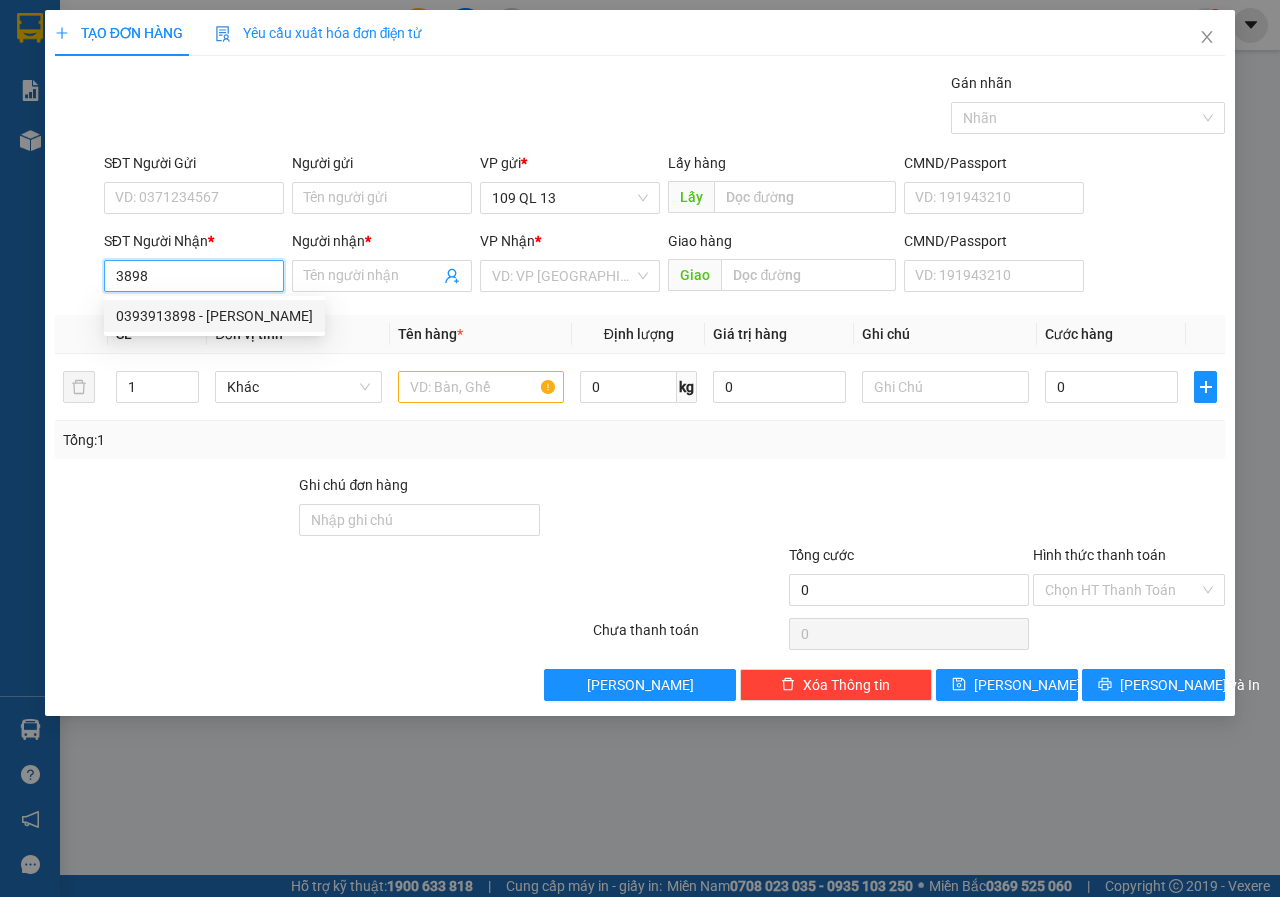 click on "0393913898 - [PERSON_NAME]" at bounding box center [214, 316] 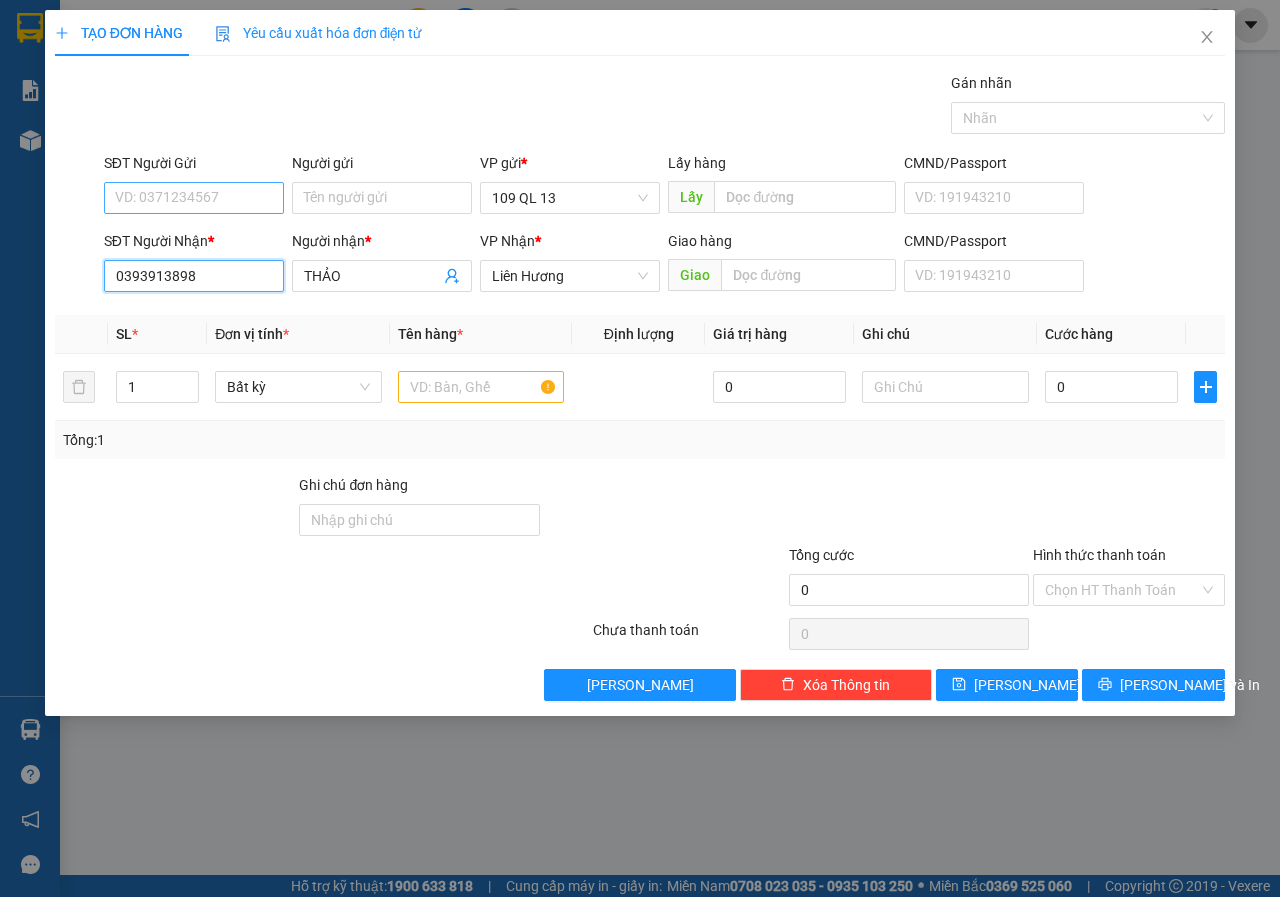 type on "0393913898" 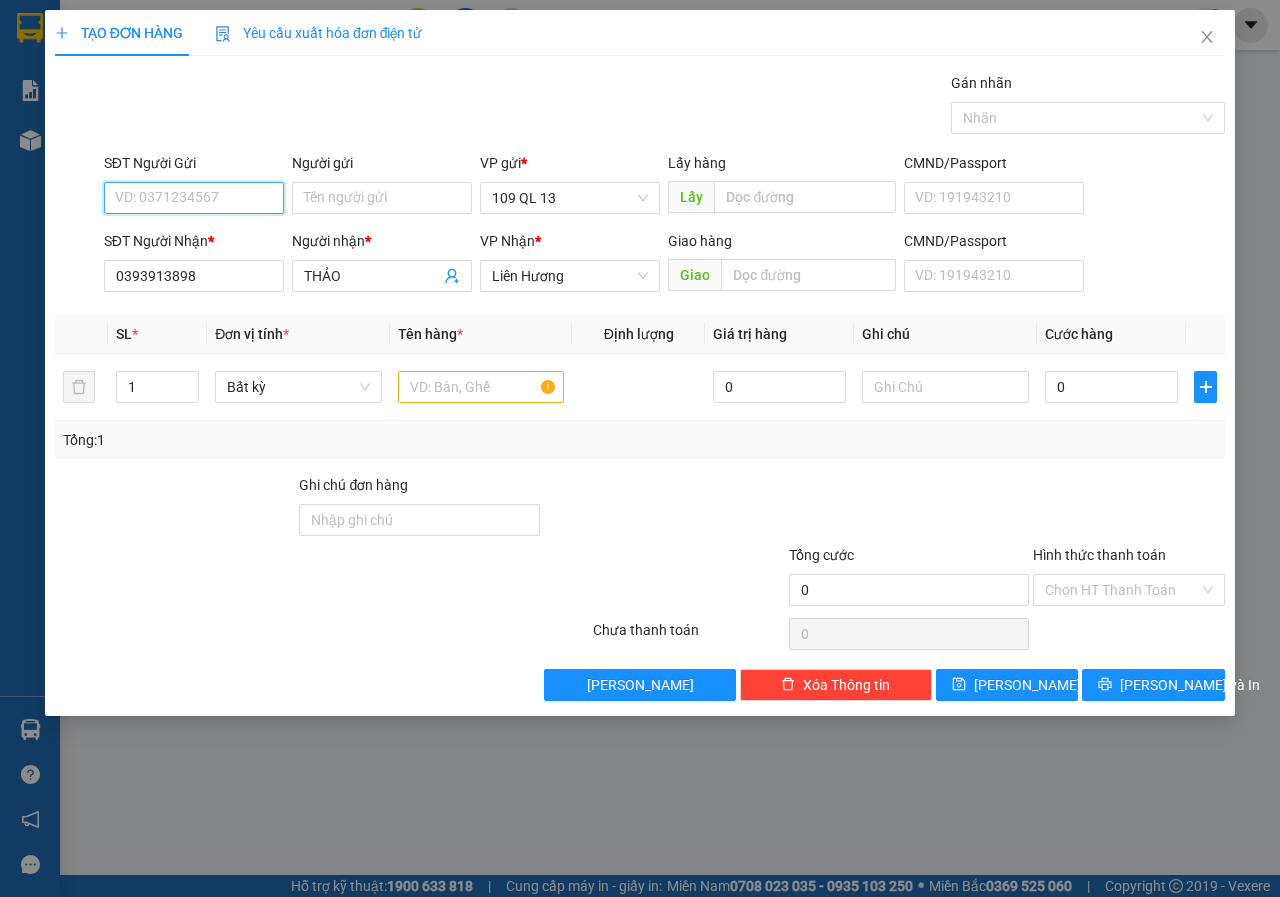 click on "SĐT Người Gửi" at bounding box center [194, 198] 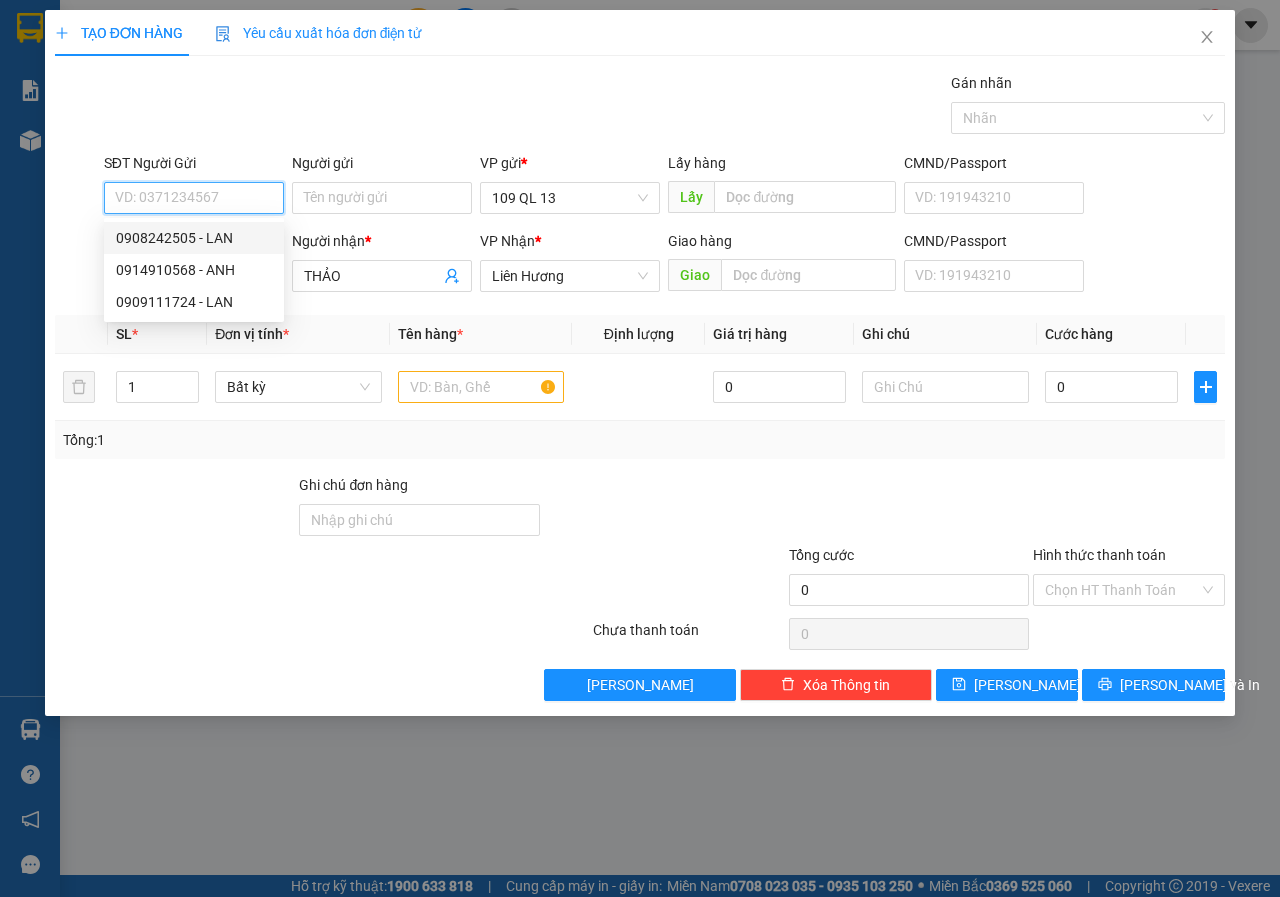 click on "0908242505 - LAN" at bounding box center (194, 238) 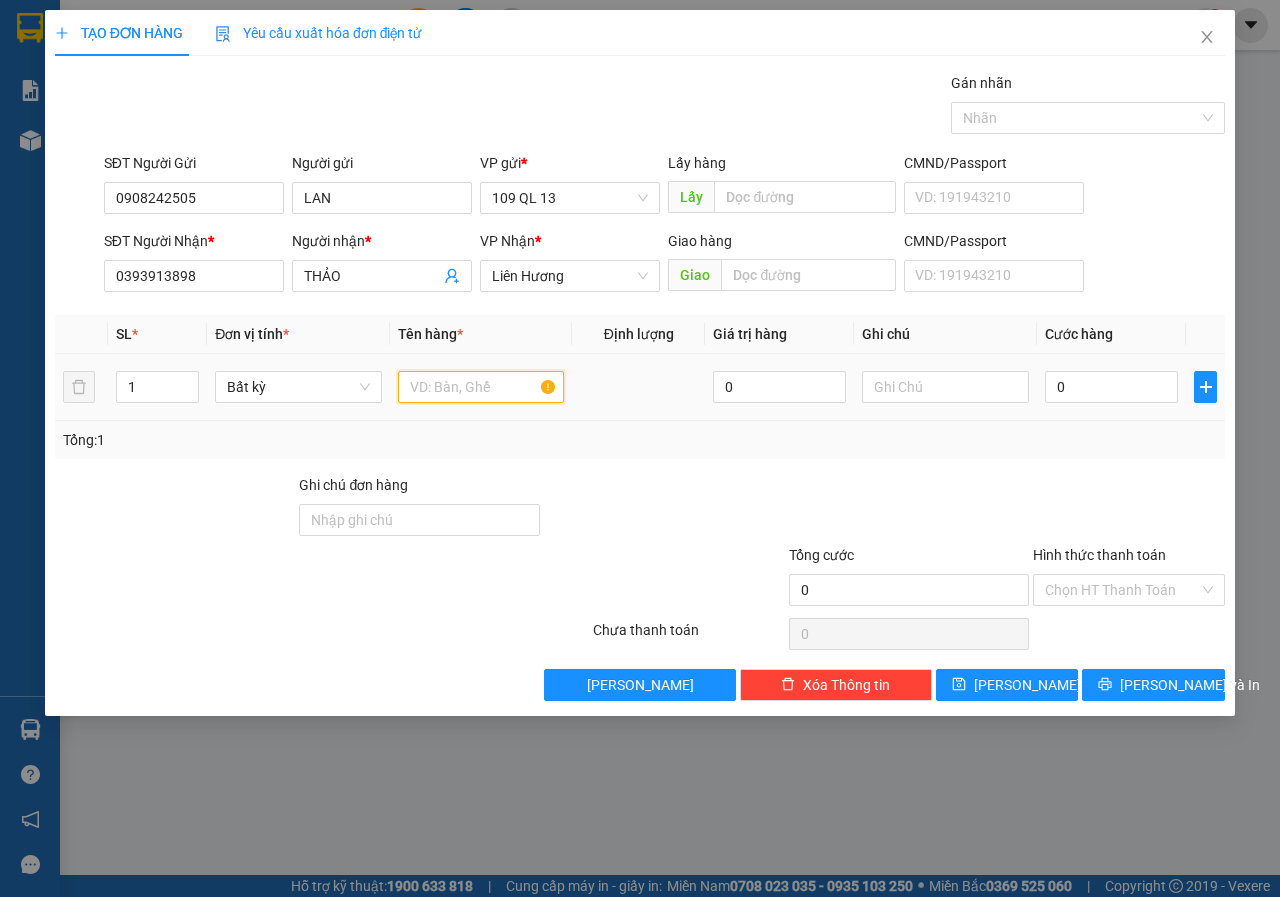 click at bounding box center (481, 387) 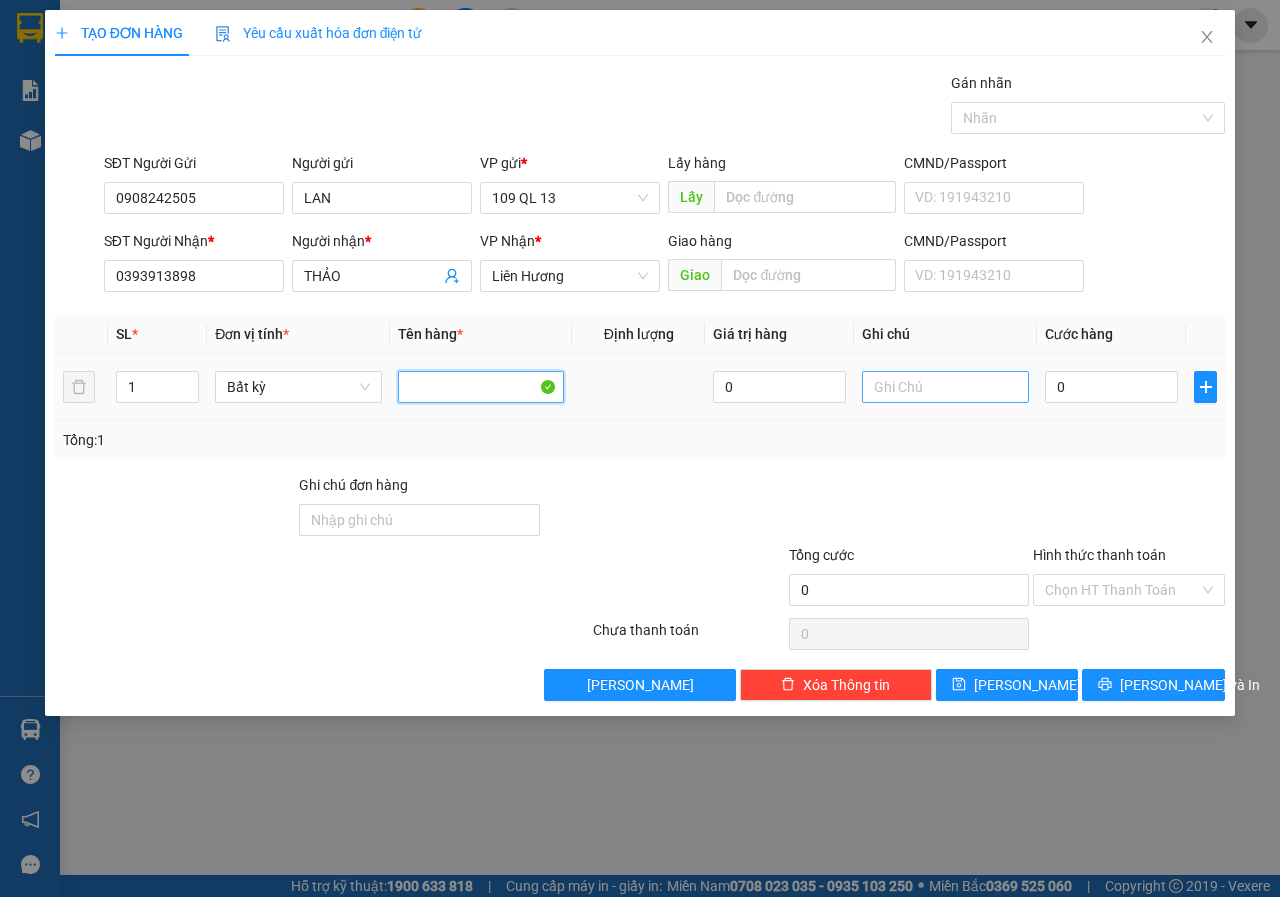 type 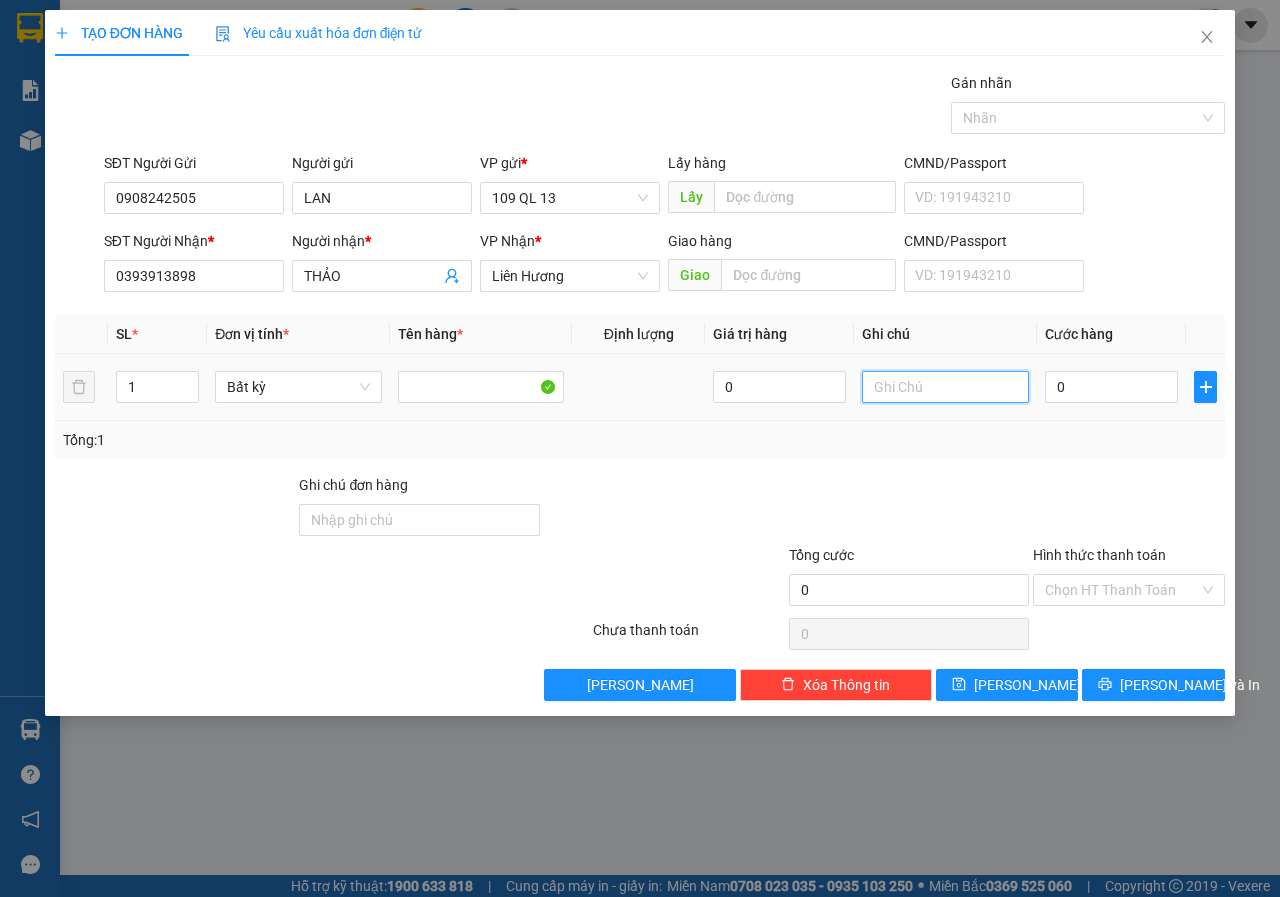 click at bounding box center (945, 387) 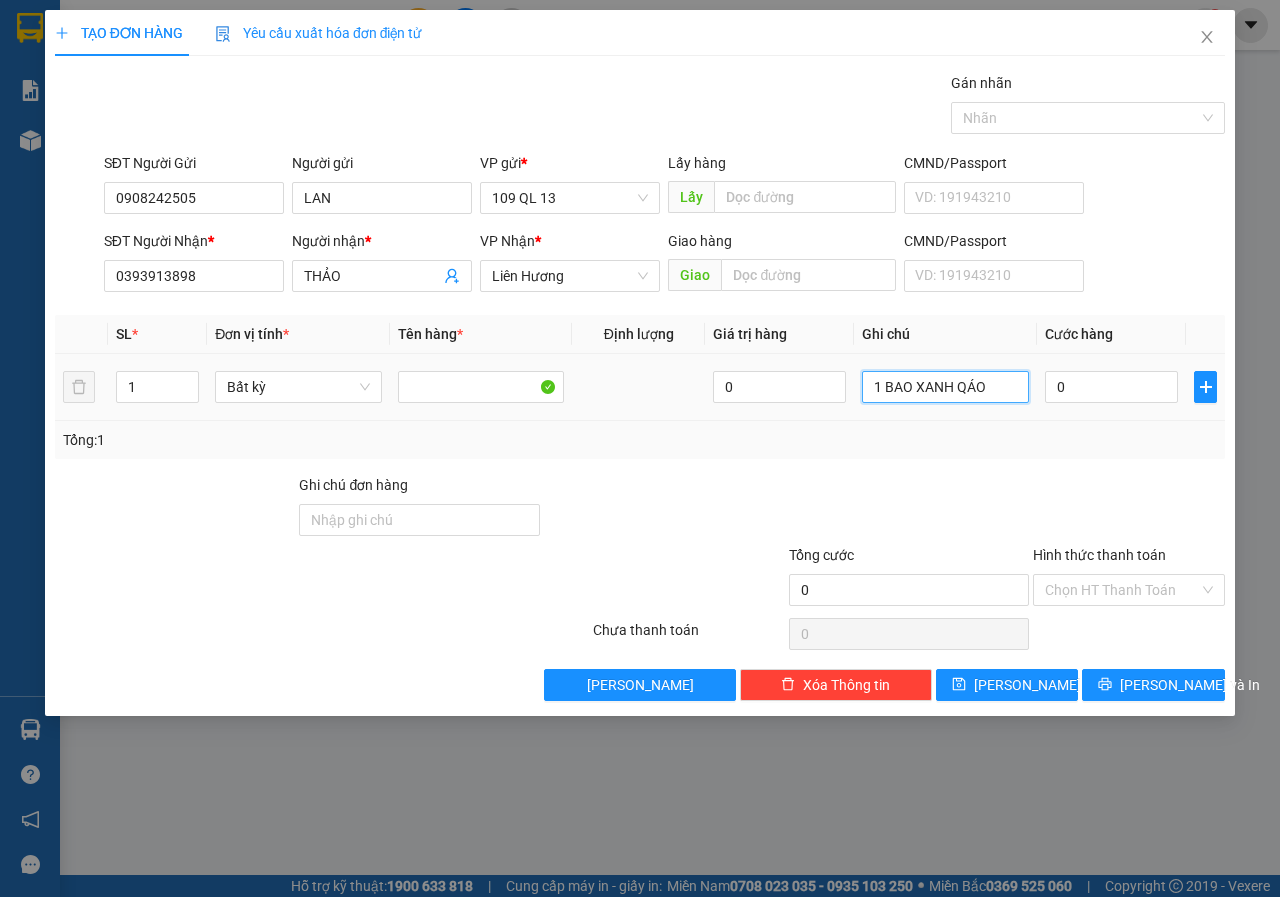 type on "1 BAO XANH QÁO" 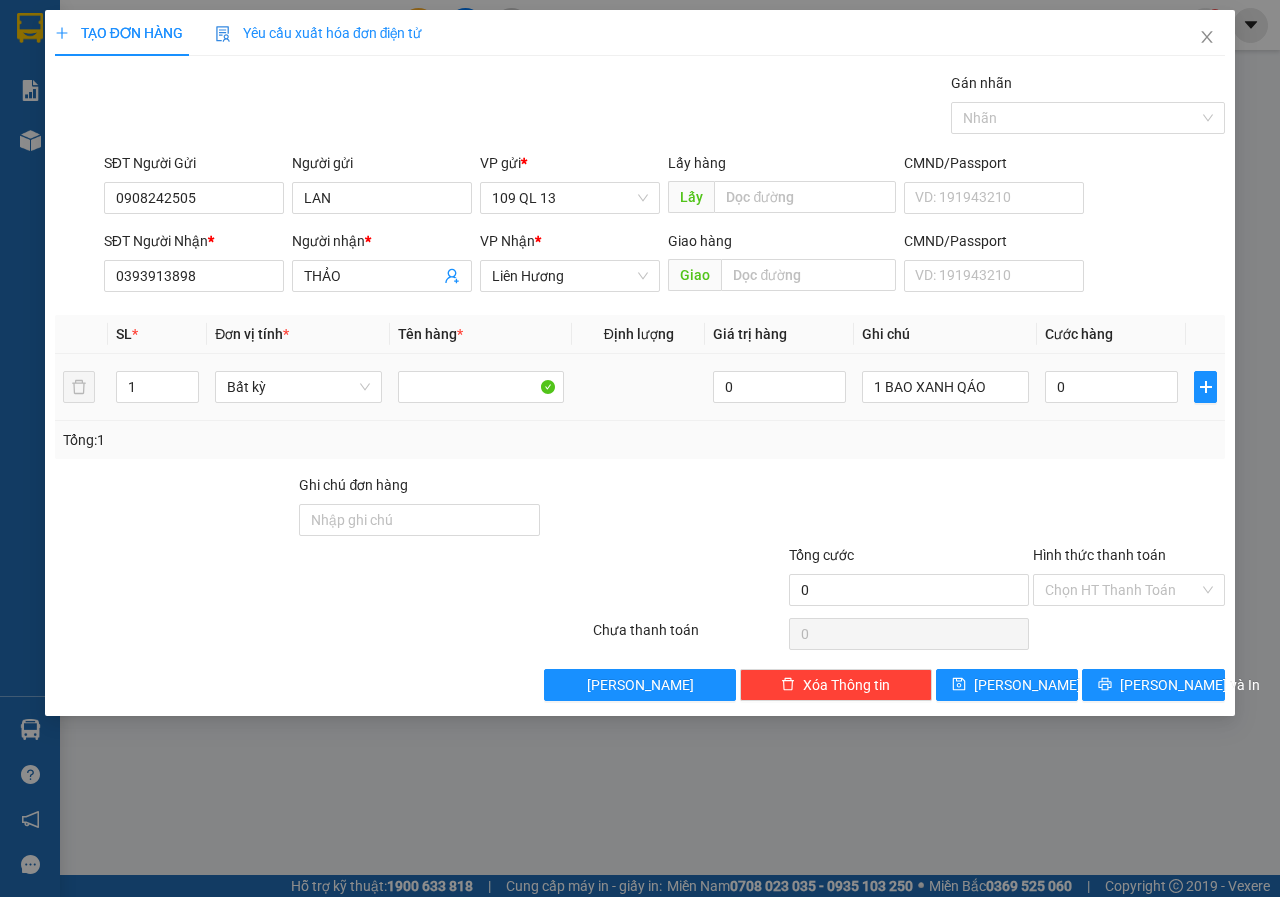 click on "0" at bounding box center [1111, 387] 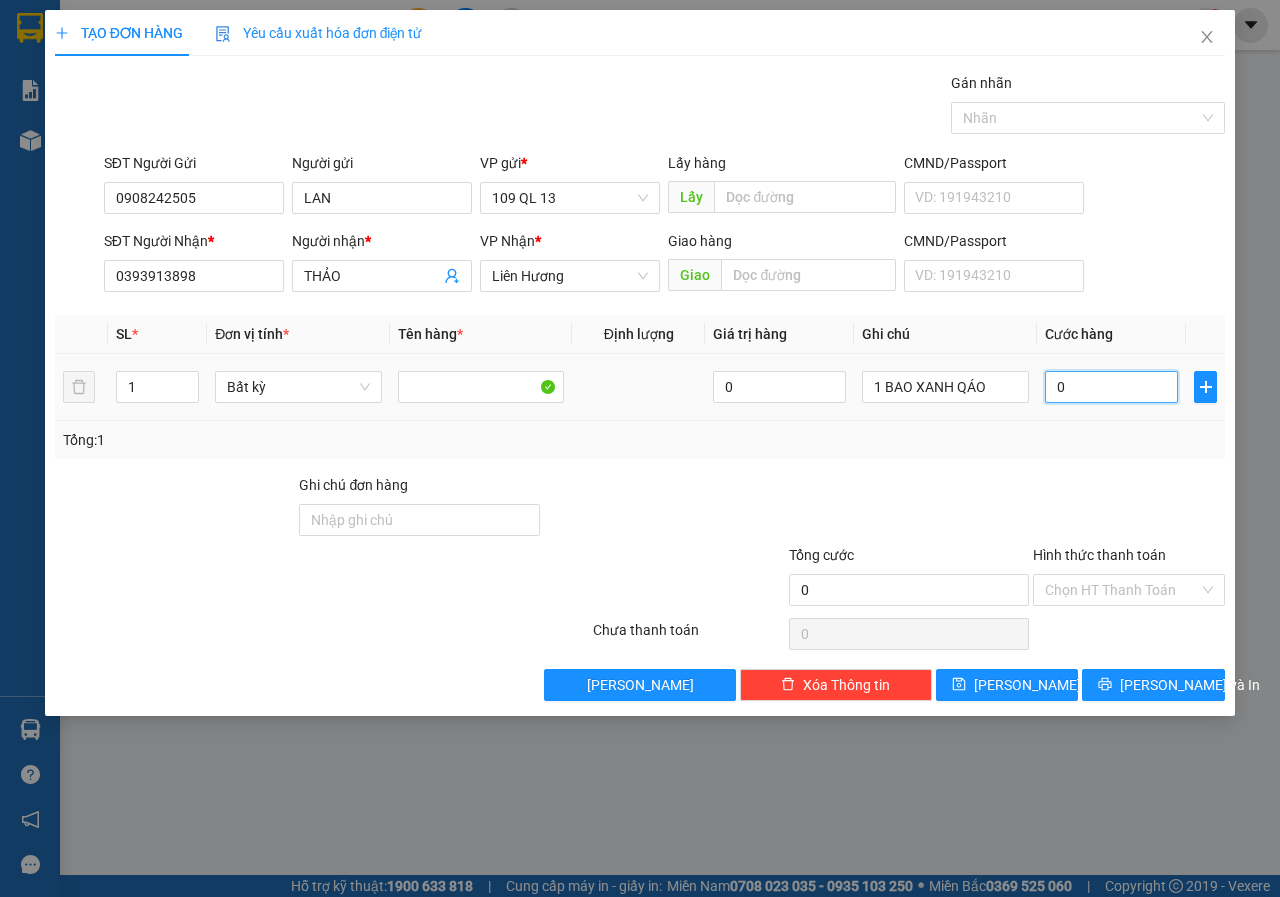 click on "0" at bounding box center [1111, 387] 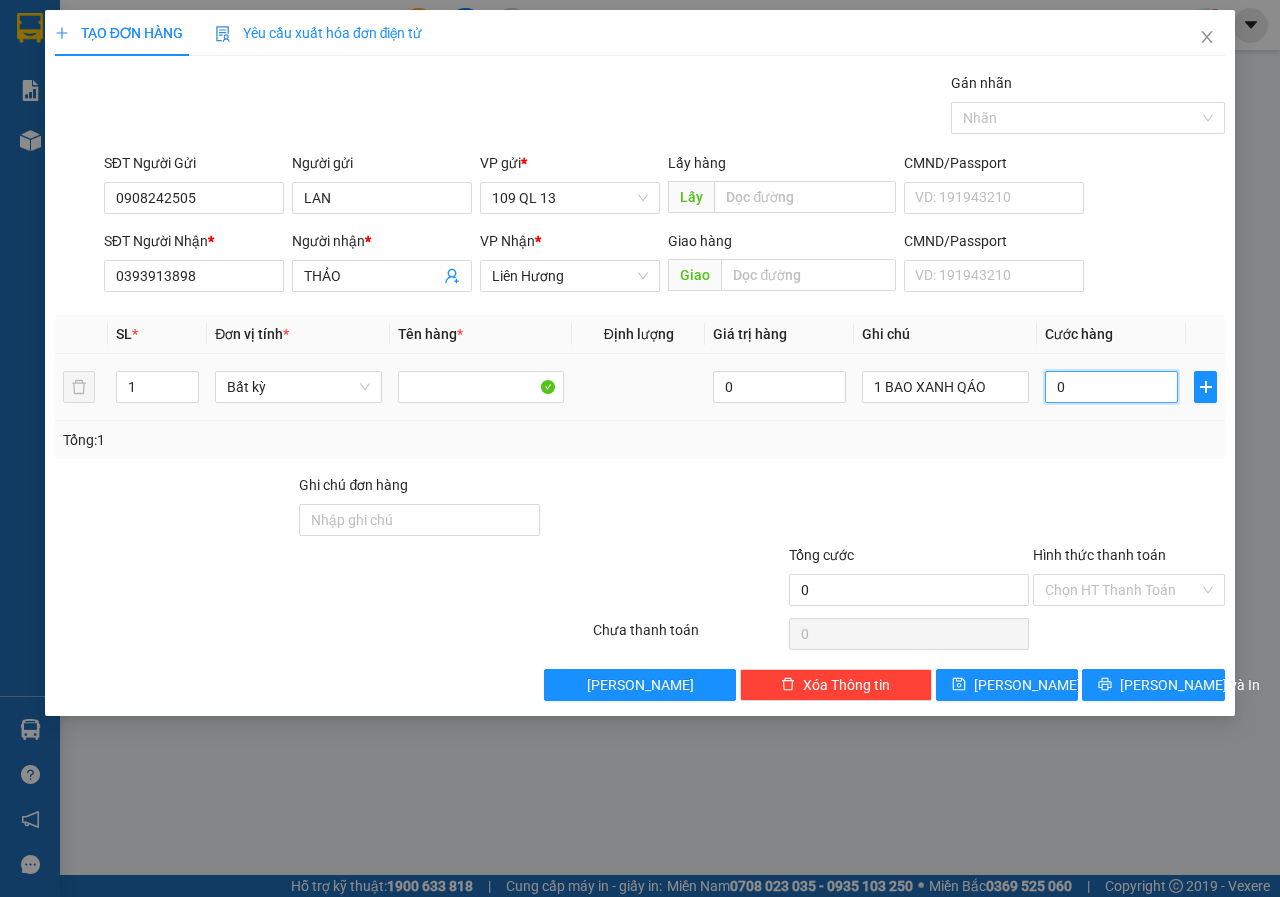 type on "6" 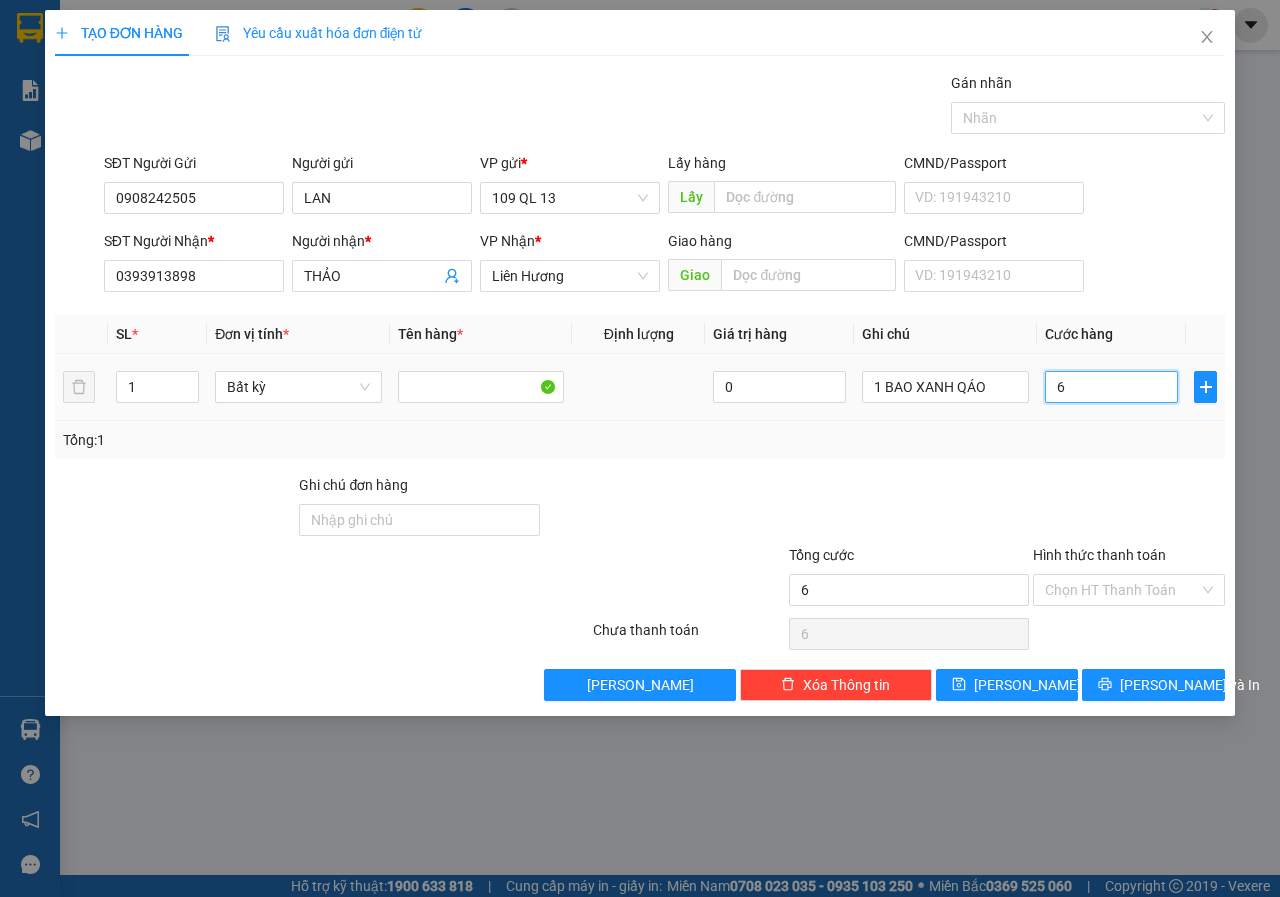 type on "60" 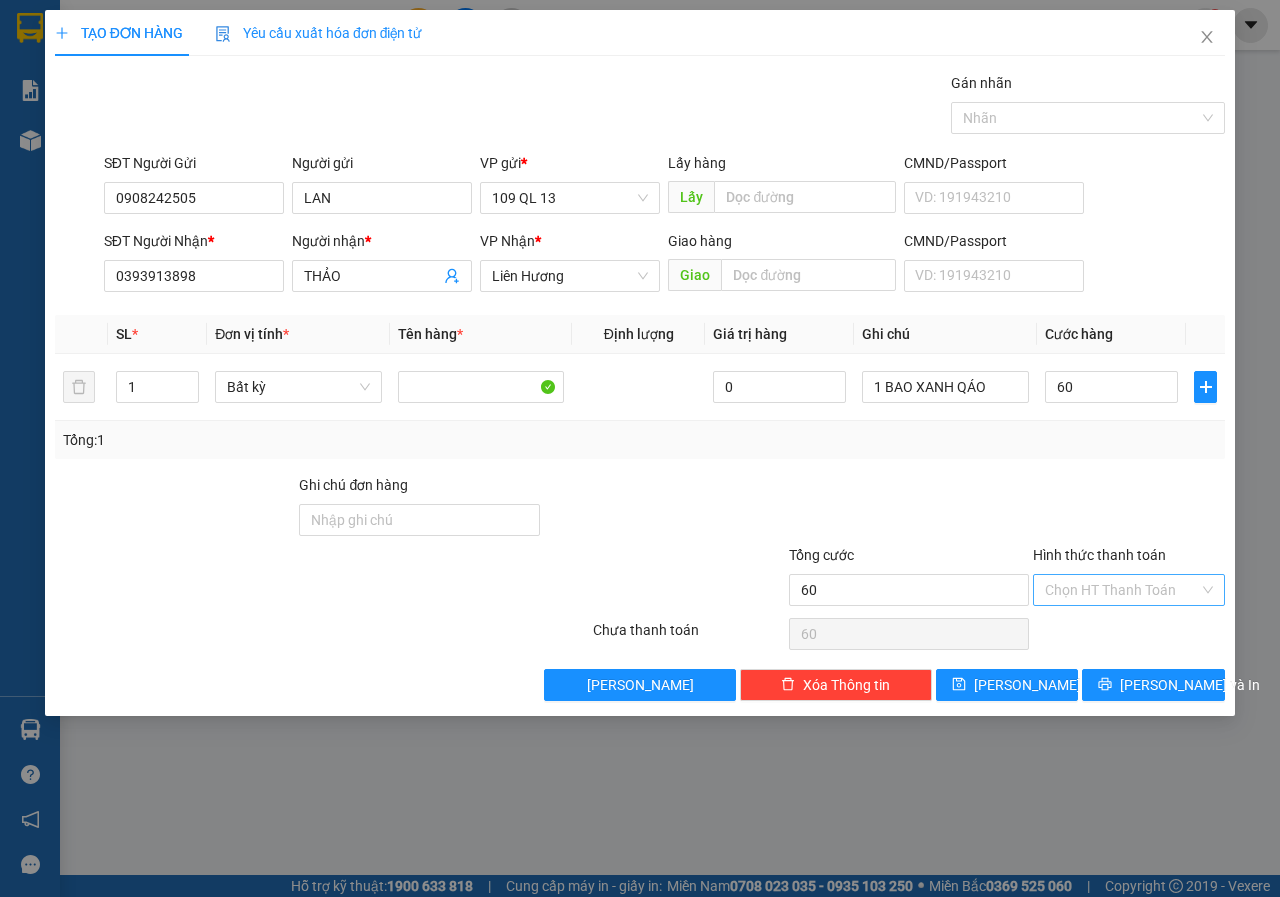 type on "60.000" 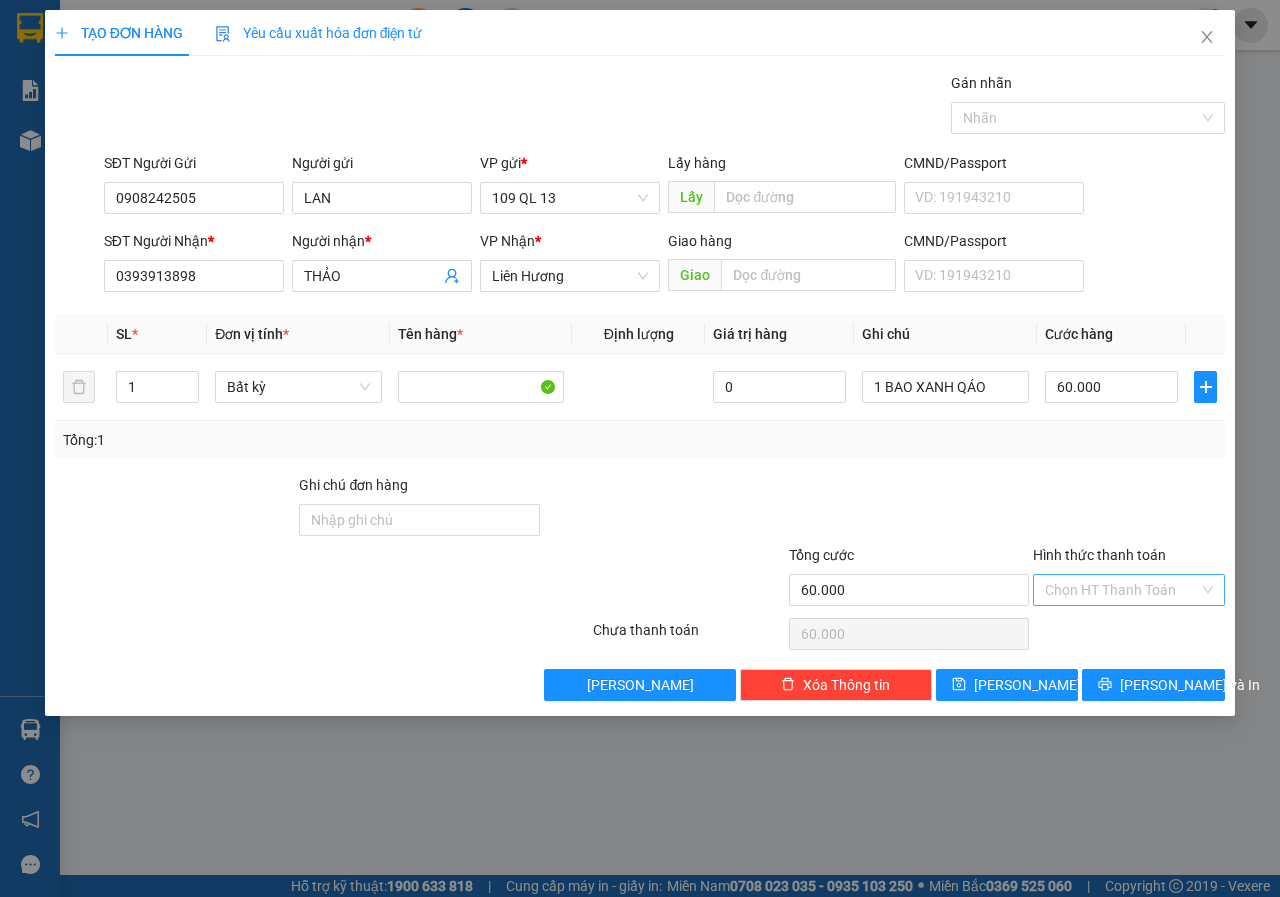 click on "Hình thức thanh toán" at bounding box center [1122, 590] 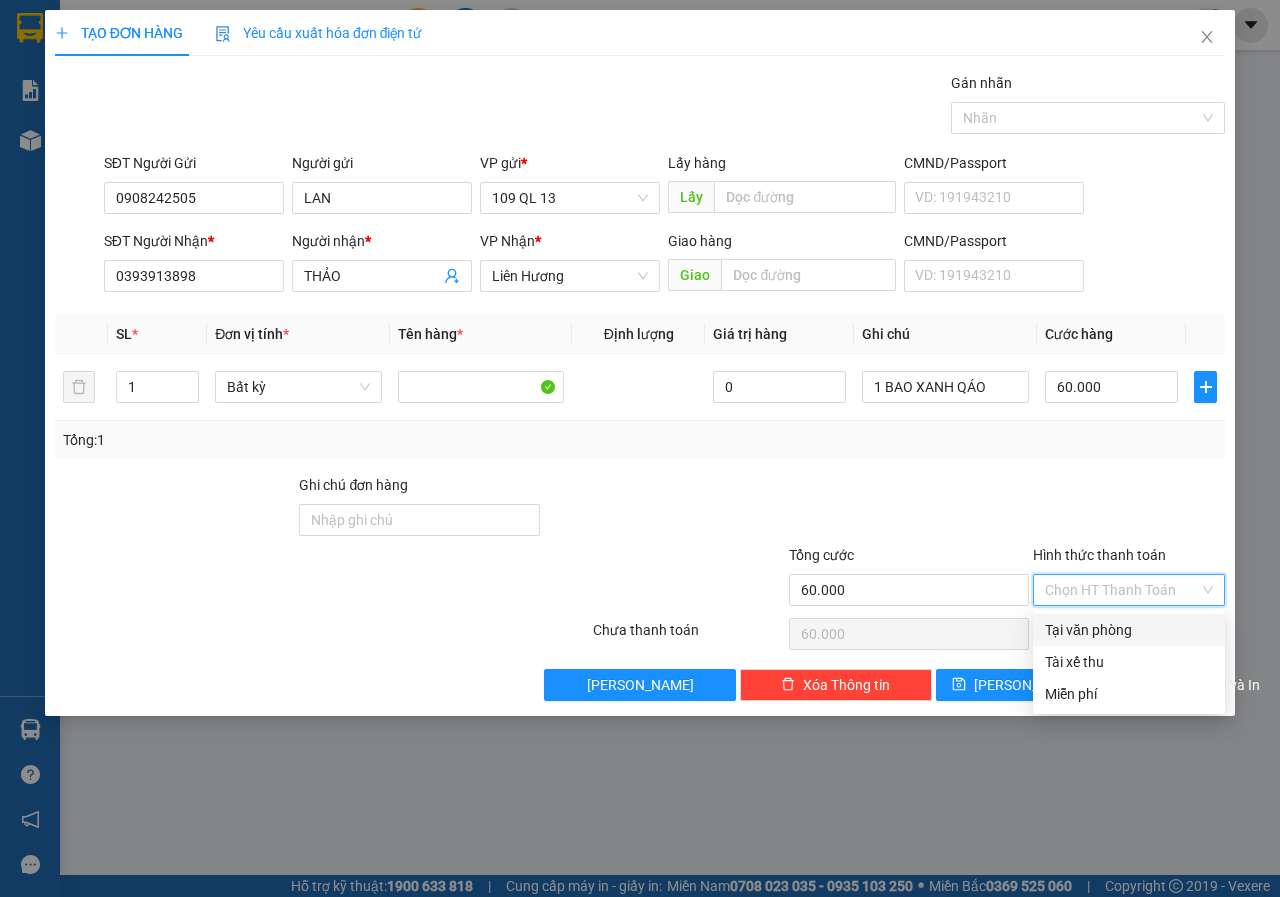 click on "Tại văn phòng" at bounding box center (1129, 630) 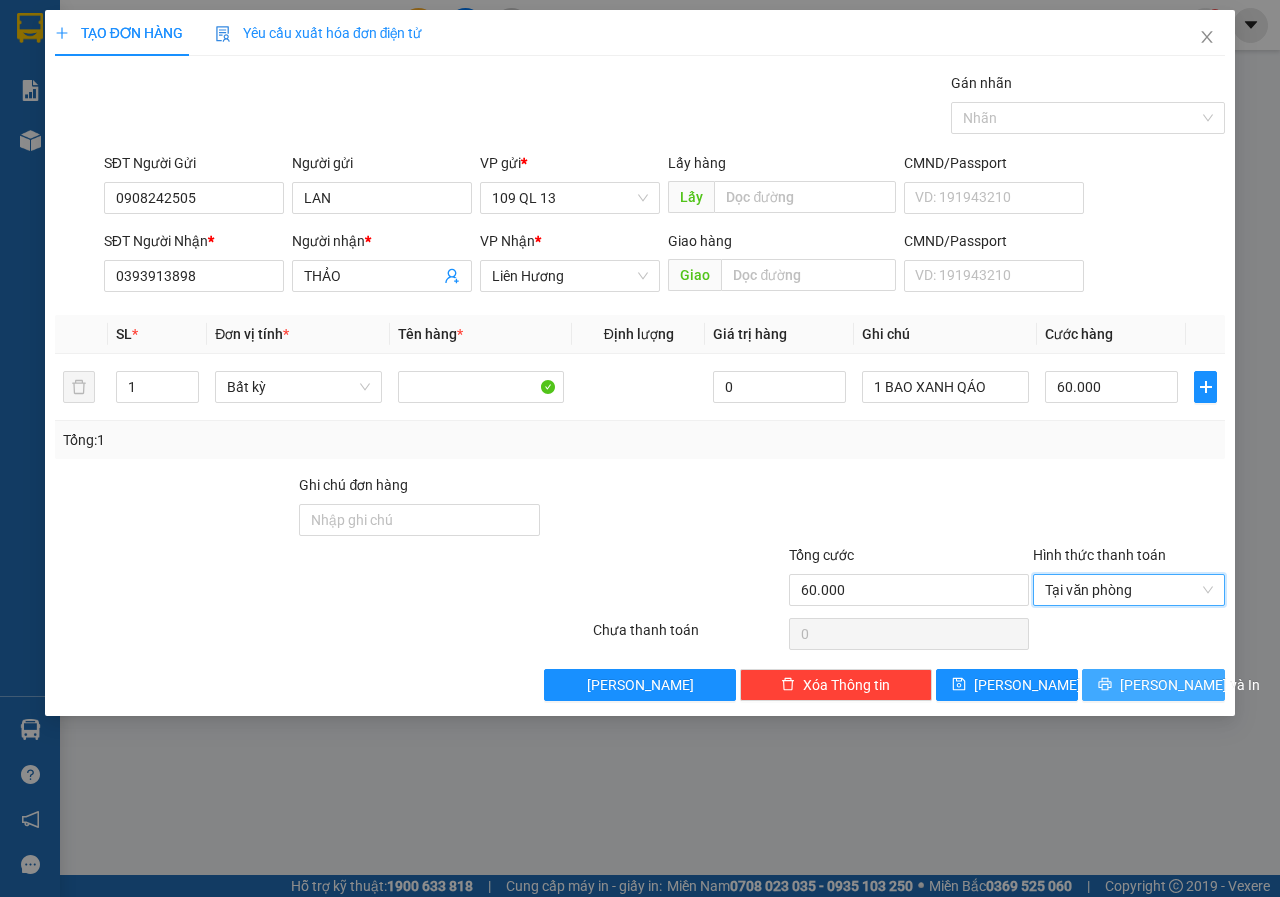 click on "[PERSON_NAME] và In" at bounding box center [1190, 685] 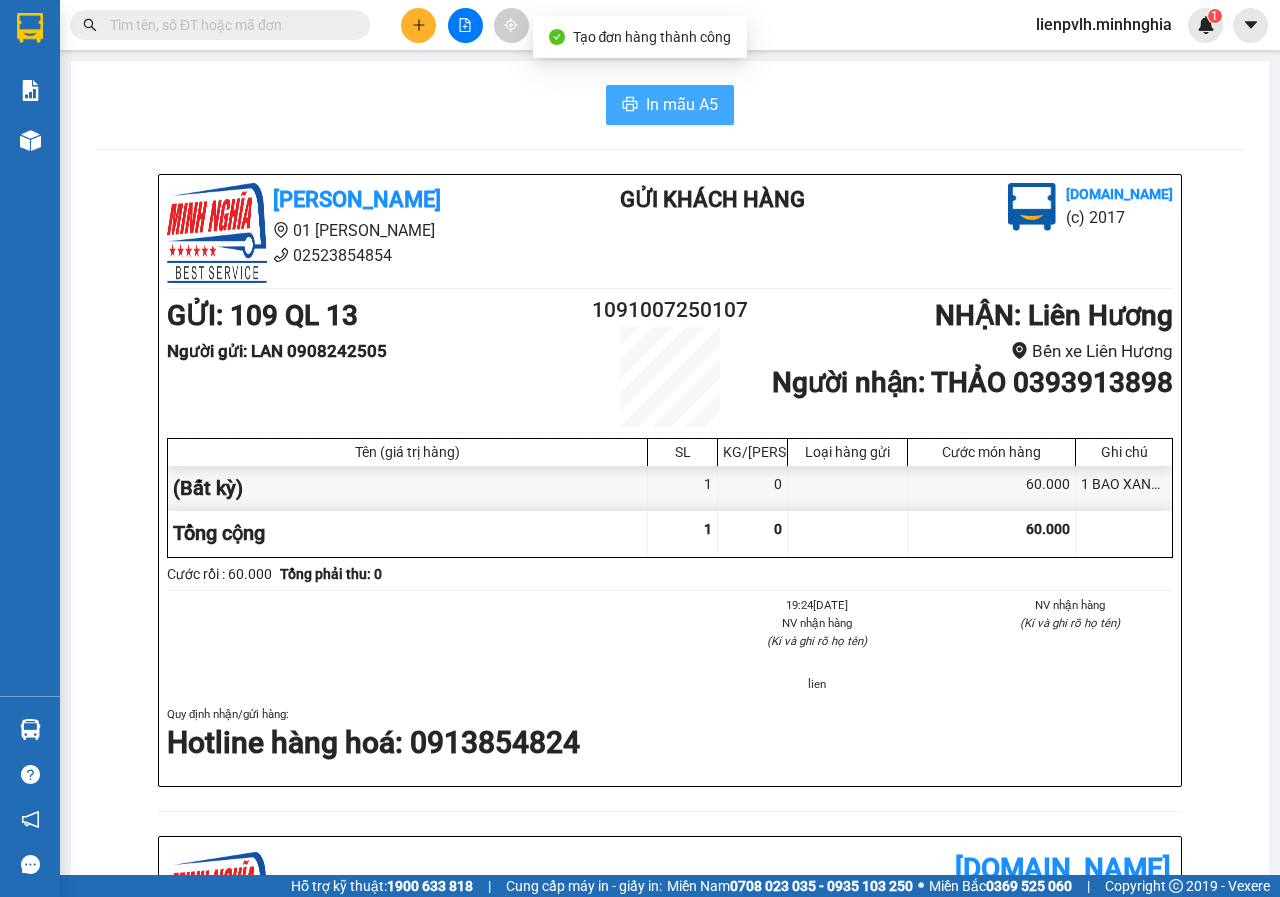 click on "In mẫu A5" at bounding box center [682, 104] 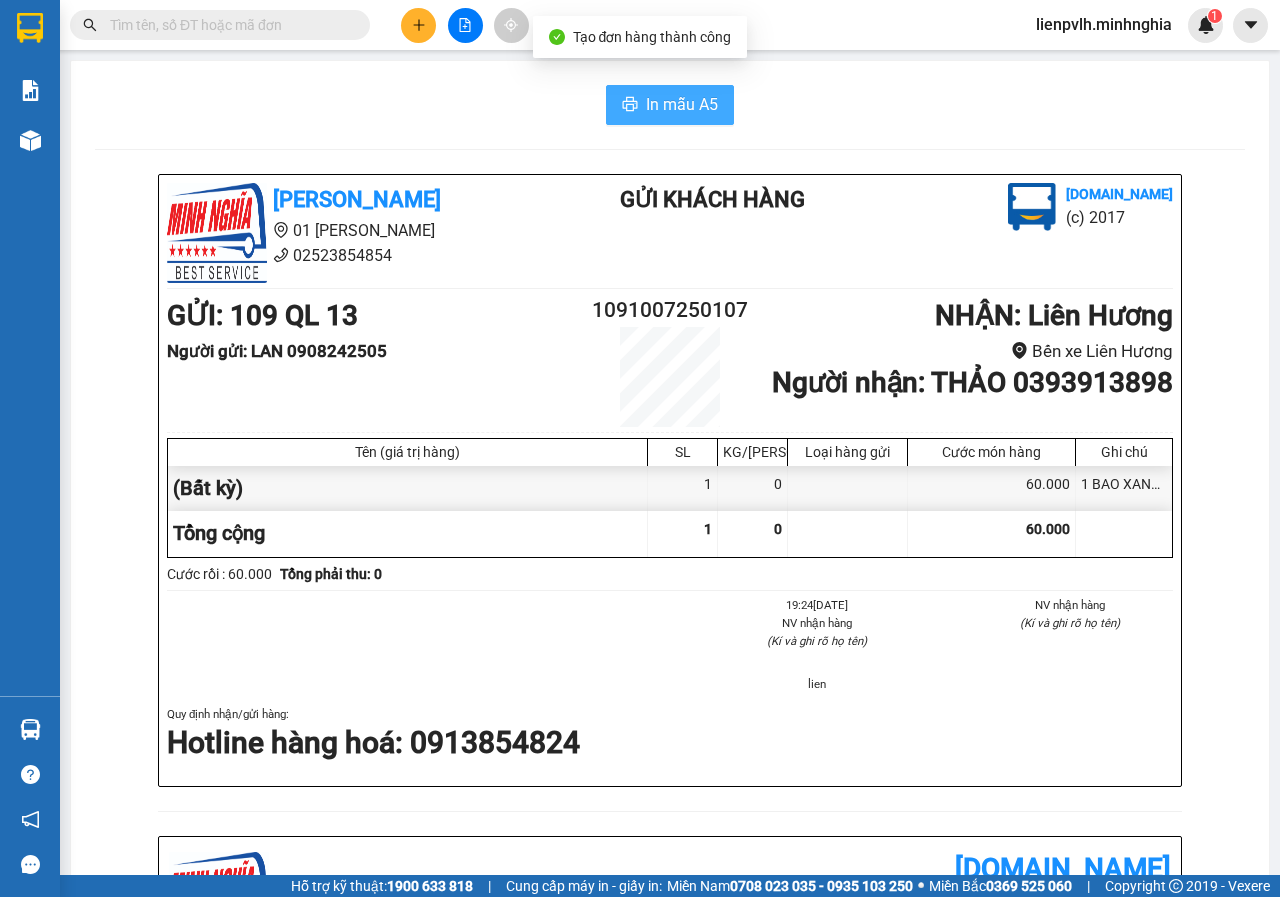 scroll, scrollTop: 0, scrollLeft: 0, axis: both 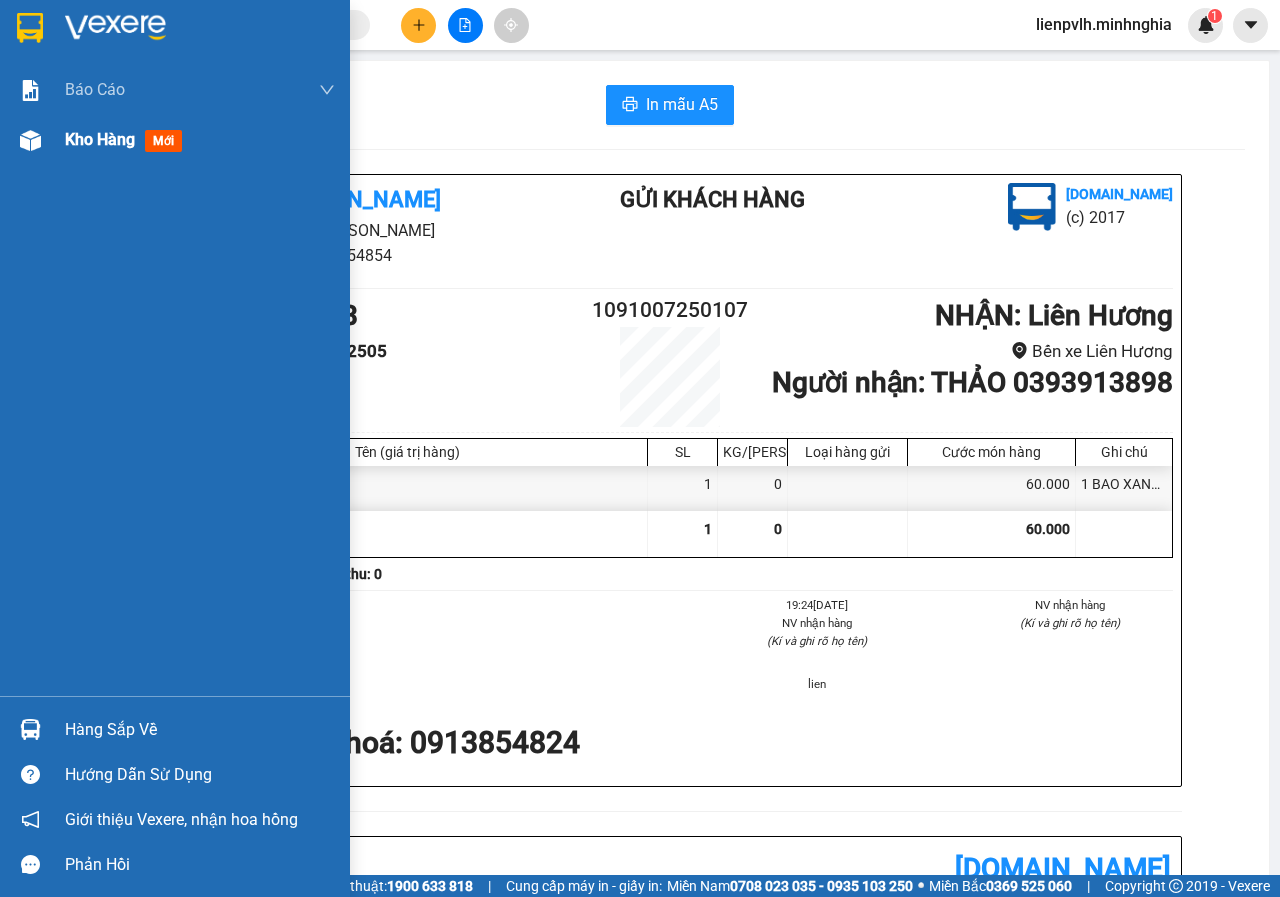 click on "Kho hàng mới" at bounding box center (127, 139) 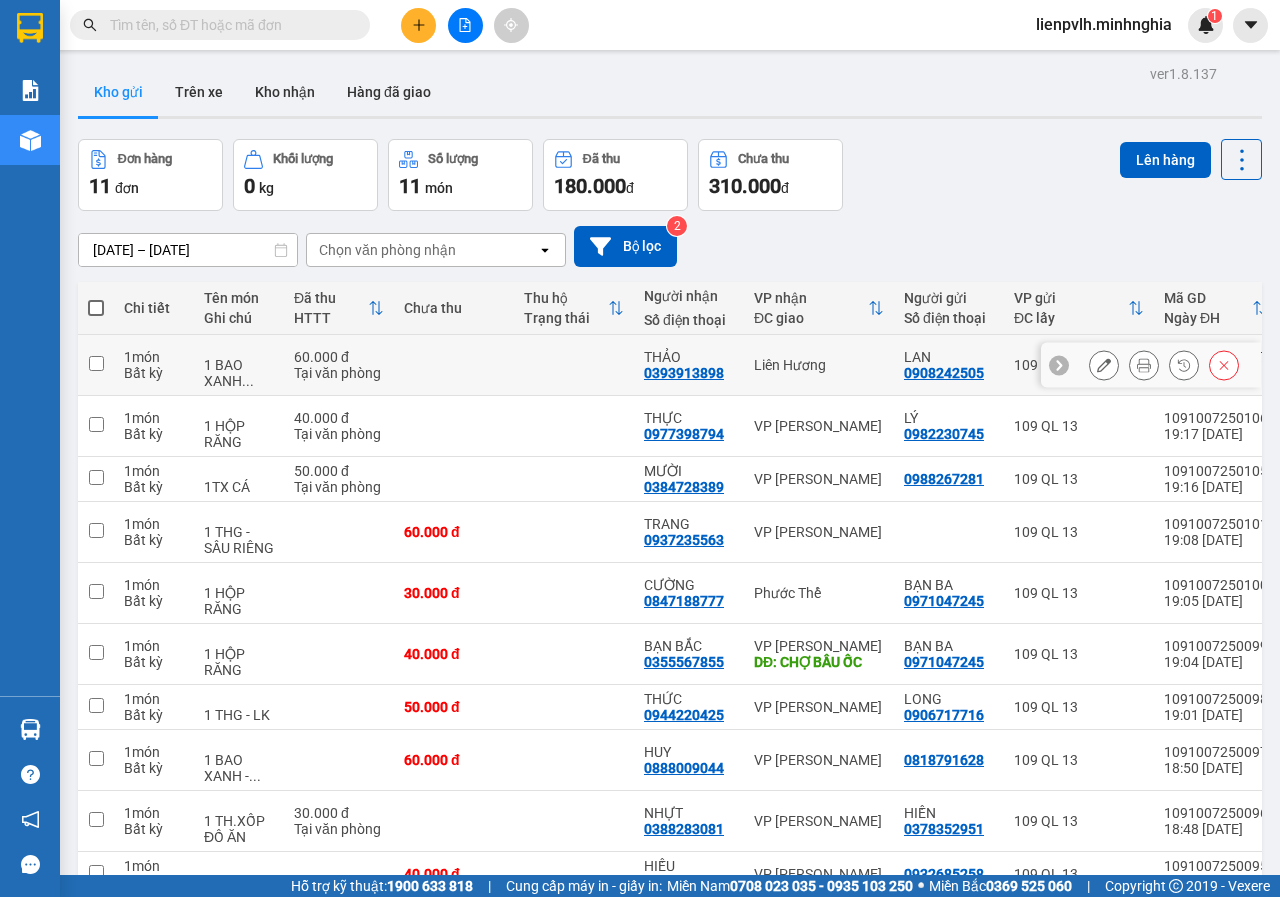 click at bounding box center (1104, 365) 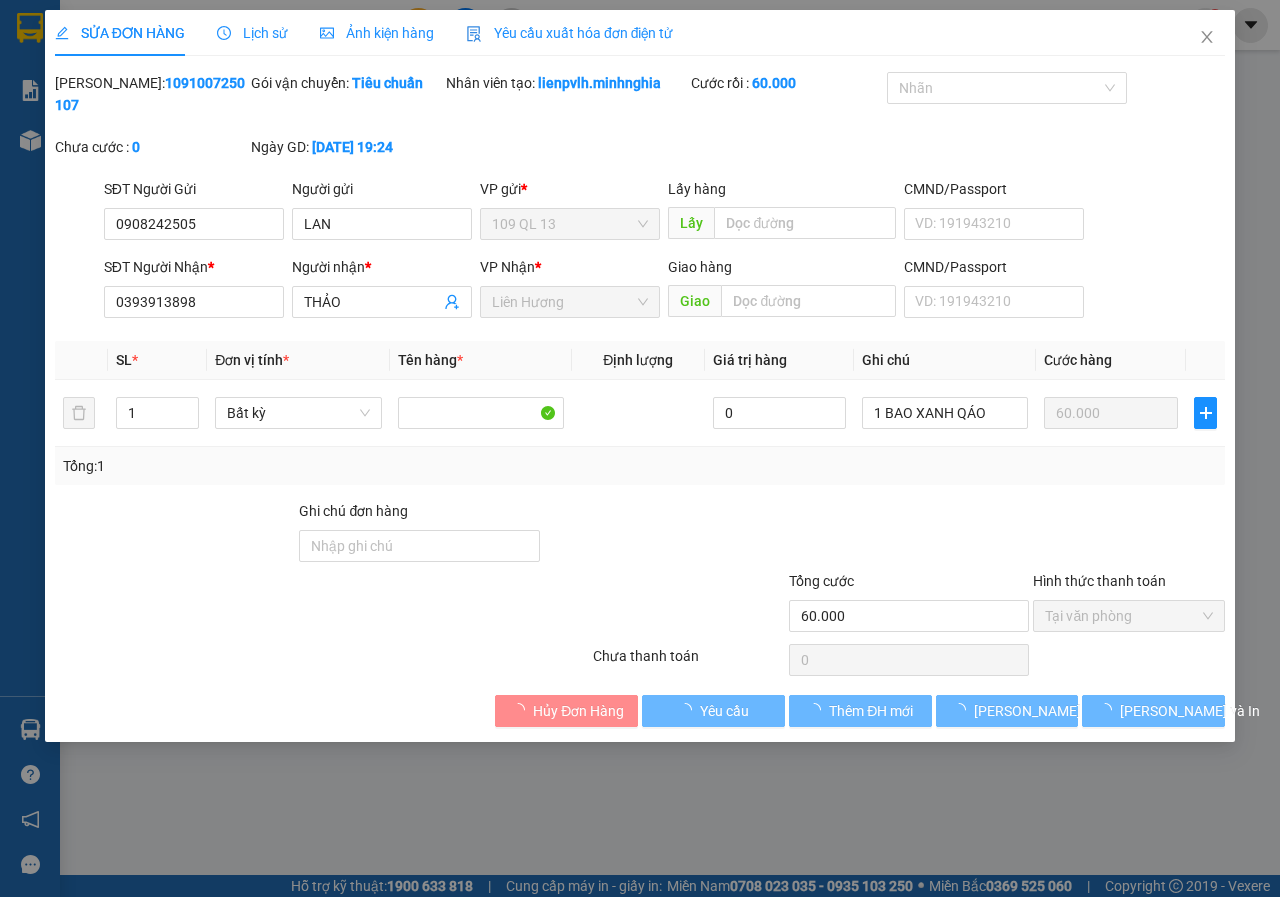 type on "0908242505" 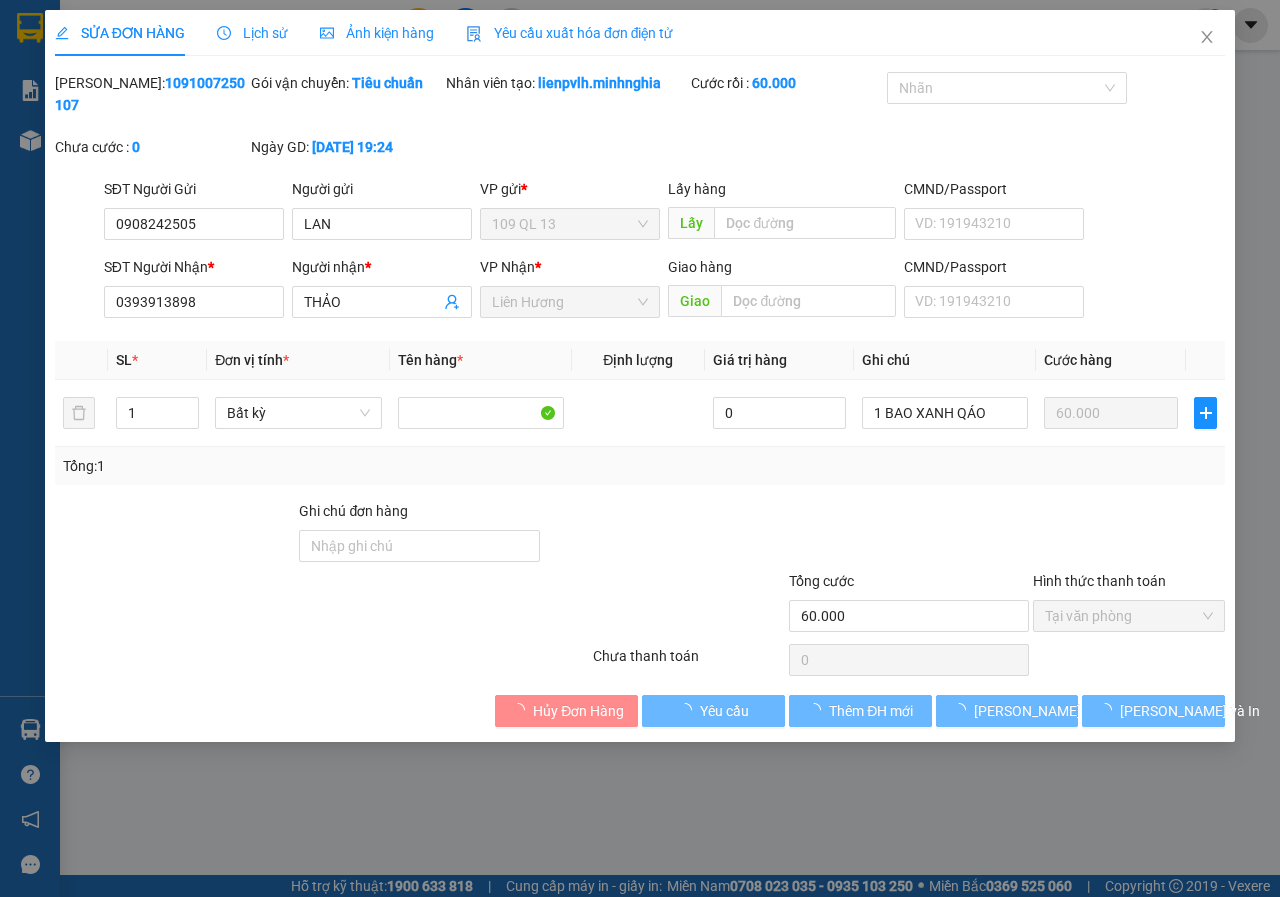 type on "0393913898" 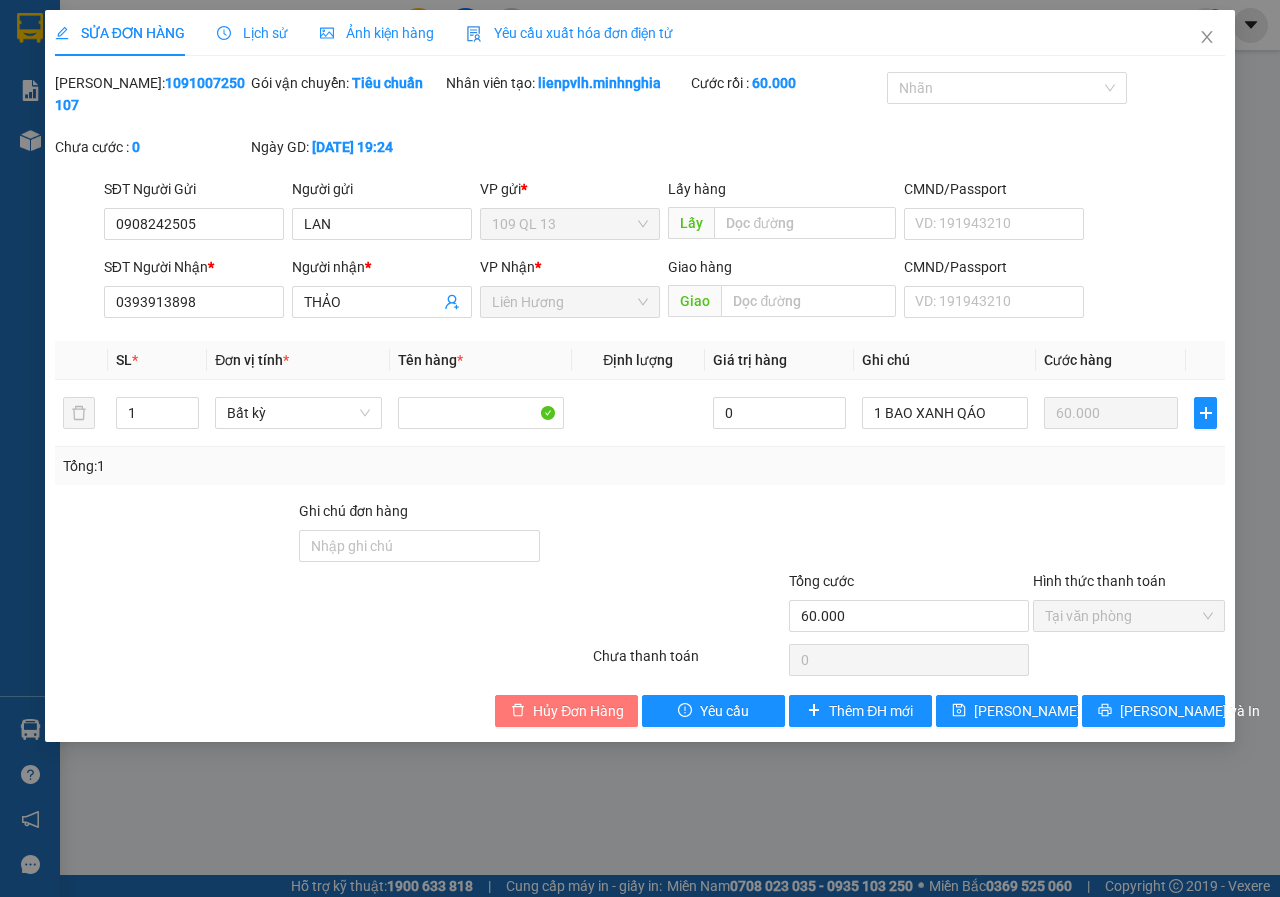 click on "Hủy Đơn Hàng" at bounding box center (578, 711) 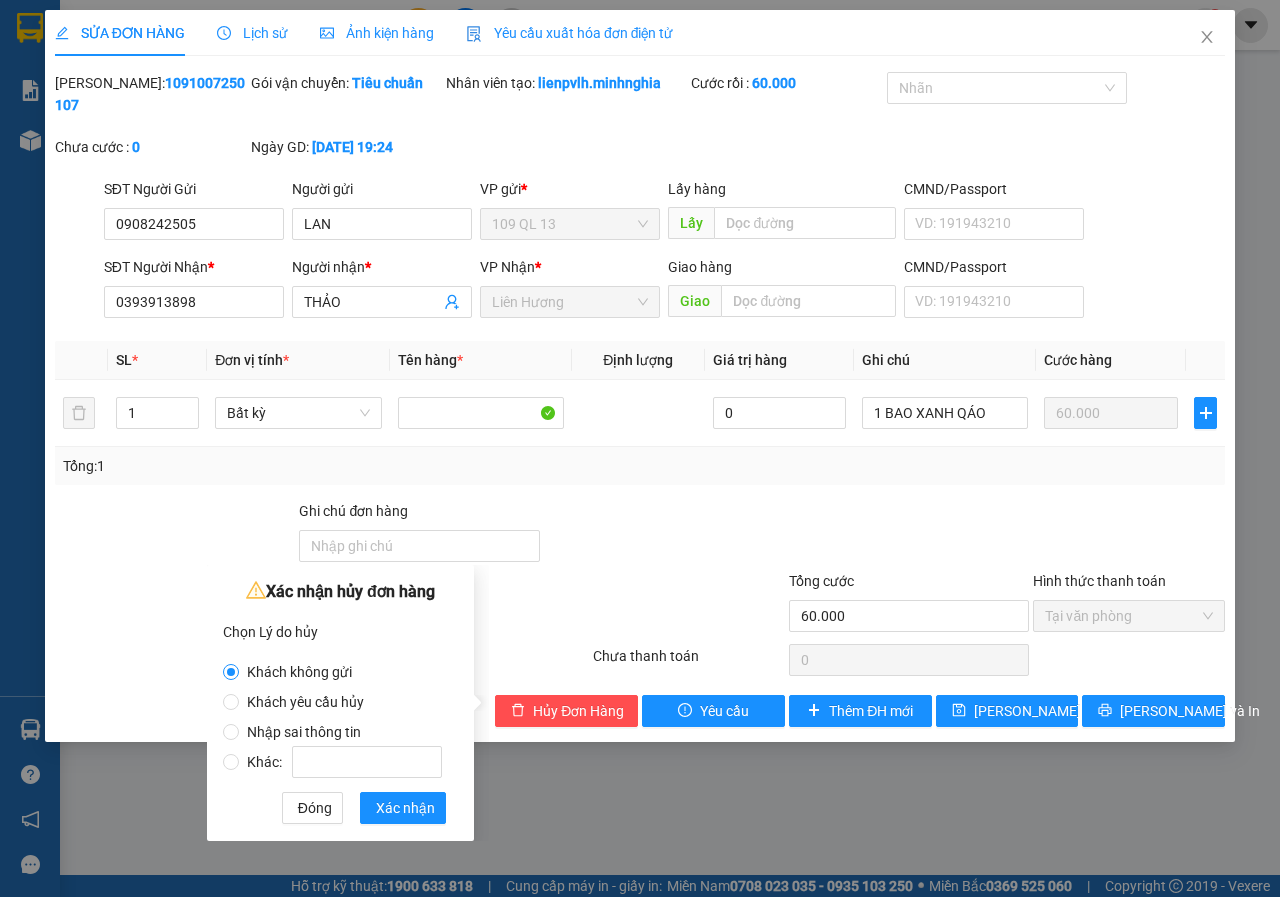 click on "Nhập sai thông tin" at bounding box center [304, 732] 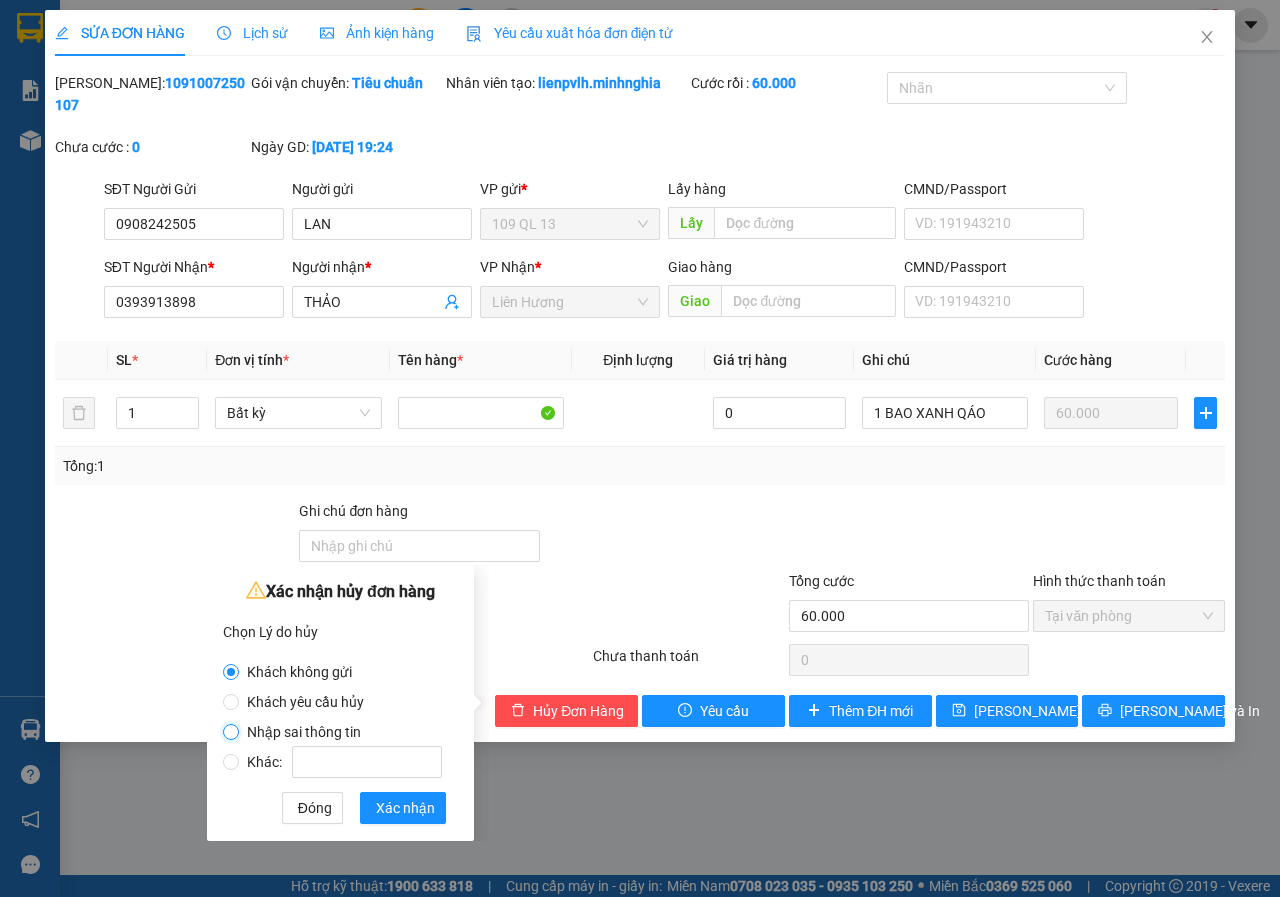 click on "Nhập sai thông tin" at bounding box center (231, 732) 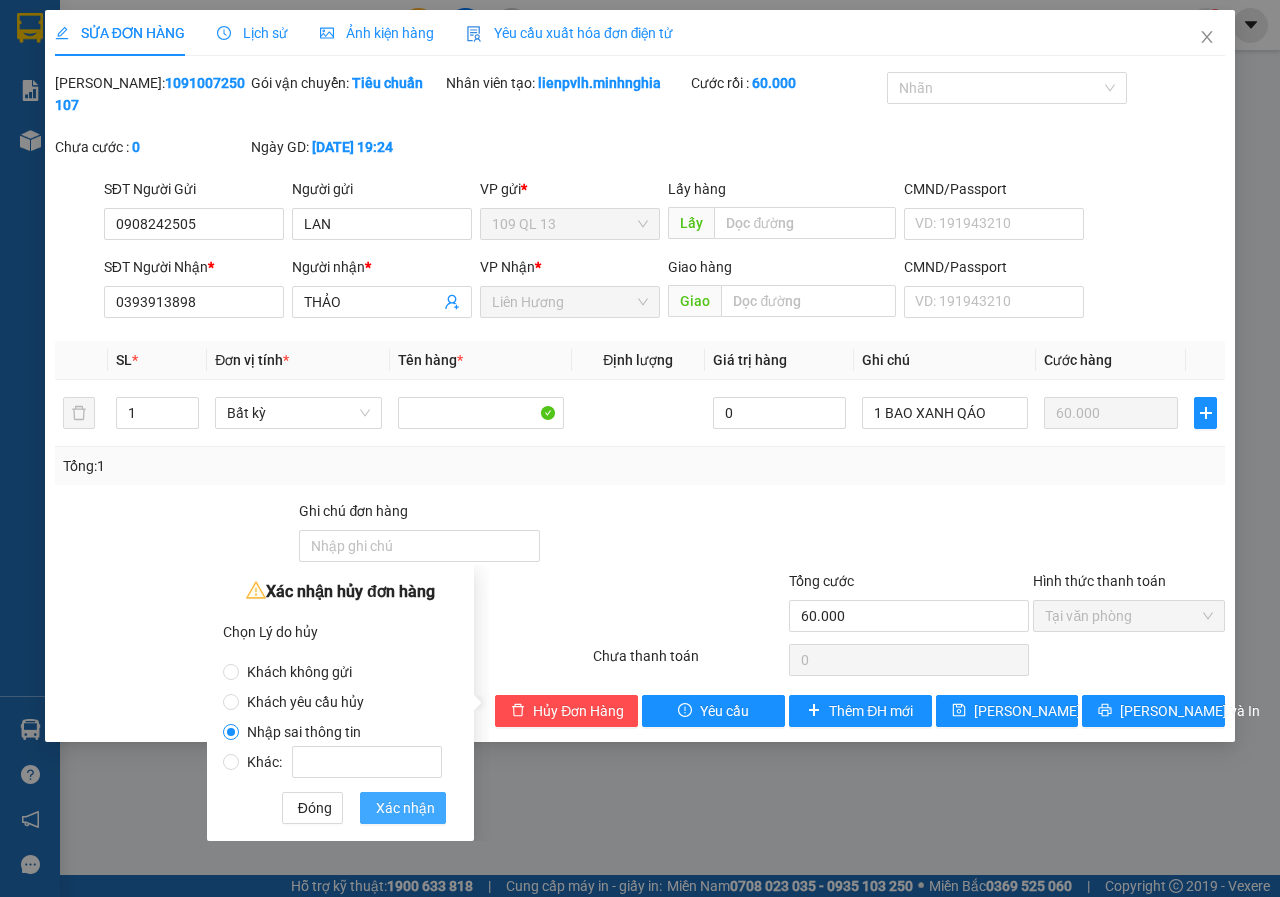 click on "Xác nhận" at bounding box center (405, 808) 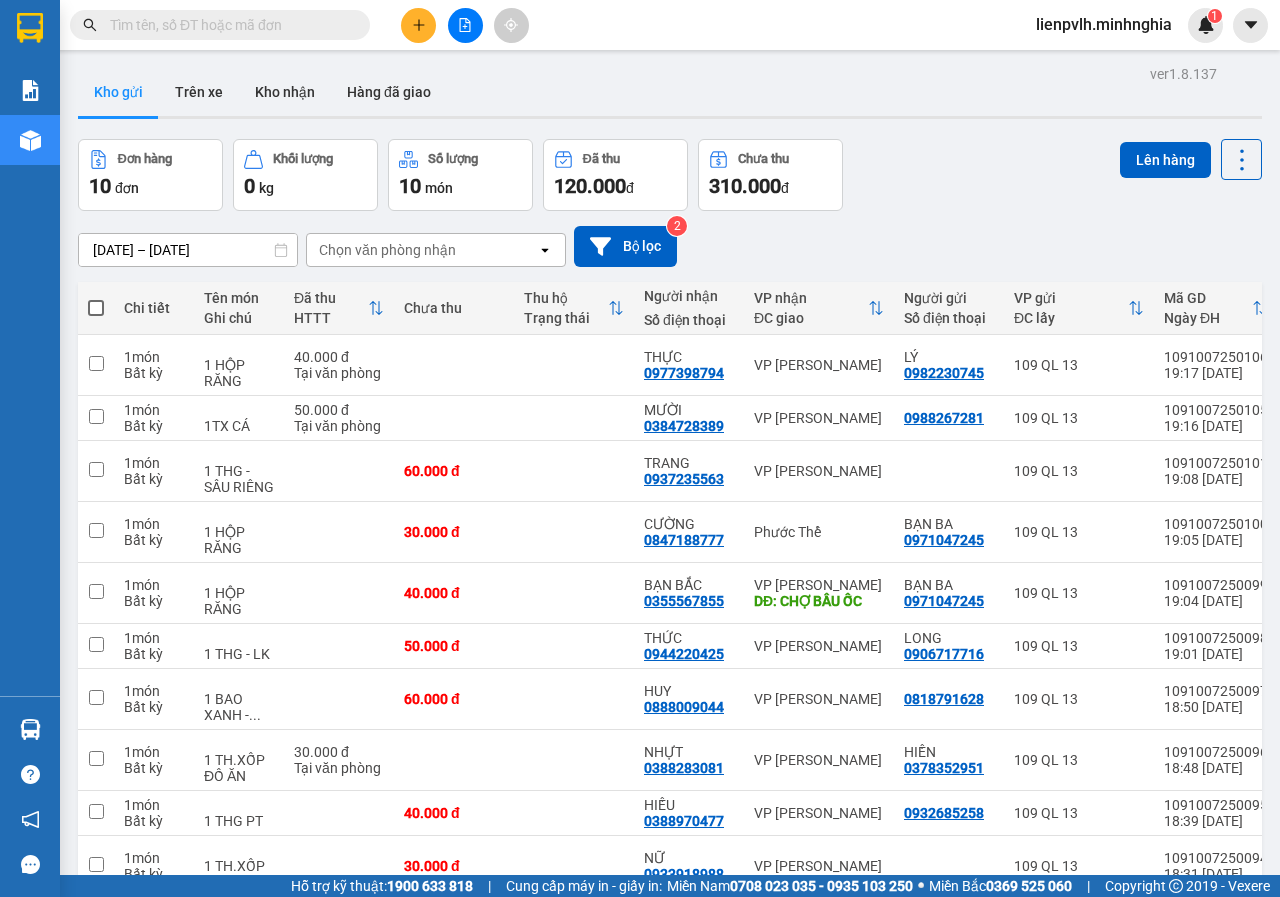 click at bounding box center (418, 25) 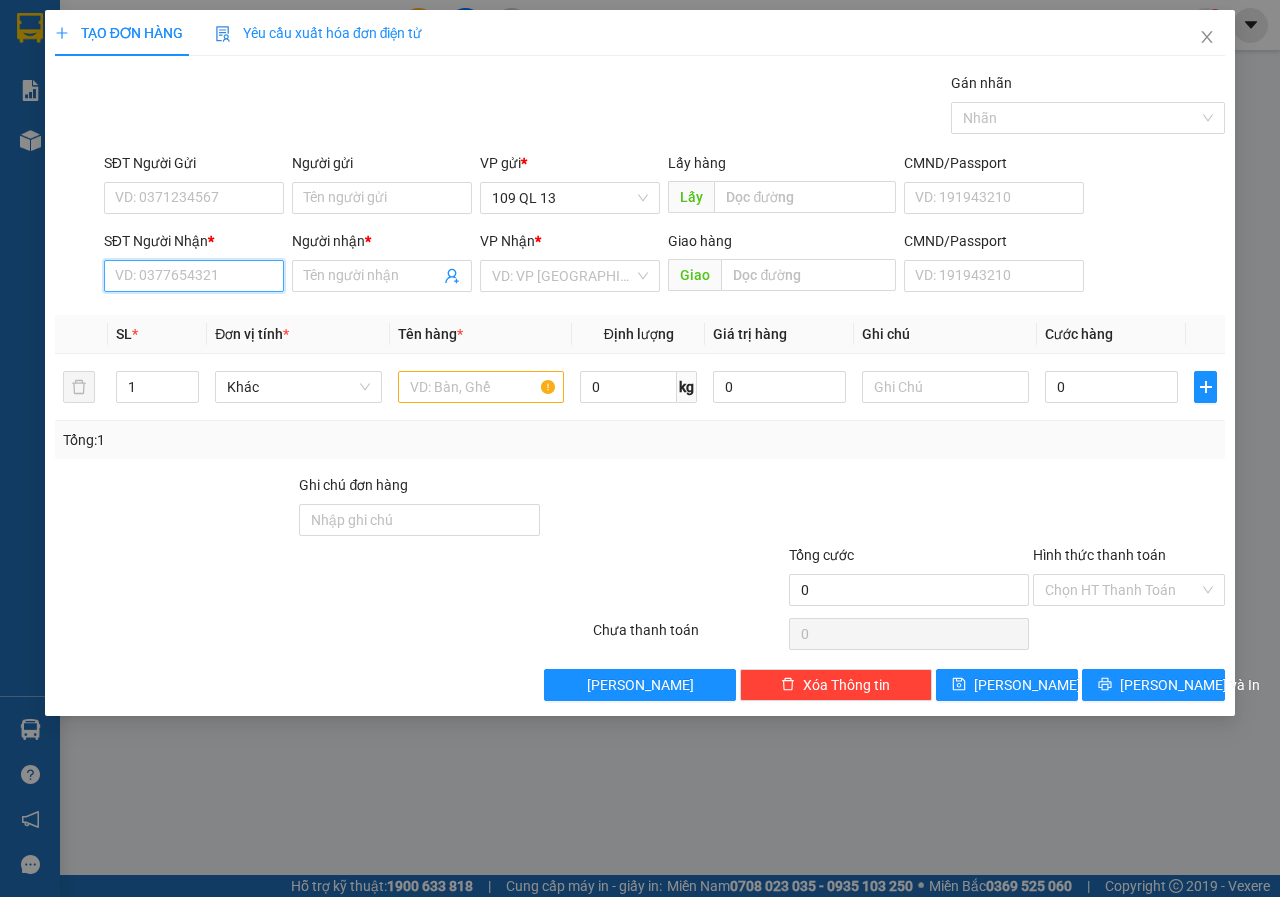 click on "SĐT Người Nhận  *" at bounding box center [194, 276] 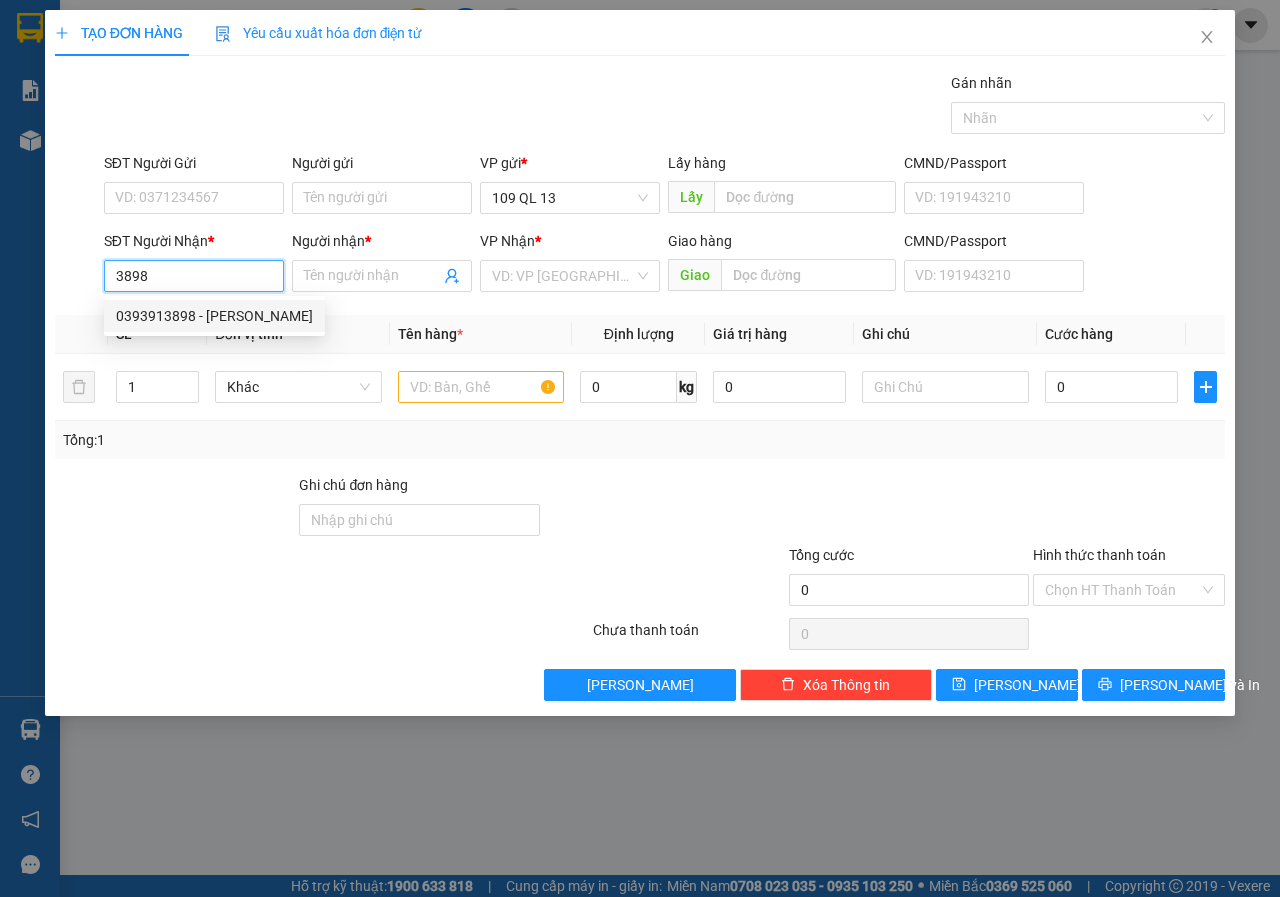 click on "0393913898 - [PERSON_NAME]" at bounding box center (214, 316) 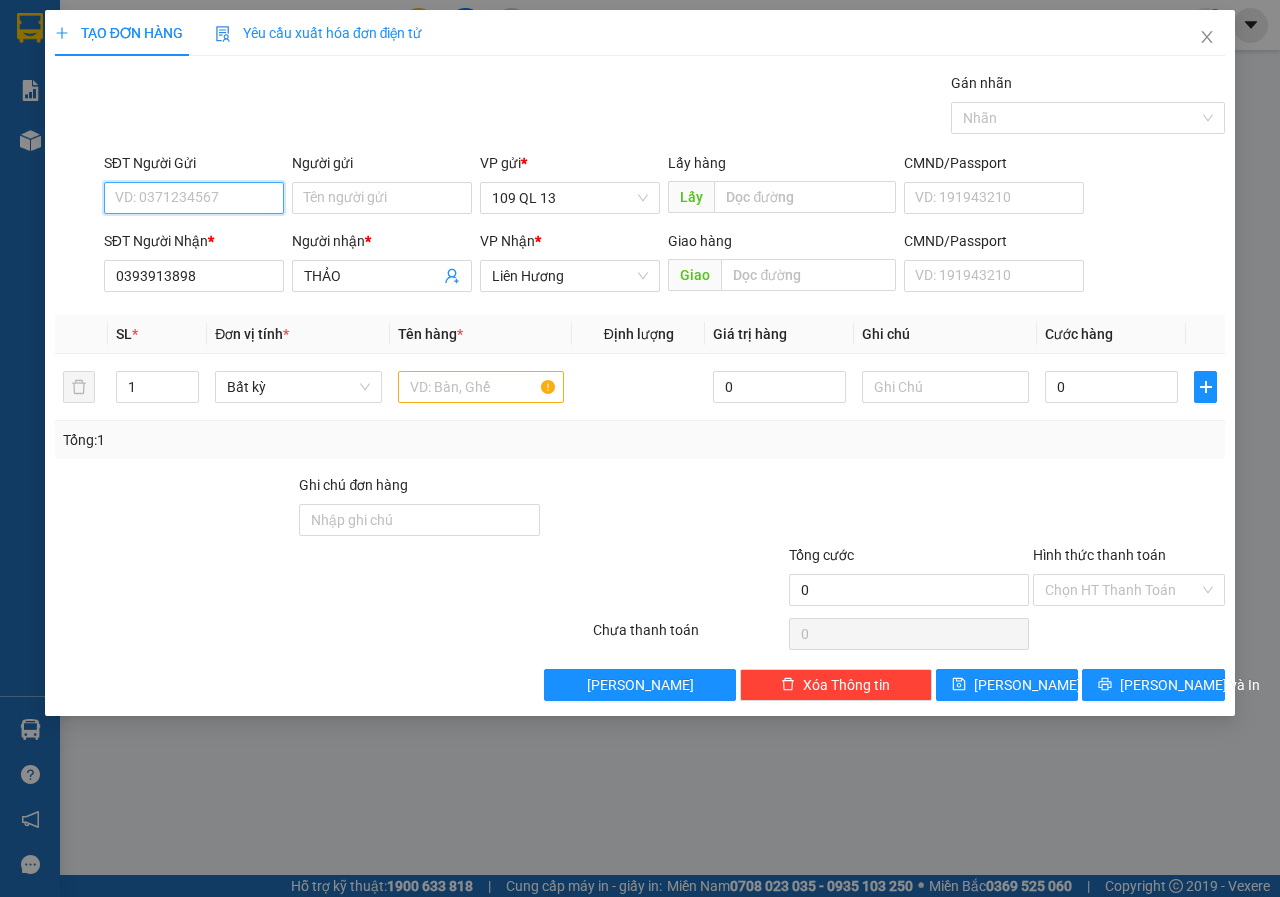 click on "SĐT Người Gửi" at bounding box center [194, 198] 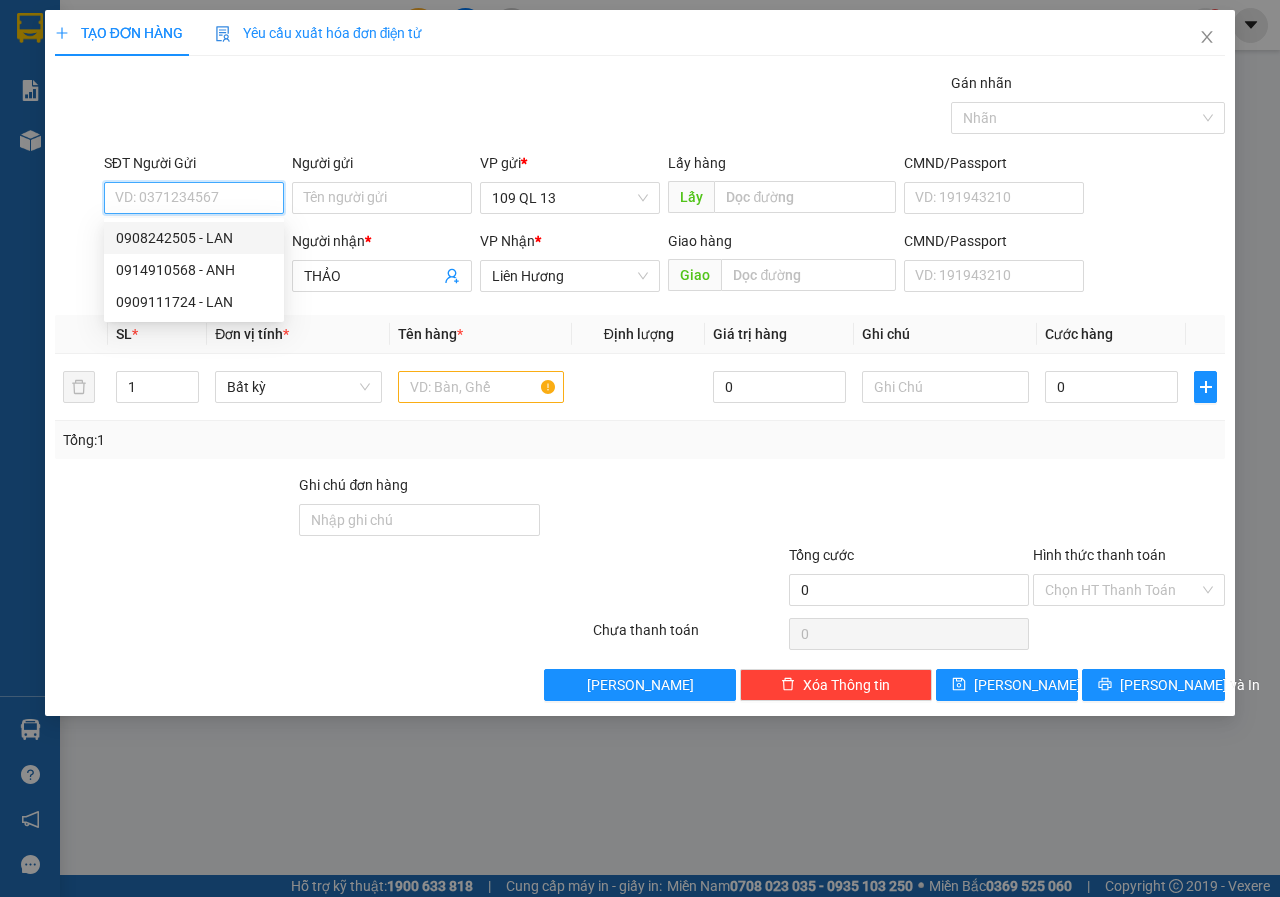 click on "0908242505 - LAN" at bounding box center [194, 238] 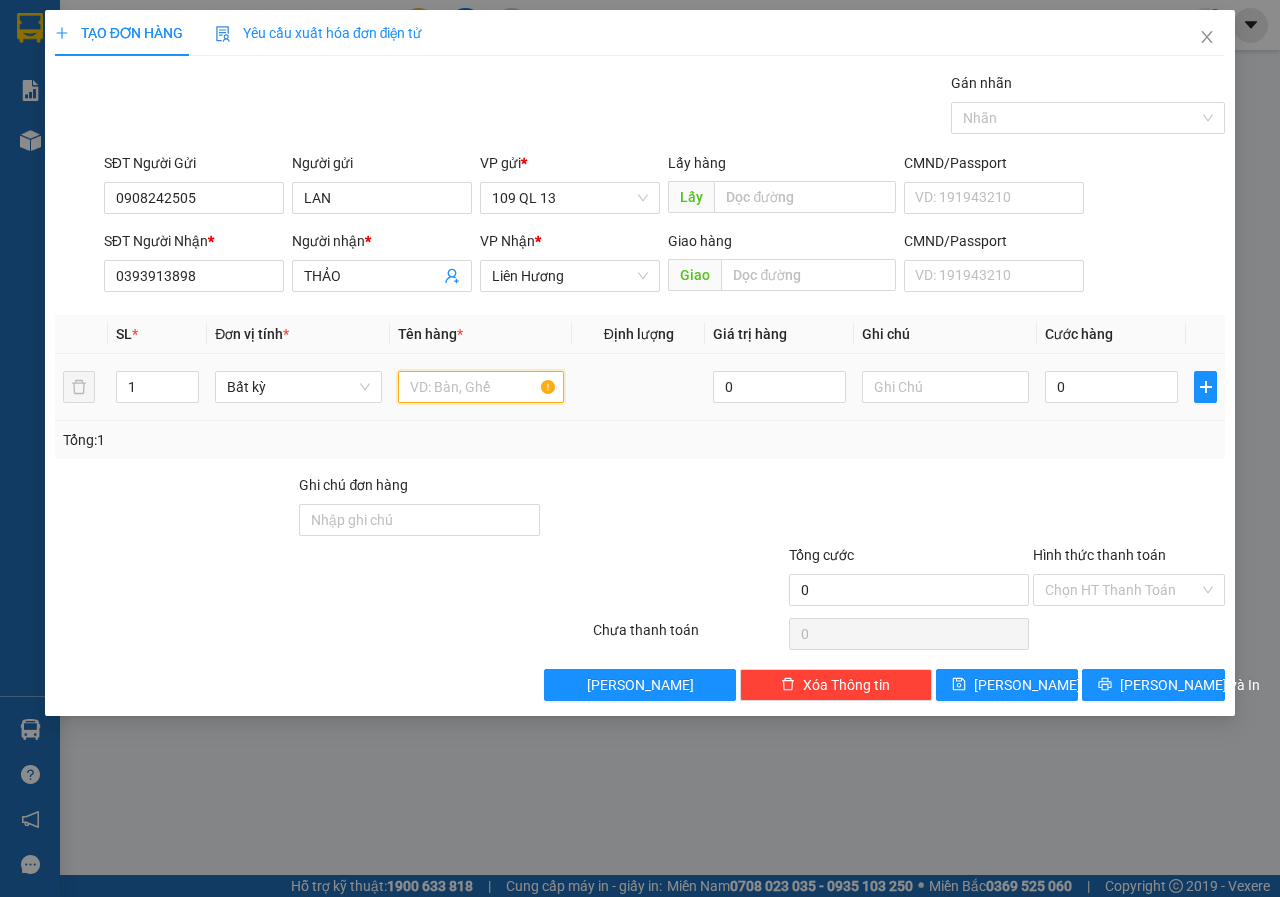 click at bounding box center [481, 387] 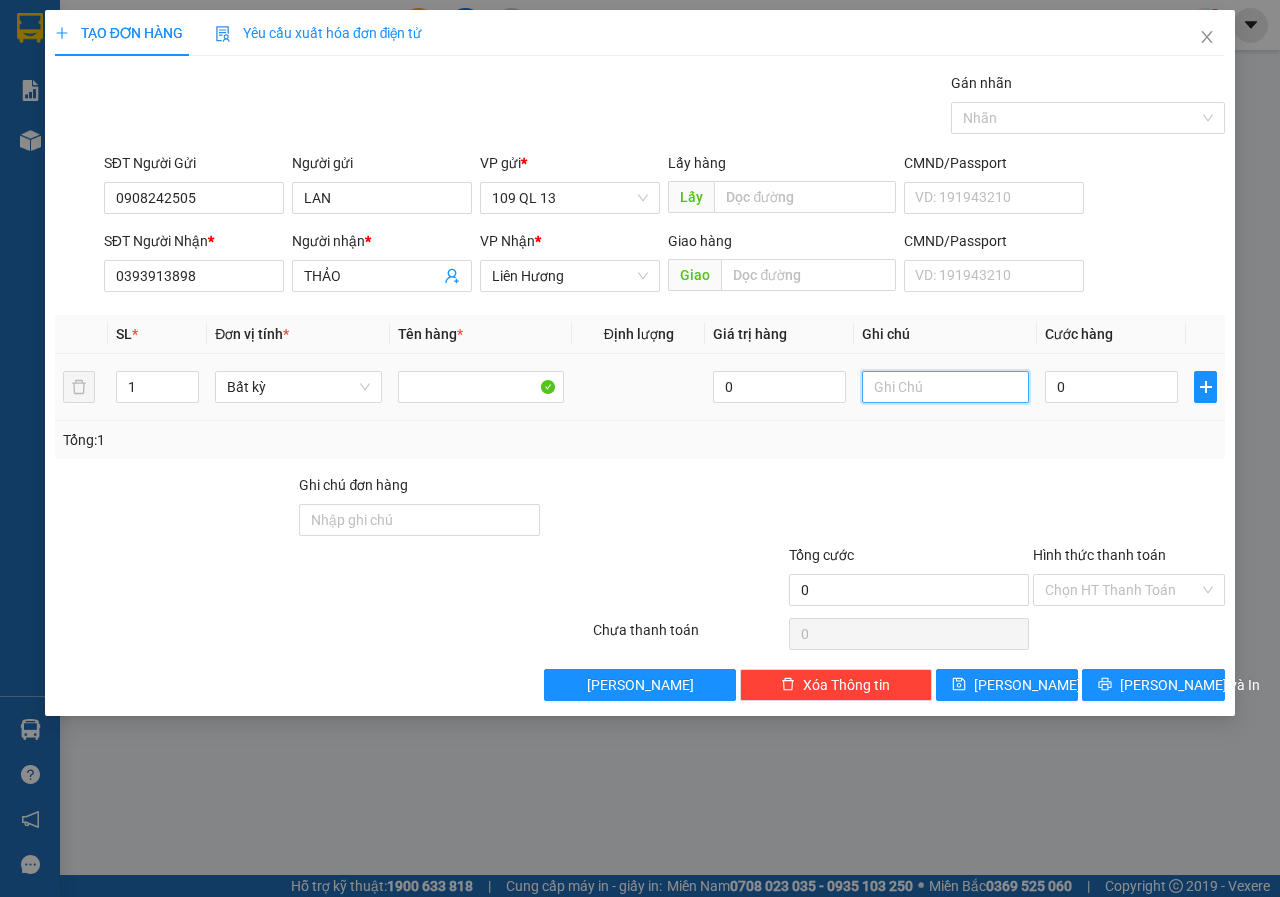 click at bounding box center [945, 387] 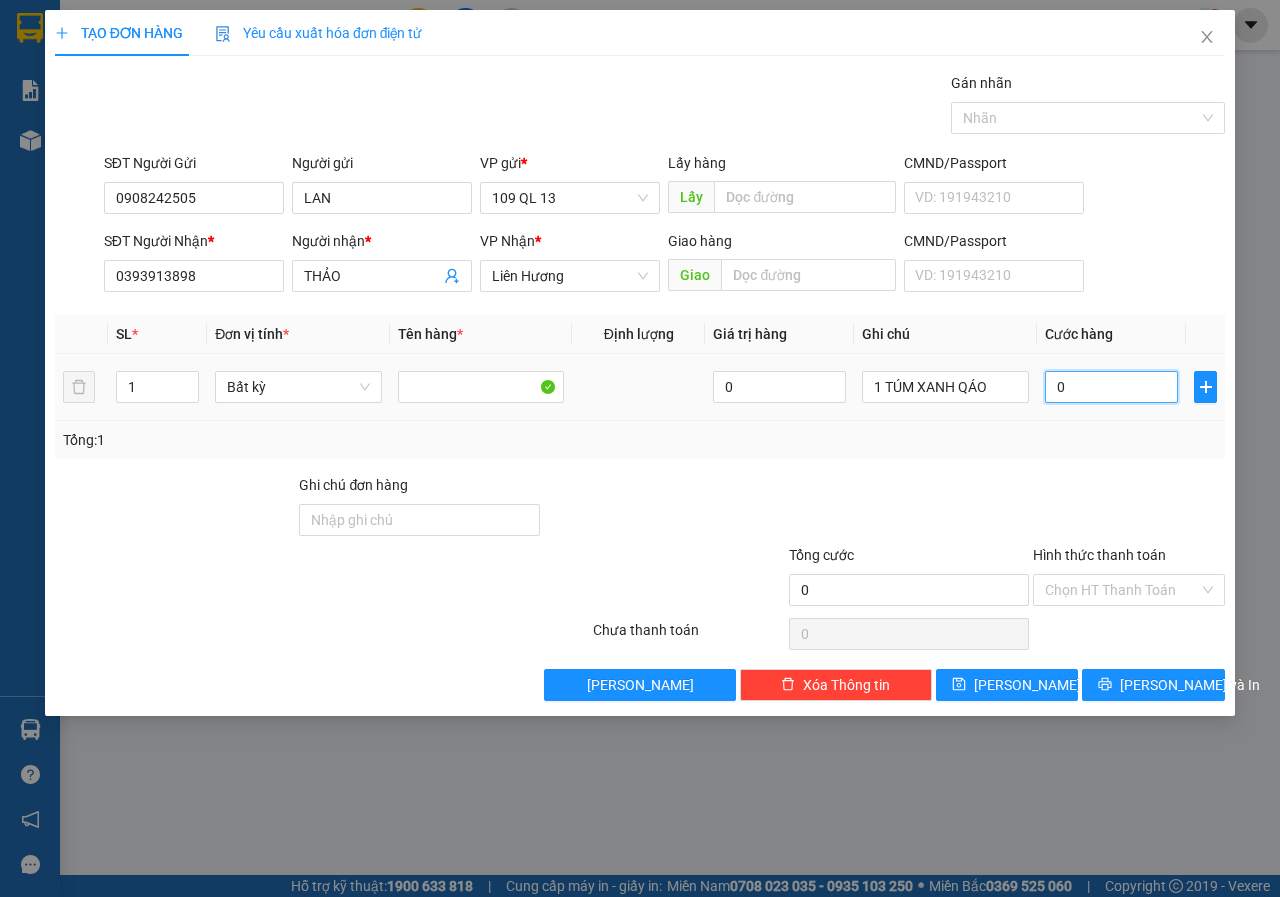 click on "0" at bounding box center (1111, 387) 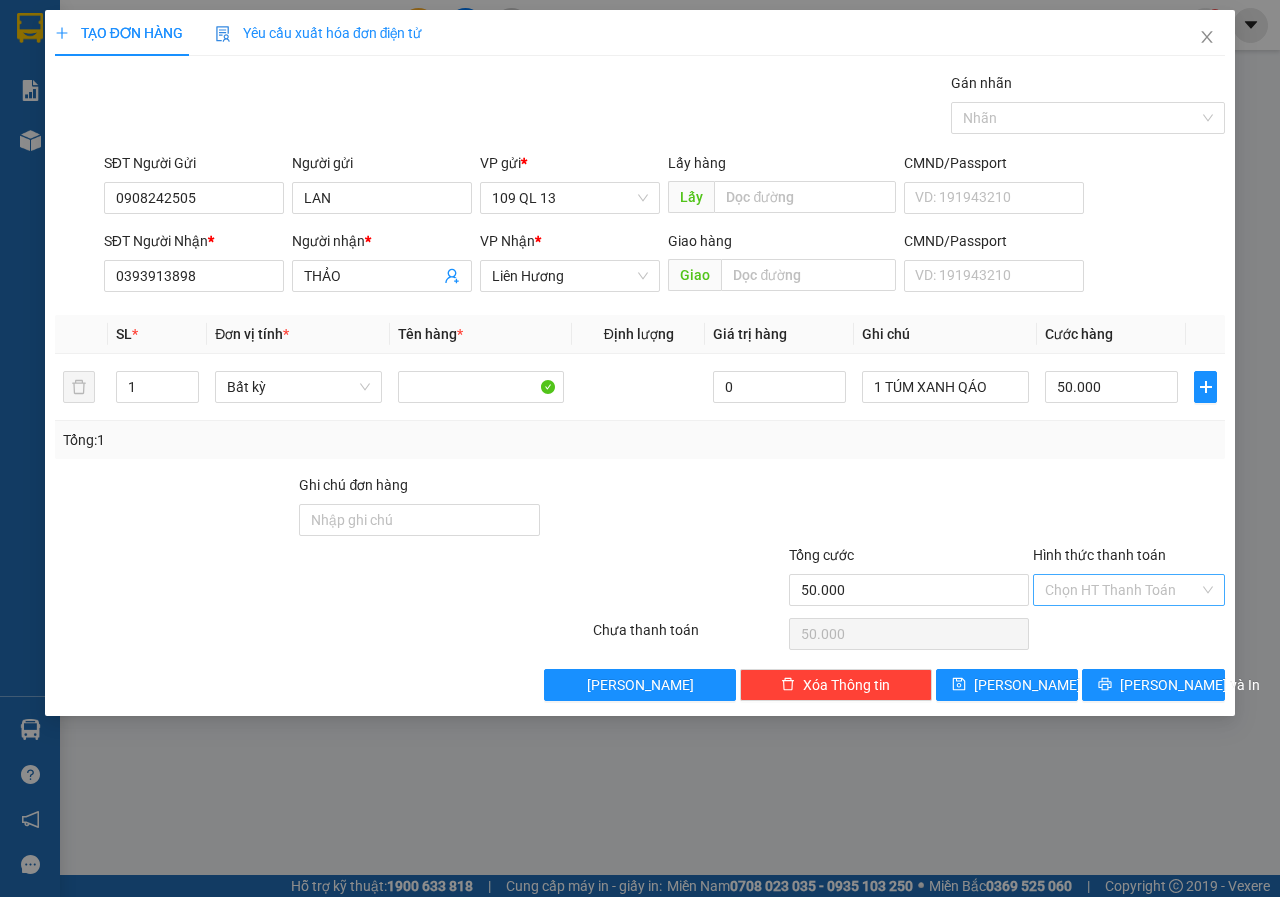 click on "Hình thức thanh toán" at bounding box center [1122, 590] 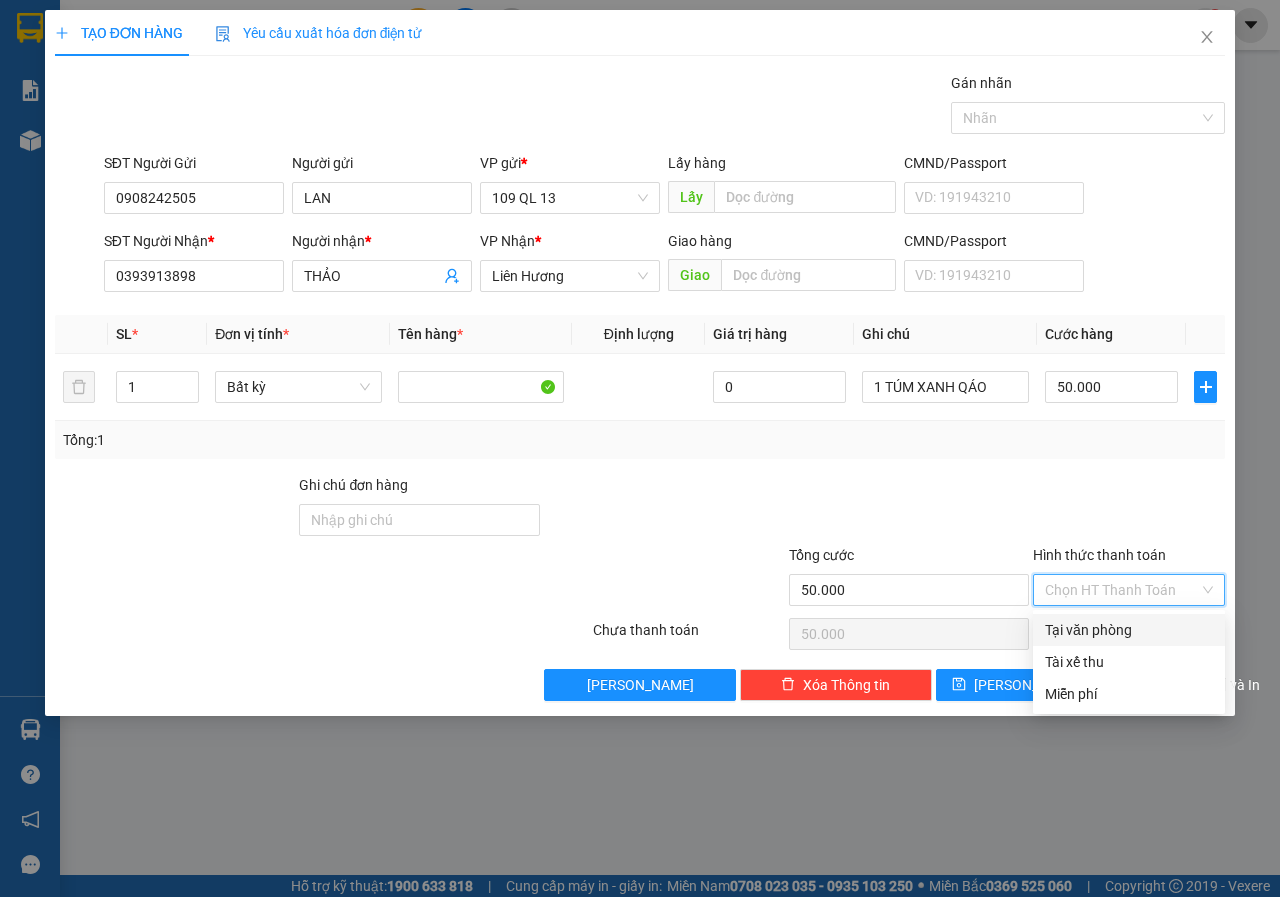 click on "Tại văn phòng" at bounding box center [1129, 630] 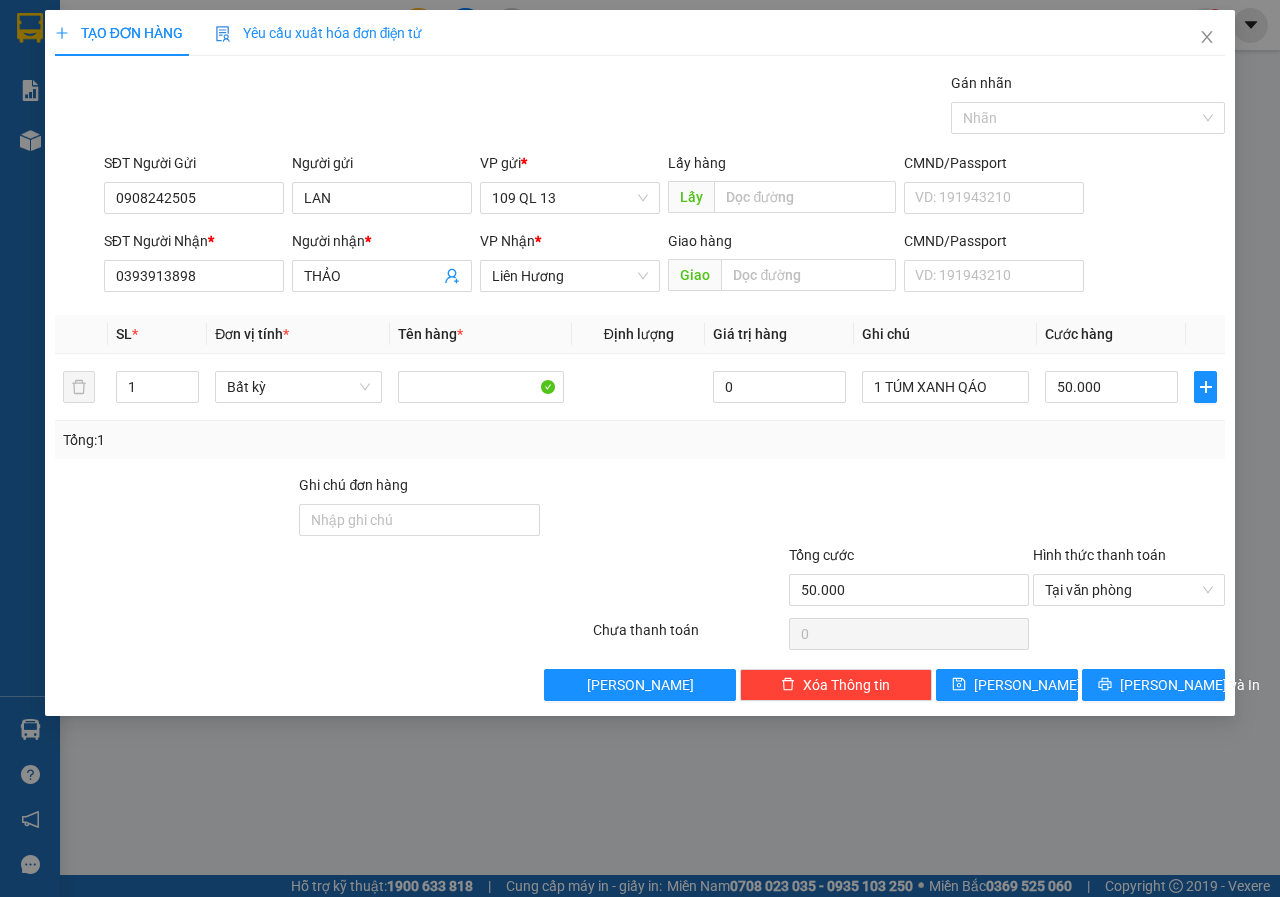 click on "Transit Pickup Surcharge Ids Transit Deliver Surcharge Ids Transit Deliver Surcharge Transit Deliver Surcharge Gói vận chuyển  * Tiêu chuẩn Gán nhãn   Nhãn SĐT Người Gửi 0908242505 Người gửi LAN VP gửi  * 109 QL 13 Lấy hàng Lấy CMND/Passport VD: 191943210 SĐT Người Nhận  * 0393913898 Người nhận  * THẢO VP Nhận  * Liên Hương Giao hàng Giao CMND/Passport VD: 191943210 SL  * Đơn vị tính  * Tên hàng  * Định lượng Giá trị hàng Ghi chú Cước hàng                   1 Bất kỳ 0 1 TÚM XANH QÁO 50.000 Tổng:  1 Ghi chú đơn hàng Tổng cước 50.000 Hình thức thanh toán Tại văn phòng Số tiền thu trước 0 Tại văn phòng Chưa thanh toán 0 Lưu nháp Xóa Thông tin Lưu Lưu và In Tại văn phòng Tài xế thu Tại văn phòng Tài xế thu Miễn phí" at bounding box center [640, 386] 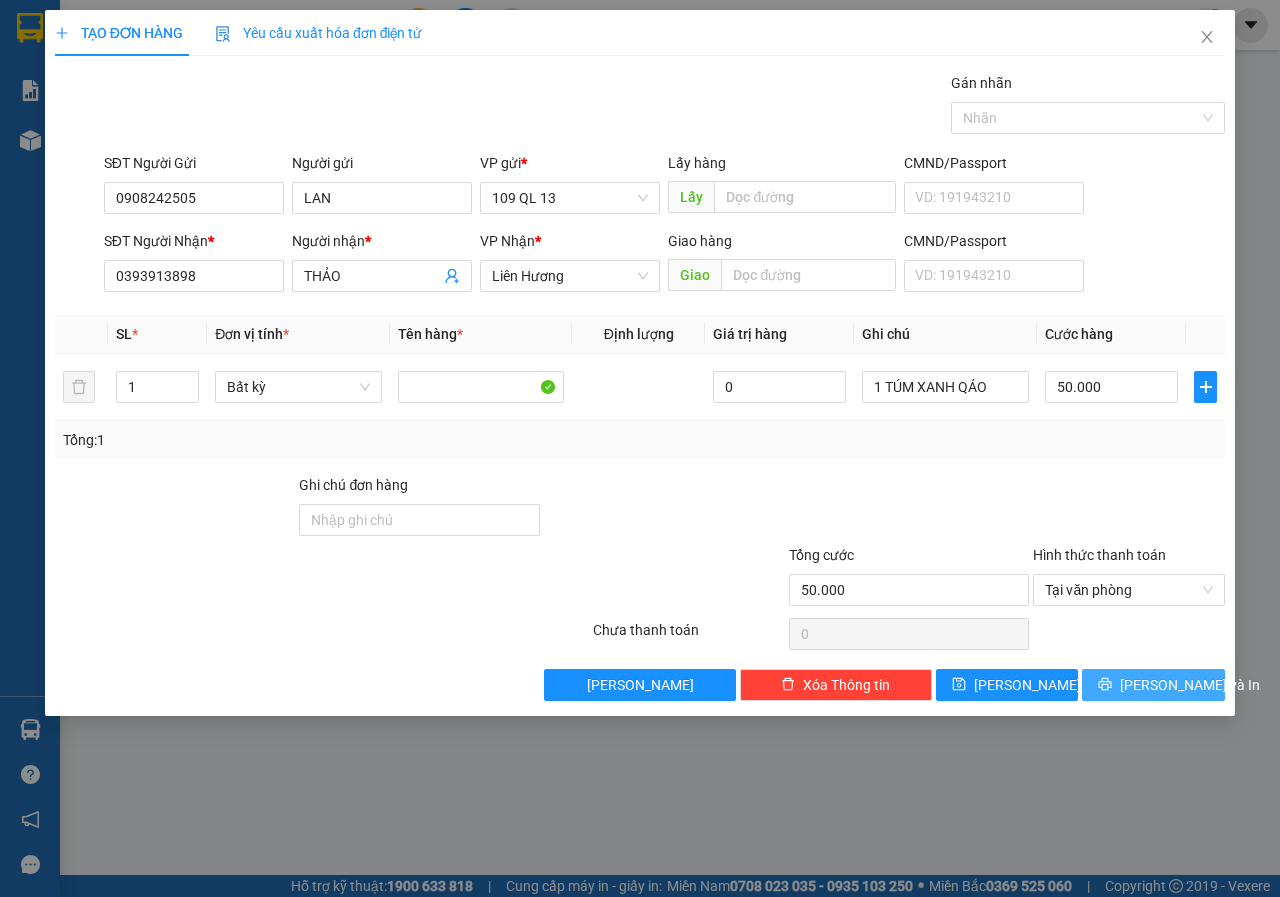 click on "[PERSON_NAME] và In" at bounding box center (1190, 685) 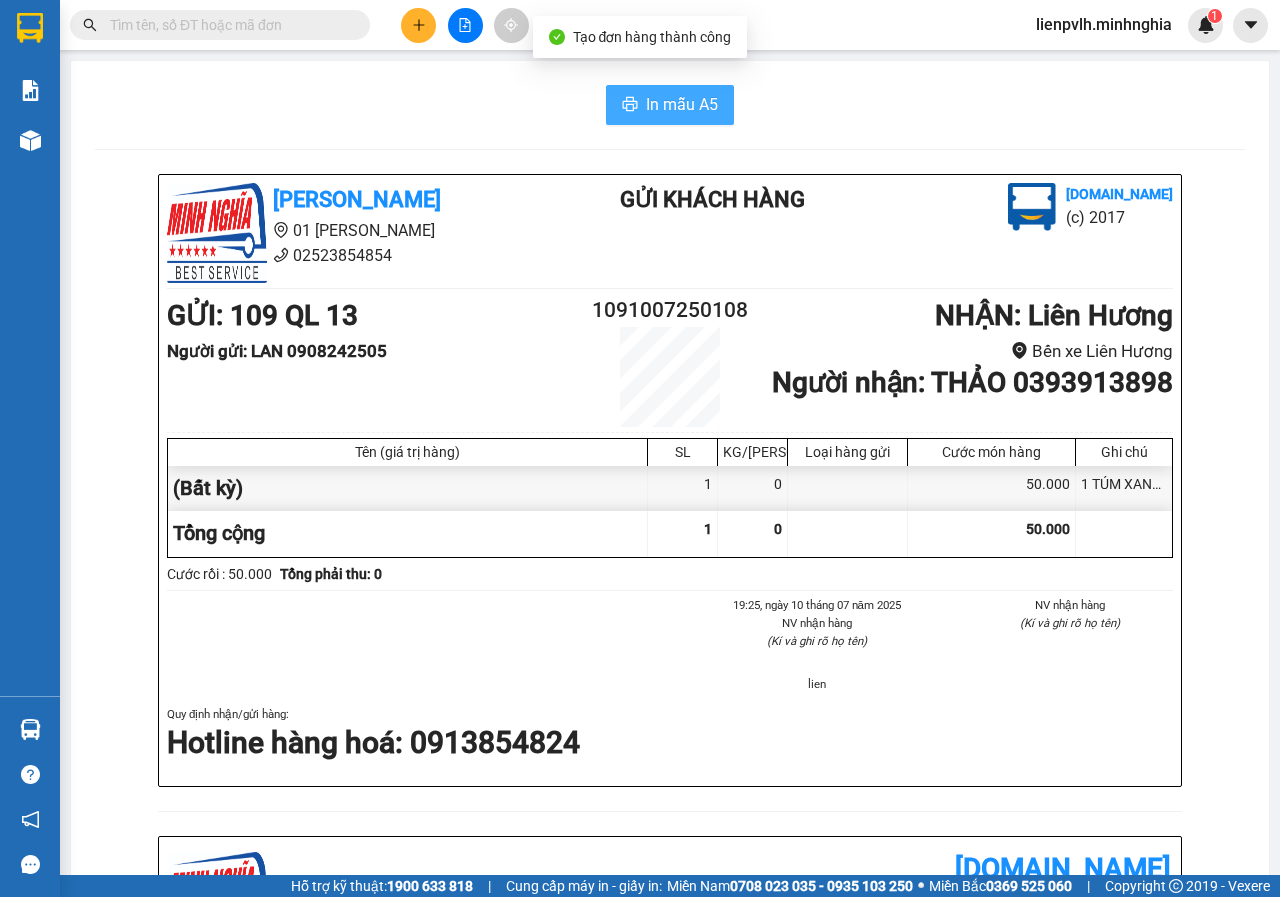 click on "In mẫu A5" at bounding box center (682, 104) 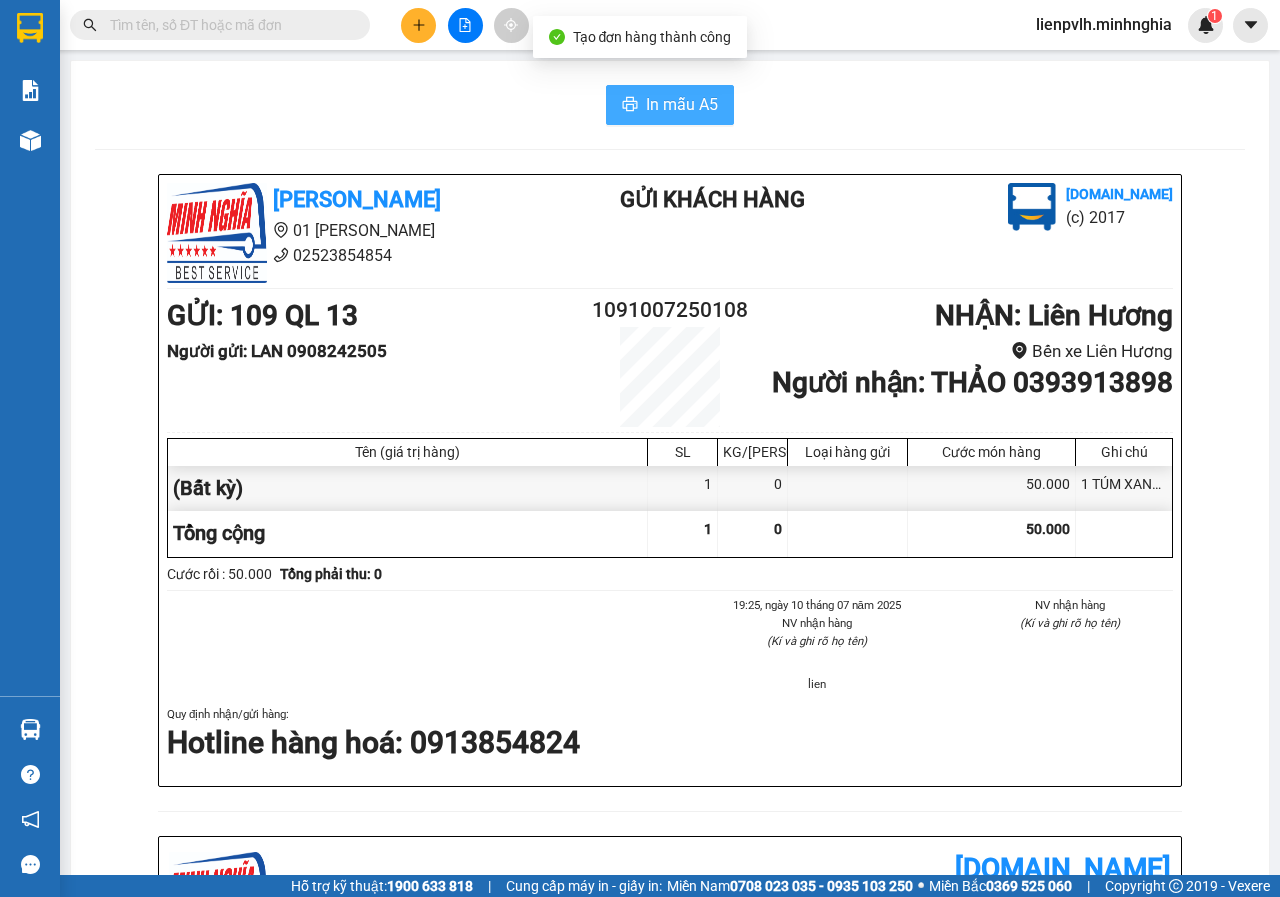 scroll, scrollTop: 0, scrollLeft: 0, axis: both 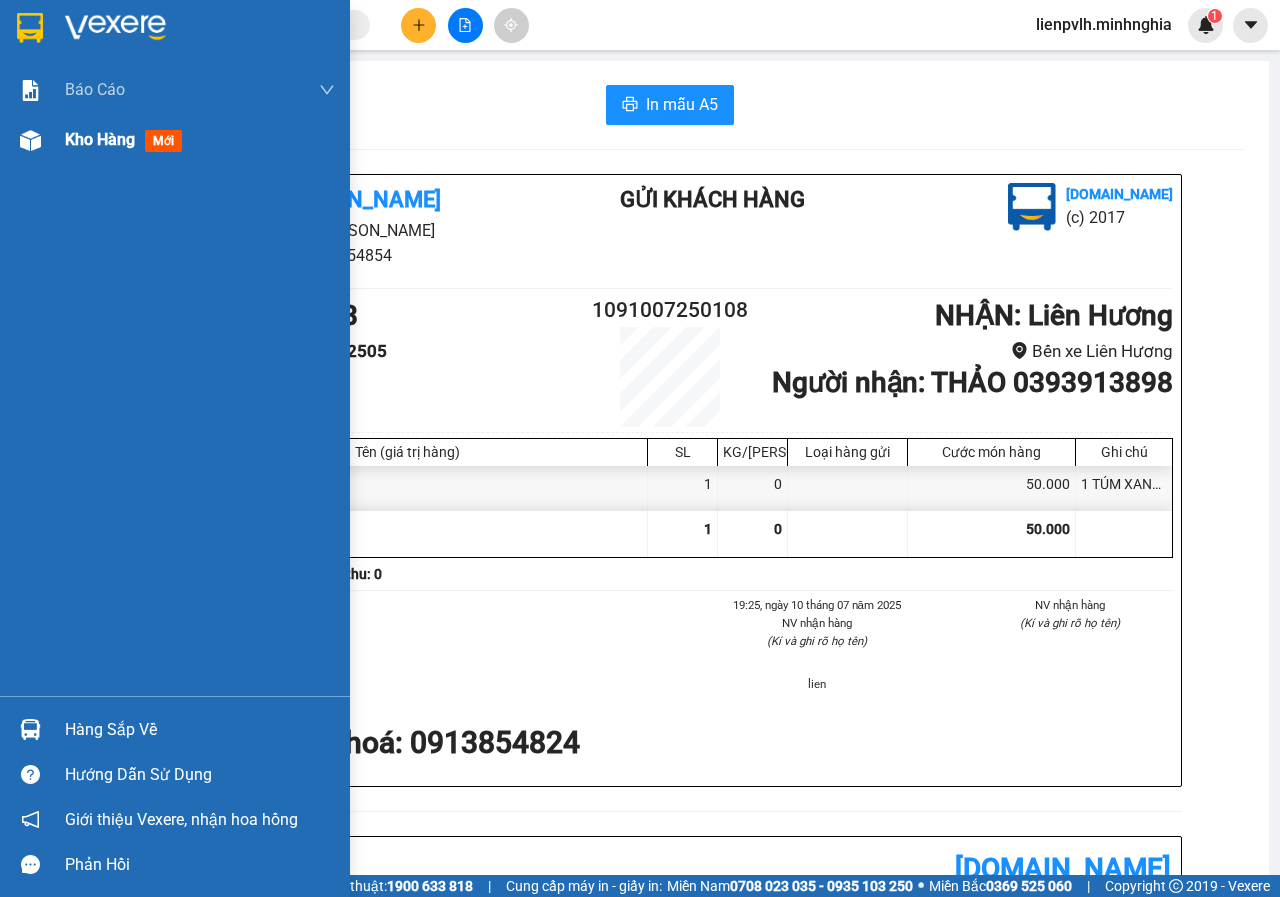 click on "Kho hàng mới" at bounding box center [175, 140] 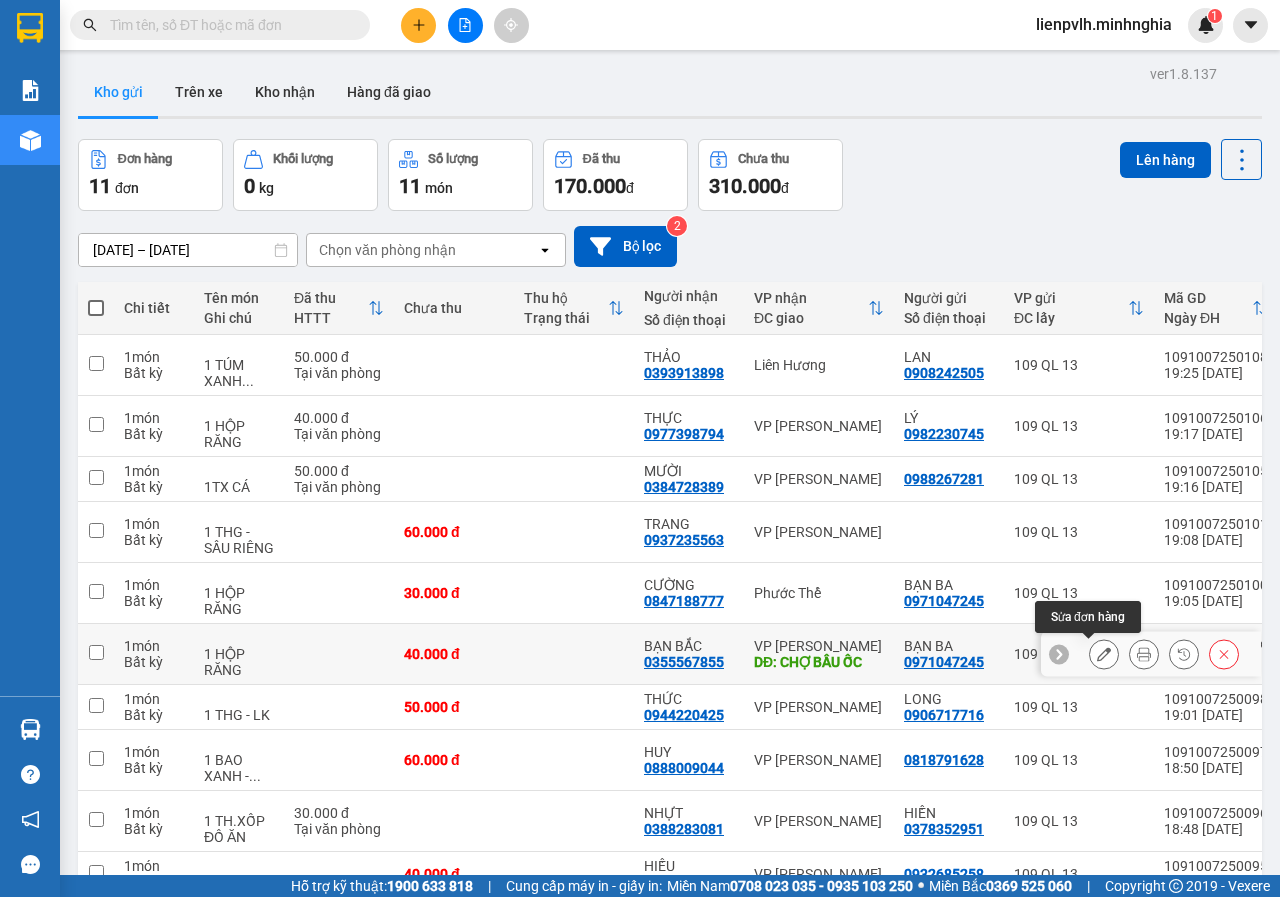 click 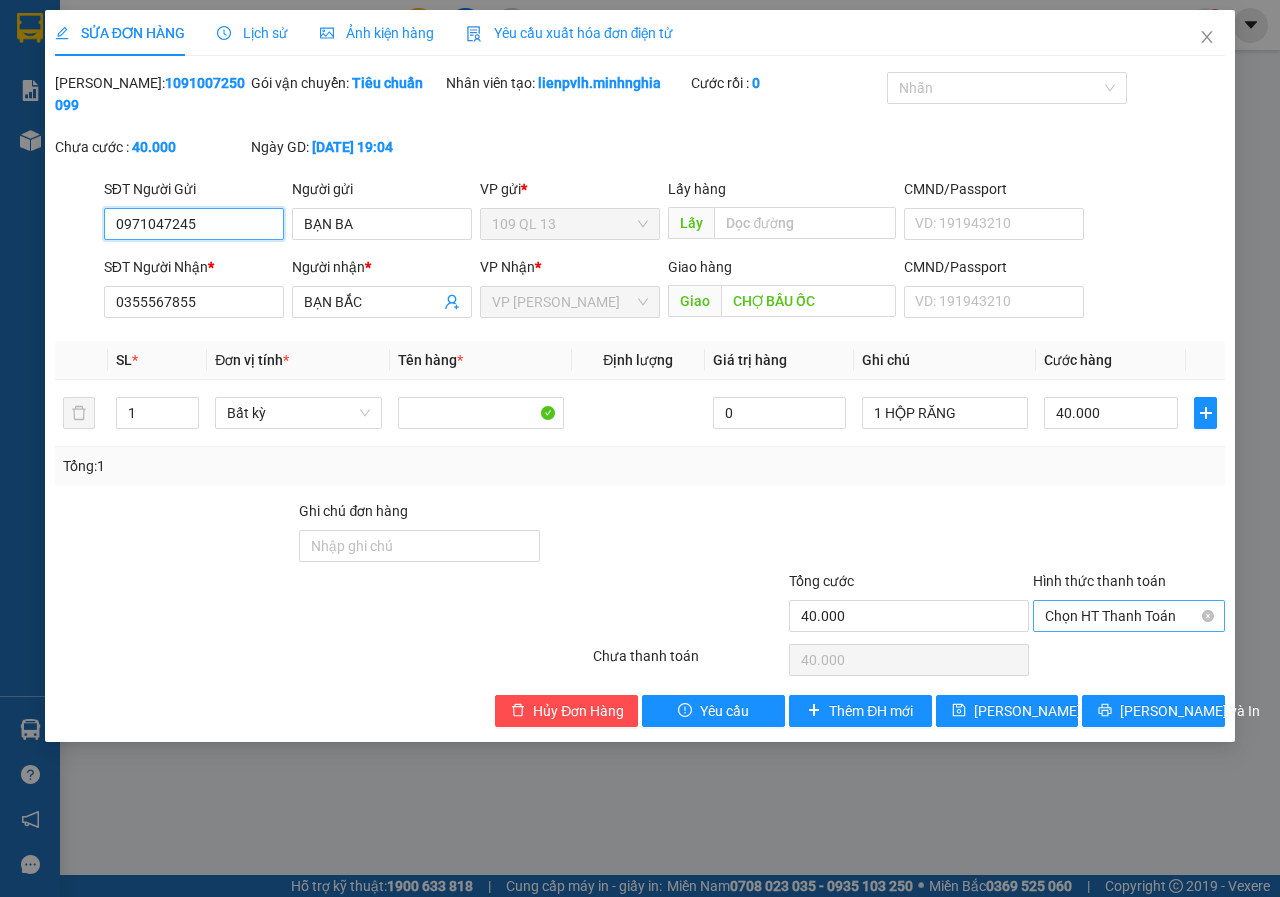 click on "Chọn HT Thanh Toán" at bounding box center (1129, 616) 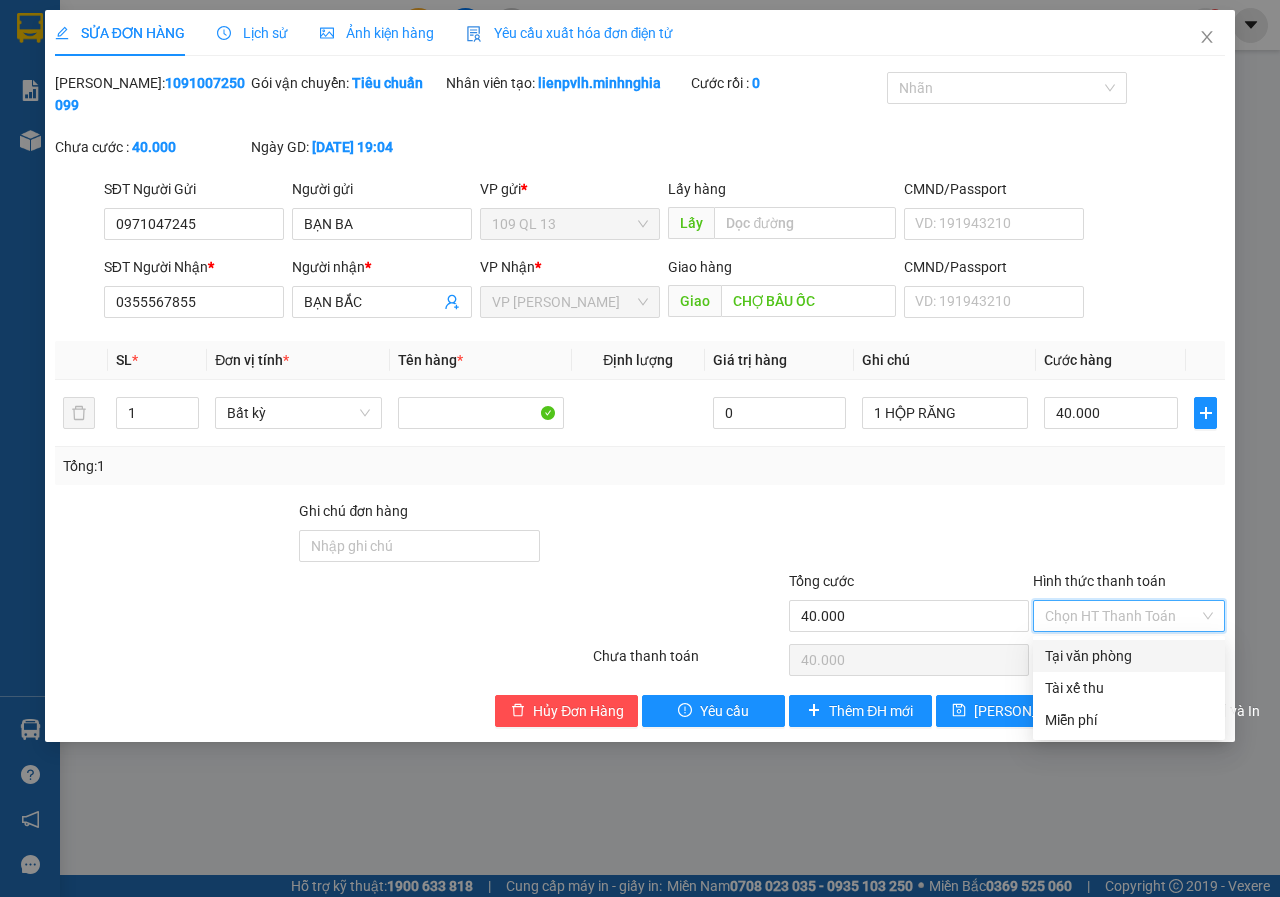 click on "Tại văn phòng" at bounding box center (1129, 656) 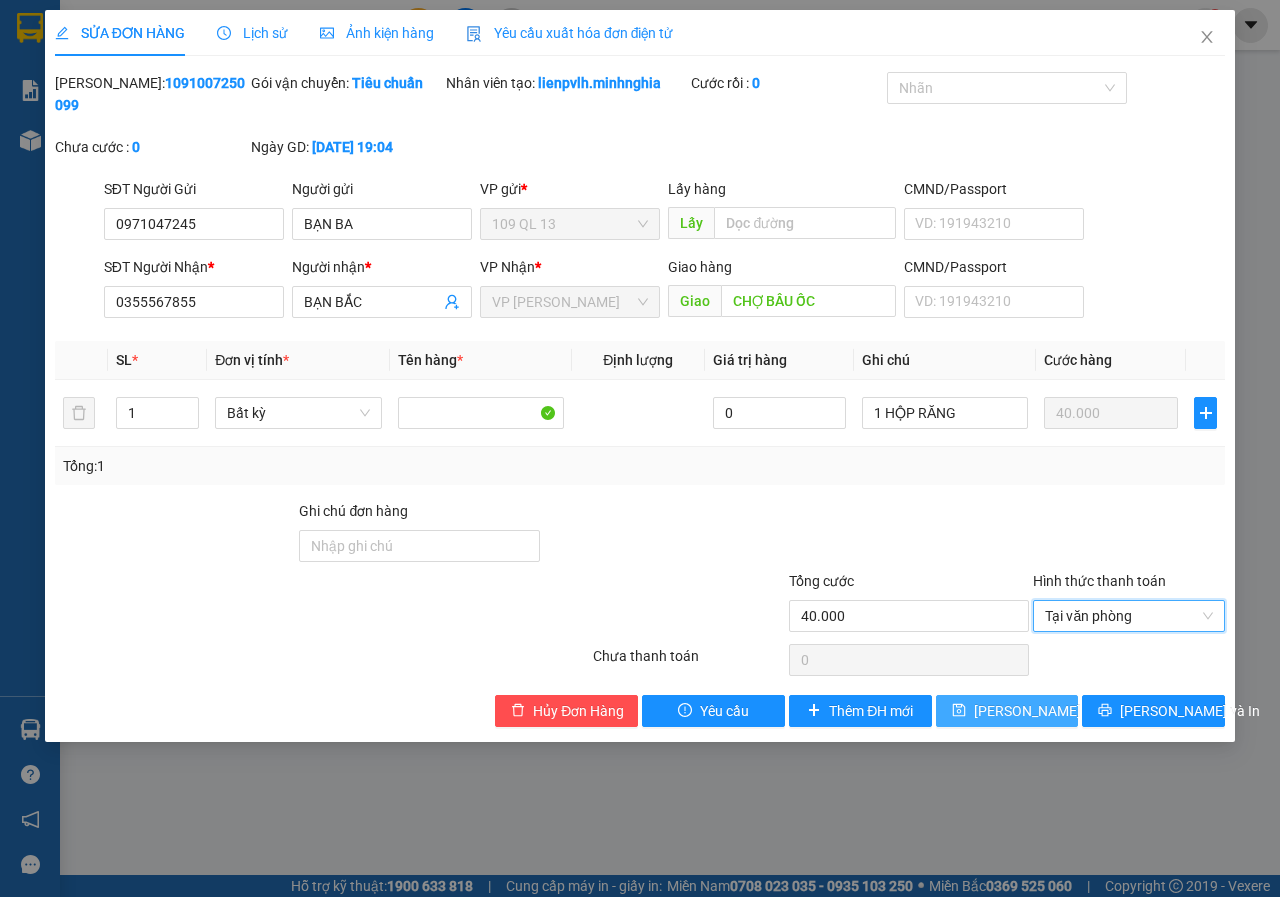 click on "[PERSON_NAME] thay đổi" at bounding box center (1054, 711) 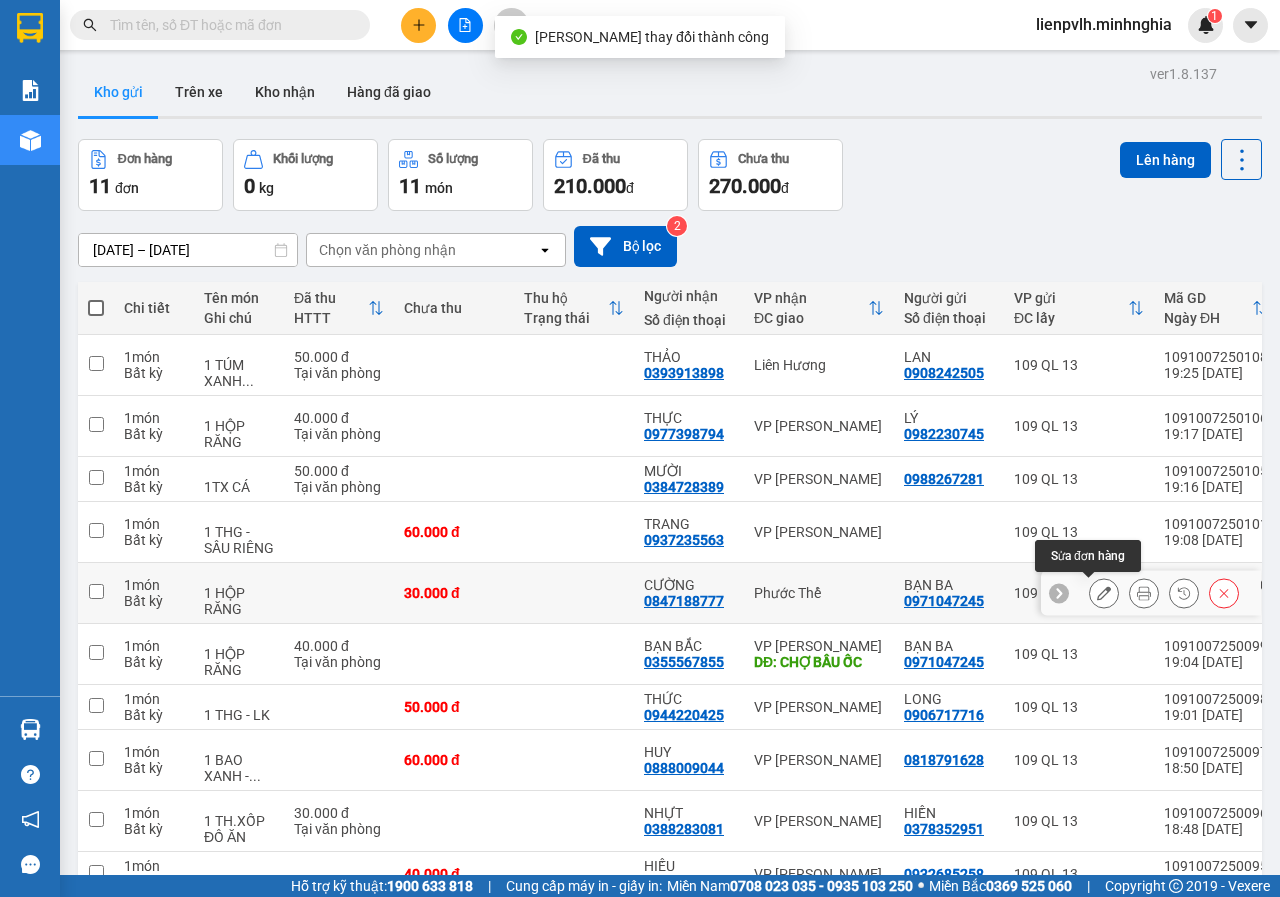 click at bounding box center [1104, 593] 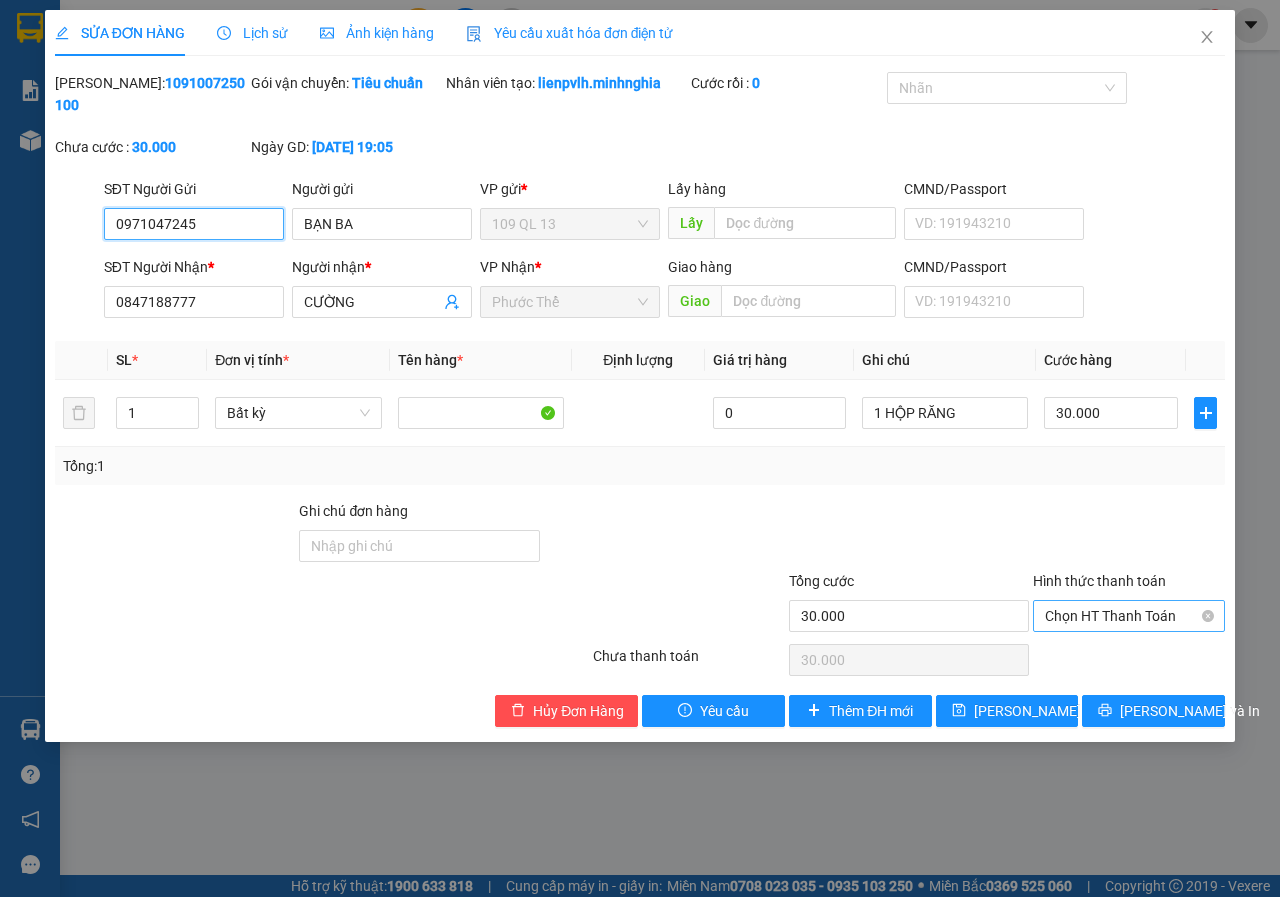click on "Chọn HT Thanh Toán" at bounding box center [1129, 616] 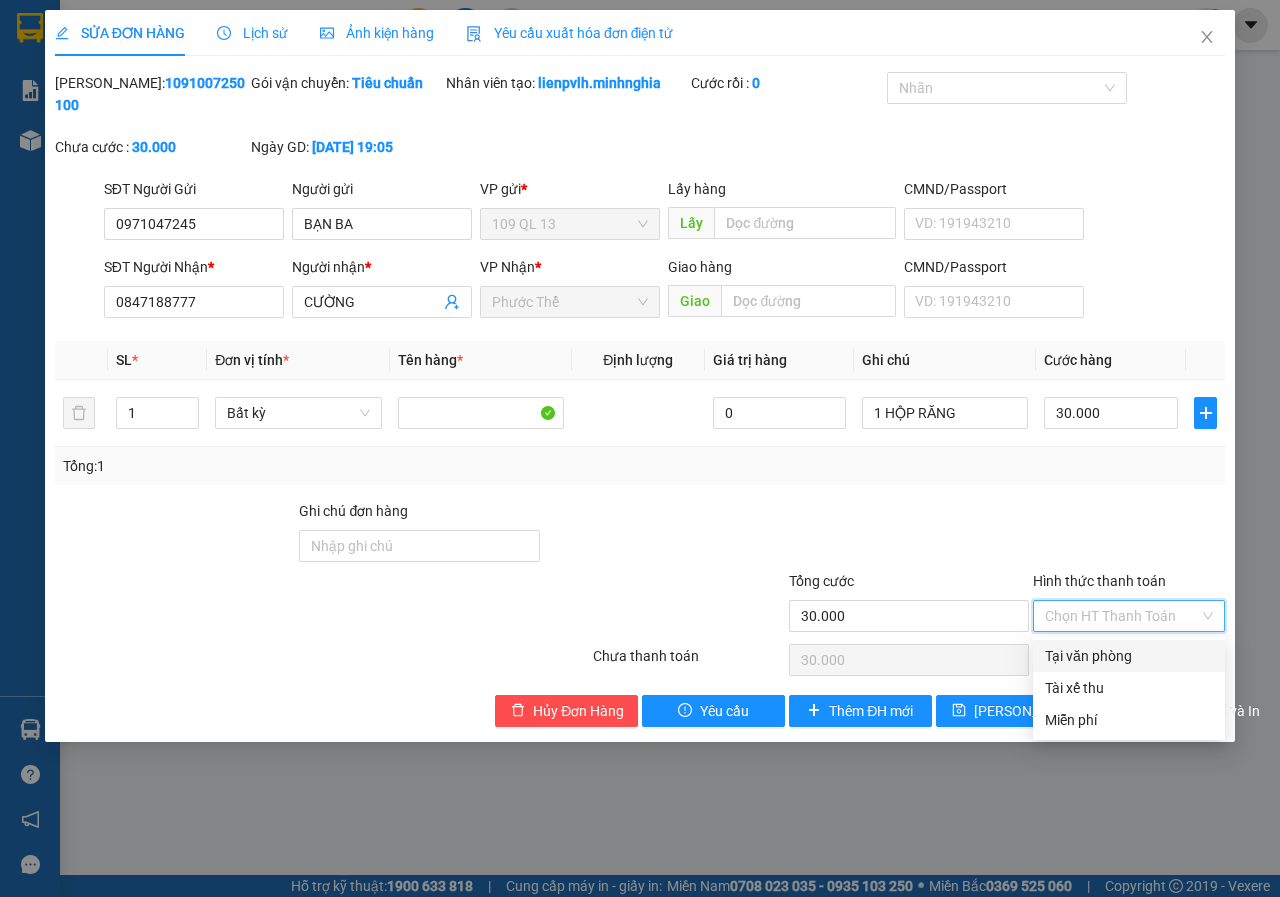 click on "Tại văn phòng" at bounding box center [1129, 656] 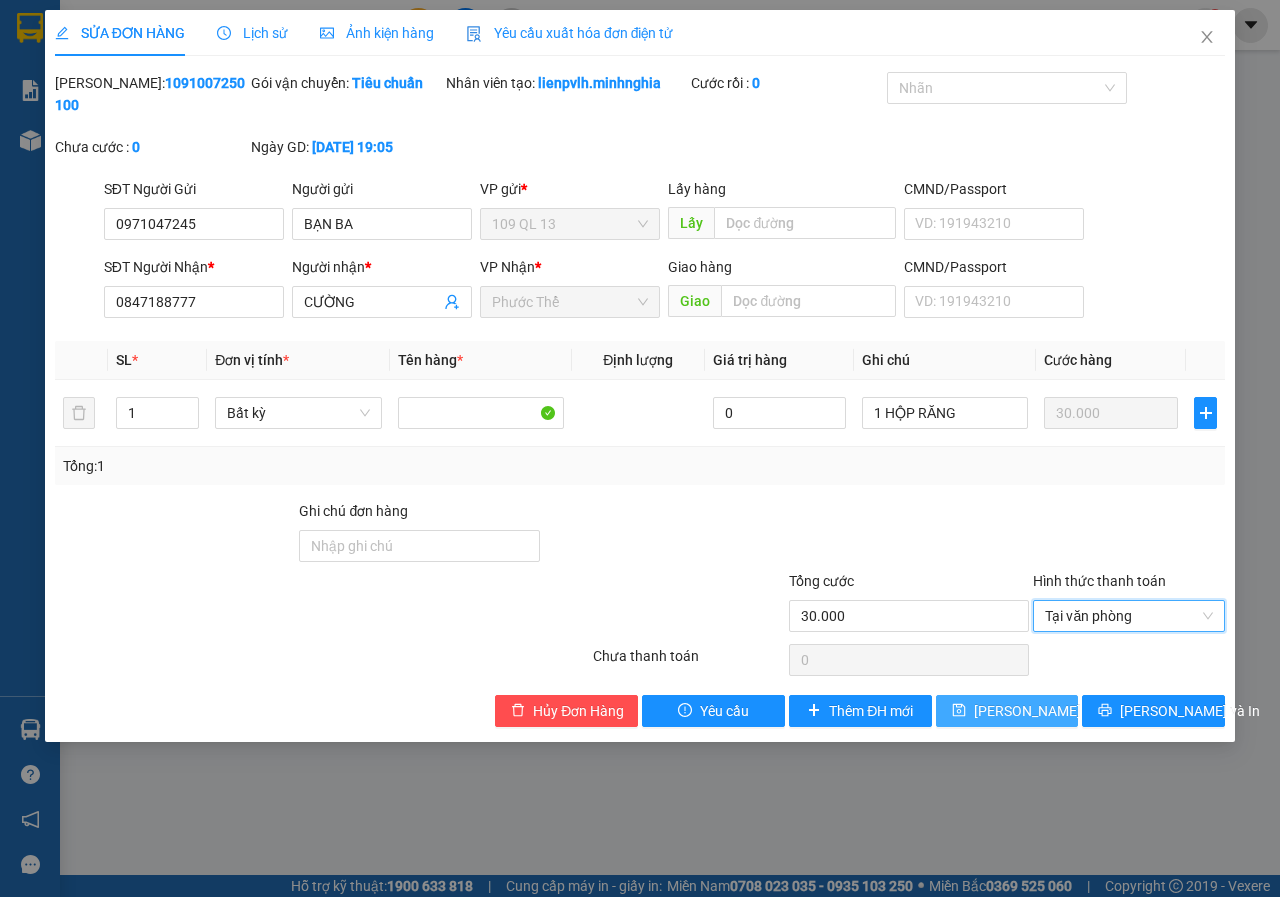 click on "[PERSON_NAME] thay đổi" at bounding box center (1054, 711) 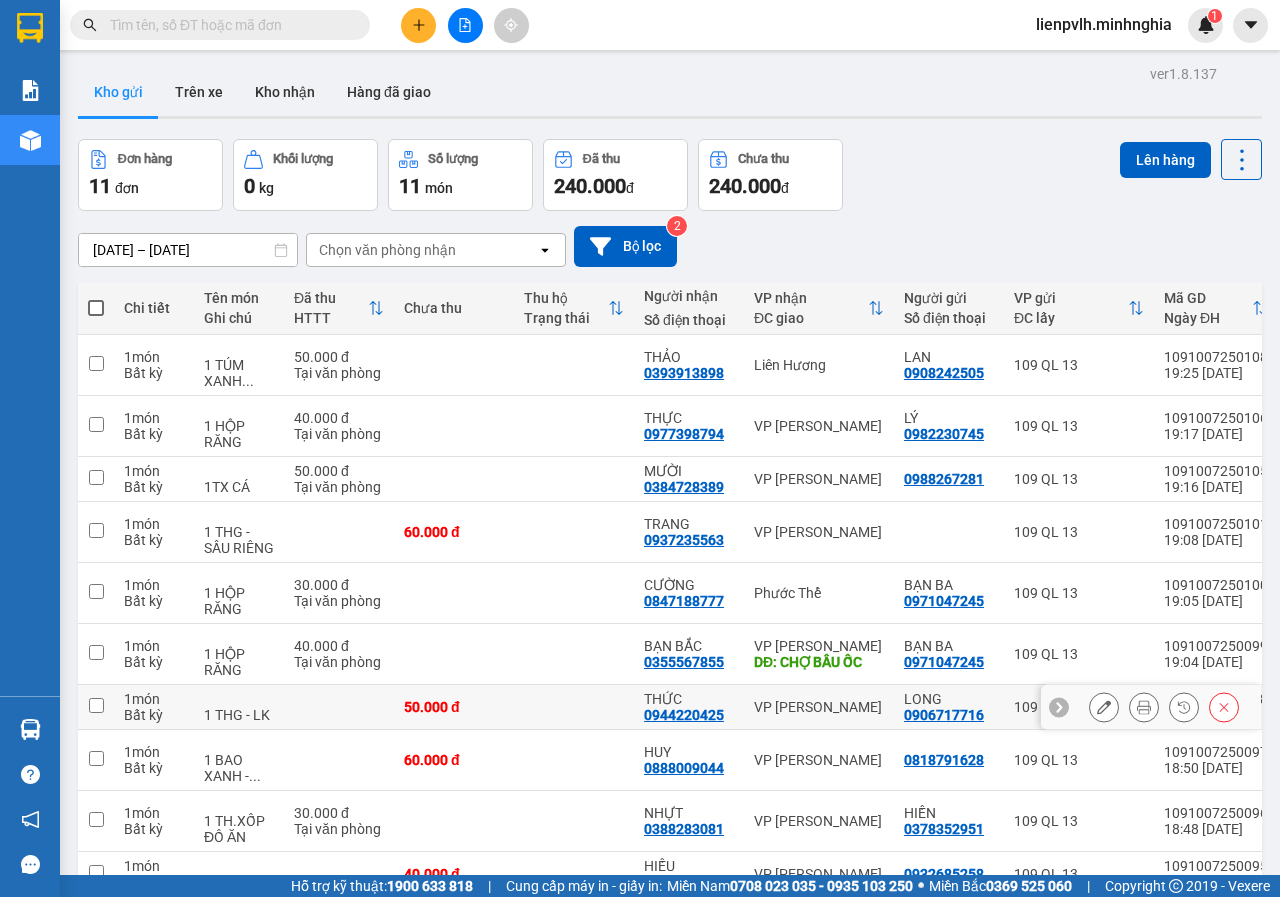 drag, startPoint x: 1010, startPoint y: 700, endPoint x: 877, endPoint y: 109, distance: 605.7805 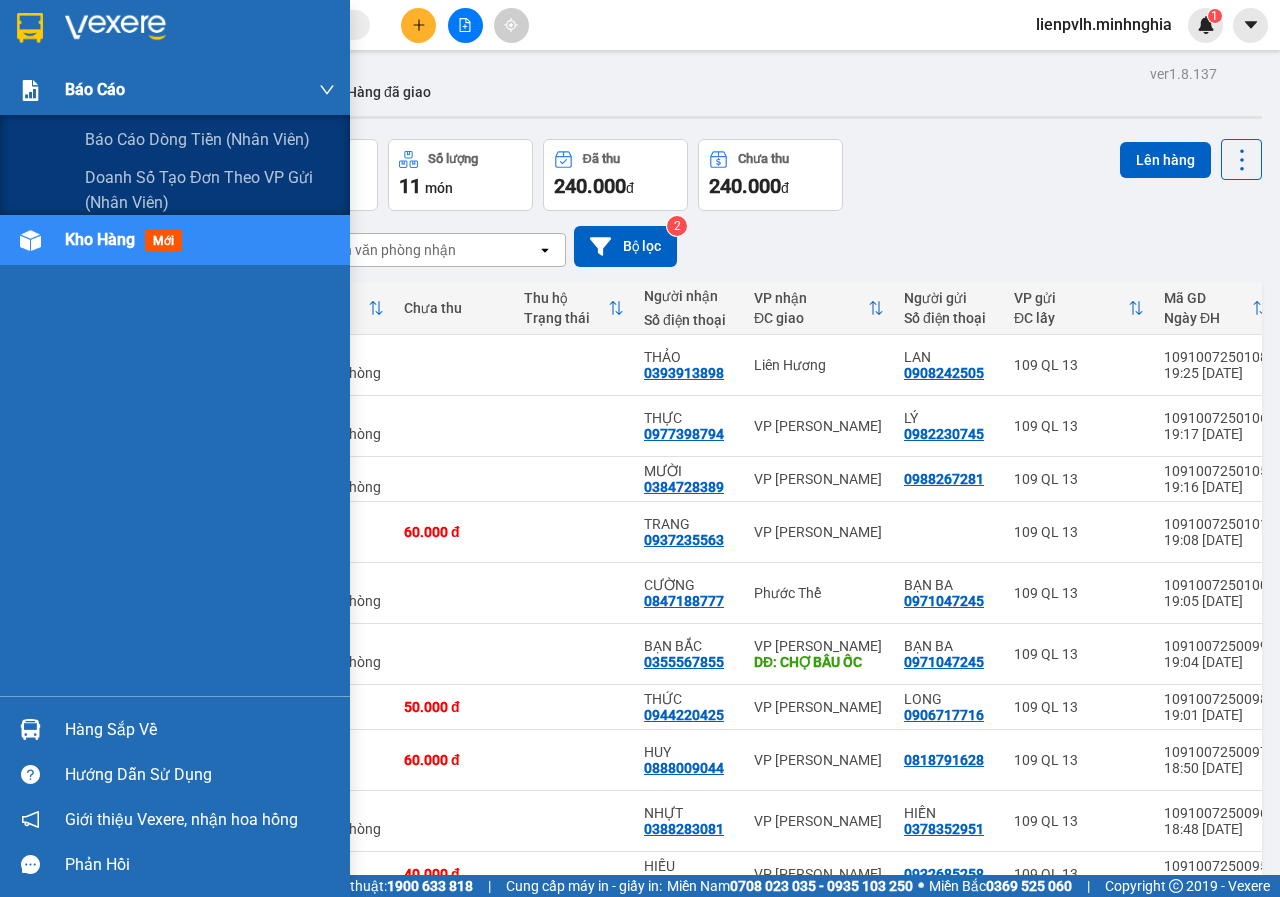 click on "Báo cáo" at bounding box center [175, 90] 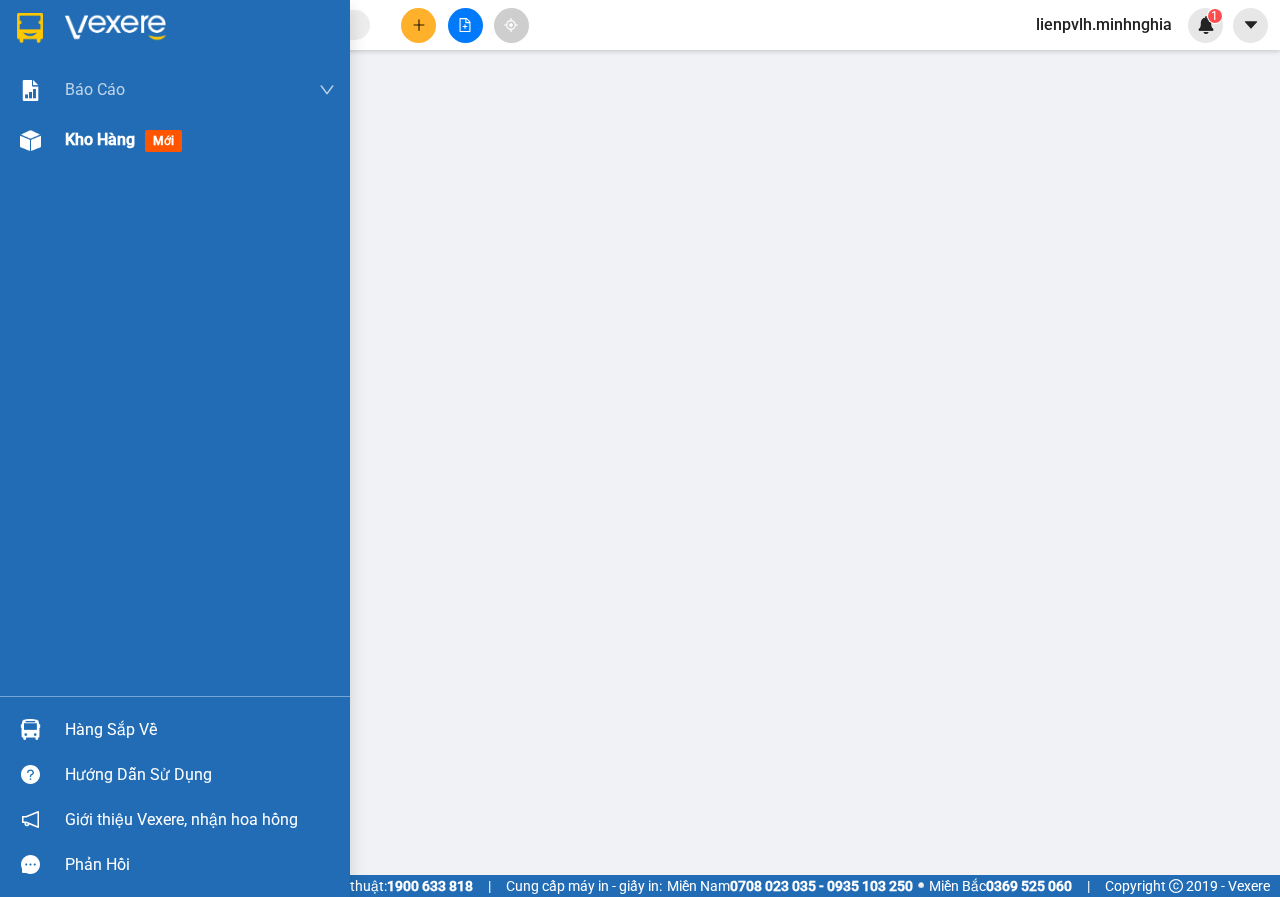 click on "Kho hàng" at bounding box center [100, 139] 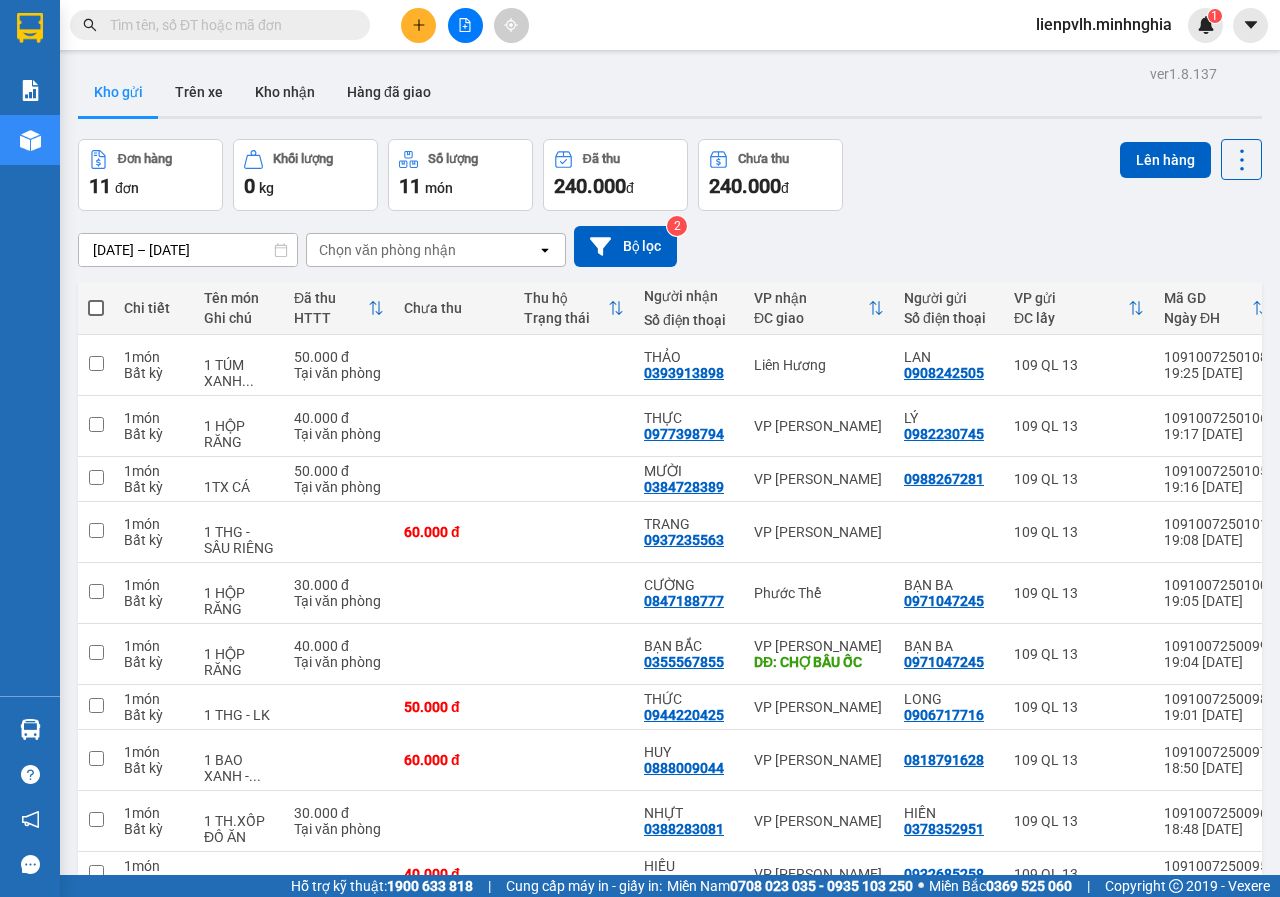 click at bounding box center (96, 308) 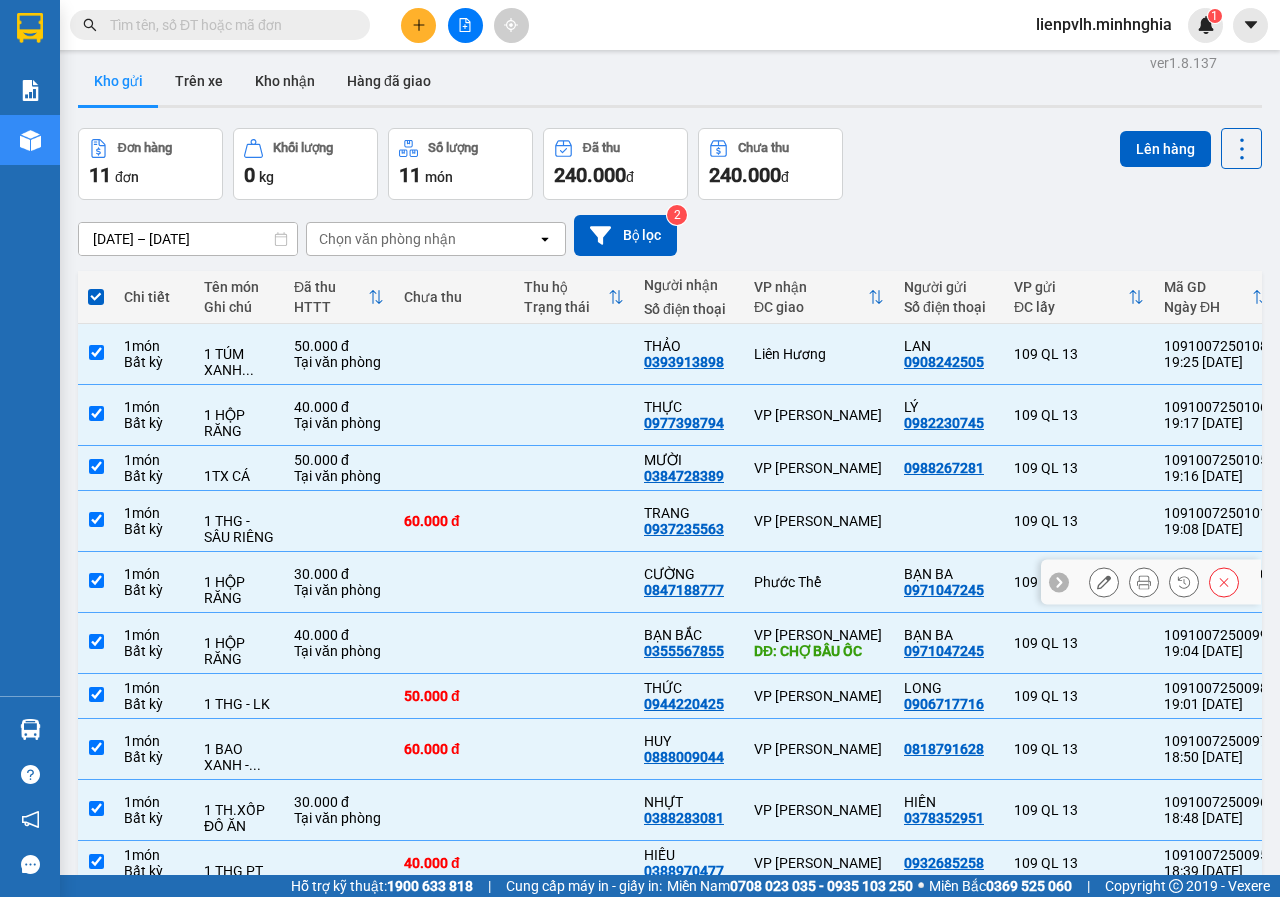 scroll, scrollTop: 0, scrollLeft: 0, axis: both 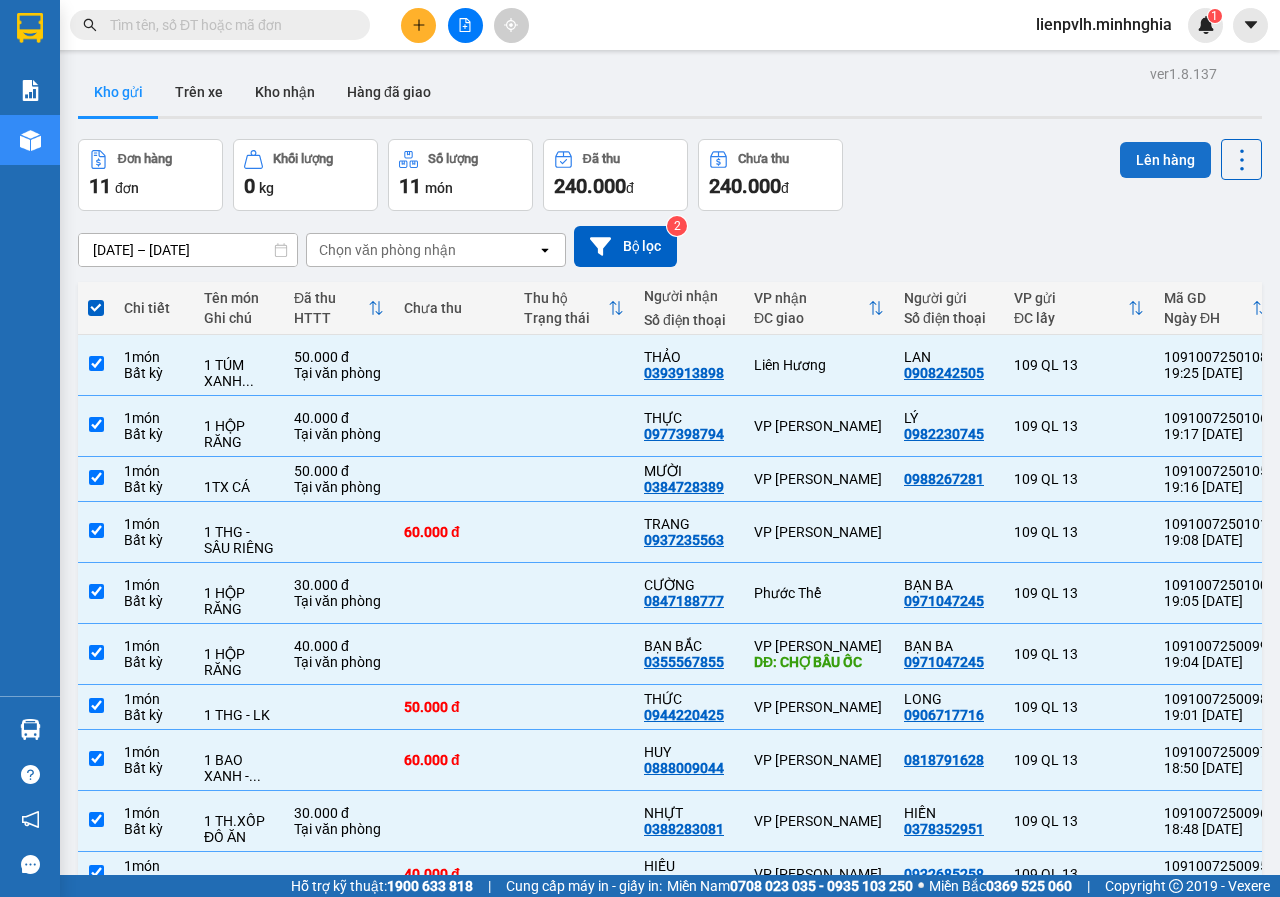click on "Lên hàng" at bounding box center (1165, 160) 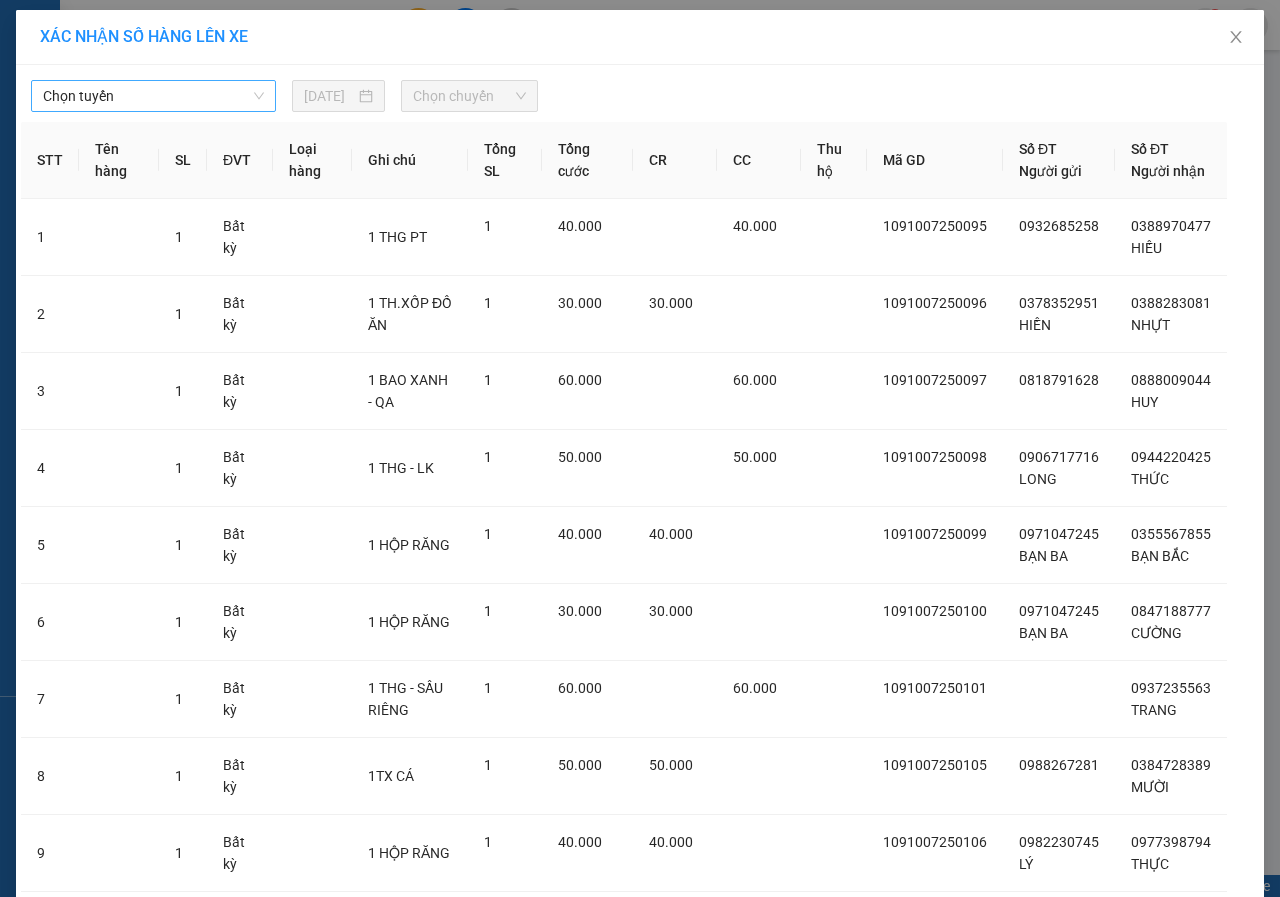 click on "Chọn tuyến" at bounding box center (153, 96) 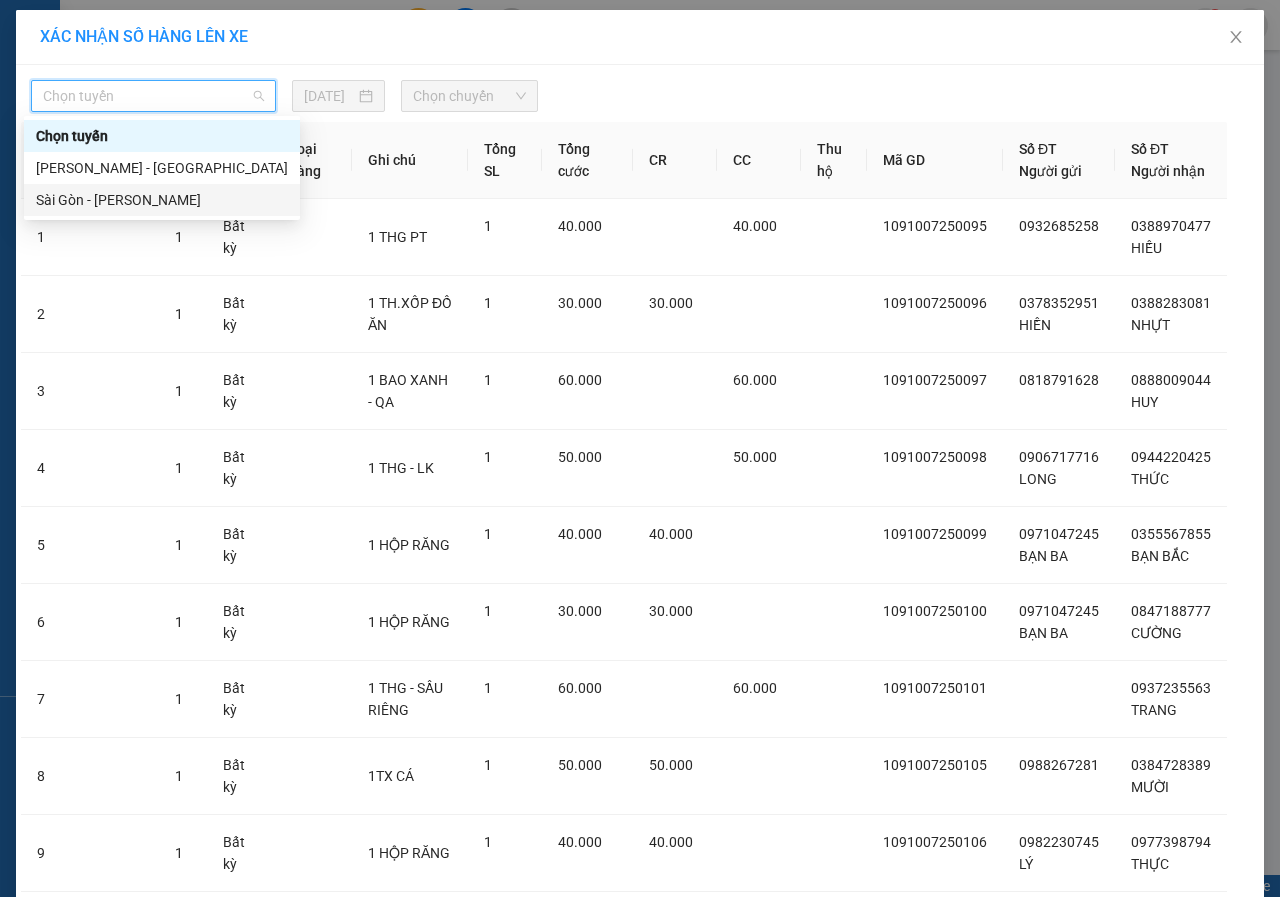 click on "Sài Gòn - [PERSON_NAME]" at bounding box center [162, 200] 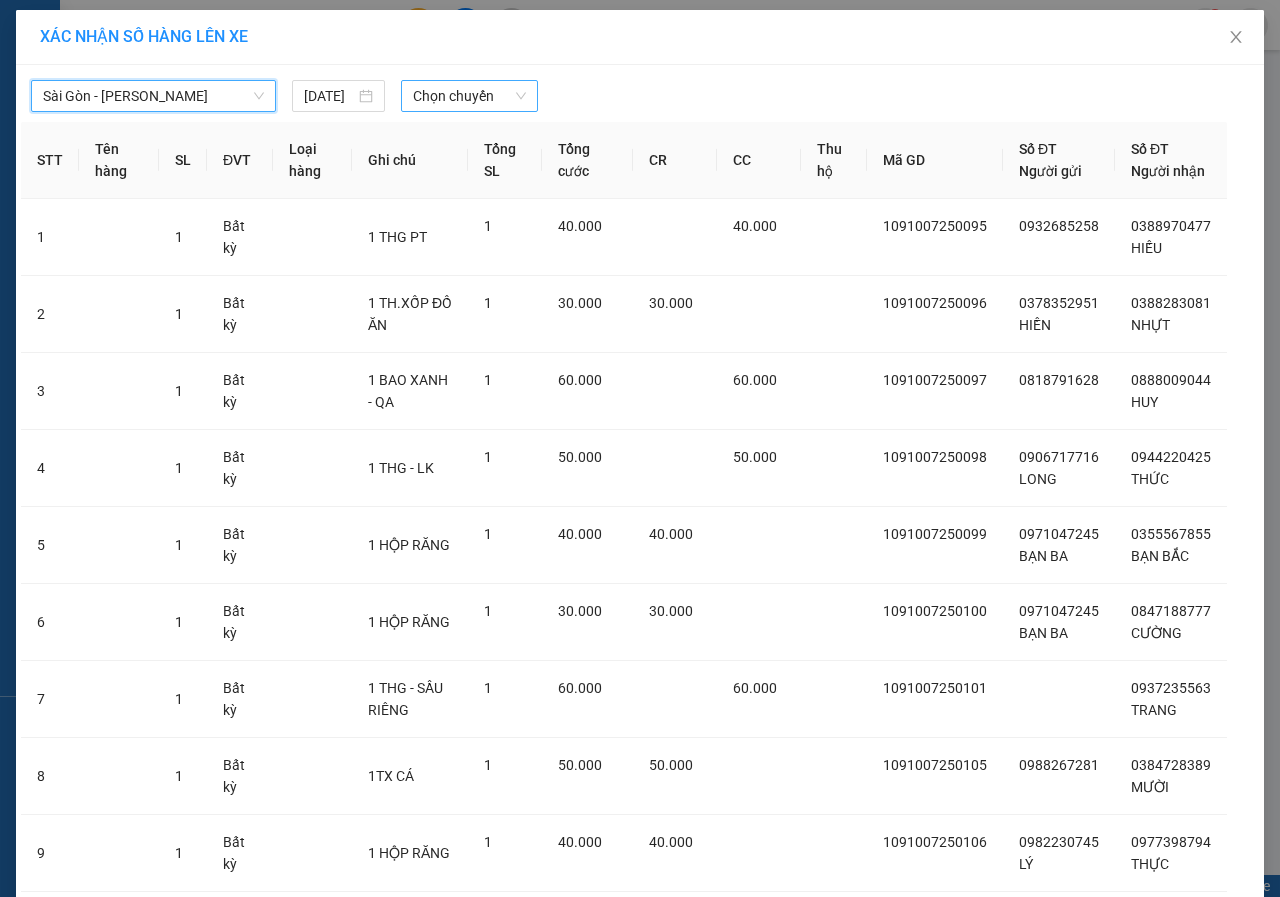 click on "Chọn chuyến" at bounding box center [469, 96] 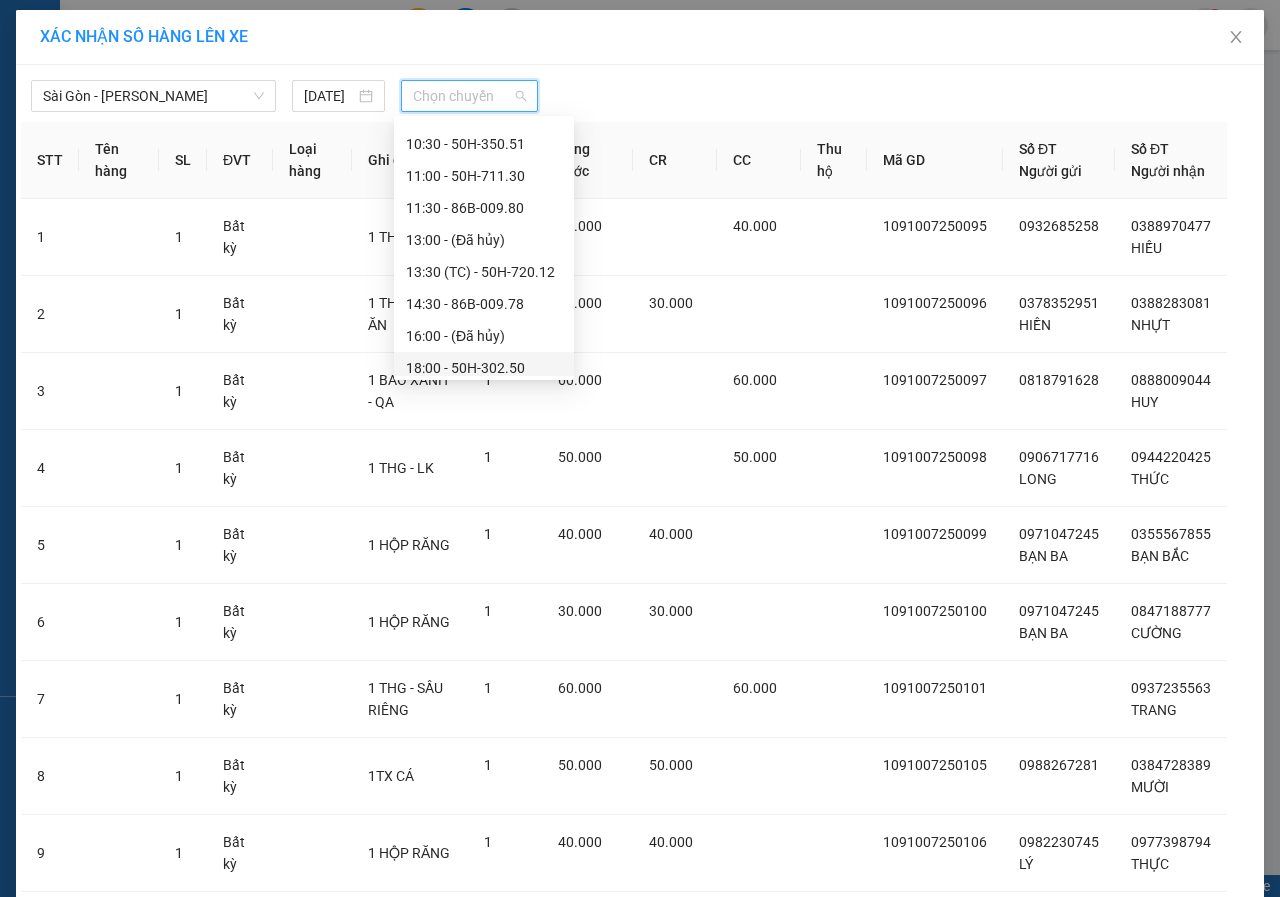 scroll, scrollTop: 224, scrollLeft: 0, axis: vertical 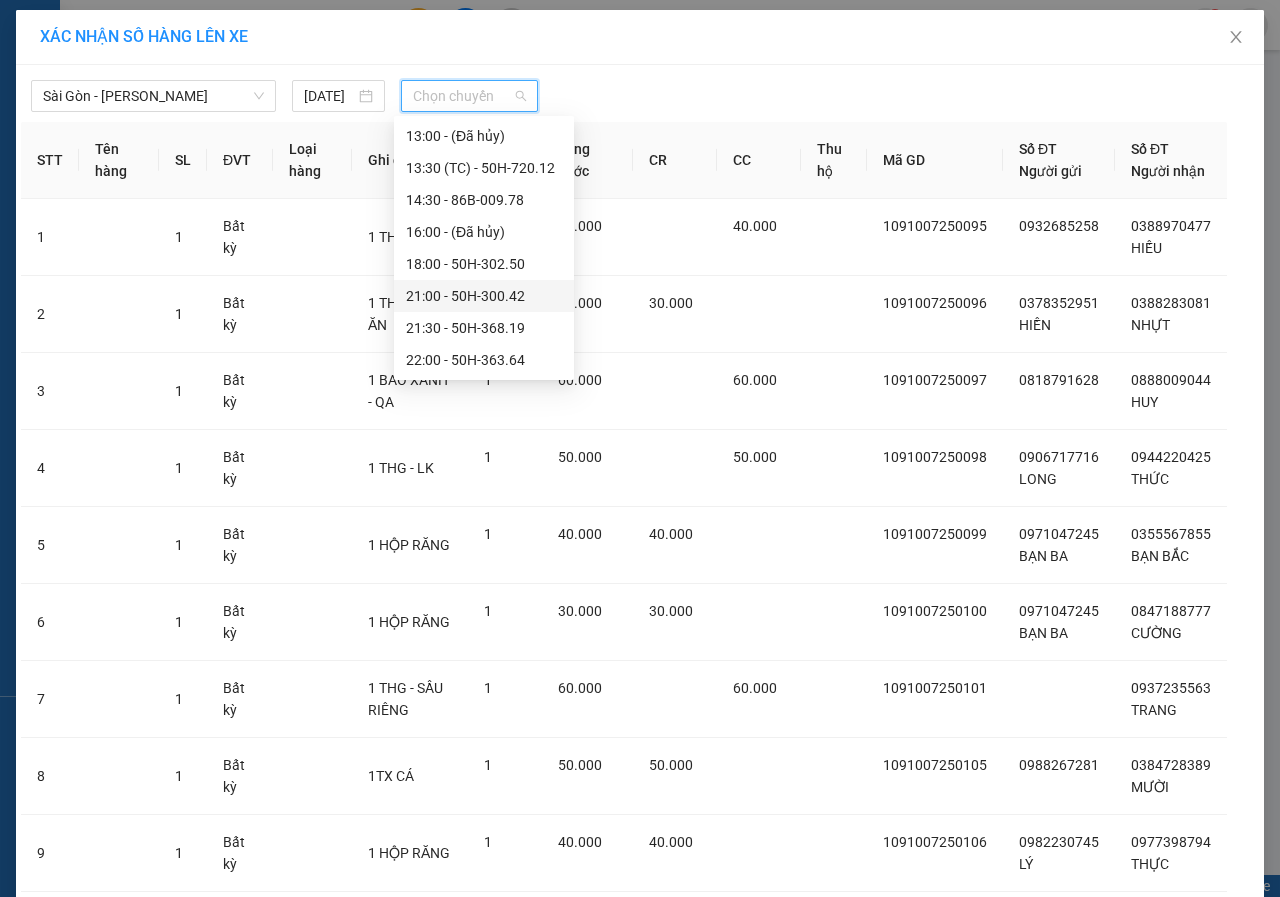 click on "21:00     - 50H-300.42" at bounding box center (484, 296) 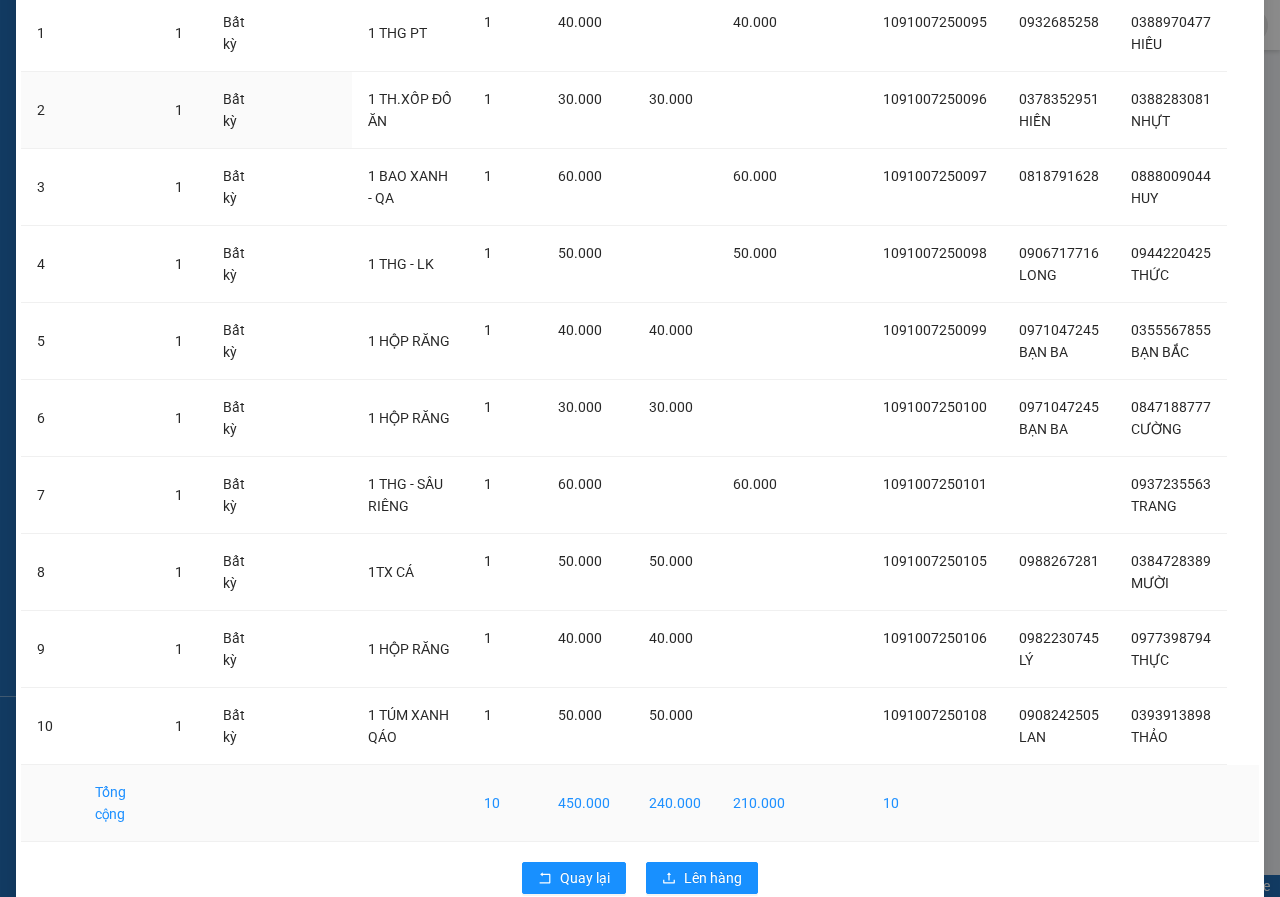 scroll, scrollTop: 274, scrollLeft: 0, axis: vertical 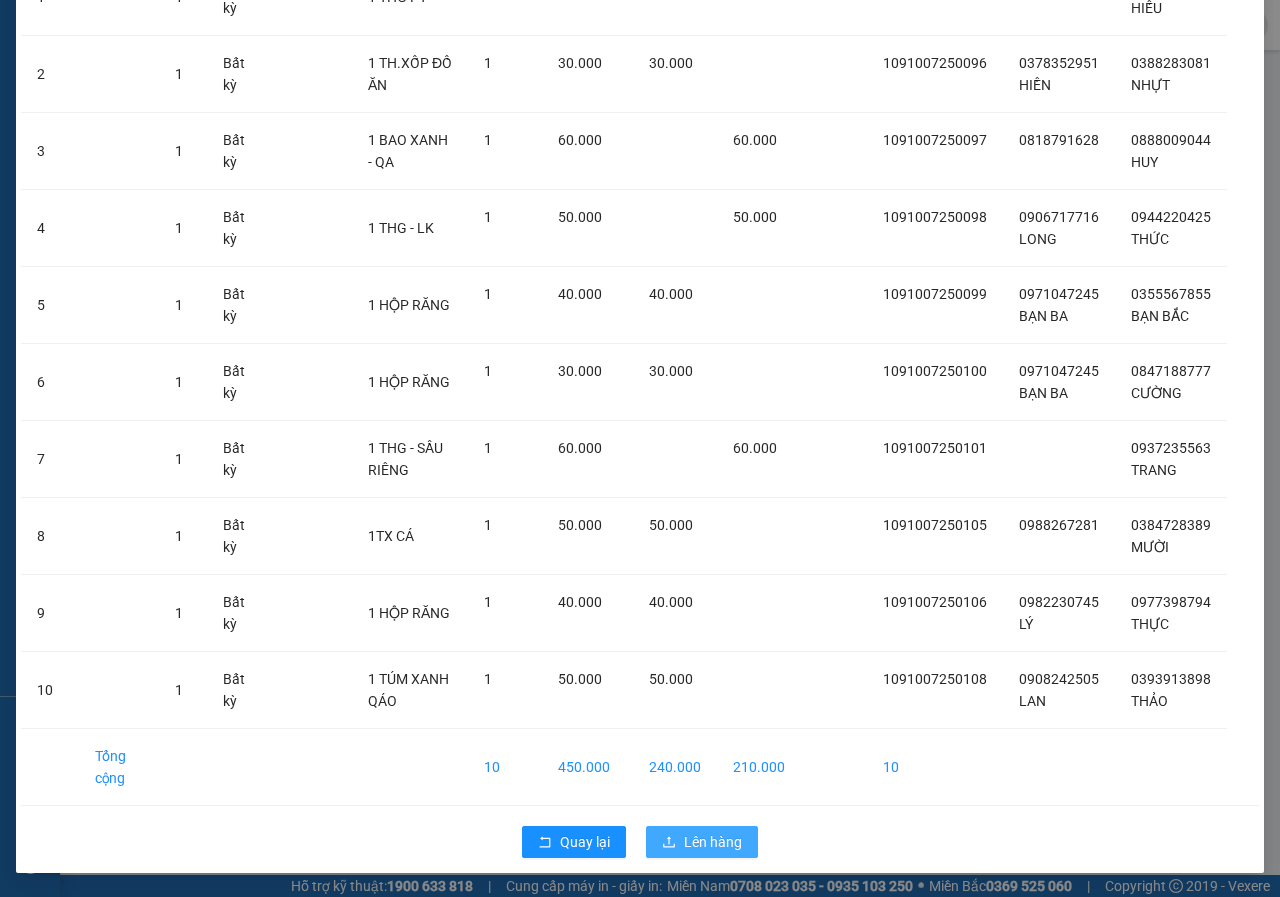 click on "Lên hàng" at bounding box center (713, 842) 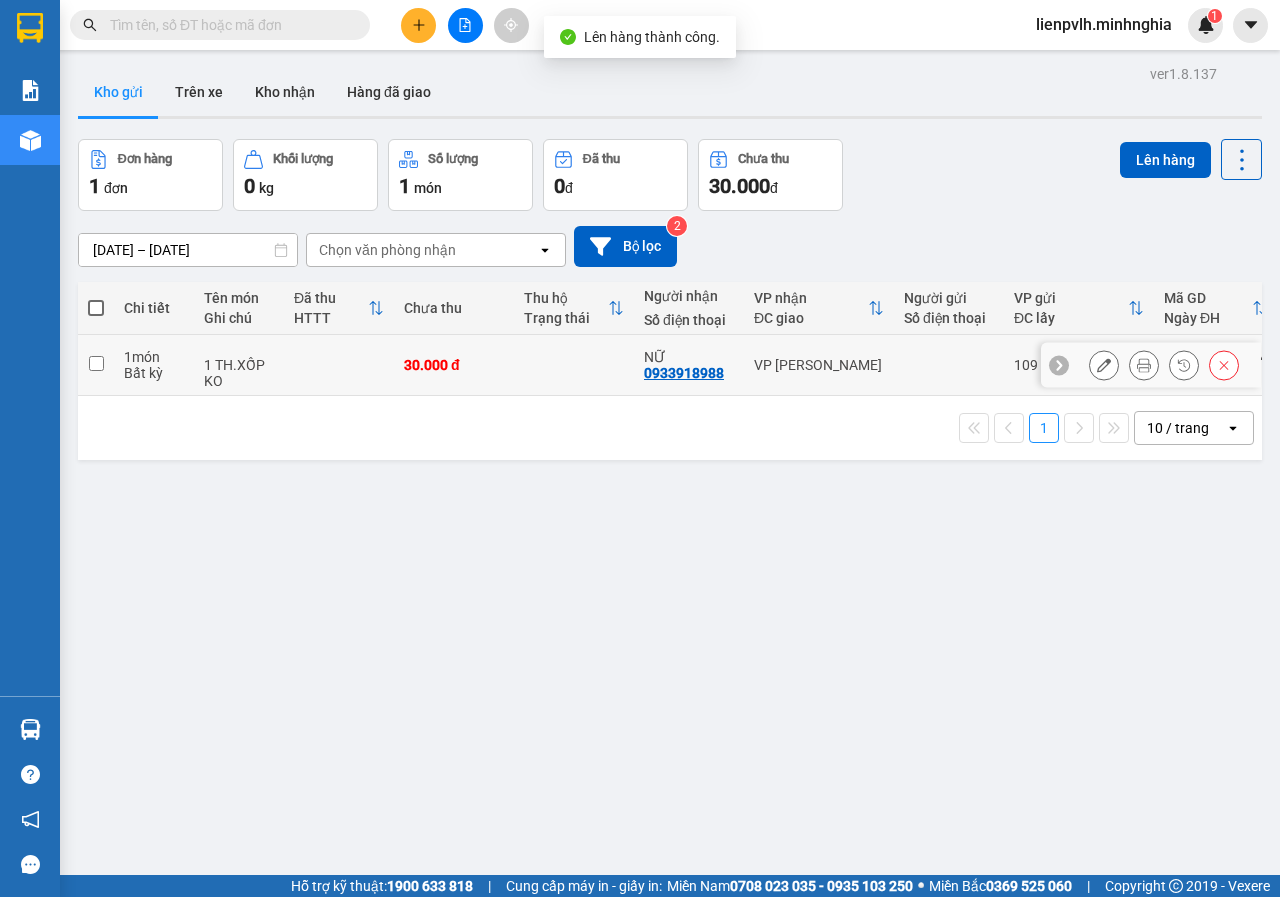 click at bounding box center (339, 365) 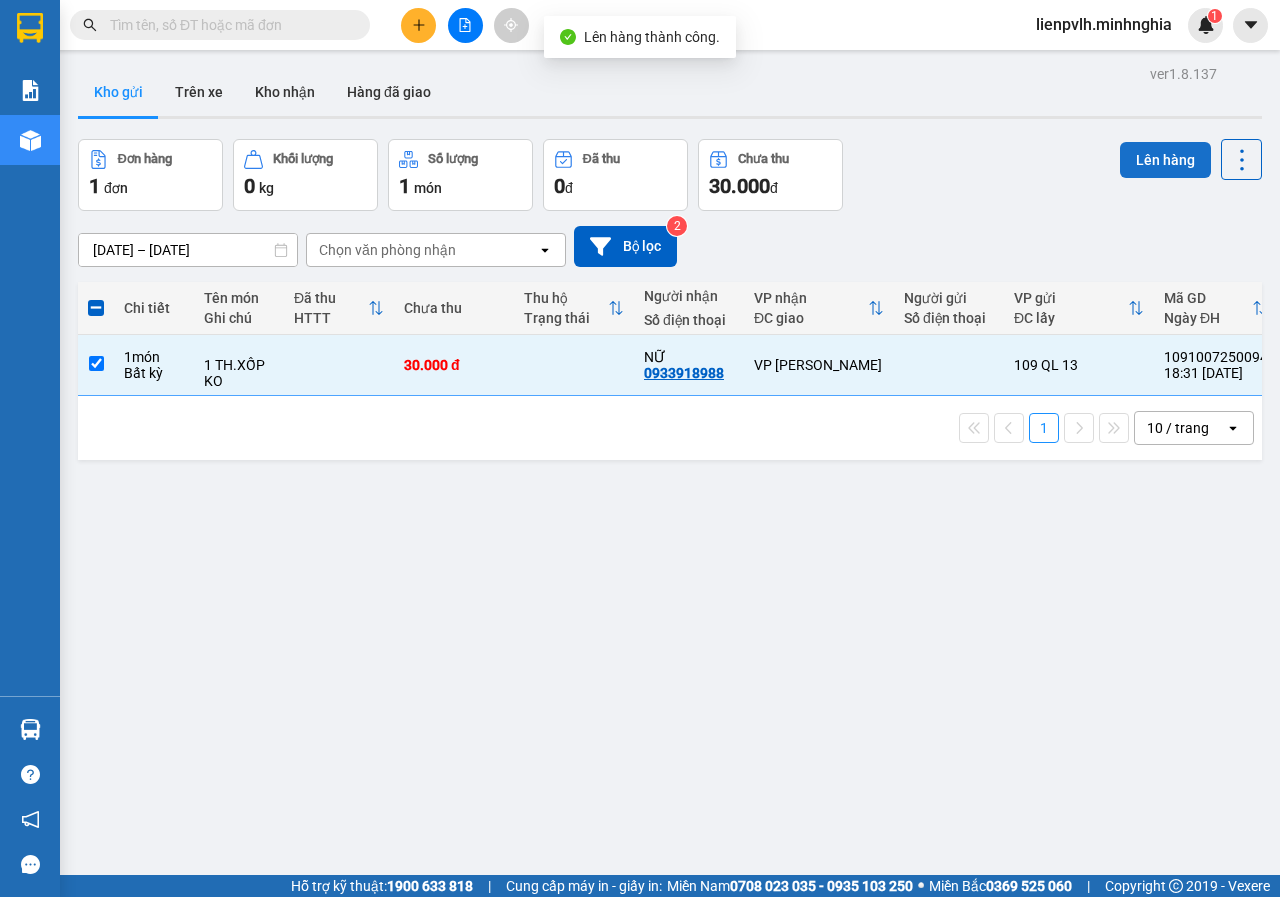 click on "Lên hàng" at bounding box center [1165, 160] 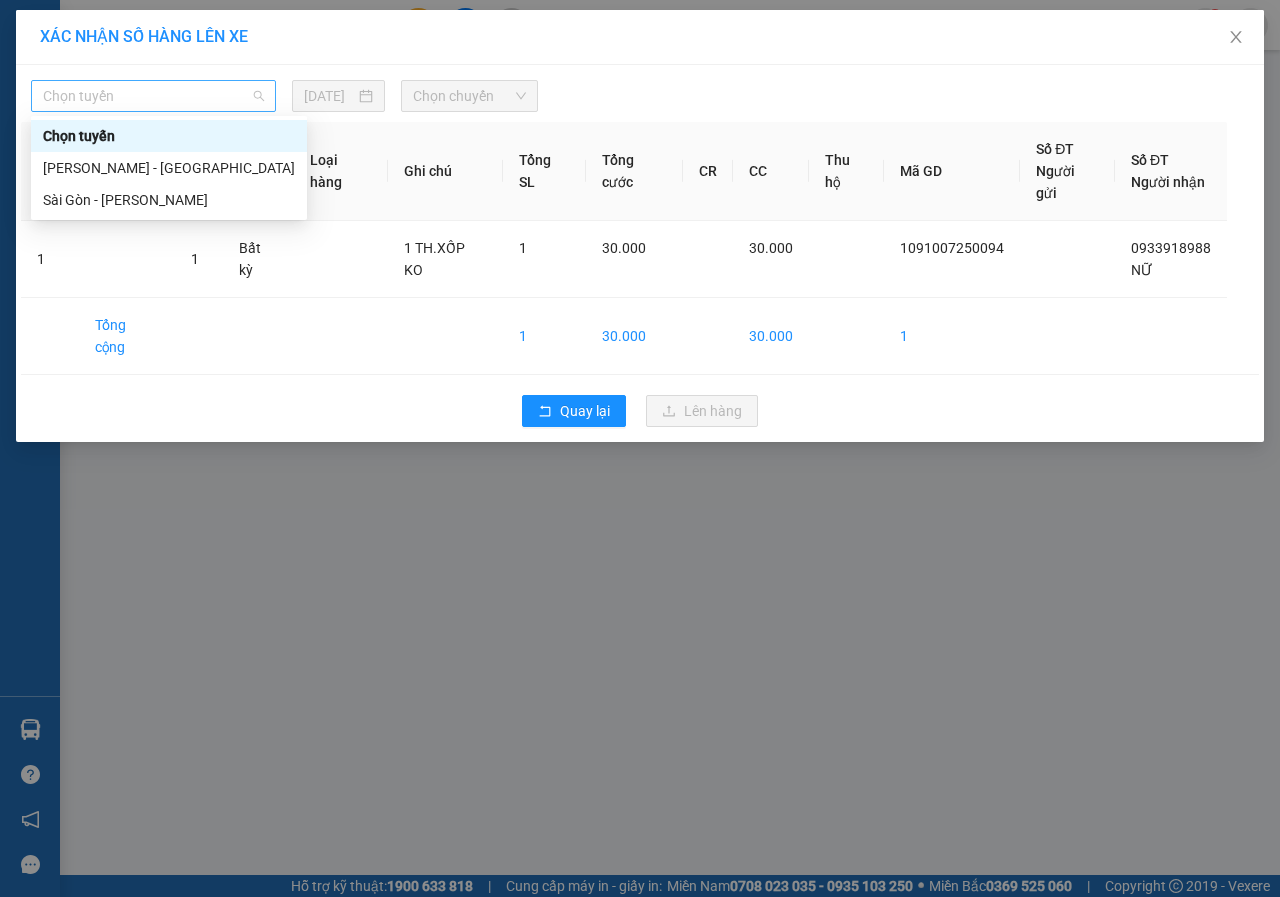 click on "Chọn tuyến" at bounding box center [153, 96] 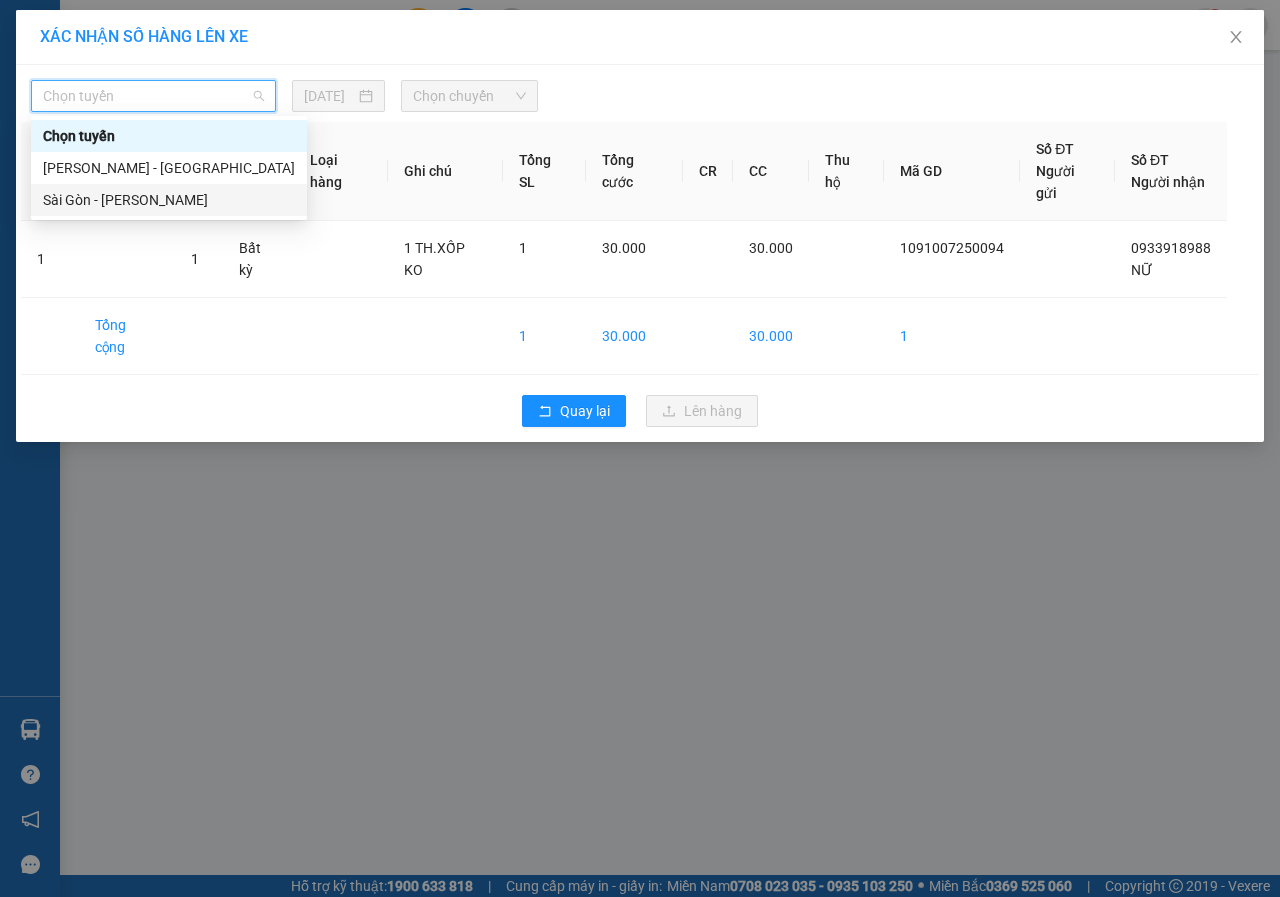 click on "Sài Gòn - [PERSON_NAME]" at bounding box center (169, 200) 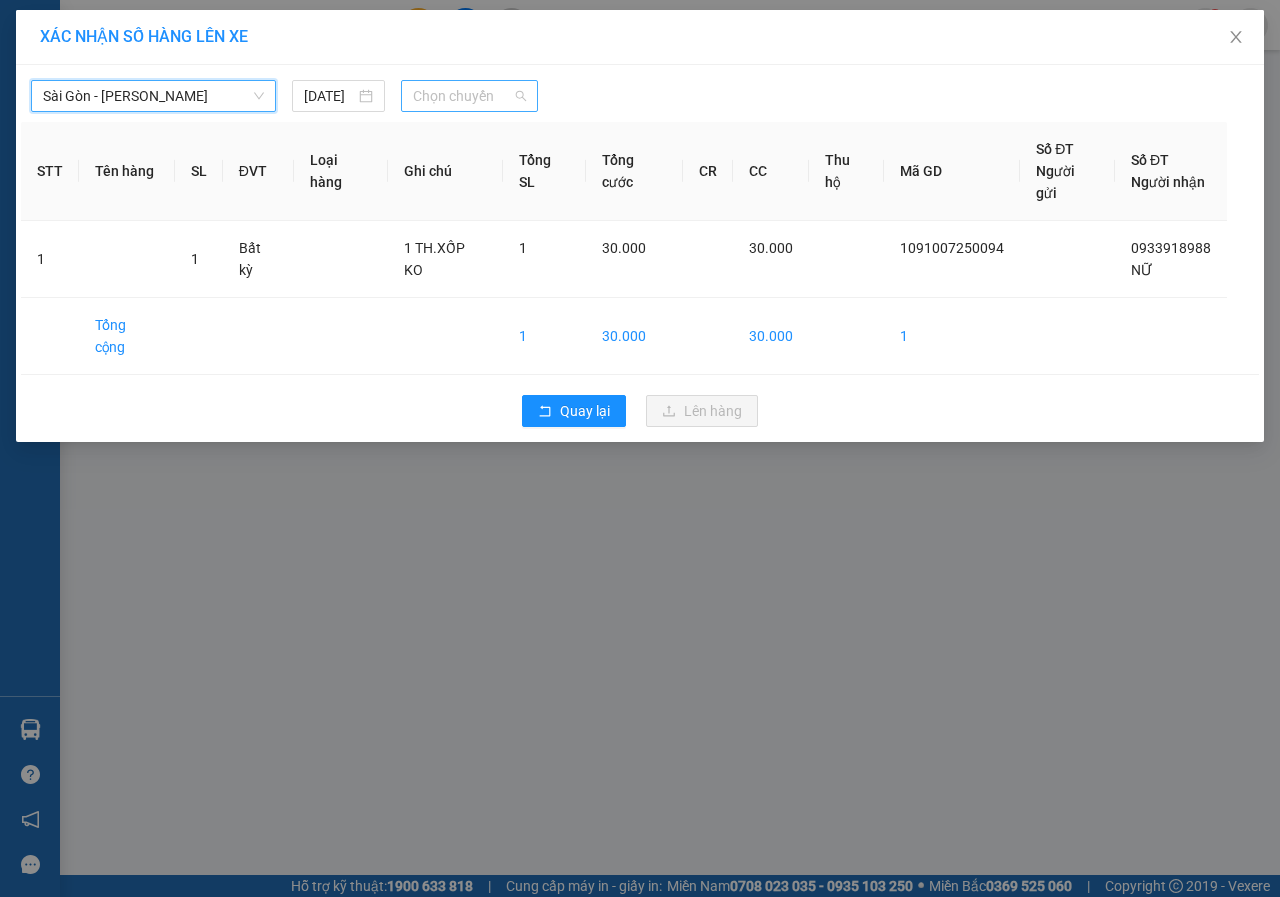 click on "Chọn chuyến" at bounding box center (469, 96) 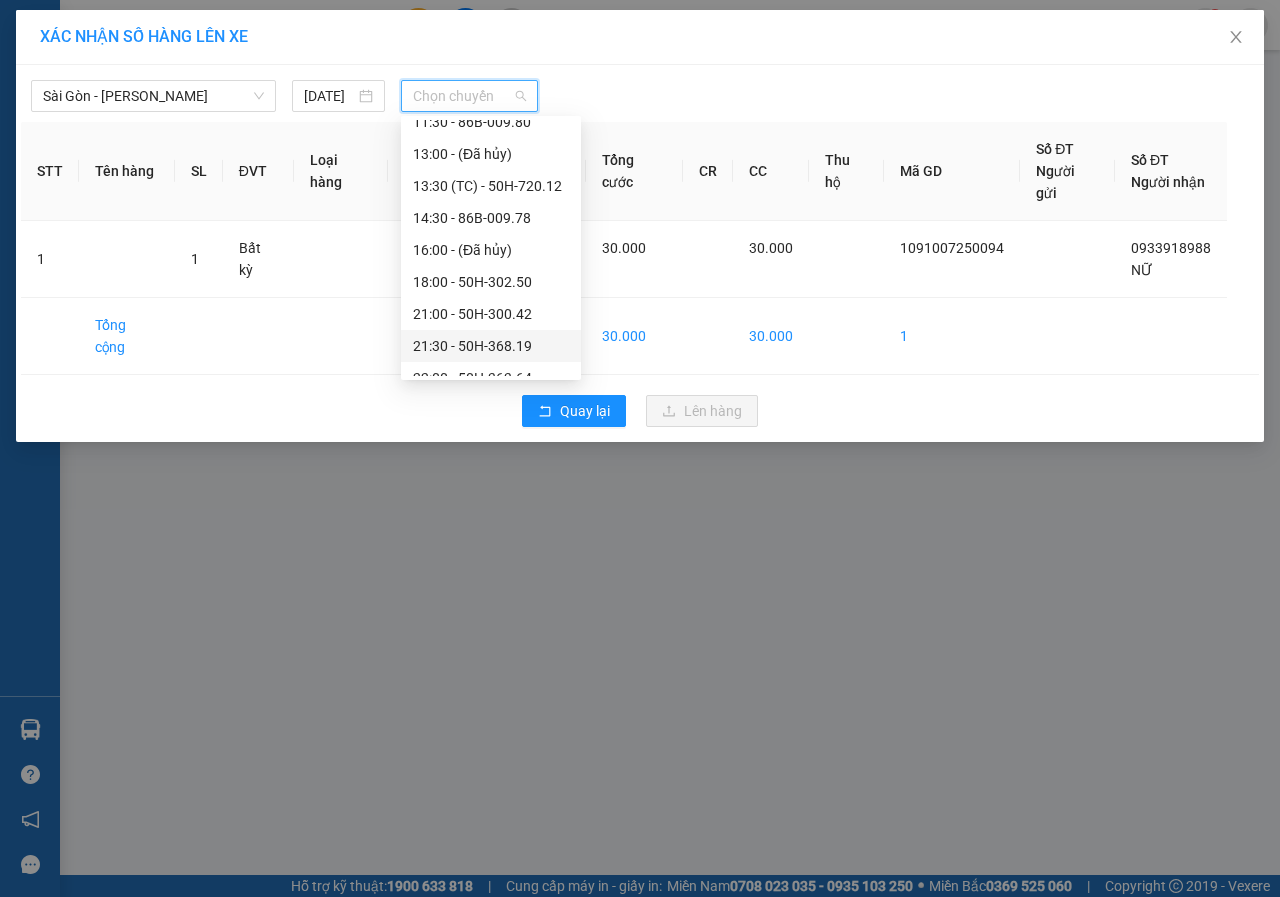 scroll, scrollTop: 224, scrollLeft: 0, axis: vertical 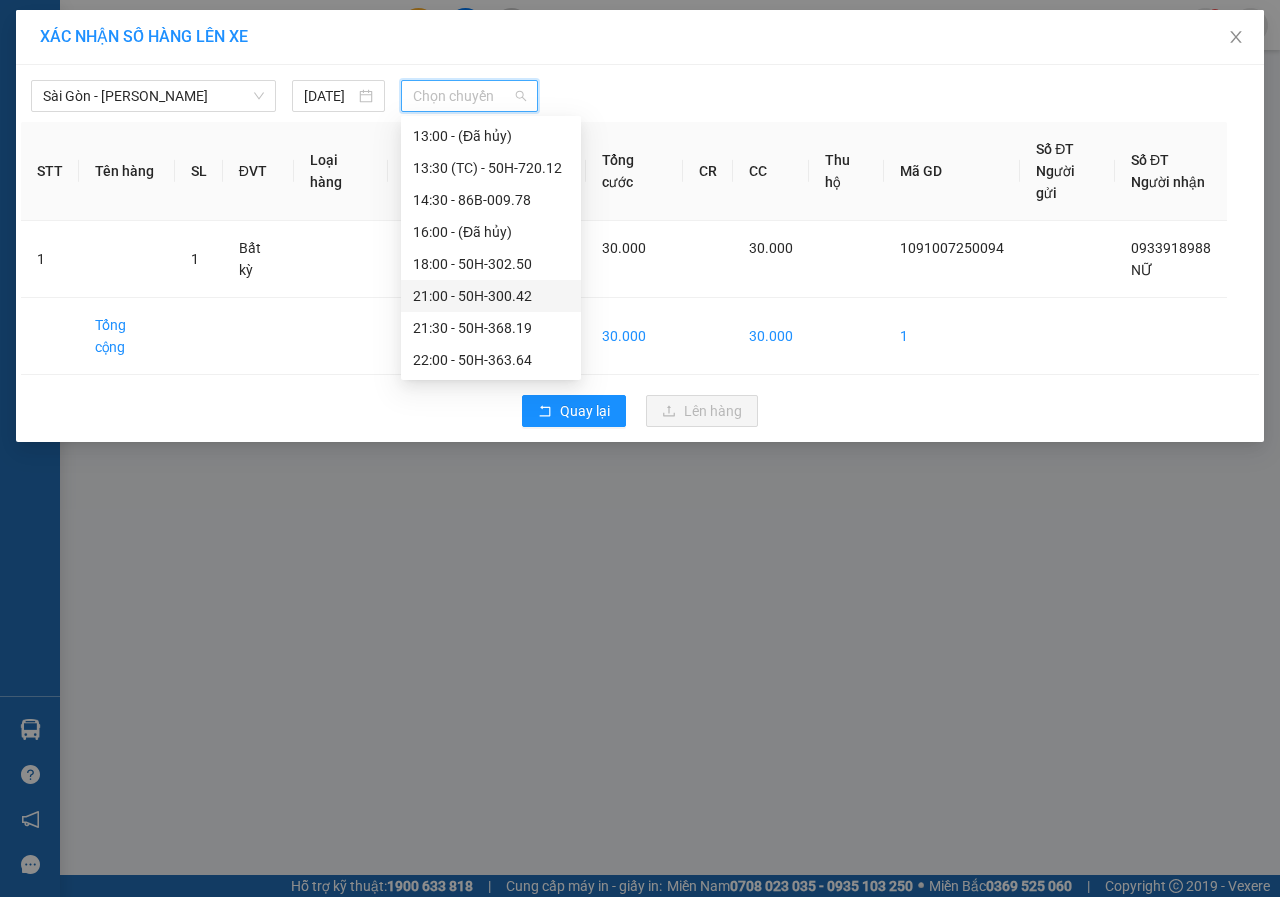 click on "21:00     - 50H-300.42" at bounding box center (491, 296) 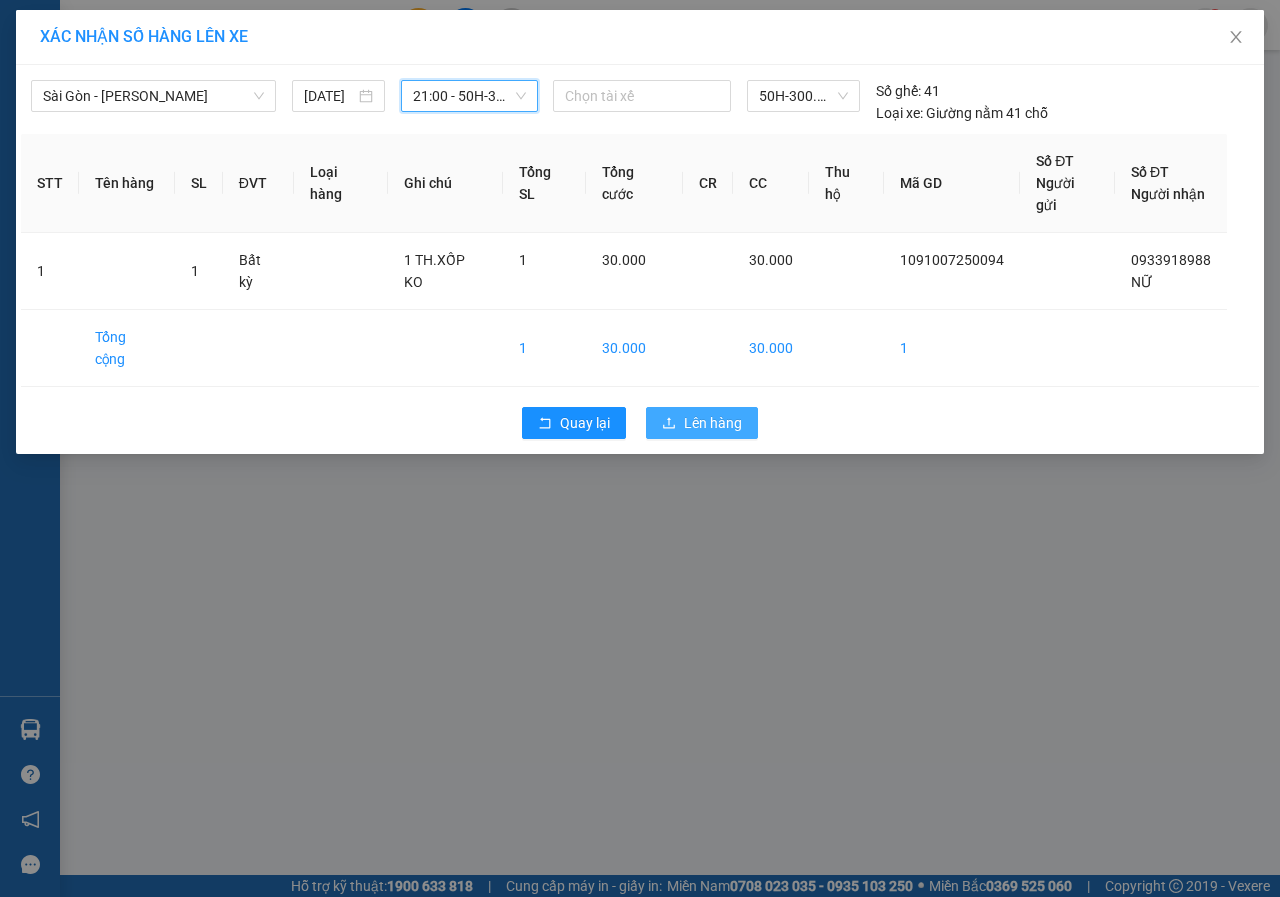 click on "Lên hàng" at bounding box center [713, 423] 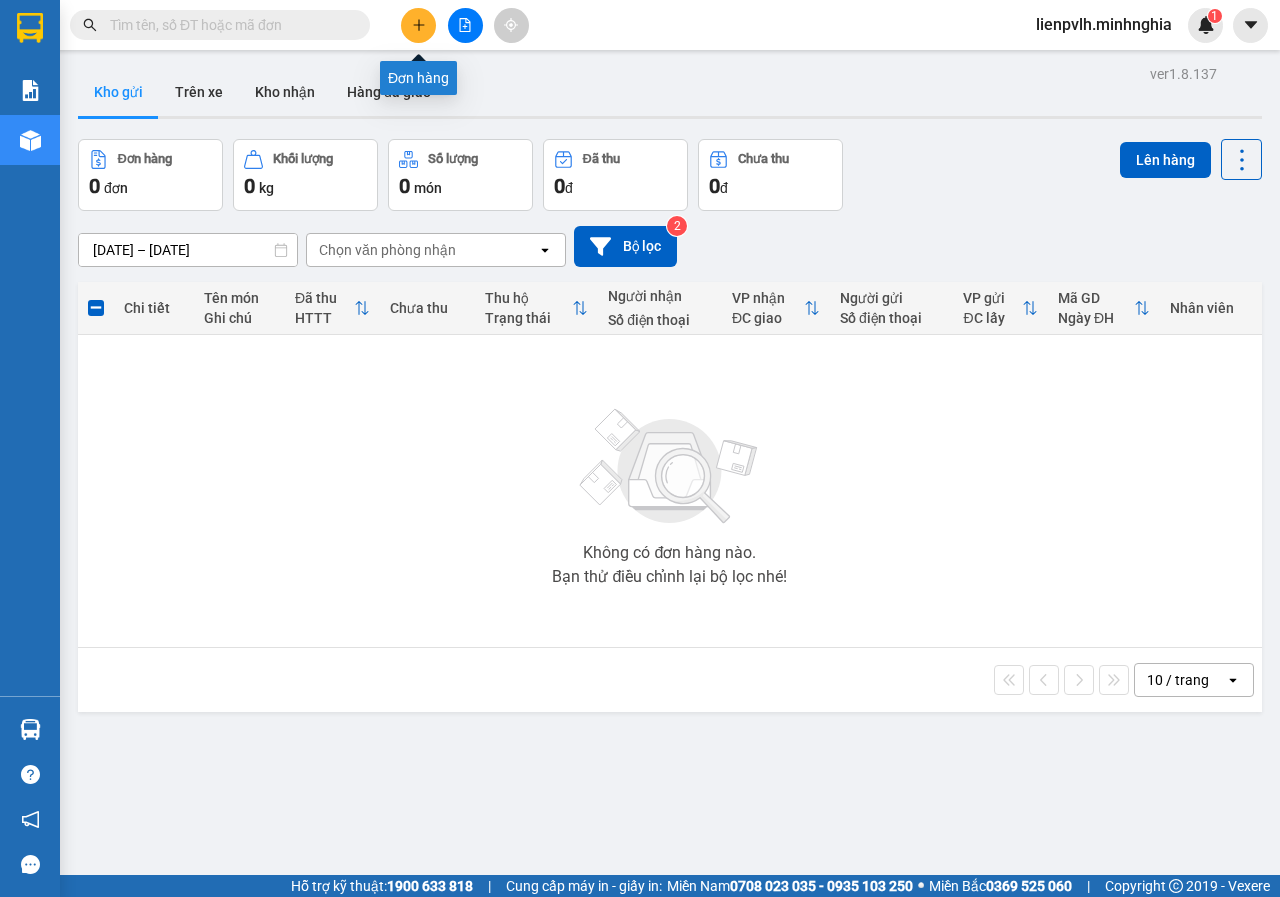 click 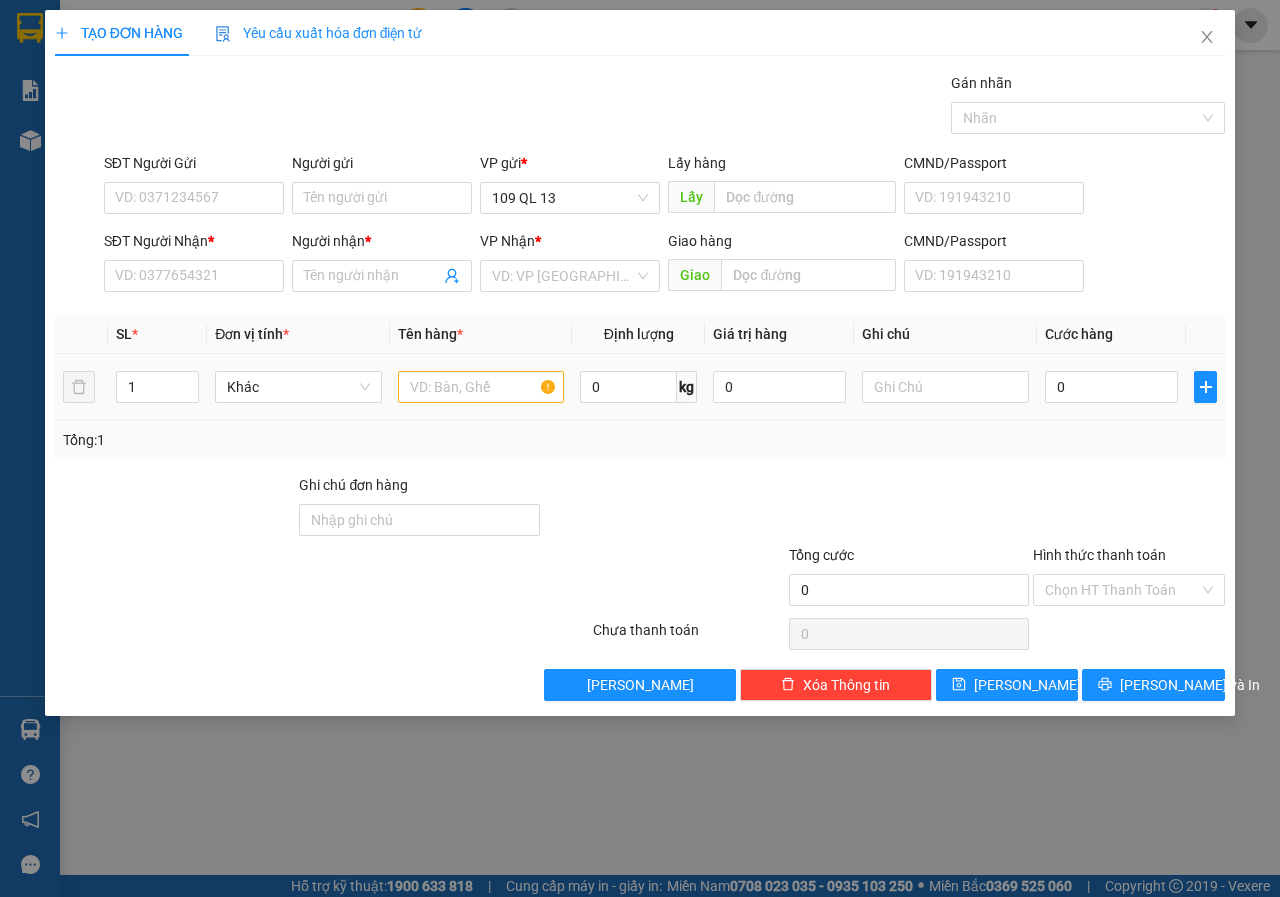 drag, startPoint x: 464, startPoint y: 410, endPoint x: 466, endPoint y: 387, distance: 23.086792 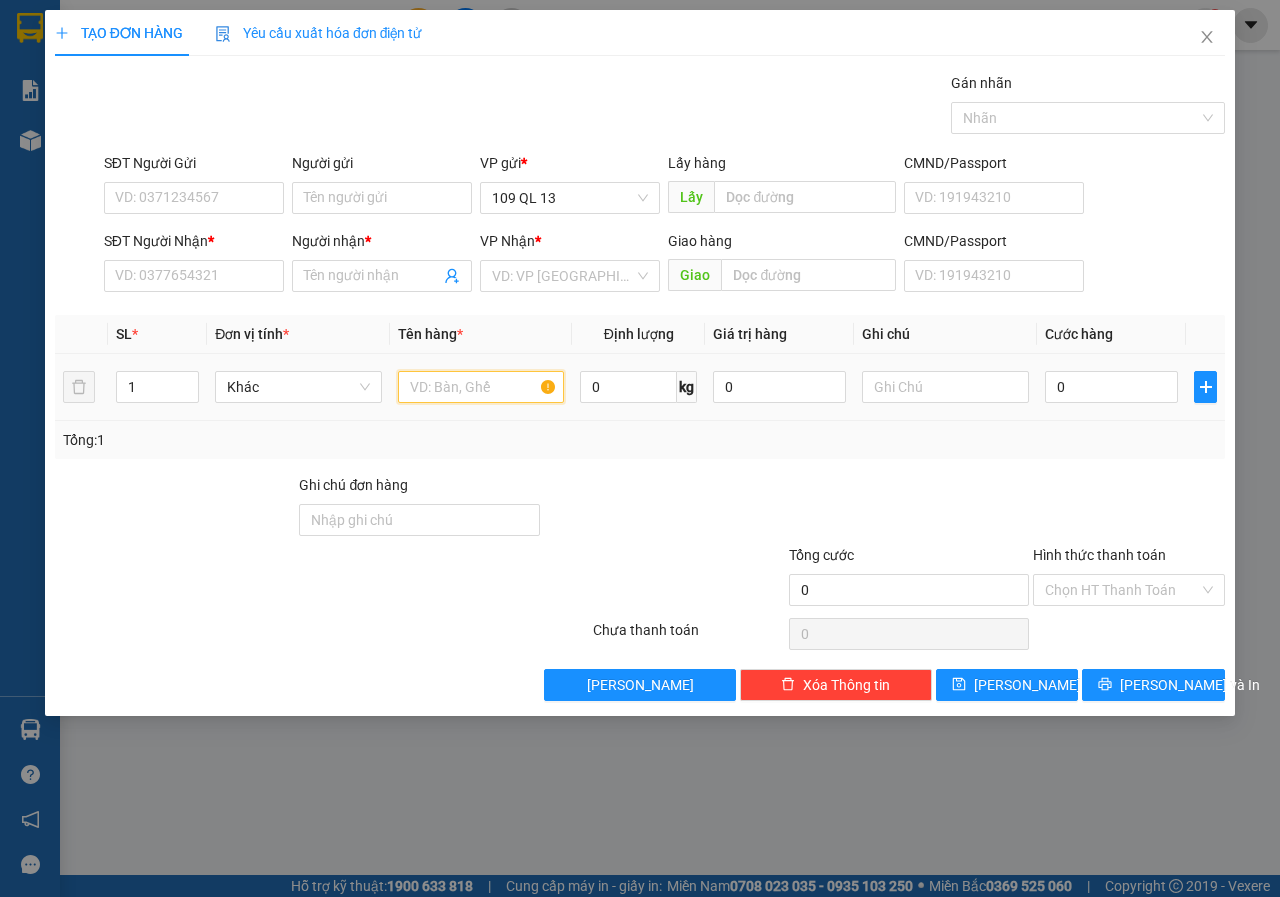 drag, startPoint x: 466, startPoint y: 387, endPoint x: 183, endPoint y: 297, distance: 296.96634 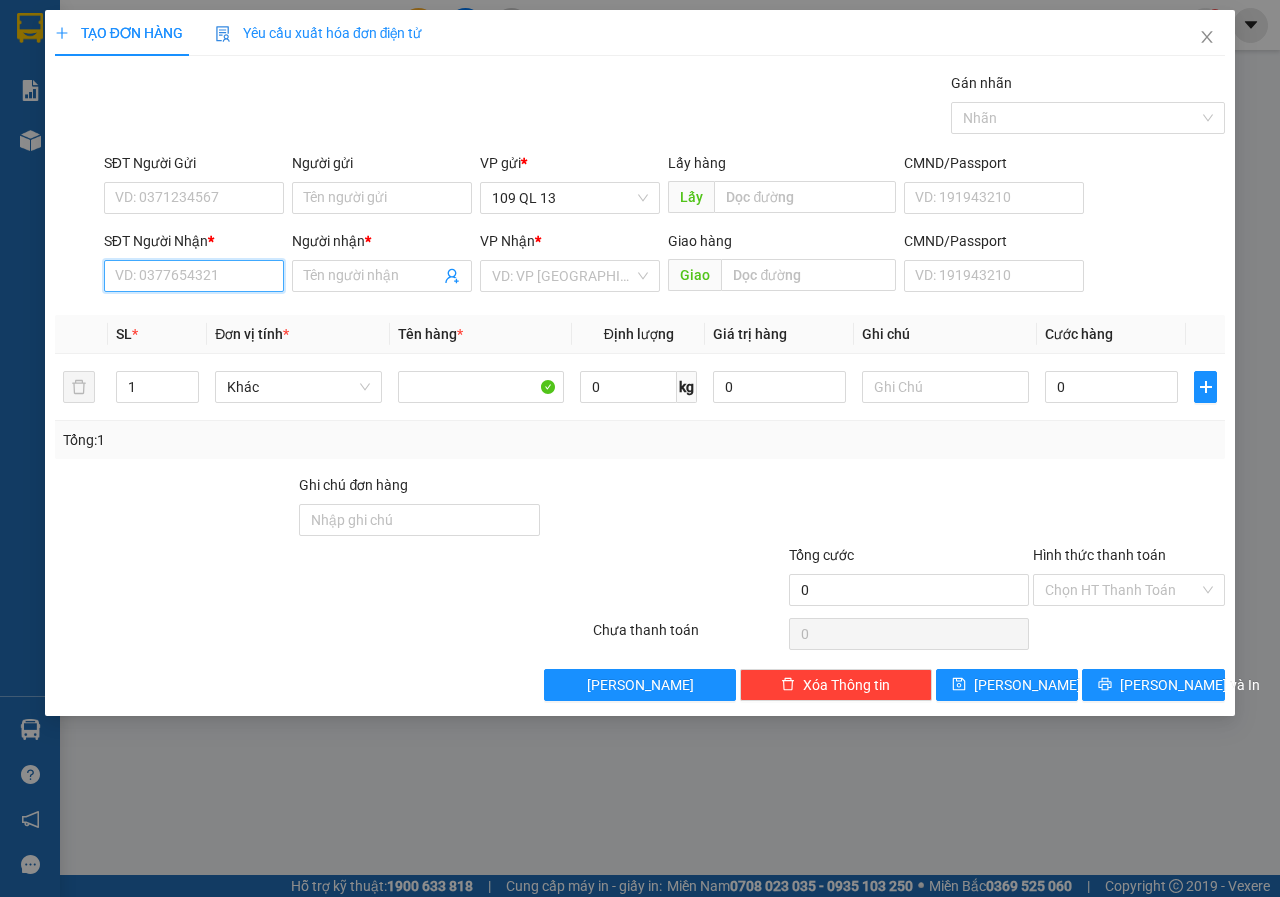 click on "SĐT Người Nhận  *" at bounding box center [194, 276] 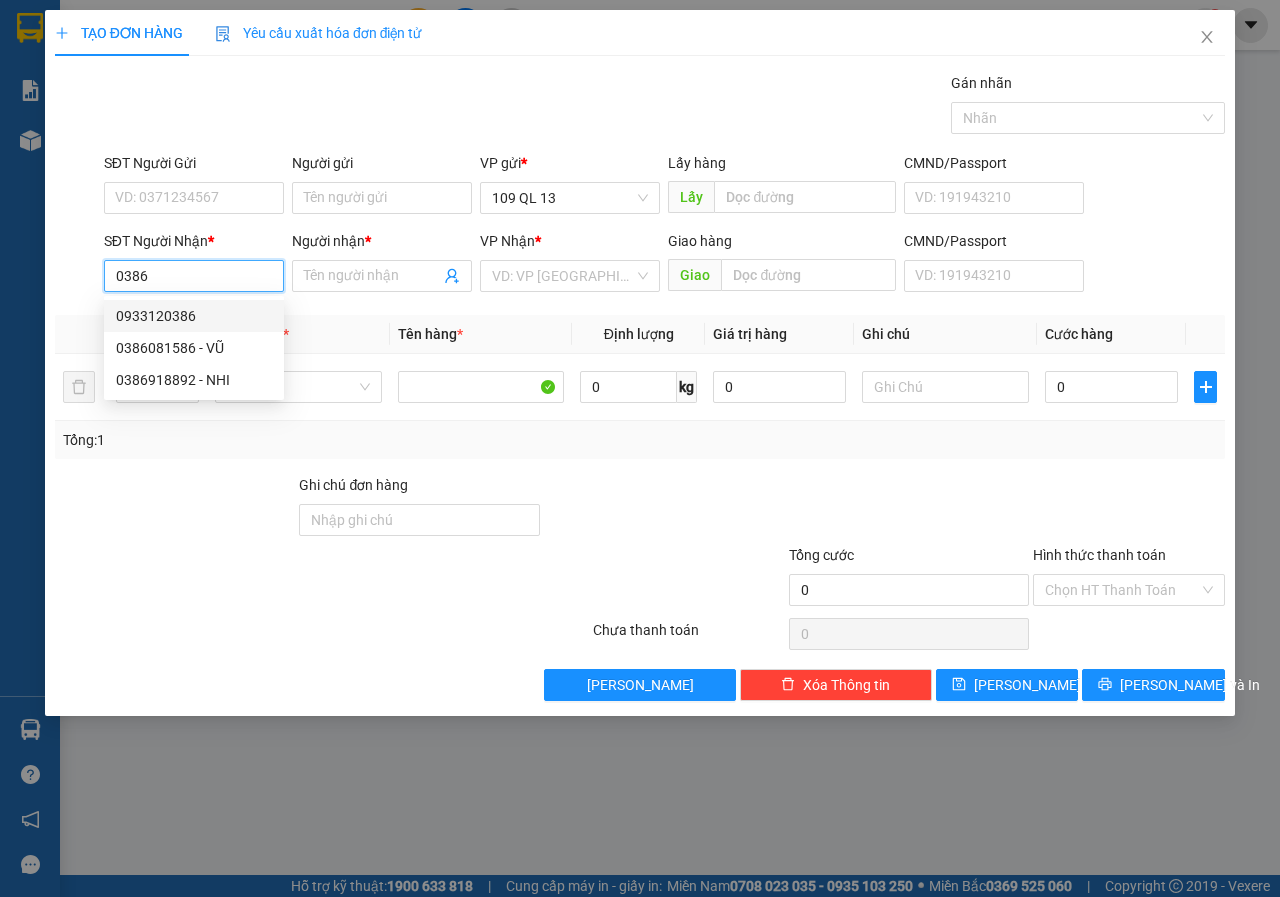 click on "0386" at bounding box center (194, 276) 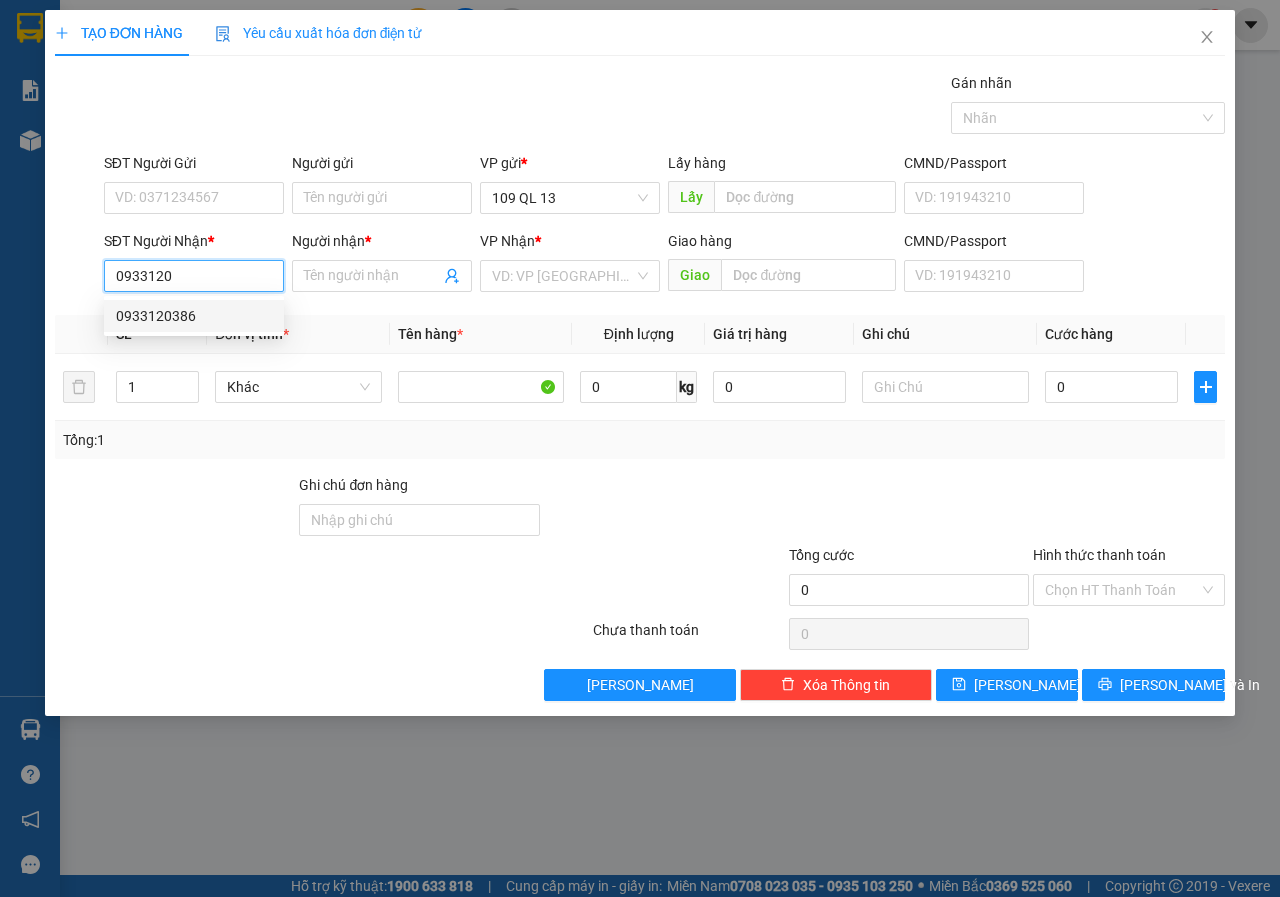 click on "0933120386" at bounding box center (194, 316) 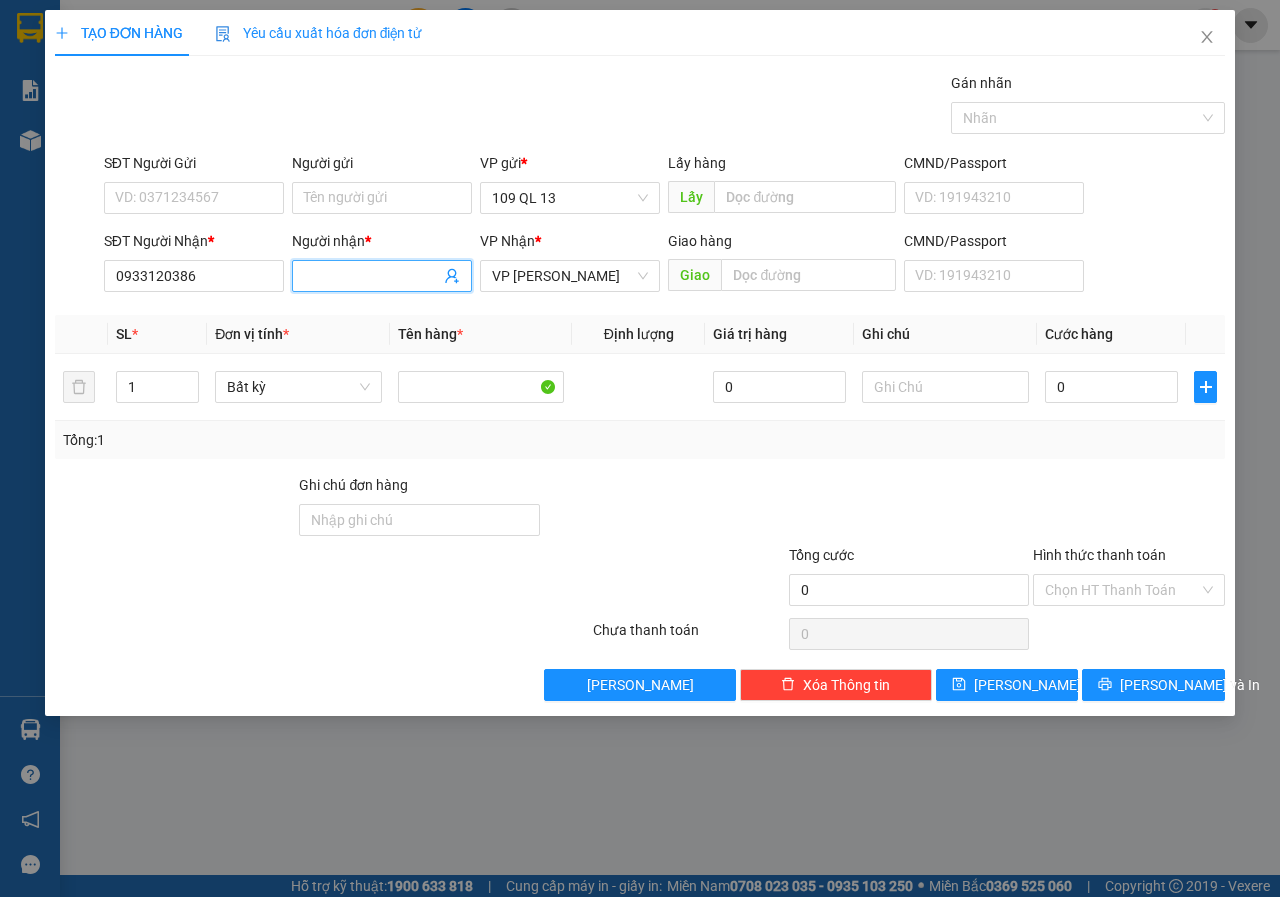 click on "Người nhận  *" at bounding box center (372, 276) 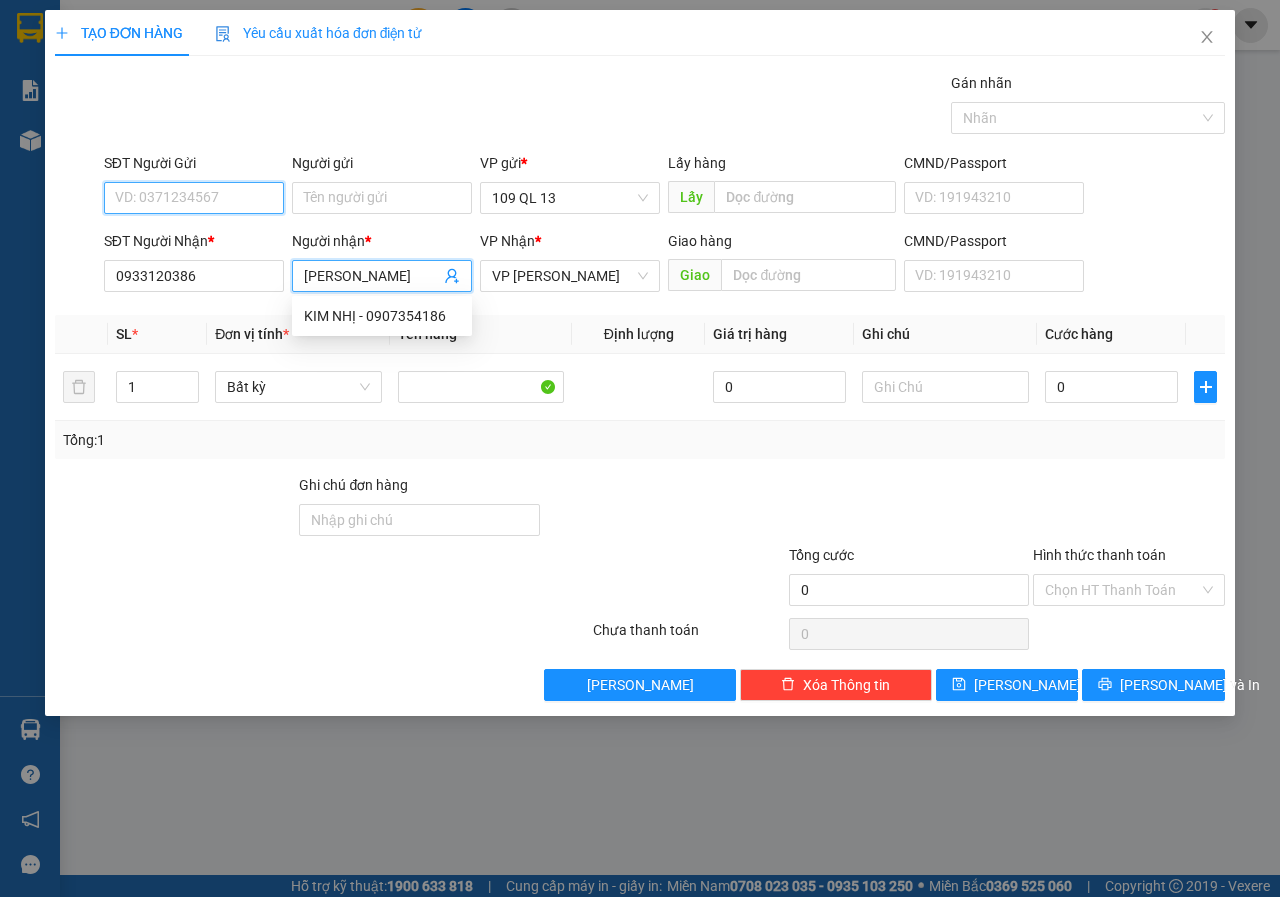 click on "SĐT Người Gửi" at bounding box center (194, 198) 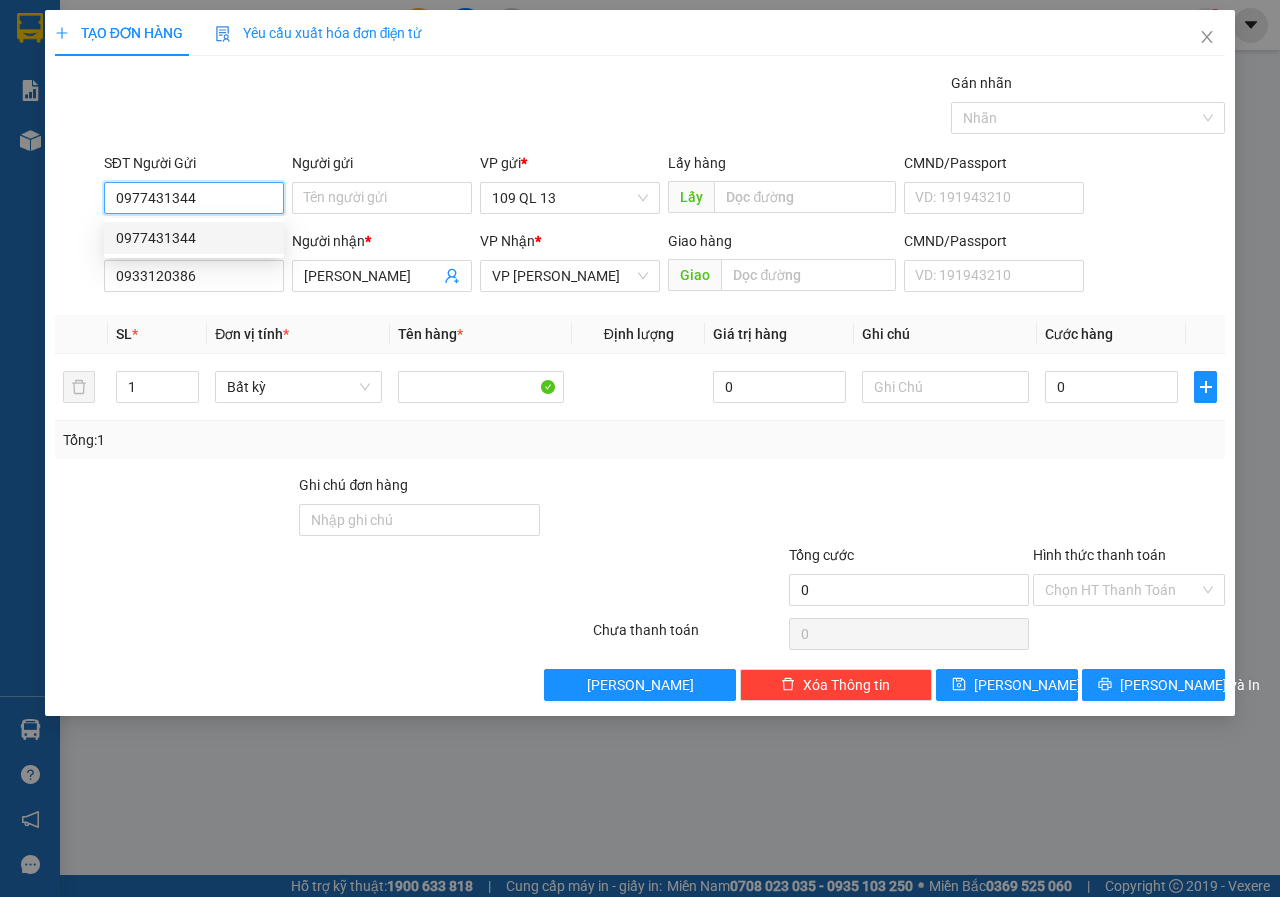 click on "0977431344" at bounding box center (194, 238) 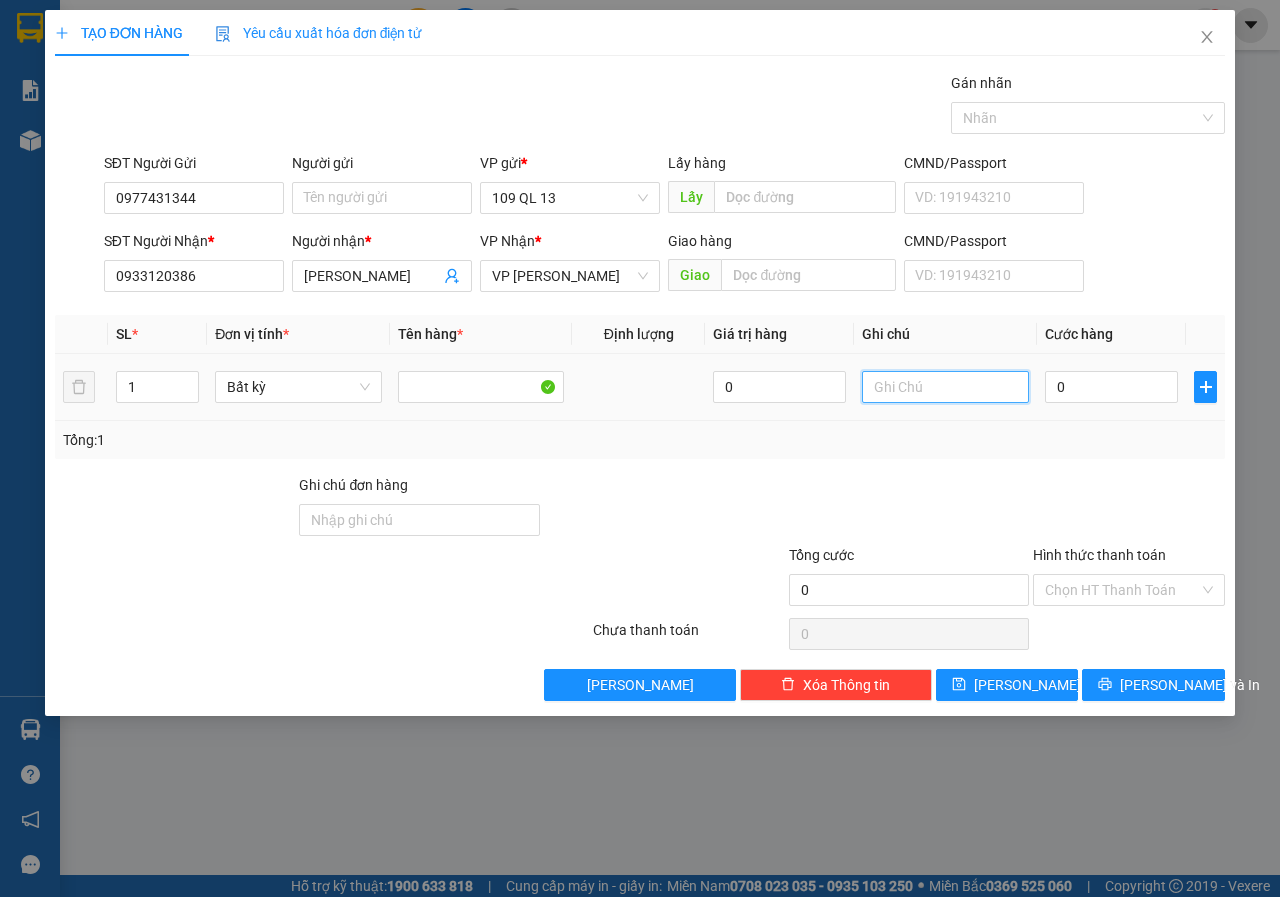 click at bounding box center (945, 387) 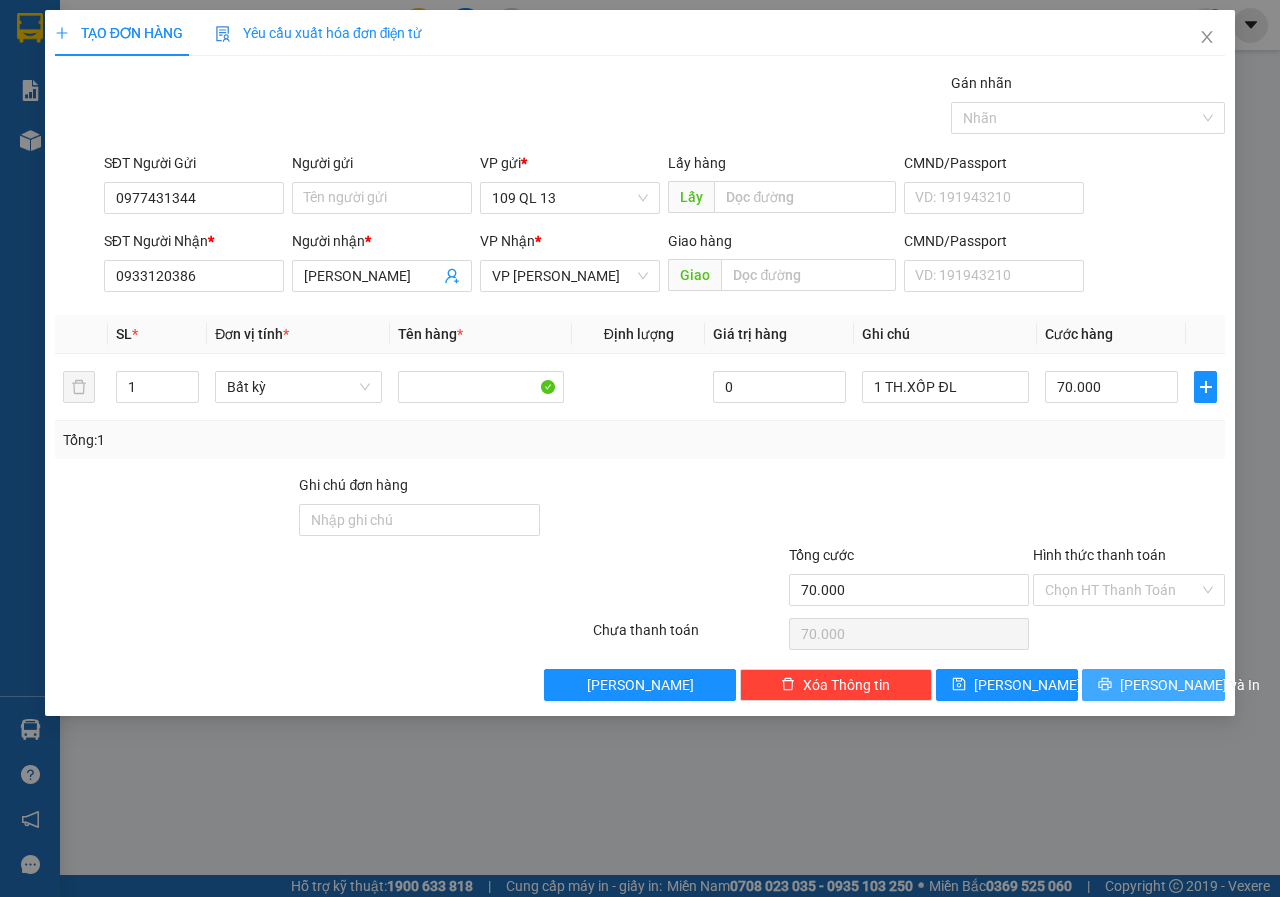 click on "[PERSON_NAME] và In" at bounding box center [1190, 685] 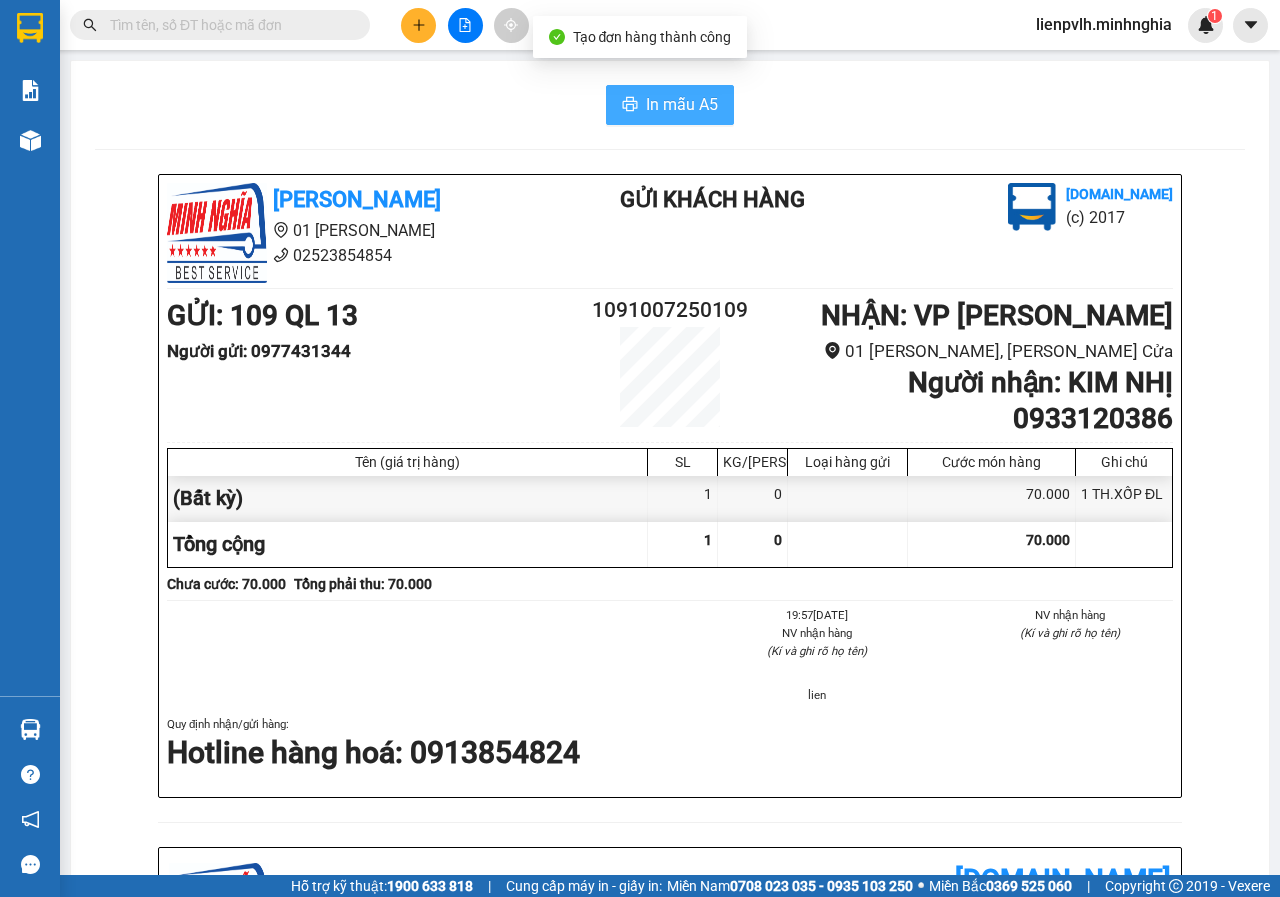 click on "In mẫu A5" at bounding box center [670, 105] 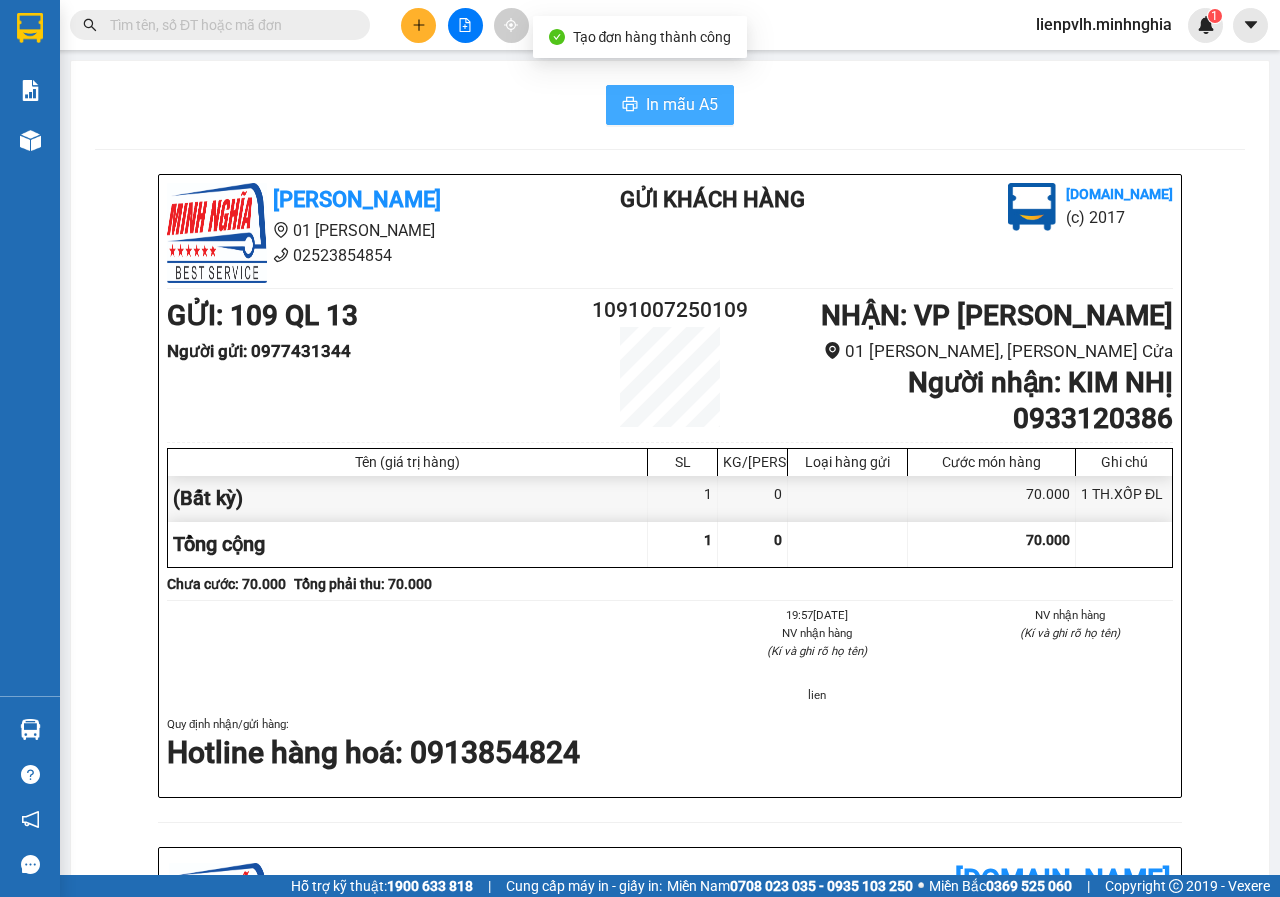 scroll, scrollTop: 0, scrollLeft: 0, axis: both 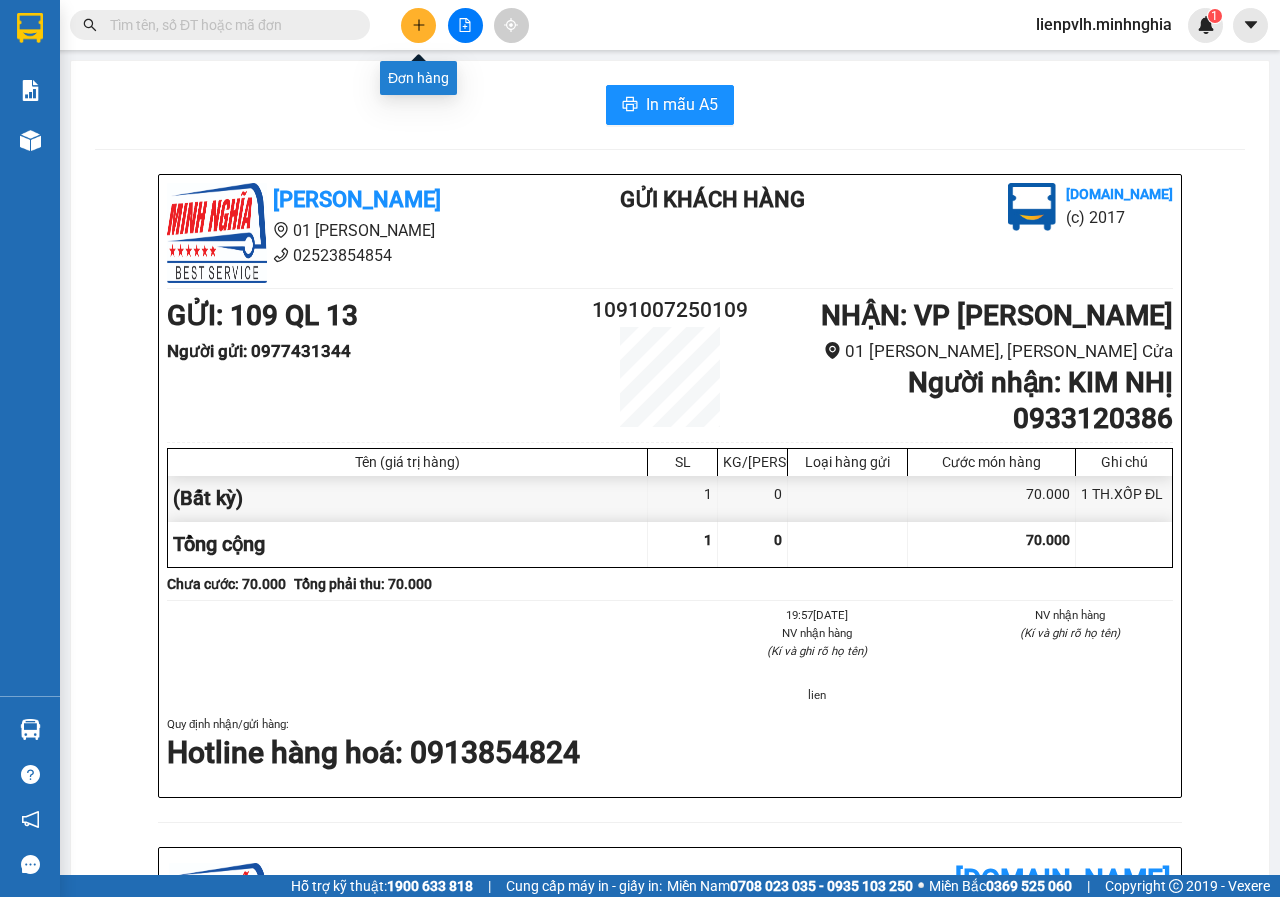 click 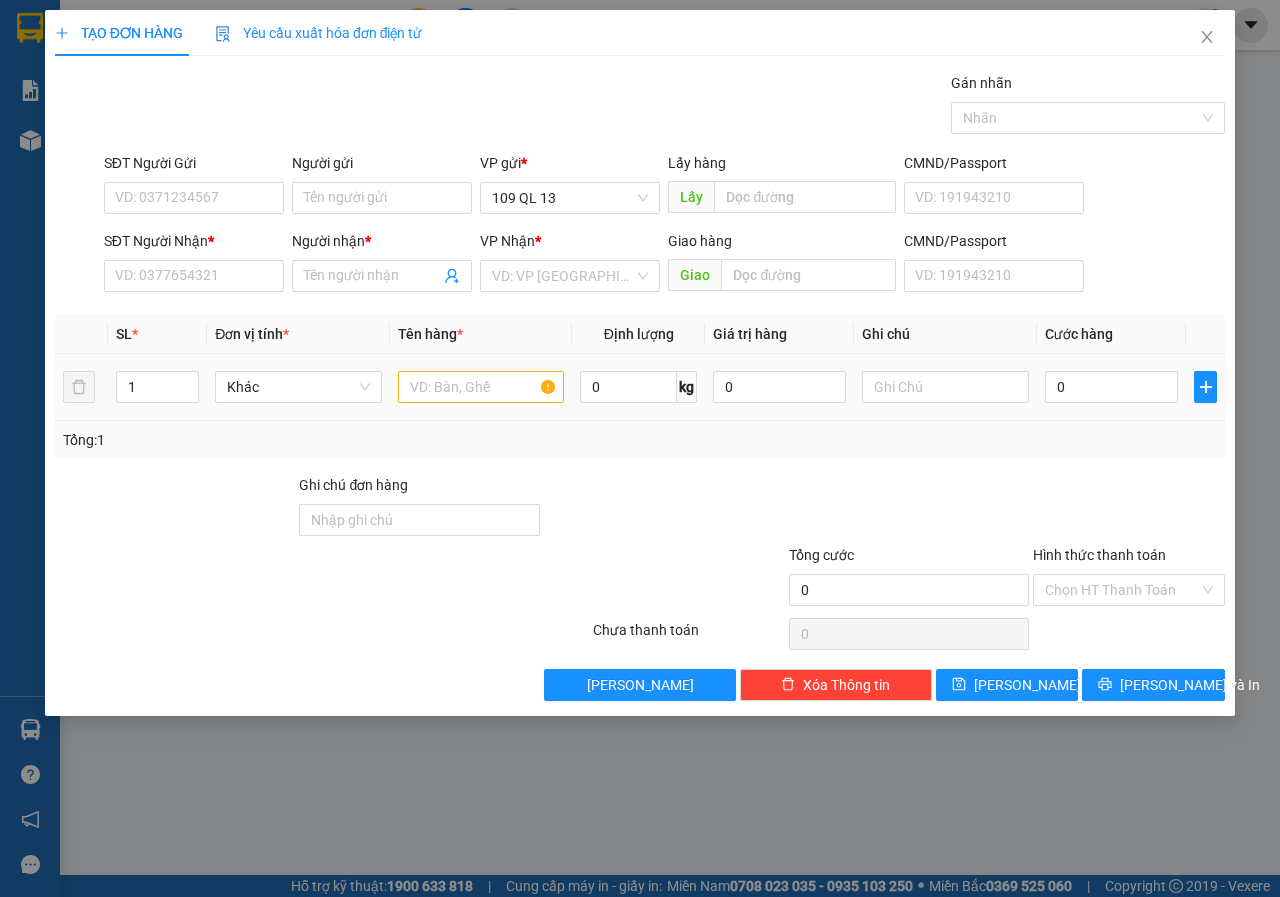 click at bounding box center (481, 387) 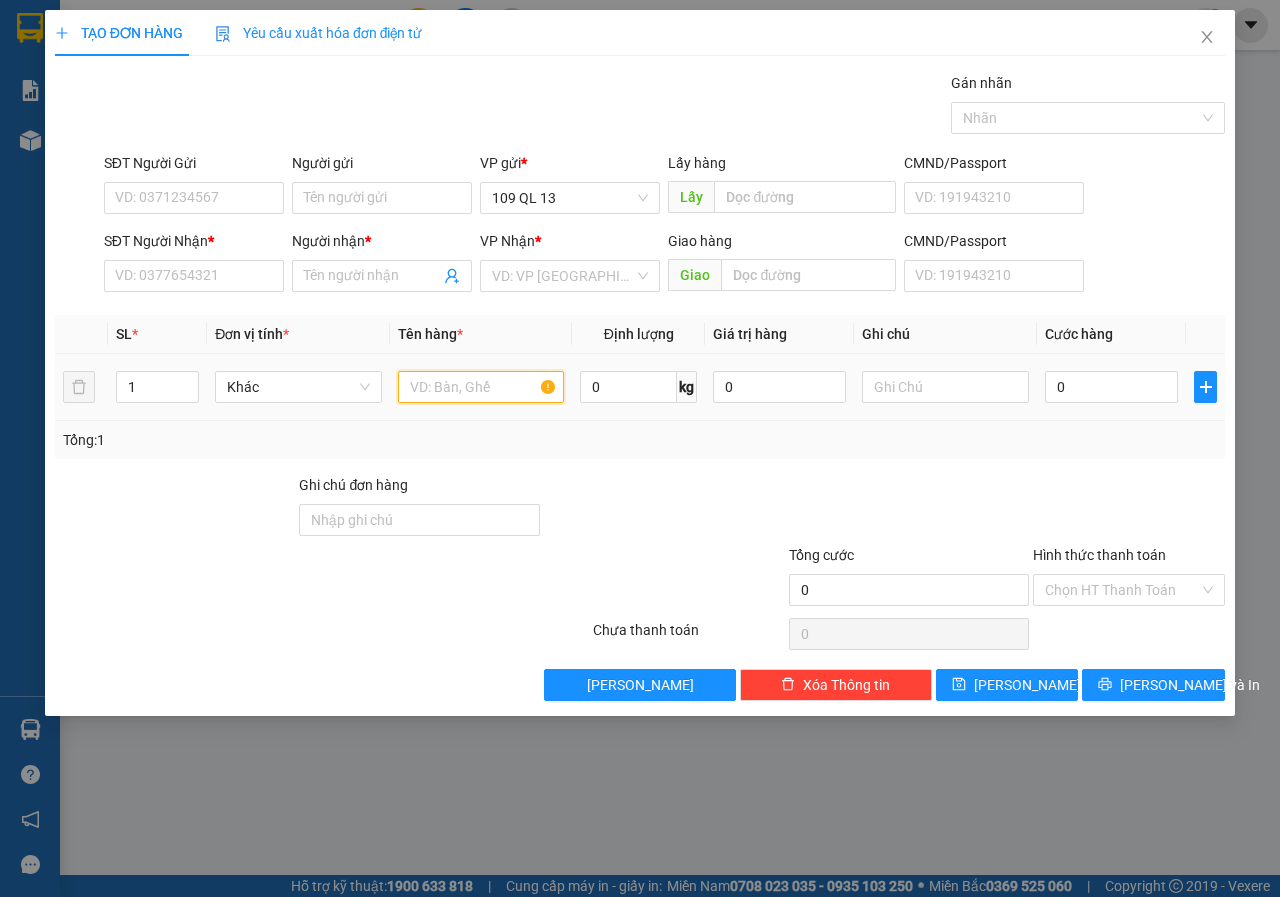 click at bounding box center (481, 387) 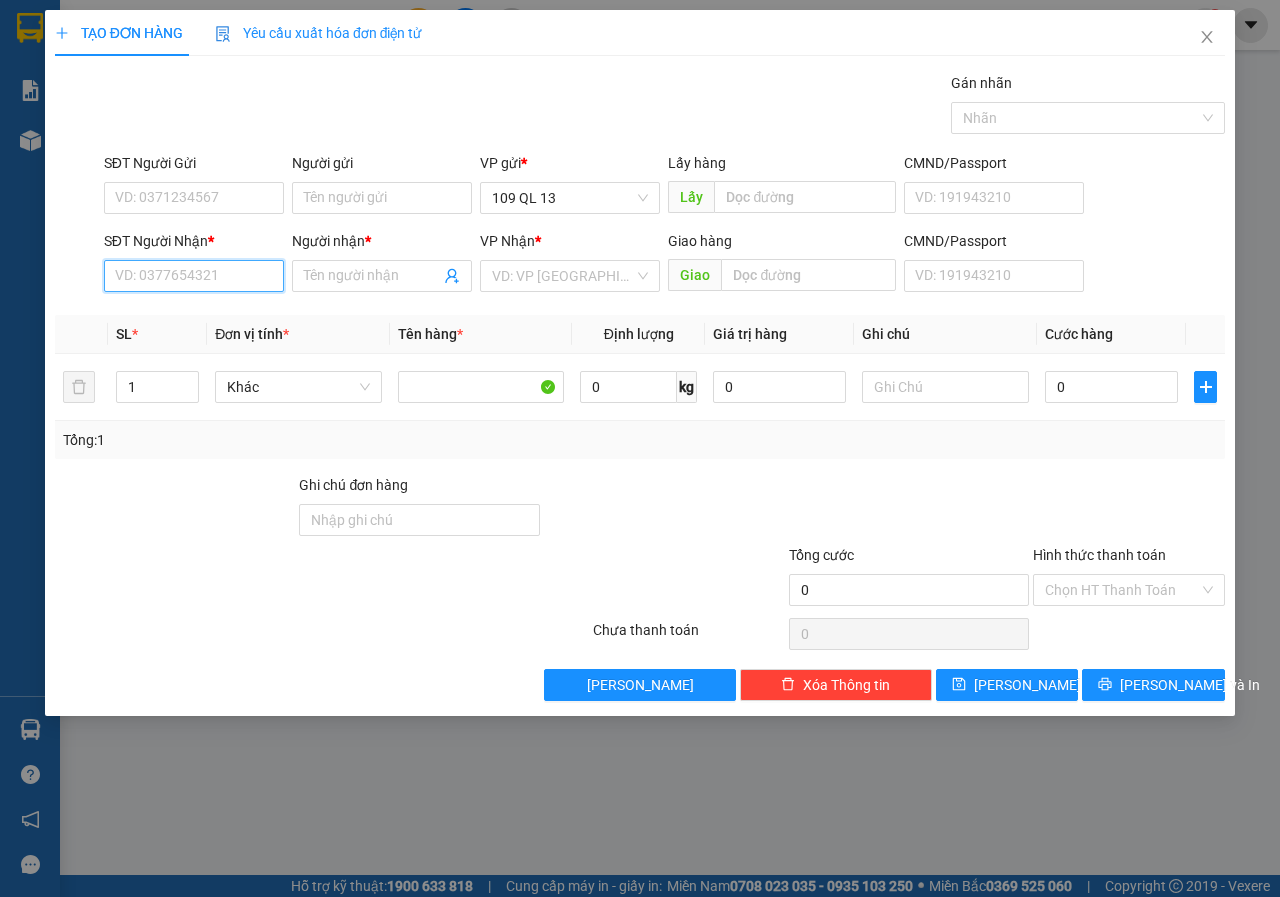 click on "SĐT Người Nhận  *" at bounding box center (194, 276) 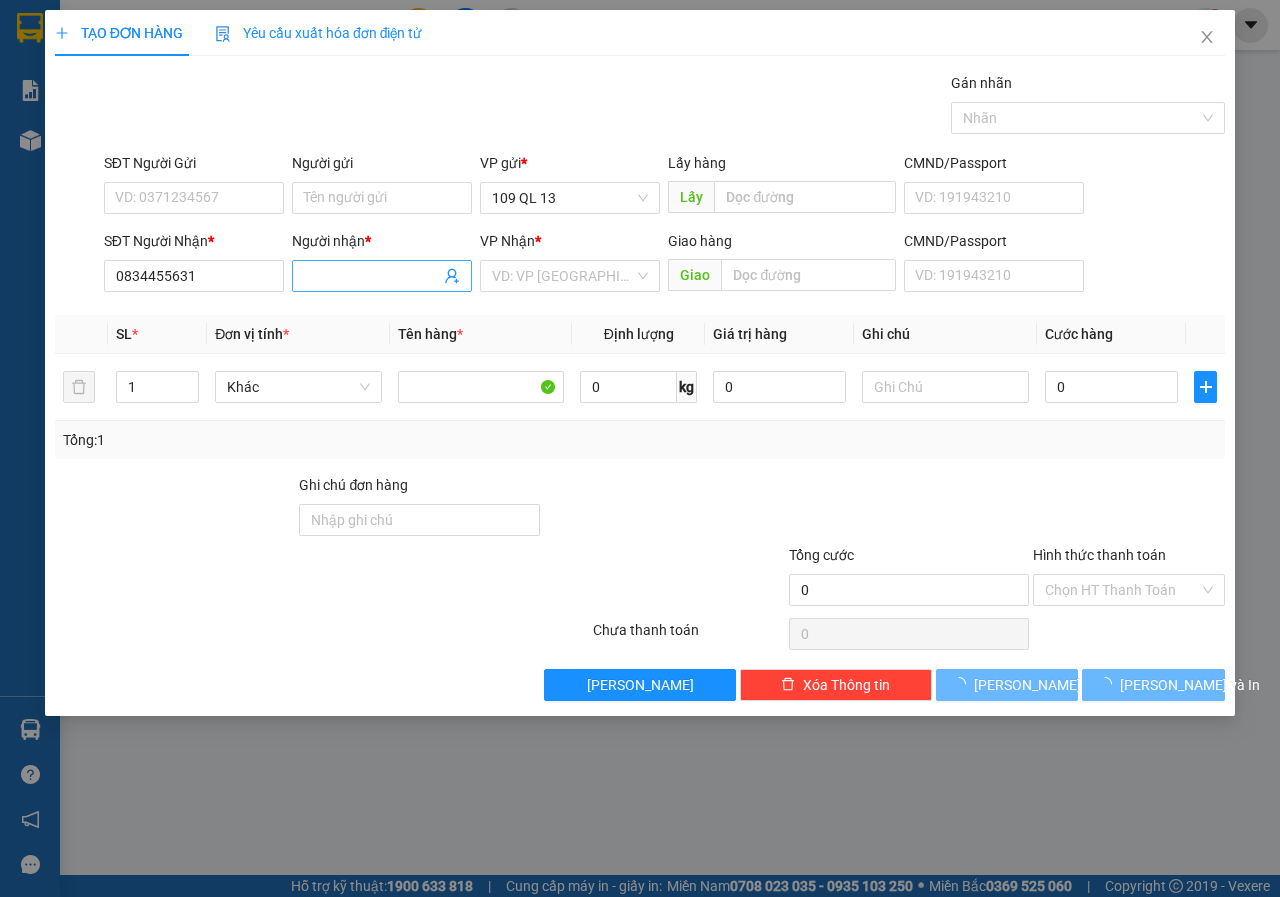 click on "Người nhận  *" at bounding box center [372, 276] 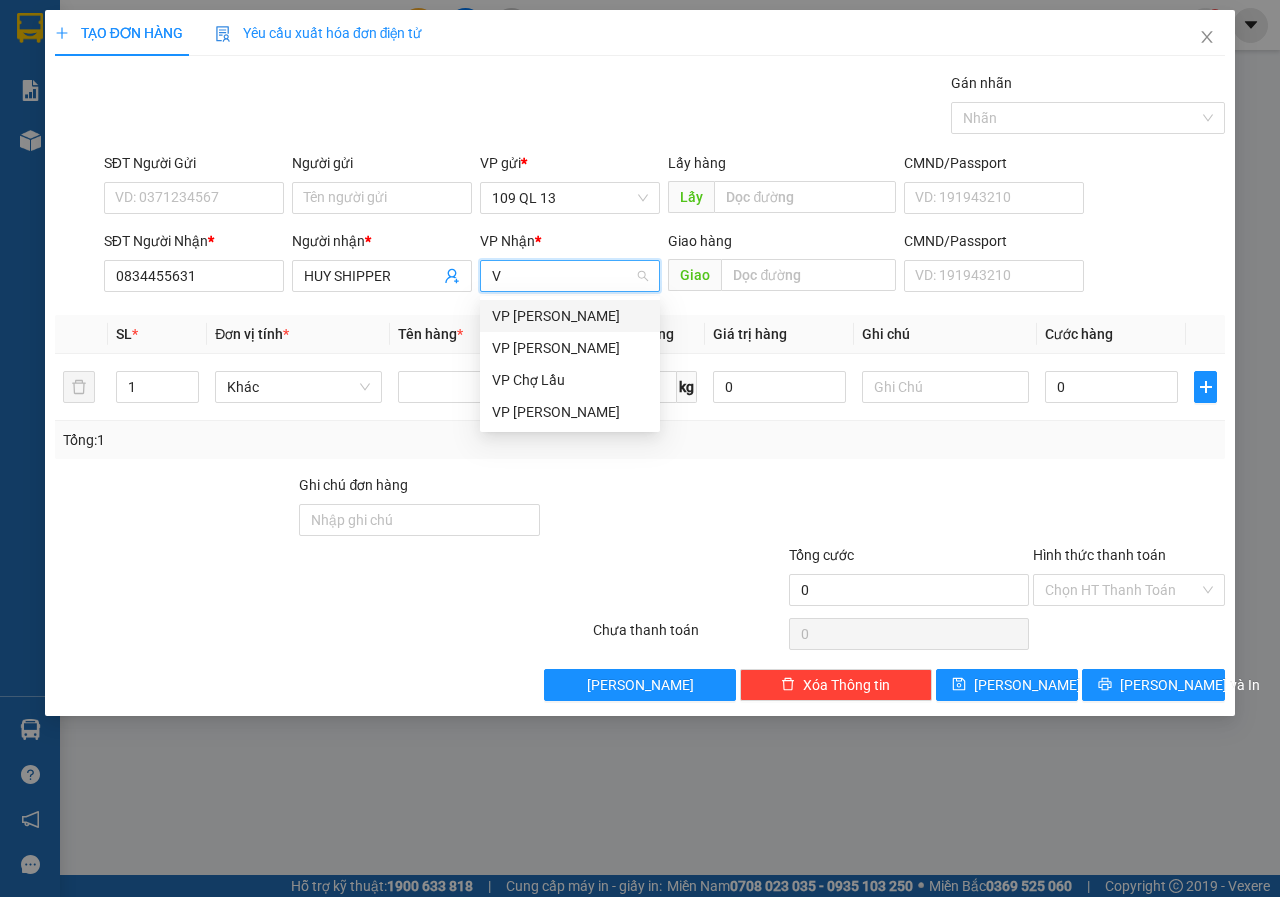 click on "VP [PERSON_NAME]" at bounding box center (570, 316) 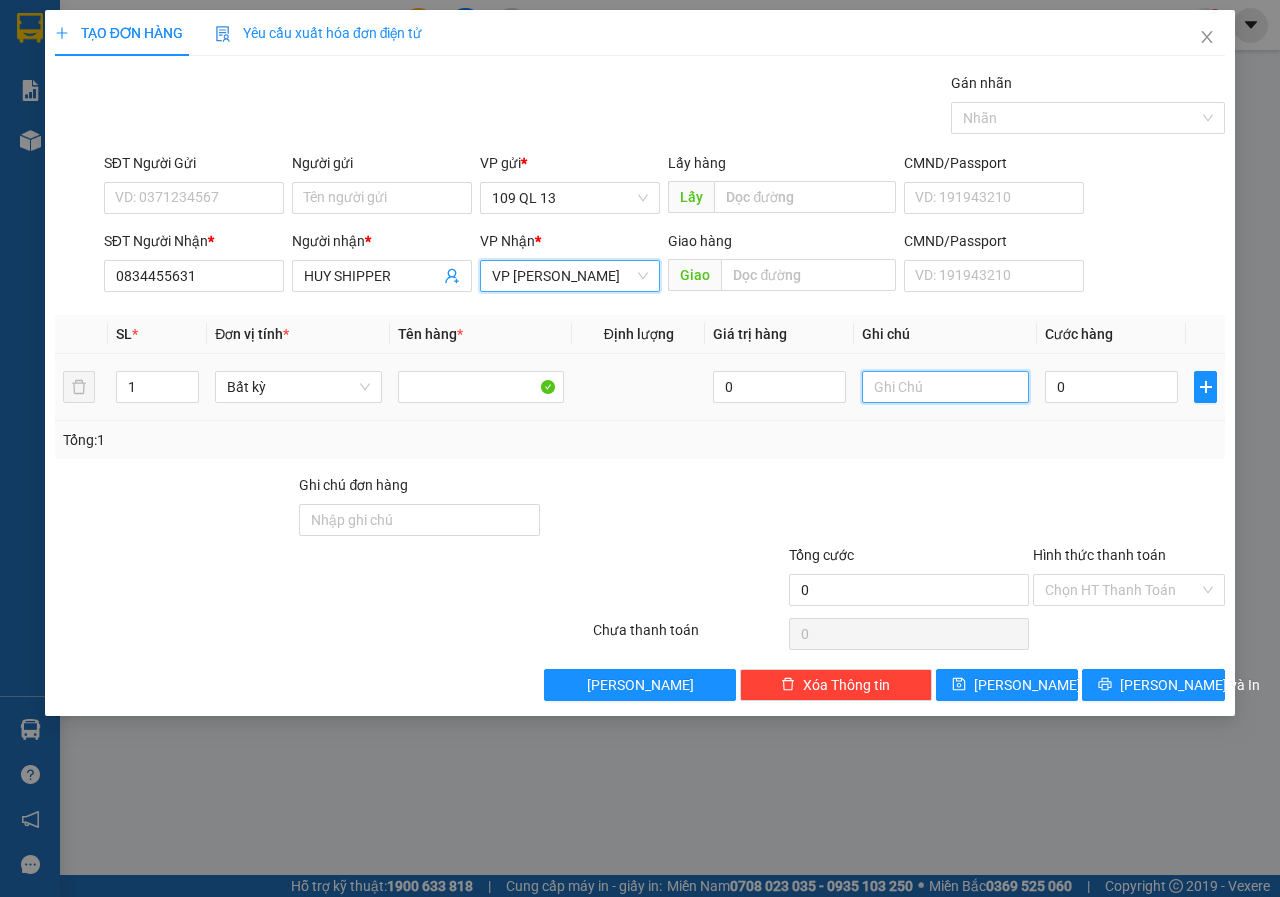 click at bounding box center [945, 387] 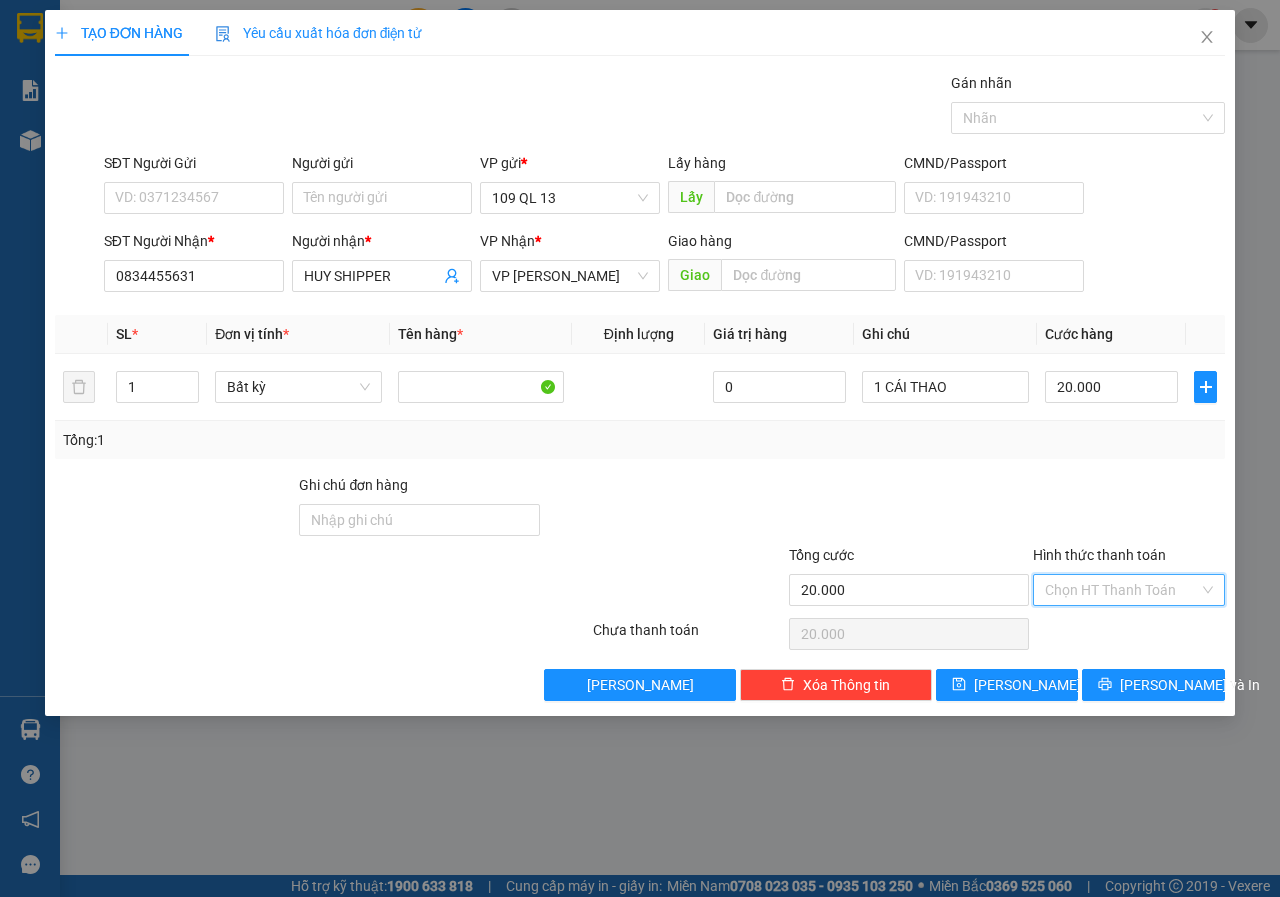click on "Hình thức thanh toán" at bounding box center [1122, 590] 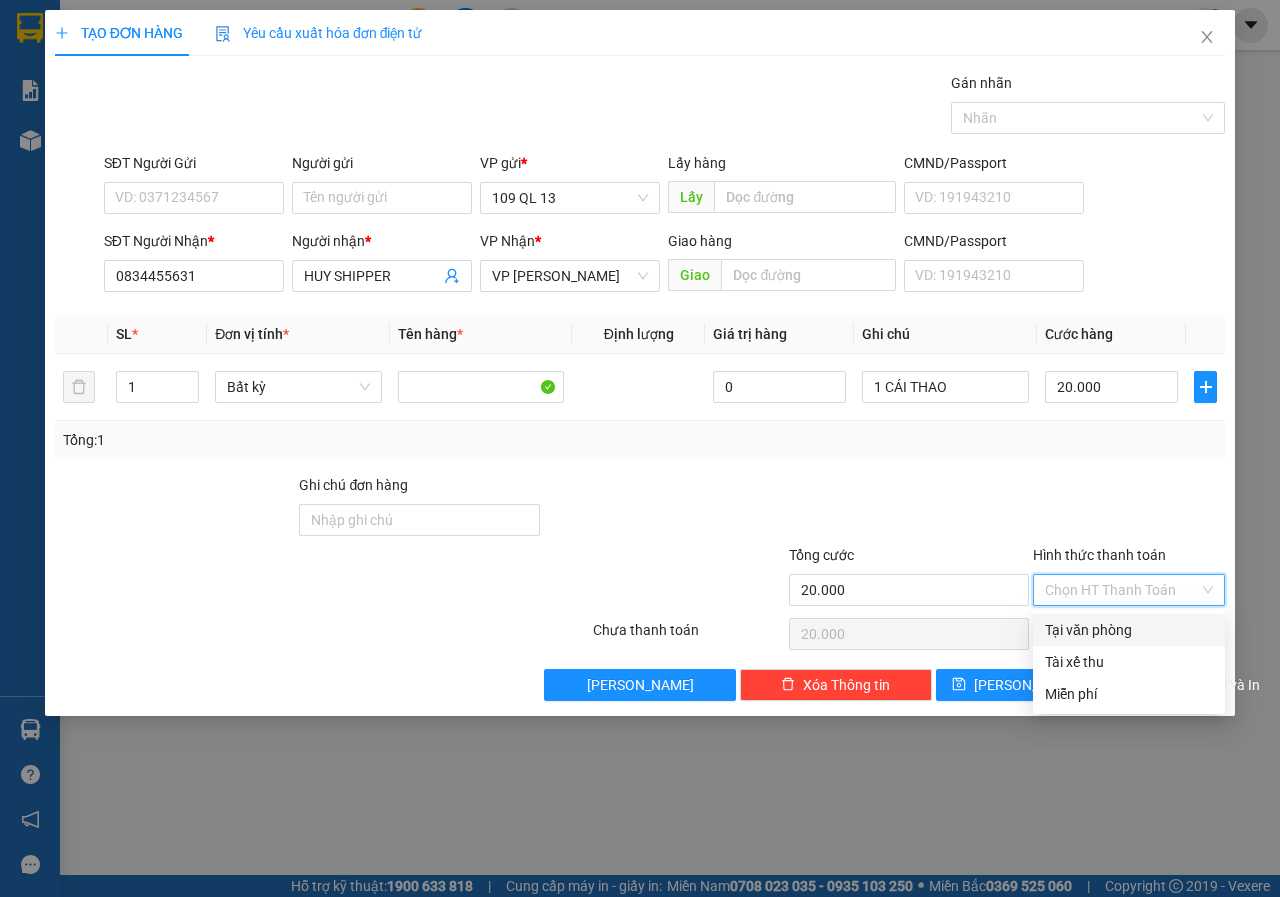 click on "Tại văn phòng" at bounding box center (1129, 630) 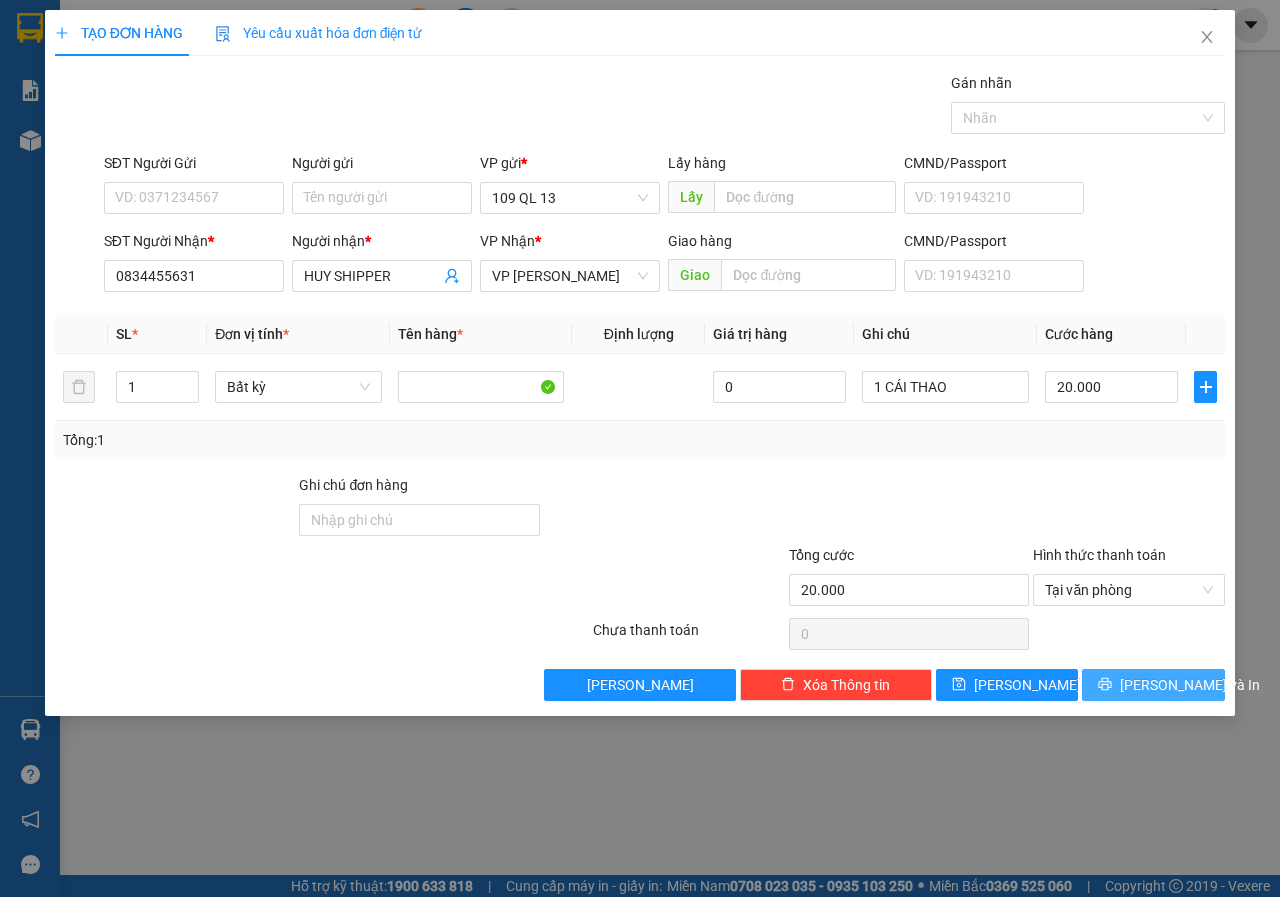 click on "[PERSON_NAME] và In" at bounding box center [1153, 685] 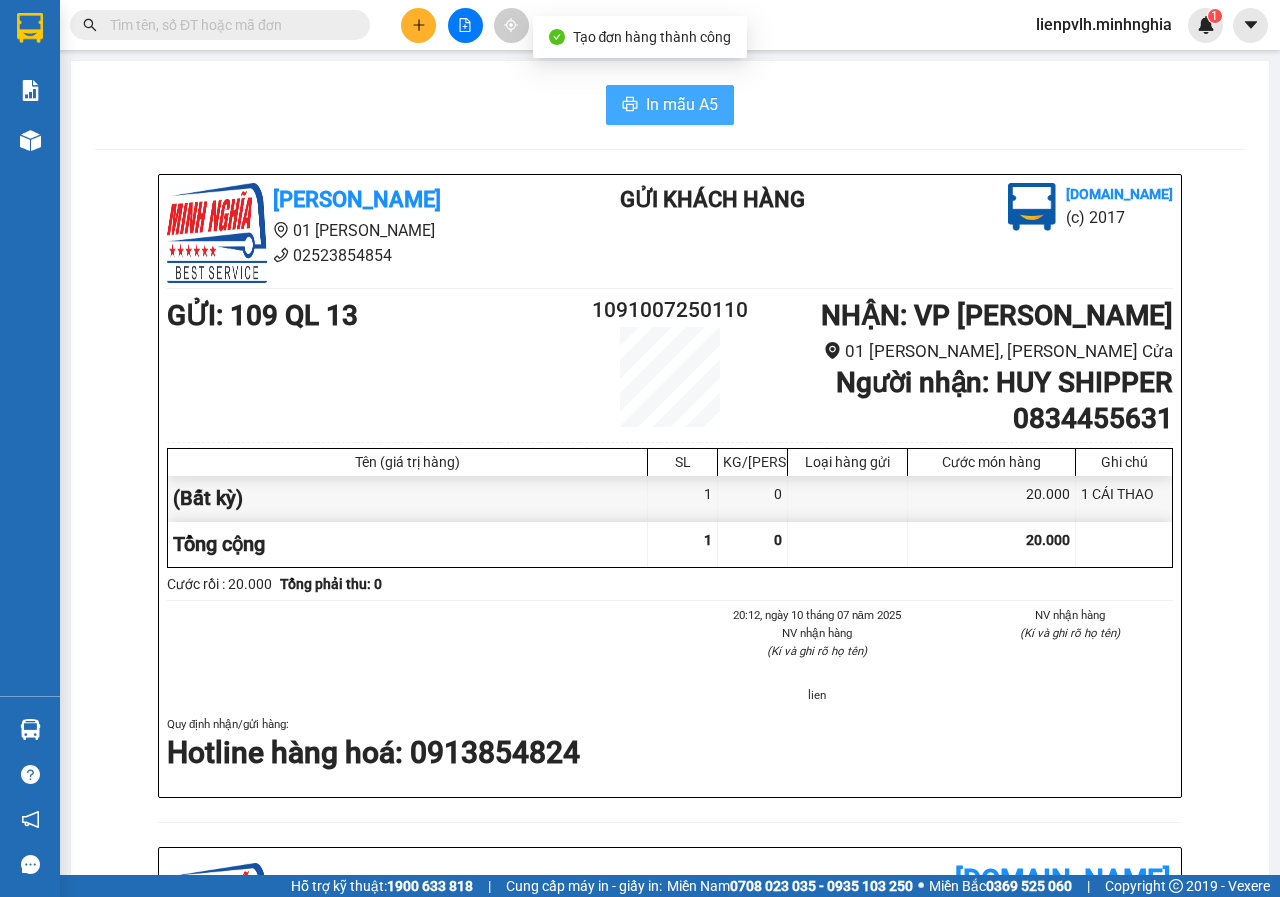 click on "In mẫu A5" at bounding box center [682, 104] 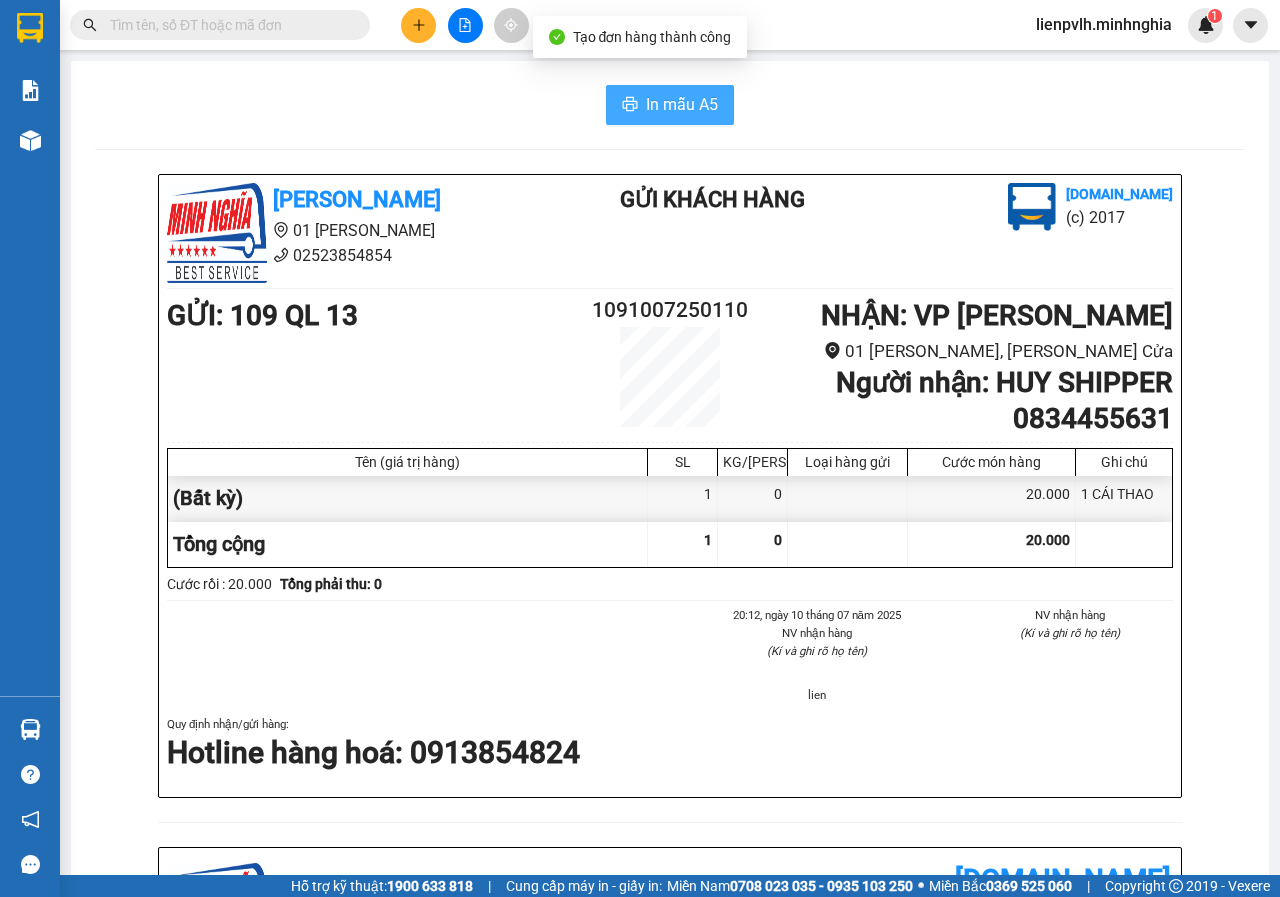 scroll, scrollTop: 0, scrollLeft: 0, axis: both 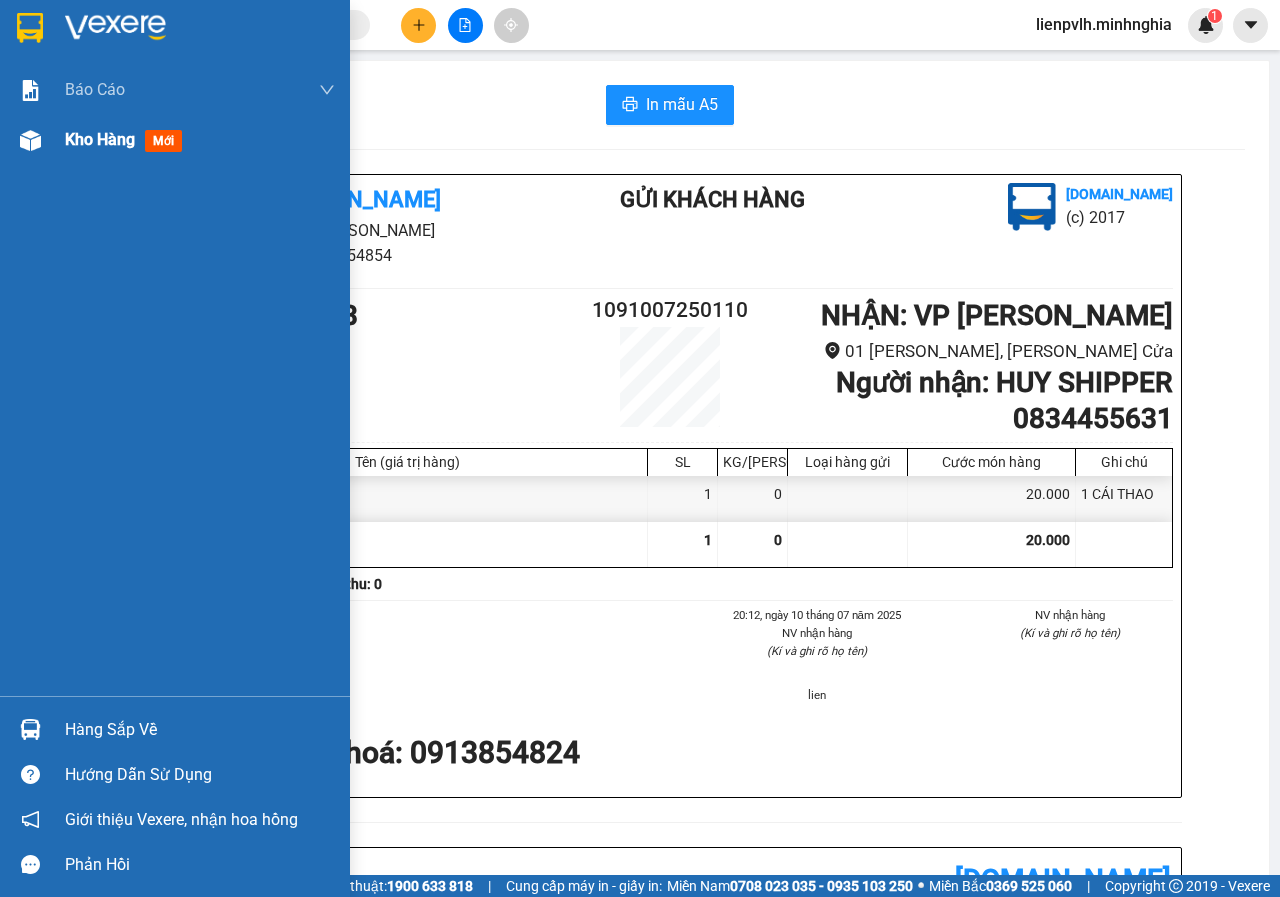 click on "Kho hàng mới" at bounding box center [175, 140] 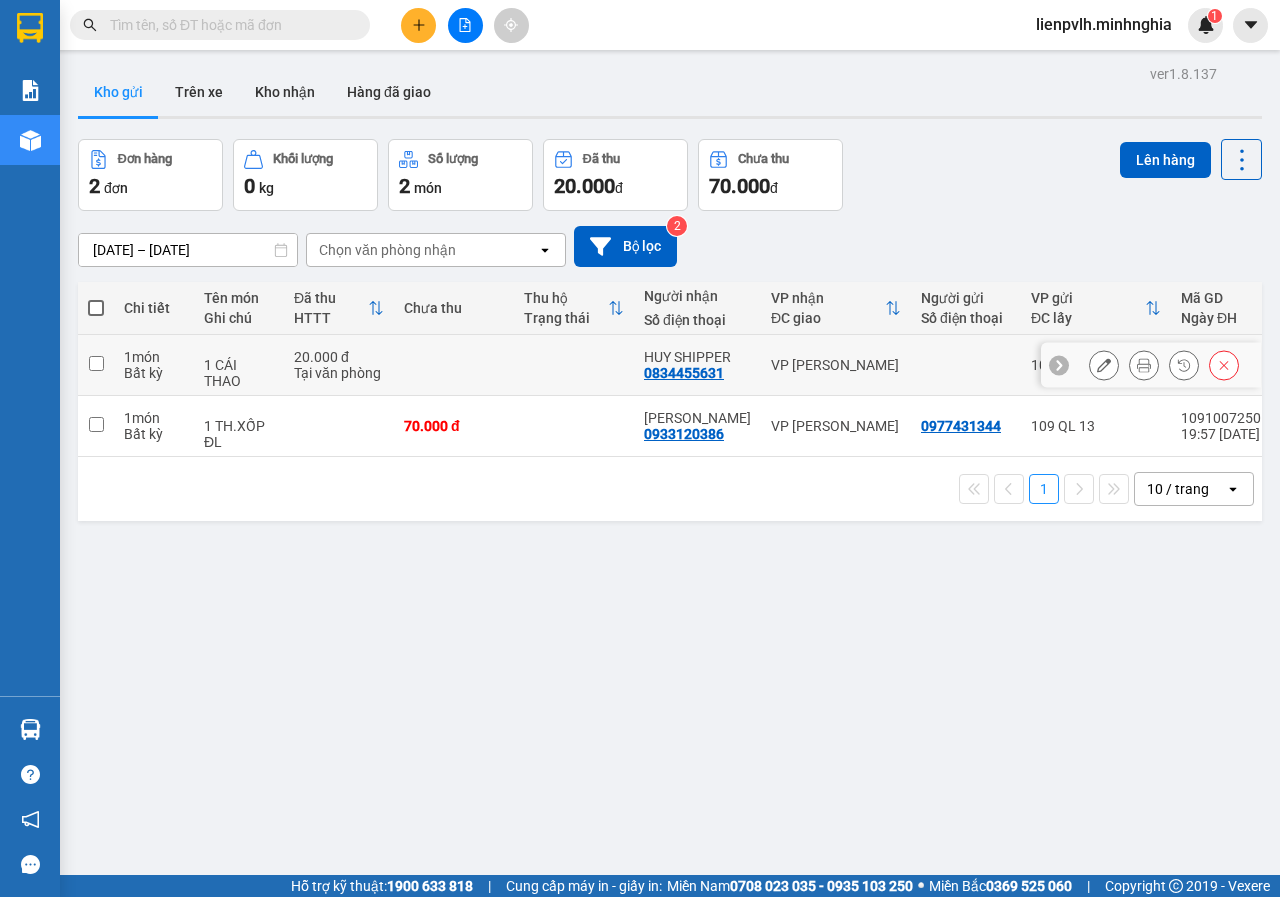 click at bounding box center (454, 365) 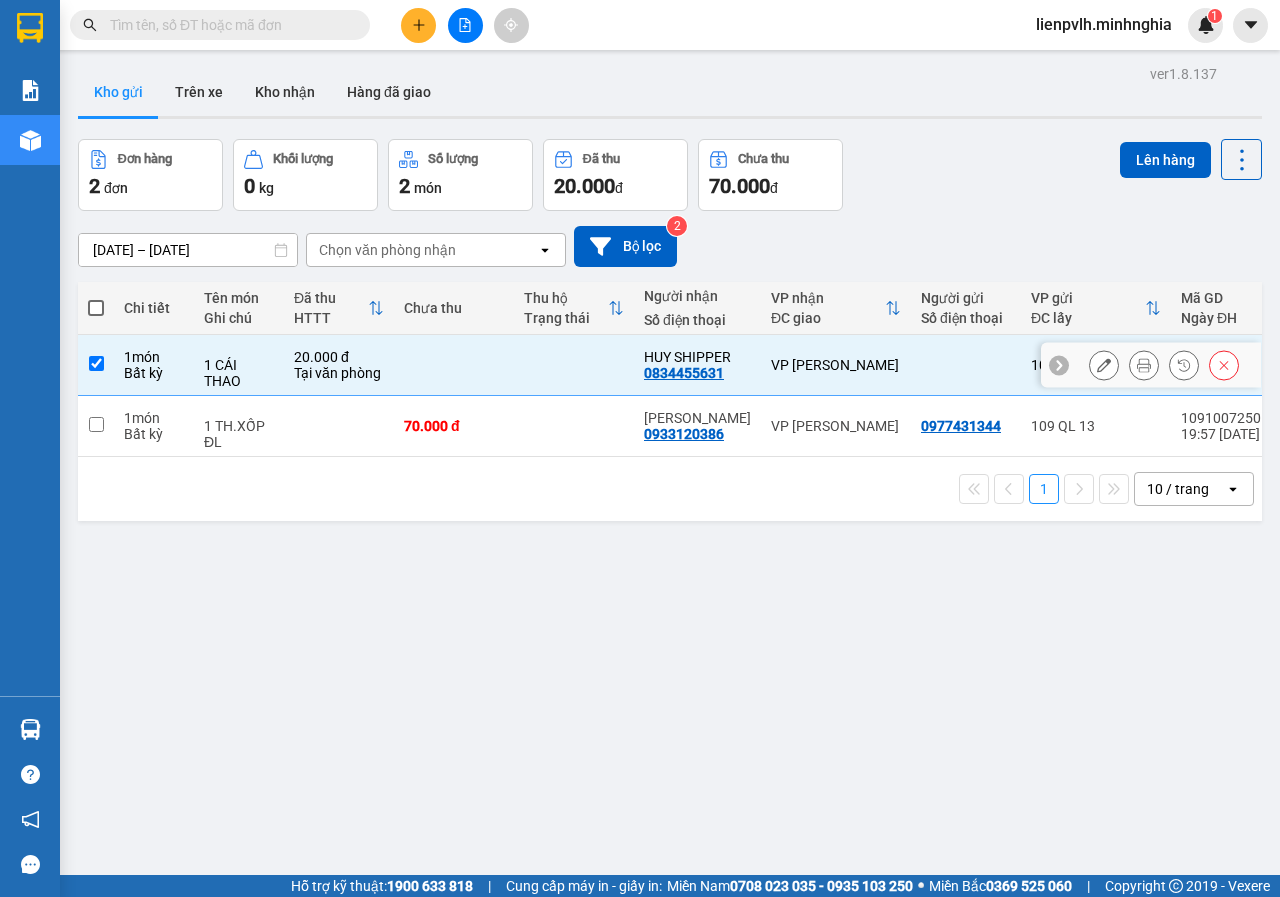 click at bounding box center [574, 426] 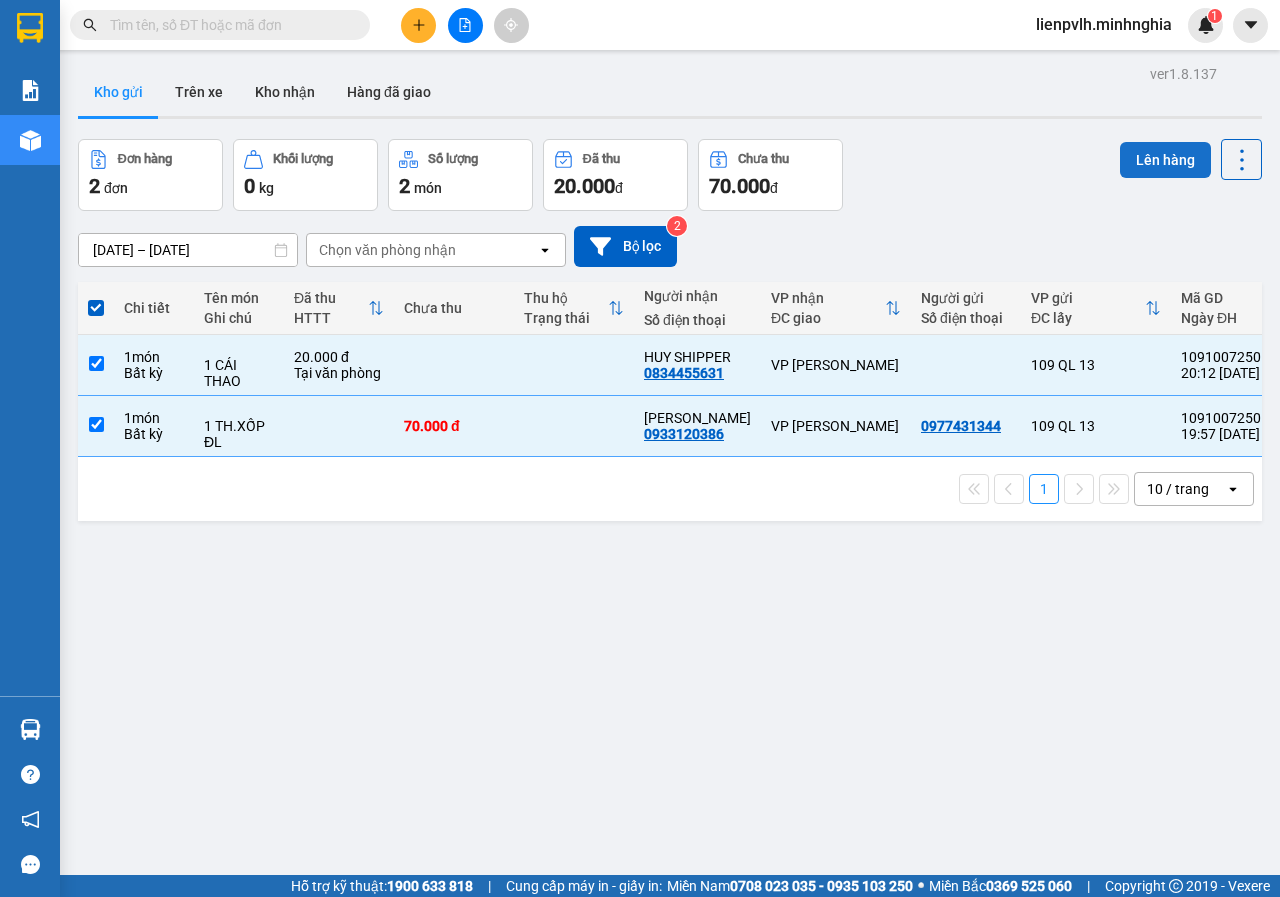click on "Lên hàng" at bounding box center [1165, 160] 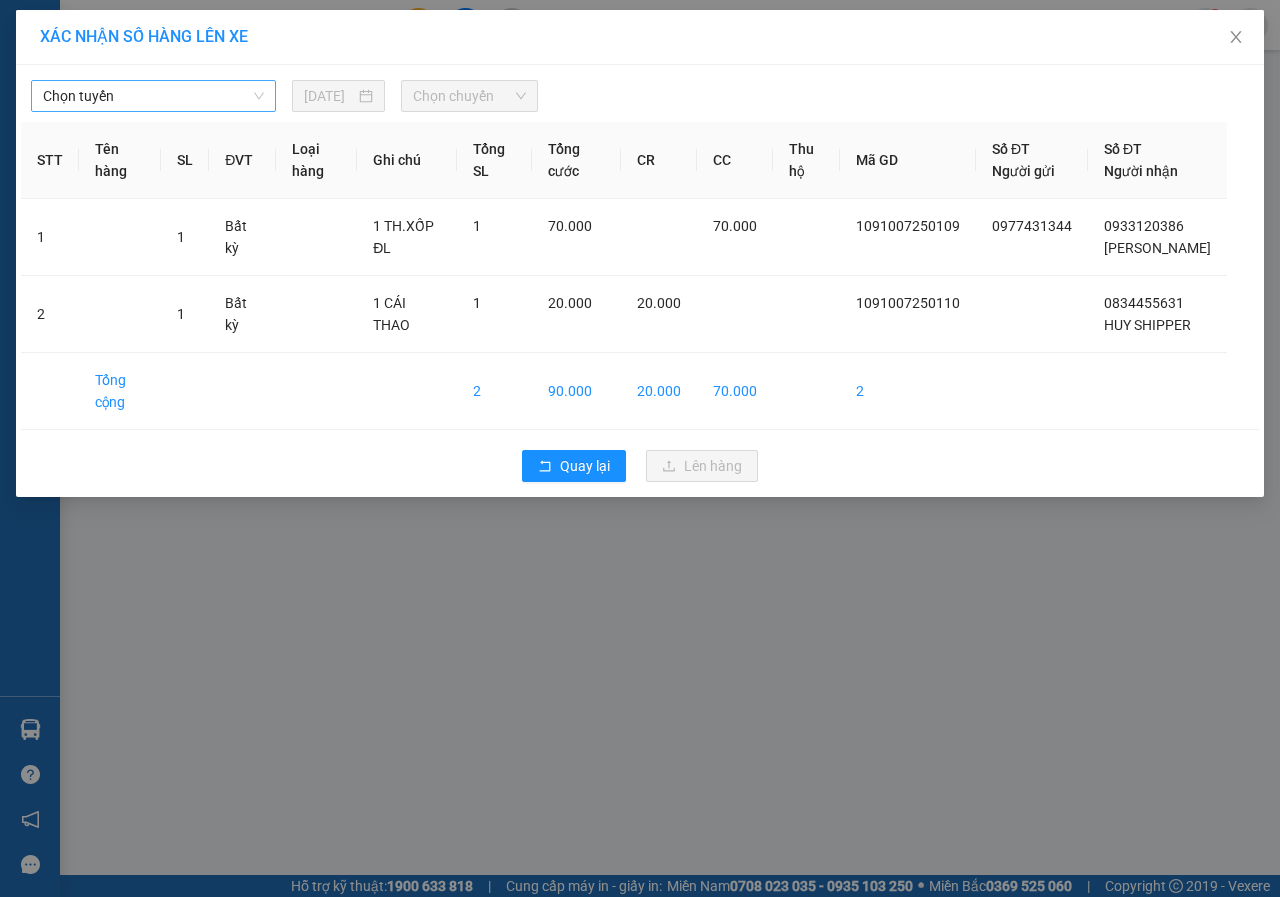 click on "Chọn tuyến" at bounding box center [153, 96] 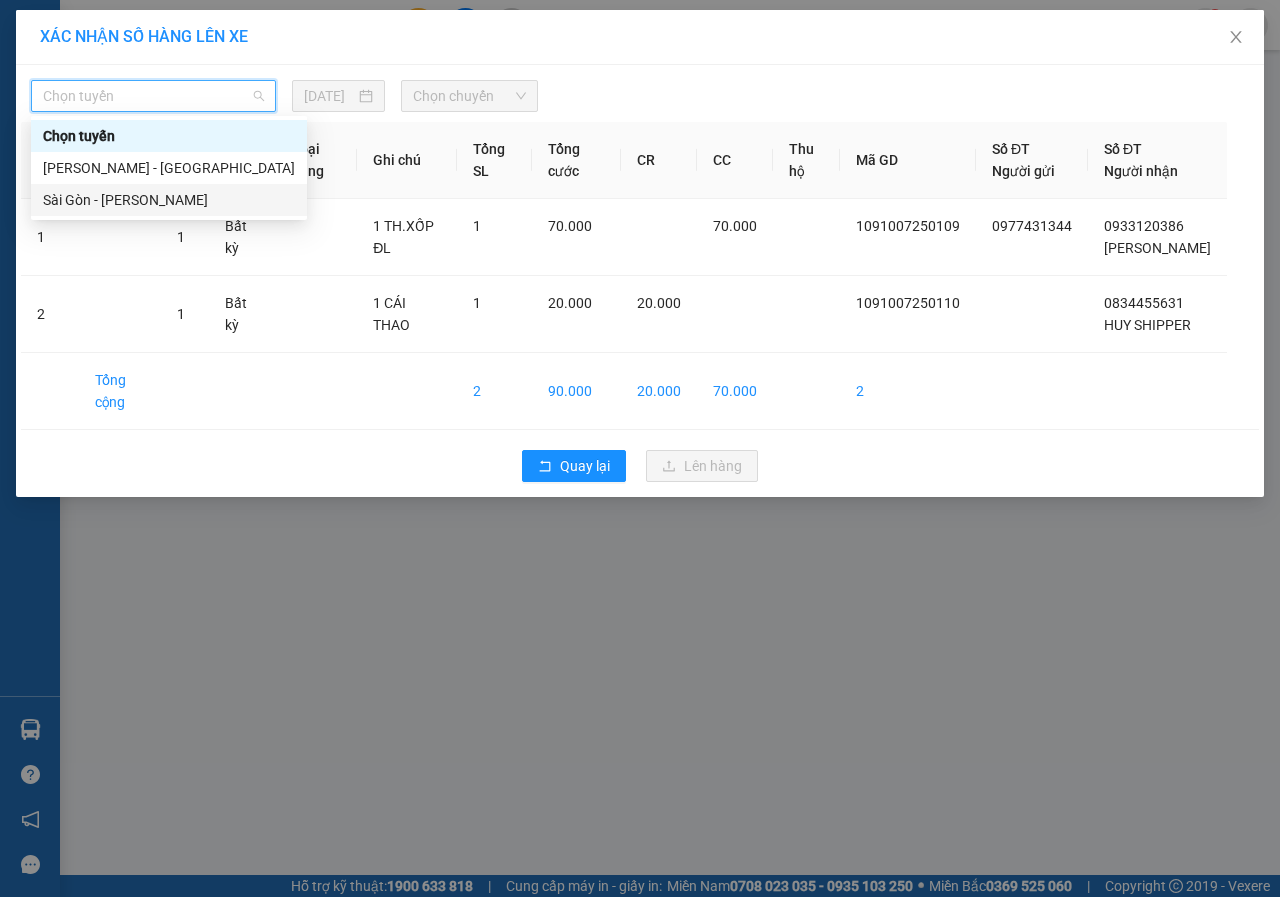 click on "Sài Gòn - [PERSON_NAME]" at bounding box center (169, 200) 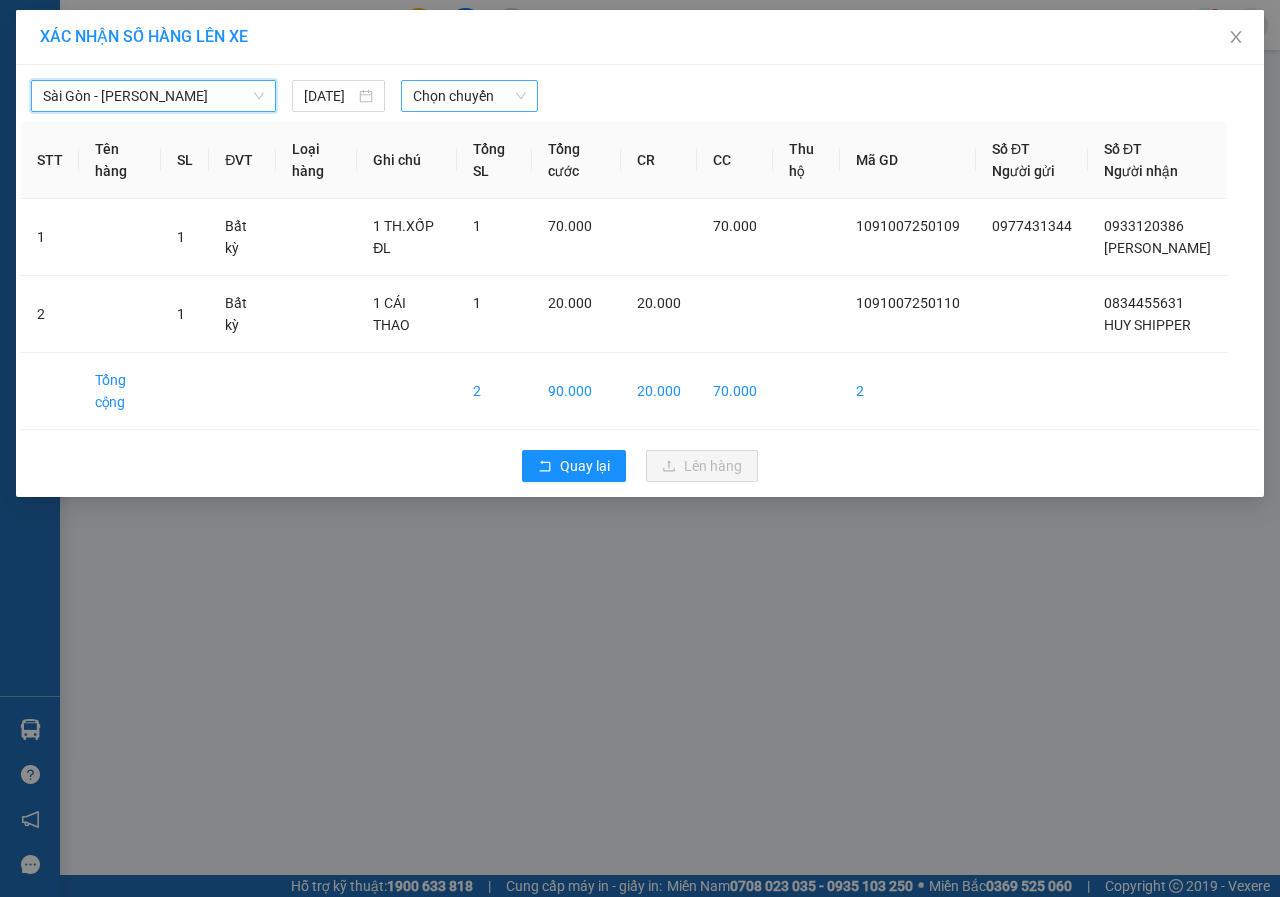 click on "Chọn chuyến" at bounding box center (469, 96) 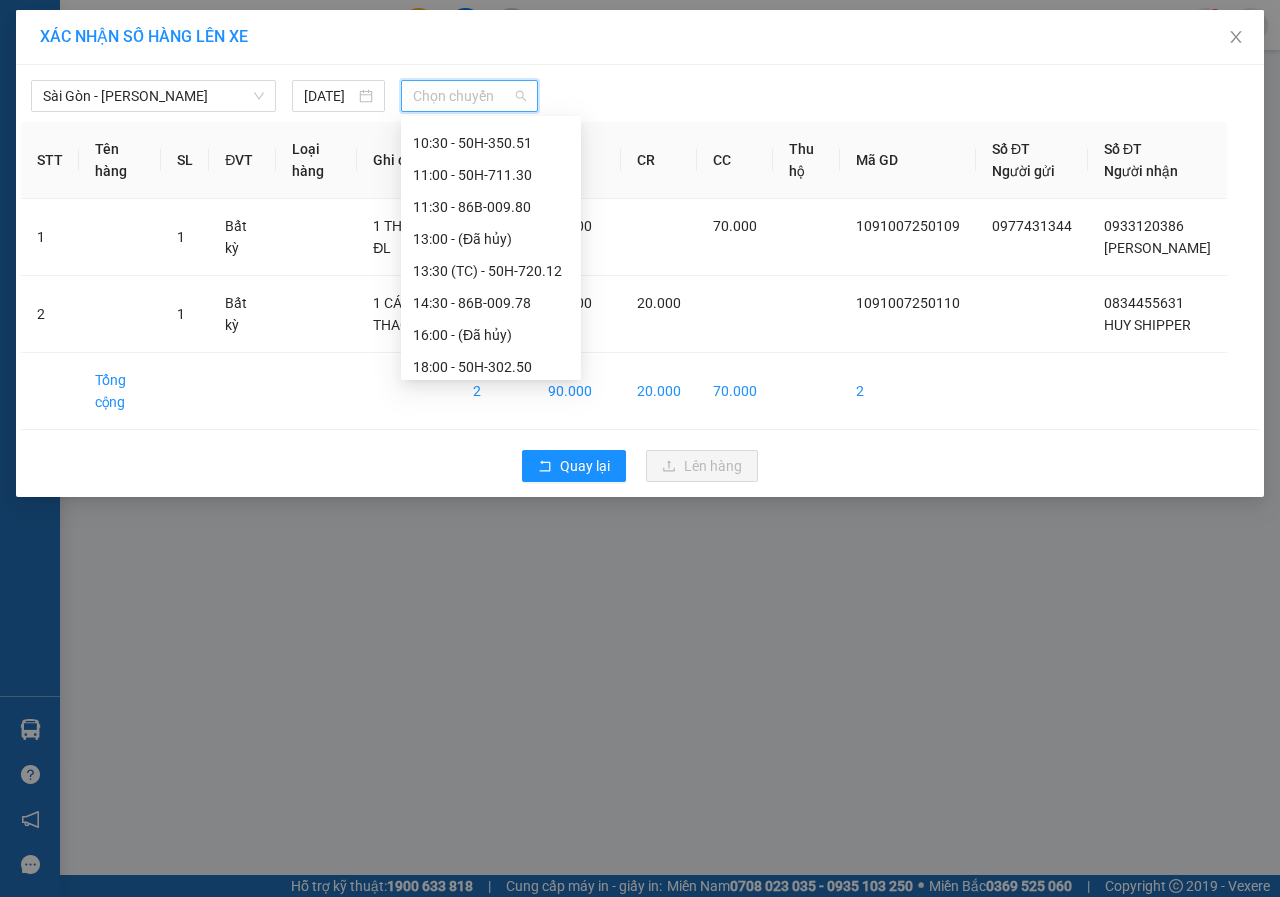 scroll, scrollTop: 224, scrollLeft: 0, axis: vertical 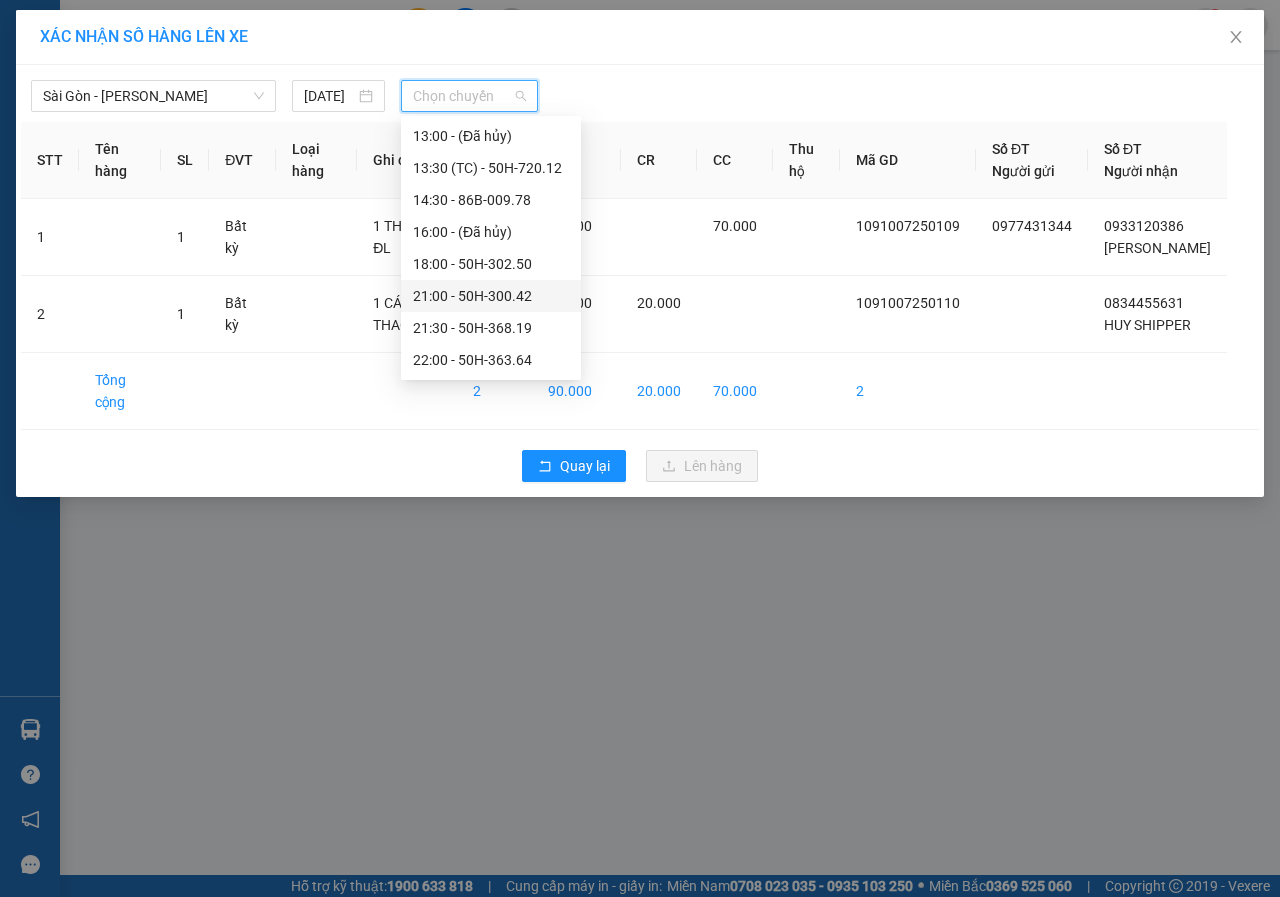 click on "21:00     - 50H-300.42" at bounding box center [491, 296] 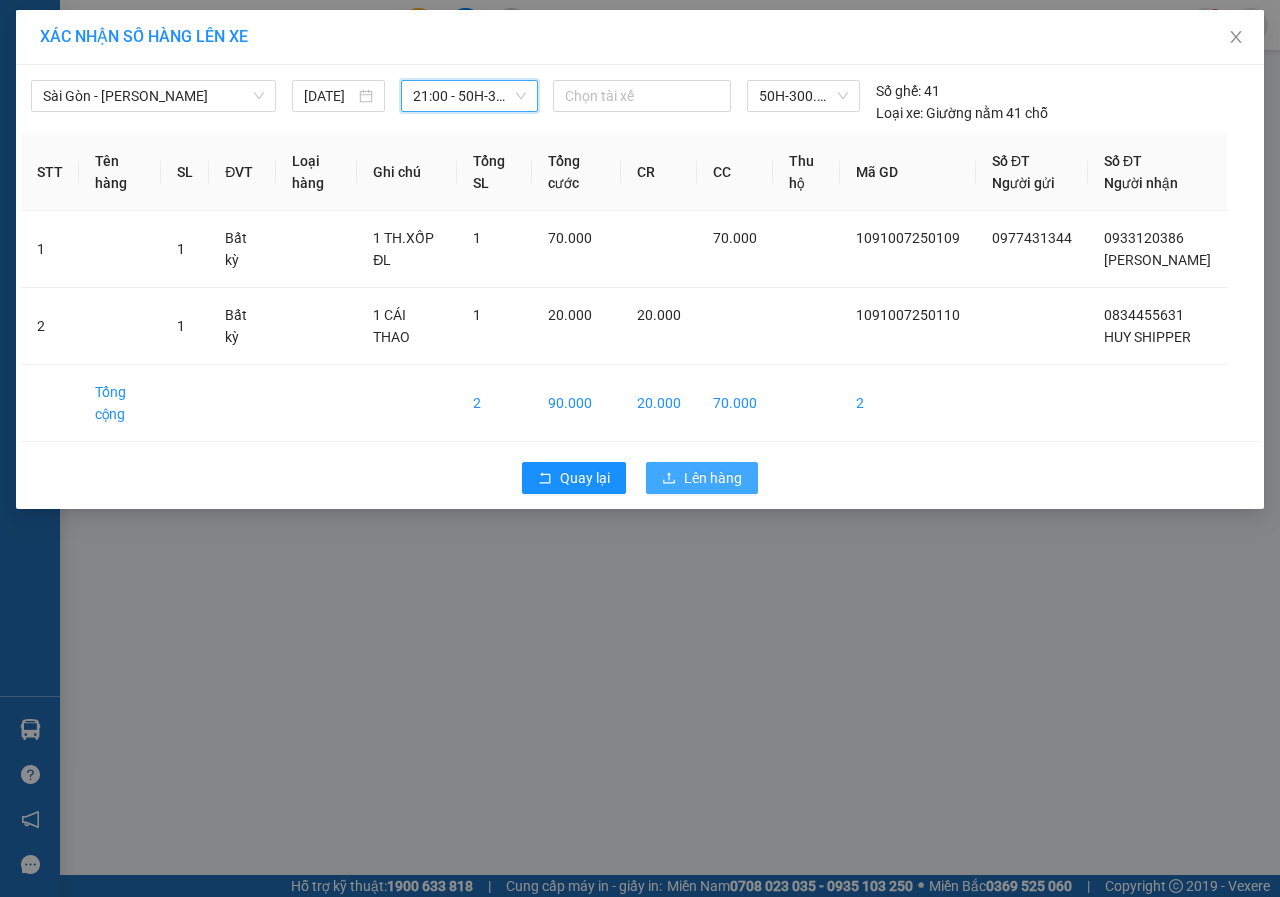 click on "Lên hàng" at bounding box center [713, 478] 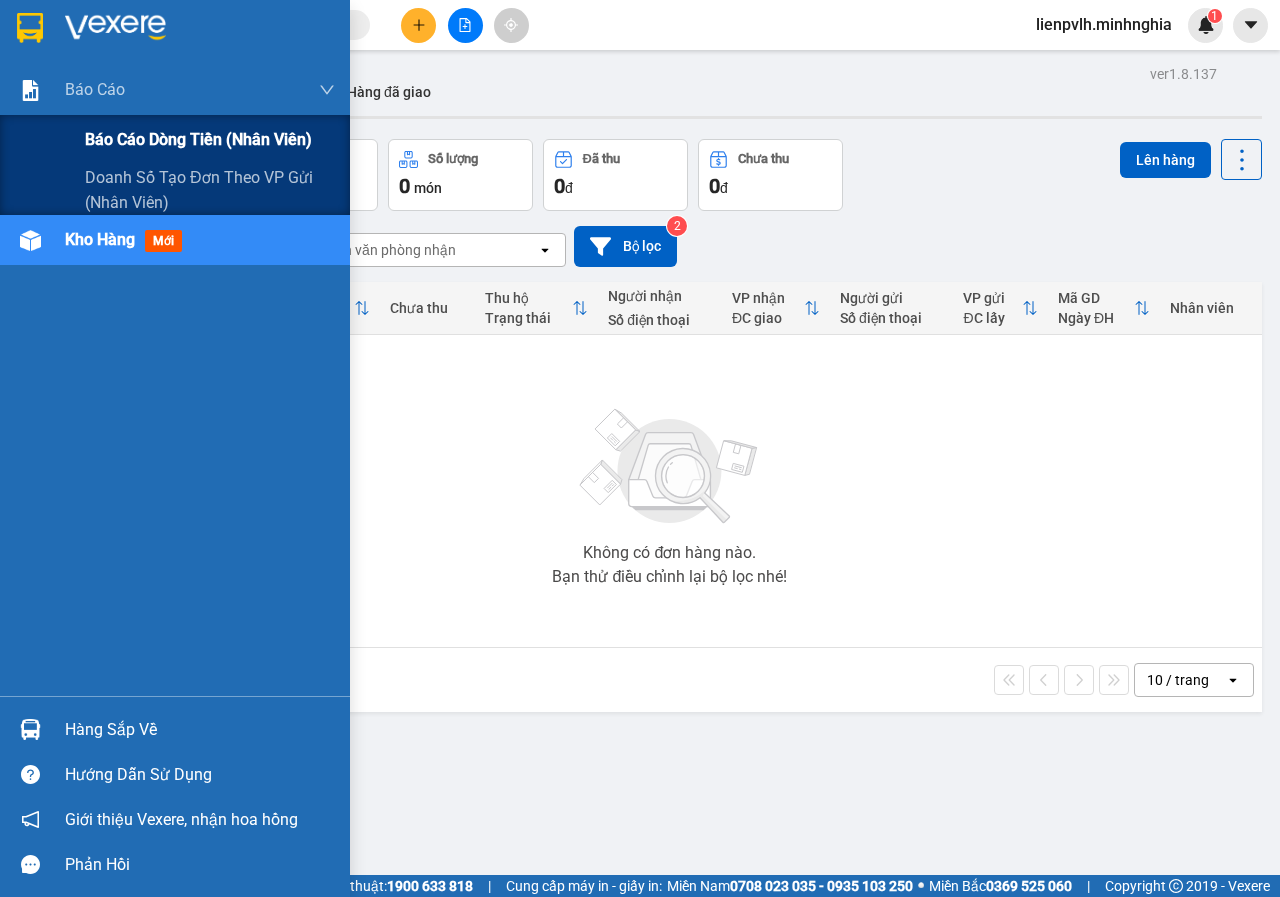 click on "Báo cáo dòng tiền (nhân viên)" at bounding box center [198, 139] 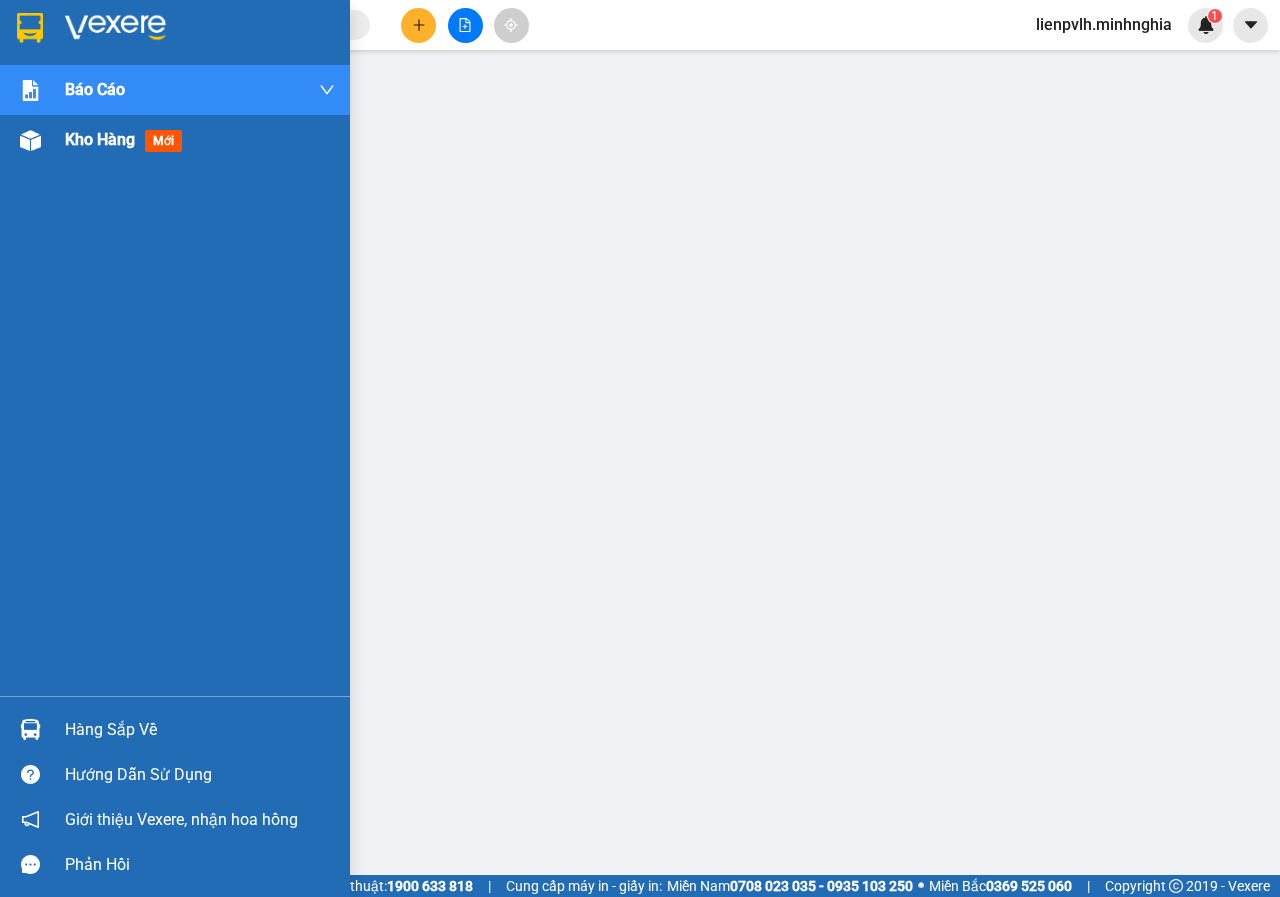 click on "Kho hàng" at bounding box center [100, 139] 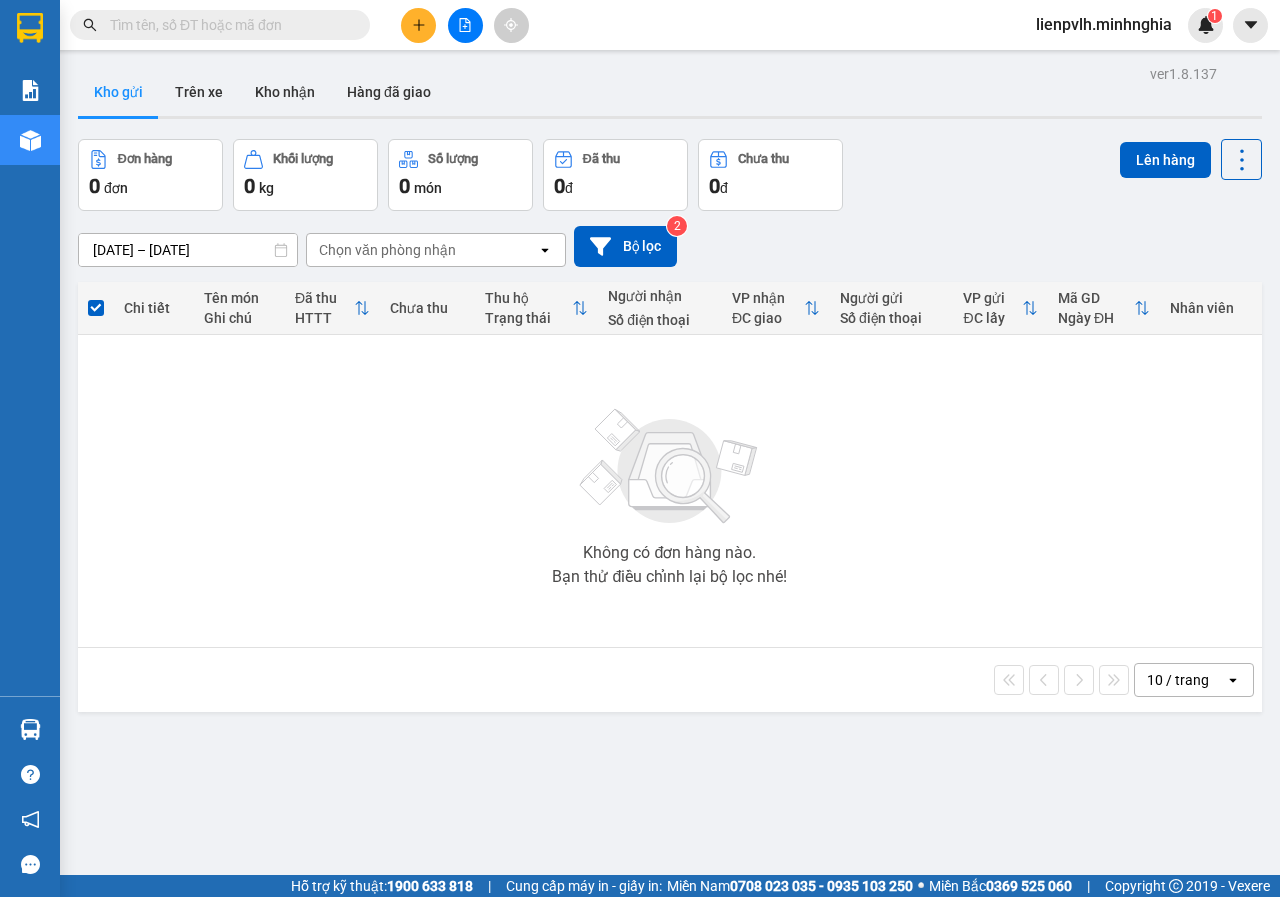 click 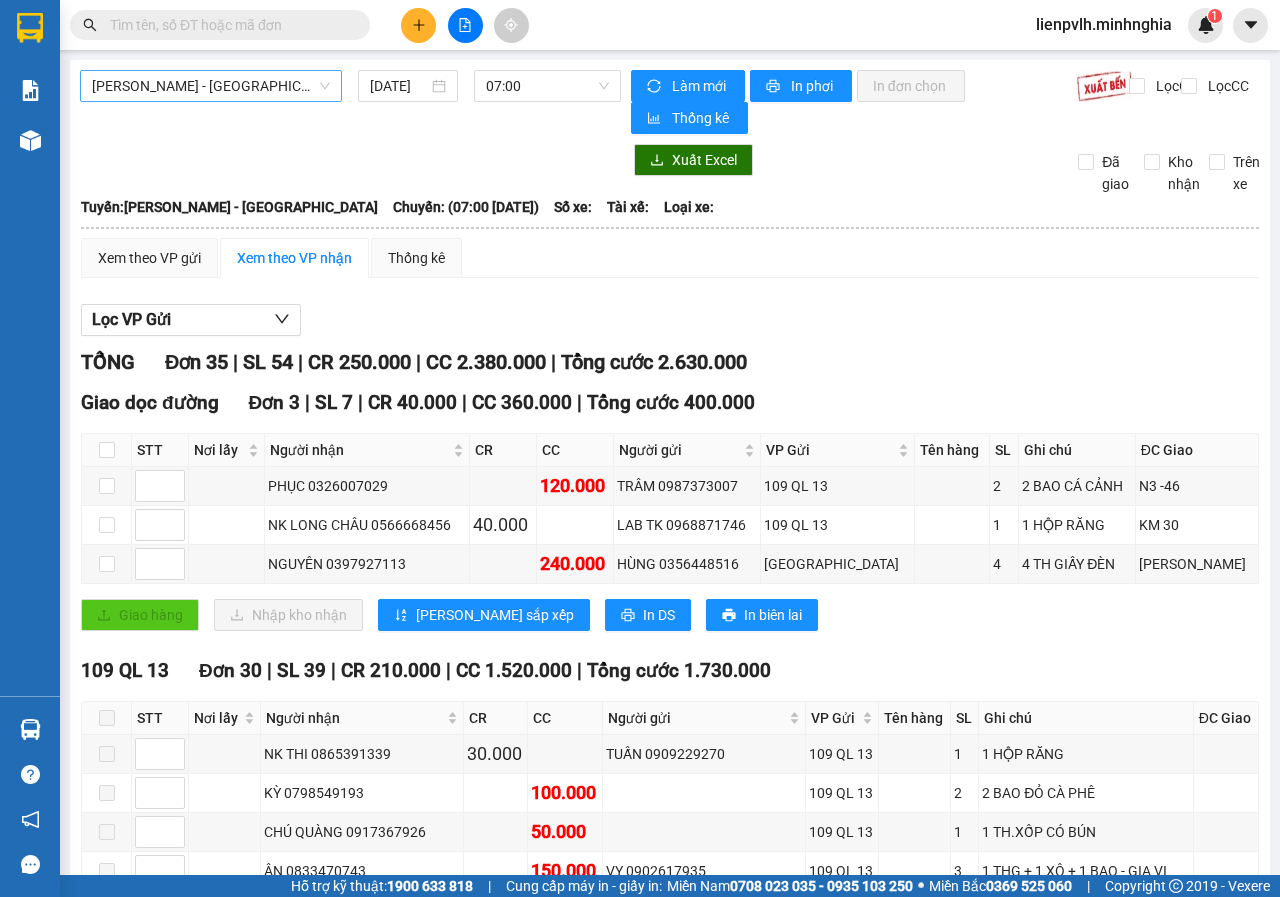 click on "[PERSON_NAME] - [GEOGRAPHIC_DATA]" at bounding box center (211, 86) 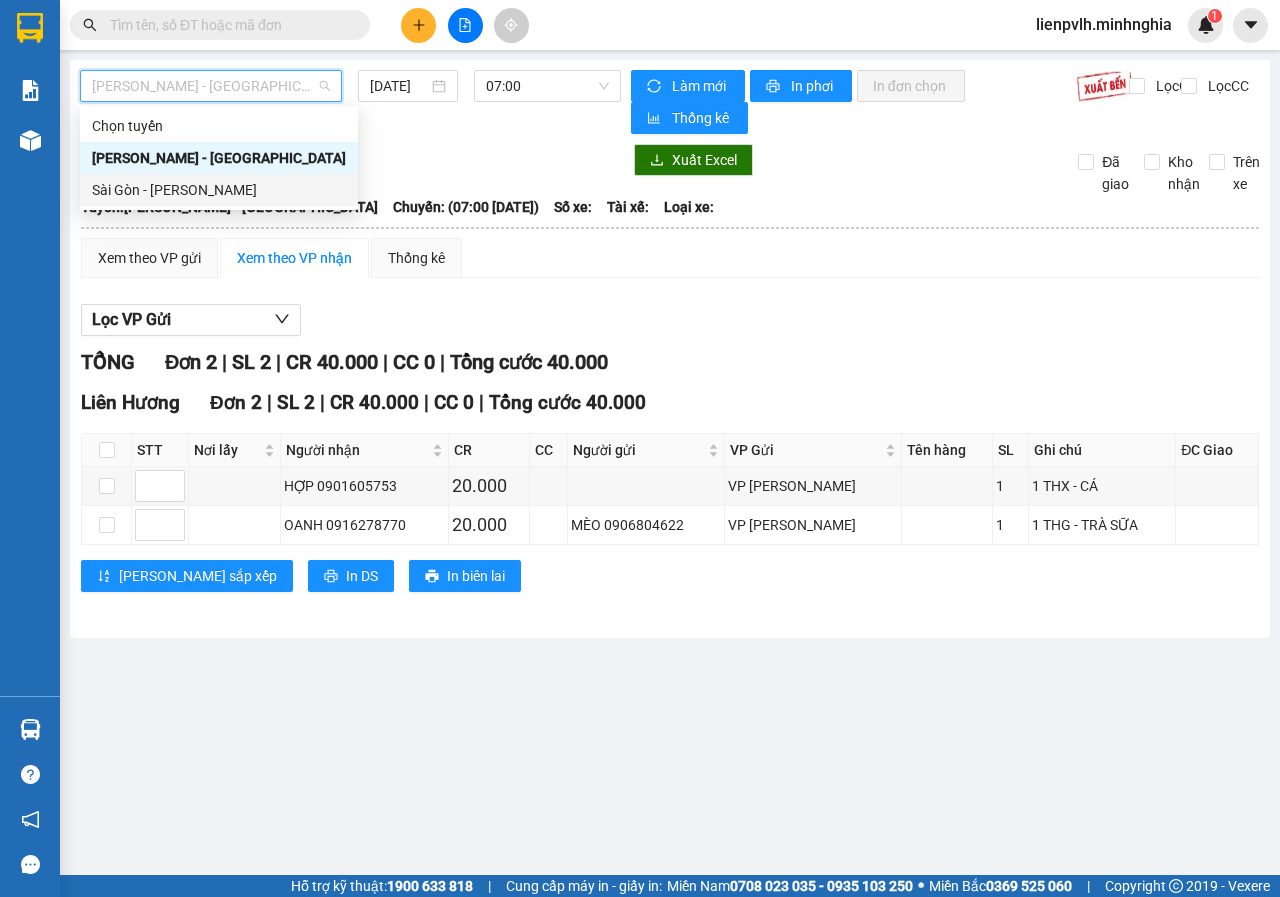 click on "Sài Gòn - [PERSON_NAME]" at bounding box center (219, 190) 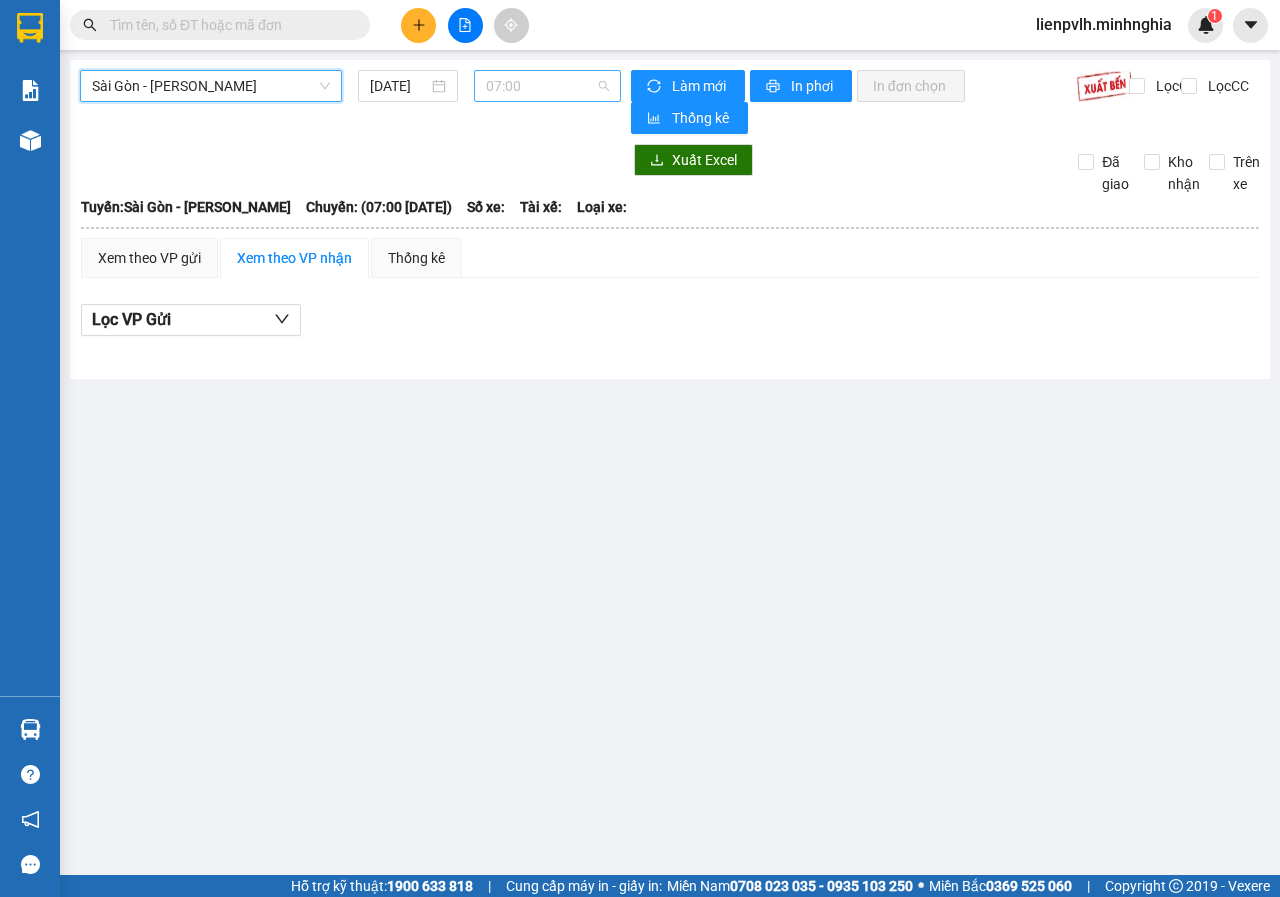 click on "07:00" at bounding box center [547, 86] 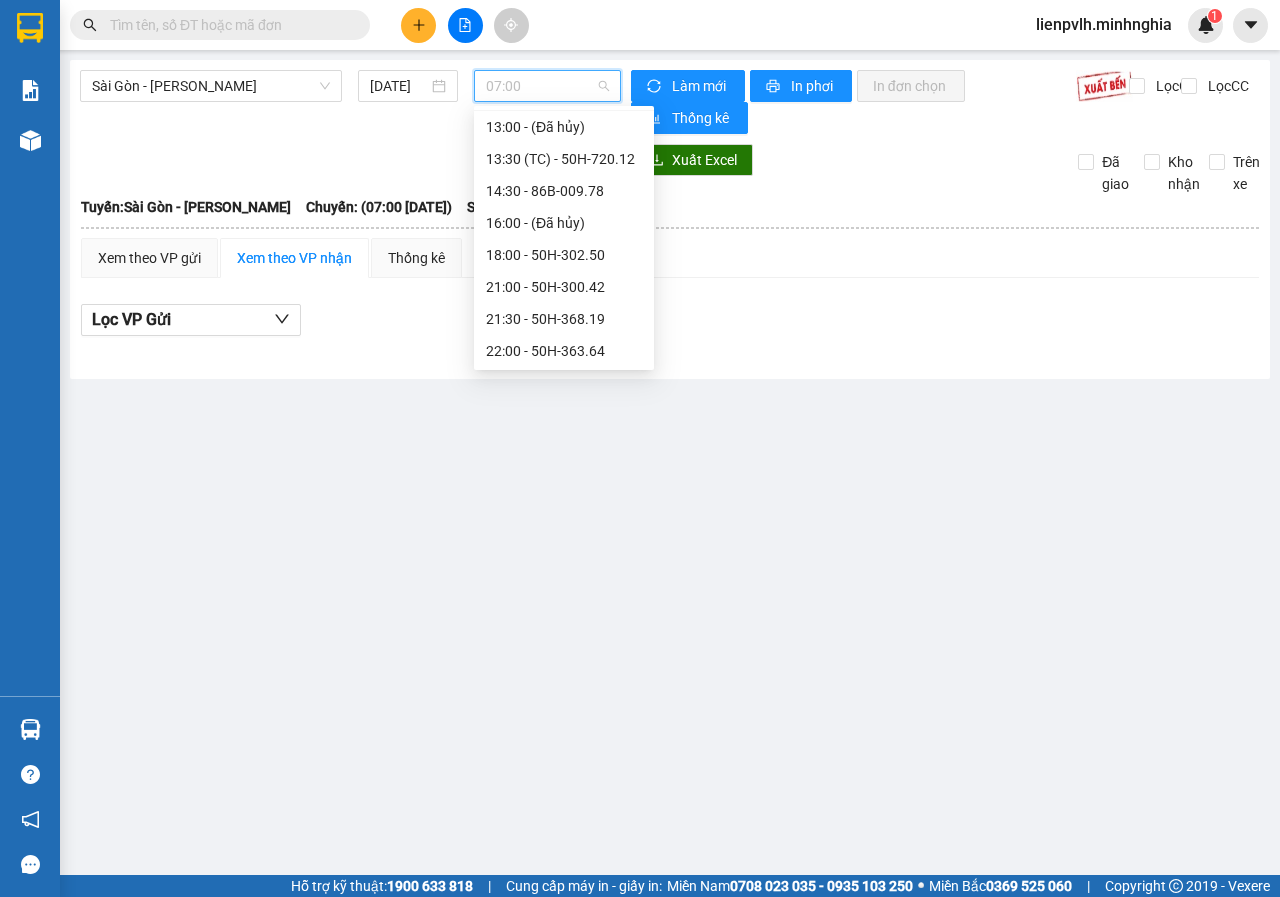 scroll, scrollTop: 224, scrollLeft: 0, axis: vertical 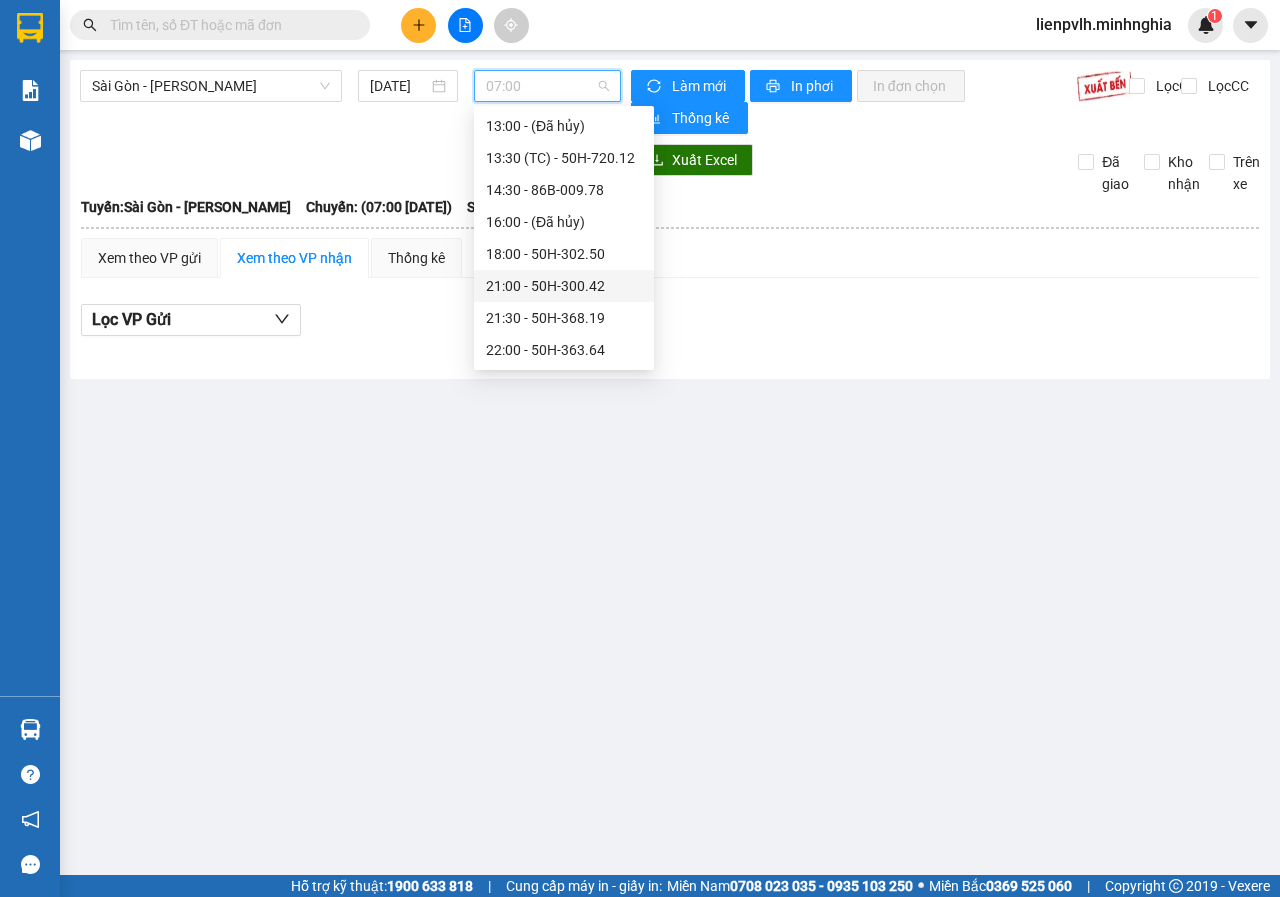 click on "21:00     - 50H-300.42" at bounding box center (564, 286) 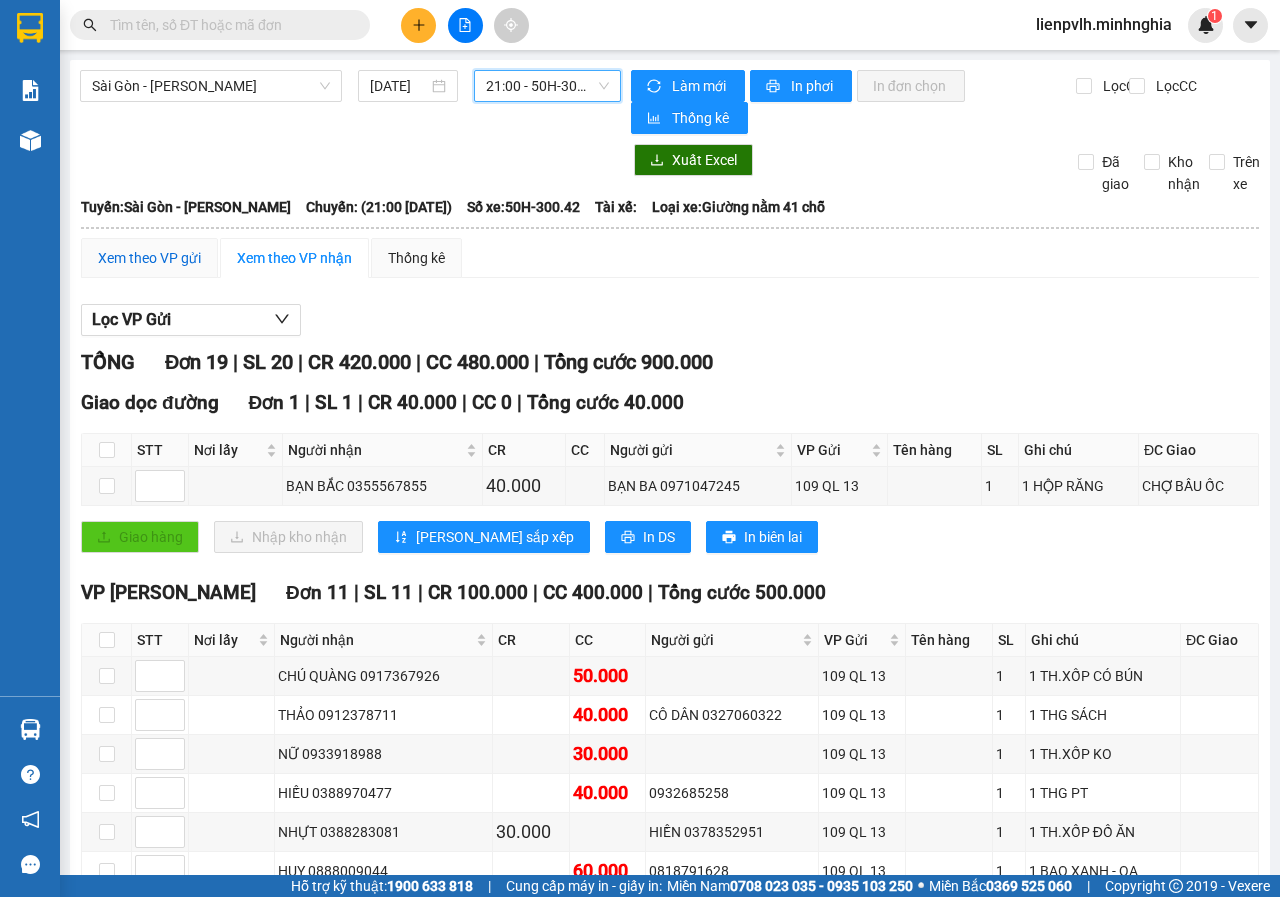 click on "Xem theo VP gửi" at bounding box center [149, 258] 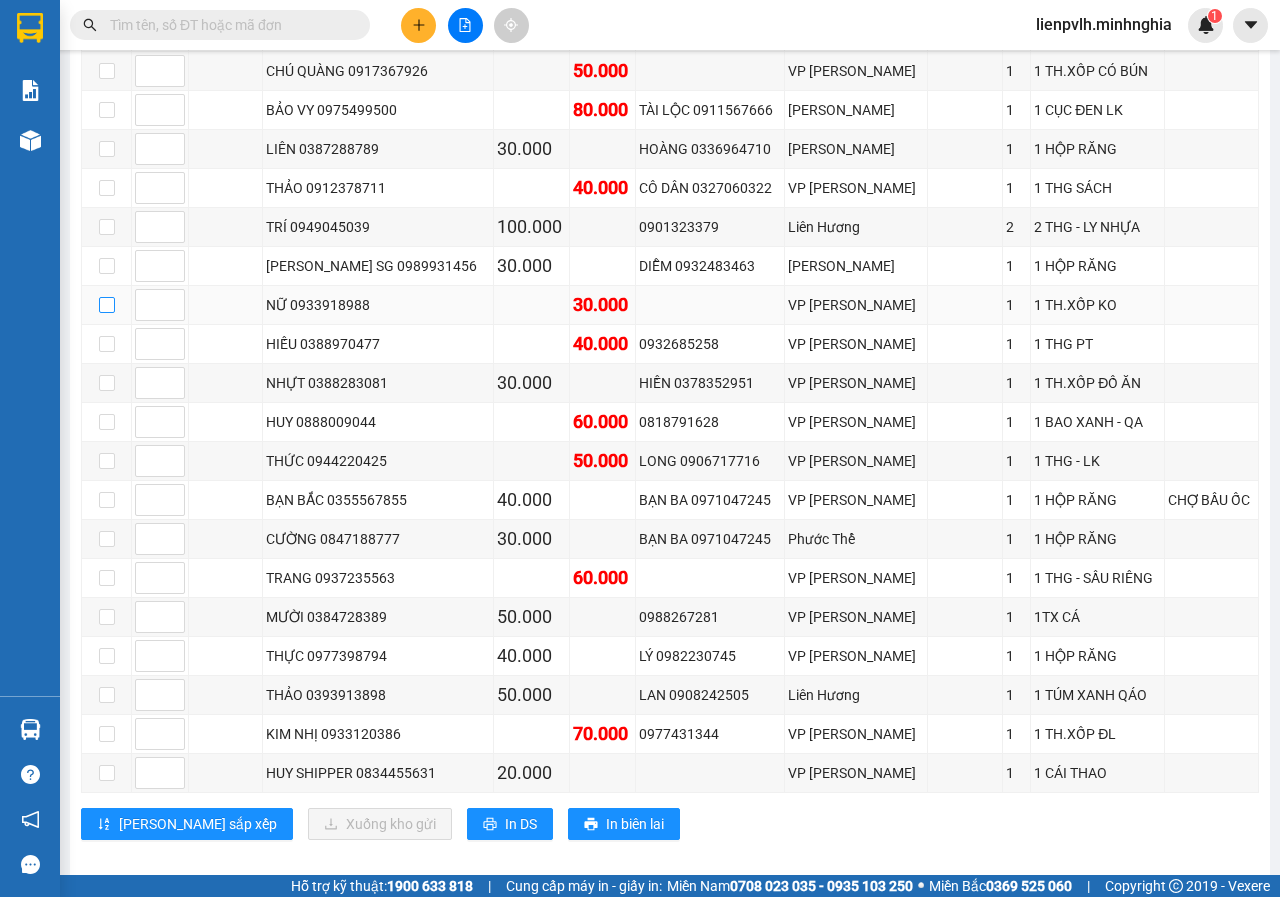 scroll, scrollTop: 436, scrollLeft: 0, axis: vertical 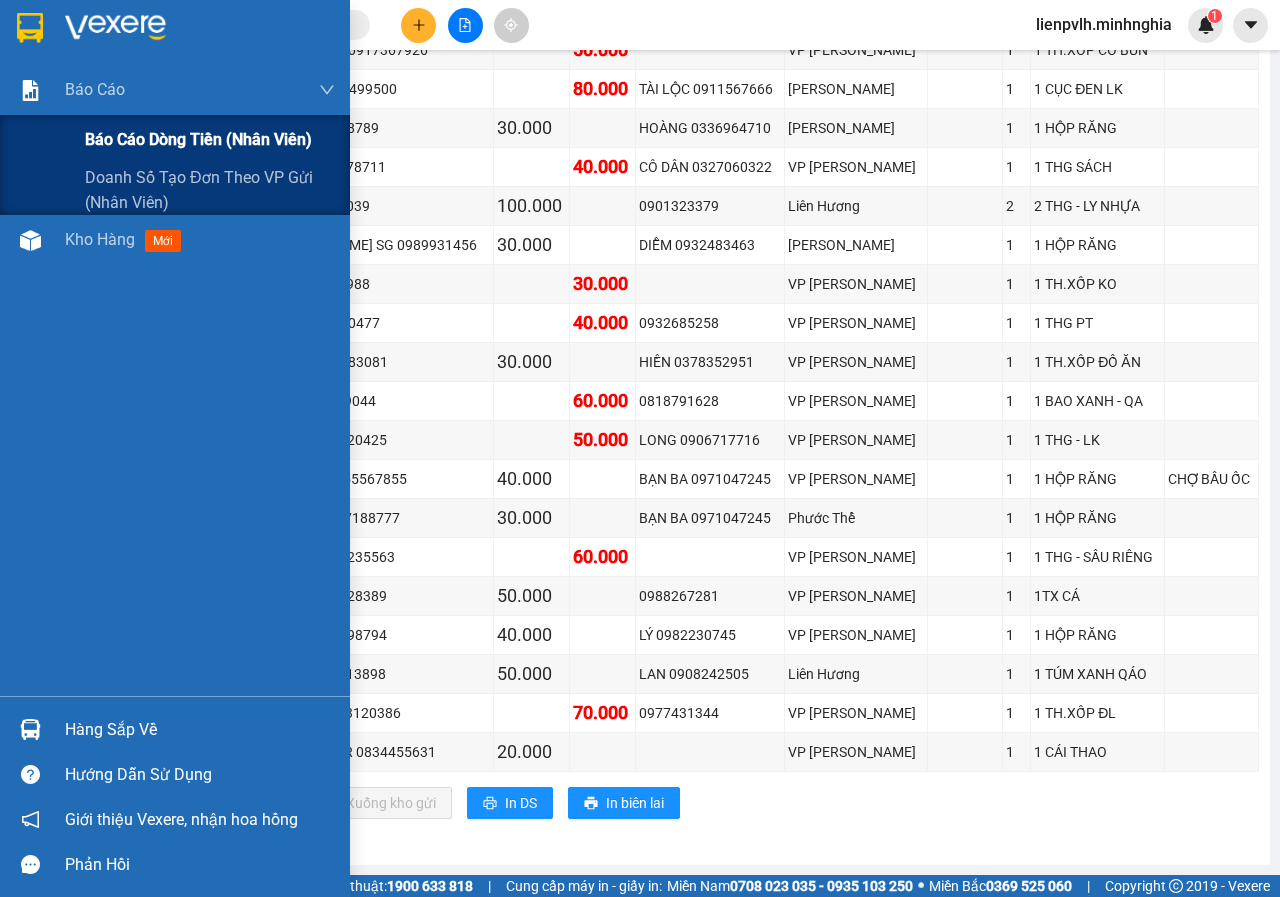 click on "Báo cáo dòng tiền (nhân viên)" at bounding box center (175, 140) 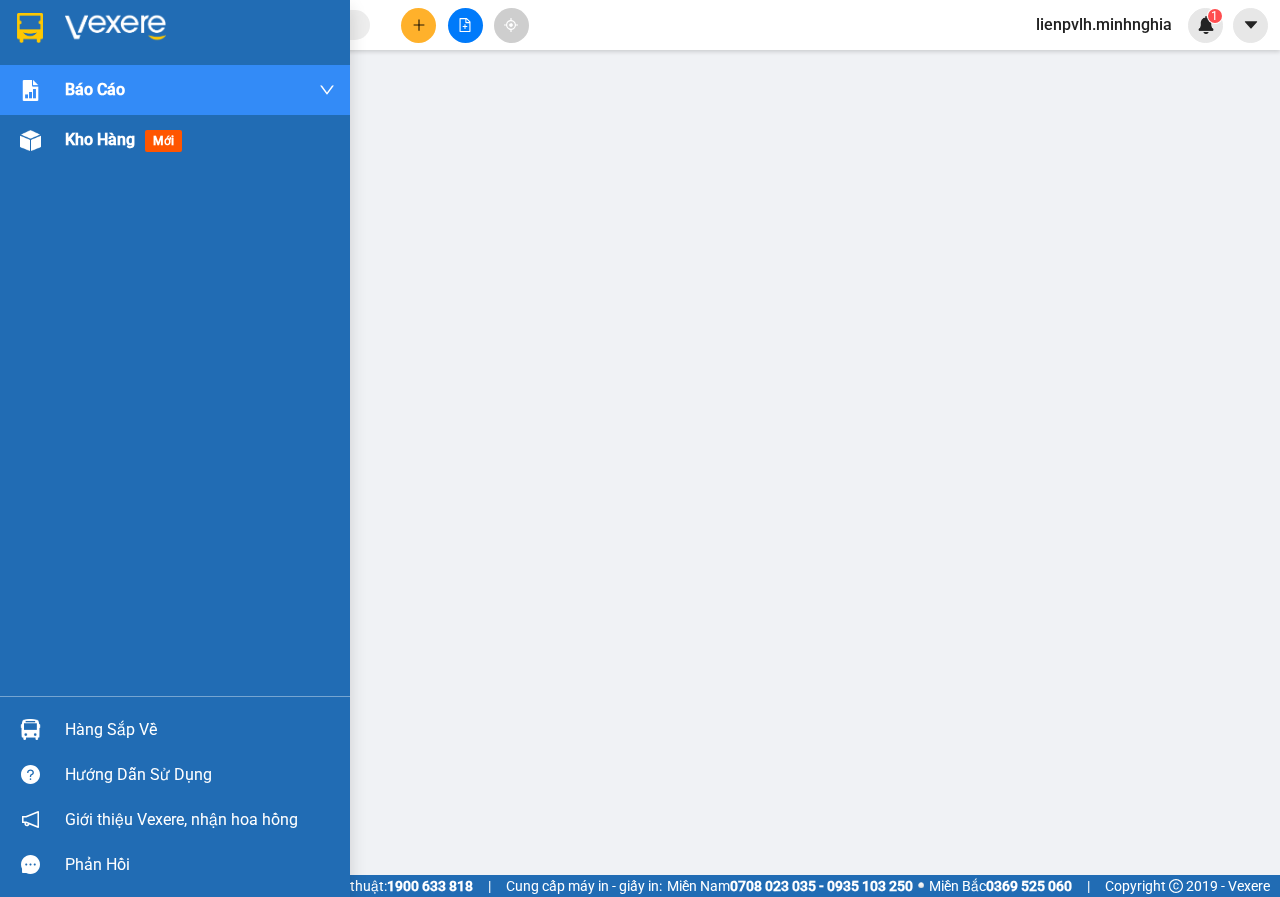 click on "Kho hàng mới" at bounding box center (200, 140) 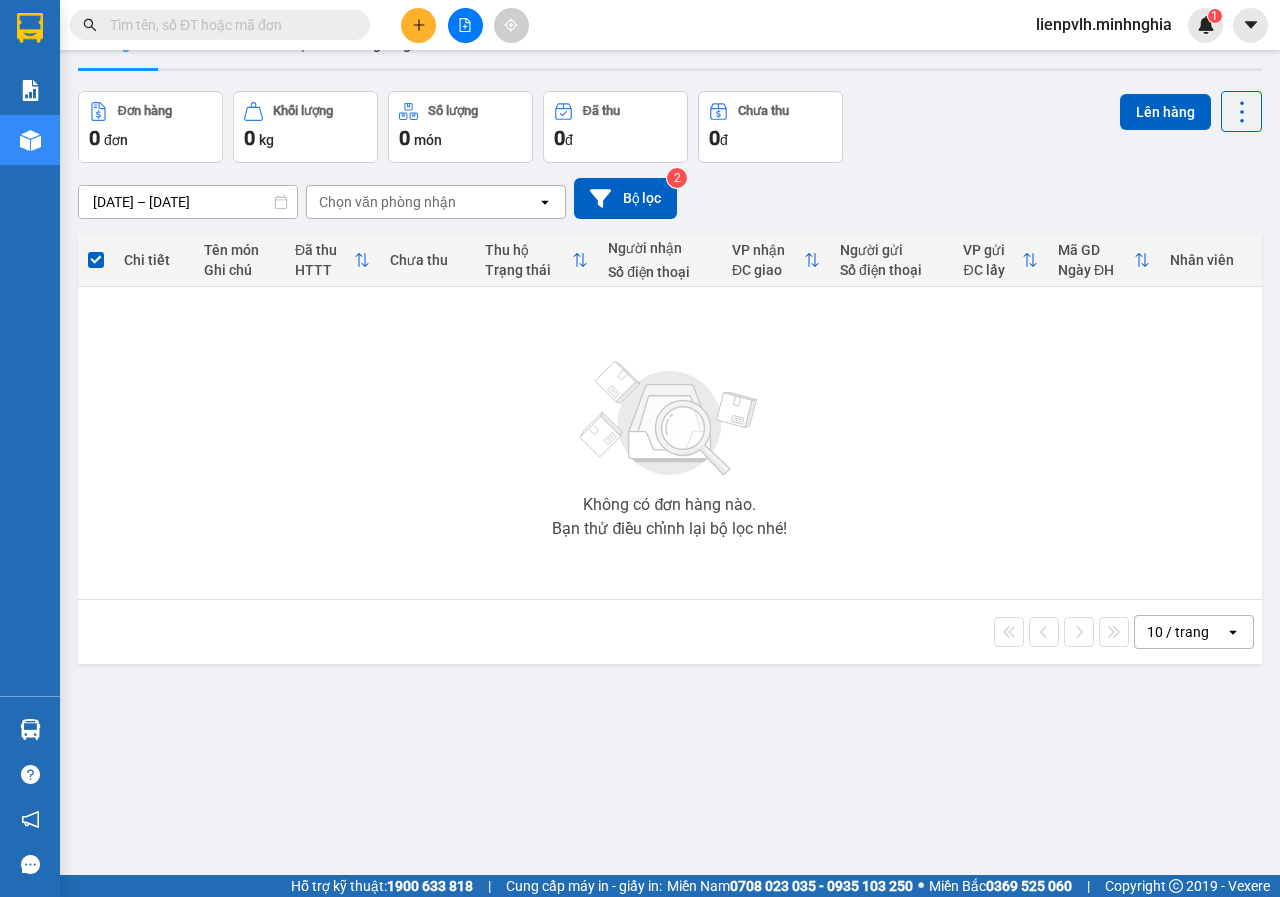 scroll, scrollTop: 0, scrollLeft: 0, axis: both 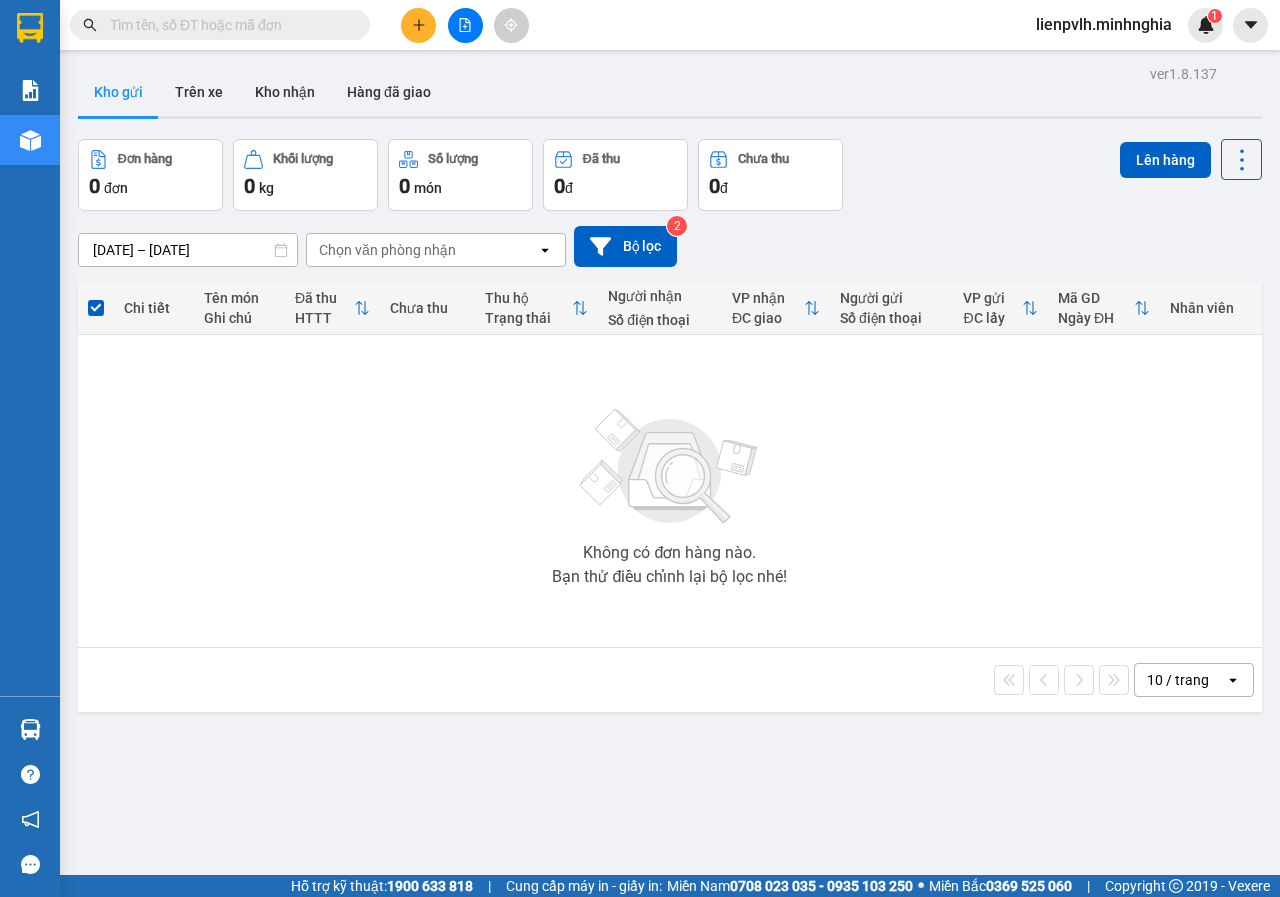 click at bounding box center [228, 25] 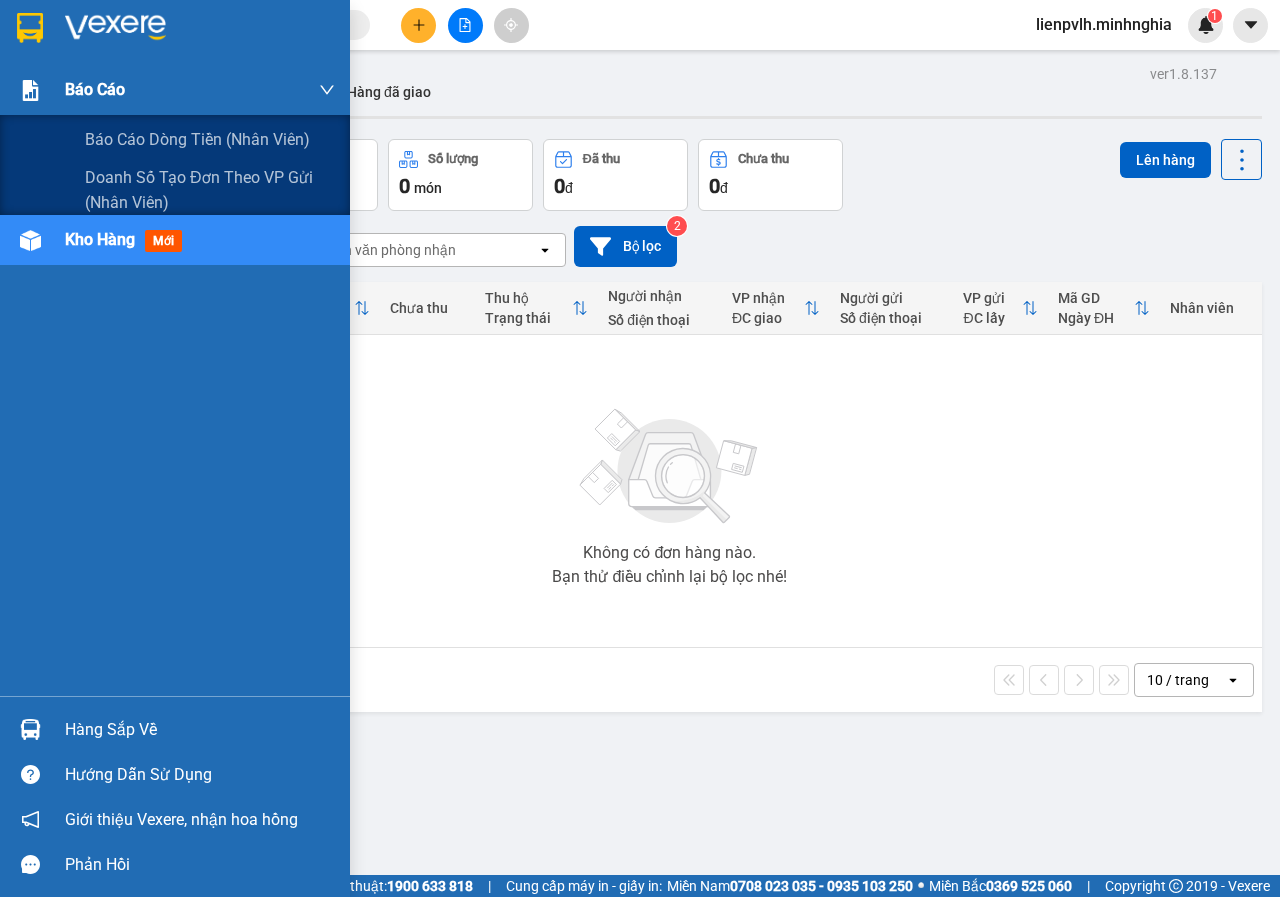 click on "Báo cáo" at bounding box center [175, 90] 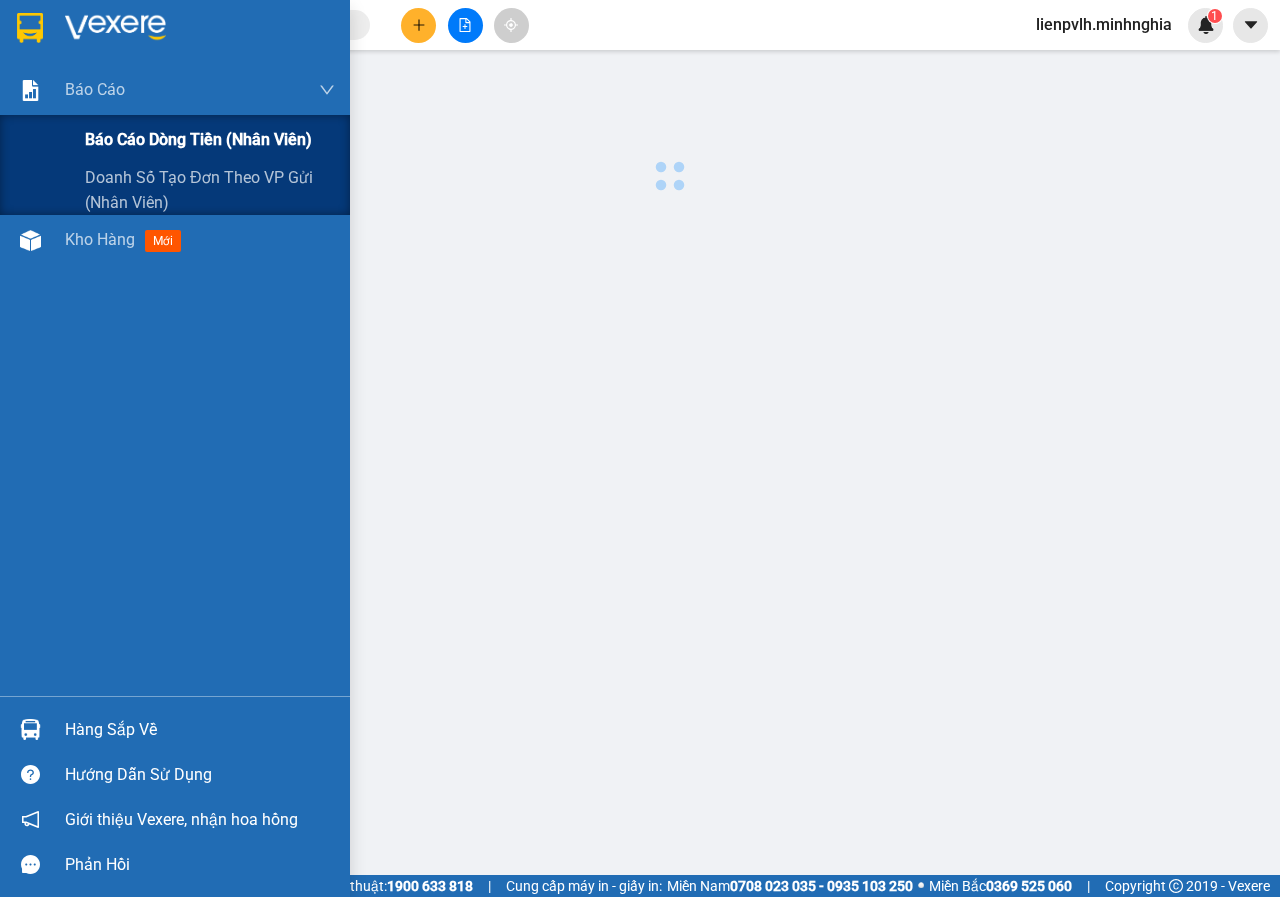click on "Báo cáo dòng tiền (nhân viên)" at bounding box center (198, 139) 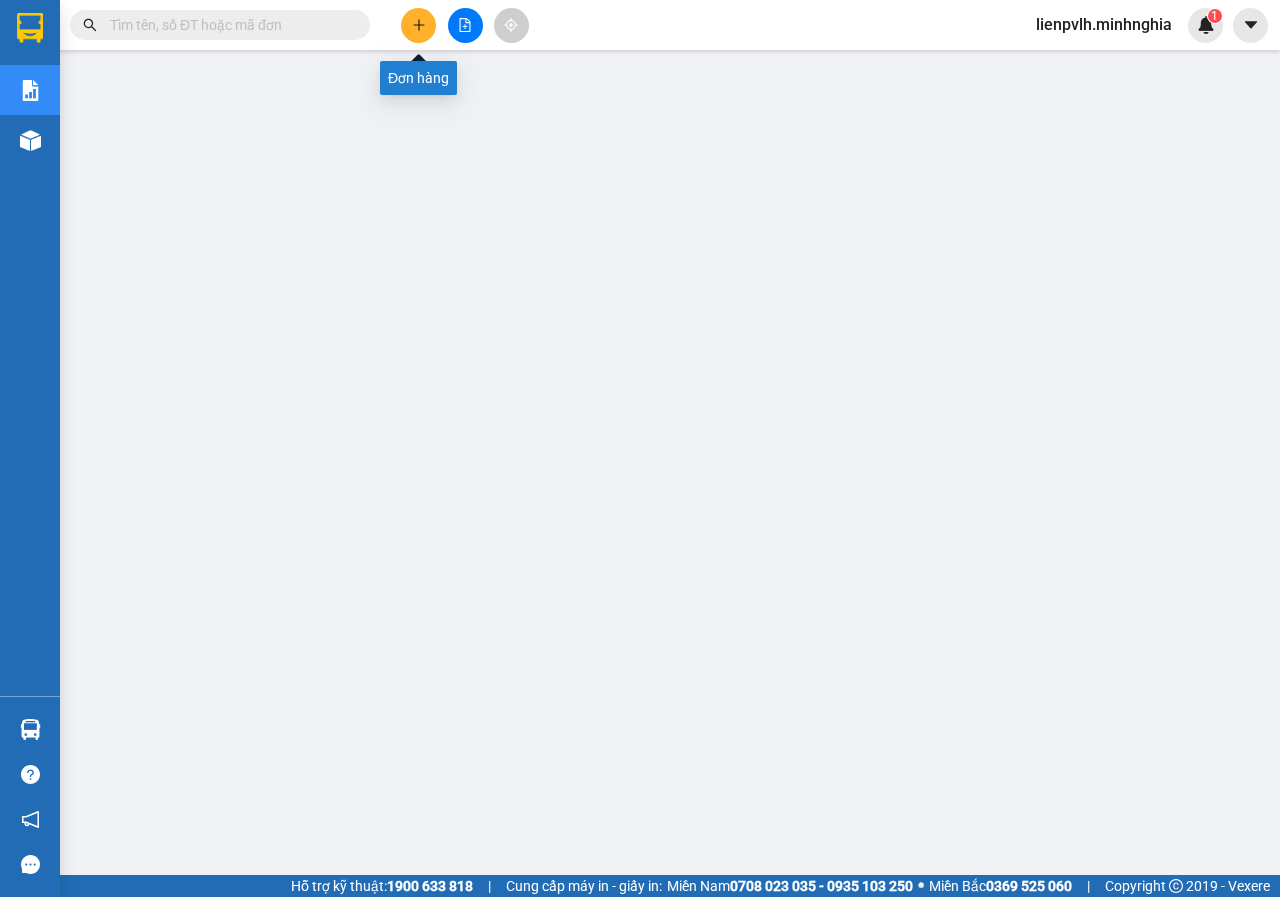 click at bounding box center (418, 25) 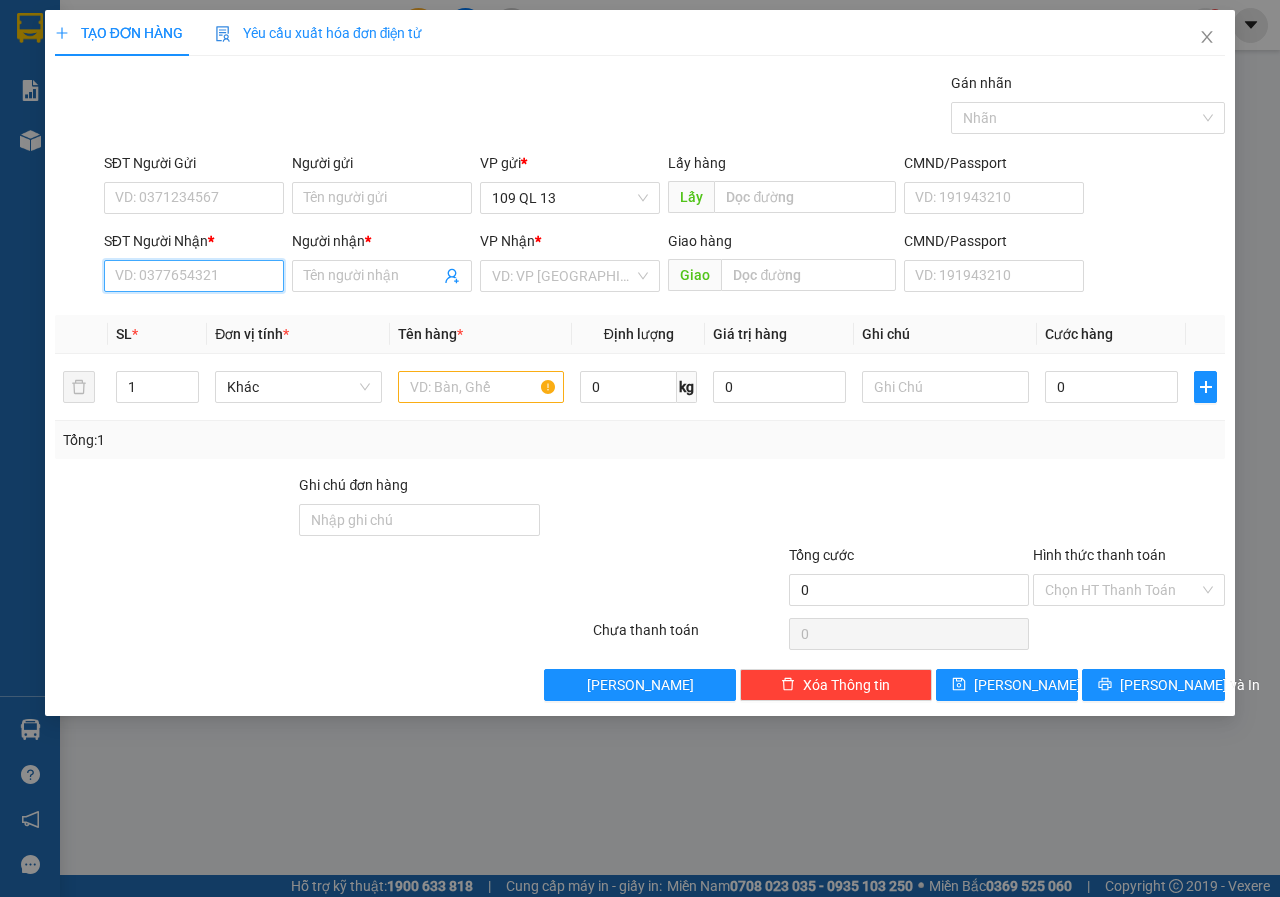 click on "SĐT Người Nhận  *" at bounding box center [194, 276] 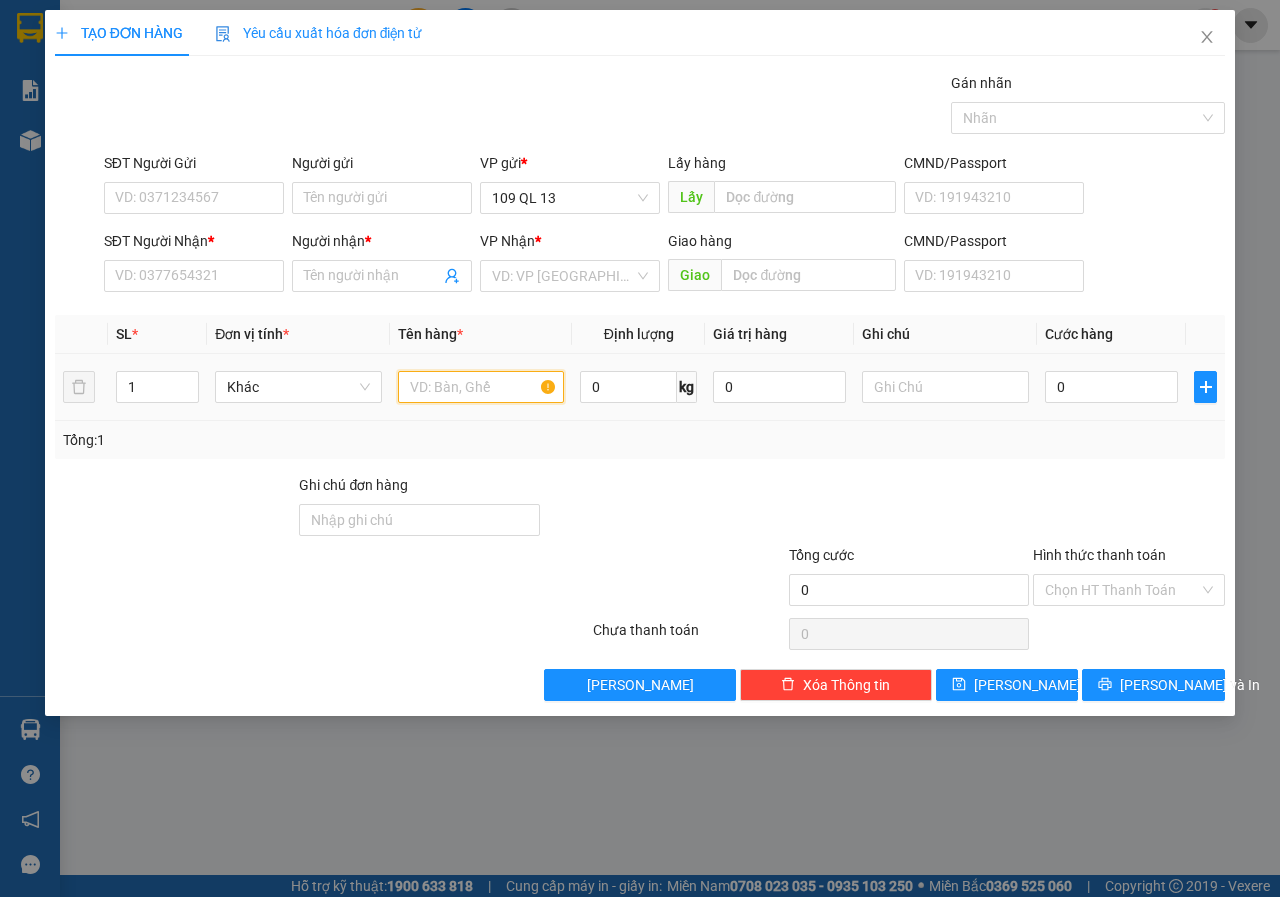 click at bounding box center [481, 387] 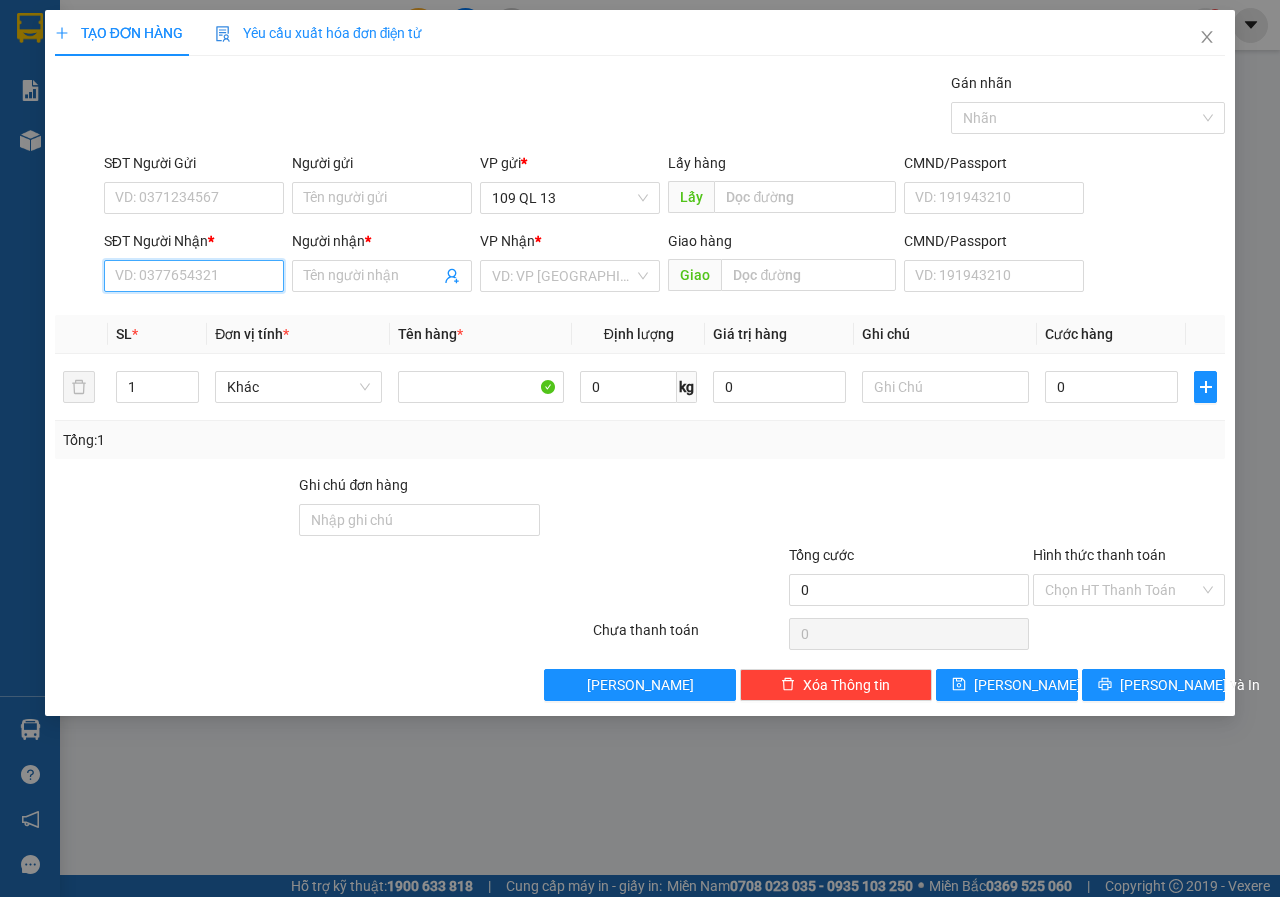 click on "SĐT Người Nhận  *" at bounding box center [194, 276] 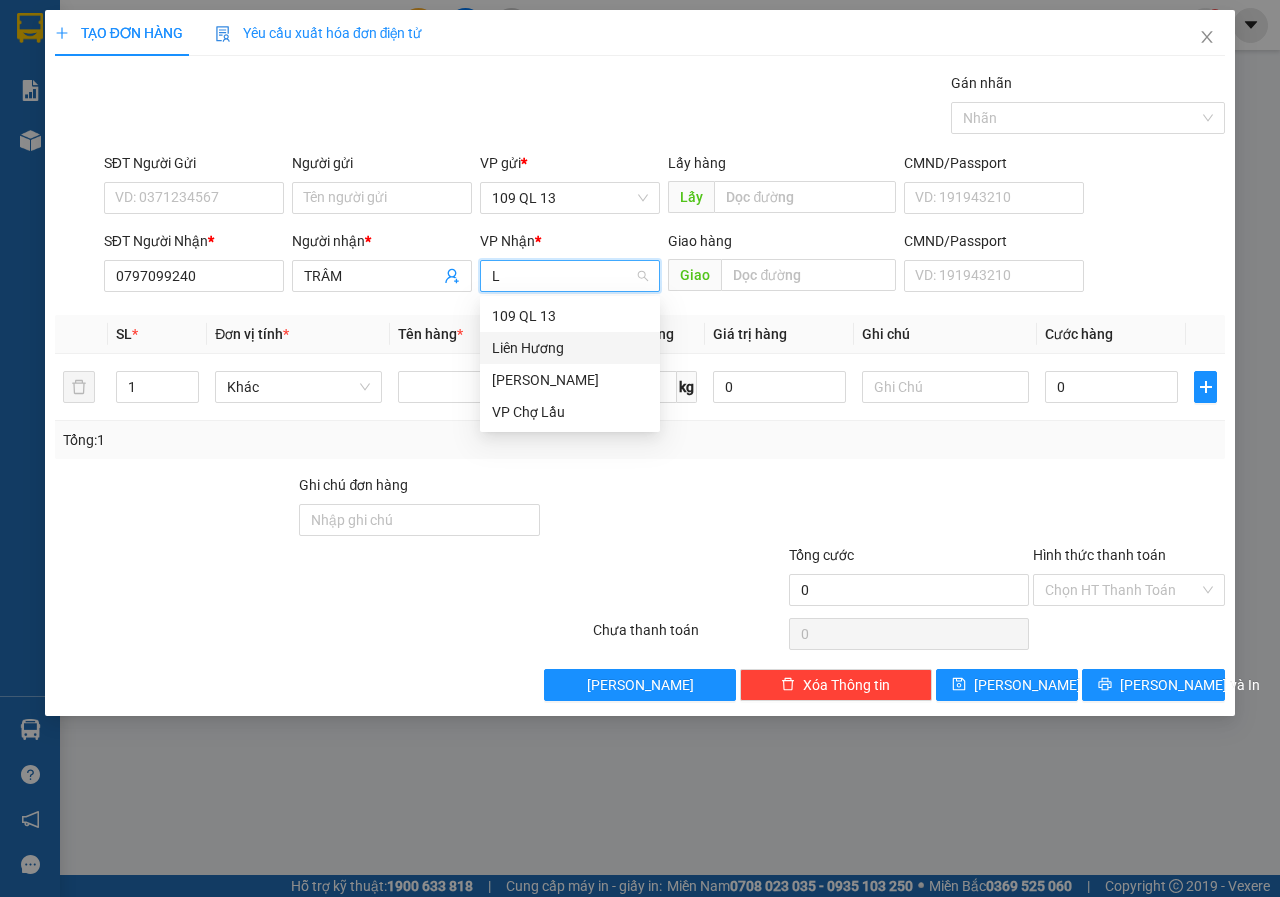 click on "Liên Hương" at bounding box center (570, 348) 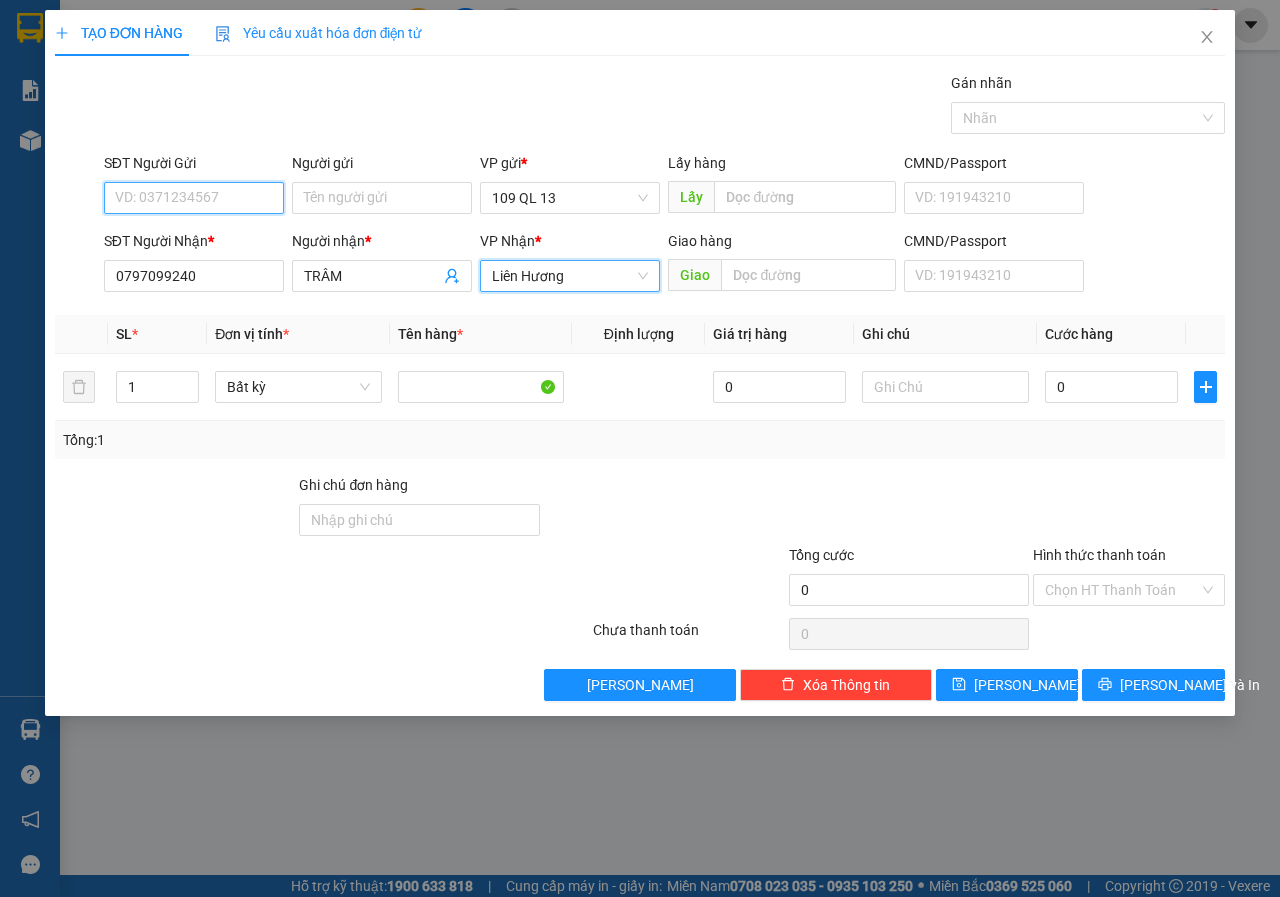 click on "SĐT Người Gửi" at bounding box center [194, 198] 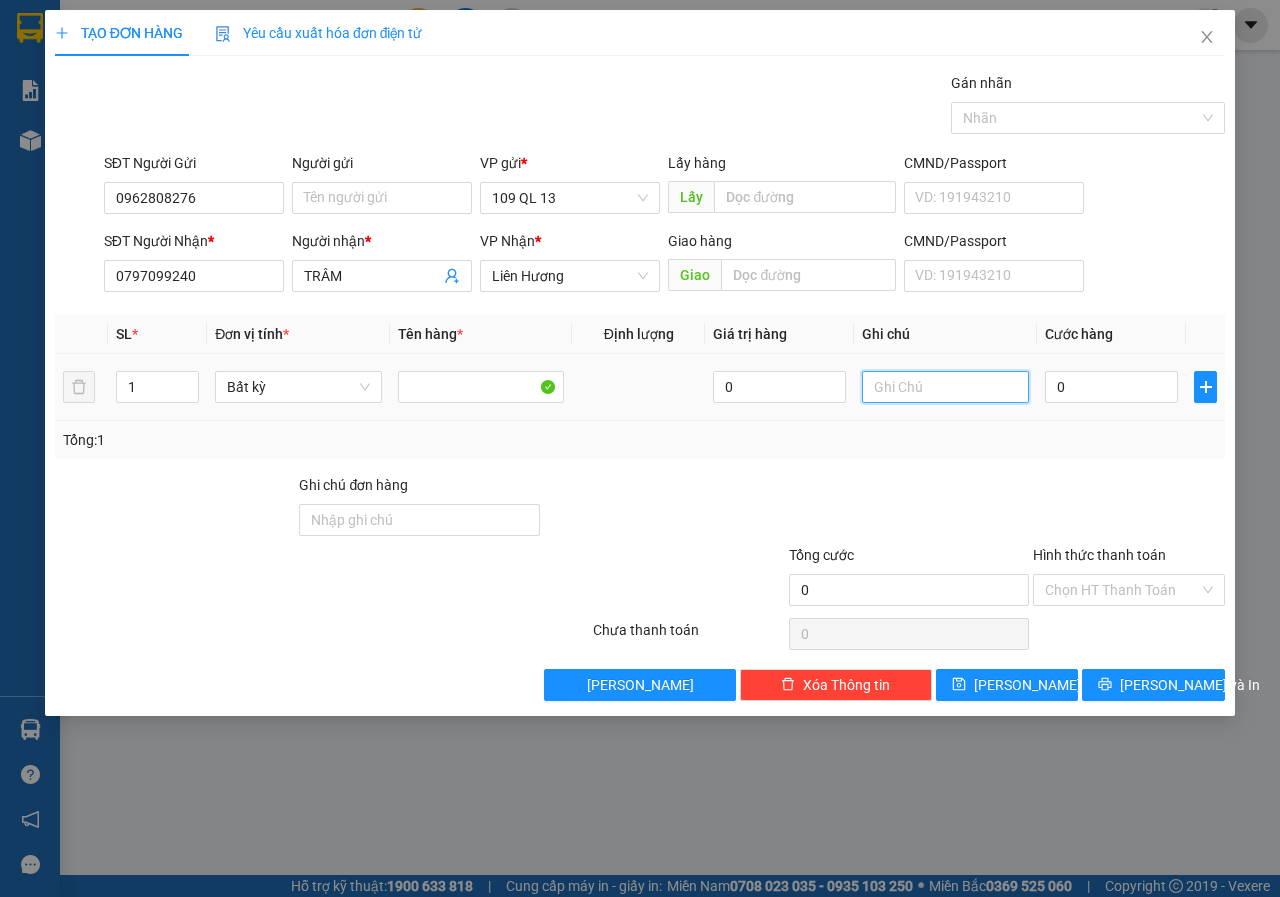 click at bounding box center [945, 387] 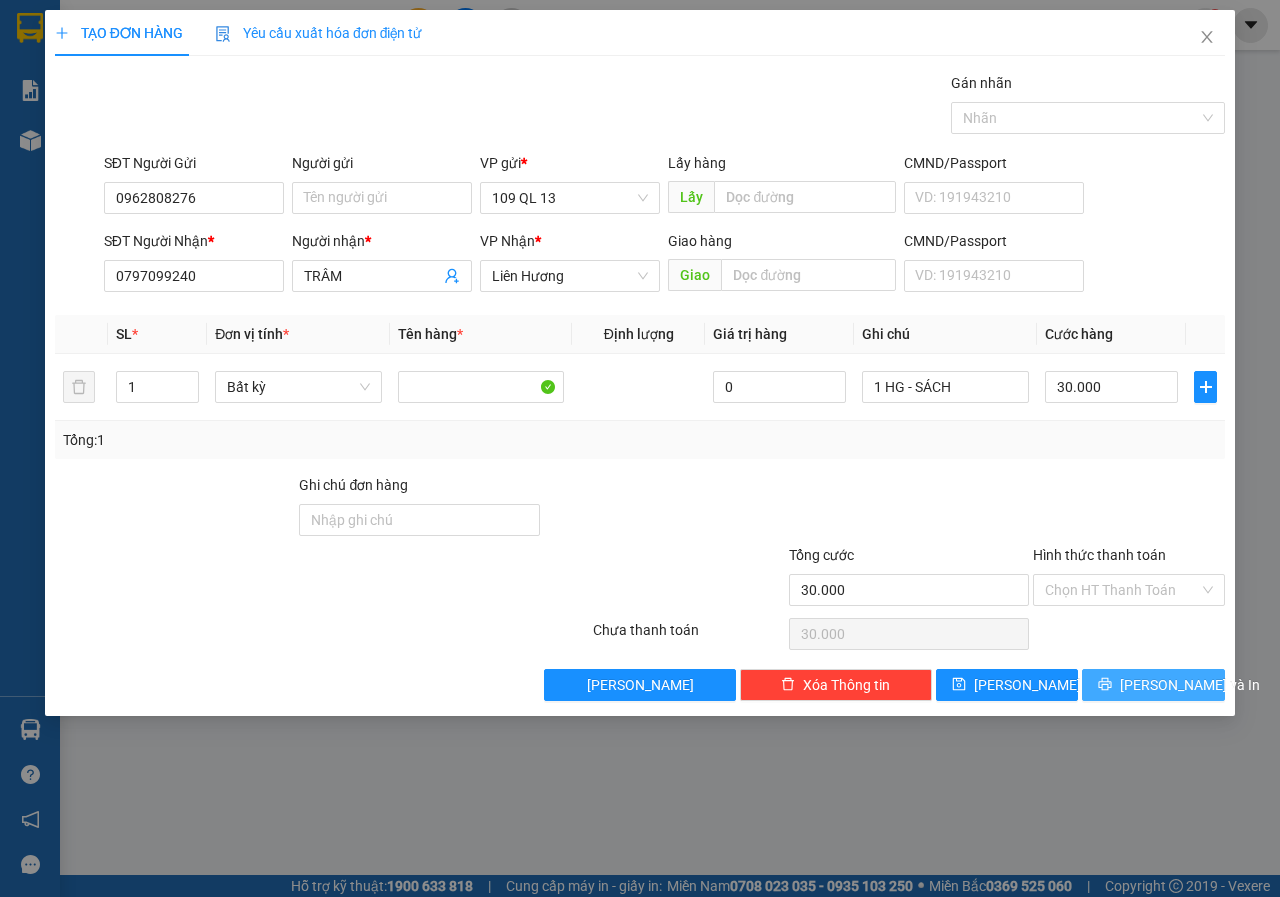 click on "[PERSON_NAME] và In" at bounding box center (1153, 685) 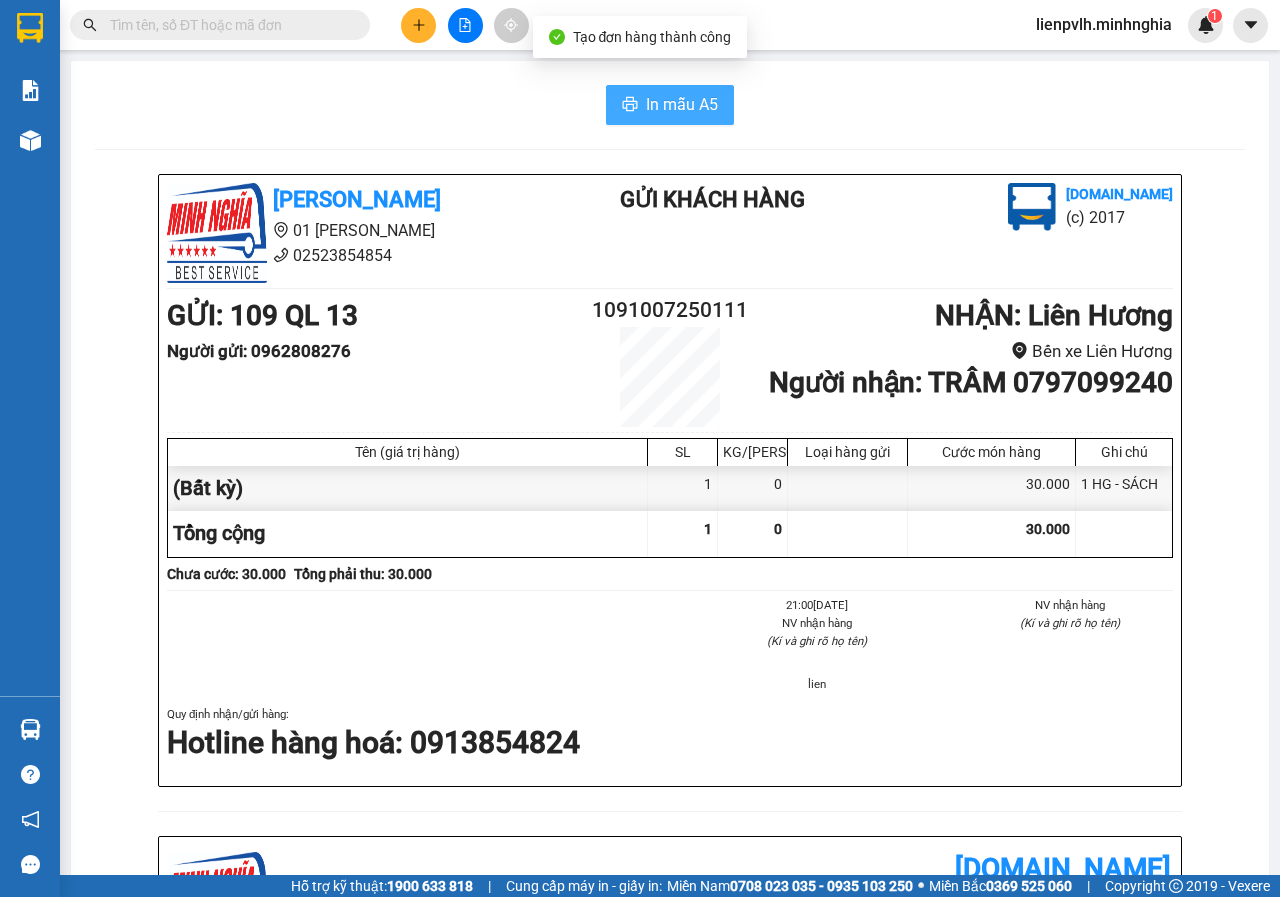click on "In mẫu A5" at bounding box center [682, 104] 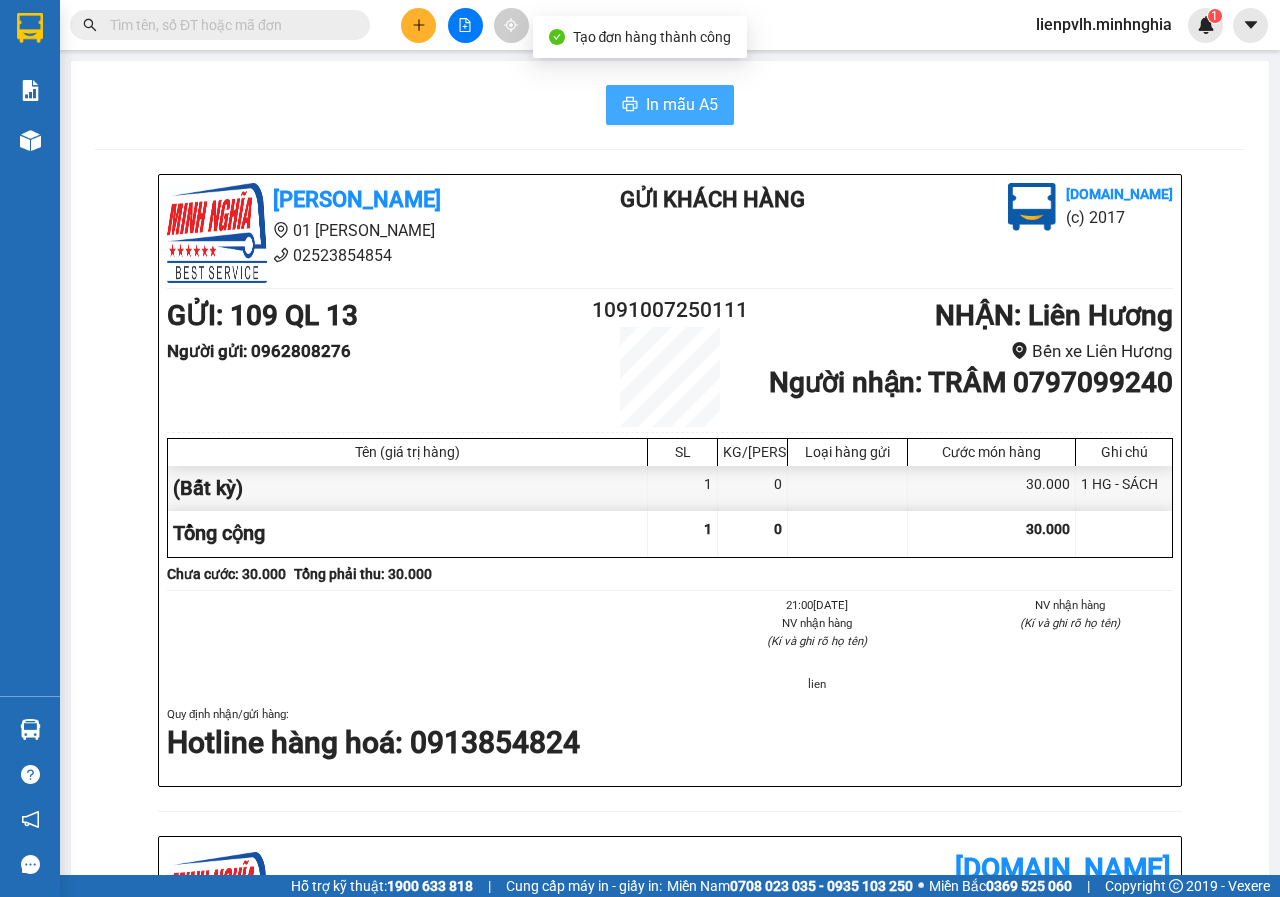 scroll, scrollTop: 0, scrollLeft: 0, axis: both 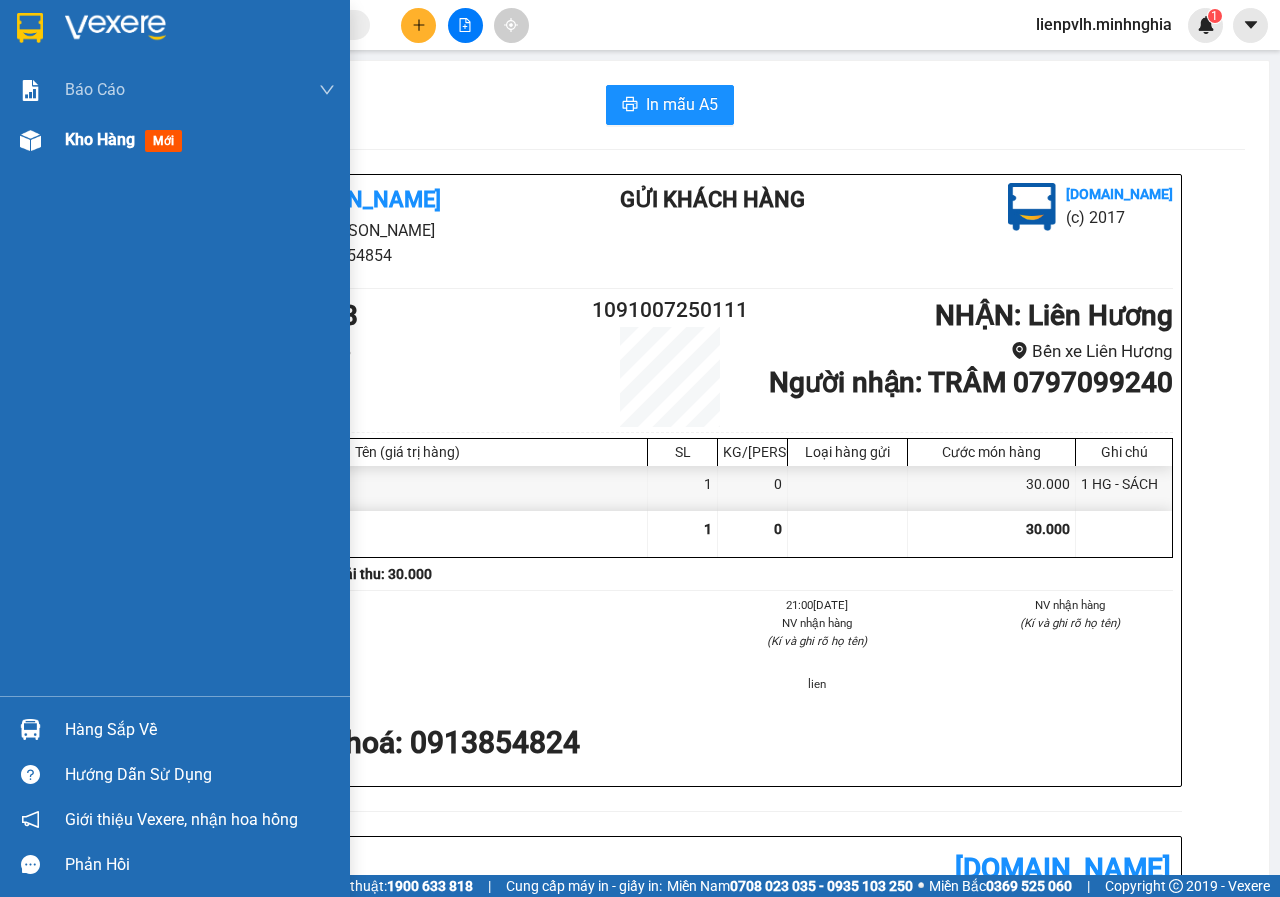 click on "Kho hàng mới" at bounding box center [175, 140] 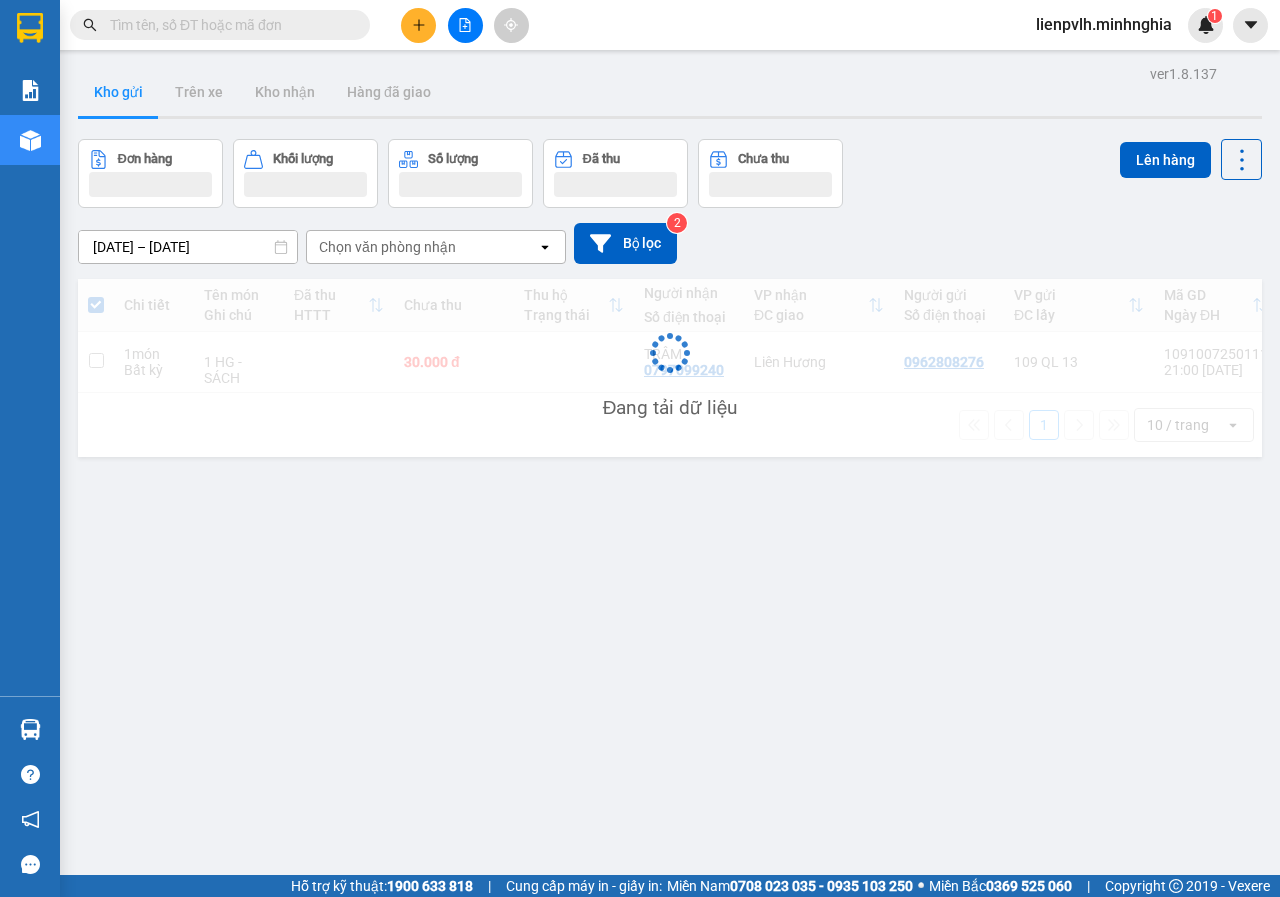 click on "Đơn hàng Khối lượng Số lượng Đã thu Chưa thu Lên hàng" at bounding box center [670, 173] 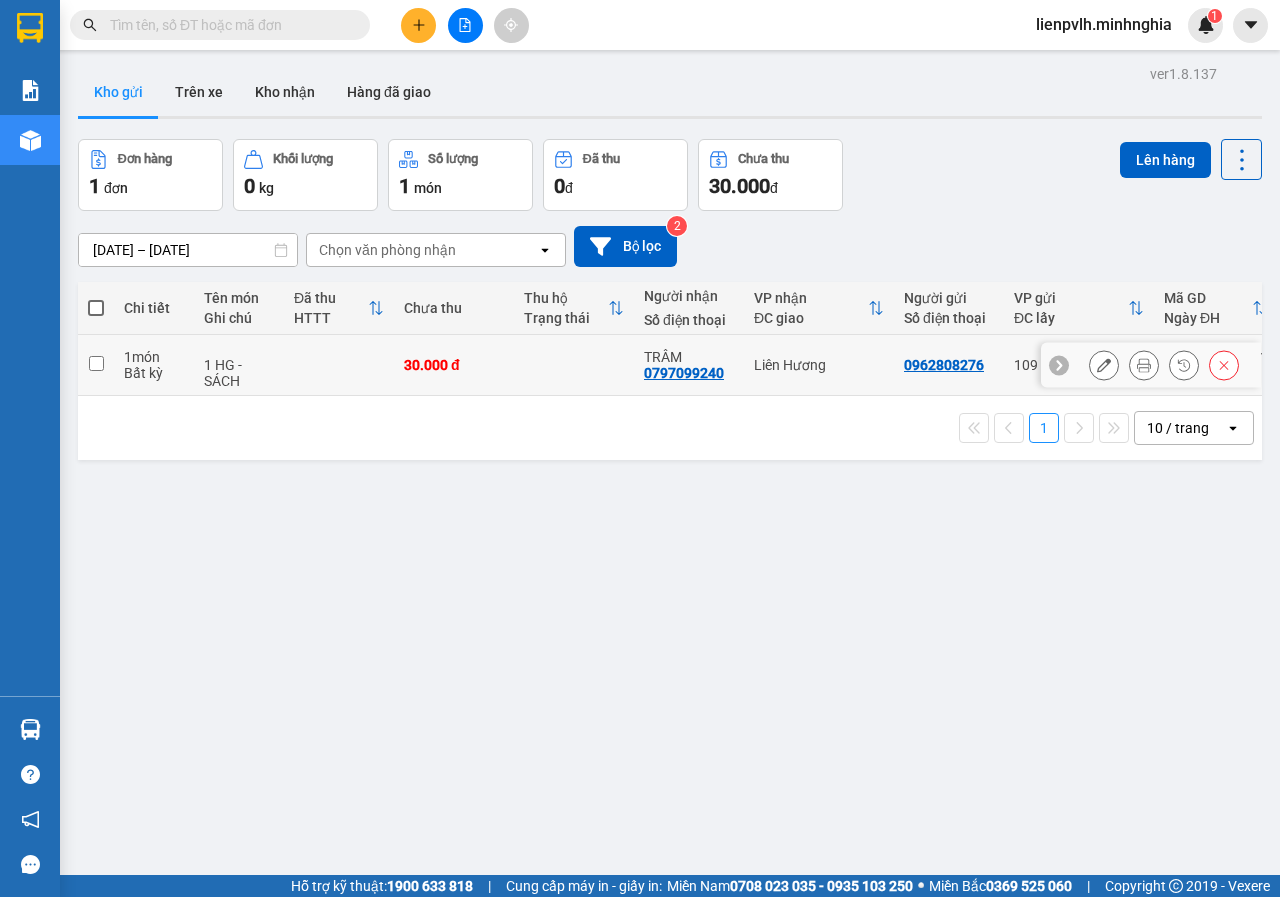 click on "Liên Hương" at bounding box center [819, 365] 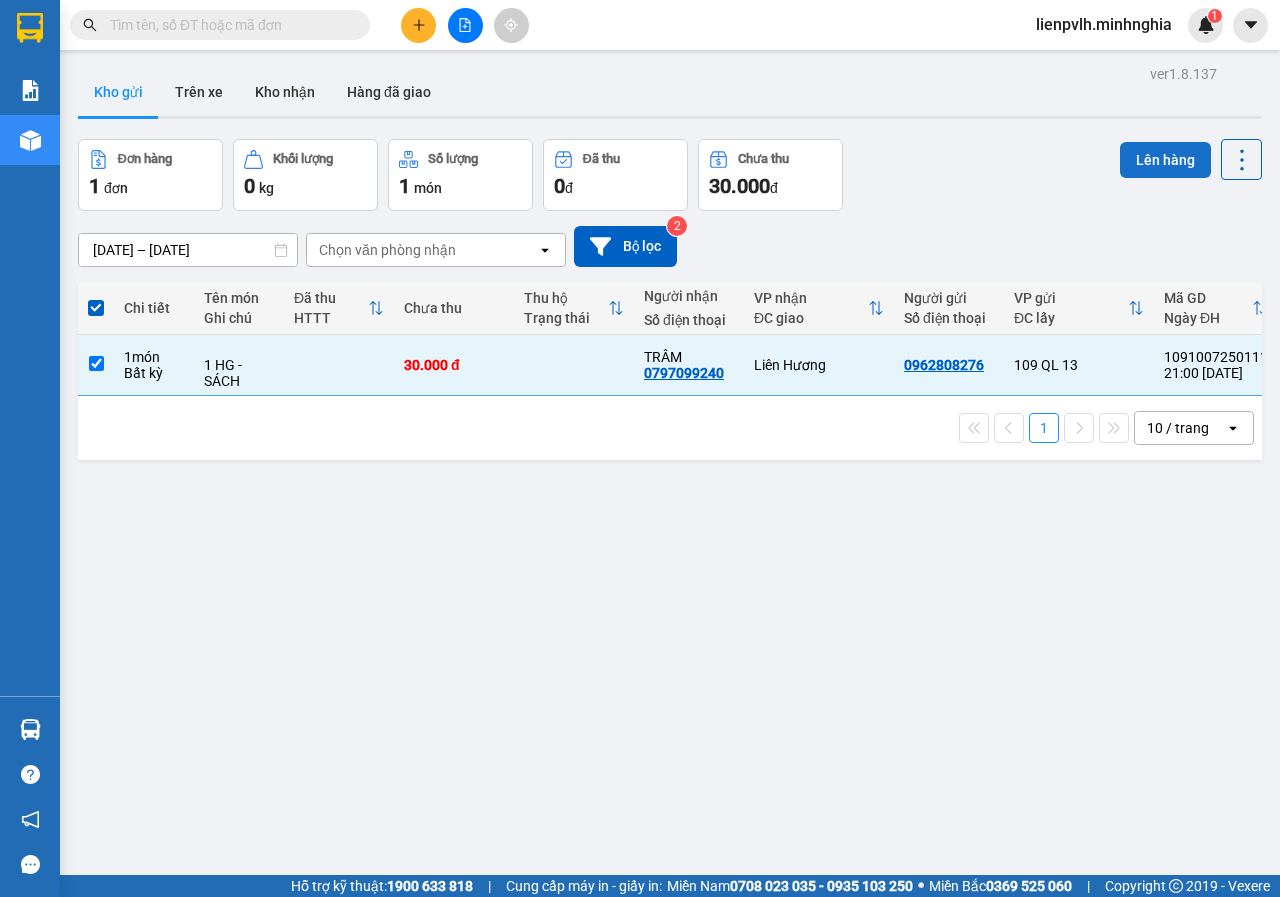 click on "Lên hàng" at bounding box center (1165, 160) 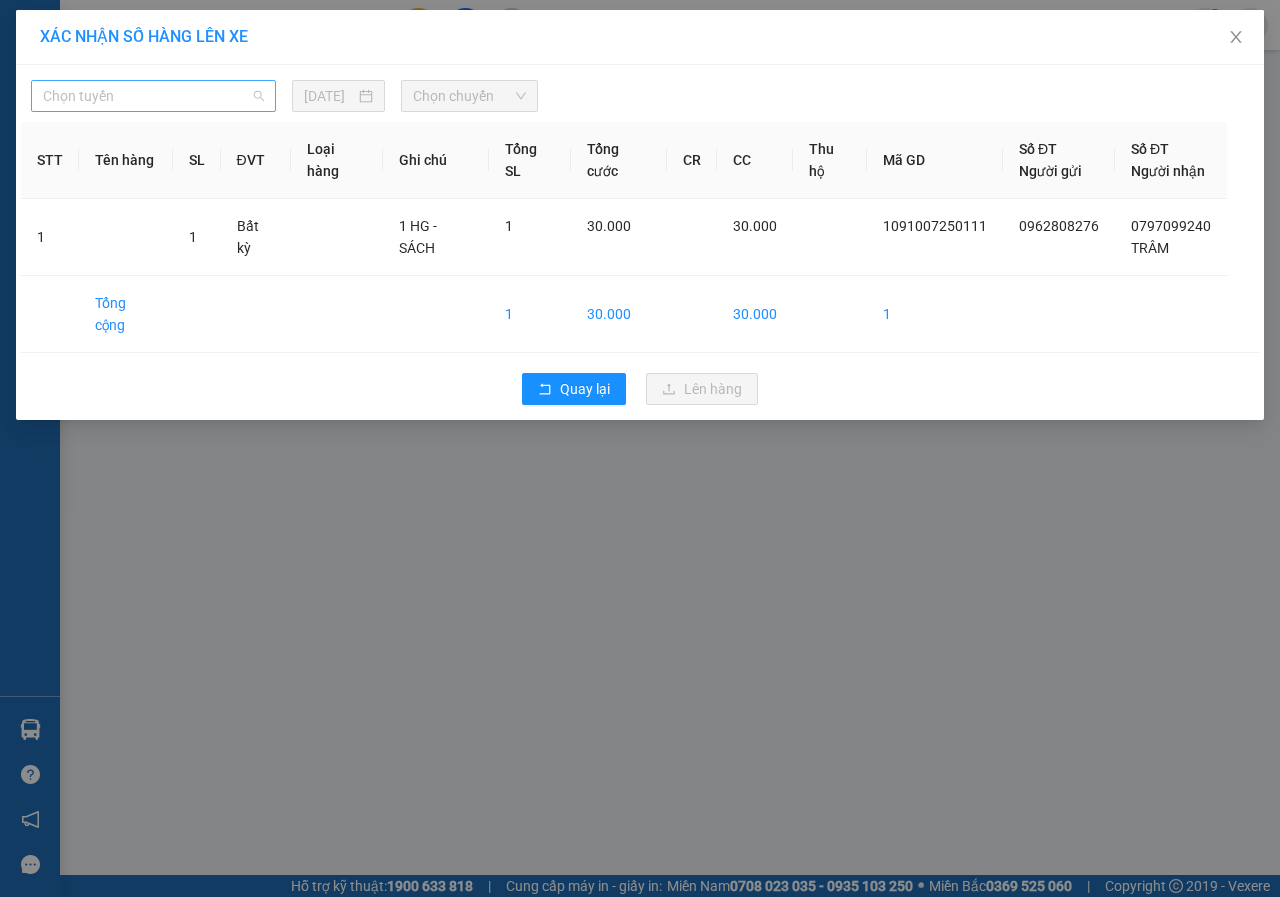 click on "Chọn tuyến" at bounding box center [153, 96] 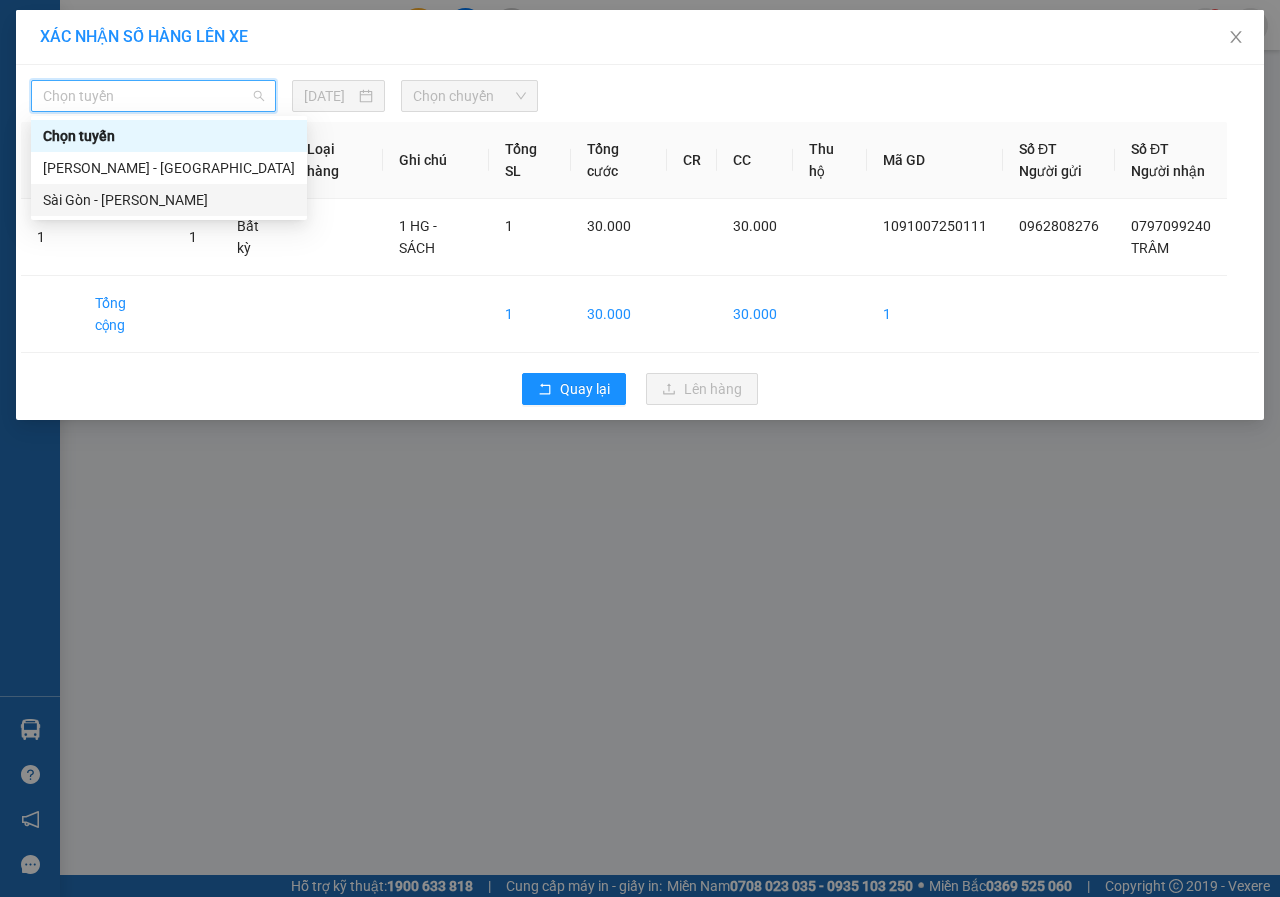 click on "Sài Gòn - [PERSON_NAME]" at bounding box center [169, 200] 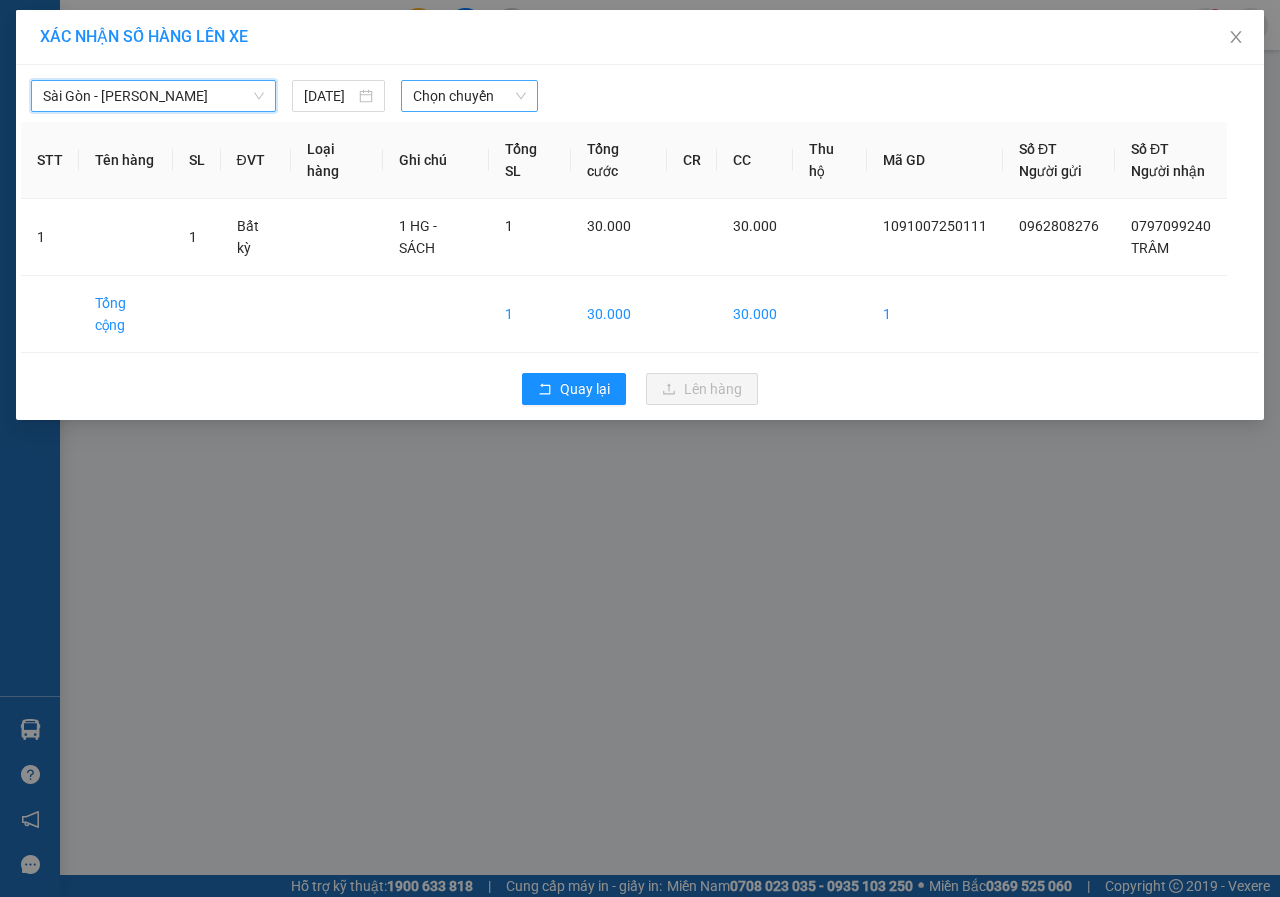 click on "Chọn chuyến" at bounding box center (469, 96) 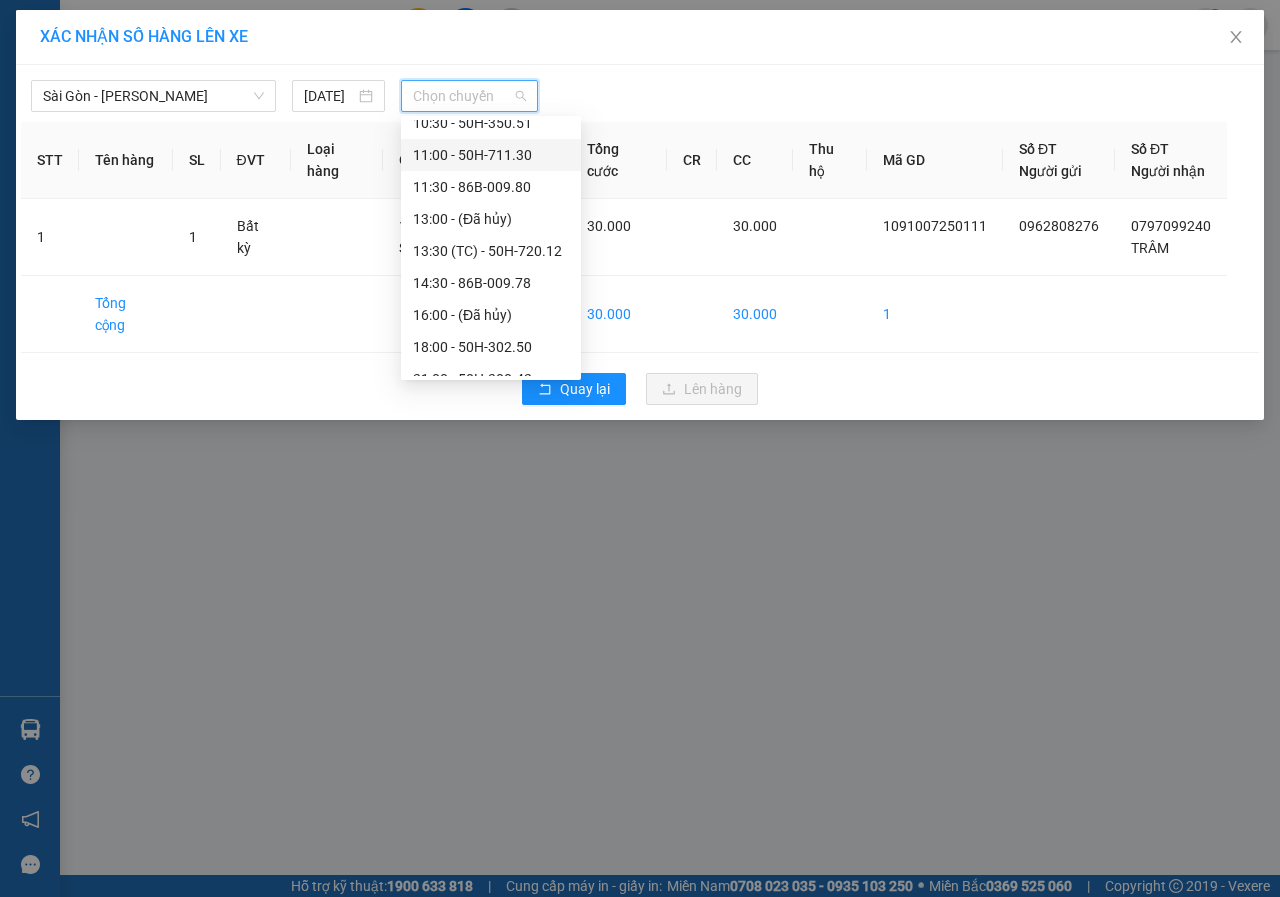 scroll, scrollTop: 224, scrollLeft: 0, axis: vertical 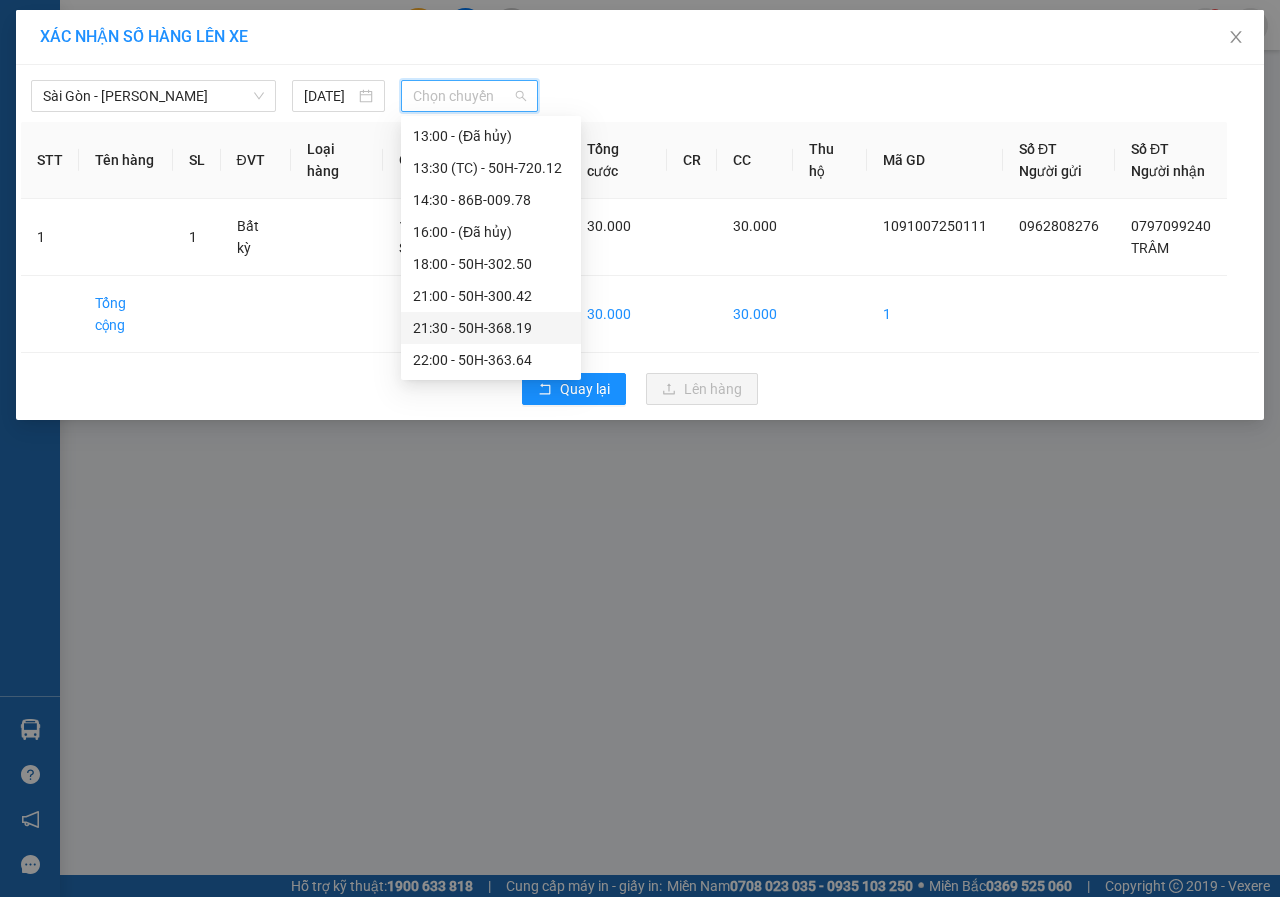 click on "21:30     - 50H-368.19" at bounding box center [491, 328] 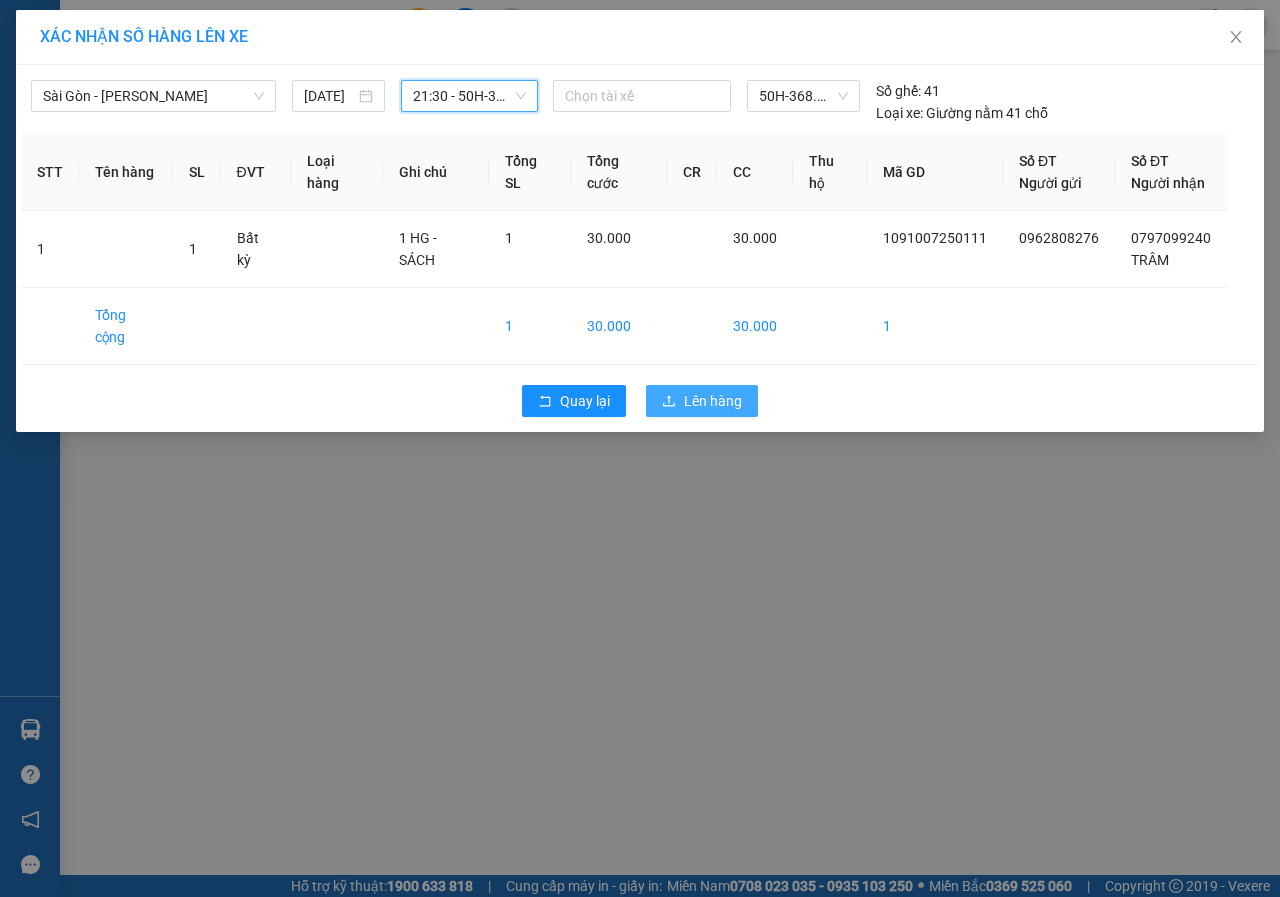 click on "Lên hàng" at bounding box center (713, 401) 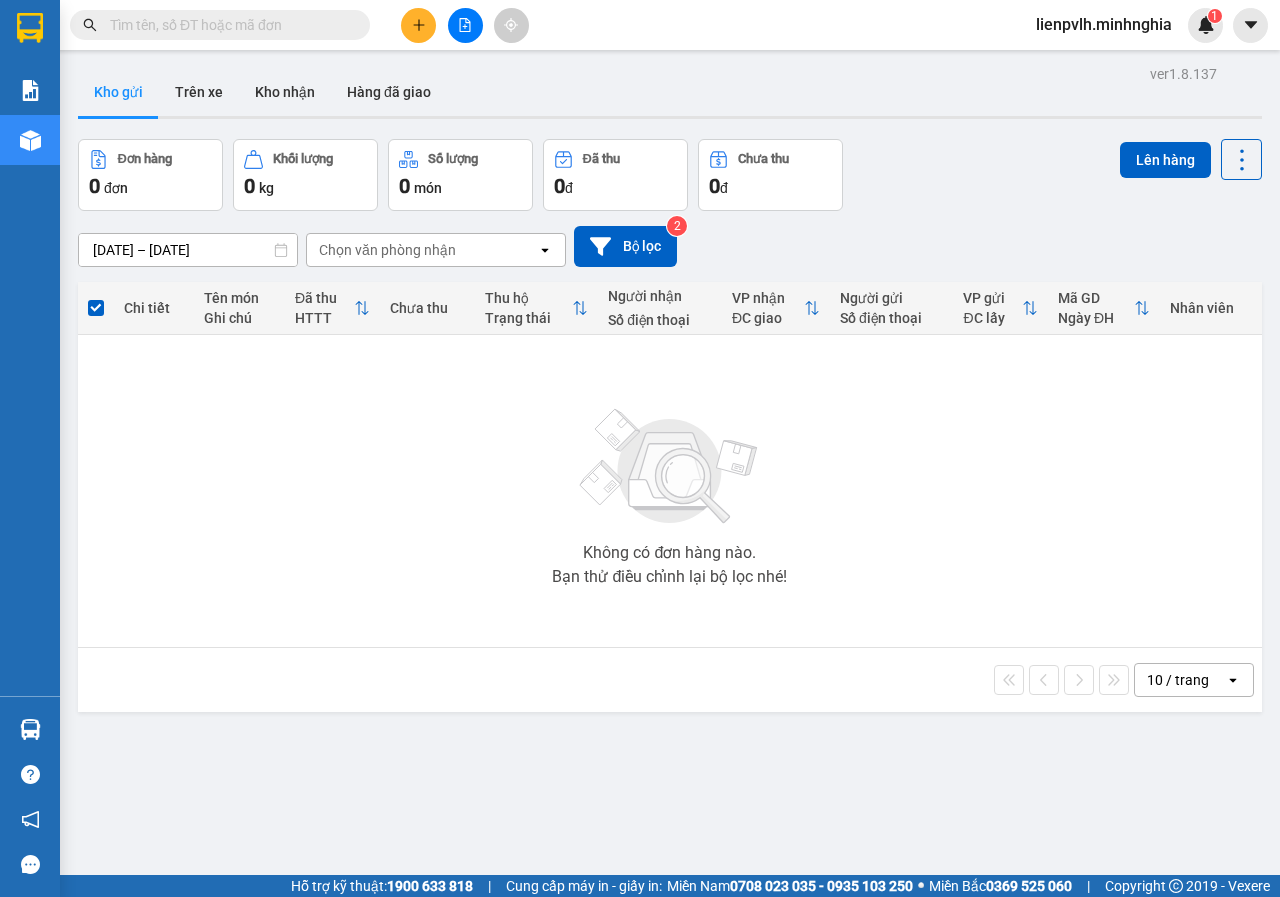 click at bounding box center [418, 25] 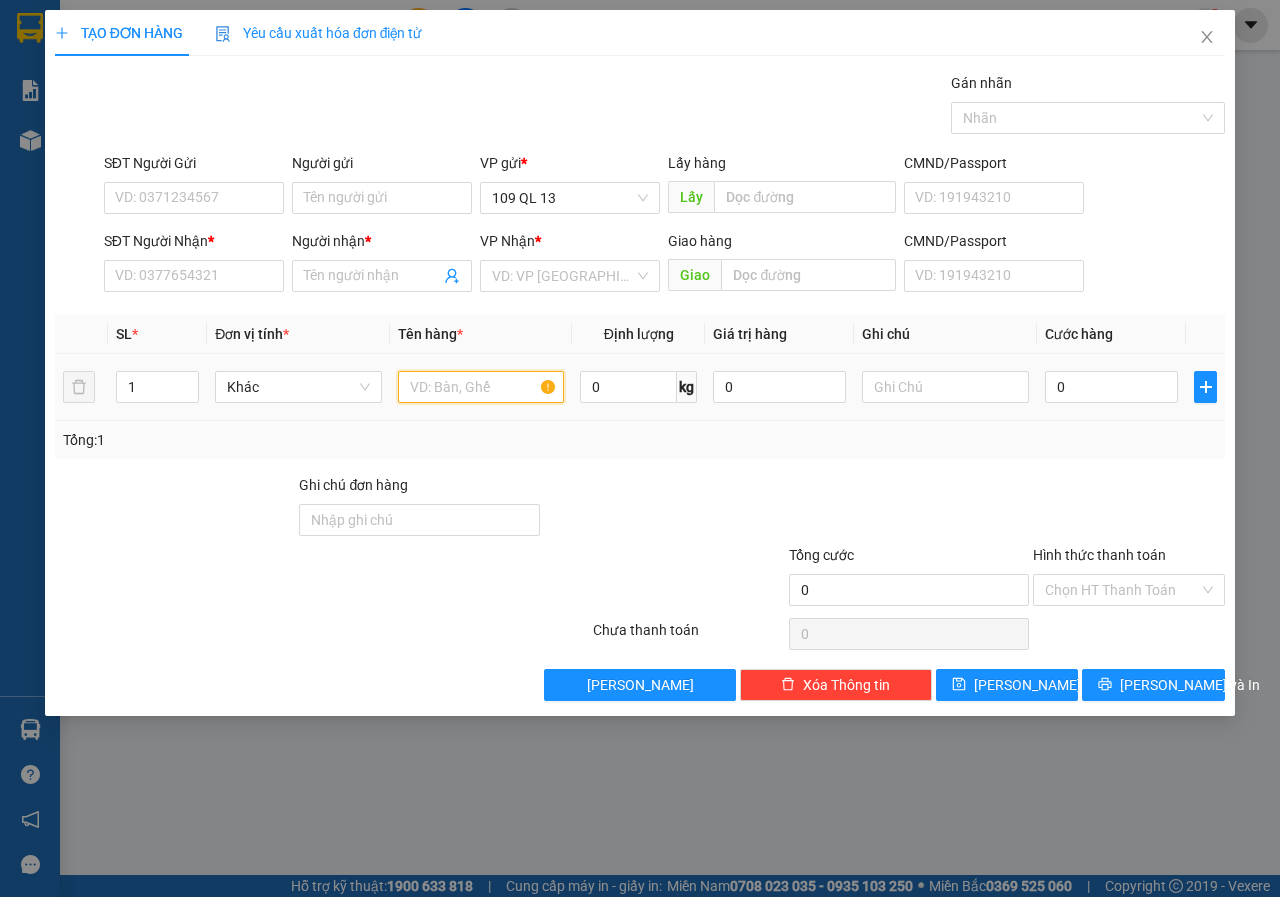 click at bounding box center (481, 387) 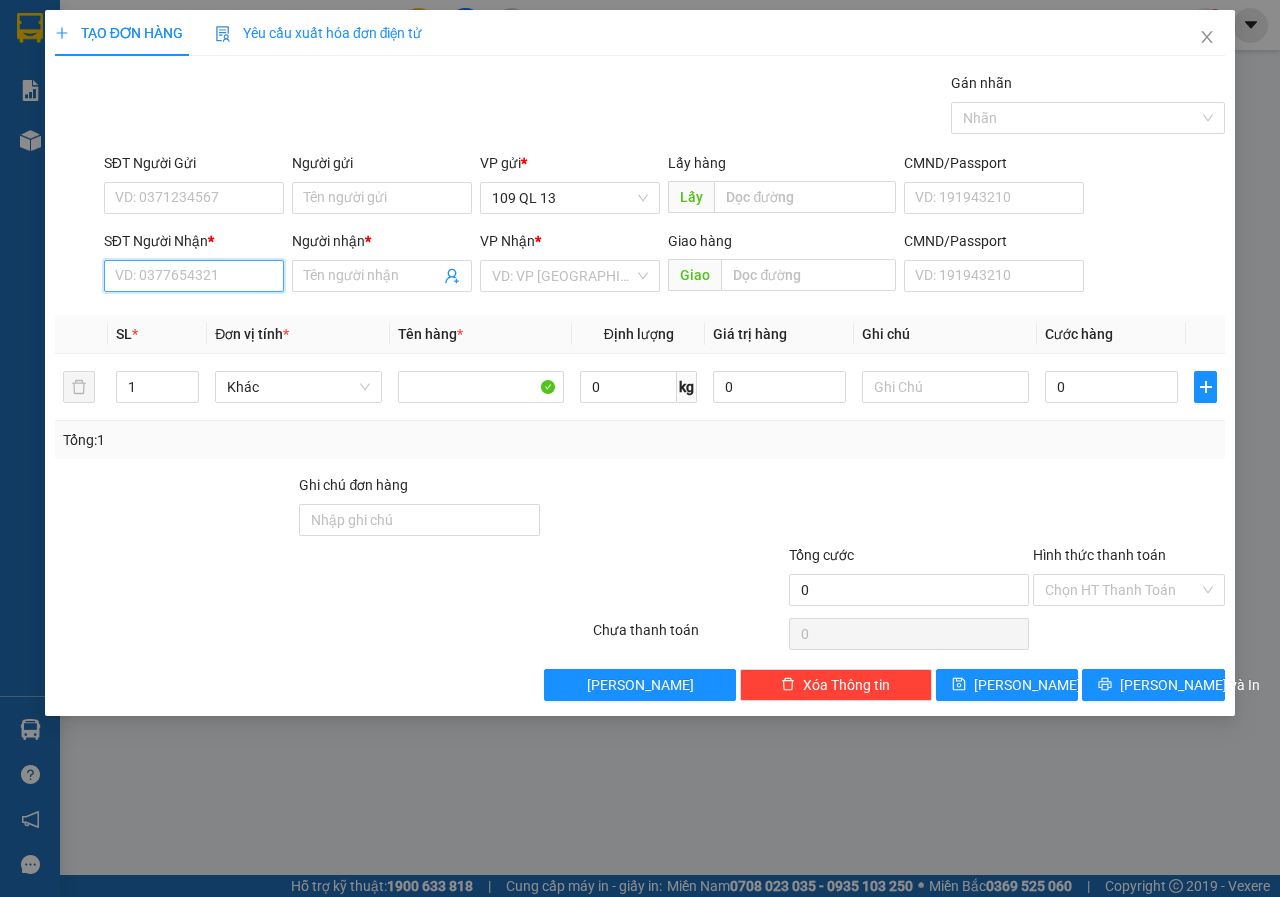 click on "SĐT Người Nhận  *" at bounding box center (194, 276) 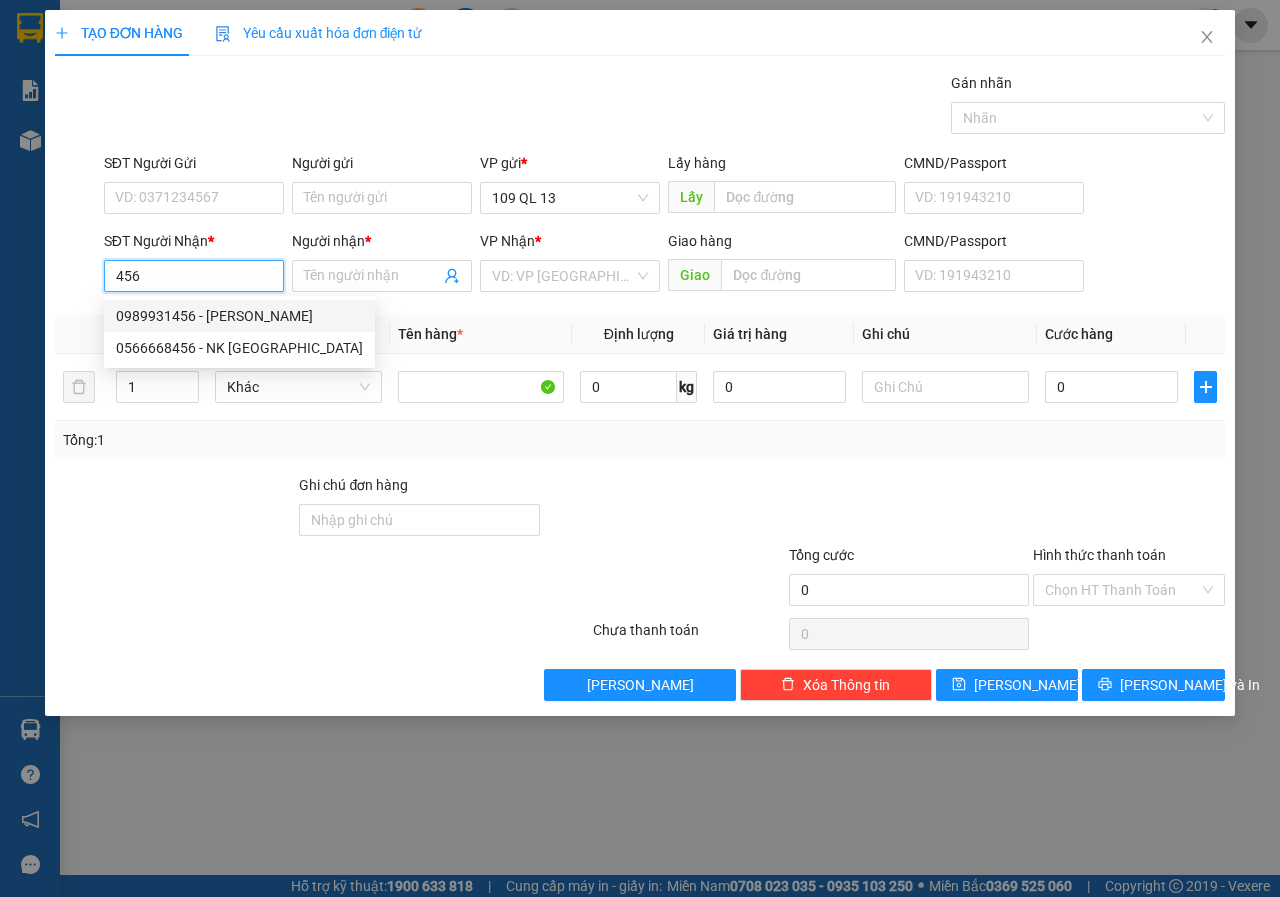 click on "0989931456 - [PERSON_NAME]" at bounding box center (239, 316) 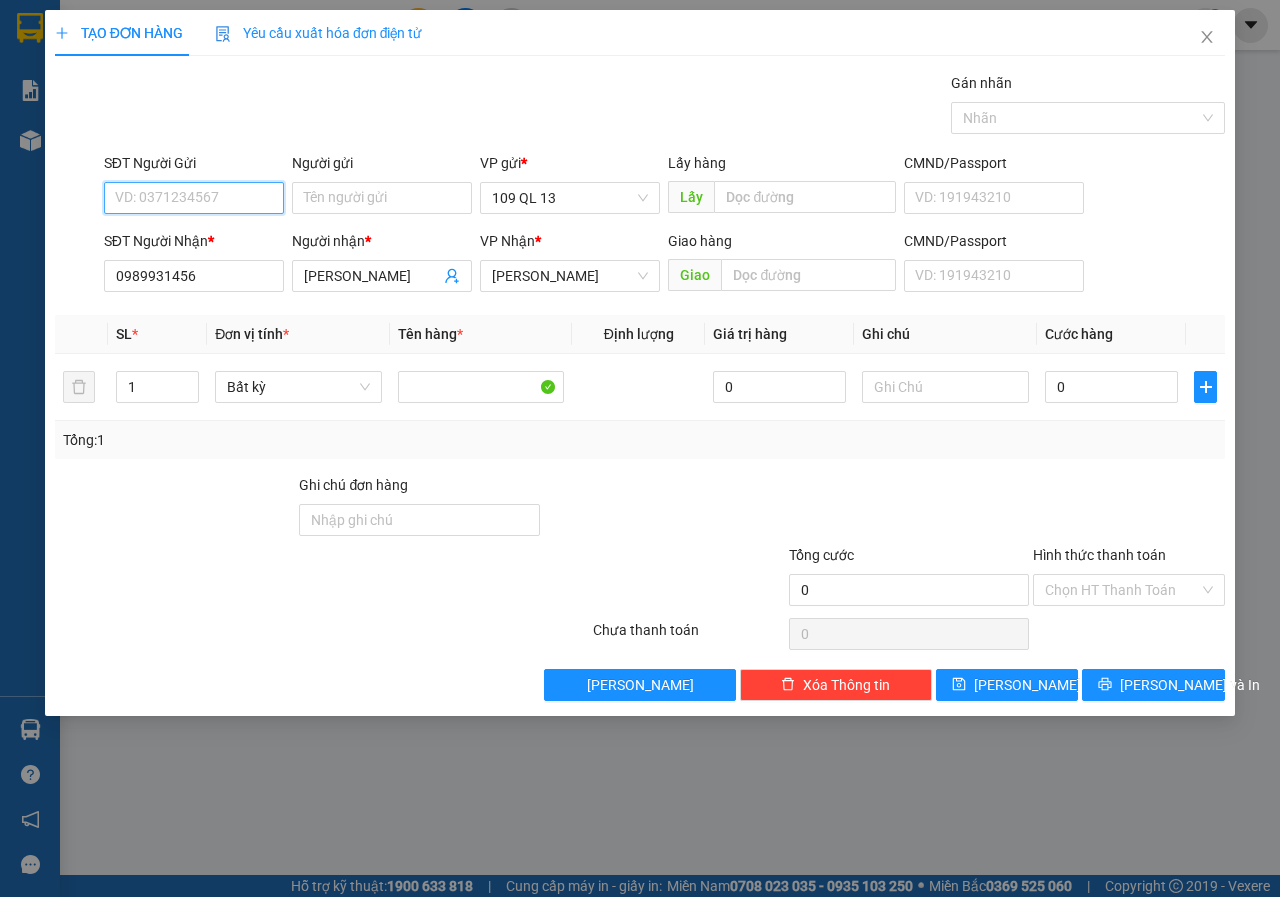 click on "SĐT Người Gửi" at bounding box center (194, 198) 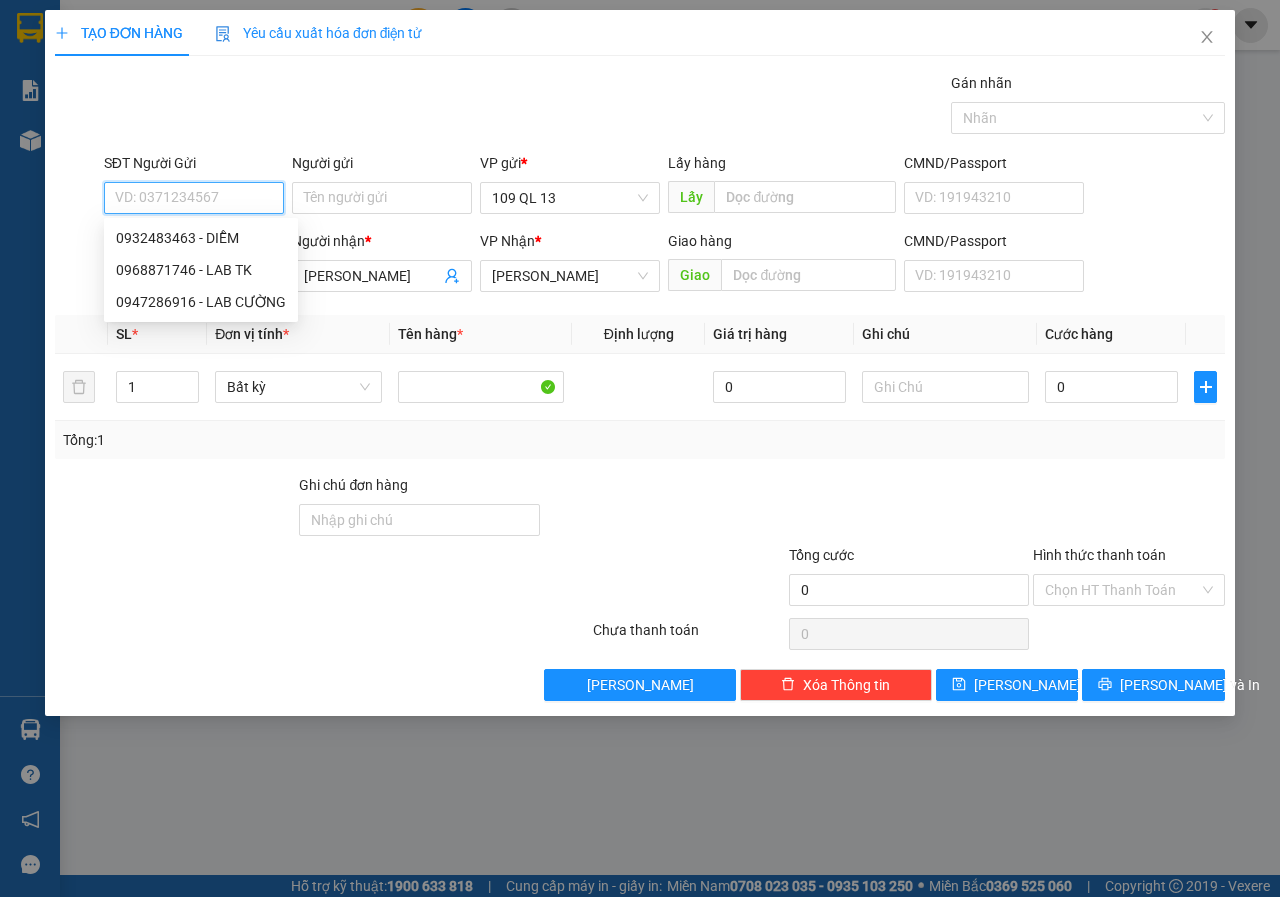 click on "0932483463 - DIỄM" at bounding box center [201, 238] 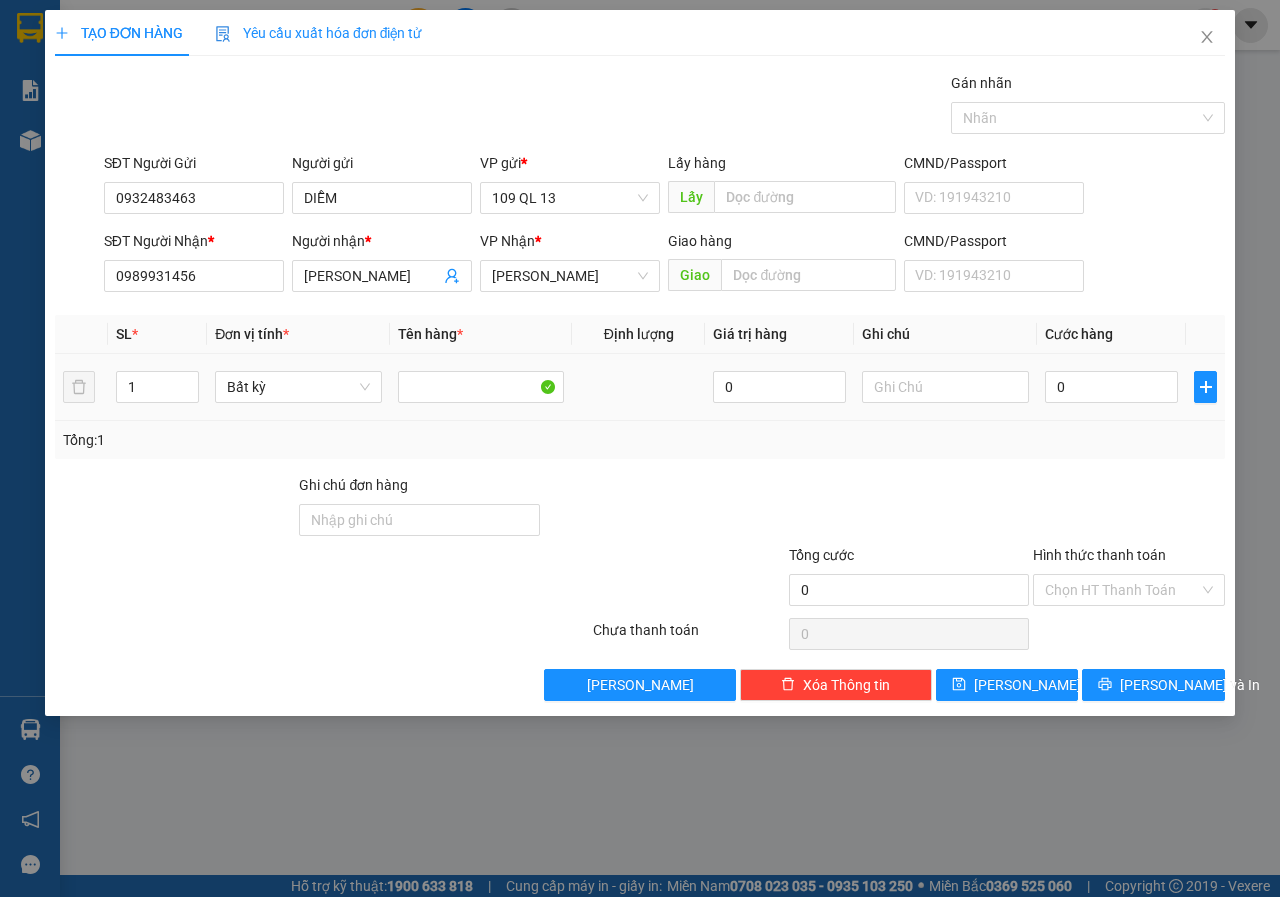 click at bounding box center [945, 387] 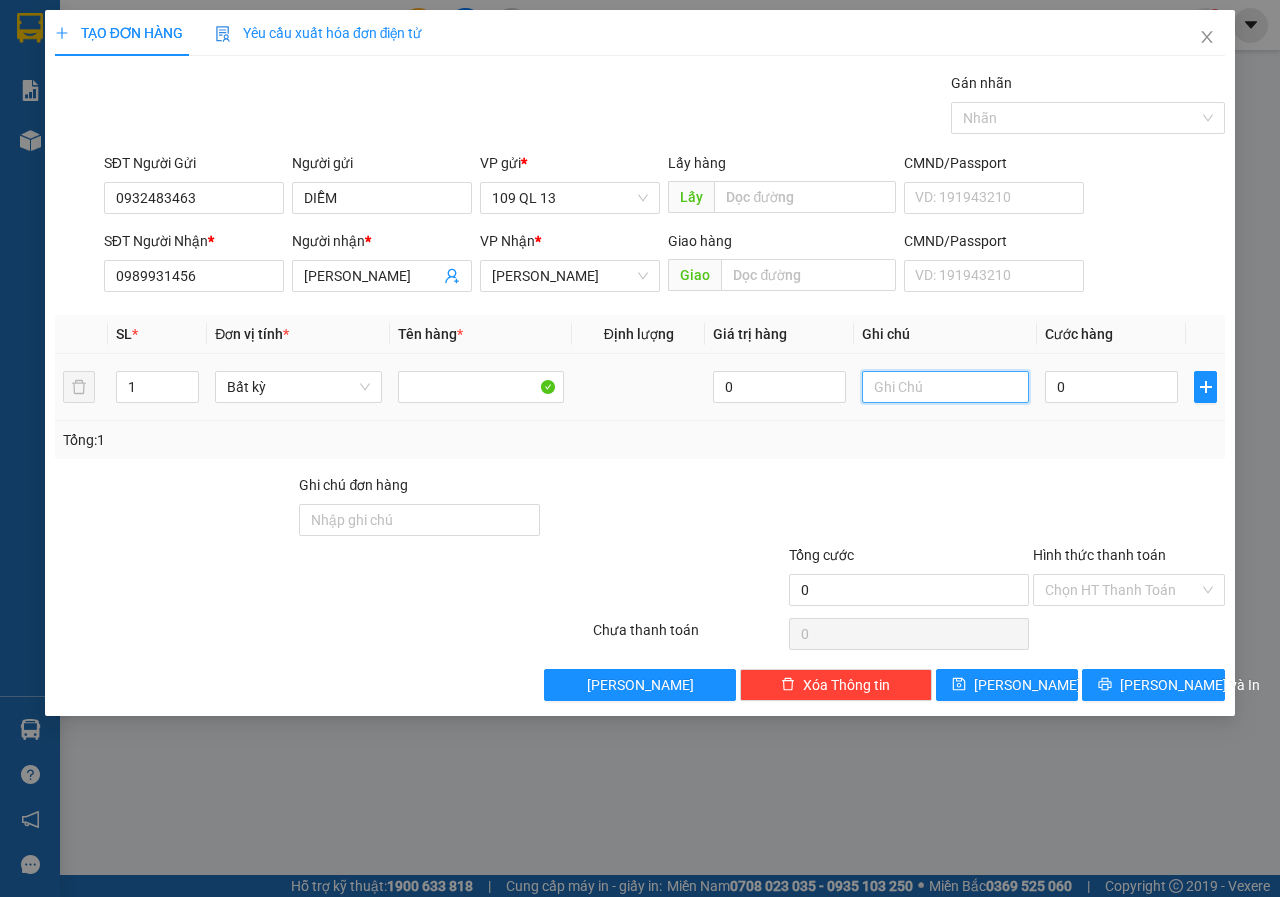 click at bounding box center [945, 387] 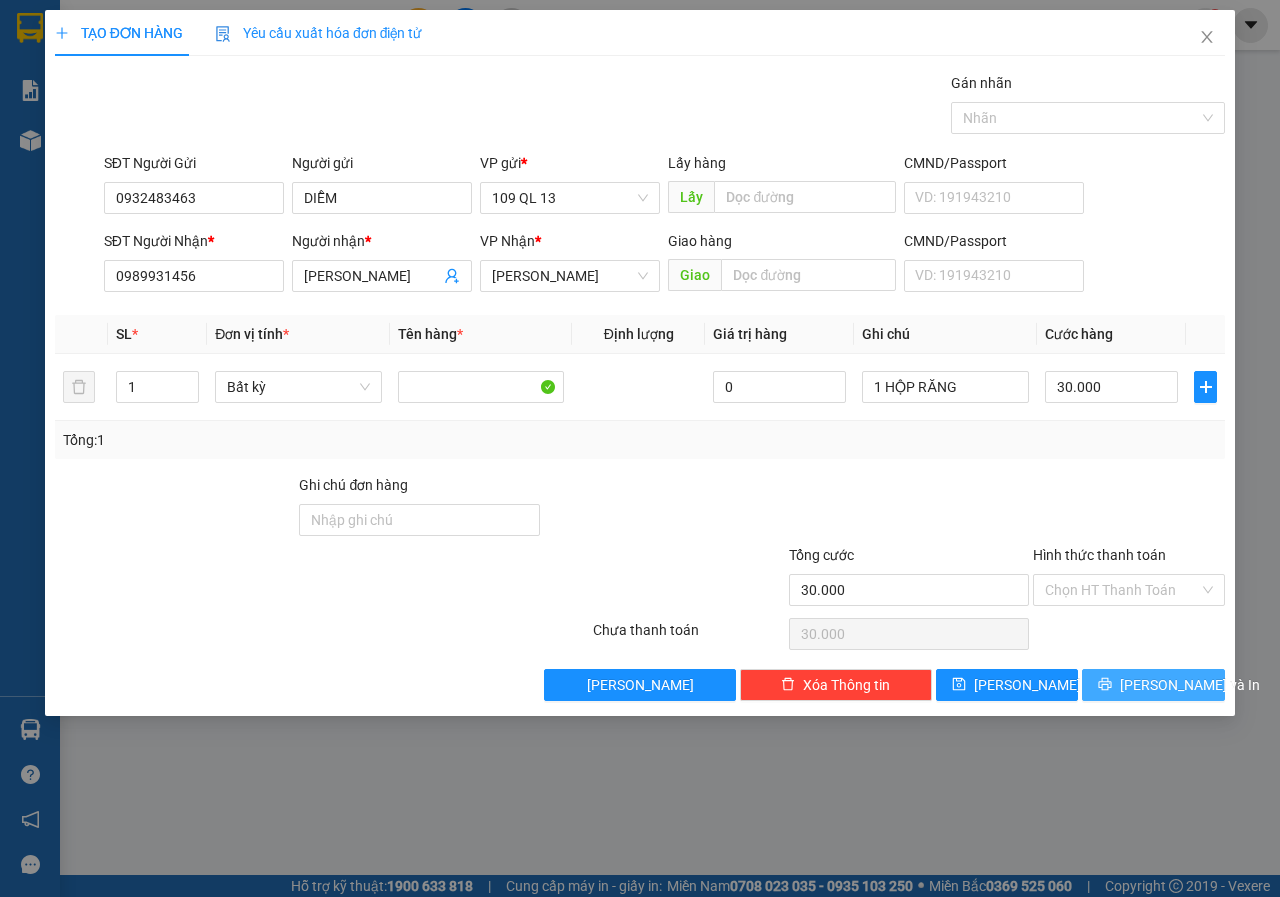 click on "[PERSON_NAME] và In" at bounding box center [1190, 685] 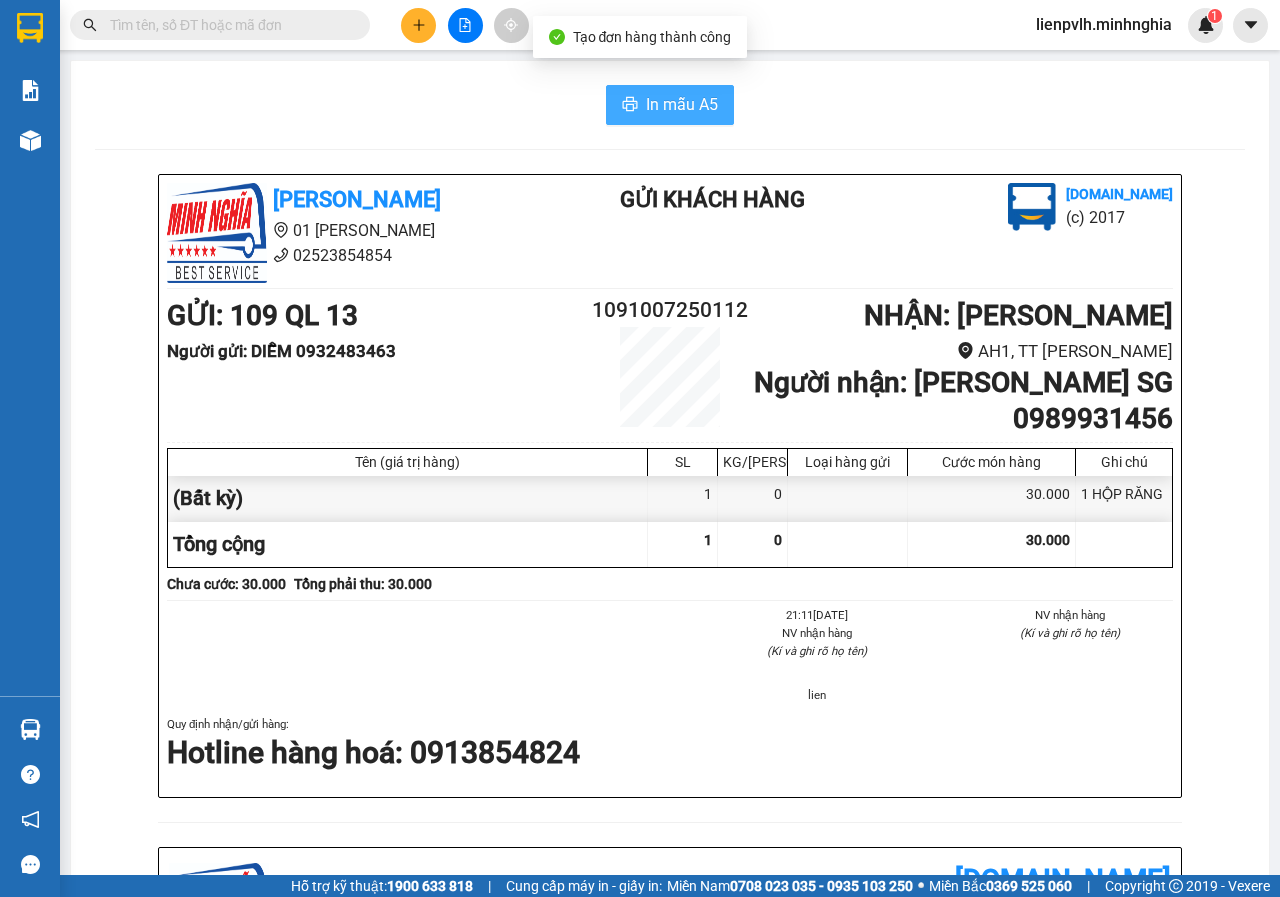 click on "In mẫu A5" at bounding box center [682, 104] 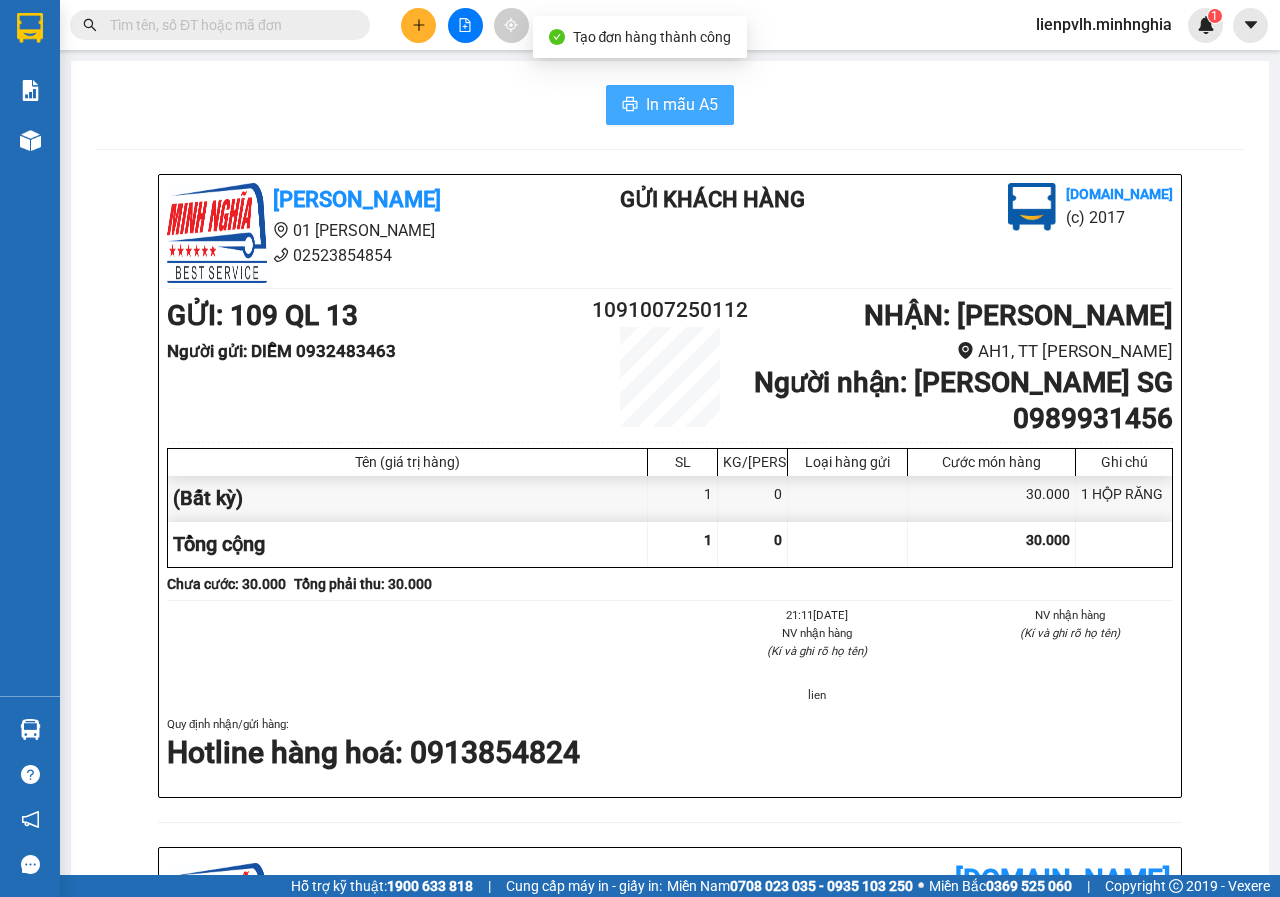 scroll, scrollTop: 0, scrollLeft: 0, axis: both 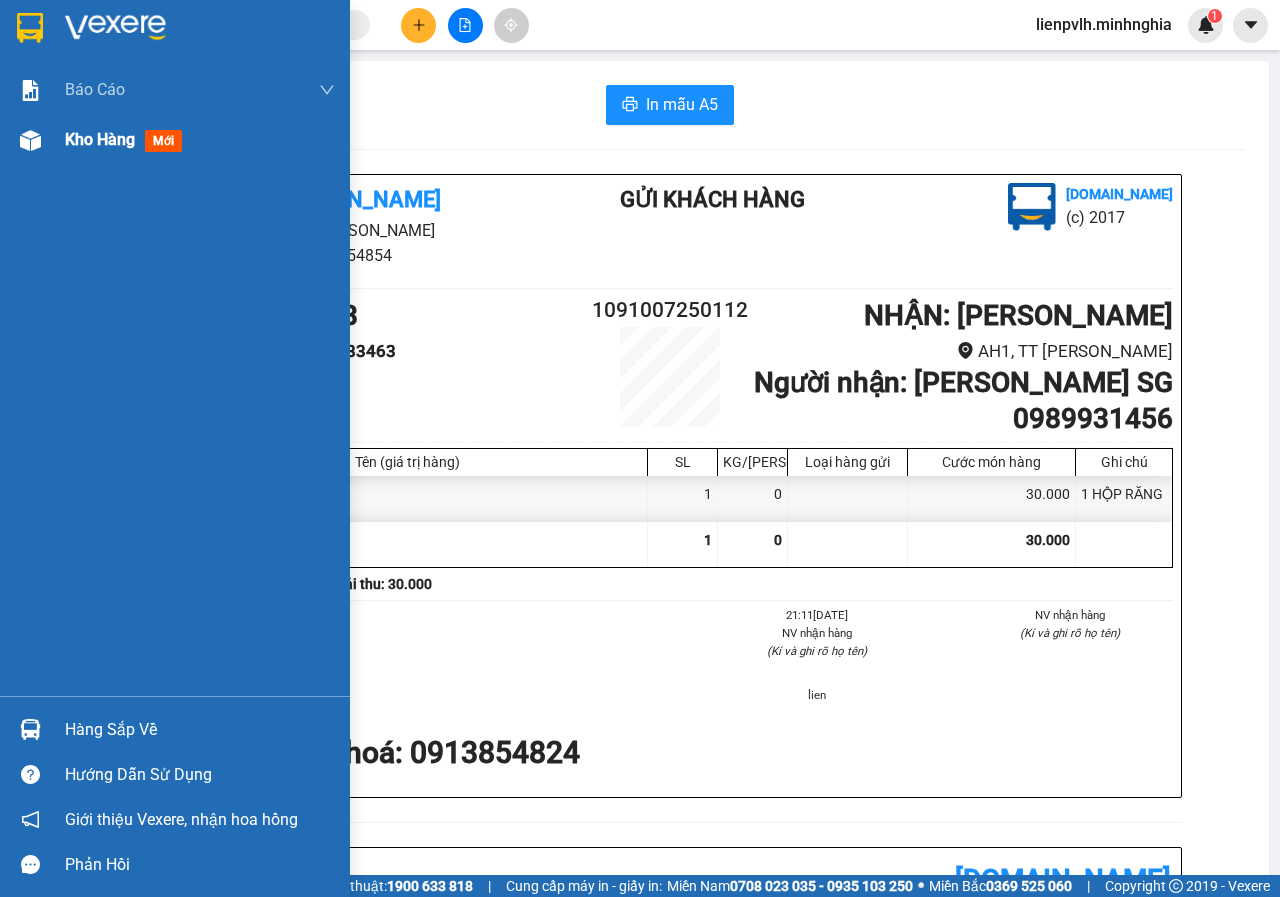 click on "Kho hàng" at bounding box center (100, 139) 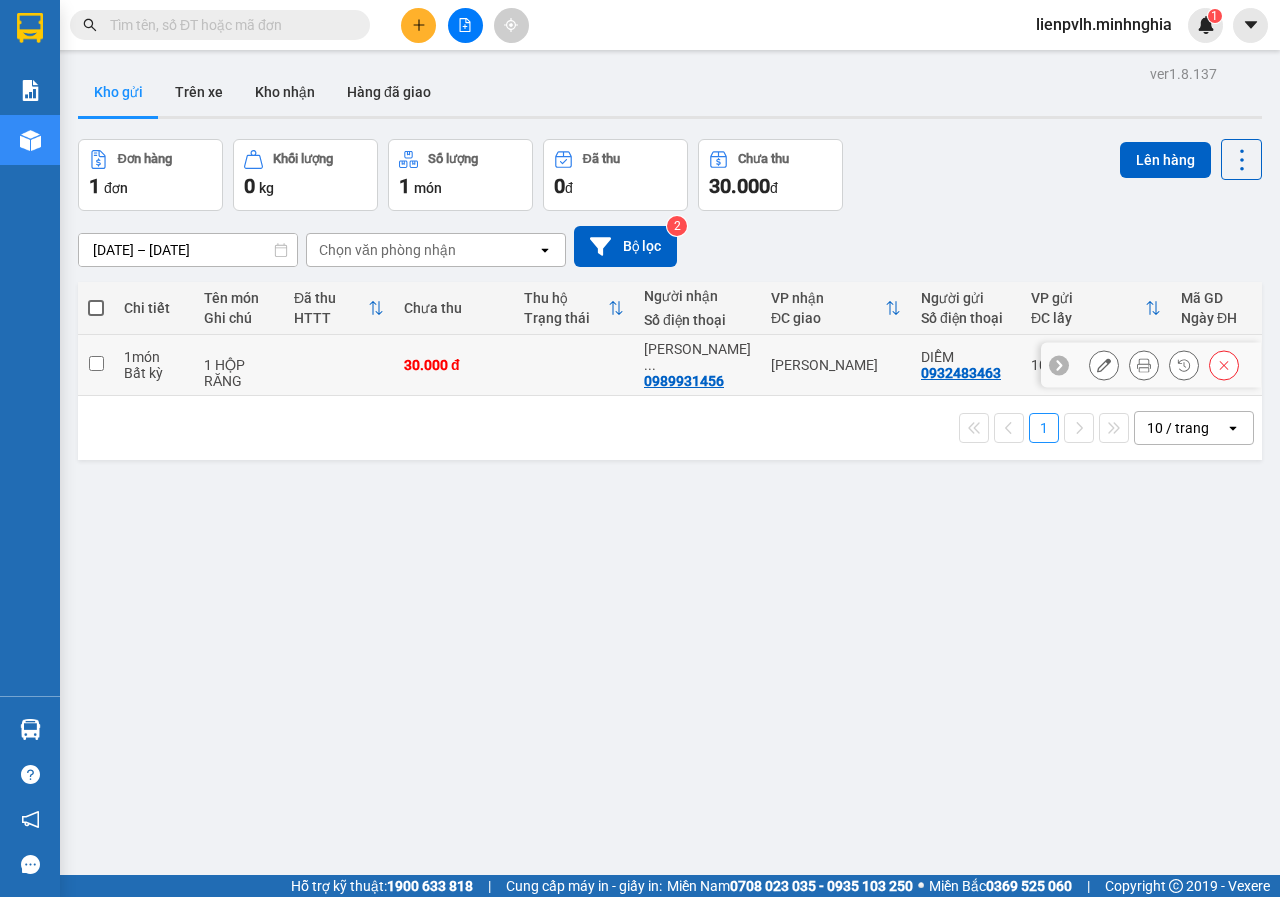click at bounding box center (574, 365) 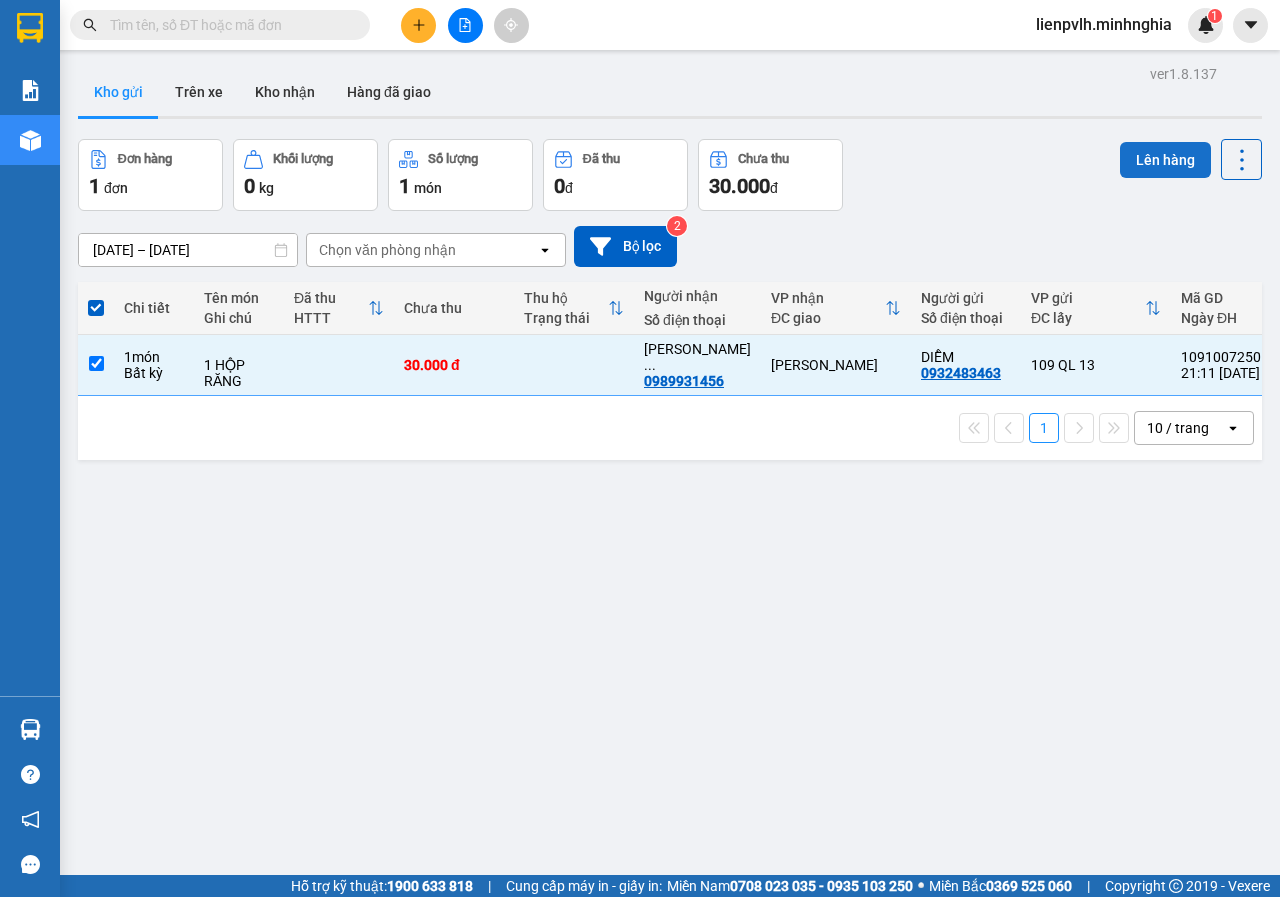 click on "Lên hàng" at bounding box center [1165, 160] 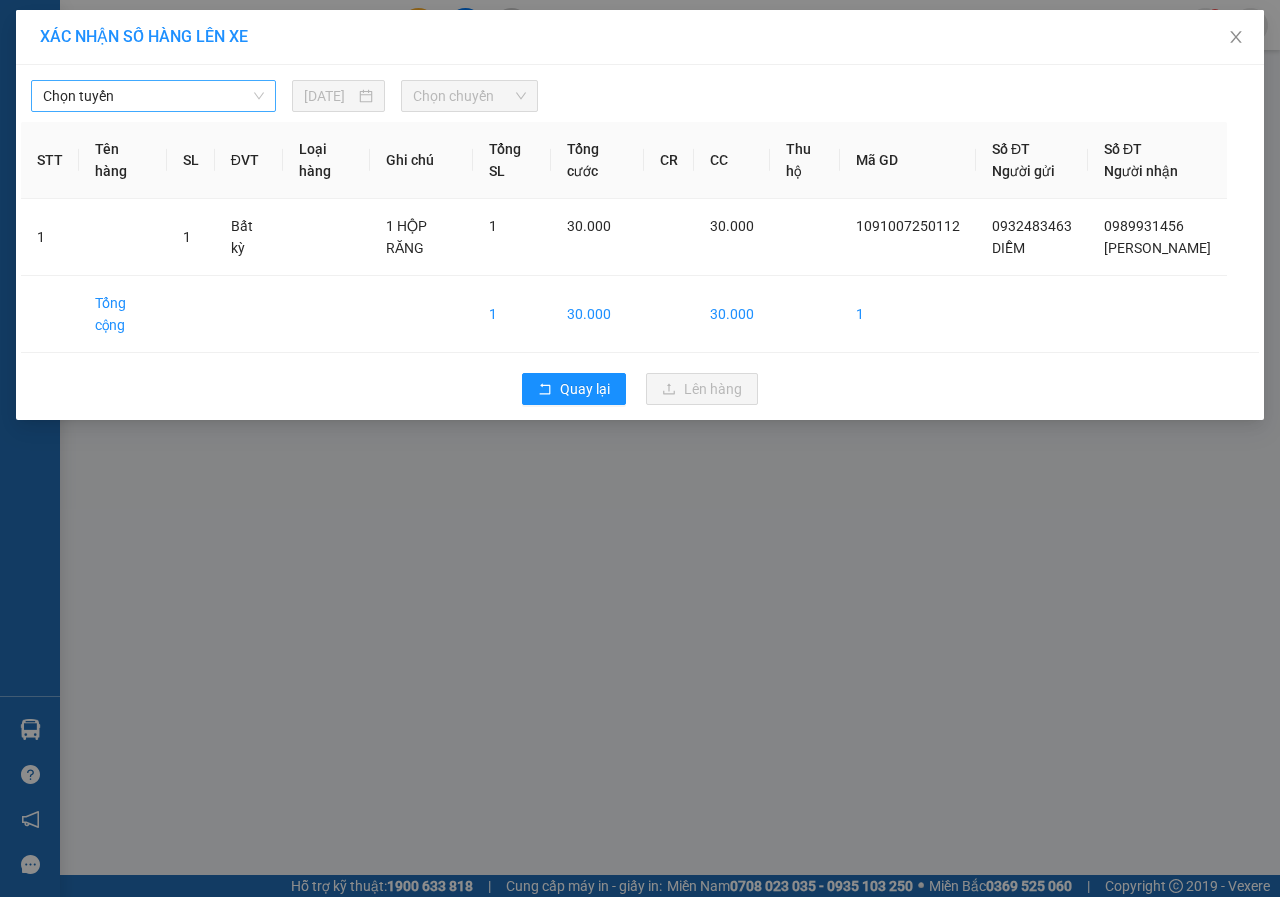click on "Chọn tuyến" at bounding box center [153, 96] 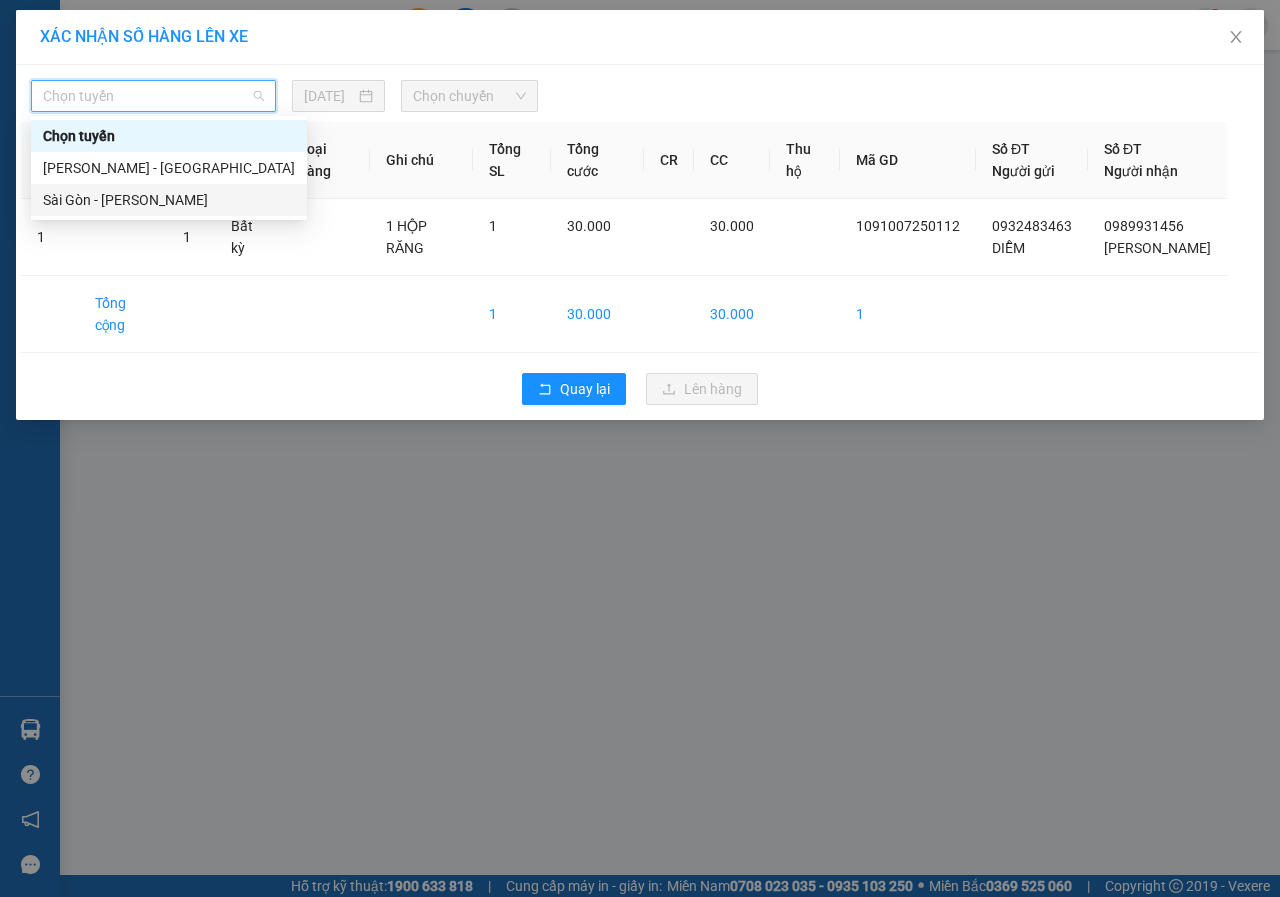 click on "Sài Gòn - [PERSON_NAME]" at bounding box center [169, 200] 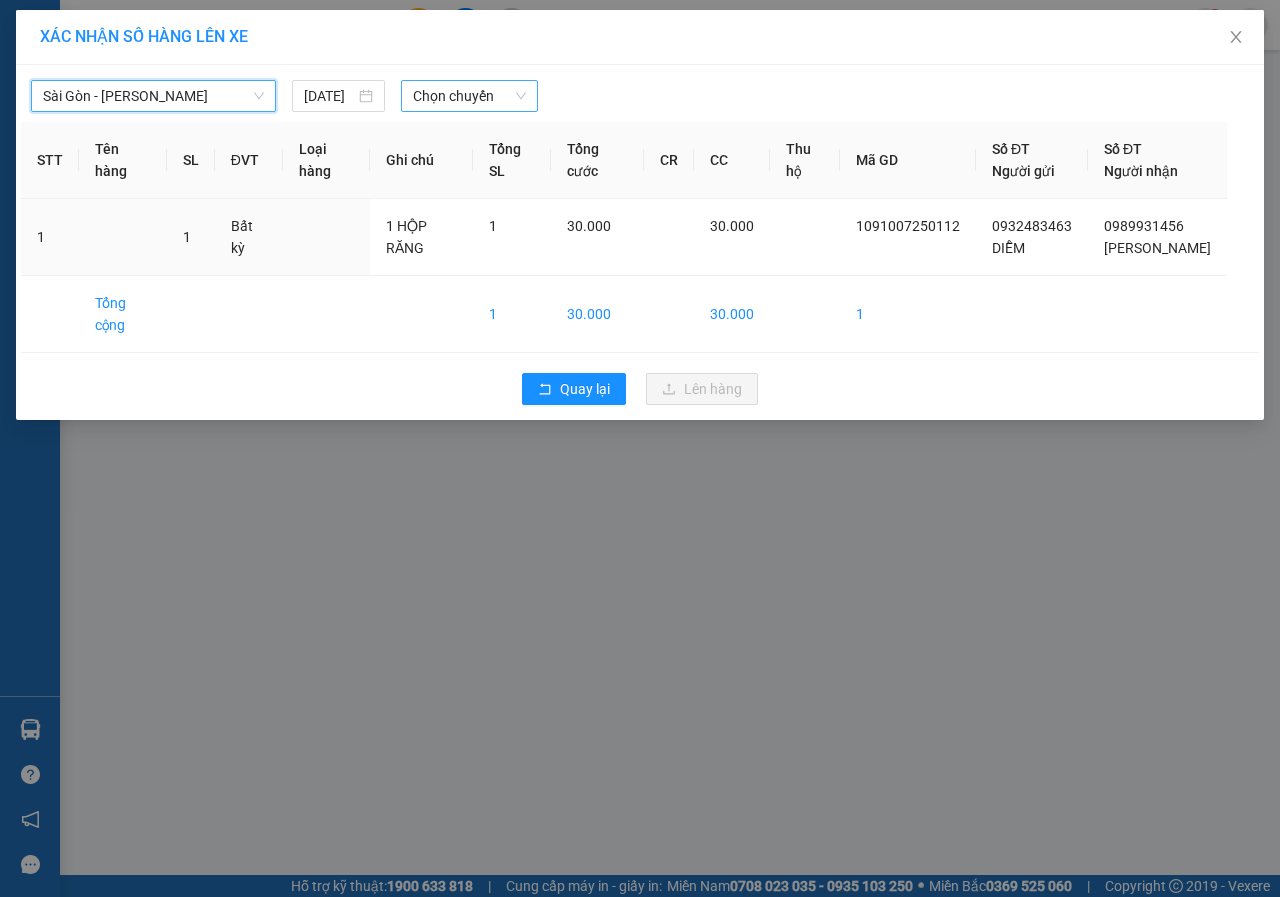 click on "Chọn chuyến" at bounding box center (469, 96) 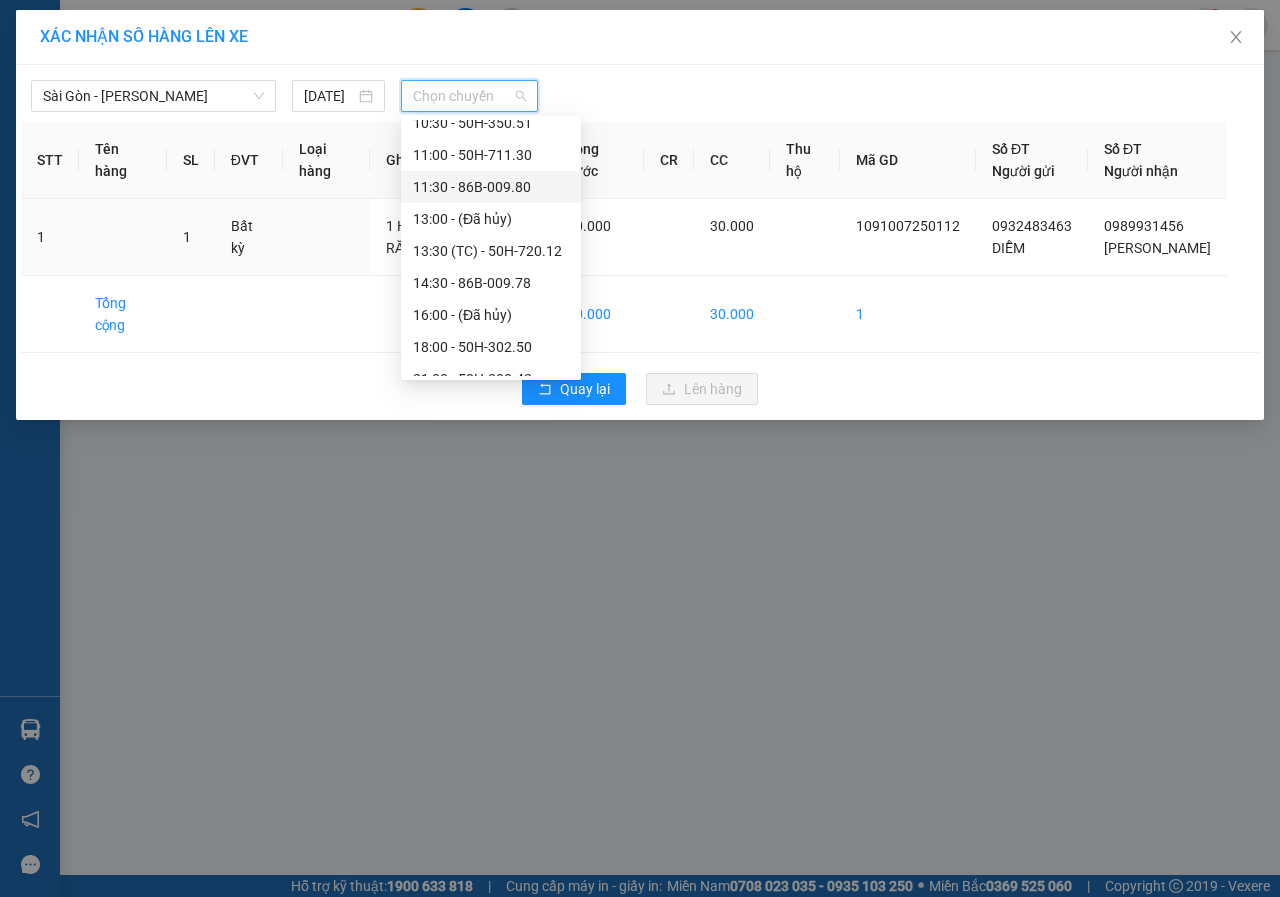 scroll, scrollTop: 224, scrollLeft: 0, axis: vertical 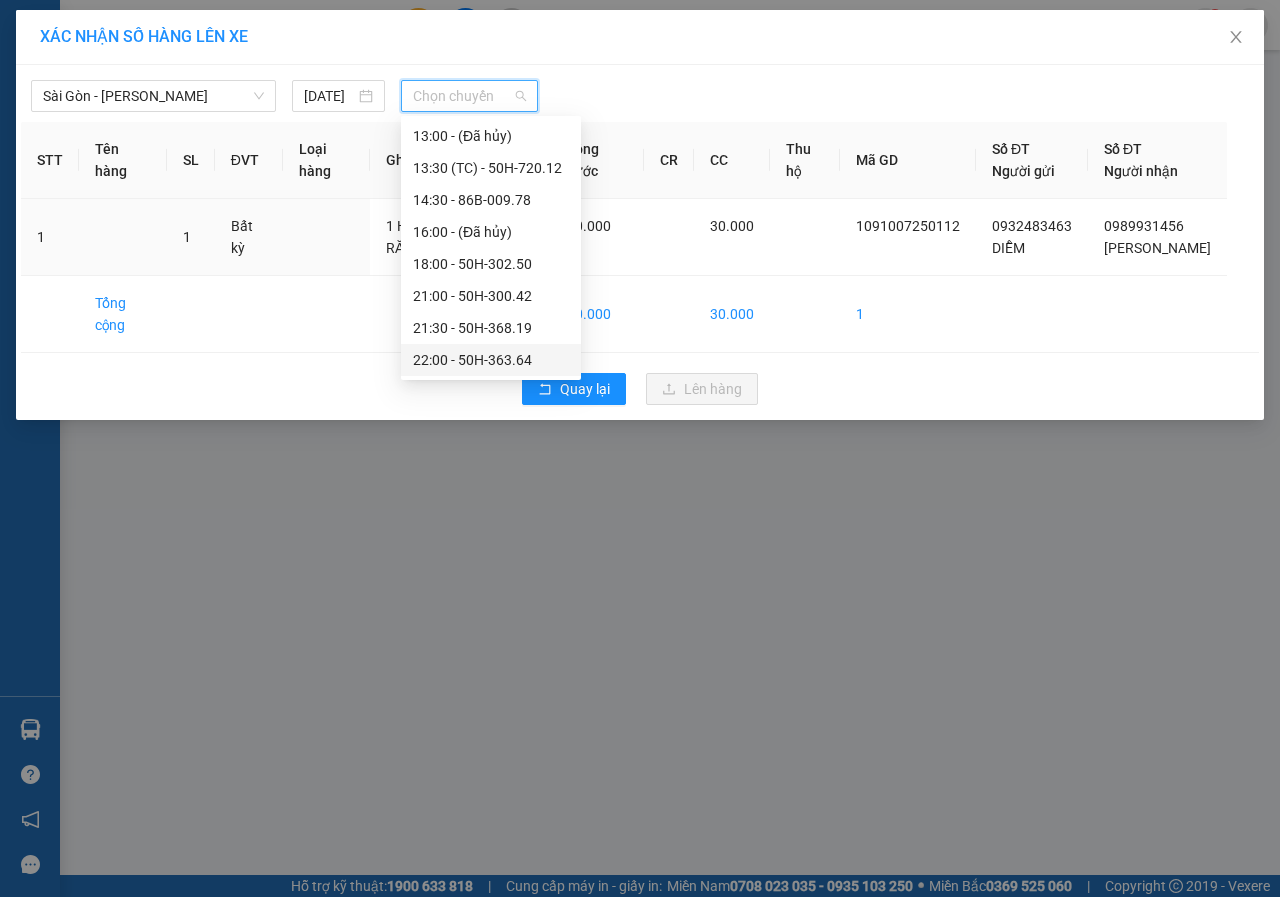 click on "22:00     - 50H-363.64" at bounding box center (491, 360) 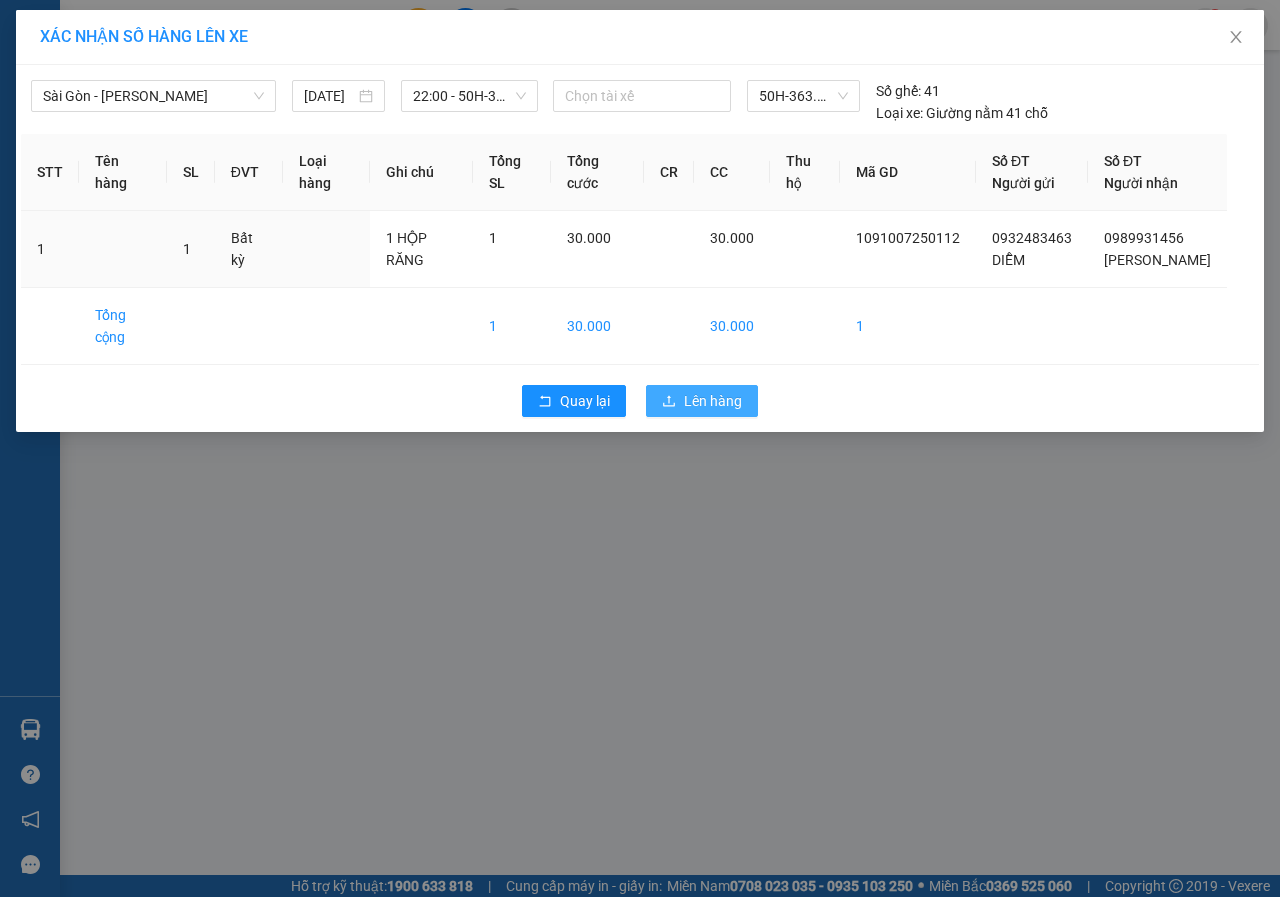 click on "Lên hàng" at bounding box center [713, 401] 